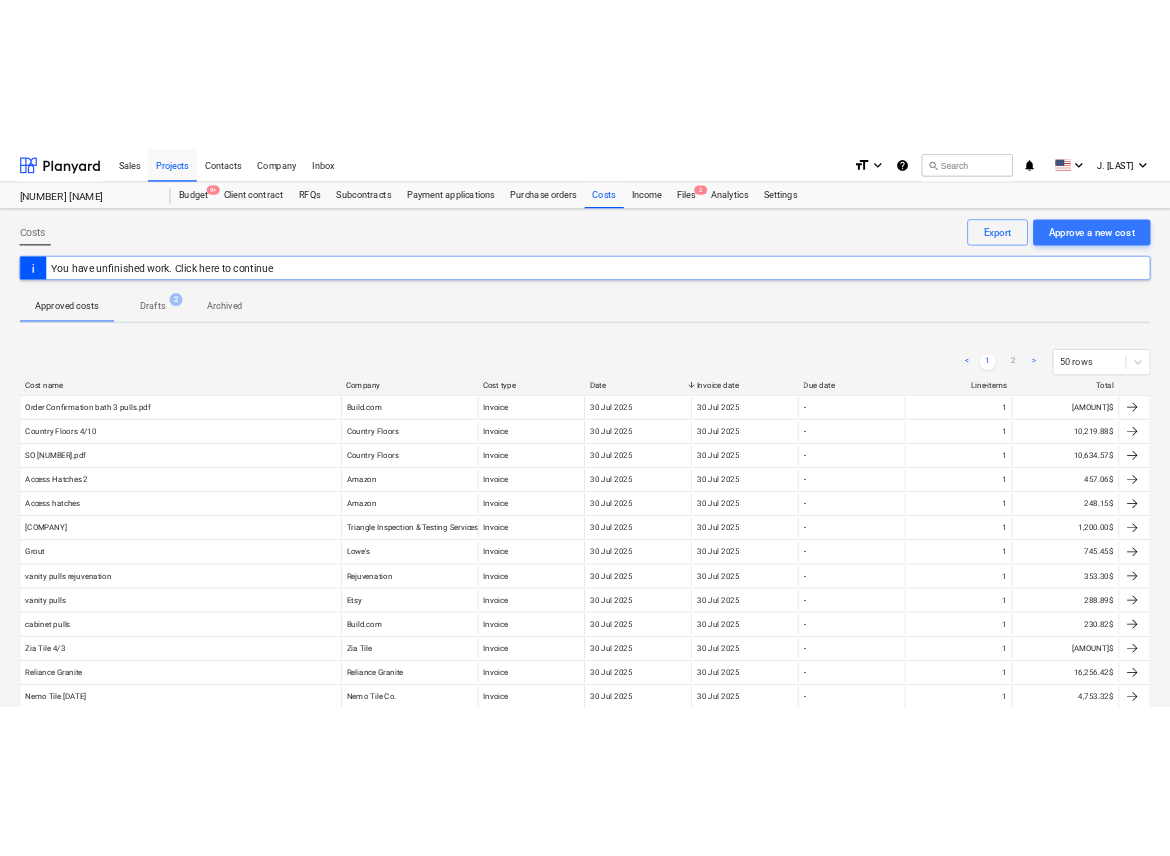scroll, scrollTop: 0, scrollLeft: 0, axis: both 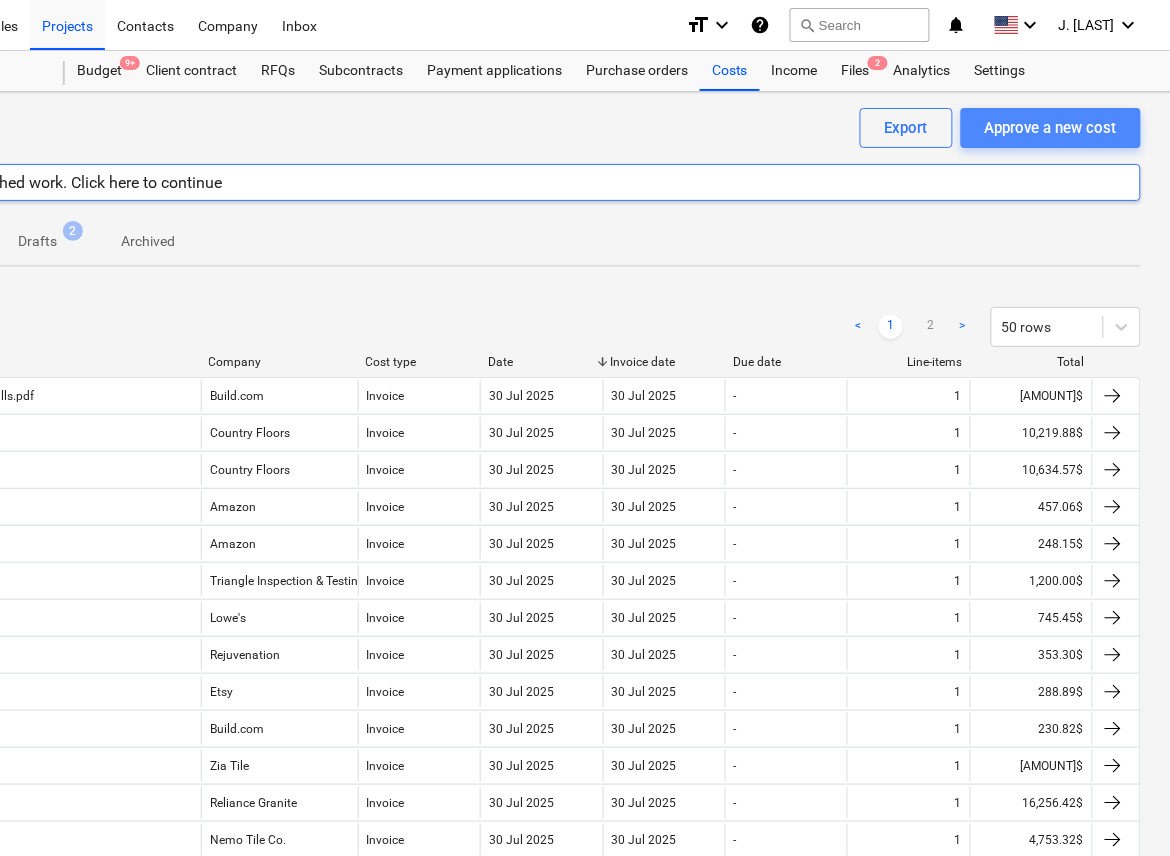 click on "Approve a new cost" at bounding box center [1051, 128] 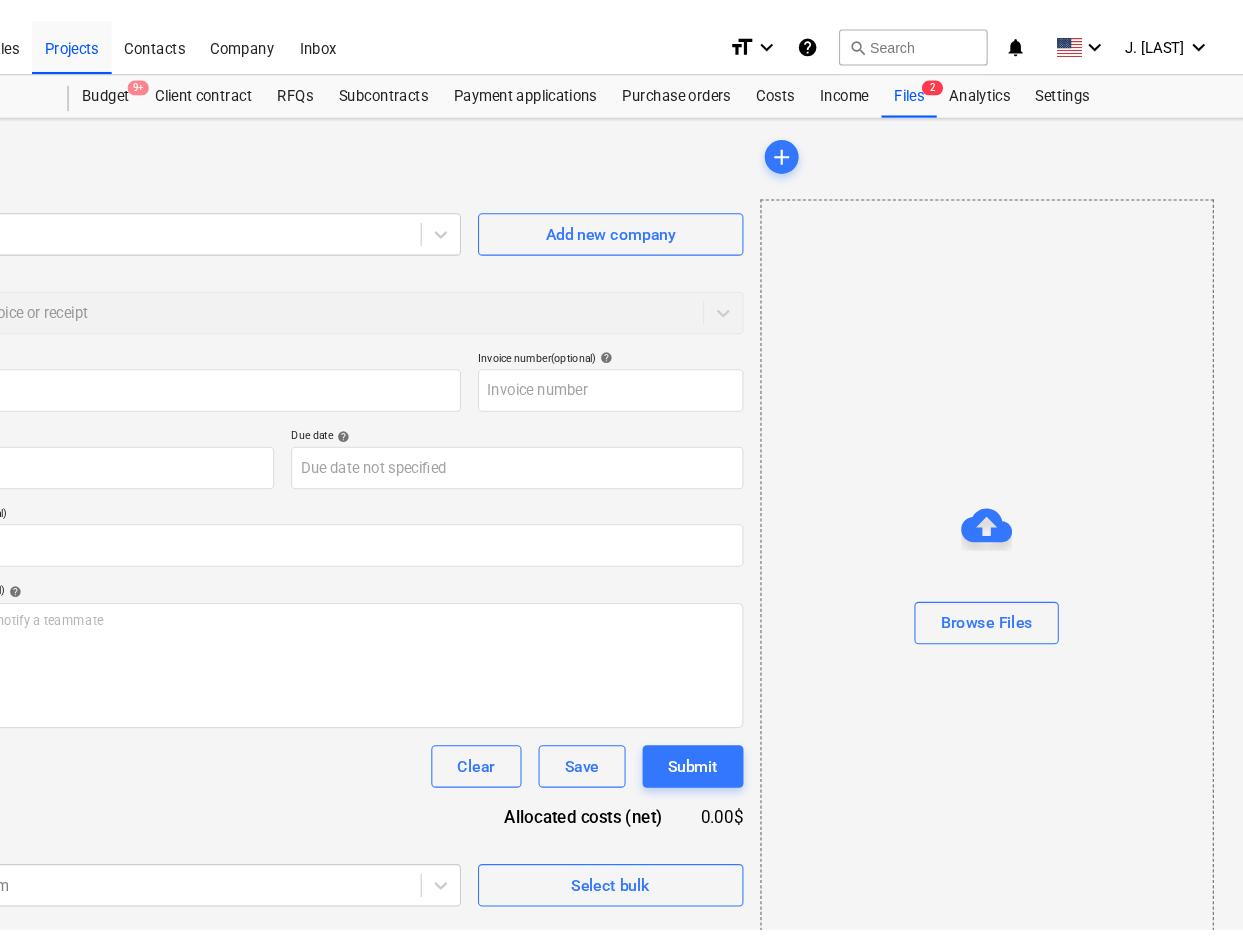scroll, scrollTop: 0, scrollLeft: 0, axis: both 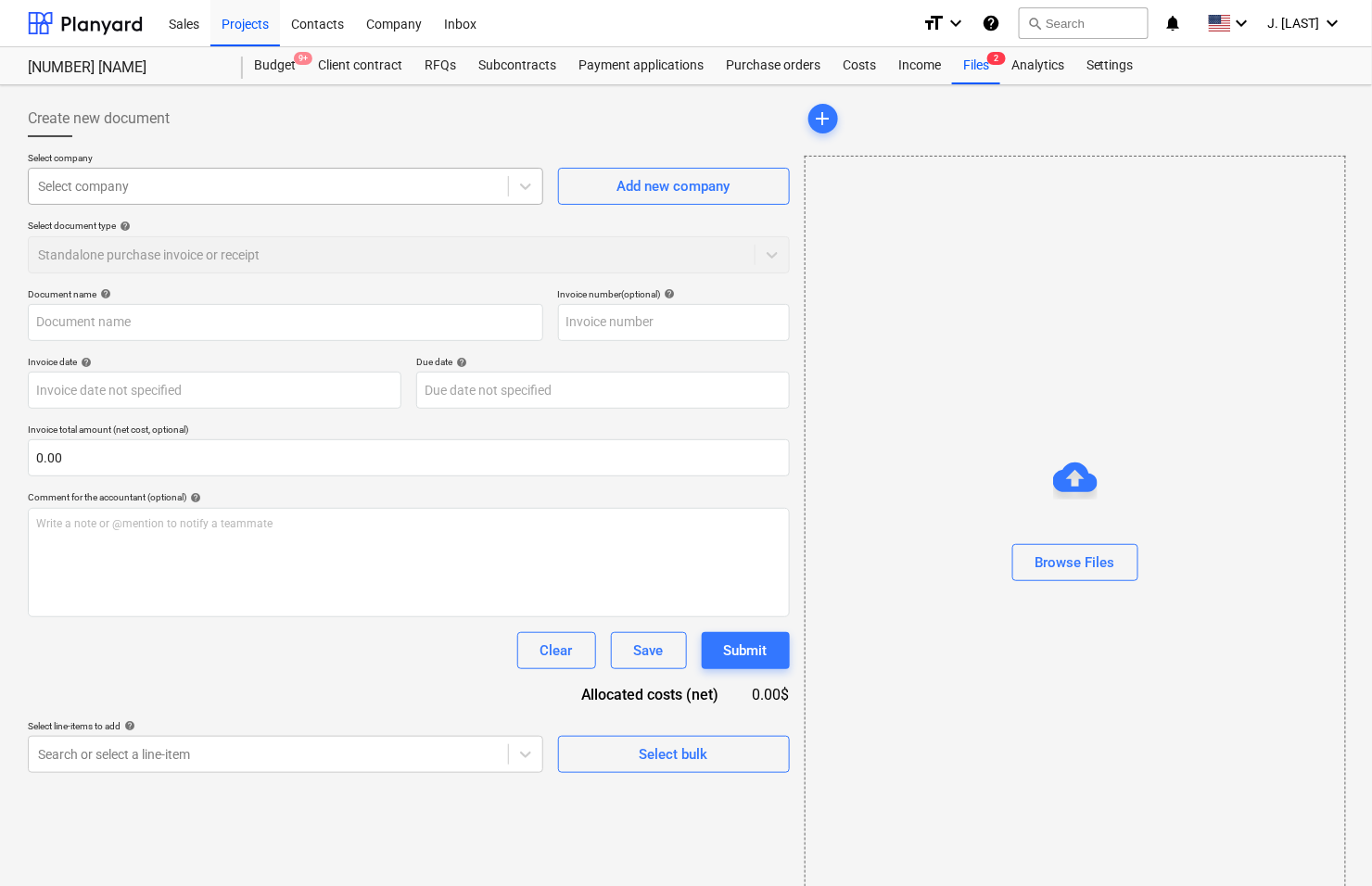 click at bounding box center (268, 186) 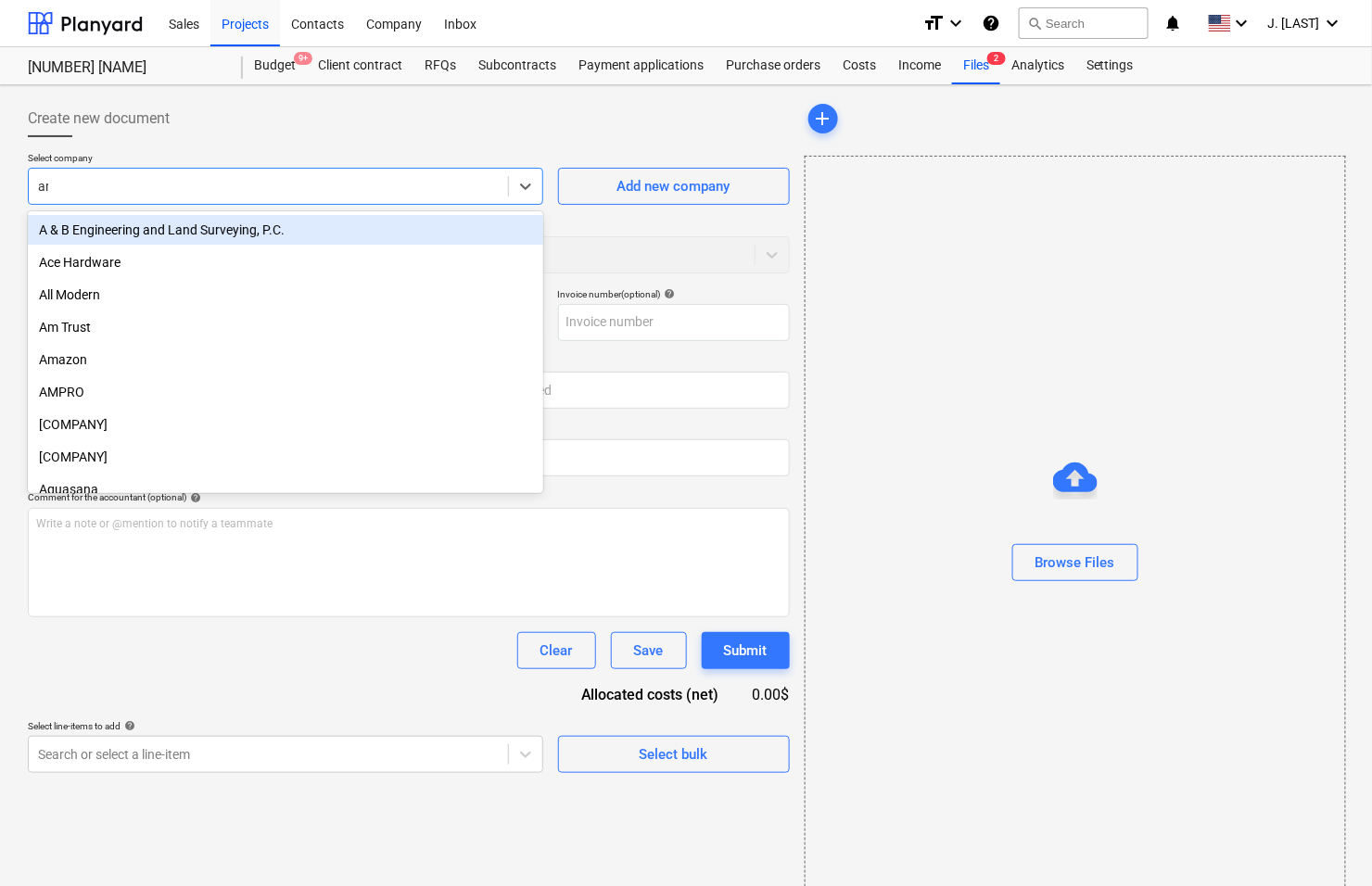 type on "art" 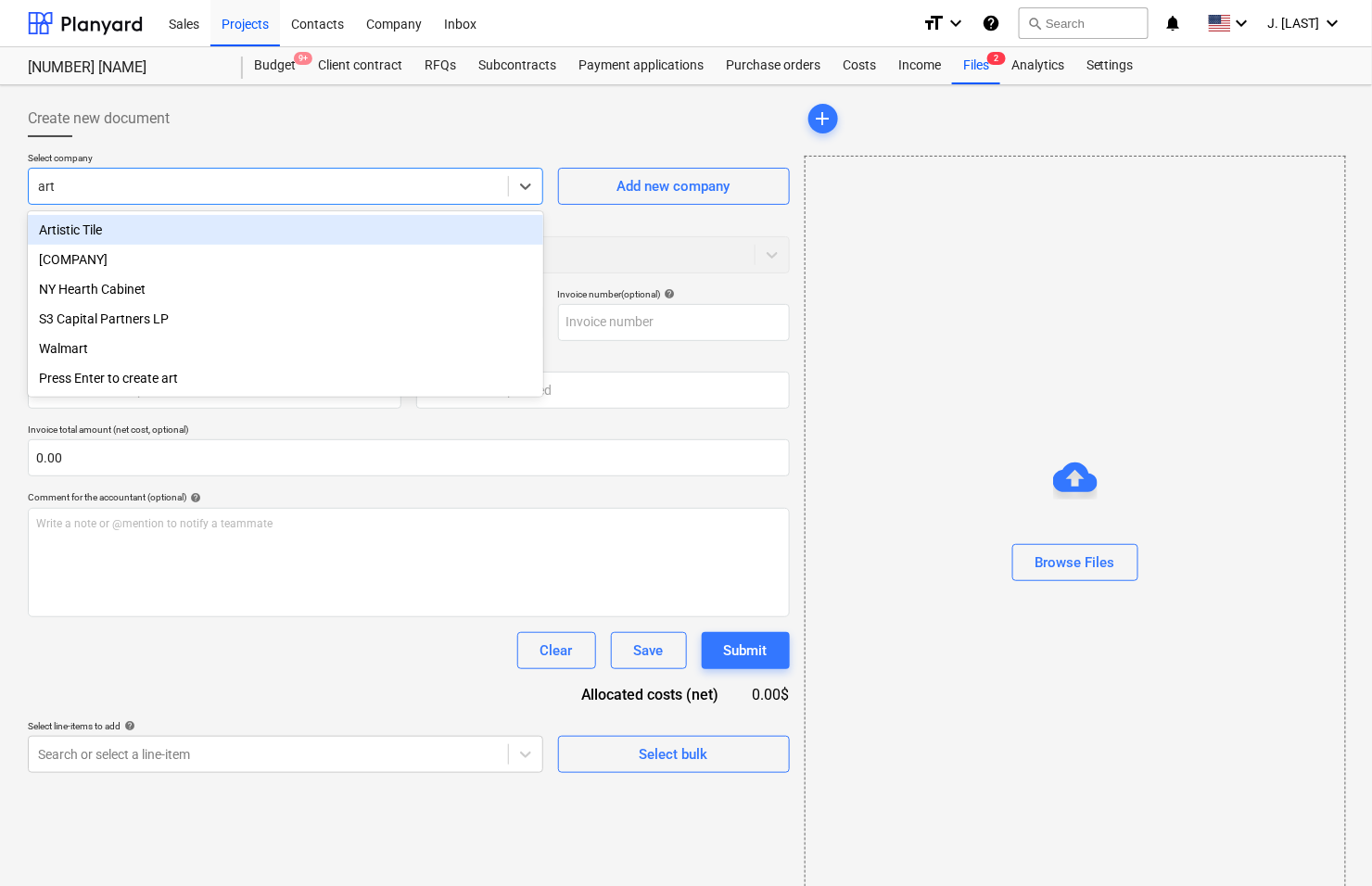 click on "Artistic Tile" at bounding box center (286, 230) 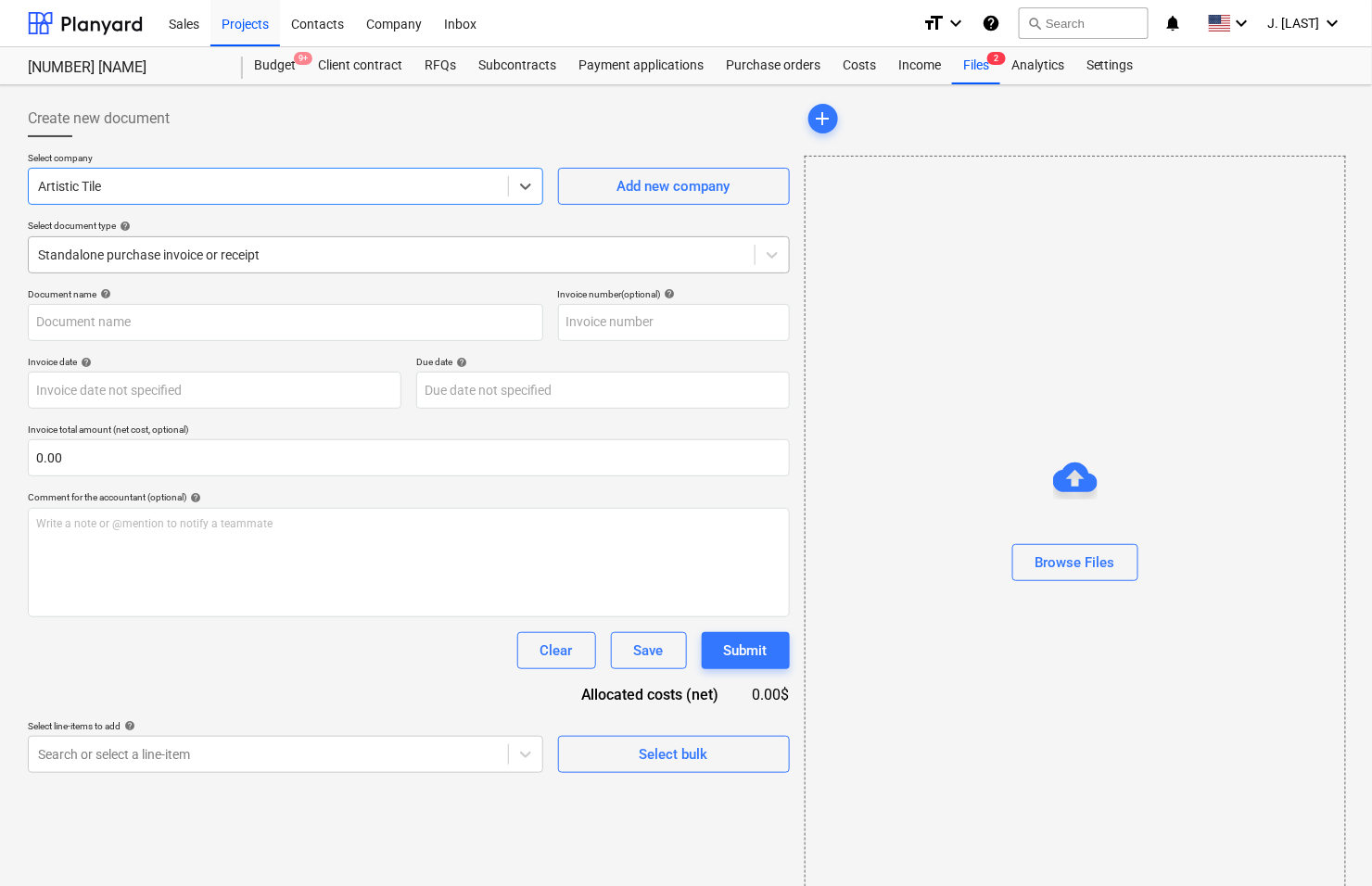 click at bounding box center (391, 255) 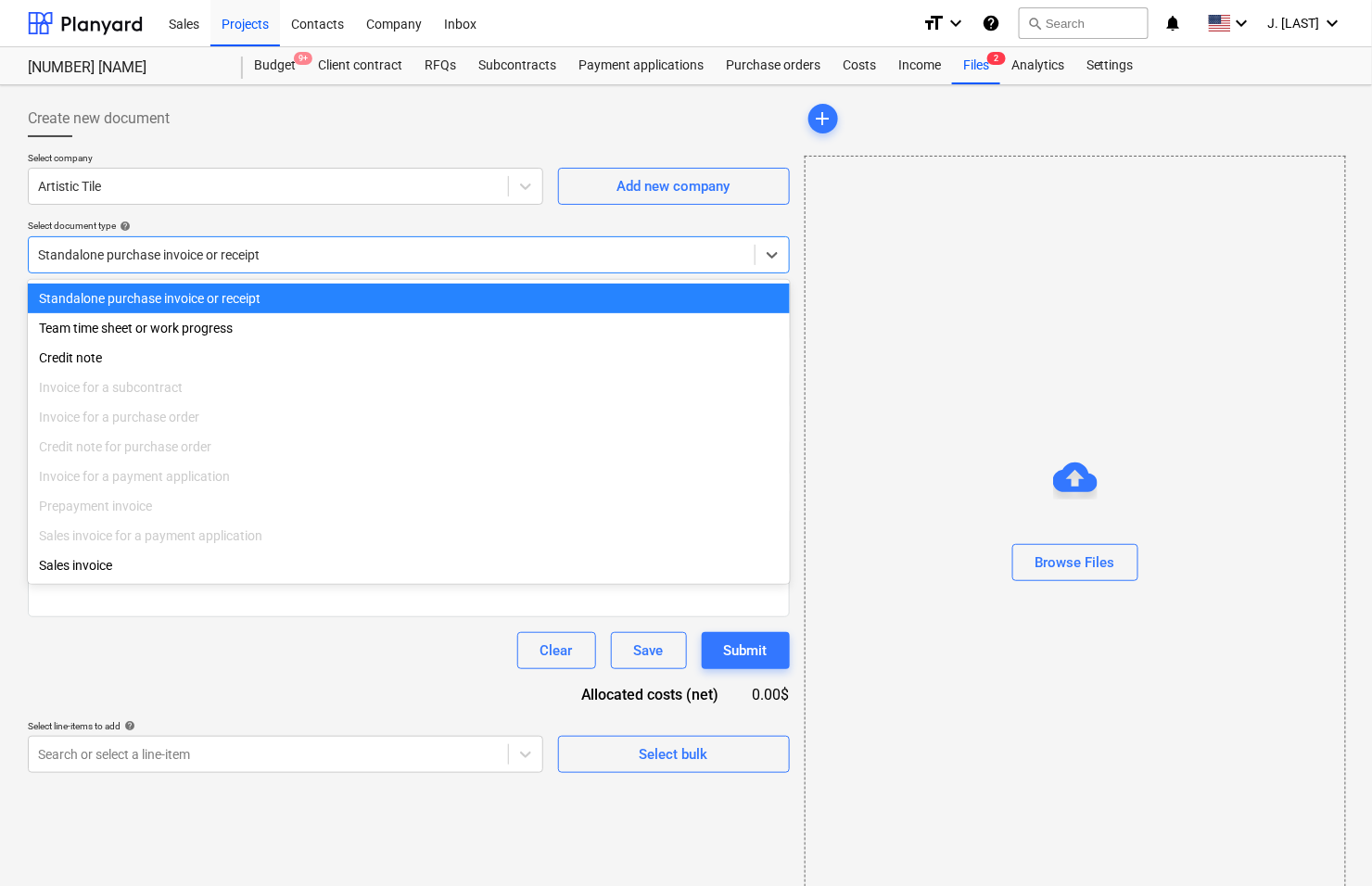 click at bounding box center (391, 255) 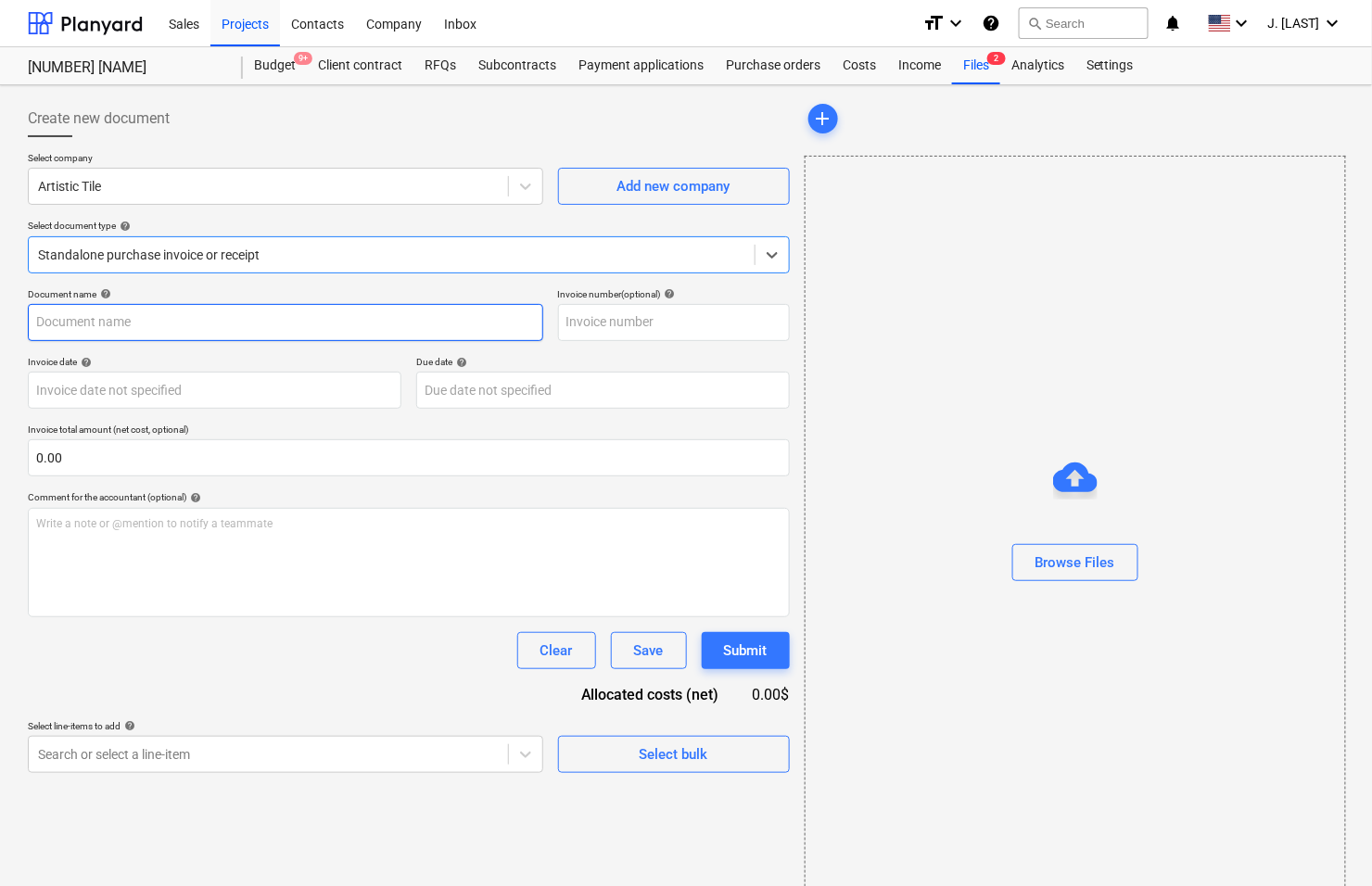 click at bounding box center (286, 323) 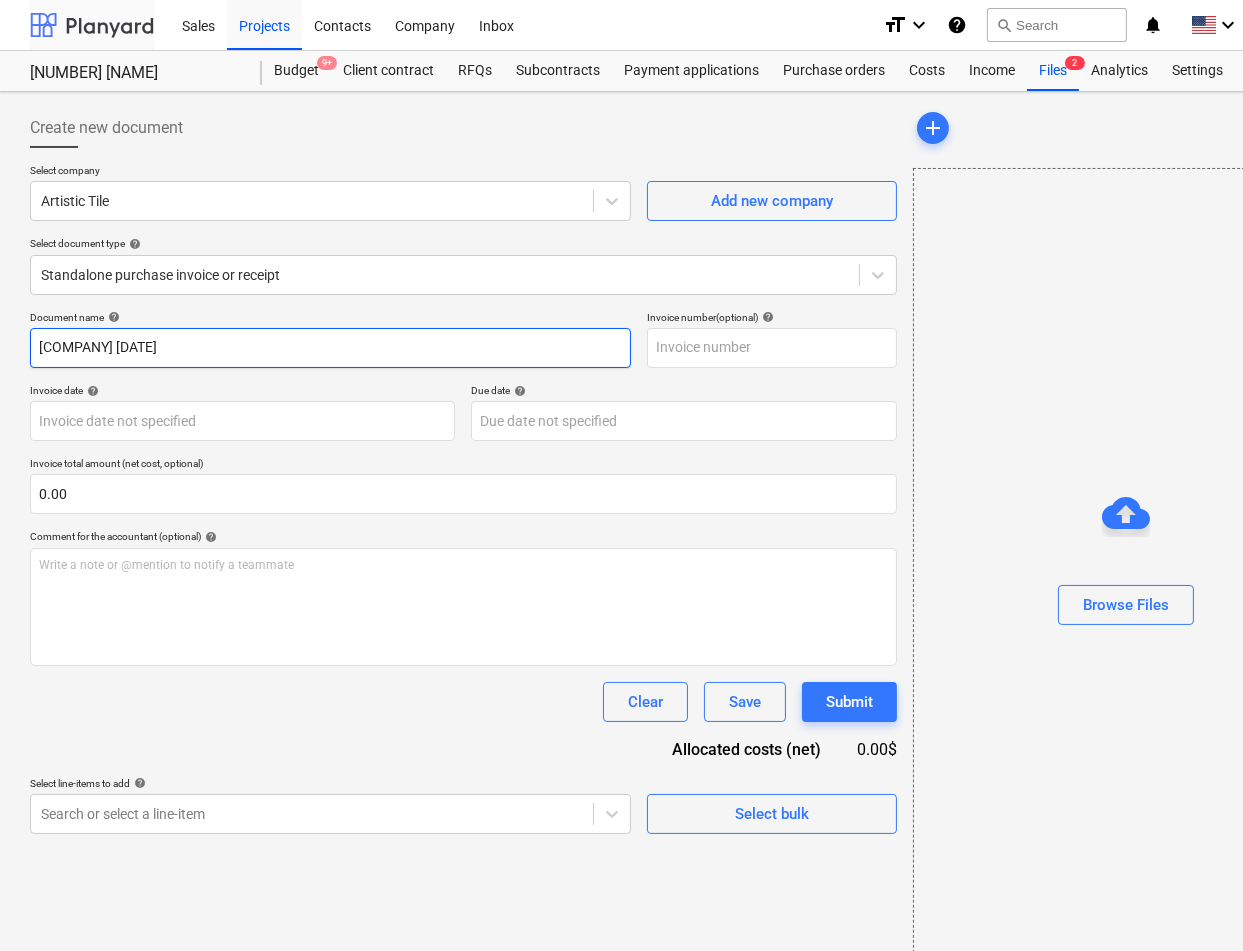 type on "[COMPANY] [DATE]" 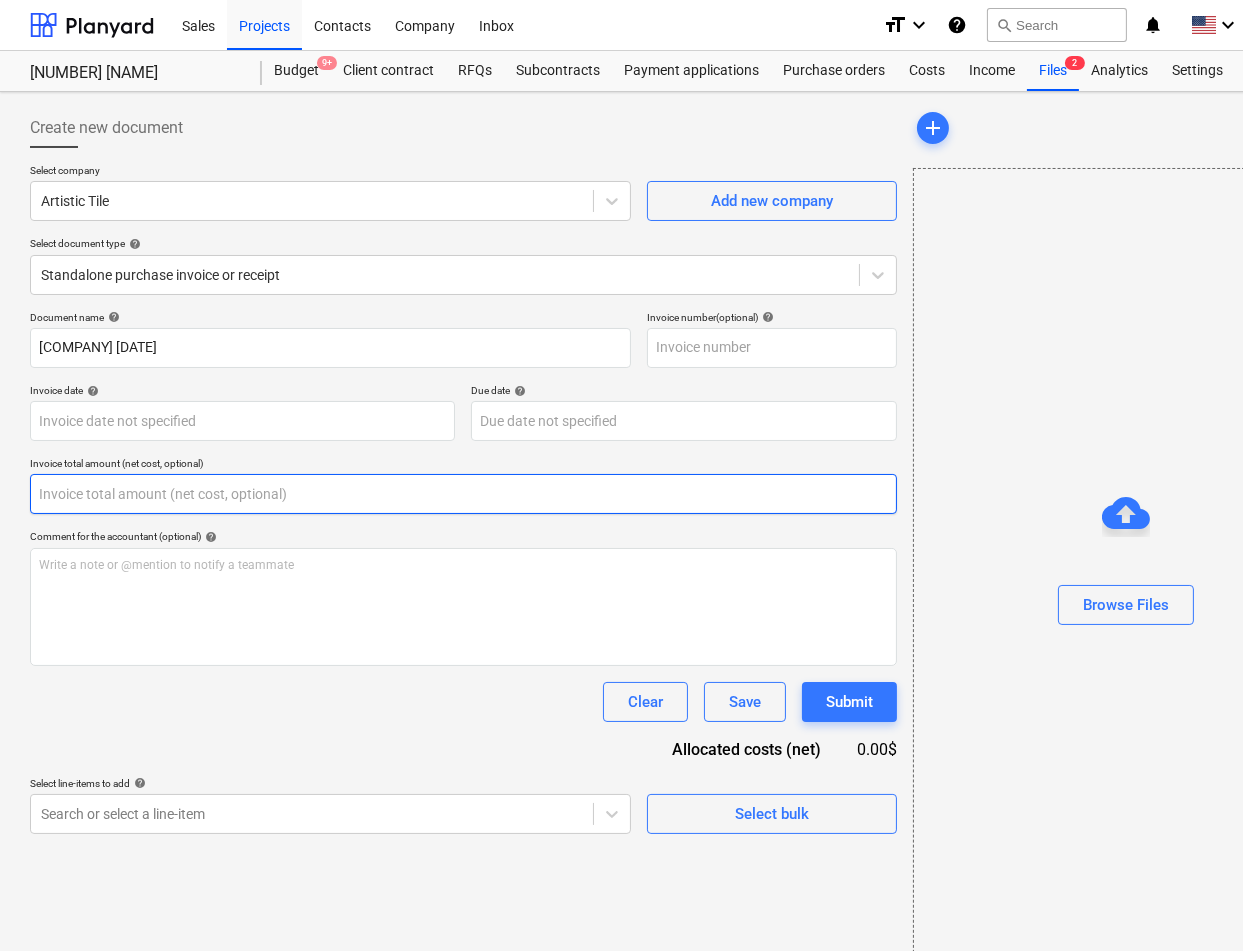 click at bounding box center (463, 494) 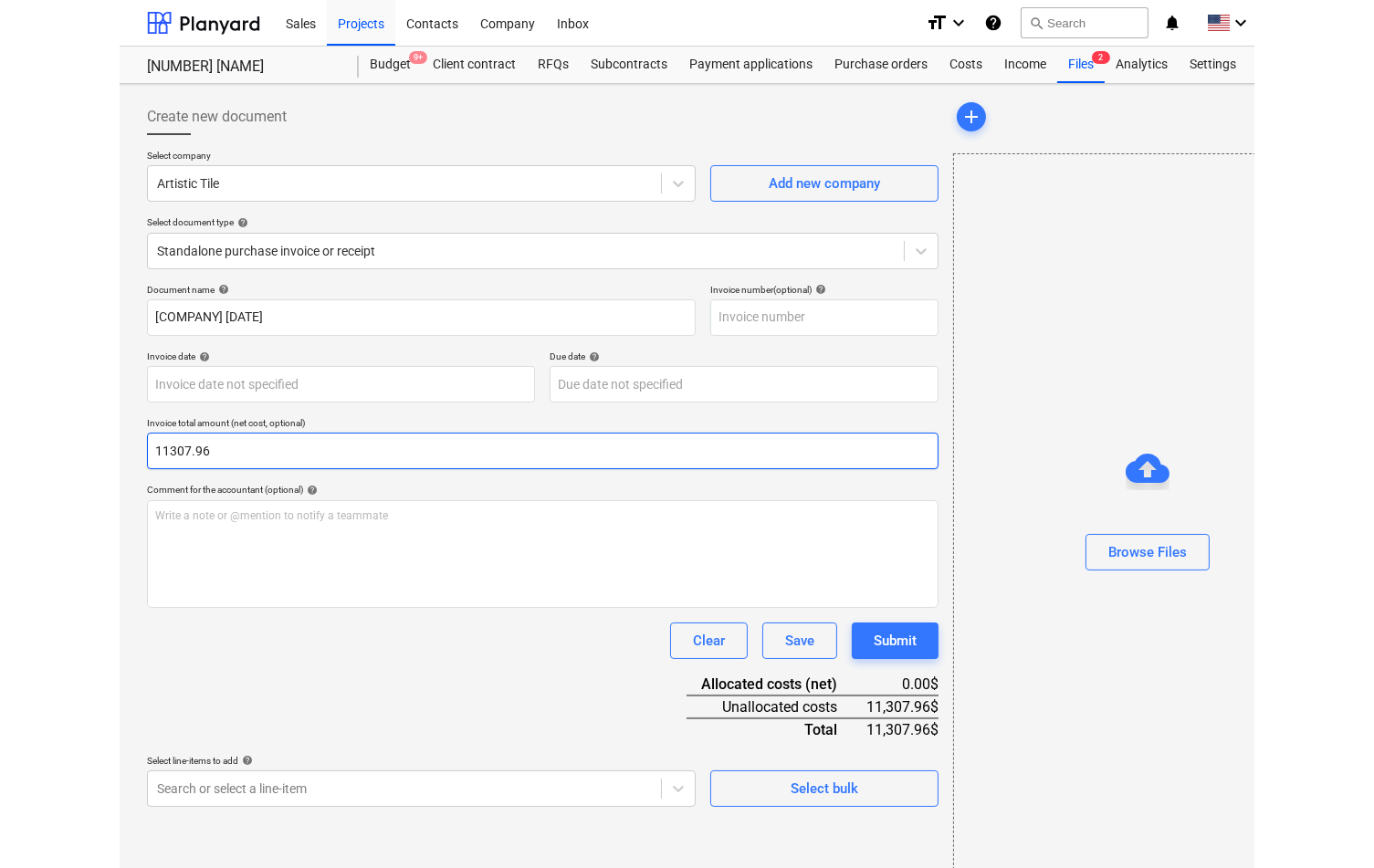 scroll, scrollTop: 8, scrollLeft: 0, axis: vertical 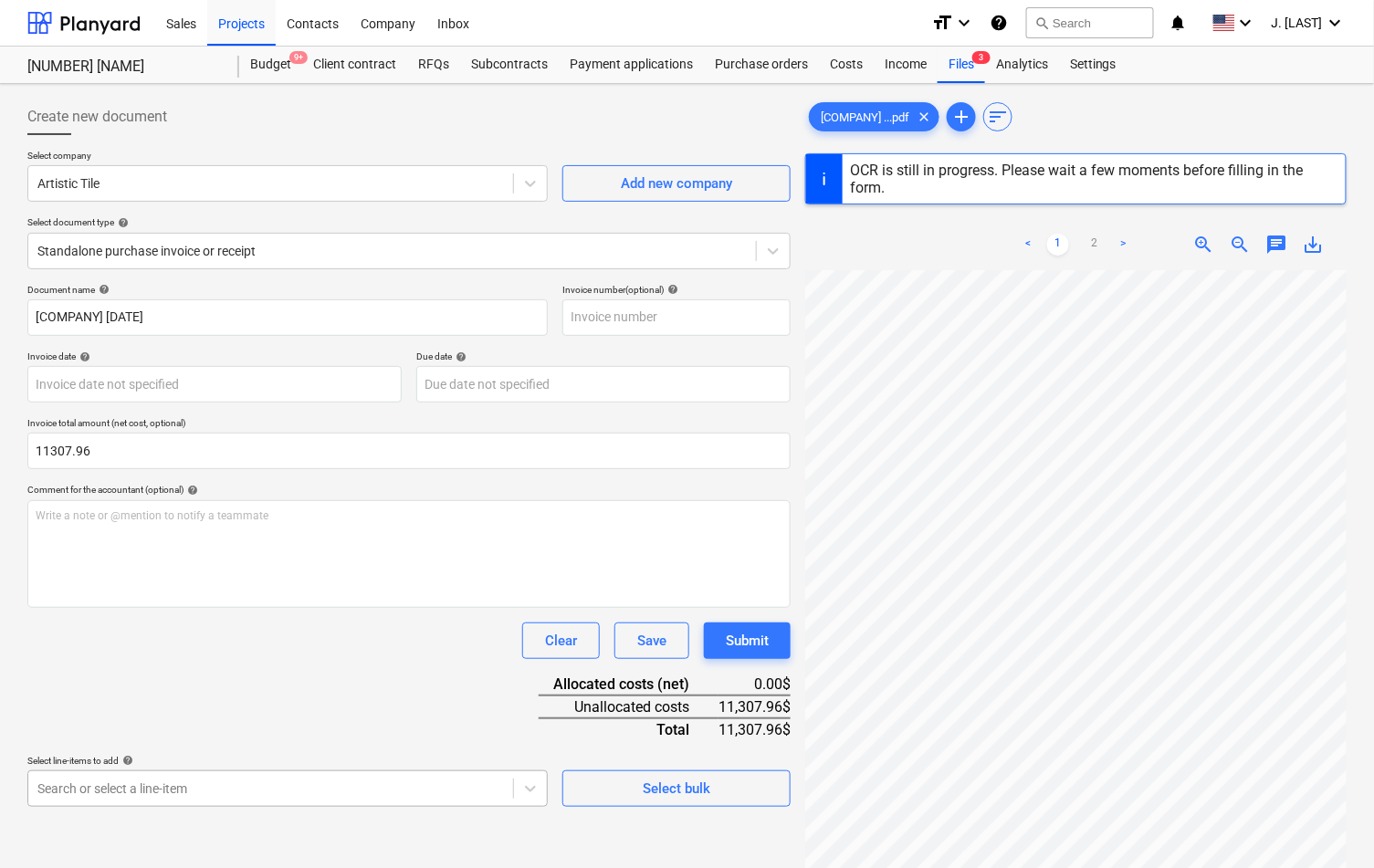 type on "11,307.96" 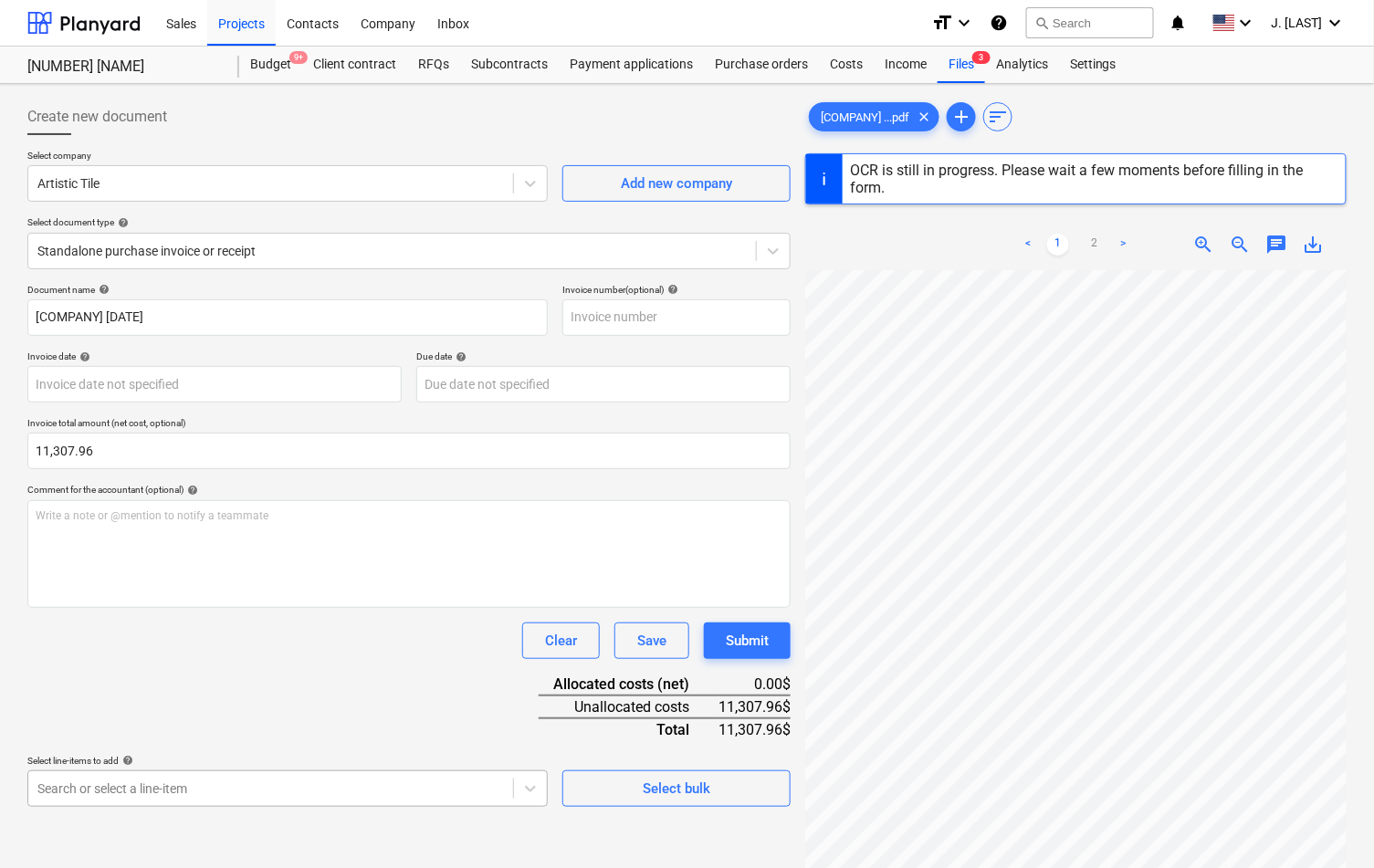 click on "Sales Projects Contacts Company Inbox format_size keyboard_arrow_down help search Search notifications 0 keyboard_arrow_down J. [NAME] keyboard_arrow_down 307 [STREET] Budget 9+ Client contract RFQs Subcontracts Payment applications Purchase orders Costs Income Files 3 Analytics Settings Create new document Select company Artistic Tile Add new company Select document type help Standalone purchase invoice or receipt Document name help Artstic Tile 4/15 Invoice number (optional) help Invoice date help Press the down arrow key to interact with the calendar and
select a date. Press the question mark key to get the keyboard shortcuts for changing dates. Due date help Press the down arrow key to interact with the calendar and
select a date. Press the question mark key to get the keyboard shortcuts for changing dates. Invoice total amount (net cost, optional) 11,307.96 Comment for the accountant (optional) help Write a note or @mention to notify a teammate Clear Save Submit Allocated costs (net) 0.00$ <" at bounding box center (687, 434) 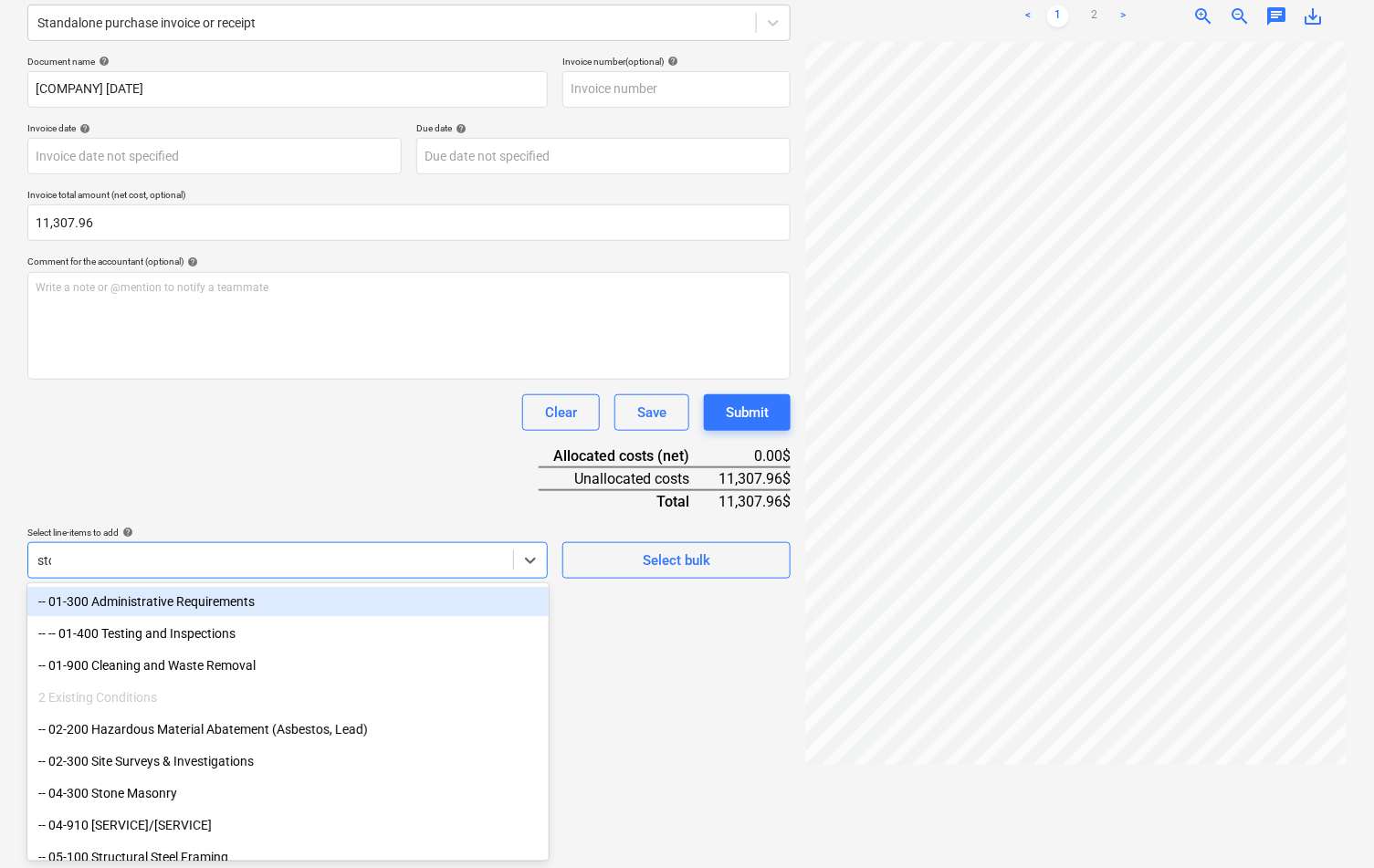 type on "ston" 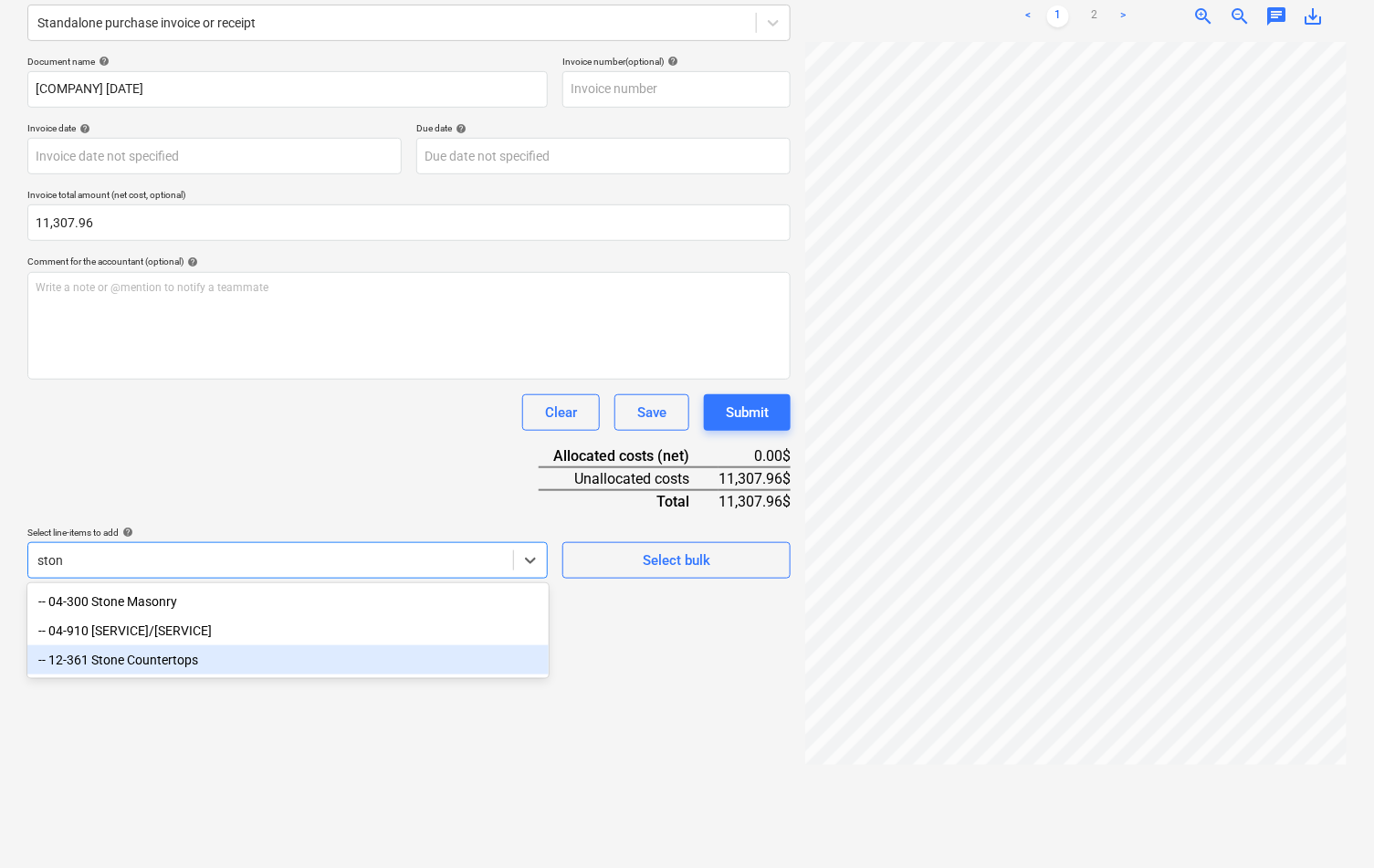 click on "-- 12-361 Stone Countertops" at bounding box center [288, 660] 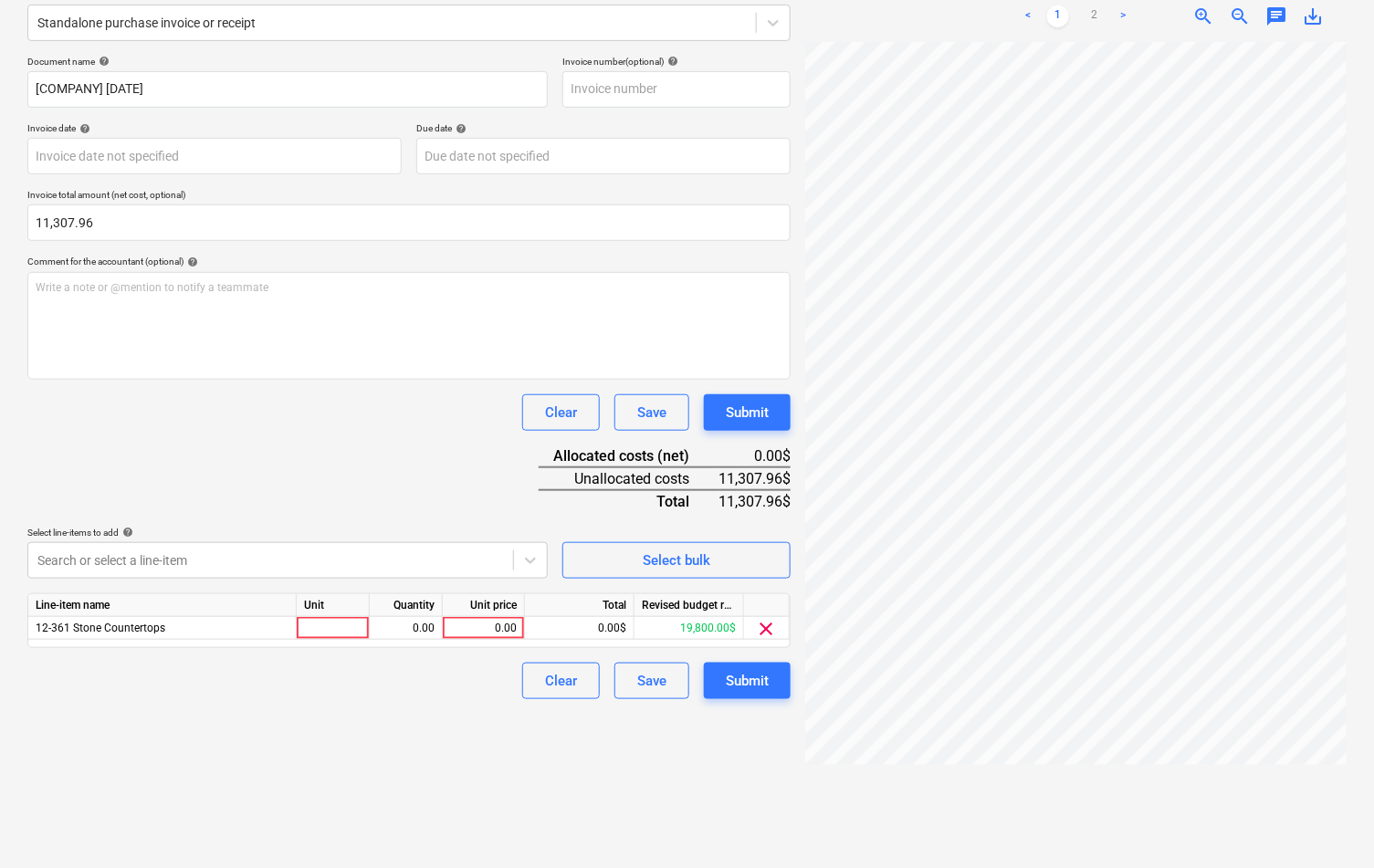 click on "Document name help Artstic Tile 4/15 Invoice number  (optional) help Invoice date help Press the down arrow key to interact with the calendar and
select a date. Press the question mark key to get the keyboard shortcuts for changing dates. Due date help Press the down arrow key to interact with the calendar and
select a date. Press the question mark key to get the keyboard shortcuts for changing dates. Invoice total amount (net cost, optional) 11,307.96 Comment for the accountant (optional) help Write a note or @mention to notify a teammate ﻿ Clear Save Submit Allocated costs (net) 0.00$ Unallocated costs 11,307.96$ Total 11,307.96$ Select line-items to add help Search or select a line-item" at bounding box center [409, 377] 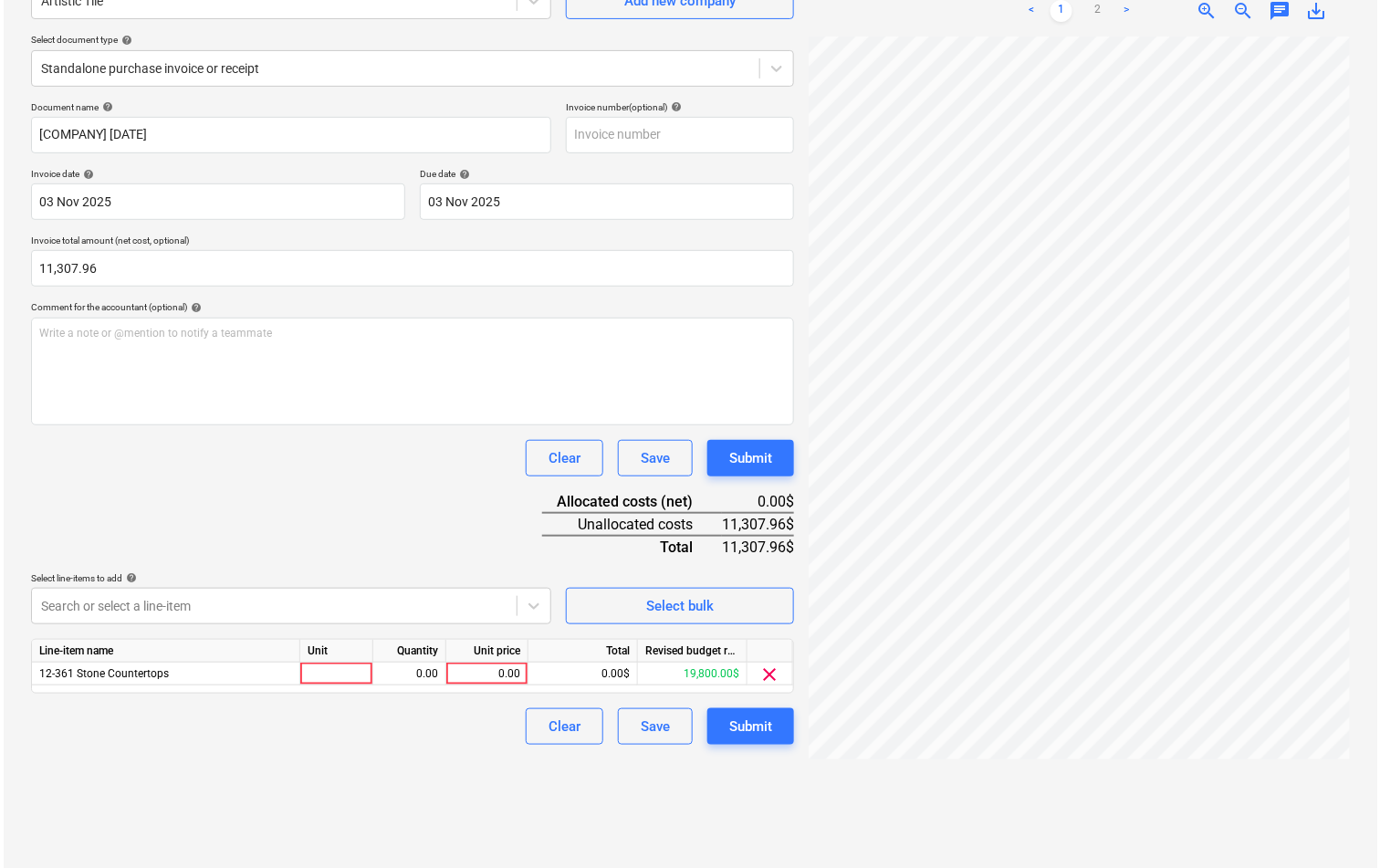 scroll, scrollTop: 182, scrollLeft: 0, axis: vertical 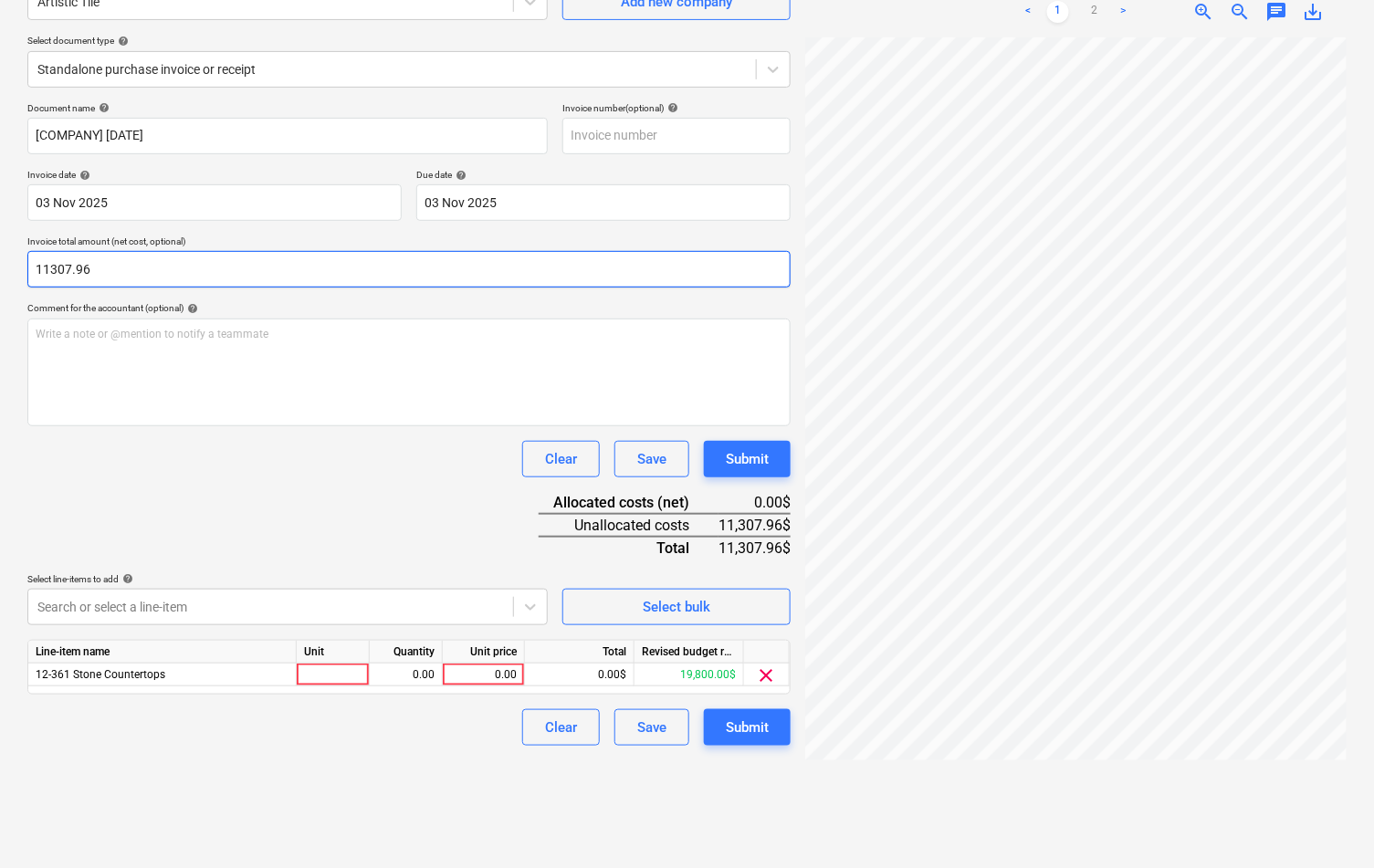 click on "11307.96" at bounding box center (409, 269) 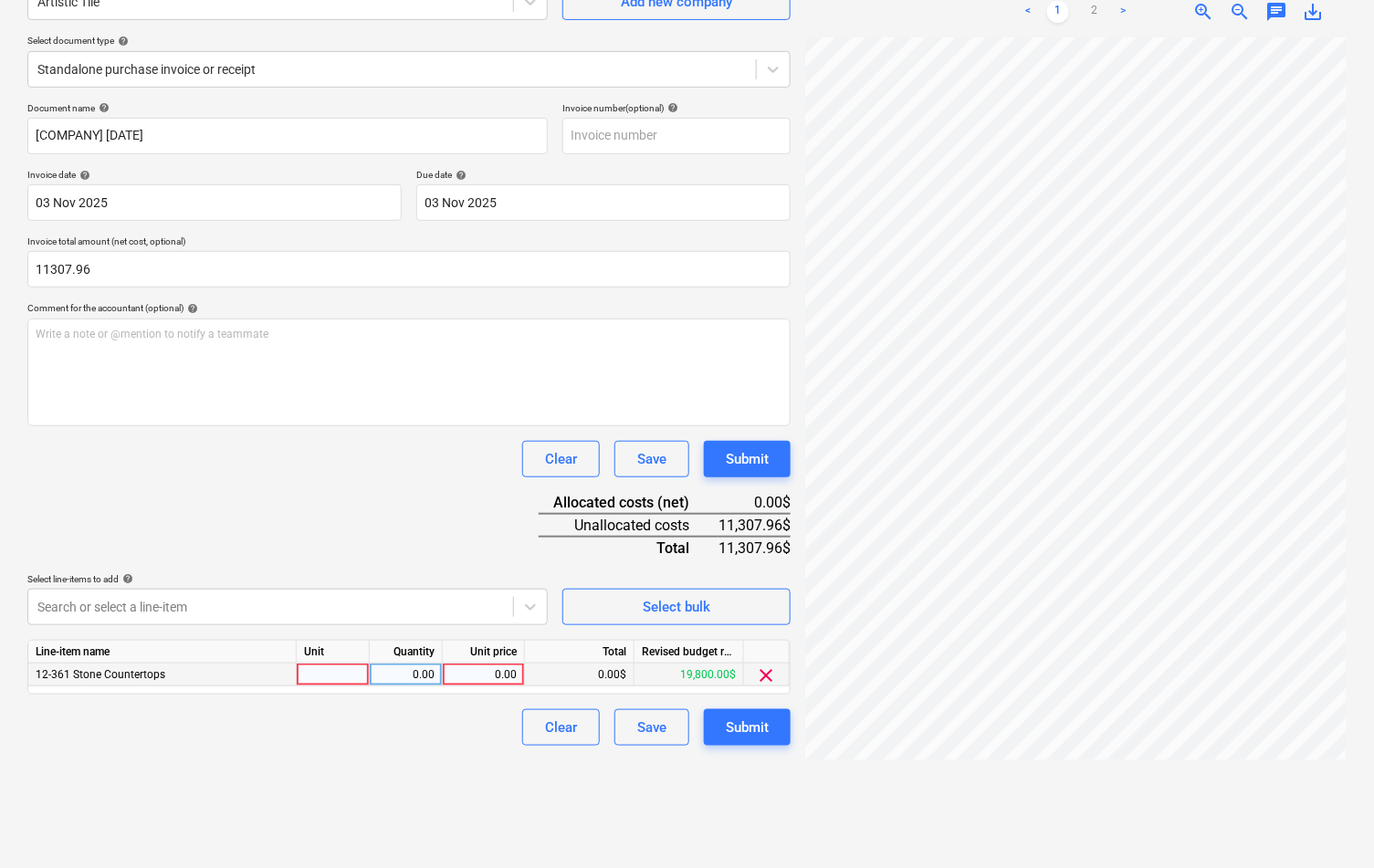type on "11,307.96" 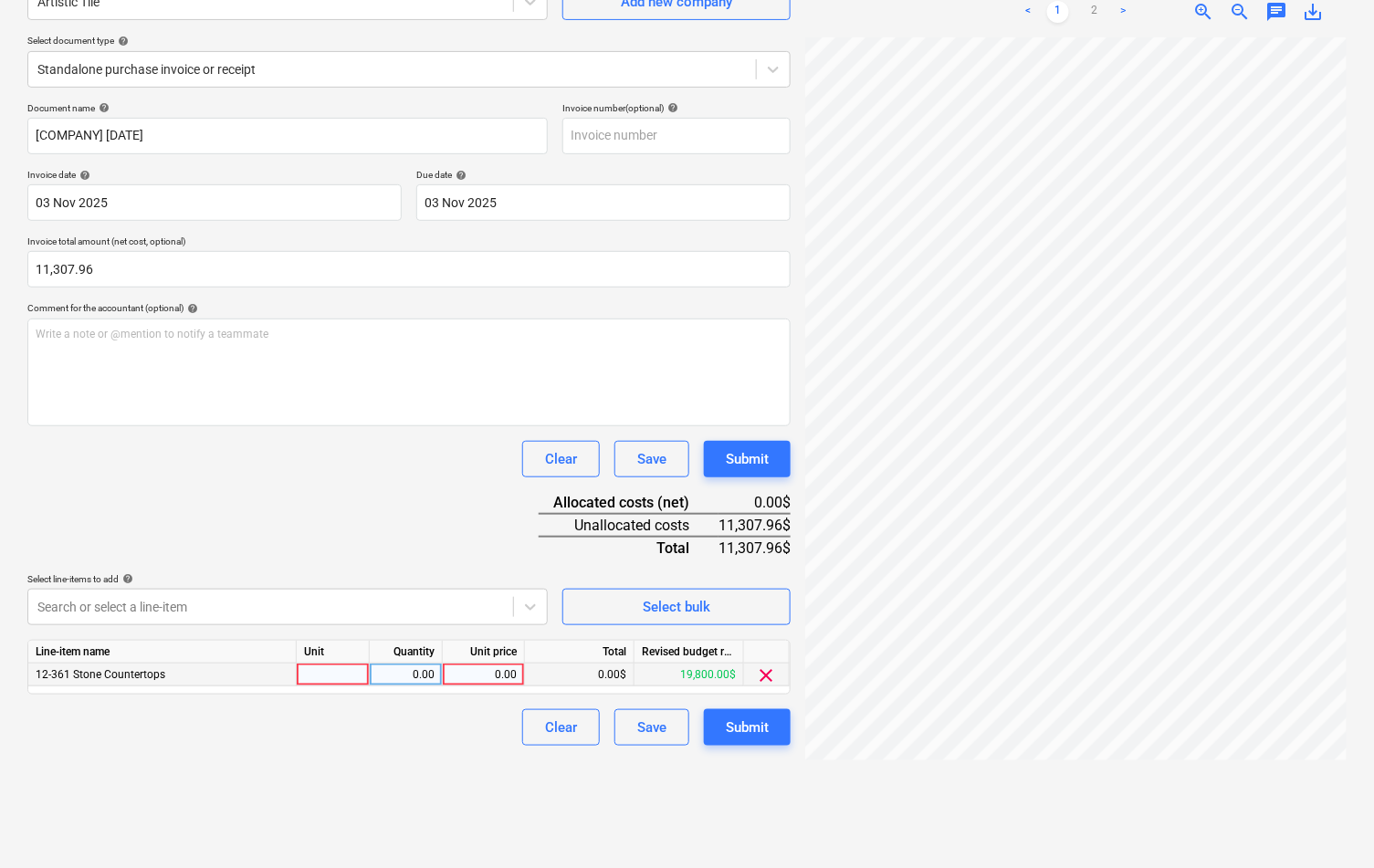 click on "0.00" at bounding box center [483, 675] 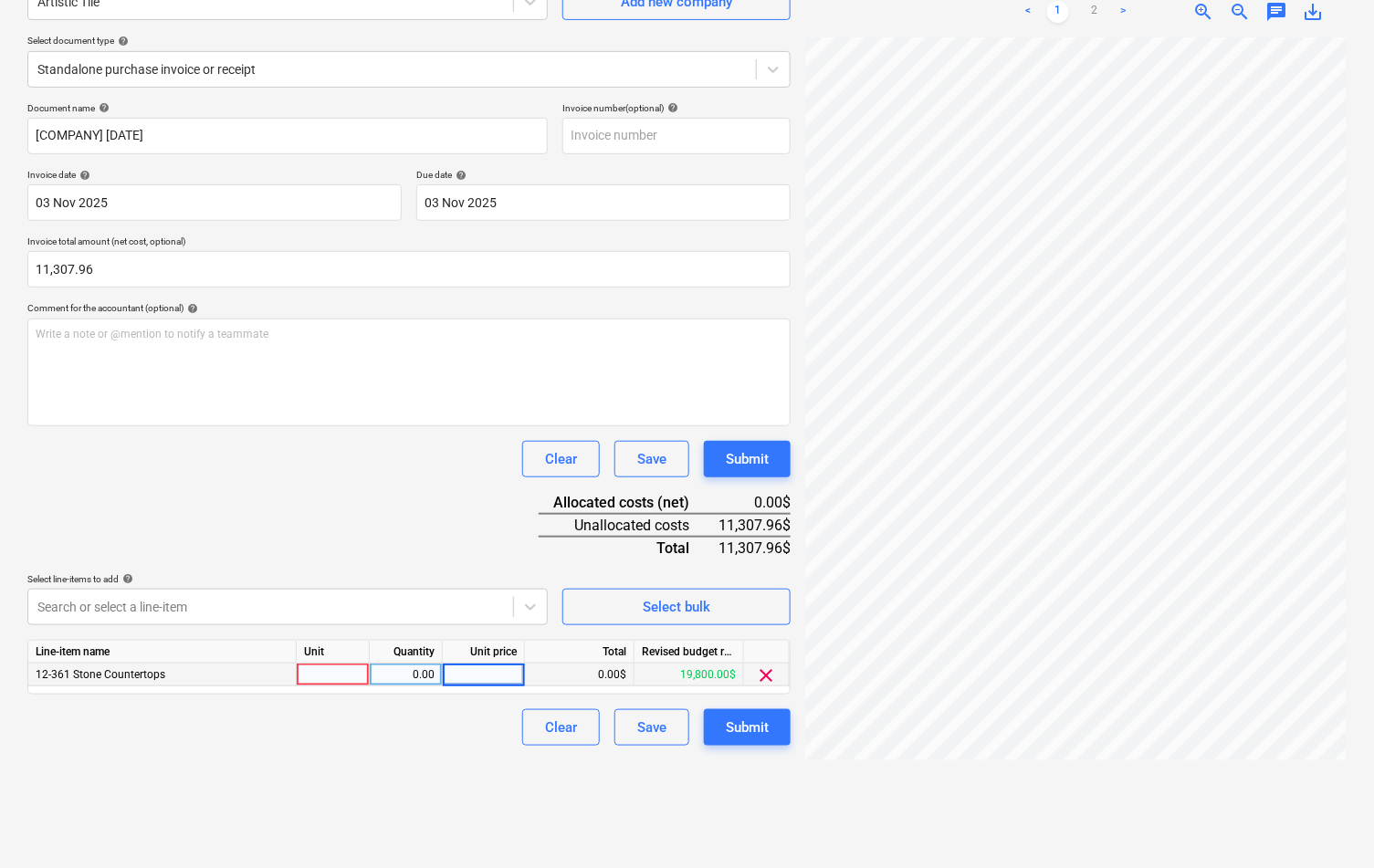 type on "11307.96" 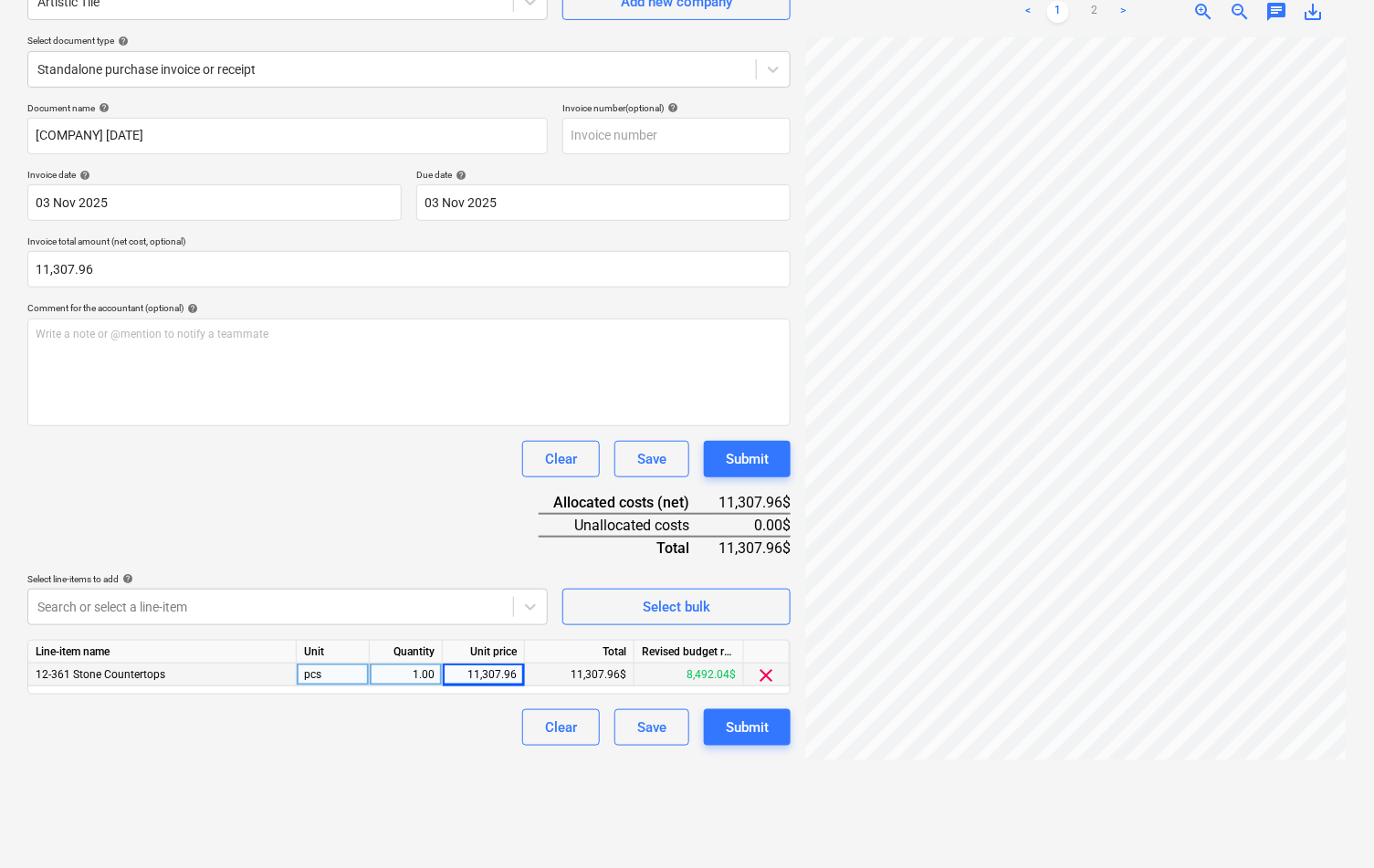 click on "Create new document Select company Artistic Tile Add new company Select document type help Standalone purchase invoice or receipt Document name help Artstic Tile 4/15 Invoice number (optional) help Invoice date help 03 Nov 2025 03.11.2025 Press the down arrow key to interact with the calendar and select a date. Press the question mark key to get the keyboard shortcuts for changing dates. Due date help 03 Nov 2025 03.11.2025 Press the down arrow key to interact with the calendar and select a date. Press the question mark key to get the keyboard shortcuts for changing dates. Invoice total amount (net cost, optional) [AMOUNT] Comment for the accountant (optional) help Write a note or @mention to notify a teammate ﻿ Clear Save Submit Allocated costs (net) [AMOUNT]$ Unallocated costs 0.00$ Total [AMOUNT]$ Select line-items to add help Search or select a line-item Select bulk Line-item name Unit Quantity Unit price Total Revised budget remaining 12-361 Stone Countertops pcs 1.00 [AMOUNT] [AMOUNT]$" at bounding box center (409, 385) 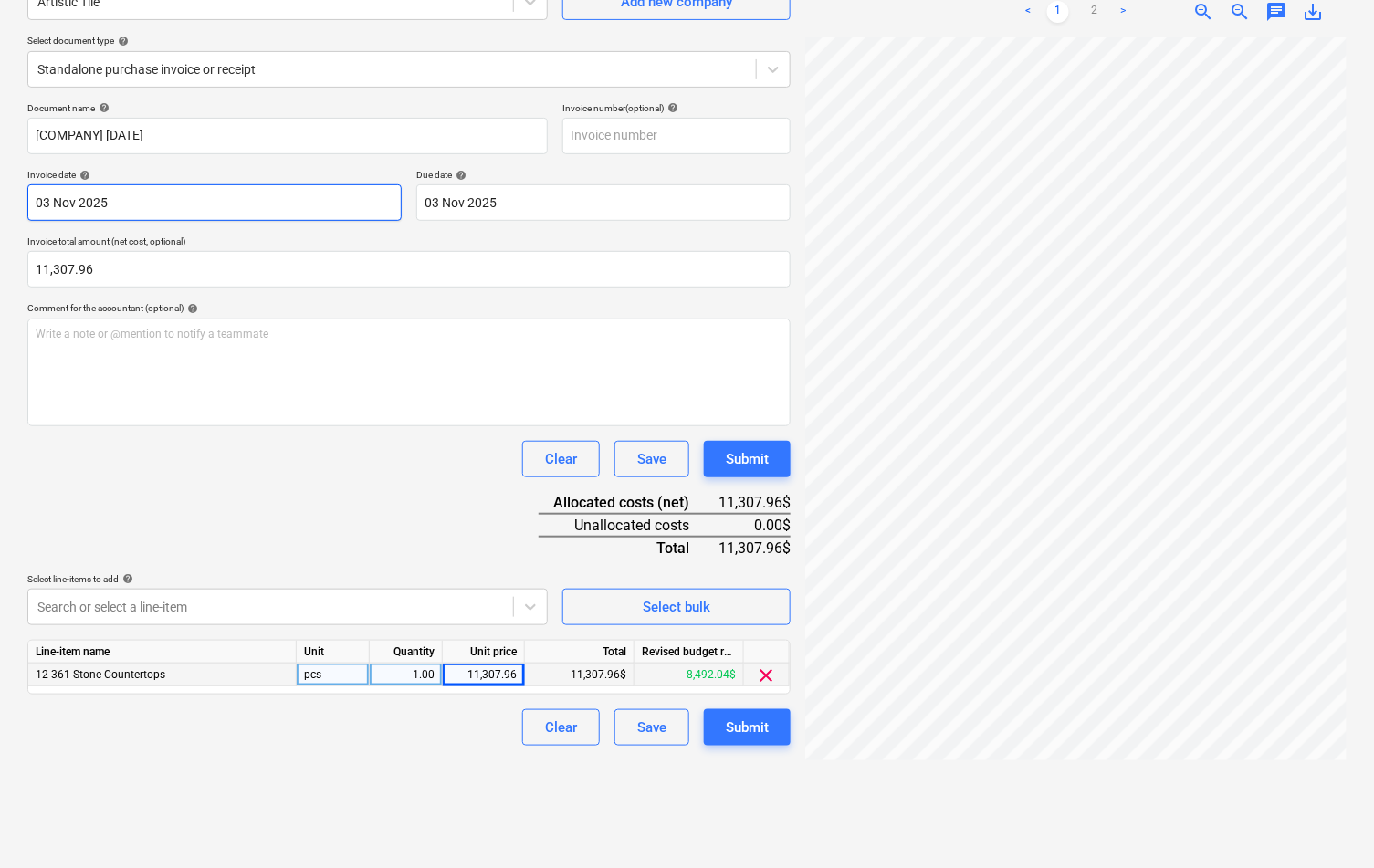 click on "Sales Projects Contacts Company Inbox format_size keyboard_arrow_down help search Search notifications 0 keyboard_arrow_down [NAME] keyboard_arrow_down 307 Hicks 307 Hicks Budget 9+ Client contract RFQs Subcontracts Payment applications Purchase orders Costs Income Files 2 Analytics Settings Create new document Select company Artistic Tile Add new company Select document type help Standalone purchase invoice or receipt Document name help Artstic Tile 4/15 Invoice number (optional) help Invoice date help 03 Nov 2025 03.11.2025 Press the down arrow key to interact with the calendar and select a date. Press the question mark key to get the keyboard shortcuts for changing dates. Due date help 03 Nov 2025 03.11.2025 Press the down arrow key to interact with the calendar and select a date. Press the question mark key to get the keyboard shortcuts for changing dates. Invoice total amount (net cost, optional) [AMOUNT] Comment for the accountant (optional) help Write a note or @mention to notify a teammate ﻿" at bounding box center [687, 252] 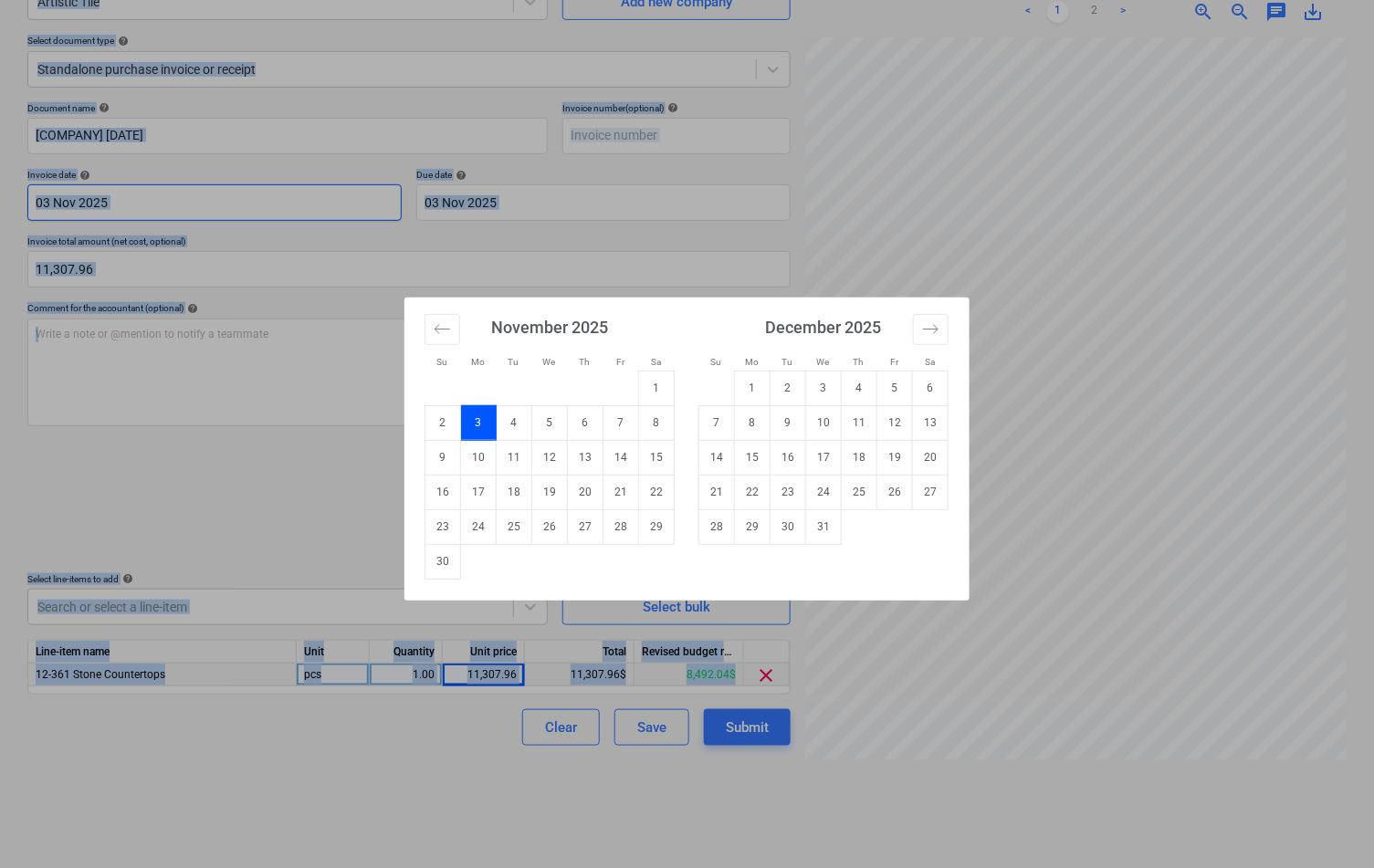 click on "Su Mo Tu We Th Fr Sa Su Mo Tu We Th Fr Sa [MONTH] [YEAR] 1 2 3 4 5 6 7 8 9 10 11 12 13 14 15 16 17 18 19 20 21 22 23 24 25 26 27 28 29 30 31 [MONTH] [YEAR] 1 2 3 4 5 6 7 8 9 10 11 12 13 14 15 16 17 18 19 20 21 22 23 24 25 26 27 28 29 30 31 [MONTH] [YEAR] 1 2 3 4 5 6 7 8 9 10 11 12 13 14 15 16 17 18 19 20 21 22 23 24 25 26 27 28 29 30 31 [MONTH] [YEAR] 1 2 3 4 5 6 7 8 9 10 11 12 13 14 15 16 17 18 19 20 21 22 23 24 25 26 27 28 29 30 31" at bounding box center [687, 434] 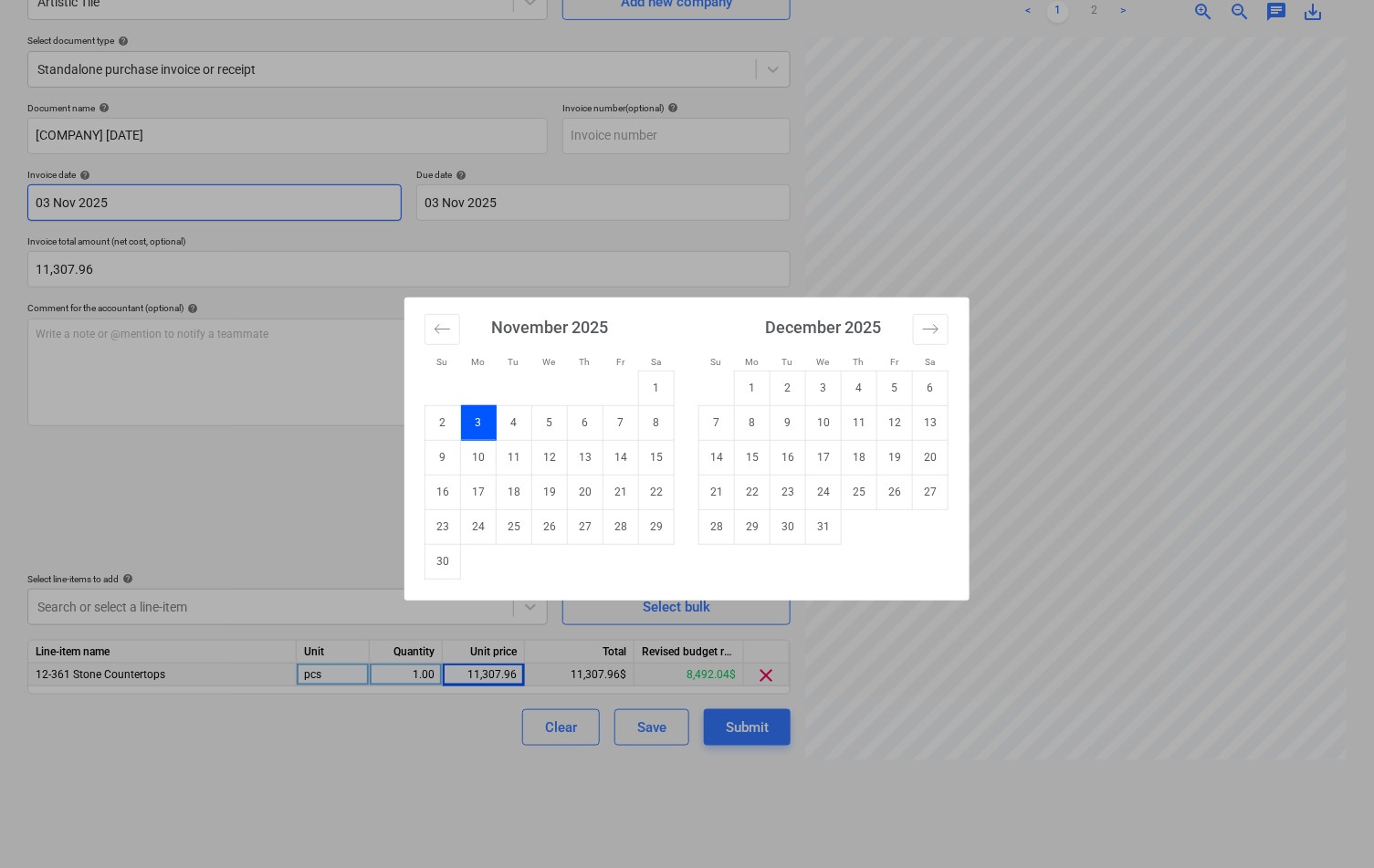 click on "Sales Projects Contacts Company Inbox format_size keyboard_arrow_down help search Search notifications 0 keyboard_arrow_down [NAME] keyboard_arrow_down 307 Hicks 307 Hicks Budget 9+ Client contract RFQs Subcontracts Payment applications Purchase orders Costs Income Files 2 Analytics Settings Create new document Select company Artistic Tile Add new company Select document type help Standalone purchase invoice or receipt Document name help Artstic Tile 4/15 Invoice number (optional) help Invoice date help 03 Nov 2025 03.11.2025 Press the down arrow key to interact with the calendar and select a date. Press the question mark key to get the keyboard shortcuts for changing dates. Due date help 03 Nov 2025 03.11.2025 Press the down arrow key to interact with the calendar and select a date. Press the question mark key to get the keyboard shortcuts for changing dates. Invoice total amount (net cost, optional) [AMOUNT] Comment for the accountant (optional) help Write a note or @mention to notify a teammate ﻿" at bounding box center [687, 252] 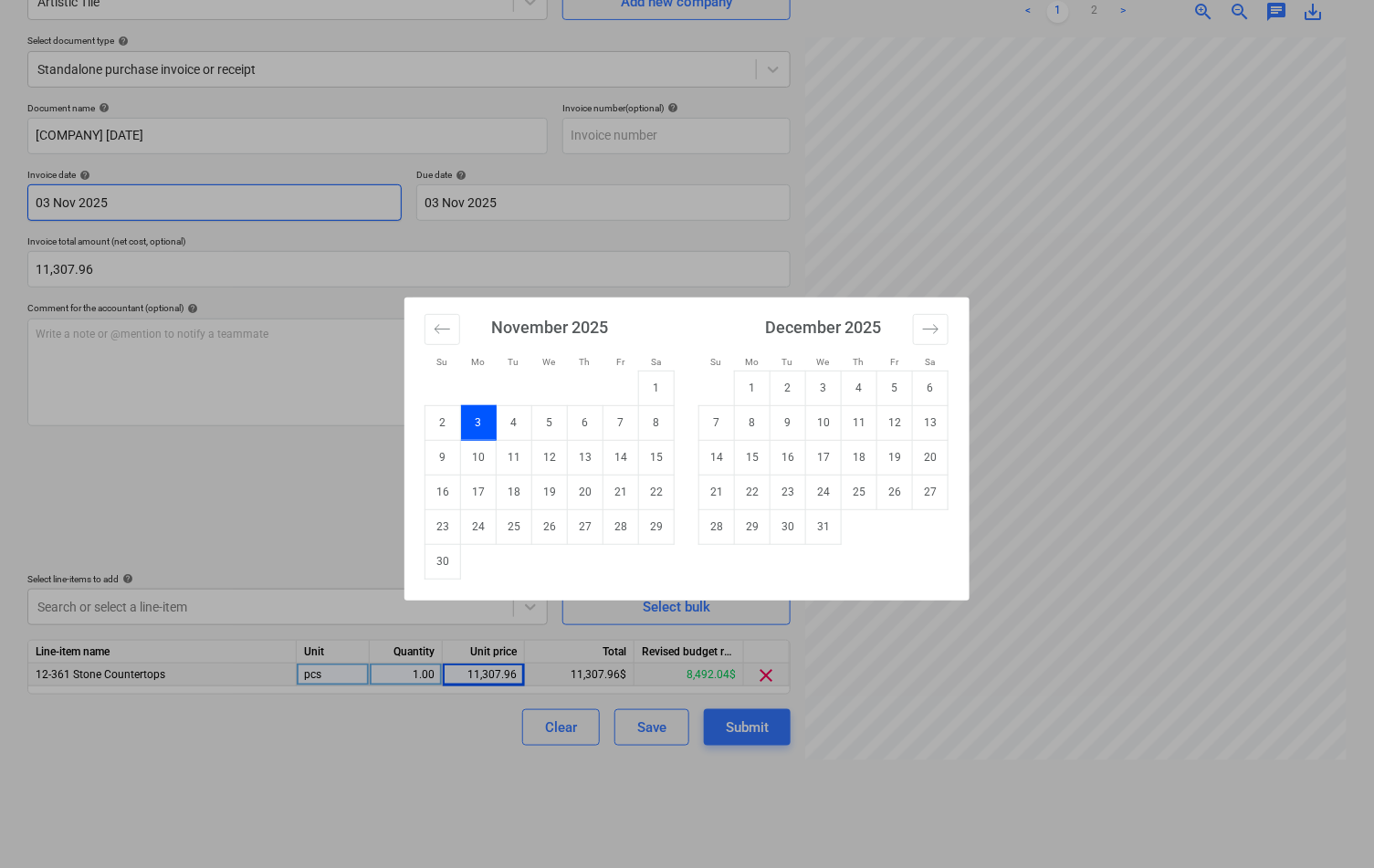 click on "Sales Projects Contacts Company Inbox format_size keyboard_arrow_down help search Search notifications 0 keyboard_arrow_down [NAME] keyboard_arrow_down 307 Hicks 307 Hicks Budget 9+ Client contract RFQs Subcontracts Payment applications Purchase orders Costs Income Files 2 Analytics Settings Create new document Select company Artistic Tile Add new company Select document type help Standalone purchase invoice or receipt Document name help Artstic Tile 4/15 Invoice number (optional) help Invoice date help 03 Nov 2025 03.11.2025 Press the down arrow key to interact with the calendar and select a date. Press the question mark key to get the keyboard shortcuts for changing dates. Due date help 03 Nov 2025 03.11.2025 Press the down arrow key to interact with the calendar and select a date. Press the question mark key to get the keyboard shortcuts for changing dates. Invoice total amount (net cost, optional) [AMOUNT] Comment for the accountant (optional) help Write a note or @mention to notify a teammate ﻿" at bounding box center (687, 252) 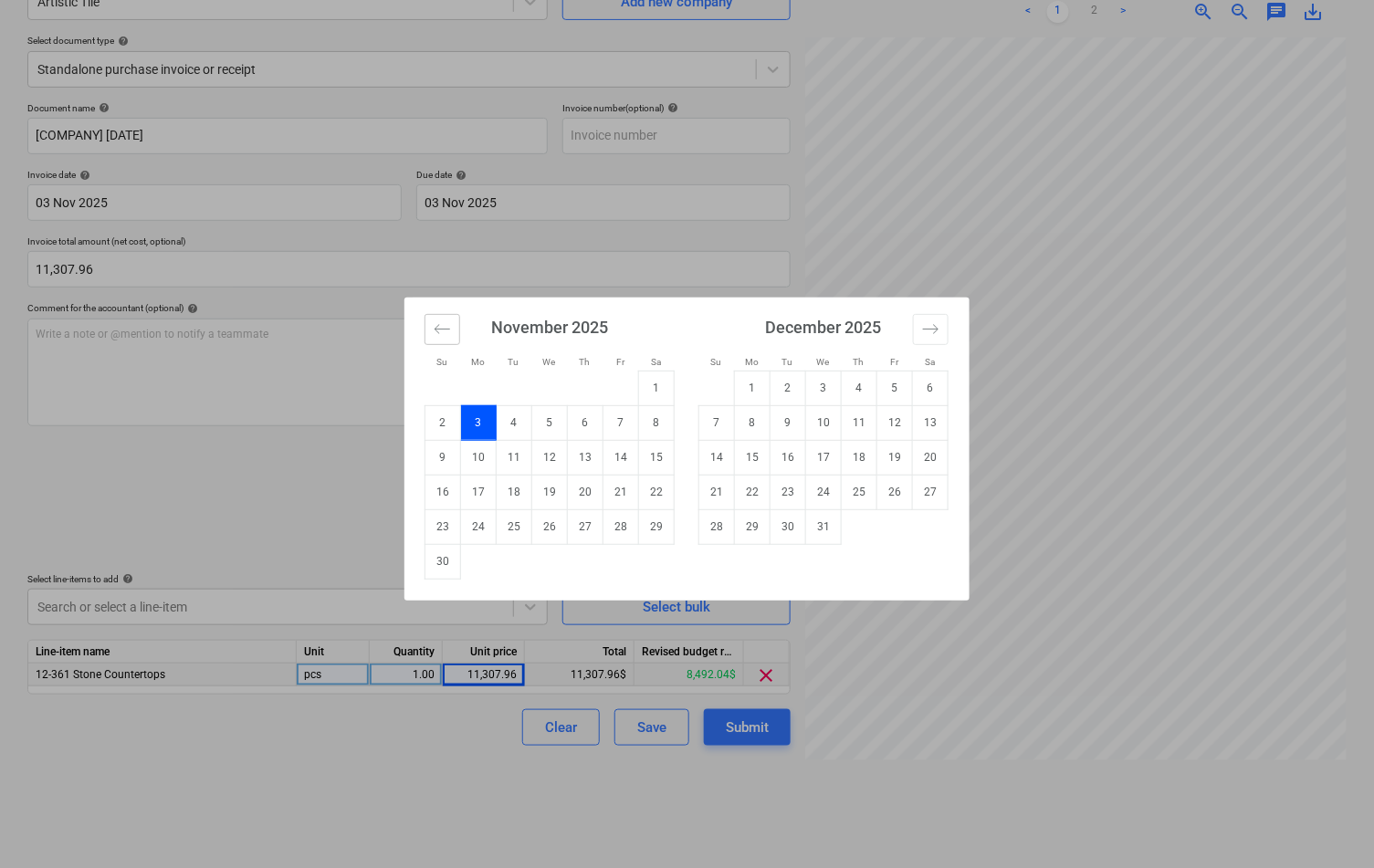 click 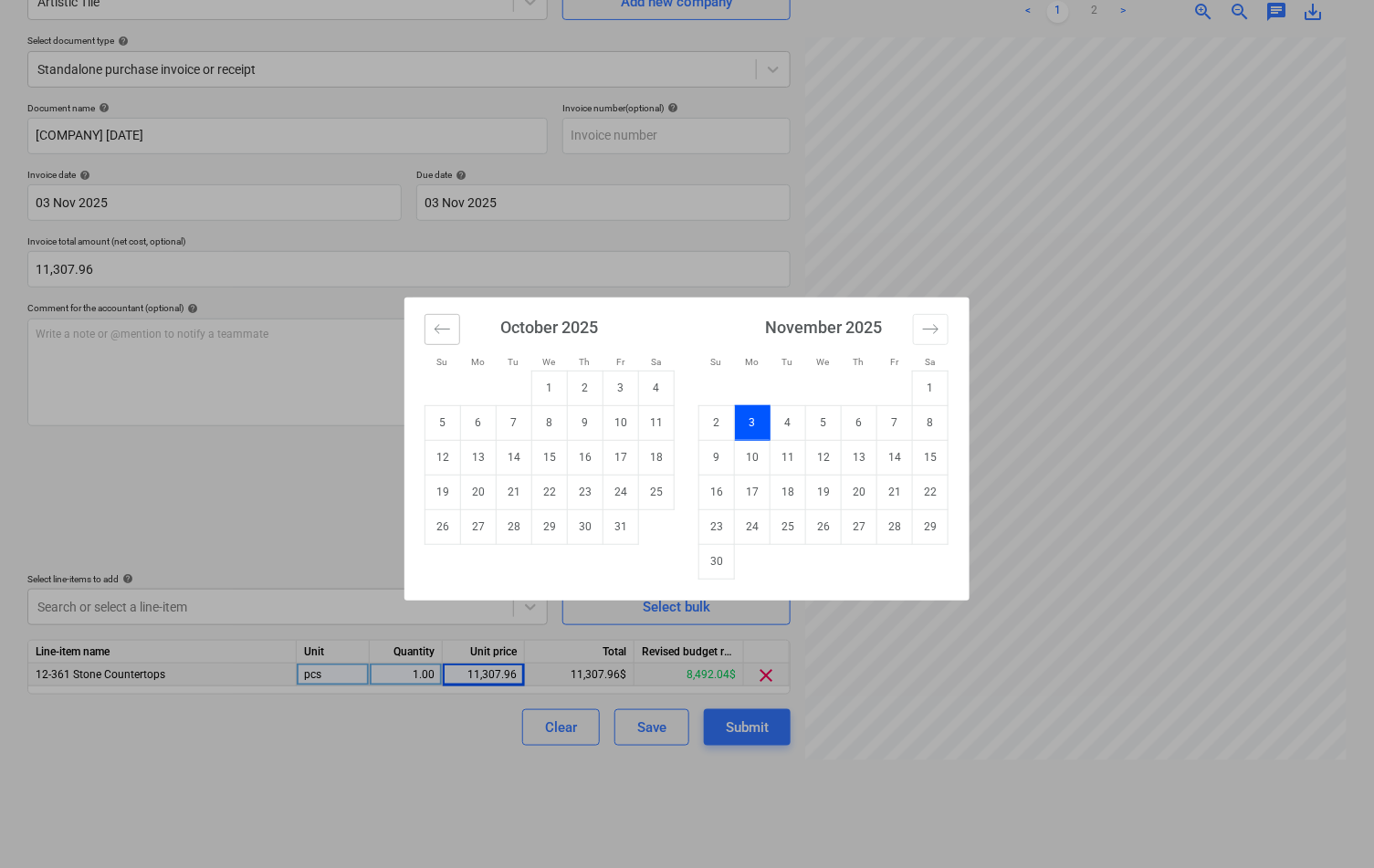 click 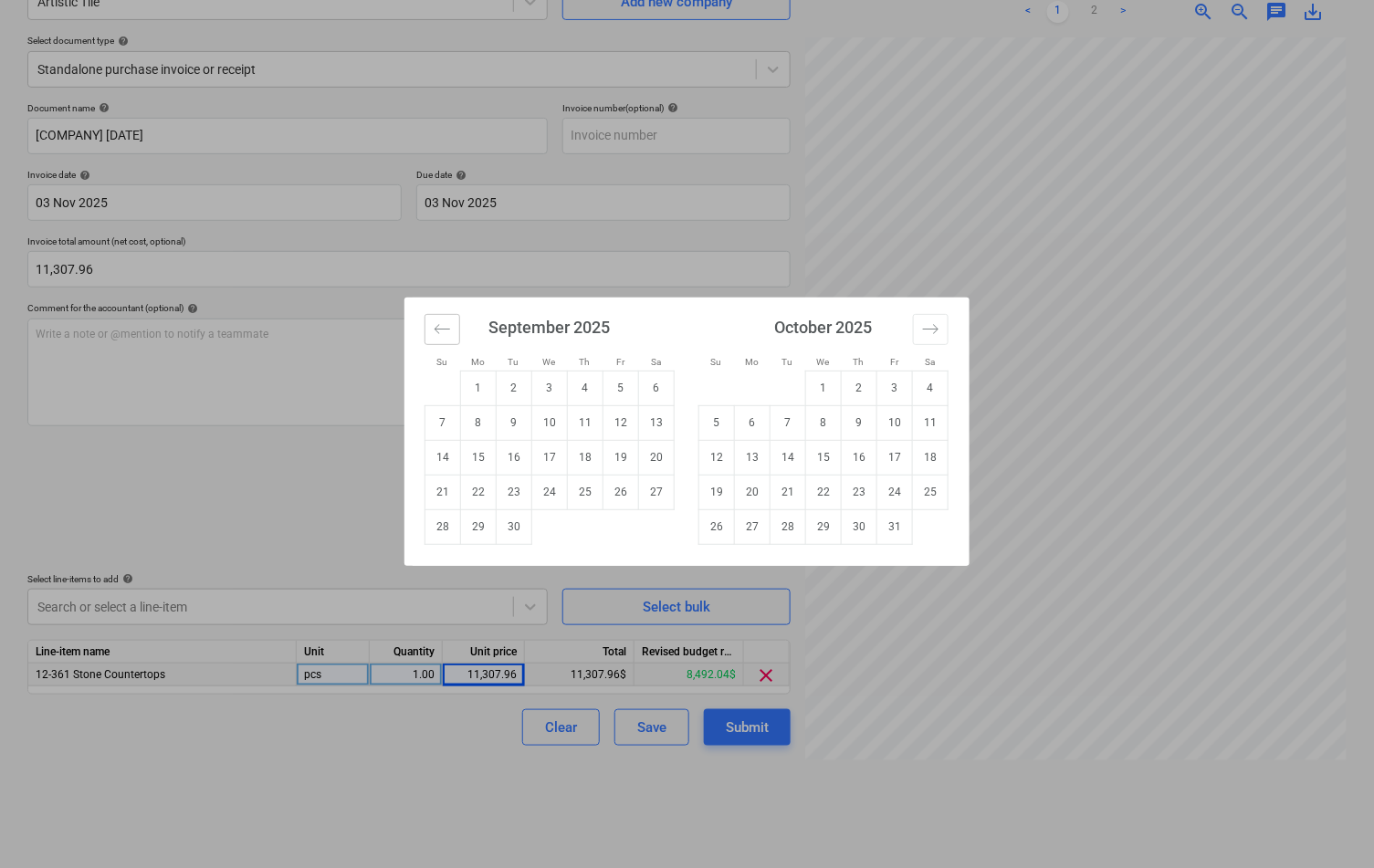 click 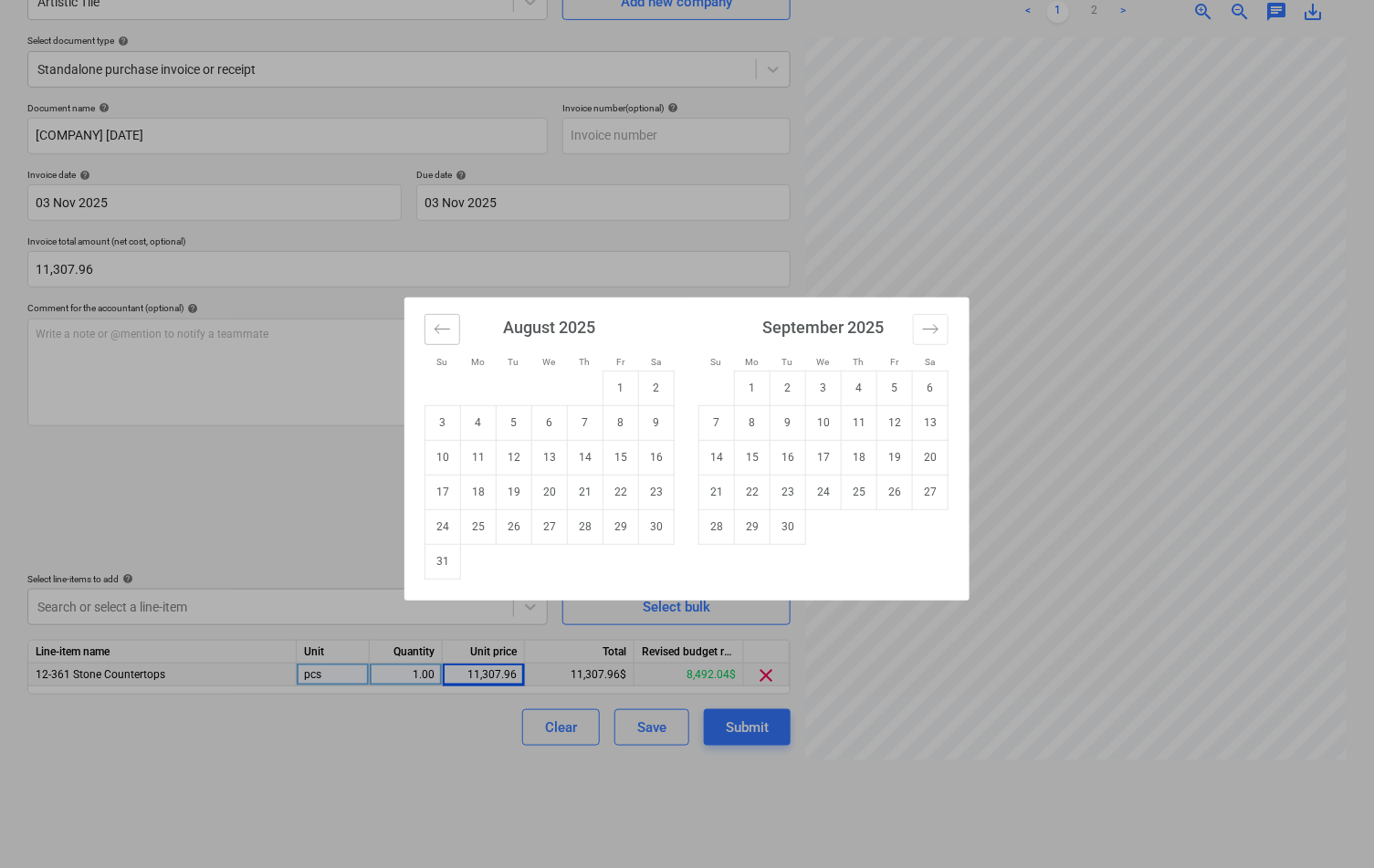 click 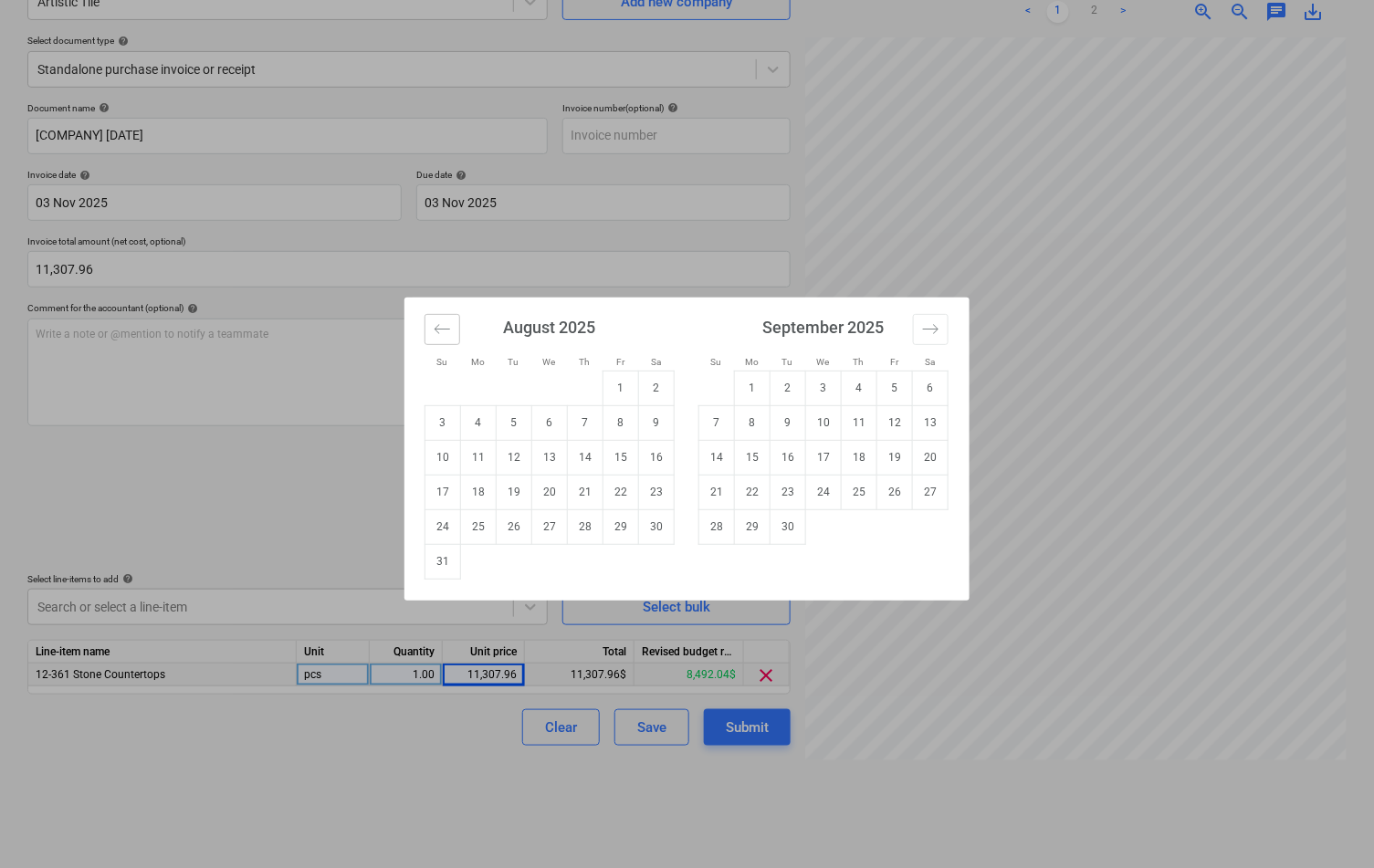 click 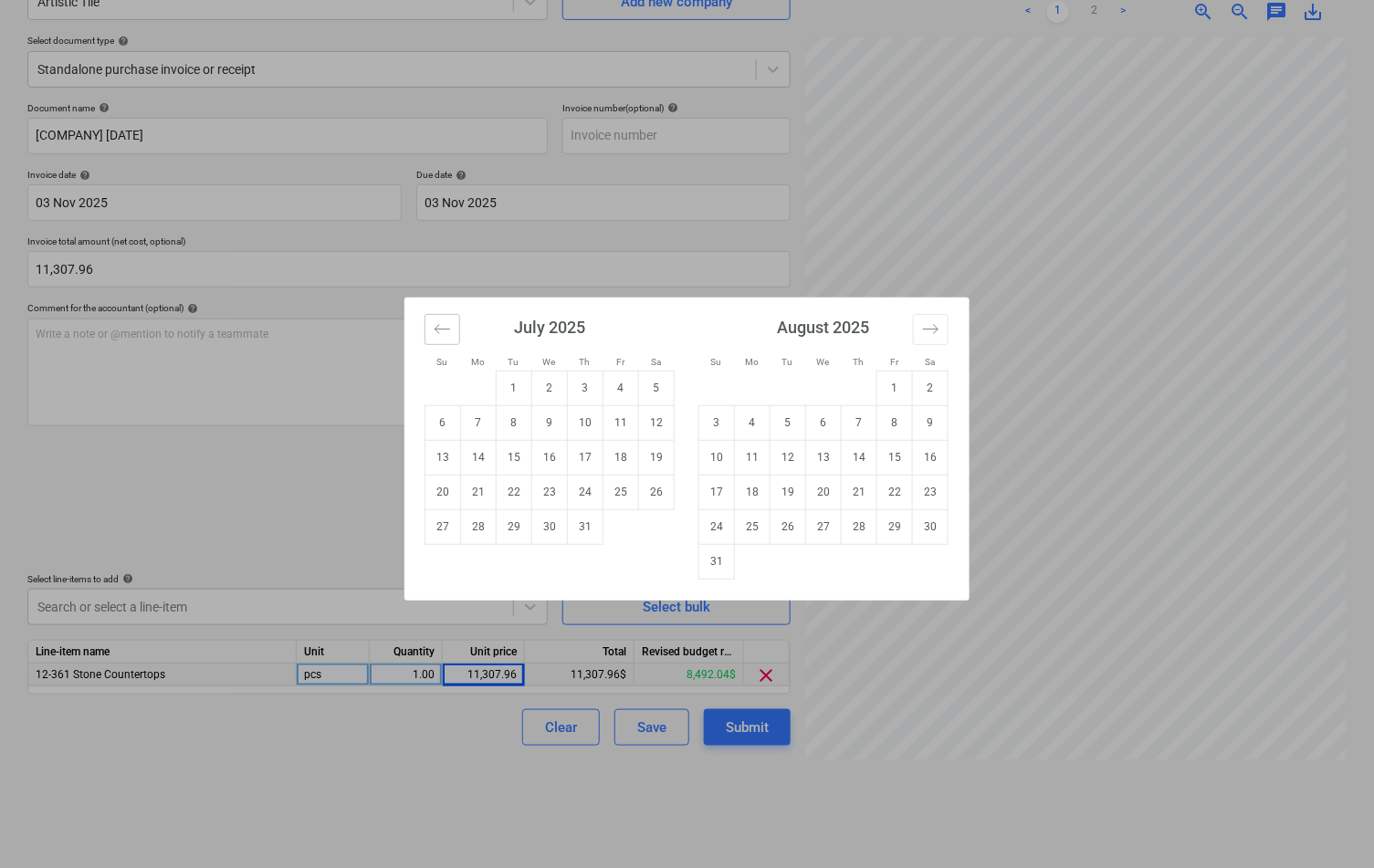 click 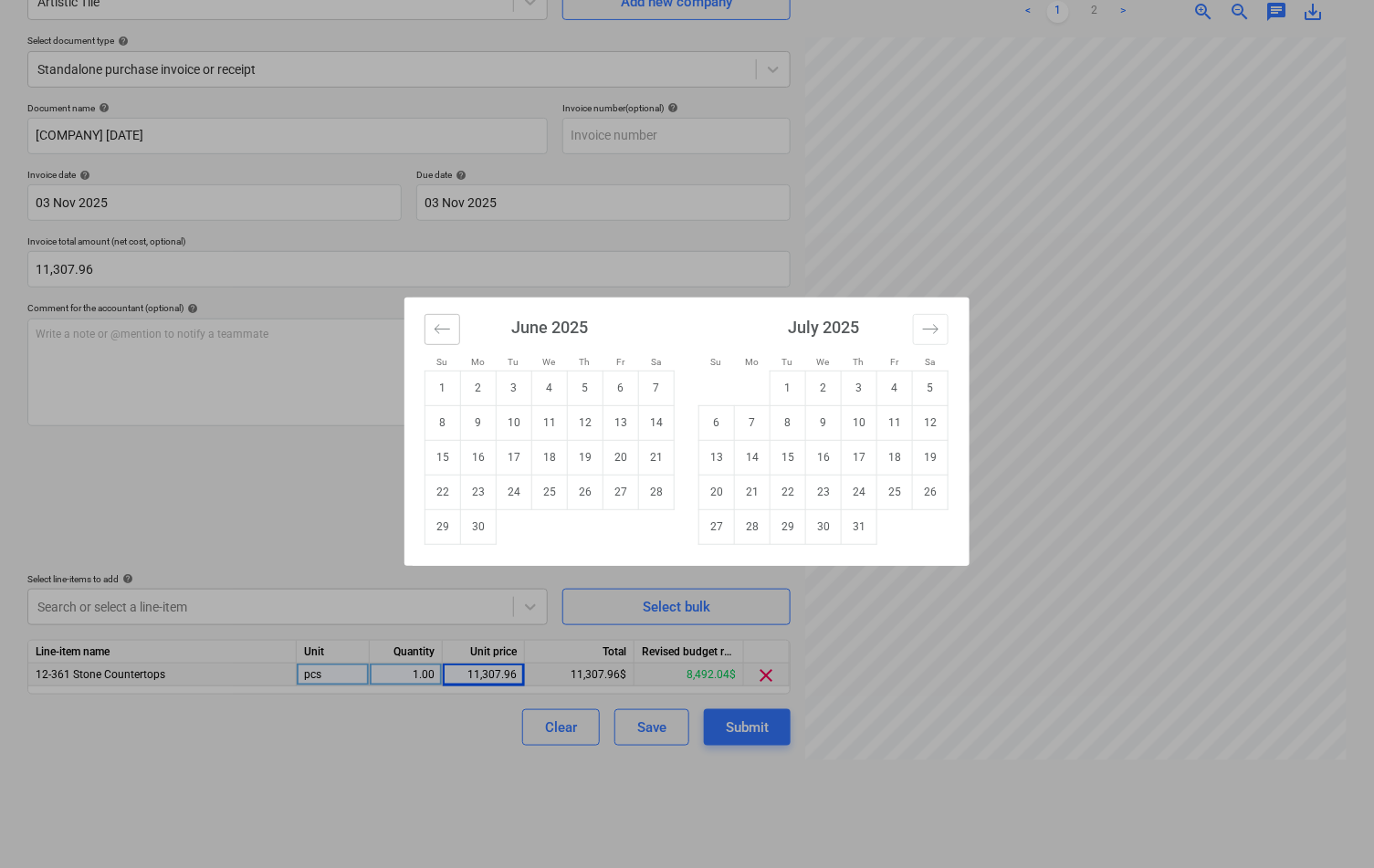 click 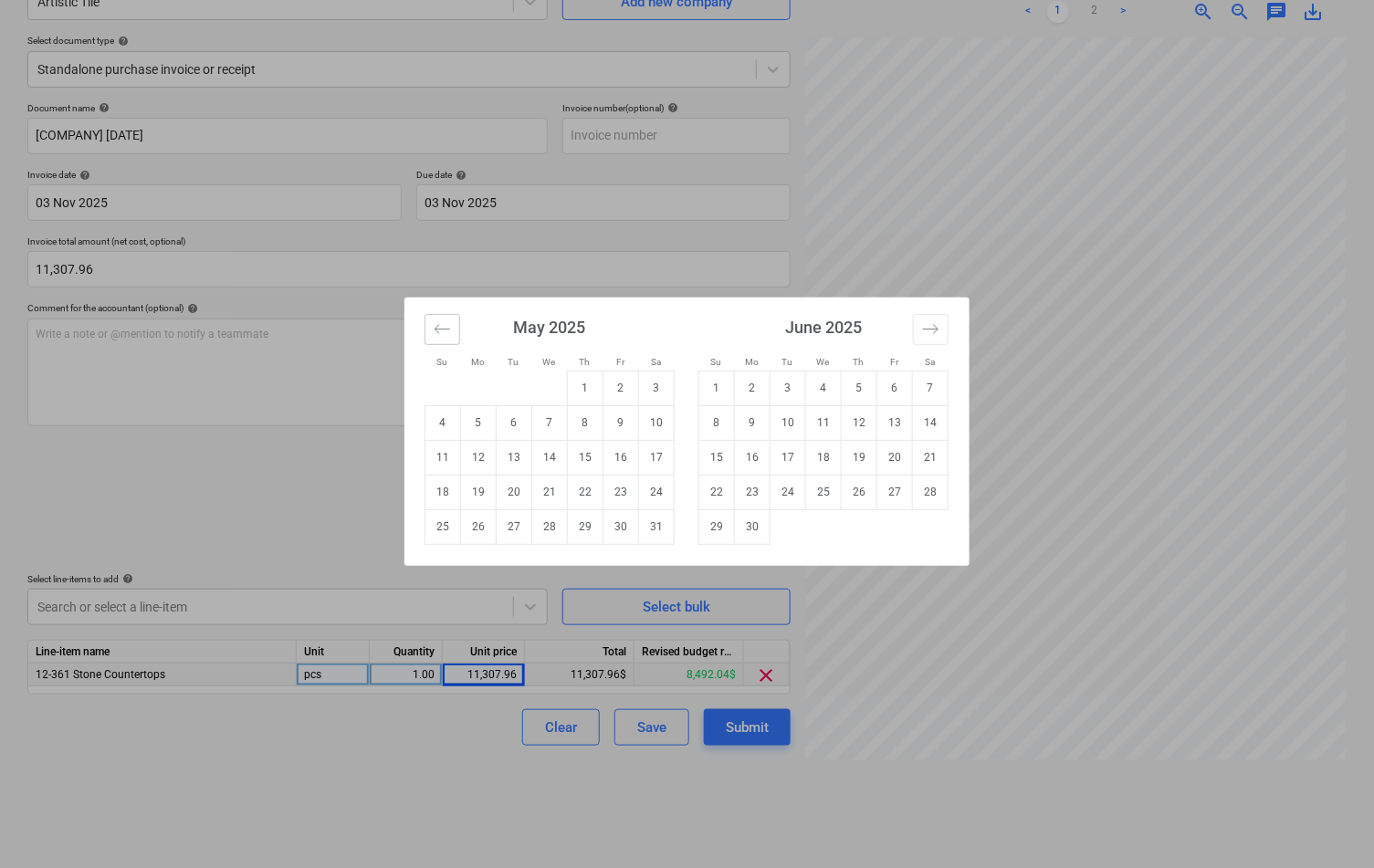 click 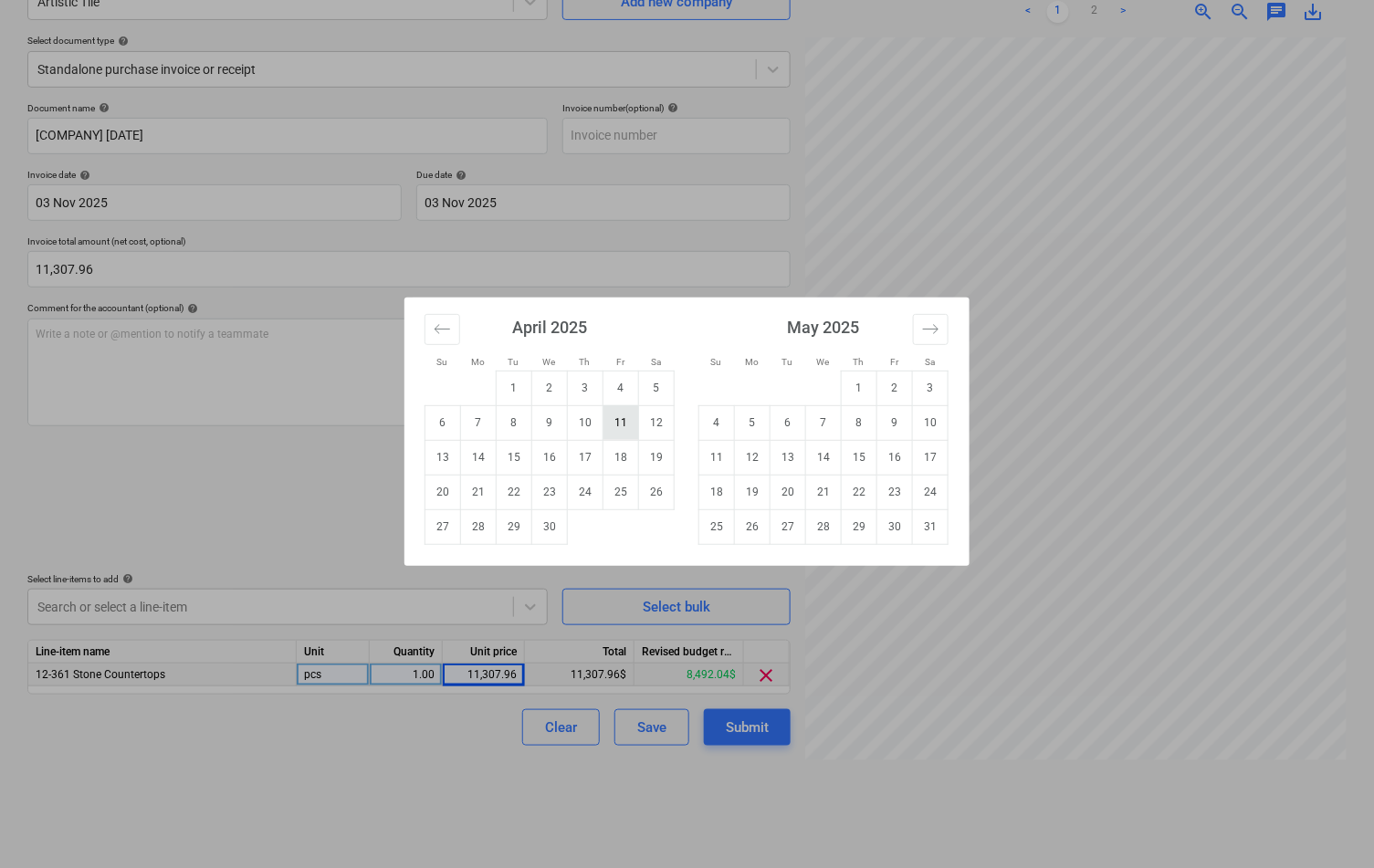 click on "11" at bounding box center [621, 423] 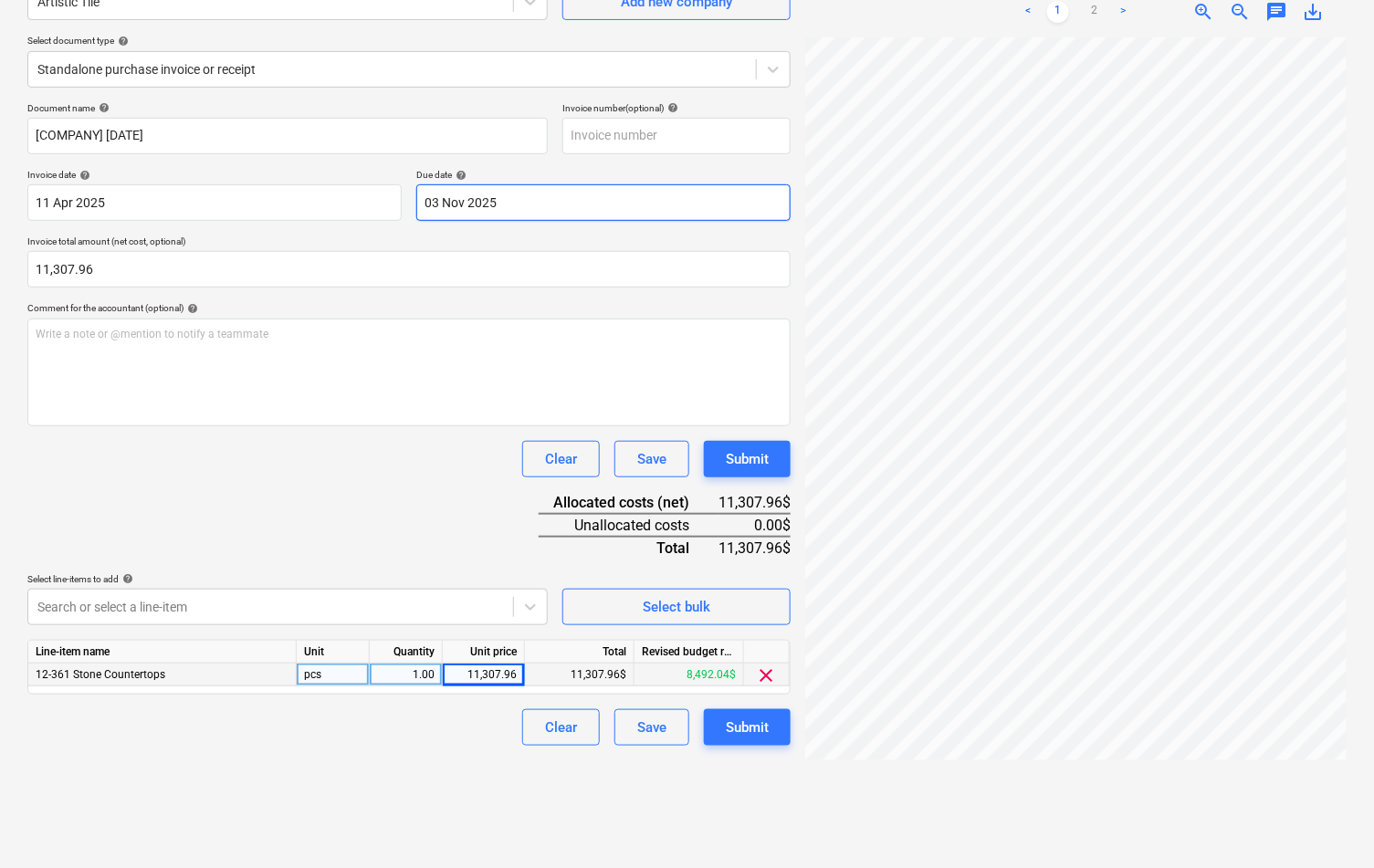 click on "Sales Projects Contacts Company Inbox format_size keyboard_arrow_down help search Search notifications 0 keyboard_arrow_down J. [LAST] keyboard_arrow_down 307 Hicks 307 Hicks Budget 9+ Client contract RFQs Subcontracts Payment applications Purchase orders Costs Income Files 5 Analytics Settings Create new document Select company Artistic Tile   Add new company Select document type help Standalone purchase invoice or receipt Document name help Artstic Tile 4/15 Invoice number  (optional) help Invoice date help 11 Apr 2025 11.04.2025 Press the down arrow key to interact with the calendar and
select a date. Press the question mark key to get the keyboard shortcuts for changing dates. Due date help 03 Nov 2025 03.11.2025 Press the down arrow key to interact with the calendar and
select a date. Press the question mark key to get the keyboard shortcuts for changing dates. Invoice total amount (net cost, optional) 11,307.96 Comment for the accountant (optional) help Write a note or @mention to notify a teammate ﻿ <" at bounding box center [687, 252] 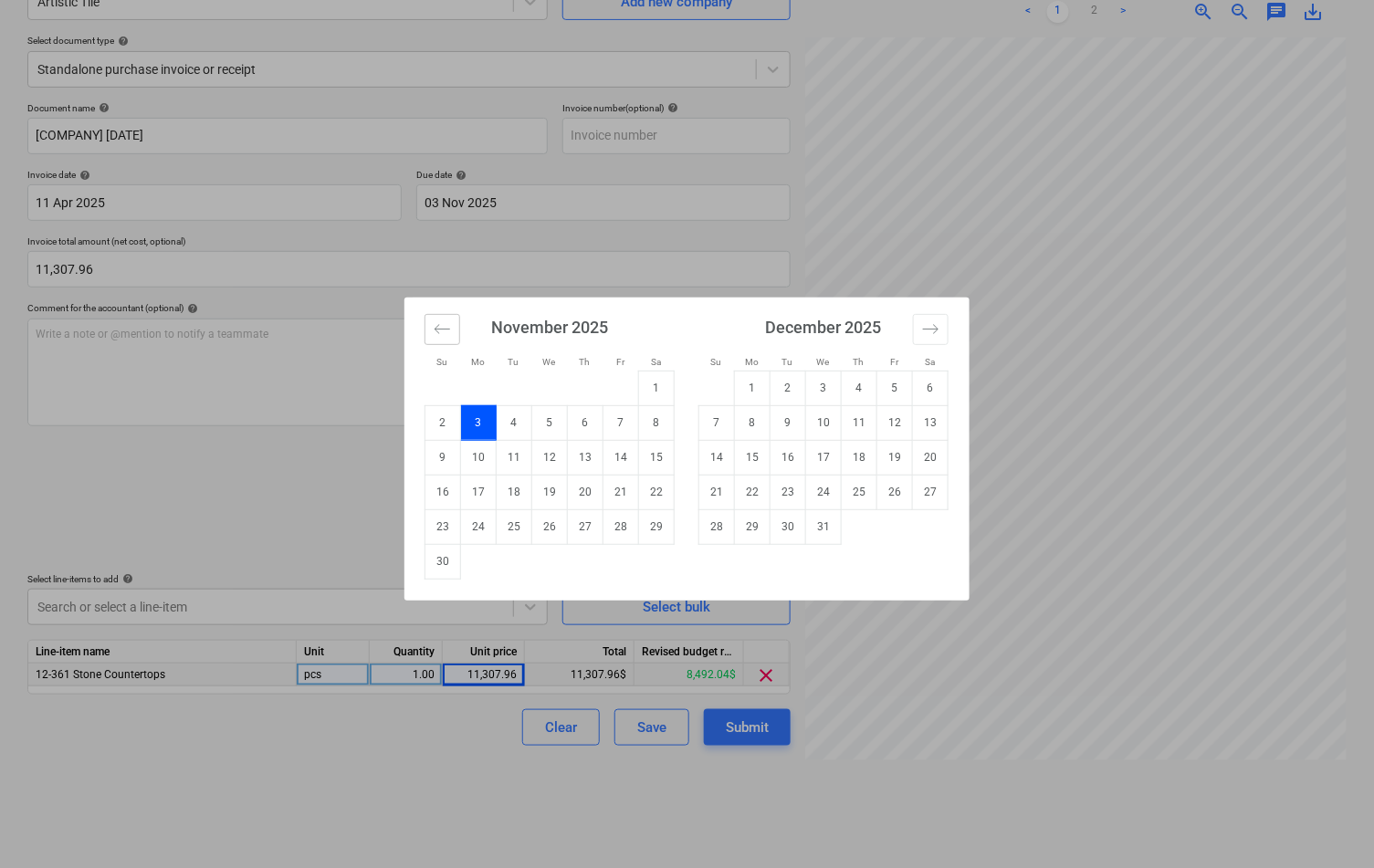 click 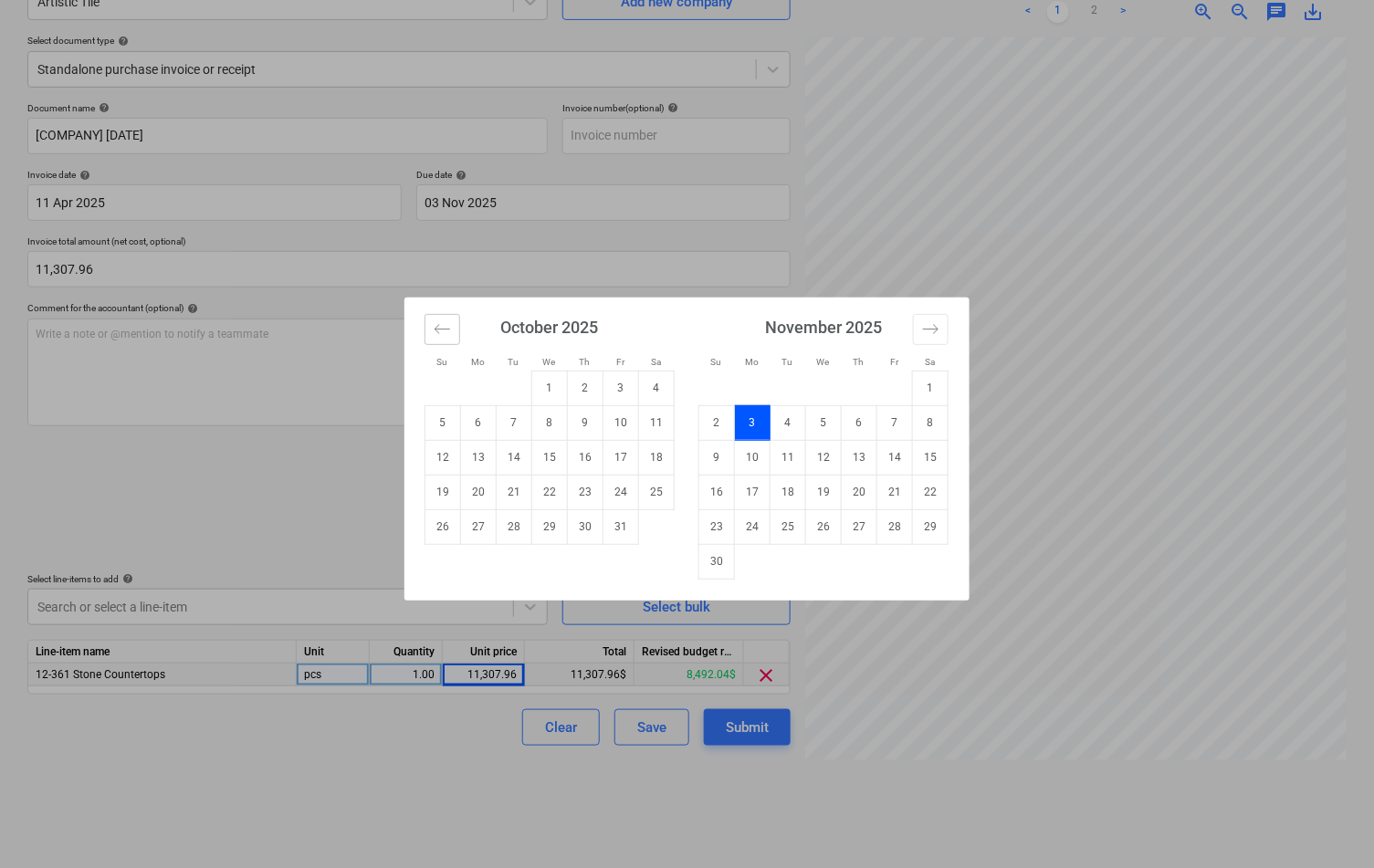 click 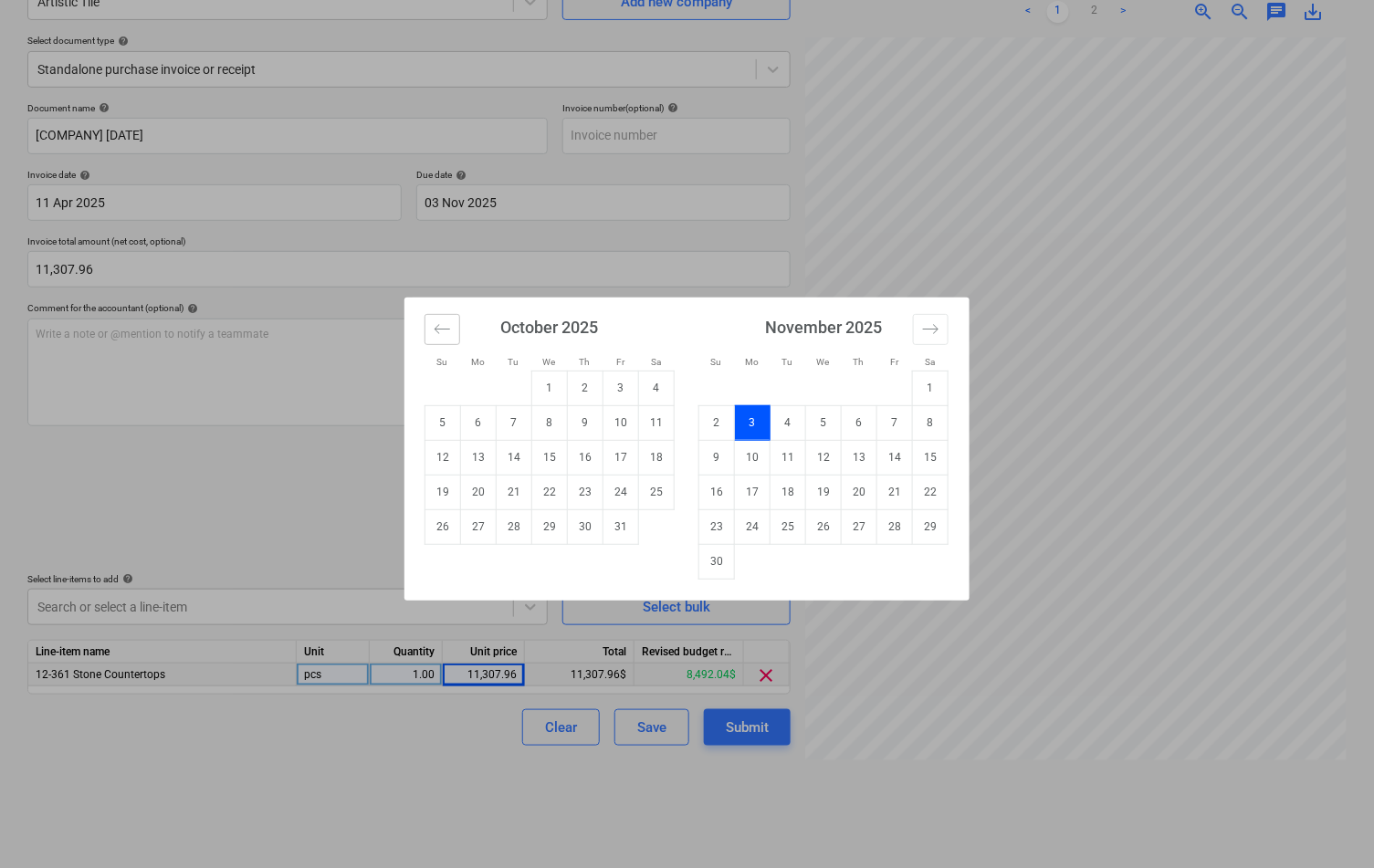 click 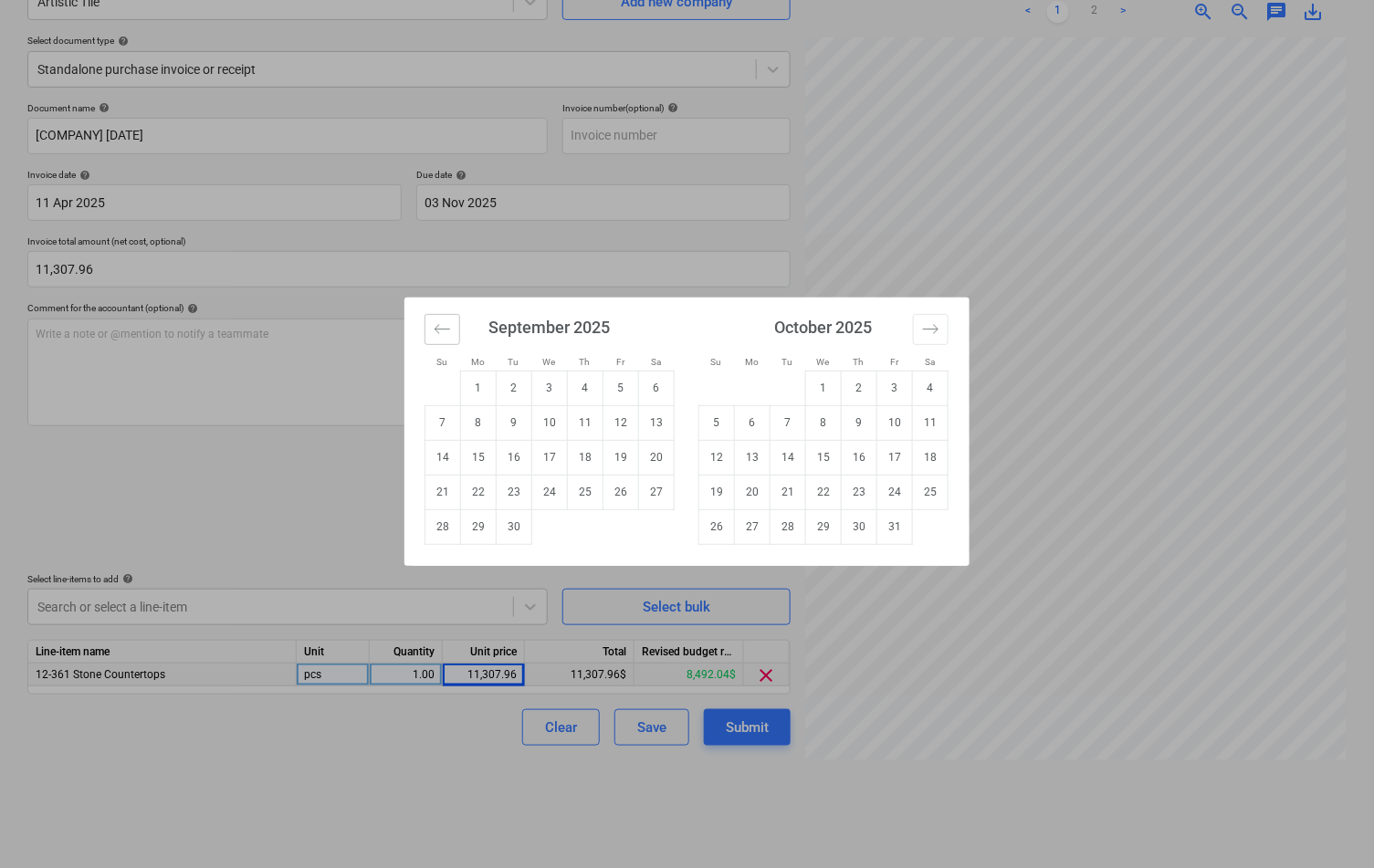 click 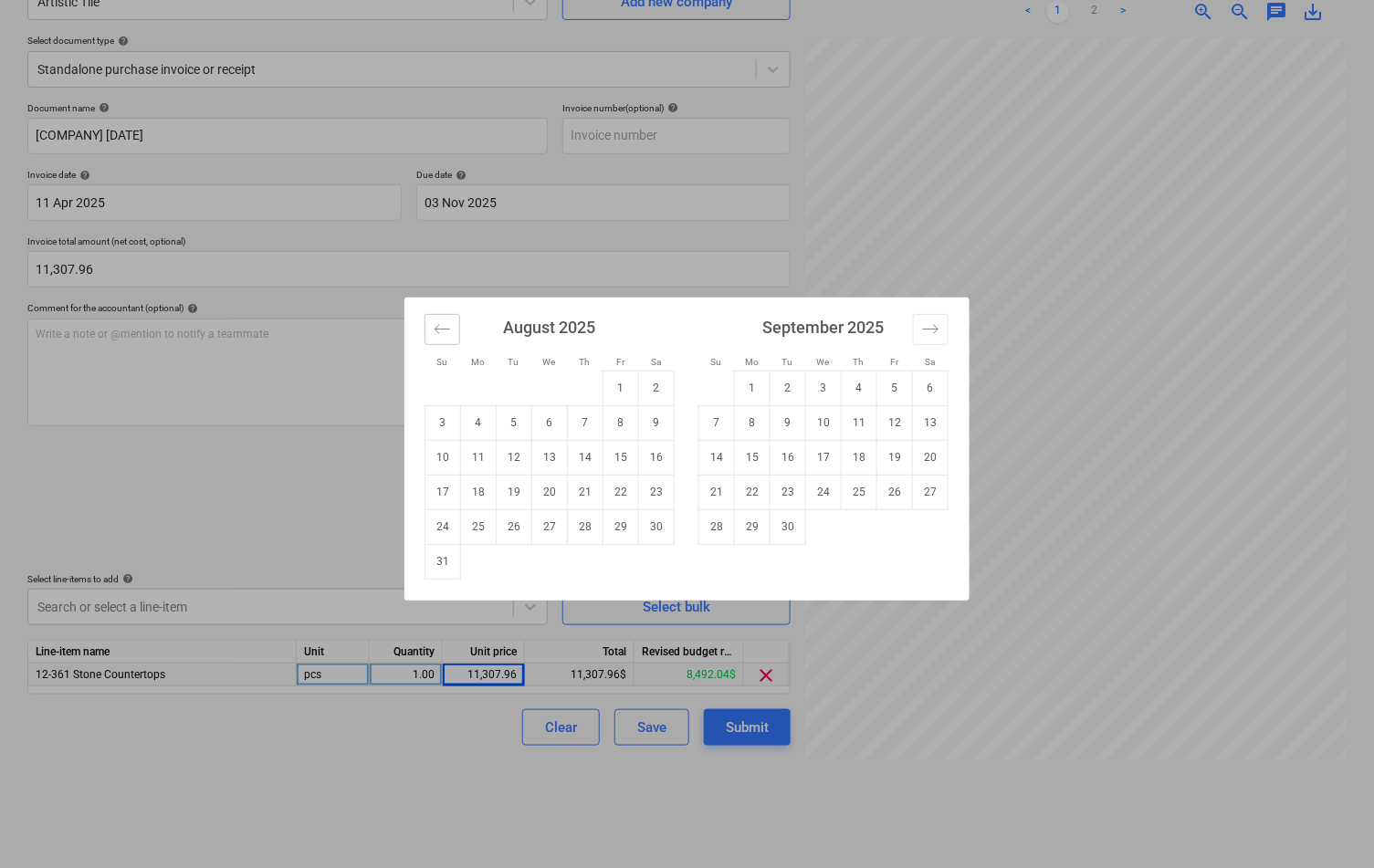 click 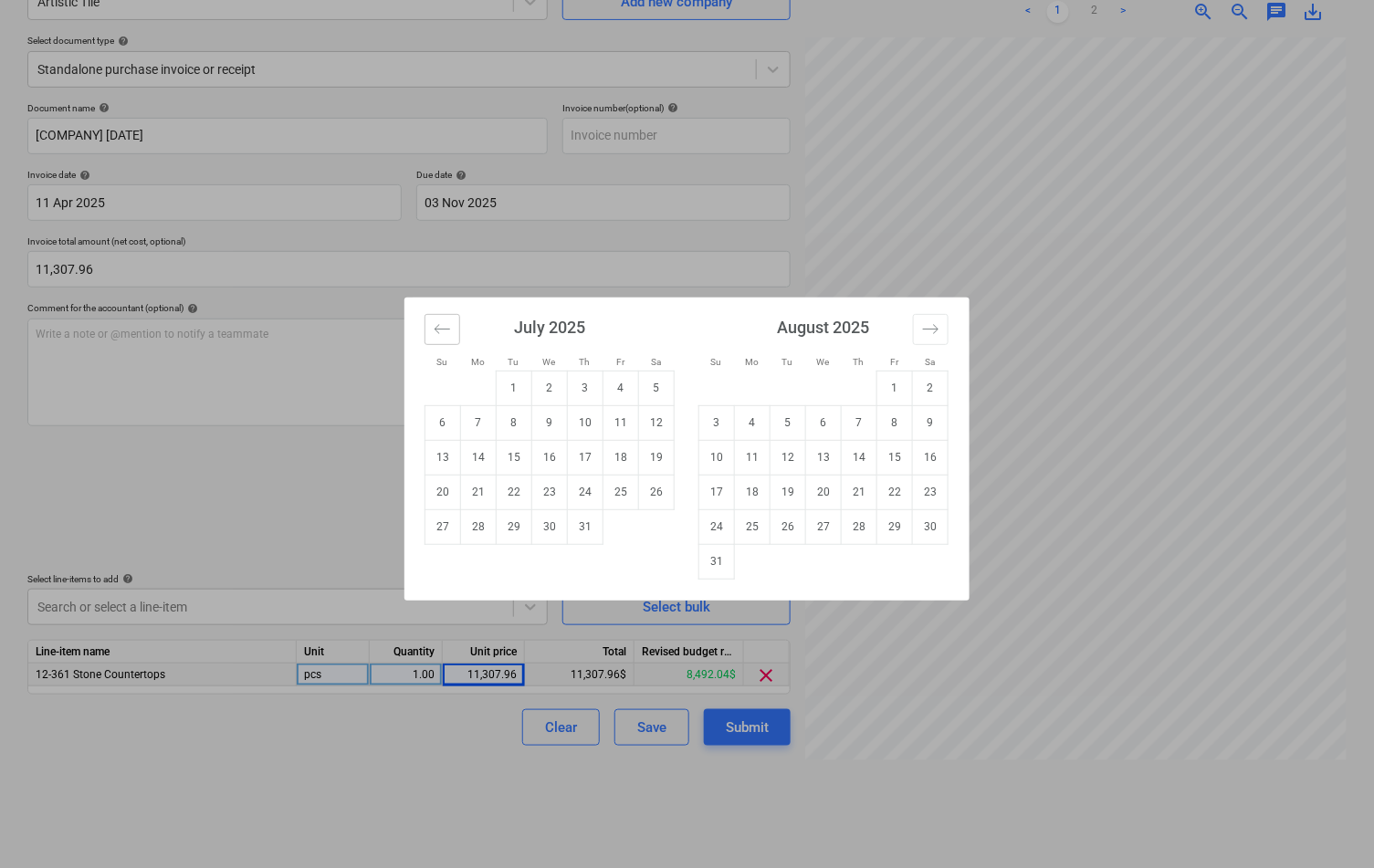 click 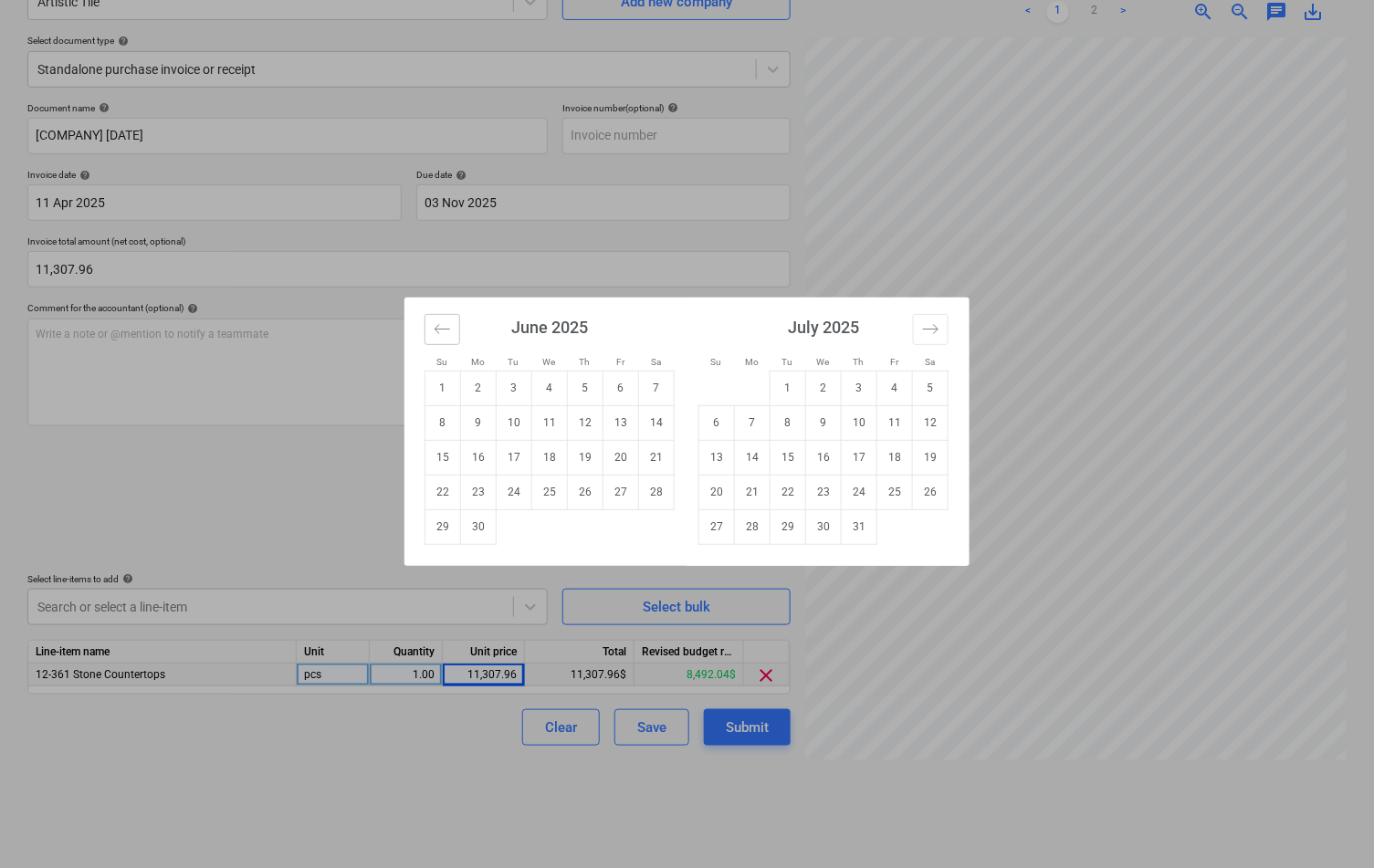 click 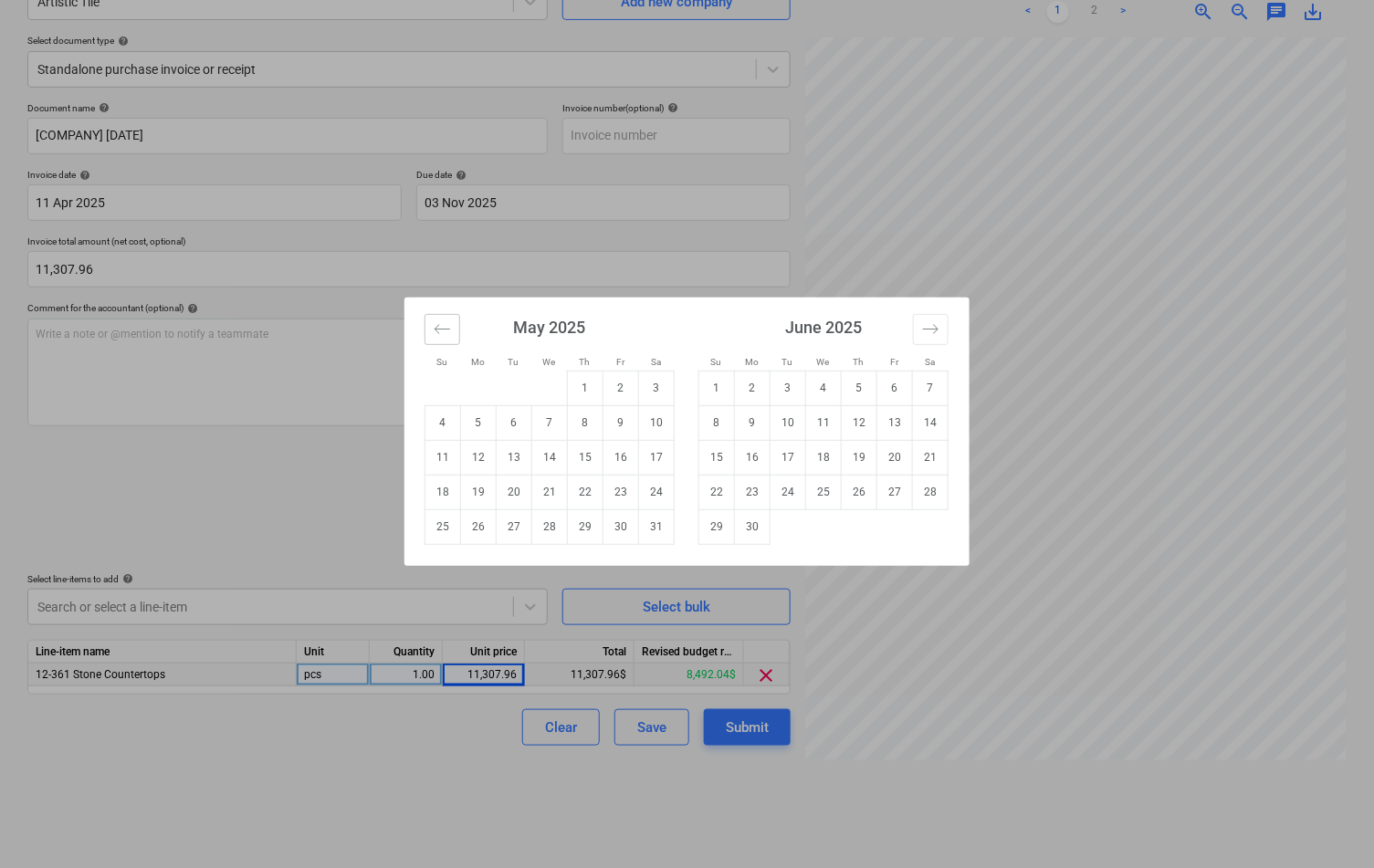 click 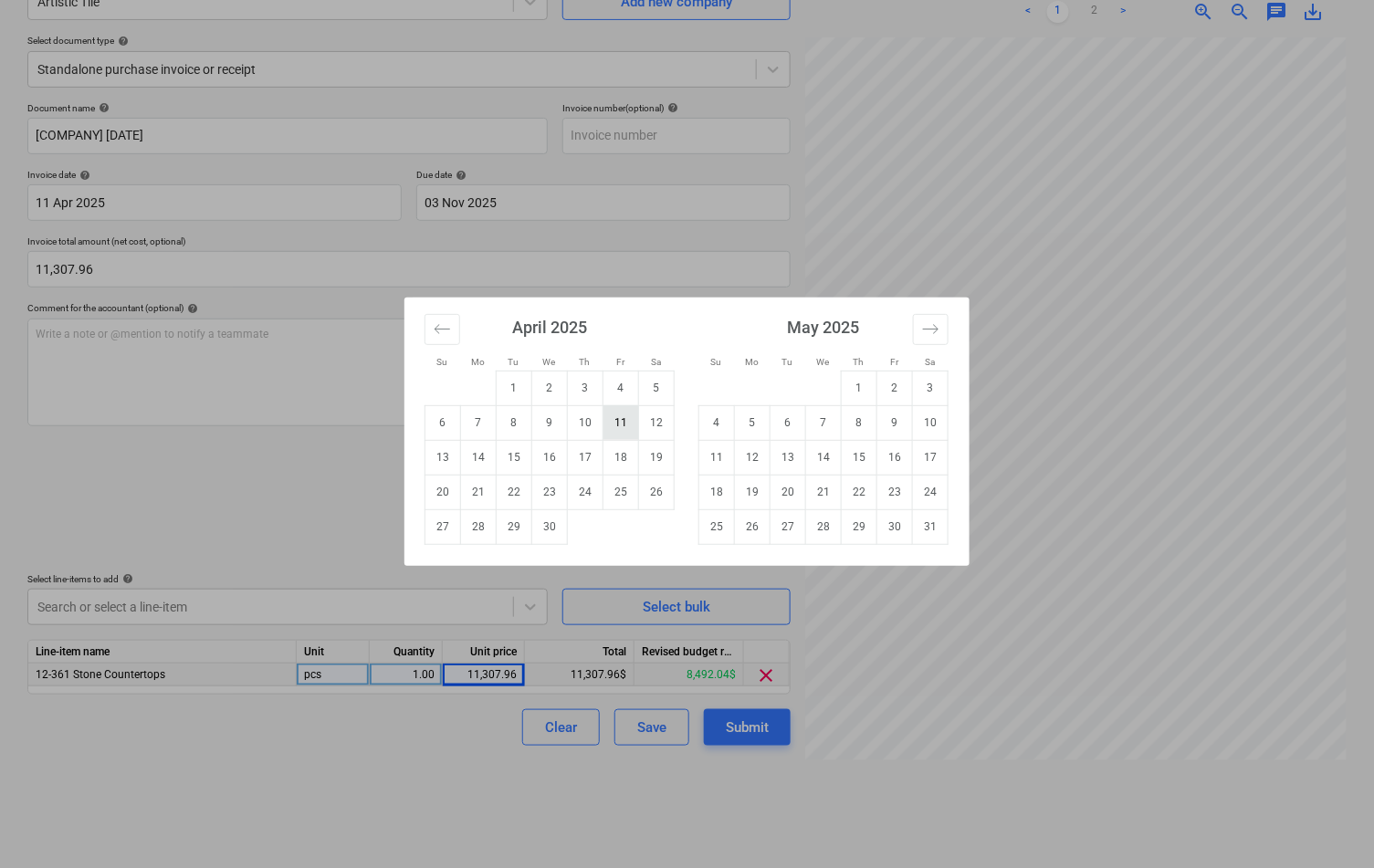 click on "11" at bounding box center [621, 423] 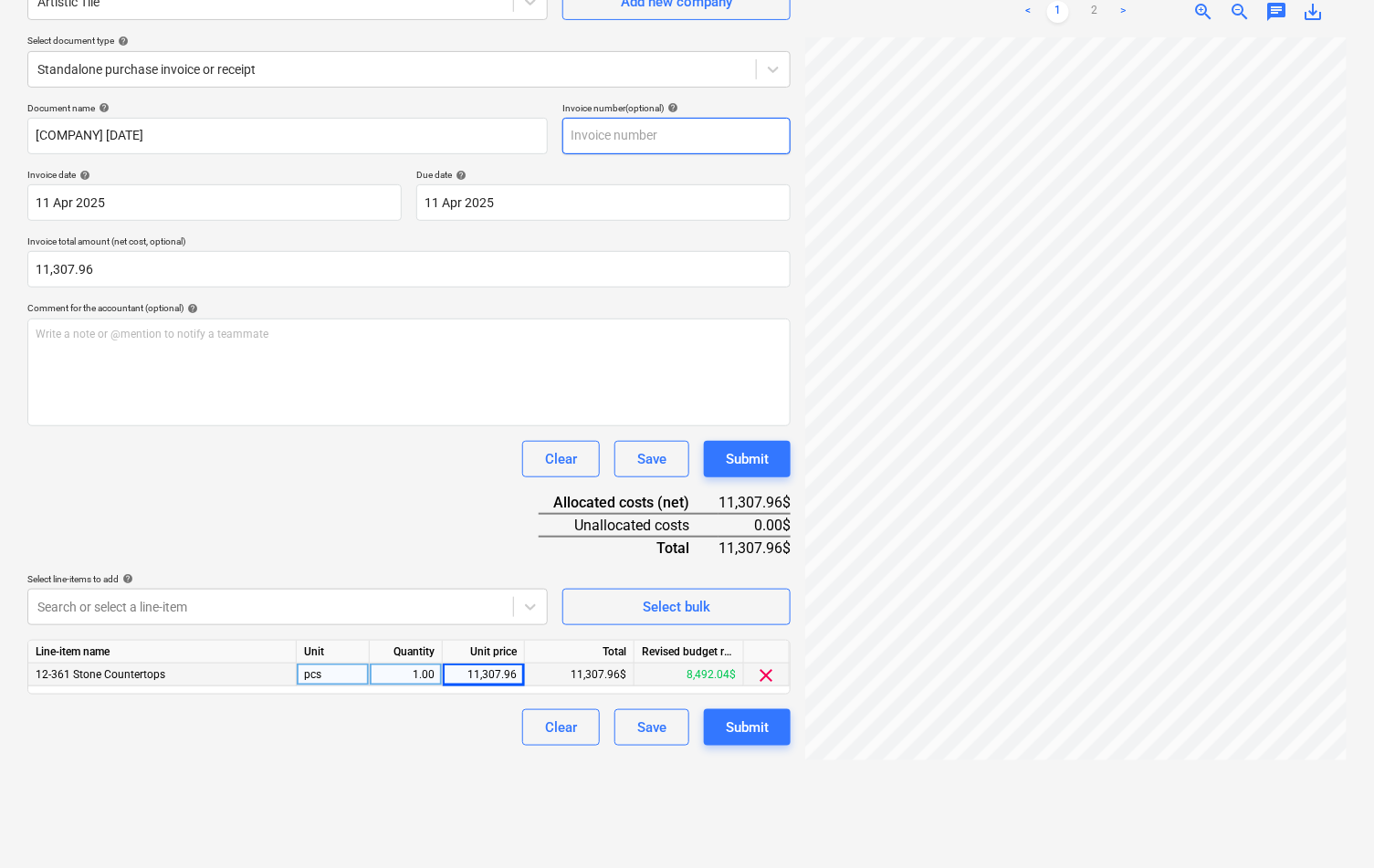 click at bounding box center [677, 136] 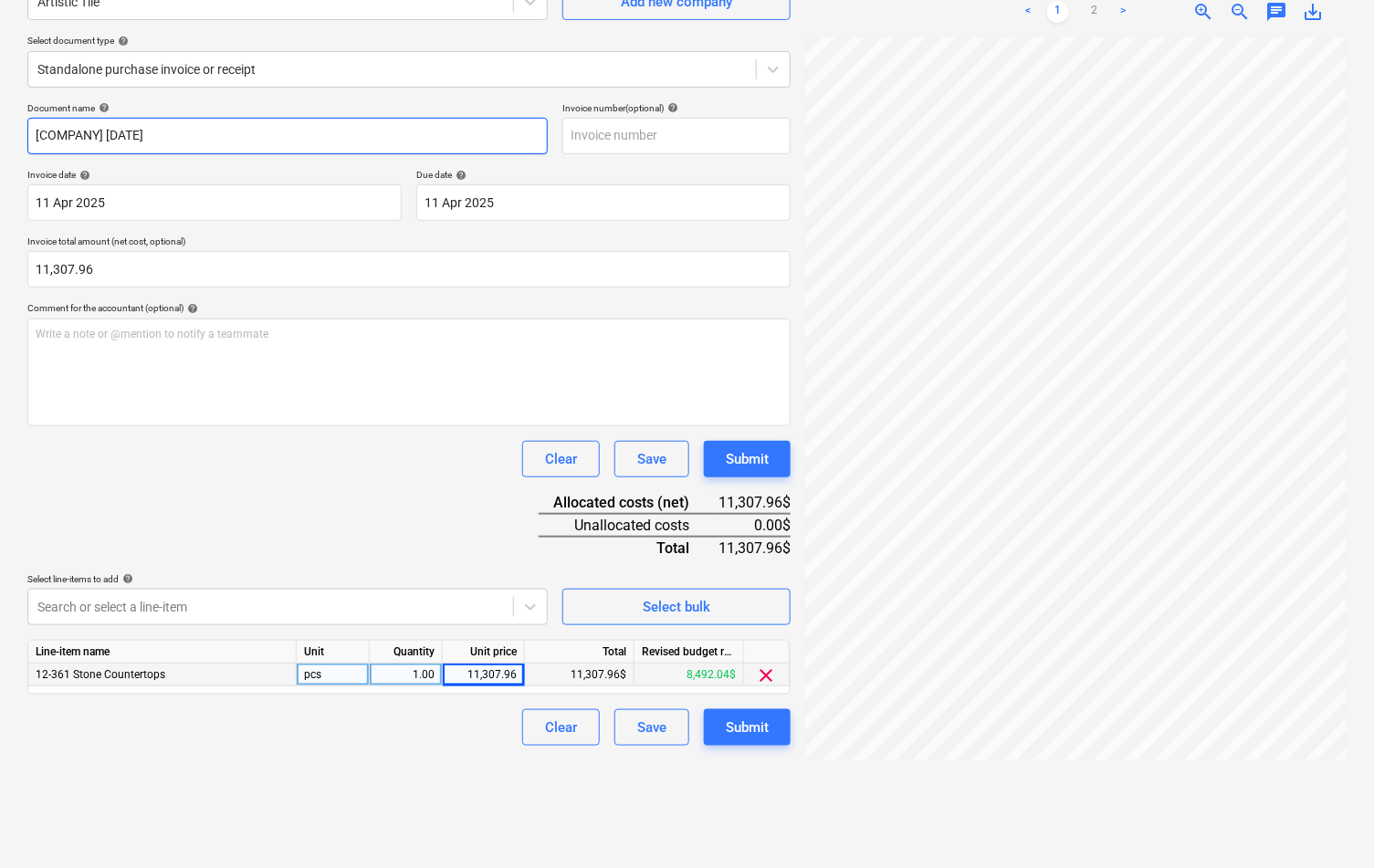 click on "[COMPANY] [DATE]" at bounding box center (288, 136) 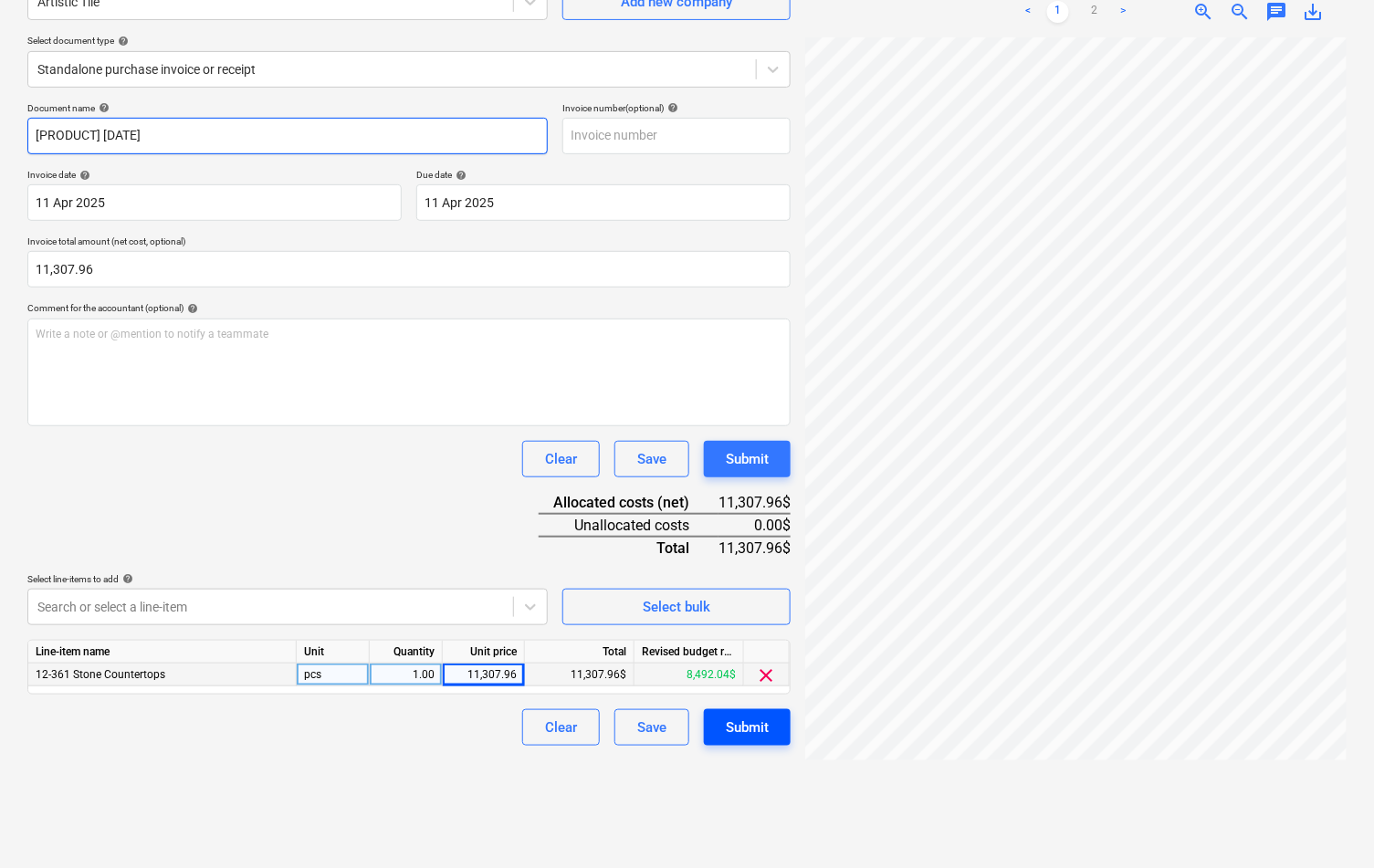 type on "[PRODUCT] [DATE]" 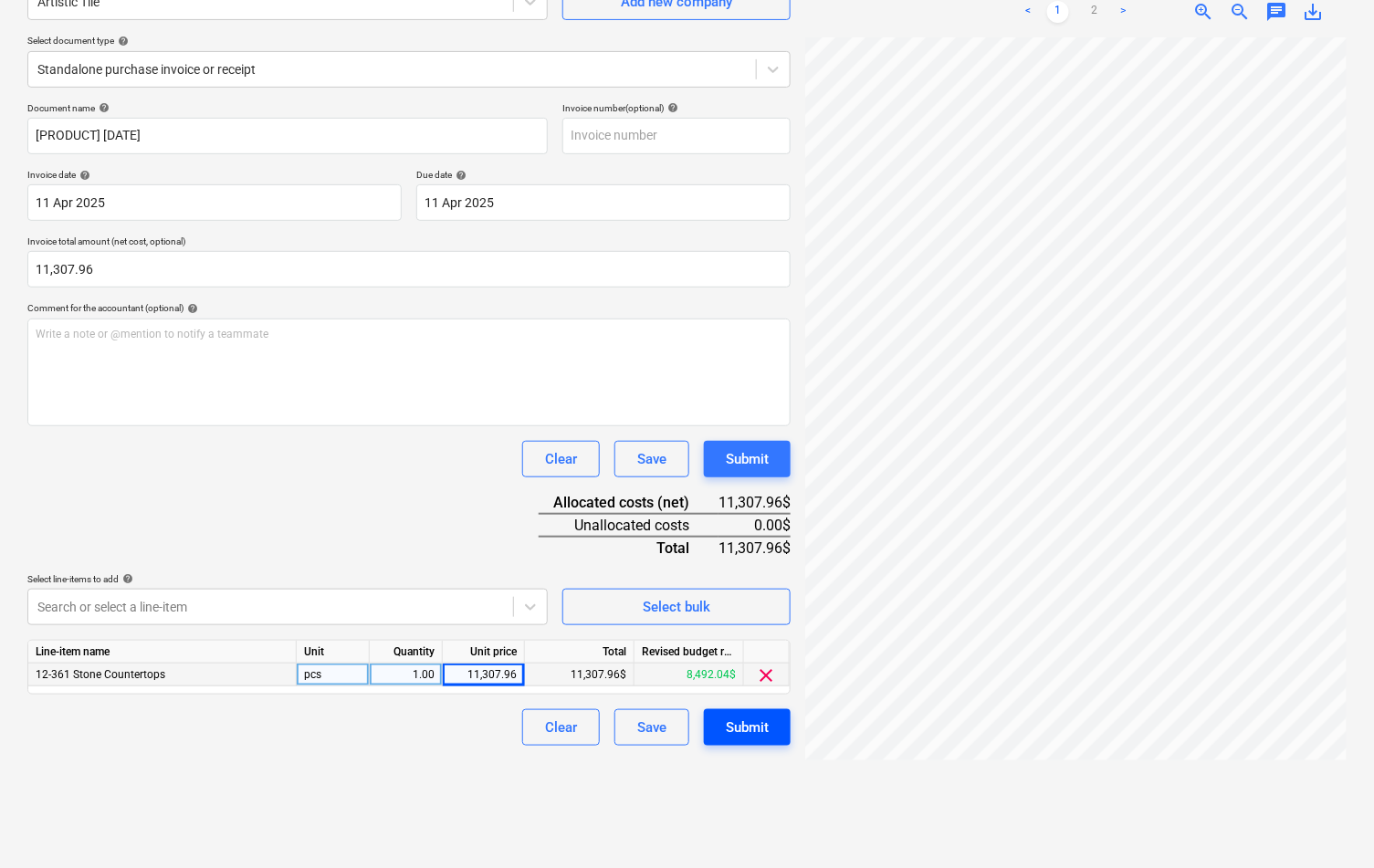 click on "Submit" at bounding box center [747, 727] 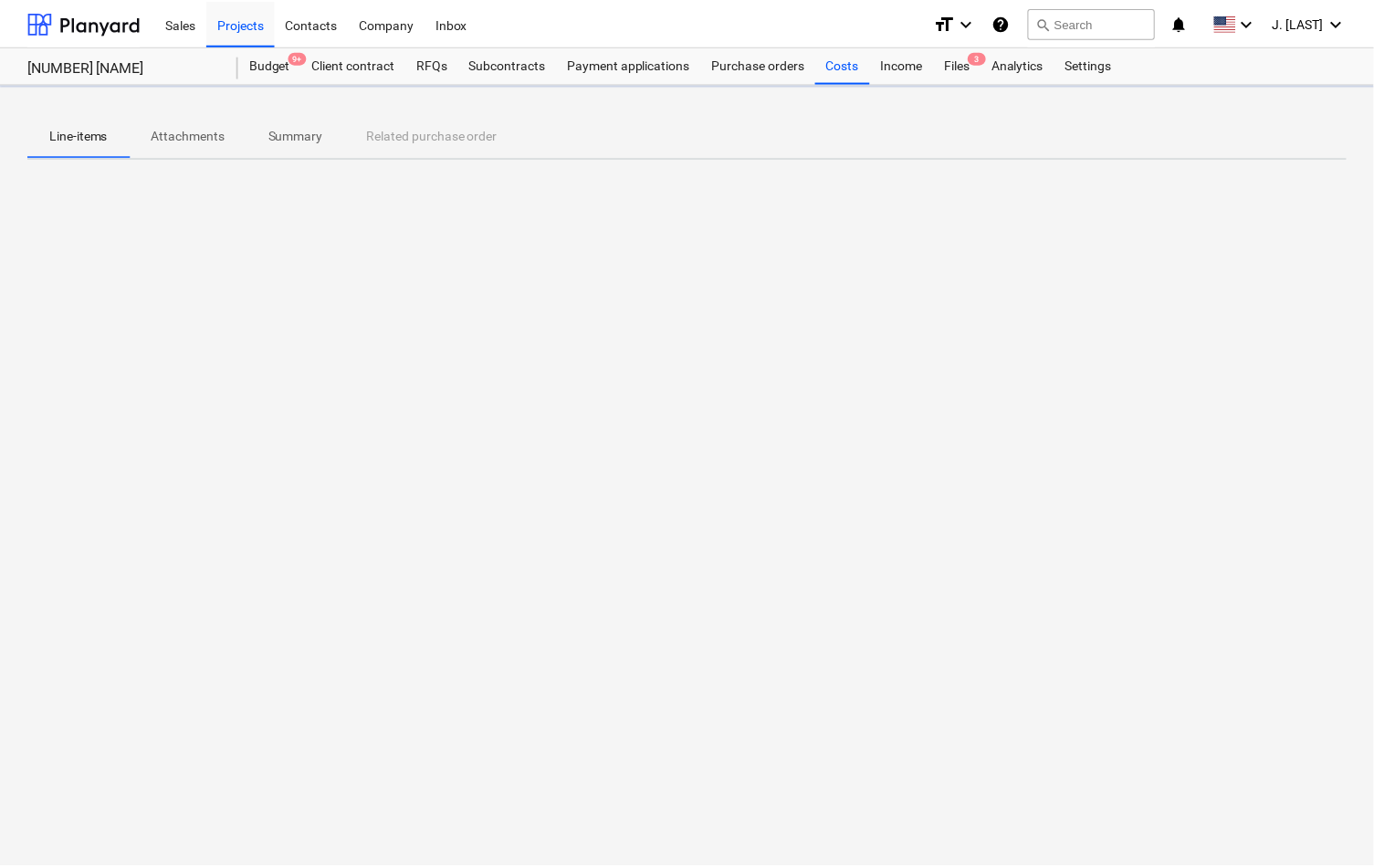 scroll, scrollTop: 0, scrollLeft: 0, axis: both 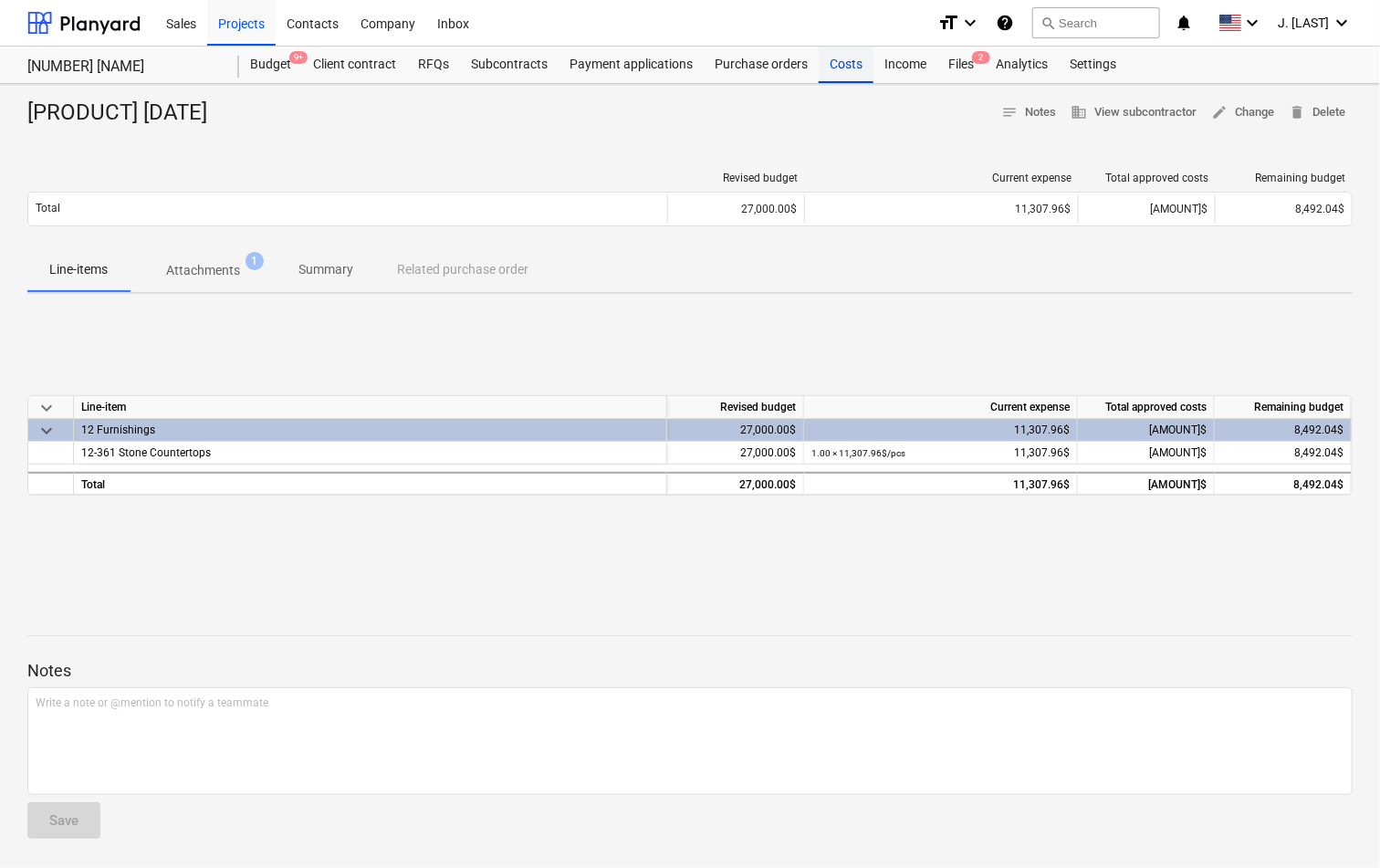 click on "Costs" at bounding box center [846, 65] 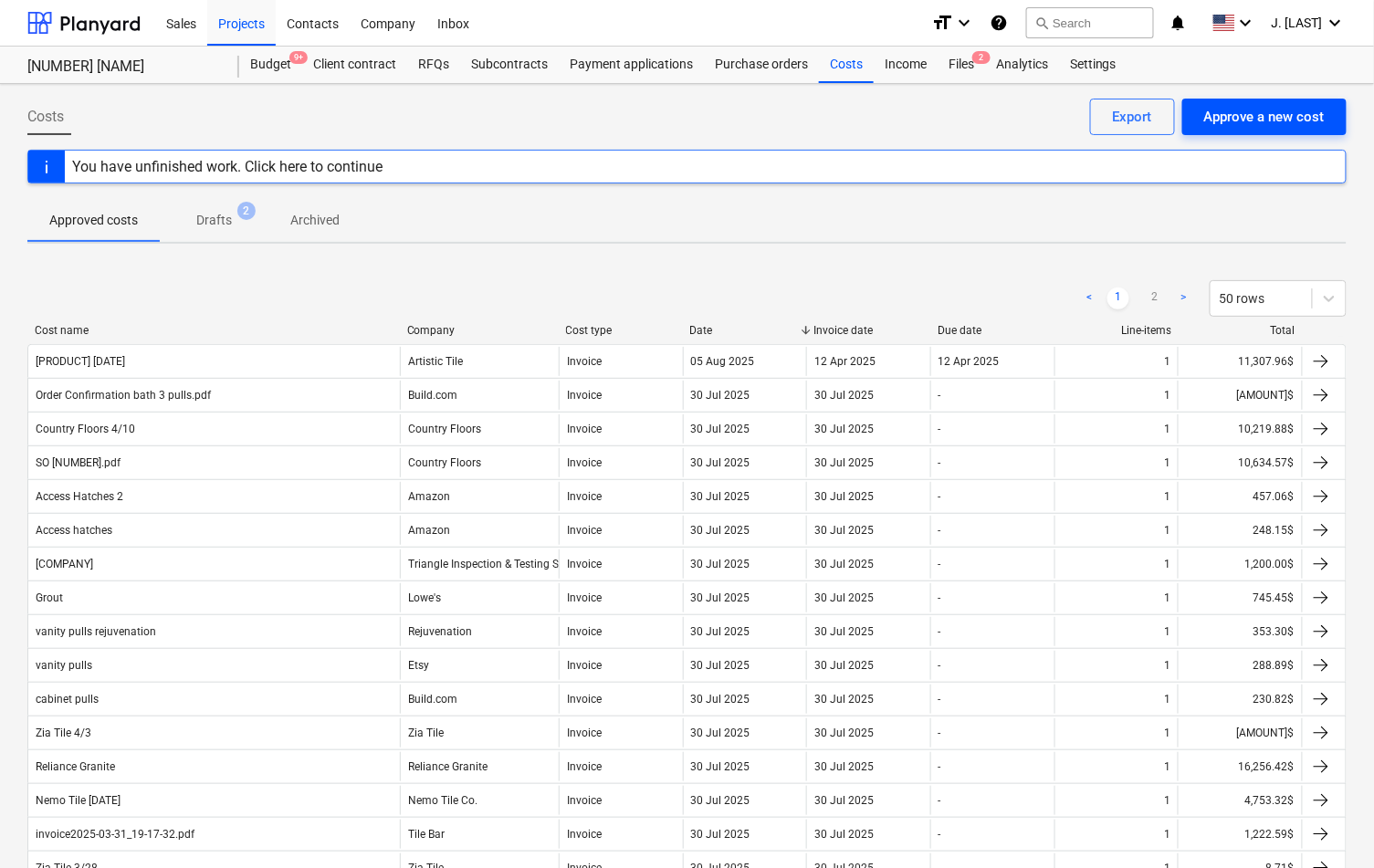 click on "Approve a new cost" at bounding box center (1264, 117) 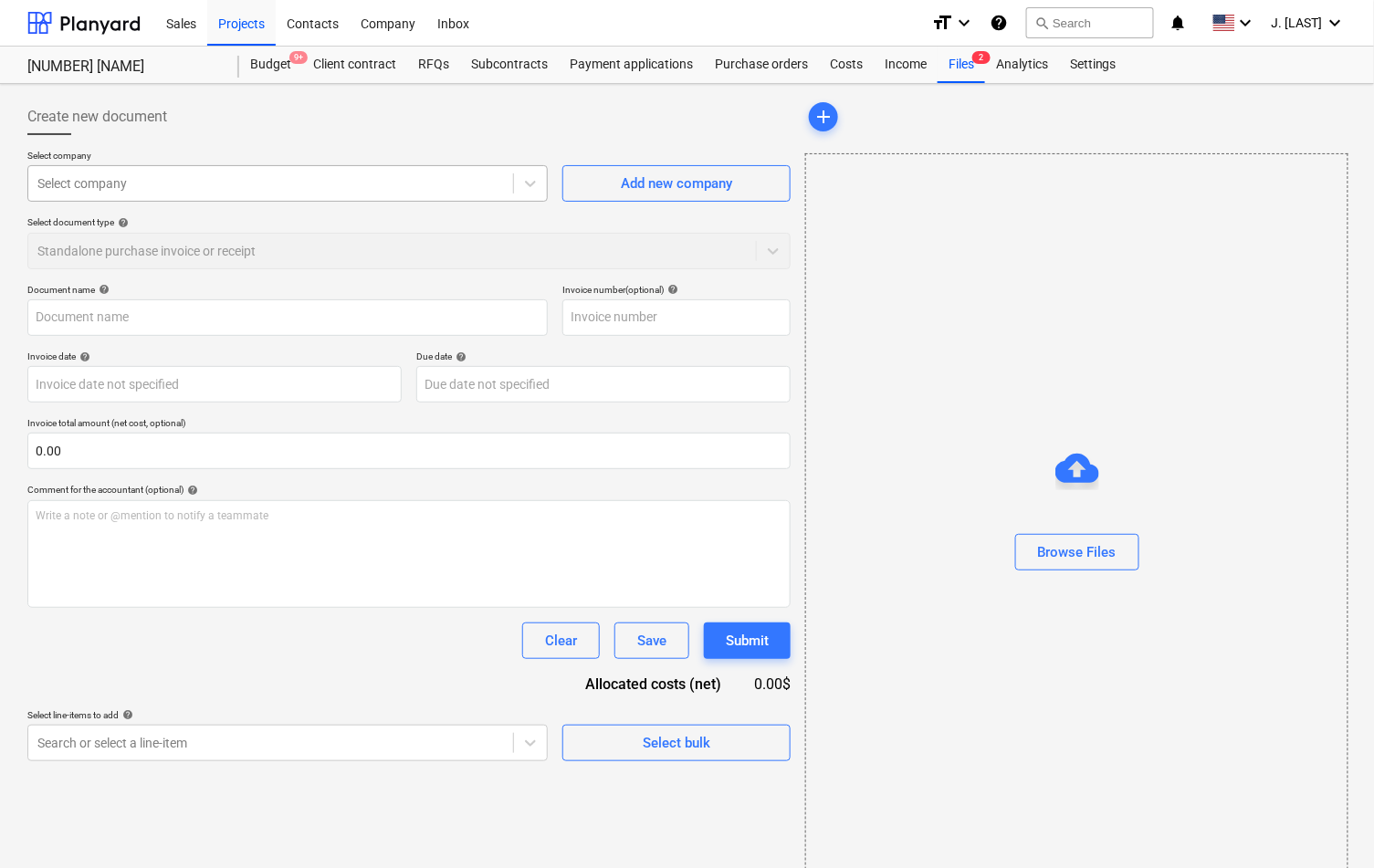 click at bounding box center [270, 183] 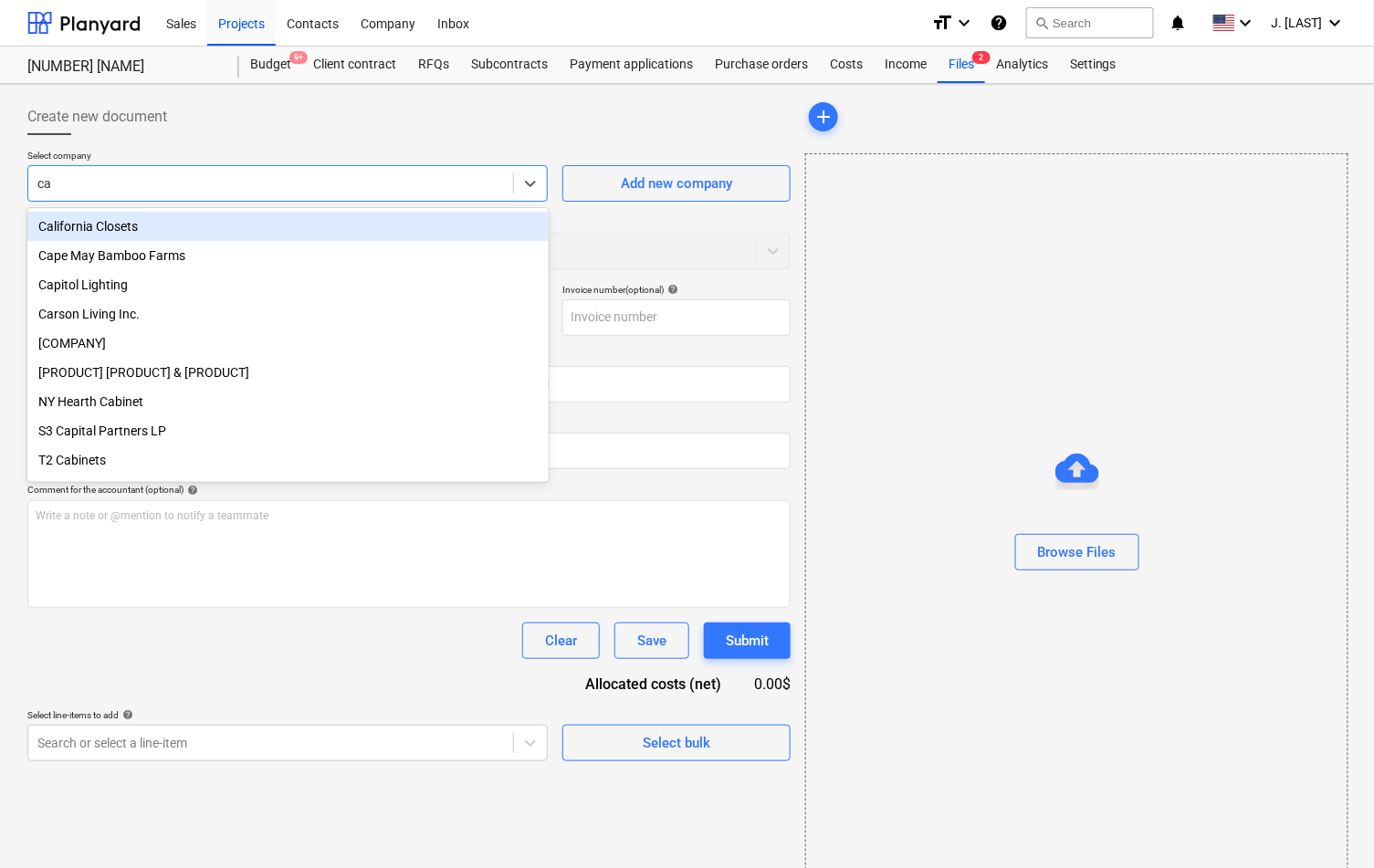 type on "cal" 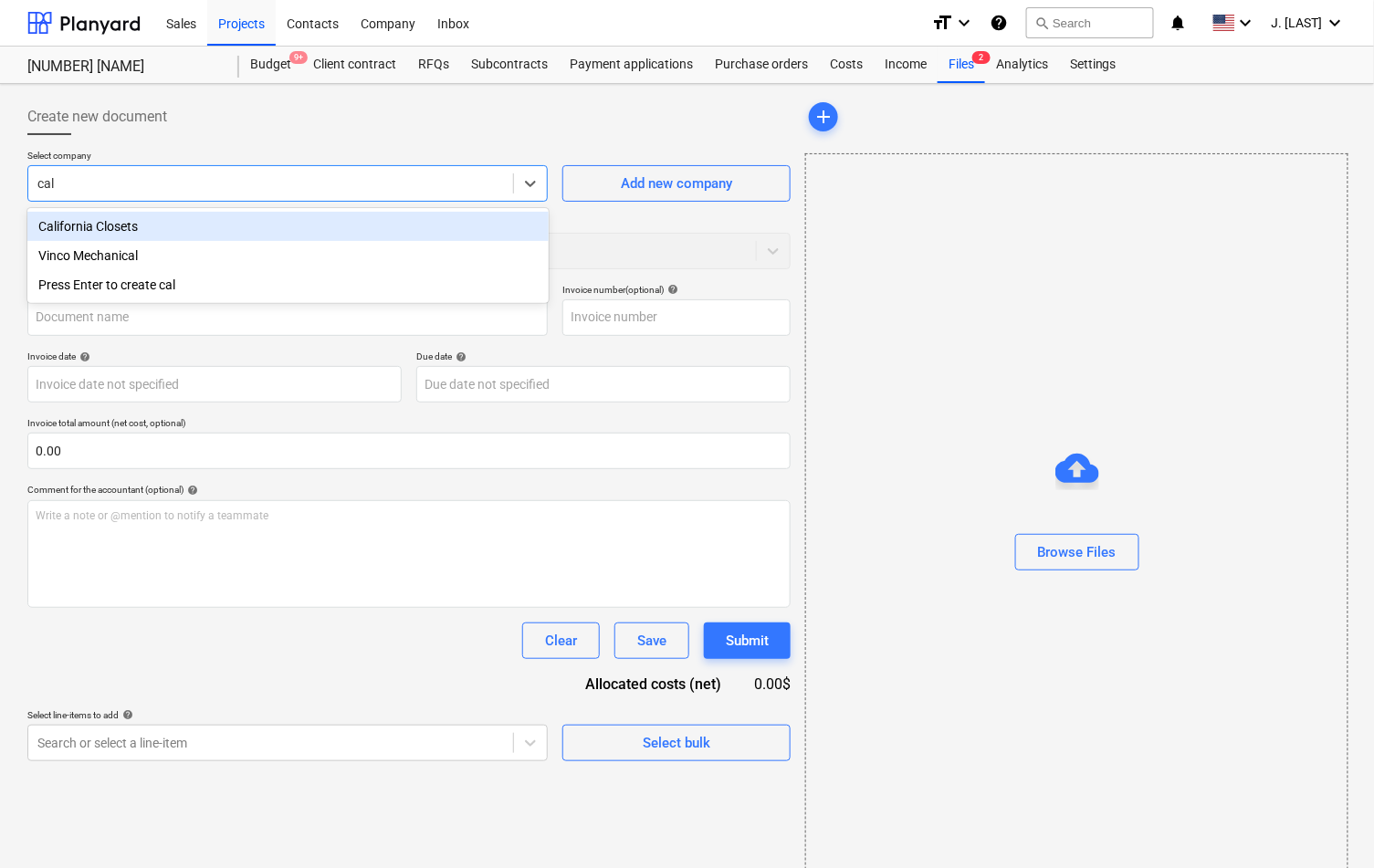 click on "California Closets" at bounding box center (288, 226) 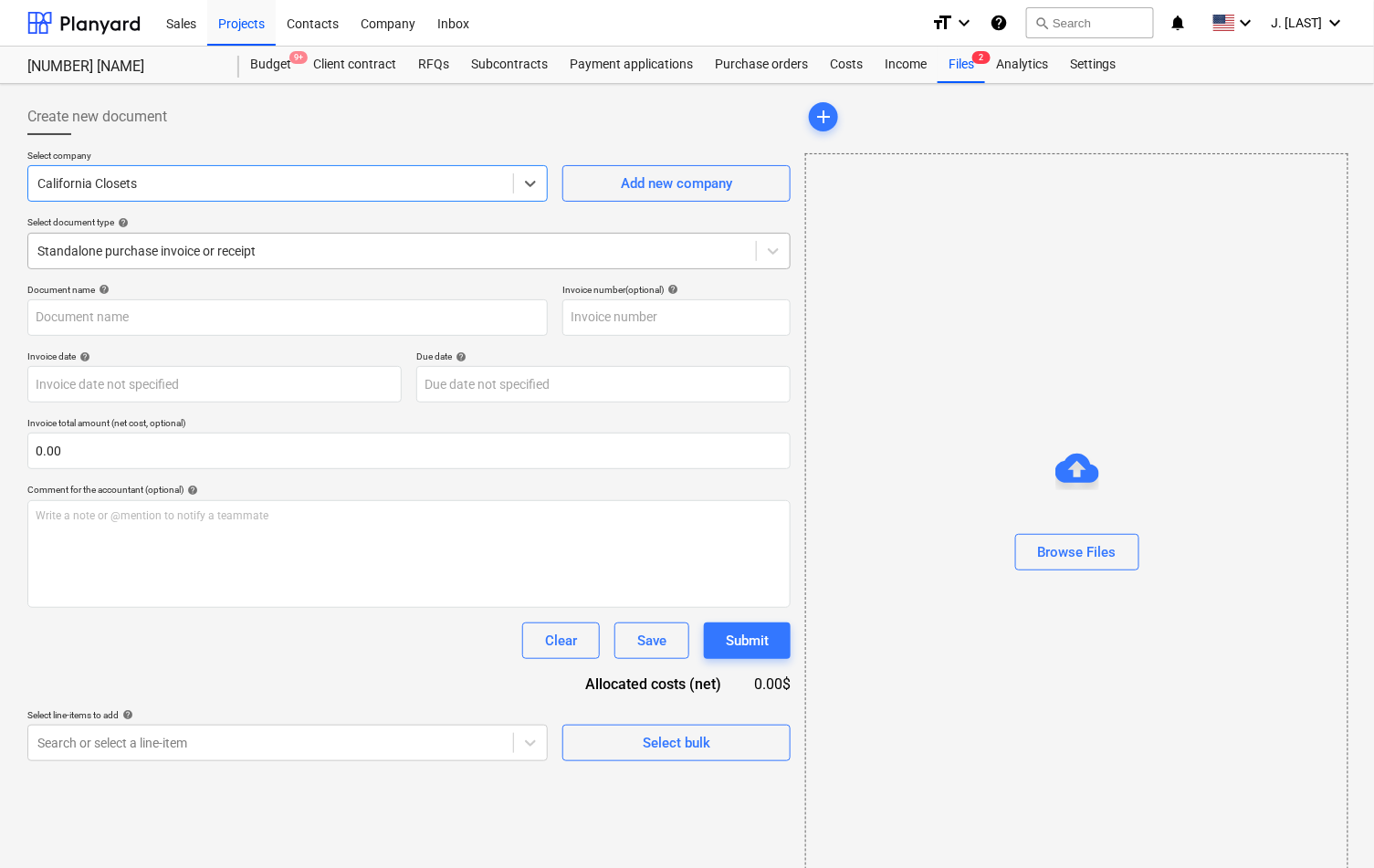click at bounding box center (392, 251) 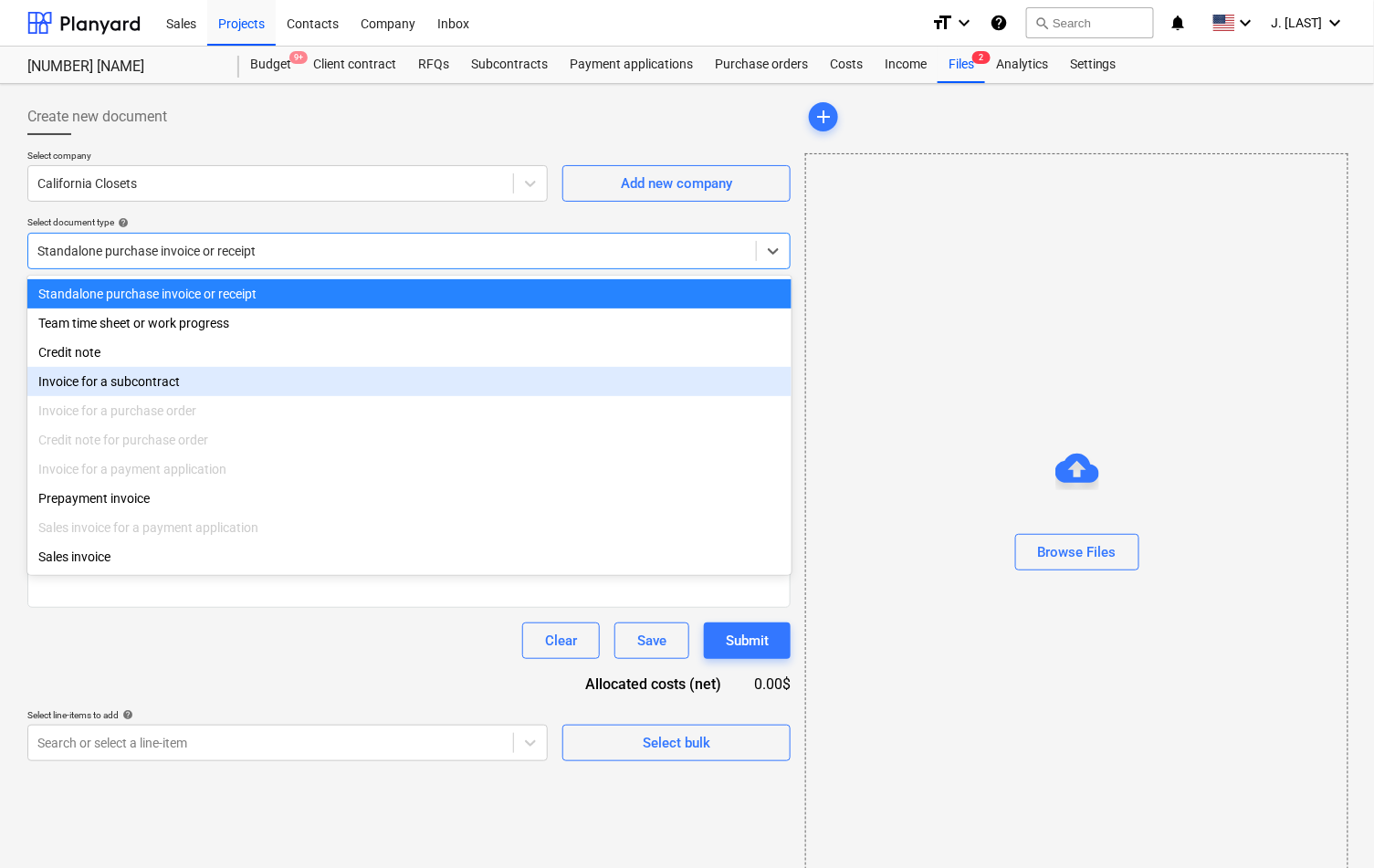 click on "Invoice for a subcontract" at bounding box center (409, 382) 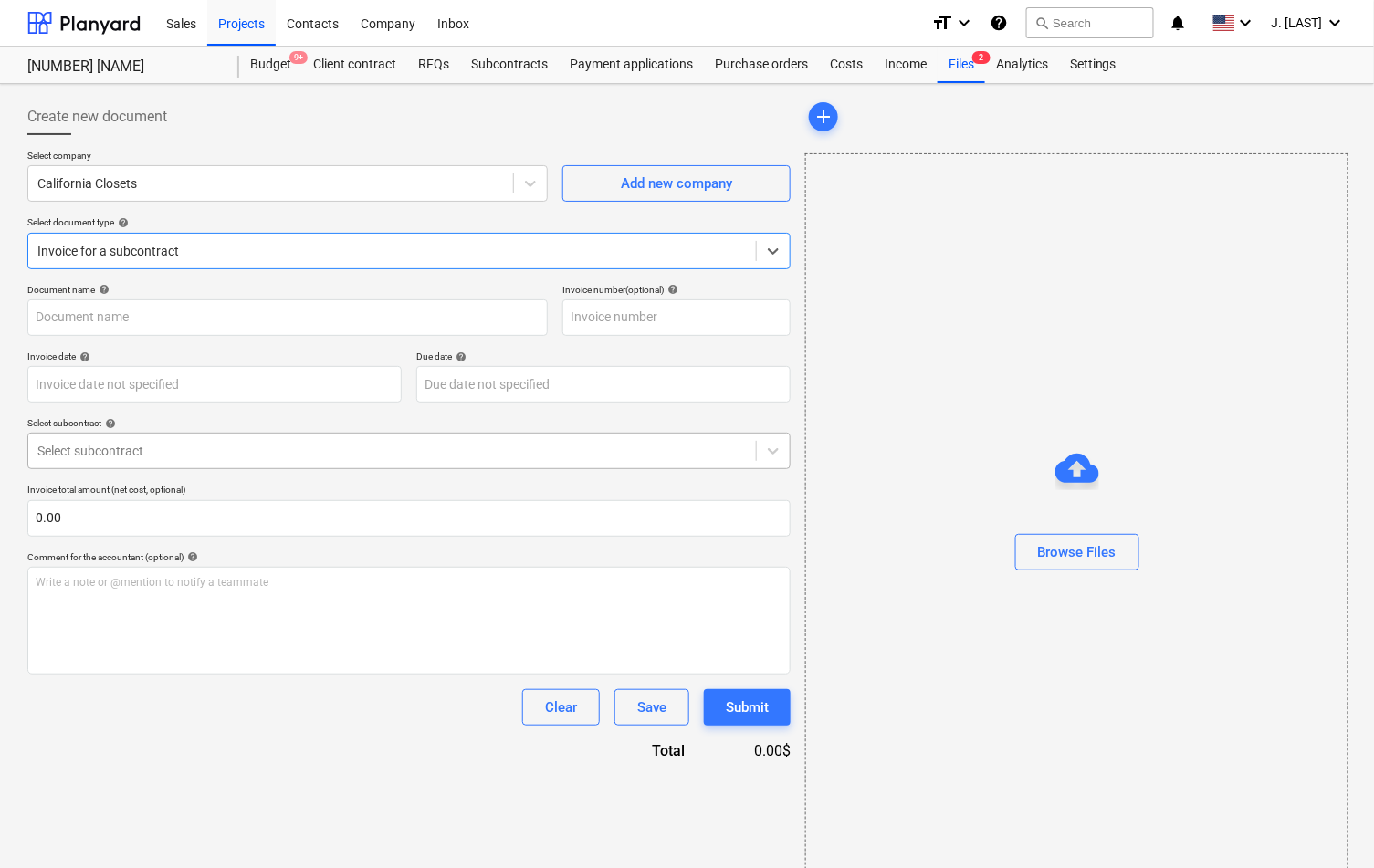 click at bounding box center [392, 451] 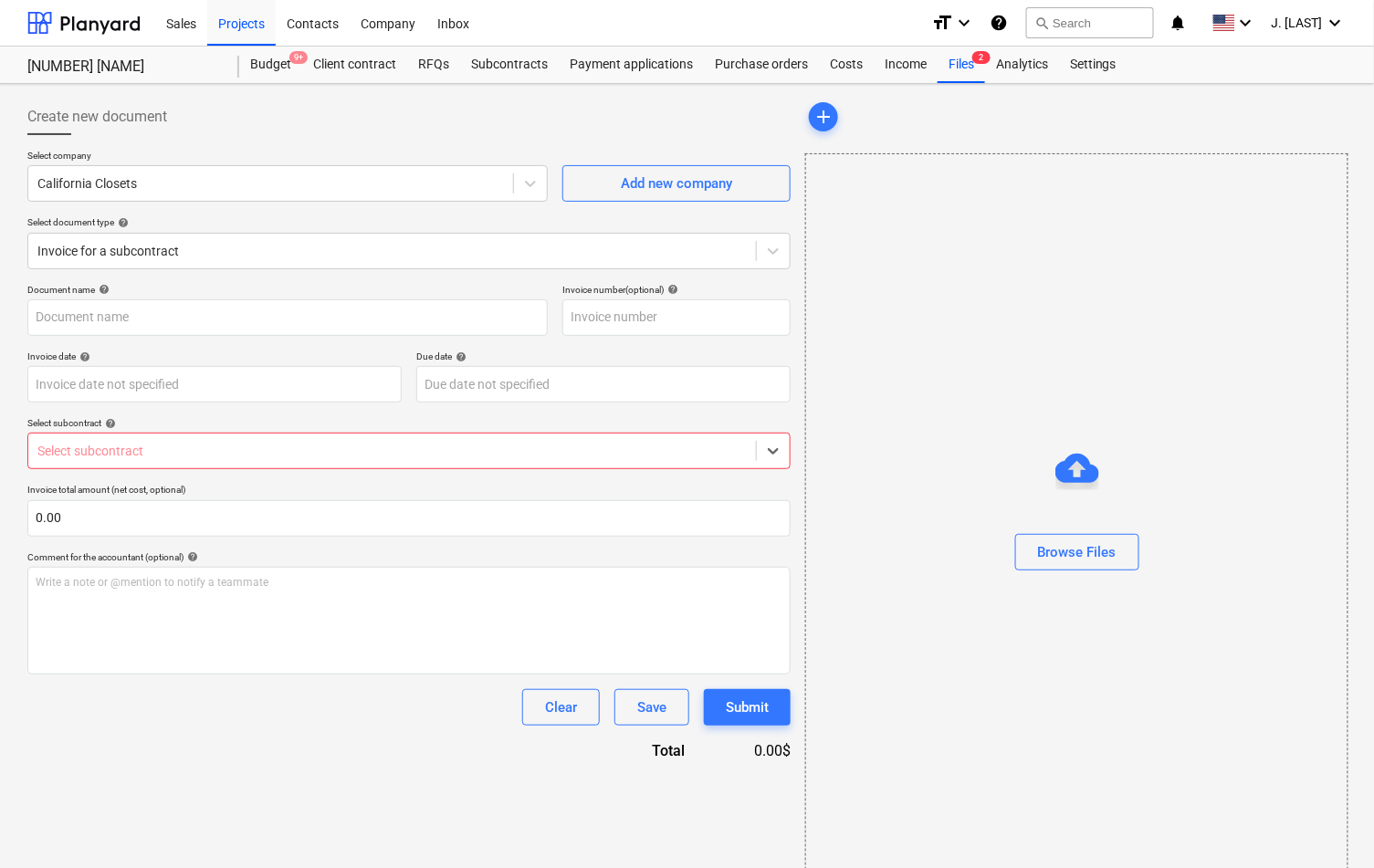 click at bounding box center (392, 451) 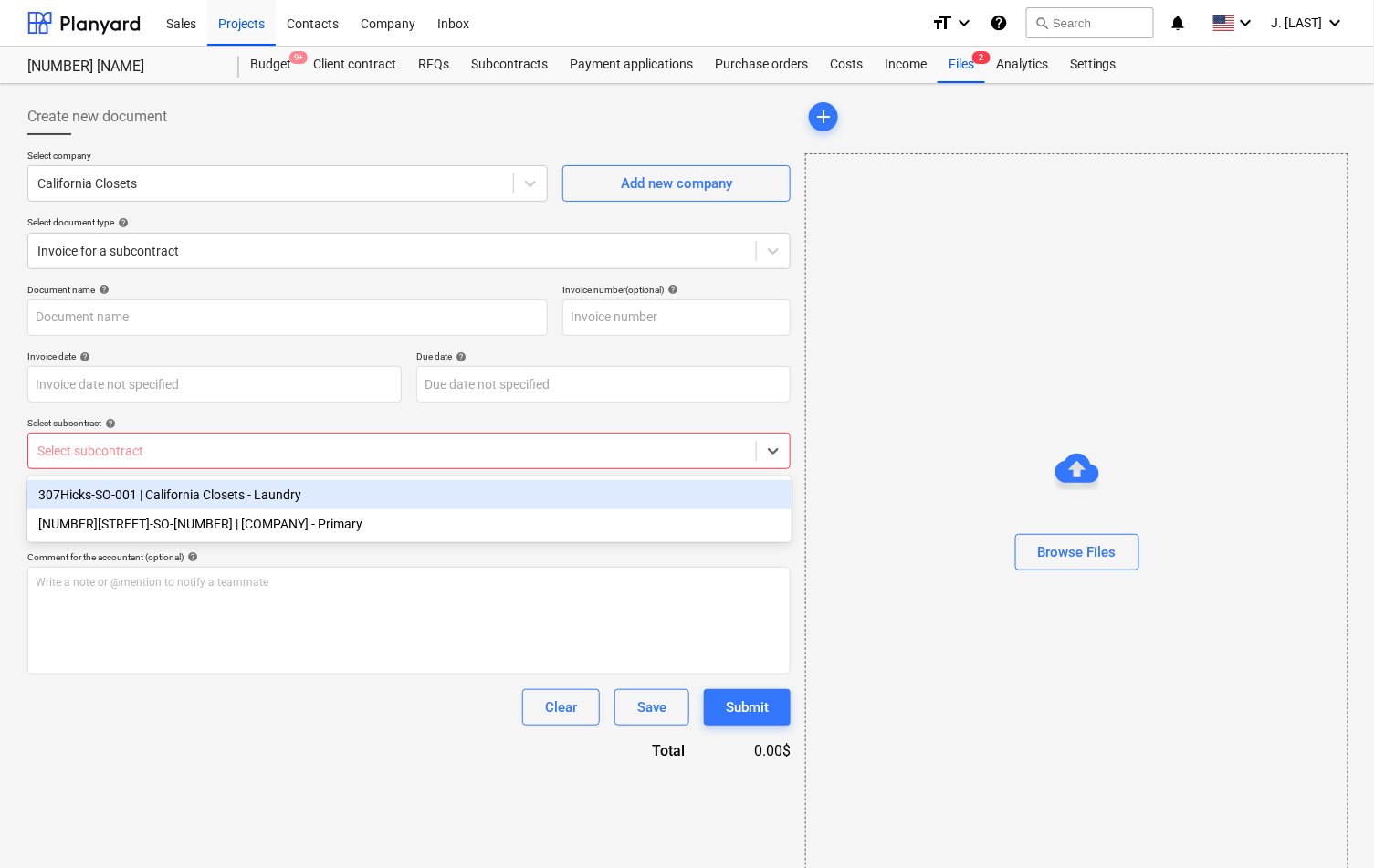 click on "307Hicks-SO-001 | California Closets - Laundry" at bounding box center (409, 495) 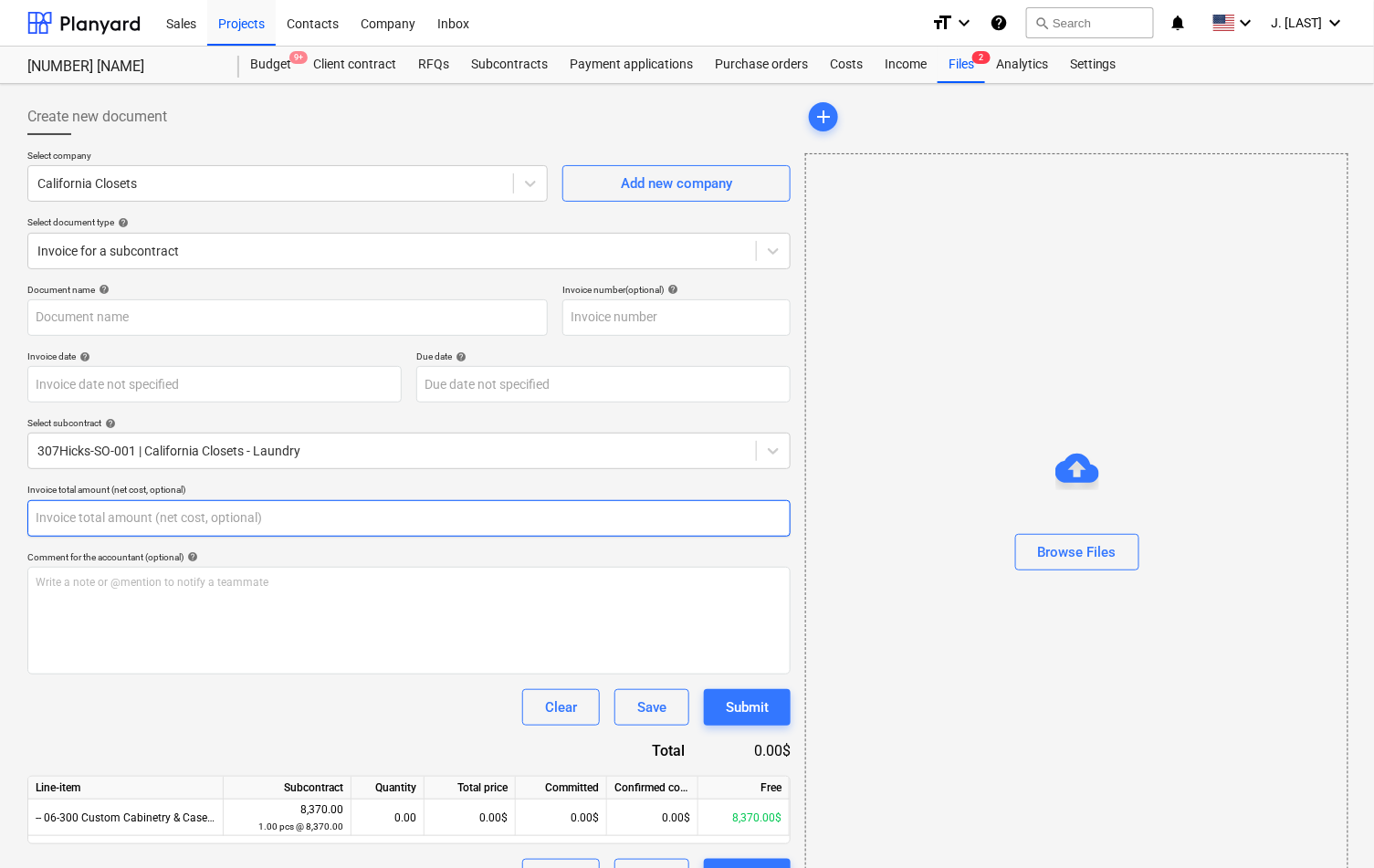 click at bounding box center [409, 518] 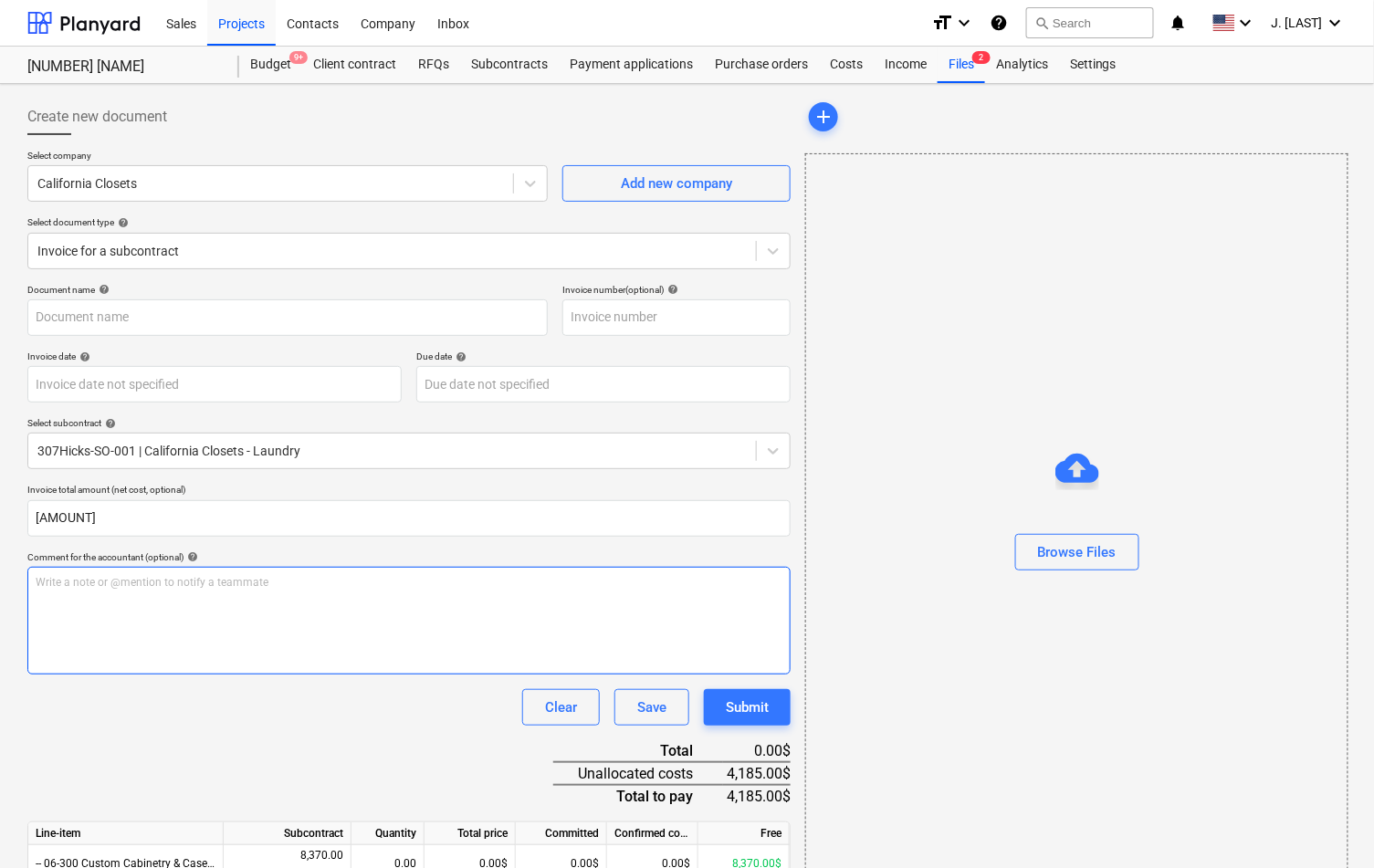 click on "Write a note or @mention to notify a teammate ﻿" at bounding box center [409, 621] 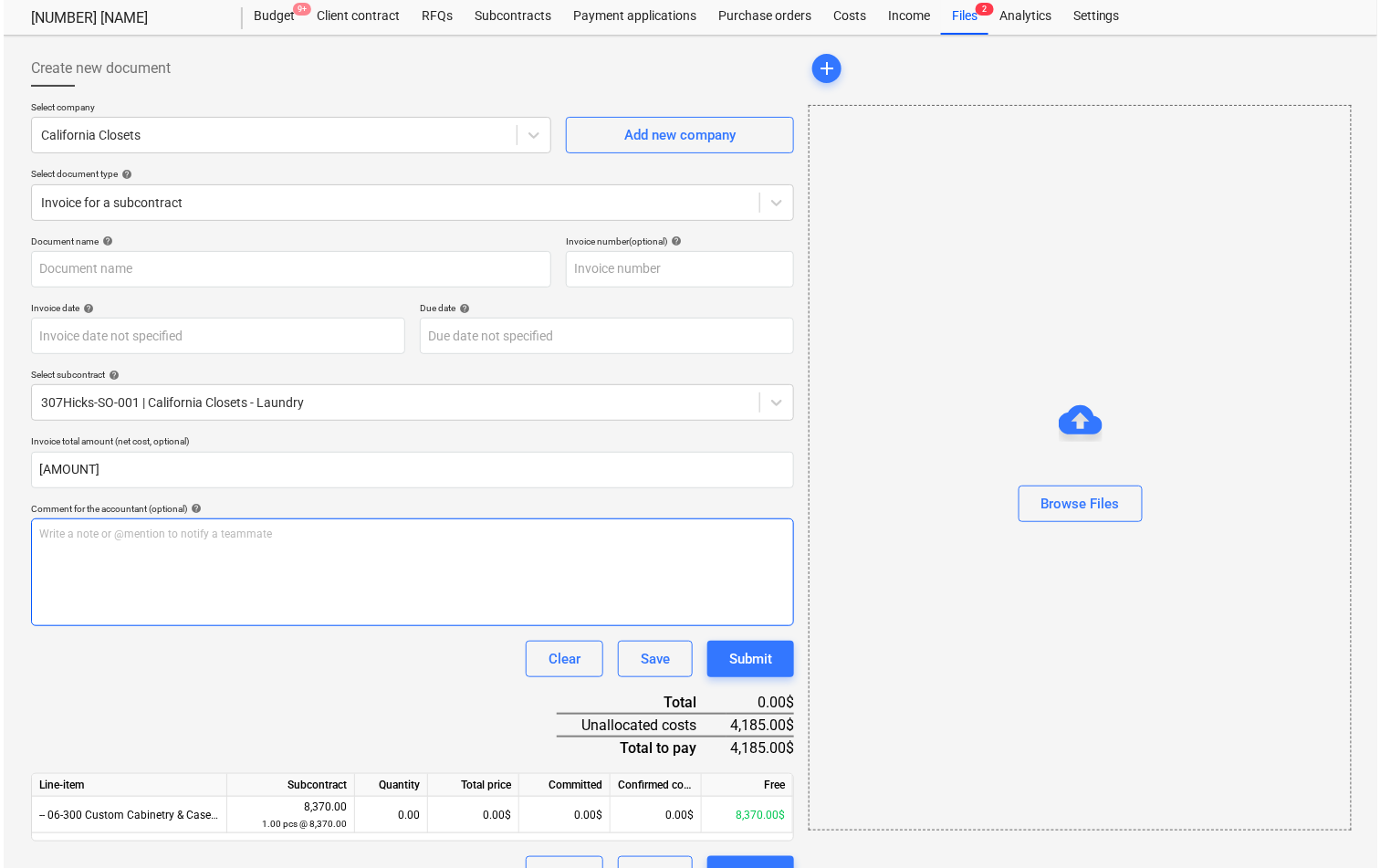 scroll, scrollTop: 82, scrollLeft: 0, axis: vertical 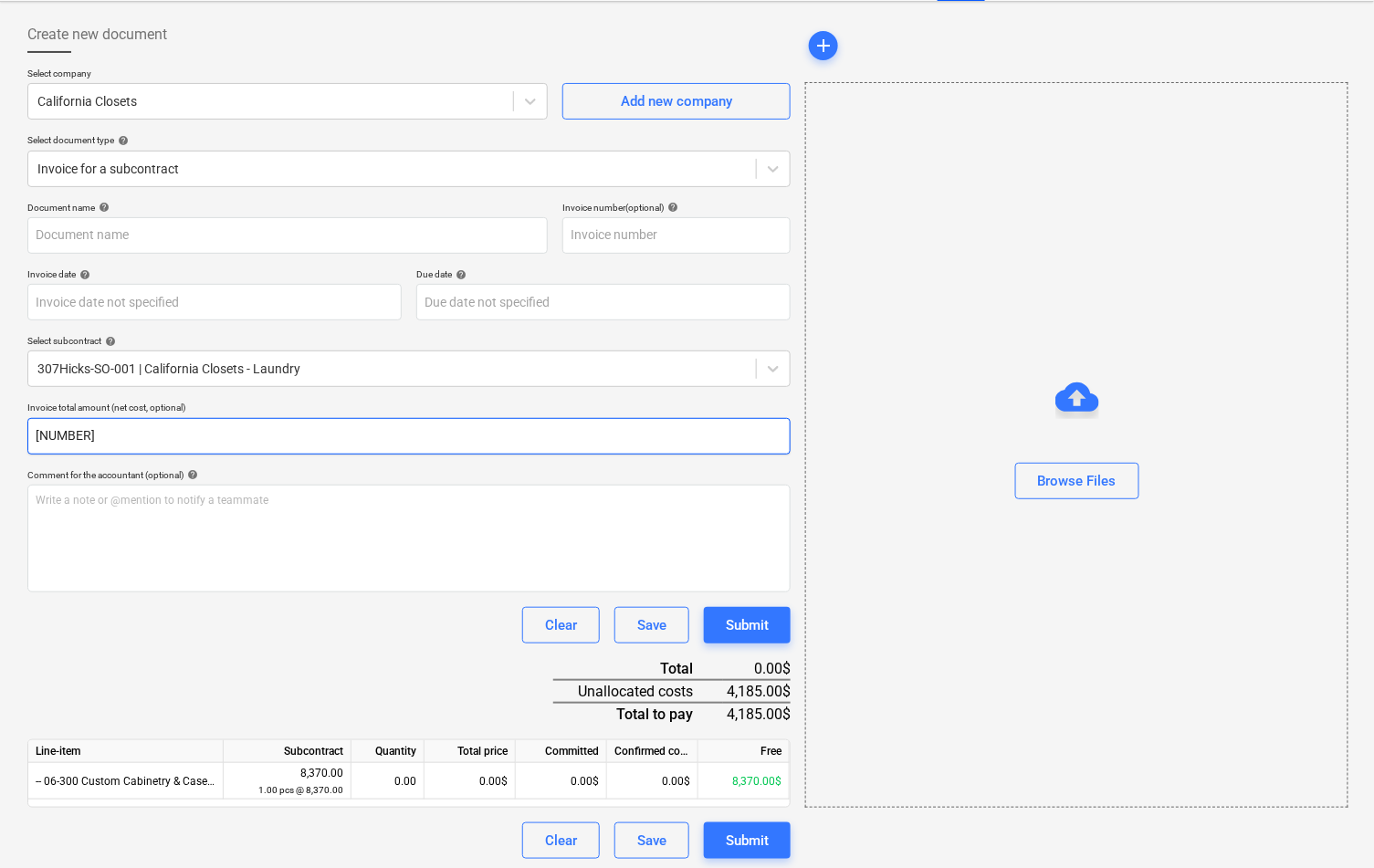 click on "[NUMBER]" at bounding box center [409, 436] 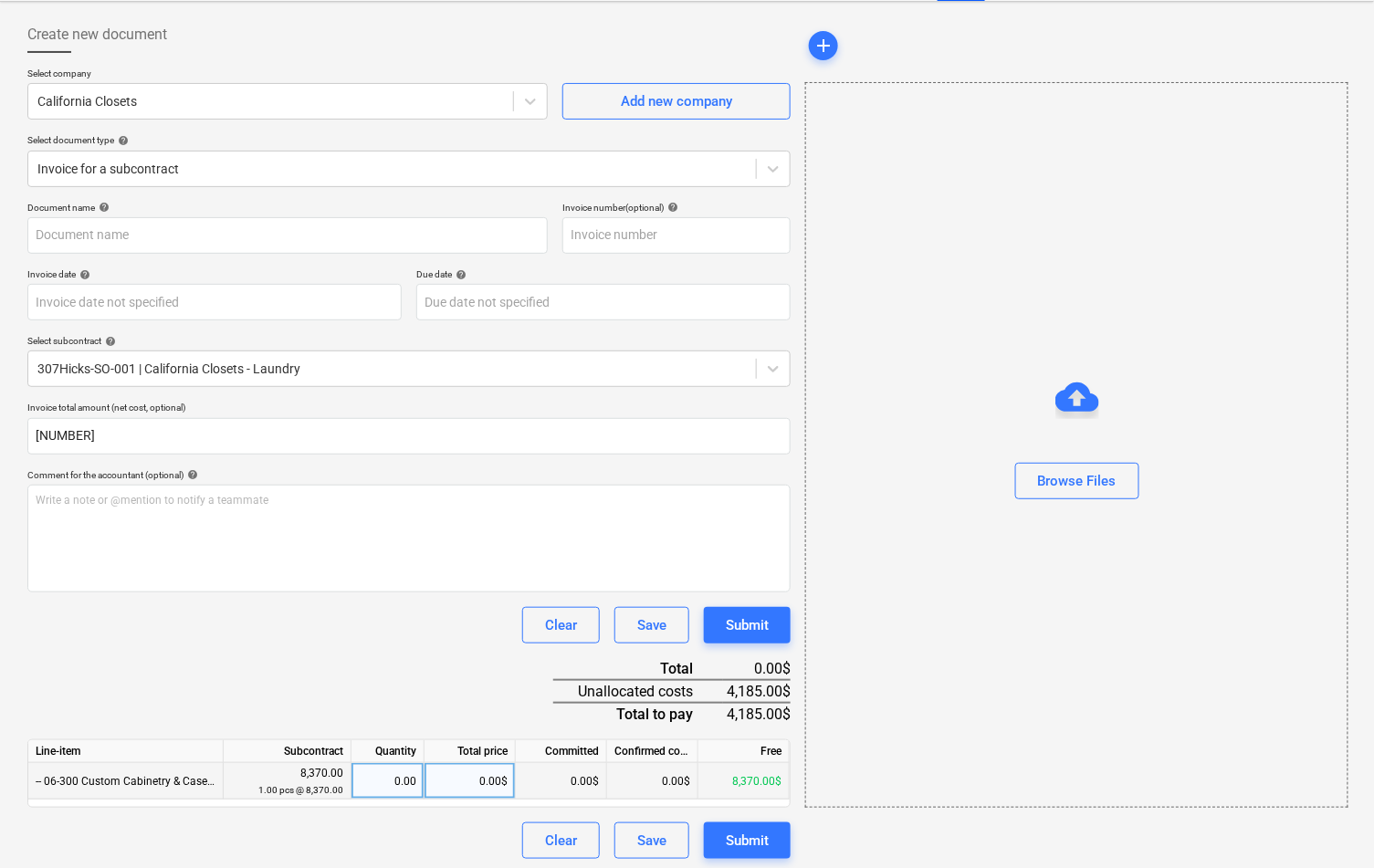 type on "[AMOUNT]" 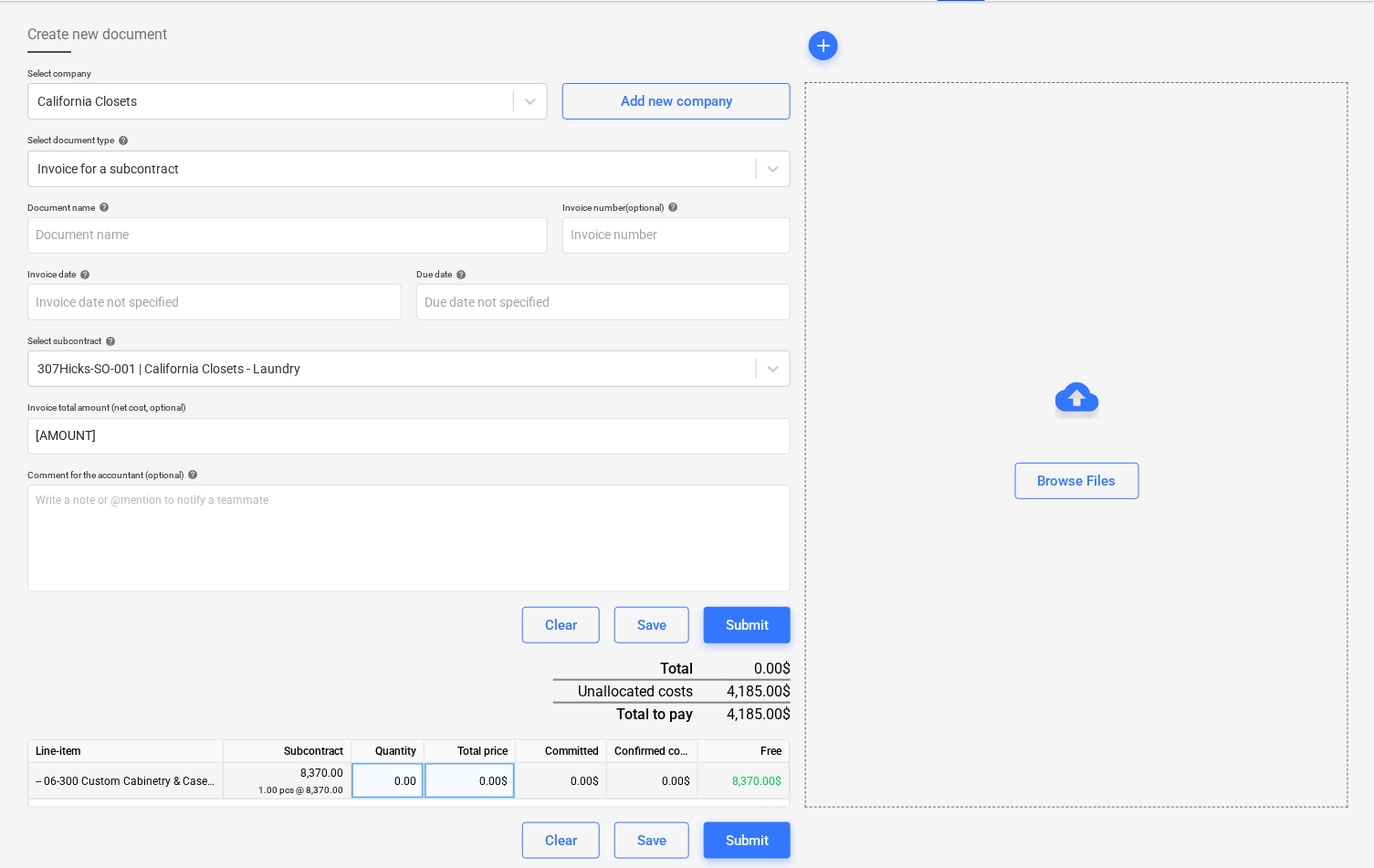 click on "0.00$" at bounding box center (470, 781) 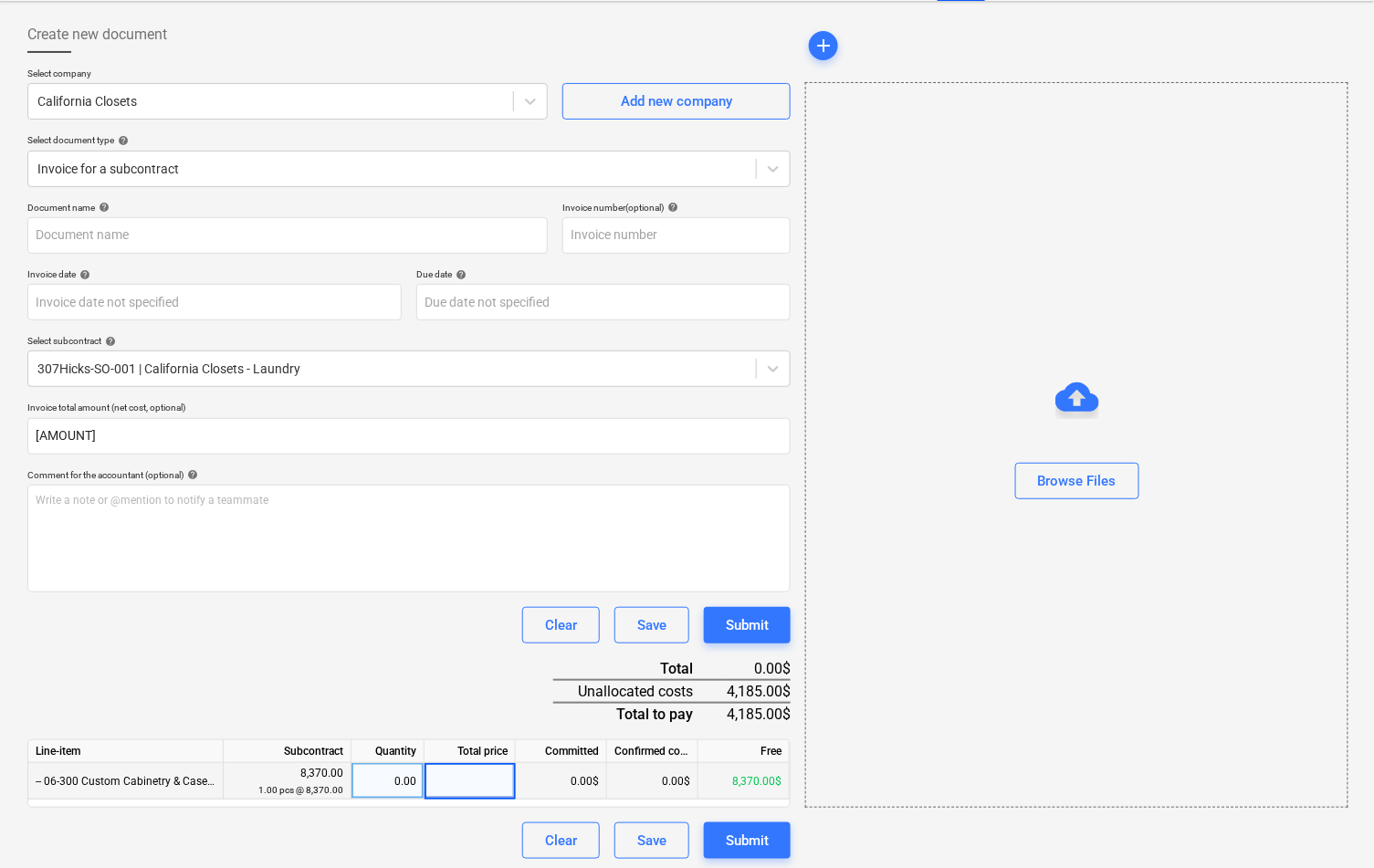 type on "[NUMBER]" 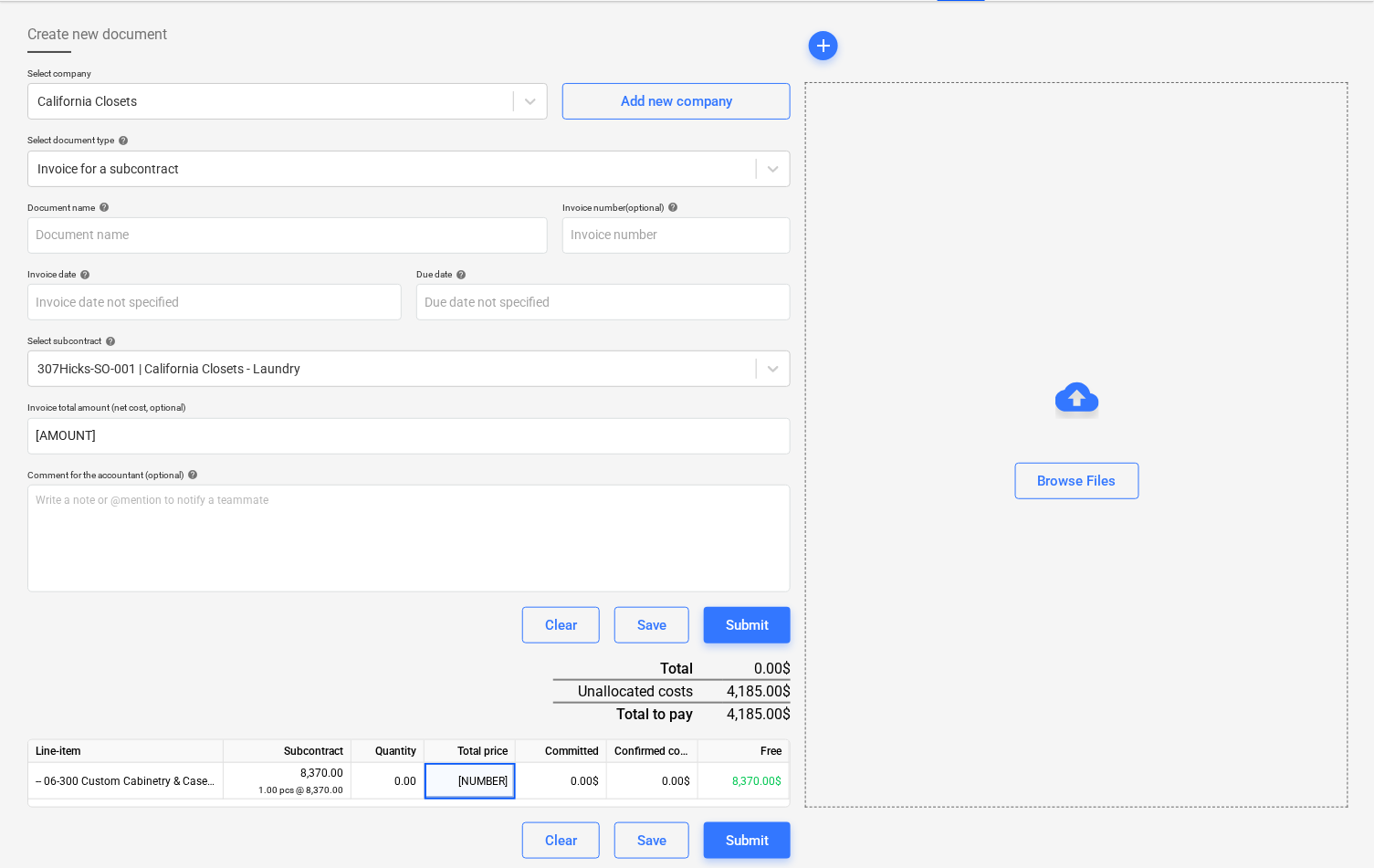 click on "Document name help Invoice number  (optional) help Invoice date help Press the down arrow key to interact with the calendar and
select a date. Press the question mark key to get the keyboard shortcuts for changing dates. Due date help Press the down arrow key to interact with the calendar and
select a date. Press the question mark key to get the keyboard shortcuts for changing dates. Select subcontract help 307Hicks-SO-001 | California Closets - Laundry Invoice total amount (net cost, optional) 4,185.00 Comment for the accountant (optional) help Write a note or @mention to notify a teammate ﻿ Clear Save Submit Total 0.00$ Unallocated costs 4,185.00$ Total to pay 4,185.00$ Line-item Subcontract Quantity Total price Committed Confirmed costs Free 06-300 Custom Cabinetry & Casework 8,370.00 1.00 pcs @ 8,370.00 0.00 4185 0.00$ 0.00$ 8,370.00$ Clear Save Submit" at bounding box center [409, 530] 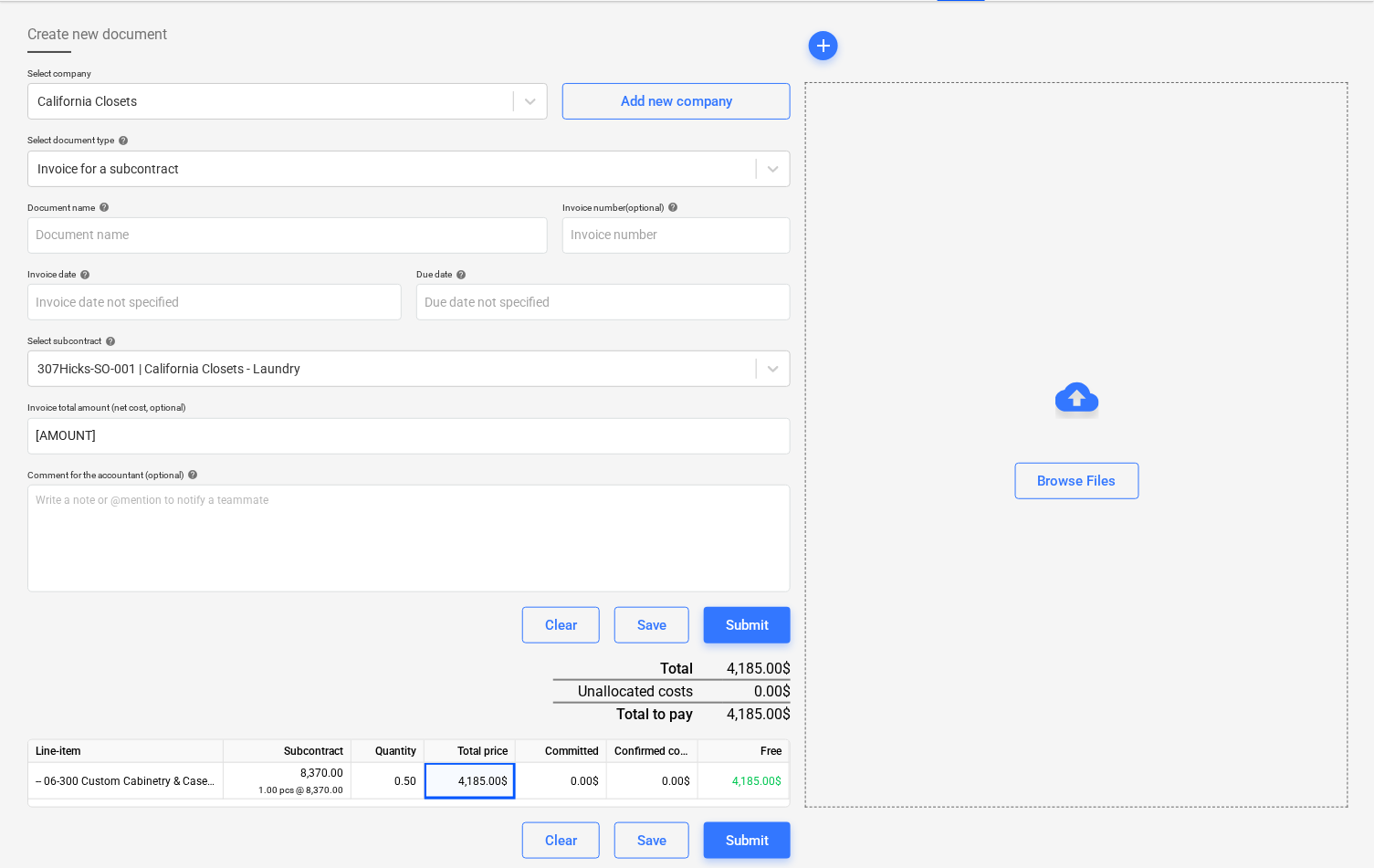 click on "Clear Save Submit" at bounding box center (409, 625) 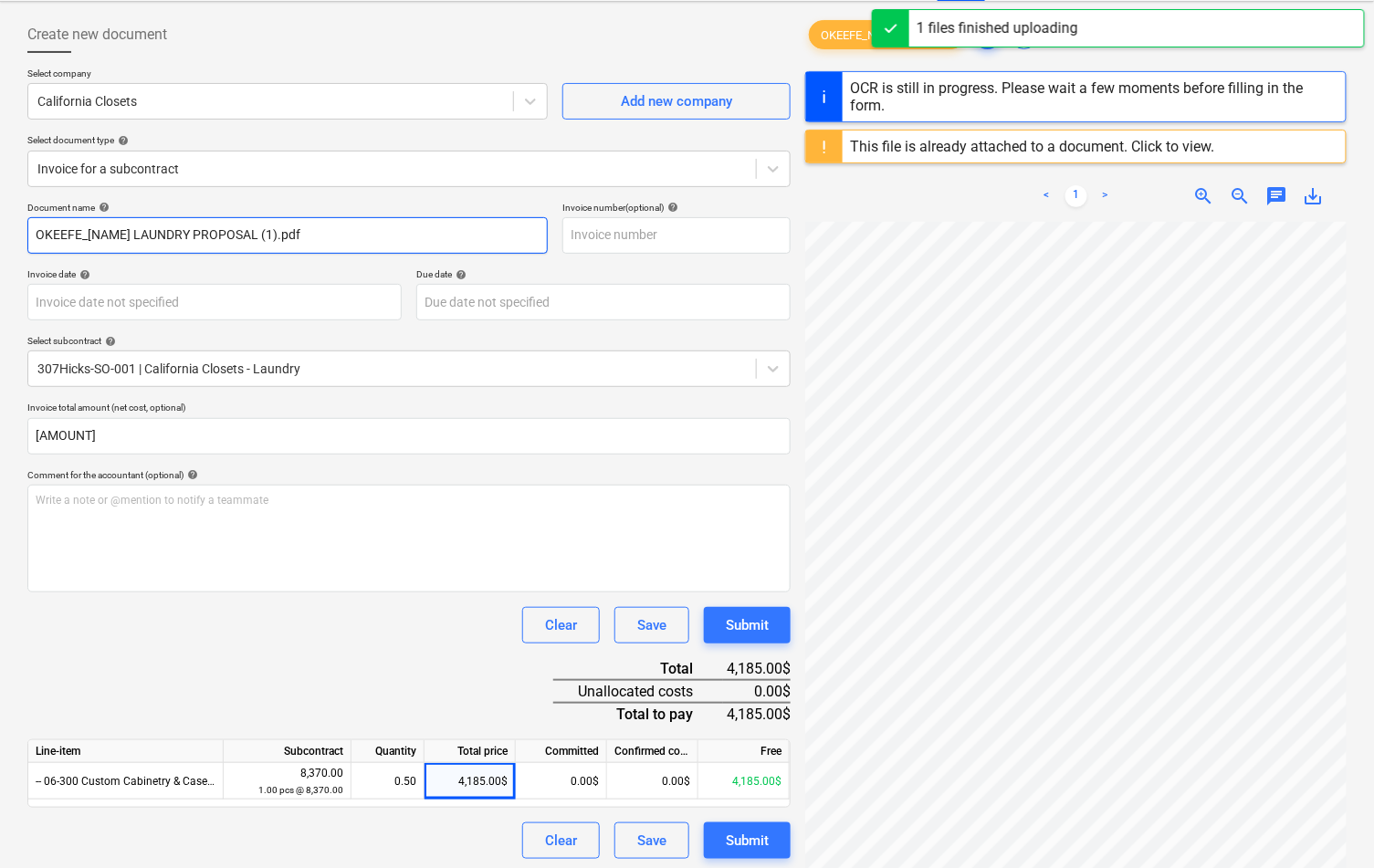 click on "OKEEFE_[NAME] LAUNDRY PROPOSAL (1).pdf" at bounding box center (288, 235) 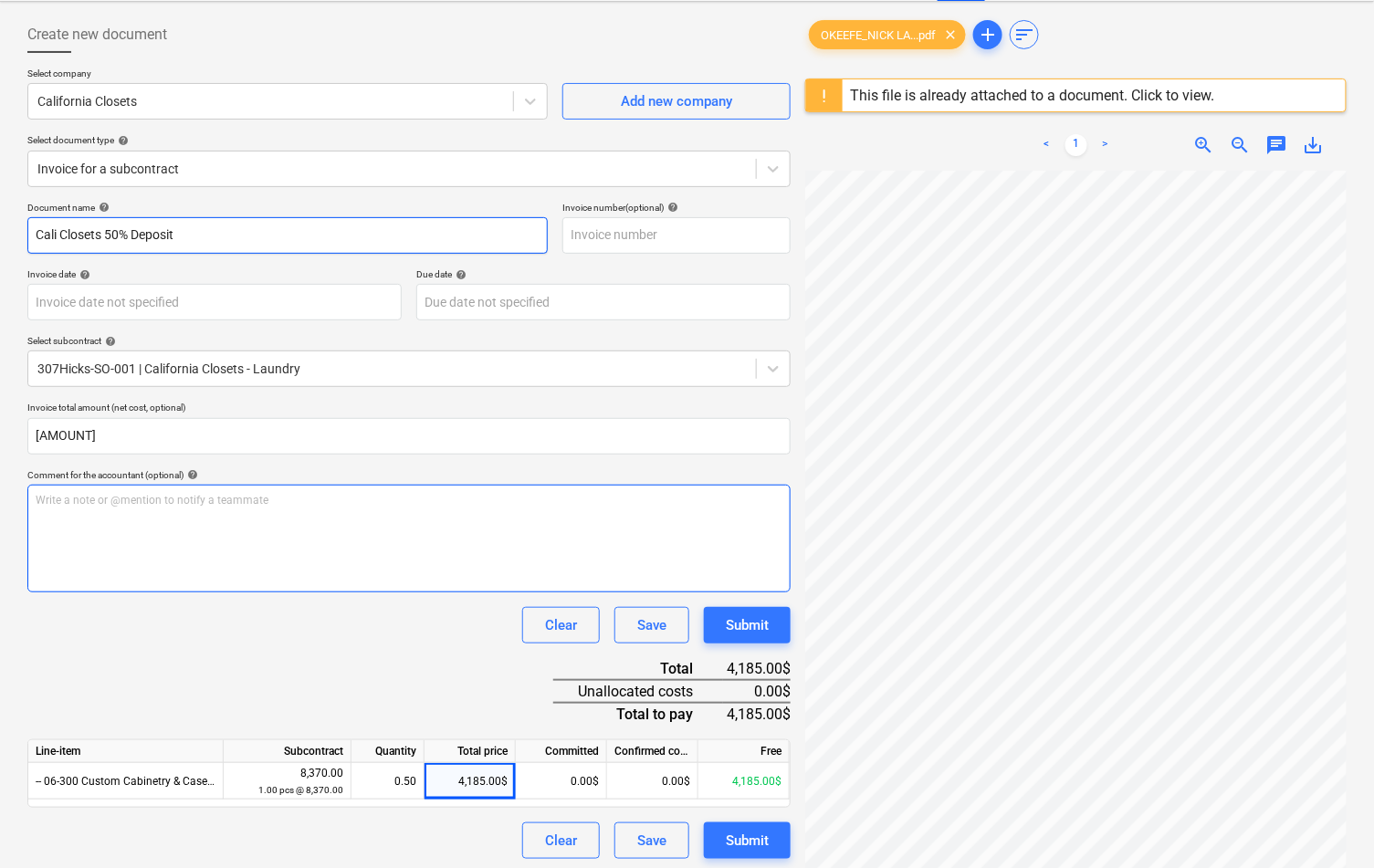 type on "Cali Closets 50% Deposit" 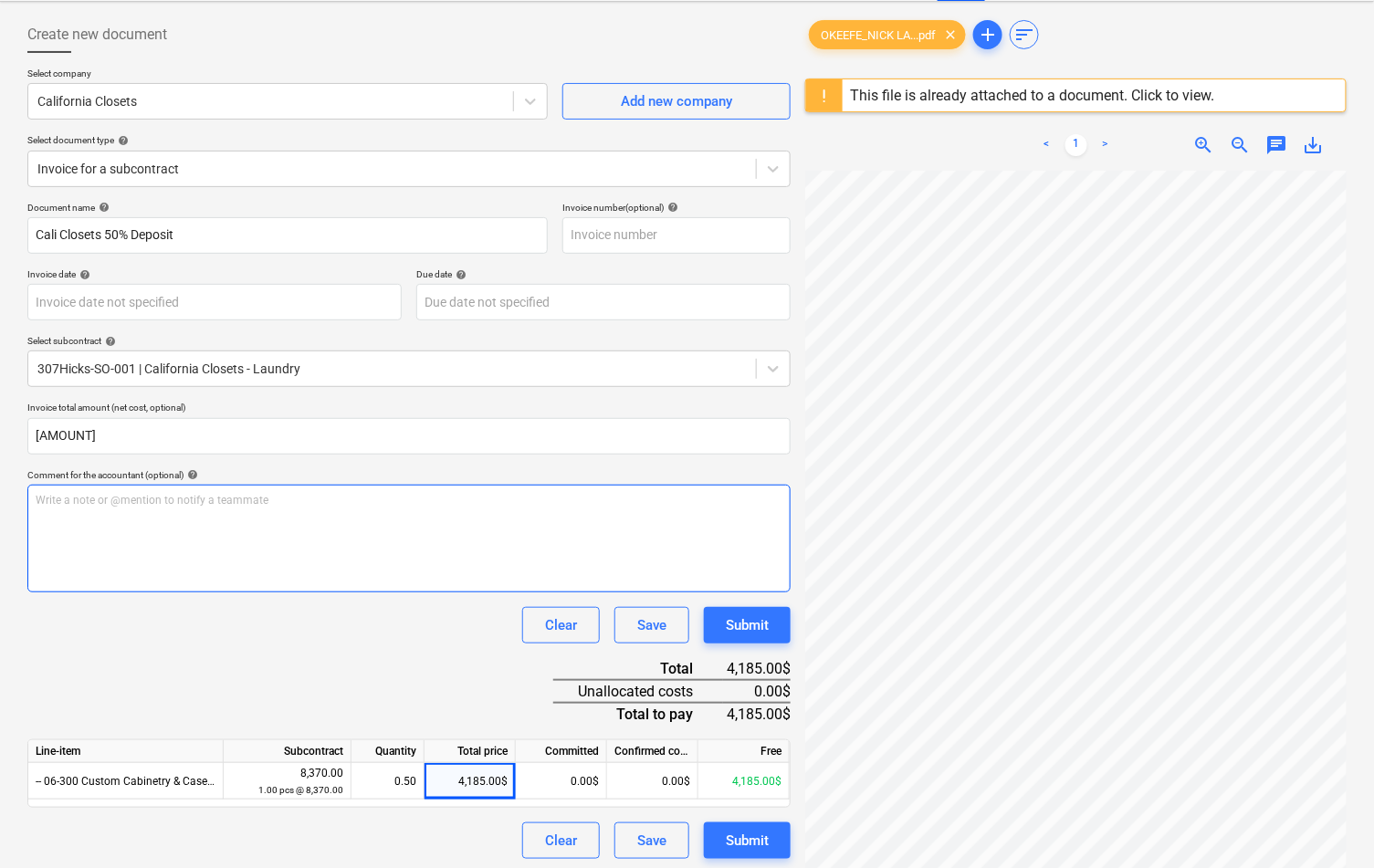 click on "Write a note or @mention to notify a teammate ﻿" at bounding box center (409, 539) 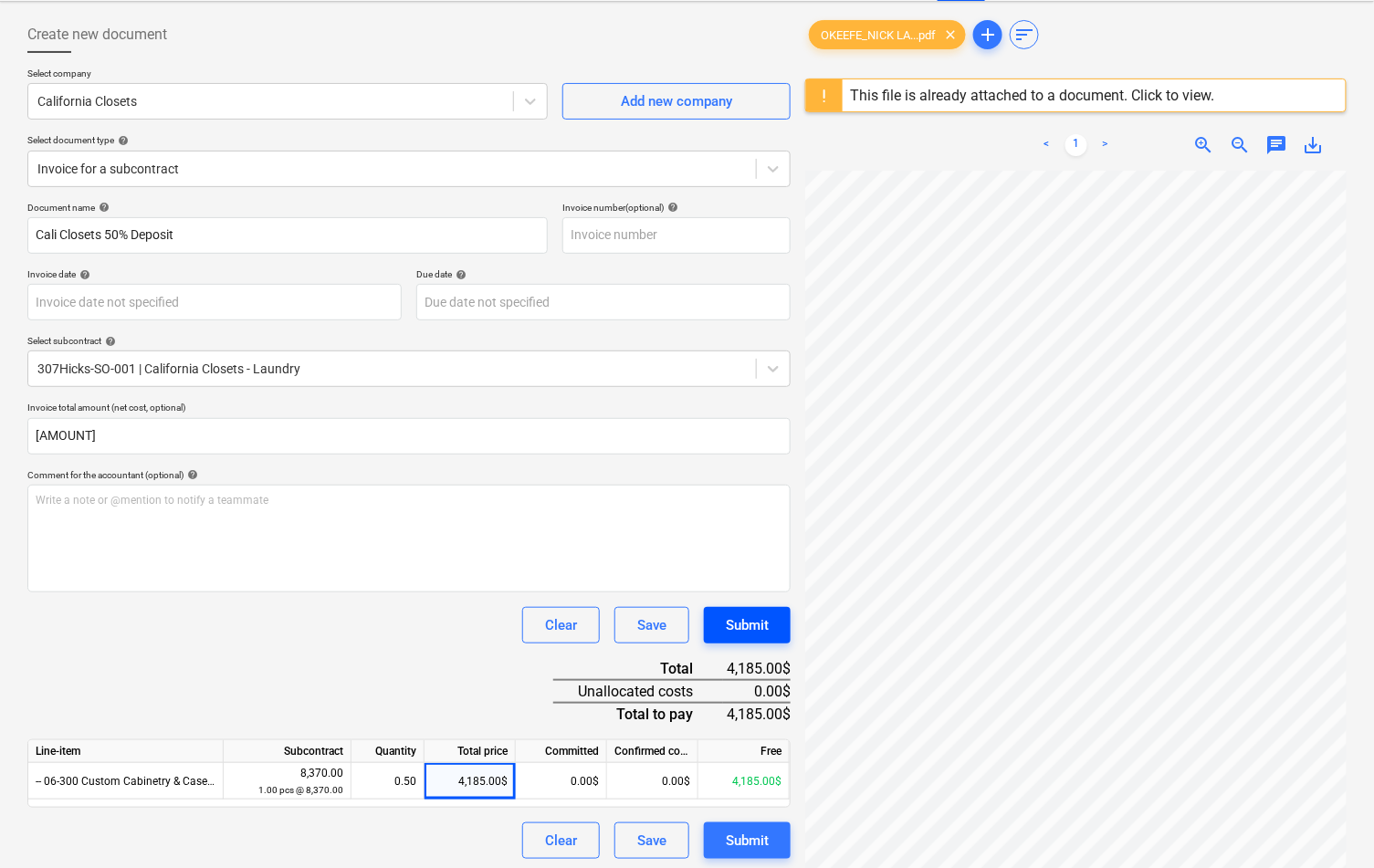click on "Submit" at bounding box center (747, 625) 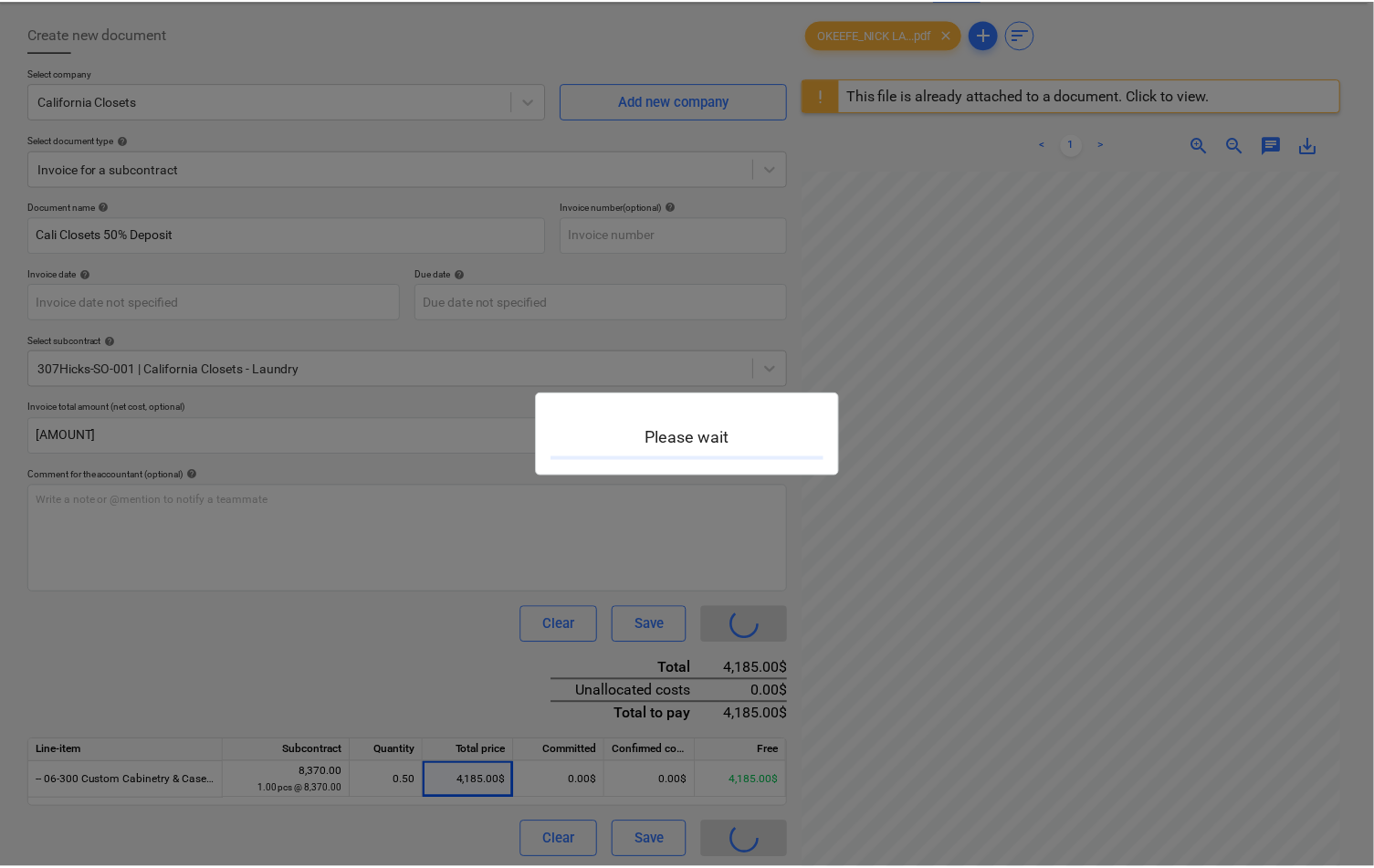 scroll, scrollTop: 0, scrollLeft: 0, axis: both 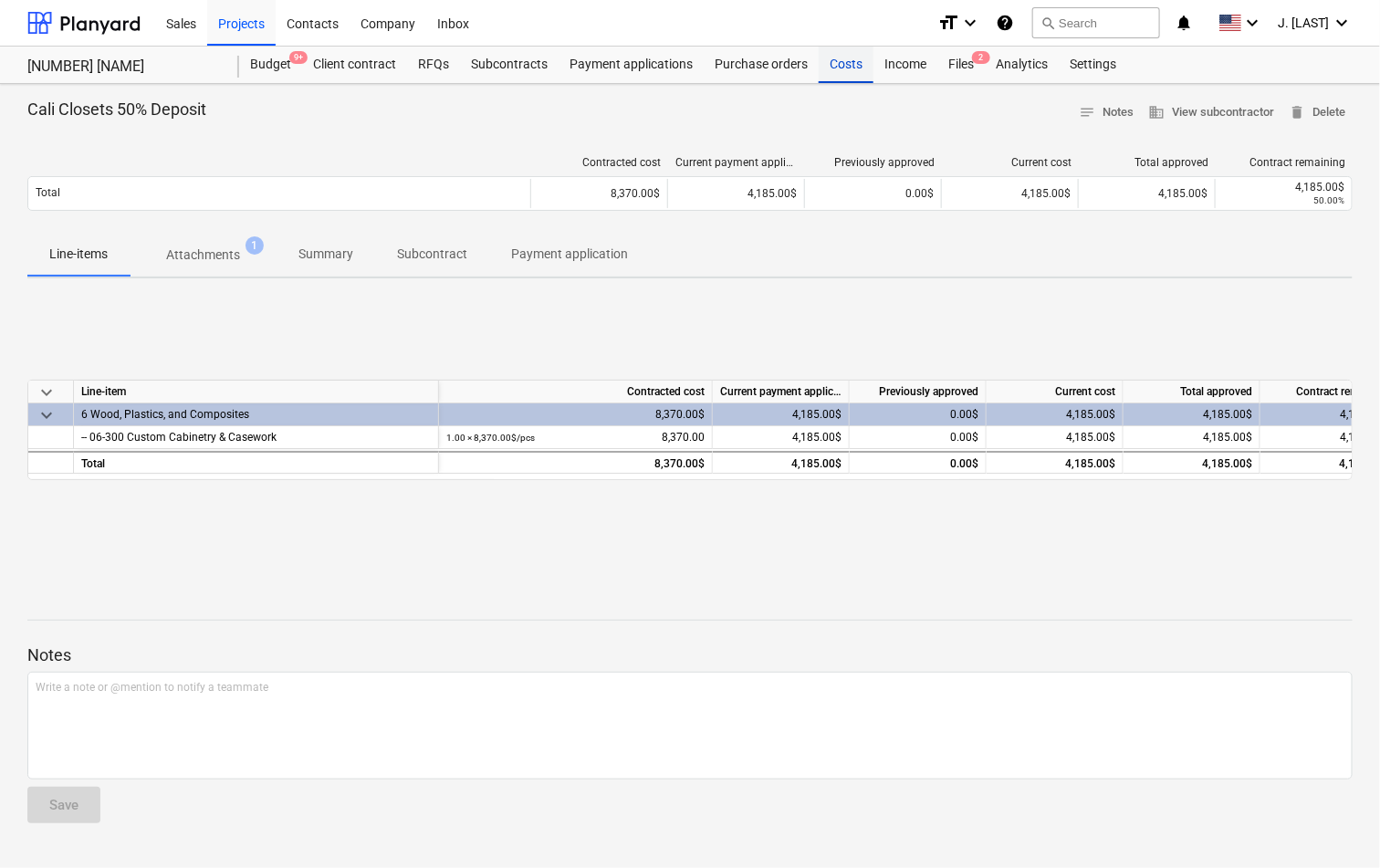 click on "Costs" at bounding box center [846, 65] 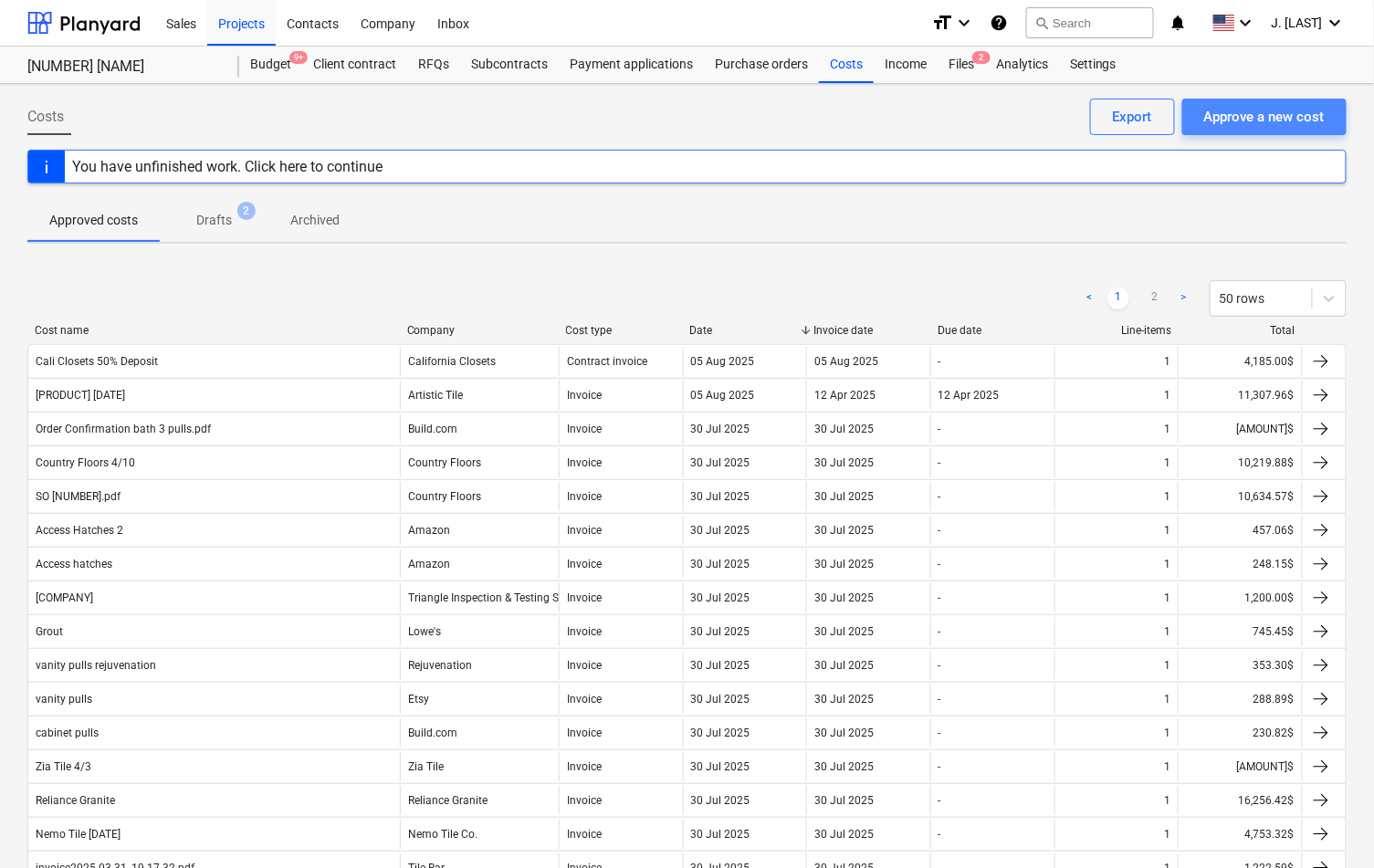 click on "Approve a new cost" at bounding box center (1264, 117) 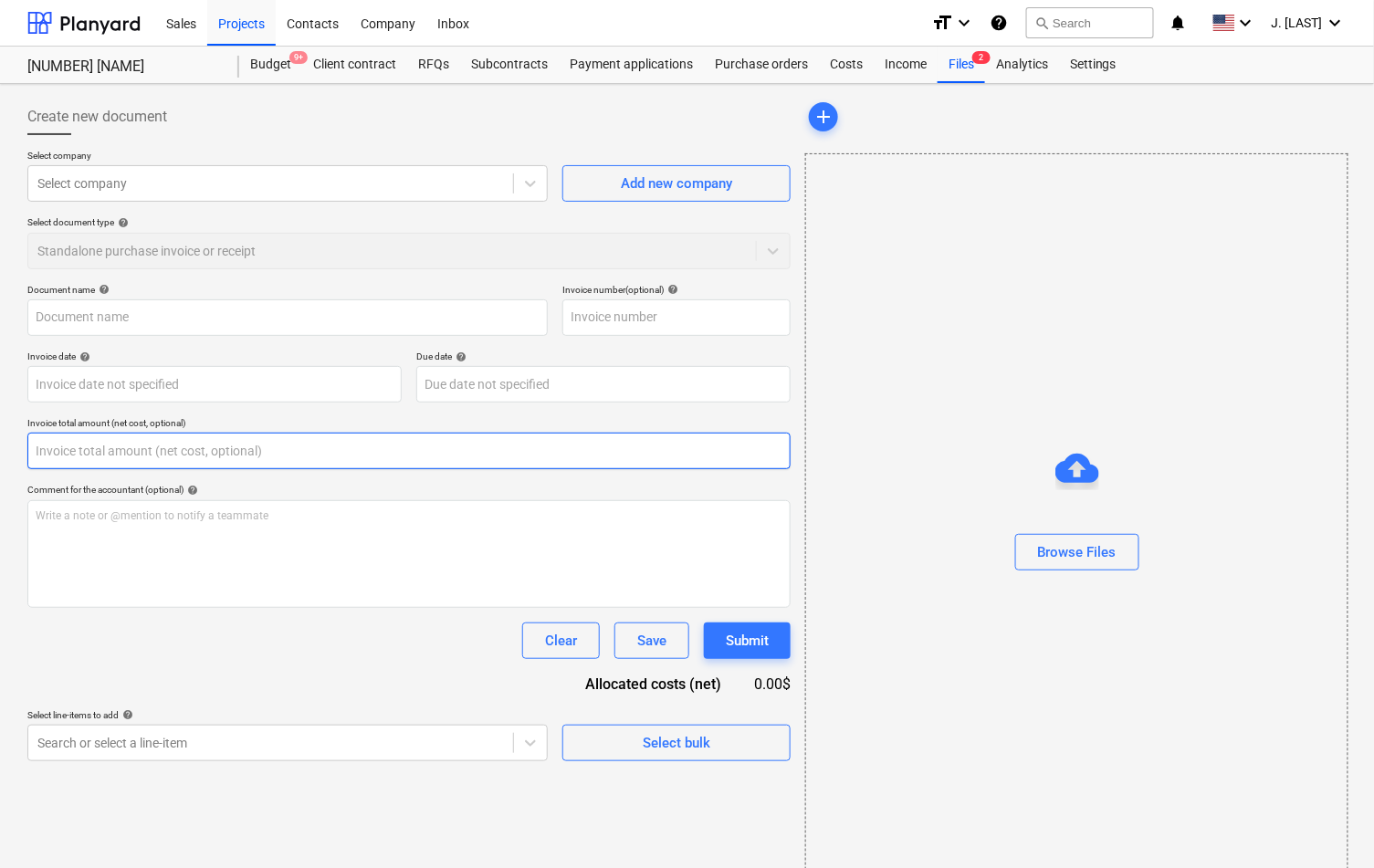 click at bounding box center (409, 451) 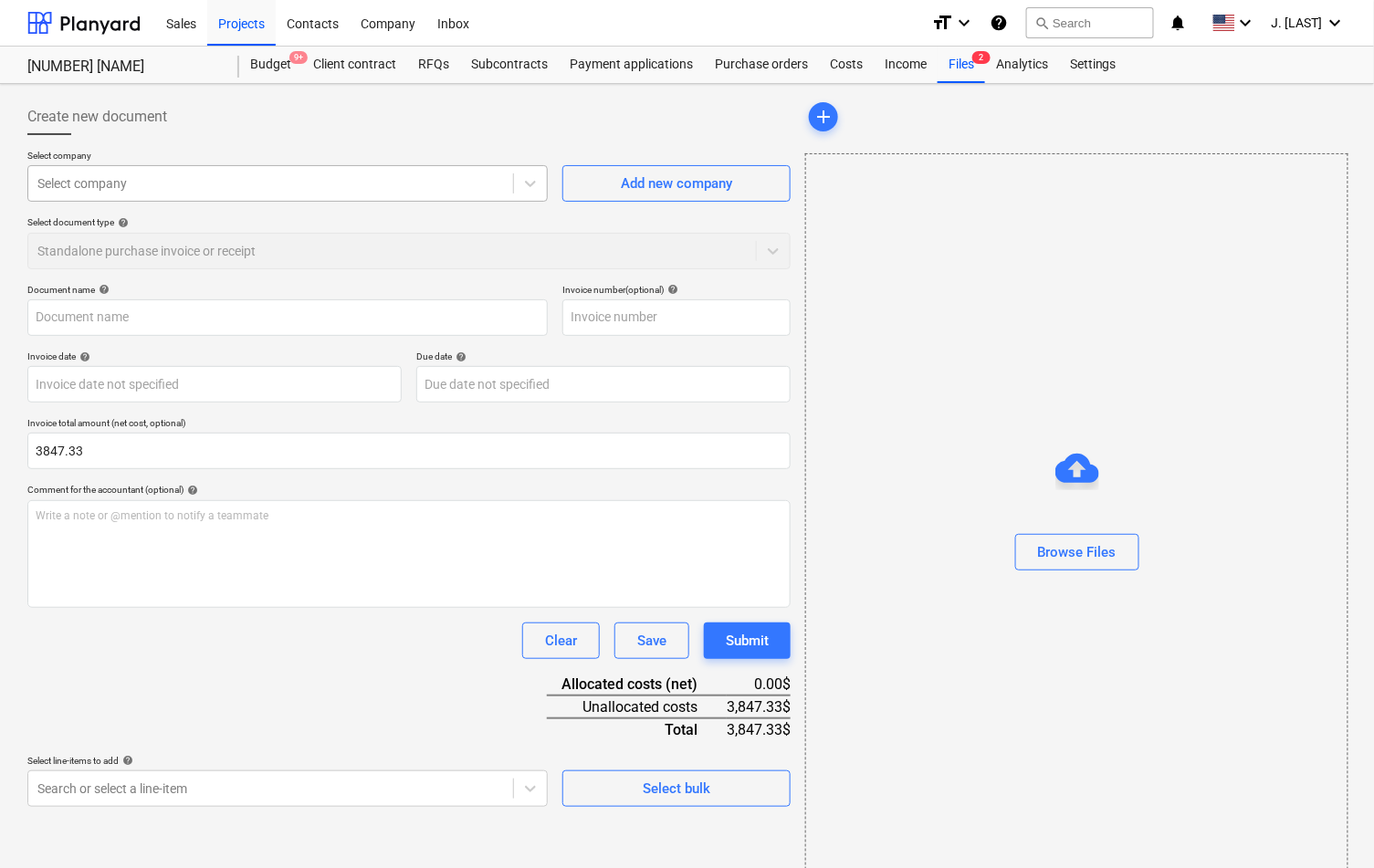 type on "[AMOUNT]" 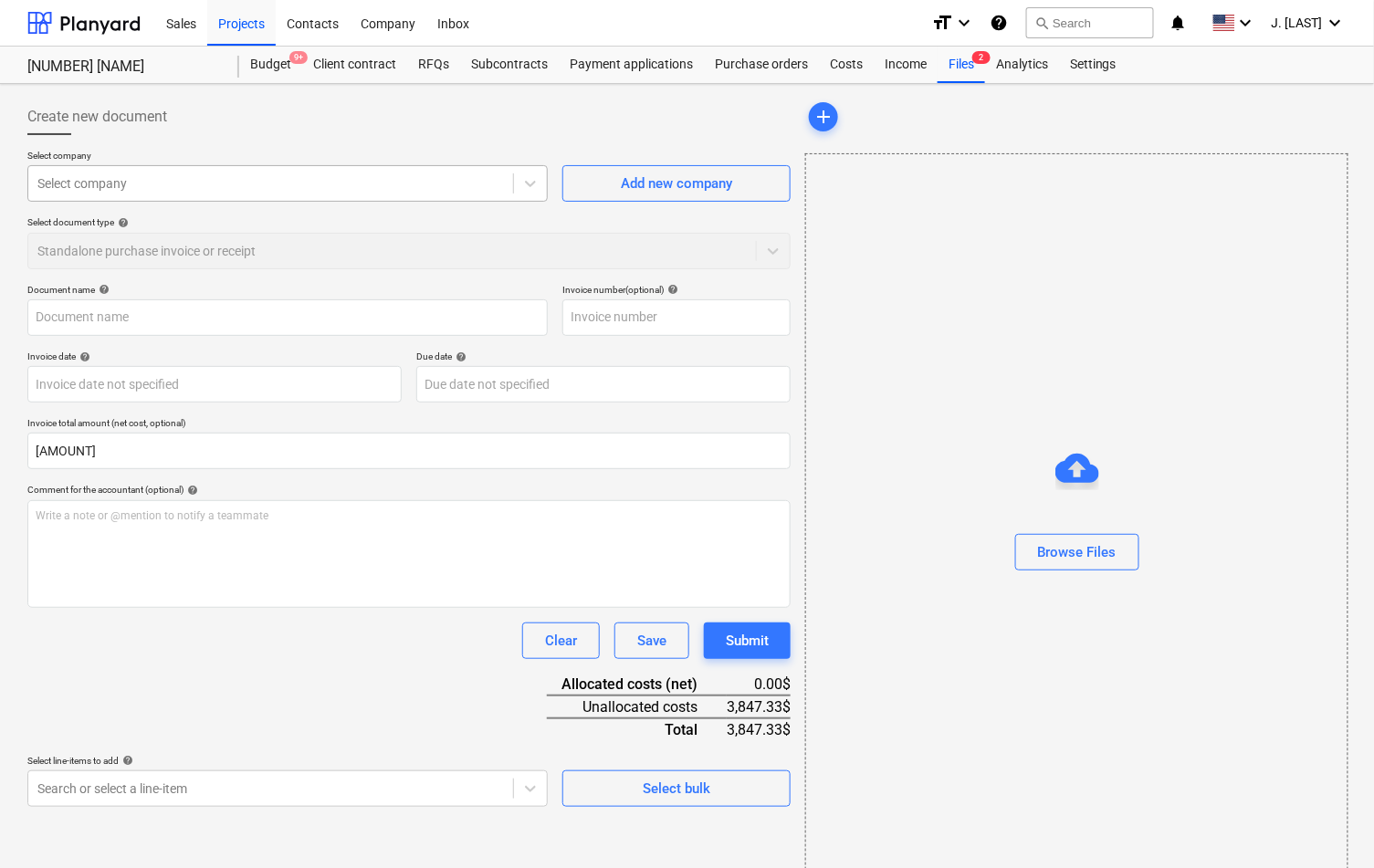 click on "Select company" at bounding box center (288, 183) 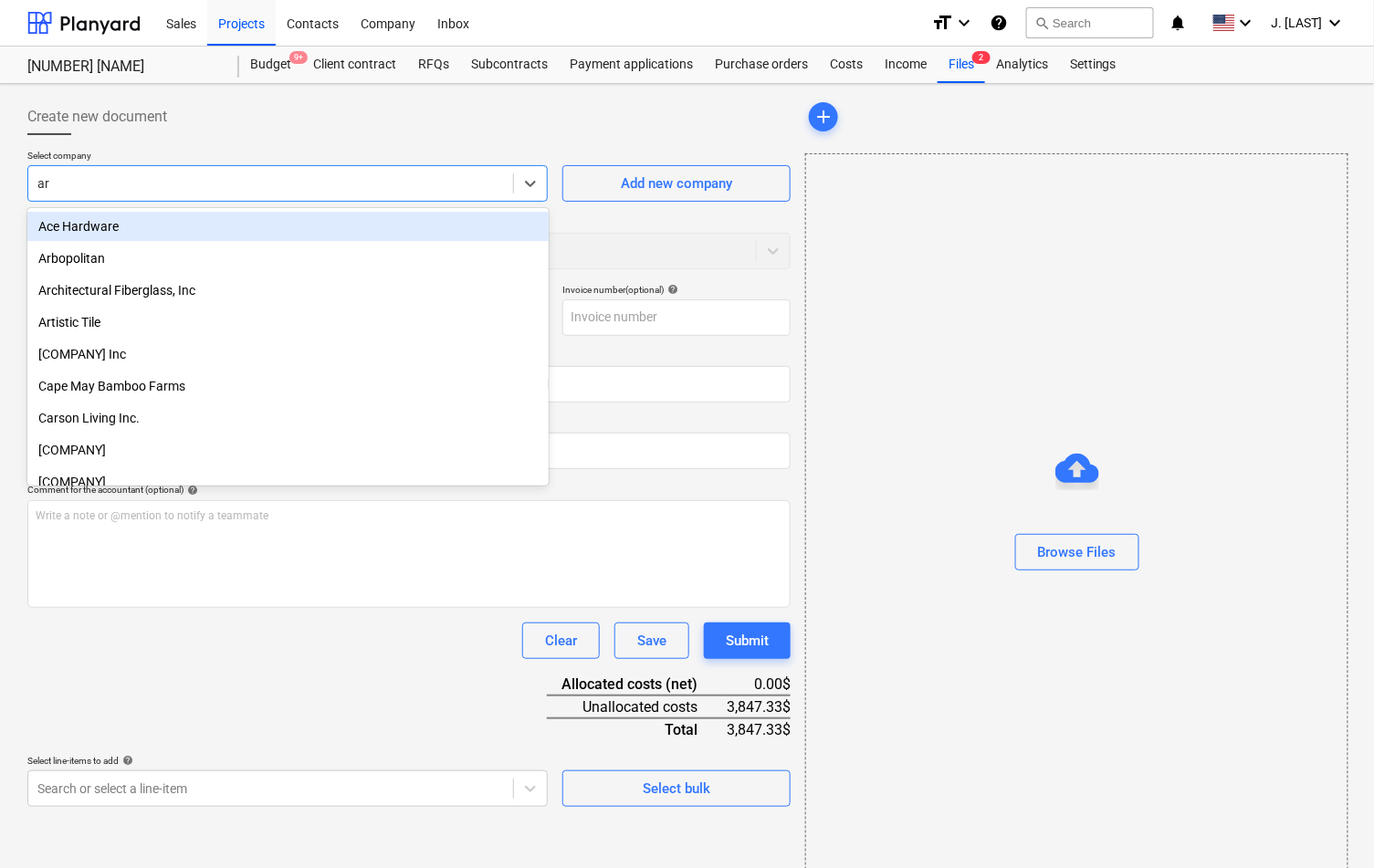 type on "art" 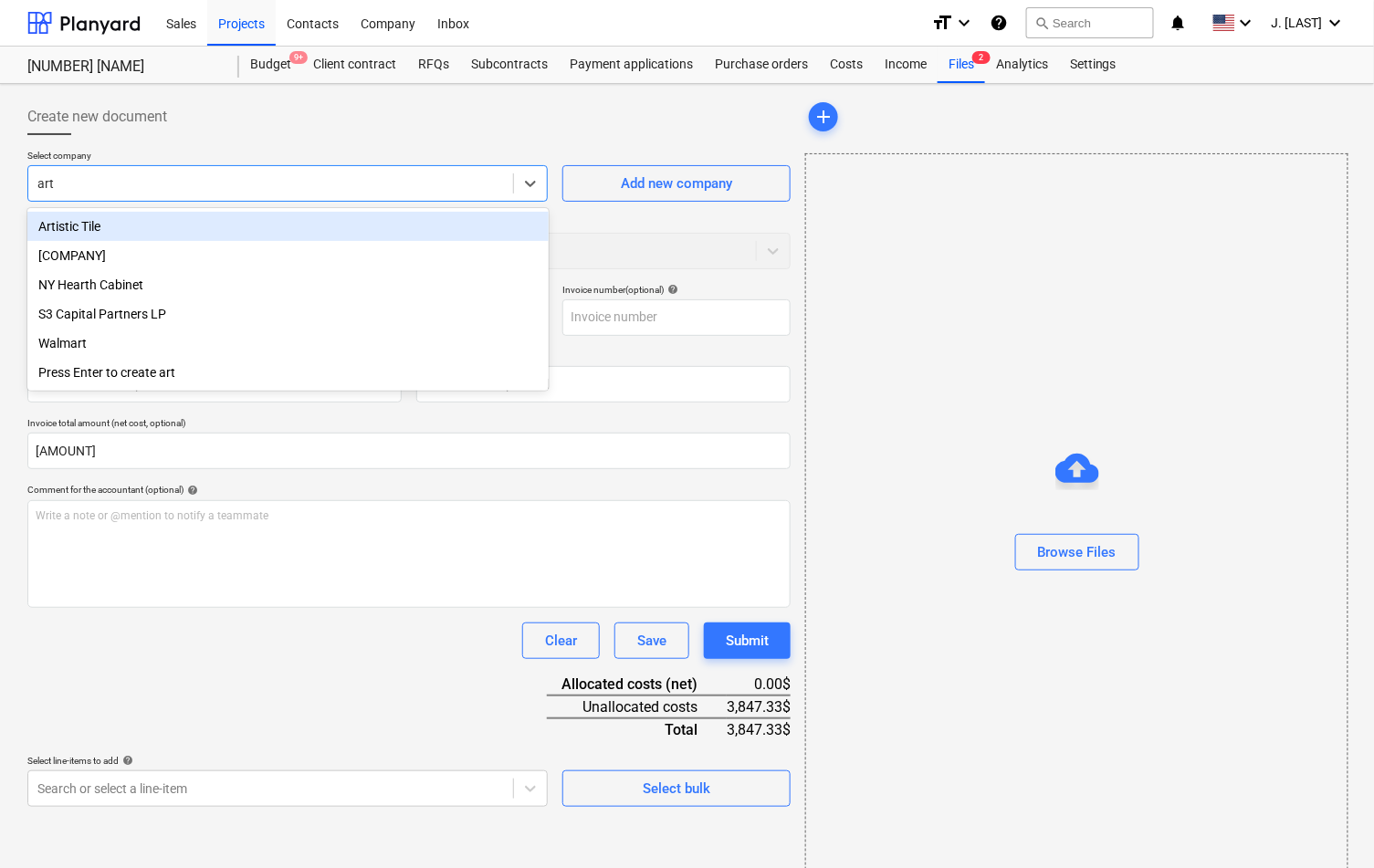 click on "Artistic Tile" at bounding box center [288, 226] 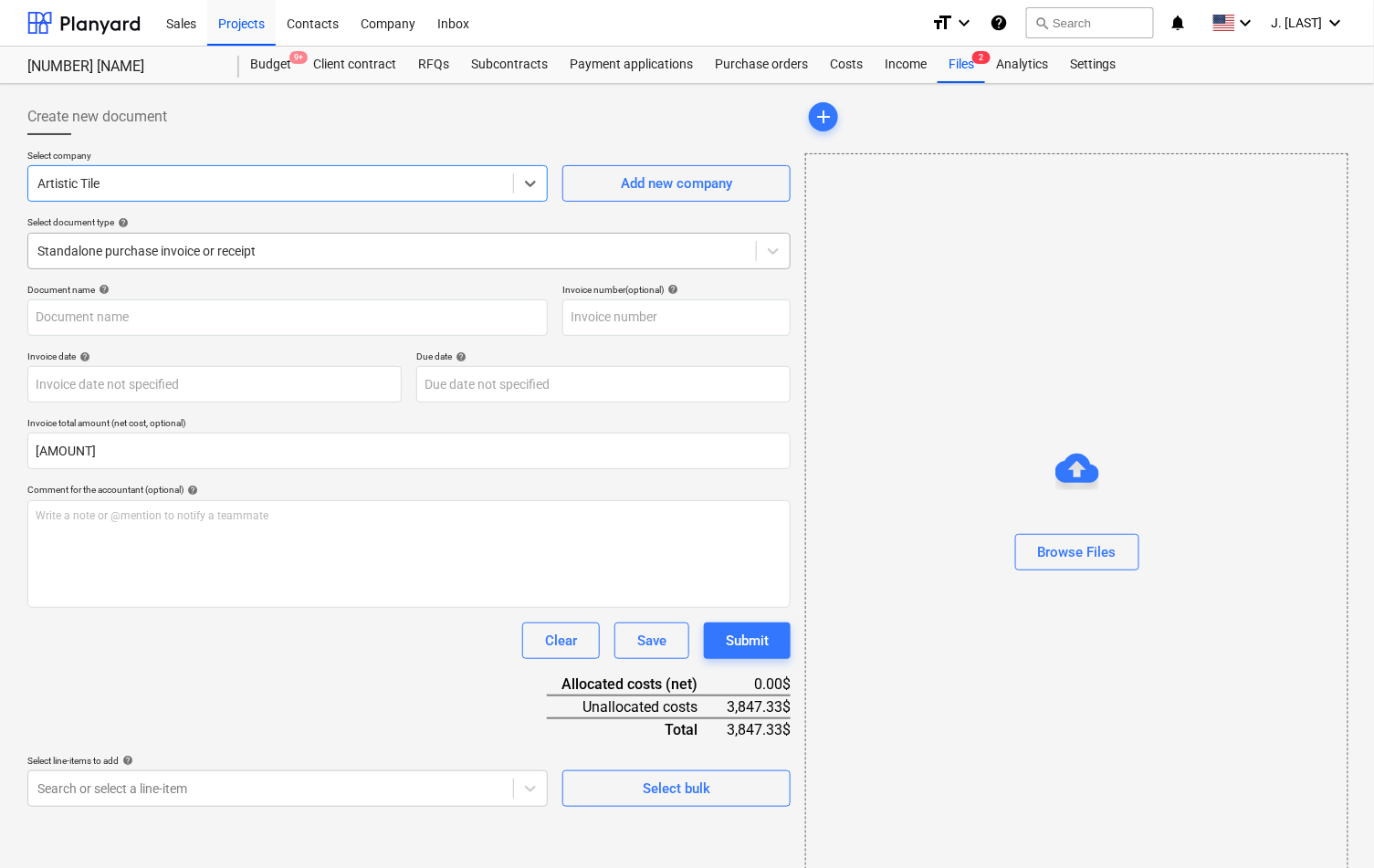 click on "Standalone purchase invoice or receipt" at bounding box center [392, 251] 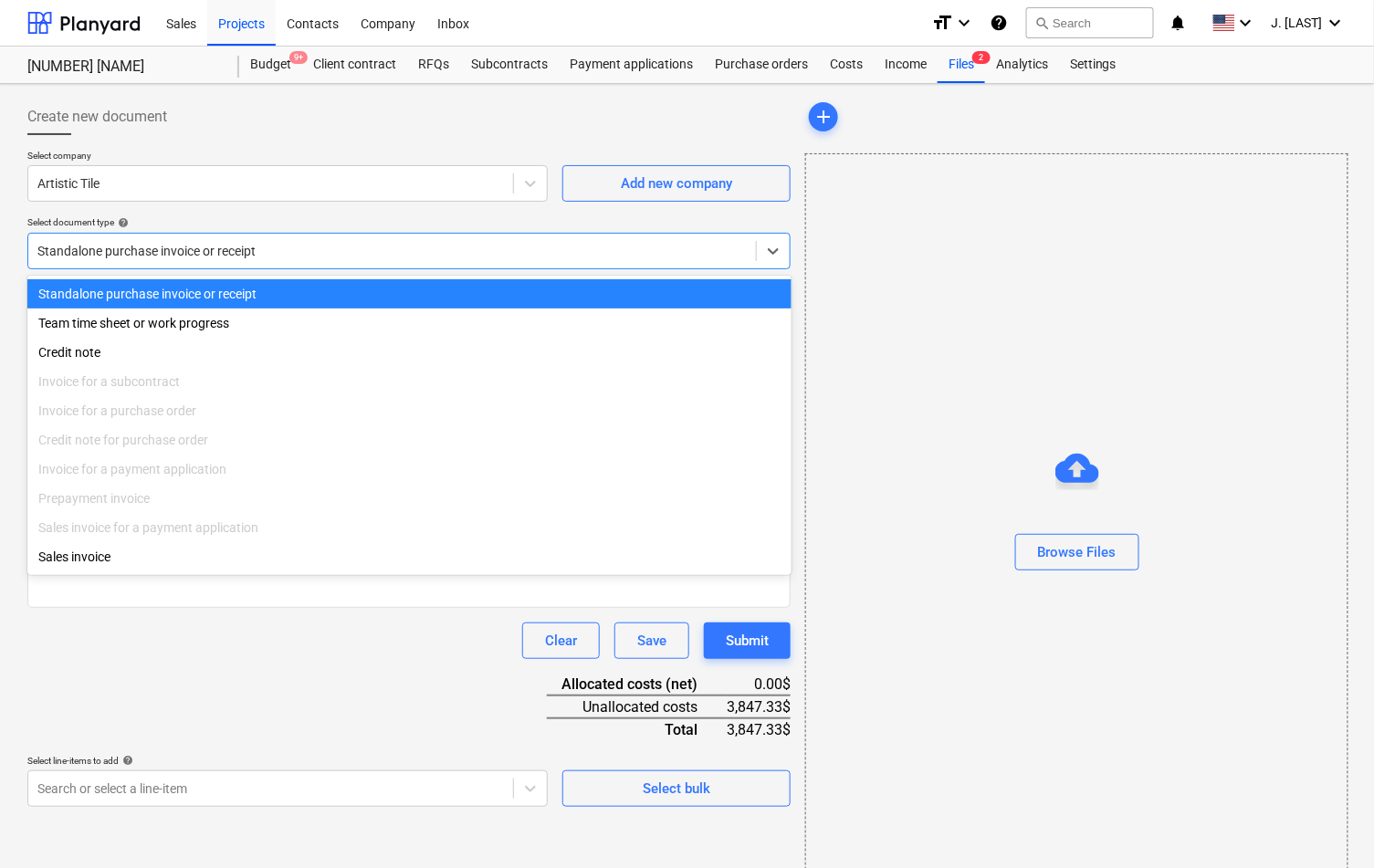 click at bounding box center [392, 251] 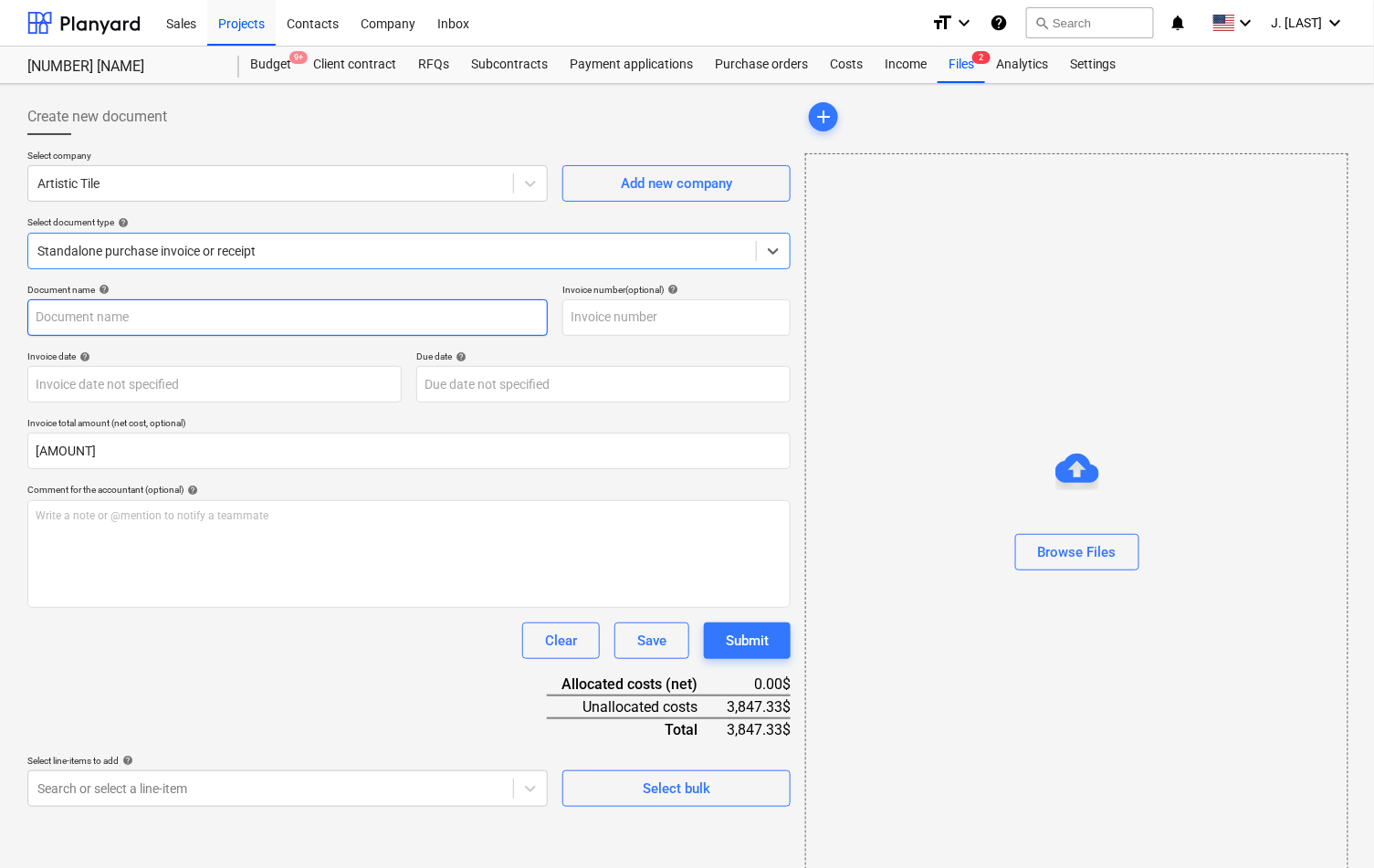 click at bounding box center (288, 318) 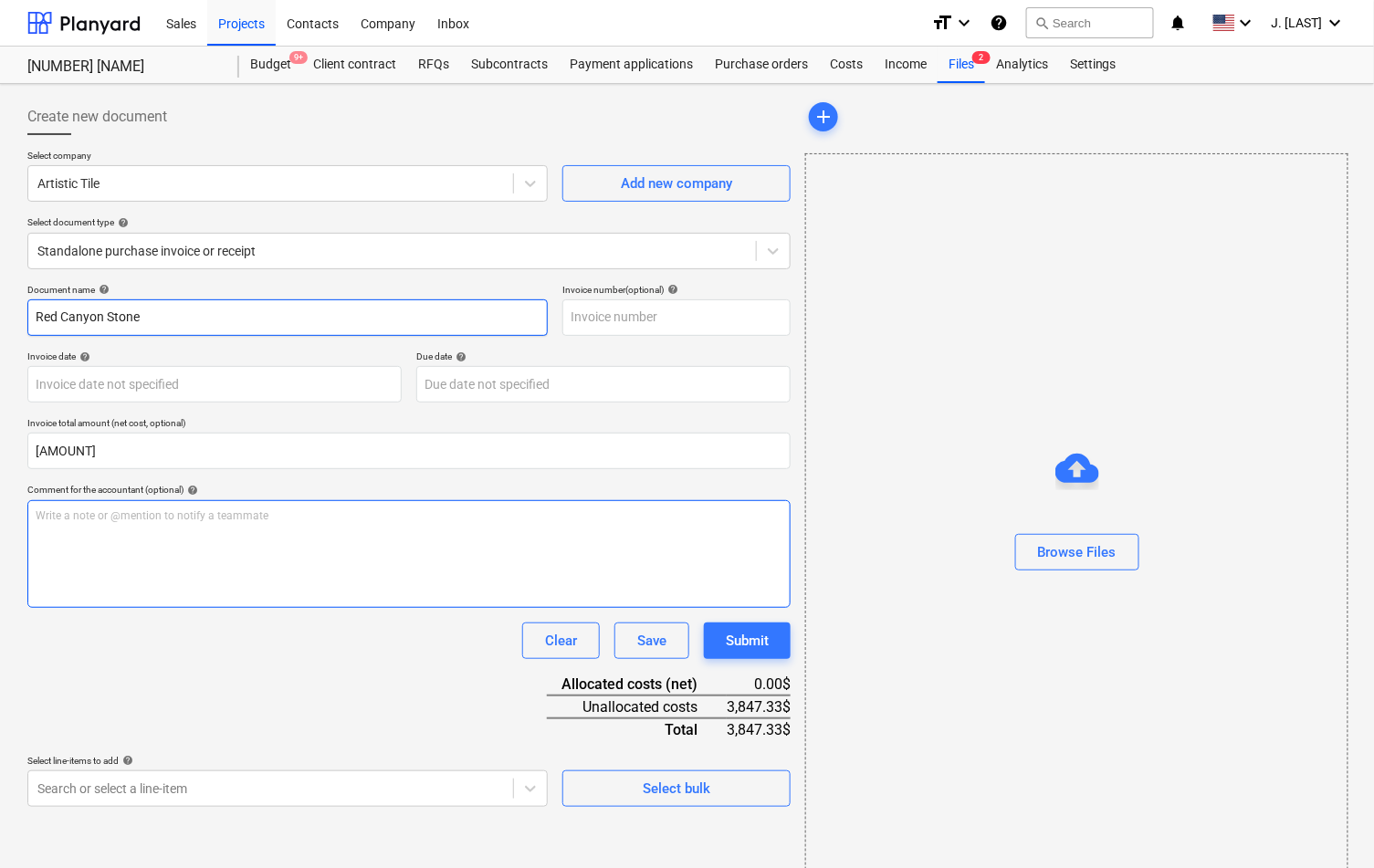 type on "Red Canyon Stone" 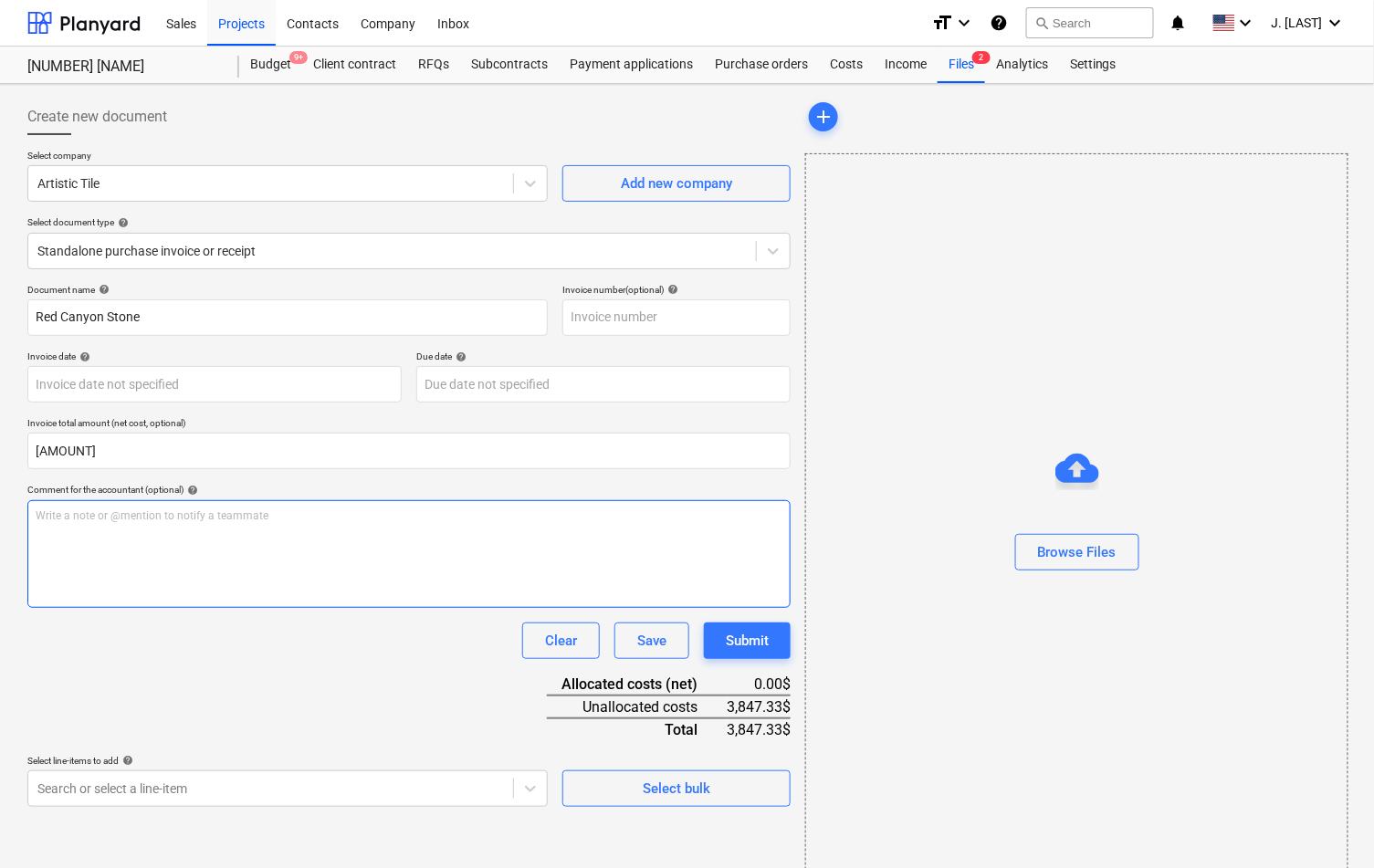 click on "Write a note or @mention to notify a teammate ﻿" at bounding box center (409, 554) 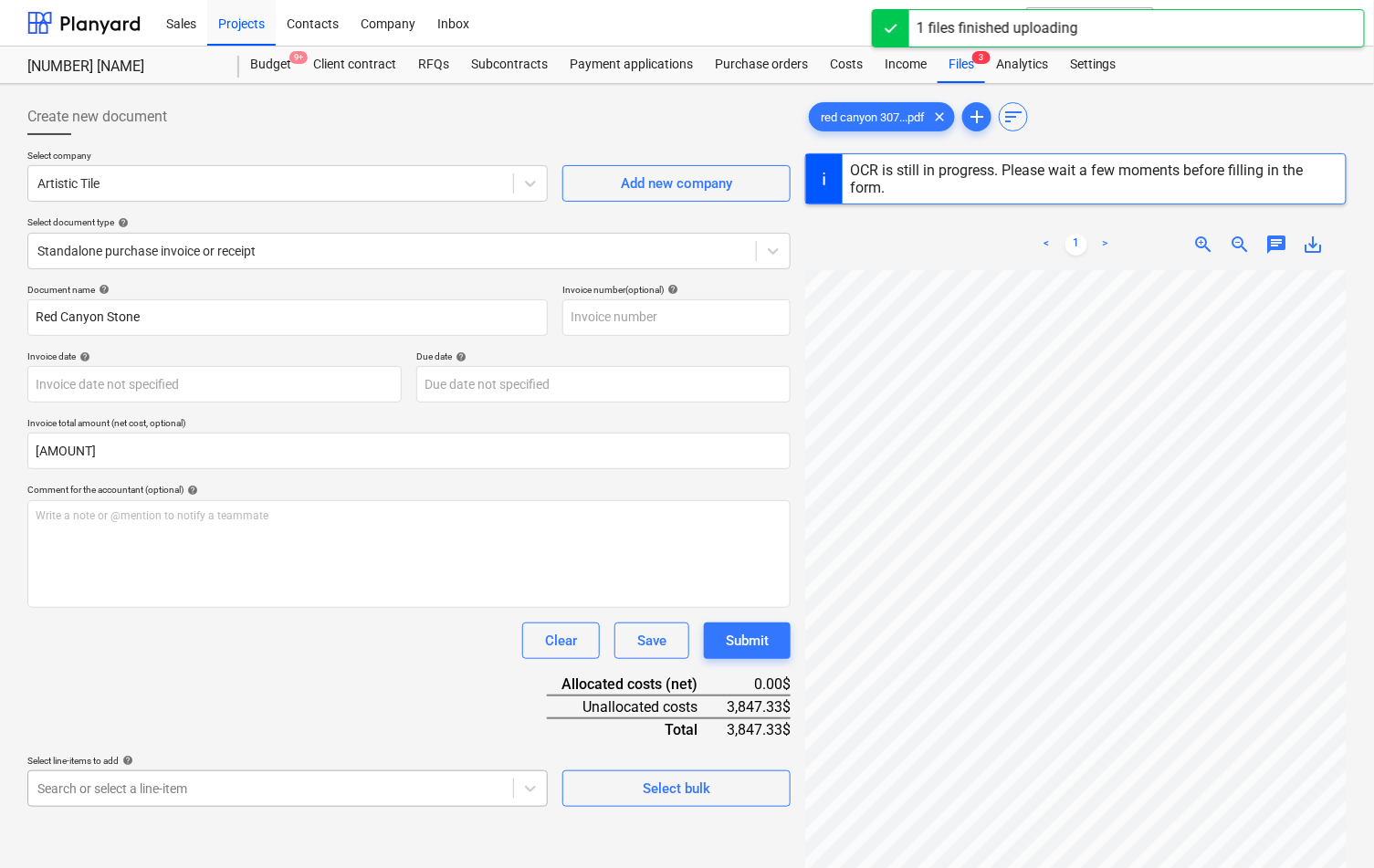 click on "Sales Projects Contacts Company Inbox format_size keyboard_arrow_down help search Search notifications 0 keyboard_arrow_down J. Popky keyboard_arrow_down [NUMBER] [STREET] [NUMBER] [STREET] Budget 9+ Client contract RFQs Subcontracts Payment applications Purchase orders Costs Income Files 3 Analytics Settings Create new document Select company Artistic Tile   Add new company Select document type help Standalone purchase invoice or receipt Document name help Red Canyon Stone Invoice number  (optional) help Invoice date help Press the down arrow key to interact with the calendar and
select a date. Press the question mark key to get the keyboard shortcuts for changing dates. Due date help Press the down arrow key to interact with the calendar and
select a date. Press the question mark key to get the keyboard shortcuts for changing dates. Invoice total amount (net cost, optional) 3,847.33 Comment for the accountant (optional) help Write a note or @mention to teammate ﻿ Clear Save Submit Allocated costs (net)" at bounding box center [687, 434] 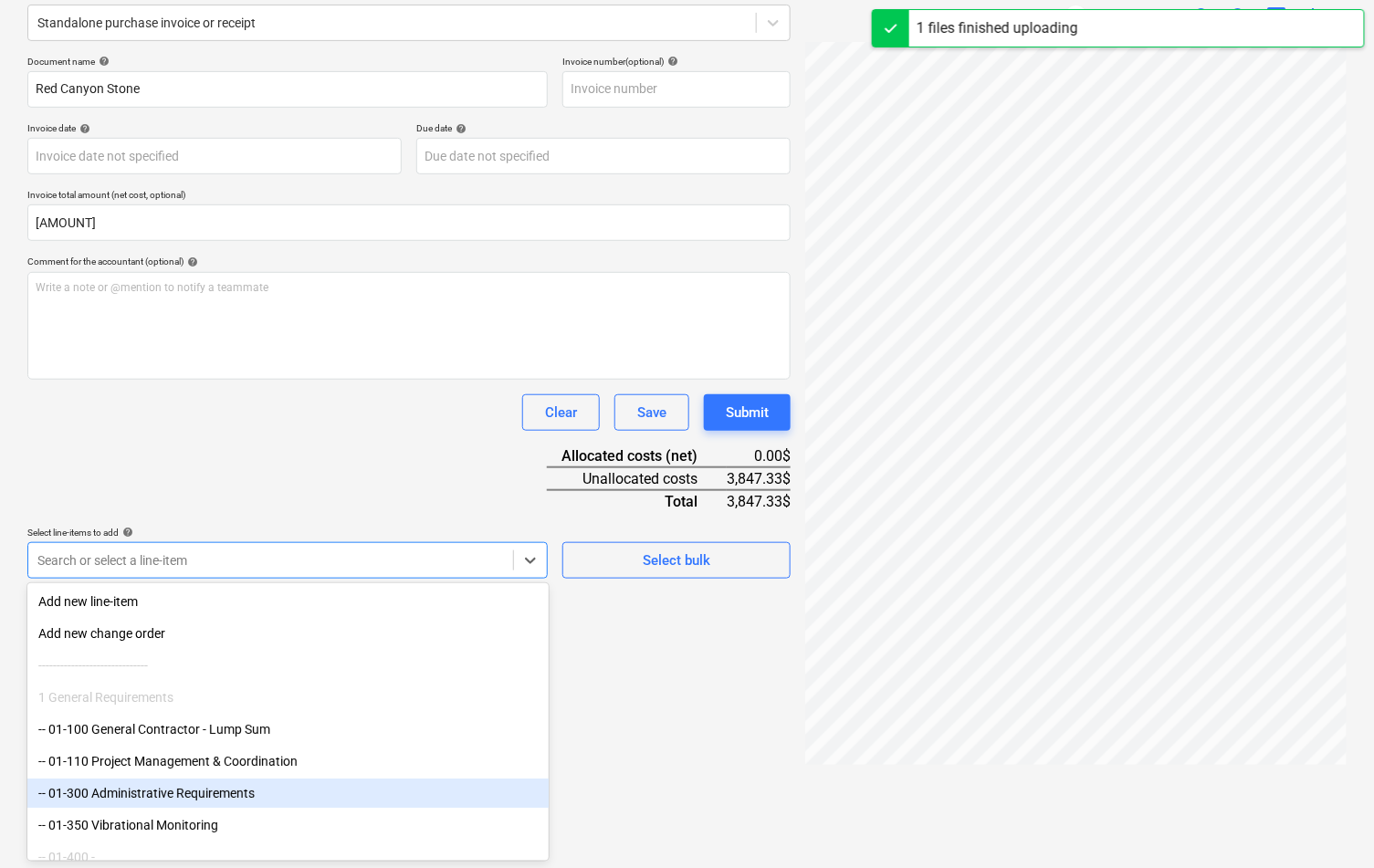 type on "04 Feb 2025" 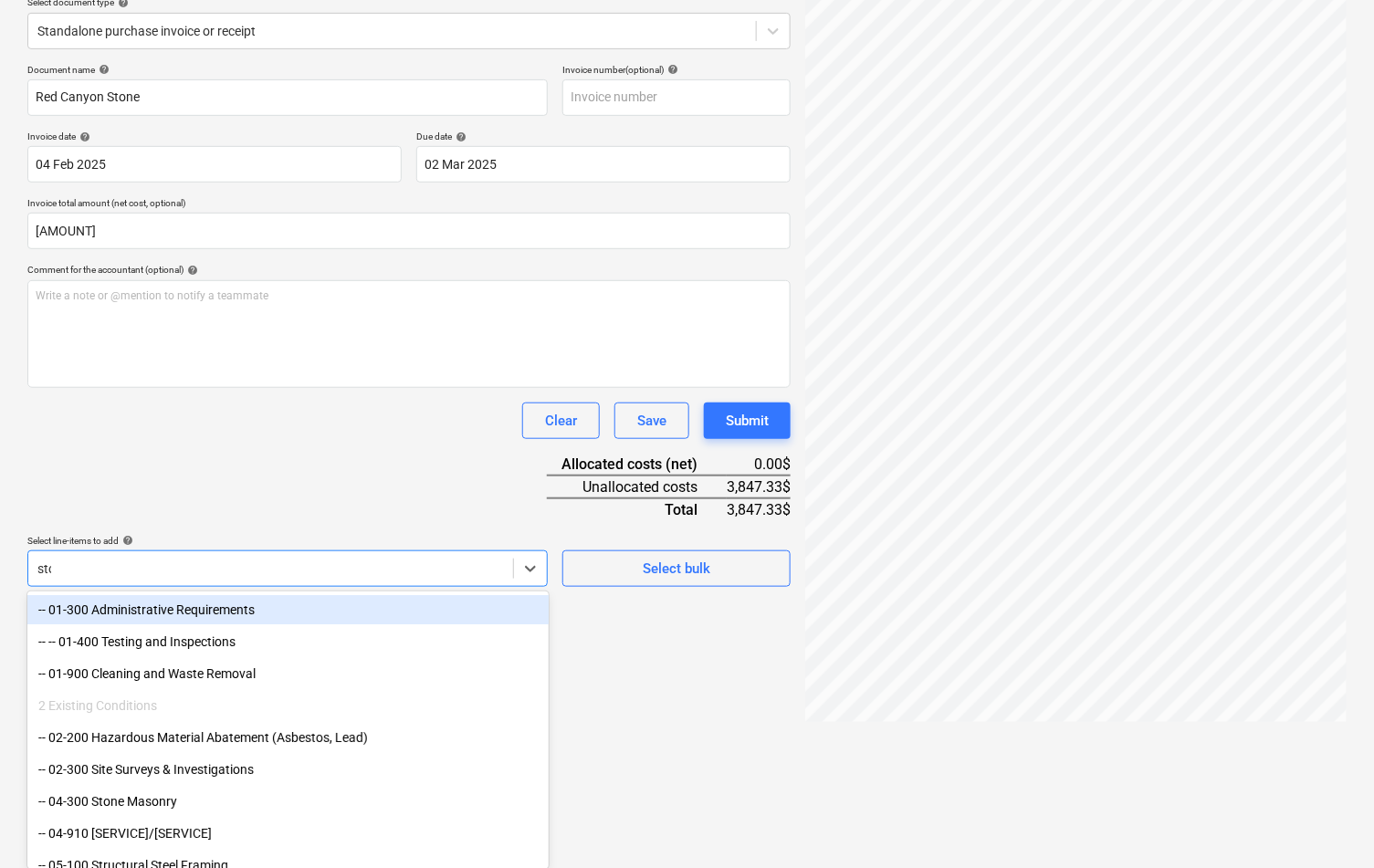 type on "ston" 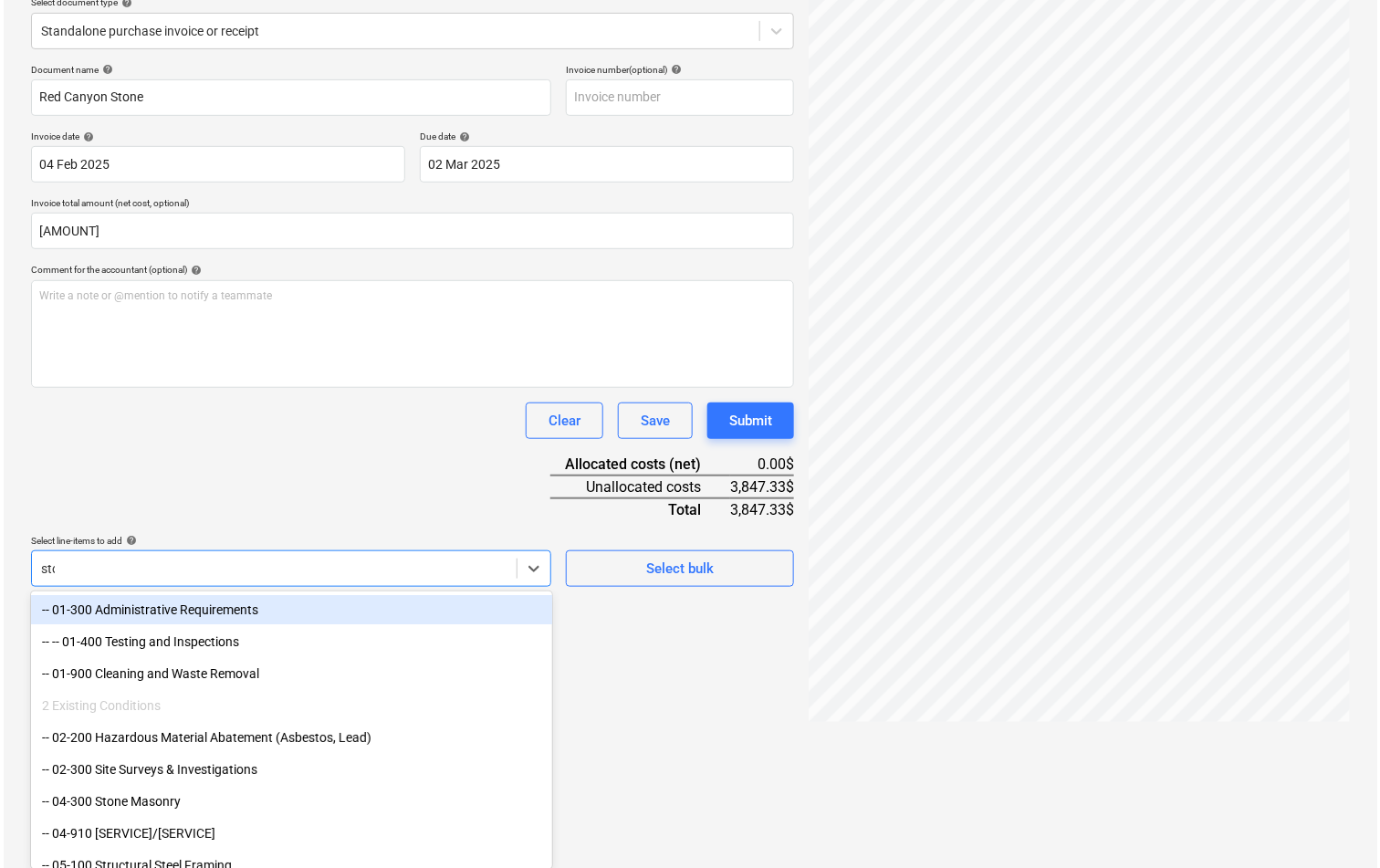 scroll, scrollTop: 182, scrollLeft: 0, axis: vertical 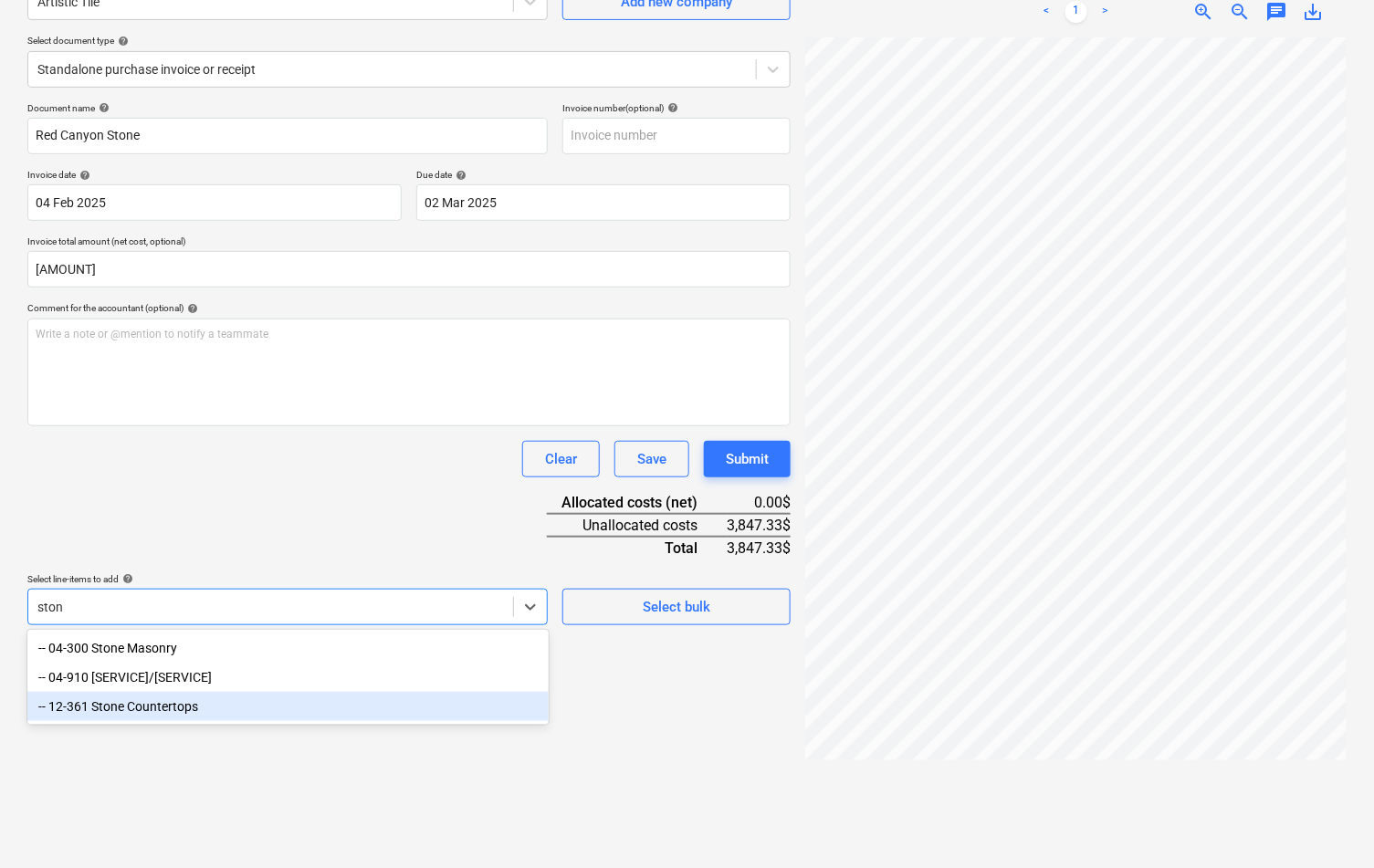 click on "-- 12-361 Stone Countertops" at bounding box center (288, 706) 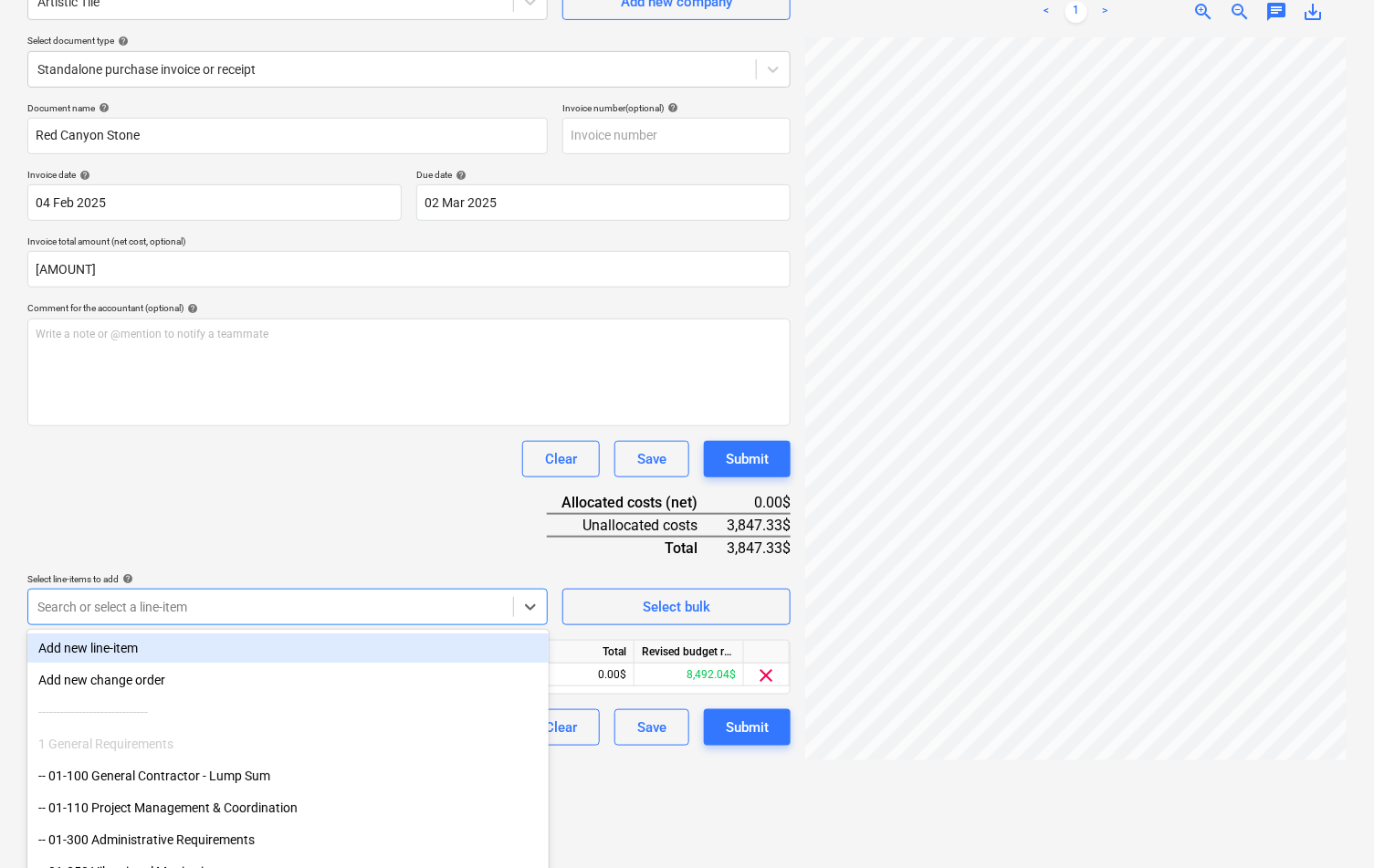 click on "Clear Save Submit" at bounding box center [409, 459] 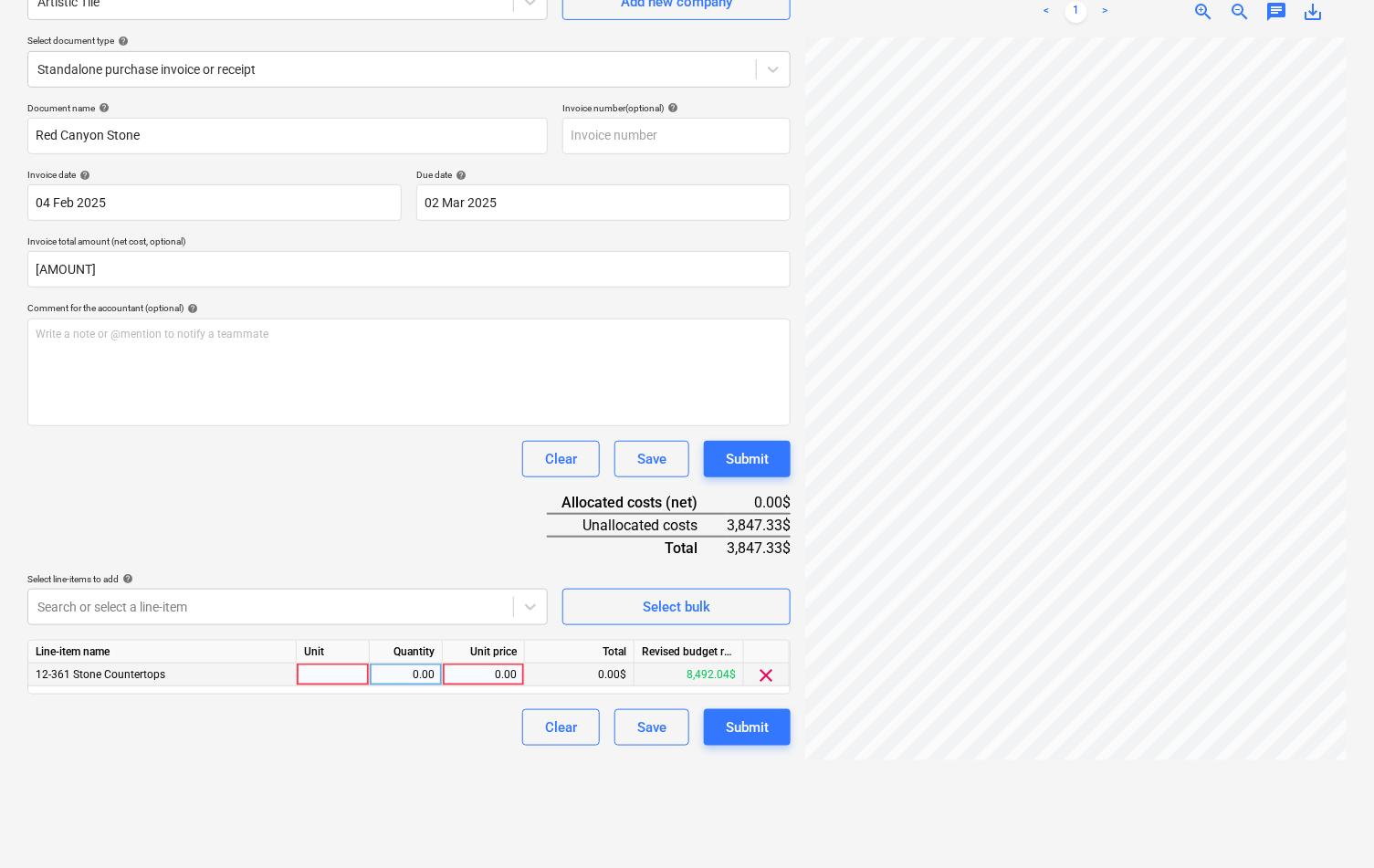click on "0.00" at bounding box center (483, 675) 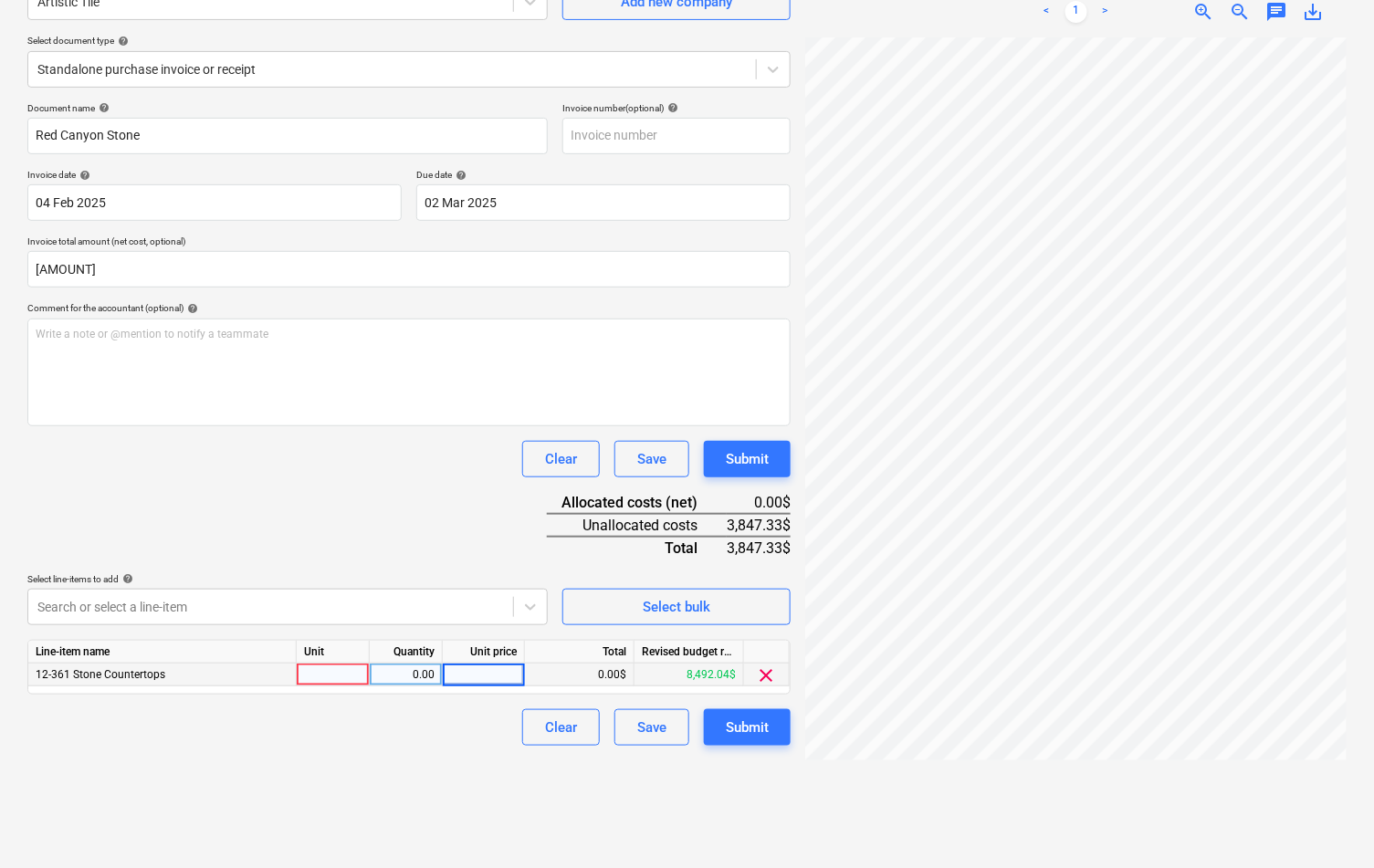 type on "3847.33" 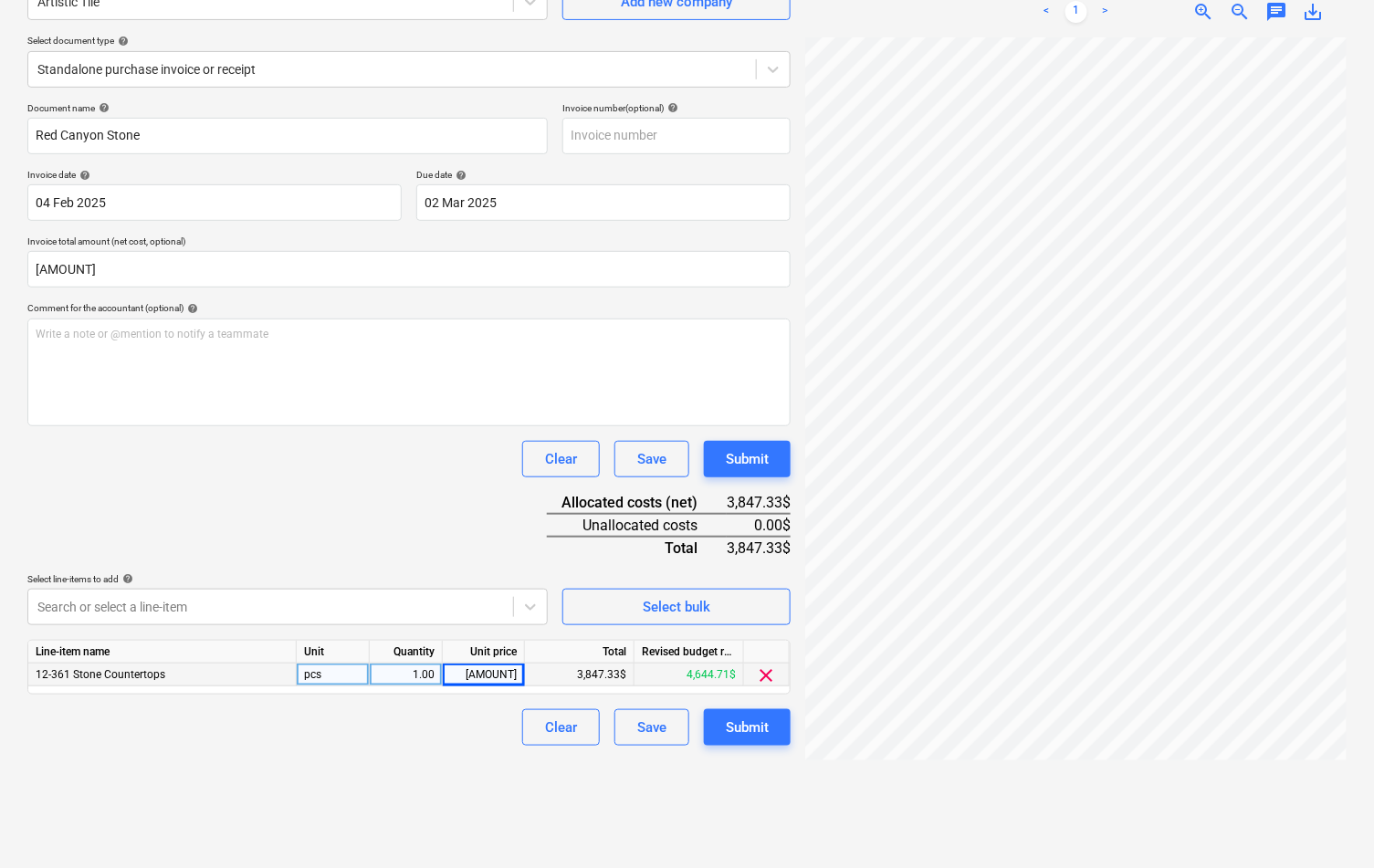 click on "Clear Save Submit" at bounding box center (409, 459) 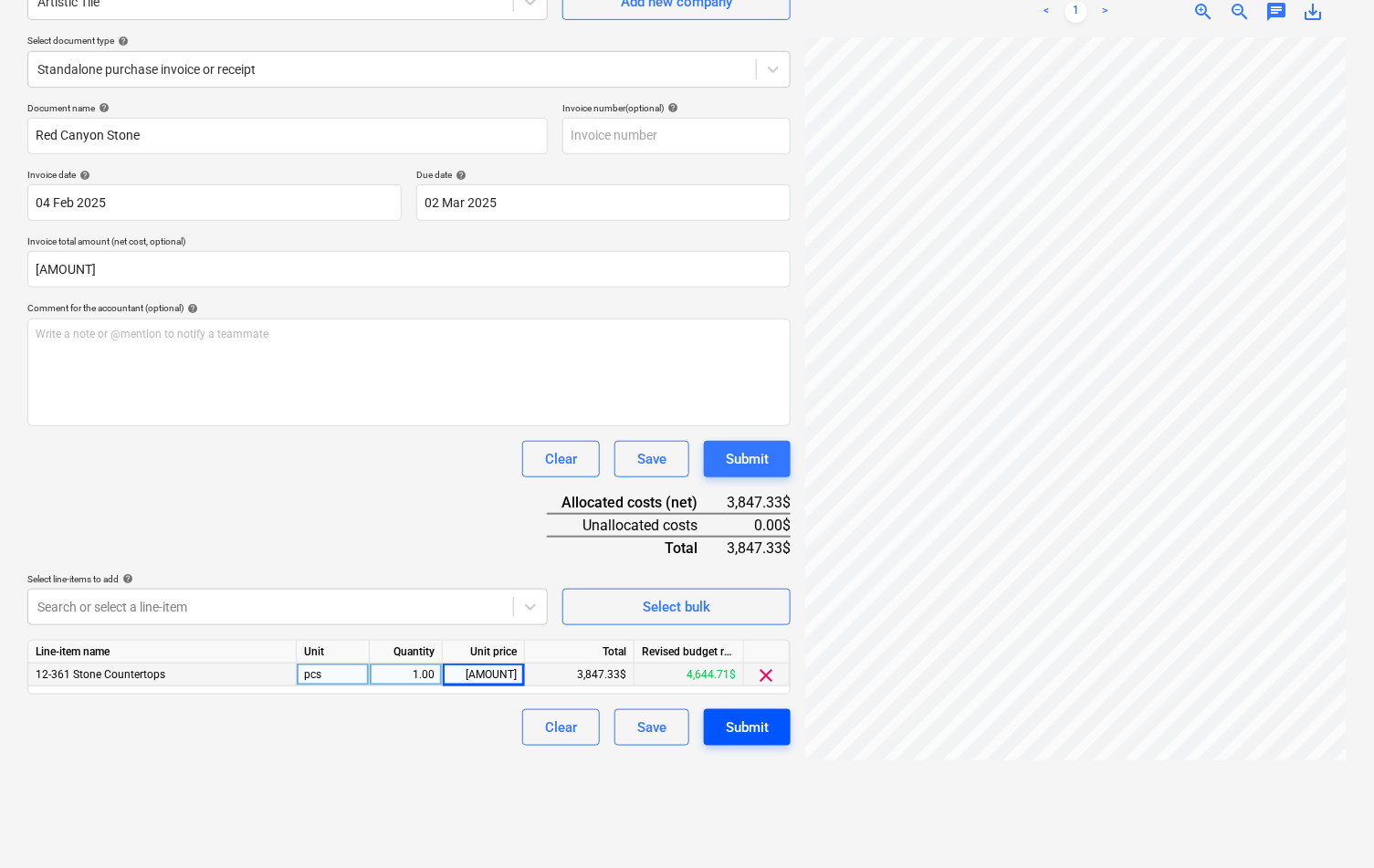 click on "Submit" at bounding box center [747, 727] 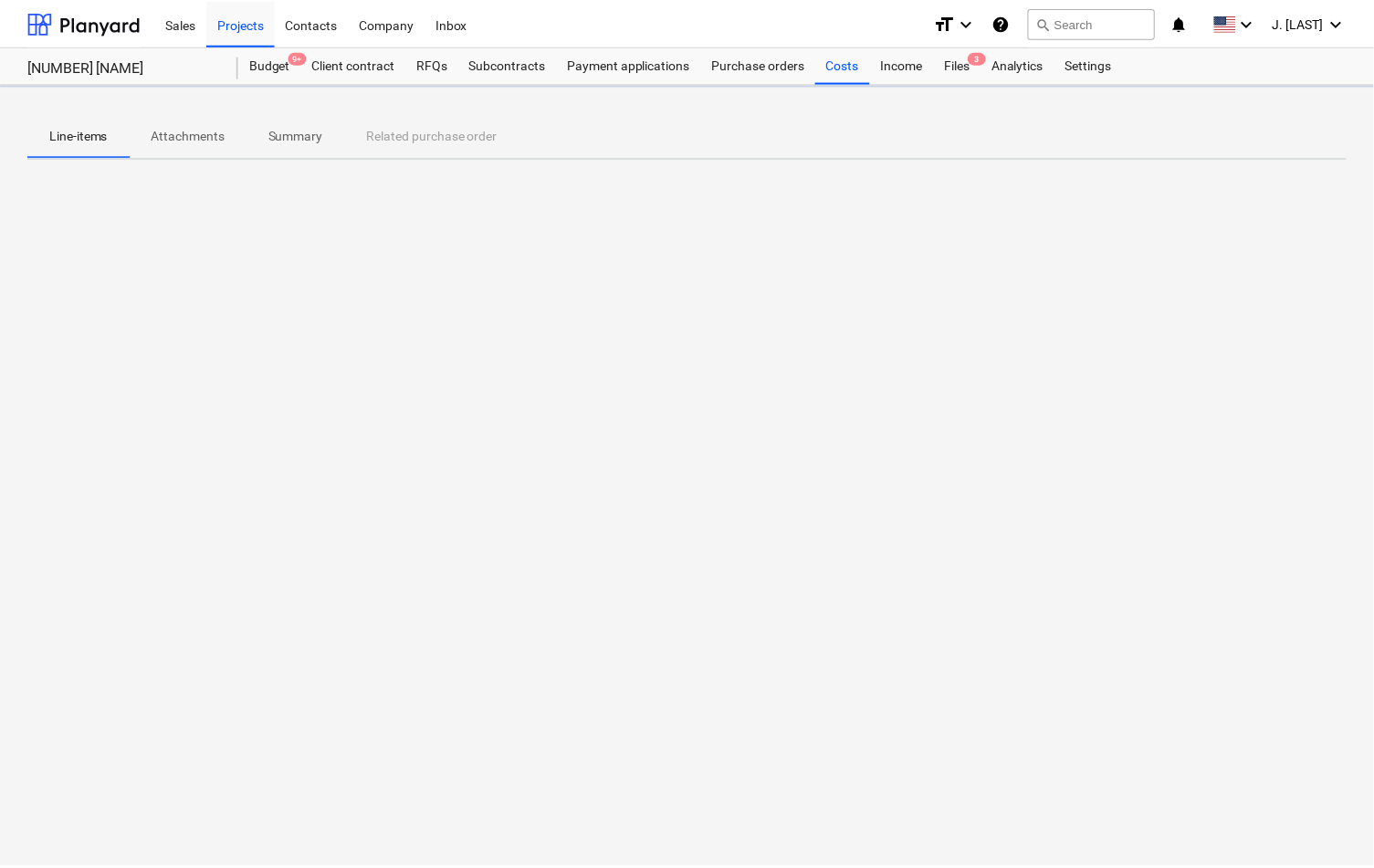 scroll, scrollTop: 0, scrollLeft: 0, axis: both 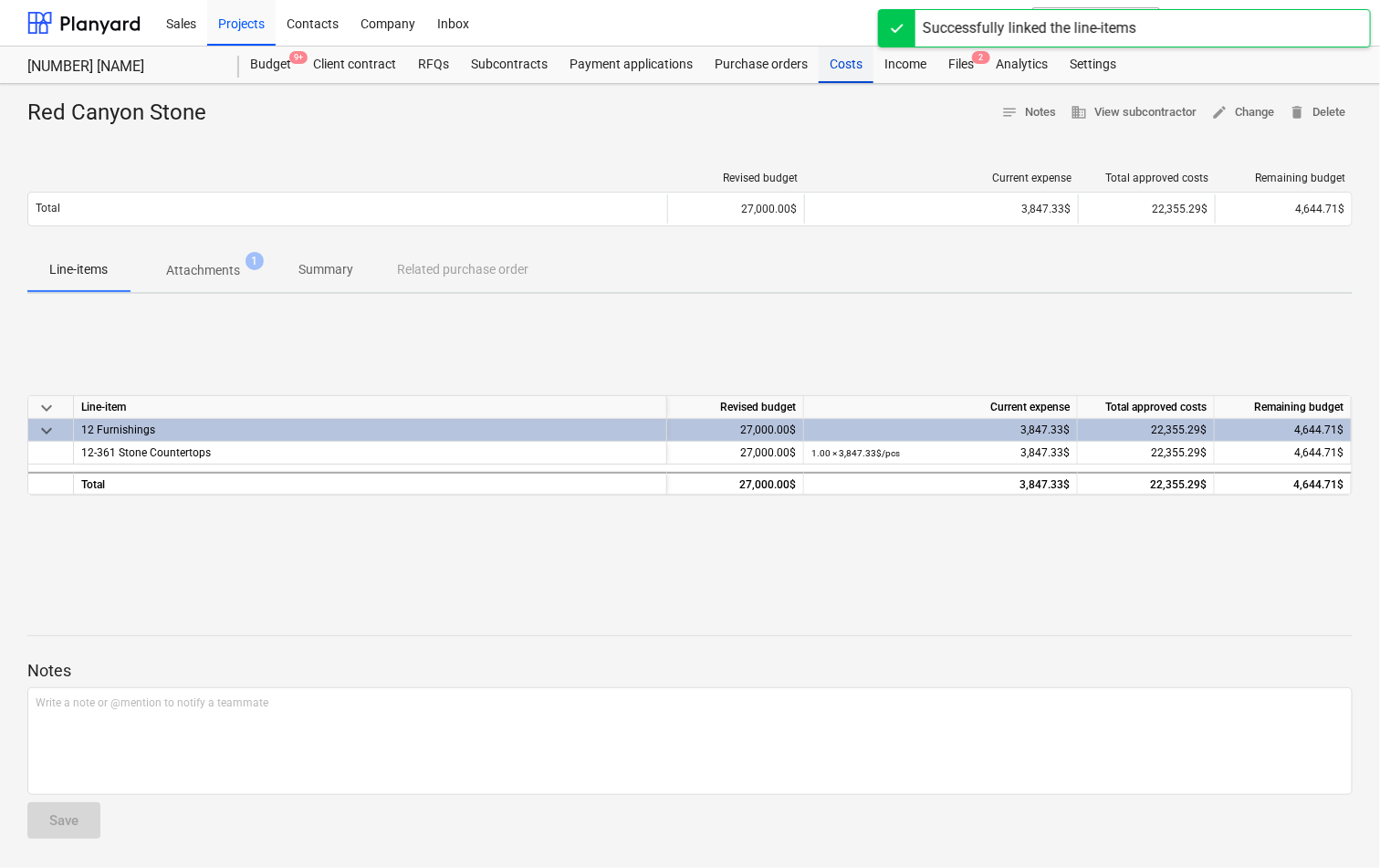 click on "Costs" at bounding box center (846, 65) 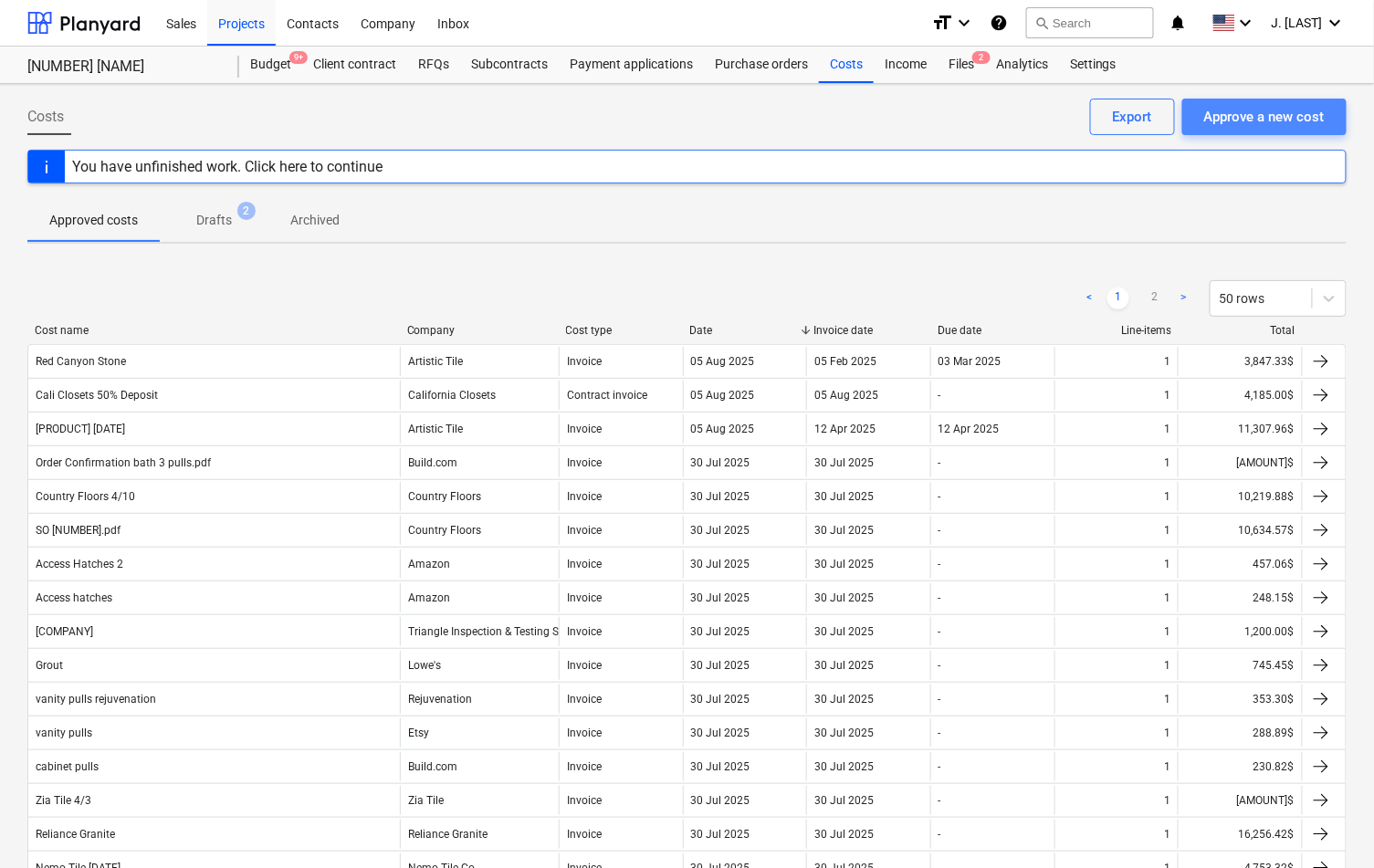 click on "Approve a new cost" at bounding box center [1264, 117] 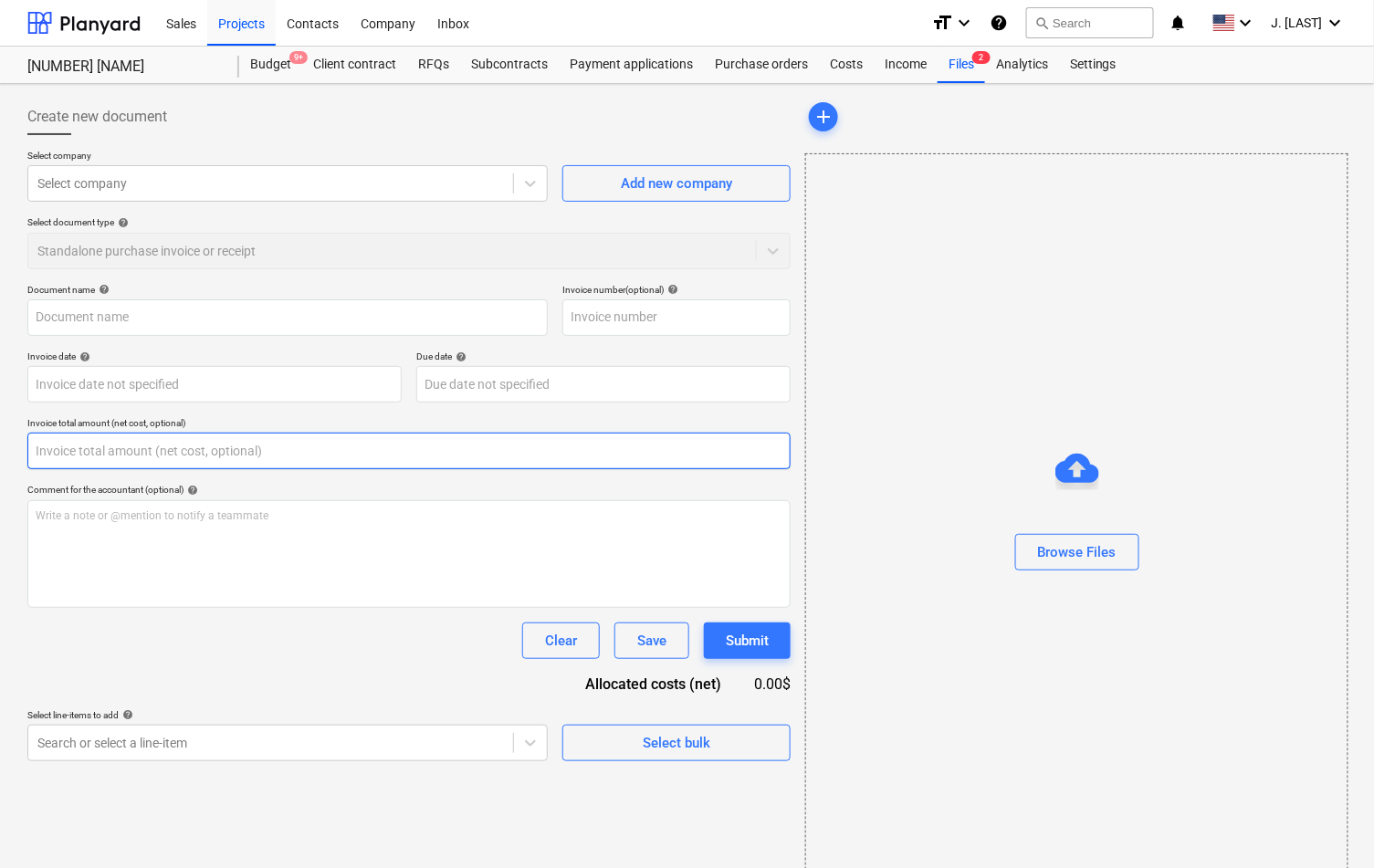 click at bounding box center (409, 451) 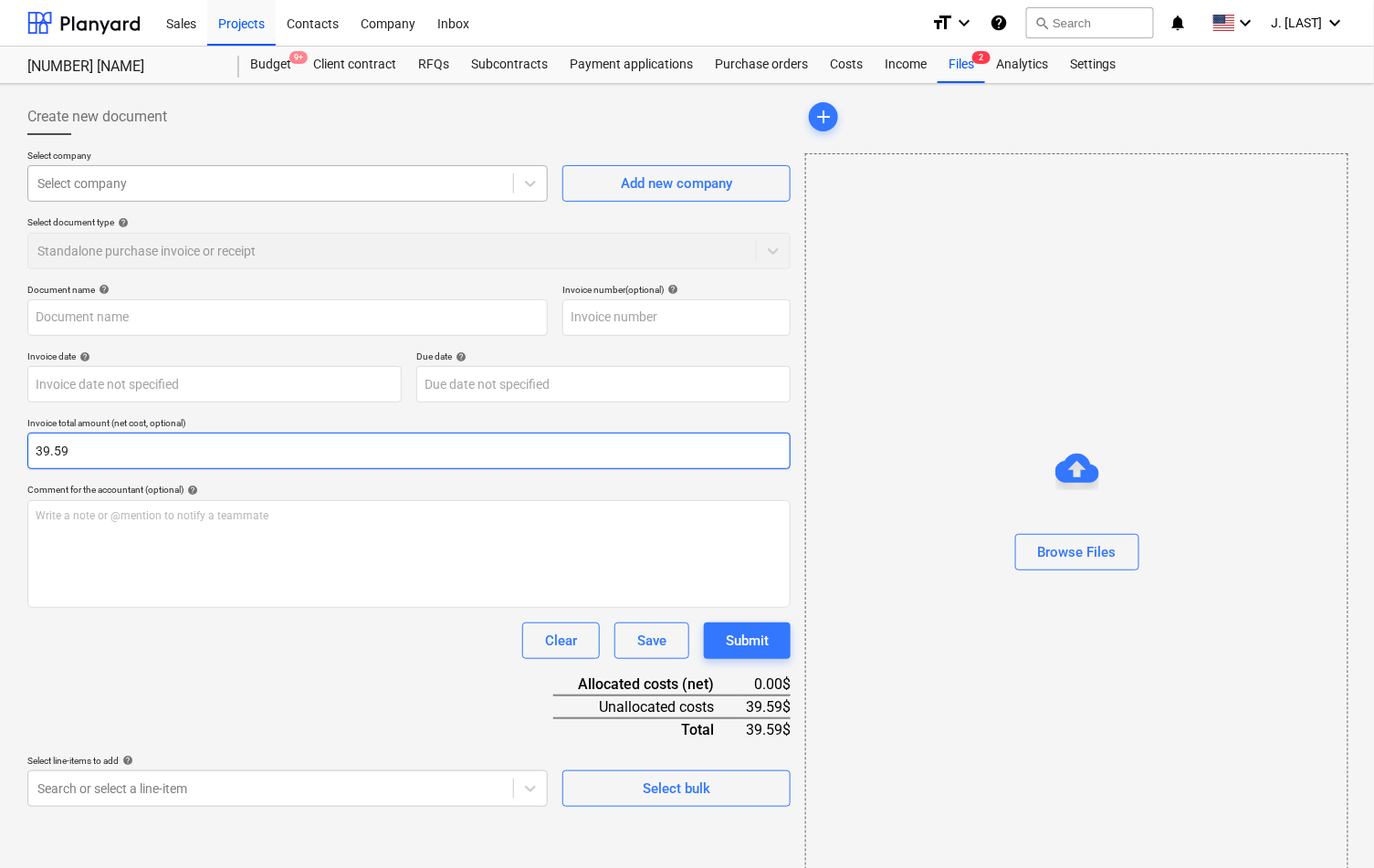 type on "39.59" 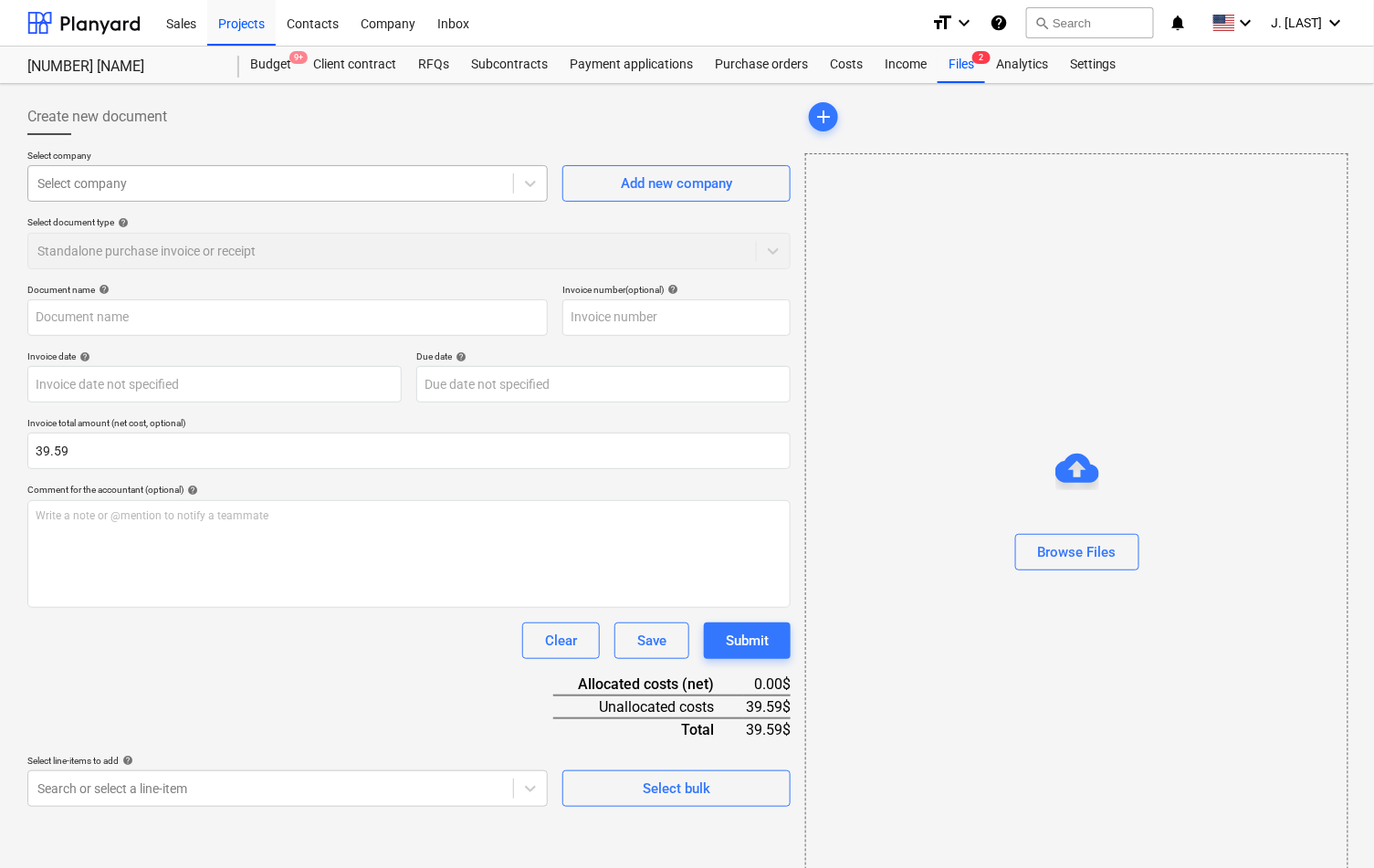 click on "Select company" at bounding box center [270, 183] 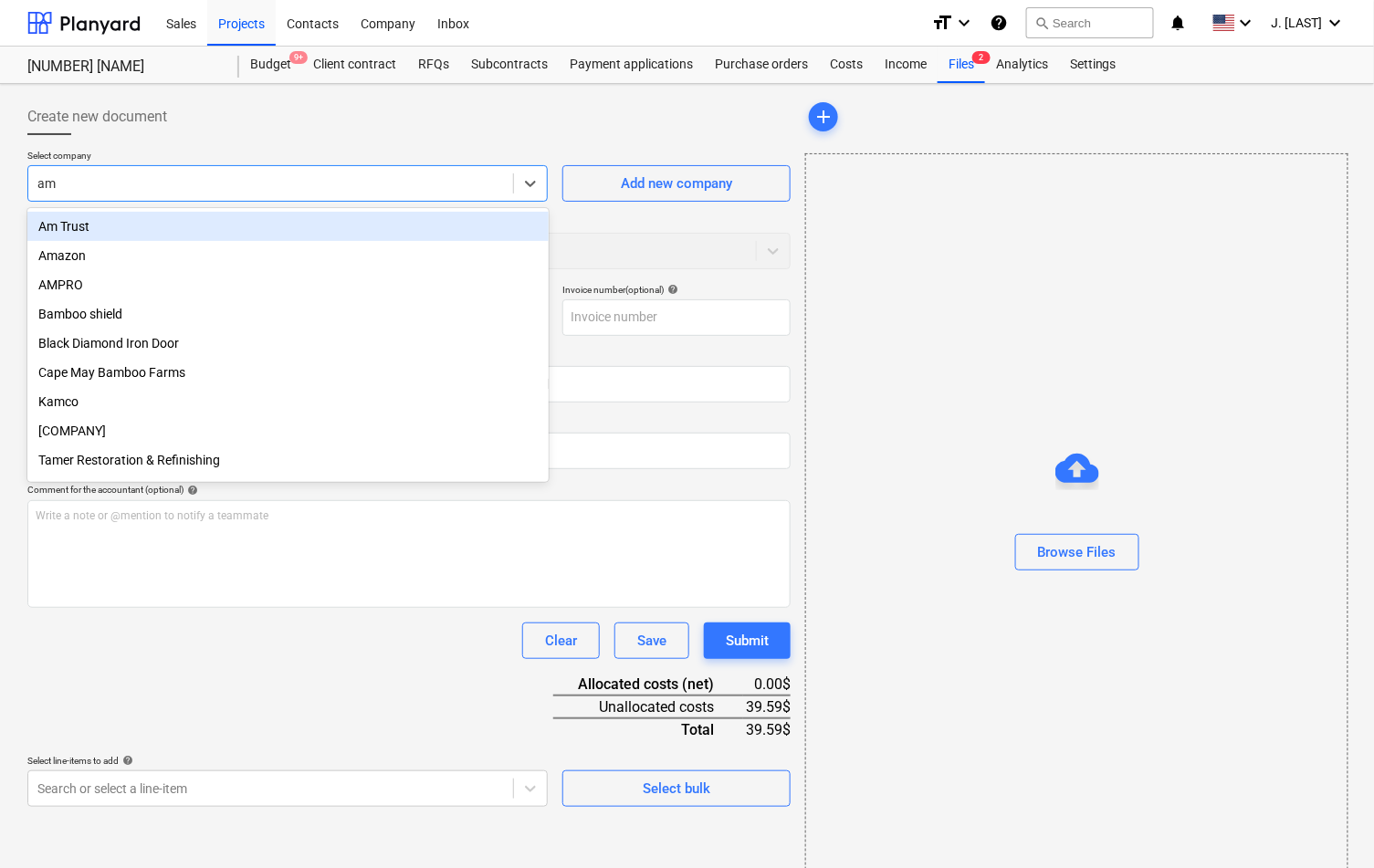 type on "ama" 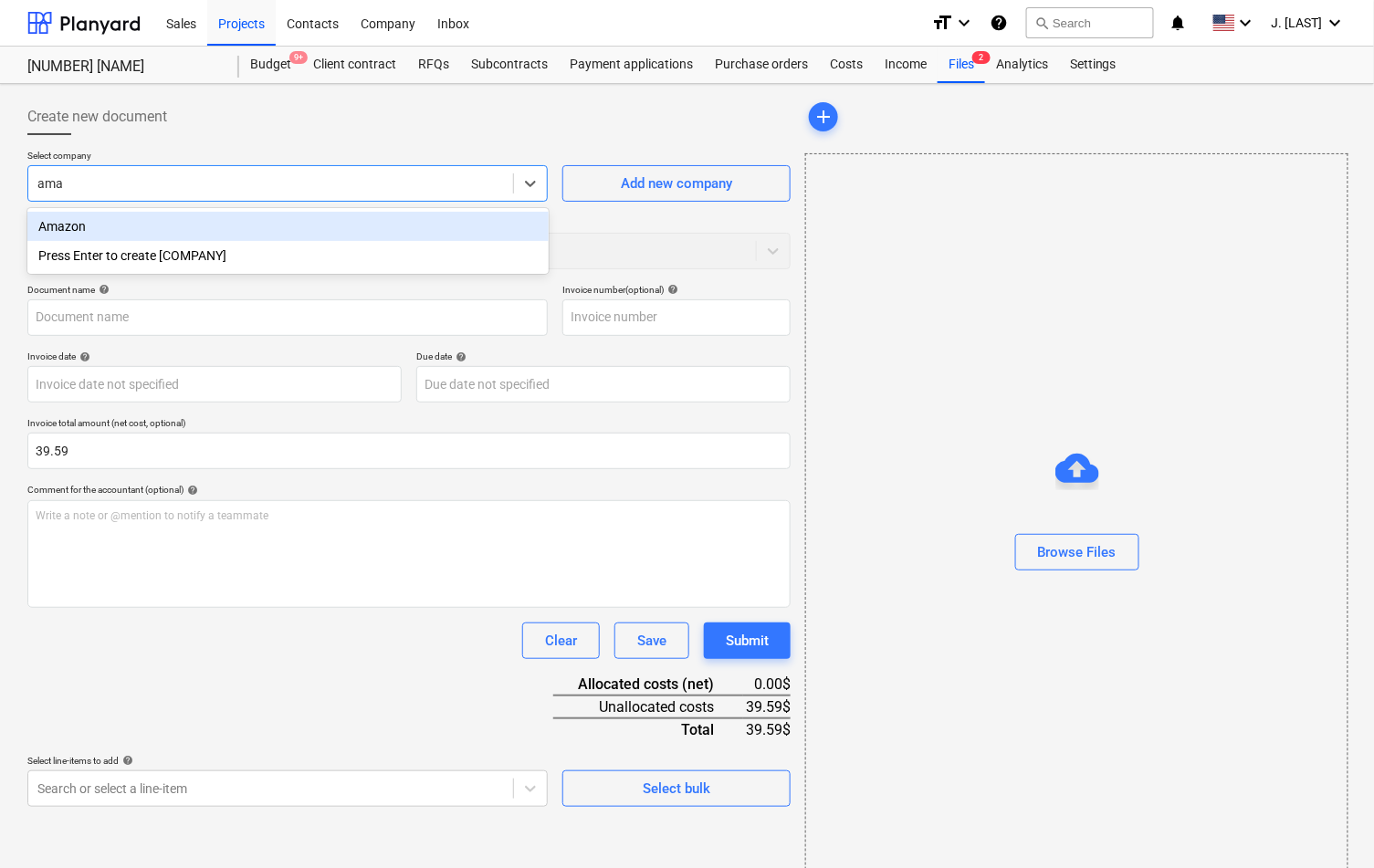 click on "Amazon" at bounding box center [288, 226] 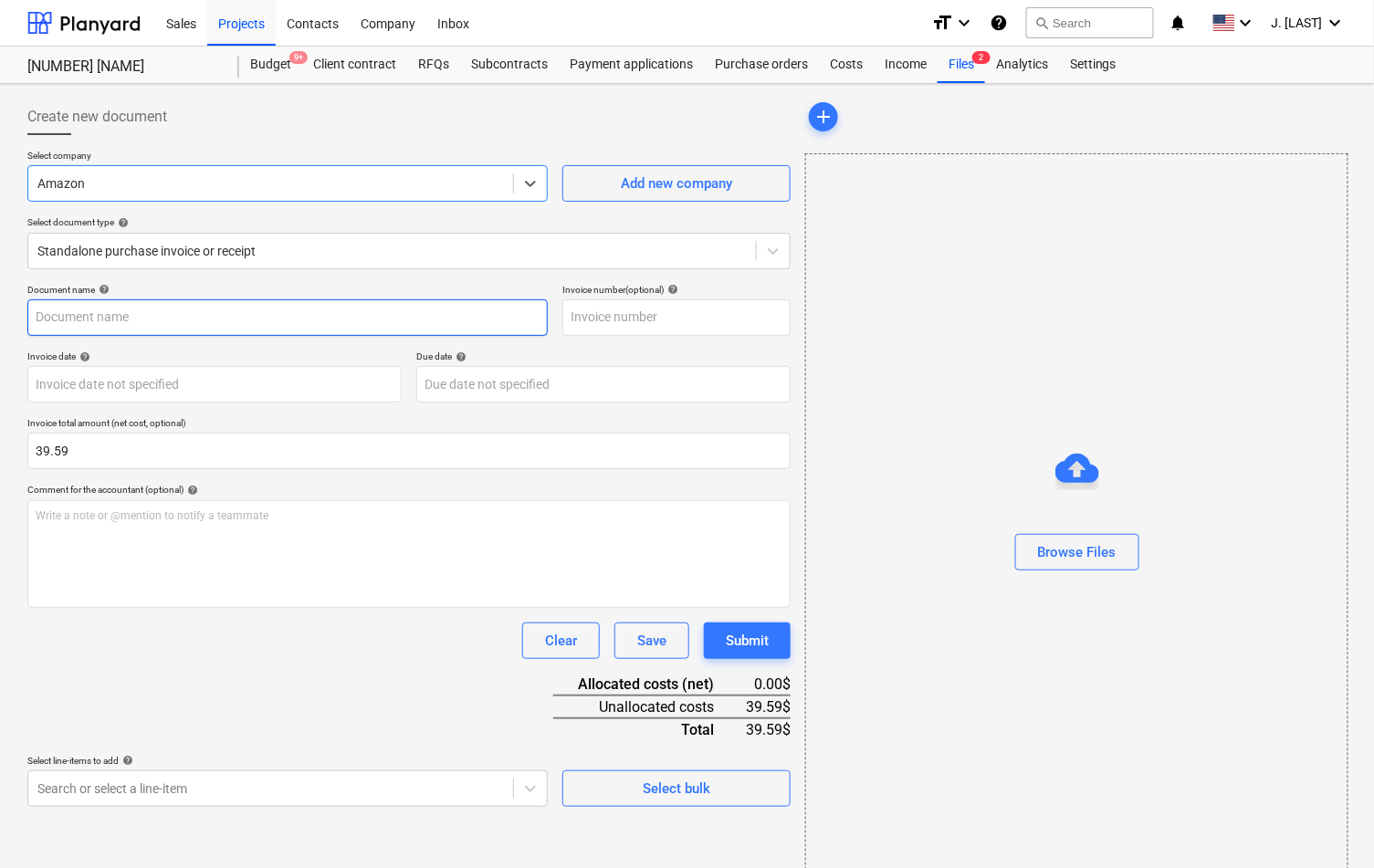 click at bounding box center [288, 318] 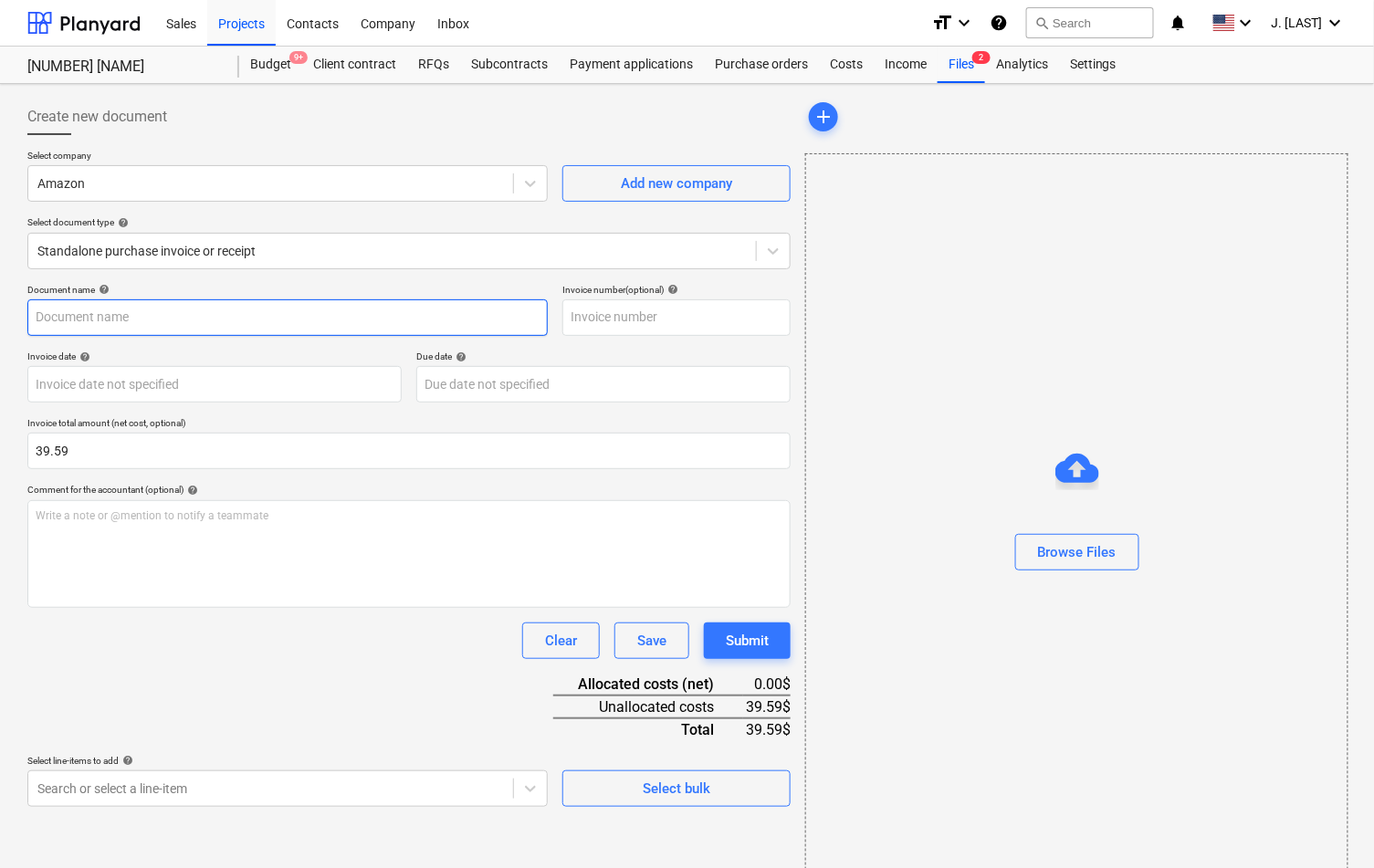 paste on "access panel" 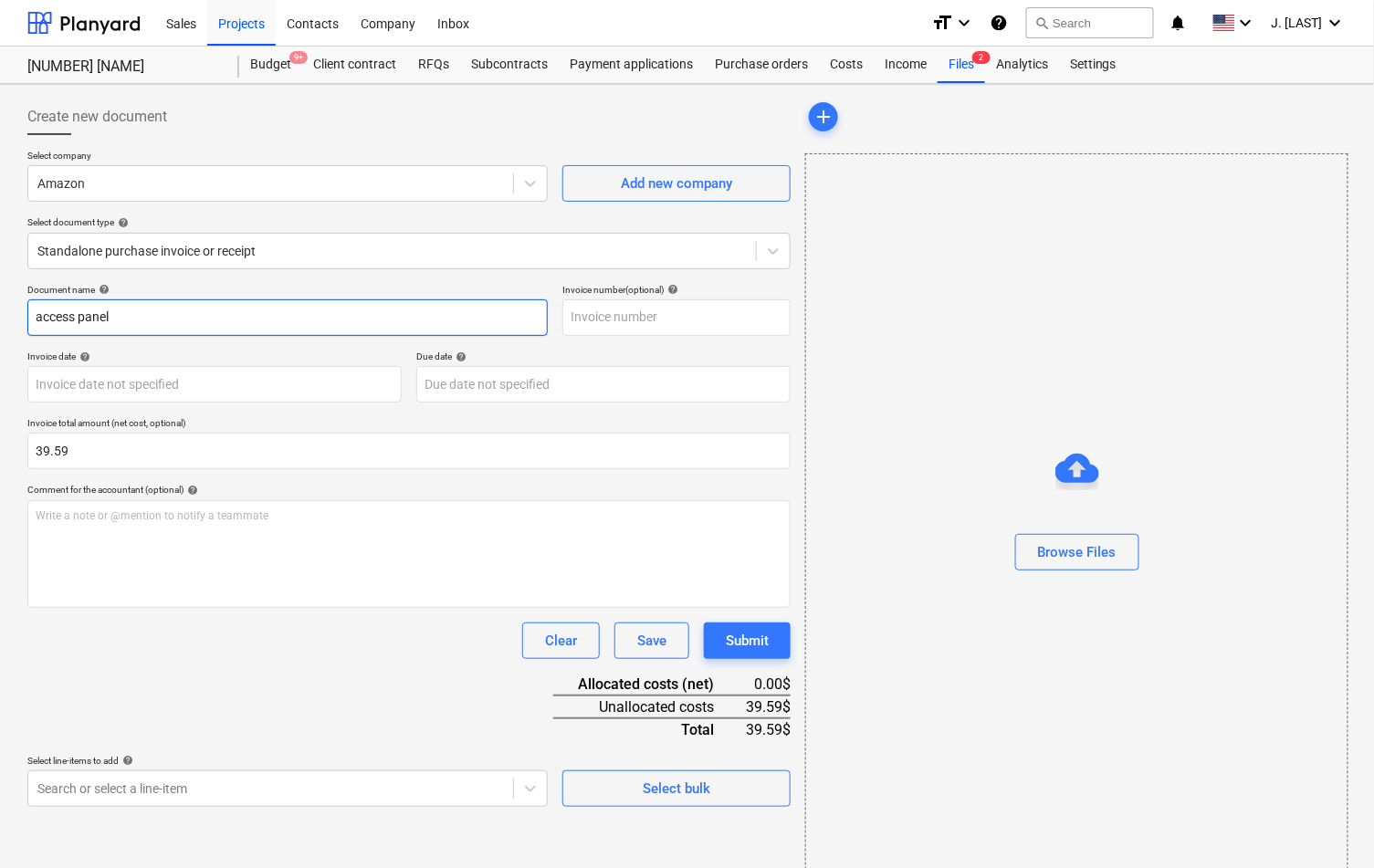 click on "access panel" at bounding box center (288, 318) 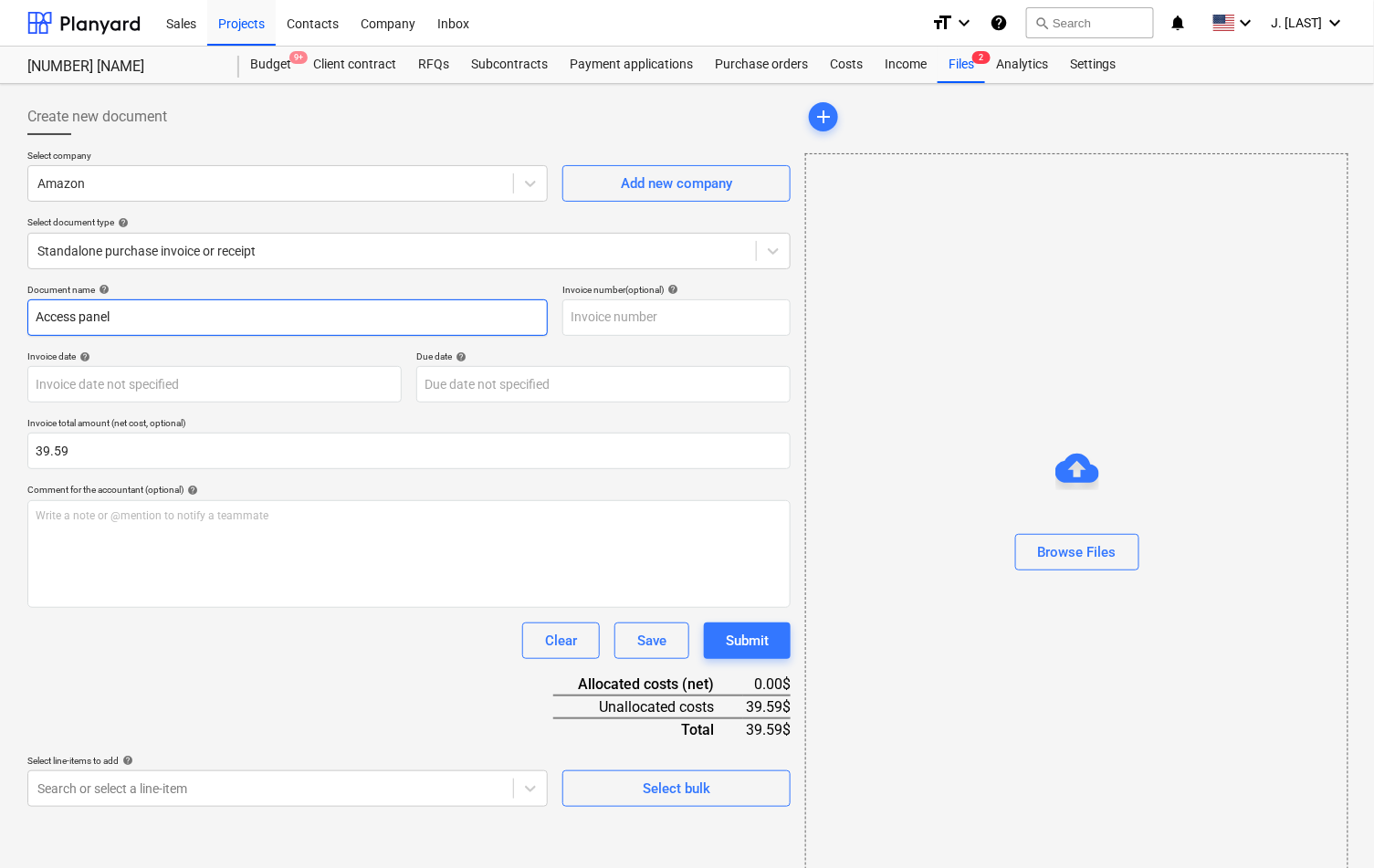 click on "Access panel" at bounding box center (288, 318) 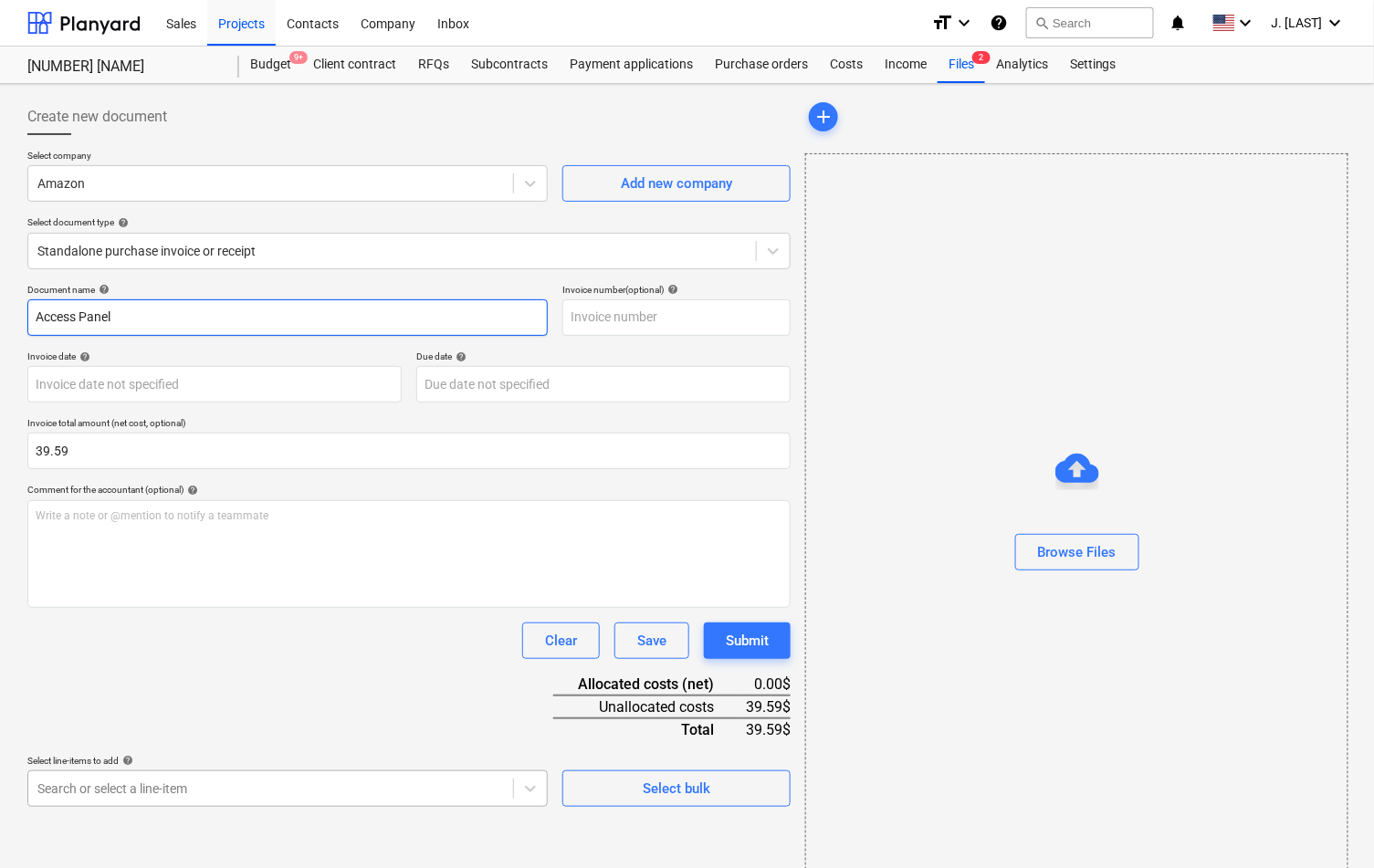 type on "Access Panel" 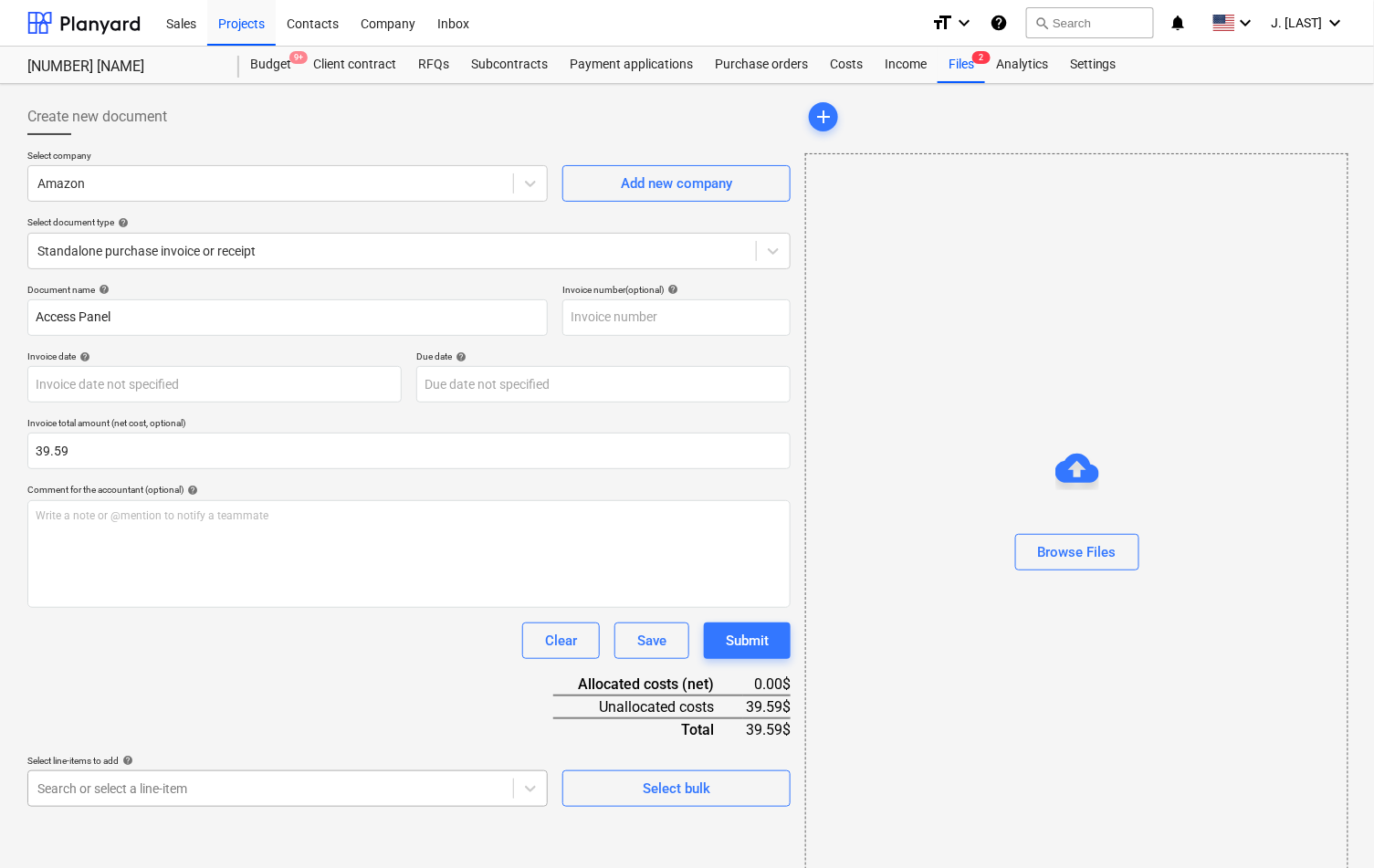 scroll, scrollTop: 220, scrollLeft: 0, axis: vertical 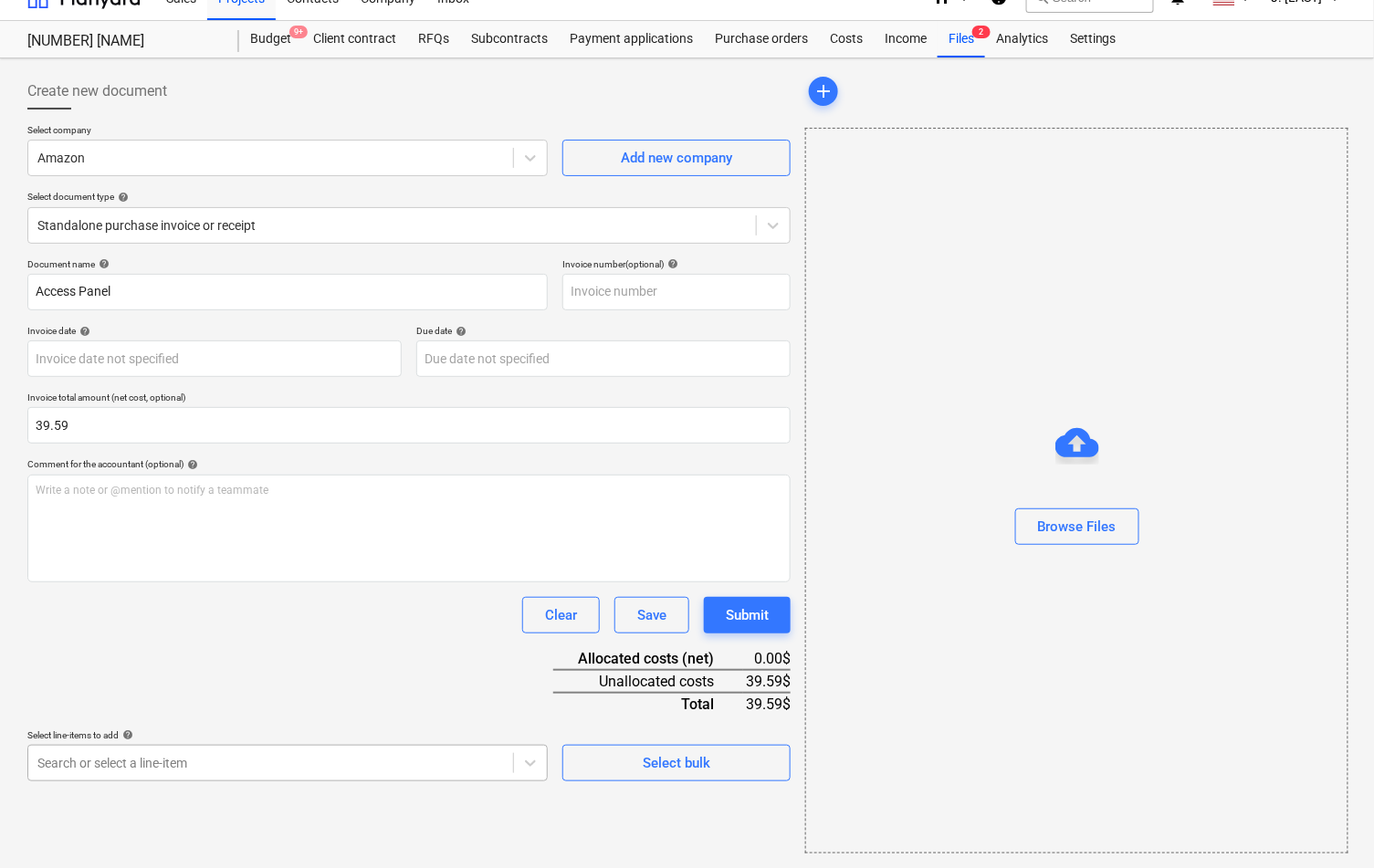 click on "Sales Projects Contacts Company Inbox format_size keyboard_arrow_down help search Search notifications 0 keyboard_arrow_down [FIRST] [LAST] keyboard_arrow_down [NUMBER] [STREET] [NUMBER] [STREET] Budget 9+ Client contract RFQs Subcontracts Payment applications Purchase orders Costs Income Files 2 Analytics Settings Create new document Select company Amazon   Add new company Select document type help Standalone purchase invoice or receipt Document name help Access Panel Invoice number  (optional) help Invoice date help Press the down arrow key to interact with the calendar and
select a date. Press the question mark key to get the keyboard shortcuts for changing dates. Due date help Press the down arrow key to interact with the calendar and
select a date. Press the question mark key to get the keyboard shortcuts for changing dates. Invoice total amount (net cost, optional) 39.59 Comment for the accountant (optional) help Write a note or @mention to notify a teammate ﻿ Clear Save Submit Allocated costs (net) 0.00$ 39.59$" at bounding box center (687, 408) 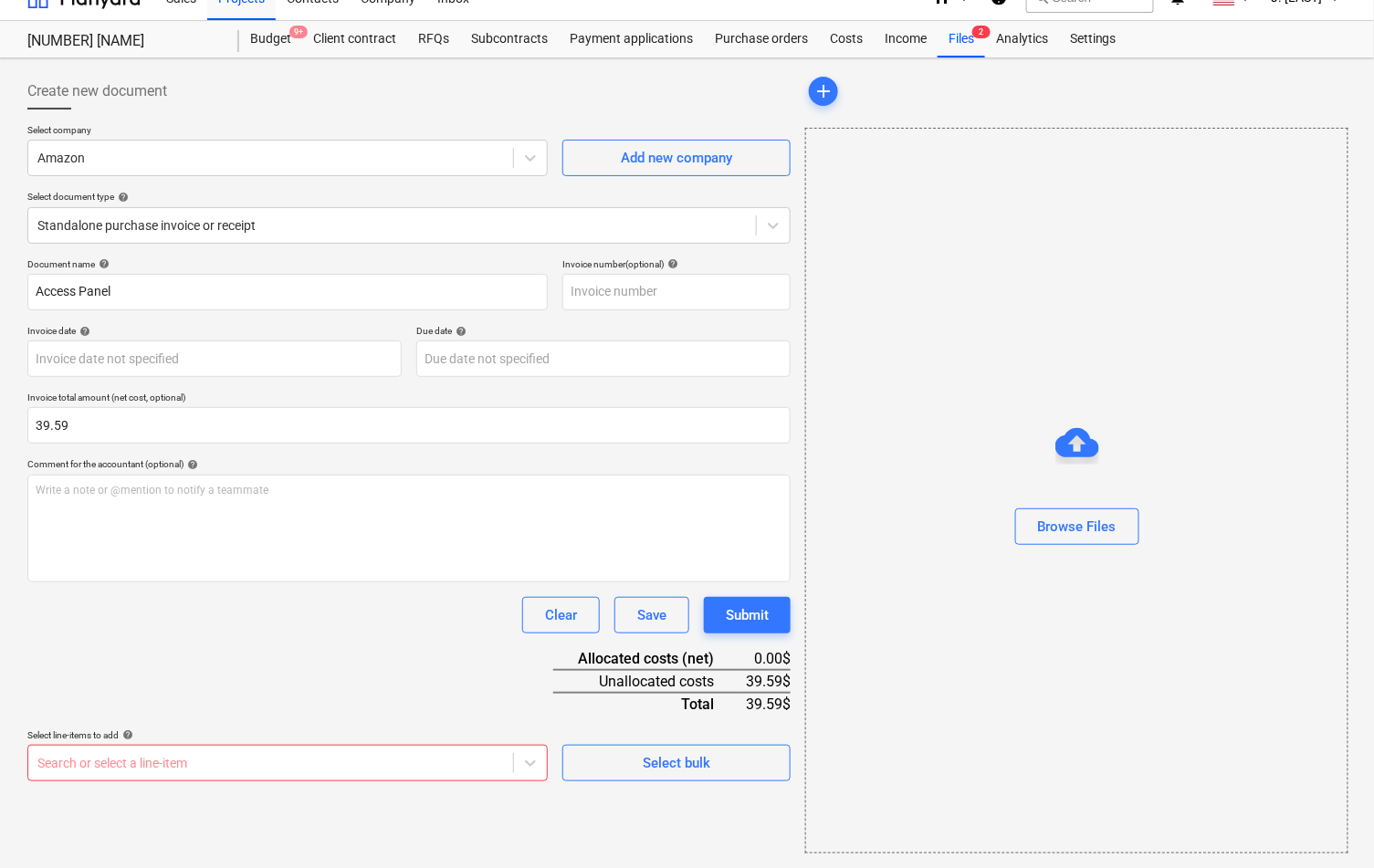 scroll, scrollTop: 24, scrollLeft: 0, axis: vertical 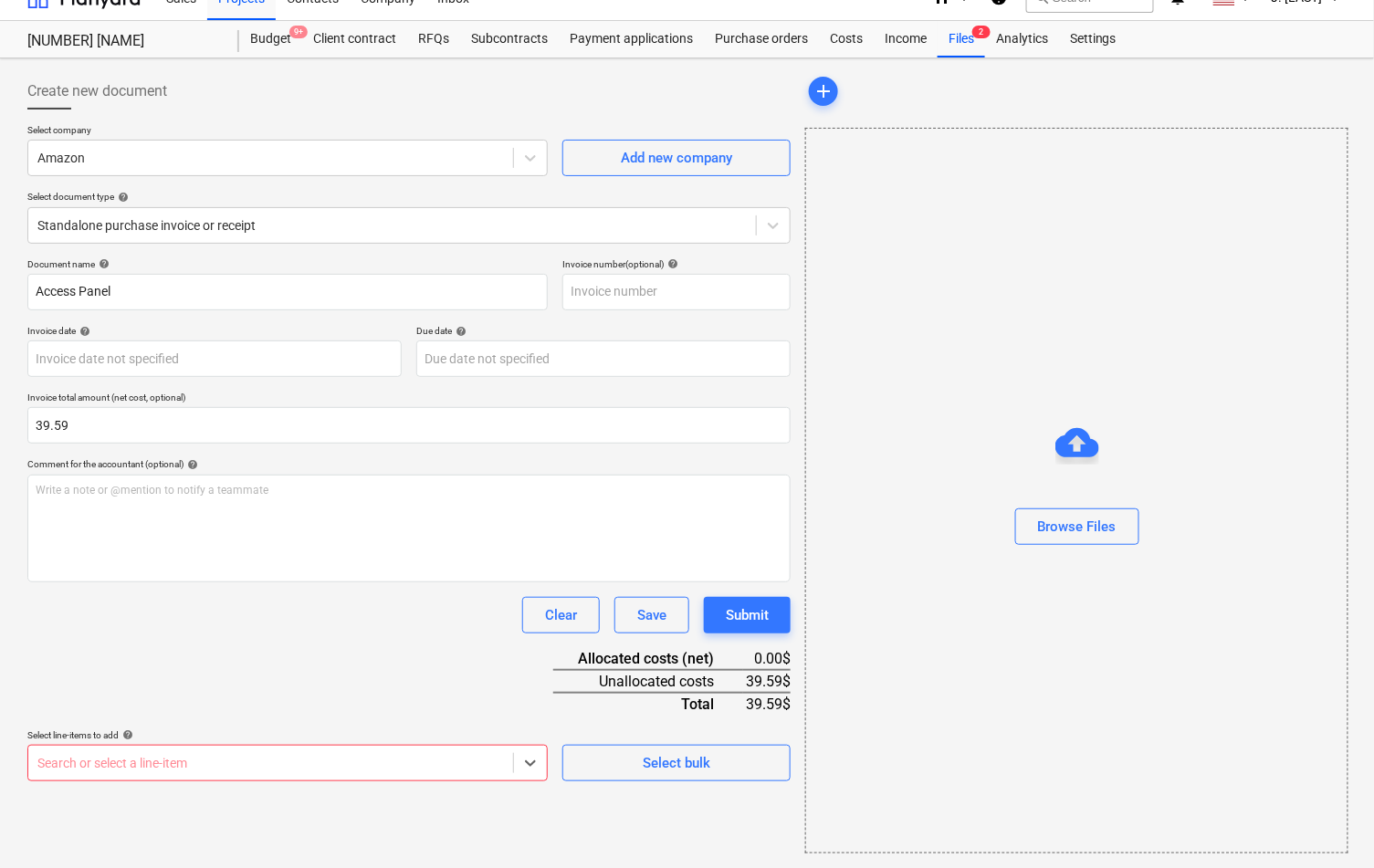 click on "Sales Projects Contacts Company Inbox format_size keyboard_arrow_down help search Search notifications 0 keyboard_arrow_down [FIRST] [LAST] keyboard_arrow_down [NUMBER] [STREET] [NUMBER] [STREET] Budget 9+ Client contract RFQs Subcontracts Payment applications Purchase orders Costs Income Files 2 Analytics Settings Create new document Select company Amazon   Add new company Select document type help Standalone purchase invoice or receipt Document name help Access Panel Invoice number  (optional) help Invoice date help Press the down arrow key to interact with the calendar and
select a date. Press the question mark key to get the keyboard shortcuts for changing dates. Due date help Press the down arrow key to interact with the calendar and
select a date. Press the question mark key to get the keyboard shortcuts for changing dates. Invoice total amount (net cost, optional) 39.59 Comment for the accountant (optional) help Write a note or @mention to notify a teammate ﻿ Clear Save Submit Allocated costs (net) 0.00$ 39.59$" at bounding box center [687, 408] 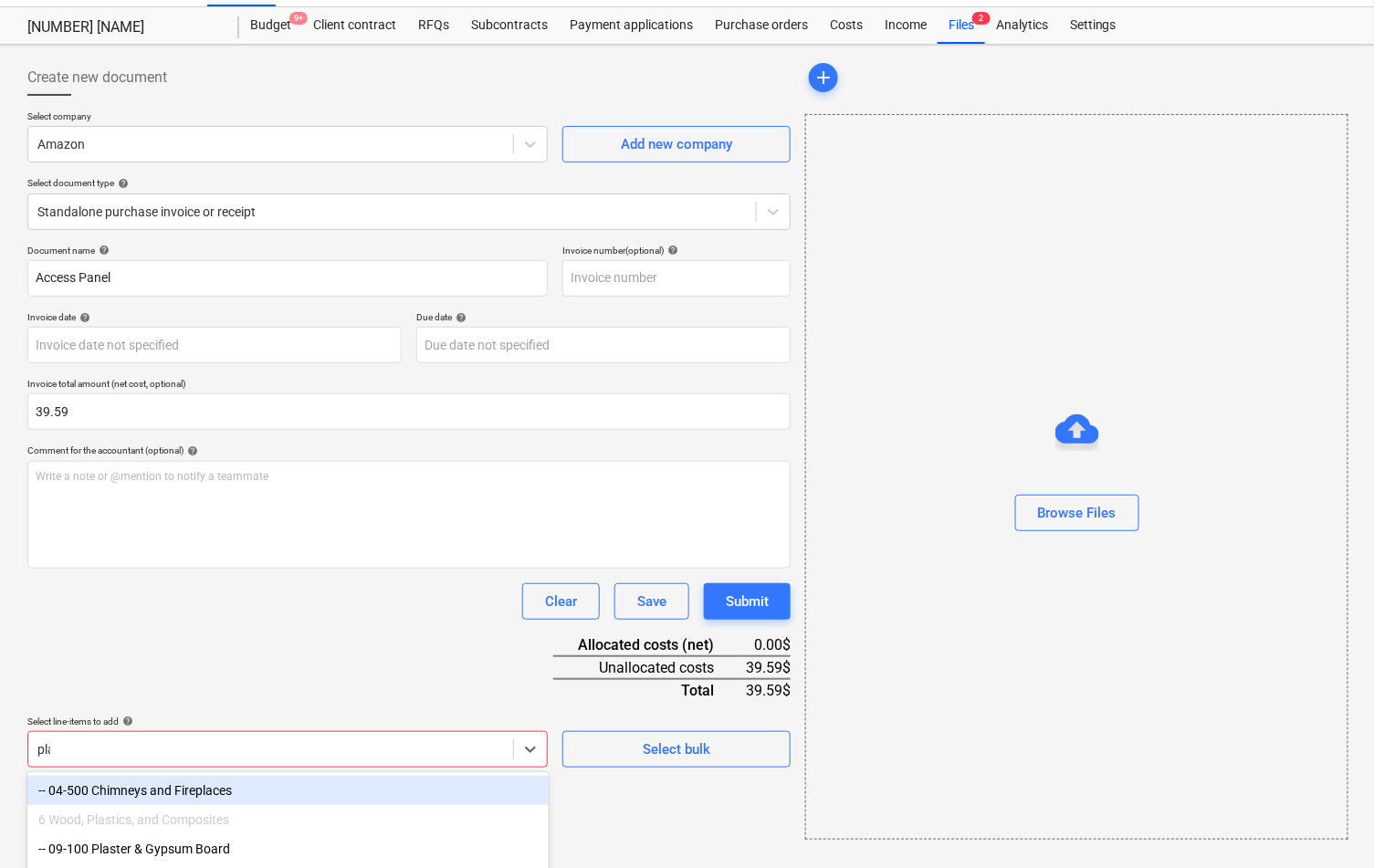 type on "plas" 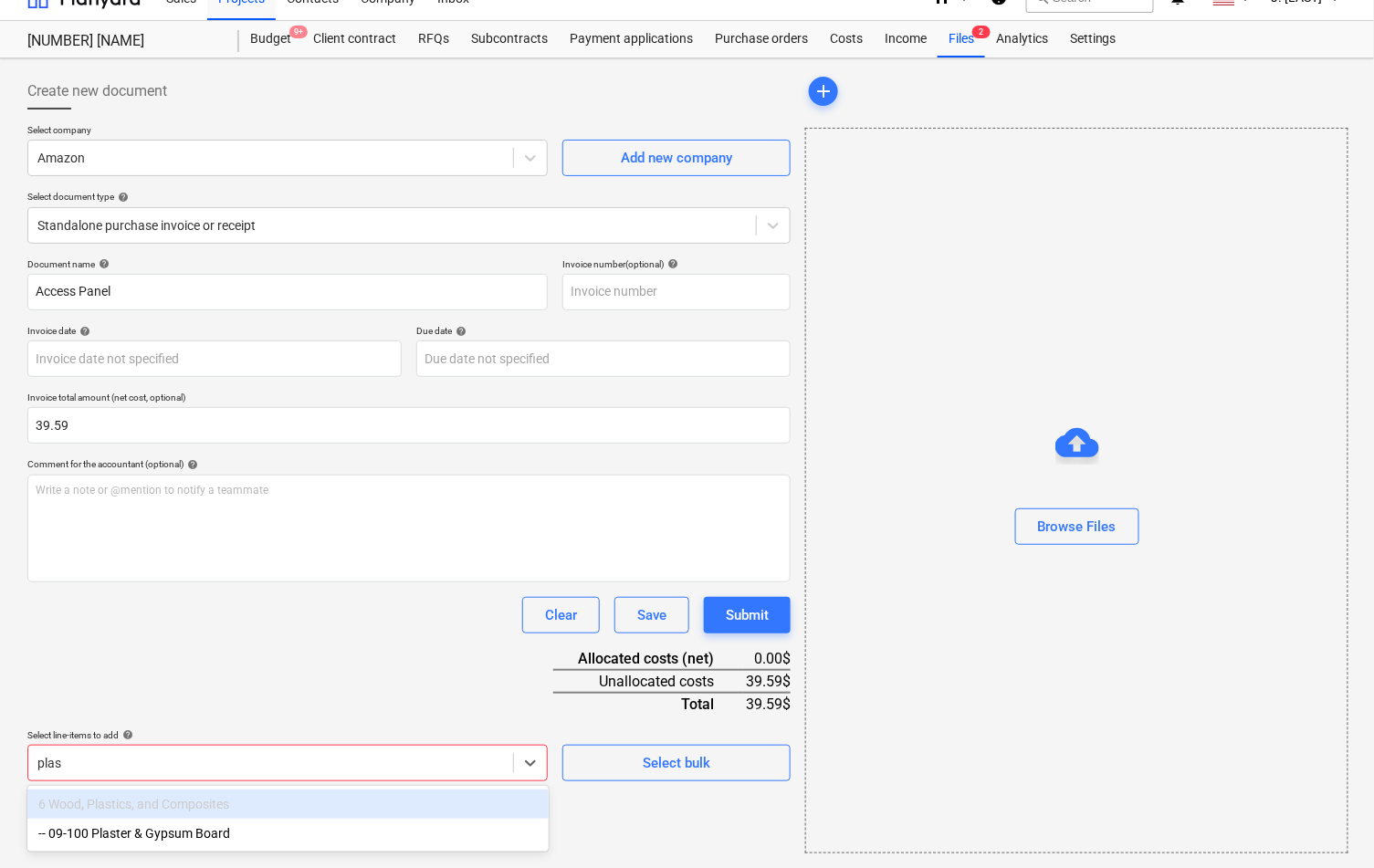 scroll, scrollTop: 24, scrollLeft: 0, axis: vertical 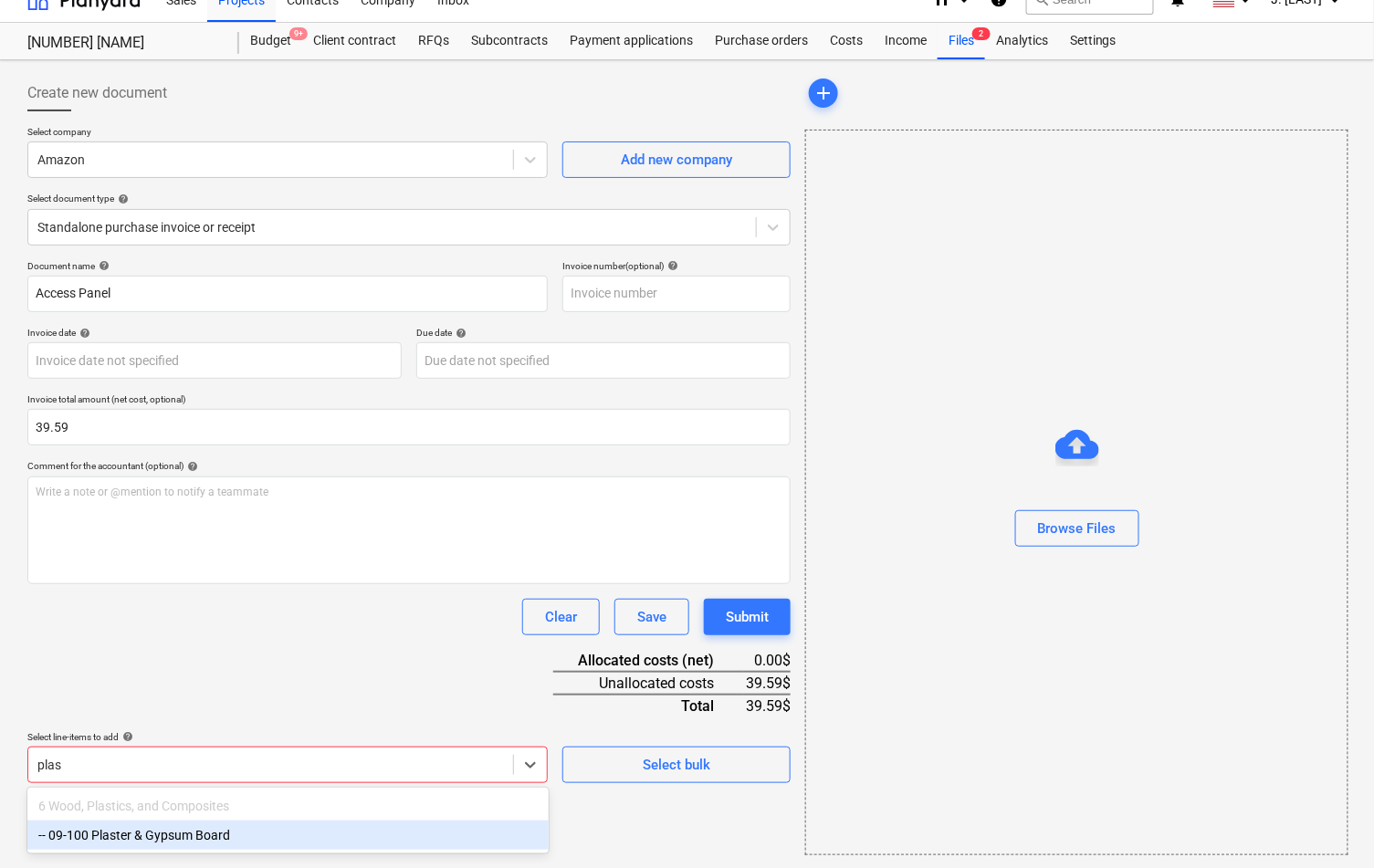 click on "--  09-100 Plaster & Gypsum Board" at bounding box center (288, 835) 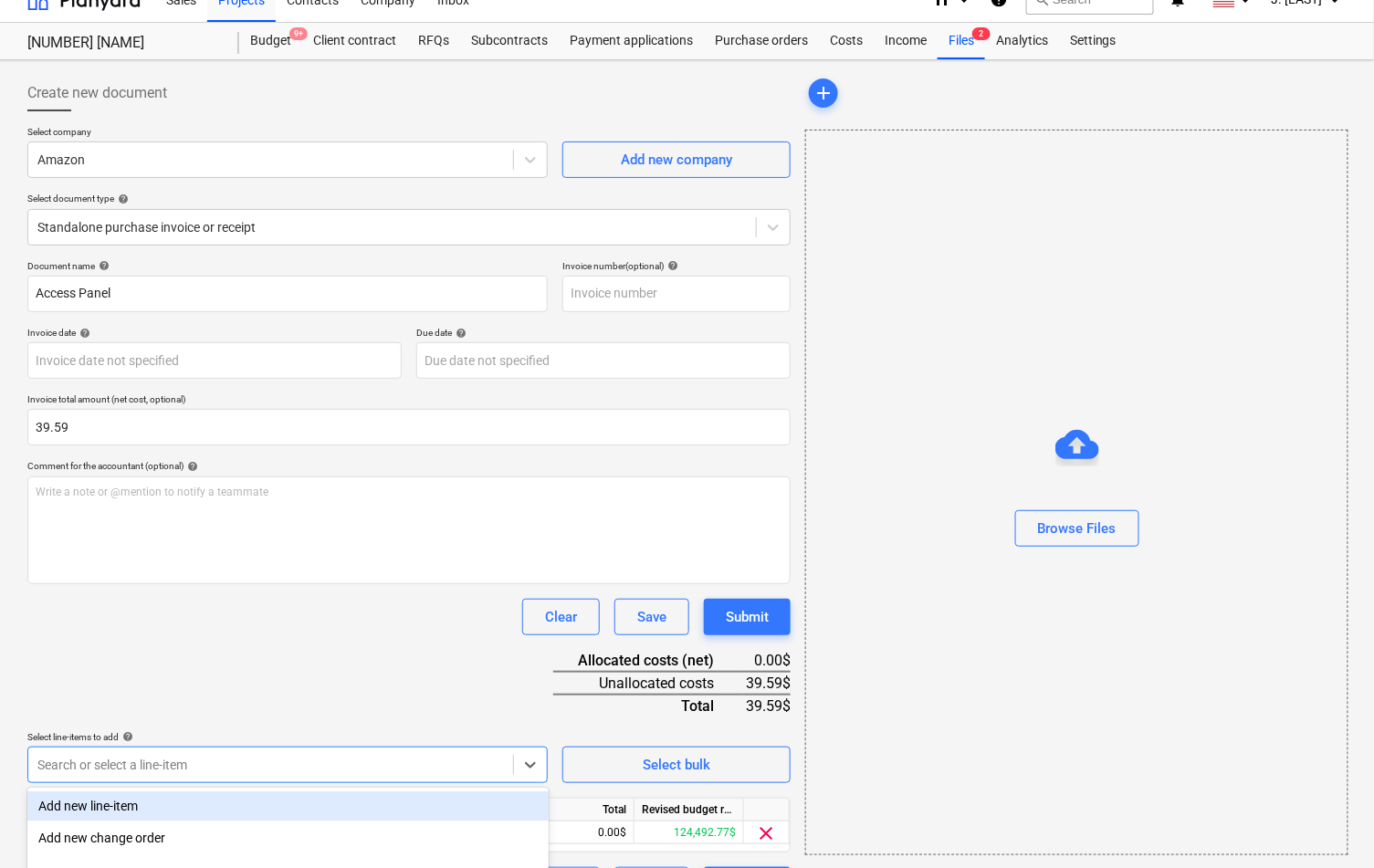click on "Document name help [PRODUCT] Invoice number  (optional) help Invoice date help Press the down arrow key to interact with the calendar and
select a date. Press the question mark key to get the keyboard shortcuts for changing dates. Due date help Press the down arrow key to interact with the calendar and
select a date. Press the question mark key to get the keyboard shortcuts for changing dates. Invoice total amount (net cost, optional) [AMOUNT] Comment for the accountant (optional) help Write a note or @mention to notify a teammate ﻿ Clear Save Submit Allocated costs (net) [AMOUNT]$ Unallocated costs [AMOUNT]$ Total [AMOUNT]$ Select line-items to add help option --  09-100 Plaster & Gypsum Board, selected. option Add new line-item focused, 1 of 92. 92 results available. Use Up and Down to choose options, press Enter to select the currently focused option, press Escape to exit the menu, press Tab to select the option and exit the menu. Search or select a line-item Select bulk Line-item name Unit Quantity Unit price" at bounding box center (409, 581) 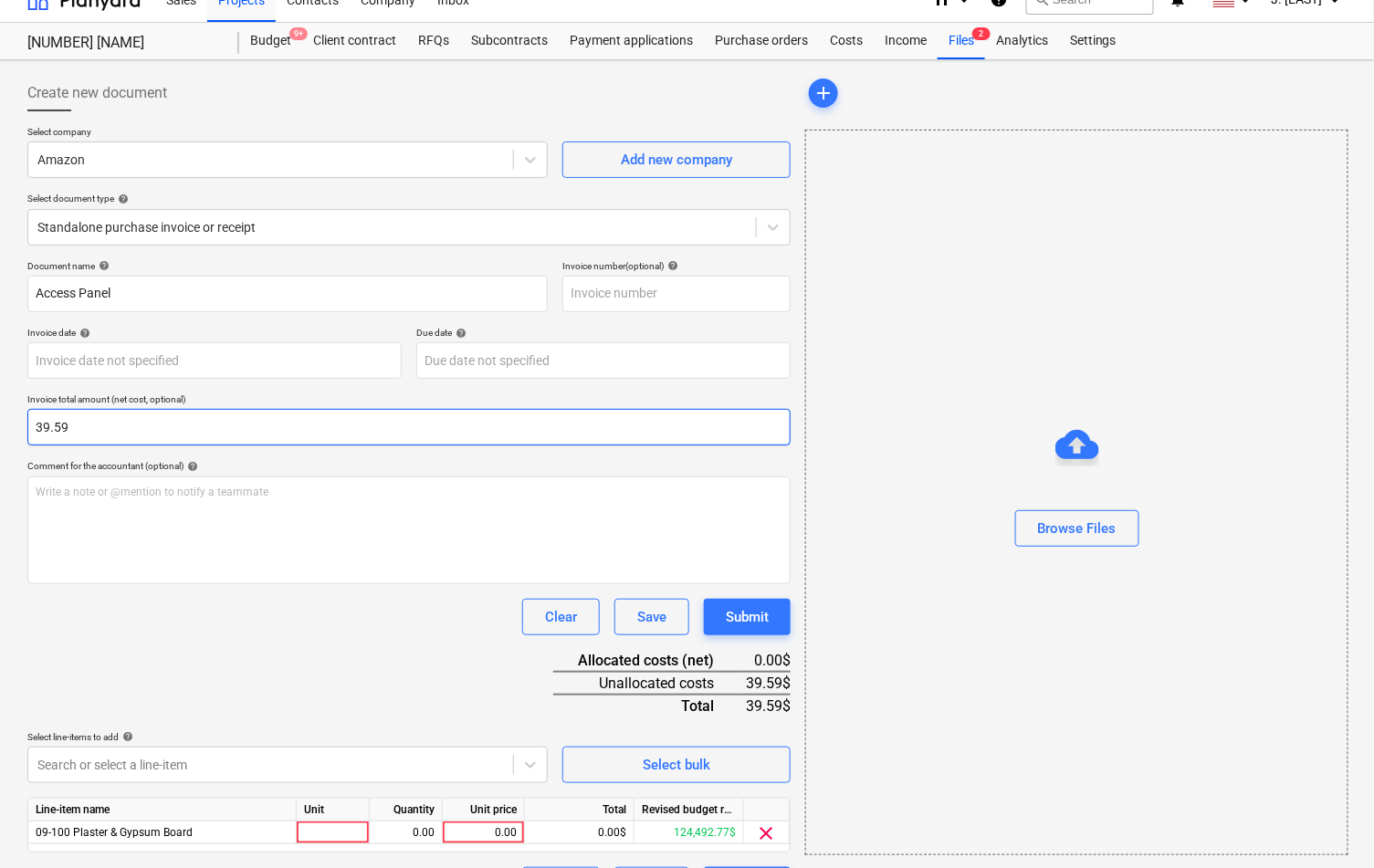 click on "39.59" at bounding box center [409, 427] 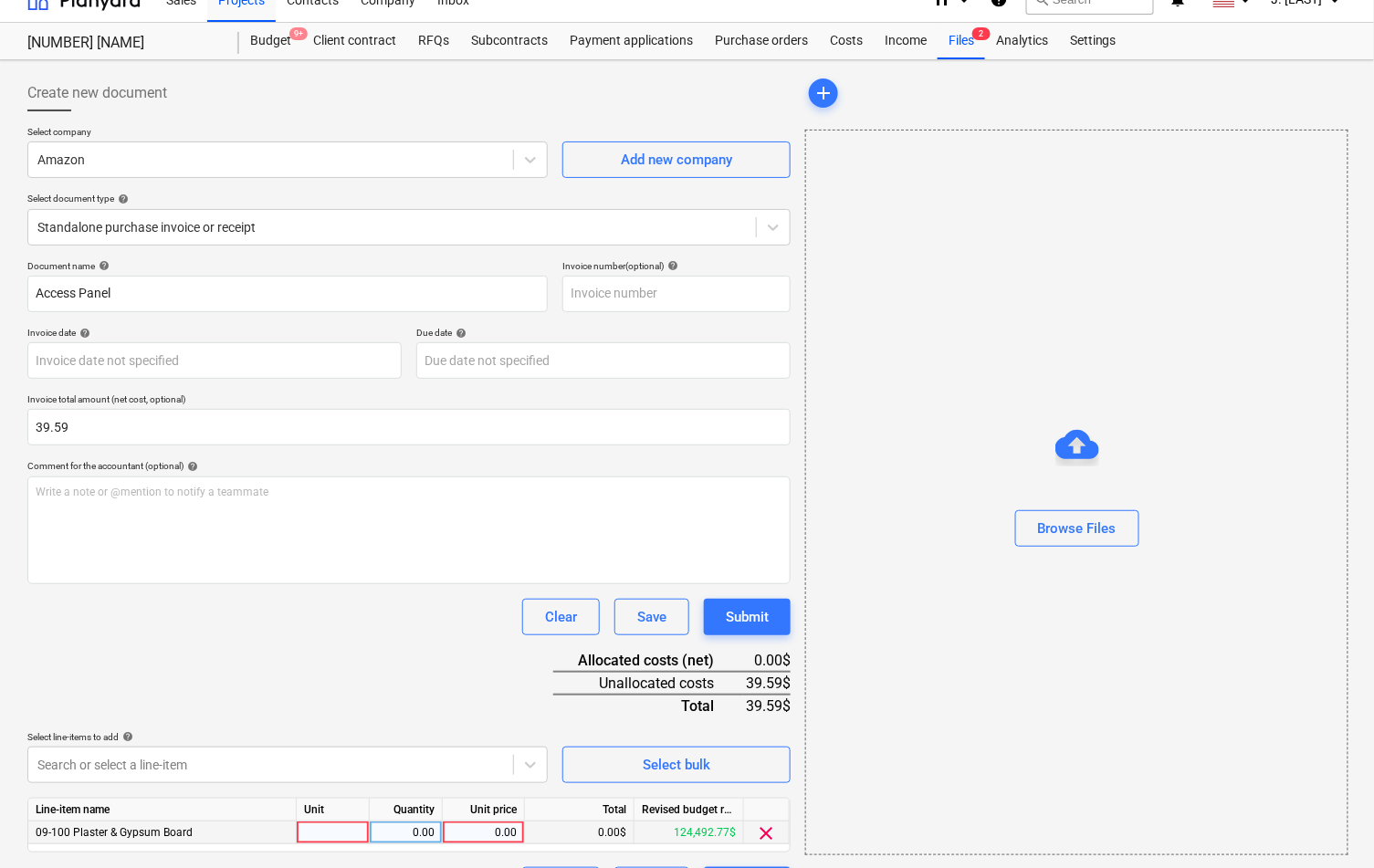 click on "0.00" at bounding box center [483, 832] 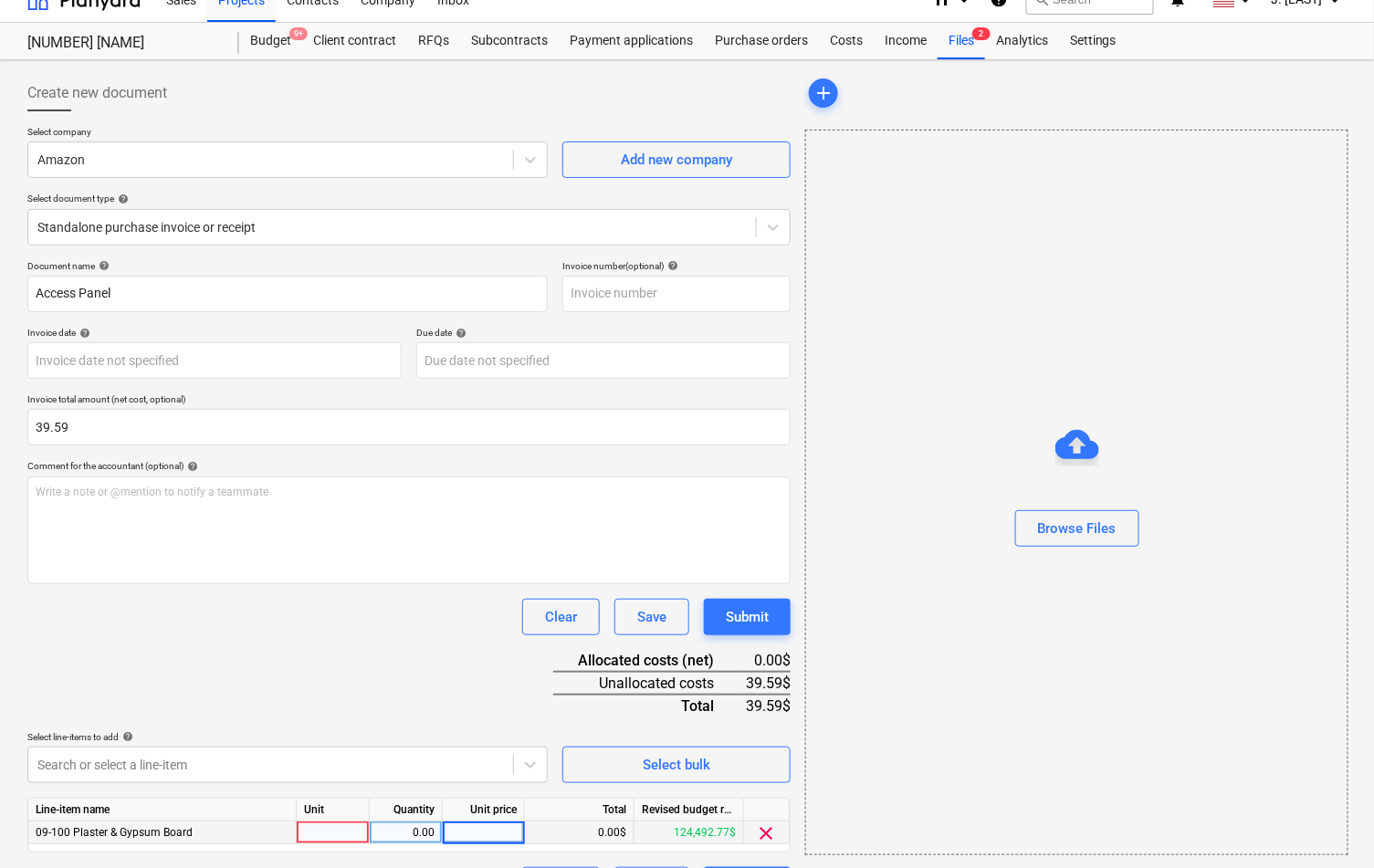 type on "39.59" 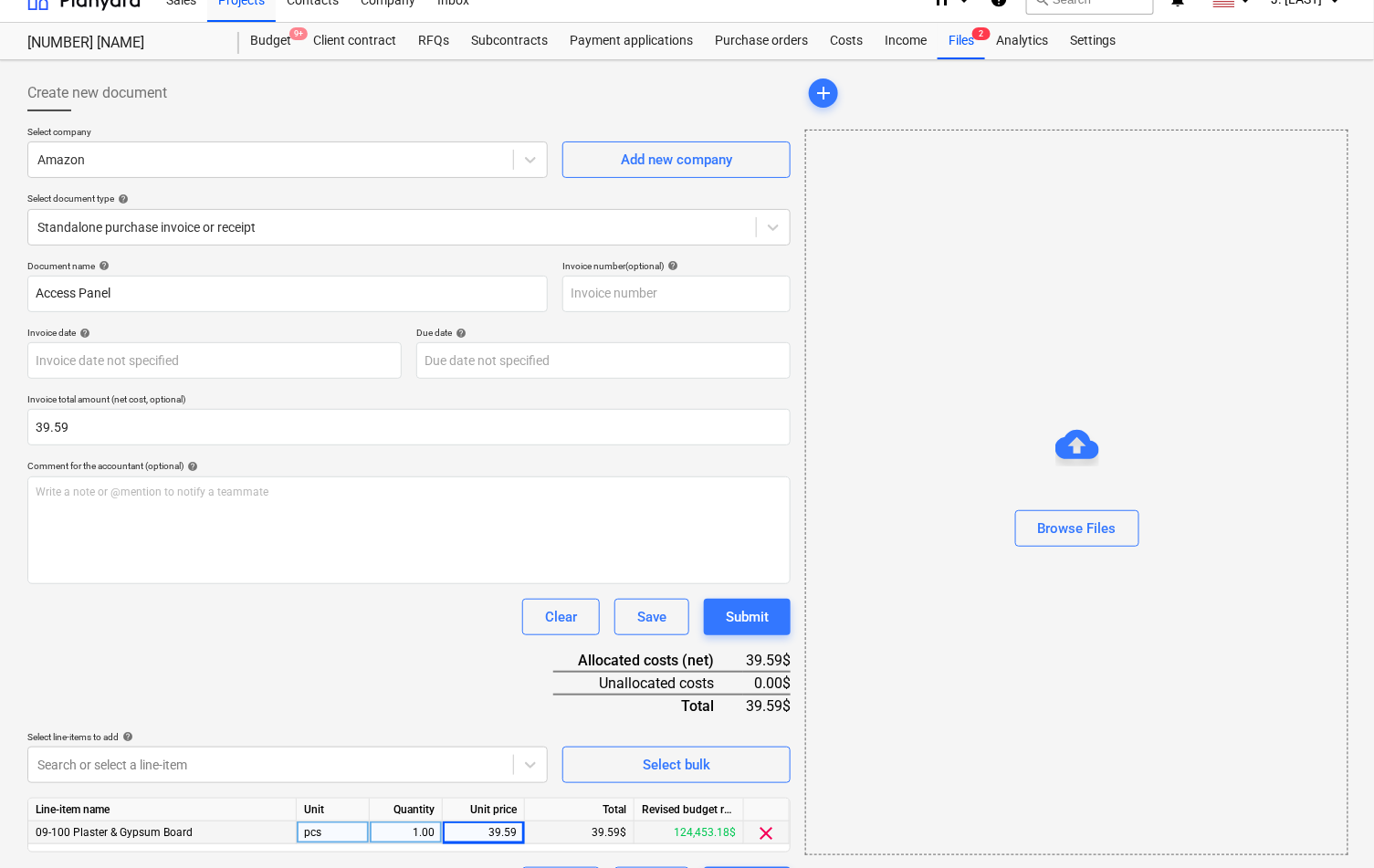 click on "Document name help Access Panel Invoice number  (optional) help Invoice date help Press the down arrow key to interact with the calendar and
select a date. Press the question mark key to get the keyboard shortcuts for changing dates. Due date help Press the down arrow key to interact with the calendar and
select a date. Press the question mark key to get the keyboard shortcuts for changing dates. Invoice total amount (net cost, optional) [AMOUNT] Comment for the accountant (optional) help Write a note or @mention to notify a teammate ﻿ Clear Save Submit Allocated costs (net) [AMOUNT]$ Unallocated costs 0.00$ Total [AMOUNT]$ Select line-items to add help Search or select a line-item Select bulk Line-item name Unit Quantity Unit price Total Revised budget remaining 09-100 Plaster & Gypsum Board pcs 1.00 [AMOUNT] [AMOUNT]$ 124,453.18$ clear Clear Save Submit" at bounding box center (409, 581) 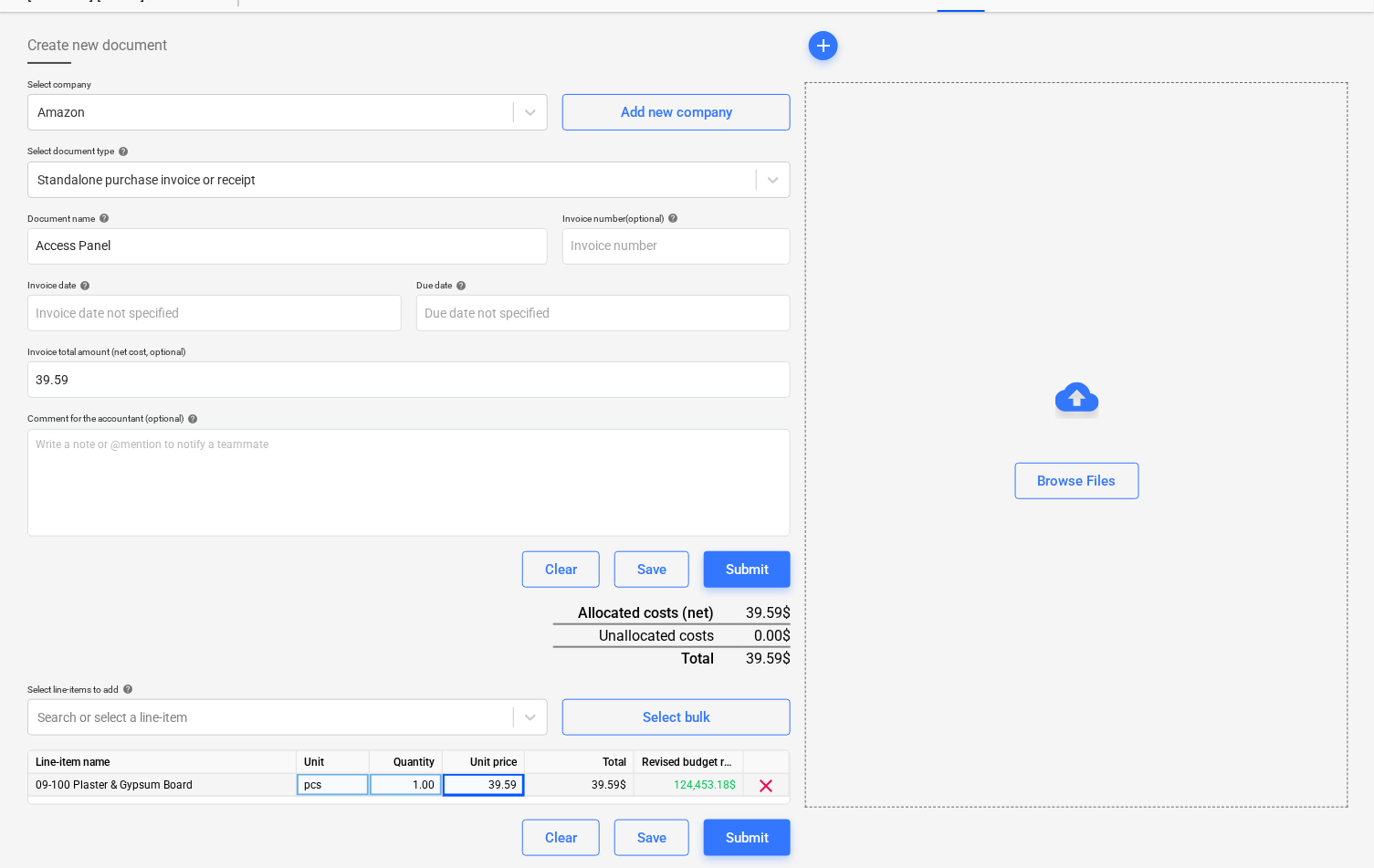 scroll, scrollTop: 0, scrollLeft: 0, axis: both 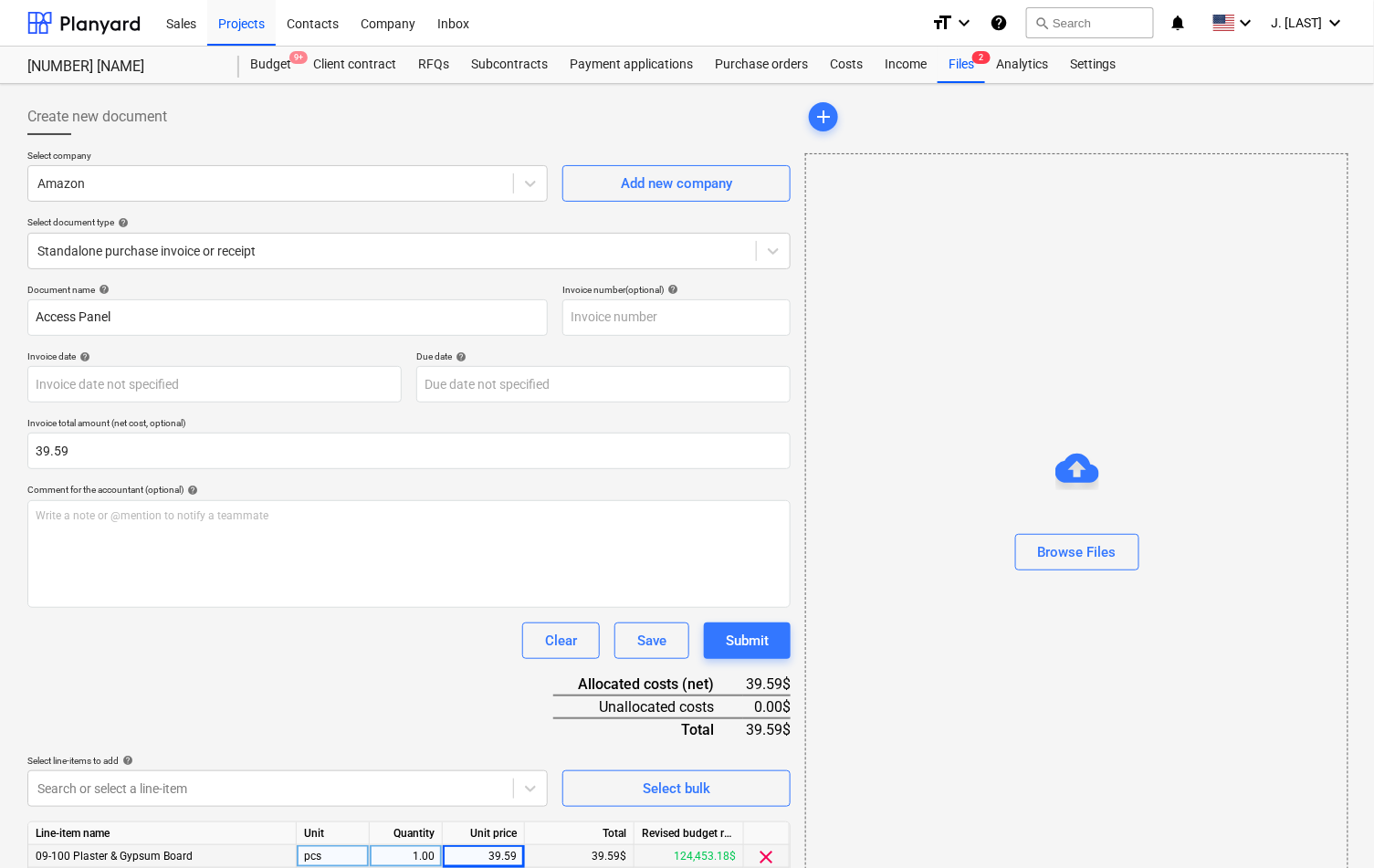click on "Document name help Access Panel Invoice number  (optional) help Invoice date help Press the down arrow key to interact with the calendar and
select a date. Press the question mark key to get the keyboard shortcuts for changing dates. Due date help Press the down arrow key to interact with the calendar and
select a date. Press the question mark key to get the keyboard shortcuts for changing dates. Invoice total amount (net cost, optional) [AMOUNT] Comment for the accountant (optional) help Write a note or @mention to notify a teammate ﻿ Clear Save Submit Allocated costs (net) [AMOUNT]$ Unallocated costs 0.00$ Total [AMOUNT]$ Select line-items to add help Search or select a line-item Select bulk Line-item name Unit Quantity Unit price Total Revised budget remaining 09-100 Plaster & Gypsum Board pcs 1.00 [AMOUNT] [AMOUNT]$ 124,453.18$ clear Clear Save Submit" at bounding box center [409, 605] 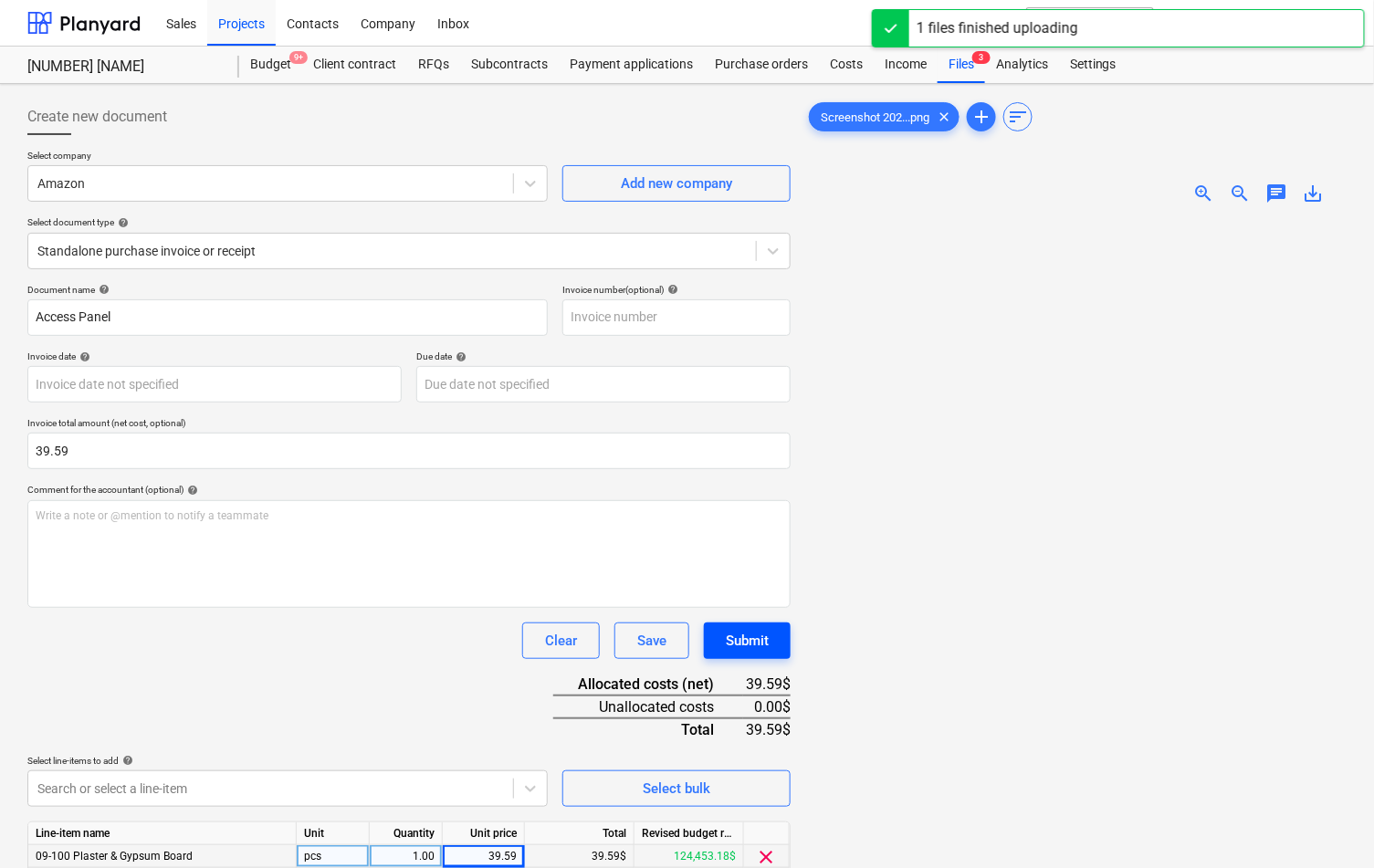 click on "Submit" at bounding box center [747, 641] 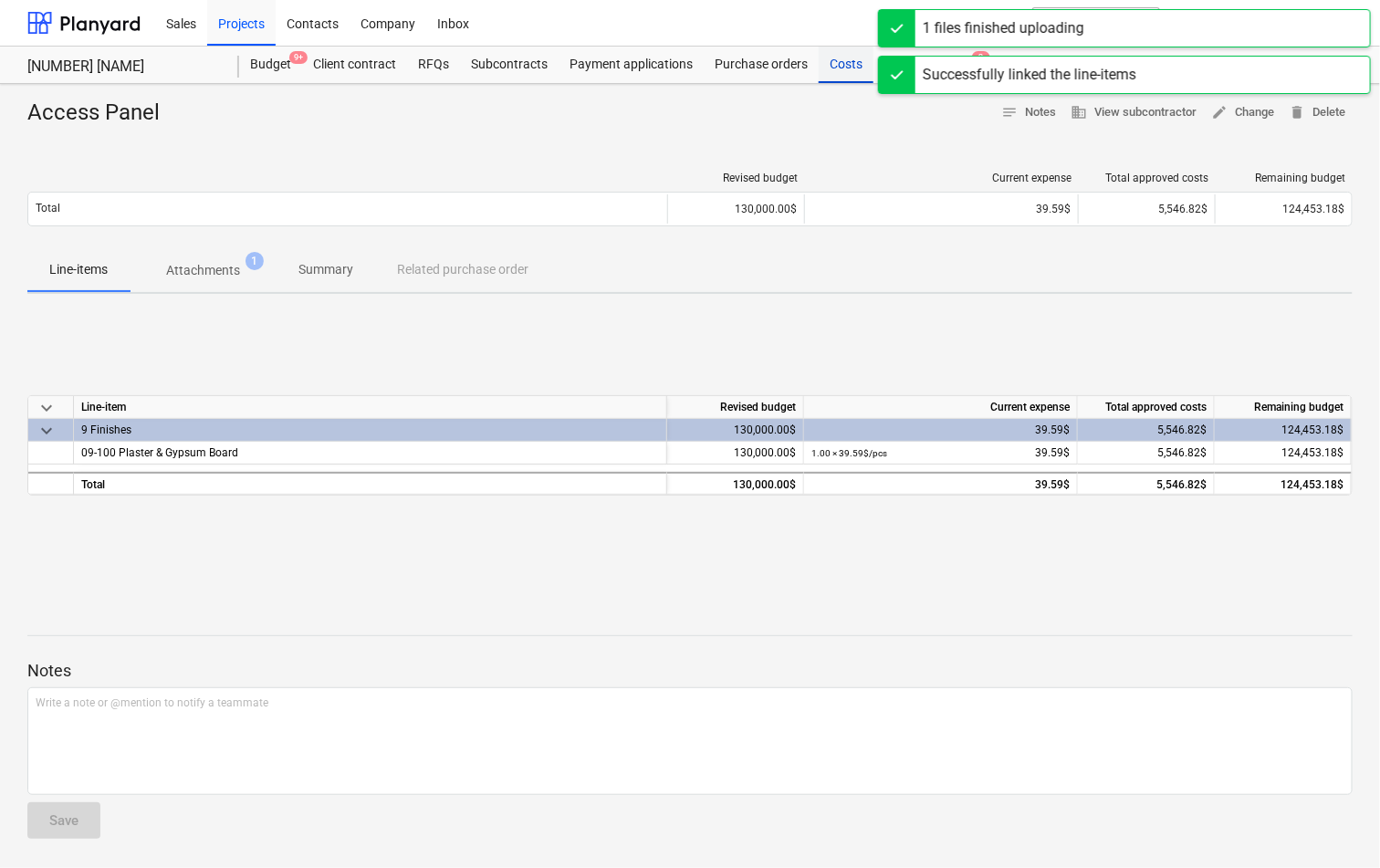 click on "Costs" at bounding box center (846, 65) 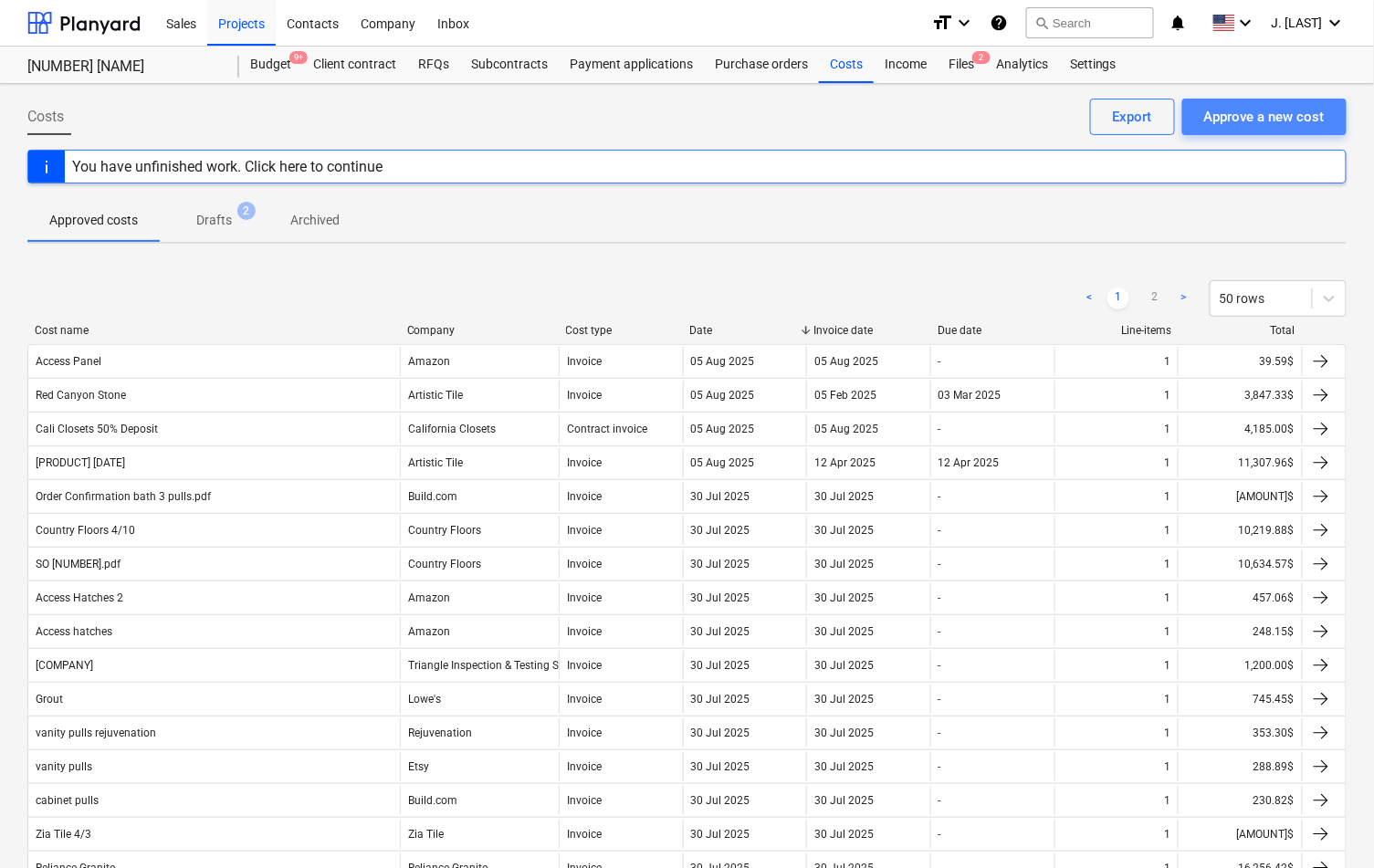 click on "Approve a new cost" at bounding box center (1264, 117) 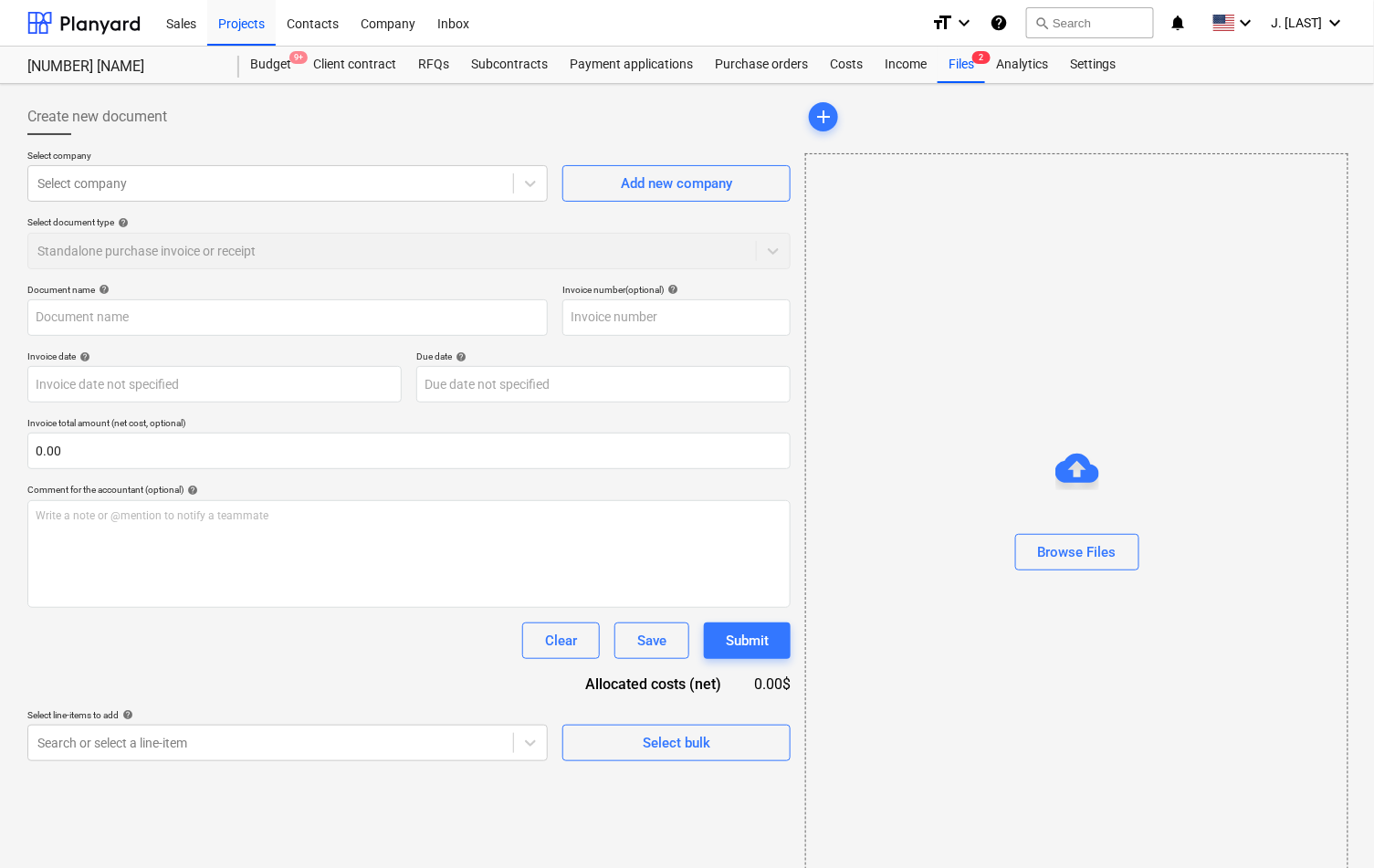 click on "Create new document Select company Select company Add new company Select document type help Standalone purchase invoice or receipt Document name help Invoice number  (optional) help Invoice date help Press the down arrow key to interact with the calendar and
select a date. Press the question mark key to get the keyboard shortcuts for changing dates. Due date help Press the down arrow key to interact with the calendar and
select a date. Press the question mark key to get the keyboard shortcuts for changing dates. Invoice total amount (net cost, optional) 0.00 Comment for the accountant (optional) help Write a note or @mention to teammate ﻿ Clear Save Submit Allocated costs (net) 0.00$ Select line-items to add help Search or select a line-item Select bulk Browse Files" at bounding box center [687, 488] 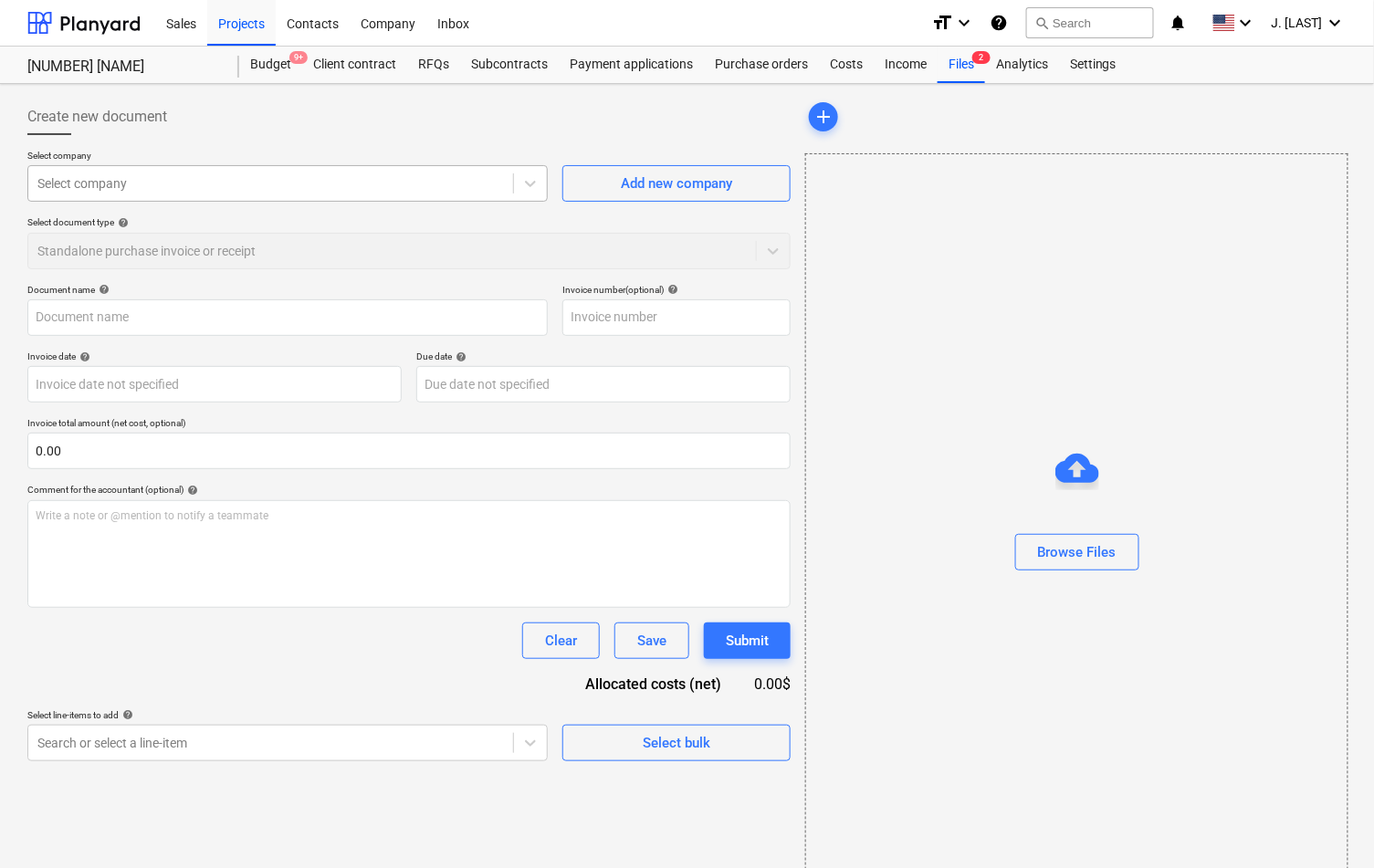 click on "Select company" at bounding box center [270, 183] 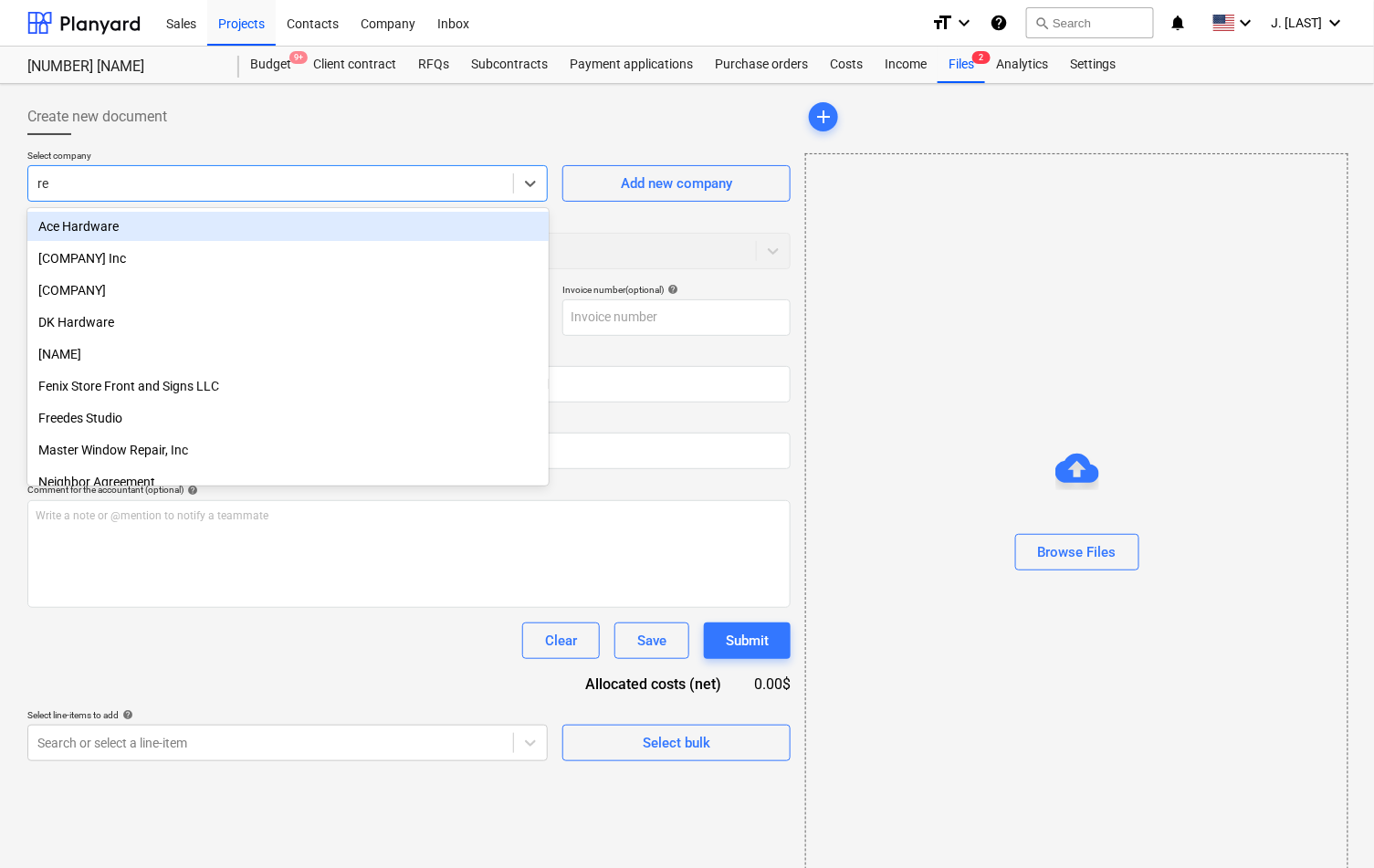 type on "r" 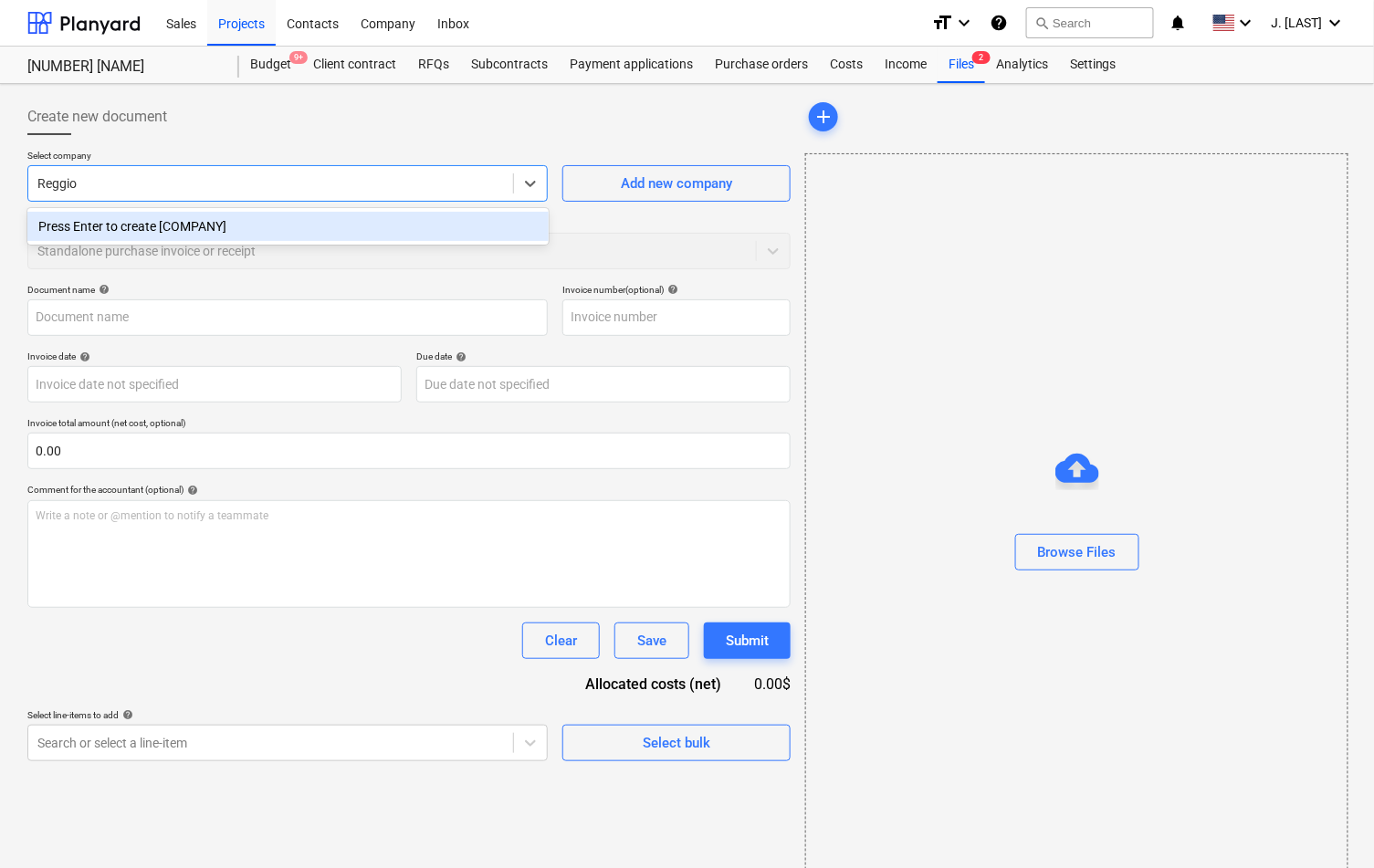 type on "Reggio" 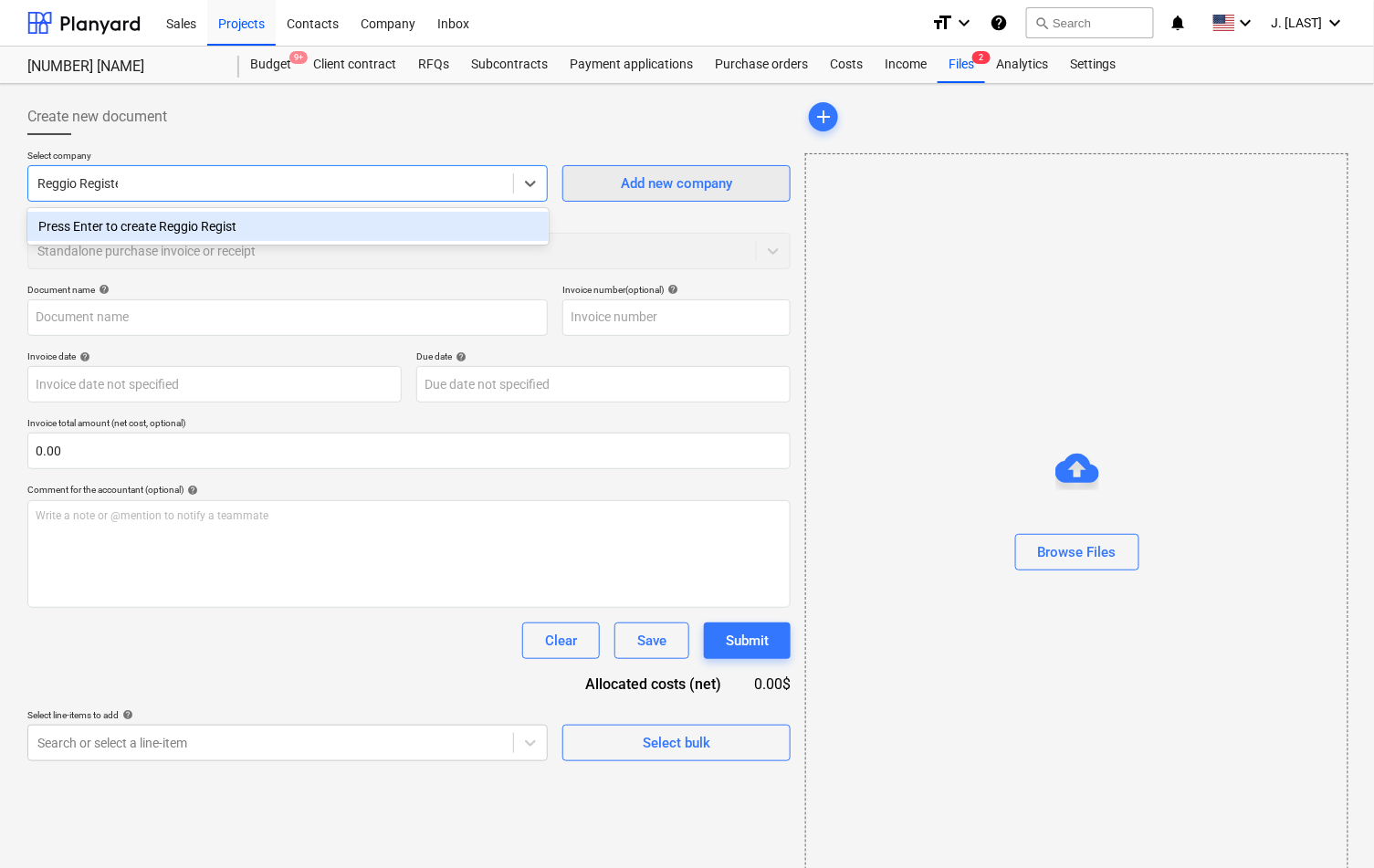 type on "Reggio Register" 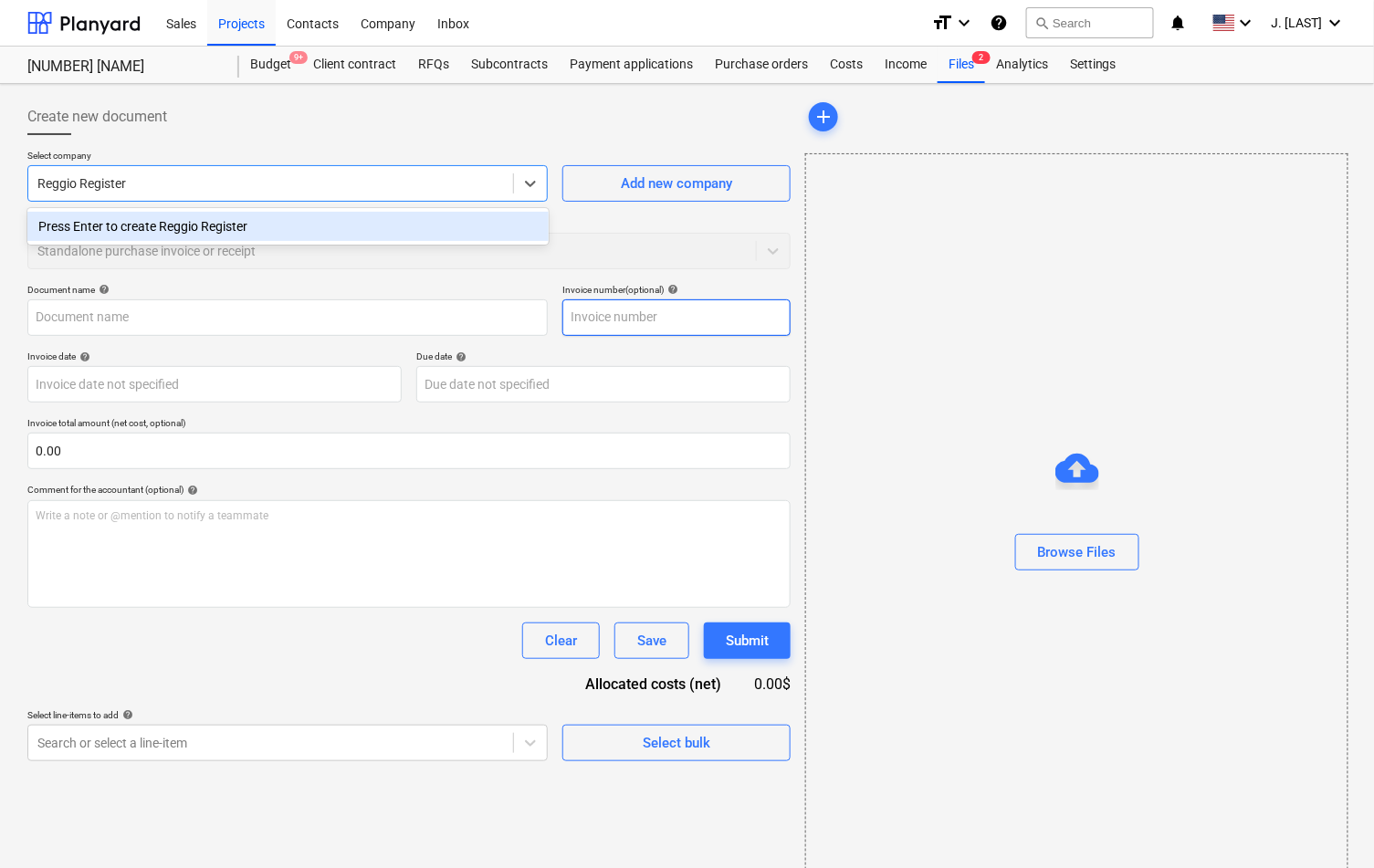 type 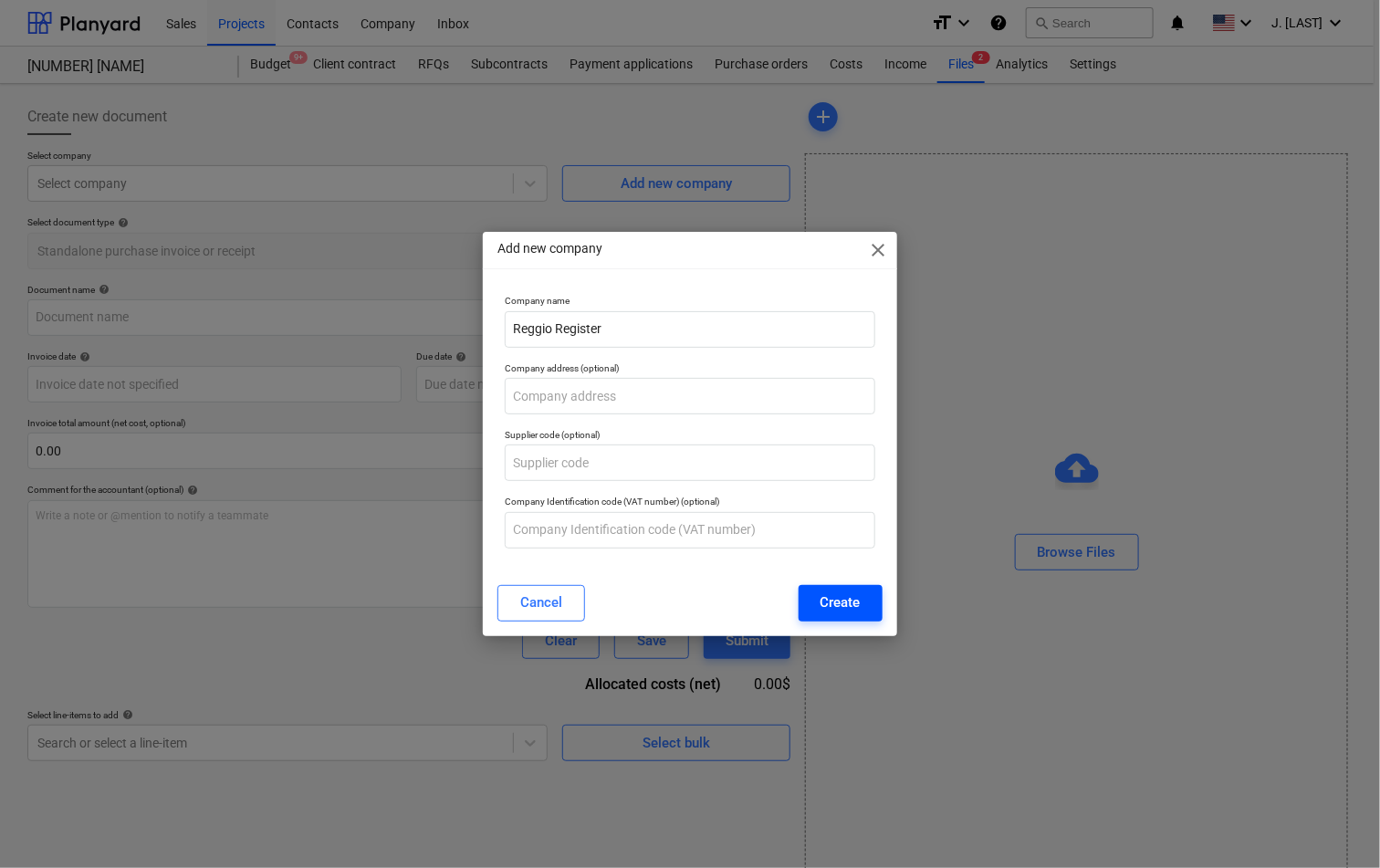 click on "Create" at bounding box center [841, 602] 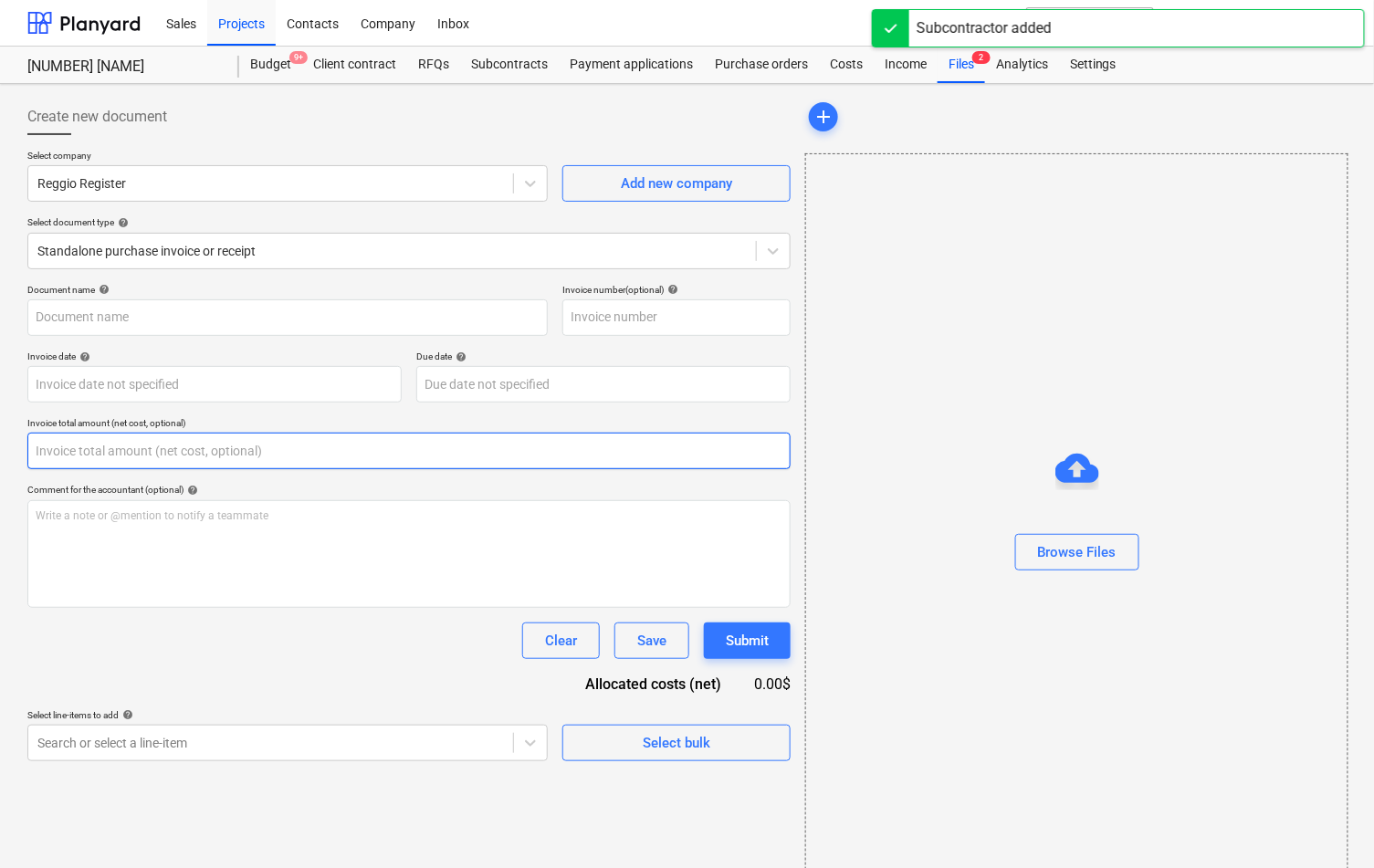 click at bounding box center (409, 451) 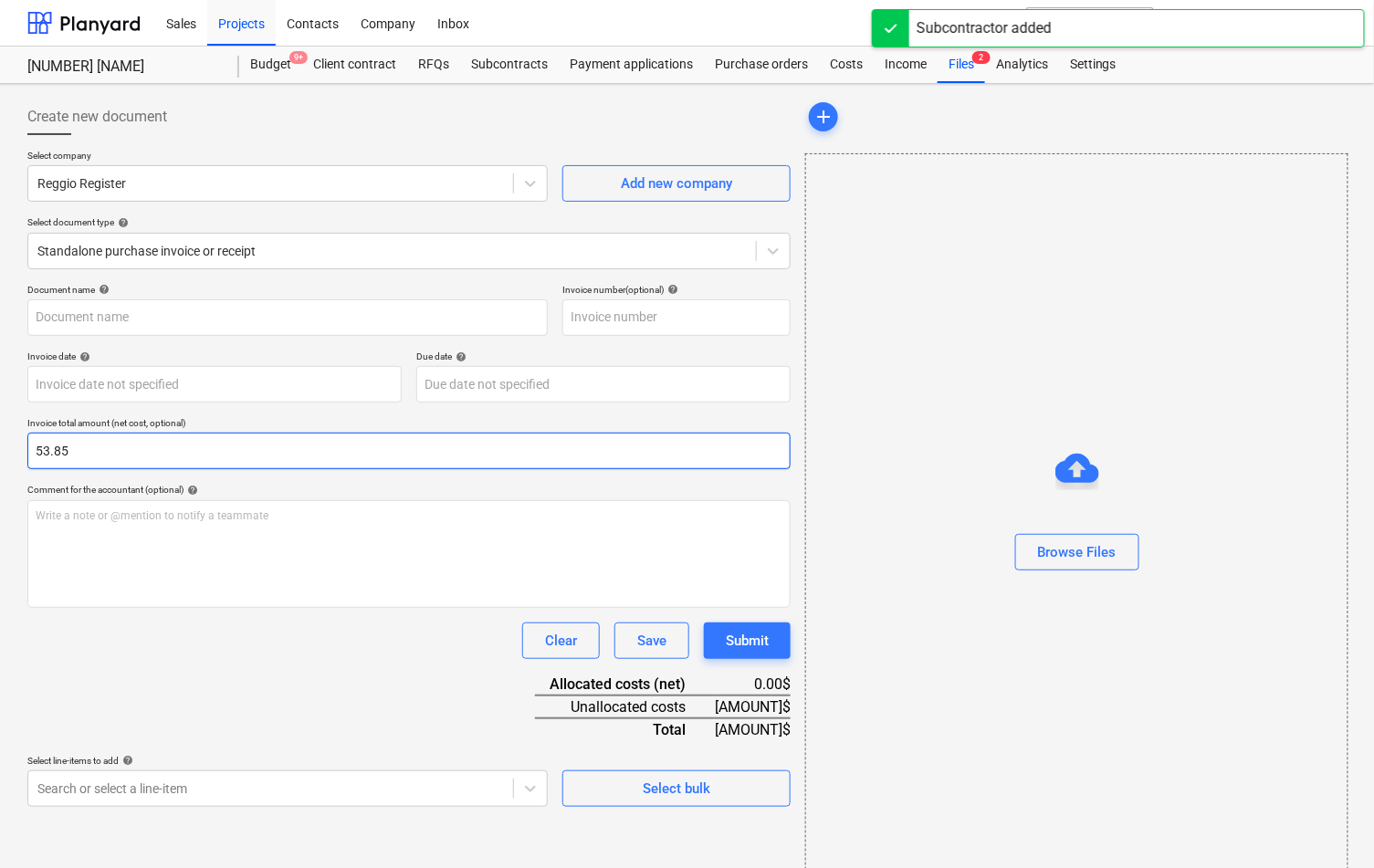 type on "53.85" 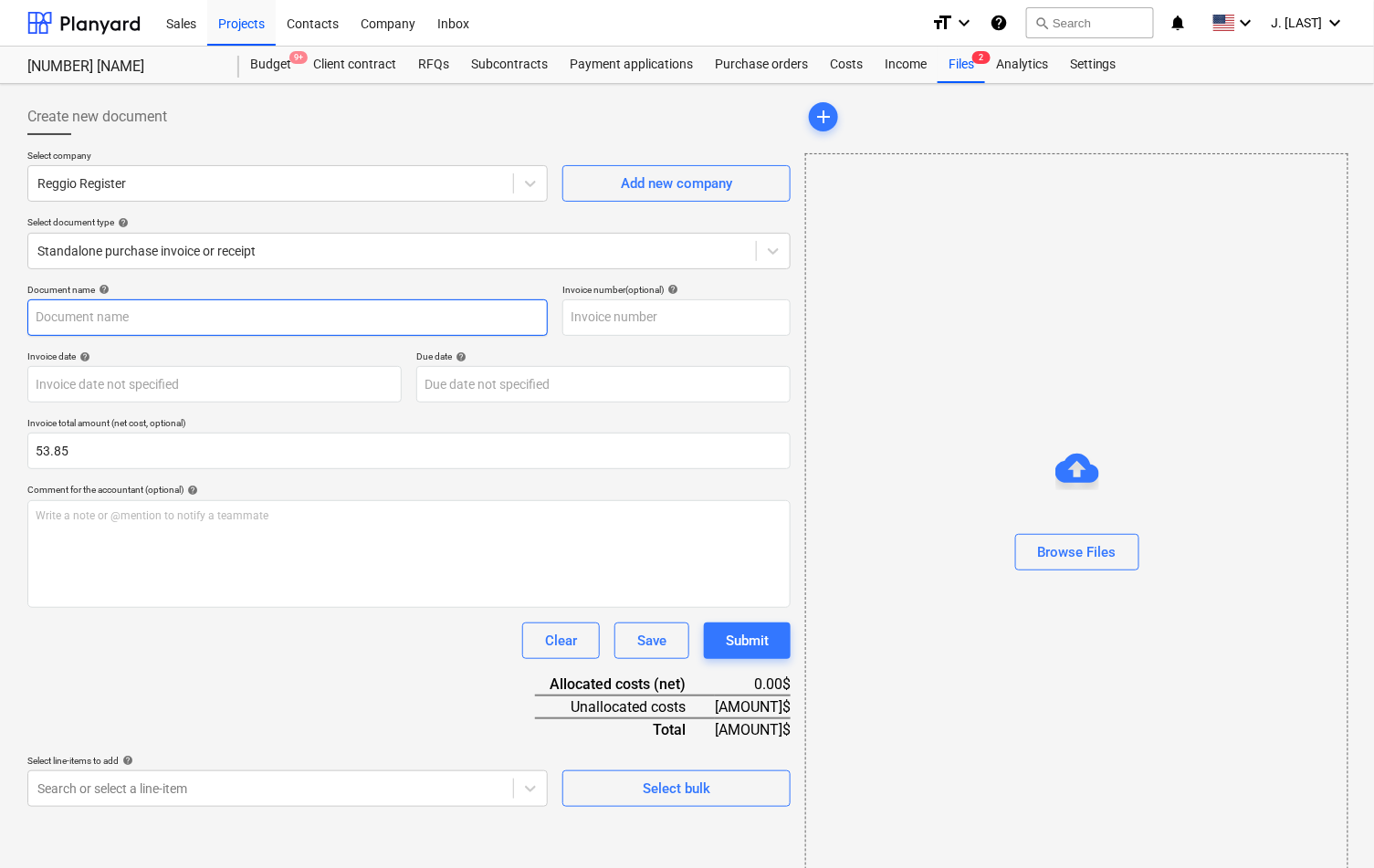 click at bounding box center (288, 318) 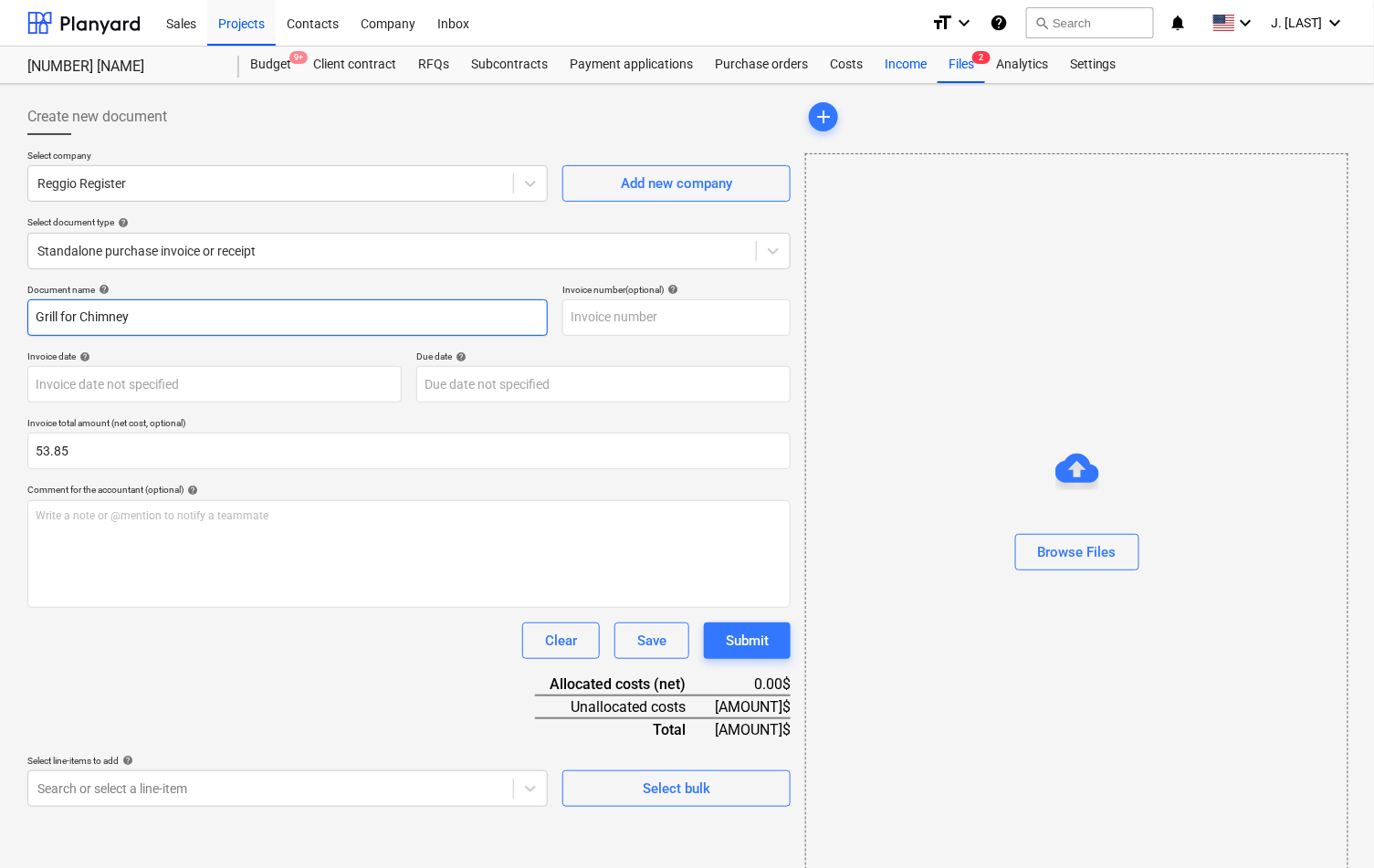 type on "Grill for Chimney" 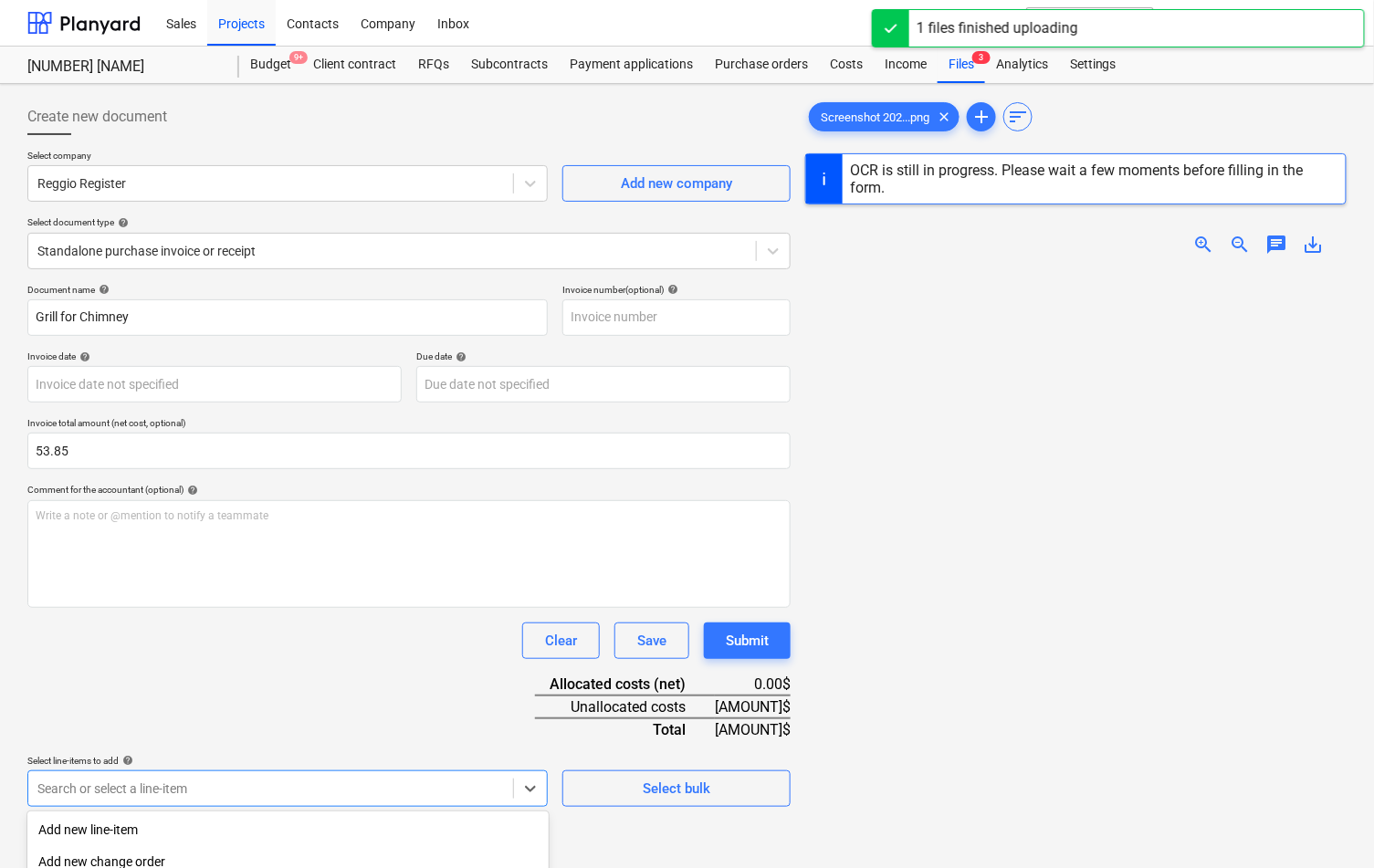 scroll, scrollTop: 228, scrollLeft: 0, axis: vertical 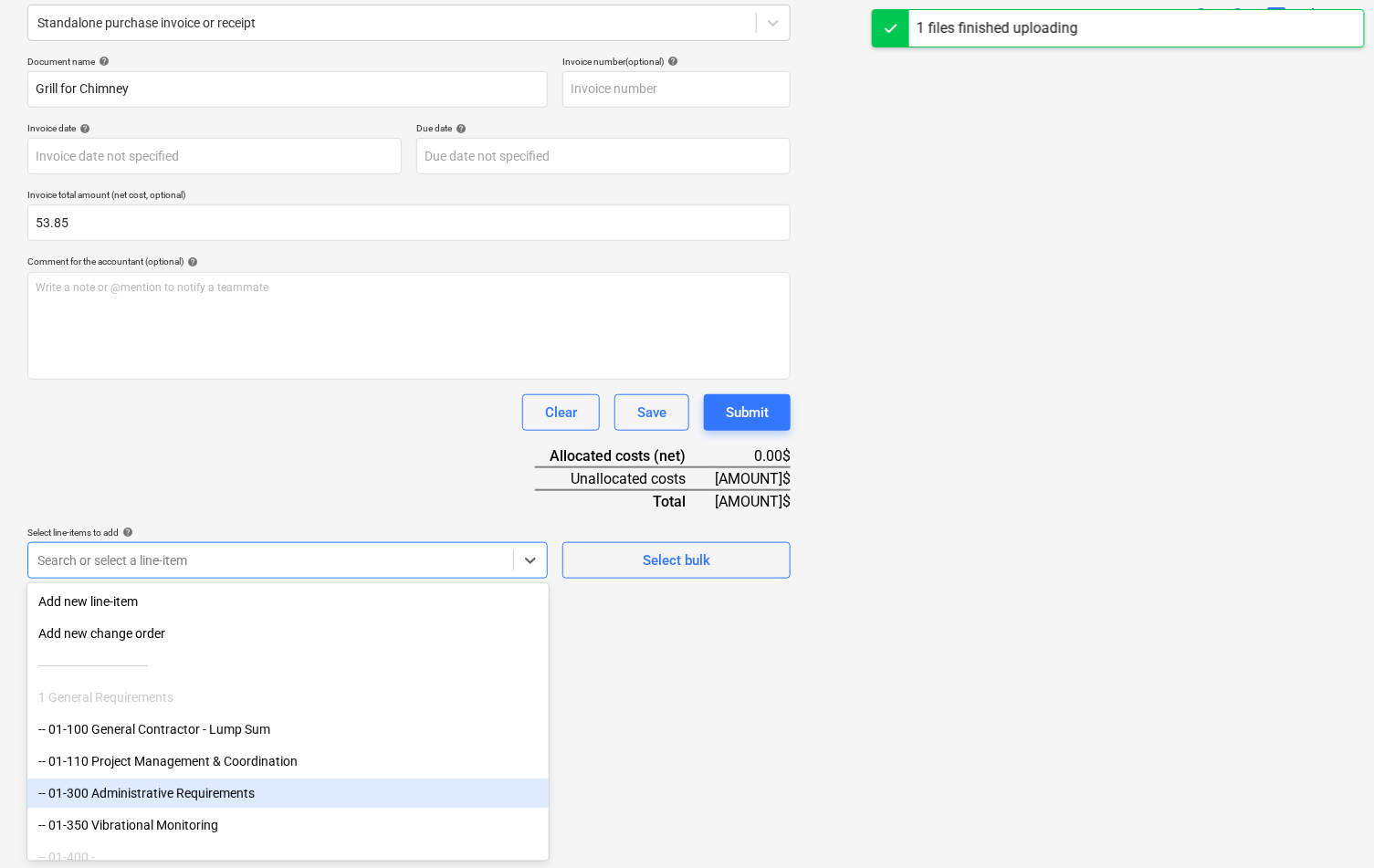 click on "Sales Projects Contacts Company Inbox format_size keyboard_arrow_down help search Search notifications 0 keyboard_arrow_down [FIRST] [LAST] keyboard_arrow_down 307 Hicks 307 Hicks Budget 9+ Client contract RFQs Subcontracts Payment applications Purchase orders Costs Income Files 3 Analytics Settings Create new document Select company Reggio Register   Add new company Select document type help Standalone purchase invoice or receipt Document name help Grill for Chimney Invoice number  (optional) help Invoice date help Press the down arrow key to interact with the calendar and
select a date. Press the question mark key to get the keyboard shortcuts for changing dates. Due date help Press the down arrow key to interact with the calendar and
select a date. Press the question mark key to get the keyboard shortcuts for changing dates. Invoice total amount (net cost, optional) 53.85 Comment for the accountant (optional) help Write a note or @mention to notify a teammate ﻿ Clear Save Submit Allocated costs (net)" at bounding box center (687, 205) 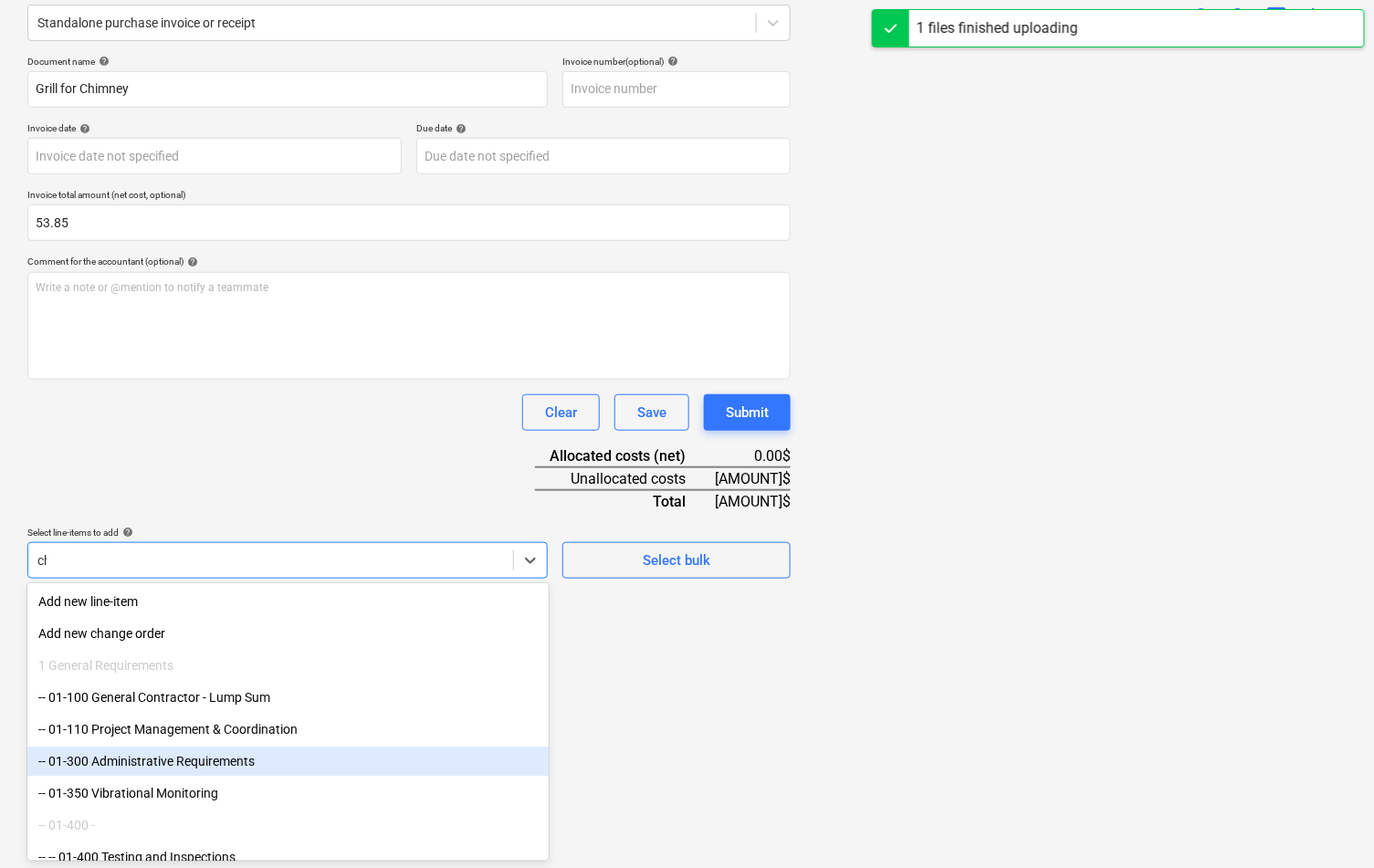 type on "chi" 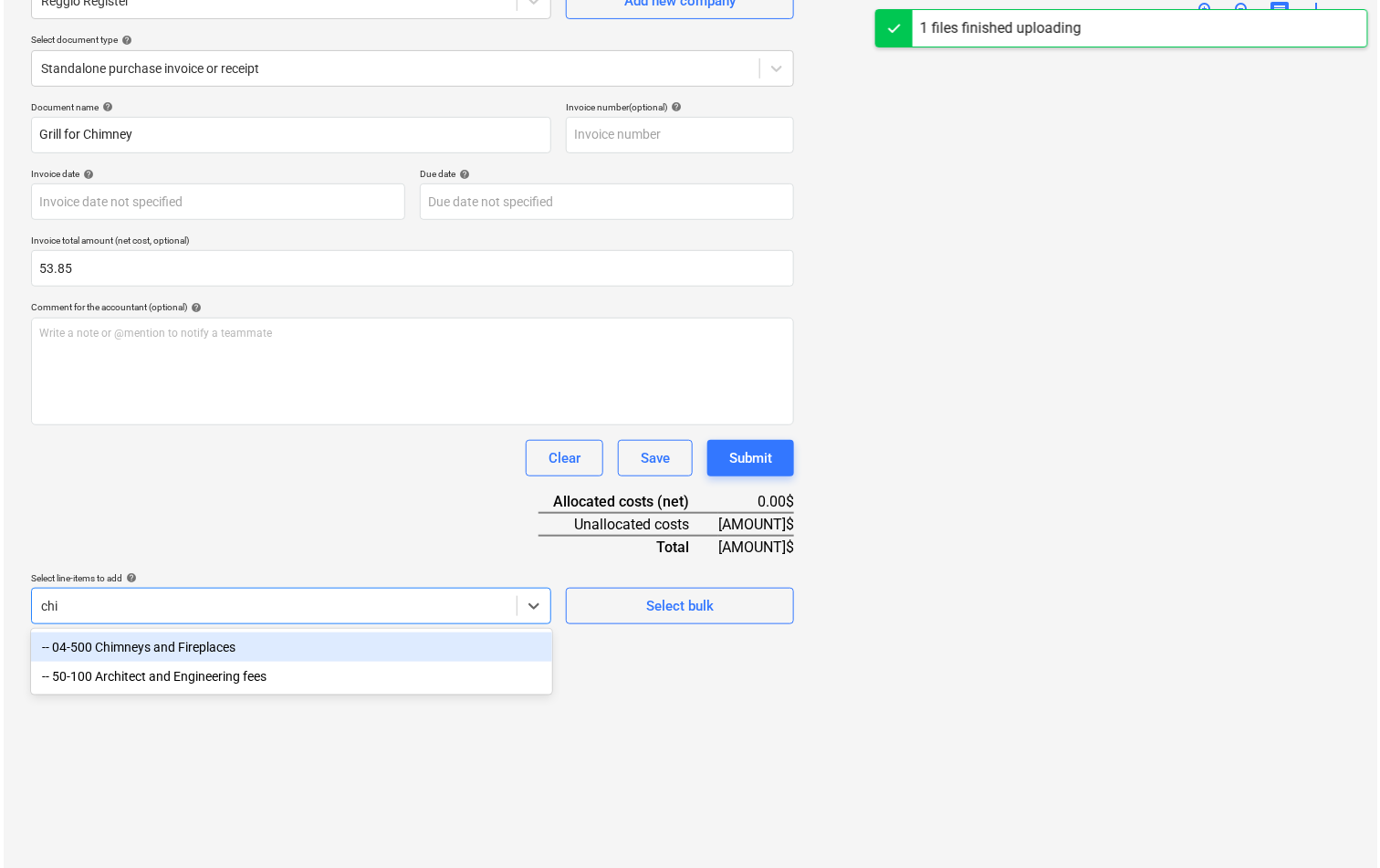 scroll, scrollTop: 182, scrollLeft: 0, axis: vertical 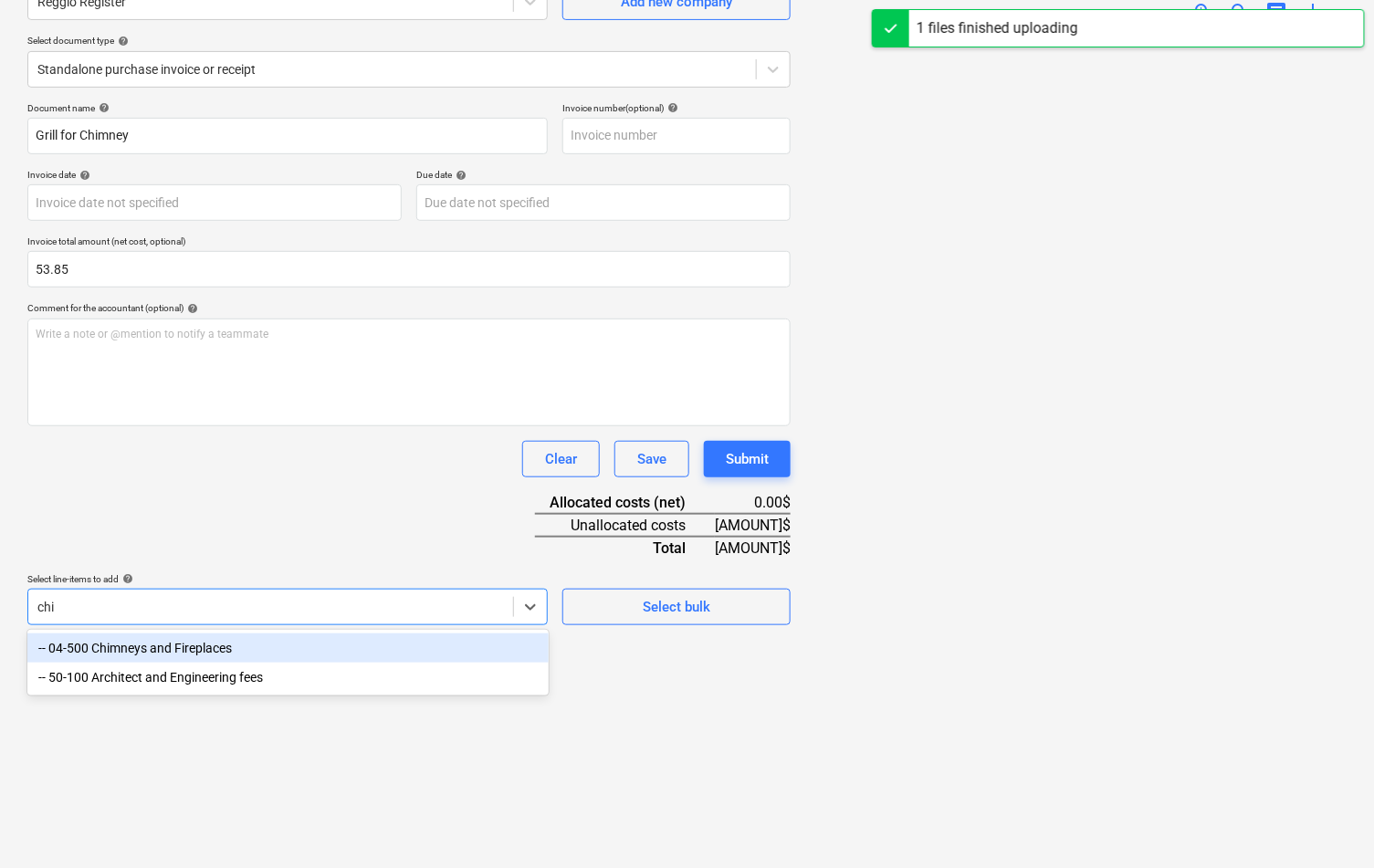 click on "--  04-500 Chimneys and Fireplaces" at bounding box center [288, 648] 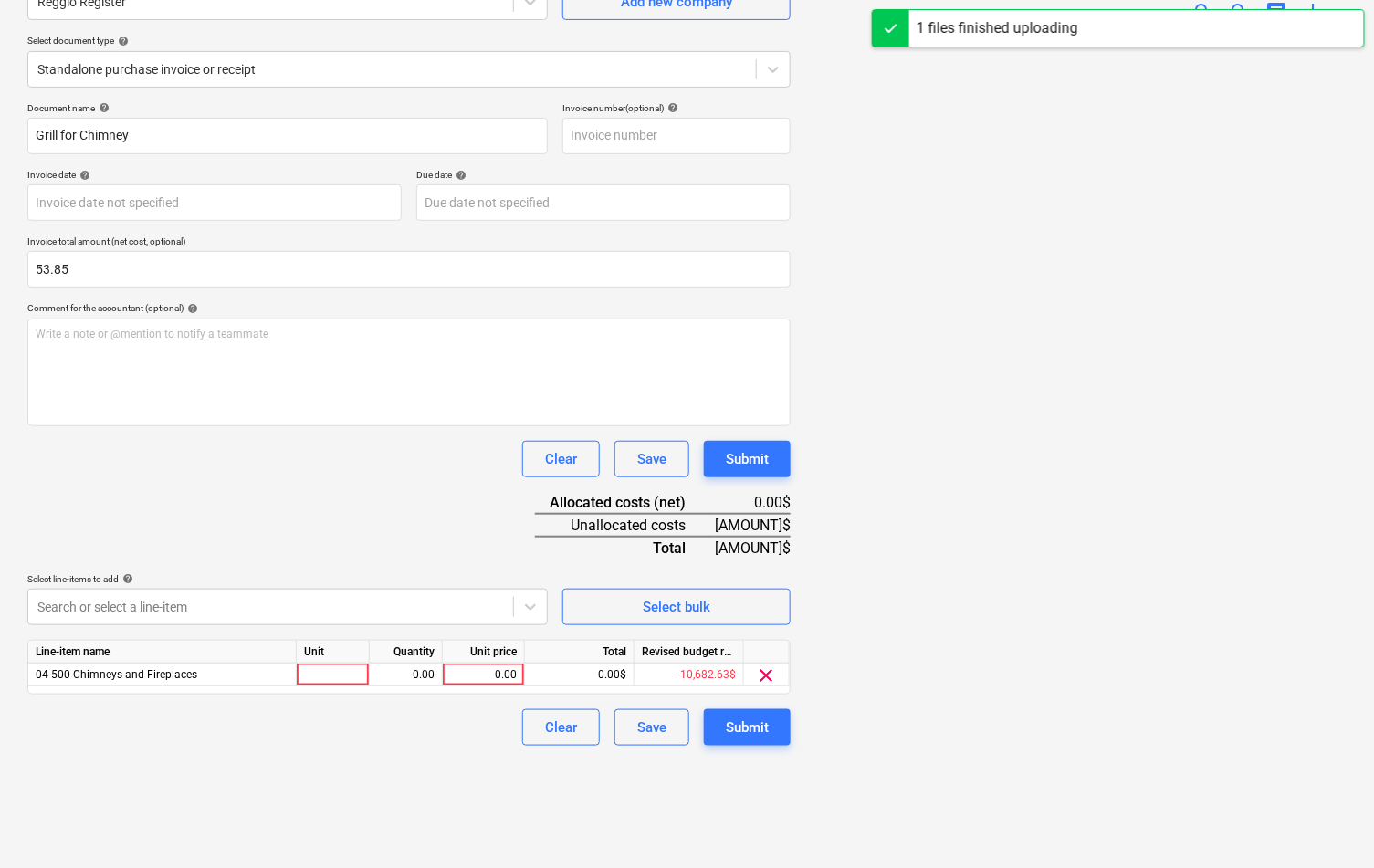 click on "Document name help Grill for Chimney Invoice number  (optional) help Invoice date help Press the down arrow key to interact with the calendar and
select a date. Press the question mark key to get the keyboard shortcuts for changing dates. Due date help Press the down arrow key to interact with the calendar and
select a date. Press the question mark key to get the keyboard shortcuts for changing dates. Invoice total amount (net cost, optional) 53.85 Comment for the accountant (optional) help Write a note or @mention to notify a teammate ﻿ Clear Save Submit Allocated costs (net) 0.00$ Unallocated costs 53.85$ Total 53.85$ Select line-items to add help Search or select a line-item Select bulk Line-item name Unit Quantity Unit price Total Revised budget remaining 04-500 Chimneys and Fireplaces 0.00 0.00 0.00$ -10,682.63$ clear Clear Save Submit" at bounding box center [409, 424] 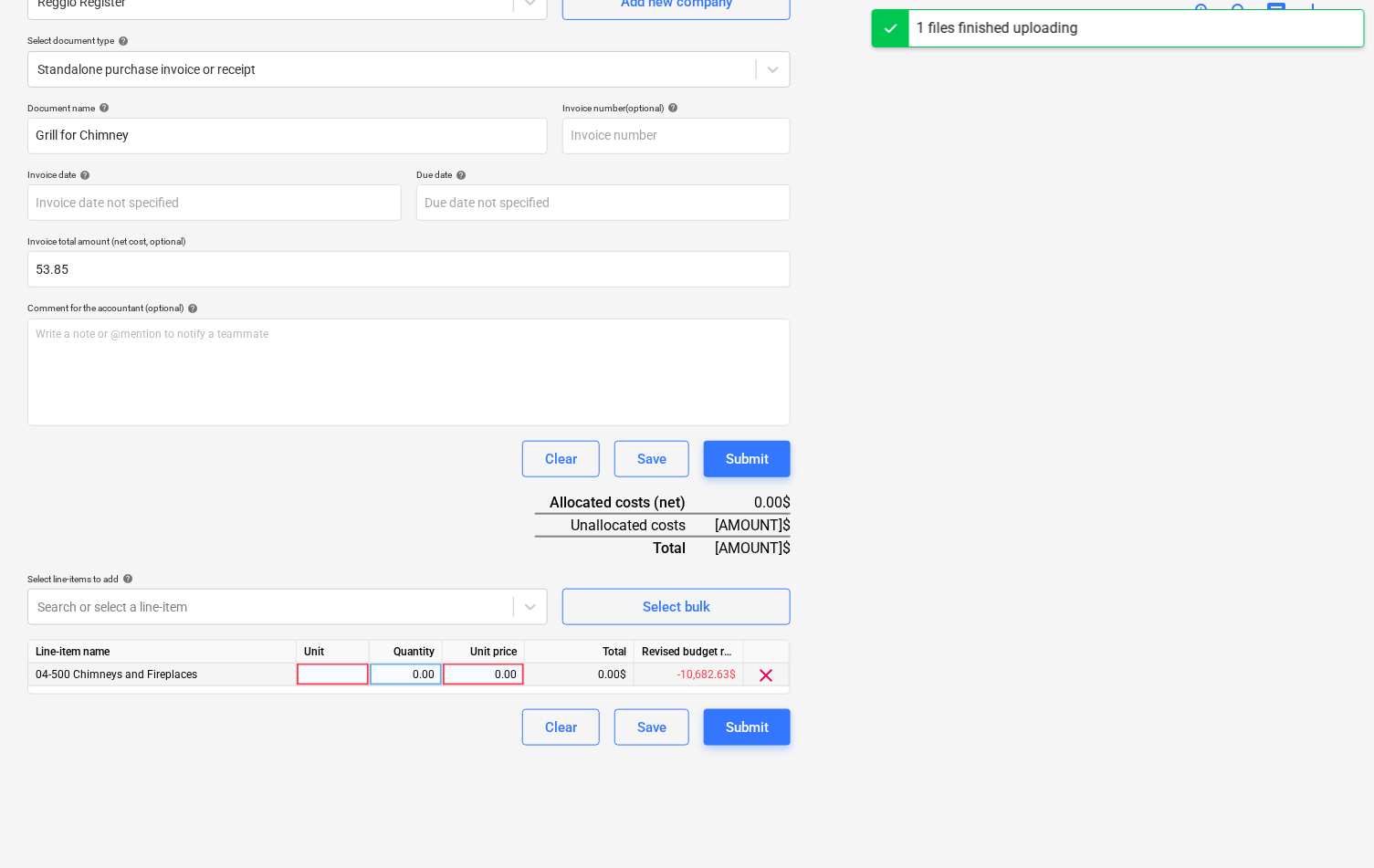 click on "0.00" at bounding box center (483, 675) 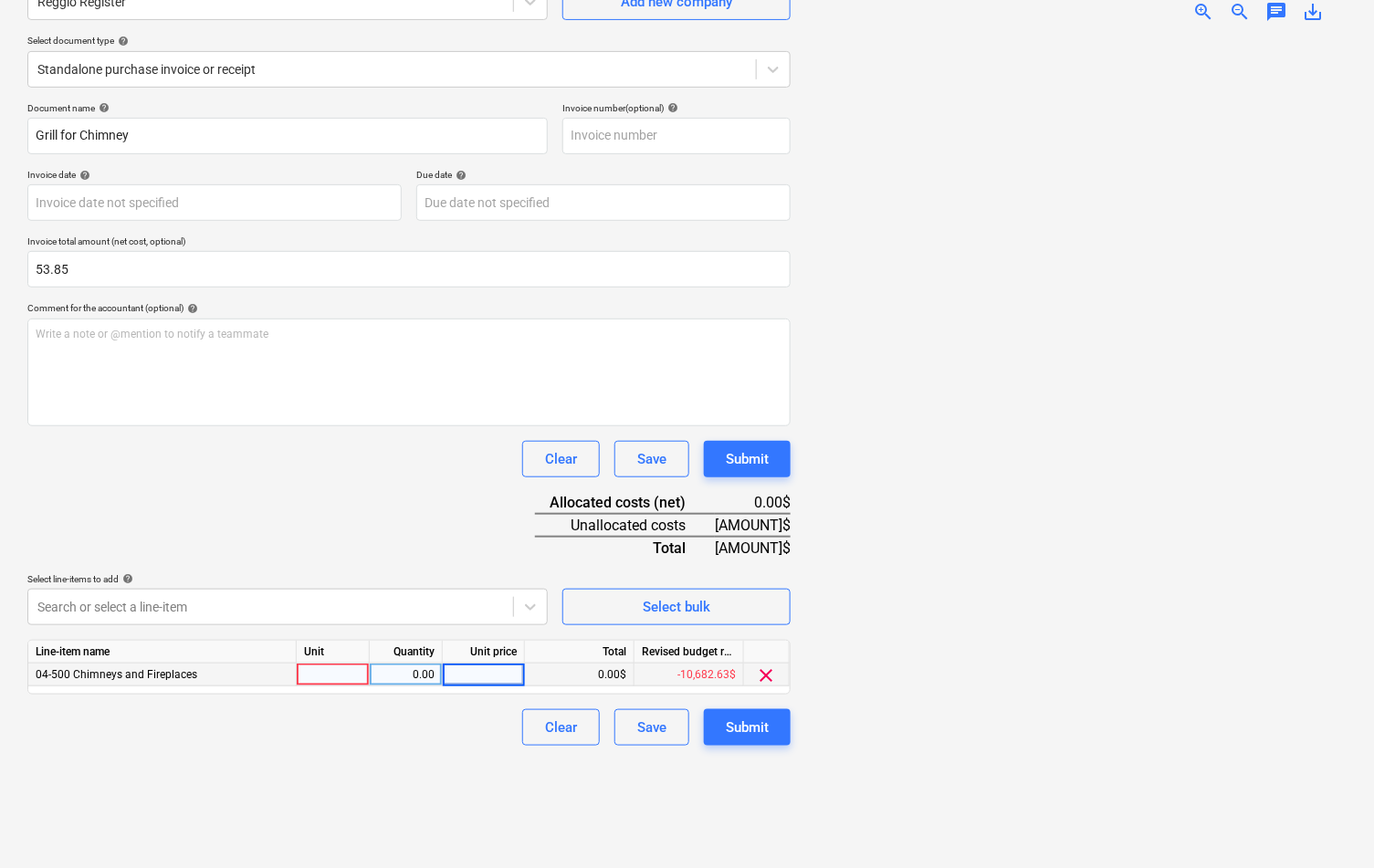 type on "53.85" 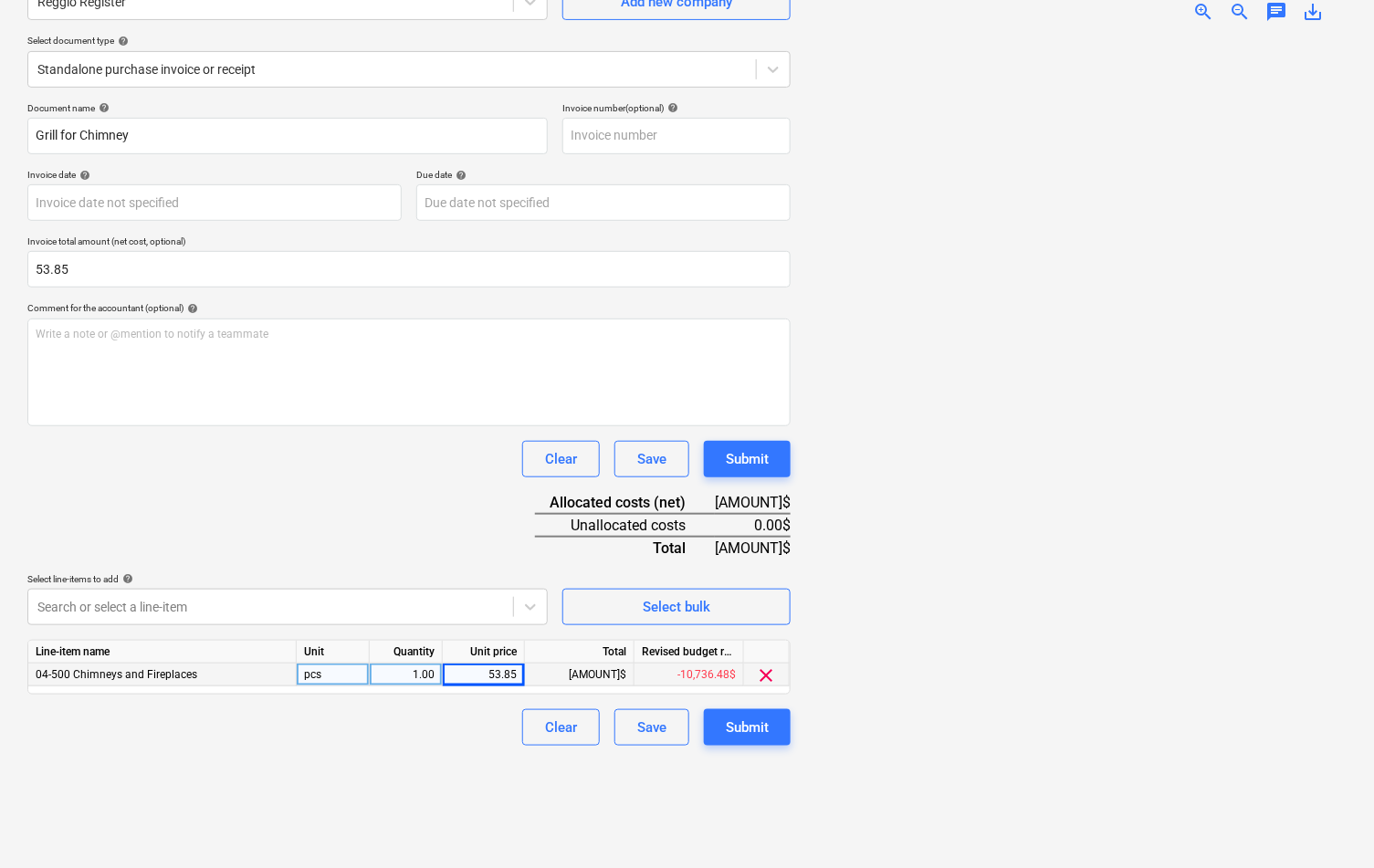 click on "Clear Save Submit" at bounding box center [409, 459] 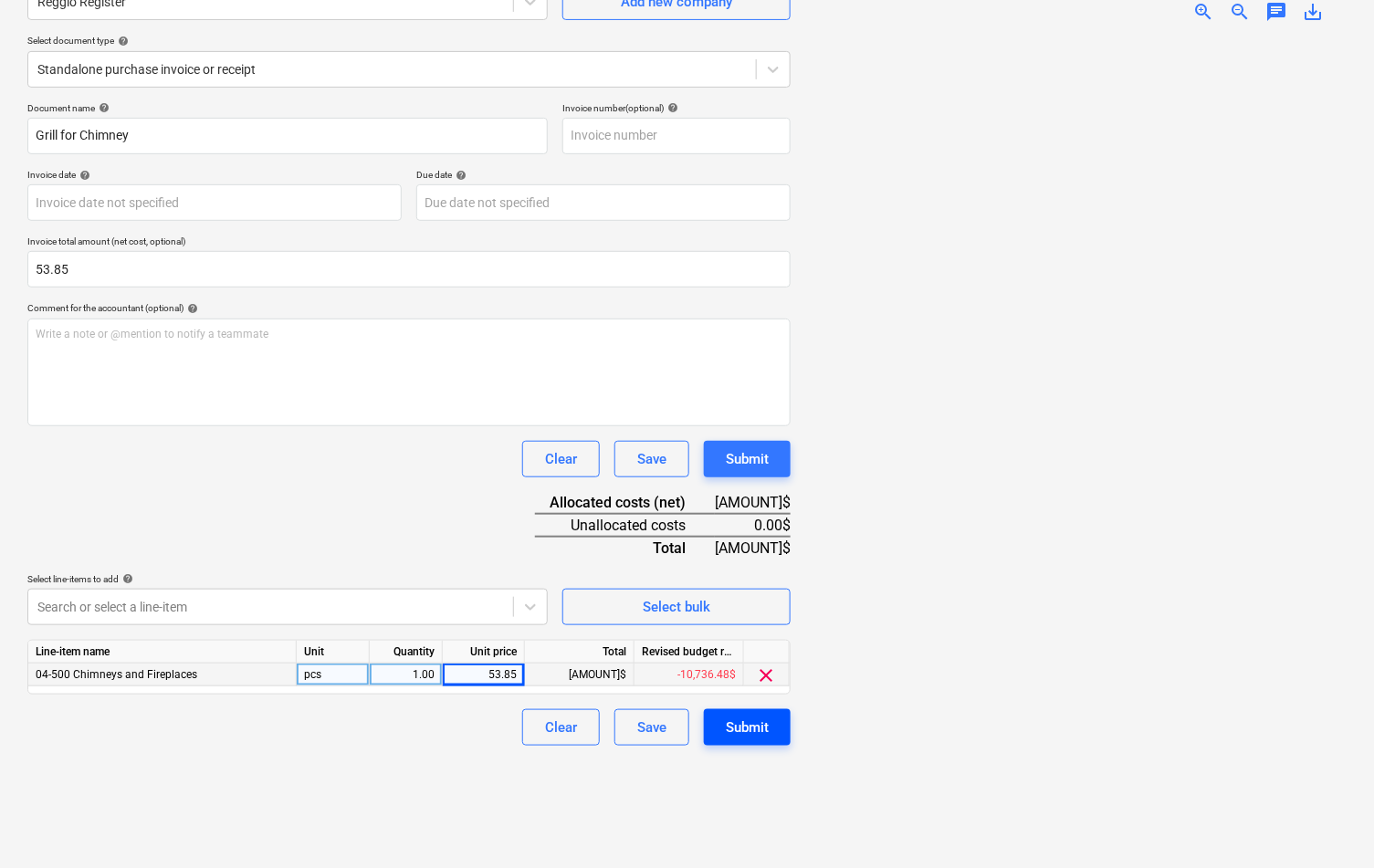 click on "Submit" at bounding box center (747, 727) 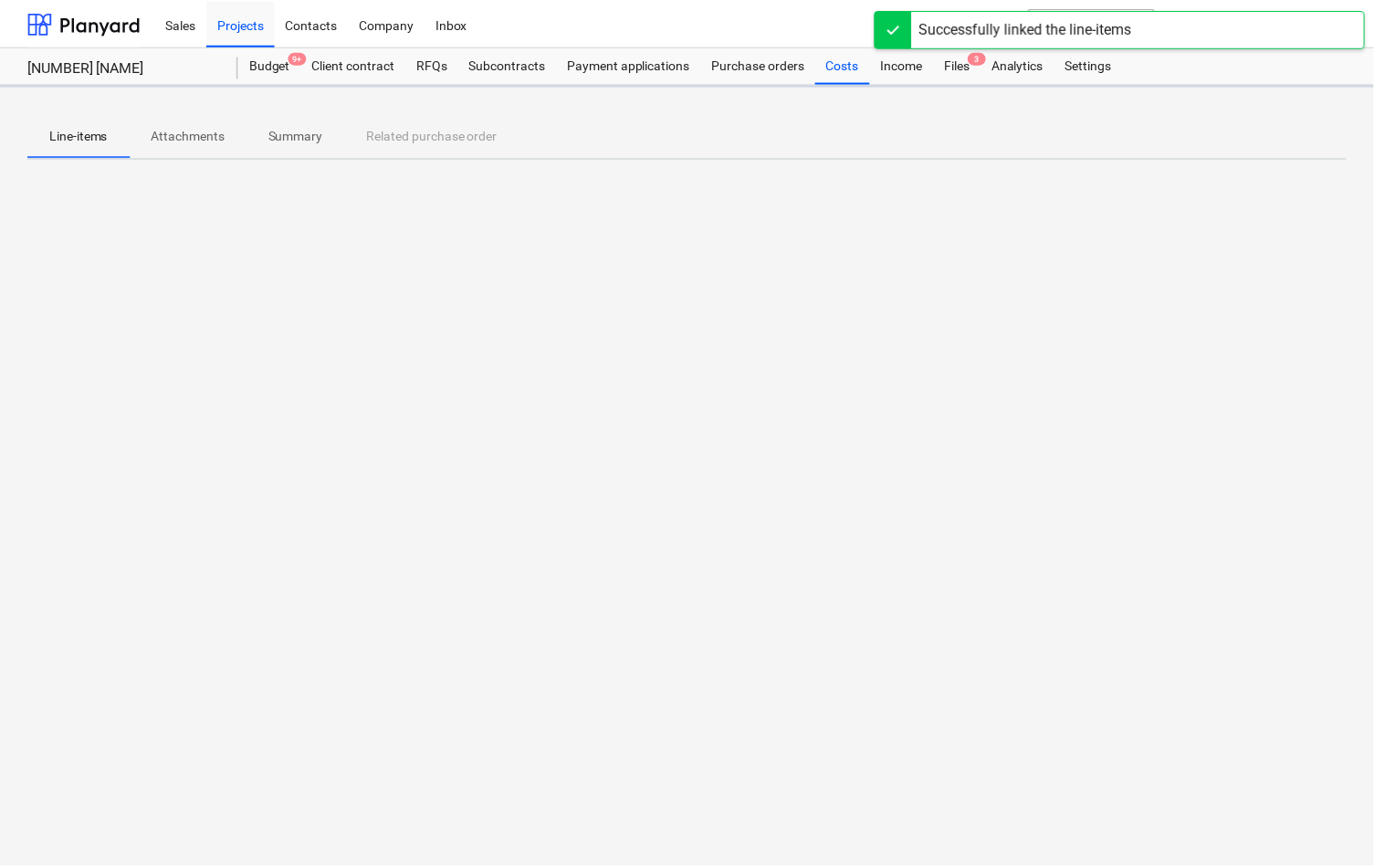 scroll, scrollTop: 0, scrollLeft: 0, axis: both 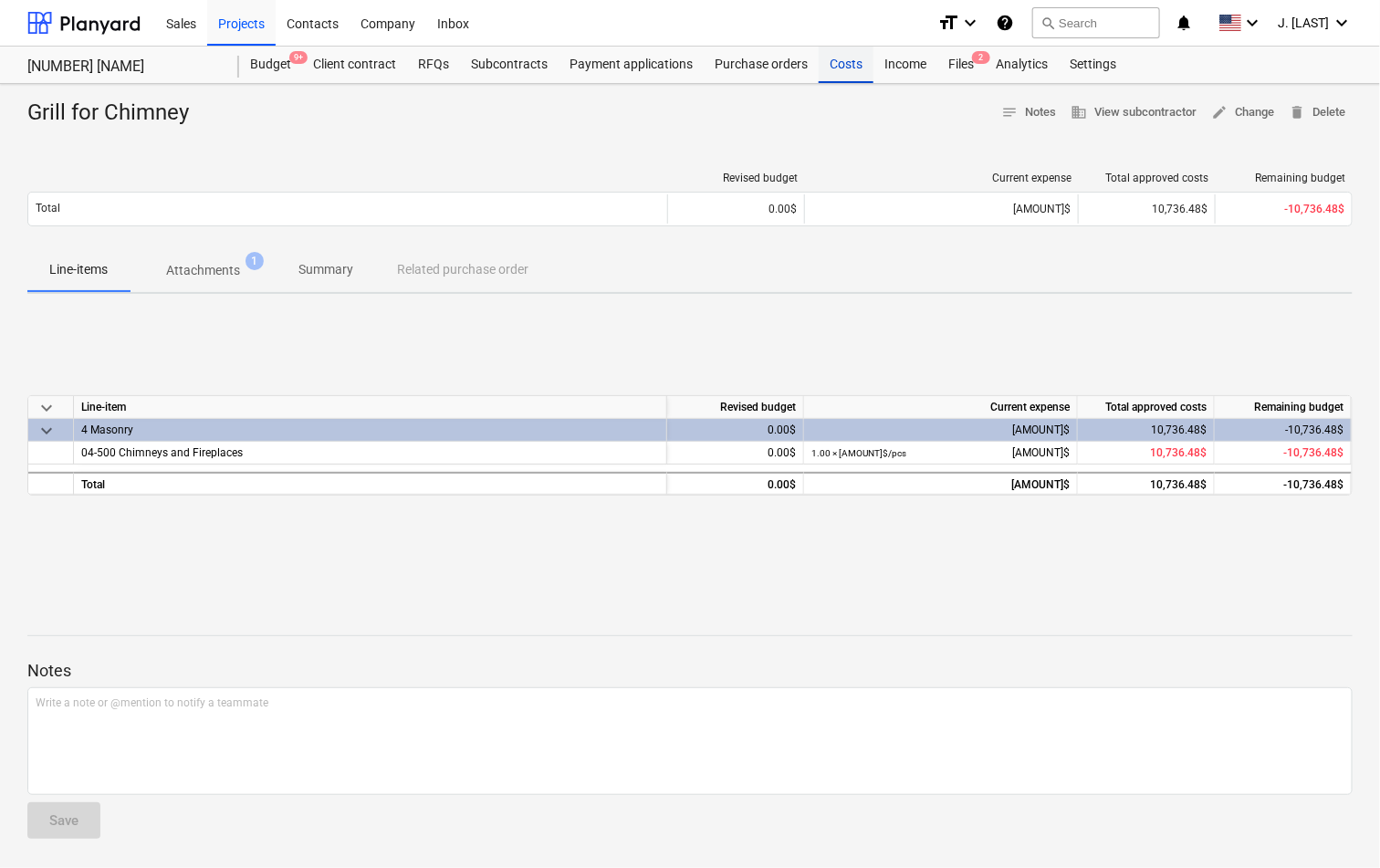 click on "Costs" at bounding box center [846, 65] 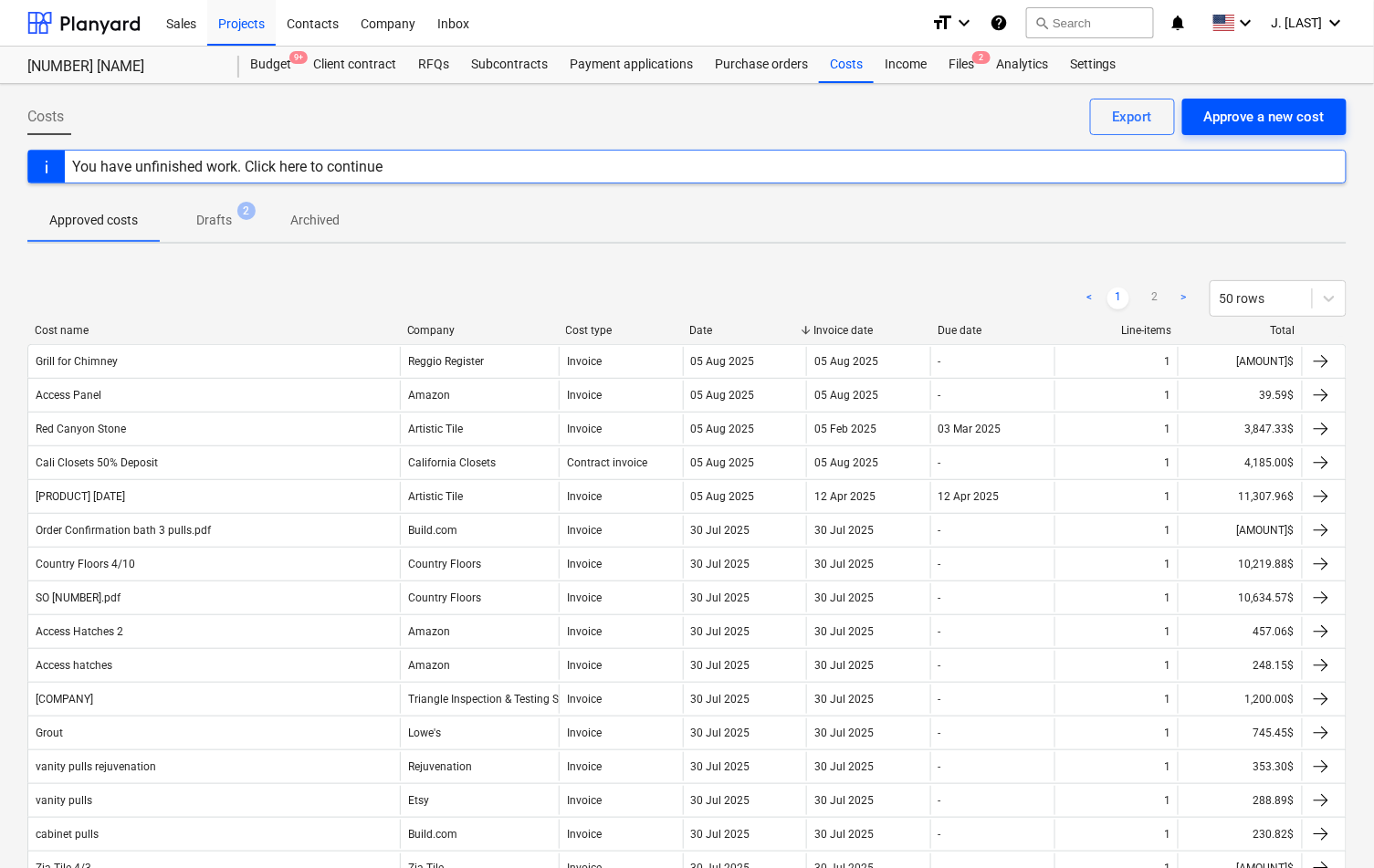 click on "Approve a new cost" at bounding box center [1264, 117] 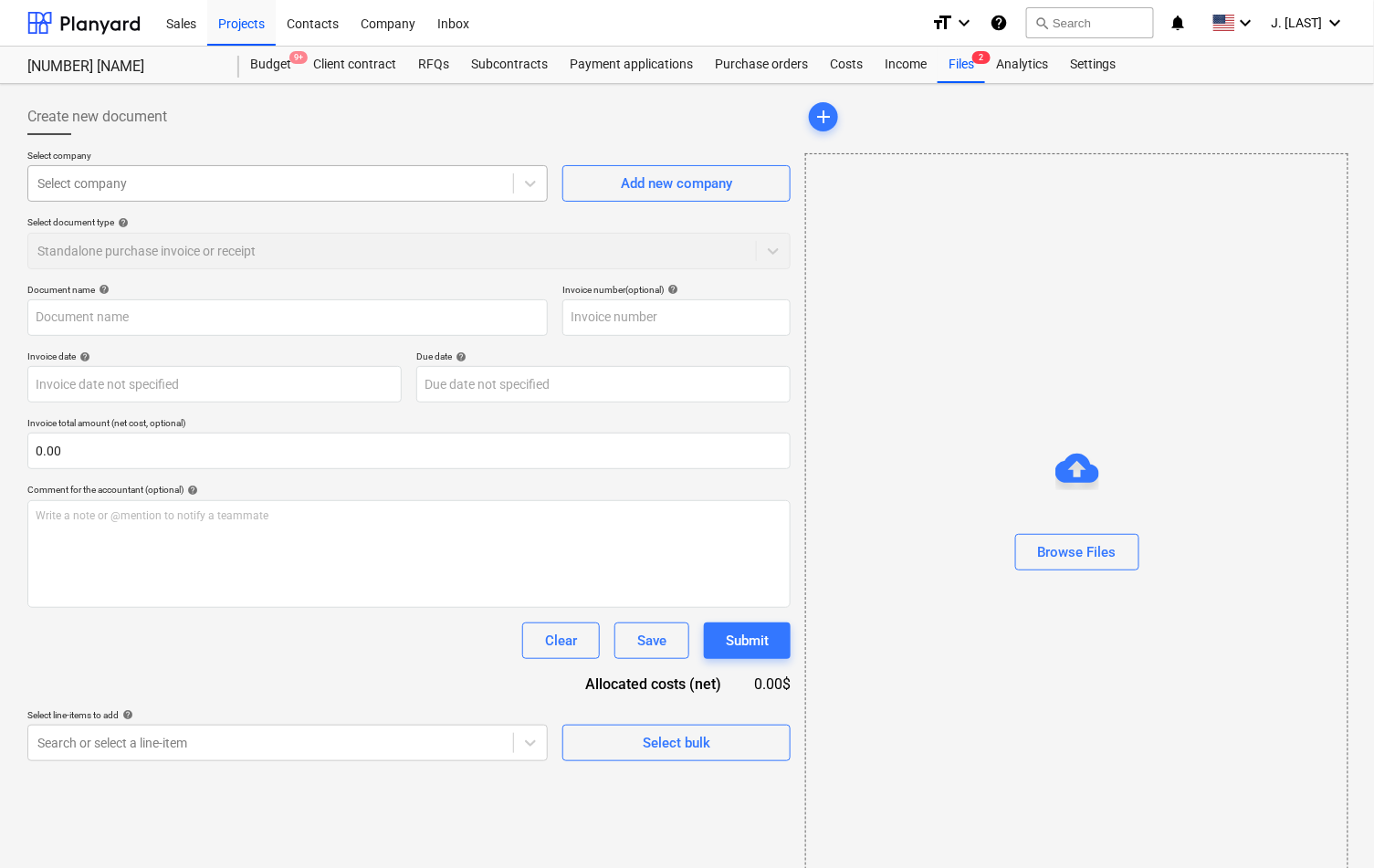 click on "Select company" at bounding box center (270, 183) 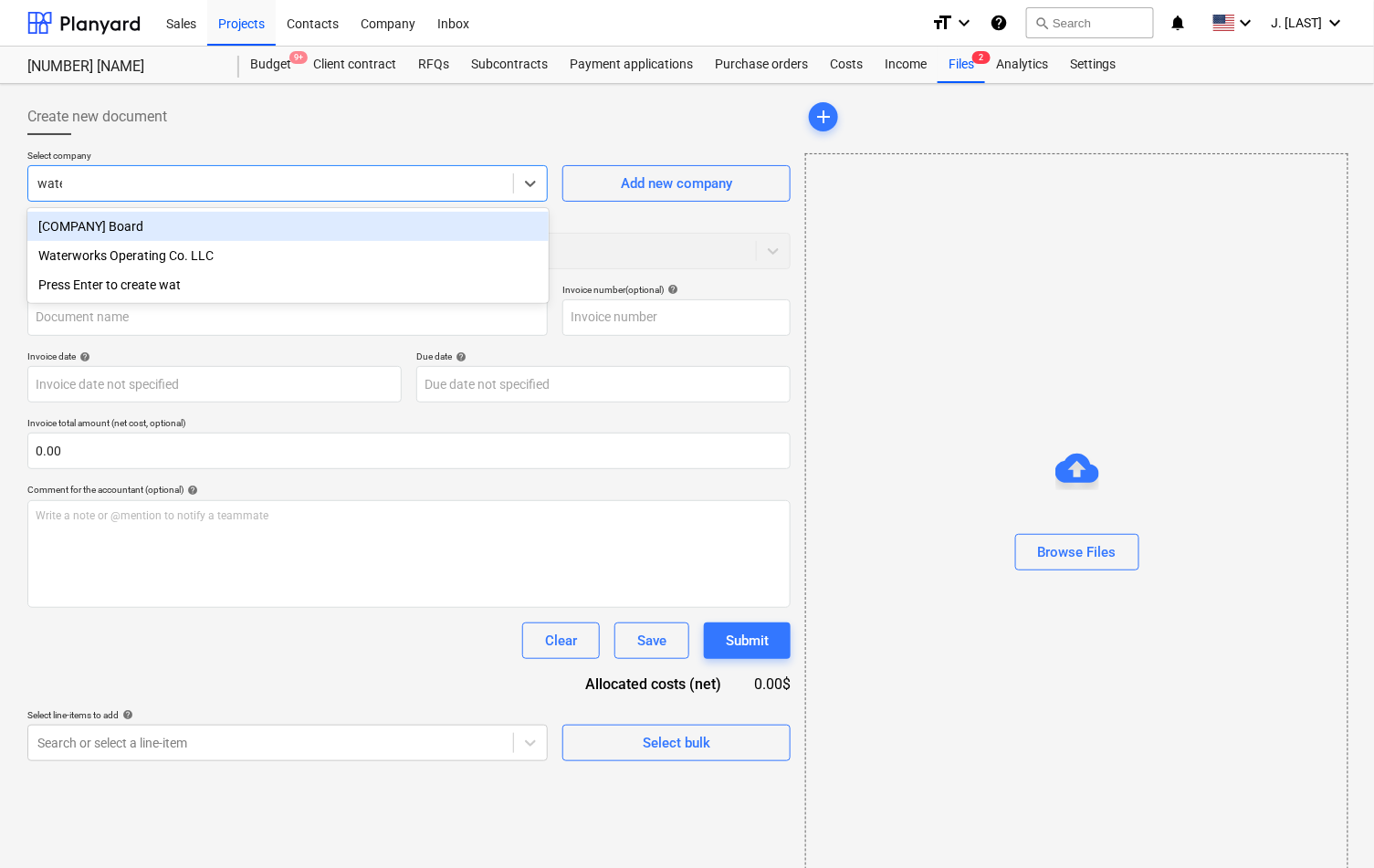 type on "water" 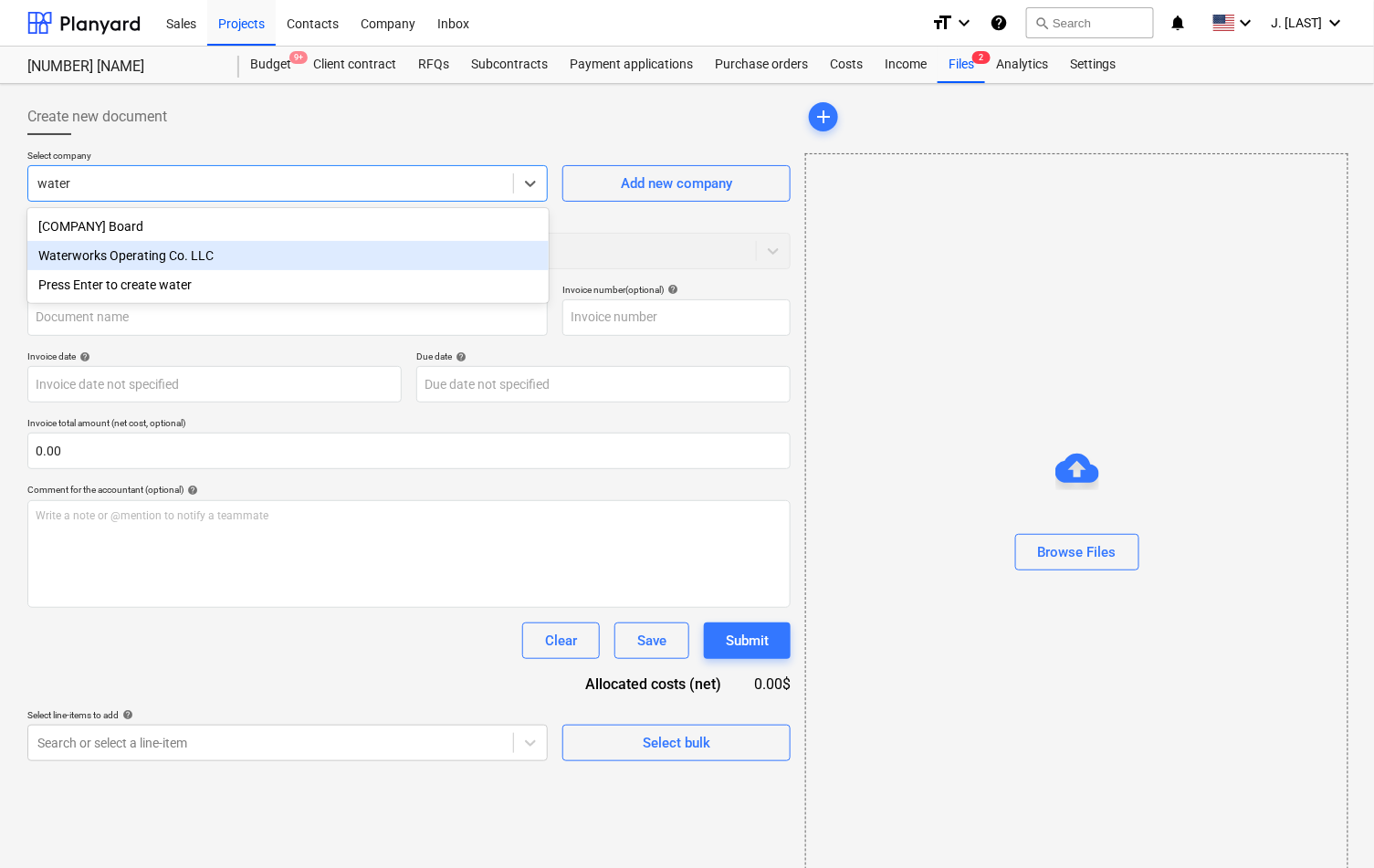click on "Waterworks Operating Co. LLC" at bounding box center [288, 256] 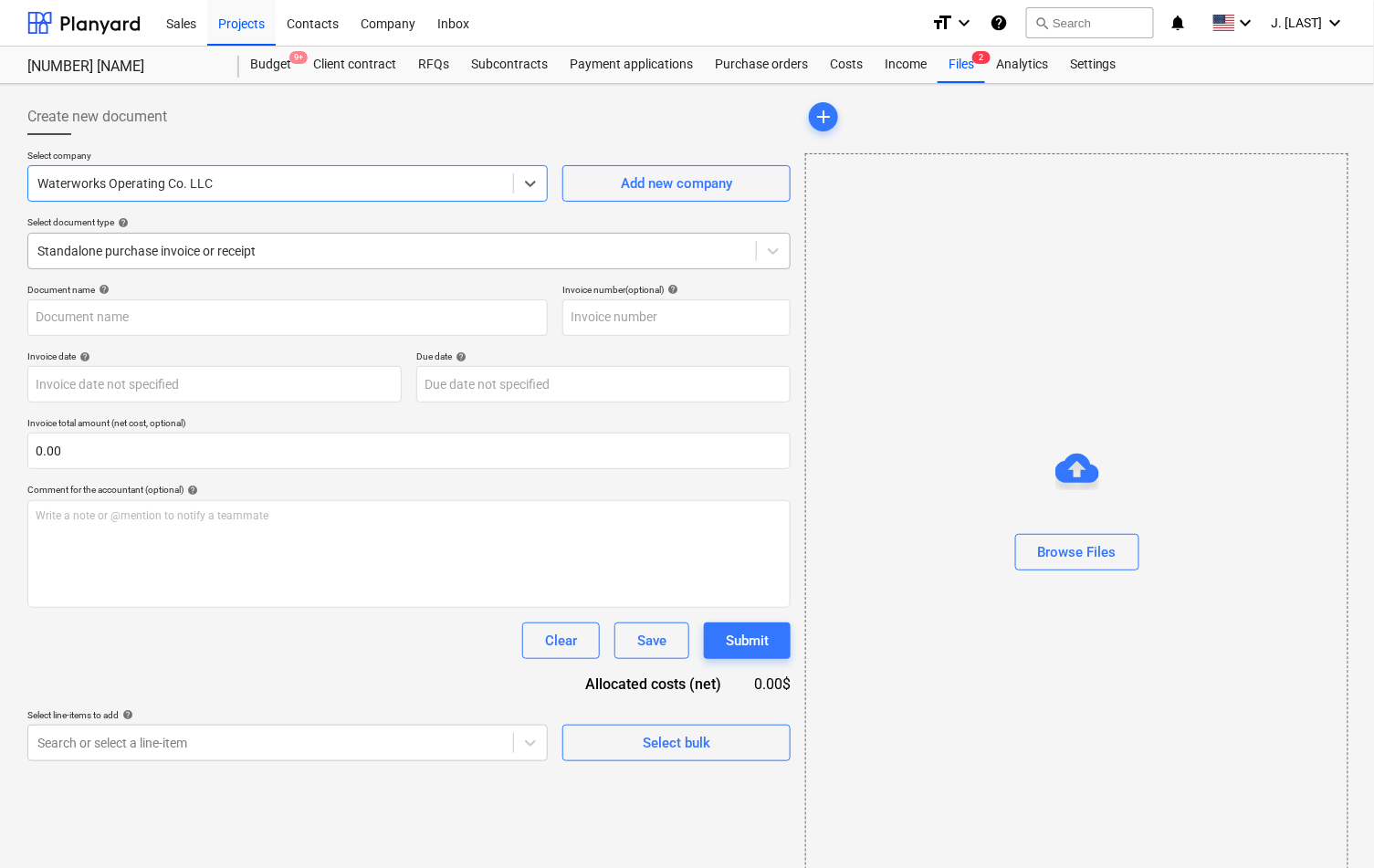 click at bounding box center [392, 251] 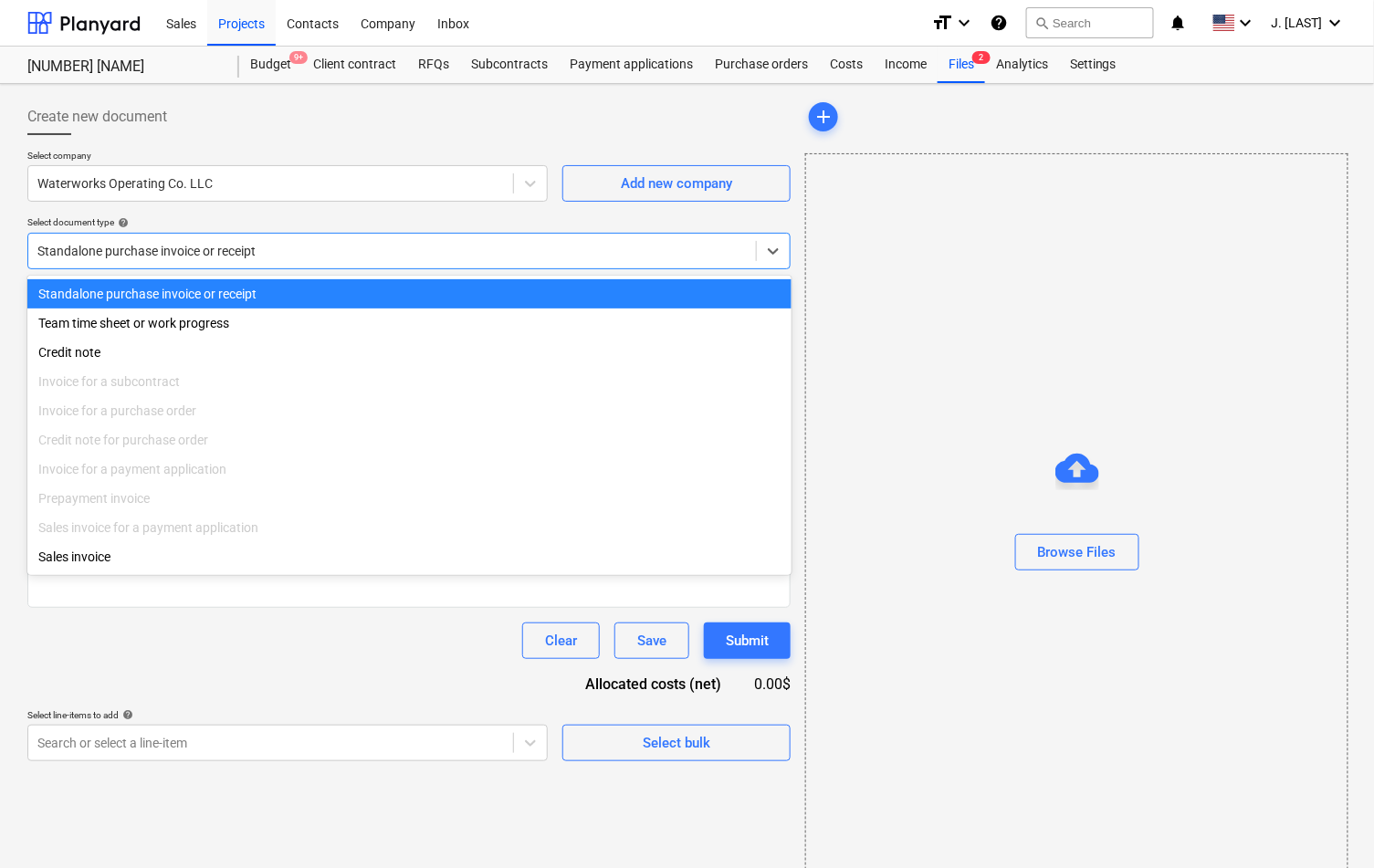 click at bounding box center [392, 251] 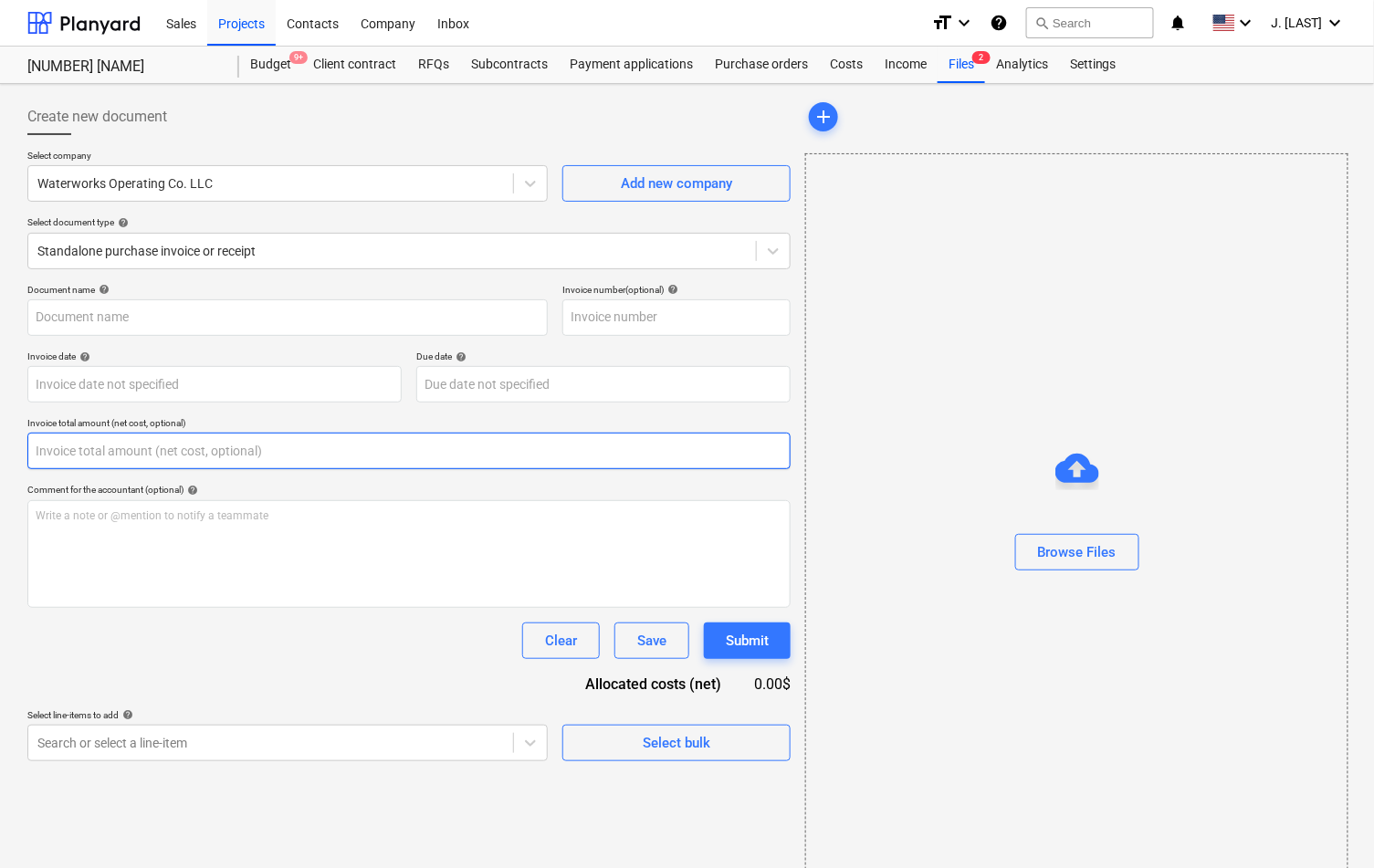 click at bounding box center (409, 451) 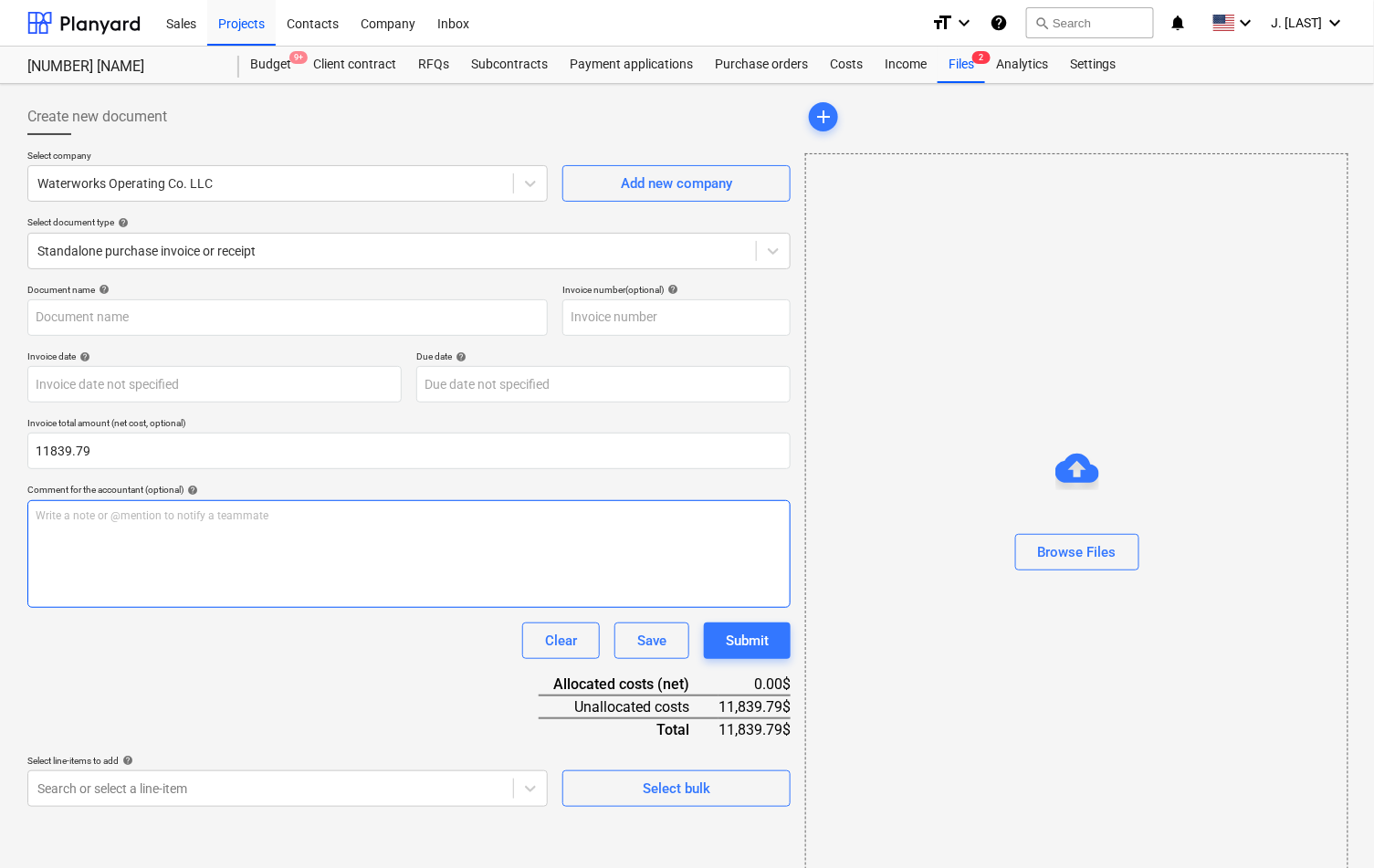 type on "[PRICE]" 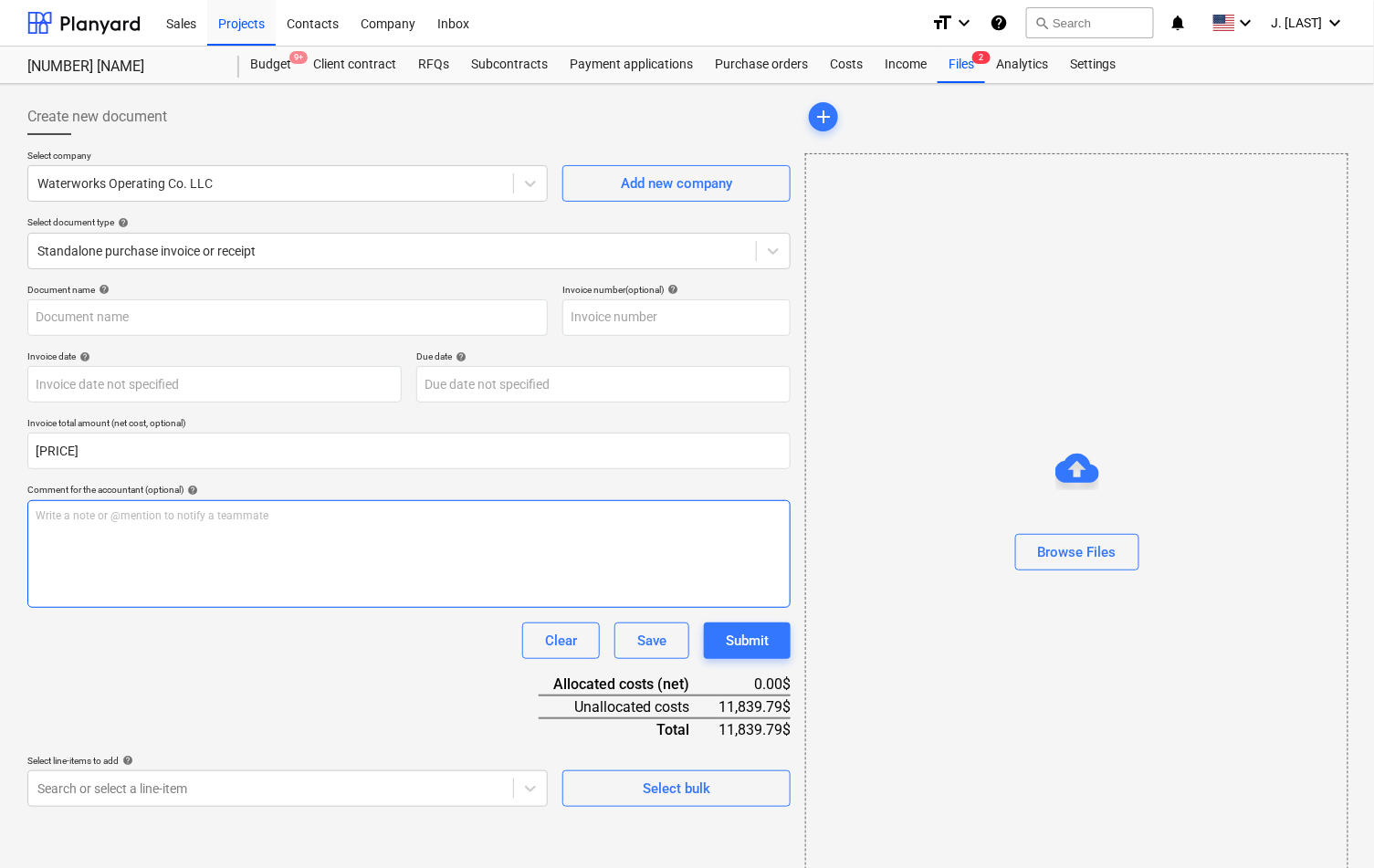 click on "Write a note or @mention to notify a teammate ﻿" at bounding box center [409, 554] 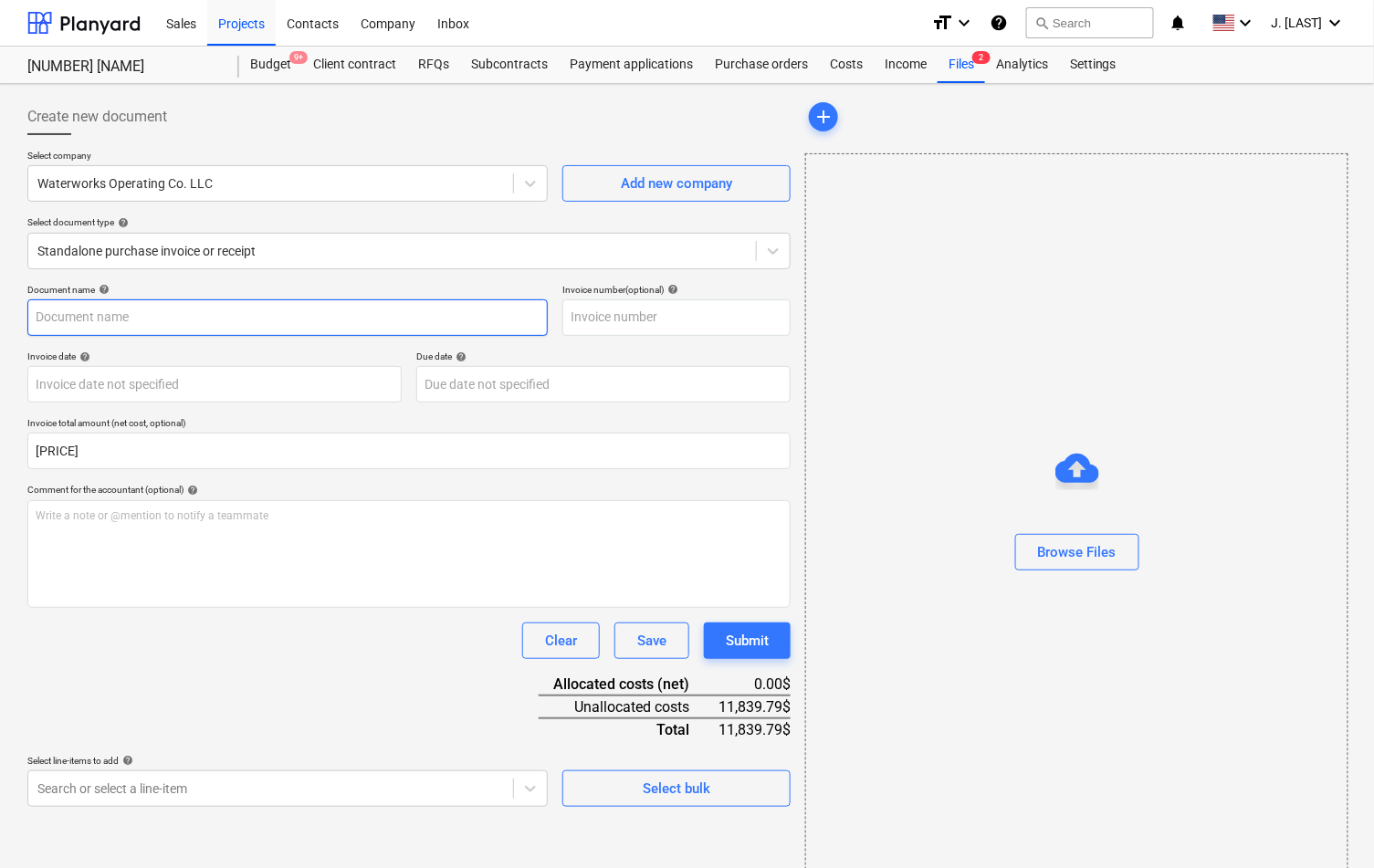 click at bounding box center [288, 318] 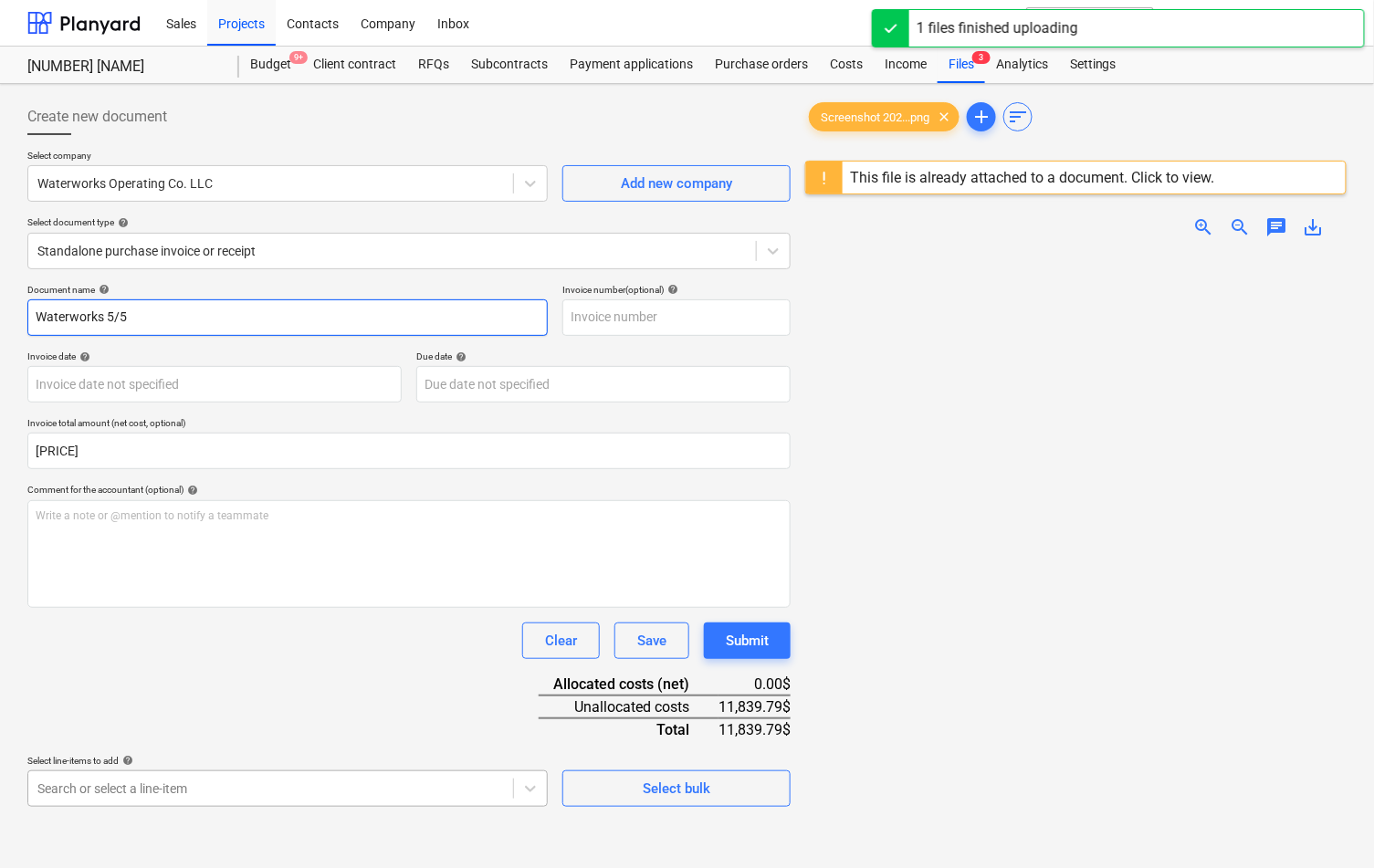 type on "Waterworks 5/5" 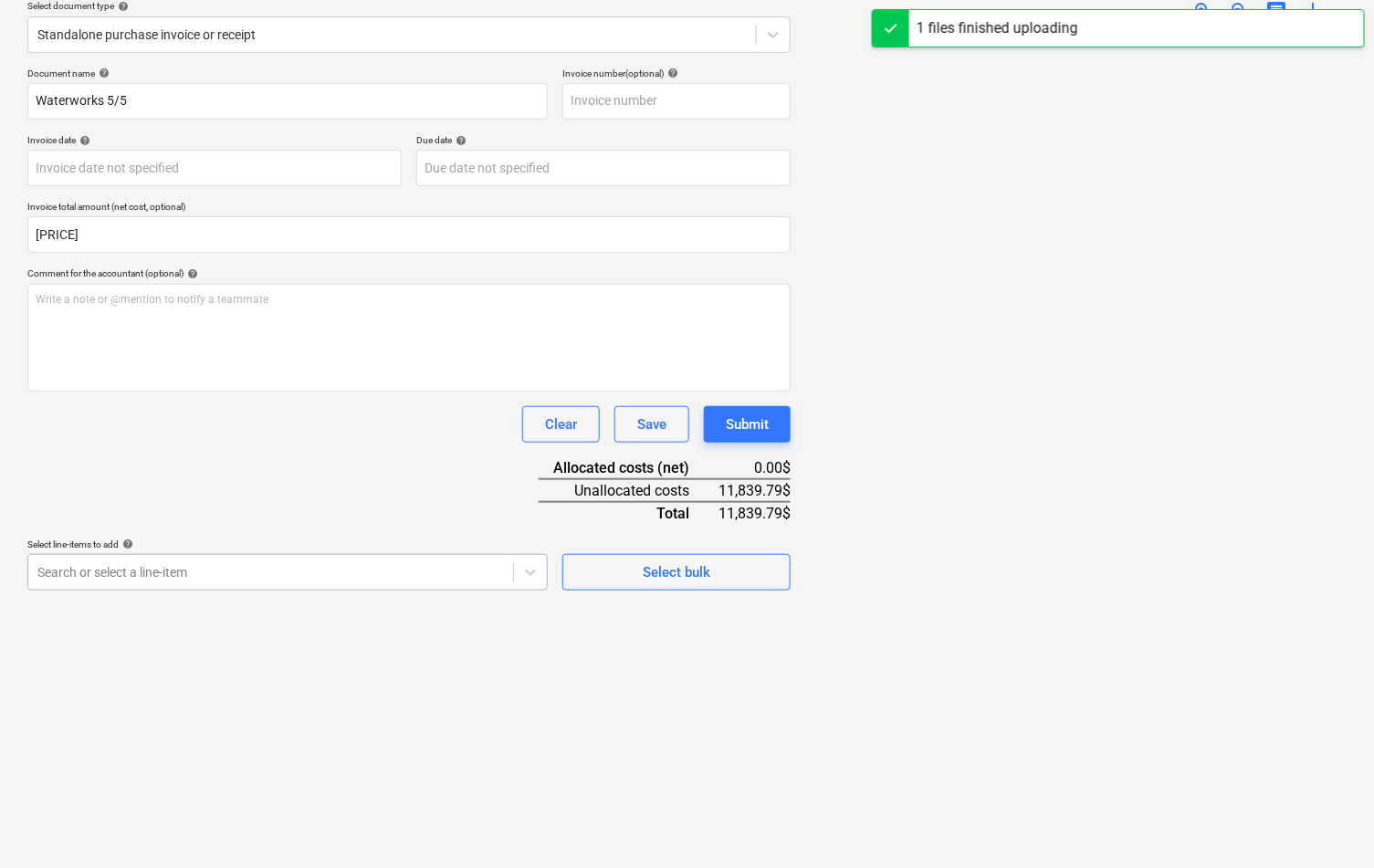 click on "Sales Projects Contacts Company Inbox format_size keyboard_arrow_down help search Search notifications 0 keyboard_arrow_down [INITIALS]. [INITIALS] [NUMBER] [STREET] [NUMBER] [STREET] Budget 9+ Client contract RFQs Subcontracts Payment applications Purchase orders Costs Income Files 3 Analytics Settings Create new document Select company [COMPANY]   Add new company Select document type help Standalone purchase invoice or receipt Document name help [COMPANY] [DATE] Invoice number  (optional) help Invoice date help Press the down arrow key to interact with the calendar and
select a date. Press the question mark key to get the keyboard shortcuts for changing dates. Due date help Press the down arrow key to interact with the calendar and
select a date. Press the question mark key to get the keyboard shortcuts for changing dates. Invoice total amount (net cost, optional) [PRICE] Comment for the accountant (optional) help Write a note or @mention to notify a teammate ﻿ Clear Save Submit 0.00$ [NUMBER]" at bounding box center (687, 217) 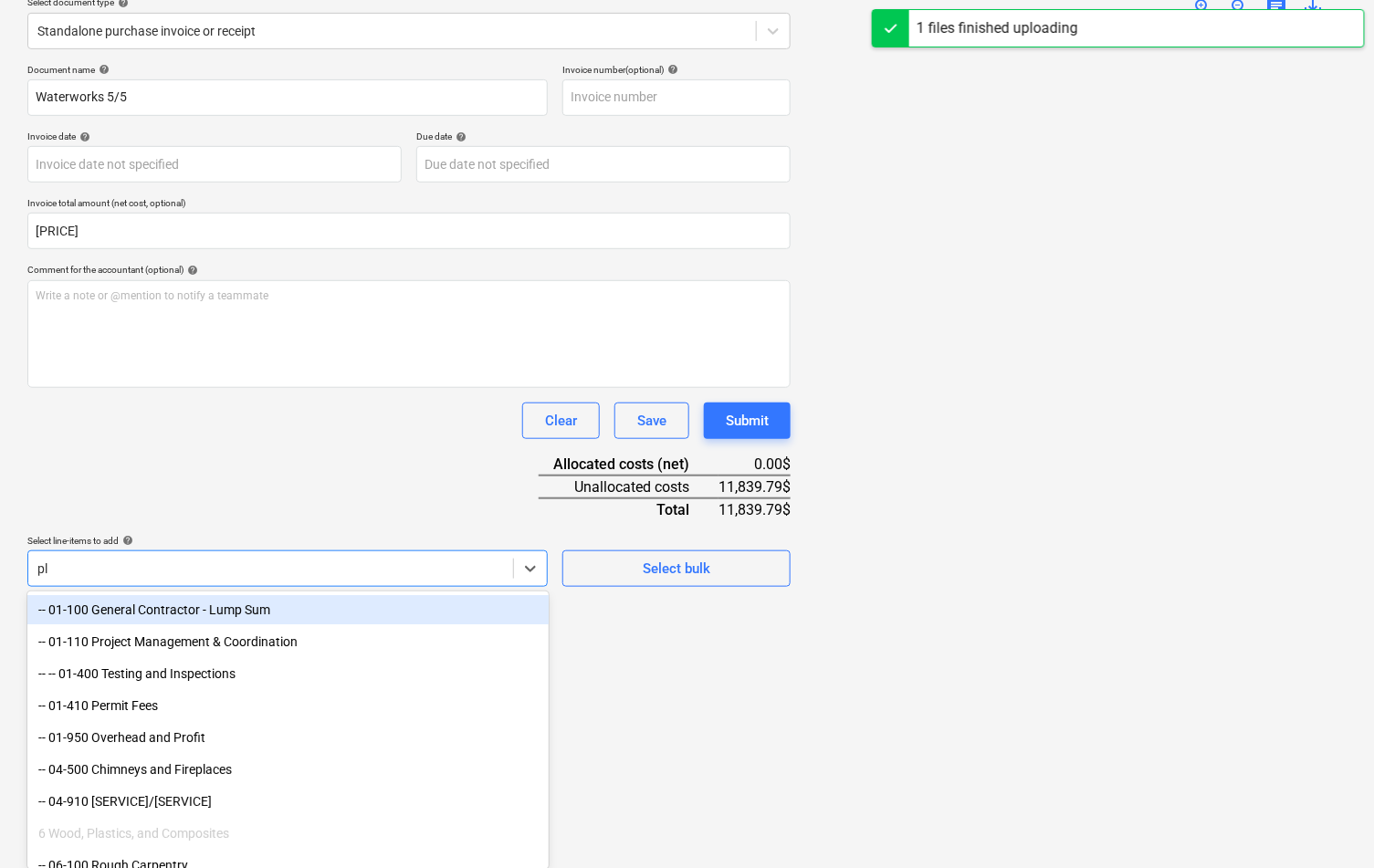 scroll, scrollTop: 214, scrollLeft: 0, axis: vertical 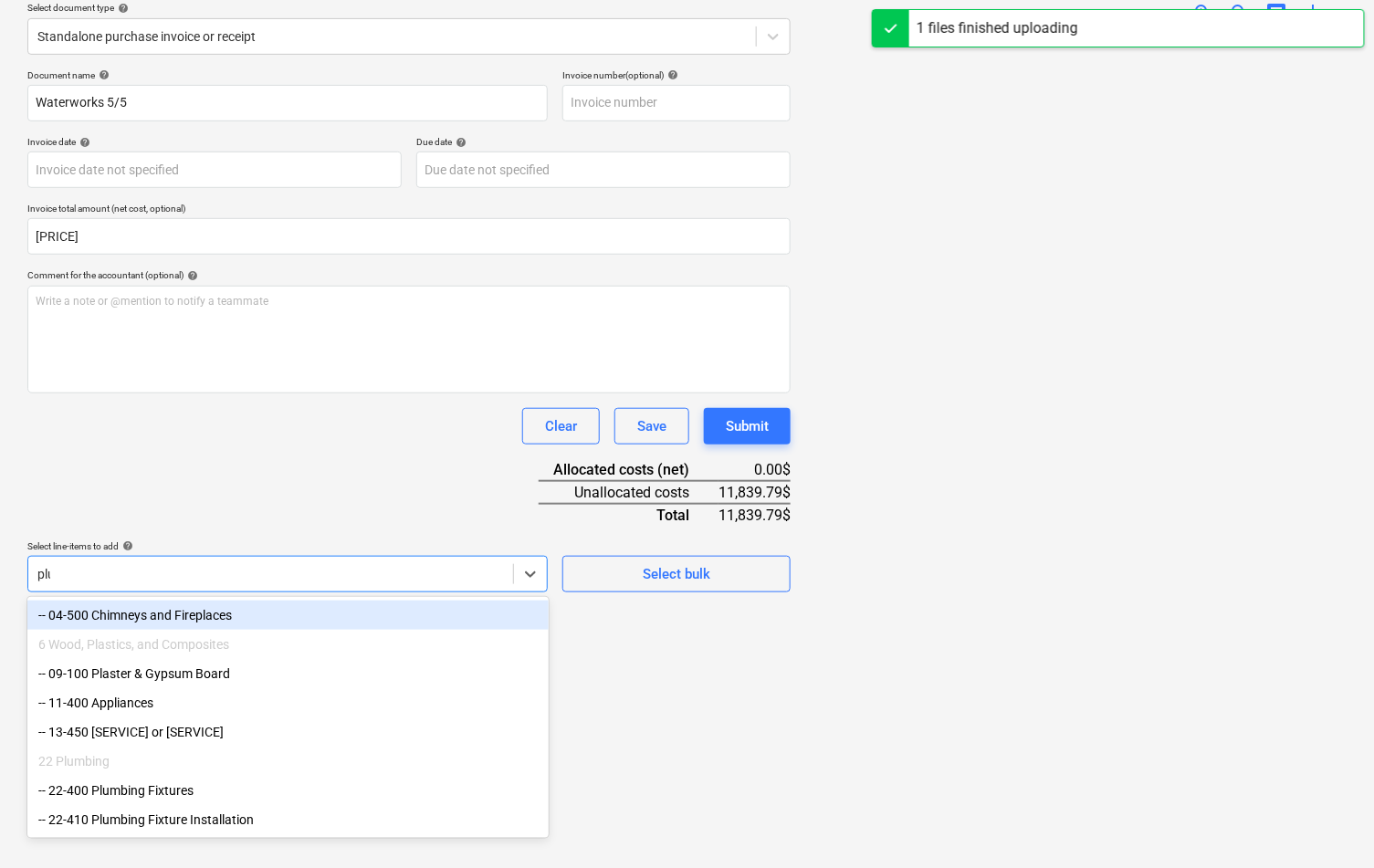 type on "plum" 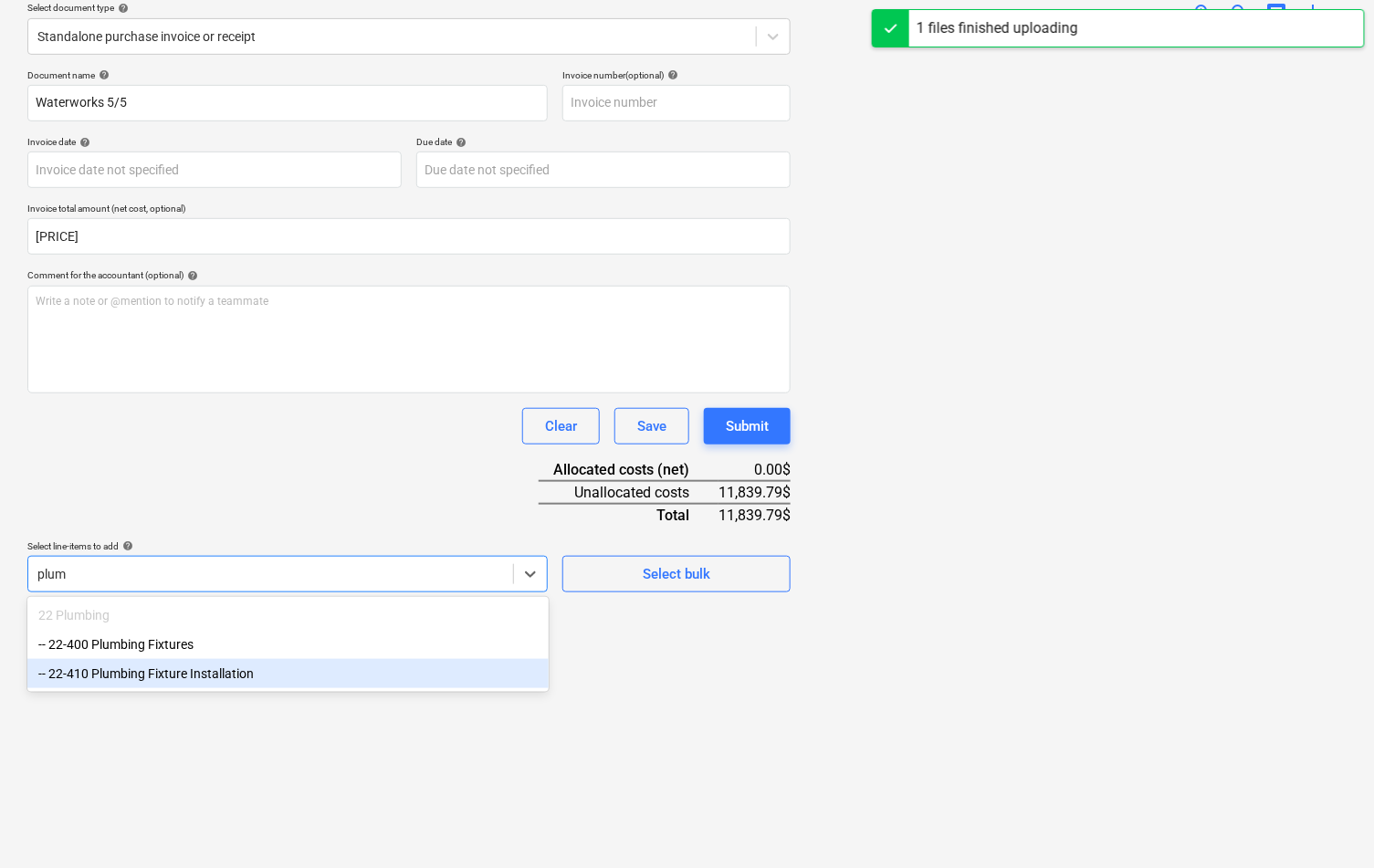 click on "--  22-400 Plumbing Fixtures" at bounding box center [288, 644] 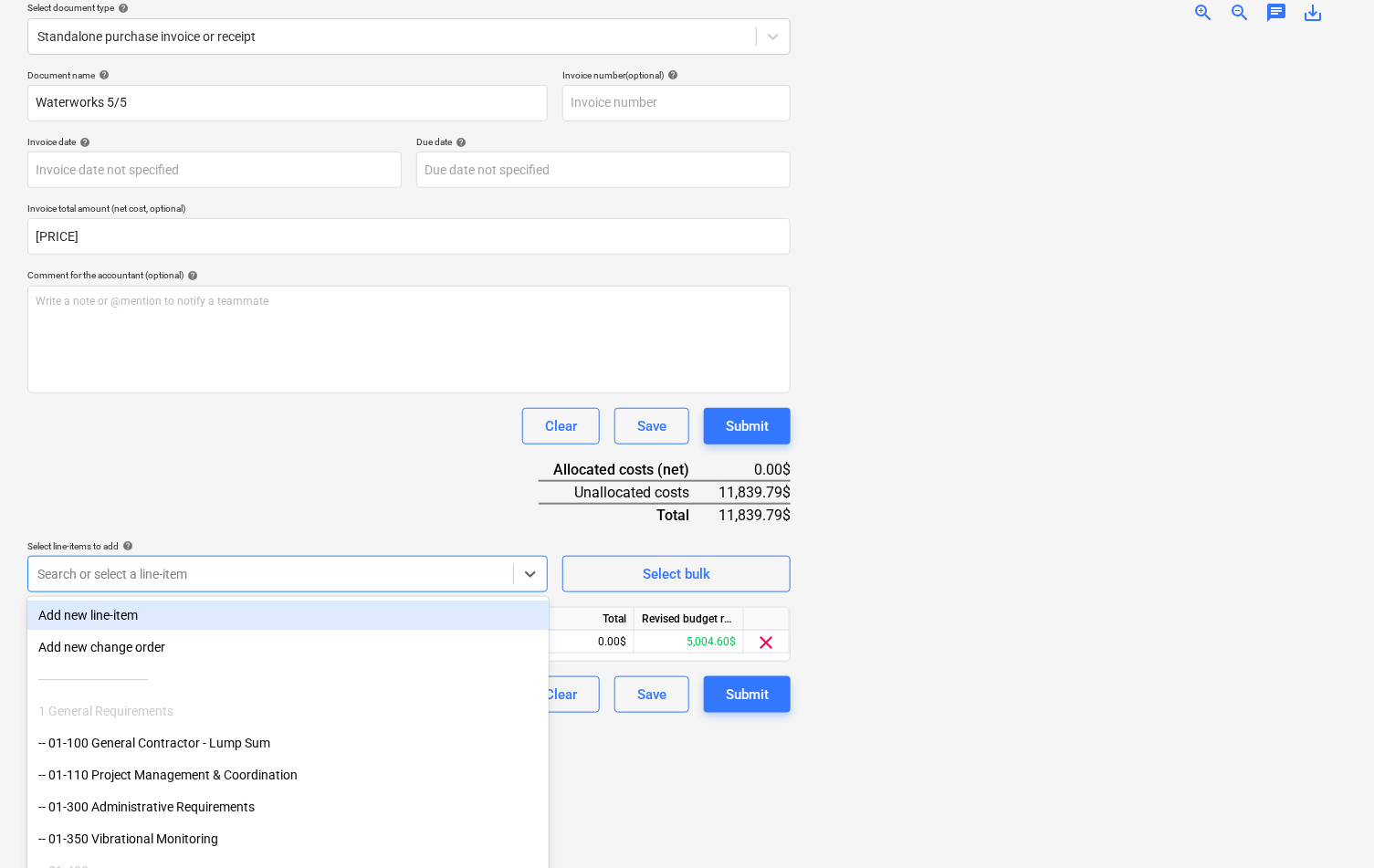 click on "Document name help Waterworks 5/5 Invoice number  (optional) help Invoice date help Press the down arrow key to interact with the calendar and
select a date. Press the question mark key to get the keyboard shortcuts for changing dates. Due date help Press the down arrow key to interact with the calendar and
select a date. Press the question mark key to get the keyboard shortcuts for changing dates. Invoice total amount (net cost, optional) [AMOUNT] Comment for the accountant (optional) help Write a note or @mention to notify a teammate ﻿ Clear Save Submit Allocated costs (net) [AMOUNT]$ Unallocated costs [AMOUNT]$ Total [AMOUNT]$ Select line-items to add help option --  22-400 Plumbing Fixtures, selected. option Add new line-item focused, 1 of 92. 92 results available. Use Up and Down to choose options, press Enter to select the currently focused option, press Escape to exit the menu, press Tab to select the option and exit the menu. Search or select a line-item Select bulk Line-item name Unit Quantity" at bounding box center [409, 391] 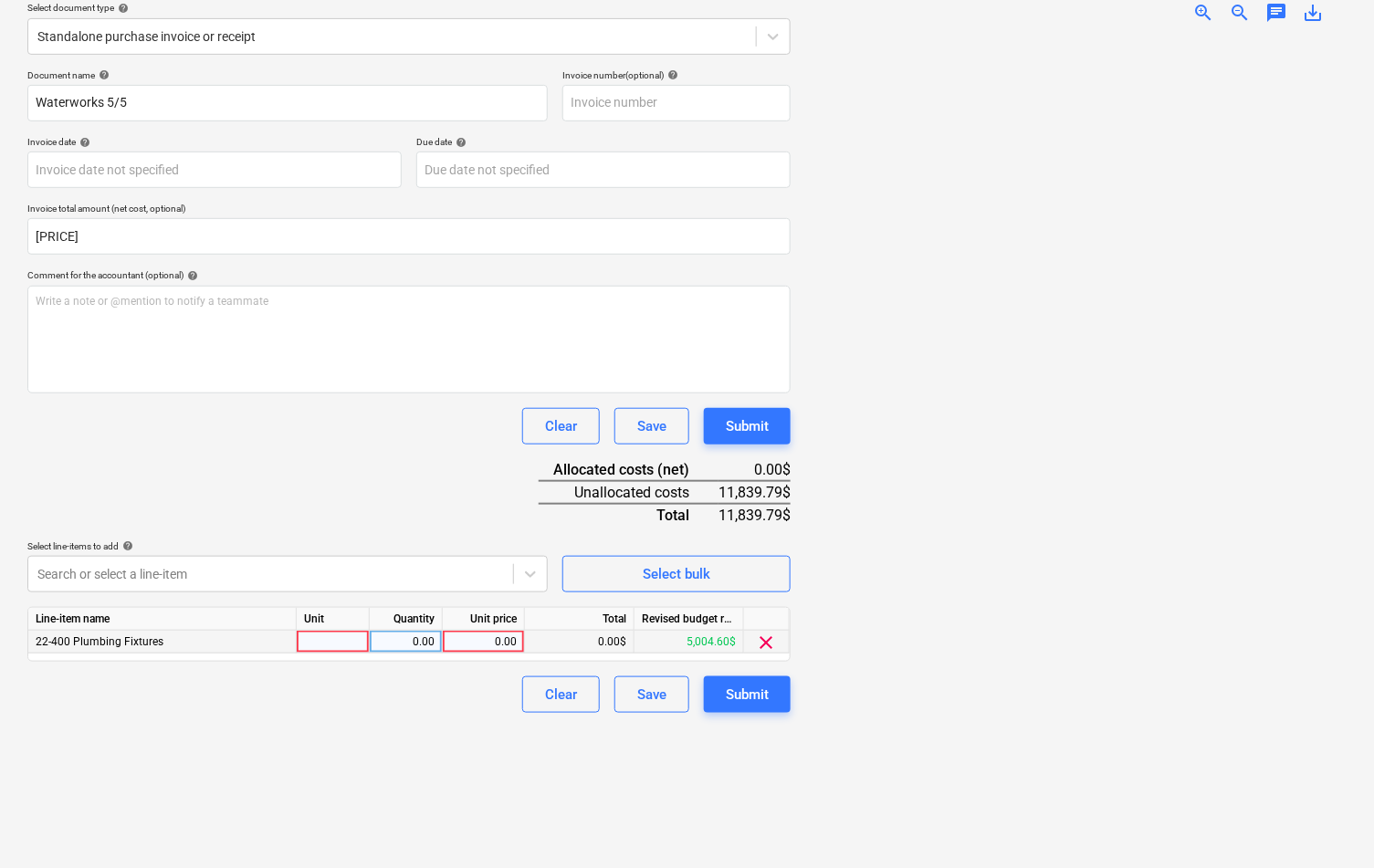 click on "0.00" at bounding box center [483, 642] 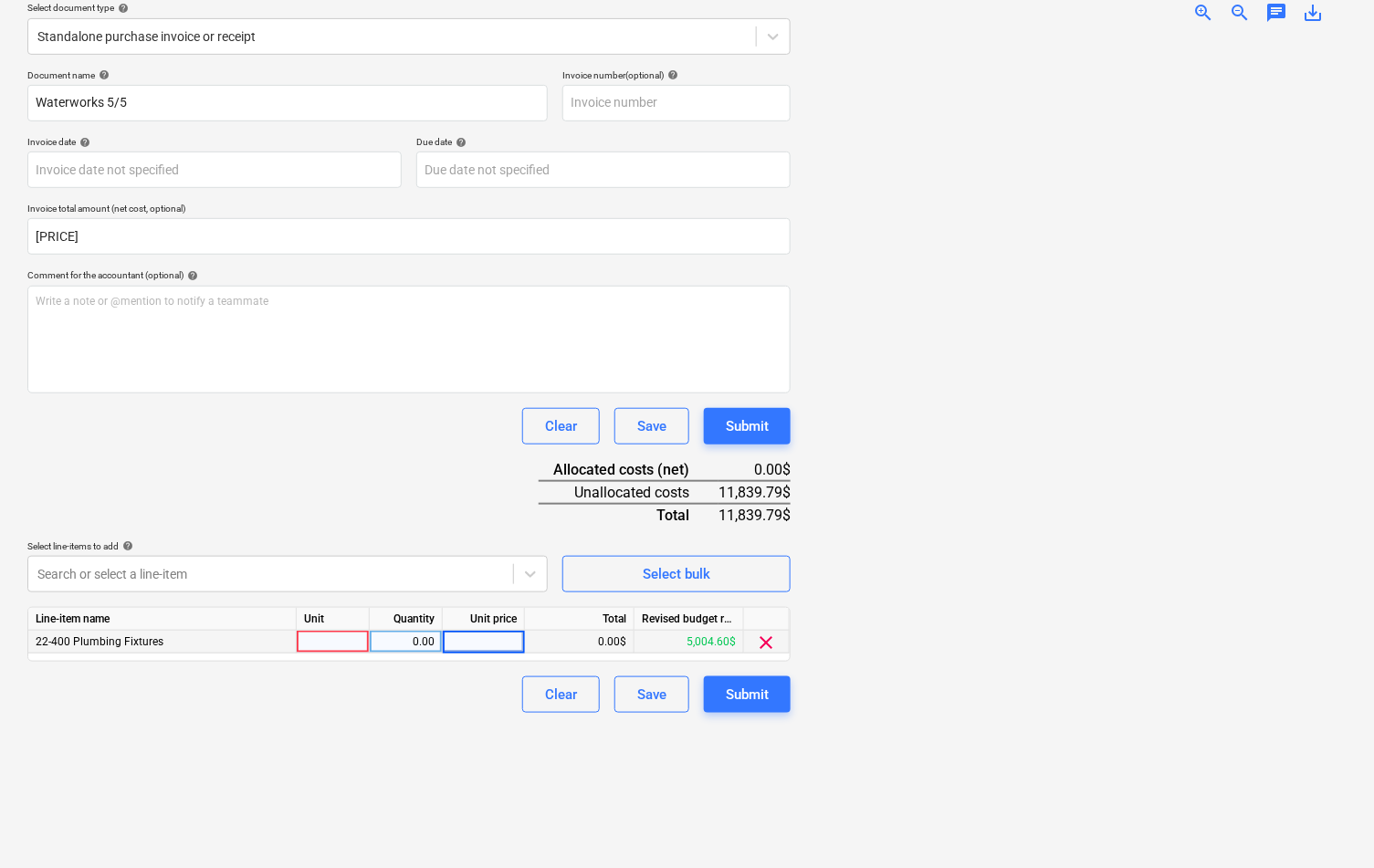 type on "11839.79" 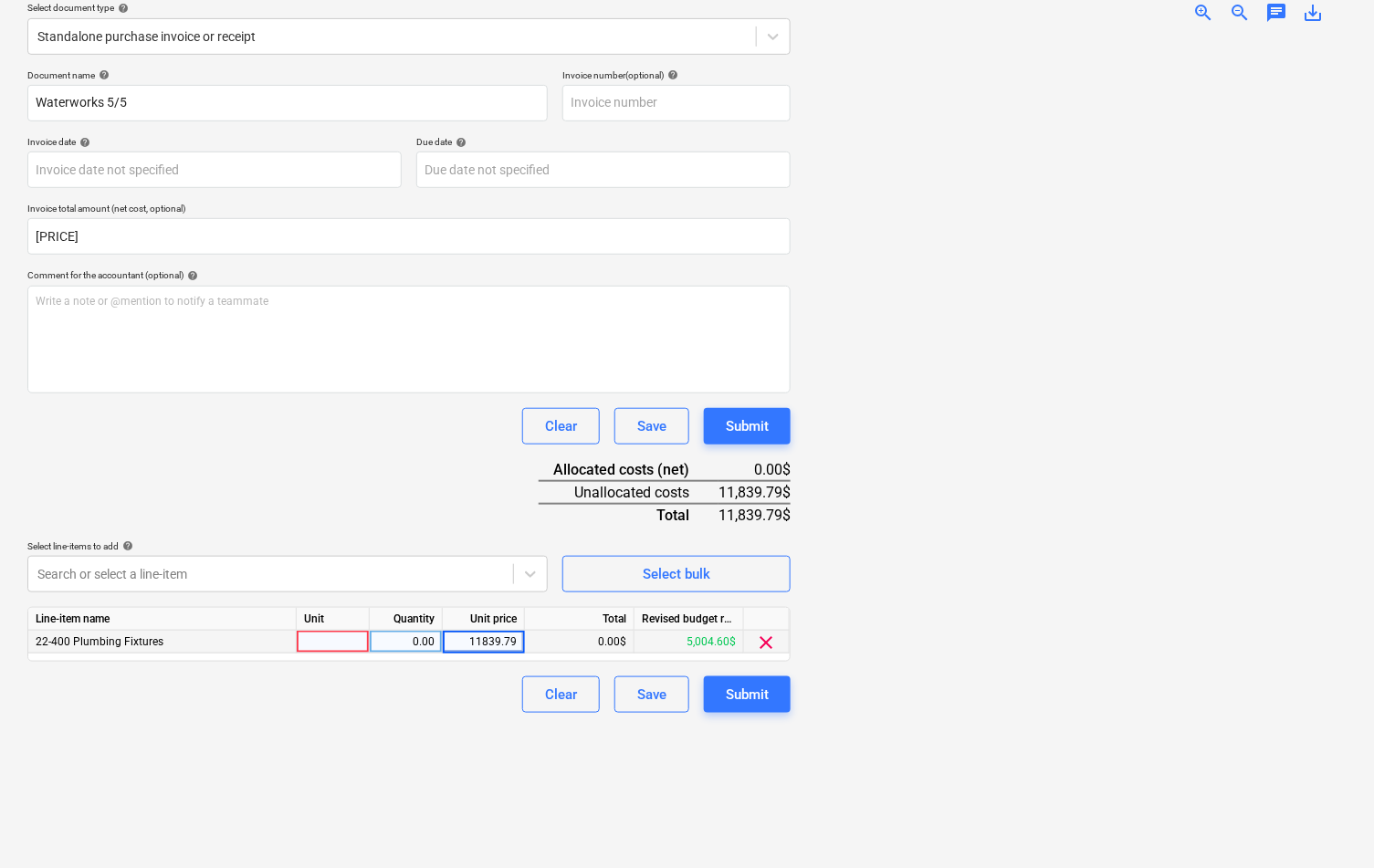 click on "Clear Save Submit" at bounding box center (409, 426) 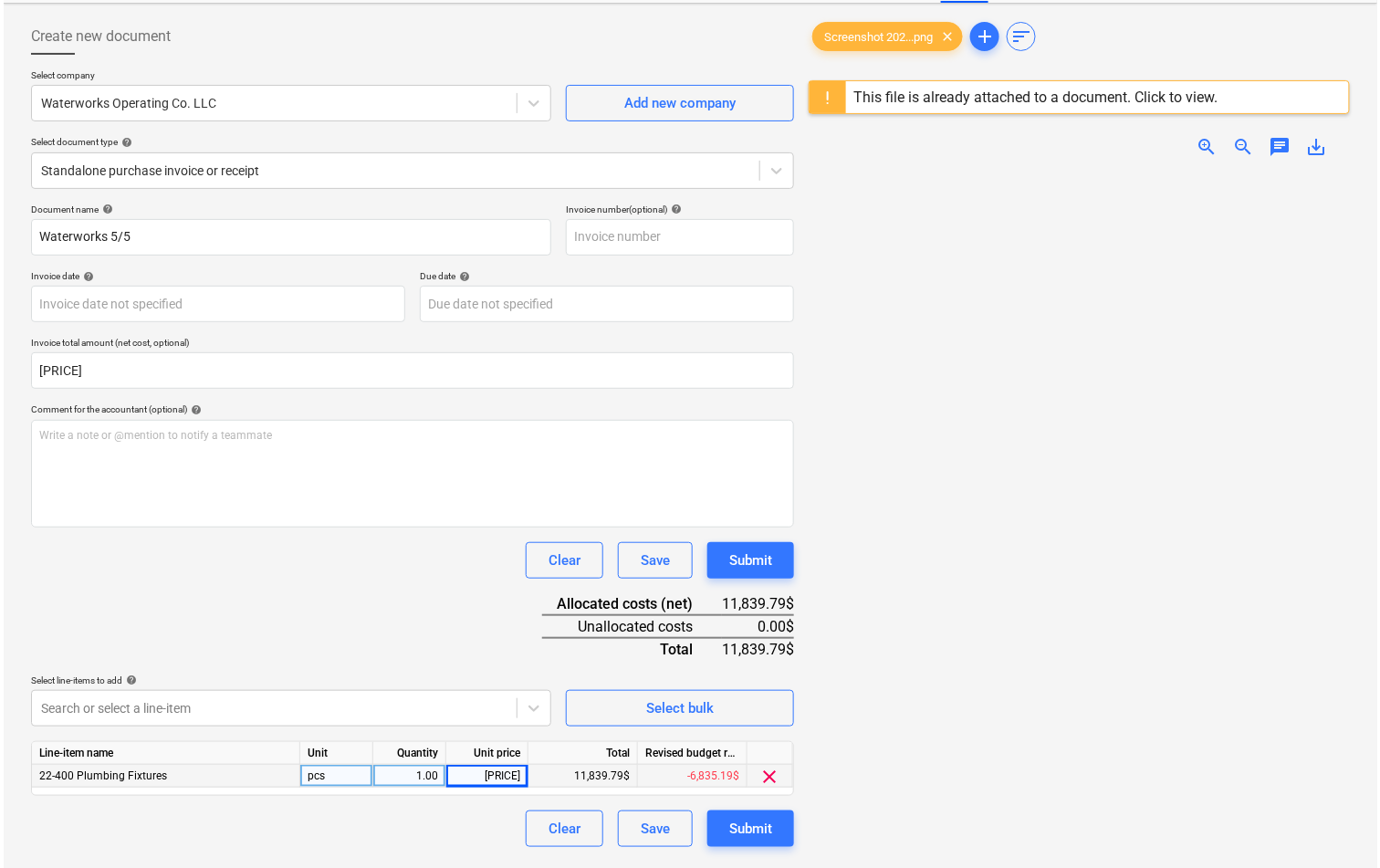 scroll, scrollTop: 84, scrollLeft: 0, axis: vertical 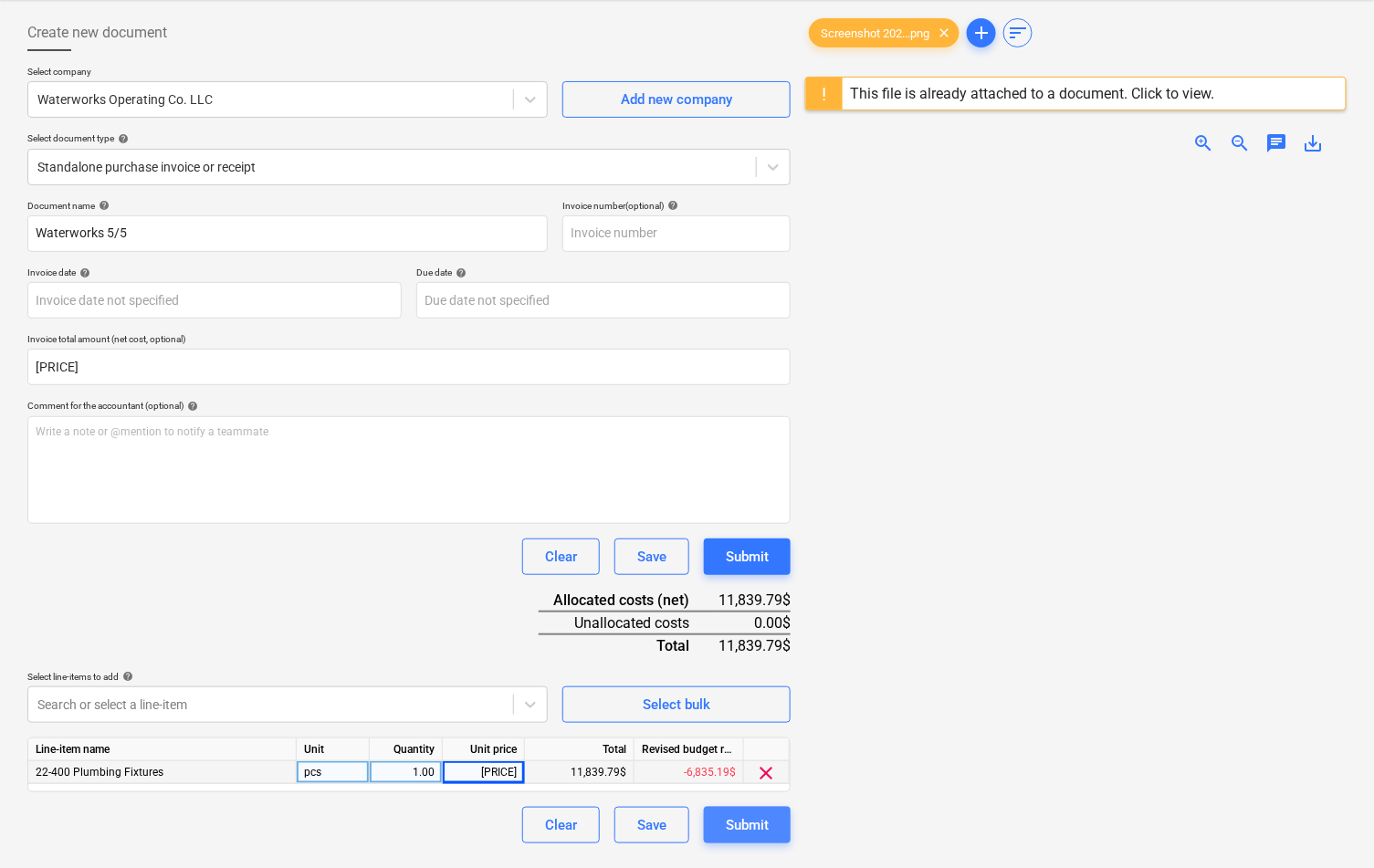 click on "Submit" at bounding box center (747, 825) 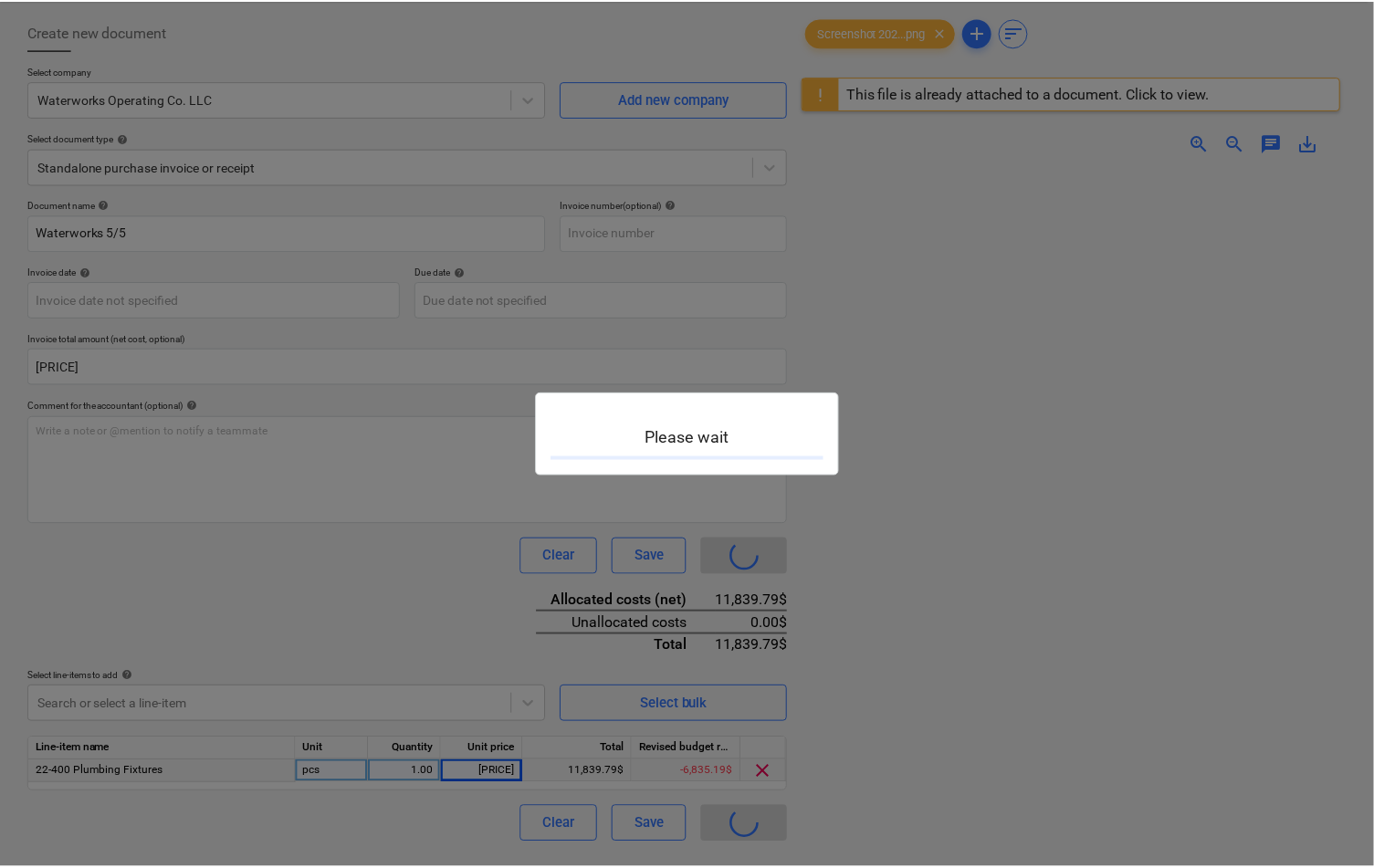 scroll, scrollTop: 0, scrollLeft: 0, axis: both 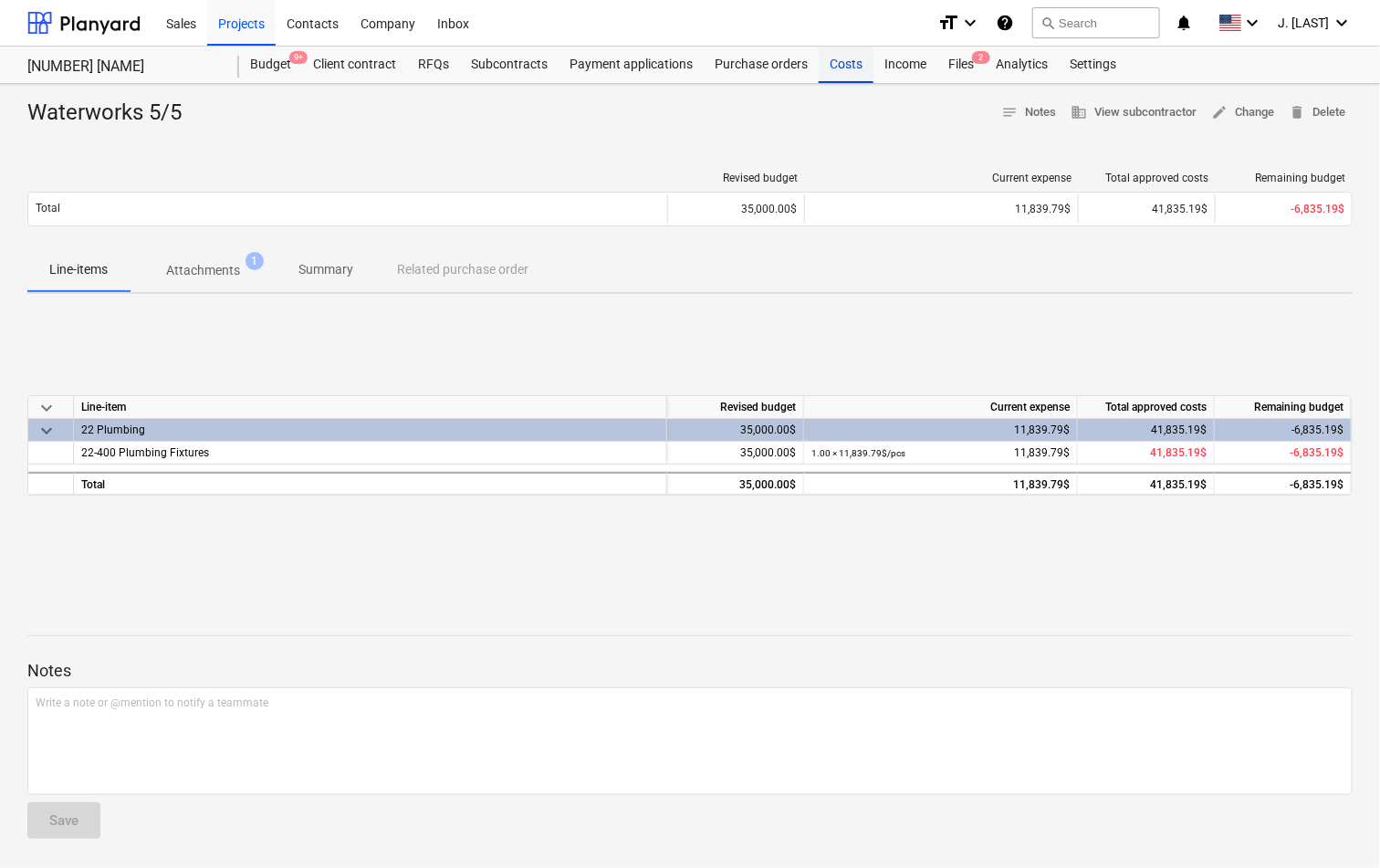 click on "Costs" at bounding box center [846, 65] 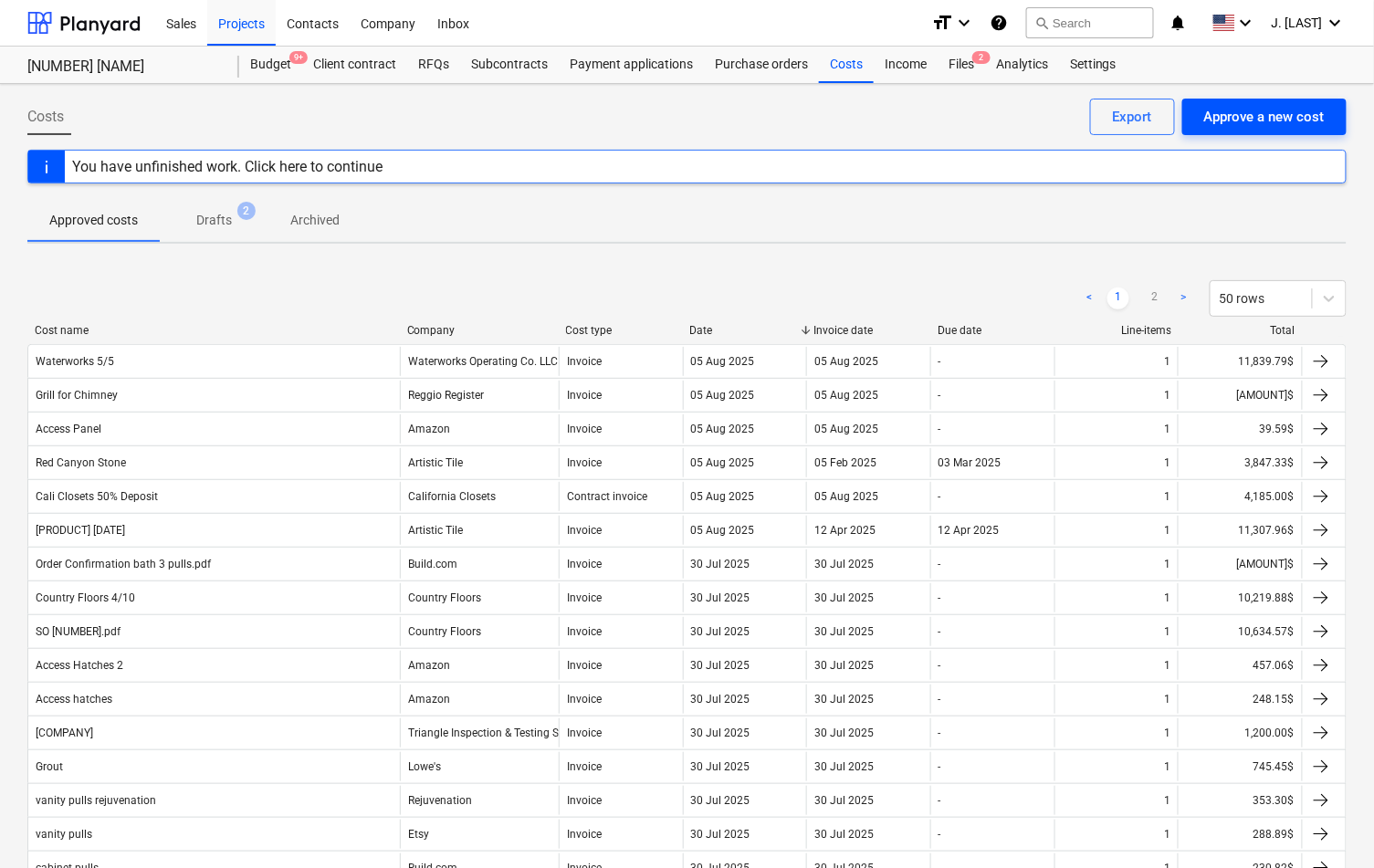 click on "Approve a new cost" at bounding box center [1264, 117] 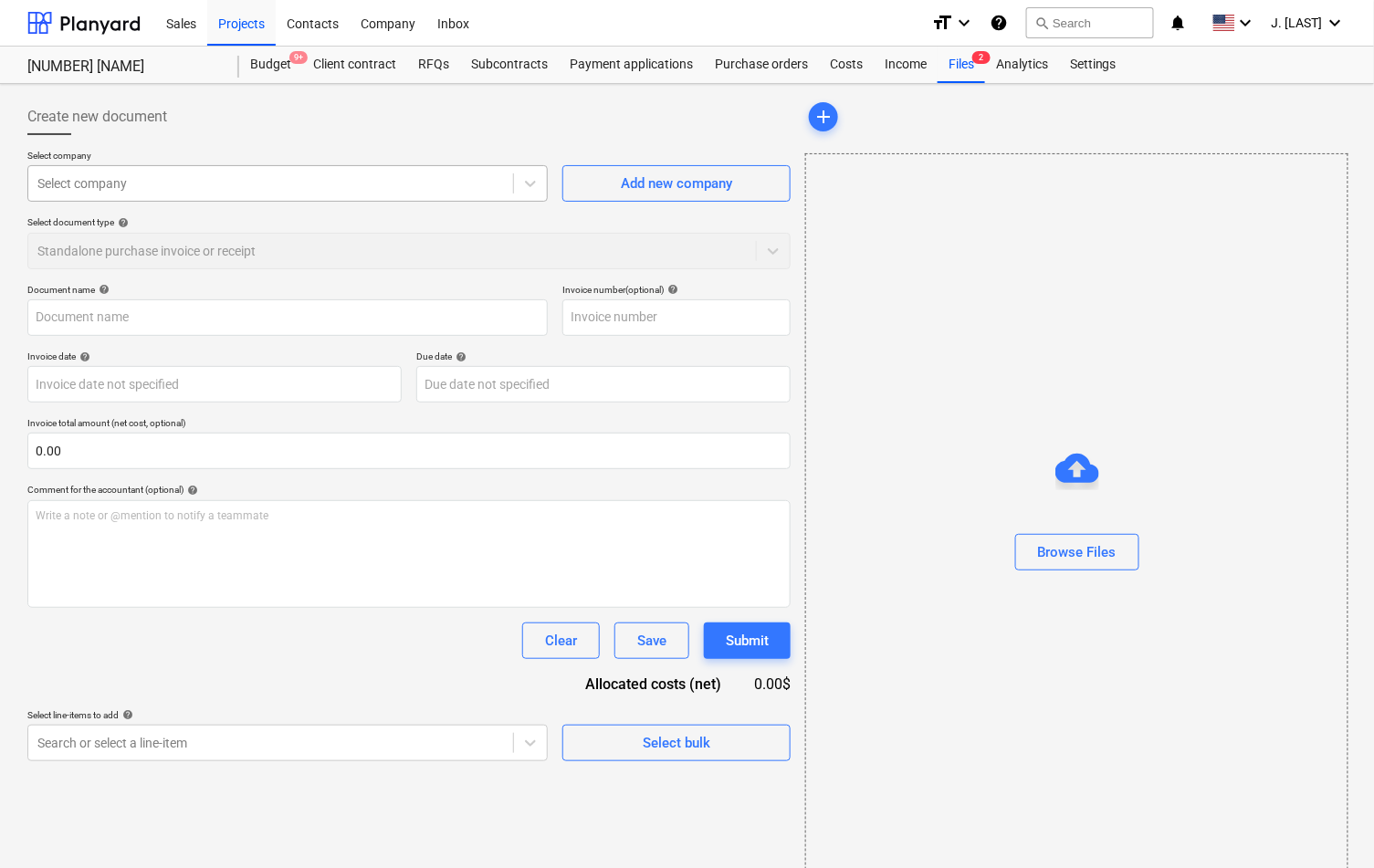 click at bounding box center [270, 183] 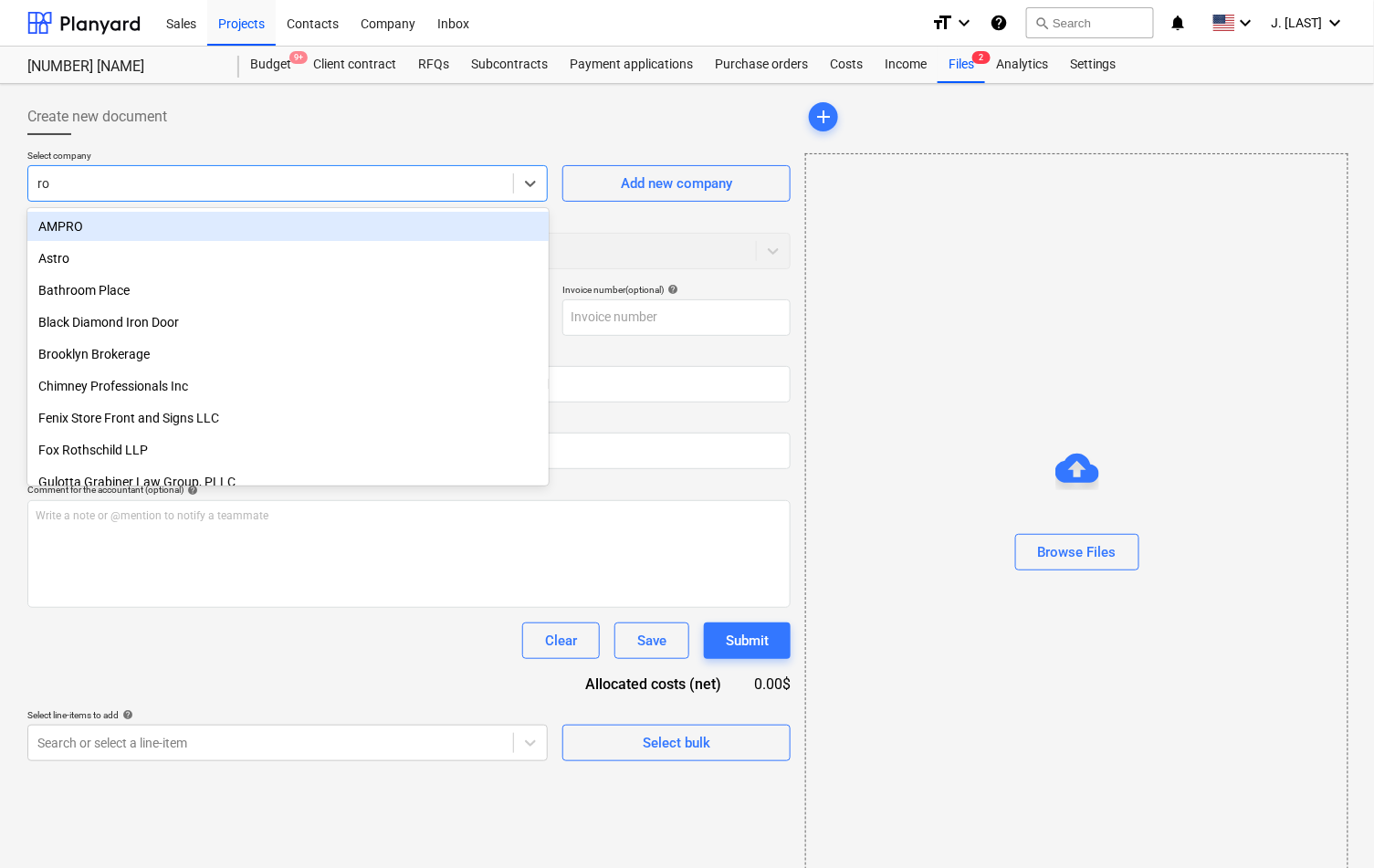 type on "roy" 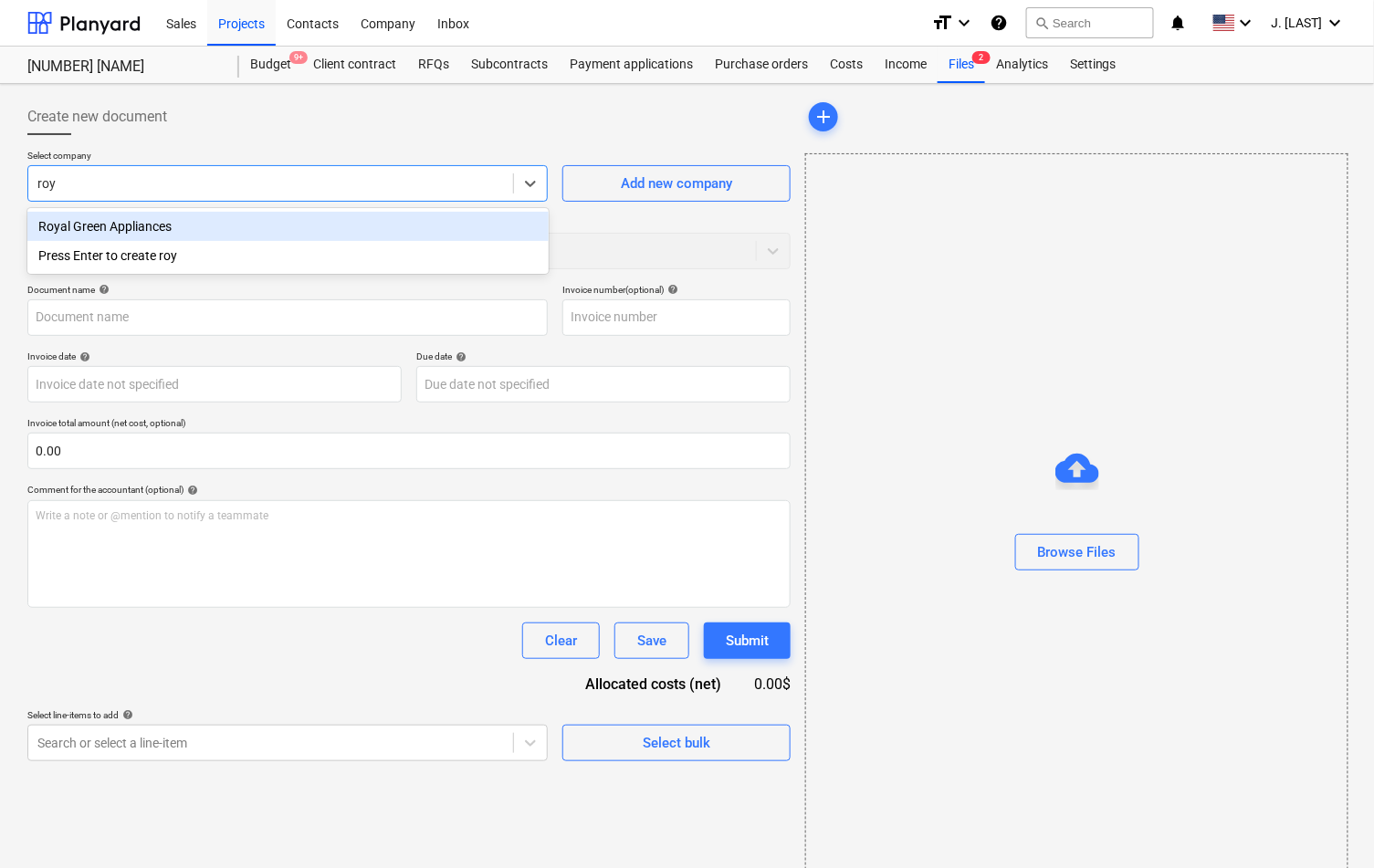 click on "Royal Green Appliances" at bounding box center (288, 226) 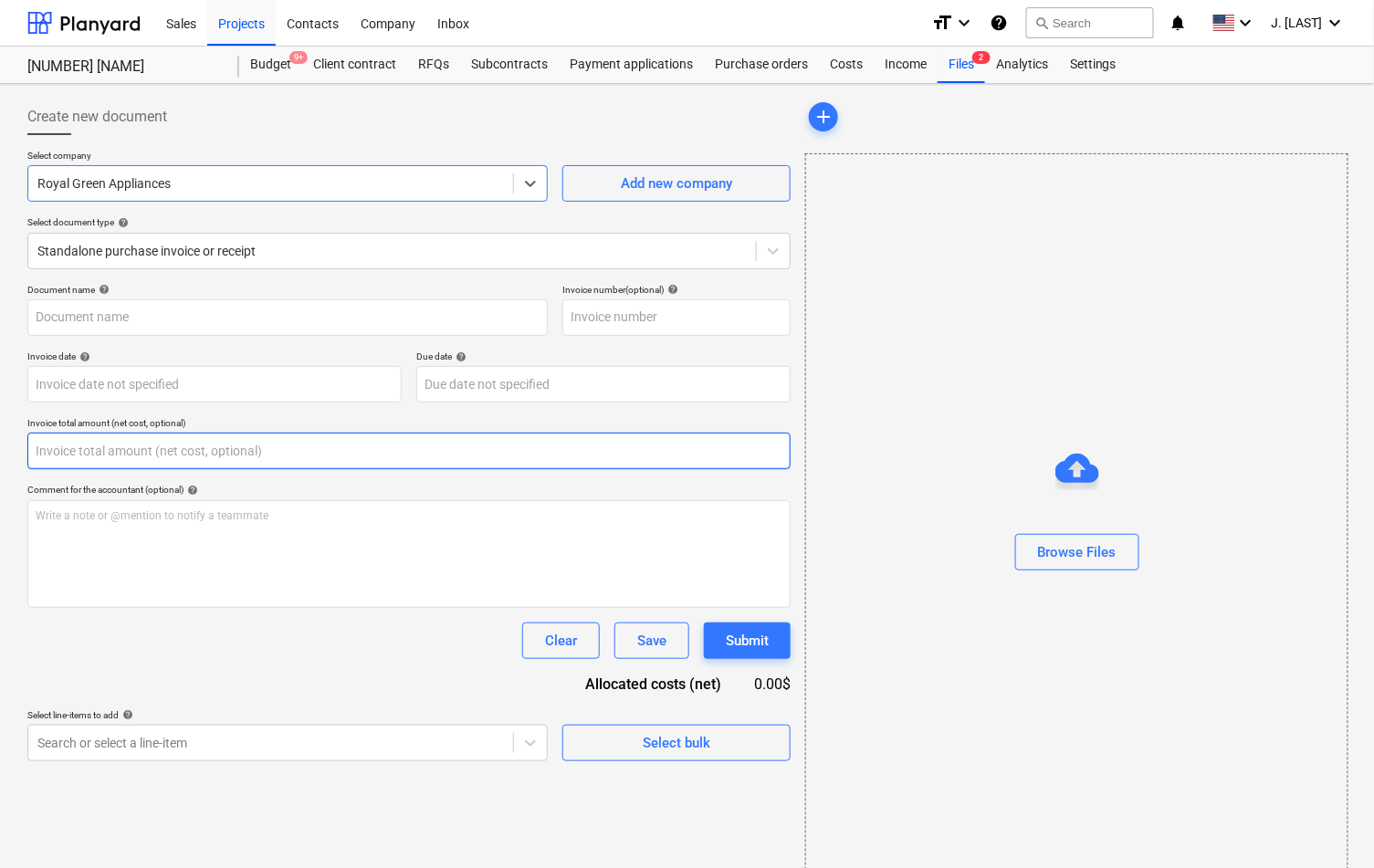 click at bounding box center (409, 451) 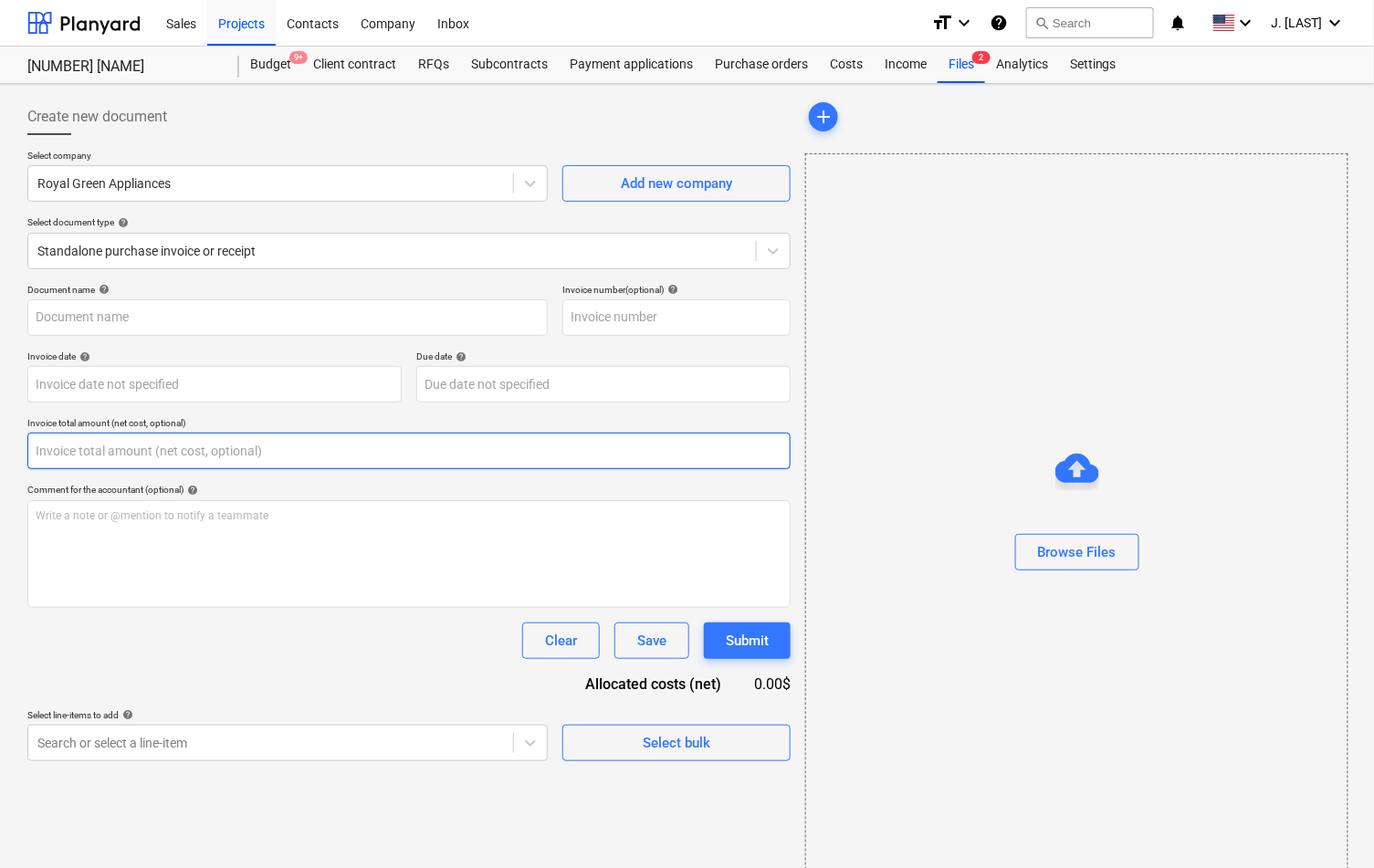 click at bounding box center [409, 451] 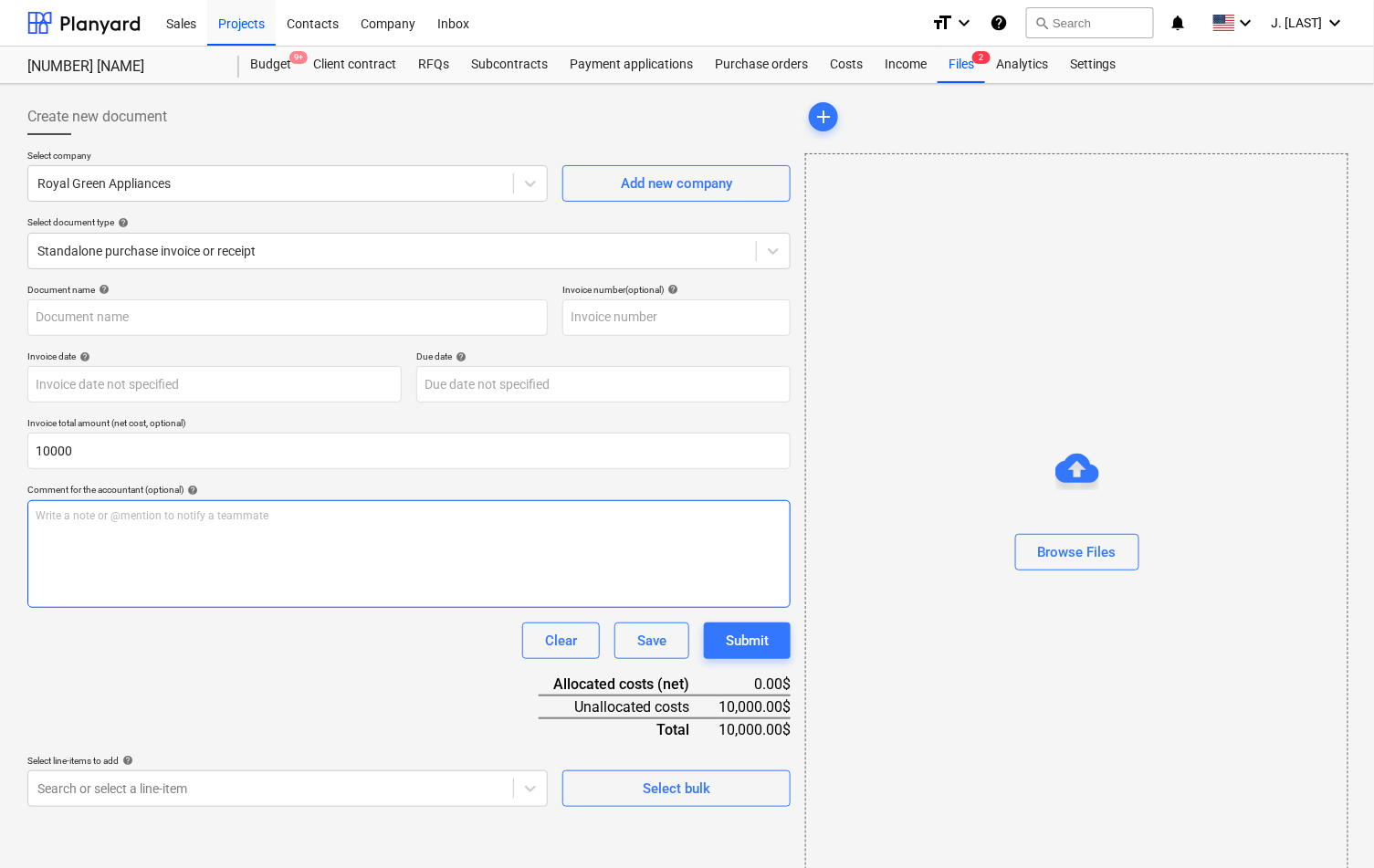 type on "10,000.00" 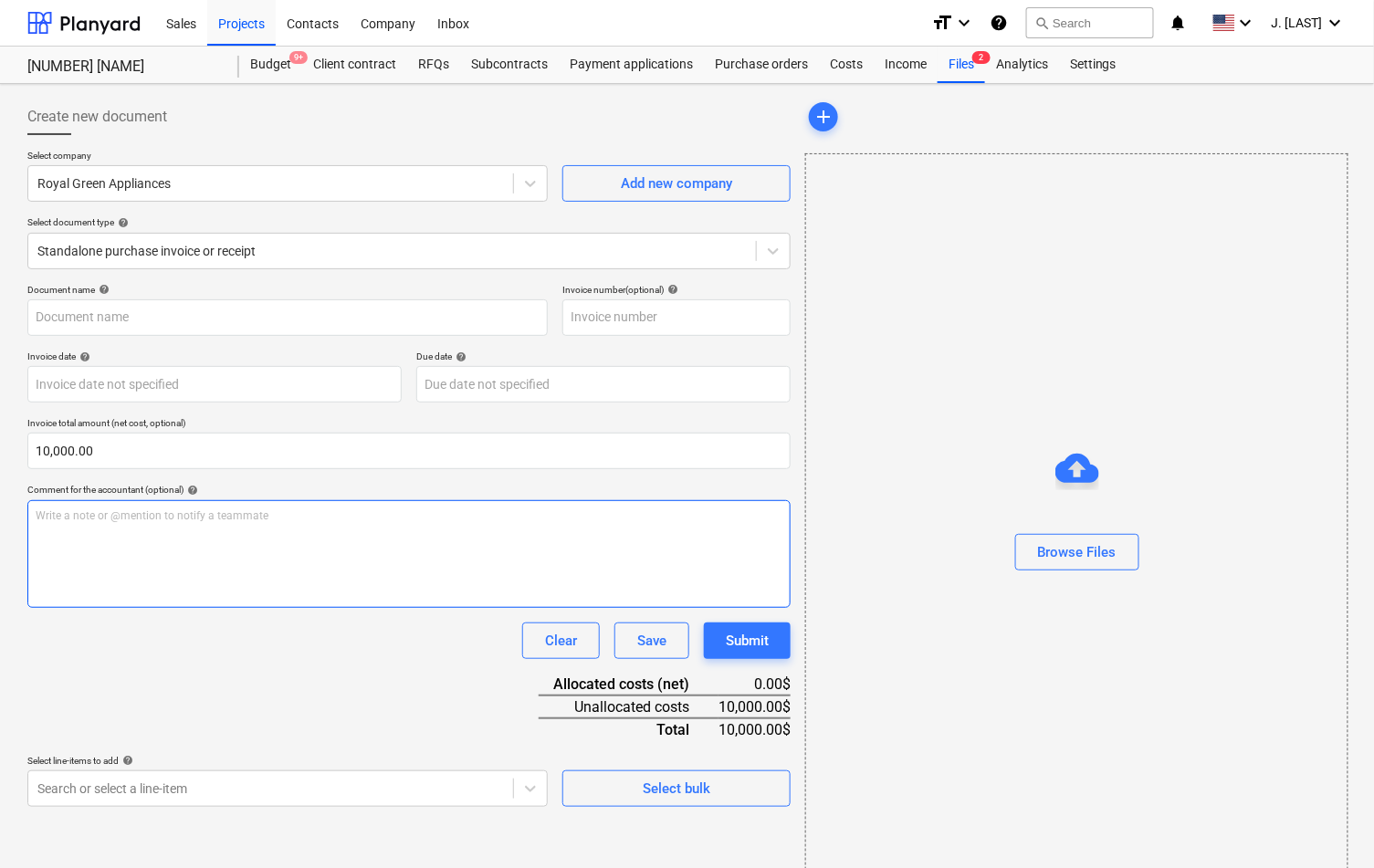 click on "Write a note or @mention to notify a teammate ﻿" at bounding box center [409, 516] 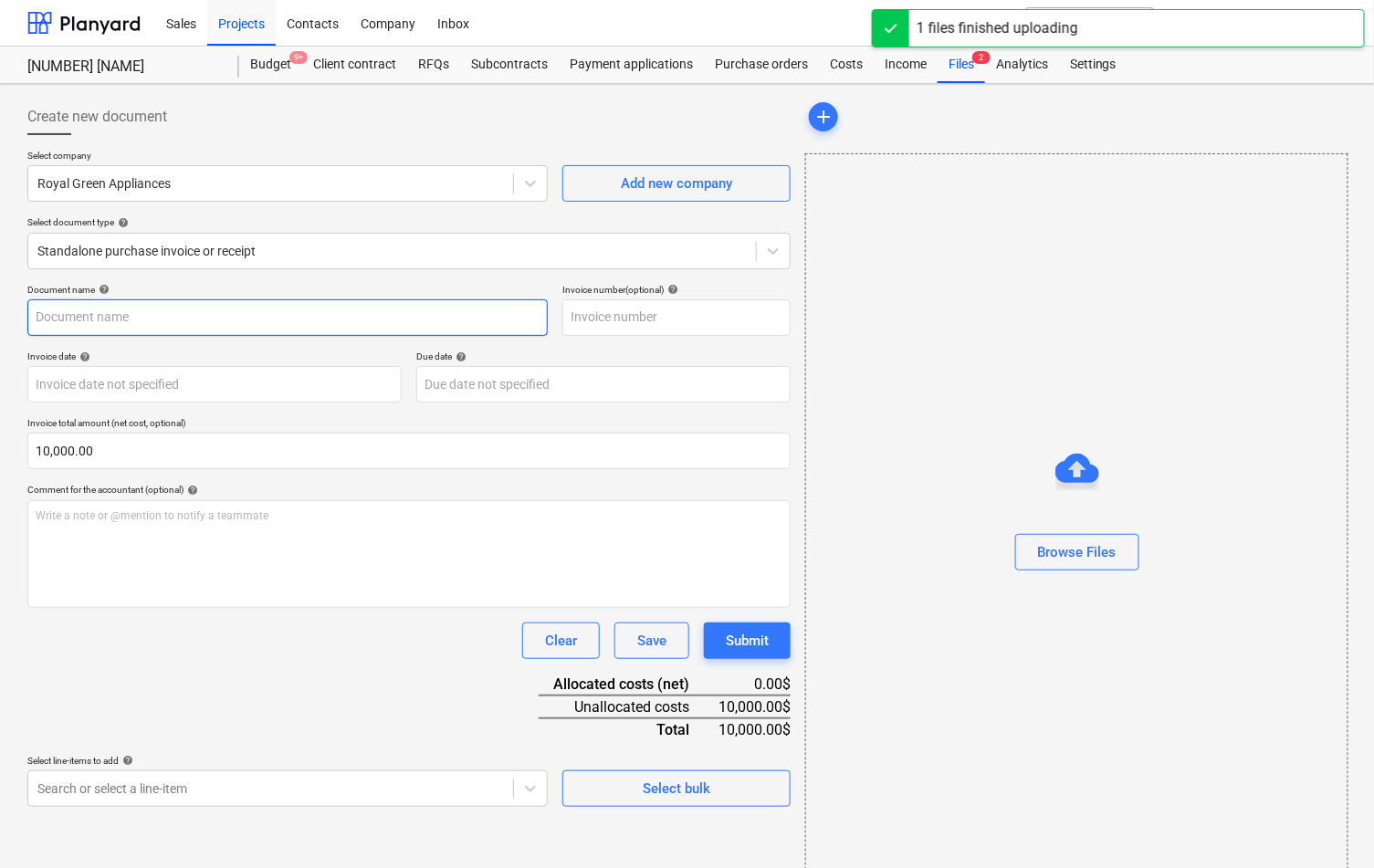 click at bounding box center (288, 318) 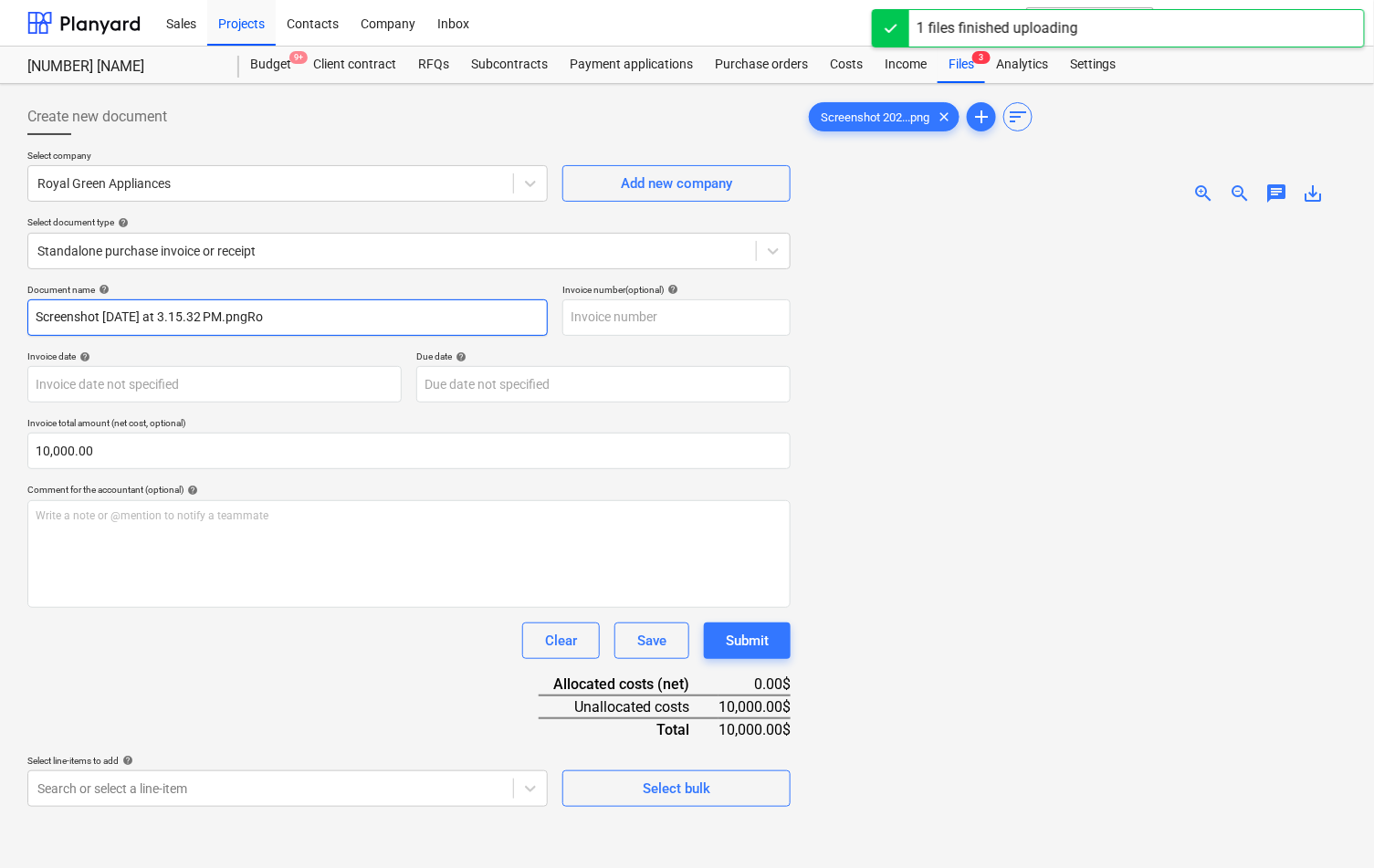 click on "Screenshot [DATE] at 3.15.32 PM.pngRo" at bounding box center [288, 318] 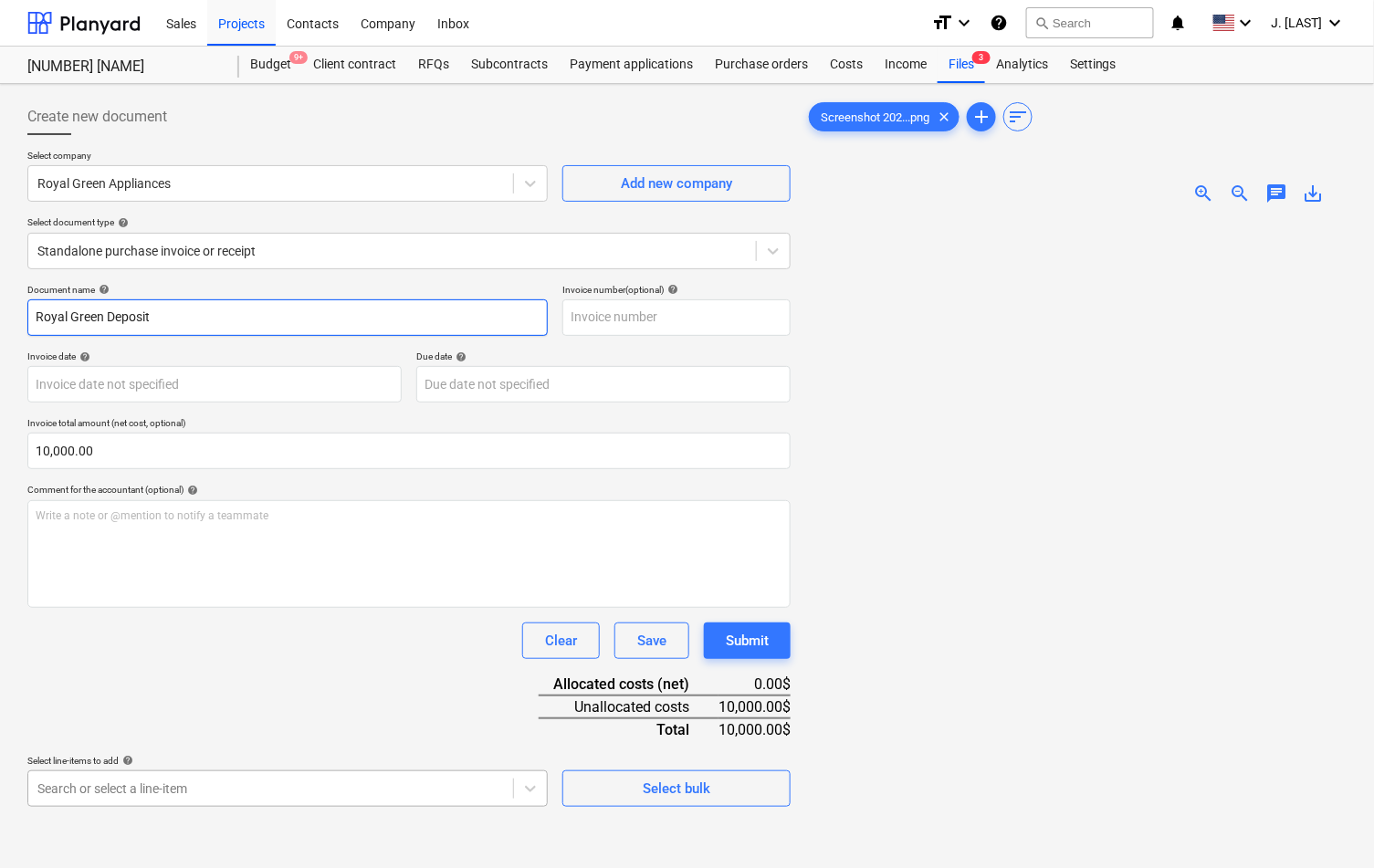 type on "Royal Green Deposit" 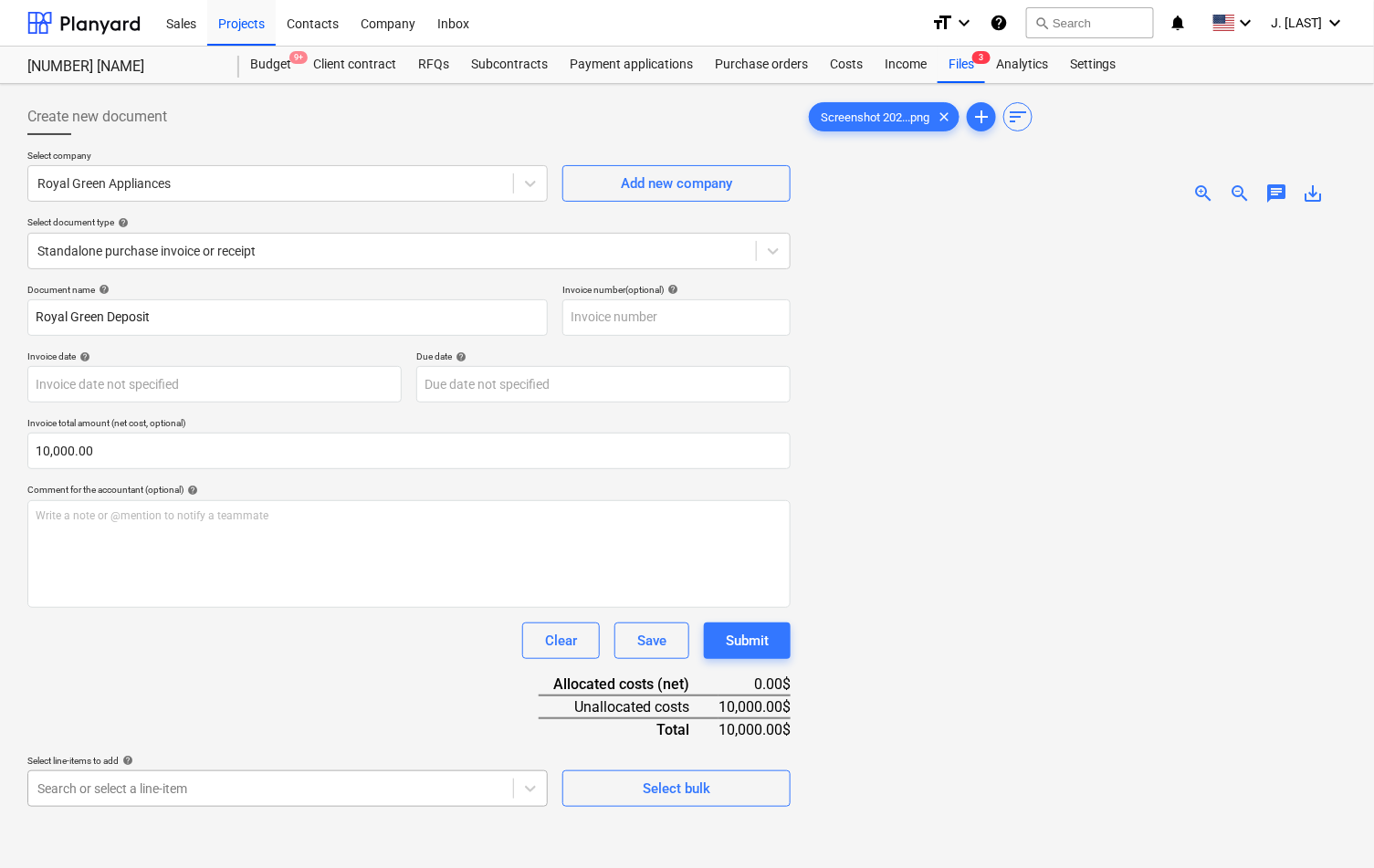 click on "Sales Projects Contacts Company Inbox format_size keyboard_arrow_down help search Search notifications 0 keyboard_arrow_down J. [NAME] keyboard_arrow_down 307 Hicks 307 Hicks Budget 9+ Client contract RFQs Subcontracts Payment applications Purchase orders Costs Income Files 3 Analytics Settings Create new document Select company Royal Green Appliances   Add new company Select document type help Standalone purchase invoice or receipt Document name help Royal Green Deposit Invoice number  (optional) help Invoice date help Press the down arrow key to interact with the calendar and
select a date. Press the question mark key to get the keyboard shortcuts for changing dates. Due date help Press the down arrow key to interact with the calendar and
select a date. Press the question mark key to get the keyboard shortcuts for changing dates. Invoice total amount (net cost, optional) 10,000.00 Comment for the accountant (optional) help Write a note or @mention to notify a teammate ﻿ Clear Save Submit 0.00$ 0" at bounding box center (687, 434) 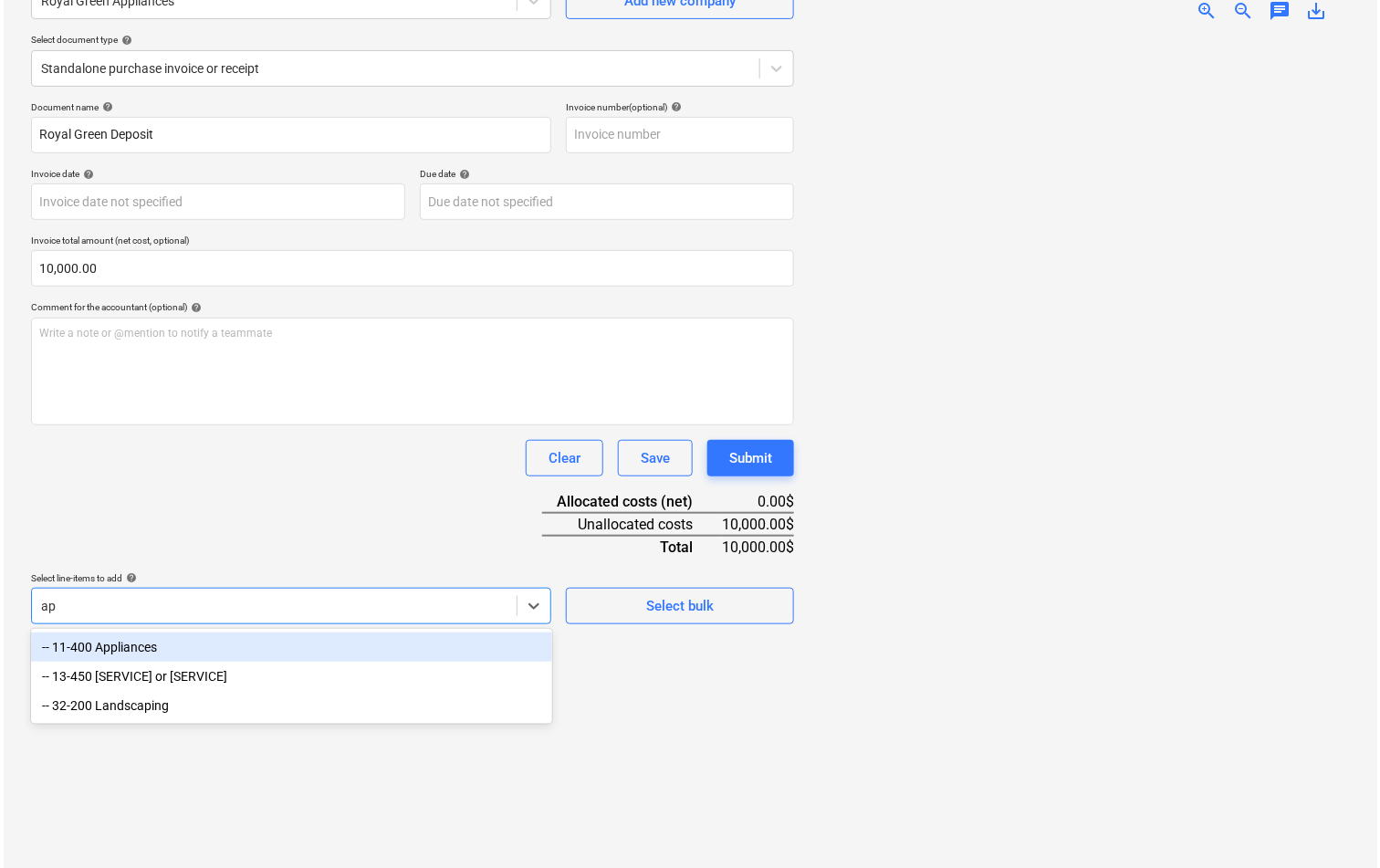 scroll, scrollTop: 182, scrollLeft: 0, axis: vertical 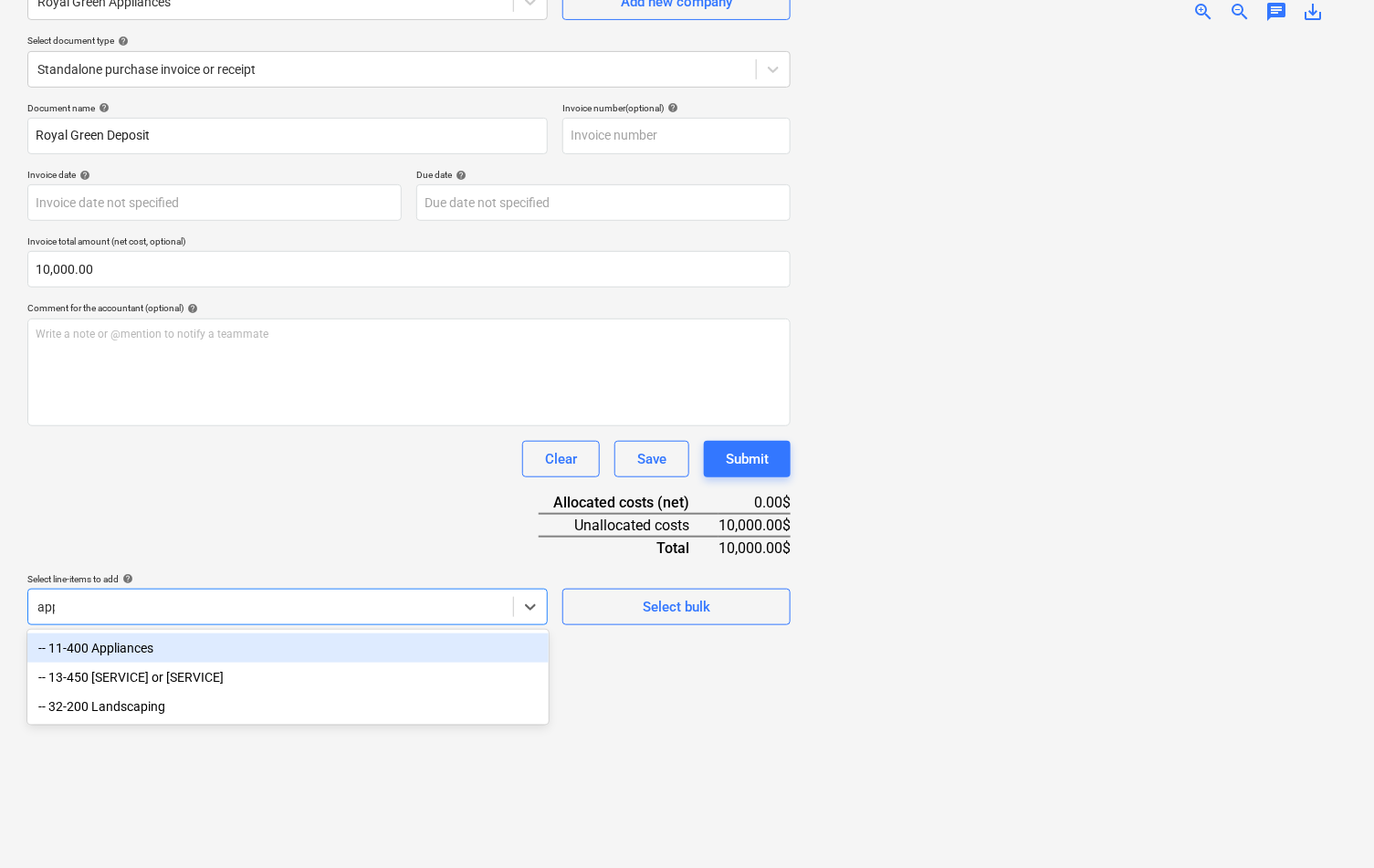 type on "appl" 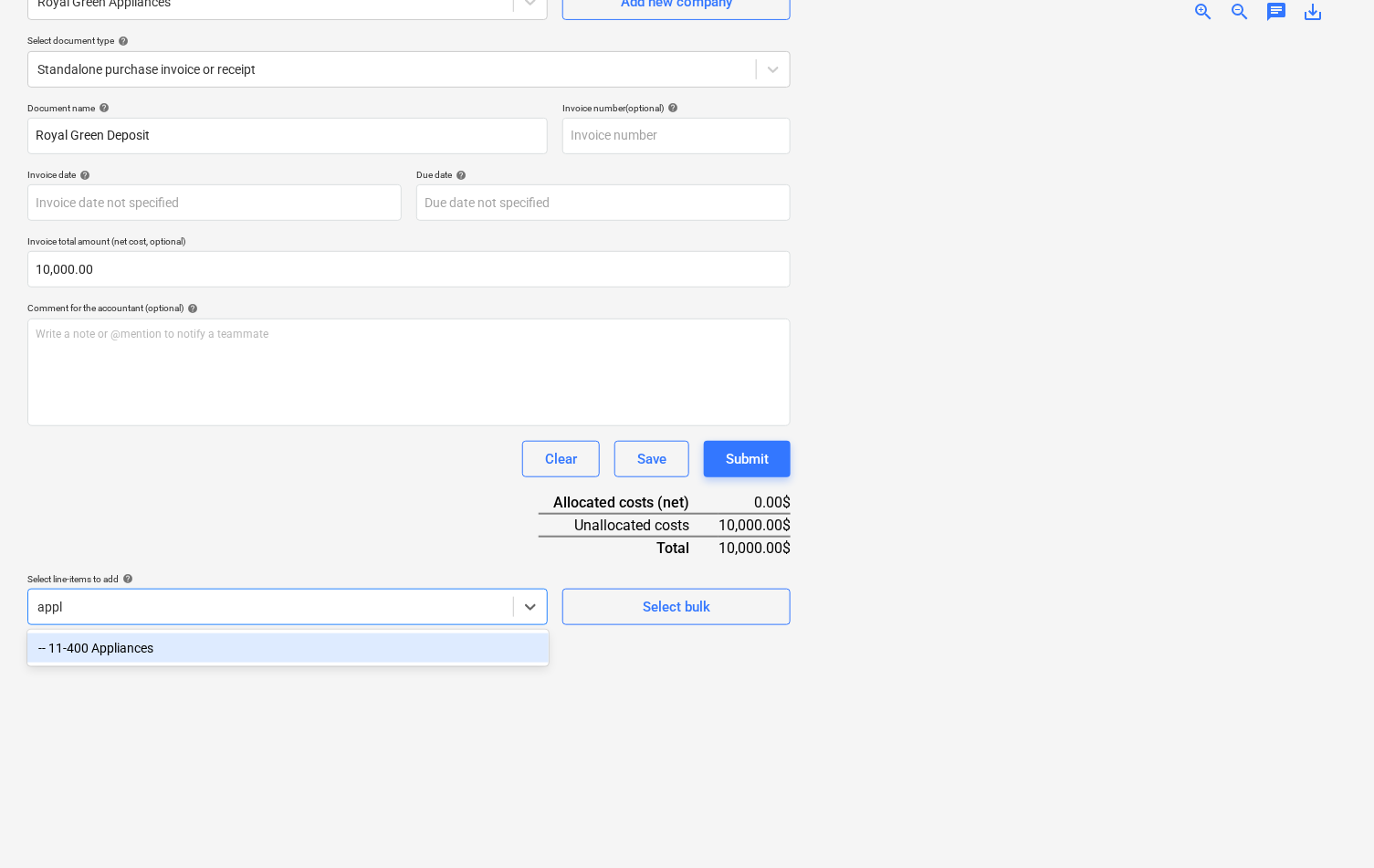 click on "--  11-400 Appliances" at bounding box center [288, 648] 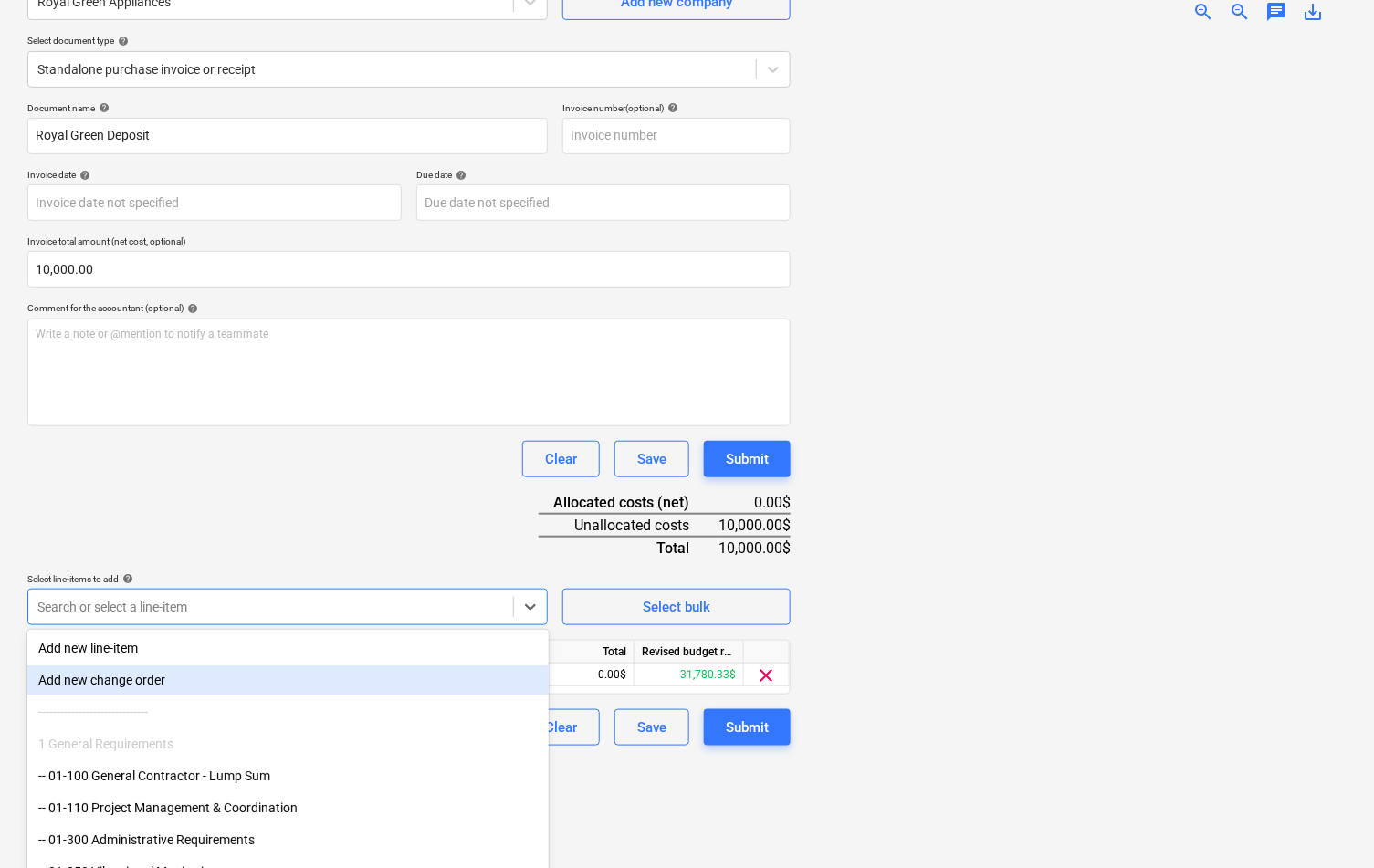click on "Document name help Royal Green Deposit Invoice number  (optional) help Invoice date help Press the down arrow key to interact with the calendar and
select a date. Press the question mark key to get the keyboard shortcuts for changing dates. Due date help Press the down arrow key to interact with the calendar and
select a date. Press the question mark key to get the keyboard shortcuts for changing dates. Invoice total amount (net cost, optional) 10,000.00 Comment for the accountant (optional) help Write a note or @mention to notify a teammate ﻿ Clear Save Submit Allocated costs (net) 0.00$ Unallocated costs 10,000.00$ Total 10,000.00$ Select line-items to add help option --  11-400 Appliances, selected. option Add new change order focused, 2 of 91. 91 results available. Use Up and Down to choose options, press Enter to select the currently focused option, press Escape to exit the menu, press Tab to select the option and exit the menu. Search or select a line-item Select bulk Line-item name Unit Quantity" at bounding box center [409, 424] 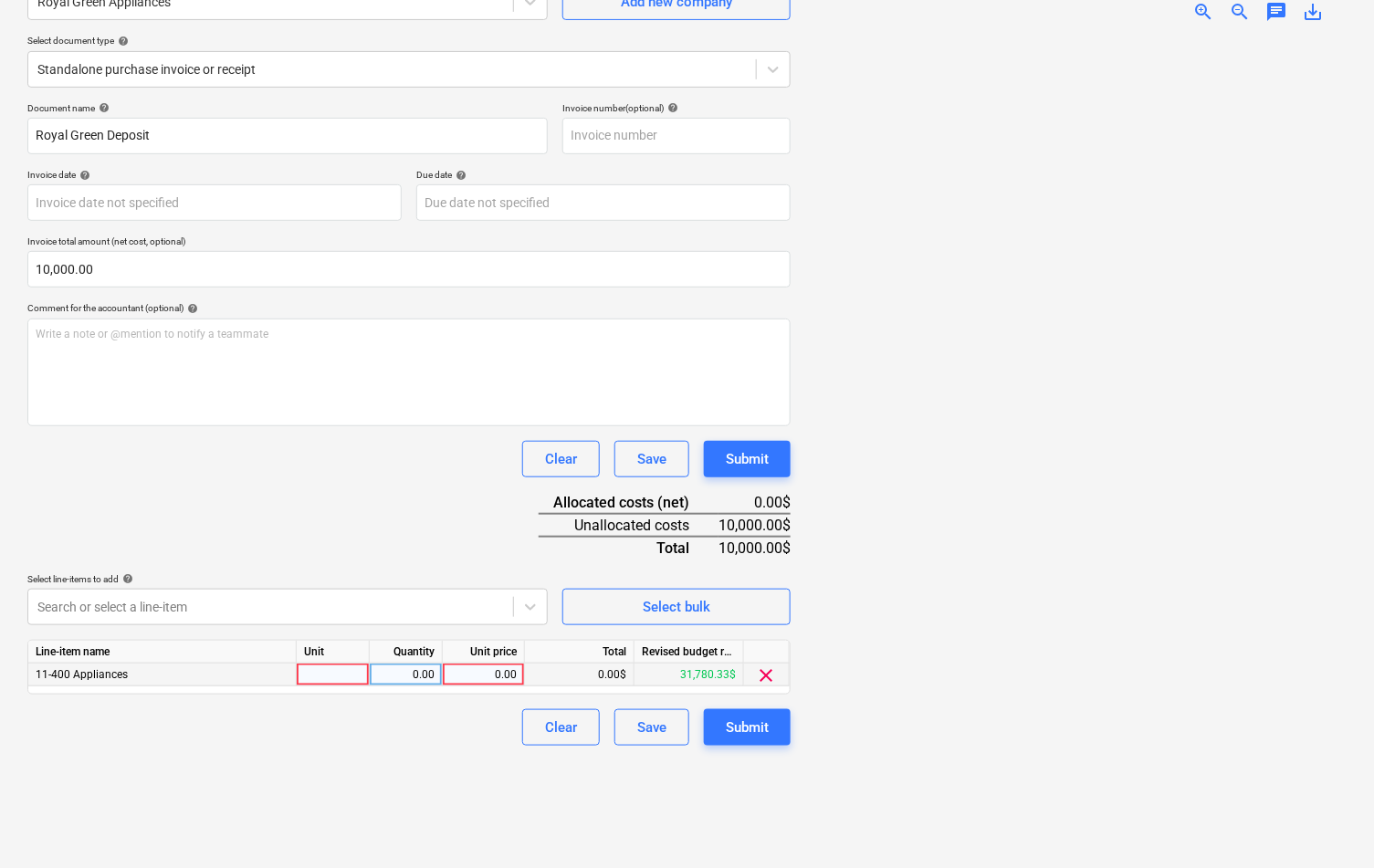 click on "0.00" at bounding box center [483, 675] 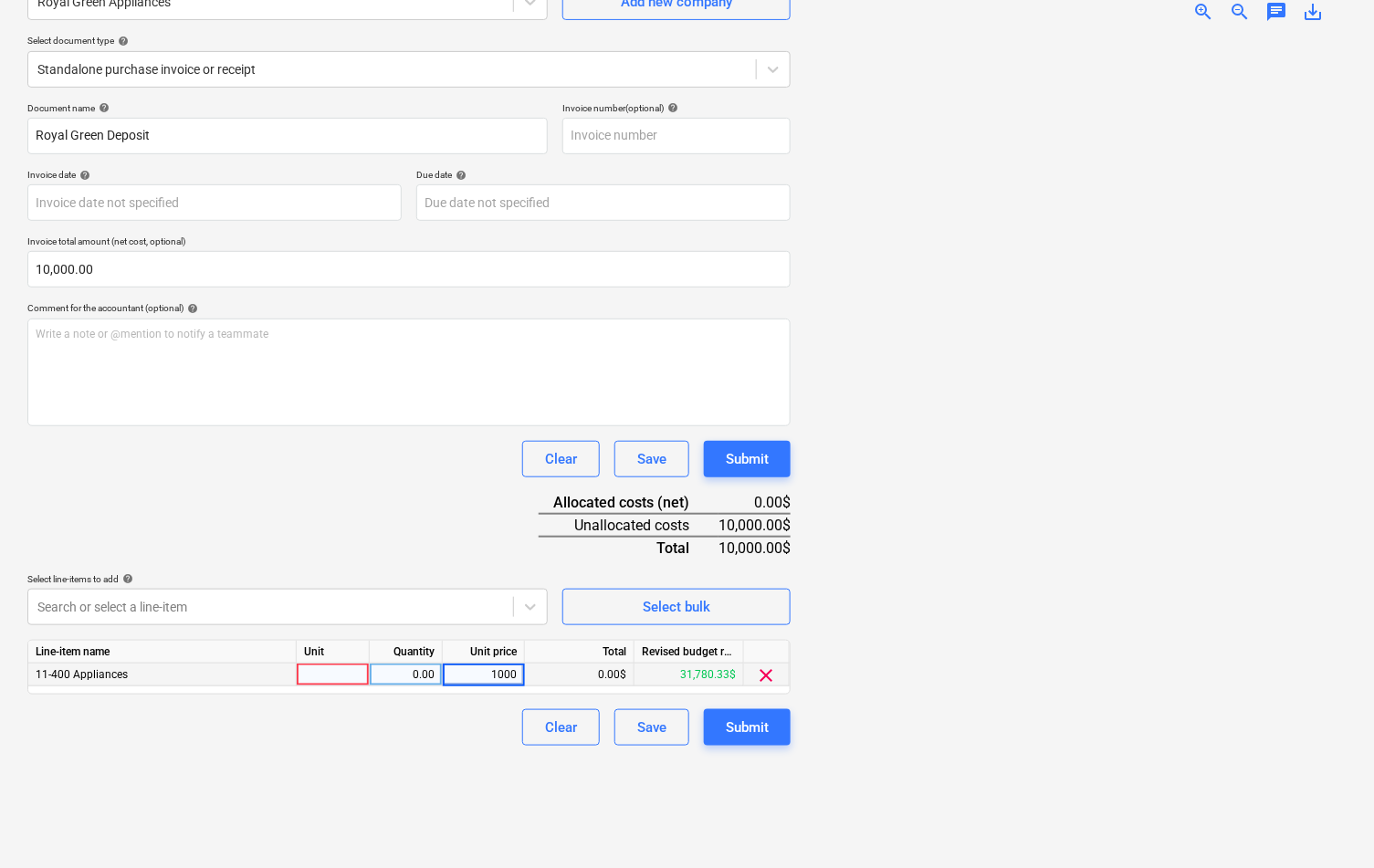 type on "10000" 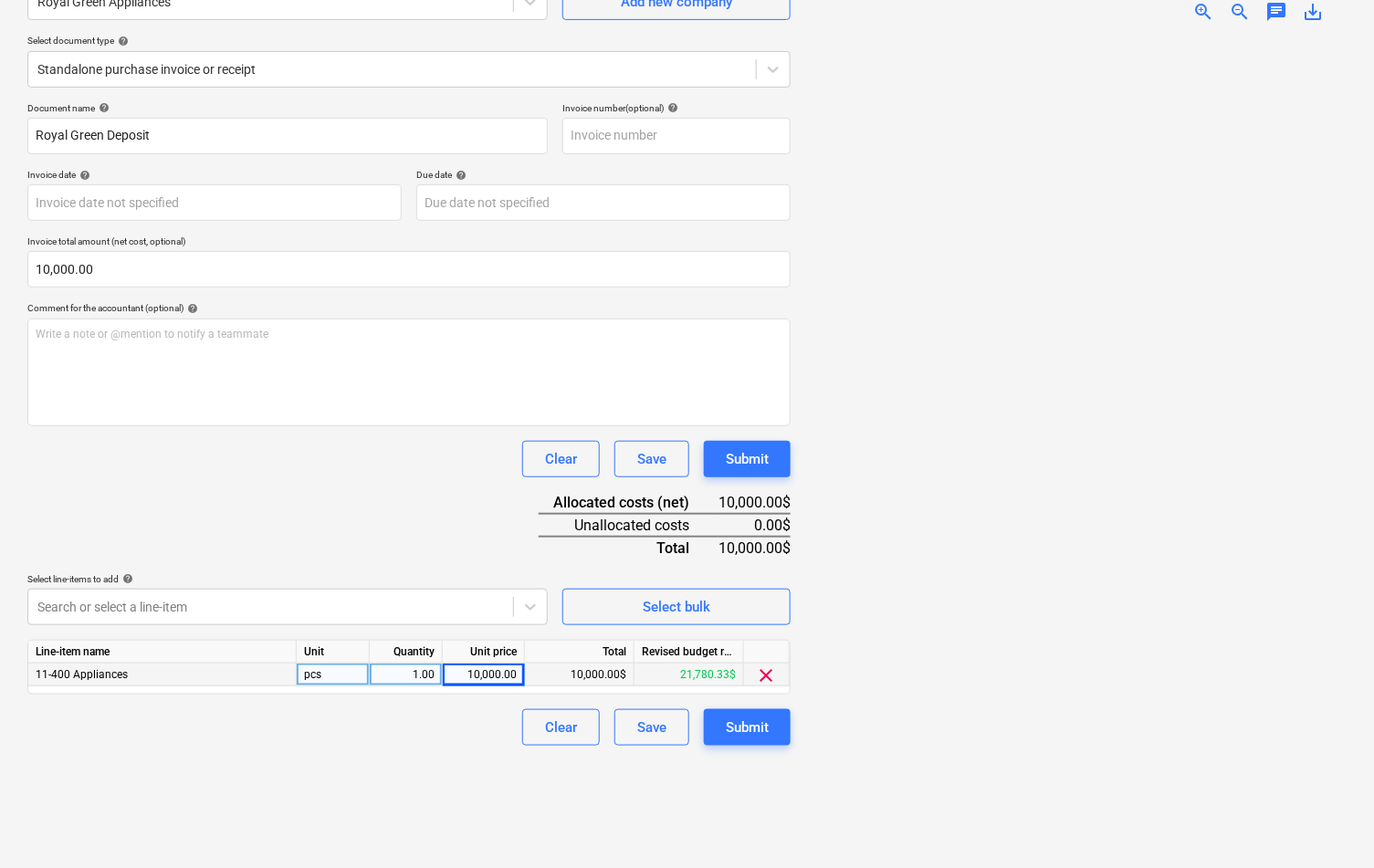 click on "Clear Save Submit" at bounding box center [409, 459] 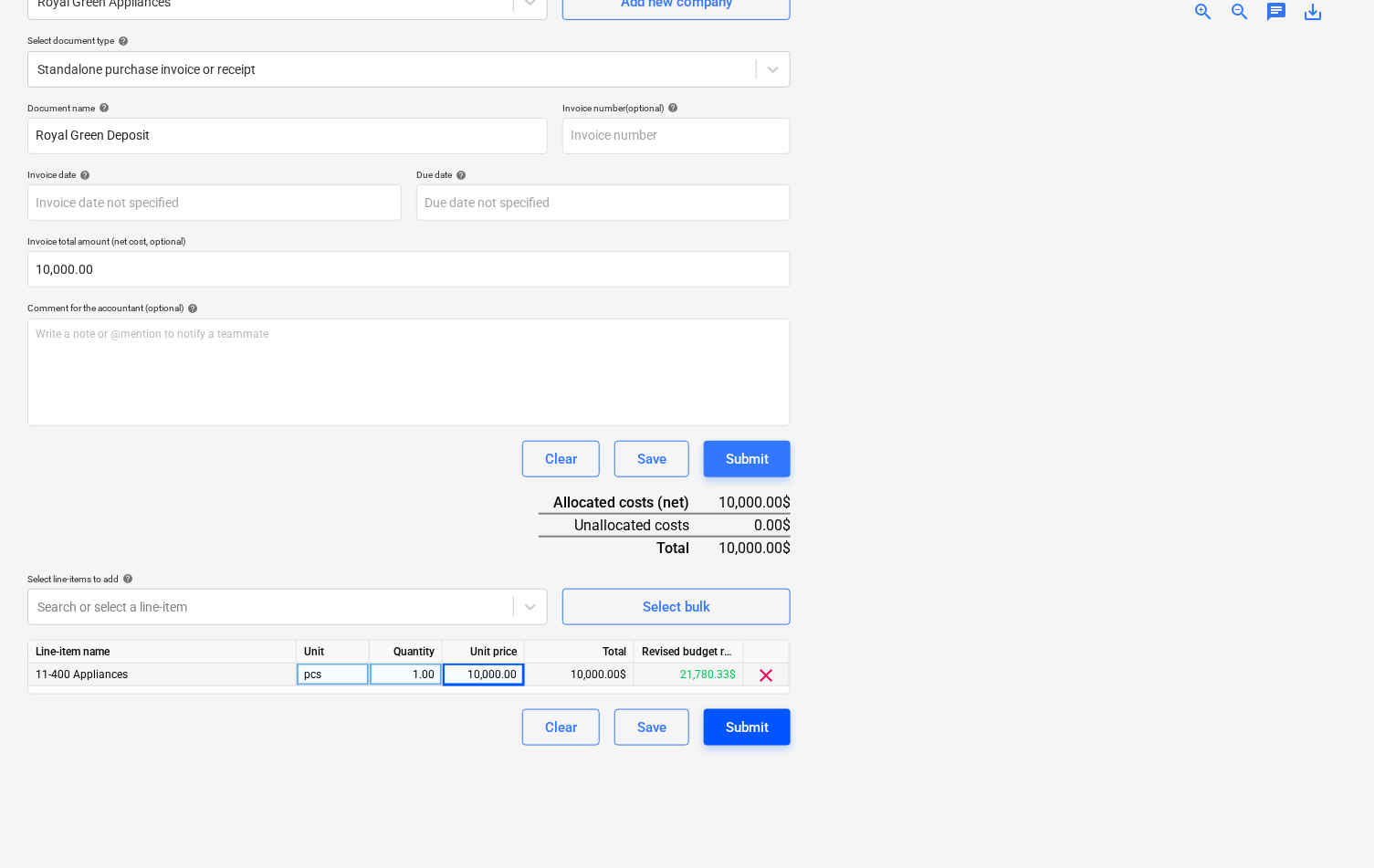 click on "Submit" at bounding box center [747, 727] 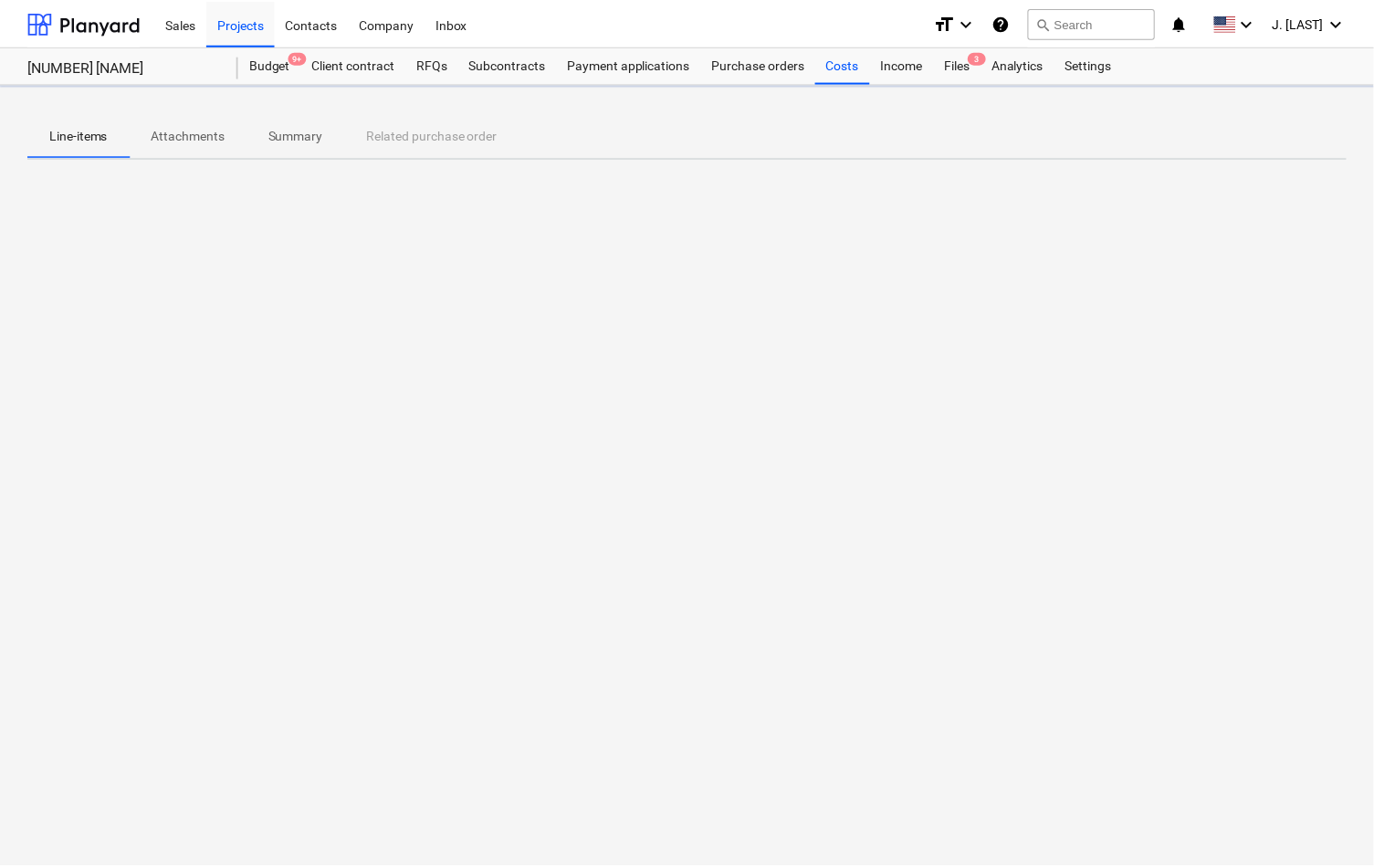 scroll, scrollTop: 0, scrollLeft: 0, axis: both 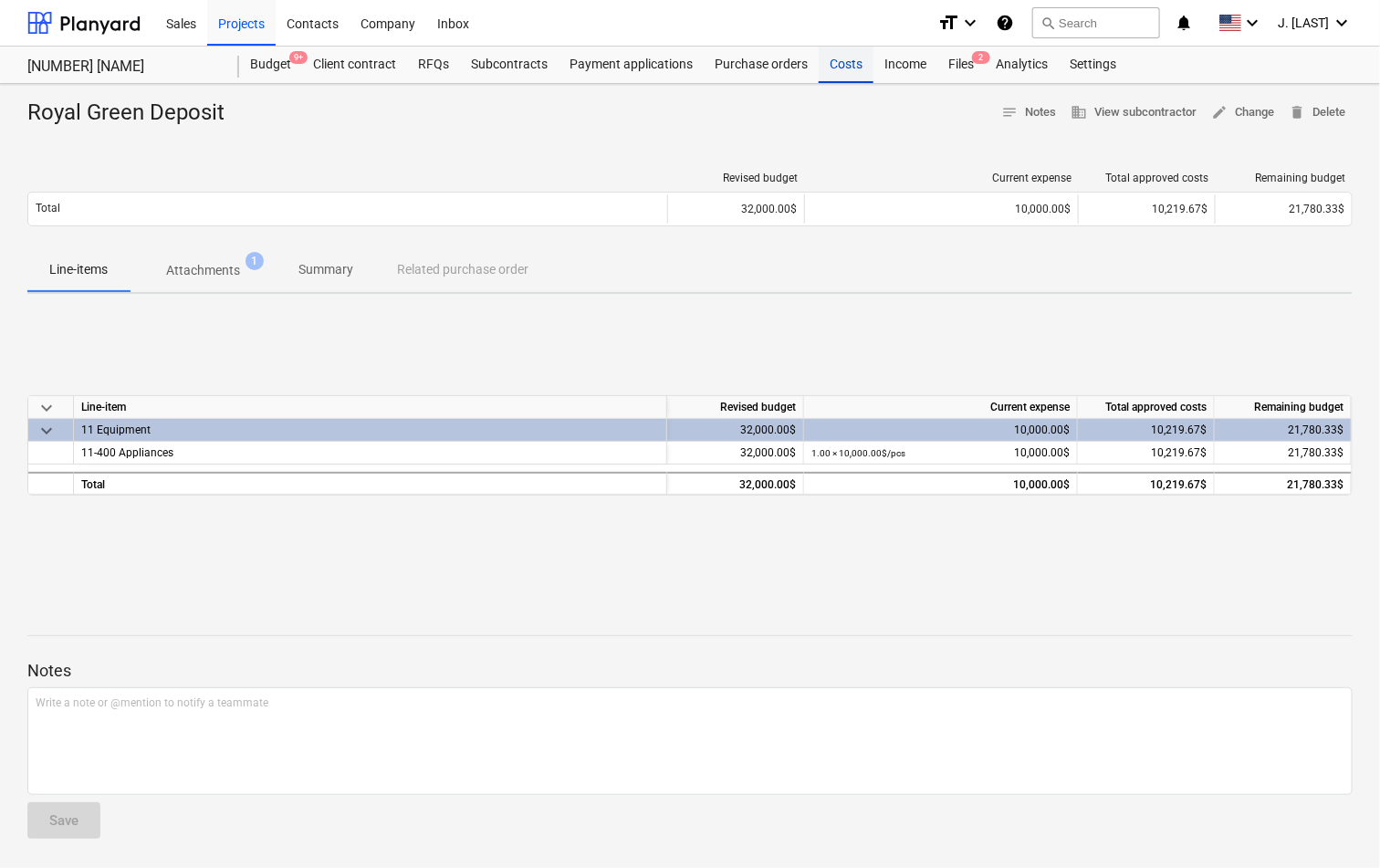 click on "Costs" at bounding box center (846, 65) 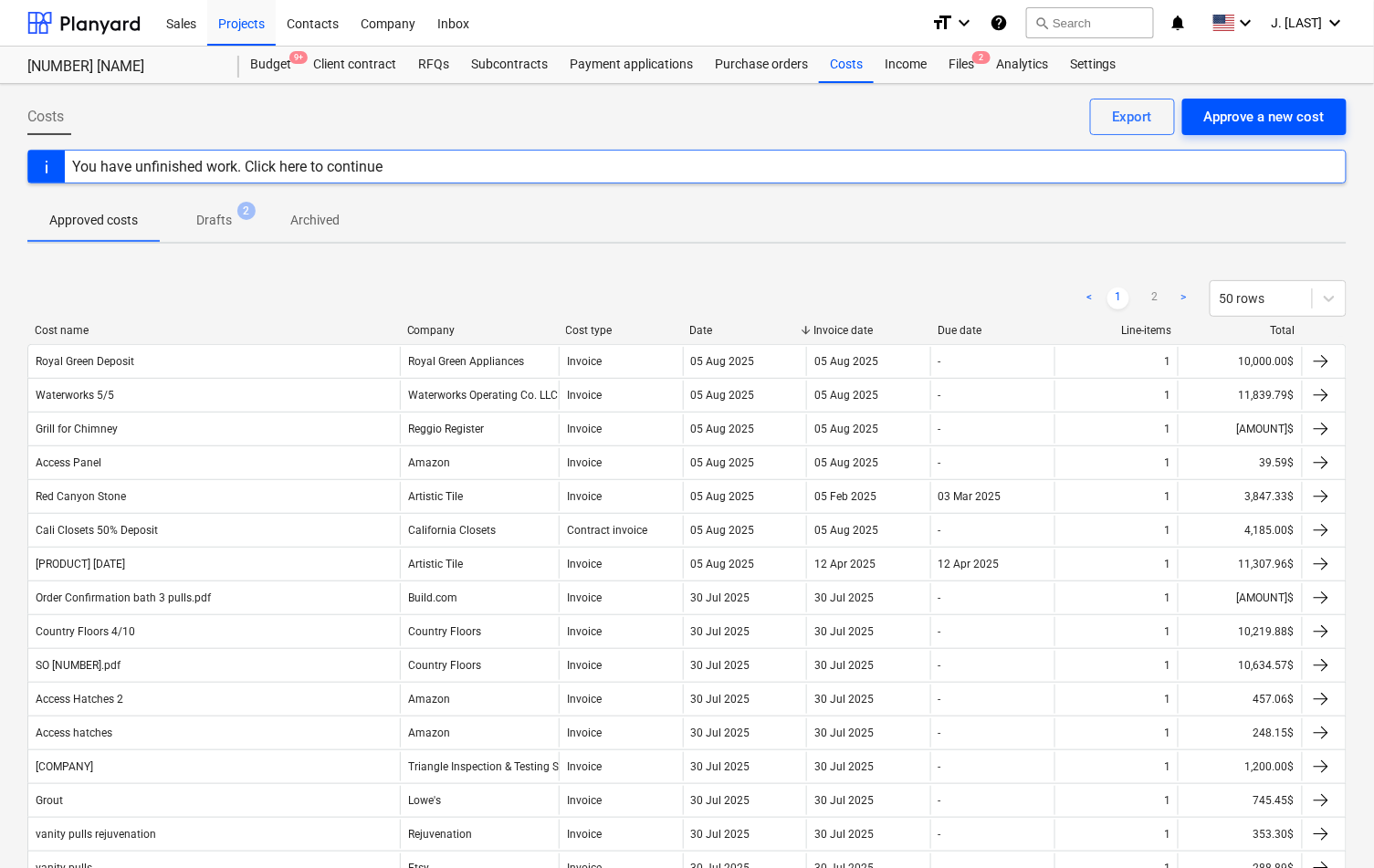 click on "Approve a new cost" at bounding box center (1264, 117) 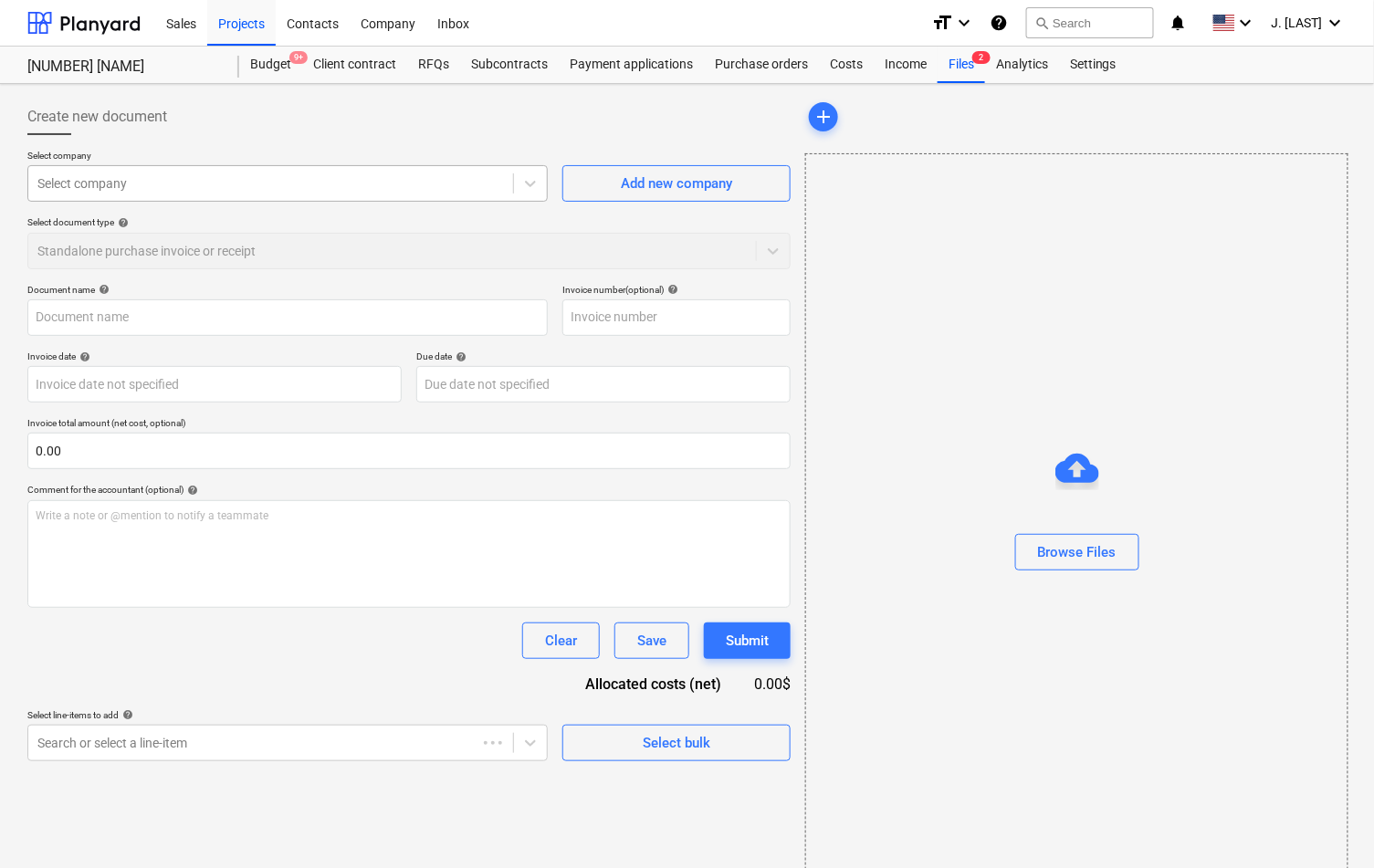 click at bounding box center (270, 183) 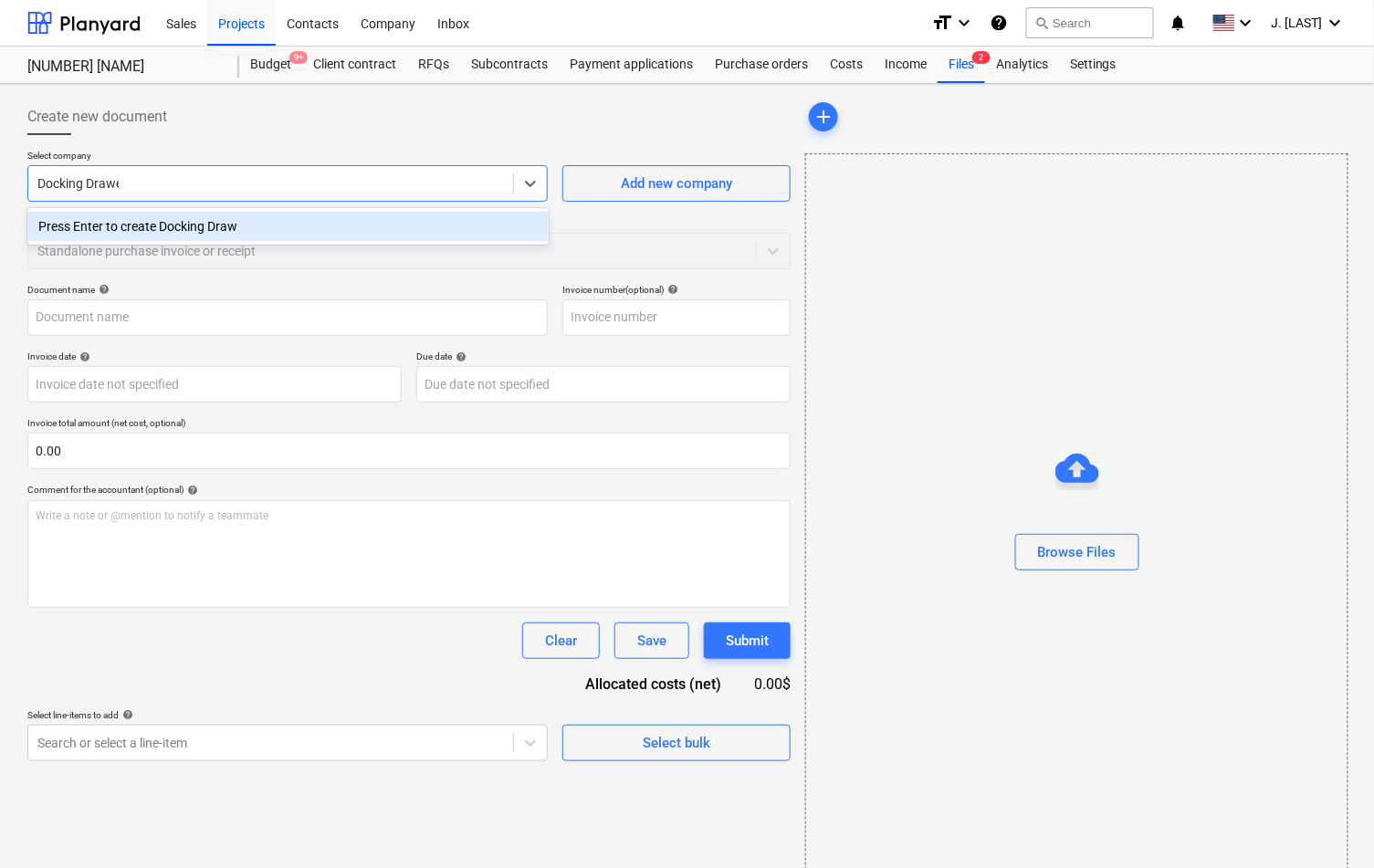 type on "Docking Drawer" 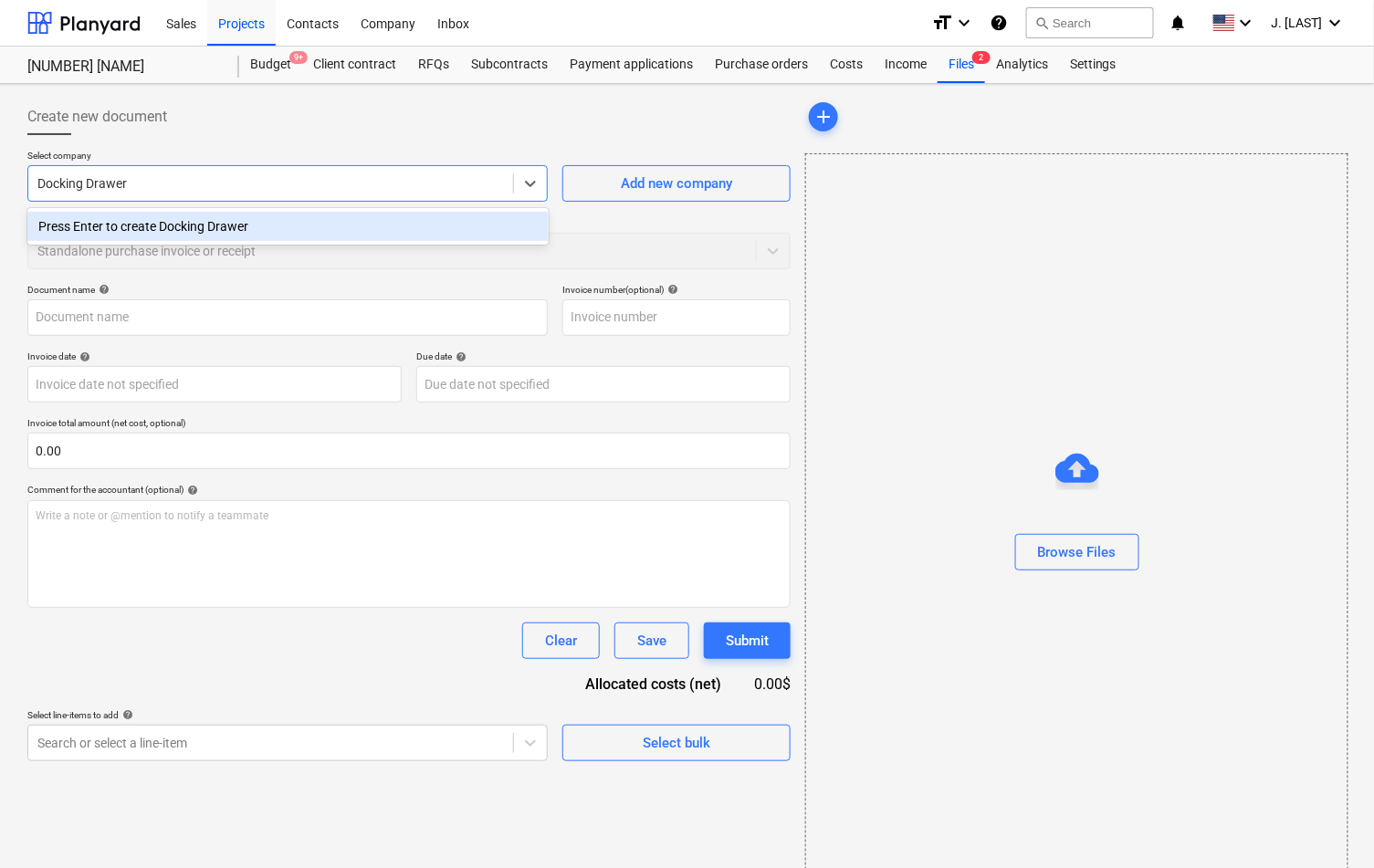 type 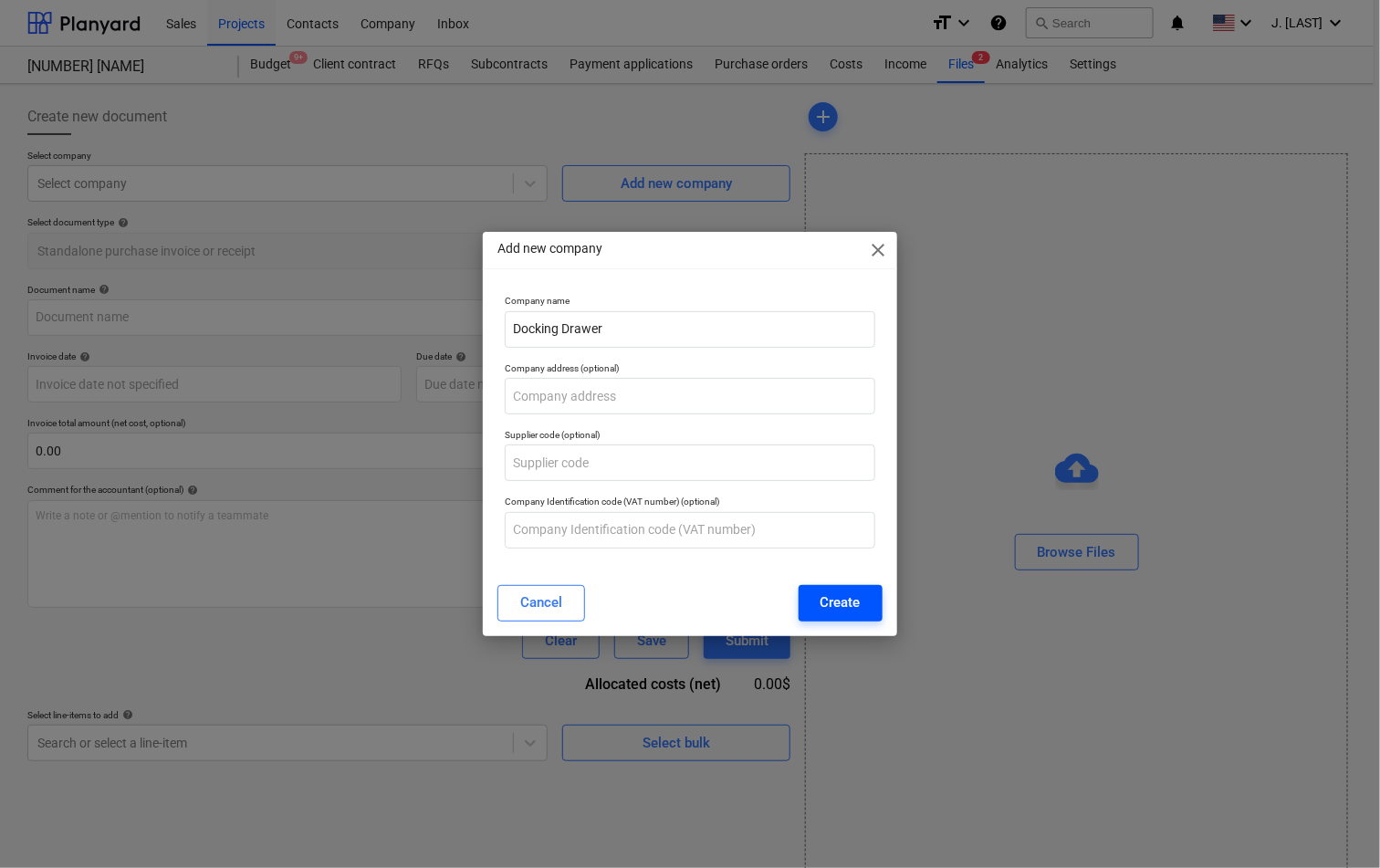 click on "Create" at bounding box center (841, 603) 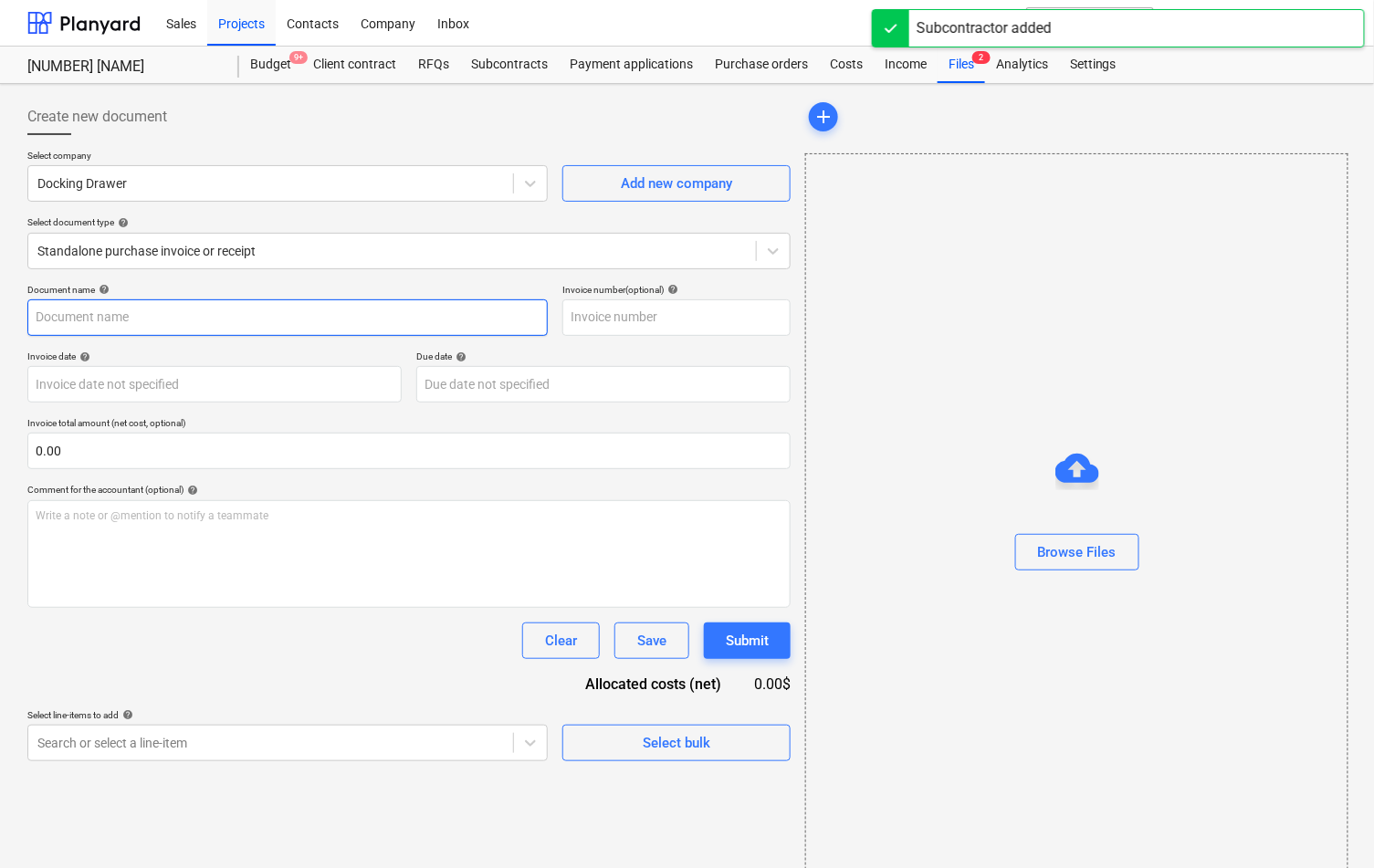click at bounding box center (288, 318) 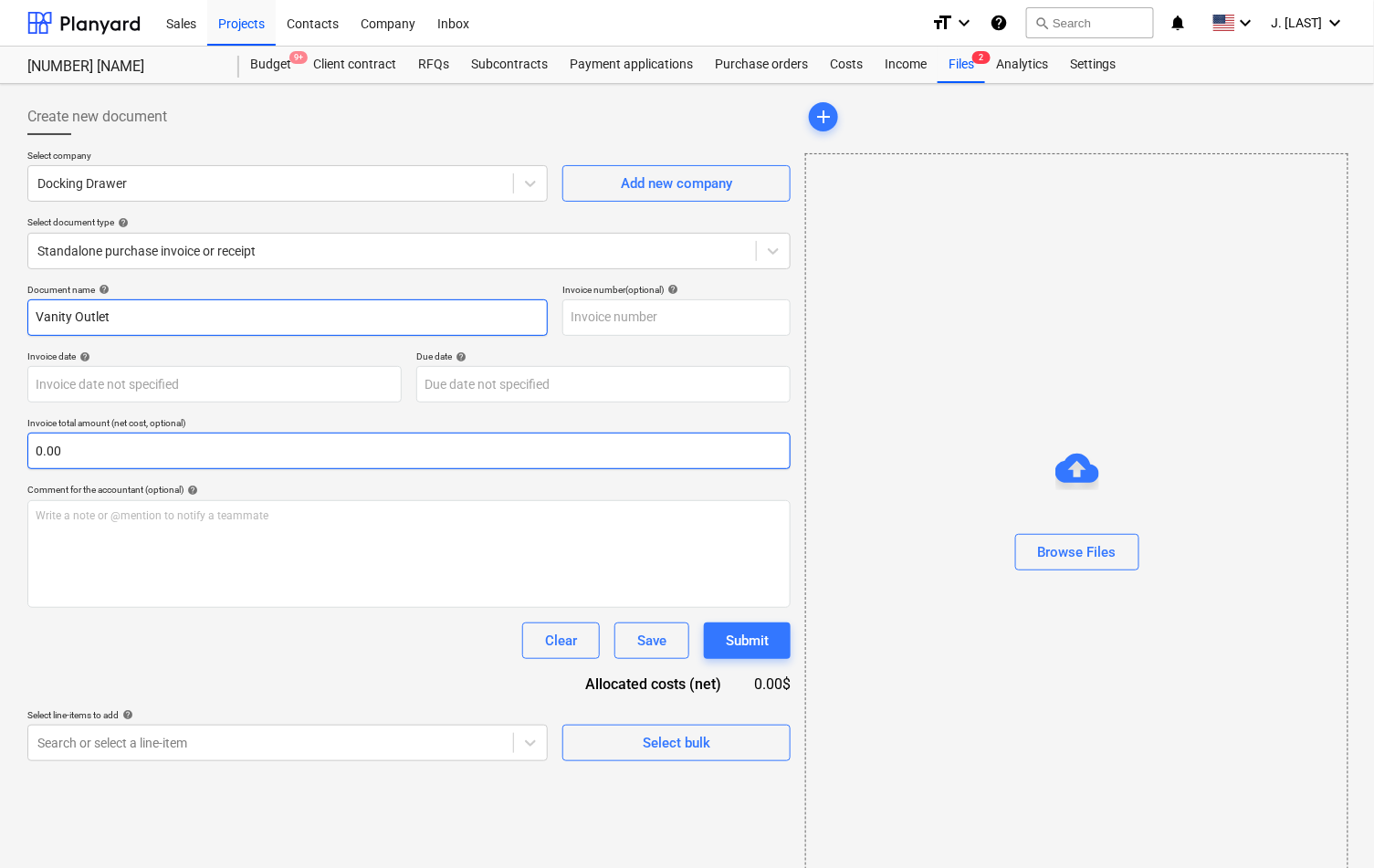 type on "Vanity Outlet" 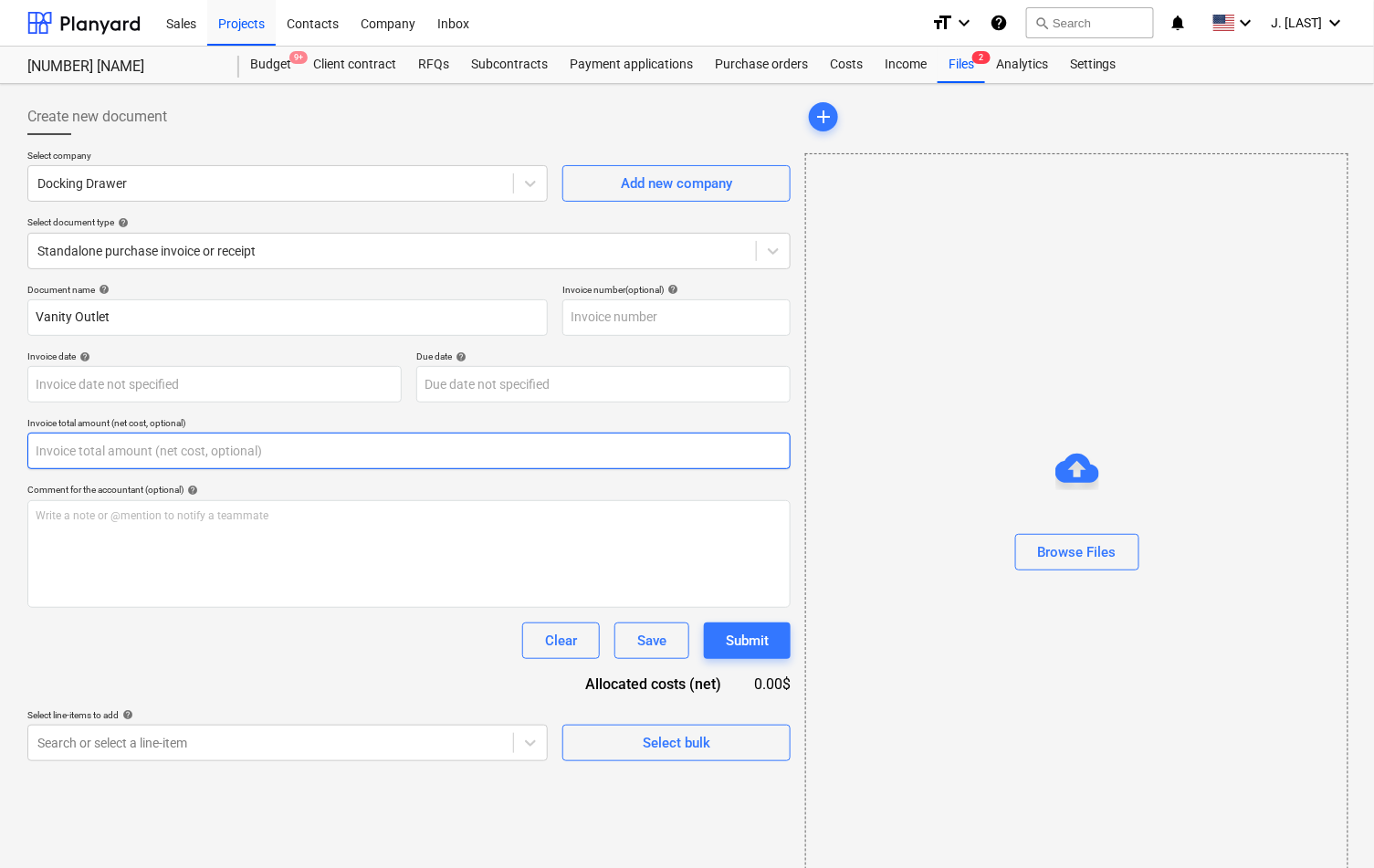 click at bounding box center (409, 451) 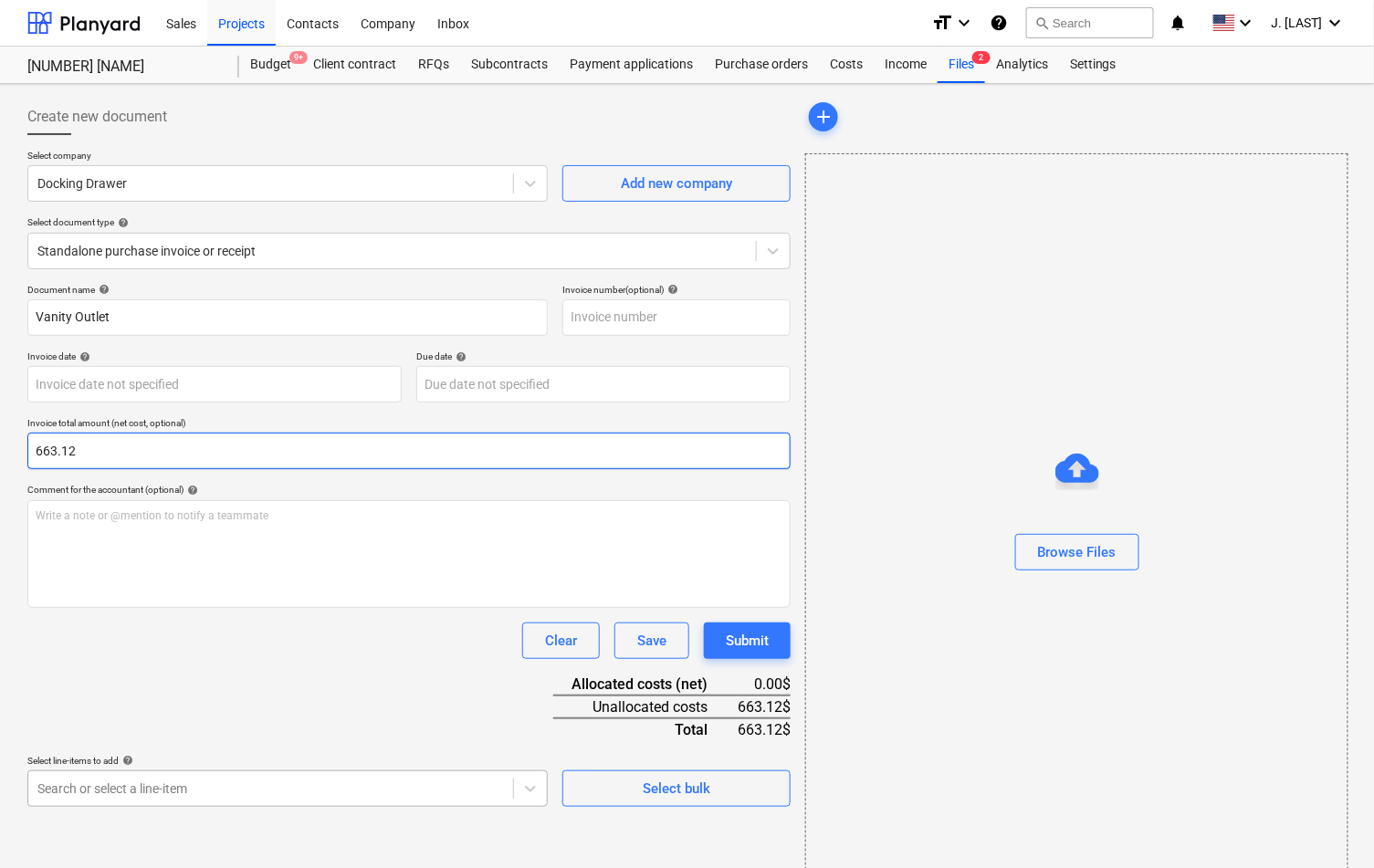 type on "663.12" 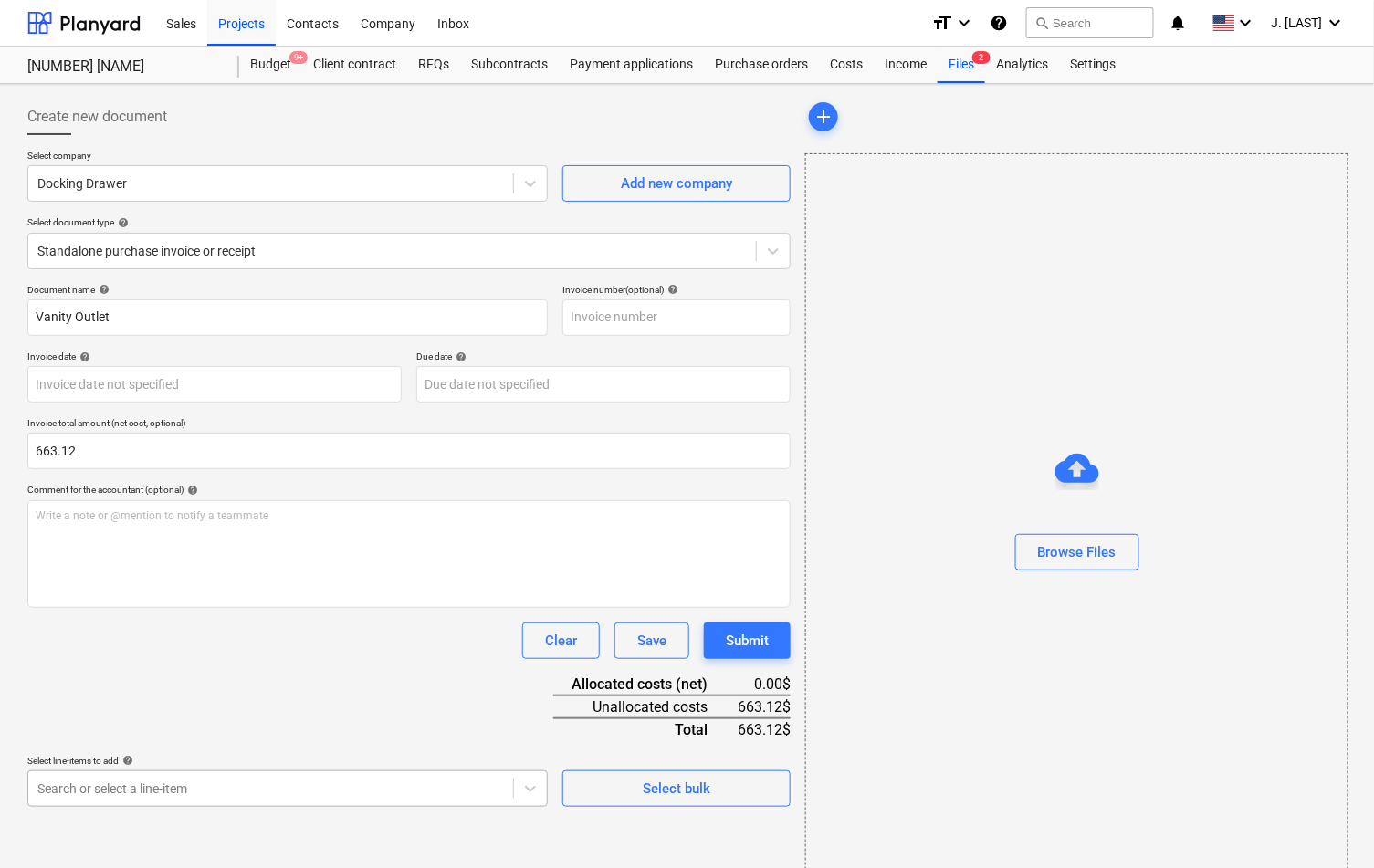 click on "Sales Projects Contacts Company Inbox format_size keyboard_arrow_down help search Search notifications 0 keyboard_arrow_down J. [LAST] keyboard_arrow_down 307 Hicks 307 Hicks Budget 9+ Client contract RFQs Subcontracts Payment applications Purchase orders Costs Income Files 2 Analytics Settings Create new document Select company Docking Drawer   Add new company Select document type help Standalone purchase invoice or receipt Document name help Vanity Outlet Invoice number  (optional) help Invoice date help Press the down arrow key to interact with the calendar and
select a date. Press the question mark key to get the keyboard shortcuts for changing dates. Due date help Press the down arrow key to interact with the calendar and
select a date. Press the question mark key to get the keyboard shortcuts for changing dates. Invoice total amount (net cost, optional) 663.12 Comment for the accountant (optional) help Write a note or @mention to notify a teammate ﻿ Clear Save Submit Allocated costs (net) add" at bounding box center (687, 434) 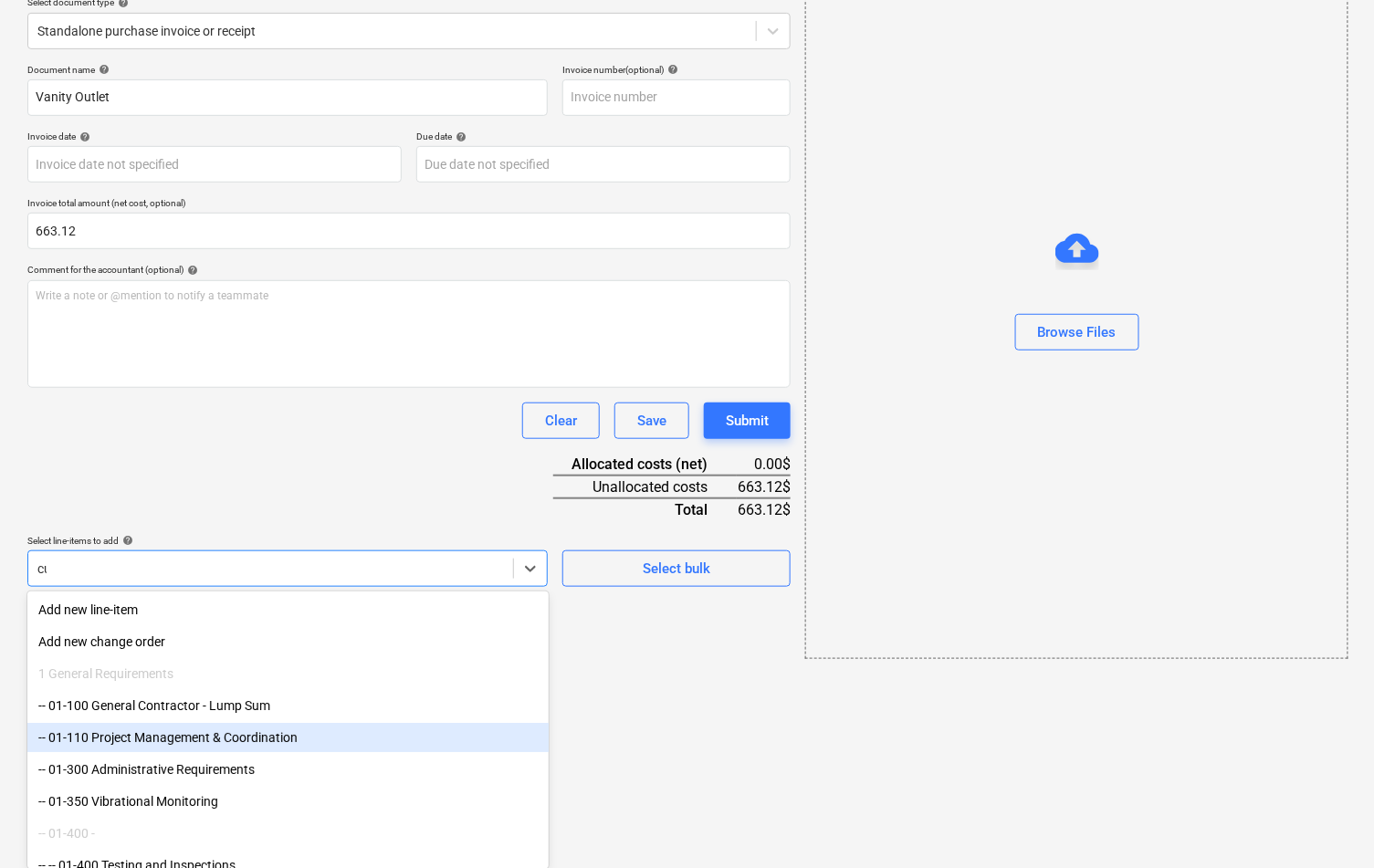 type on "cus" 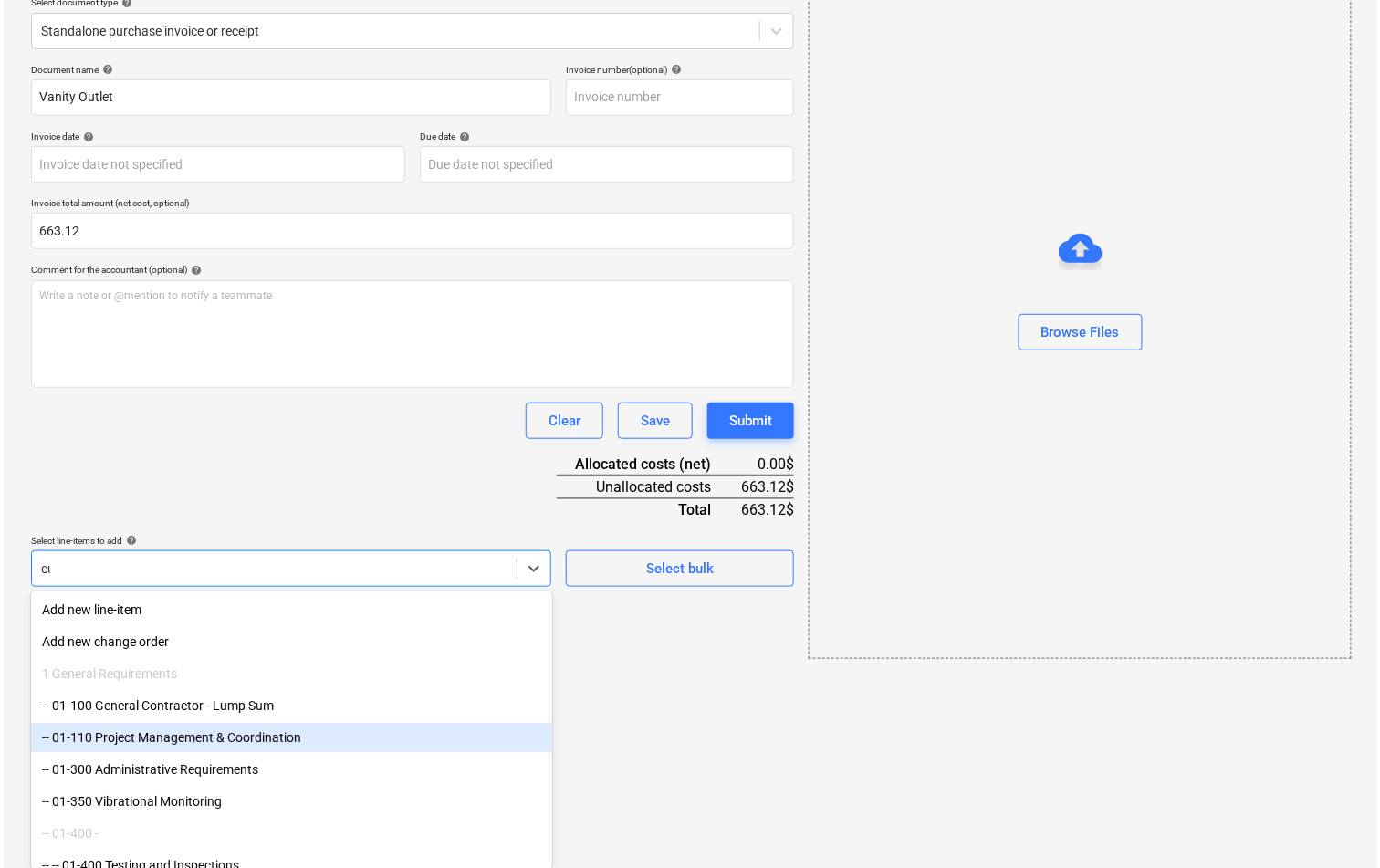 scroll, scrollTop: 24, scrollLeft: 0, axis: vertical 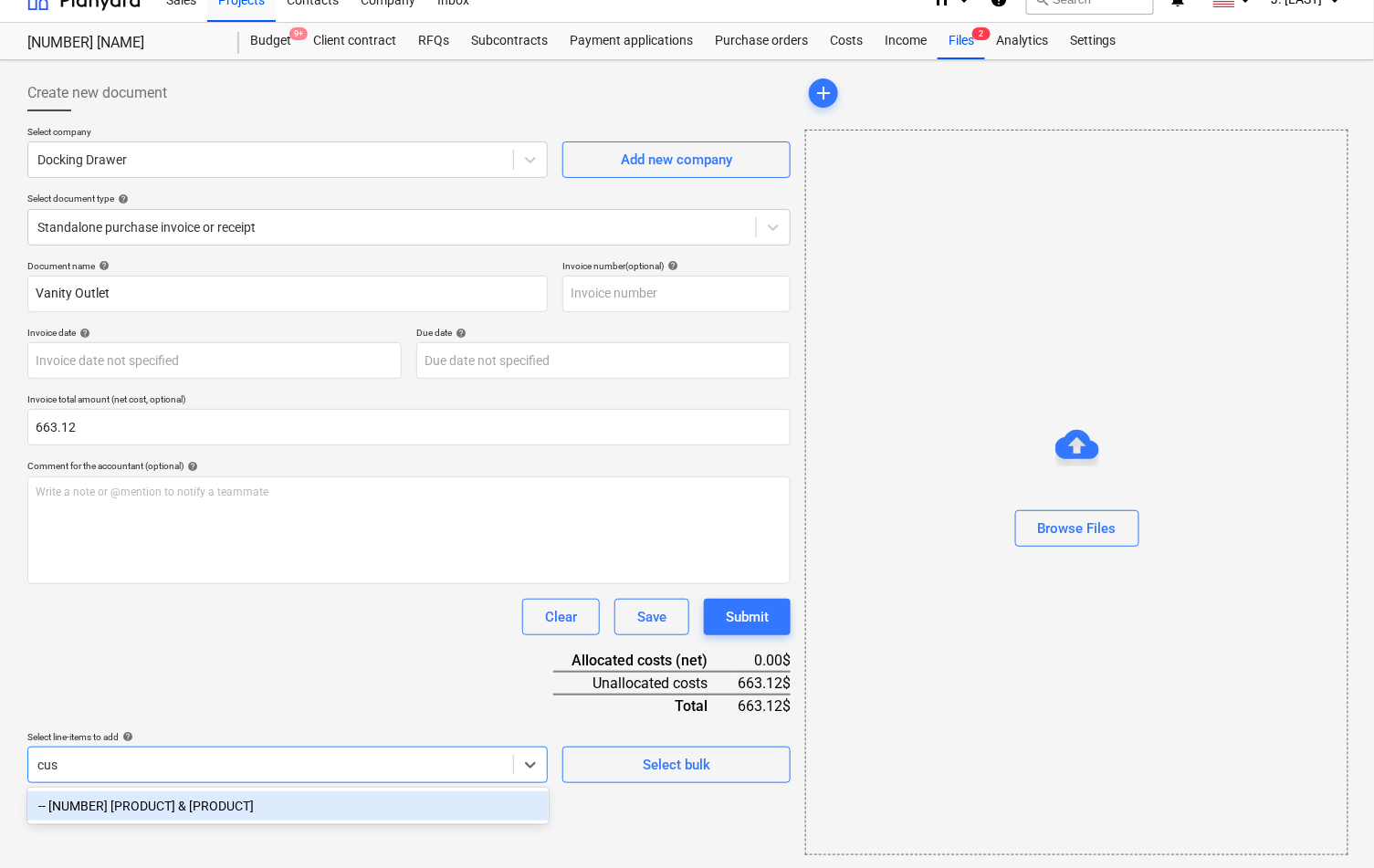 click on "--  [NUMBER] [PRODUCT] & [PRODUCT]" at bounding box center [288, 806] 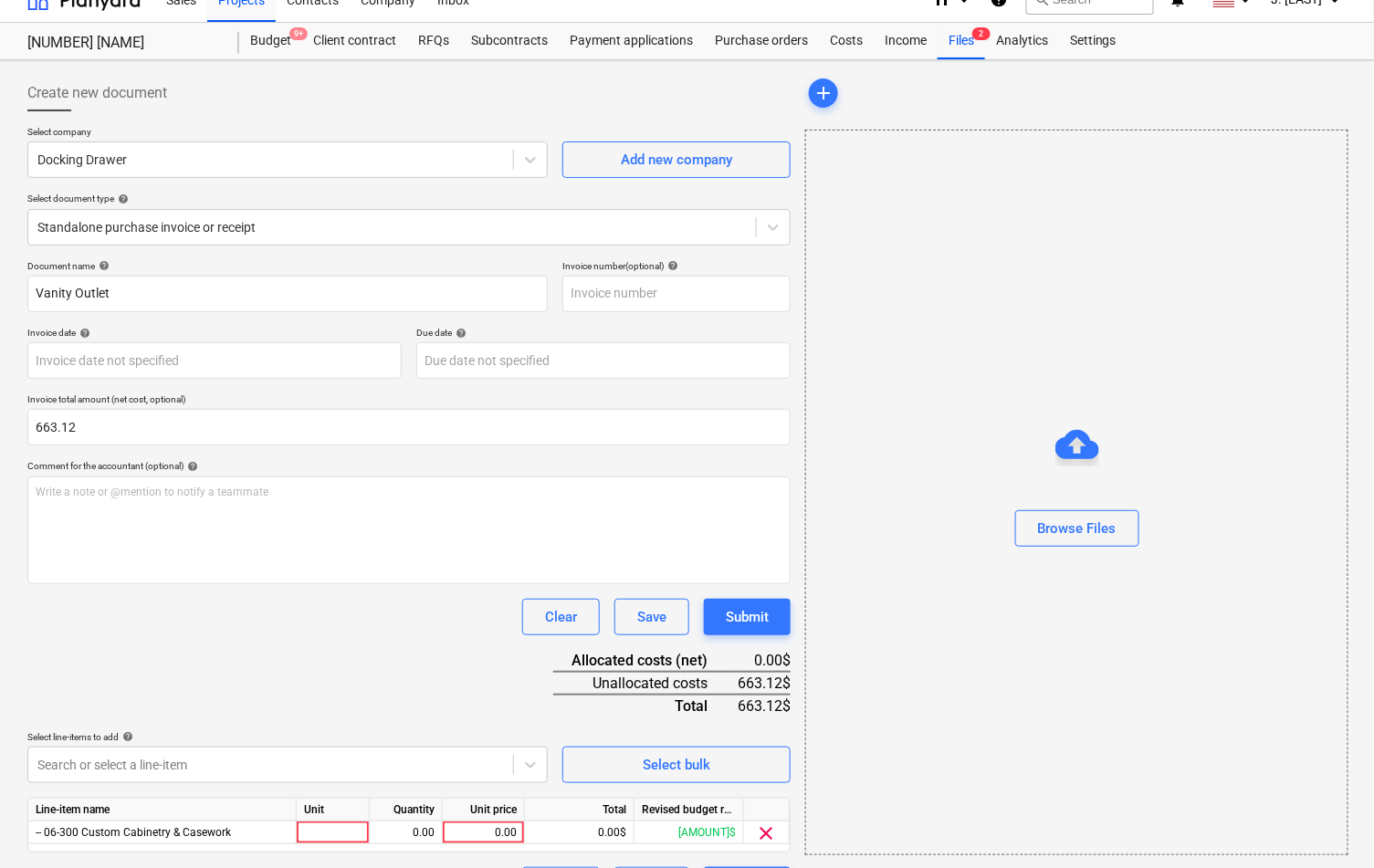click on "Document name help [PRODUCT] Invoice number  (optional) help Invoice date help Press the down arrow key to interact with the calendar and
select a date. Press the question mark key to get the keyboard shortcuts for changing dates. Due date help Press the down arrow key to interact with the calendar and
select a date. Press the question mark key to get the keyboard shortcuts for changing dates. Invoice total amount (net cost, optional) [AMOUNT] Comment for the accountant (optional) help Write a note or @mention to notify a teammate ﻿ Clear Save Submit Allocated costs (net) [AMOUNT]$ Unallocated costs [AMOUNT]$ Total [AMOUNT]$ Select line-items to add help Search or select a line-item Select bulk Line-item name Unit Quantity Unit price Total Revised budget remaining 06-300 Custom Cabinetry & Casework [AMOUNT] [AMOUNT] [AMOUNT]$ [AMOUNT]$ clear Clear Save Submit" at bounding box center (409, 581) 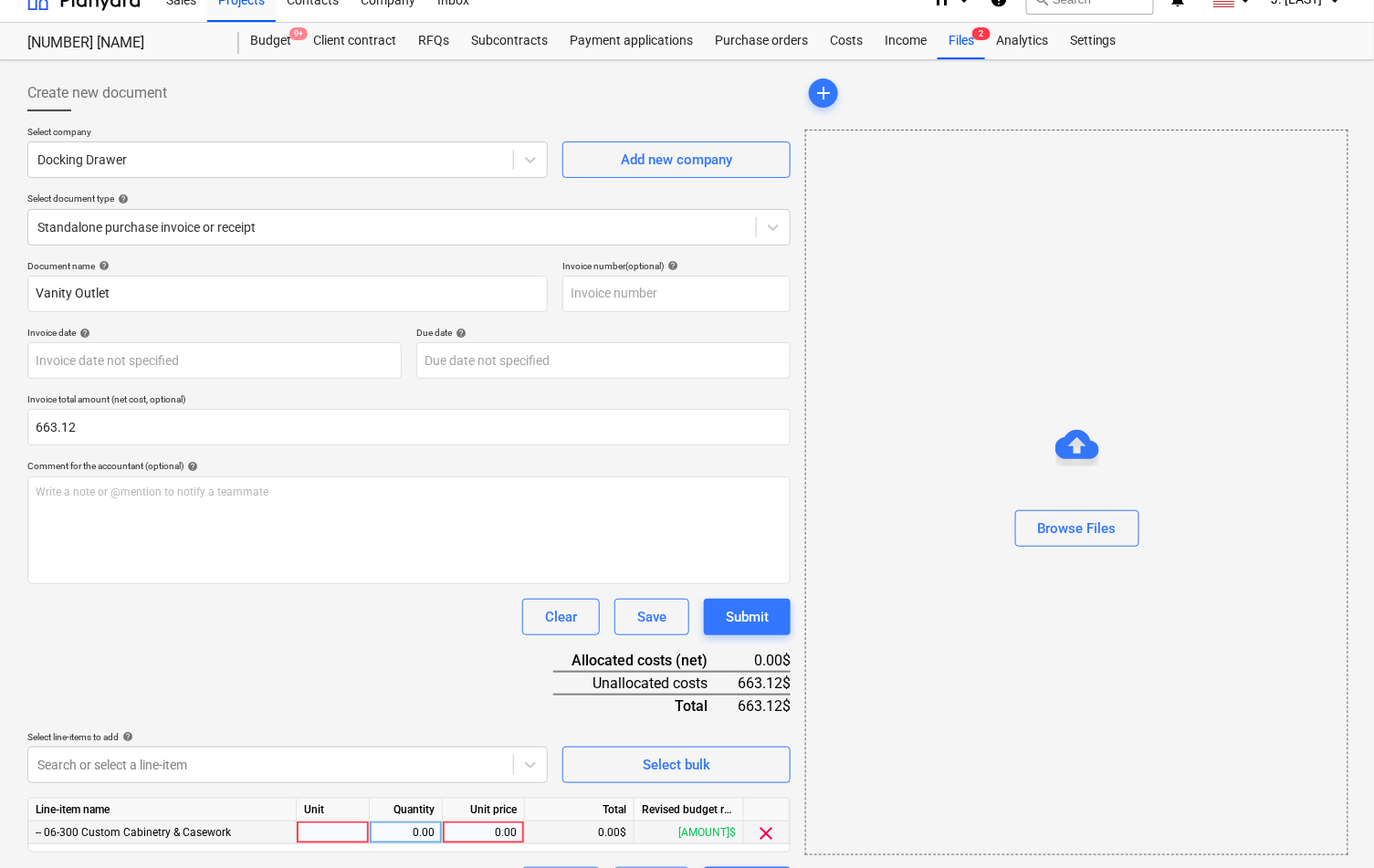 click on "0.00" at bounding box center (483, 832) 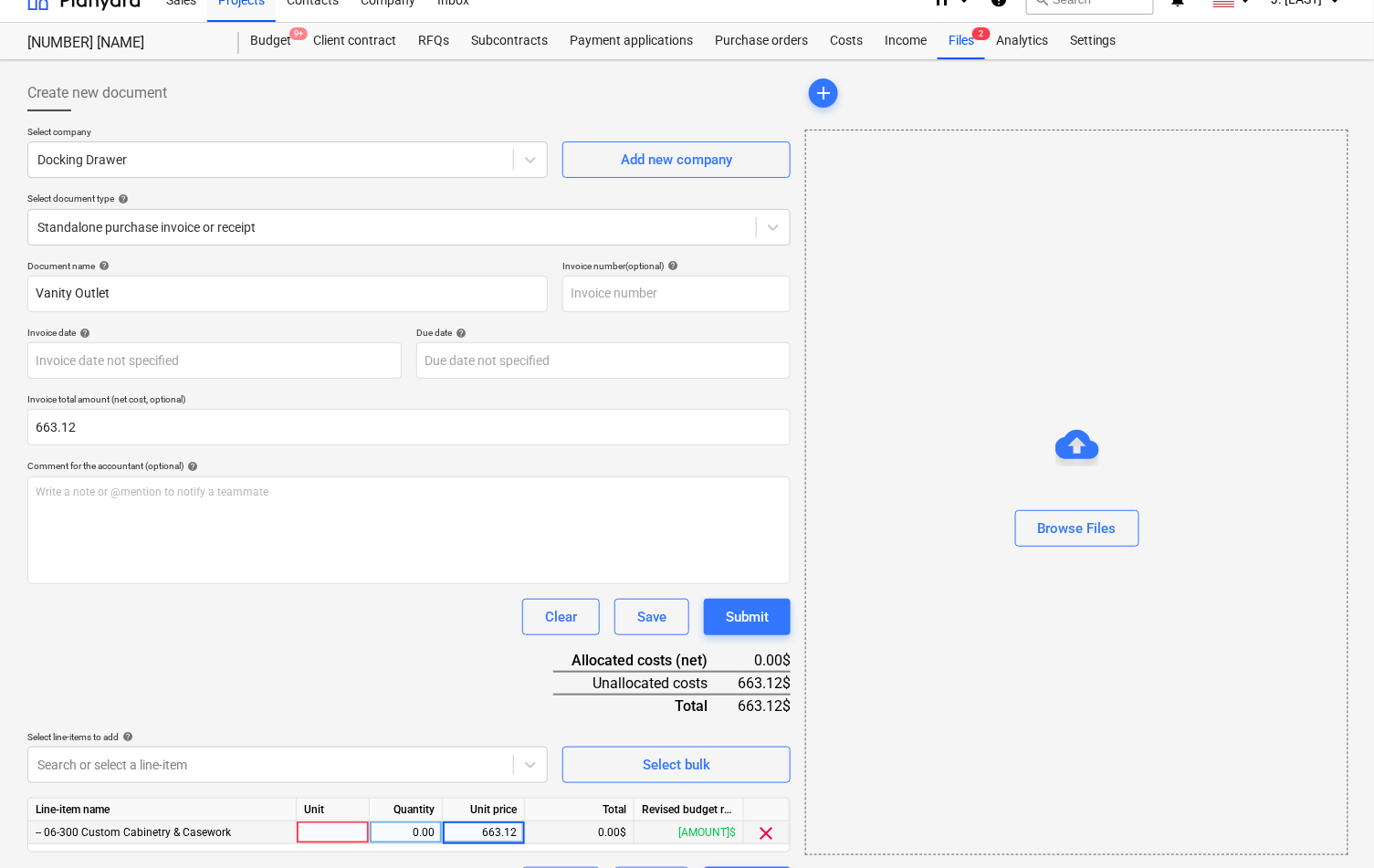 click on "Document name help Vanity Outlet Invoice number  (optional) help Invoice date help Press the down arrow key to interact with the calendar and
select a date. Press the question mark key to get the keyboard shortcuts for changing dates. Due date help Press the down arrow key to interact with the calendar and
select a date. Press the question mark key to get the keyboard shortcuts for changing dates. Invoice total amount (net cost, optional) 663.12 Comment for the accountant (optional) help Write a note or @mention to notify a teammate ﻿ Clear Save Submit Allocated costs (net) 0.00$ Unallocated costs 663.12$ Total 663.12$ Select line-items to add help Search or select a line-item Select bulk Line-item name Unit Quantity Unit price Total Revised budget remaining 06-300 Custom Cabinetry & Casework 0.00 663.12 0.00$ 41,094.42$ clear Clear Save Submit" at bounding box center (409, 581) 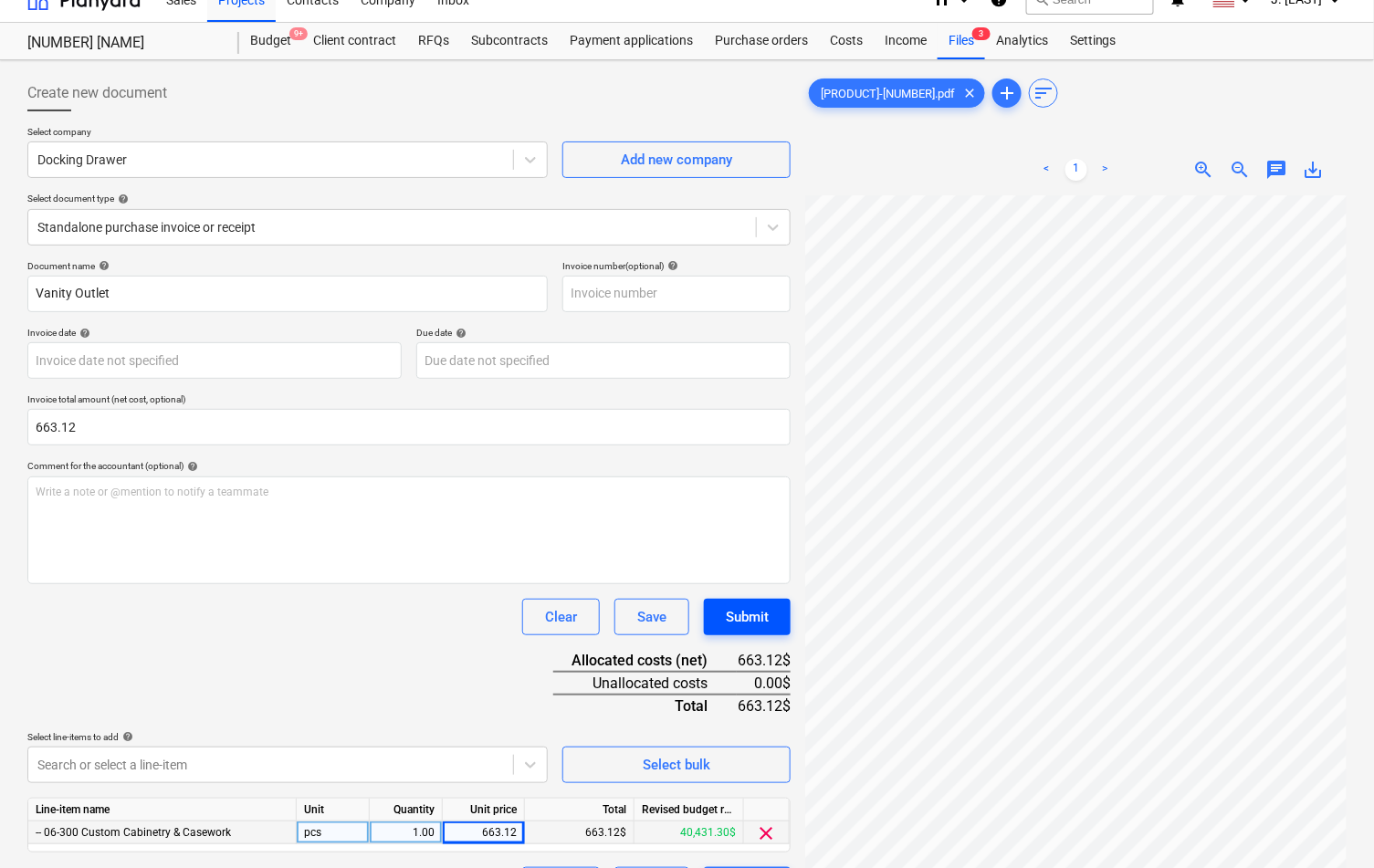 click on "Submit" at bounding box center (747, 617) 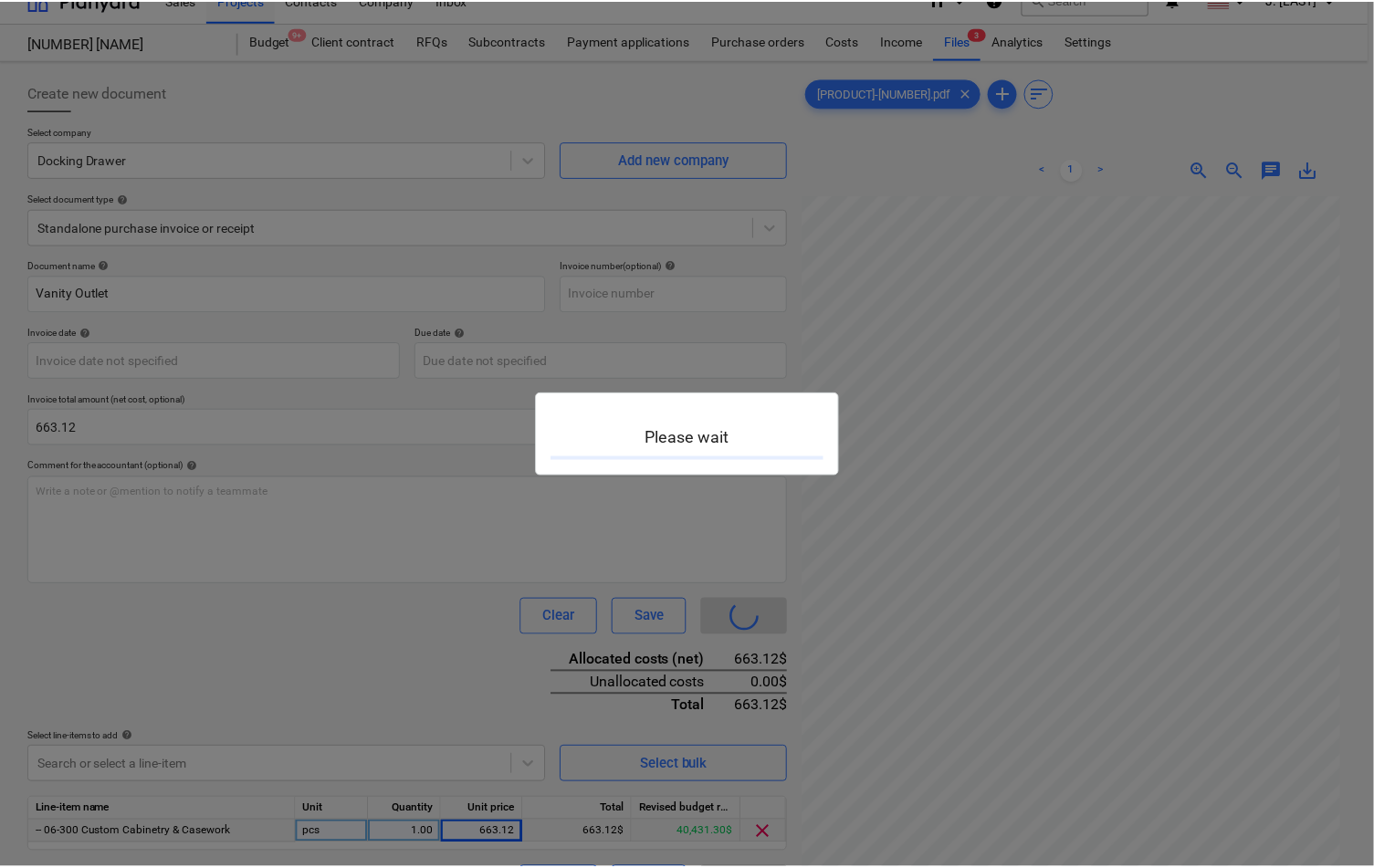scroll, scrollTop: 0, scrollLeft: 0, axis: both 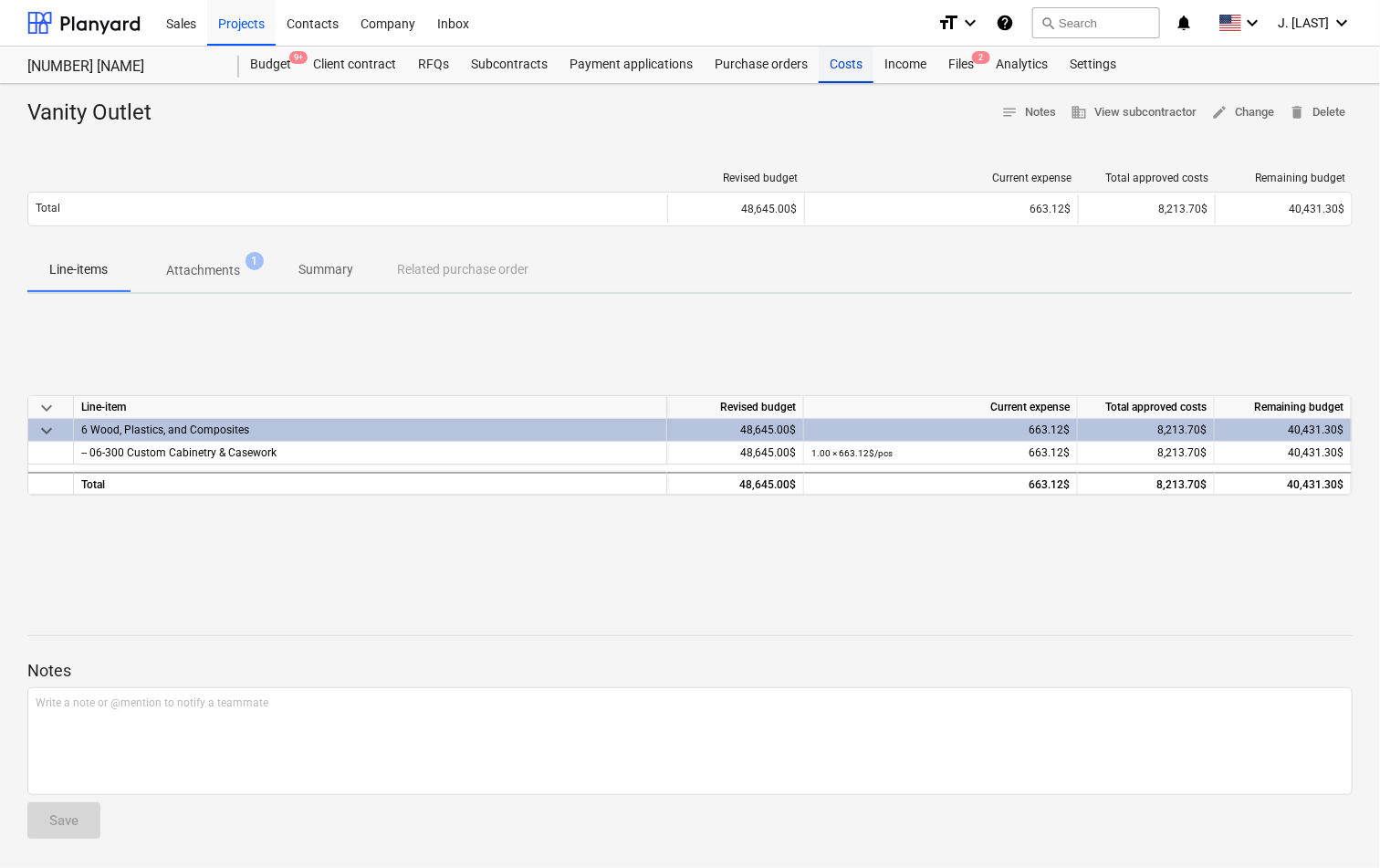 click on "Costs" at bounding box center [846, 65] 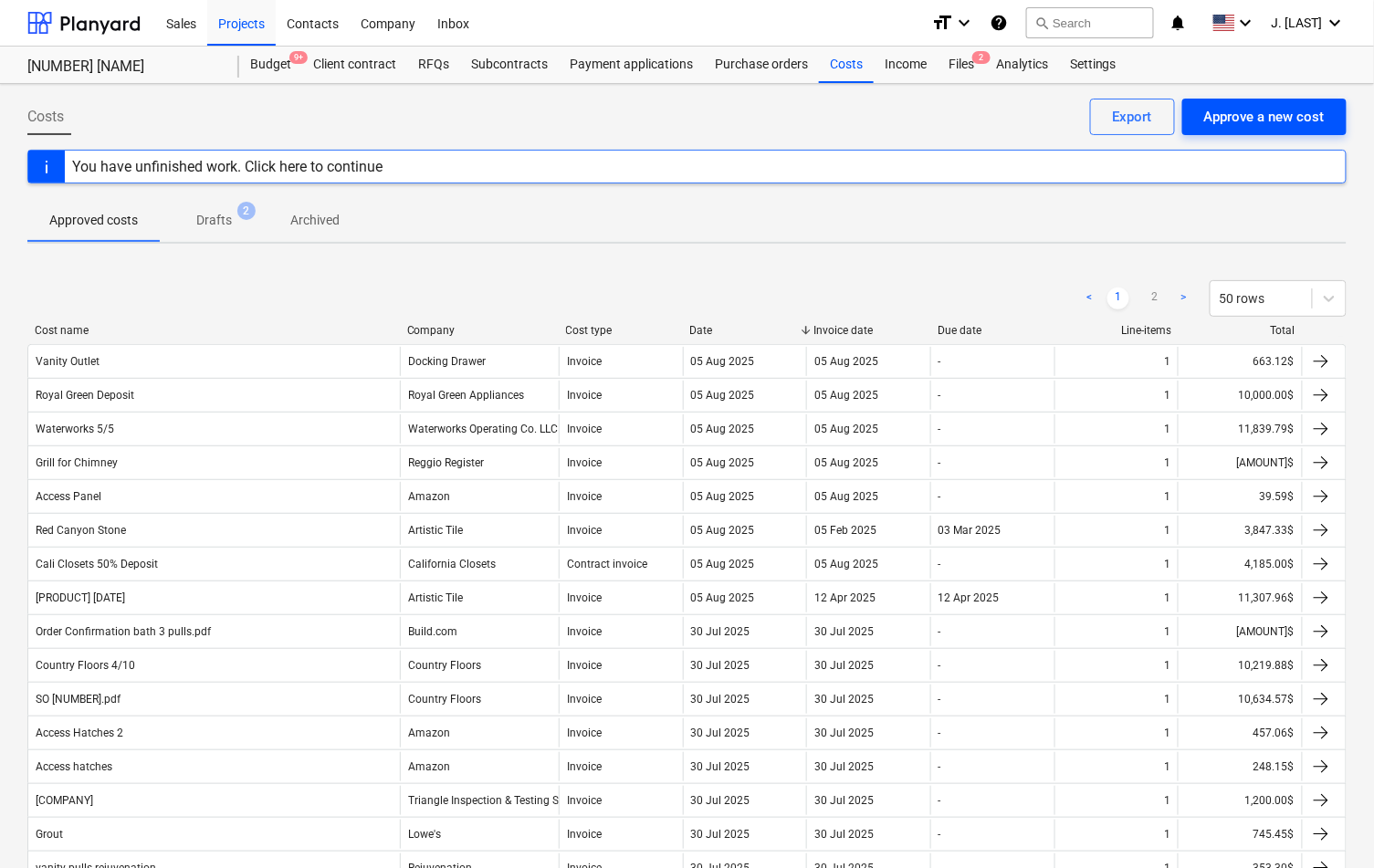 click on "Approve a new cost" at bounding box center (1264, 117) 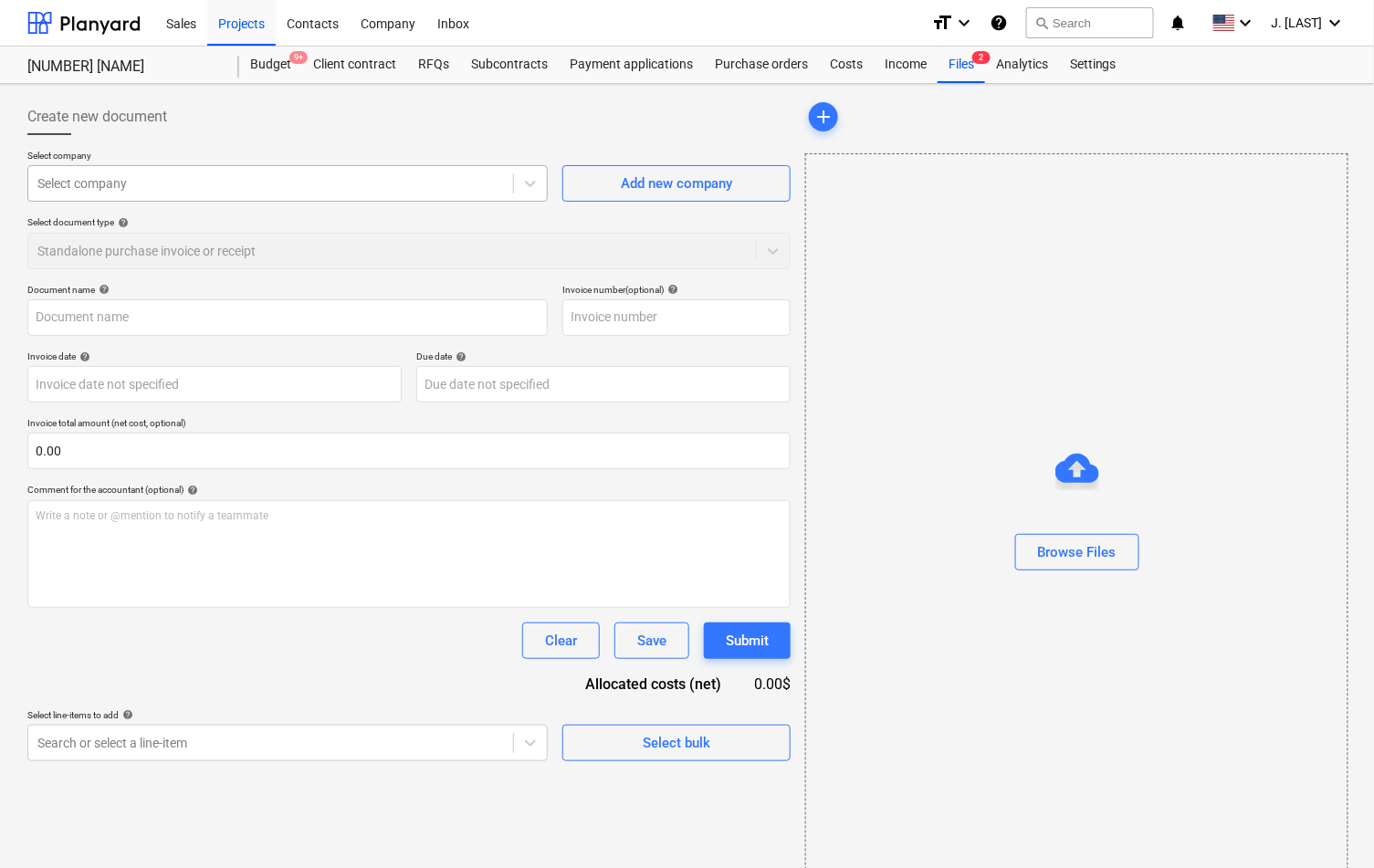 click at bounding box center (270, 183) 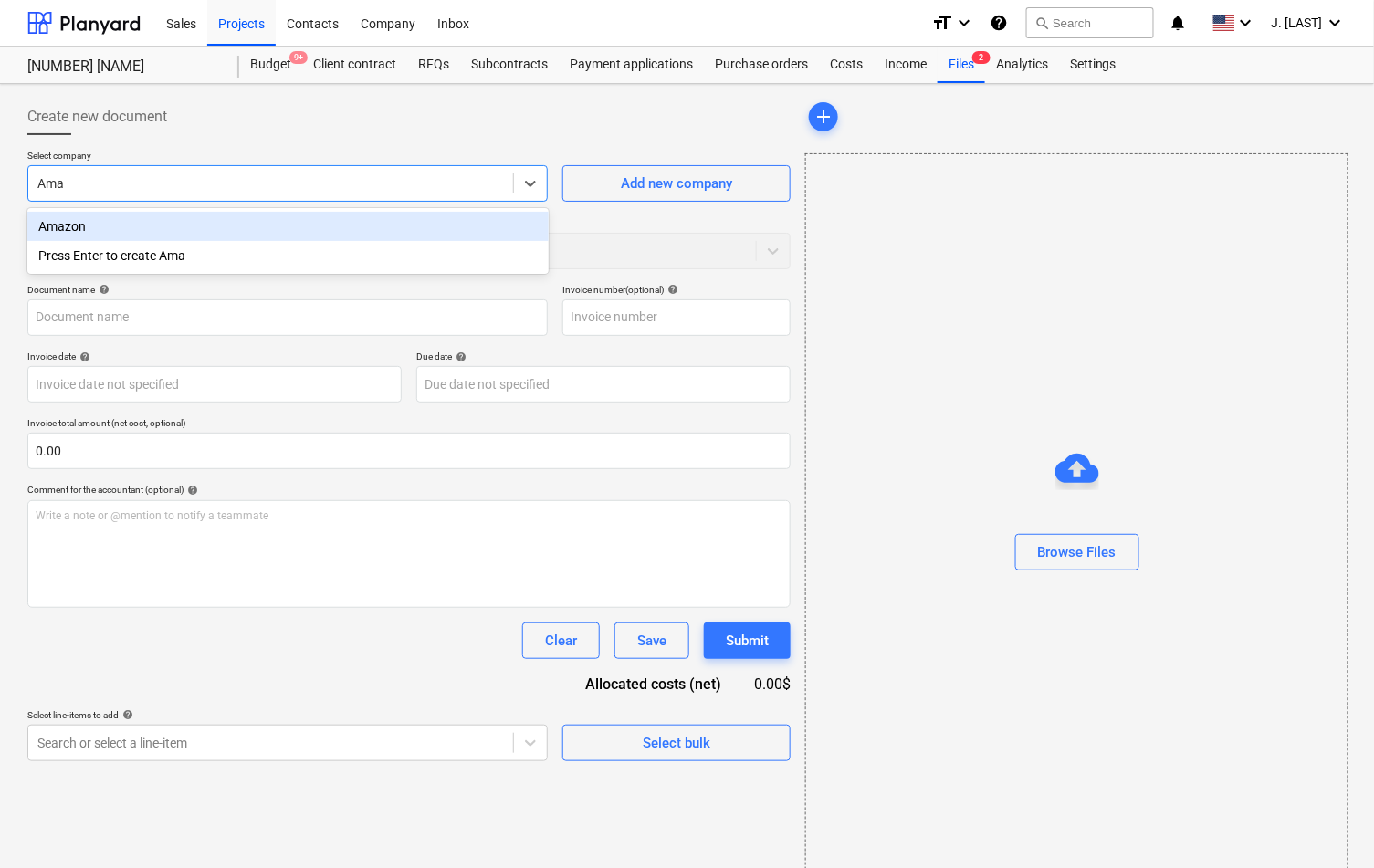 type on "Amaz" 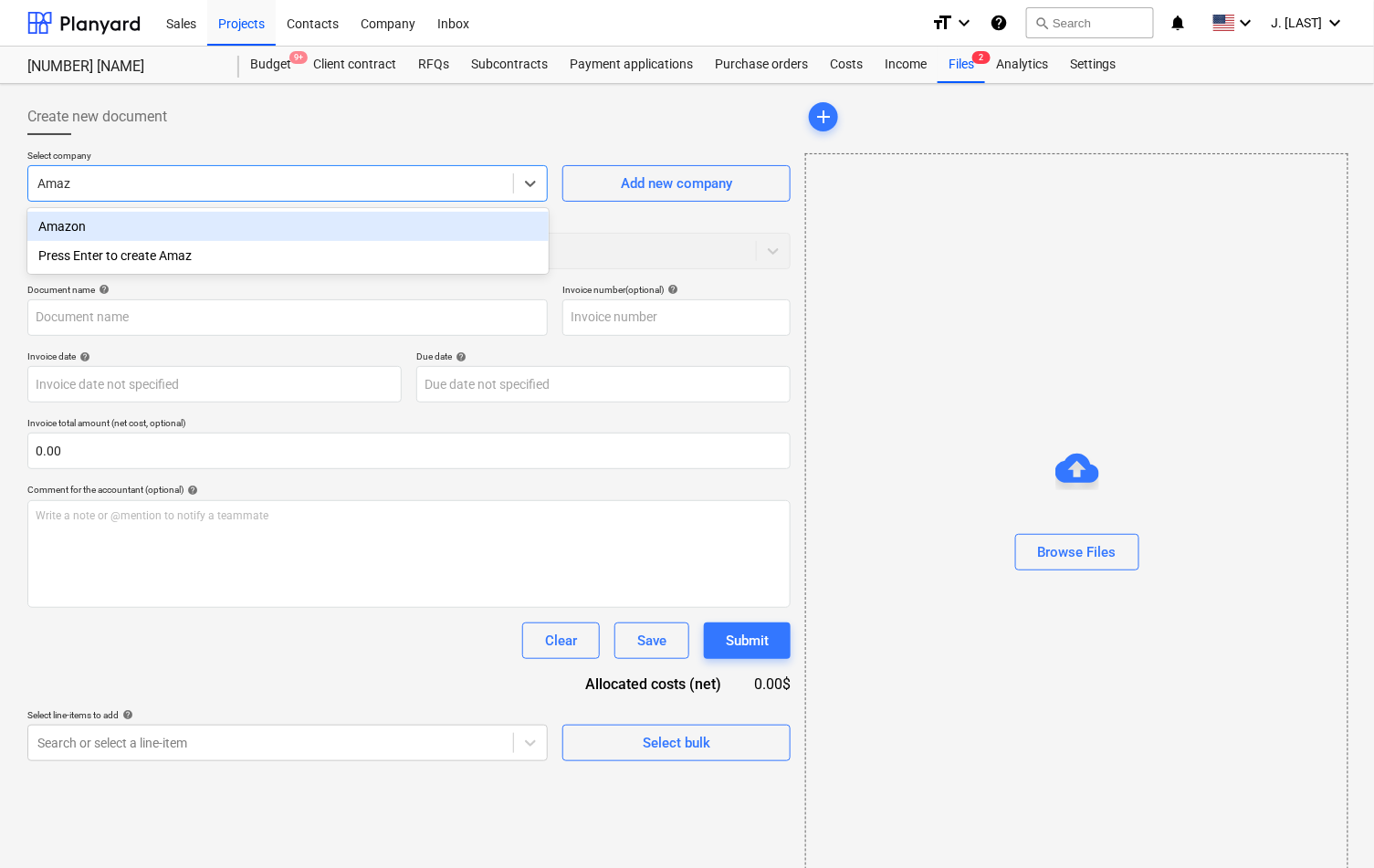 click on "Amazon" at bounding box center (288, 226) 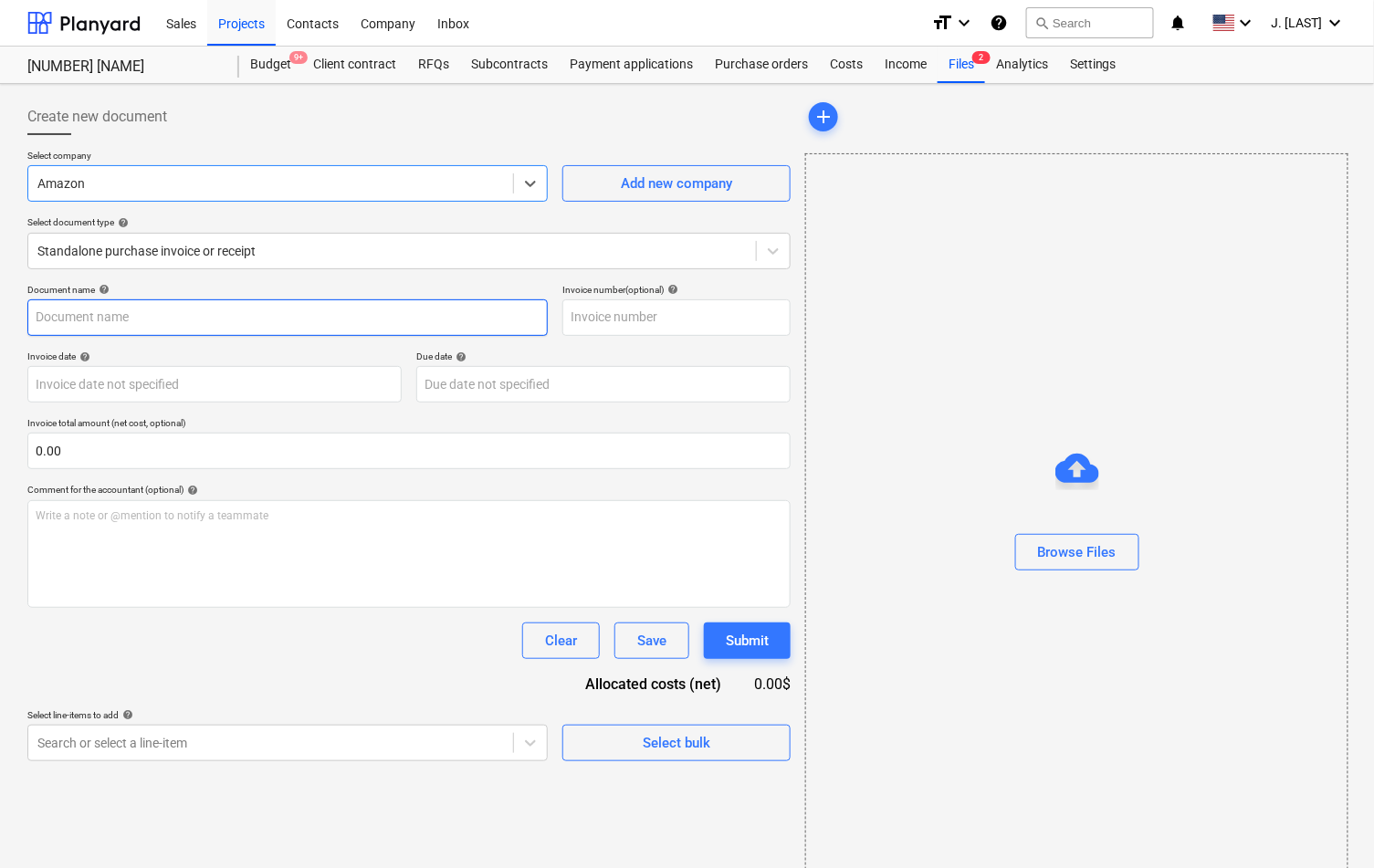 click at bounding box center (288, 318) 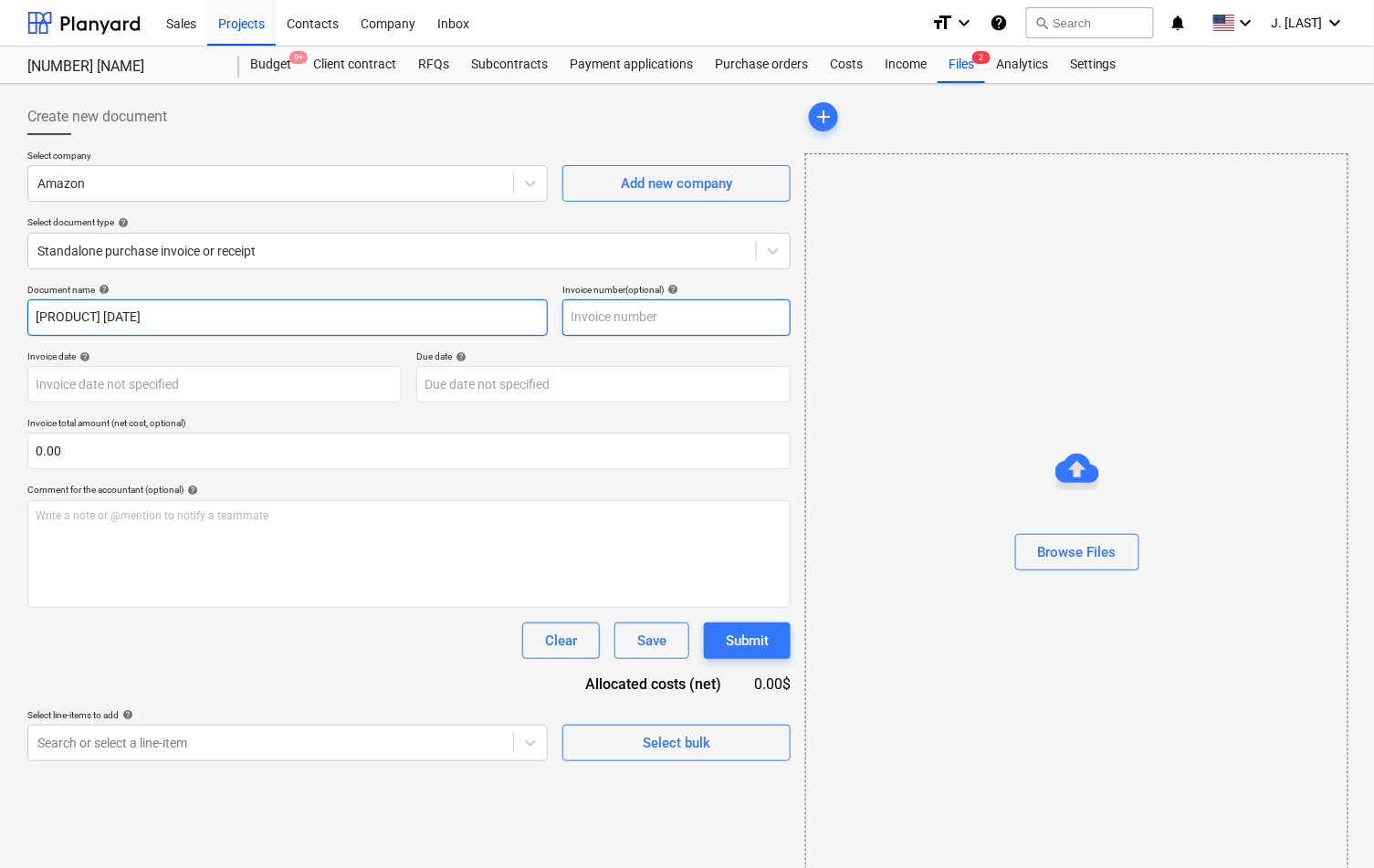 type on "[PRODUCT] [DATE]" 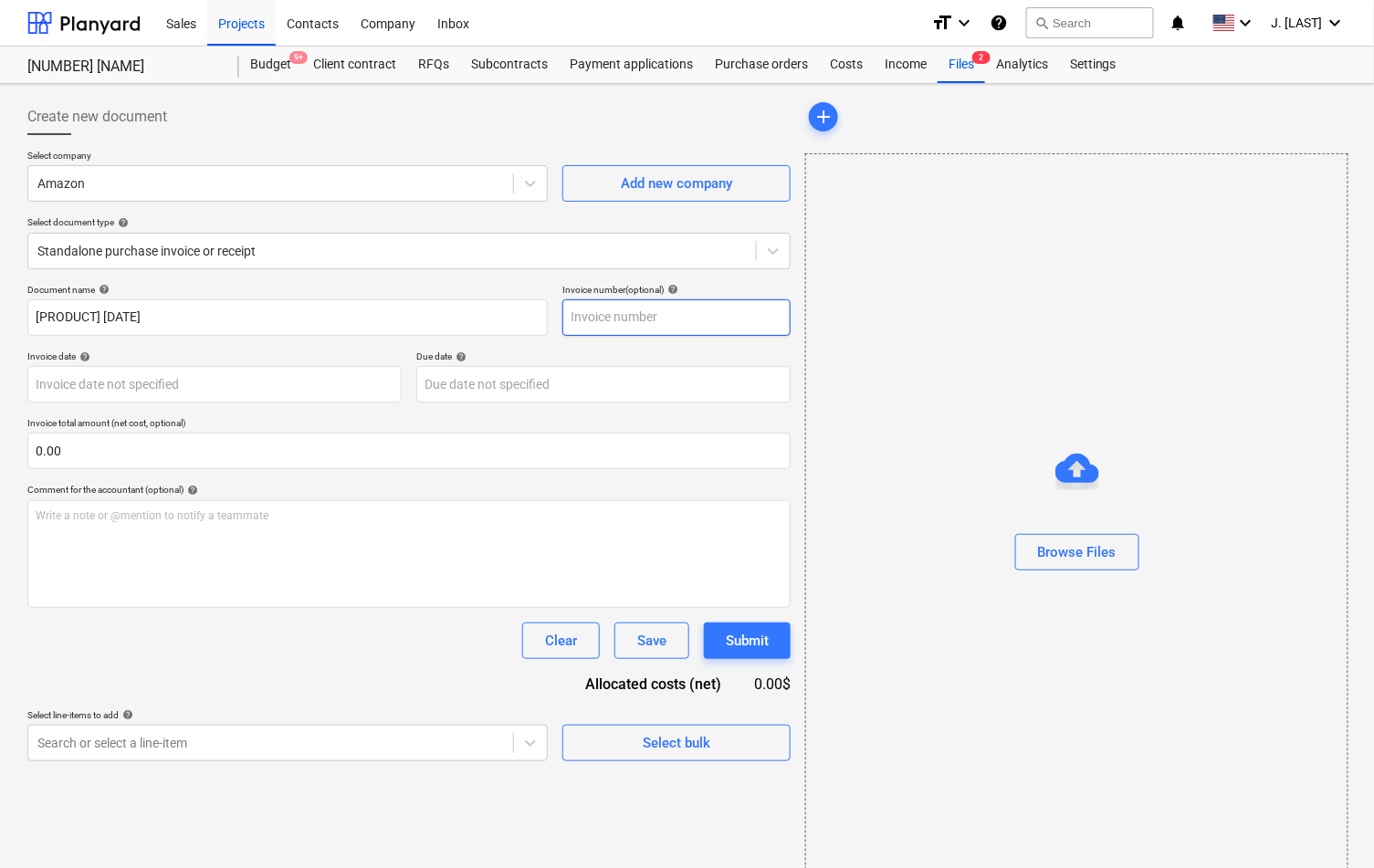 click at bounding box center (677, 318) 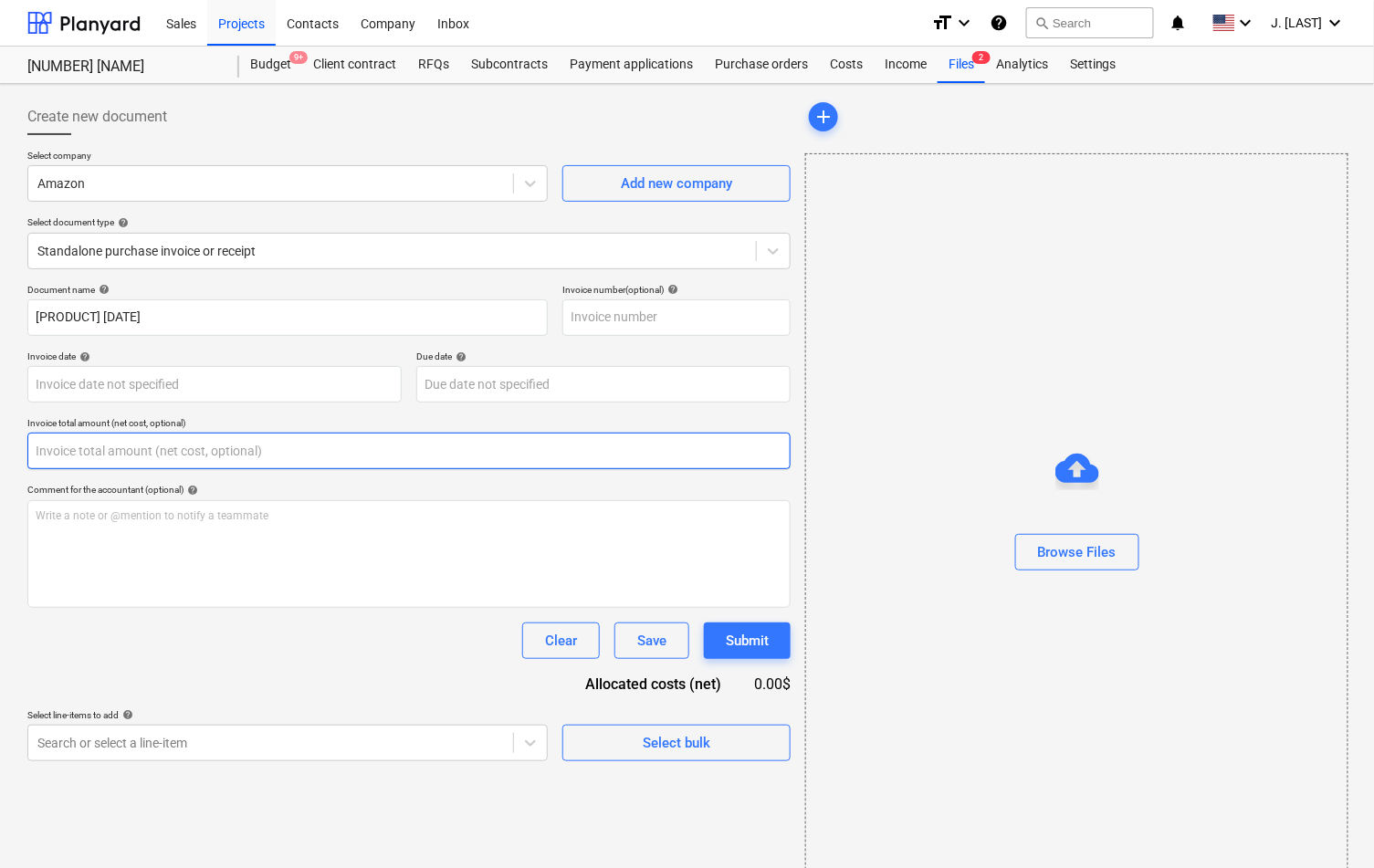 click at bounding box center [409, 451] 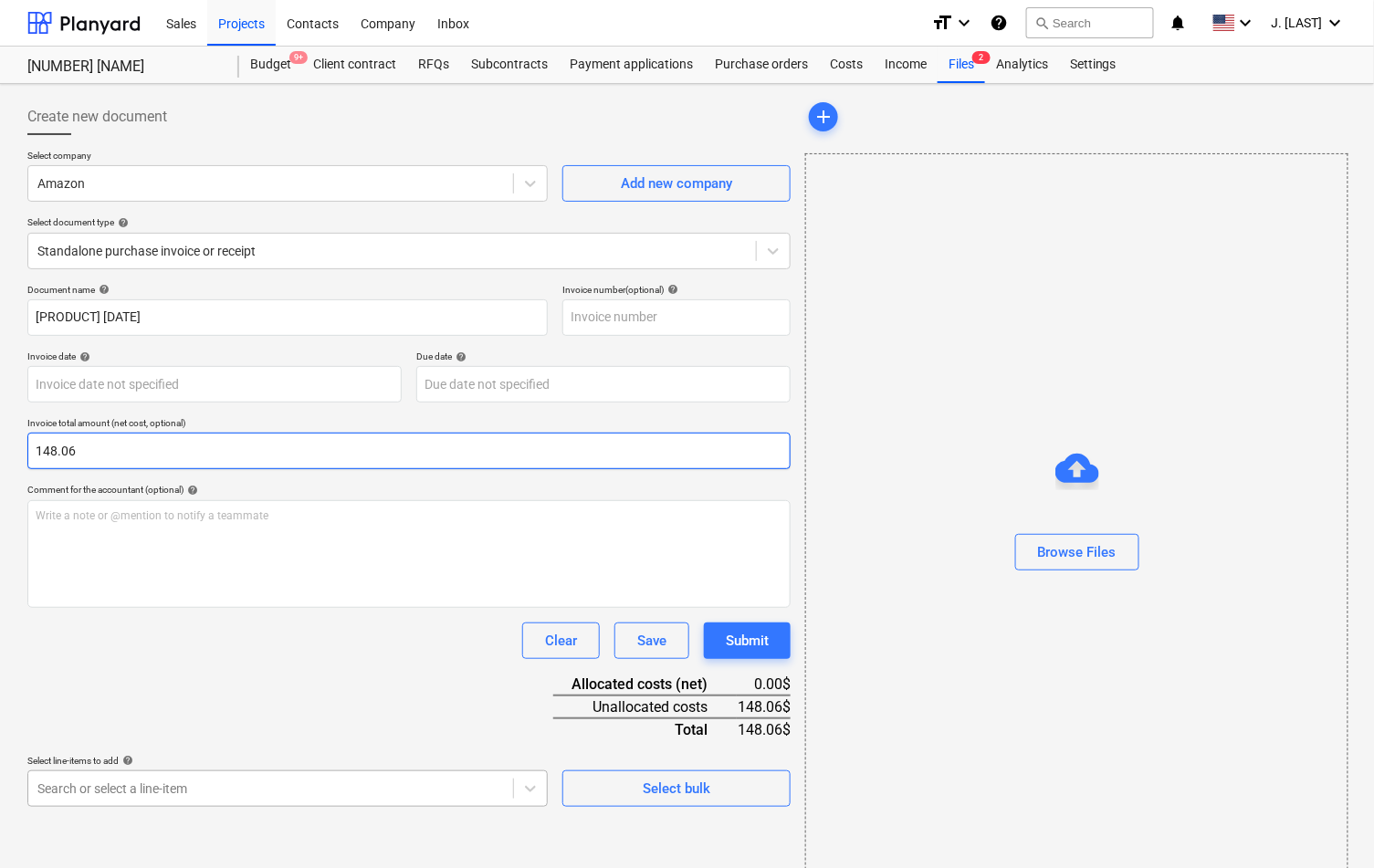 type on "148.06" 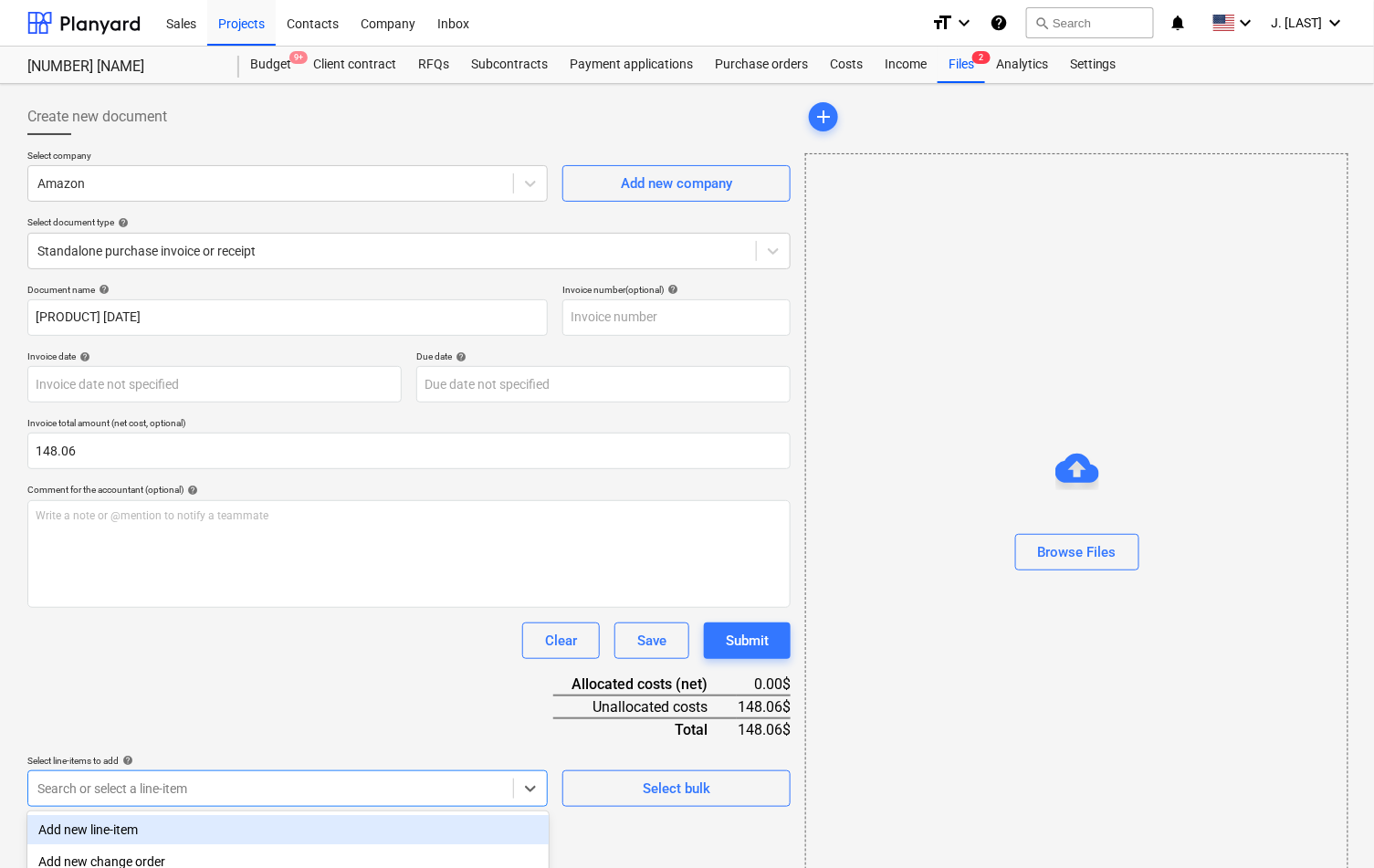 scroll, scrollTop: 220, scrollLeft: 0, axis: vertical 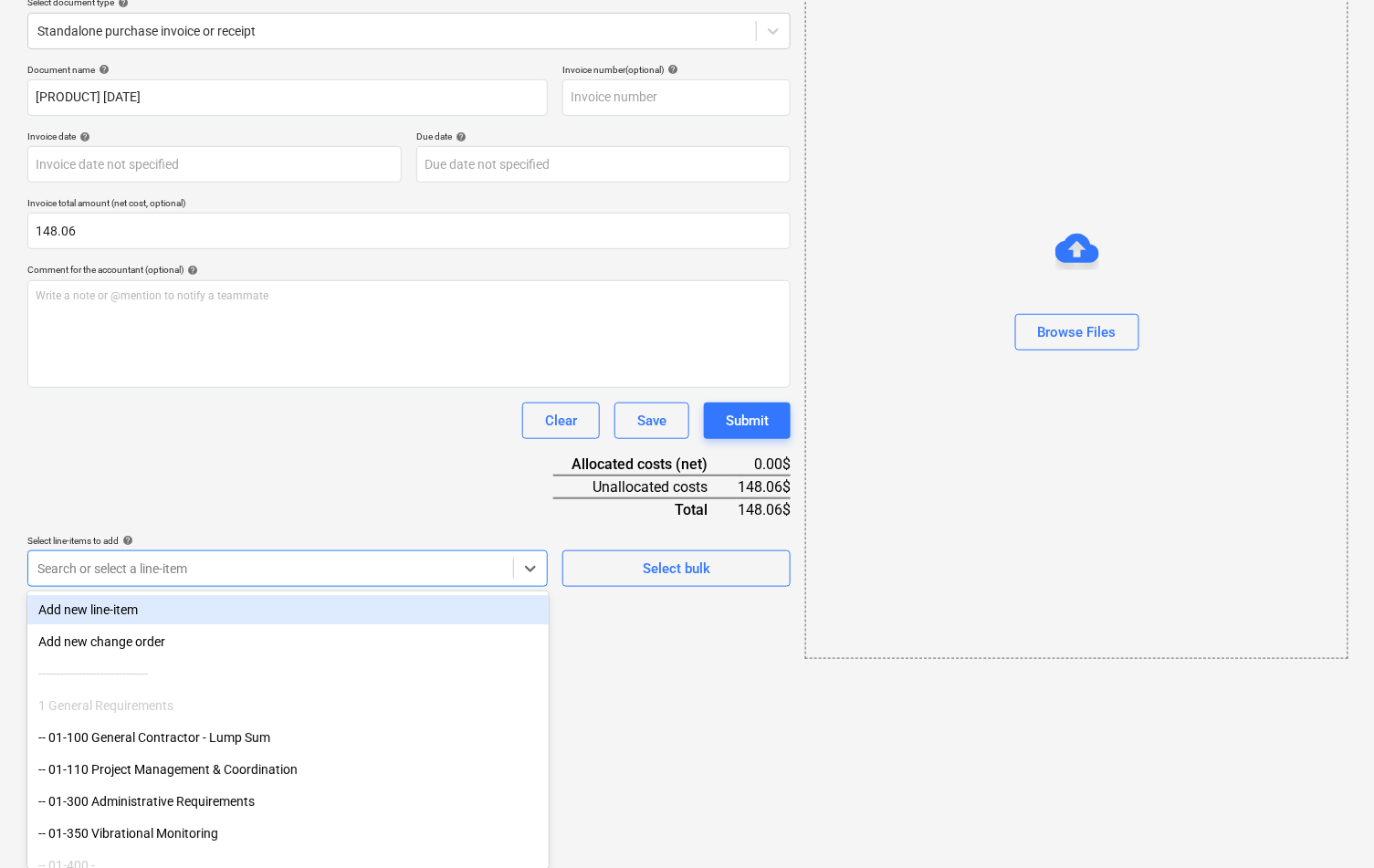 click on "Sales Projects Contacts Company Inbox format_size keyboard_arrow_down help search Search notifications 0 keyboard_arrow_down J. Popky keyboard_arrow_down 307 Hicks 307 Hicks Budget 9+ Client contract RFQs Subcontracts Payment applications Purchase orders Costs Income Files 2 Analytics Settings Create new document Select company Amazon   Add new company Select document type help Standalone purchase invoice or receipt Document name help Access Panel 5/4 Invoice number  (optional) help Invoice date help Press the down arrow key to interact with the calendar and
select a date. Press the question mark key to get the keyboard shortcuts for changing dates. Due date help Press the down arrow key to interact with the calendar and
select a date. Press the question mark key to get the keyboard shortcuts for changing dates. Invoice total amount (net cost, optional) 148.06 Comment for the accountant (optional) help Write a note or @mention to teammate ﻿ Clear Save Submit Allocated costs (net) 0.00$" at bounding box center (687, 214) 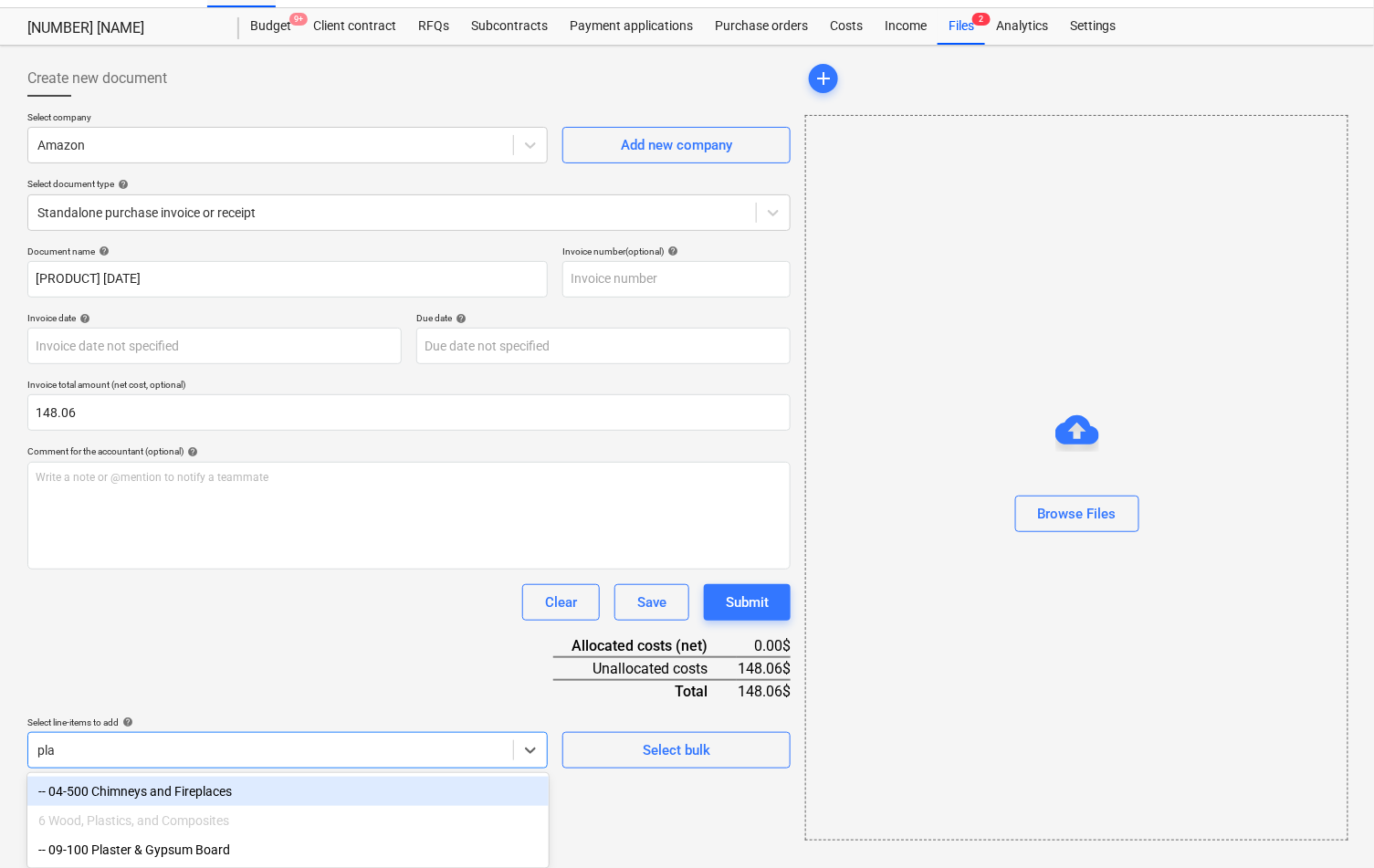 type on "plas" 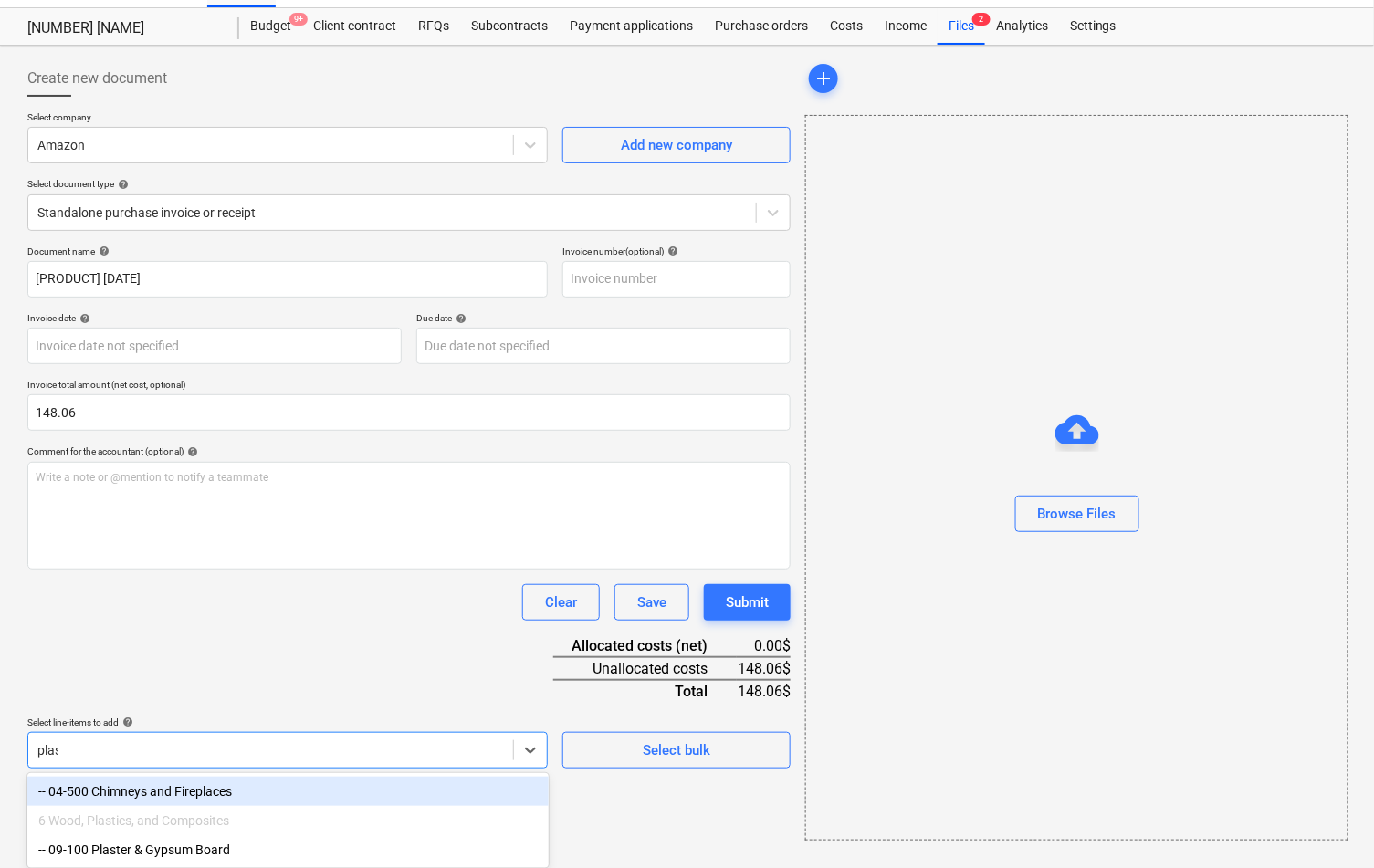 scroll, scrollTop: 24, scrollLeft: 0, axis: vertical 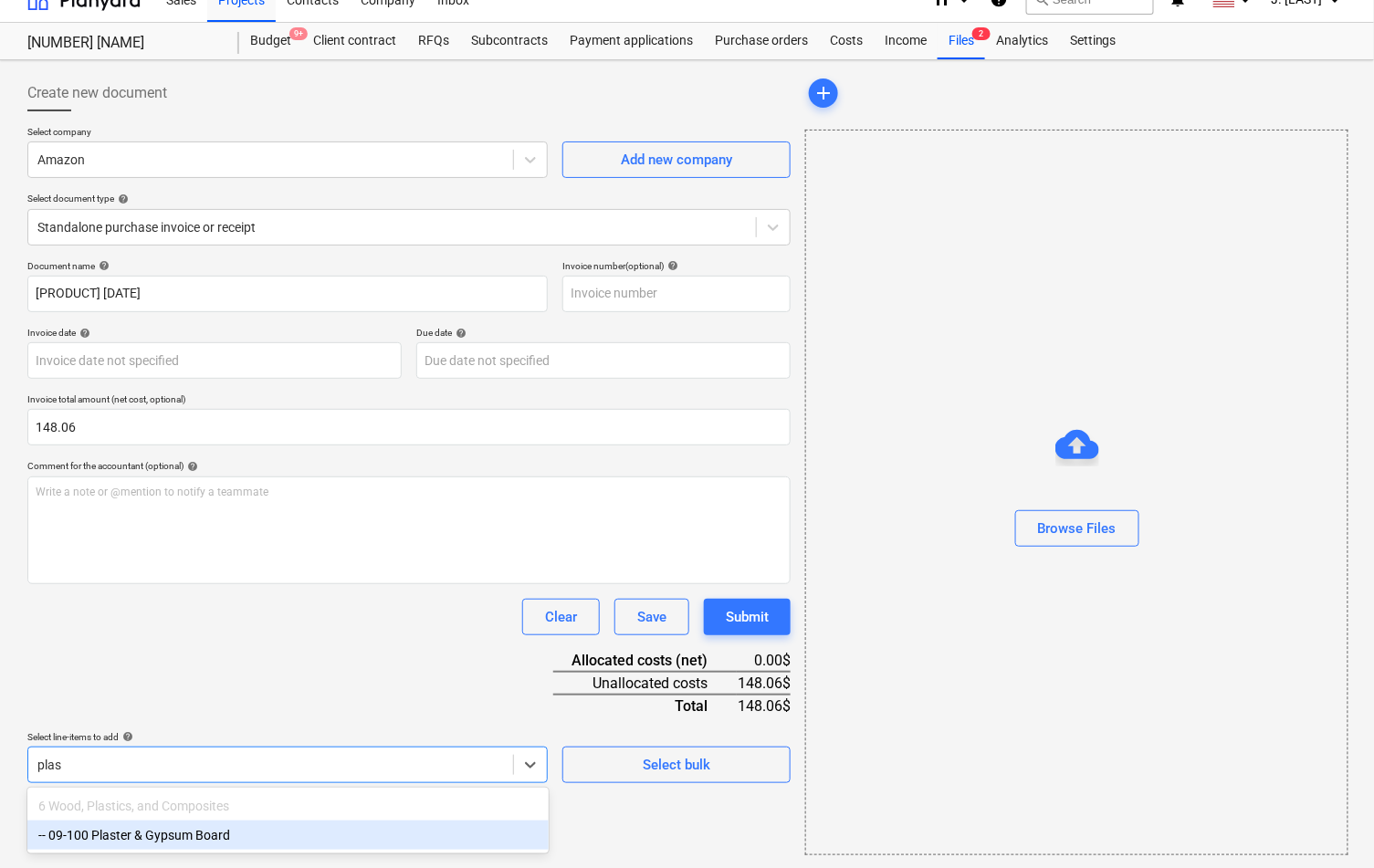 click on "--  09-100 Plaster & Gypsum Board" at bounding box center [288, 835] 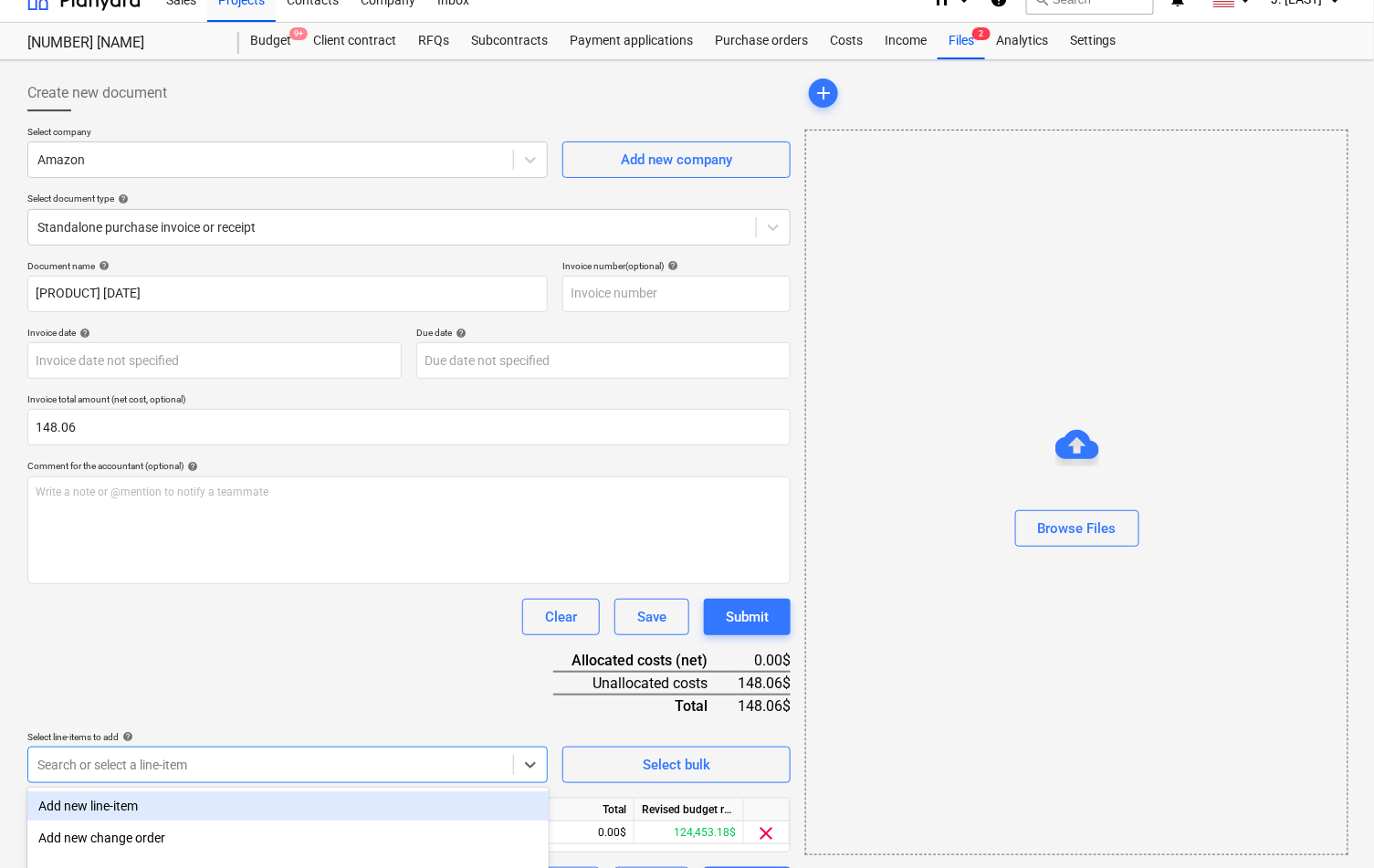 click on "Document name help Access Panel [DATE] Invoice number  (optional) help Invoice date help Press the down arrow key to interact with the calendar and
select a date. Press the question mark key to get the keyboard shortcuts for changing dates. Due date help Press the down arrow key to interact with the calendar and
select a date. Press the question mark key to get the keyboard shortcuts for changing dates. Invoice total amount (net cost, optional) [AMOUNT] Comment for the accountant (optional) help Write a note or @mention to notify a teammate ﻿ Clear Save Submit Allocated costs (net) 0.00$ Unallocated costs [AMOUNT]$ Total [AMOUNT]$ Select line-items to add help option --  09-100 Plaster & Gypsum Board, selected. option Add new line-item focused, 1 of 92. 92 results available. Use Up and Down to choose options, press Enter to select the currently focused option, press Escape to exit the menu, press Tab to select the option and exit the menu. Search or select a line-item Select bulk Line-item name Unit Quantity" at bounding box center (409, 581) 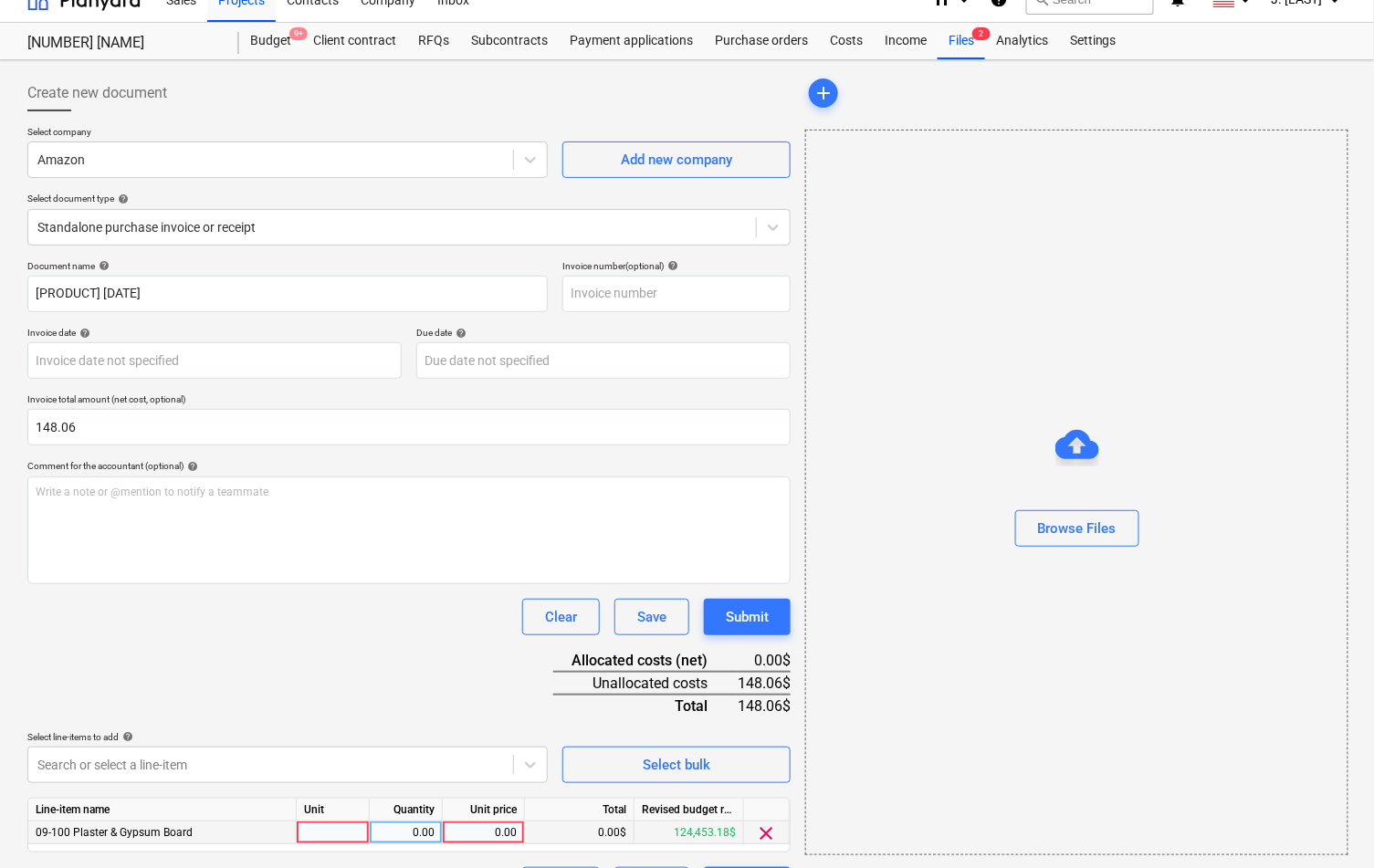 click on "0.00" at bounding box center [483, 832] 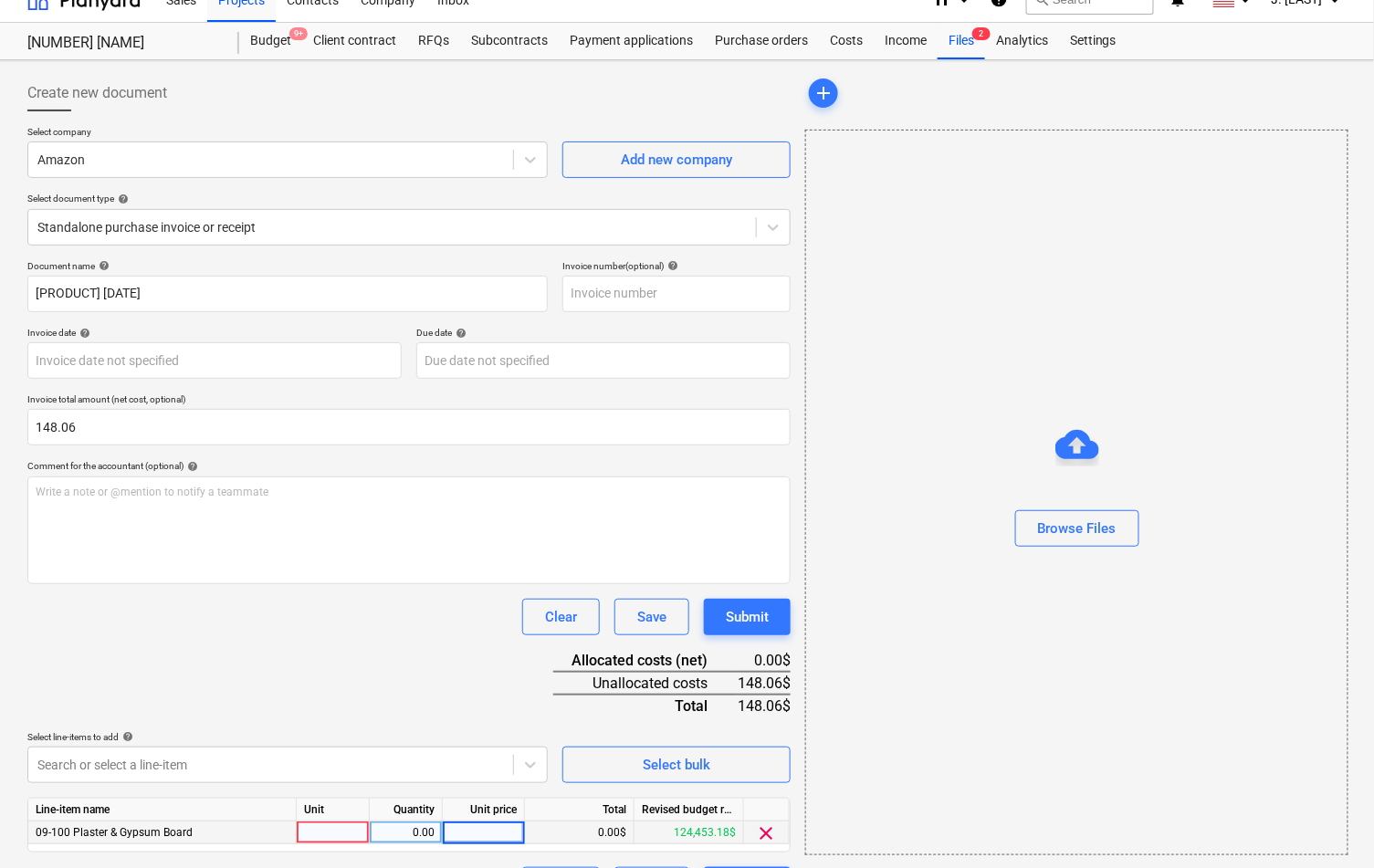 type on "148.06" 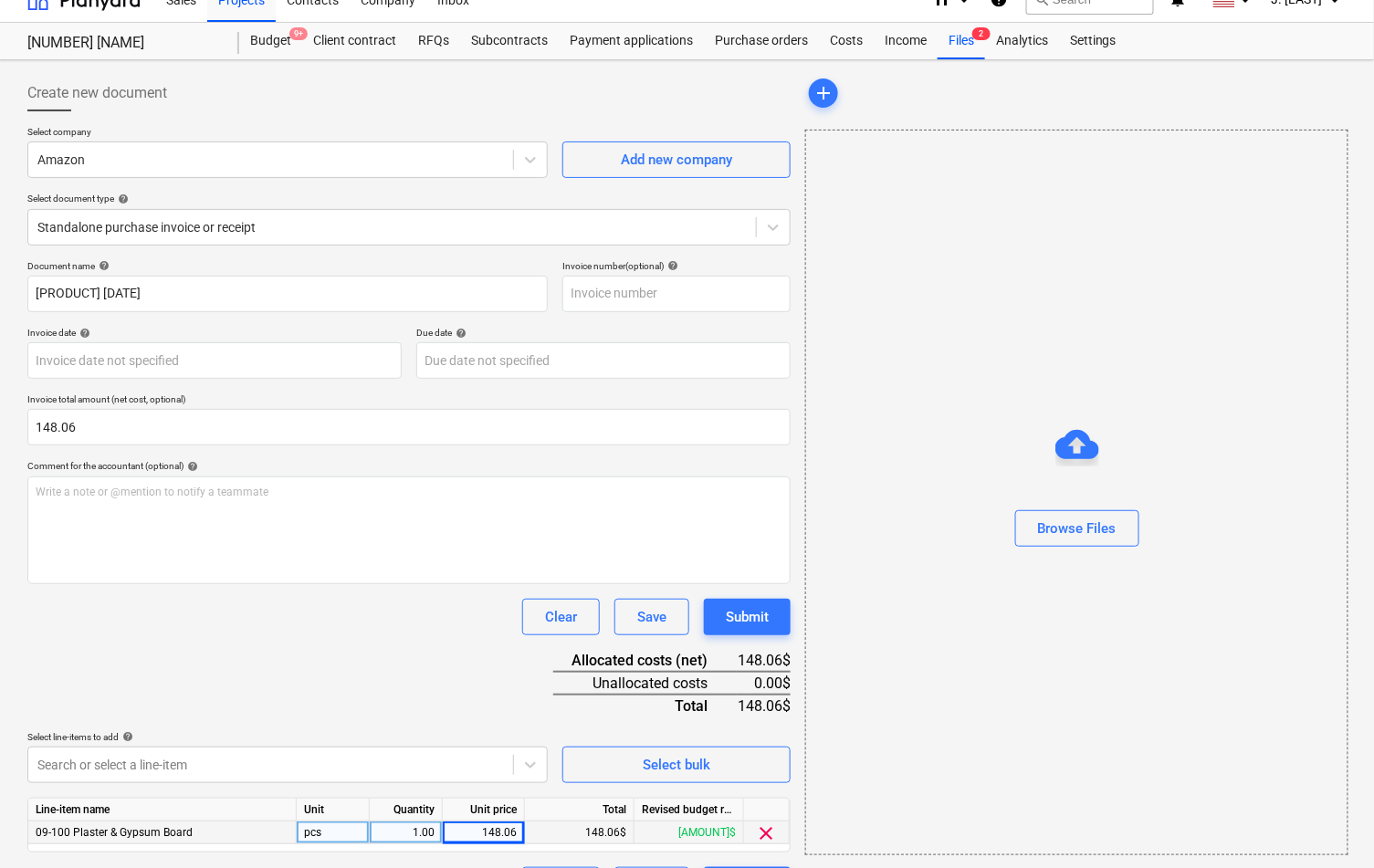 click on "Clear Save Submit" at bounding box center [409, 617] 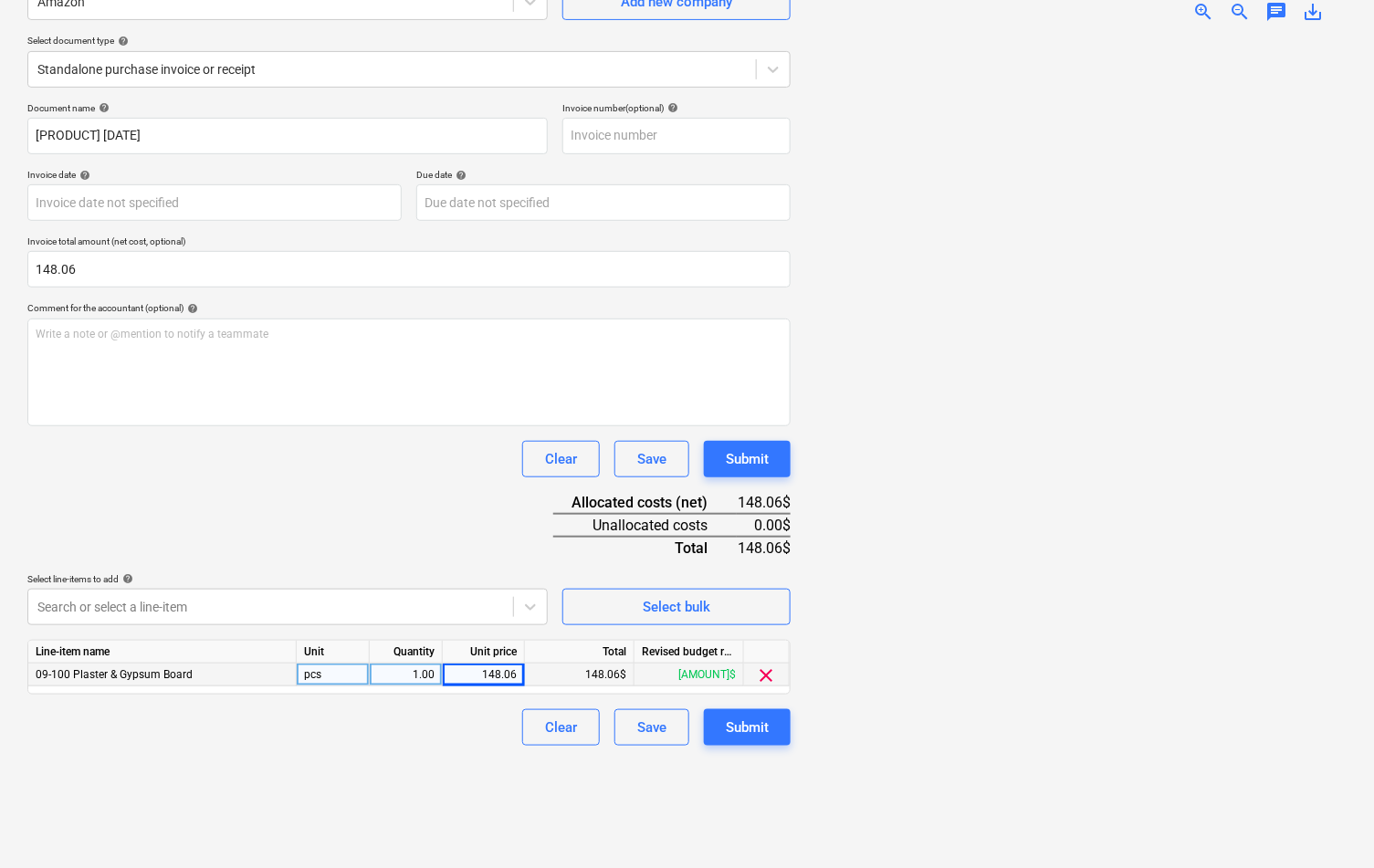 scroll, scrollTop: 0, scrollLeft: 0, axis: both 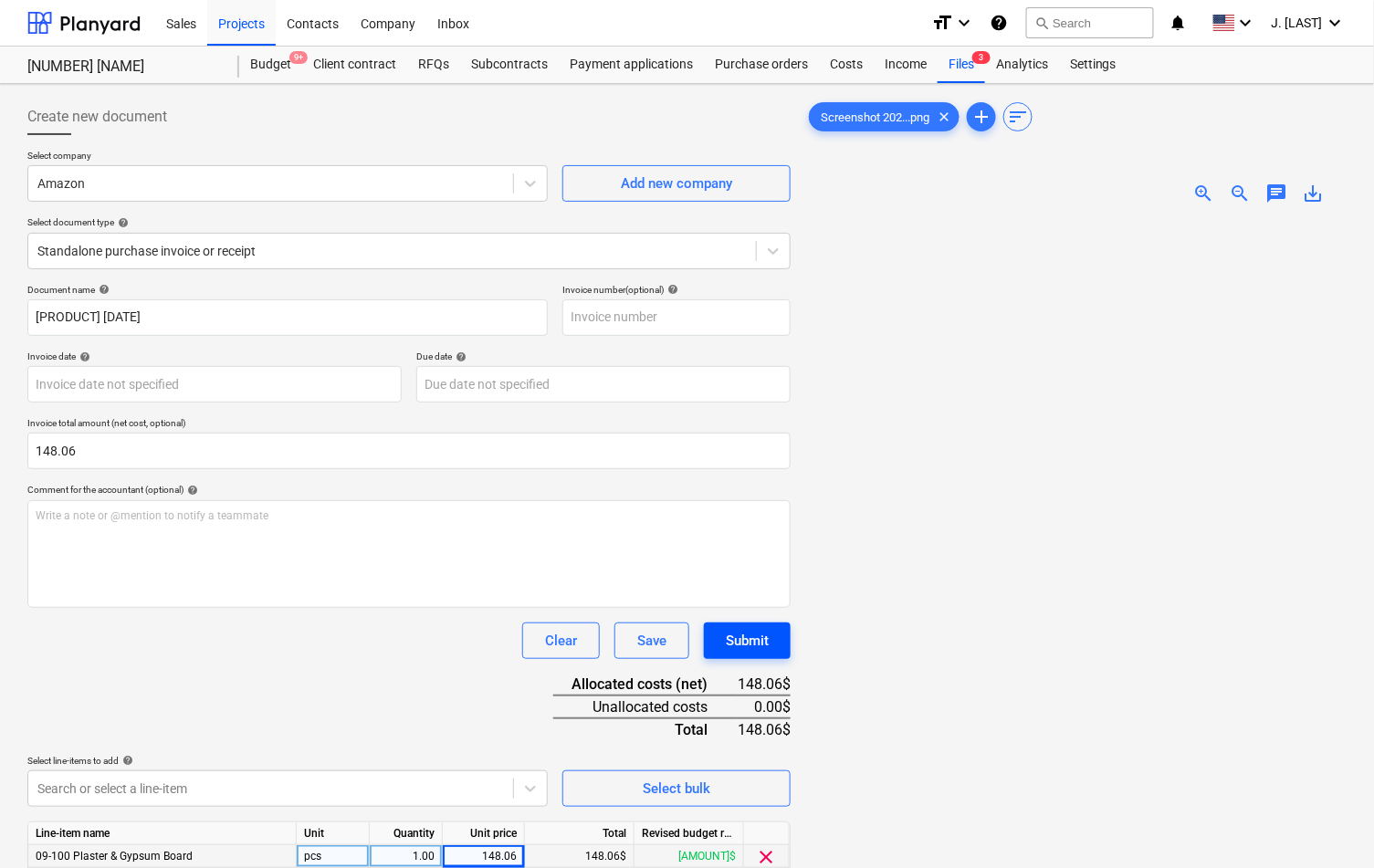 click on "Submit" at bounding box center (747, 641) 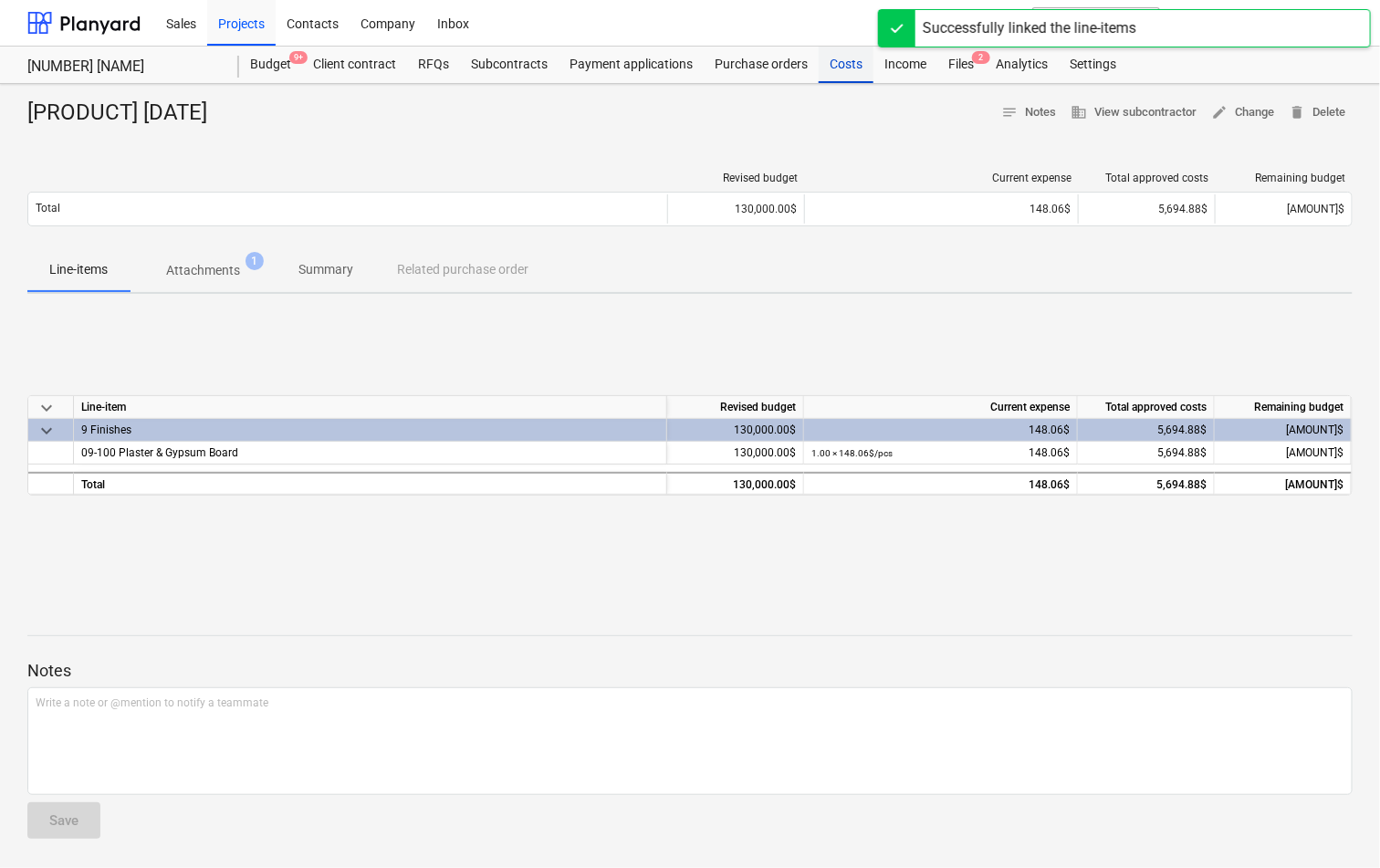 click on "Costs" at bounding box center (846, 65) 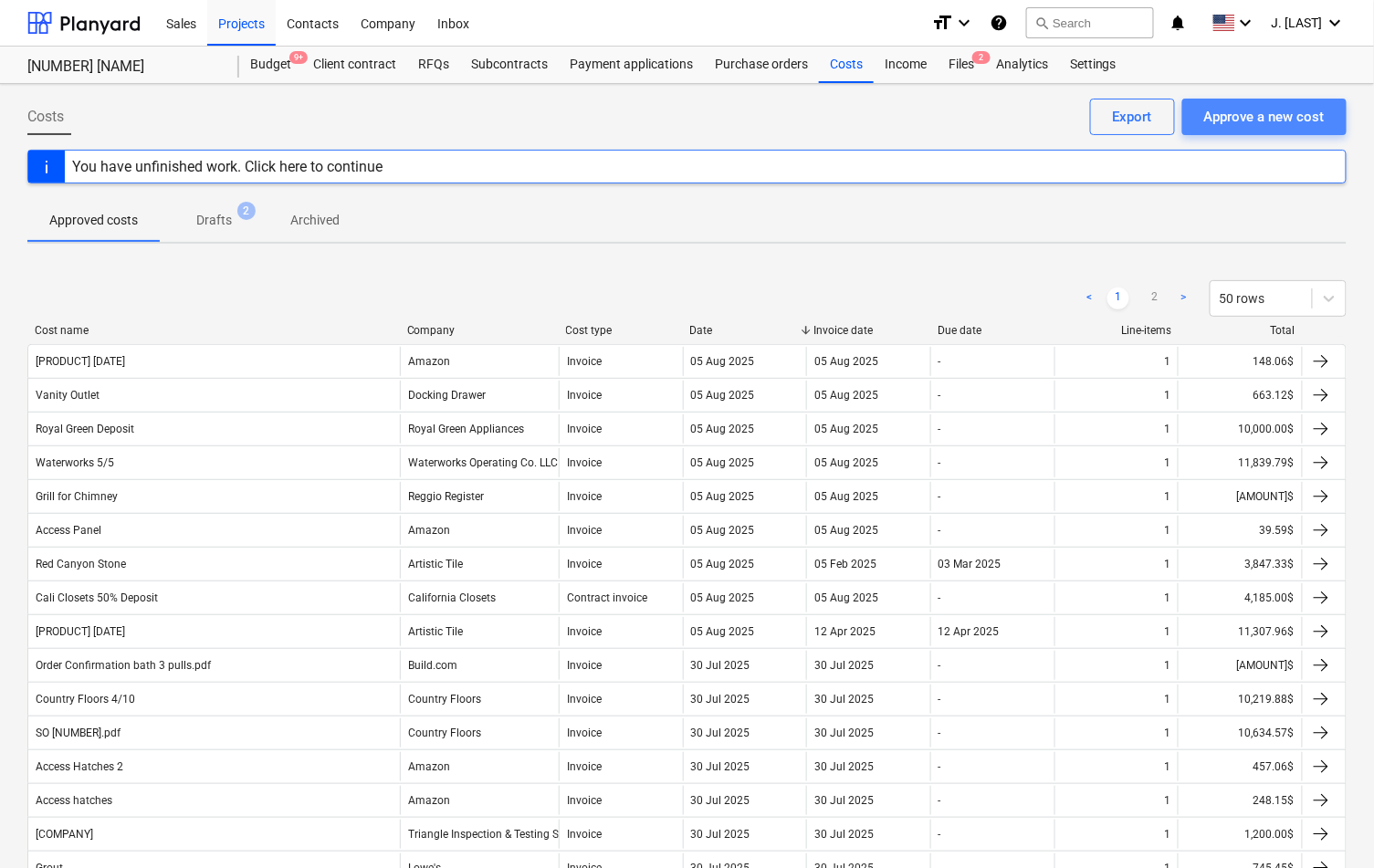 click on "Approve a new cost" at bounding box center (1264, 117) 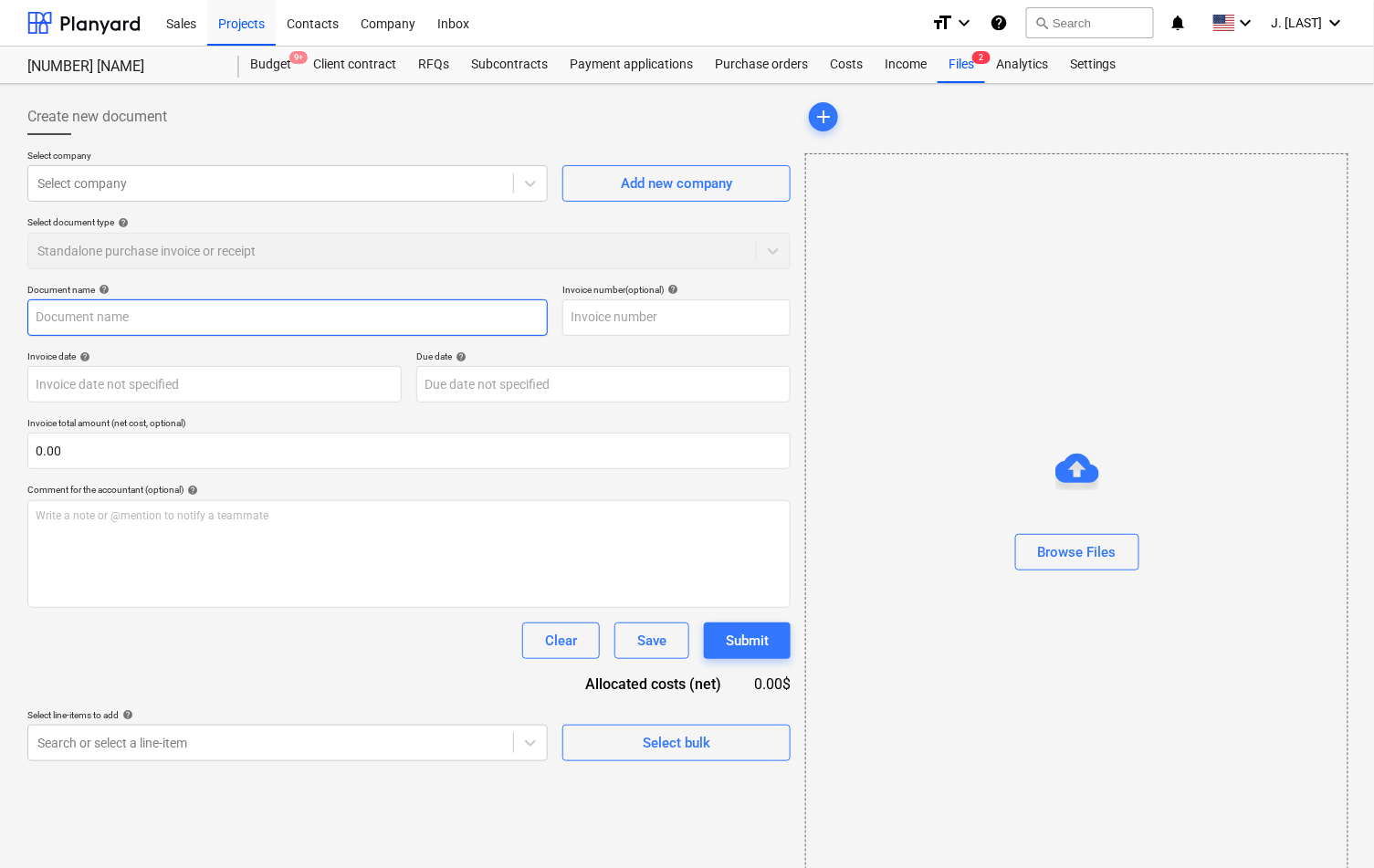 click at bounding box center [288, 318] 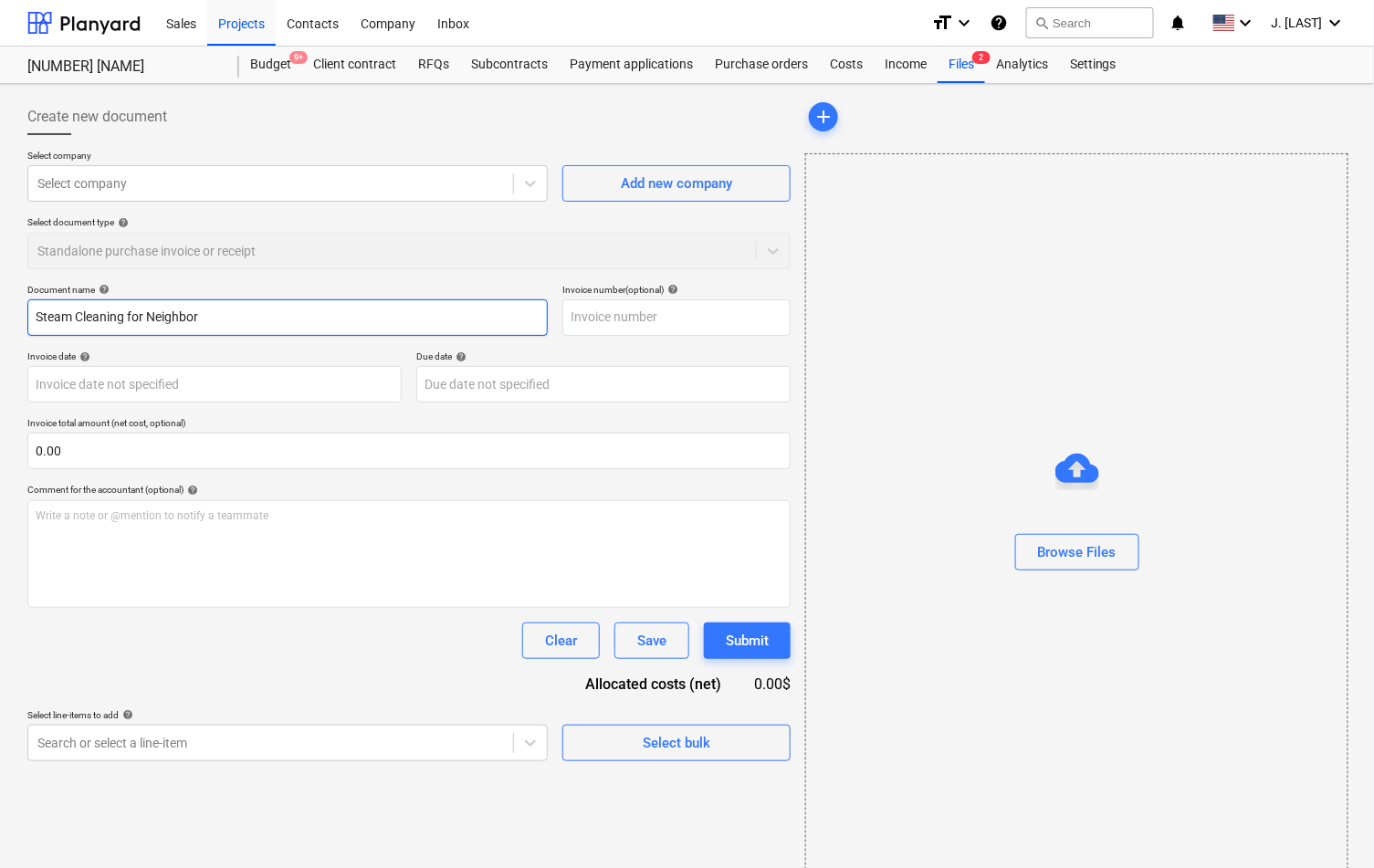 type on "Steam Cleaning for Neighbor" 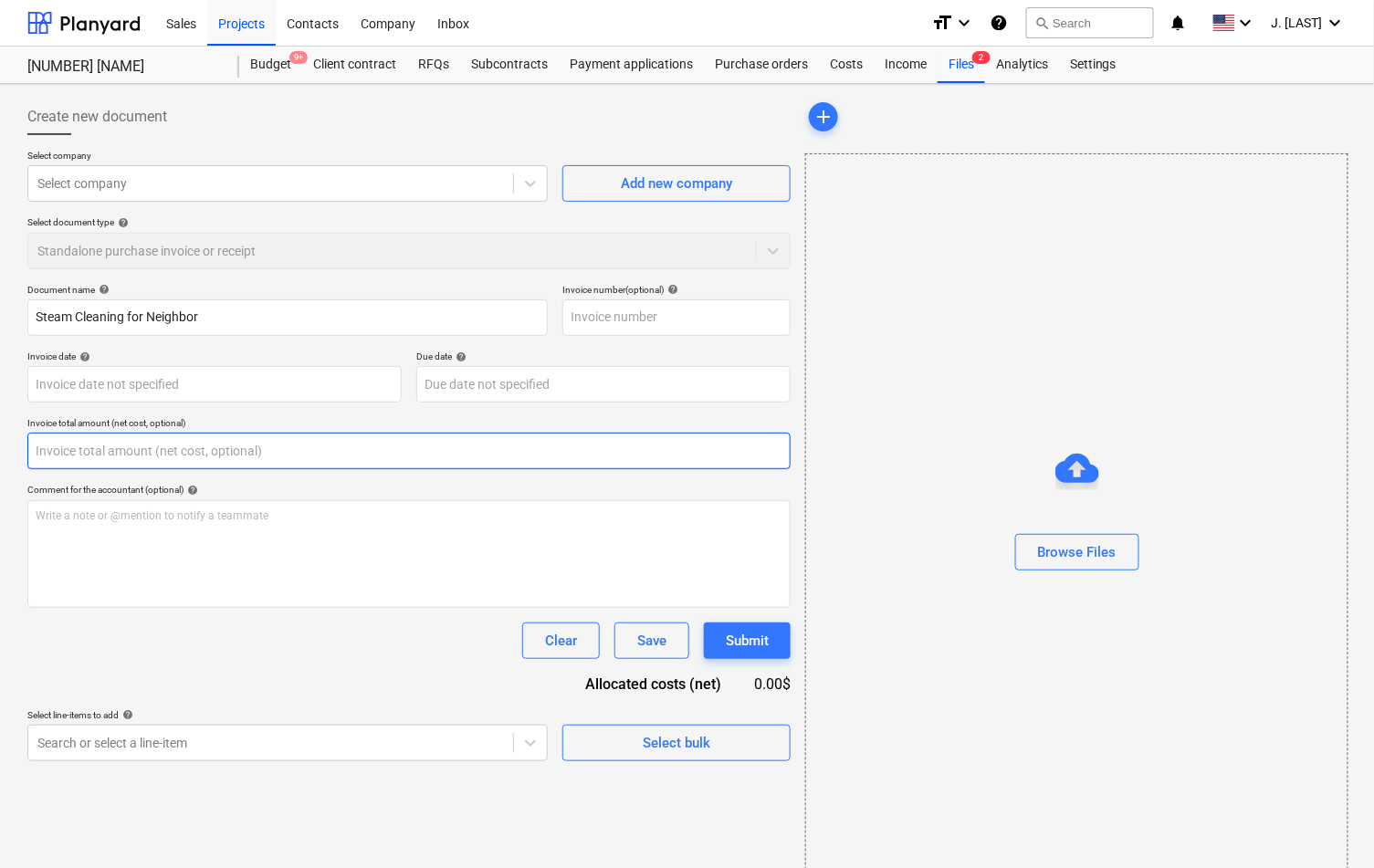 click on "Document name help Steam Cleaning for Neighbor Invoice number  (optional) help Invoice date help Press the down arrow key to interact with the calendar and
select a date. Press the question mark key to get the keyboard shortcuts for changing dates. Due date help Press the down arrow key to interact with the calendar and
select a date. Press the question mark key to get the keyboard shortcuts for changing dates. Invoice total amount (net cost, optional) Comment for the accountant (optional) help Write a note or @mention to notify a teammate ﻿ Clear Save Submit Allocated costs (net) 0.00$ Select line-items to add help Search or select a line-item Select bulk" at bounding box center [409, 522] 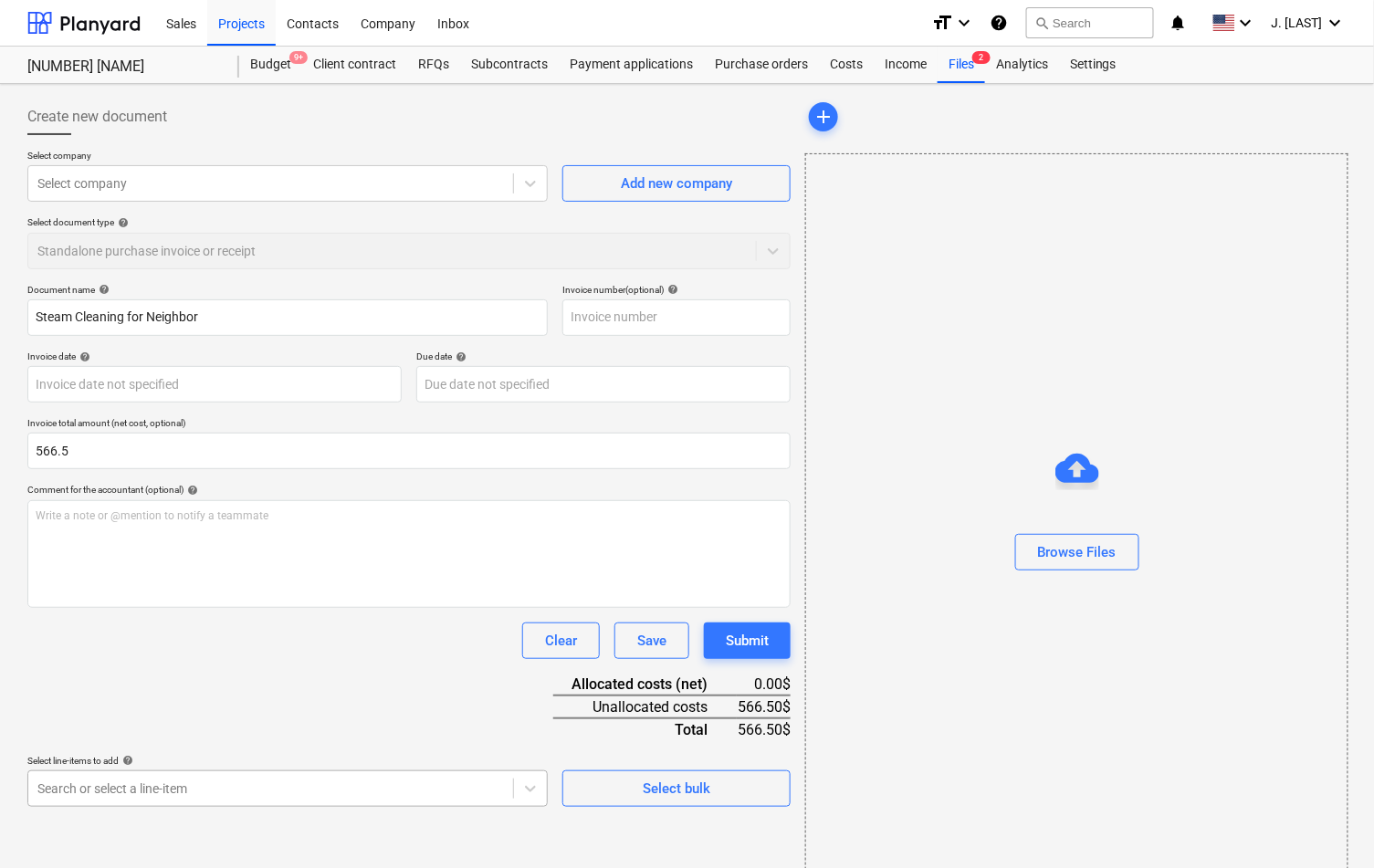 type on "566.50" 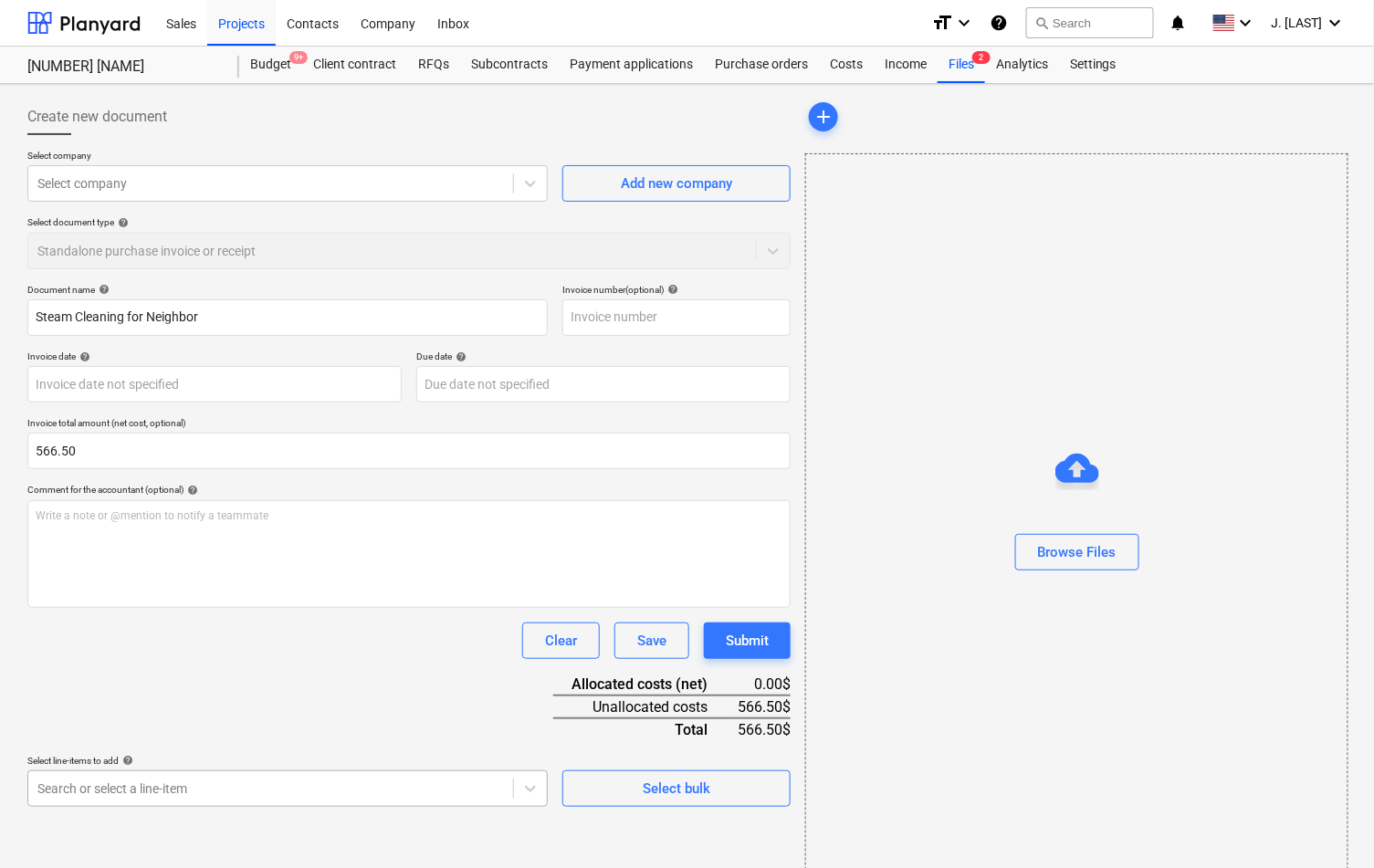 click on "Sales Projects Contacts Company Inbox format_size keyboard_arrow_down help search Search notifications 0 keyboard_arrow_down [FIRST] [LAST] keyboard_arrow_down 307 [STREET], [CITY] Budget 9+ Client contract RFQs Subcontracts Payment applications Purchase orders Costs Income Files 2 Analytics Settings Create new document Select company Select company Add new company Select document type help Standalone purchase invoice or receipt Document name help Steam Cleaning for Neighbor Invoice number  (optional) help Invoice date help Press the down arrow key to interact with the calendar and
select a date. Press the question mark key to get the keyboard shortcuts for changing dates. Due date help Press the down arrow key to interact with the calendar and
select a date. Press the question mark key to get the keyboard shortcuts for changing dates. Invoice total amount (net cost, optional) 566.50 Comment for the accountant (optional) help Write a note or @mention to notify a teammate ﻿ Clear Save Submit 0.00$ 566.50$" at bounding box center (687, 434) 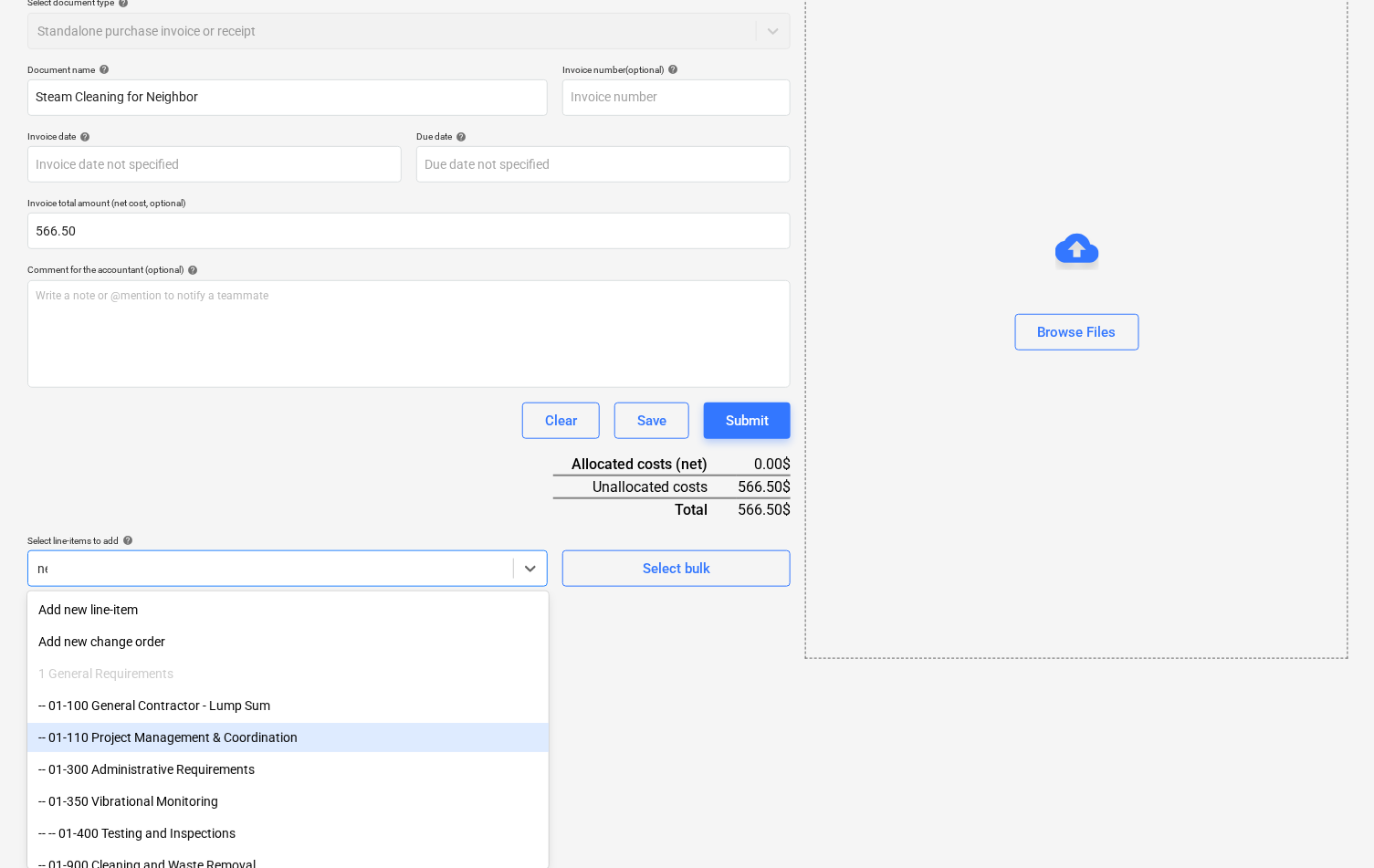 scroll, scrollTop: 24, scrollLeft: 0, axis: vertical 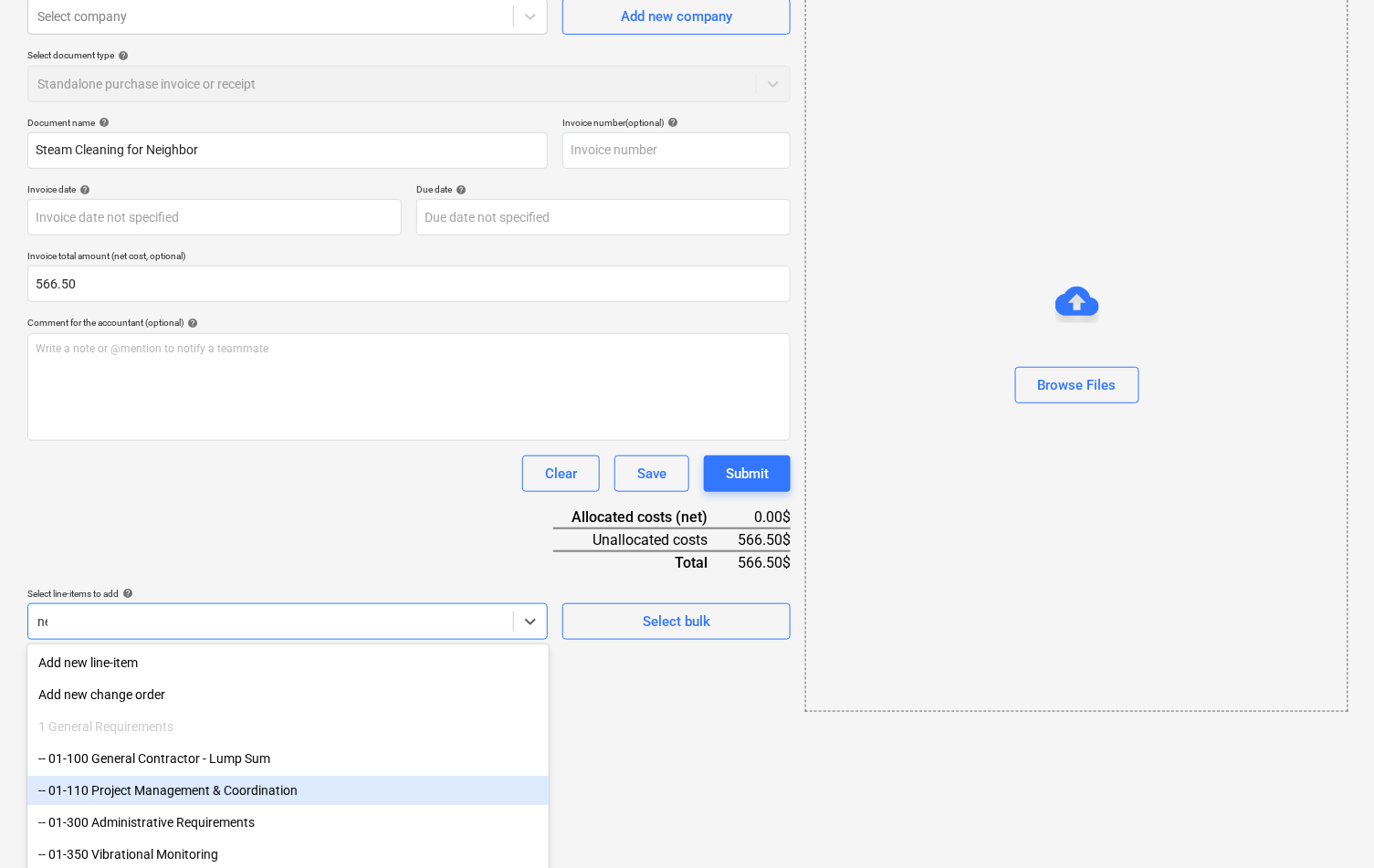 type on "nei" 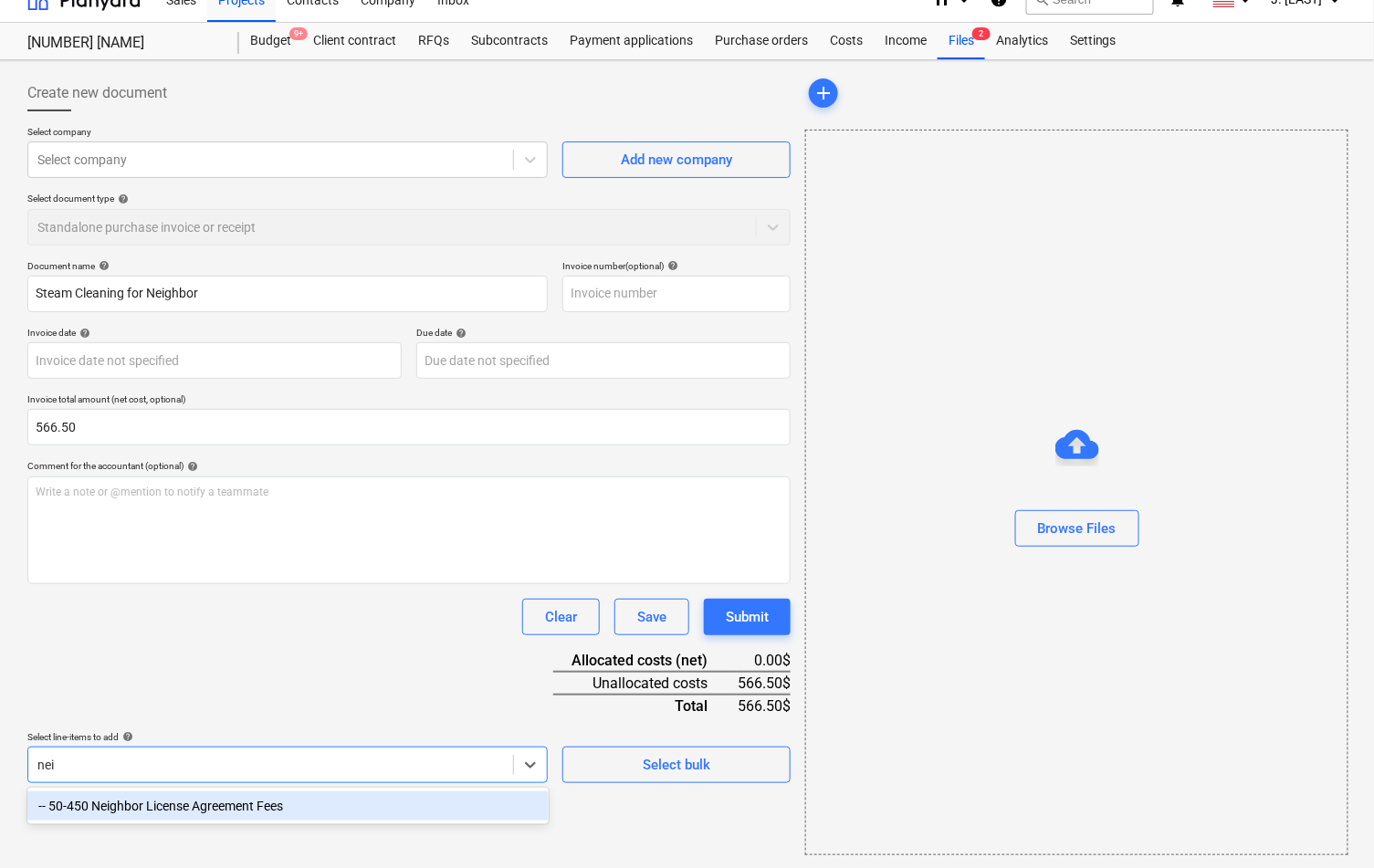click on "--  50-450 Neighbor License Agreement Fees" at bounding box center (288, 806) 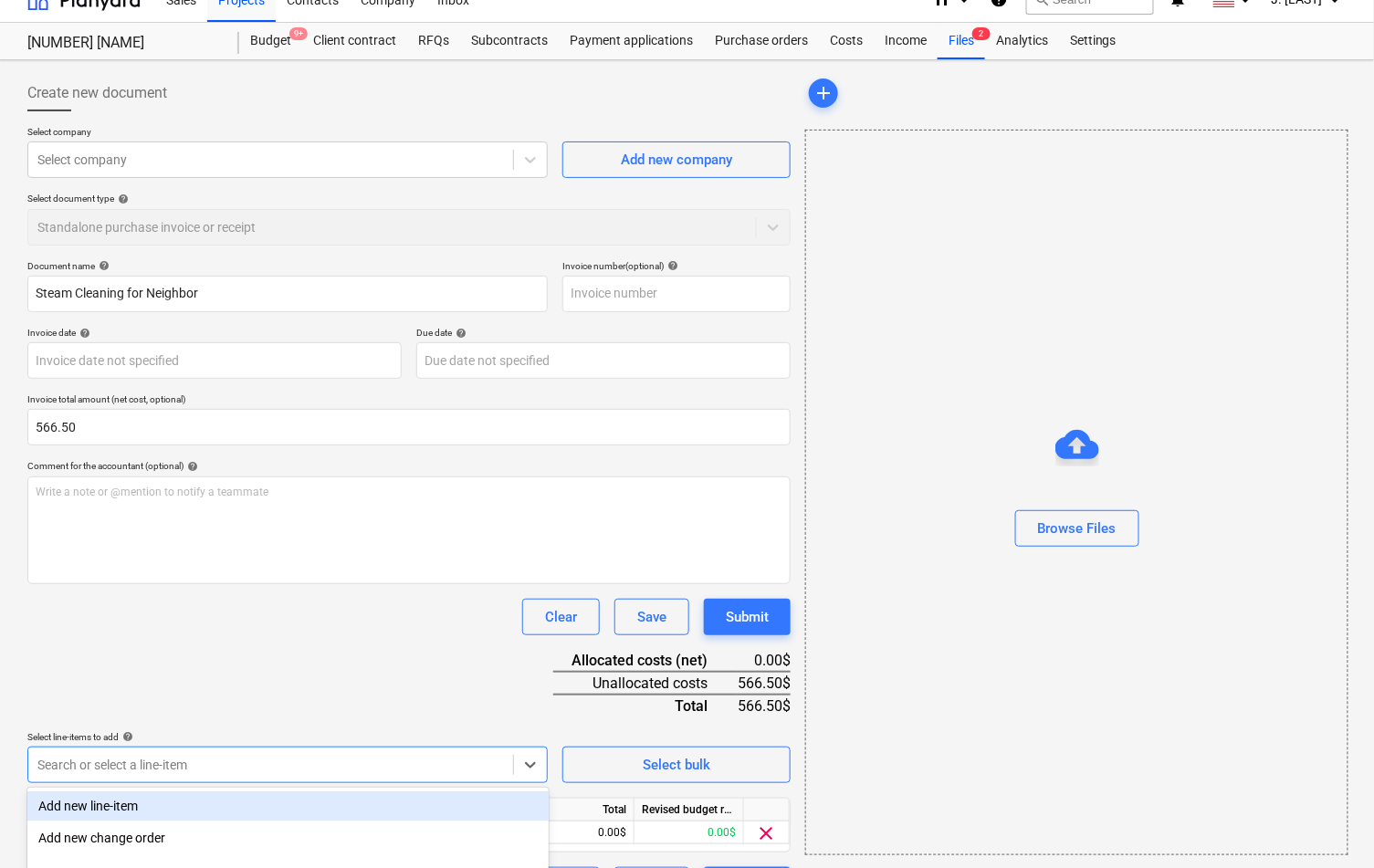 click on "Document name help Steam Cleaning for Neighbor Invoice number  (optional) help Invoice date help Press the down arrow key to interact with the calendar and
select a date. Press the question mark key to get the keyboard shortcuts for changing dates. Due date help Press the down arrow key to interact with the calendar and
select a date. Press the question mark key to get the keyboard shortcuts for changing dates. Invoice total amount (net cost, optional) 566.50 Comment for the accountant (optional) help Write a note or @mention to notify a teammate ﻿ Clear Save Submit Allocated costs (net) 0.00$ Unallocated costs 566.50$ Total 566.50$ Select line-items to add help option --  50-450 Neighbor License Agreement Fees, selected. option Add new line-item focused, 1 of 92. 92 results available. Use Up and Down to choose options, press Enter to select the currently focused option, press Escape to exit the menu, press Tab to select the option and exit the menu. Search or select a line-item Select bulk Unit Total" at bounding box center [409, 581] 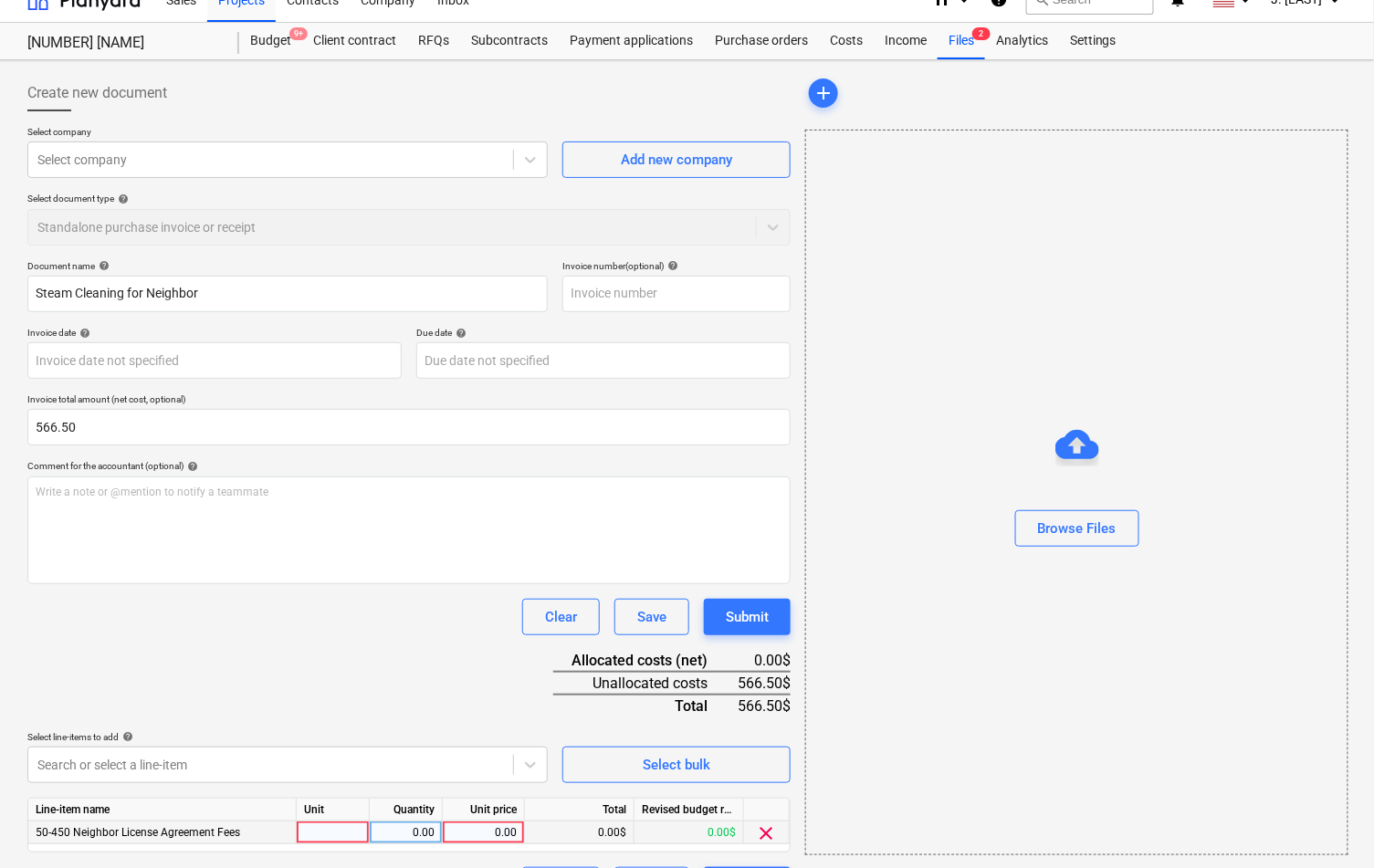 click on "0.00" at bounding box center [483, 832] 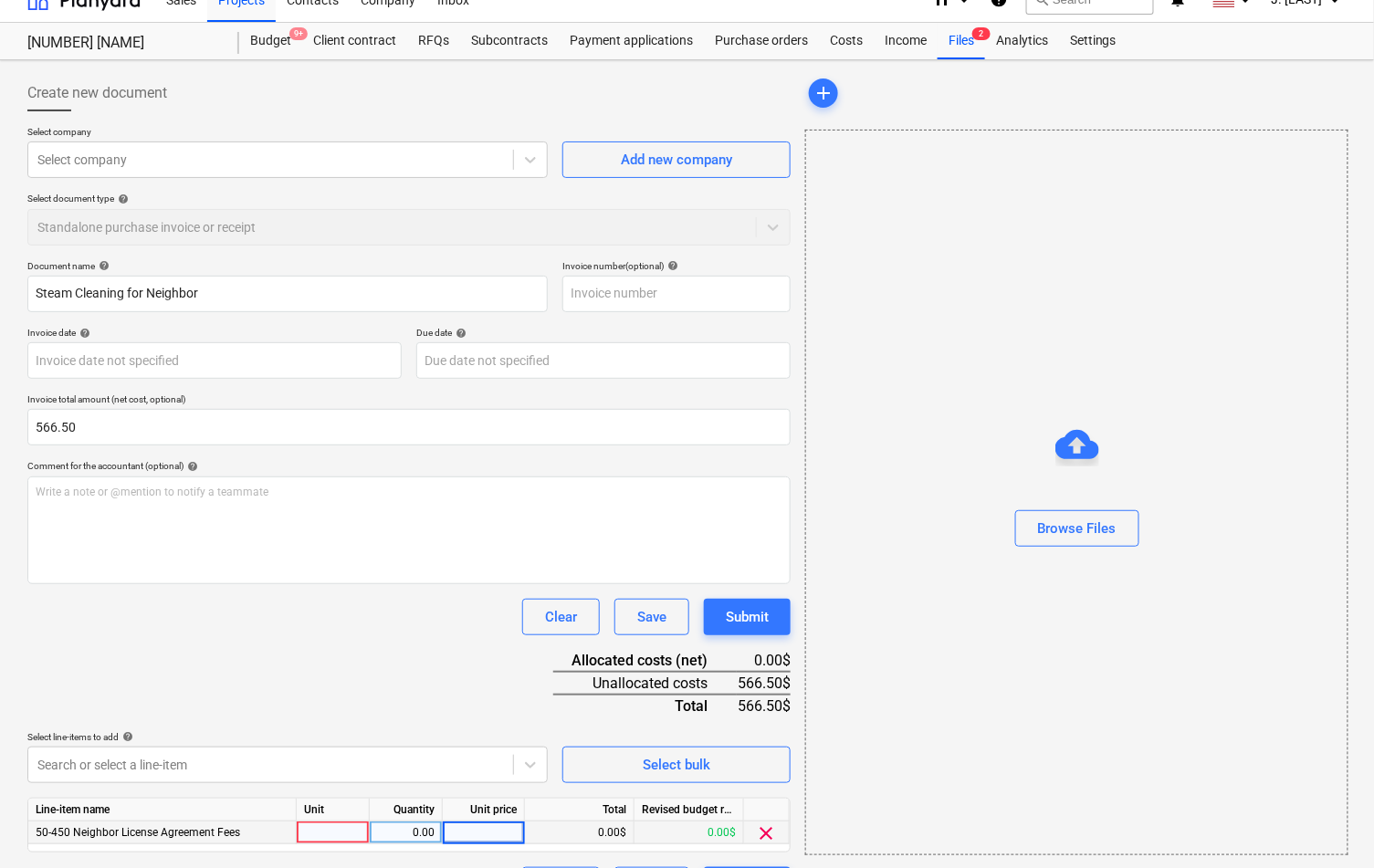 type on "566.5" 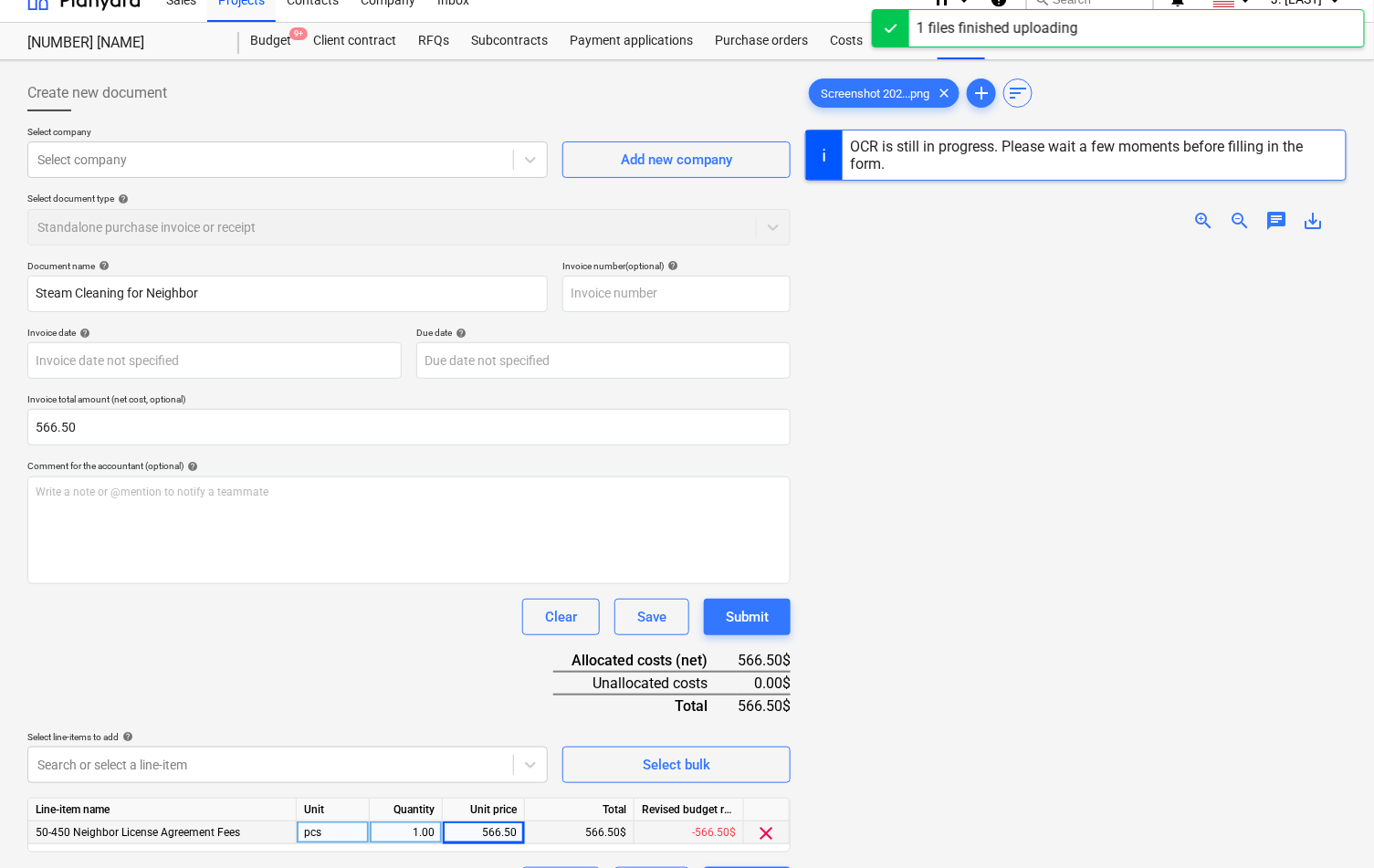 click on "Document name help Steam Cleaning for Neighbor Invoice number  (optional) help Invoice date help Press the down arrow key to interact with the calendar and
select a date. Press the question mark key to get the keyboard shortcuts for changing dates. Due date help Press the down arrow key to interact with the calendar and
select a date. Press the question mark key to get the keyboard shortcuts for changing dates. Invoice total amount (net cost, optional) 566.50 Comment for the accountant (optional) help Write a note or @mention to notify a teammate ﻿ Clear Save Submit Allocated costs (net) 566.50$ Unallocated costs 0.00$ Total 566.50$ Select line-items to add help Search or select a line-item Select bulk Line-item name Unit Quantity Unit price Total Revised budget remaining 50-450 Neighbor License Agreement Fees pcs 1.00 566.50 566.50$ -566.50$ clear Clear Save Submit" at bounding box center (409, 581) 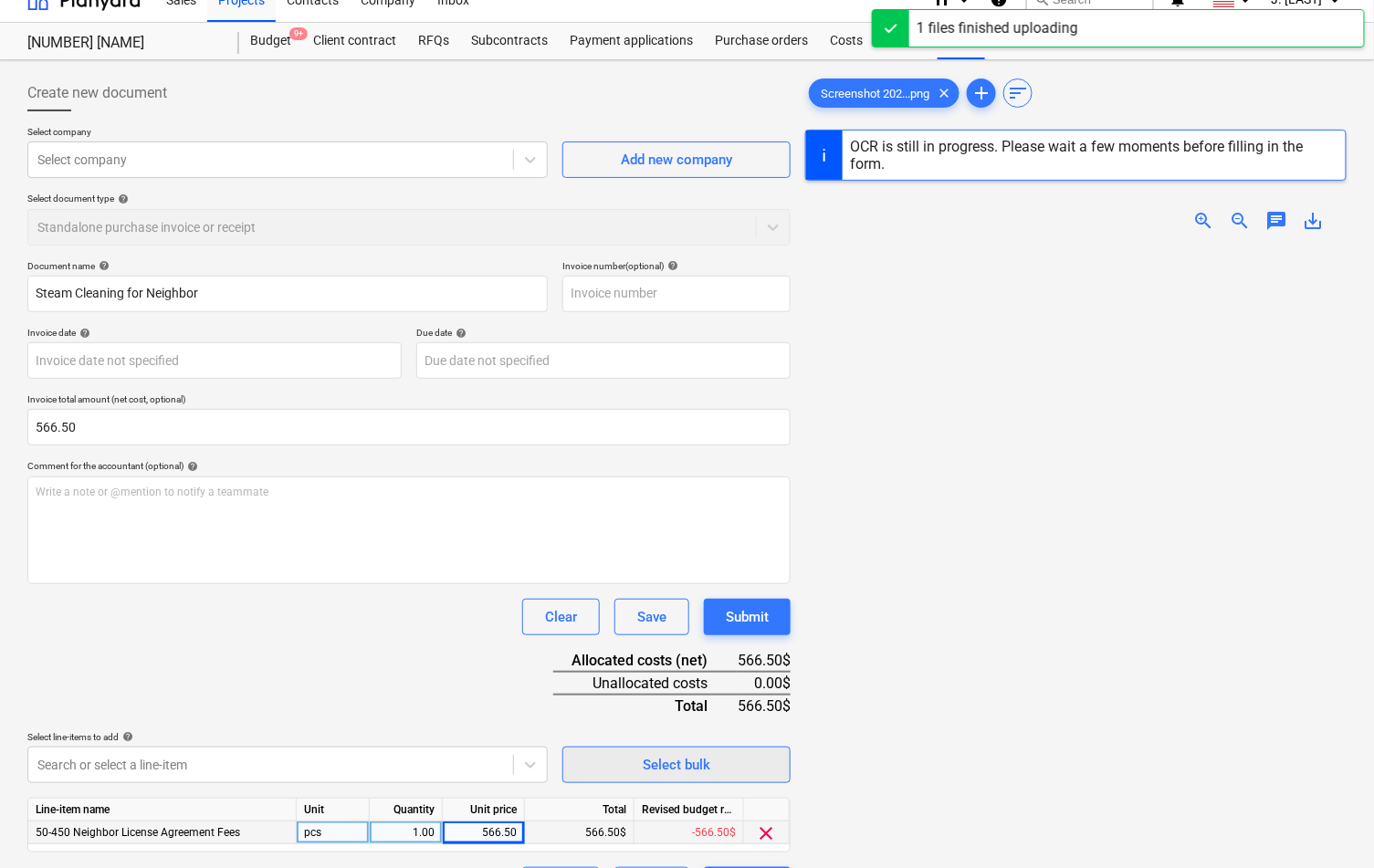 scroll, scrollTop: 100, scrollLeft: 0, axis: vertical 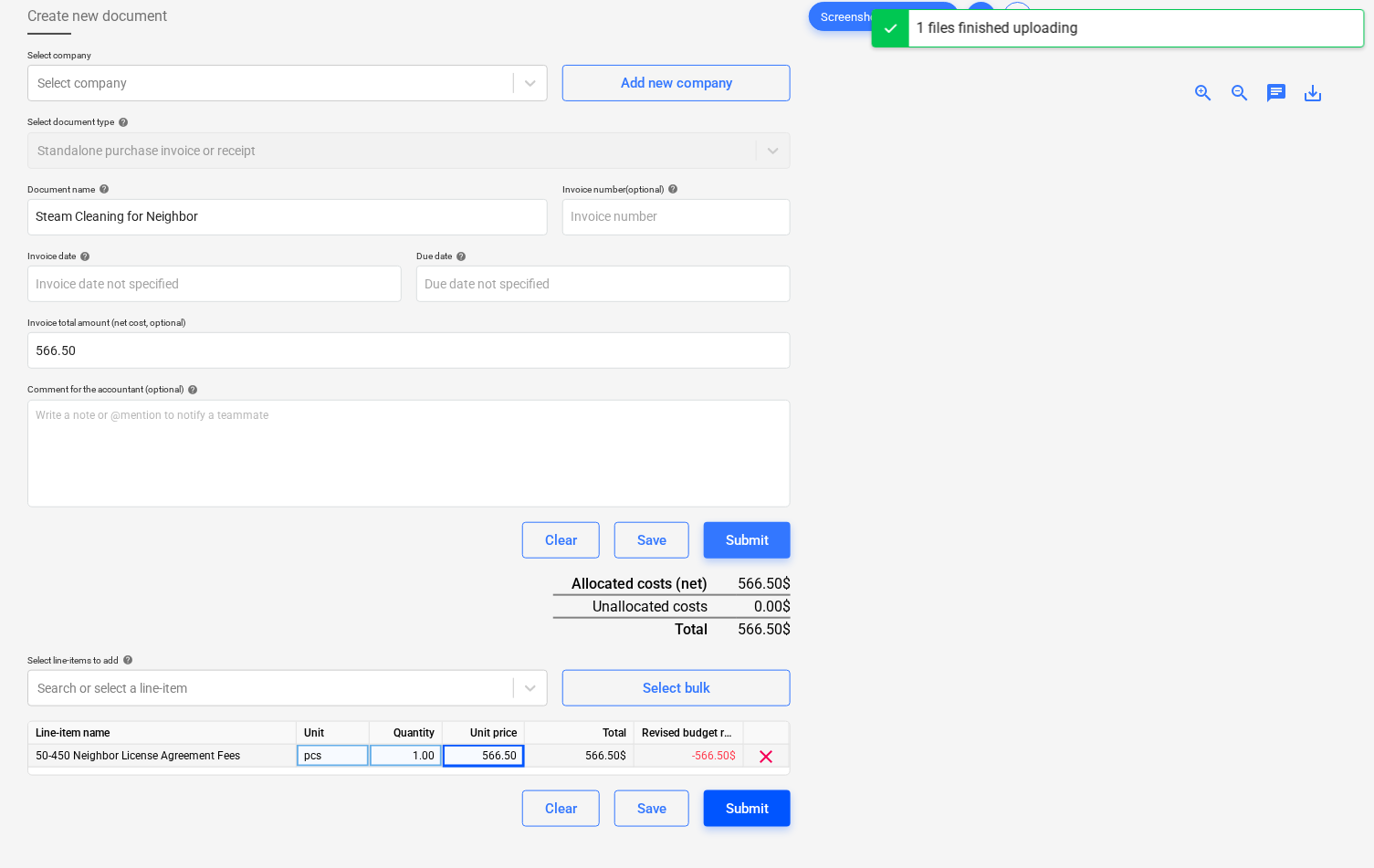 click on "Submit" at bounding box center (747, 809) 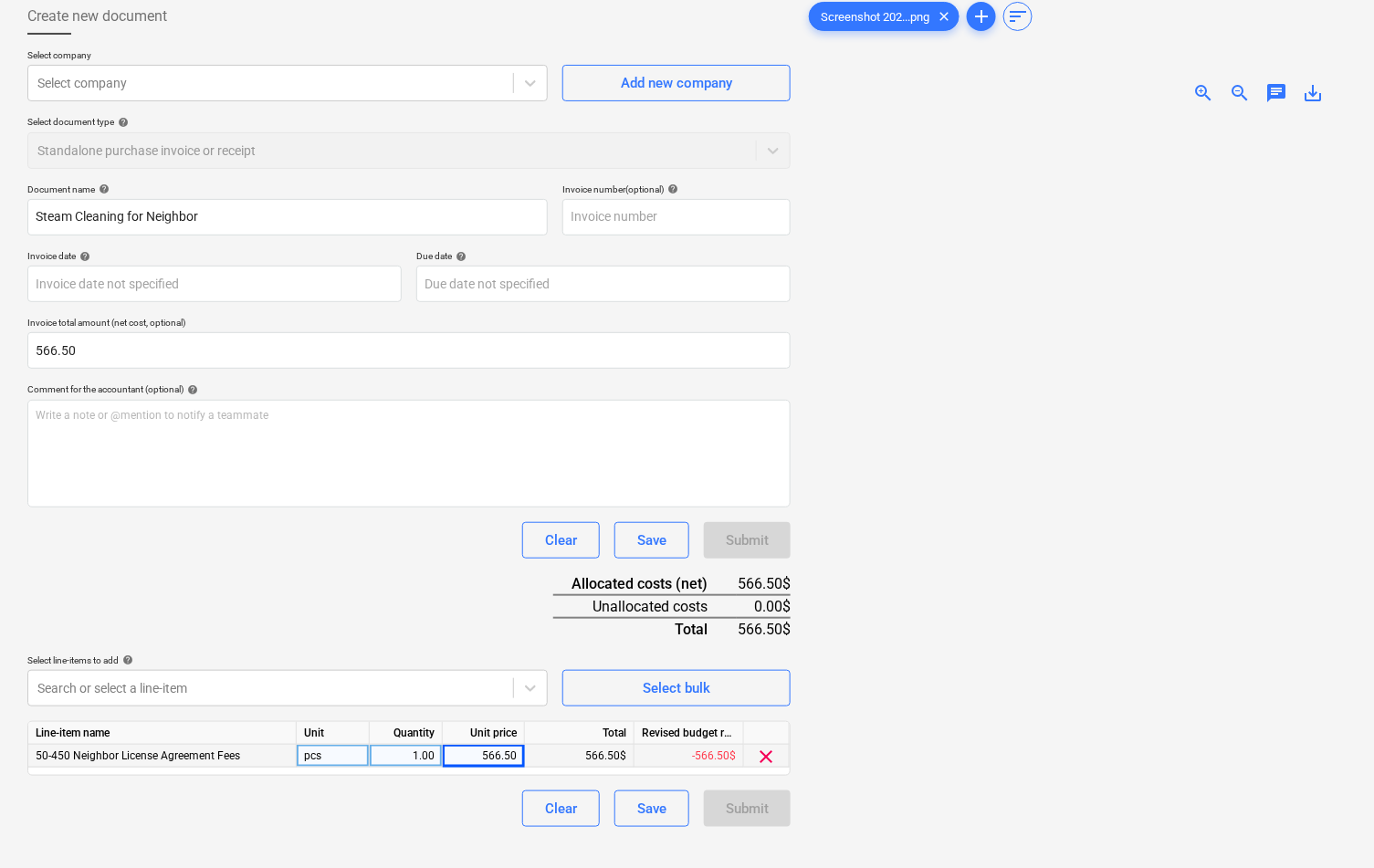 click at bounding box center [1075, 527] 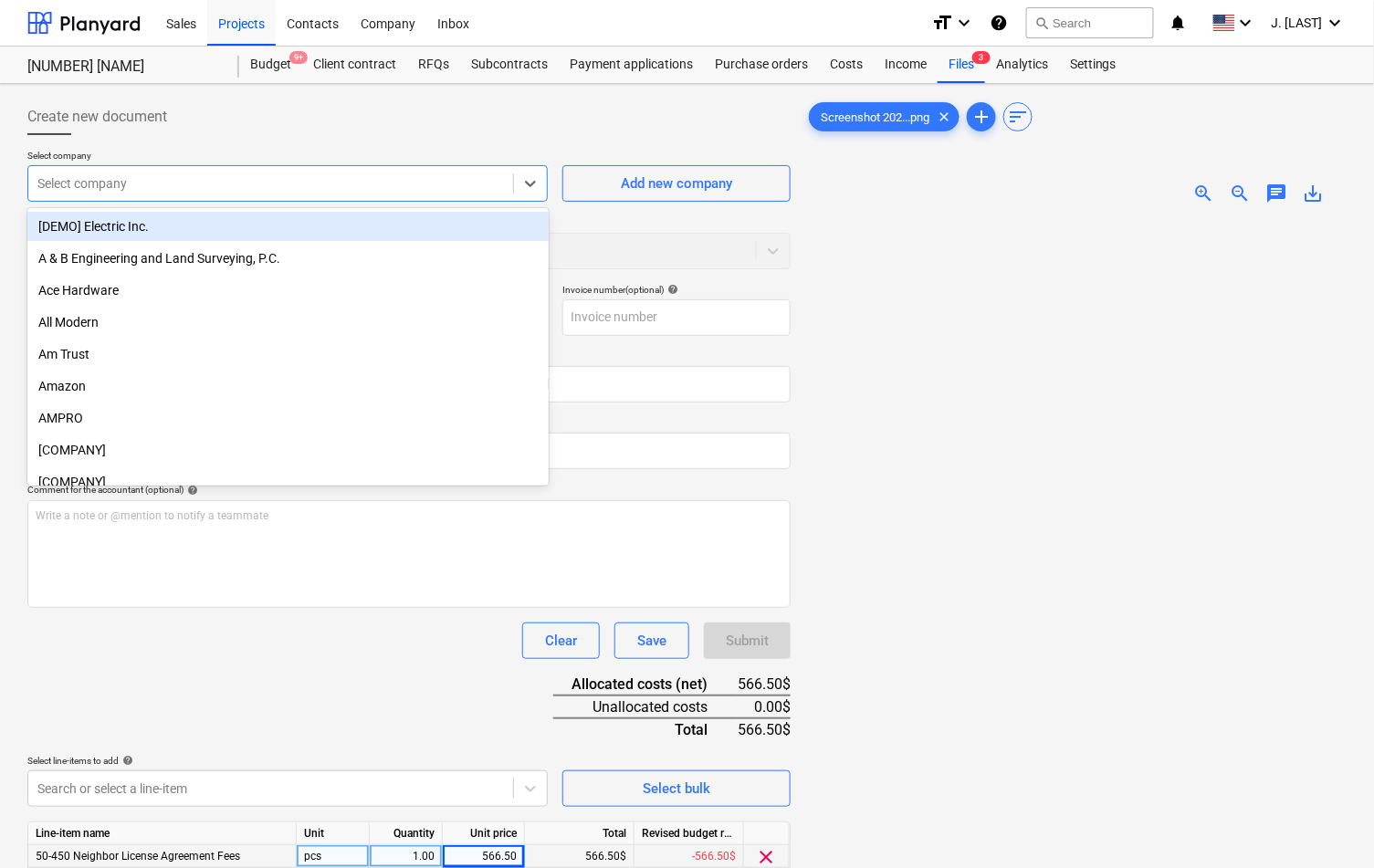 click on "Select company" at bounding box center [288, 183] 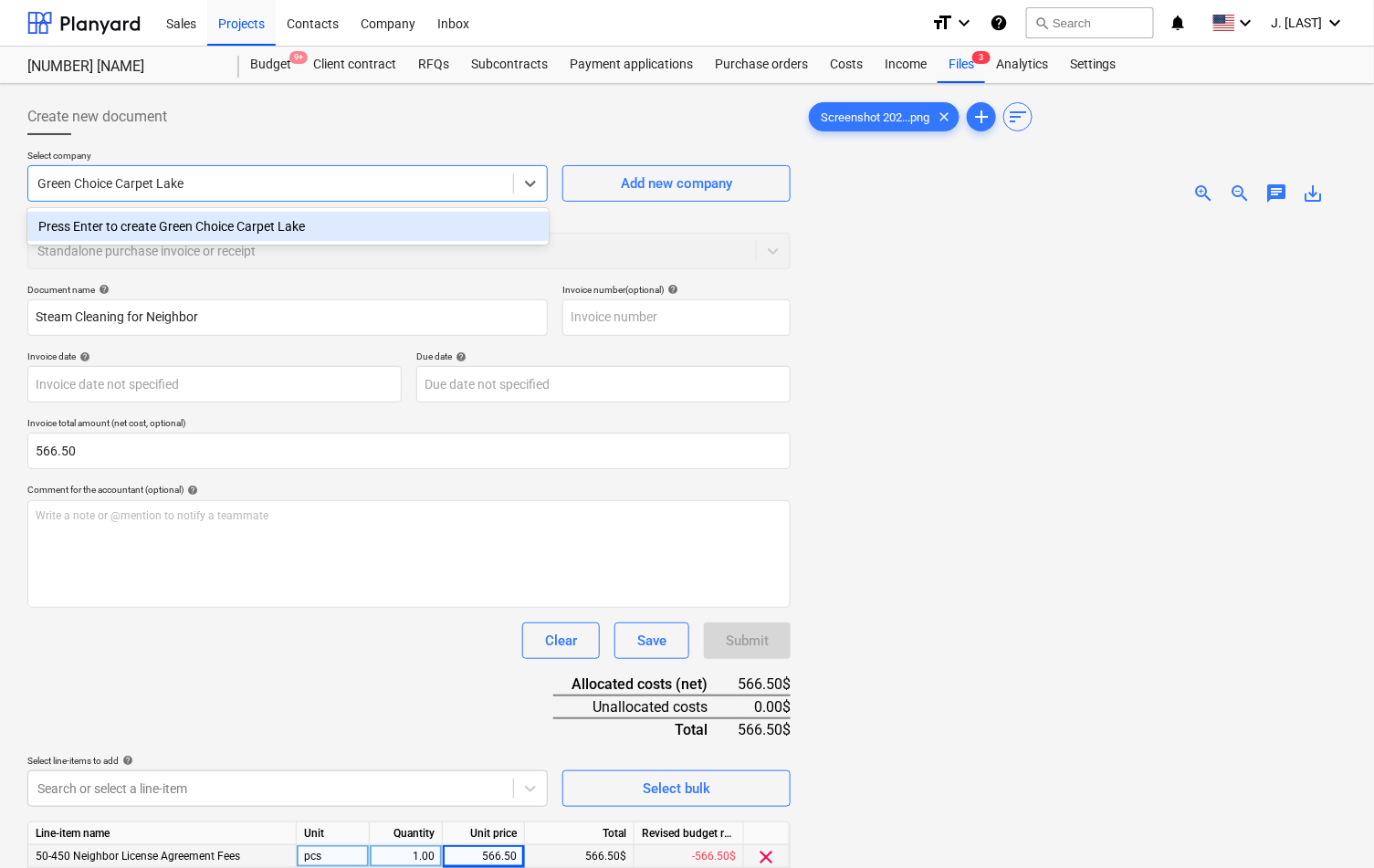 type on "Green Choice Carpet Lake" 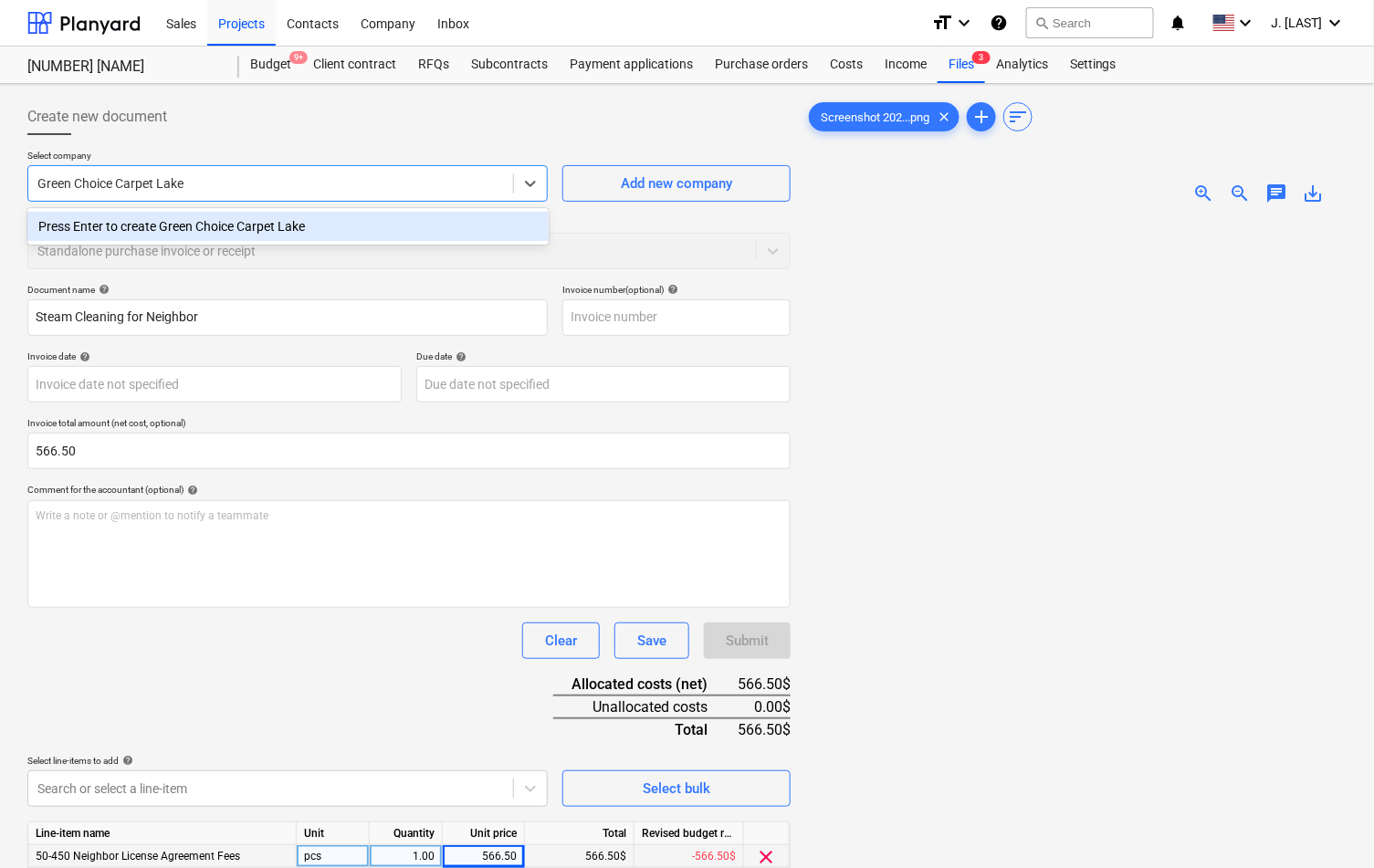 type 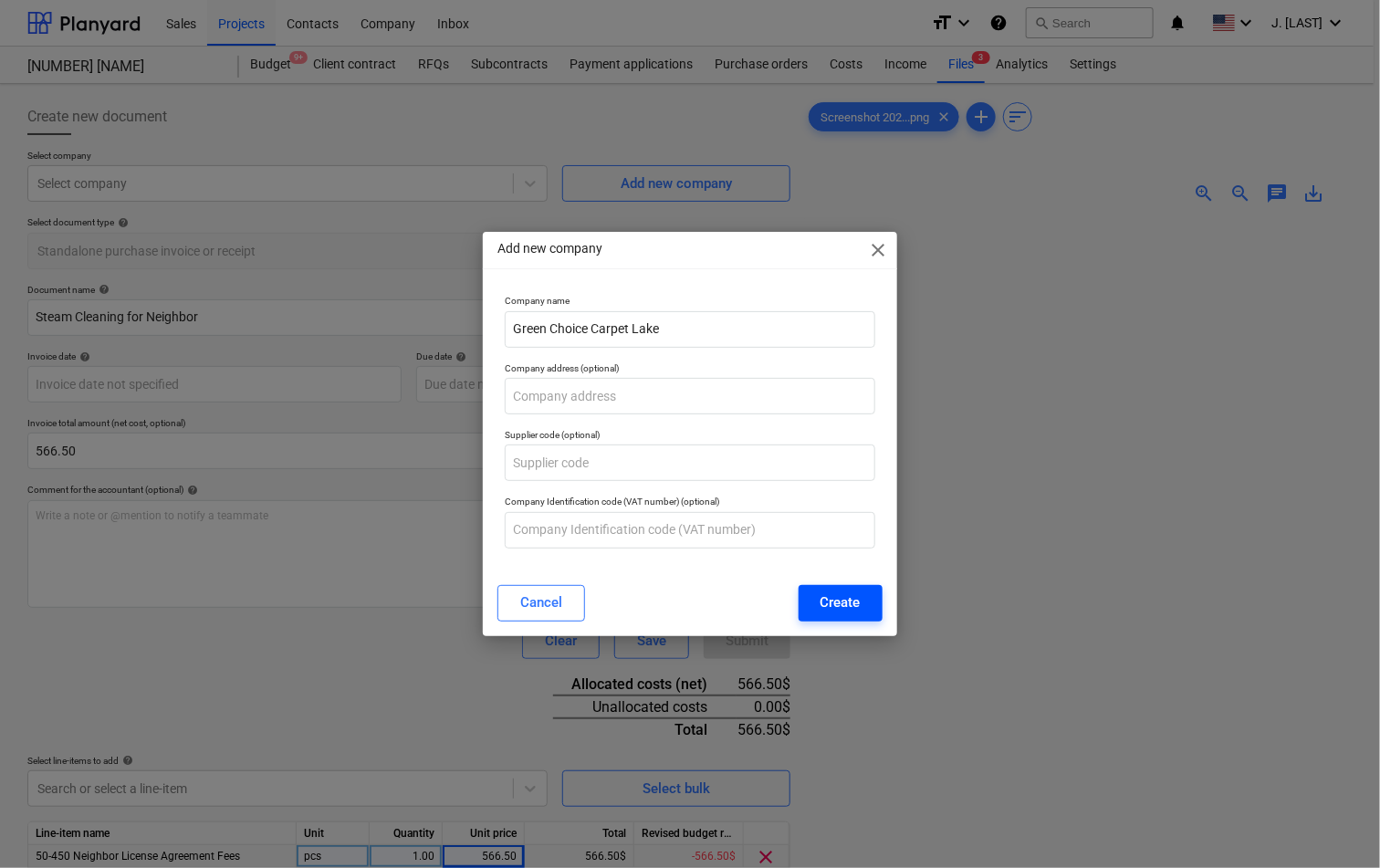 click on "Create" at bounding box center (841, 602) 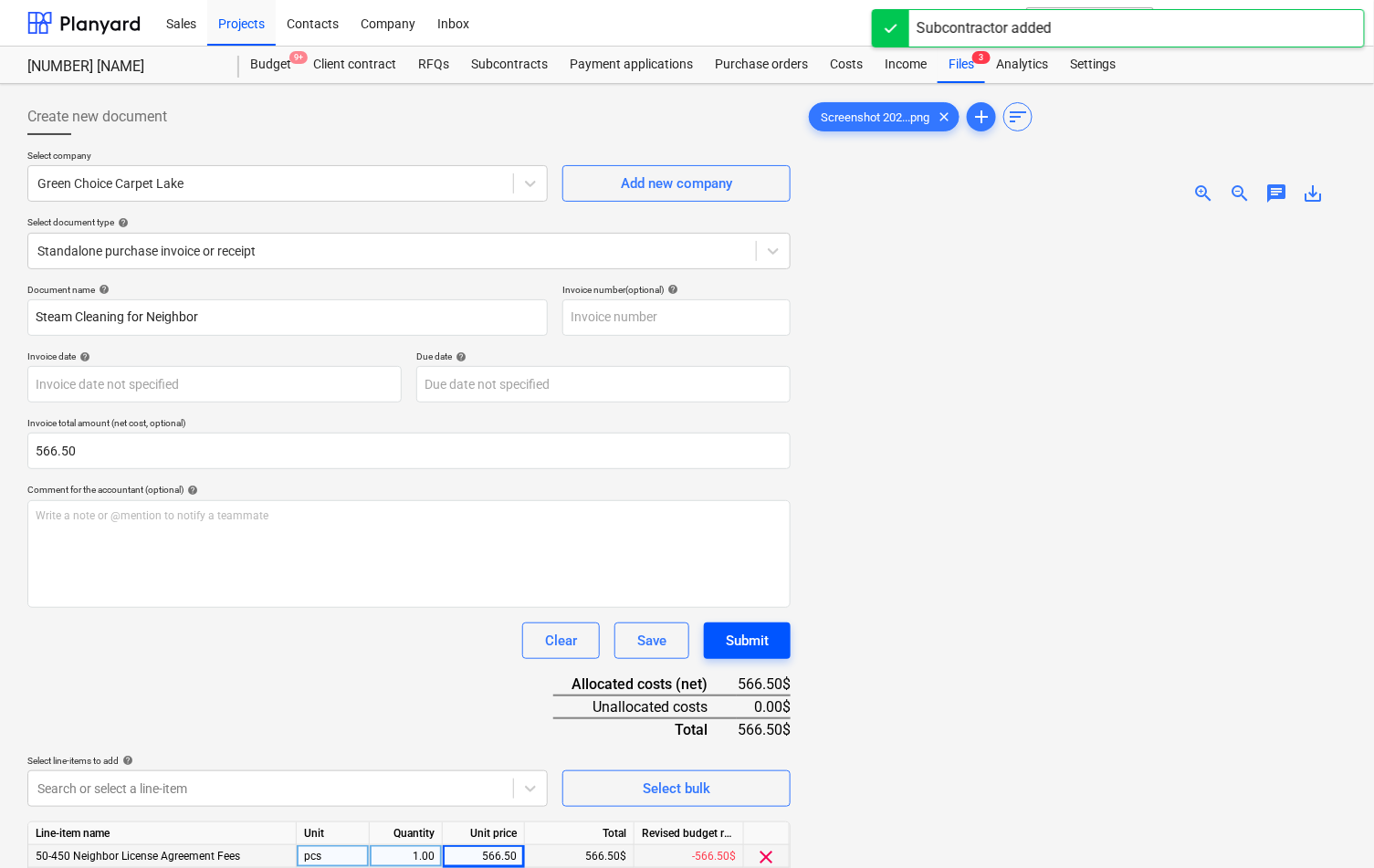 click on "Submit" at bounding box center [747, 641] 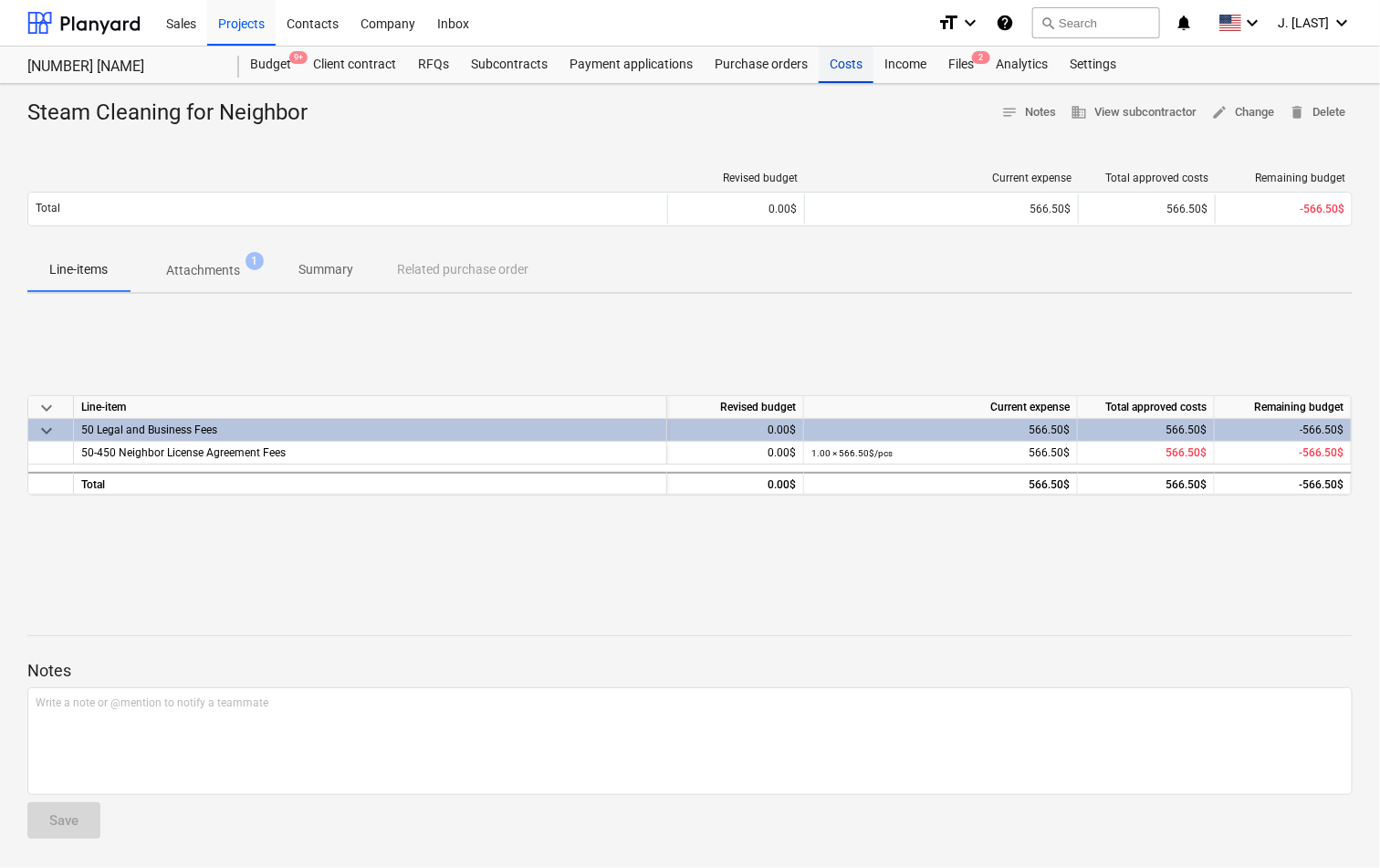 click on "Costs" at bounding box center [846, 65] 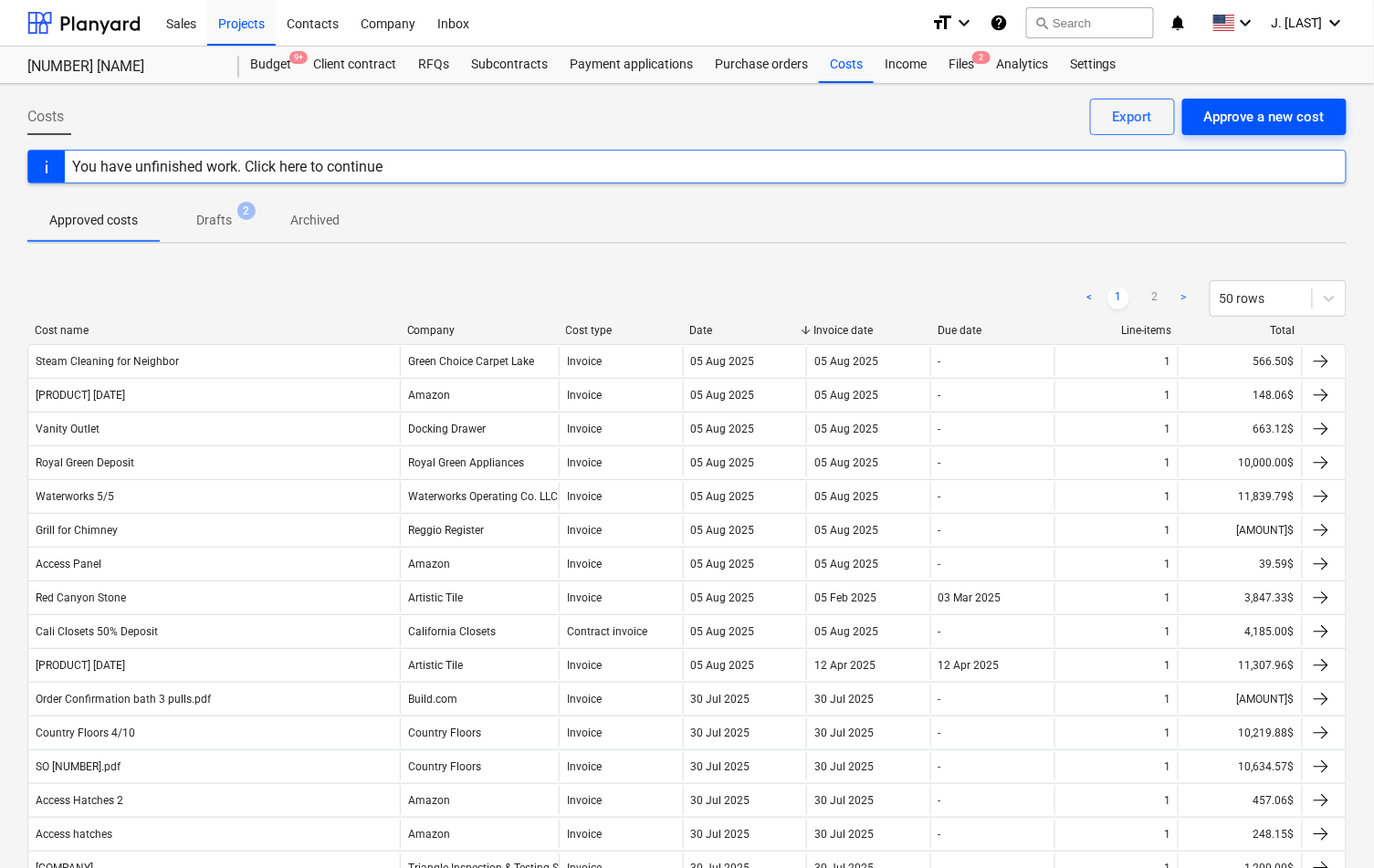 click on "Approve a new cost" at bounding box center (1264, 117) 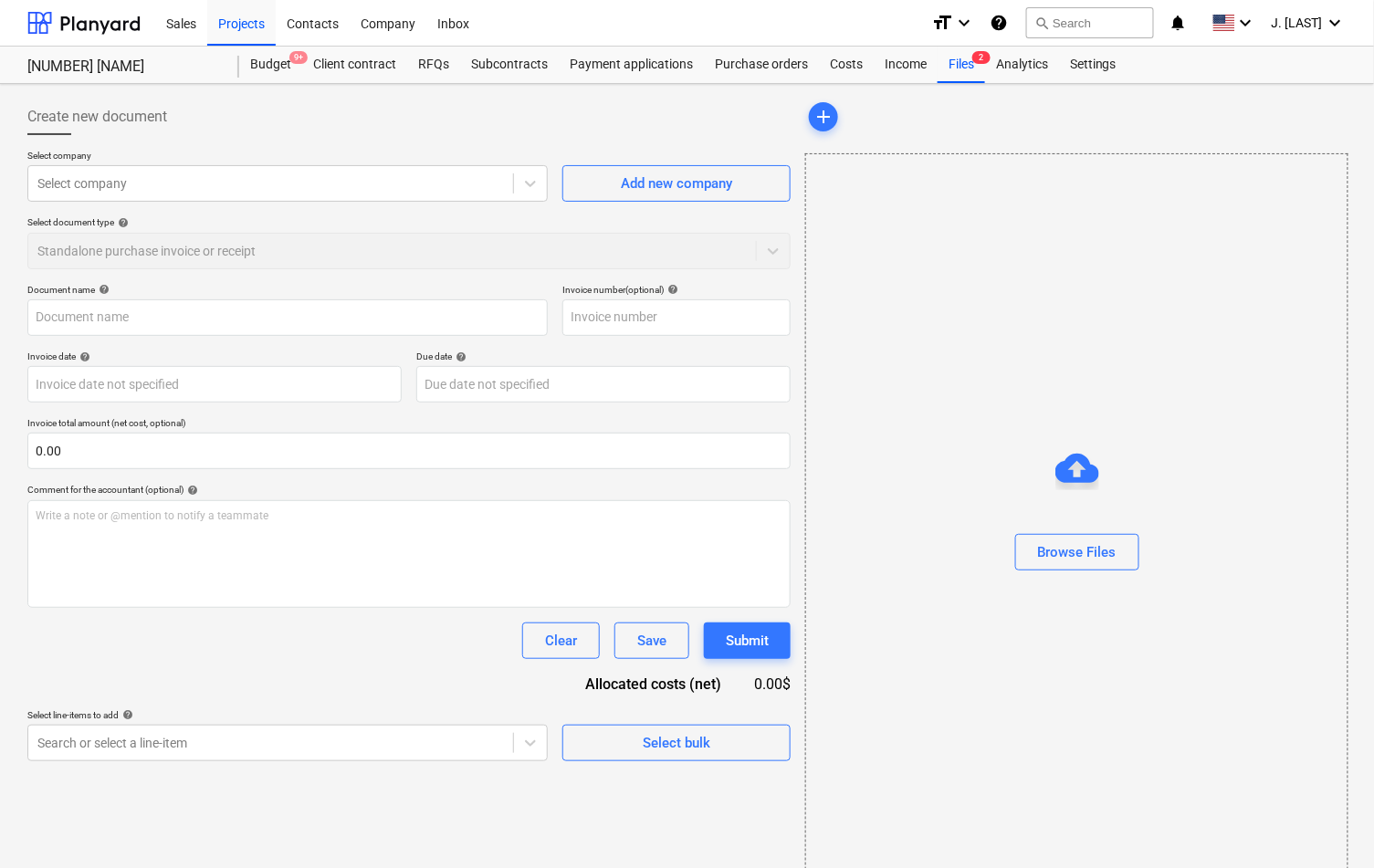 scroll, scrollTop: 2, scrollLeft: 0, axis: vertical 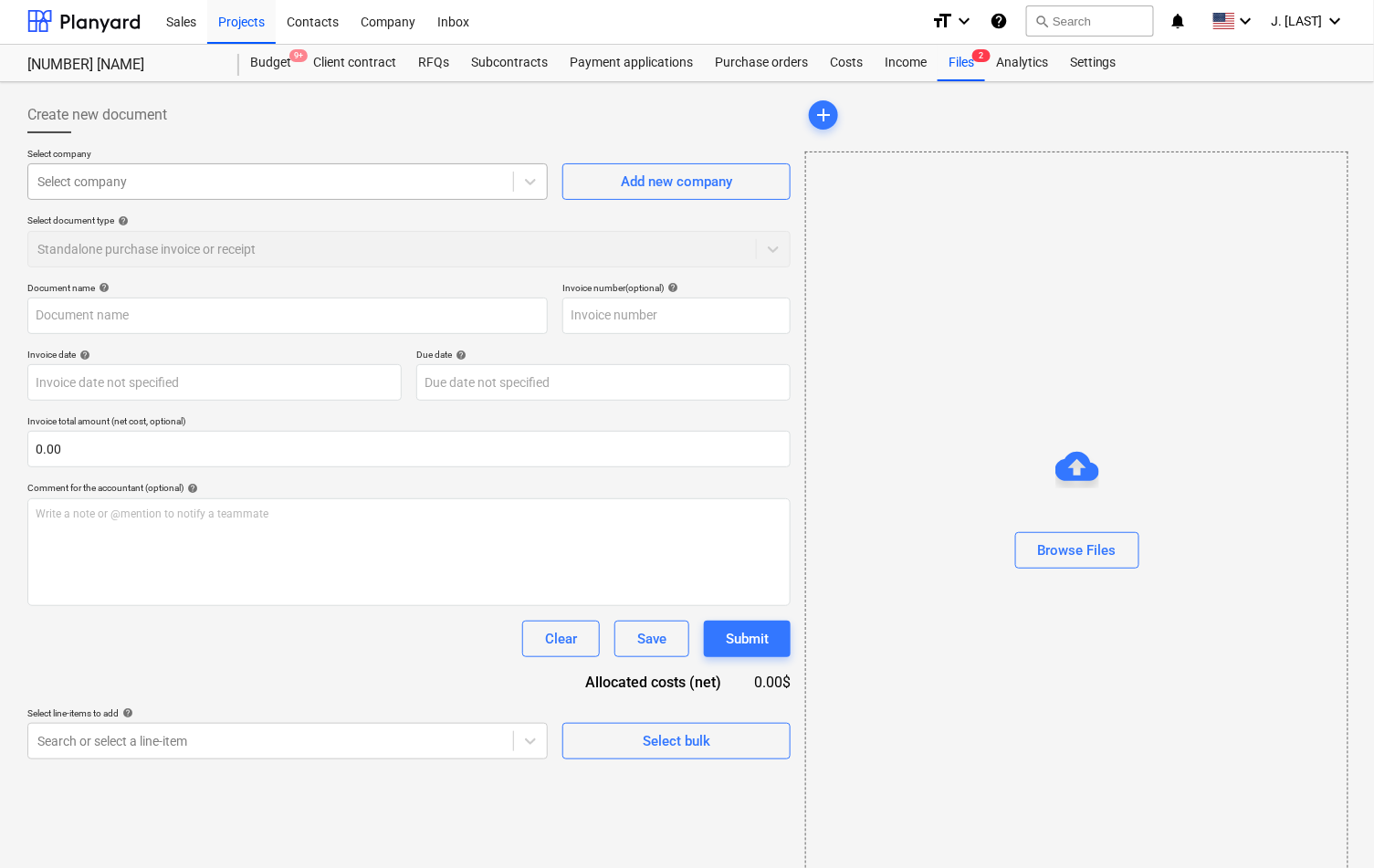 click at bounding box center [270, 182] 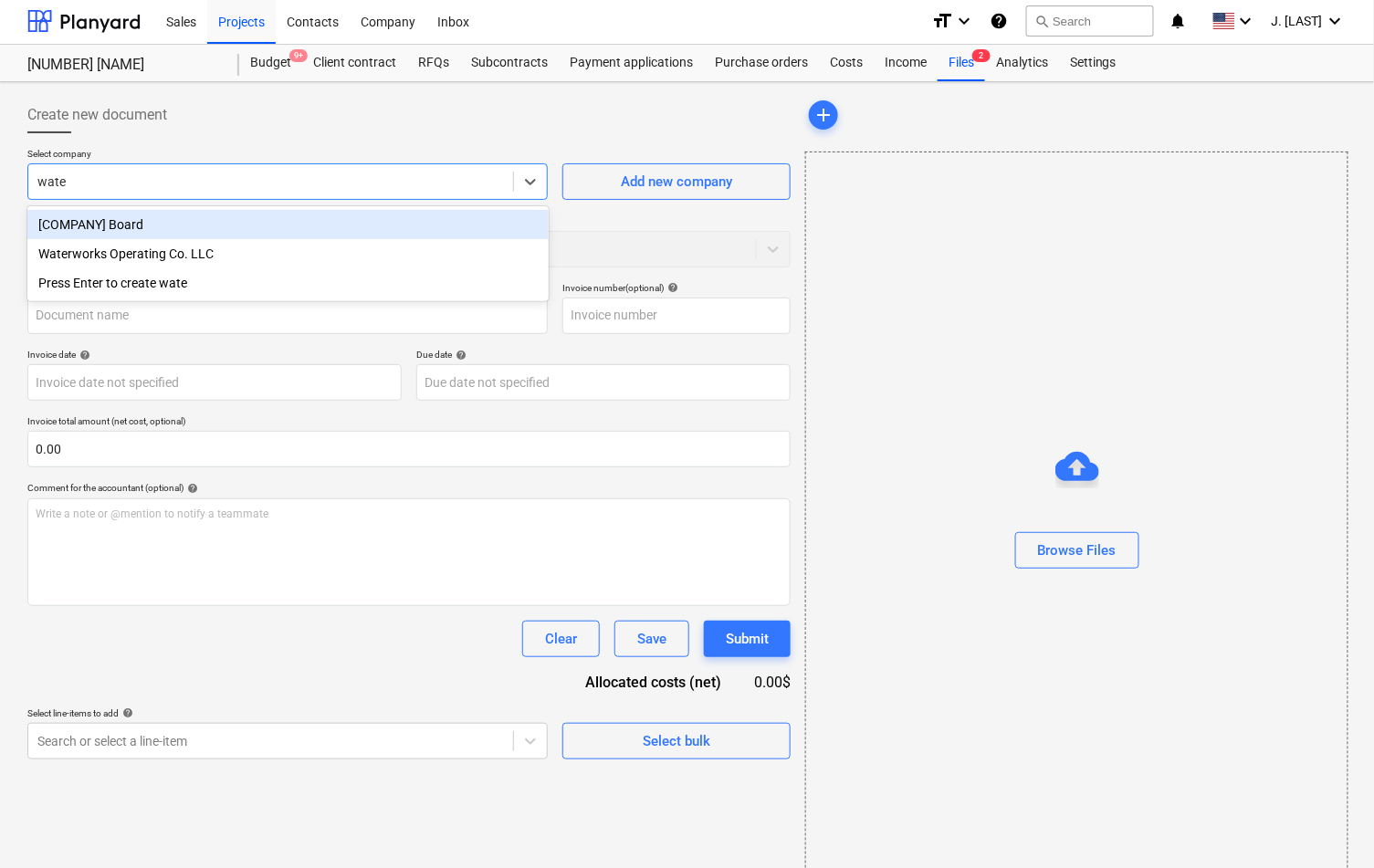 type on "water" 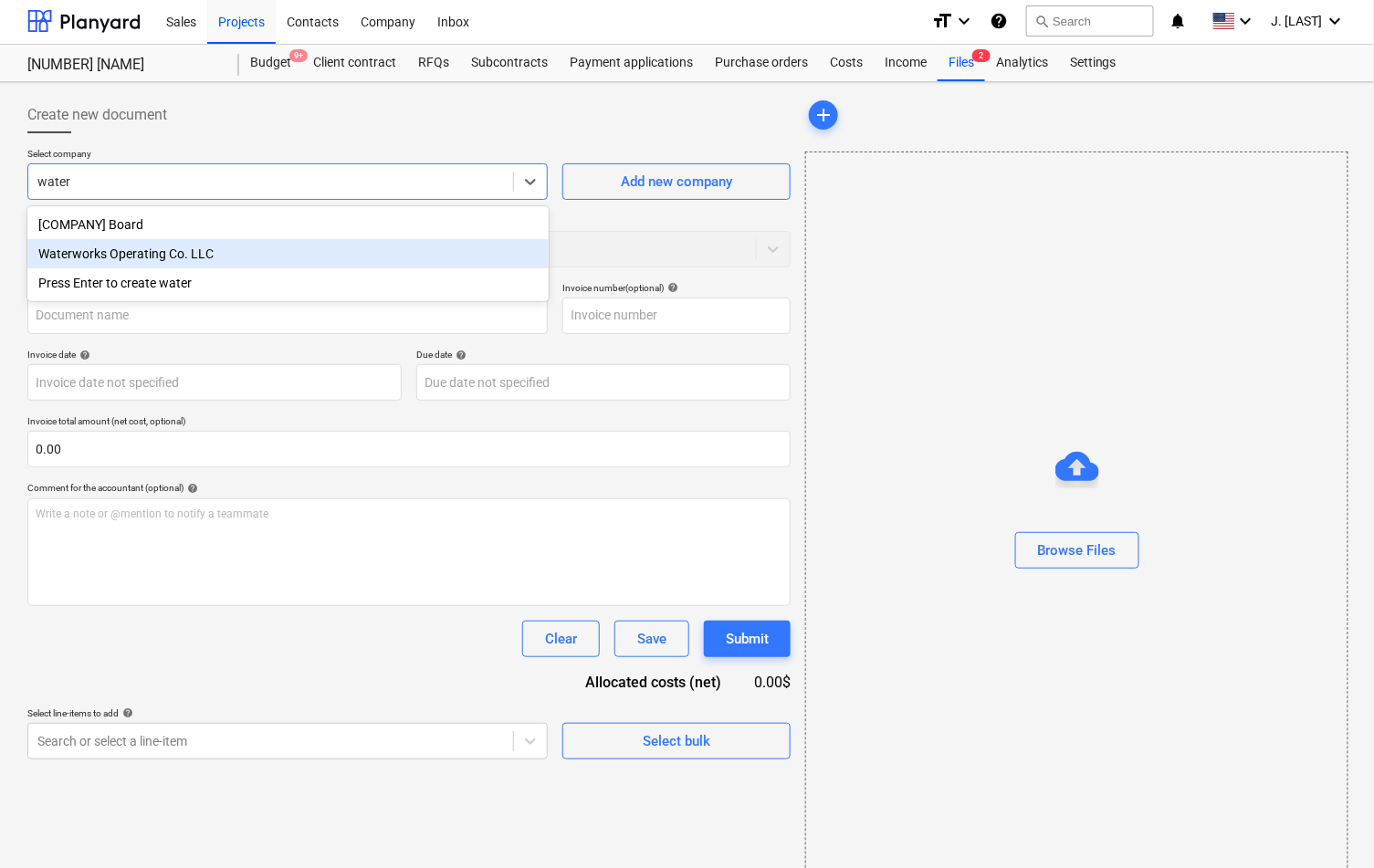 click on "Waterworks Operating Co. LLC" at bounding box center [288, 254] 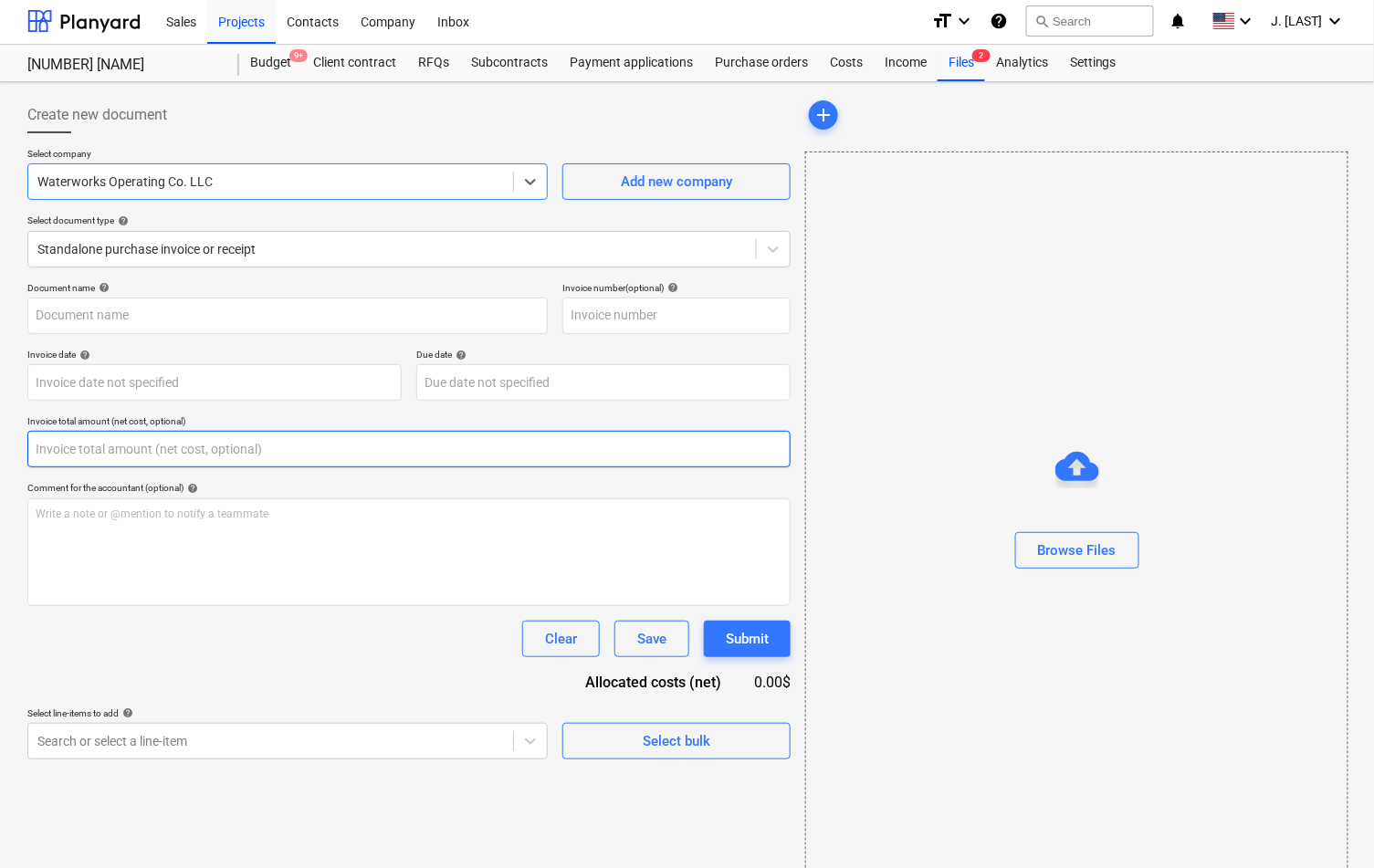 click at bounding box center [409, 449] 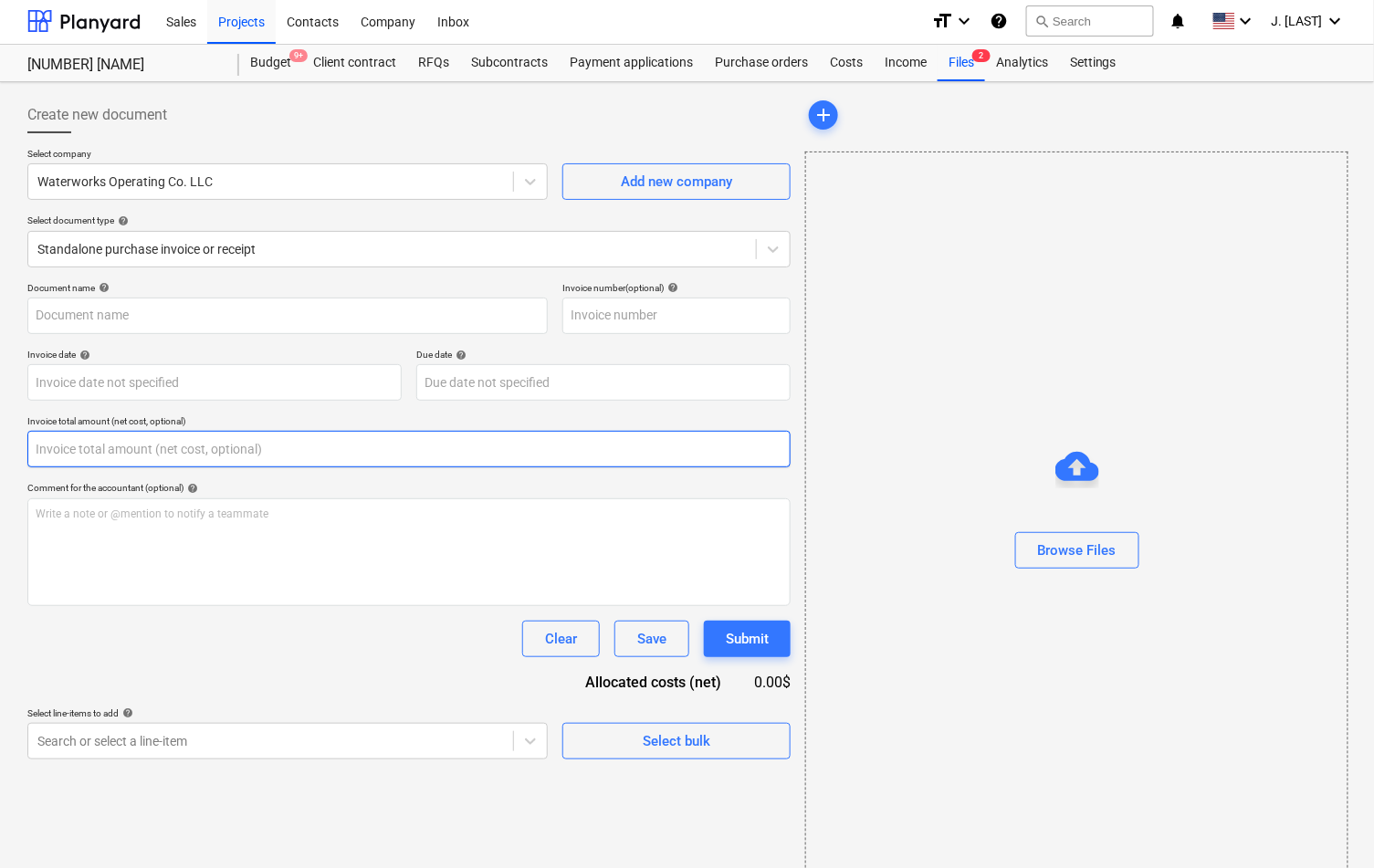 paste on "231.53" 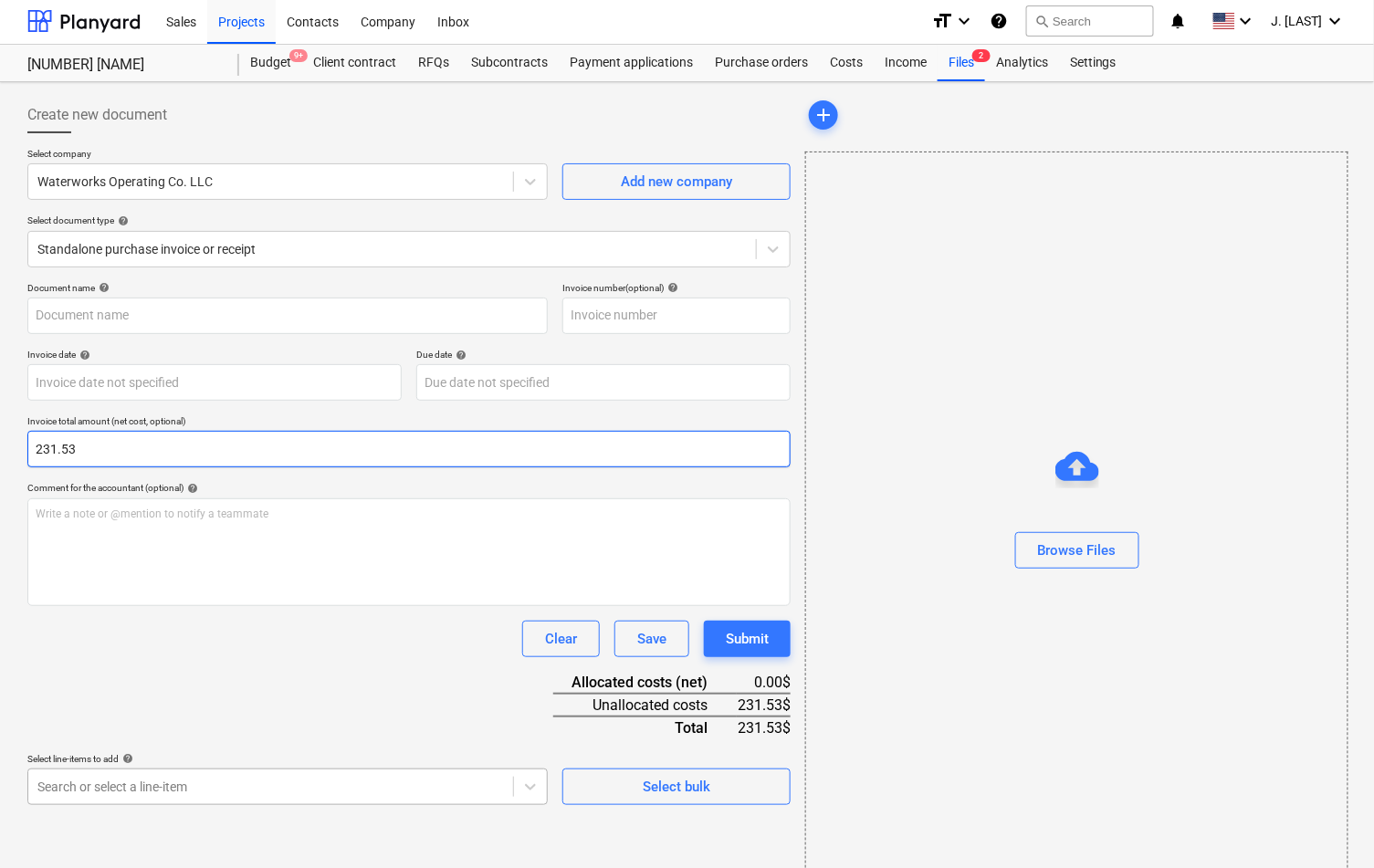 type on "231.53" 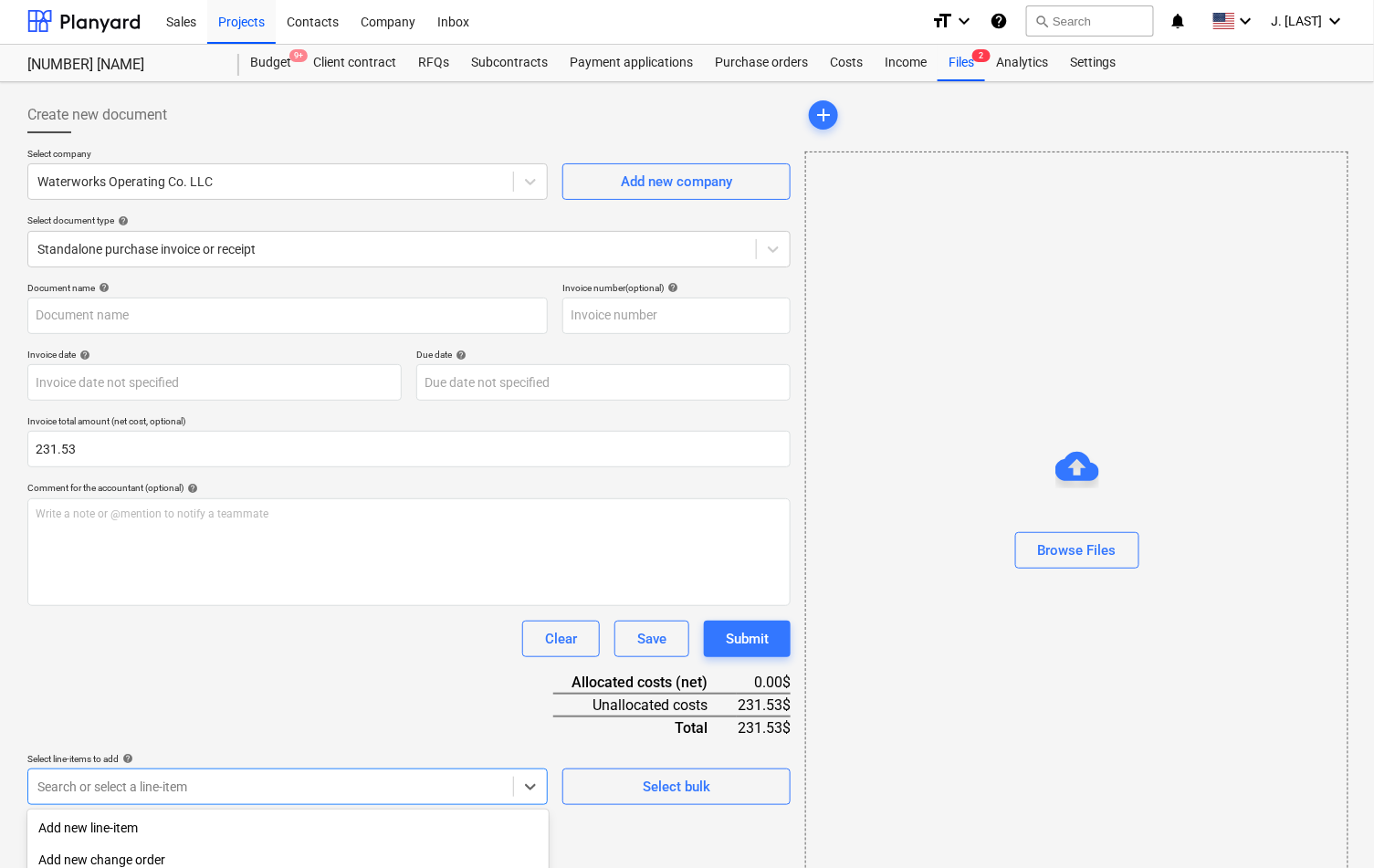 click on "Sales Projects Contacts Company Inbox format_size keyboard_arrow_down help search Search notifications 0 keyboard_arrow_down J. Popky keyboard_arrow_down 307 Hicks 307 Hicks Budget 9+ Client contract RFQs Subcontracts Payment applications Purchase orders Costs Income Files 2 Analytics Settings Create new document Select company Waterworks Operating Co. LLC   Add new company Select document type help Standalone purchase invoice or receipt Document name help Invoice number  (optional) help Invoice date help Press the down arrow key to interact with the calendar and
select a date. Press the question mark key to get the keyboard shortcuts for changing dates. Due date help Press the down arrow key to interact with the calendar and
select a date. Press the question mark key to get the keyboard shortcuts for changing dates. Invoice total amount (net cost, optional) 231.53 Comment for the accountant (optional) help Write a note or @mention to notify a teammate ﻿ Clear Save Submit Allocated costs (net) add" at bounding box center [687, 432] 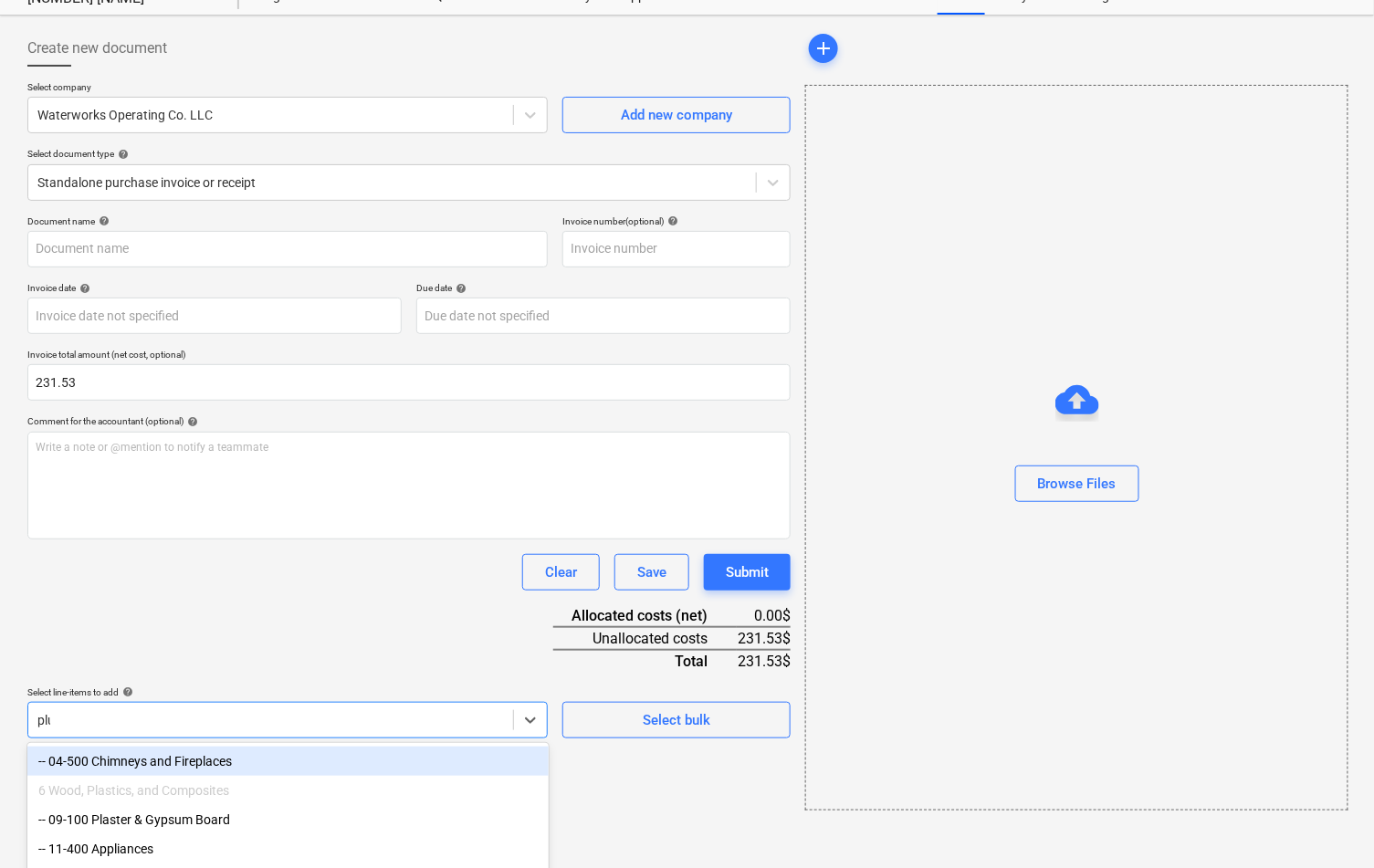 type on "plum" 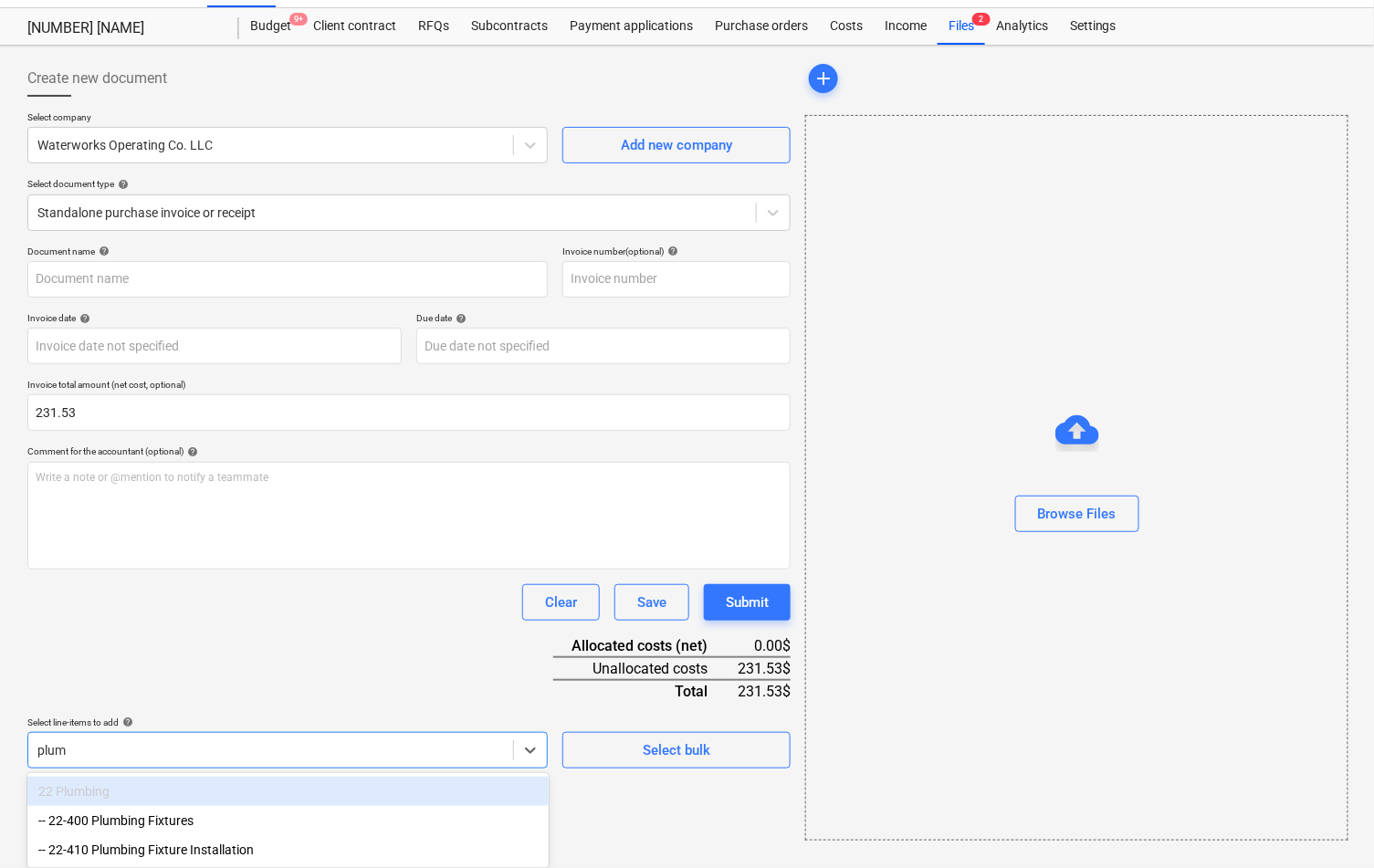scroll, scrollTop: 39, scrollLeft: 0, axis: vertical 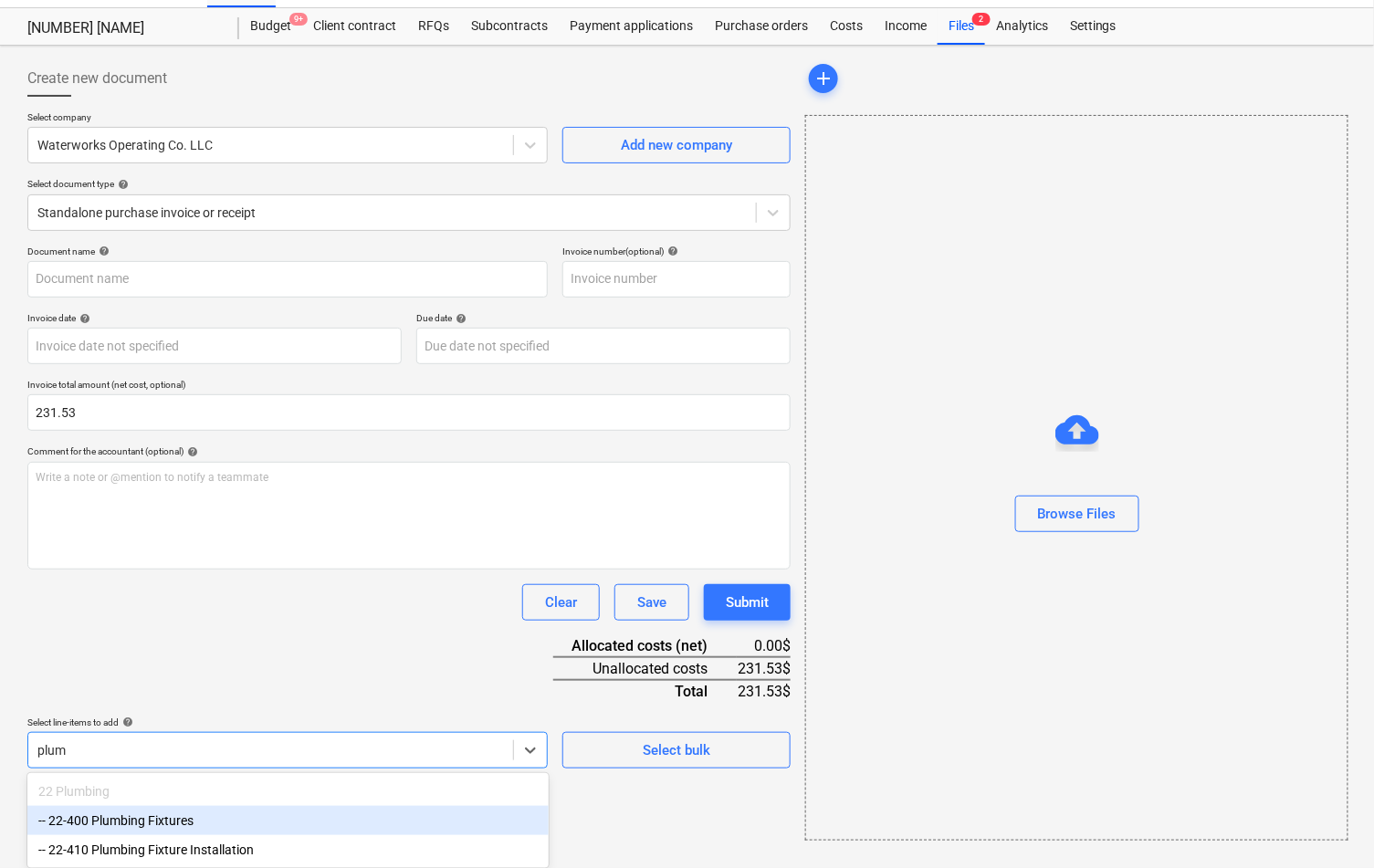 click on "--  22-400 Plumbing Fixtures" at bounding box center (288, 821) 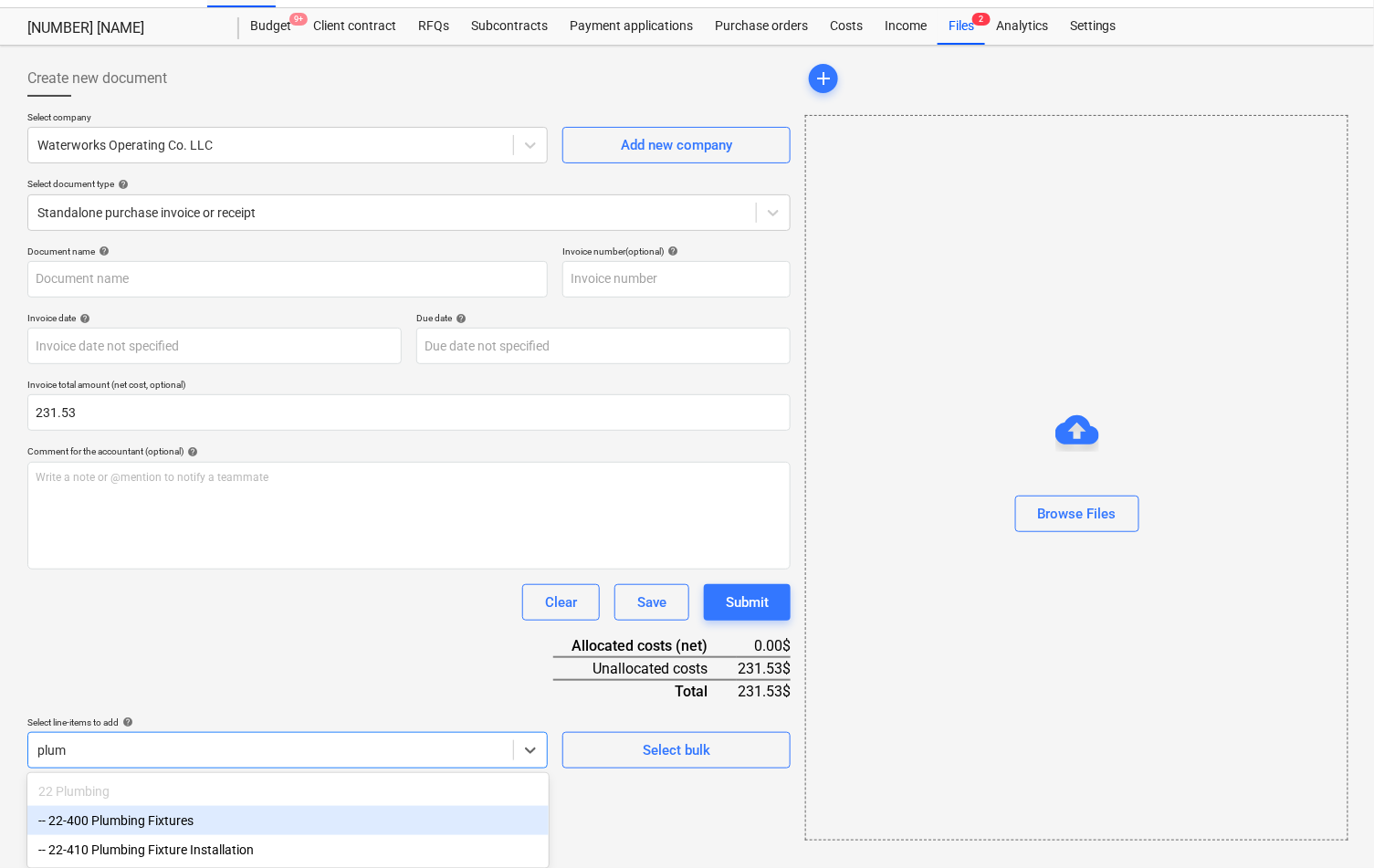 type 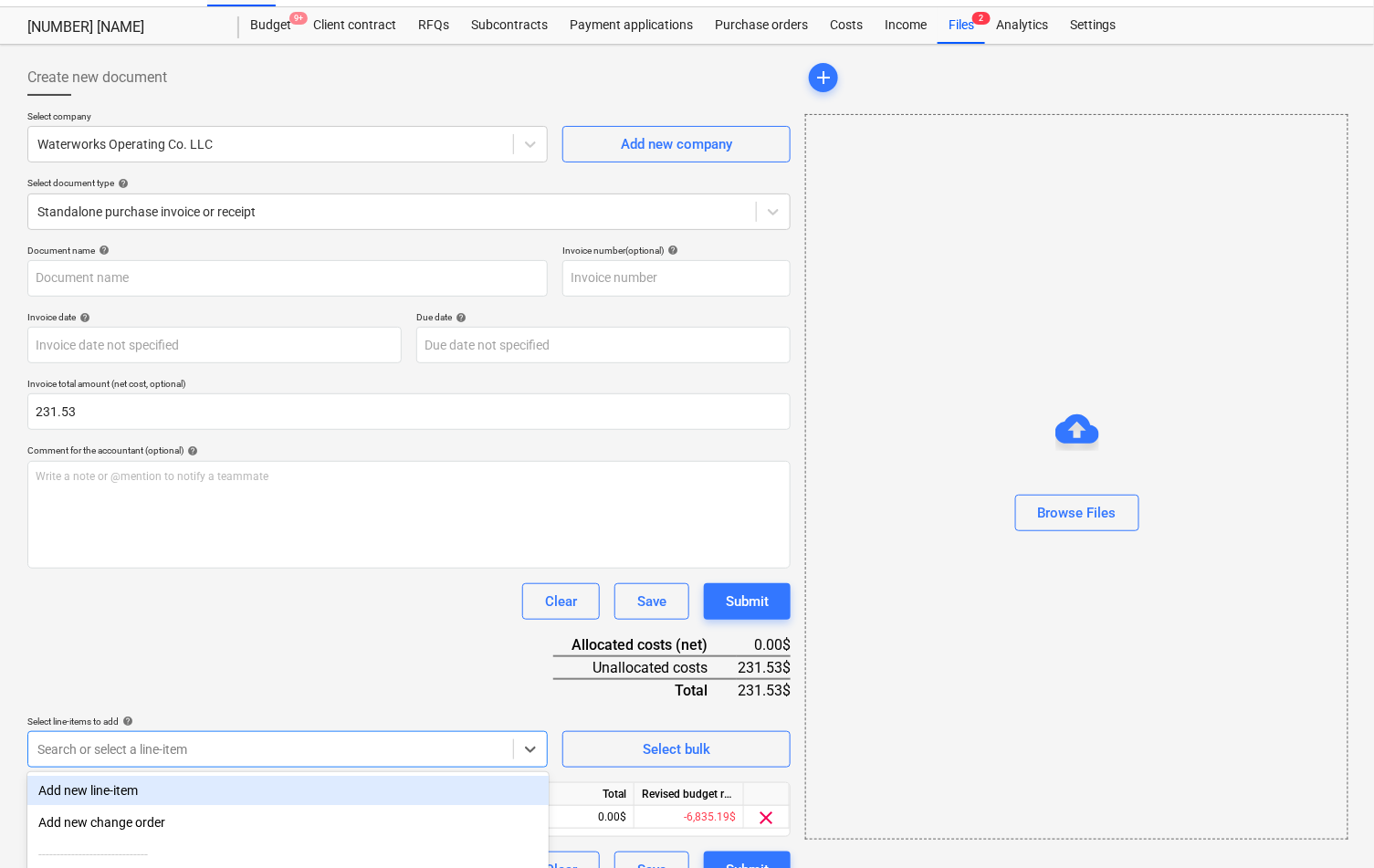 click on "Document name help Invoice number  (optional) help Invoice date help Press the down arrow key to interact with the calendar and
select a date. Press the question mark key to get the keyboard shortcuts for changing dates. Due date help Press the down arrow key to interact with the calendar and
select a date. Press the question mark key to get the keyboard shortcuts for changing dates. Invoice total amount (net cost, optional) 231.53 Comment for the accountant (optional) help Write a note or @mention to notify a teammate ﻿ Clear Save Submit Allocated costs (net) 0.00$ Unallocated costs 231.53$ Total 231.53$ Select line-items to add help option --  22-400 Plumbing Fixtures, selected. option Add new line-item focused, 1 of 92. 92 results available. Use Up and Down to choose options, press Enter to select the currently focused option, press Escape to exit the menu, press Tab to select the option and exit the menu. Search or select a line-item Select bulk Line-item name" at bounding box center [409, 566] 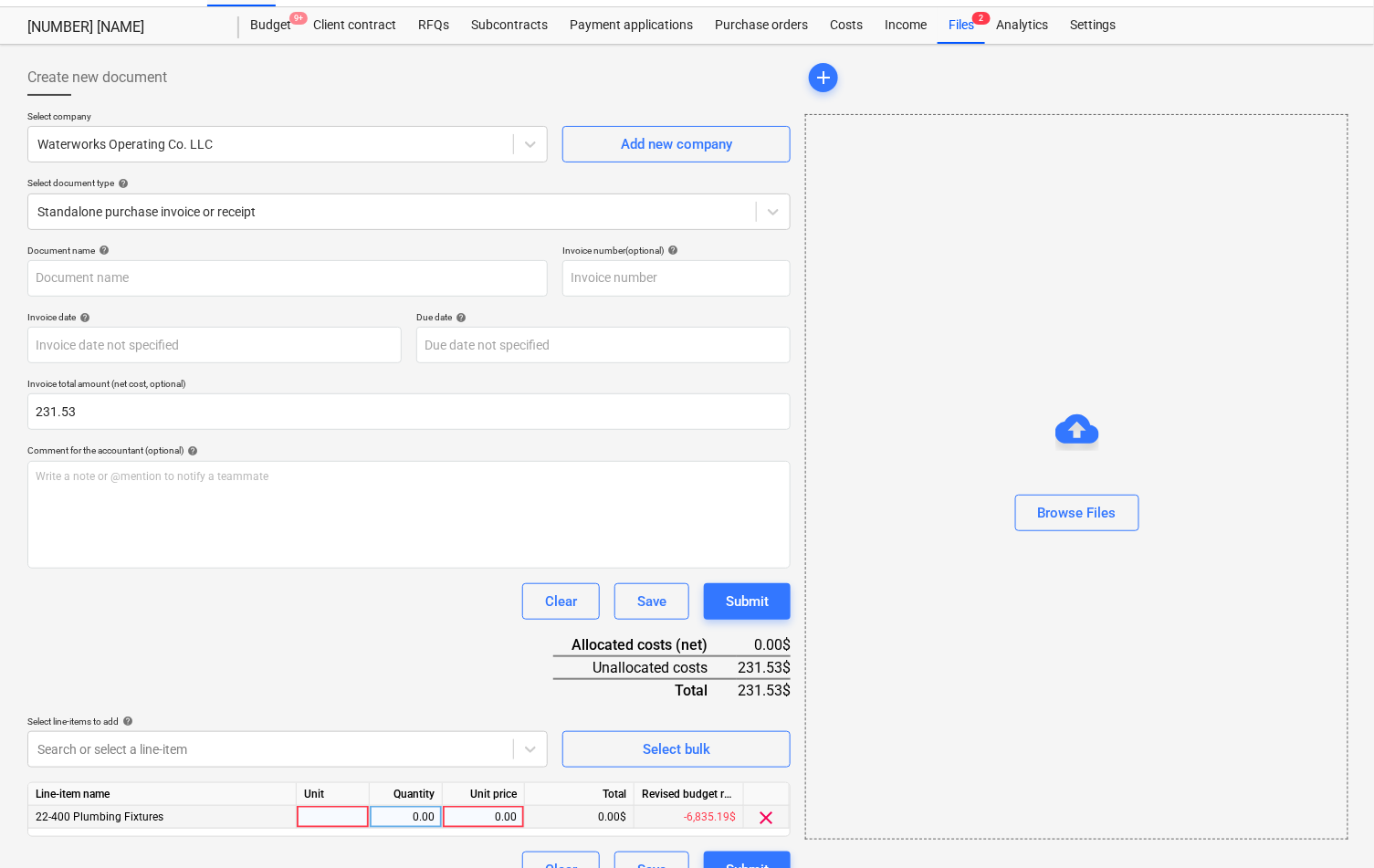 click on "0.00" at bounding box center [483, 817] 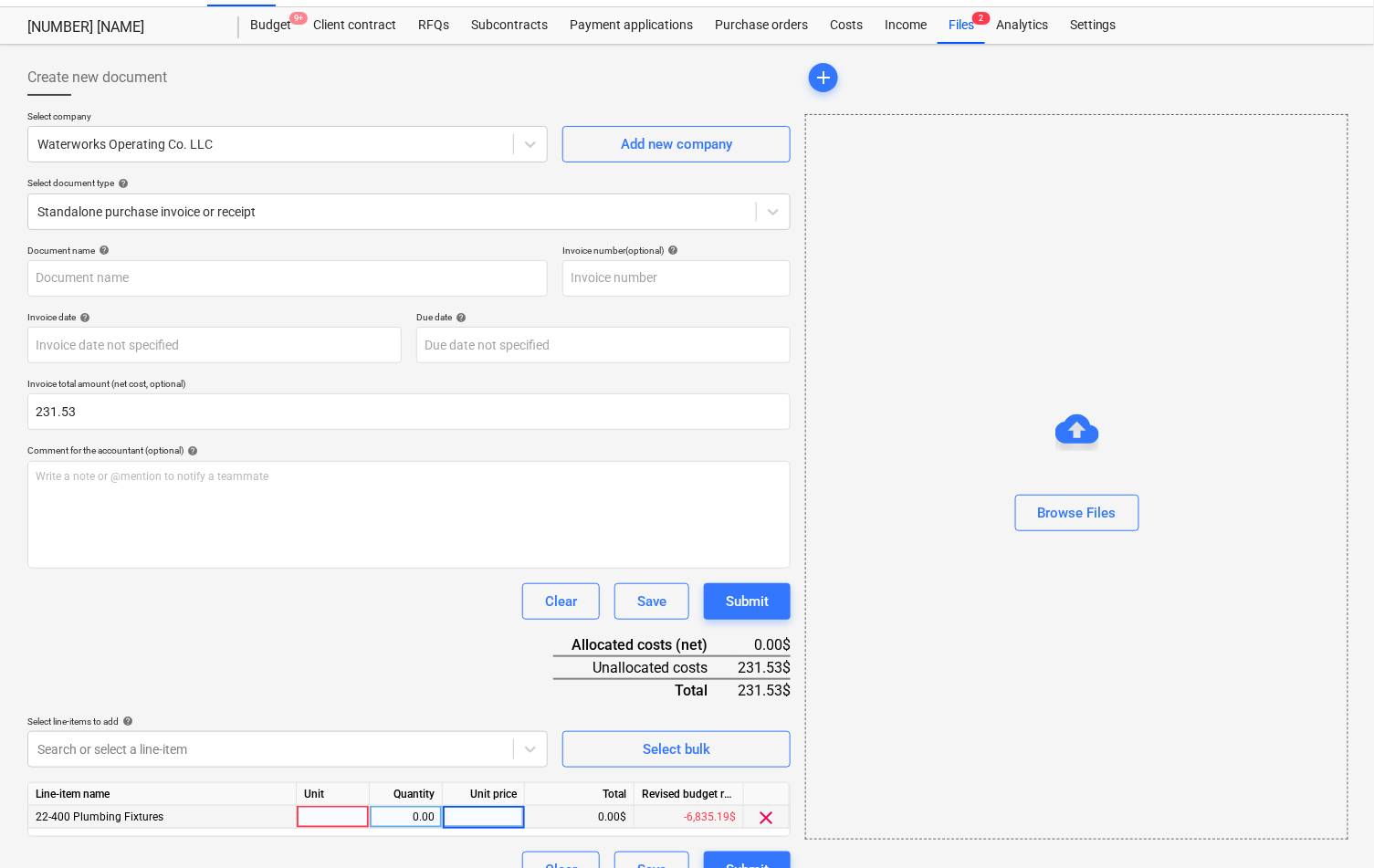 type on "231.53" 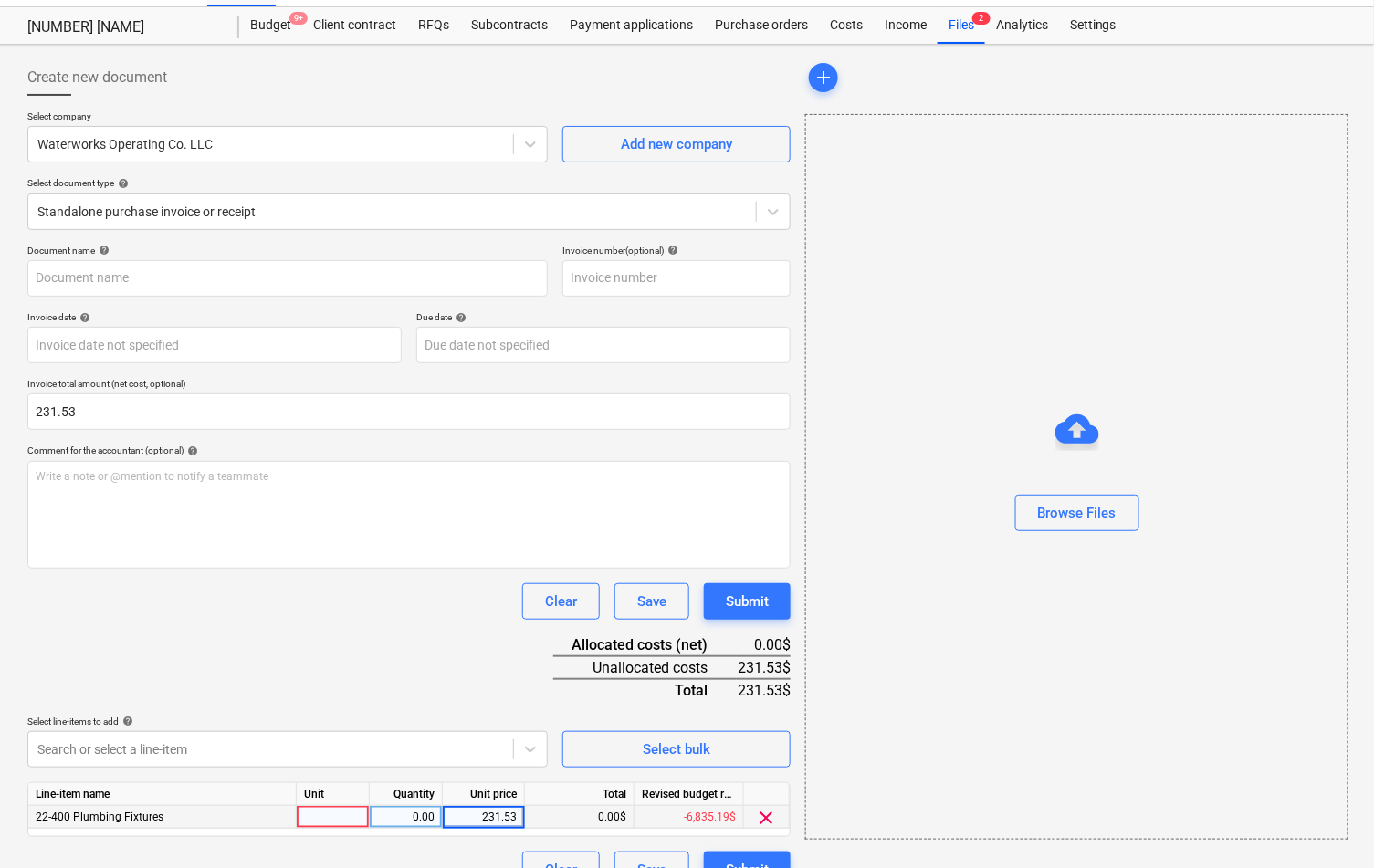 click on "Clear Save Submit" at bounding box center [409, 601] 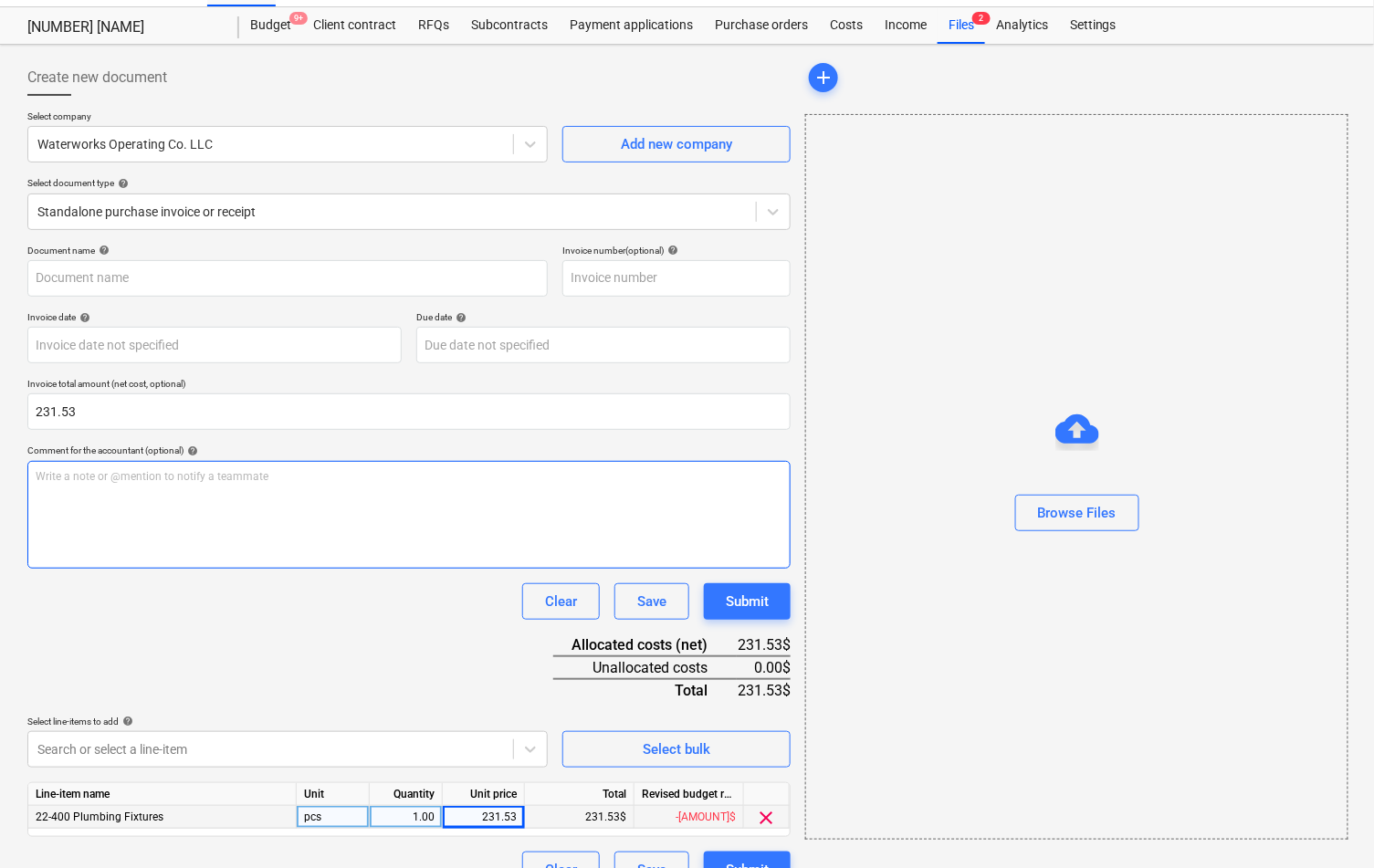 scroll, scrollTop: 0, scrollLeft: 0, axis: both 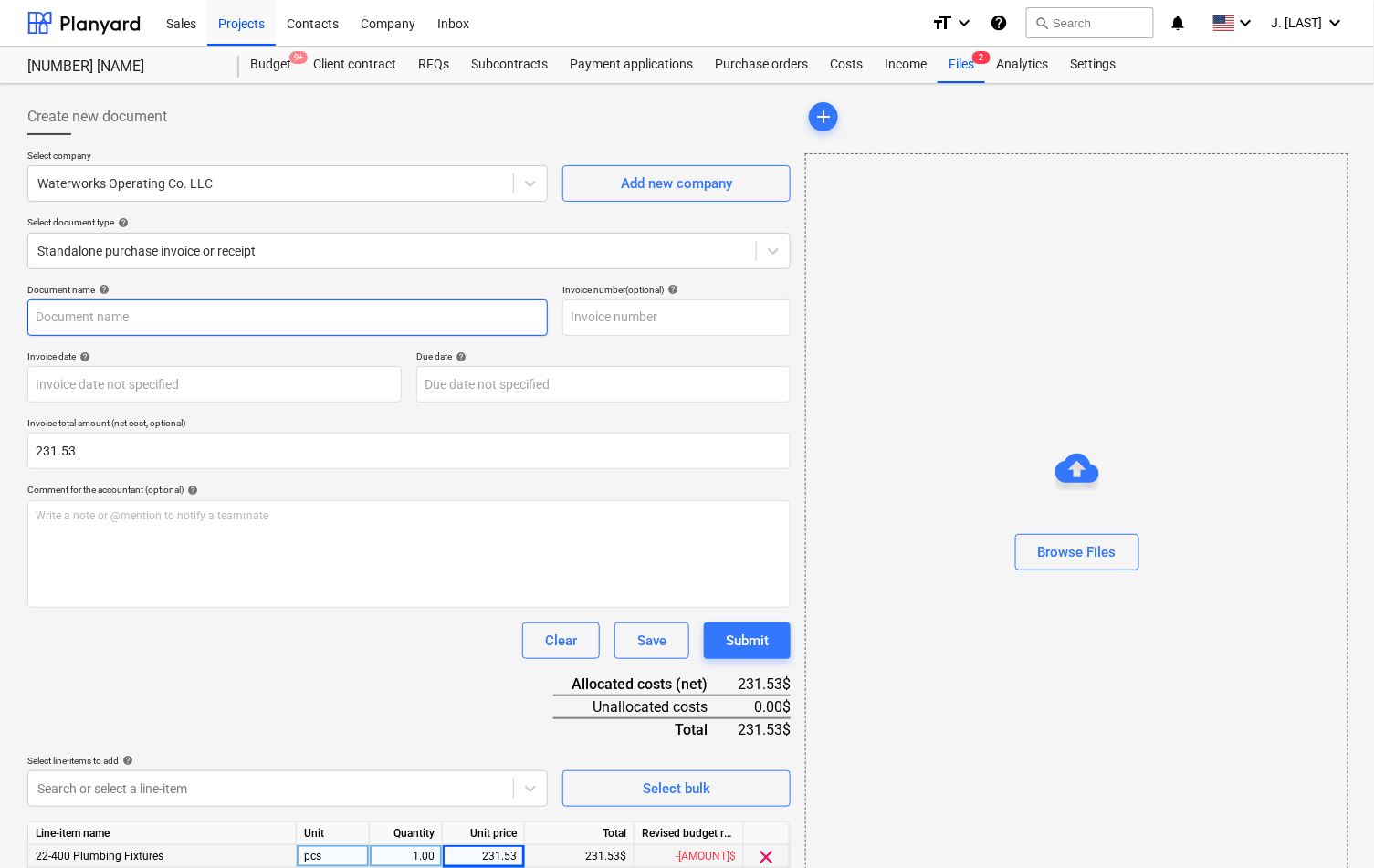 click at bounding box center (288, 318) 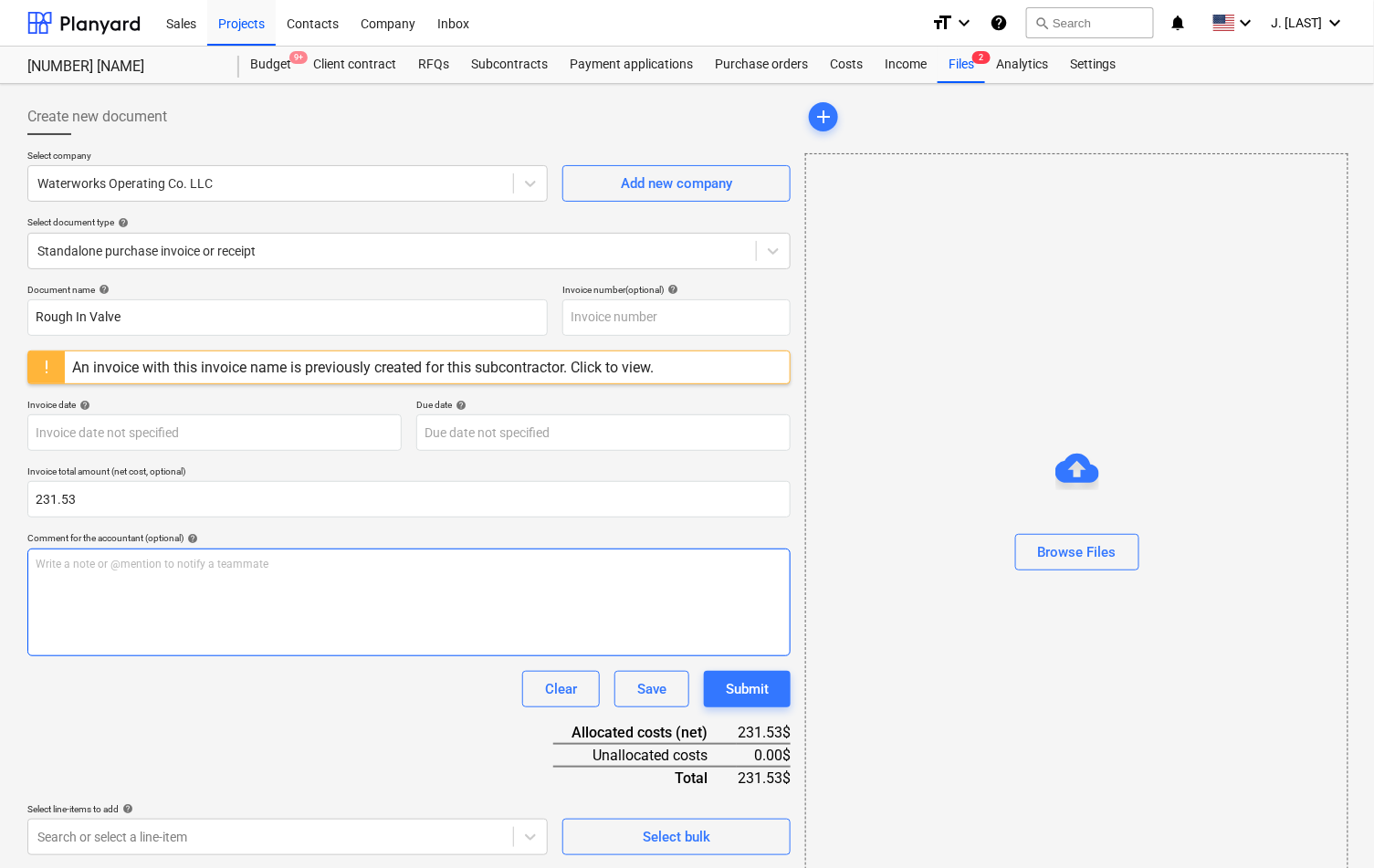 click on "Write a note or @mention to notify a teammate ﻿" at bounding box center (409, 602) 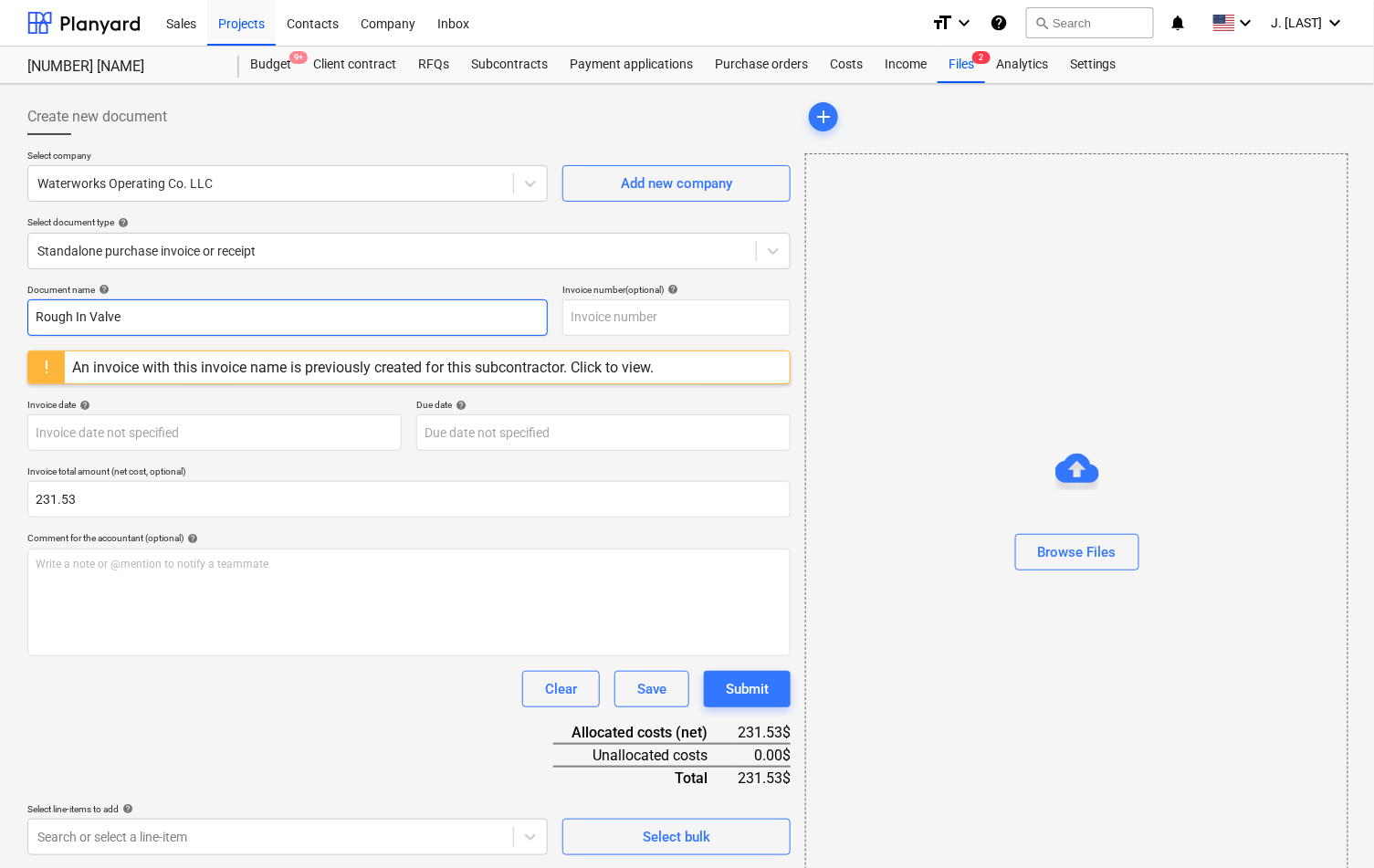 click on "Rough In Valve" at bounding box center (288, 318) 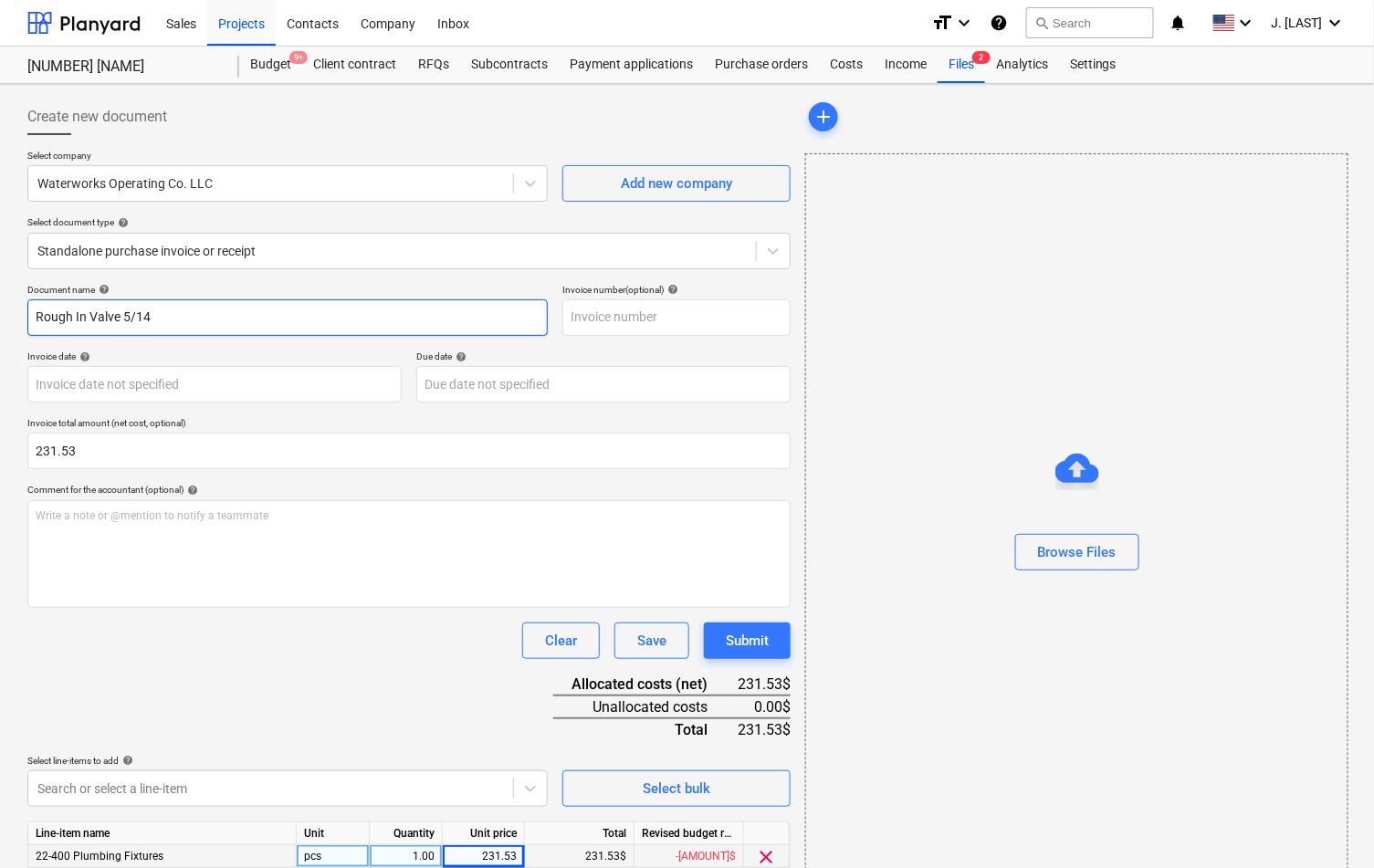 type on "Rough In Valve 5/14" 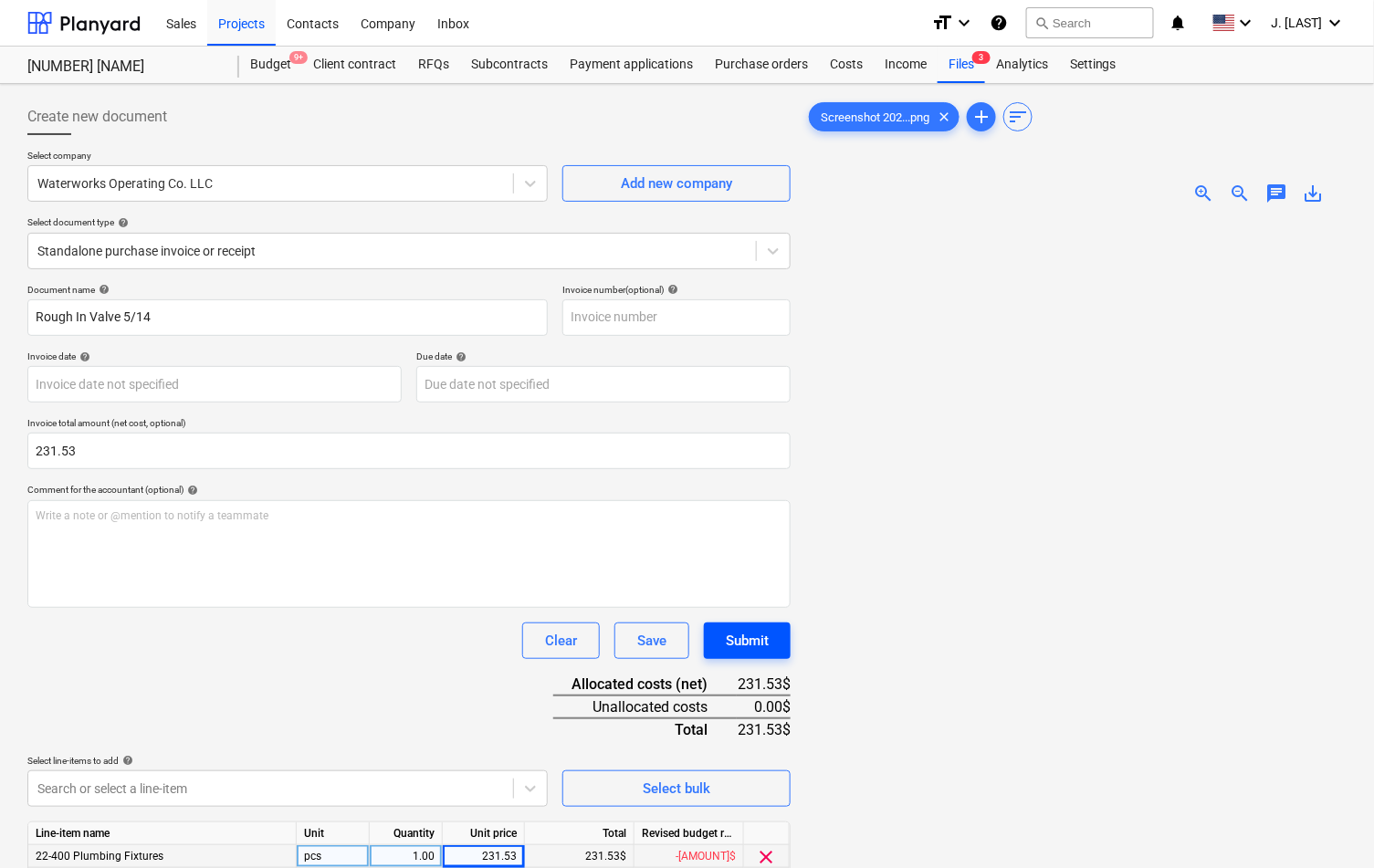 click on "Submit" at bounding box center (747, 641) 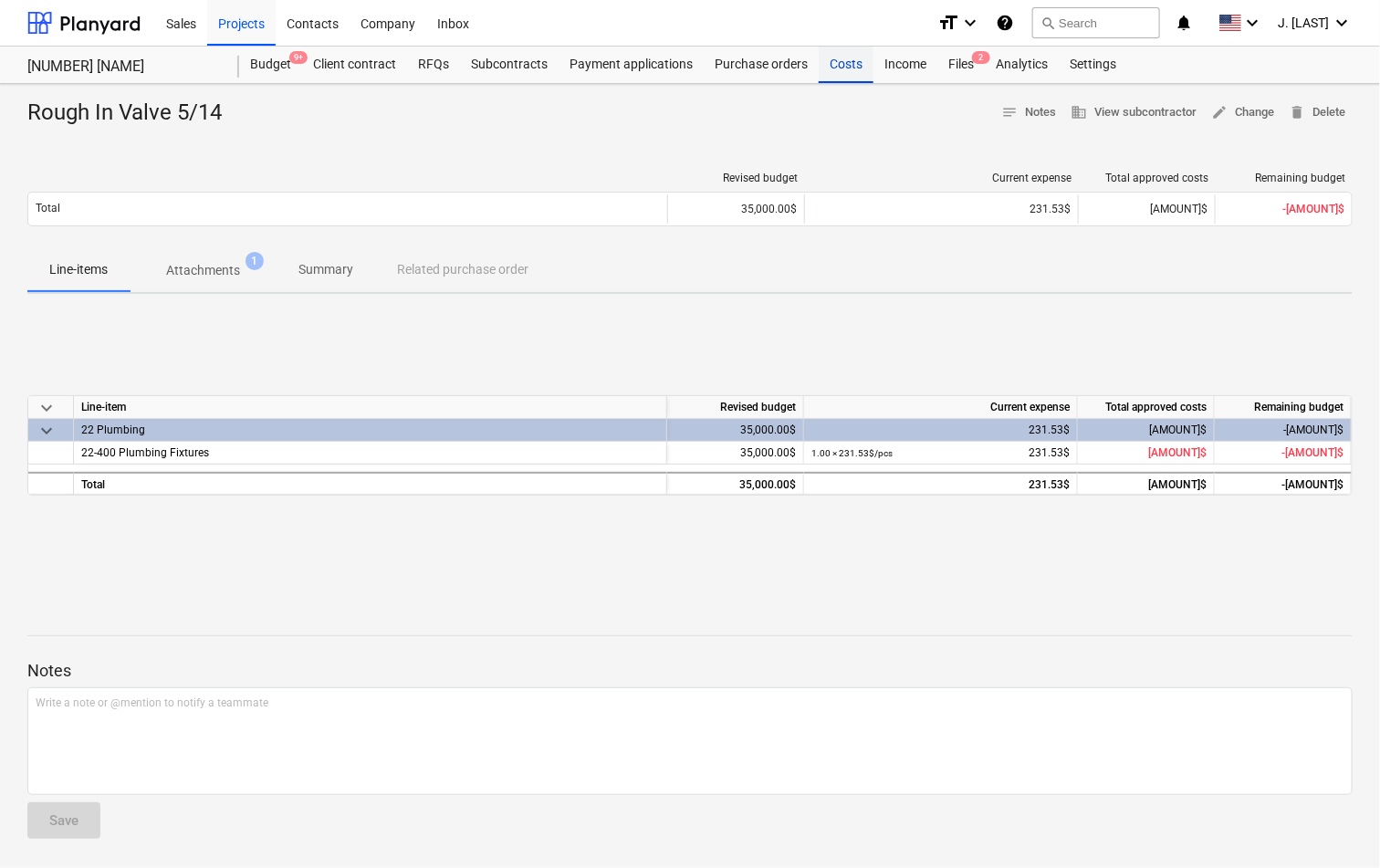 click on "Costs" at bounding box center [846, 65] 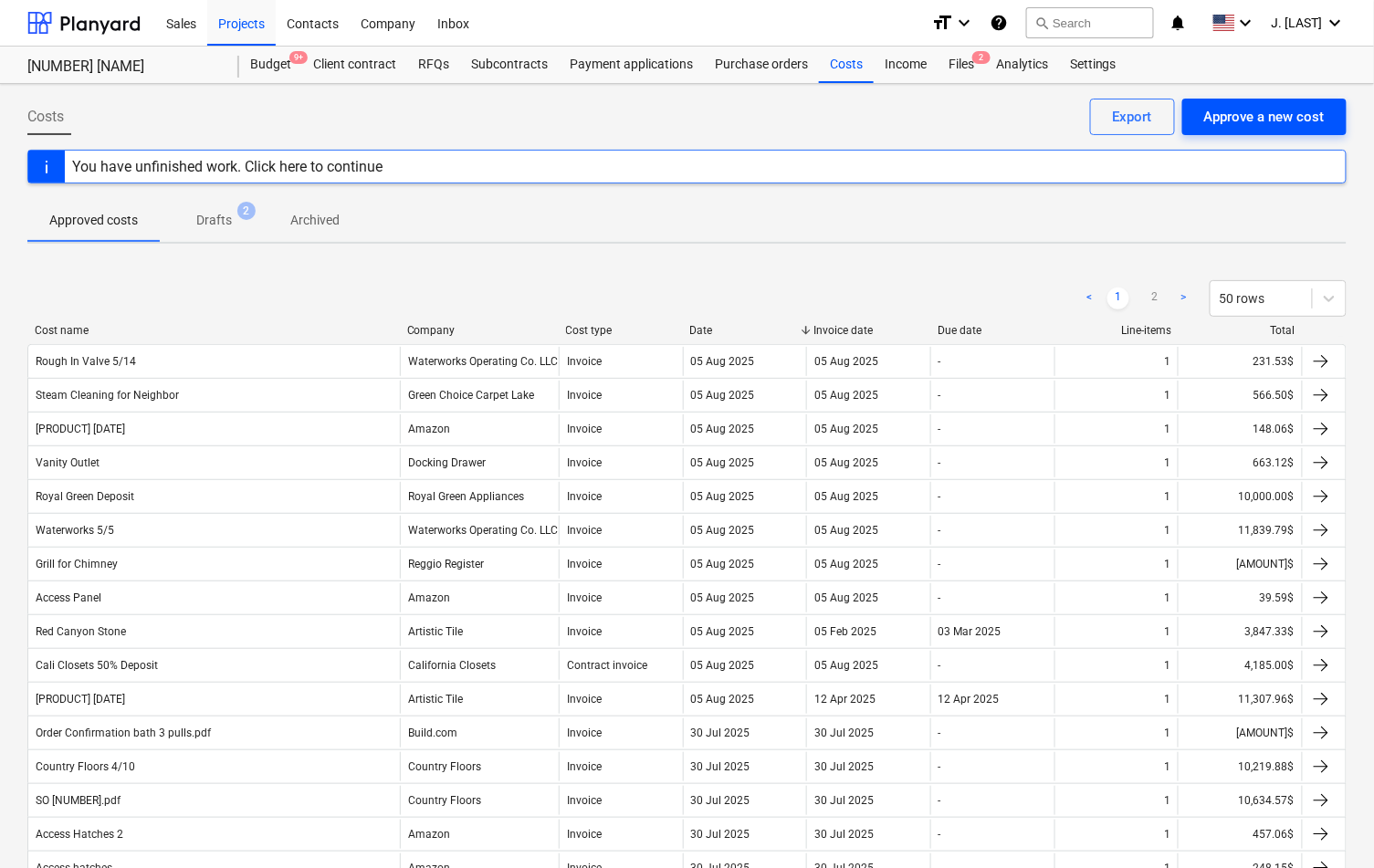 click on "Approve a new cost" at bounding box center (1264, 117) 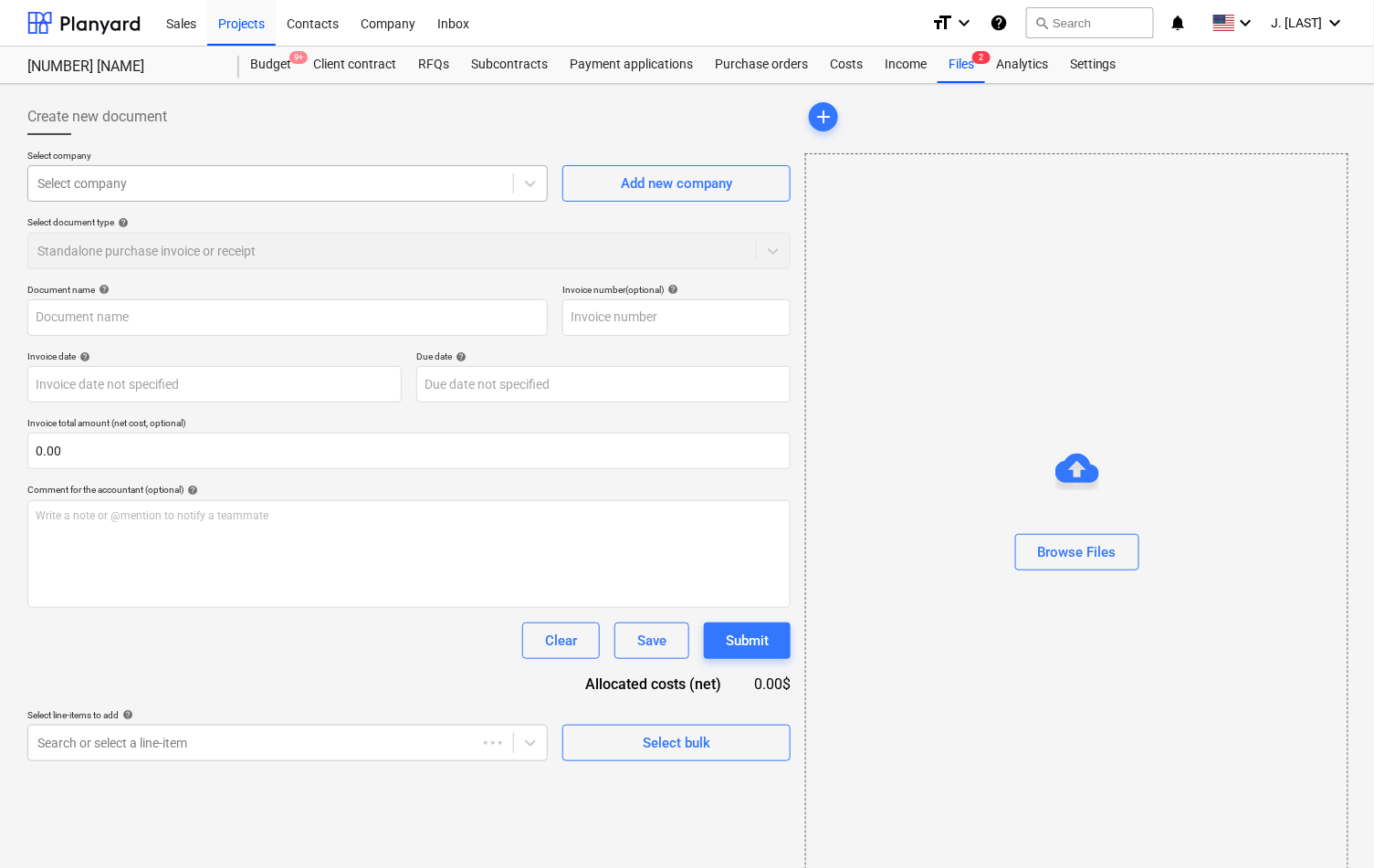 click at bounding box center [270, 183] 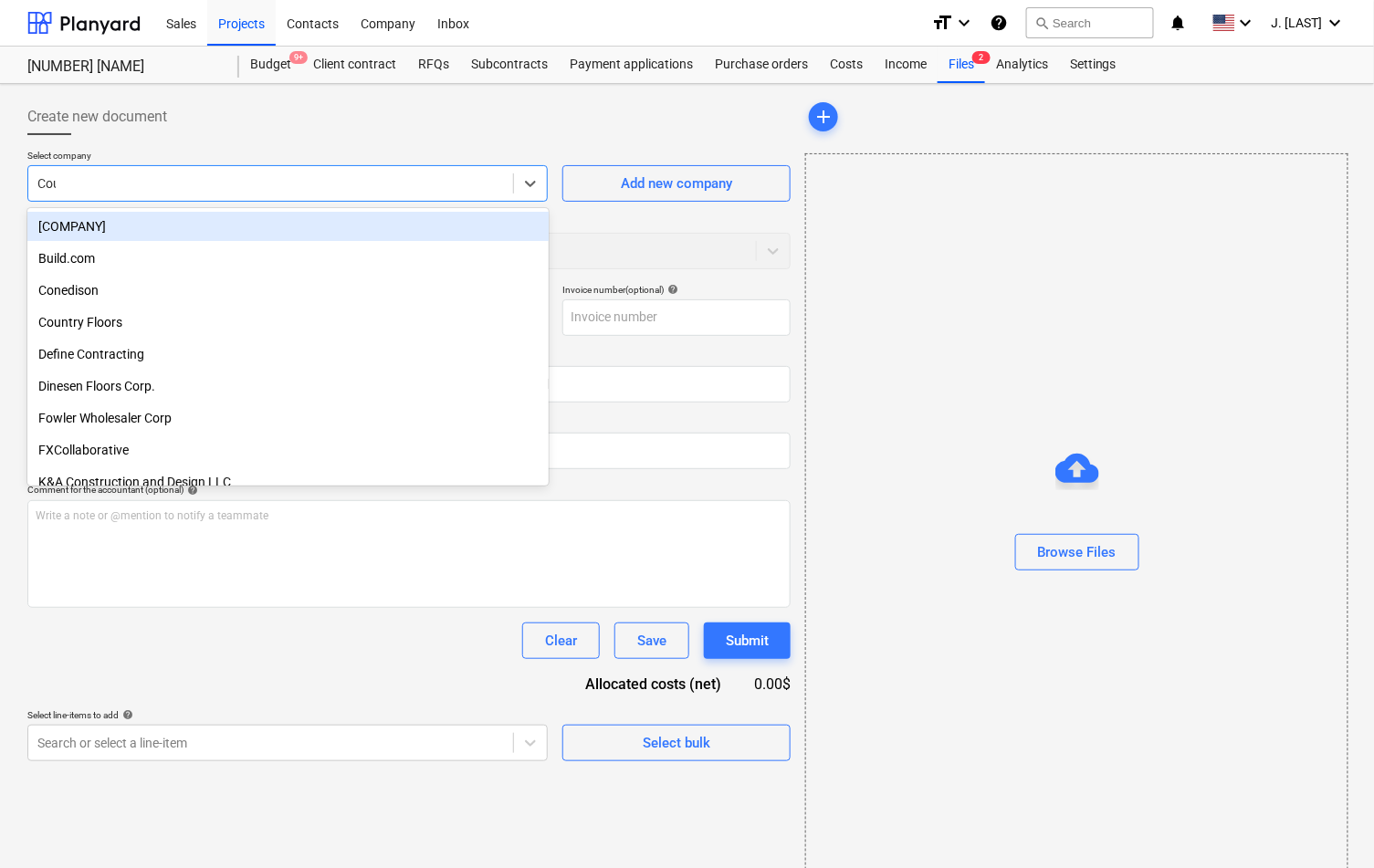 type on "Coun" 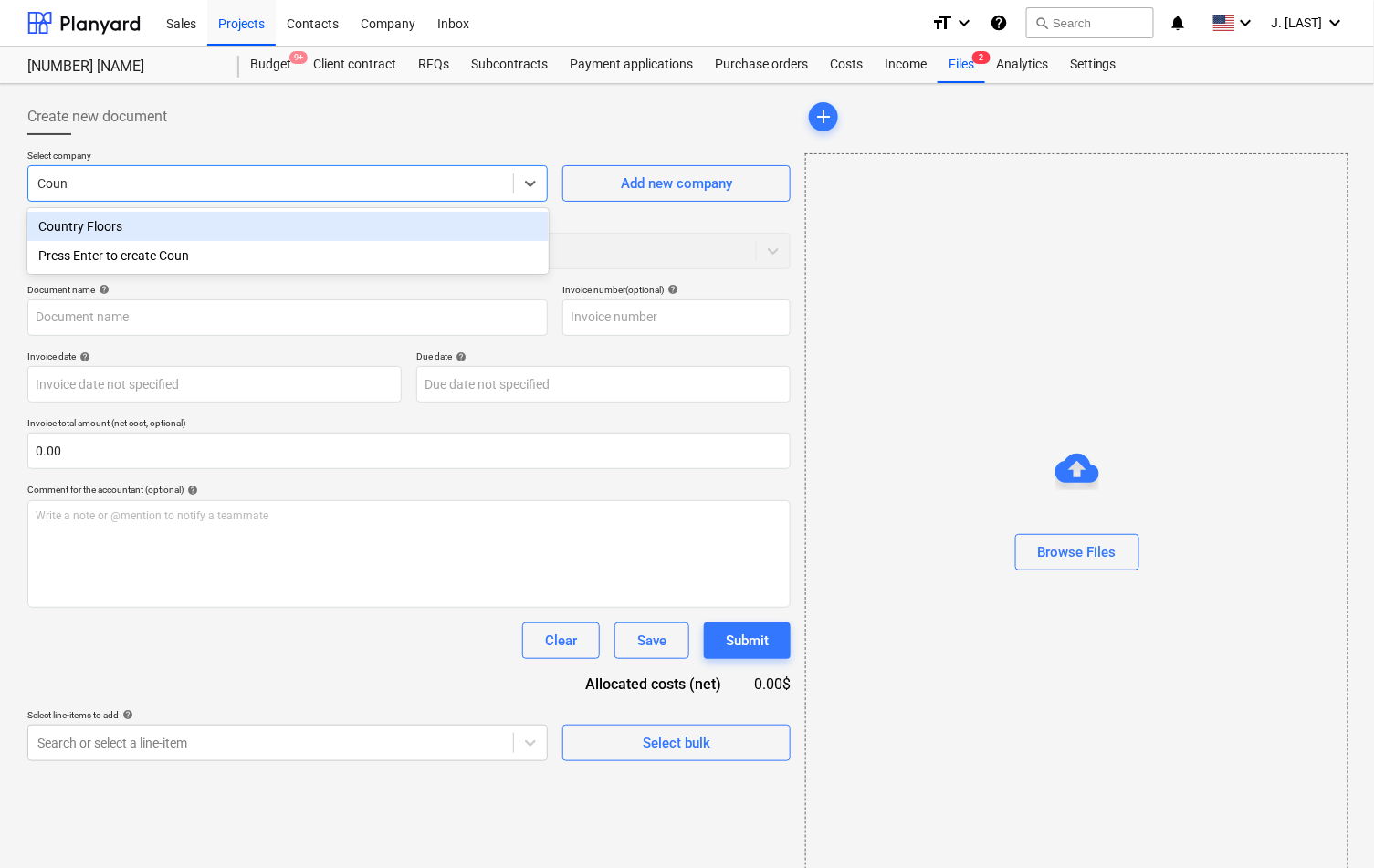 click on "Country Floors" at bounding box center (288, 226) 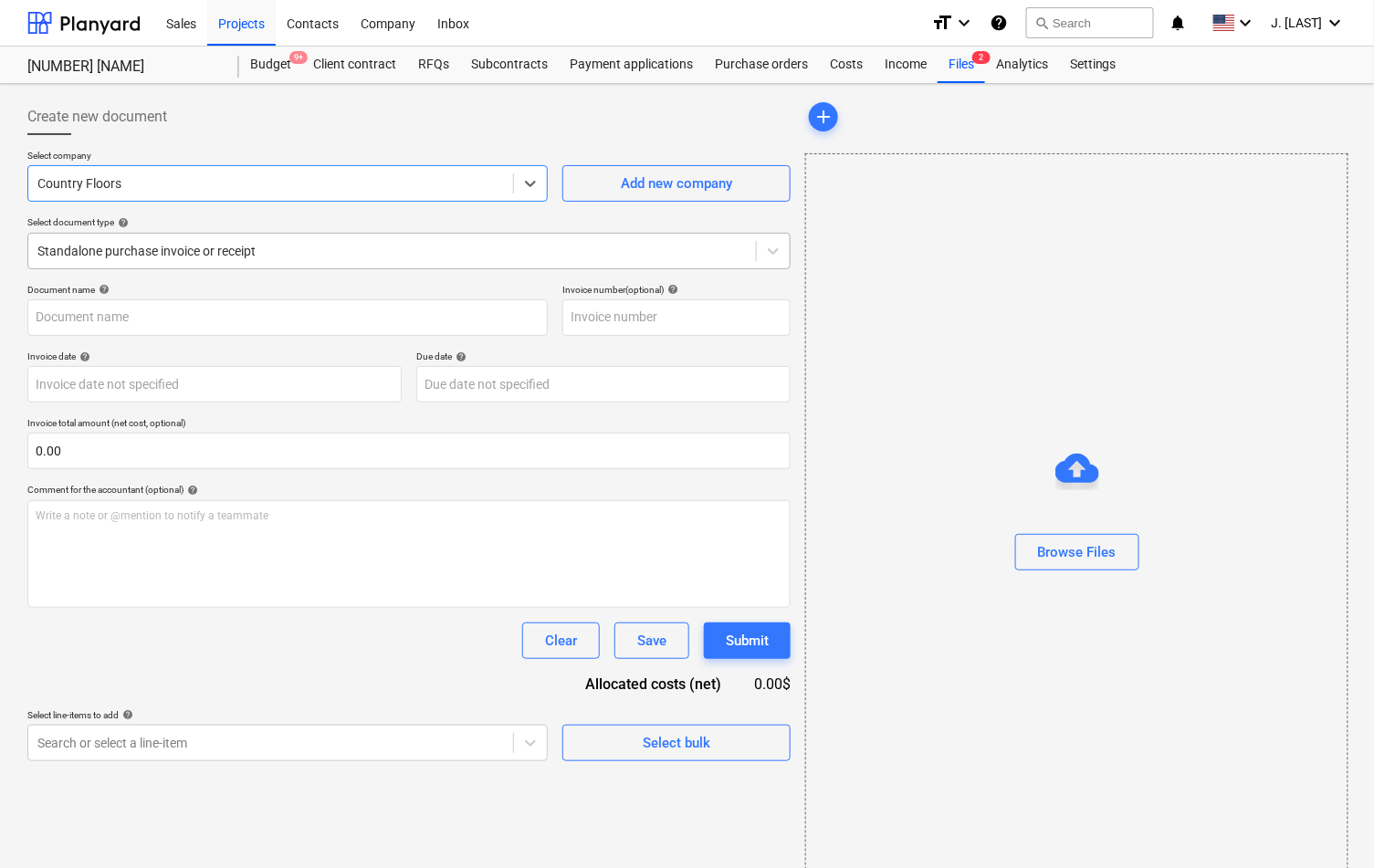click at bounding box center [392, 251] 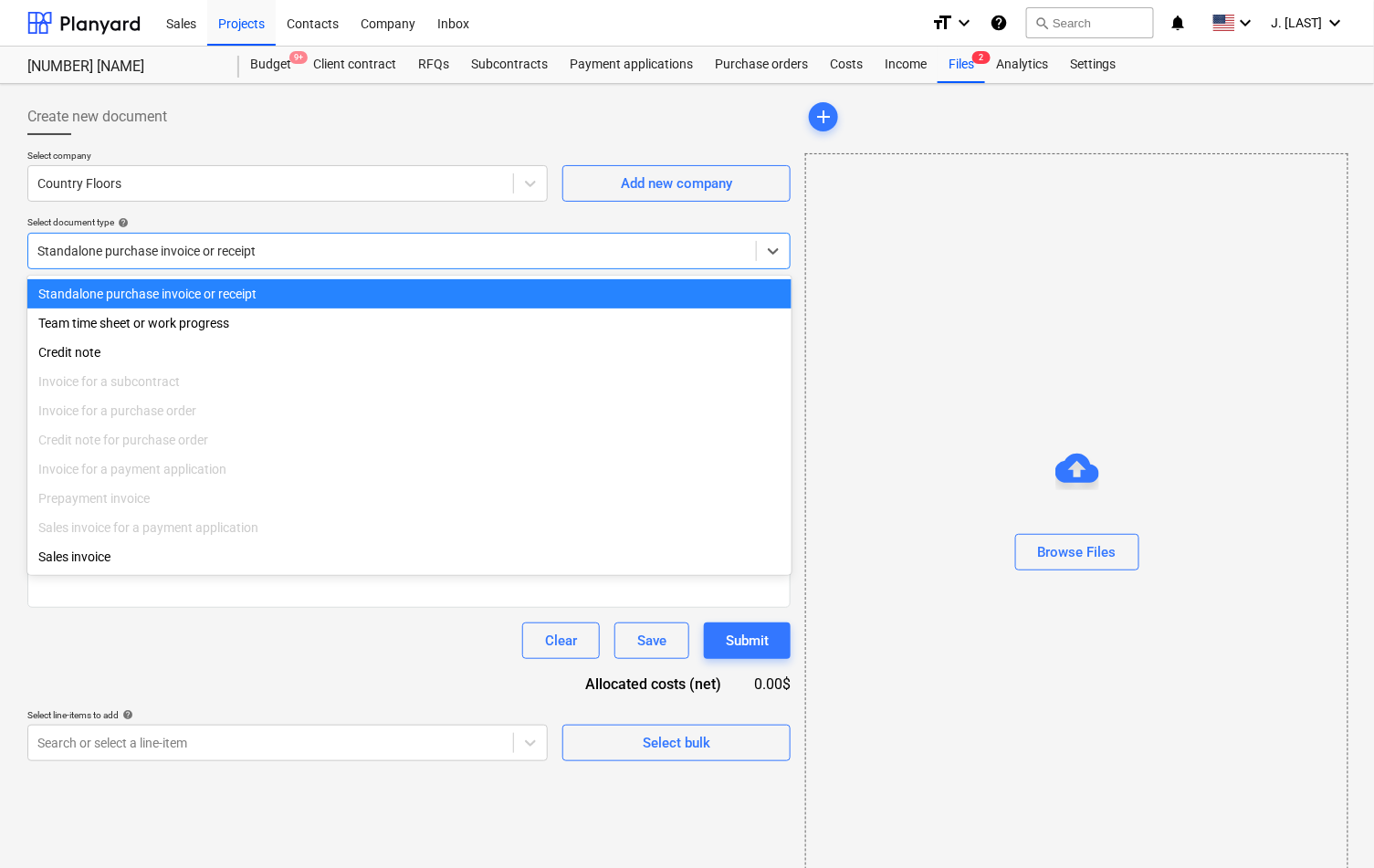 click at bounding box center (392, 251) 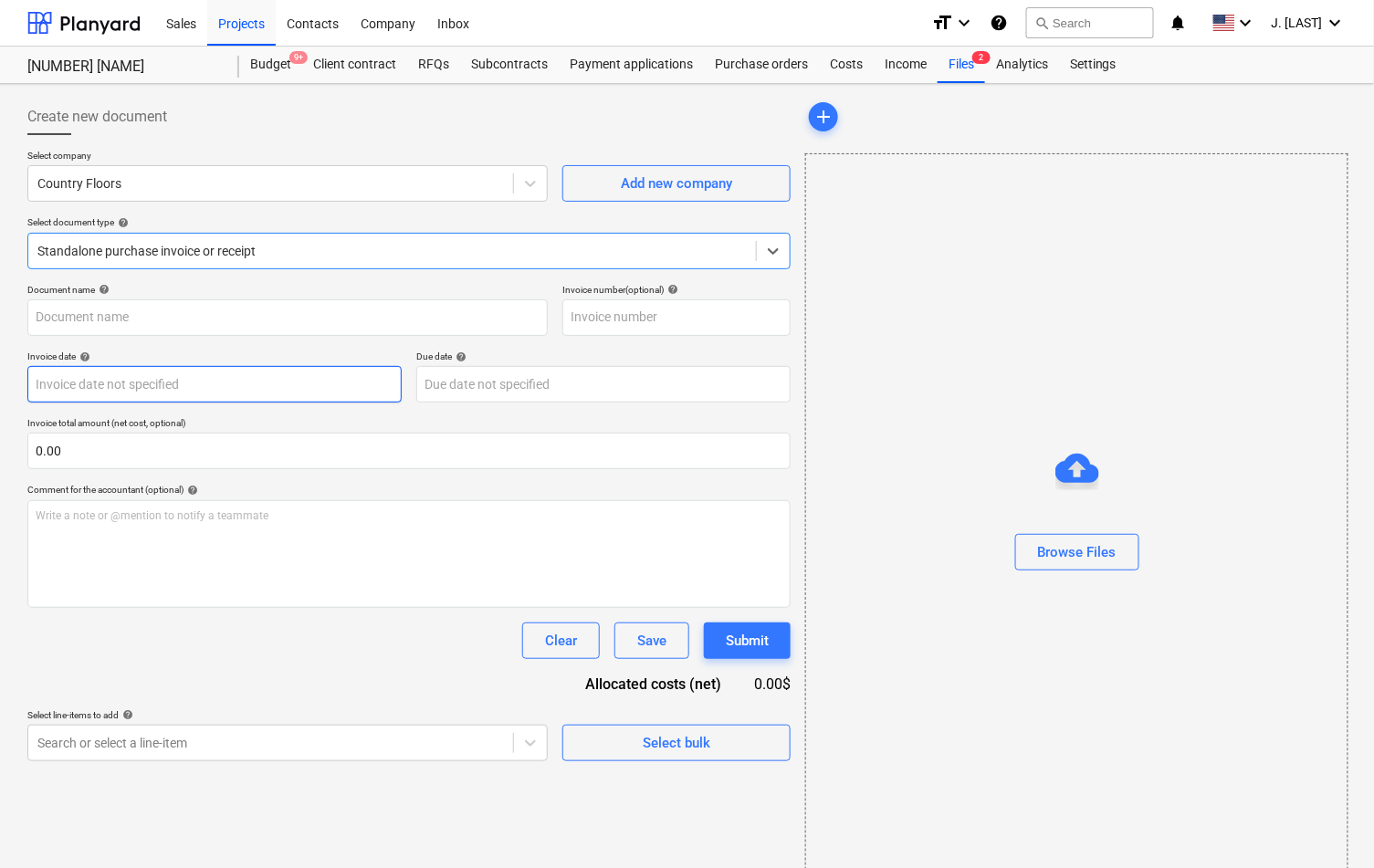 click on "Sales Projects Contacts Company Inbox format_size keyboard_arrow_down help search Search notifications 0 keyboard_arrow_down J. Popky keyboard_arrow_down 307 Hicks 307 Hicks Budget 9+ Client contract RFQs Subcontracts Payment applications Purchase orders Costs Income Files 2 Analytics Settings Create new document Select company Country Floors   Add new company Select document type help option Standalone purchase invoice or receipt, selected.   Select is focused ,type to refine list, press Down to open the menu,  Standalone purchase invoice or receipt Document name help Invoice number  (optional) help Invoice date help Press the down arrow key to interact with the calendar and
select a date. Press the question mark key to get the keyboard shortcuts for changing dates. Due date help Press the down arrow key to interact with the calendar and
select a date. Press the question mark key to get the keyboard shortcuts for changing dates. Invoice total amount (net cost, optional) 0.00 help ﻿ Clear Save add" at bounding box center (687, 434) 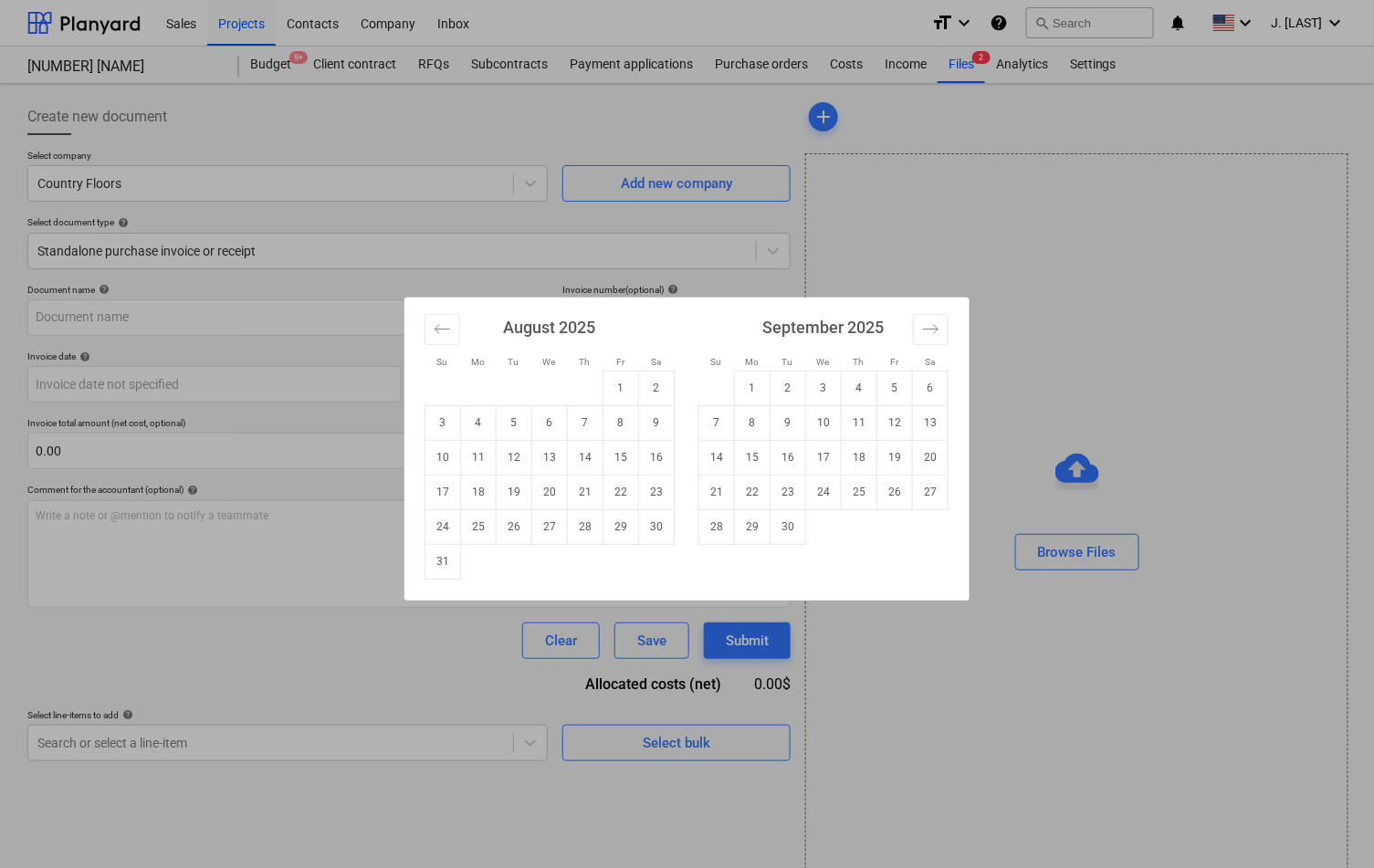 click on "Su Mo Tu We Th Fr Sa Su Mo Tu We Th Fr Sa July 2025 1 2 3 4 5 6 7 8 9 10 11 12 13 14 15 16 17 18 19 20 21 22 23 24 25 26 27 28 29 30 31 August 2025 1 2 3 4 5 6 7 8 9 10 11 12 13 14 15 16 17 18 19 20 21 22 23 24 25 26 27 28 29 30 31 September 2025 1 2 3 4 5 6 7 8 9 10 11 12 13 14 15 16 17 18 19 20 21 22 23 24 25 26 27 28 29 30 October 2025 1 2 3 4 5 6 7 8 9 10 11 12 13 14 15 16 17 18 19 20 21 22 23 24 25 26 27 28 29 30 31" at bounding box center [687, 434] 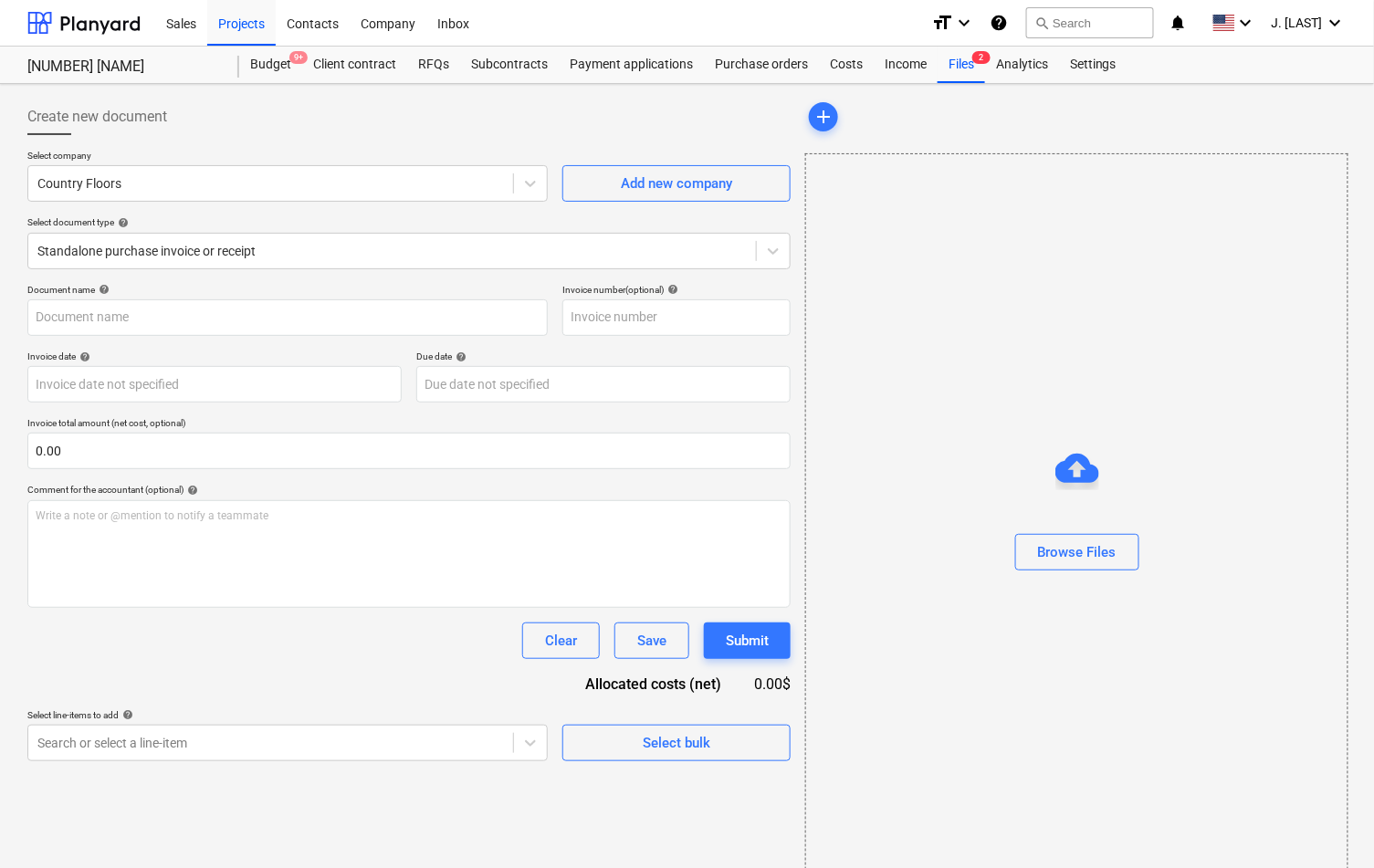 click on "0.00" at bounding box center (409, 451) 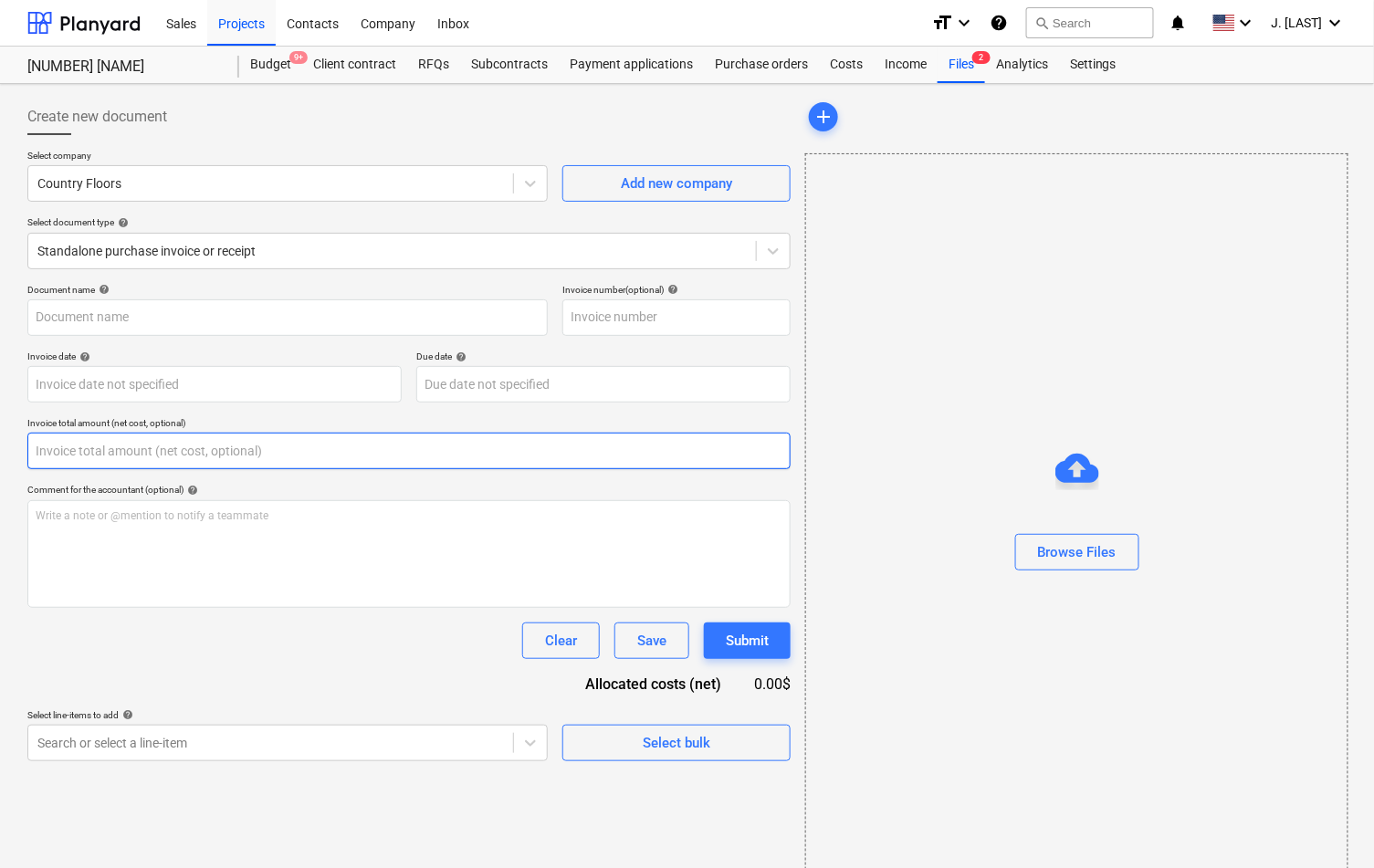 paste on "428.2" 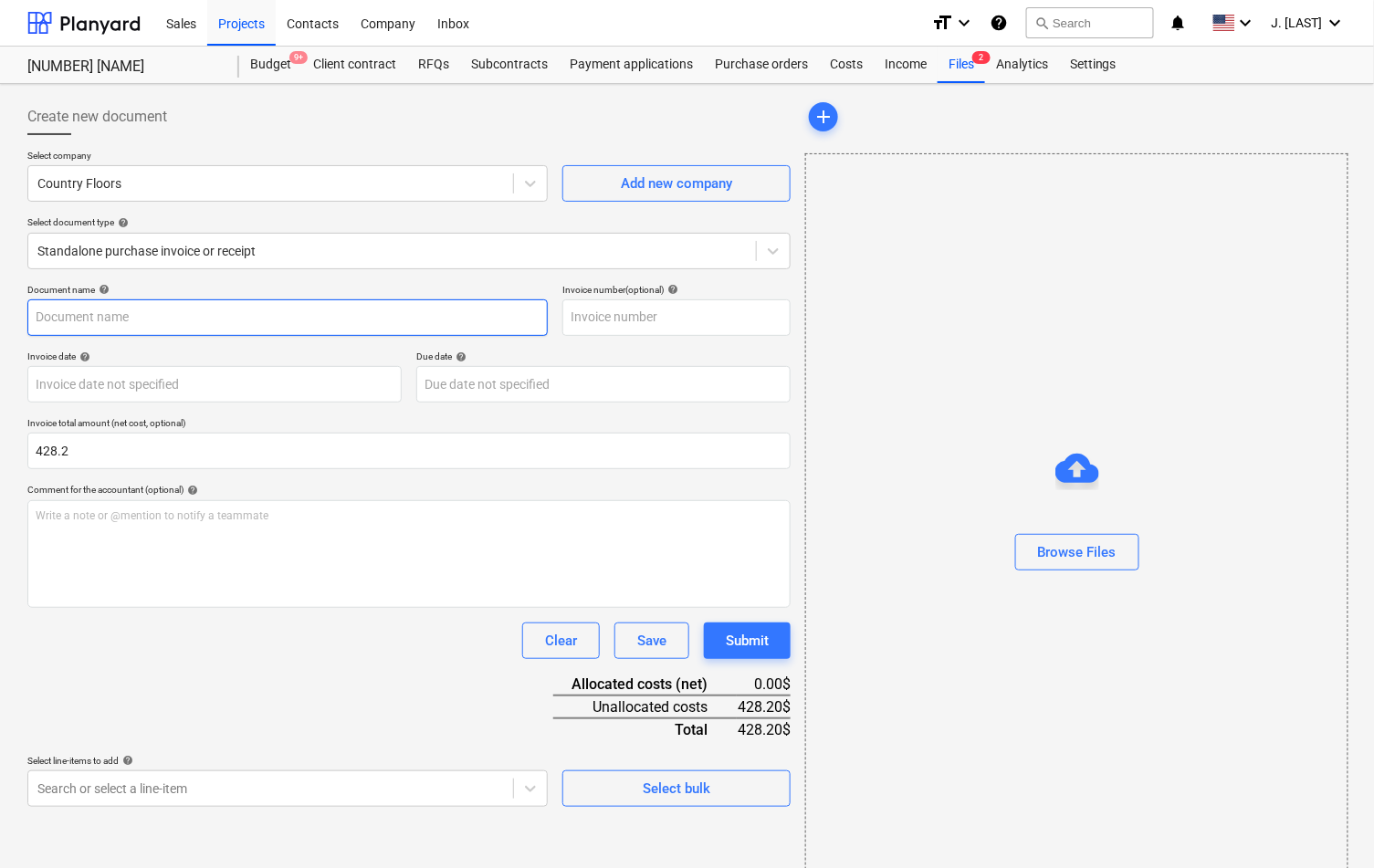 type on "428.20" 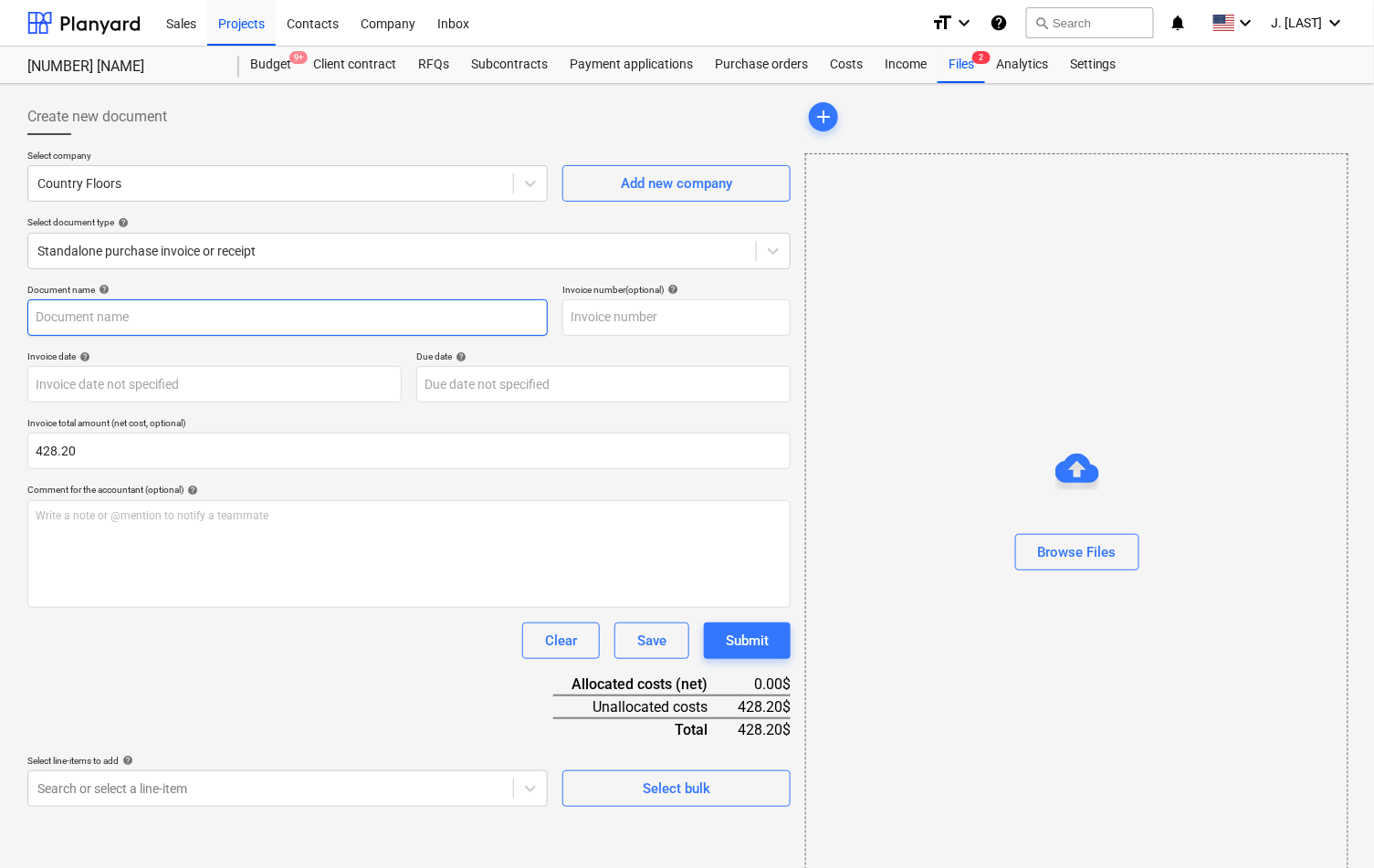 click at bounding box center (288, 318) 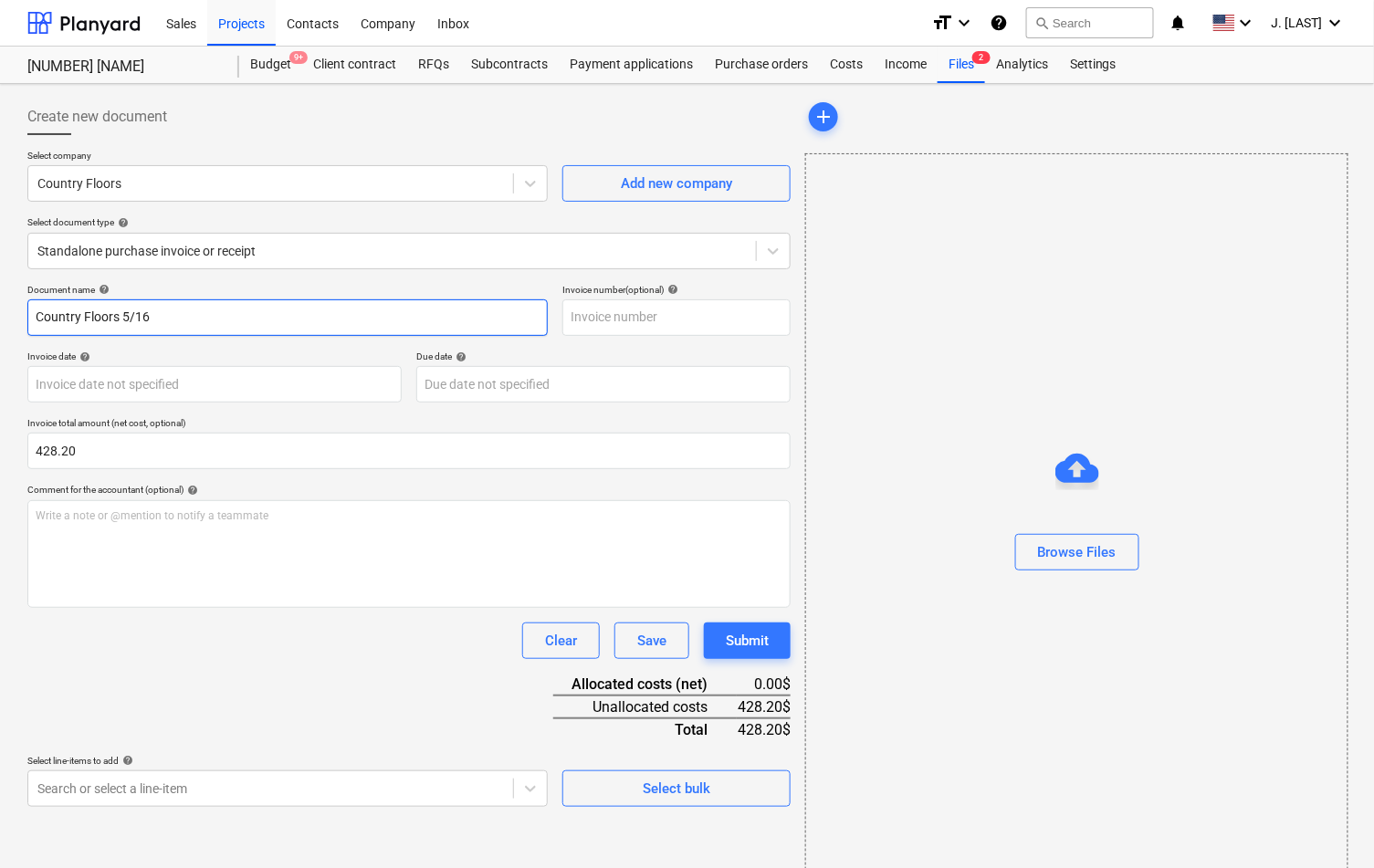 type on "Country Floors 5/16" 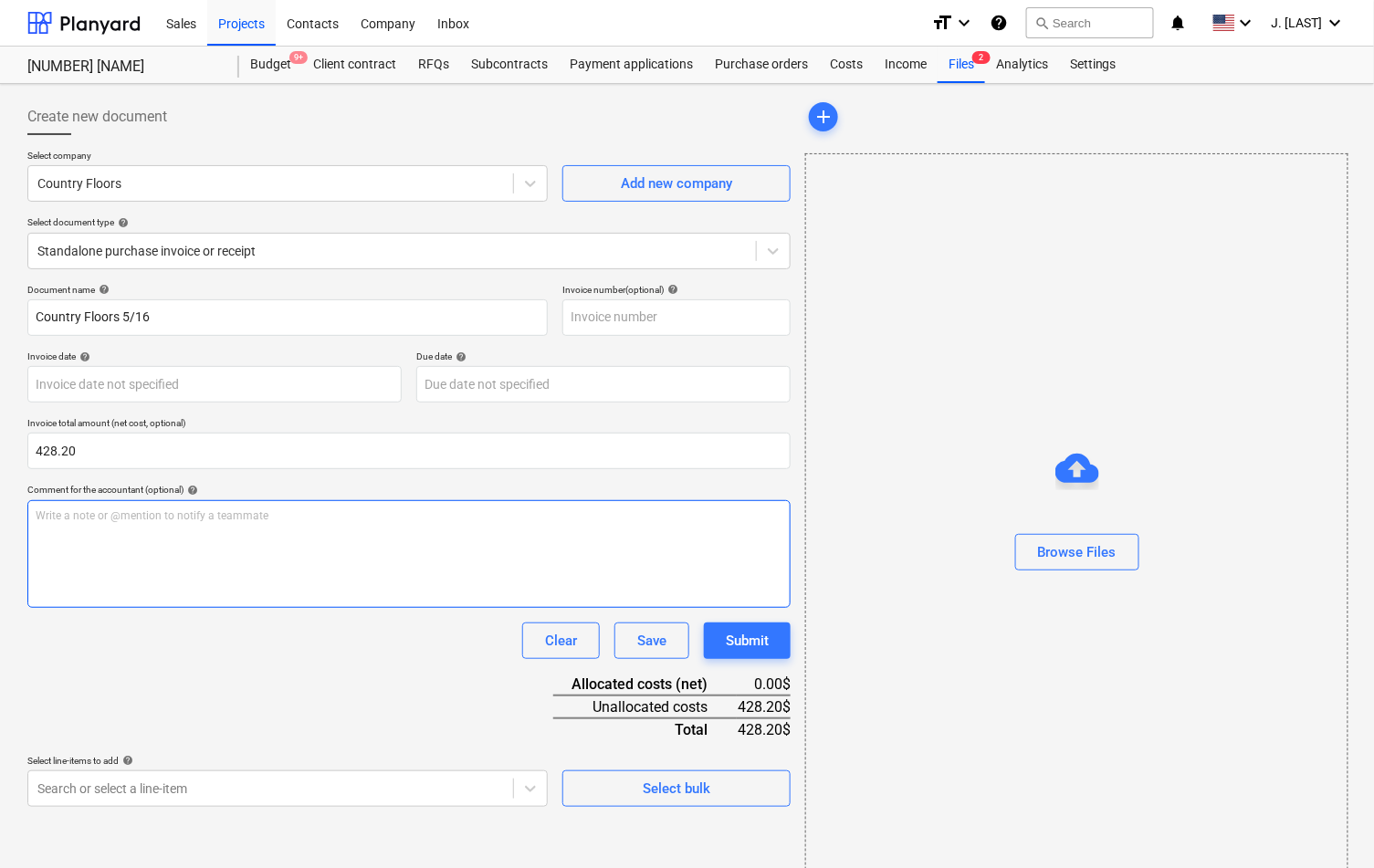 click on "Write a note or @mention to notify a teammate ﻿" at bounding box center (409, 554) 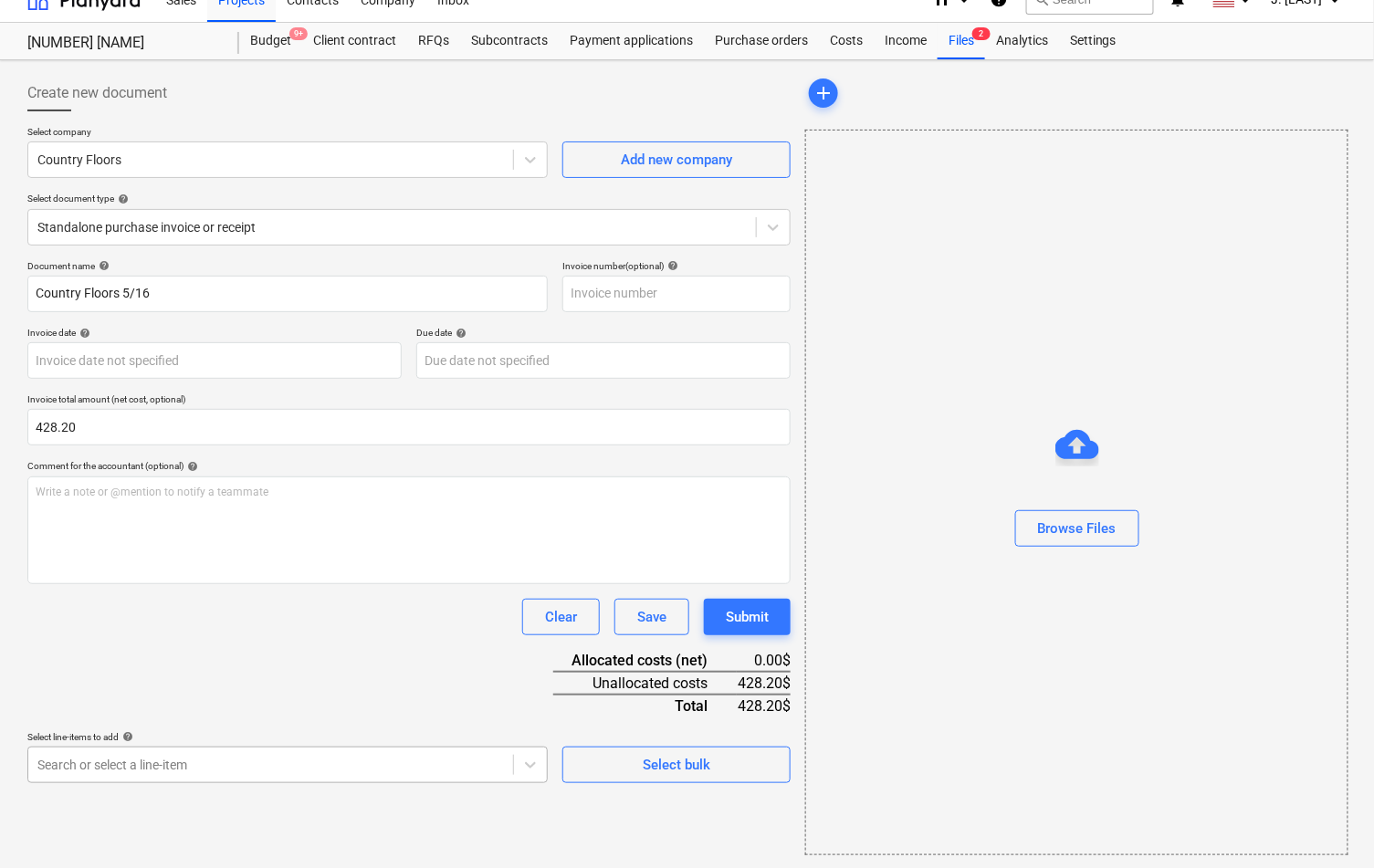 scroll, scrollTop: 220, scrollLeft: 0, axis: vertical 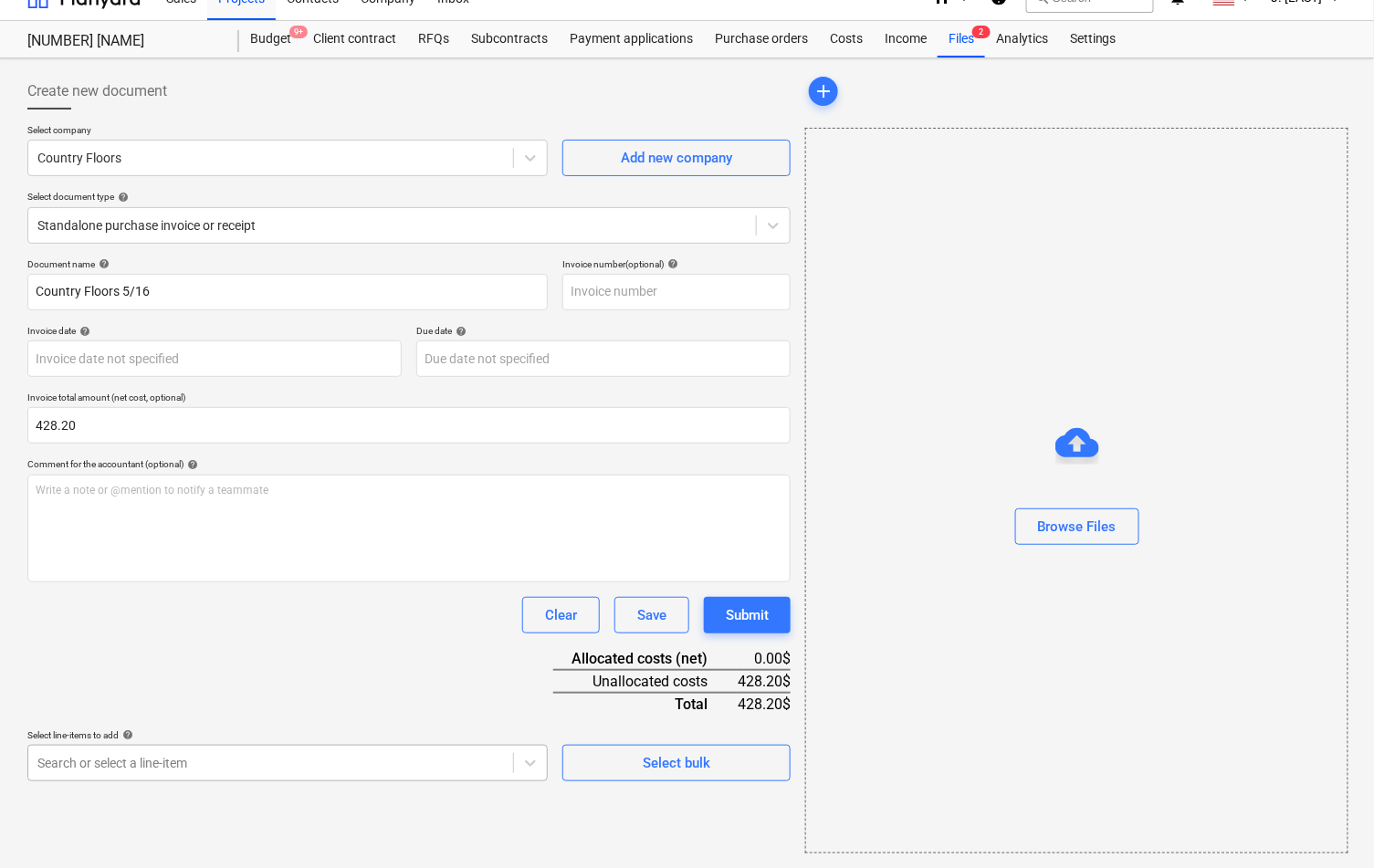 click on "Sales Projects Contacts Company Inbox format_size keyboard_arrow_down help search Search notifications 0 keyboard_arrow_down [NAME] keyboard_arrow_down 307 Hicks 307 Hicks Budget 9+ Client contract RFQs Subcontracts Payment applications Purchase orders Costs Income Files 2 Analytics Settings Create new document Select company Country Floors Add new company Select document type help Standalone purchase invoice or receipt Document name help Country Floors 5/16 Invoice number (optional) help Invoice date help Press the down arrow key to interact with the calendar and select a date. Press the question mark key to get the keyboard shortcuts for changing dates. Due date help Press the down arrow key to interact with the calendar and select a date. Press the question mark key to get the keyboard shortcuts for changing dates. Invoice total amount (net cost, optional) [AMOUNT] Comment for the accountant (optional) help Write a note or @mention to notify a teammate ﻿ Clear Save Submit 0.00$ [AMOUNT]$ Total" at bounding box center (687, 408) 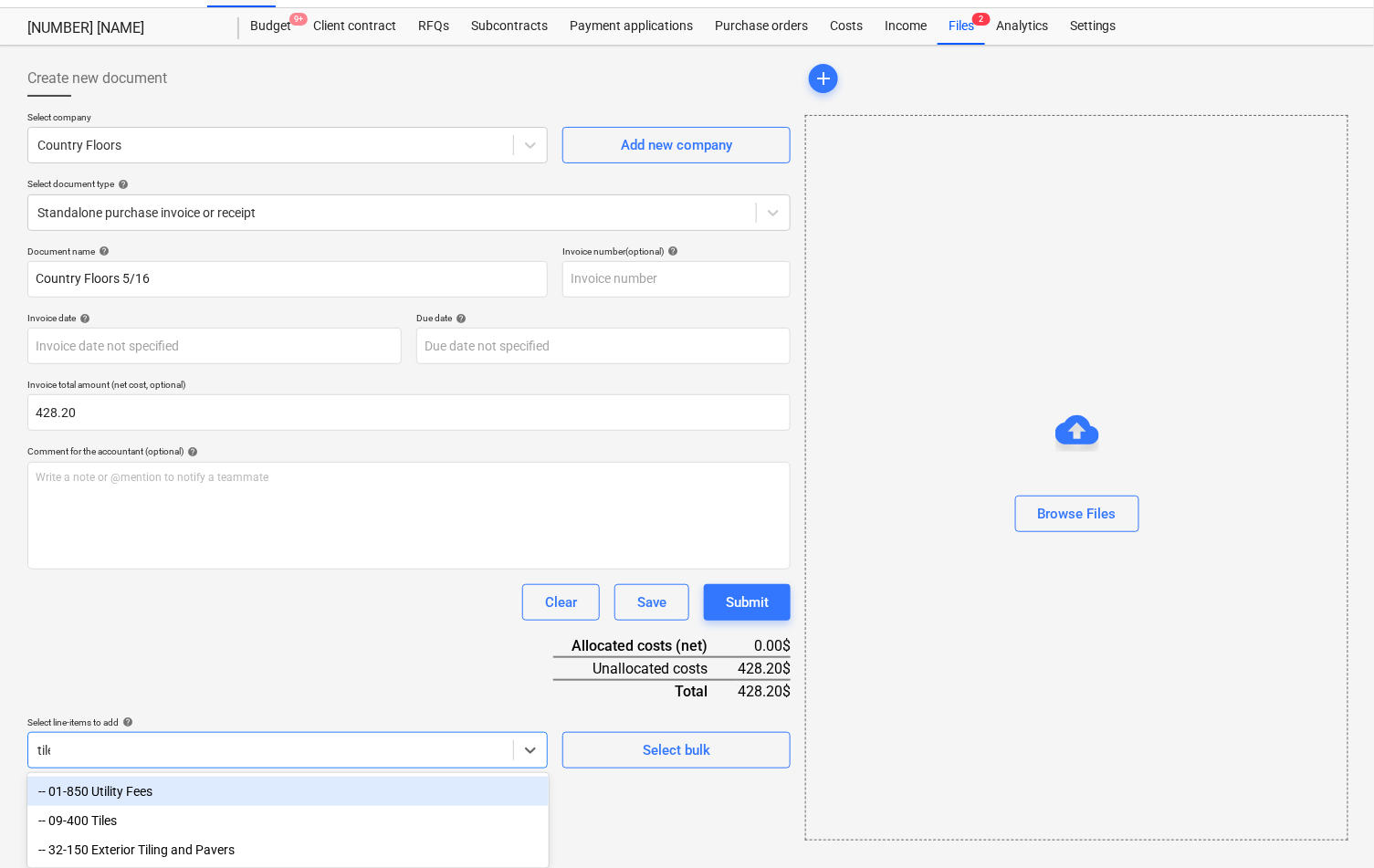 type on "tiles" 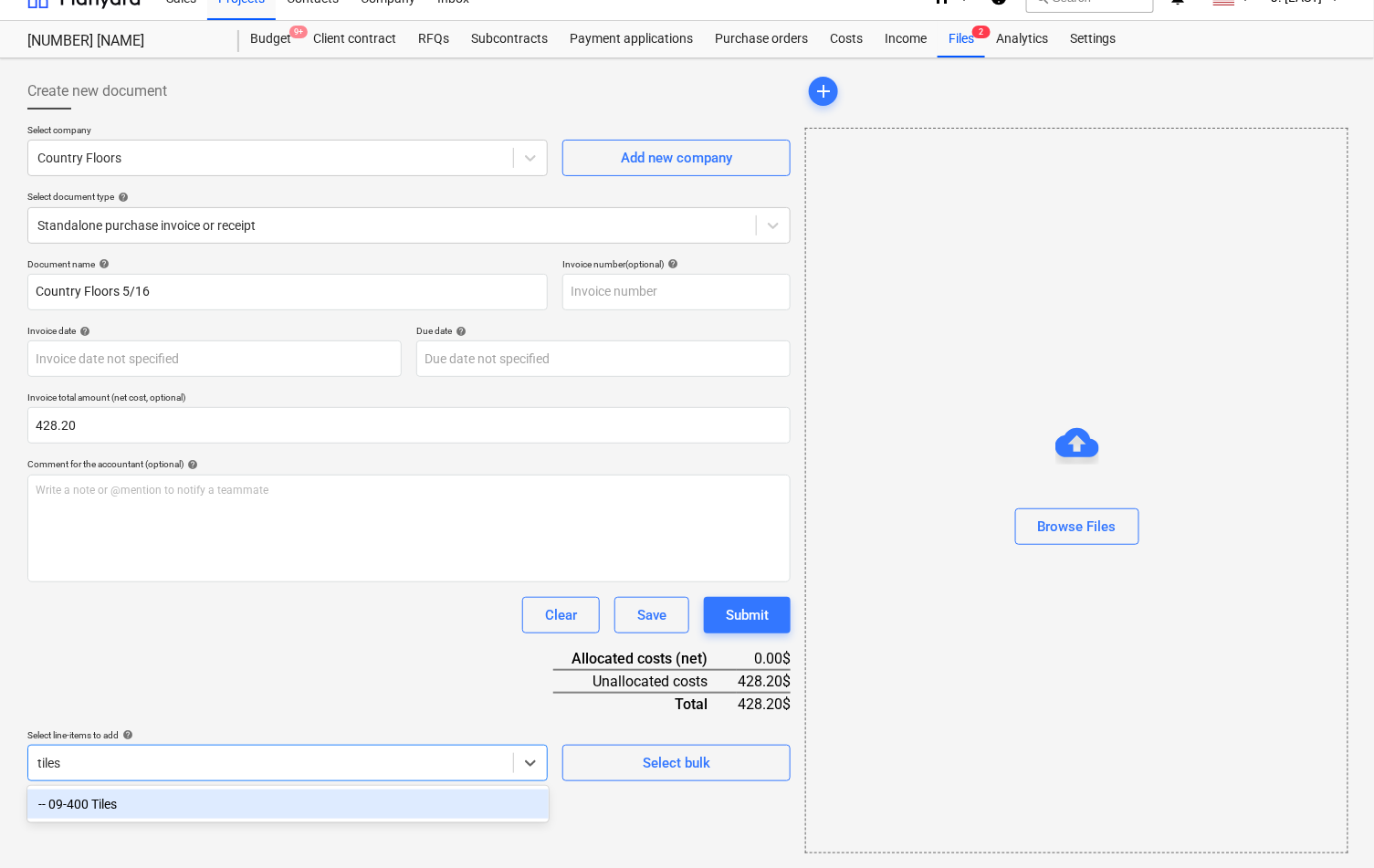 scroll, scrollTop: 24, scrollLeft: 0, axis: vertical 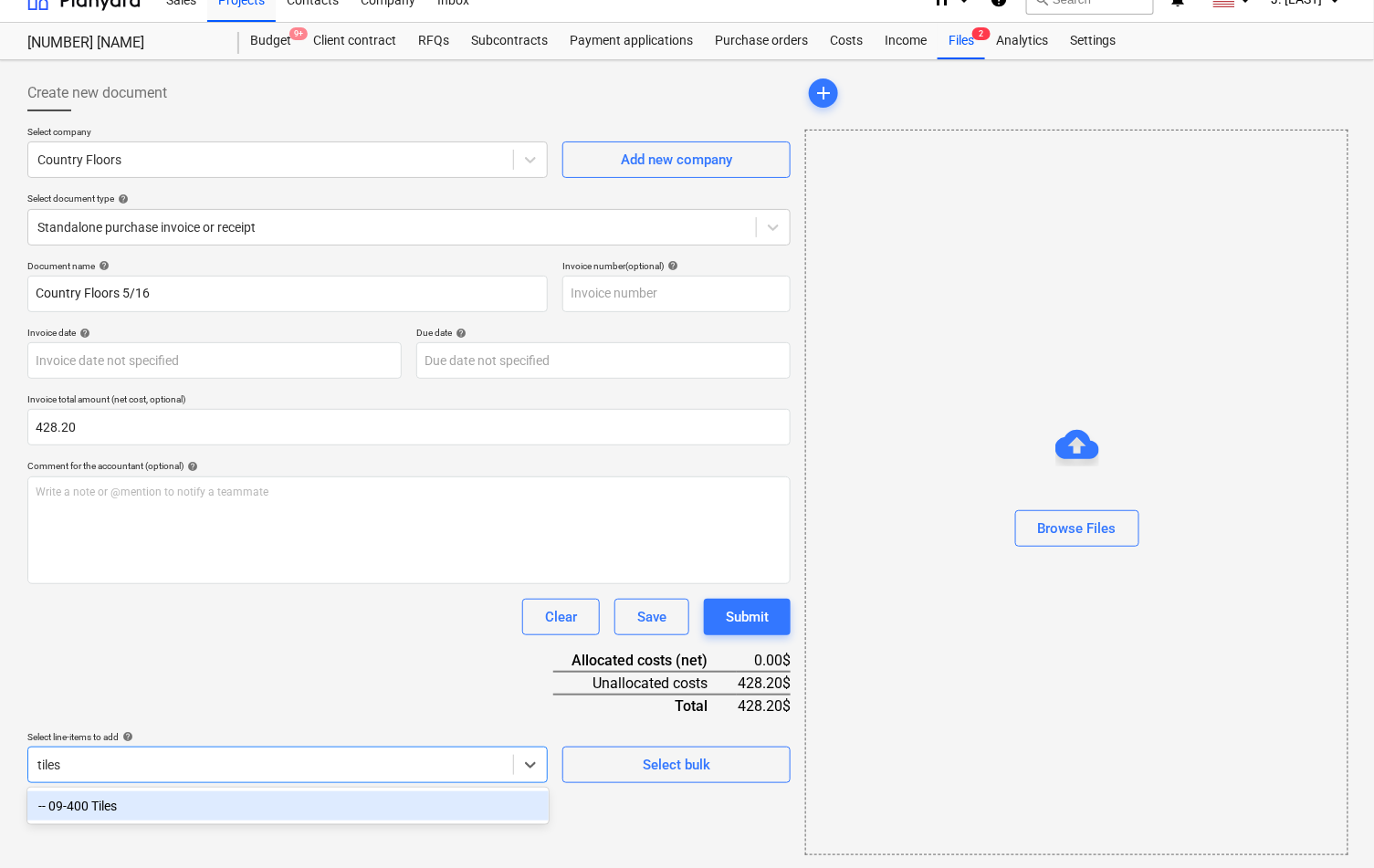 click on "--  09-400 Tiles" at bounding box center [288, 806] 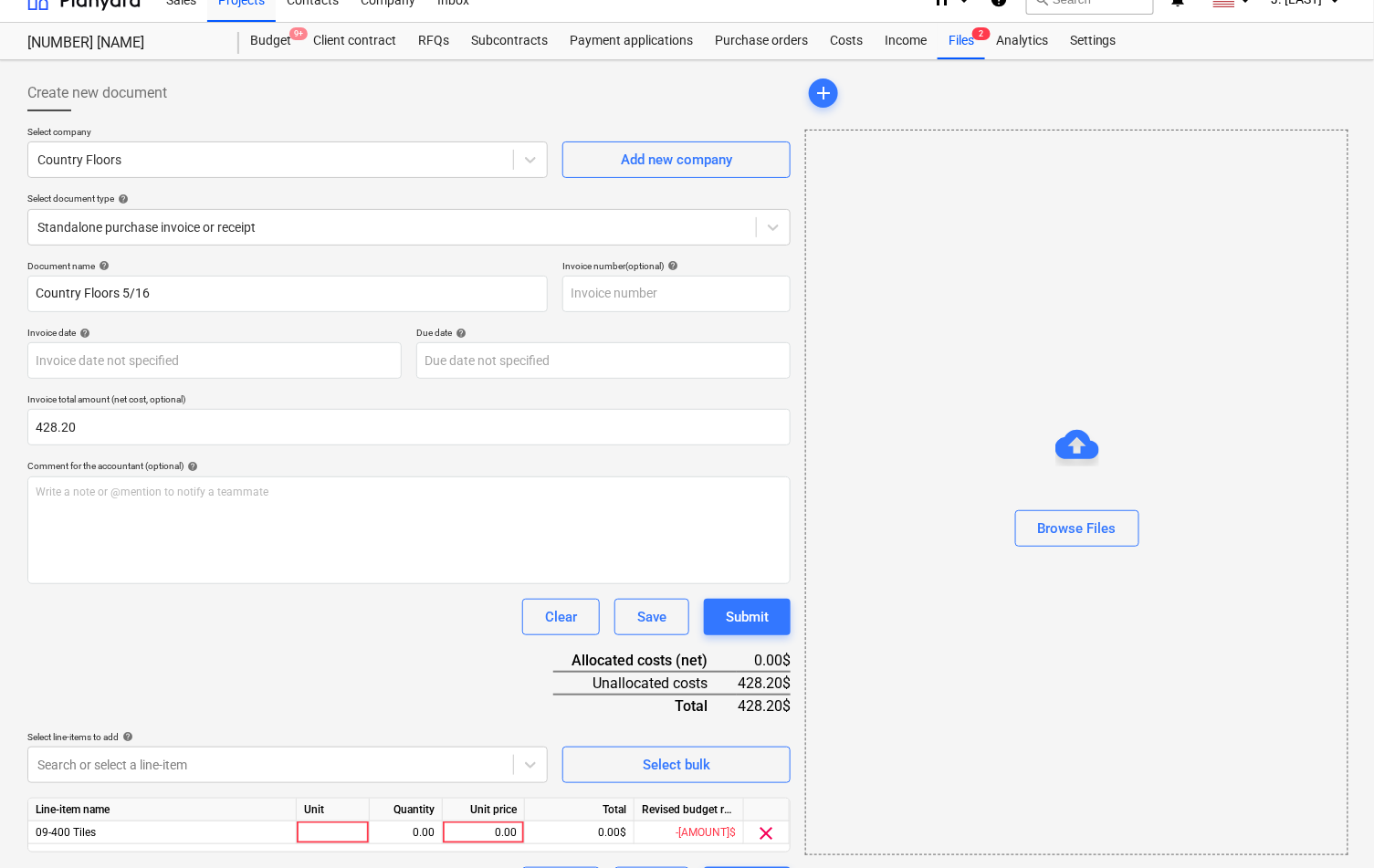 click on "Select line-items to add help" at bounding box center [288, 737] 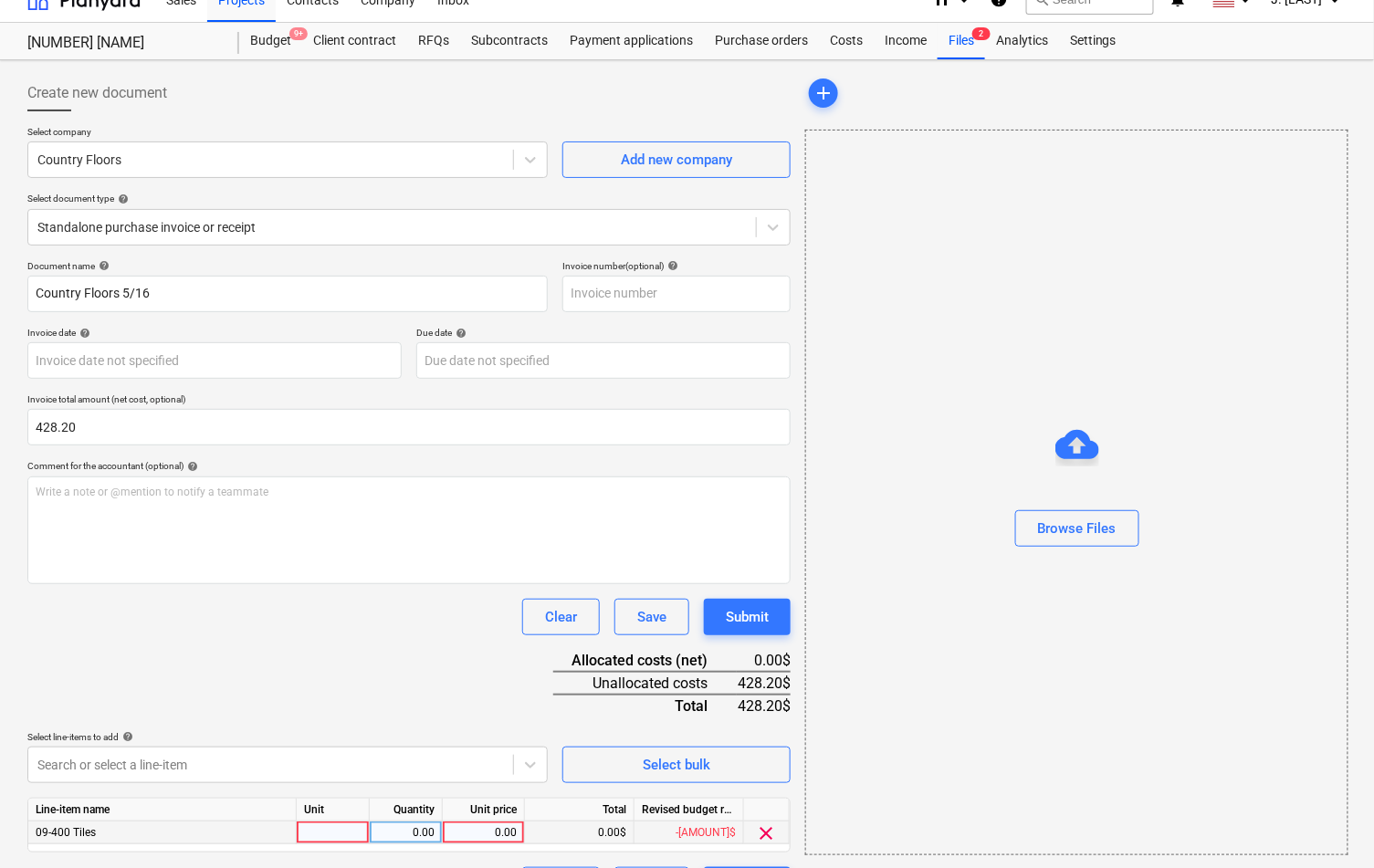 click on "0.00" at bounding box center [483, 832] 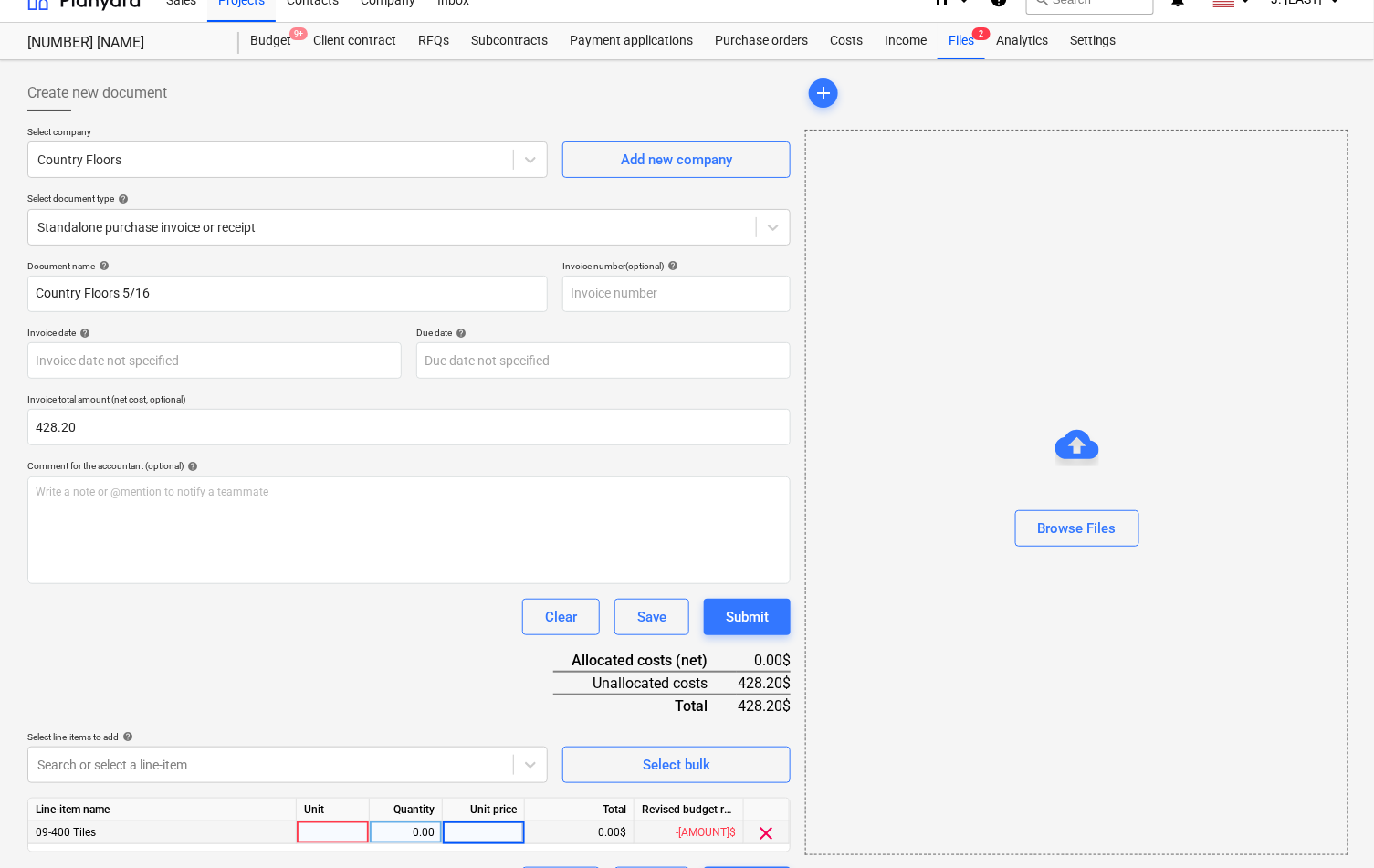 type on "428.2" 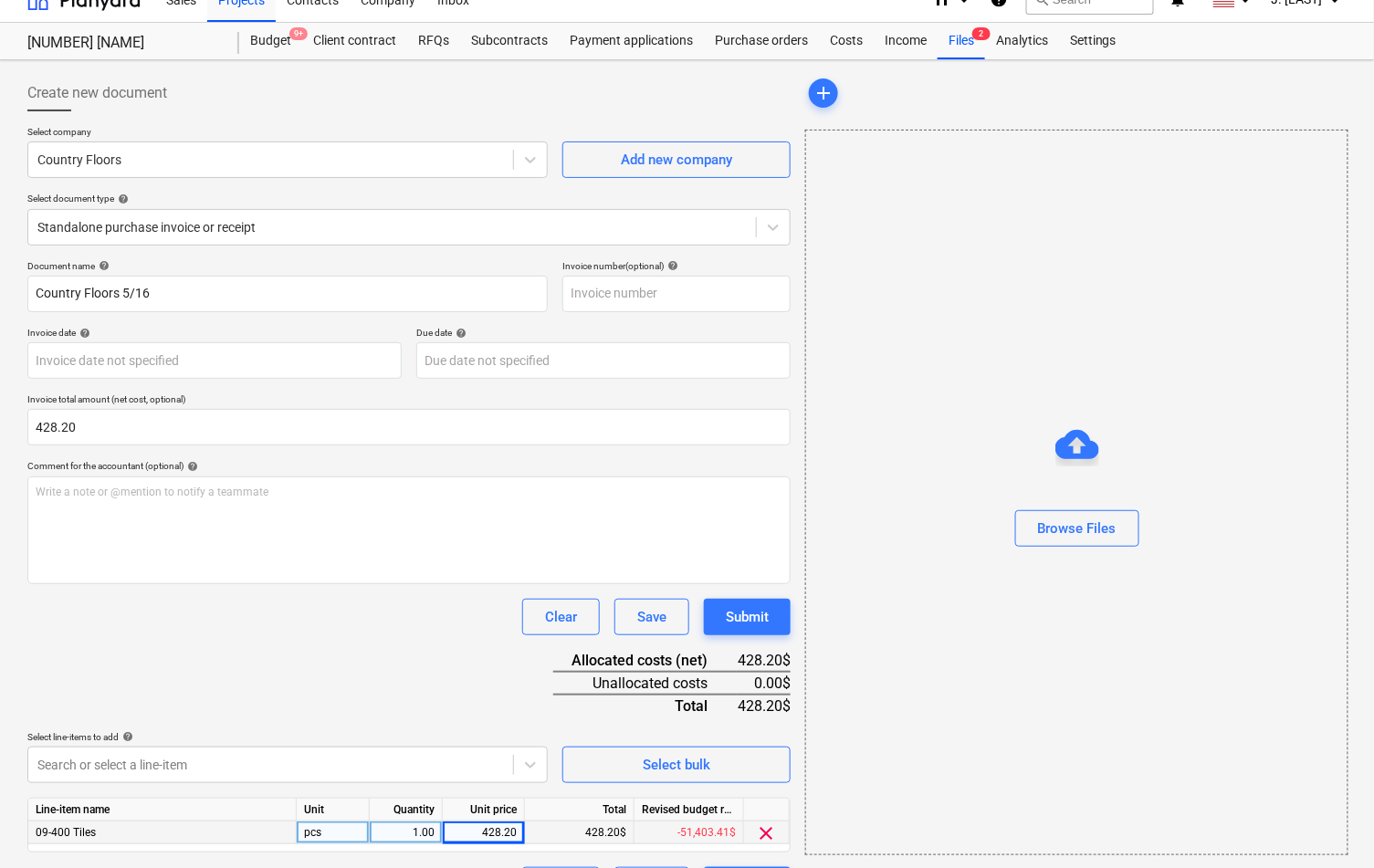 click on "Confirmation -...pdf" at bounding box center [409, 581] 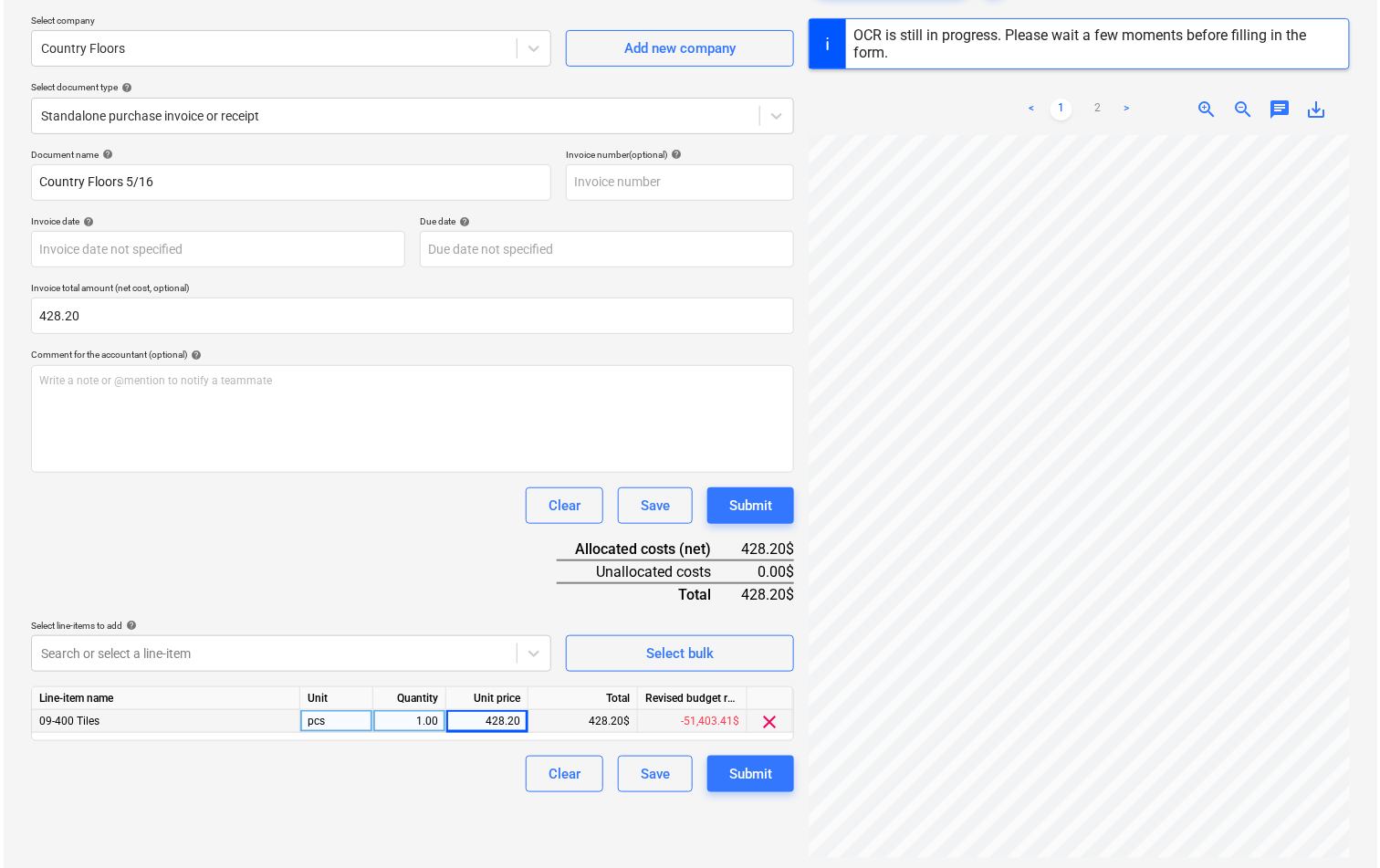 scroll, scrollTop: 231, scrollLeft: 0, axis: vertical 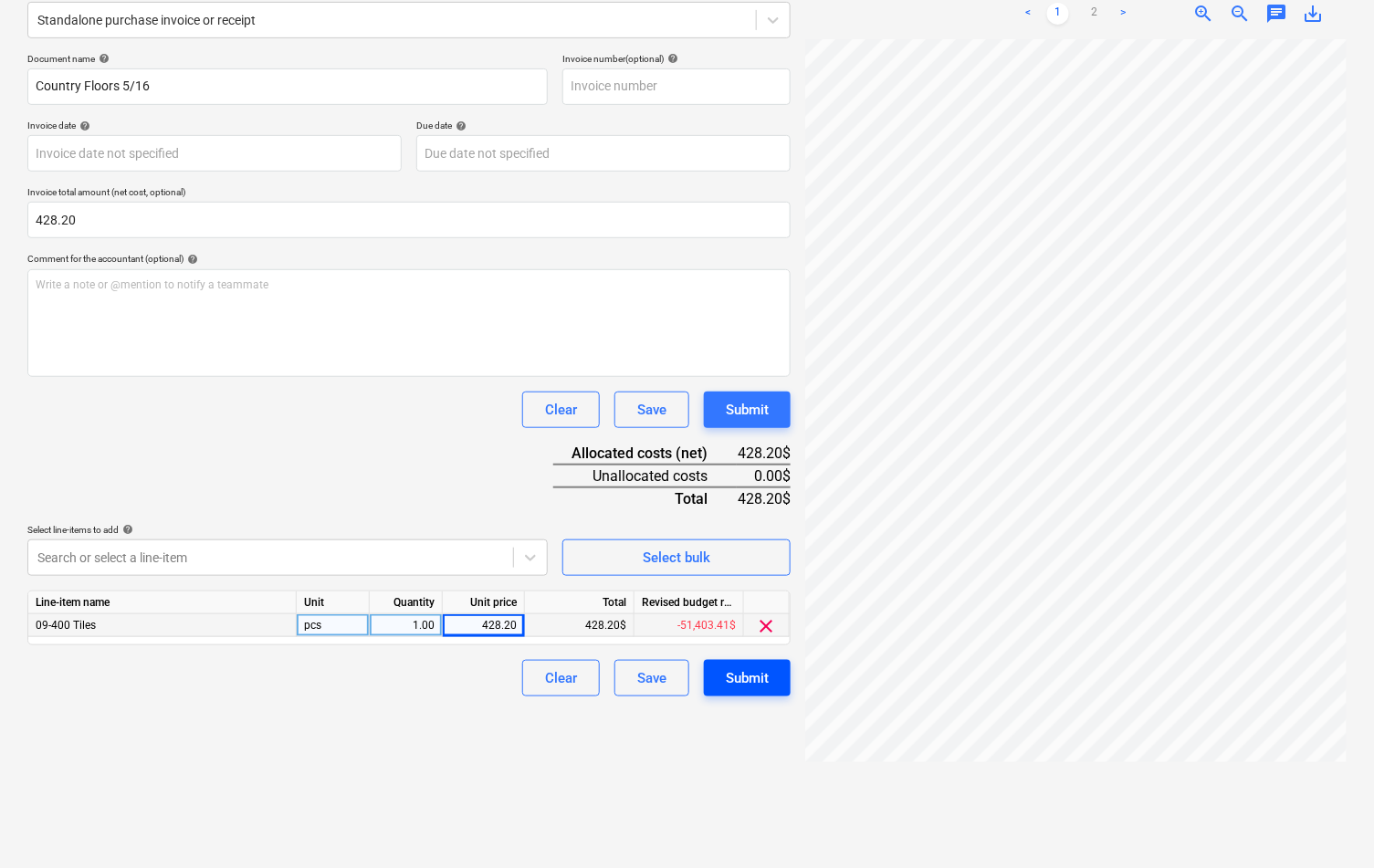 click on "Submit" at bounding box center (747, 678) 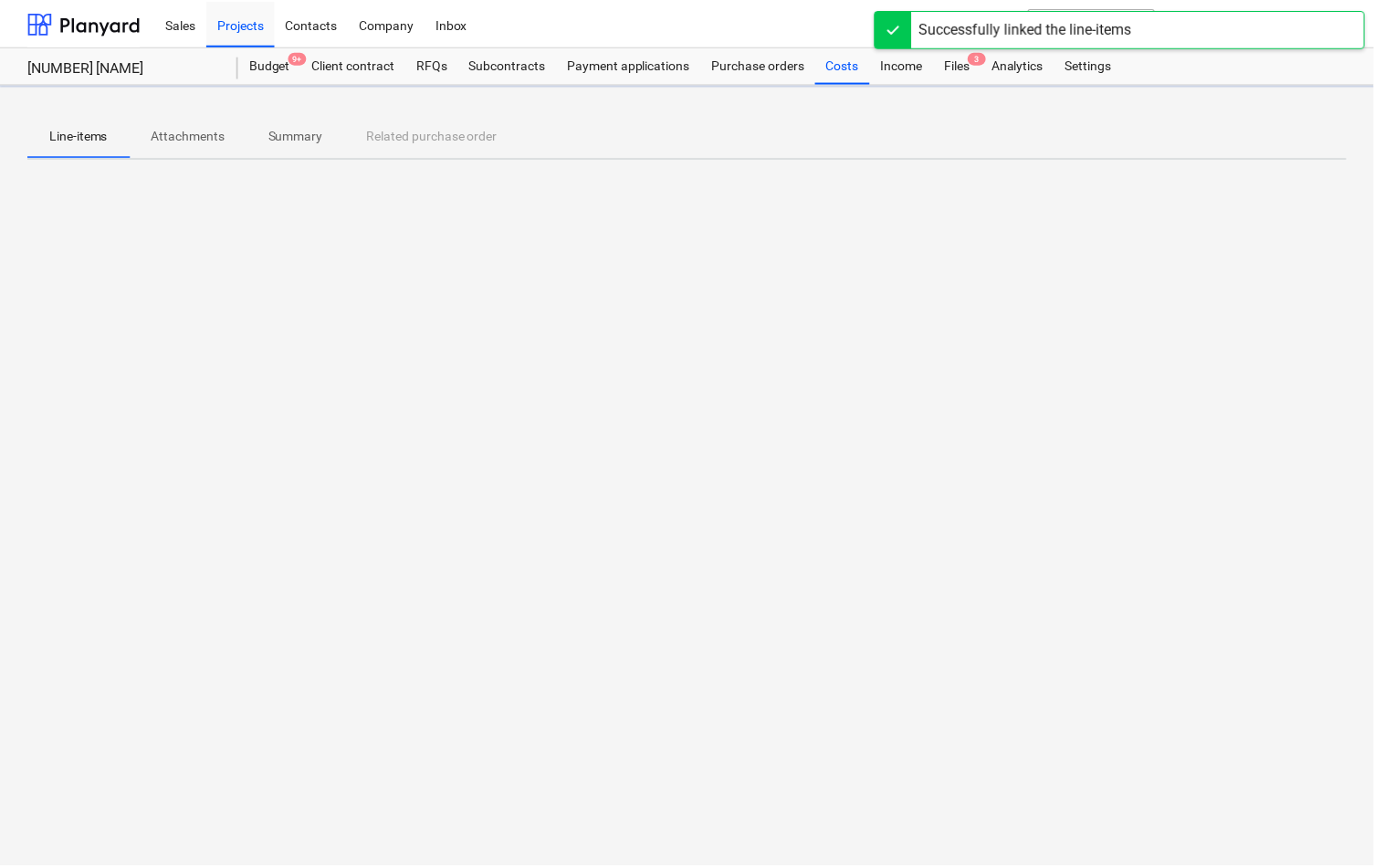 scroll, scrollTop: 0, scrollLeft: 0, axis: both 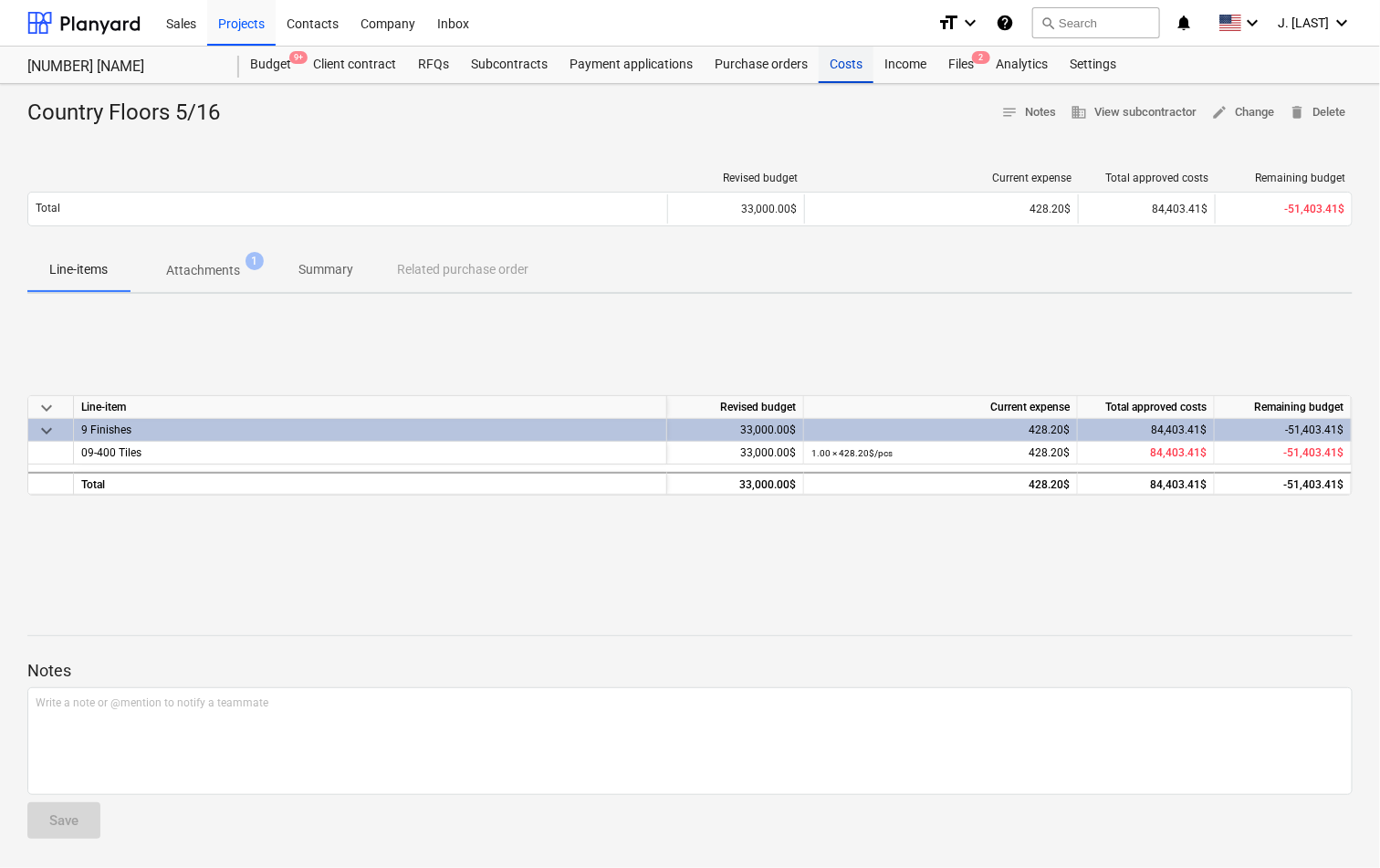 click on "Costs" at bounding box center [846, 65] 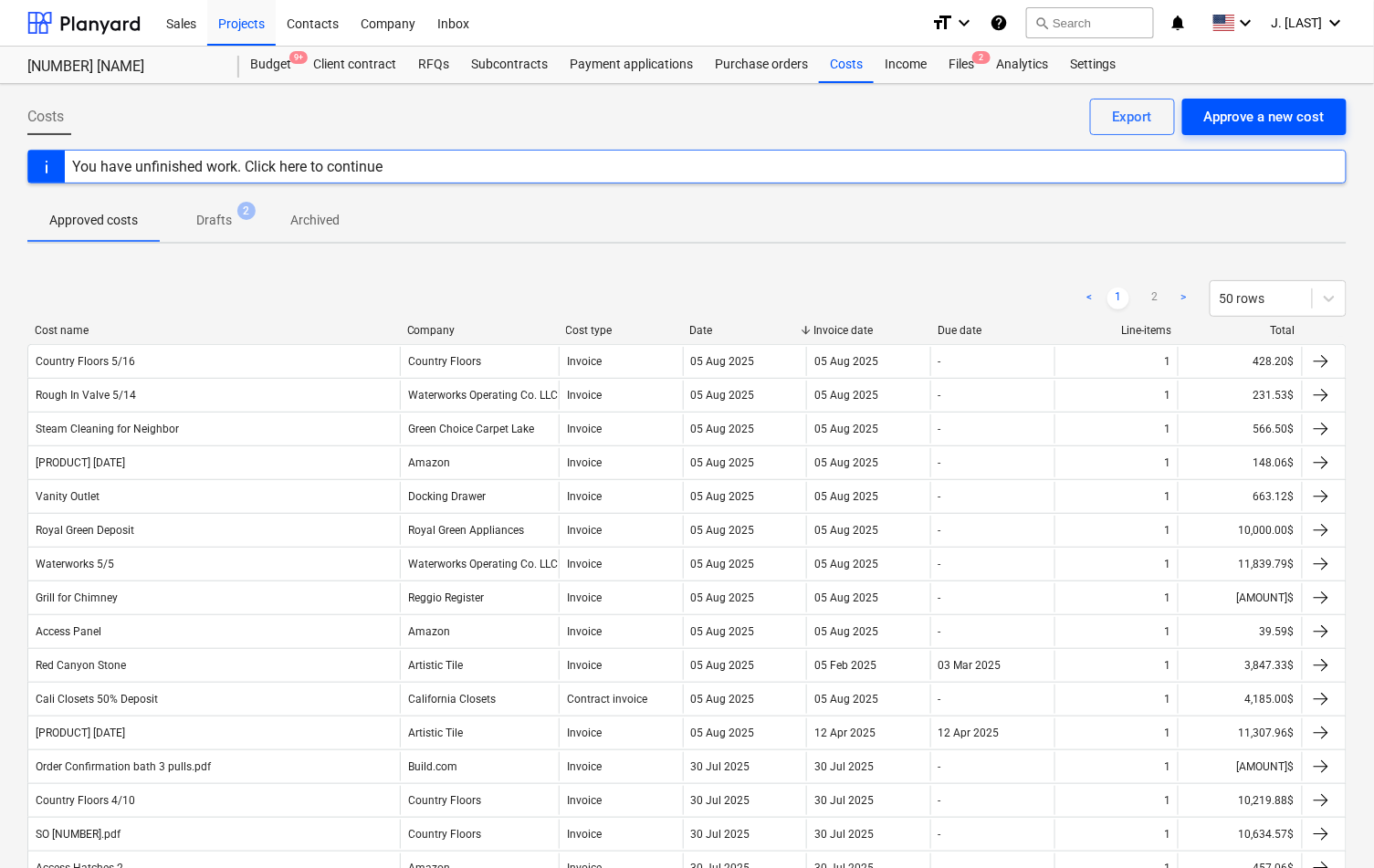 click on "Approve a new cost" at bounding box center (1264, 117) 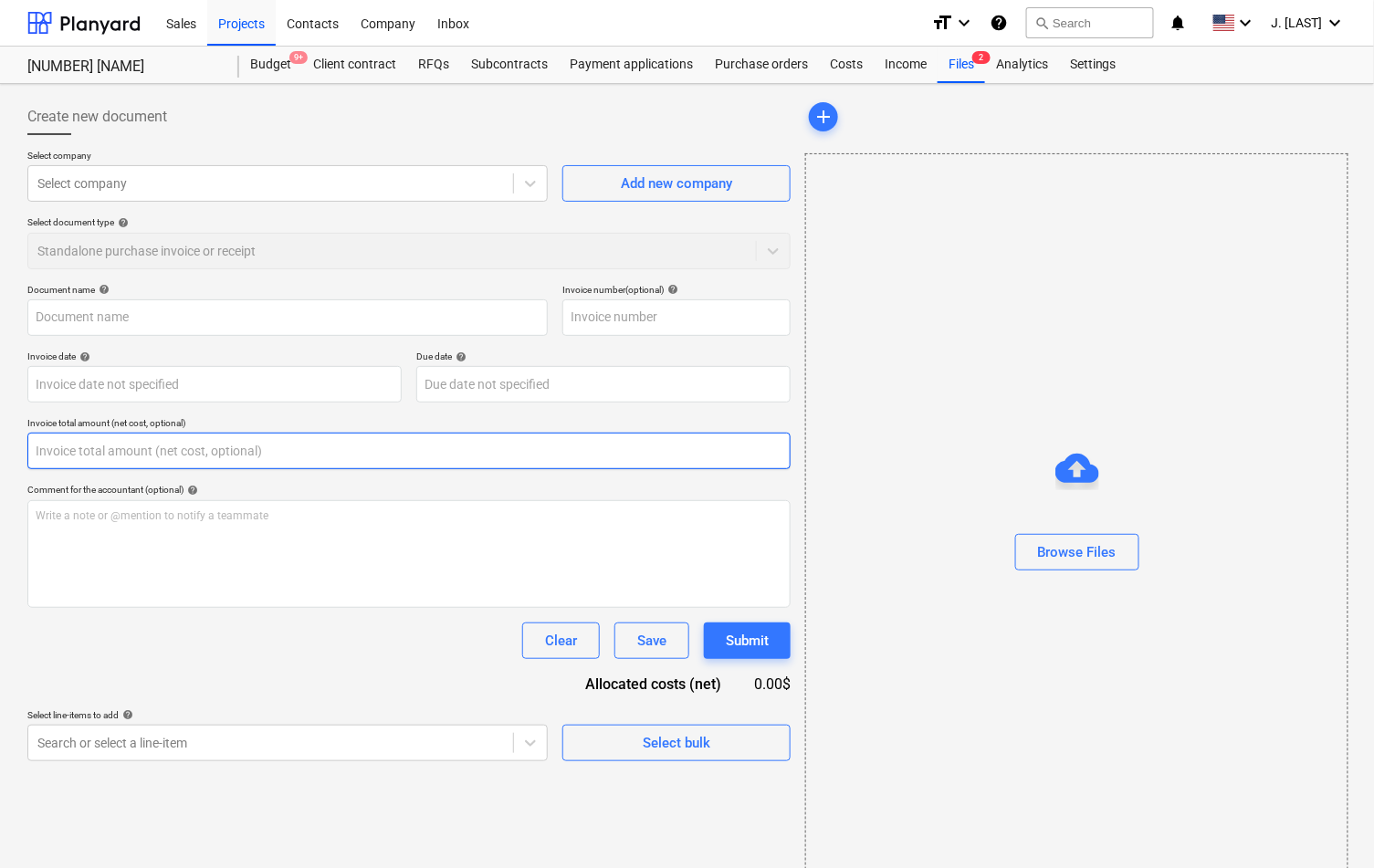 click at bounding box center (409, 451) 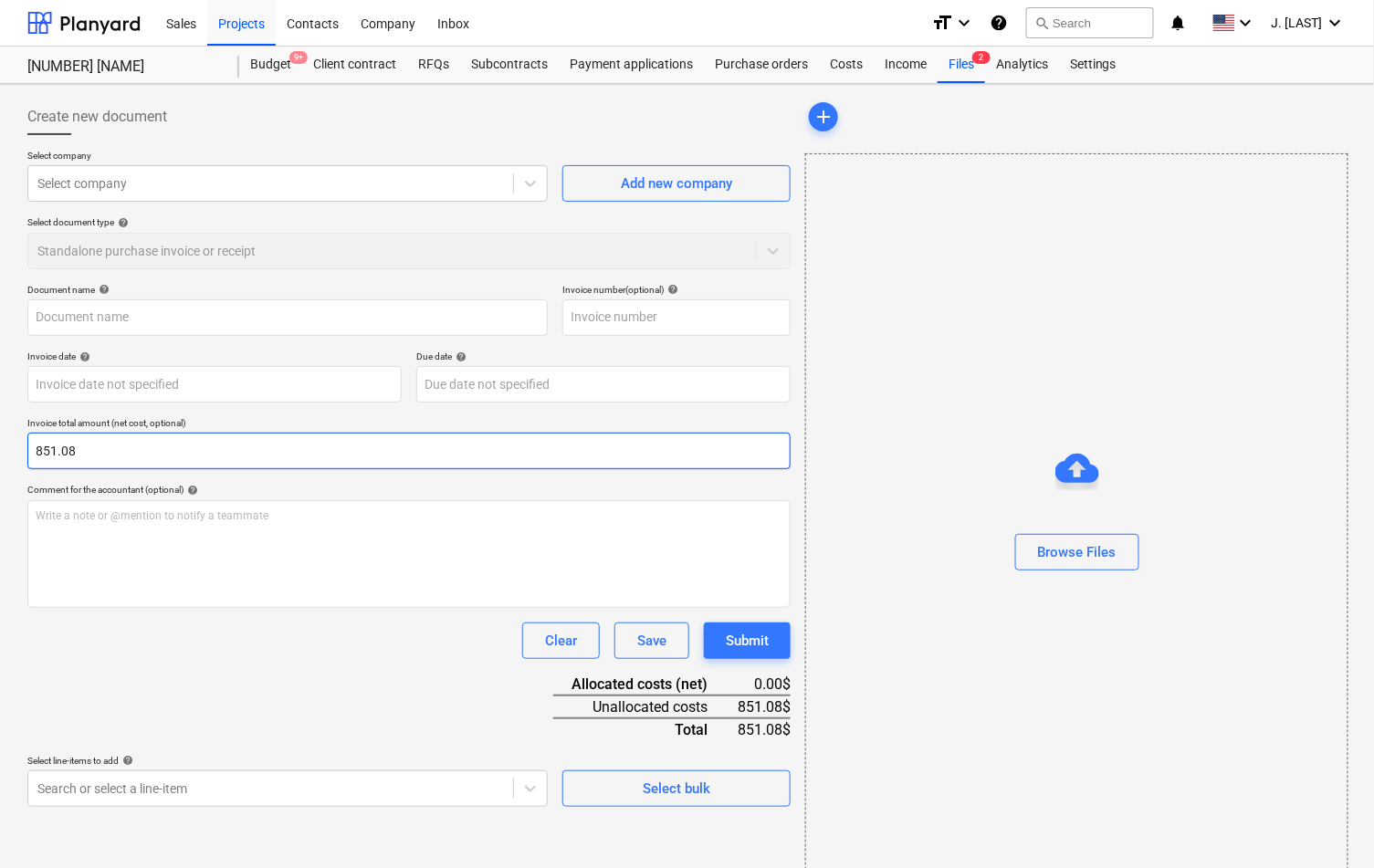 type on "851.08" 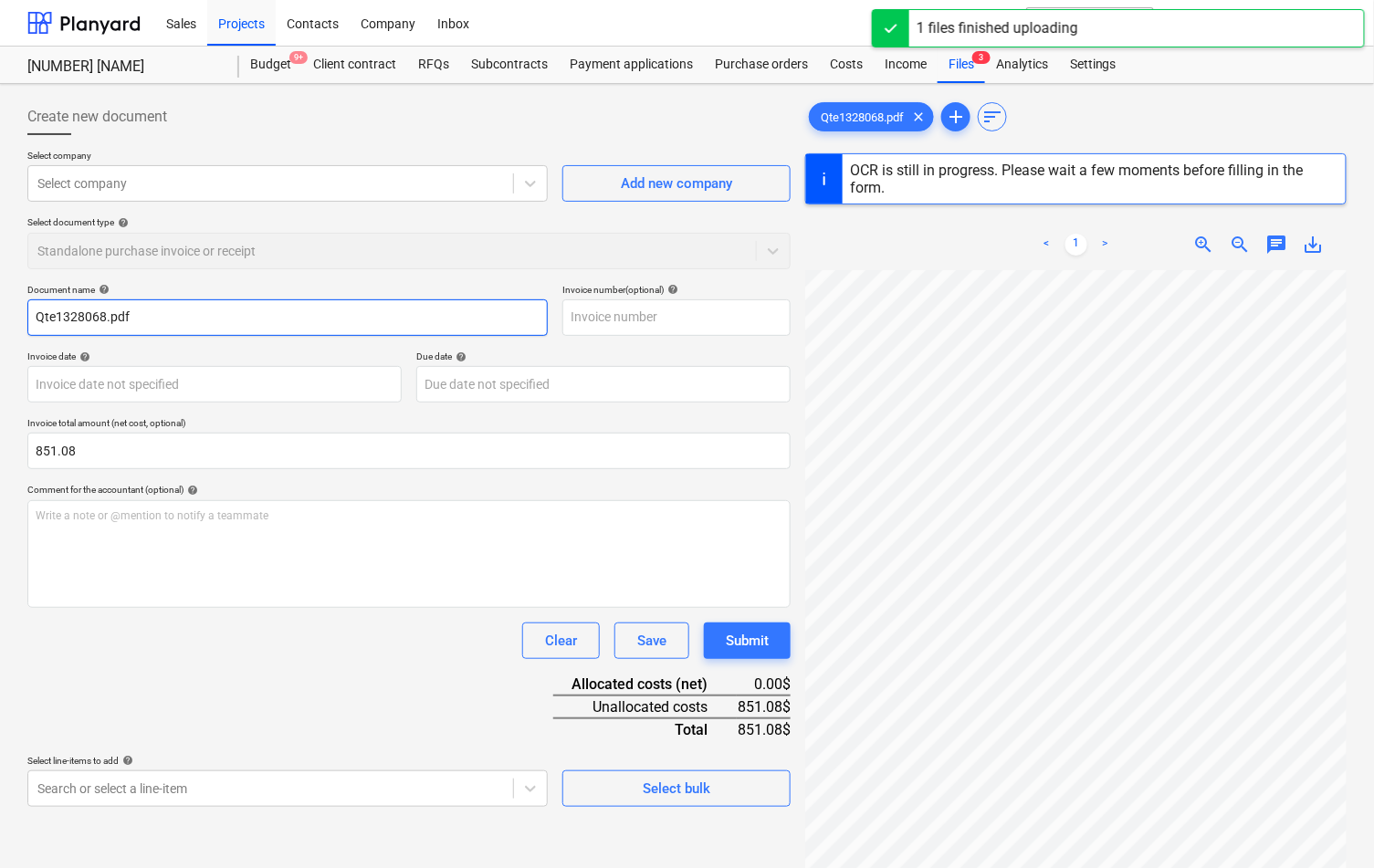 click on "Qte1328068.pdf" at bounding box center [288, 318] 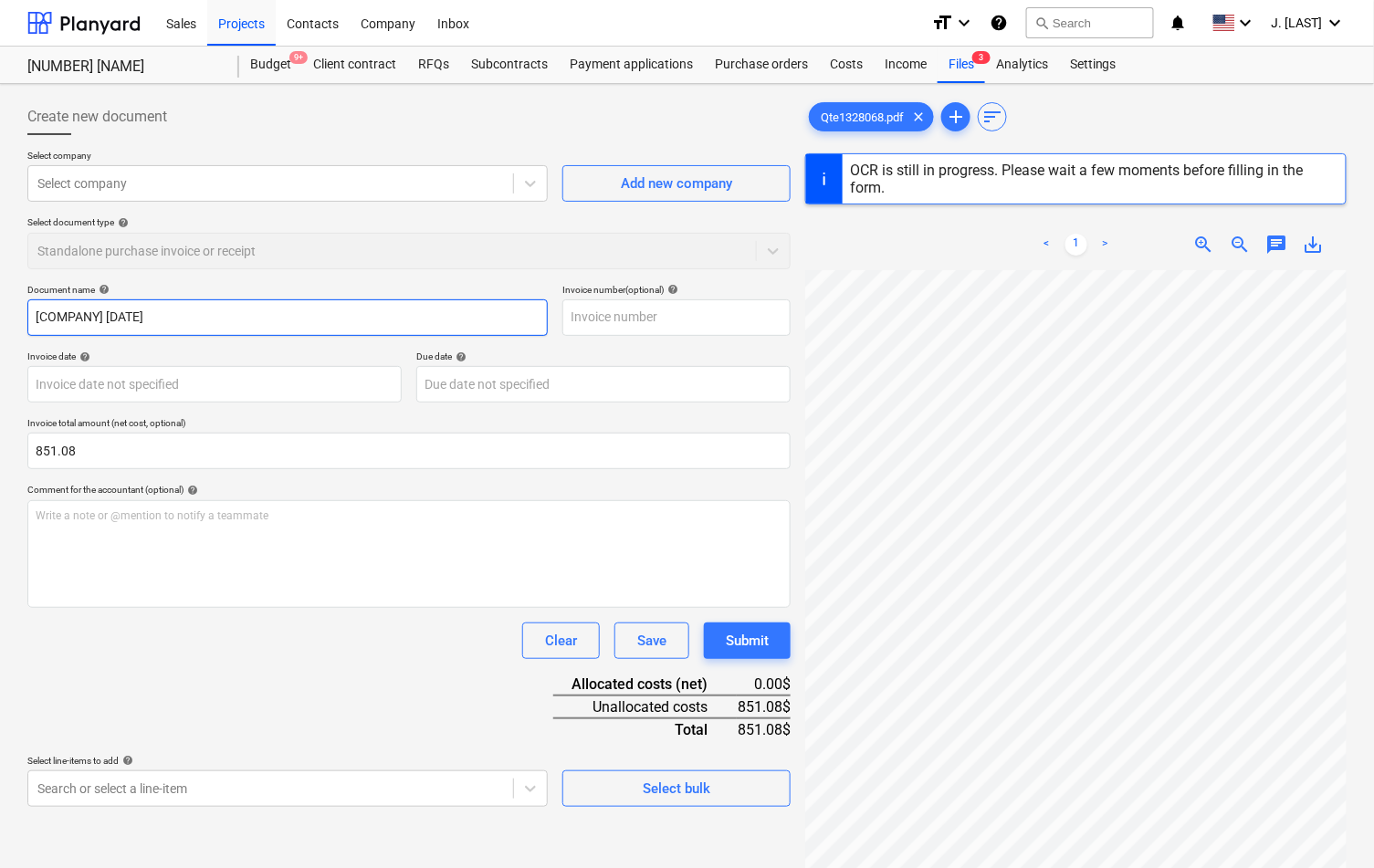 type on "Nemo 5/16" 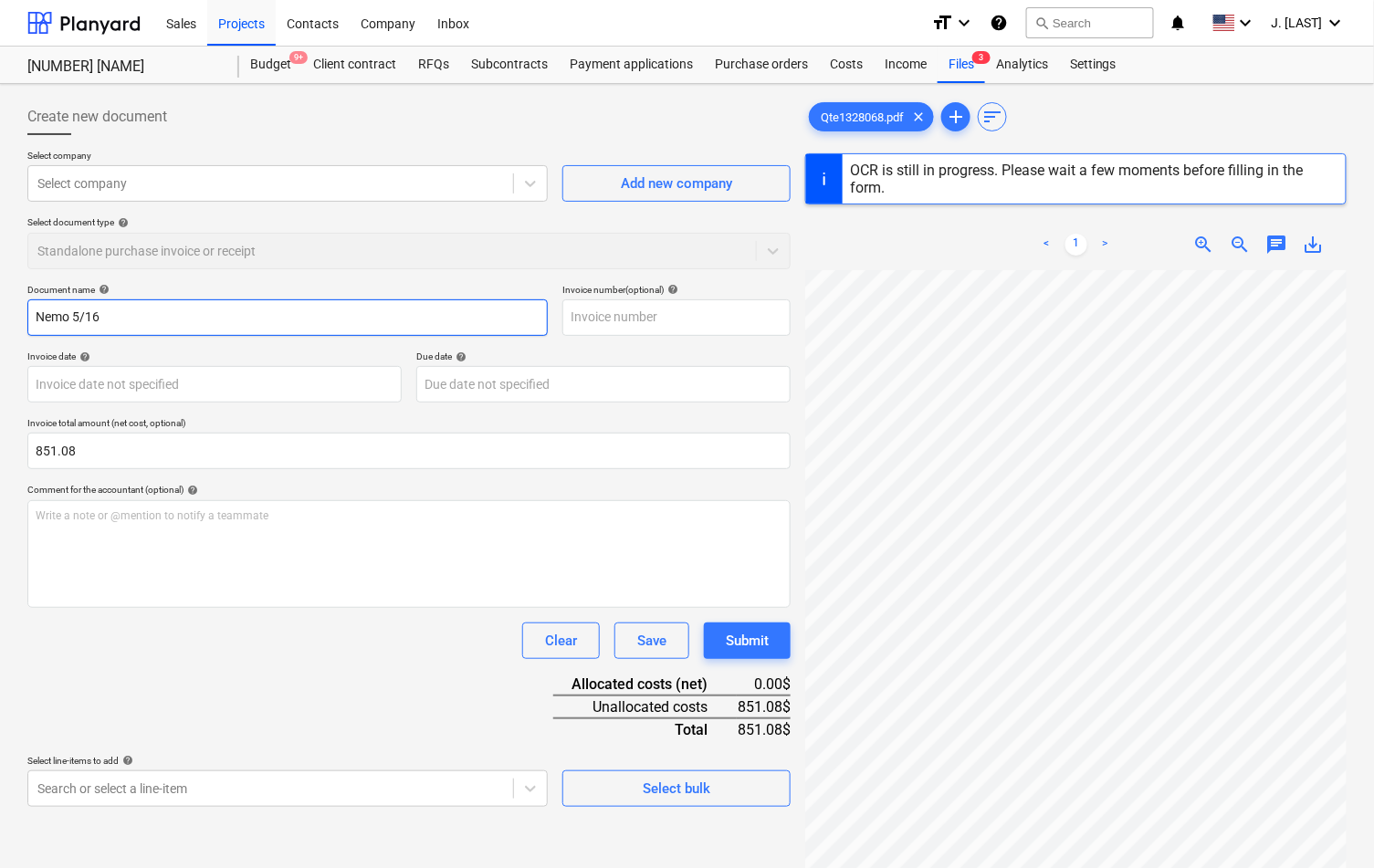 type on "15 May 2025" 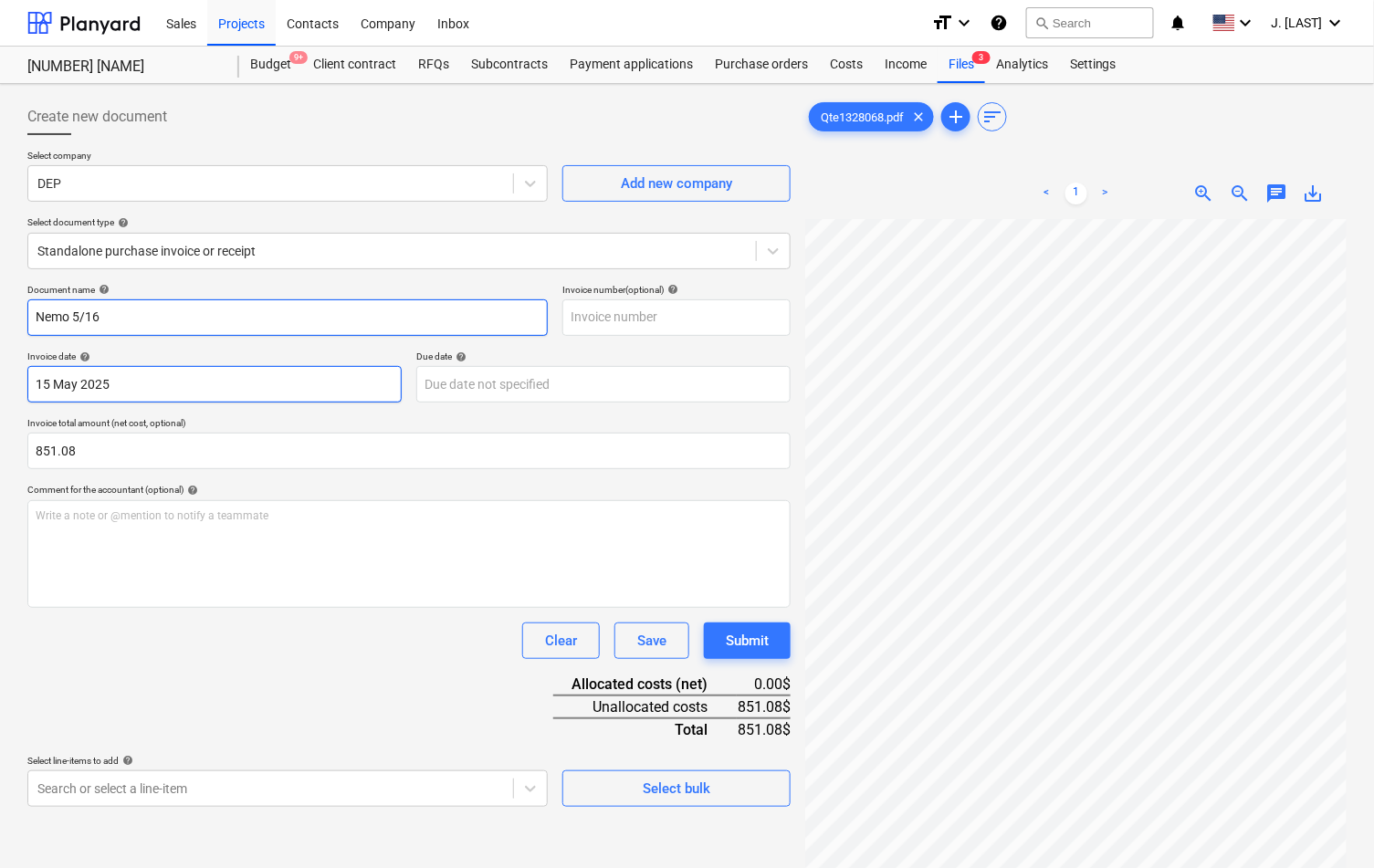 type on "Nemo 5/16" 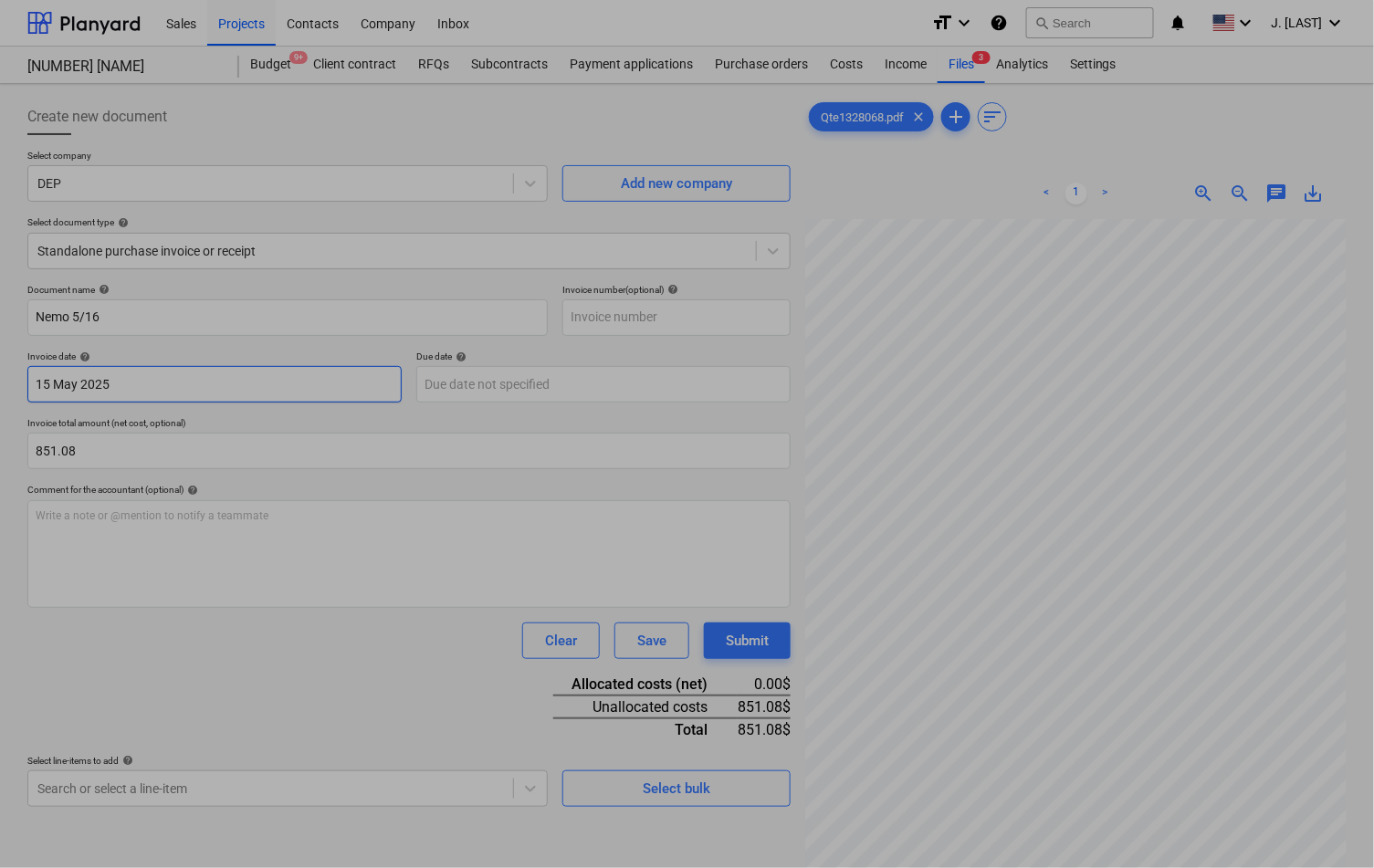 click on "Sales Projects Contacts Company Inbox format_size keyboard_arrow_down help search Search notifications 0 keyboard_arrow_down J. [LAST] keyboard_arrow_down 307 Hicks 307 Hicks Budget 9+ Client contract RFQs Subcontracts Payment applications Purchase orders Costs Income Files 3 Analytics Settings Create new document Select company DEP   Add new company Select document type help Standalone purchase invoice or receipt Document name help Nemo 5/16 Invoice number  (optional) help Invoice date help 15 May 2025 15.05.2025 Press the down arrow key to interact with the calendar and
select a date. Press the question mark key to get the keyboard shortcuts for changing dates. Due date help Press the down arrow key to interact with the calendar and
select a date. Press the question mark key to get the keyboard shortcuts for changing dates. Invoice total amount (net cost, optional) 851.08 Comment for the accountant (optional) help Write a note or @mention to notify a teammate ﻿ Clear Save Submit 0.00$ 851.08$ add" at bounding box center (687, 434) 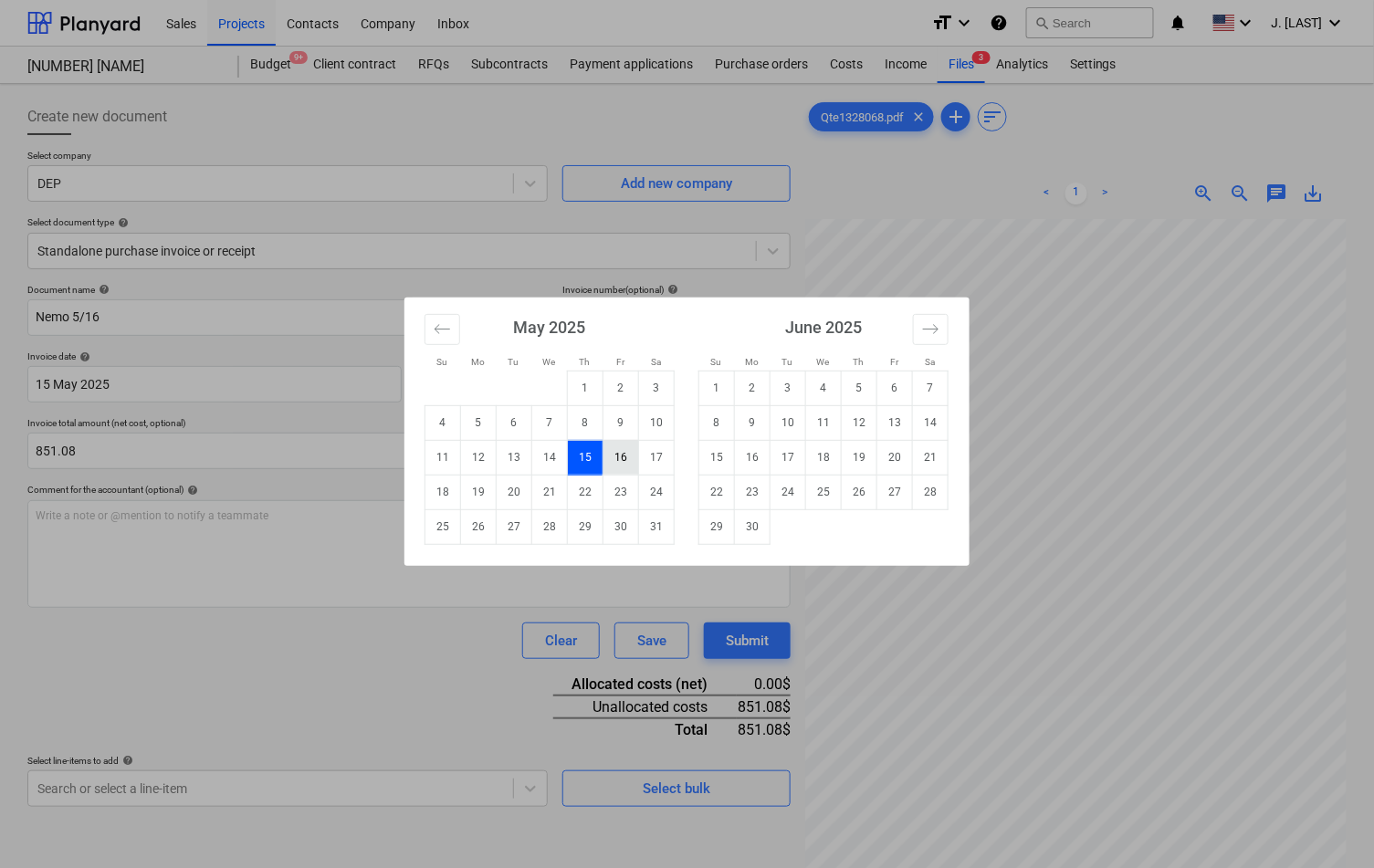 click on "16" at bounding box center (621, 457) 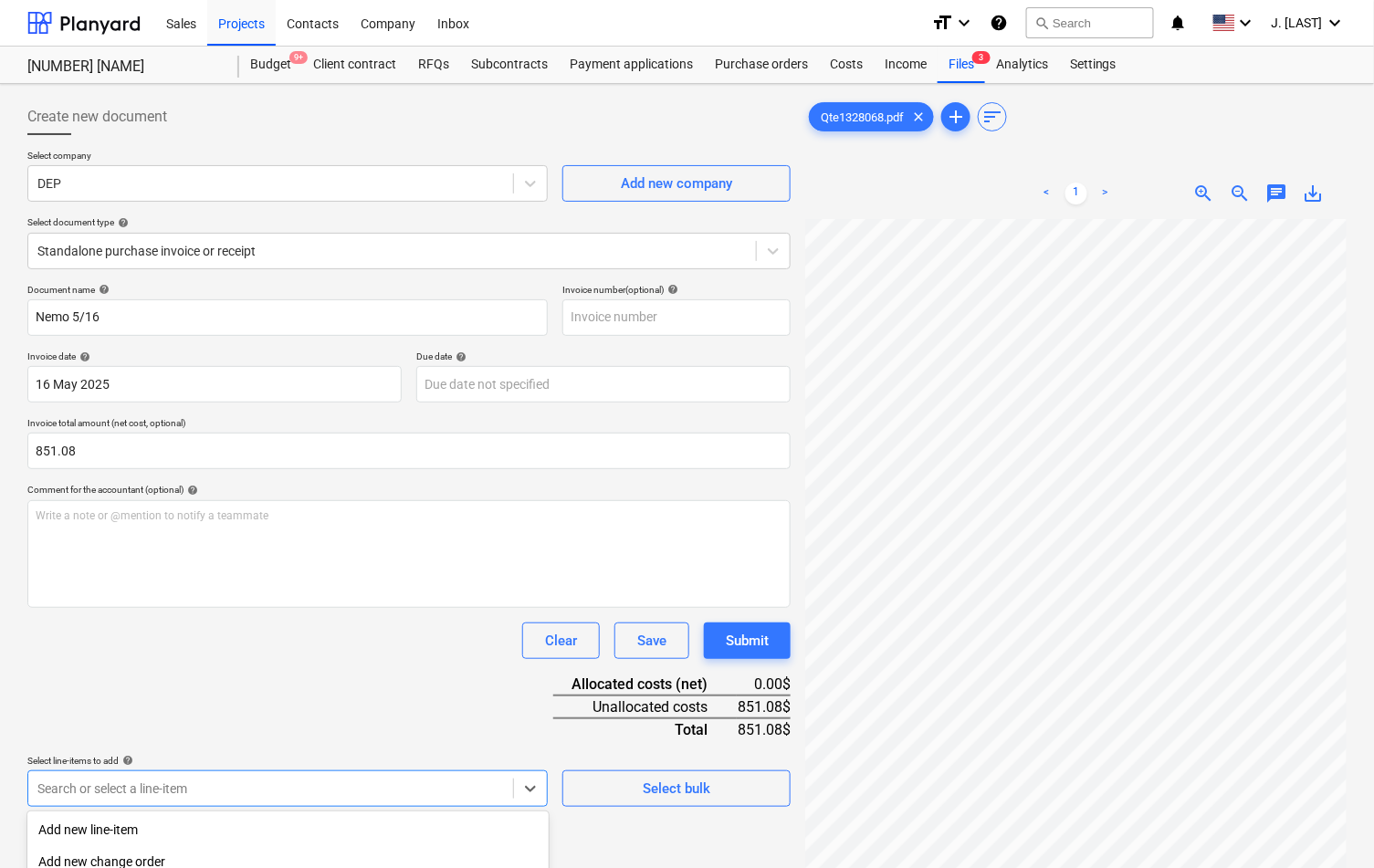 scroll, scrollTop: 220, scrollLeft: 0, axis: vertical 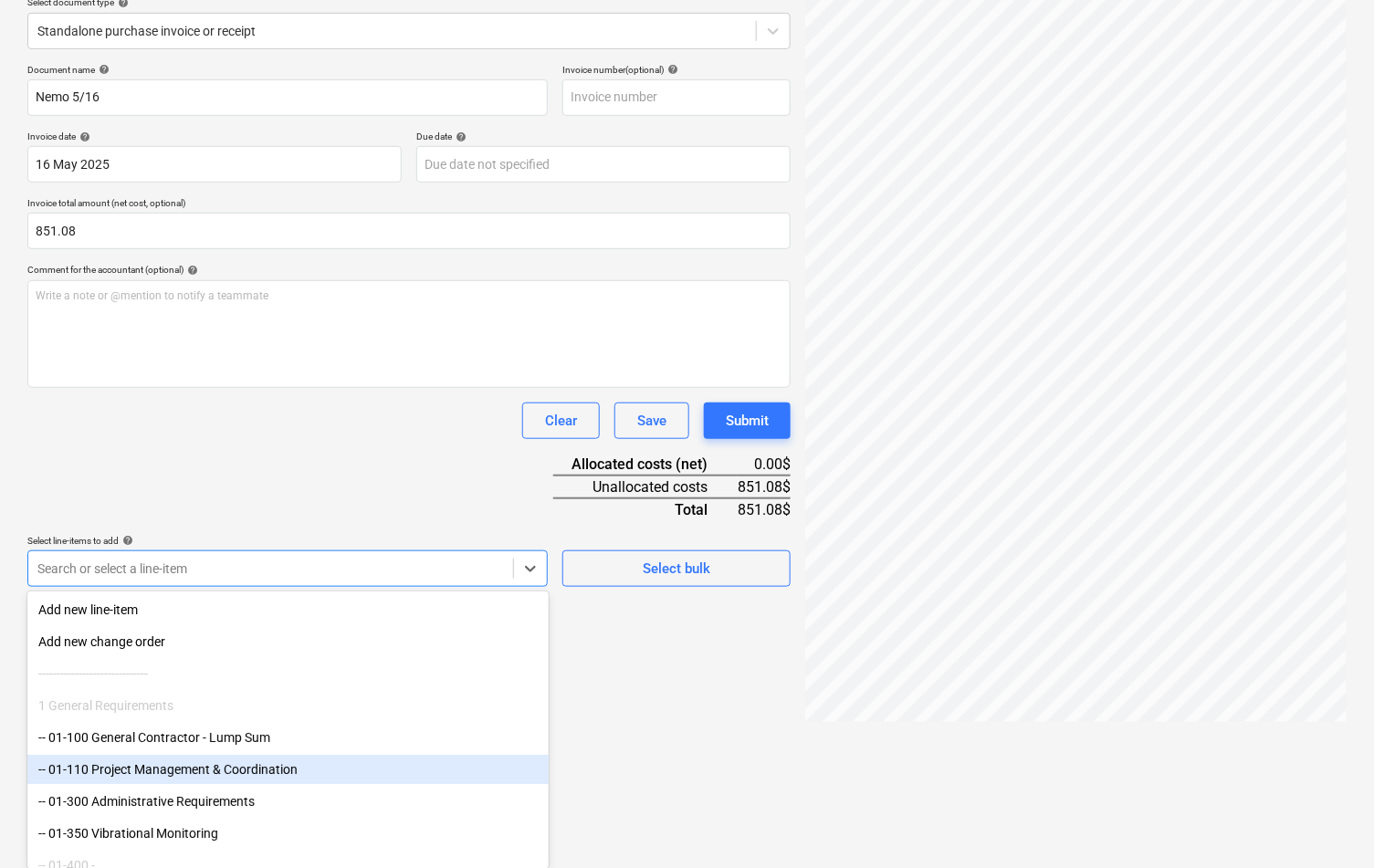 click on "Sales Projects Contacts Company Inbox format_size keyboard_arrow_down help search Search notifications 0 keyboard_arrow_down [FIRST] [LAST] keyboard_arrow_down 307 Hicks 307 Hicks Budget 9+ Client contract RFQs Subcontracts Payment applications Purchase orders Costs Income Files 3 Analytics Settings Create new document Select company DEP   Add new company Select document type help Standalone purchase invoice or receipt Document name help Nemo 5/16 Invoice number  (optional) help Invoice date help 16 May 2025 16.05.2025 Press the down arrow key to interact with the calendar and
select a date. Press the question mark key to get the keyboard shortcuts for changing dates. Due date help Press the down arrow key to interact with the calendar and
select a date. Press the question mark key to get the keyboard shortcuts for changing dates. Invoice total amount (net cost, optional) 851.08 Comment for the accountant (optional) help Write a note or @mention to notify a teammate ﻿ Clear Save Submit 0.00$ 851.08$ add" at bounding box center (687, 214) 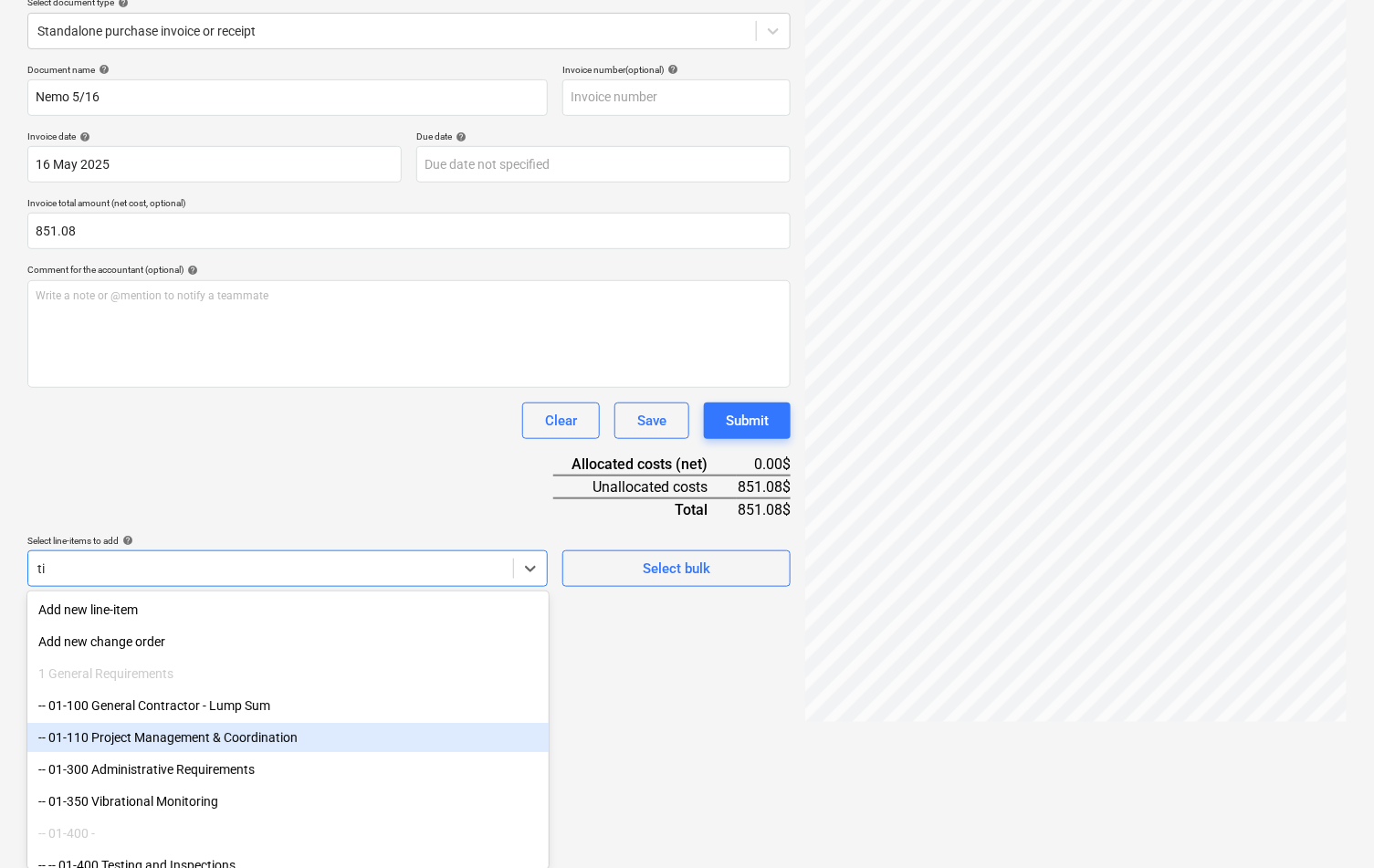 type on "tile" 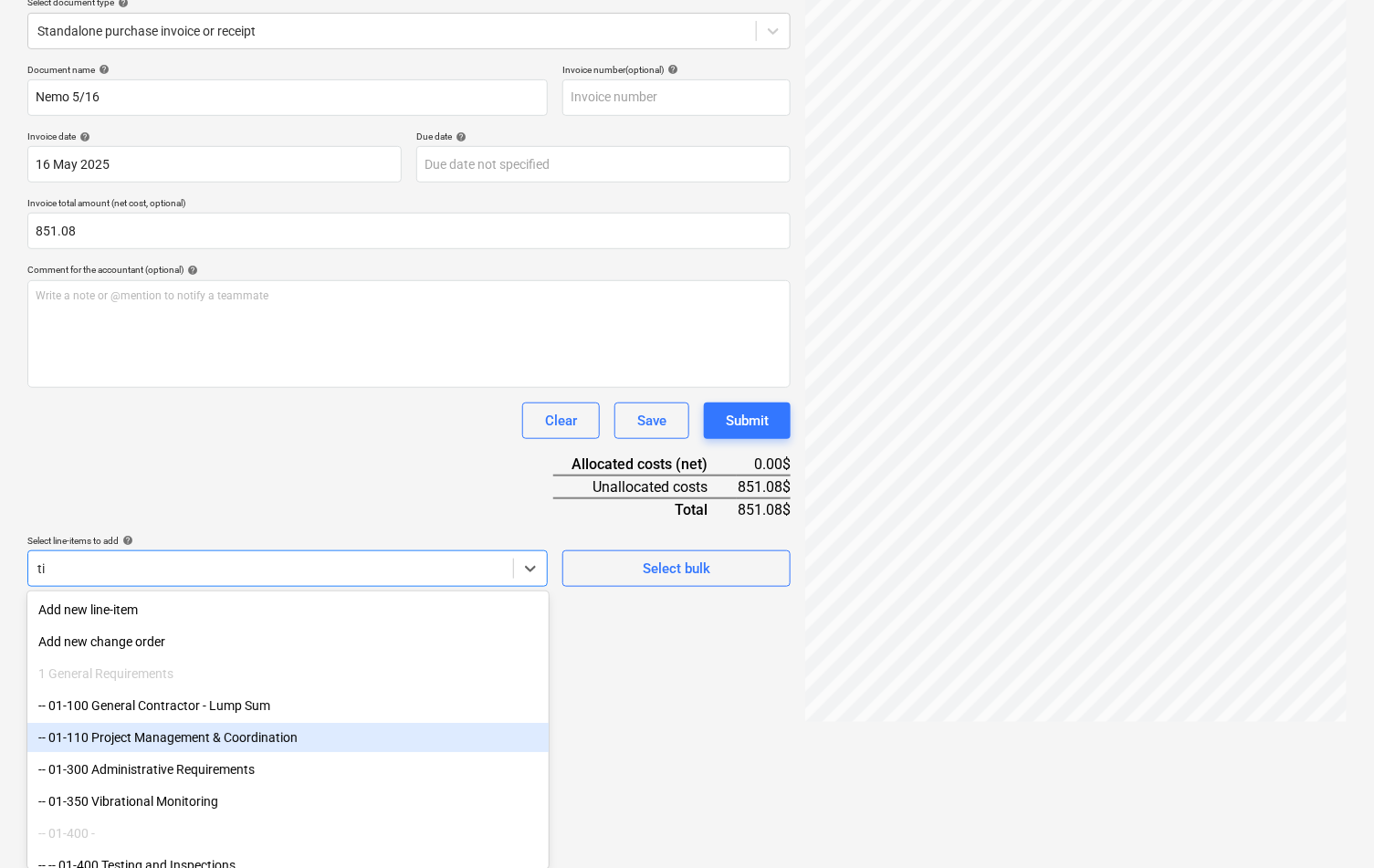 scroll, scrollTop: 182, scrollLeft: 0, axis: vertical 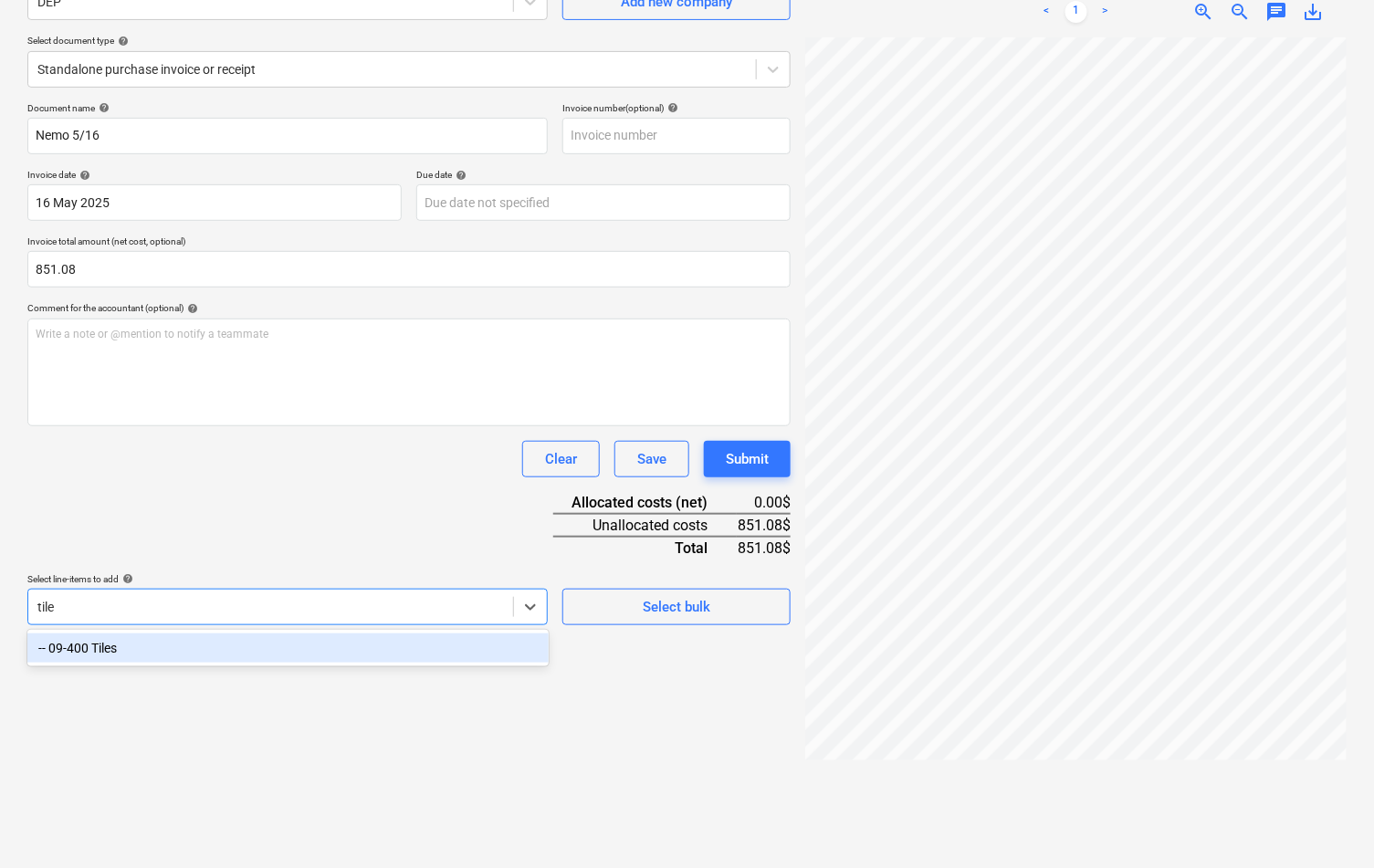 click on "--  09-400 Tiles" at bounding box center [288, 648] 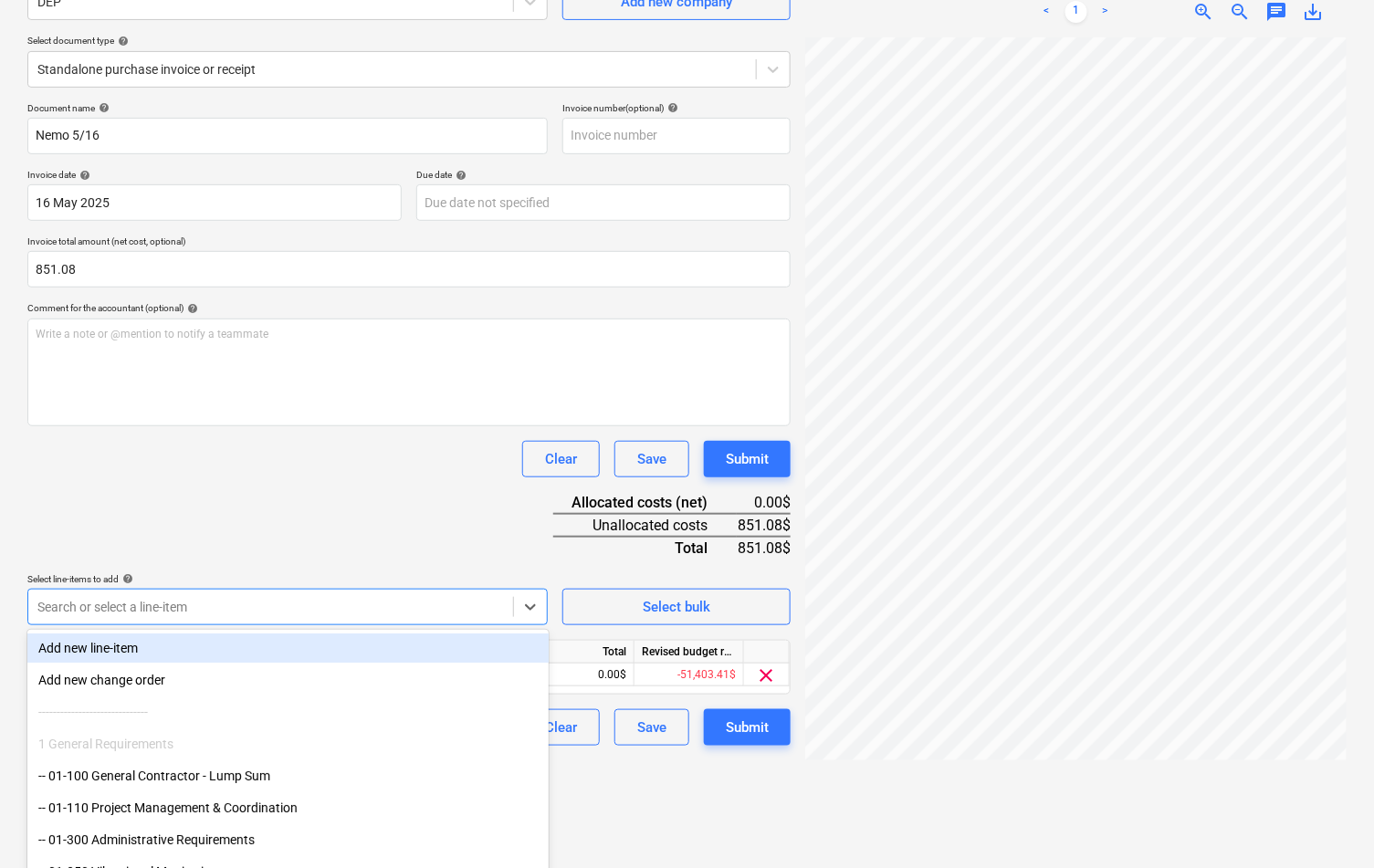 click on "Document name help Nemo 5/16 Invoice number  (optional) help Invoice date help 16 May 2025 16.05.2025 Press the down arrow key to interact with the calendar and
select a date. Press the question mark key to get the keyboard shortcuts for changing dates. Due date help Press the down arrow key to interact with the calendar and
select a date. Press the question mark key to get the keyboard shortcuts for changing dates. Invoice total amount (net cost, optional) 851.08 Comment for the accountant (optional) help Write a note or @mention to notify a teammate ﻿ Clear Save Submit Allocated costs (net) 0.00$ Unallocated costs 851.08$ Total 851.08$ Select line-items to add help option --  09-400 Tiles, selected. option Add new line-item focused, 1 of 92. 92 results available. Use Up and Down to choose options, press Enter to select the currently focused option, press Escape to exit the menu, press Tab to select the option and exit the menu. Search or select a line-item Select bulk Line-item name Unit Quantity 0.00" at bounding box center (409, 424) 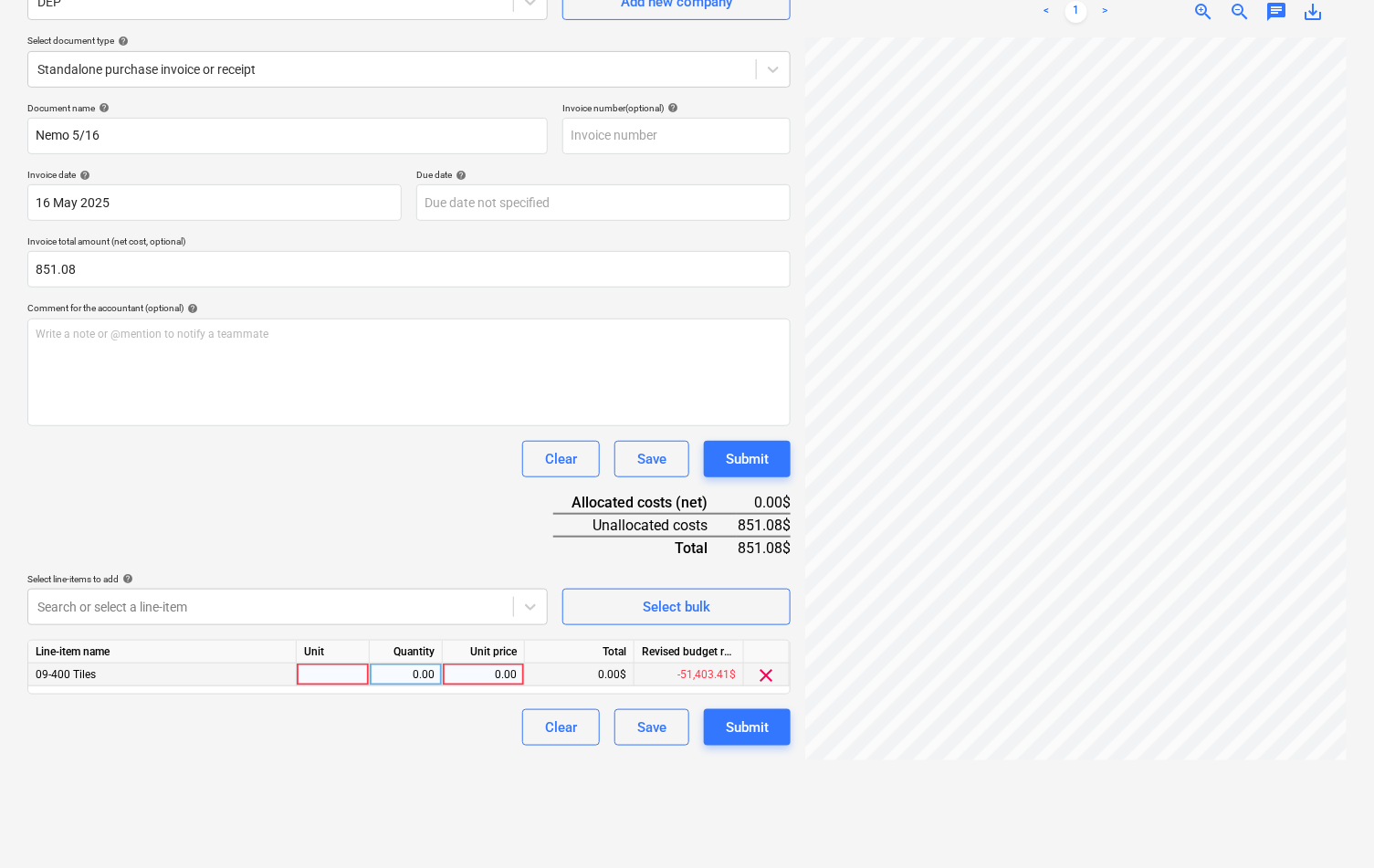 click on "0.00" at bounding box center (483, 675) 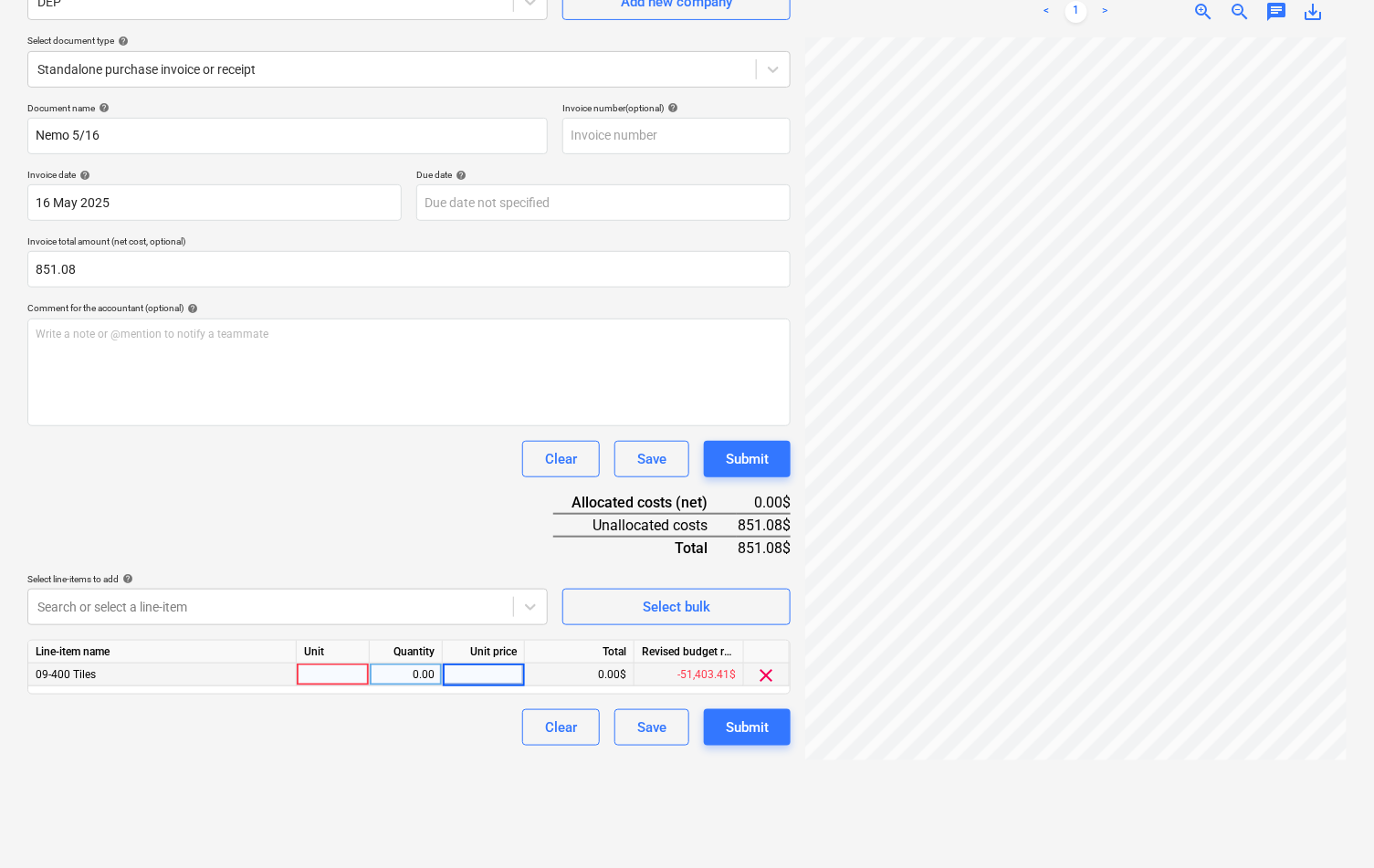 type on "851.08" 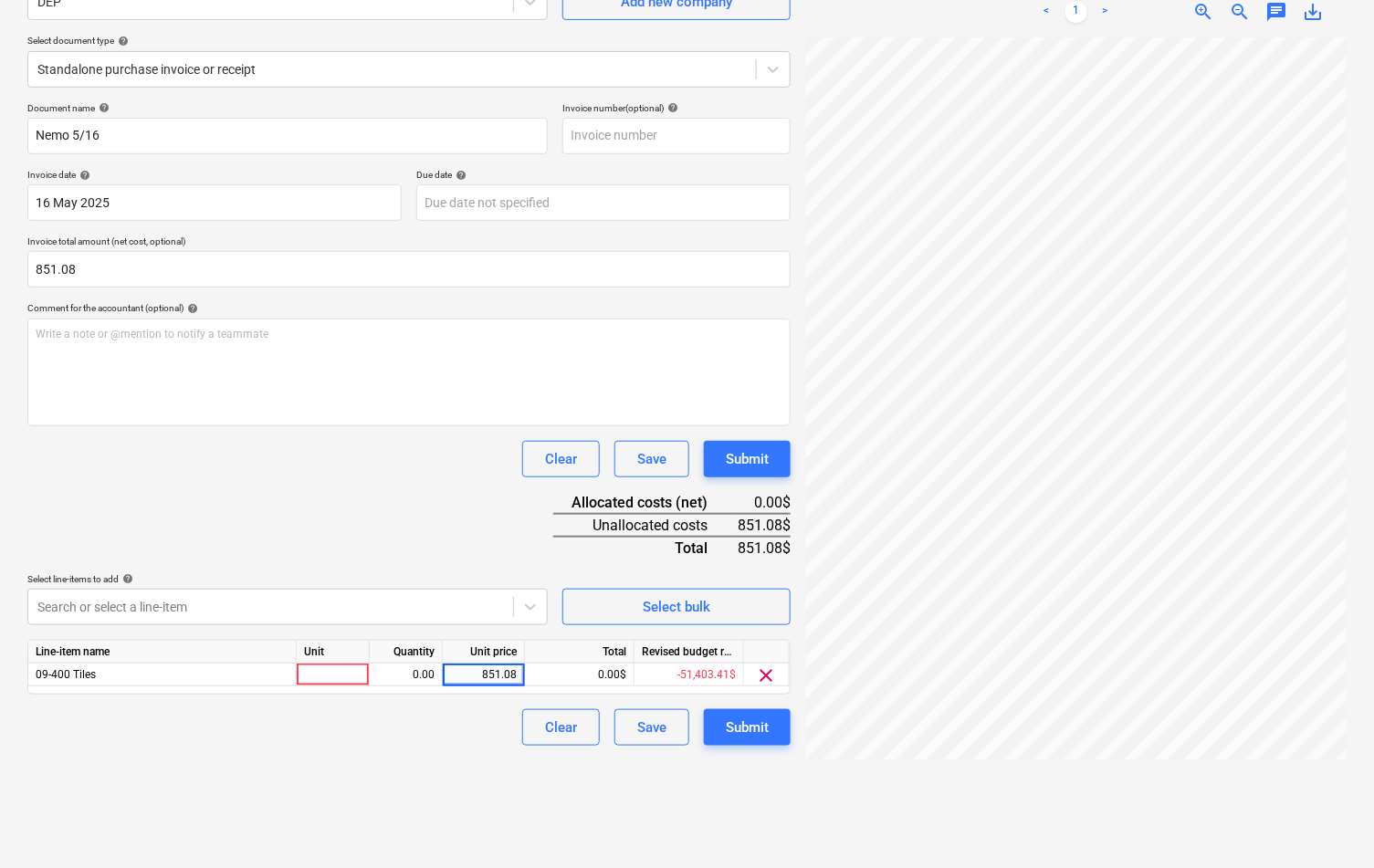 click on "Document name help Nemo [DATE] Invoice number  (optional) help Invoice date help 16 May 2025 16.05.2025 Press the down arrow key to interact with the calendar and
select a date. Press the question mark key to get the keyboard shortcuts for changing dates. Due date help Press the down arrow key to interact with the calendar and
select a date. Press the question mark key to get the keyboard shortcuts for changing dates. Invoice total amount (net cost, optional) 851.08 Comment for the accountant (optional) help Write a note or @mention to notify a teammate ﻿ Clear Save Submit Allocated costs (net) 0.00$ Unallocated costs 851.08$ Total 851.08$ Select line-items to add help Search or select a line-item Select bulk Line-item name Unit Quantity Unit price Total Revised budget remaining 09-400 Tiles 0.00 851.08 0.00$ -51,403.41$ clear Clear Save Submit" at bounding box center (409, 424) 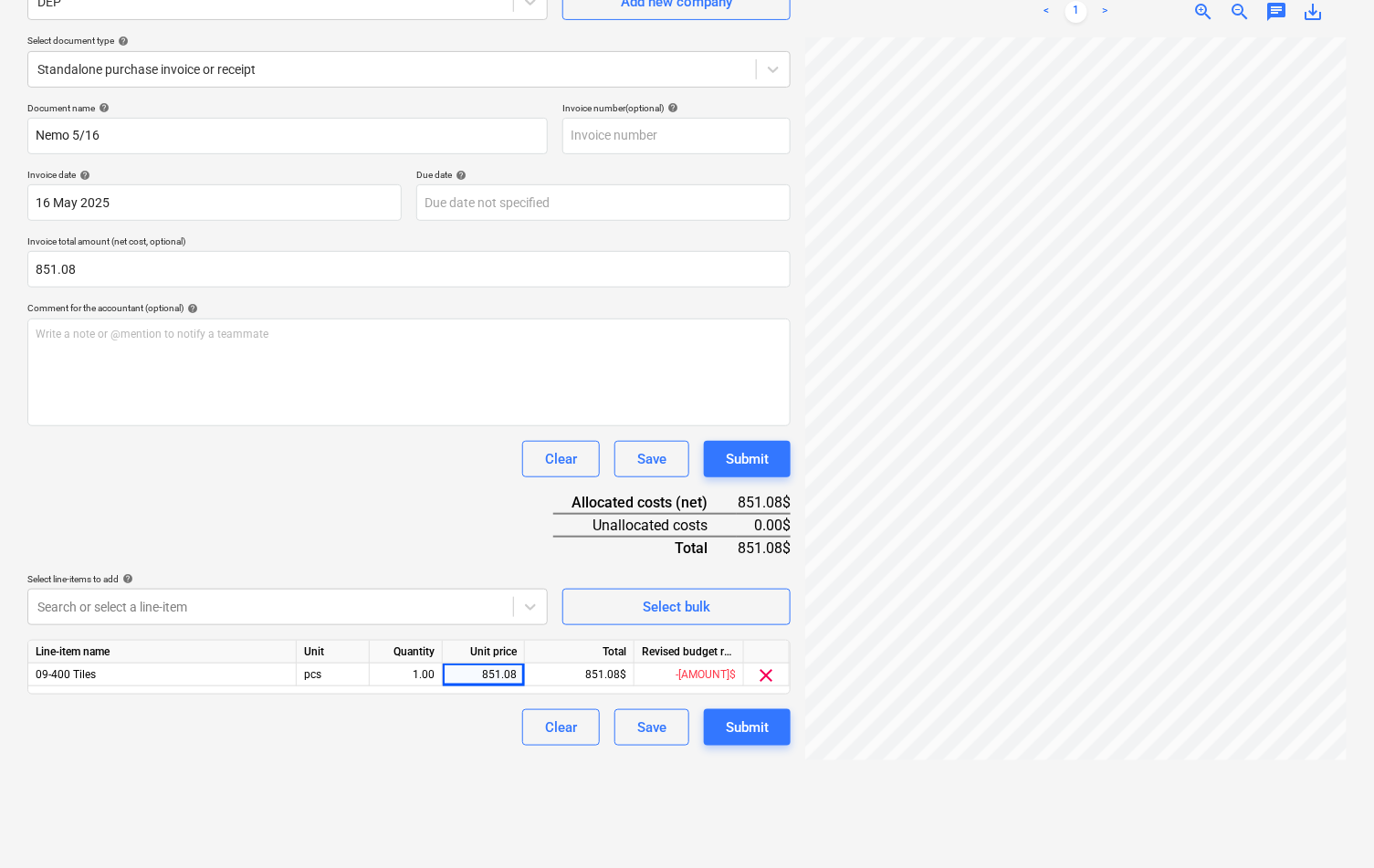 scroll, scrollTop: 0, scrollLeft: 0, axis: both 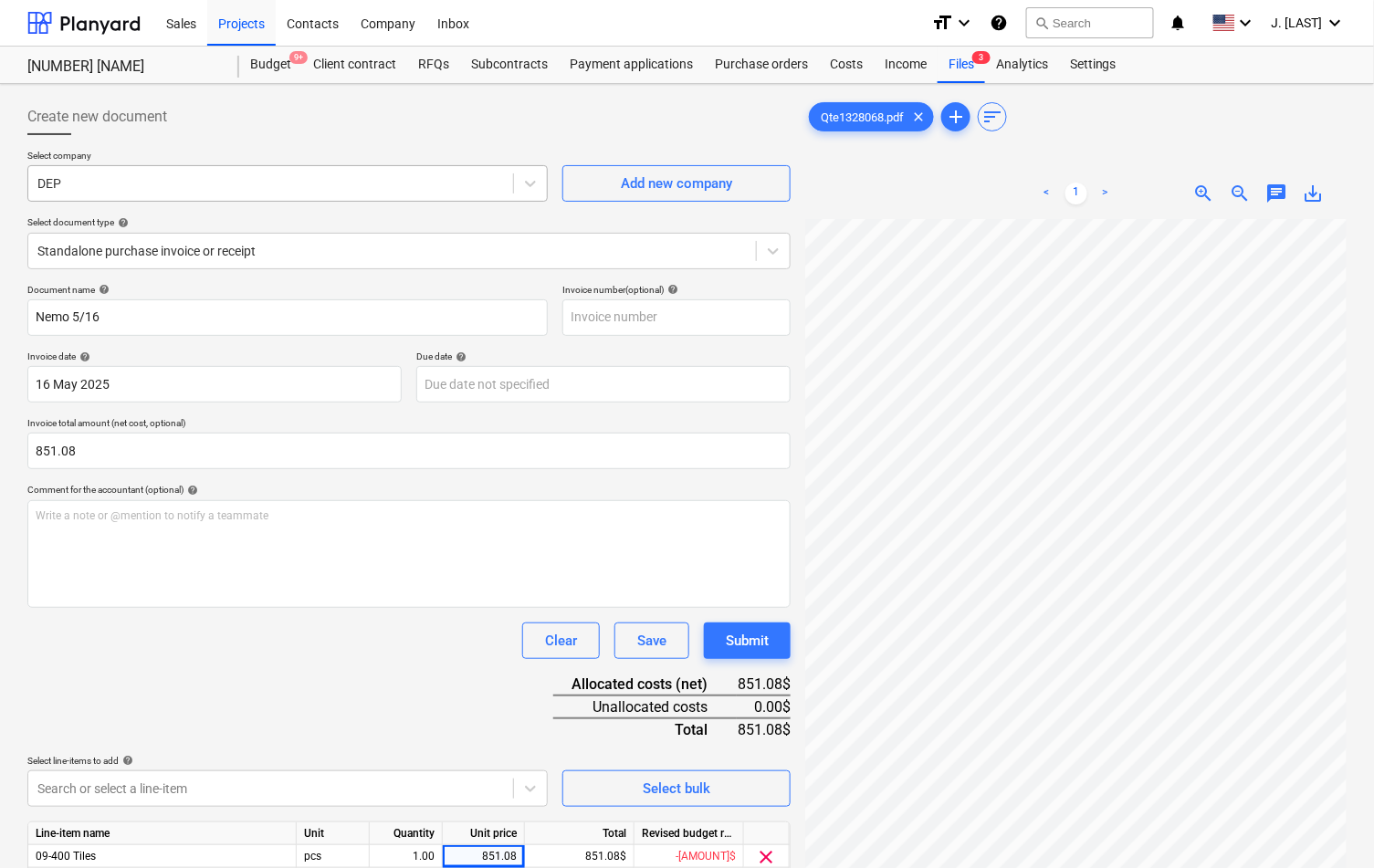 click at bounding box center [270, 183] 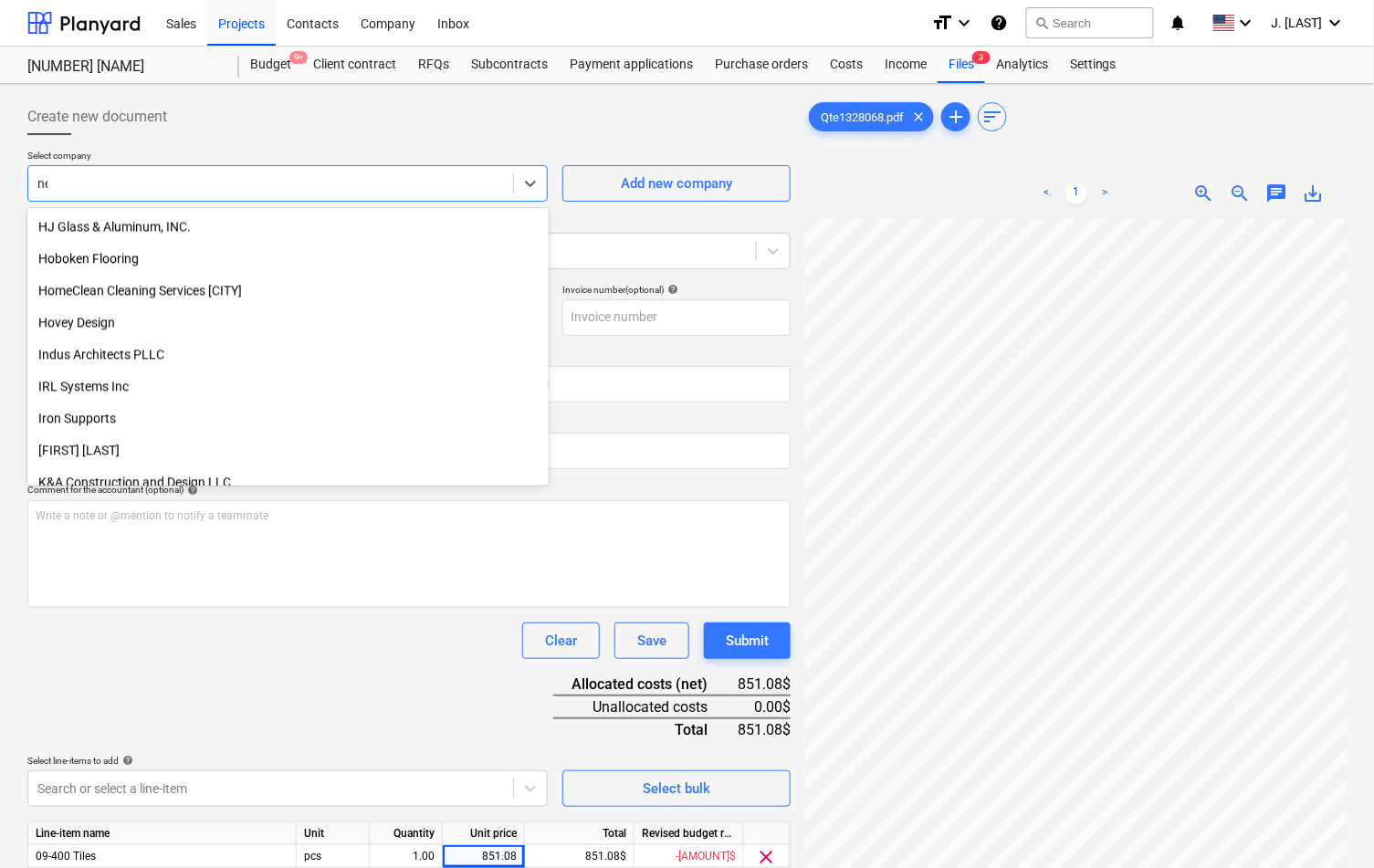 scroll, scrollTop: 716, scrollLeft: 0, axis: vertical 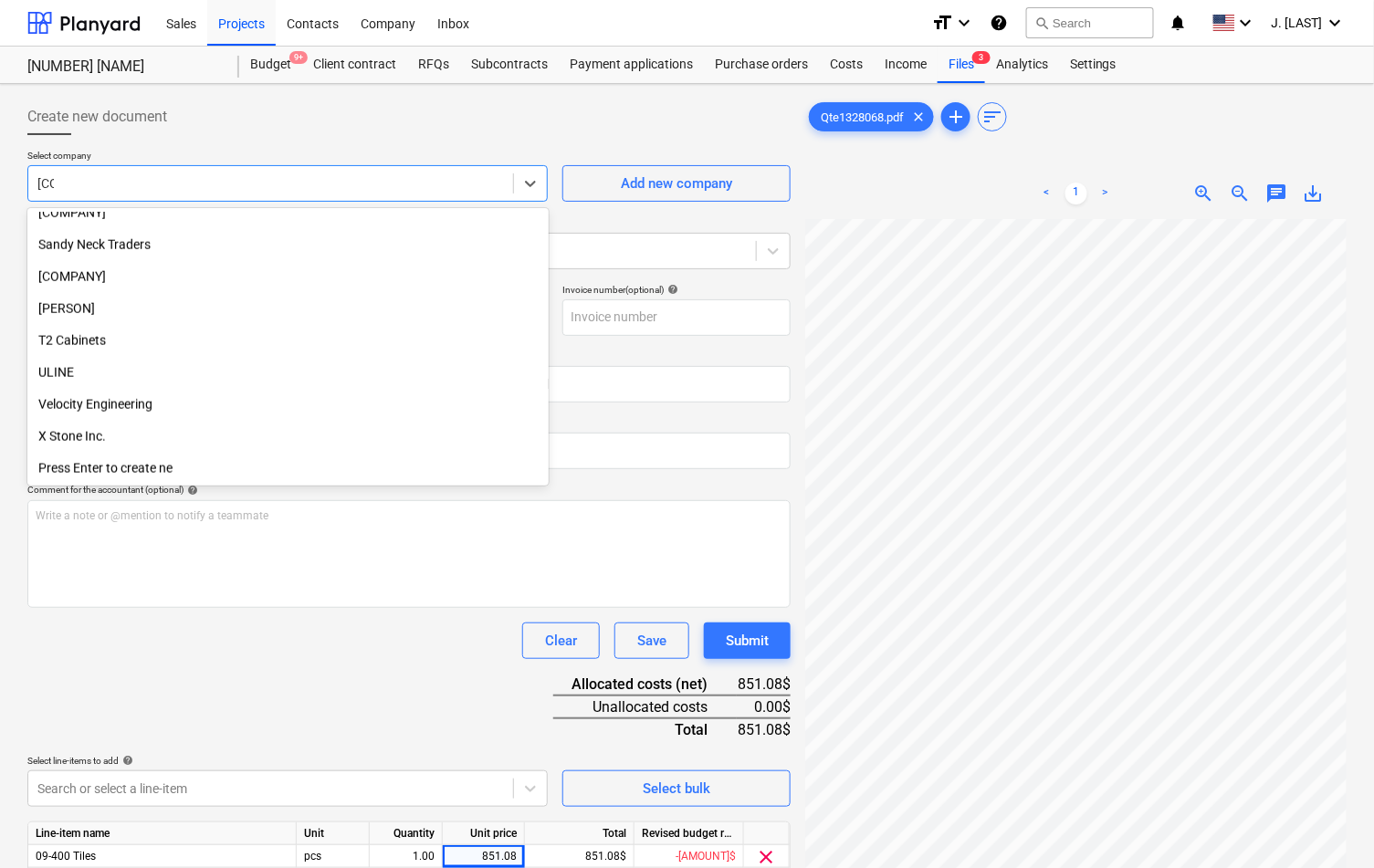type on "nemo" 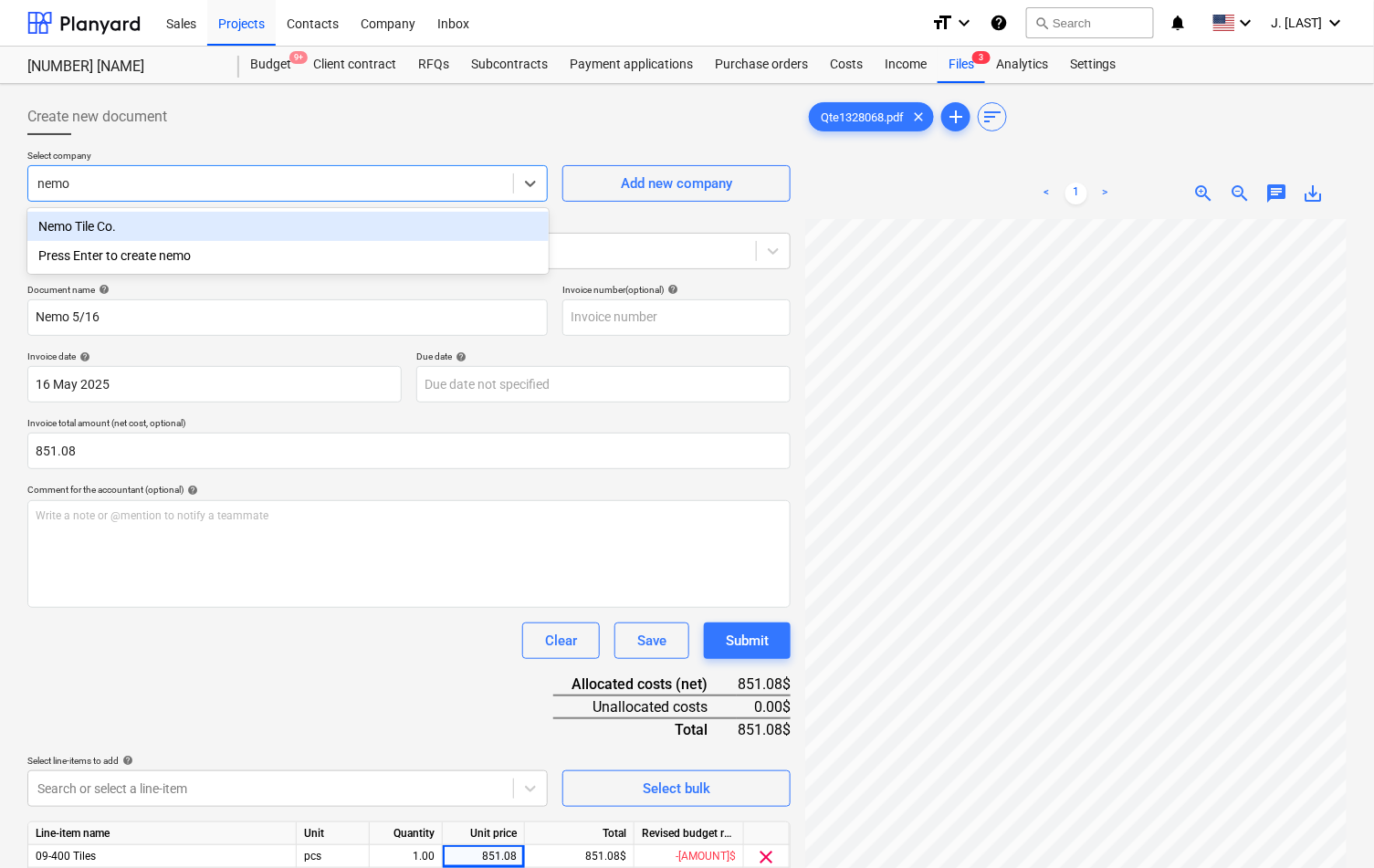 click on "Nemo Tile Co." at bounding box center [288, 226] 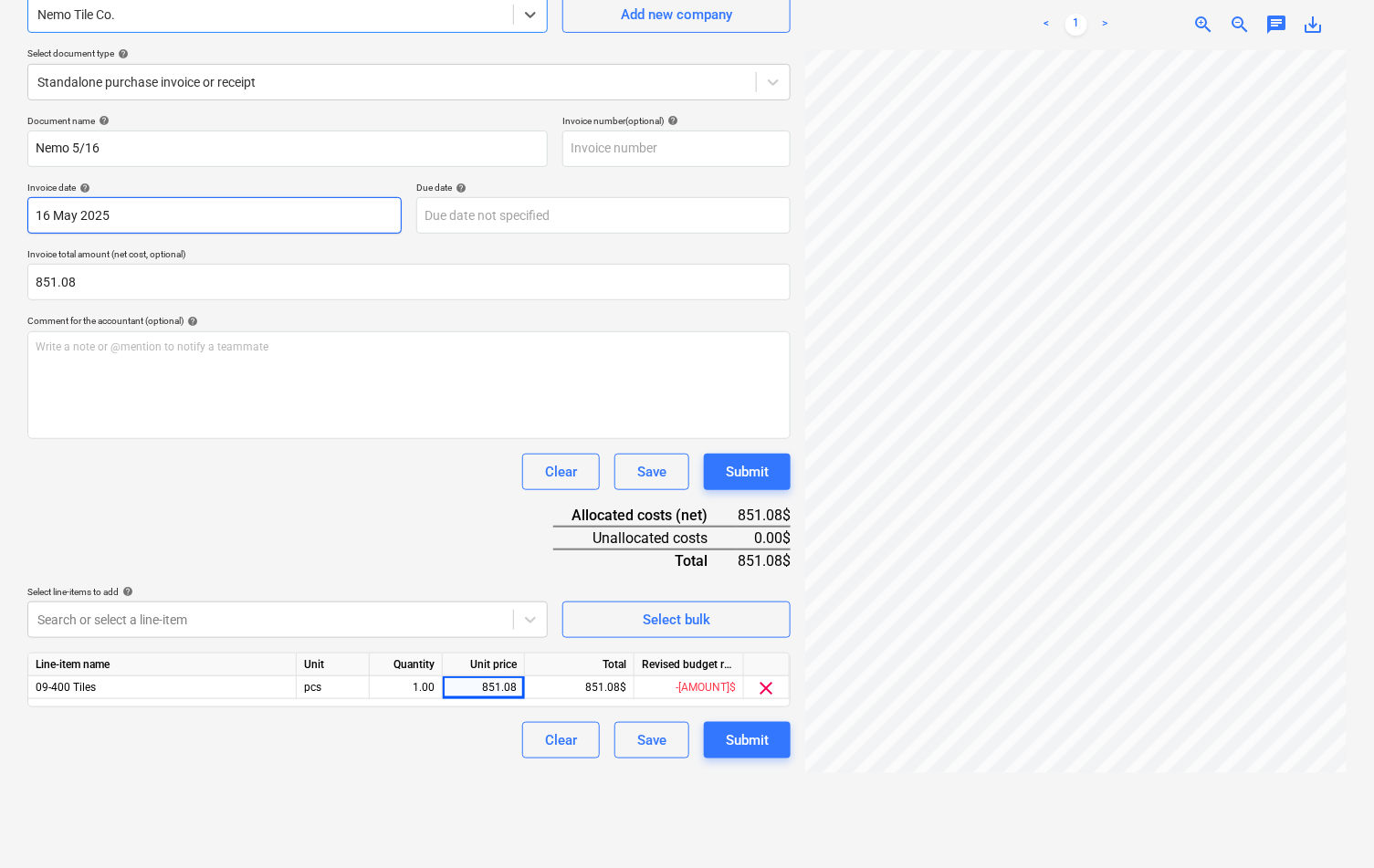 scroll, scrollTop: 171, scrollLeft: 0, axis: vertical 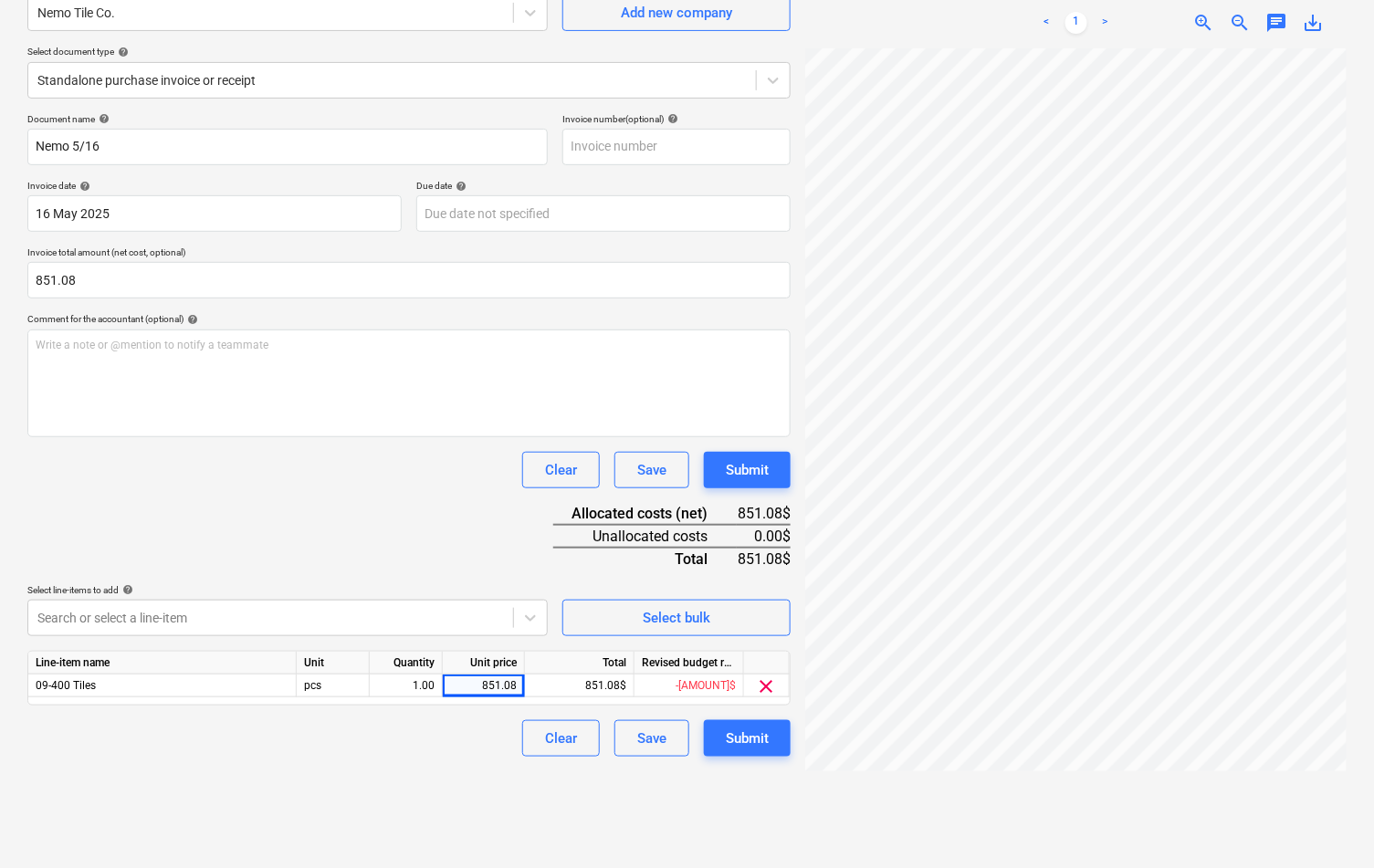 click on "Document name help [COMPANY] [DATE] Invoice number  (optional) help Invoice date help [DATE] [DATE] Press the down arrow key to interact with the calendar and
select a date. Press the question mark key to get the keyboard shortcuts for changing dates. Due date help Press the down arrow key to interact with the calendar and
select a date. Press the question mark key to get the keyboard shortcuts for changing dates. Invoice total amount (net cost, optional) [PRICE] Comment for the accountant (optional) help Write a note or @mention to notify a teammate ﻿ Clear Save Submit Allocated costs (net) [PRICE] Unallocated costs 0.00$ Total [PRICE] Select line-items to add help Search or select a line-item Select bulk Line-item name Unit Quantity Unit price Total Revised budget remaining [NUMBER] [PRODUCT] pcs 1.00 [PRICE] [PRICE]$ -[PRICE]$ clear Clear Save Submit" at bounding box center [409, 434] 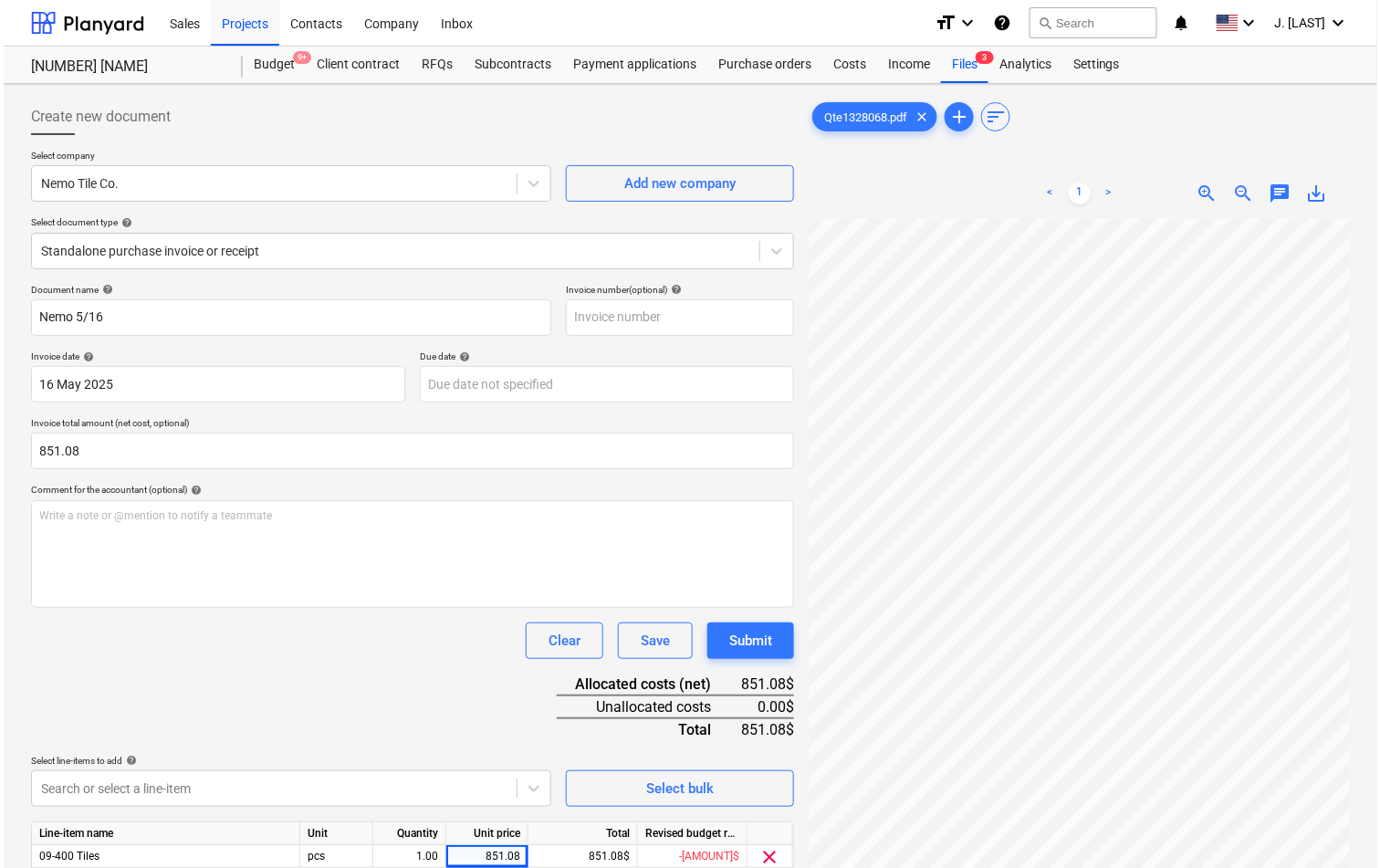 scroll, scrollTop: 182, scrollLeft: 0, axis: vertical 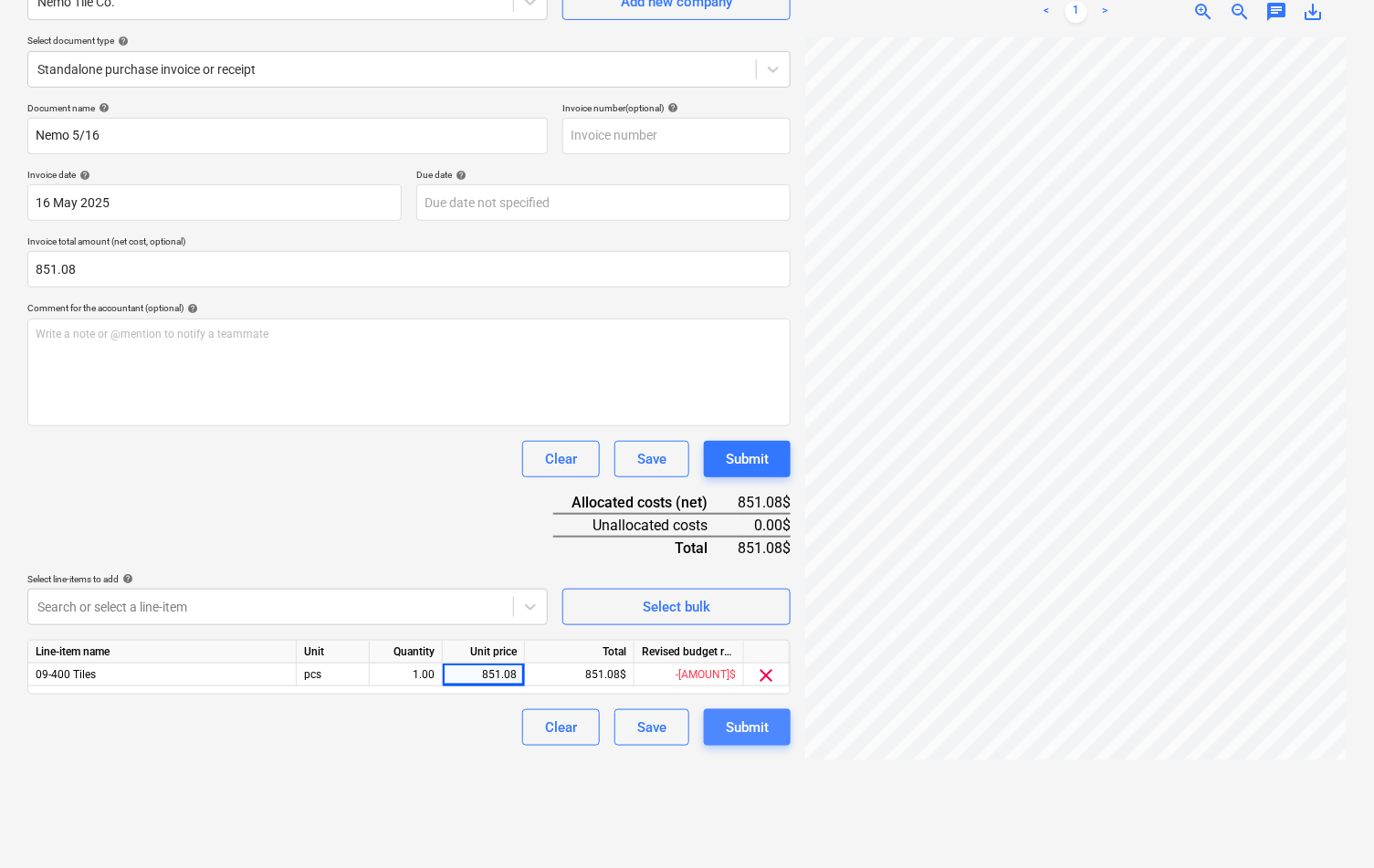 click on "Submit" at bounding box center (747, 727) 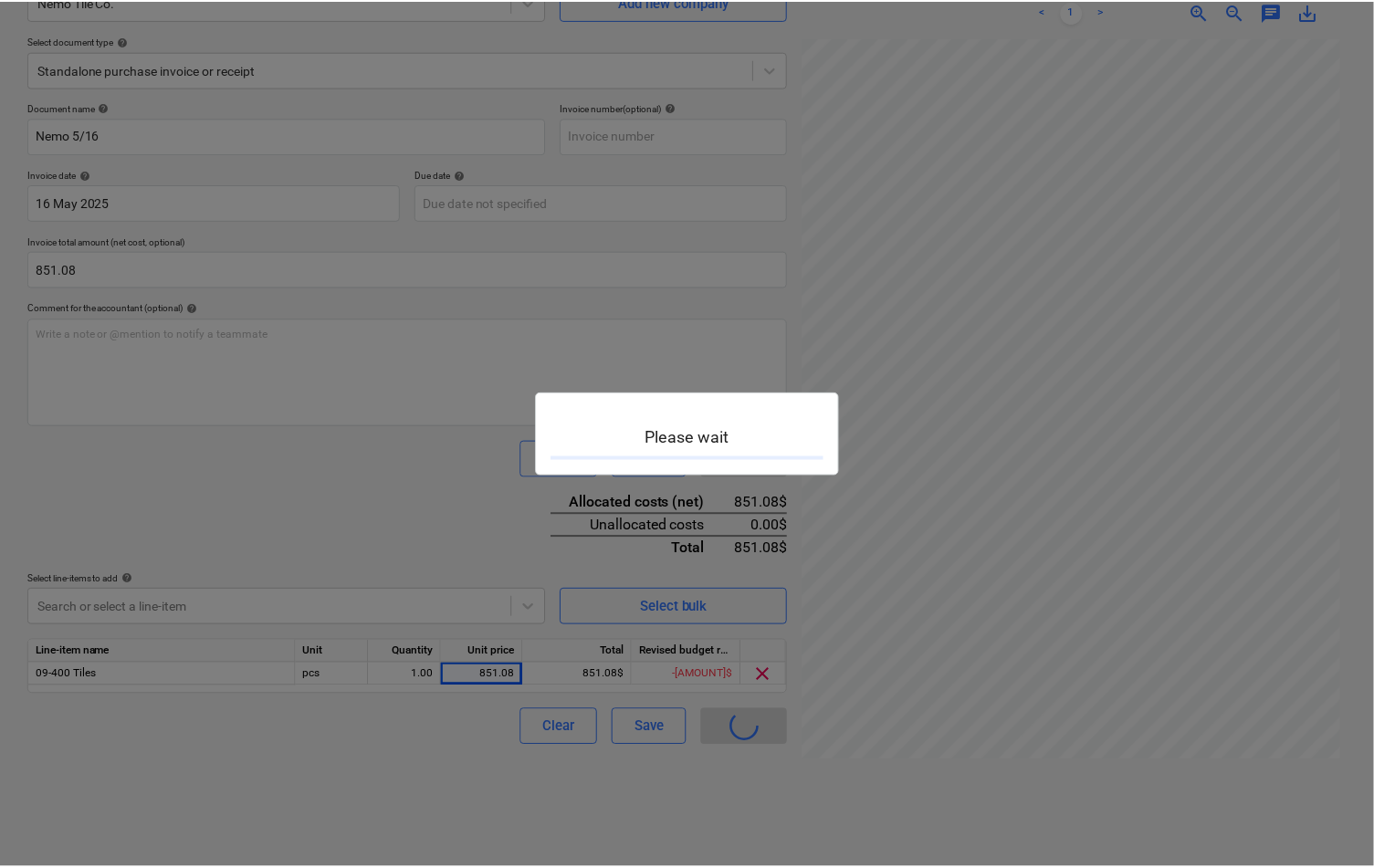 scroll, scrollTop: 0, scrollLeft: 0, axis: both 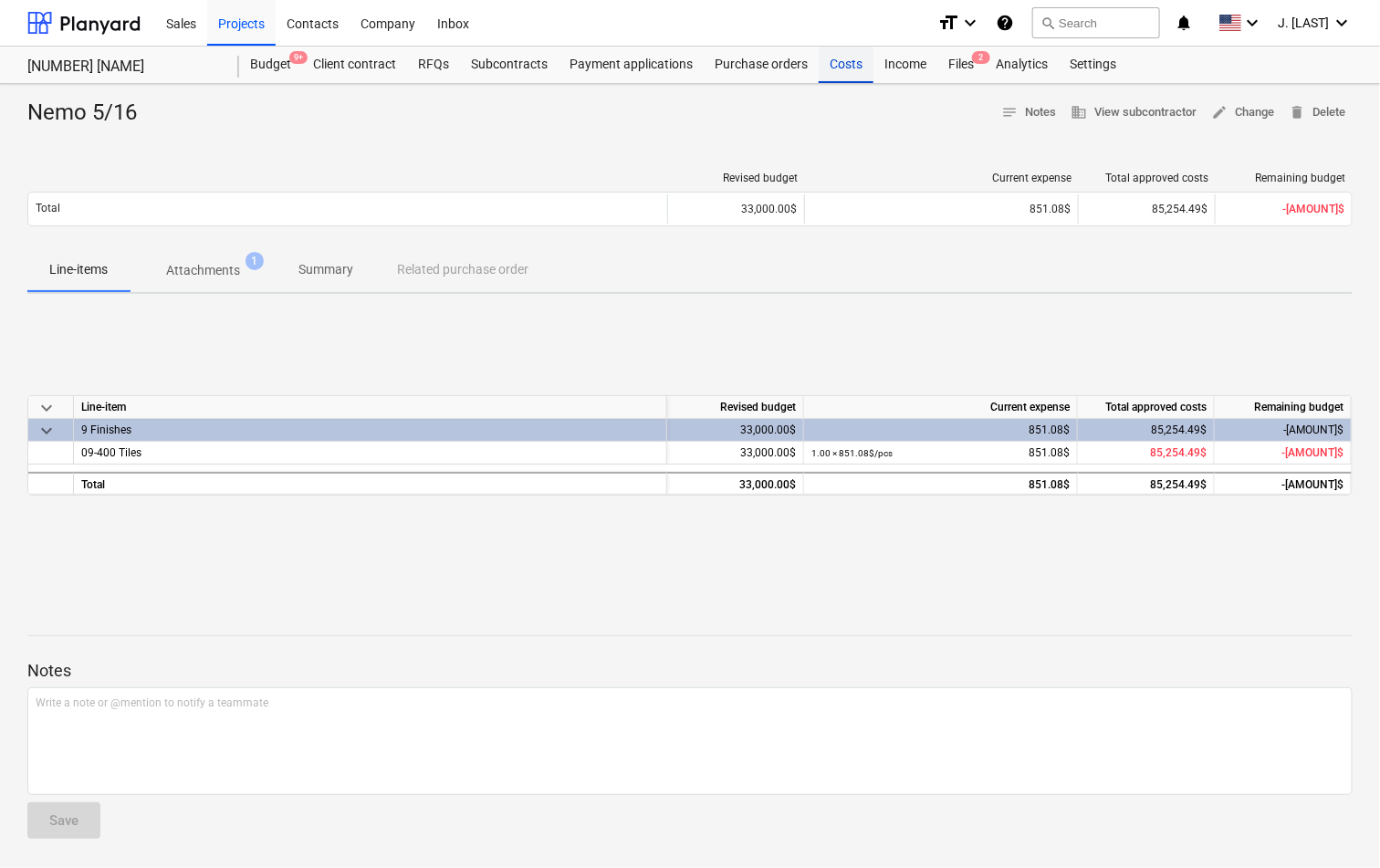 click on "Costs" at bounding box center [846, 65] 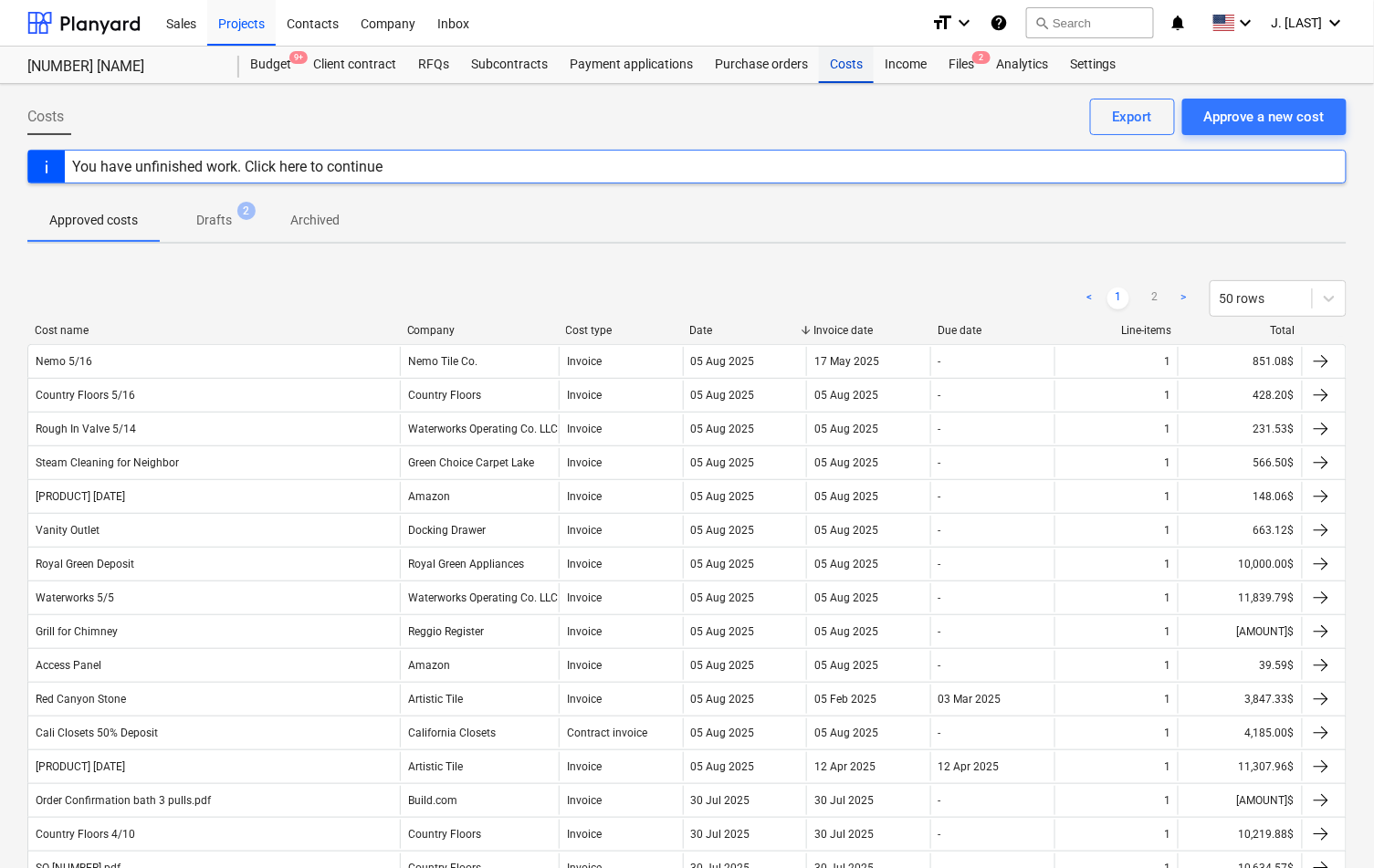 click on "Costs" at bounding box center (846, 65) 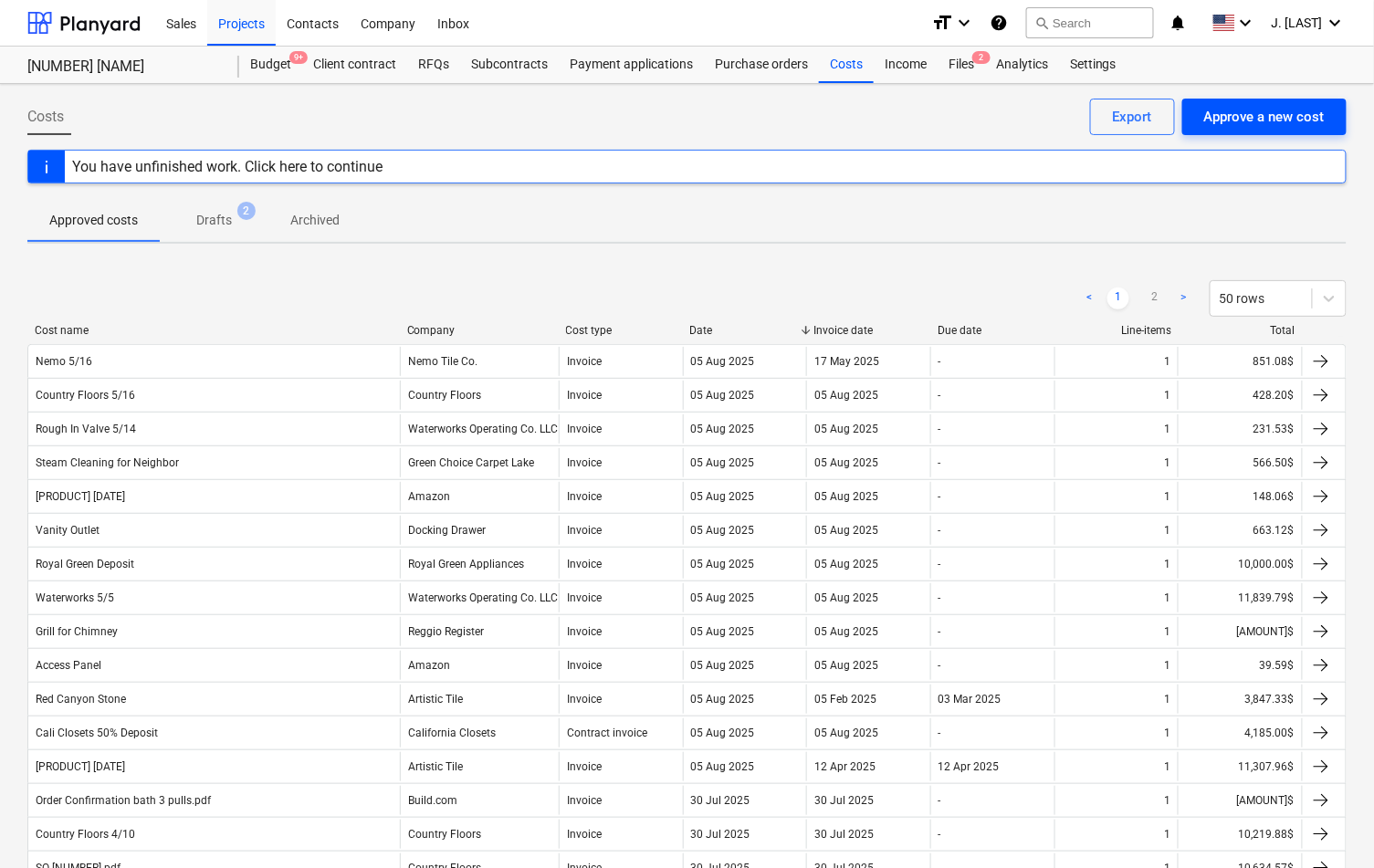 click on "Approve a new cost" at bounding box center (1264, 117) 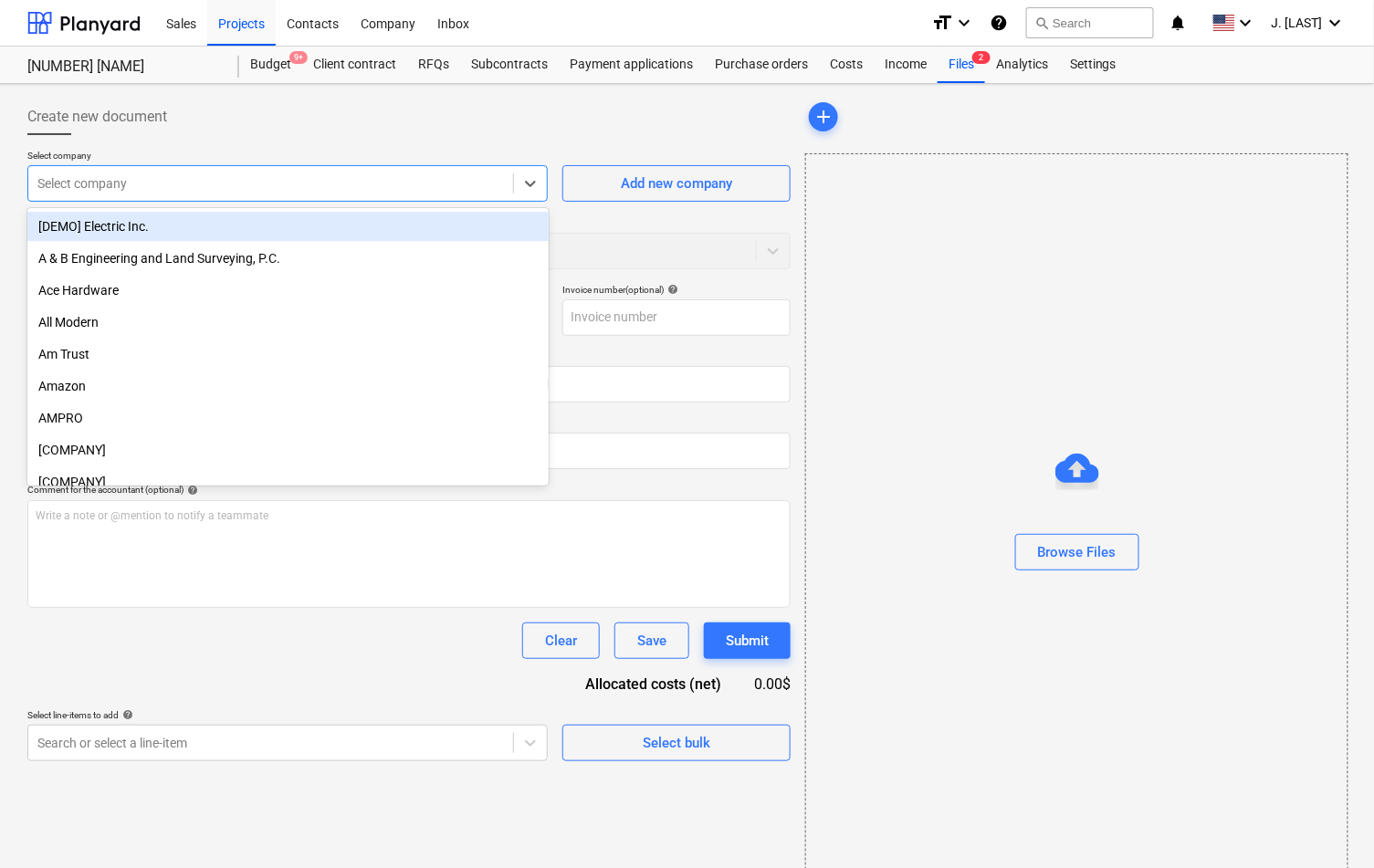 click at bounding box center [270, 183] 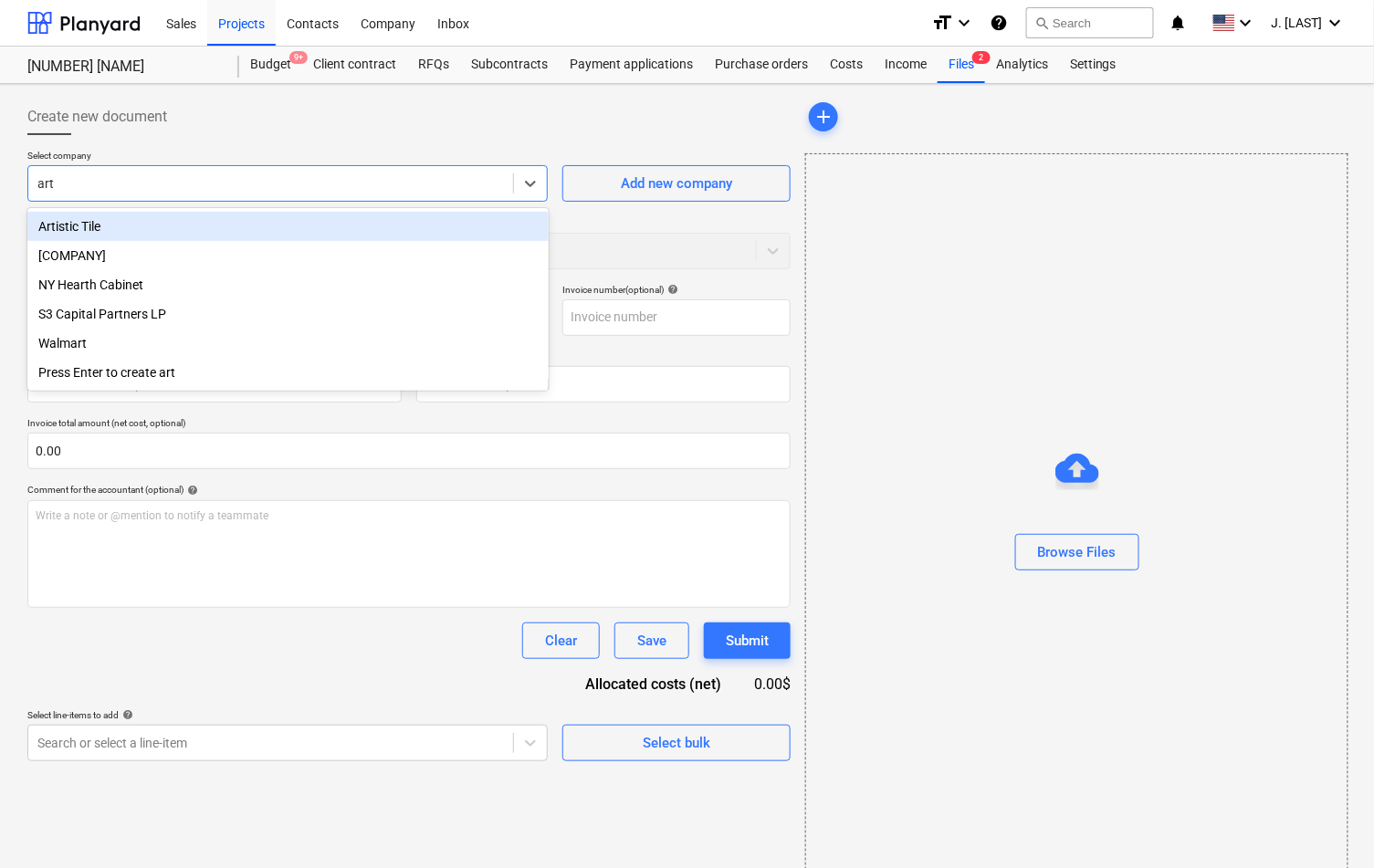 type on "arti" 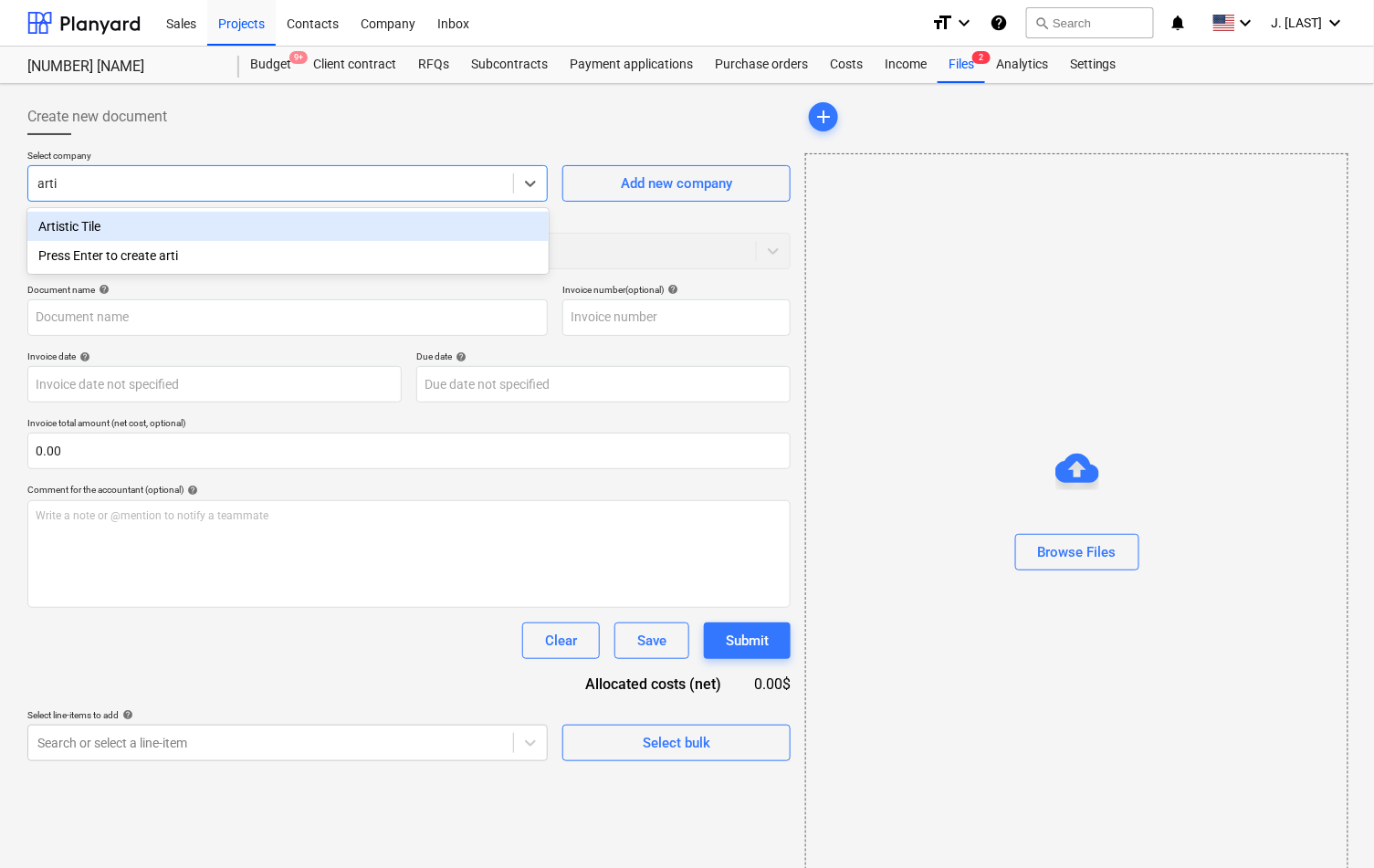 click on "Artistic Tile" at bounding box center (288, 226) 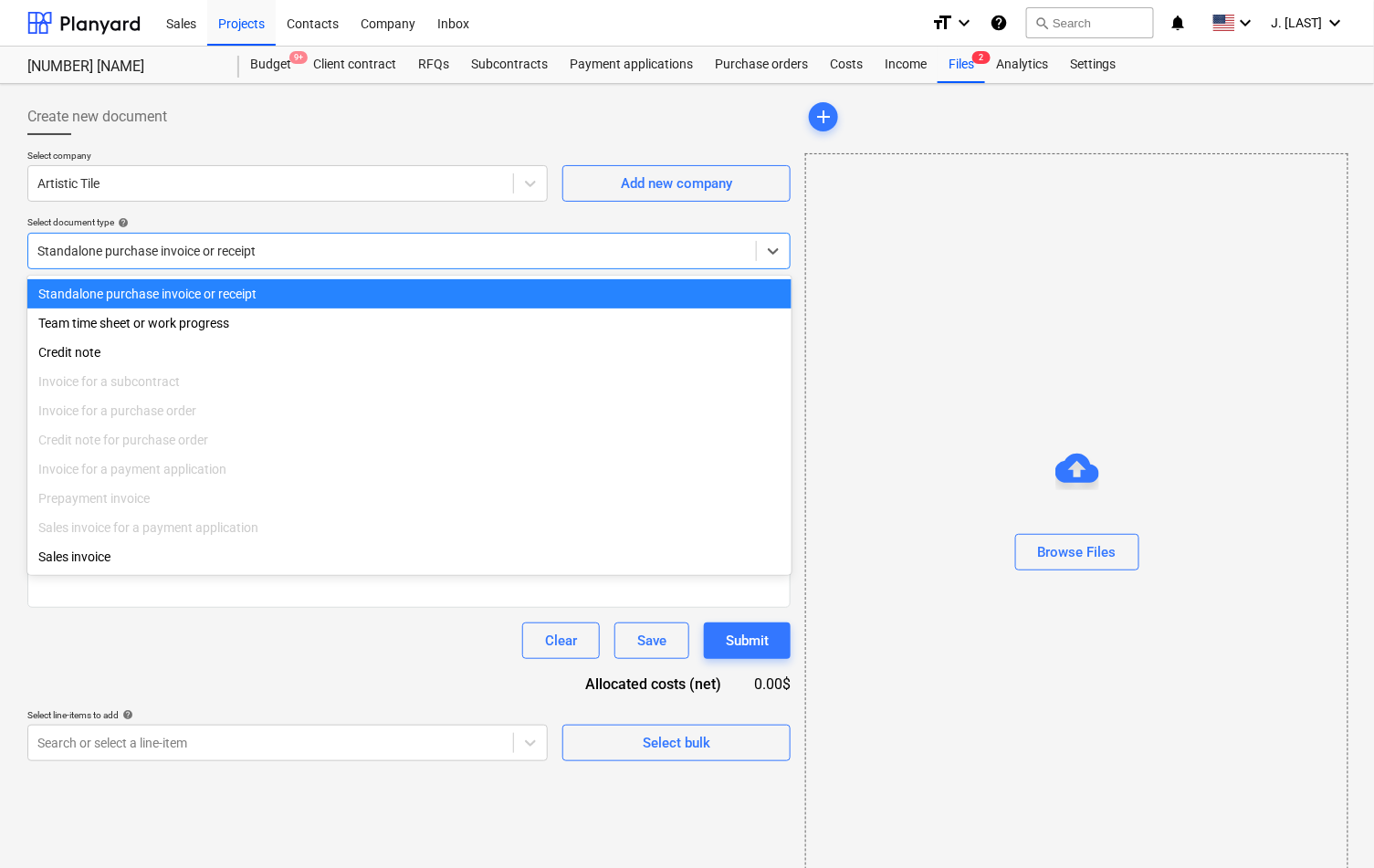 click at bounding box center (392, 251) 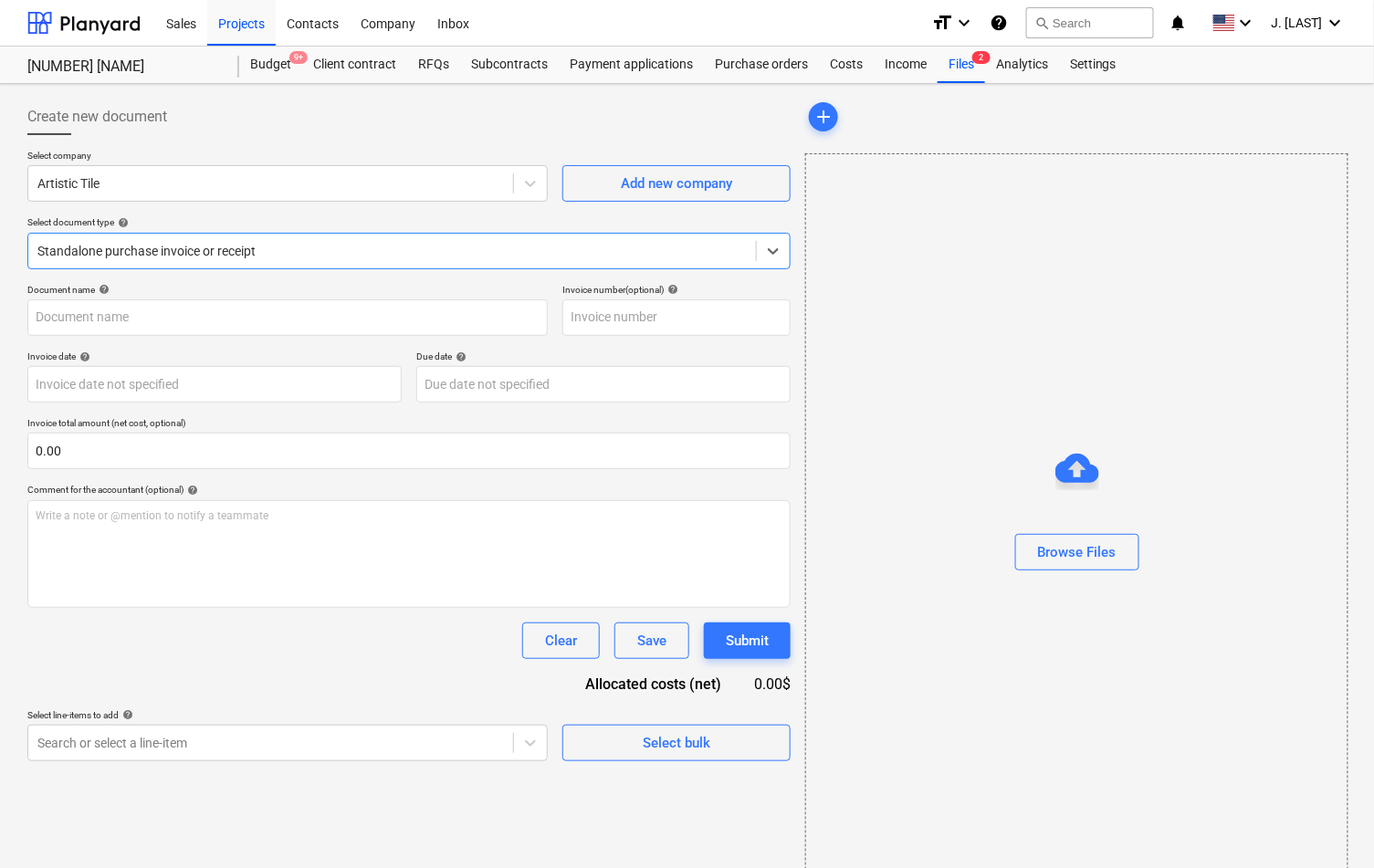 click at bounding box center [392, 251] 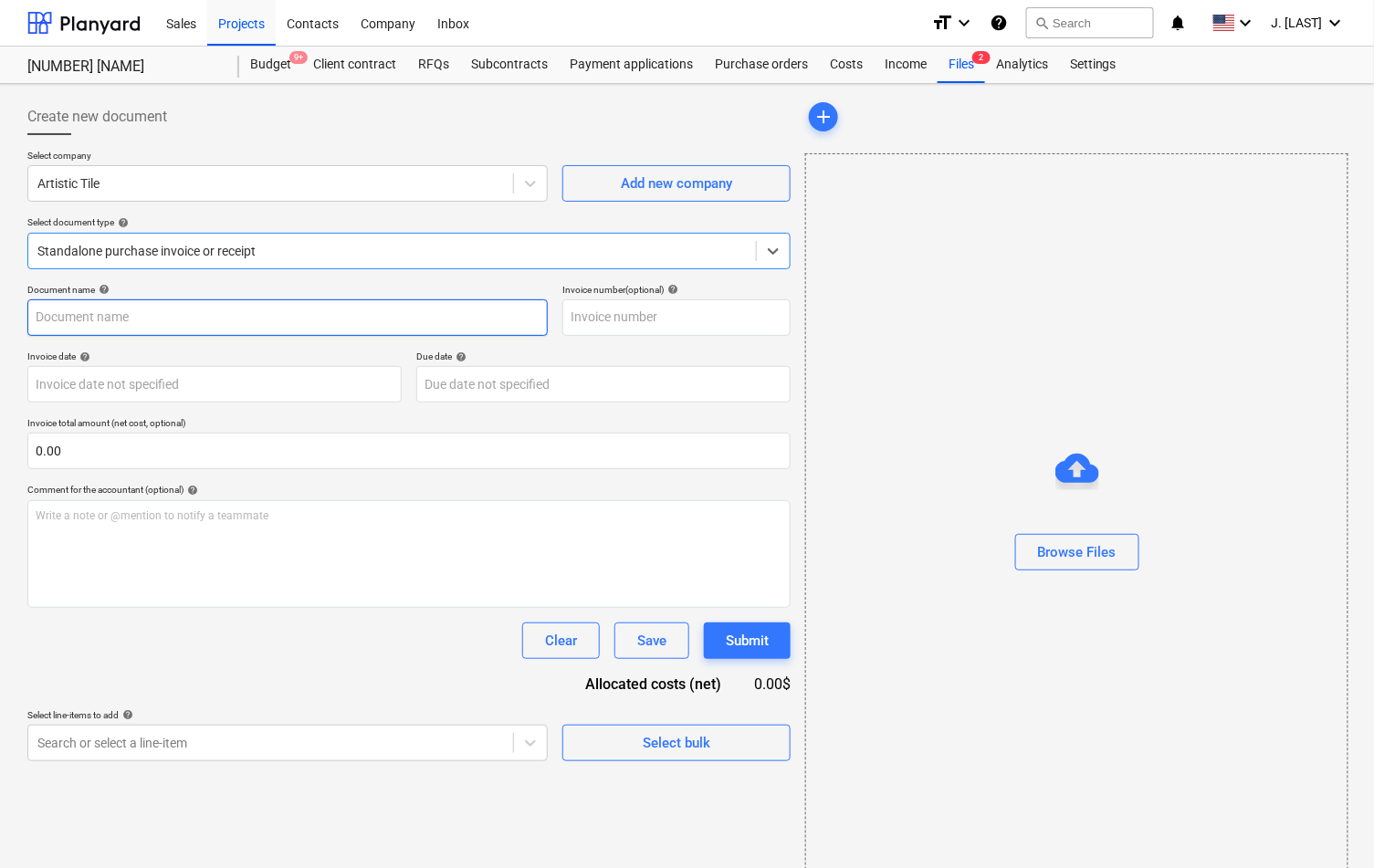 click at bounding box center [288, 318] 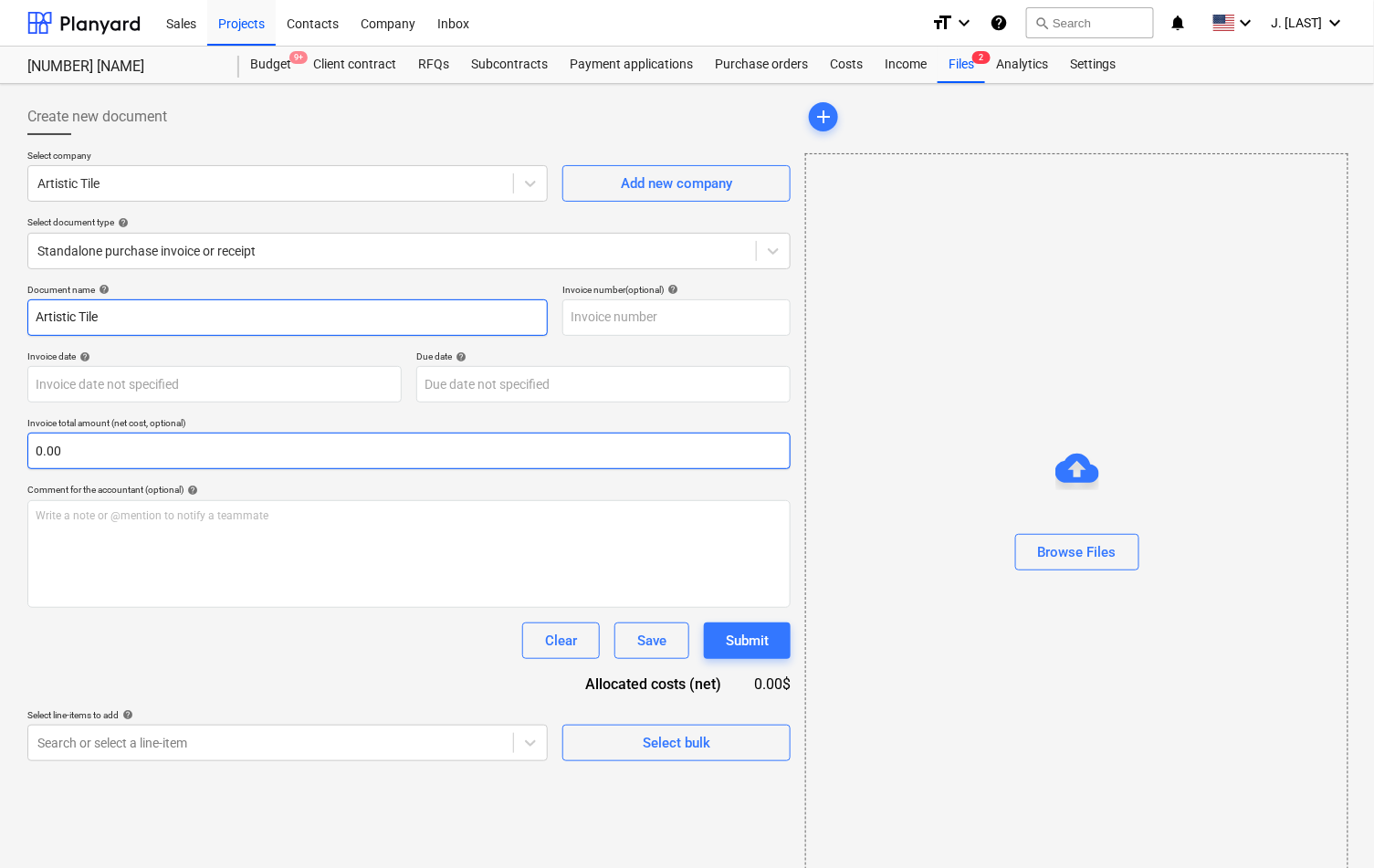 type on "Artistic Tile" 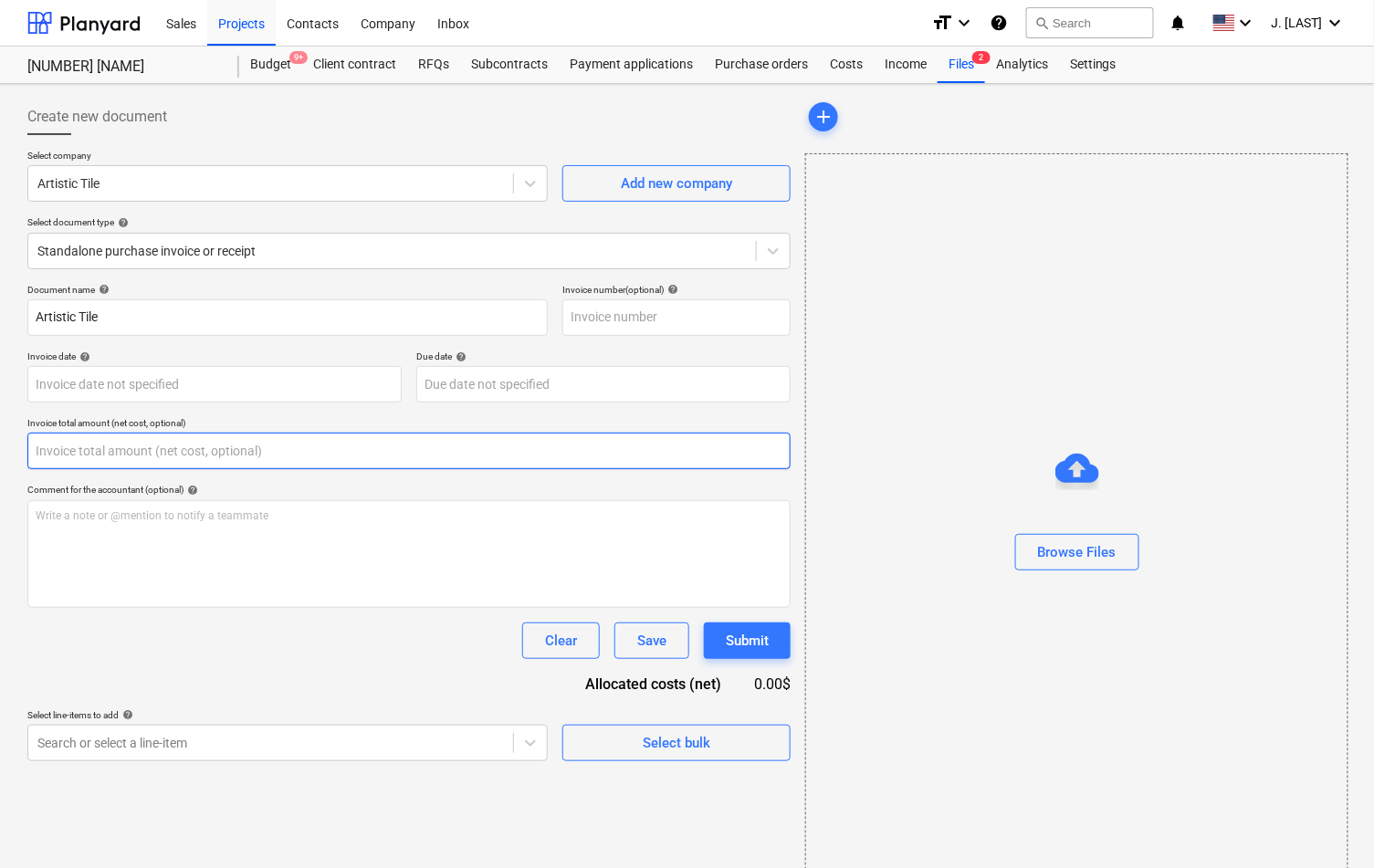 click at bounding box center (409, 451) 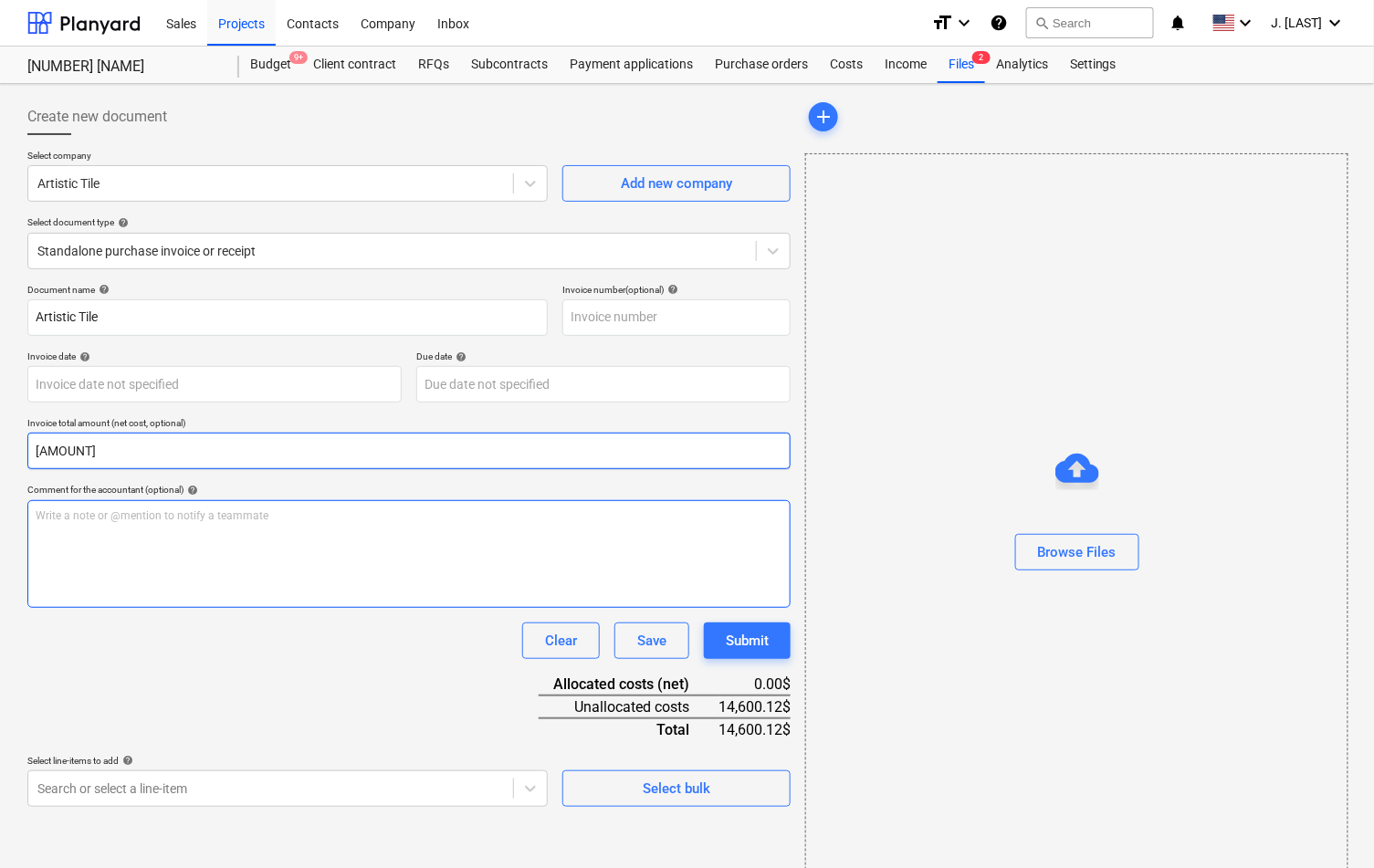 type on "[AMOUNT]" 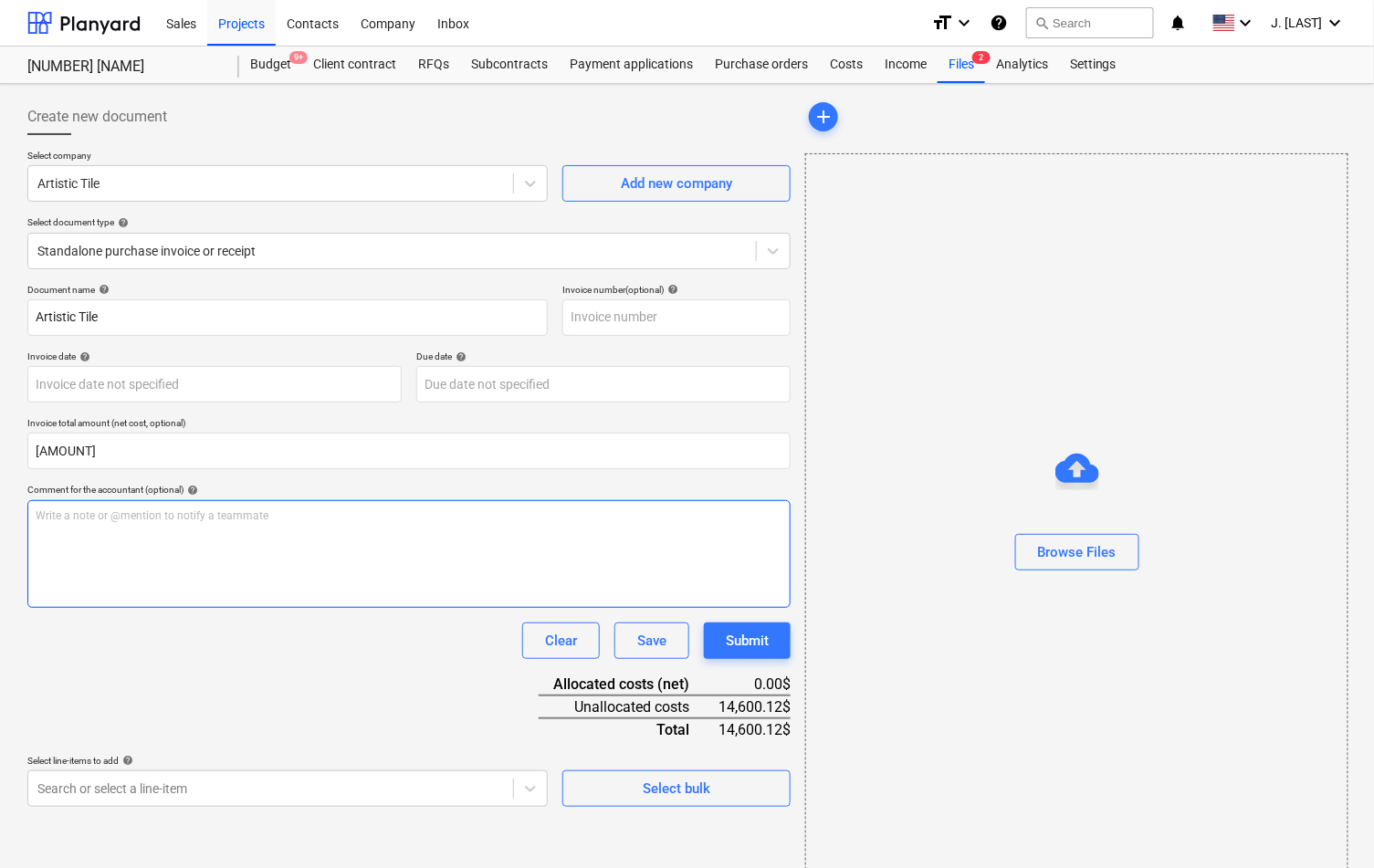 click on "Write a note or @mention to notify a teammate ﻿" at bounding box center [409, 554] 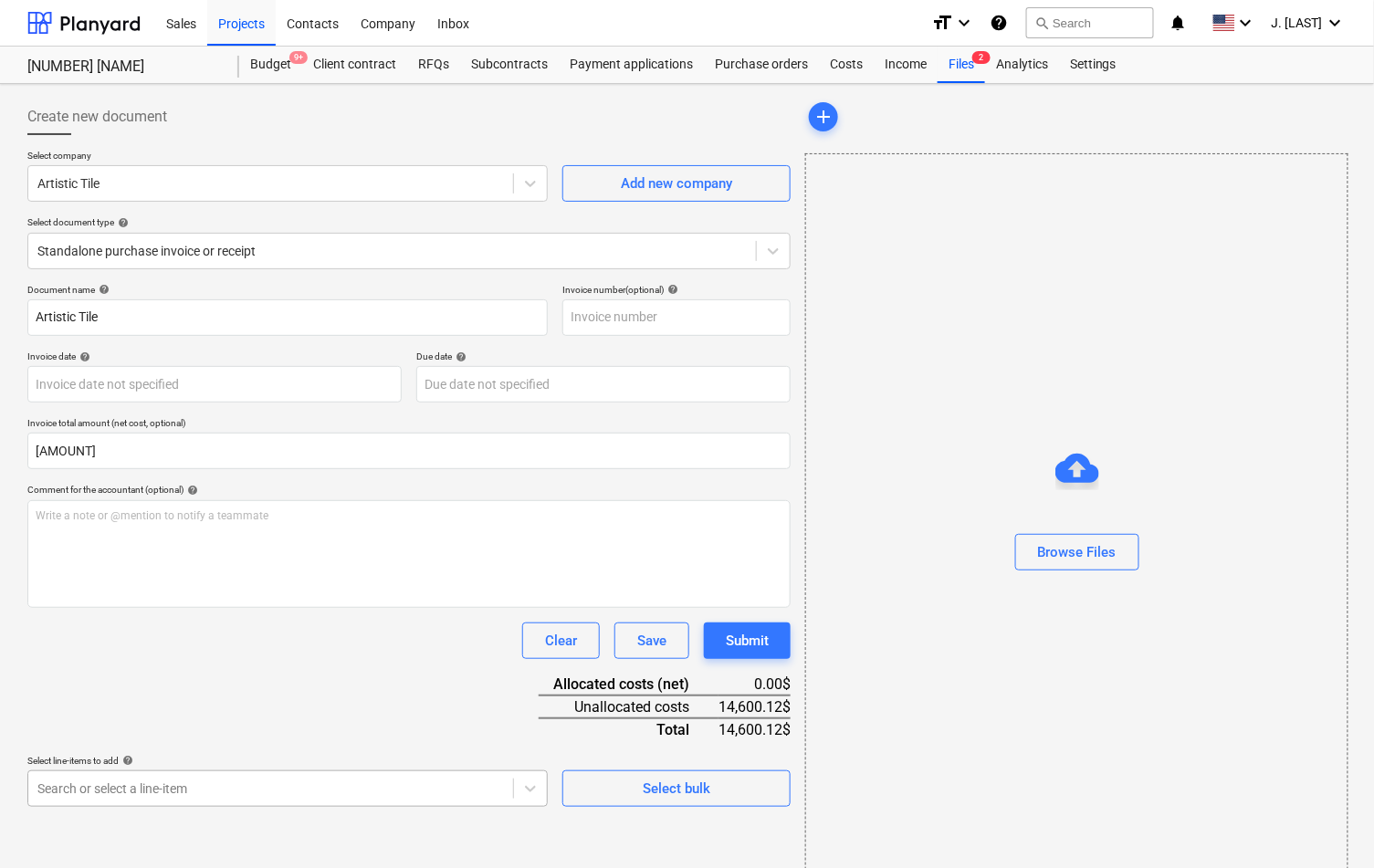 click on "Sales Projects Contacts Company Inbox format_size keyboard_arrow_down help search Search notifications 0 keyboard_arrow_down [NAME] keyboard_arrow_down 307 Hicks 307 Hicks Budget 9+ Client contract RFQs Subcontracts Payment applications Purchase orders Costs Income Files 2 Analytics Settings Create new document Select company Artistic Tile Add new company Select document type help Standalone purchase invoice or receipt Document name help Artistic Tile Invoice number (optional) help Invoice date help Press the down arrow key to interact with the calendar and select a date. Press the question mark key to get the keyboard shortcuts for changing dates. Due date help Press the down arrow key to interact with the calendar and select a date. Press the question mark key to get the keyboard shortcuts for changing dates. Invoice total amount (net cost, optional) [AMOUNT] Comment for the accountant (optional) help Write a note or @mention to notify a teammate ﻿ Clear Save Submit Allocated costs (net)" at bounding box center (687, 434) 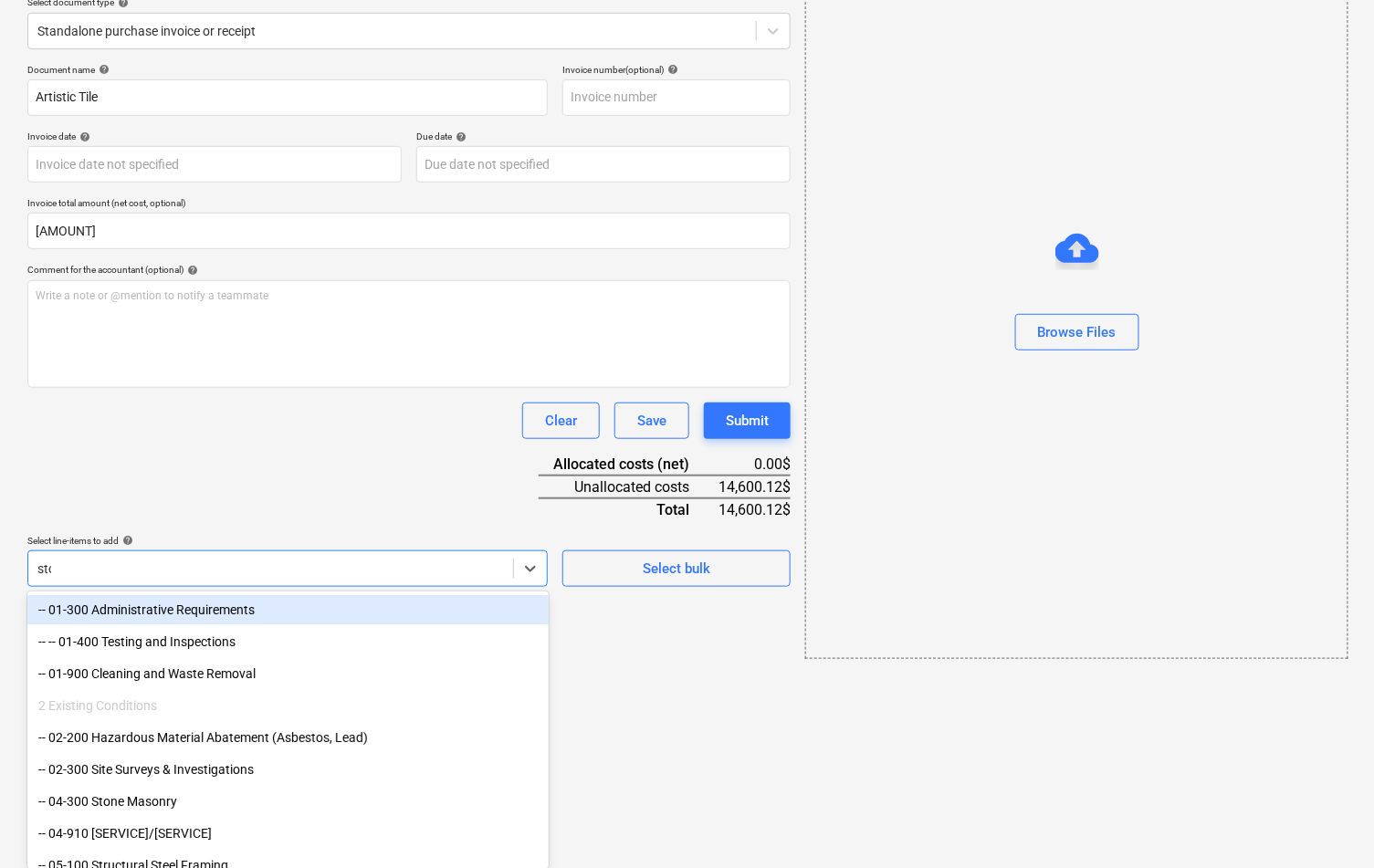 type on "ston" 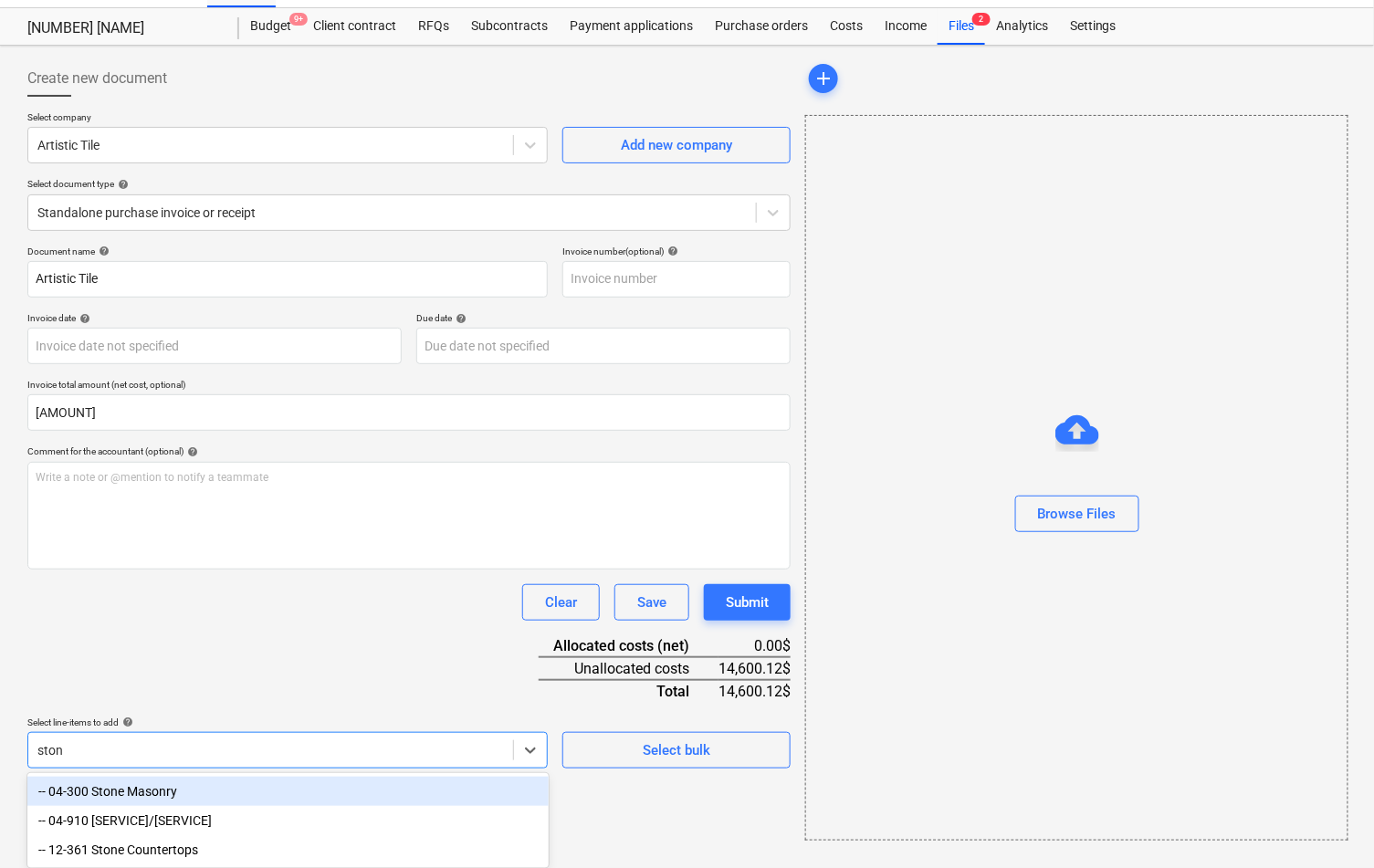 scroll, scrollTop: 39, scrollLeft: 0, axis: vertical 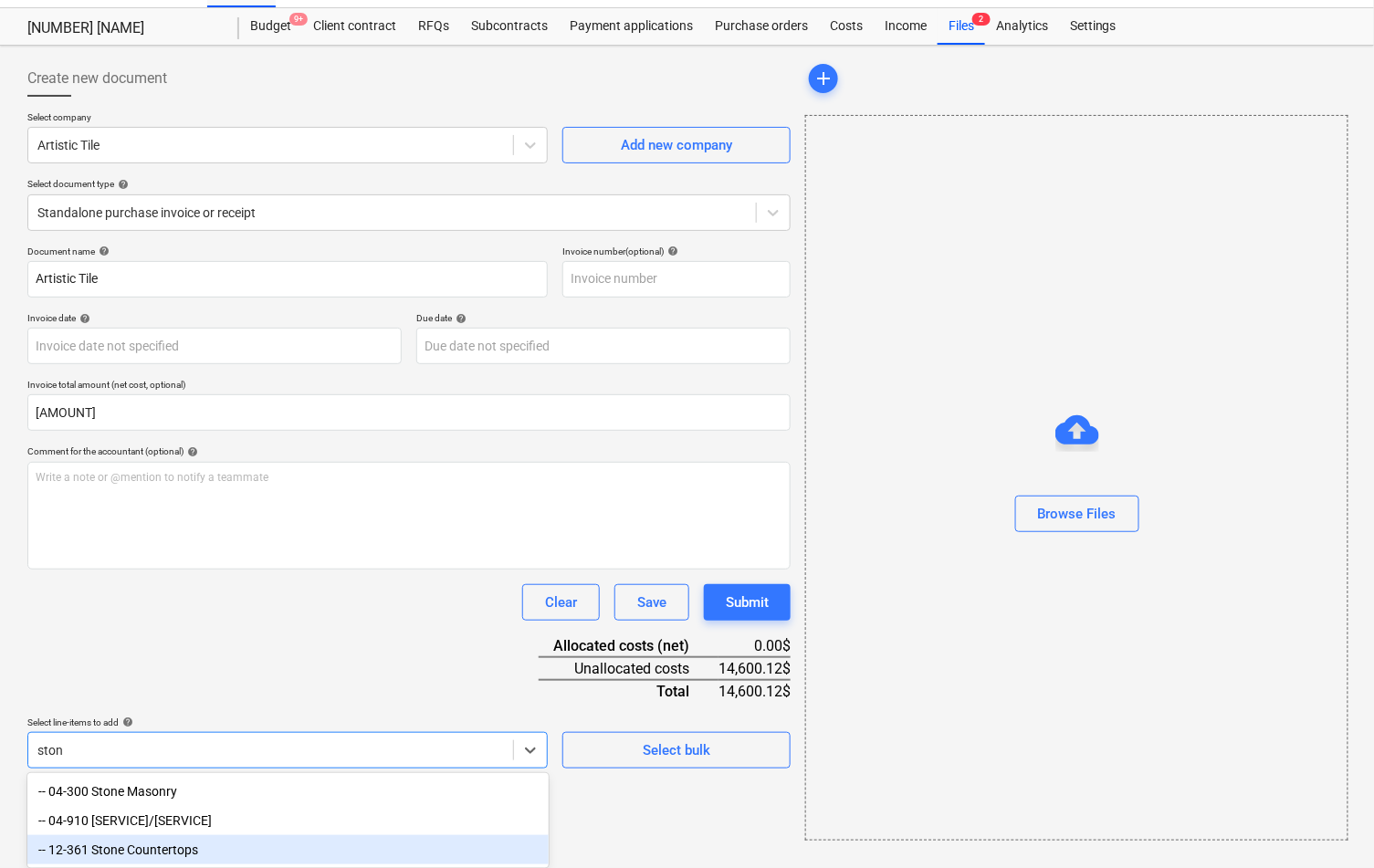 click on "-- 12-361 Stone Countertops" at bounding box center (288, 850) 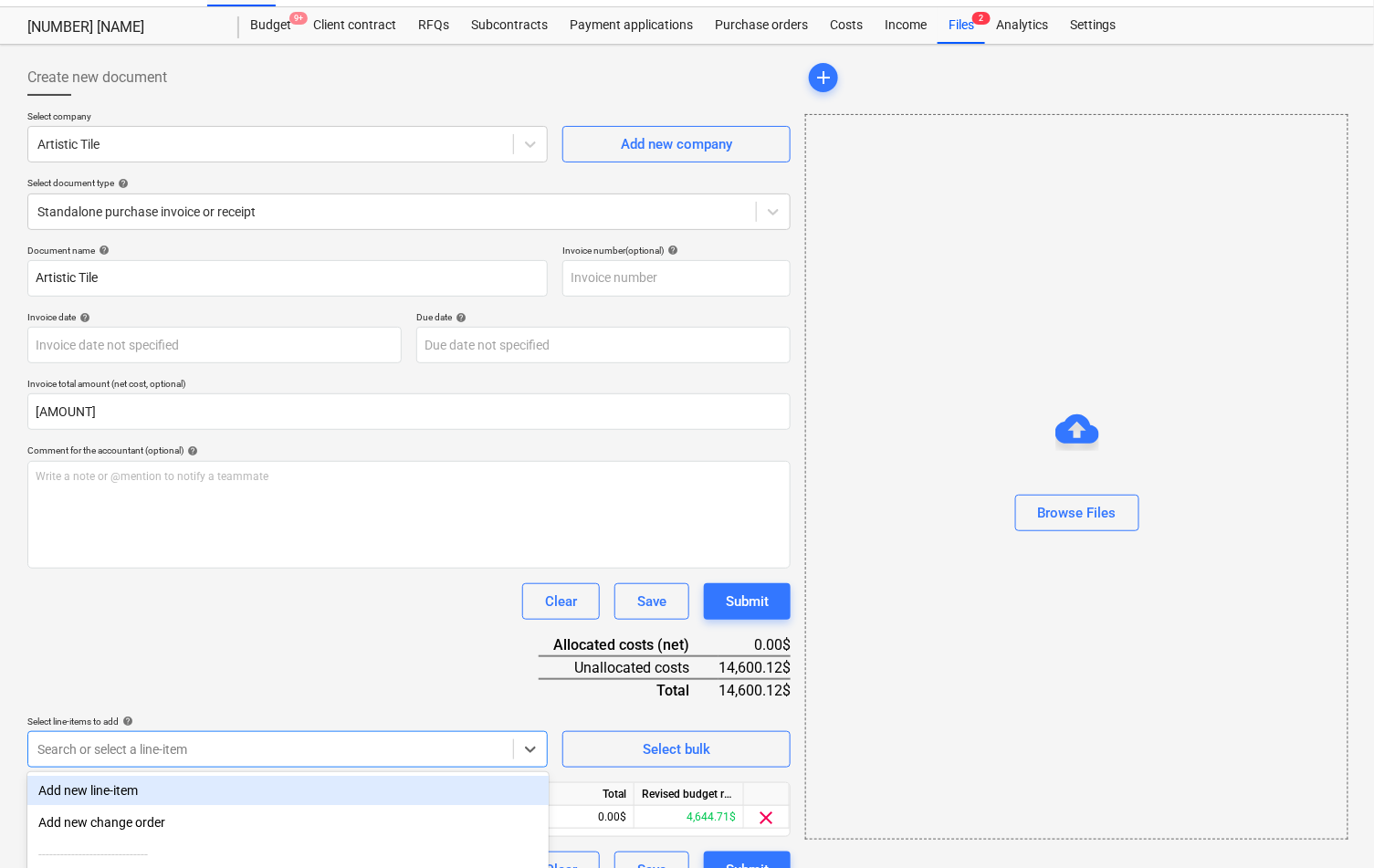 click on "Document name help Artistic Tile Invoice number  (optional) help Invoice date help Press the down arrow key to interact with the calendar and
select a date. Press the question mark key to get the keyboard shortcuts for changing dates. Due date help Press the down arrow key to interact with the calendar and
select a date. Press the question mark key to get the keyboard shortcuts for changing dates. Invoice total amount (net cost, optional) 14,600.12 Comment for the accountant (optional) help Write a note or @mention to notify a teammate ﻿ Clear Save Submit Allocated costs (net) 0.00$ Unallocated costs 14,600.12$ Total 14,600.12$ Select line-items to add help option --  12-361 Stone Countertops, selected. option Add new line-item focused, 1 of 92. 92 results available. Use Up and Down to choose options, press Enter to select the currently focused option, press Escape to exit the menu, press Tab to select the option and exit the menu. Search or select a line-item Select bulk Line-item name Unit Quantity" at bounding box center (409, 566) 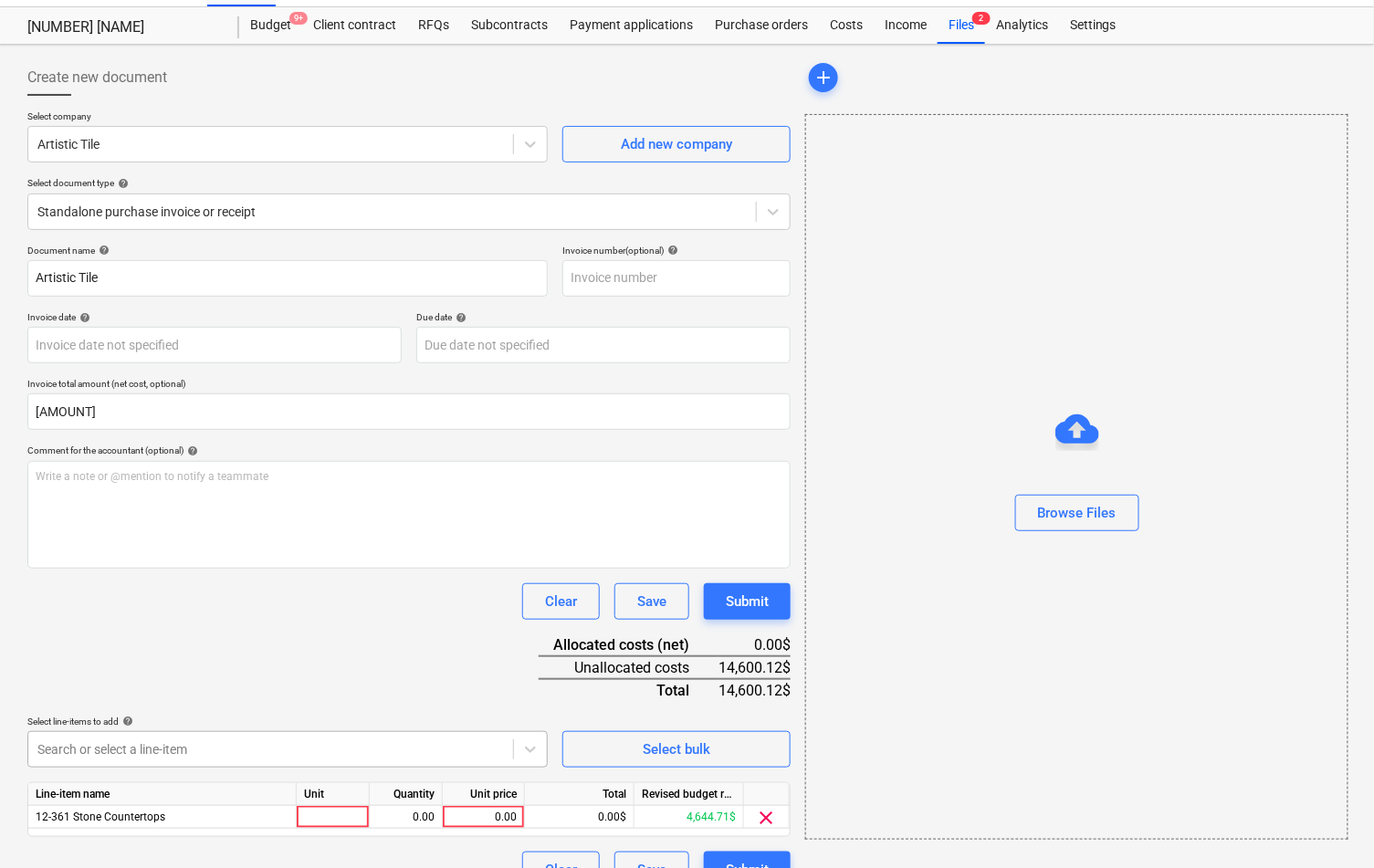 scroll, scrollTop: 71, scrollLeft: 0, axis: vertical 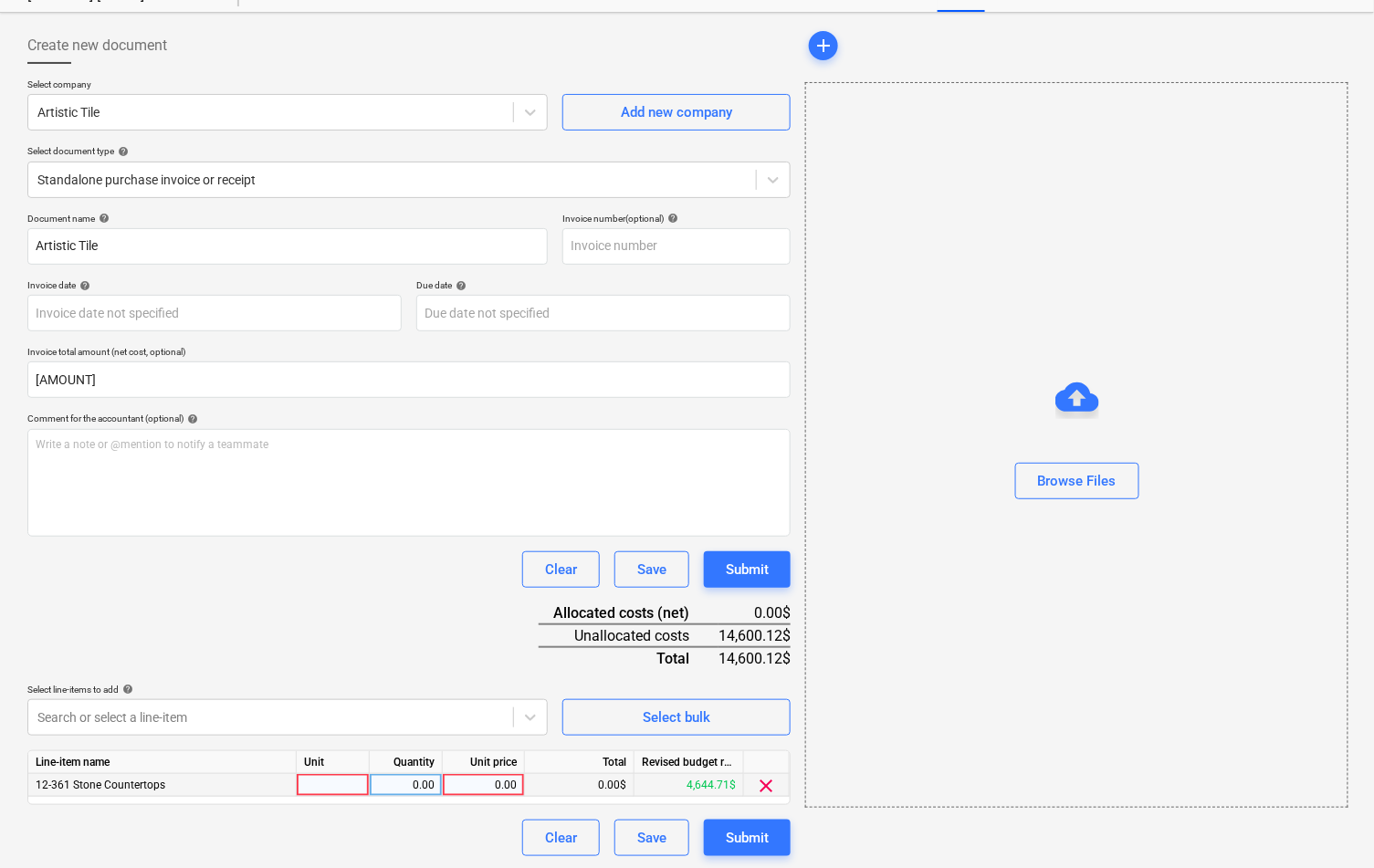 click on "0.00" at bounding box center (483, 785) 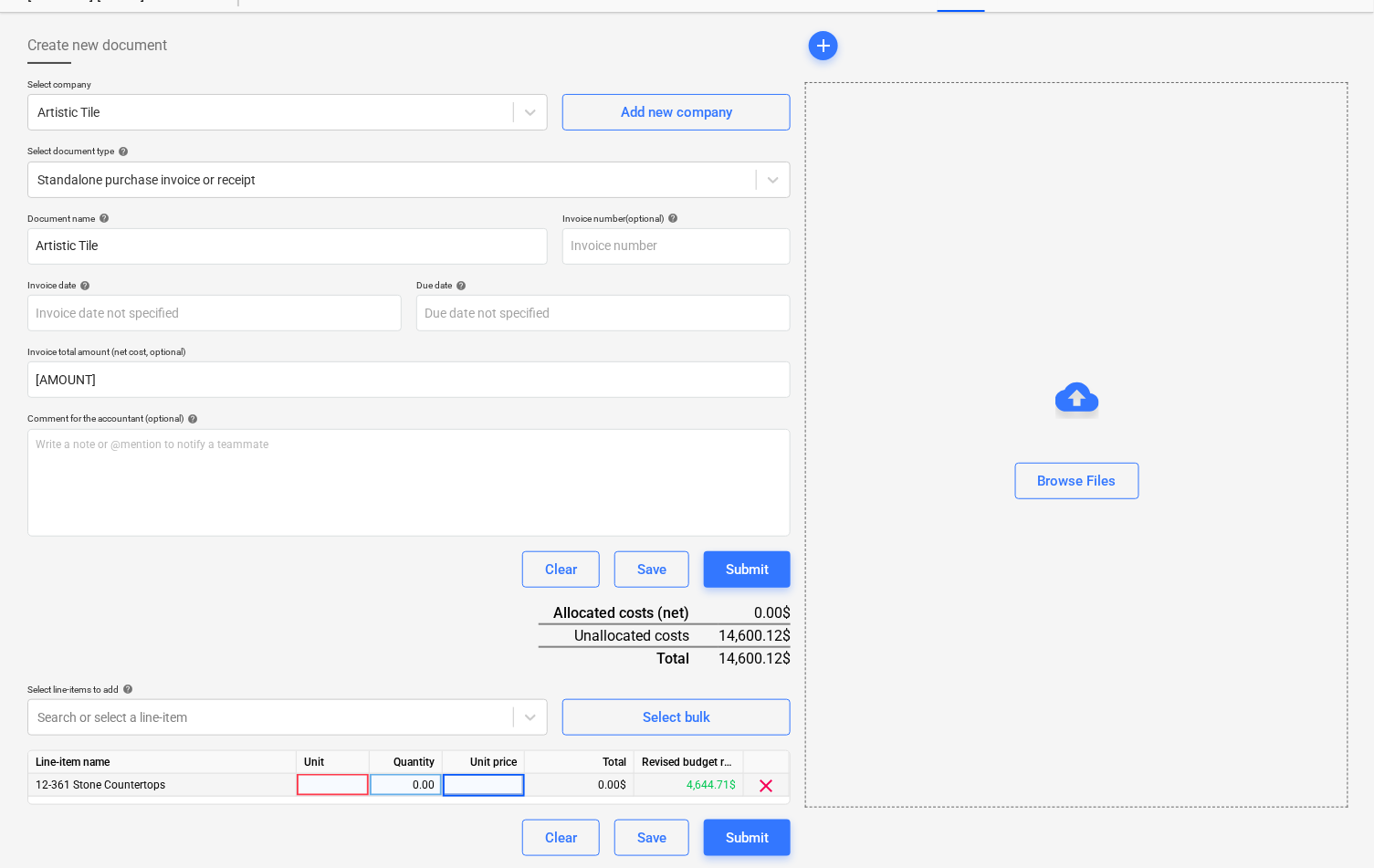 type on "[AMOUNT]" 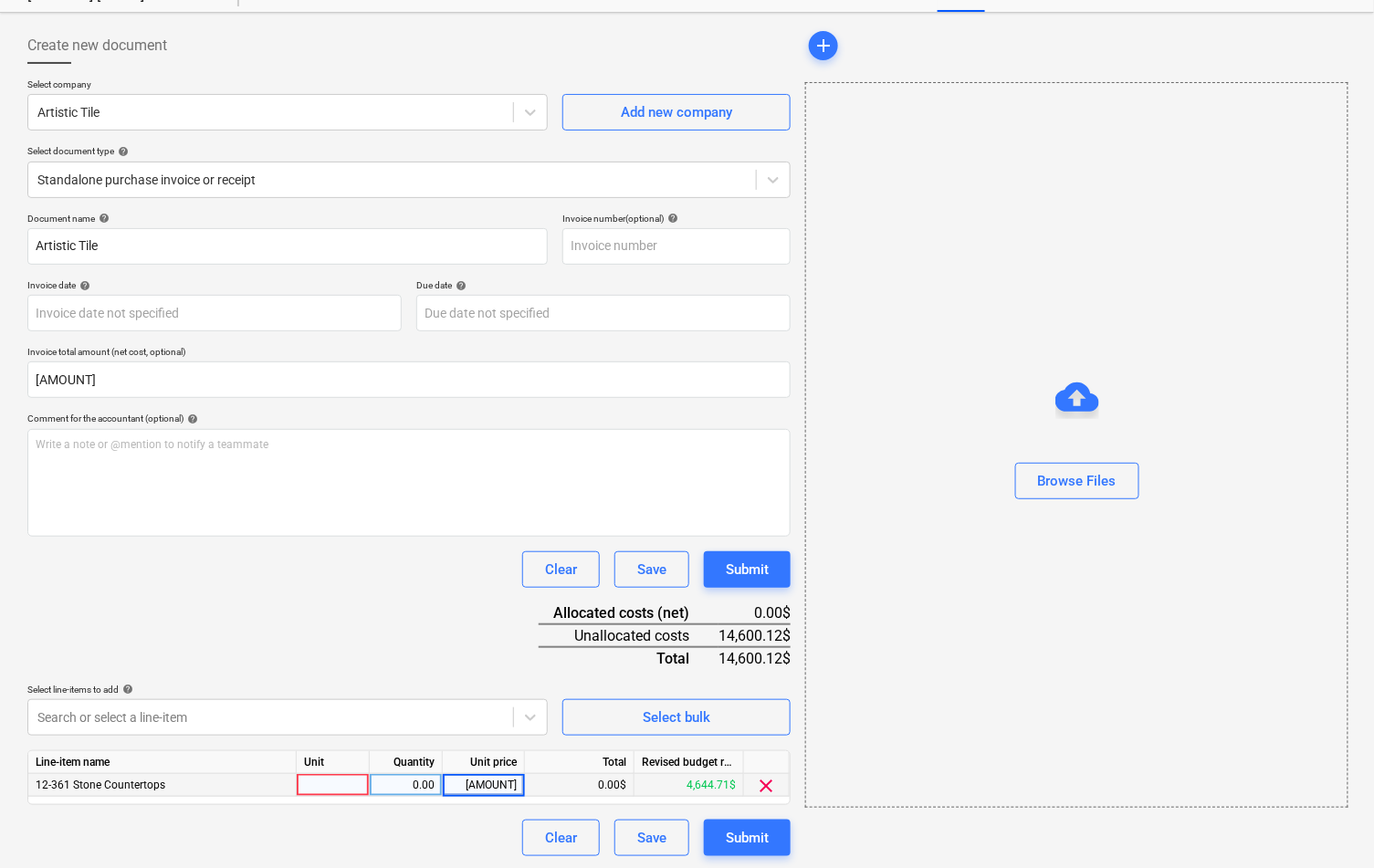 click on "Document name help Artistic Tile Invoice number  (optional) help Invoice date help Press the down arrow key to interact with the calendar and
select a date. Press the question mark key to get the keyboard shortcuts for changing dates. Due date help Press the down arrow key to interact with the calendar and
select a date. Press the question mark key to get the keyboard shortcuts for changing dates. Invoice total amount (net cost, optional) 14,600.12 Comment for the accountant (optional) help Write a note or @mention to notify a teammate ﻿ Clear Save Submit Allocated costs (net) 0.00$ Unallocated costs 14,600.12$ Total 14,600.12$ Select line-items to add help Search or select a line-item Select bulk Line-item name Unit Quantity Unit price Total Revised budget remaining 12-361 Stone Countertops 0.00 14,600.12 0.00$ 4,644.71$ clear Clear Save Submit" at bounding box center (409, 534) 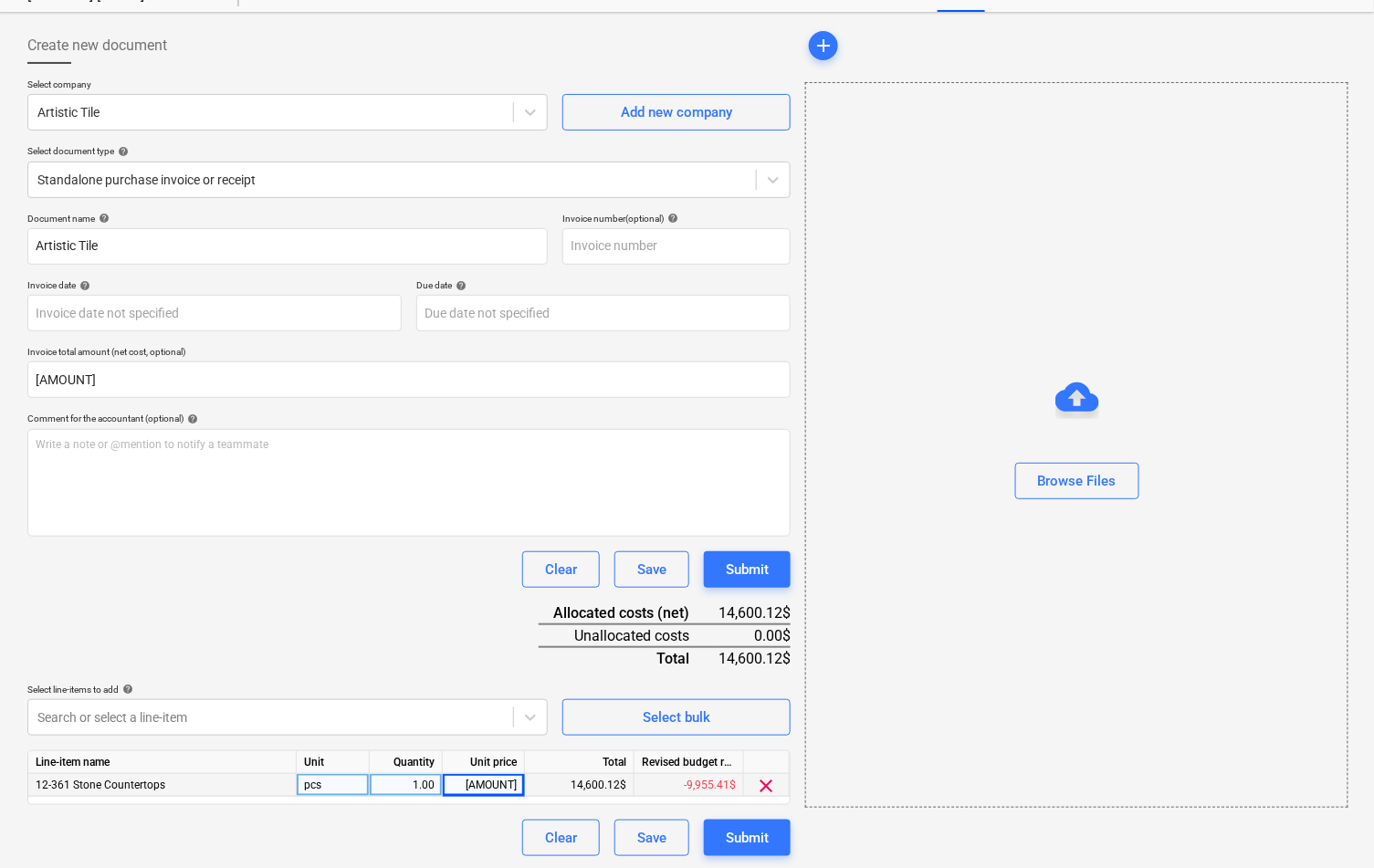 click on "Clear Save Submit" at bounding box center (409, 570) 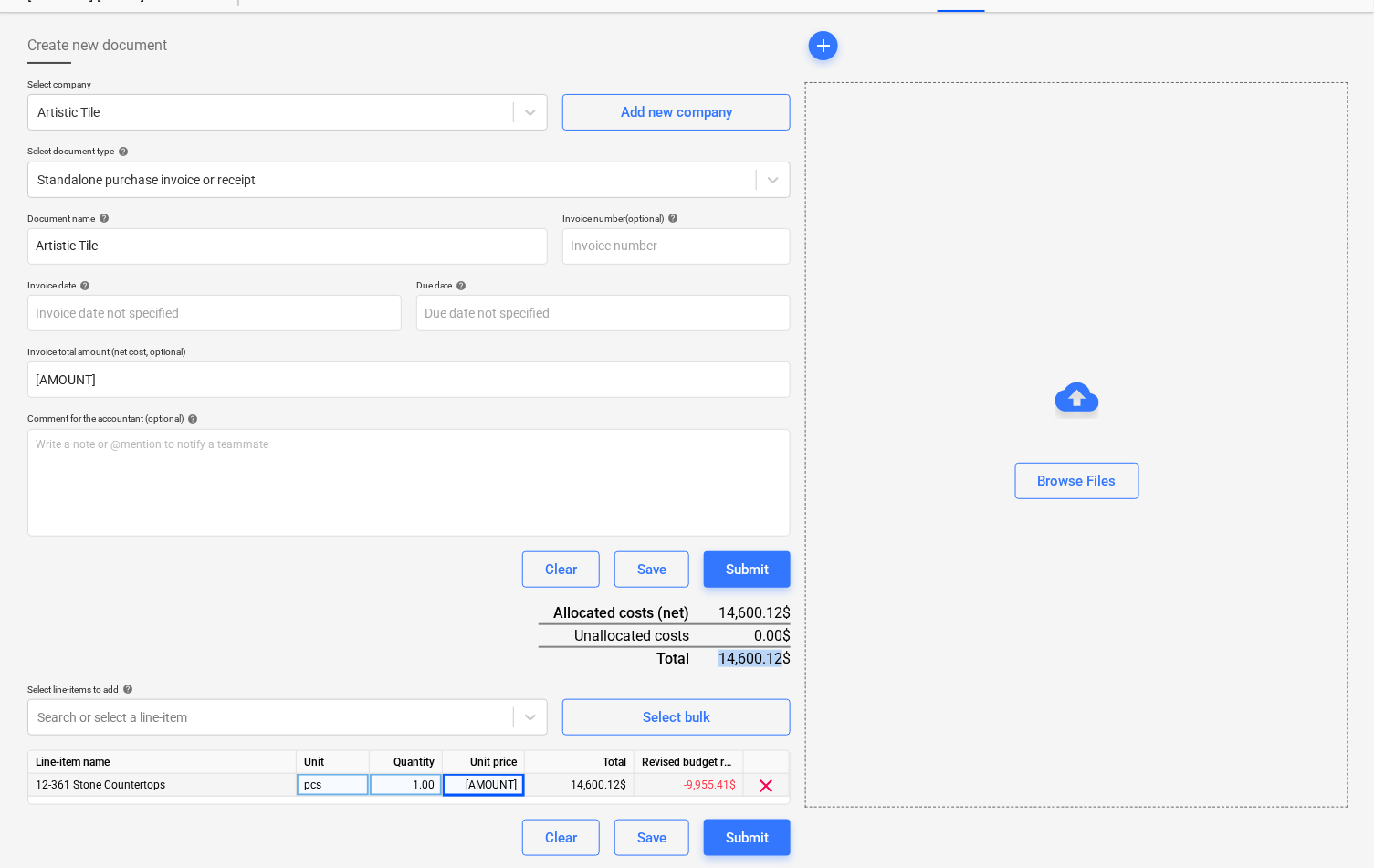 click on "14,600.12$" at bounding box center [754, 658] 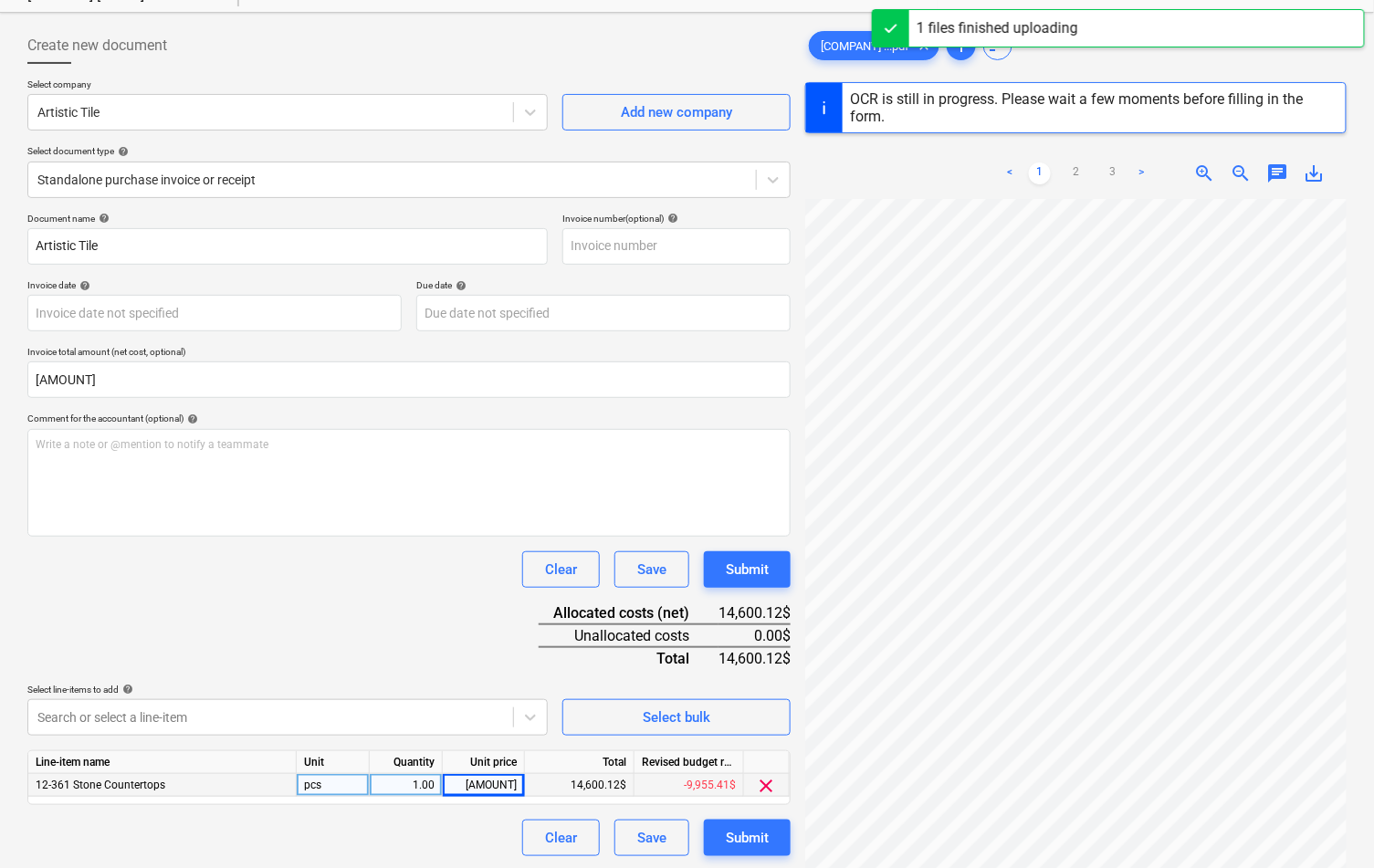 click on "Clear Save Submit" at bounding box center (409, 570) 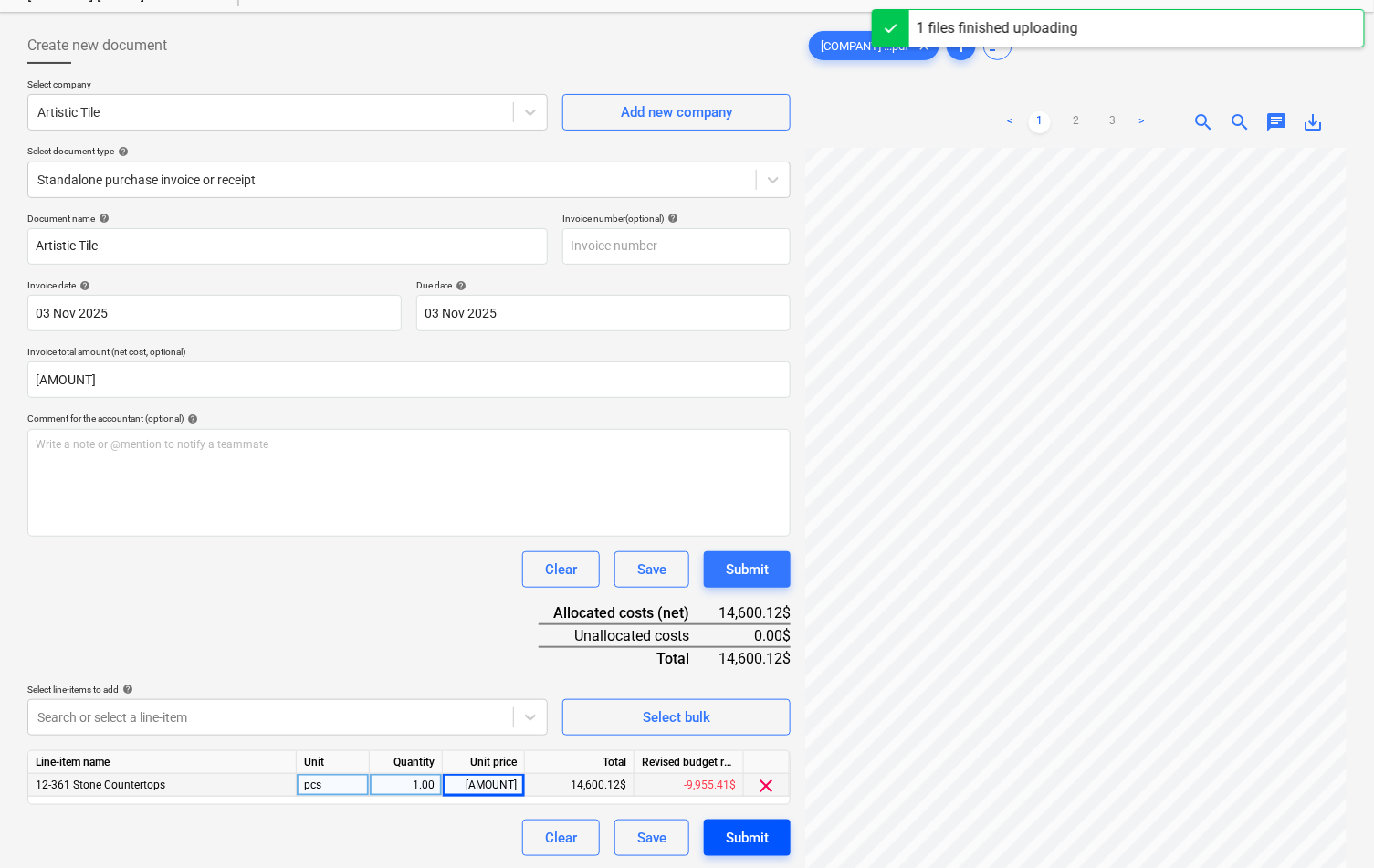 type on "03 Nov 2025" 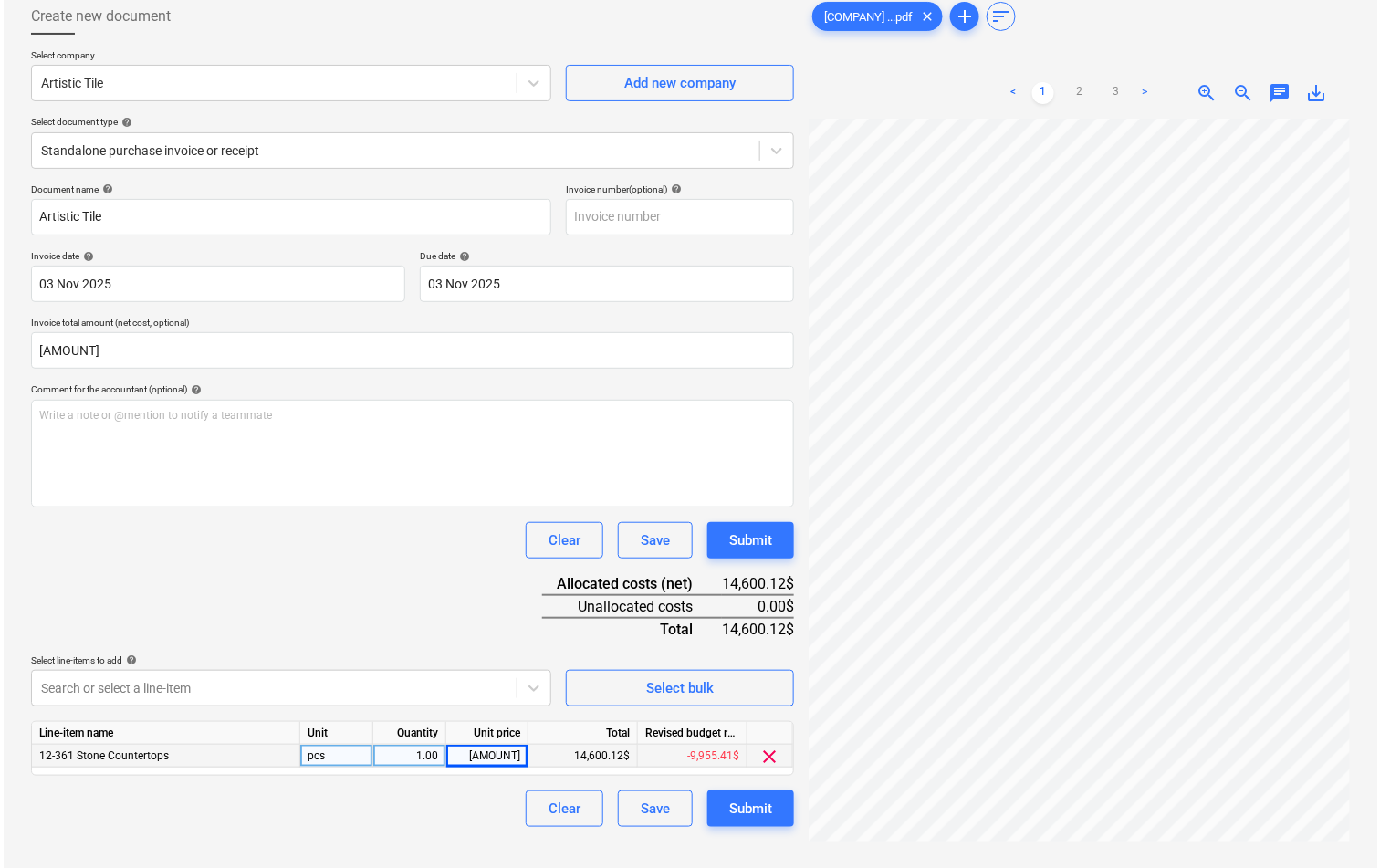 scroll, scrollTop: 99, scrollLeft: 0, axis: vertical 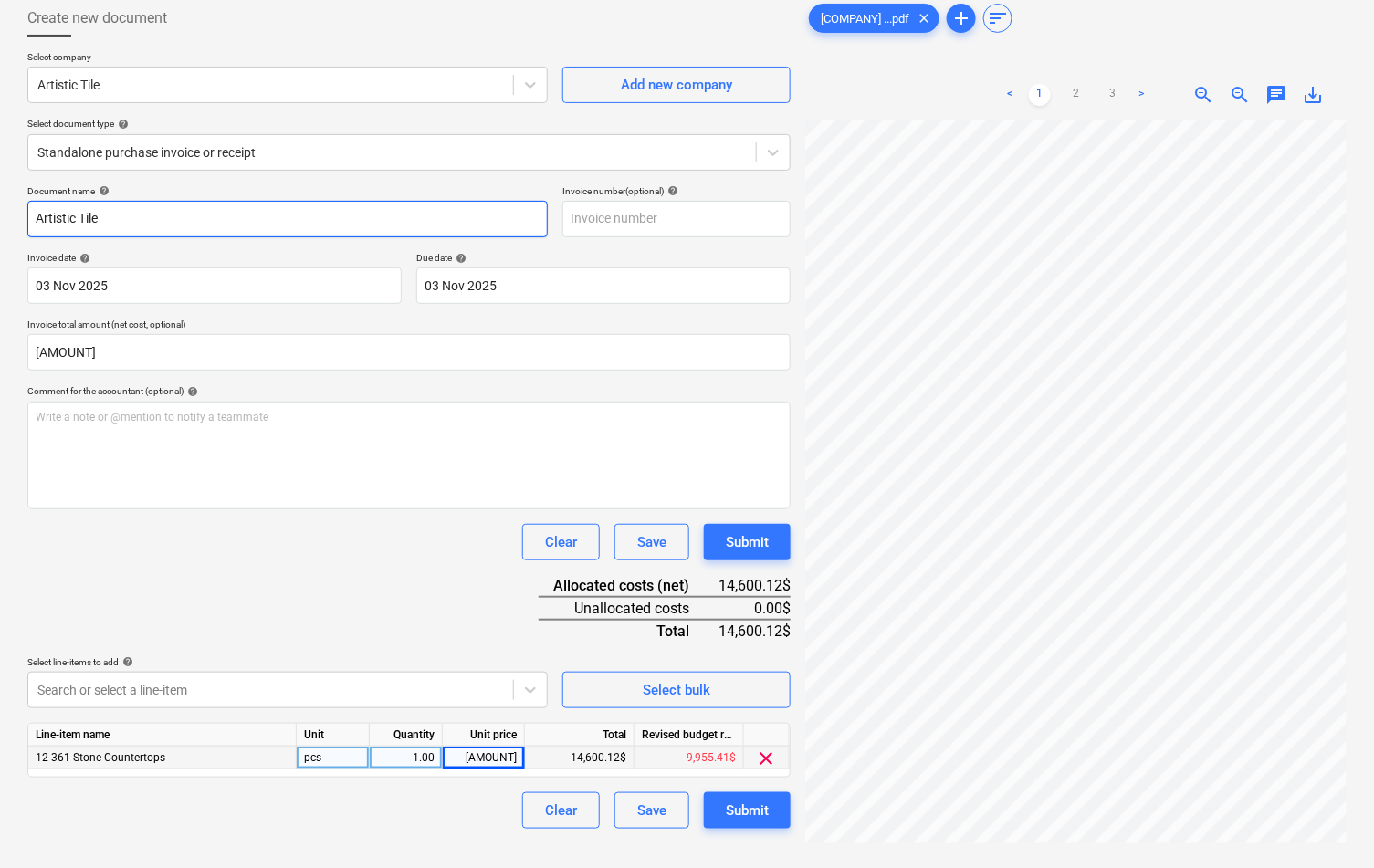 click on "Artistic Tile" at bounding box center (288, 219) 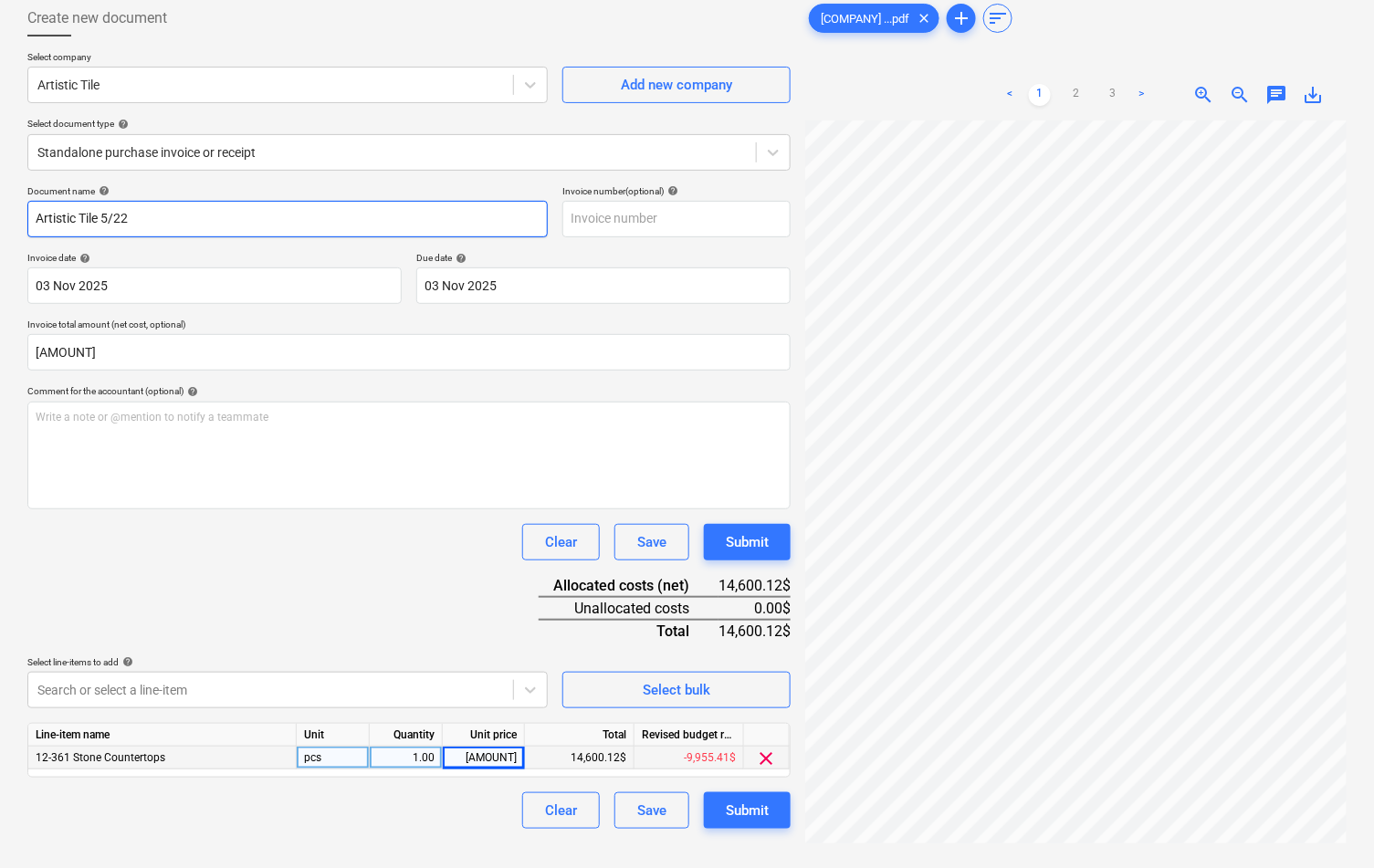 type on "Artistic Tile 5/22" 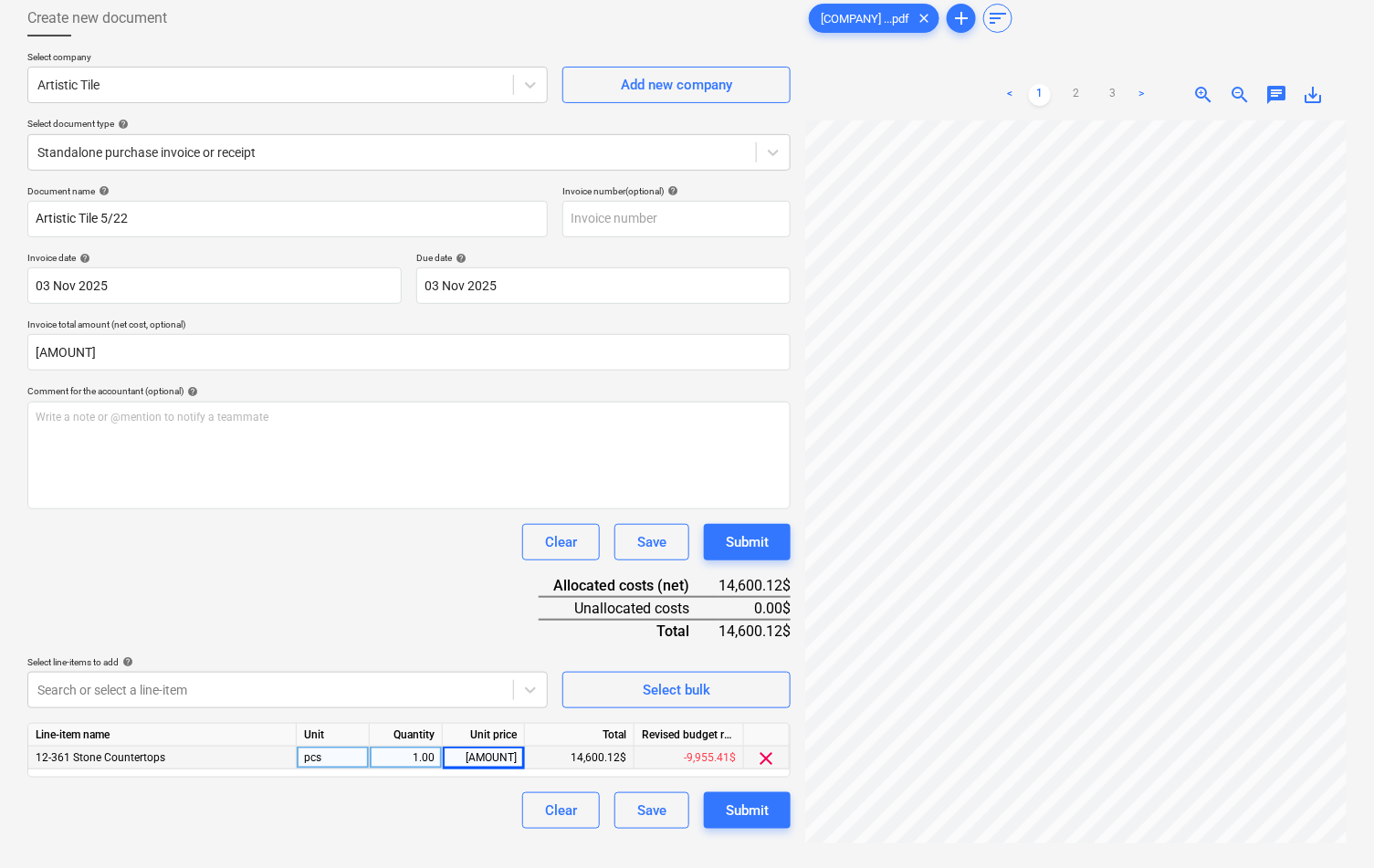 click on "Document name help Artistic Tile 5/22 Invoice number  (optional) help Invoice date help 03 Nov 2025 03.11.2025 Press the down arrow key to interact with the calendar and
select a date. Press the question mark key to get the keyboard shortcuts for changing dates. Due date help 03 Nov 2025 03.11.2025 Press the down arrow key to interact with the calendar and
select a date. Press the question mark key to get the keyboard shortcuts for changing dates. Invoice total amount (net cost, optional) 14,600.12 Comment for the accountant (optional) help Write a note or @mention to notify a teammate ﻿ Clear Save Submit Allocated costs (net) 14,600.12$ Unallocated costs 0.00$ Total 14,600.12$ Select line-items to add help Search or select a line-item Select bulk Line-item name Unit Quantity Unit price Total Revised budget remaining 12-361 Stone Countertops pcs 1.00 14,600.12 14,600.12$ -9,955.41$ clear Clear Save Submit" at bounding box center (409, 507) 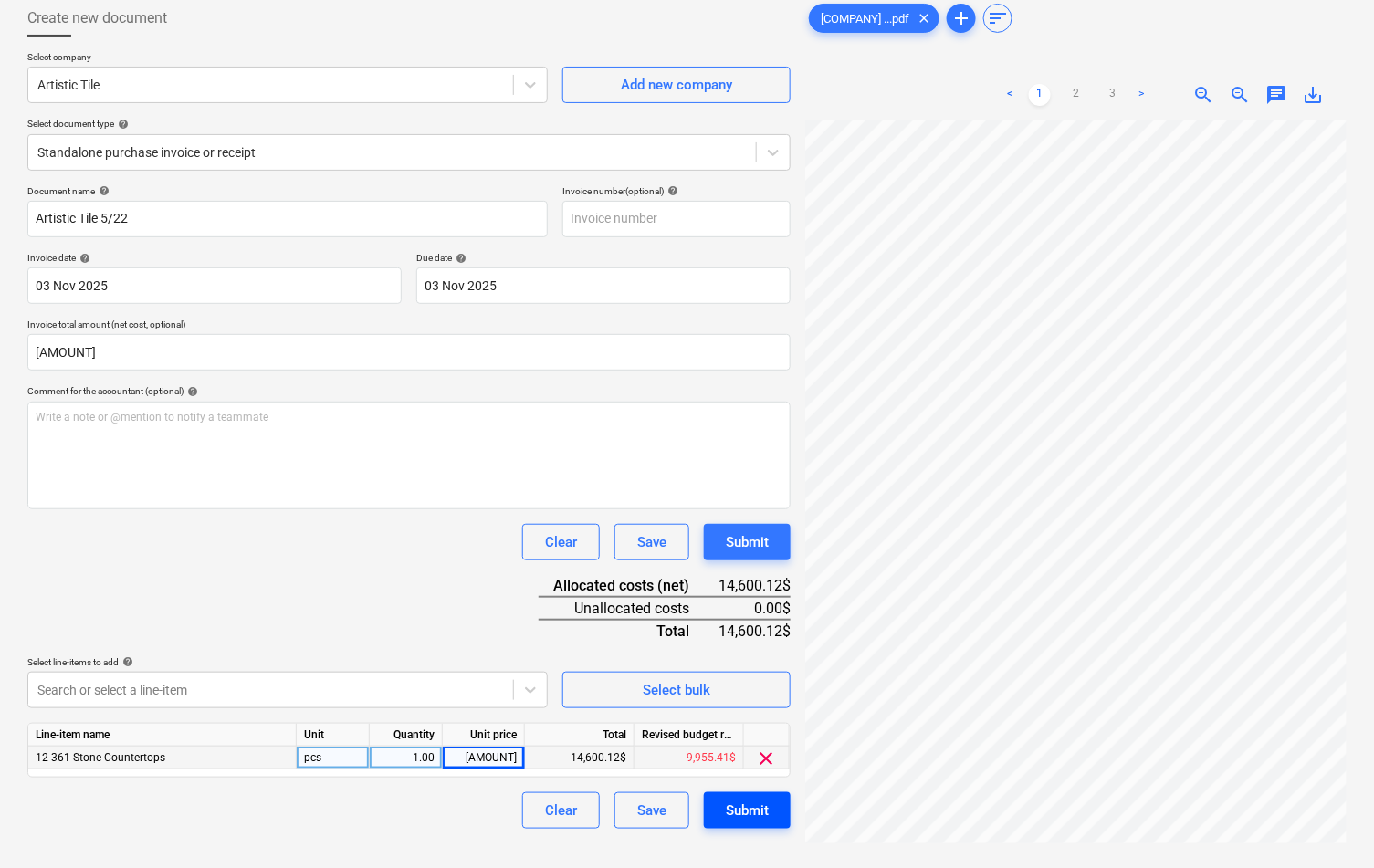 click on "Submit" at bounding box center (747, 810) 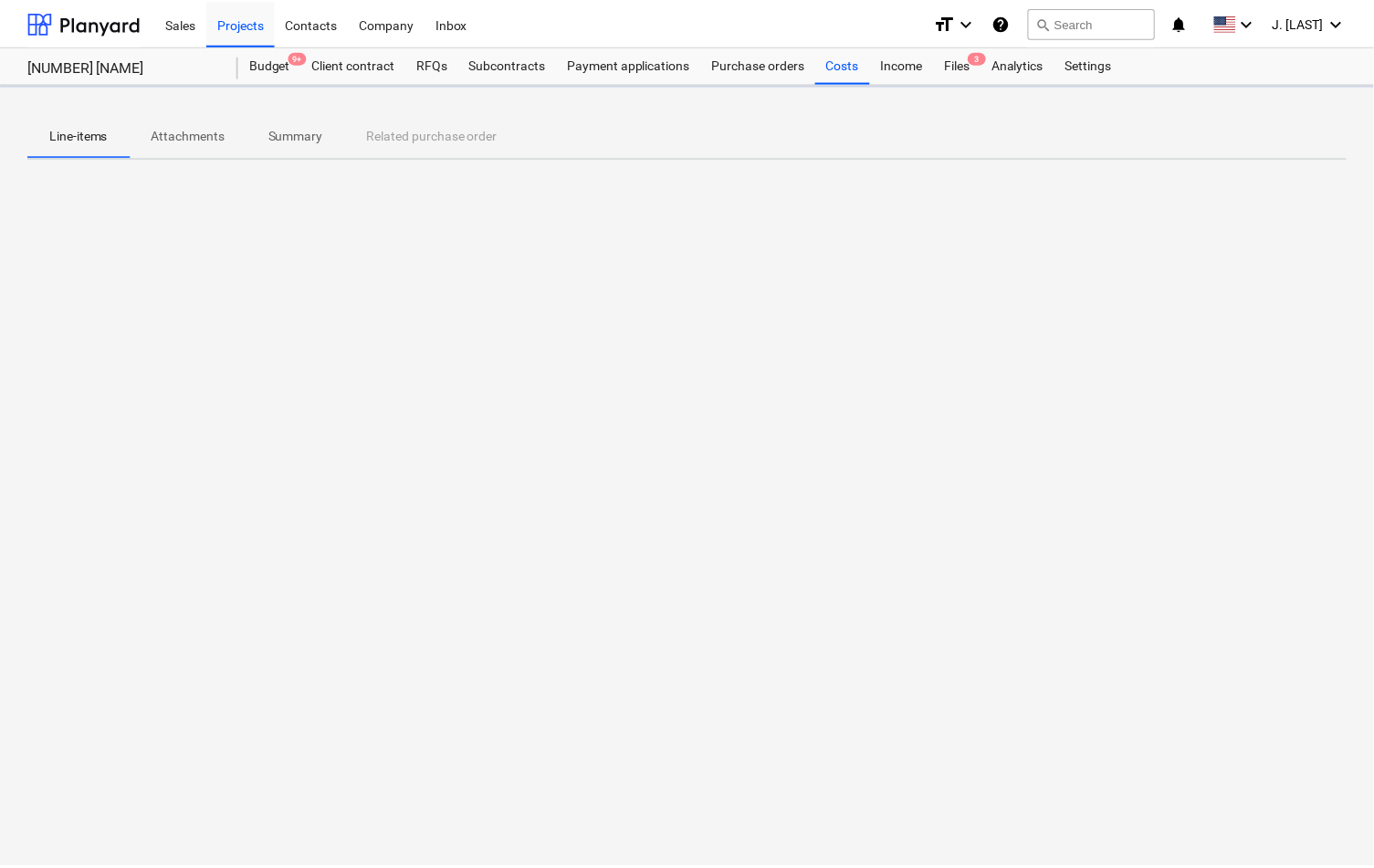 scroll, scrollTop: 0, scrollLeft: 0, axis: both 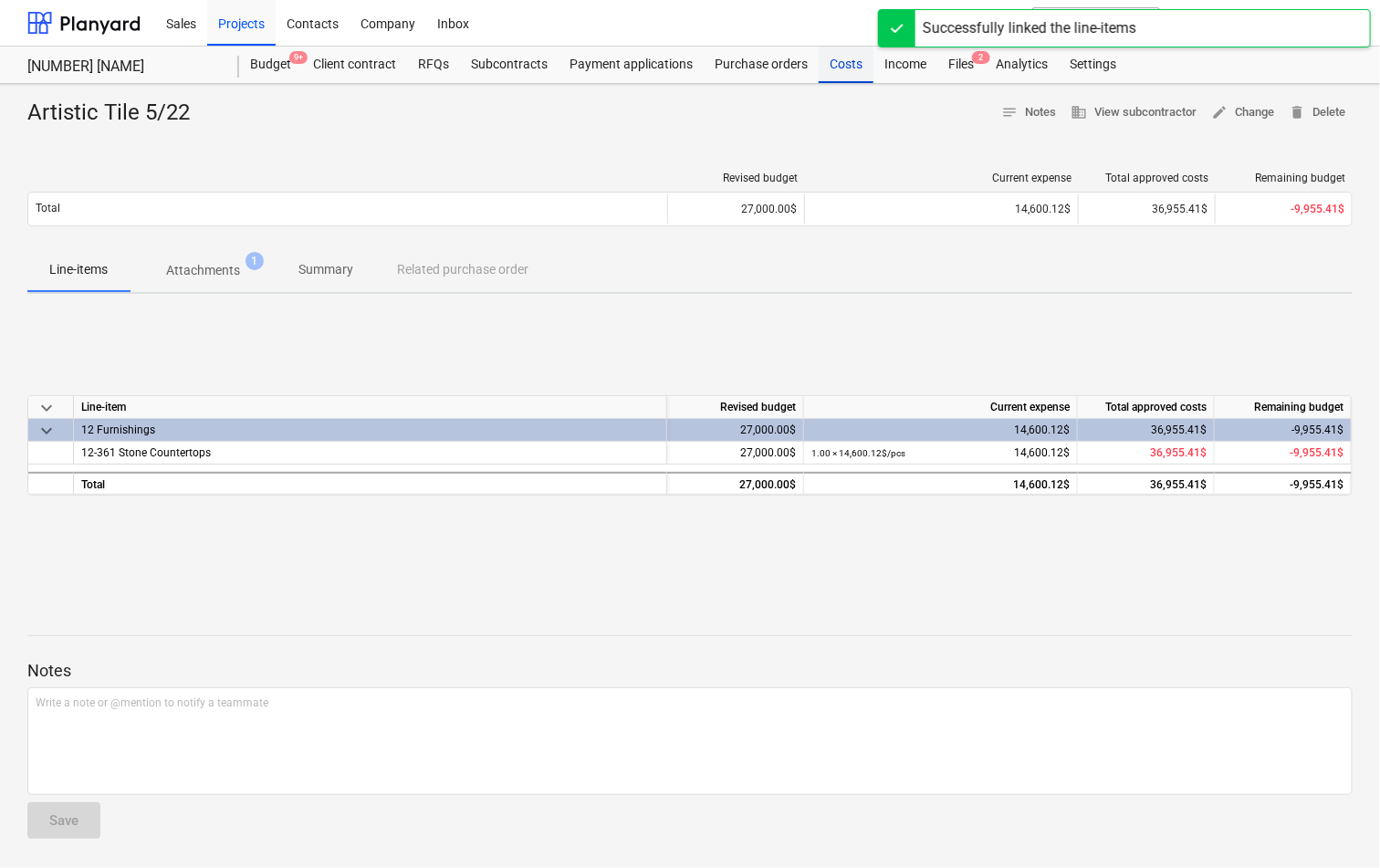 click on "Costs" at bounding box center [846, 65] 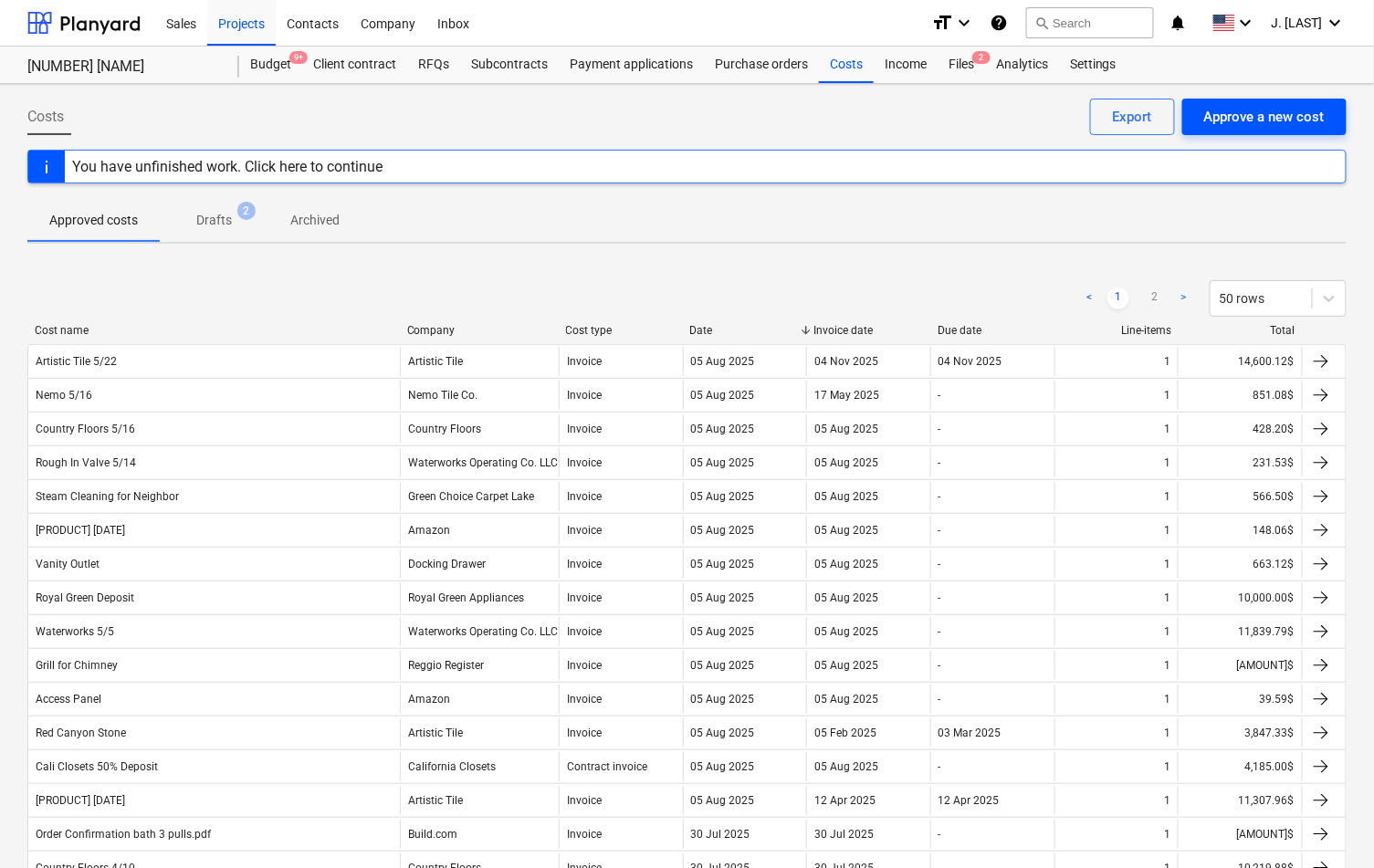 click on "Approve a new cost" at bounding box center (1264, 117) 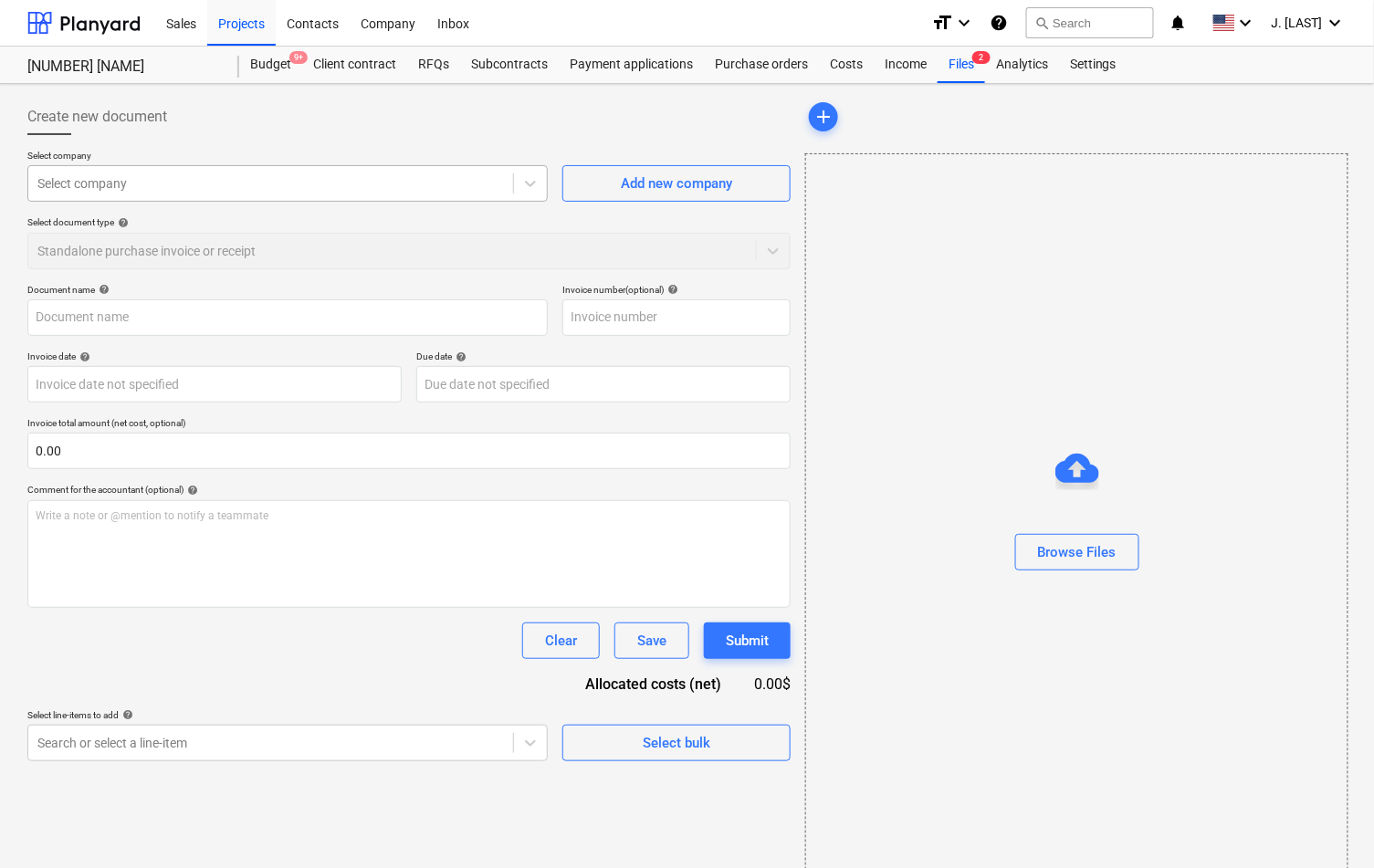 click on "Select company" at bounding box center [270, 183] 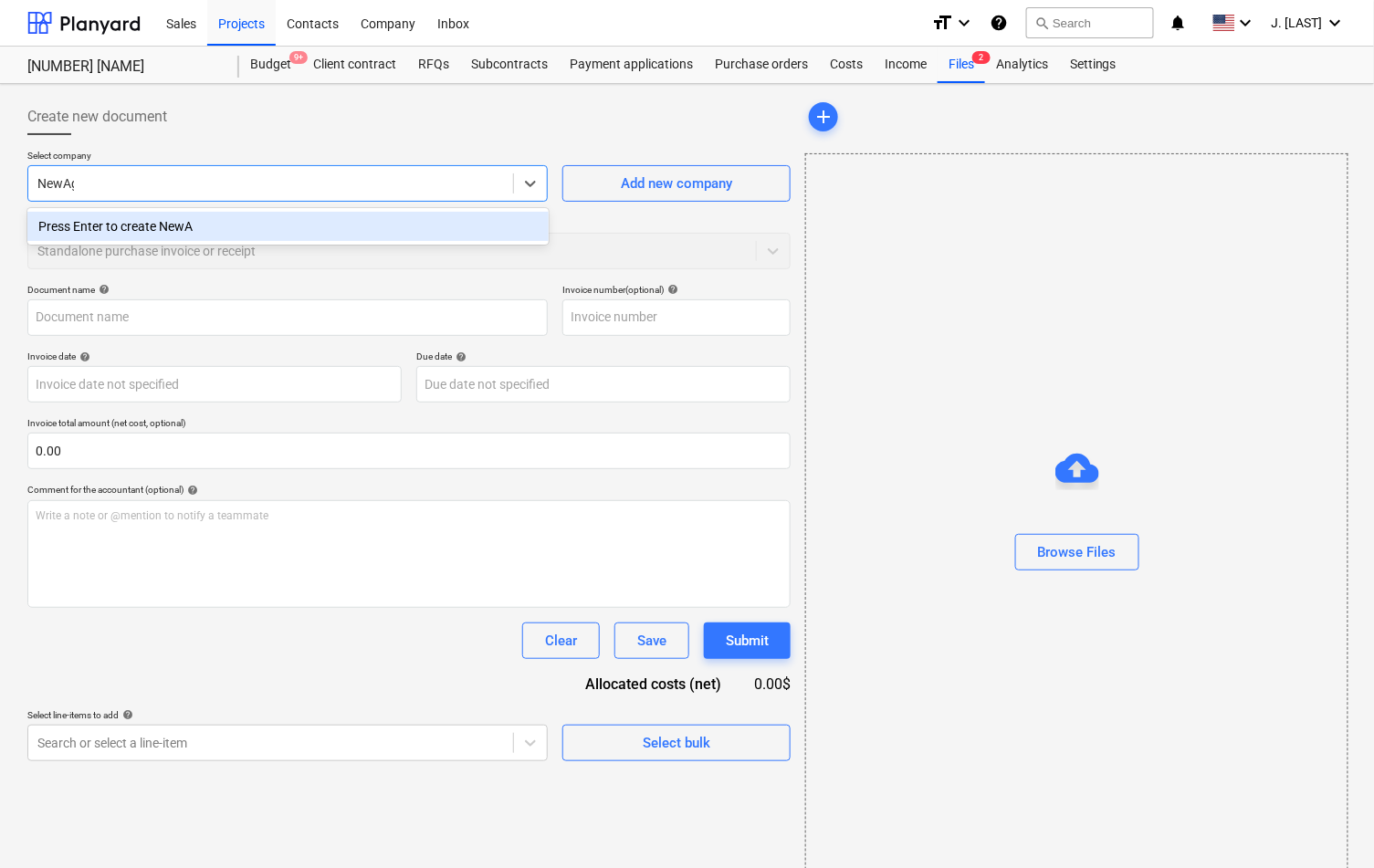 type on "NewAge" 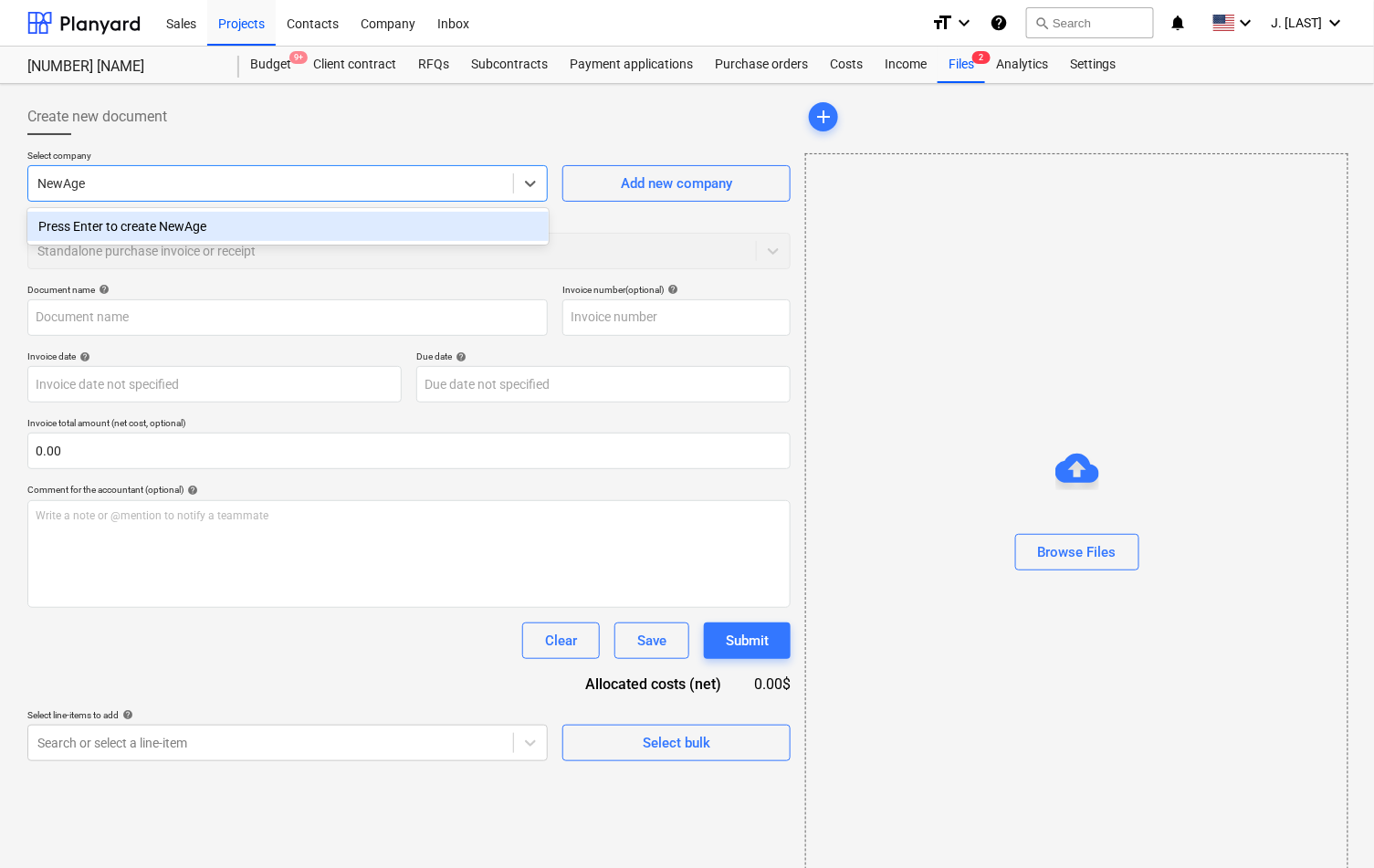 type 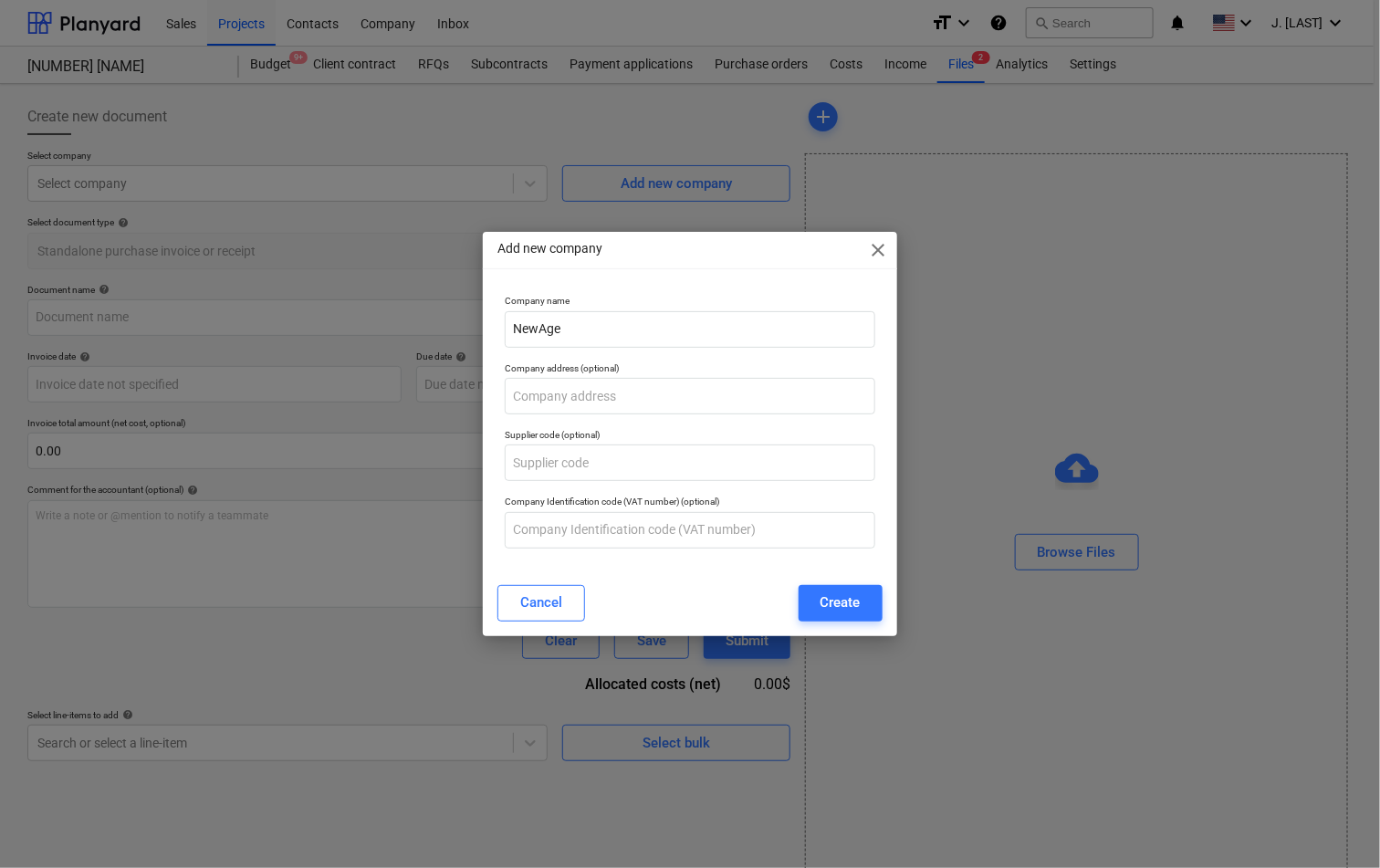 click on "Cancel Create" at bounding box center (690, 603) 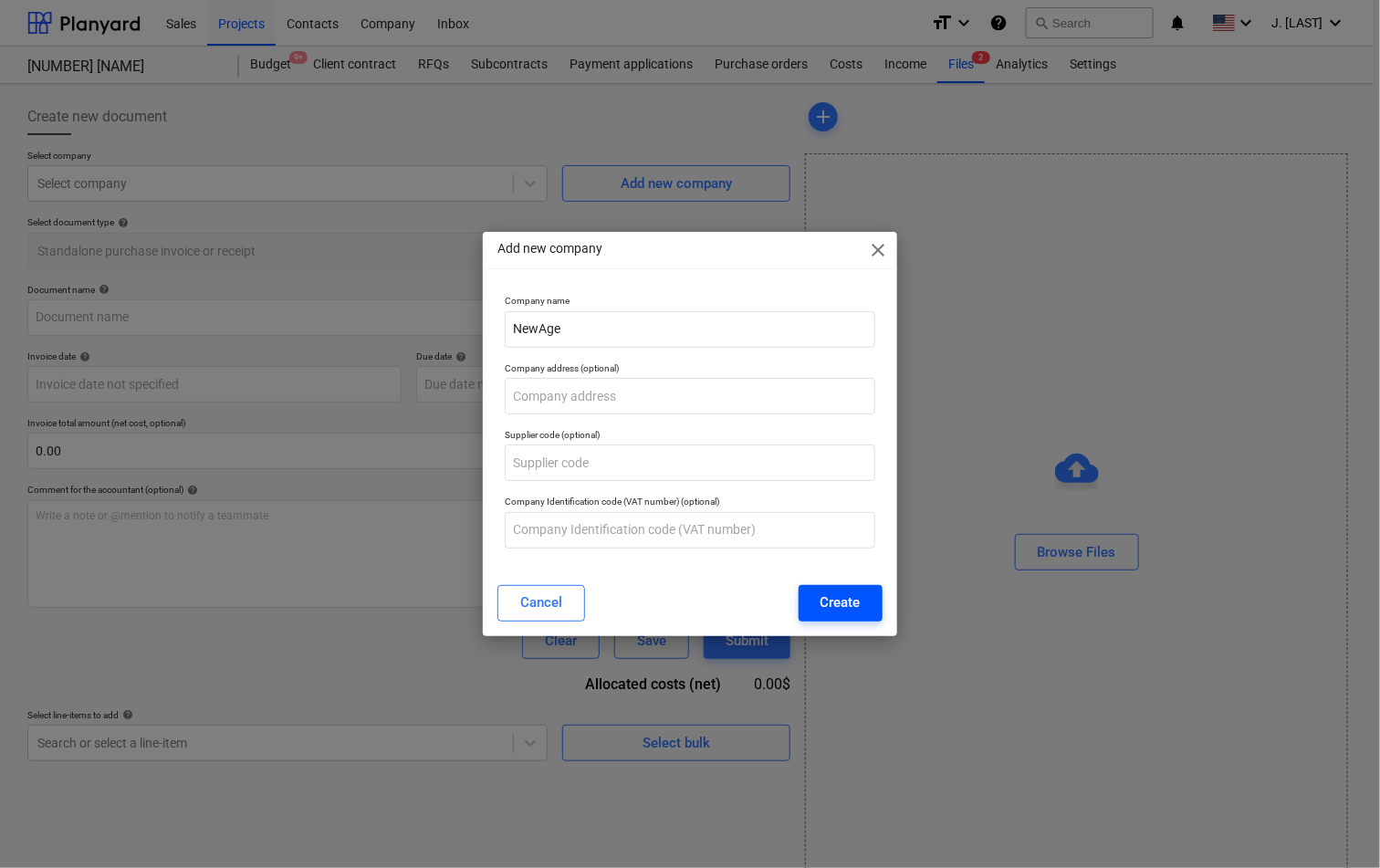 click on "Create" at bounding box center (841, 602) 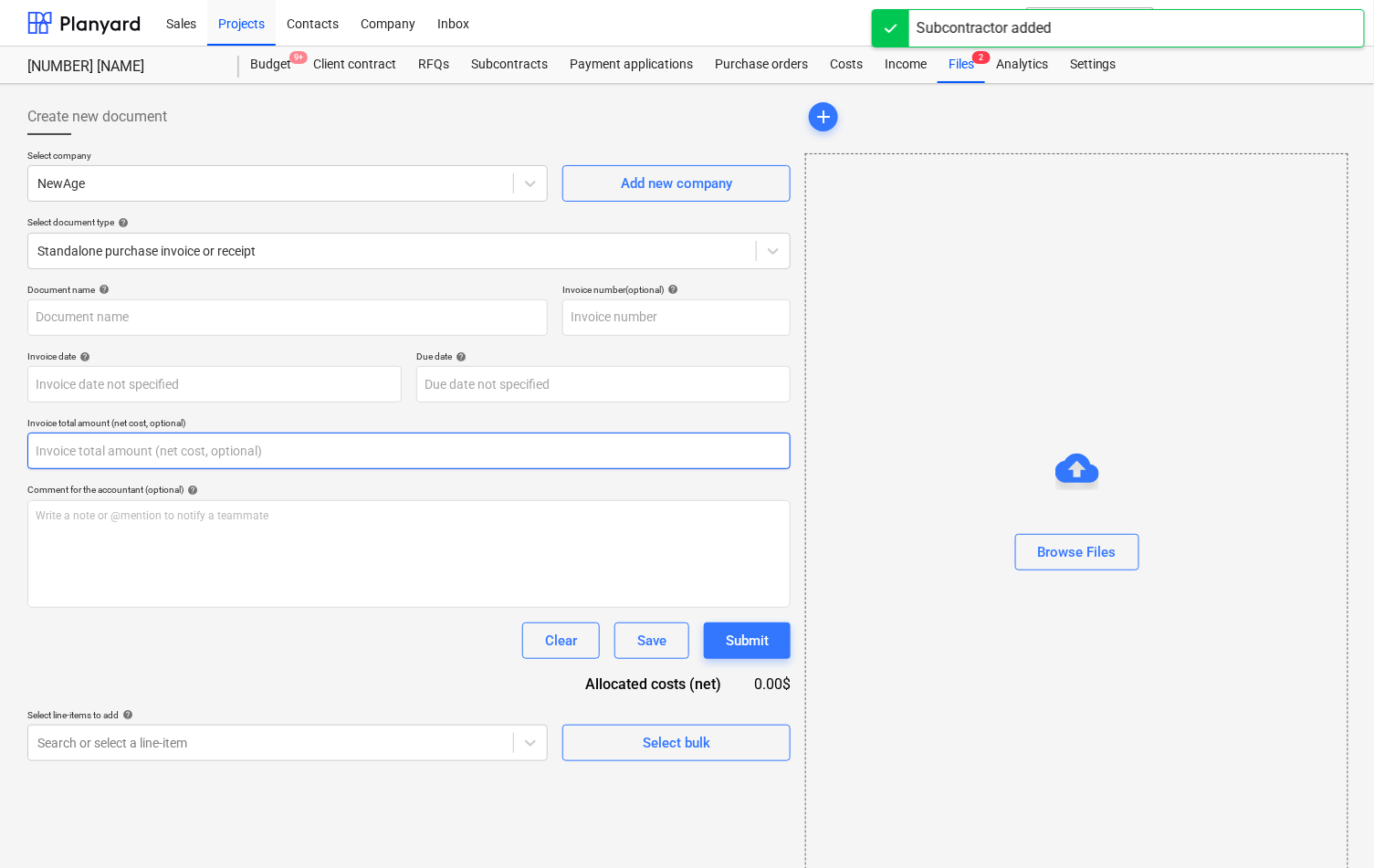 click at bounding box center [409, 451] 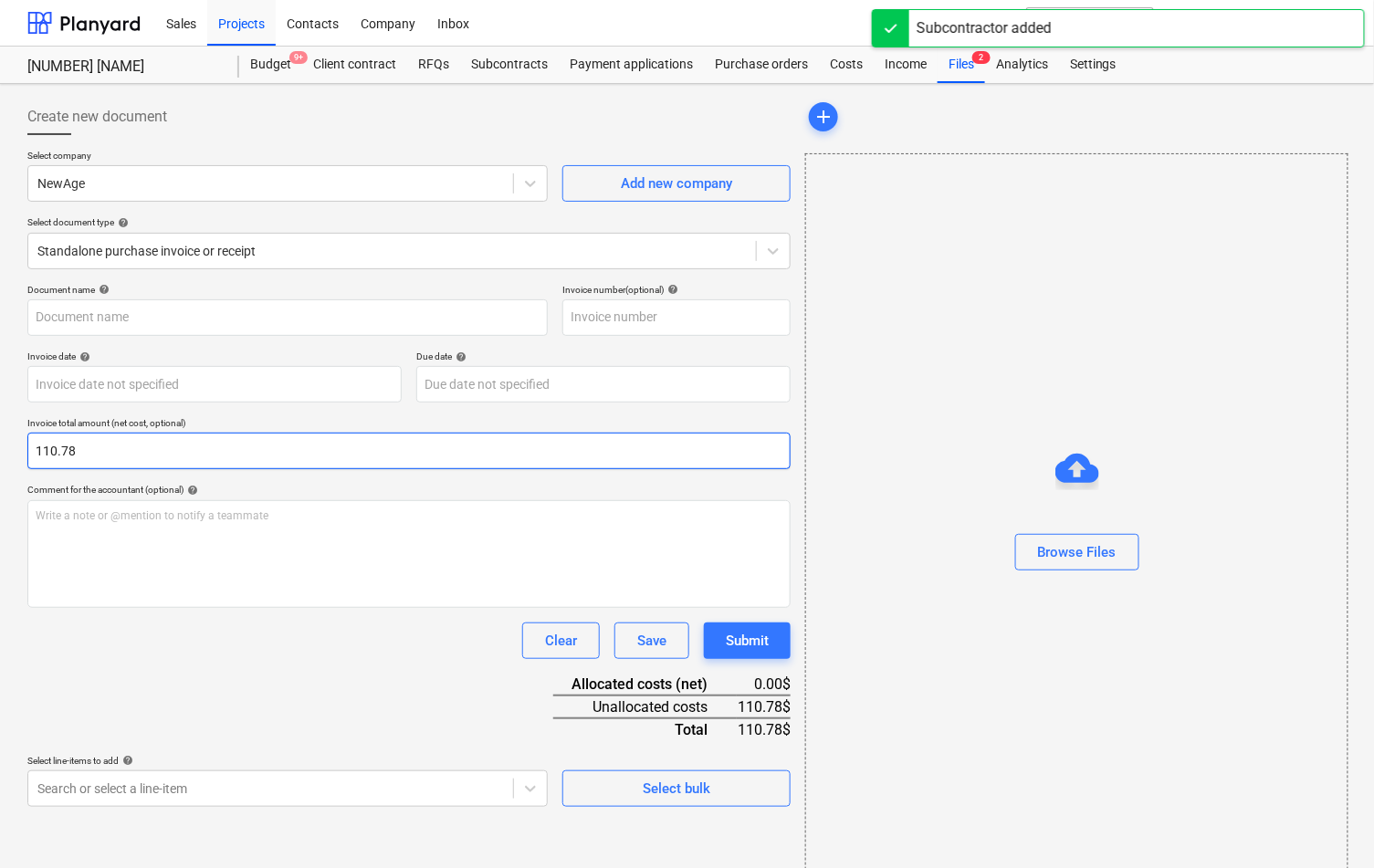 type on "110.78" 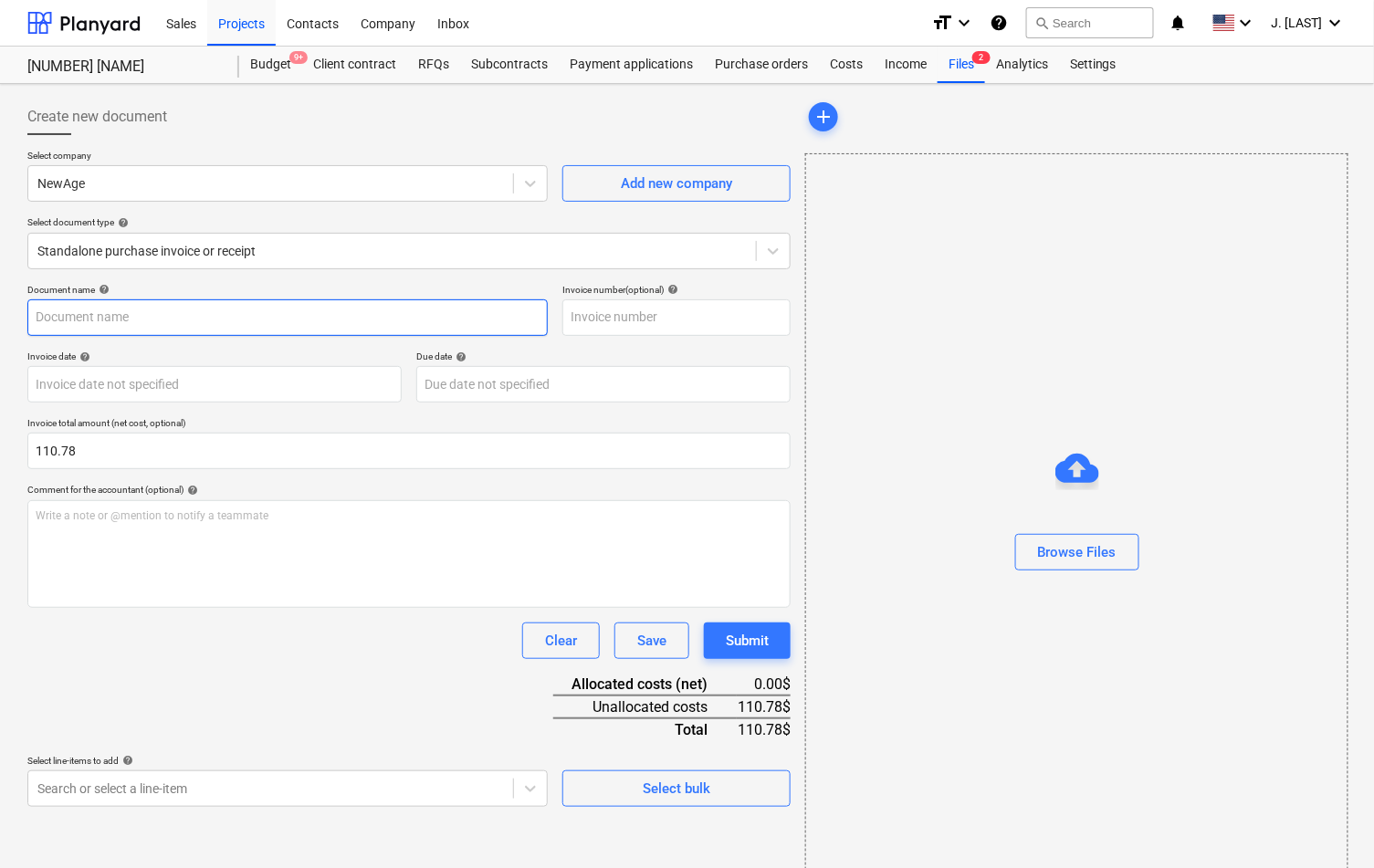click at bounding box center [288, 318] 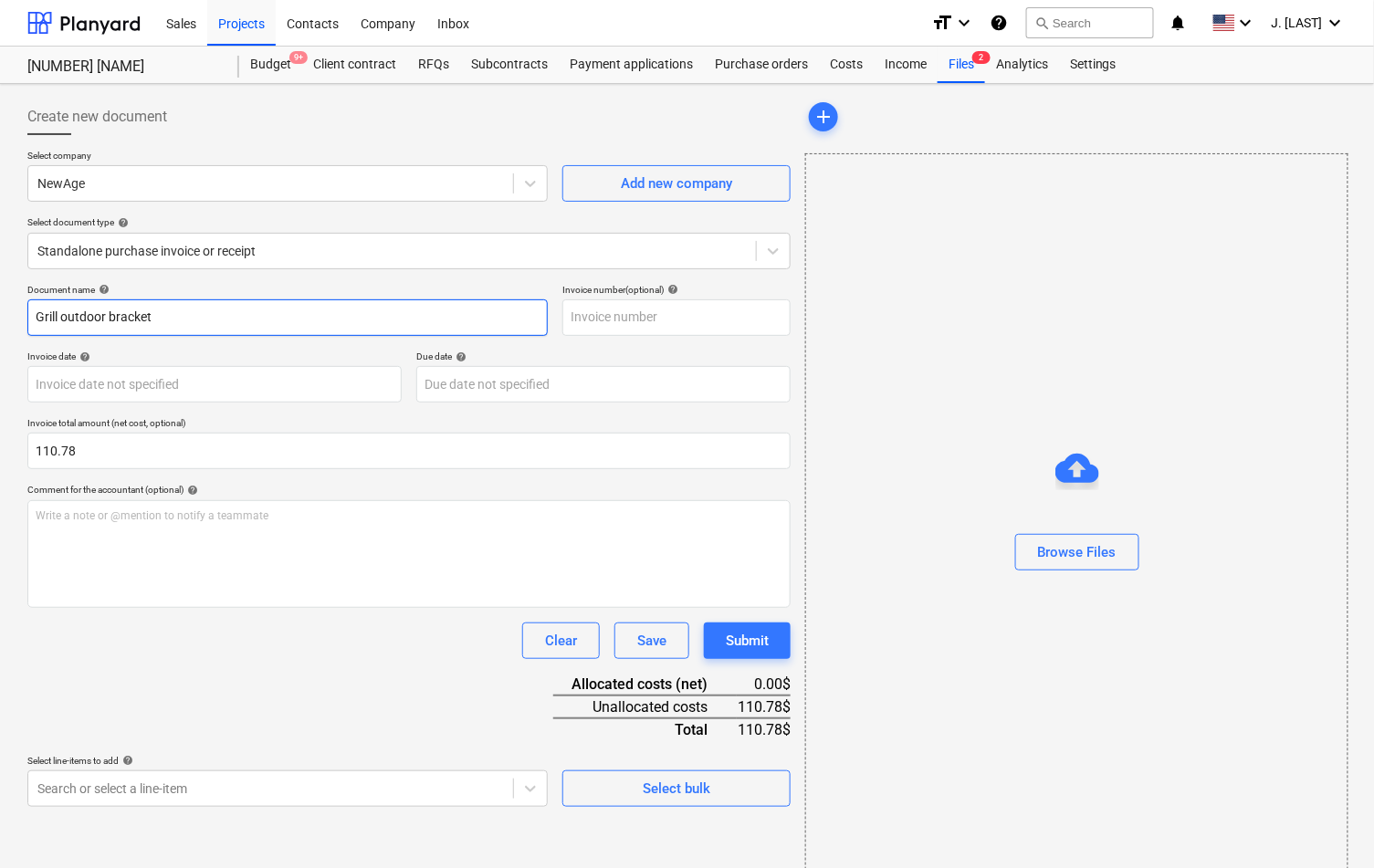 type on "Grill outdoor bracket" 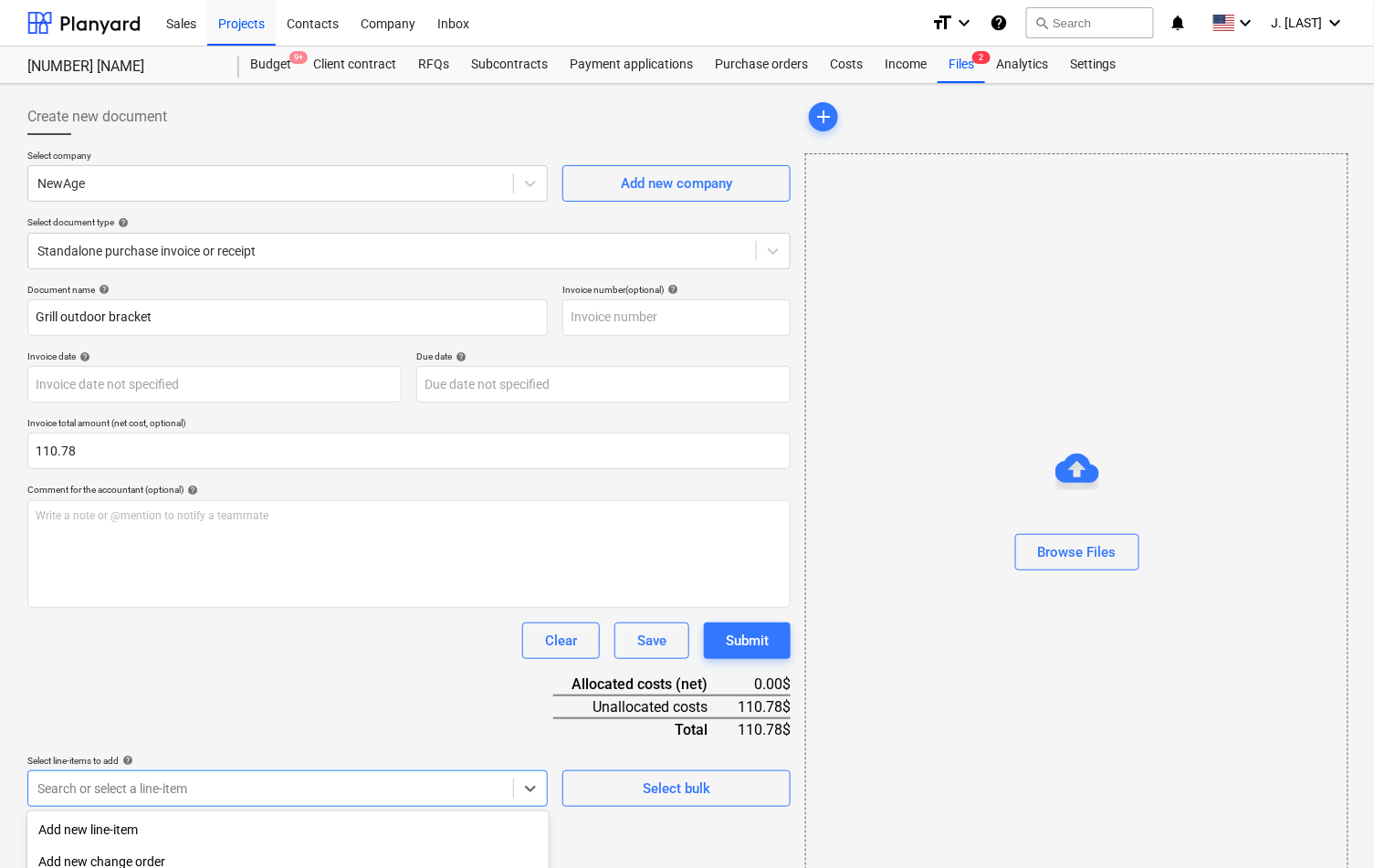 scroll, scrollTop: 220, scrollLeft: 0, axis: vertical 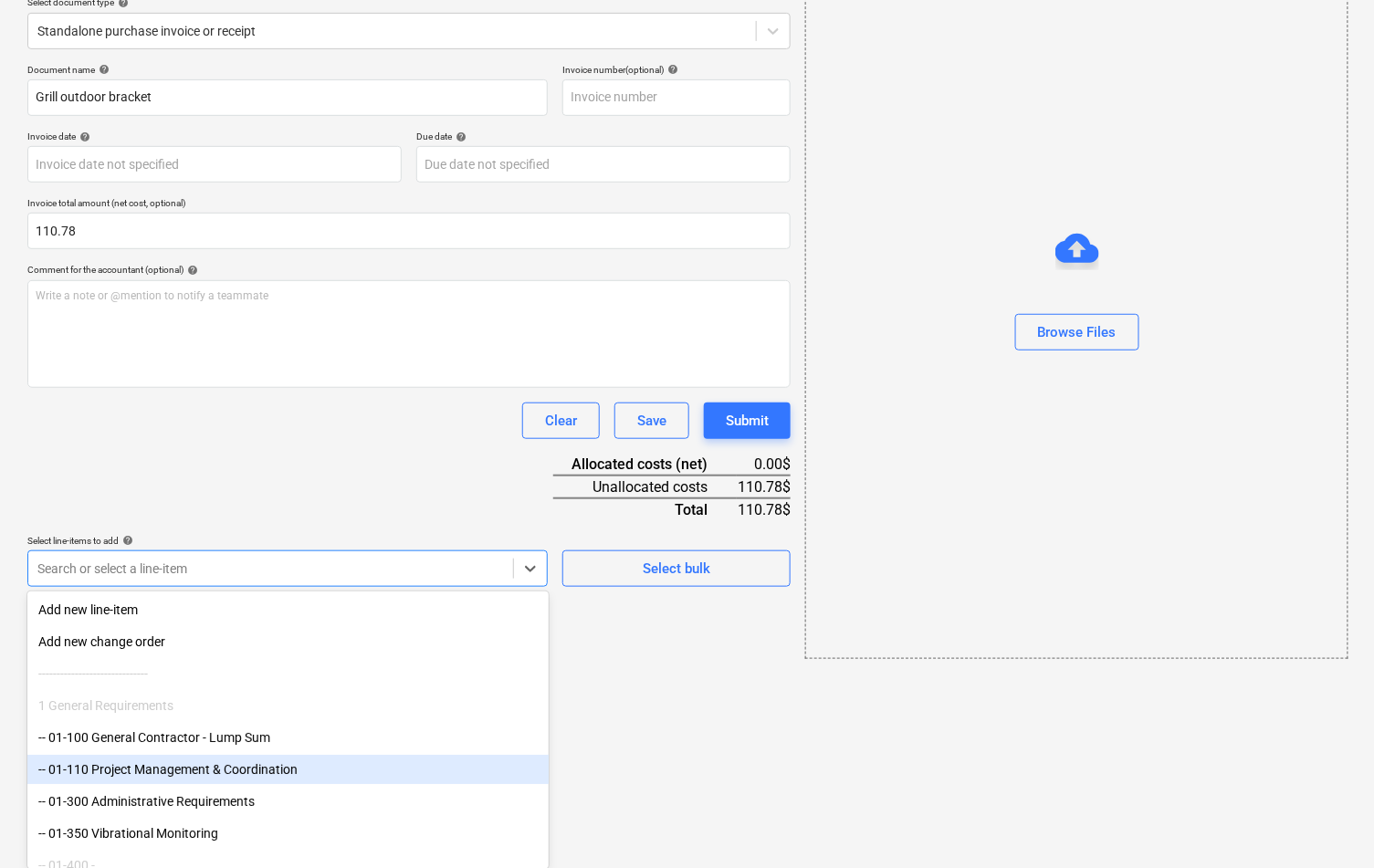 click on "Sales Projects Contacts Company Inbox format_size keyboard_arrow_down help search Search notifications 0 keyboard_arrow_down J. Popky keyboard_arrow_down [NUMBER] [STREET] [NUMBER] [STREET] Budget 9+ Client contract RFQs Subcontracts Payment applications Purchase orders Costs Income Files 2 Analytics Settings Create new document Select company NewAge   Add new company Select document type help Standalone purchase invoice or receipt Document name help Grill outdoor bracket Invoice number  (optional) help Invoice date help Press the down arrow key to interact with the calendar and
select a date. Press the question mark key to get the keyboard shortcuts for changing dates. Due date help Press the down arrow key to interact with the calendar and
select a date. Press the question mark key to get the keyboard shortcuts for changing dates. Invoice total amount (net cost, optional) 110.78 Comment for the accountant (optional) help Write a note or @mention to teammate ﻿ Clear Save Submit Allocated costs (net) add" at bounding box center [687, 214] 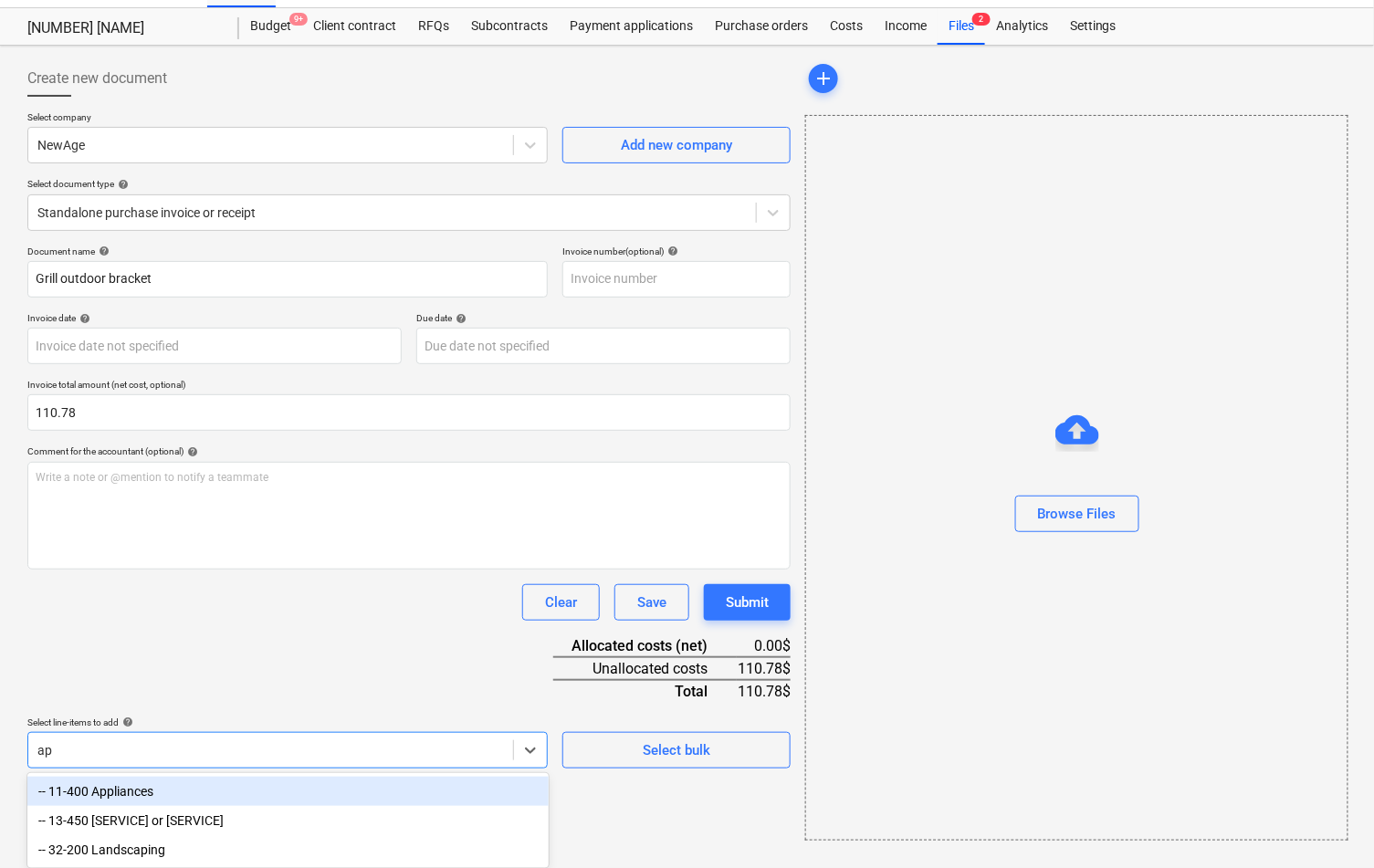 scroll, scrollTop: 24, scrollLeft: 0, axis: vertical 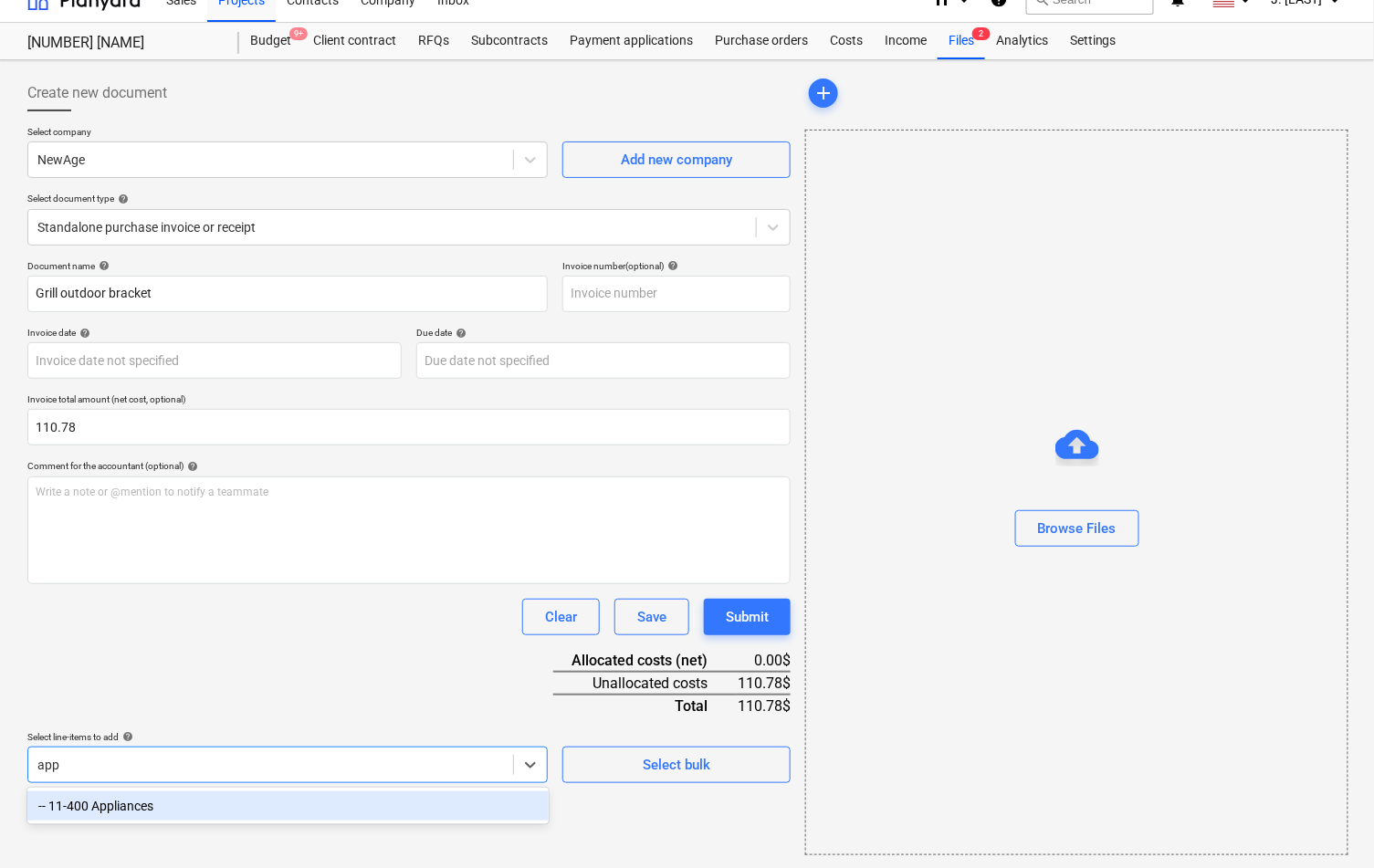 type on "app" 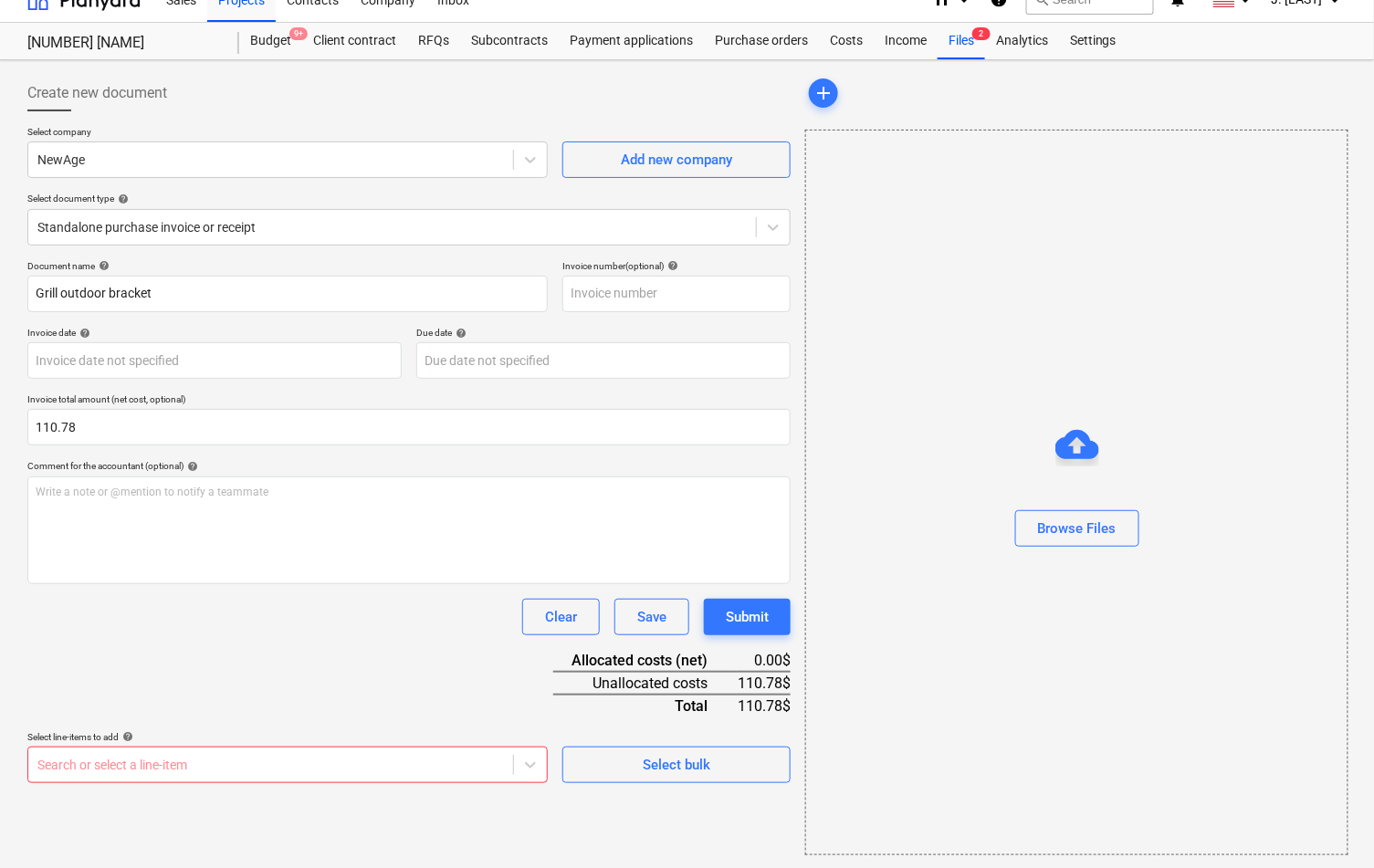 click on "Create new document Select company [COMPANY]   Add new company Select document type help Standalone purchase invoice or receipt Document name help [PRODUCT] Invoice number  (optional) help Invoice date help Press the down arrow key to interact with the calendar and
select a date. Press the question mark key to get the keyboard shortcuts for changing dates. Due date help Press the down arrow key to interact with the calendar and
select a date. Press the question mark key to get the keyboard shortcuts for changing dates. Invoice total amount (net cost, optional) [AMOUNT] Comment for the accountant (optional) help Write a note or @mention to notify a teammate ﻿ Clear Save Submit Allocated costs (net) [AMOUNT]$ Unallocated costs [AMOUNT]$ Total [AMOUNT]$ Select line-items to add help Search or select a line-item Select bulk" at bounding box center (409, 465) 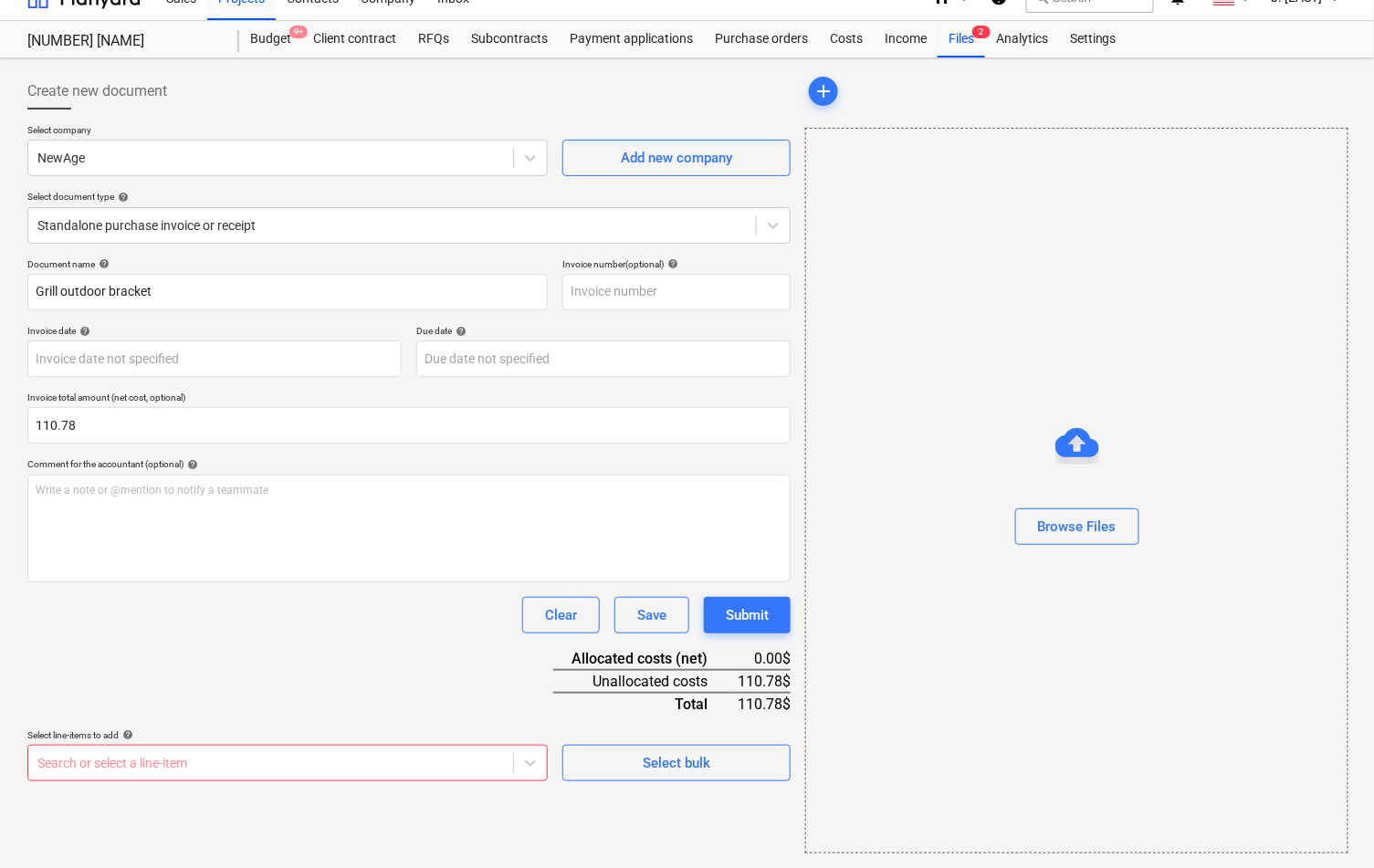 click on "Sales Projects Contacts Company Inbox format_size keyboard_arrow_down help search Search notifications 0 keyboard_arrow_down J. Popky keyboard_arrow_down [NUMBER] [STREET] [NUMBER] [STREET] Budget 9+ Client contract RFQs Subcontracts Payment applications Purchase orders Costs Income Files 2 Analytics Settings Create new document Select company NewAge   Add new company Select document type help Standalone purchase invoice or receipt Document name help Grill outdoor bracket Invoice number  (optional) help Invoice date help Press the down arrow key to interact with the calendar and
select a date. Press the question mark key to get the keyboard shortcuts for changing dates. Due date help Press the down arrow key to interact with the calendar and
select a date. Press the question mark key to get the keyboard shortcuts for changing dates. Invoice total amount (net cost, optional) 110.78 Comment for the accountant (optional) help Write a note or @mention to teammate ﻿ Clear Save Submit Allocated costs (net) add" at bounding box center (687, 408) 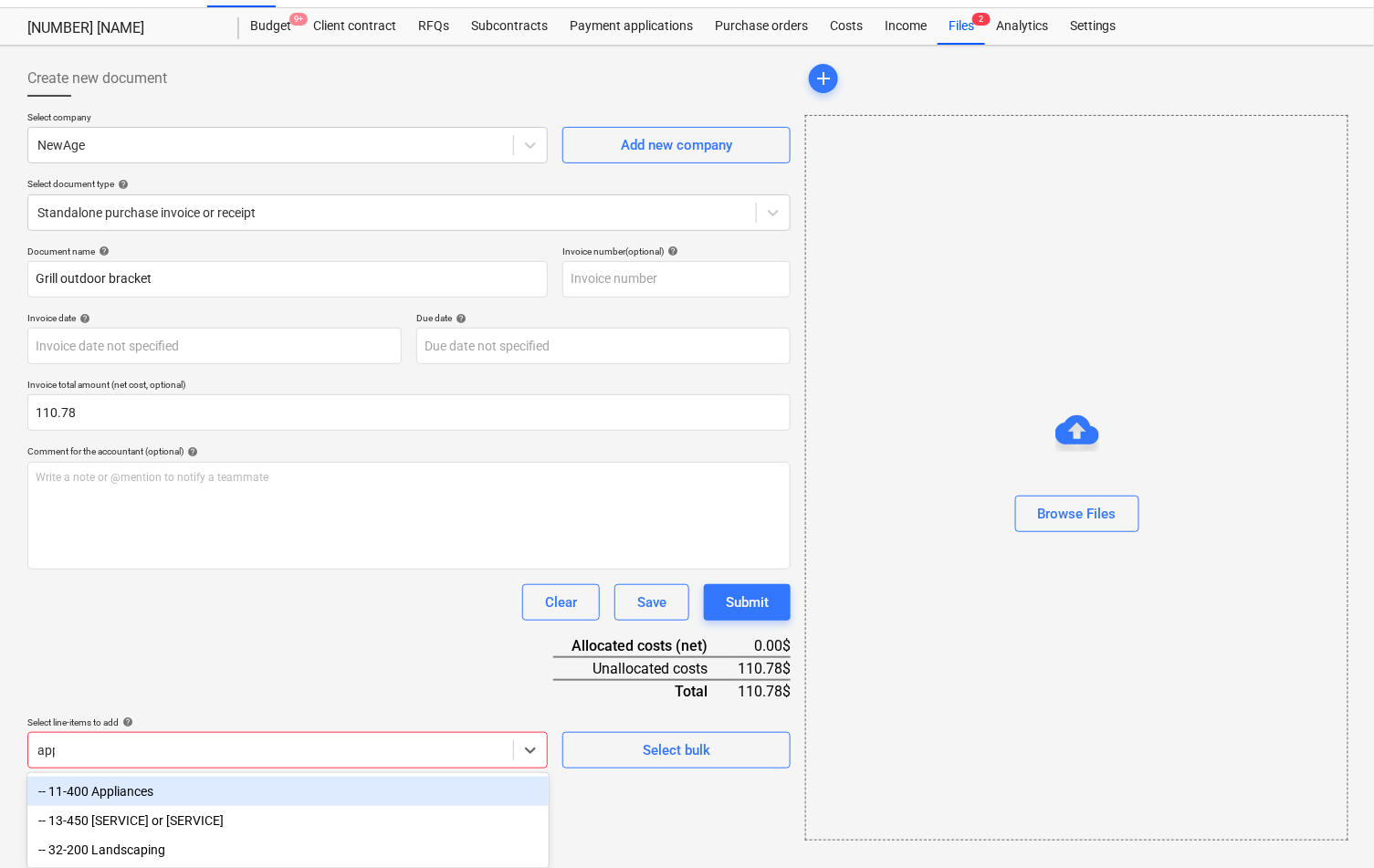 scroll, scrollTop: 24, scrollLeft: 0, axis: vertical 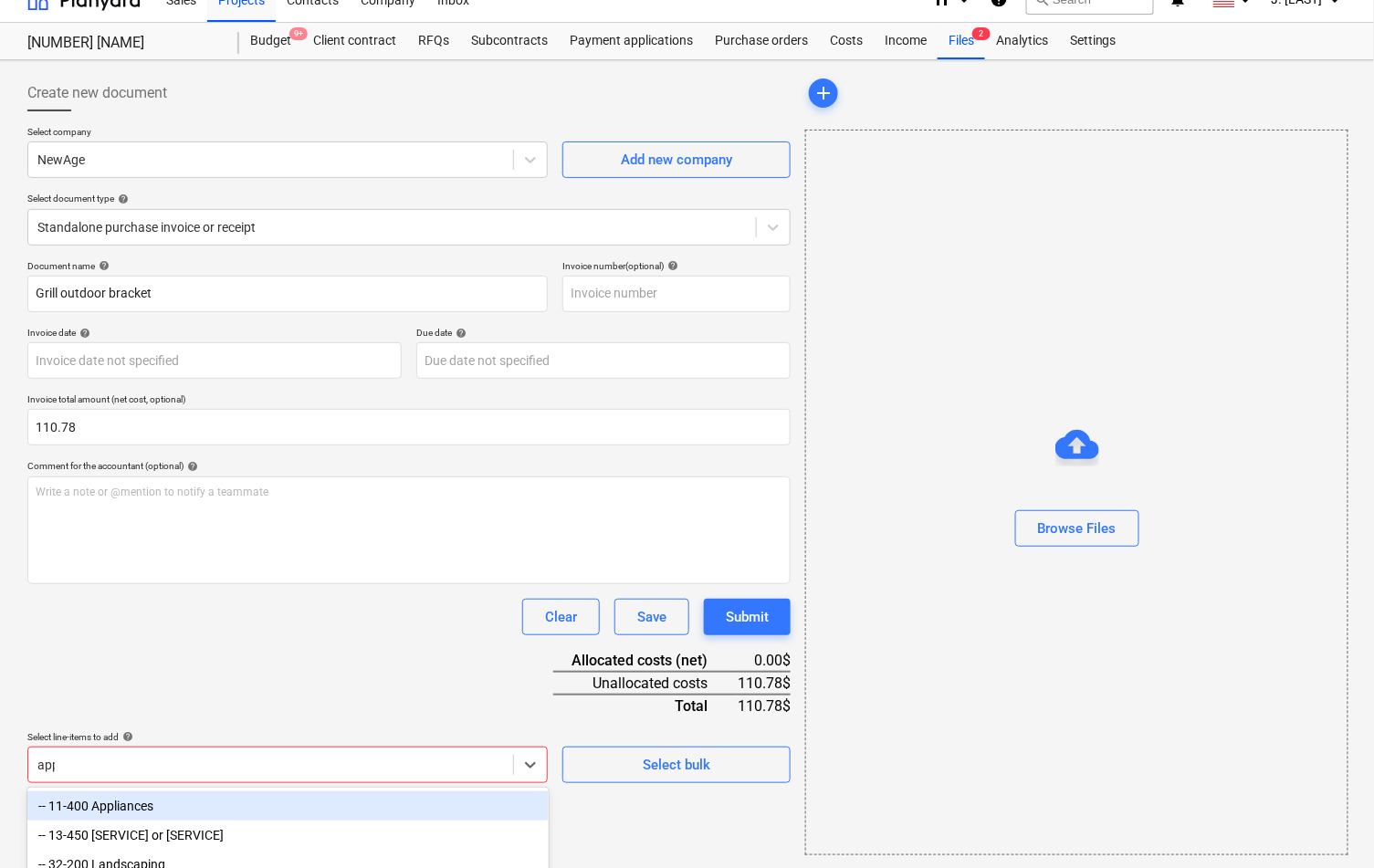 type on "appl" 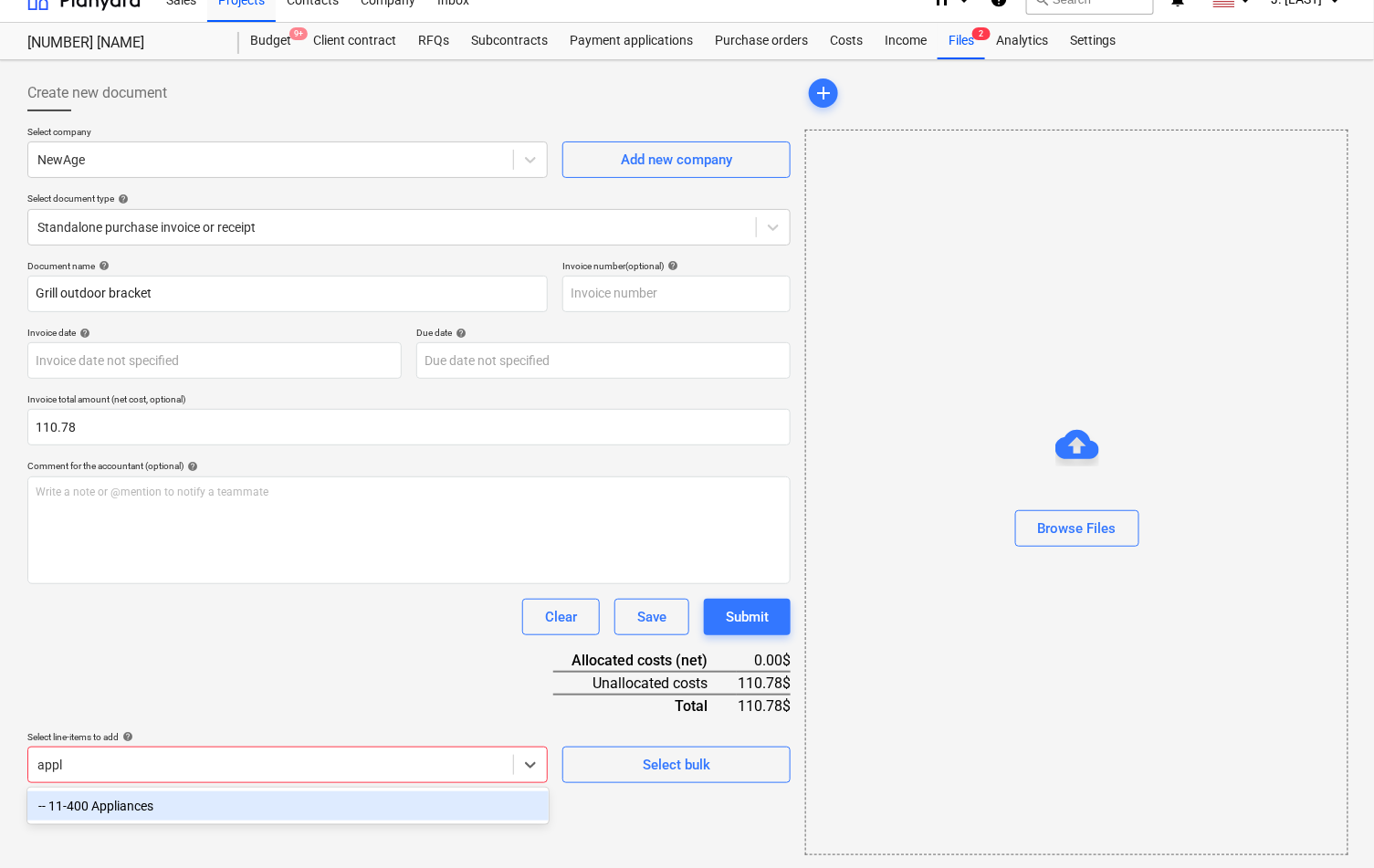 click on "--  11-400 Appliances" at bounding box center [288, 806] 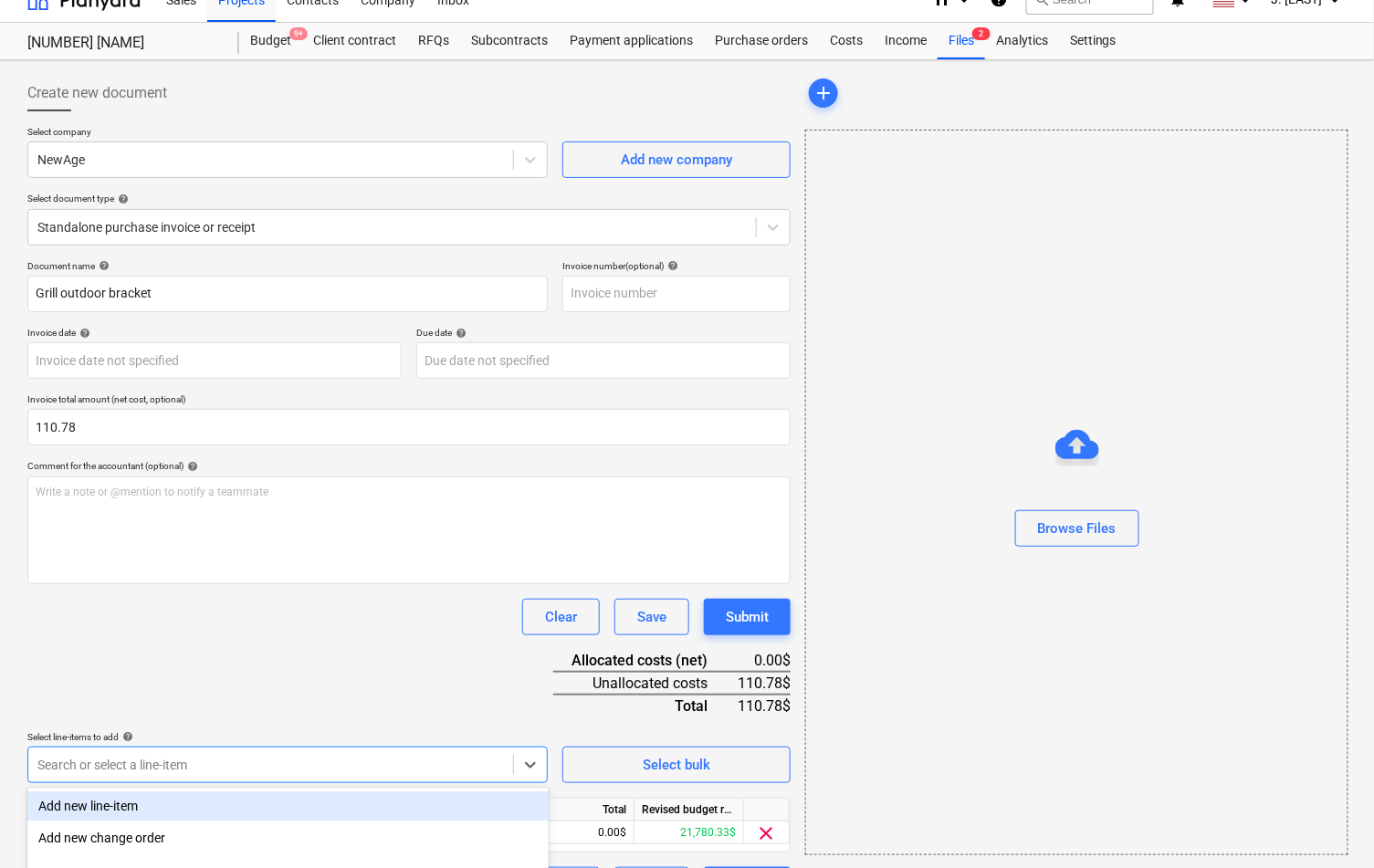 click on "Document name help Grill outdoor bracket Invoice number  (optional) help Invoice date help Press the down arrow key to interact with the calendar and
select a date. Press the question mark key to get the keyboard shortcuts for changing dates. Due date help Press the down arrow key to interact with the calendar and
select a date. Press the question mark key to get the keyboard shortcuts for changing dates. Invoice total amount (net cost, optional) [AMOUNT] Comment for the accountant (optional) help Write a note or @mention to notify a teammate ﻿ Clear Save Submit Allocated costs (net) 0.00$ Unallocated costs [AMOUNT]$ Total [AMOUNT]$ Select line-items to add help option --  11-400 Appliances, selected. option Add new line-item focused, 1 of 91. 91 results available. Use Up and Down to choose options, press Enter to select the currently focused option, press Escape to exit the menu, press Tab to select the option and exit the menu. Search or select a line-item Select bulk Line-item name Unit Quantity Unit price" at bounding box center [409, 581] 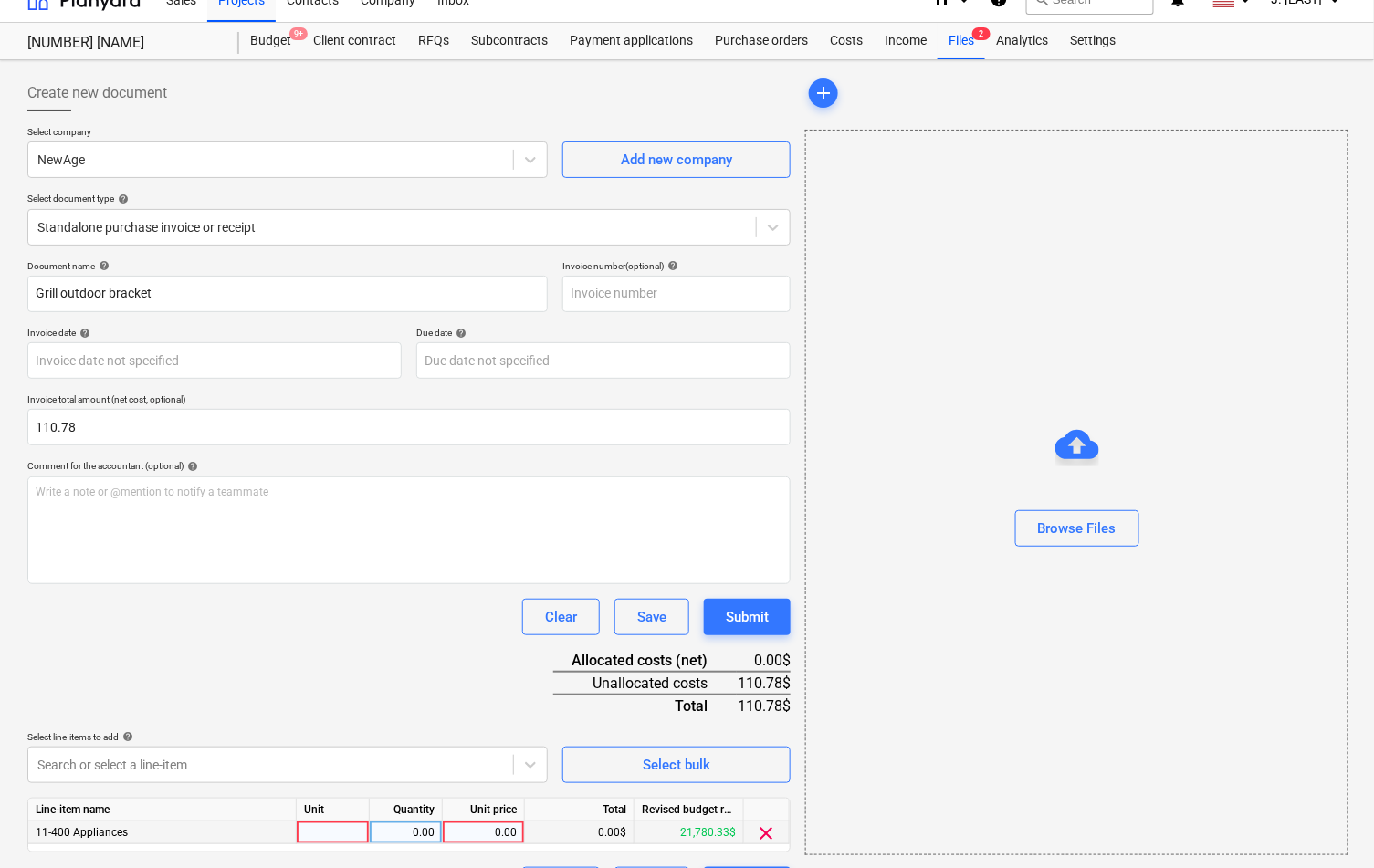 click on "0.00" at bounding box center [483, 832] 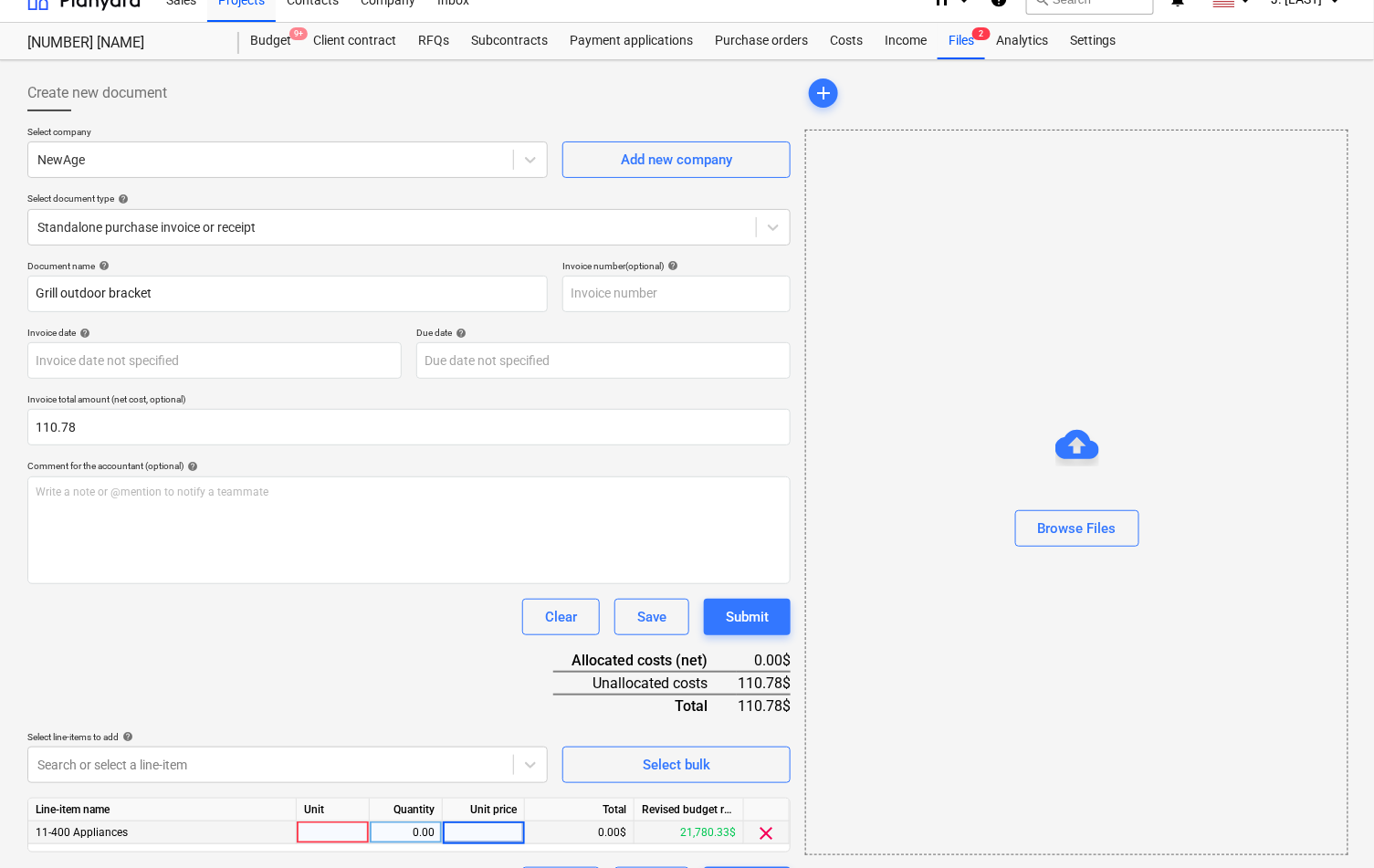 type on "Grill outdoor bracket" 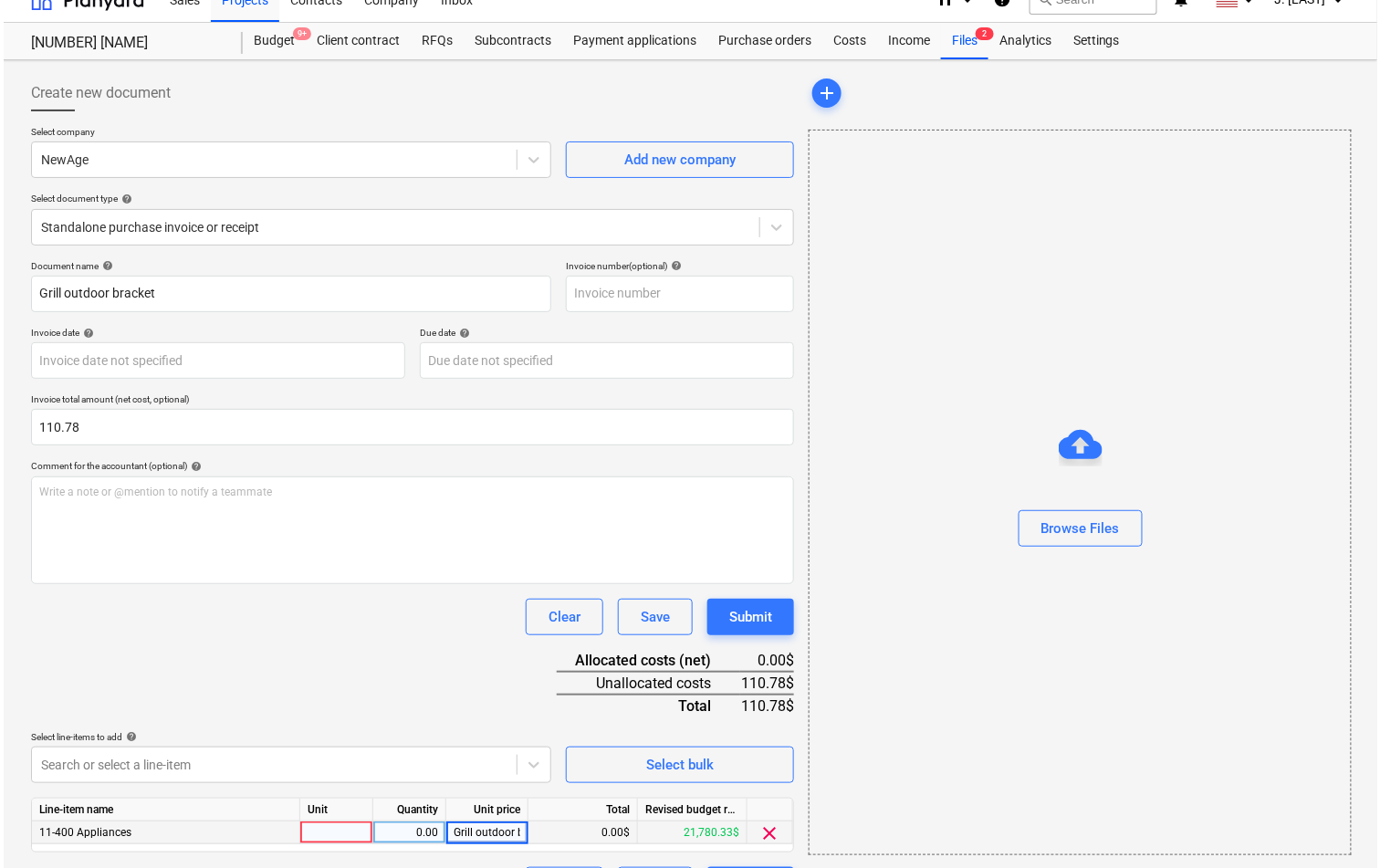 scroll, scrollTop: 0, scrollLeft: 31, axis: horizontal 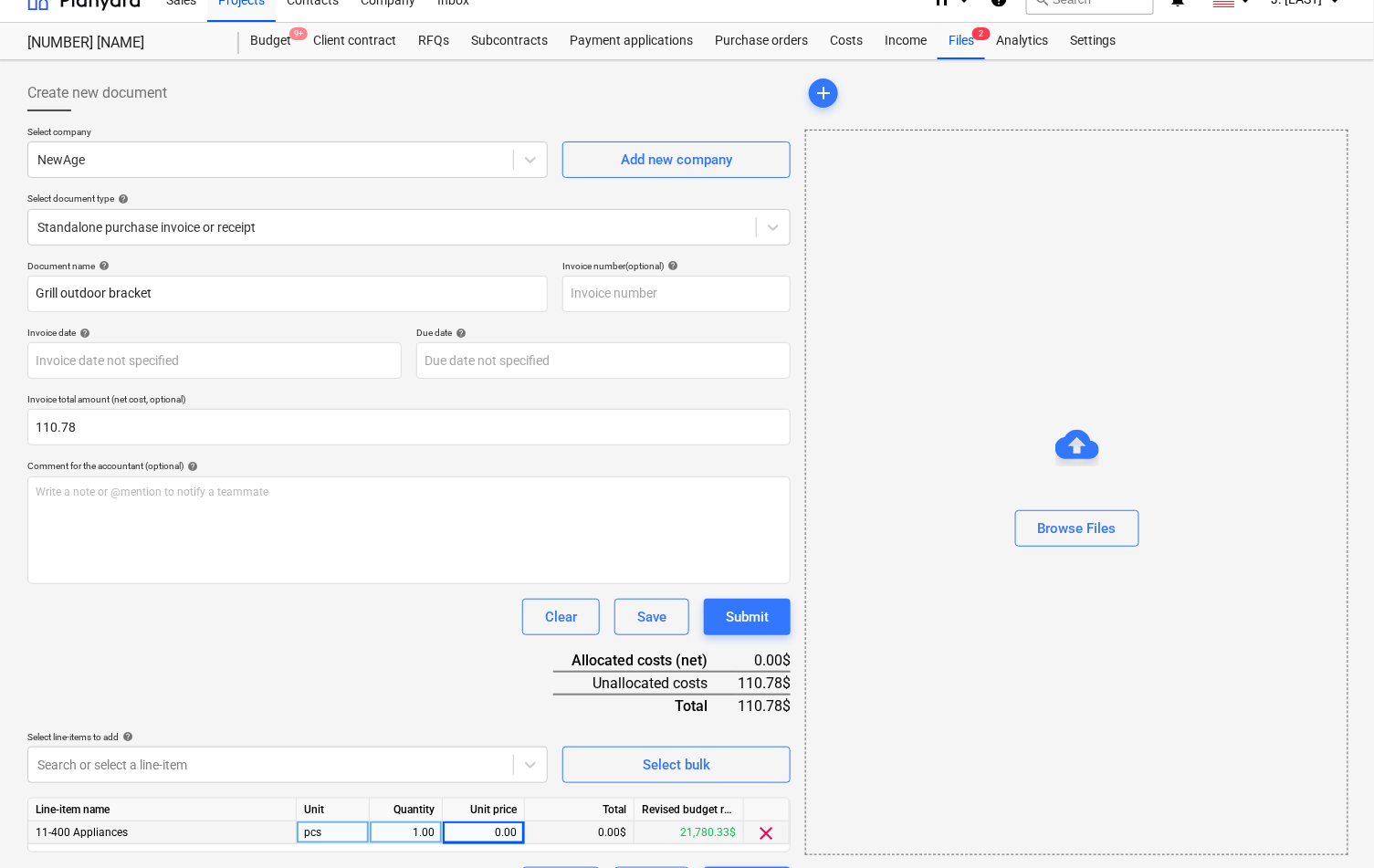 click on "Document name help Grill outdoor bracket Invoice number (optional) help Invoice date help Press the down arrow key to interact with the calendar and select a date. Press the question mark key to get the keyboard shortcuts for changing dates. Due date help Press the down arrow key to interact with the calendar and select a date. Press the question mark key to get the keyboard shortcuts for changing dates. Invoice total amount (net cost, optional) [AMOUNT] Comment for the accountant (optional) help Write a note or @mention to notify a teammate ﻿ Clear Save Submit Allocated costs (net) 0.00$ Unallocated costs [AMOUNT]$ Total [AMOUNT]$ Select line-items to add help Search or select a line-item Select bulk Line-item name Unit Quantity Unit price Total Revised budget remaining 11-400 Appliances pcs 1.00 0.00 0.00$ 21,780.33$ clear Clear Save Submit" at bounding box center [409, 581] 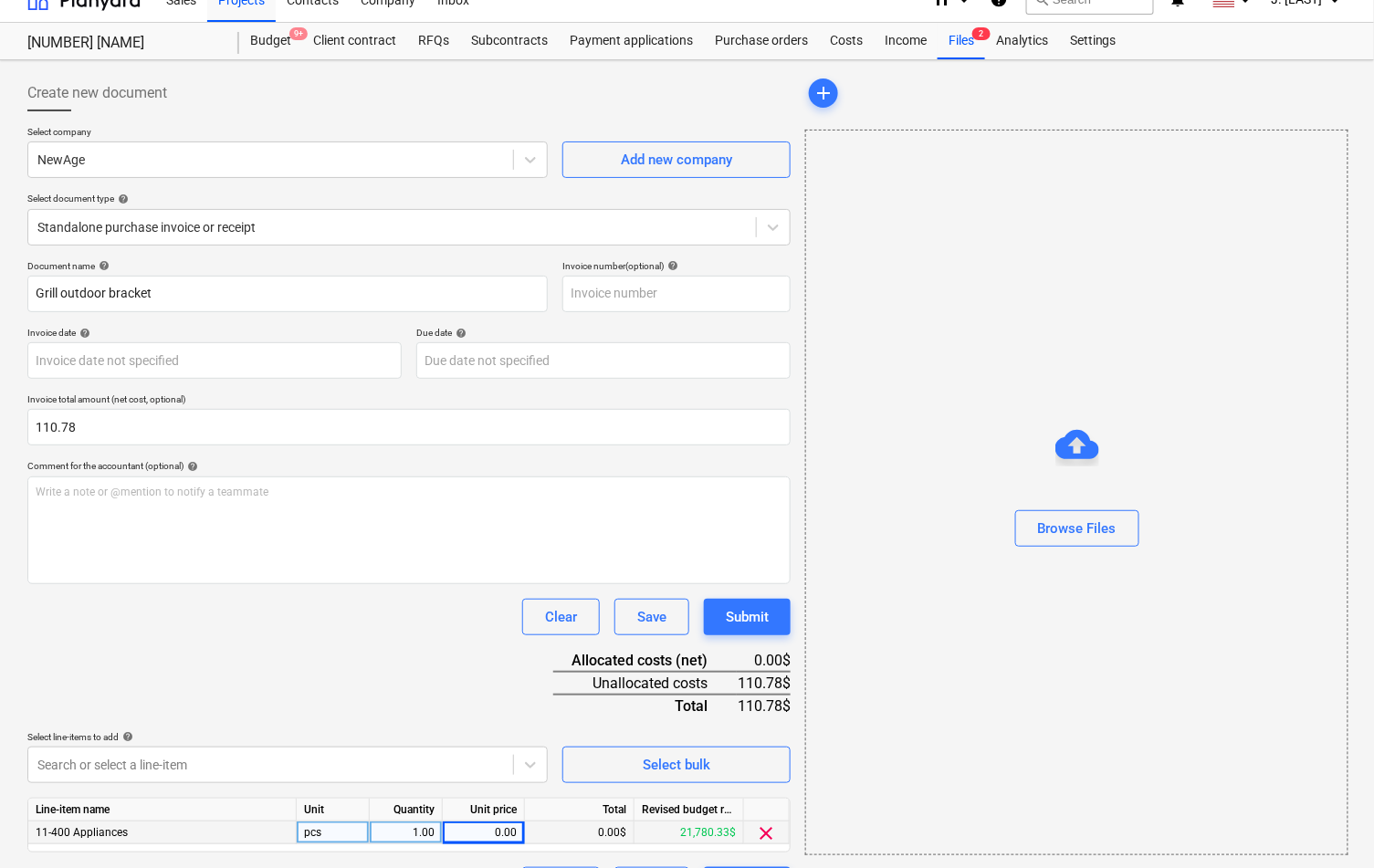click on "0.00" at bounding box center [483, 832] 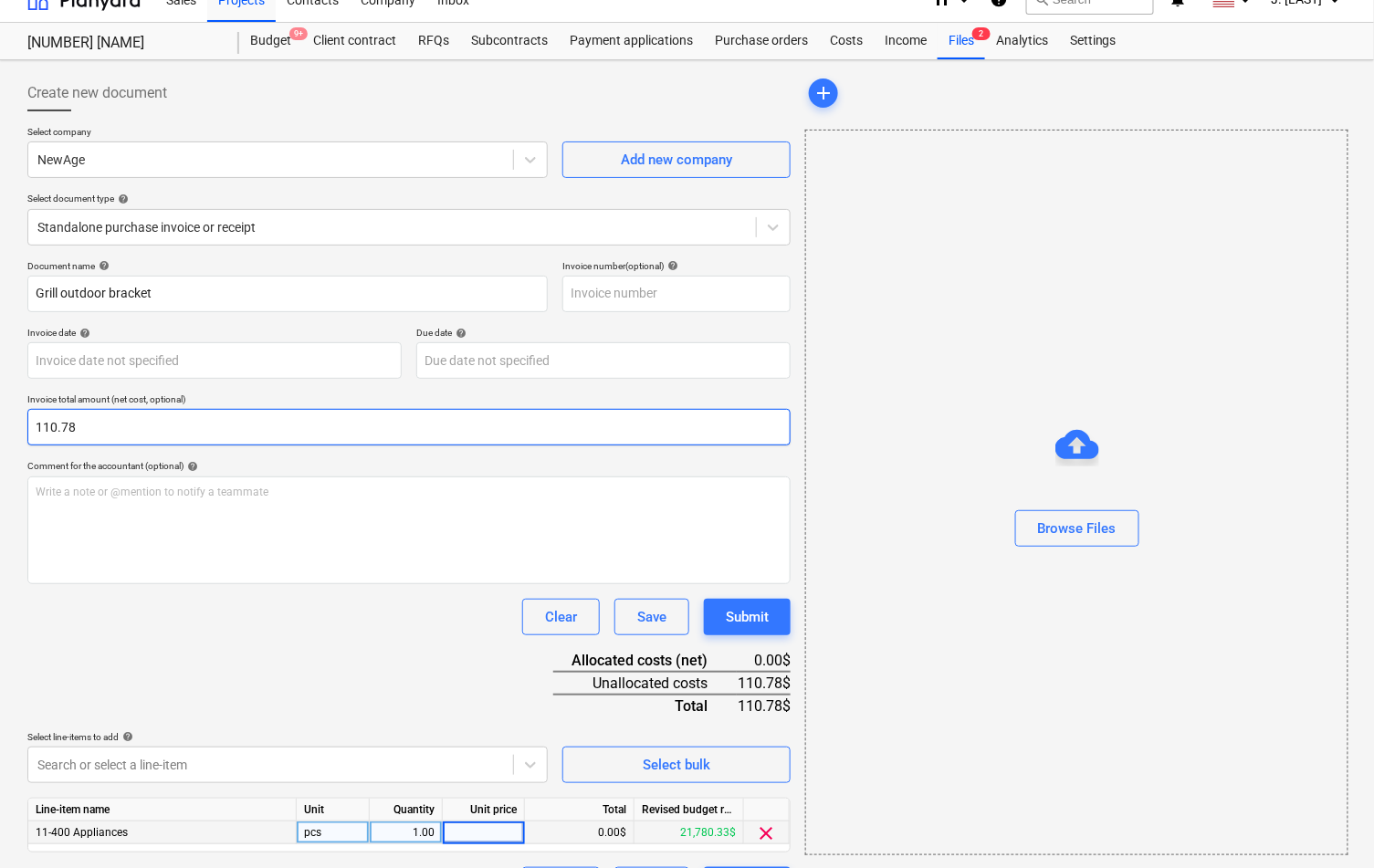 click on "110.78" at bounding box center (409, 427) 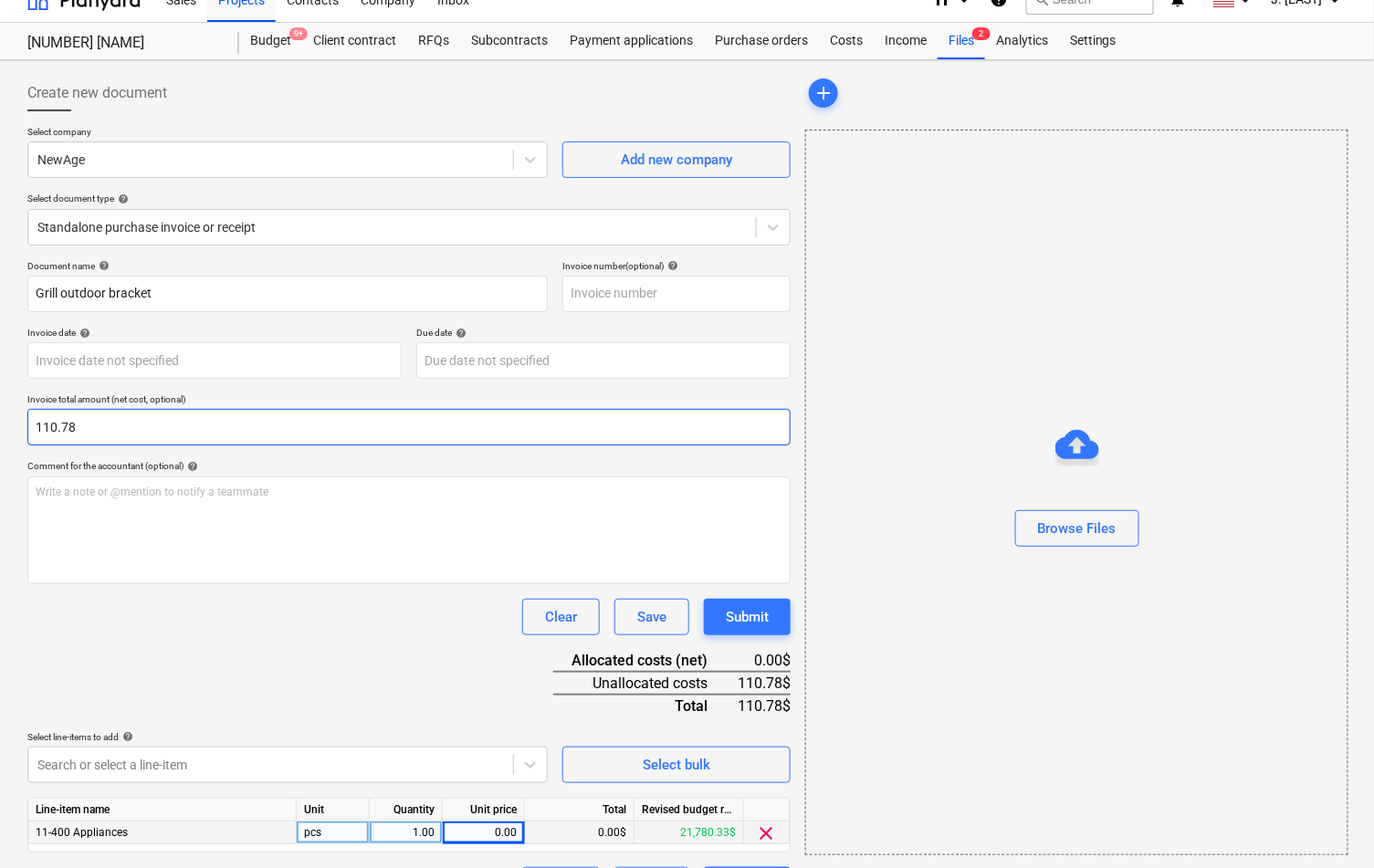 click on "110.78" at bounding box center [409, 427] 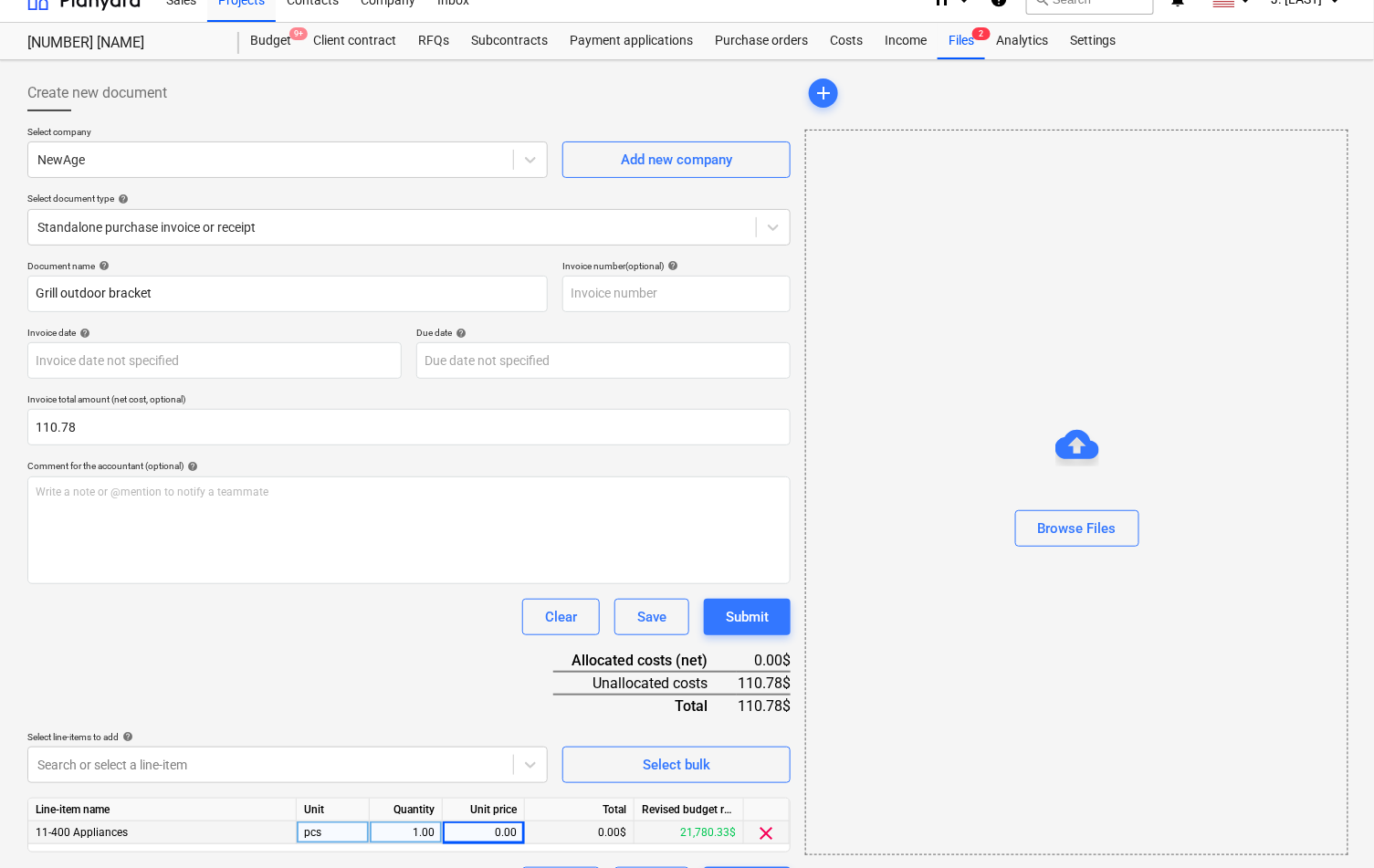 click on "0.00" at bounding box center [483, 832] 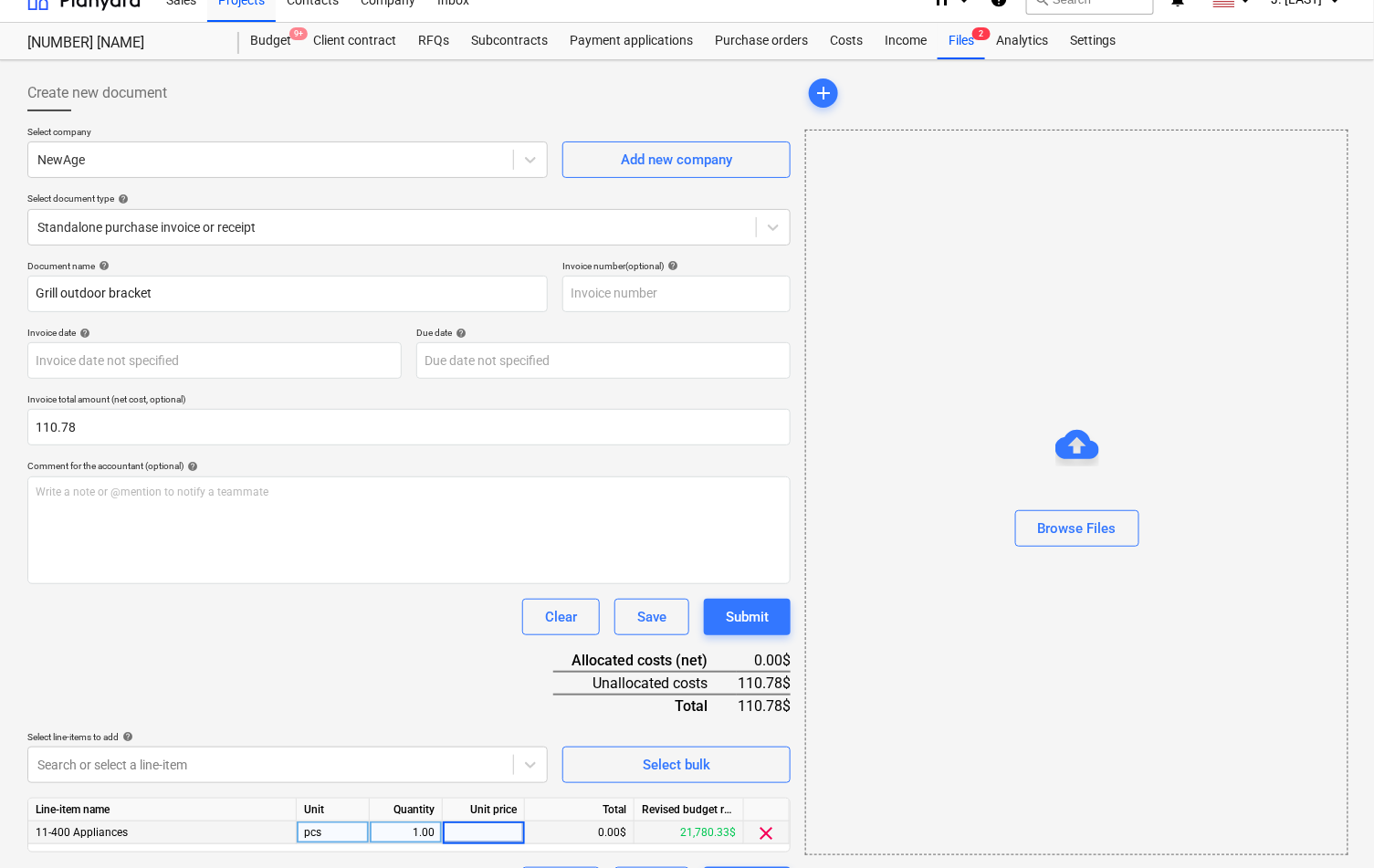 type on "110.78" 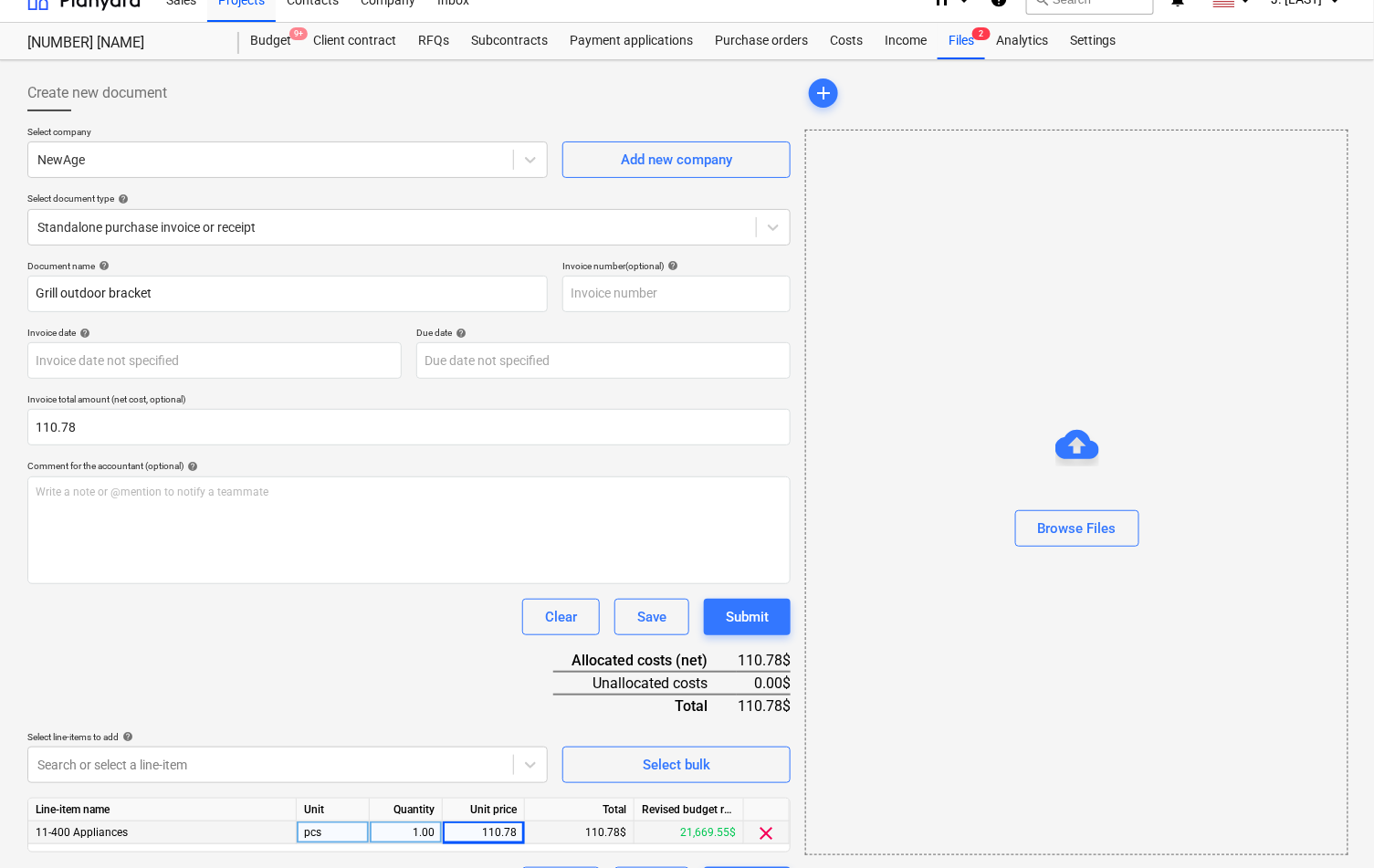 click on "Document name help Grill outdoor bracket Invoice number  (optional) help Invoice date help Press the down arrow key to interact with the calendar and
select a date. Press the question mark key to get the keyboard shortcuts for changing dates. Due date help Press the down arrow key to interact with the calendar and
select a date. Press the question mark key to get the keyboard shortcuts for changing dates. Invoice total amount (net cost, optional) [AMOUNT] Comment for the accountant (optional) help Write a note or @mention to notify a teammate ﻿ Clear Save Submit Allocated costs (net) [AMOUNT]$ Unallocated costs 0.00$ Total [AMOUNT]$ Select line-items to add help Search or select a line-item Select bulk Line-item name Unit Quantity Unit price Total Revised budget remaining 11-400 Appliances pcs 1.00 [AMOUNT] [AMOUNT]$ 21,669.55$ clear Clear Save Submit" at bounding box center (409, 581) 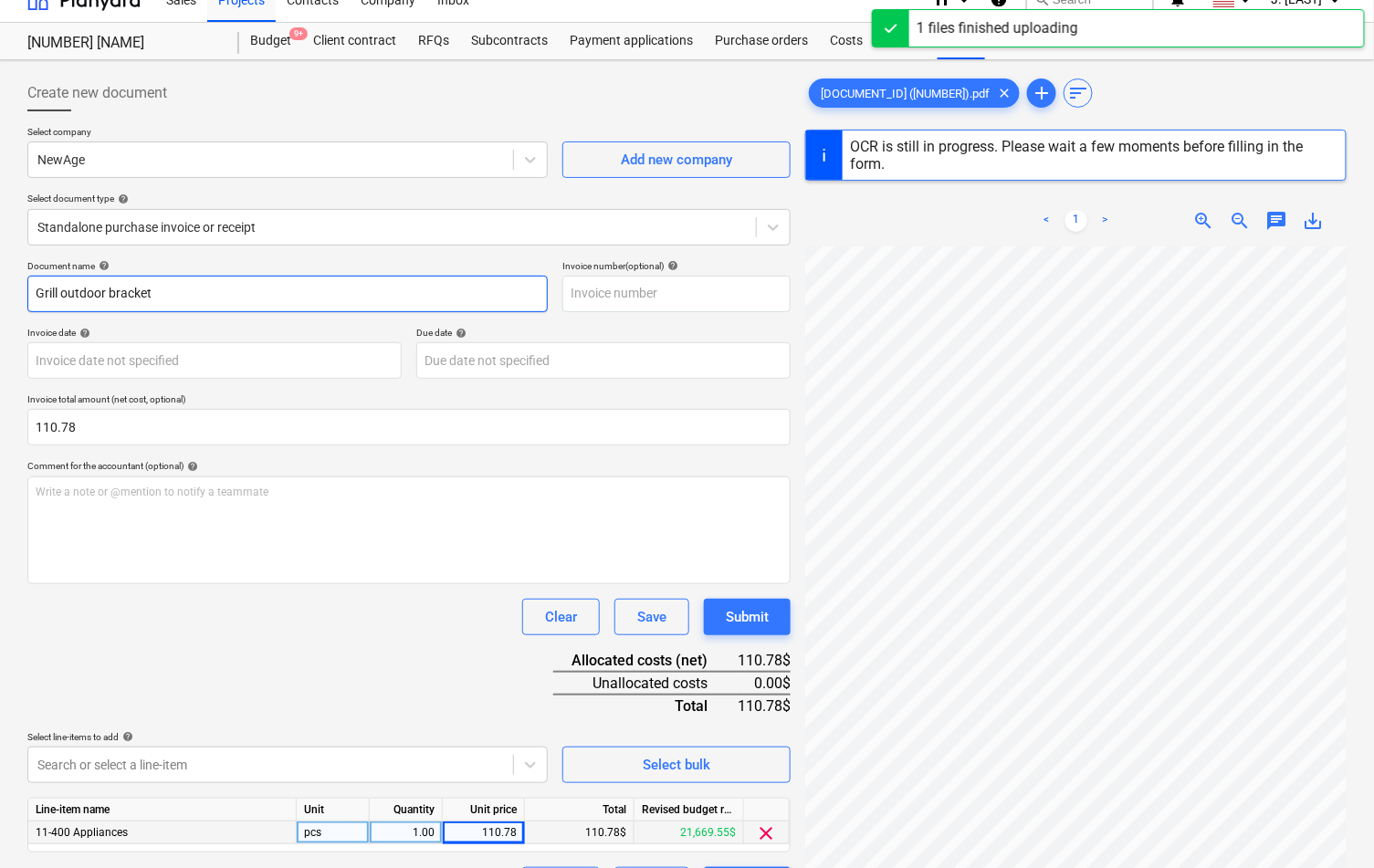 type on "26 May 2025" 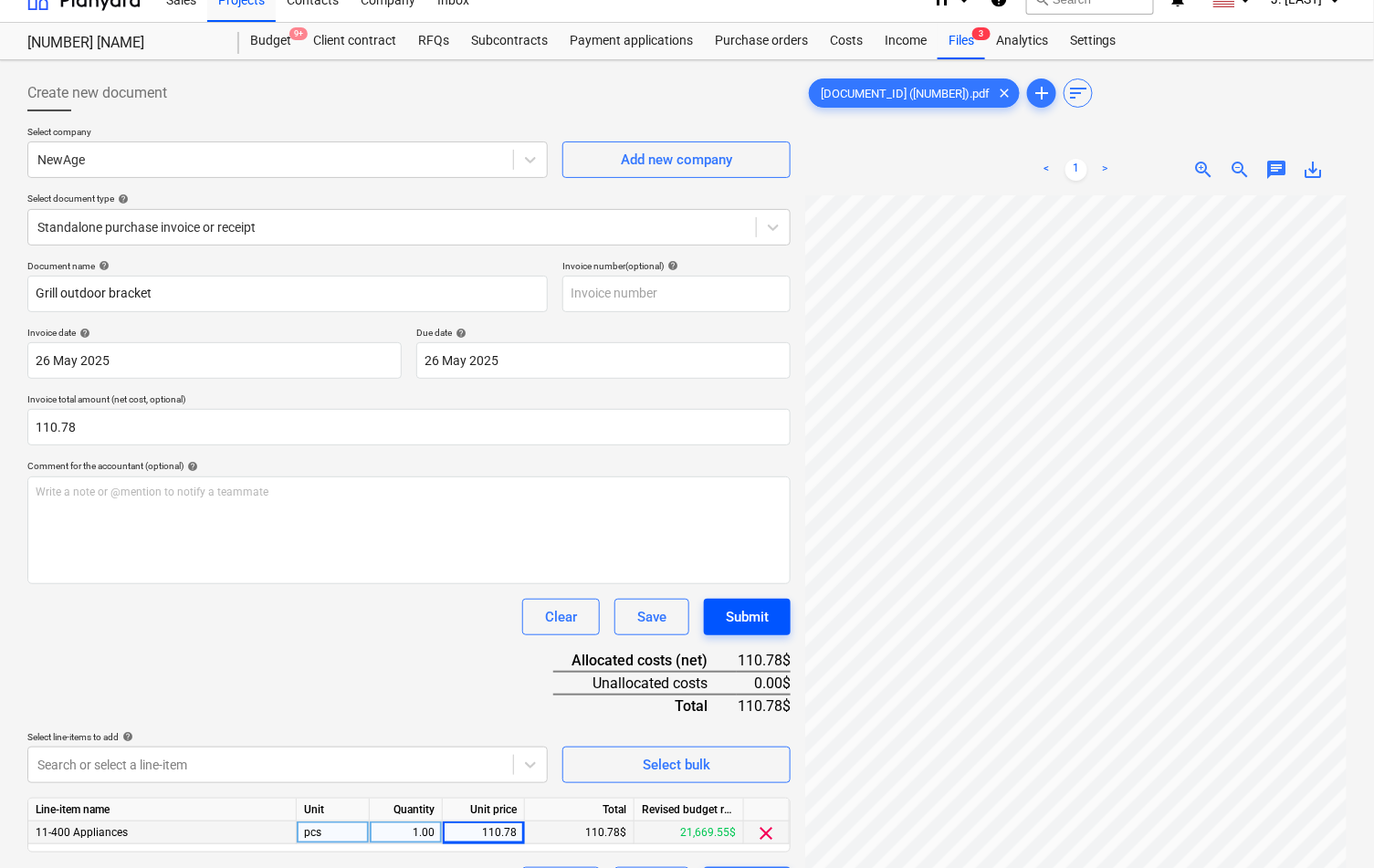 click on "Submit" at bounding box center [747, 617] 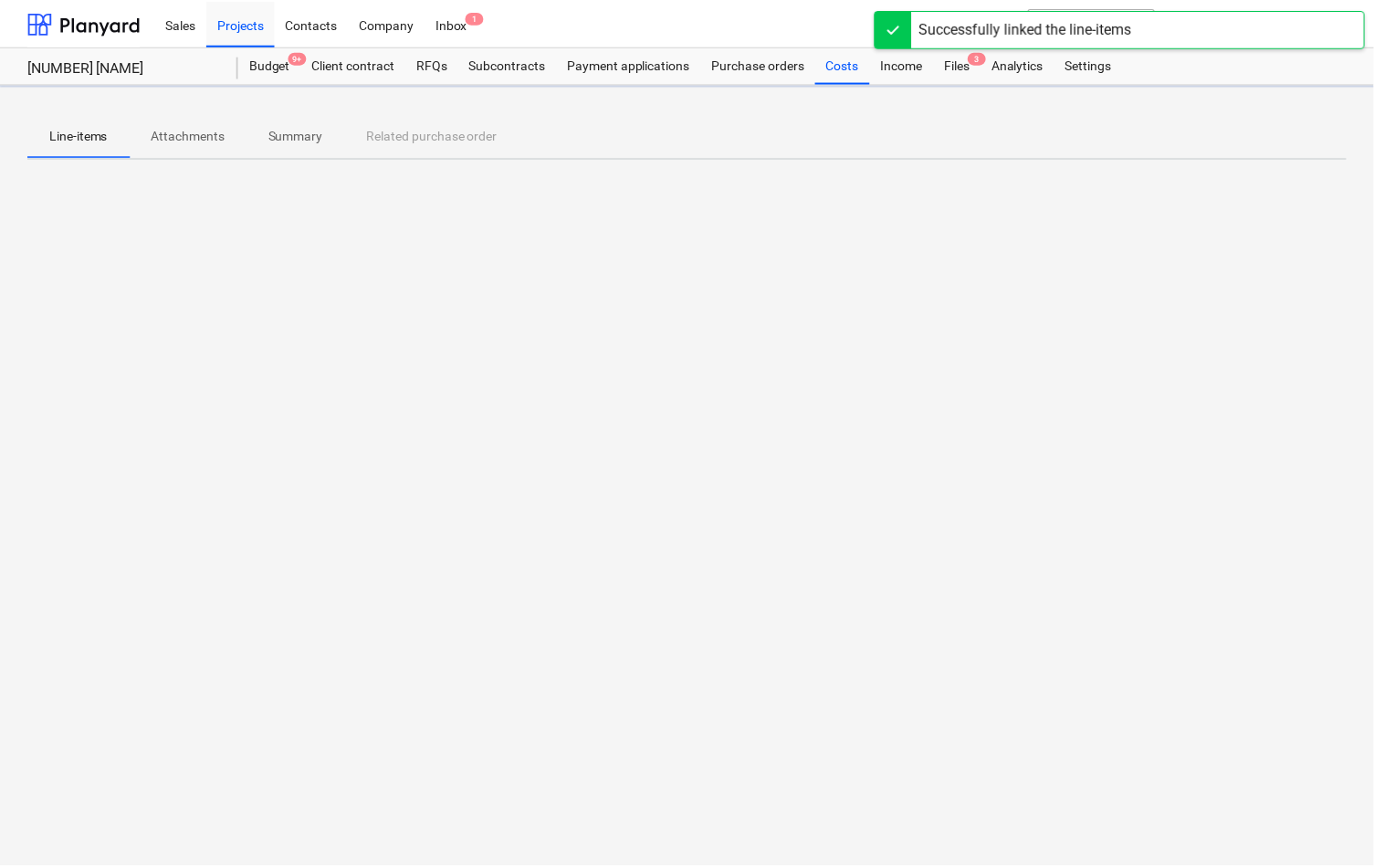 scroll, scrollTop: 0, scrollLeft: 0, axis: both 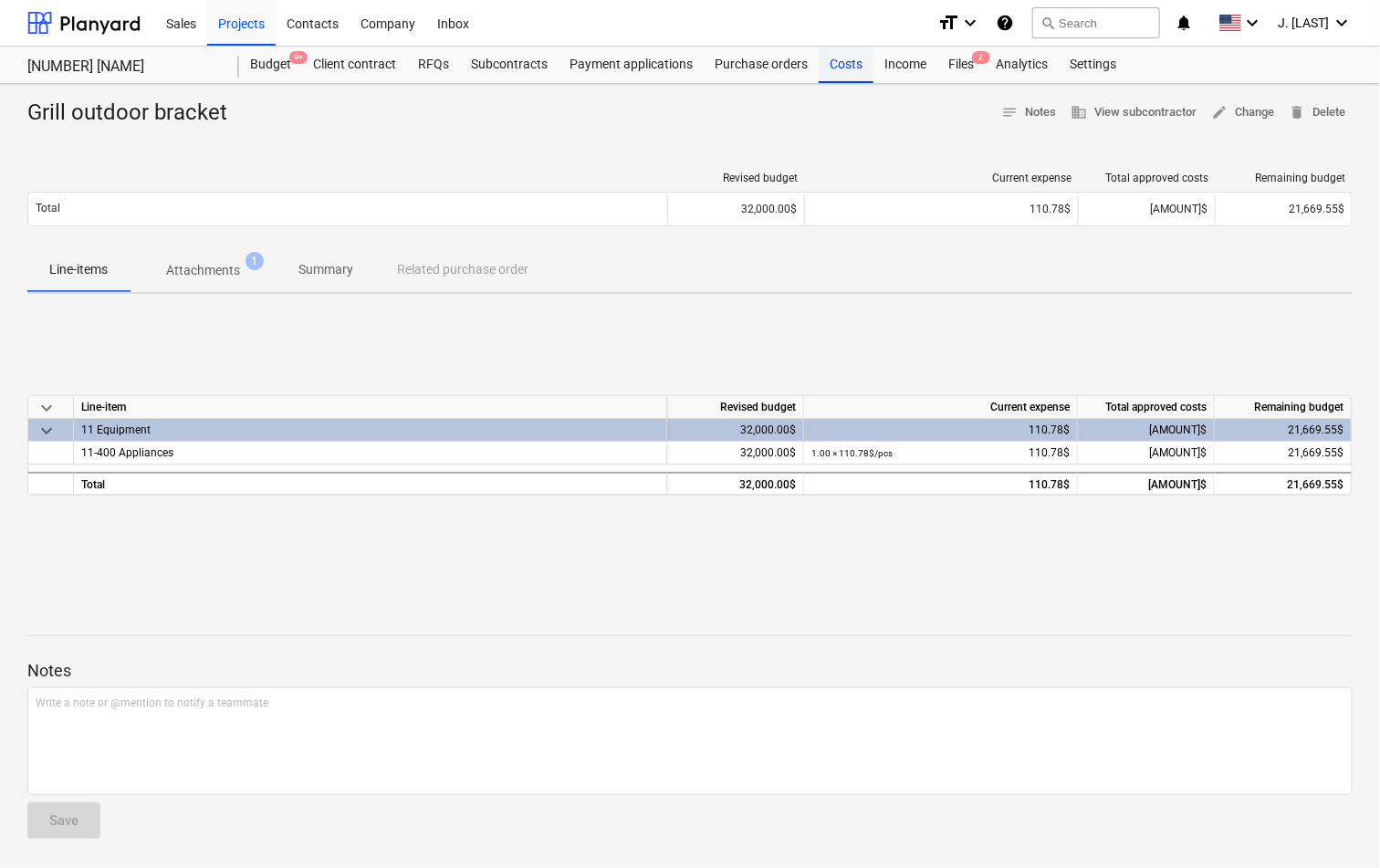 click on "Costs" at bounding box center (846, 65) 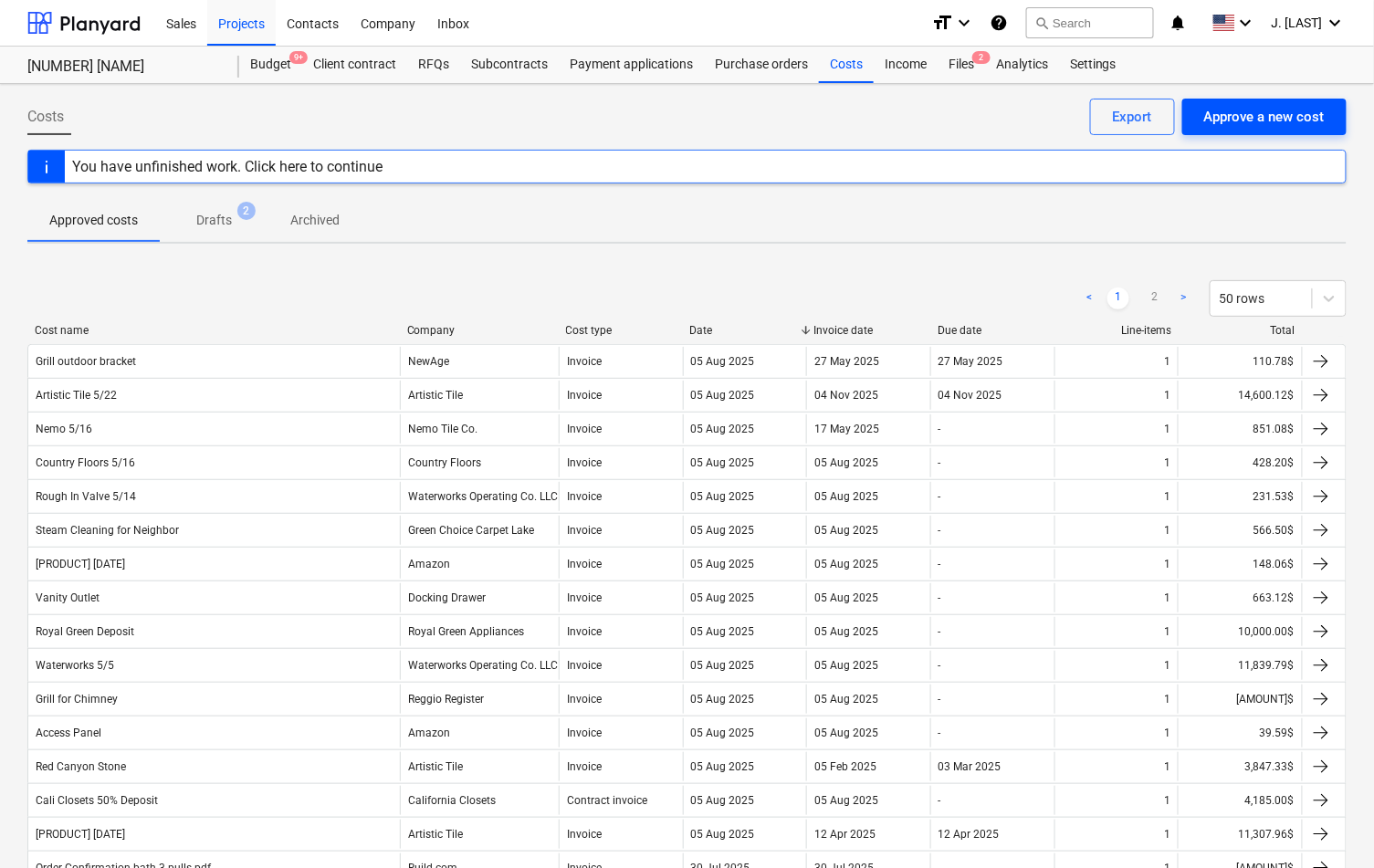 click on "Approve a new cost" at bounding box center (1264, 117) 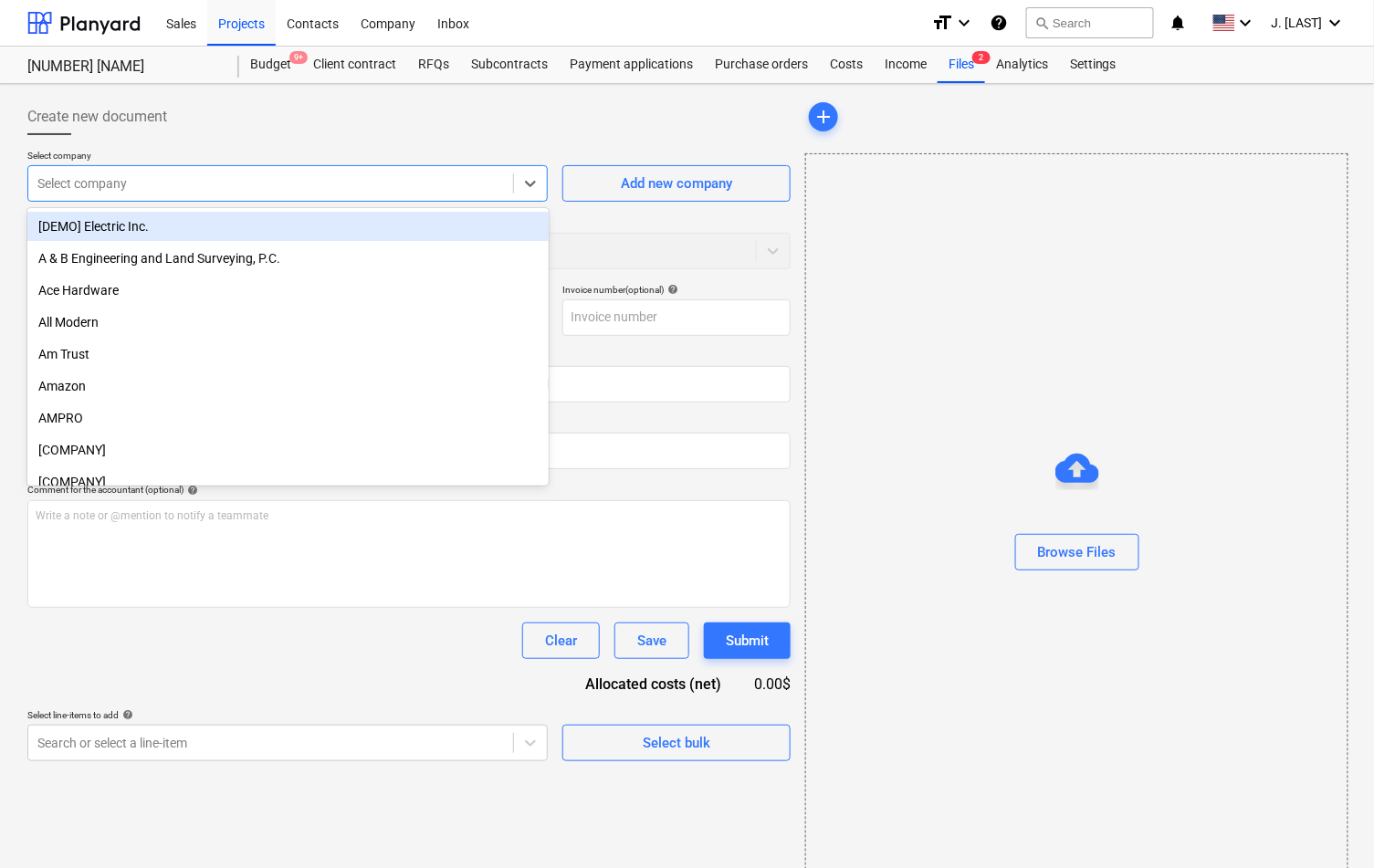 click on "Select company" at bounding box center (270, 183) 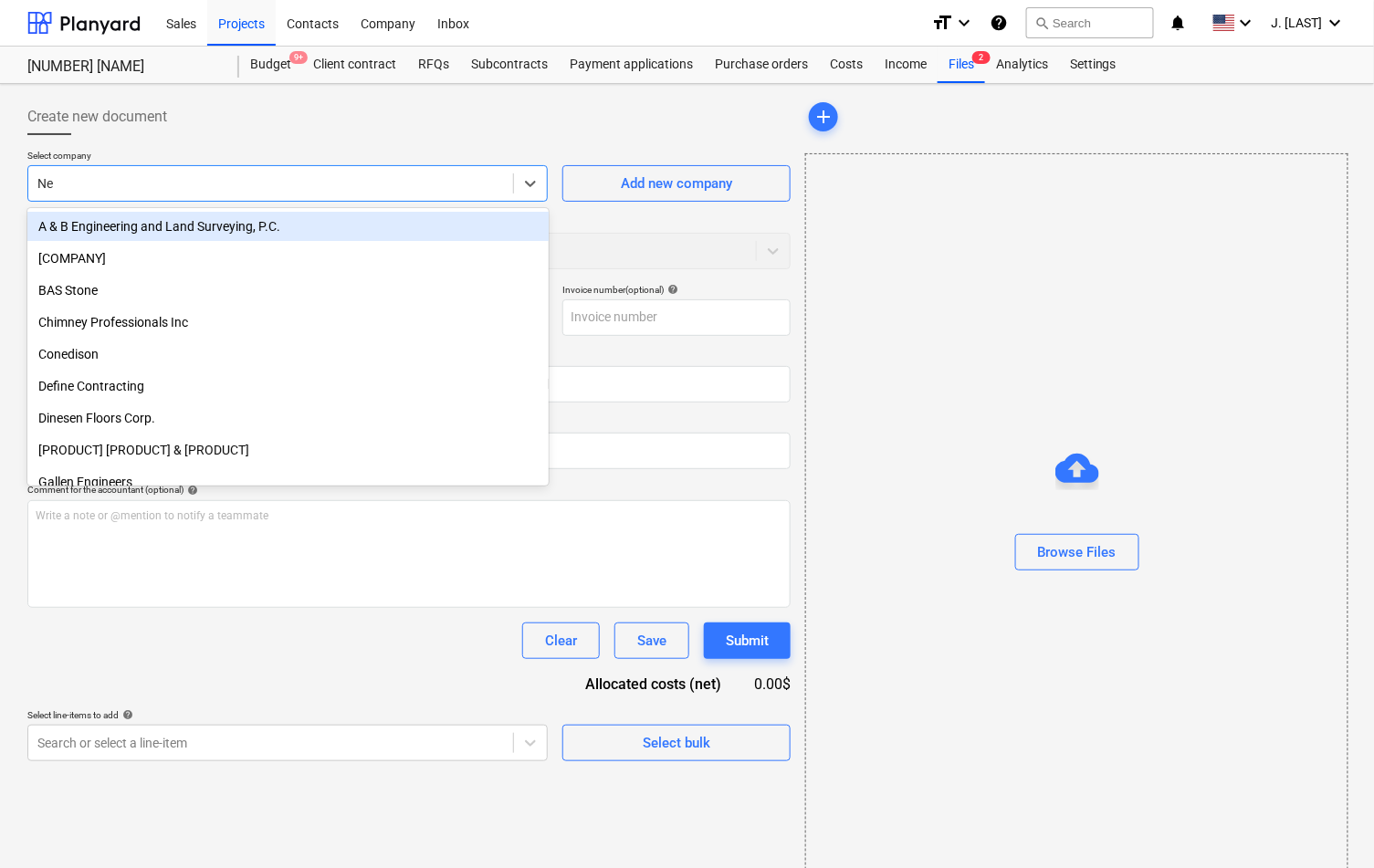 type on "New" 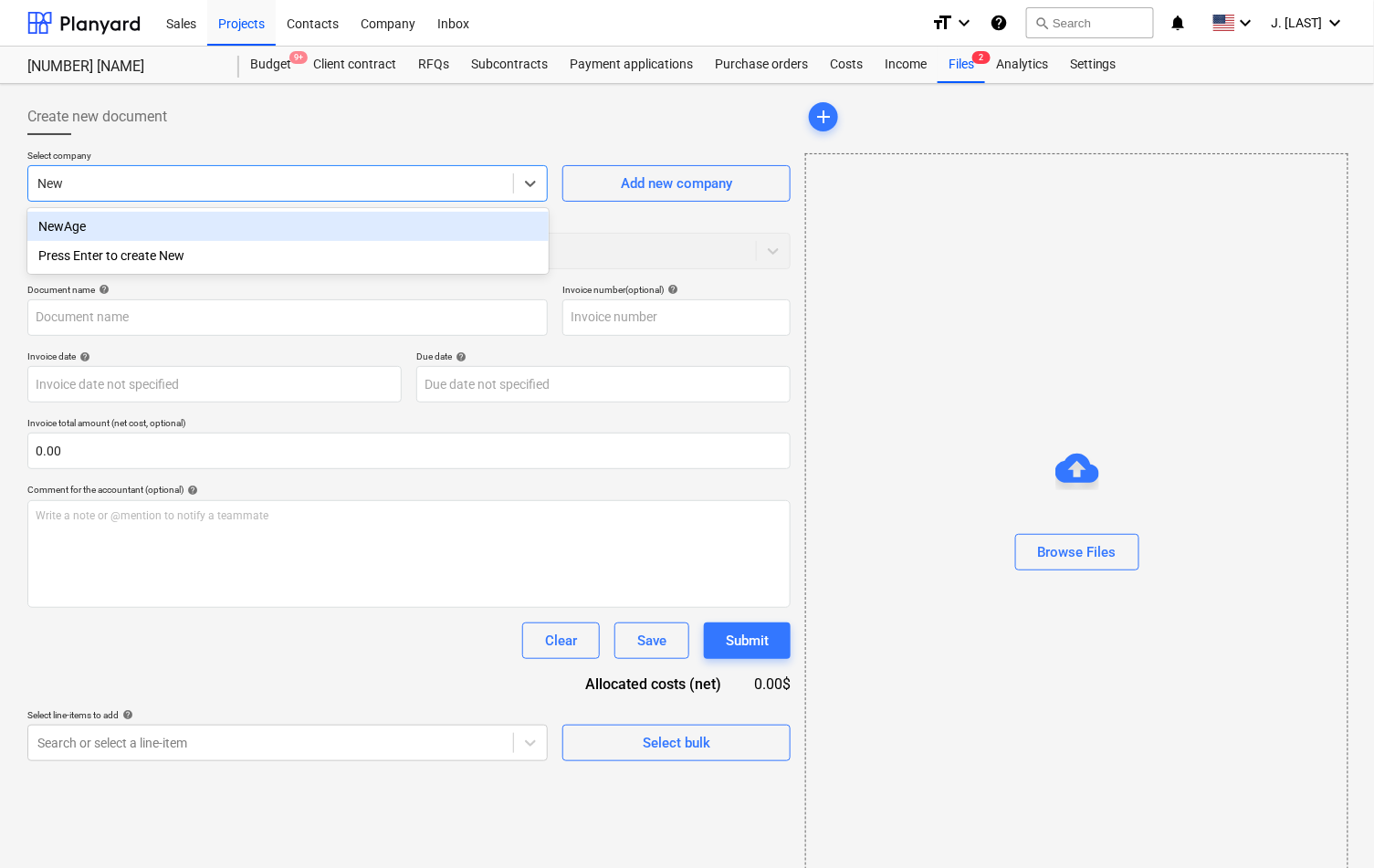 click on "NewAge" at bounding box center [288, 226] 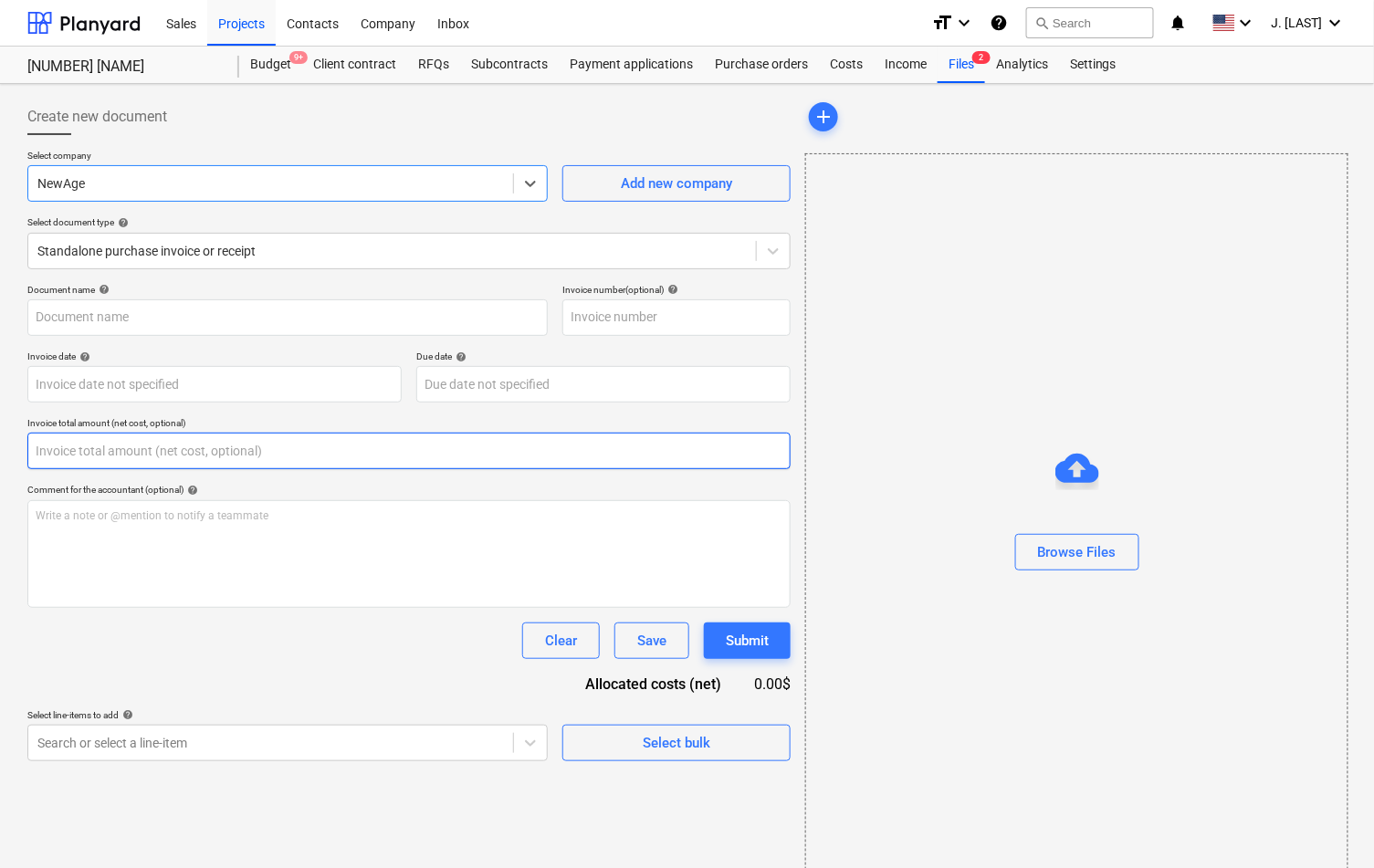 click at bounding box center (409, 451) 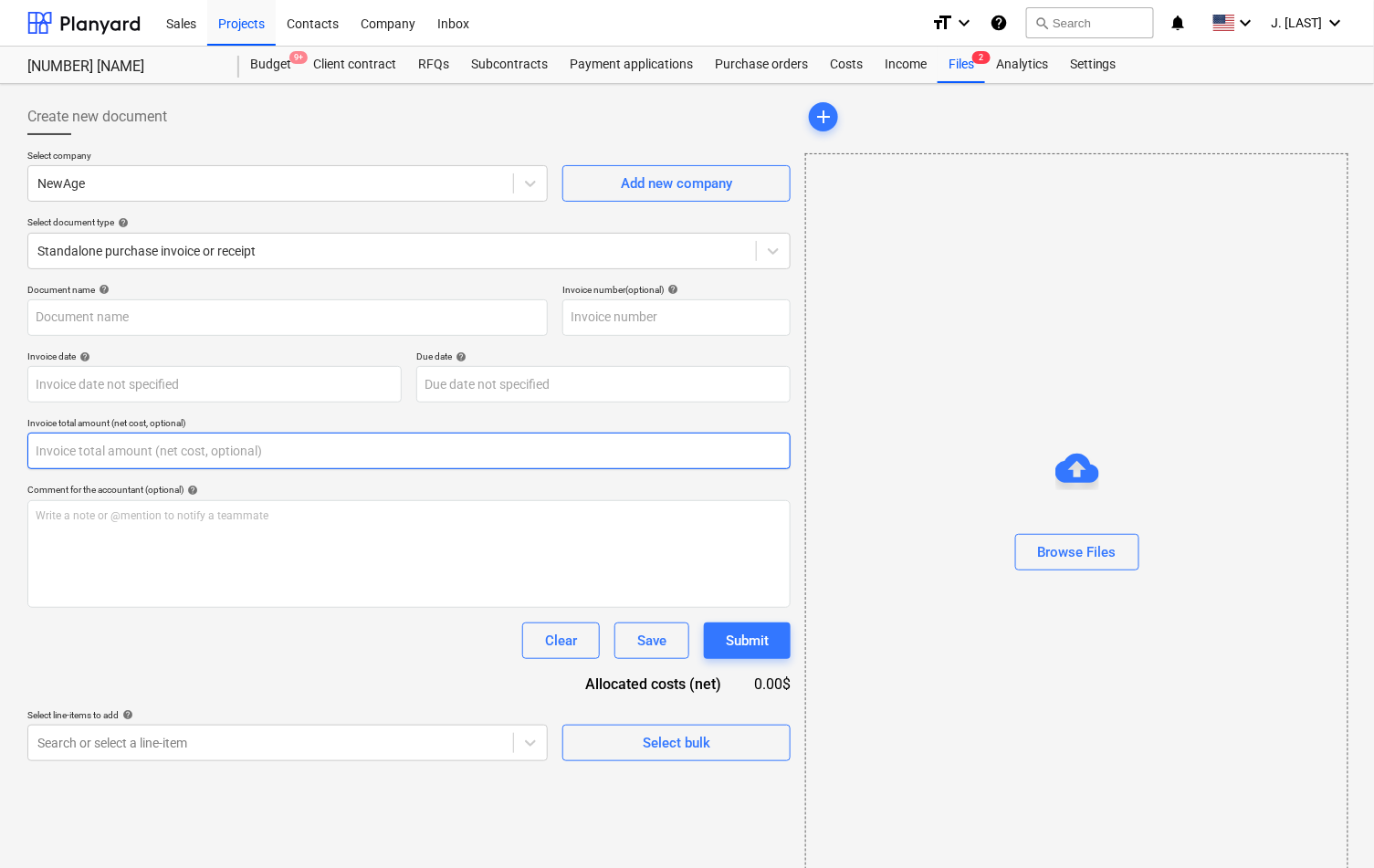 paste on "9,434.91" 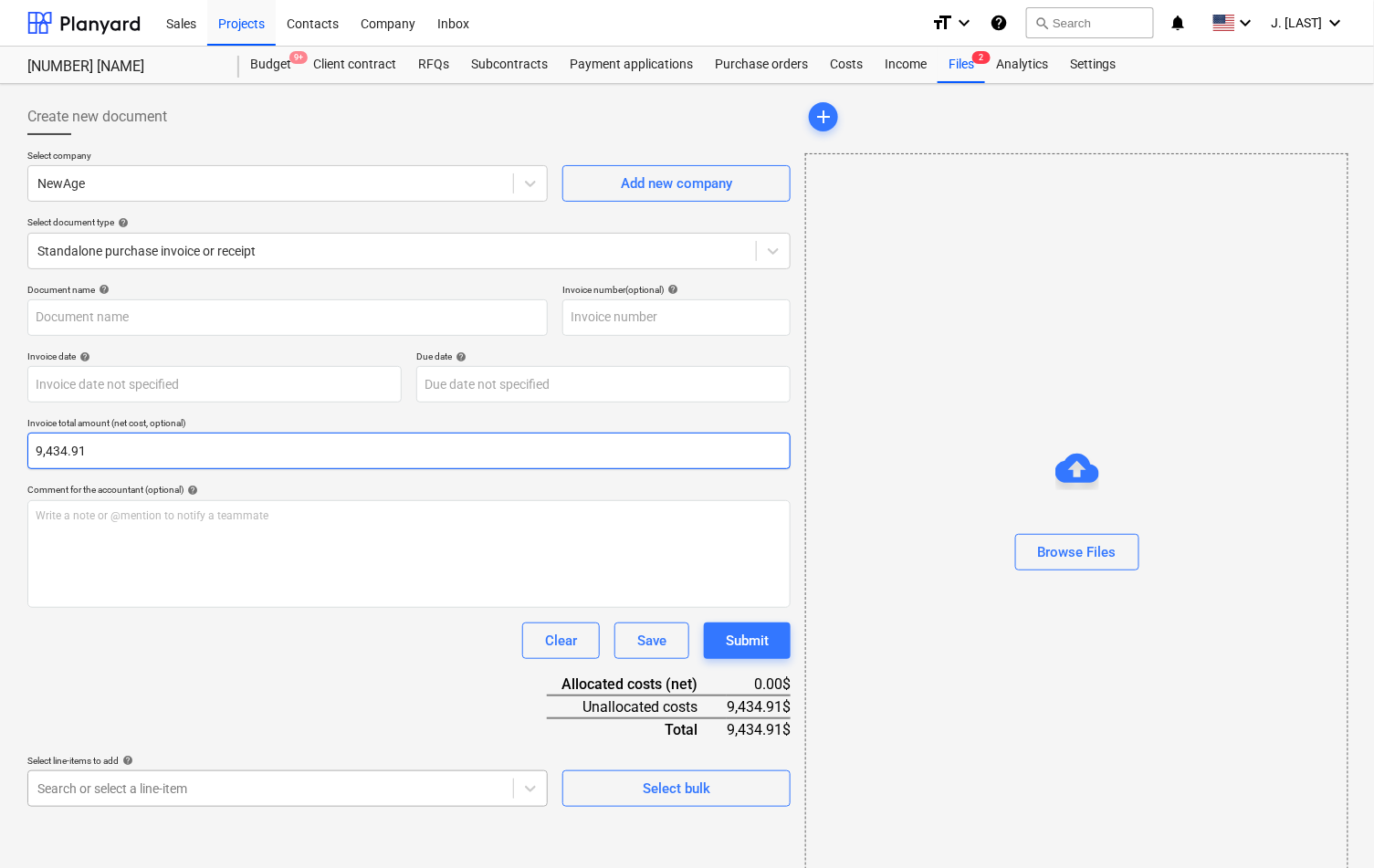 type on "9,434.91" 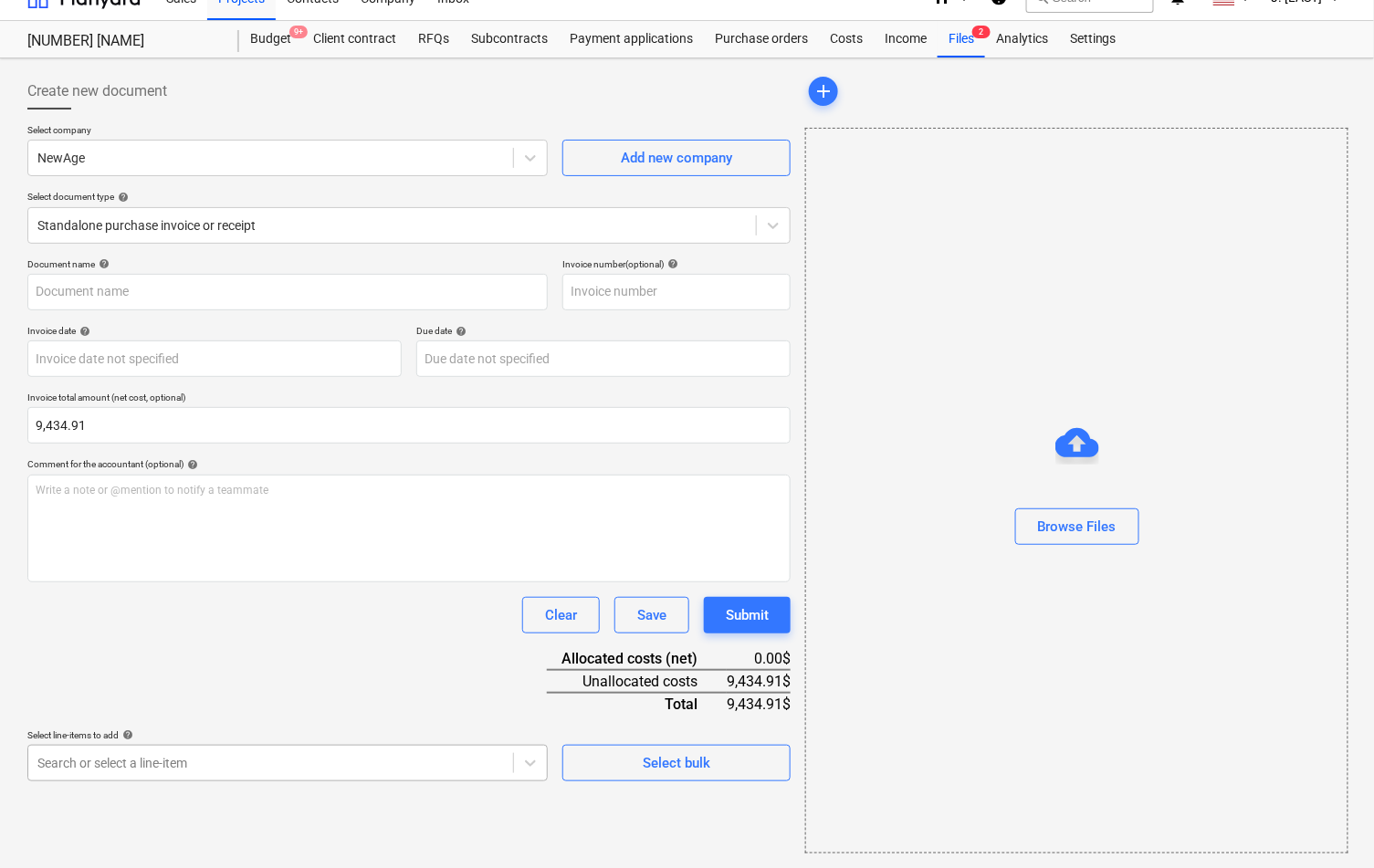 click on "Sales Projects Contacts Company Inbox format_size keyboard_arrow_down help search Search notifications 0 keyboard_arrow_down J. Popky keyboard_arrow_down [NUMBER] [STREET] [NUMBER] [STREET] Budget 9+ Client contract RFQs Subcontracts Payment applications Purchase orders Costs Income Files 2 Analytics Settings Create new document Select company NewAge   Add new company Select document type help Standalone purchase invoice or receipt Document name help Invoice number  (optional) help Invoice date help Press the down arrow key to interact with the calendar and
select a date. Press the question mark key to get the keyboard shortcuts for changing dates. Due date help Press the down arrow key to interact with the calendar and
select a date. Press the question mark key to get the keyboard shortcuts for changing dates. Invoice total amount (net cost, optional) 9,434.91 Comment for the accountant (optional) help Write a note or @mention to teammate ﻿ Clear Save Submit Allocated costs (net) 0.00$ Unallocated costs" at bounding box center [687, 408] 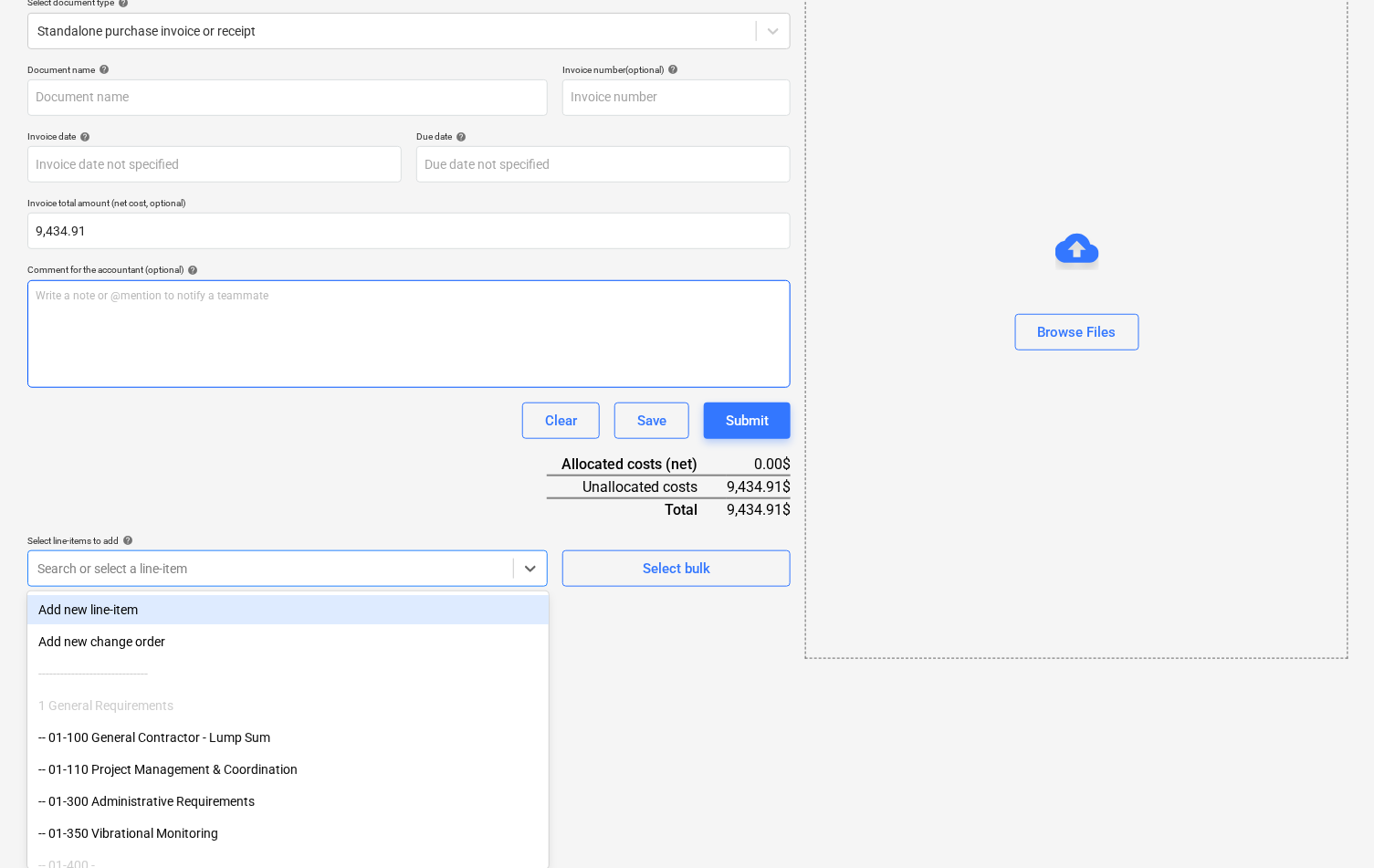 scroll, scrollTop: 24, scrollLeft: 0, axis: vertical 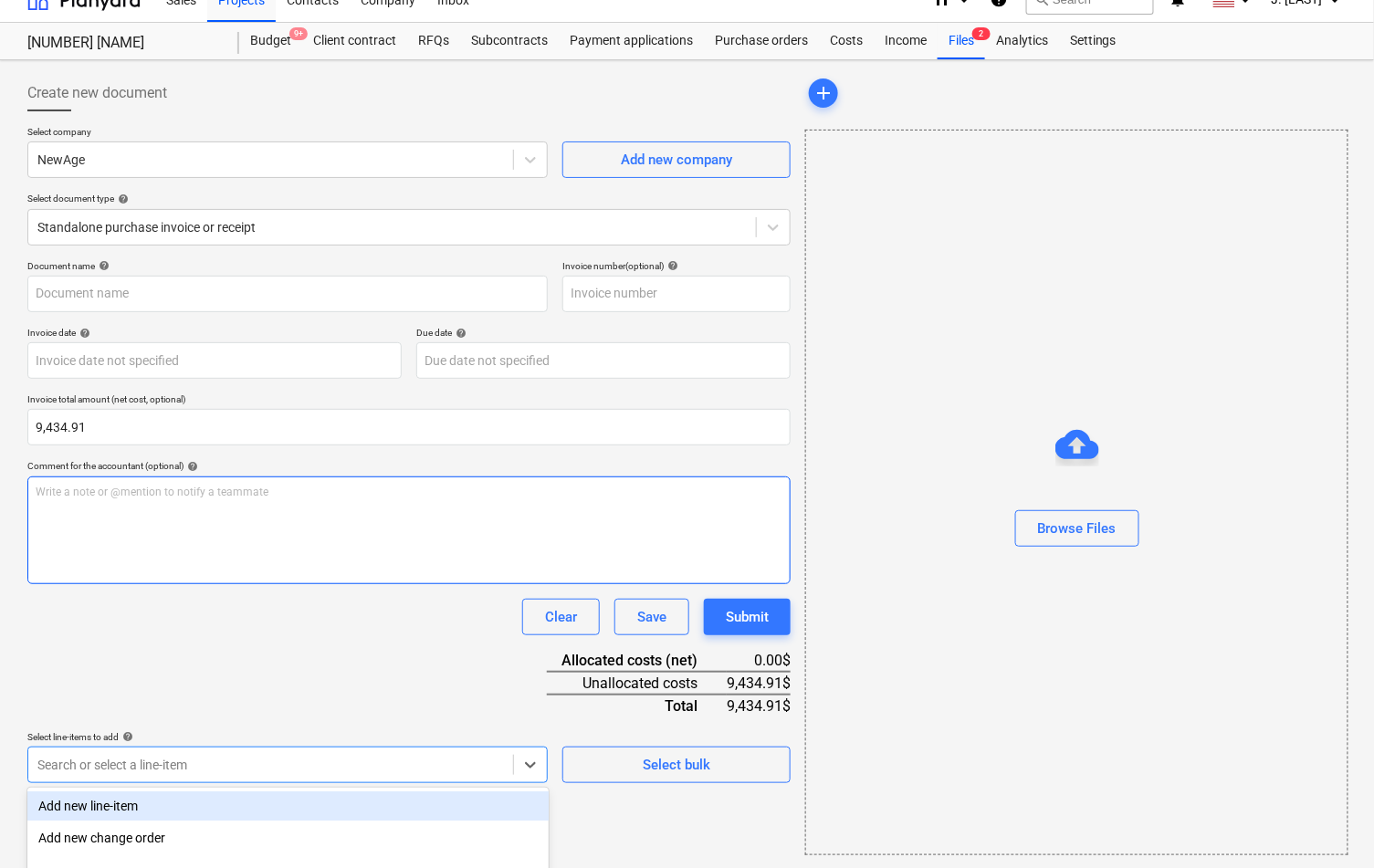 click on "Document name help Invoice number  (optional) help Invoice date help Press the down arrow key to interact with the calendar and
select a date. Press the question mark key to get the keyboard shortcuts for changing dates. Due date help Press the down arrow key to interact with the calendar and
select a date. Press the question mark key to get the keyboard shortcuts for changing dates. Invoice total amount (net cost, optional) 9,434.91 Comment for the accountant (optional) help Write a note or @mention to notify a teammate ﻿ Clear Save Submit Allocated costs (net) 0.00$ Unallocated costs 9,434.91$ Total 9,434.91$ Select line-items to add help option Add new line-item focused, 1 of 93. 93 results available. Use Up and Down to choose options, press Enter to select the currently focused option, press Escape to exit the menu, press Tab to select the option and exit the menu. Search or select a line-item Select bulk" at bounding box center (409, 521) 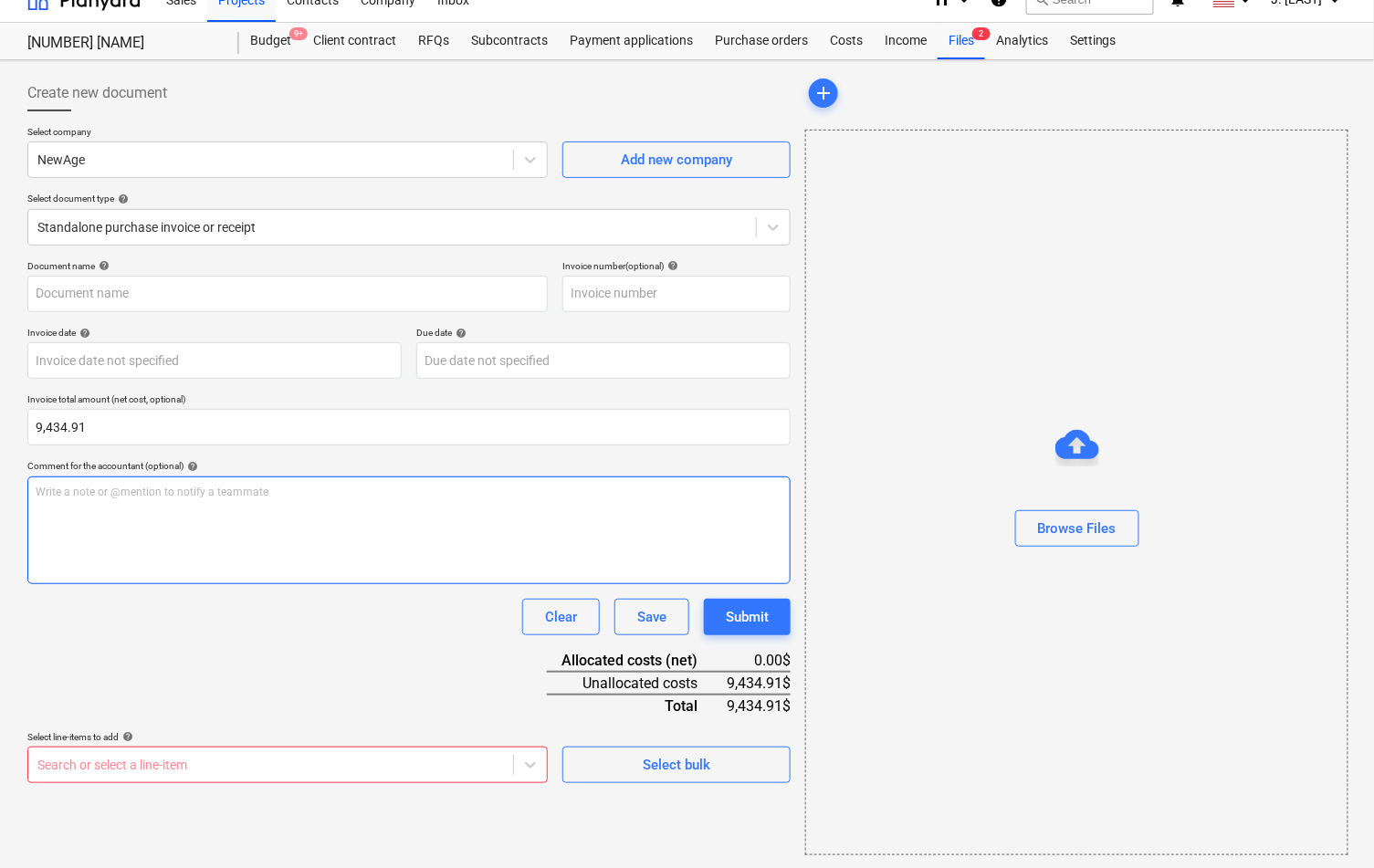 click on "Write a note or @mention to notify a teammate ﻿" at bounding box center [409, 492] 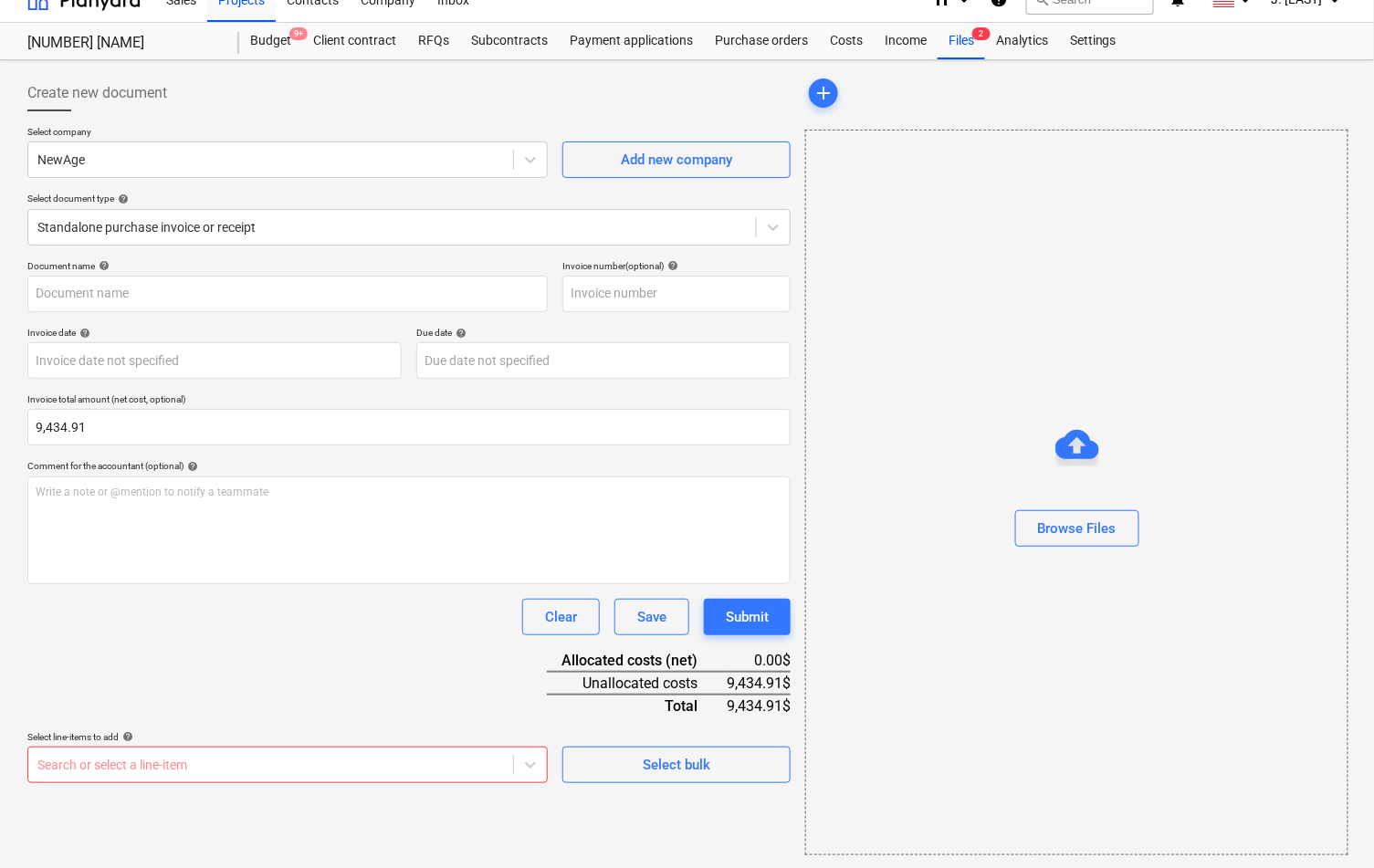 click on "Sales Projects Contacts Company Inbox format_size keyboard_arrow_down help search Search notifications 0 keyboard_arrow_down J. Popky keyboard_arrow_down [NUMBER] [STREET] [NUMBER] [STREET] Budget 9+ Client contract RFQs Subcontracts Payment applications Purchase orders Costs Income Files 2 Analytics Settings Create new document Select company NewAge   Add new company Select document type help Standalone purchase invoice or receipt Document name help Invoice number  (optional) help Invoice date help Press the down arrow key to interact with the calendar and
select a date. Press the question mark key to get the keyboard shortcuts for changing dates. Due date help Press the down arrow key to interact with the calendar and
select a date. Press the question mark key to get the keyboard shortcuts for changing dates. Invoice total amount (net cost, optional) 9,434.91 Comment for the accountant (optional) help Write a note or @mention to teammate ﻿ Clear Save Submit Allocated costs (net) 0.00$ Unallocated costs" at bounding box center (687, 410) 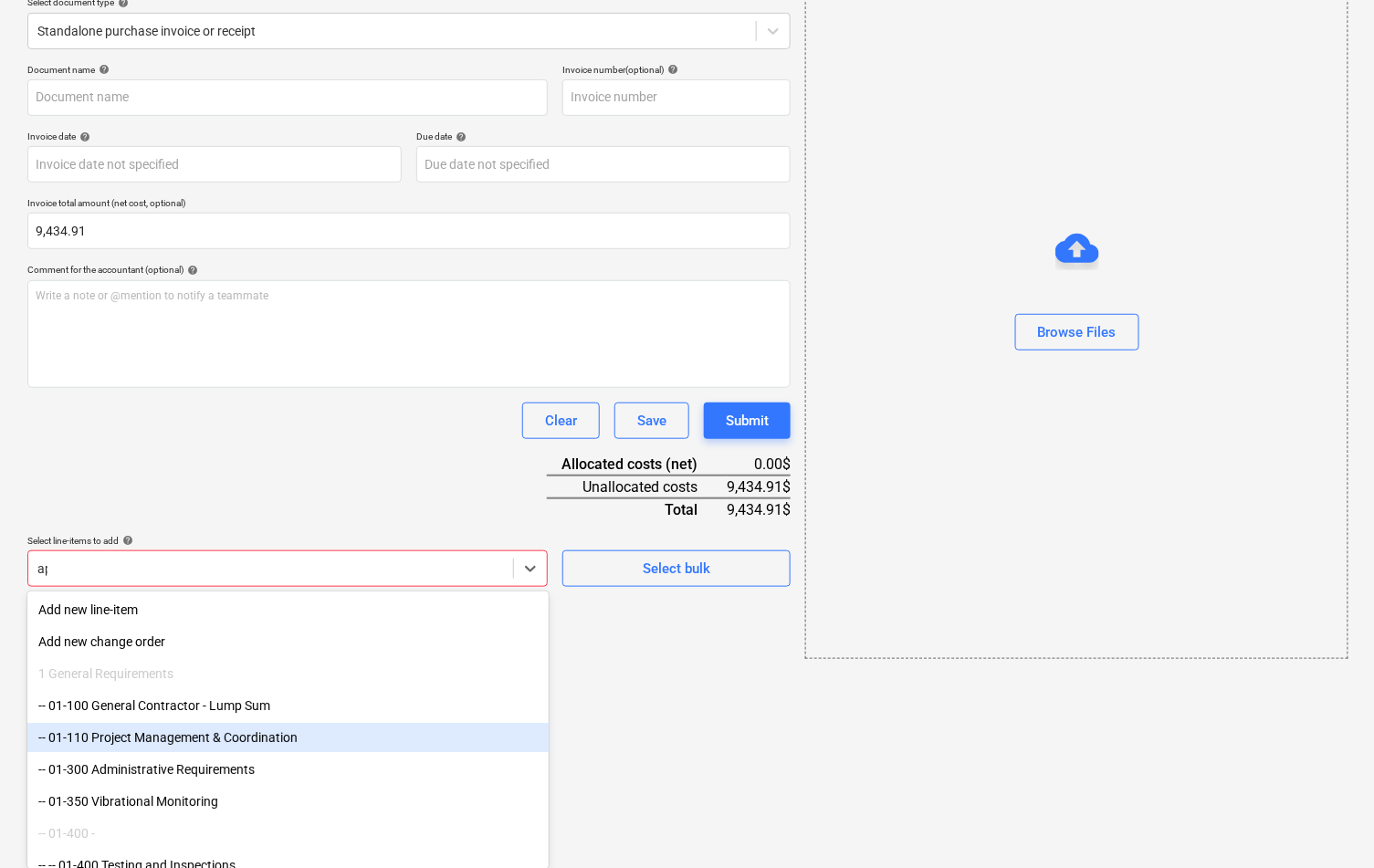 scroll, scrollTop: 24, scrollLeft: 0, axis: vertical 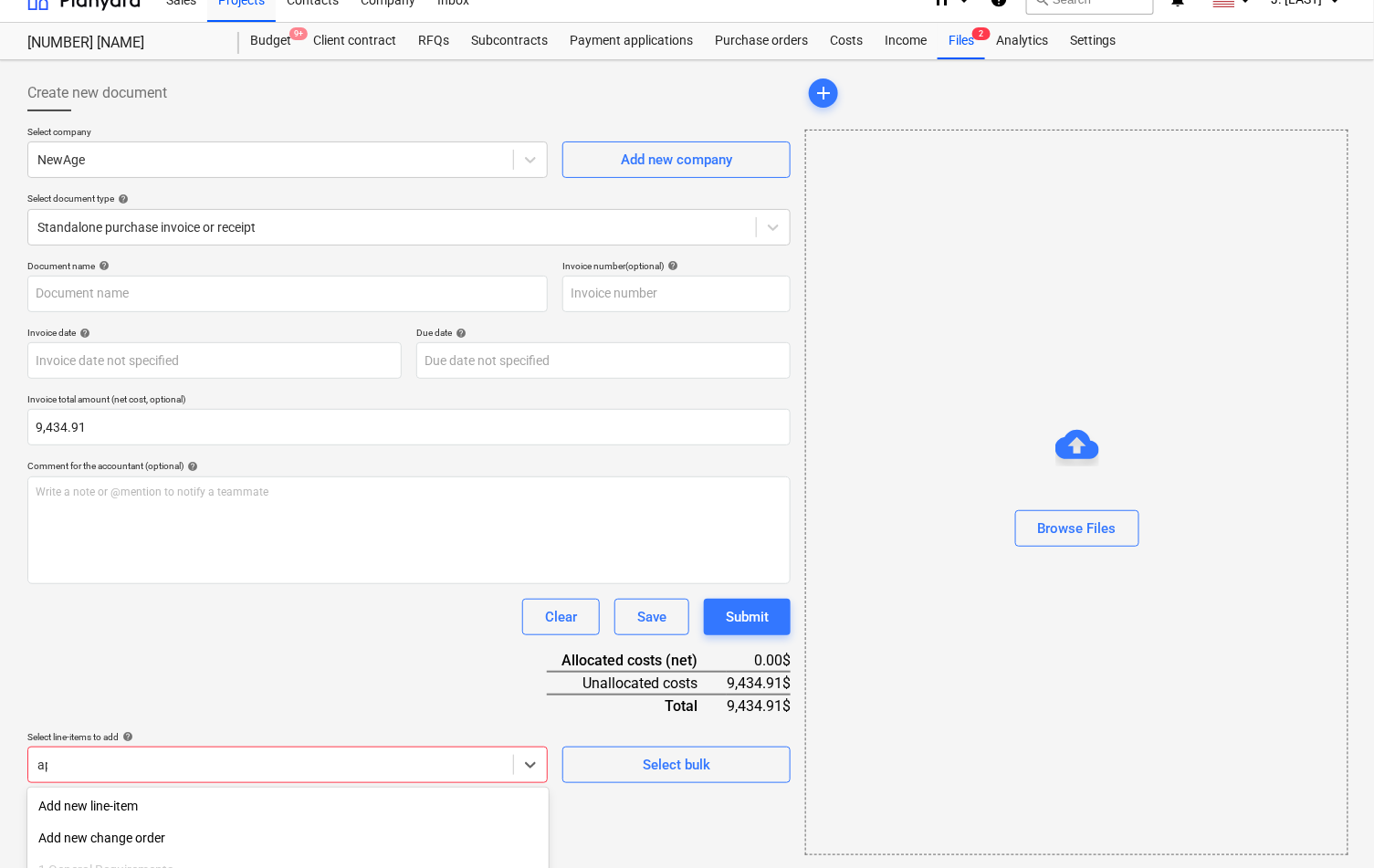 type on "appl" 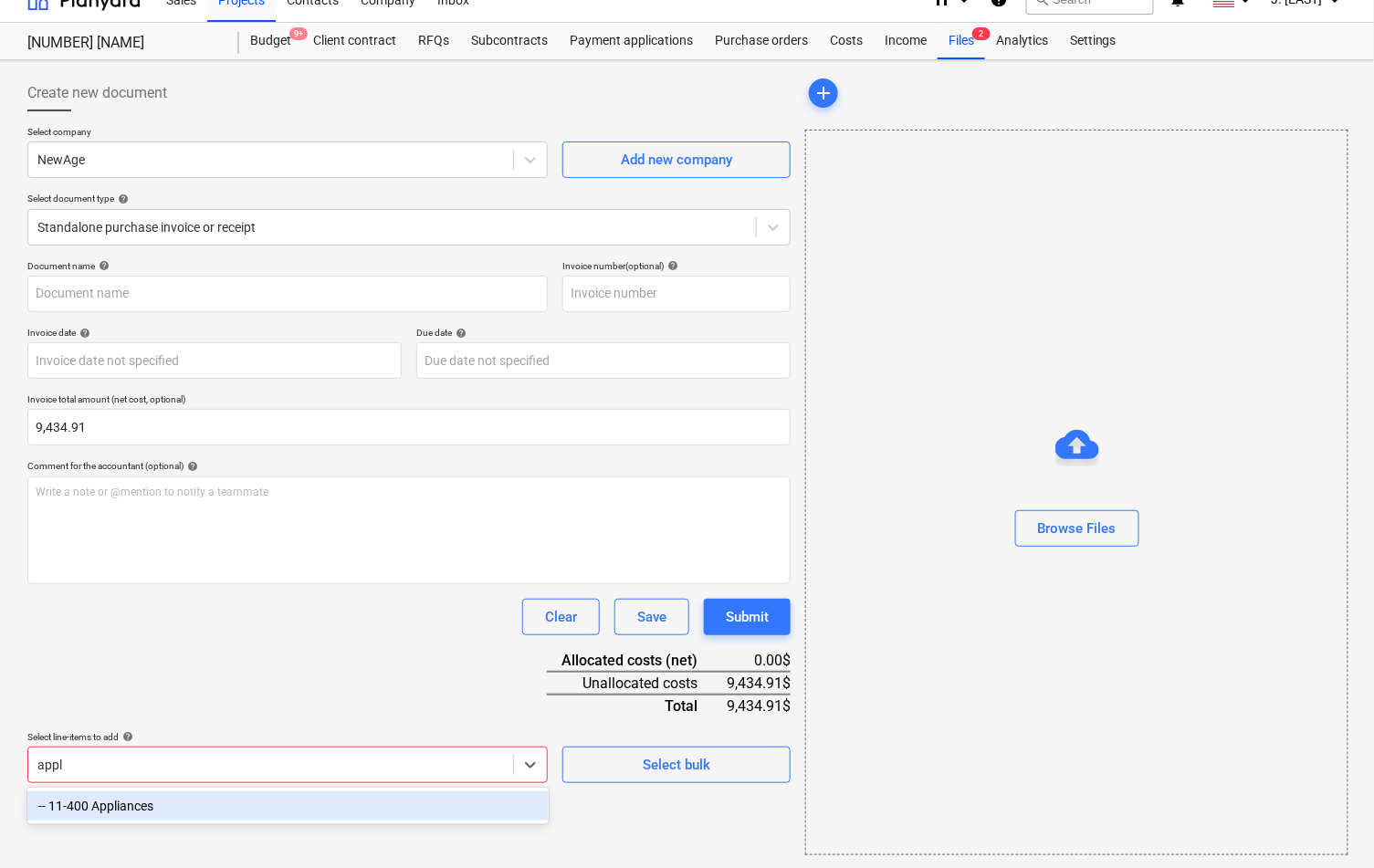 click on "--  11-400 Appliances" at bounding box center (288, 806) 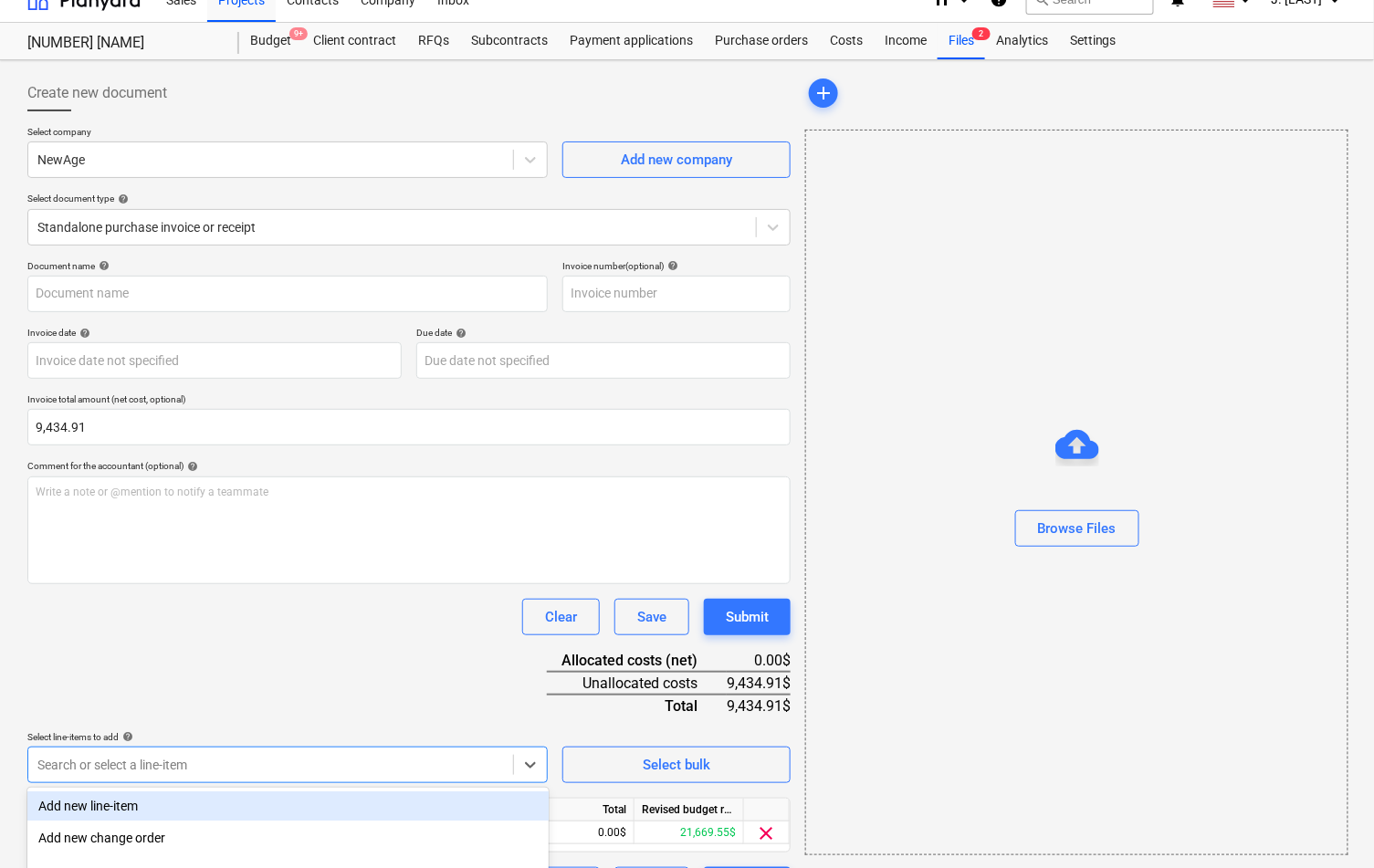 click on "Document name help Invoice number  (optional) help Invoice date help Press the down arrow key to interact with the calendar and
select a date. Press the question mark key to get the keyboard shortcuts for changing dates. Due date help Press the down arrow key to interact with the calendar and
select a date. Press the question mark key to get the keyboard shortcuts for changing dates. Invoice total amount (net cost, optional) 9,434.91 Comment for the accountant (optional) help Write a note or @mention to notify a teammate ﻿ Clear Save Submit Allocated costs (net) 0.00$ Unallocated costs 9,434.91$ Total 9,434.91$ Select line-items to add help option --  11-400 Appliances, selected. option Add new line-item focused, 1 of 91. 91 results available. Use Up and Down to choose options, press Enter to select the currently focused option, press Escape to exit the menu, press Tab to select the option and exit the menu. Search or select a line-item Select bulk Line-item name Unit Quantity Unit price Total 0.00 0.00" at bounding box center (409, 581) 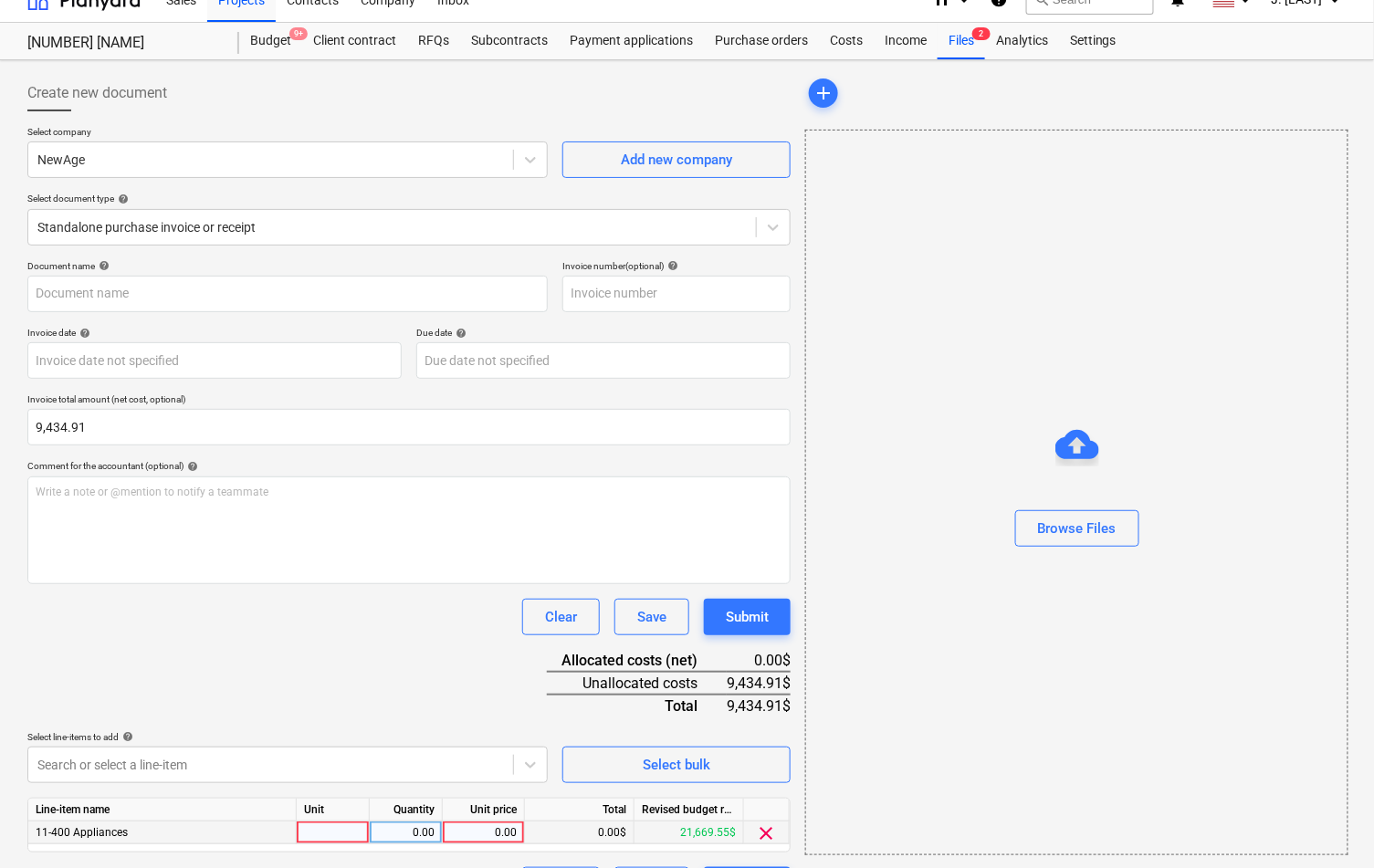 click on "0.00" at bounding box center [483, 832] 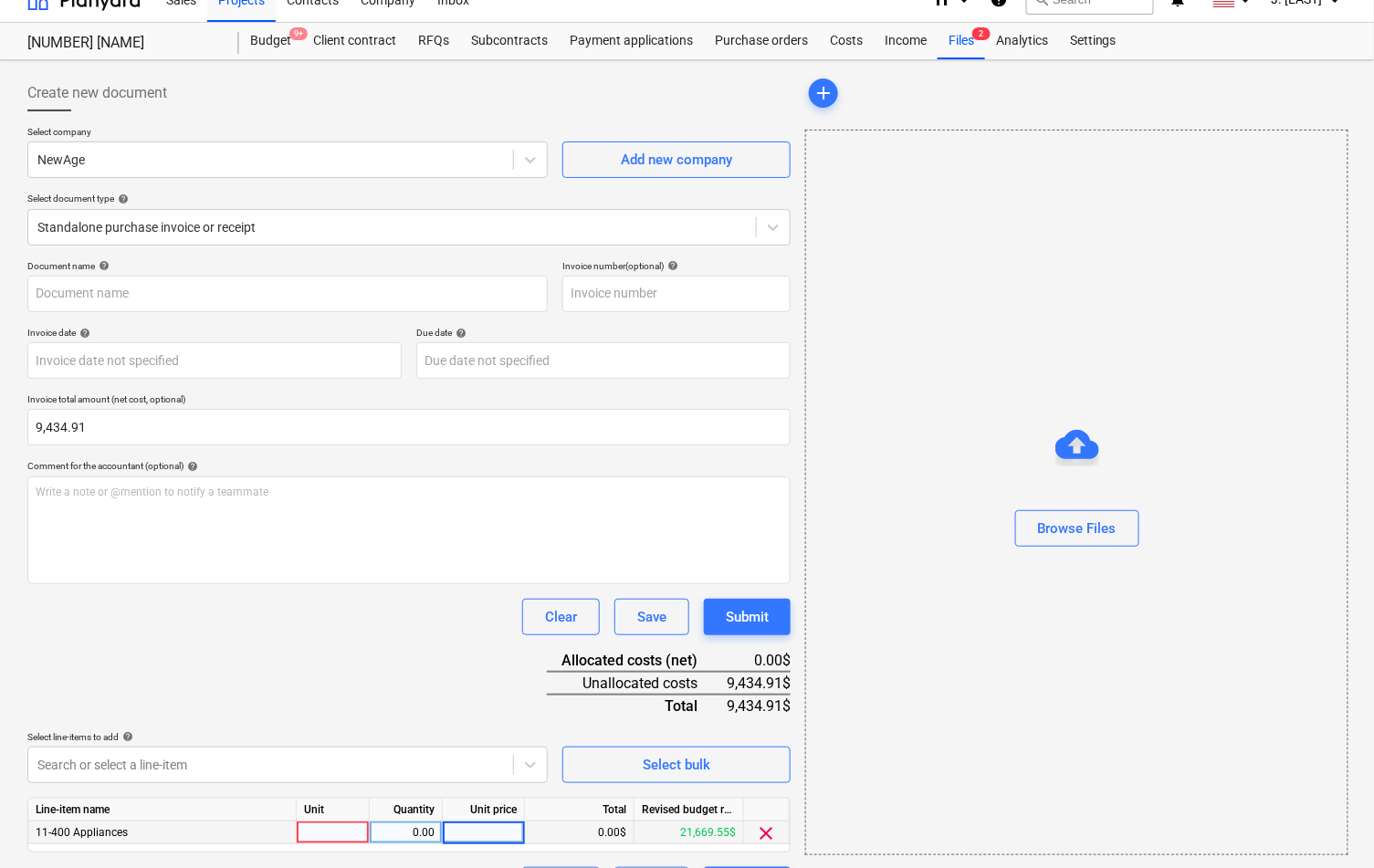 type on "9,434.91" 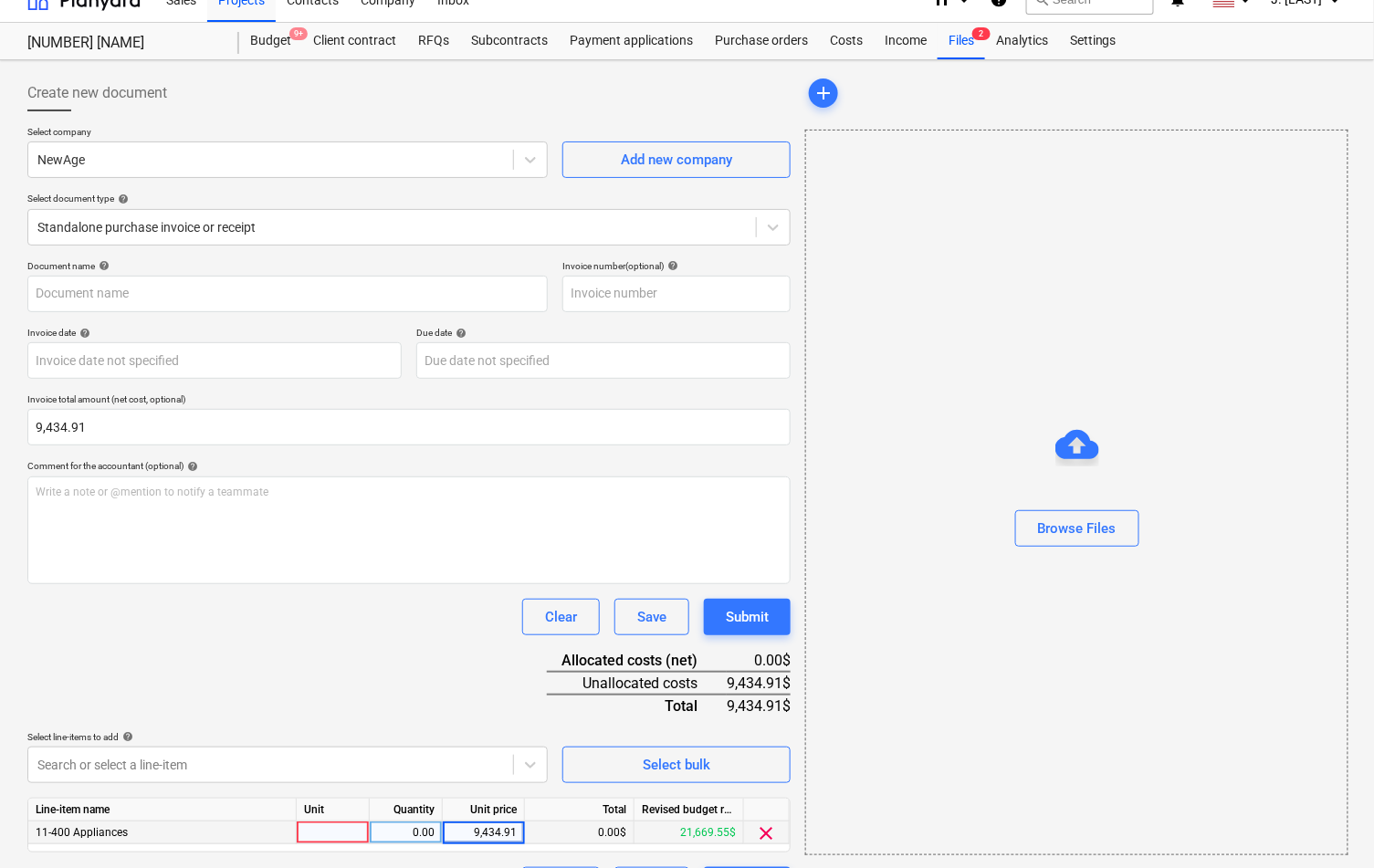 click on "Document name help Invoice number  (optional) help Invoice date help Press the down arrow key to interact with the calendar and
select a date. Press the question mark key to get the keyboard shortcuts for changing dates. Due date help Press the down arrow key to interact with the calendar and
select a date. Press the question mark key to get the keyboard shortcuts for changing dates. Invoice total amount (net cost, optional) [AMOUNT] Comment for the accountant (optional) help Write a note or @mention to notify a teammate ﻿ Clear Save Submit Allocated costs (net) [AMOUNT]$ Unallocated costs [AMOUNT]$ Total [AMOUNT]$ Select line-items to add help Search or select a line-item Select bulk Line-item name Unit Quantity Unit price Total Revised budget remaining 11-400 Appliances 0.00 [AMOUNT] 0.00$ [AMOUNT]$ clear Clear Save Submit" at bounding box center (409, 581) 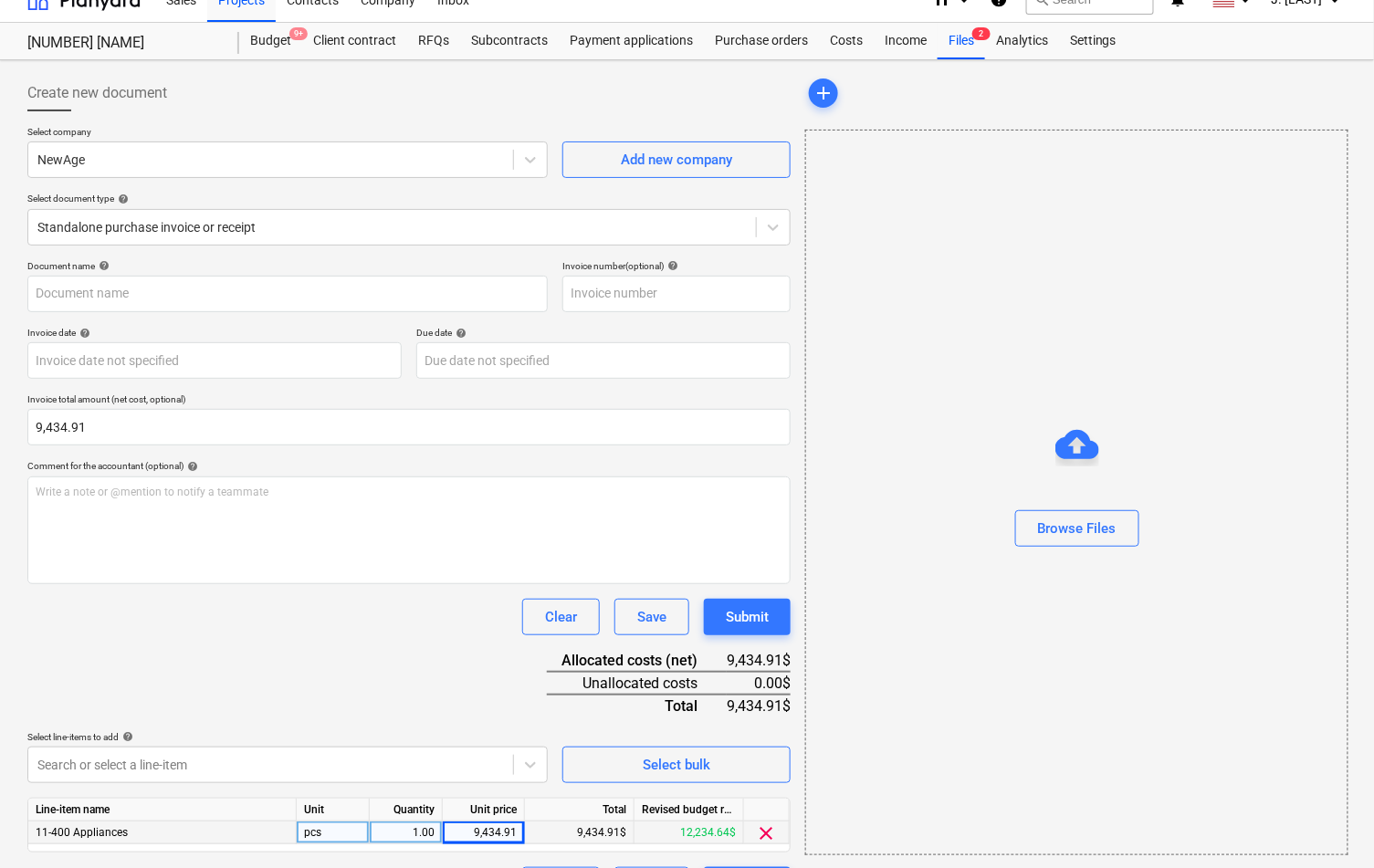 click on "Document name help Invoice number  (optional) help Invoice date help Press the down arrow key to interact with the calendar and
select a date. Press the question mark key to get the keyboard shortcuts for changing dates. Due date help Press the down arrow key to interact with the calendar and
select a date. Press the question mark key to get the keyboard shortcuts for changing dates. Invoice total amount (net cost, optional) [AMOUNT] Comment for the accountant (optional) help Write a note or @mention to notify a teammate ﻿ Clear Save Submit Allocated costs (net) [AMOUNT]$ Unallocated costs 0.00$ Total [AMOUNT]$ Select line-items to add help Search or select a line-item Select bulk Line-item name Unit Quantity Unit price Total Revised budget remaining 11-400 Appliances pcs 1.00 [AMOUNT] [AMOUNT]$ 12,234.64$ clear Clear Save Submit" at bounding box center (409, 581) 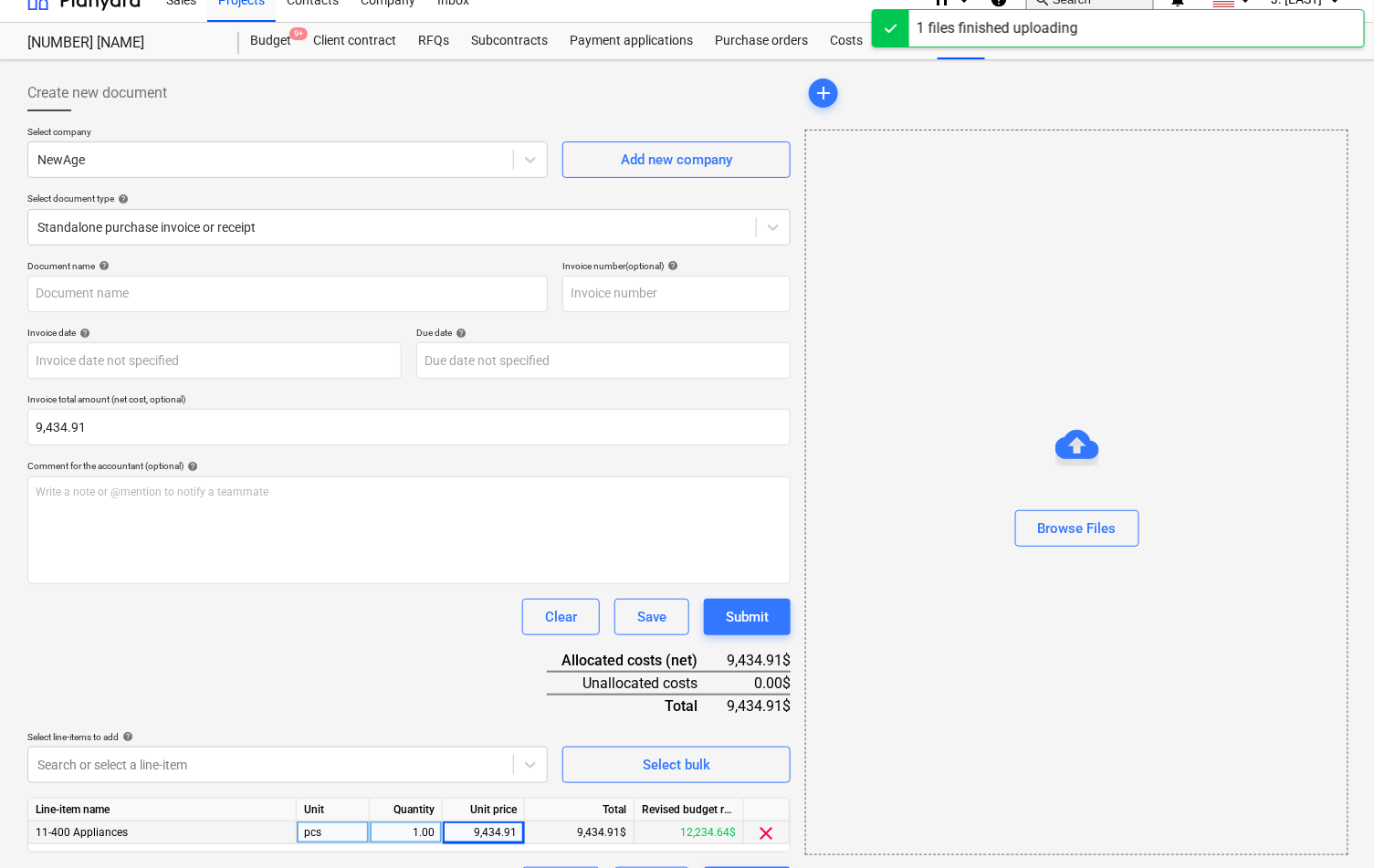 type on "[PRODUCT] ([NUMBER]).pdf" 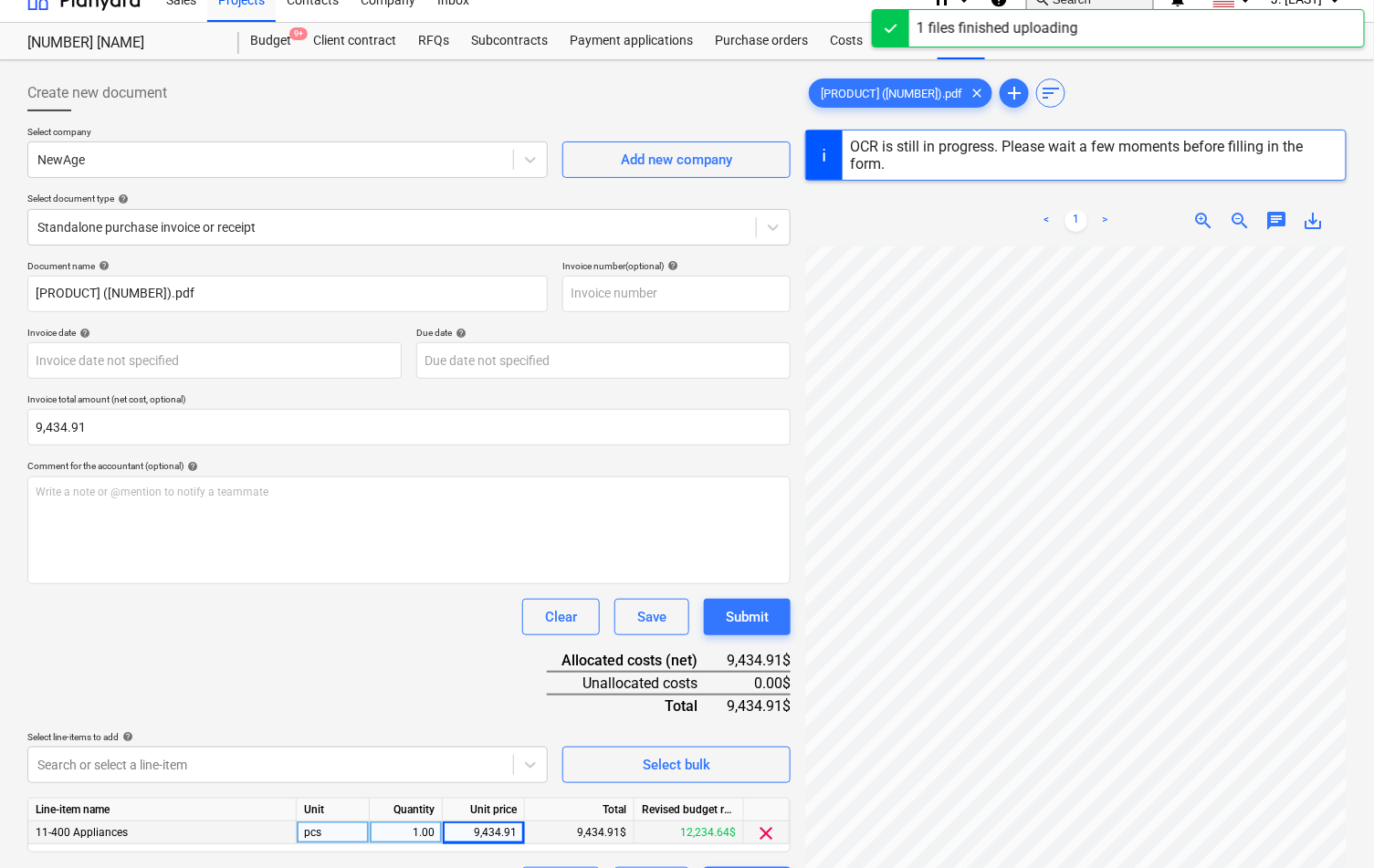 type on "26 May 2025" 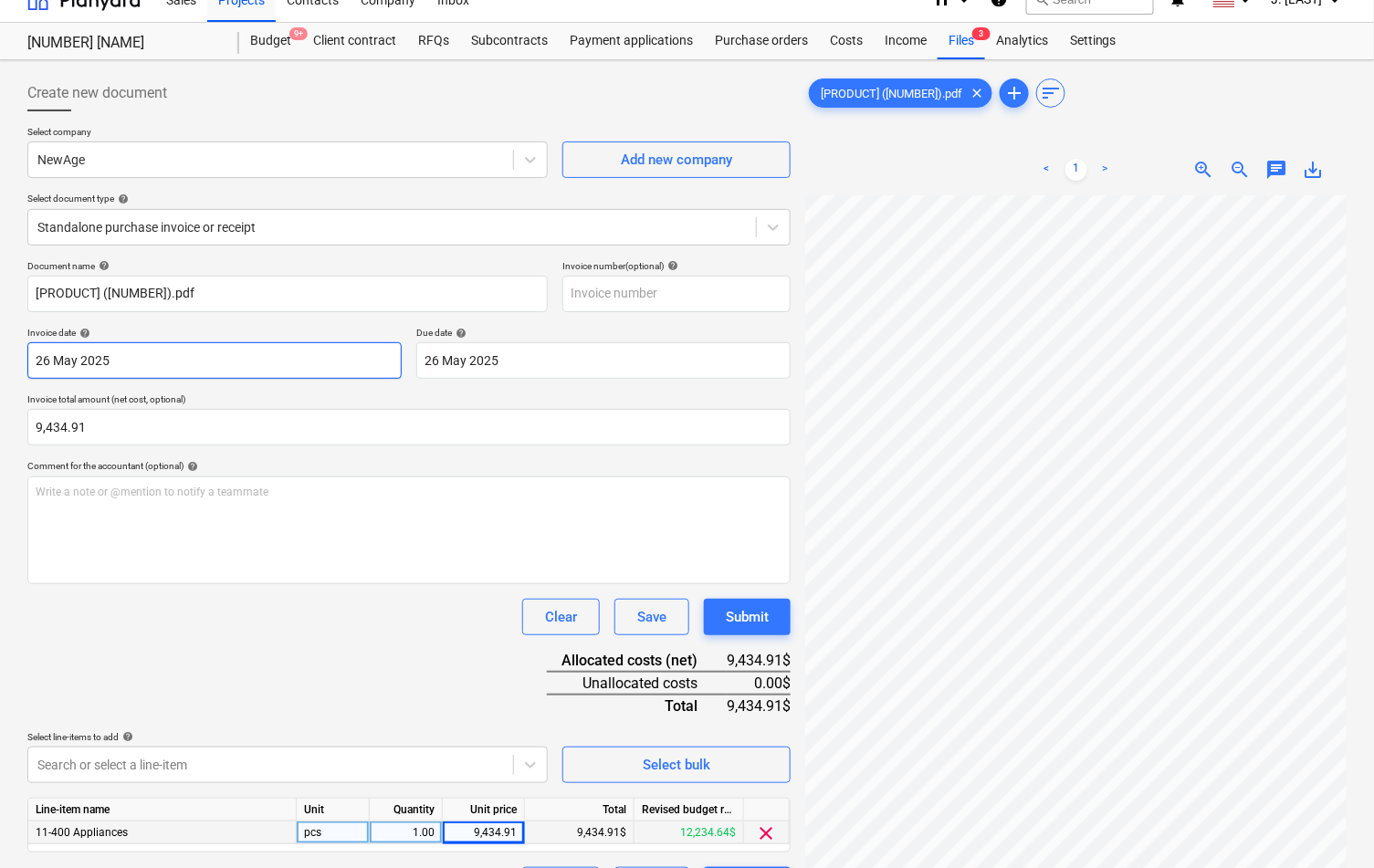 click on "Sales Projects Contacts Company Inbox format_size keyboard_arrow_down help search Search notifications 0 keyboard_arrow_down J. [NAME] keyboard_arrow_down 307 Hicks 307 Hicks Budget 9+ Client contract RFQs Subcontracts Payment applications Purchase orders Costs Income Files 3 Analytics Settings Create new document Select company NewAge   Add new company Select document type help Standalone purchase invoice or receipt Document name help US5392 (1).pdf Invoice number  (optional) help Invoice date help 26 May 2025 26.05.2025 Press the down arrow key to interact with the calendar and
select a date. Press the question mark key to get the keyboard shortcuts for changing dates. Due date help 26 May 2025 26.05.2025 Press the down arrow key to interact with the calendar and
select a date. Press the question mark key to get the keyboard shortcuts for changing dates. Invoice total amount (net cost, optional) 9,434.91 Comment for the accountant (optional) help Write a note or @mention to notify a teammate ﻿ <" at bounding box center (687, 410) 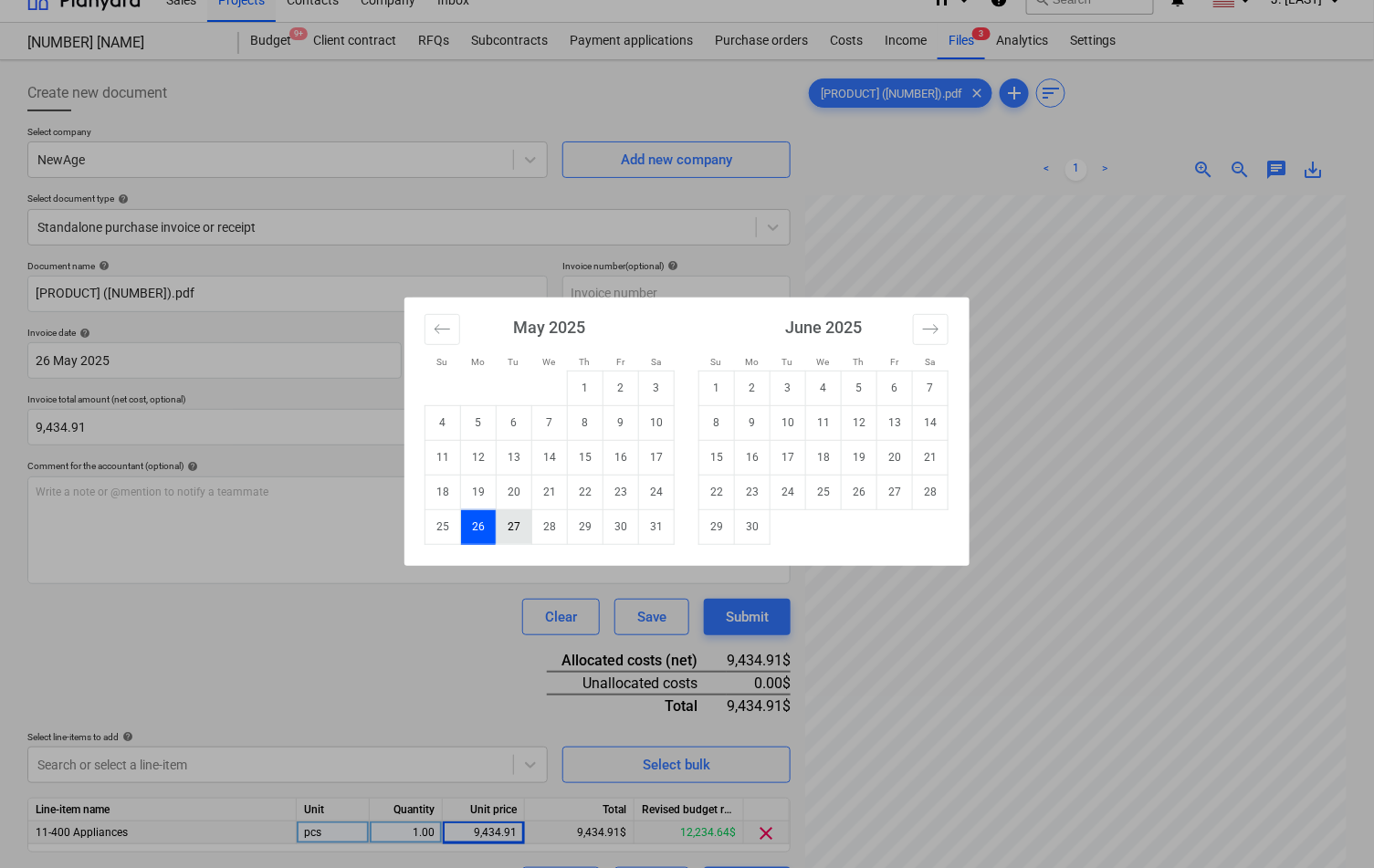 click on "27" at bounding box center (514, 527) 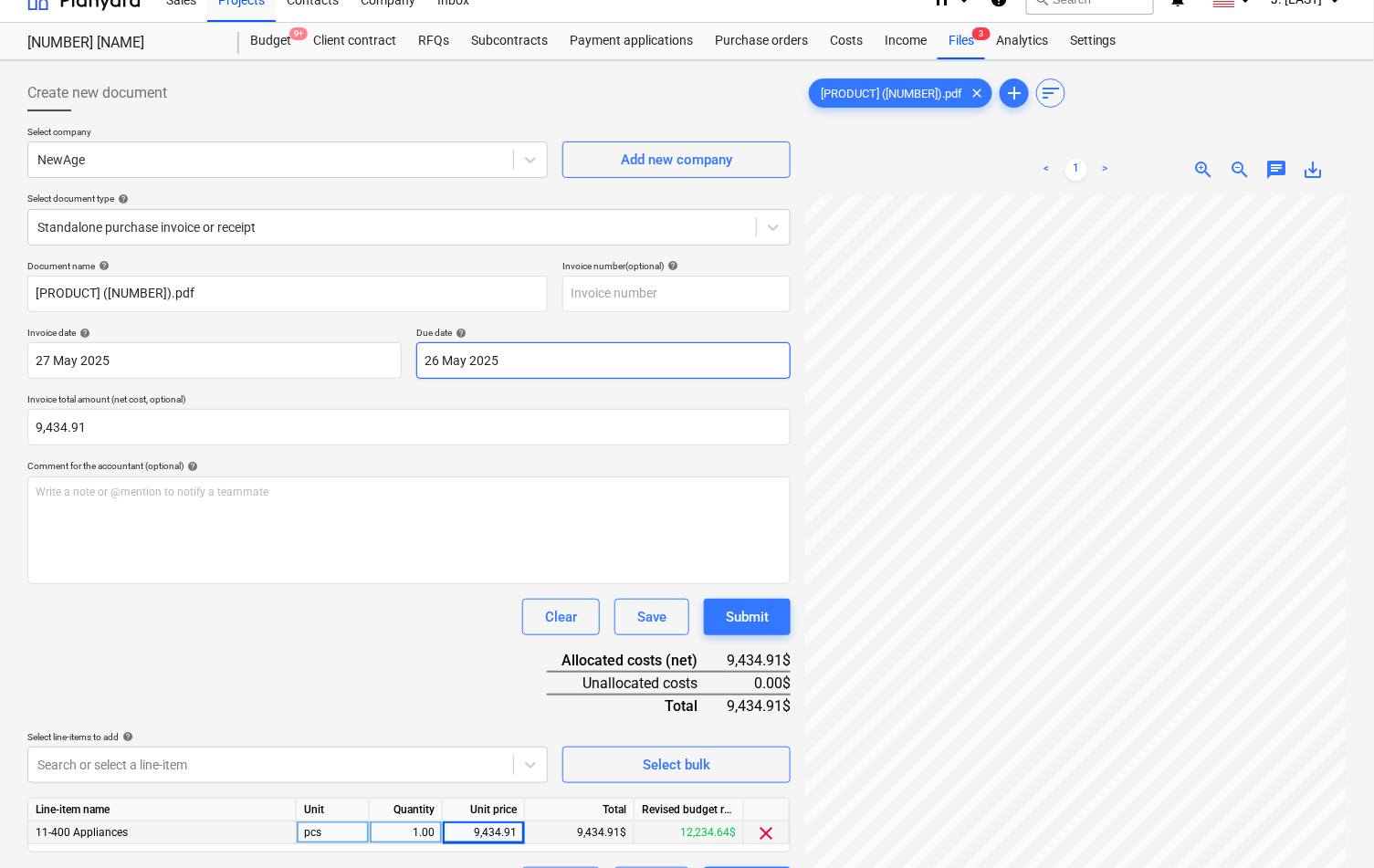 click on "Sales Projects Contacts Company Inbox format_size keyboard_arrow_down help search Search notifications 0 keyboard_arrow_down [FIRST] [LAST] keyboard_arrow_down [NUMBER] [STREET] [NUMBER] [STREET] Budget 9+ Client contract RFQs Subcontracts Payment applications Purchase orders Costs Income Files 3 Analytics Settings Create new document Select company NewAge   Add new company Select document type help Standalone purchase invoice or receipt Document name help US5392 (1).pdf Invoice number  (optional) help Invoice date help [DATE] [DATE] Press the down arrow key to interact with the calendar and
select a date. Press the question mark key to get the keyboard shortcuts for changing dates. Due date help [DATE] [DATE] Press the down arrow key to interact with the calendar and
select a date. Press the question mark key to get the keyboard shortcuts for changing dates. Invoice total amount (net cost, optional) 9,434.91 Comment for the accountant (optional) help Write a note or @mention to notify a teammate ﻿ <" at bounding box center [687, 410] 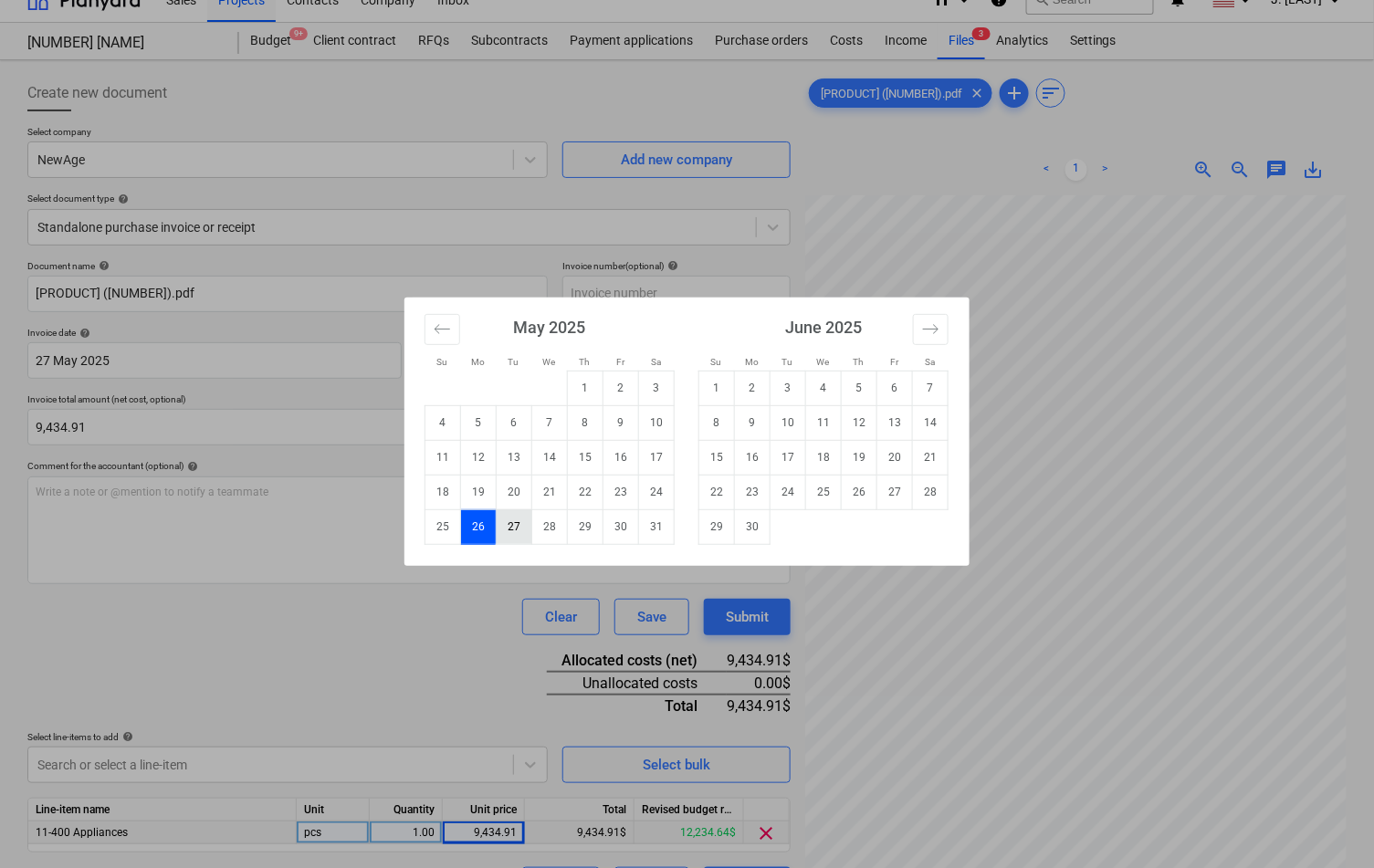 click on "27" at bounding box center [514, 527] 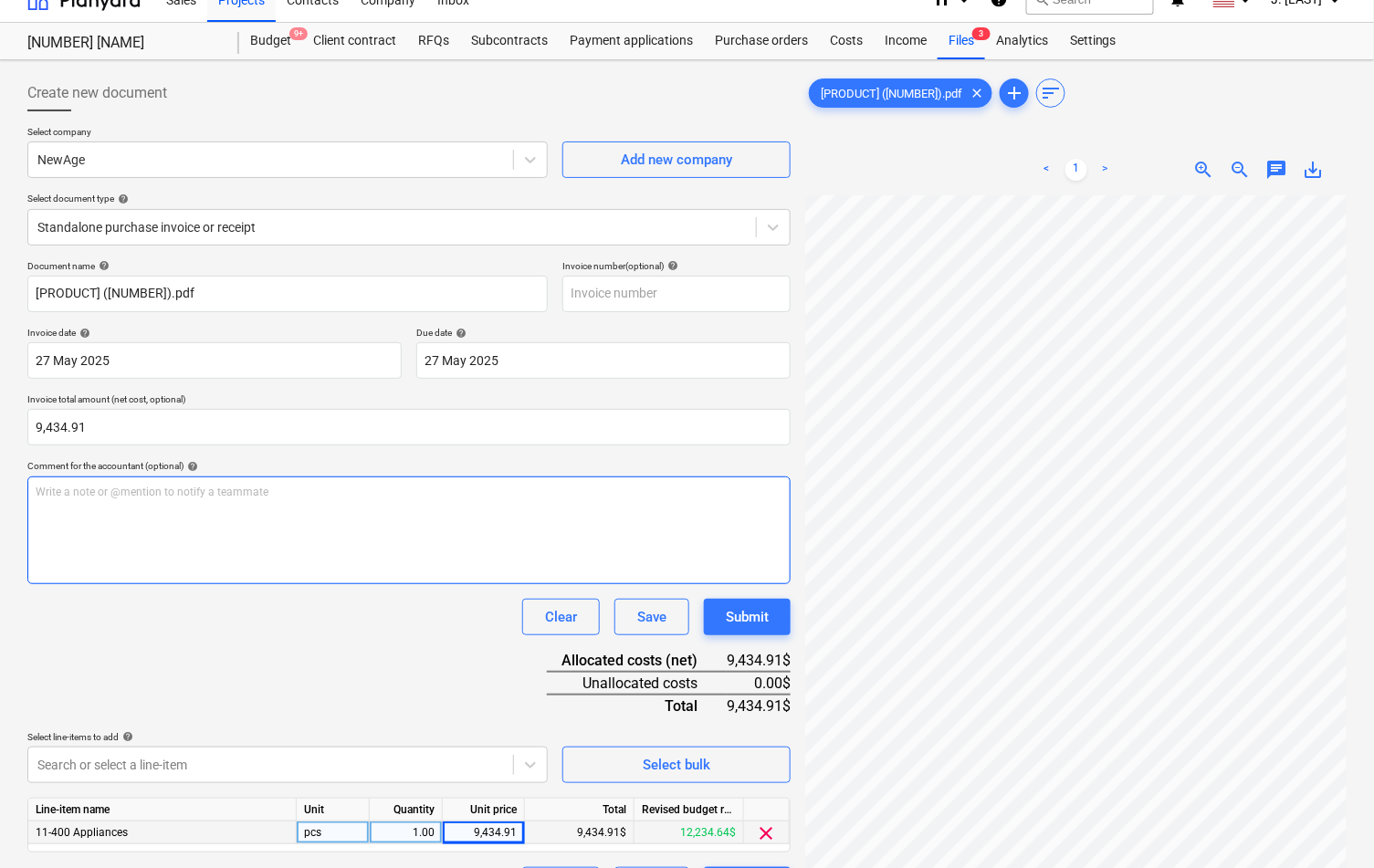 click on "Write a note or @mention to notify a teammate ﻿" at bounding box center [409, 530] 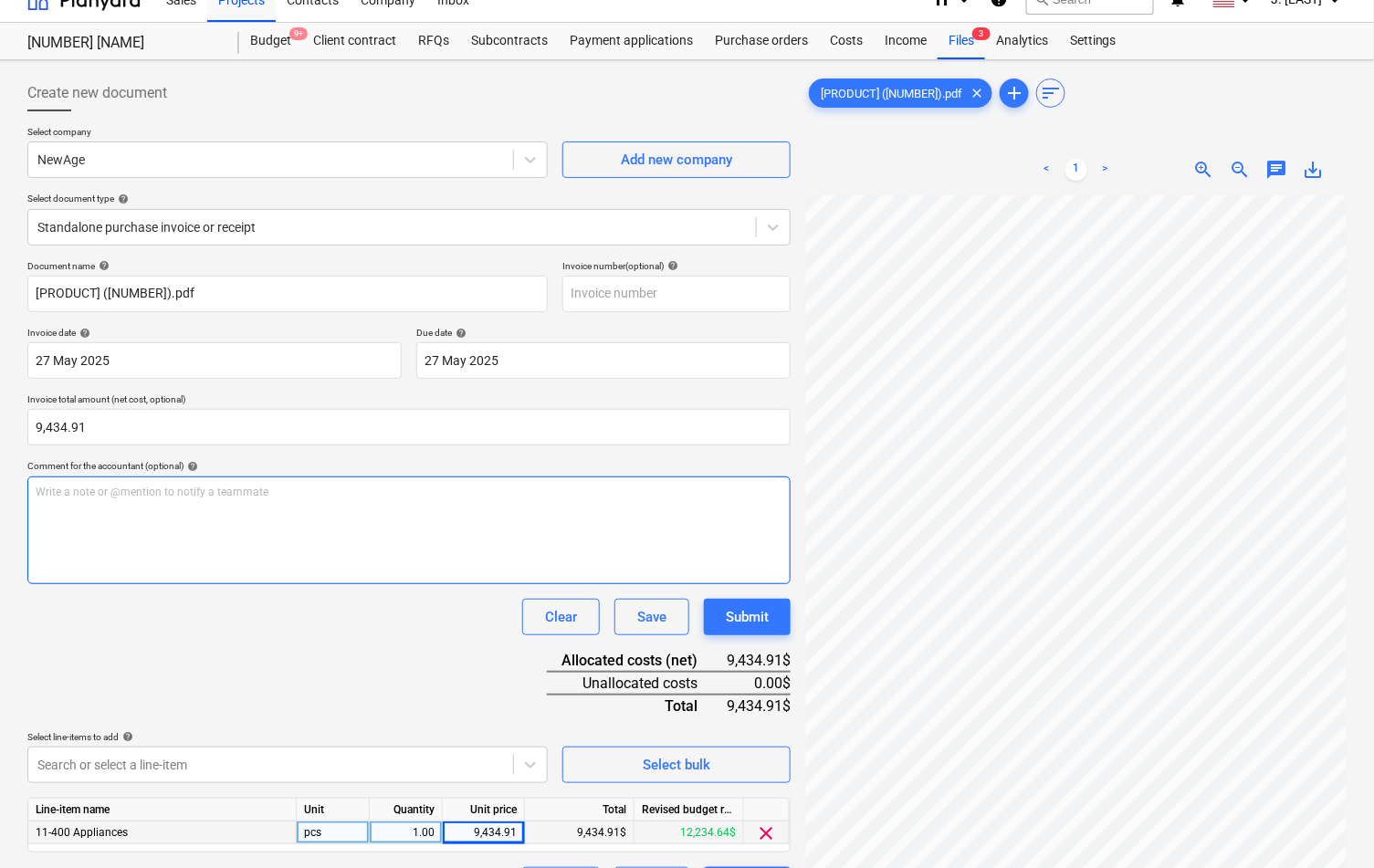 click on "Write a note or @mention to notify a teammate ﻿" at bounding box center (409, 530) 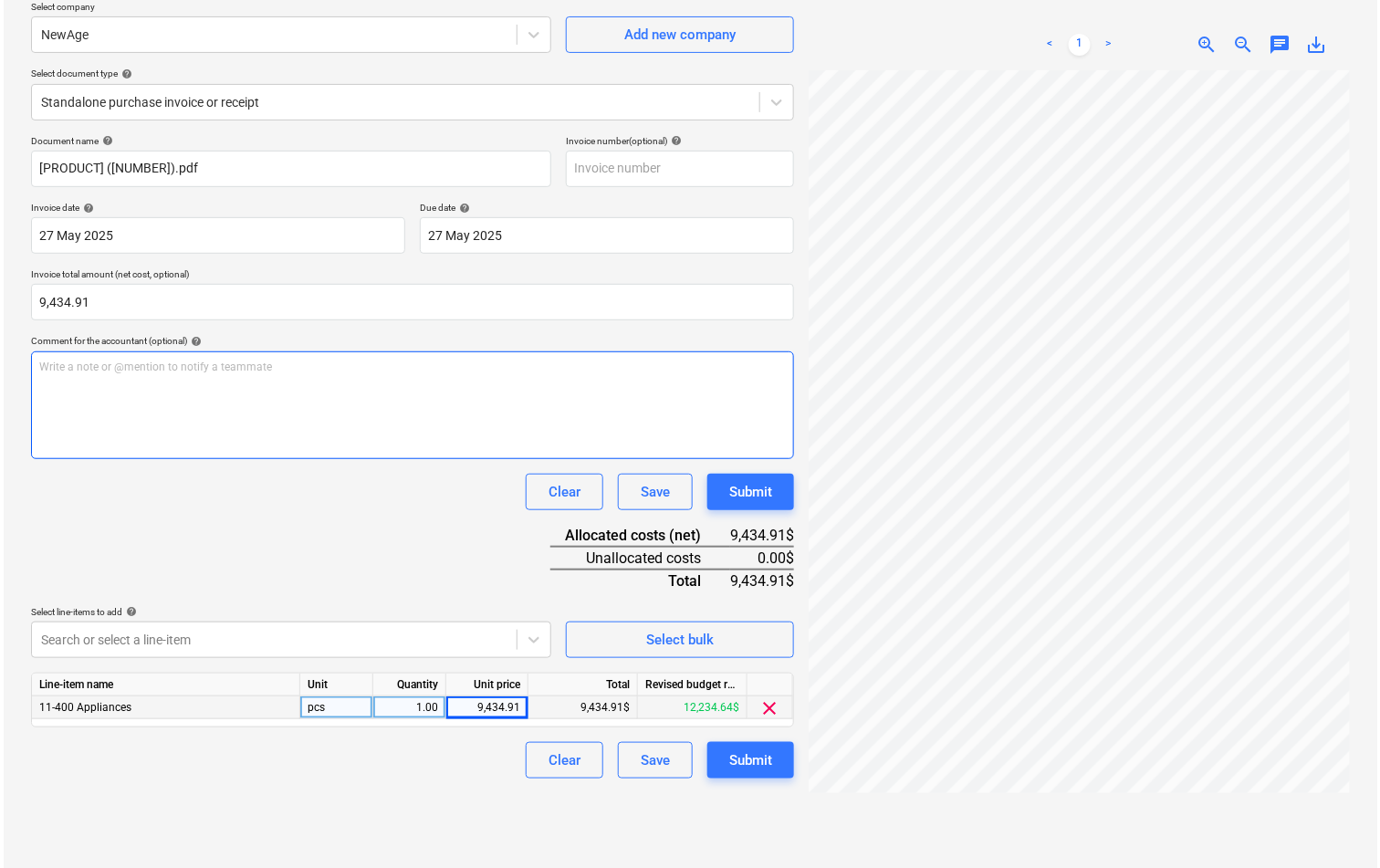 scroll, scrollTop: 152, scrollLeft: 0, axis: vertical 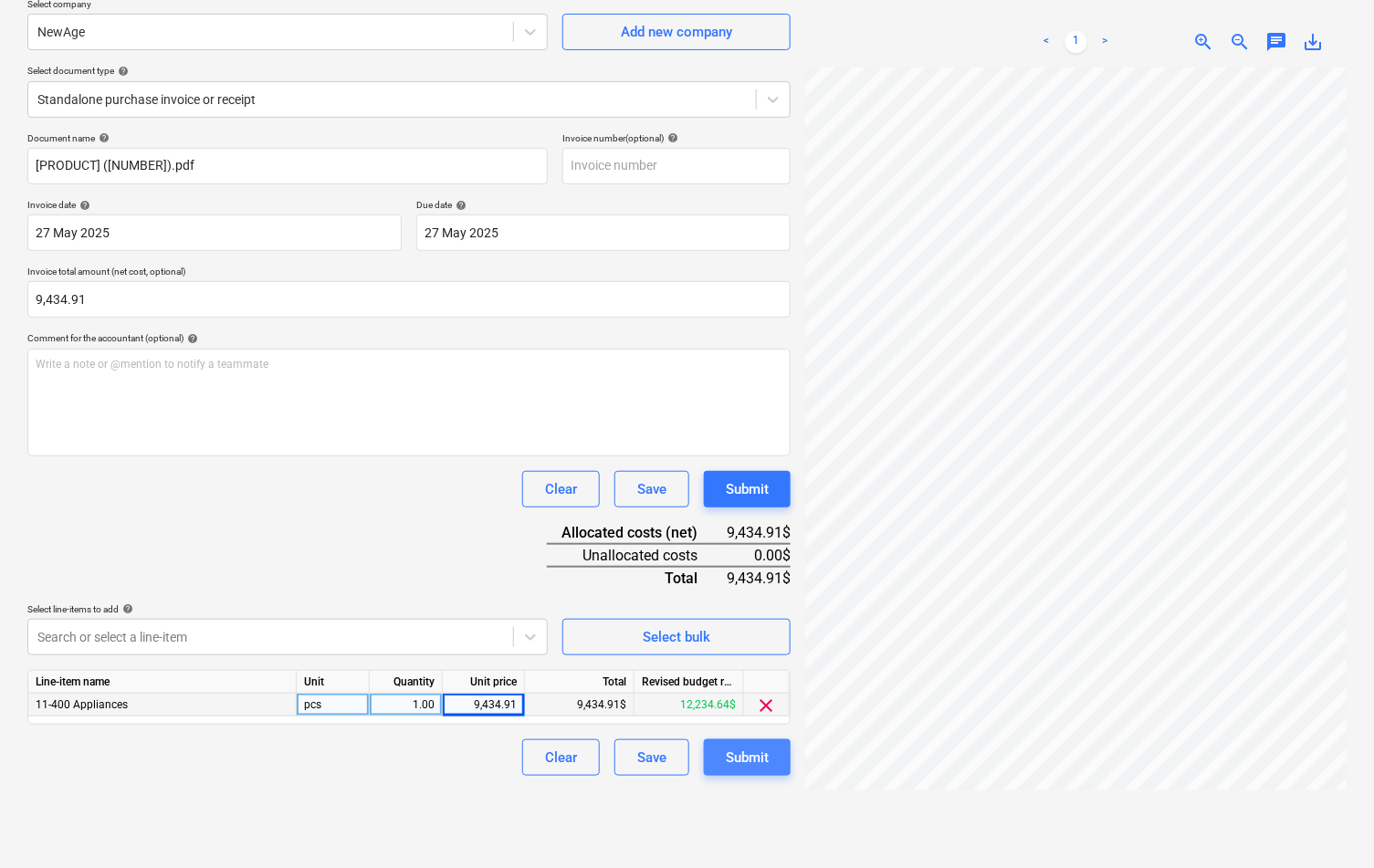 click on "Submit" at bounding box center (747, 758) 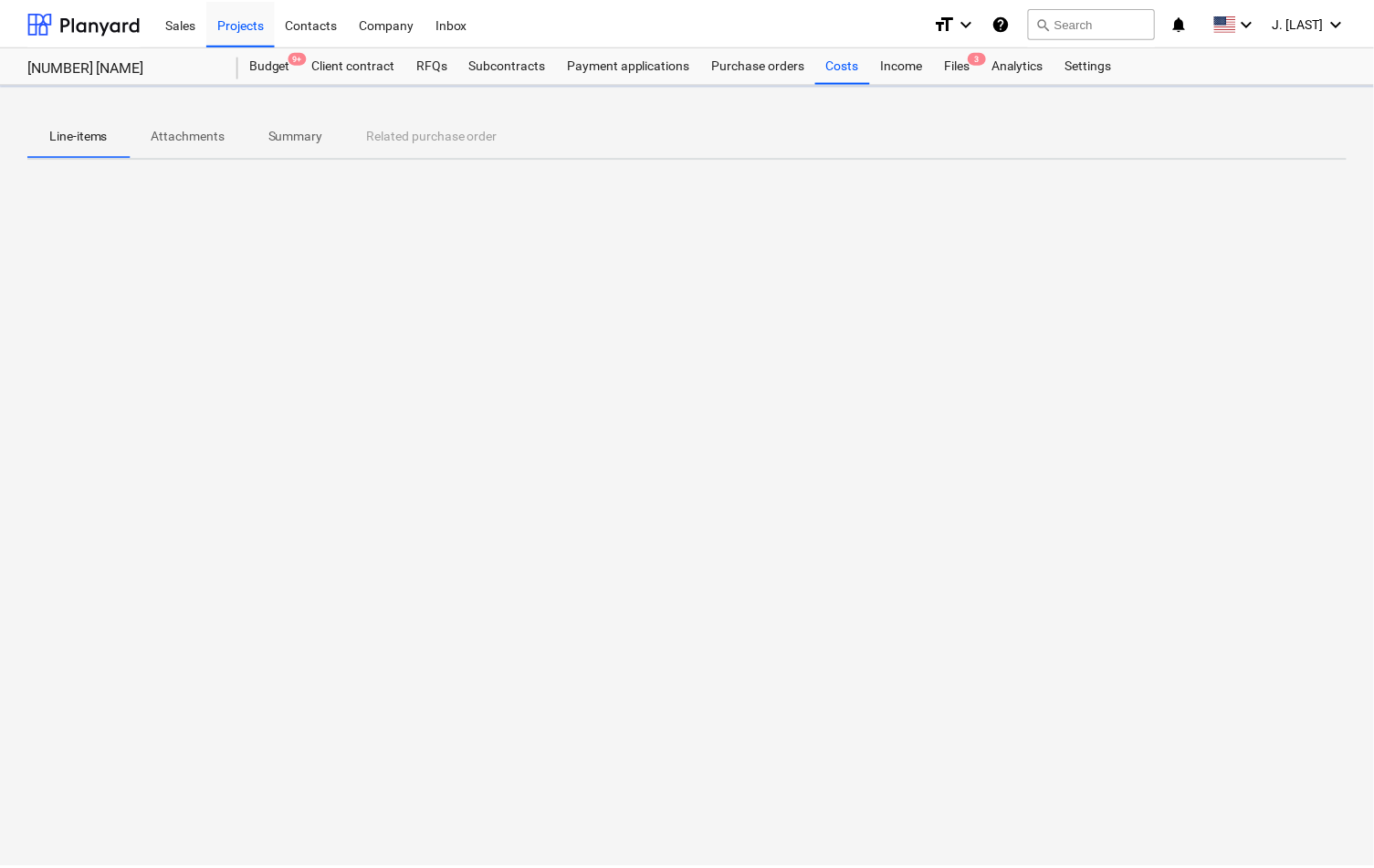 scroll, scrollTop: 0, scrollLeft: 0, axis: both 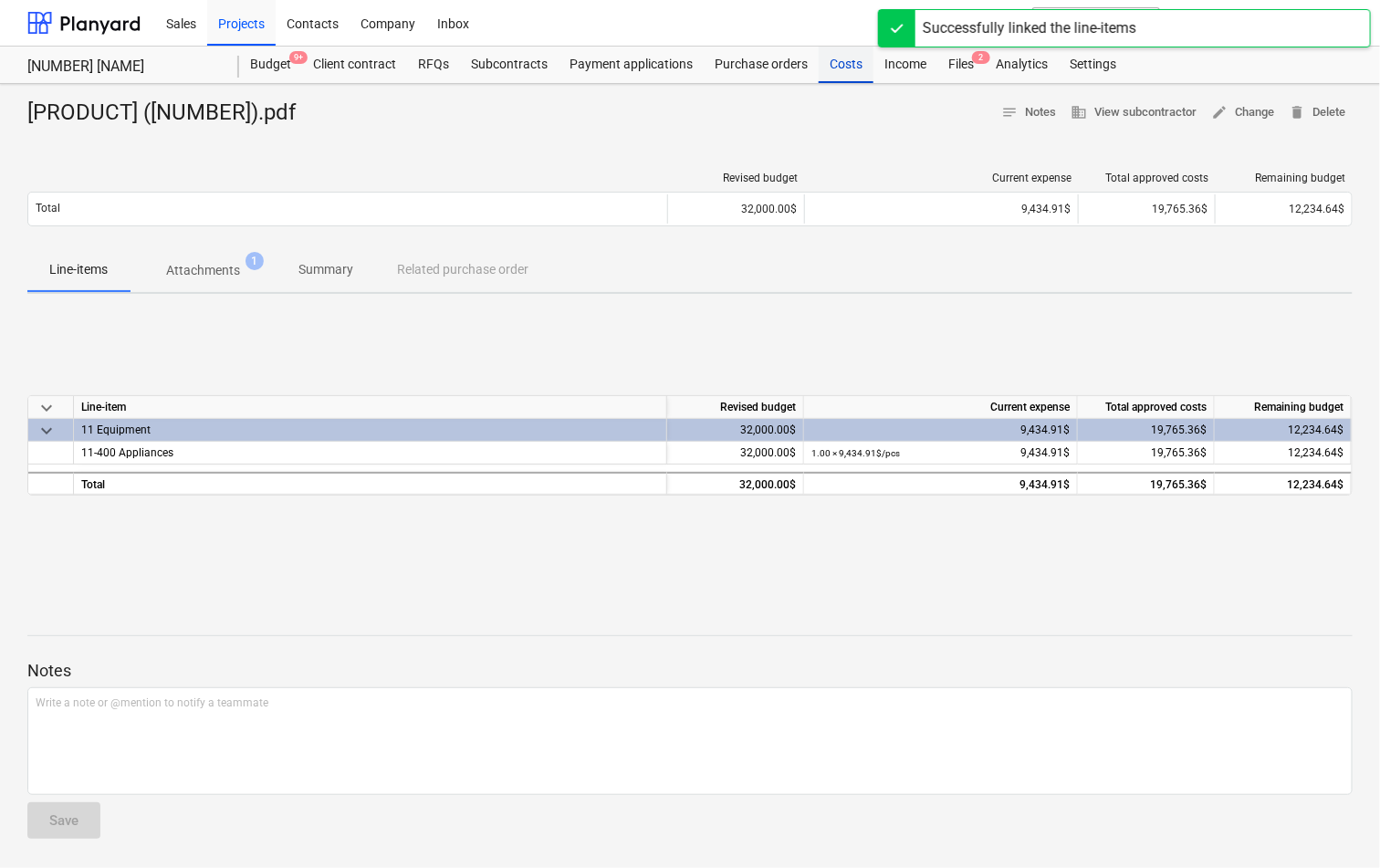 click on "Costs" at bounding box center (846, 65) 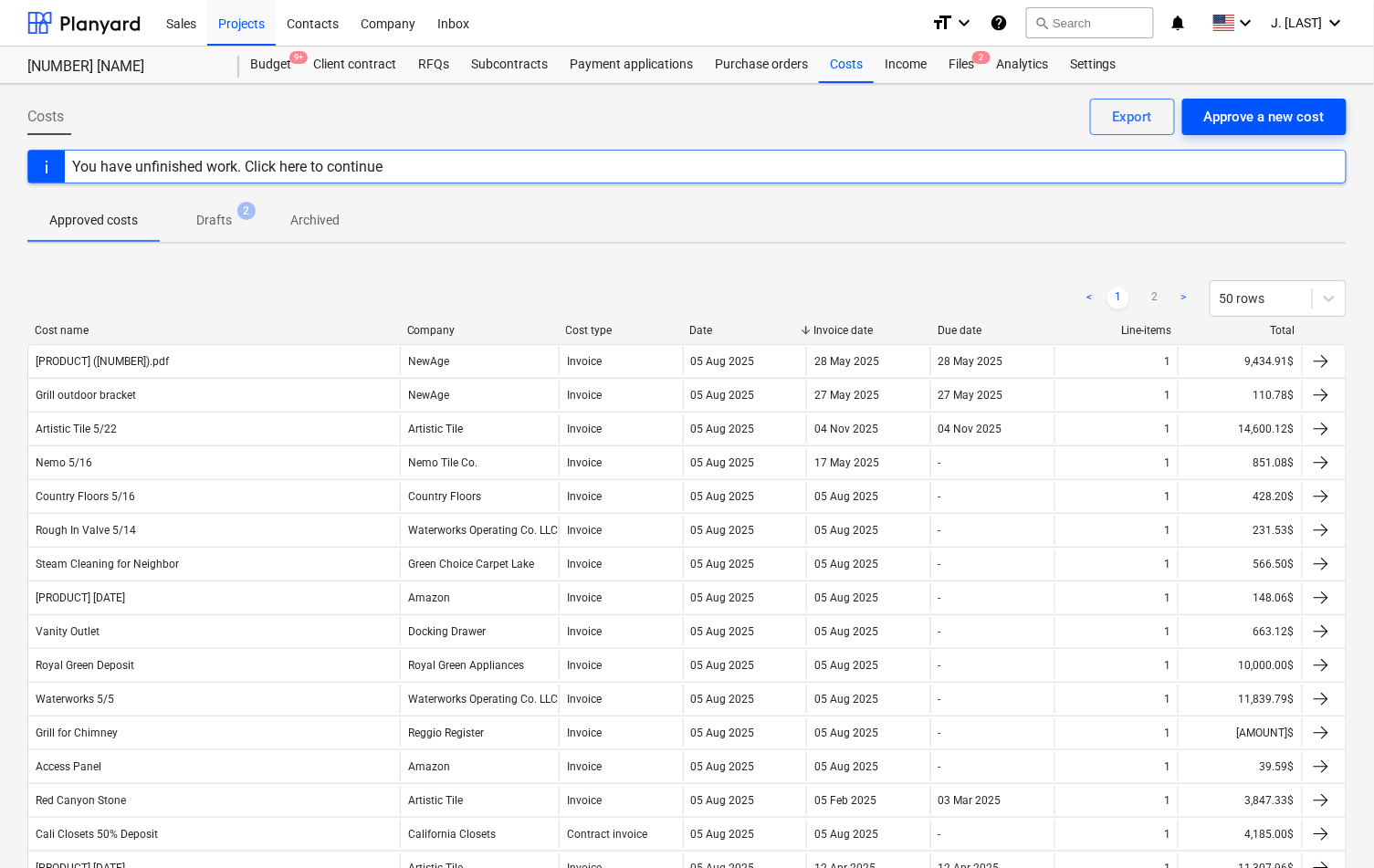 click on "Approve a new cost" at bounding box center [1264, 117] 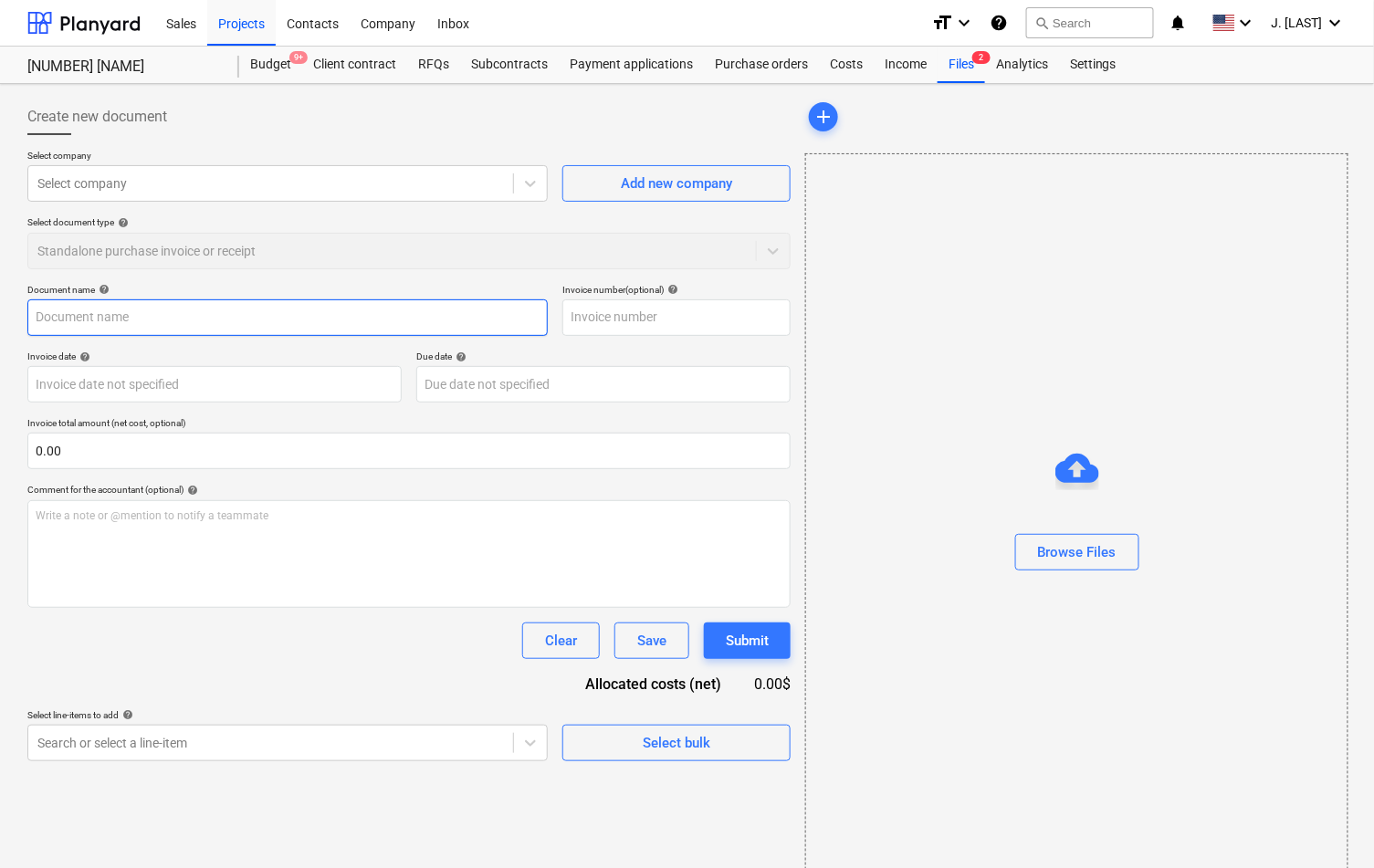 click at bounding box center [288, 318] 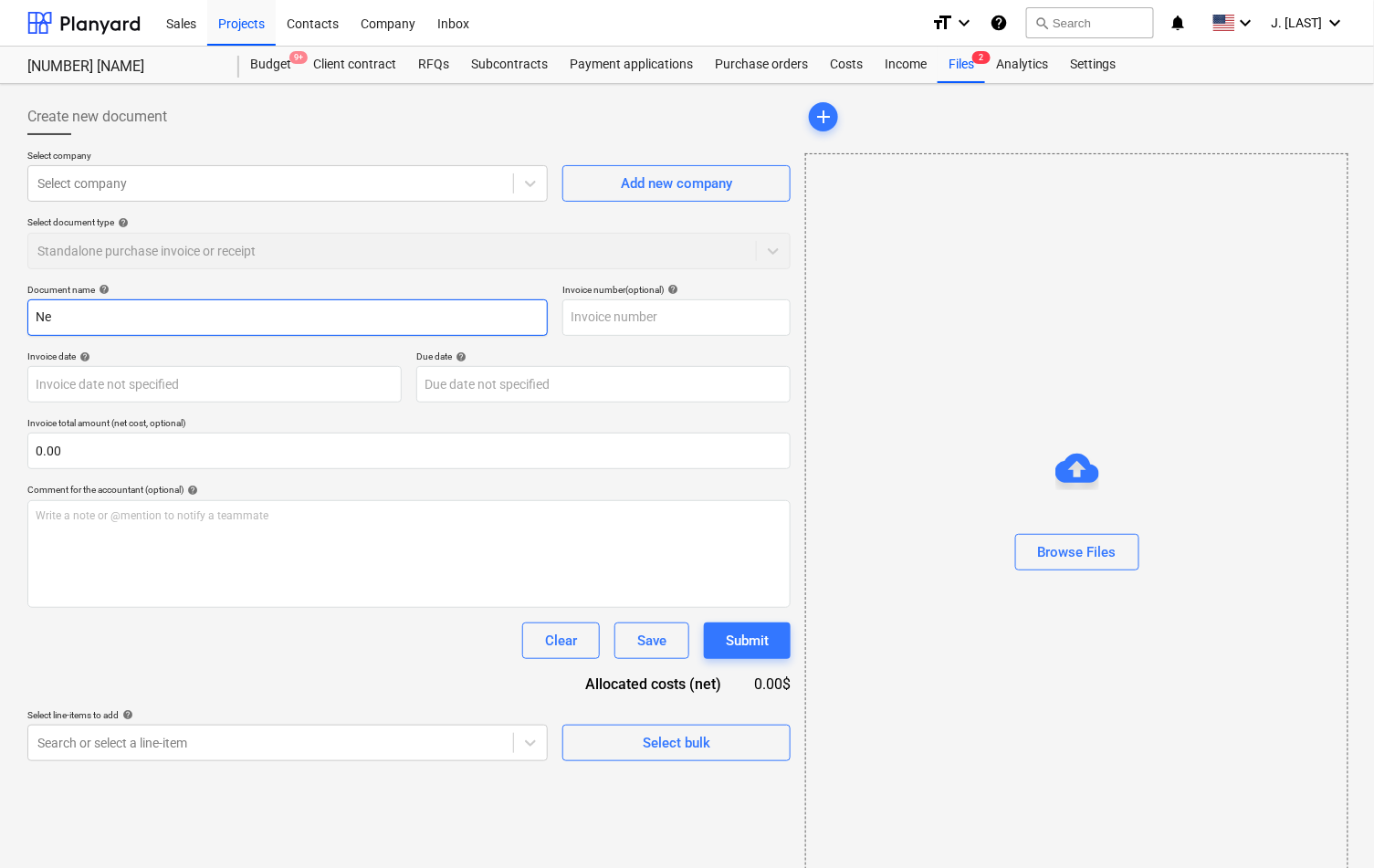 type on "N" 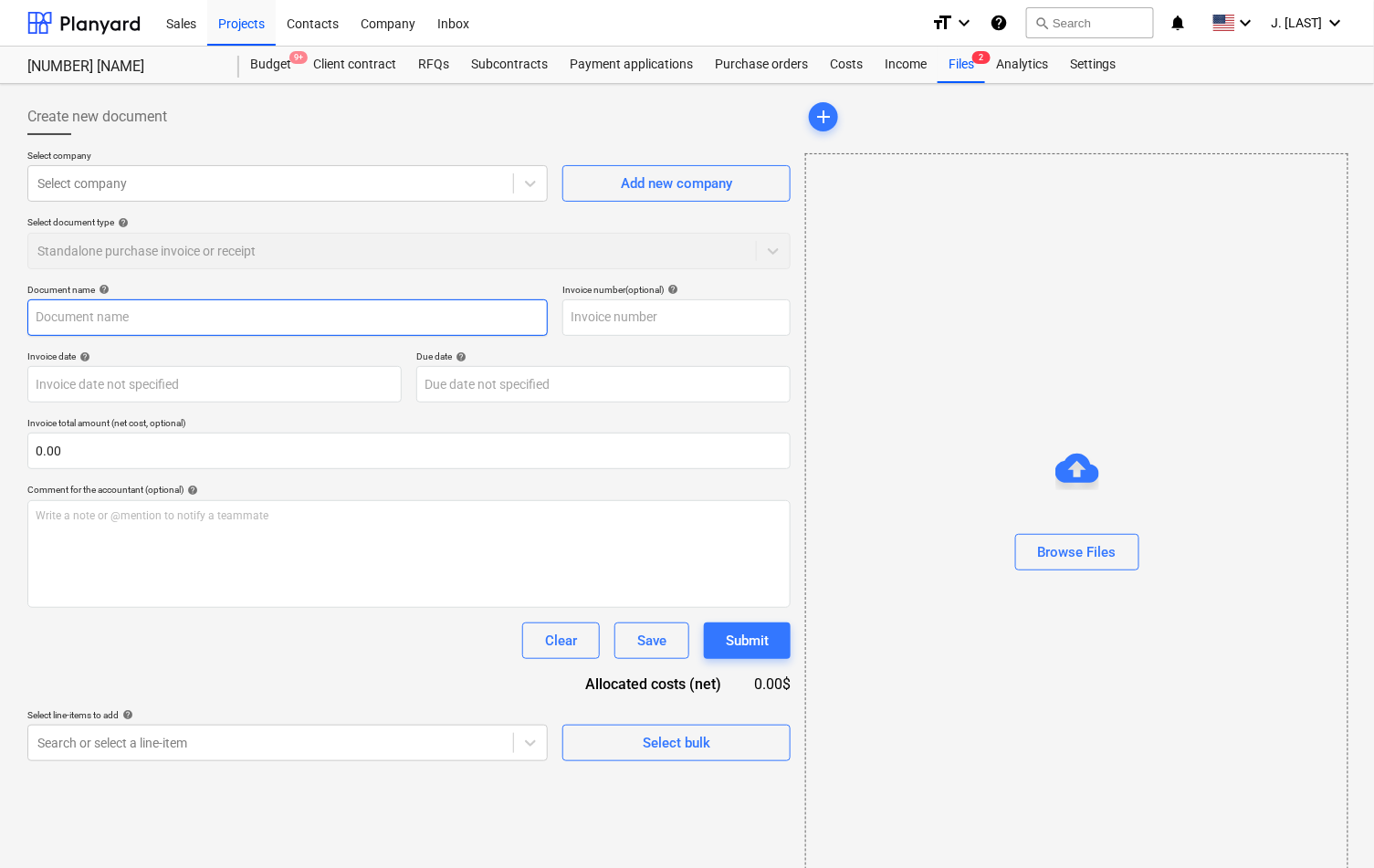 paste on "790.02" 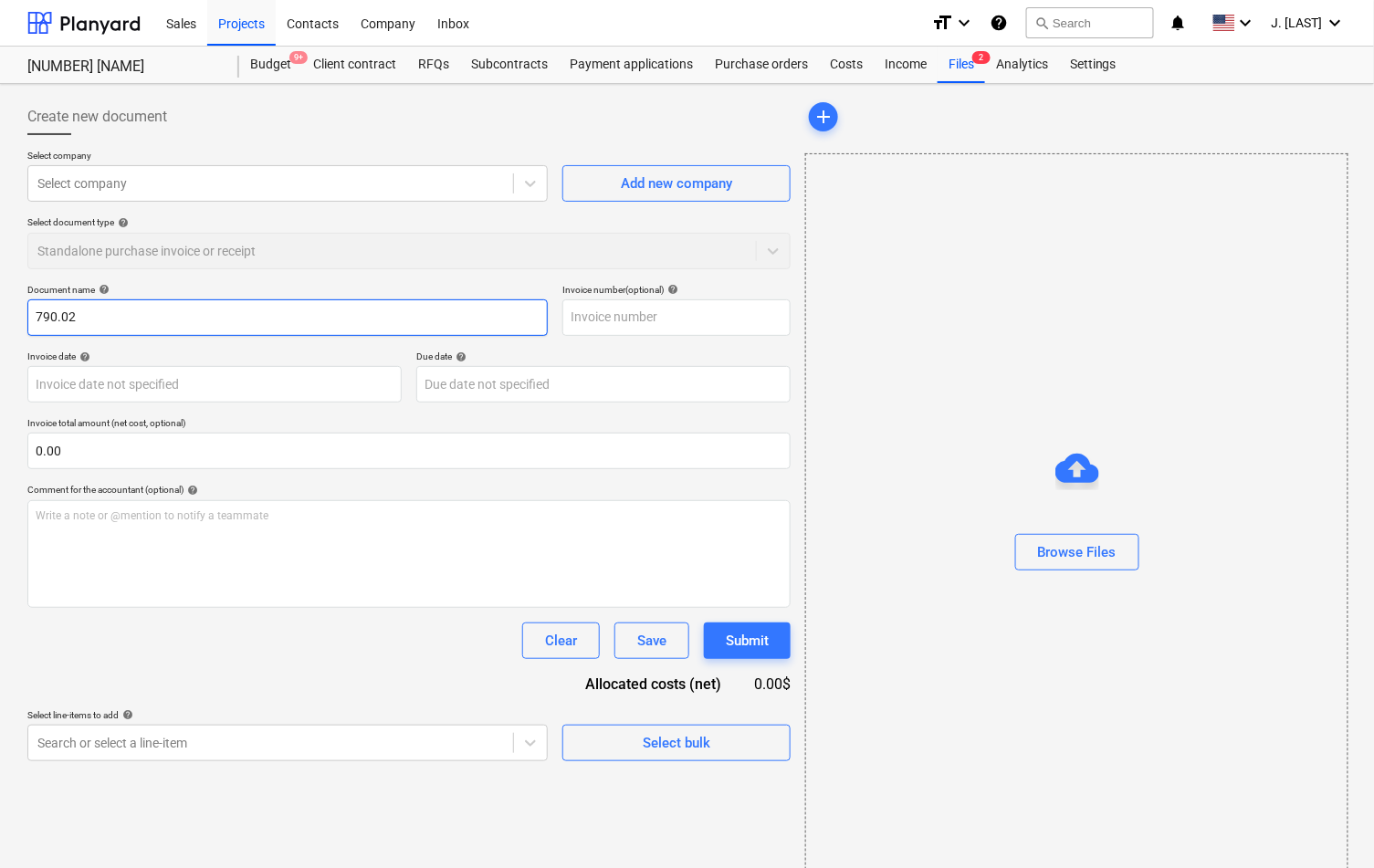type 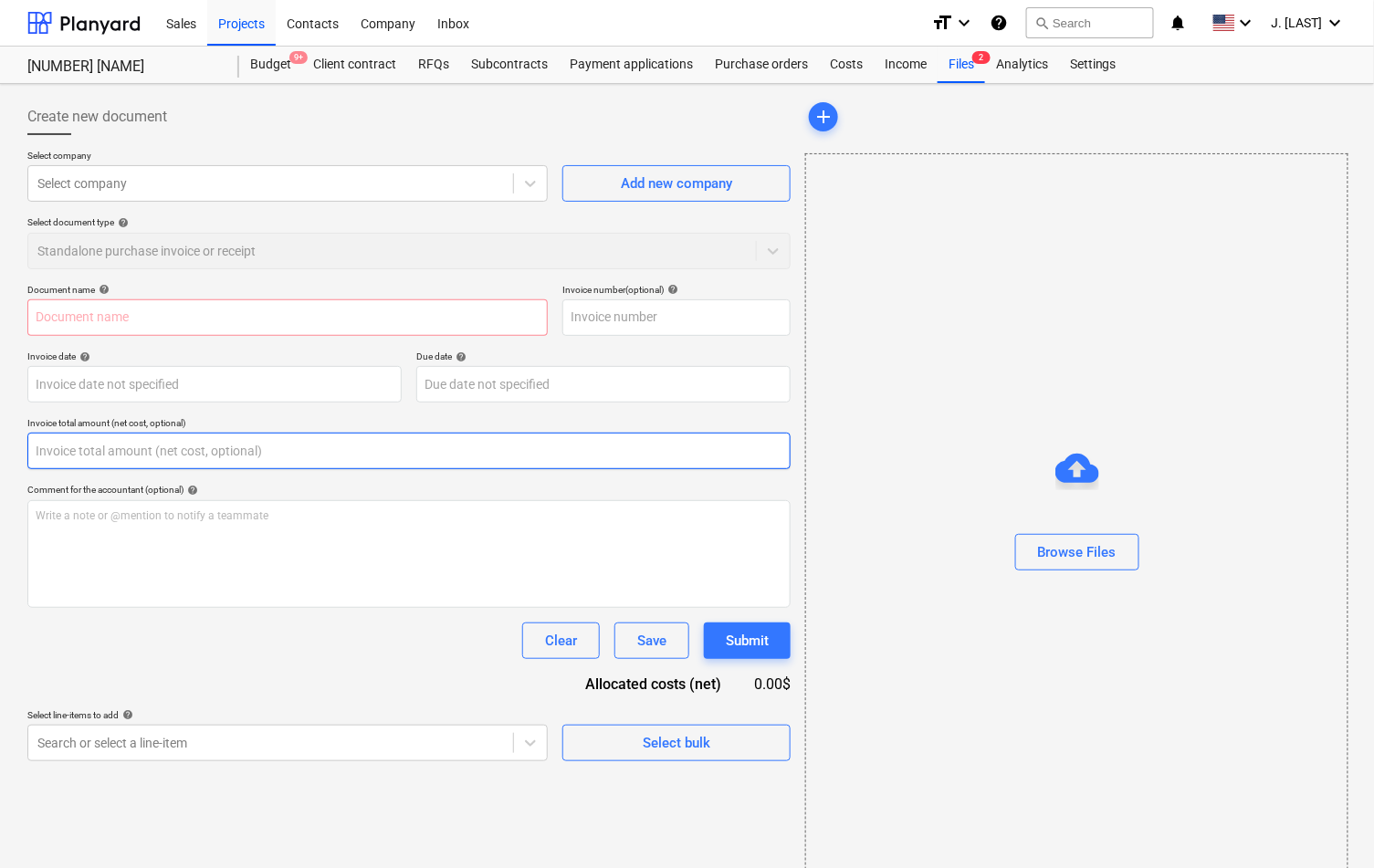 click at bounding box center [409, 451] 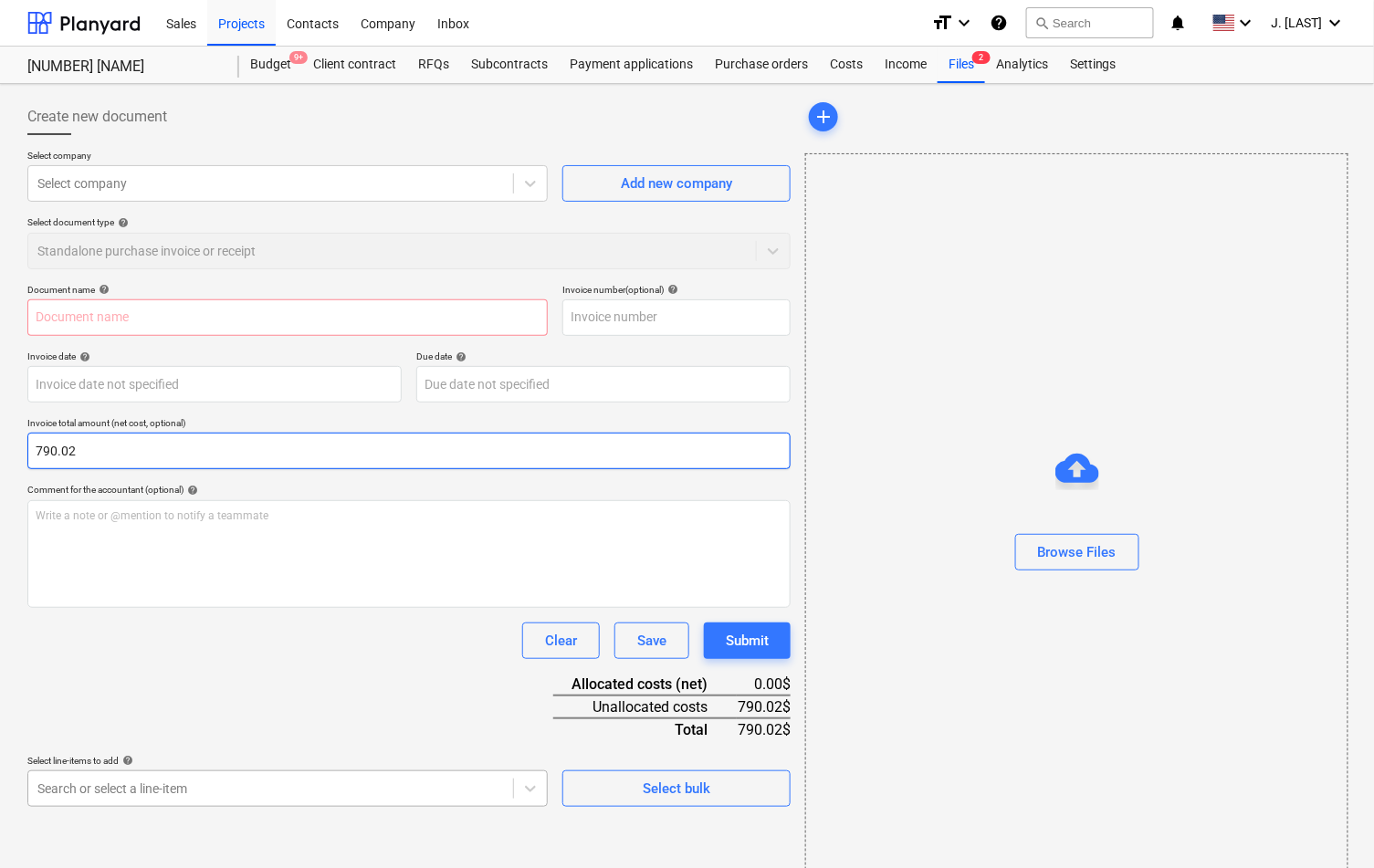 type on "790.02" 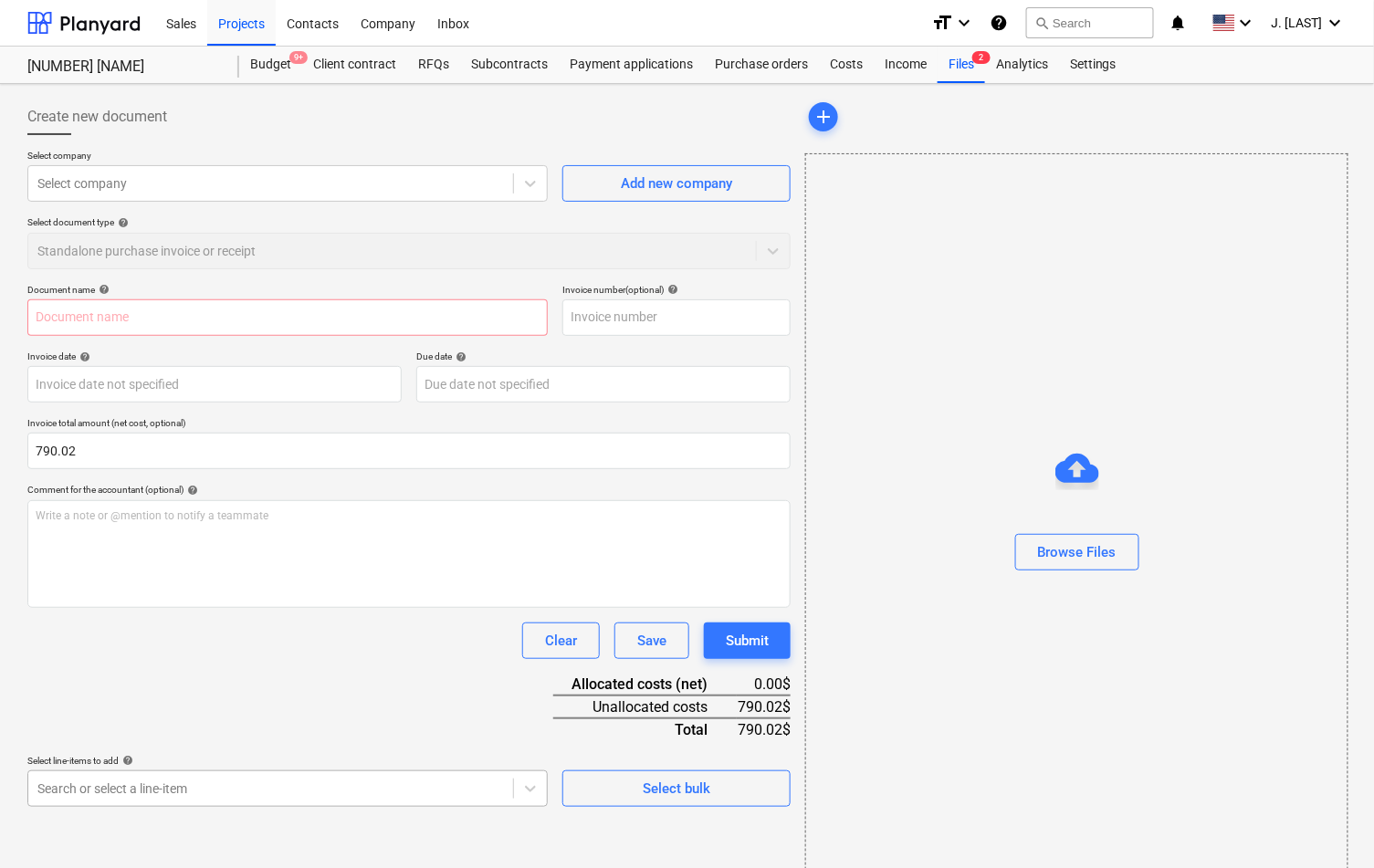 click on "Sales Projects Contacts Company Inbox format_size keyboard_arrow_down help search Search notifications 0 keyboard_arrow_down J. [LAST] keyboard_arrow_down 307 Hicks 307 Hicks Budget 9+ Client contract RFQs Subcontracts Payment applications Purchase orders Costs Income Files 2 Analytics Settings Create new document Select company Select company Add new company Select document type help Standalone purchase invoice or receipt Document name help Invoice number  (optional) help Invoice date help Press the down arrow key to interact with the calendar and
select a date. Press the question mark key to get the keyboard shortcuts for changing dates. Due date help Press the down arrow key to interact with the calendar and
select a date. Press the question mark key to get the keyboard shortcuts for changing dates. Invoice total amount (net cost, optional) 790.02 Comment for the accountant (optional) help Write a note or @mention to notify a teammate ﻿ Clear Save Submit Allocated costs (net) 0.00$ 790.02$ Total" at bounding box center (687, 434) 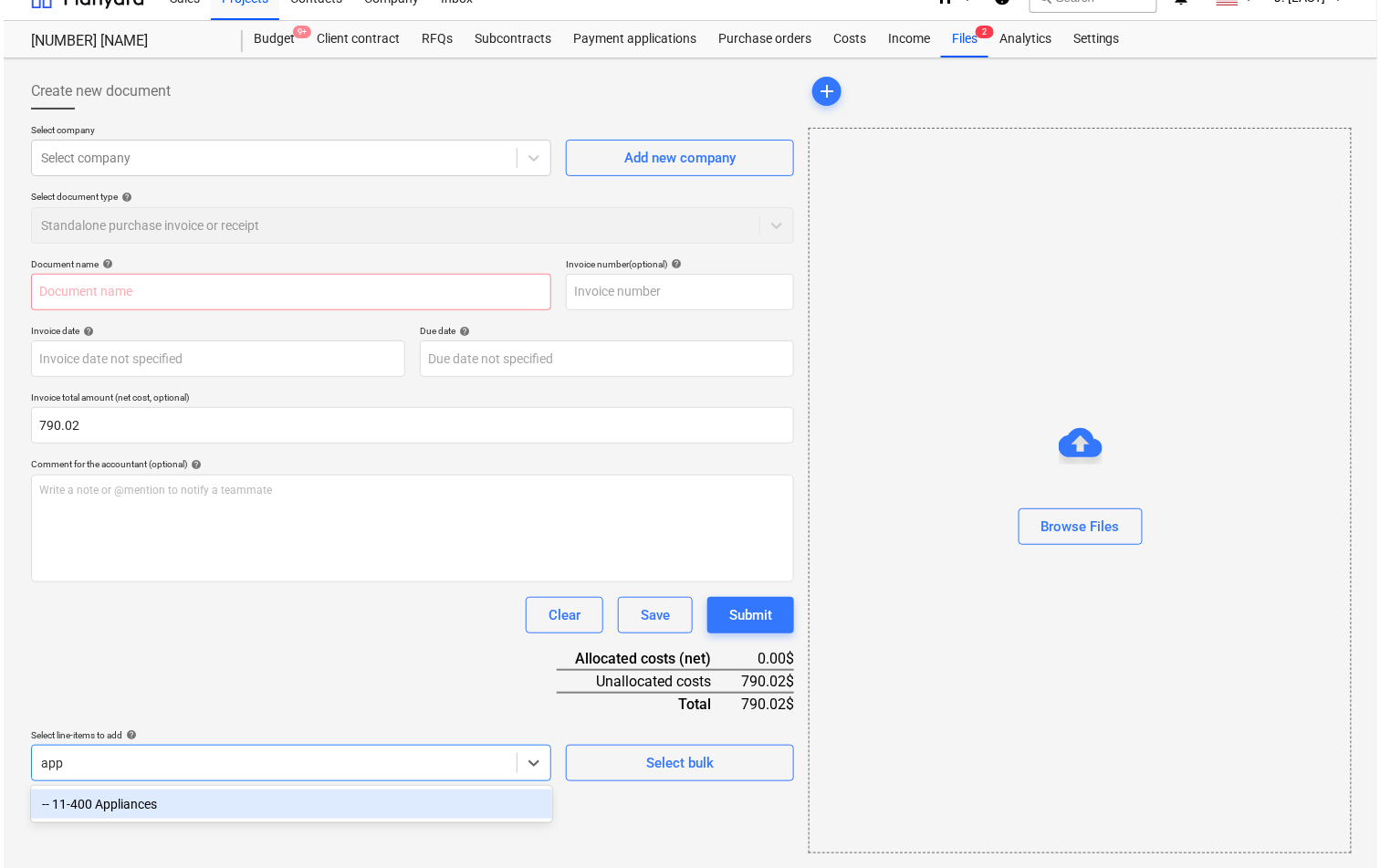 scroll, scrollTop: 24, scrollLeft: 0, axis: vertical 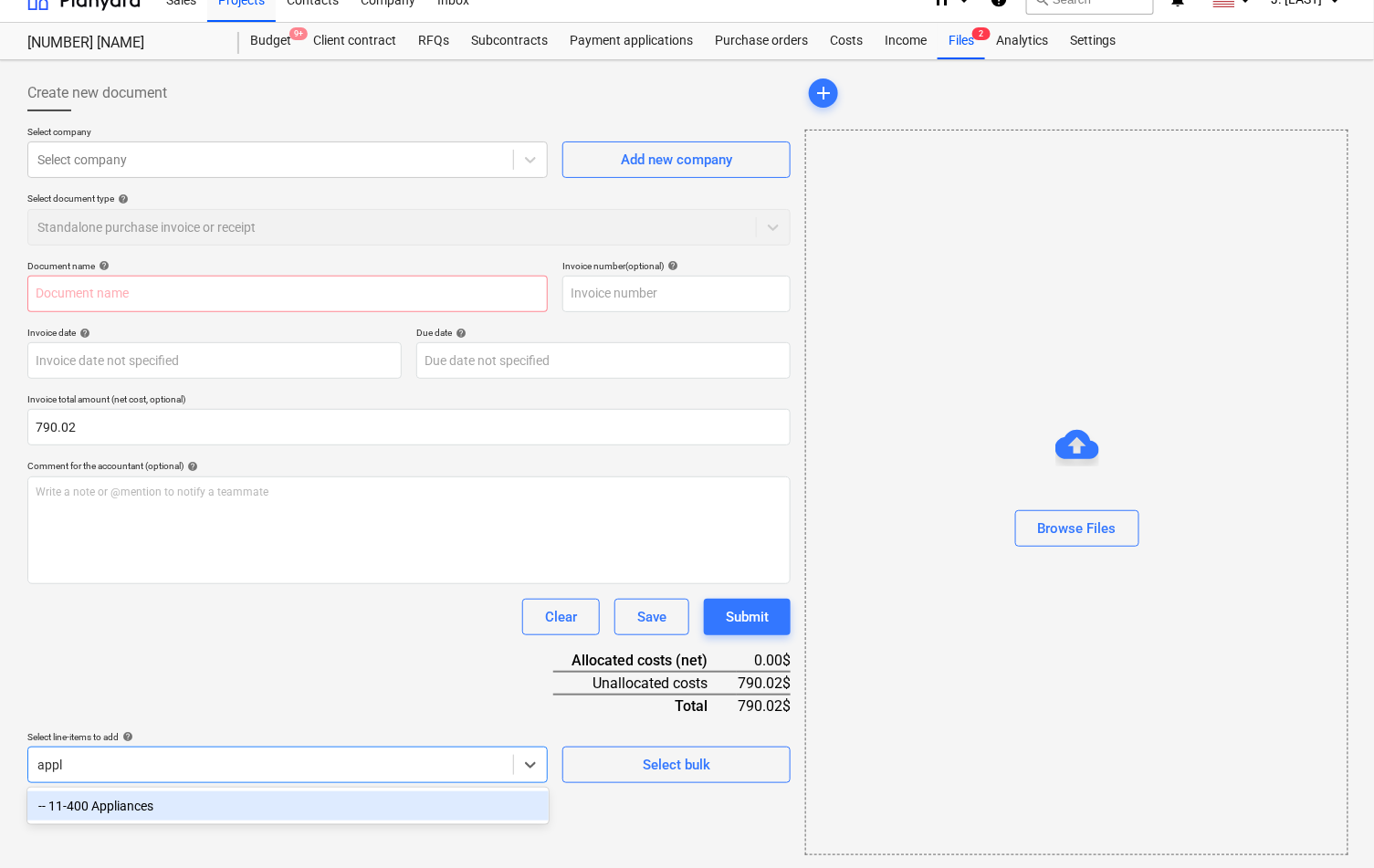 type on "appli" 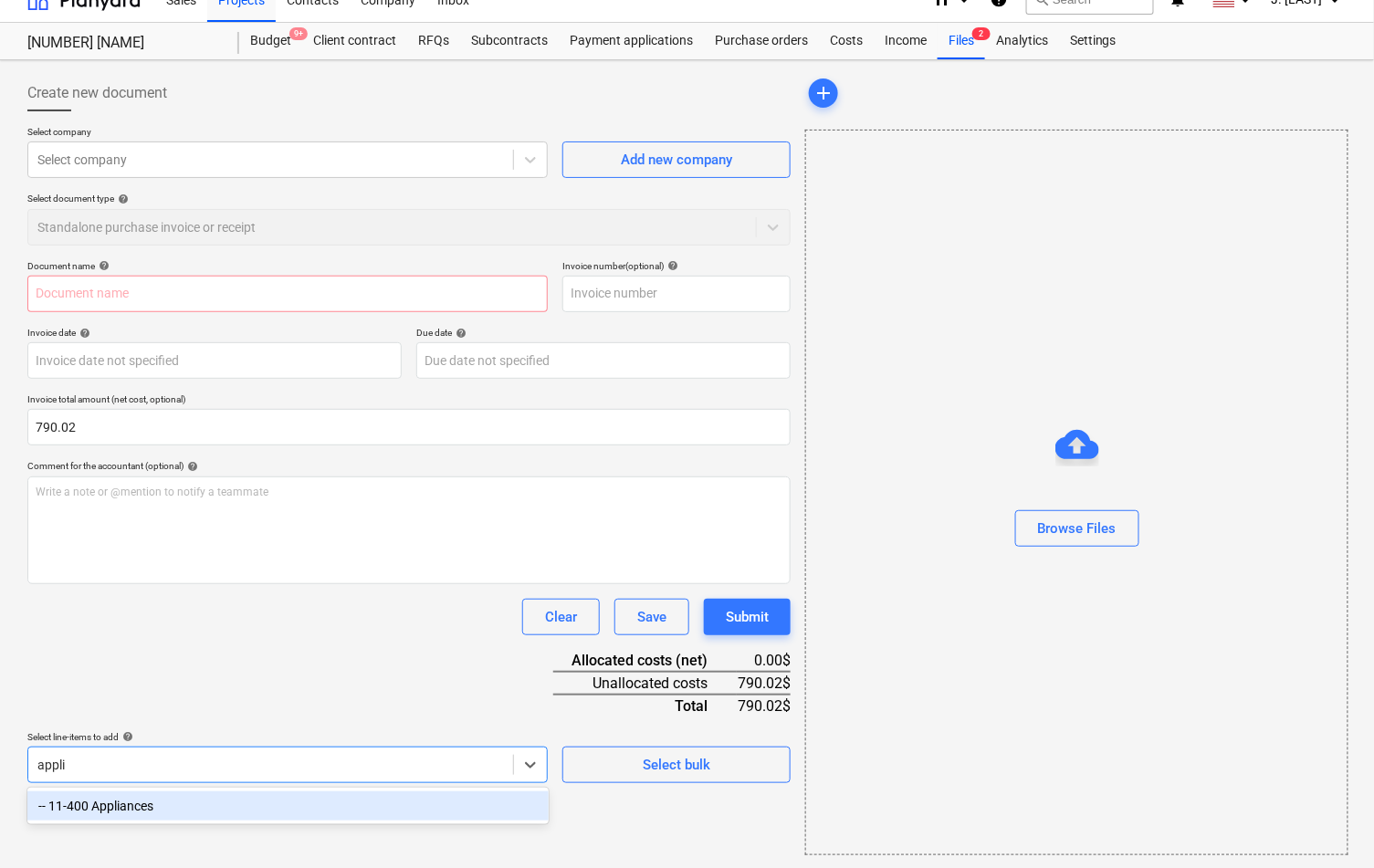 click on "--  11-400 Appliances" at bounding box center [288, 806] 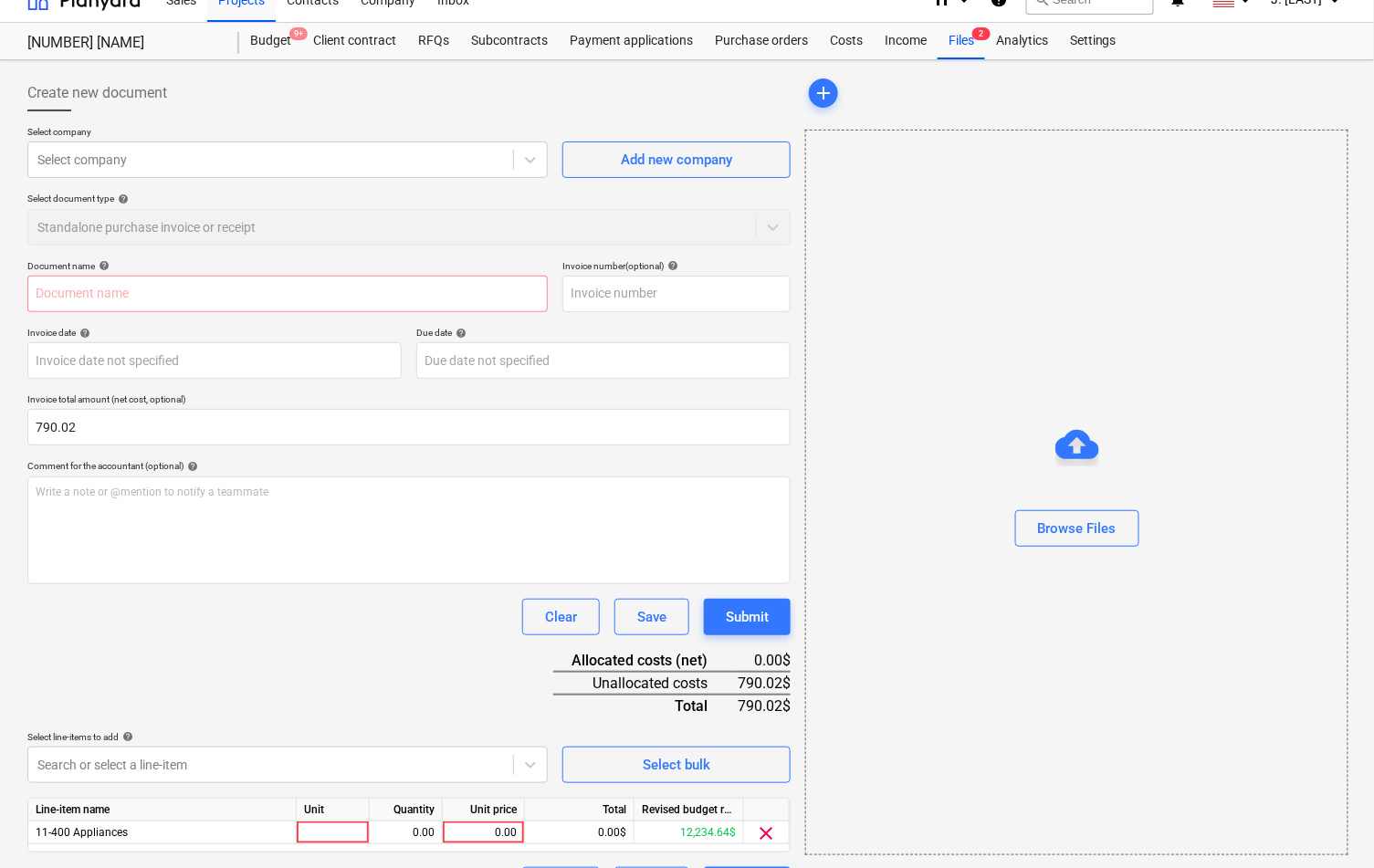 click on "Document name help Invoice number  (optional) help Invoice date help Press the down arrow key to interact with the calendar and
select a date. Press the question mark key to get the keyboard shortcuts for changing dates. Due date help Press the down arrow key to interact with the calendar and
select a date. Press the question mark key to get the keyboard shortcuts for changing dates. Invoice total amount (net cost, optional) 790.02 Comment for the accountant (optional) help Write a note or @mention to notify a teammate ﻿ Clear Save Submit Allocated costs (net) 0.00$ Unallocated costs 790.02$ Total 790.02$ Select line-items to add help Search or select a line-item" at bounding box center [409, 581] 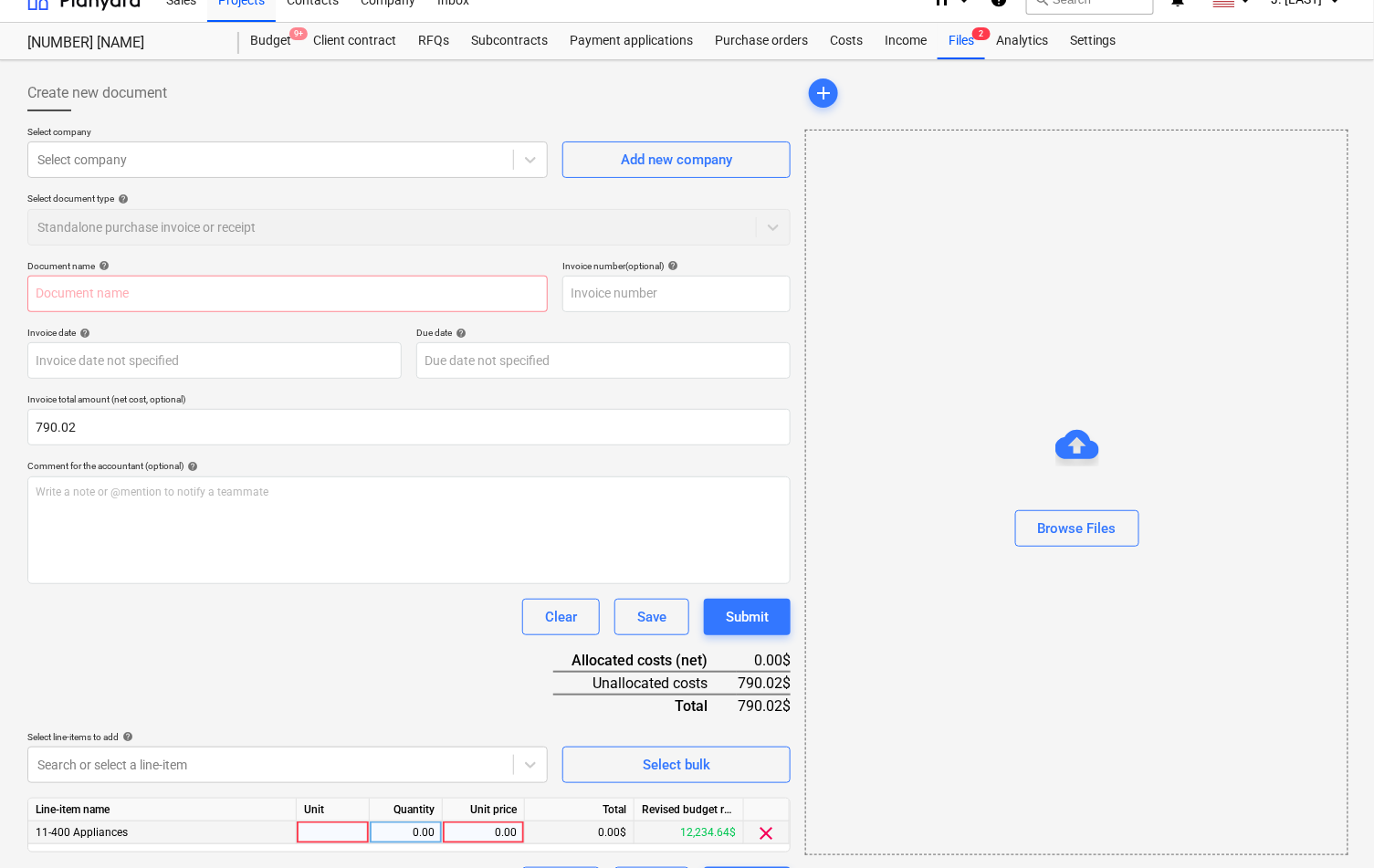 click on "0.00" at bounding box center (483, 832) 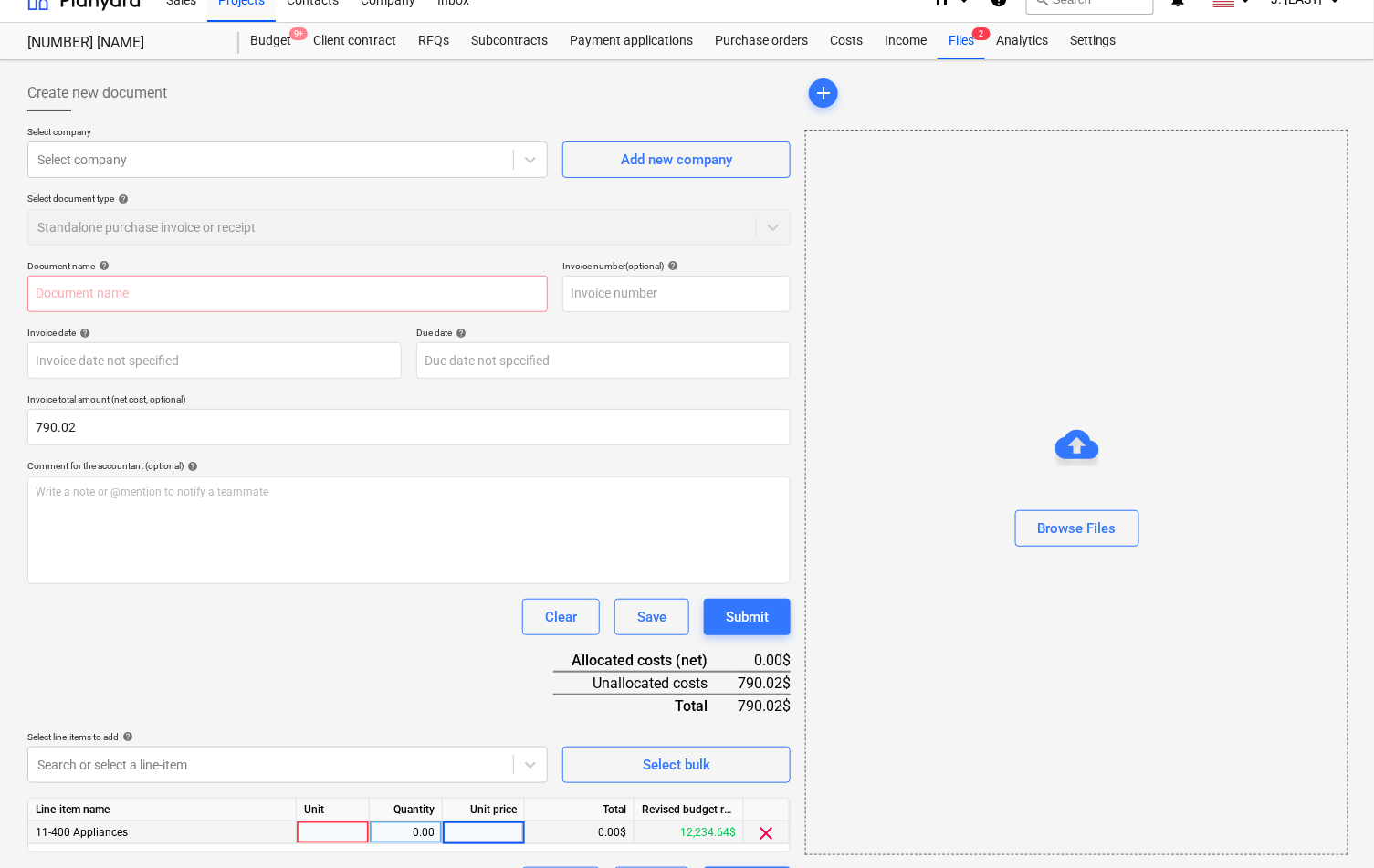 type on "790.02" 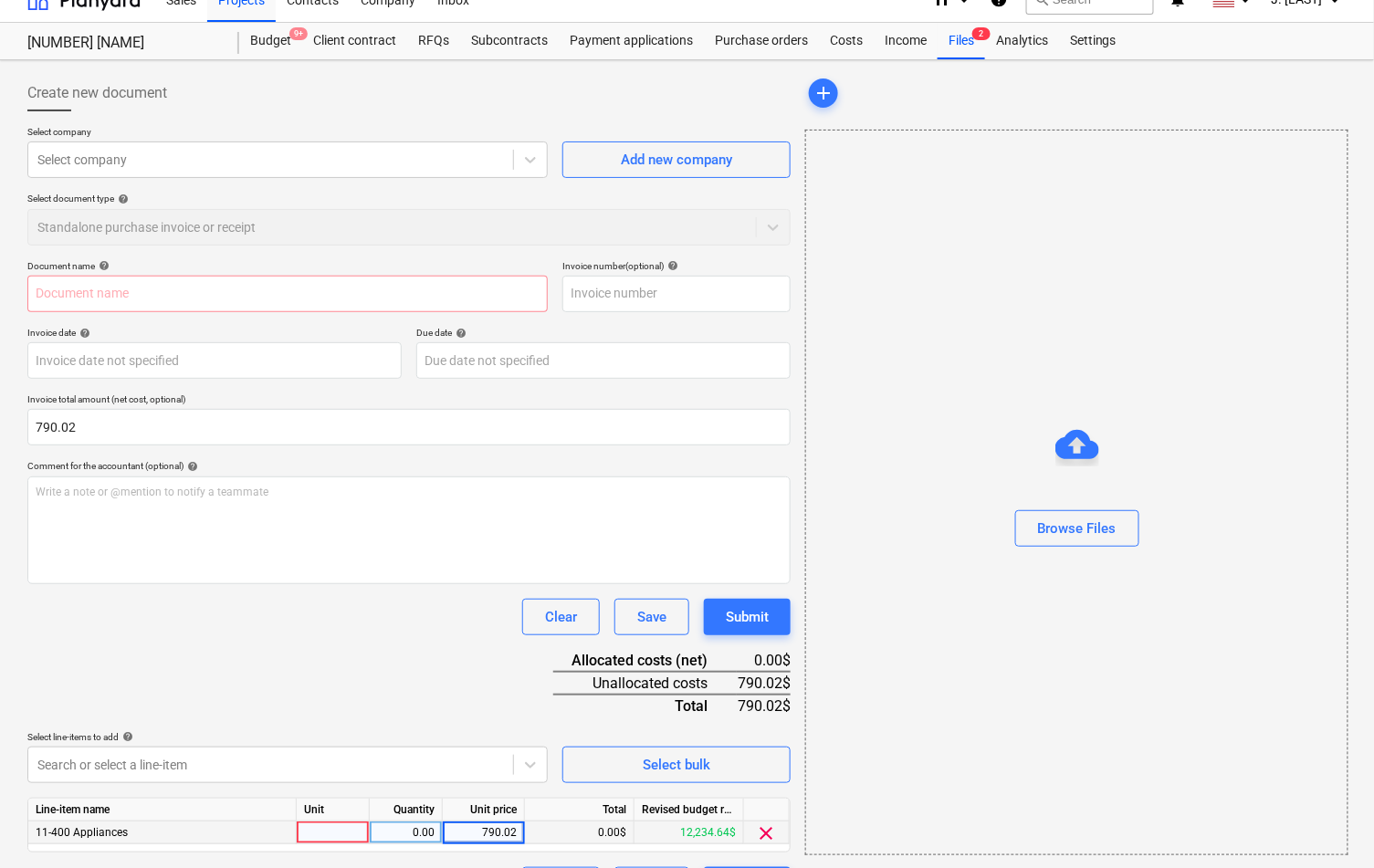 click on "Document name help Invoice number  (optional) help Invoice date help Press the down arrow key to interact with the calendar and
select a date. Press the question mark key to get the keyboard shortcuts for changing dates. Due date help Press the down arrow key to interact with the calendar and
select a date. Press the question mark key to get the keyboard shortcuts for changing dates. Invoice total amount (net cost, optional) 790.02 Comment for the accountant (optional) help Write a note or @mention to notify a teammate ﻿ Clear Save Submit Allocated costs (net) 0.00$ Unallocated costs 790.02$ Total 790.02$ Select line-items to add help Search or select a line-item Select bulk Line-item name Unit Quantity Unit price Total Revised budget remaining 11-400 Appliances 0.00 790.02 0.00$ 12,234.64$ clear Clear Save Submit" at bounding box center [409, 581] 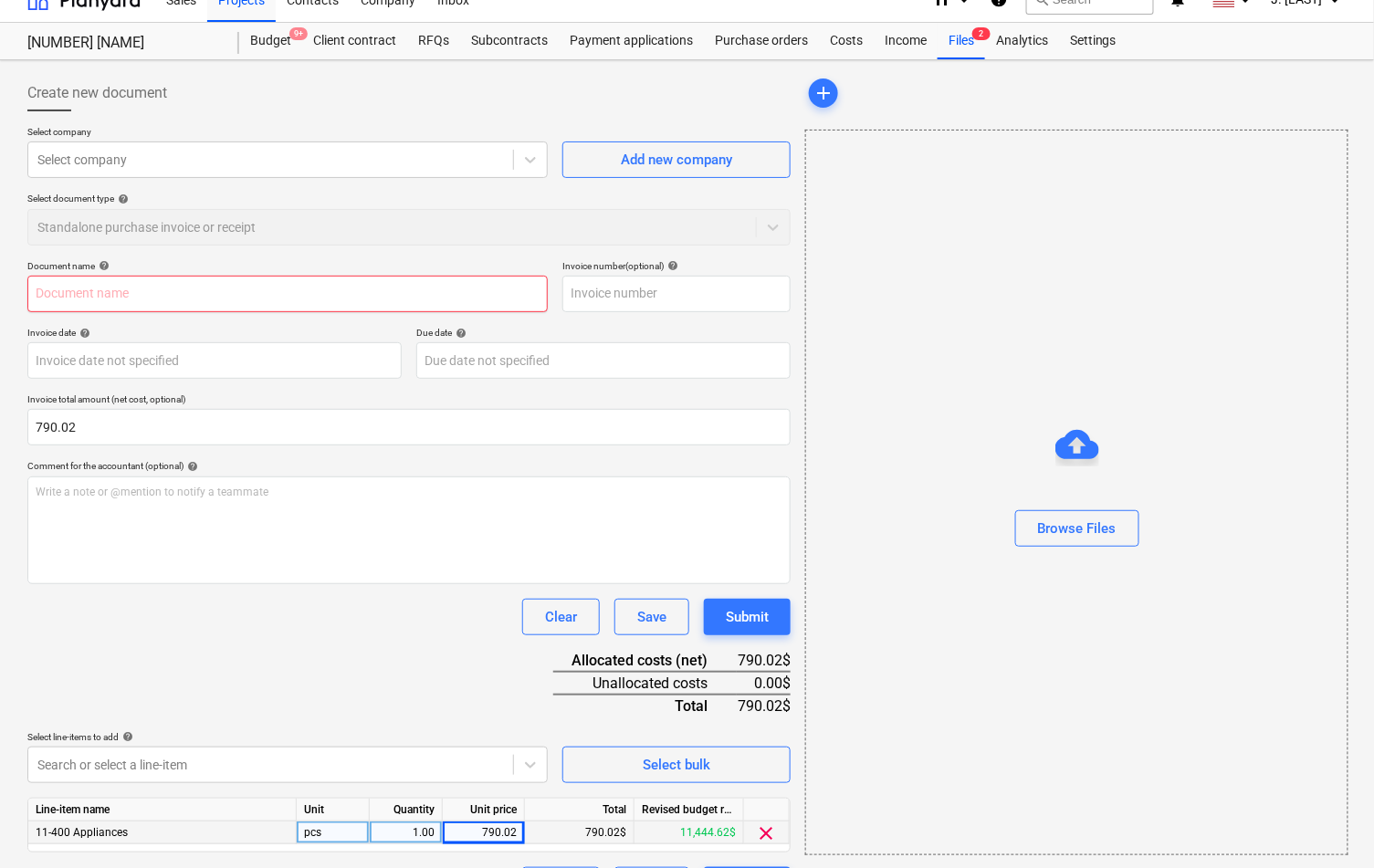 click at bounding box center (288, 294) 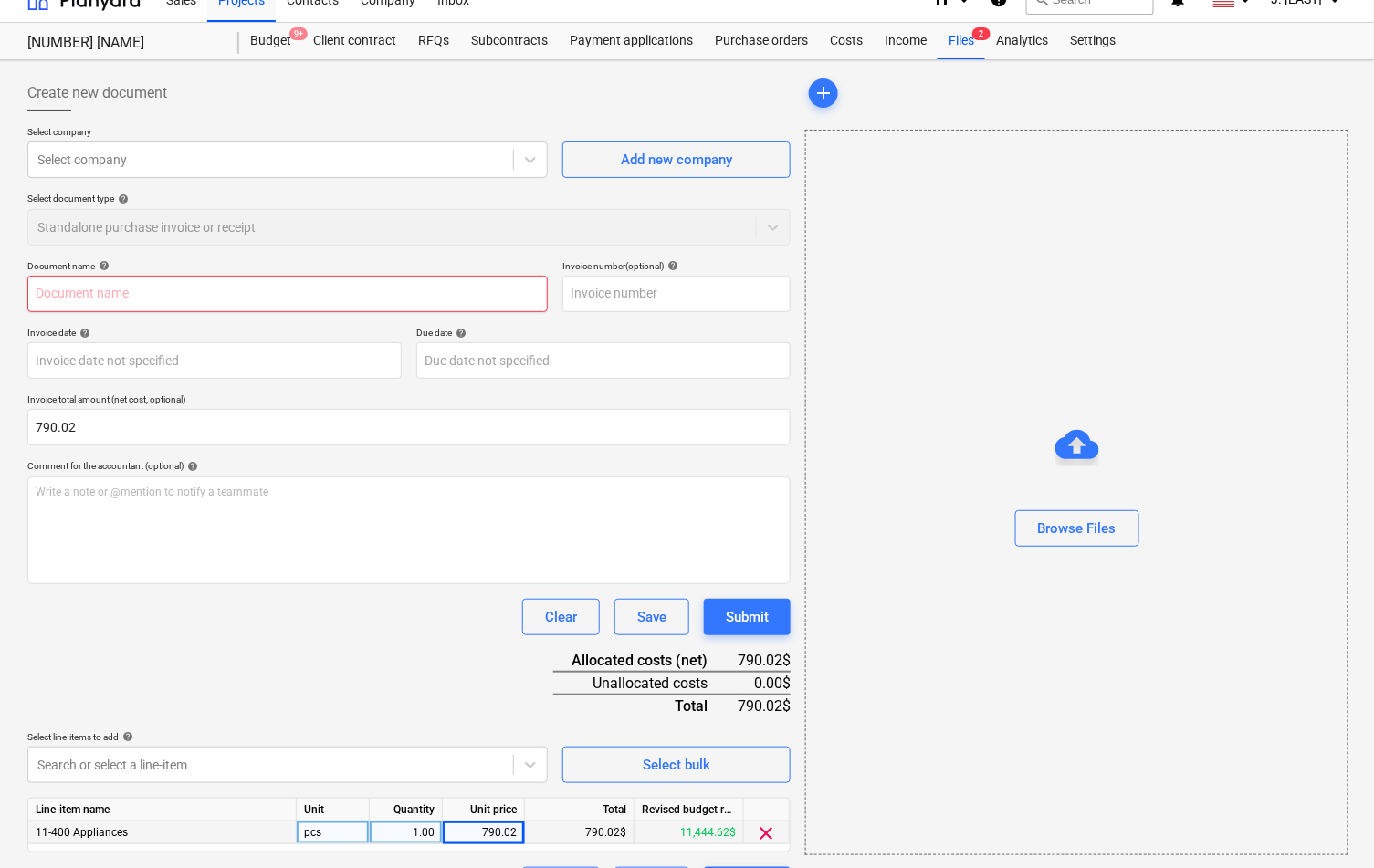 type on "S" 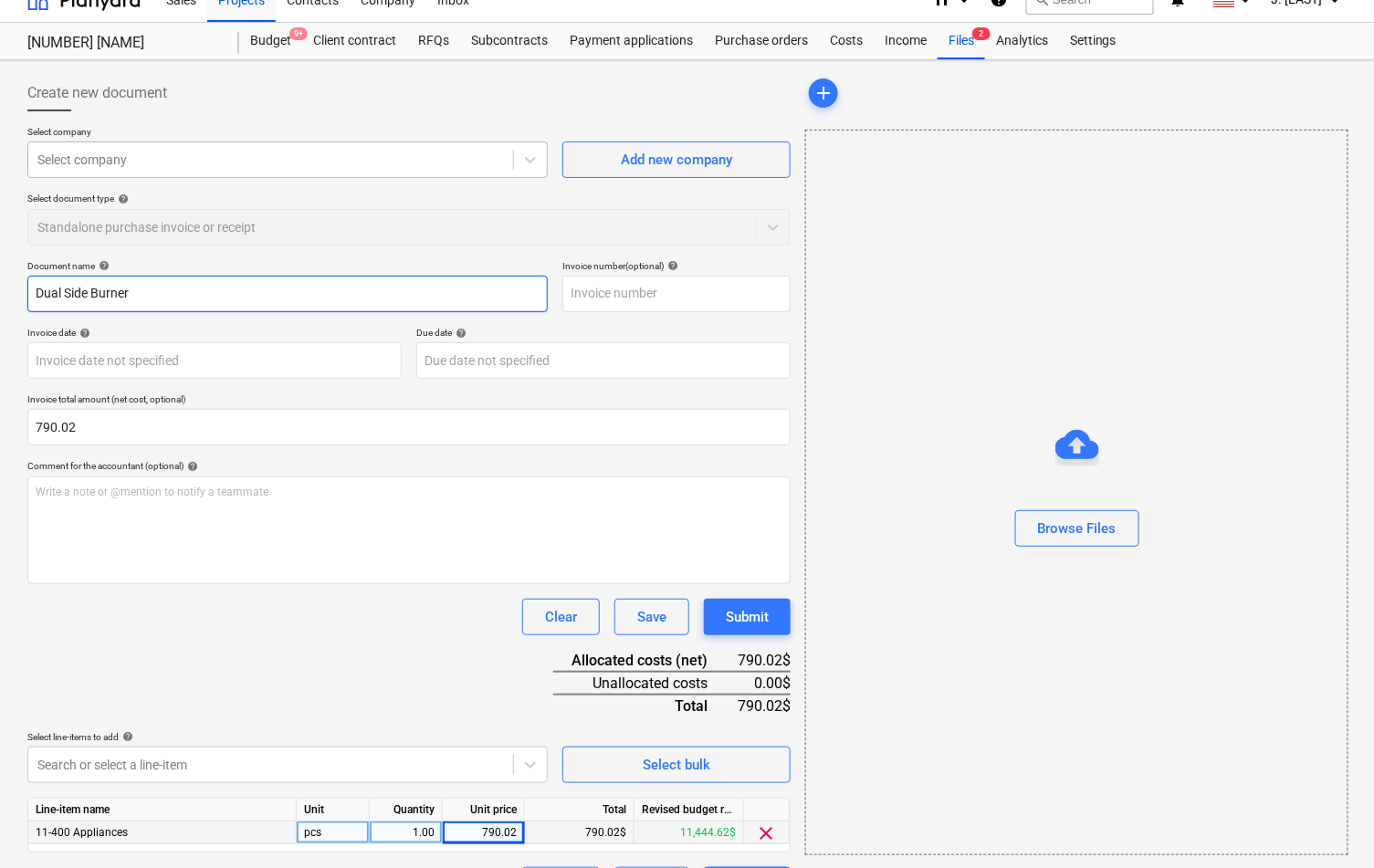 type on "Dual Side Burner" 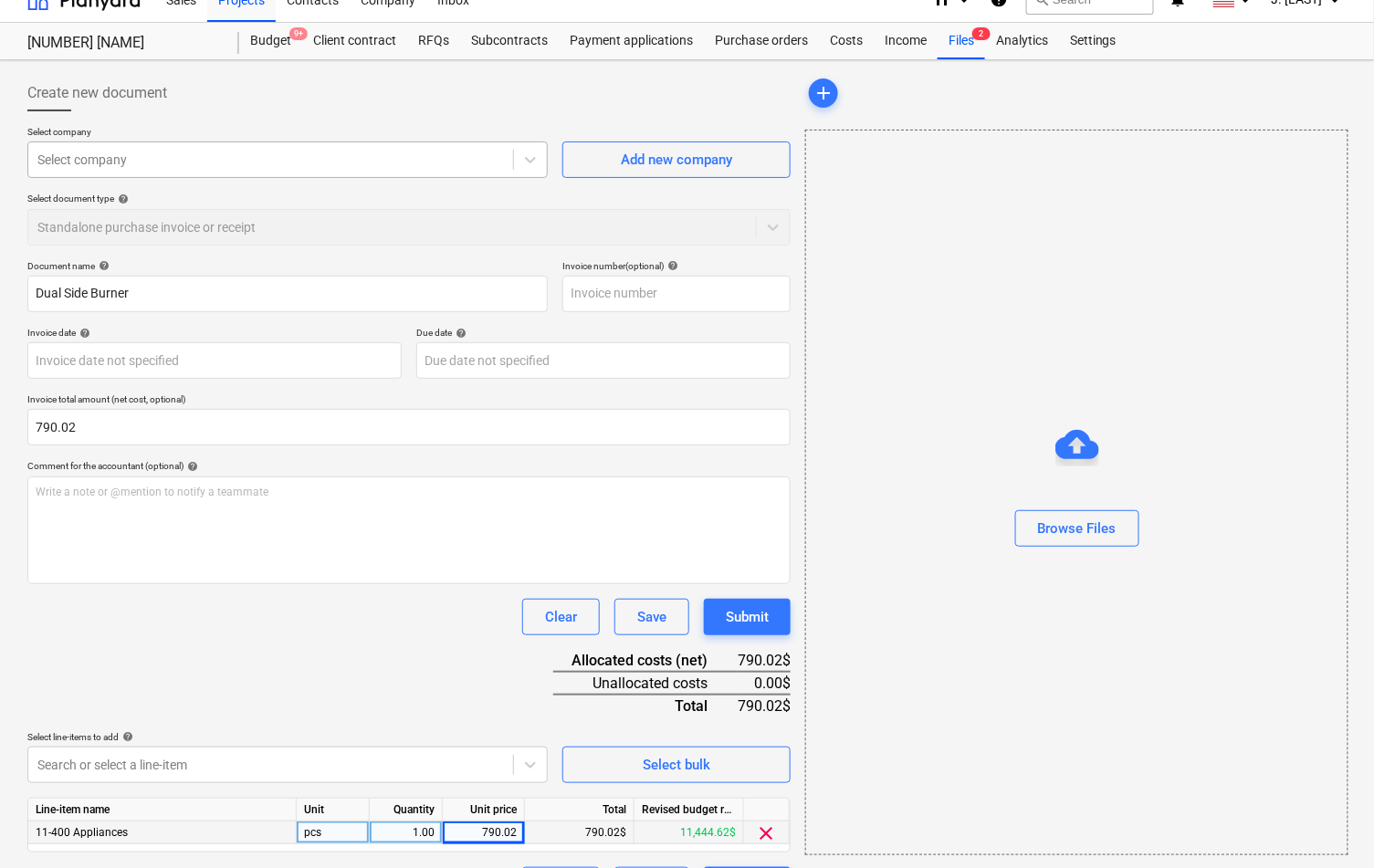 click at bounding box center (270, 160) 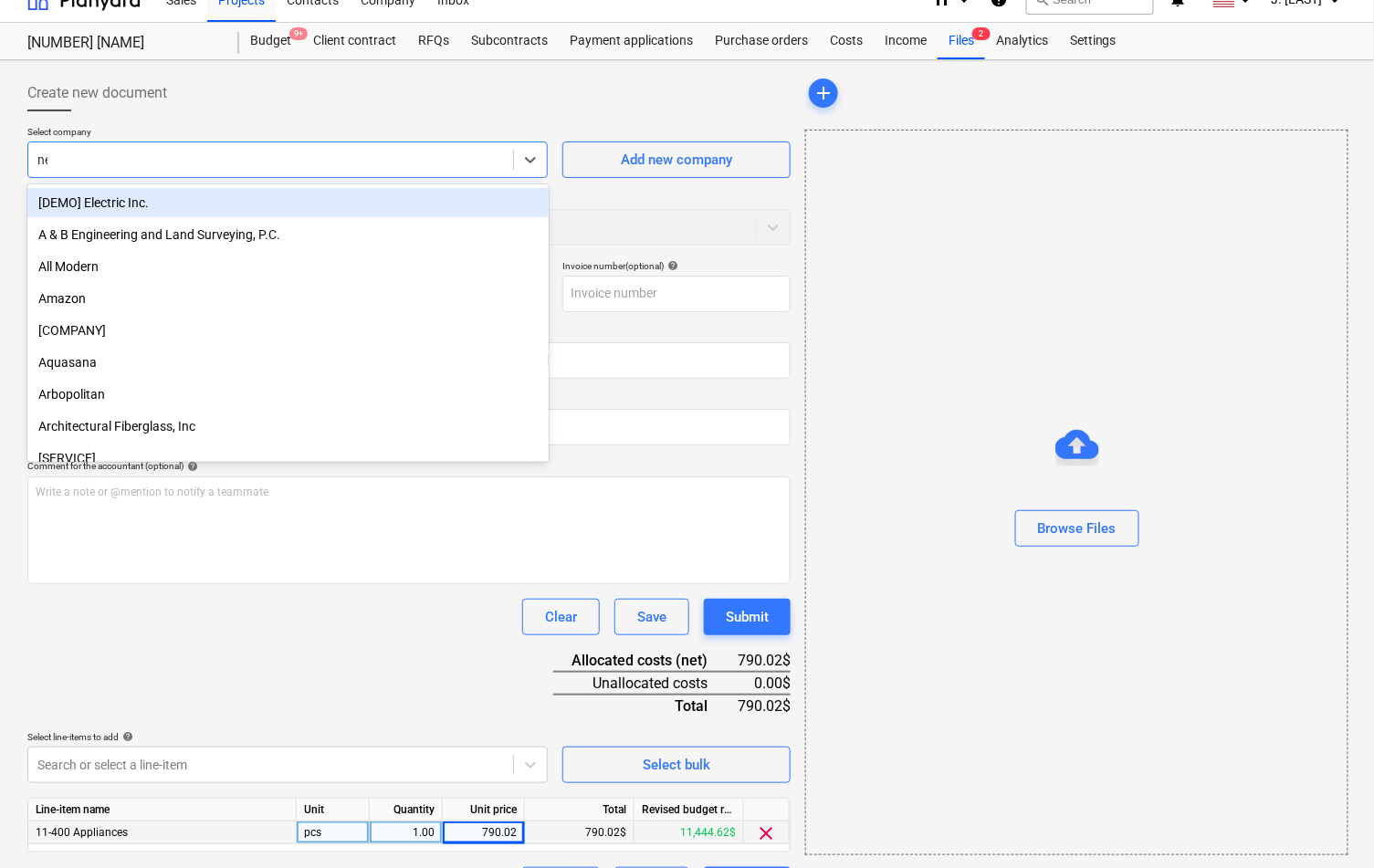 type on "newa" 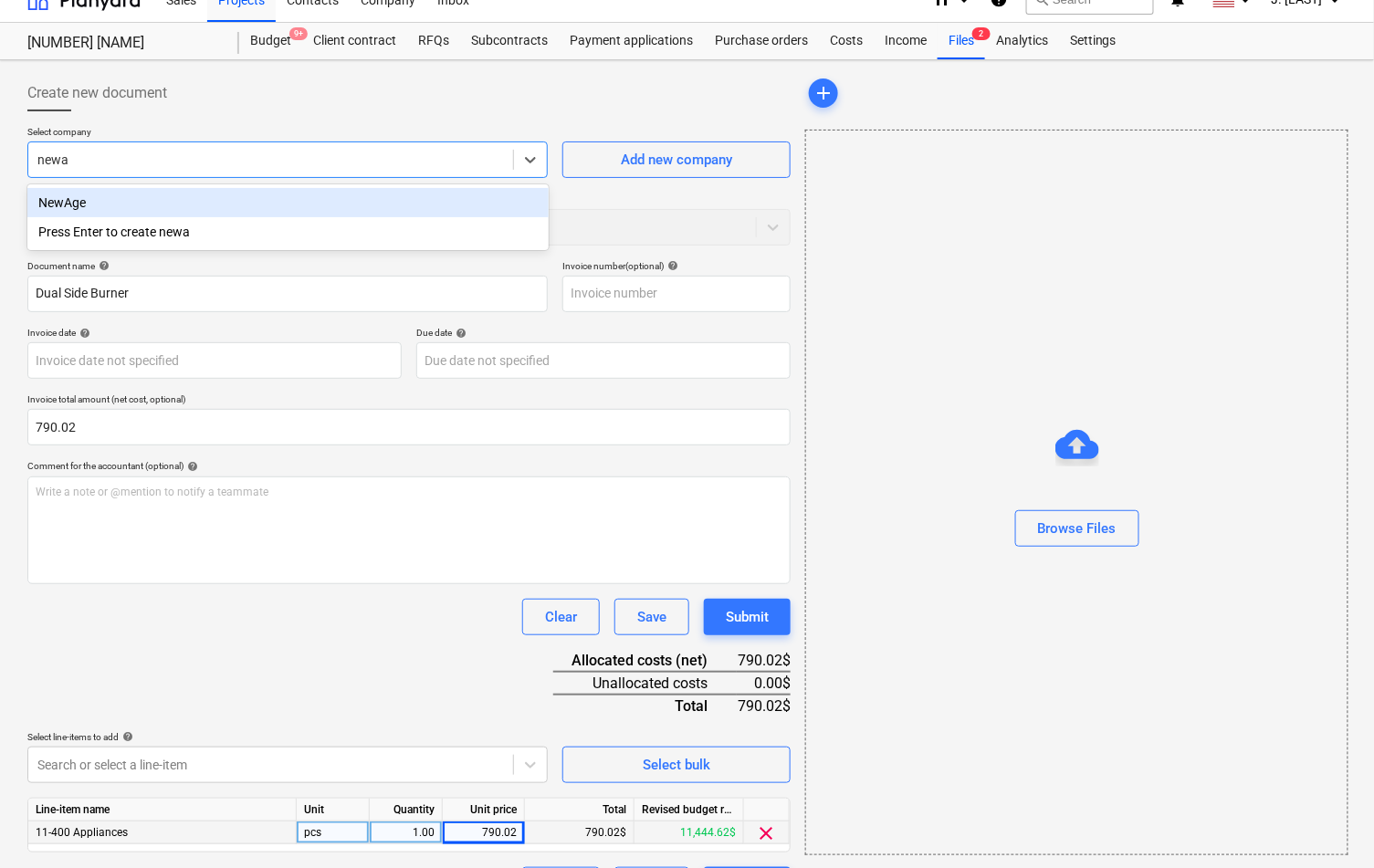 click on "NewAge" at bounding box center [288, 203] 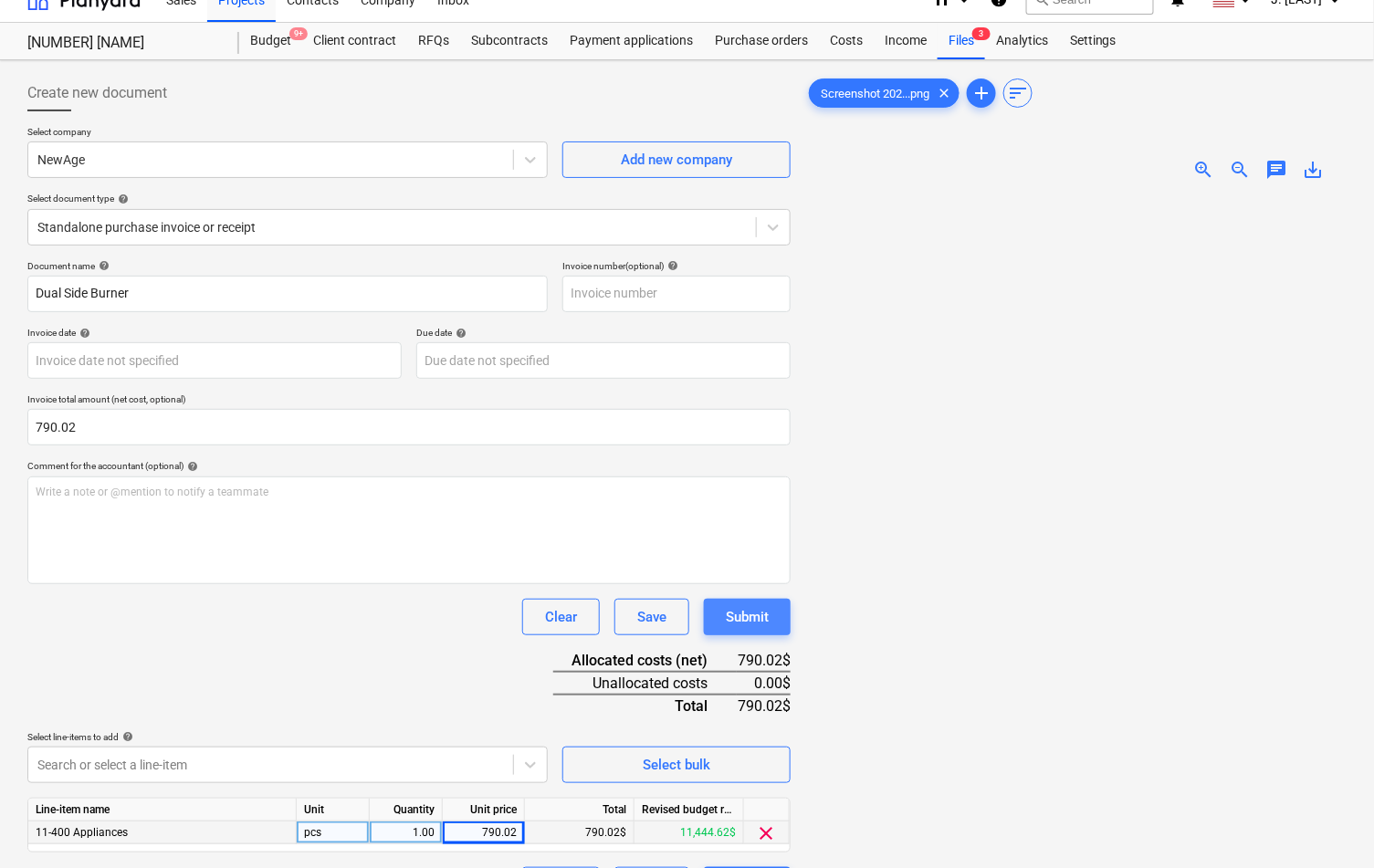 click on "Submit" at bounding box center [747, 617] 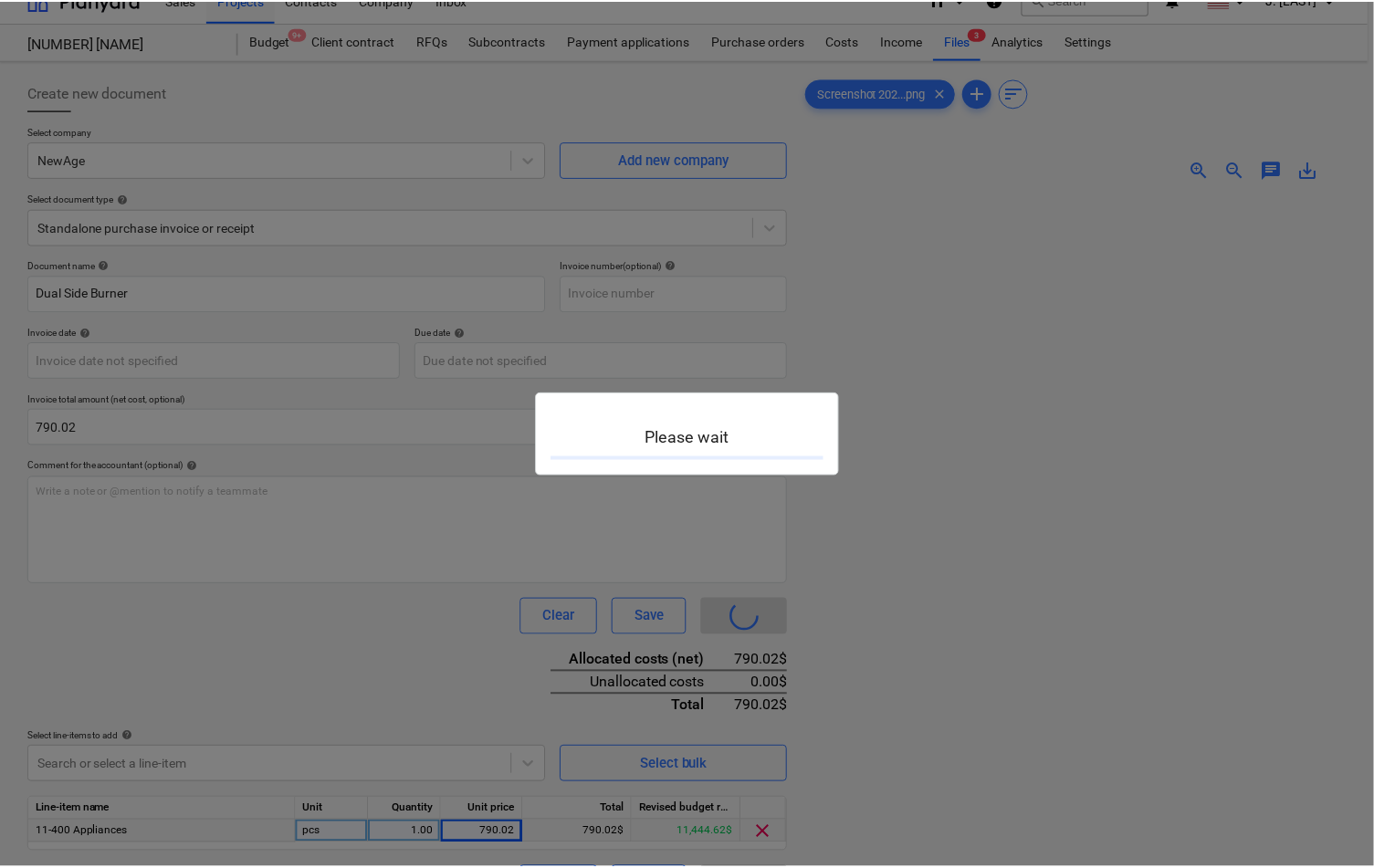 scroll, scrollTop: 0, scrollLeft: 0, axis: both 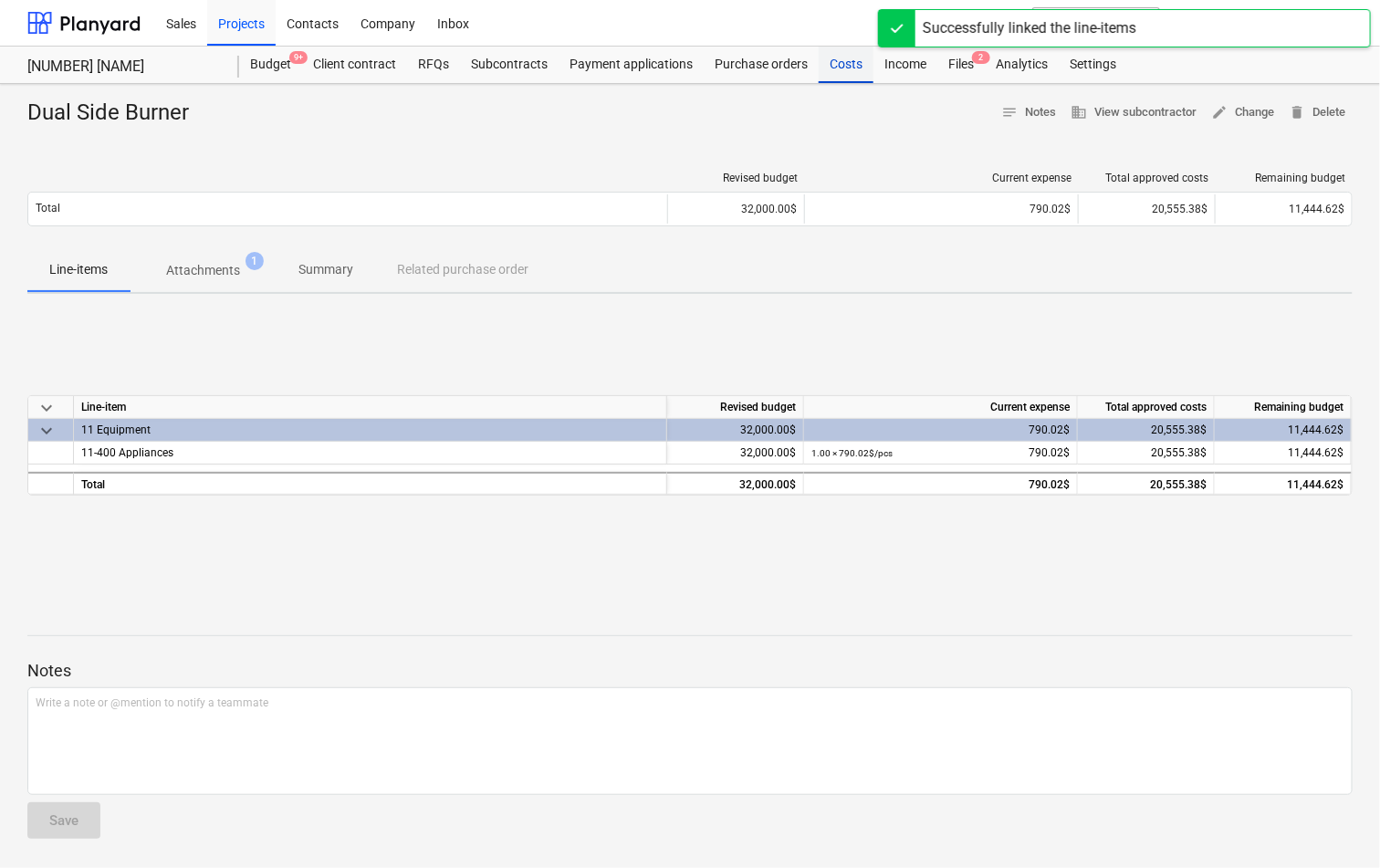 click on "Costs" at bounding box center (846, 65) 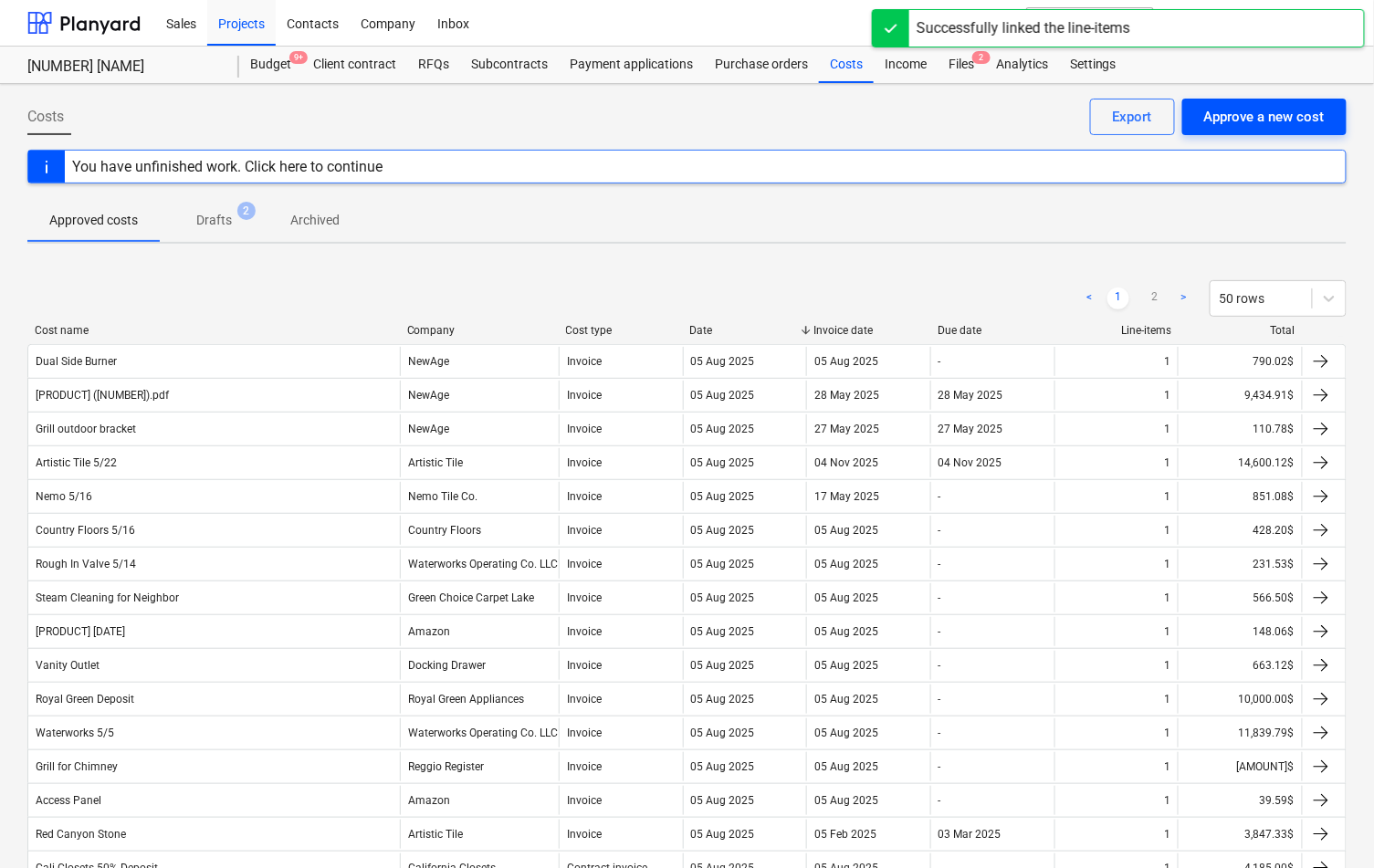 click on "Approve a new cost" at bounding box center [1264, 117] 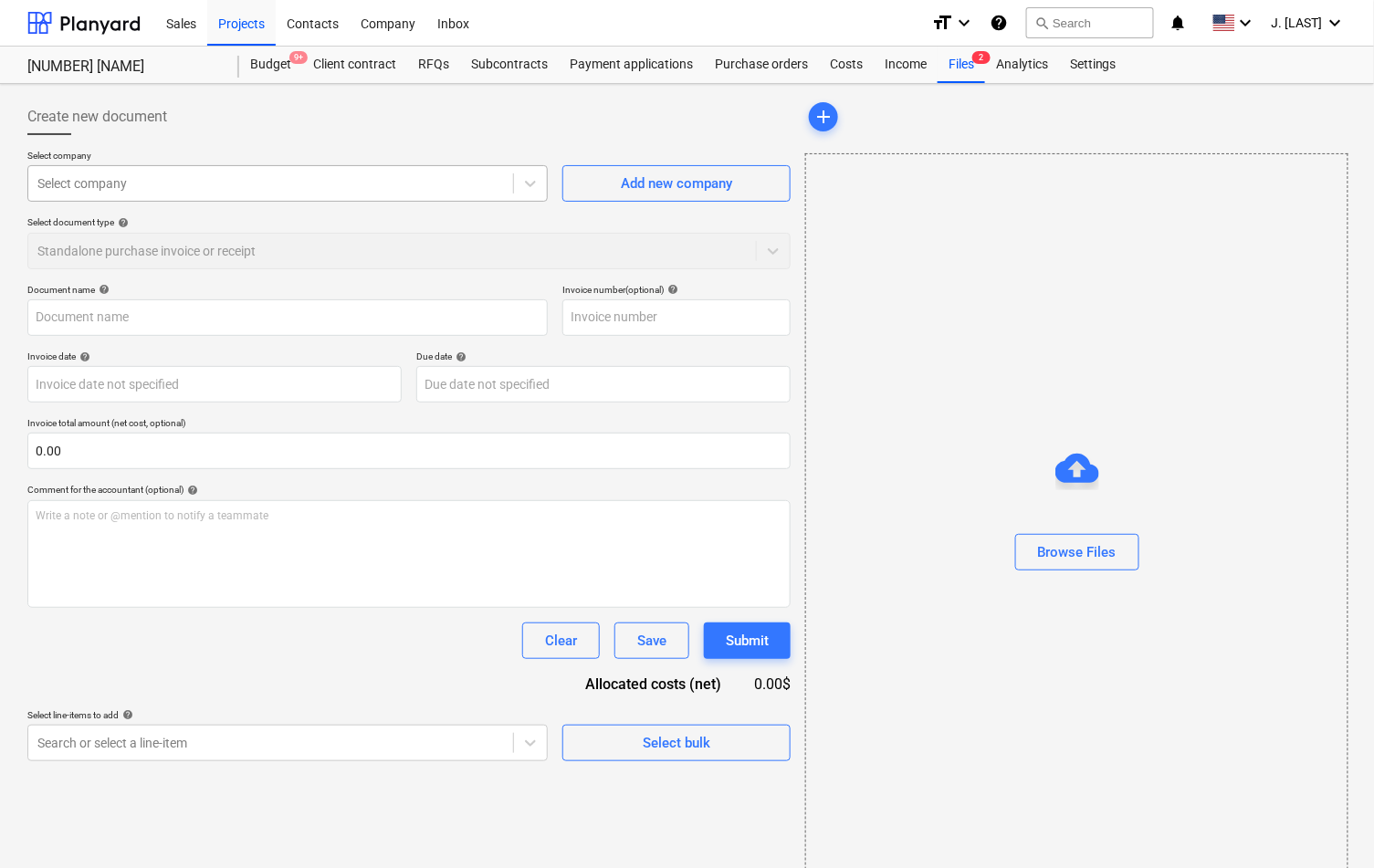 click at bounding box center [270, 183] 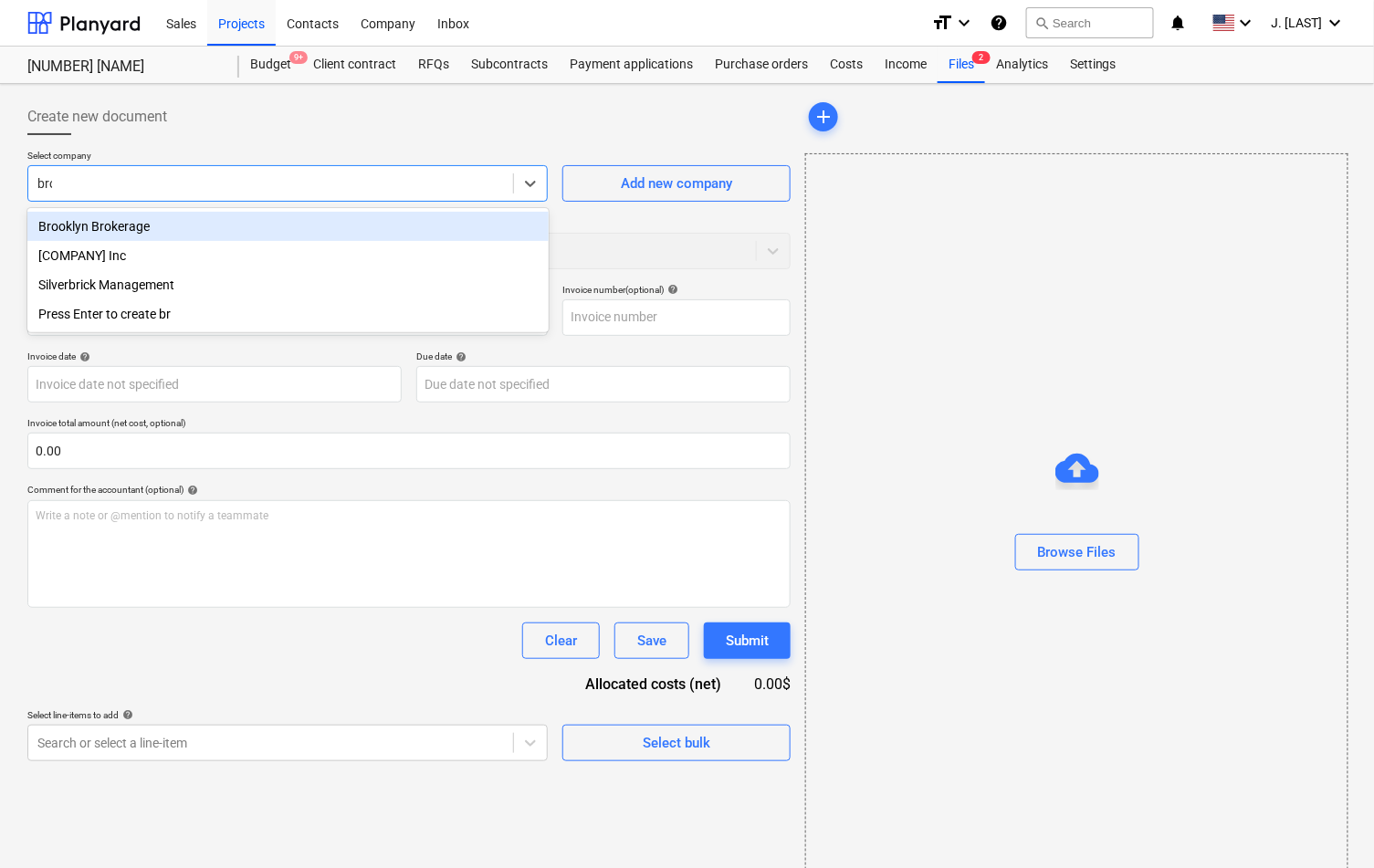 type on "brook" 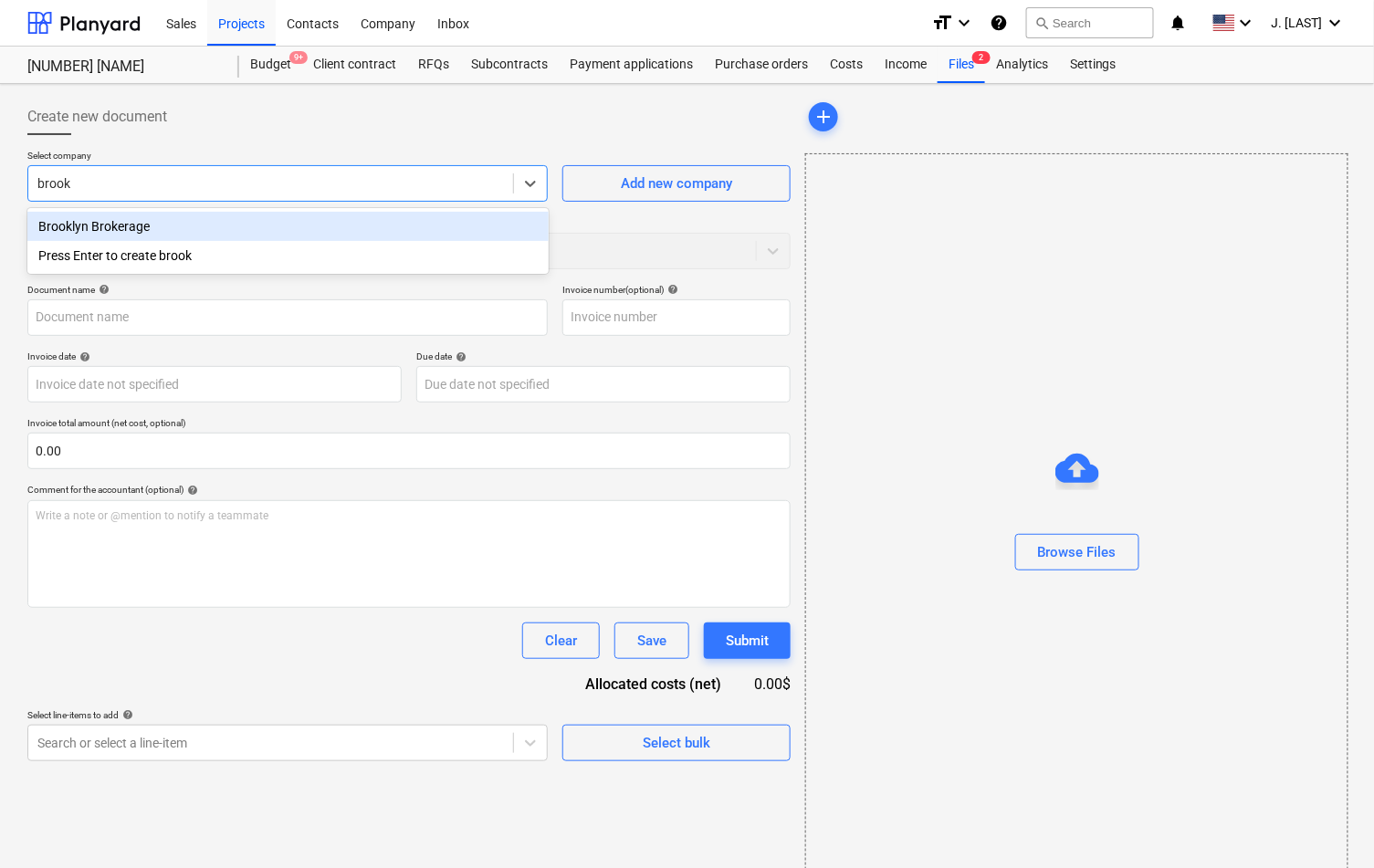 click on "Brooklyn Brokerage" at bounding box center [288, 226] 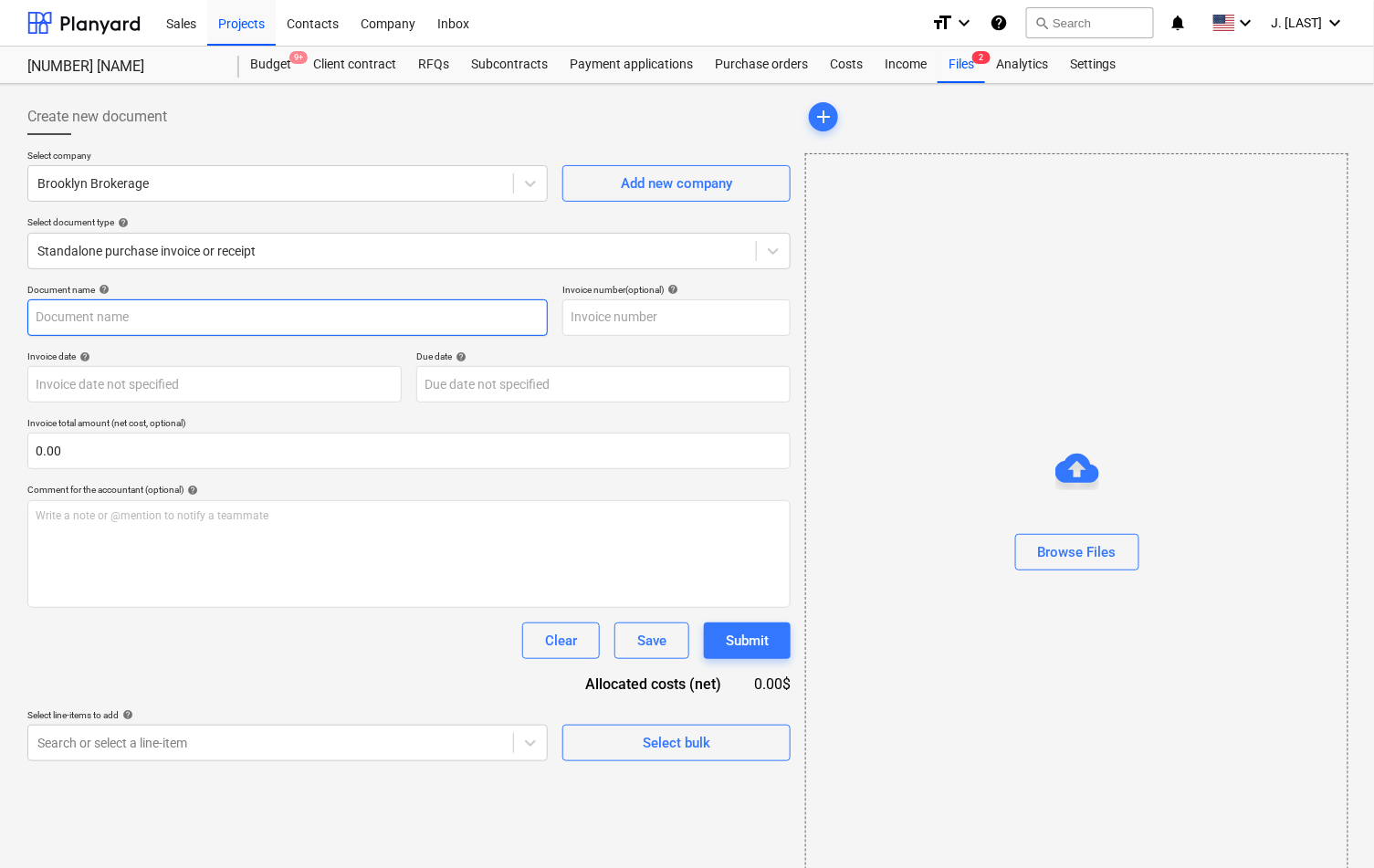 click at bounding box center [288, 318] 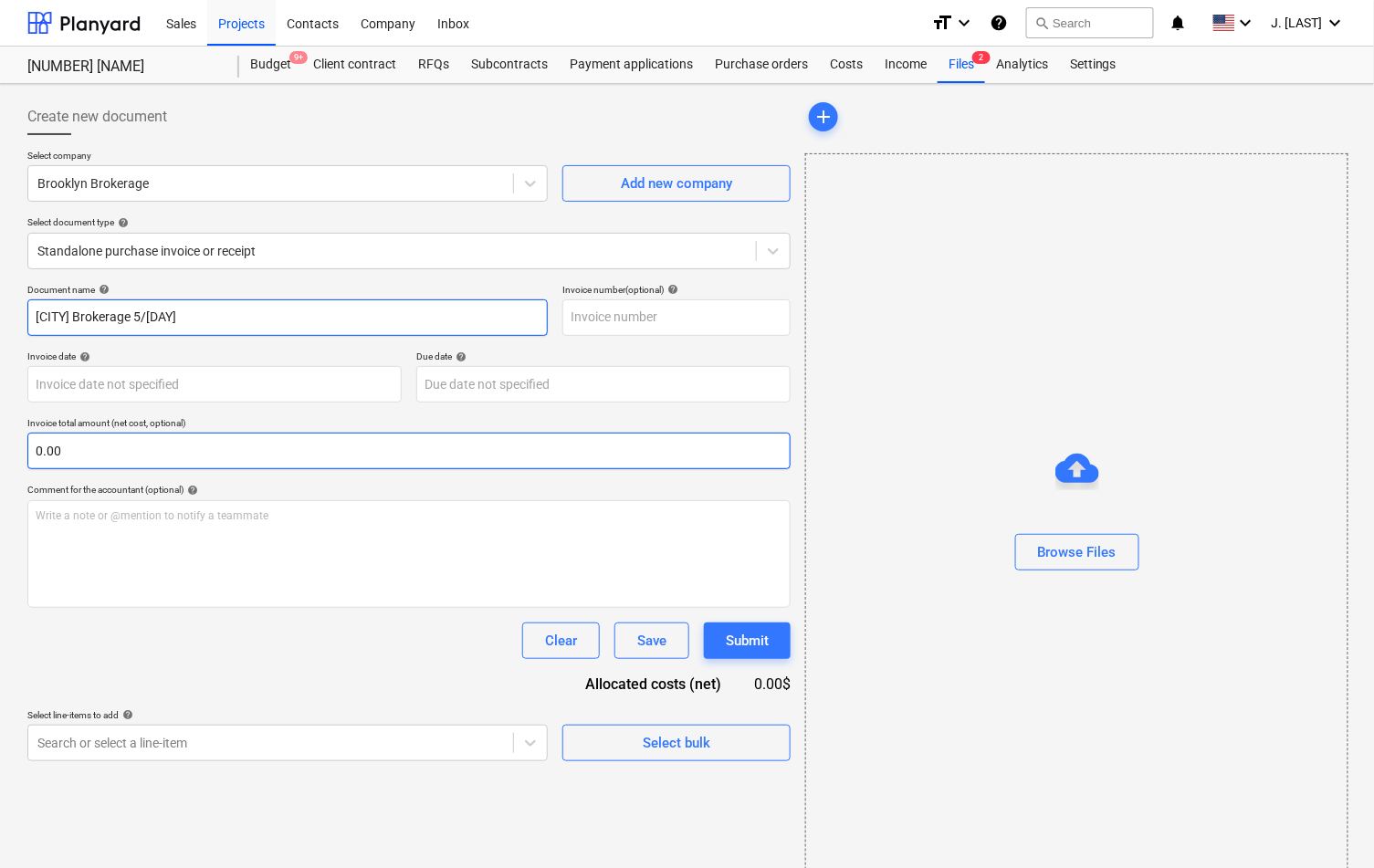 type on "[CITY] Brokerage 5/[DAY]" 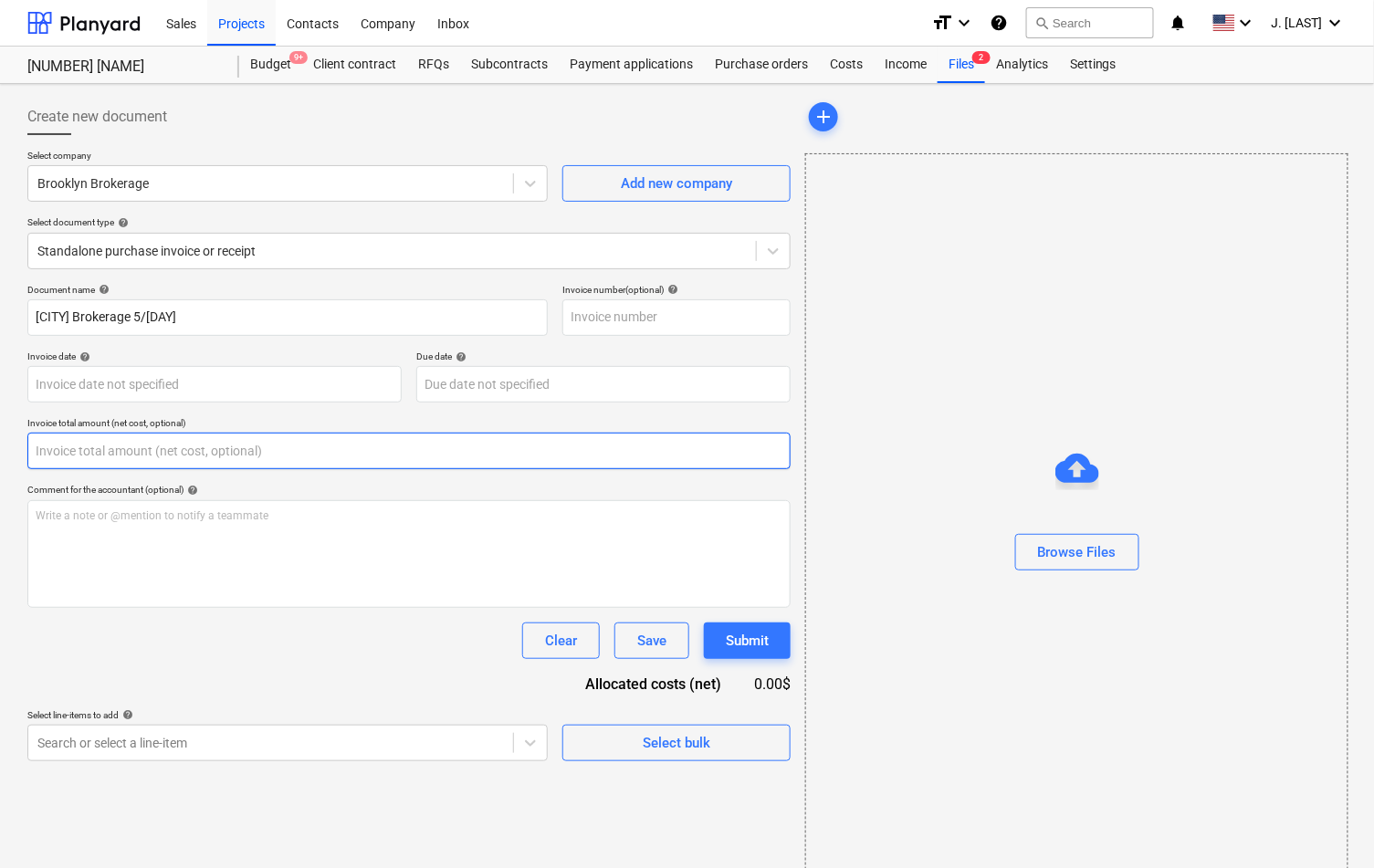 click at bounding box center (409, 451) 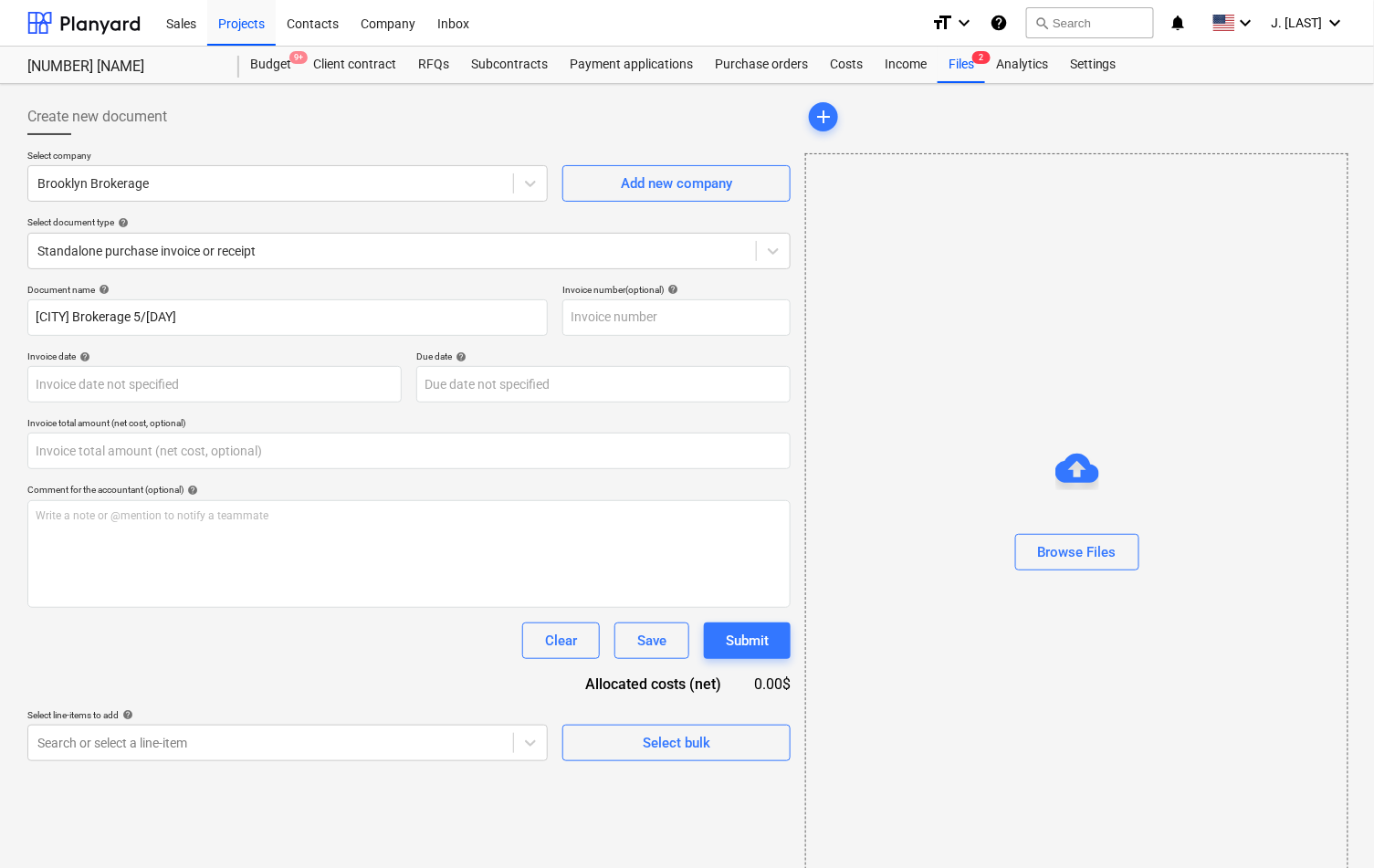 type on "0.00" 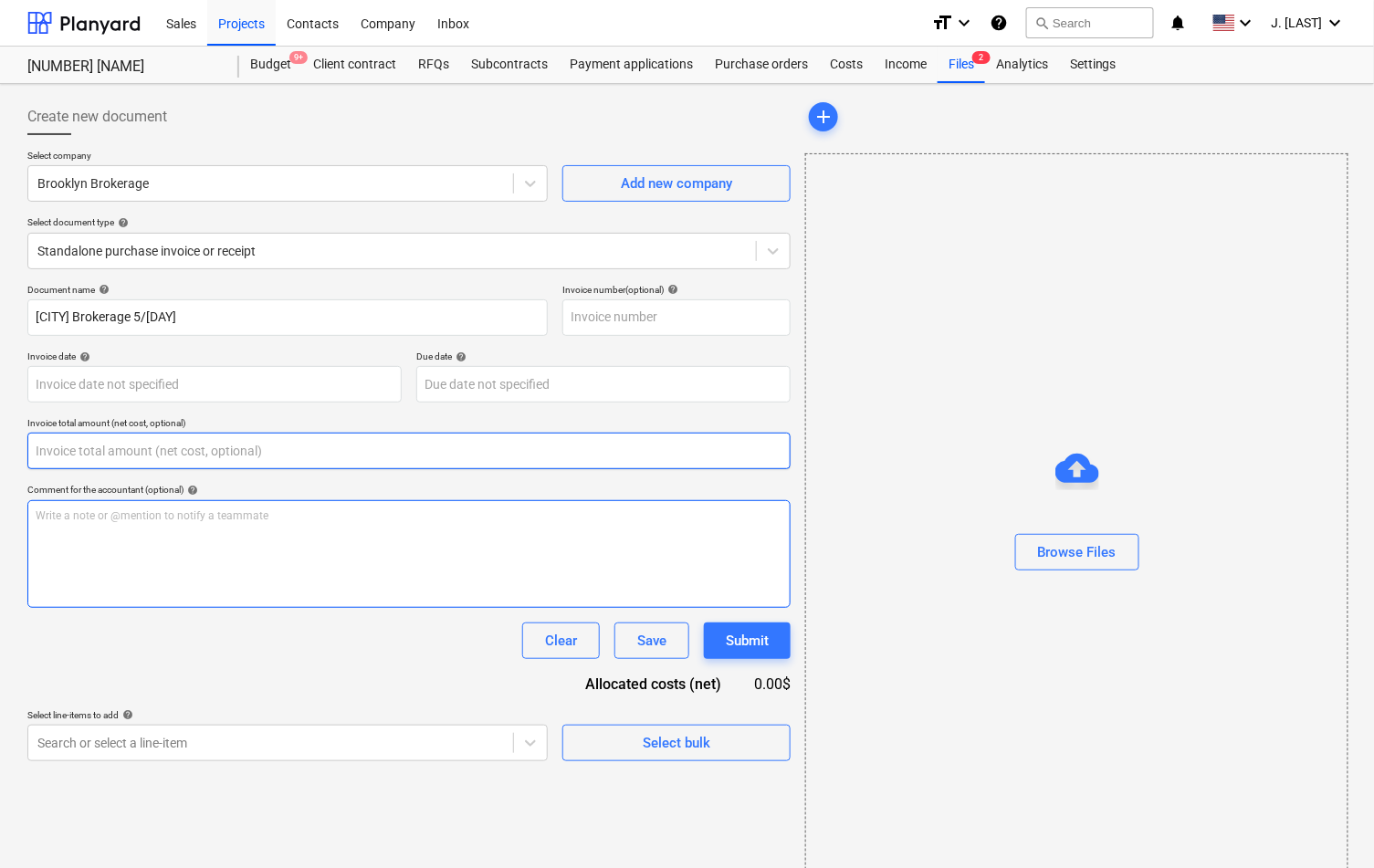 paste on "9,327.69" 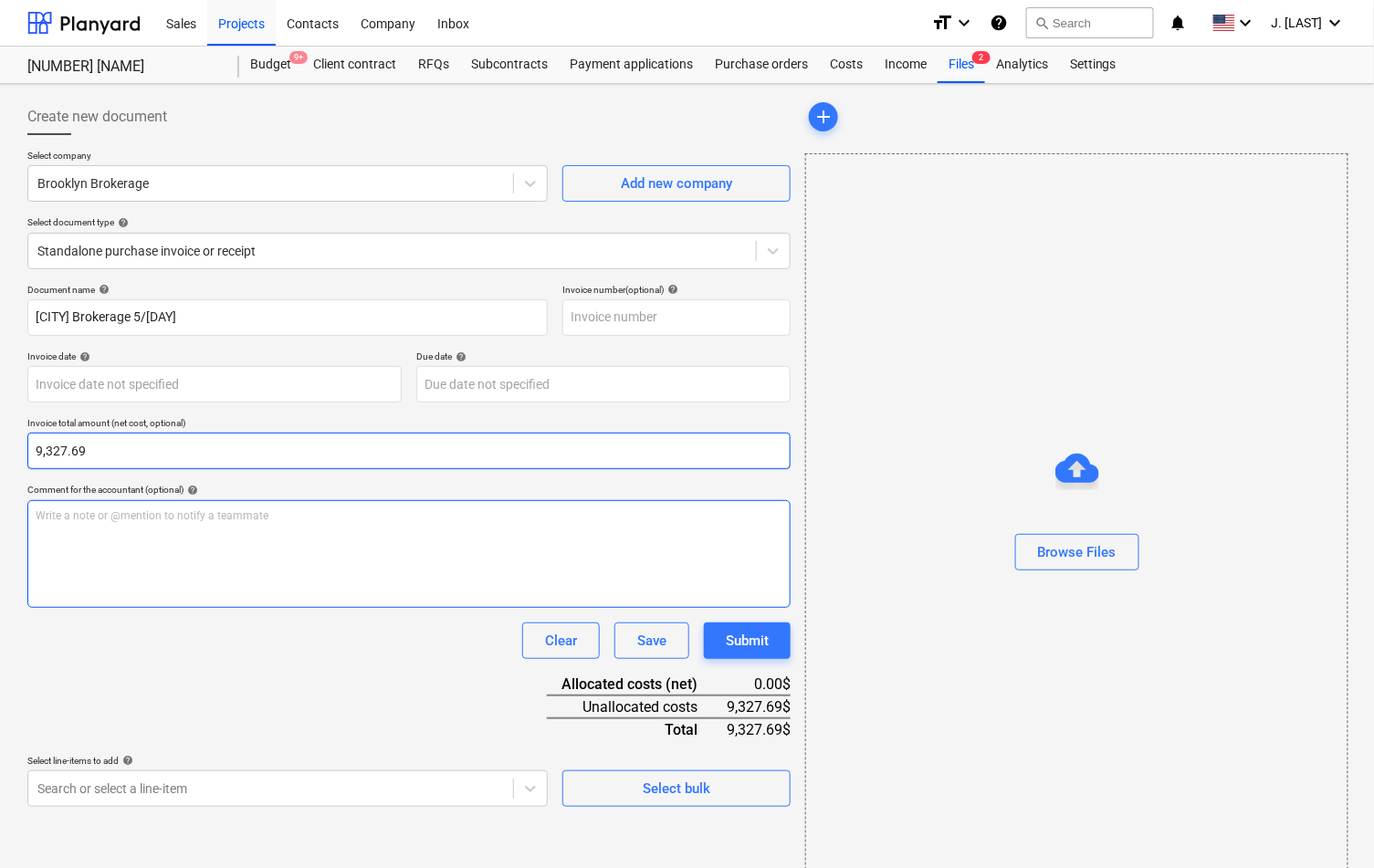 type on "9,327.69" 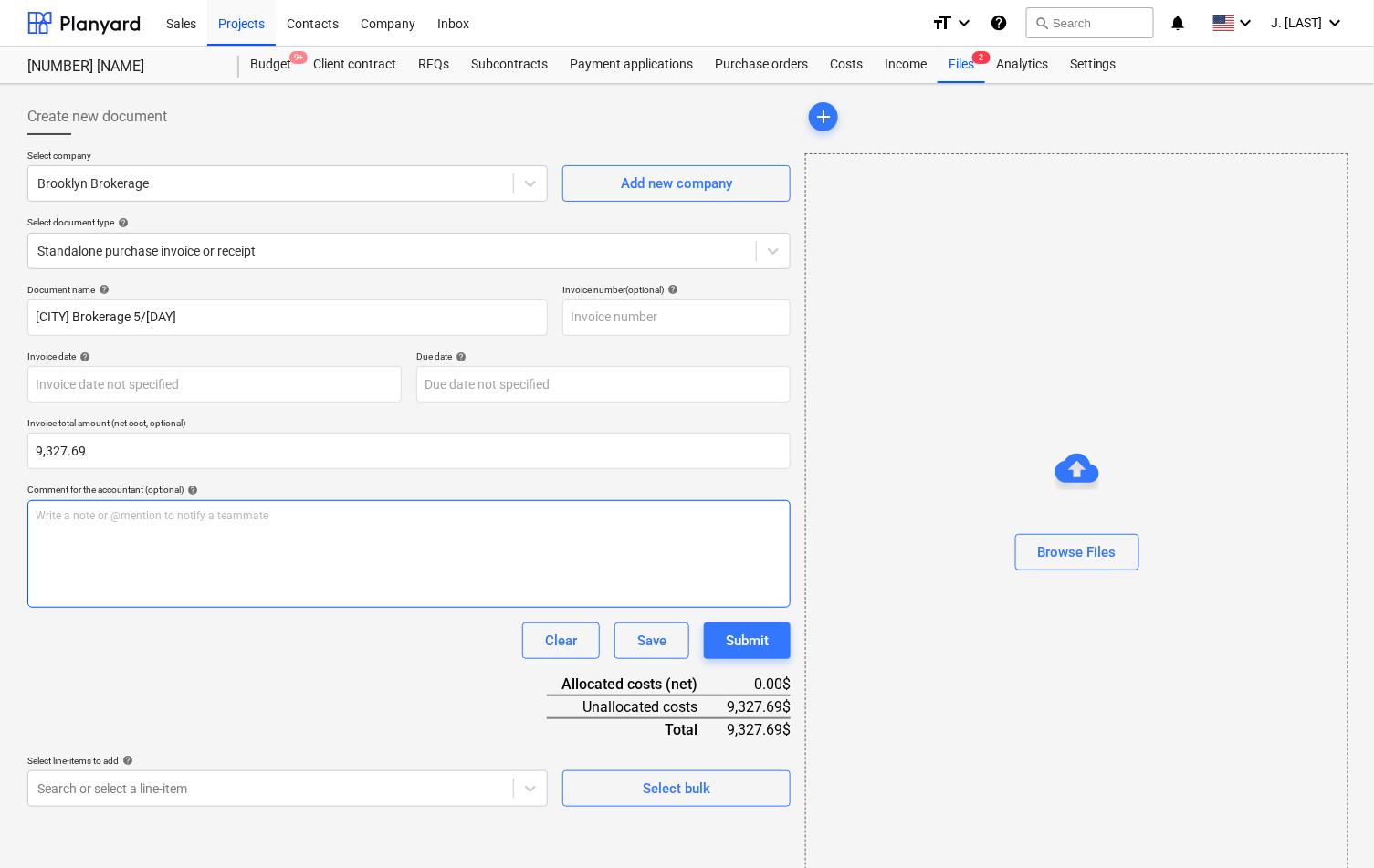click on "Write a note or @mention to notify a teammate ﻿" at bounding box center (409, 554) 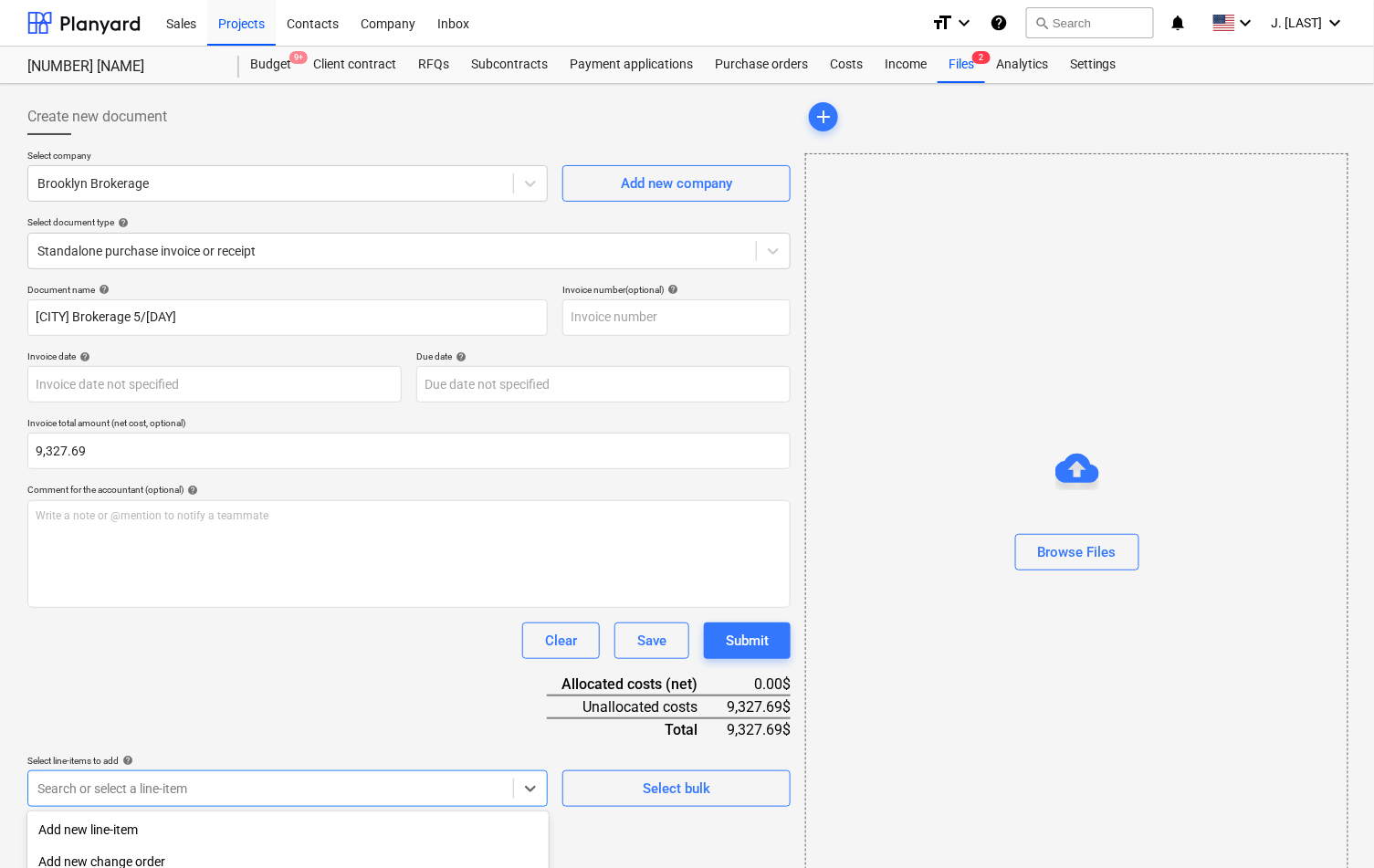scroll, scrollTop: 220, scrollLeft: 0, axis: vertical 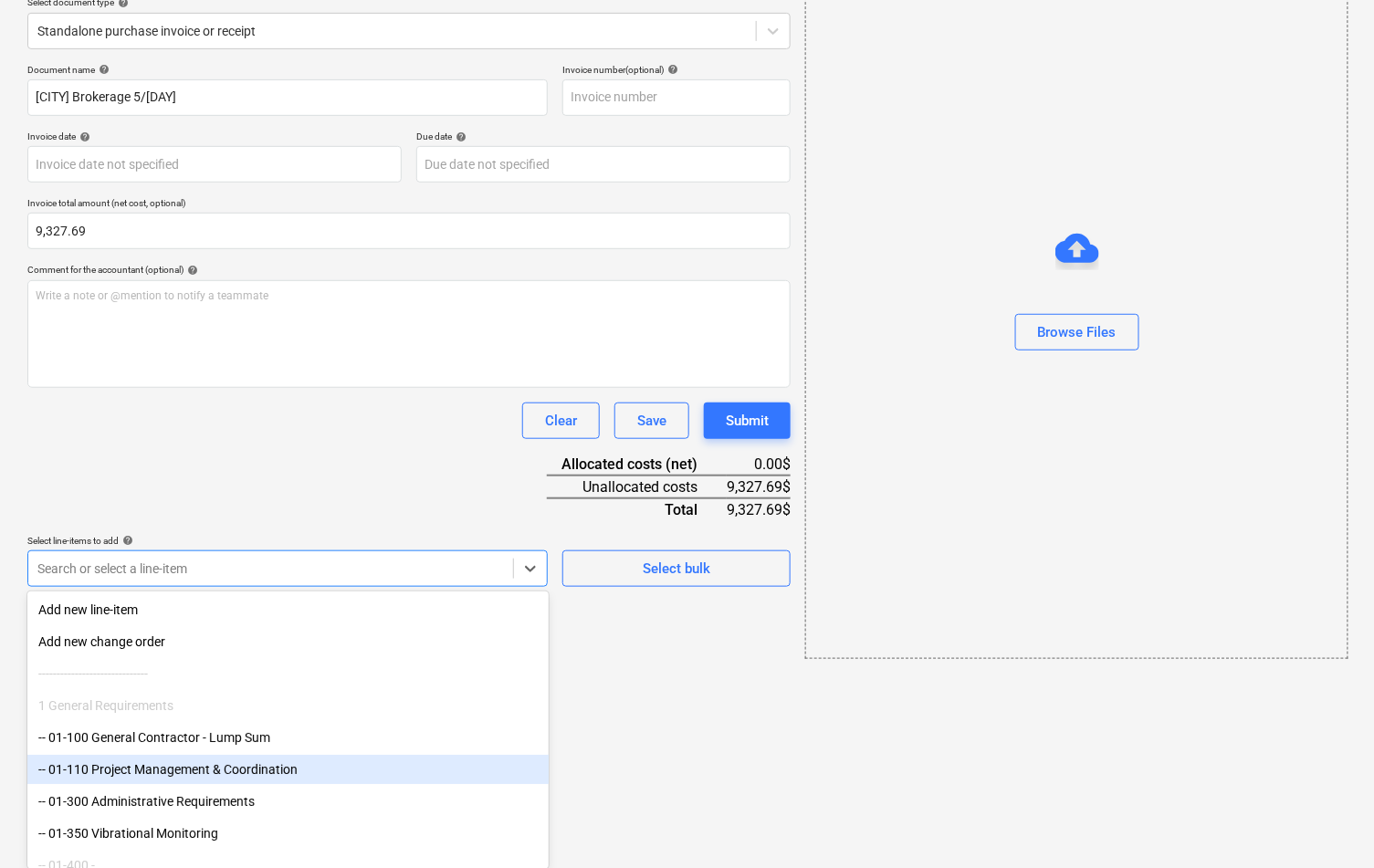 click on "Sales Projects Contacts Company Inbox format_size keyboard_arrow_down help search Search notifications 0 keyboard_arrow_down J. Popky keyboard_arrow_down 307 Hicks 307 Hicks Budget 9+ Client contract RFQs Subcontracts Payment applications Purchase orders Costs Income Files 2 Analytics Settings Create new document Select company Brooklyn Brokerage   Add new company Select document type help Standalone purchase invoice or receipt Document name help Brooklyn Brokerage 5/27 Invoice number  (optional) help Invoice date help Press the down arrow key to interact with the calendar and
select a date. Press the question mark key to get the keyboard shortcuts for changing dates. Due date help Press the down arrow key to interact with the calendar and
select a date. Press the question mark key to get the keyboard shortcuts for changing dates. Invoice total amount (net cost, optional) 9,327.69 Comment for the accountant (optional) help Write a note or @mention to notify a teammate ﻿ Clear Save Submit 0.00$ add" at bounding box center [687, 214] 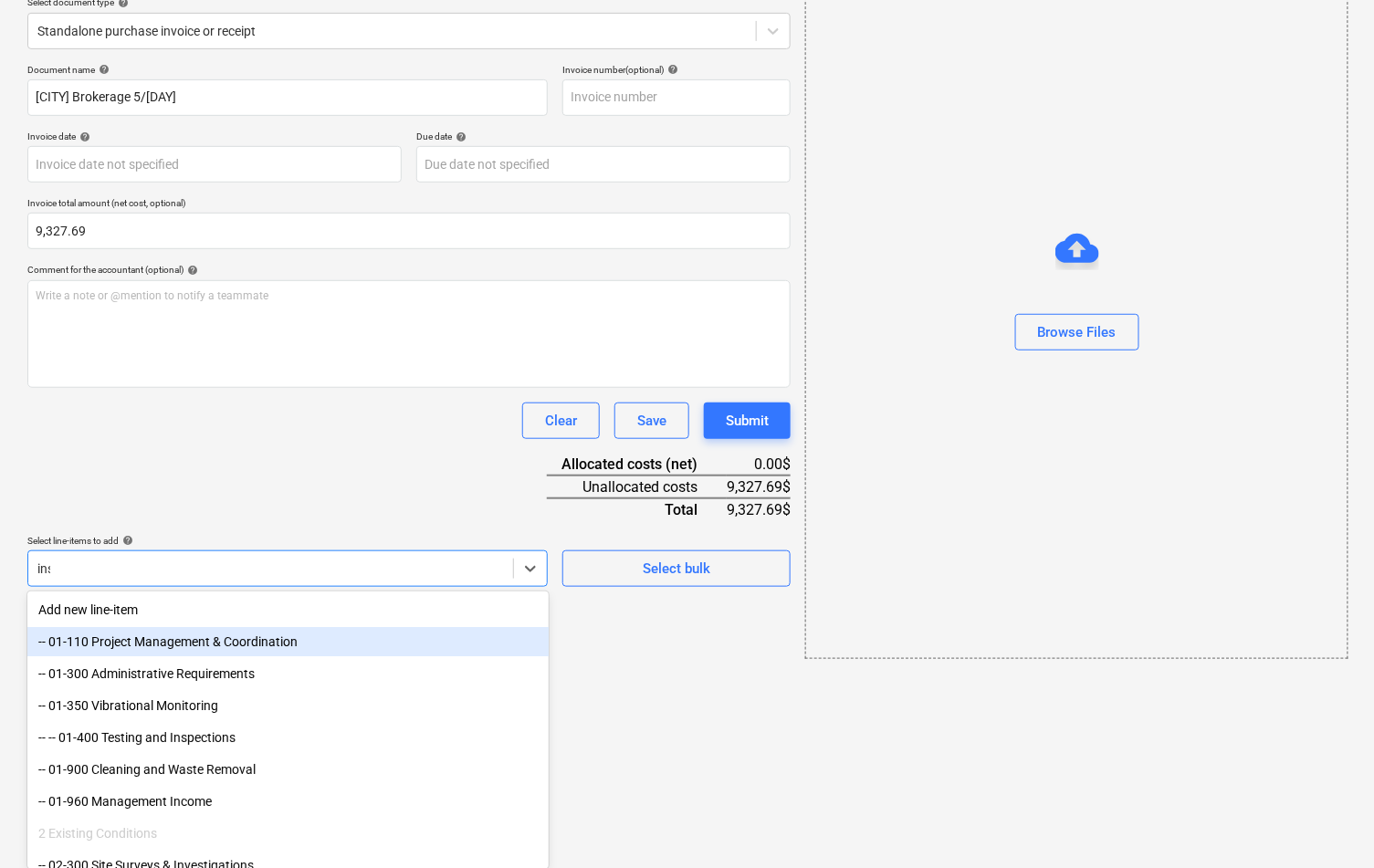 type on "insu" 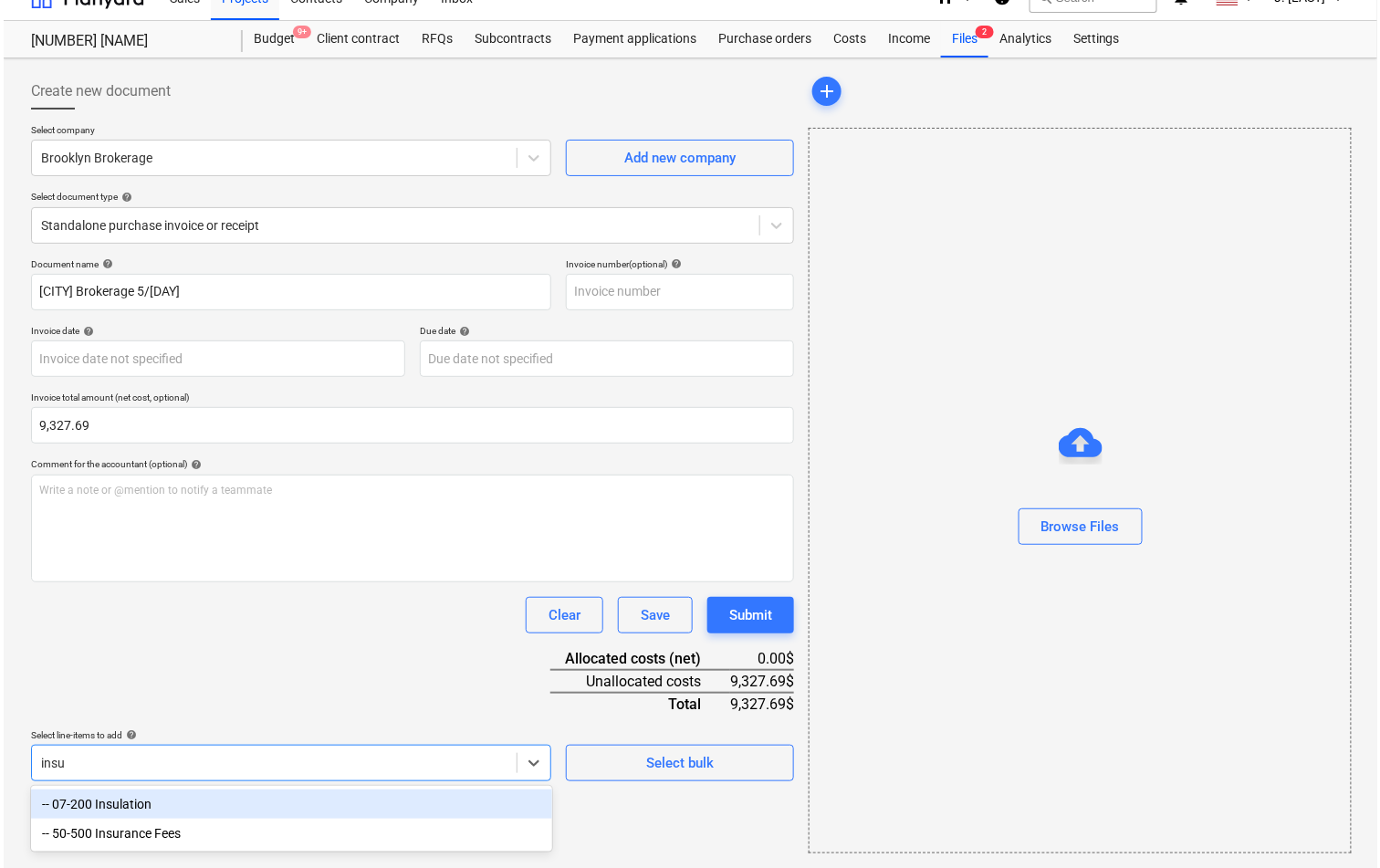 scroll, scrollTop: 24, scrollLeft: 0, axis: vertical 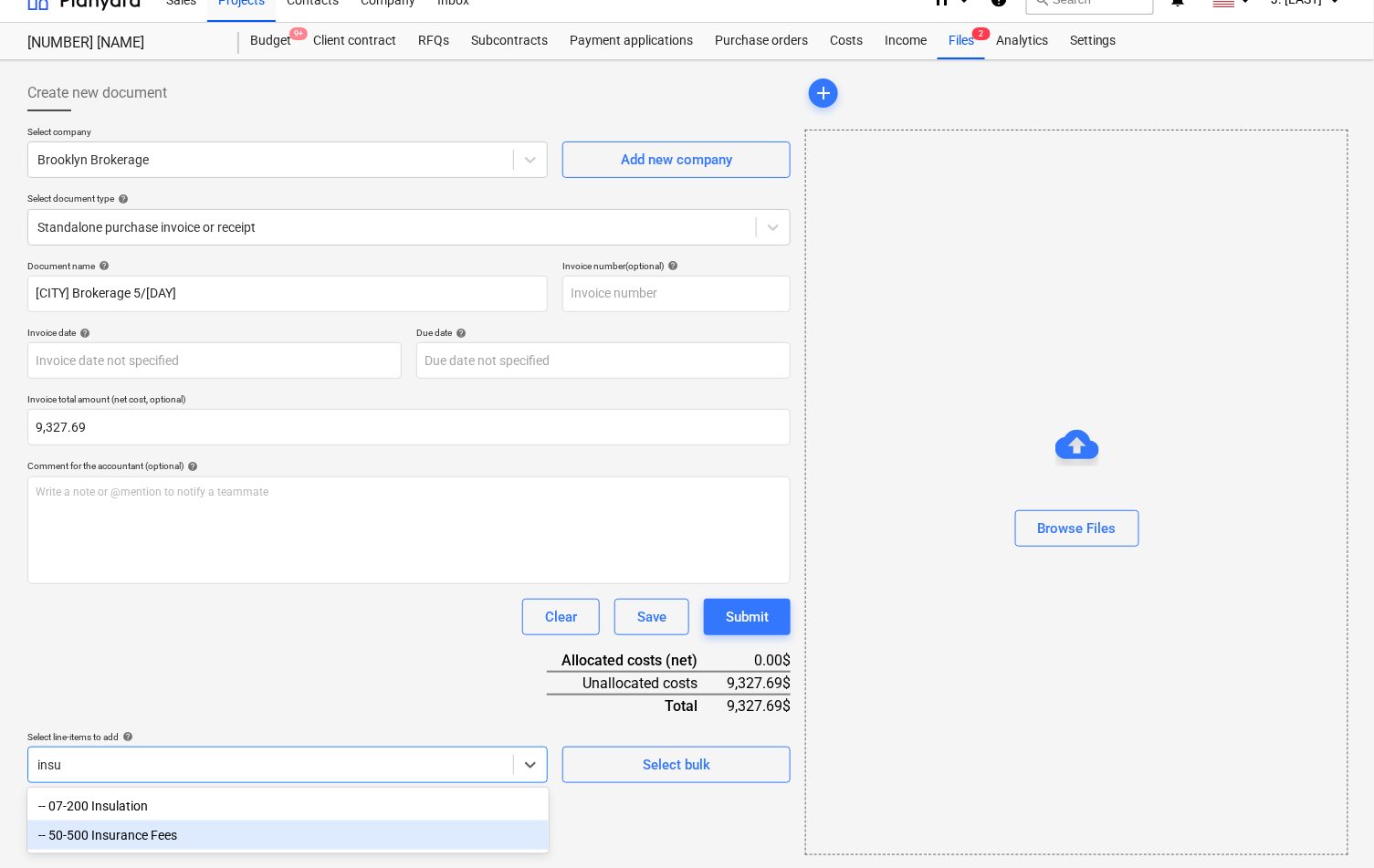 click on "--  50-500 Insurance Fees" at bounding box center [288, 835] 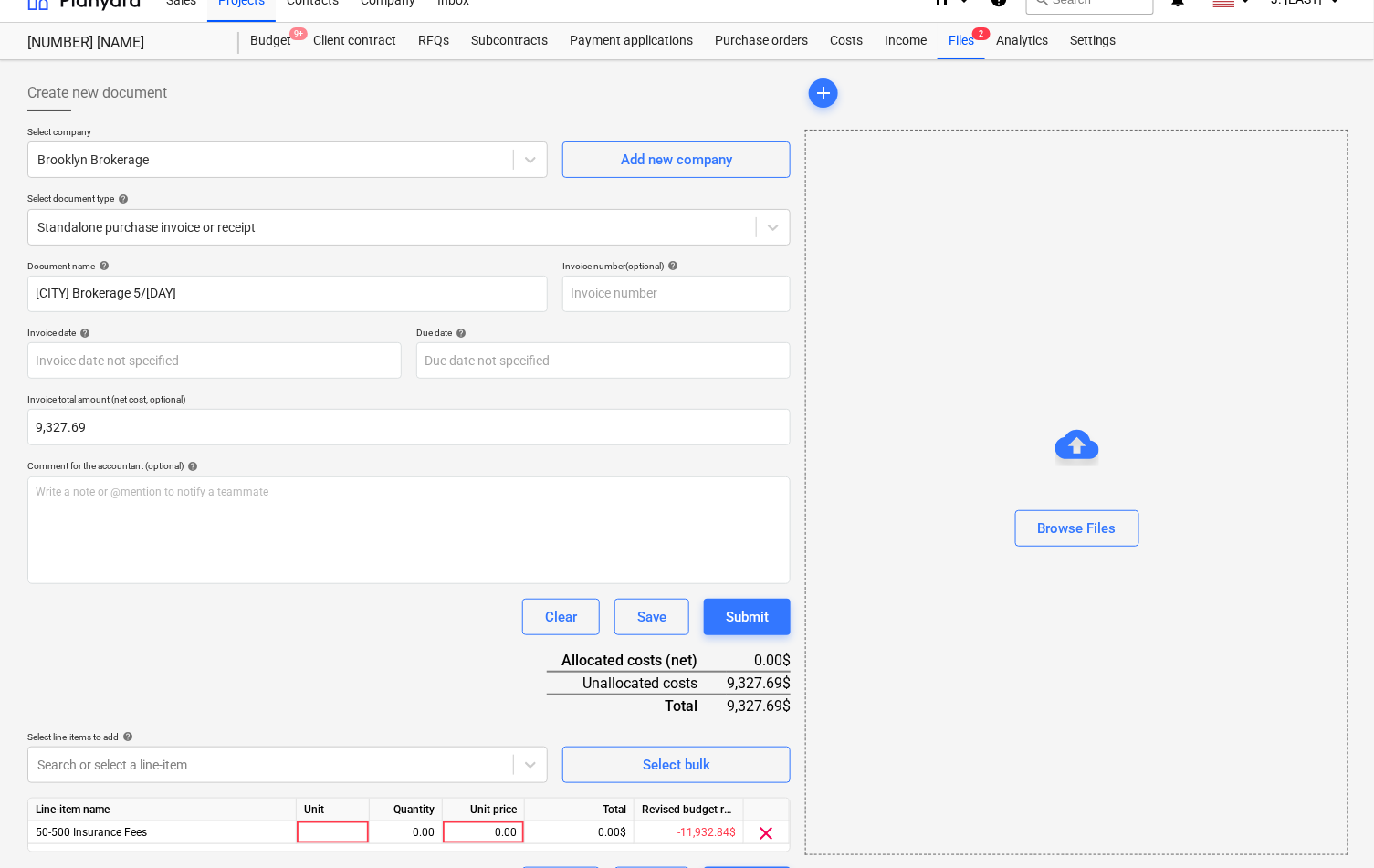 click on "Clear Save Submit" at bounding box center (409, 617) 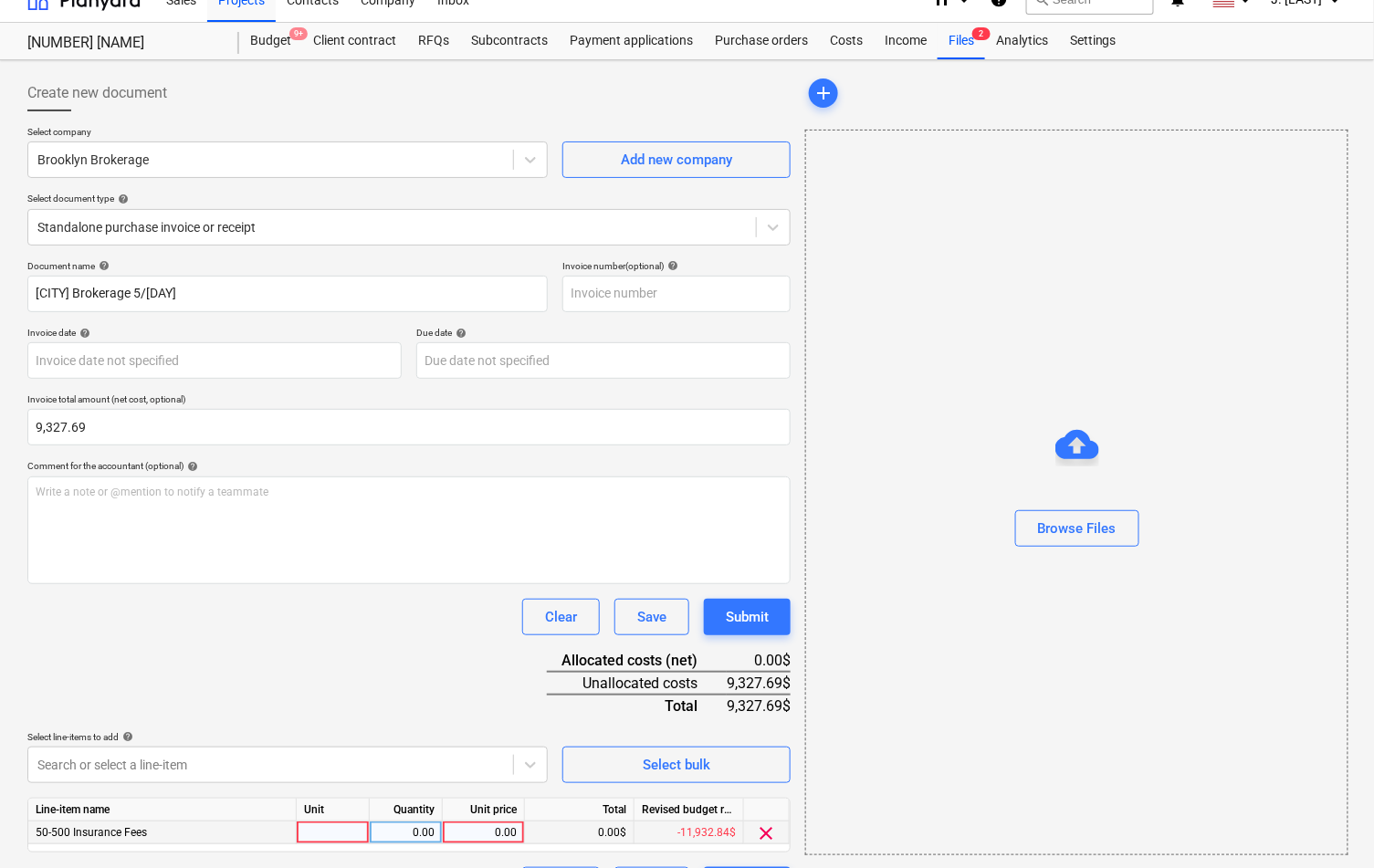 click on "0.00" at bounding box center (483, 832) 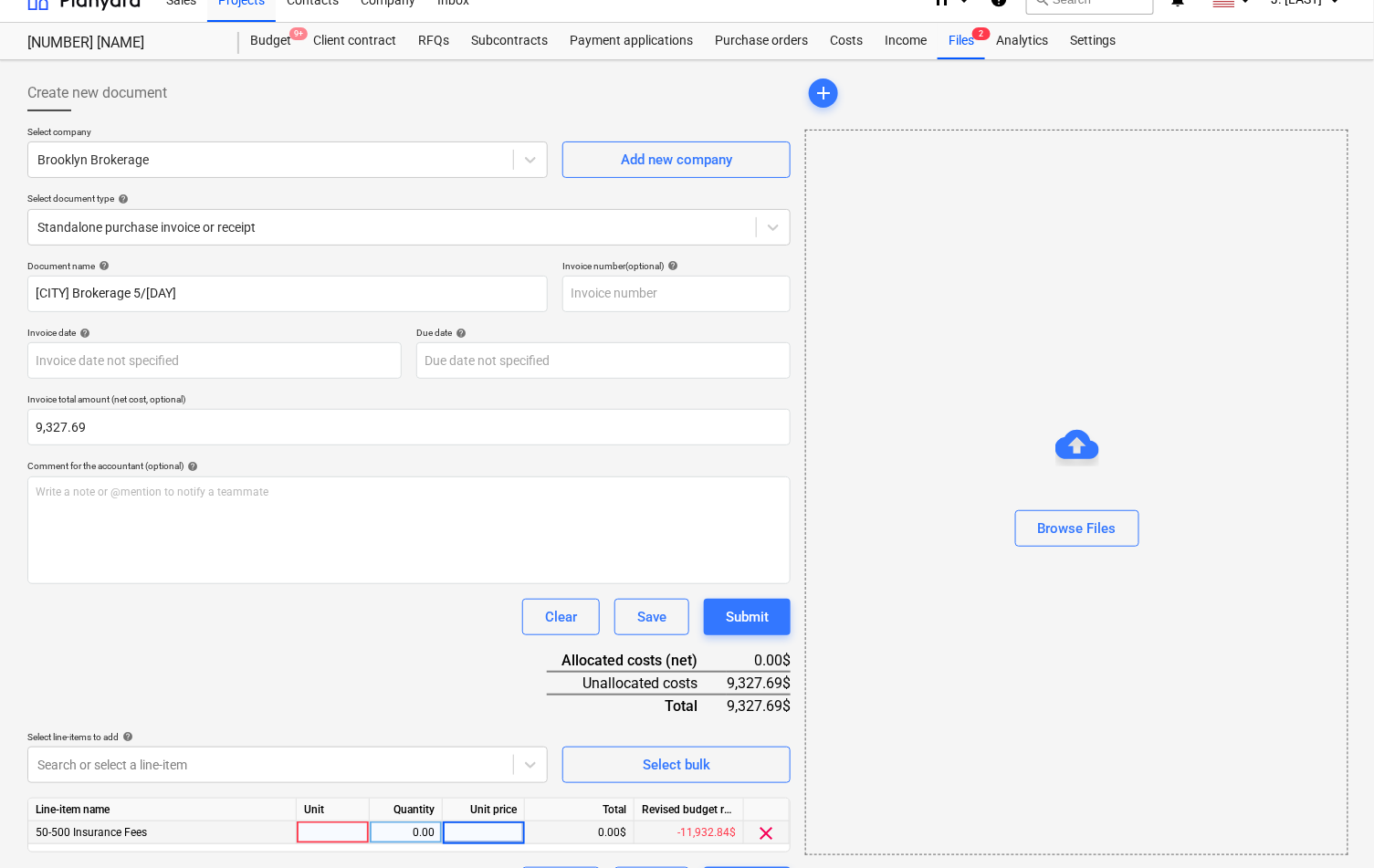 type on "9,327.69" 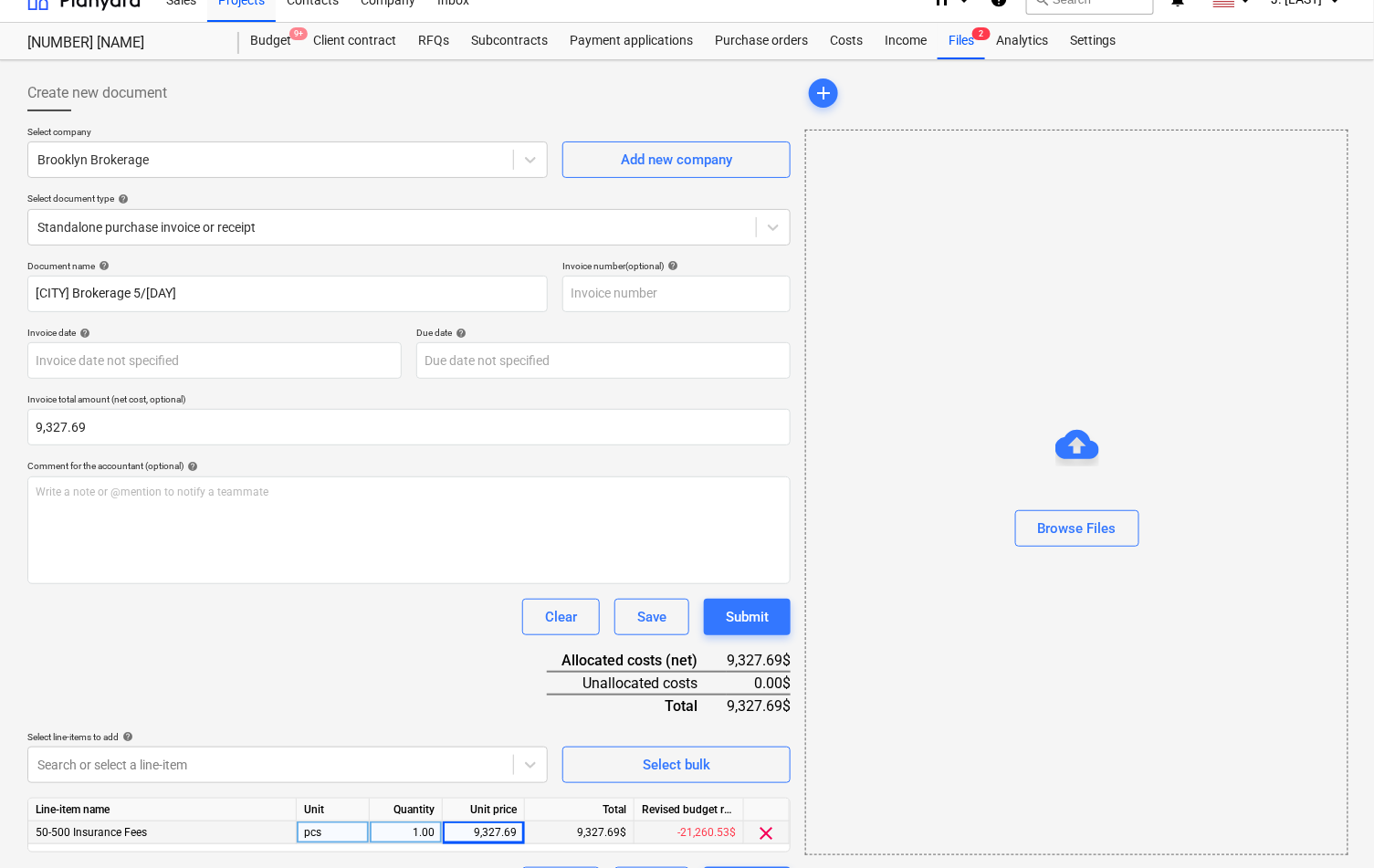click on "Document name help Brooklyn Brokerage 5/27 Invoice number  (optional) help Invoice date help Press the down arrow key to interact with the calendar and
select a date. Press the question mark key to get the keyboard shortcuts for changing dates. Due date help Press the down arrow key to interact with the calendar and
select a date. Press the question mark key to get the keyboard shortcuts for changing dates. Invoice total amount (net cost, optional) 9,327.69 Comment for the accountant (optional) help Write a note or @mention to notify a teammate ﻿ Clear Save Submit Allocated costs (net) 9,327.69$ Unallocated costs 0.00$ Total 9,327.69$ Select line-items to add help Search or select a line-item Select bulk Line-item name Unit Quantity Unit price Total Revised budget remaining 50-500 Insurance Fees pcs 1.00 9,327.69 9,327.69$ -21,260.53$ clear Clear Save Submit" at bounding box center [409, 581] 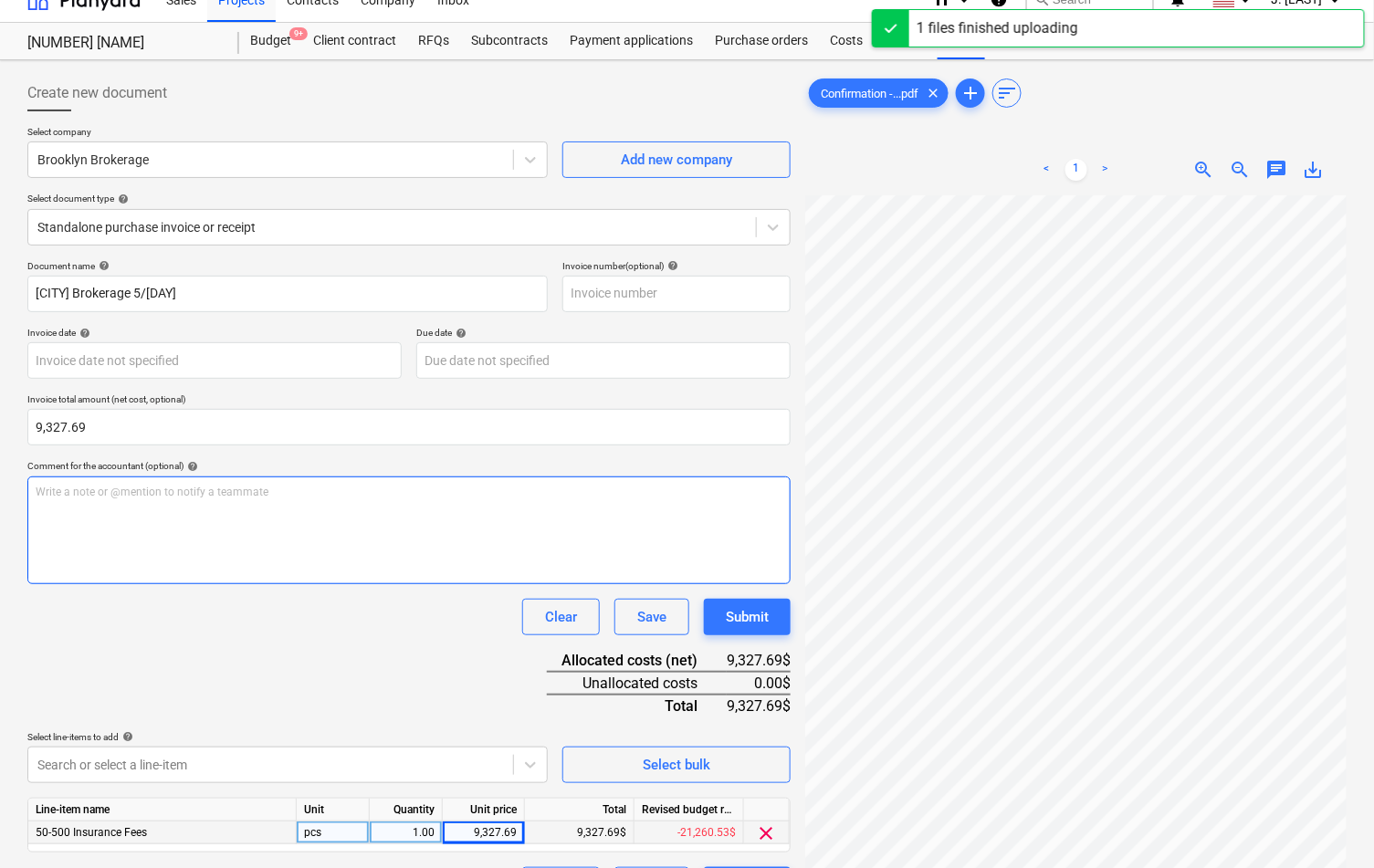 click on "Write a note or @mention to notify a teammate ﻿" at bounding box center (409, 530) 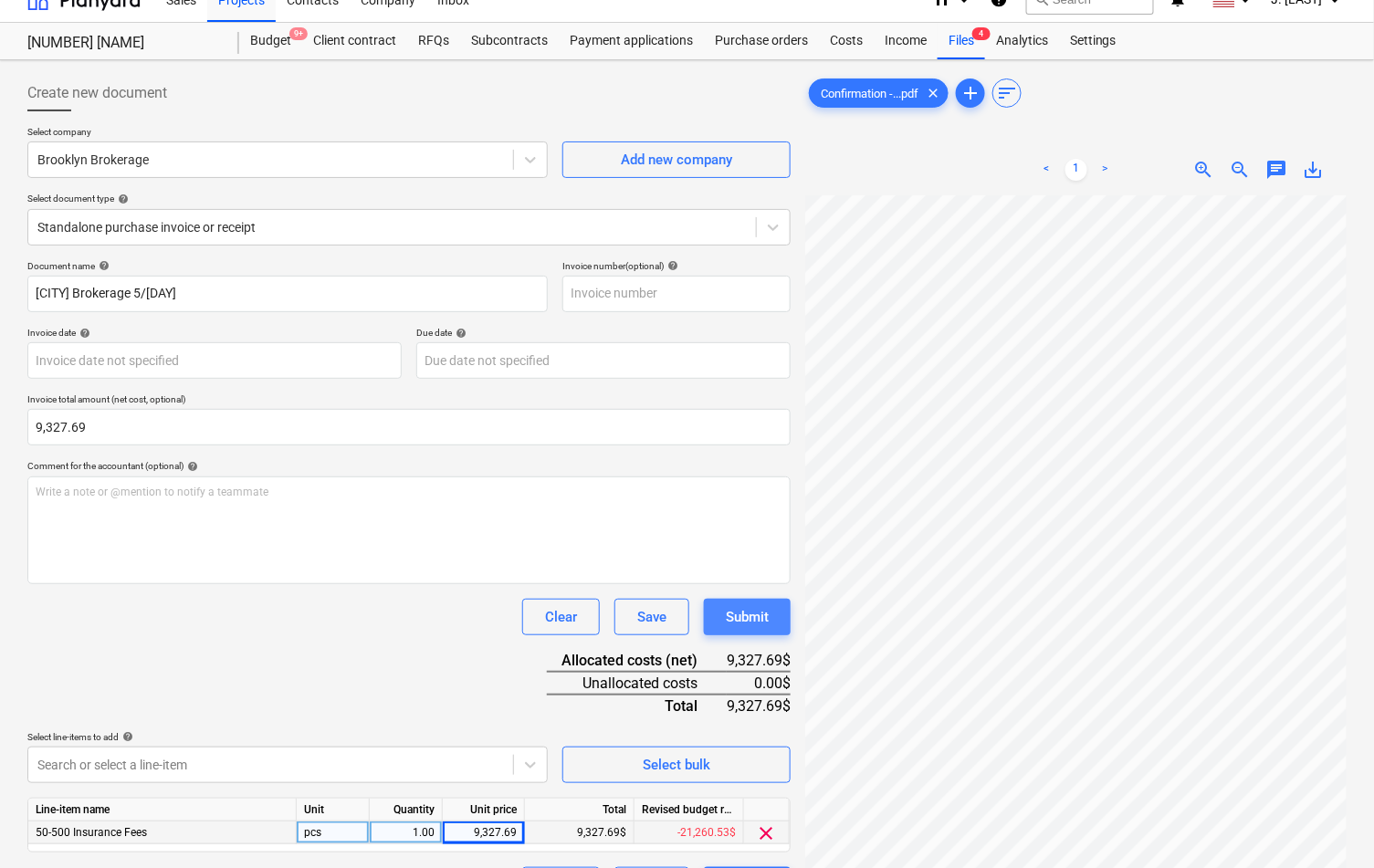 click on "Submit" at bounding box center (747, 617) 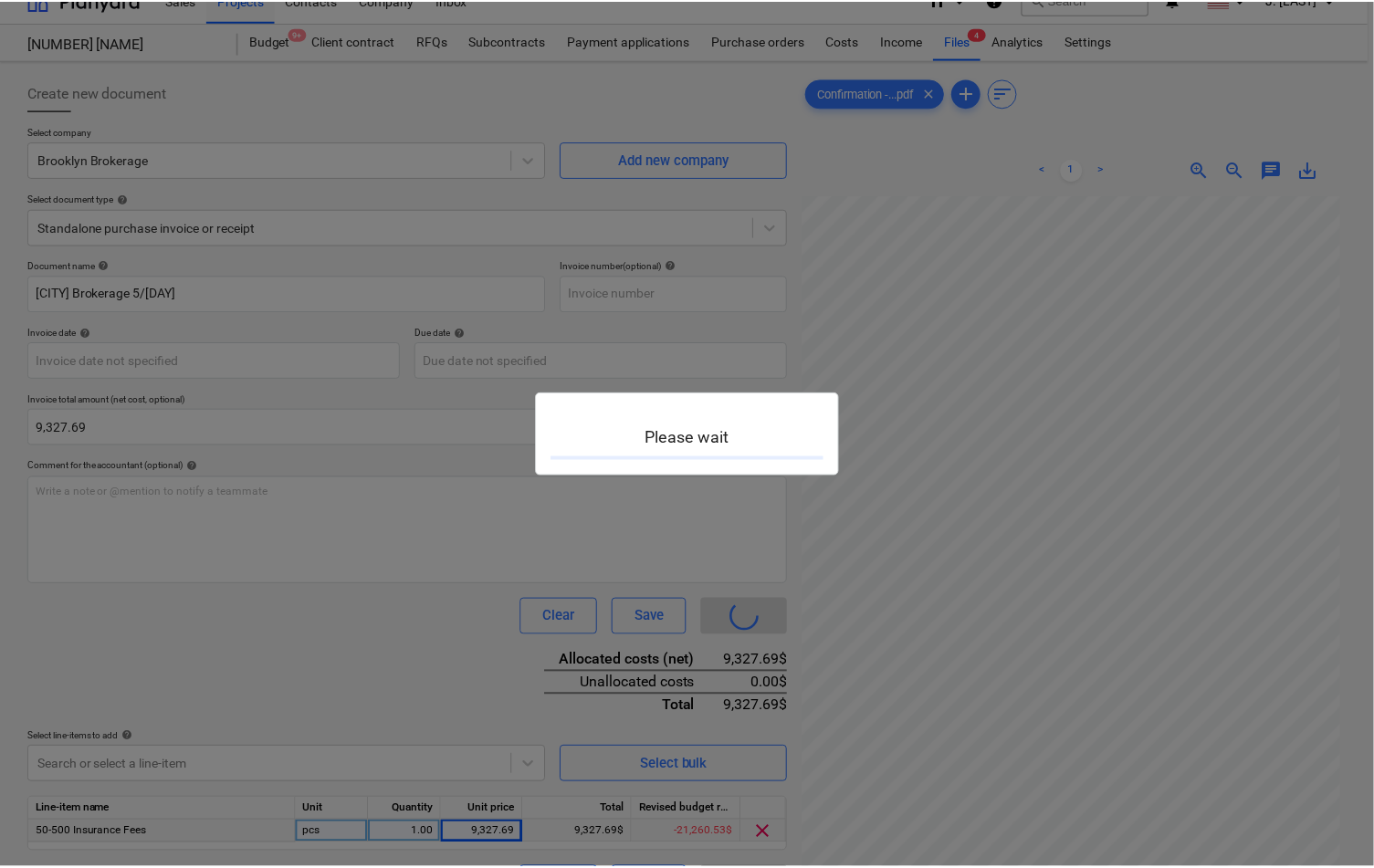 scroll, scrollTop: 0, scrollLeft: 0, axis: both 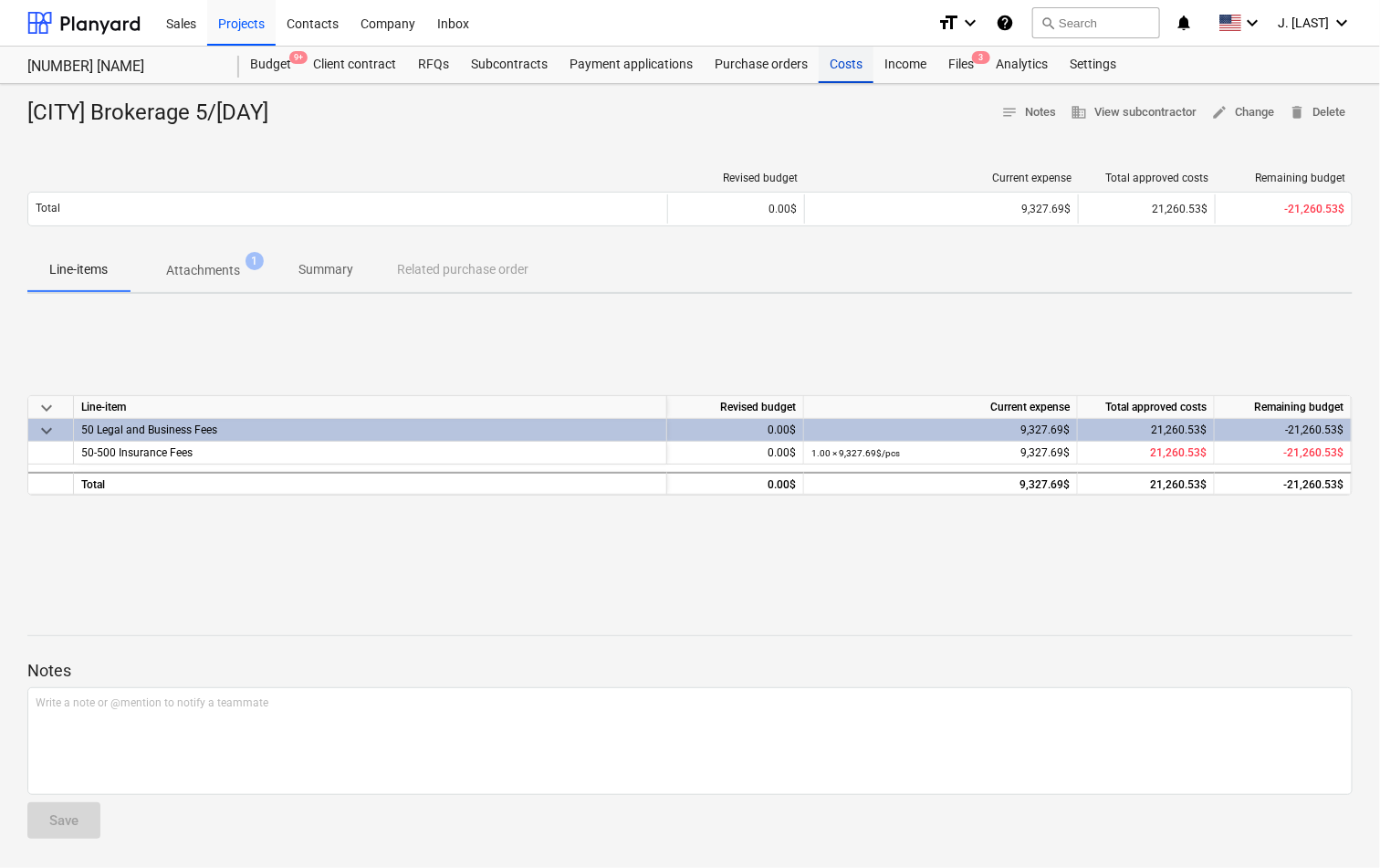 click on "Costs" at bounding box center [846, 65] 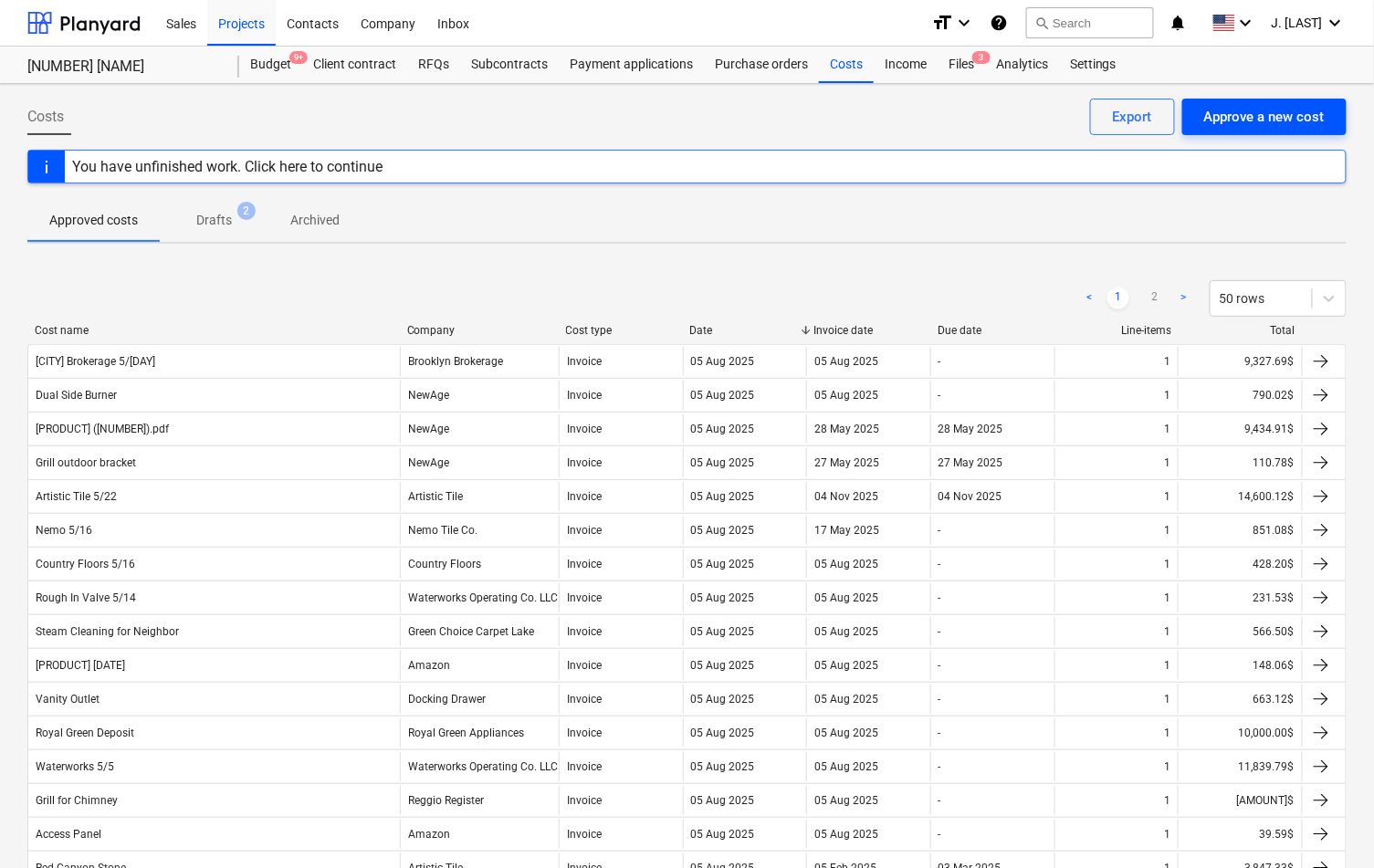 click on "Approve a new cost" at bounding box center (1264, 117) 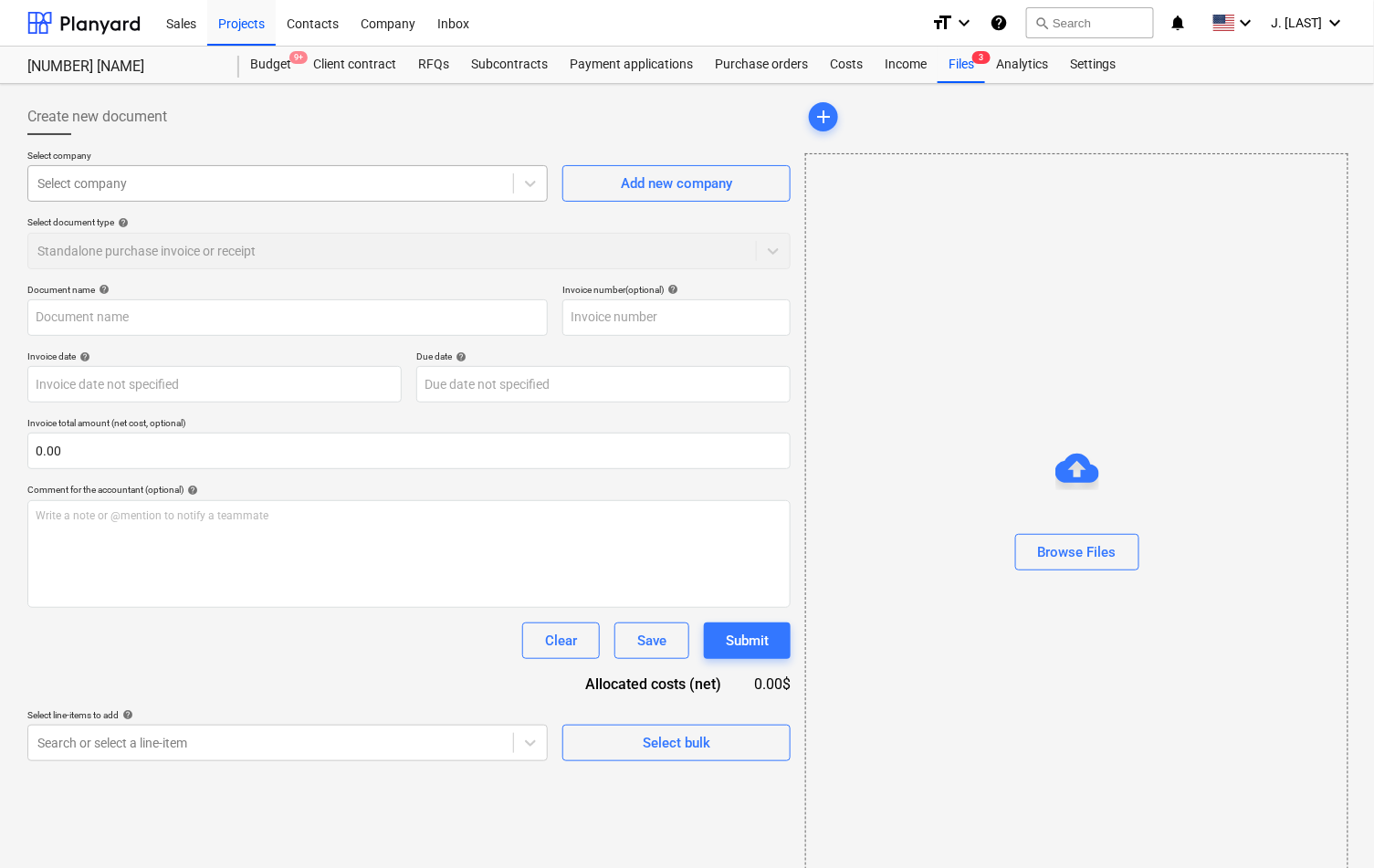 click at bounding box center [270, 183] 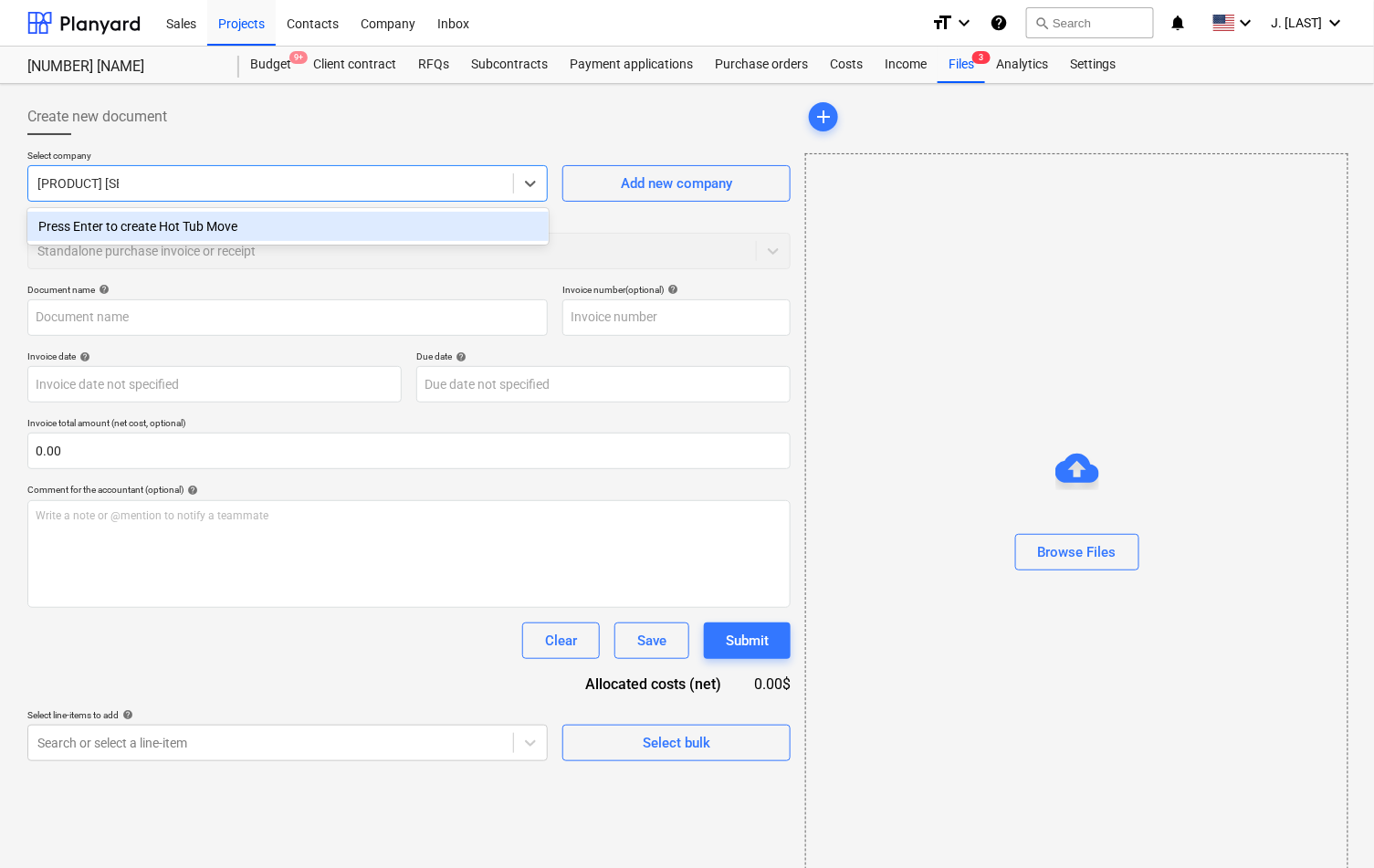 type on "Hot Tub Movers" 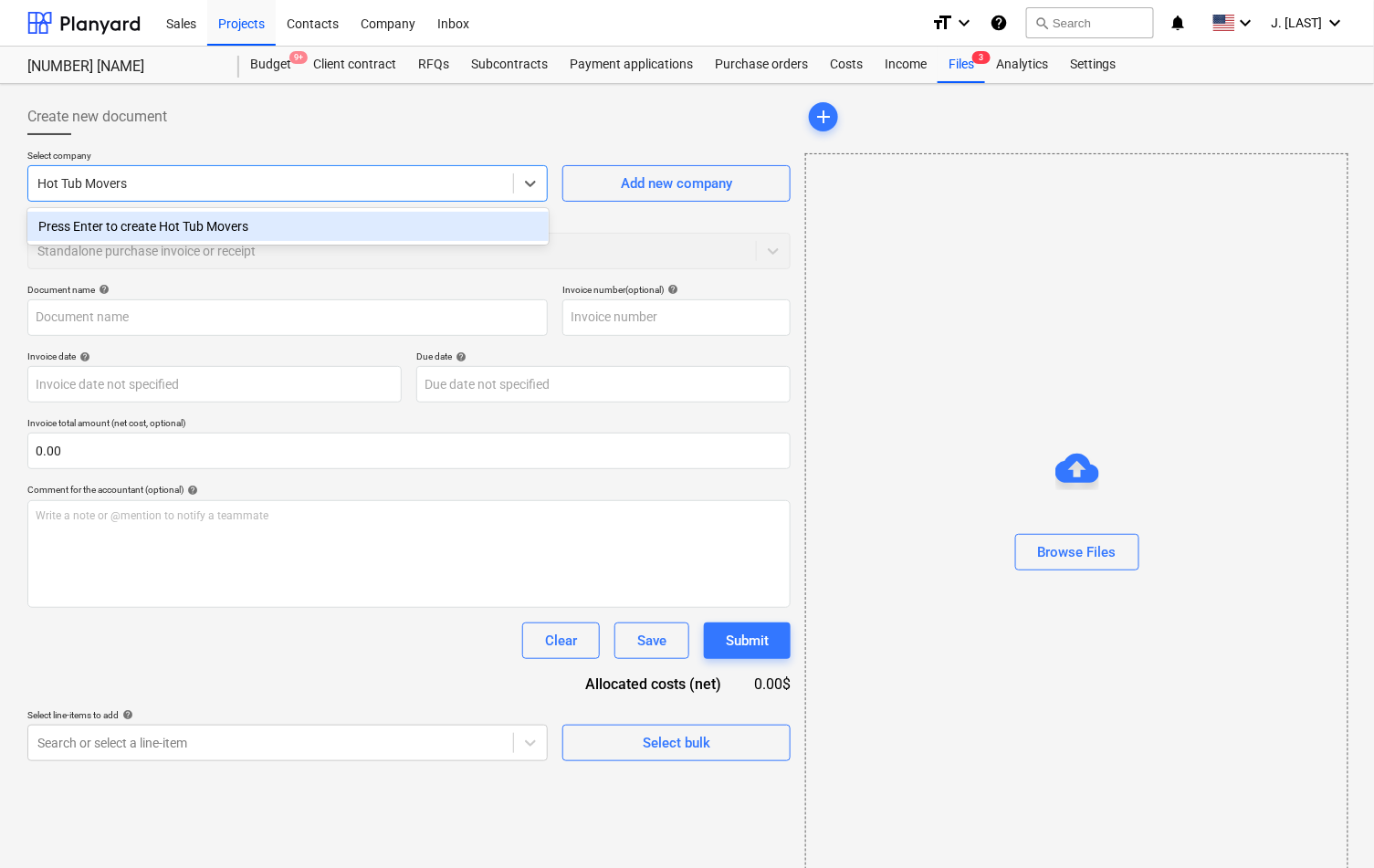 type 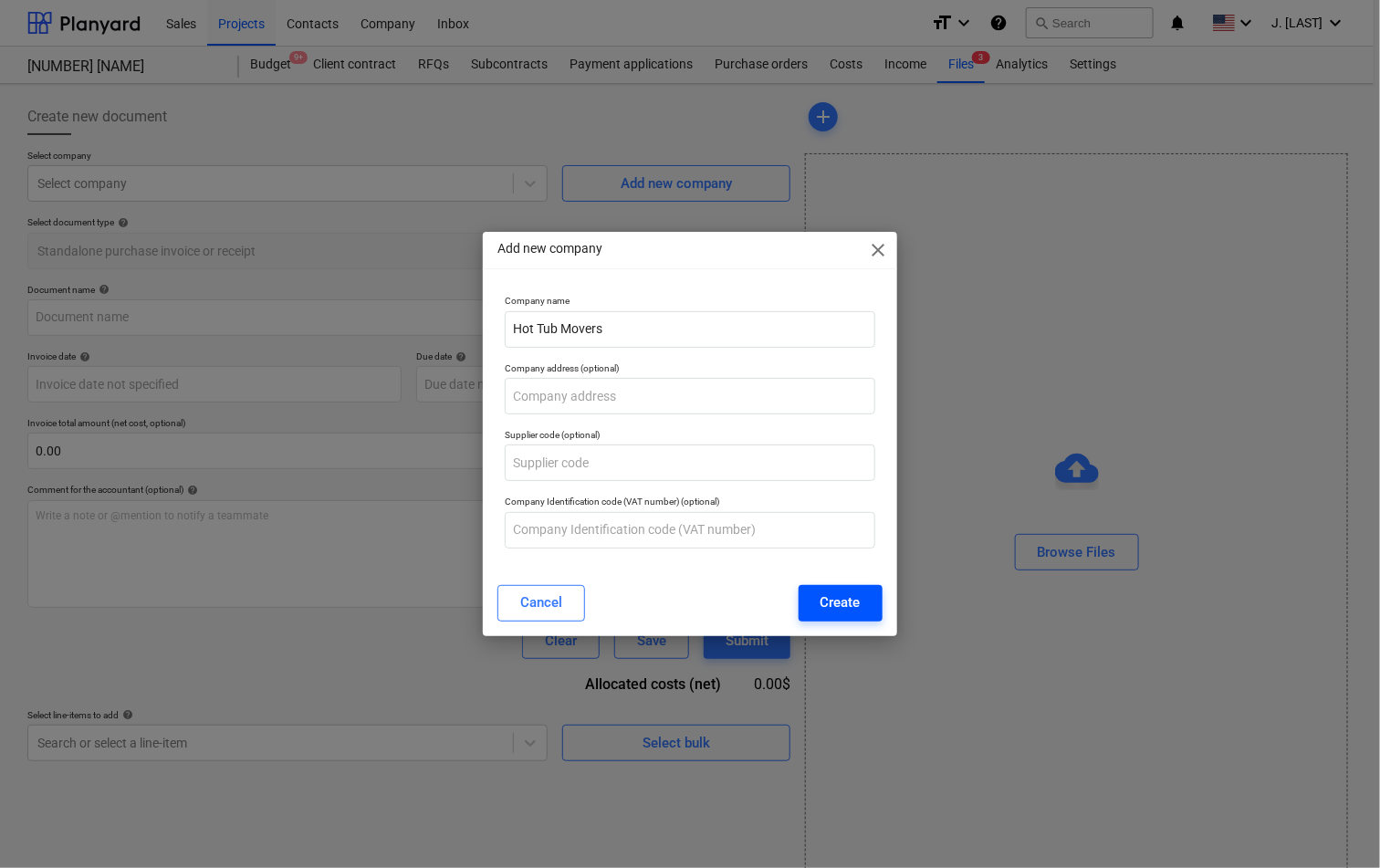 click on "Create" at bounding box center (841, 603) 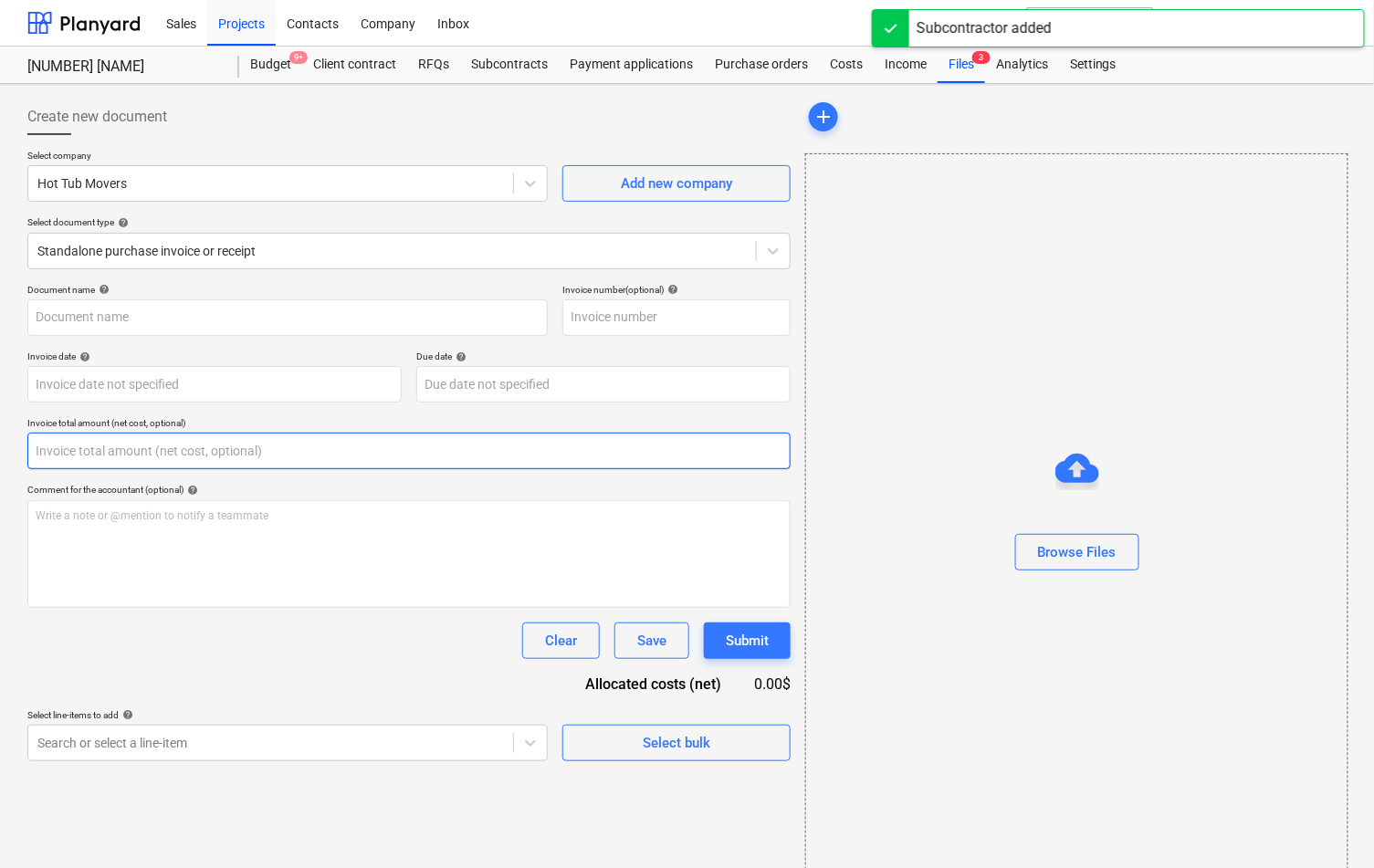 click at bounding box center [409, 451] 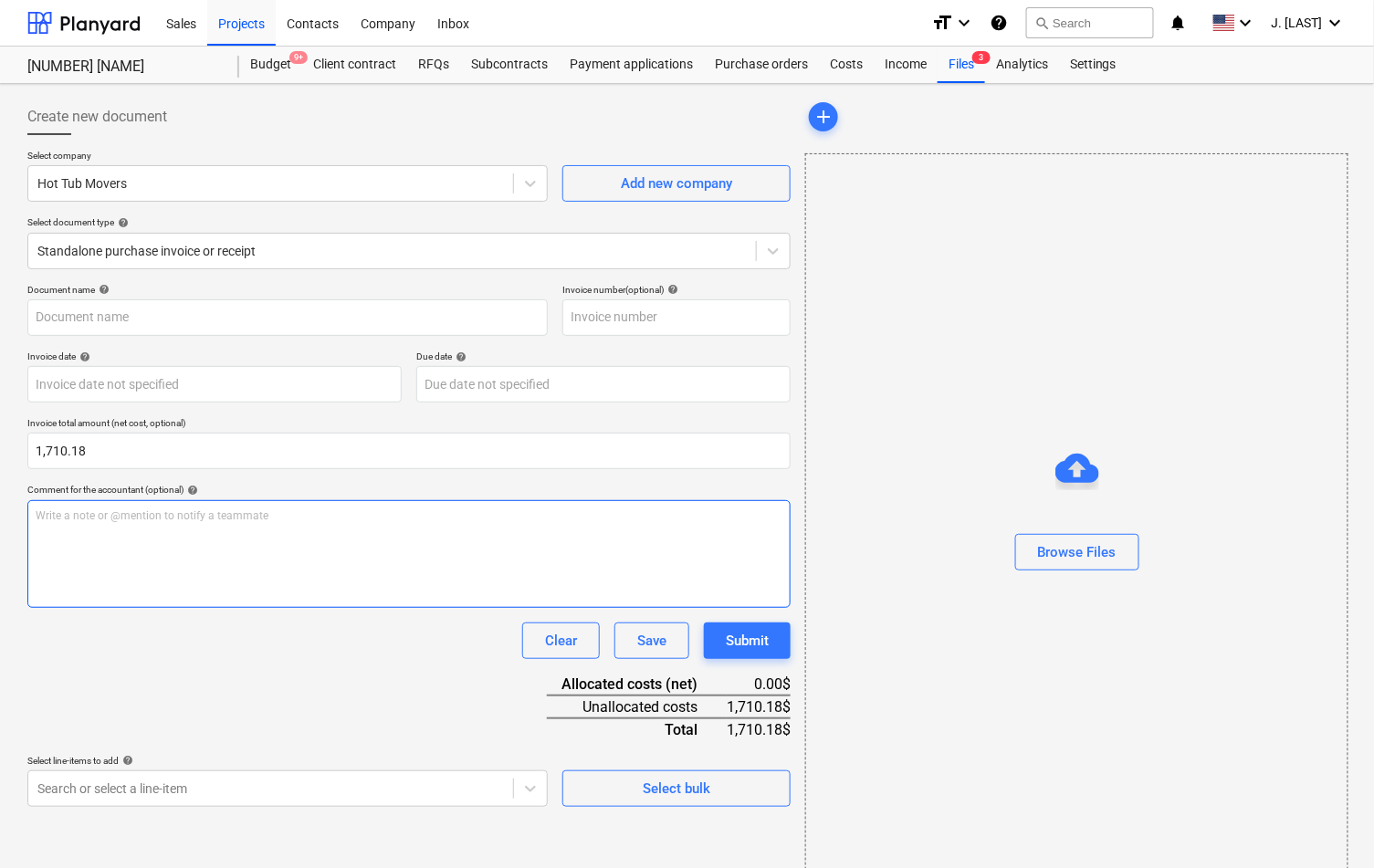click on "Write a note or @mention to notify a teammate ﻿" at bounding box center [409, 554] 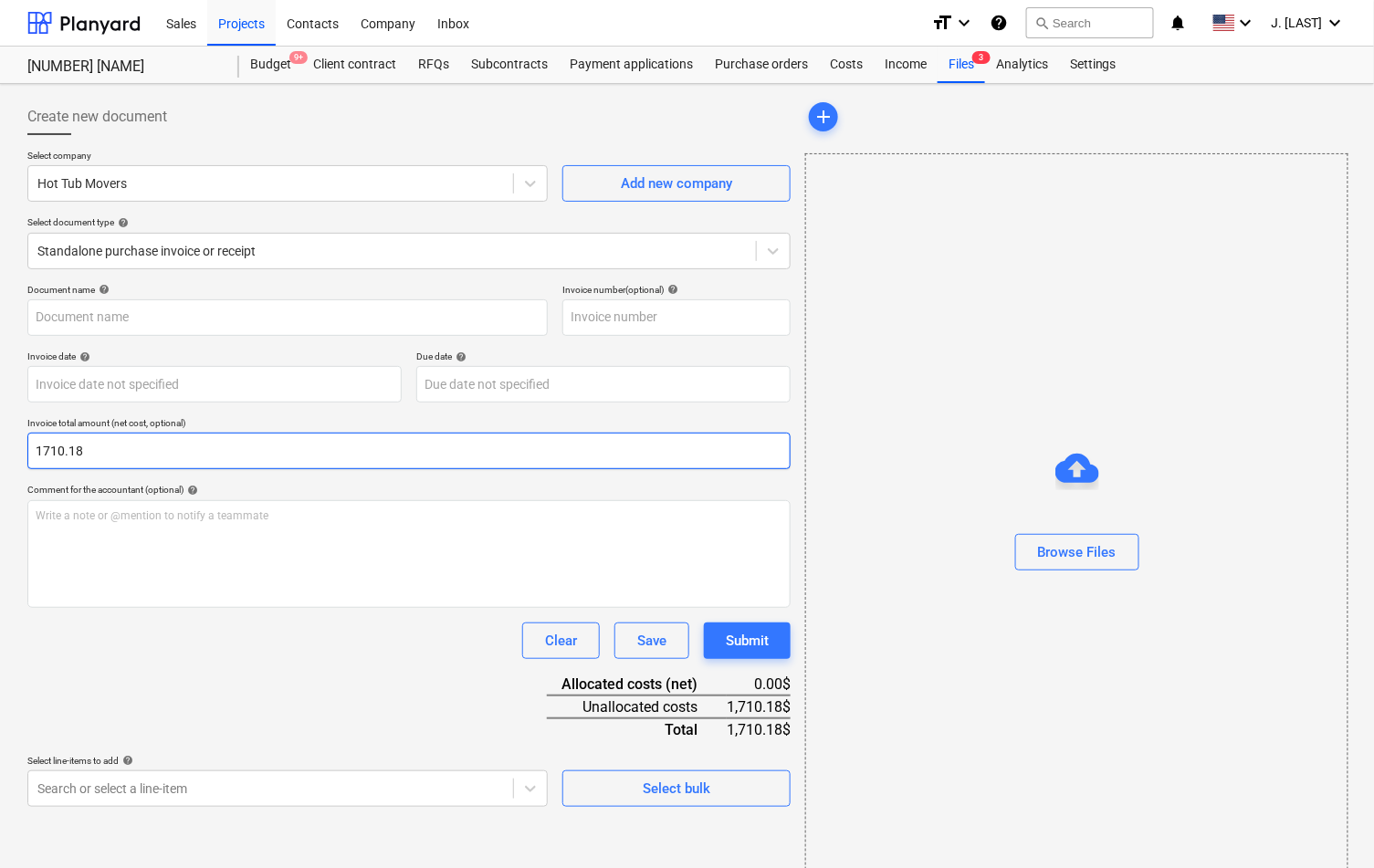 click on "1710.18" at bounding box center (409, 451) 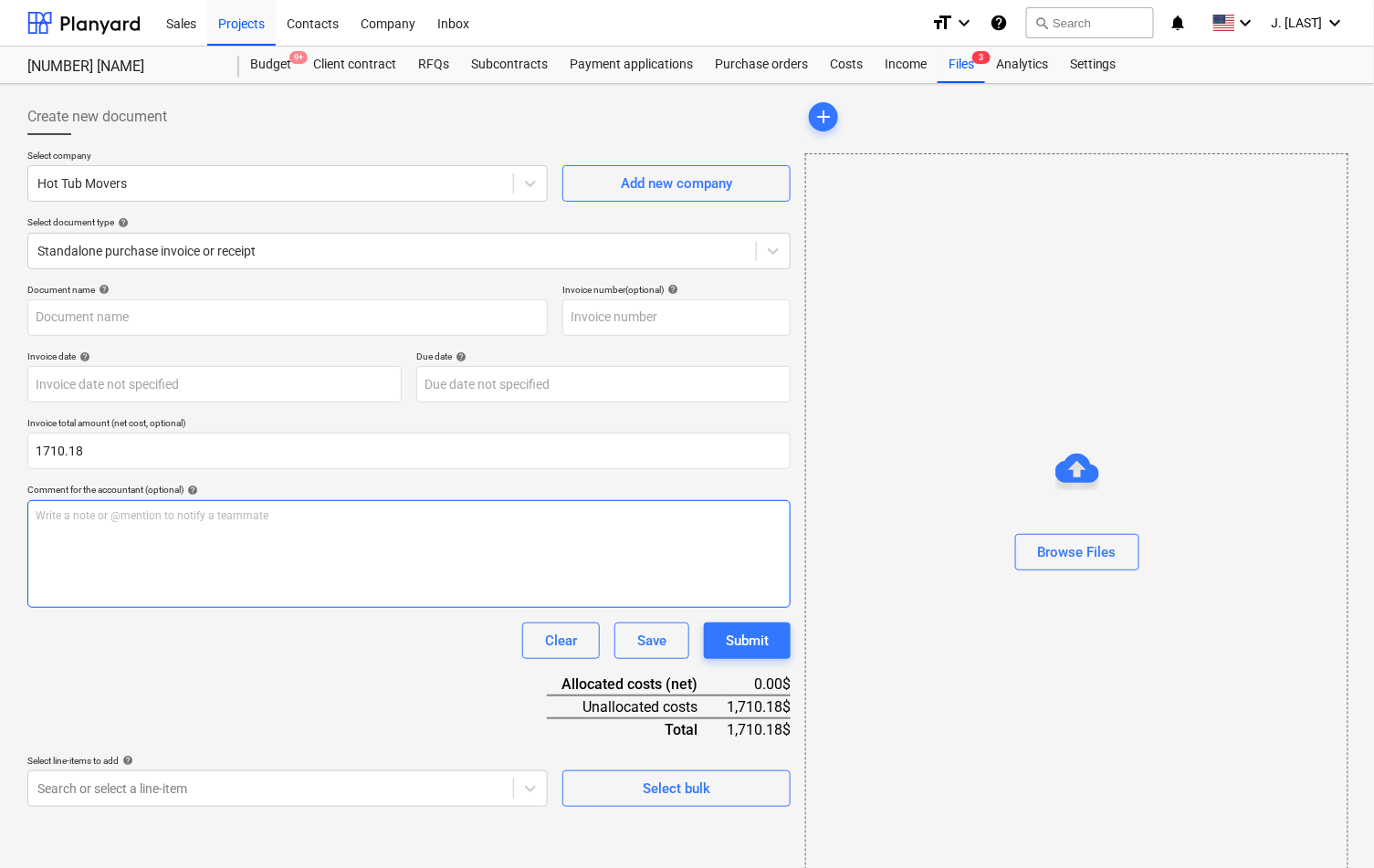 type on "1,710.18" 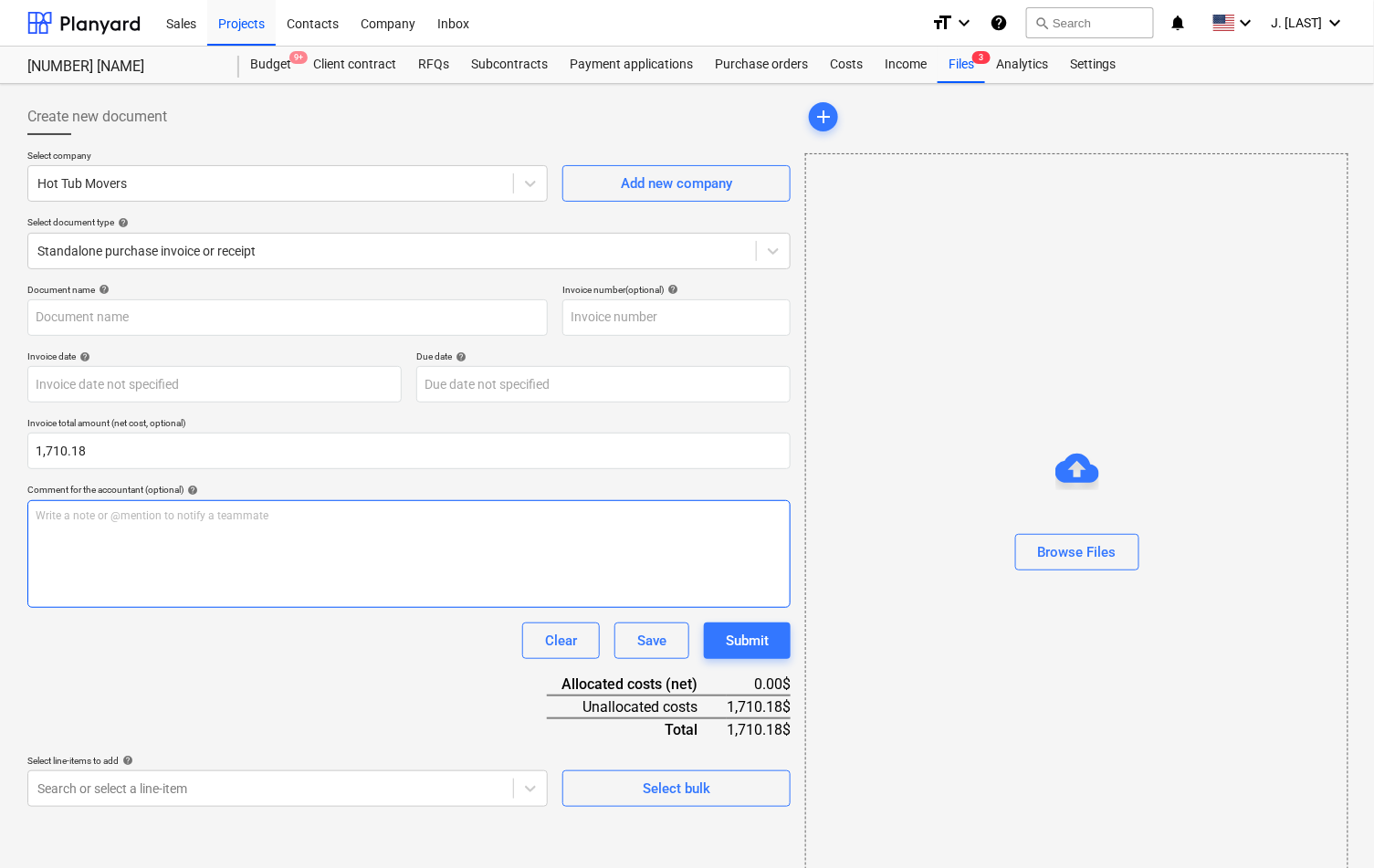 click on "Write a note or @mention to notify a teammate ﻿" at bounding box center (409, 554) 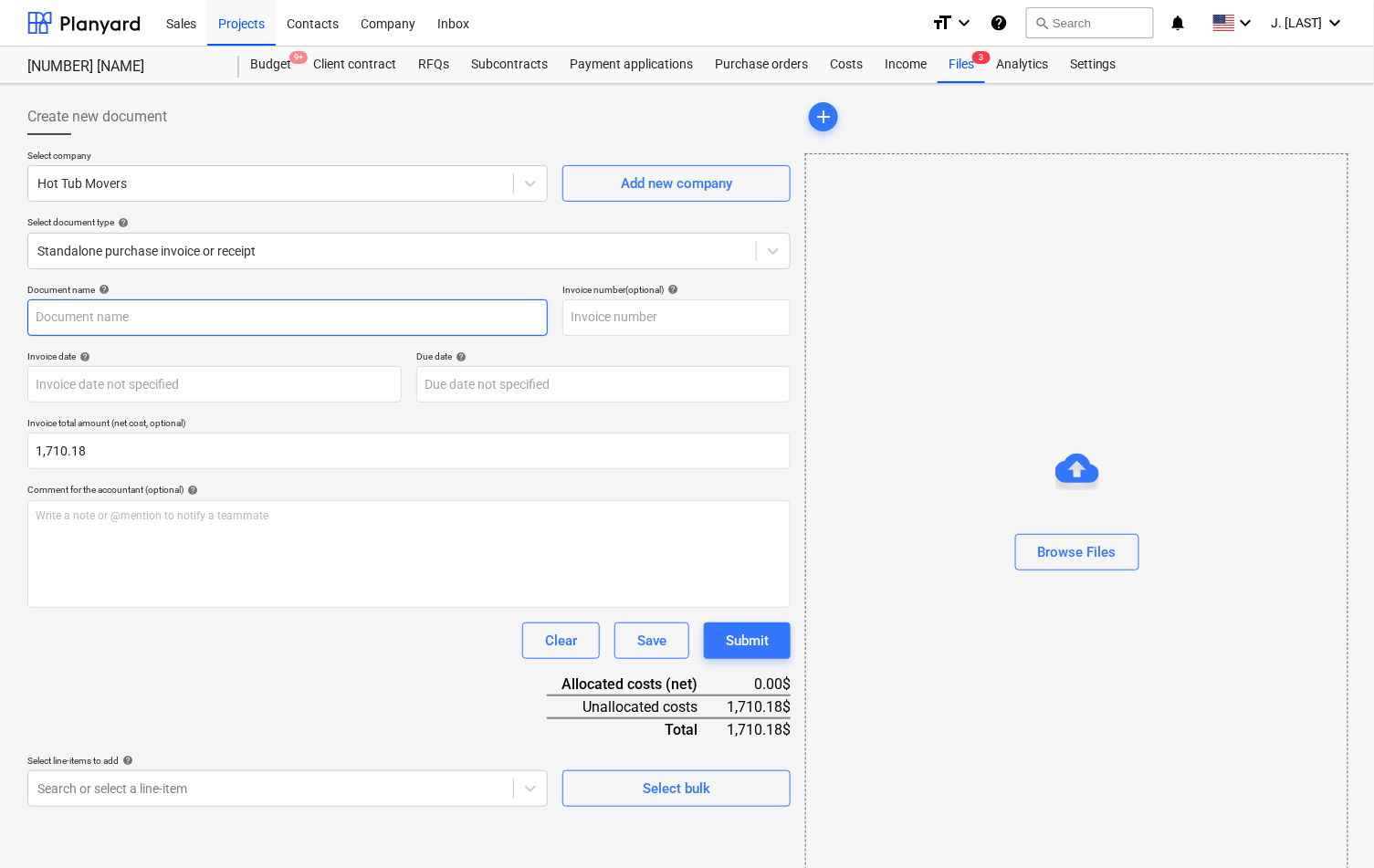 click at bounding box center (288, 318) 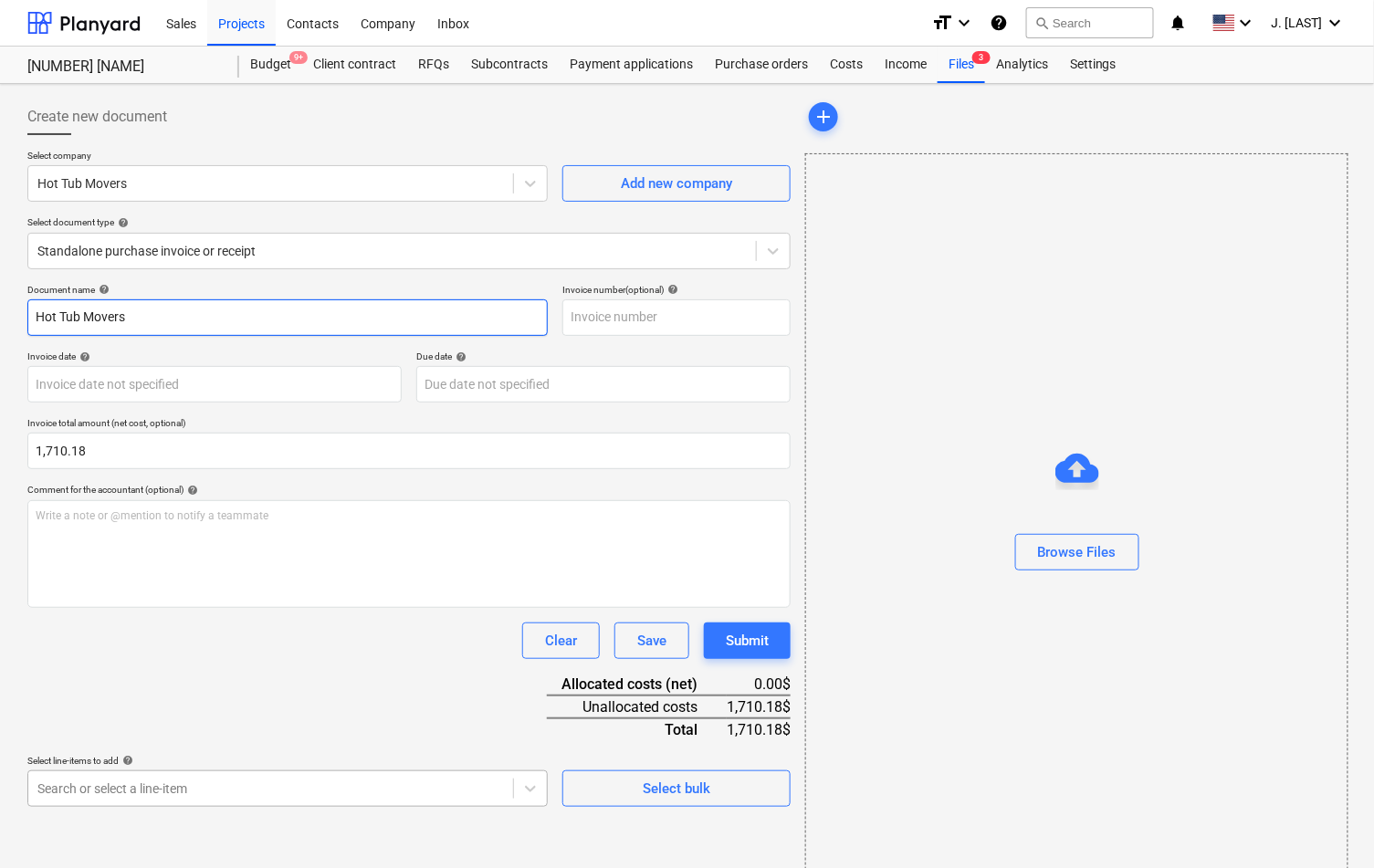 type on "Hot Tub Movers" 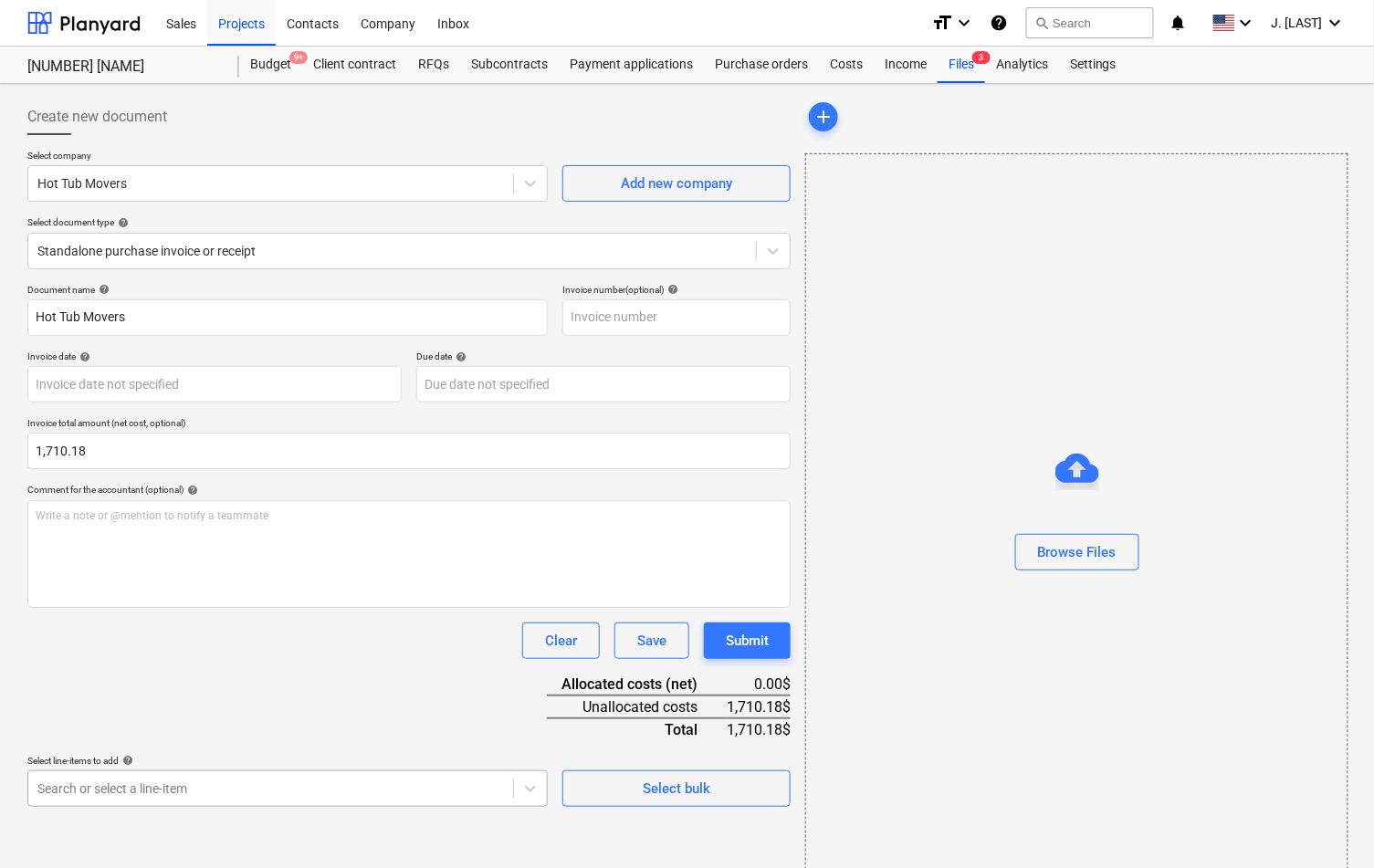 click on "Sales Projects Contacts Company Inbox format_size keyboard_arrow_down help search Search notifications 0 keyboard_arrow_down J. Popky keyboard_arrow_down 307 Hicks 307 Hicks Budget 9+ Client contract RFQs Subcontracts Payment applications Purchase orders Costs Income Files 3 Analytics Settings Create new document Select company Hot Tub Movers   Add new company Select document type help Standalone purchase invoice or receipt Document name help Hot Tub Movers Invoice number  (optional) help Invoice date help Press the down arrow key to interact with the calendar and
select a date. Press the question mark key to get the keyboard shortcuts for changing dates. Due date help Press the down arrow key to interact with the calendar and
select a date. Press the question mark key to get the keyboard shortcuts for changing dates. Invoice total amount (net cost, optional) 1,710.18 Comment for the accountant (optional) help Write a note or @mention to notify a teammate ﻿ Clear Save Submit Allocated costs (net)" at bounding box center (687, 434) 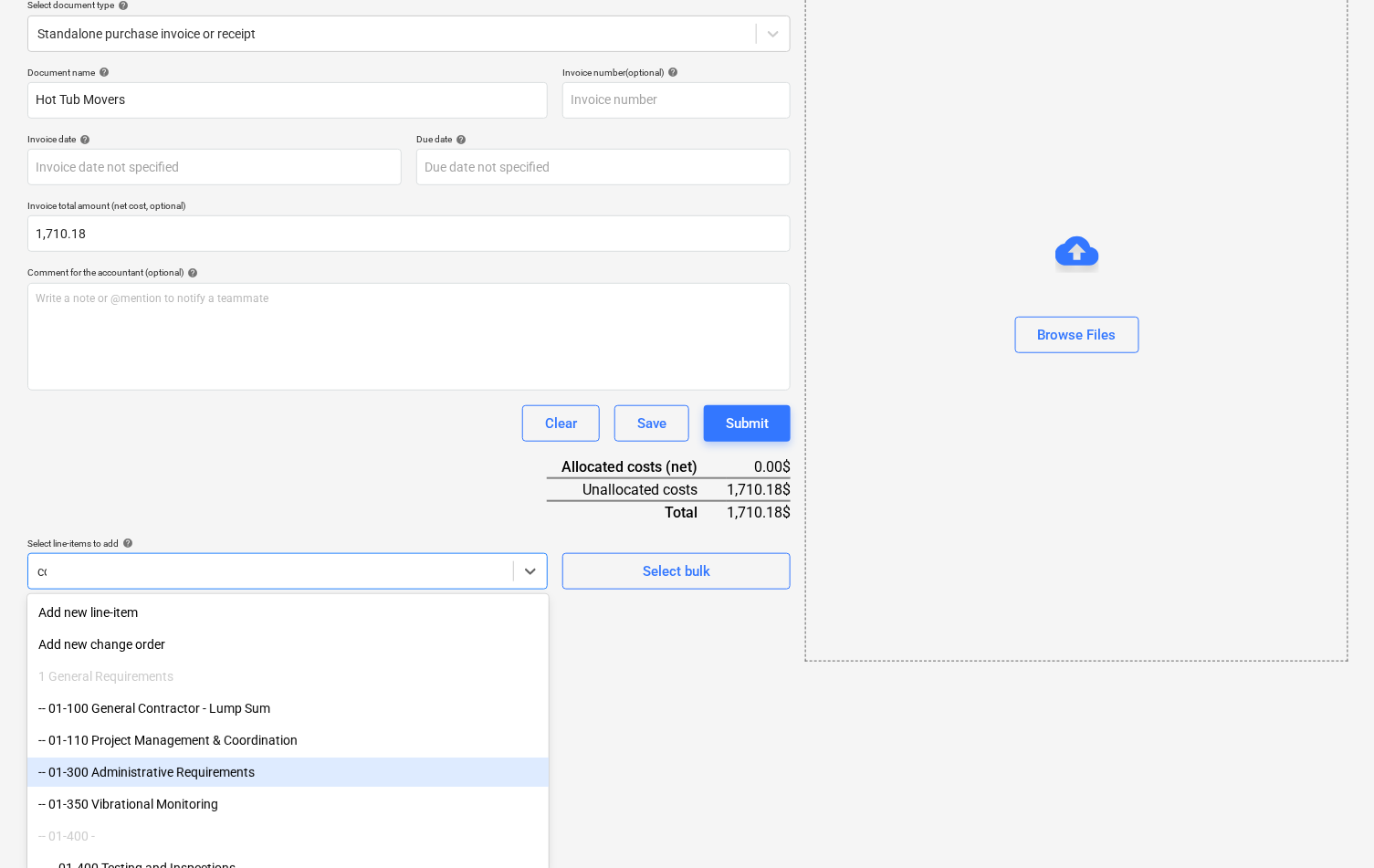 type on "col" 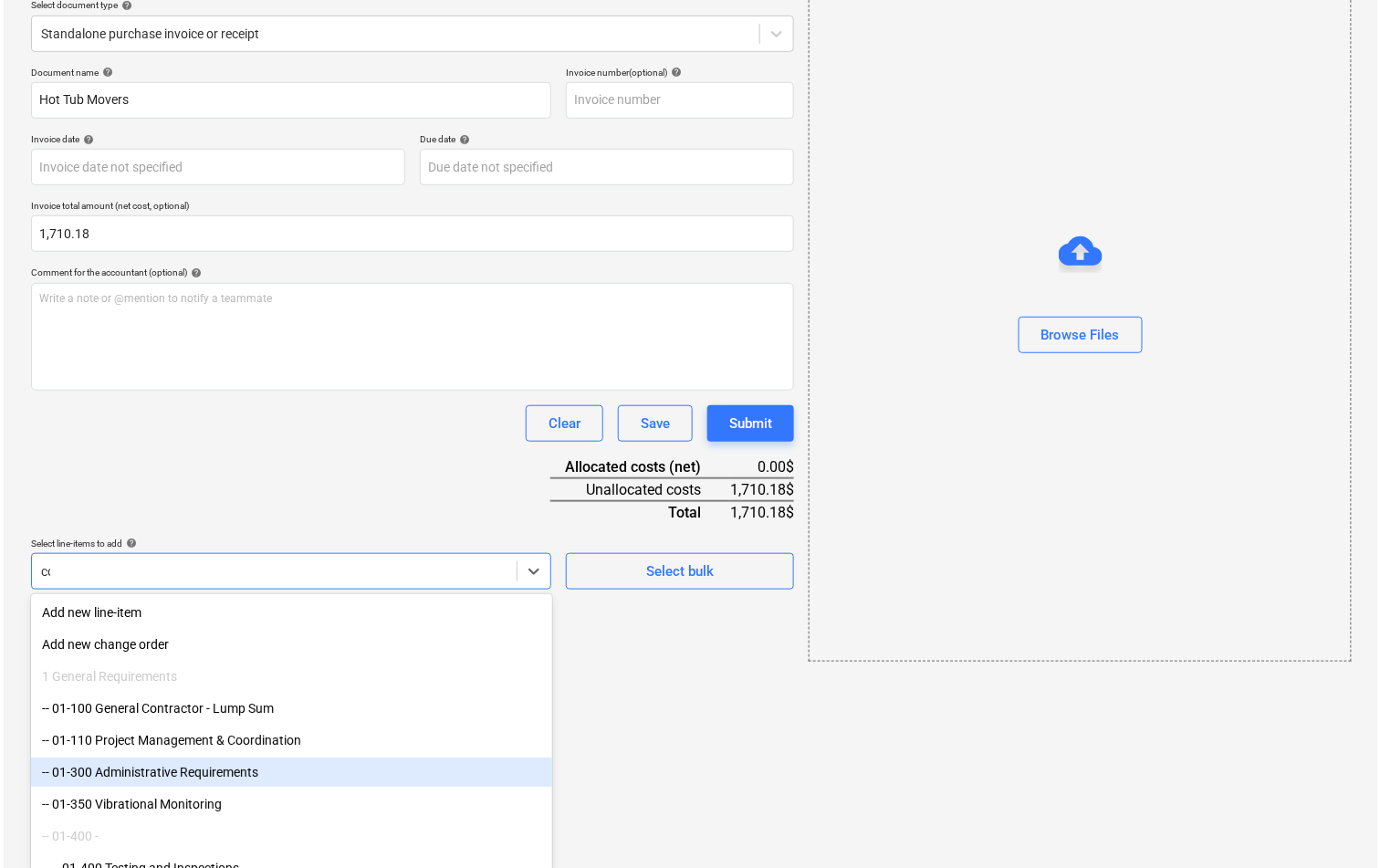 scroll, scrollTop: 24, scrollLeft: 0, axis: vertical 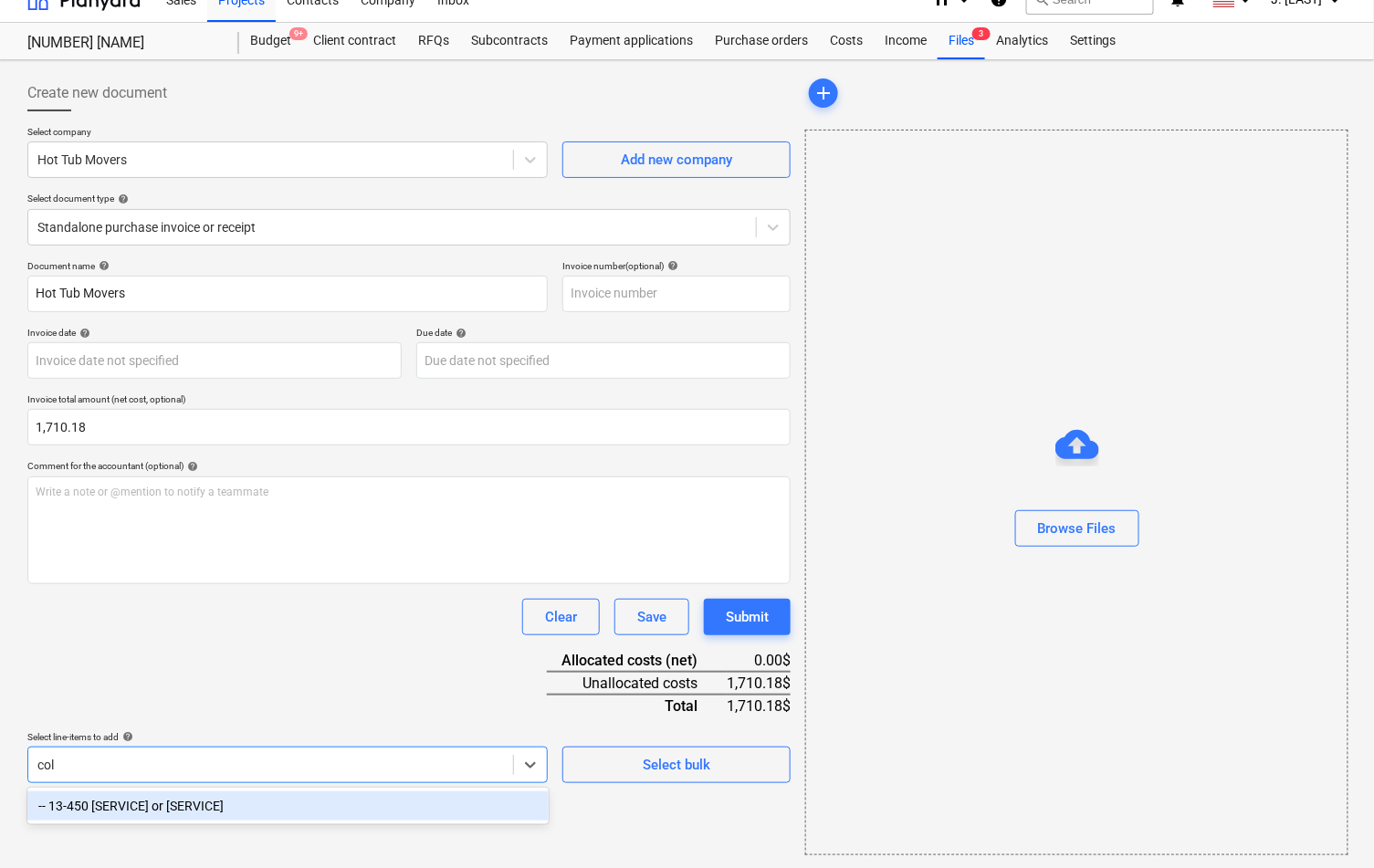 click on "--  13-450 [SERVICE] or [SERVICE]" at bounding box center (288, 806) 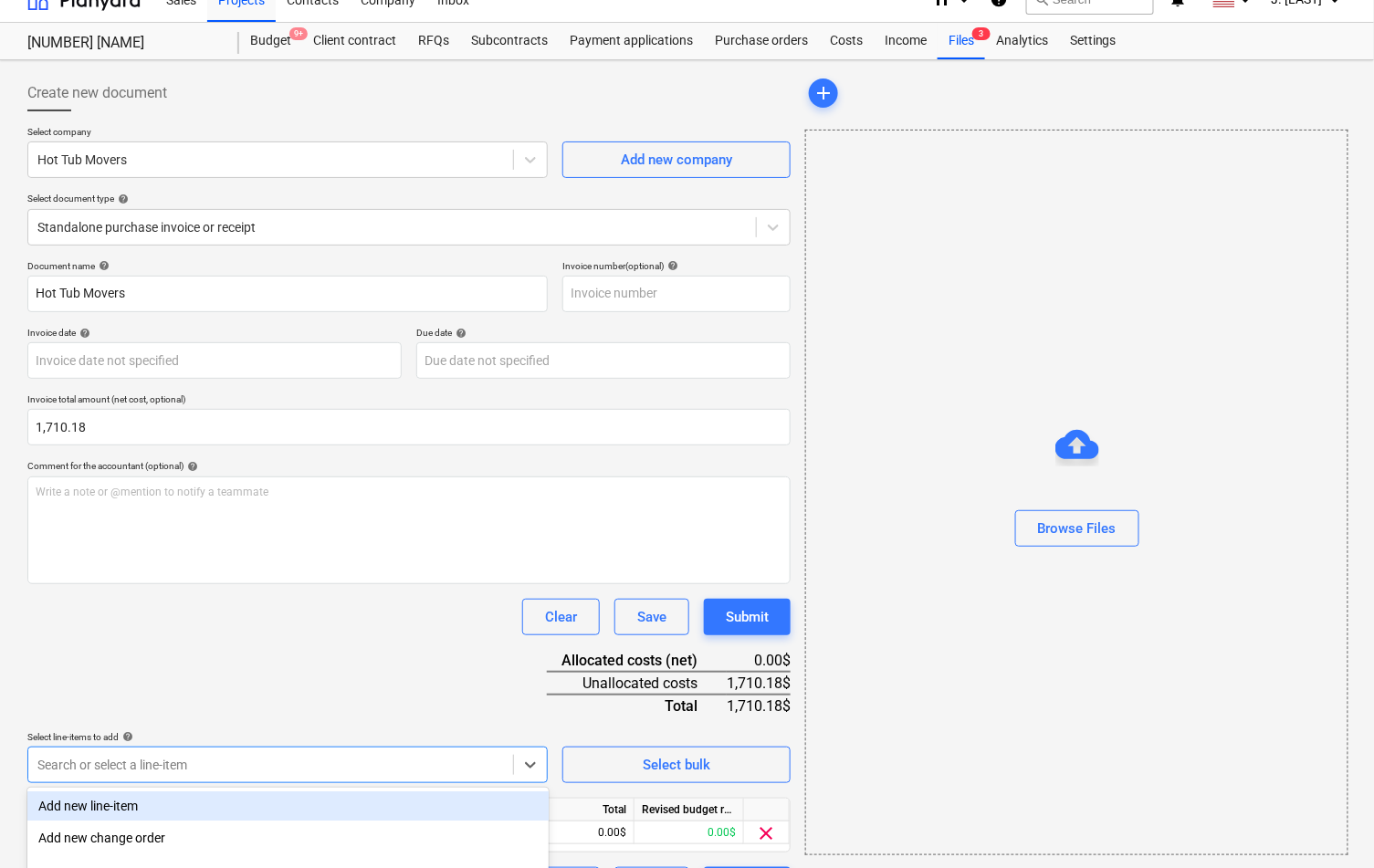 click on "Document name help Hot Tub Movers Invoice number  (optional) help Invoice date help Press the down arrow key to interact with the calendar and
select a date. Press the question mark key to get the keyboard shortcuts for changing dates. Due date help Press the down arrow key to interact with the calendar and
select a date. Press the question mark key to get the keyboard shortcuts for changing dates. Invoice total amount (net cost, optional) 1,710.18 Comment for the accountant (optional) help Write a note or @mention to notify a teammate ﻿ Clear Save Submit Allocated costs (net) 0.00$ Unallocated costs 1,710.18$ Total 1,710.18$ Select line-items to add help option --  13-450 Cold Plunge or Hydrotherapy Pools, selected. option Add new line-item focused, 1 of 92. 92 results available. Use Up and Down to choose options, press Enter to select the currently focused option, press Escape to exit the menu, press Tab to select the option and exit the menu. Search or select a line-item Select bulk Line-item name" at bounding box center [409, 581] 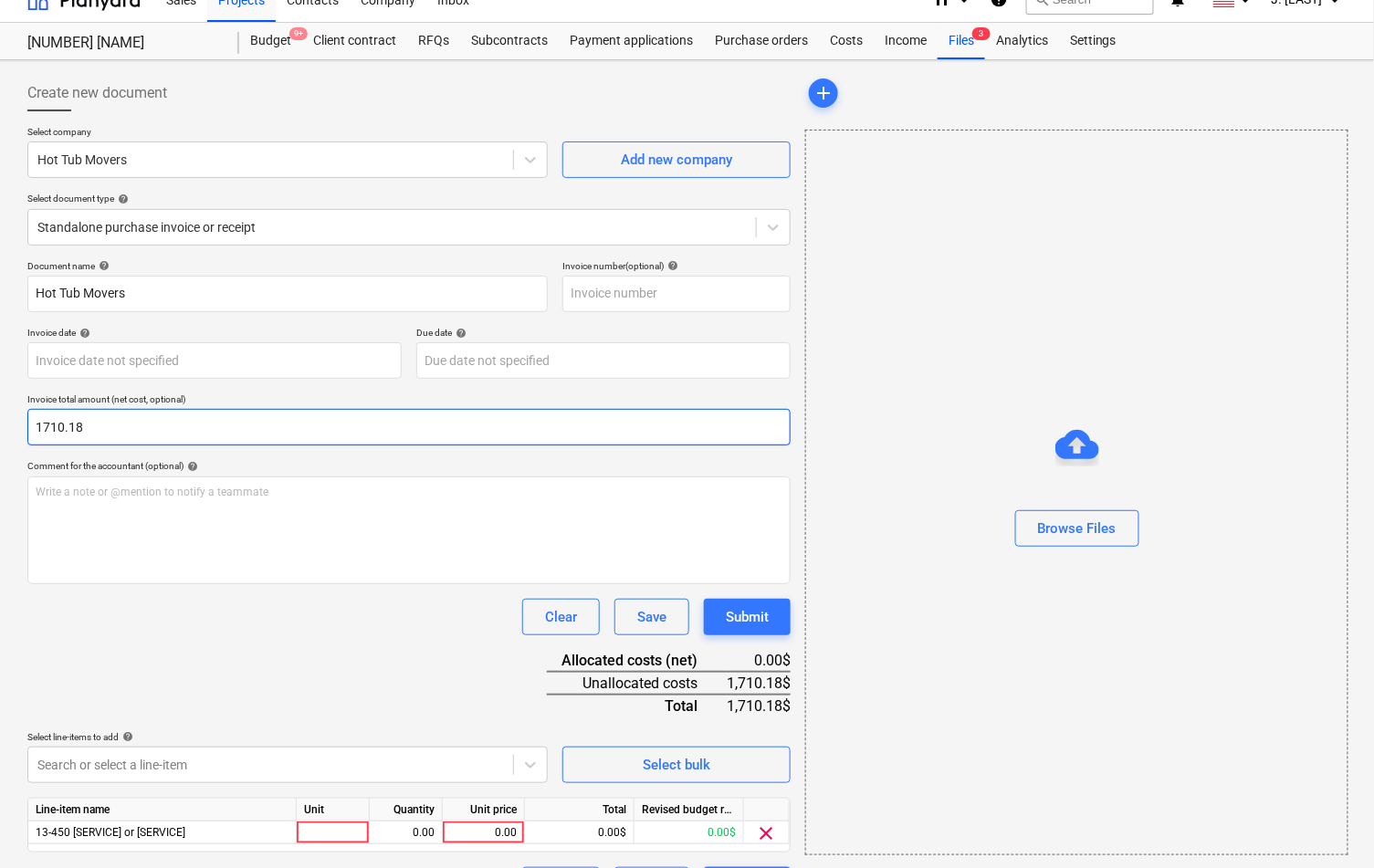 click on "1710.18" at bounding box center [409, 427] 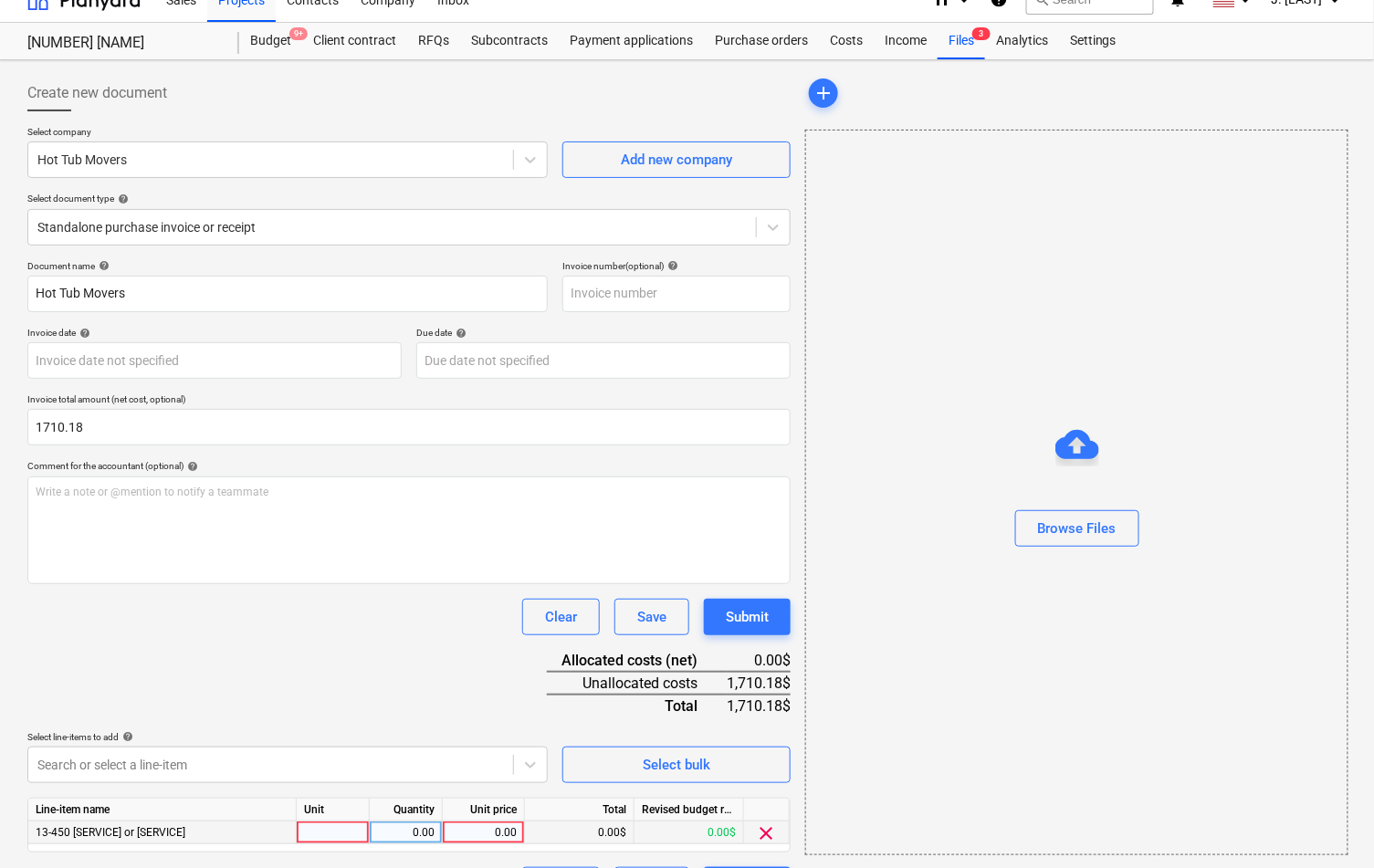 type on "1,710.18" 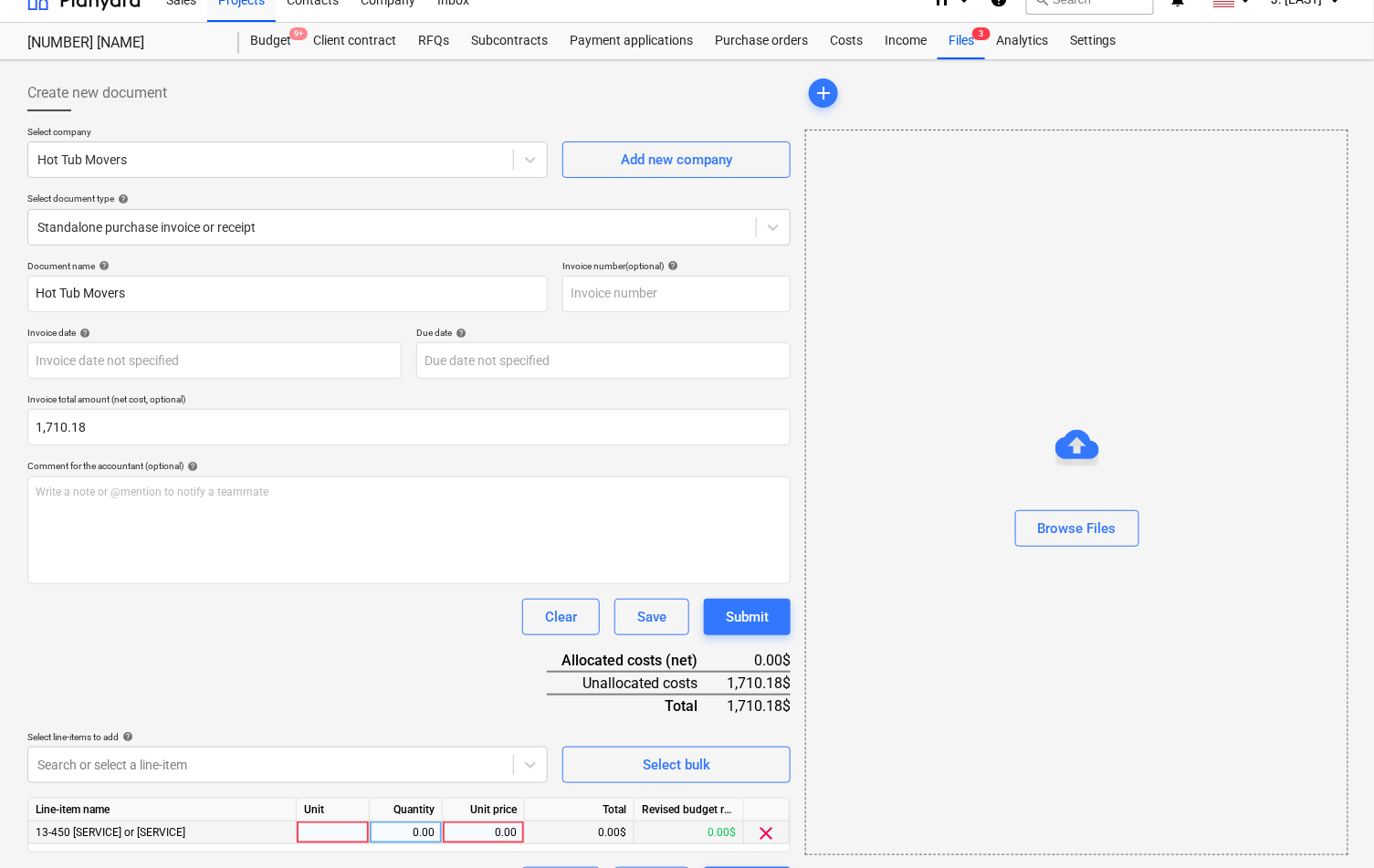 click on "0.00" at bounding box center [483, 832] 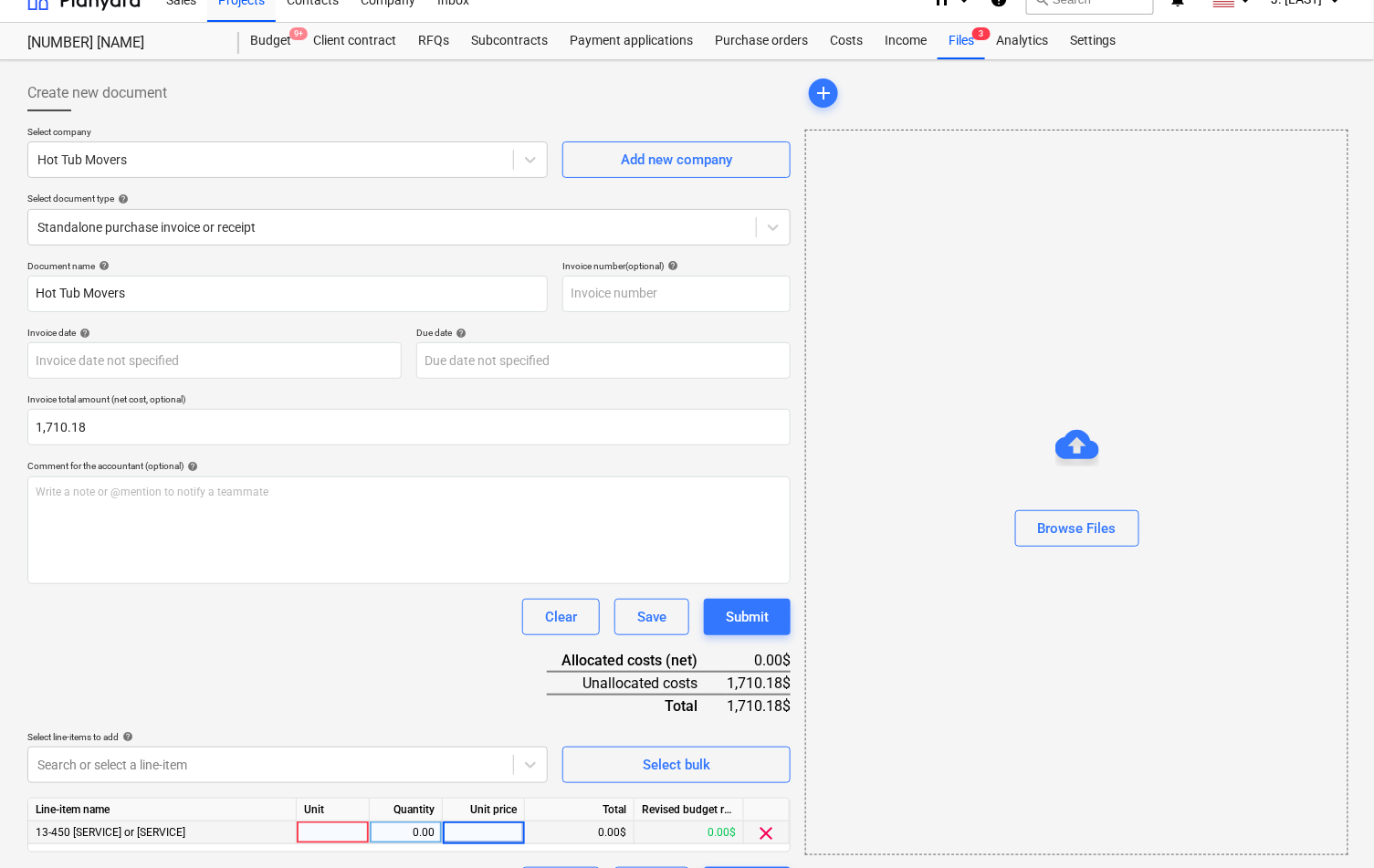 type on "1710.18" 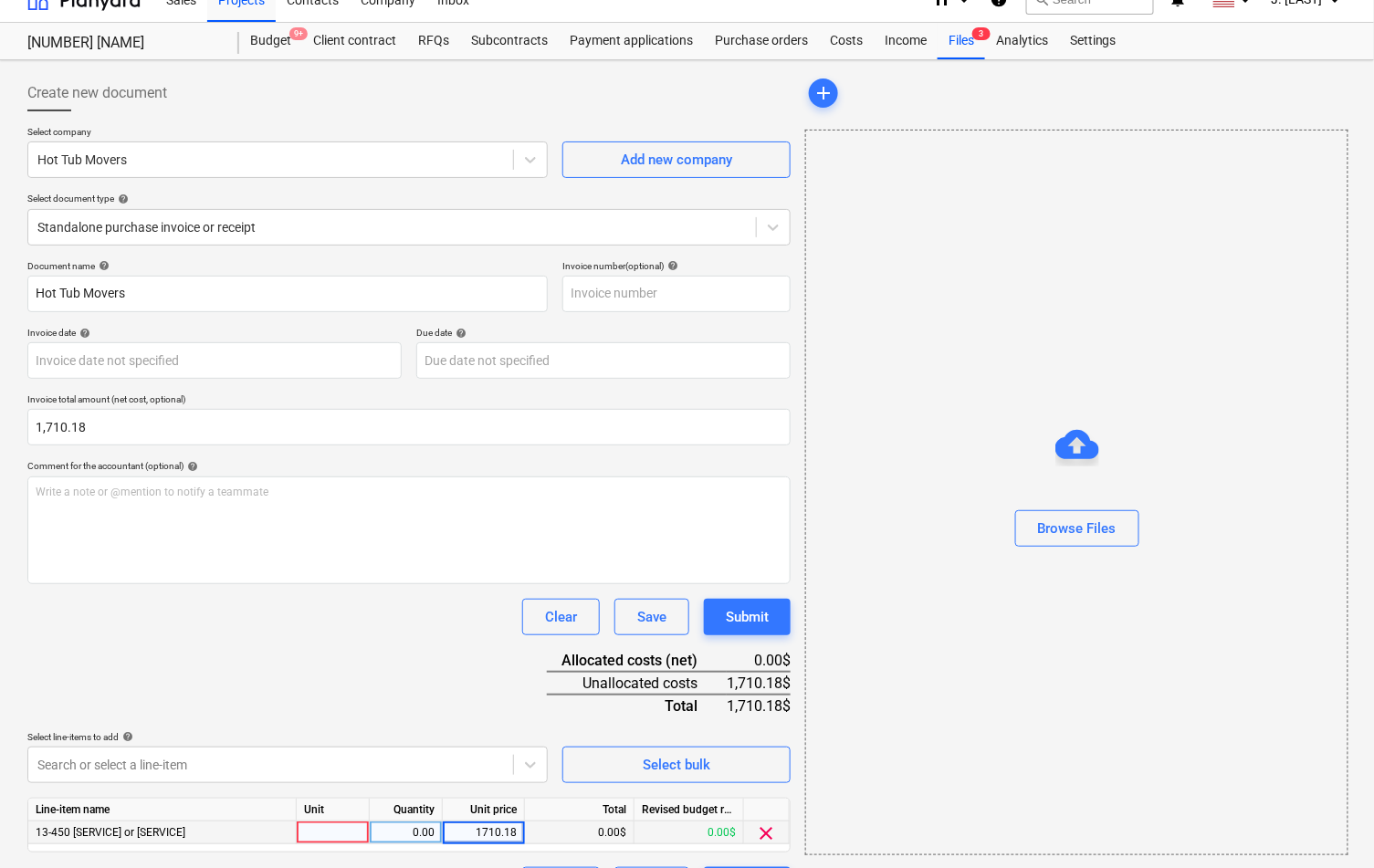 click on "Document name help Hot Tub Movers Invoice number  (optional) help Invoice date help Press the down arrow key to interact with the calendar and
select a date. Press the question mark key to get the keyboard shortcuts for changing dates. Due date help Press the down arrow key to interact with the calendar and
select a date. Press the question mark key to get the keyboard shortcuts for changing dates. Invoice total amount (net cost, optional) 1,710.18 Comment for the accountant (optional) help Write a note or @mention to notify a teammate ﻿ Clear Save Submit Allocated costs (net) 0.00$ Unallocated costs 1,710.18$ Total 1,710.18$ Select line-items to add help Search or select a line-item Select bulk Line-item name Unit Quantity Unit price Total Revised budget remaining 13-450 Cold Plunge or Hydrotherapy Pools 0.00 1710.18 0.00$ 0.00$ clear Clear Save Submit" at bounding box center (409, 581) 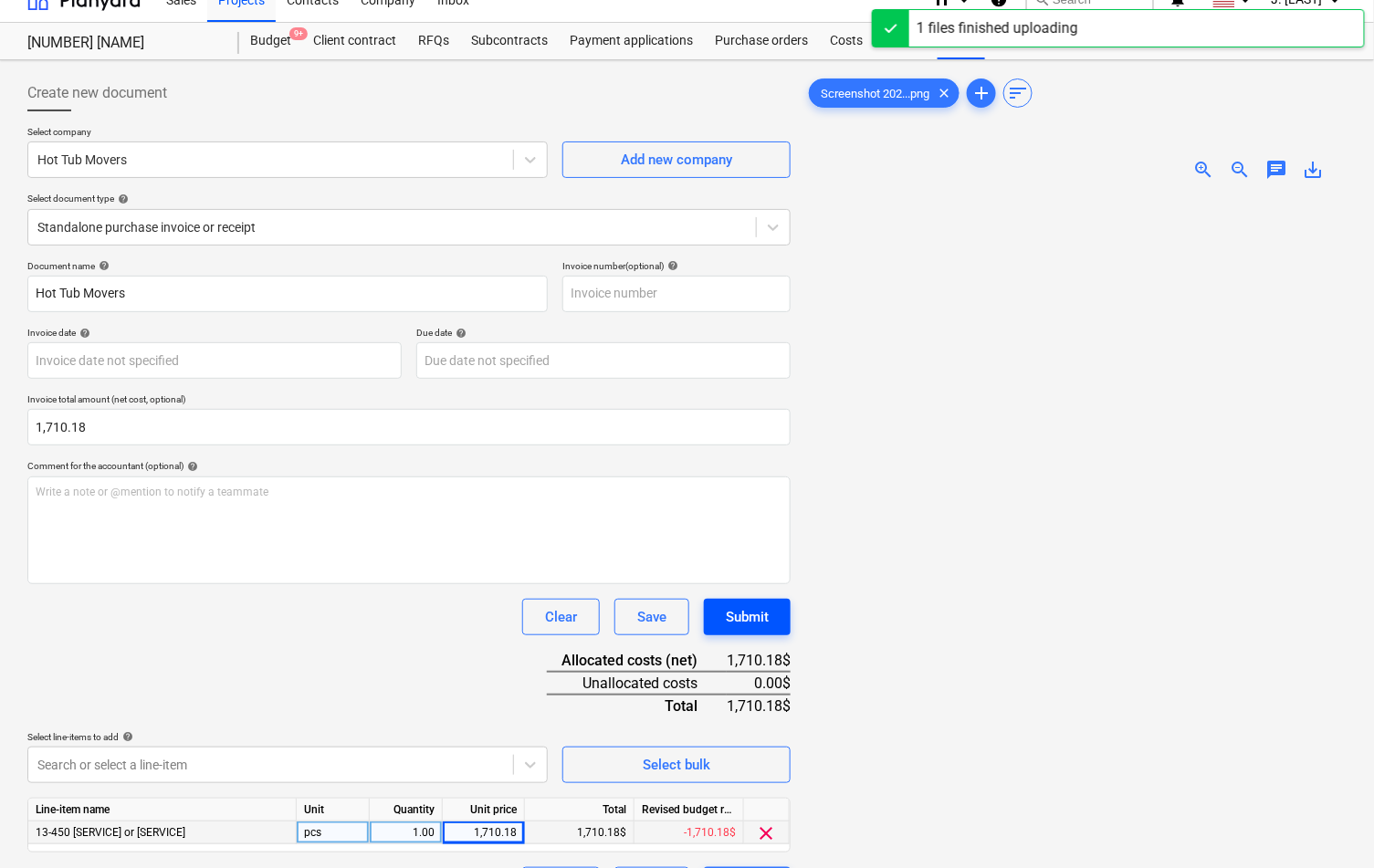 click on "Submit" at bounding box center [747, 617] 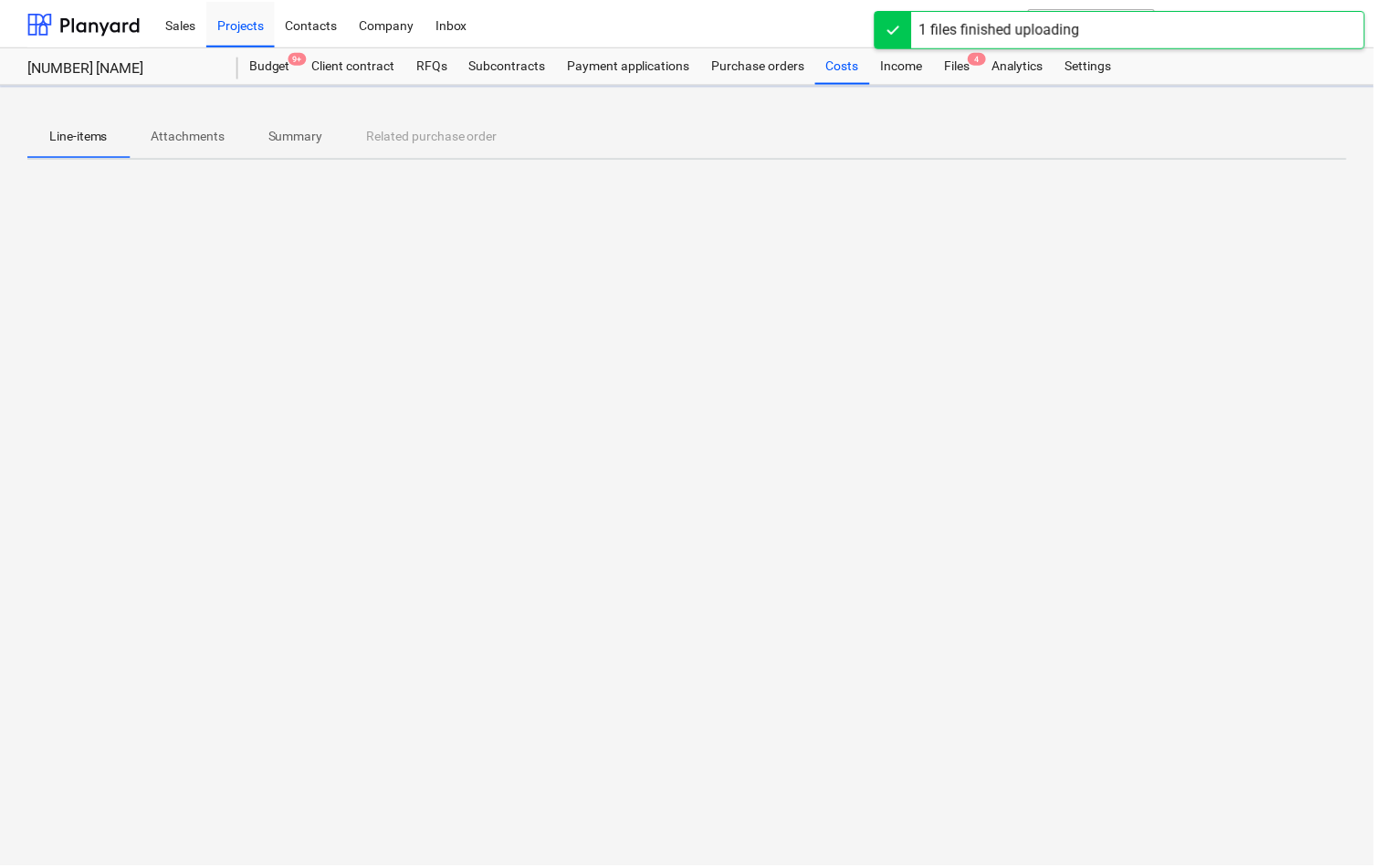scroll, scrollTop: 0, scrollLeft: 0, axis: both 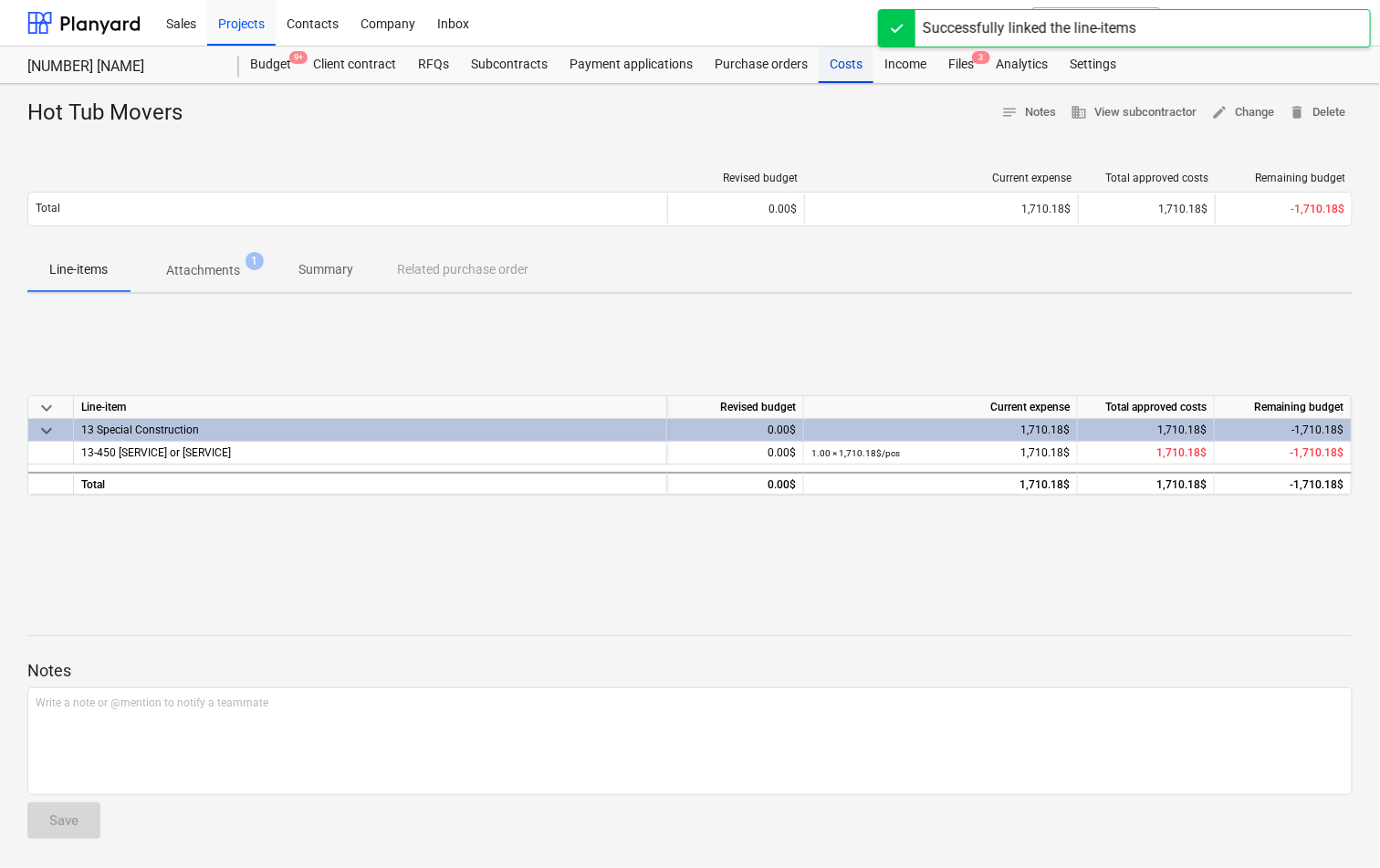 click on "Costs" at bounding box center (846, 65) 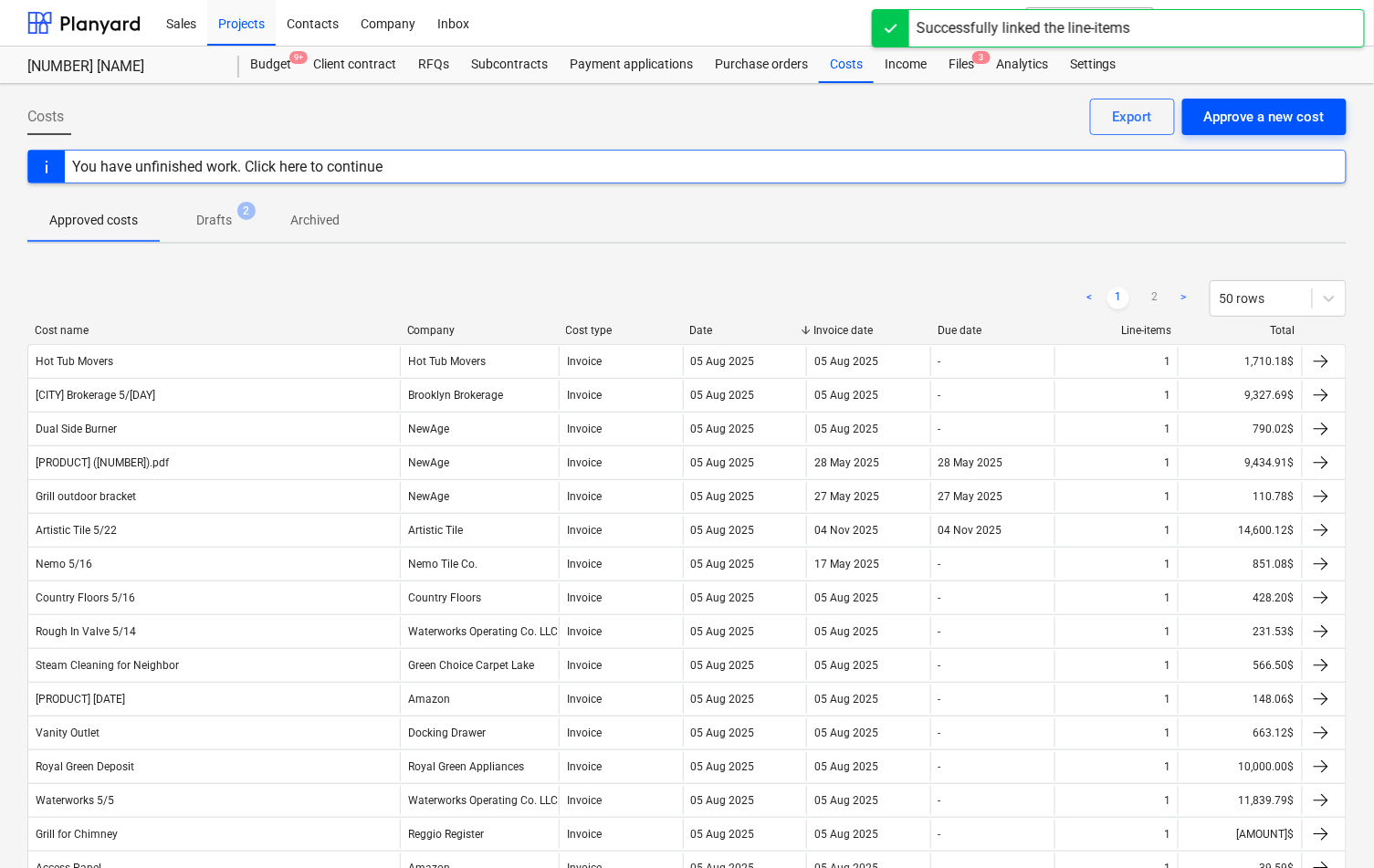 click on "Approve a new cost" at bounding box center (1264, 117) 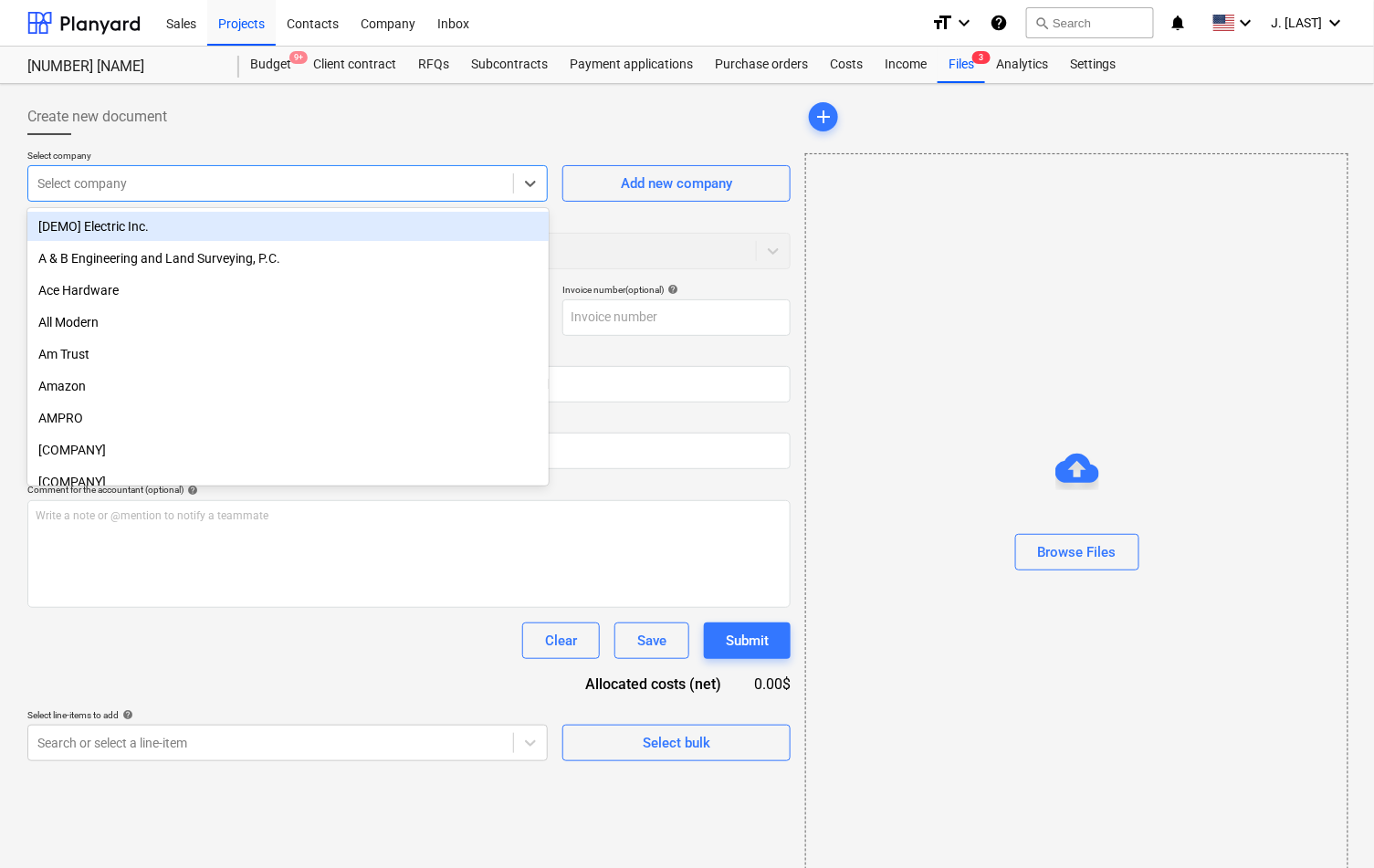 click at bounding box center [270, 183] 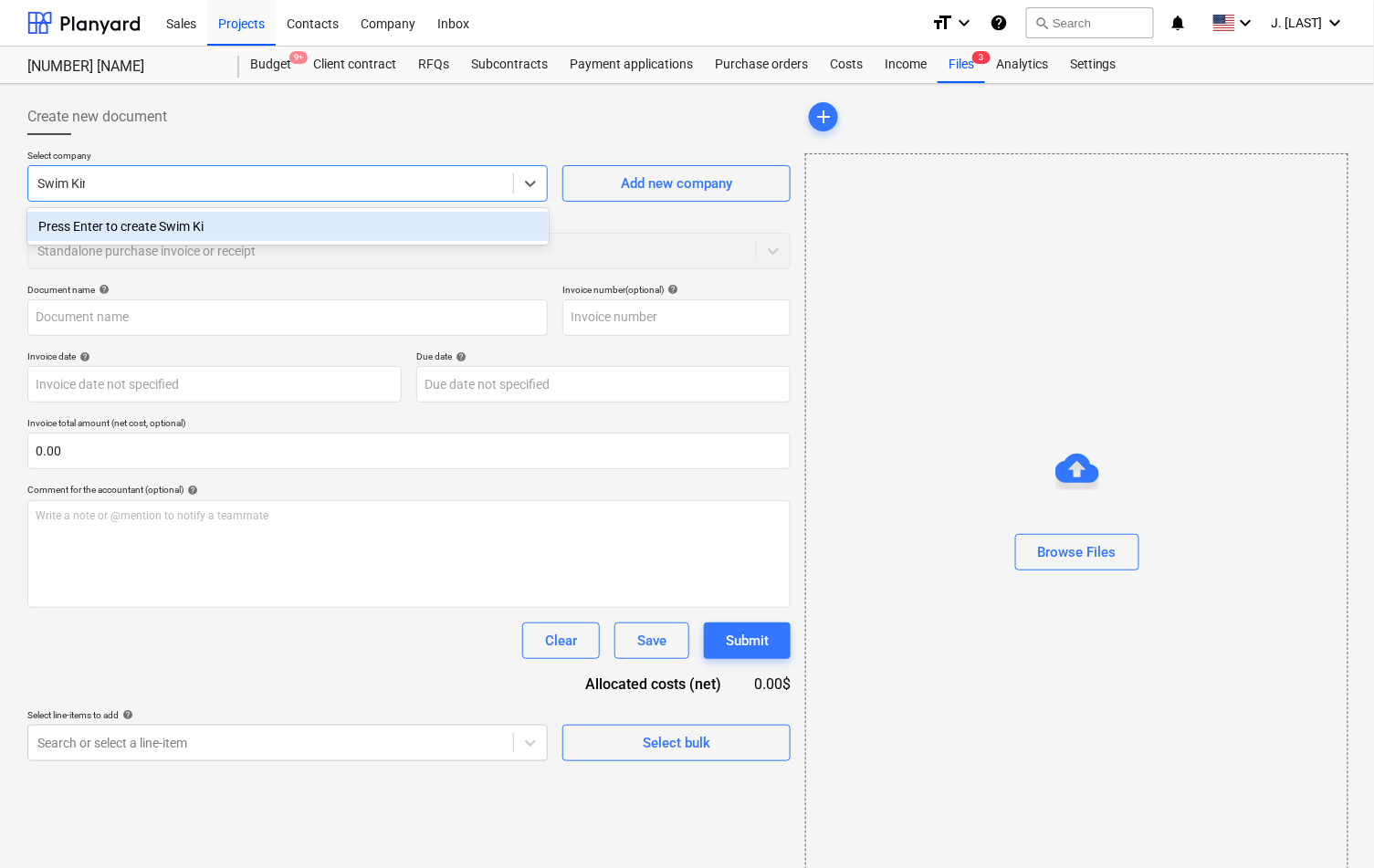 type on "Swim King" 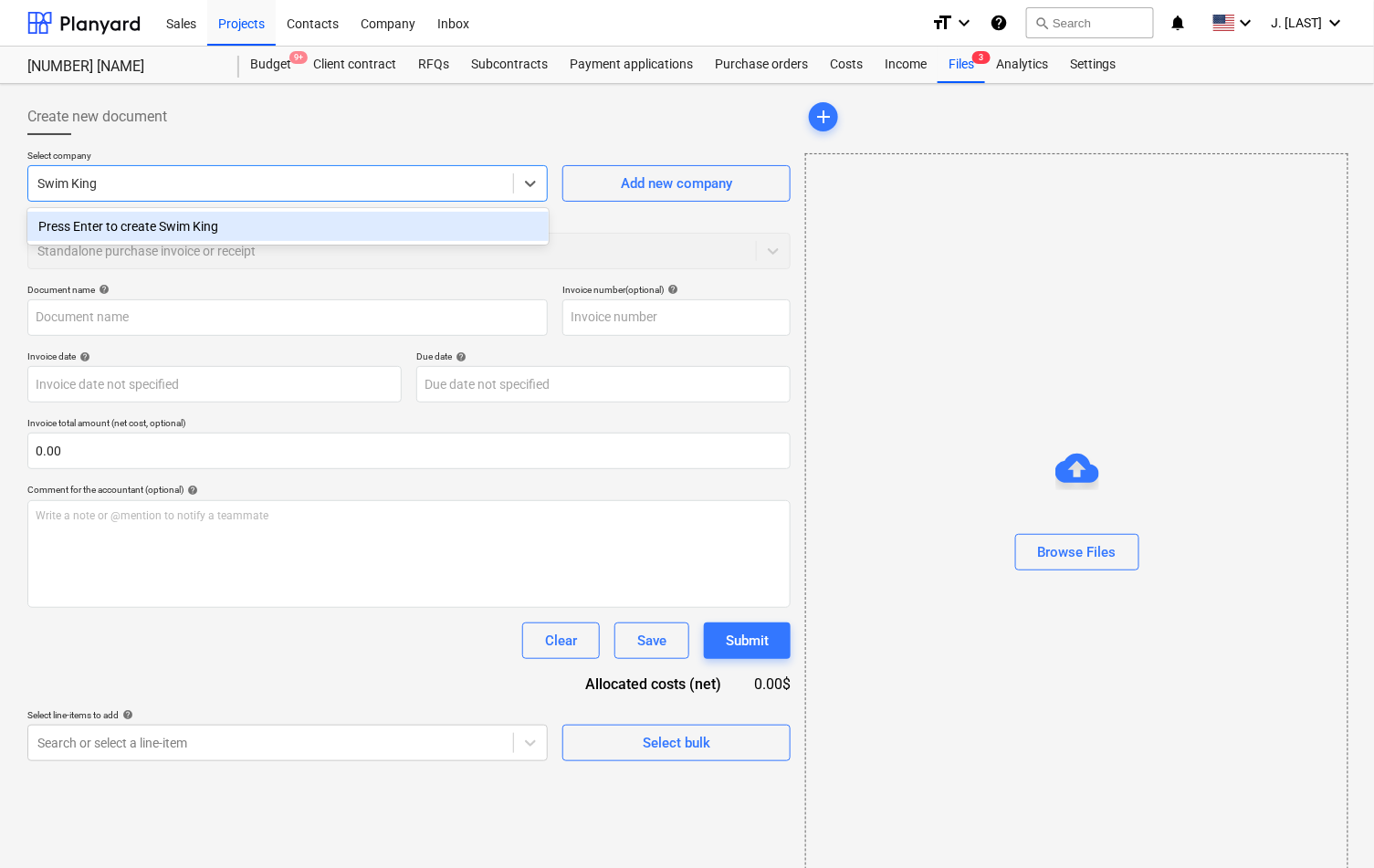type 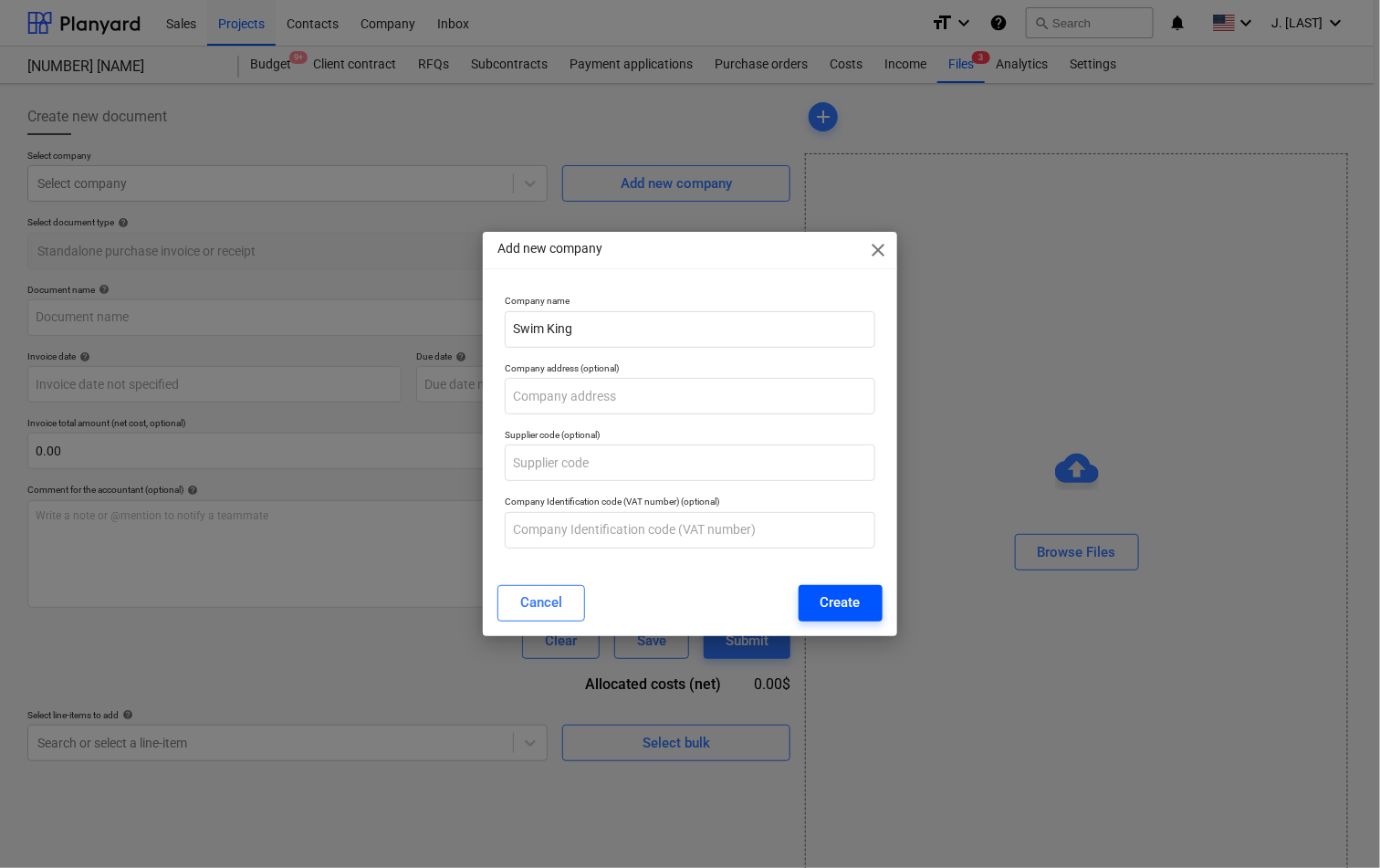 click on "Create" at bounding box center (841, 602) 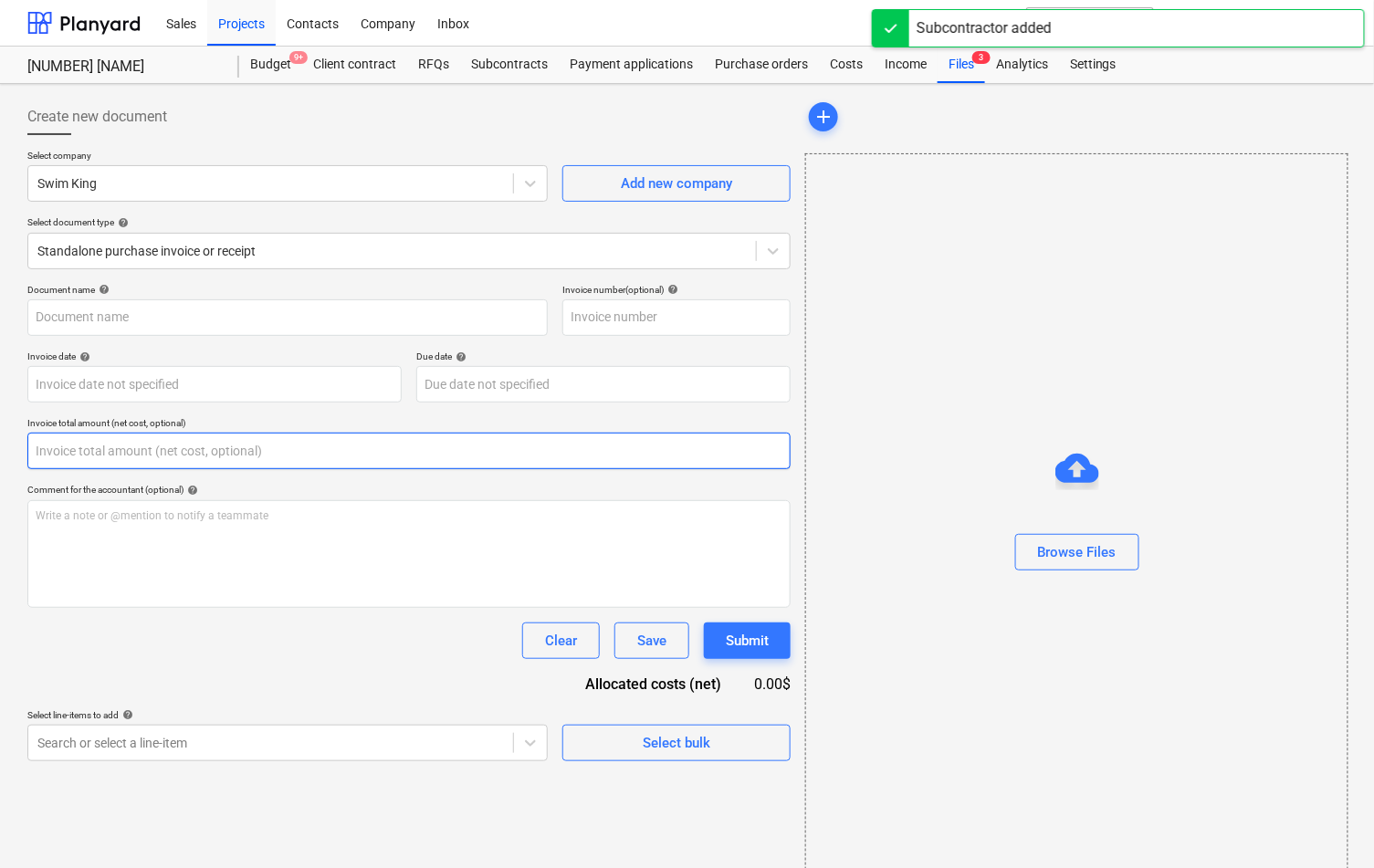 click at bounding box center (409, 451) 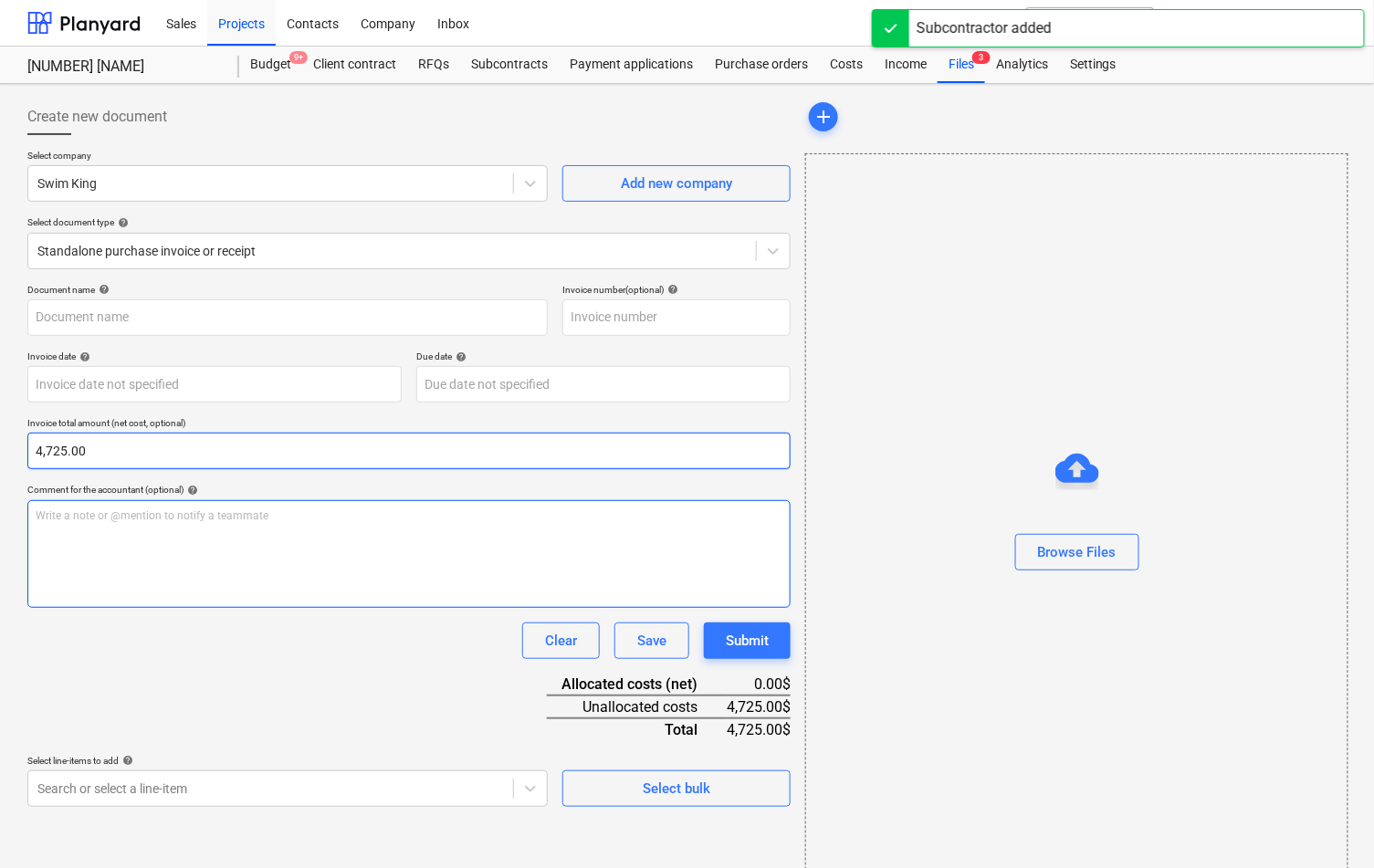 type on "4,725.00" 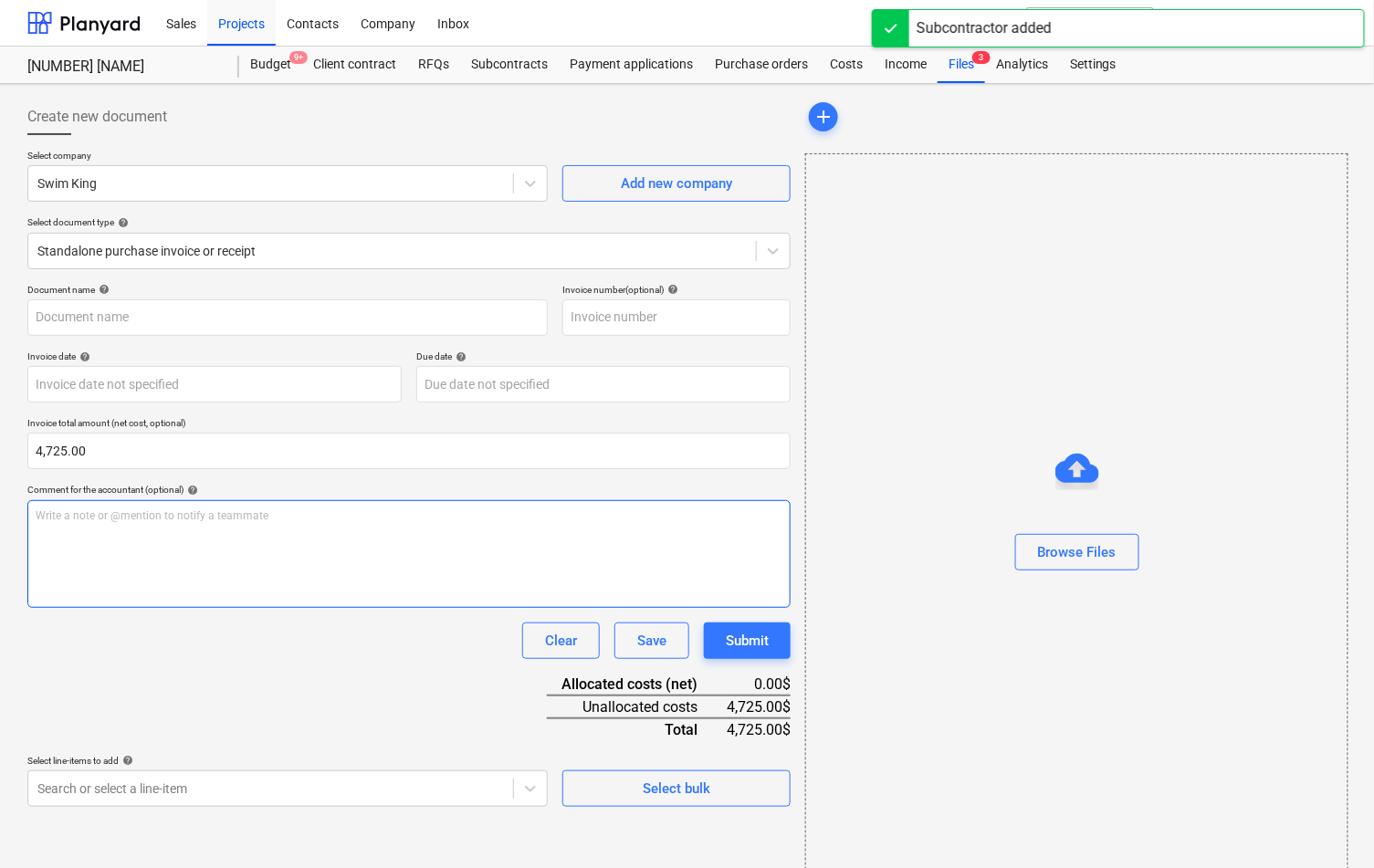 click on "Write a note or @mention to notify a teammate ﻿" at bounding box center [409, 554] 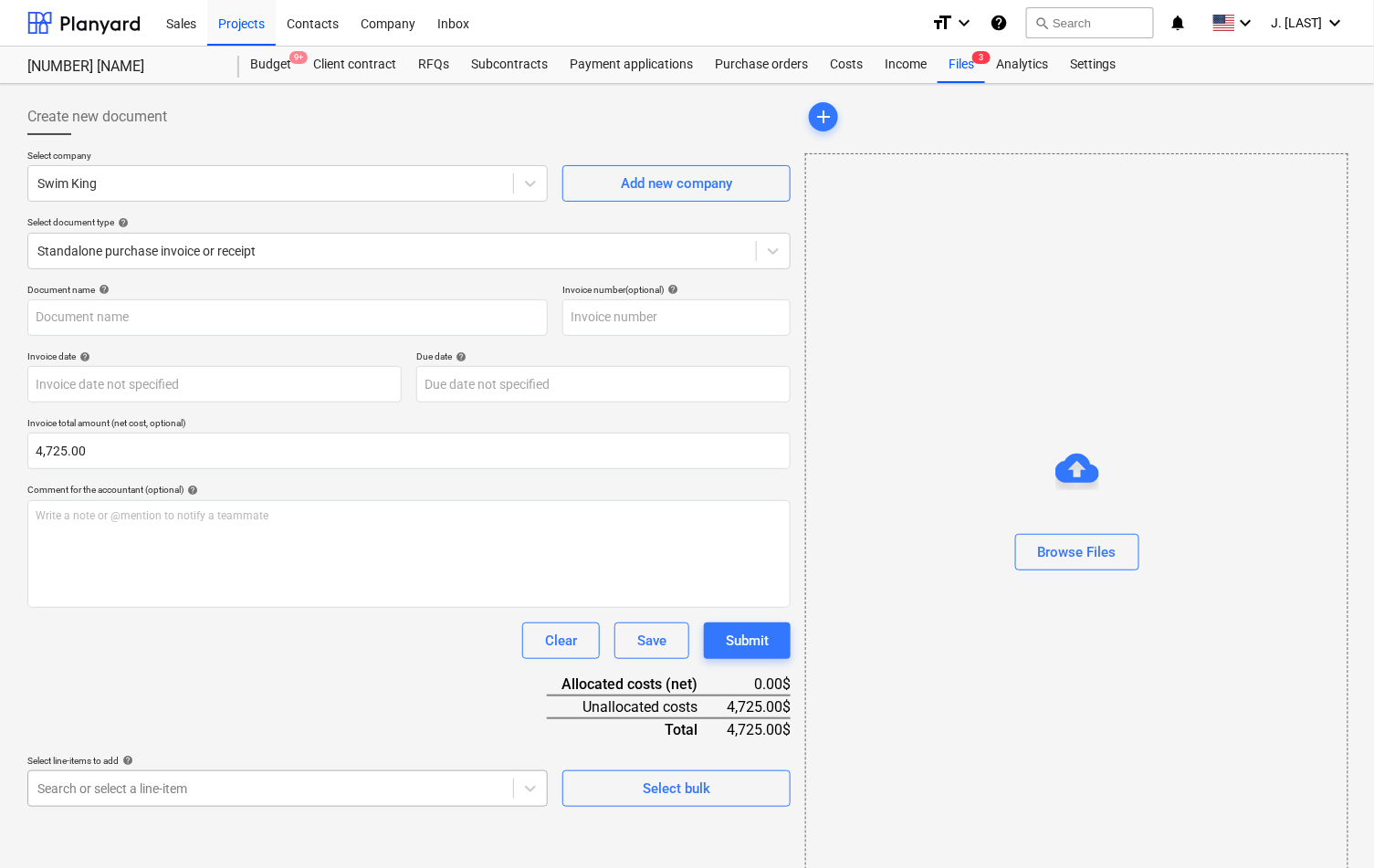 click on "Sales Projects Contacts Company Inbox format_size keyboard_arrow_down help search Search notifications 0 keyboard_arrow_down [FIRST] [LAST] keyboard_arrow_down [NUMBER] [STREET] [NUMBER] [STREET] Budget 9+ Client contract RFQs Subcontracts Payment applications Purchase orders Costs Income Files 2 Analytics Settings Create new document Select company Swim King   Add new company Select document type help Standalone purchase invoice or receipt Document name help Invoice number  (optional) help Invoice date help Press the down arrow key to interact with the calendar and
select a date. Press the question mark key to get the keyboard shortcuts for changing dates. Due date help Press the down arrow key to interact with the calendar and
select a date. Press the question mark key to get the keyboard shortcuts for changing dates. Invoice total amount (net cost, optional) 4,725.00 Comment for the accountant (optional) help Write a note or @mention to notify a teammate ﻿ Clear Save Submit Allocated costs (net) 0.00$ 4,725.00$ help" at bounding box center (687, 434) 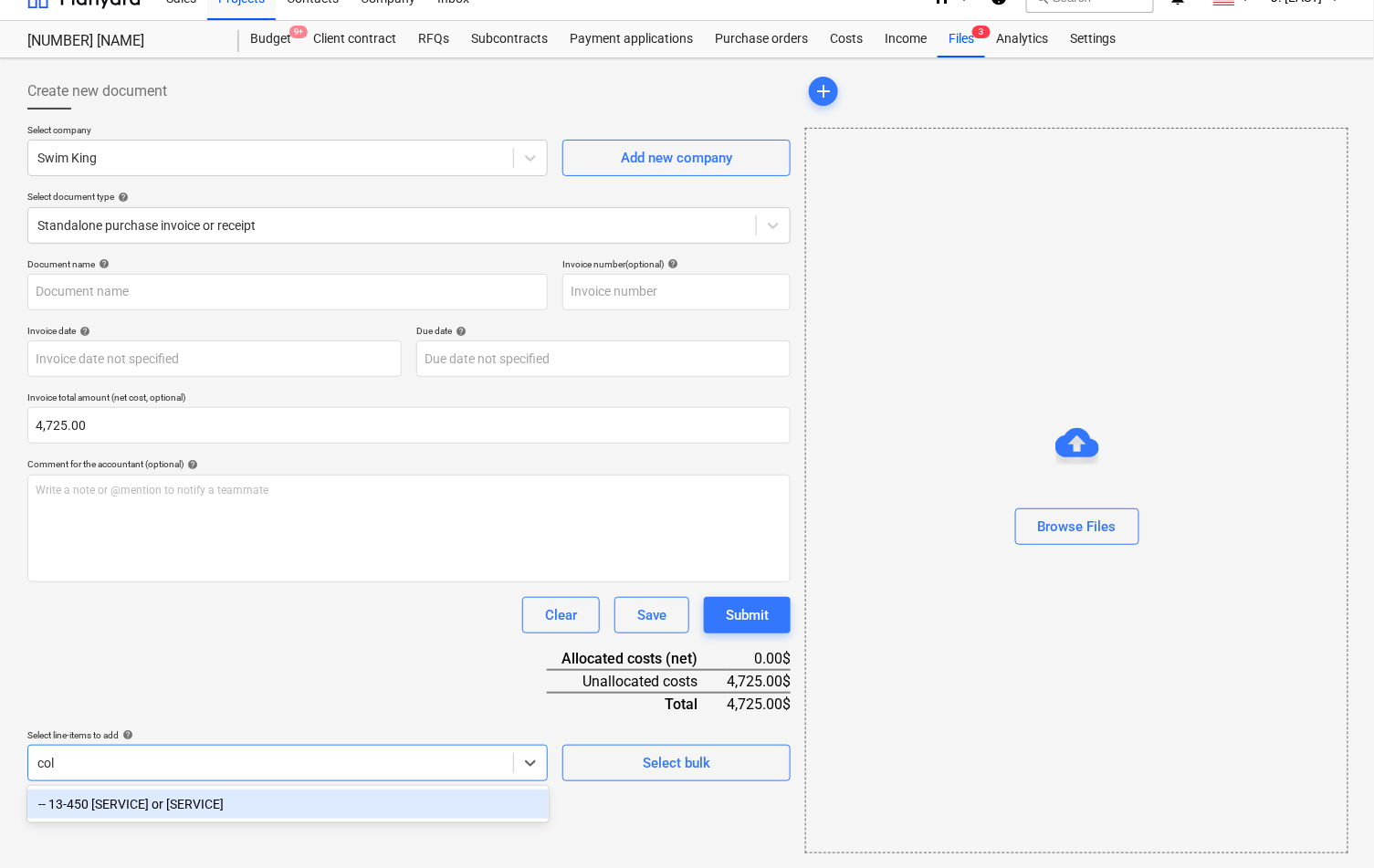 scroll, scrollTop: 24, scrollLeft: 0, axis: vertical 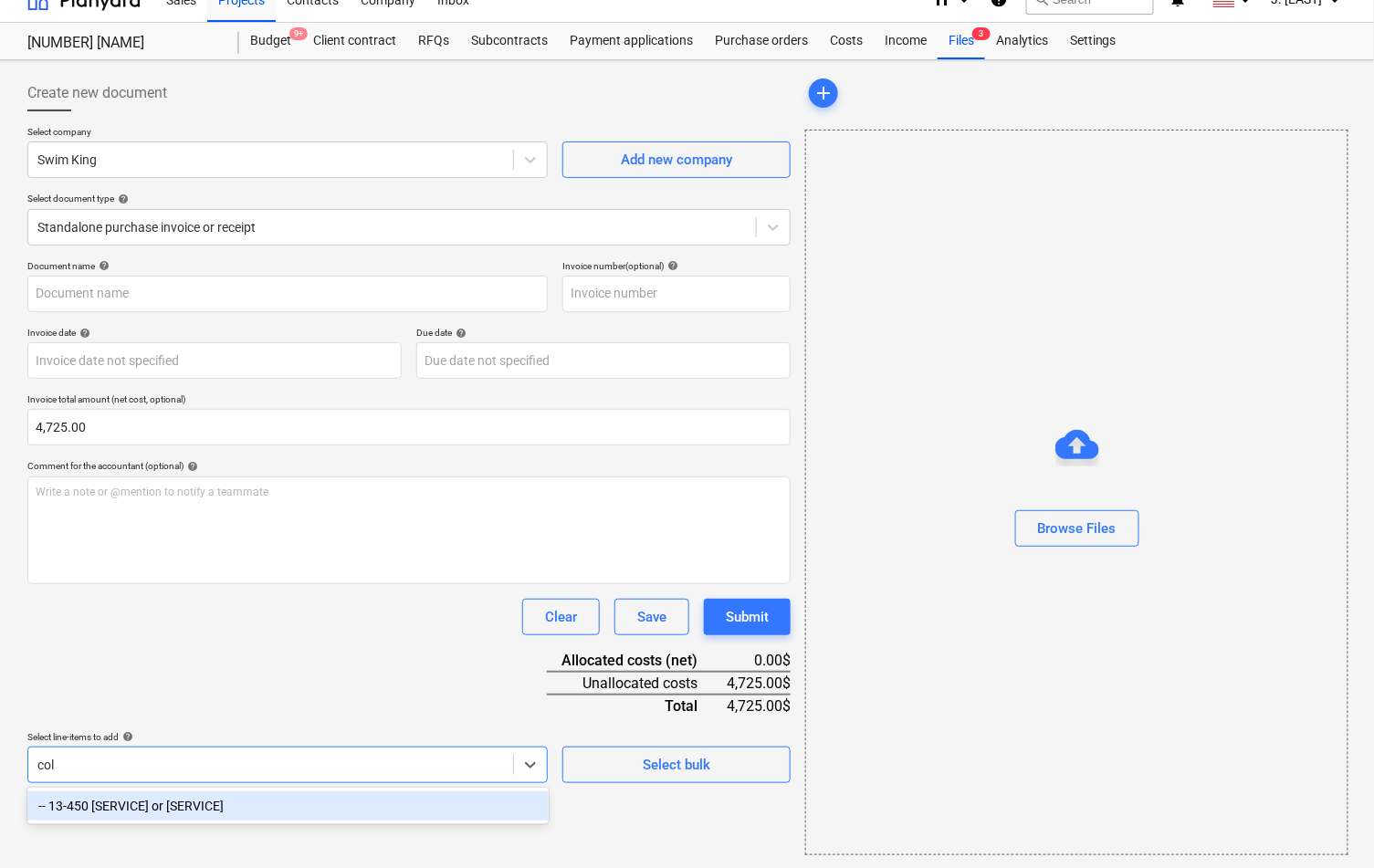 type on "cold" 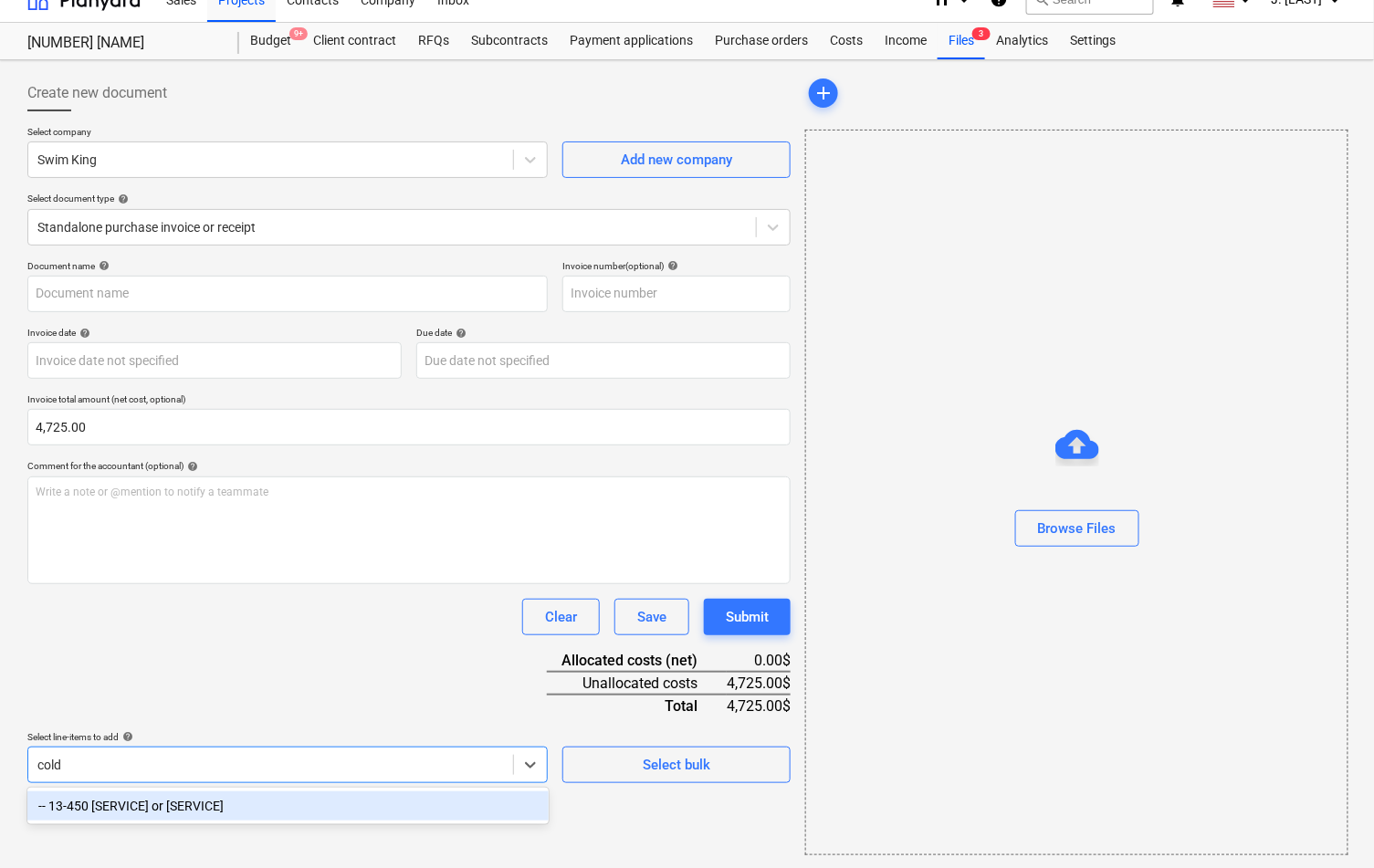 click on "--  13-450 [SERVICE] or [SERVICE]" at bounding box center [288, 806] 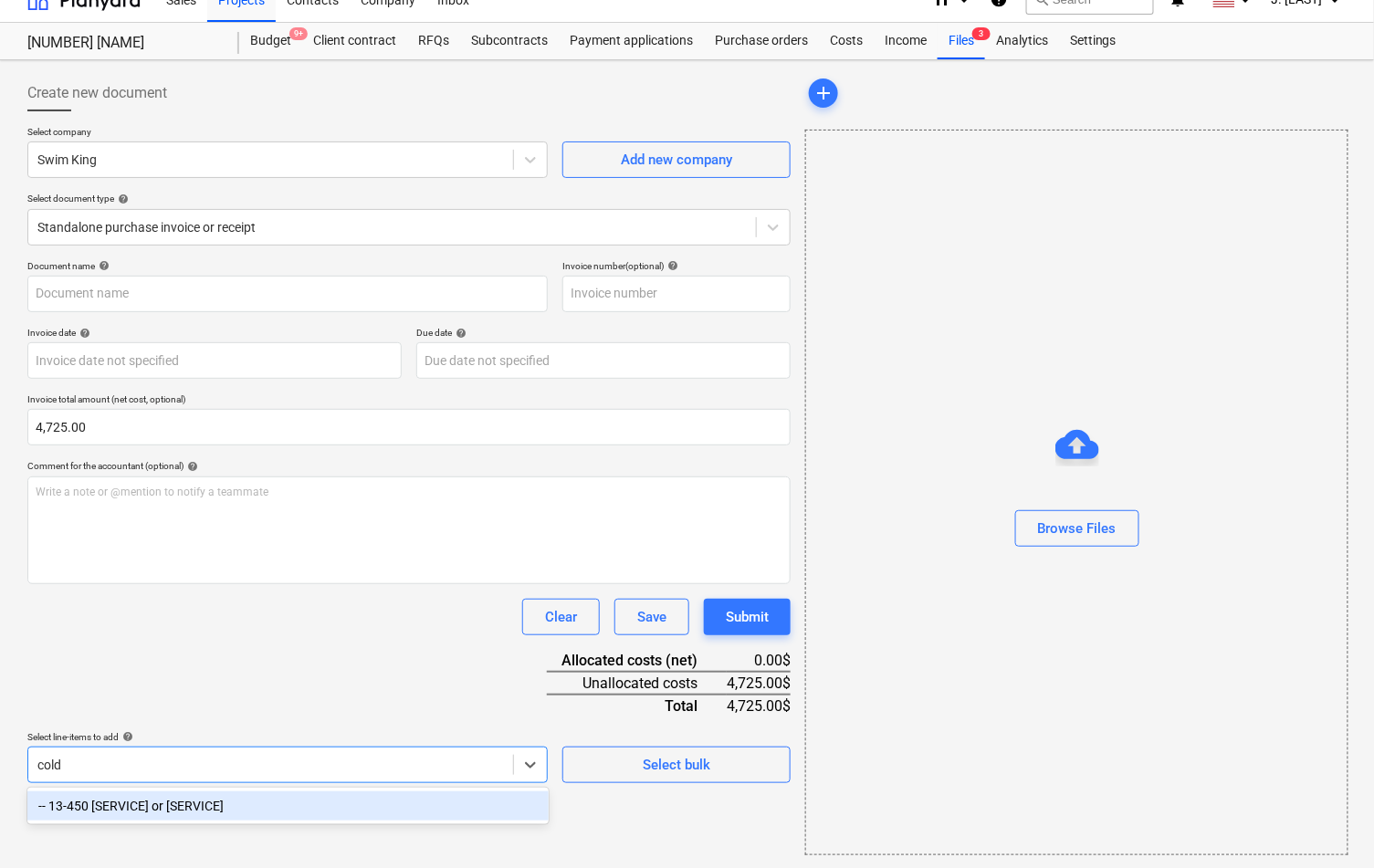 type 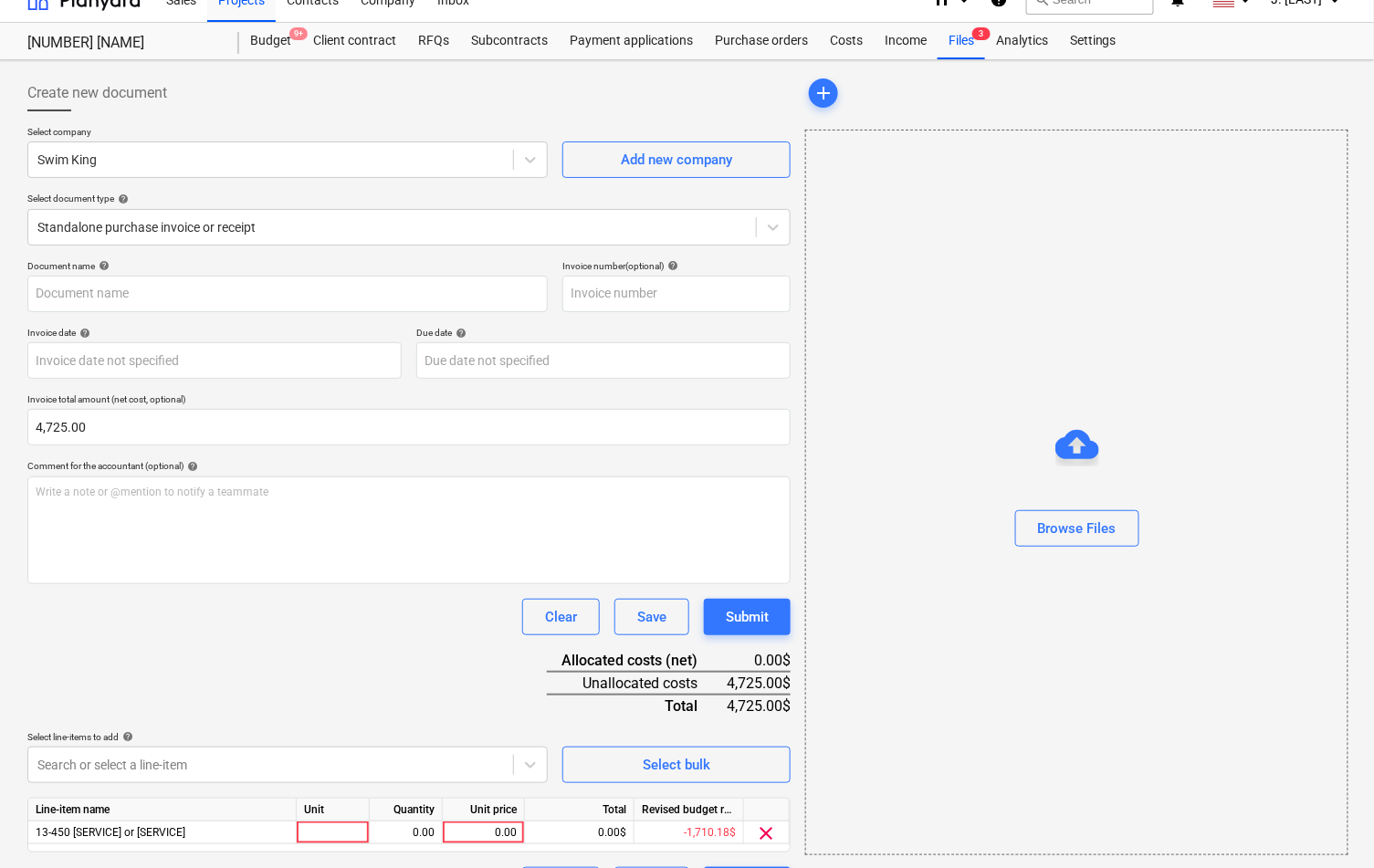 click on "Document name help Invoice number  (optional) help Invoice date help Press the down arrow key to interact with the calendar and
select a date. Press the question mark key to get the keyboard shortcuts for changing dates. Due date help Press the down arrow key to interact with the calendar and
select a date. Press the question mark key to get the keyboard shortcuts for changing dates. Invoice total amount (net cost, optional) [AMOUNT] Comment for the accountant (optional) help Write a note or @mention to notify a teammate ﻿ Clear Save Submit Allocated costs (net) 0.00$ Unallocated costs [AMOUNT]$ Total [AMOUNT]$ Select line-items to add help Search or select a line-item Select bulk Line-item name Unit Quantity Unit price Total Revised budget remaining 13-450 Cold Plunge or Hydrotherapy Pools 0.00 0.00 0.00$ -[AMOUNT]$ clear Clear Save Submit" at bounding box center (409, 581) 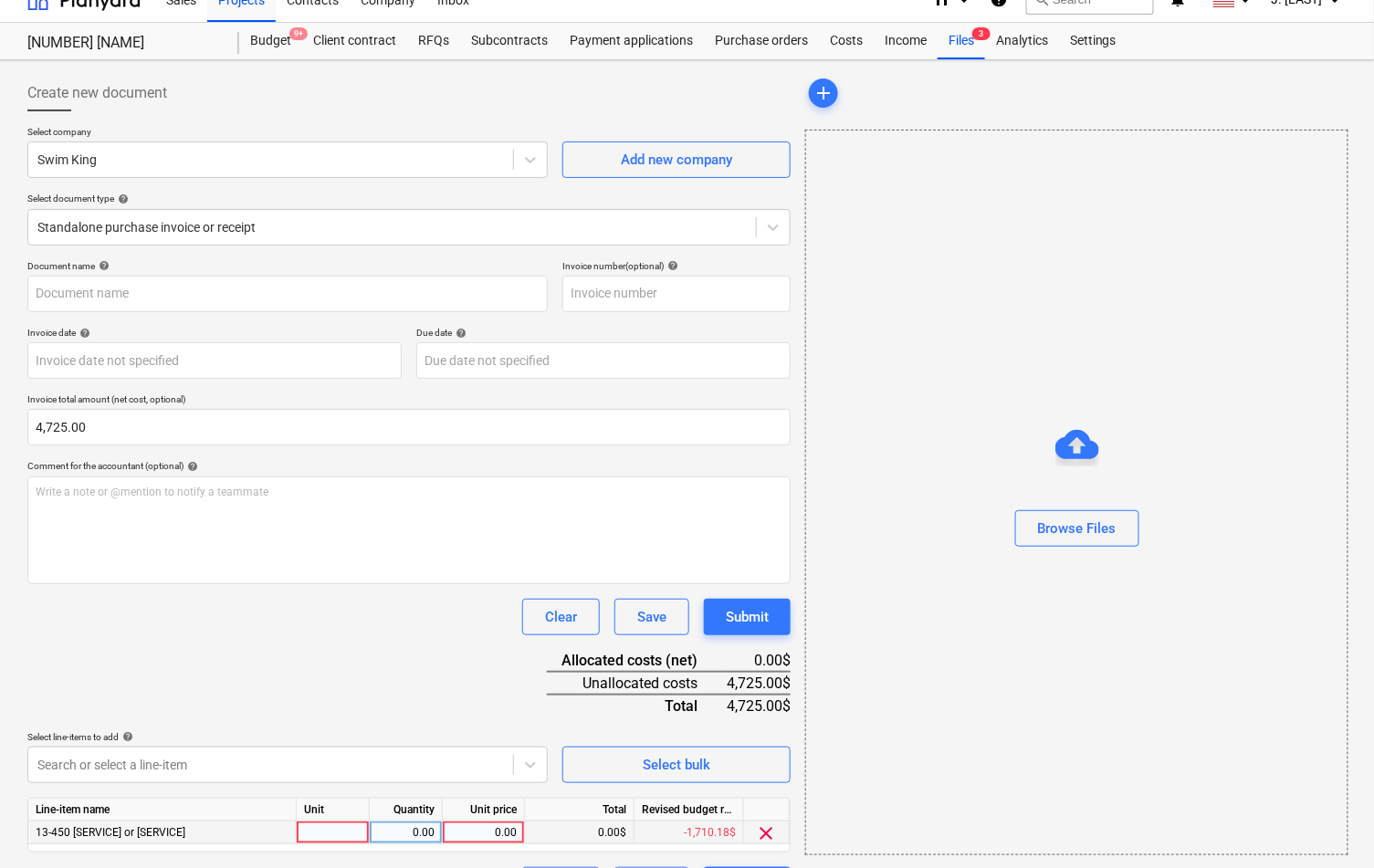 click on "0.00" at bounding box center [483, 832] 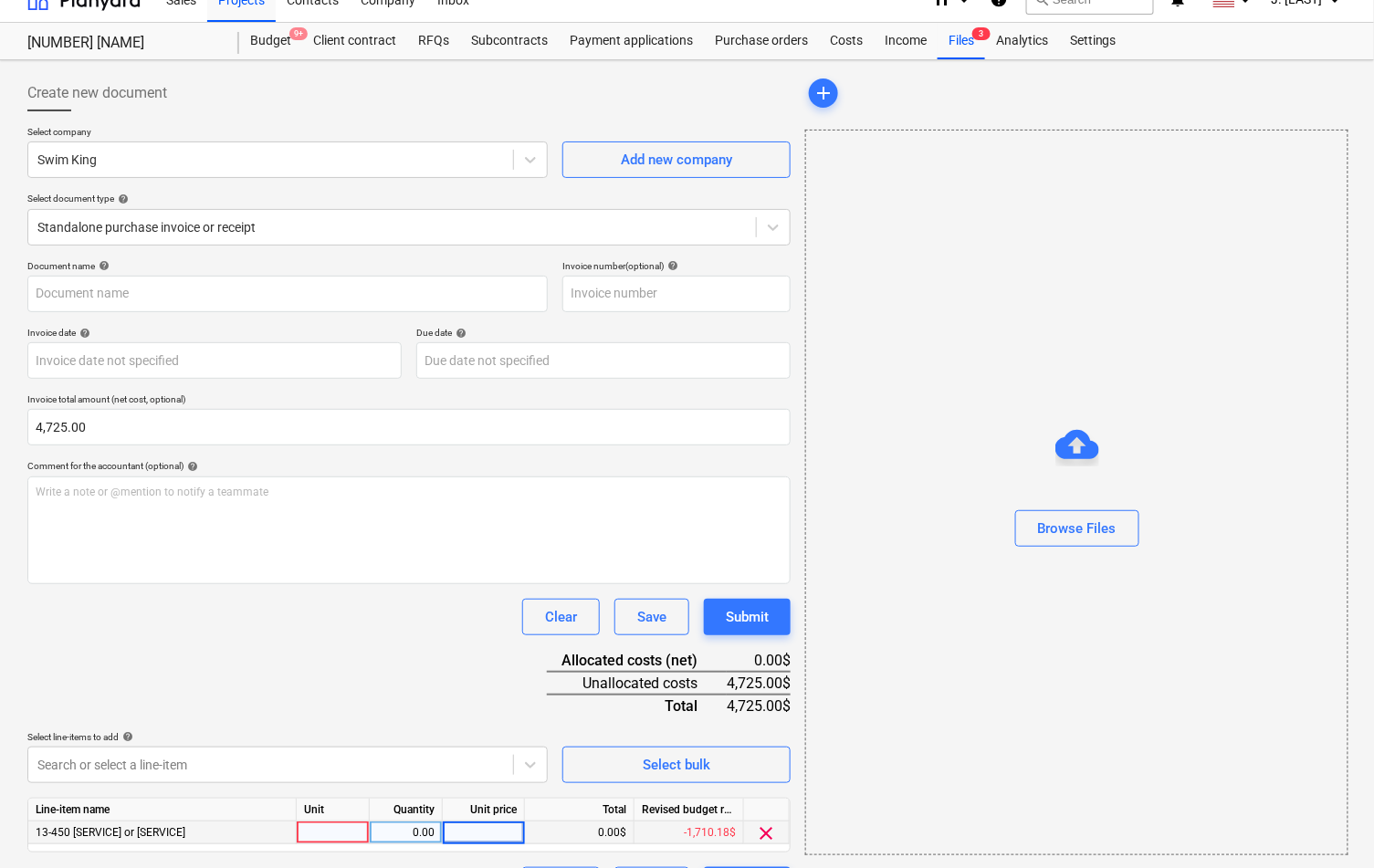 type on "4,725.00" 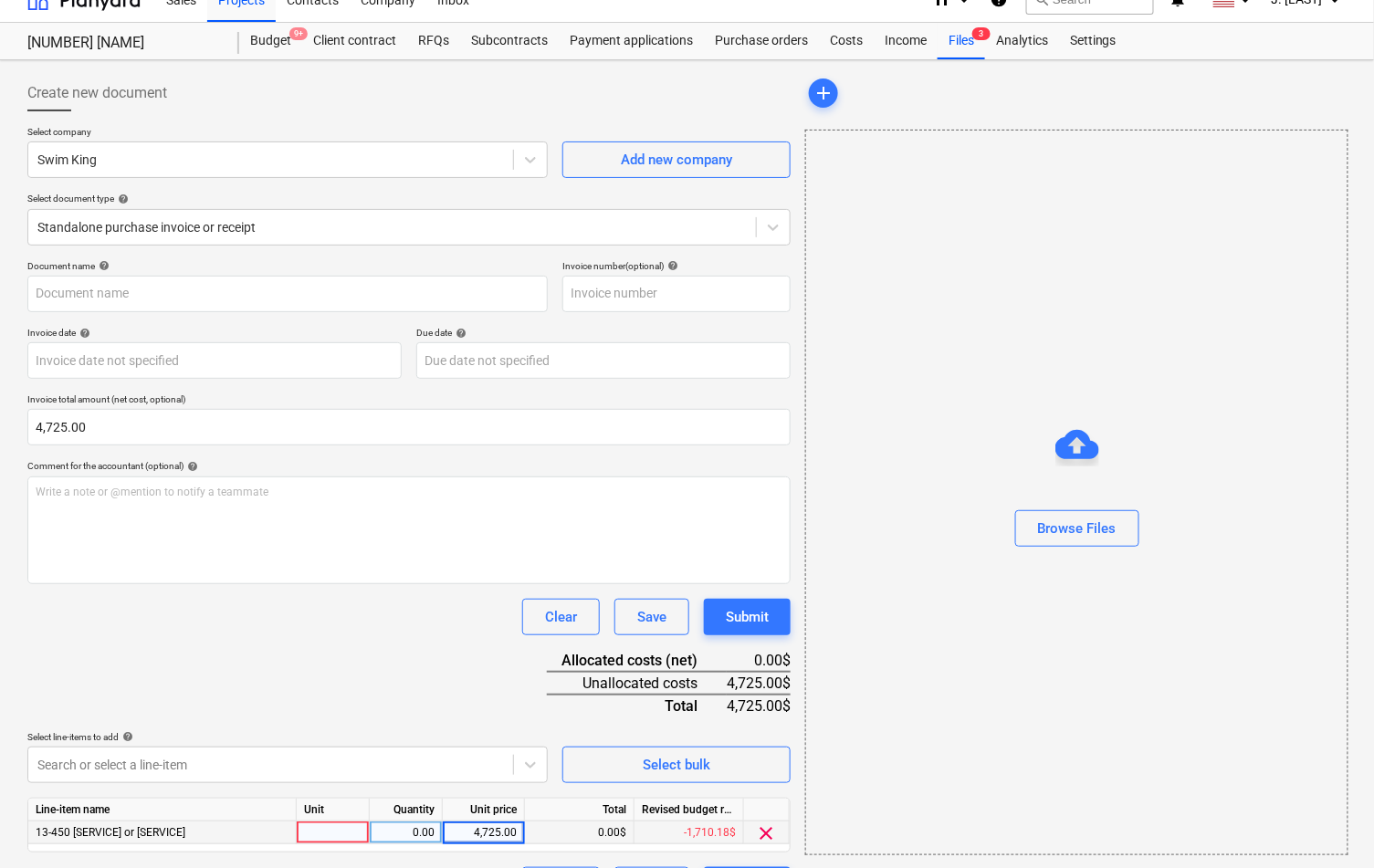 click on "Document name help Invoice number  (optional) help Invoice date help Press the down arrow key to interact with the calendar and
select a date. Press the question mark key to get the keyboard shortcuts for changing dates. Due date help Press the down arrow key to interact with the calendar and
select a date. Press the question mark key to get the keyboard shortcuts for changing dates. Invoice total amount (net cost, optional) [AMOUNT] Comment for the accountant (optional) help Write a note or @mention to notify a teammate ﻿ Clear Save Submit Allocated costs (net) [AMOUNT]$ Unallocated costs [AMOUNT]$ Total [AMOUNT]$ Select line-items to add help Search or select a line-item Select bulk Line-item name Unit Quantity Unit price Total Revised budget remaining 13-450 Cold Plunge or Hydrotherapy Pools 0.00 [AMOUNT] 0.00$ -[AMOUNT]$ clear Clear Save Submit" at bounding box center [409, 581] 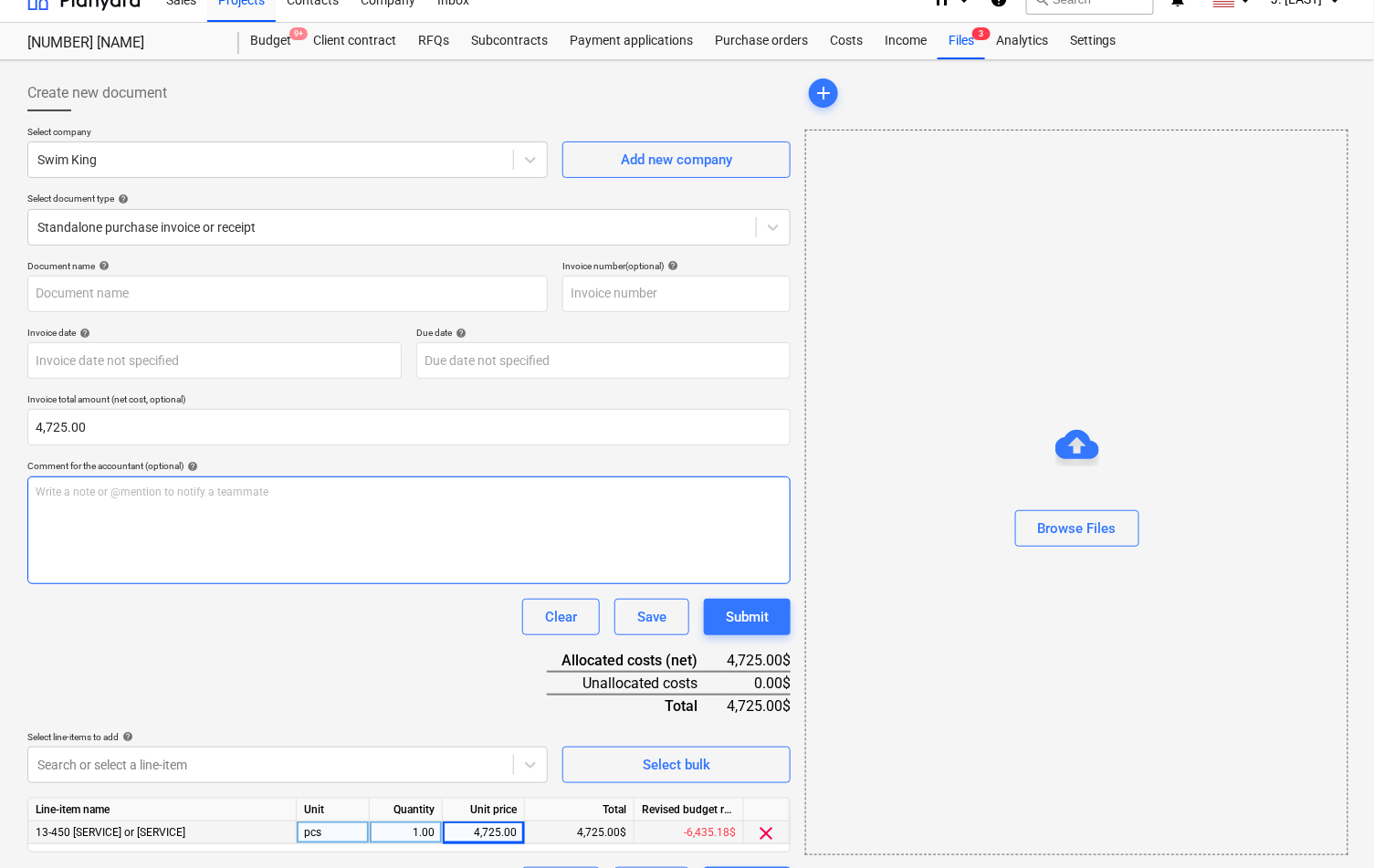 click on "Write a note or @mention to notify a teammate ﻿" at bounding box center [409, 530] 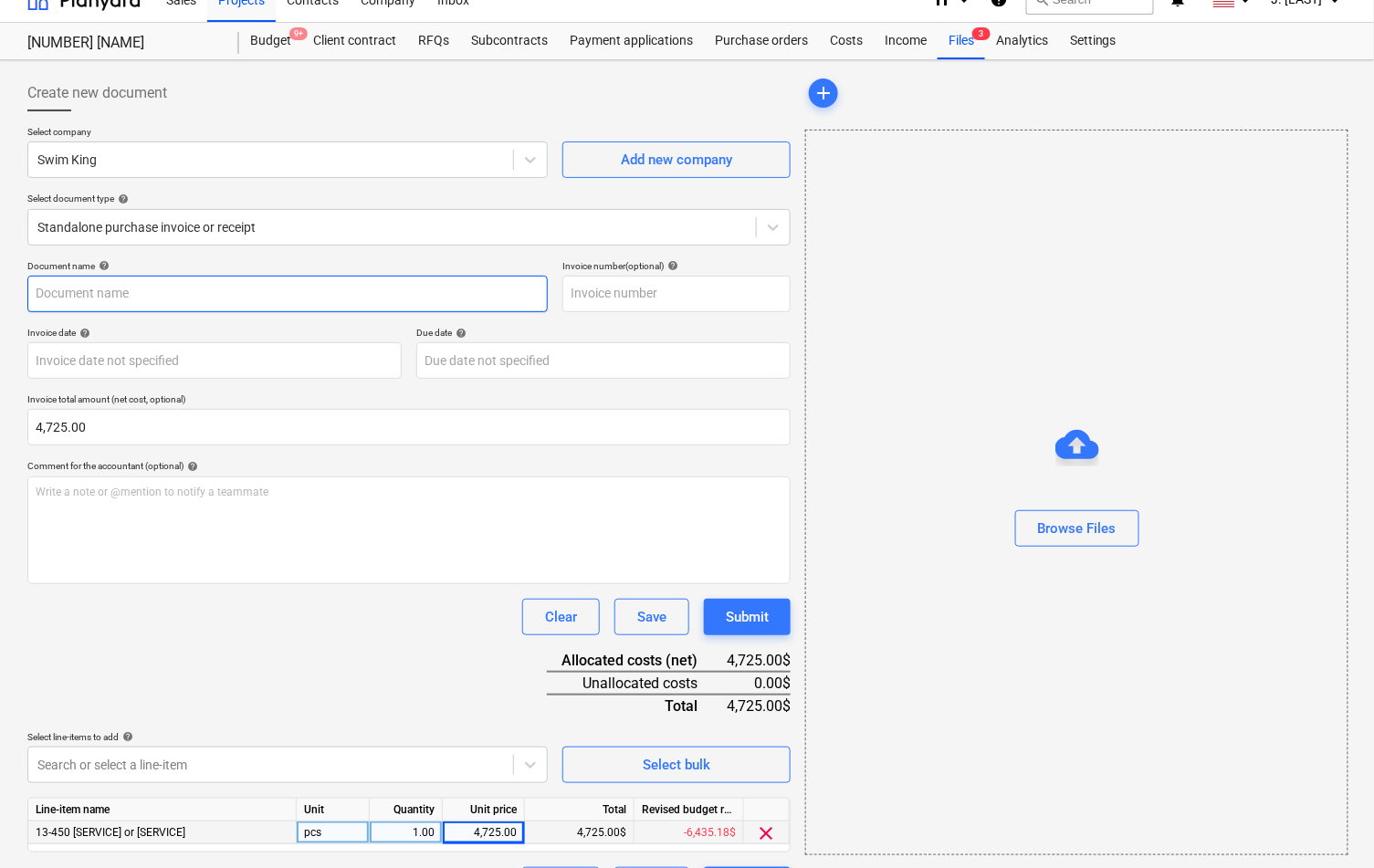 click at bounding box center [288, 294] 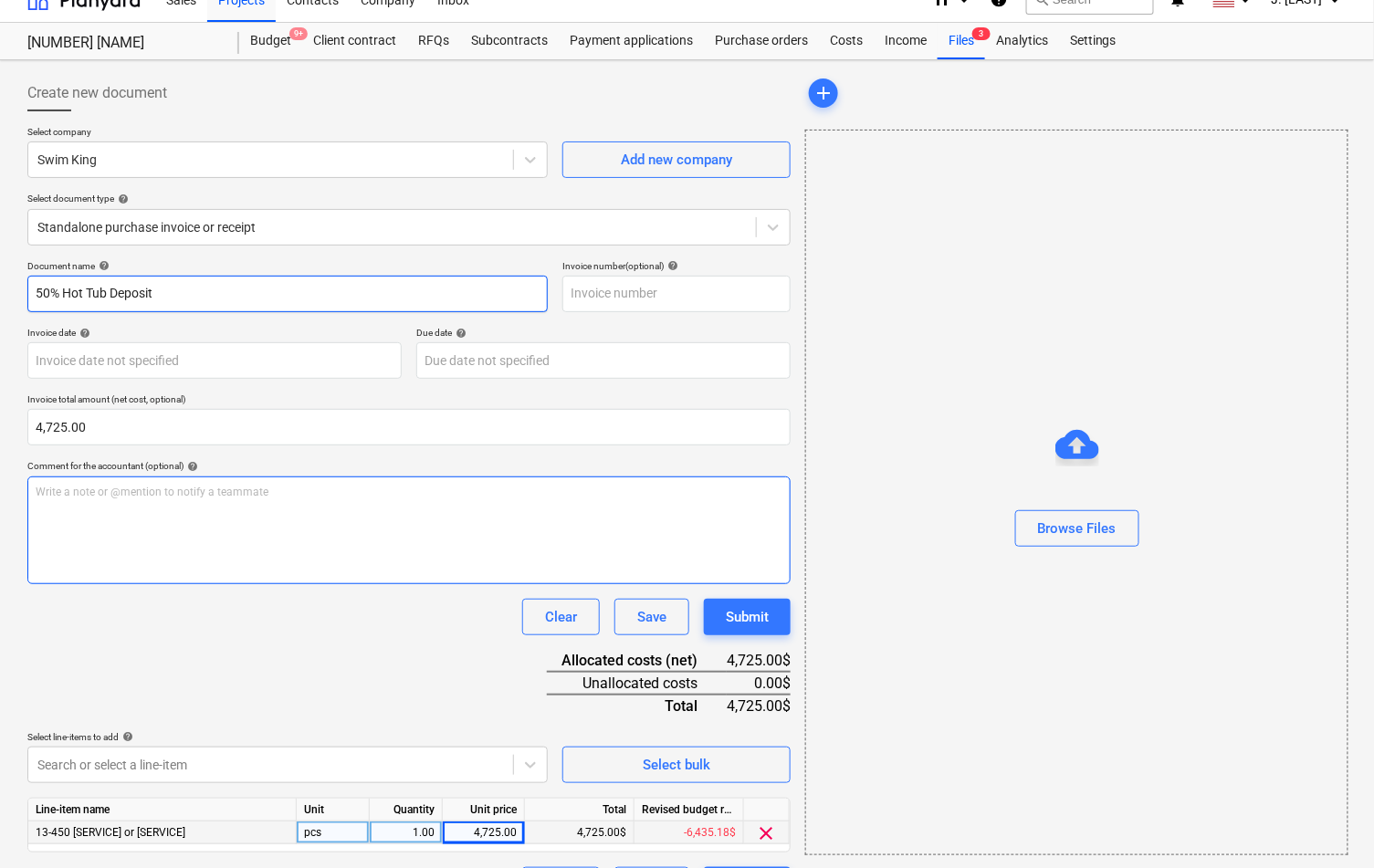 type on "50% Hot Tub Deposit" 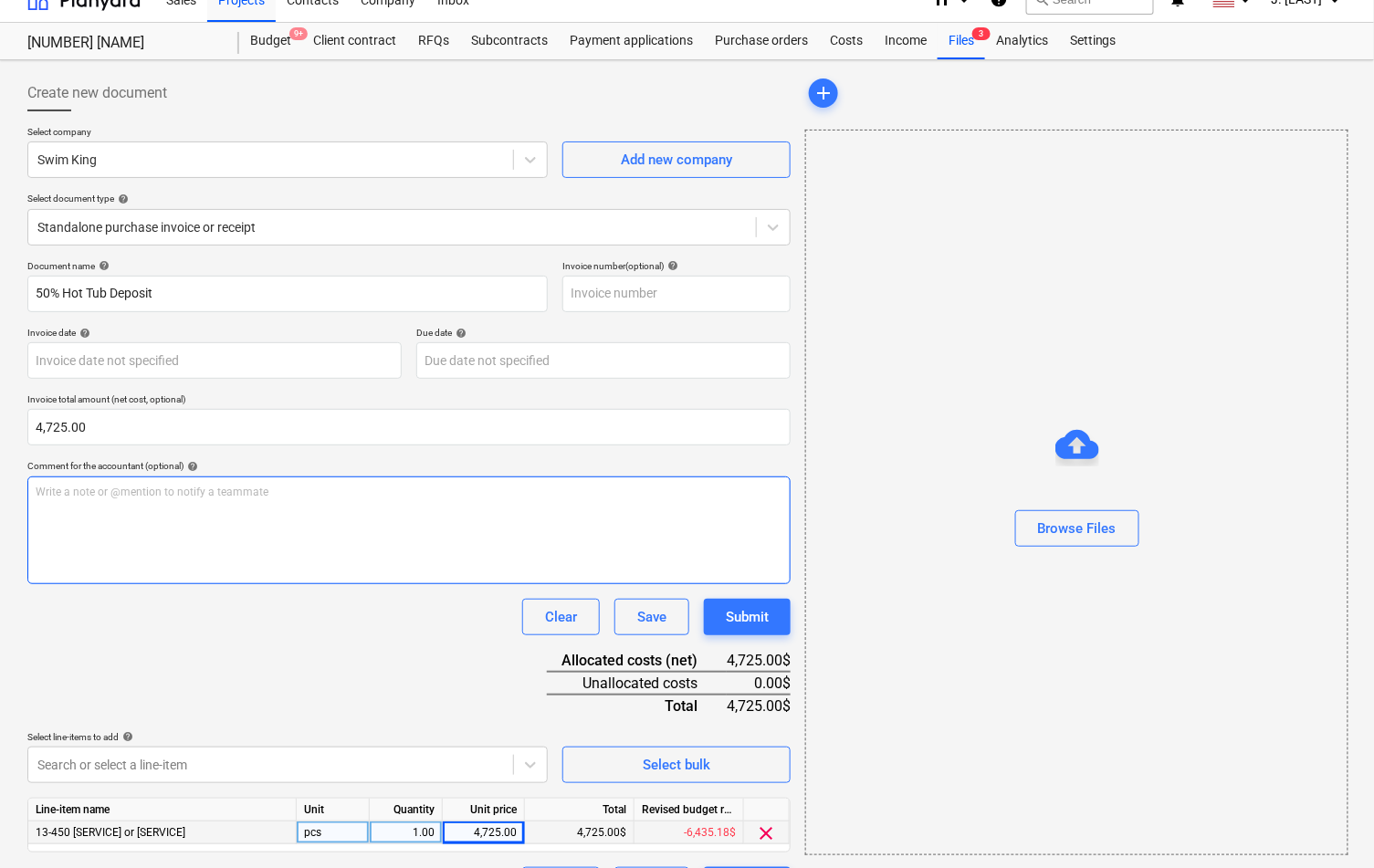 click on "Write a note or @mention to notify a teammate ﻿" at bounding box center [409, 530] 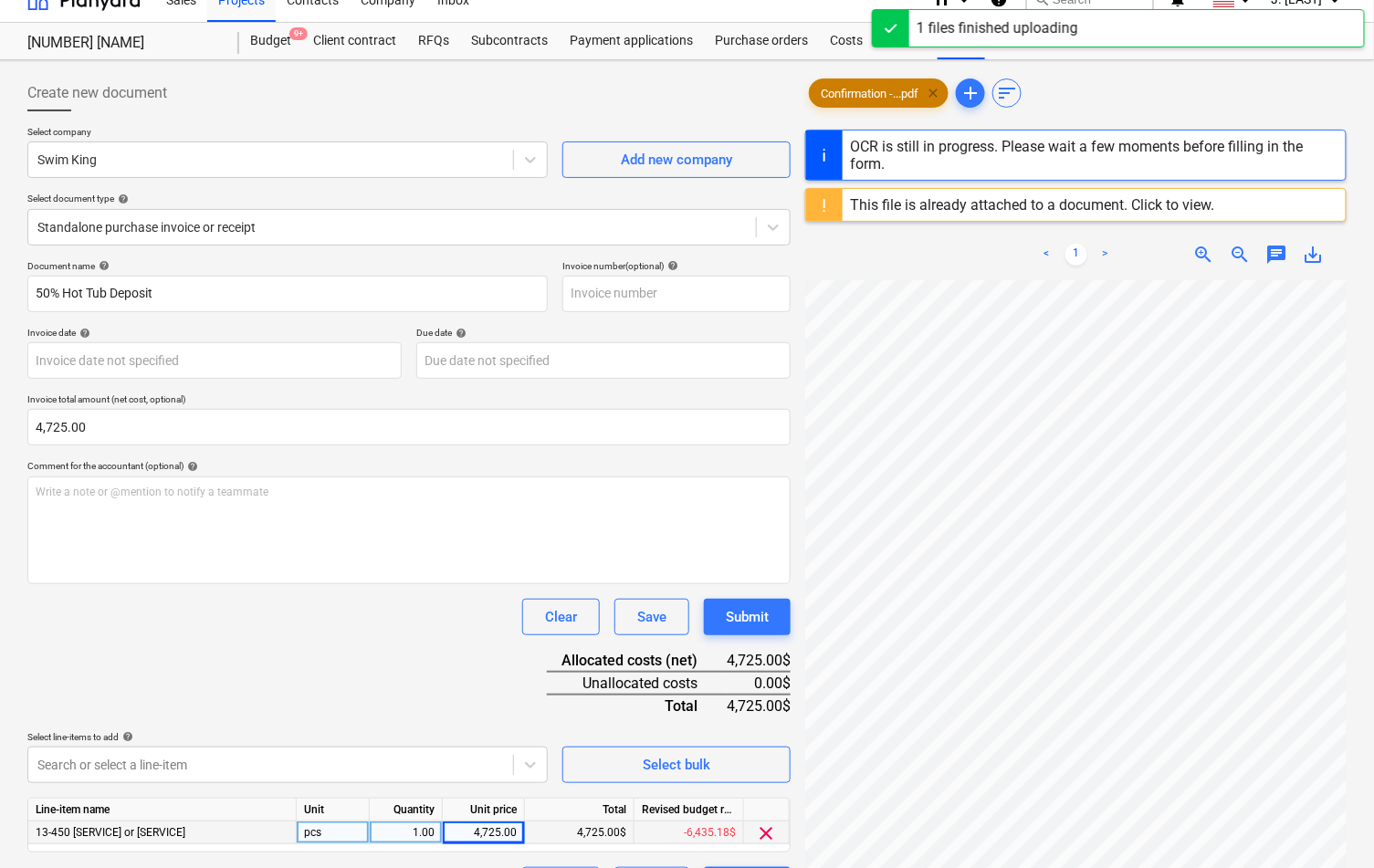click on "clear" at bounding box center [933, 93] 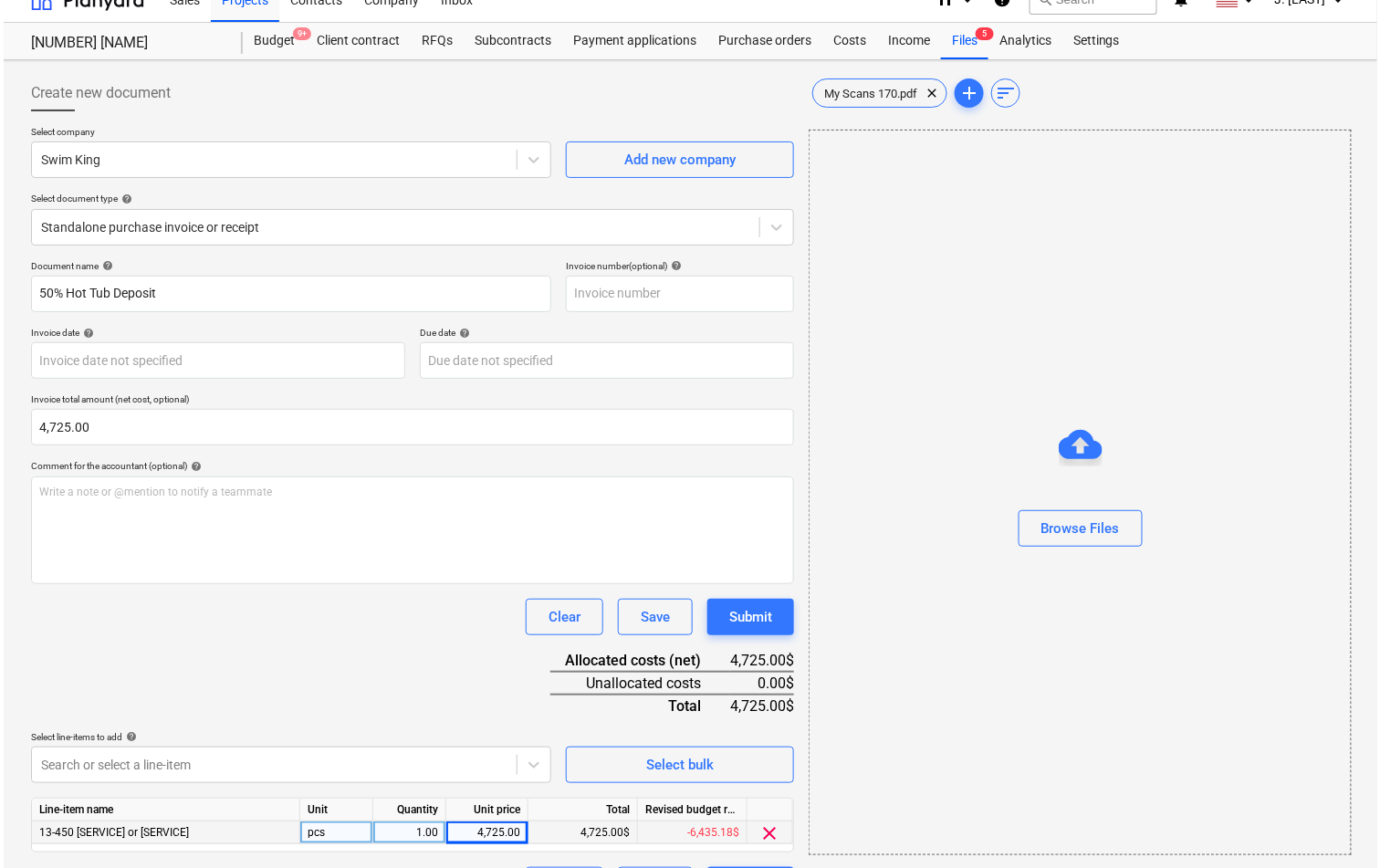 scroll, scrollTop: 9, scrollLeft: 0, axis: vertical 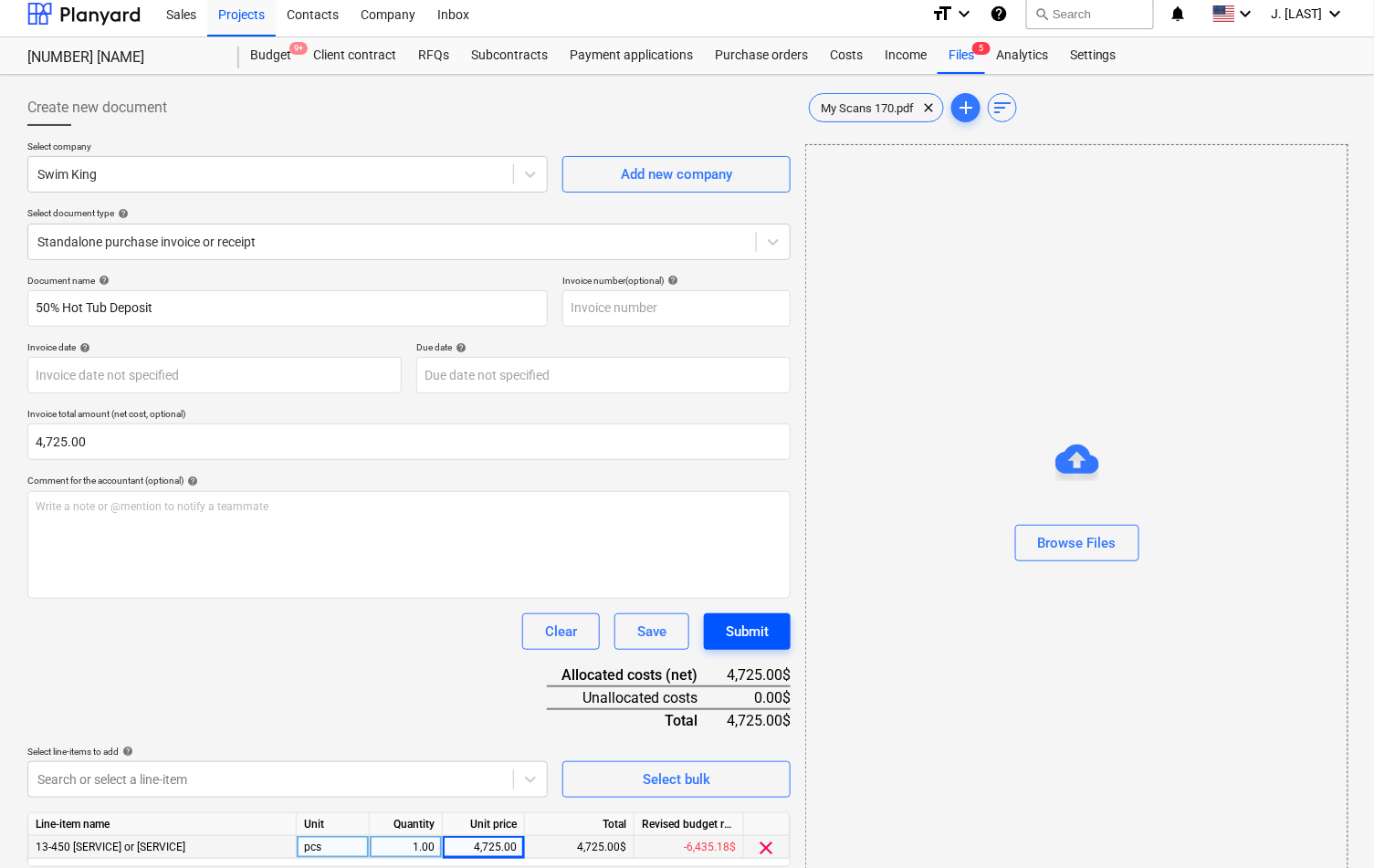 click on "Submit" at bounding box center [747, 632] 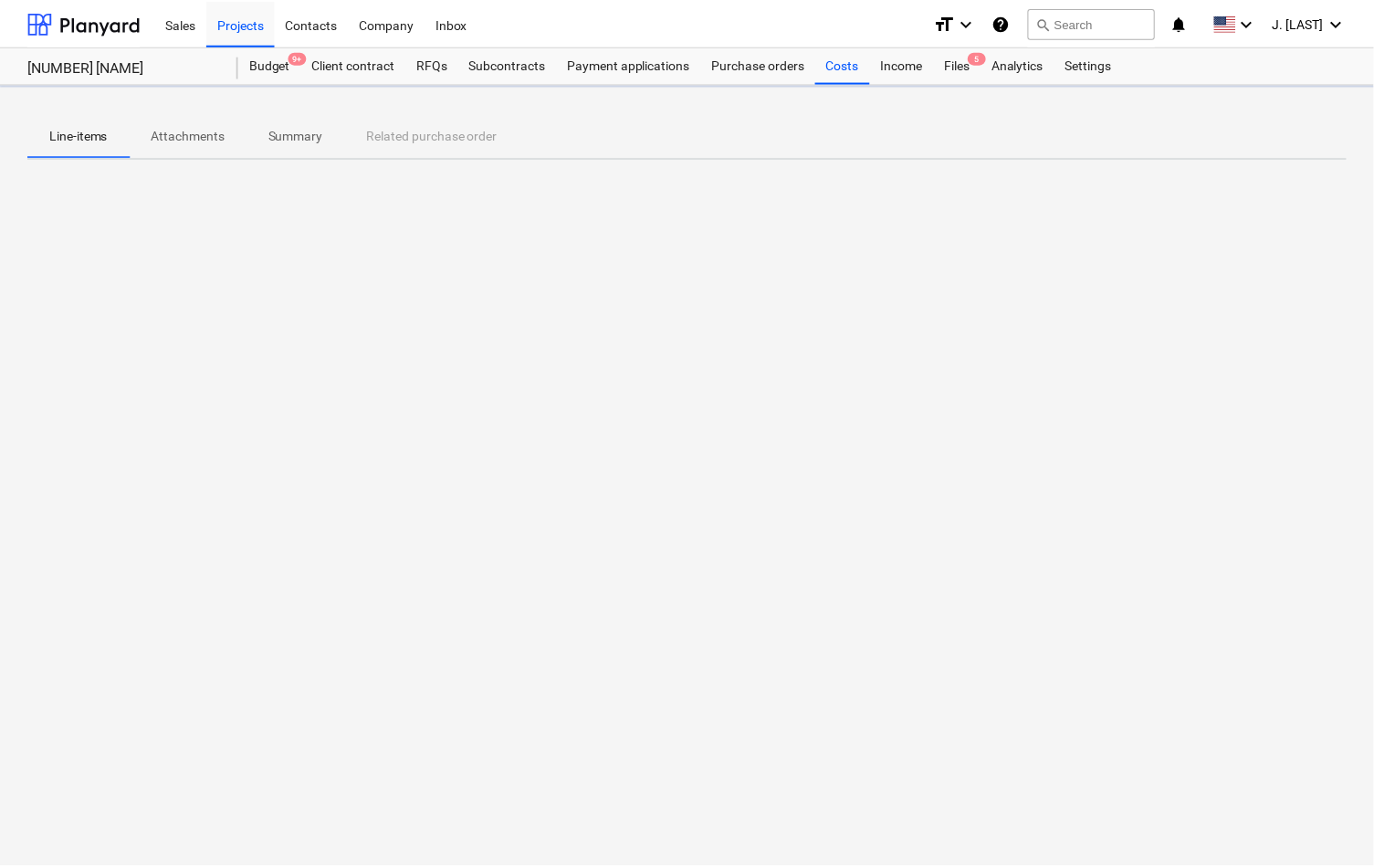 scroll, scrollTop: 0, scrollLeft: 0, axis: both 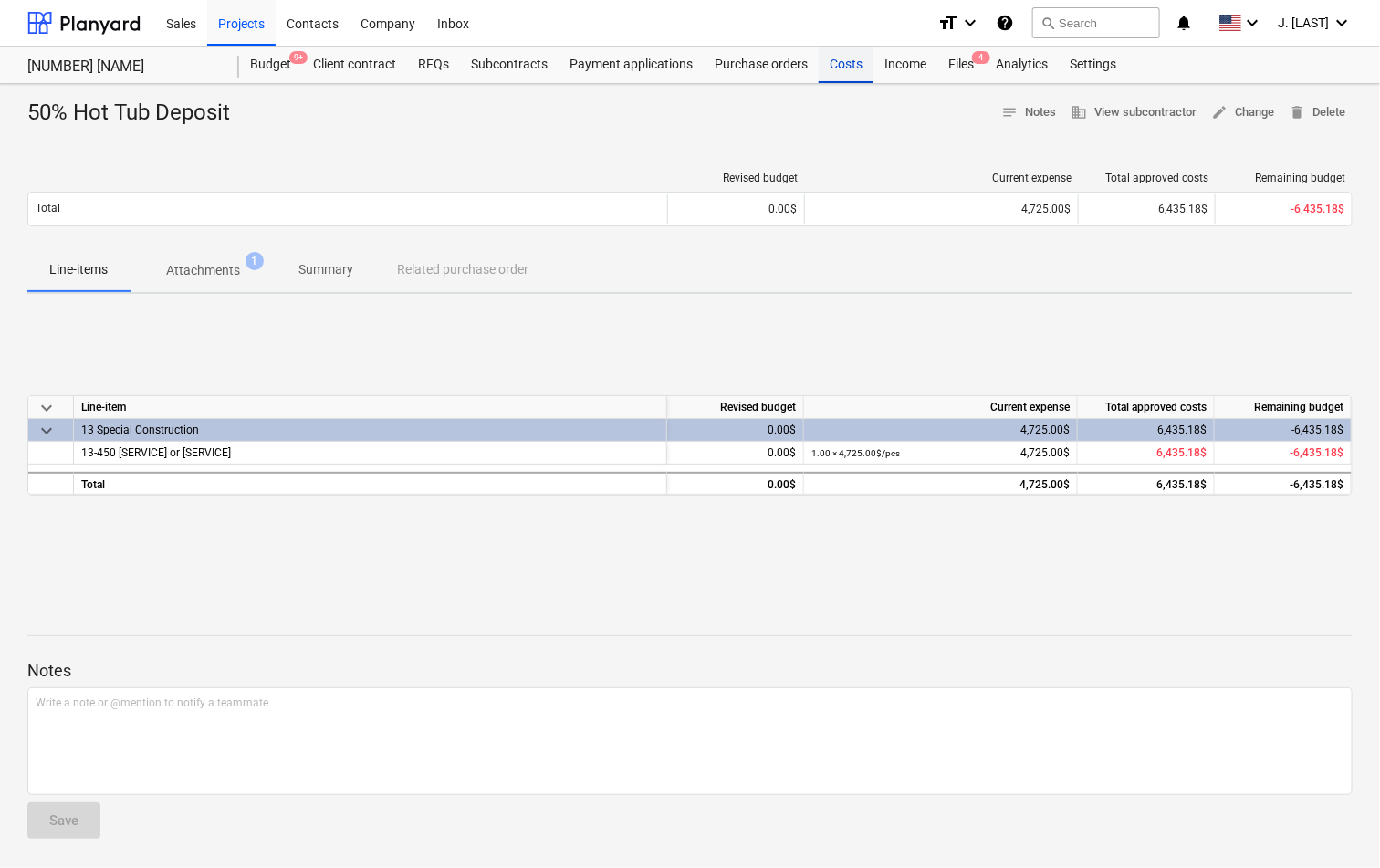 click on "Costs" at bounding box center (846, 65) 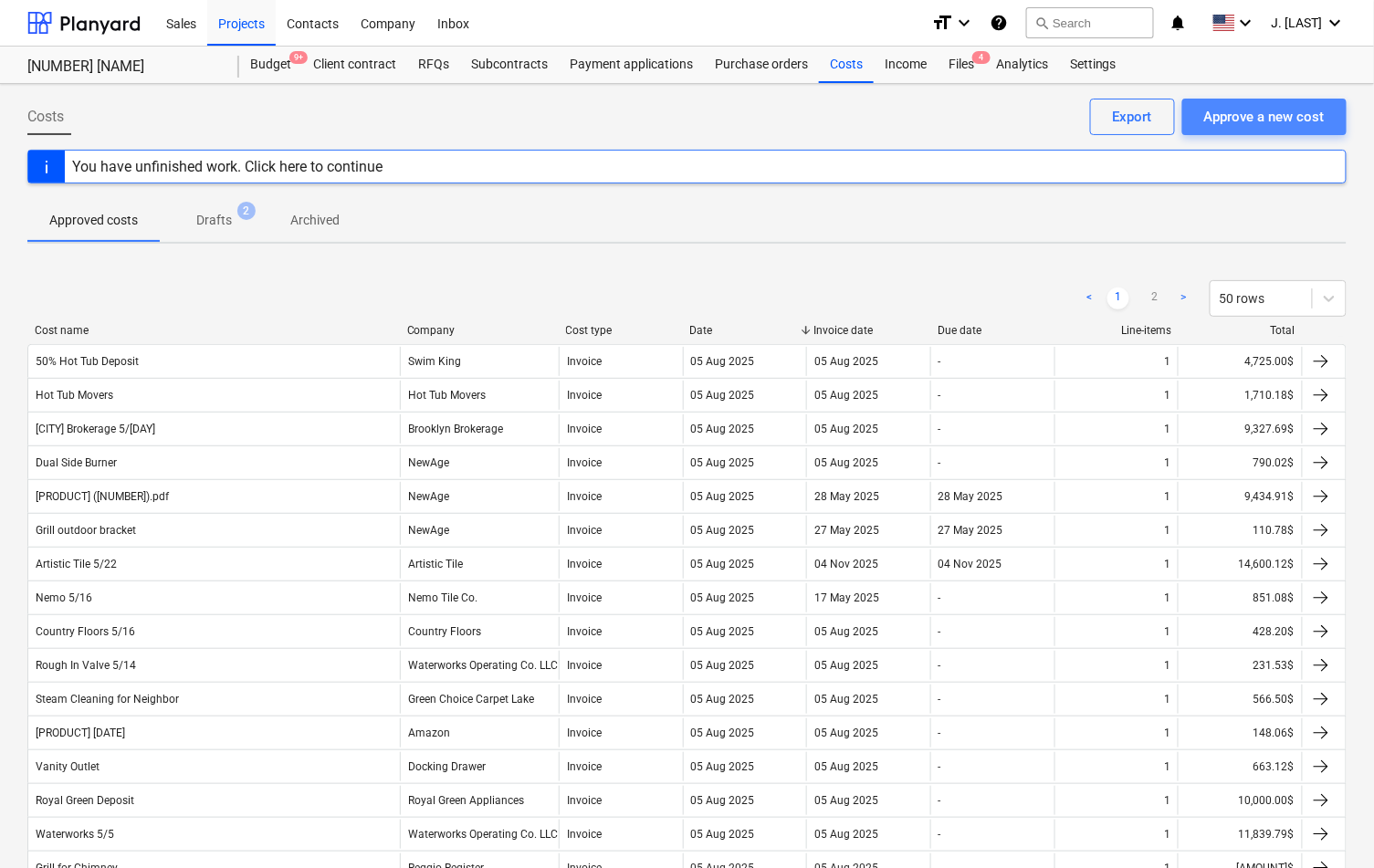 click on "Approve a new cost" at bounding box center (1264, 117) 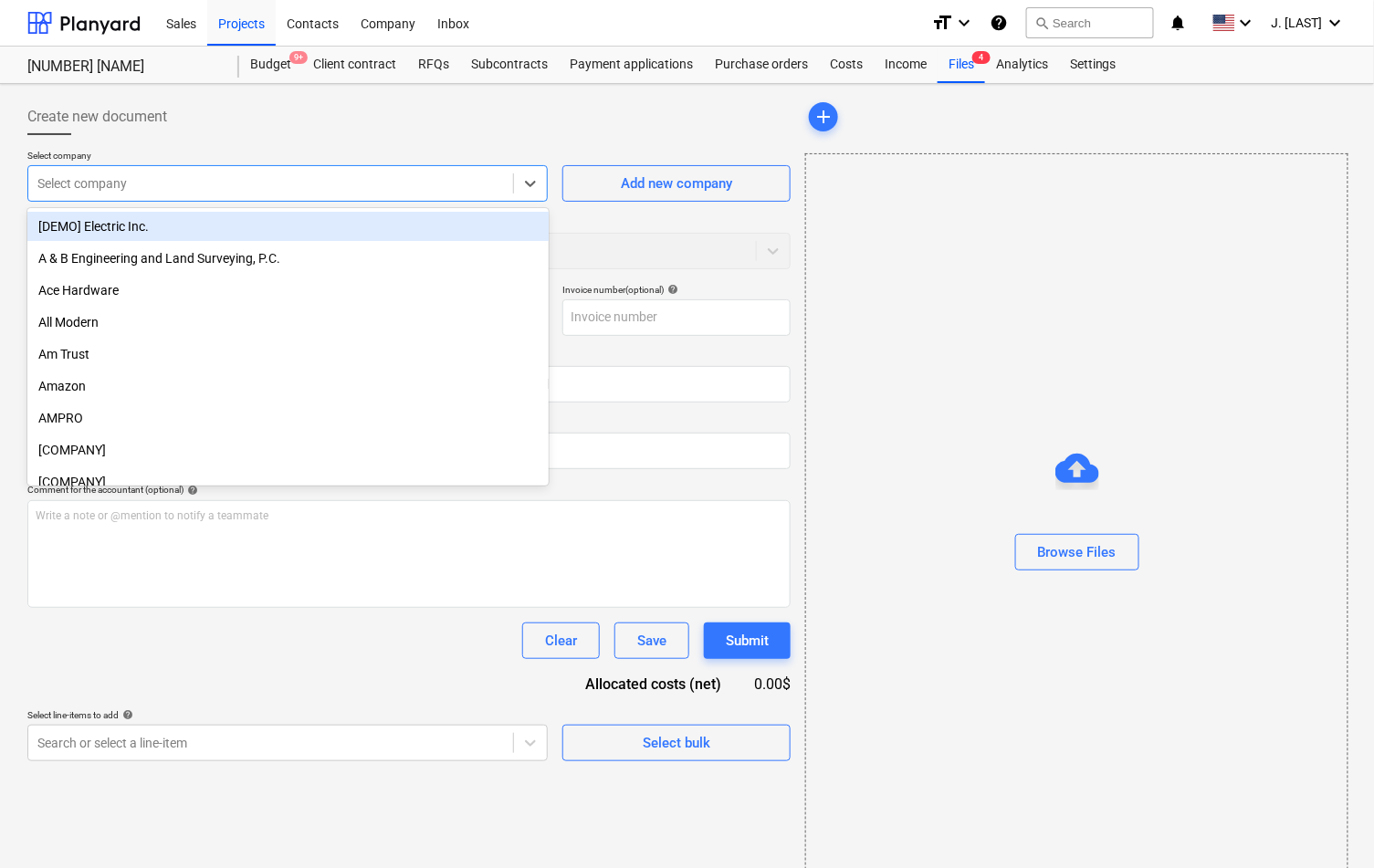 click at bounding box center [270, 183] 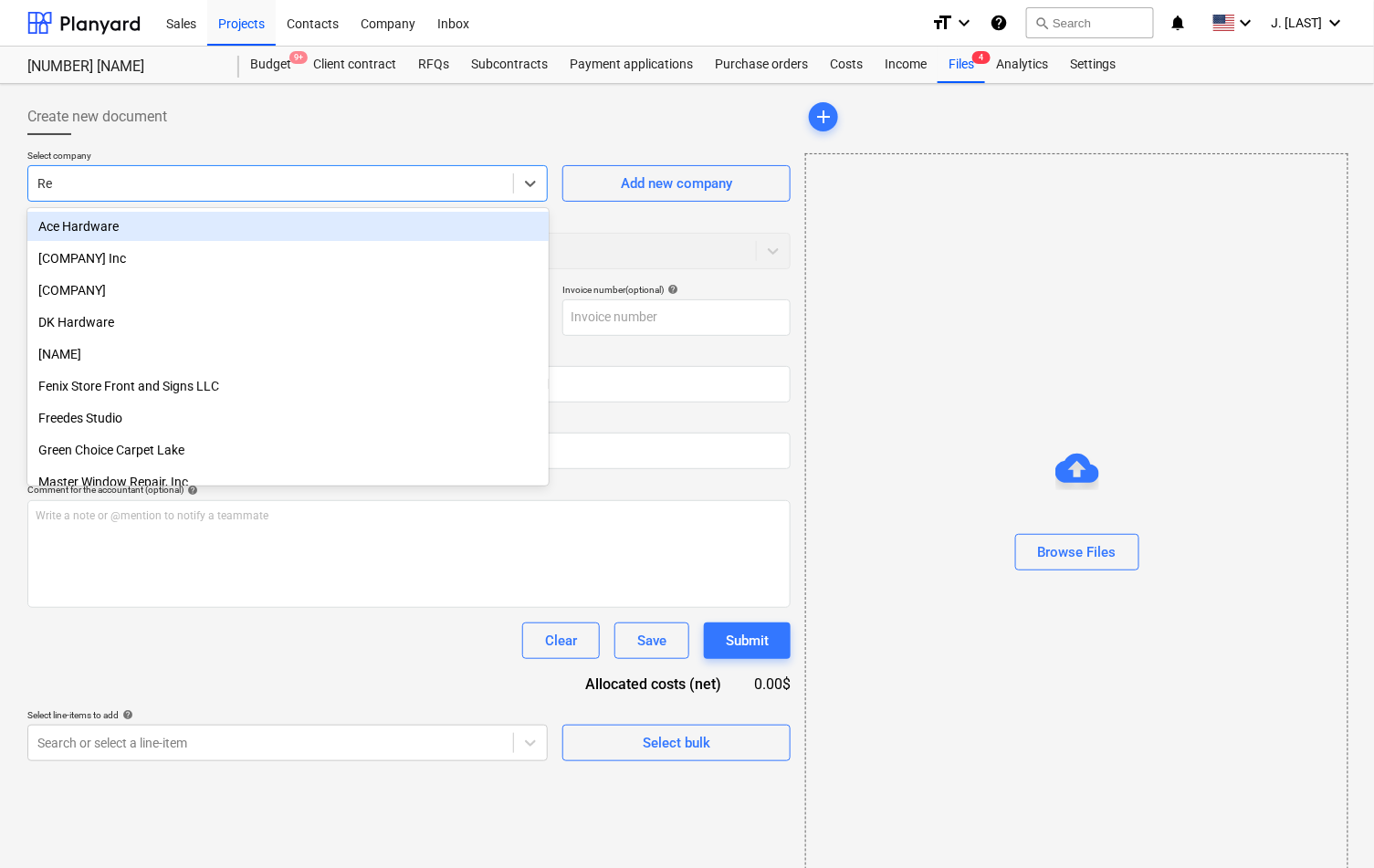 type on "Rej" 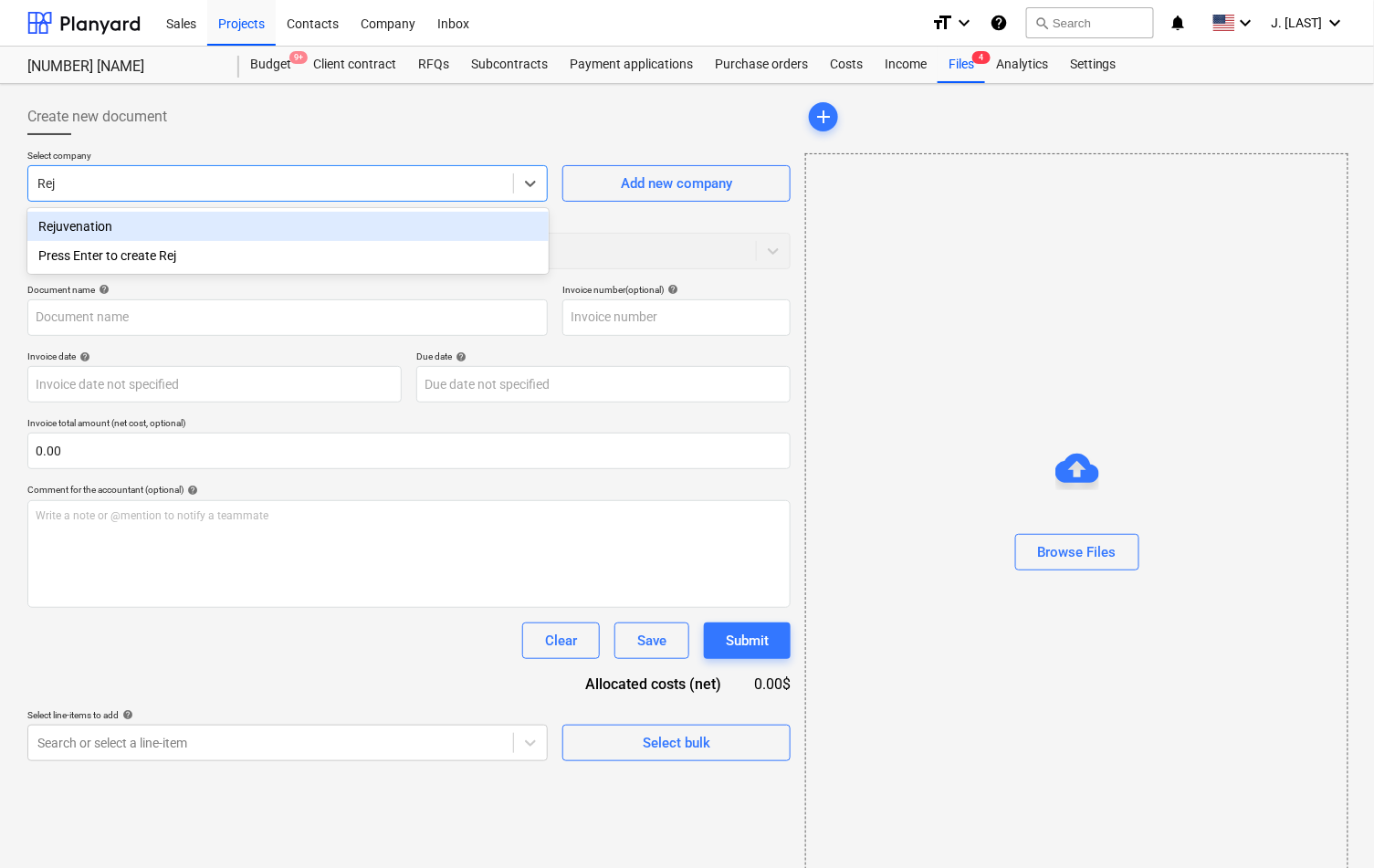 click on "Rejuvenation" at bounding box center [288, 226] 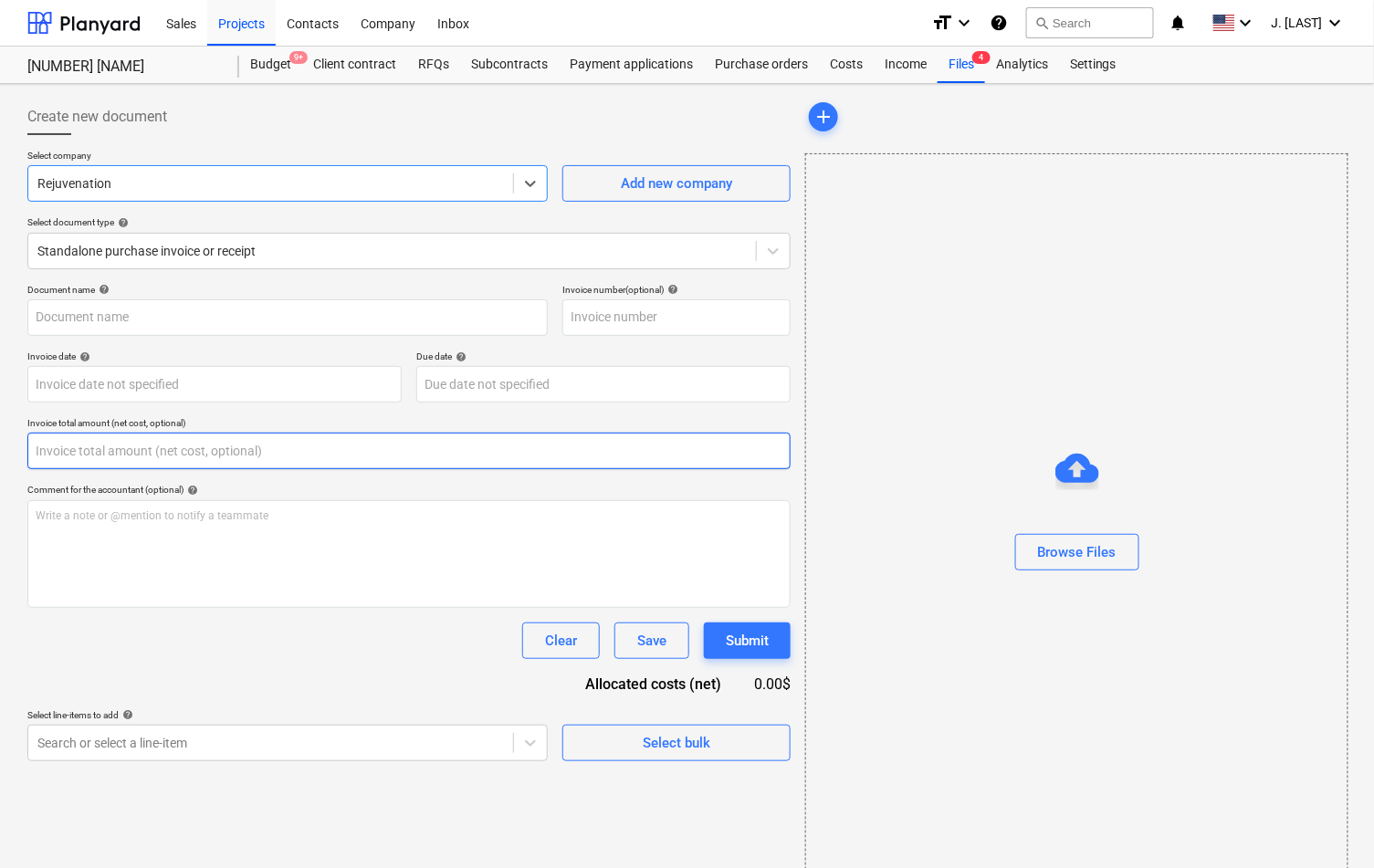 click at bounding box center [409, 451] 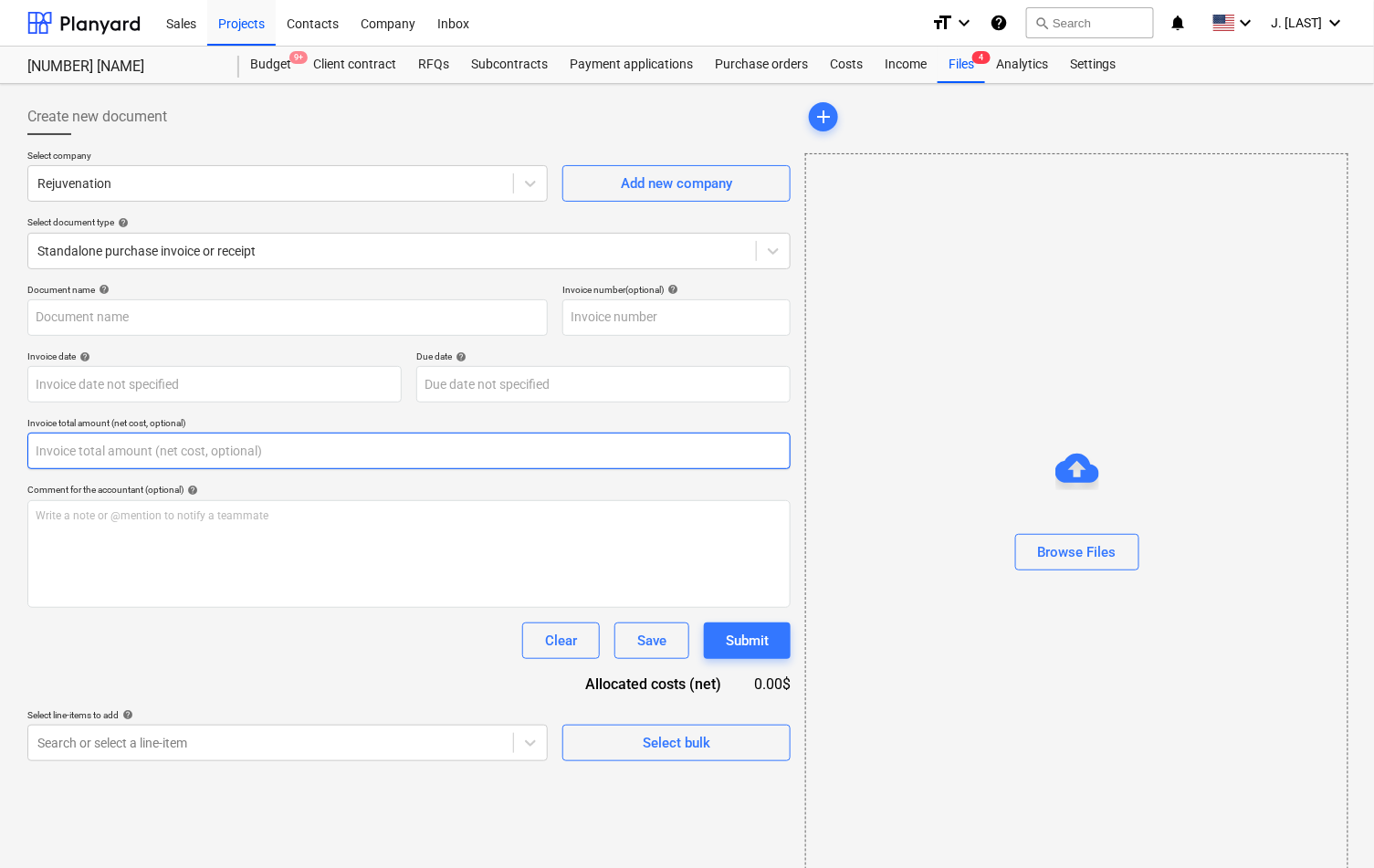 paste on "184.44" 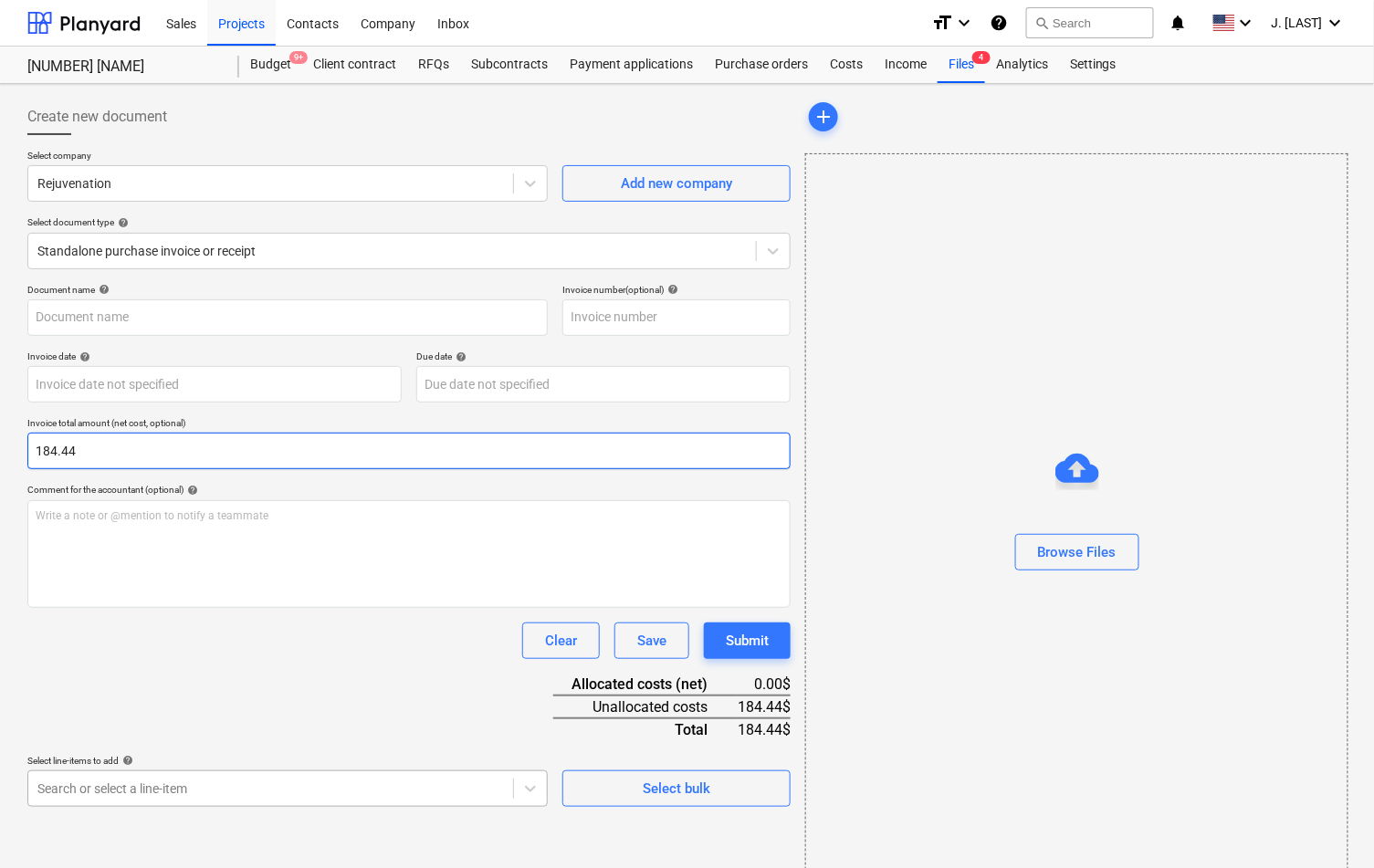 type on "184.44" 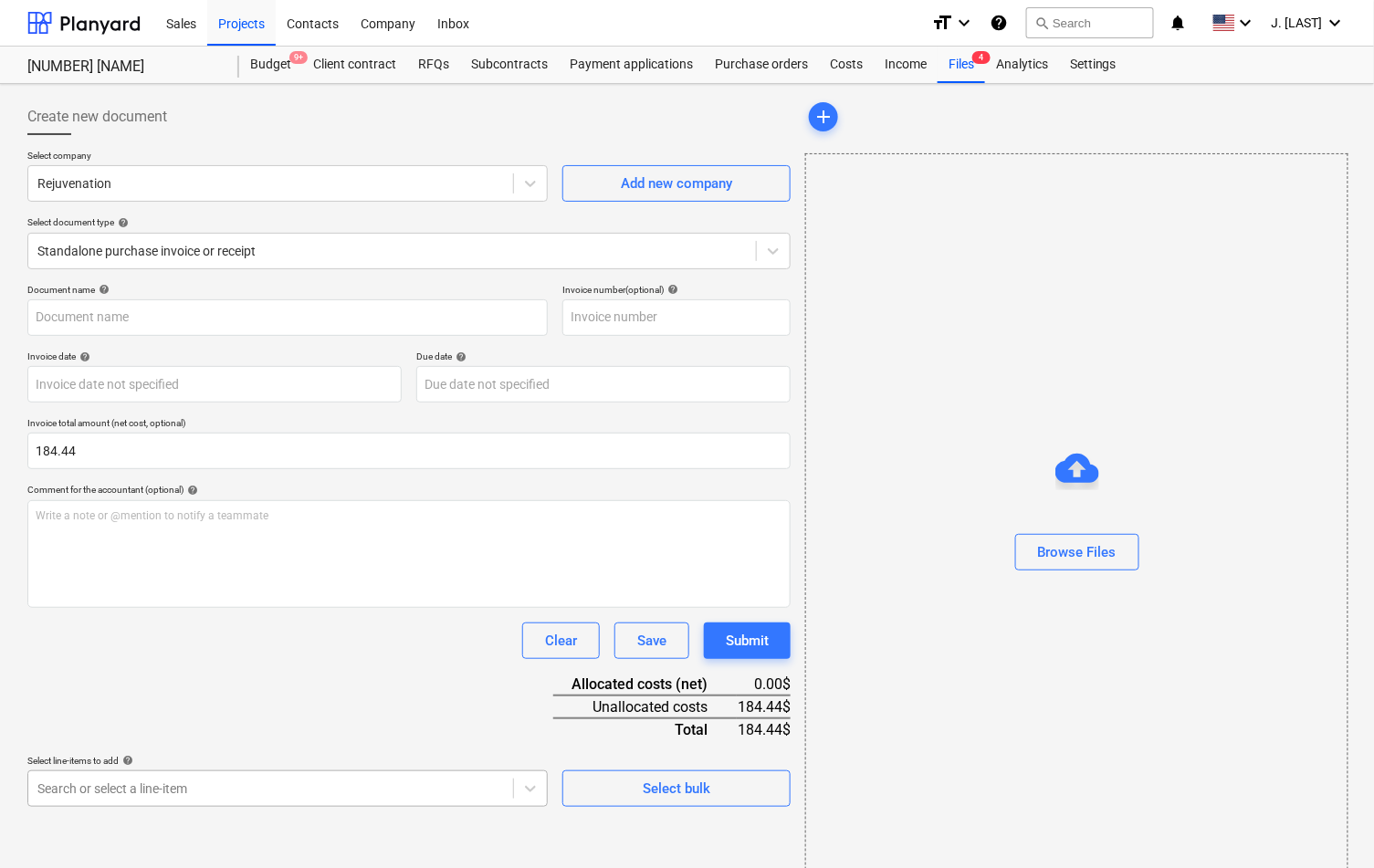 scroll, scrollTop: 220, scrollLeft: 0, axis: vertical 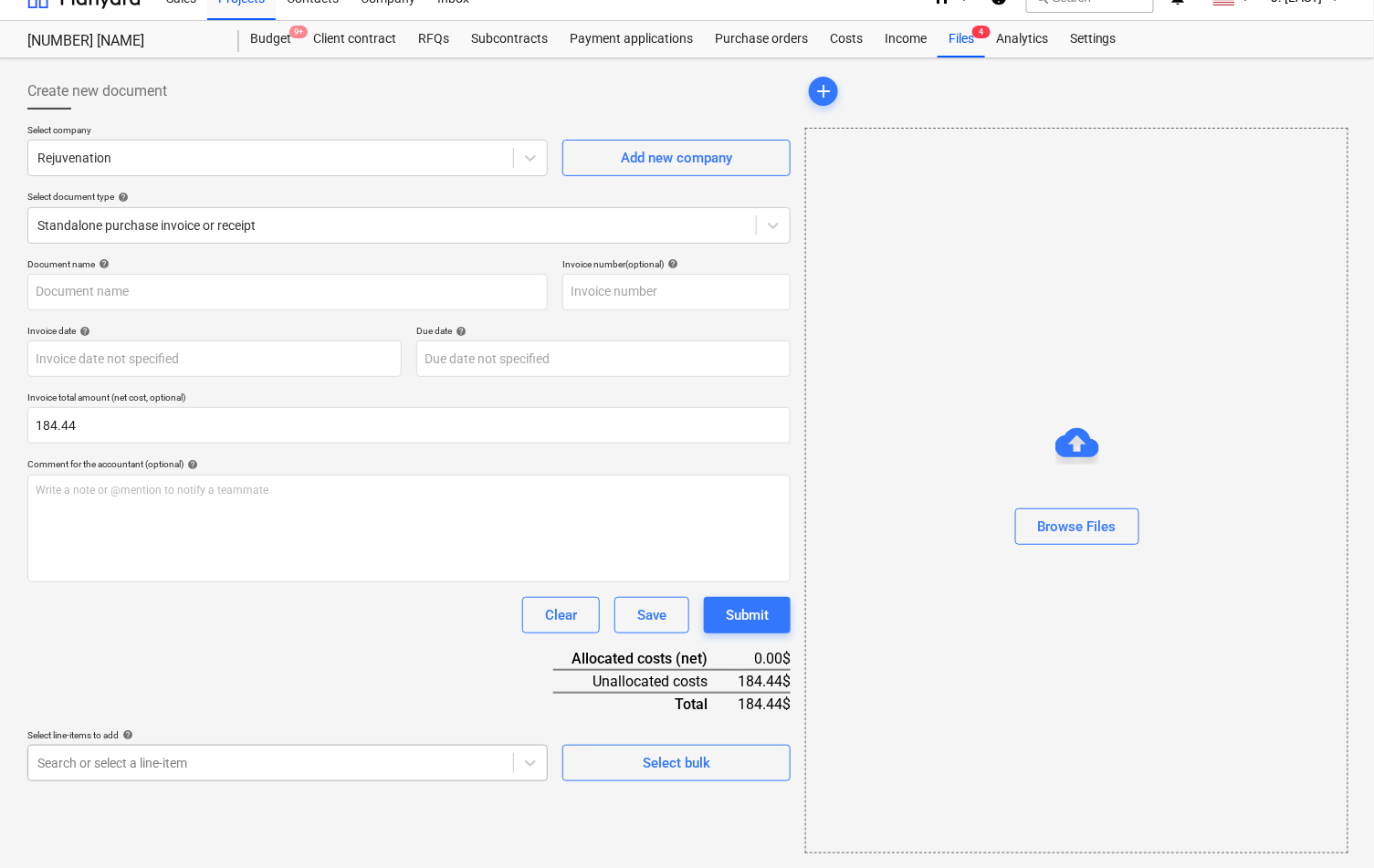 click on "Sales Projects Contacts Company Inbox format_size keyboard_arrow_down help search Search notifications 0 keyboard_arrow_down J. [LAST] keyboard_arrow_down 307 Hicks 307 Hicks Budget 9+ Client contract RFQs Subcontracts Payment applications Purchase orders Costs Income Files 4 Analytics Settings Create new document Select company Rejuvenation   Add new company Select document type help Standalone purchase invoice or receipt Document name help Invoice number  (optional) help Invoice date help Press the down arrow key to interact with the calendar and
select a date. Press the question mark key to get the keyboard shortcuts for changing dates. Due date help Press the down arrow key to interact with the calendar and
select a date. Press the question mark key to get the keyboard shortcuts for changing dates. Invoice total amount (net cost, optional) 184.44 Comment for the accountant (optional) help Write a note or @mention to notify a teammate ﻿ Clear Save Submit Allocated costs (net) 0.00$ 184.44$ Total" at bounding box center [687, 408] 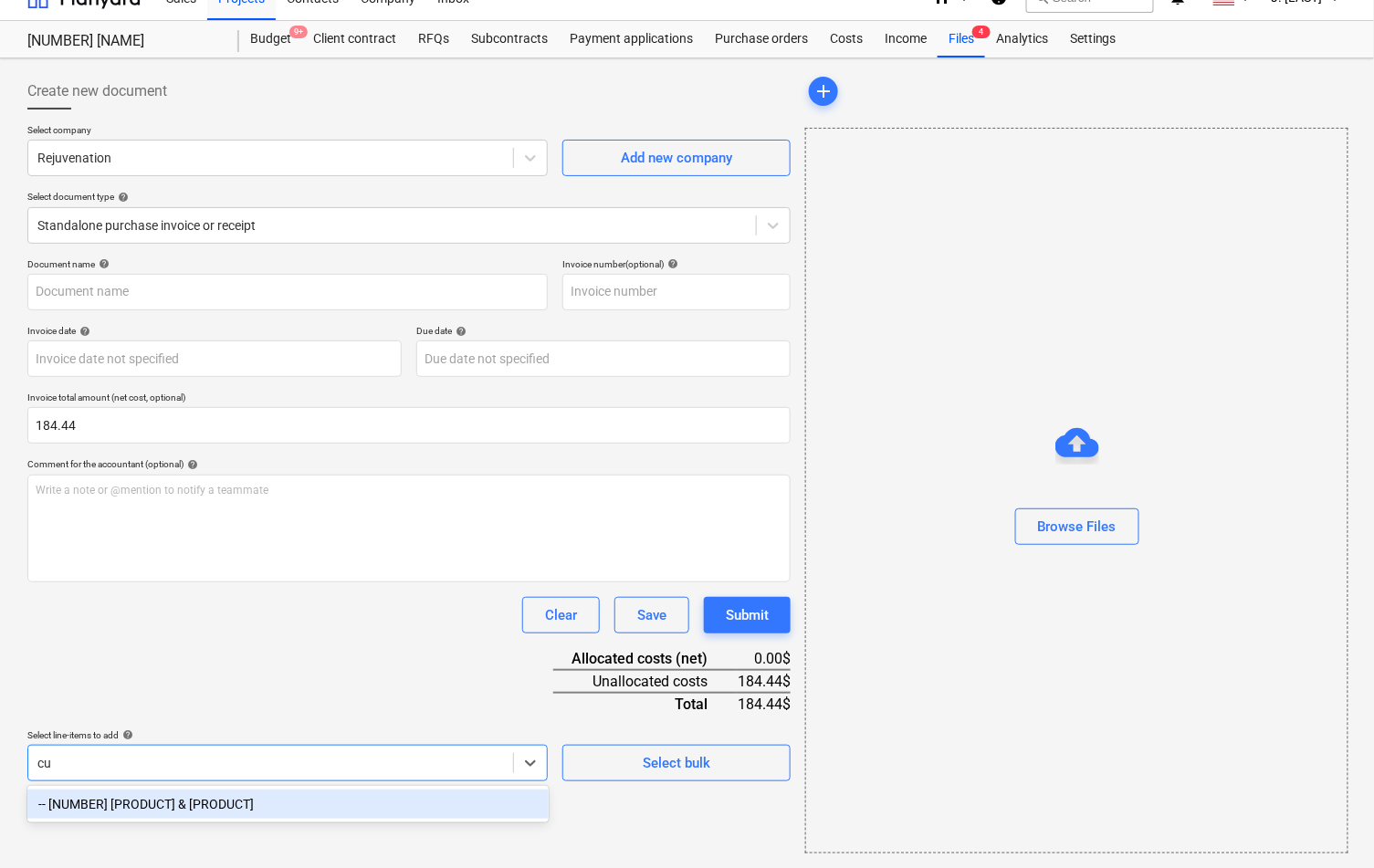 scroll, scrollTop: 24, scrollLeft: 0, axis: vertical 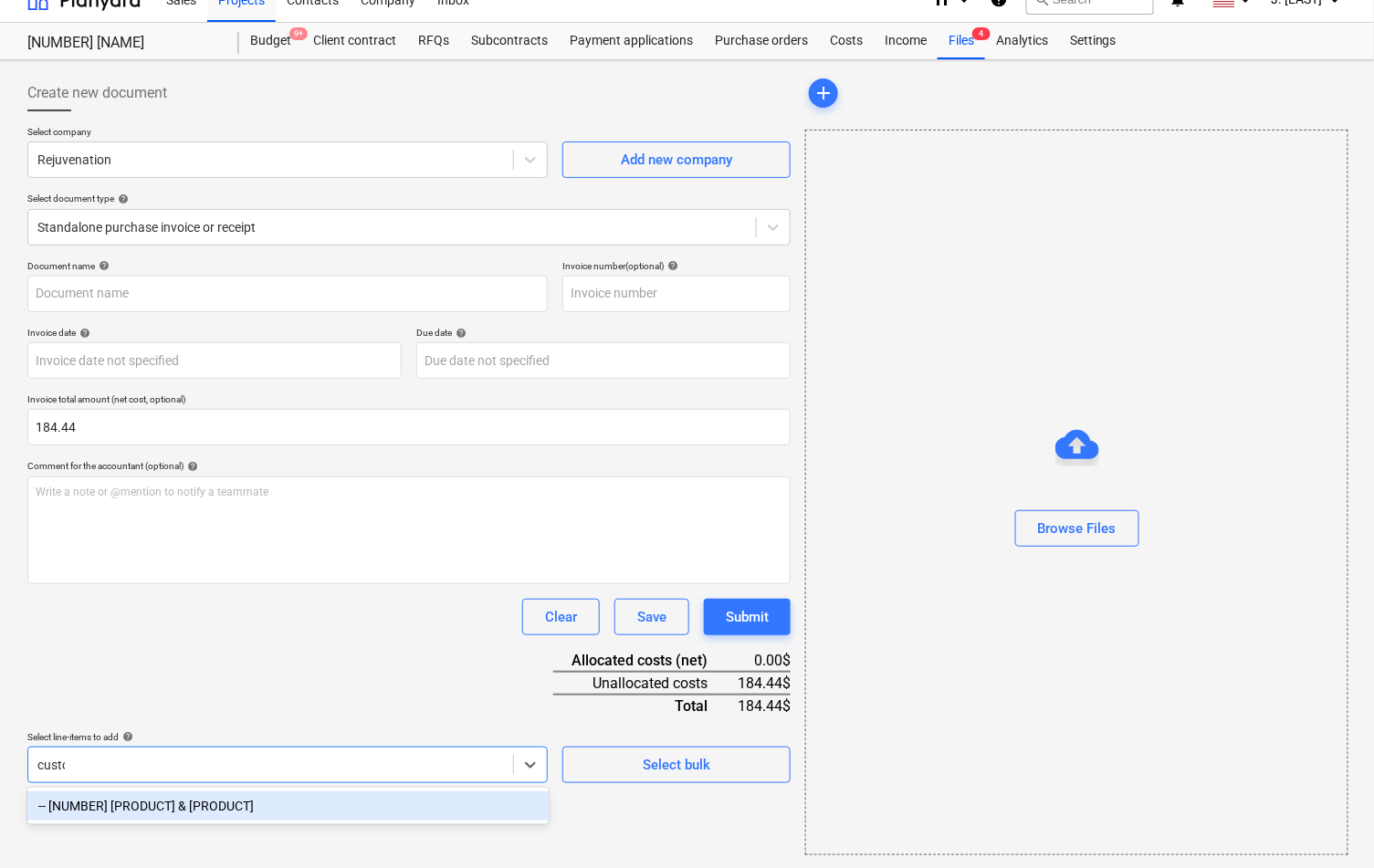 type on "custom" 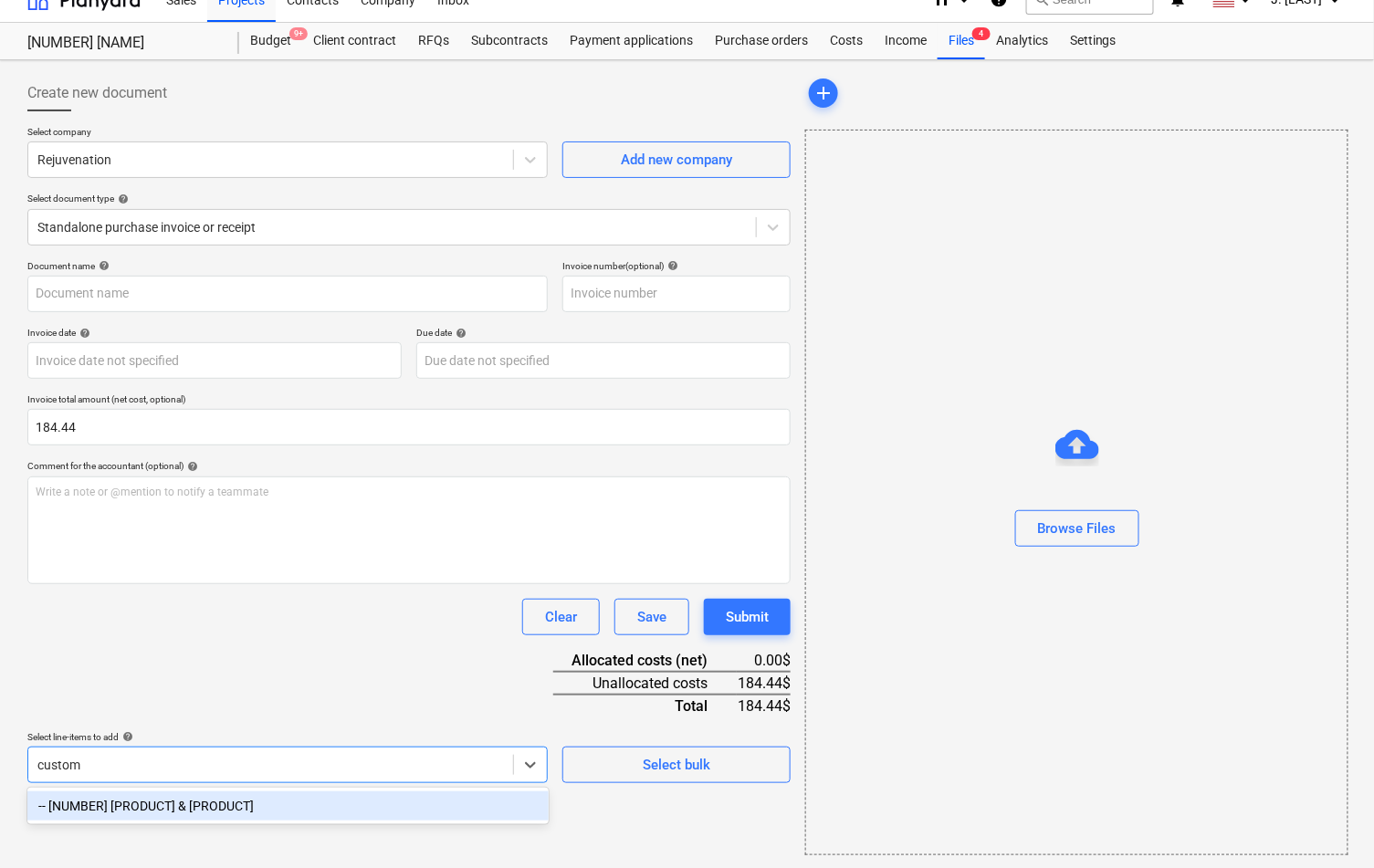 click on "--  [NUMBER] [PRODUCT] & [PRODUCT]" at bounding box center (288, 806) 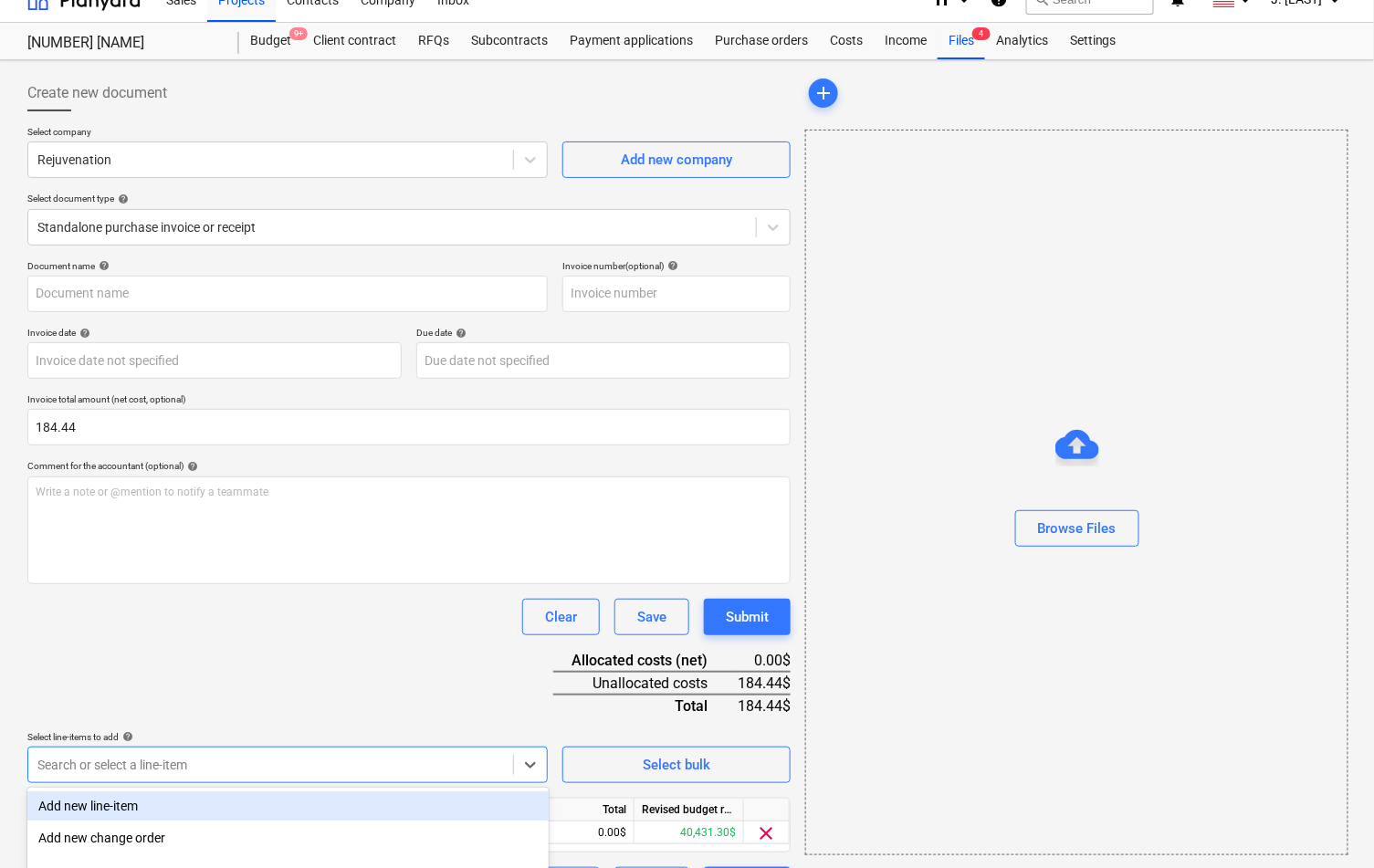 click on "Document name help Invoice number  (optional) help Invoice date help Press the down arrow key to interact with the calendar and
select a date. Press the question mark key to get the keyboard shortcuts for changing dates. Due date help Press the down arrow key to interact with the calendar and
select a date. Press the question mark key to get the keyboard shortcuts for changing dates. Invoice total amount (net cost, optional) [AMOUNT] Comment for the accountant (optional) help Write a note or @mention to notify a teammate ﻿ Clear Save Submit Allocated costs (net) [AMOUNT]$ Unallocated costs [AMOUNT]$ Total [AMOUNT]$ Select line-items to add help option --  06-300 Custom Cabinetry & Casework, selected. option Add new line-item focused, 1 of 92. 92 results available. Use Up and Down to choose options, press Enter to select the currently focused option, press Escape to exit the menu, press Tab to select the option and exit the menu. Search or select a line-item Select bulk Line-item name Unit Quantity Unit price [AMOUNT]" at bounding box center (409, 581) 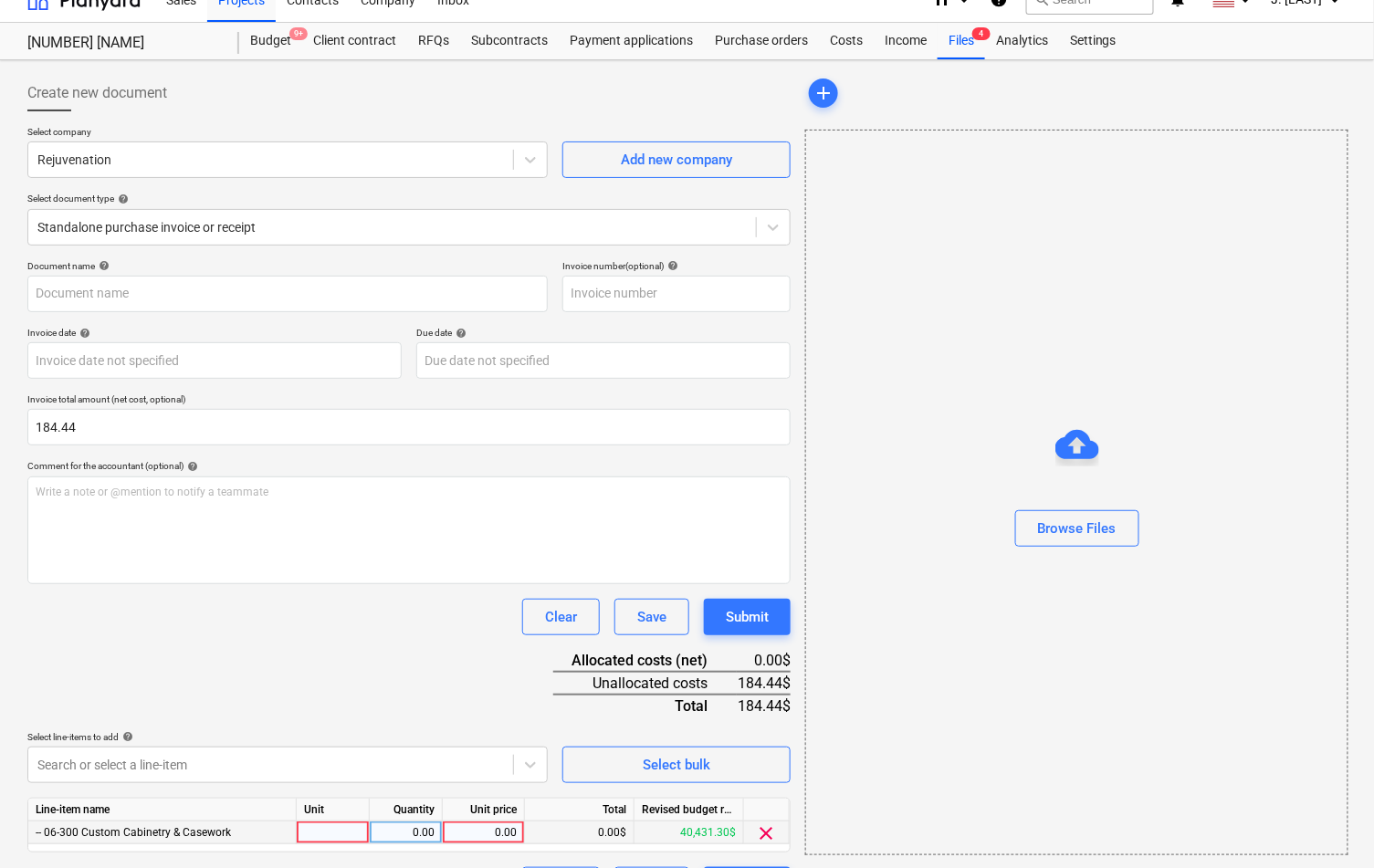 click on "0.00" at bounding box center [483, 832] 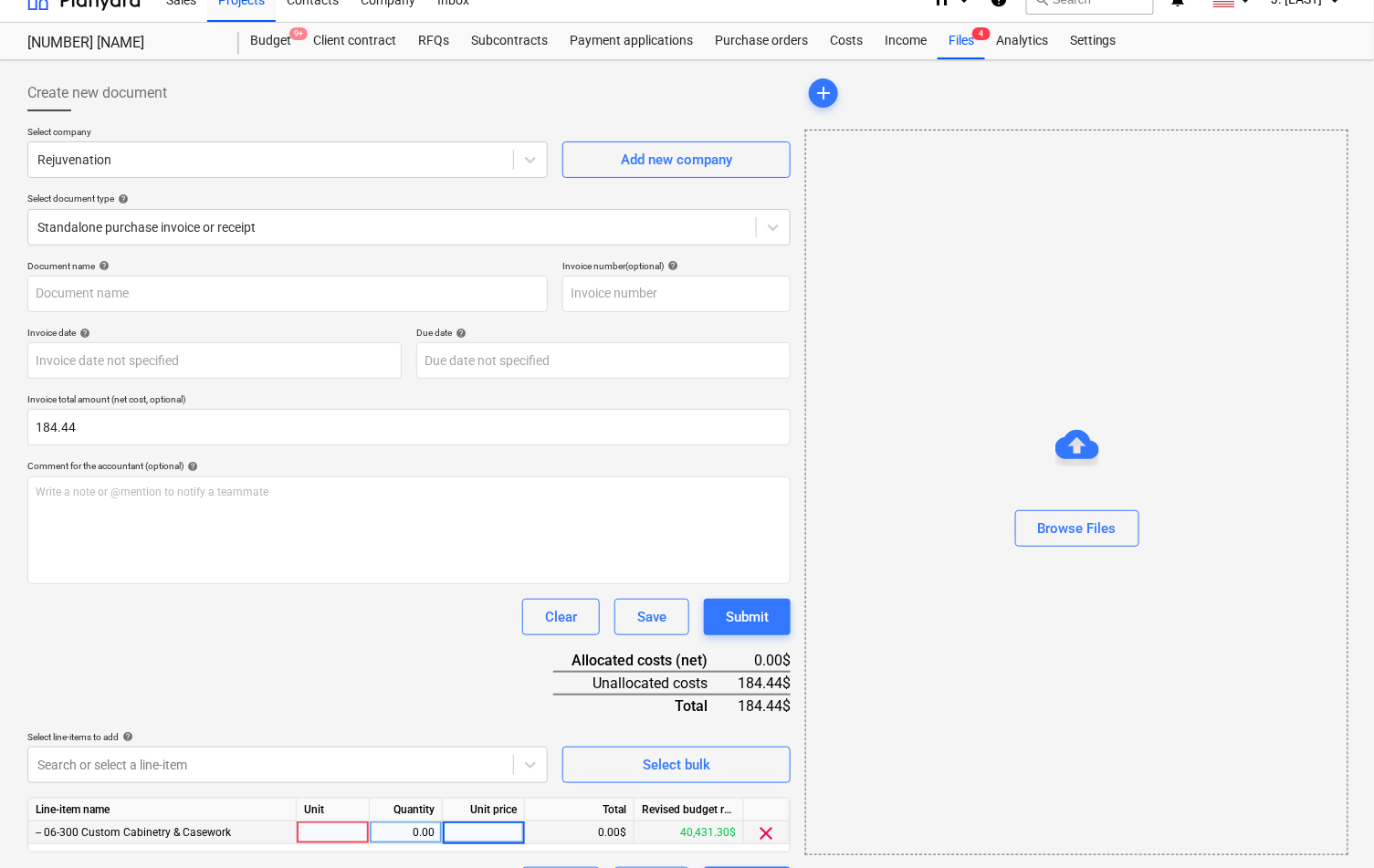 type on "184.44" 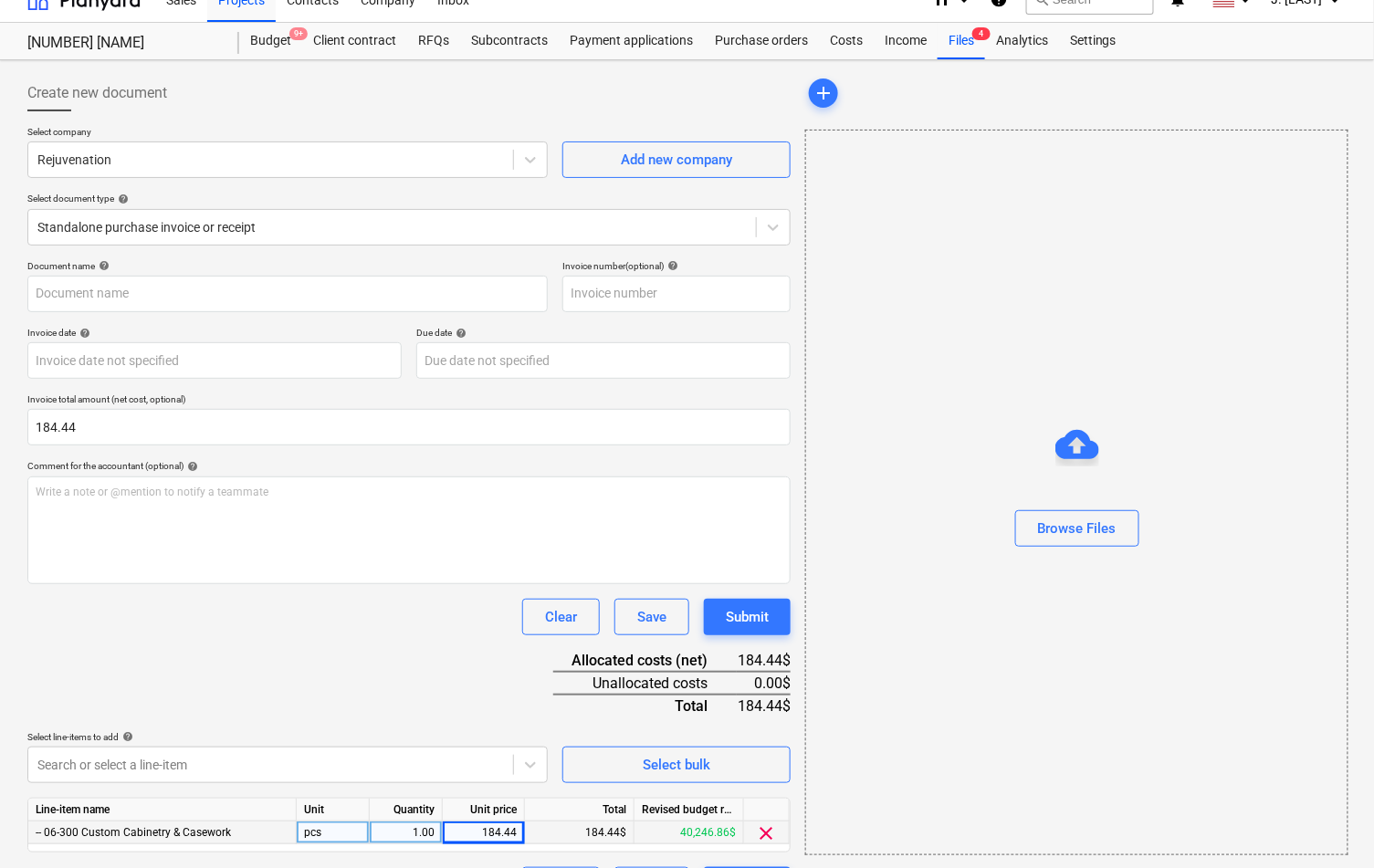 click on "Document name help Invoice number  (optional) help Invoice date help Press the down arrow key to interact with the calendar and
select a date. Press the question mark key to get the keyboard shortcuts for changing dates. Due date help Press the down arrow key to interact with the calendar and
select a date. Press the question mark key to get the keyboard shortcuts for changing dates. Invoice total amount (net cost, optional) [AMOUNT] Comment for the accountant (optional) help Write a note or @mention to notify a teammate ﻿ Clear Save Submit Allocated costs (net) [AMOUNT]$ Unallocated costs [AMOUNT]$ Total [AMOUNT]$ Select line-items to add help Search or select a line-item Select bulk Line-item name Unit Quantity Unit price Total Revised budget remaining 06-300 Custom Cabinetry & Casework pcs 1.00 [AMOUNT] [AMOUNT]$ 40,246.86$ clear Clear Save Submit" at bounding box center (409, 581) 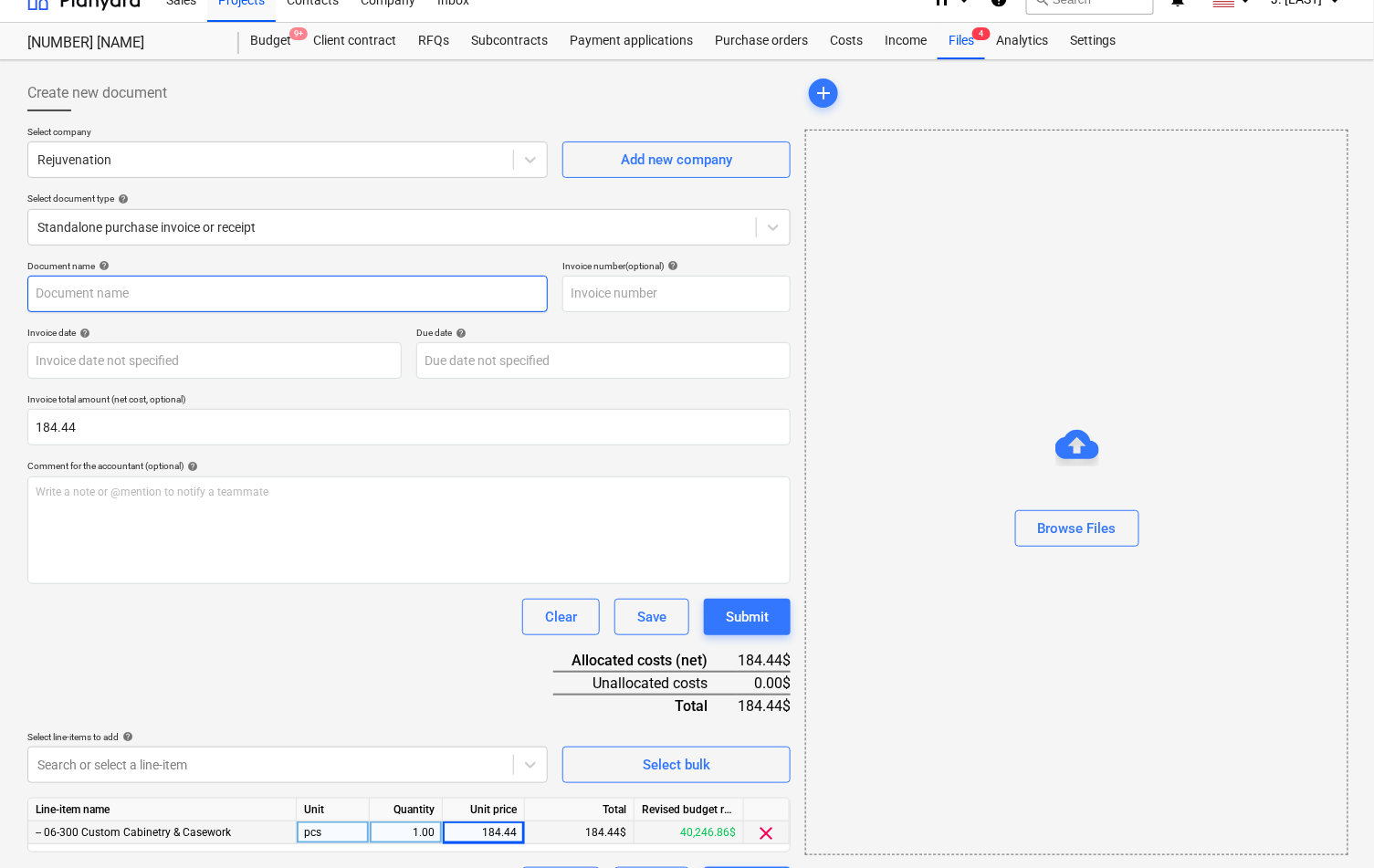 click at bounding box center [288, 294] 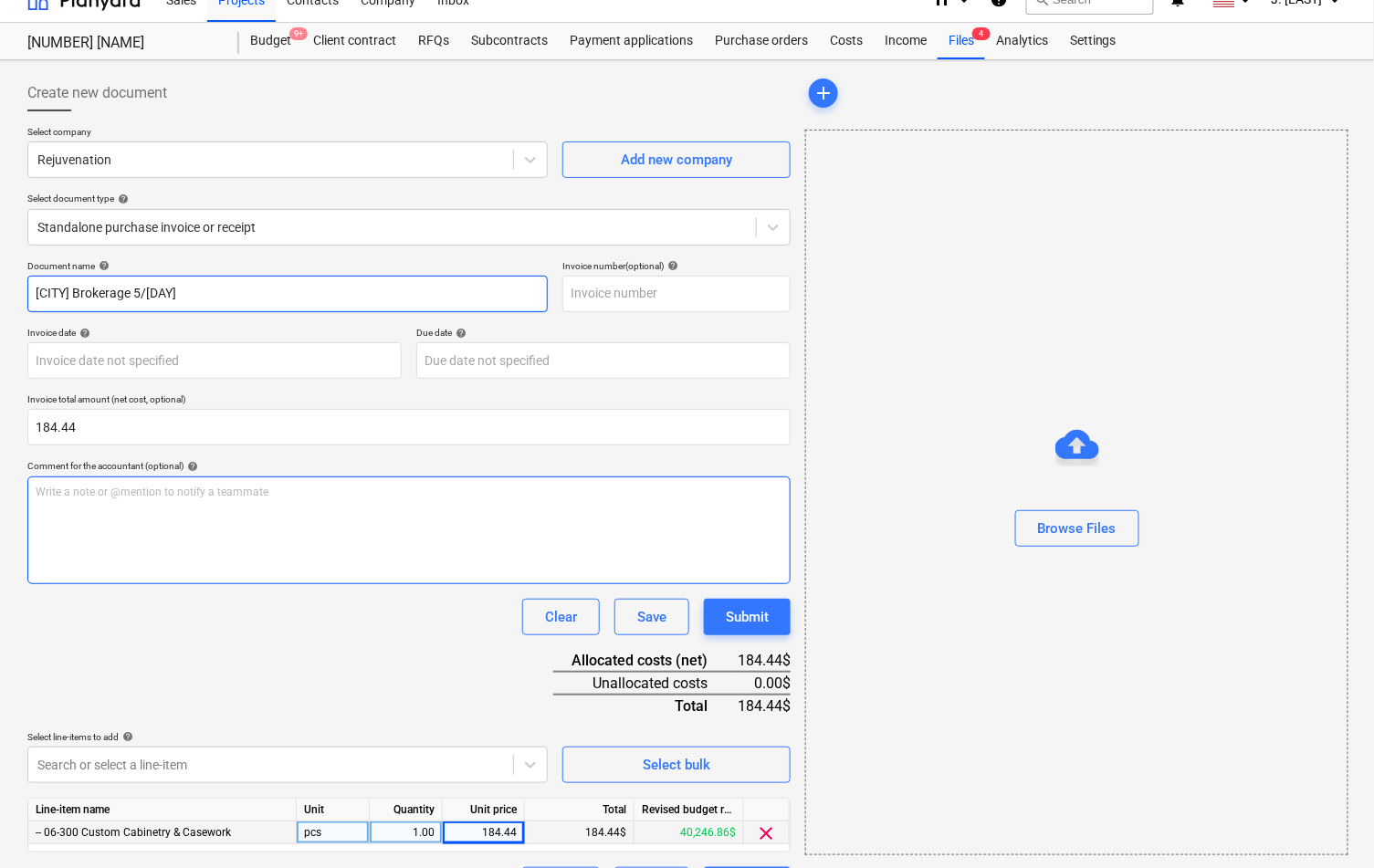 type on "[CITY] Brokerage 5/[DAY]" 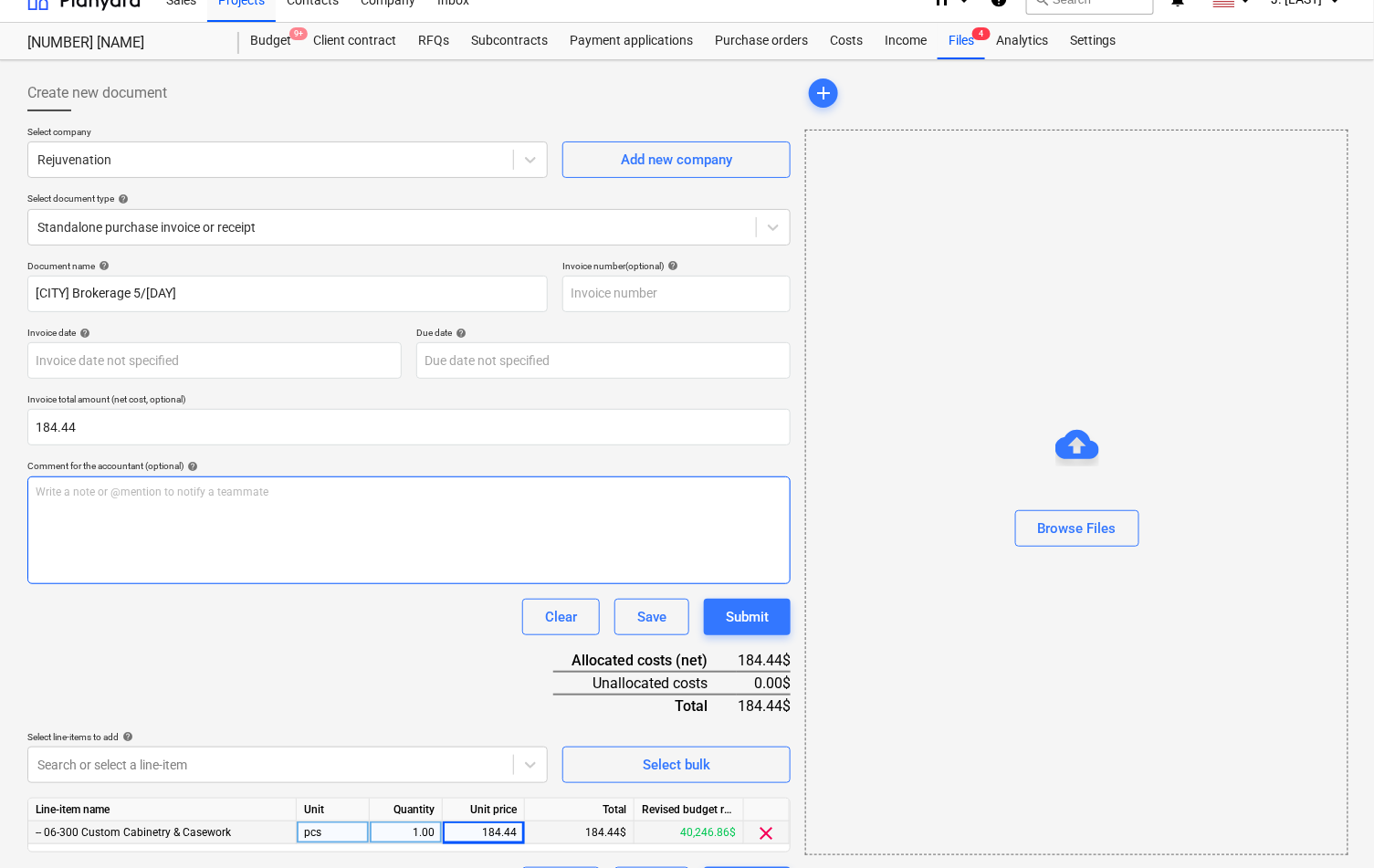 click on "Write a note or @mention to notify a teammate ﻿" at bounding box center (409, 492) 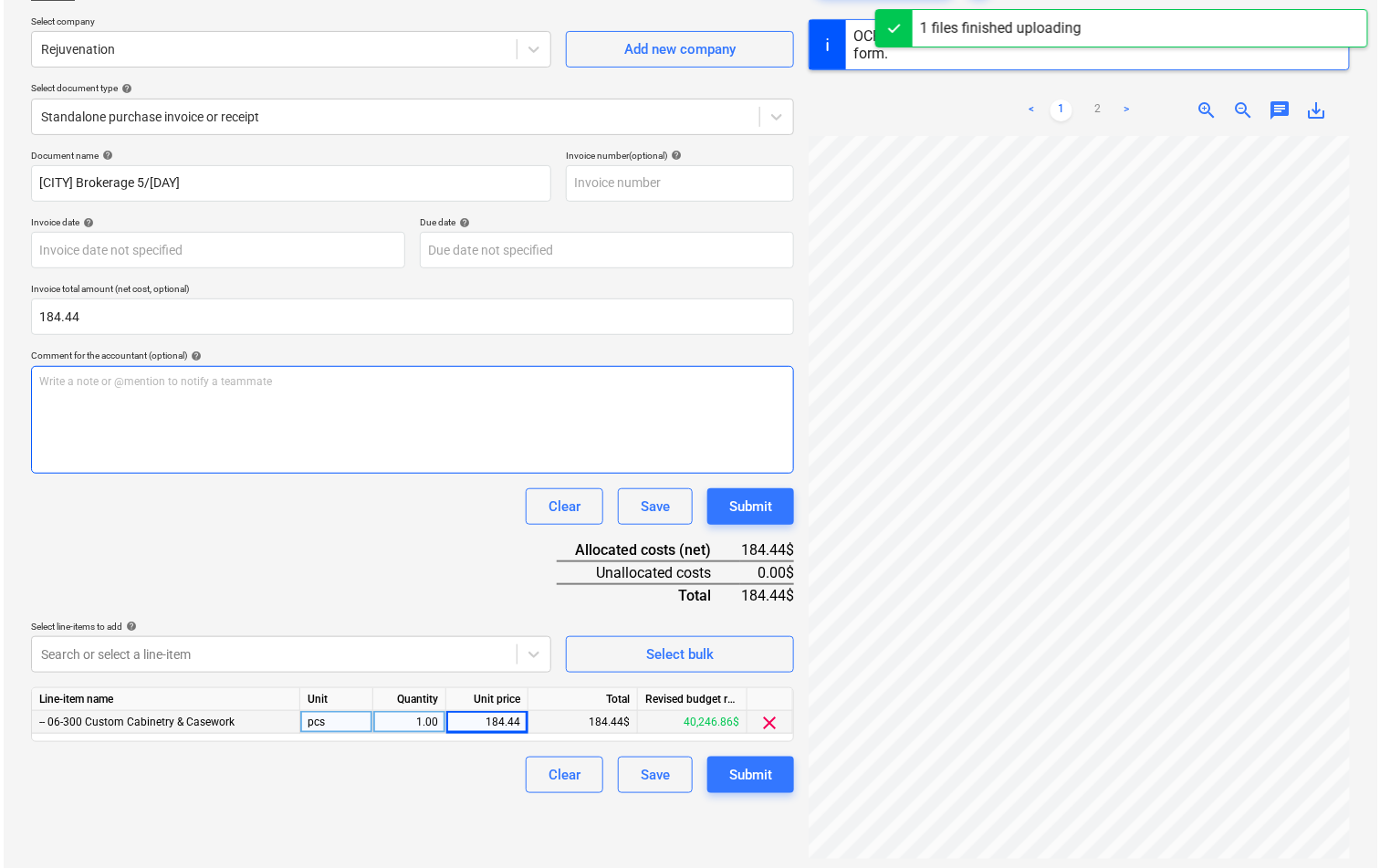 scroll, scrollTop: 130, scrollLeft: 0, axis: vertical 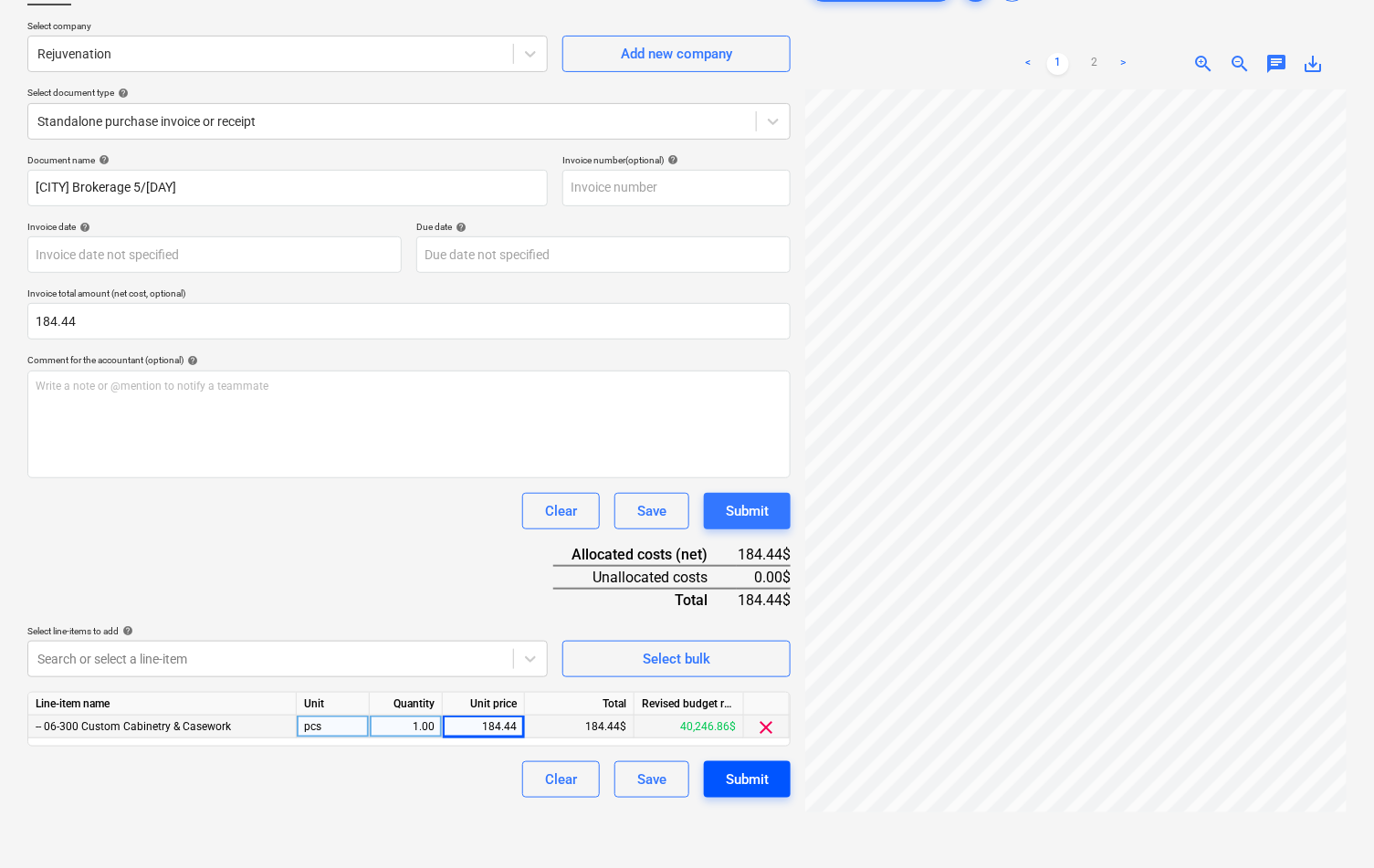 click on "Submit" at bounding box center (747, 779) 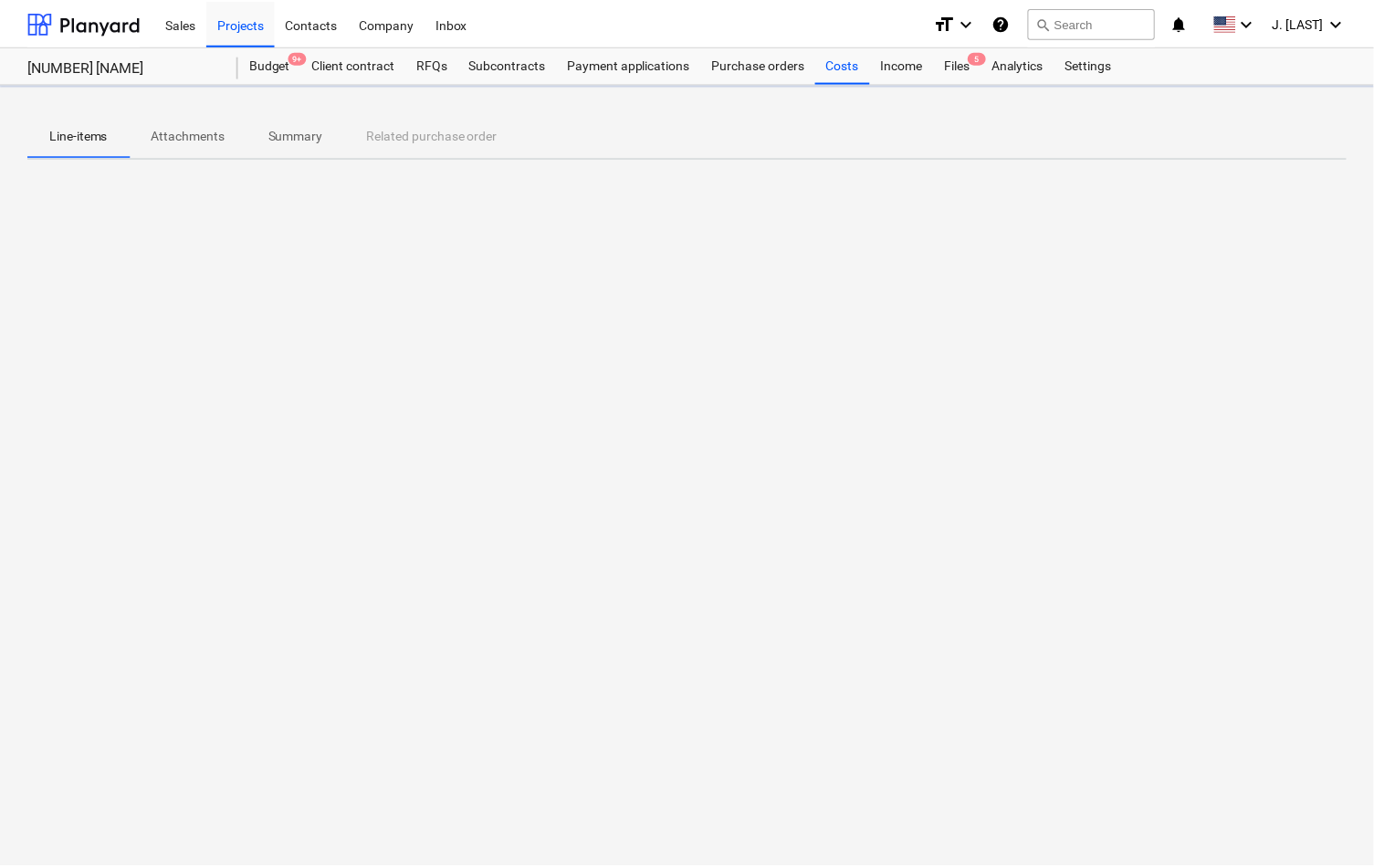 scroll, scrollTop: 0, scrollLeft: 0, axis: both 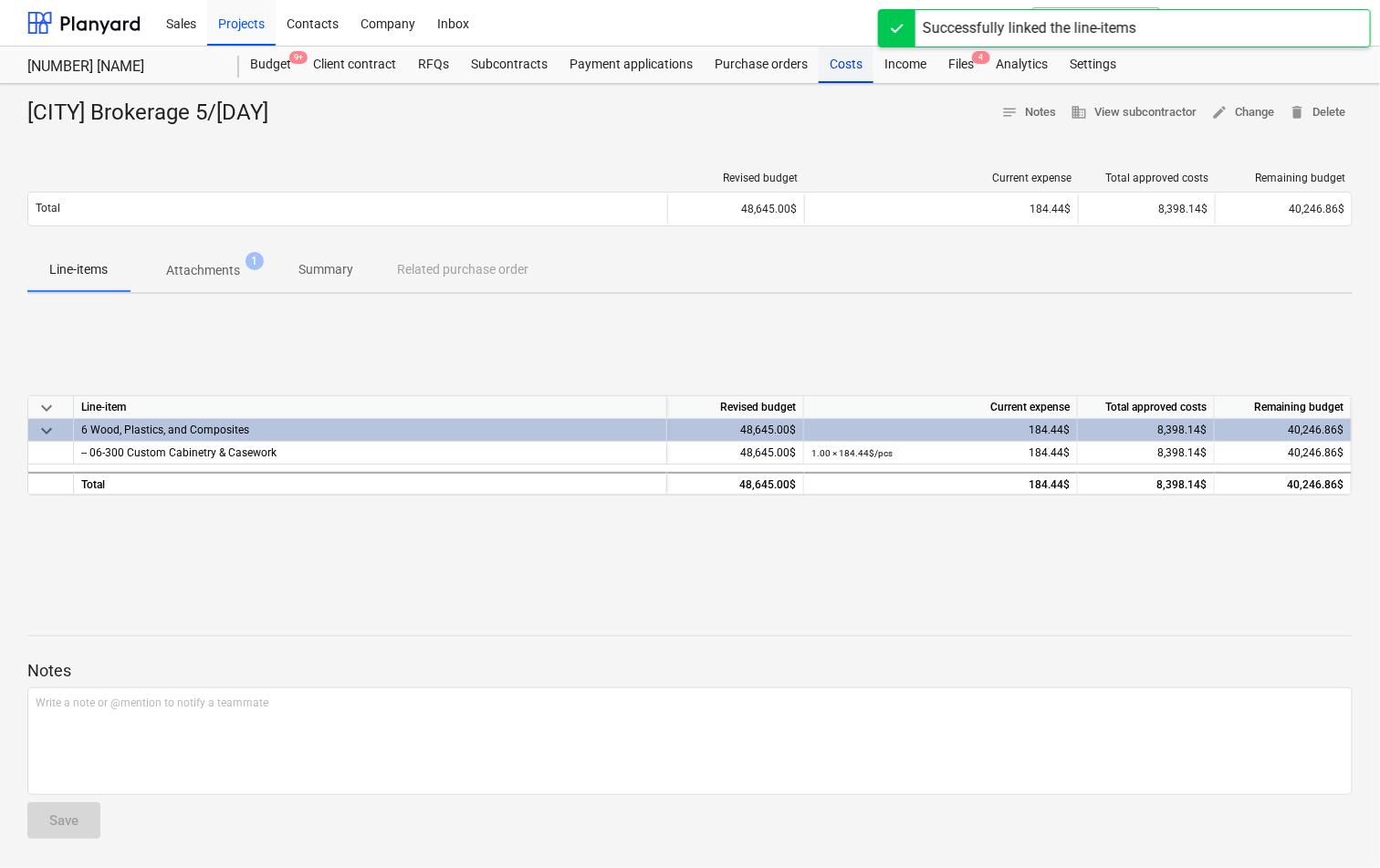 click on "Costs" at bounding box center [846, 65] 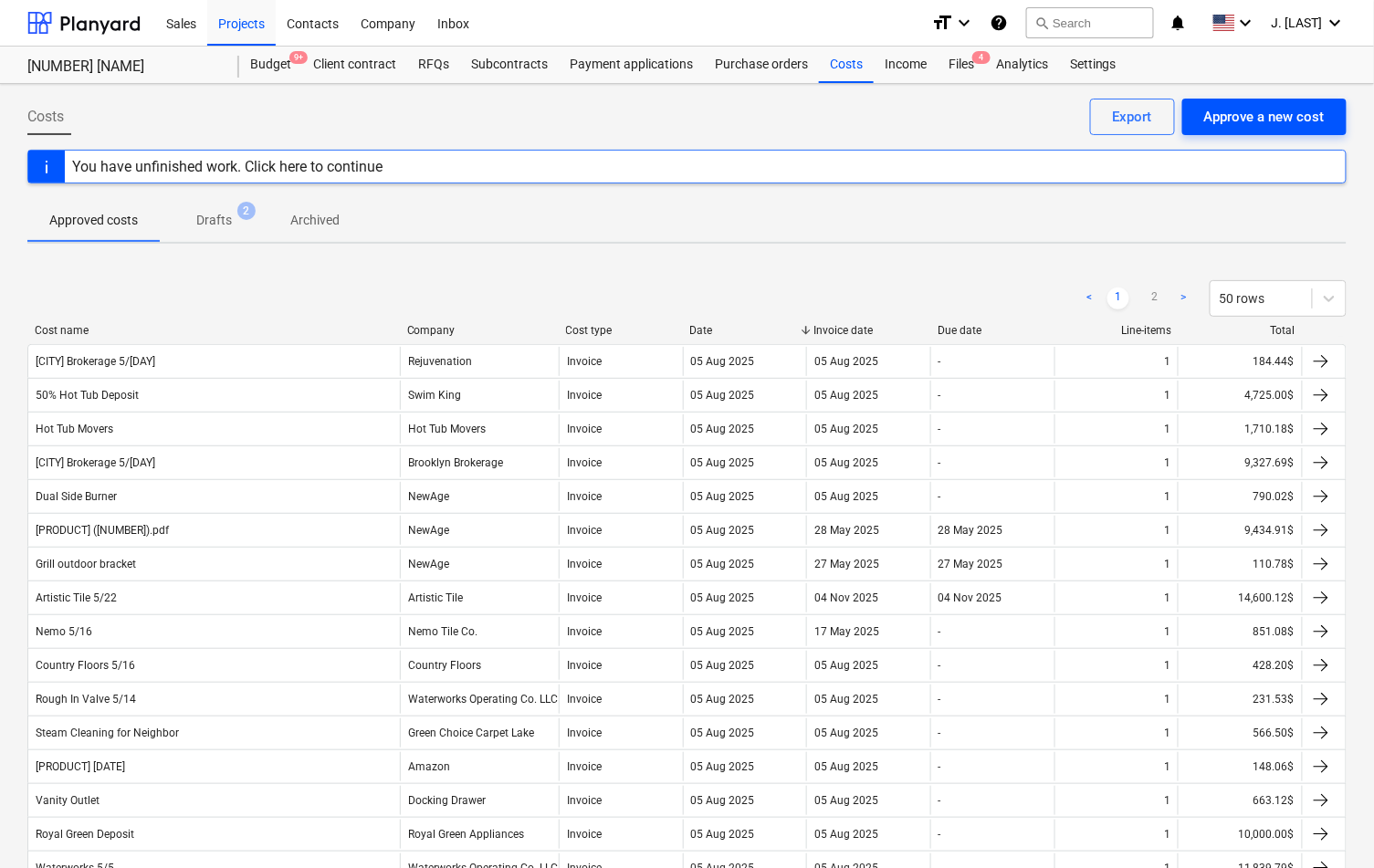 click on "Approve a new cost" at bounding box center (1264, 117) 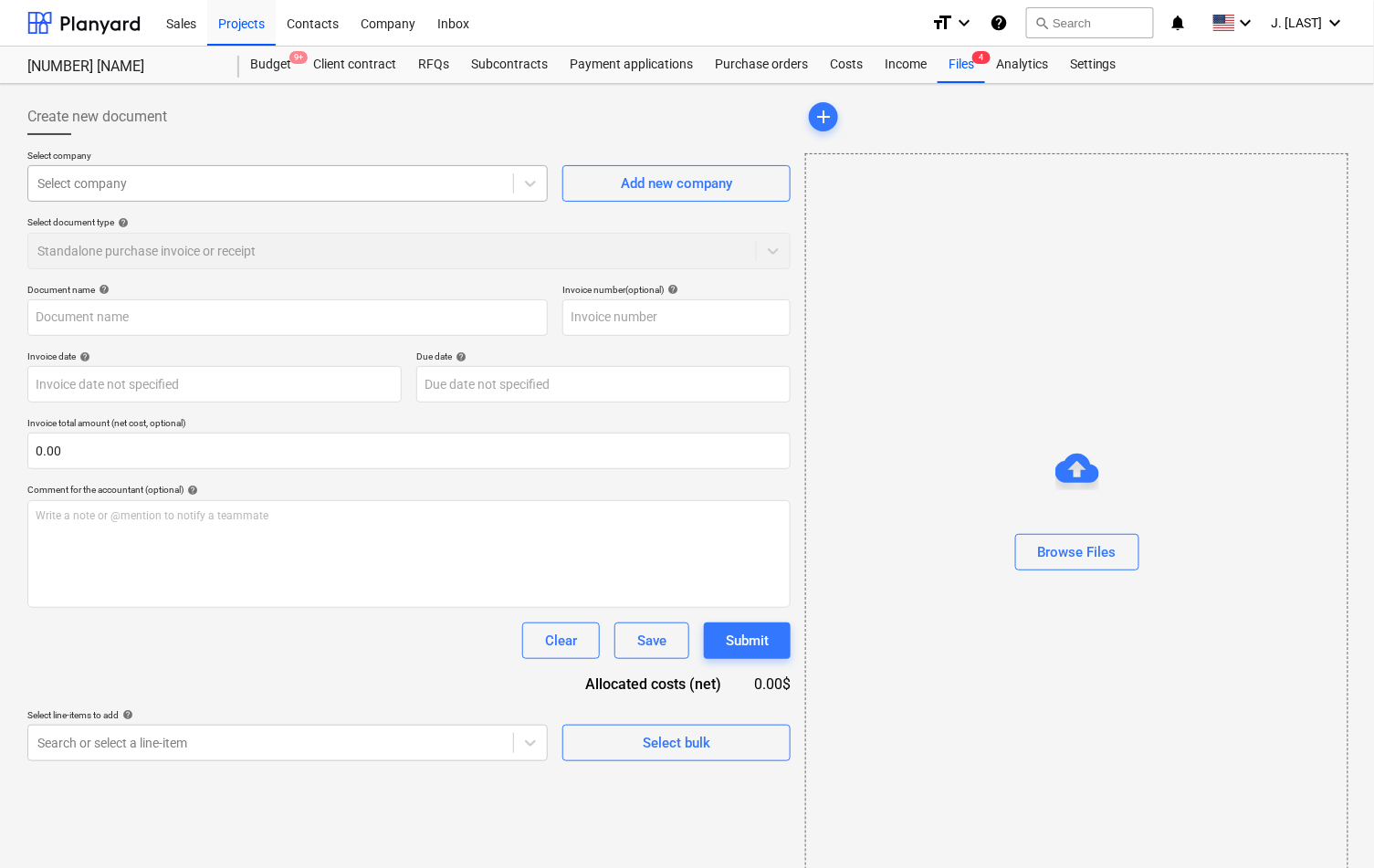 click at bounding box center (270, 183) 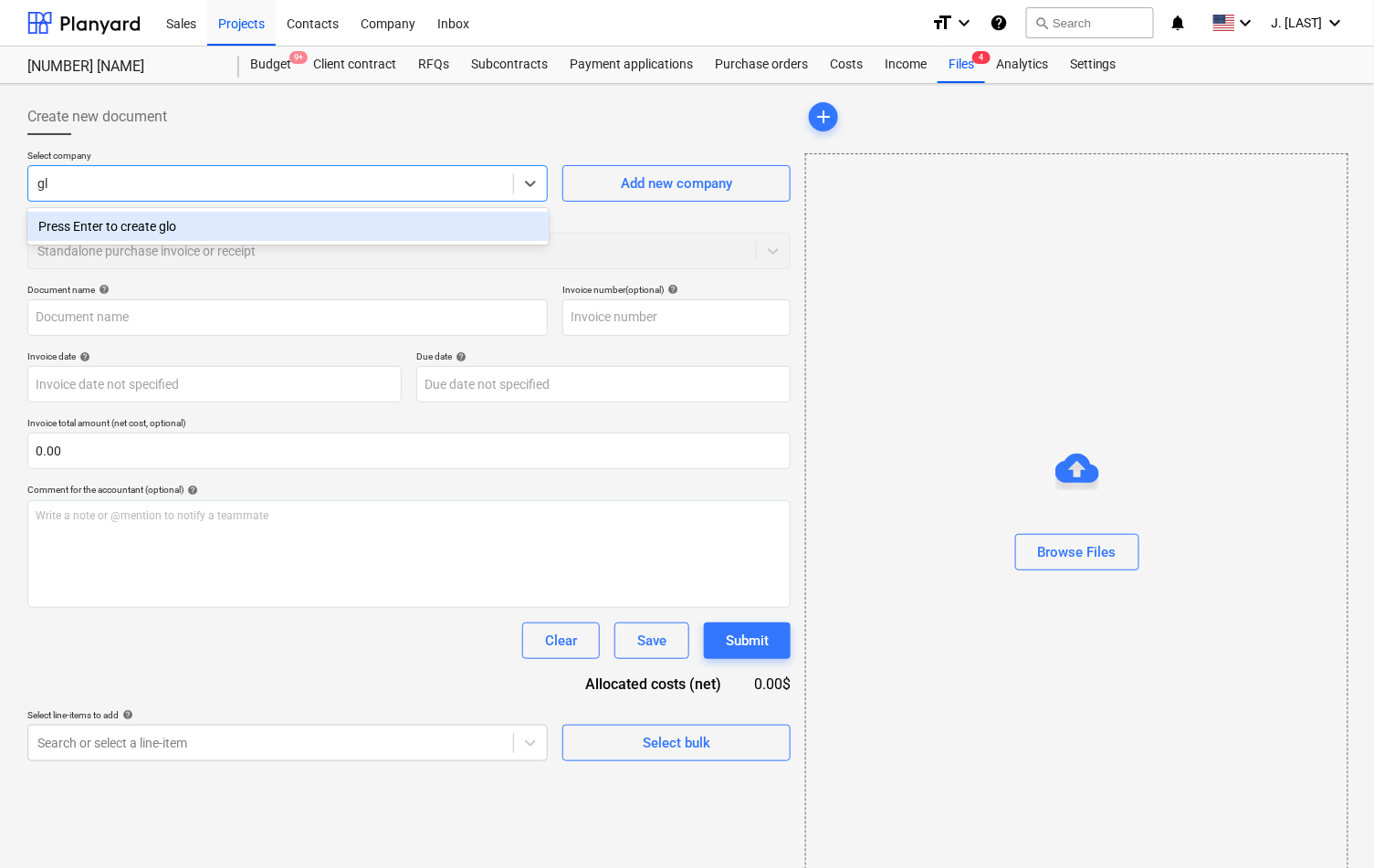 type on "g" 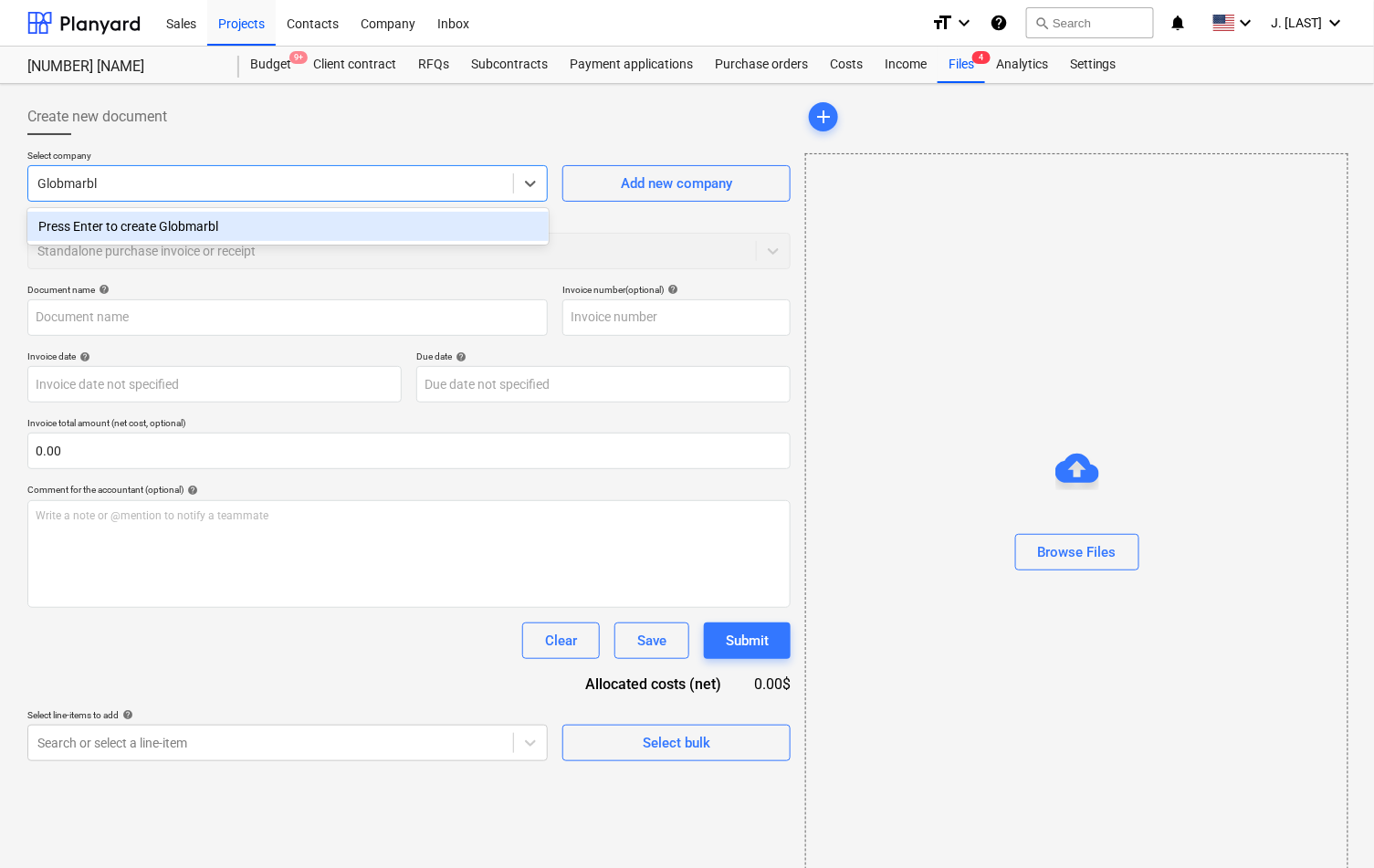 type on "Globmarble" 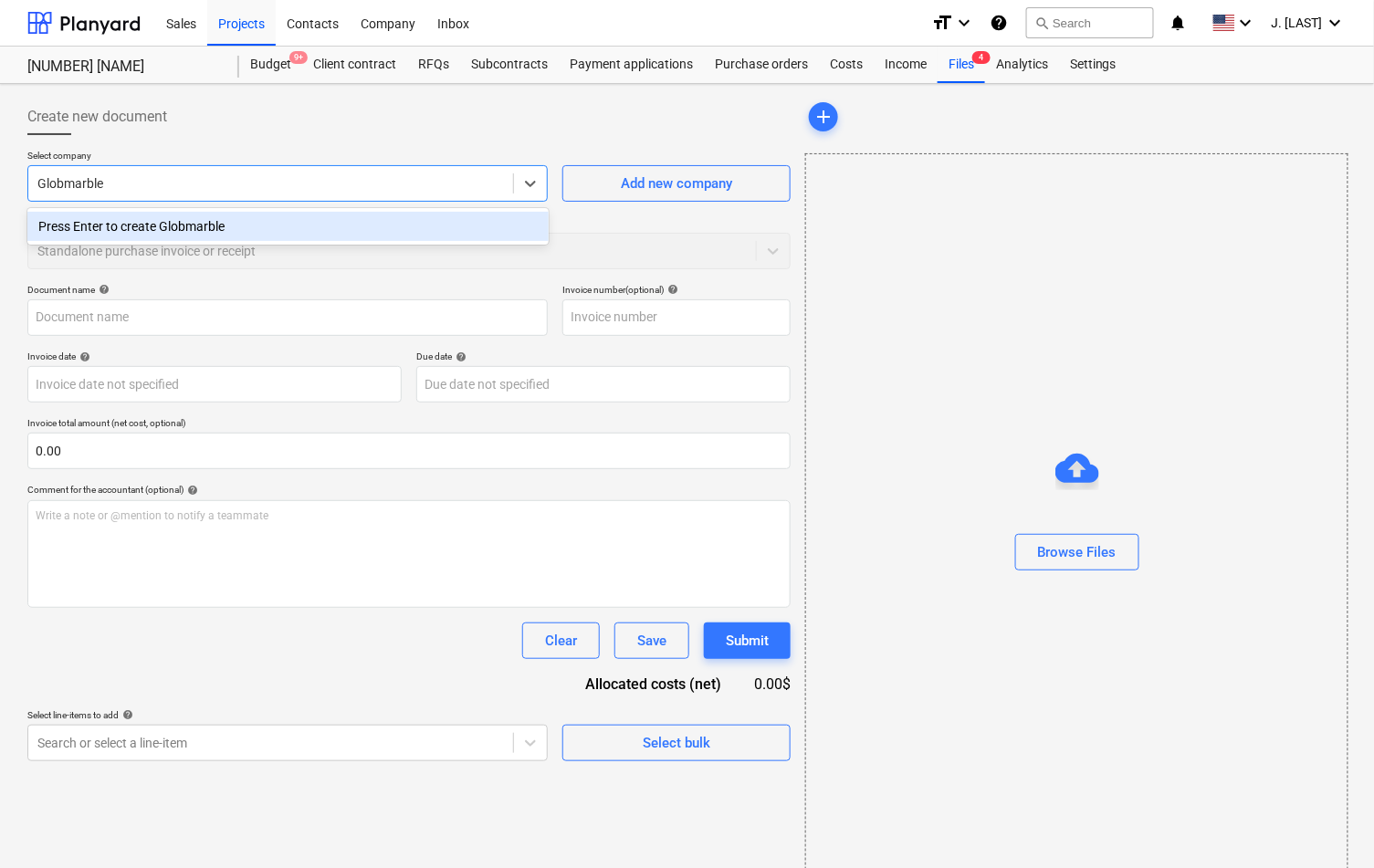 type 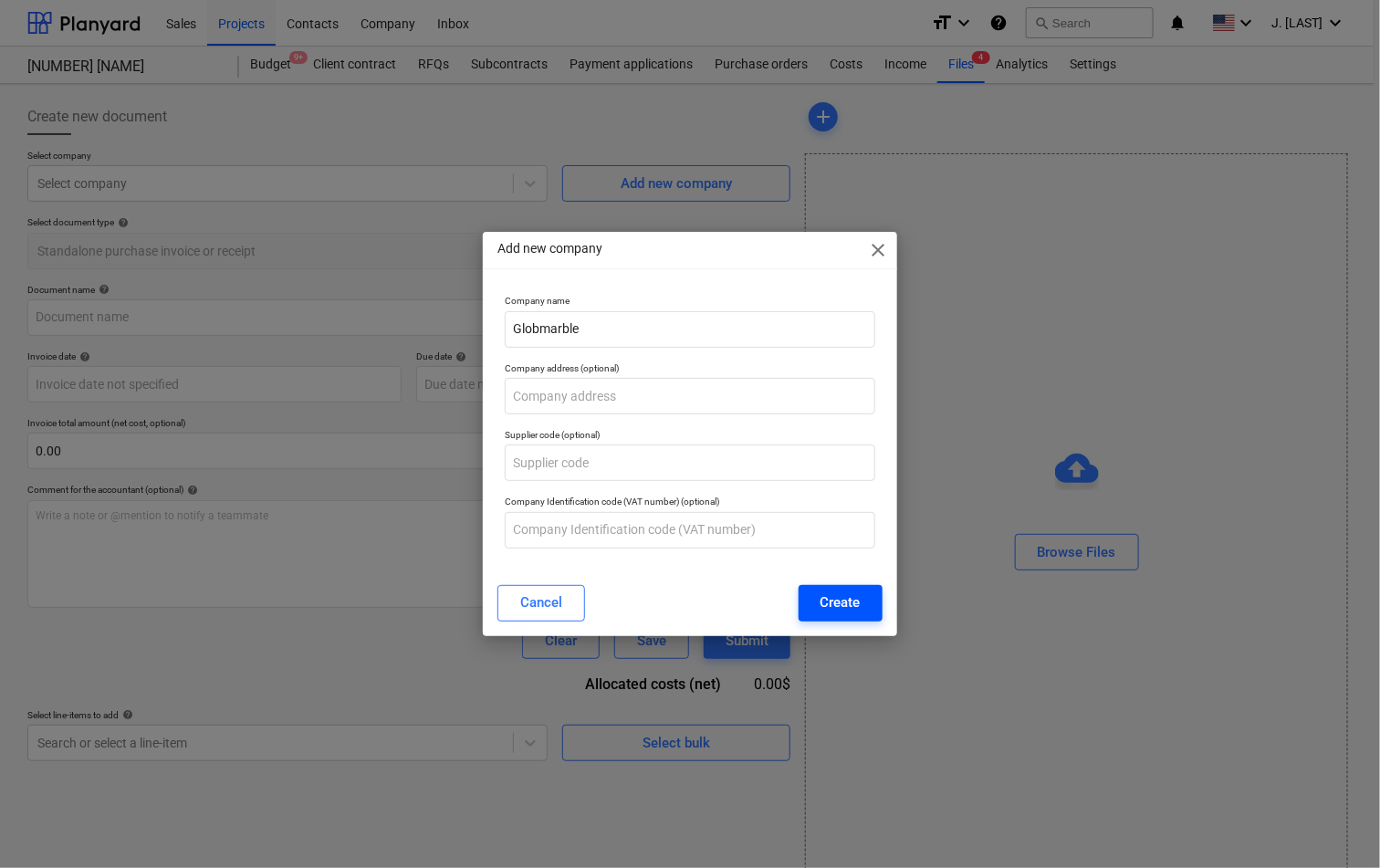 click on "Create" at bounding box center [841, 602] 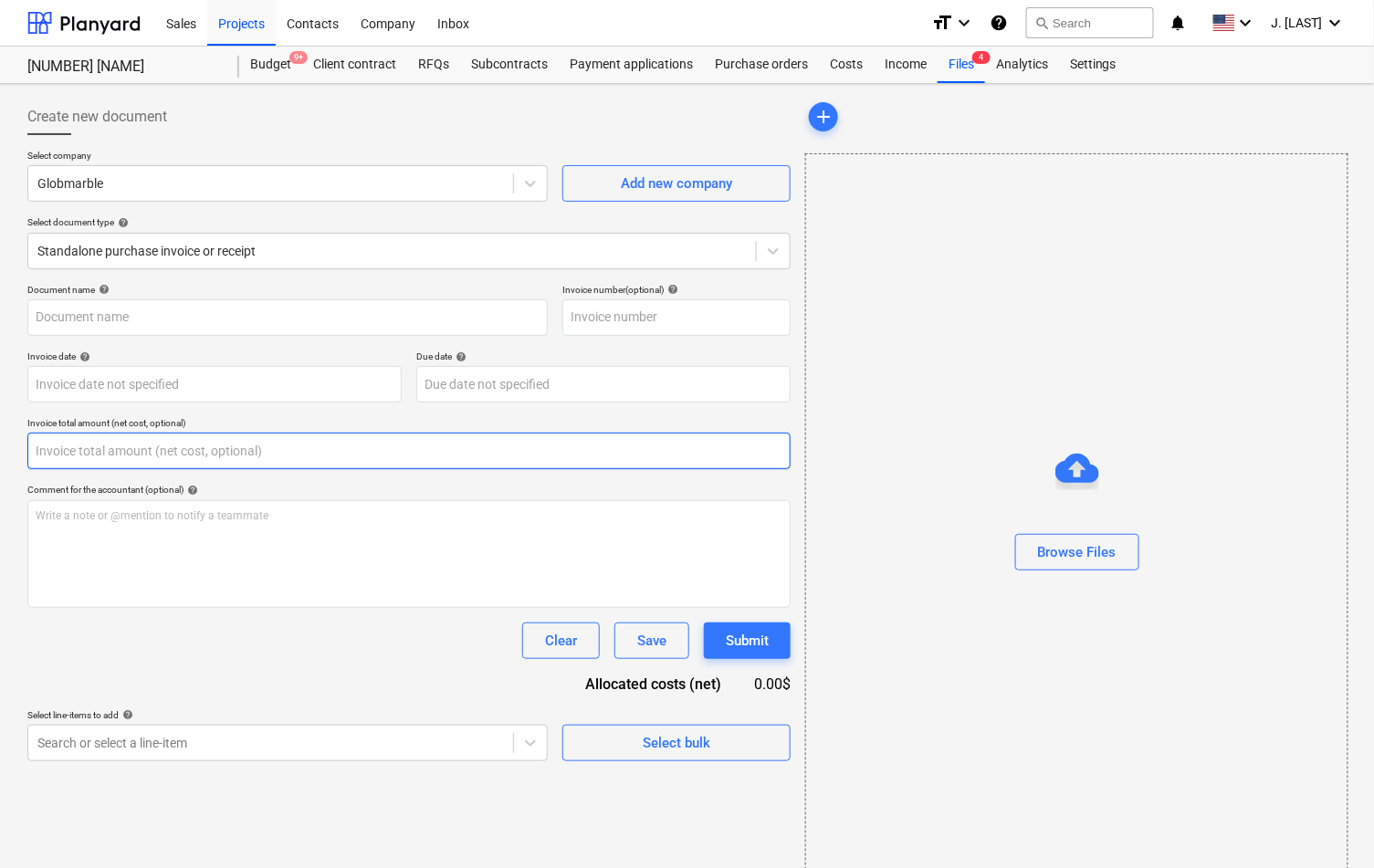 click at bounding box center (409, 451) 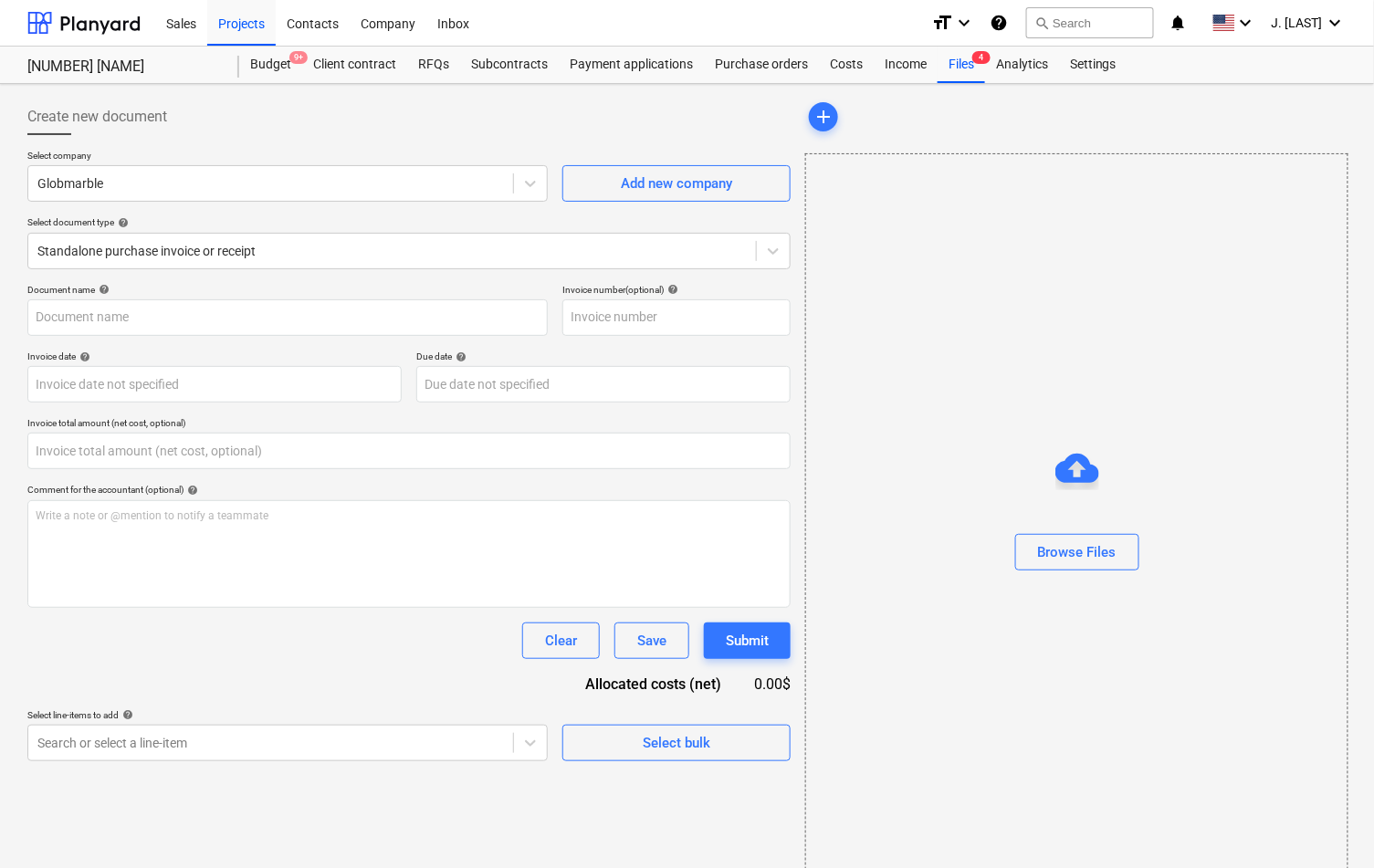 type on "0.00" 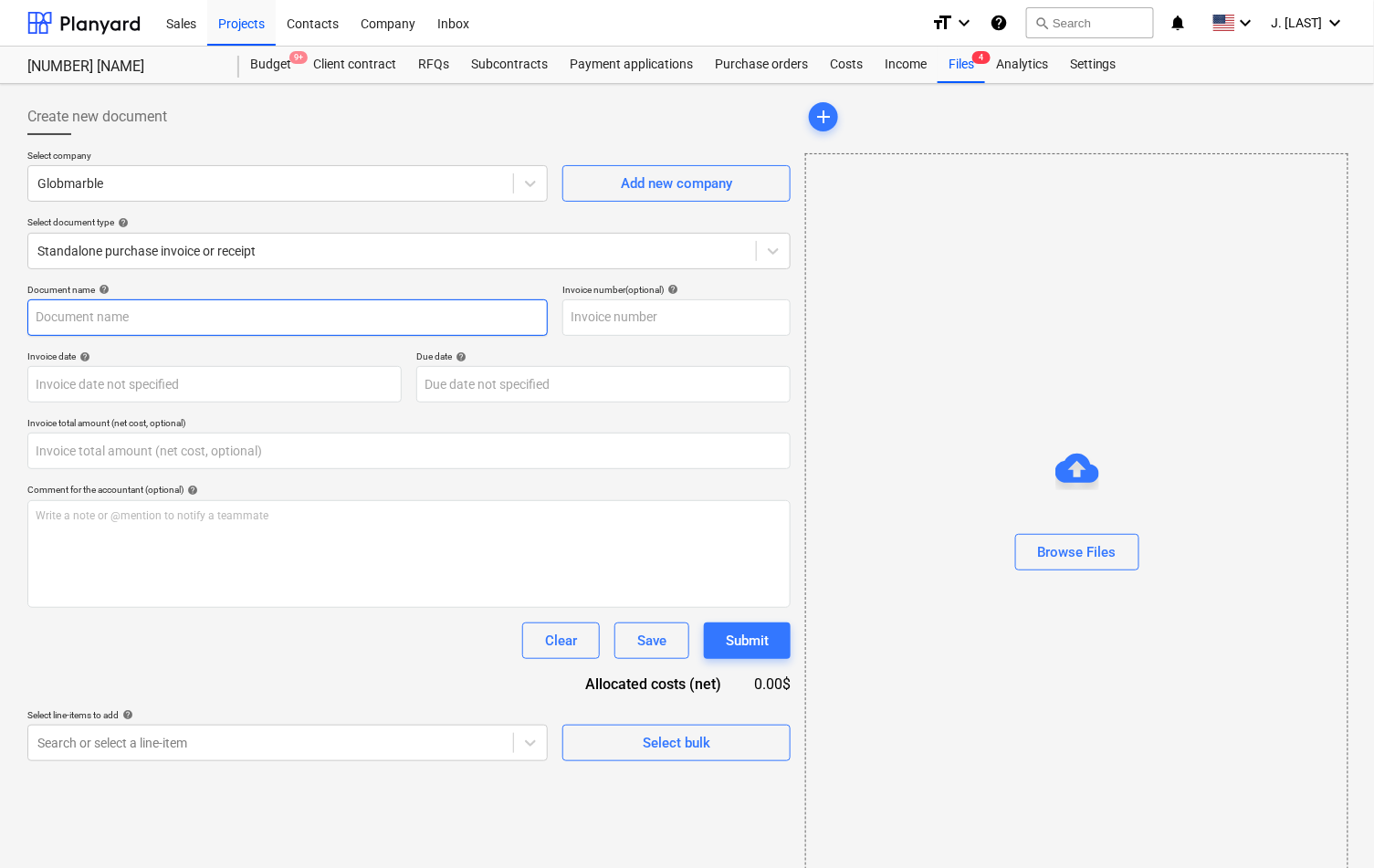 type on "0.00" 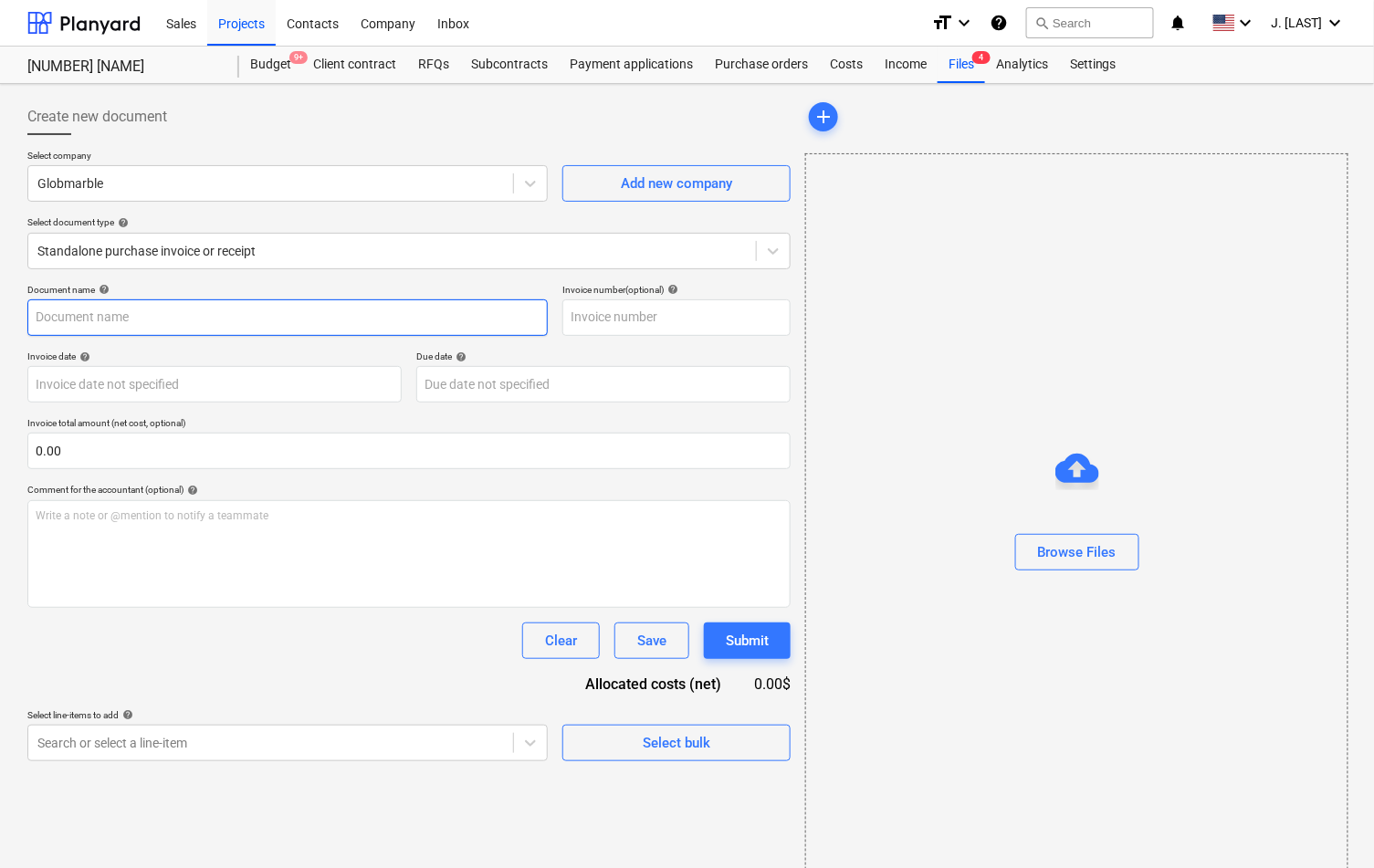 click at bounding box center [288, 318] 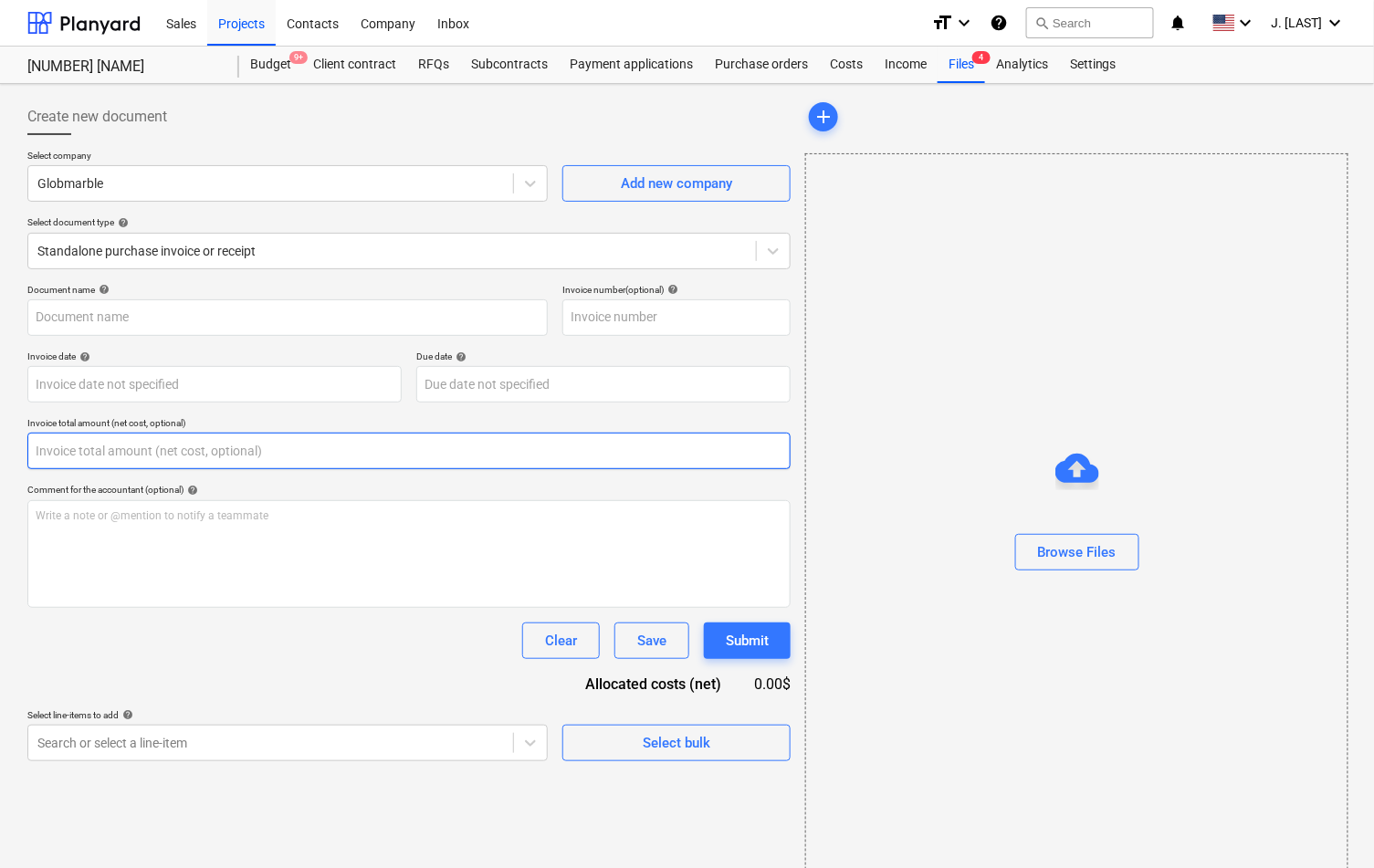click at bounding box center [409, 451] 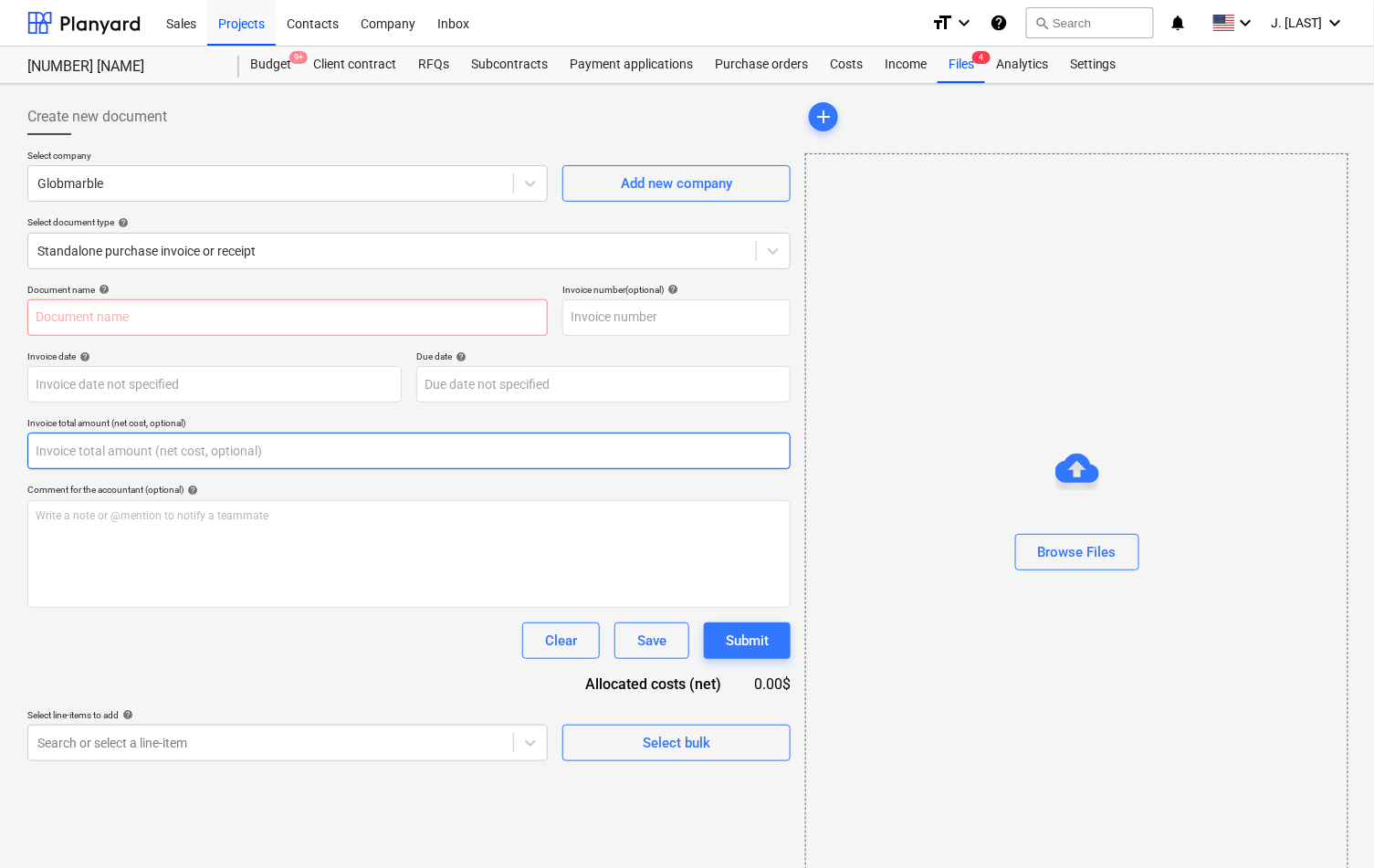 paste on "470.32" 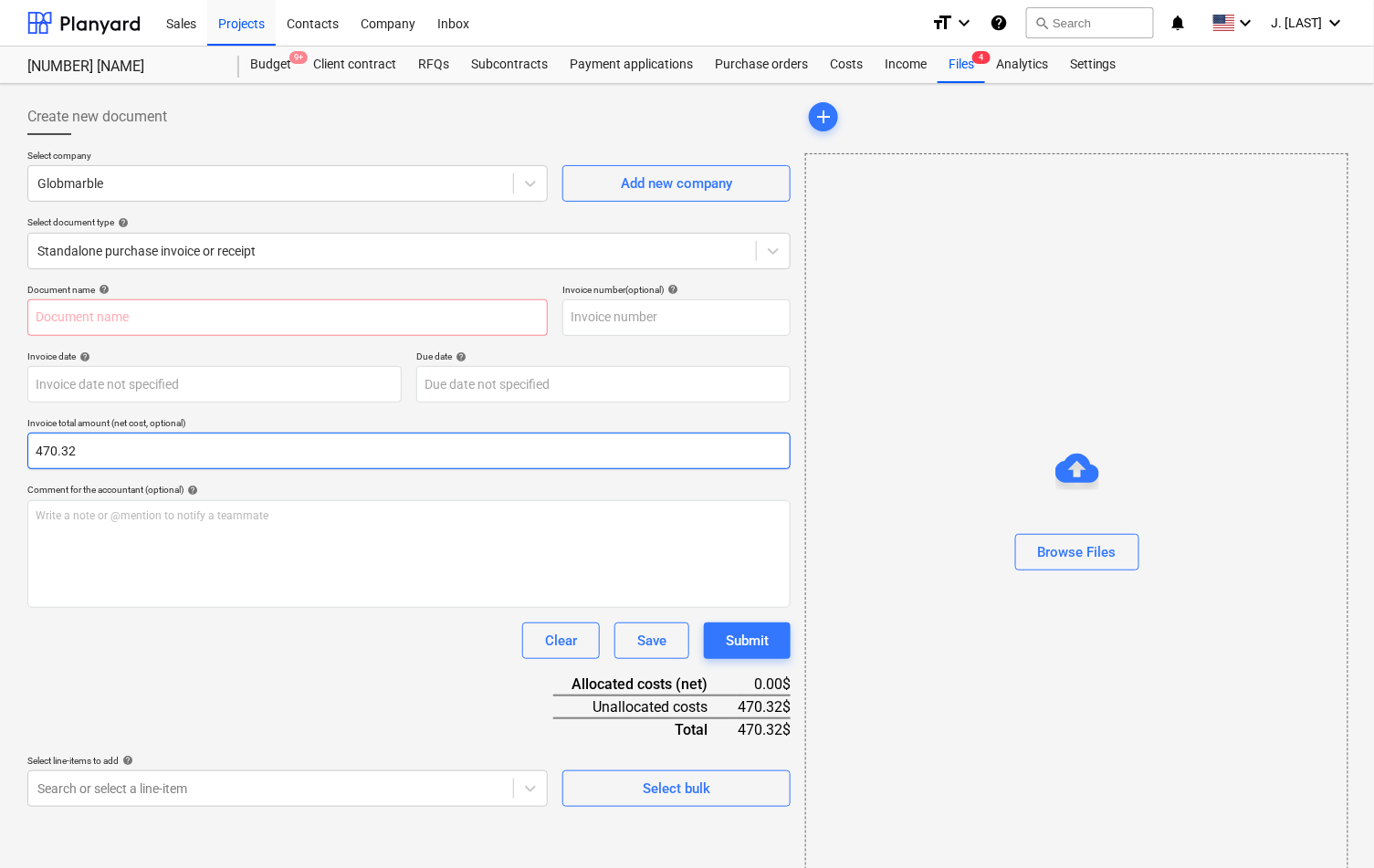 type on "470.32" 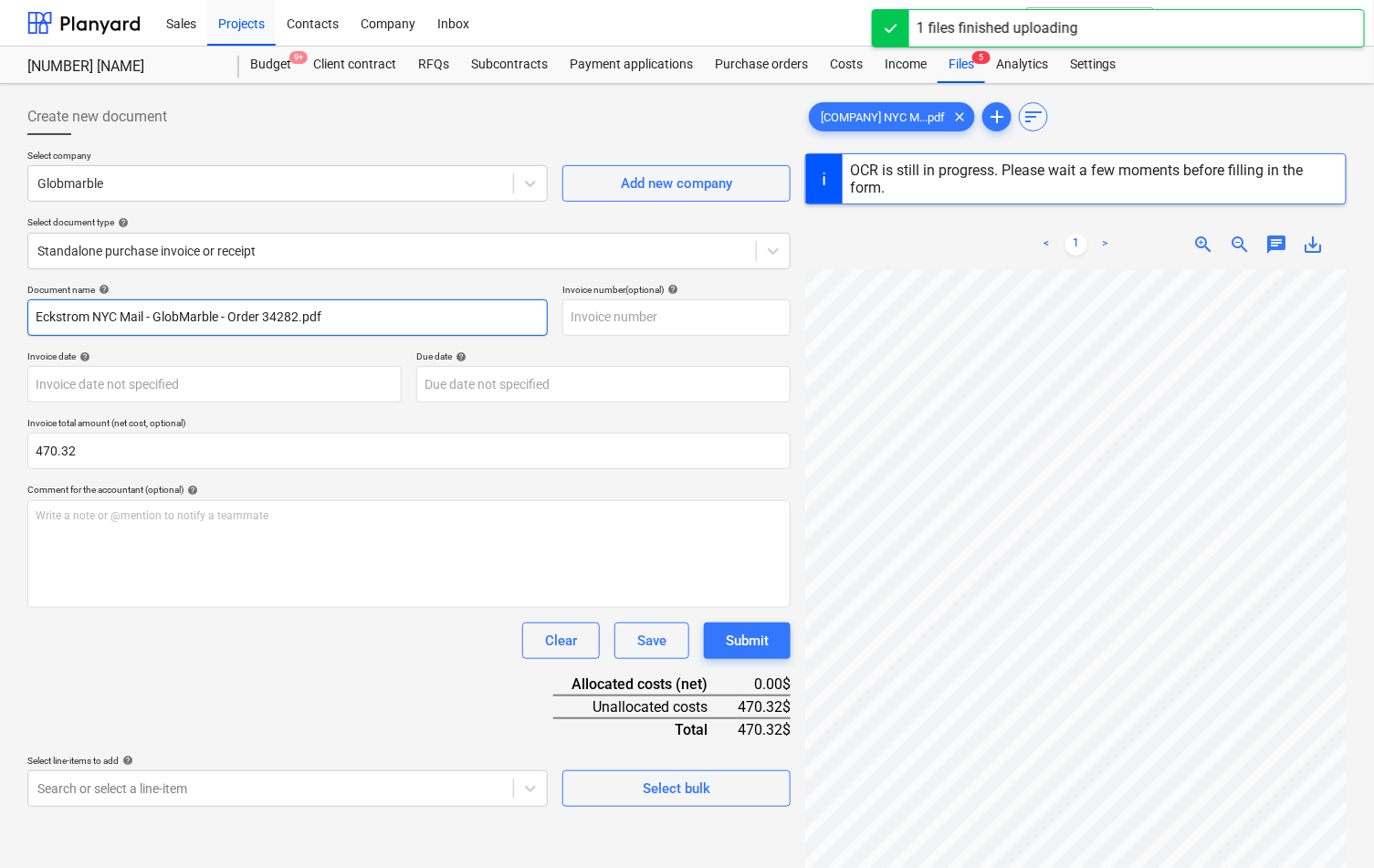 click on "Eckstrom NYC Mail - GlobMarble - Order 34282.pdf" at bounding box center (288, 318) 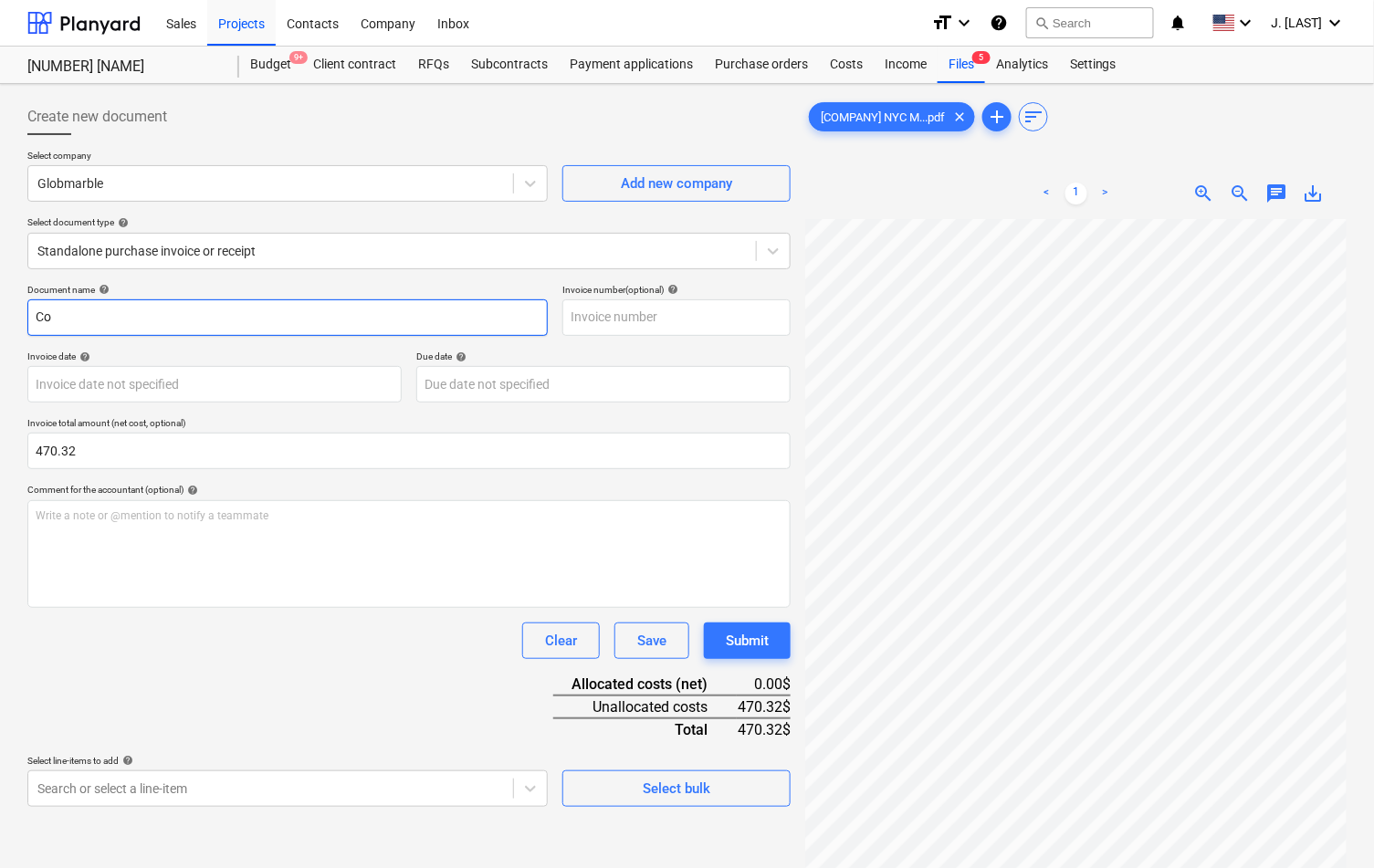 type on "C" 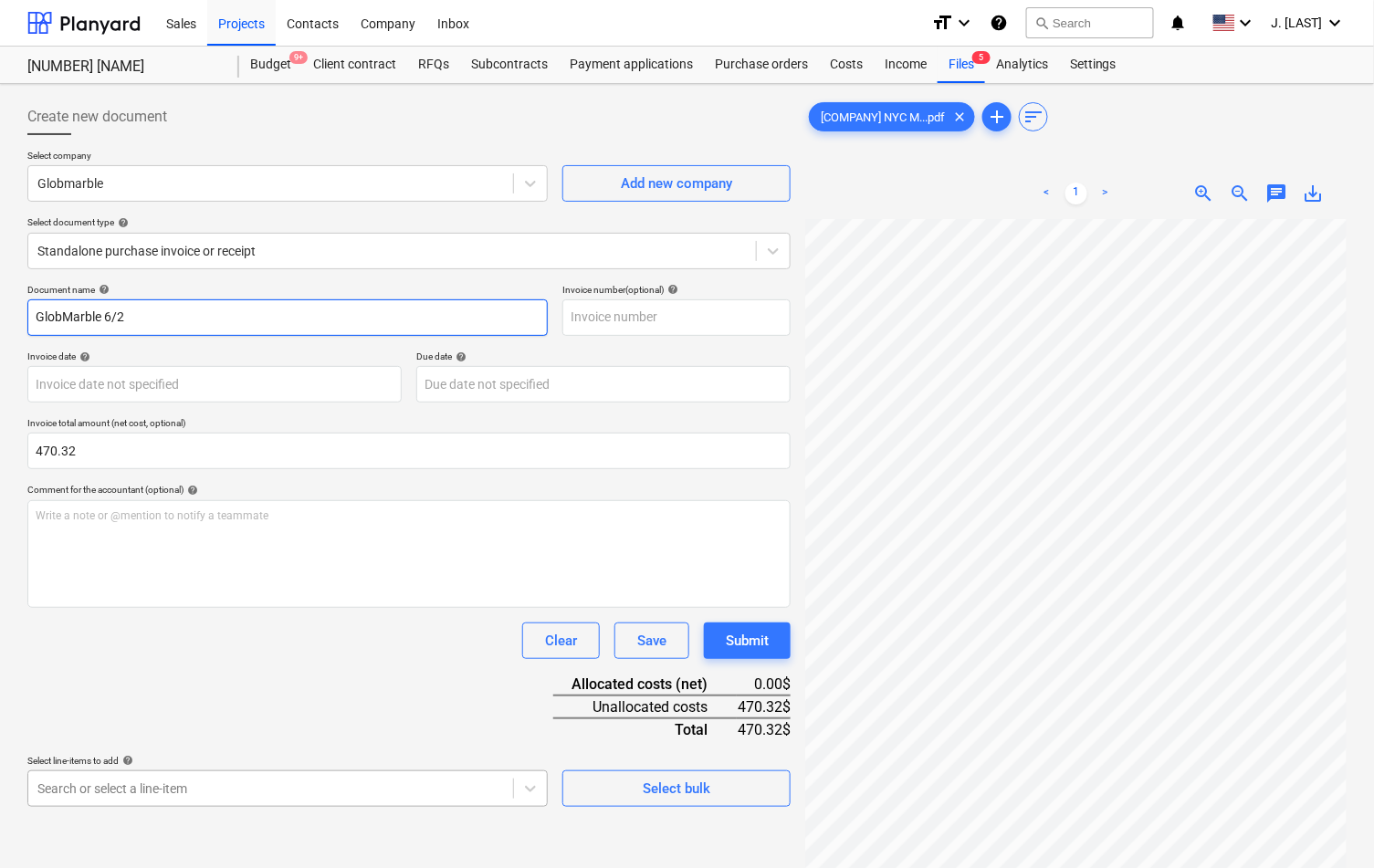 type on "GlobMarble 6/2" 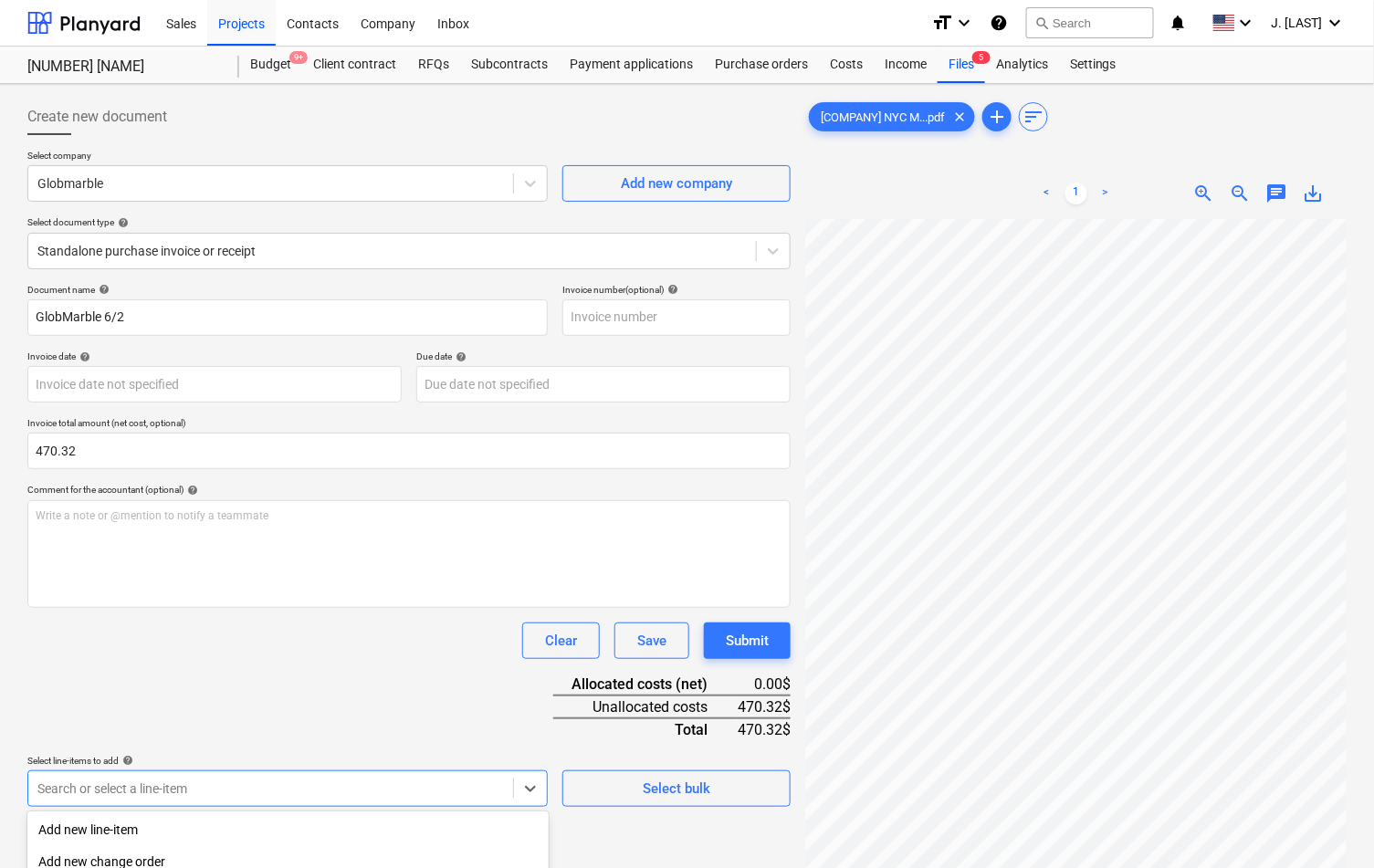 click on "Sales Projects Contacts Company Inbox format_size keyboard_arrow_down help search Search notifications 0 keyboard_arrow_down J. [LAST] keyboard_arrow_down 307 Hicks 307 Hicks Budget 9+ Client contract RFQs Subcontracts Payment applications Purchase orders Costs Income Files 5 Analytics Settings Create new document Select company Globmarble   Add new company Select document type help Standalone purchase invoice or receipt Document name help GlobMarble 6/2 Invoice number  (optional) help Invoice date help Press the down arrow key to interact with the calendar and
select a date. Press the question mark key to get the keyboard shortcuts for changing dates. Due date help Press the down arrow key to interact with the calendar and
select a date. Press the question mark key to get the keyboard shortcuts for changing dates. Invoice total amount (net cost, optional) 470.32 Comment for the accountant (optional) help Write a note or @mention to notify a teammate ﻿ Clear Save Submit Allocated costs (net) 0.00$" at bounding box center (687, 434) 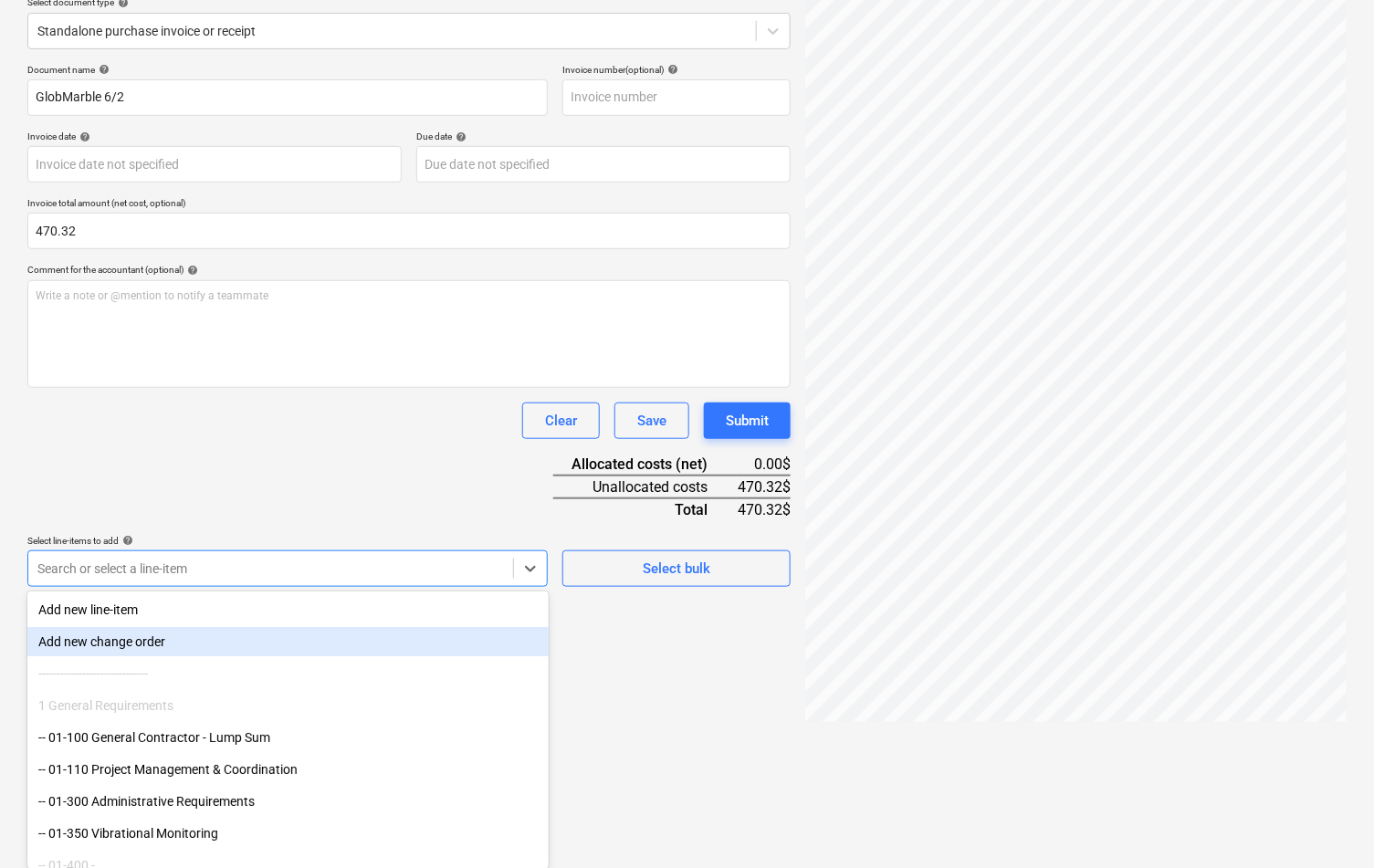 scroll, scrollTop: 182, scrollLeft: 0, axis: vertical 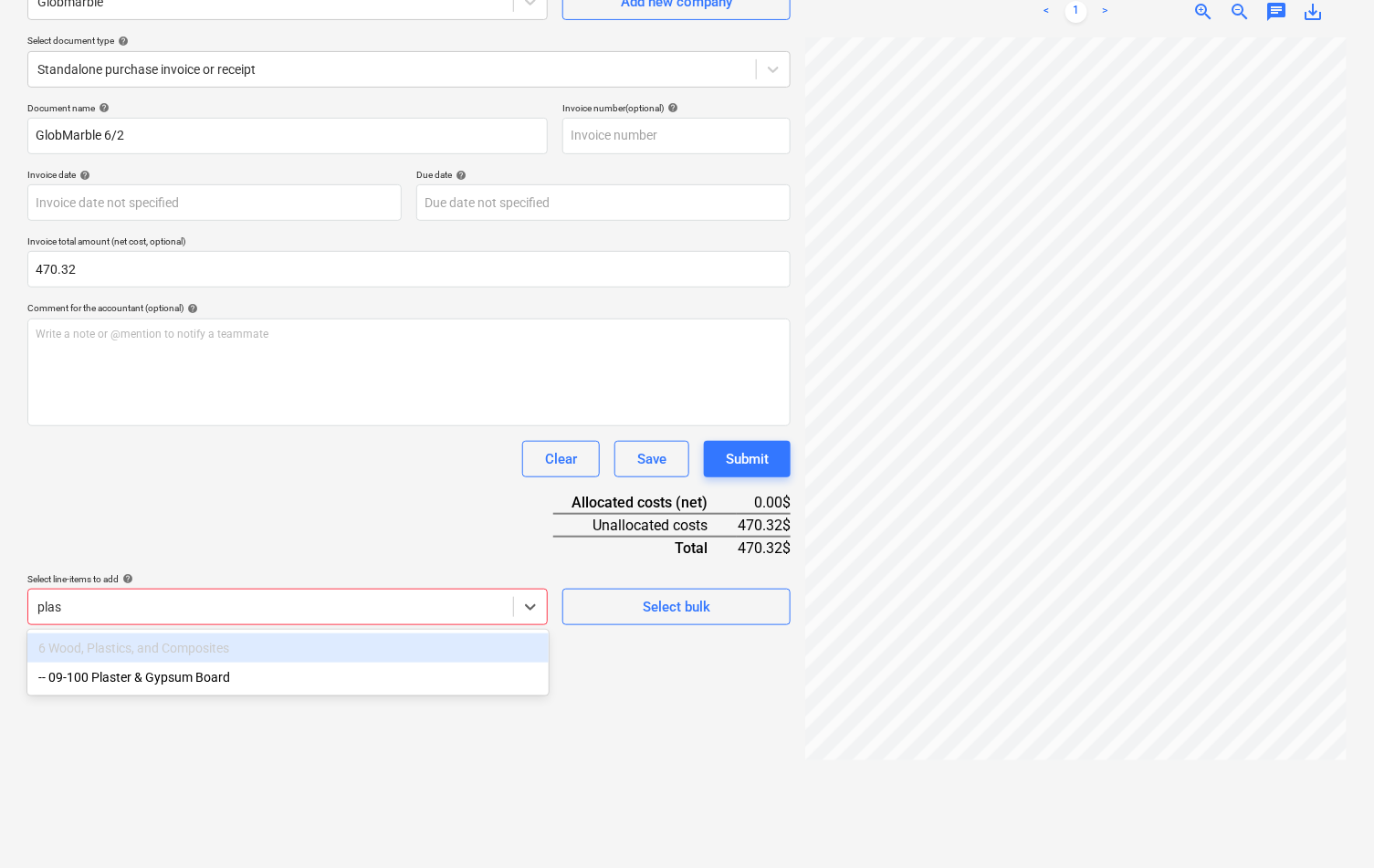 type on "plast" 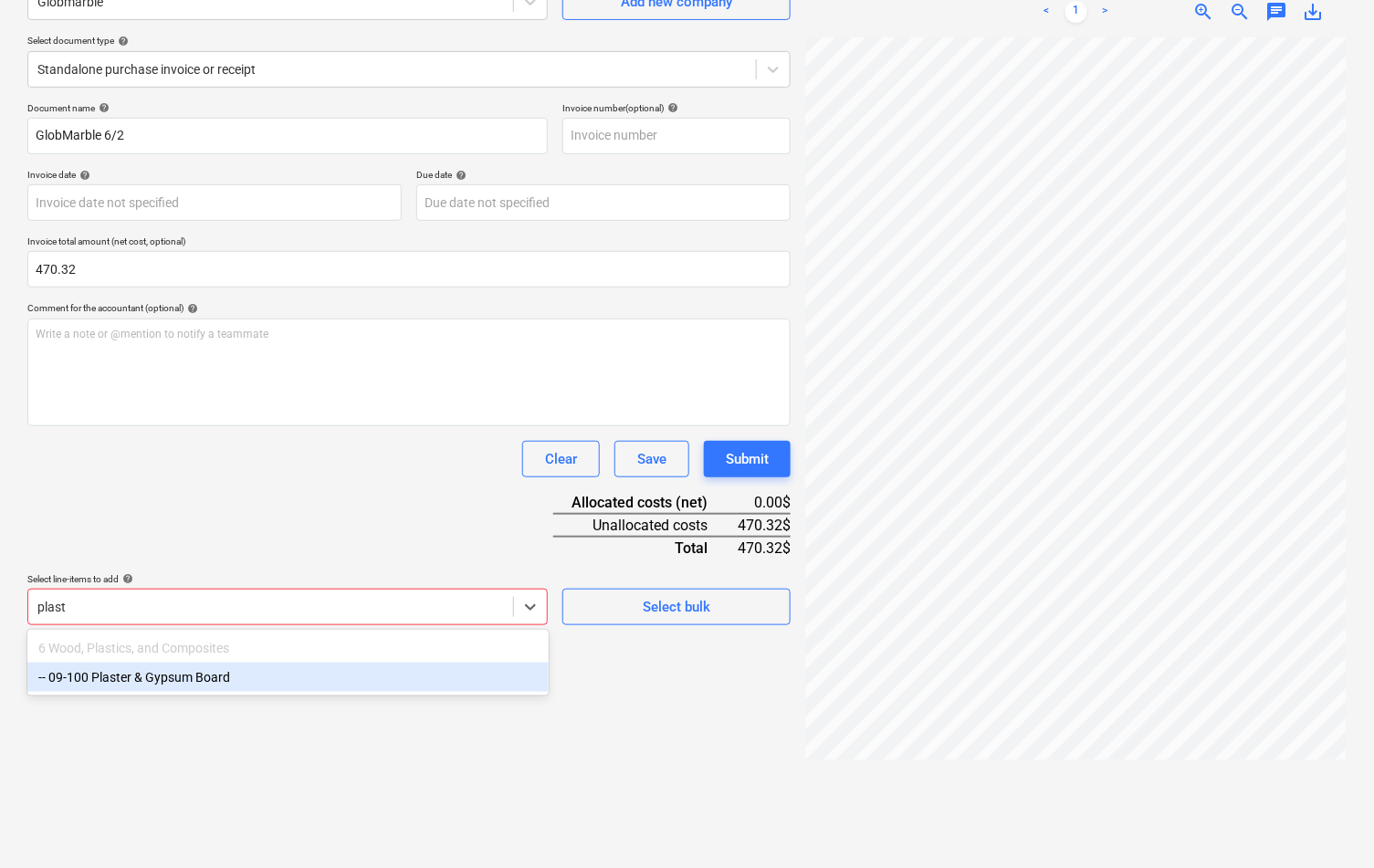 click on "--  09-100 Plaster & Gypsum Board" at bounding box center (288, 677) 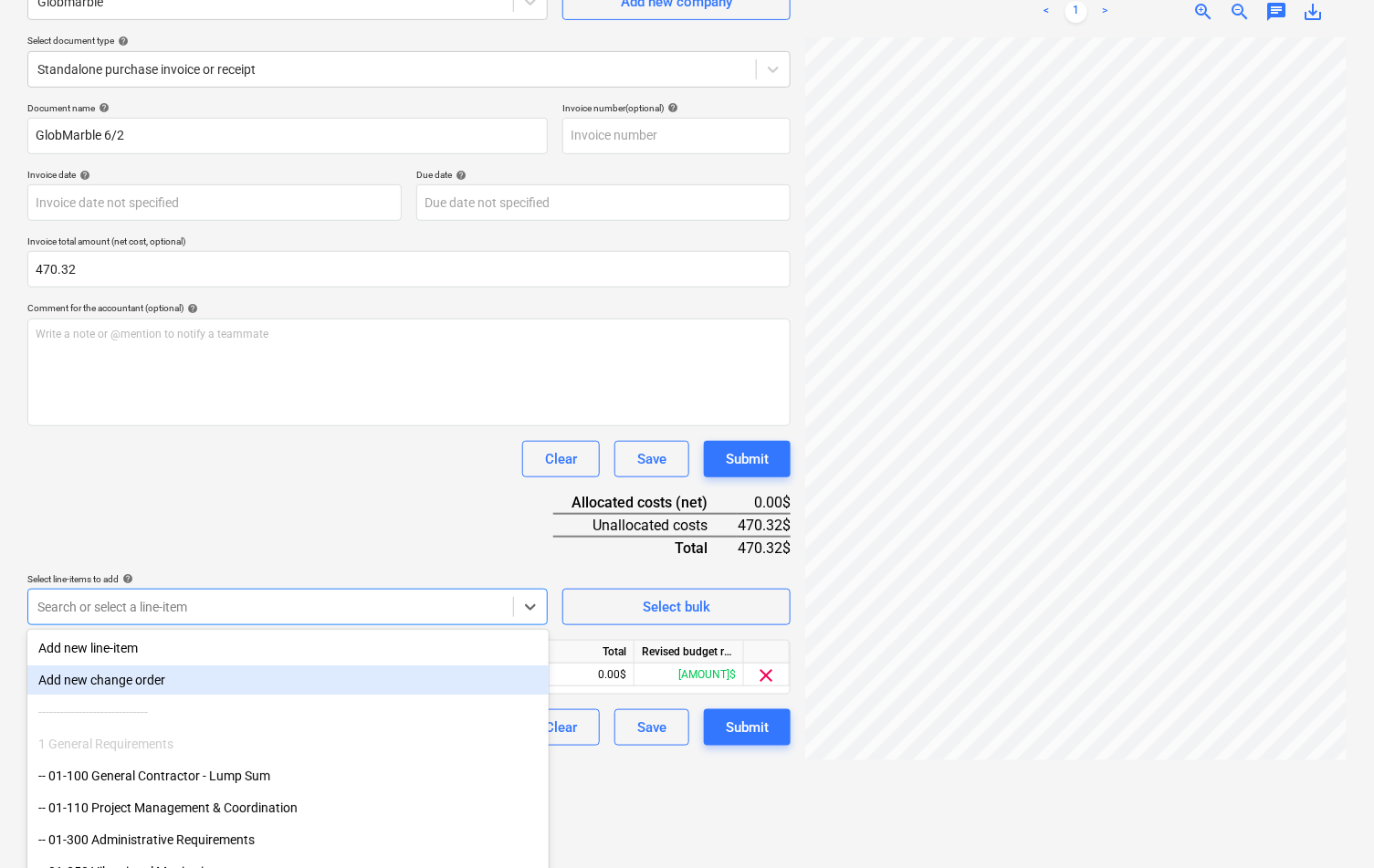 click on "Clear Save Submit" at bounding box center [409, 459] 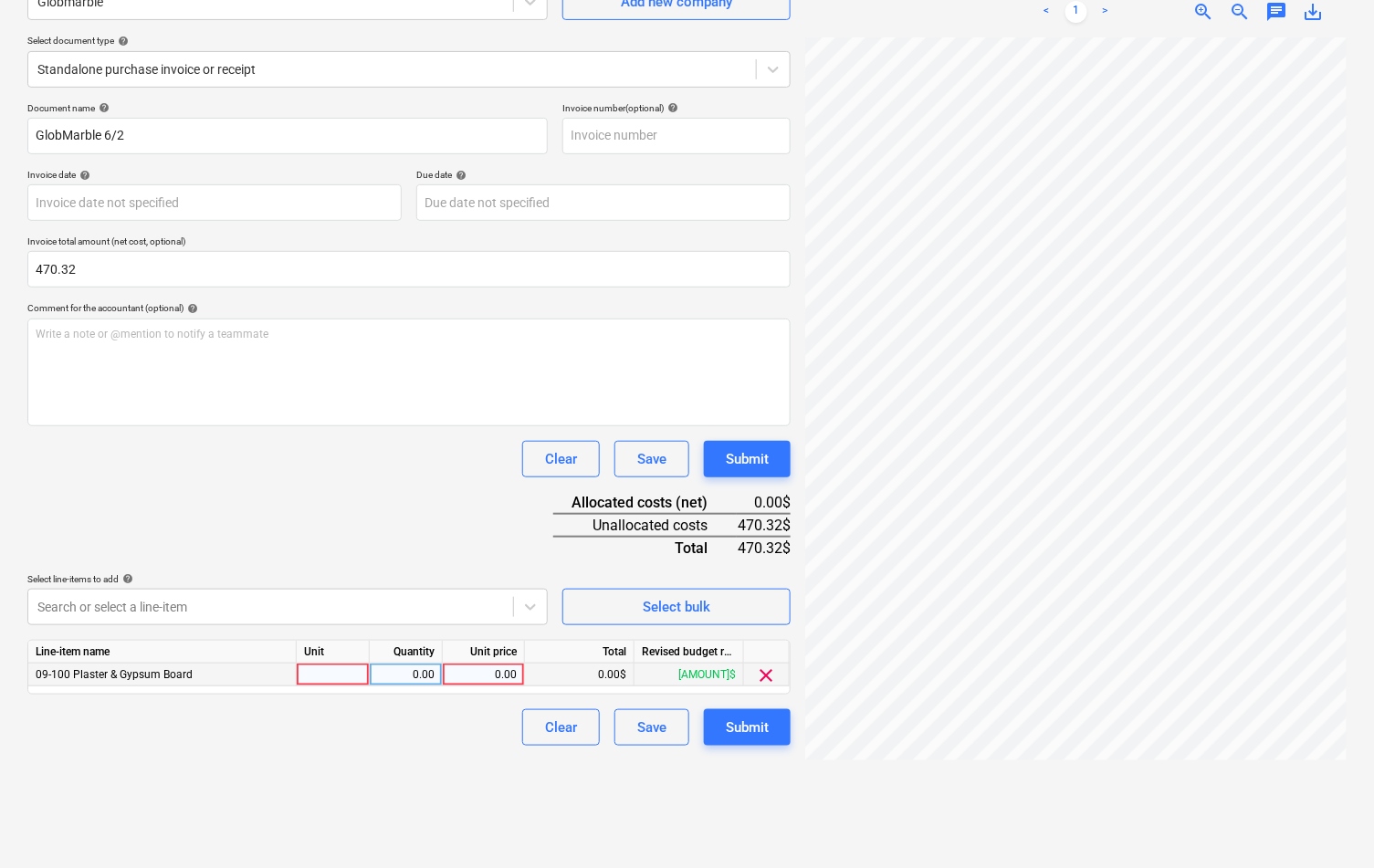 click on "0.00" at bounding box center (483, 675) 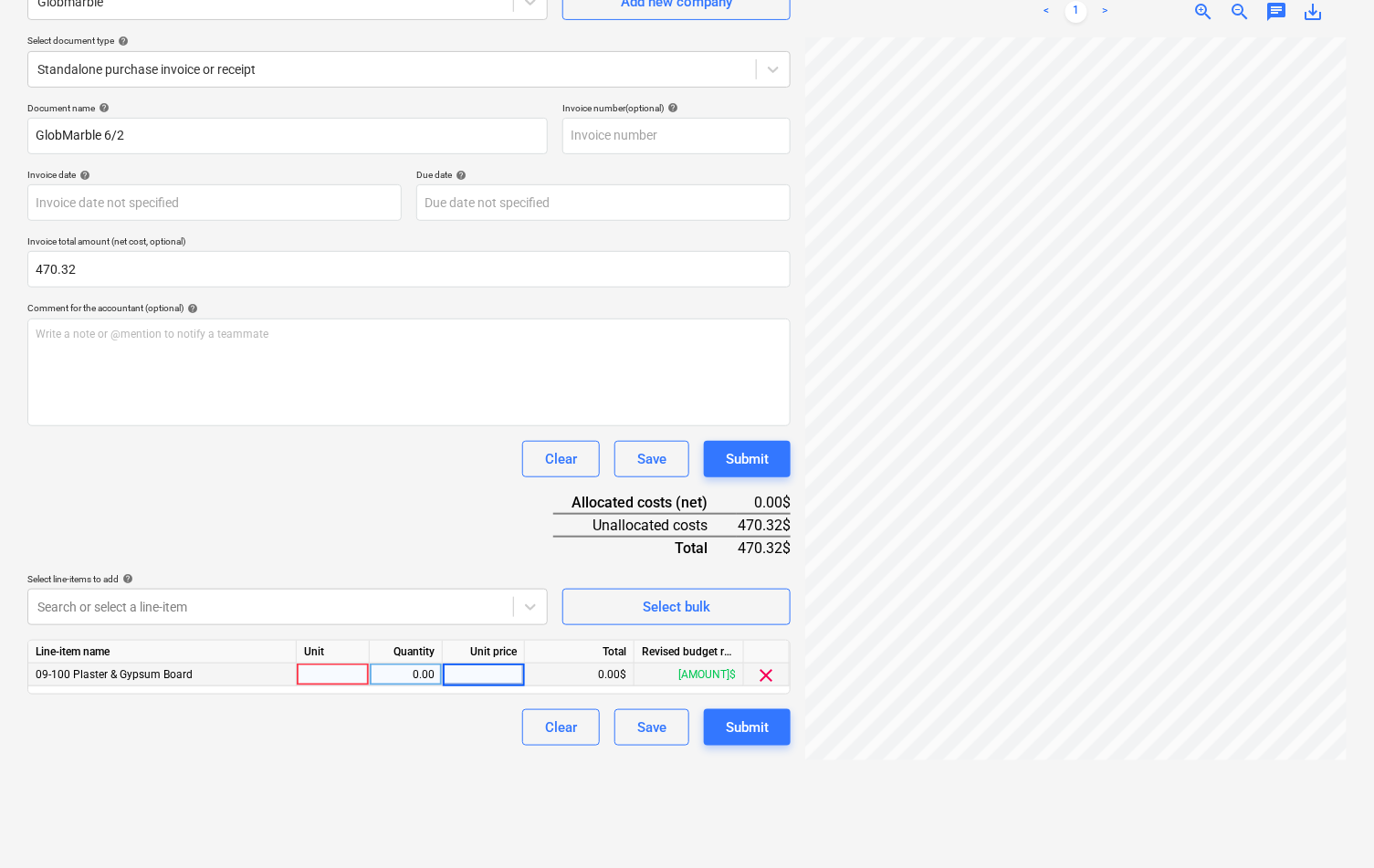 type on "470.32" 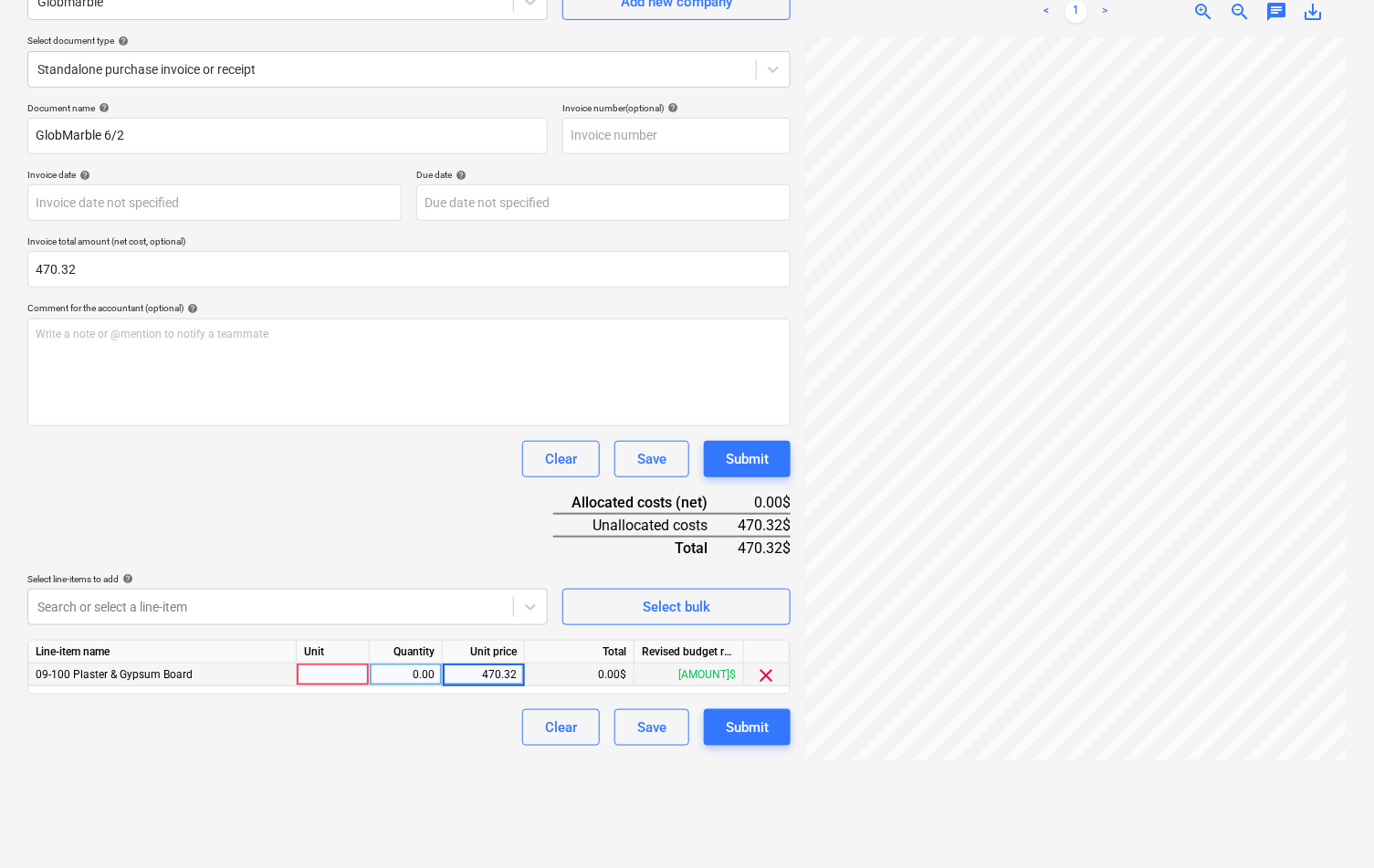 click on "Document name help GlobMarble 6/2 Invoice number  (optional) help Invoice date help Press the down arrow key to interact with the calendar and
select a date. Press the question mark key to get the keyboard shortcuts for changing dates. Due date help Press the down arrow key to interact with the calendar and
select a date. Press the question mark key to get the keyboard shortcuts for changing dates. Invoice total amount (net cost, optional) 470.32 Comment for the accountant (optional) help Write a note or @mention to notify a teammate ﻿ Clear Save Submit Allocated costs (net) 0.00$ Unallocated costs 470.32$ Total 470.32$ Select line-items to add help Search or select a line-item Select bulk Line-item name" at bounding box center (409, 424) 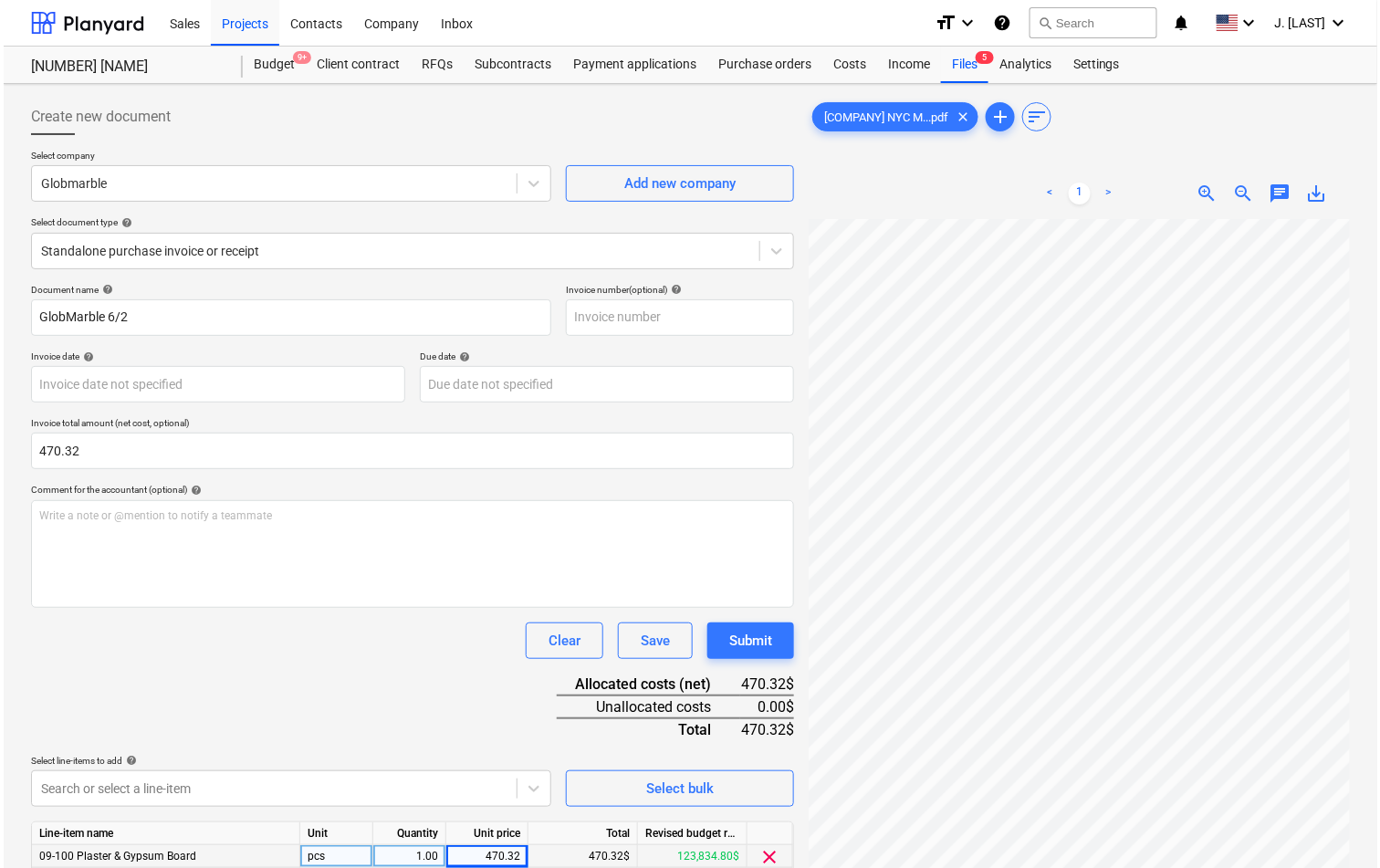 scroll, scrollTop: 182, scrollLeft: 0, axis: vertical 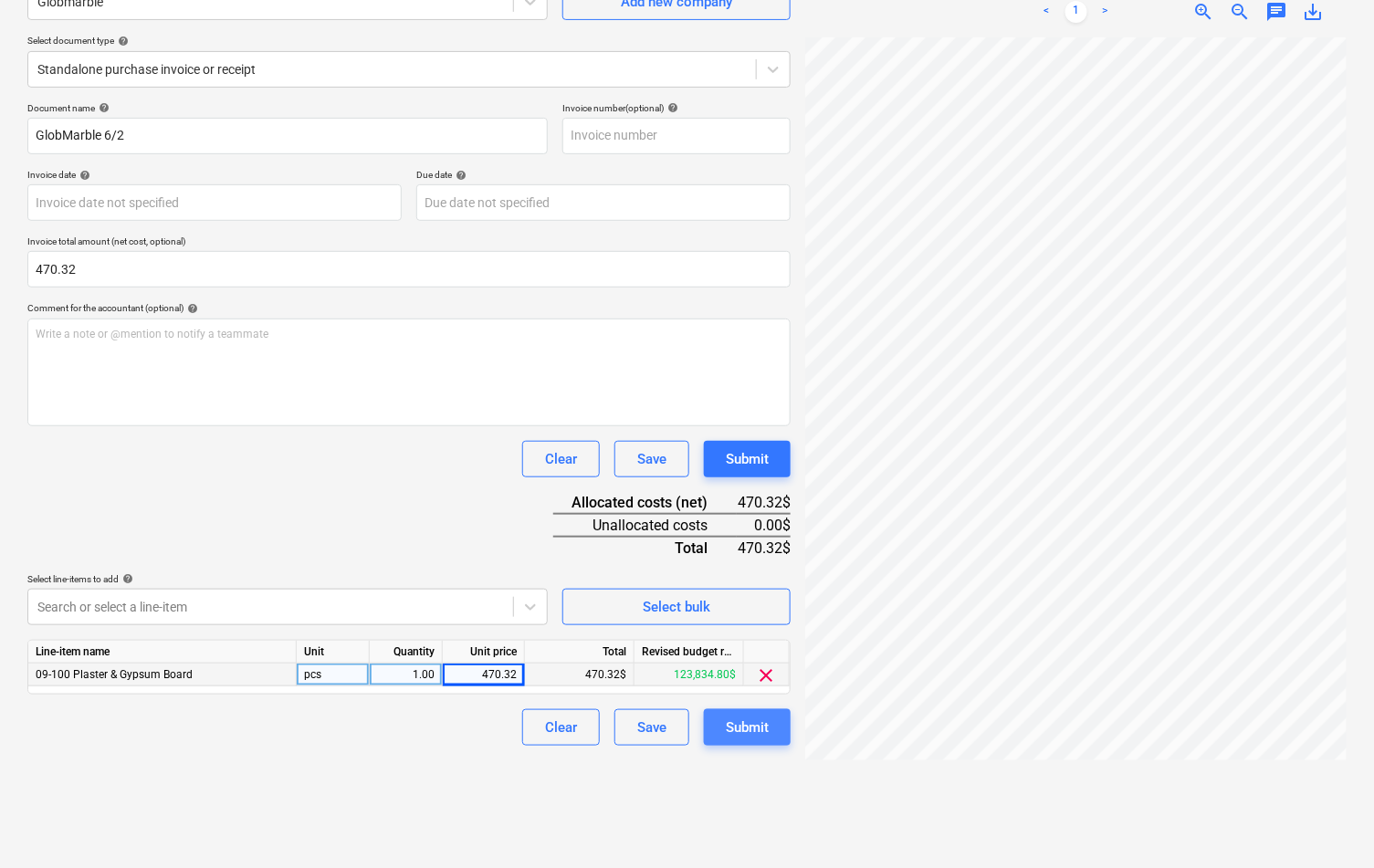 click on "Submit" at bounding box center (747, 727) 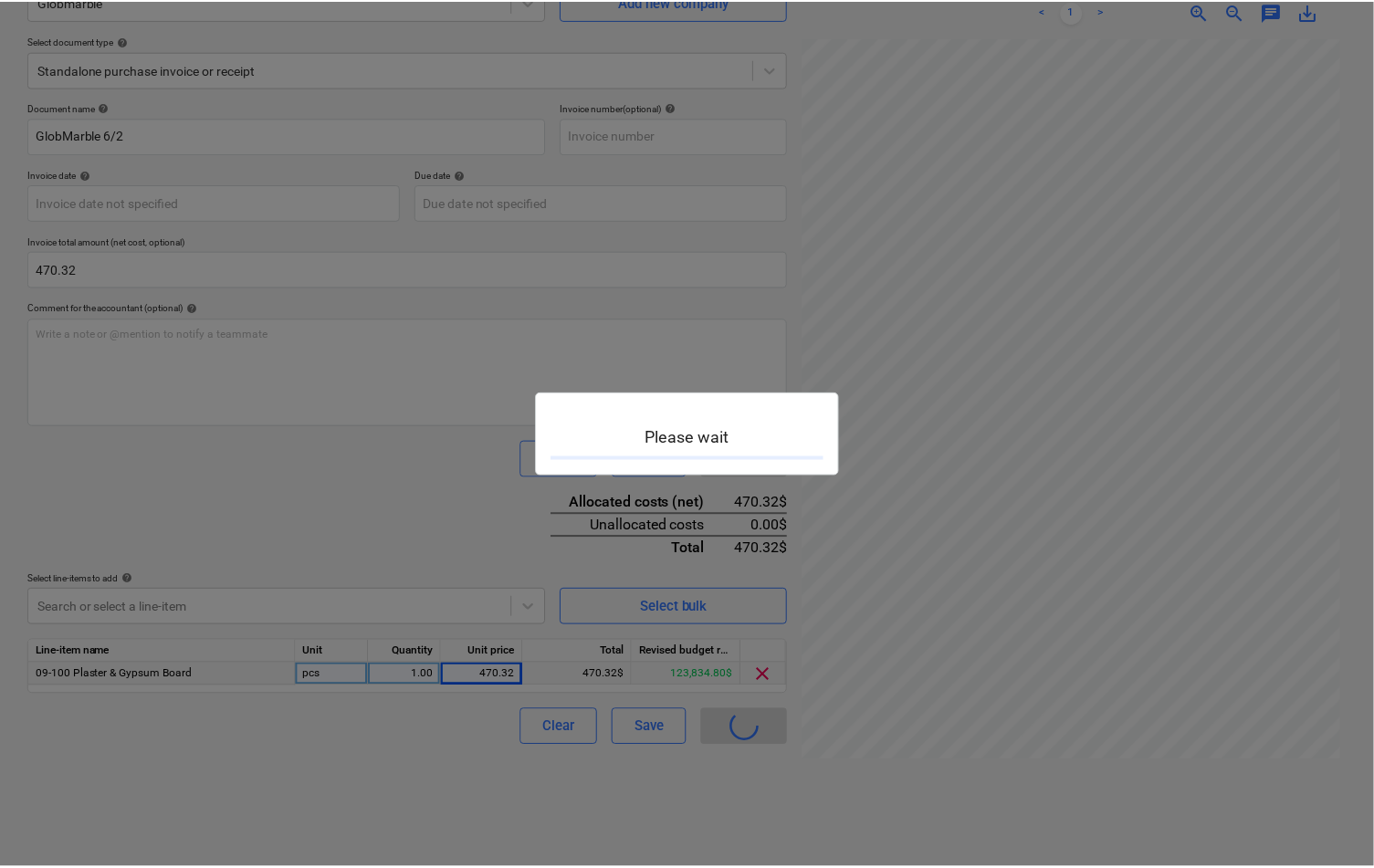 scroll, scrollTop: 0, scrollLeft: 0, axis: both 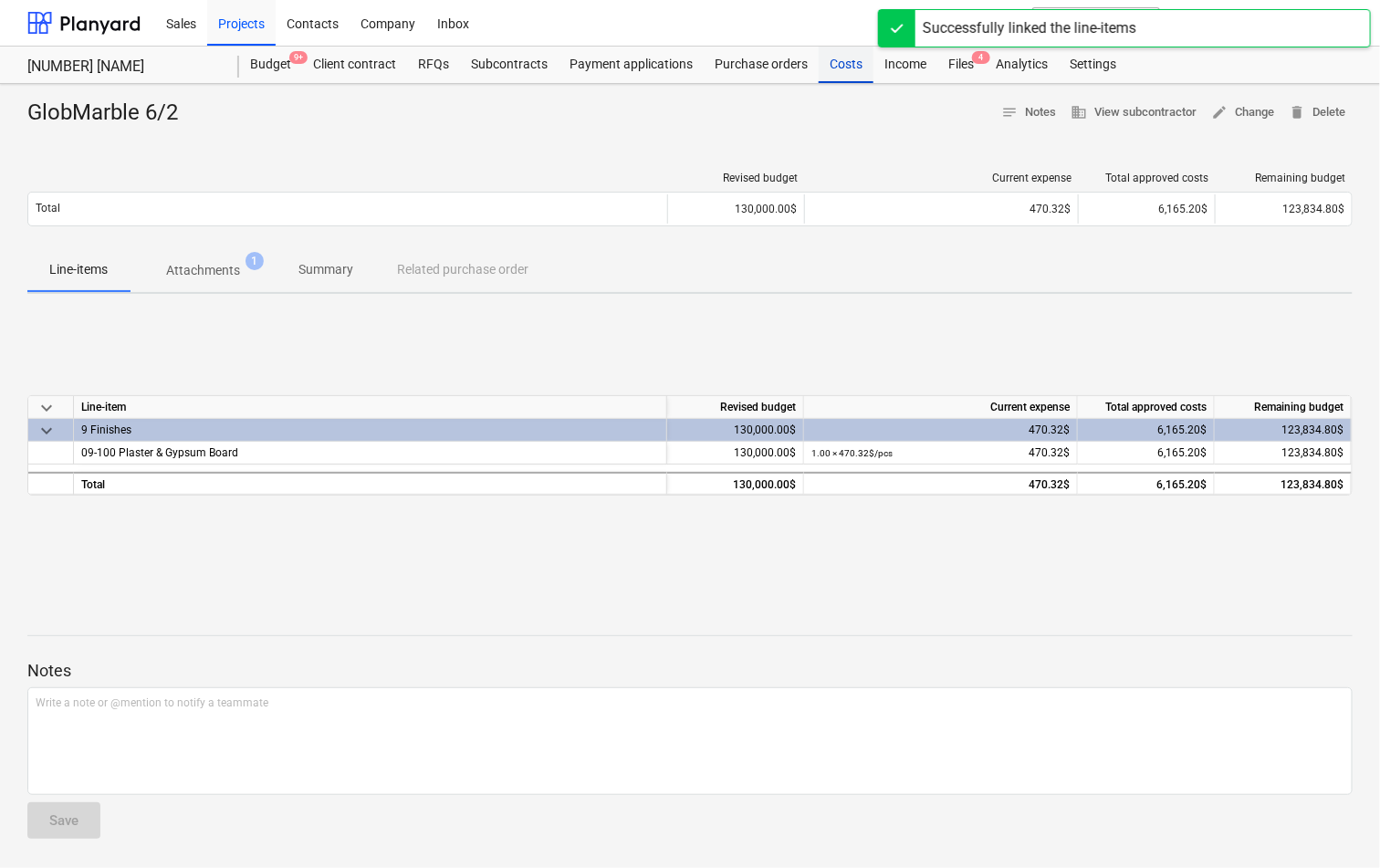 click on "Costs" at bounding box center (846, 65) 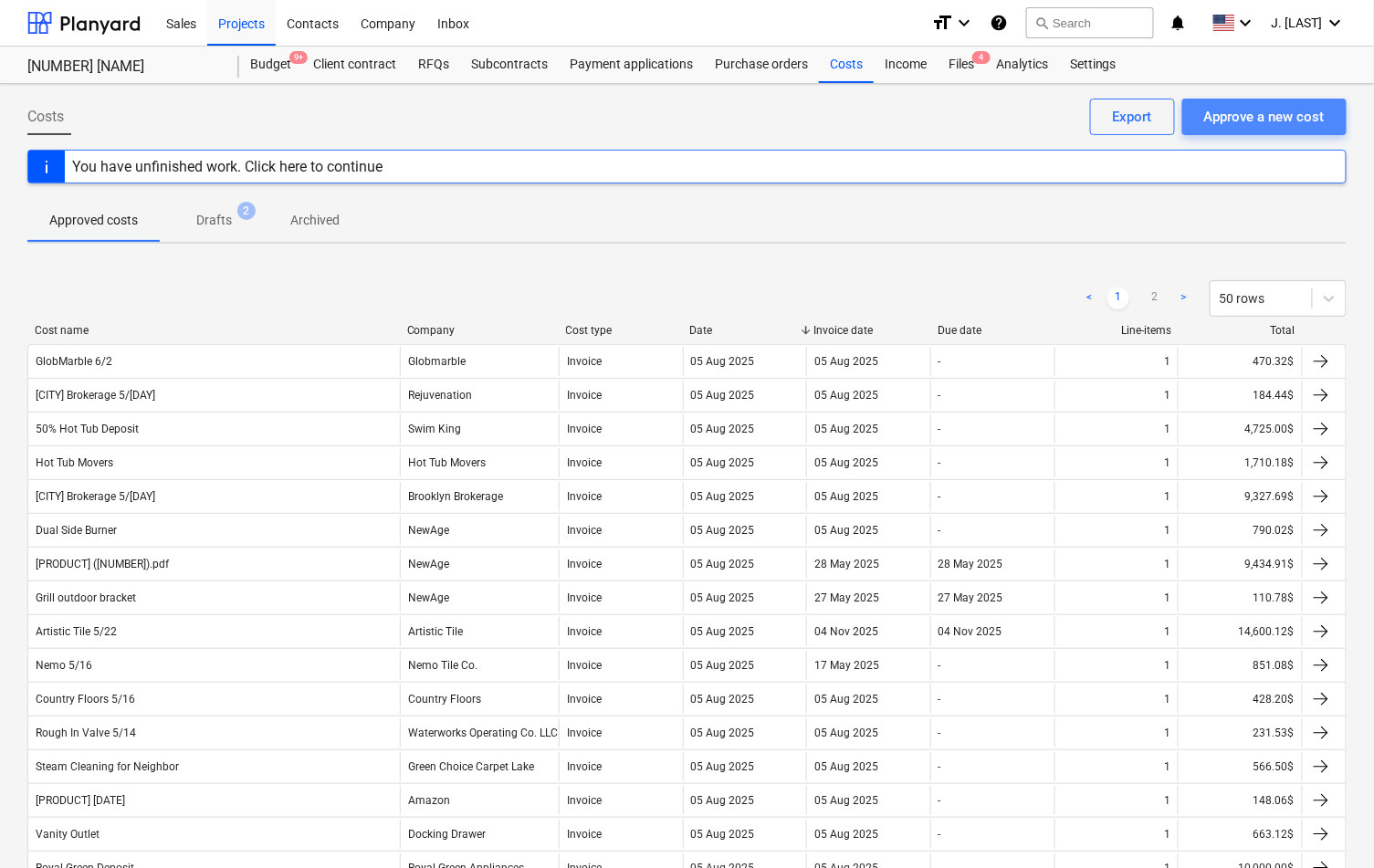 click on "Approve a new cost" at bounding box center [1264, 117] 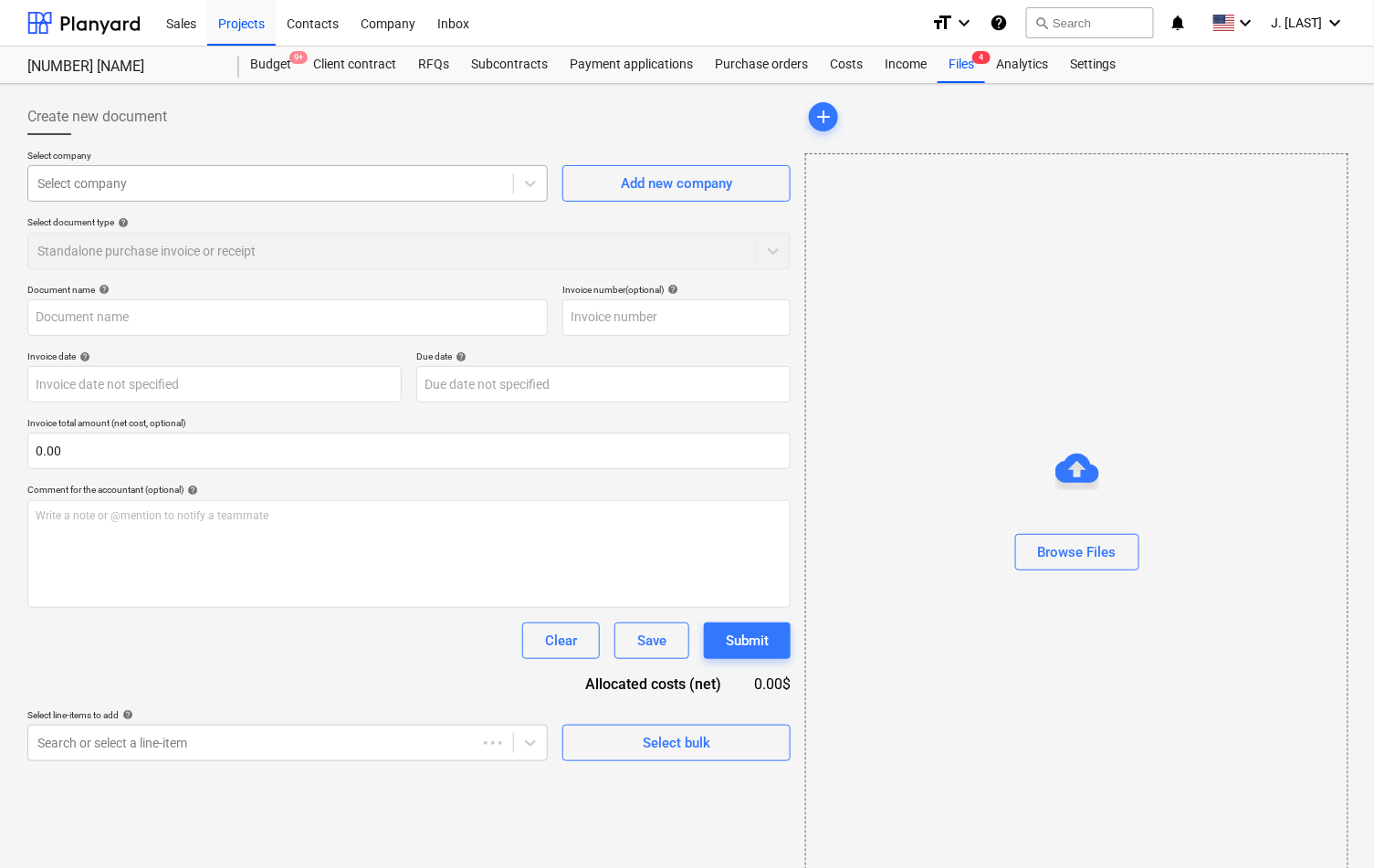 click at bounding box center [270, 183] 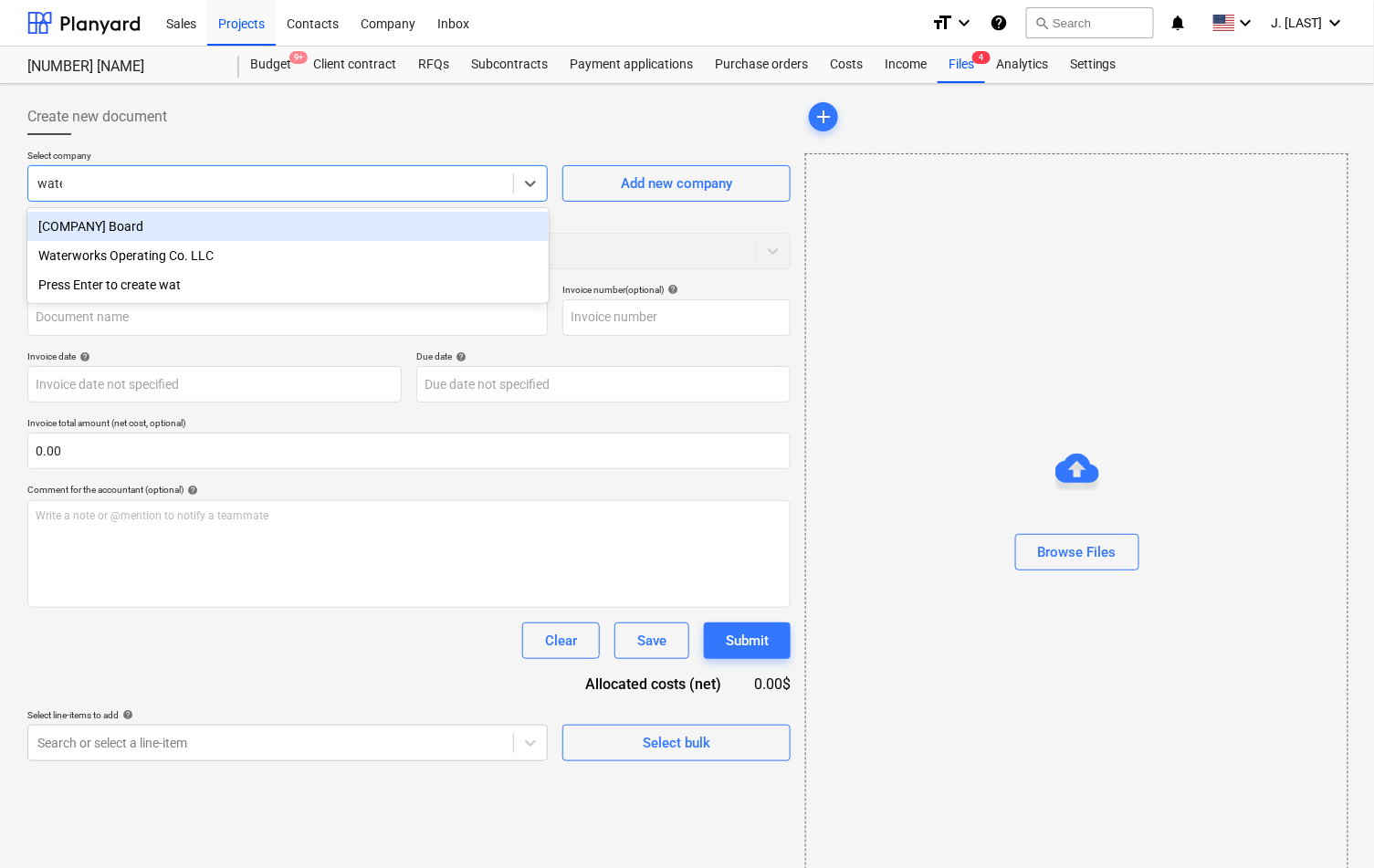 type on "water" 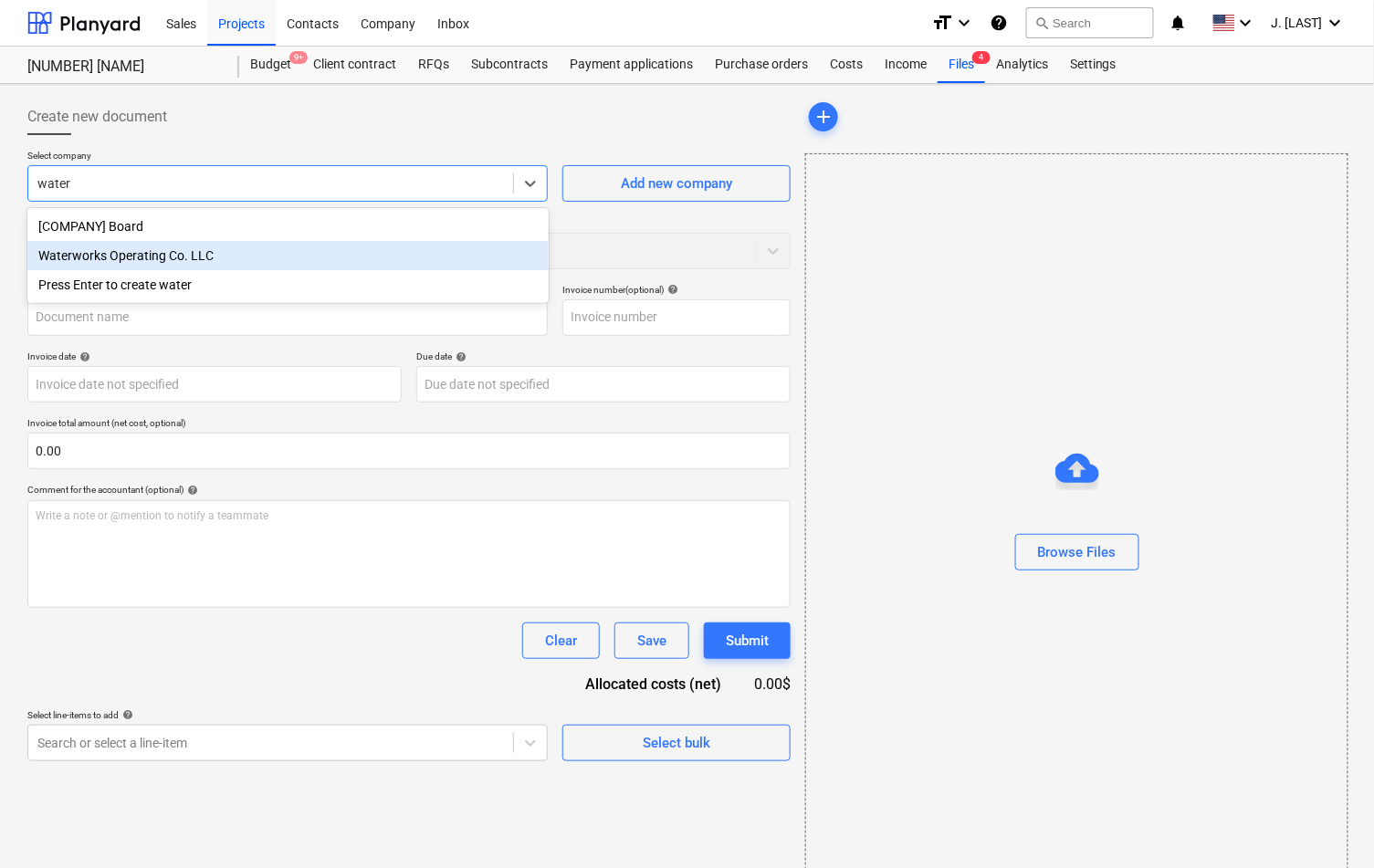 click on "Waterworks Operating Co. LLC" at bounding box center [288, 256] 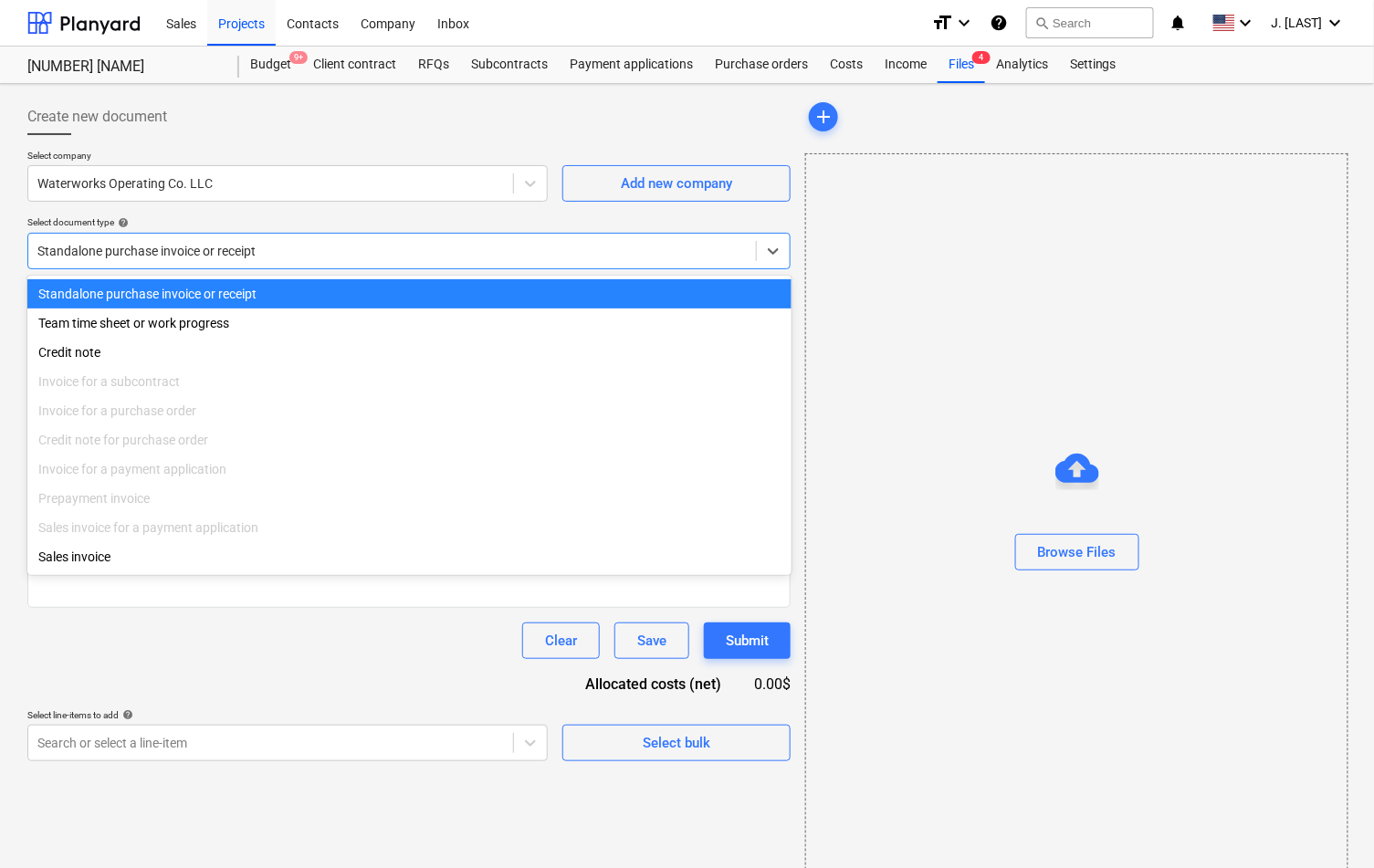 click at bounding box center [392, 251] 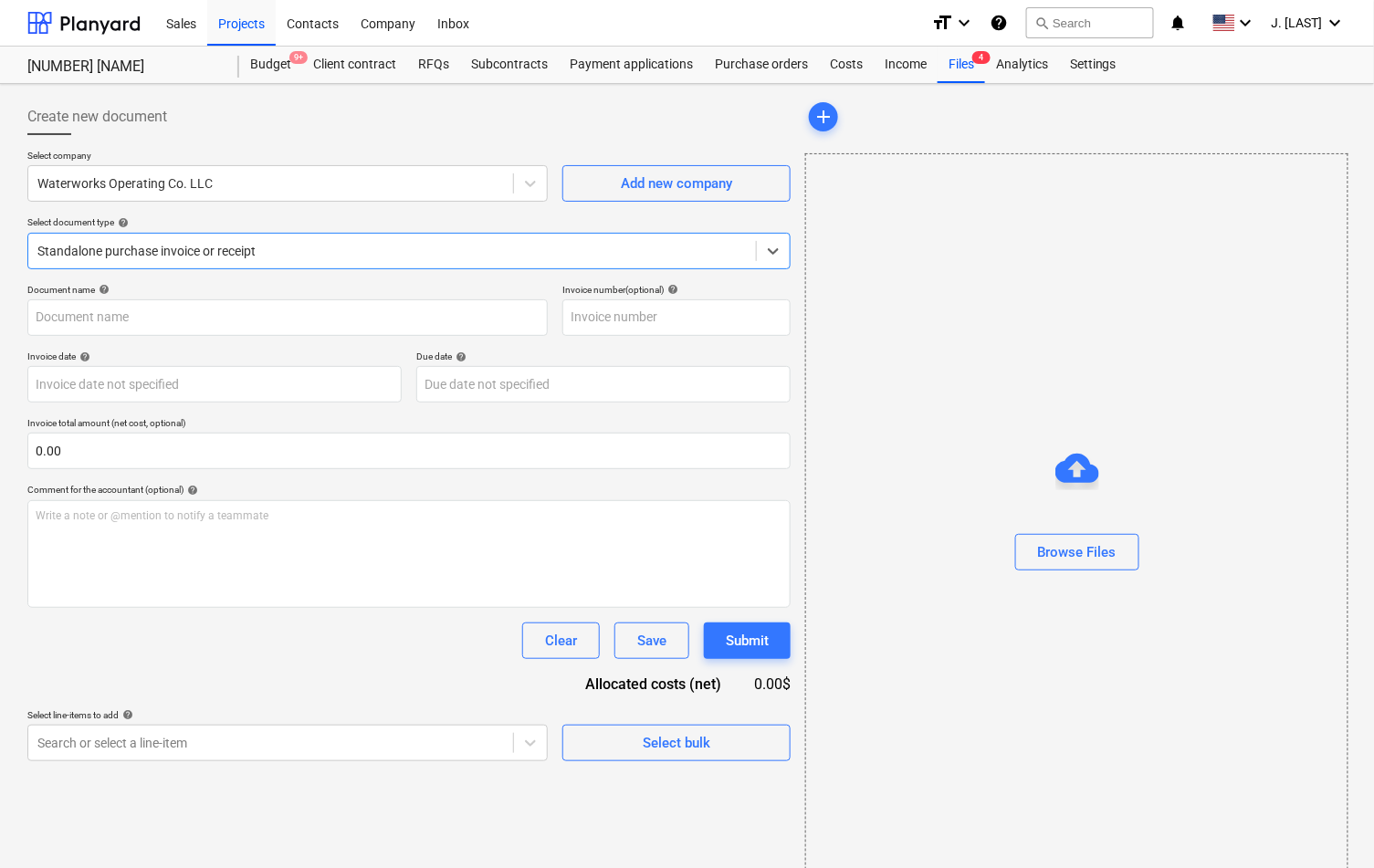 click at bounding box center (392, 251) 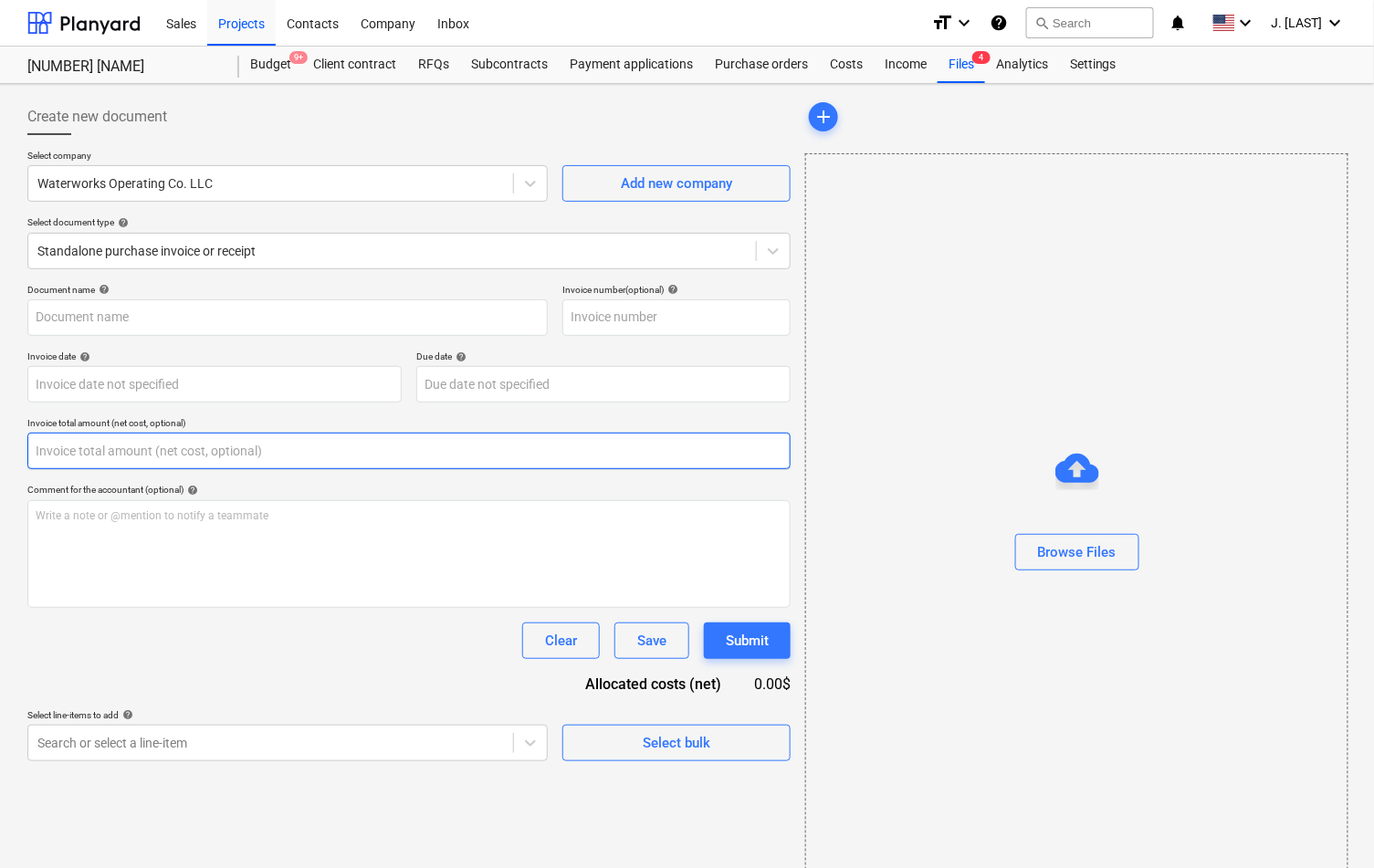 click at bounding box center (409, 451) 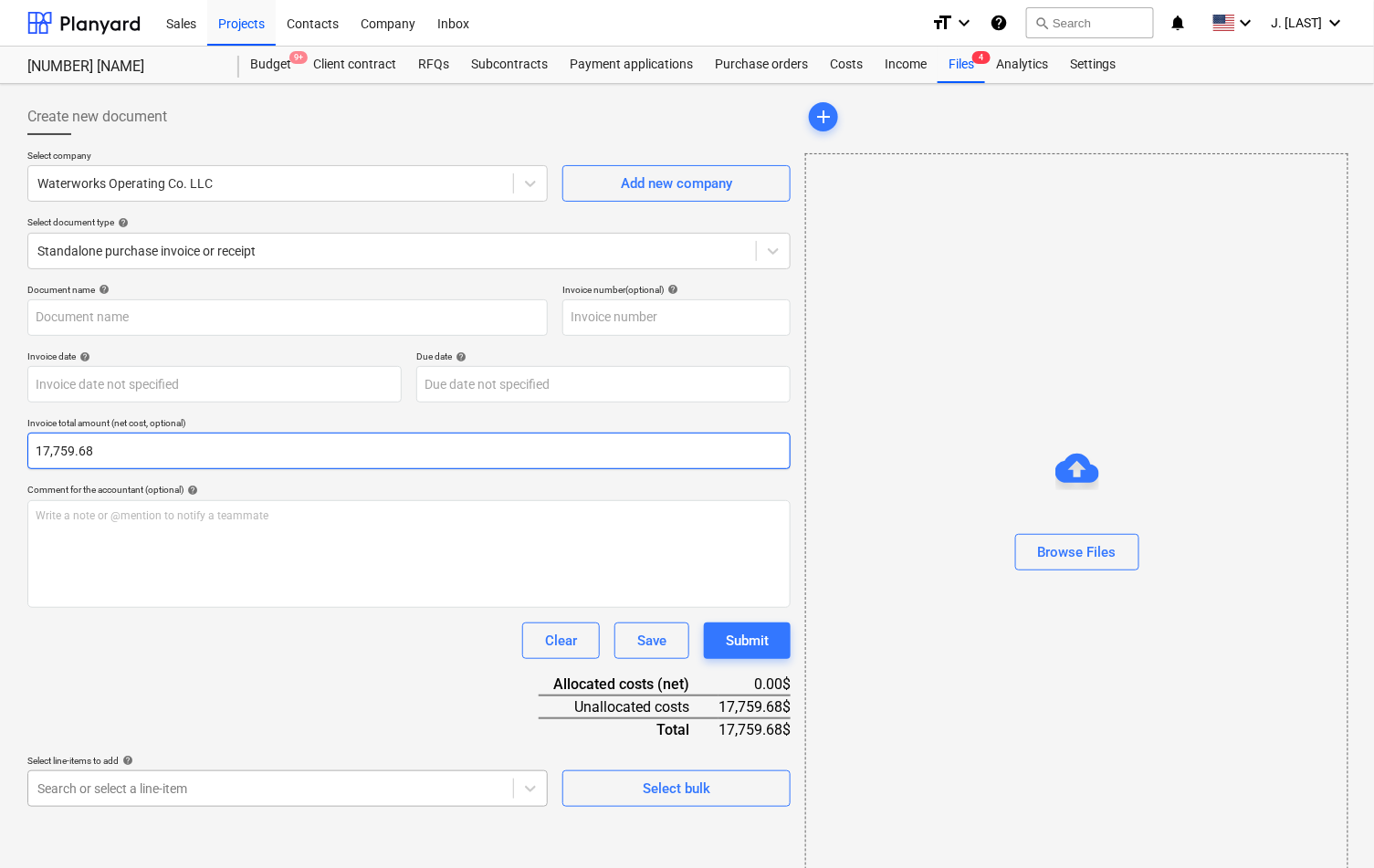 type on "17,759.68" 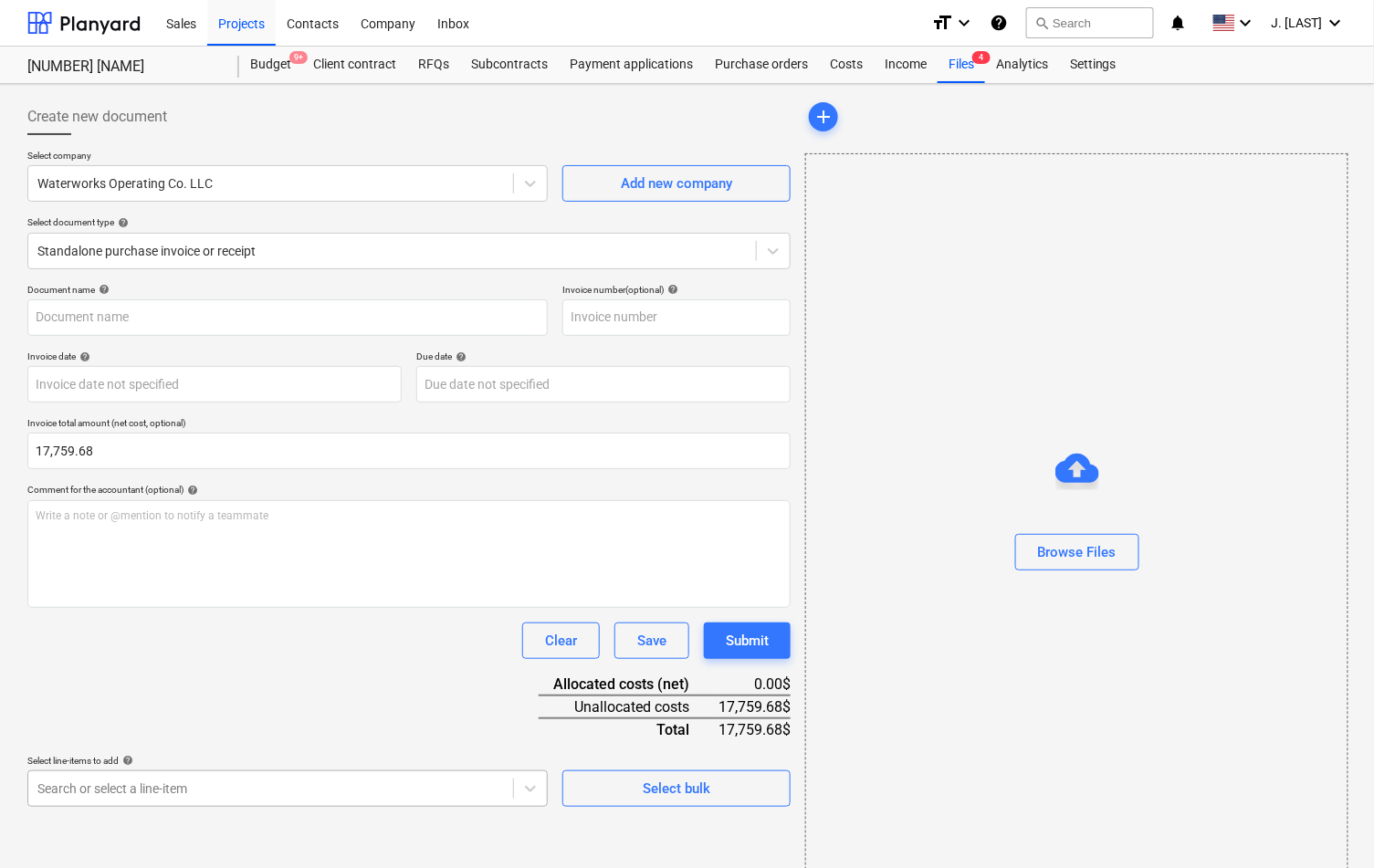 click on "Sales Projects Contacts Company Inbox format_size keyboard_arrow_down help search Search notifications 0 keyboard_arrow_down [INITIALS]. [INITIALS] [NUMBER] [STREET] [NUMBER] [STREET] Budget 9+ Client contract RFQs Subcontracts Payment applications Purchase orders Costs Income Files 4 Analytics Settings Create new document Select company [COMPANY]   Add new company Select document type help Standalone purchase invoice or receipt Document name help Invoice number  (optional) help Invoice date help Press the down arrow key to interact with the calendar and
select a date. Press the question mark key to get the keyboard shortcuts for changing dates. Due date help Press the down arrow key to interact with the calendar and
select a date. Press the question mark key to get the keyboard shortcuts for changing dates. Invoice total amount (net cost, optional) [PRICE] Comment for the accountant (optional) help Write a note or @mention to notify a teammate ﻿ Clear Save Submit Allocated costs (net)" at bounding box center [687, 434] 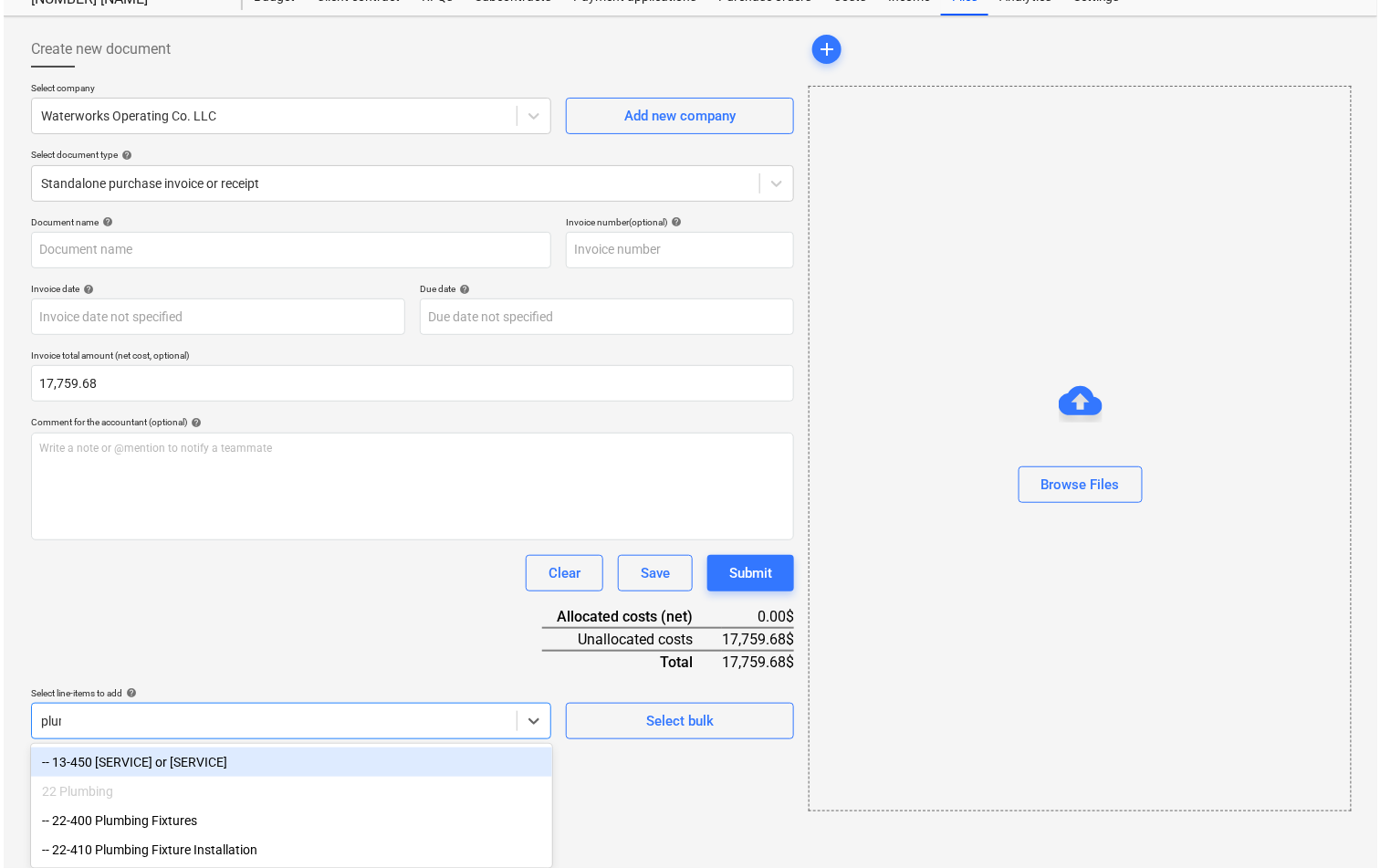 scroll, scrollTop: 39, scrollLeft: 0, axis: vertical 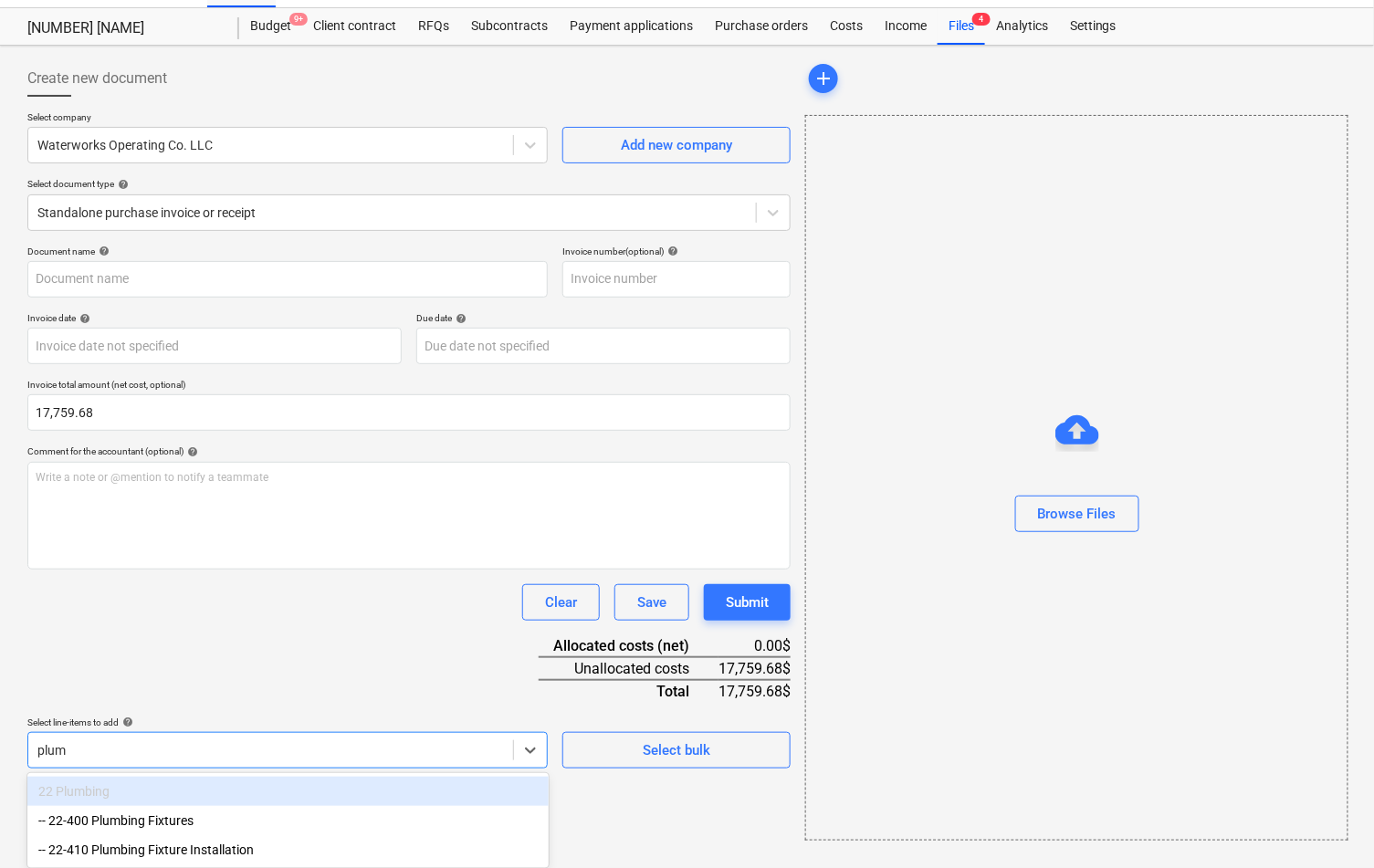 type on "plumb" 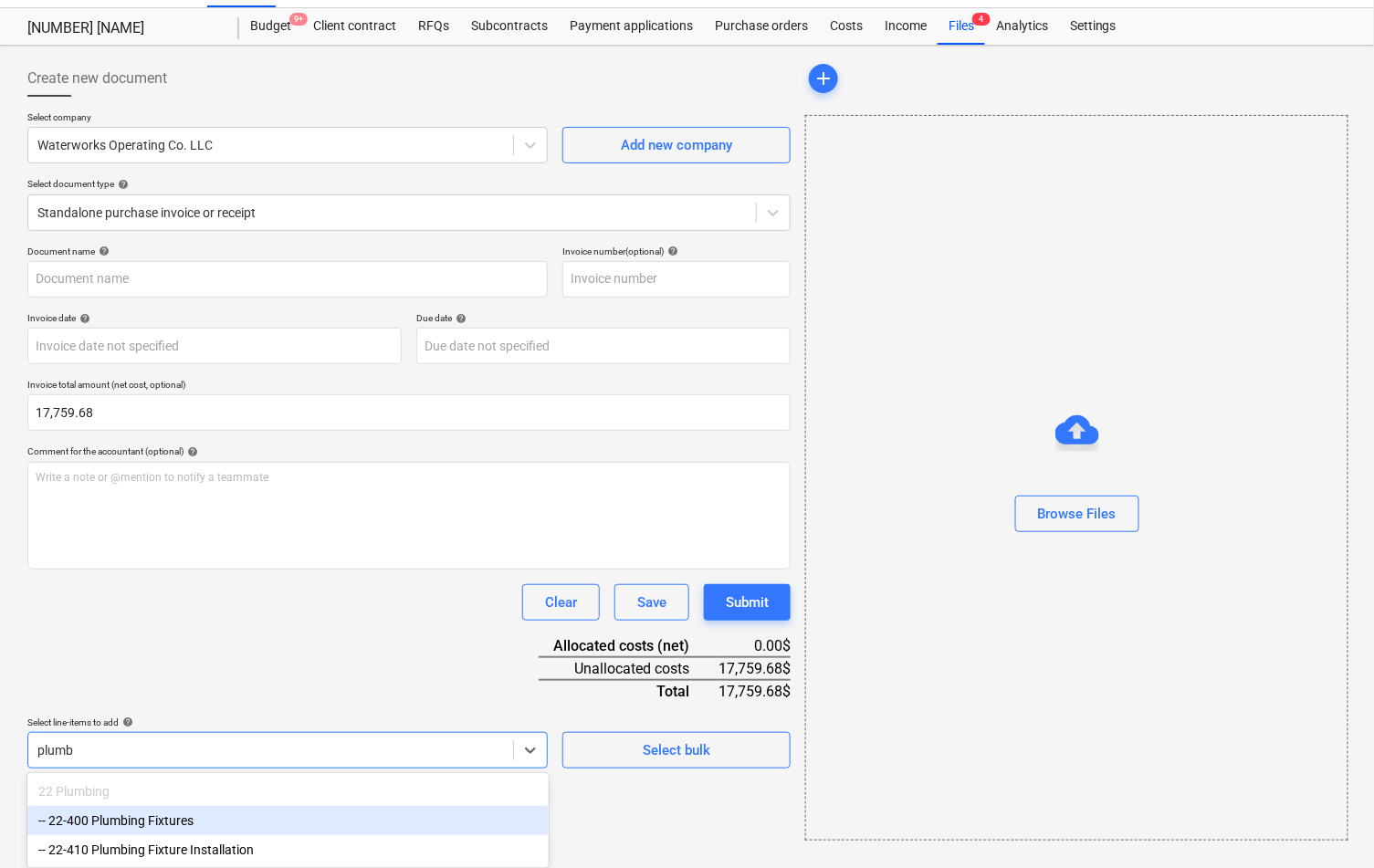 click on "--  22-400 Plumbing Fixtures" at bounding box center [288, 821] 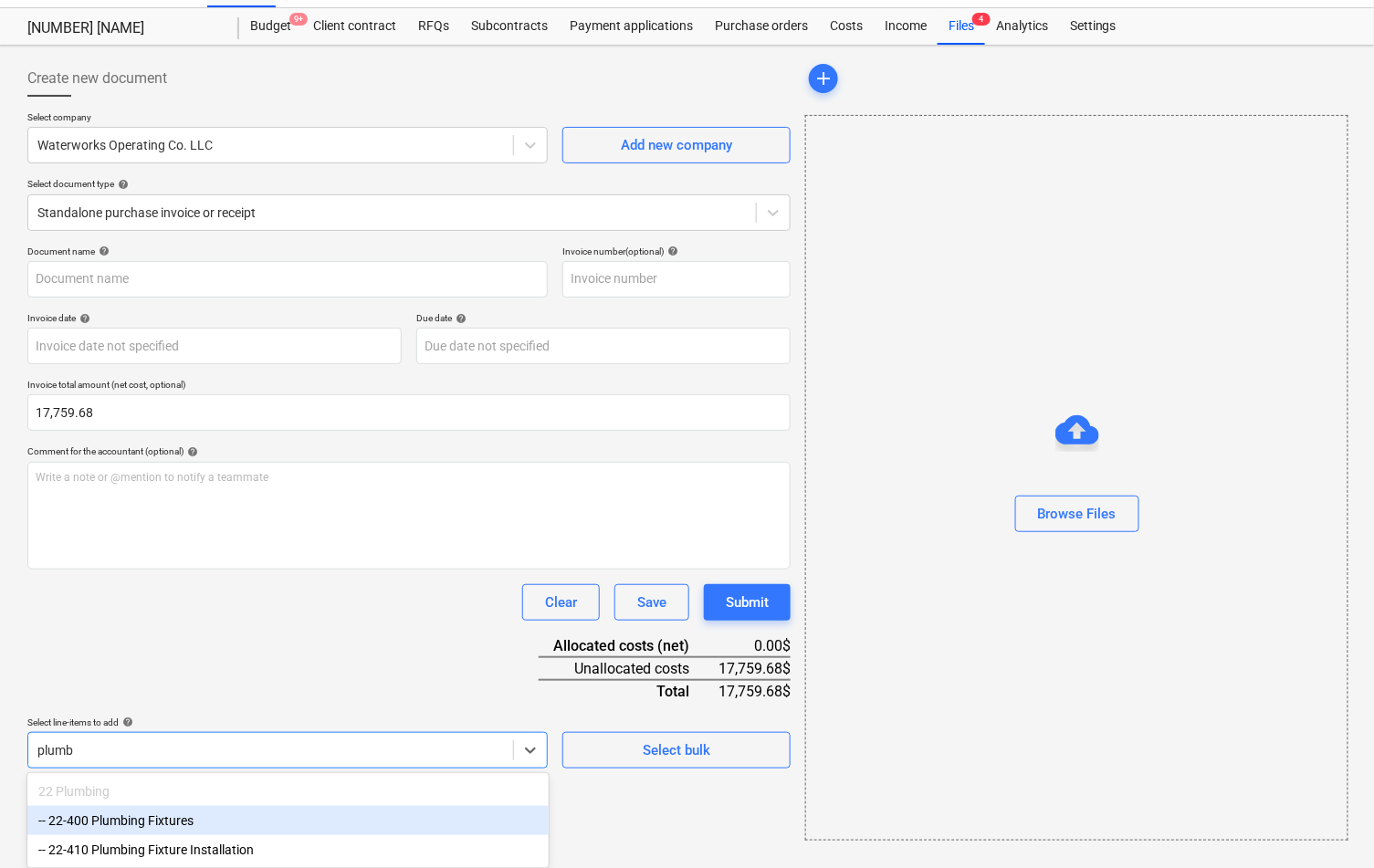 type 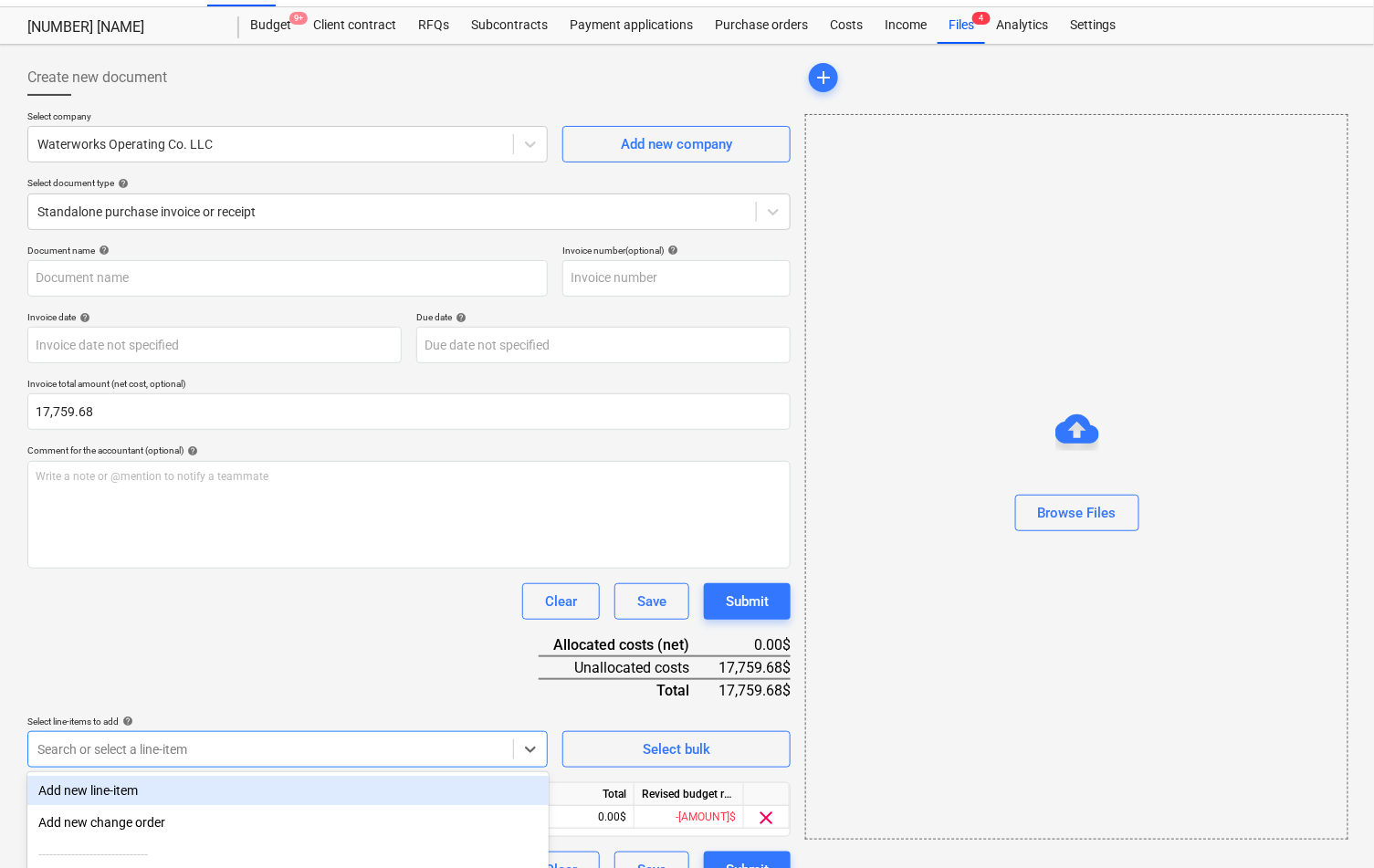 click on "Document name help Invoice number  (optional) help Invoice date help Press the down arrow key to interact with the calendar and
select a date. Press the question mark key to get the keyboard shortcuts for changing dates. Due date help Press the down arrow key to interact with the calendar and
select a date. Press the question mark key to get the keyboard shortcuts for changing dates. Invoice total amount (net cost, optional) 17,759.68 Comment for the accountant (optional) help Write a note or @mention to notify a teammate ﻿ Clear Save Submit Allocated costs (net) 0.00$ Unallocated costs 17,759.68$ Total 17,759.68$ Select line-items to add help option --  22-400 Plumbing Fixtures, selected. option Add new line-item focused, 1 of 92. 92 results available. Use Up and Down to choose options, press Enter to select the currently focused option, press Escape to exit the menu, press Tab to select the option and exit the menu. Search or select a line-item Select bulk Line-item name Unit Quantity Unit price Total" at bounding box center [409, 566] 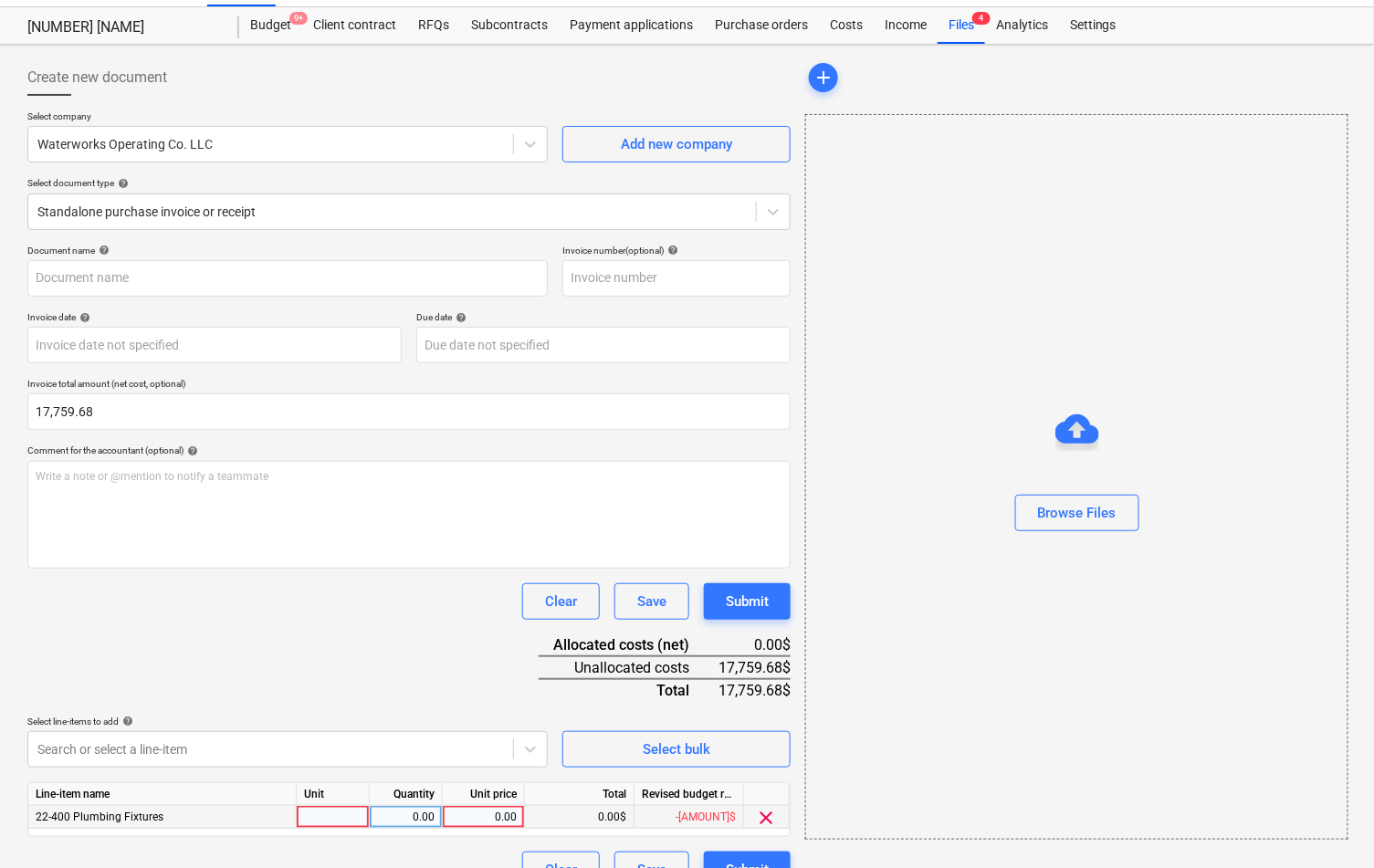 click on "0.00" at bounding box center [483, 817] 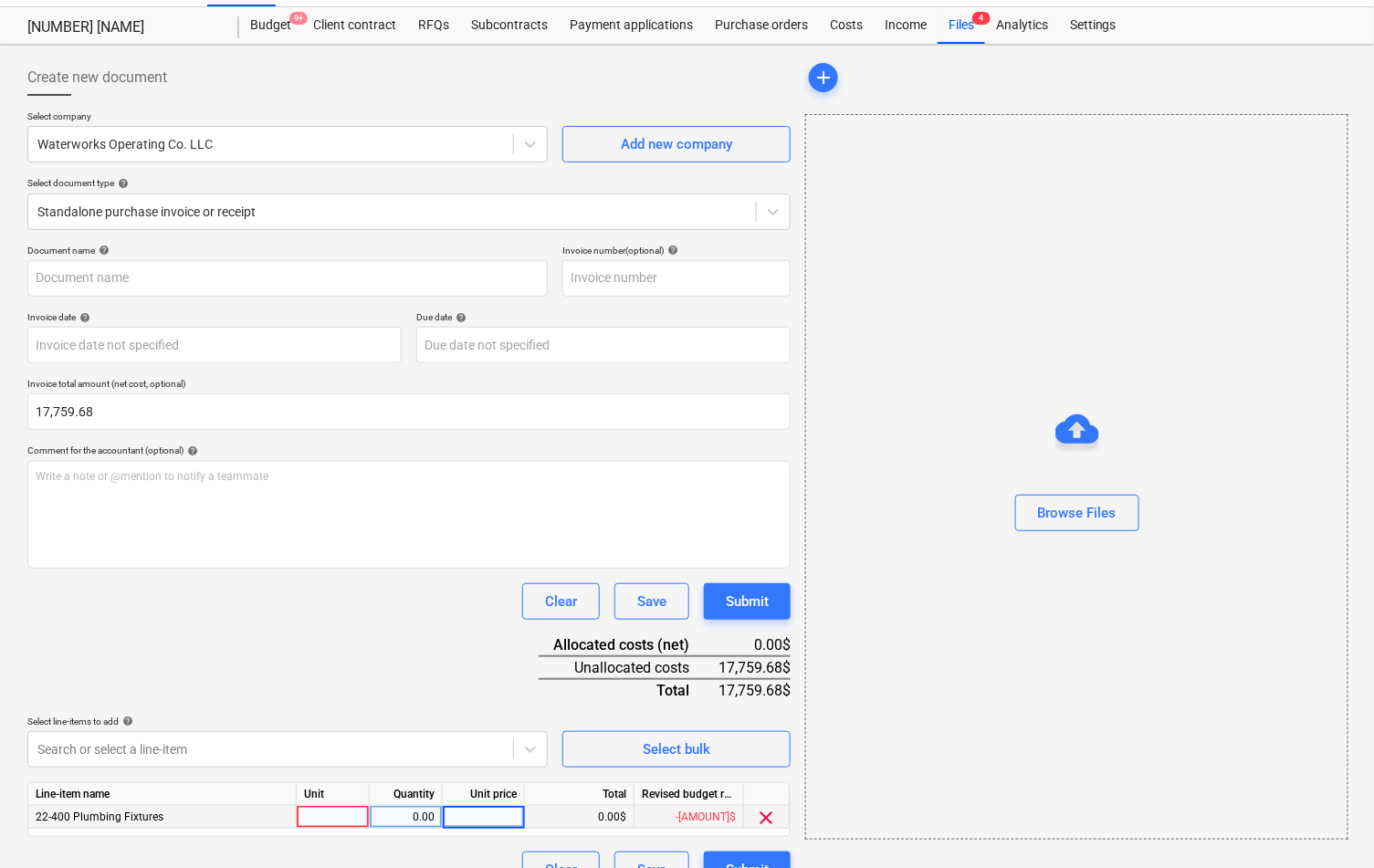 type on "17,759.68" 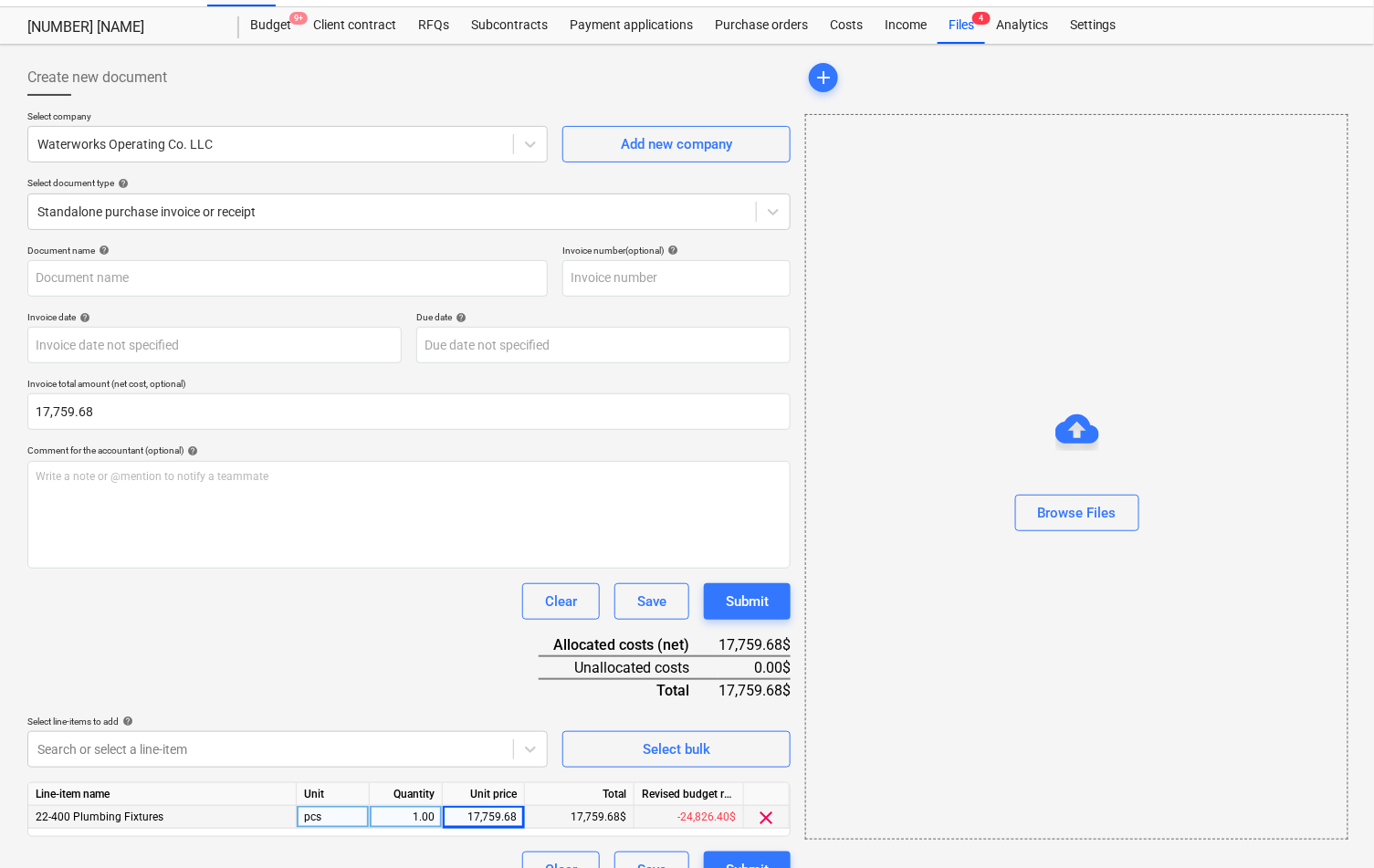 click on "Document name help Invoice number  (optional) help Invoice date help Press the down arrow key to interact with the calendar and
select a date. Press the question mark key to get the keyboard shortcuts for changing dates. Due date help Press the down arrow key to interact with the calendar and
select a date. Press the question mark key to get the keyboard shortcuts for changing dates. Invoice total amount (net cost, optional) [AMOUNT] Comment for the accountant (optional) help Write a note or @mention to notify a teammate ﻿ Clear Save Submit Allocated costs (net) [AMOUNT]$ Unallocated costs 0.00$ Total [AMOUNT]$ Select line-items to add help Search or select a line-item Select bulk Line-item name Unit Quantity Unit price Total Revised budget remaining 22-400 Plumbing Fixtures pcs 1.00 [AMOUNT] [AMOUNT]$ -24,826.40$ clear Clear Save Submit" at bounding box center [409, 566] 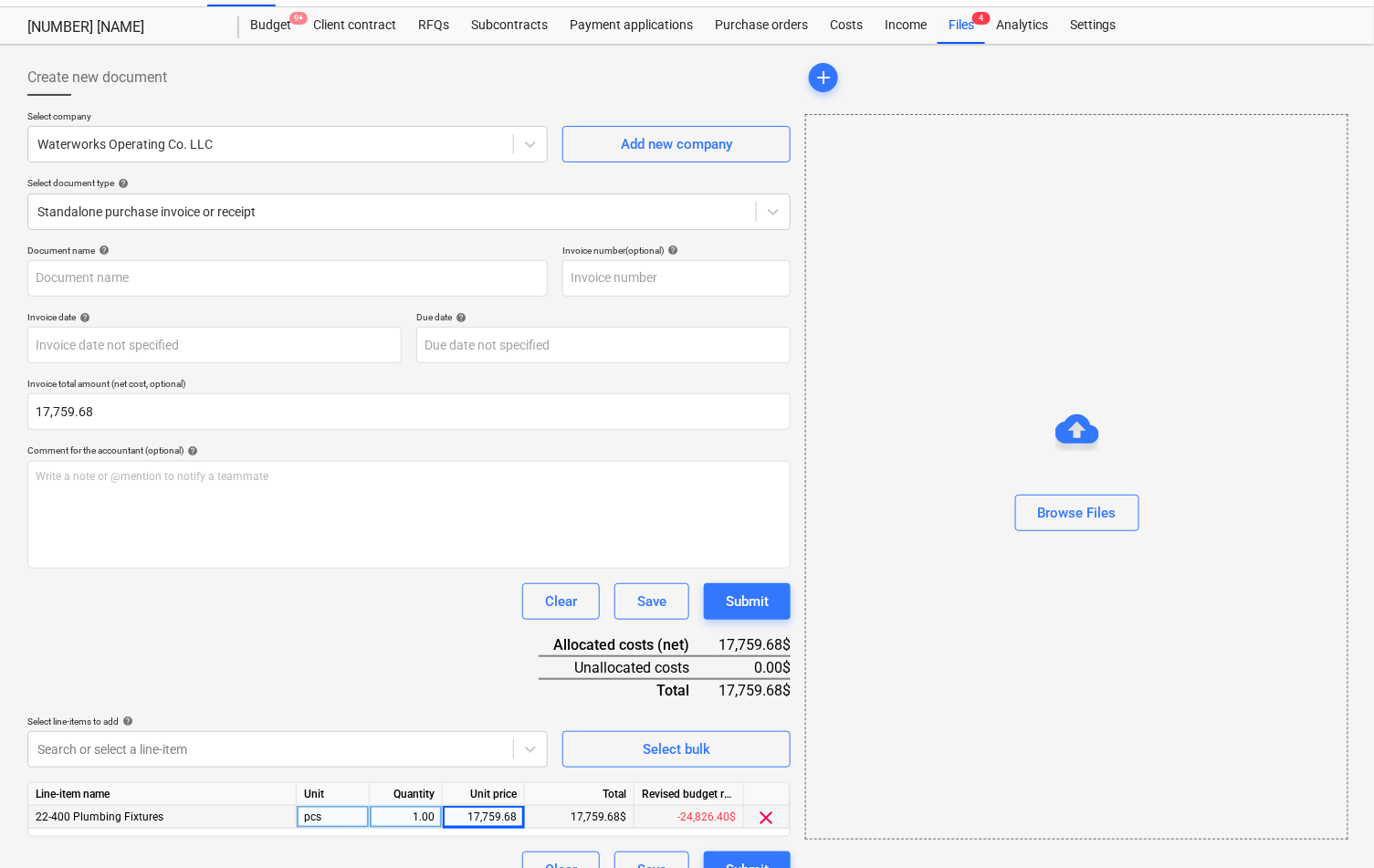 click on "Select line-items to add help" at bounding box center [288, 721] 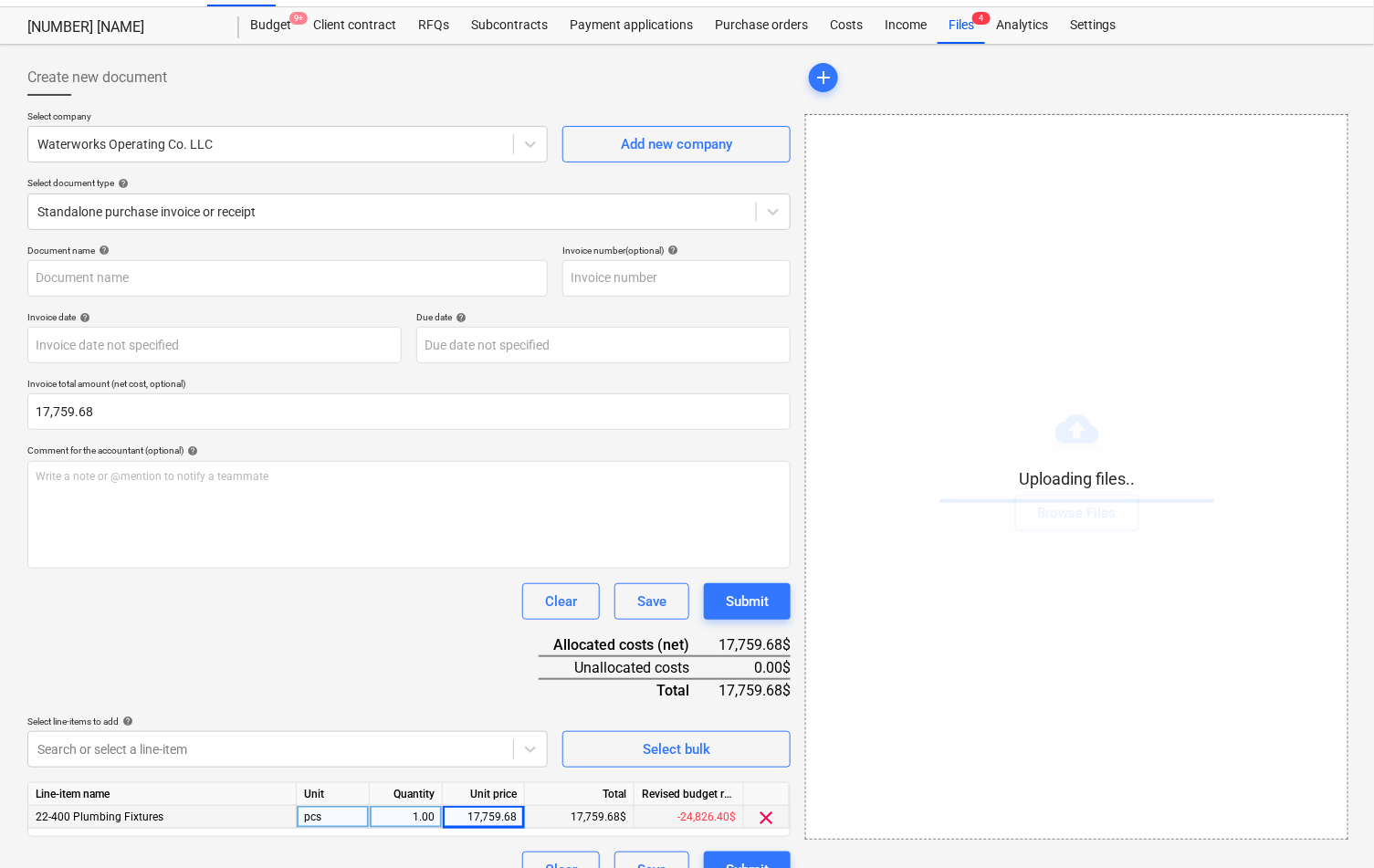 click on "add" at bounding box center (1075, 78) 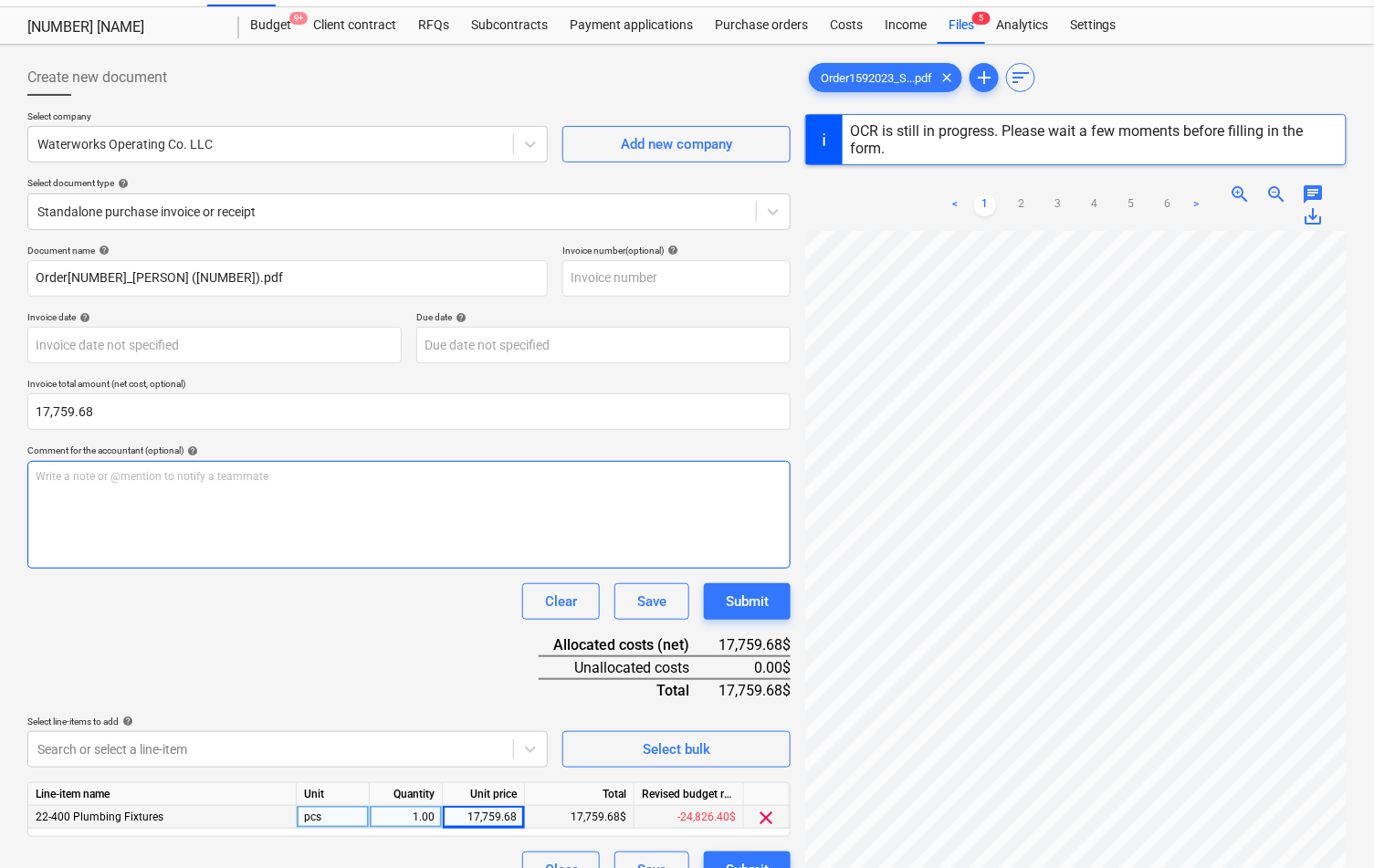 type on "1592023" 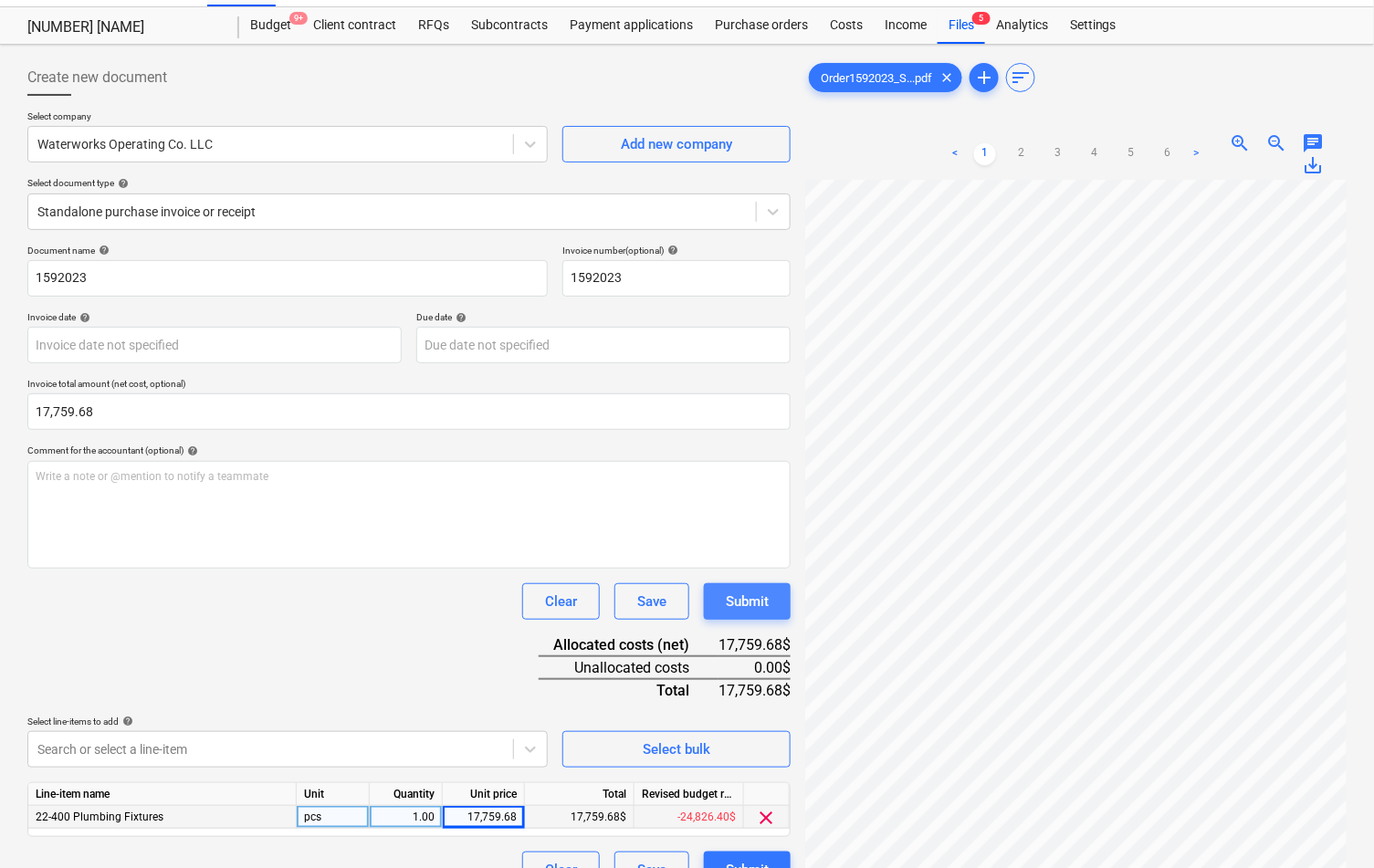 click on "Submit" at bounding box center [747, 601] 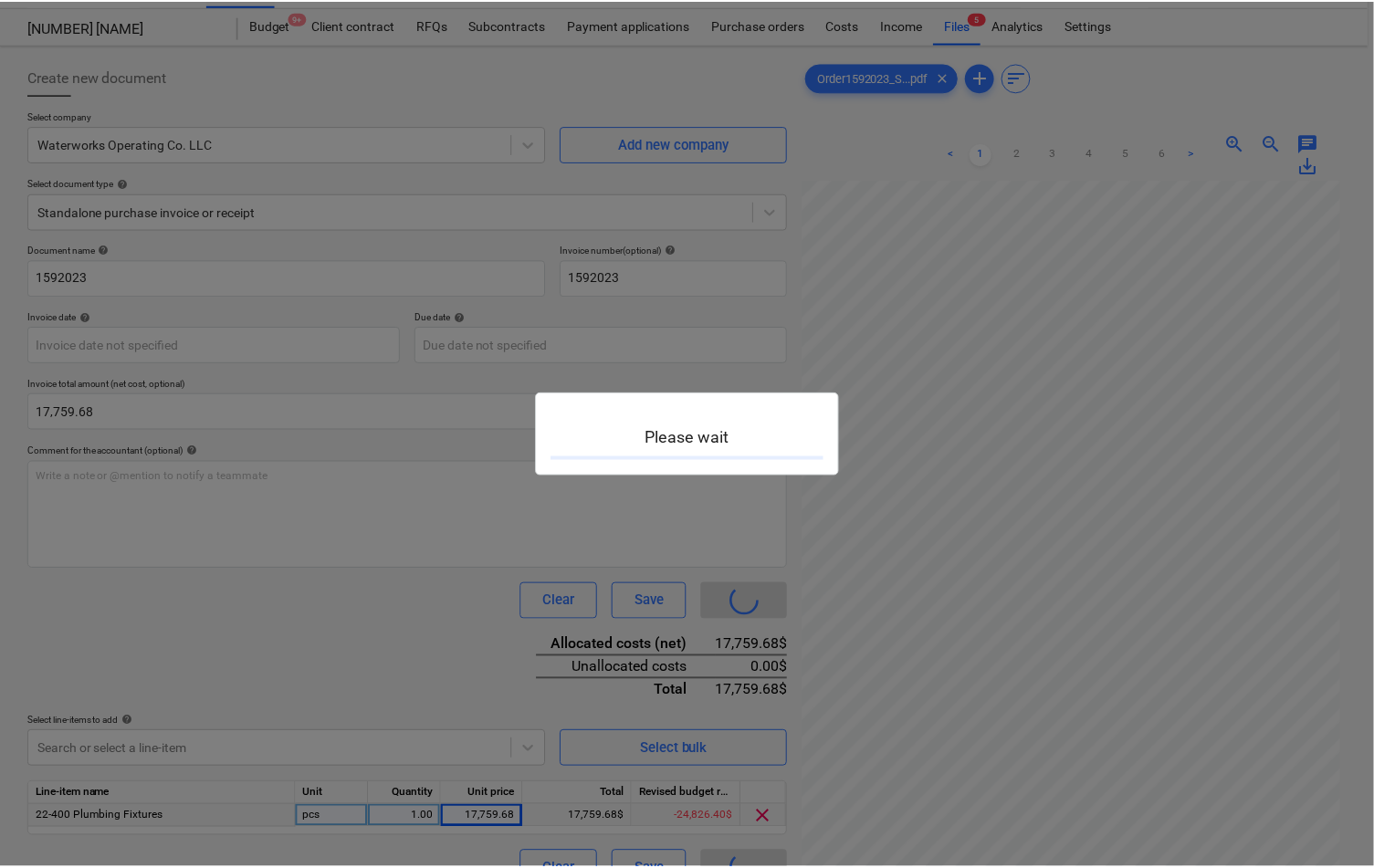 scroll, scrollTop: 0, scrollLeft: 0, axis: both 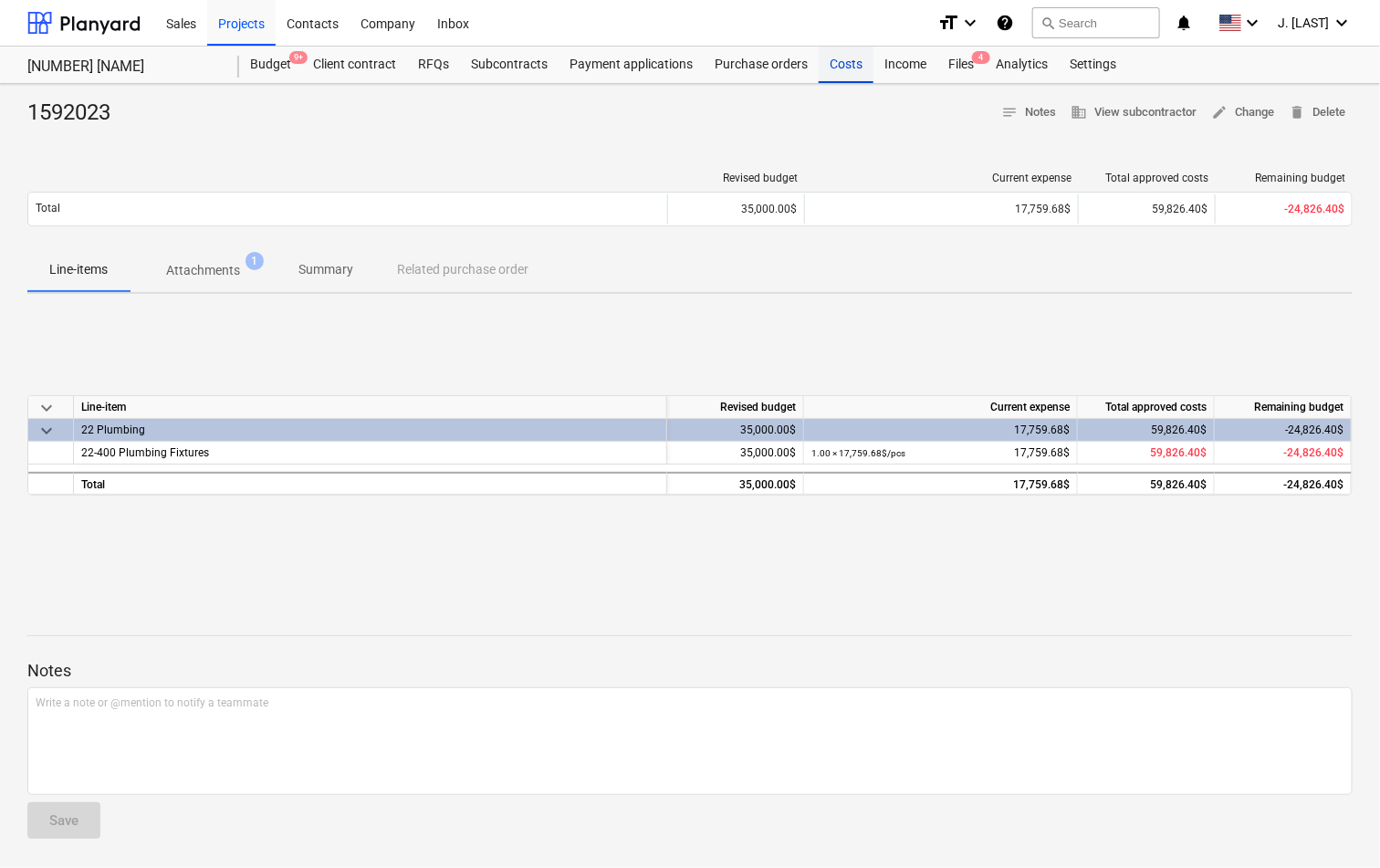 click on "Costs" at bounding box center [846, 65] 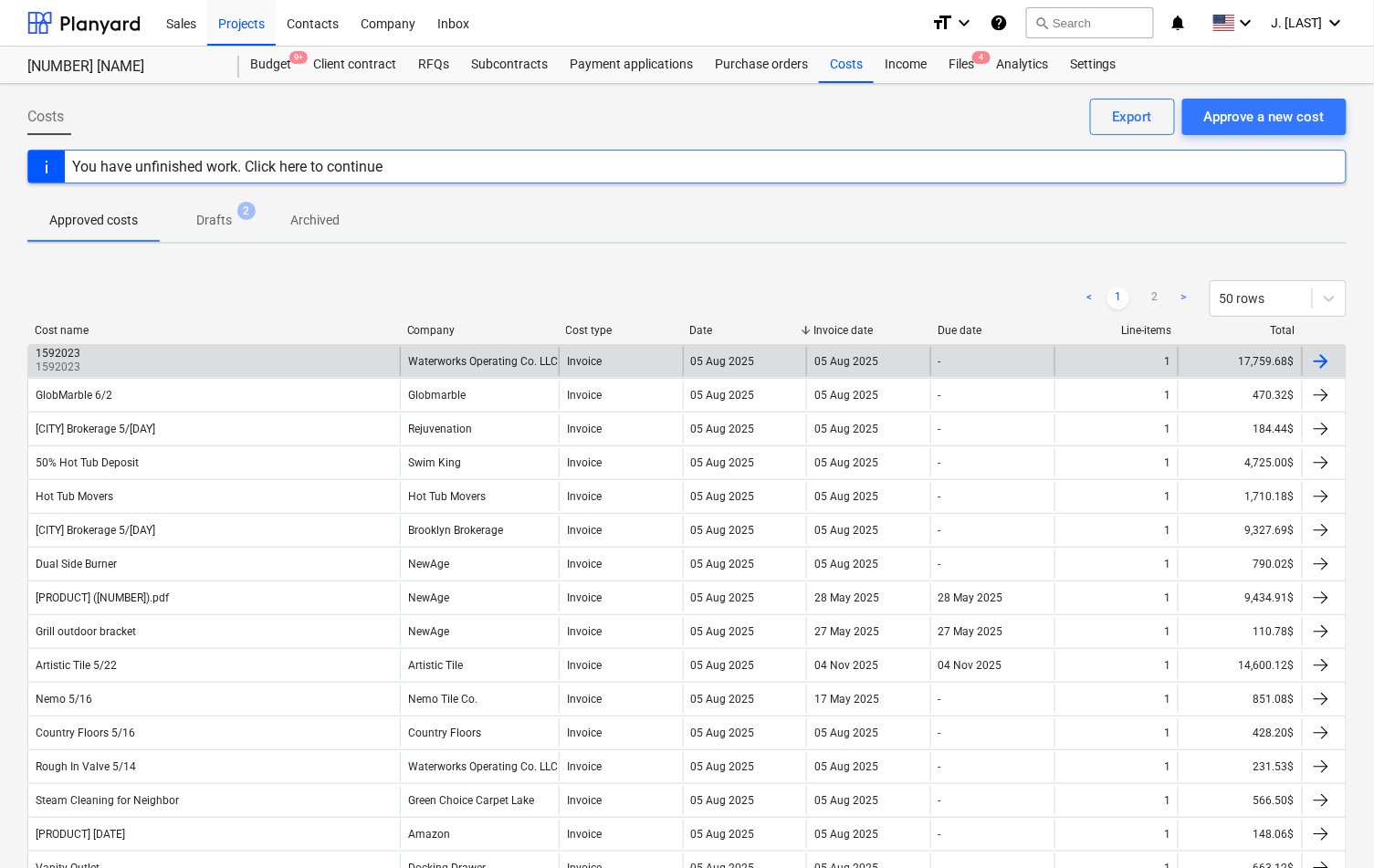 click on "[DATE] [DATE]" at bounding box center (214, 361) 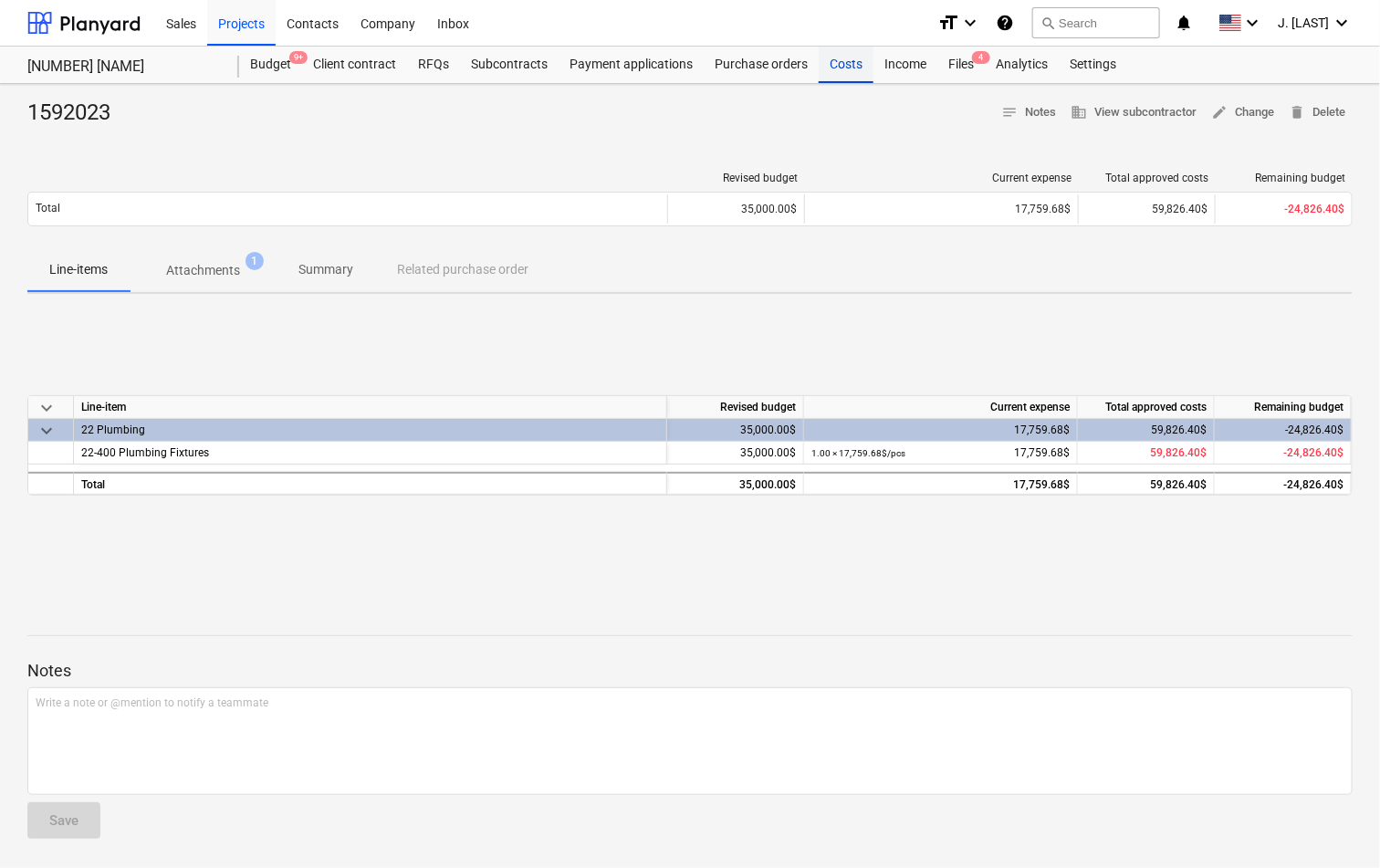click on "Costs" at bounding box center [846, 65] 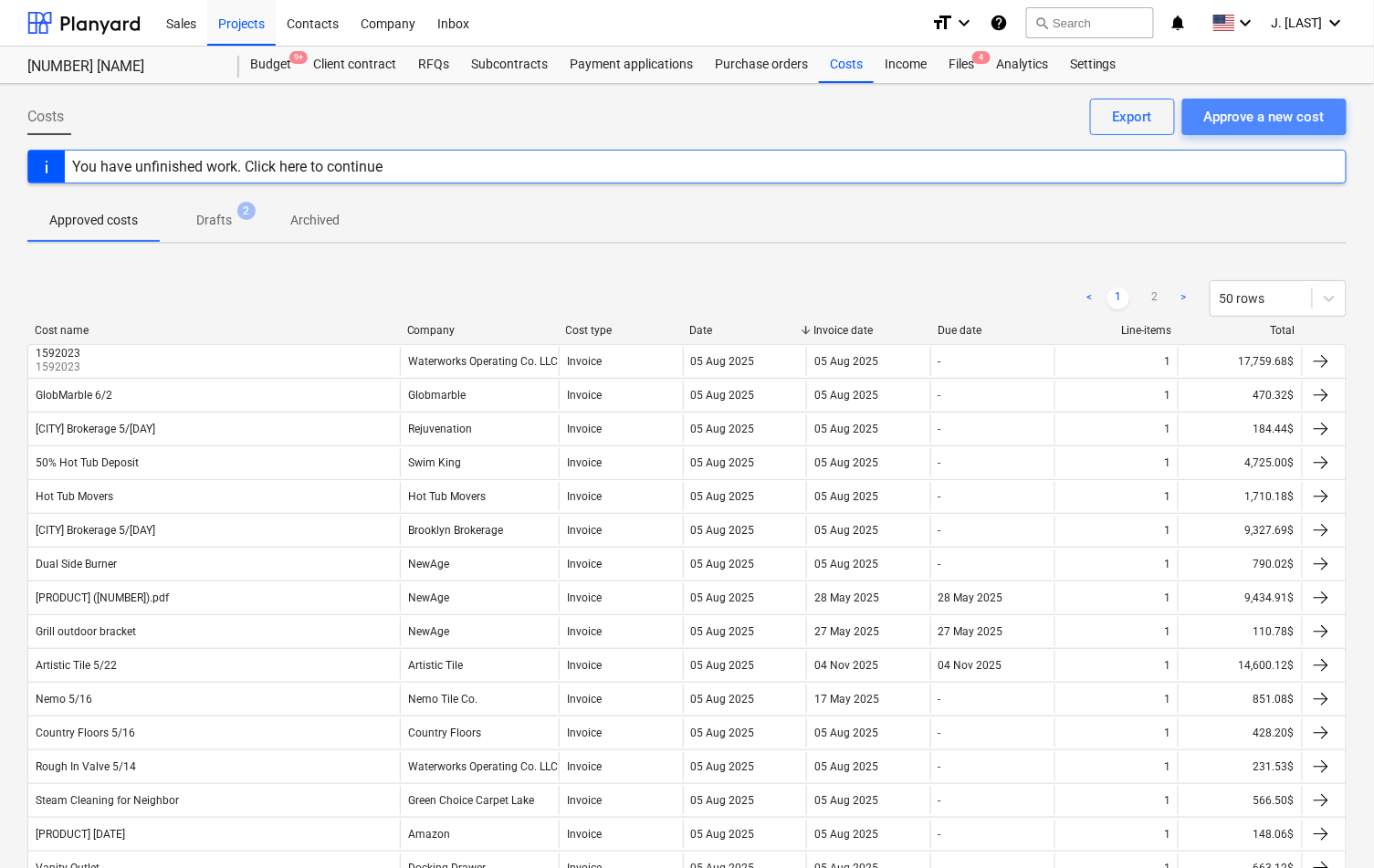 click on "Approve a new cost" at bounding box center (1264, 117) 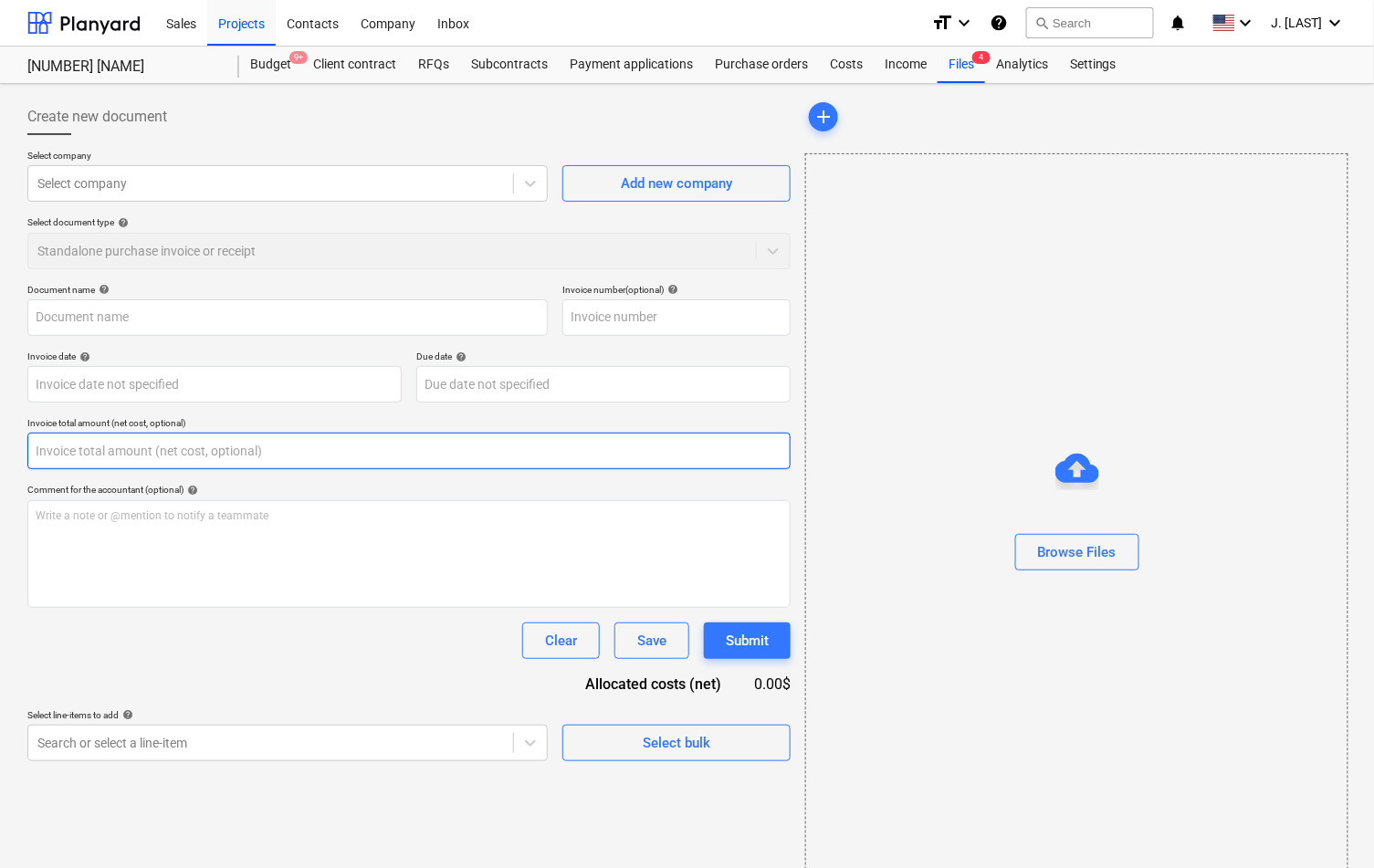 click at bounding box center (409, 451) 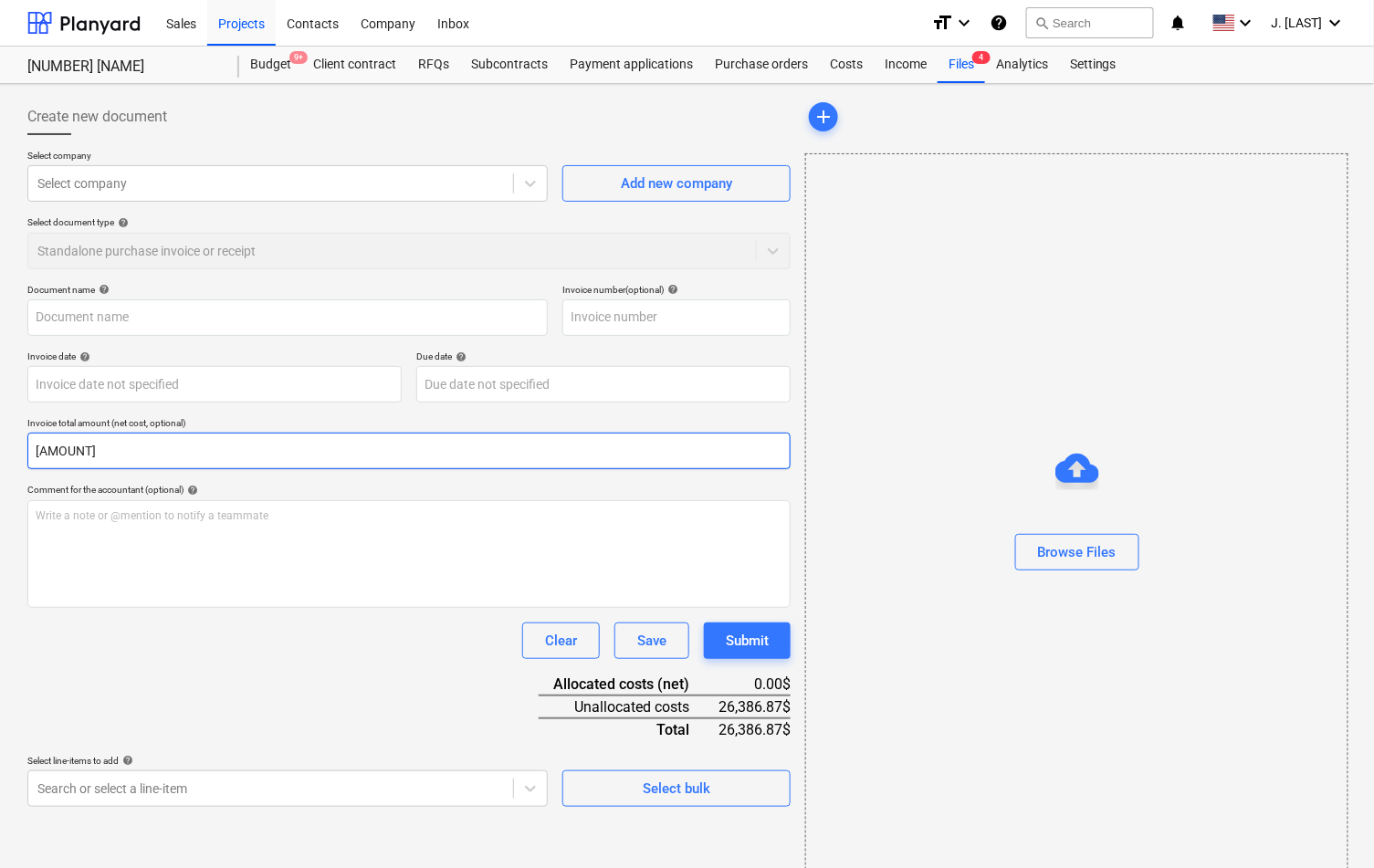 type on "[AMOUNT]" 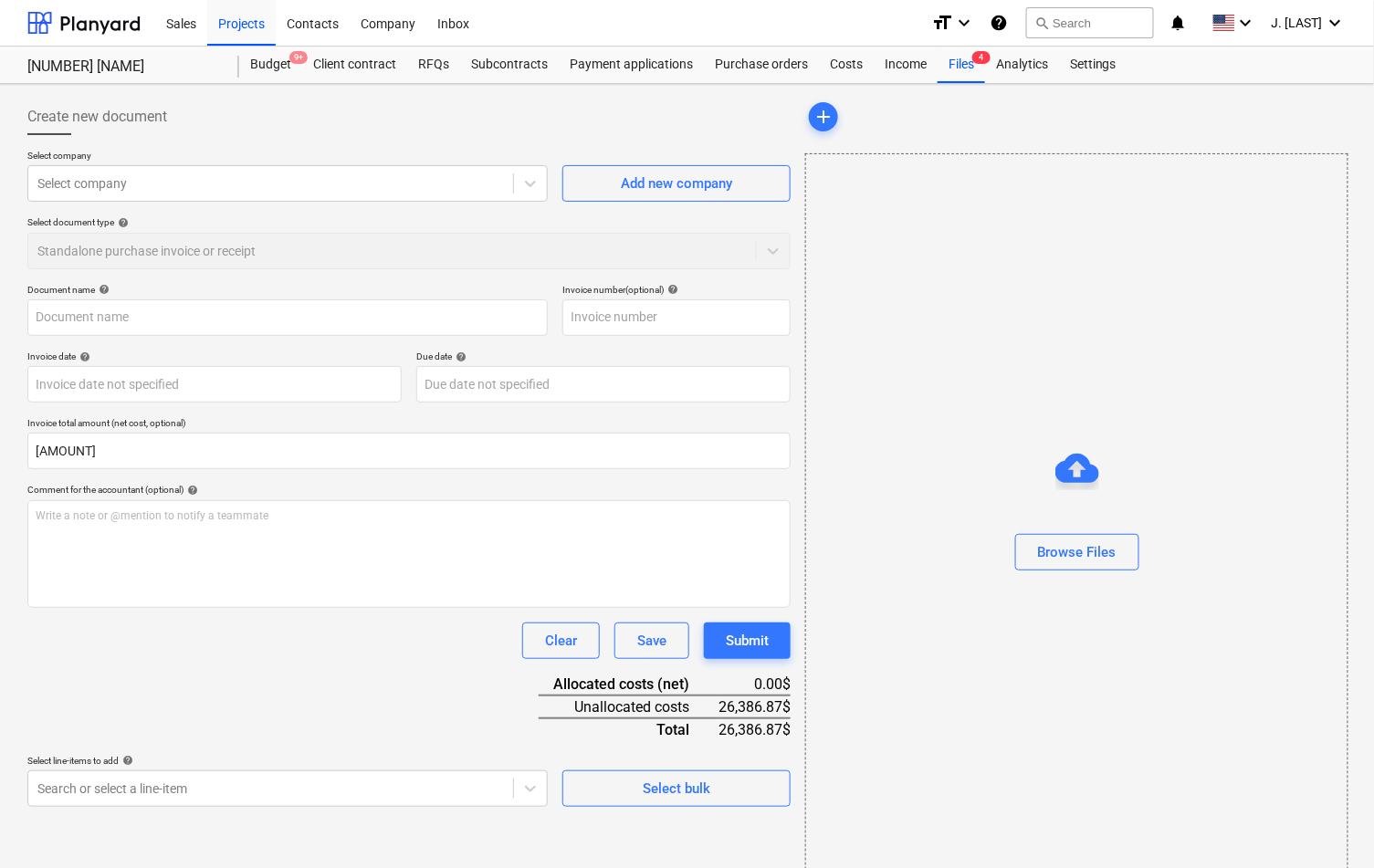 click on "Select line-items to add help" at bounding box center (288, 760) 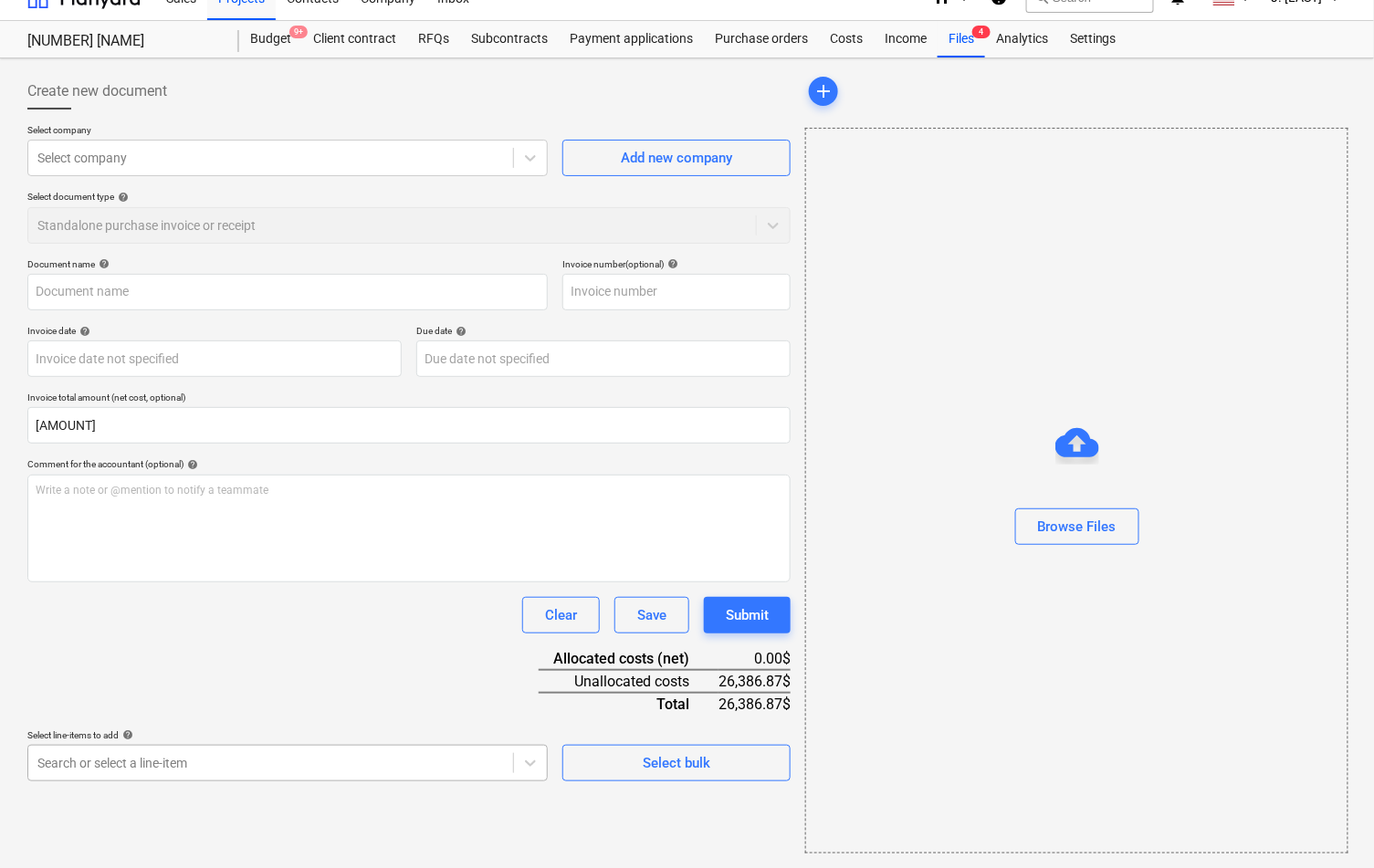 click on "Sales Projects Contacts Company Inbox format_size keyboard_arrow_down help search Search notifications 0 keyboard_arrow_down [FIRST] [LAST] keyboard_arrow_down 307 Hicks 307 Hicks Budget 9+ Client contract RFQs Subcontracts Payment applications Purchase orders Costs Income Files 4 Analytics Settings Create new document Select company Select company Add new company Select document type help Standalone purchase invoice or receipt Document name help Invoice number  (optional) help Invoice date help Press the down arrow key to interact with the calendar and
select a date. Press the question mark key to get the keyboard shortcuts for changing dates. Due date help Press the down arrow key to interact with the calendar and
select a date. Press the question mark key to get the keyboard shortcuts for changing dates. Invoice total amount (net cost, optional) 26,386.87 Comment for the accountant (optional) help Write a note or @mention to notify a teammate ﻿ Clear Save Submit Allocated costs (net) 0.00$ 26,386.87$" at bounding box center [687, 408] 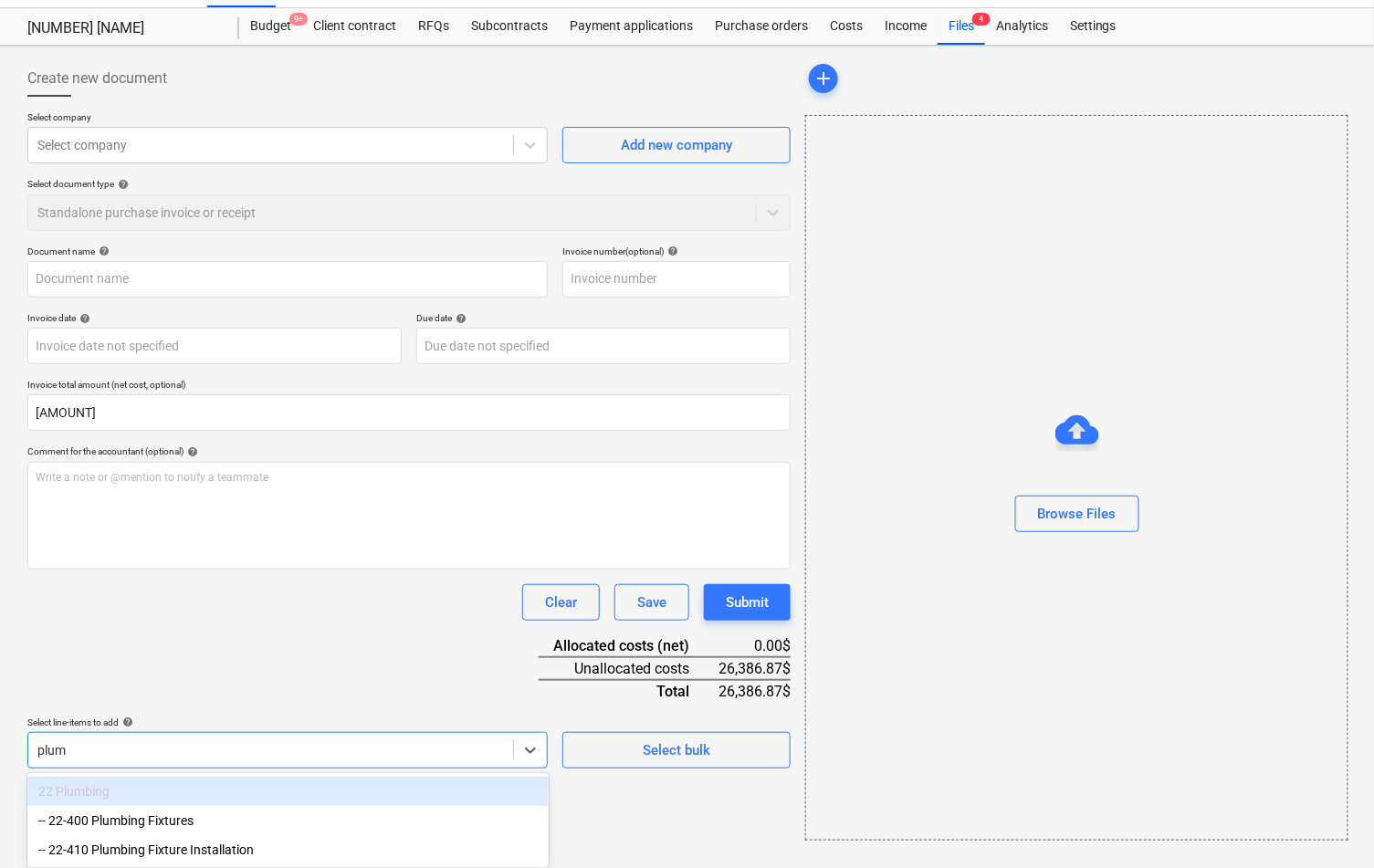 scroll, scrollTop: 39, scrollLeft: 0, axis: vertical 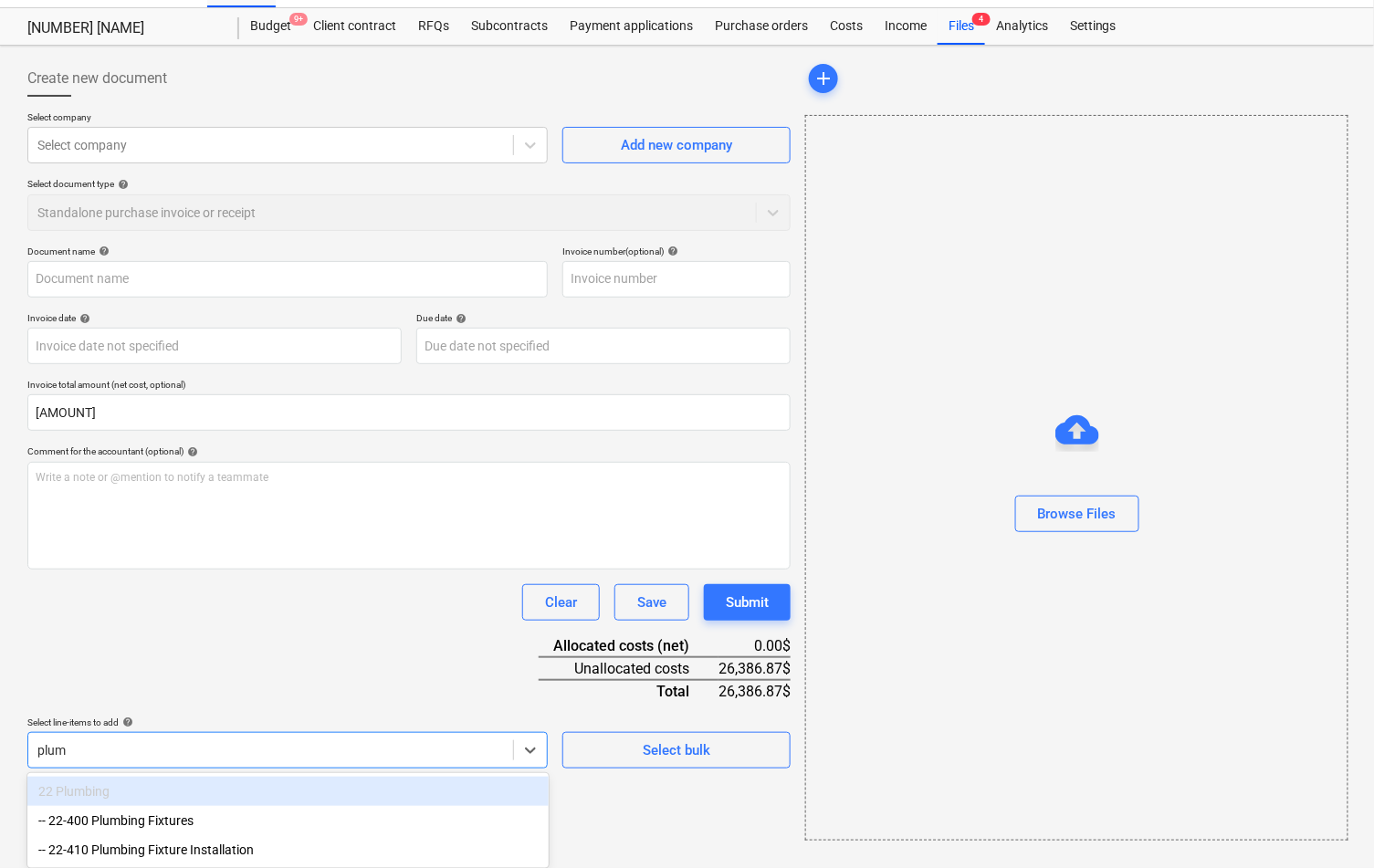 type on "plumb" 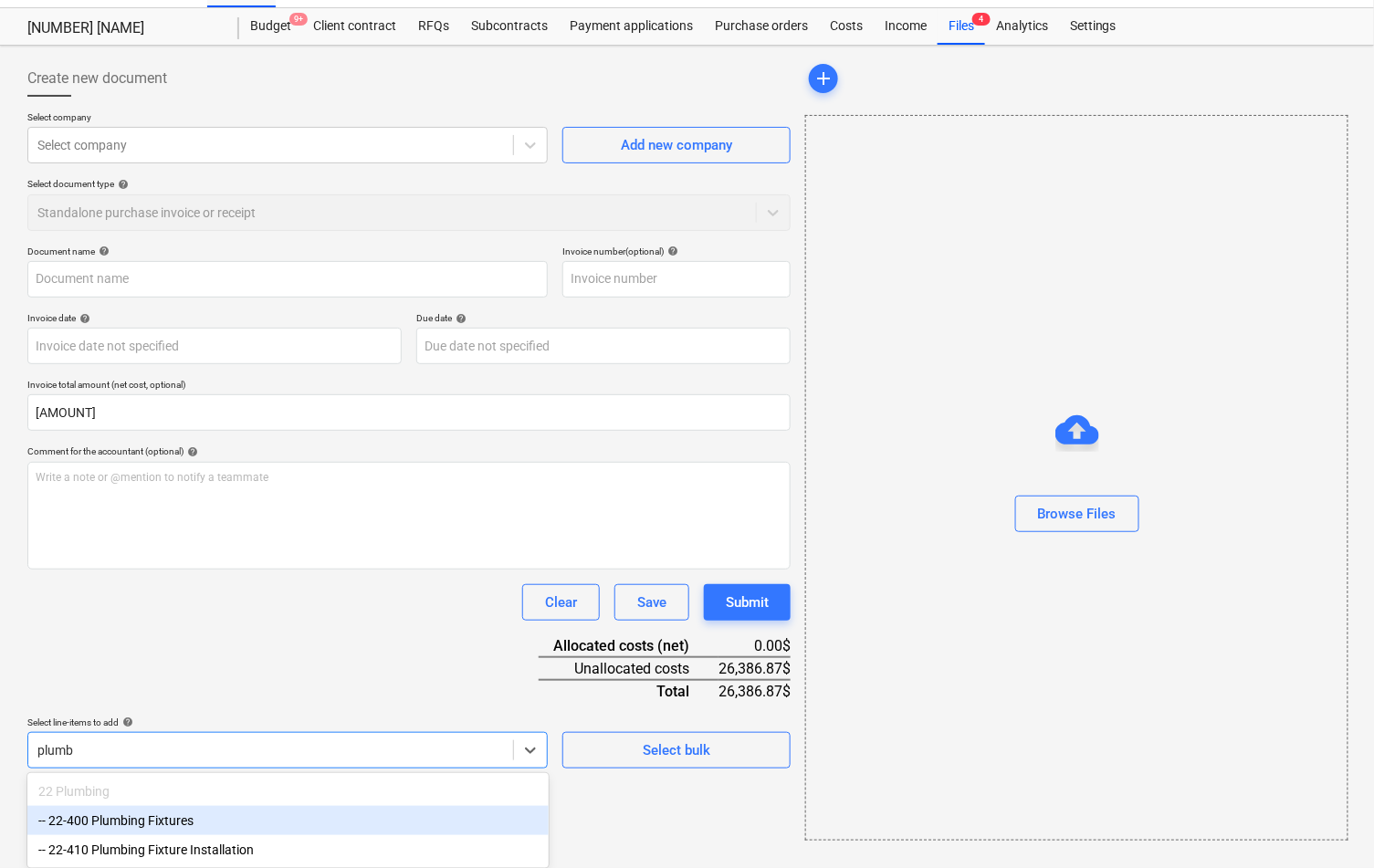 click on "--  22-400 Plumbing Fixtures" at bounding box center (288, 821) 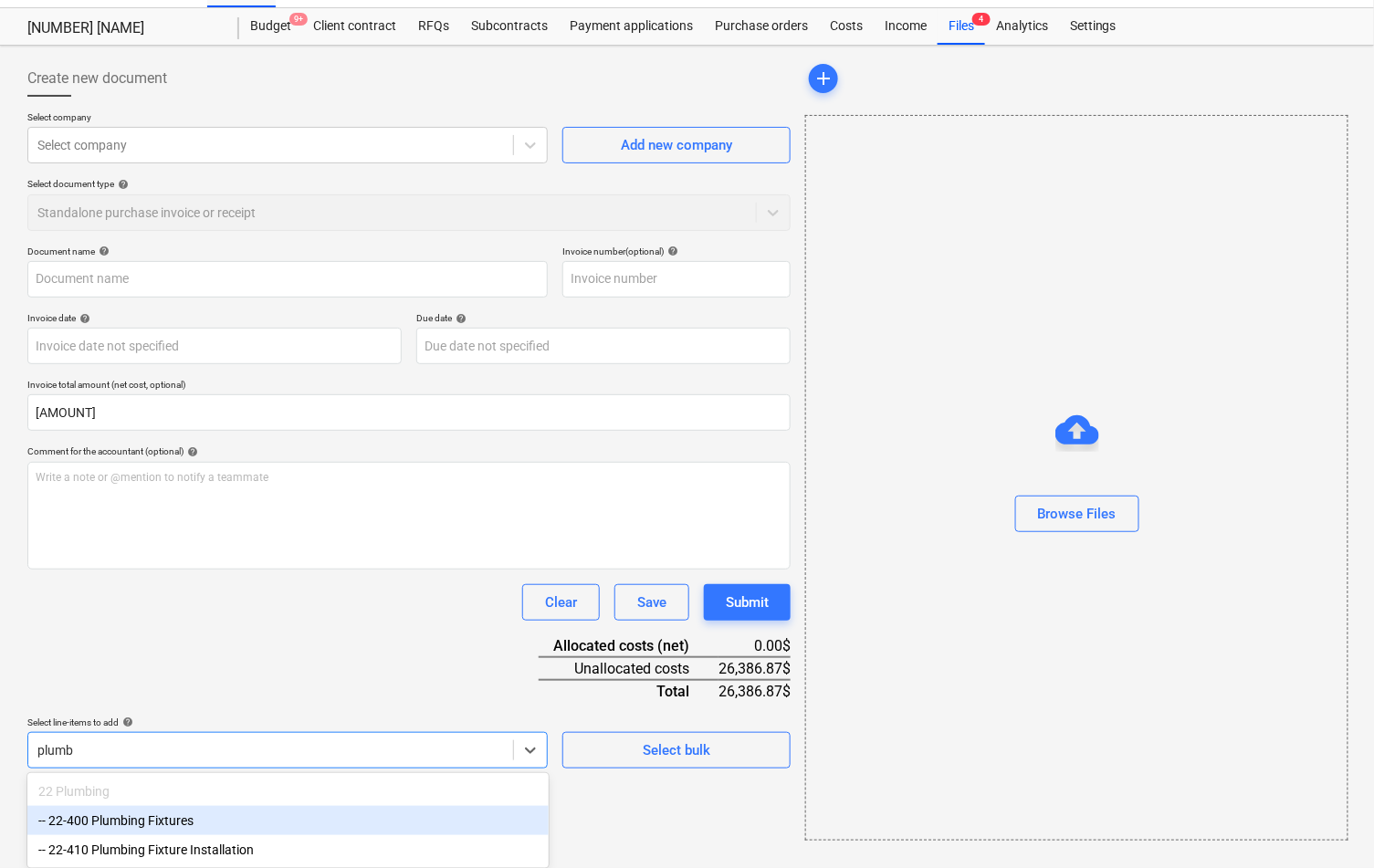 type 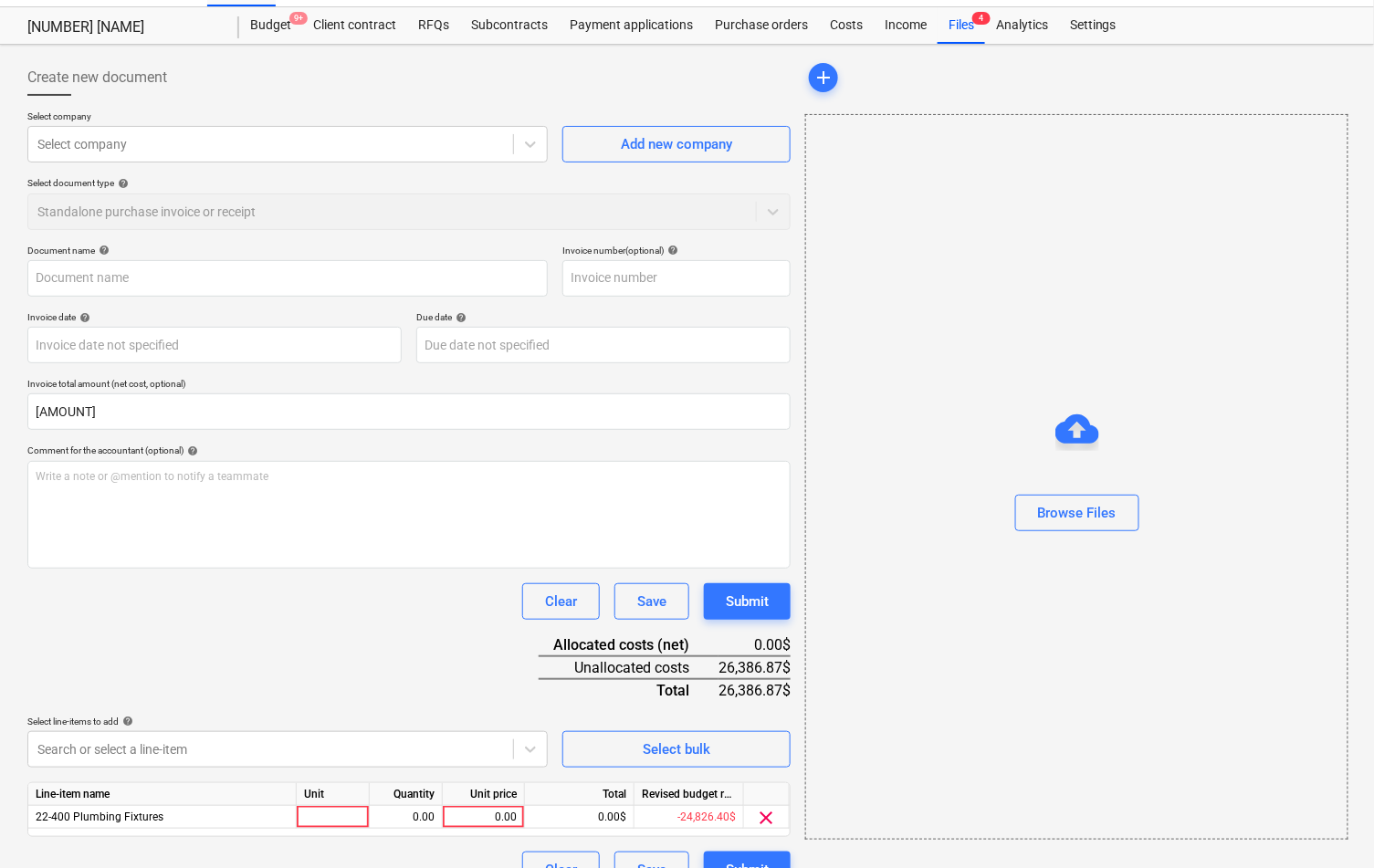 click on "Document name help Invoice number  (optional) help Invoice date help Press the down arrow key to interact with the calendar and
select a date. Press the question mark key to get the keyboard shortcuts for changing dates. Due date help Press the down arrow key to interact with the calendar and
select a date. Press the question mark key to get the keyboard shortcuts for changing dates. Invoice total amount (net cost, optional) 26,386.87 Comment for the accountant (optional) help Write a note or @mention to teammate ﻿ Clear Save Submit Allocated costs (net) 0.00$ Unallocated costs 26,386.87$ Total 26,386.87$ Select line-items to add help Search or select a line-item Select bulk Line-item name Unit Quantity Unit price Total Revised budget remaining 22-400 Plumbing Fixtures 0.00 0.00 0.00$ -24,826.40$ clear Clear Save Submit" at bounding box center [409, 566] 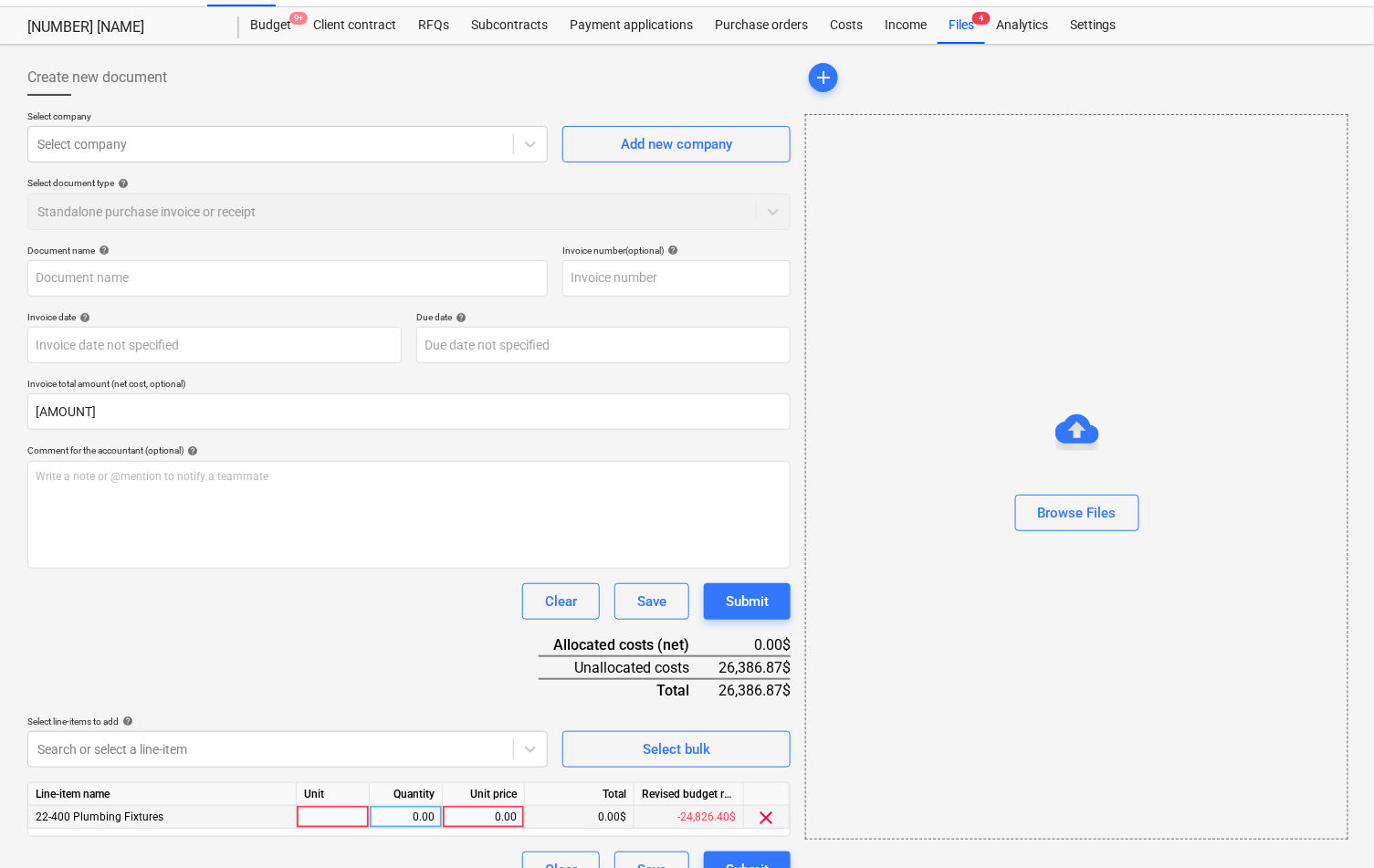 click on "0.00" at bounding box center [483, 817] 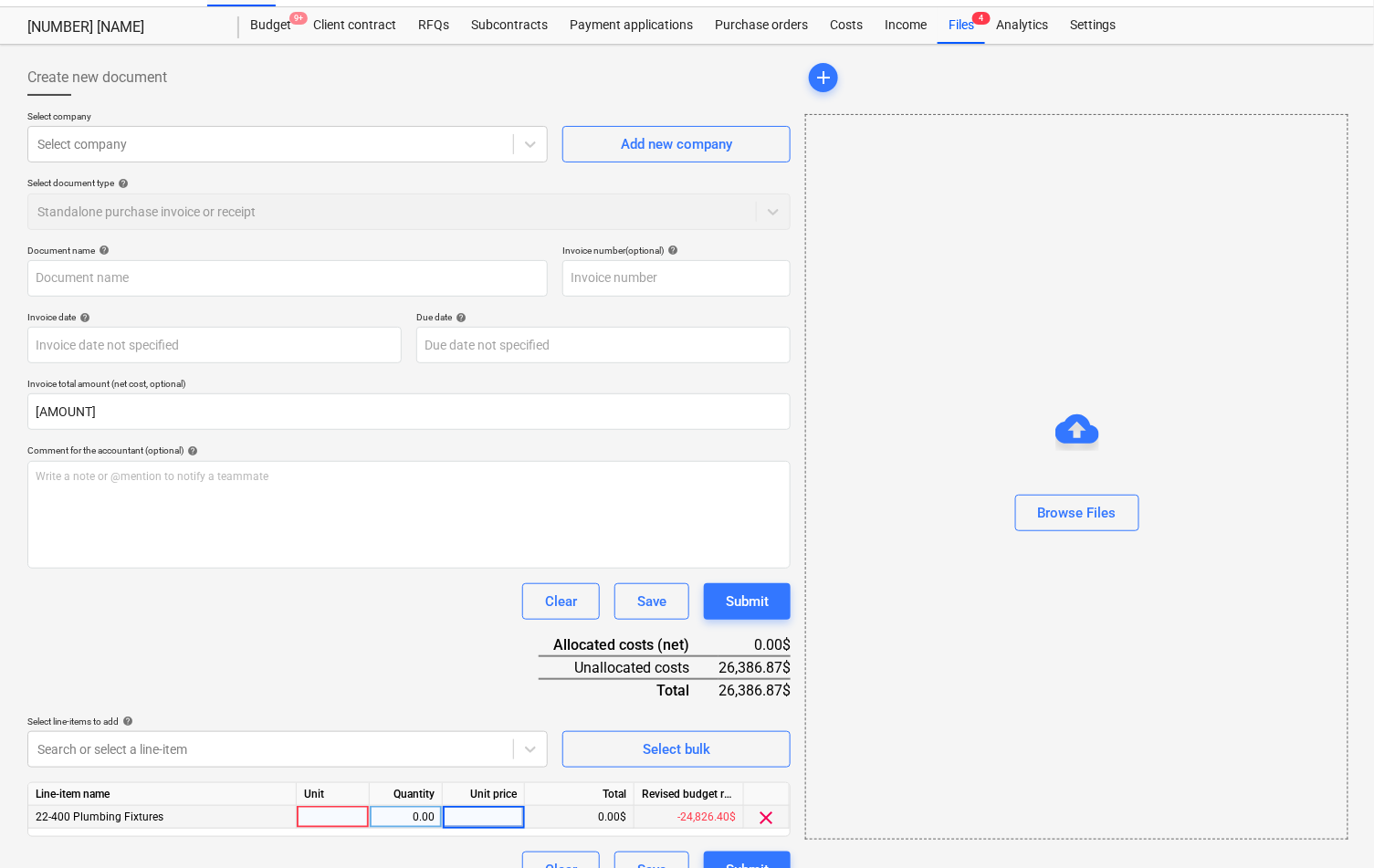 type on "[AMOUNT]" 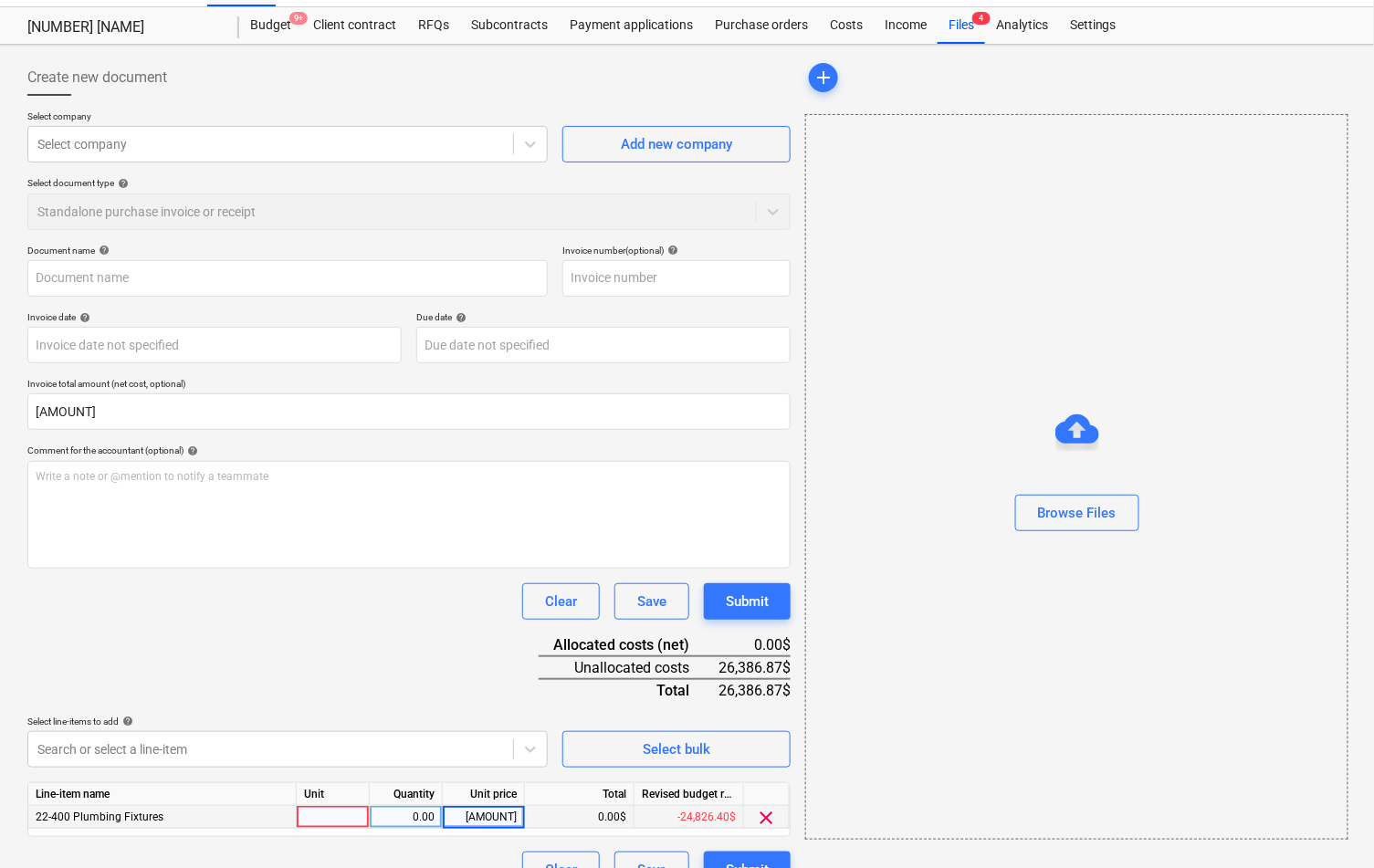 click on "Document name help Invoice number  (optional) help Invoice date help Press the down arrow key to interact with the calendar and
select a date. Press the question mark key to get the keyboard shortcuts for changing dates. Due date help Press the down arrow key to interact with the calendar and
select a date. Press the question mark key to get the keyboard shortcuts for changing dates. Invoice total amount (net cost, optional) [AMOUNT] Comment for the accountant (optional) help Write a note or @mention to notify a teammate ﻿ Clear Save Submit Allocated costs (net) [AMOUNT] Unallocated costs [AMOUNT]$ Total [AMOUNT]$ Select line-items to add help Search or select a line-item Select bulk Line-item name Unit Quantity Unit price Total Revised budget remaining 22-400 Plumbing Fixtures 0.00 [AMOUNT] 0.00$ -[AMOUNT]$ clear Clear Save Submit" at bounding box center [409, 566] 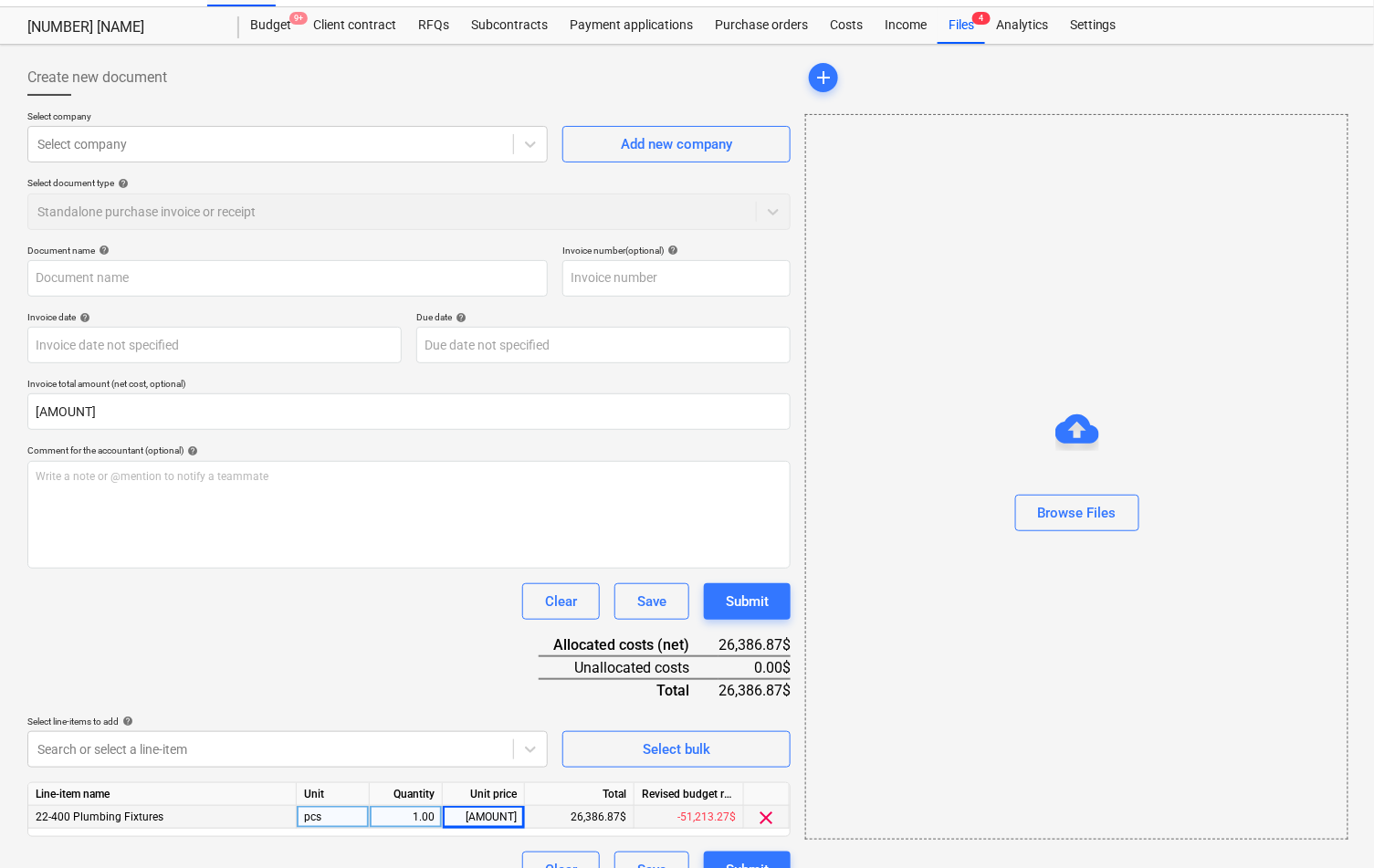 scroll, scrollTop: 0, scrollLeft: 0, axis: both 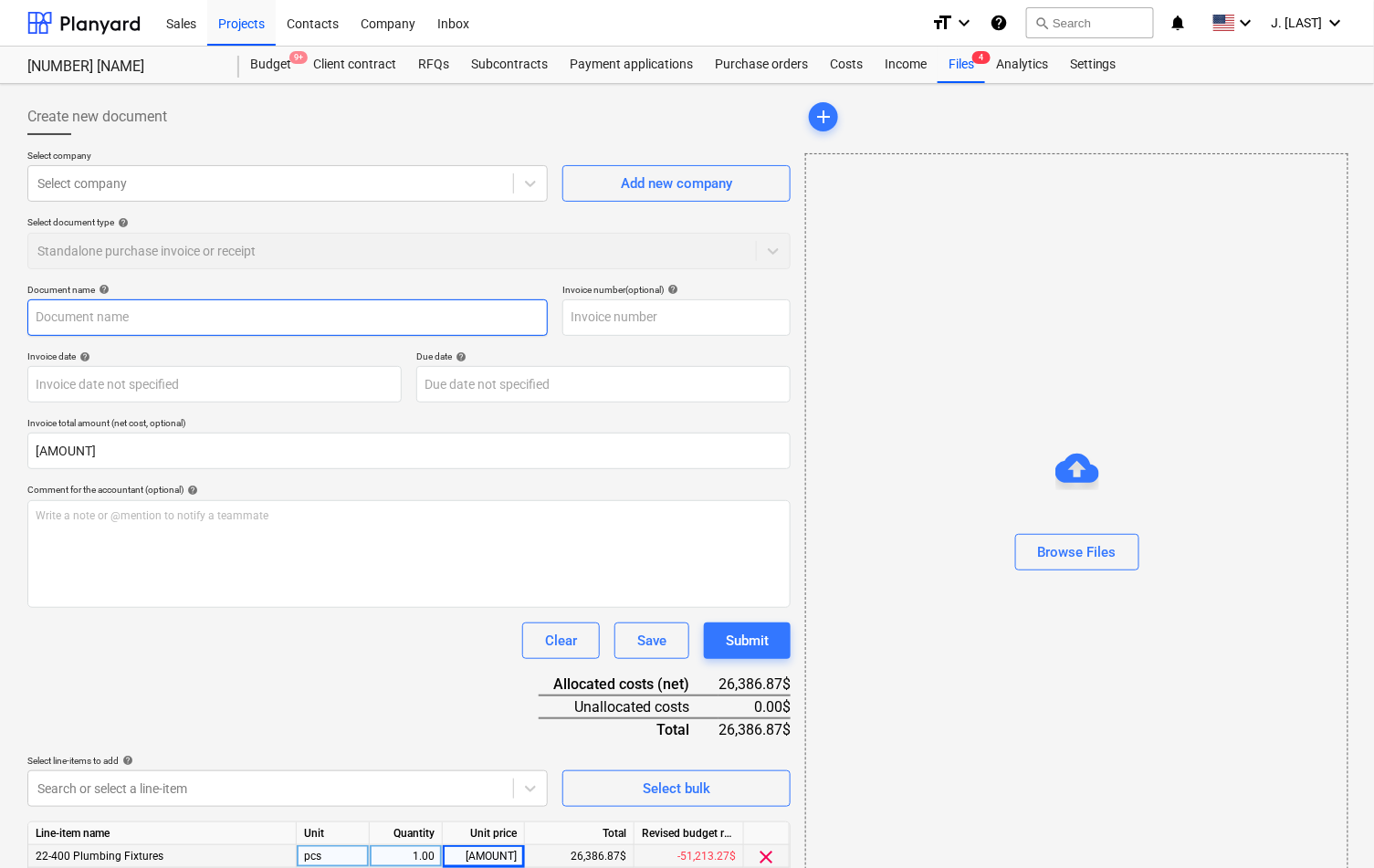click at bounding box center [288, 318] 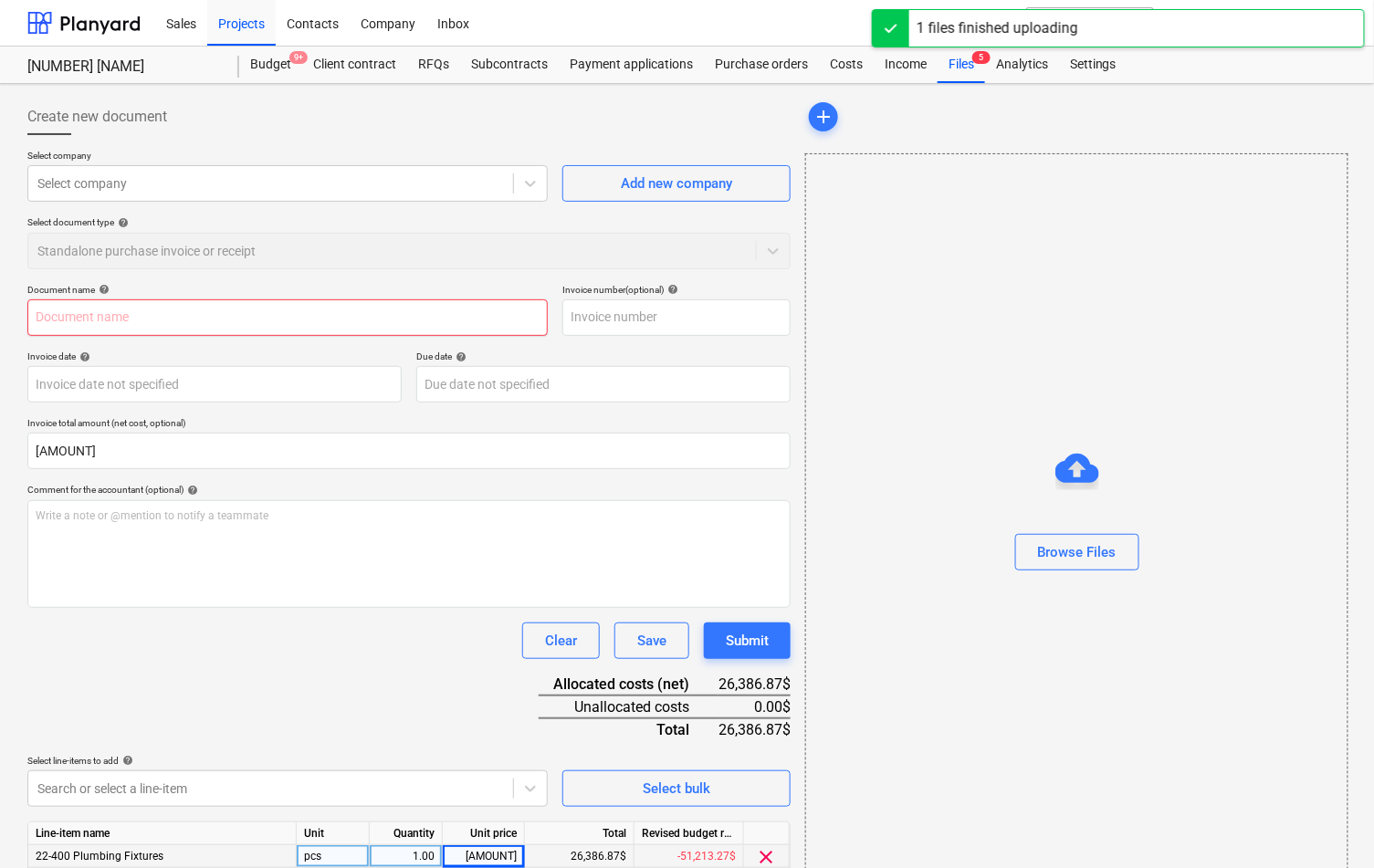 type on "[NUMBER] [STREET] - [PRODUCT] [DATE] ([NUMBER]).pdf" 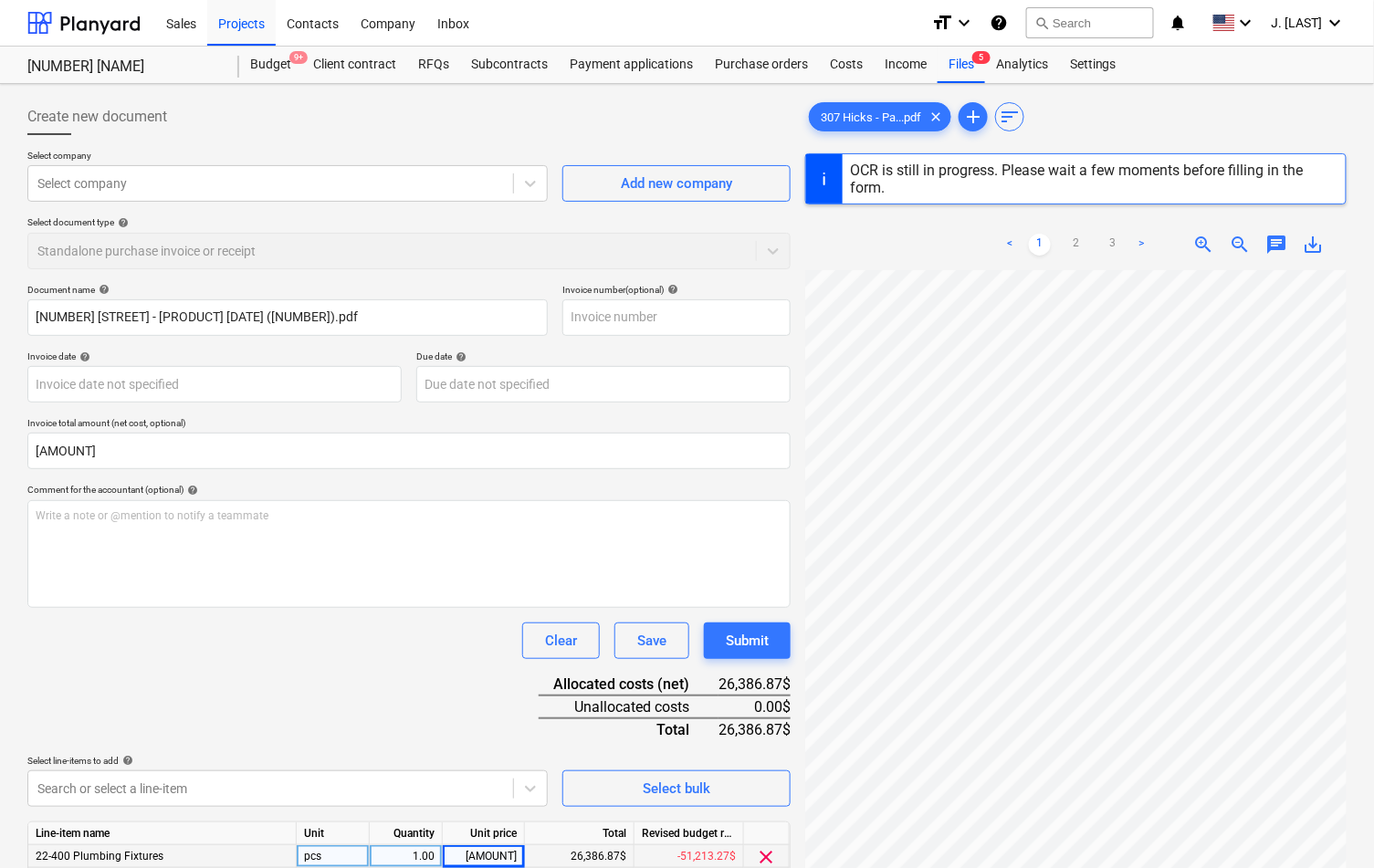 type on "21 May 2025" 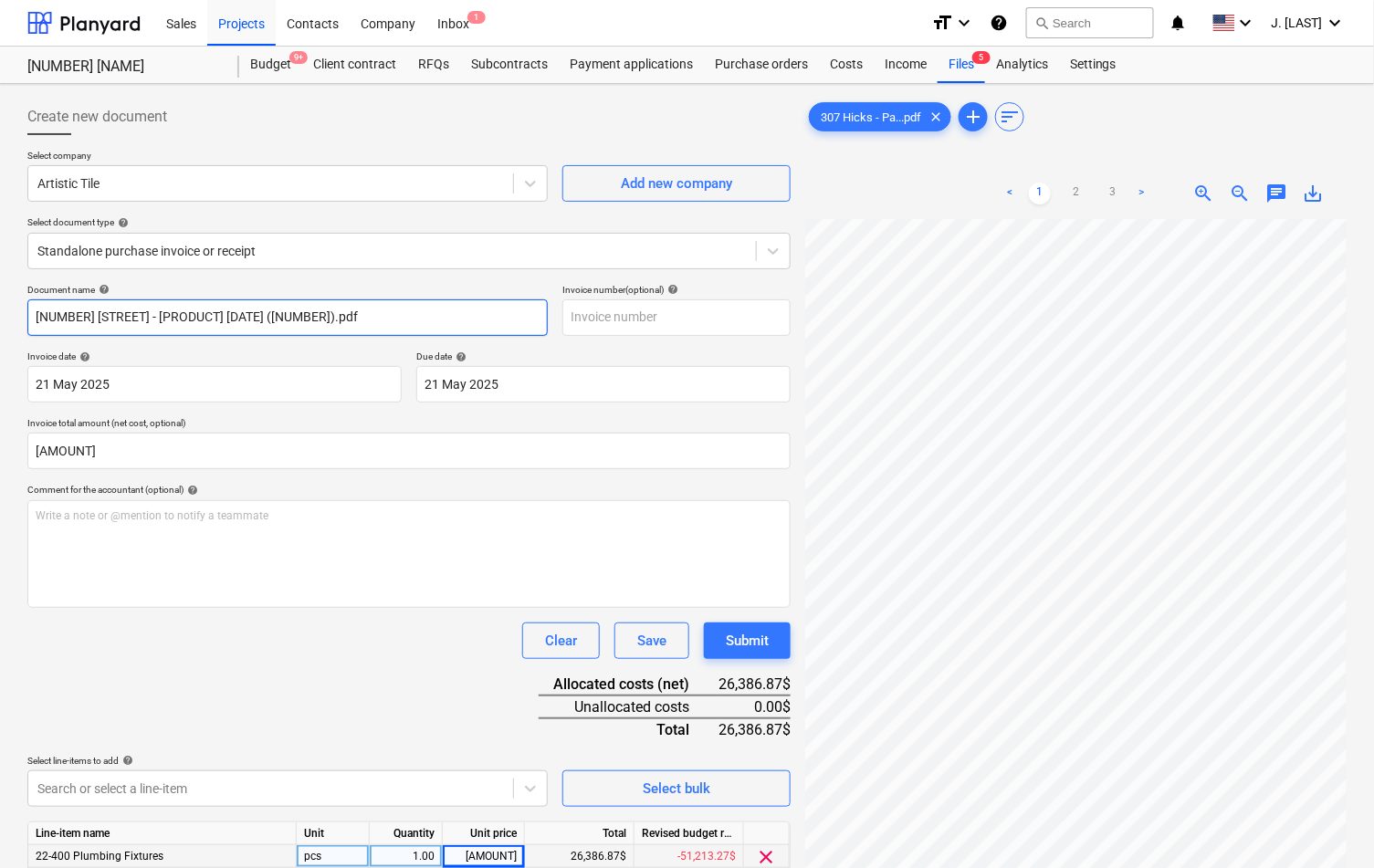 click on "[NUMBER] [STREET] - [PRODUCT] [DATE] ([NUMBER]).pdf" at bounding box center (288, 318) 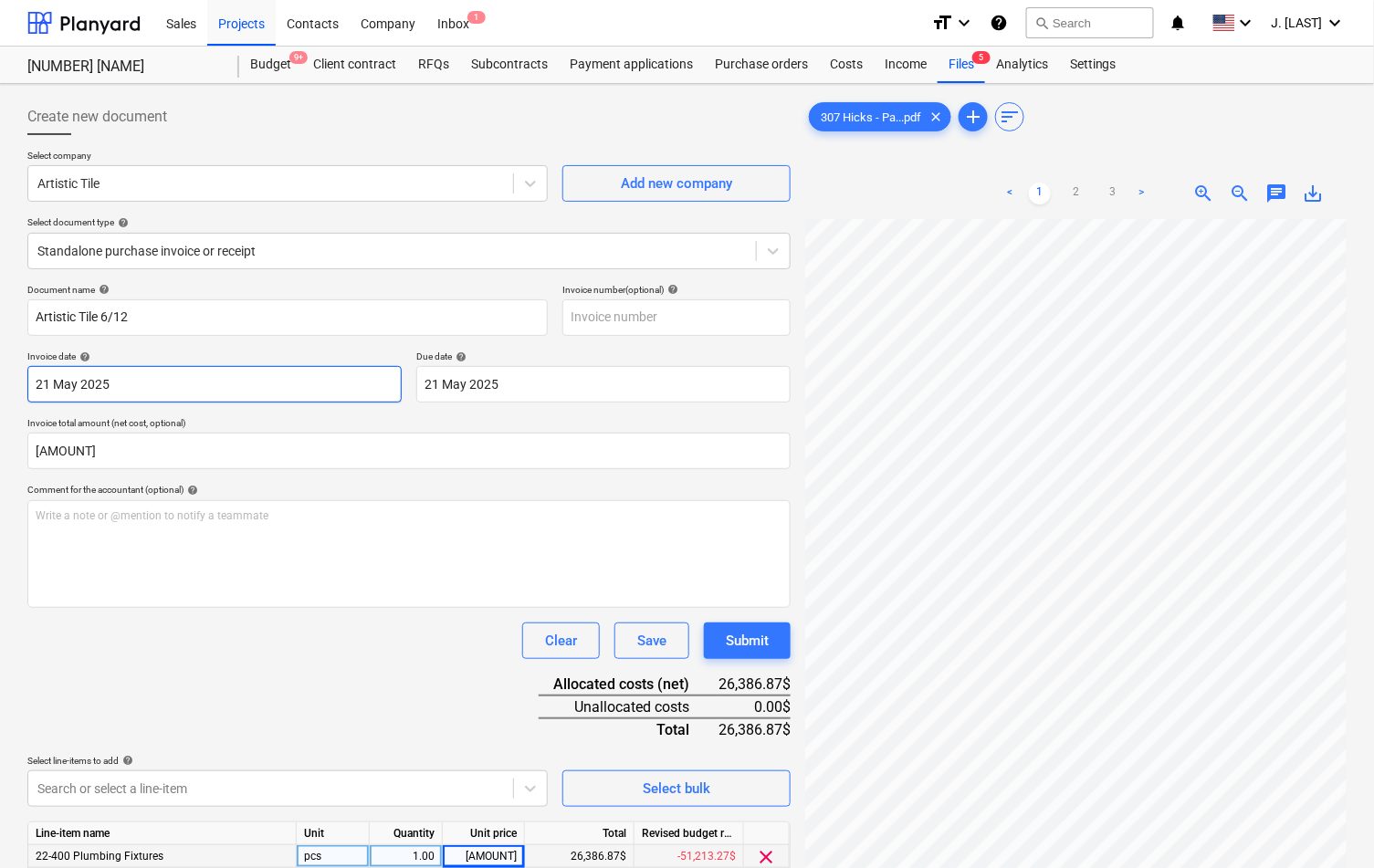 click on "Sales Projects Contacts Company Inbox 1 format_size keyboard_arrow_down help search Search notifications 0 keyboard_arrow_down [FIRST] [LAST] keyboard_arrow_down 307 Hicks 307 Hicks Budget 9+ Client contract RFQs Subcontracts Payment applications Purchase orders Costs Income Files 5 Analytics Settings Create new document Select company Artistic Tile   Add new company Select document type help Standalone purchase invoice or receipt Document name help Artistic Tile 6/12 Invoice number  (optional) help Invoice date help 21 May 2025 21.05.2025 Press the down arrow key to interact with the calendar and
select a date. Press the question mark key to get the keyboard shortcuts for changing dates. Due date help 21 May 2025 21.05.2025 Press the down arrow key to interact with the calendar and
select a date. Press the question mark key to get the keyboard shortcuts for changing dates. Invoice total amount (net cost, optional) 26,386.87 Comment for the accountant (optional) help ﻿ Clear Save Submit 26,386.87$ 0.00$" at bounding box center (687, 434) 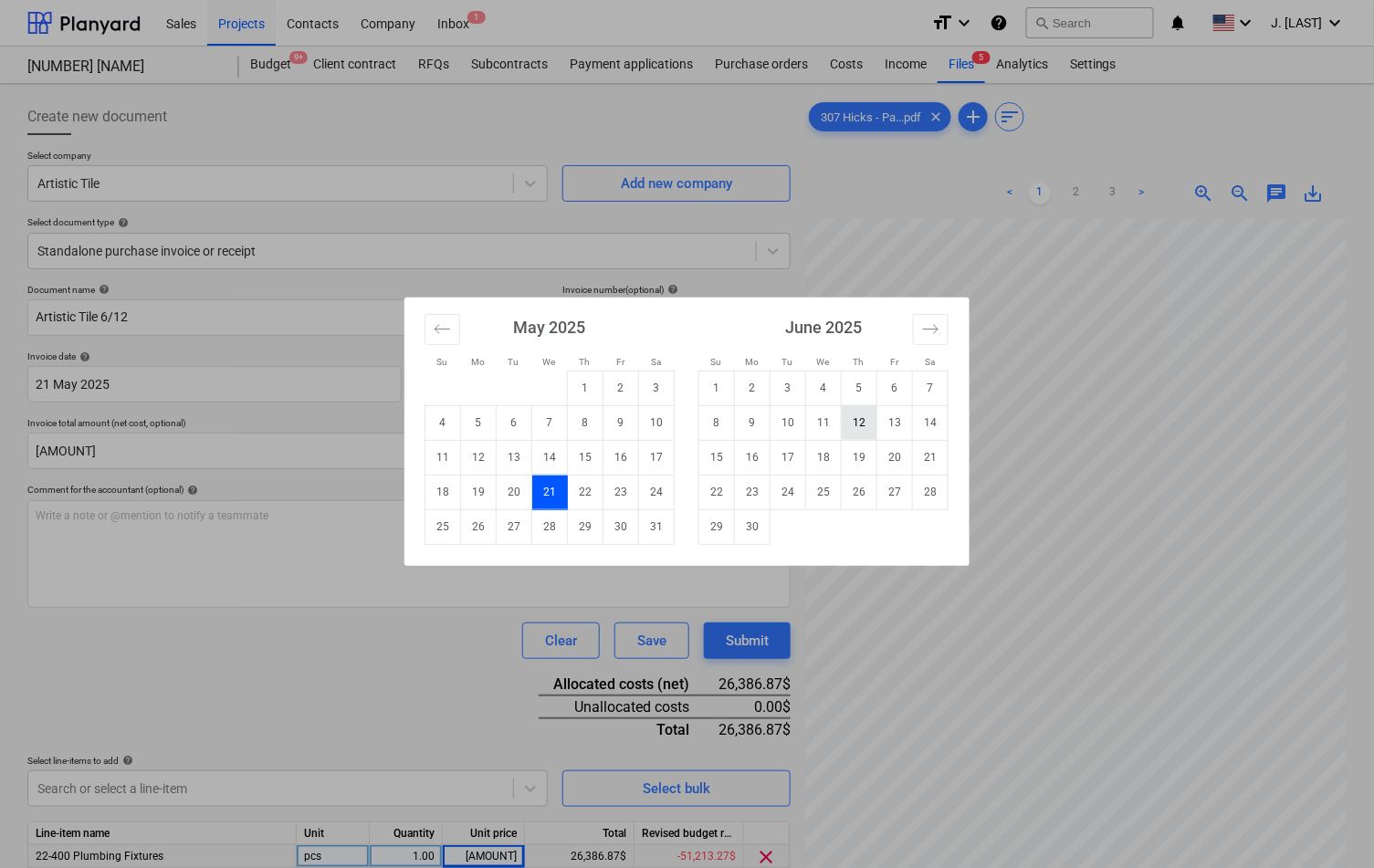 click on "12" at bounding box center [859, 423] 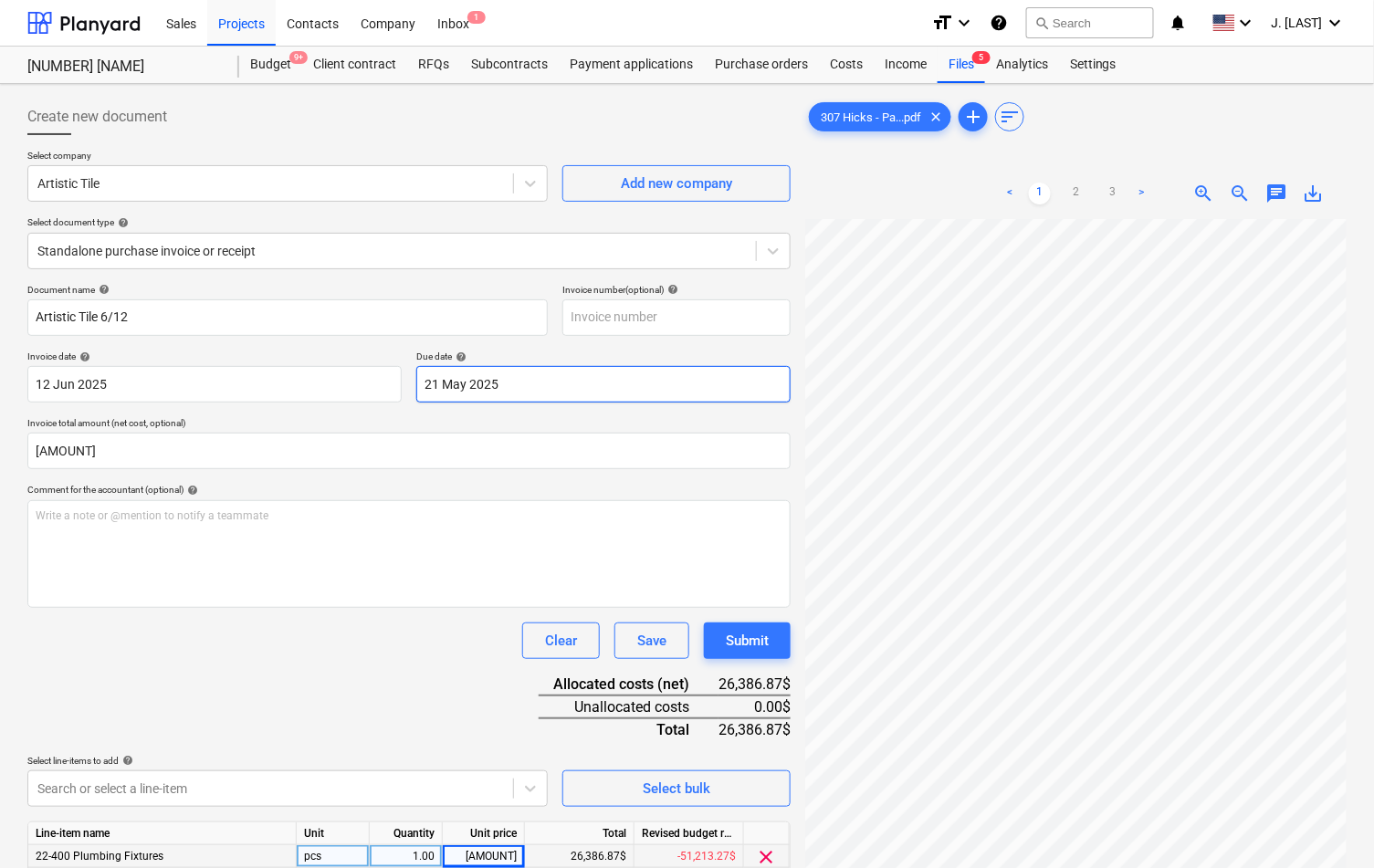 click on "Sales Projects Contacts Company Inbox 1 format_size keyboard_arrow_down help search Search notifications 0 keyboard_arrow_down J. [LAST] keyboard_arrow_down 307 Hicks 307 Hicks Budget 9+ Client contract RFQs Subcontracts Payment applications Purchase orders Costs Income Files 5 Analytics Settings Create new document Select company Artistic Tile   Add new company Select document type help Standalone purchase invoice or receipt Document name help Artistic Tile 6/12 Invoice number  (optional) help Invoice date help 12 Jun 2025 12.06.2025 Press the down arrow key to interact with the calendar and
select a date. Press the question mark key to get the keyboard shortcuts for changing dates. Due date help 21 May 2025 21.05.2025 Press the down arrow key to interact with the calendar and
select a date. Press the question mark key to get the keyboard shortcuts for changing dates. Invoice total amount (net cost, optional) 26,386.87 Comment for the accountant (optional) help ﻿ Clear Save Submit 26,386.87$ 0.00$" at bounding box center (687, 434) 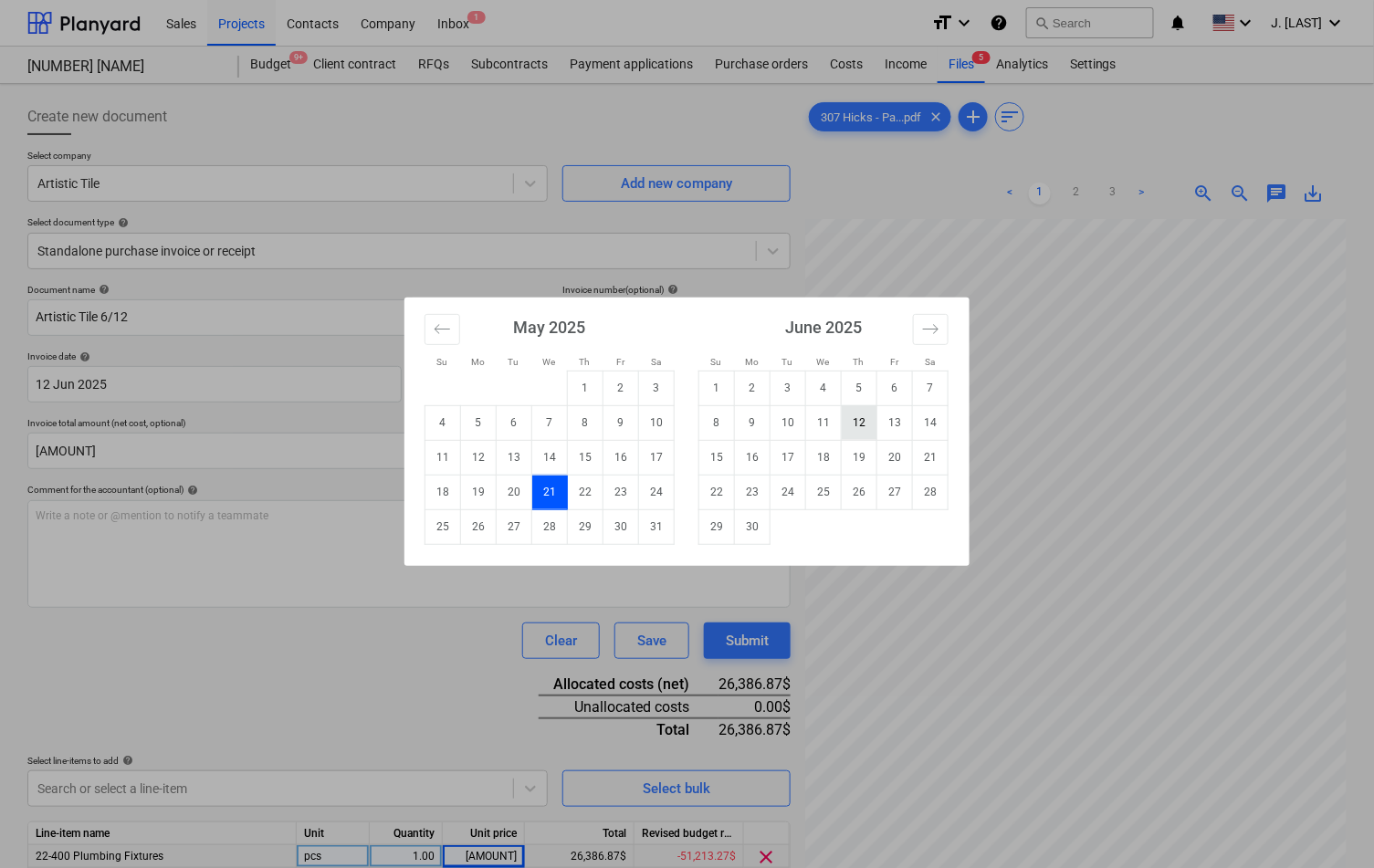 click on "12" at bounding box center (859, 423) 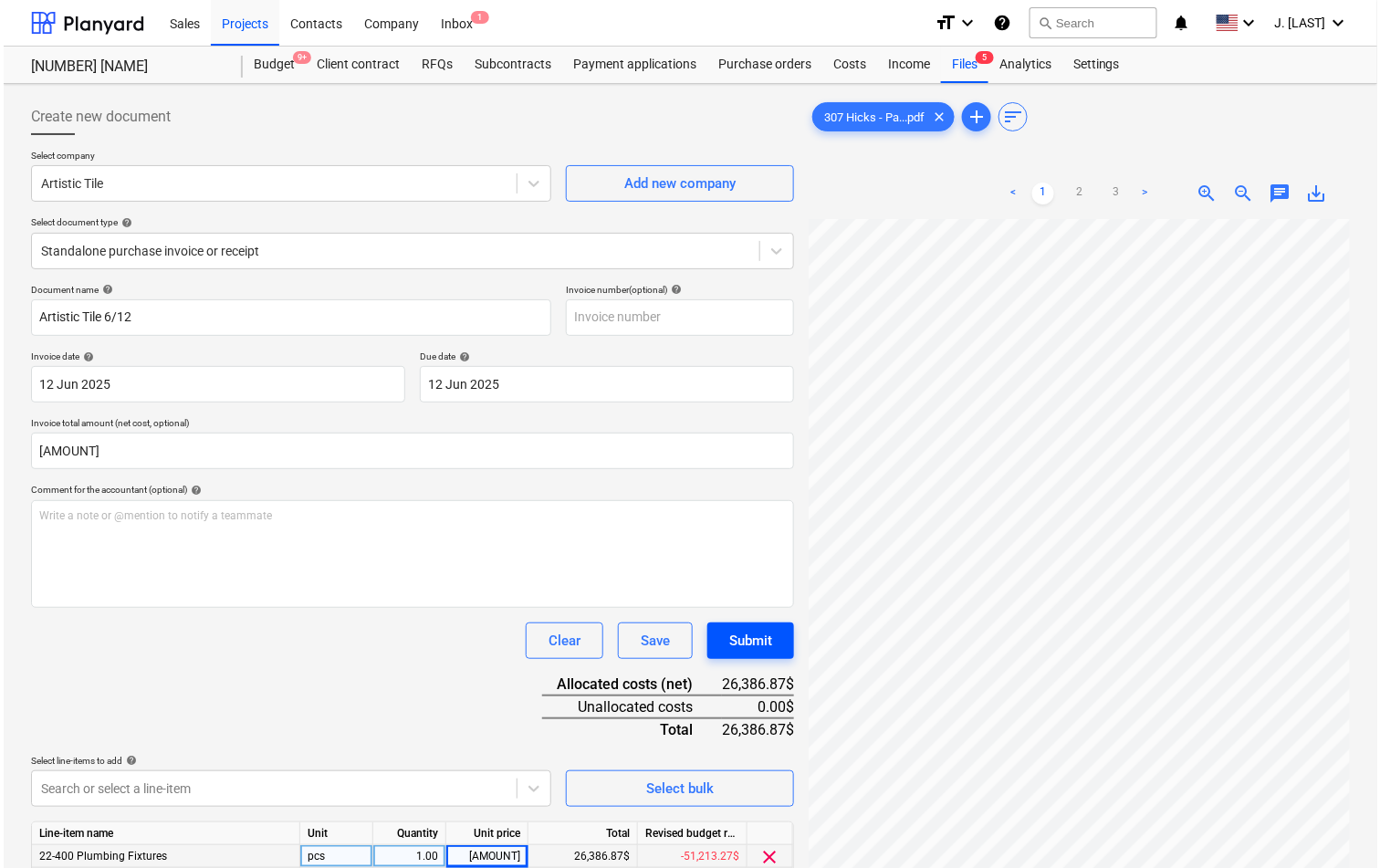 scroll, scrollTop: 182, scrollLeft: 0, axis: vertical 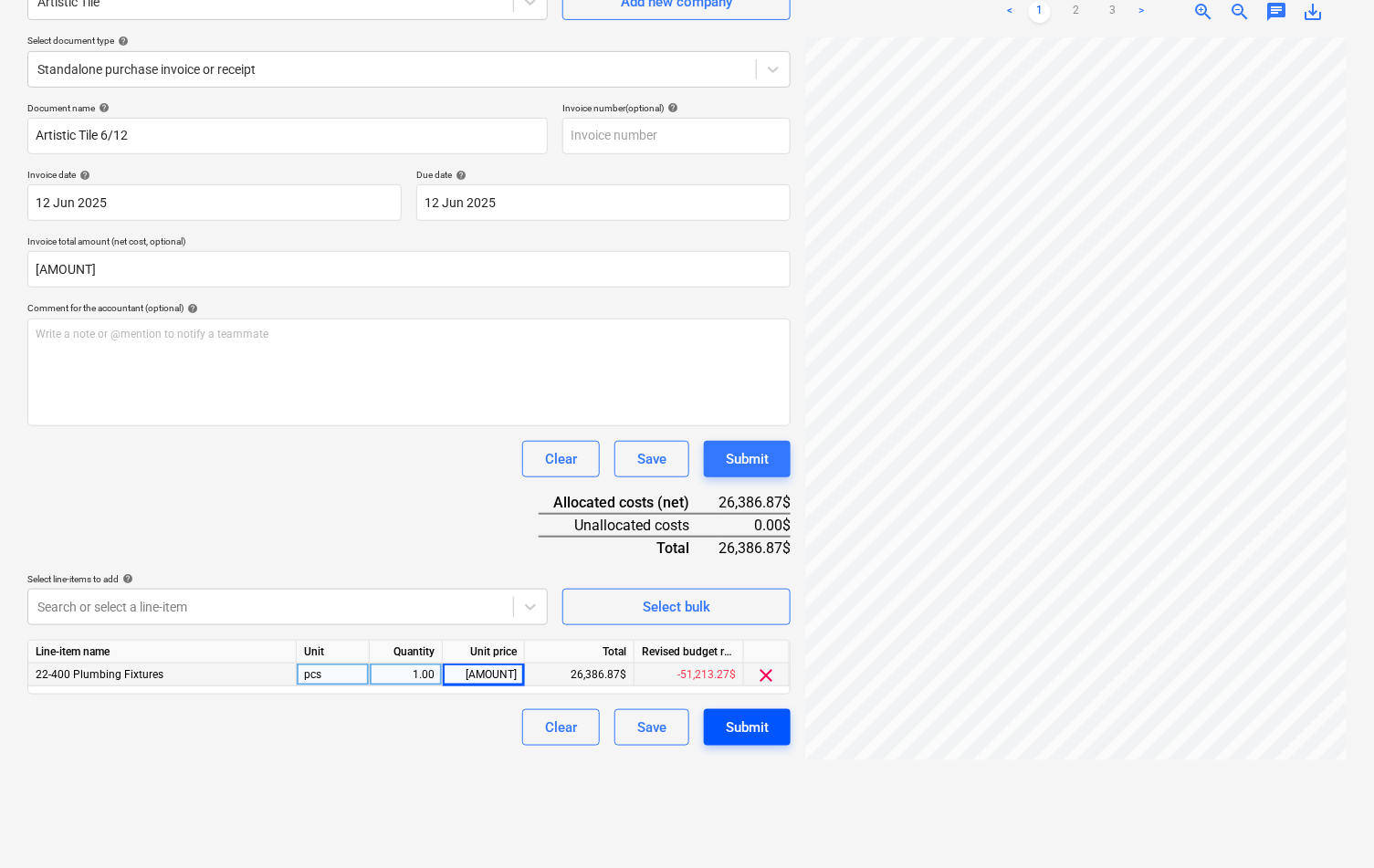 click on "Submit" at bounding box center (747, 727) 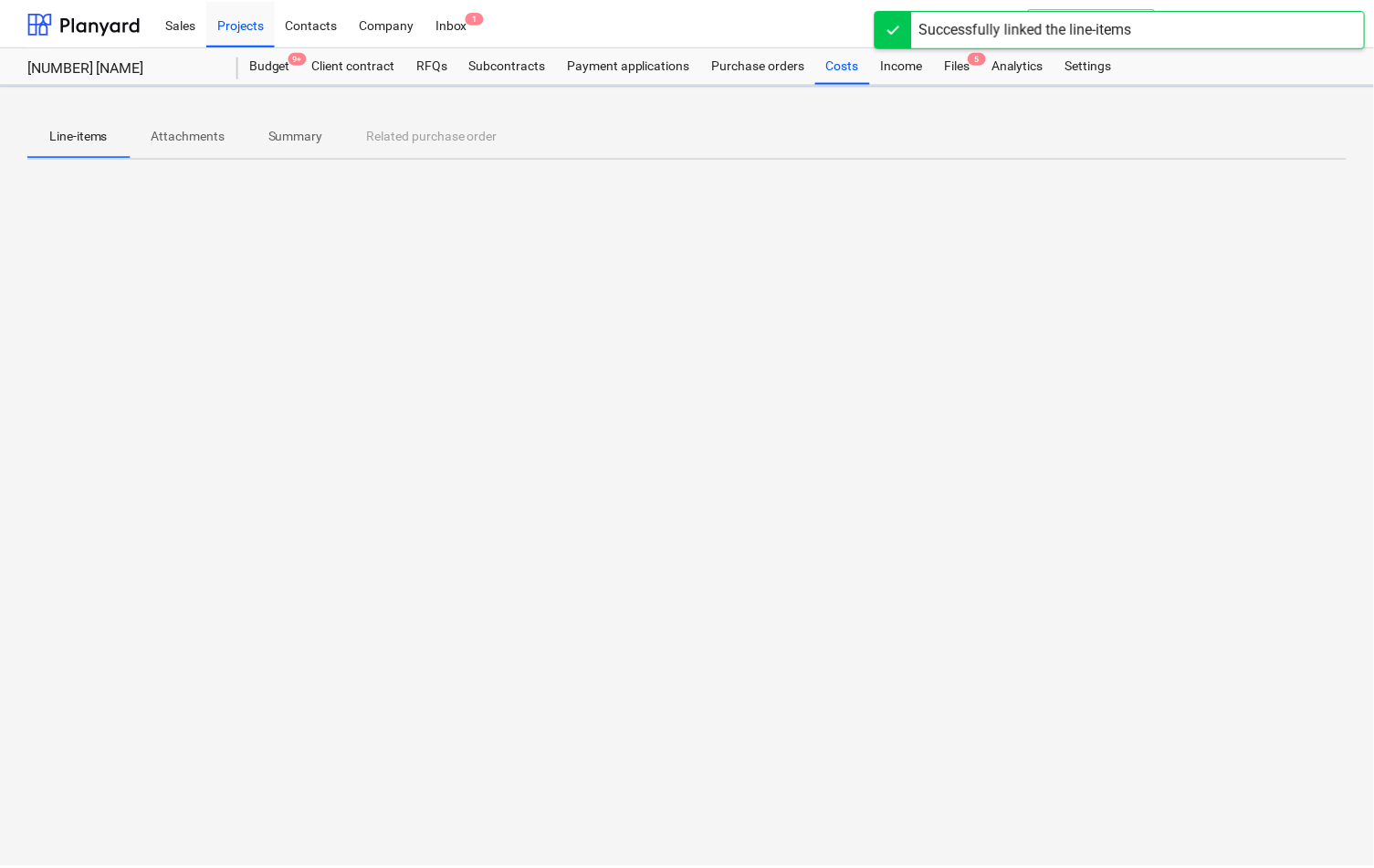 scroll, scrollTop: 0, scrollLeft: 0, axis: both 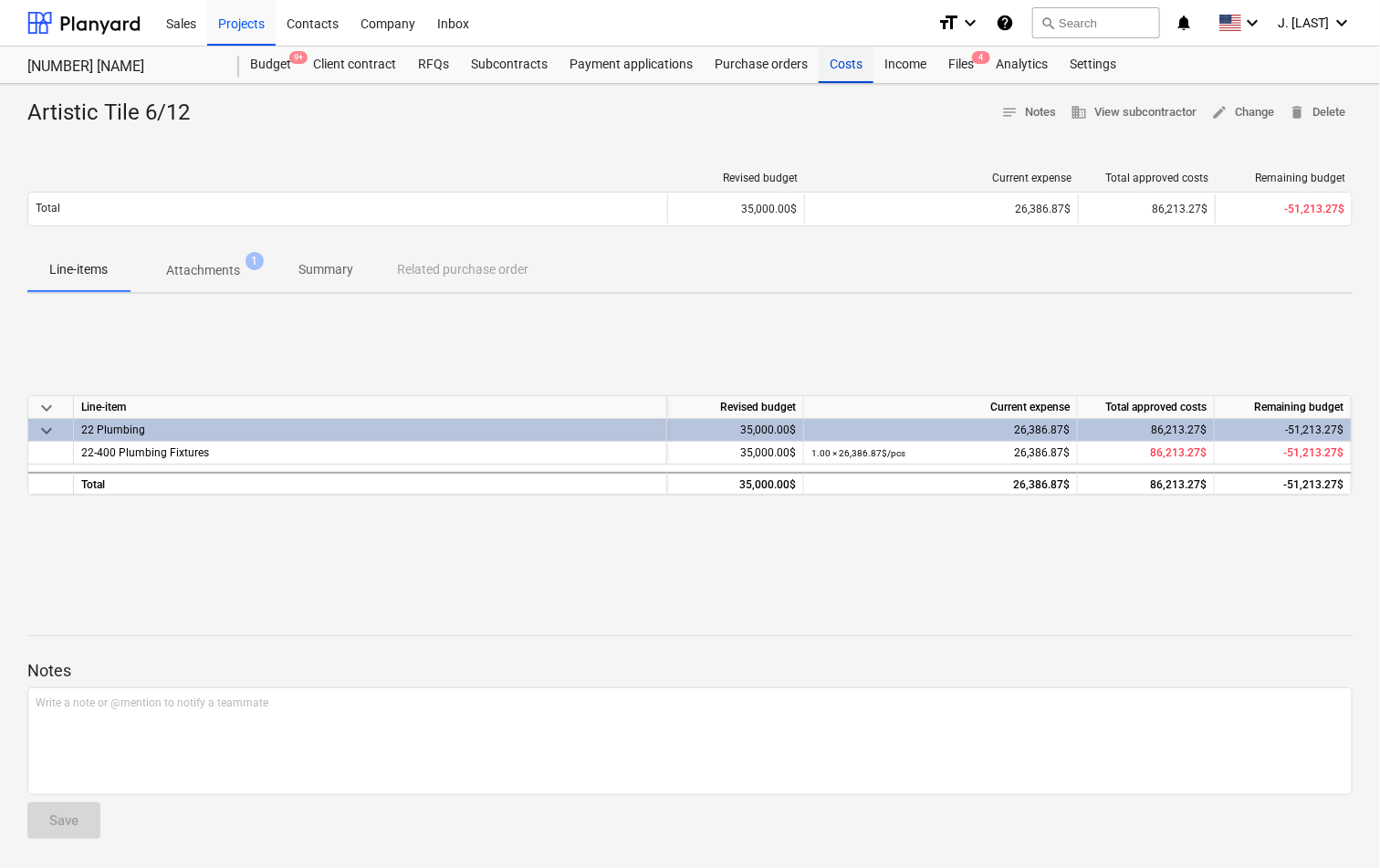 click on "Costs" at bounding box center [846, 65] 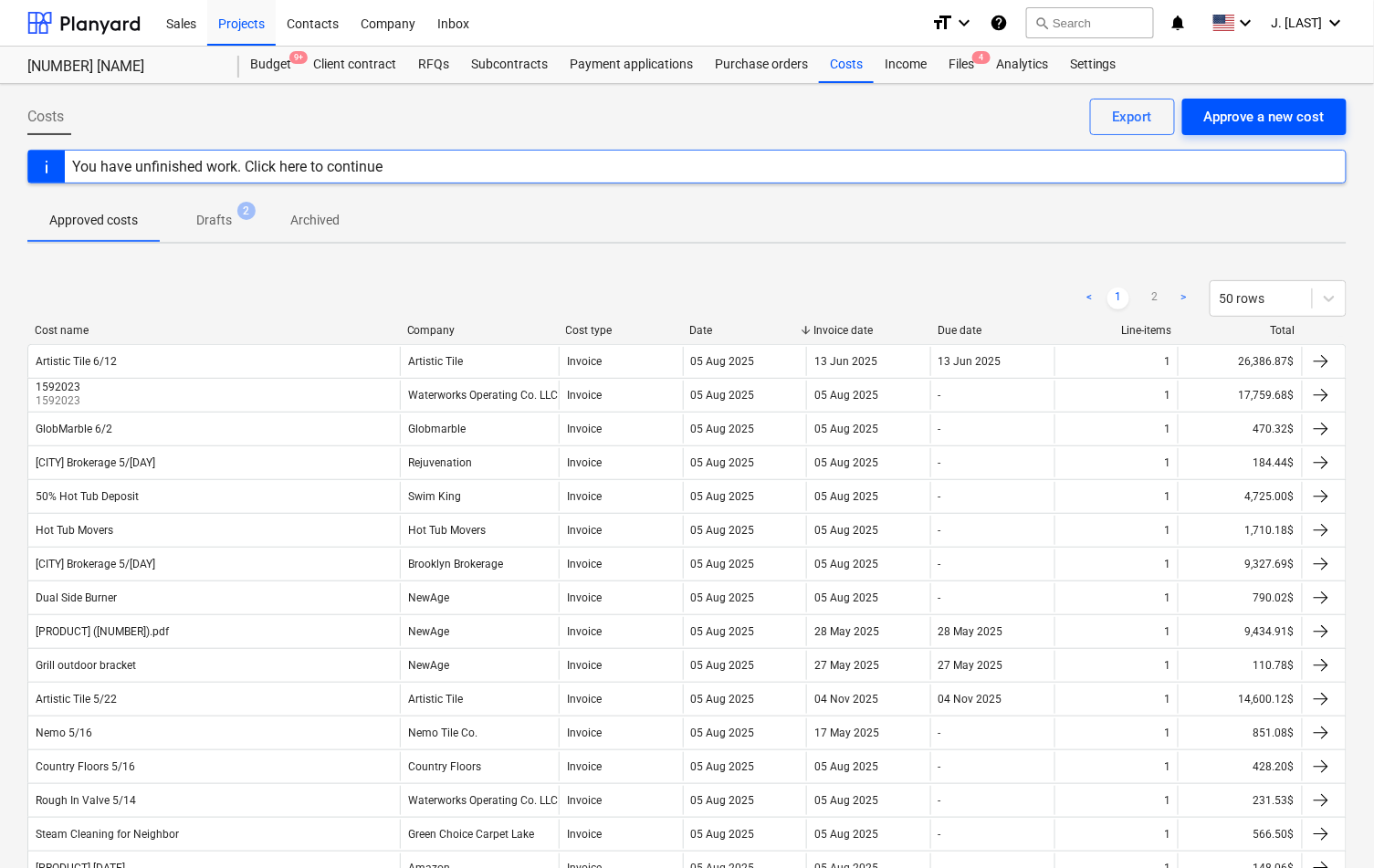 click on "Approve a new cost" at bounding box center [1264, 117] 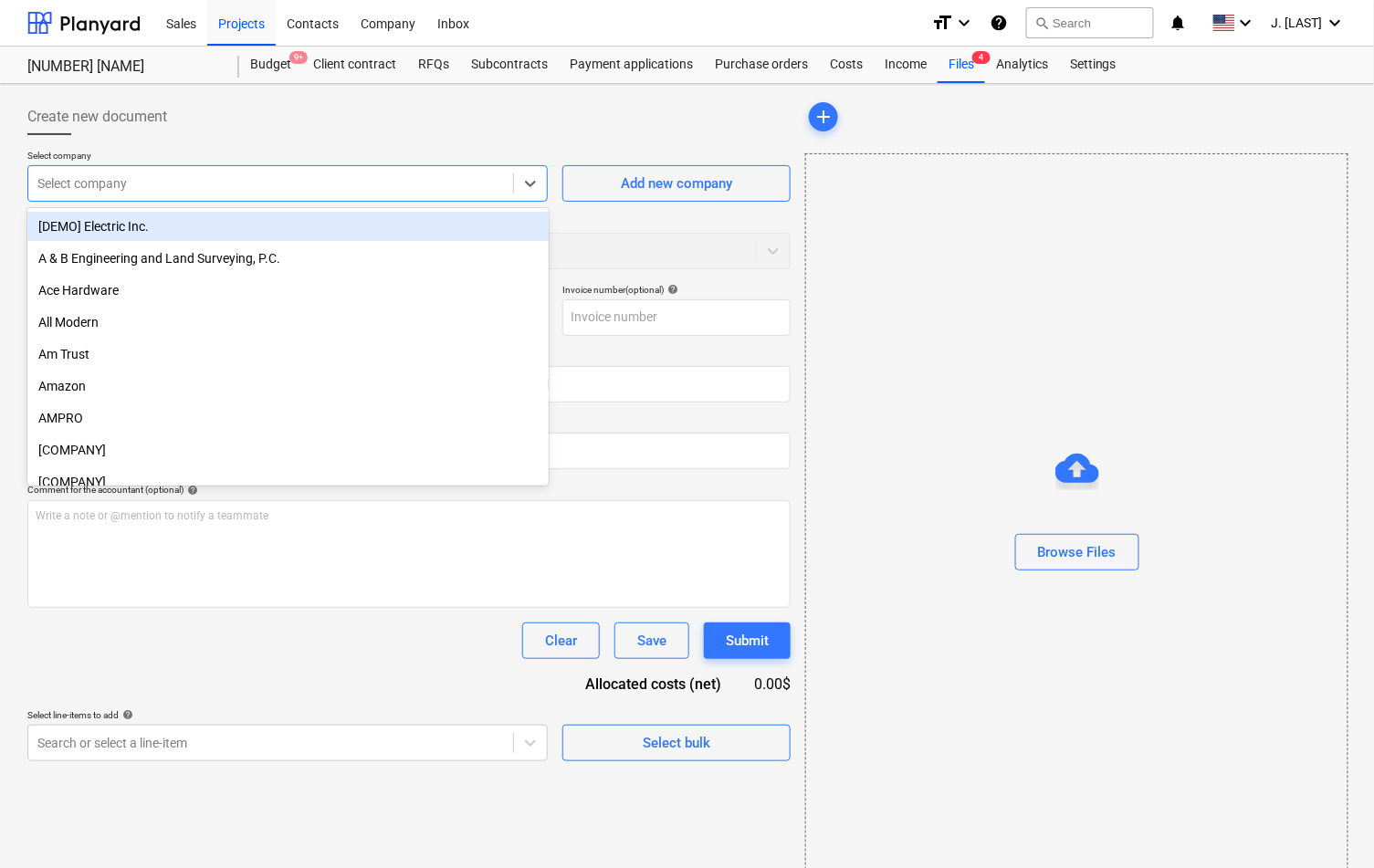 click at bounding box center (270, 183) 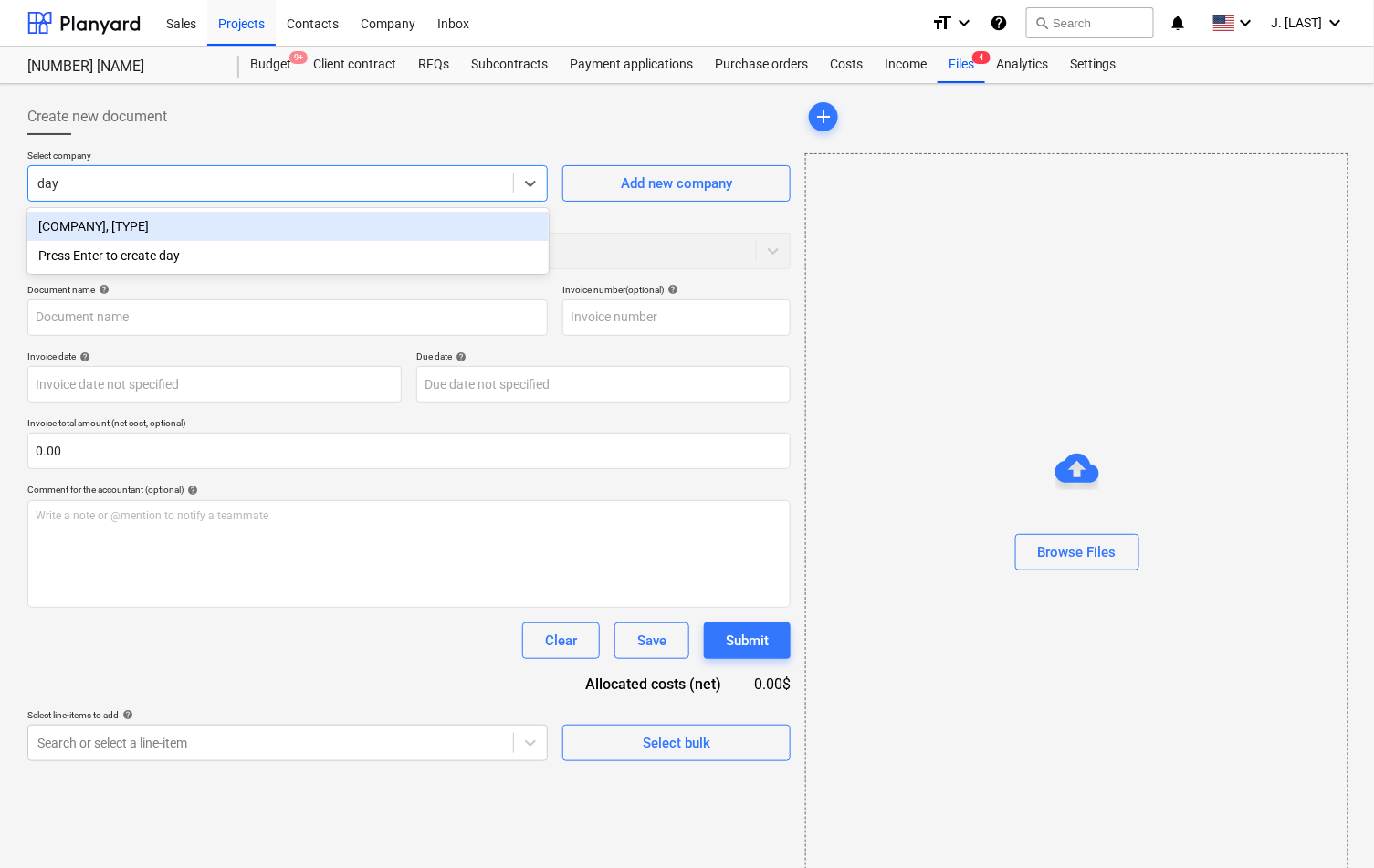 click on "[COMPANY], [TYPE]" at bounding box center [288, 226] 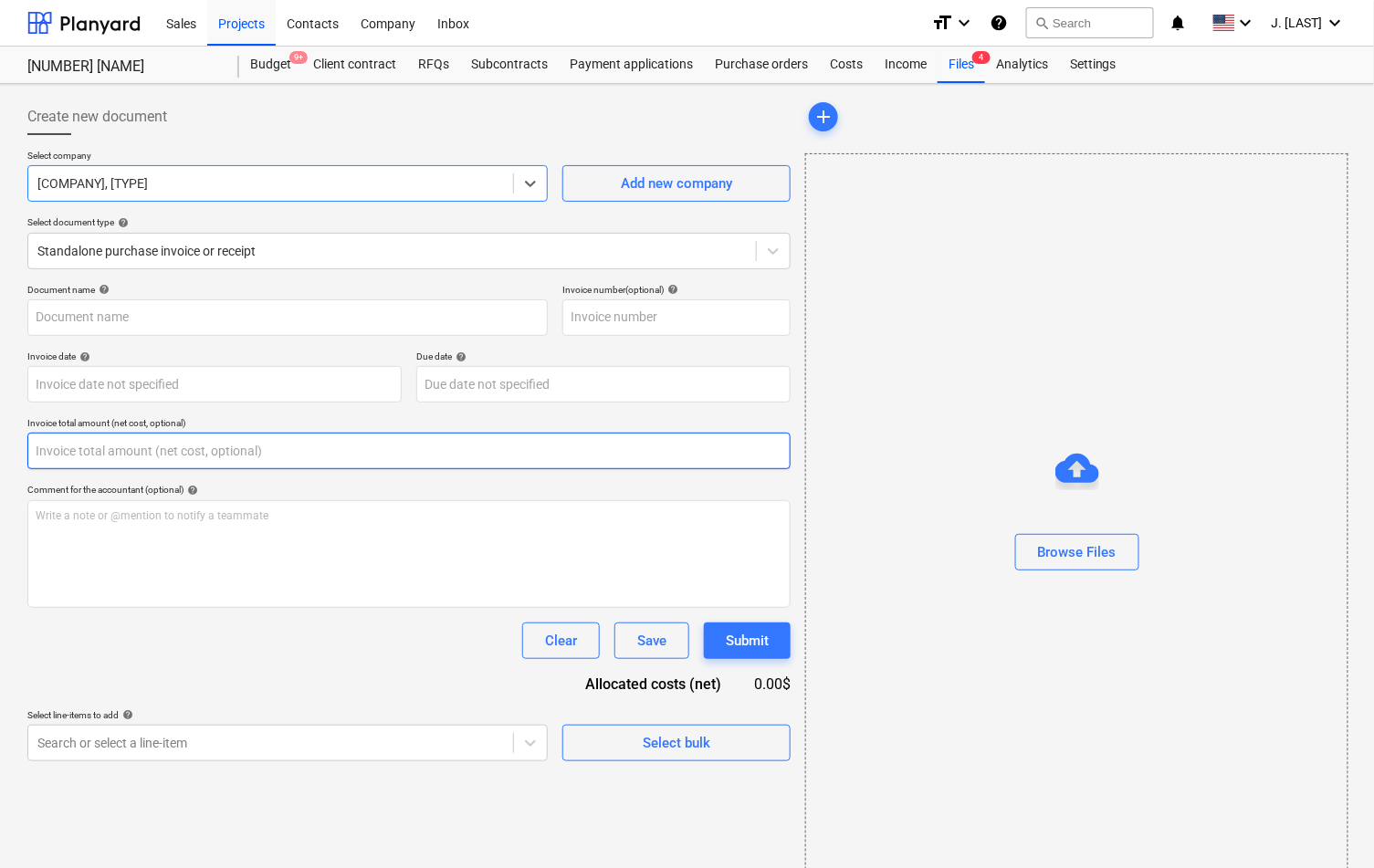 click at bounding box center [409, 451] 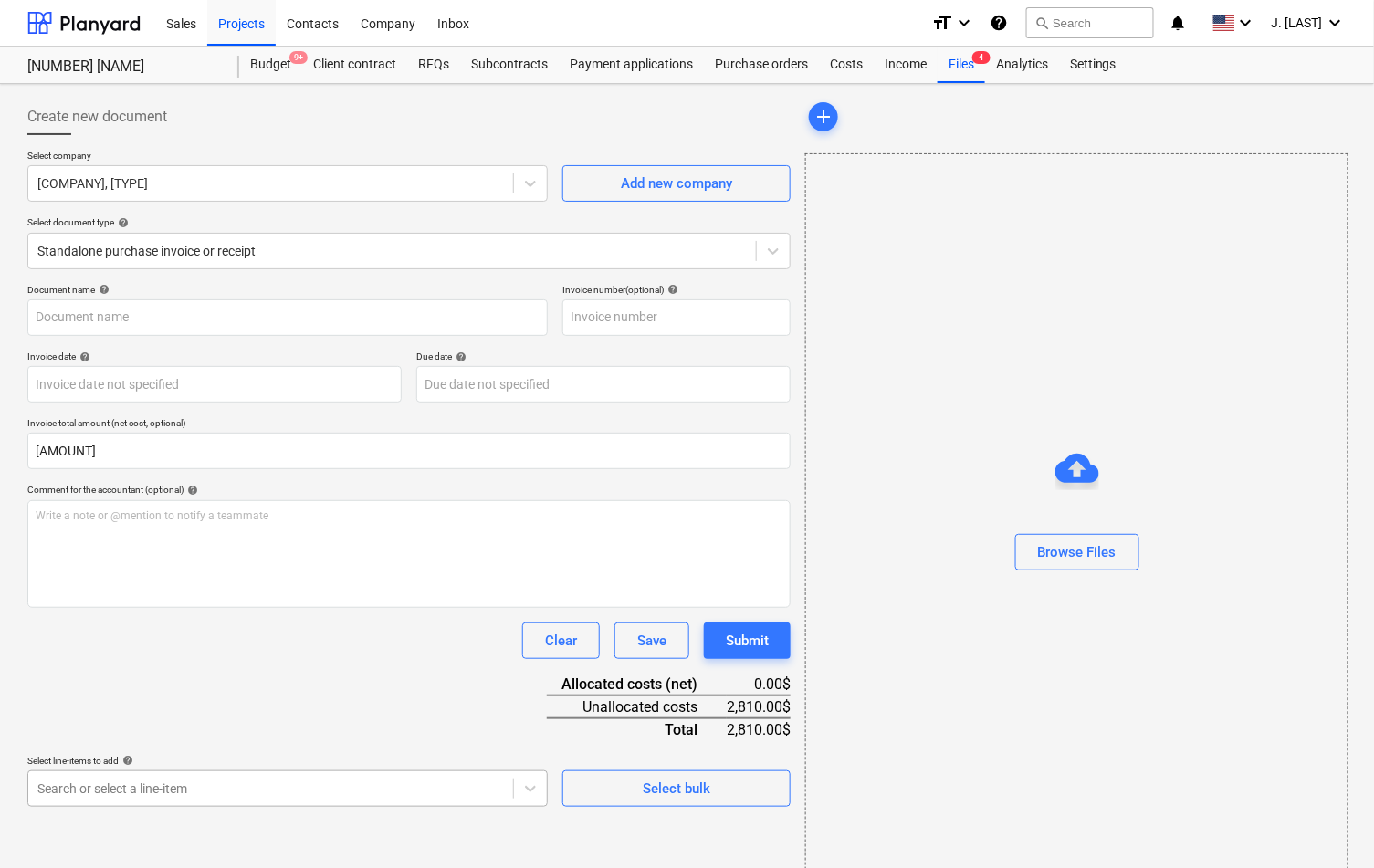 click on "Sales Projects Contacts Company Inbox format_size keyboard_arrow_down help search Search notifications 0 keyboard_arrow_down [INITIALS]. [INITIALS] [NUMBER] [STREET] [NUMBER] [STREET] Budget 9+ Client contract RFQs Subcontracts Payment applications Purchase orders Costs Income Files 4 Analytics Settings Create new document Select company [COMPANY]   Add new company Select document type help Standalone purchase invoice or receipt Document name help Invoice number  (optional) help Invoice date help Press the down arrow key to interact with the calendar and
select a date. Press the question mark key to get the keyboard shortcuts for changing dates. Due date help Press the down arrow key to interact with the calendar and
select a date. Press the question mark key to get the keyboard shortcuts for changing dates. Invoice total amount (net cost, optional) [PRICE] Comment for the accountant (optional) help Write a note or @mention to notify a teammate ﻿ Clear Save Submit 0.00$" at bounding box center (687, 434) 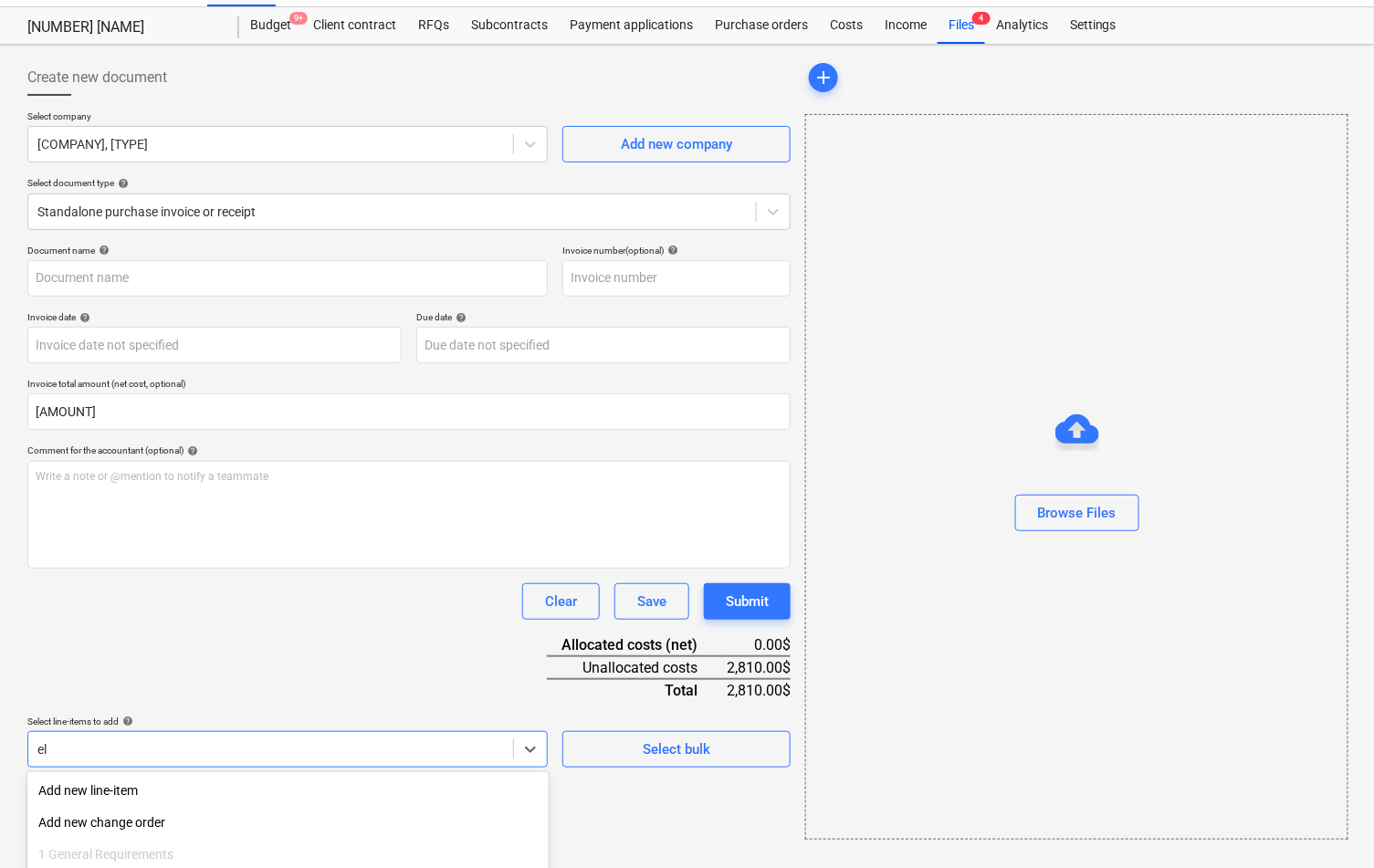 scroll, scrollTop: 24, scrollLeft: 0, axis: vertical 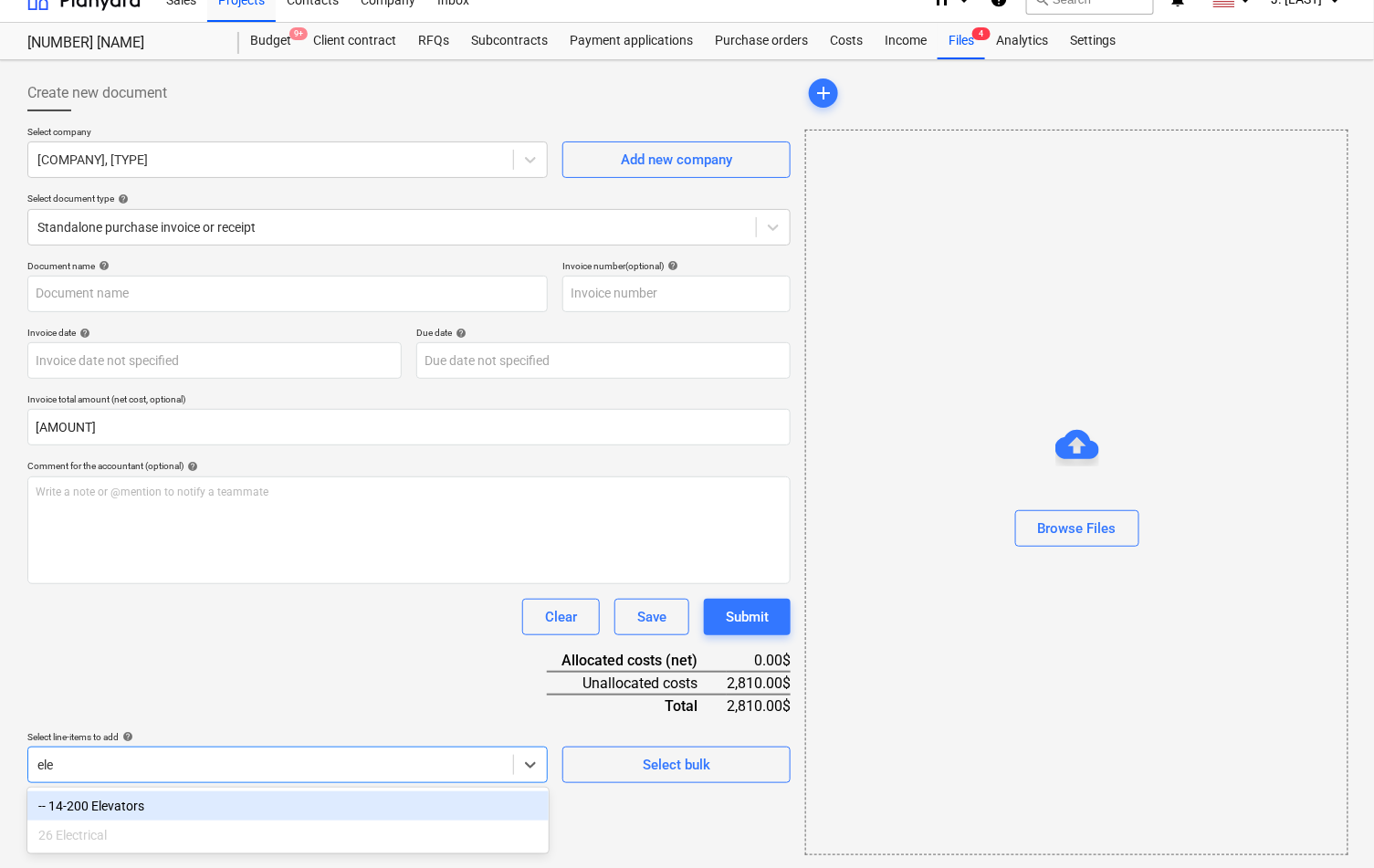 click on "--  14-200 Elevators" at bounding box center (288, 806) 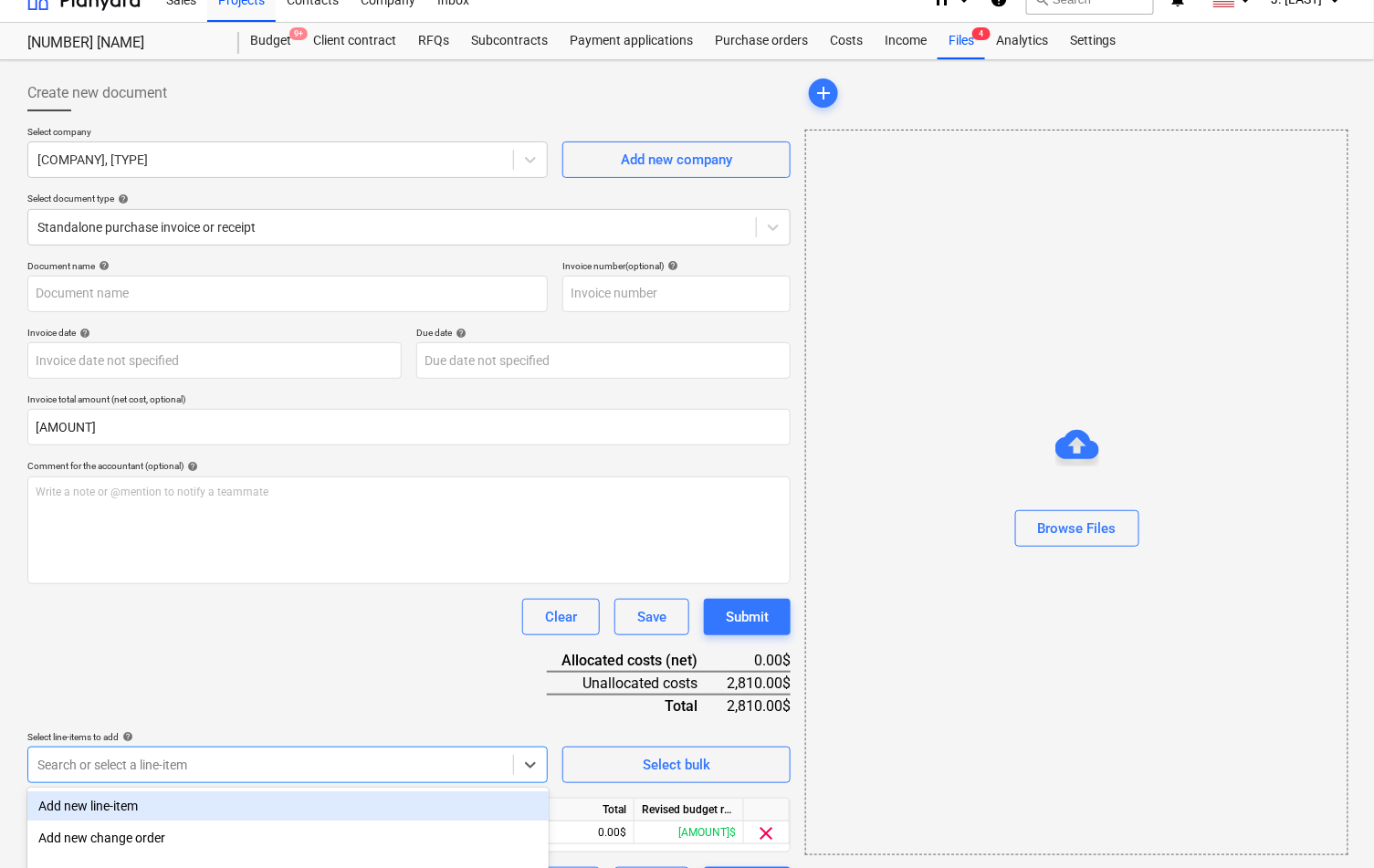 click on "Document name help Invoice number  (optional) help Invoice date help Press the down arrow key to interact with the calendar and
select a date. Press the question mark key to get the keyboard shortcuts for changing dates. Due date help Press the down arrow key to interact with the calendar and
select a date. Press the question mark key to get the keyboard shortcuts for changing dates. Invoice total amount (net cost, optional) [AMOUNT] Comment for the accountant (optional) help Write a note or @mention to notify a teammate ﻿ Clear Save Submit Allocated costs (net) 0.00$ Unallocated costs [AMOUNT]$ Total [AMOUNT]$ Select line-items to add help option --  14-200 Elevators, selected. option Add new line-item focused, 1 of 92. 92 results available. Use Up and Down to choose options, press Enter to select the currently focused option, press Escape to exit the menu, press Tab to select the option and exit the menu. Search or select a line-item Select bulk Line-item name Unit Quantity Unit price Total 0.00 0.00" at bounding box center (409, 581) 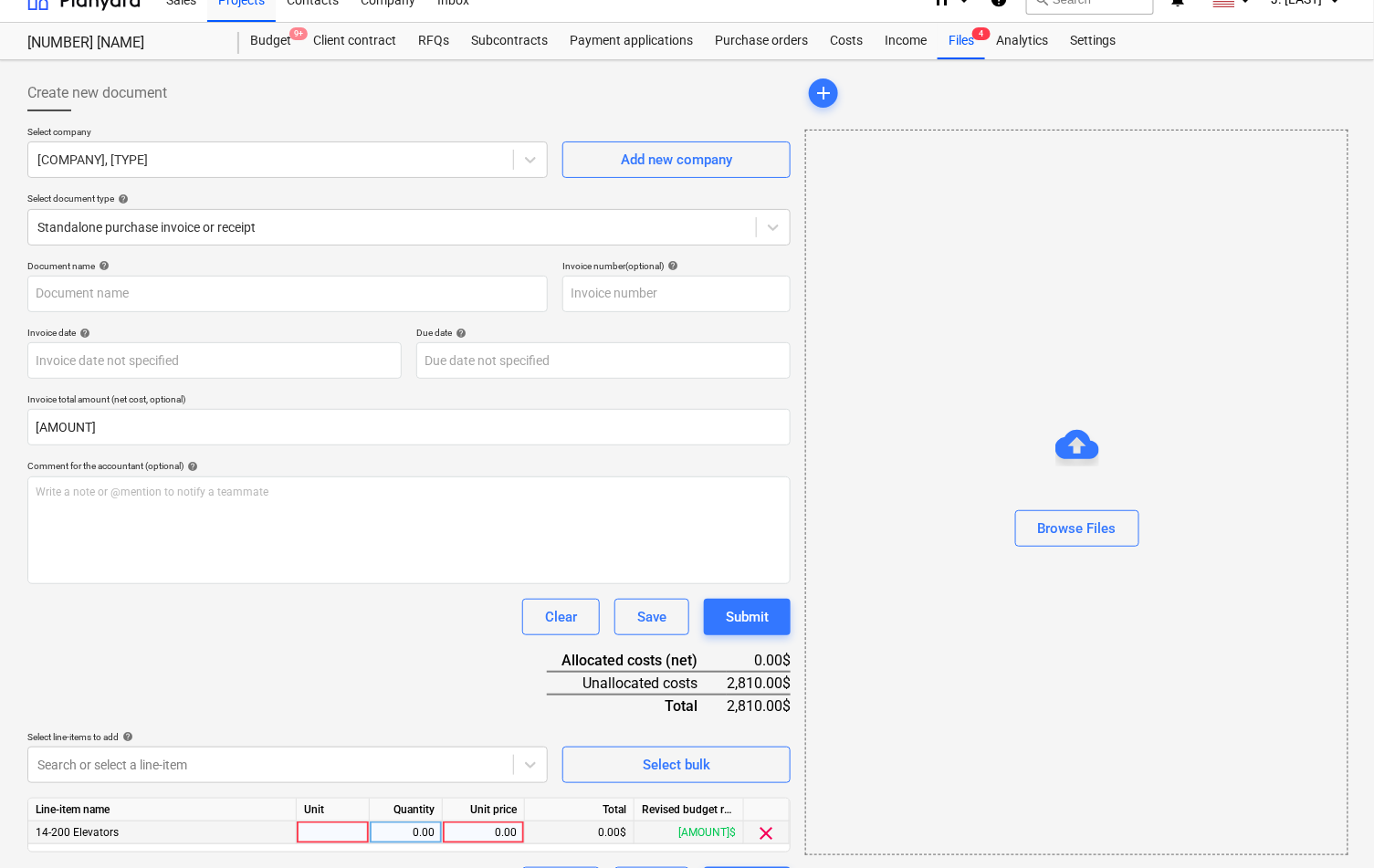 click on "0.00" at bounding box center [483, 832] 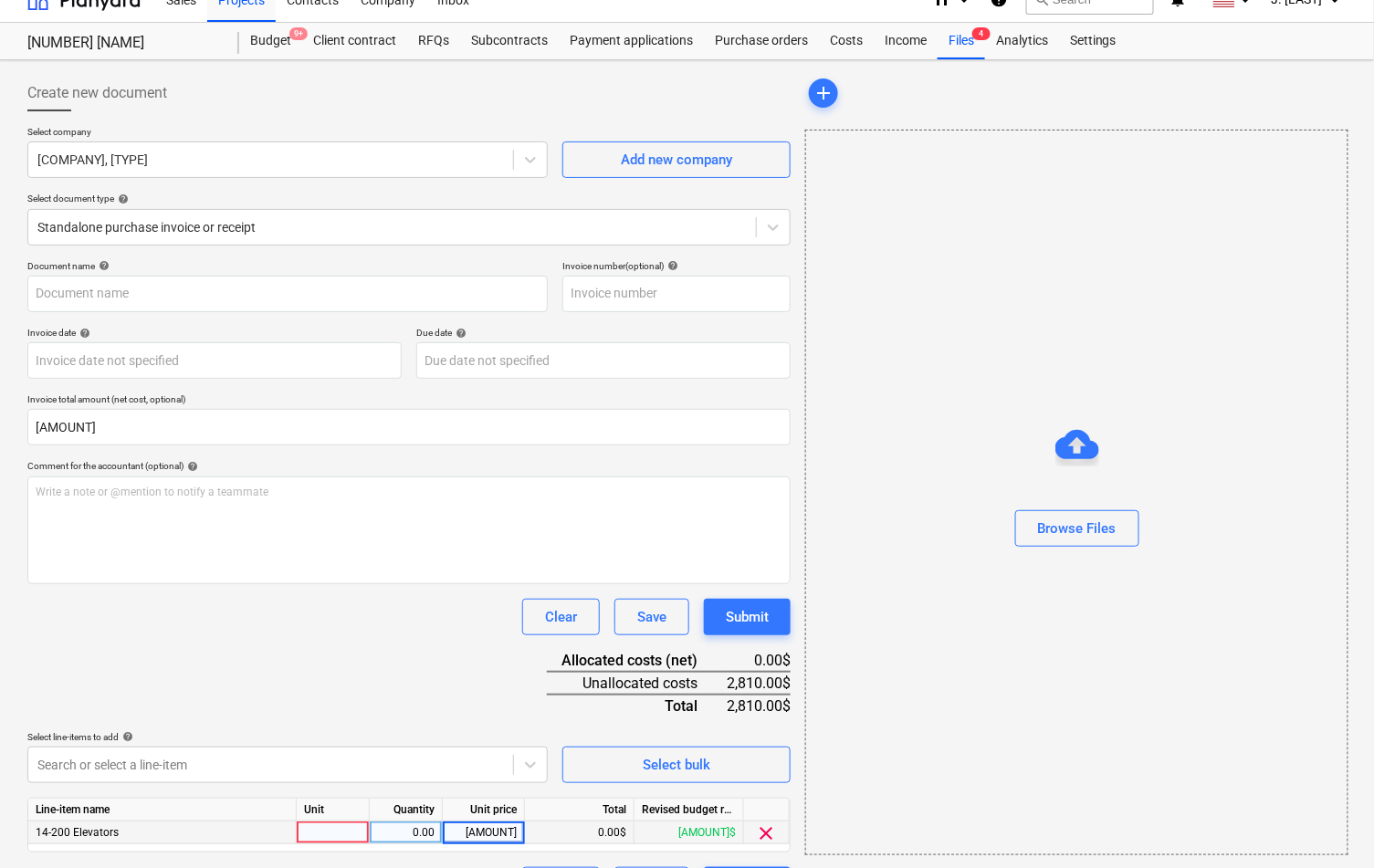 click on "Document name help Invoice number  (optional) help Invoice date help Press the down arrow key to interact with the calendar and
select a date. Press the question mark key to get the keyboard shortcuts for changing dates. Due date help Press the down arrow key to interact with the calendar and
select a date. Press the question mark key to get the keyboard shortcuts for changing dates. Invoice total amount (net cost, optional) [AMOUNT] Comment for the accountant (optional) help Write a note or @mention to notify a teammate ﻿ Clear Save Submit Allocated costs (net) 0.00$ Unallocated costs [AMOUNT]$ Total [AMOUNT]$ Select line-items to add help Search or select a line-item Select bulk Line-item name Unit Quantity Unit price Total Revised budget remaining 14-200 Elevators 0.00 [AMOUNT] 0.00$ 61,500.00$ clear Clear Save Submit" at bounding box center (409, 581) 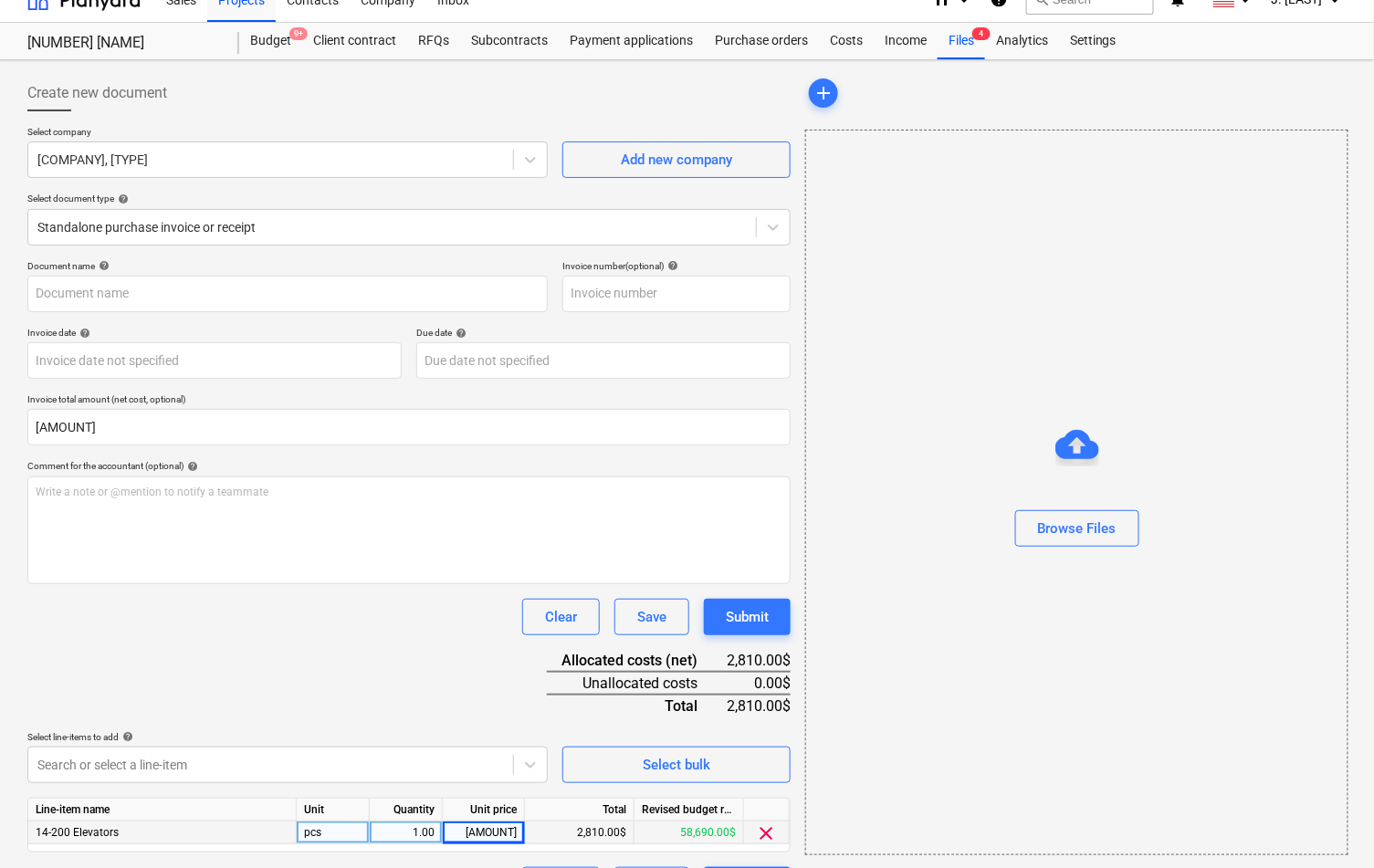 click on "Document name help Invoice number  (optional) help Invoice date help Press the down arrow key to interact with the calendar and
select a date. Press the question mark key to get the keyboard shortcuts for changing dates. Due date help Press the down arrow key to interact with the calendar and
select a date. Press the question mark key to get the keyboard shortcuts for changing dates. Invoice total amount (net cost, optional) 2,810.00 Comment for the accountant (optional) help Write a note or @mention to notify a teammate ﻿ Clear Save Submit Allocated costs (net) 2,810.00$ Unallocated costs 0.00$ Total 2,810.00$ Select line-items to add help Search or select a line-item Select bulk Line-item name Unit Quantity Unit price Total Revised budget remaining 14-200 Elevators pcs 1.00 2,810.00 2,810.00$ 58,690.00$ clear Clear Save Submit" at bounding box center [409, 581] 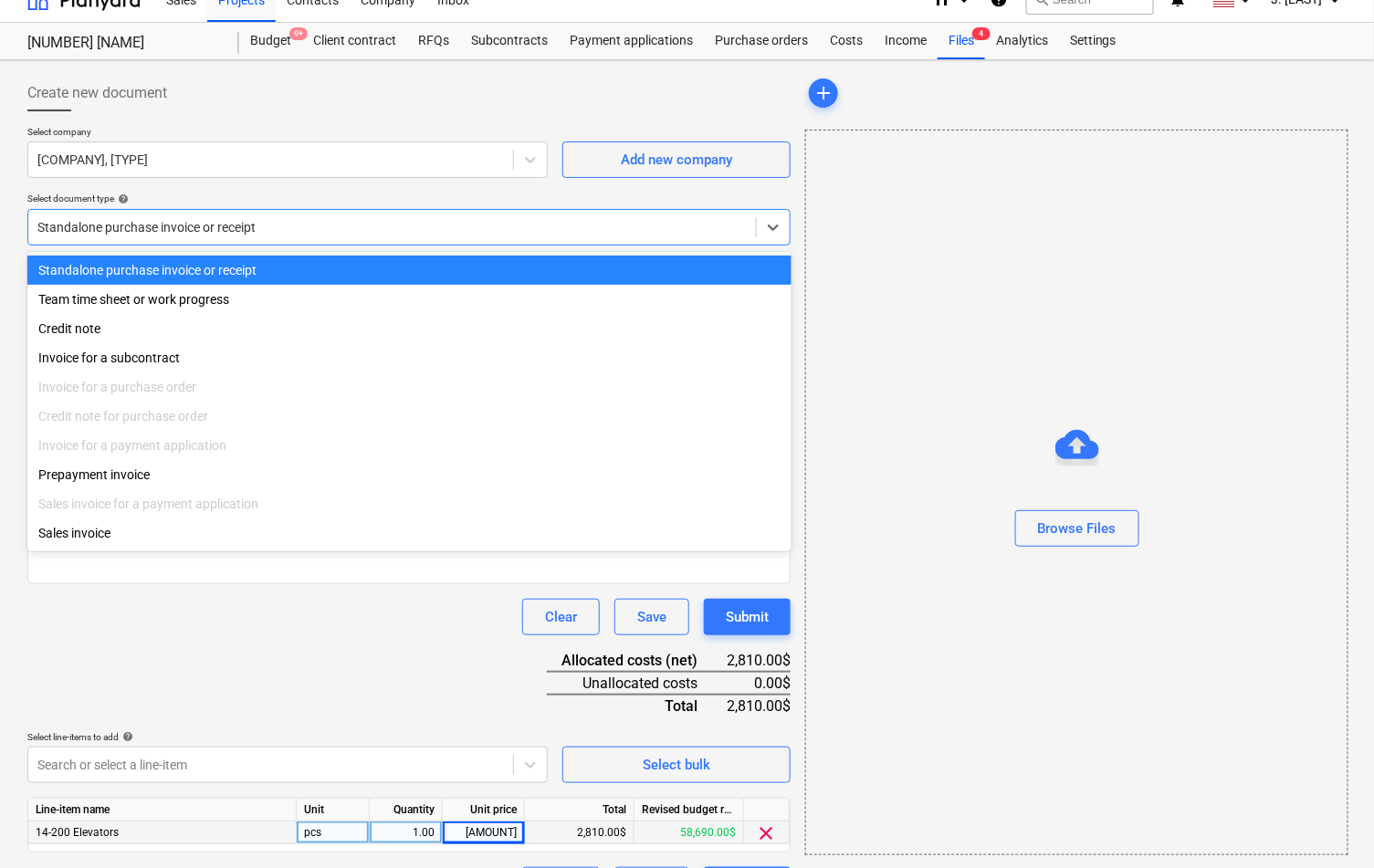 click at bounding box center [392, 227] 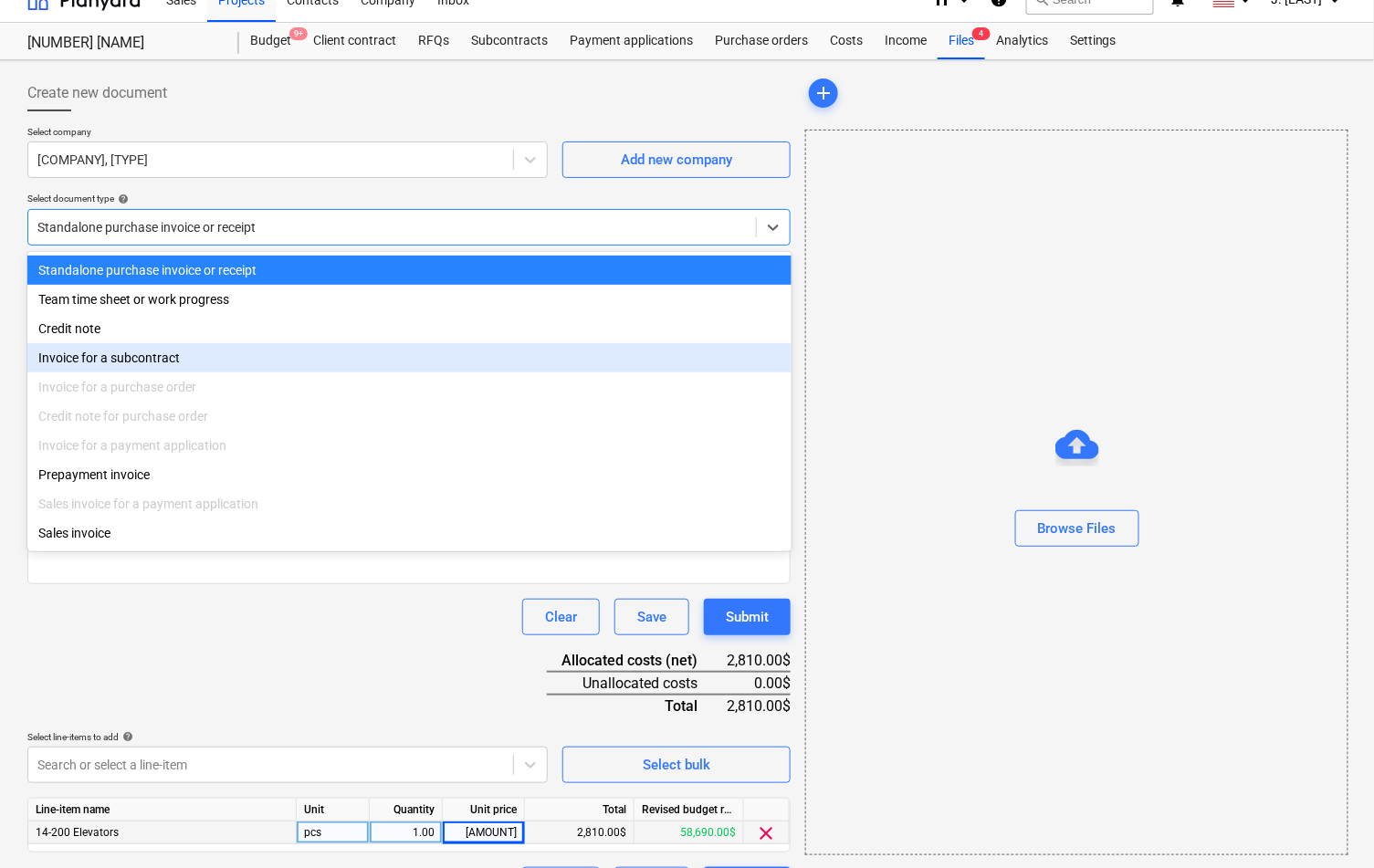 click on "Invoice for a subcontract" at bounding box center (409, 358) 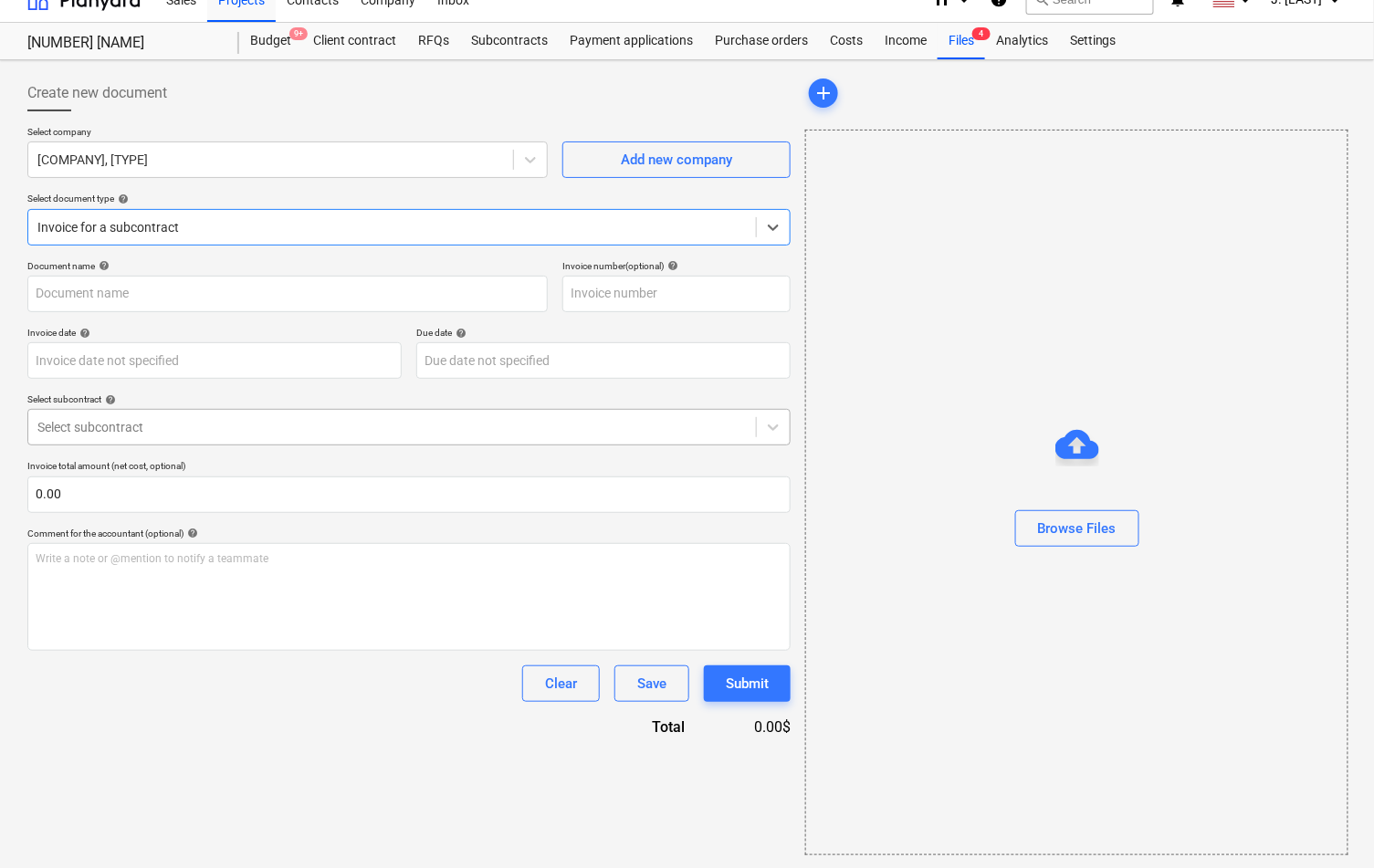 click on "Select subcontract" at bounding box center [409, 427] 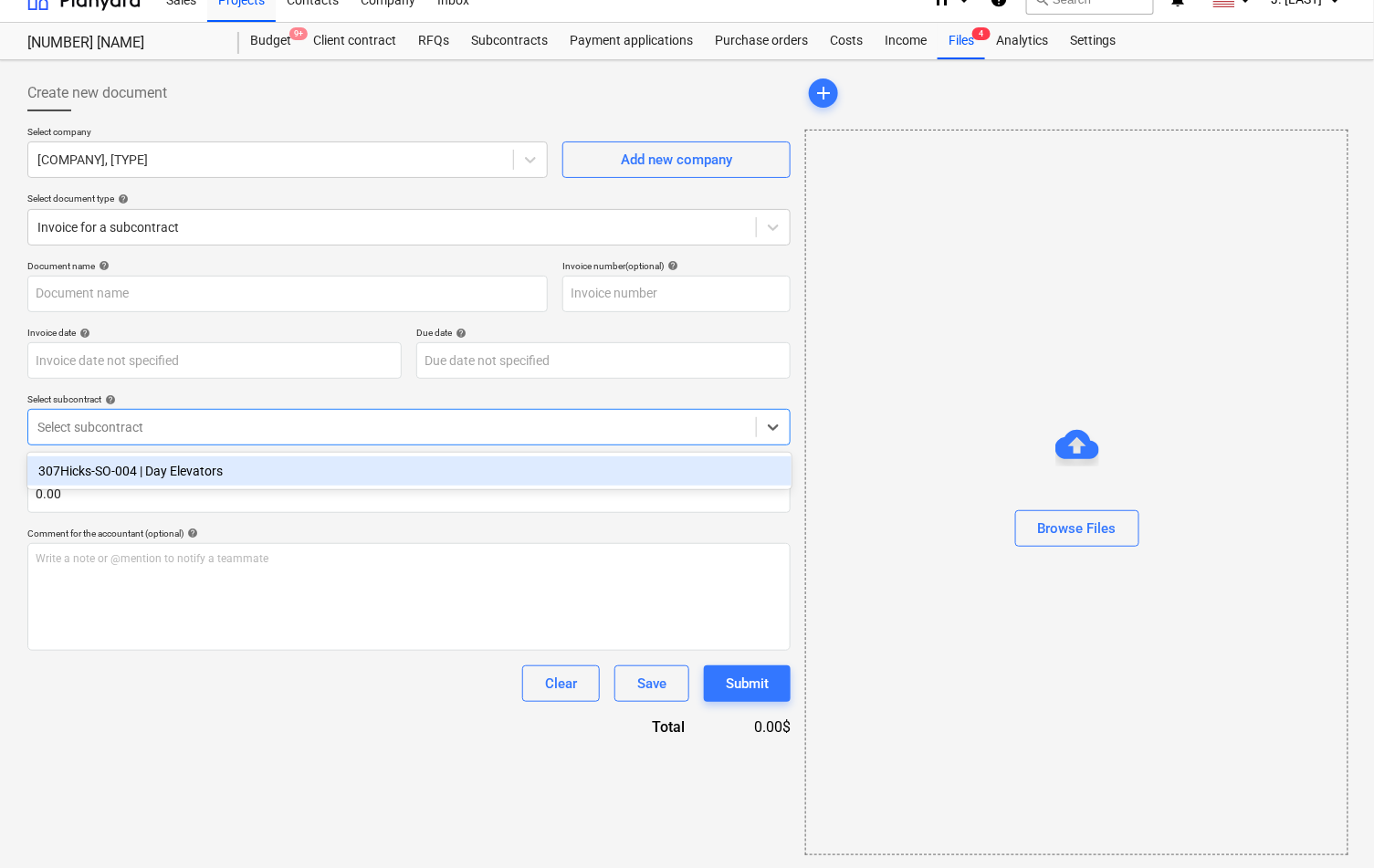 click on "307Hicks-SO-004 | Day Elevators" at bounding box center [409, 471] 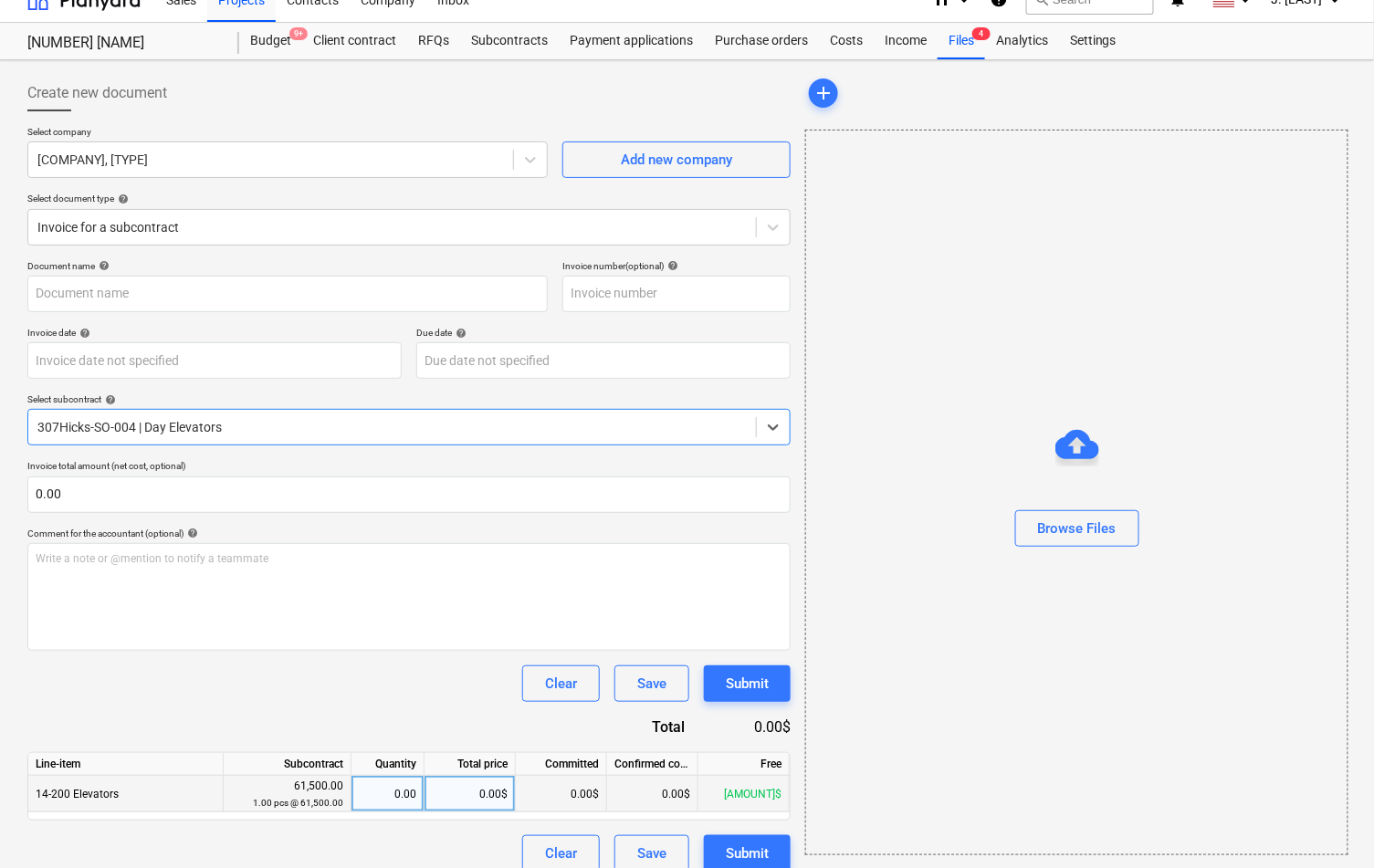 click on "0.00$" at bounding box center (470, 794) 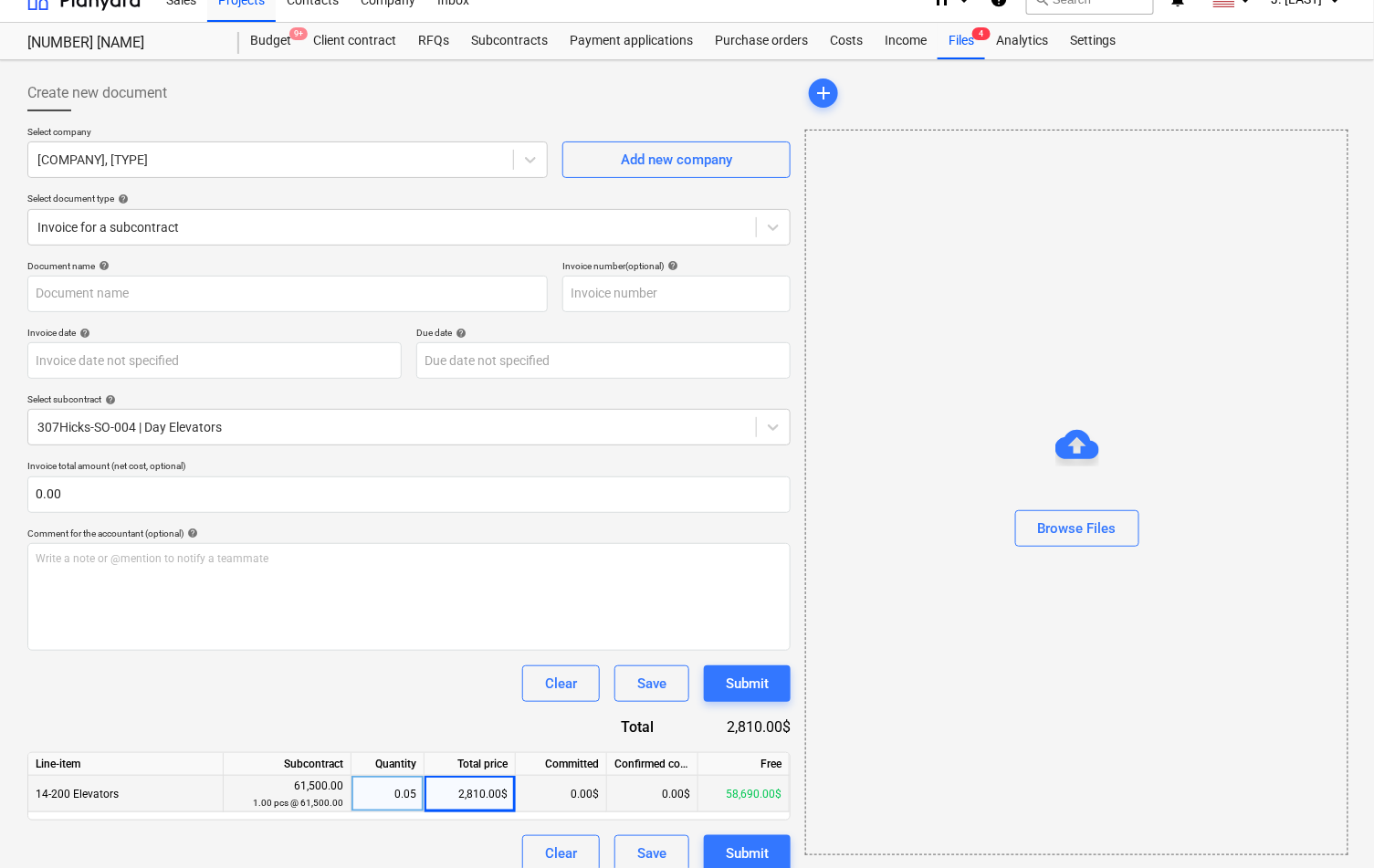 click on "Clear Save Submit" at bounding box center (409, 684) 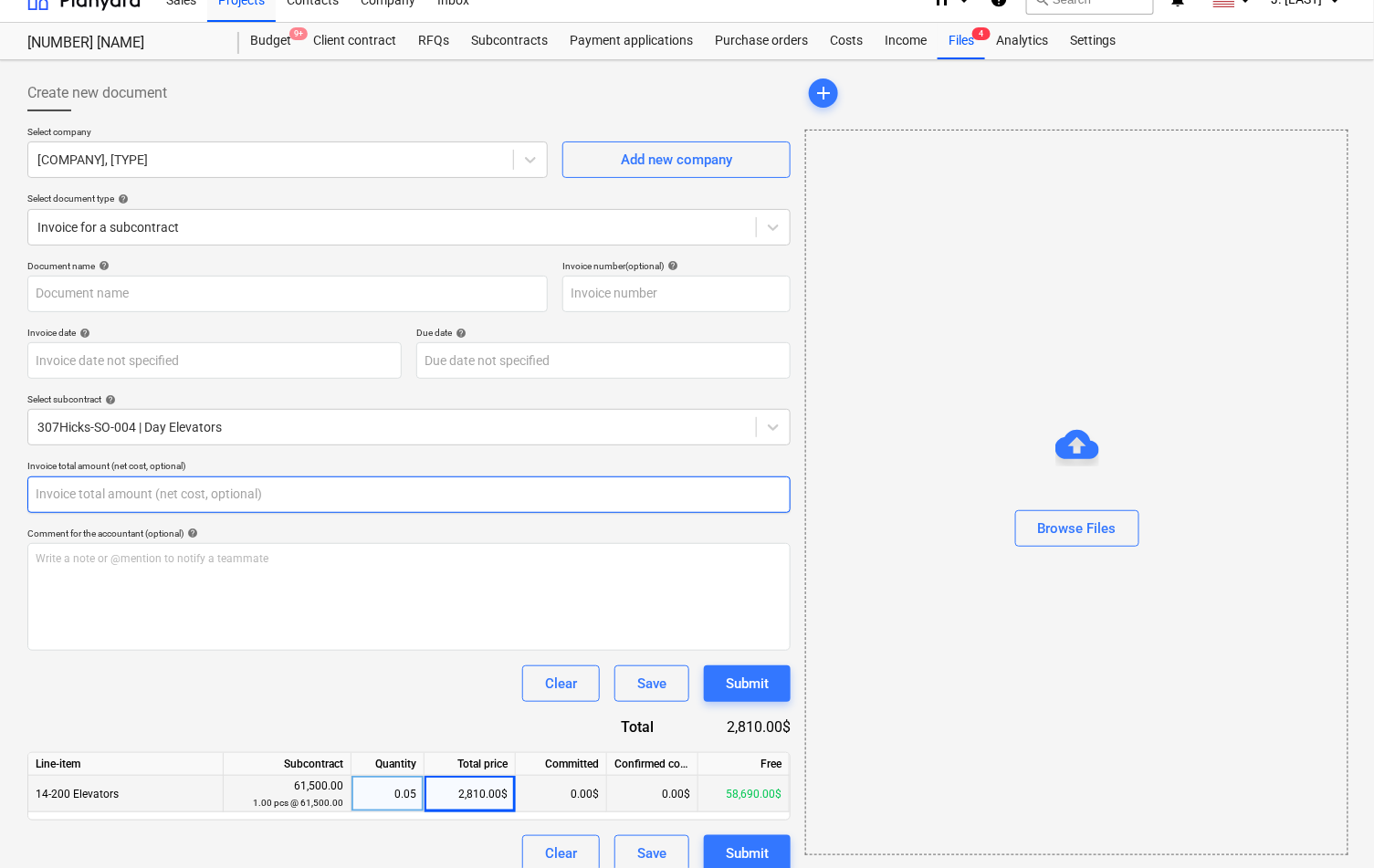 click at bounding box center (409, 495) 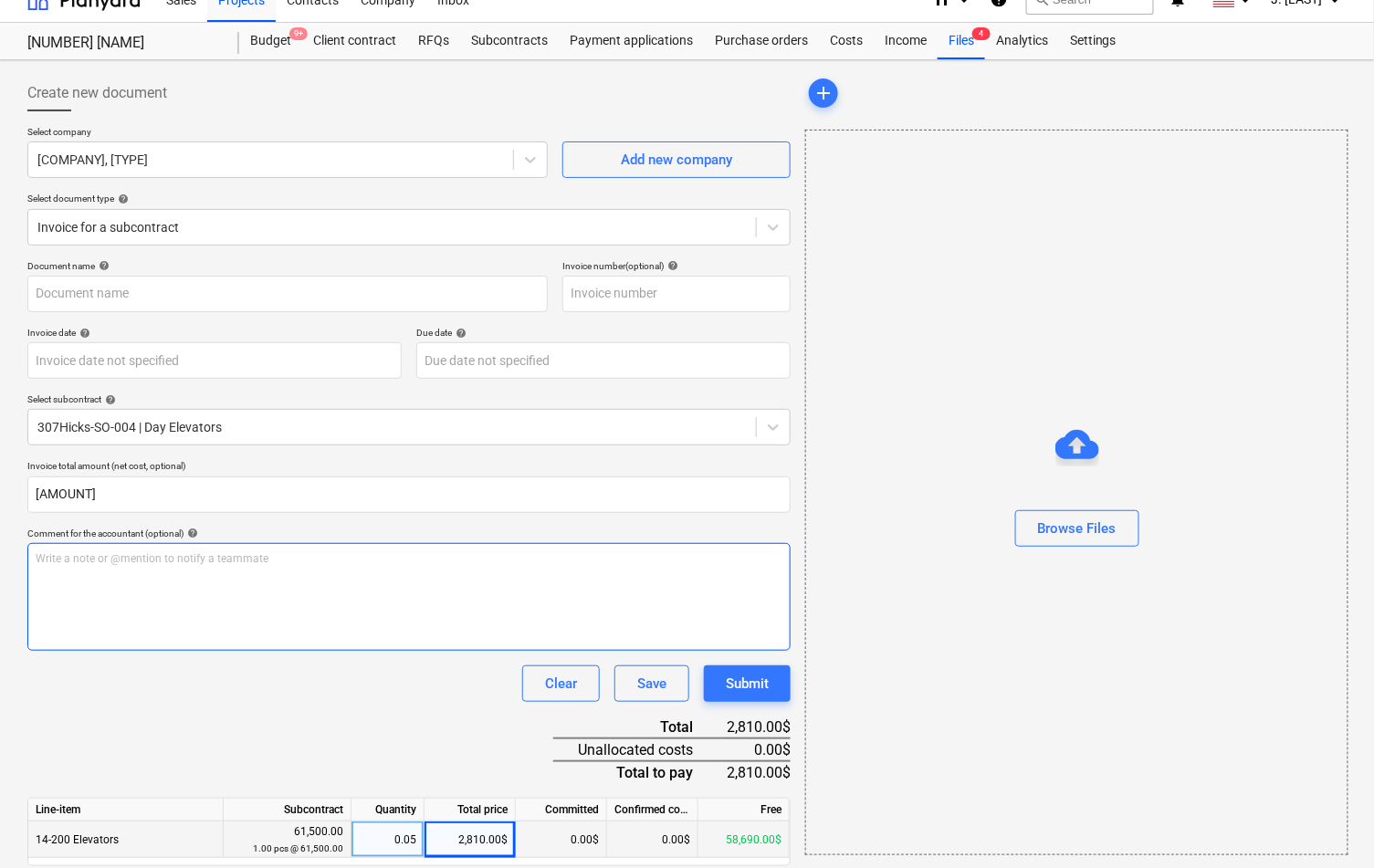click on "Write a note or @mention to notify a teammate ﻿" at bounding box center [409, 597] 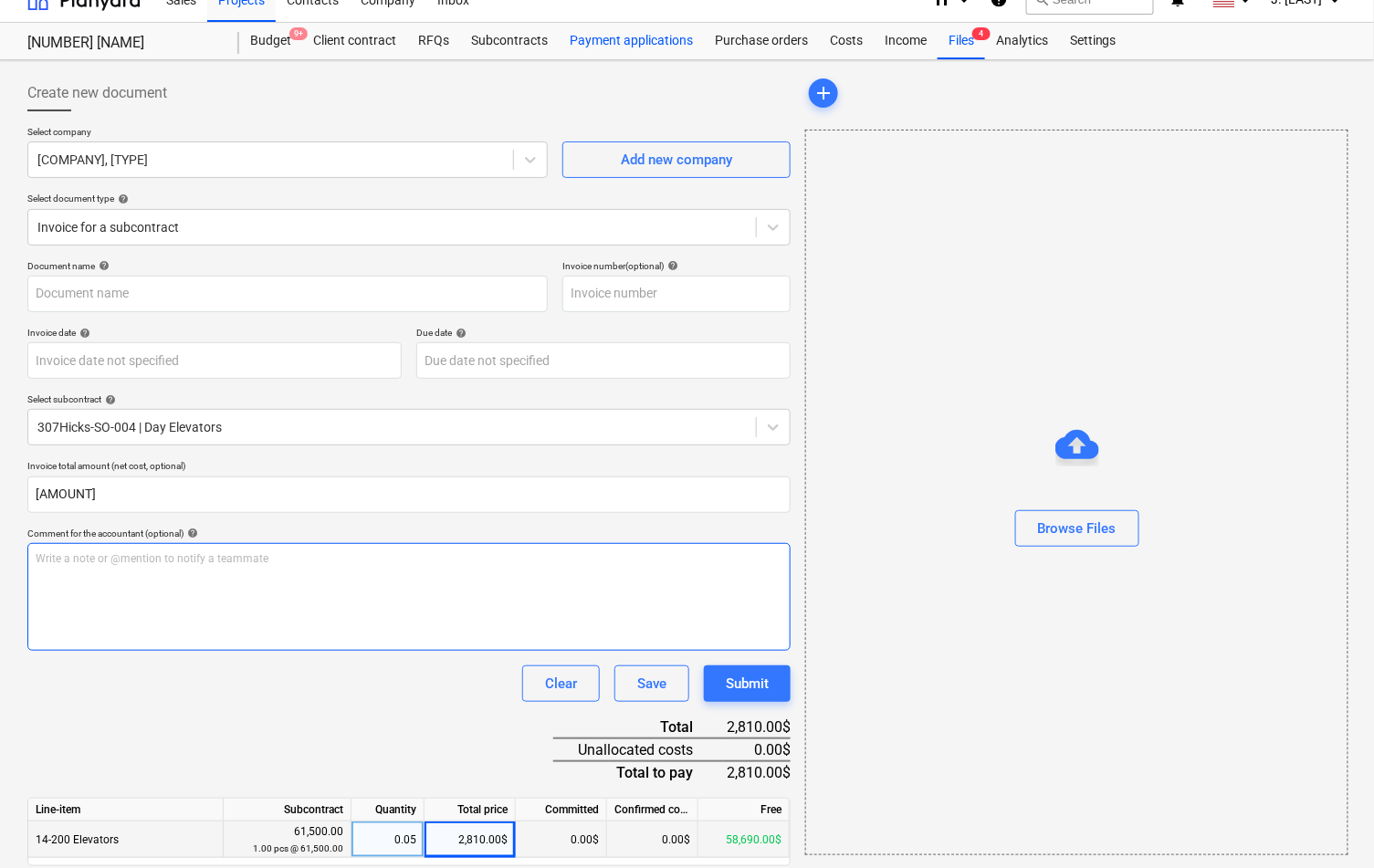 scroll, scrollTop: 0, scrollLeft: 0, axis: both 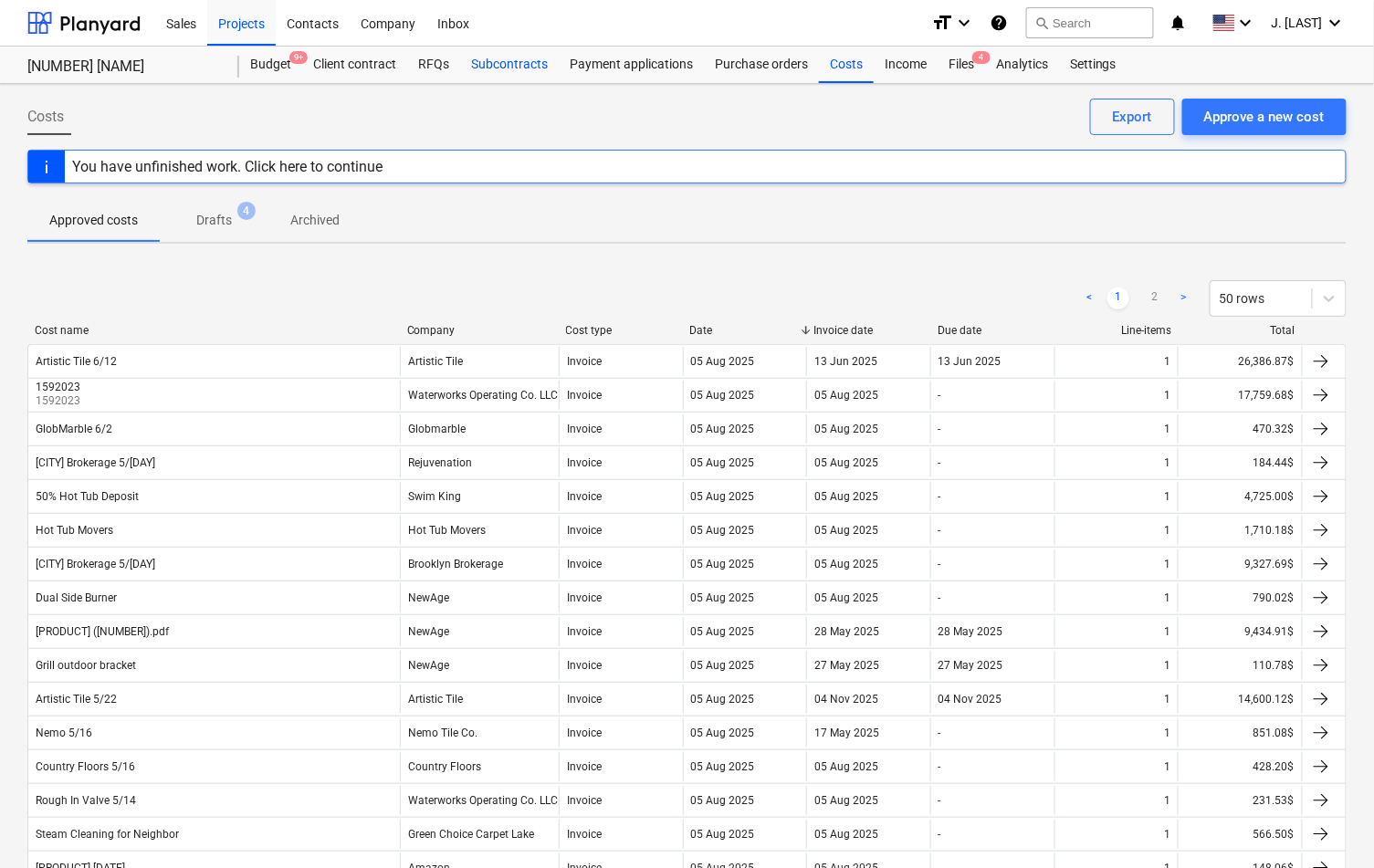 click on "Subcontracts" at bounding box center [509, 65] 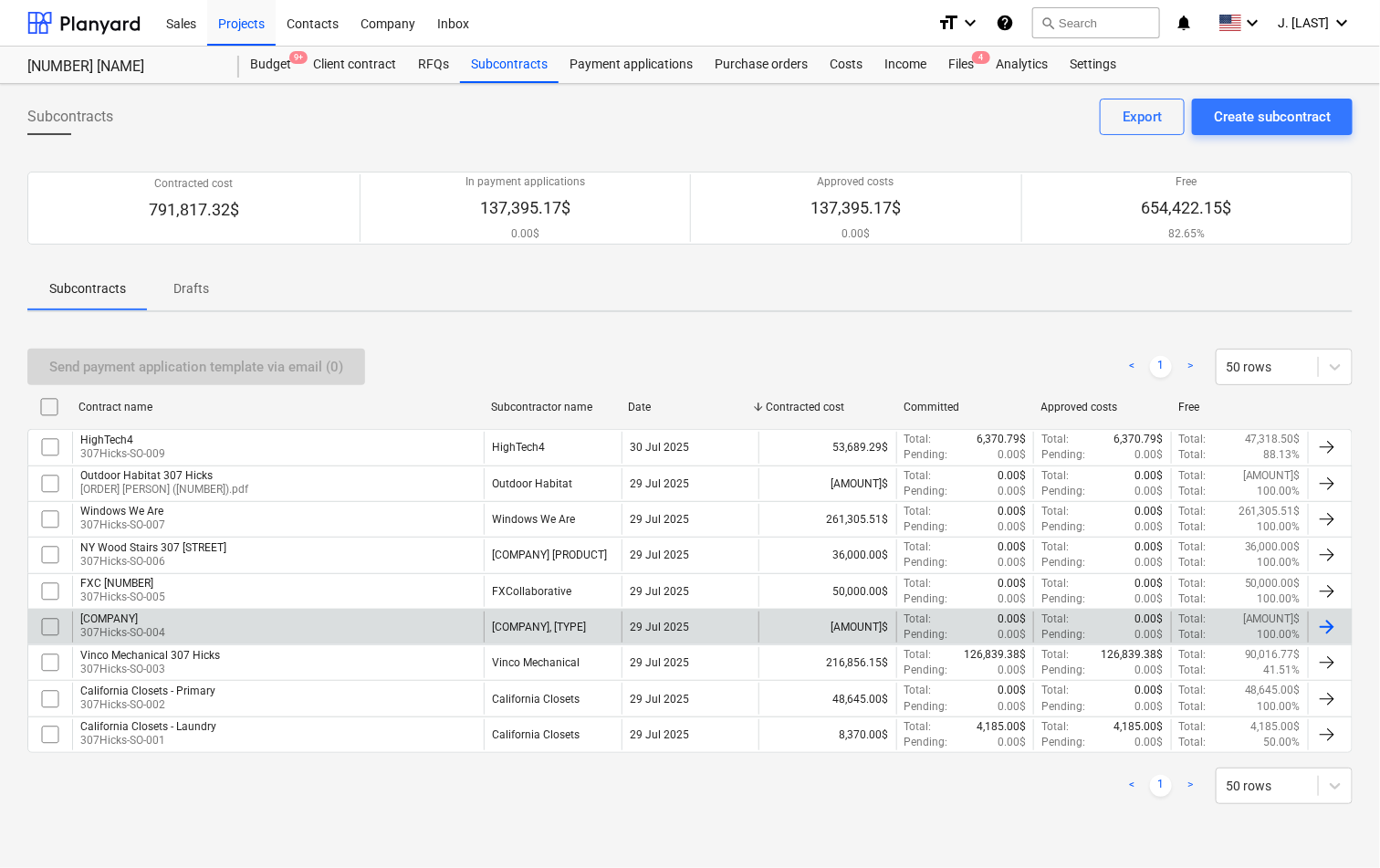 click on "[COMPANY], [TYPE]" at bounding box center [538, 627] 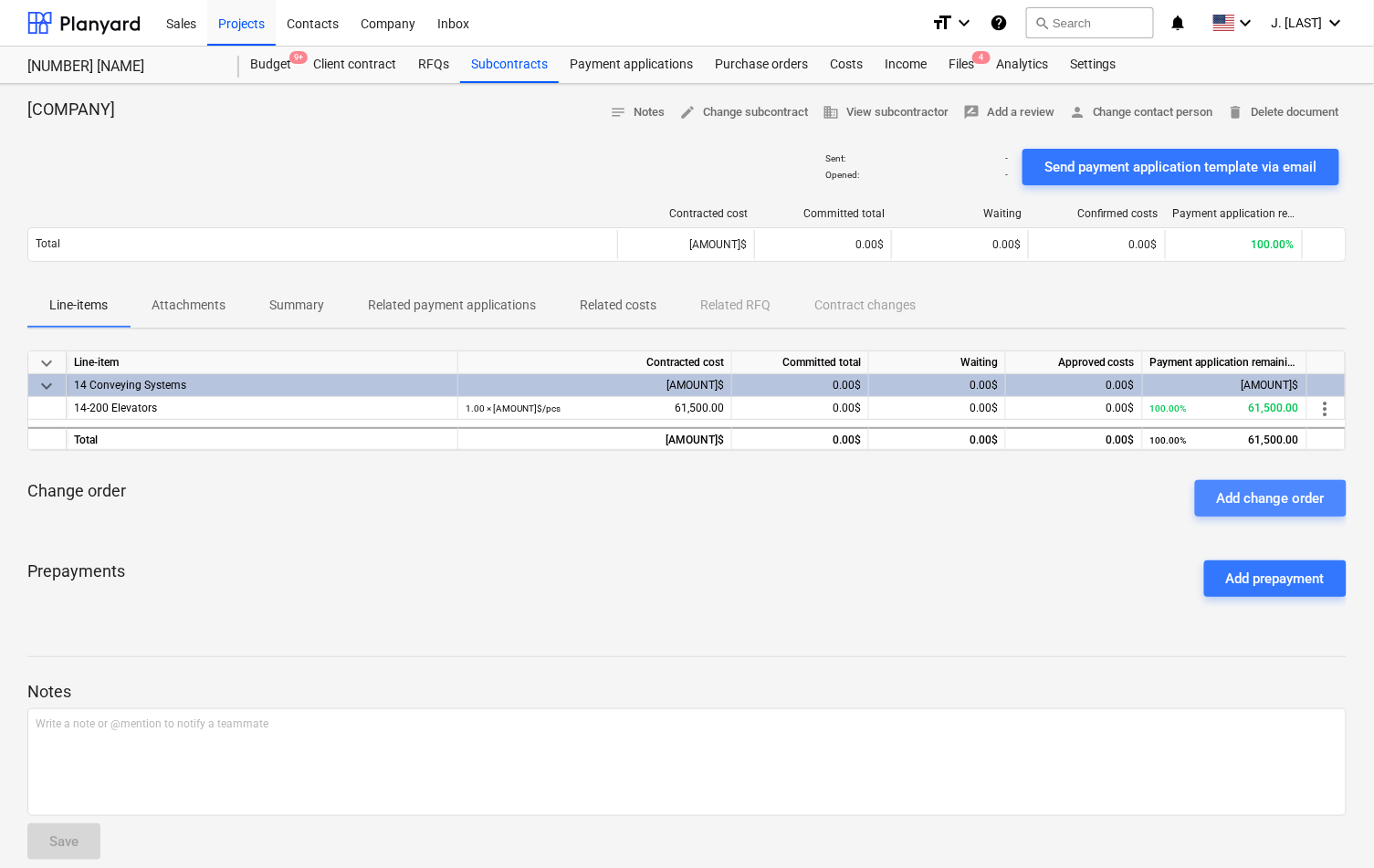 click on "Add change order" at bounding box center (1271, 498) 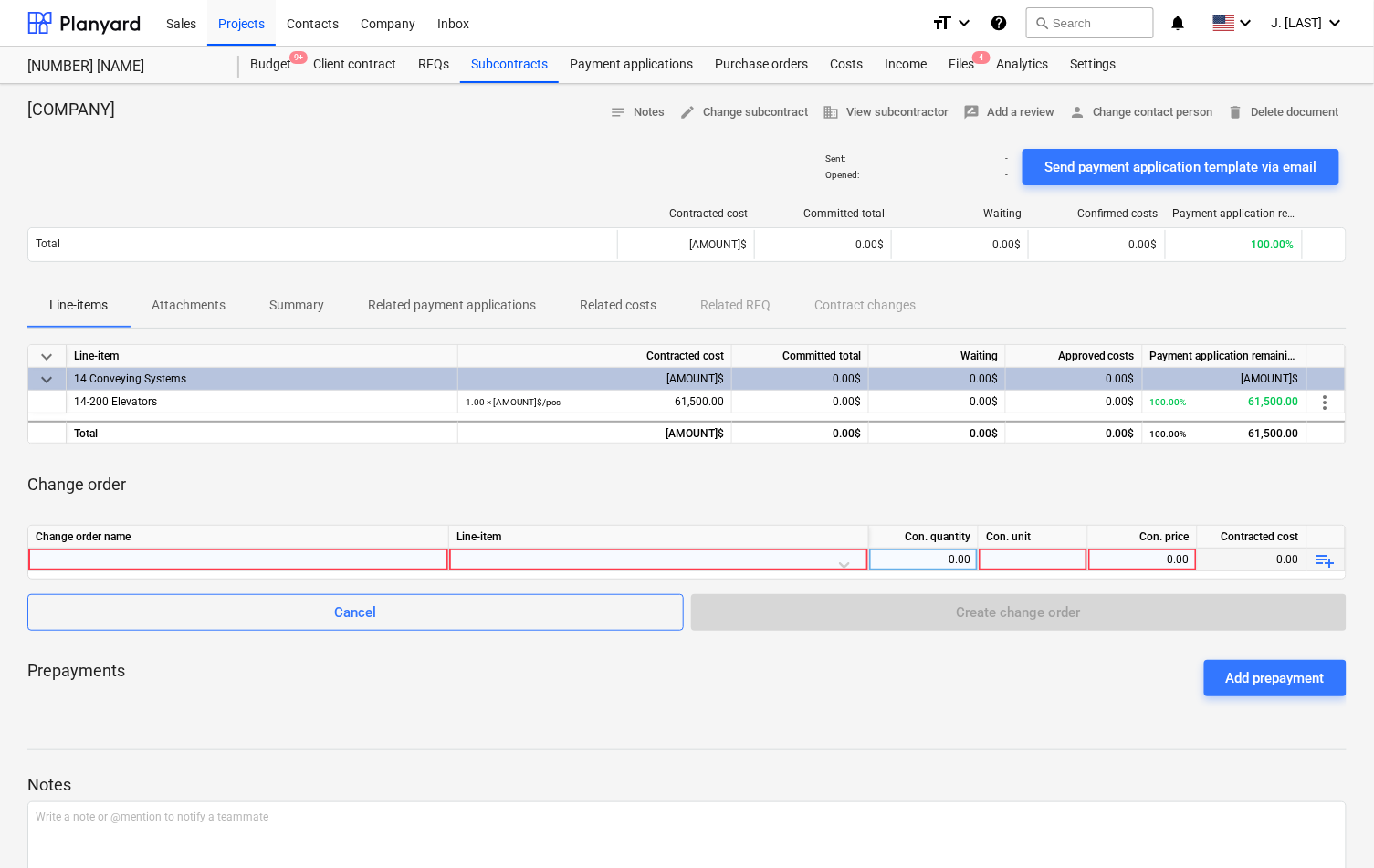 click at bounding box center (238, 559) 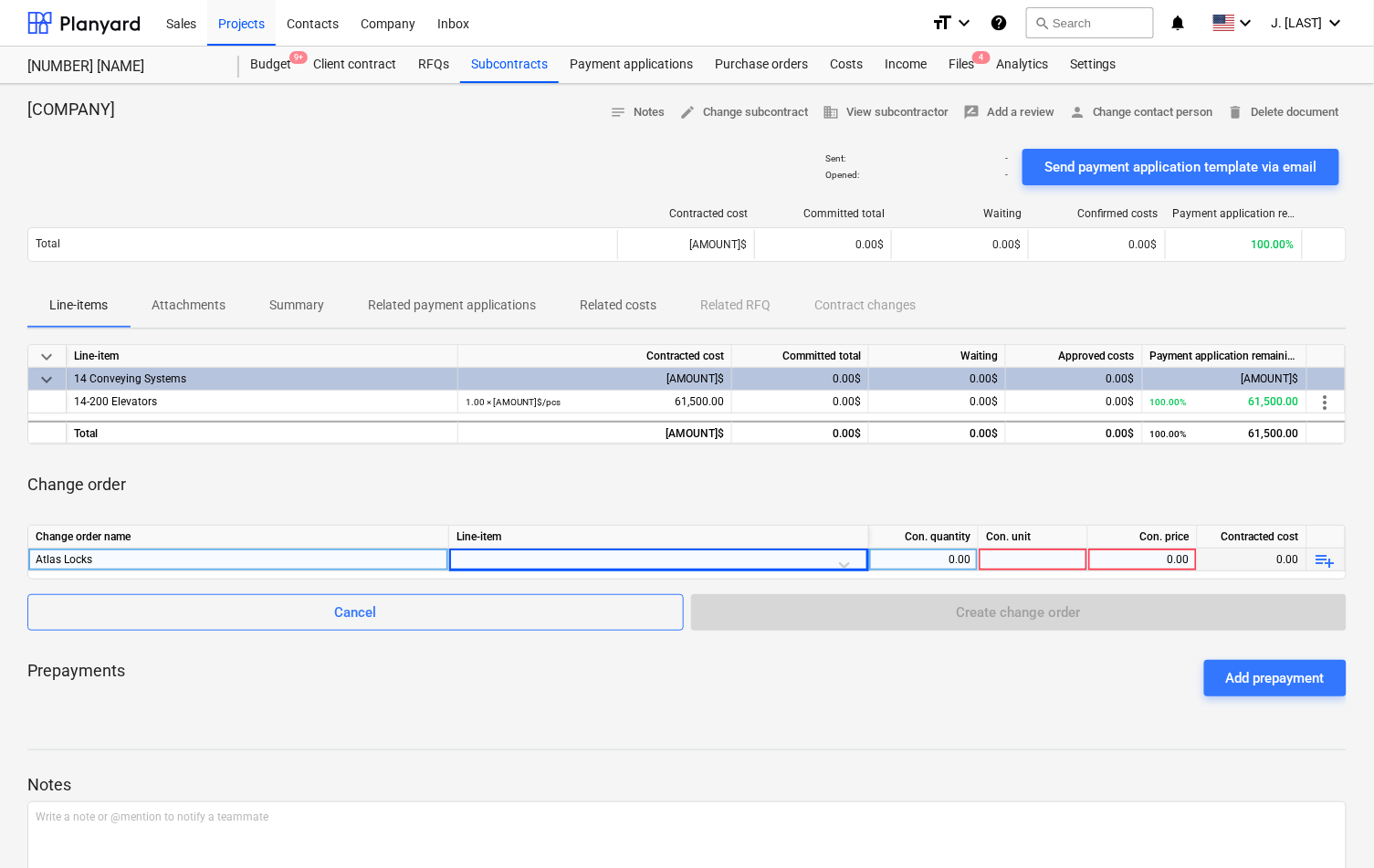 click at bounding box center (658, 564) 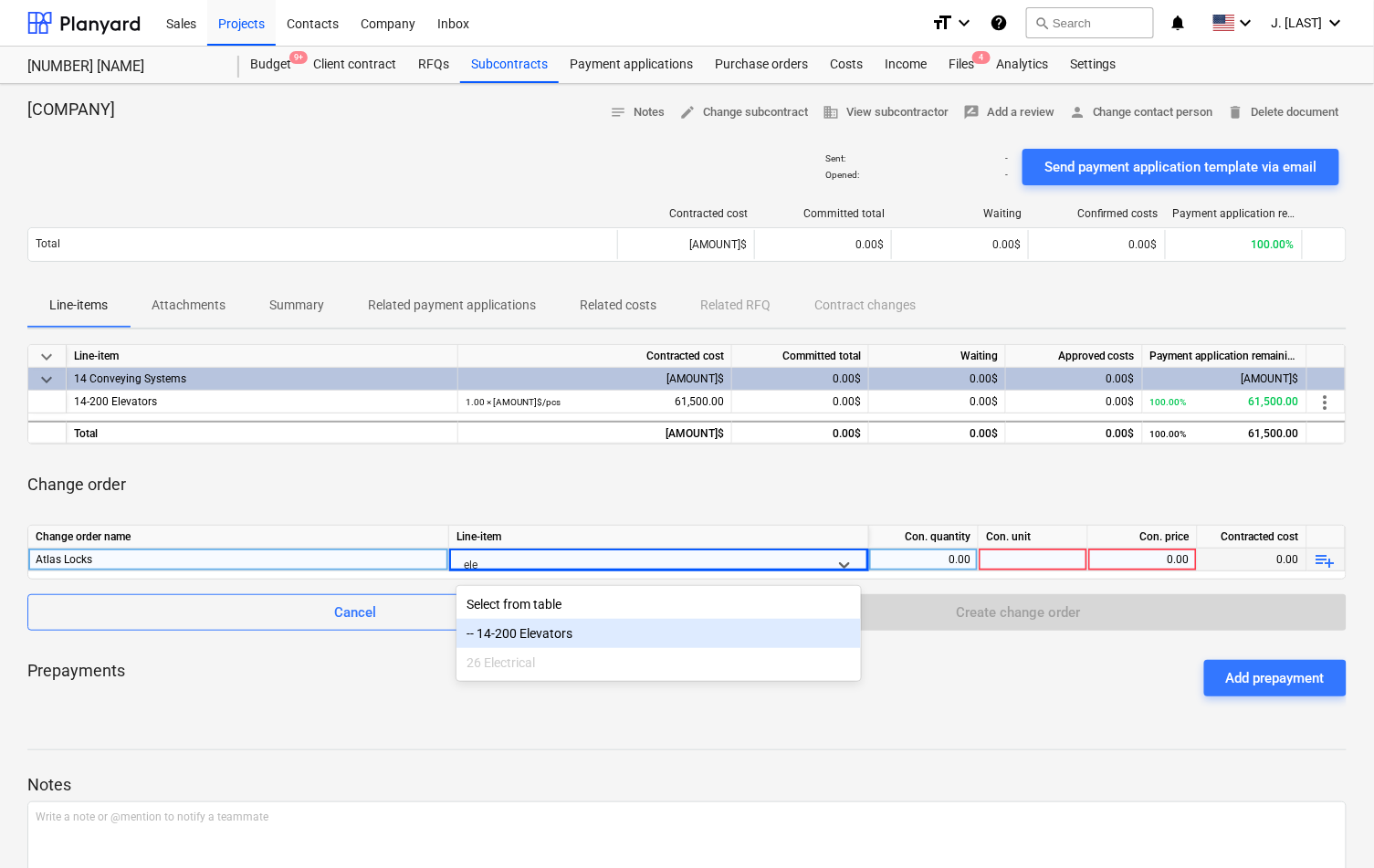 click on "--  14-200 Elevators" at bounding box center [658, 633] 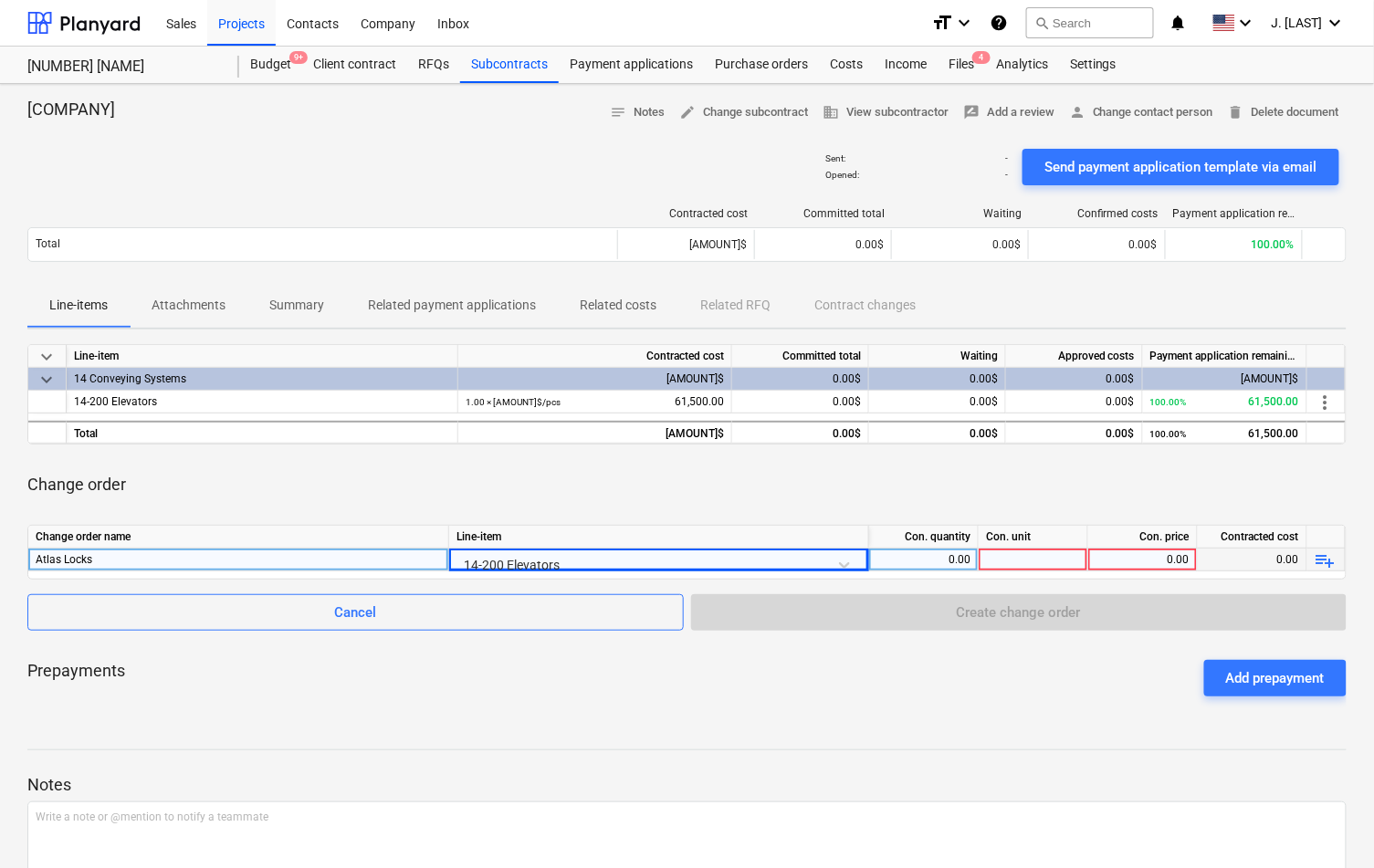 click on "0.00" at bounding box center [923, 559] 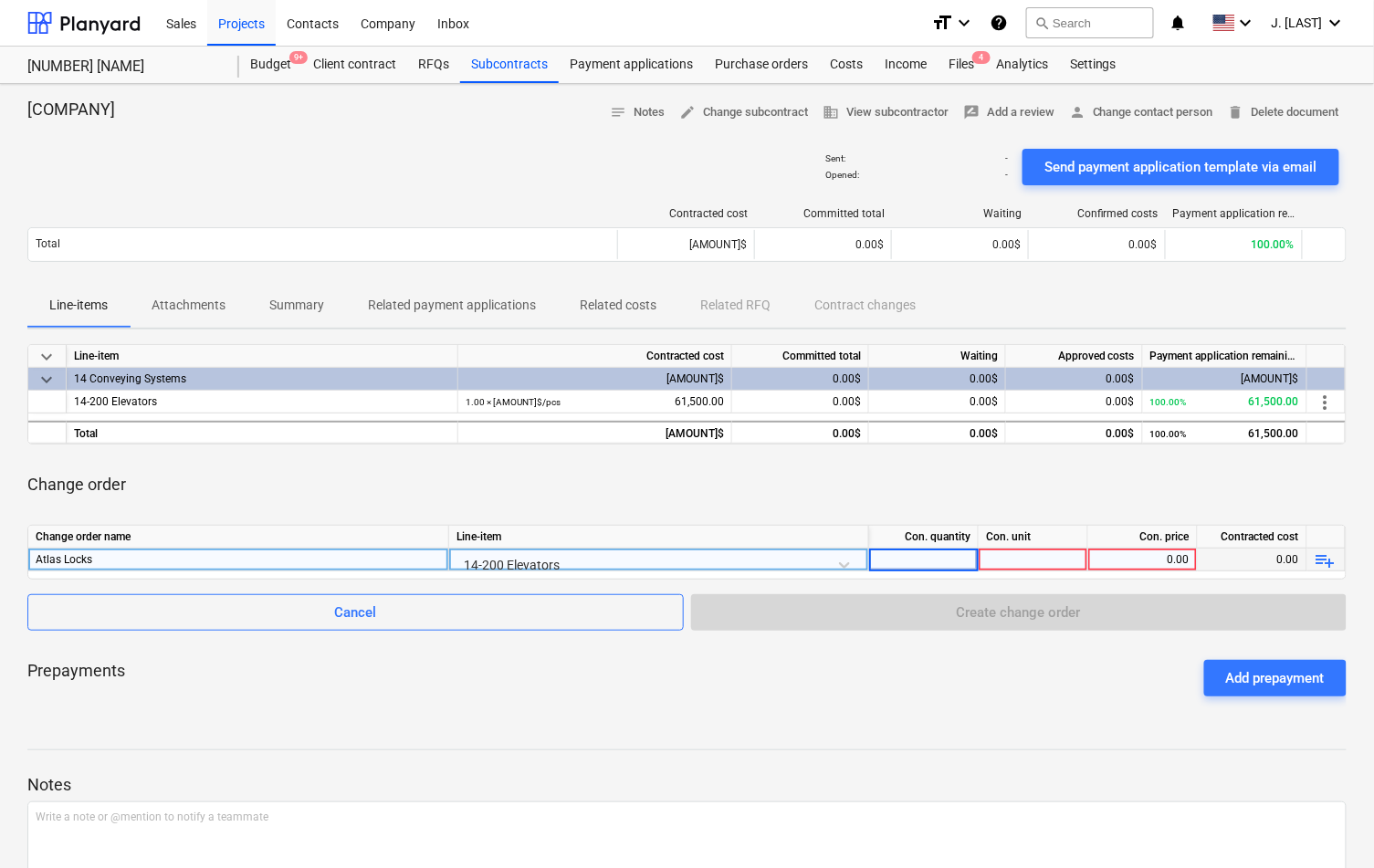 click at bounding box center [1033, 559] 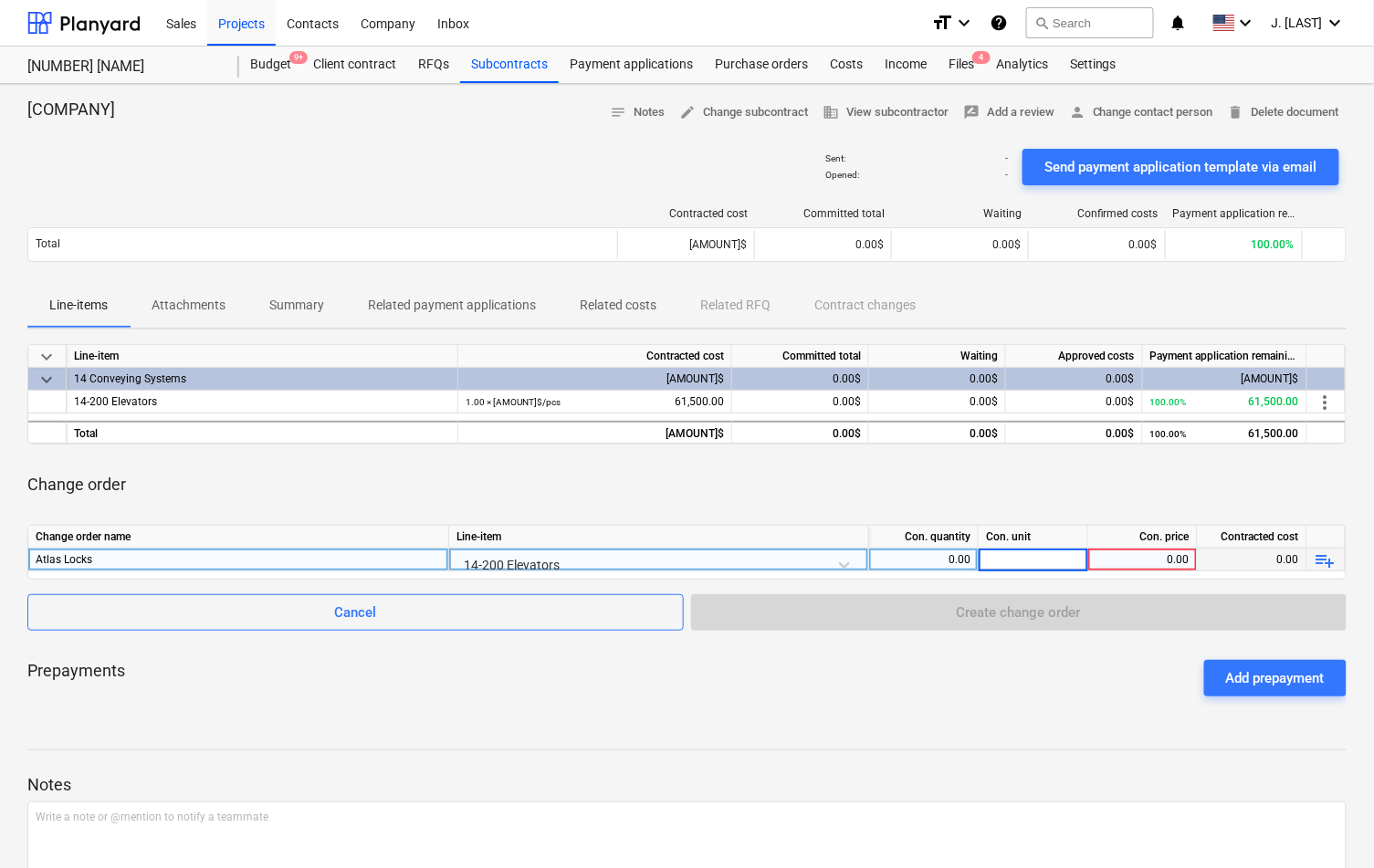 click on "0.00" at bounding box center [1142, 559] 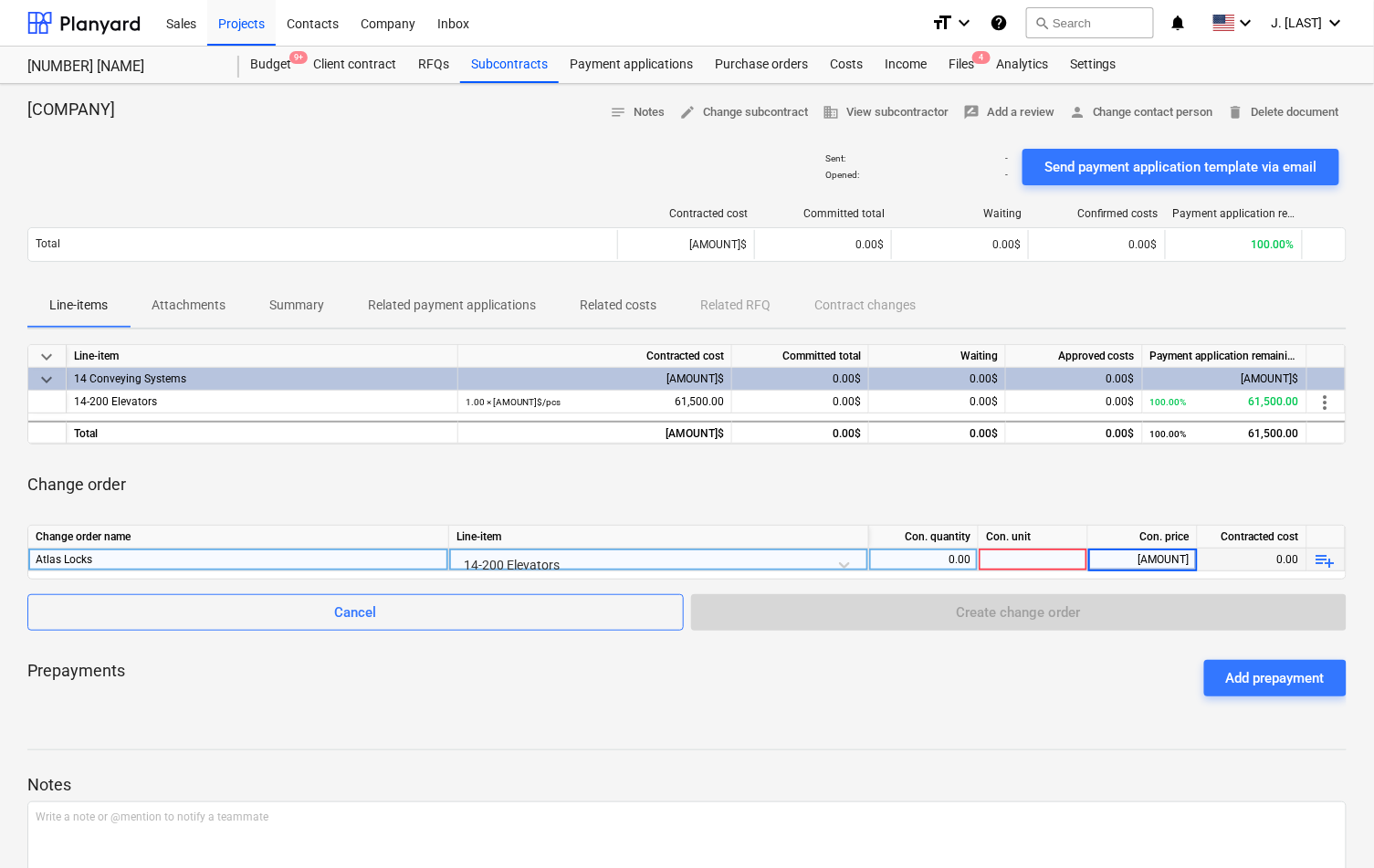 click on "Change order" at bounding box center [687, 485] 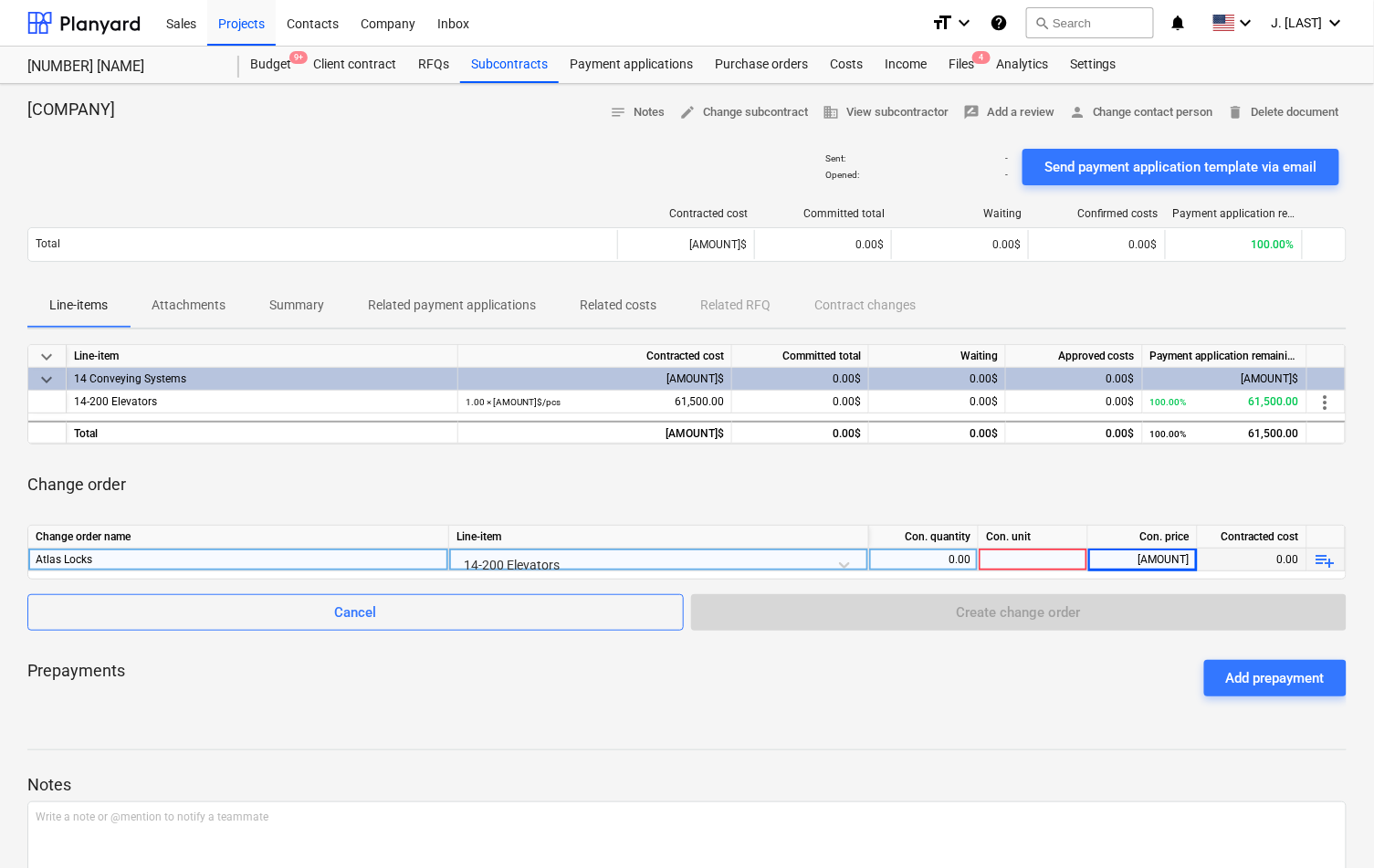 click at bounding box center [1033, 559] 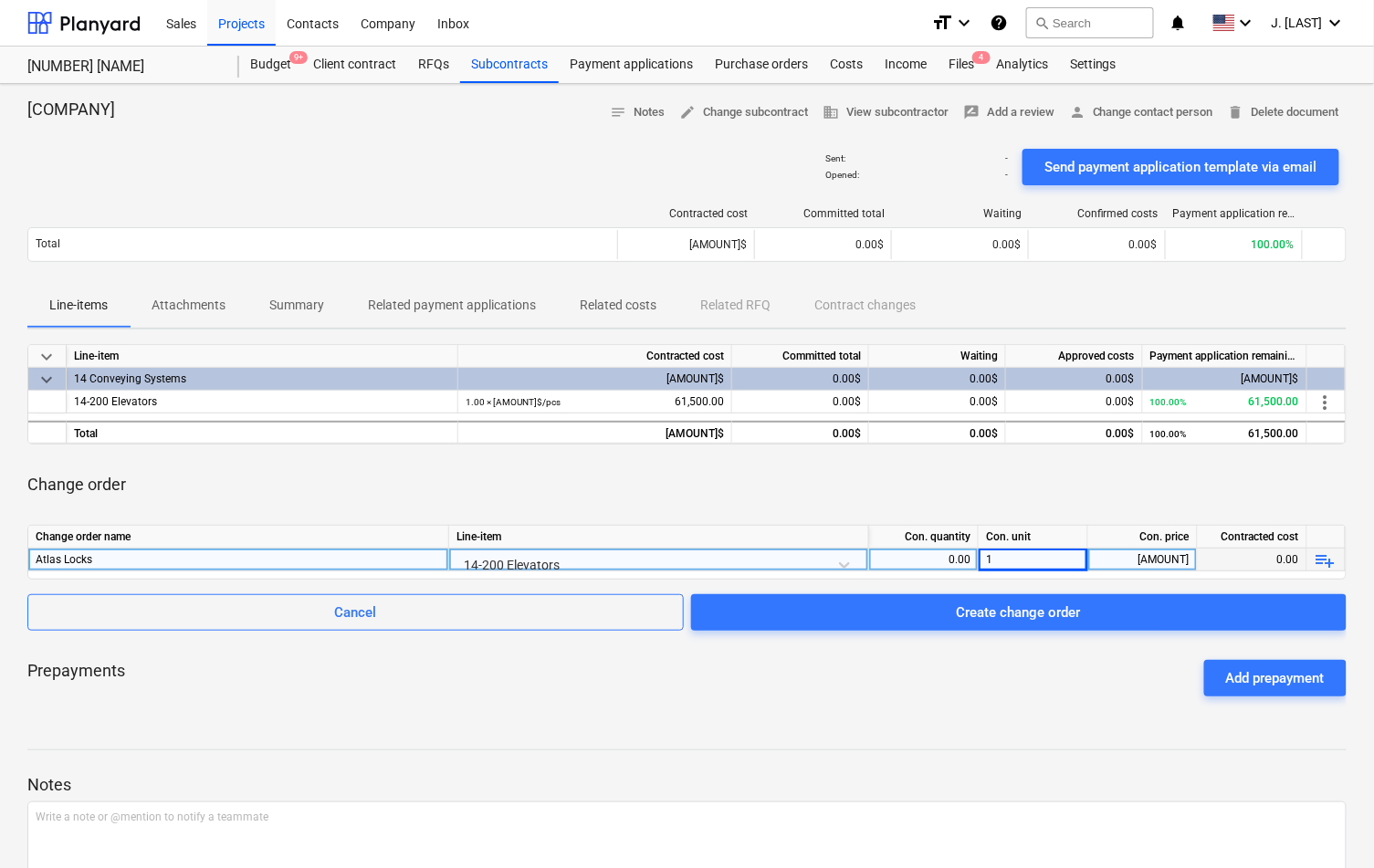 click on "keyboard_arrow_down Line-item Contracted cost Committed total Waiting Approved costs Payment application remaining keyboard_arrow_down 14 Conveying Systems  61,500.00$ 0.00$ 0.00$ 0.00$ 61,500.00$ 14-200 Elevators  1.00   ×   61,500.00$ / pcs 61,500.00 0.00$ 0.00$ 0.00$ 100.00% 61,500.00 more_vert Total 61,500.00$ 0.00$ 0.00$ 0.00$ 100.00% 61,500.00 Change order Change order name Line-item Con. quantity Con. unit Con. price Contracted cost Atlas Locks 14-200 Elevators 0.00 1 2,810.00 0.00 playlist_add Cancel Create change order Prepayments Add prepayment" at bounding box center [687, 528] 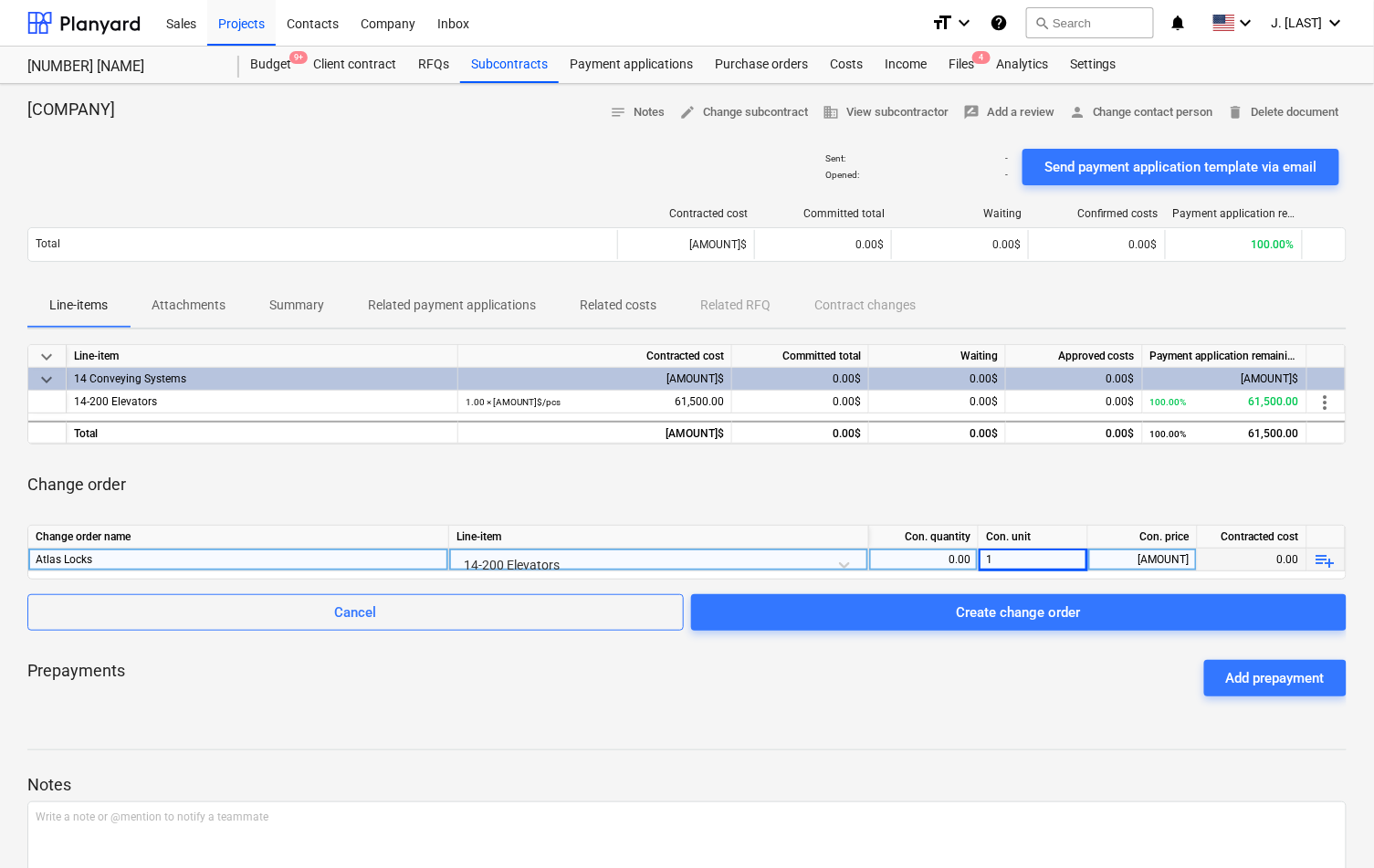 click on "0.00" at bounding box center [1253, 559] 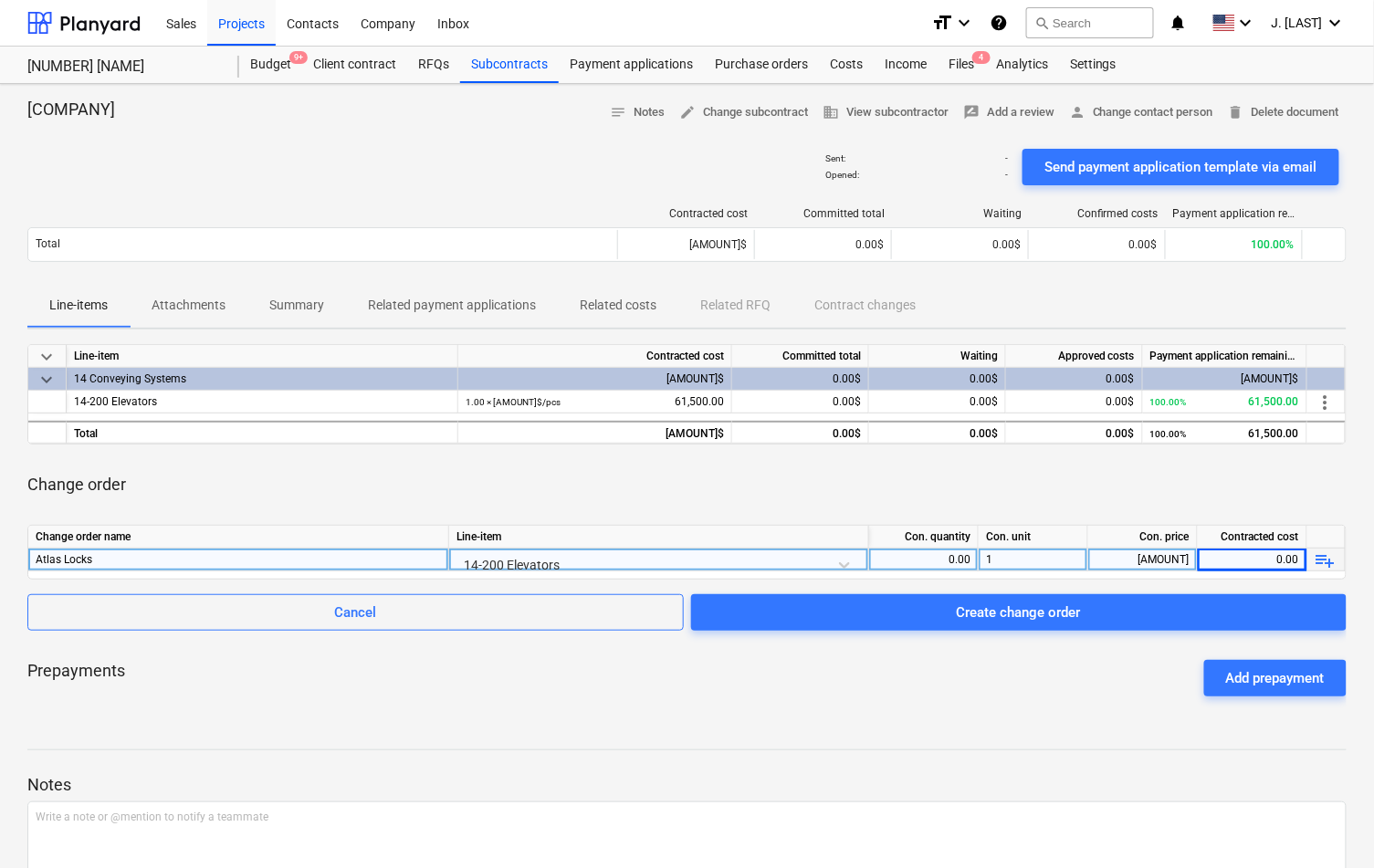 click on "0.00" at bounding box center (1253, 559) 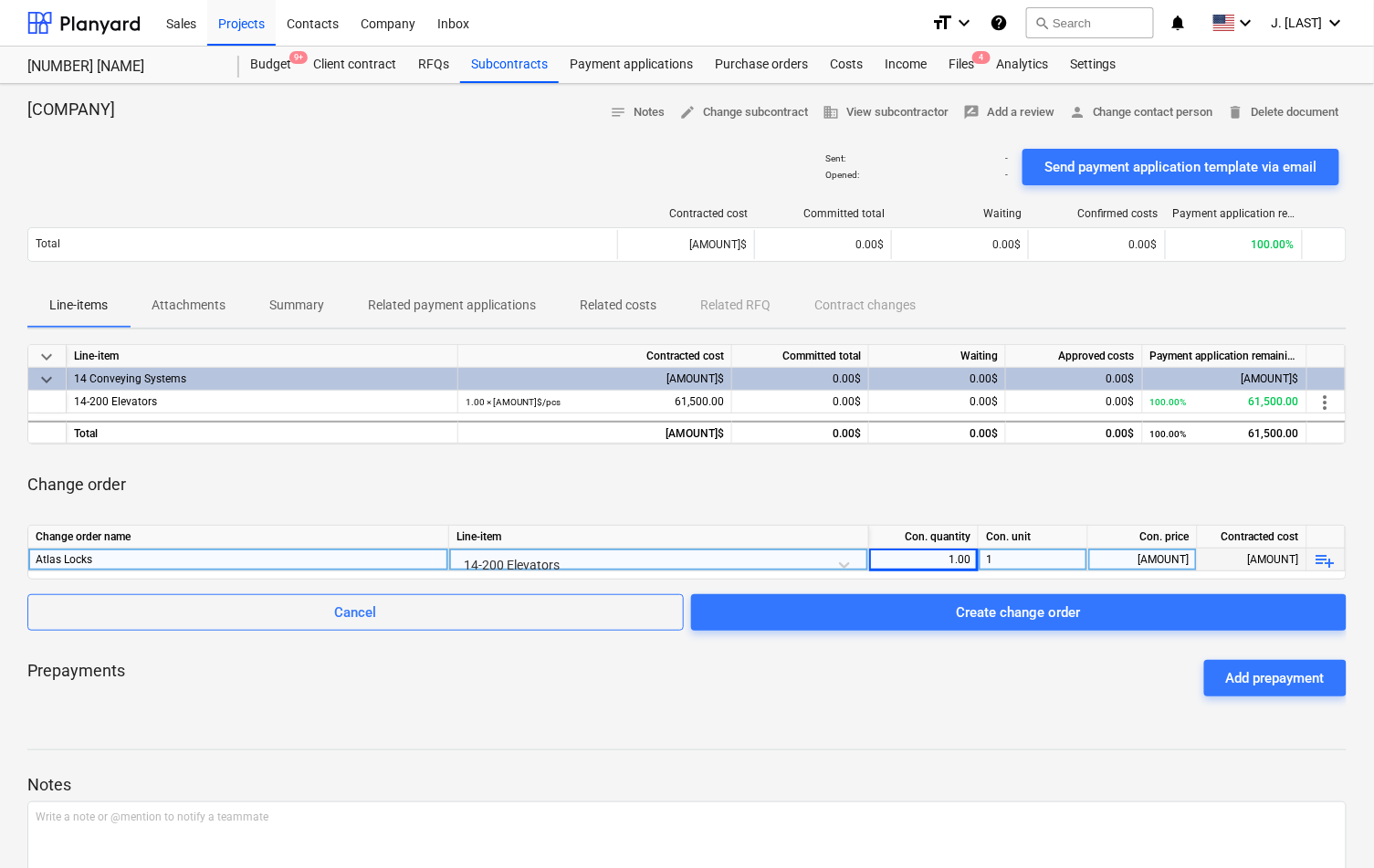 click on "Change order" at bounding box center [687, 485] 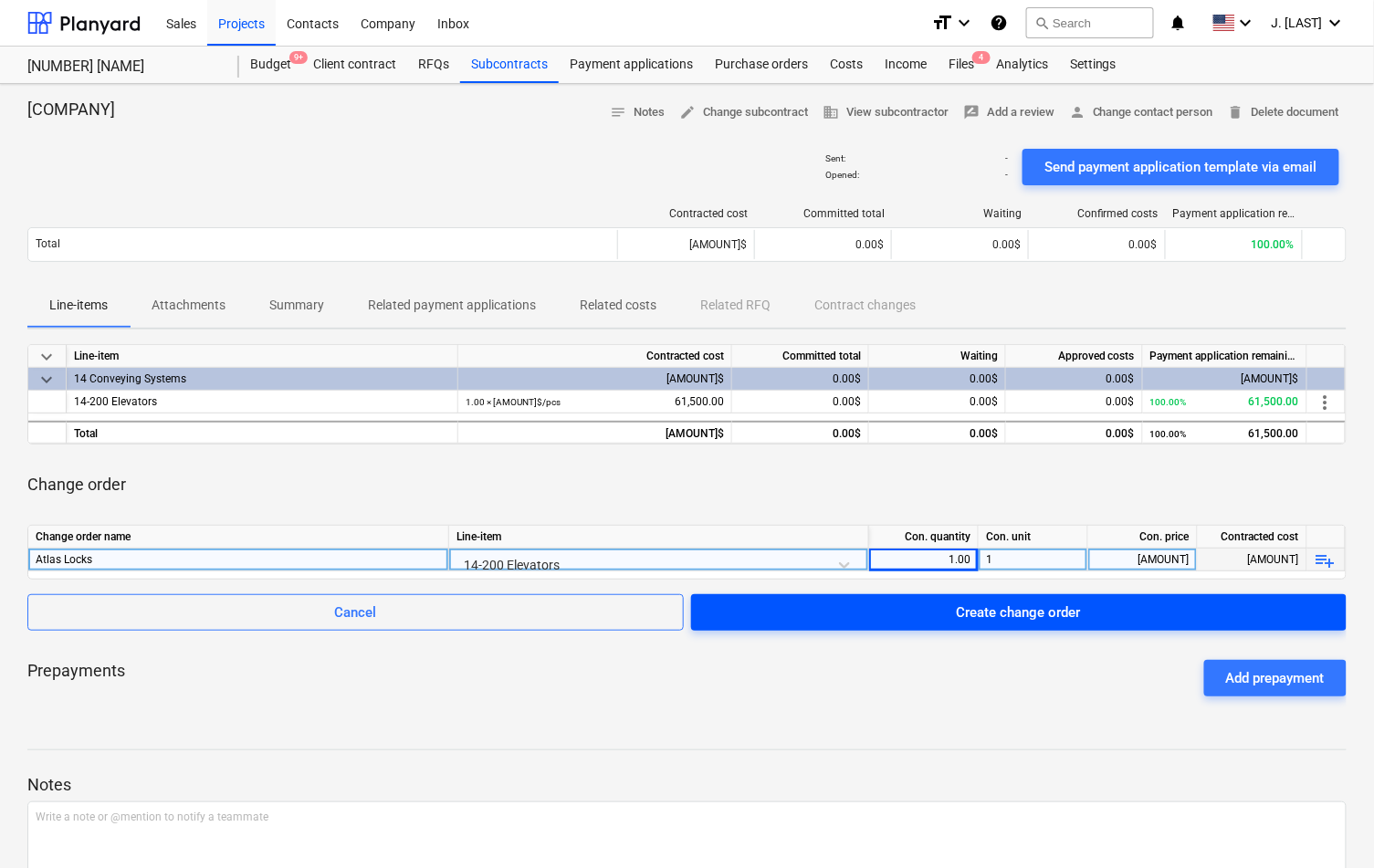 click on "Create change order" at bounding box center (1019, 612) 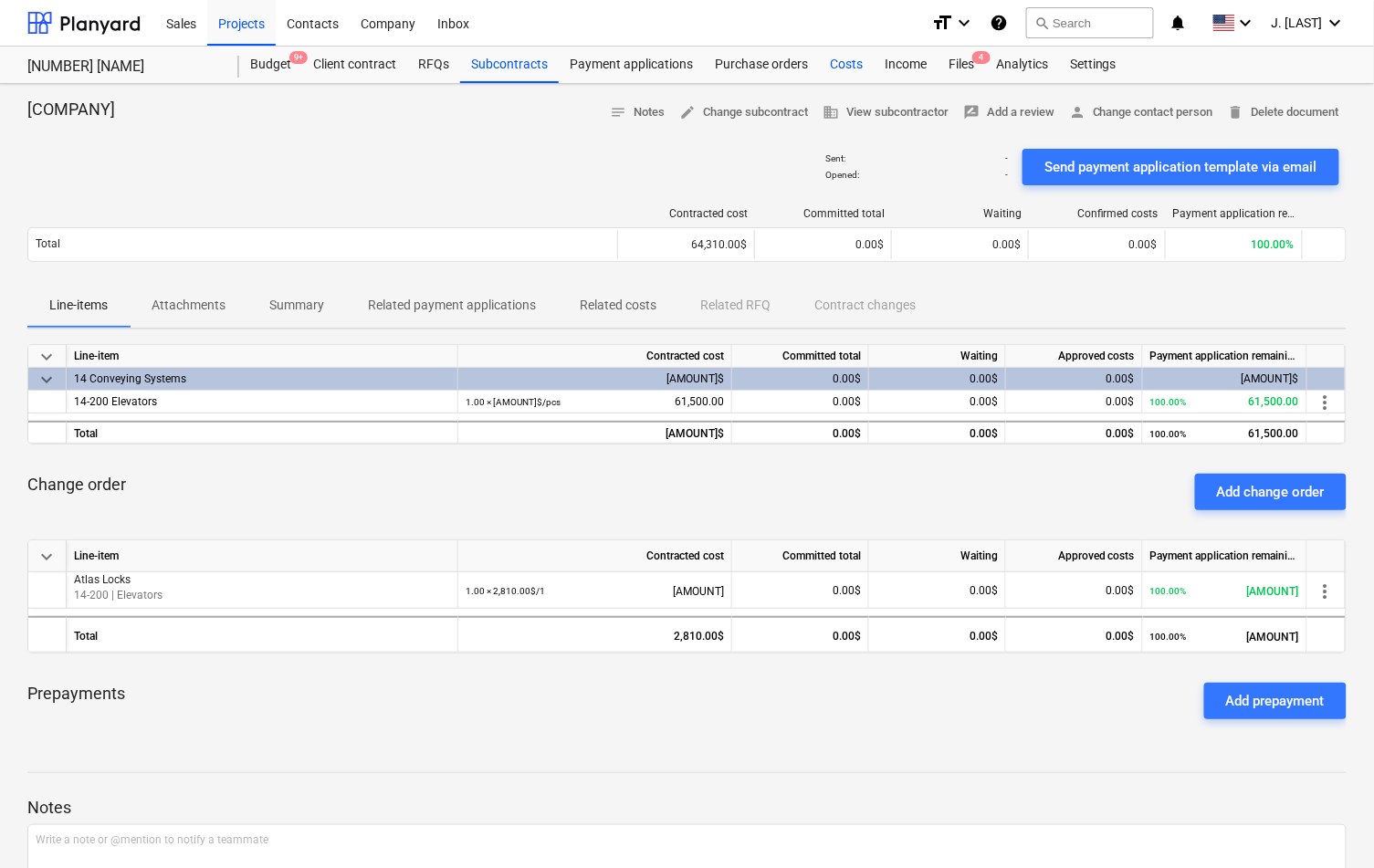 click on "Costs" at bounding box center (846, 65) 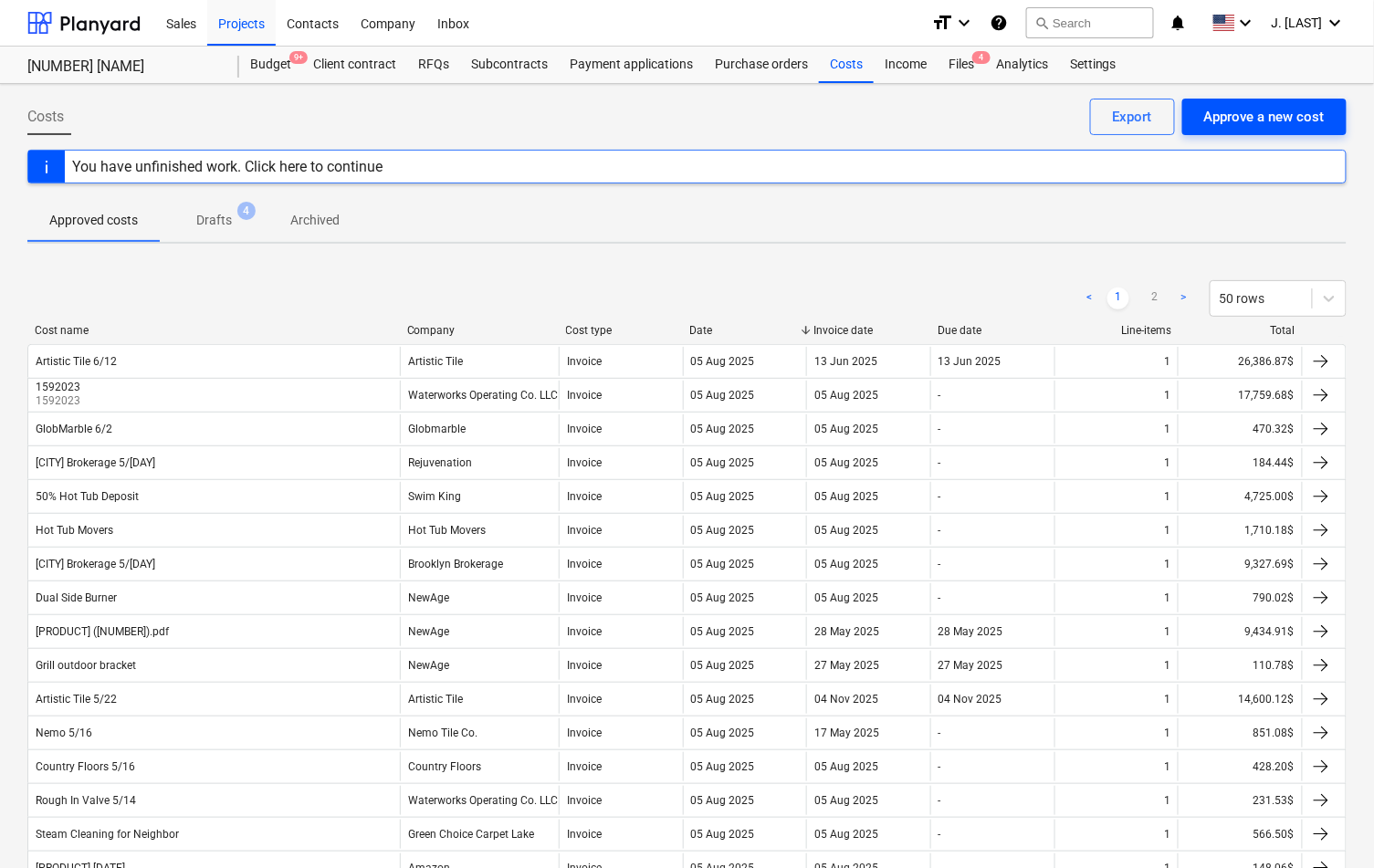 click on "Approve a new cost" at bounding box center [1264, 117] 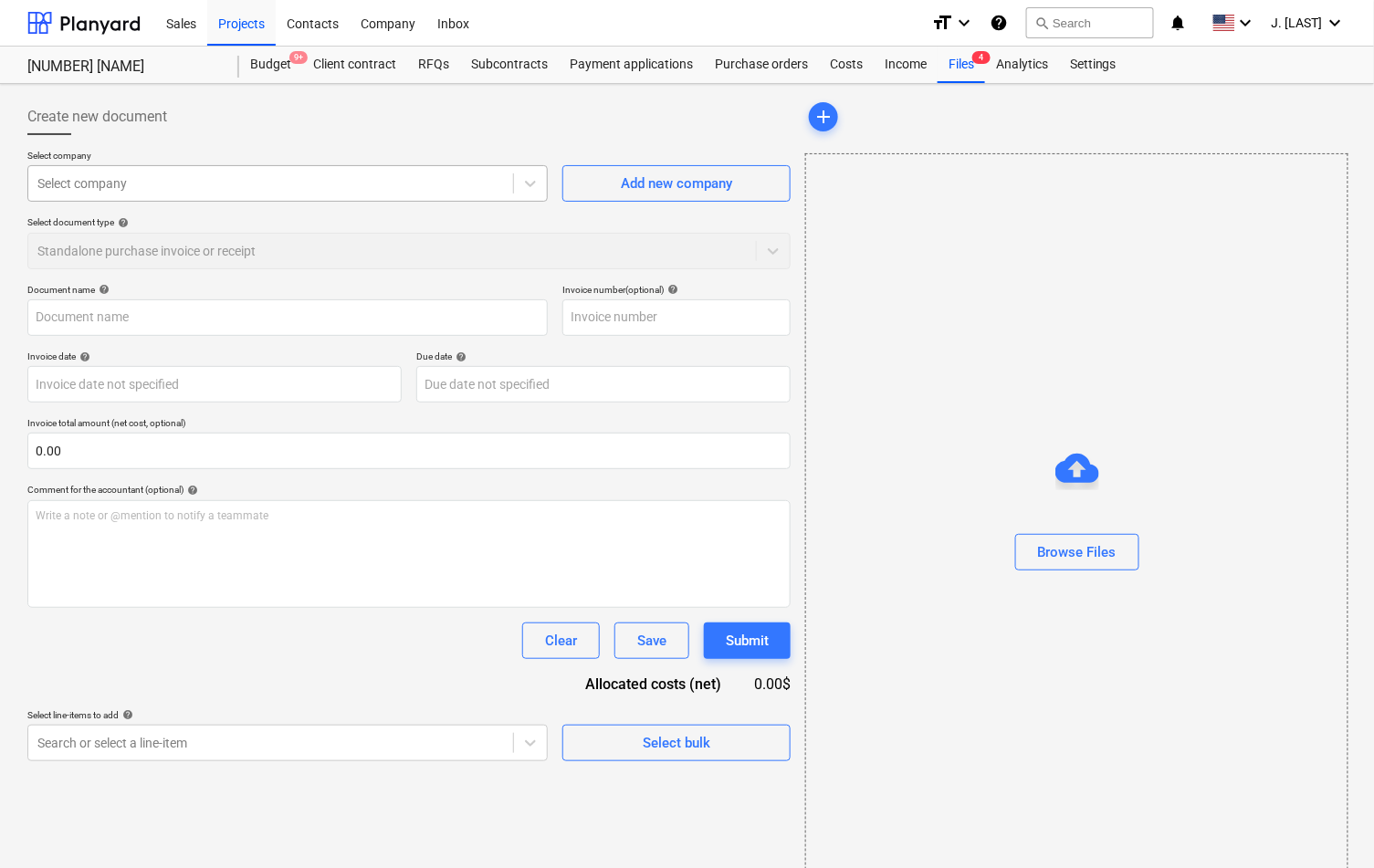 click on "Select company" at bounding box center (270, 183) 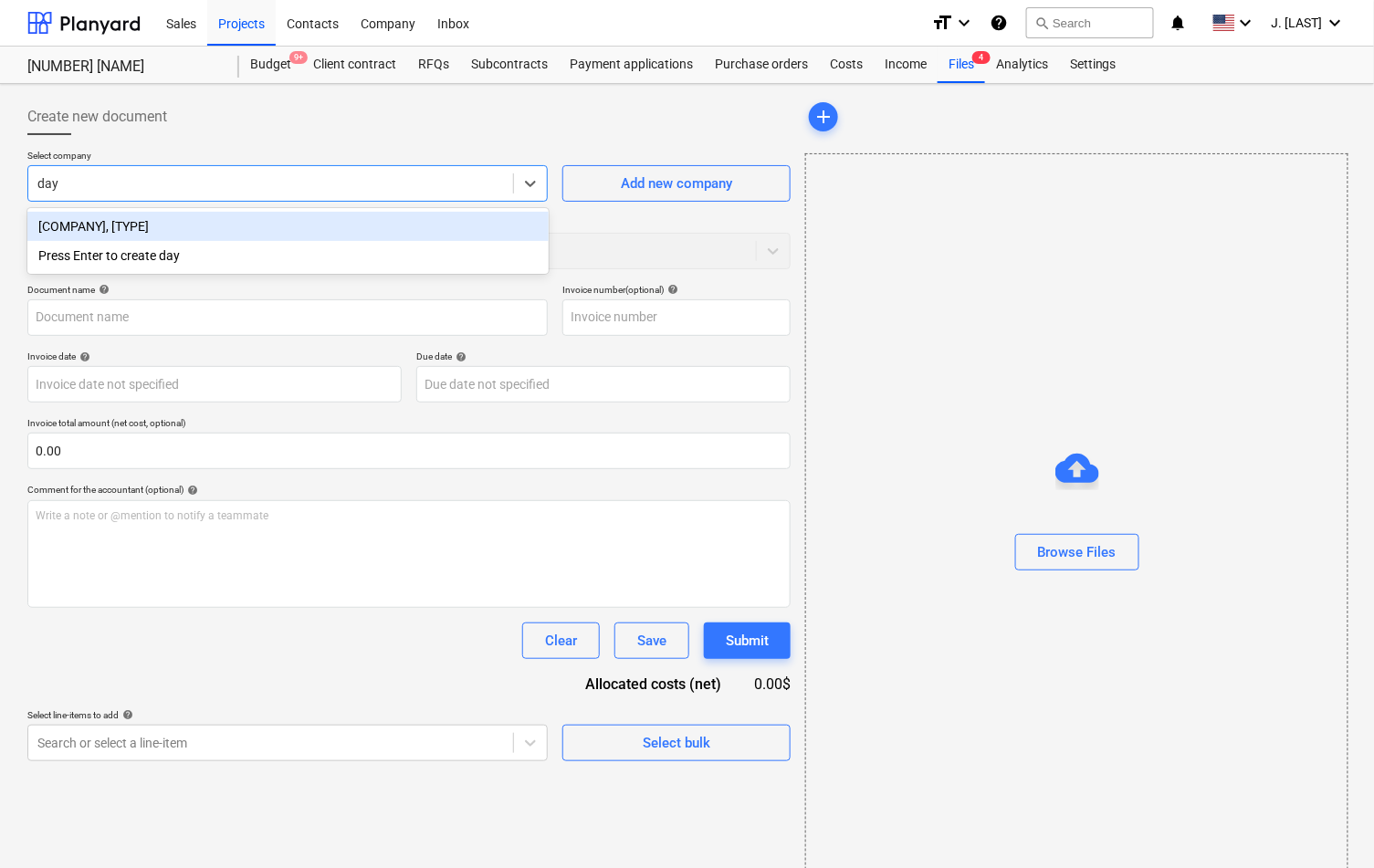 click on "[COMPANY], [TYPE]" at bounding box center [288, 226] 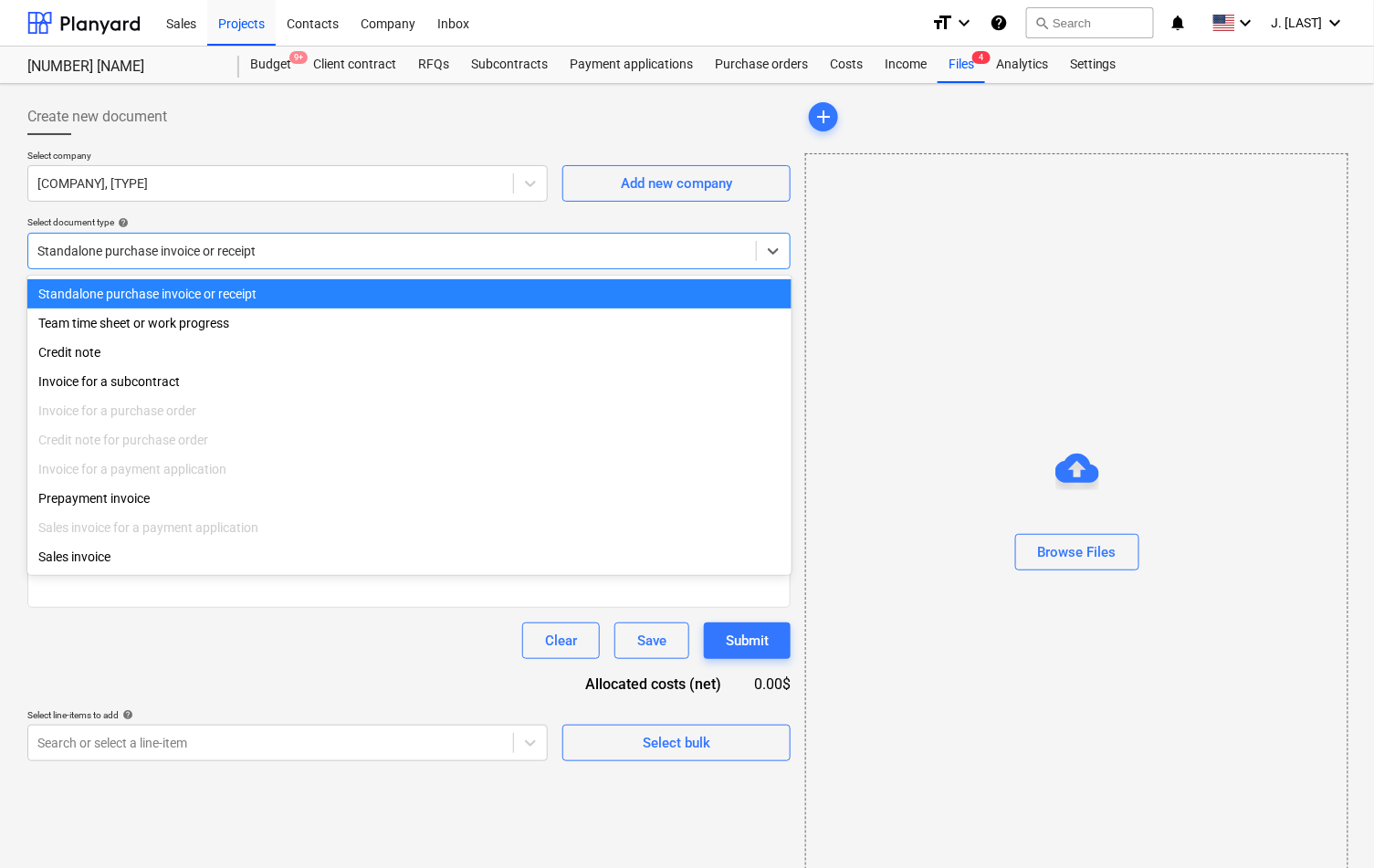click at bounding box center [392, 251] 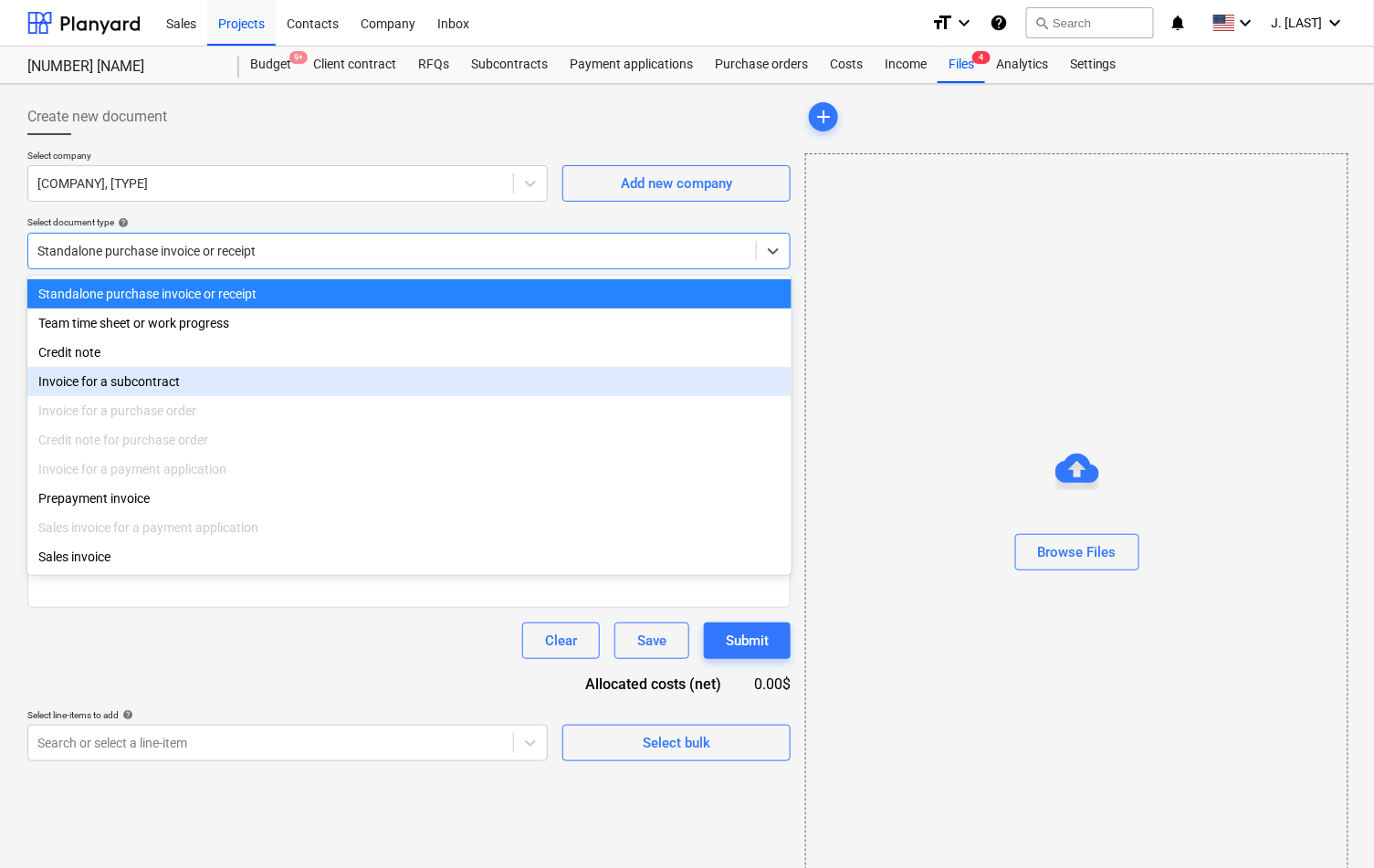 click on "Invoice for a subcontract" at bounding box center (409, 382) 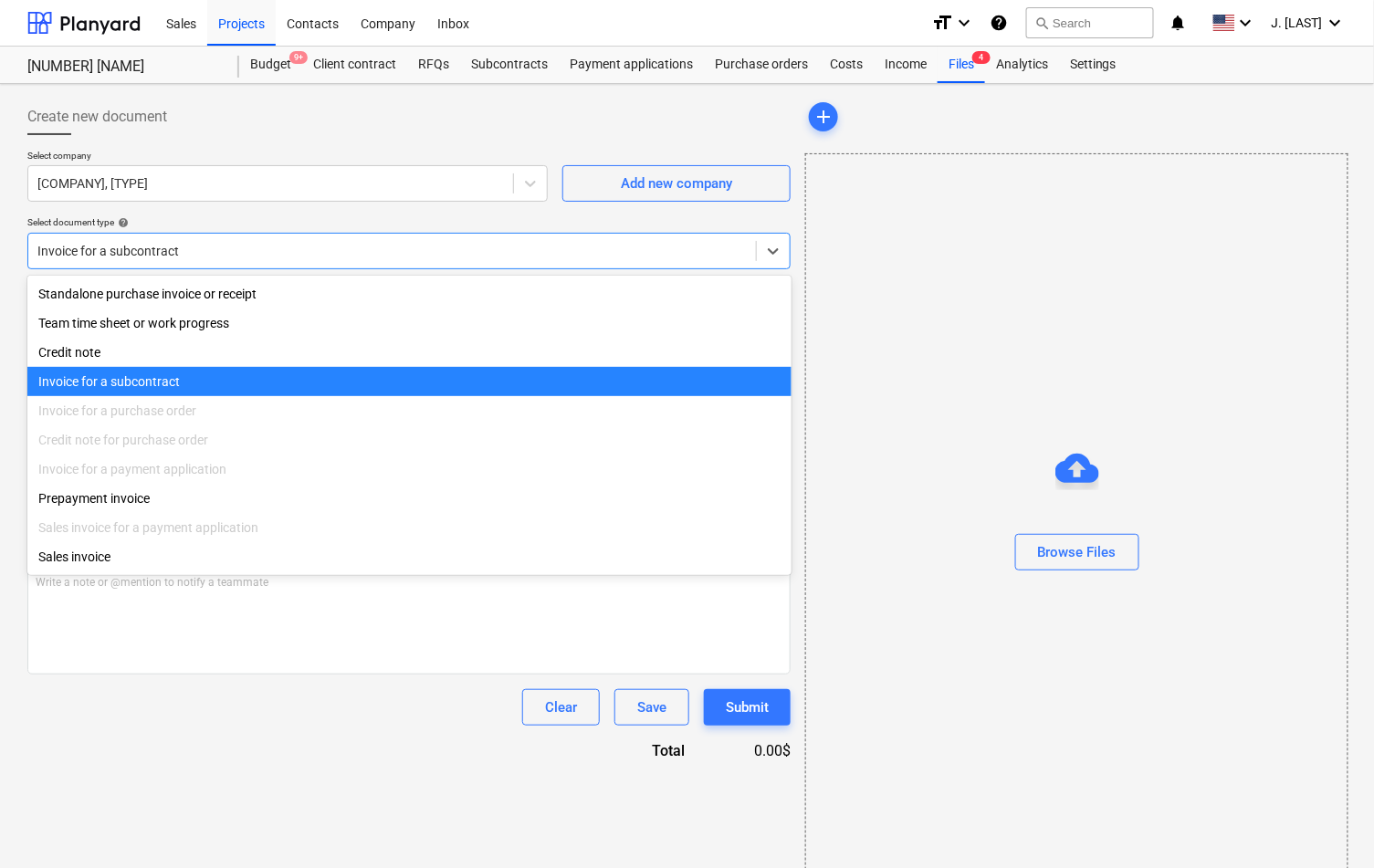 click at bounding box center (392, 251) 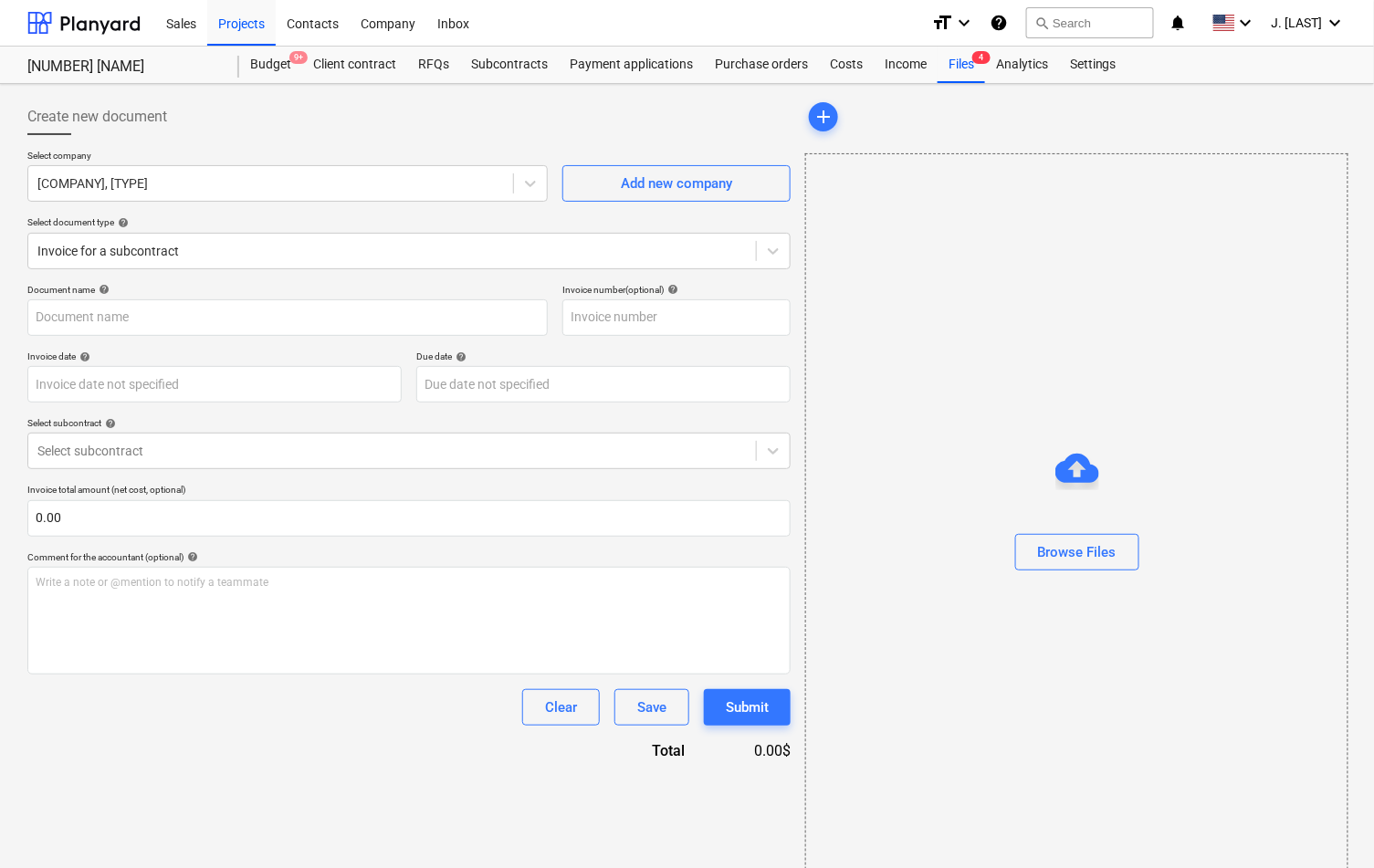 click on "Create new document Select company Day Accessibility & Mobility Solutions, Inc   Add new company Select document type help Invoice for a subcontract Document name help Invoice number  (optional) help Invoice date help Press the down arrow key to interact with the calendar and
select a date. Press the question mark key to get the keyboard shortcuts for changing dates. Due date help Press the down arrow key to interact with the calendar and
select a date. Press the question mark key to get the keyboard shortcuts for changing dates. Select subcontract help Select subcontract Invoice total amount (net cost, optional) 0.00 Comment for the accountant (optional) help Write a note or @mention to notify a teammate ﻿ Clear Save Submit Total 0.00$" at bounding box center (409, 488) 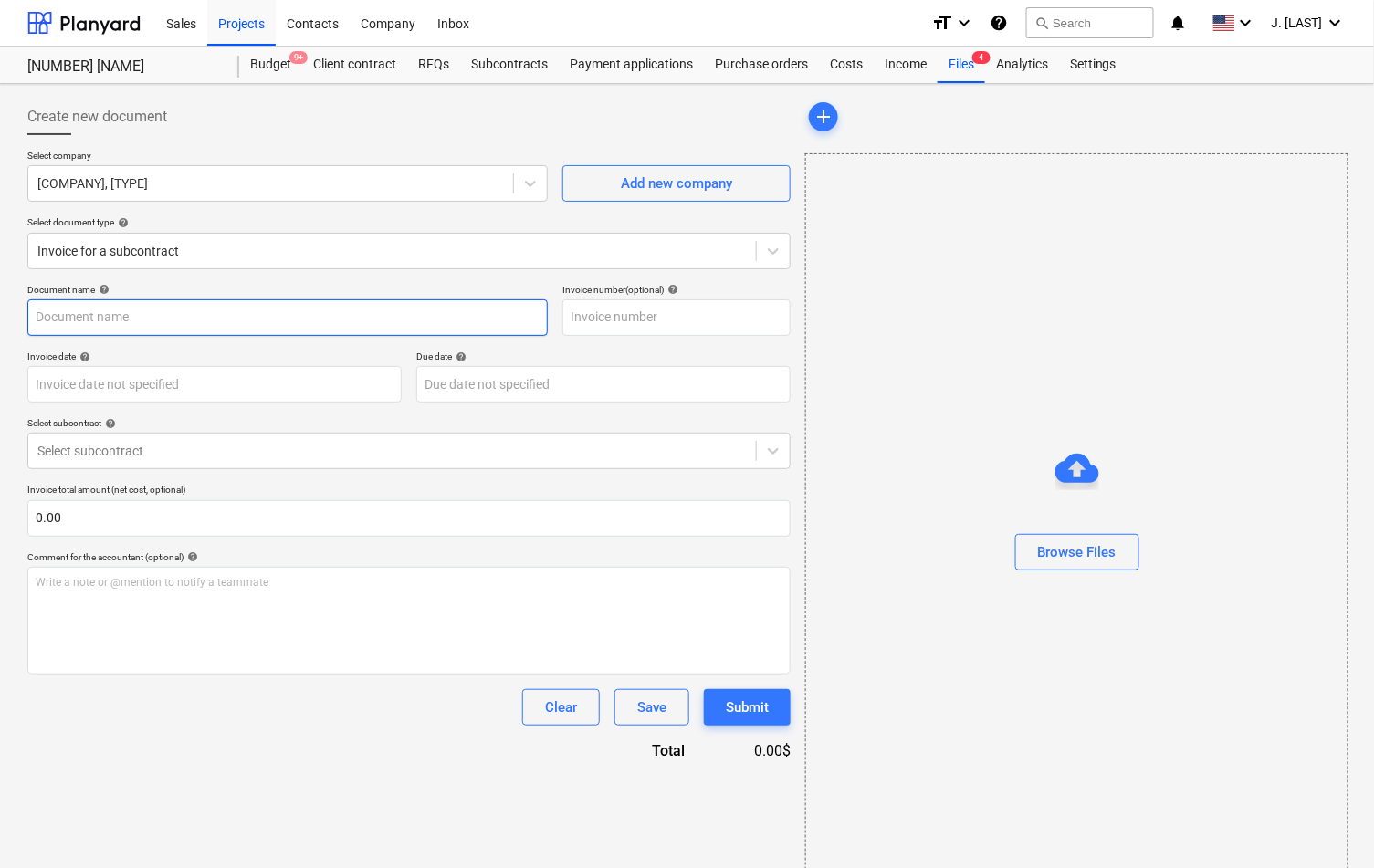 click at bounding box center [288, 318] 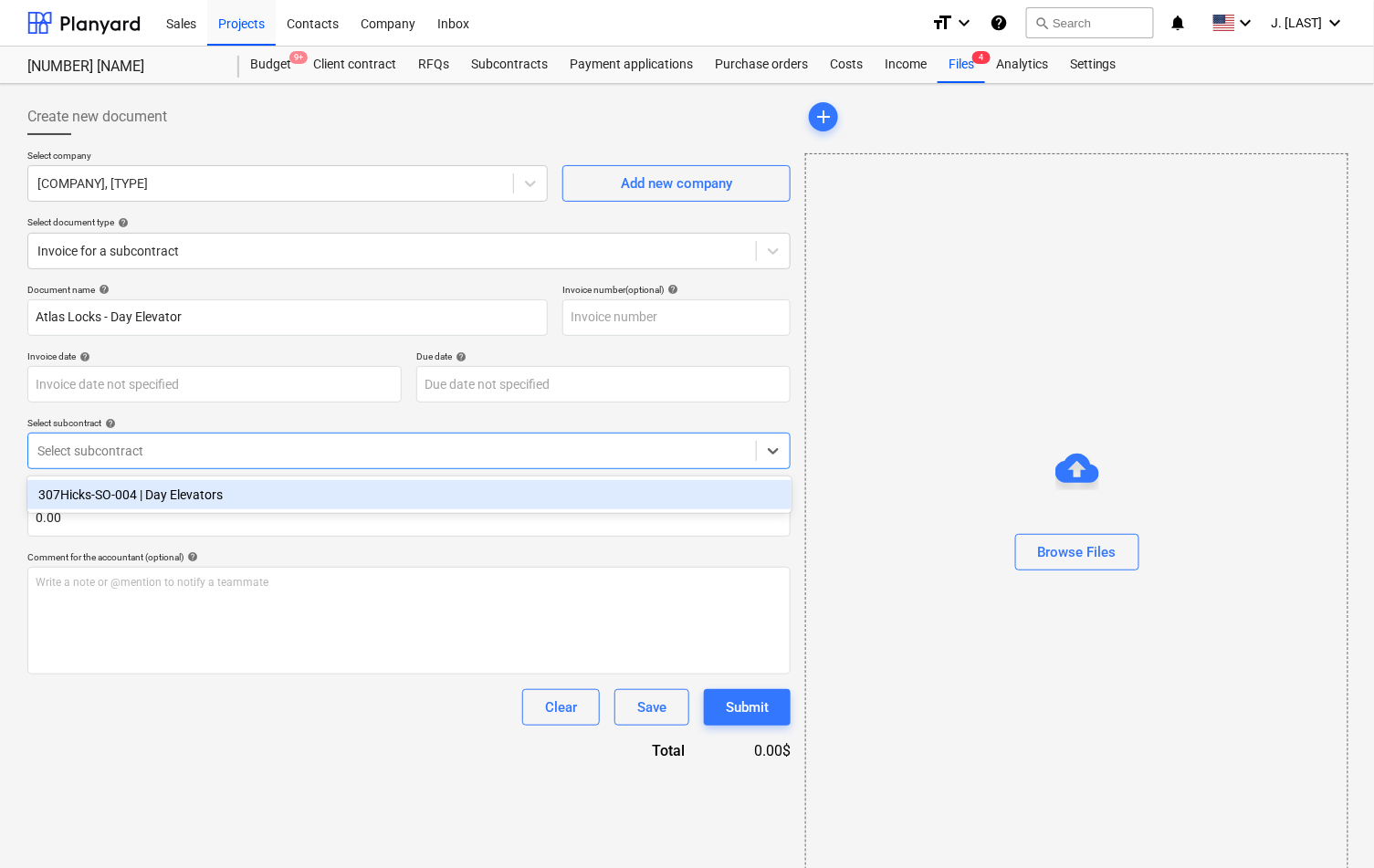 click at bounding box center [392, 451] 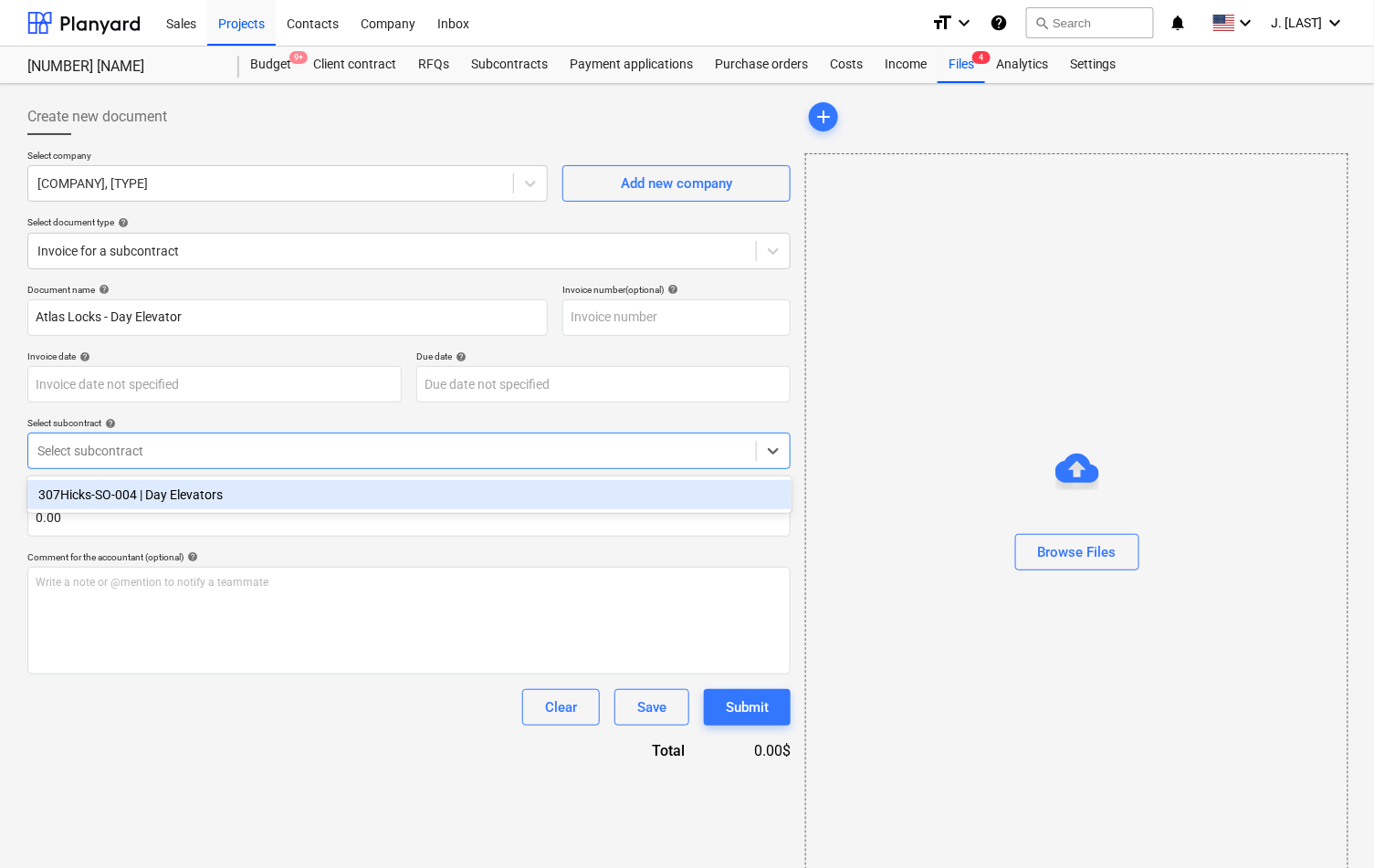 click on "307Hicks-SO-004 | Day Elevators" at bounding box center (409, 495) 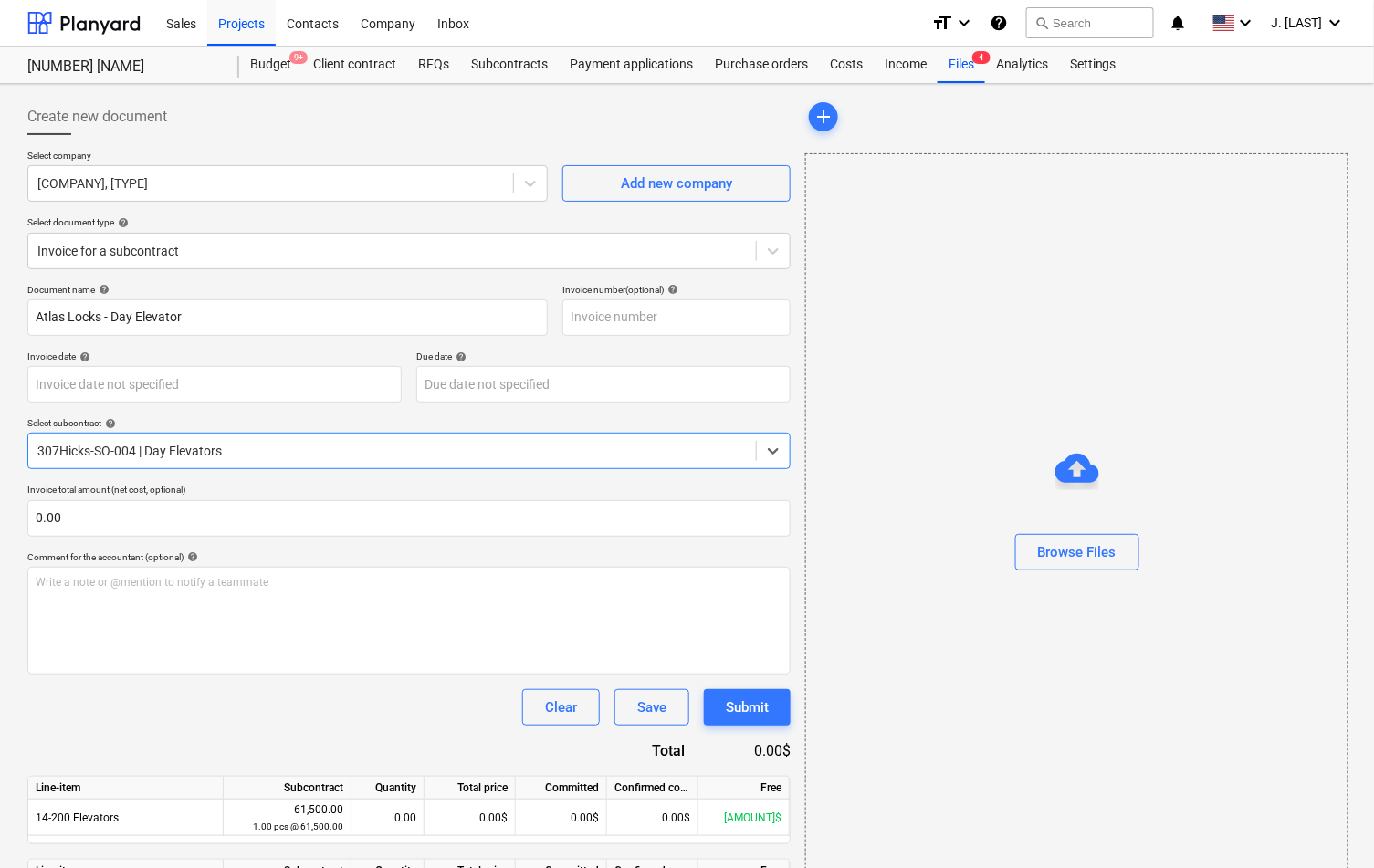 scroll, scrollTop: 123, scrollLeft: 0, axis: vertical 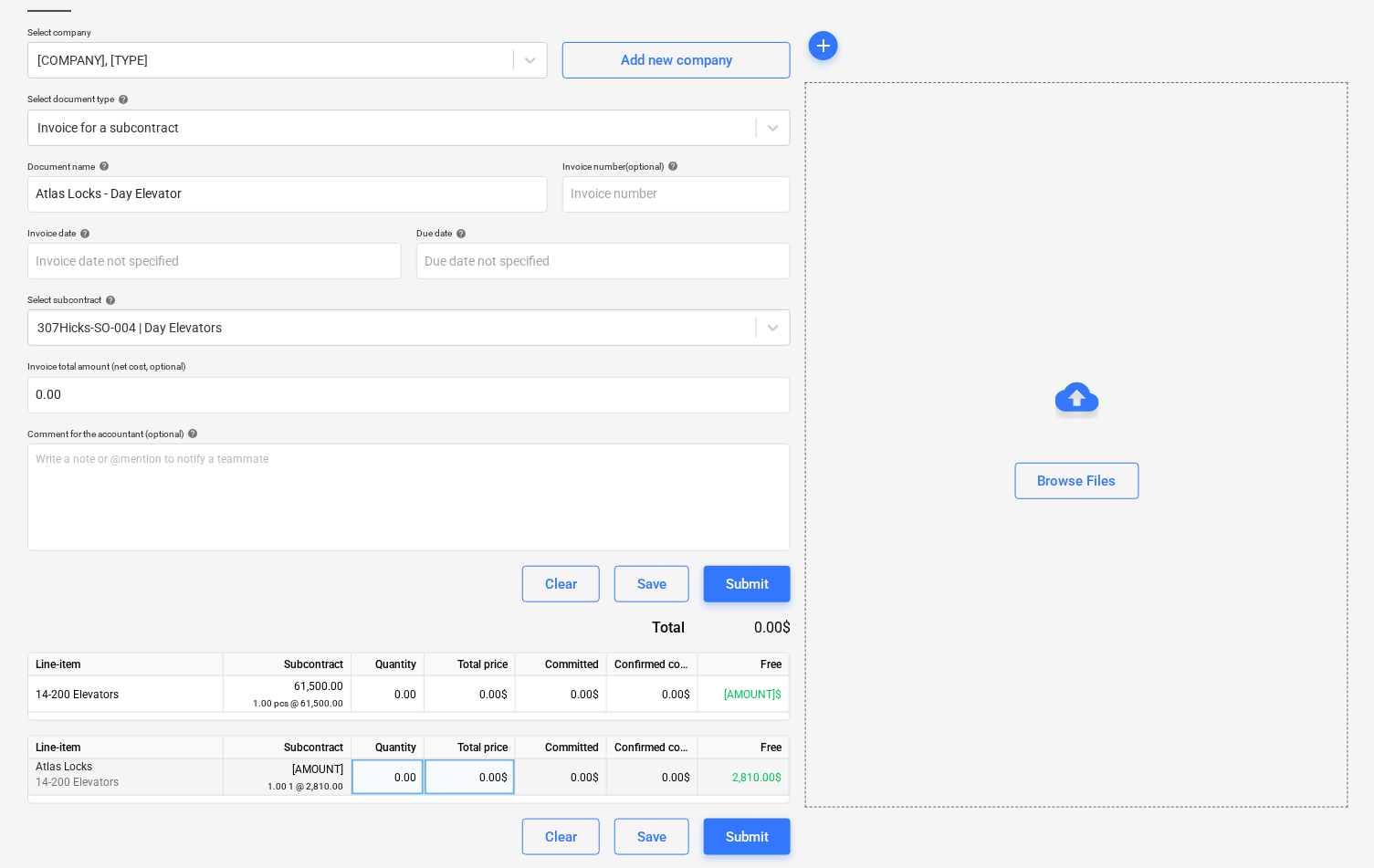 click on "0.00$" at bounding box center [470, 778] 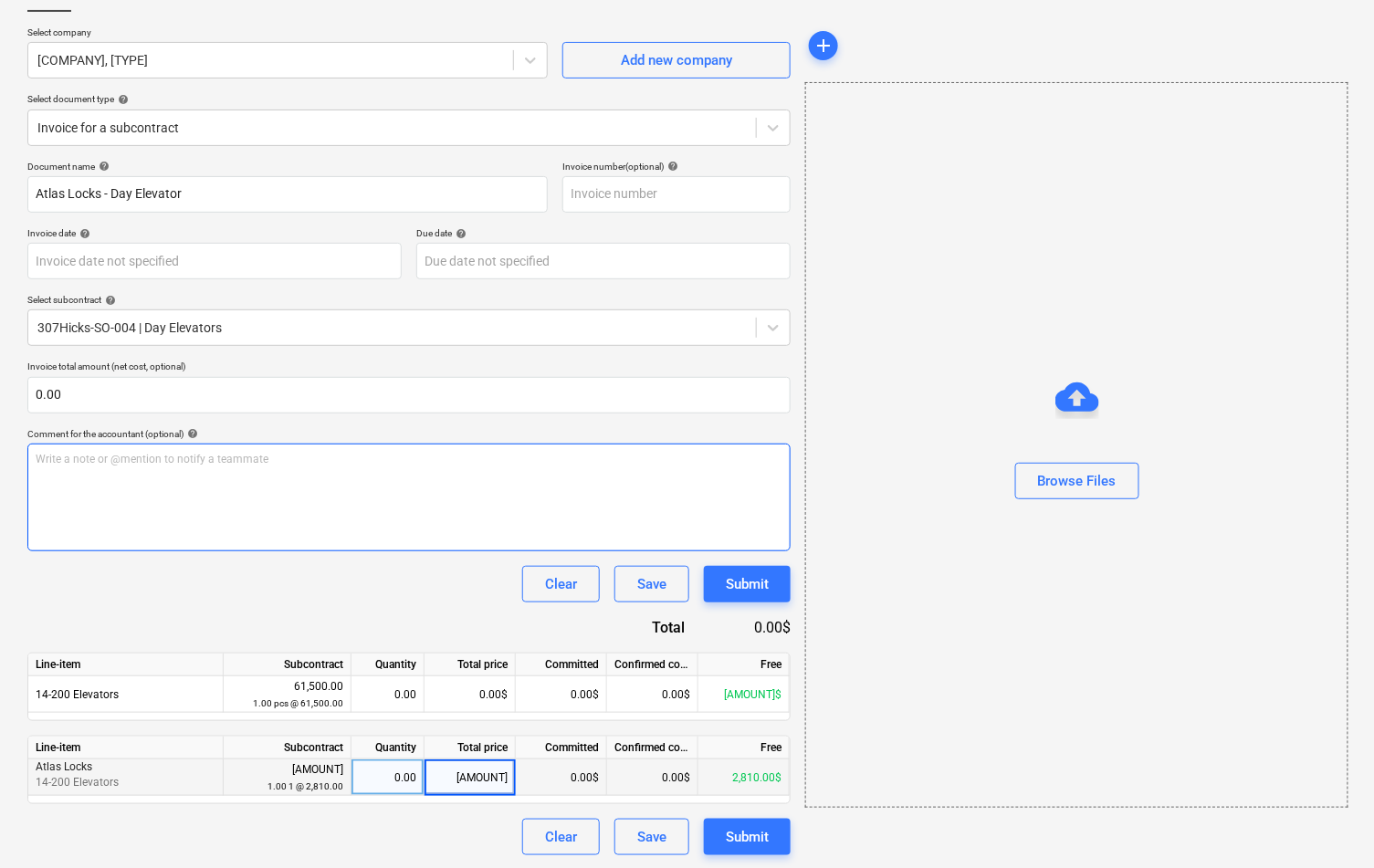 click on "Write a note or @mention to notify a teammate ﻿" at bounding box center [409, 497] 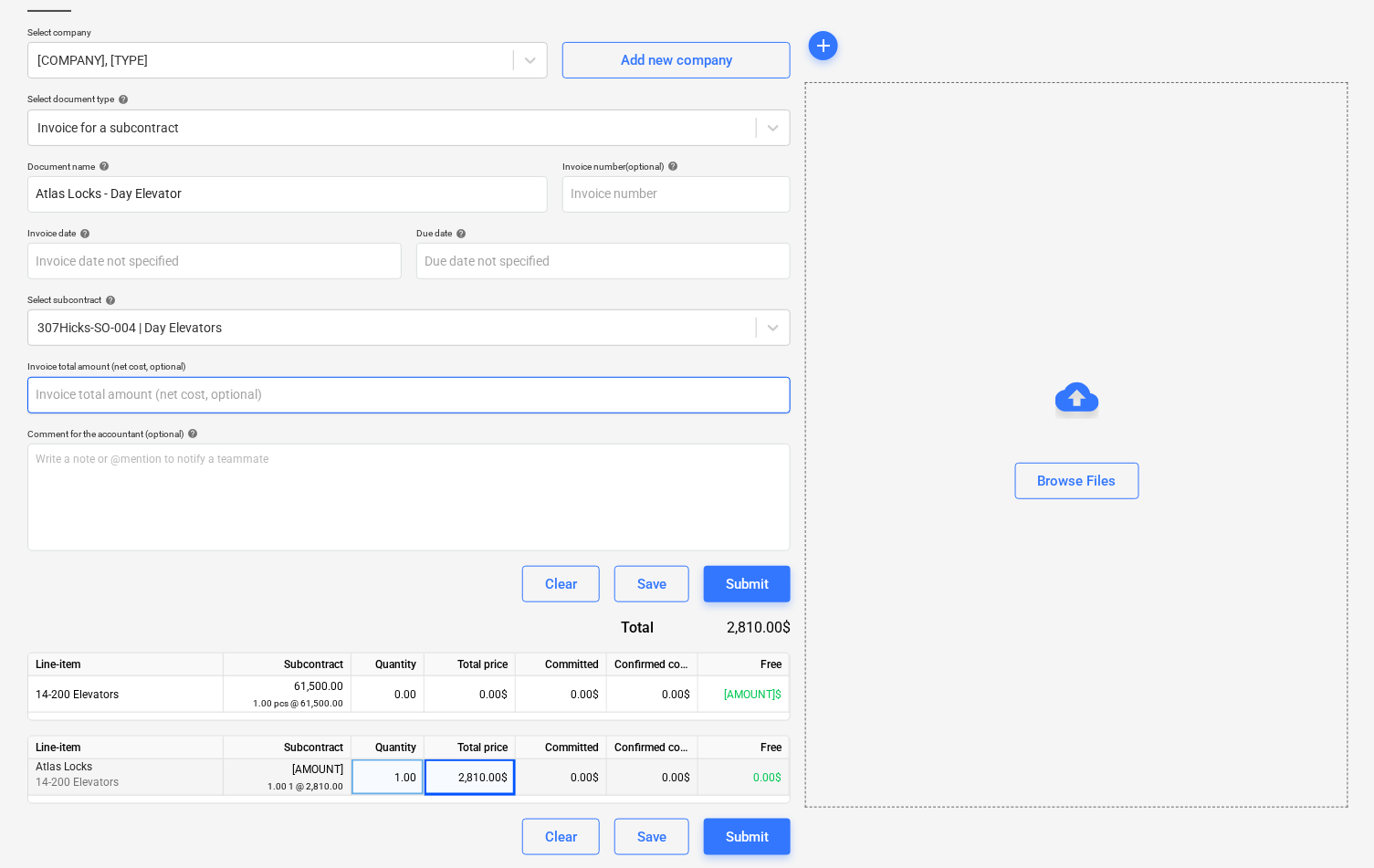 click at bounding box center (409, 395) 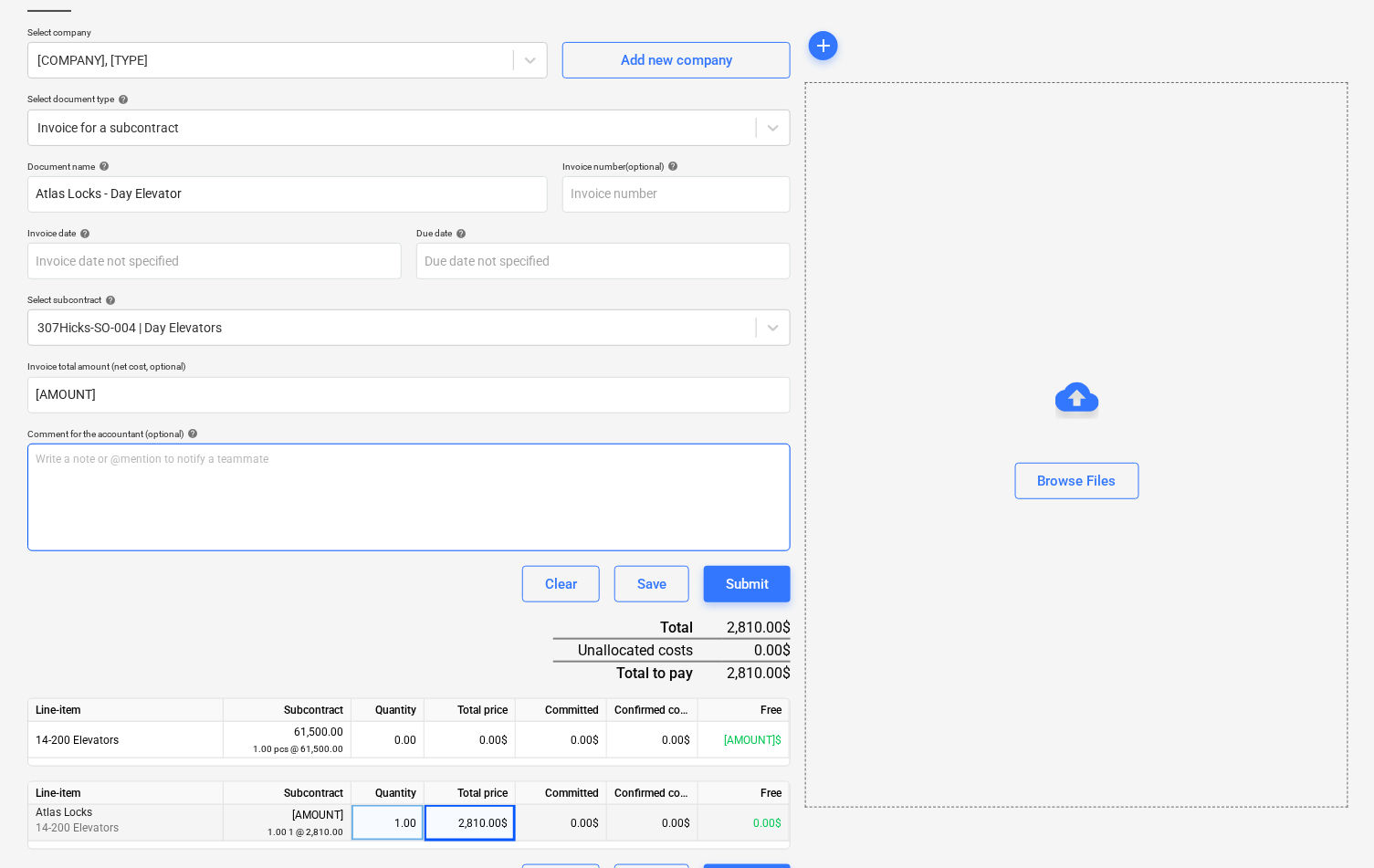 click on "Write a note or @mention to notify a teammate ﻿" at bounding box center [409, 497] 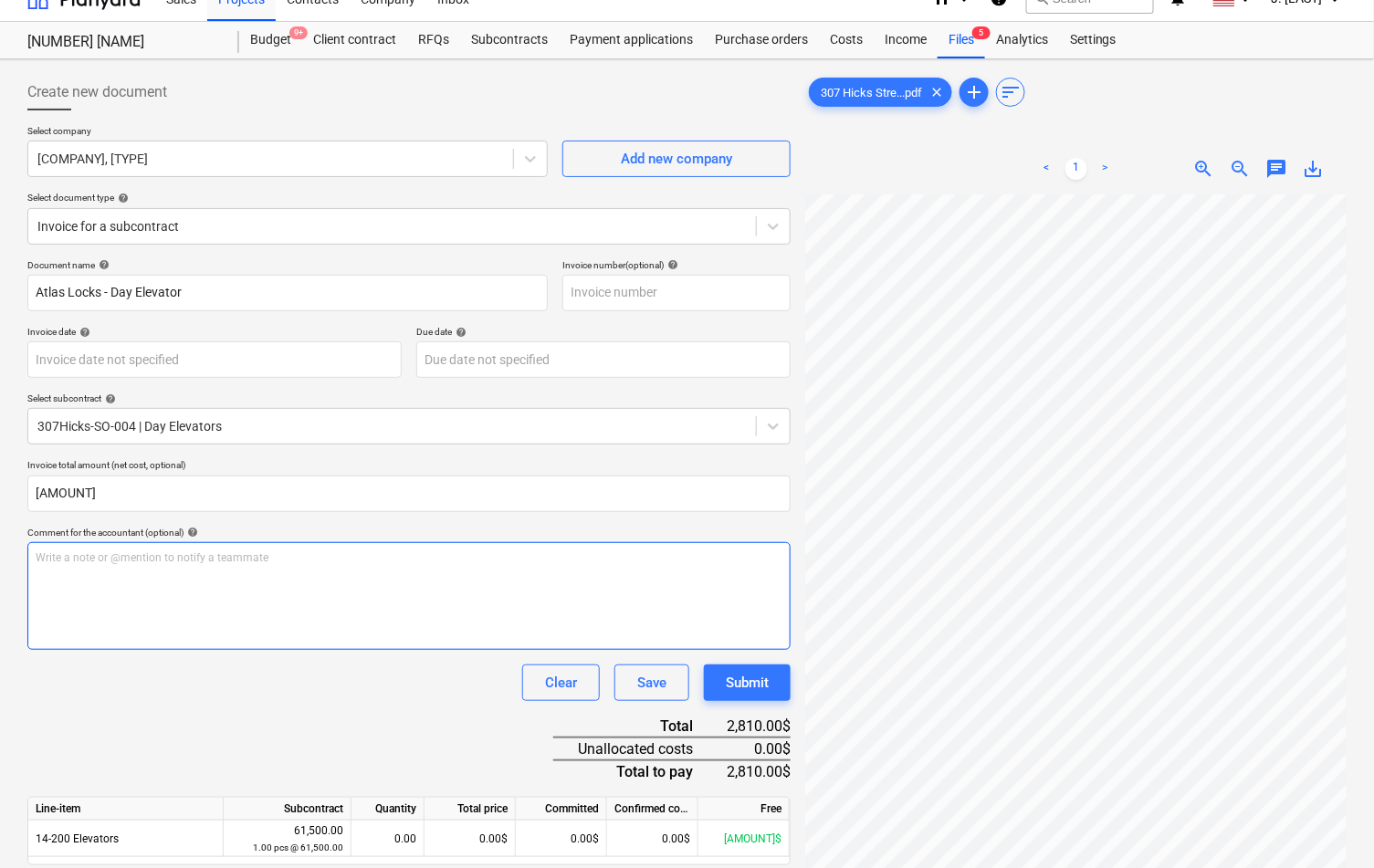 scroll, scrollTop: 0, scrollLeft: 0, axis: both 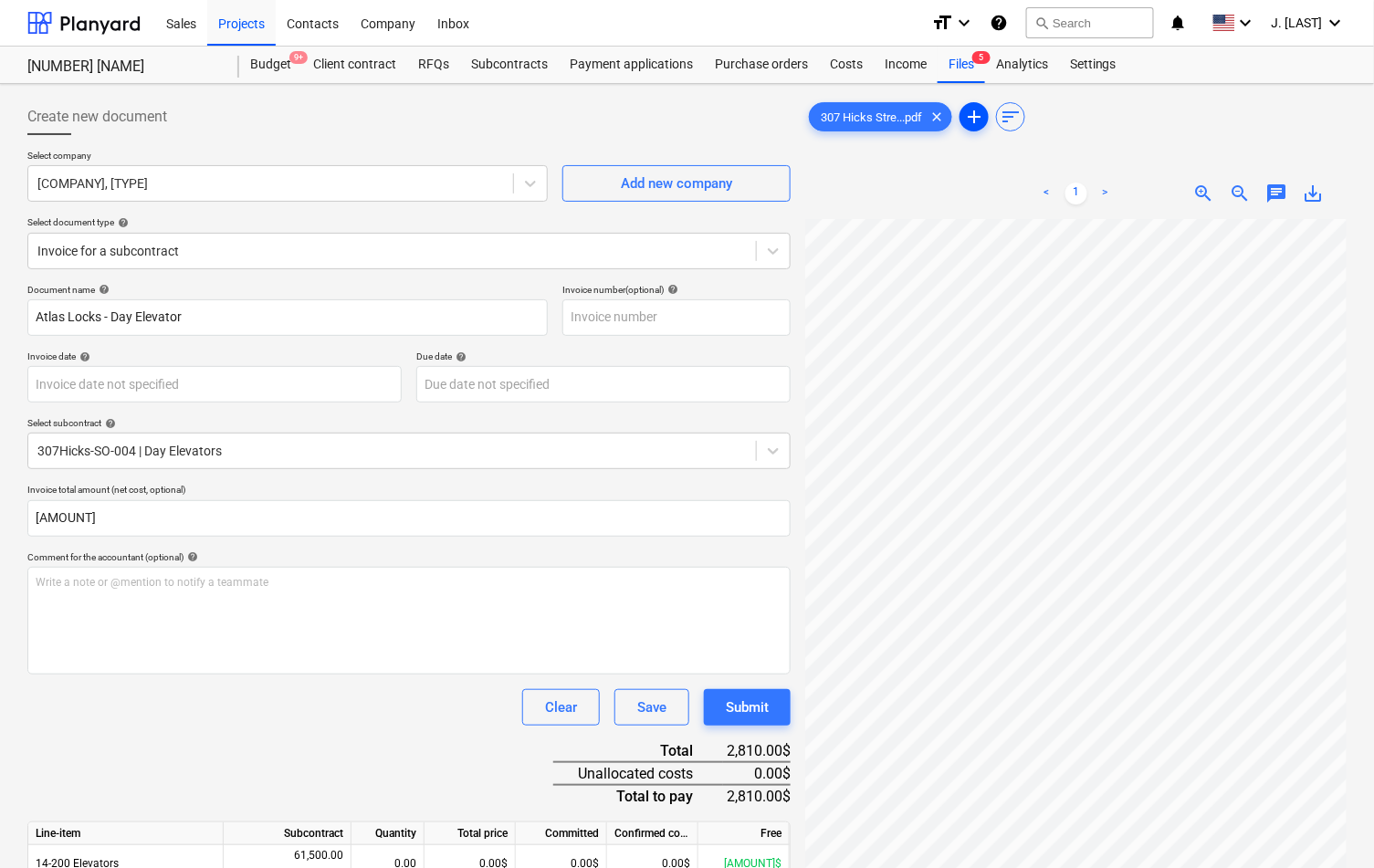click on "add" at bounding box center [974, 117] 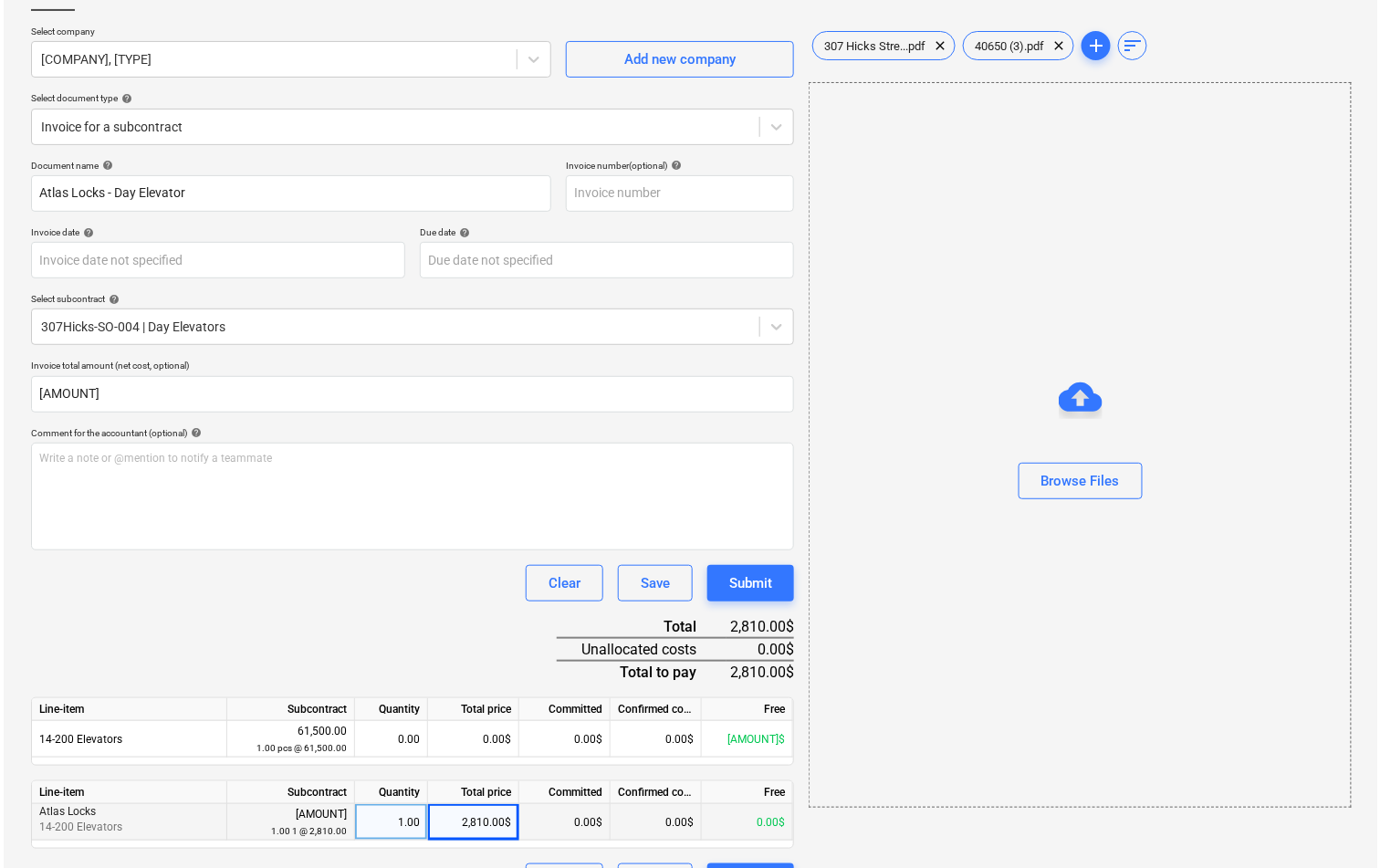 scroll, scrollTop: 168, scrollLeft: 0, axis: vertical 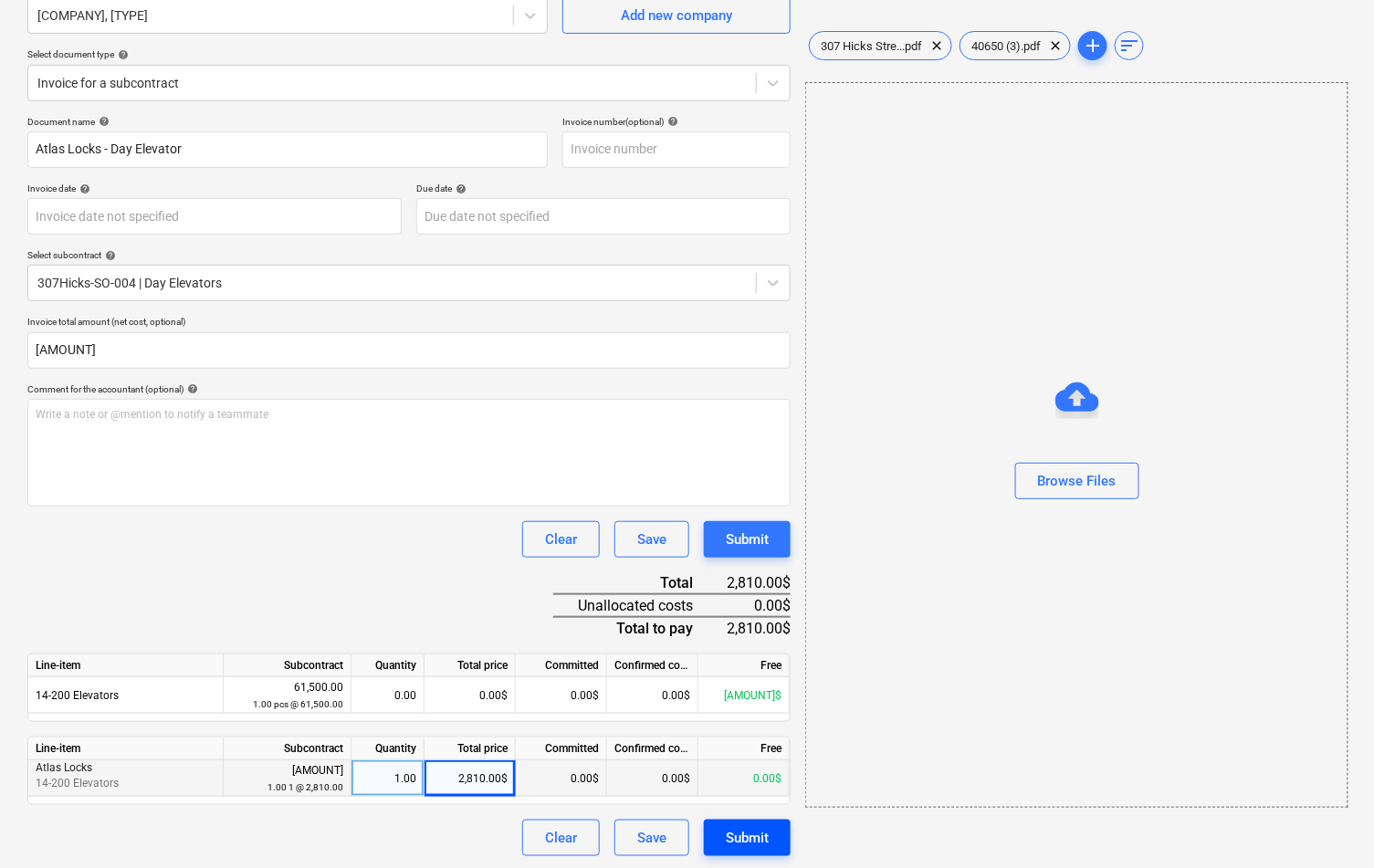 click on "Submit" at bounding box center [747, 838] 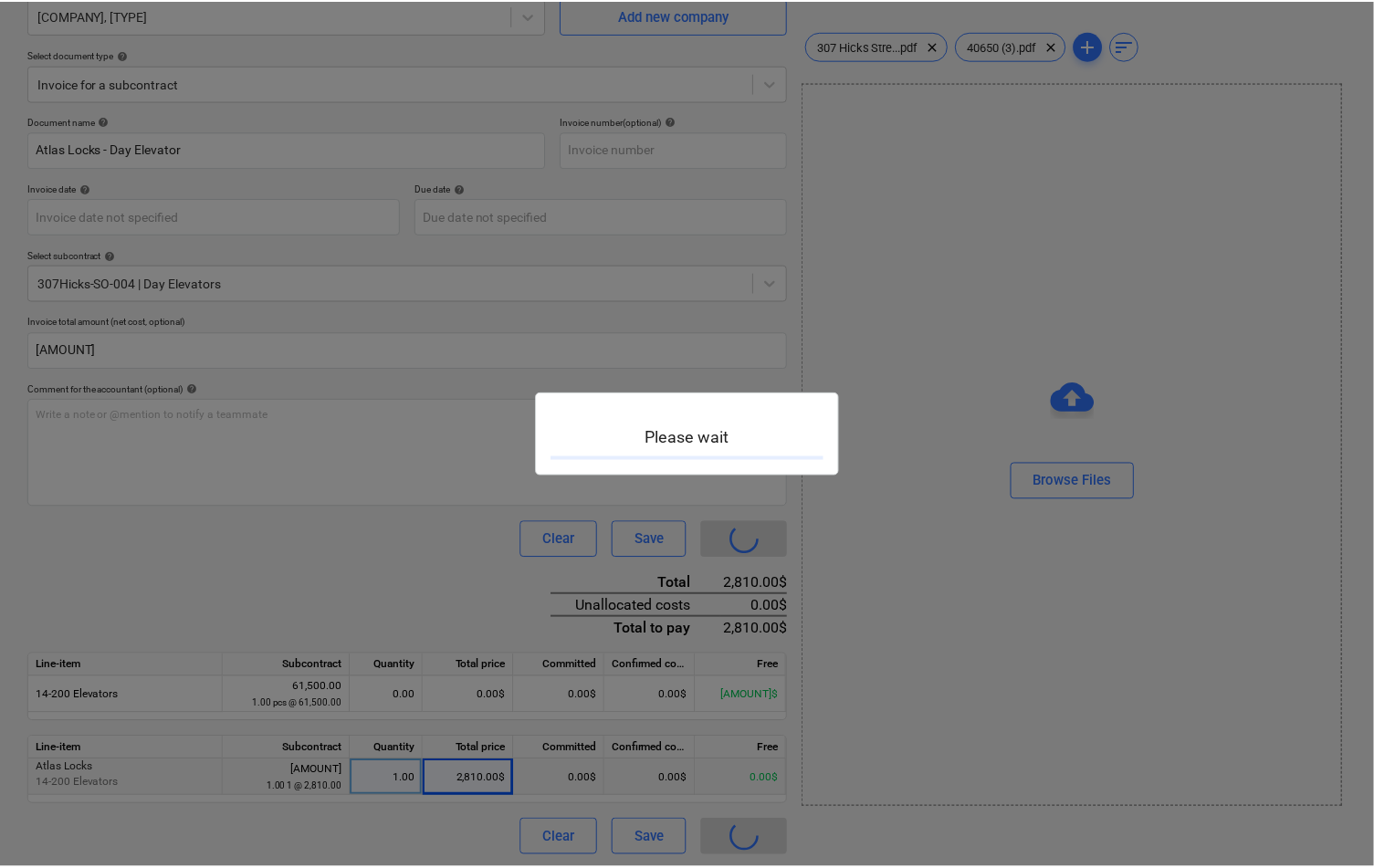 scroll, scrollTop: 0, scrollLeft: 0, axis: both 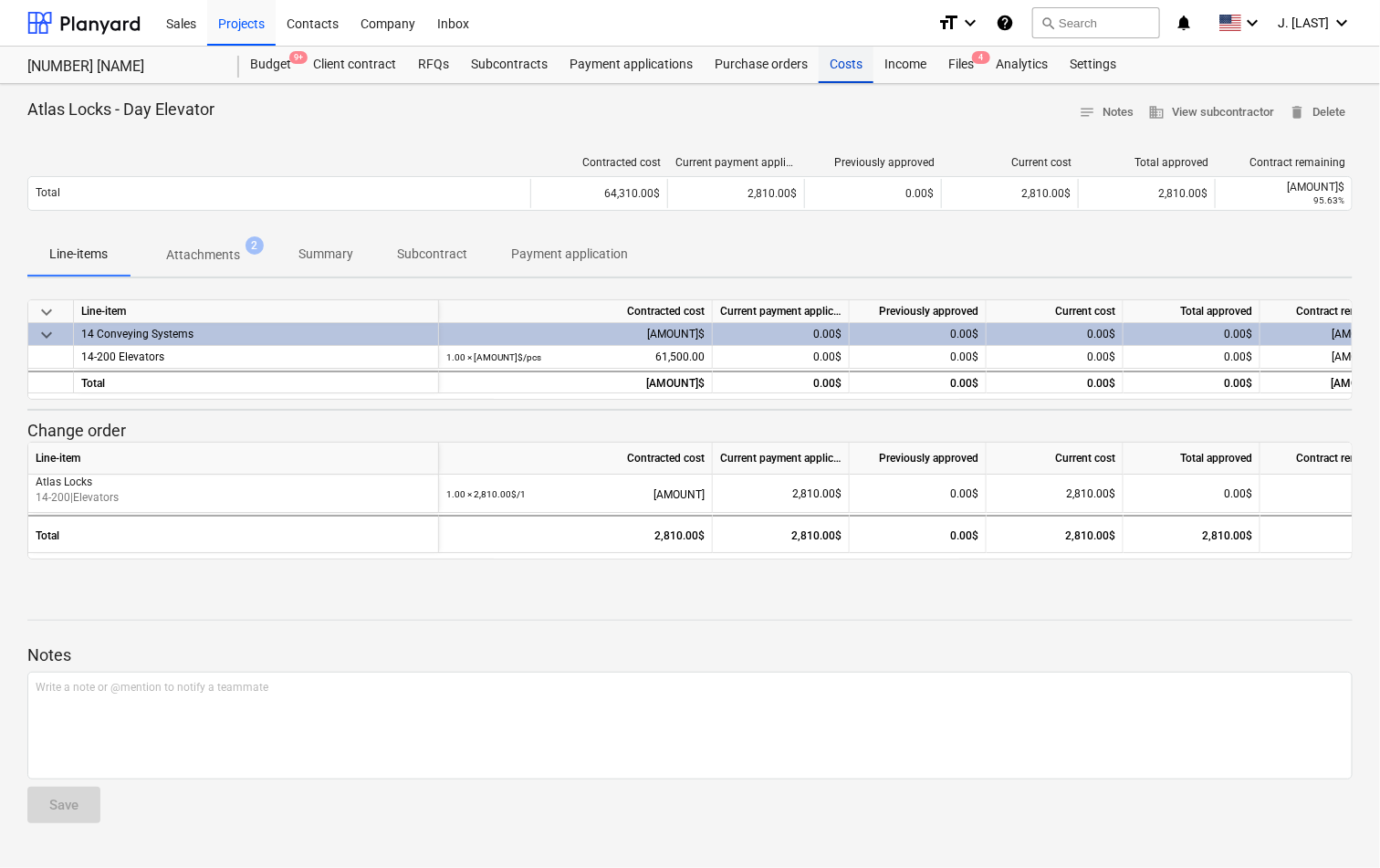 click on "Costs" at bounding box center [846, 65] 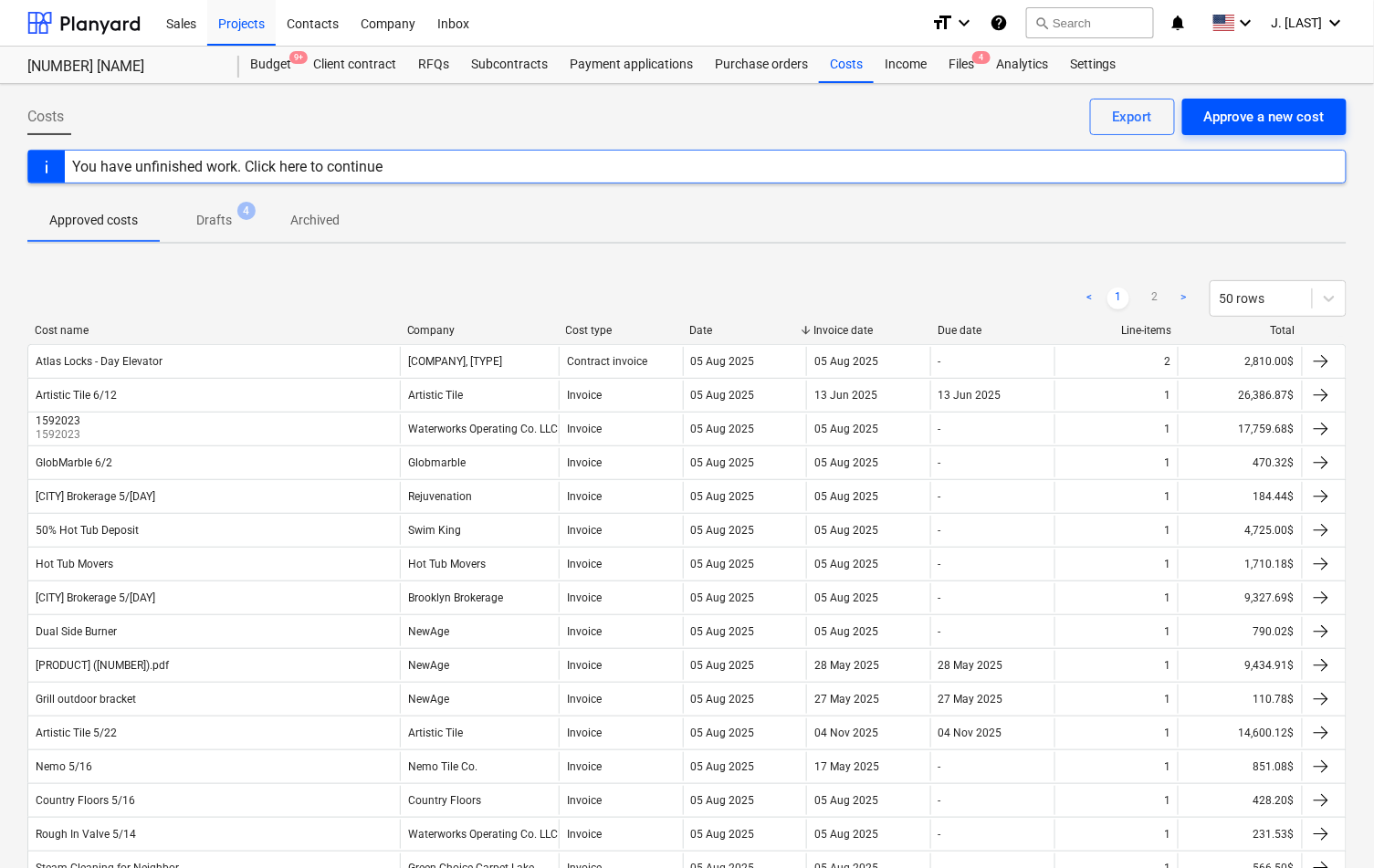 click on "Approve a new cost" at bounding box center [1264, 117] 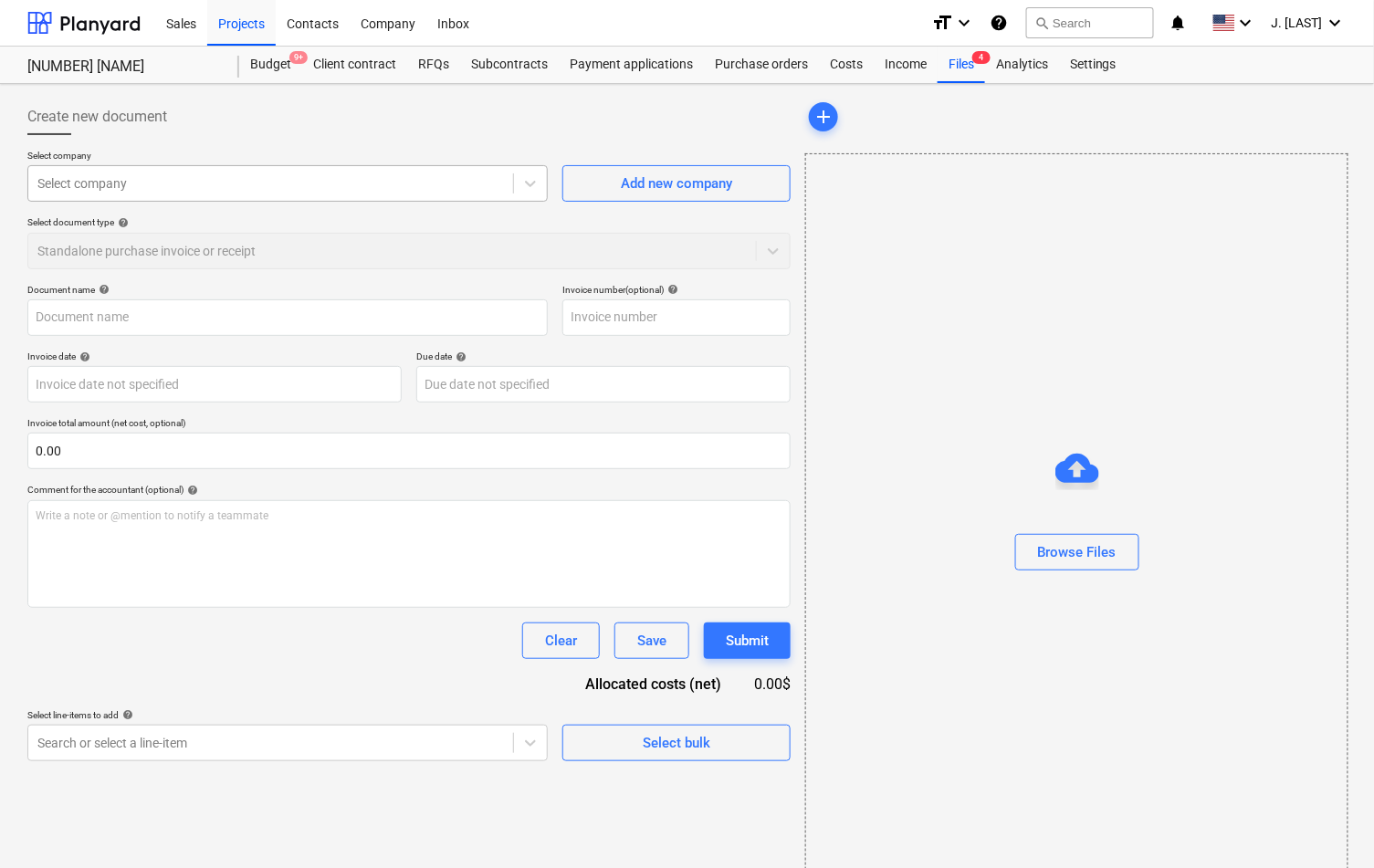 click at bounding box center [270, 183] 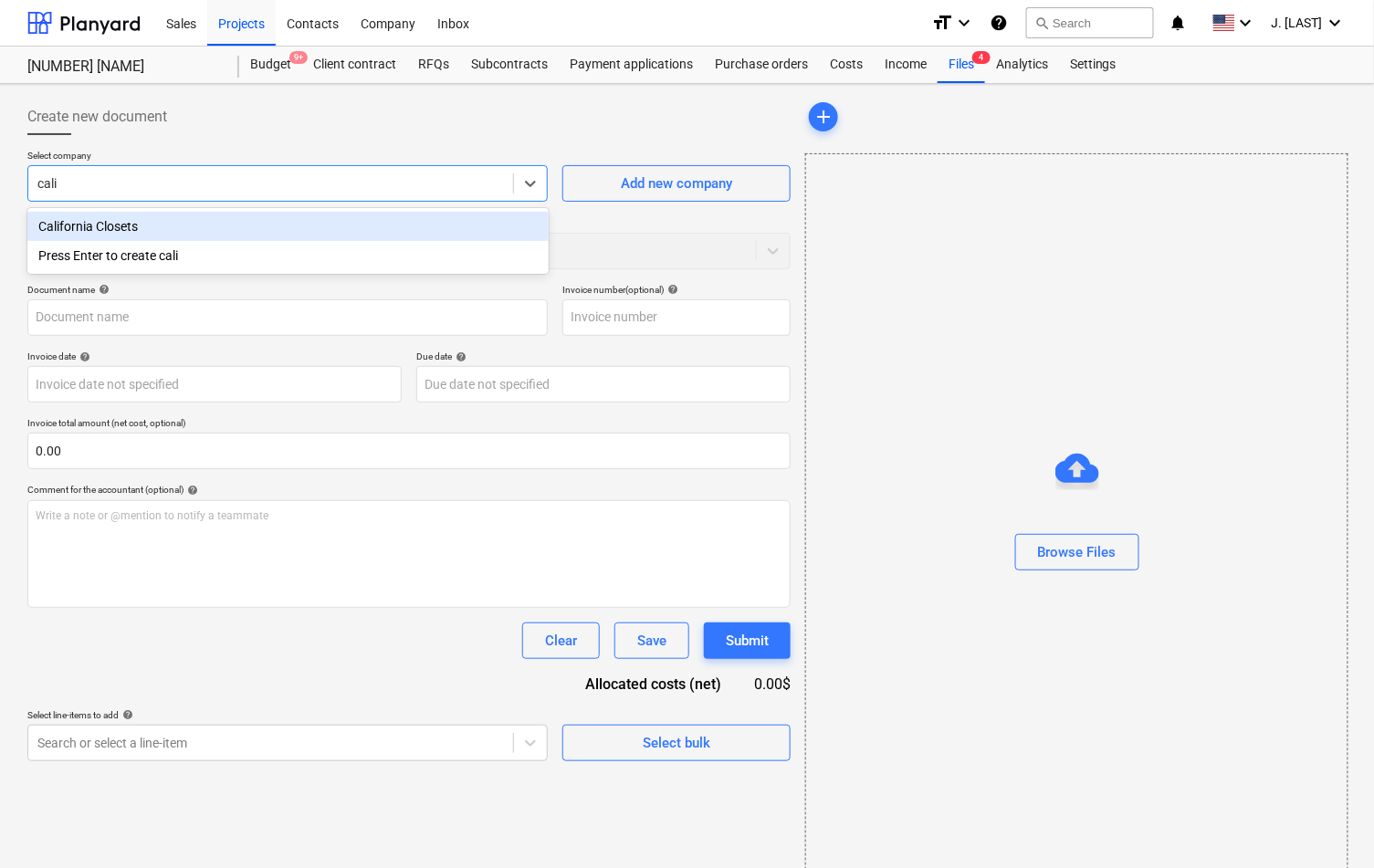 click on "California Closets" at bounding box center [288, 226] 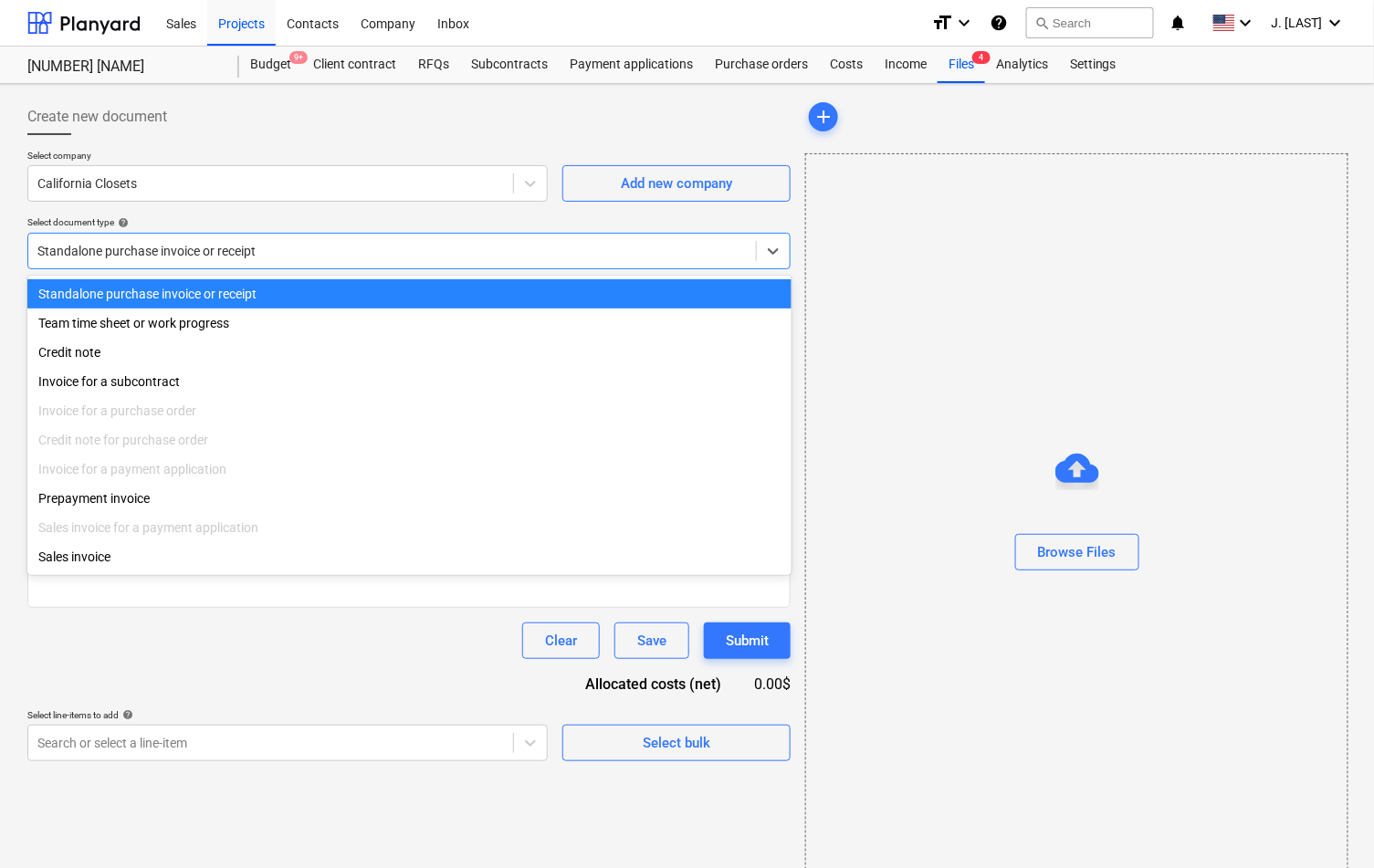 click at bounding box center [392, 251] 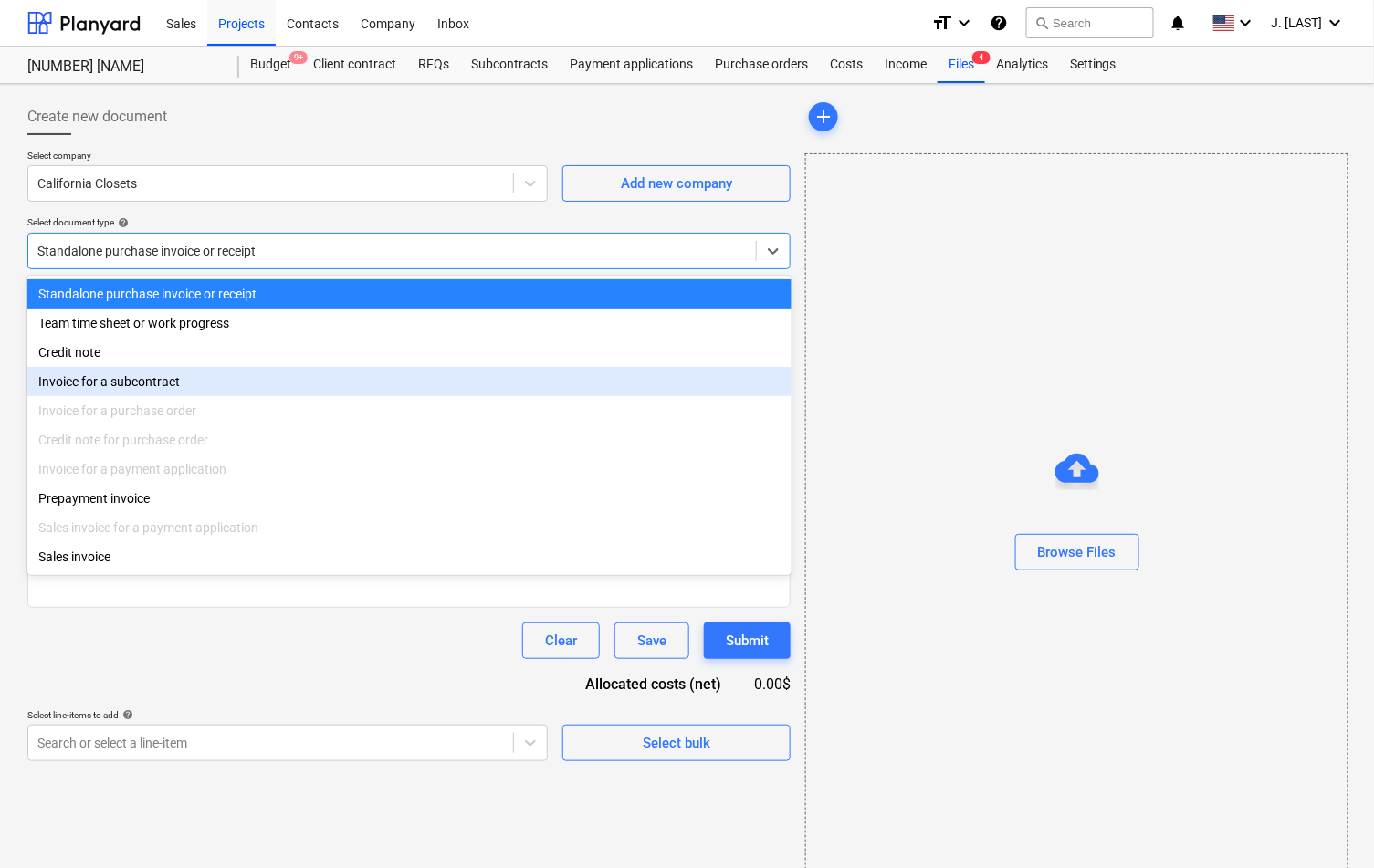 click on "Invoice for a subcontract" at bounding box center [409, 382] 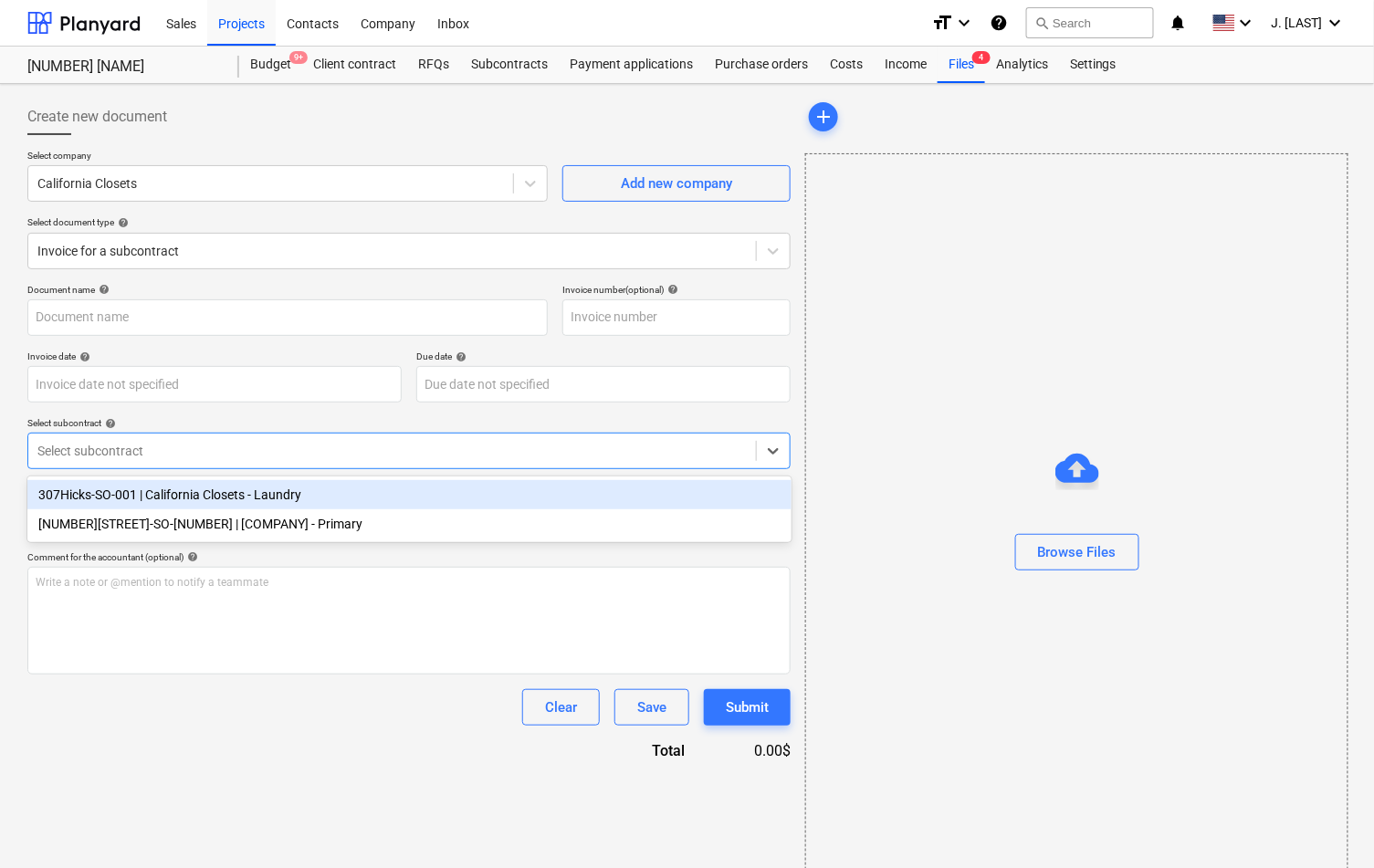 click at bounding box center (392, 451) 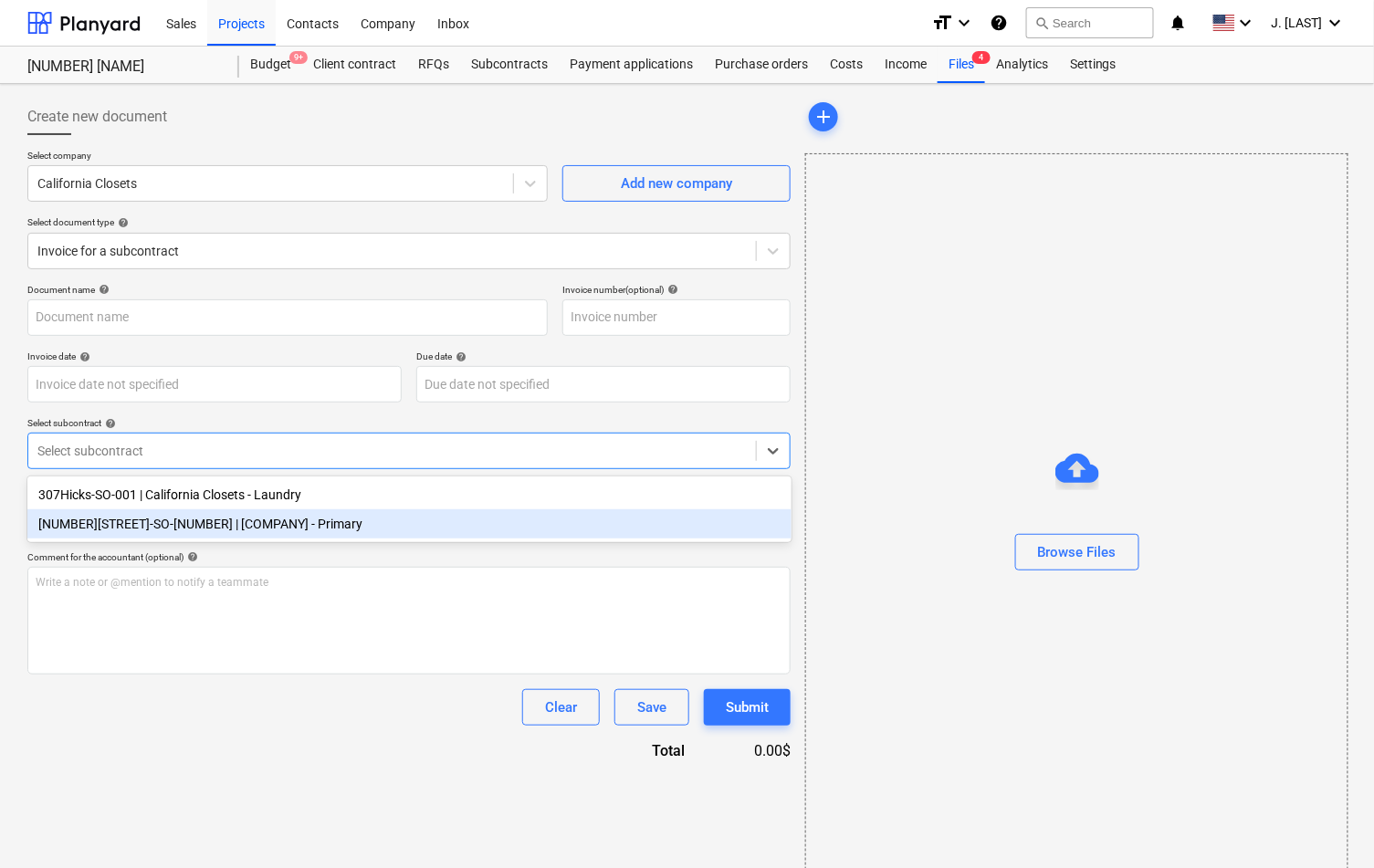 click on "[NUMBER][STREET]-SO-[NUMBER] | [COMPANY] - Primary" at bounding box center [409, 524] 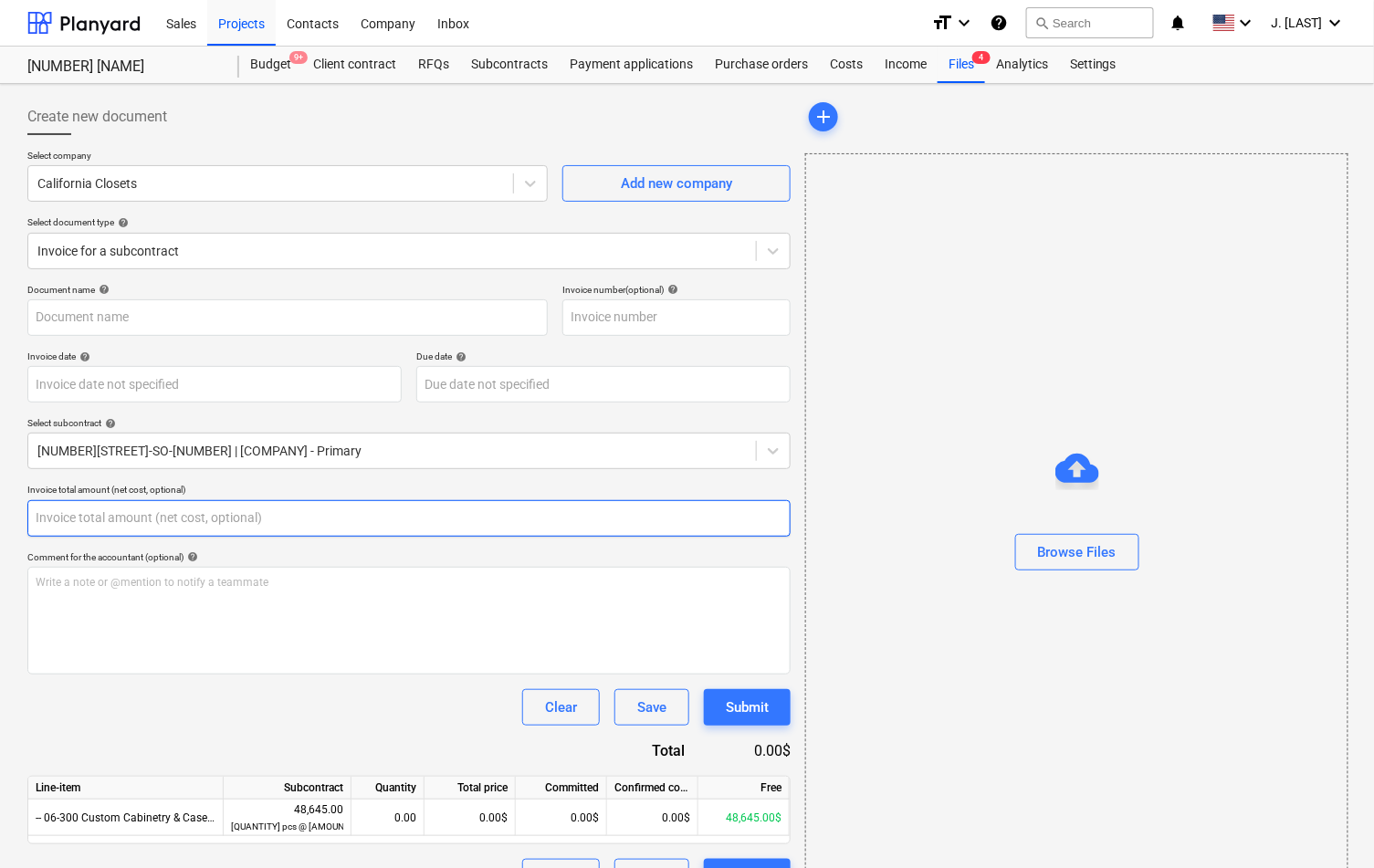 click at bounding box center (409, 518) 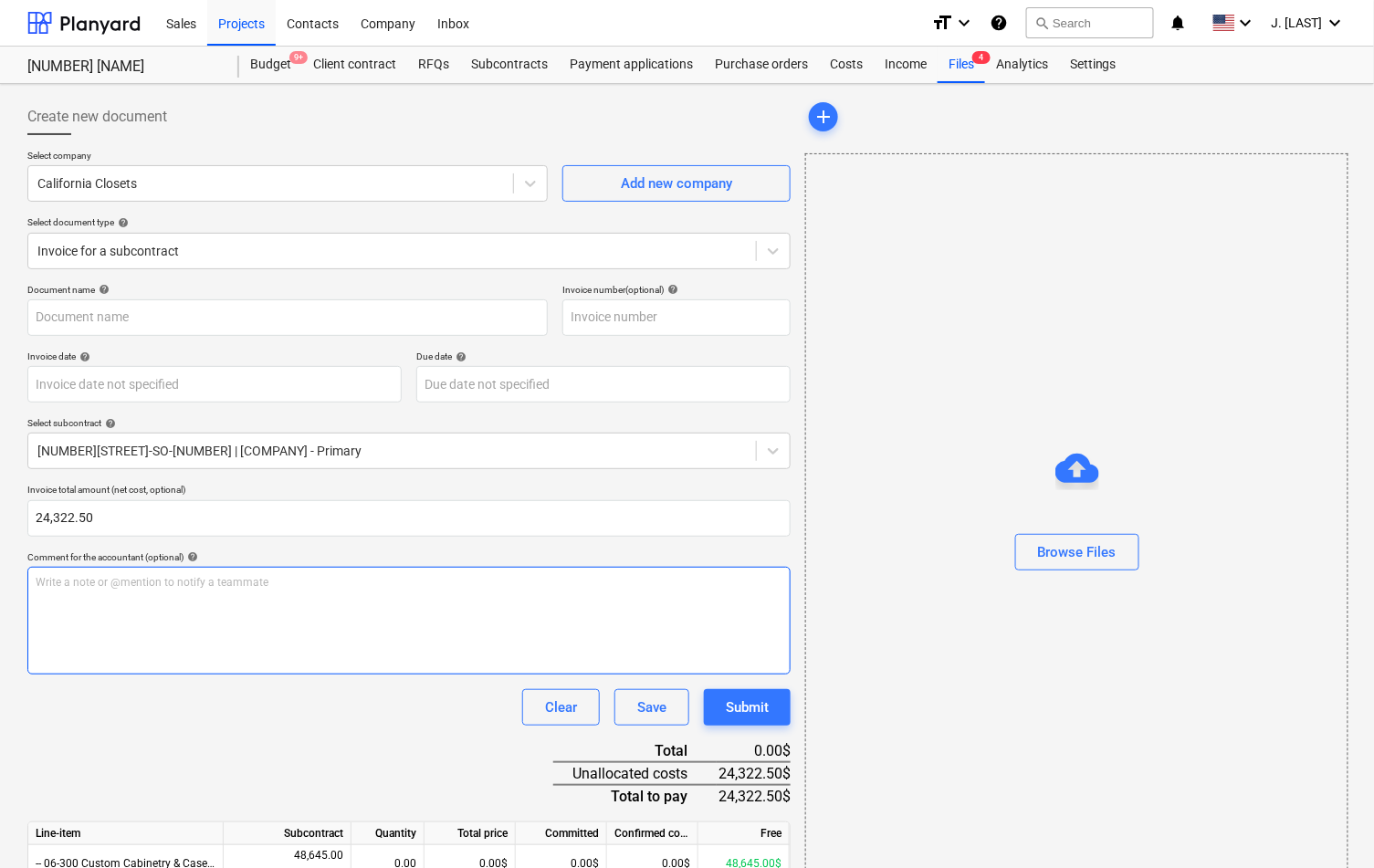 click on "Write a note or @mention to notify a teammate ﻿" at bounding box center [409, 582] 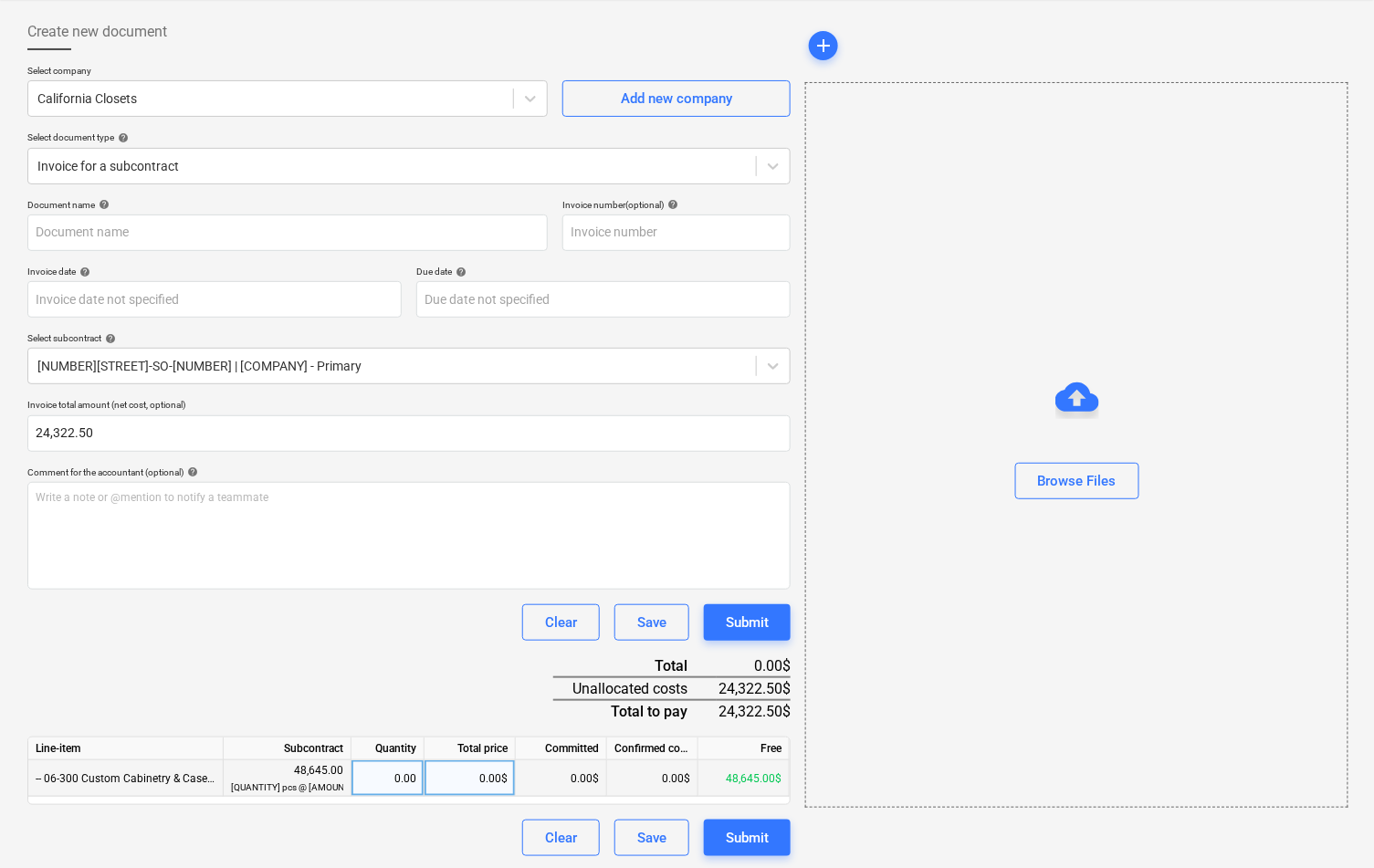 click on "0.00$" at bounding box center (470, 779) 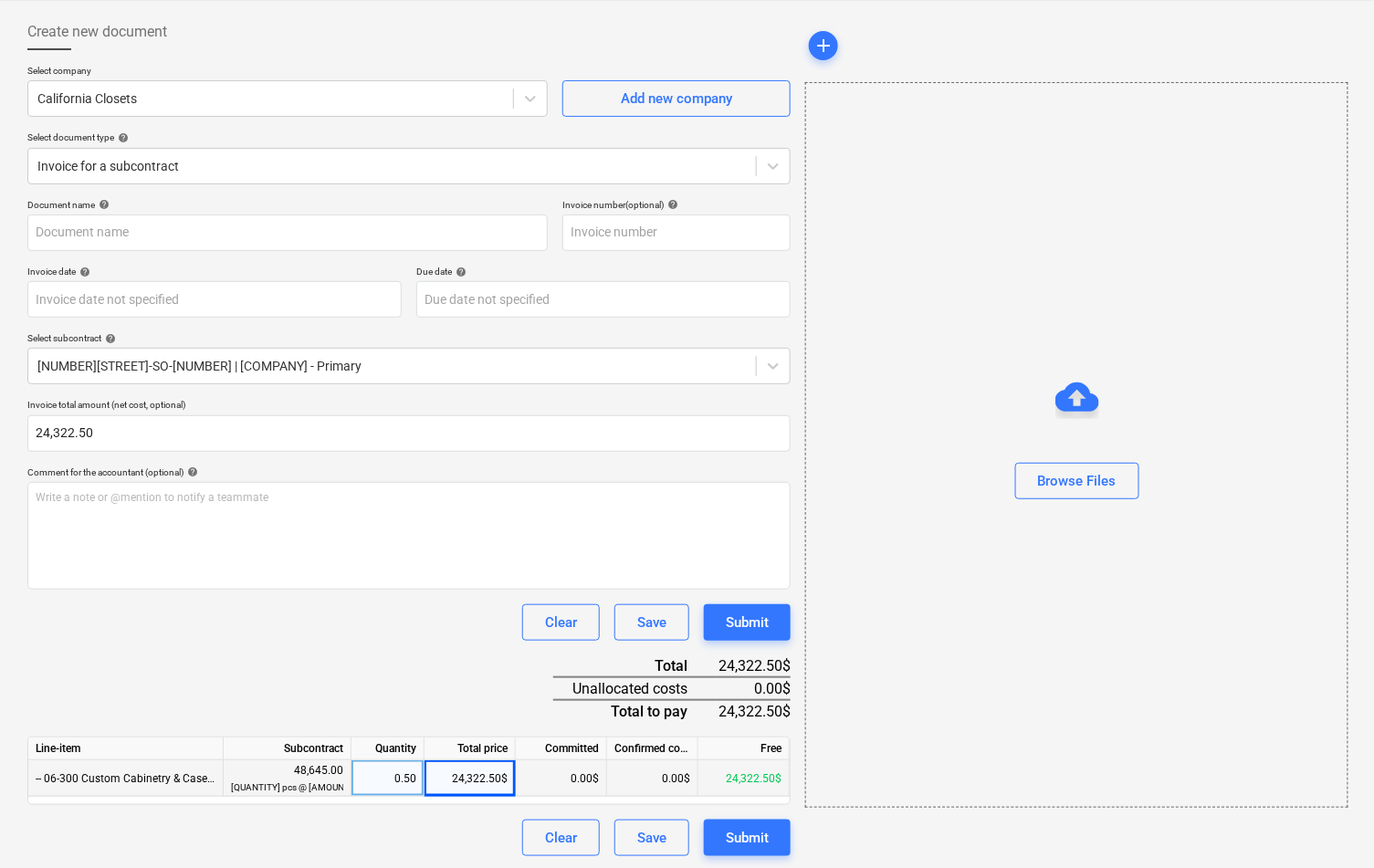 click on "Document name help Invoice number  (optional) help Invoice date help Press the down arrow key to interact with the calendar and
select a date. Press the question mark key to get the keyboard shortcuts for changing dates. Due date help Press the down arrow key to interact with the calendar and
select a date. Press the question mark key to get the keyboard shortcuts for changing dates. Select subcontract help 307Hicks-SO-002 | California Closets - Primary Invoice total amount (net cost, optional) 24,322.50 Comment for the accountant (optional) help Write a note or @mention to notify a teammate ﻿ Clear Save Submit Total 24,322.50$ Unallocated costs 0.00$ Total to pay 24,322.50$ Line-item Subcontract Quantity Total price Committed Confirmed costs Free 06-300 Custom Cabinetry & Casework 48,645.00 1.00 pcs @ 48,645.00 0.50 24,322.50$ 0.00$ 0.00$ 24,322.50$ Clear Save Submit" at bounding box center (409, 528) 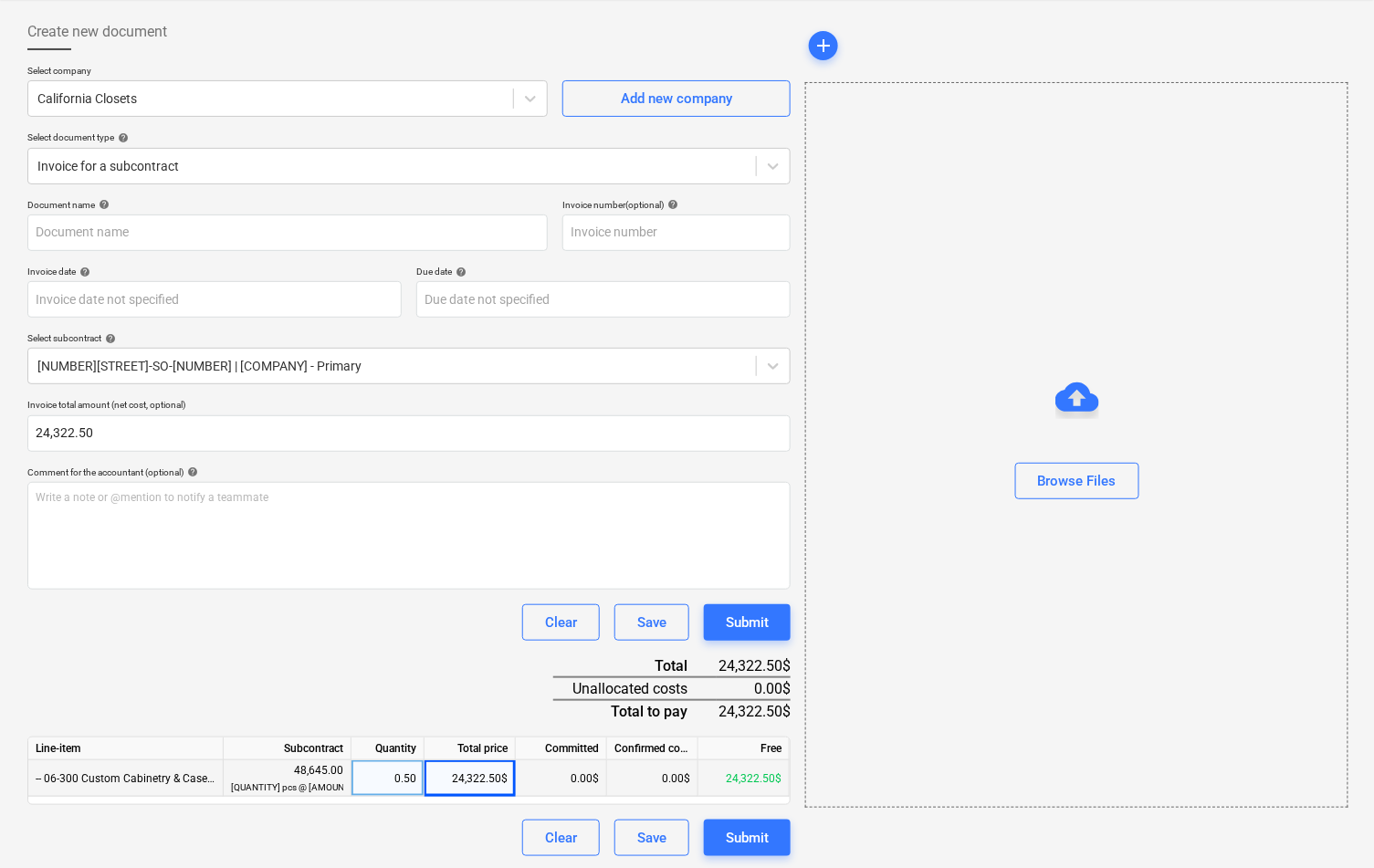 scroll, scrollTop: 0, scrollLeft: 0, axis: both 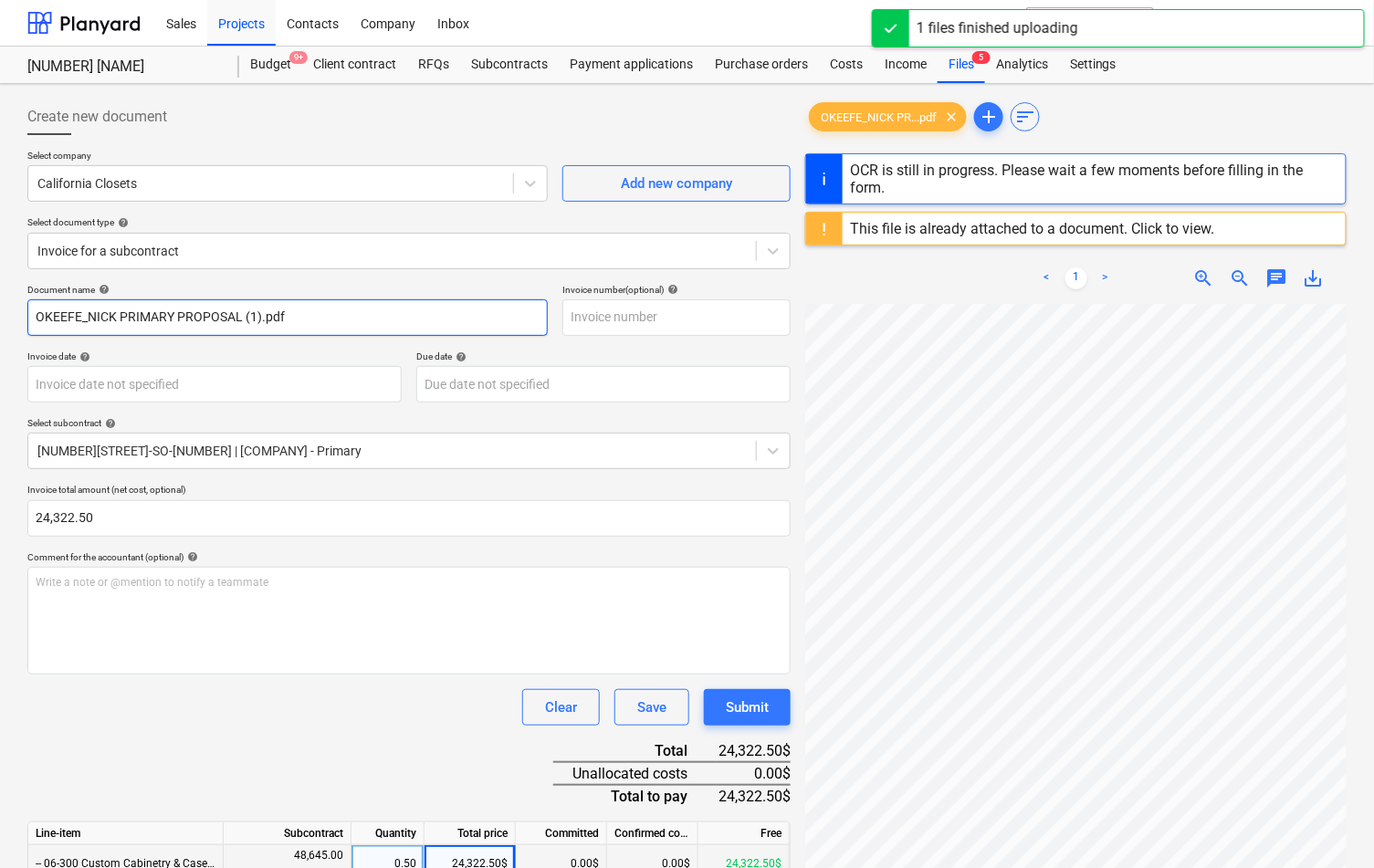 drag, startPoint x: 306, startPoint y: 315, endPoint x: -11, endPoint y: 313, distance: 317.00631 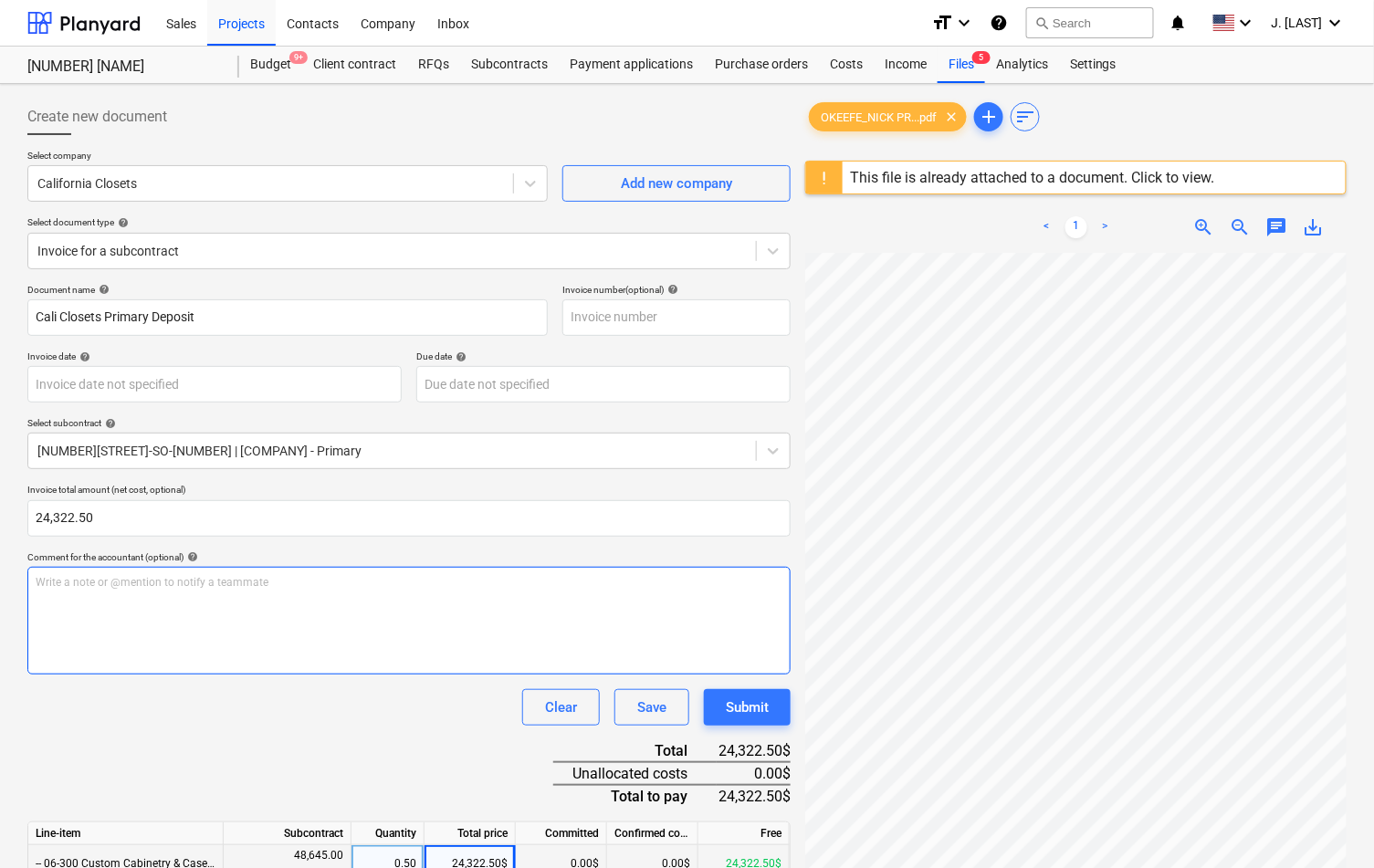 click on "Write a note or @mention to notify a teammate ﻿" at bounding box center [409, 621] 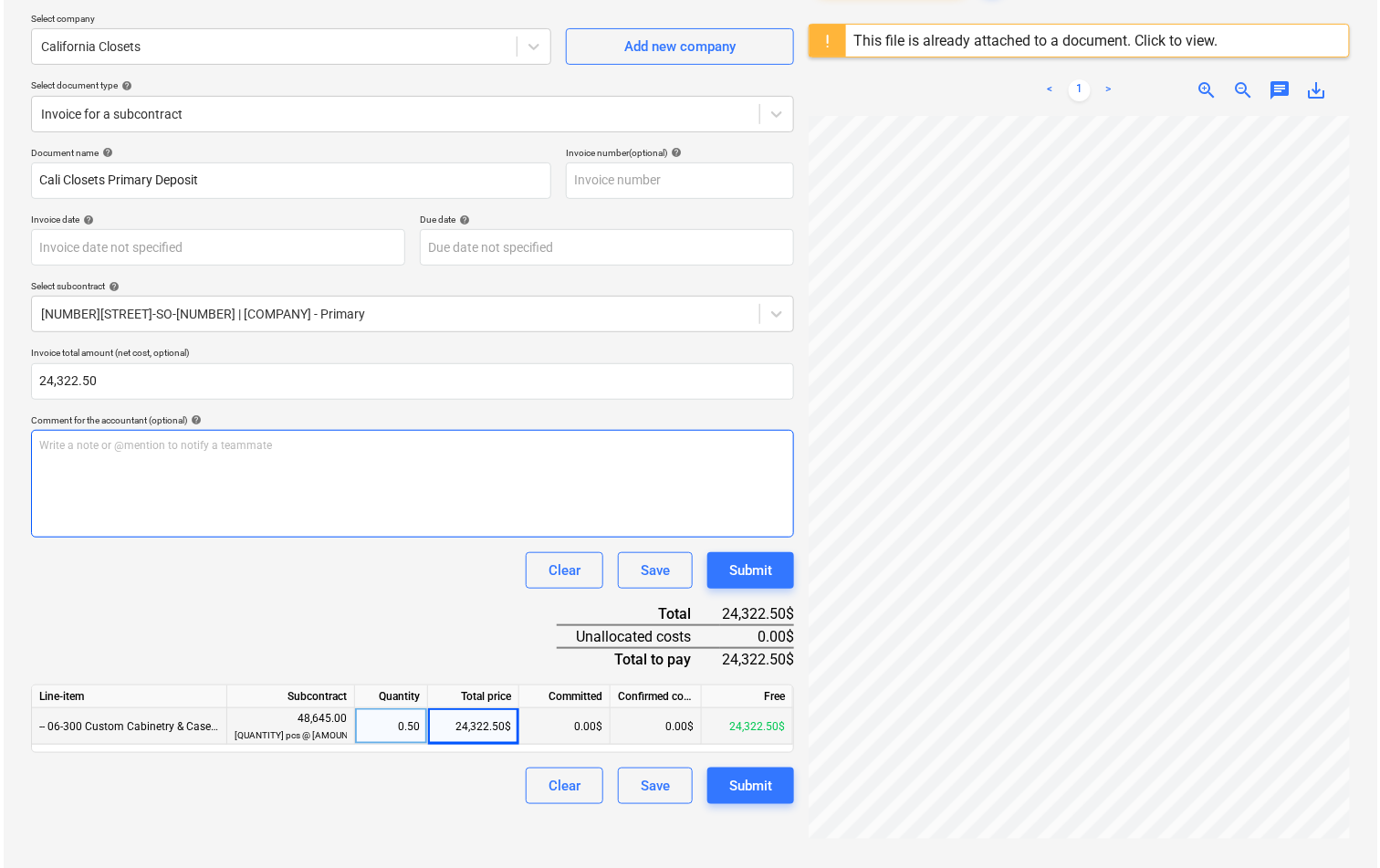 scroll, scrollTop: 214, scrollLeft: 0, axis: vertical 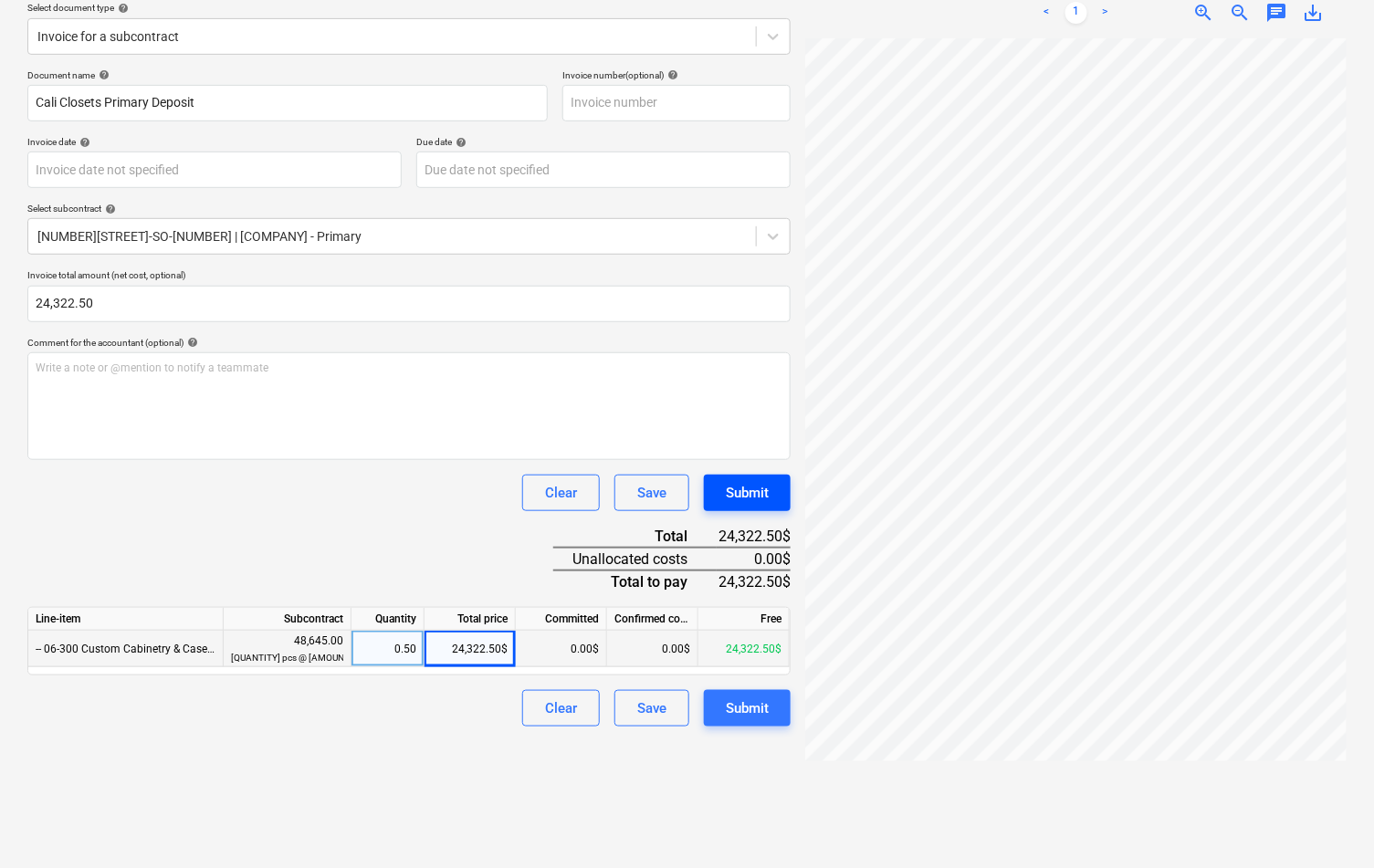click on "Submit" at bounding box center [747, 493] 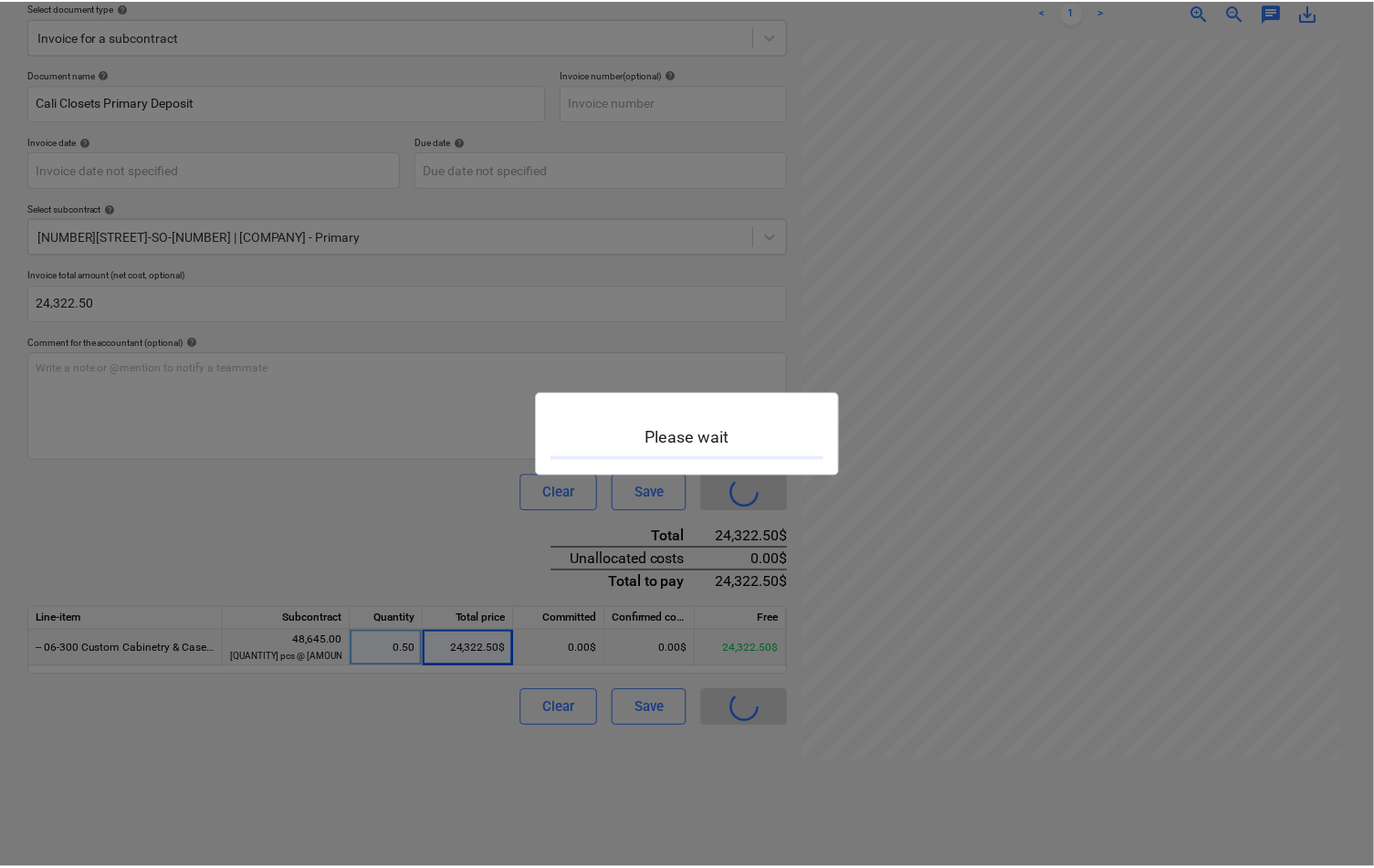 scroll, scrollTop: 0, scrollLeft: 0, axis: both 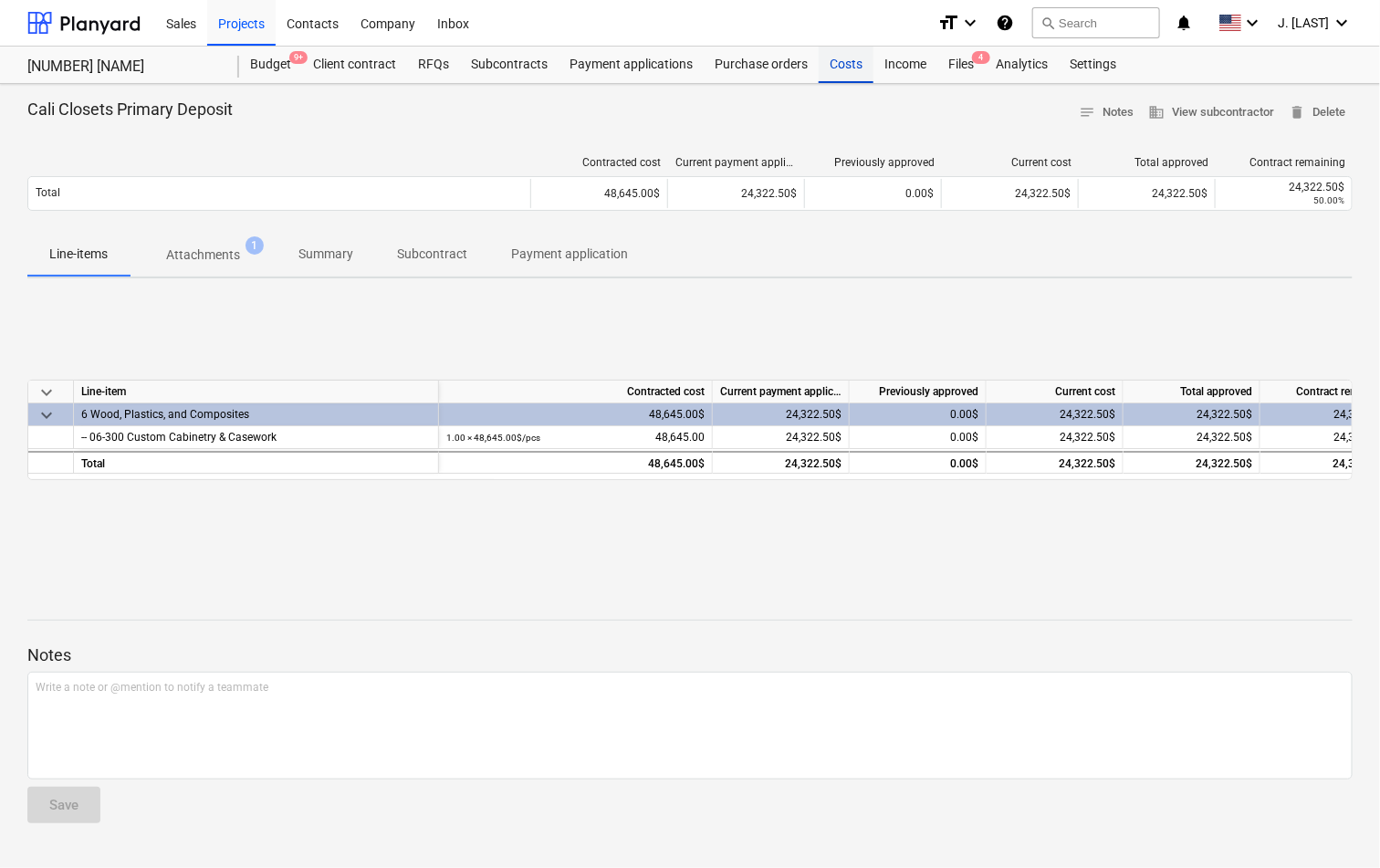 click on "Costs" at bounding box center (846, 65) 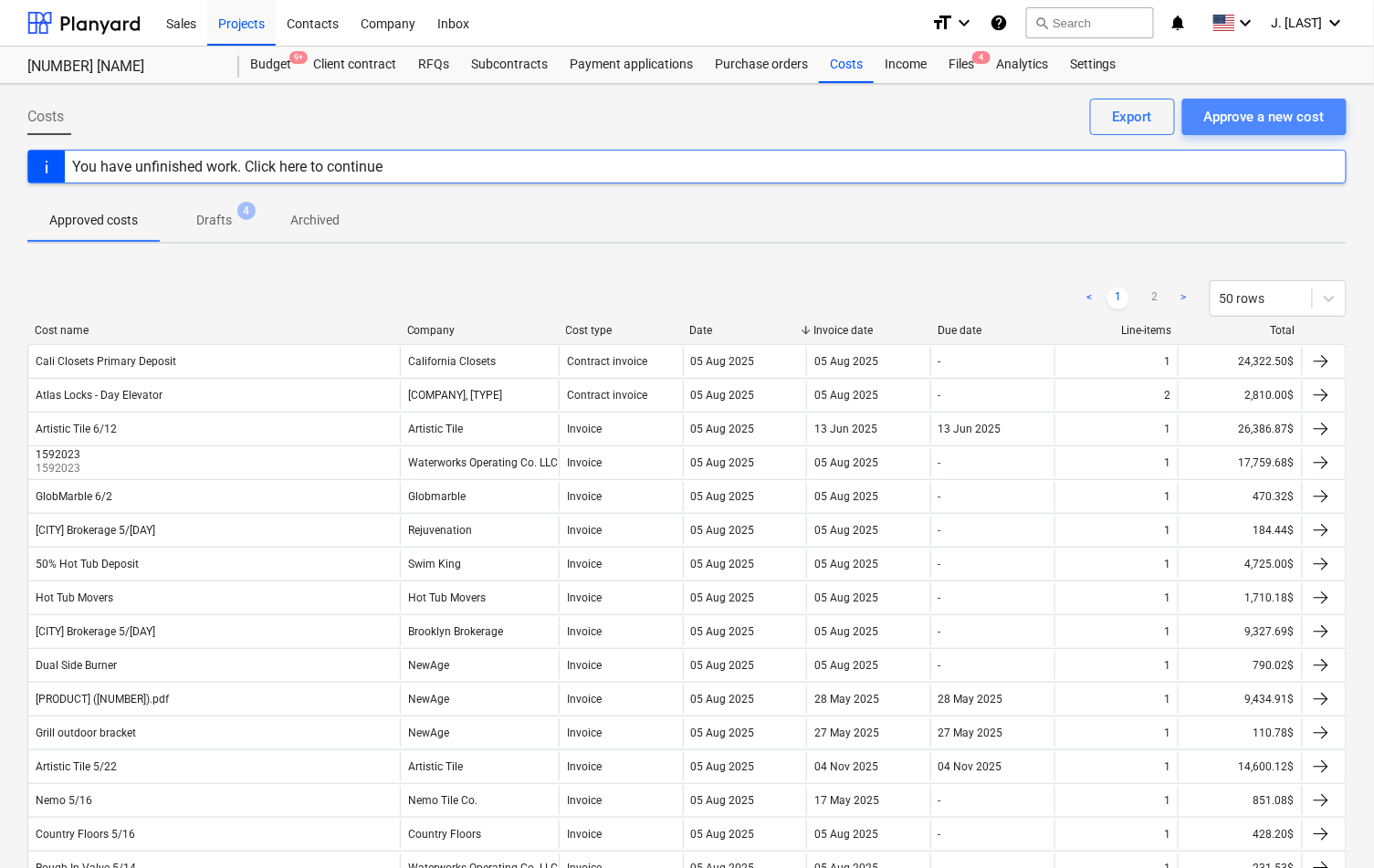 click on "Approve a new cost" at bounding box center [1264, 117] 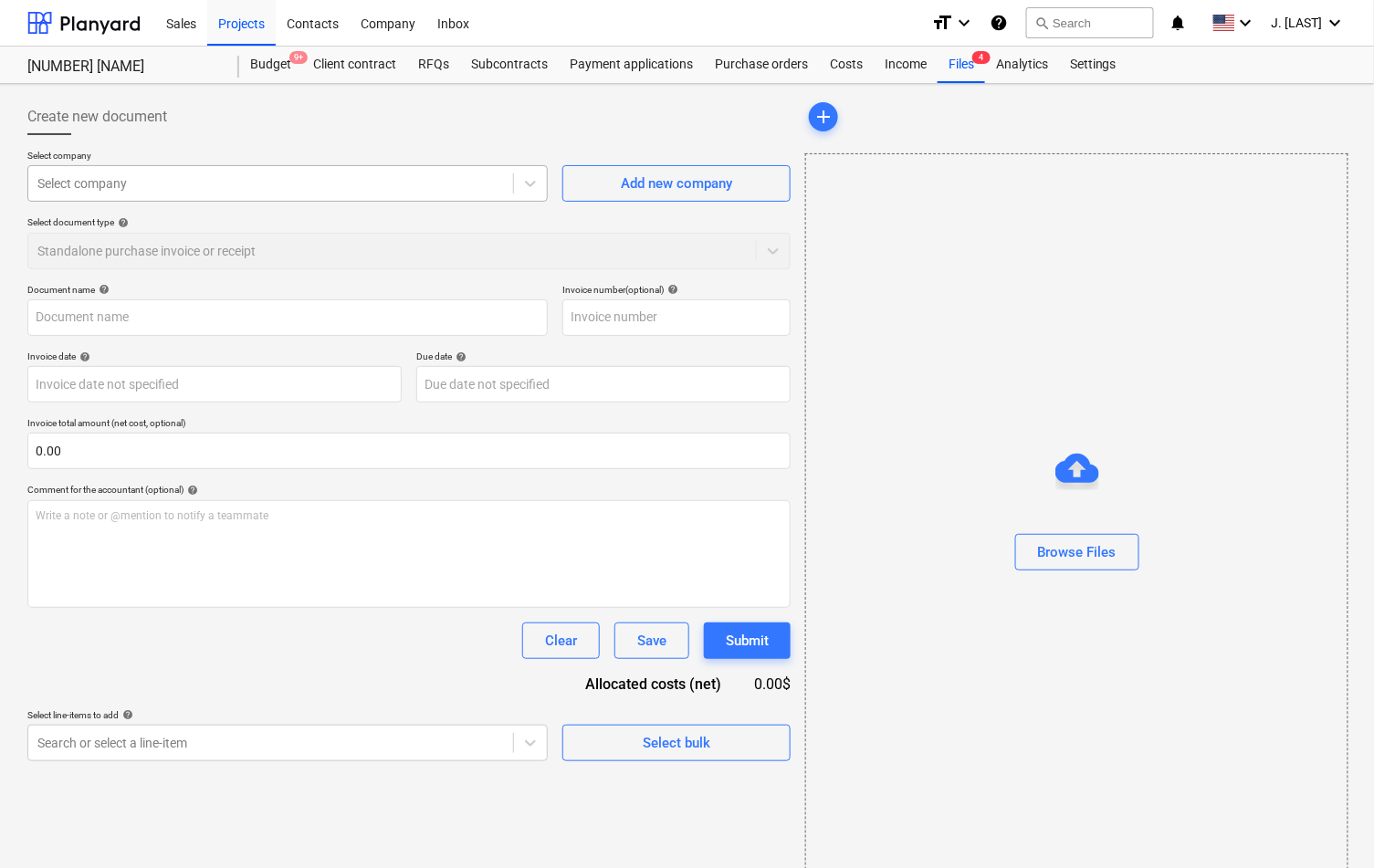 click at bounding box center (270, 183) 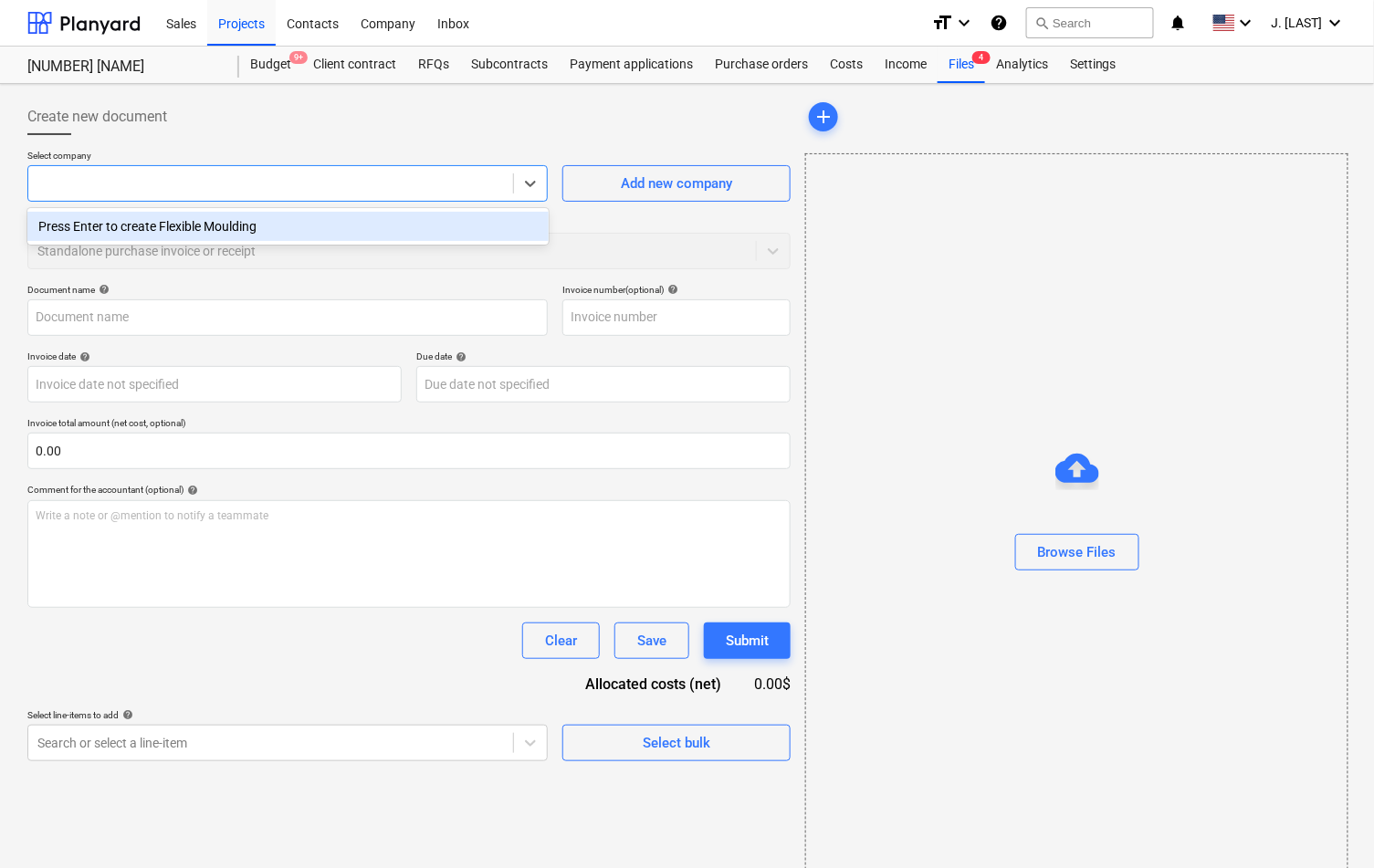 click on "Document name help" at bounding box center [288, 289] 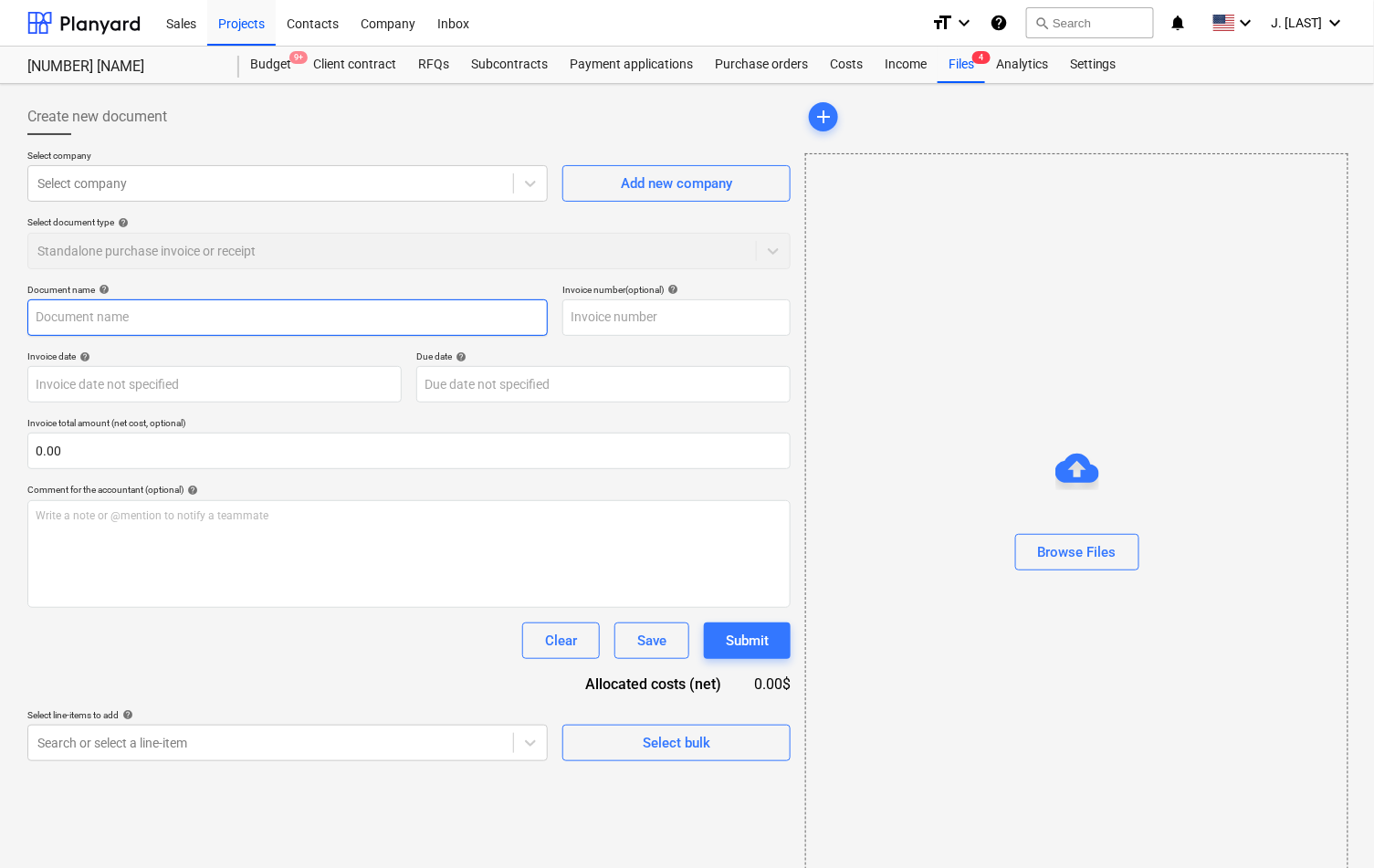 click at bounding box center [288, 318] 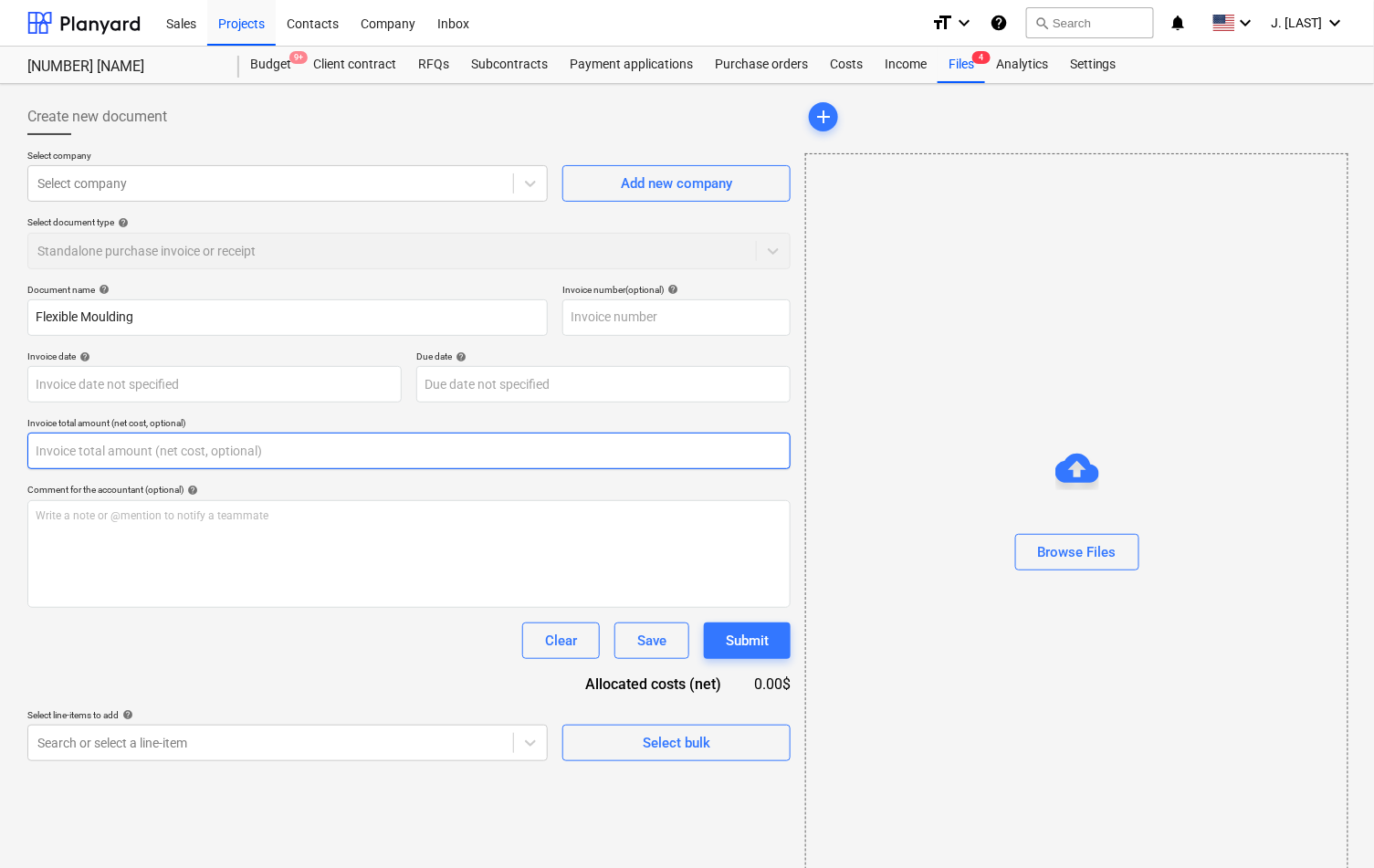 click at bounding box center [409, 451] 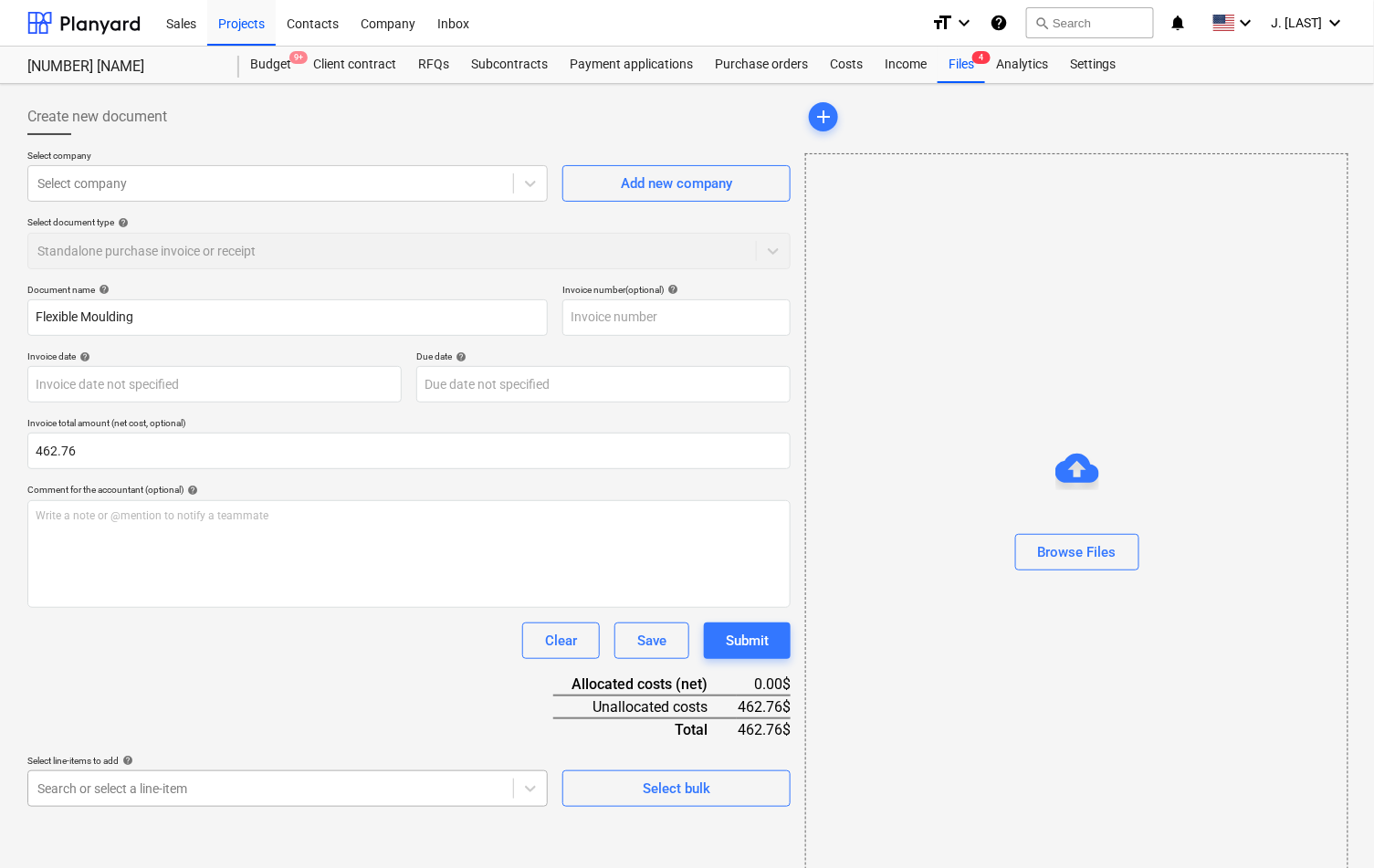 scroll, scrollTop: 220, scrollLeft: 0, axis: vertical 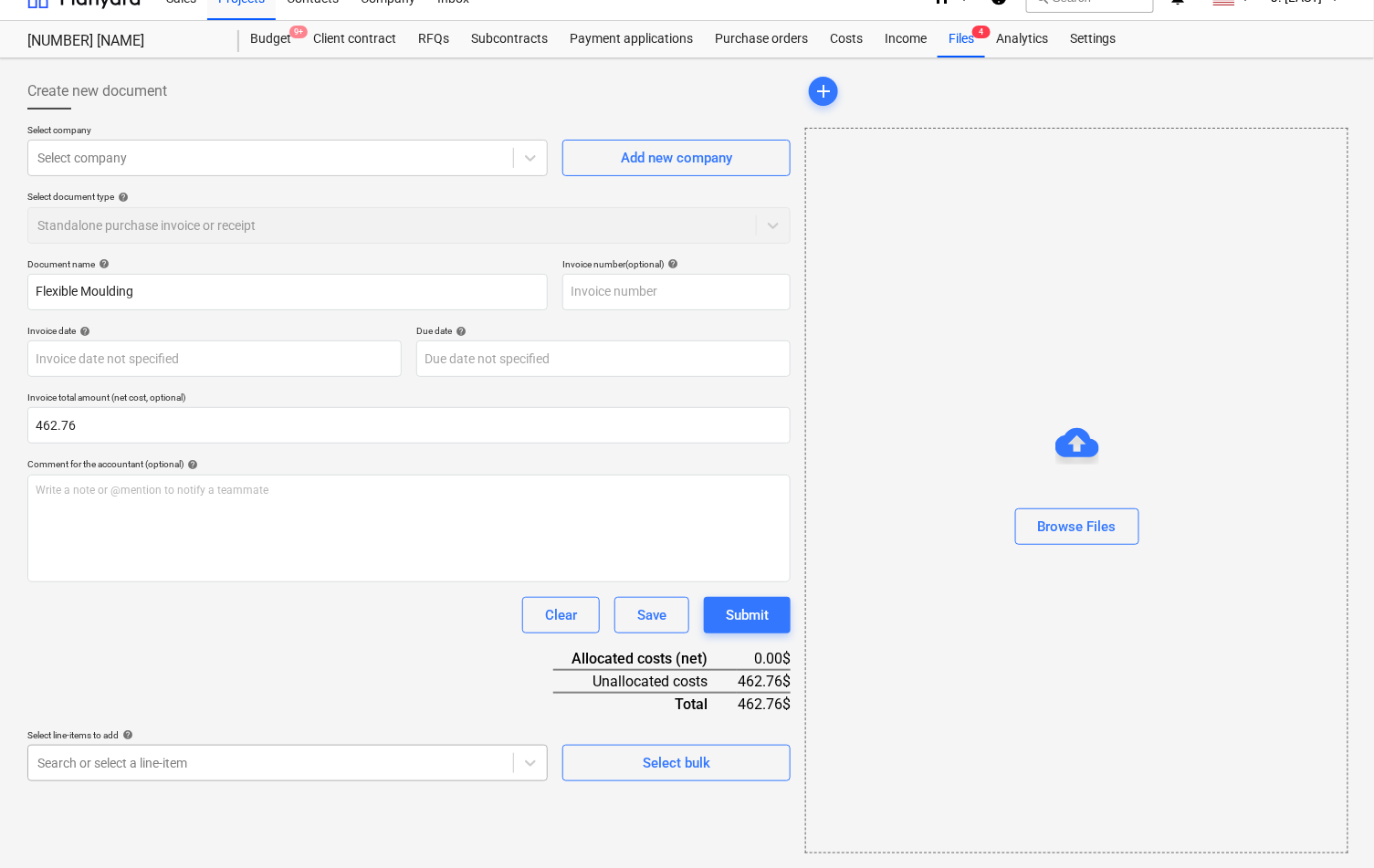 click on "Sales Projects Contacts Company Inbox format_size keyboard_arrow_down help search Search notifications 0 keyboard_arrow_down J. Popky keyboard_arrow_down [NUMBER] [STREET] [NUMBER] [STREET] Budget 9+ Client contract RFQs Subcontracts Payment applications Purchase orders Costs Income Files 4 Analytics Settings Create new document Select company Select company Add new company Select document type help Standalone purchase invoice or receipt Document name help Flexible Moulding Invoice number  (optional) help Invoice date help Press the down arrow key to interact with the calendar and
select a date. Press the question mark key to get the keyboard shortcuts for changing dates. Due date help Press the down arrow key to interact with the calendar and
select a date. Press the question mark key to get the keyboard shortcuts for changing dates. Invoice total amount (net cost, optional) 462.76 Comment for the accountant (optional) help Write a note or @mention to notify a teammate ﻿ Clear Save Submit Allocated costs (net)" at bounding box center [687, 408] 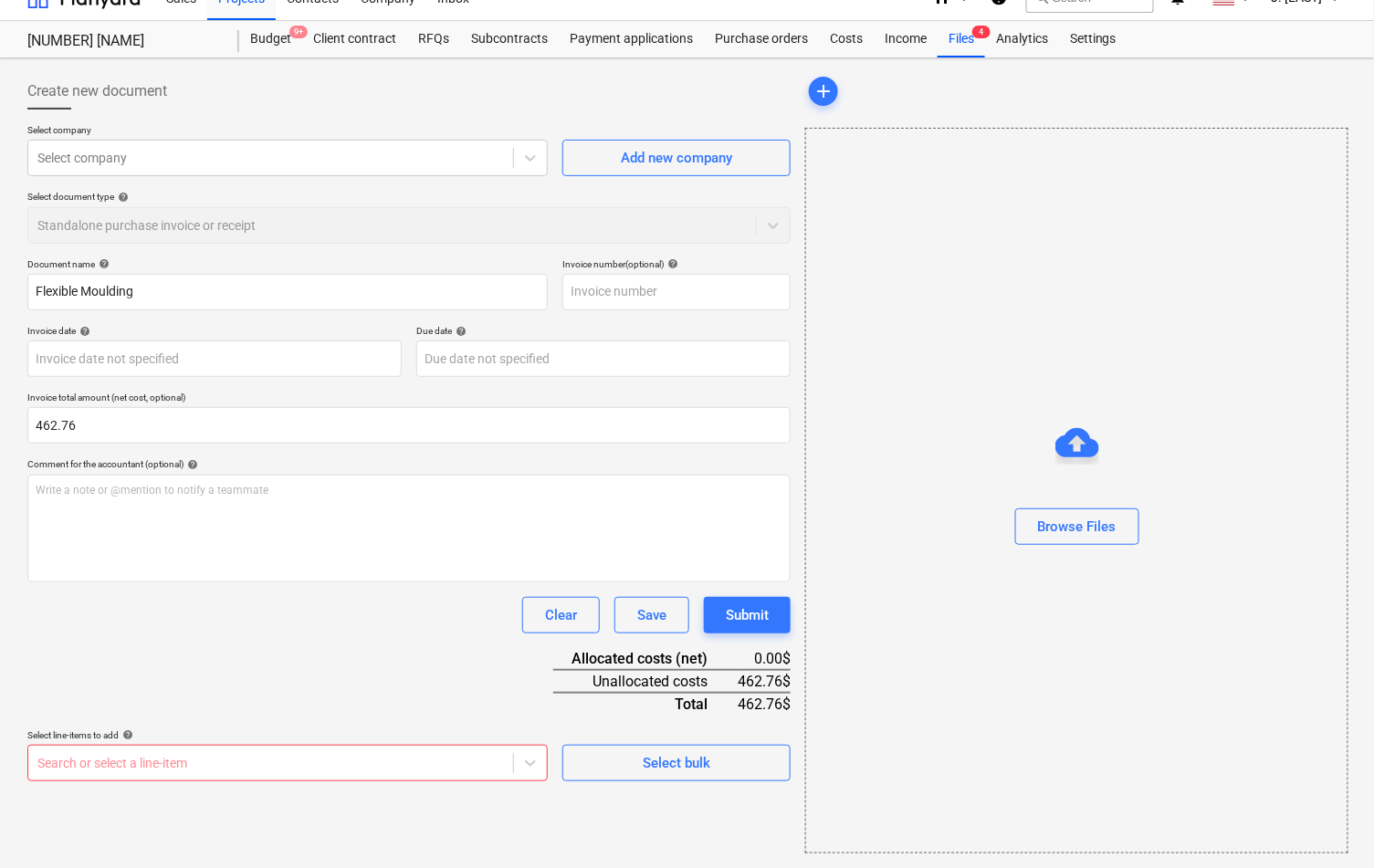 scroll, scrollTop: 24, scrollLeft: 0, axis: vertical 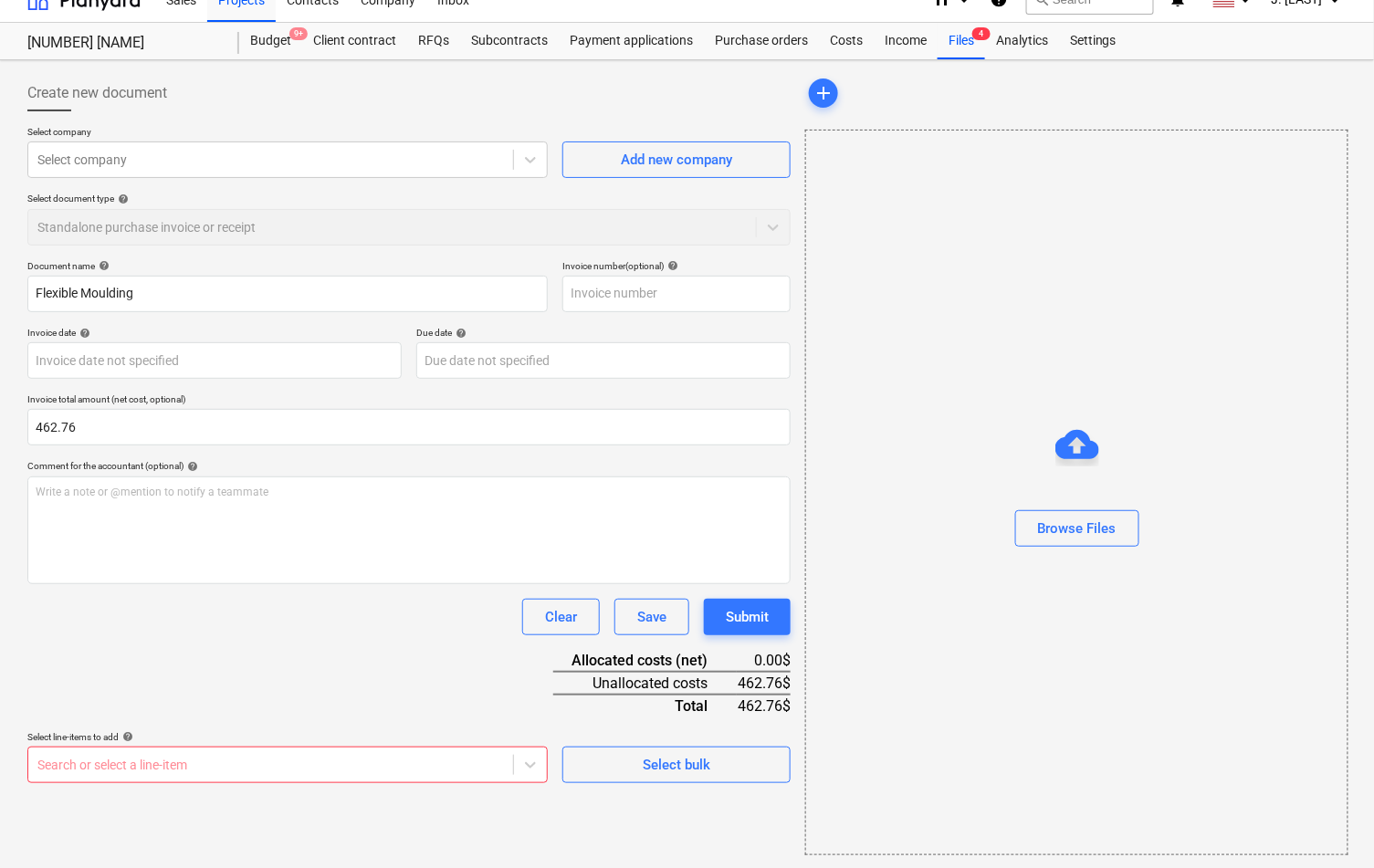 click on "Document name help Flexible Moulding Invoice number  (optional) help Invoice date help Press the down arrow key to interact with the calendar and
select a date. Press the question mark key to get the keyboard shortcuts for changing dates. Due date help Press the down arrow key to interact with the calendar and
select a date. Press the question mark key to get the keyboard shortcuts for changing dates. Invoice total amount (net cost, optional) 462.76 Comment for the accountant (optional) help Write a note or @mention to notify a teammate ﻿ Clear Save Submit Allocated costs (net) 0.00$ Unallocated costs 462.76$ Total 462.76$ Select line-items to add help Search or select a line-item Select bulk" at bounding box center [409, 521] 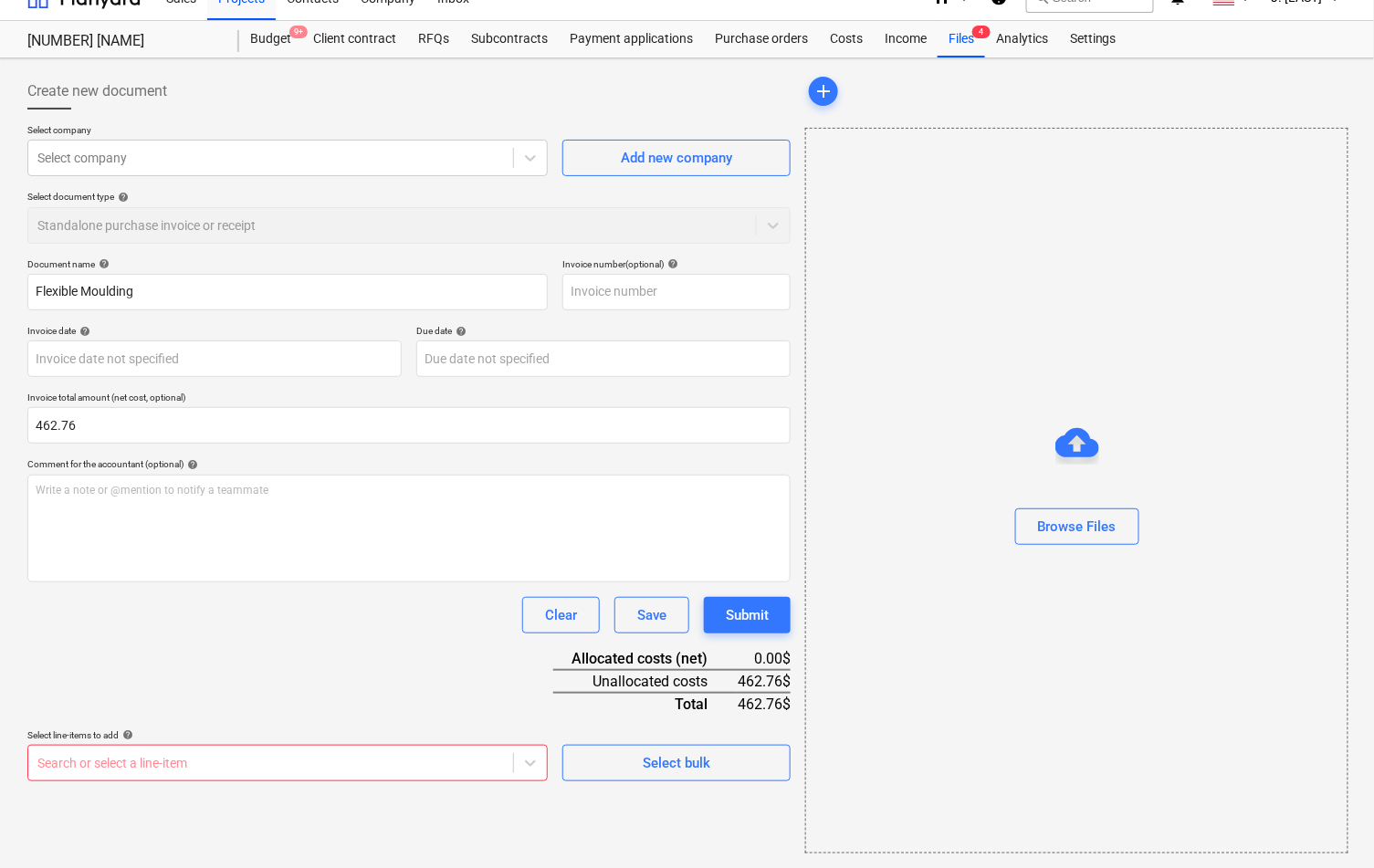 click on "Sales Projects Contacts Company Inbox format_size keyboard_arrow_down help search Search notifications 0 keyboard_arrow_down J. Popky keyboard_arrow_down [NUMBER] [STREET] [NUMBER] [STREET] Budget 9+ Client contract RFQs Subcontracts Payment applications Purchase orders Costs Income Files 4 Analytics Settings Create new document Select company Select company Add new company Select document type help Standalone purchase invoice or receipt Document name help Flexible Moulding Invoice number  (optional) help Invoice date help Press the down arrow key to interact with the calendar and
select a date. Press the question mark key to get the keyboard shortcuts for changing dates. Due date help Press the down arrow key to interact with the calendar and
select a date. Press the question mark key to get the keyboard shortcuts for changing dates. Invoice total amount (net cost, optional) 462.76 Comment for the accountant (optional) help Write a note or @mention to notify a teammate ﻿ Clear Save Submit Allocated costs (net)" at bounding box center (687, 408) 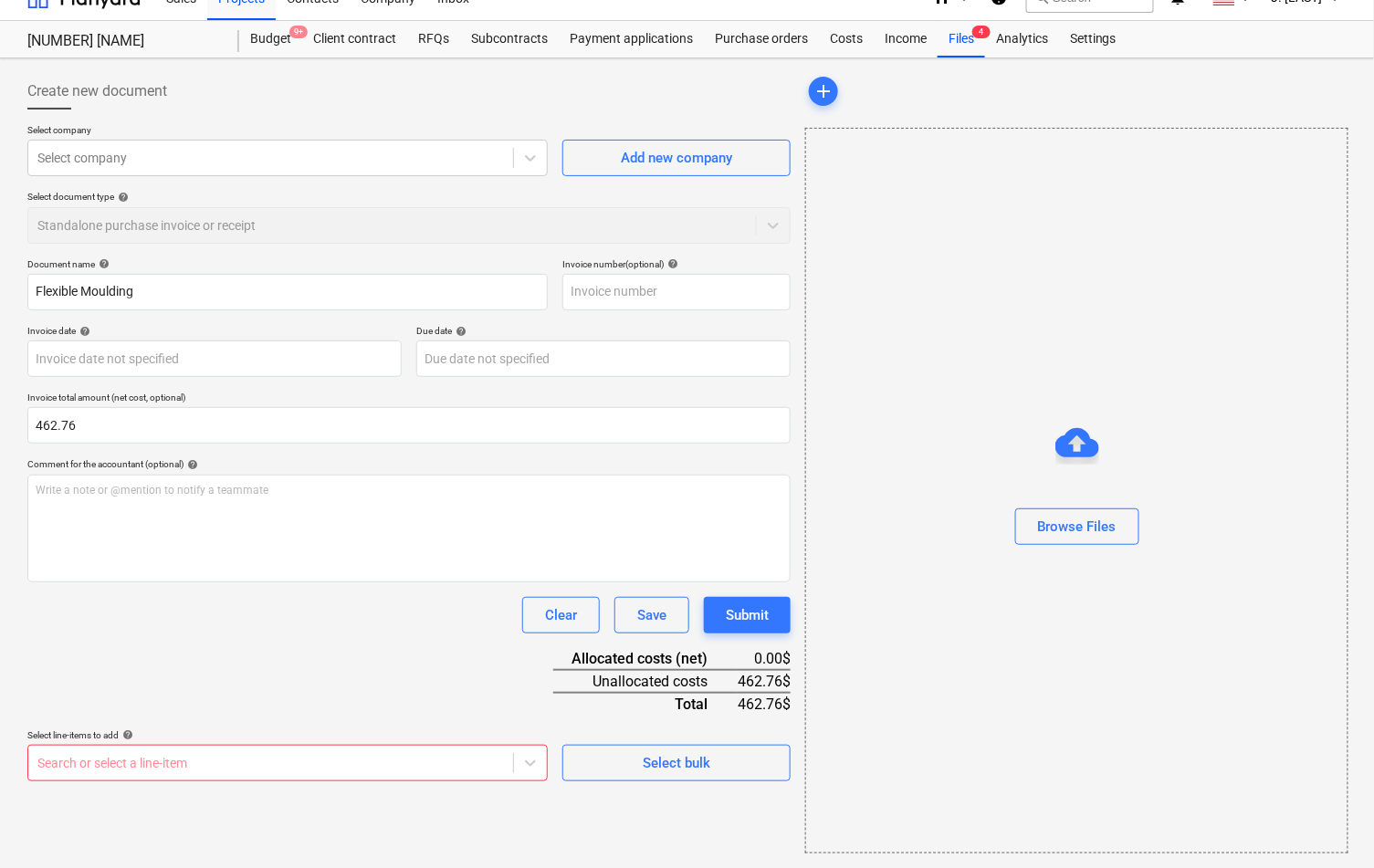 scroll, scrollTop: 24, scrollLeft: 0, axis: vertical 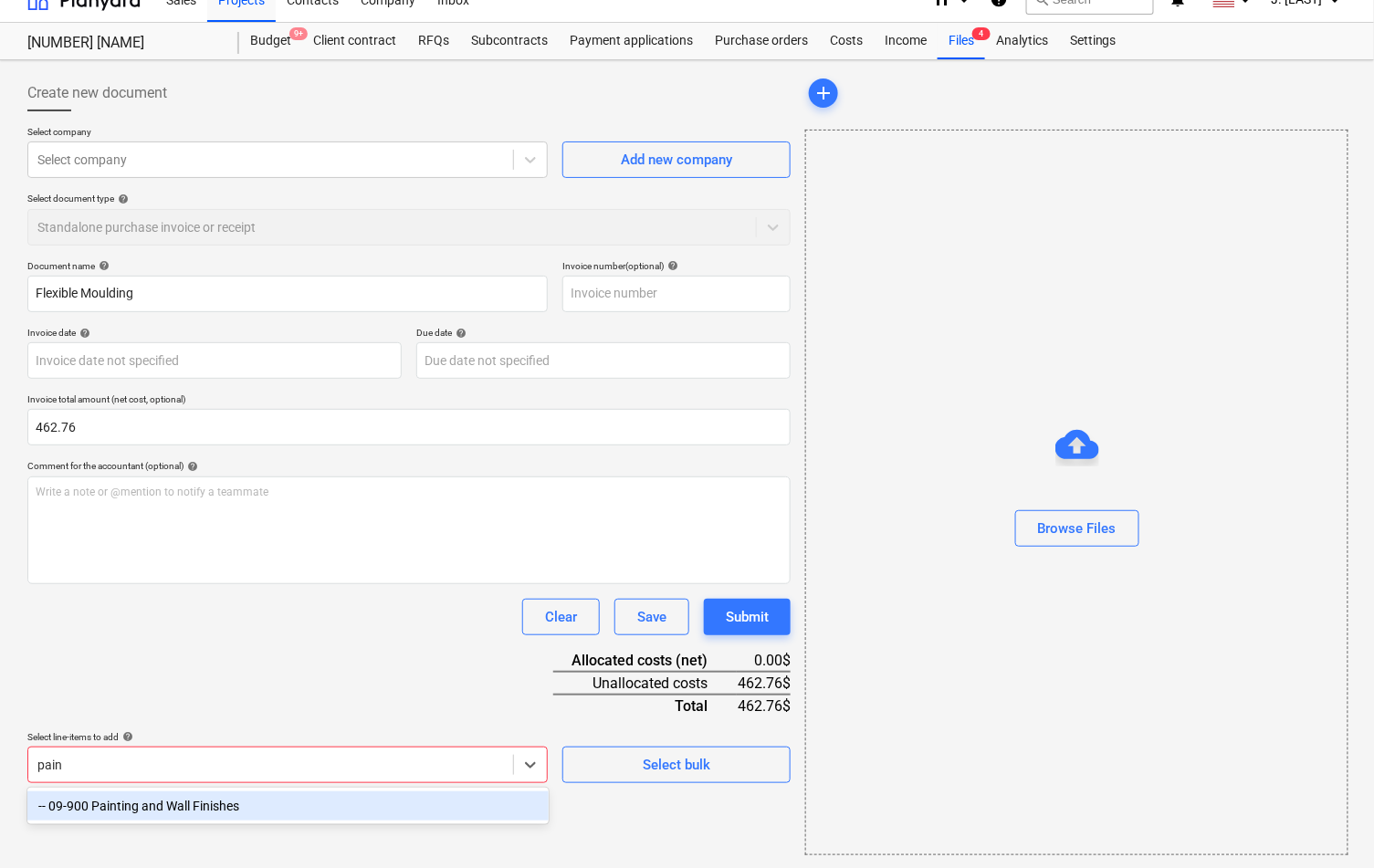 click on "--  09-900 Painting and Wall Finishes" at bounding box center (288, 806) 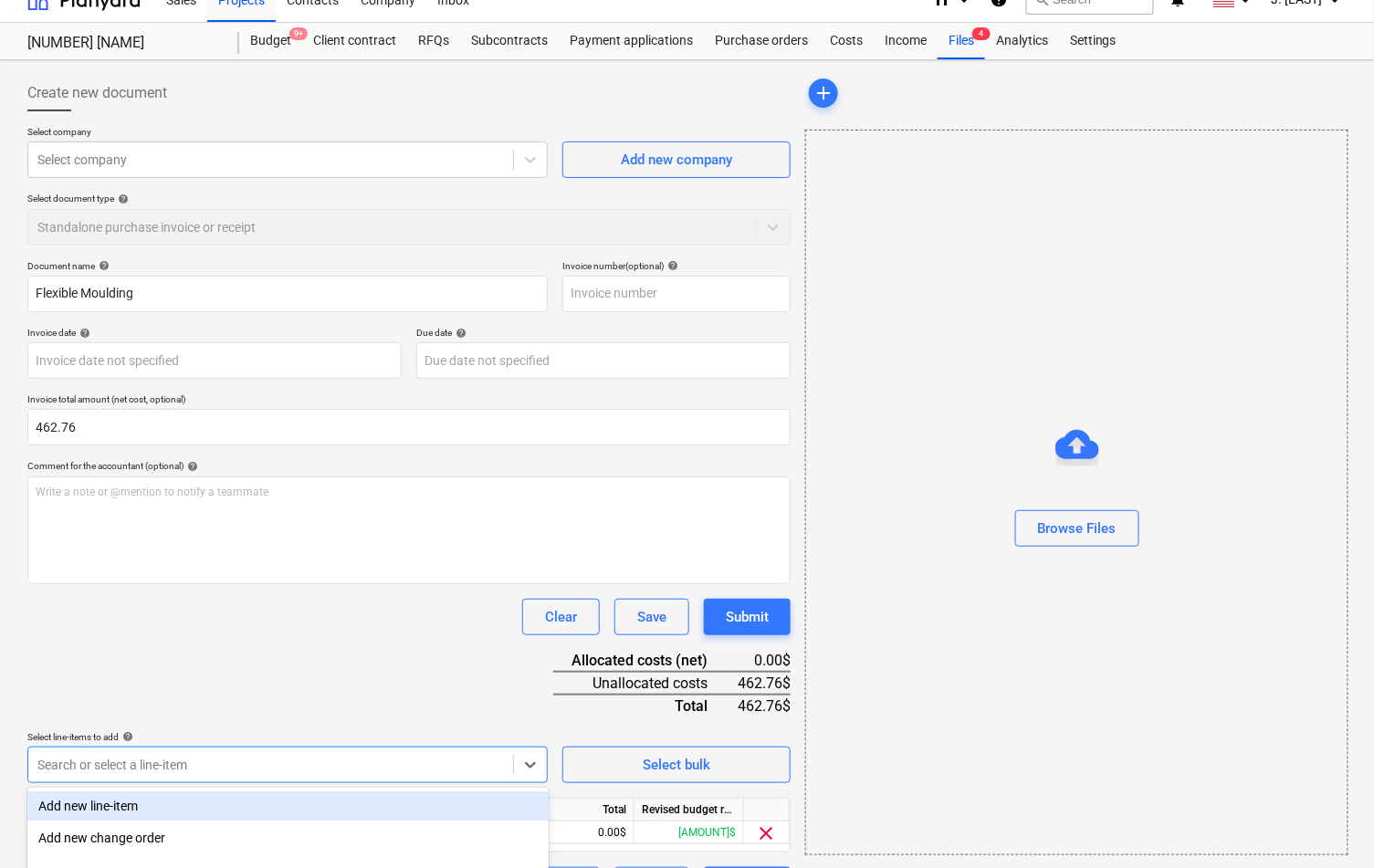 click on "Document name help Flexible Moulding Invoice number  (optional) help Invoice date help Press the down arrow key to interact with the calendar and
select a date. Press the question mark key to get the keyboard shortcuts for changing dates. Due date help Press the down arrow key to interact with the calendar and
select a date. Press the question mark key to get the keyboard shortcuts for changing dates. Invoice total amount (net cost, optional) [AMOUNT] Comment for the accountant (optional) help Write a note or @mention to notify a teammate ﻿ Clear Save Submit Allocated costs (net) 0.00$ Unallocated costs [AMOUNT]$ Total [AMOUNT]$ Select line-items to add help option --  09-900 Painting and Wall Finishes, selected. option Add new line-item focused, 1 of 92. 92 results available. Use Up and Down to choose options, press Enter to select the currently focused option, press Escape to exit the menu, press Tab to select the option and exit the menu. Search or select a line-item Select bulk Line-item name Unit Total" at bounding box center [409, 581] 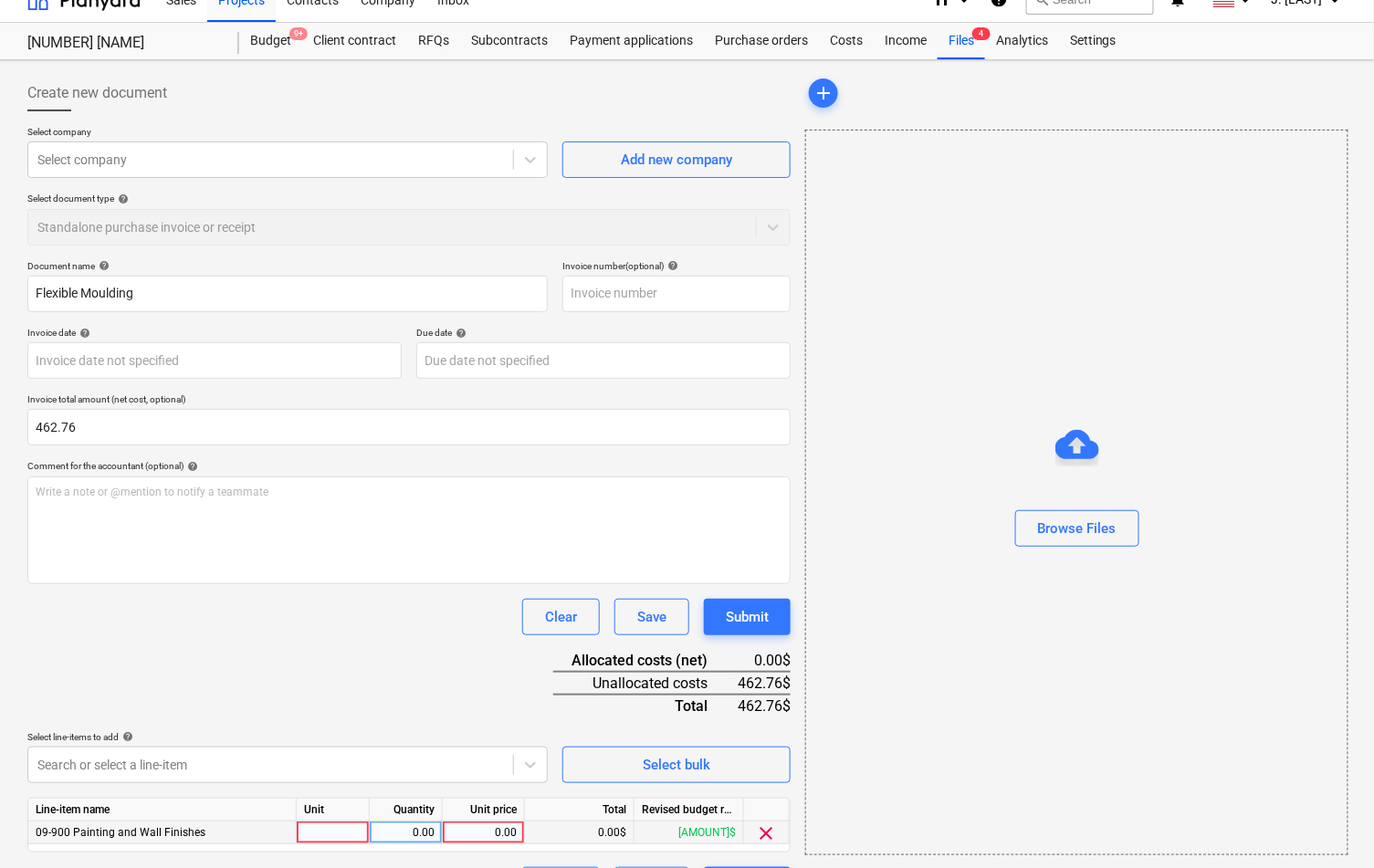 click on "0.00" at bounding box center [483, 832] 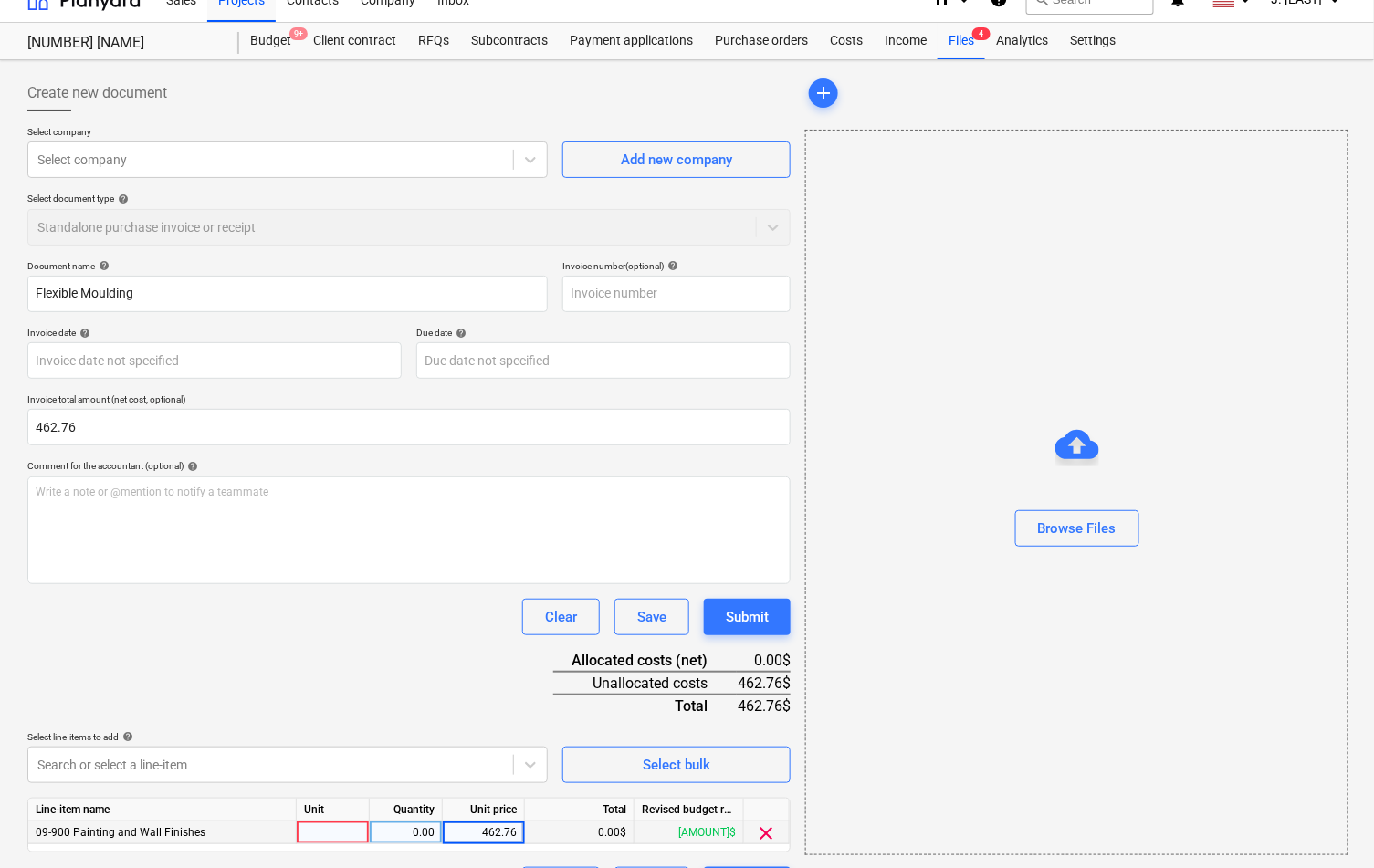 click on "Document name help Flexible Moulding Invoice number  (optional) help Invoice date help Press the down arrow key to interact with the calendar and
select a date. Press the question mark key to get the keyboard shortcuts for changing dates. Due date help Press the down arrow key to interact with the calendar and
select a date. Press the question mark key to get the keyboard shortcuts for changing dates. Invoice total amount (net cost, optional) 462.76 Comment for the accountant (optional) help Write a note or @mention to notify a teammate ﻿ Clear Save Submit Allocated costs (net) 0.00$ Unallocated costs 462.76$ Total 462.76$ Select line-items to add help Search or select a line-item Select bulk Line-item name Unit Quantity Unit price Total Revised budget remaining 09-900 Painting and Wall Finishes 0.00 462.76 0.00$ 64,974.45$ clear Clear Save Submit" at bounding box center [409, 581] 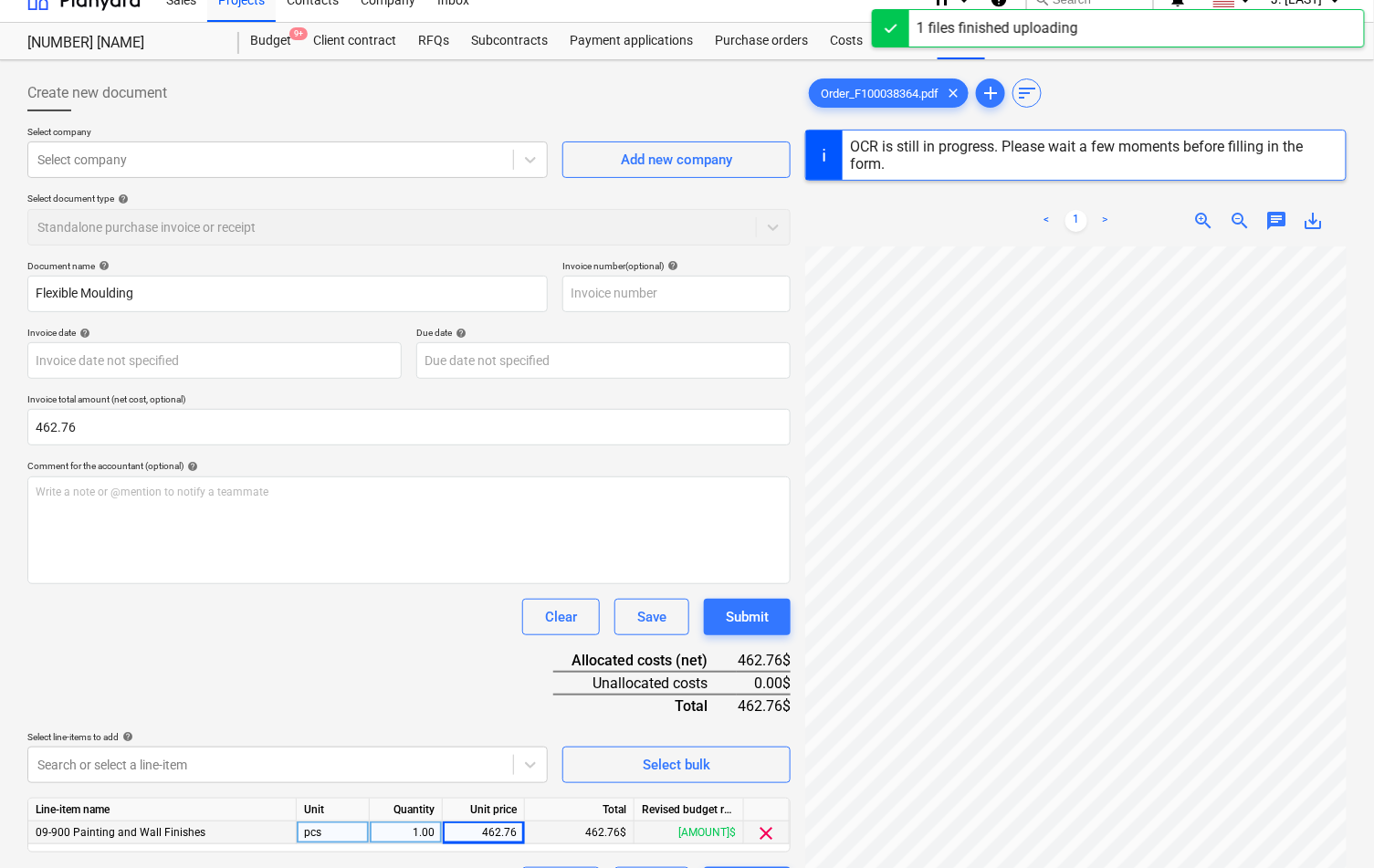 scroll, scrollTop: 0, scrollLeft: 0, axis: both 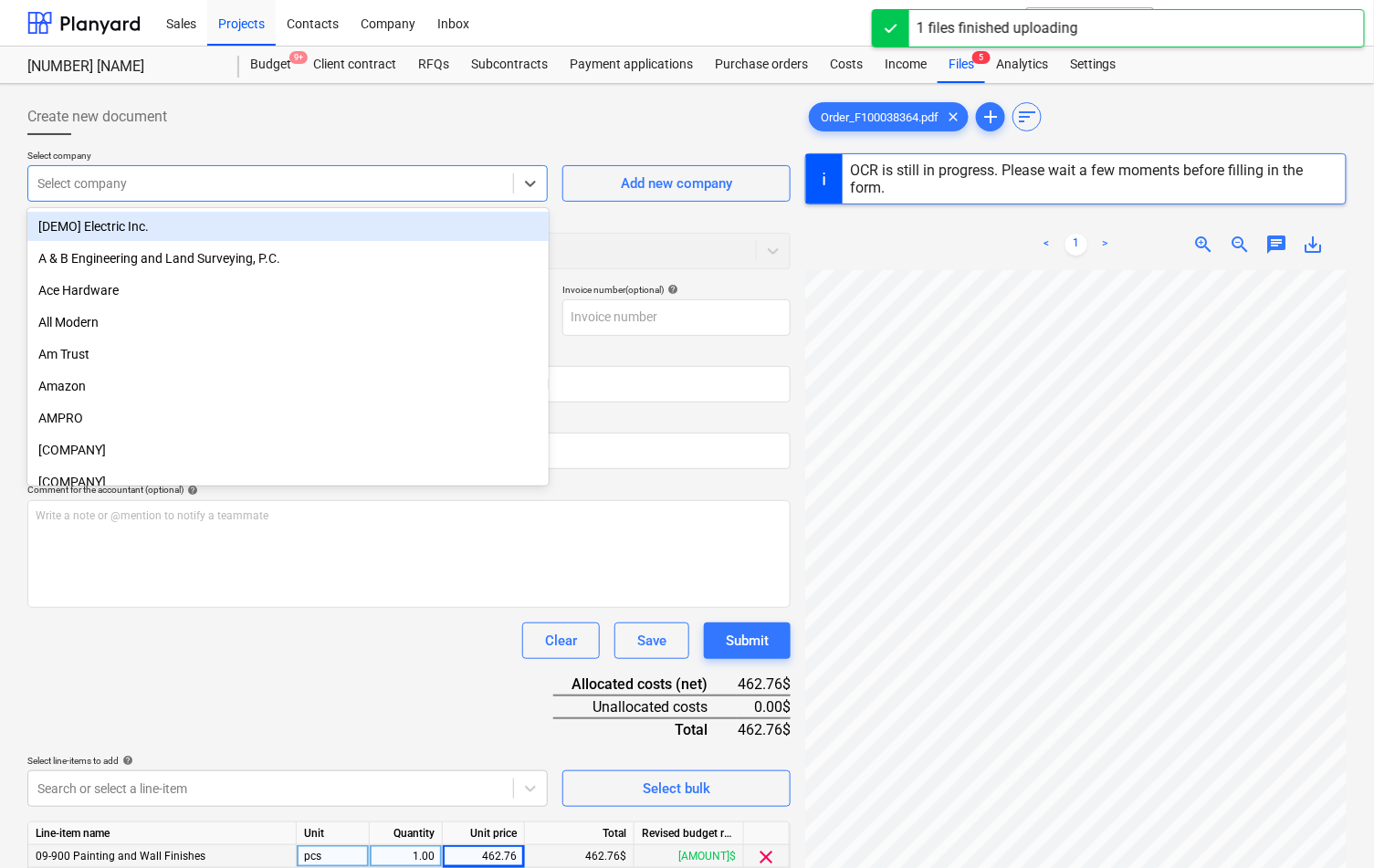 click at bounding box center [270, 183] 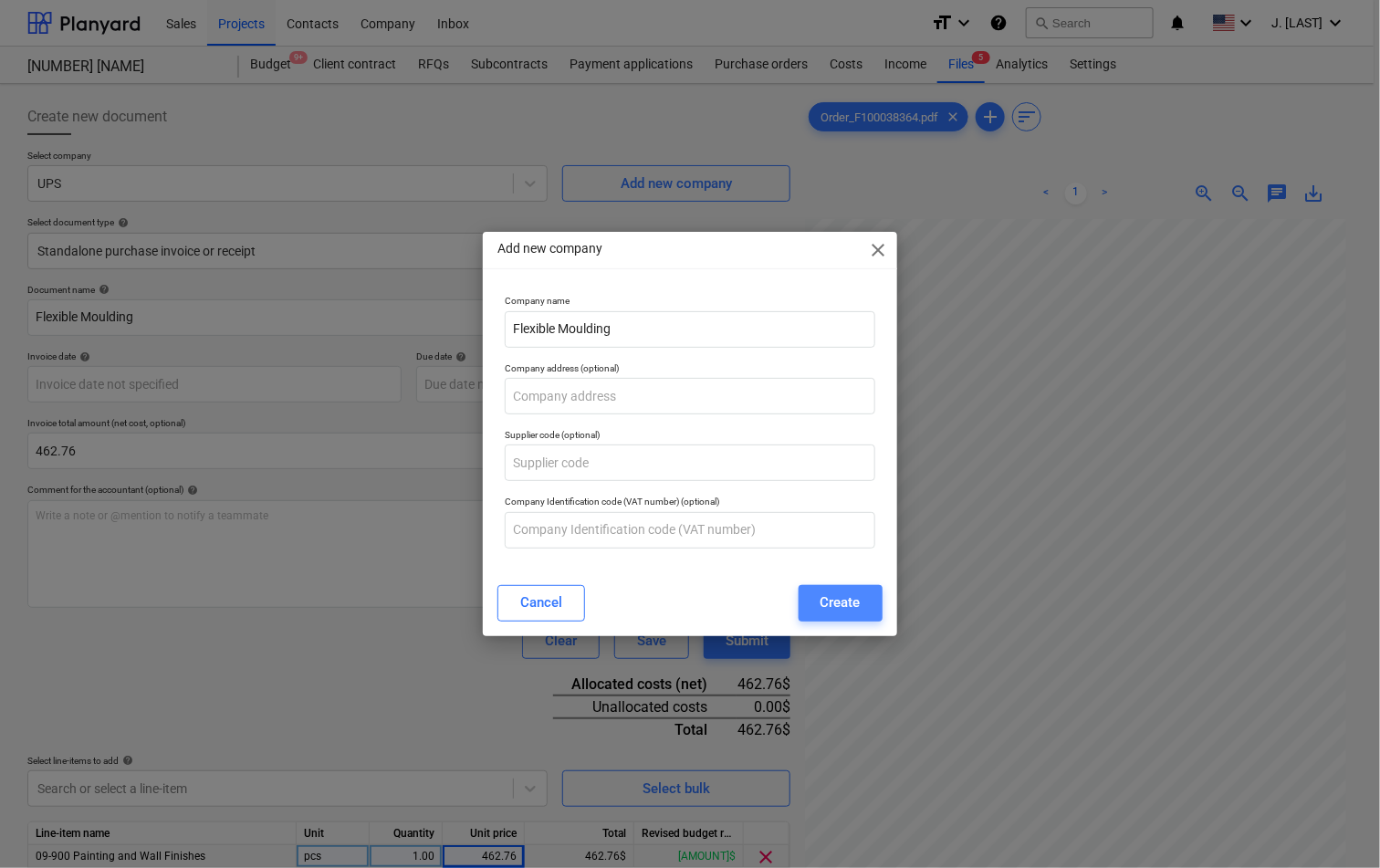 click on "Create" at bounding box center (841, 602) 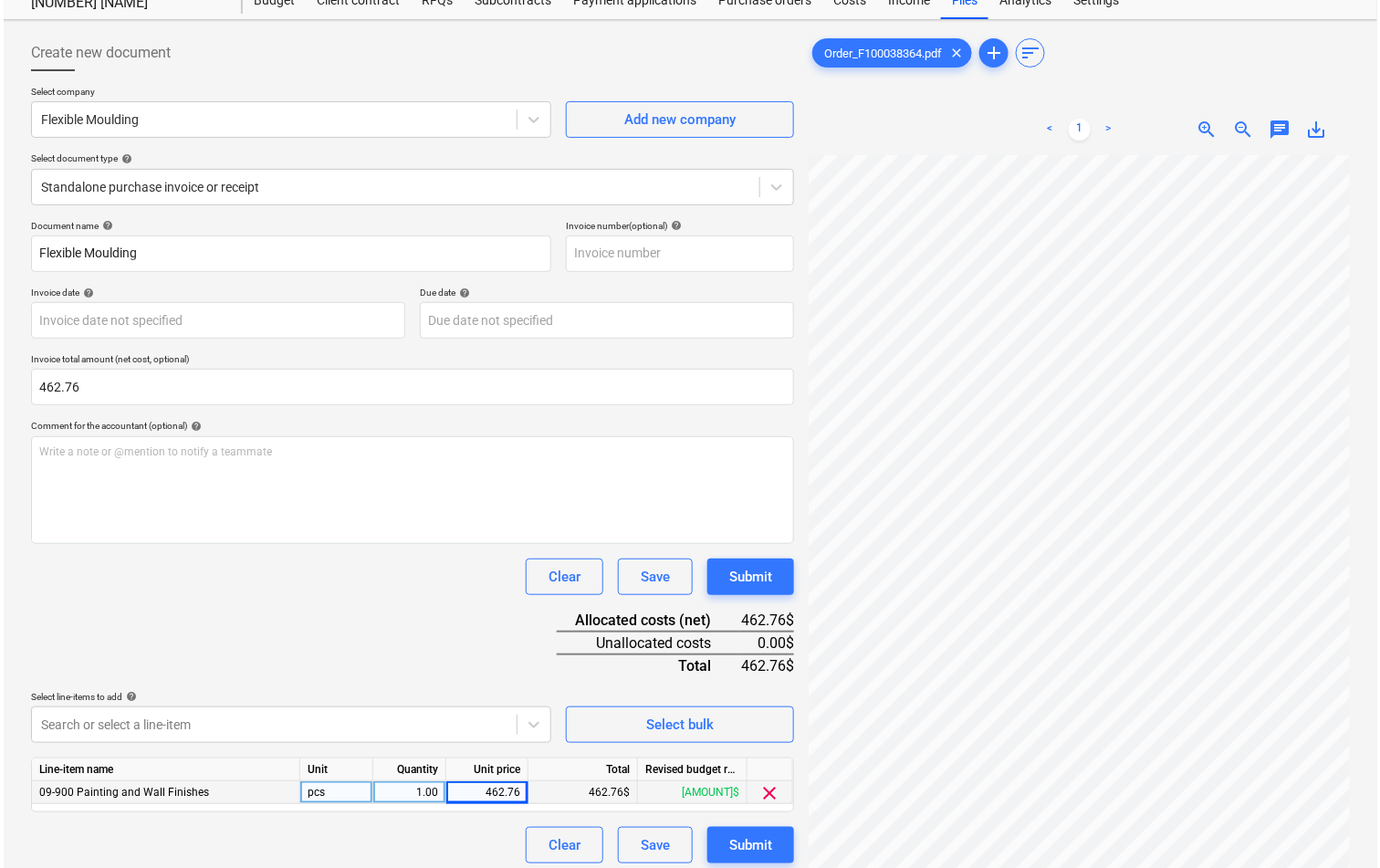 scroll, scrollTop: 87, scrollLeft: 0, axis: vertical 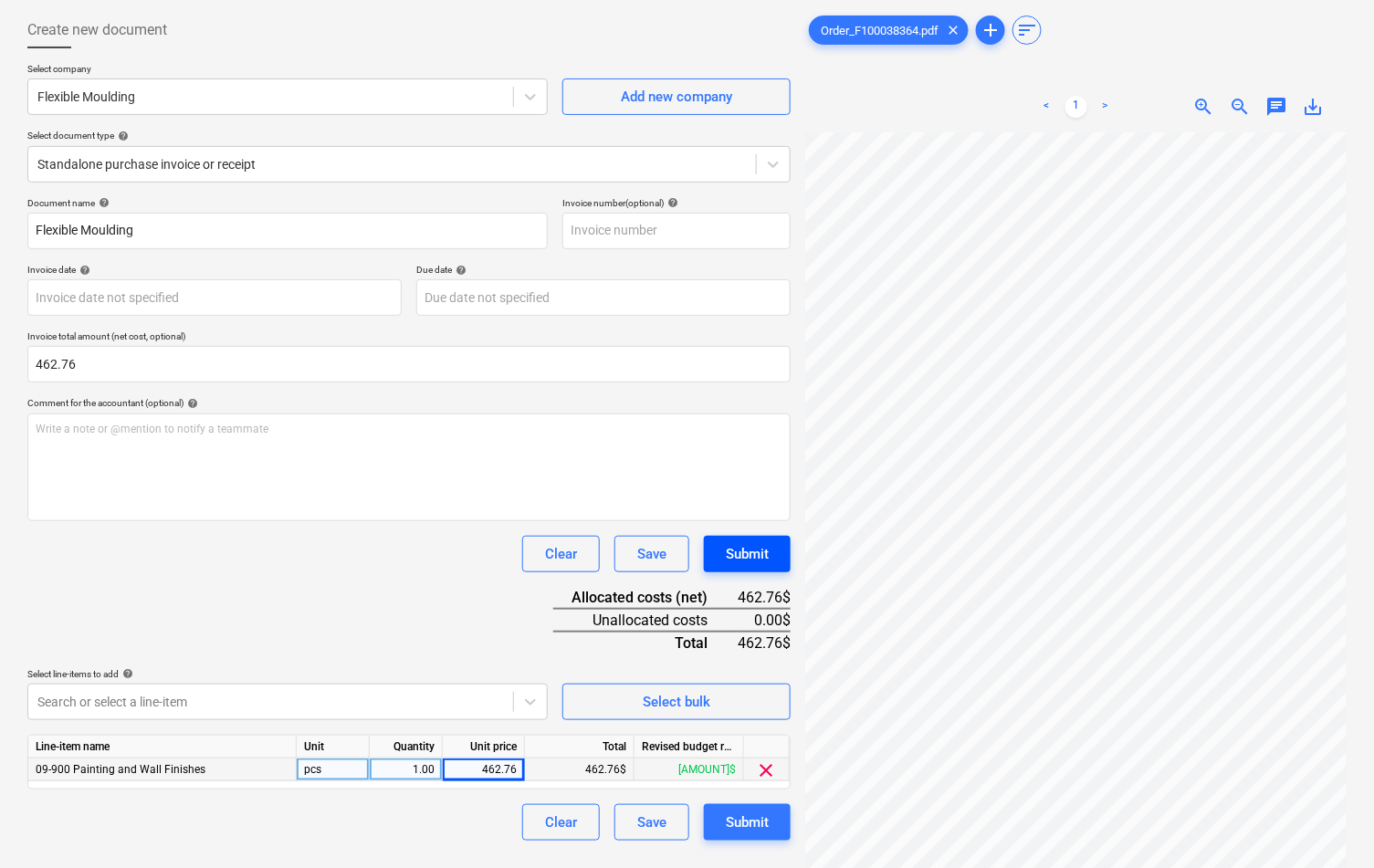 click on "Submit" at bounding box center [747, 554] 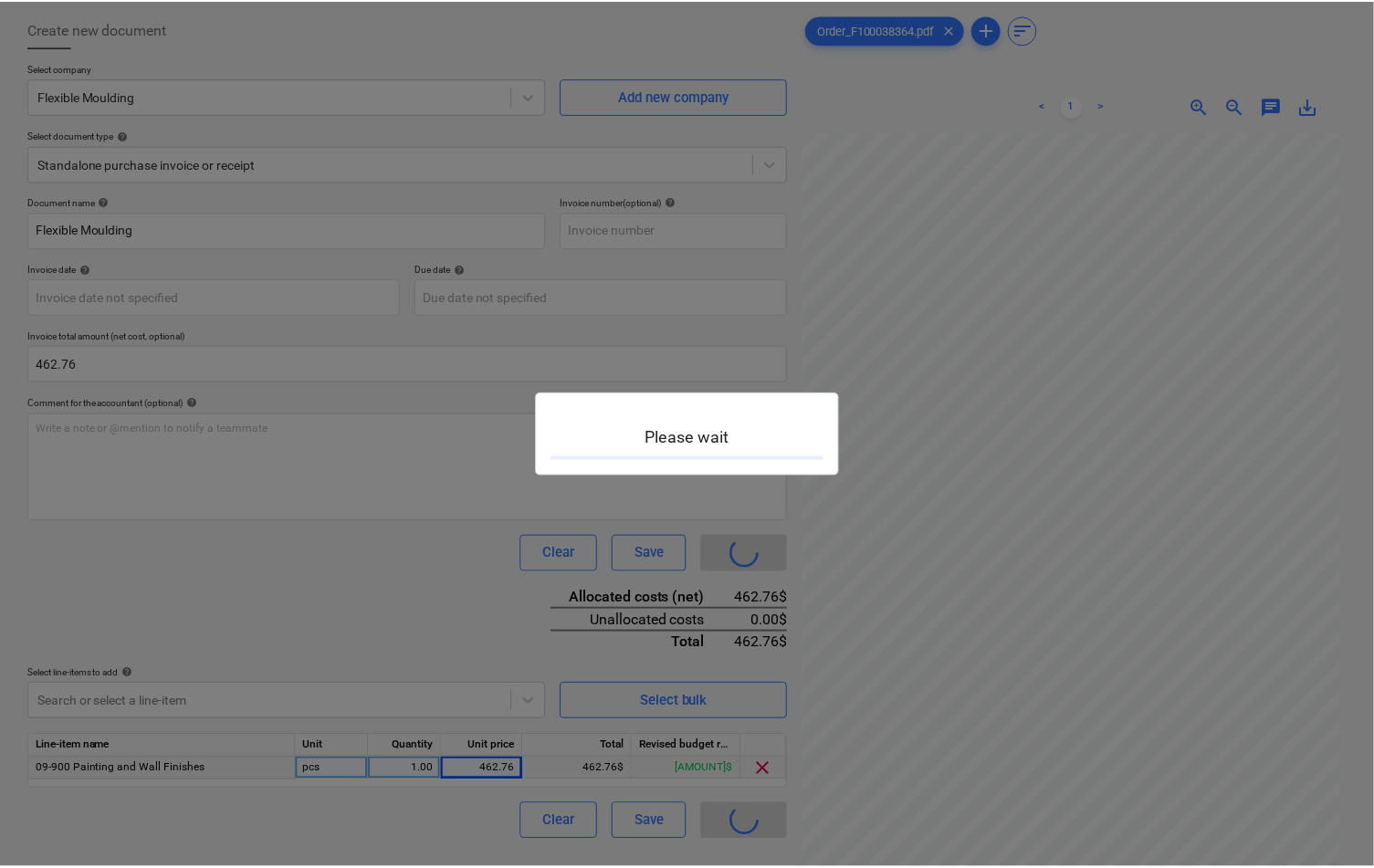 scroll, scrollTop: 0, scrollLeft: 0, axis: both 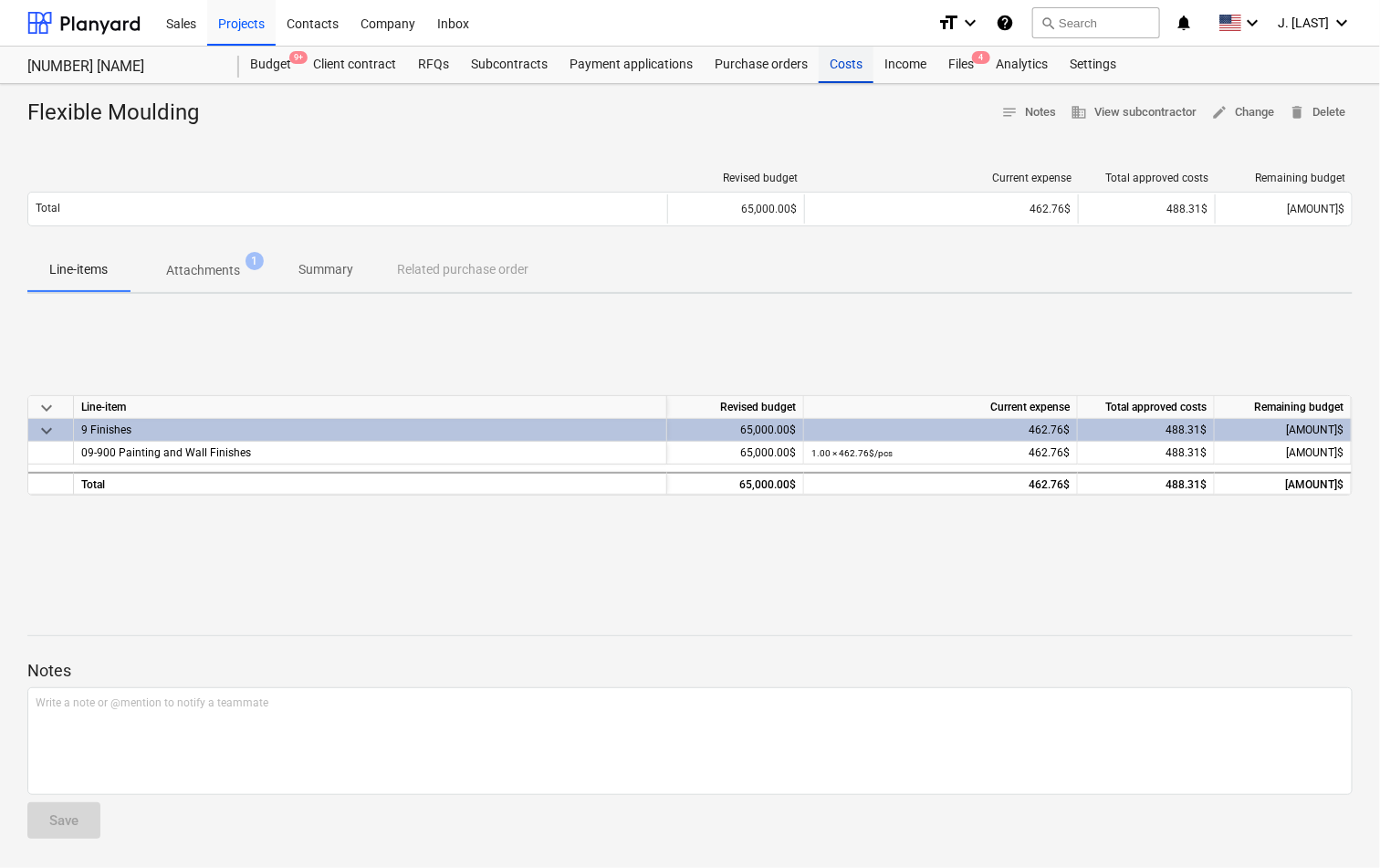 click on "Costs" at bounding box center (846, 65) 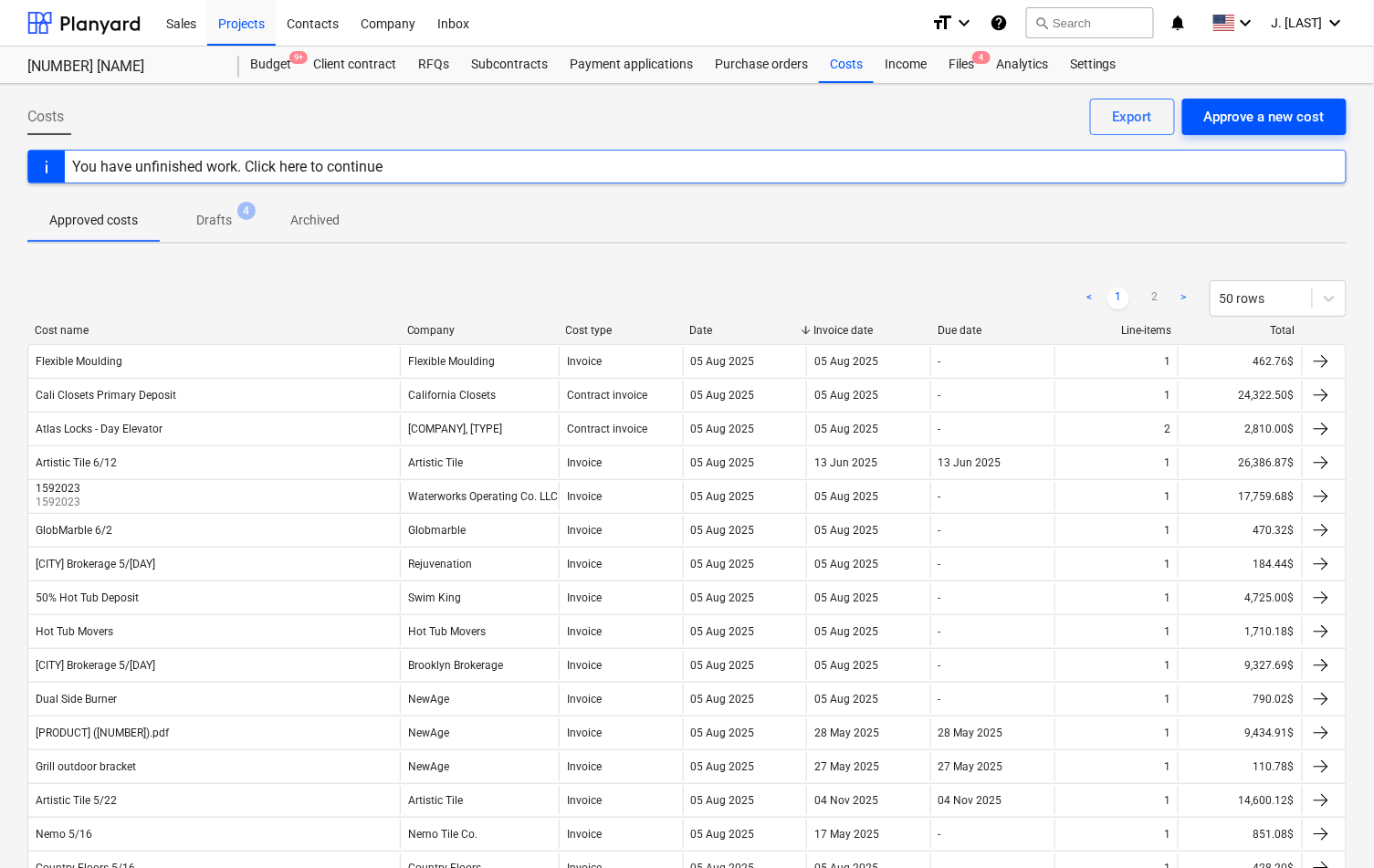 click on "Approve a new cost" at bounding box center [1264, 117] 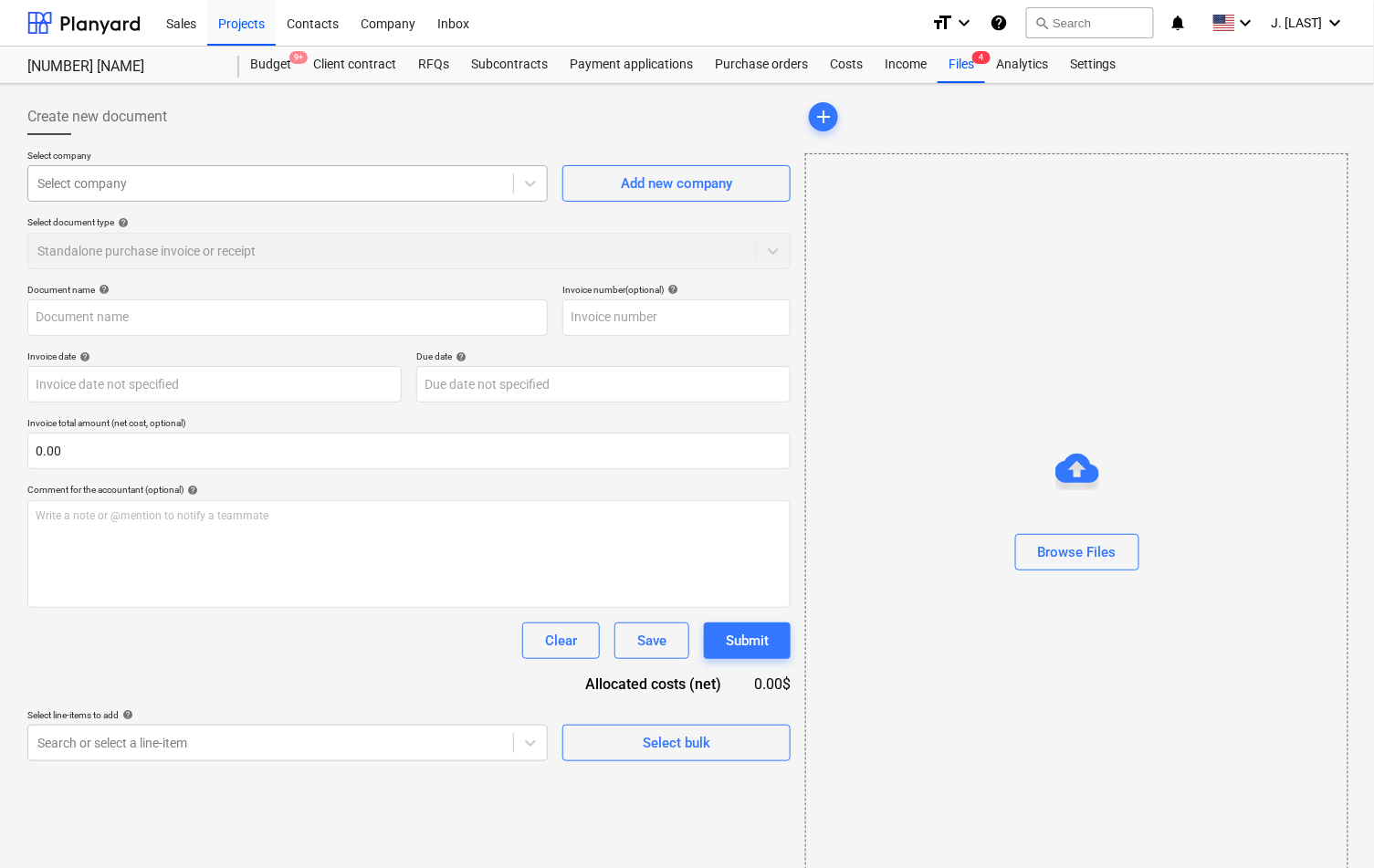 click at bounding box center [270, 183] 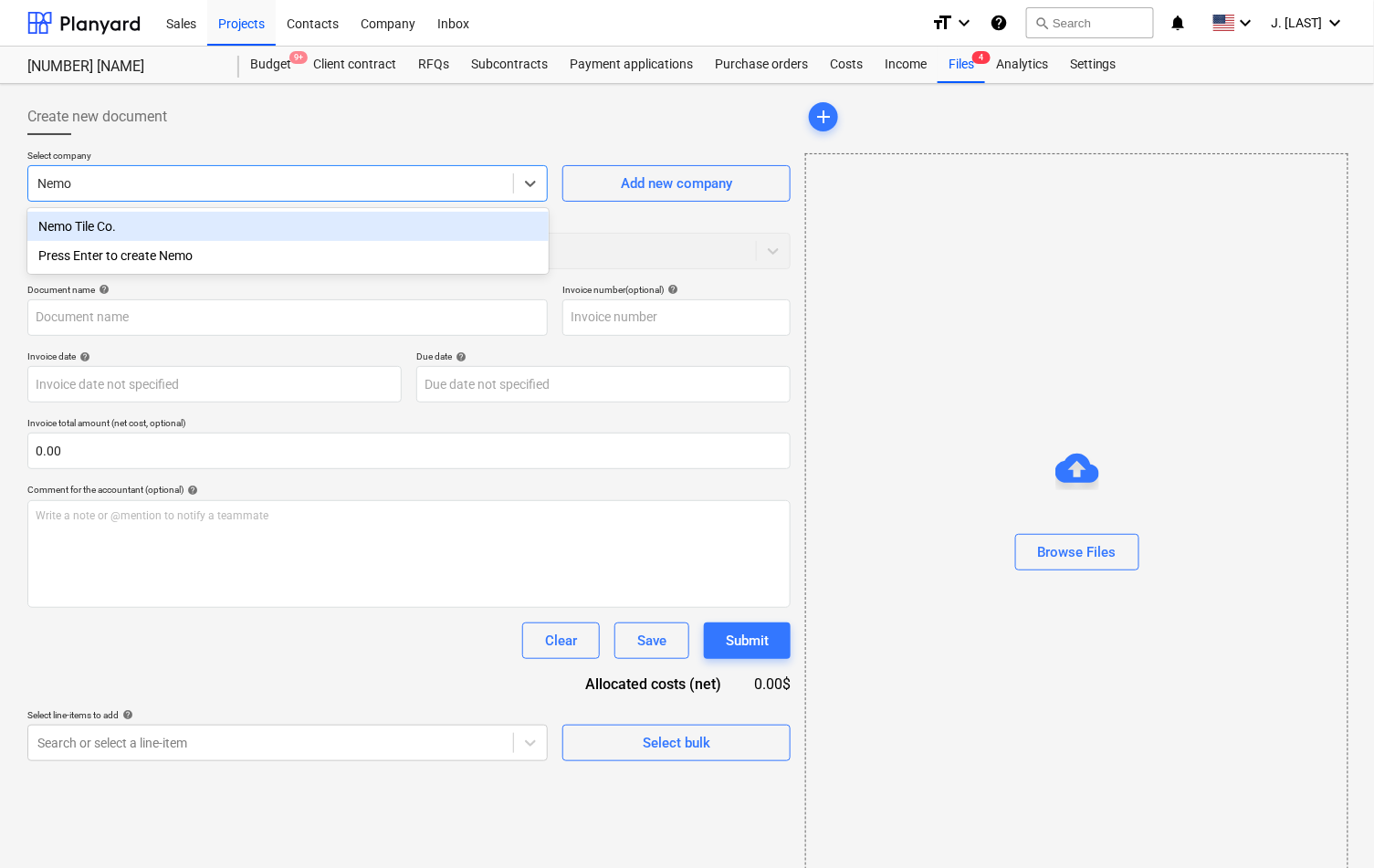 click on "Nemo Tile Co." at bounding box center [288, 226] 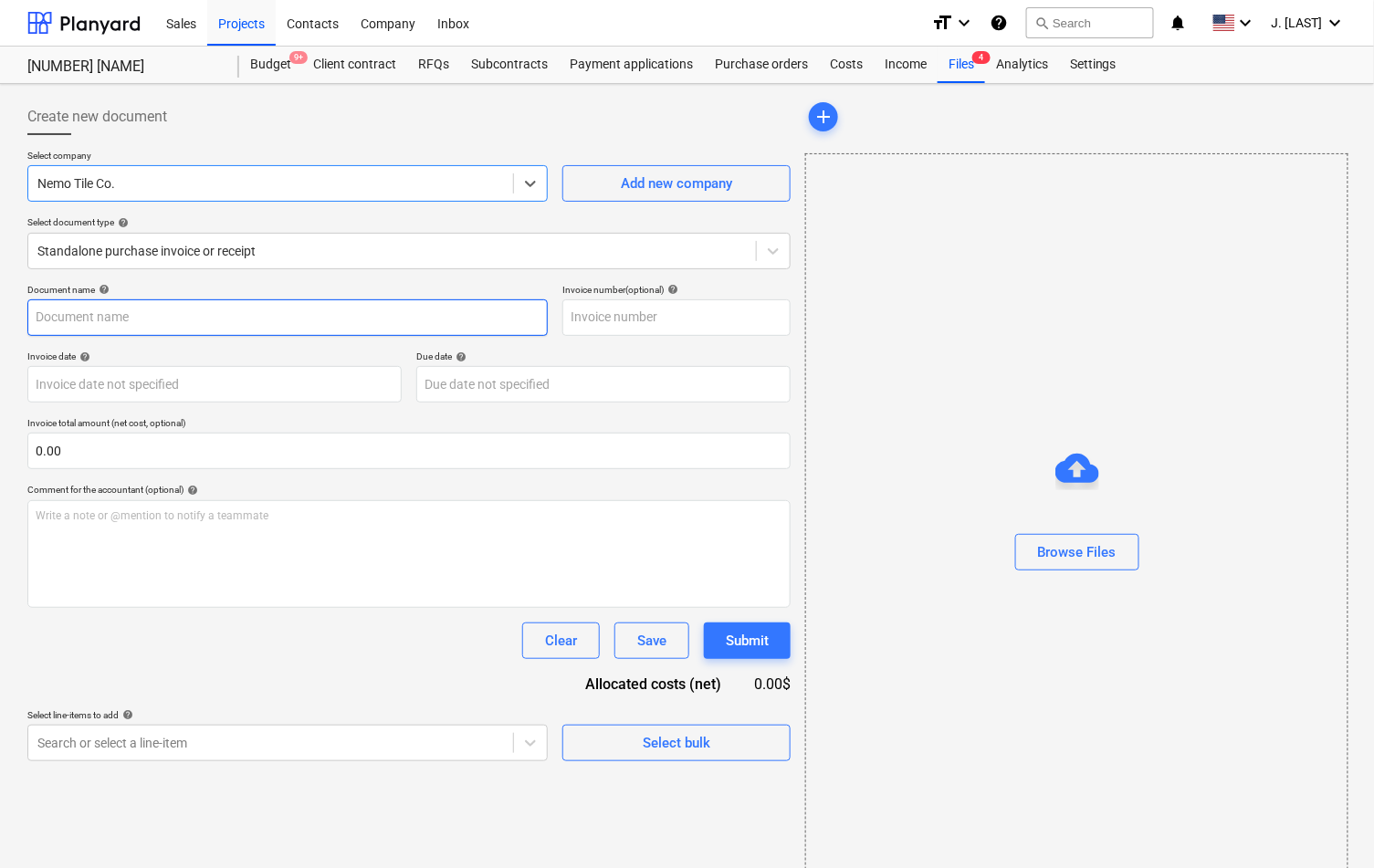 click at bounding box center (288, 318) 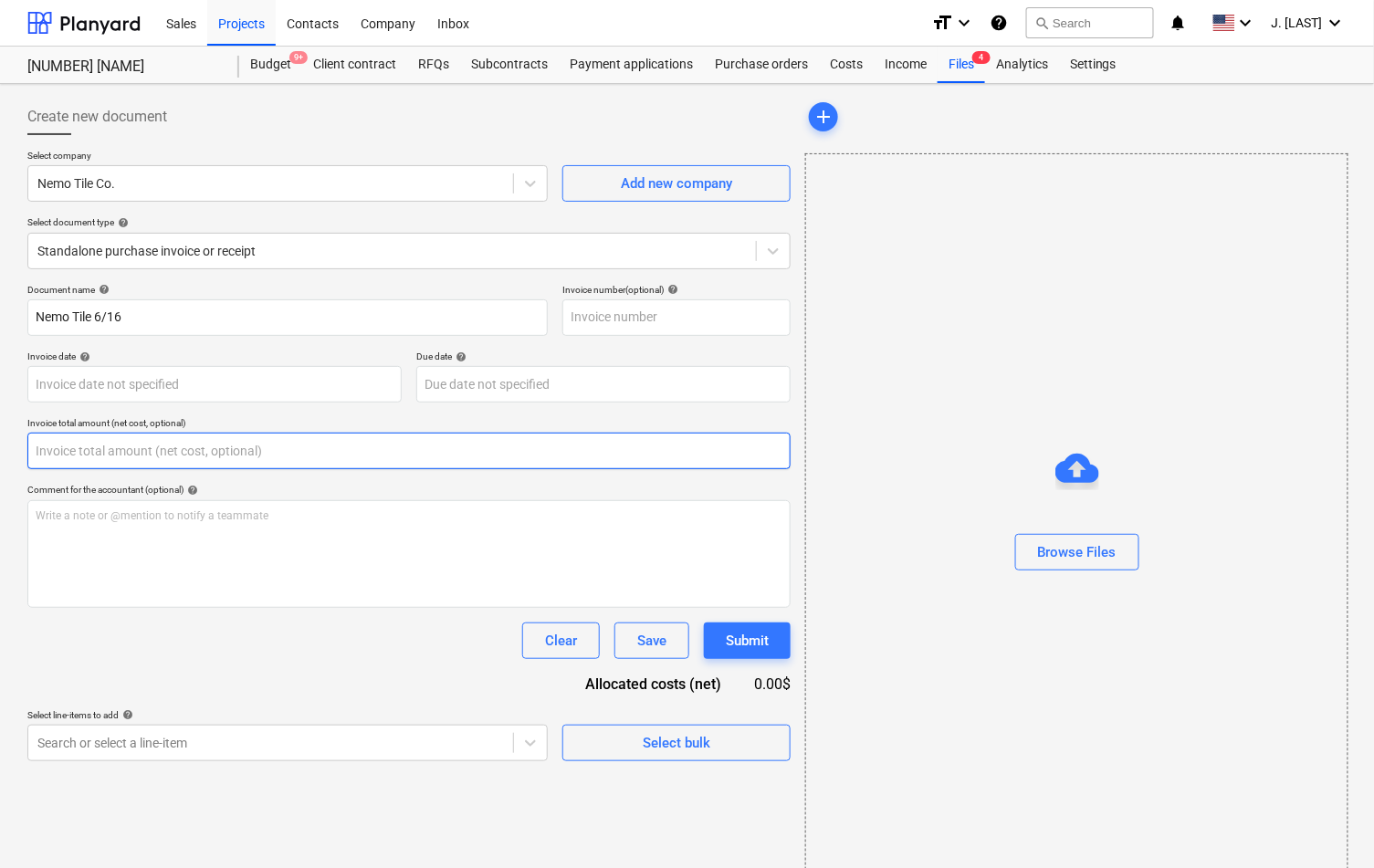click at bounding box center (409, 451) 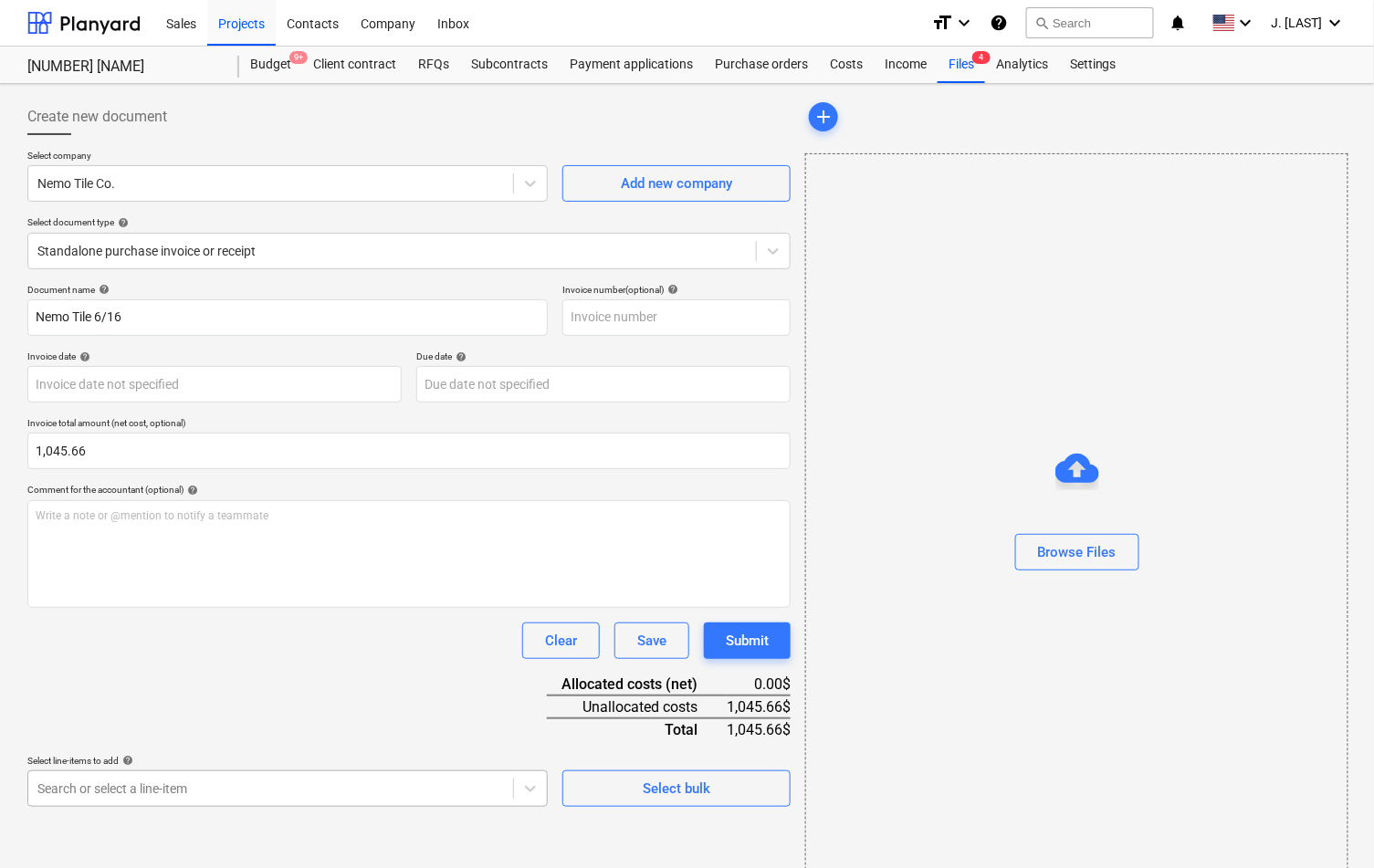 click on "Sales Projects Contacts Company Inbox format_size keyboard_arrow_down help search Search notifications 0 keyboard_arrow_down [NAME] keyboard_arrow_down 307 Hicks 307 Hicks Budget 9+ Client contract RFQs Subcontracts Payment applications Purchase orders Costs Income Files 4 Analytics Settings Create new document Select company Nemo Tile Co. Add new company Select document type help Standalone purchase invoice or receipt Document name help Nemo Tile 6/16 Invoice number (optional) help Invoice date help Press the down arrow key to interact with the calendar and select a date. Press the question mark key to get the keyboard shortcuts for changing dates. Due date help Press the down arrow key to interact with the calendar and select a date. Press the question mark key to get the keyboard shortcuts for changing dates. Invoice total amount (net cost, optional) [AMOUNT] Comment for the accountant (optional) help Write a note or @mention to notify a teammate ﻿ Clear Save Submit Allocated costs (net)" at bounding box center [687, 434] 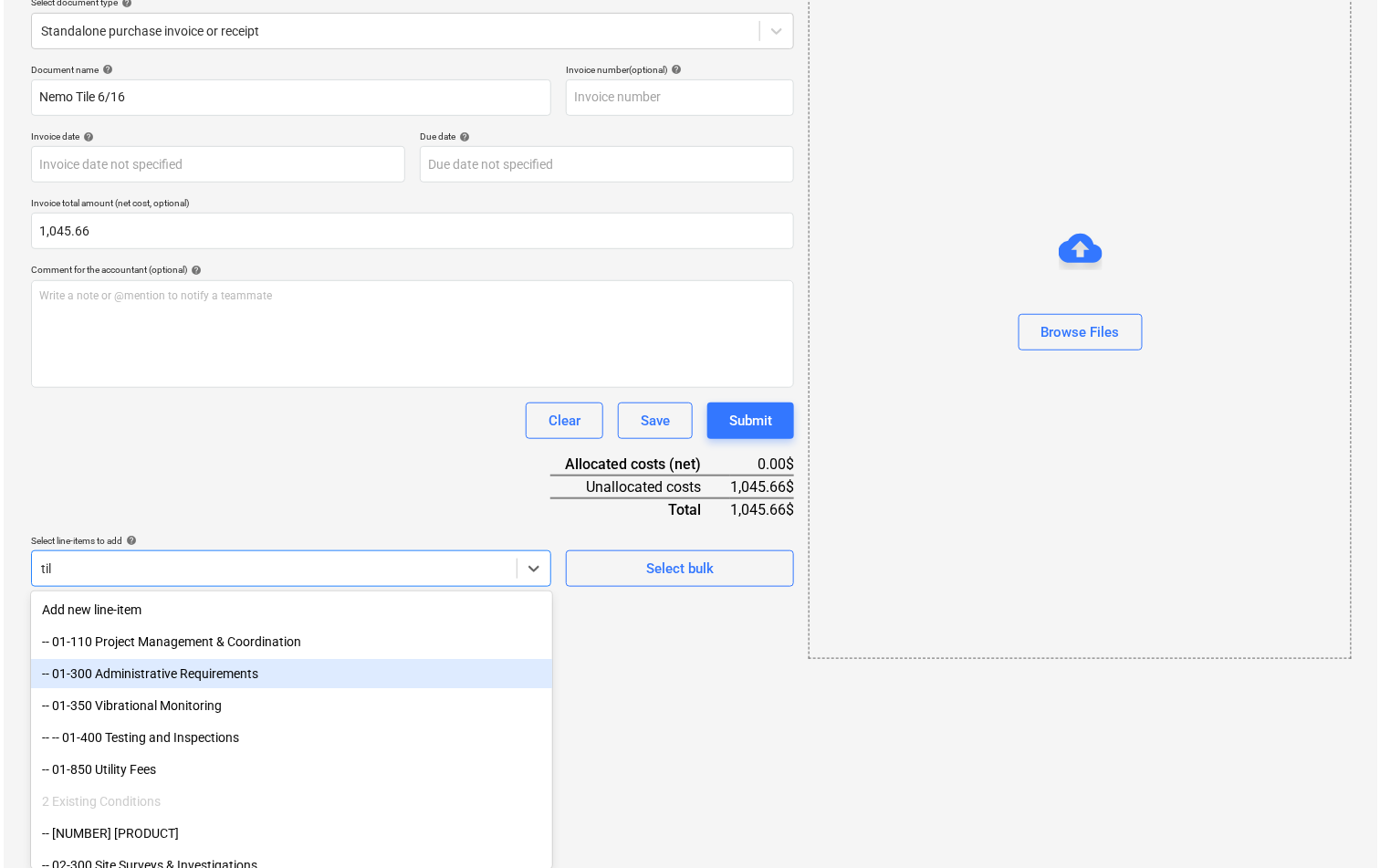 scroll, scrollTop: 24, scrollLeft: 0, axis: vertical 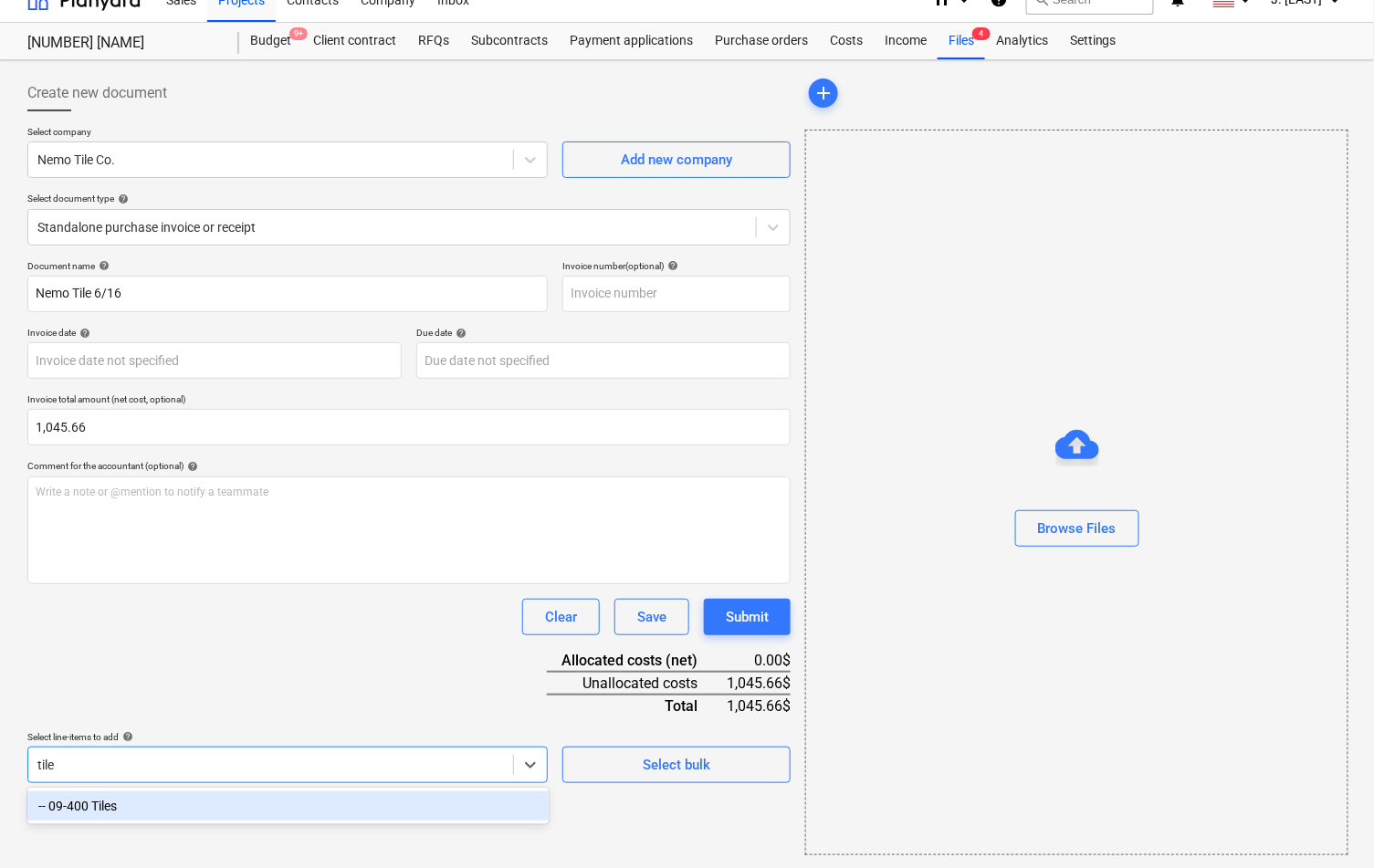 click on "--  09-400 Tiles" at bounding box center [288, 806] 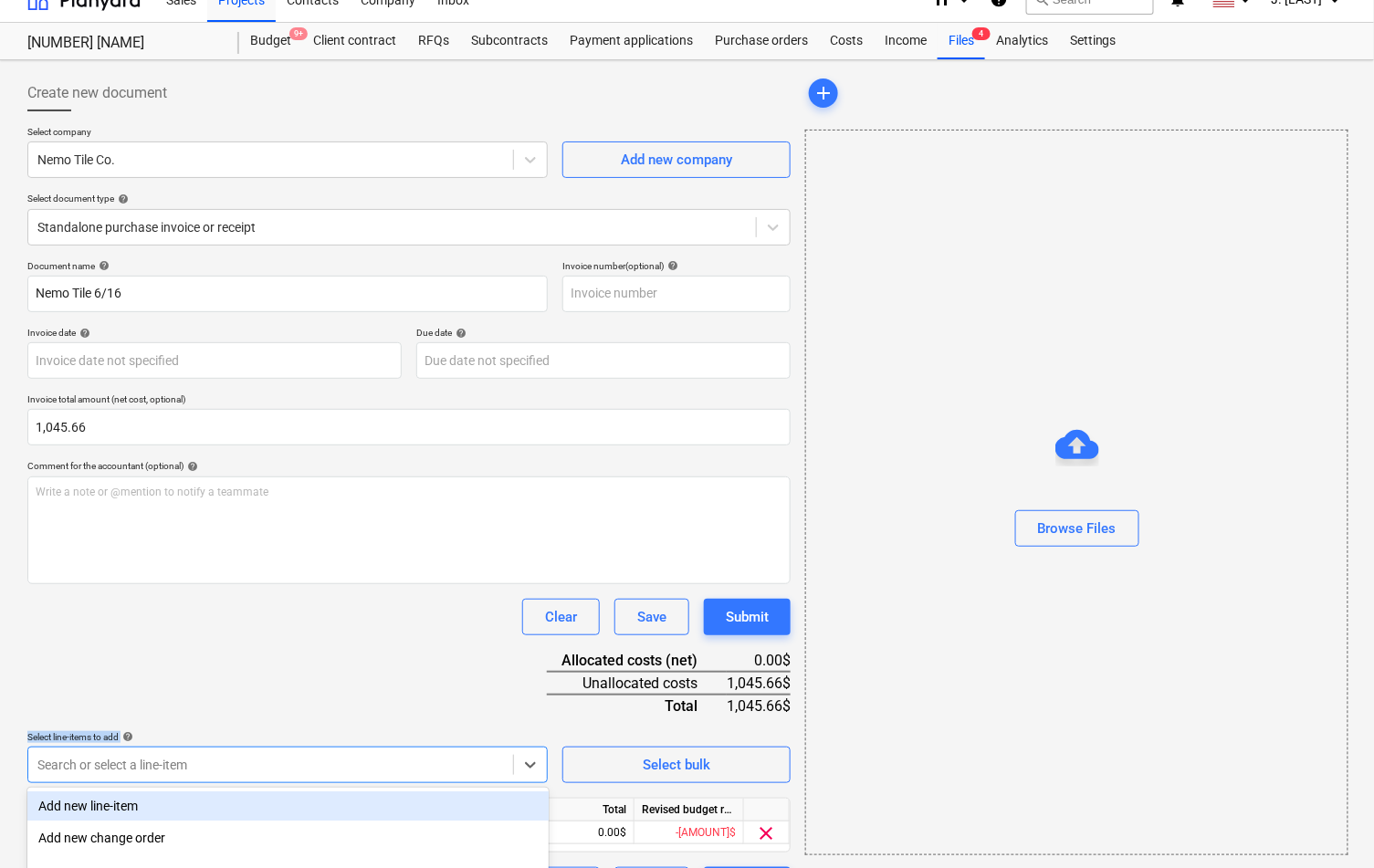 click on "Document name help Nemo Tile 6/16 Invoice number  (optional) help Invoice date help Press the down arrow key to interact with the calendar and
select a date. Press the question mark key to get the keyboard shortcuts for changing dates. Due date help Press the down arrow key to interact with the calendar and
select a date. Press the question mark key to get the keyboard shortcuts for changing dates. Invoice total amount (net cost, optional) 1,045.66 Comment for the accountant (optional) help Write a note or @mention to notify a teammate ﻿ Clear Save Submit Allocated costs (net) 0.00$ Unallocated costs 1,045.66$ Total 1,045.66$ Select line-items to add help option -- 09-400 Tiles, selected. option Add new line-item focused, 1 of 92. 92 results available. Use Up and Down to choose options, press Enter to select the currently focused option, press Escape to exit the menu, press Tab to select the option and exit the menu. Search or select a line-item Select bulk Line-item name Unit Quantity Unit price Total" at bounding box center [409, 581] 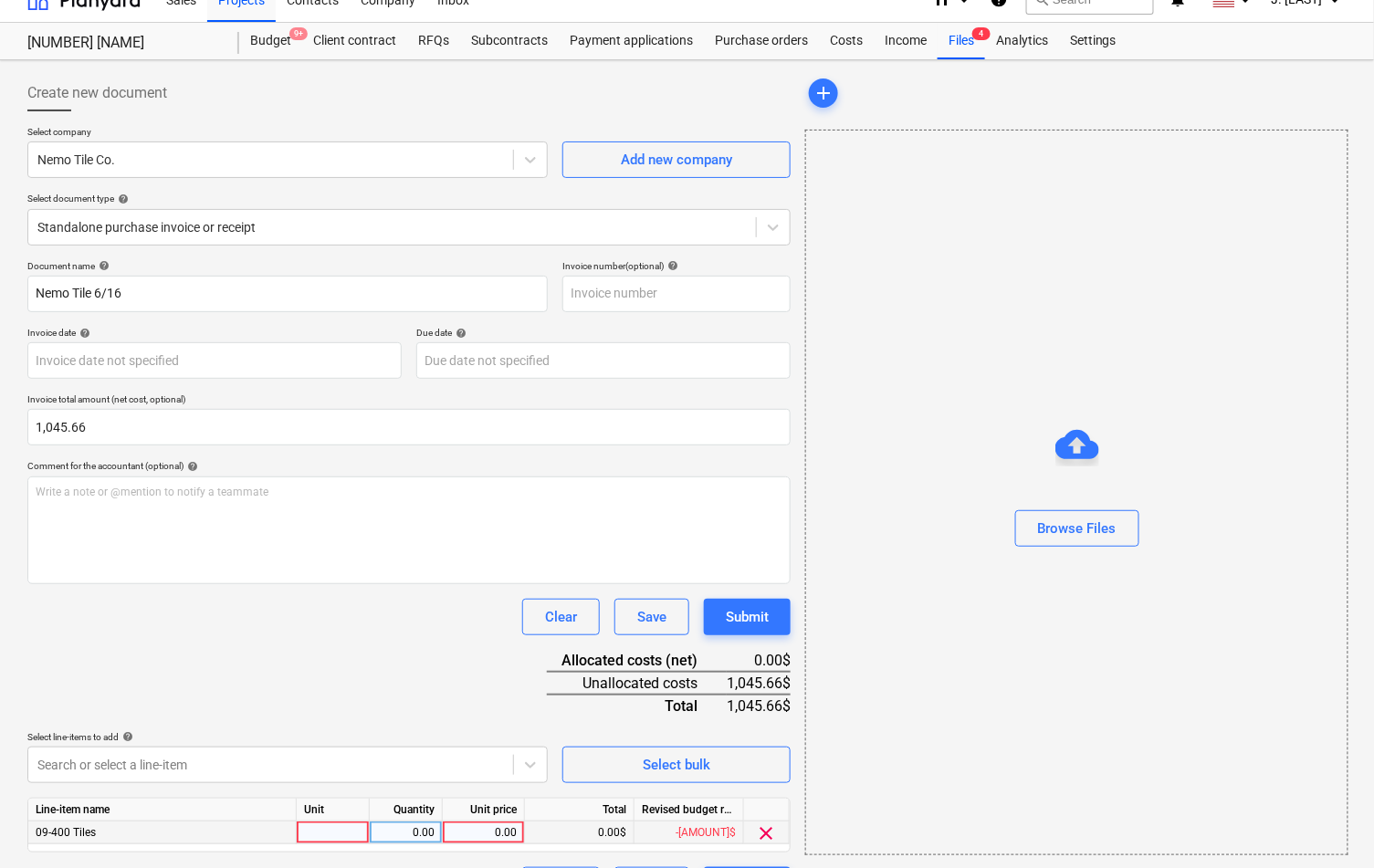 click on "0.00" at bounding box center (483, 832) 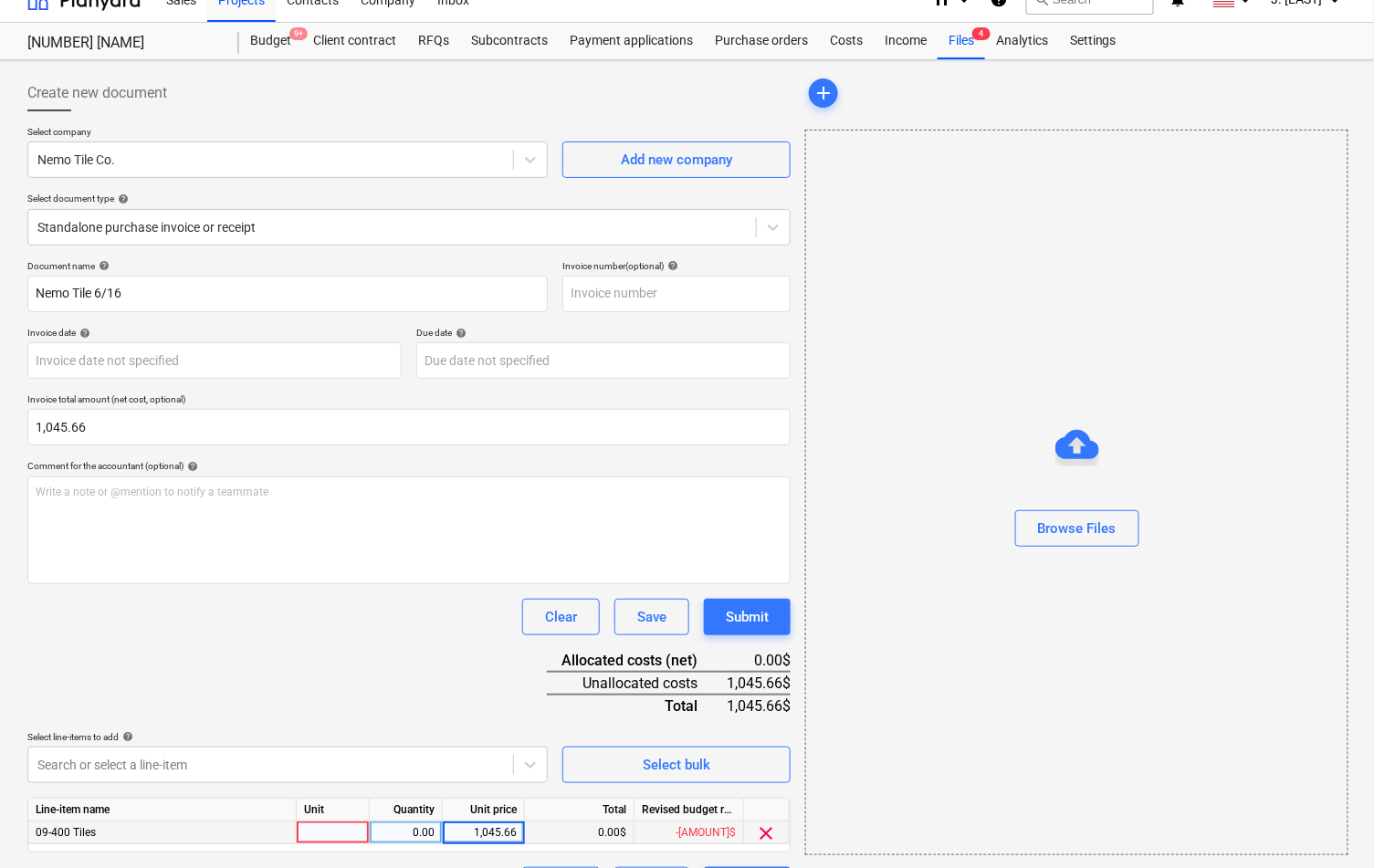 click on "Clear Save Submit" at bounding box center (409, 617) 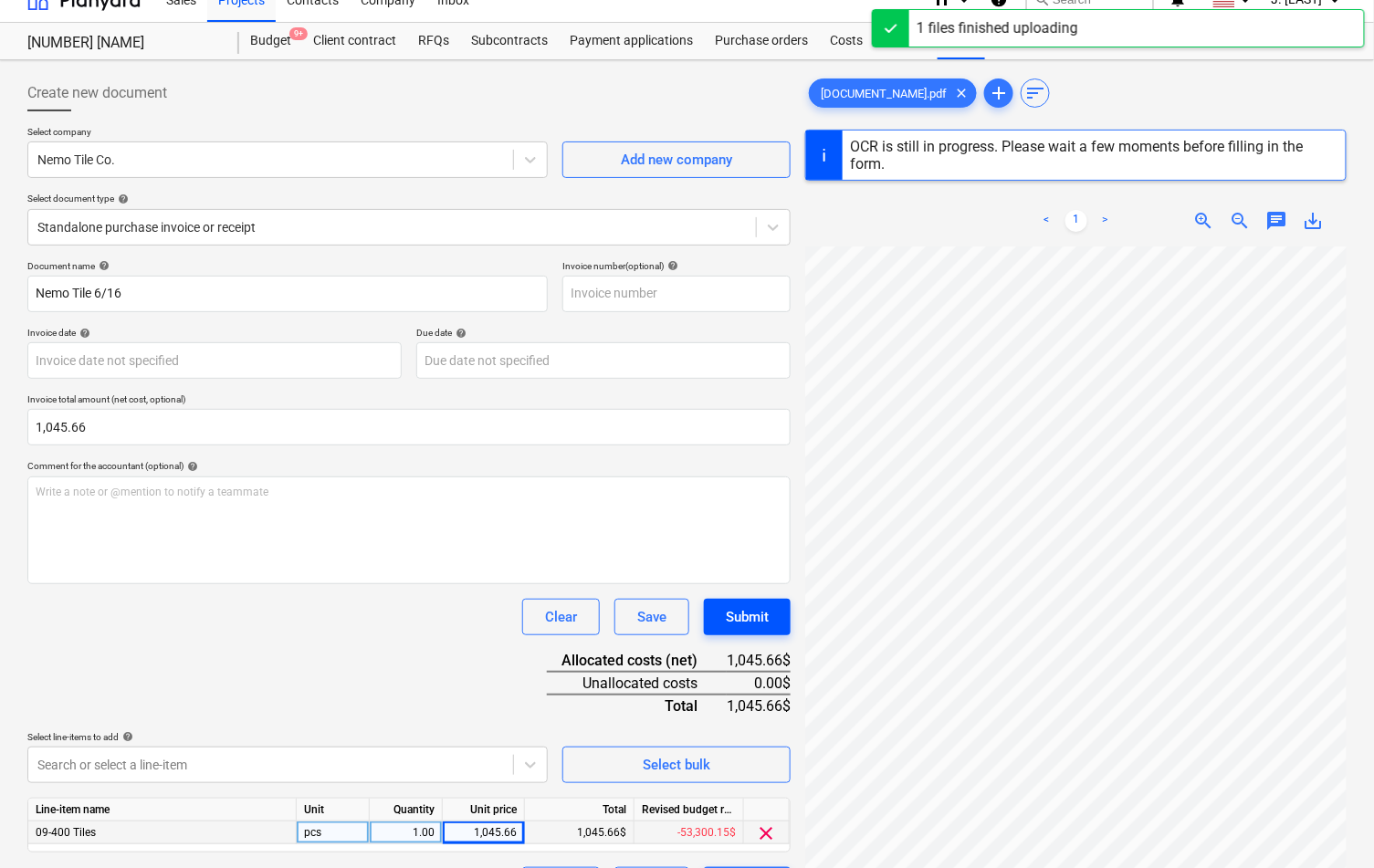 click on "Submit" at bounding box center (747, 617) 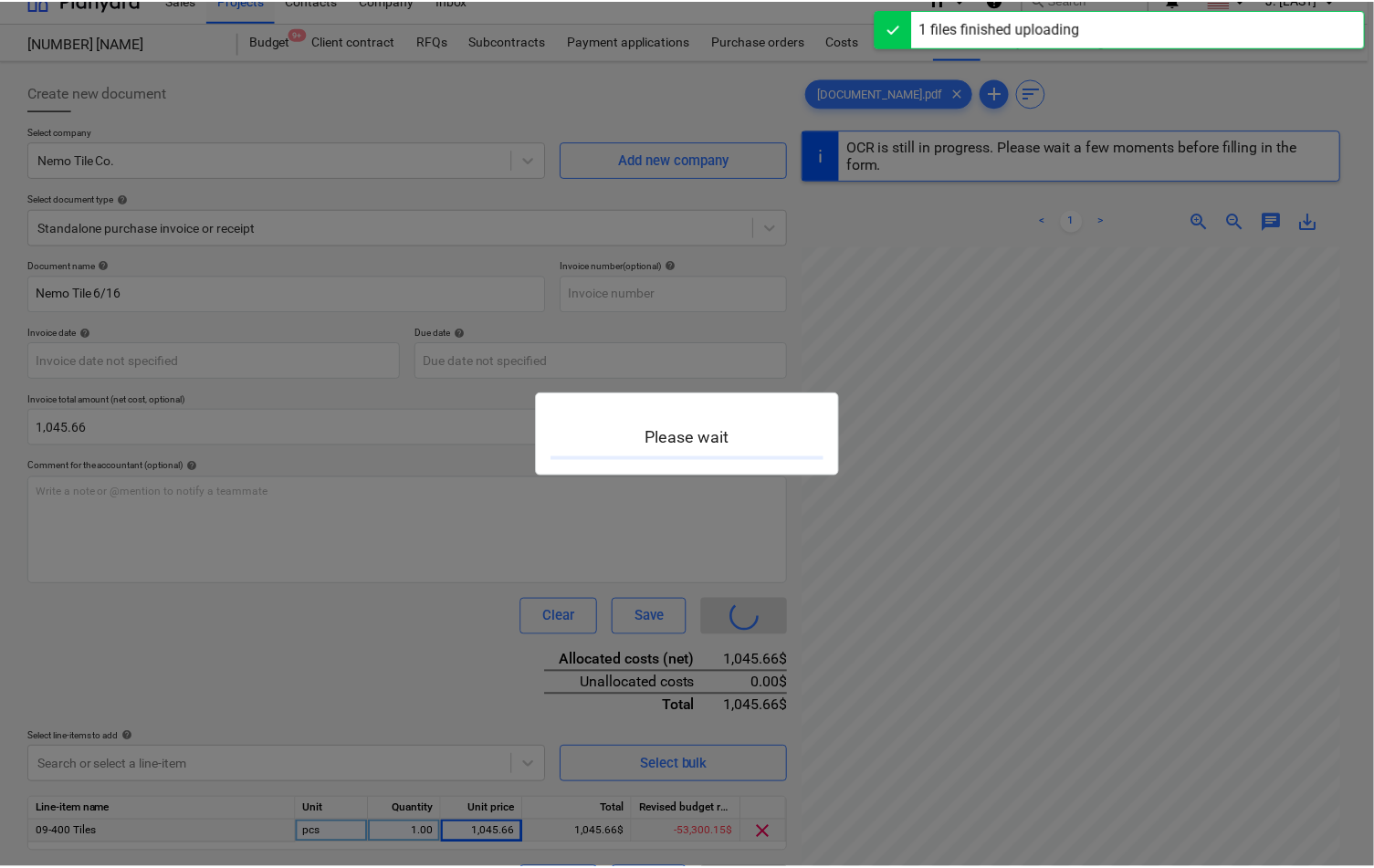 scroll, scrollTop: 0, scrollLeft: 0, axis: both 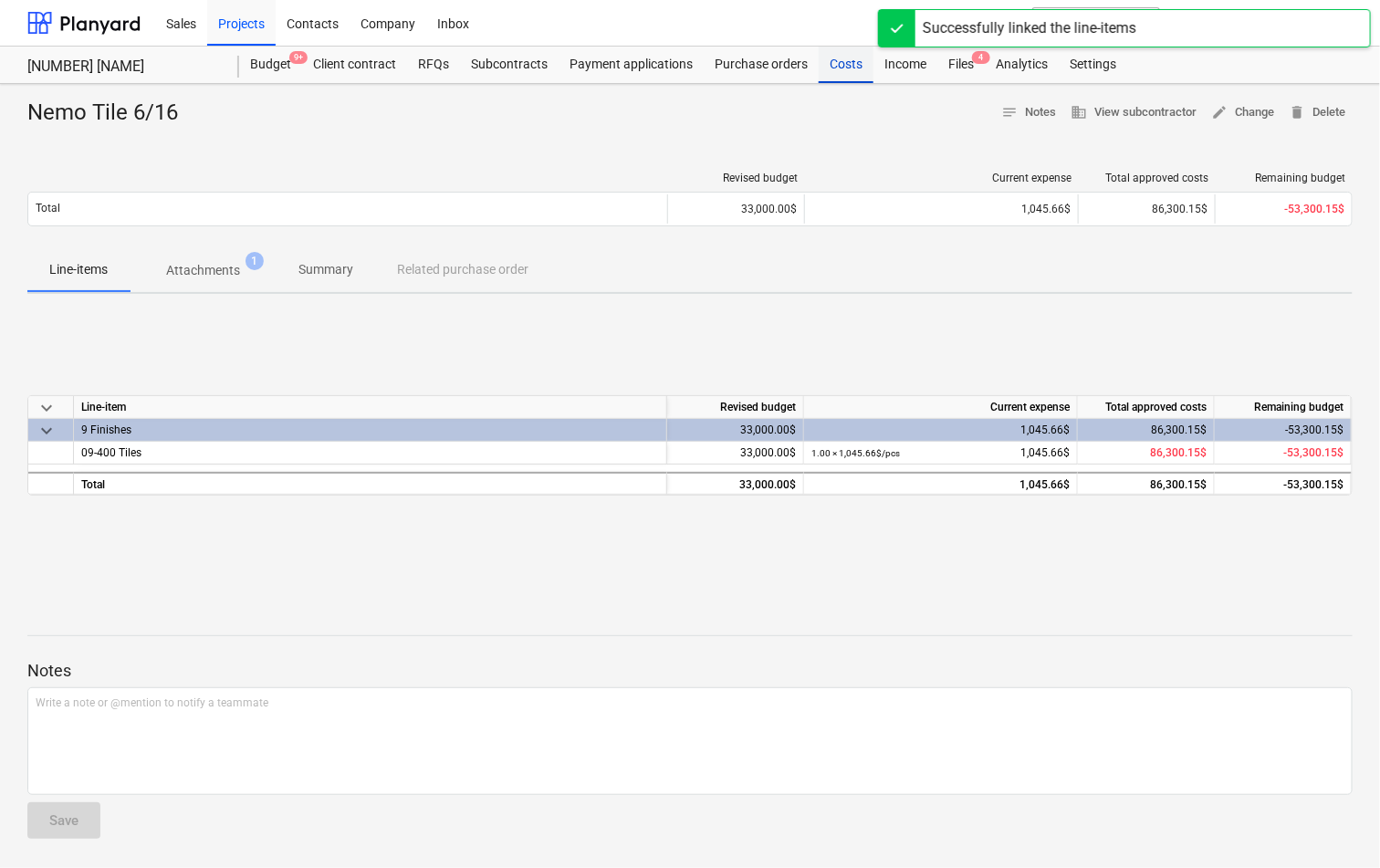 click on "Costs" at bounding box center [846, 65] 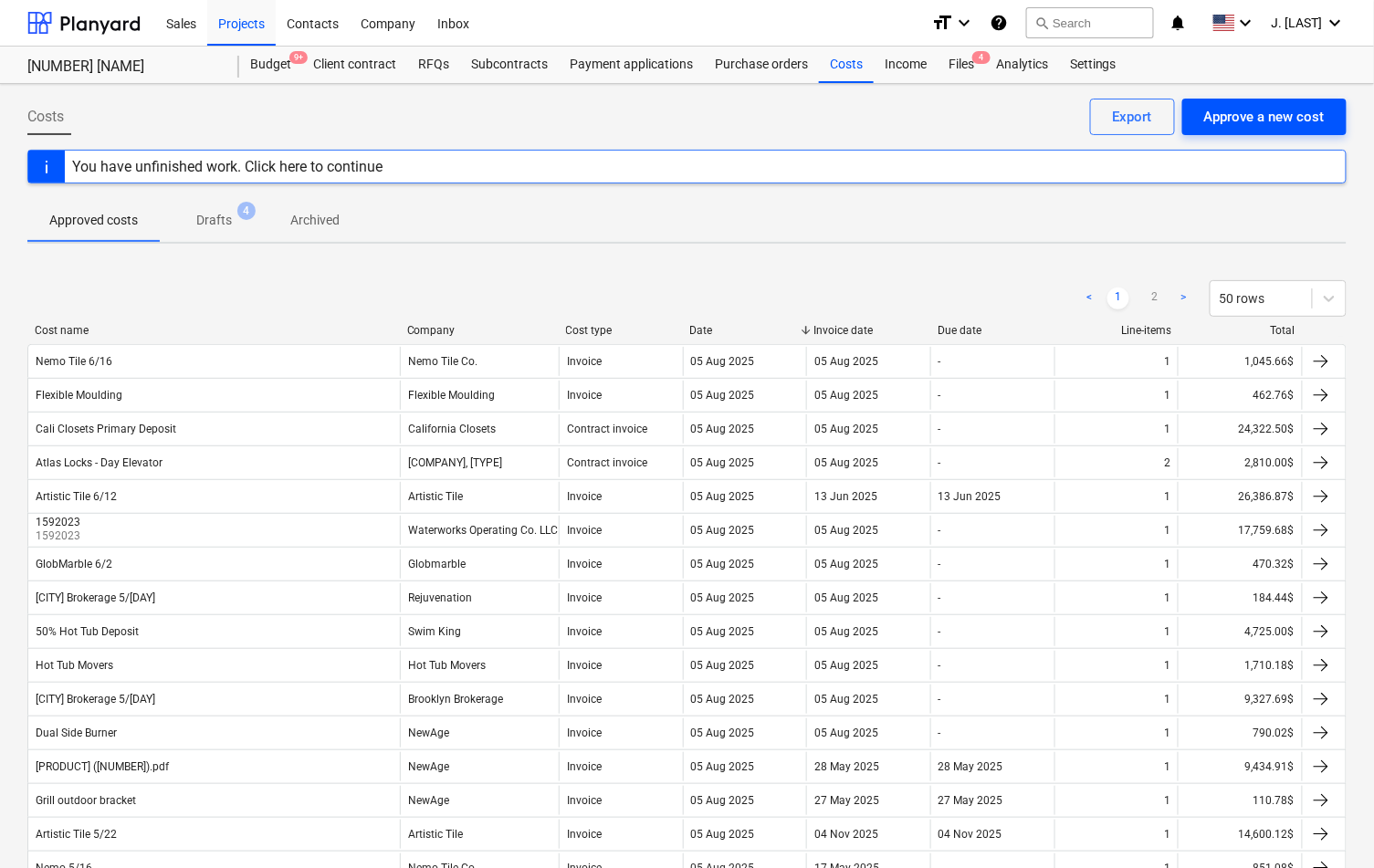 click on "Approve a new cost" at bounding box center (1264, 117) 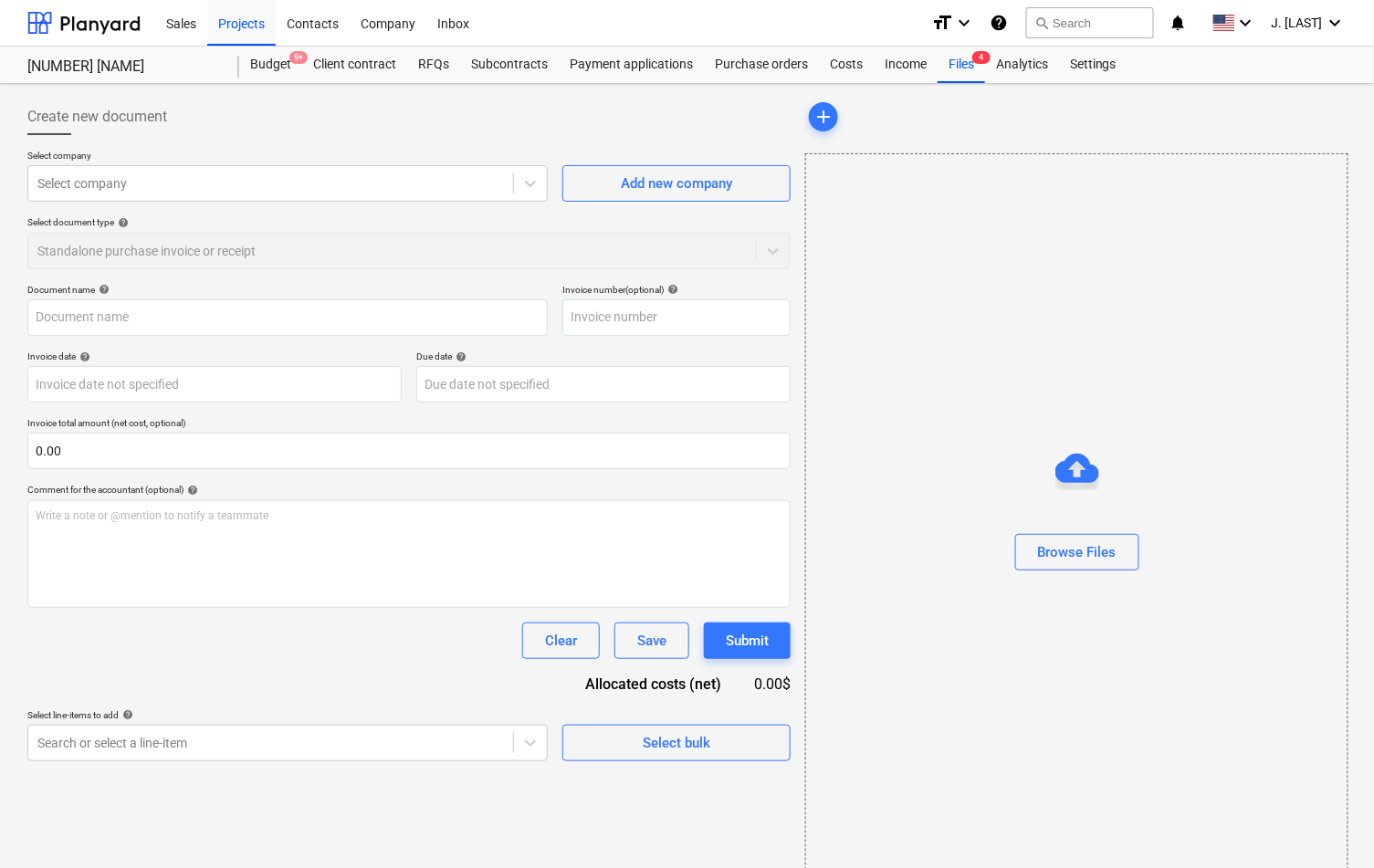 click on "Invoice total amount (net cost, optional)" at bounding box center (409, 424) 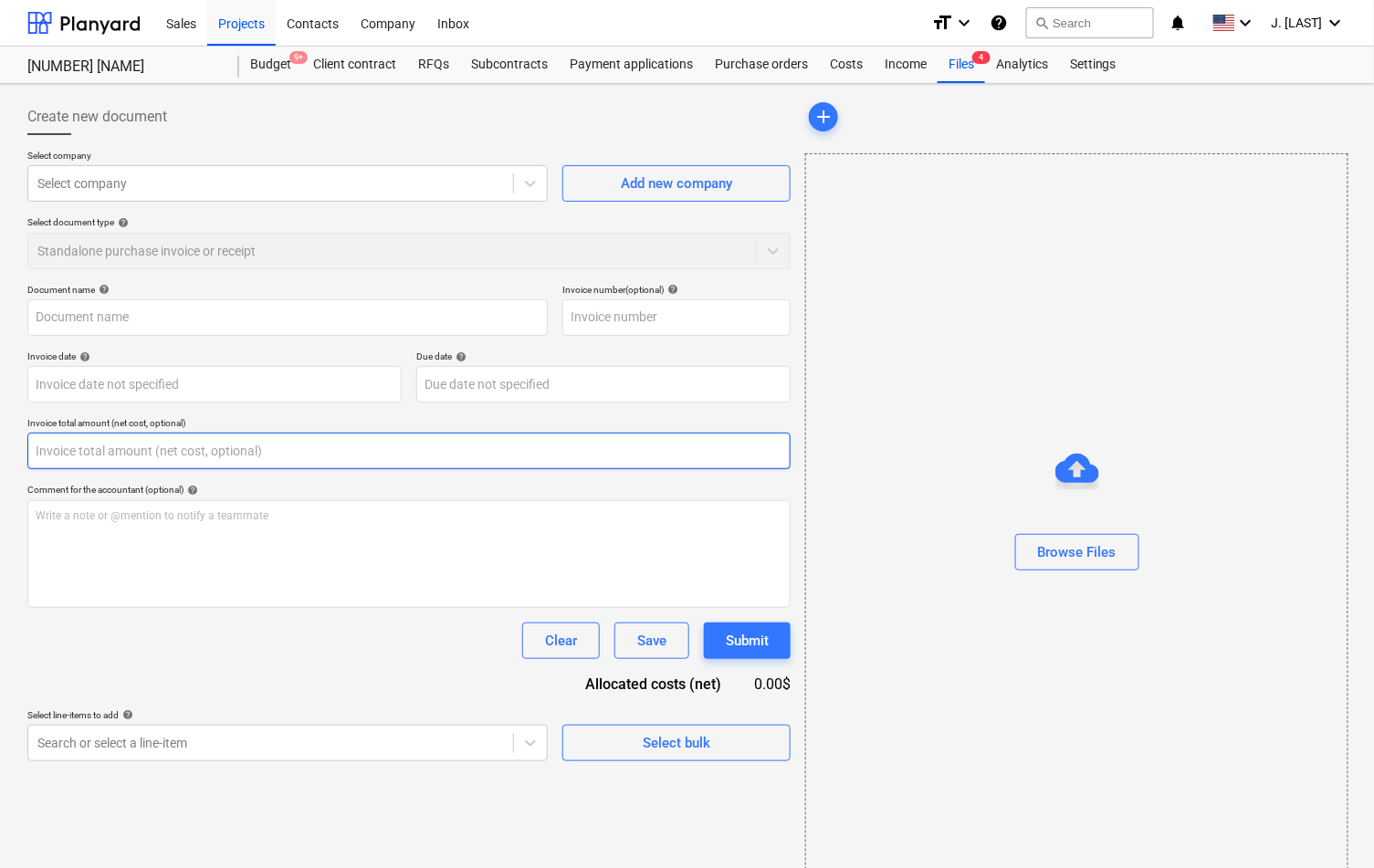 click at bounding box center (409, 451) 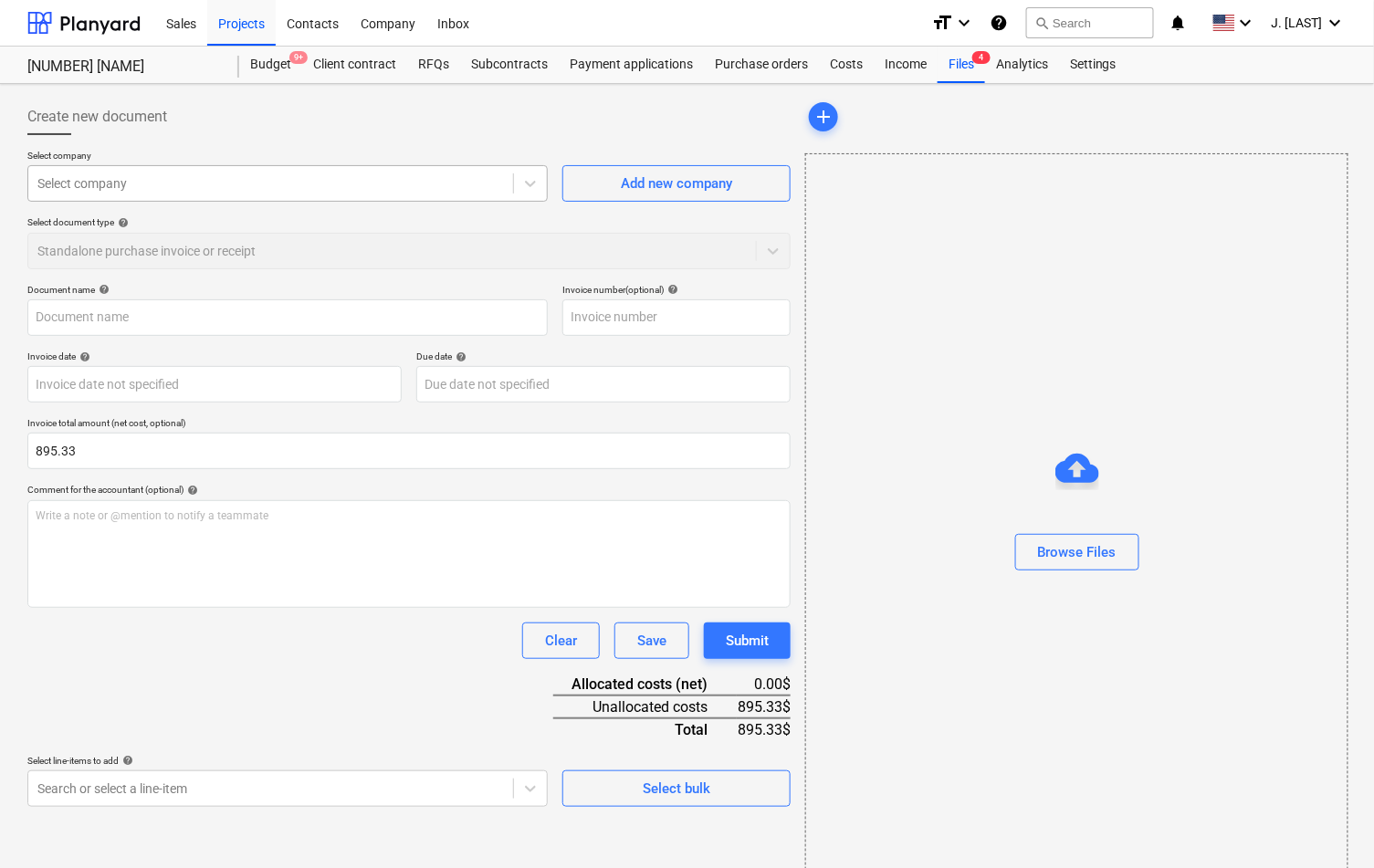 click on "Select company" at bounding box center (288, 183) 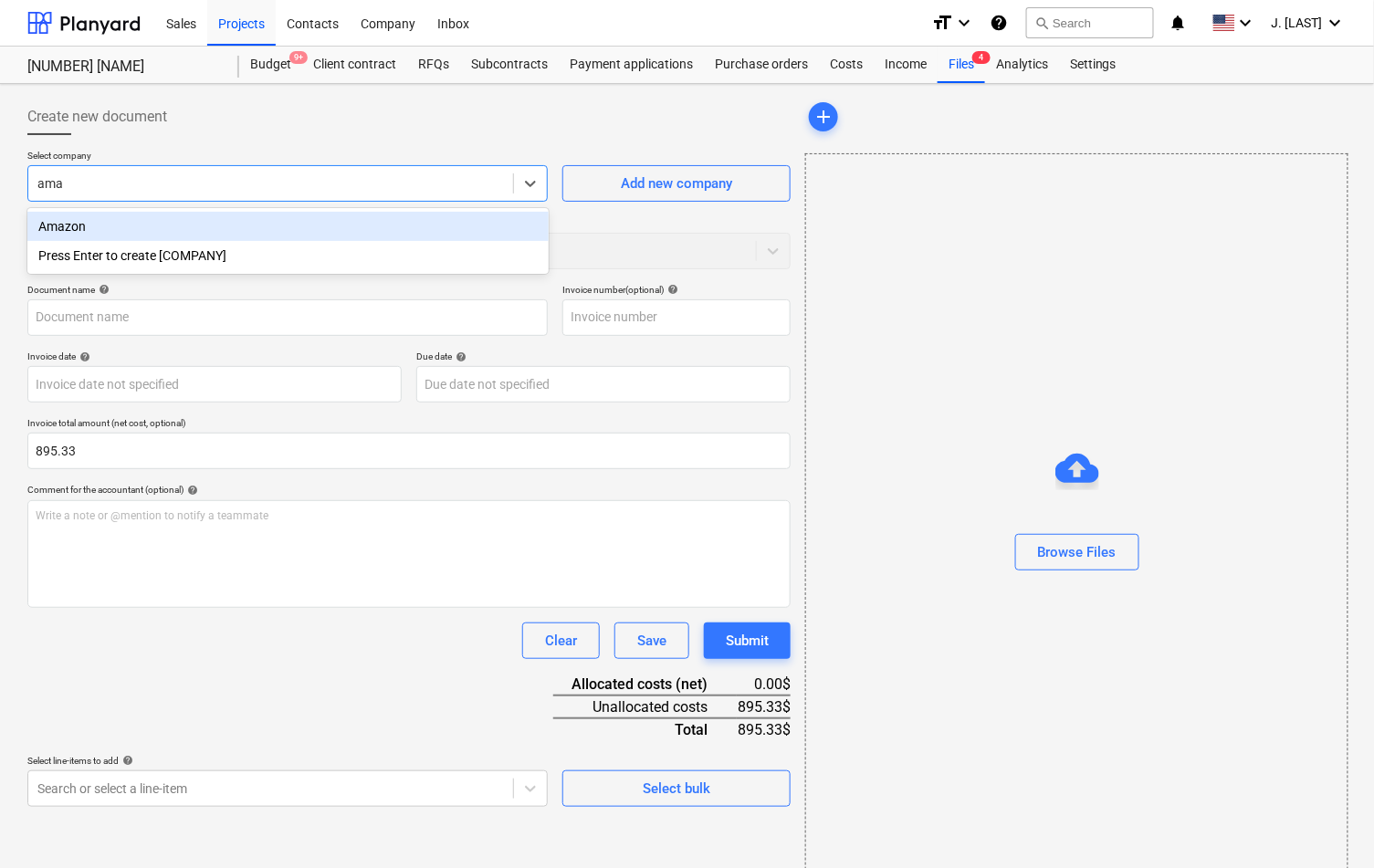 click on "Amazon" at bounding box center (288, 226) 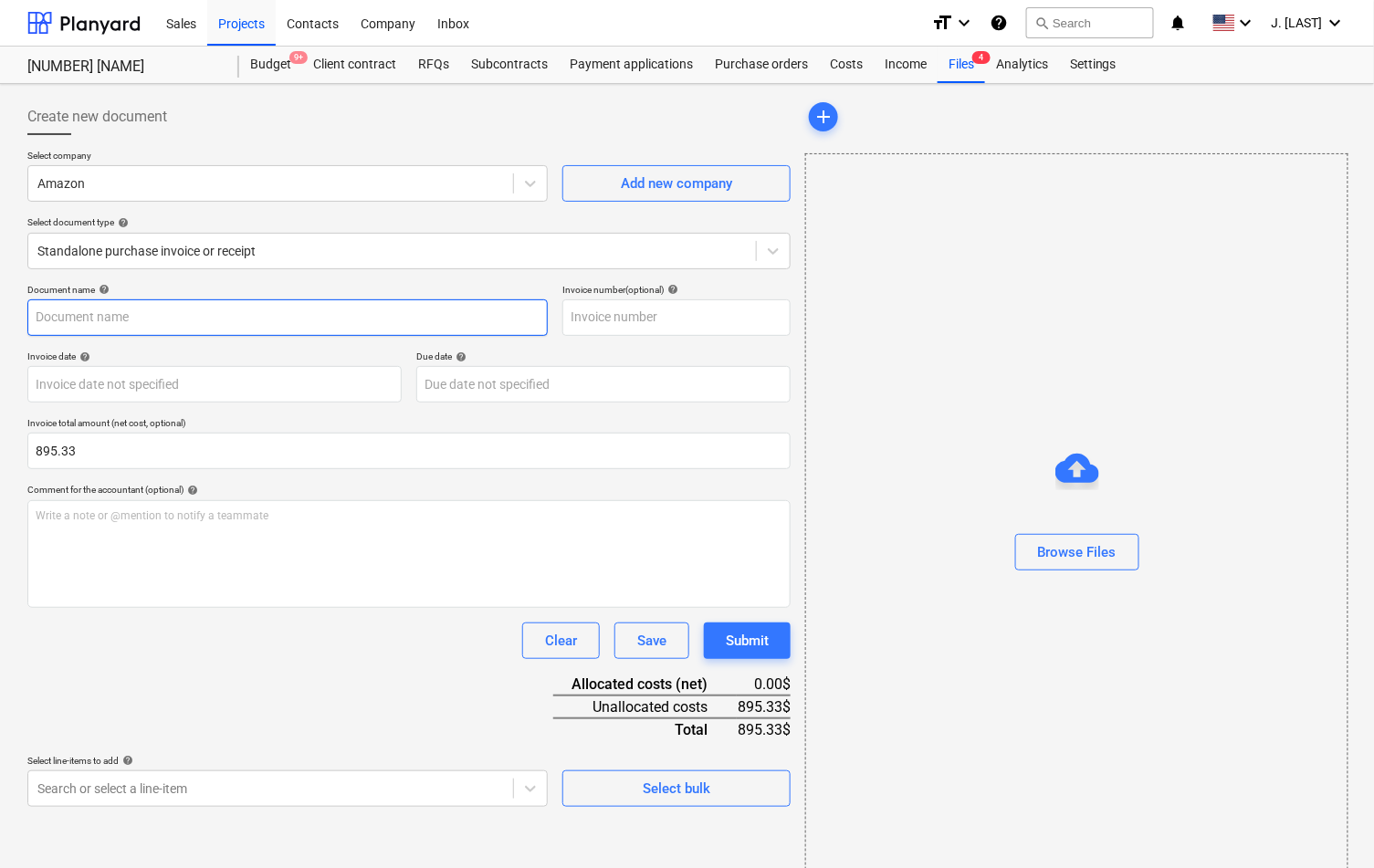 click at bounding box center [288, 318] 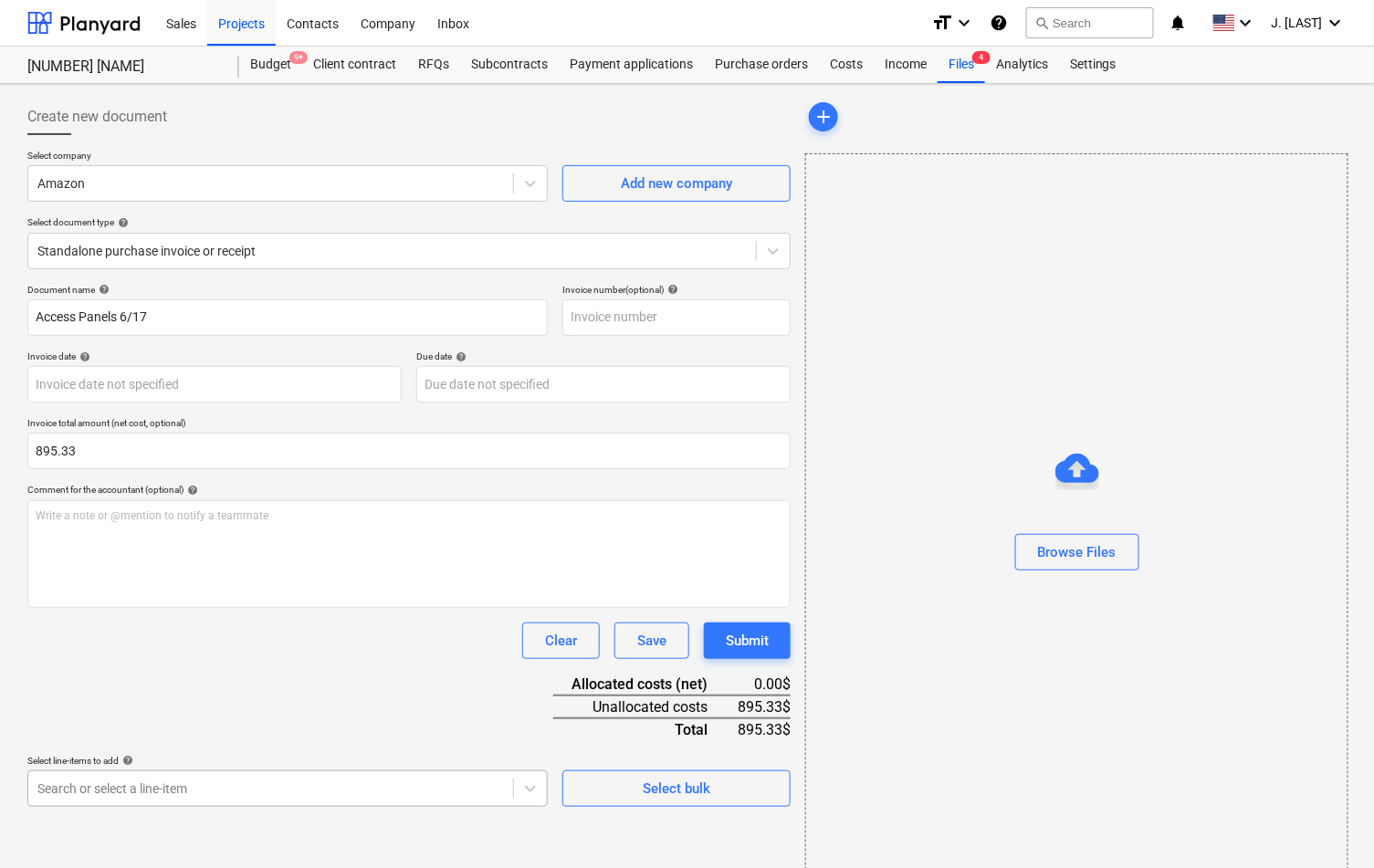 click on "Sales Projects Contacts Company Inbox format_size keyboard_arrow_down help search Search notifications 0 keyboard_arrow_down J. [NAME] keyboard_arrow_down 307 [STREET] 307 [STREET] Budget 9+ Client contract RFQs Subcontracts Payment applications Purchase orders Costs Income Files 4 Analytics Settings Create new document Select company Amazon Add new company Select document type help Standalone purchase invoice or receipt Document name help Access Panels 6/17 Invoice number (optional) help Invoice date help Press the down arrow key to interact with the calendar and
select a date. Press the question mark key to get the keyboard shortcuts for changing dates. Due date help Press the down arrow key to interact with the calendar and
select a date. Press the question mark key to get the keyboard shortcuts for changing dates. Invoice total amount (net cost, optional) 895.33 Comment for the accountant (optional) help Write a note or @mention to notify a teammate Clear Save Submit Allocated costs (net) 0.00$" at bounding box center (687, 434) 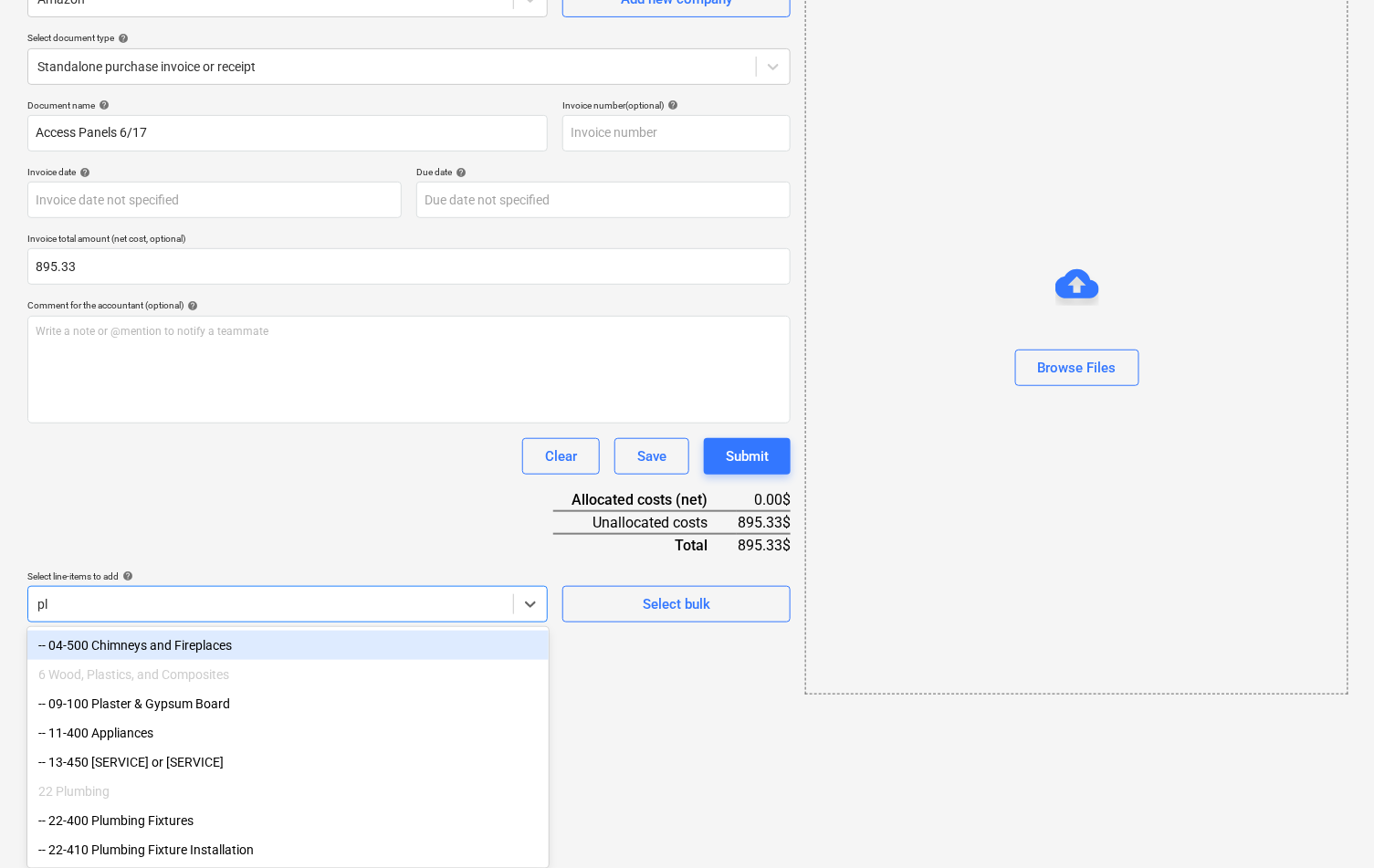 scroll, scrollTop: 39, scrollLeft: 0, axis: vertical 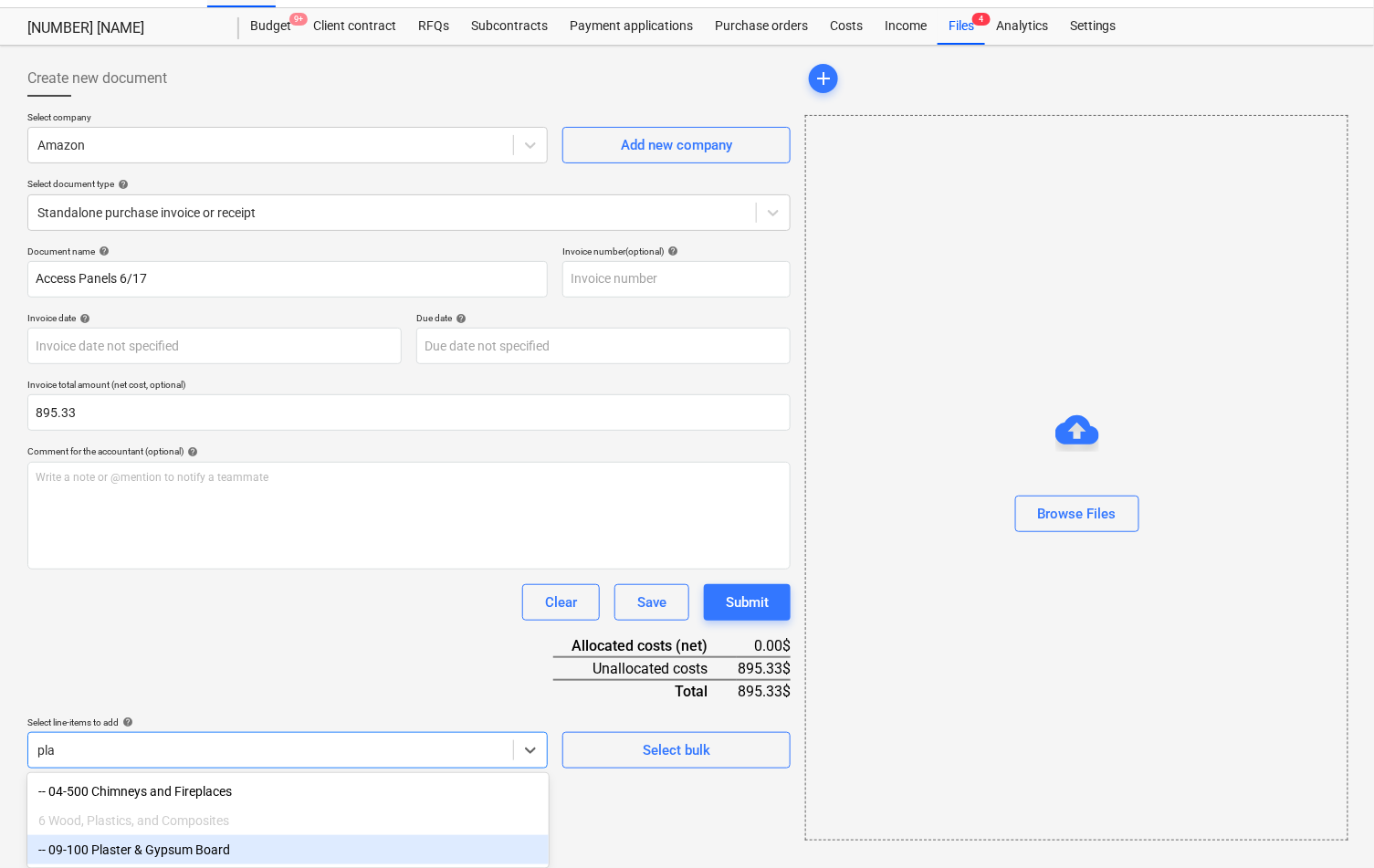 click on "--  09-100 Plaster & Gypsum Board" at bounding box center [288, 850] 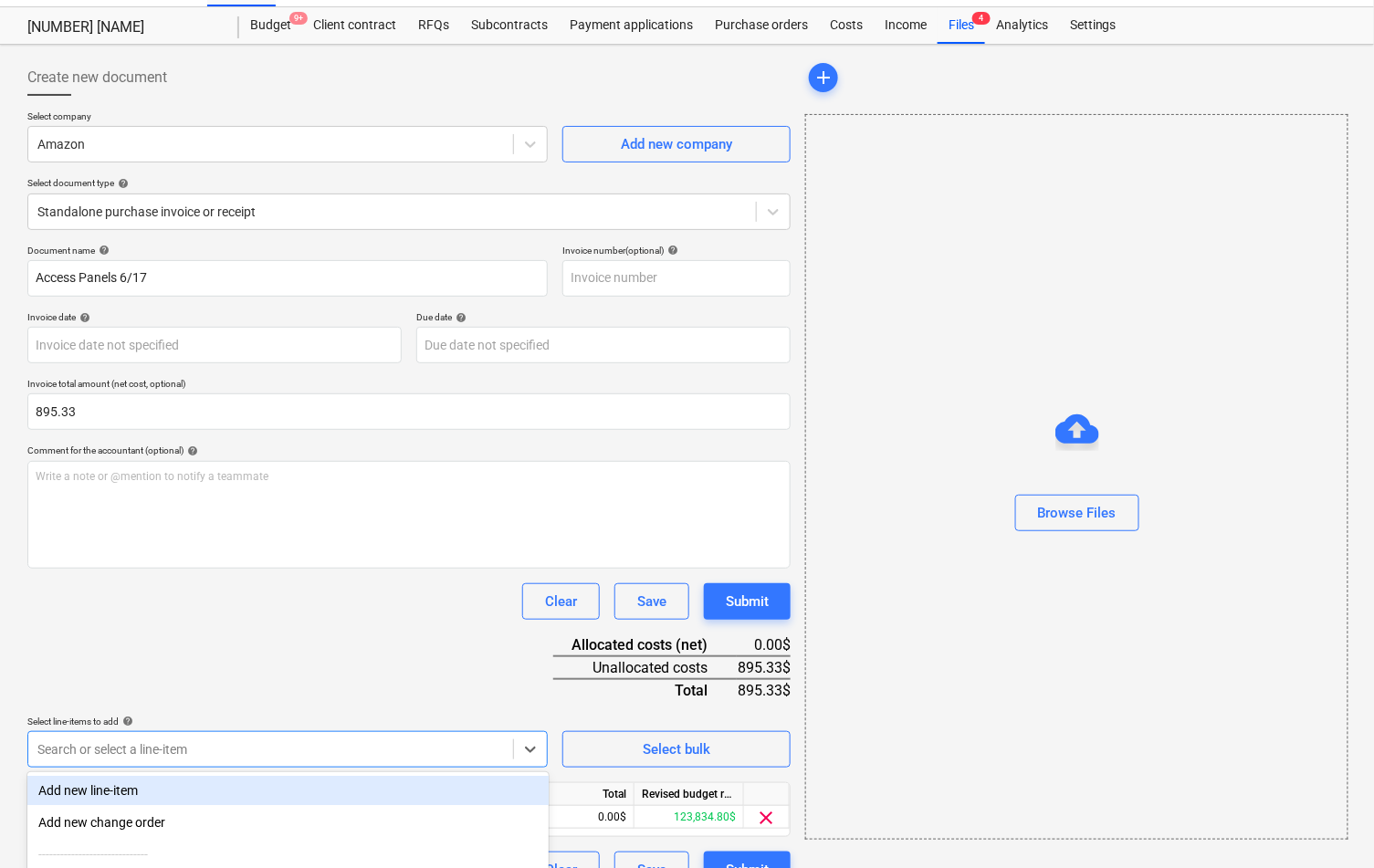 click on "Document name help Access Panels 6/17 Invoice number  (optional) help Invoice date help Press the down arrow key to interact with the calendar and
select a date. Press the question mark key to get the keyboard shortcuts for changing dates. Due date help Press the down arrow key to interact with the calendar and
select a date. Press the question mark key to get the keyboard shortcuts for changing dates. Invoice total amount (net cost, optional) 895.33 Comment for the accountant (optional) help Write a note or @mention to notify a teammate ﻿ Clear Save Submit Allocated costs (net) 0.00$ Unallocated costs 895.33$ Total 895.33$ Select line-items to add help option --  09-100 Plaster & Gypsum Board, selected. option Add new line-item focused, 1 of 92. 92 results available. Use Up and Down to choose options, press Enter to select the currently focused option, press Escape to exit the menu, press Tab to select the option and exit the menu. Search or select a line-item" at bounding box center (409, 566) 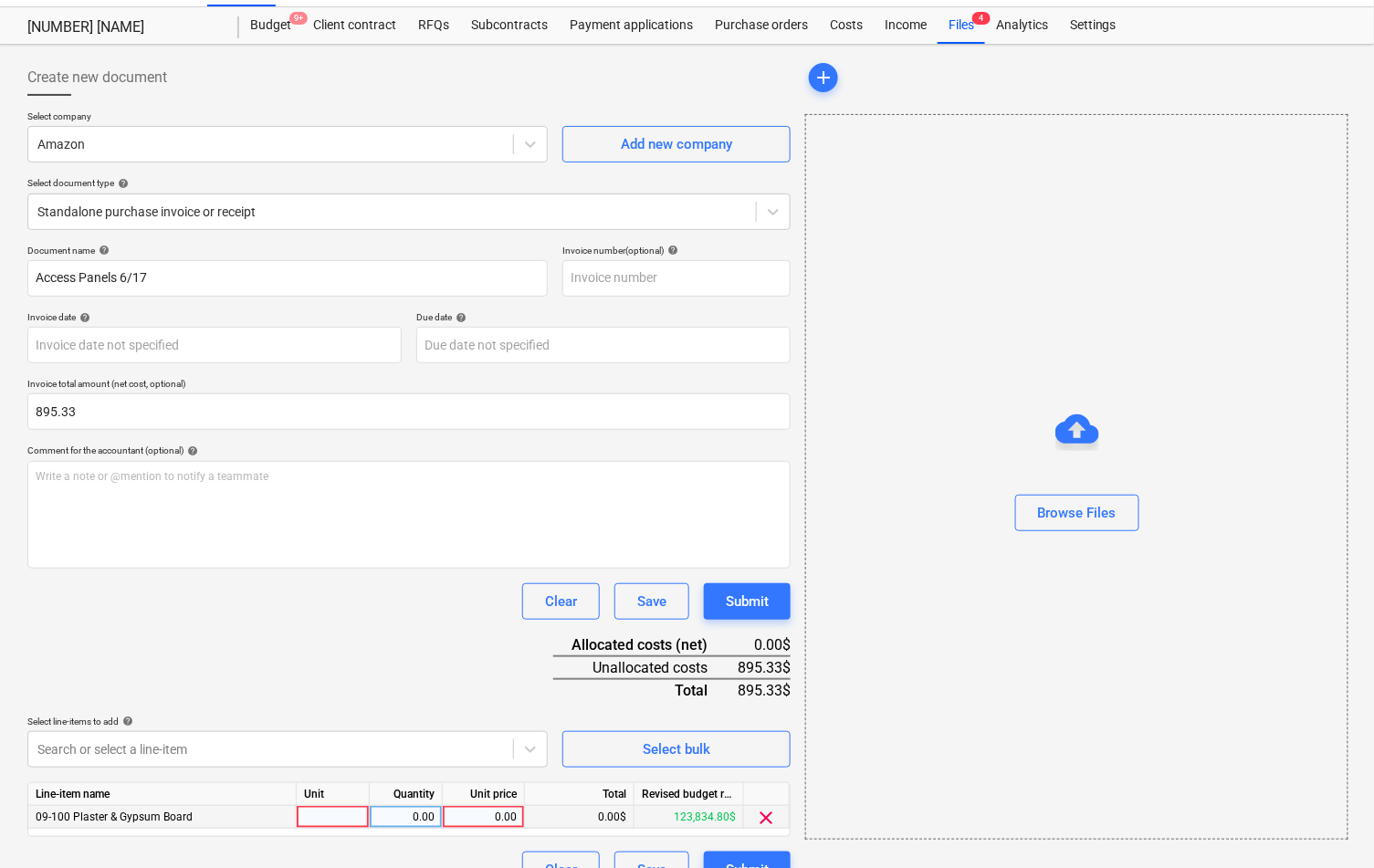 click on "0.00" at bounding box center [483, 817] 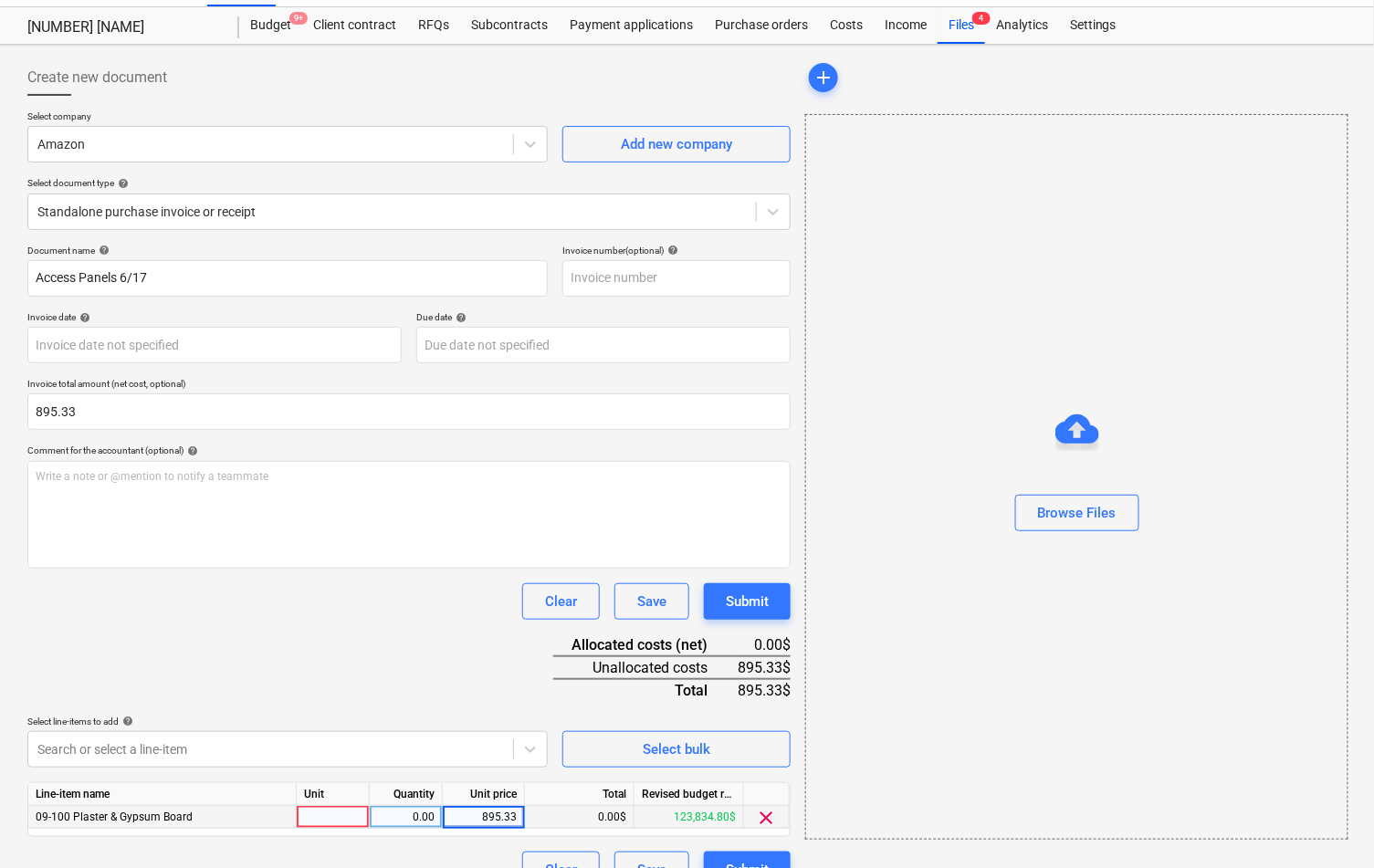 click on "Document name help [PRODUCT] [DATE] Invoice number  (optional) help Invoice date help Press the down arrow key to interact with the calendar and
select a date. Press the question mark key to get the keyboard shortcuts for changing dates. Due date help Press the down arrow key to interact with the calendar and
select a date. Press the question mark key to get the keyboard shortcuts for changing dates. Invoice total amount (net cost, optional) [AMOUNT] Comment for the accountant (optional) help Write a note or @mention to notify a teammate ﻿ Clear Save Submit Allocated costs (net) [AMOUNT]$ Unallocated costs [AMOUNT]$ Total [AMOUNT]$ Select line-items to add help Search or select a line-item Select bulk Line-item name Unit Quantity Unit price Total Revised budget remaining 09-100 Plaster & Gypsum Board [QUANTITY] [AMOUNT] [AMOUNT]$ [AMOUNT]$ clear Clear Save Submit" at bounding box center [409, 566] 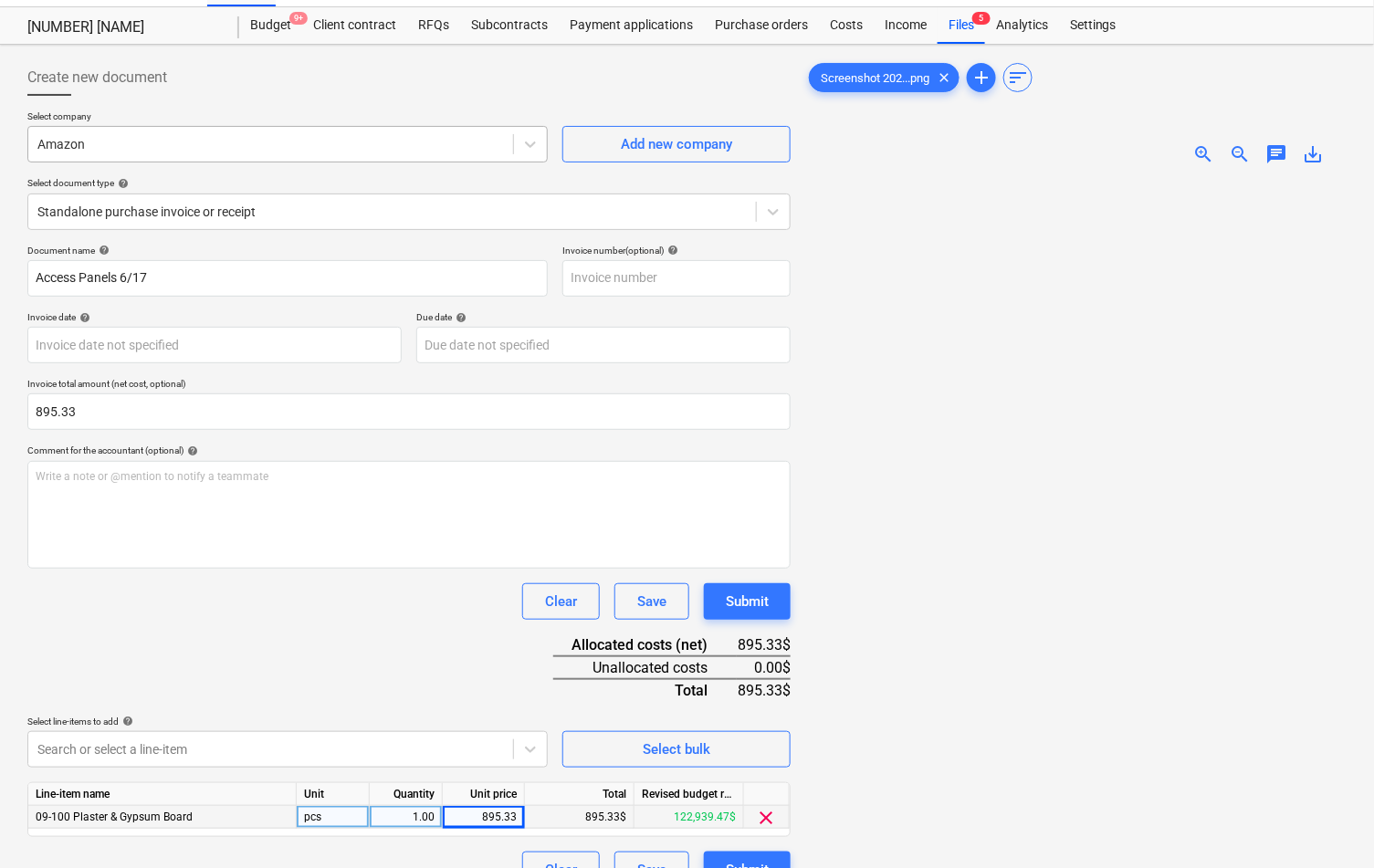 click at bounding box center (270, 144) 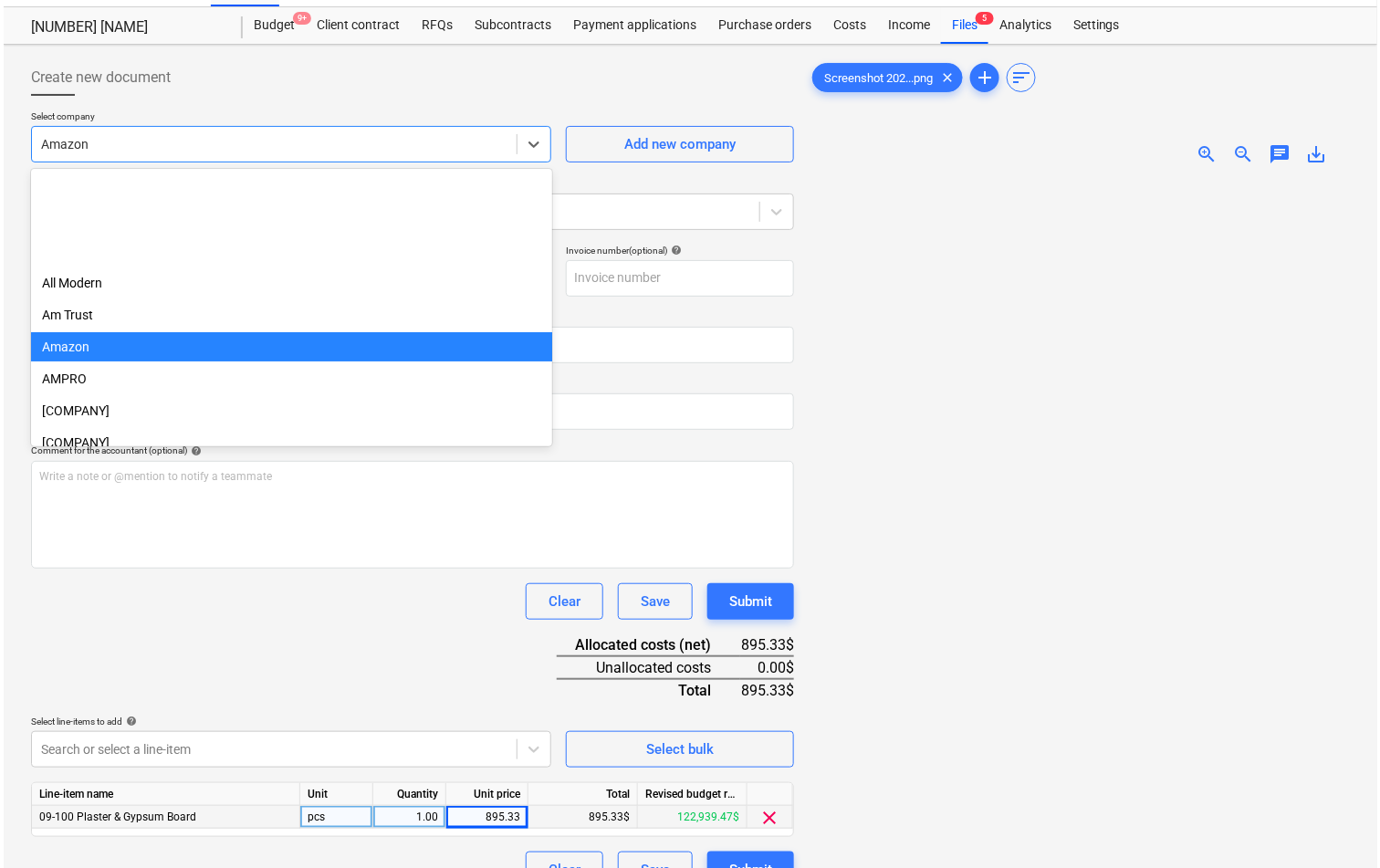 scroll, scrollTop: 160, scrollLeft: 0, axis: vertical 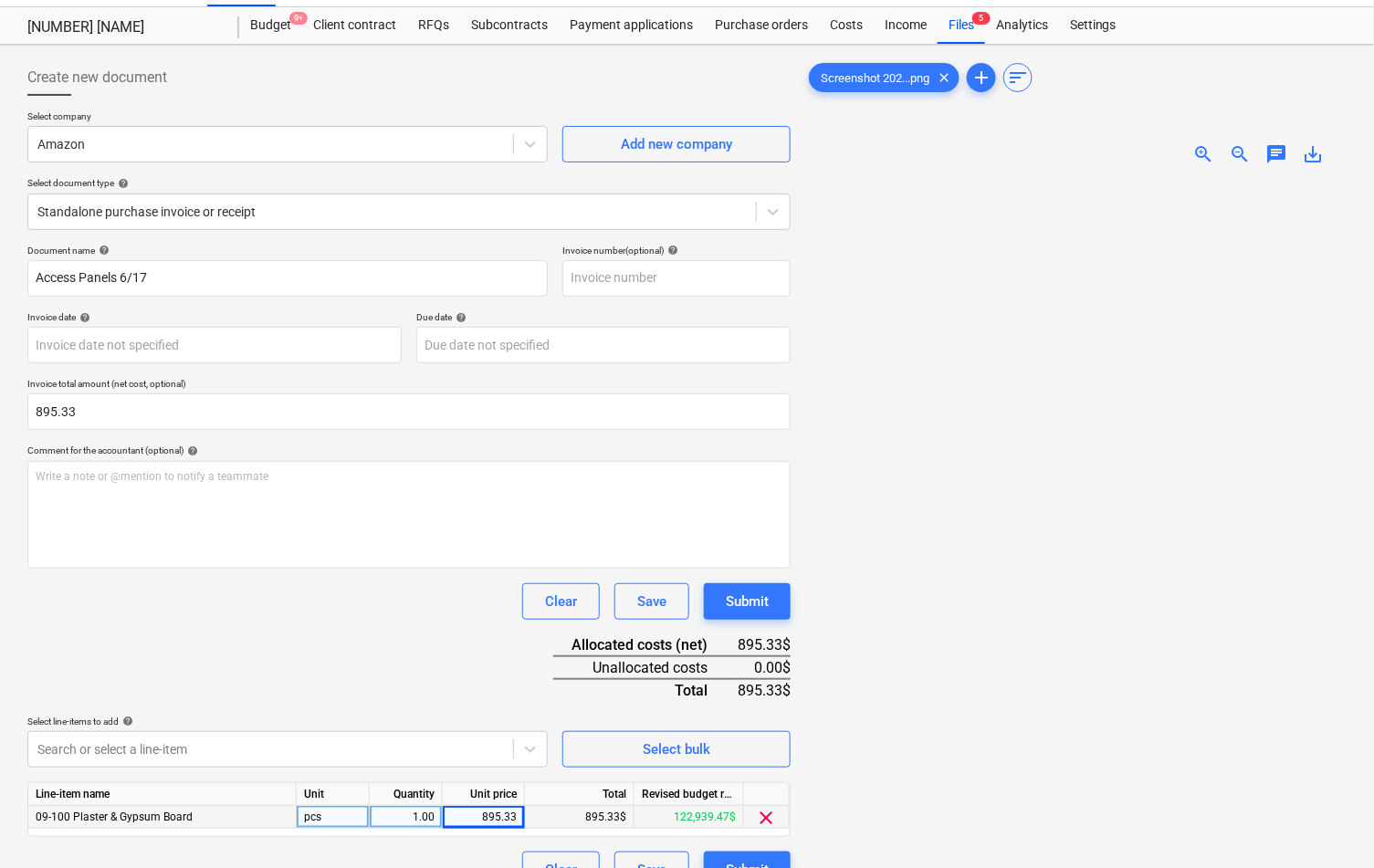 click at bounding box center (1075, 588) 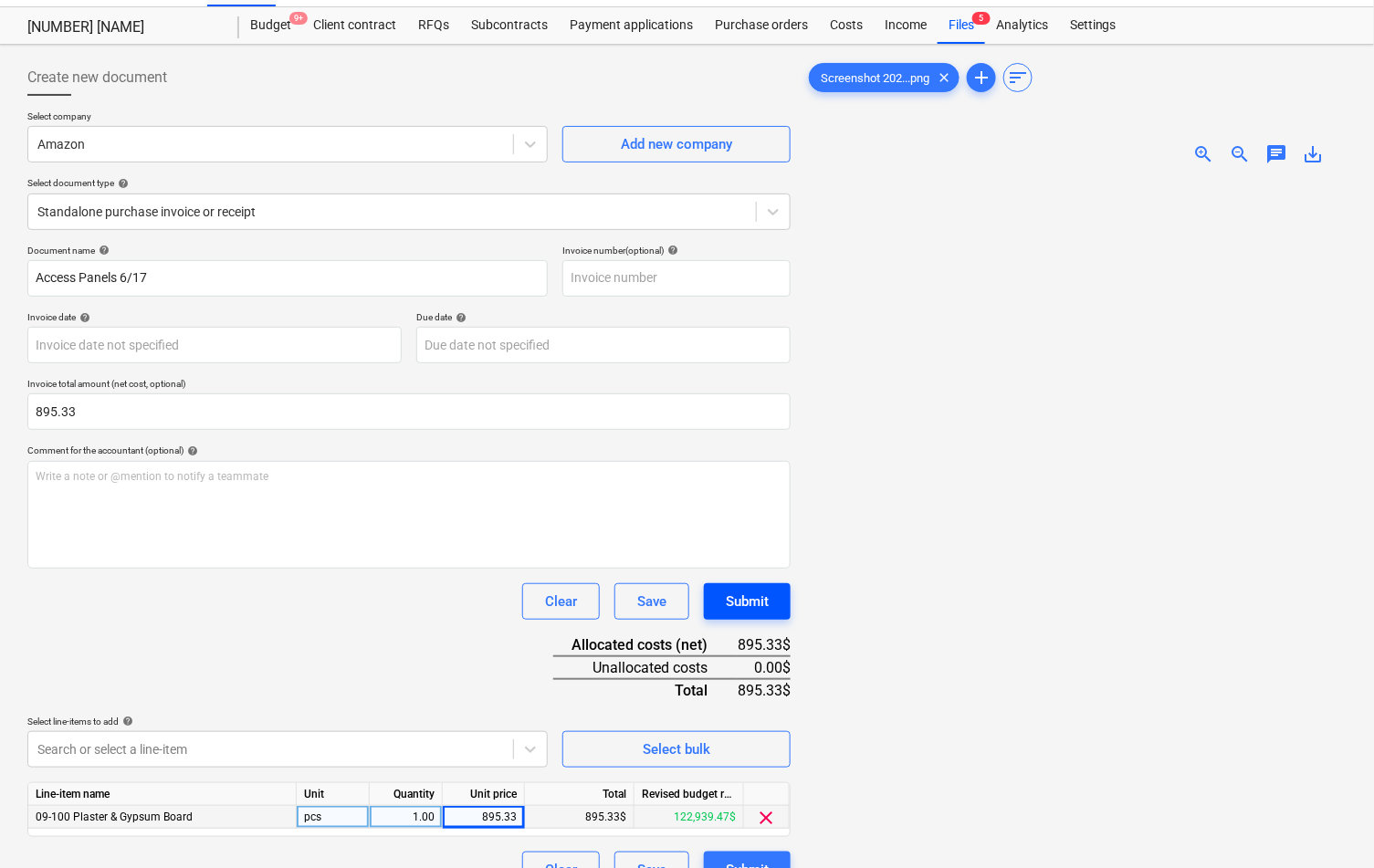 click on "Submit" at bounding box center [747, 601] 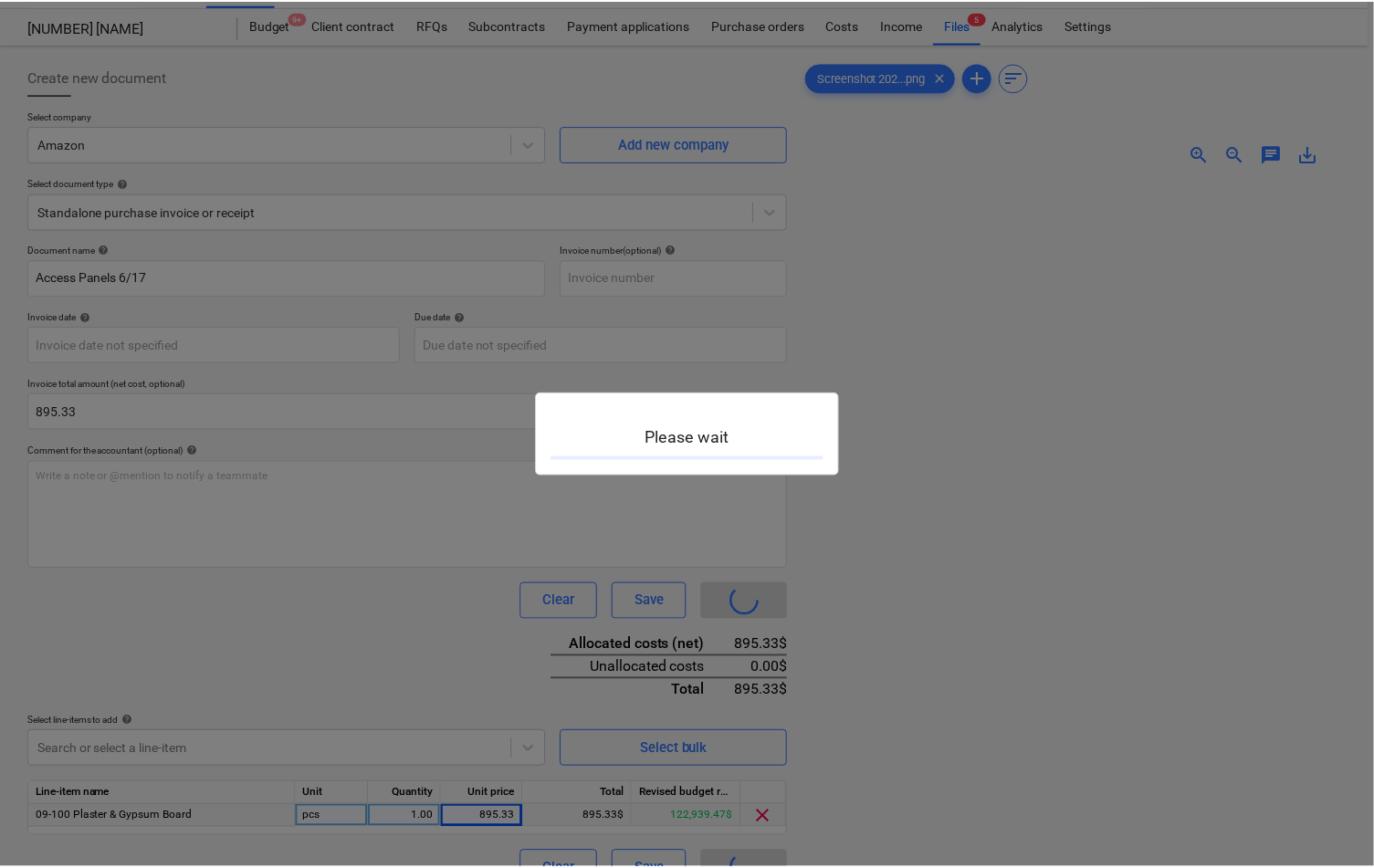 scroll, scrollTop: 0, scrollLeft: 0, axis: both 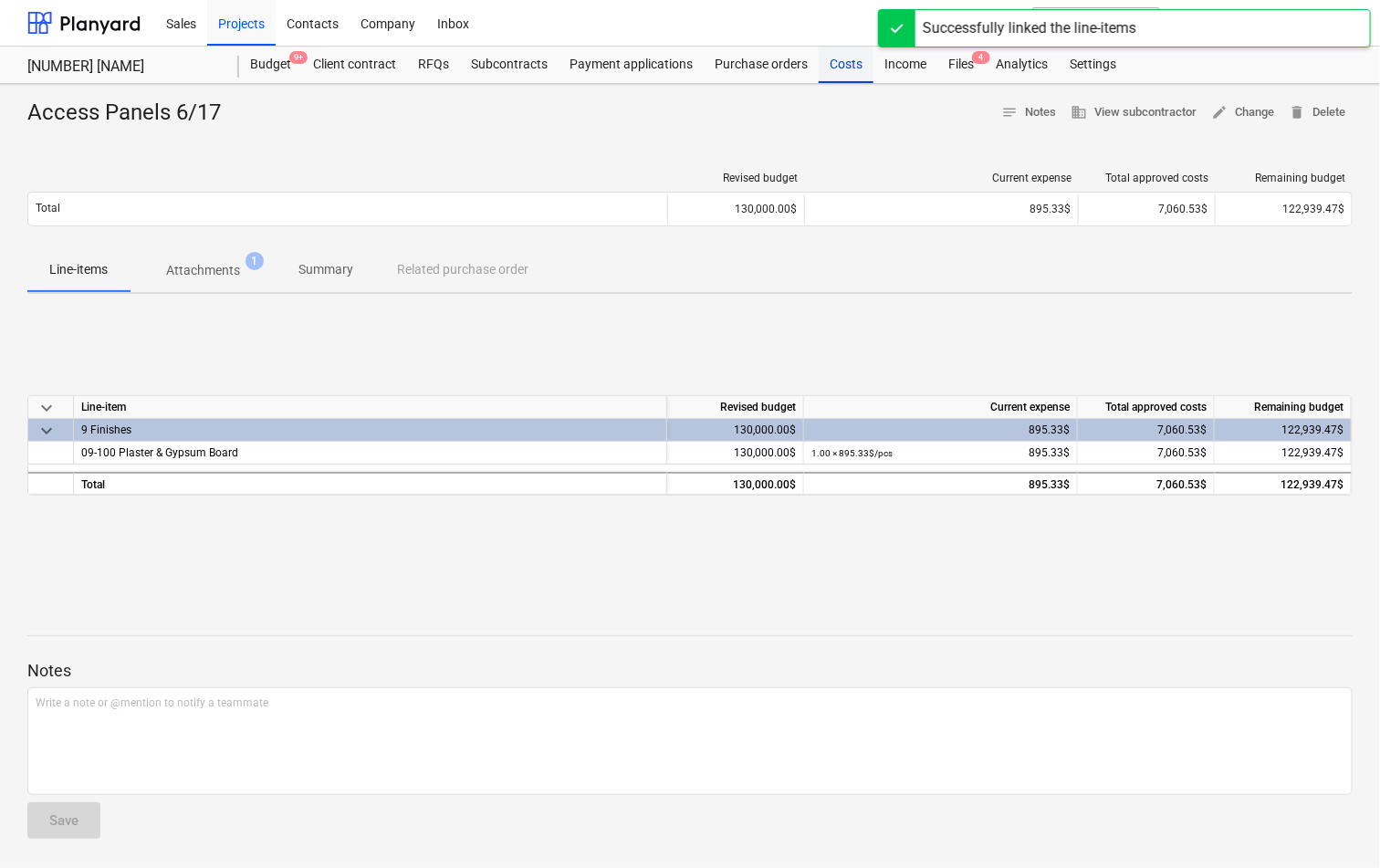 click on "Costs" at bounding box center [846, 65] 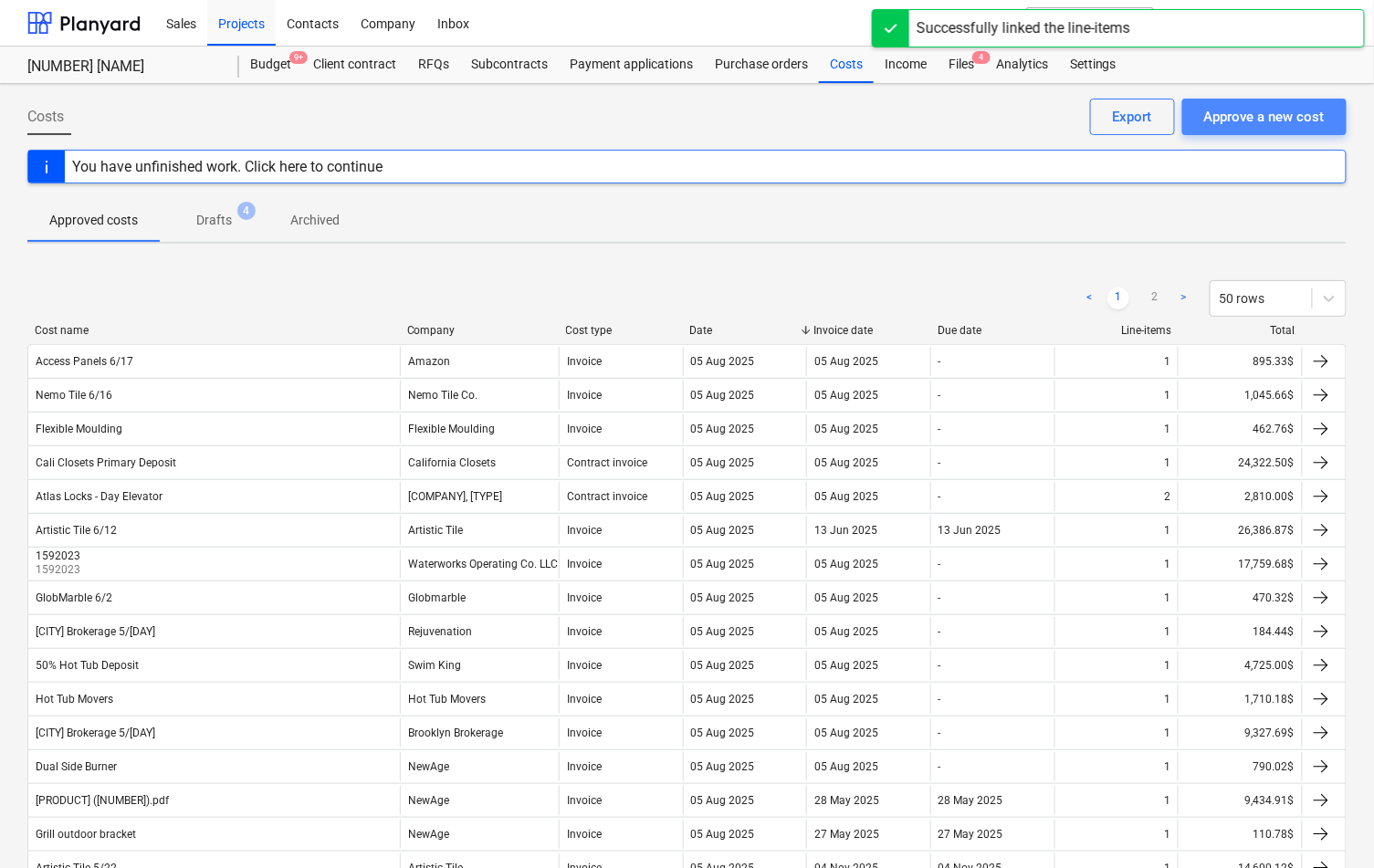 click on "Approve a new cost" at bounding box center [1264, 117] 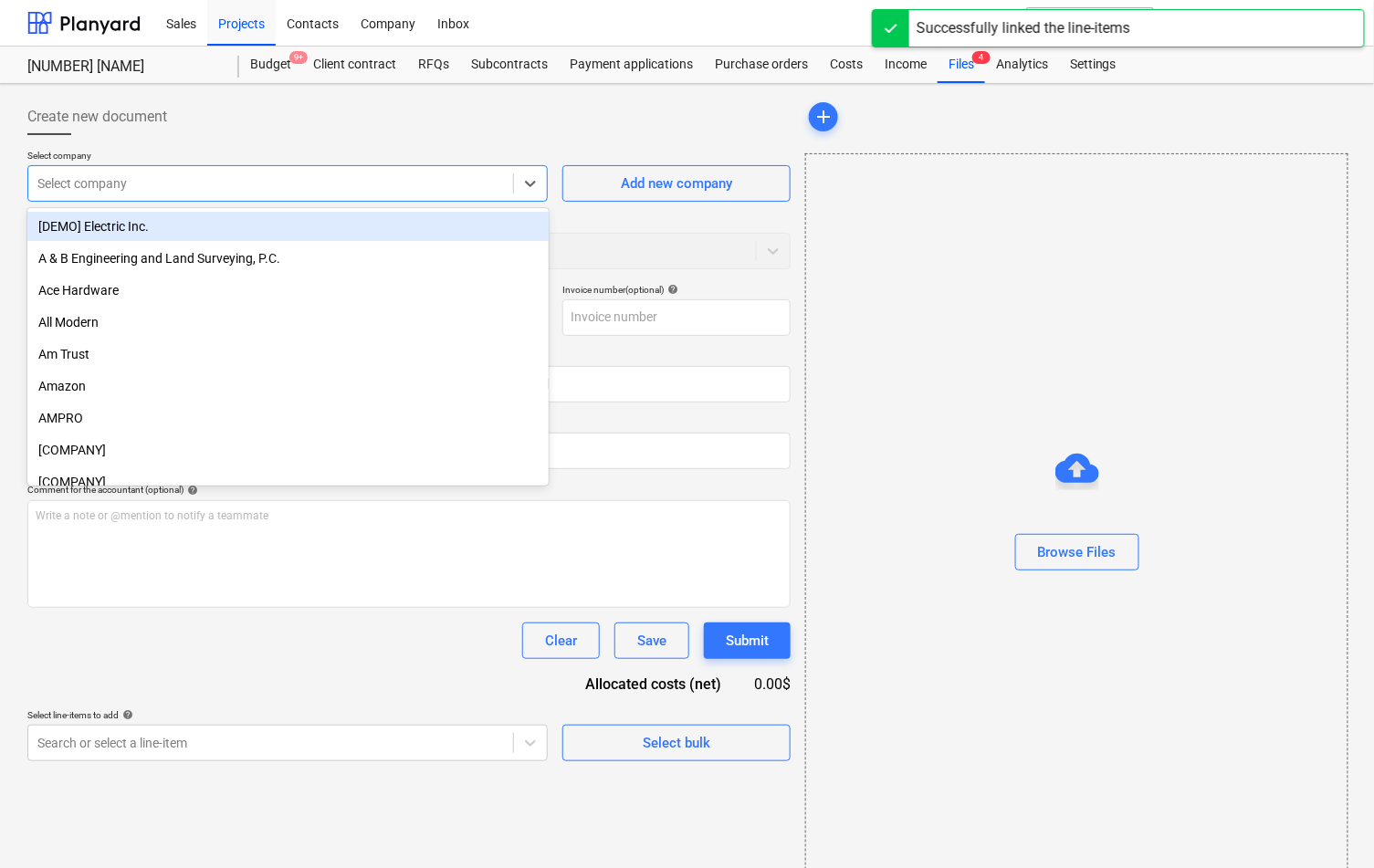 click at bounding box center (270, 183) 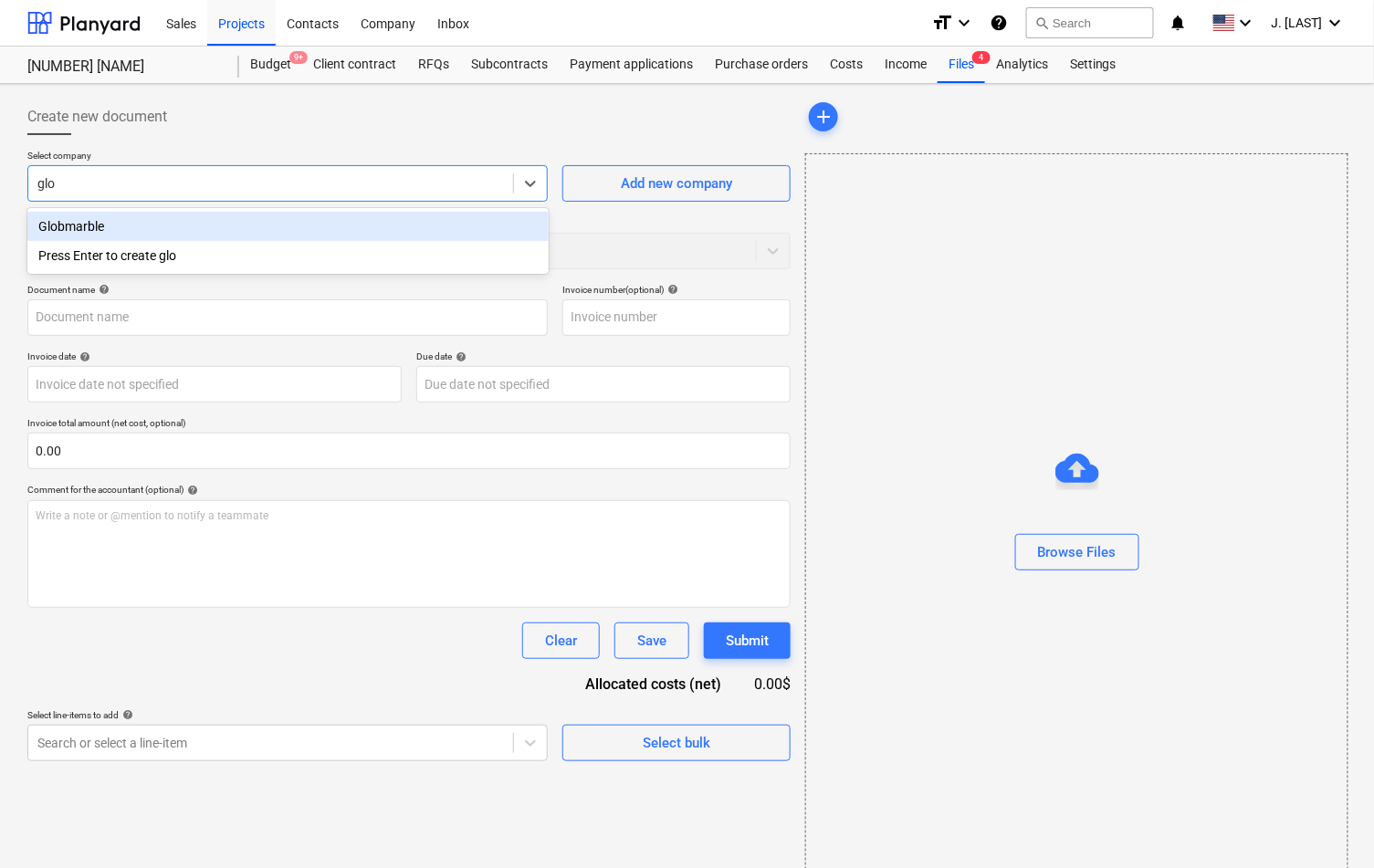 click on "Globmarble" at bounding box center (288, 226) 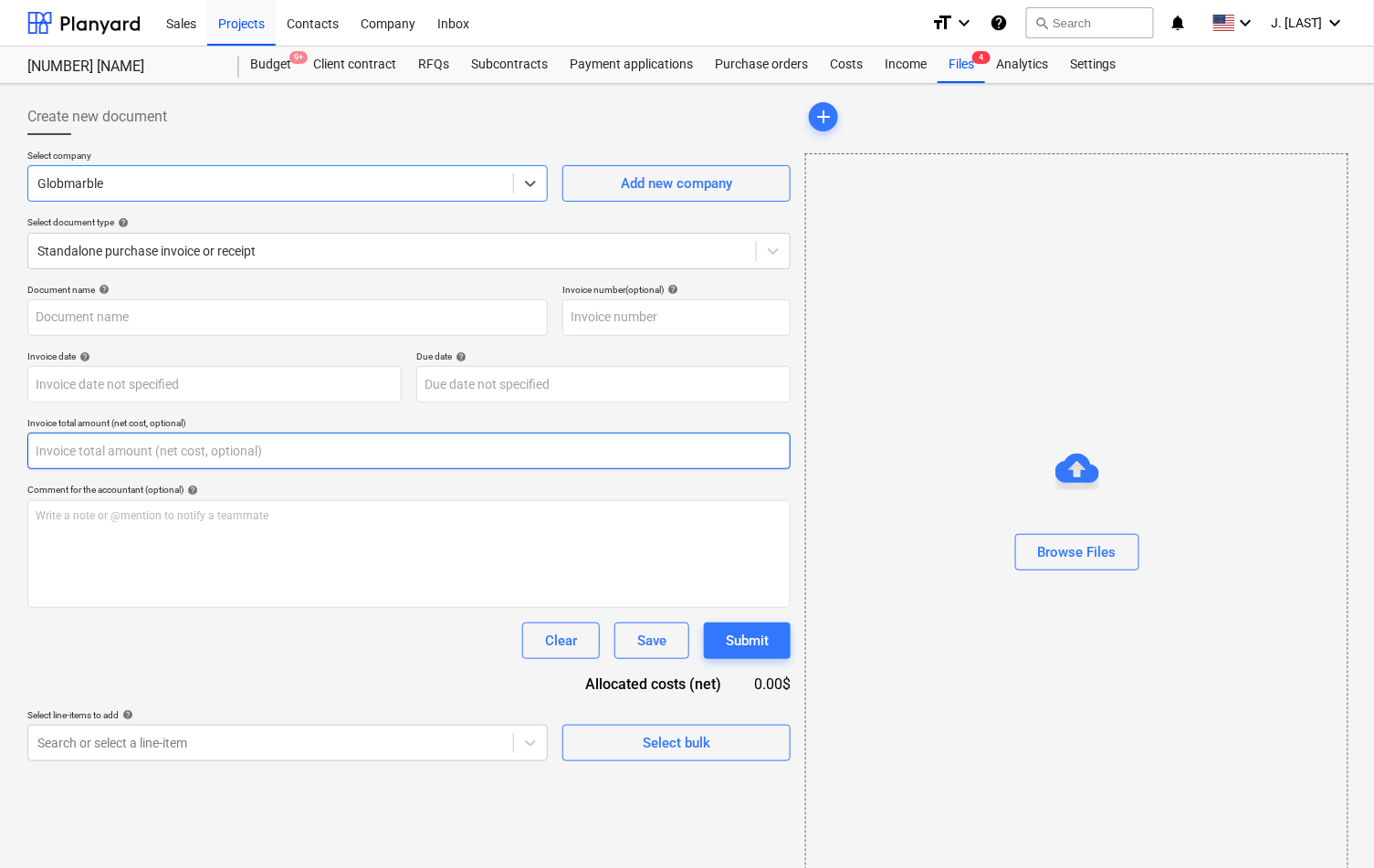 click at bounding box center (409, 451) 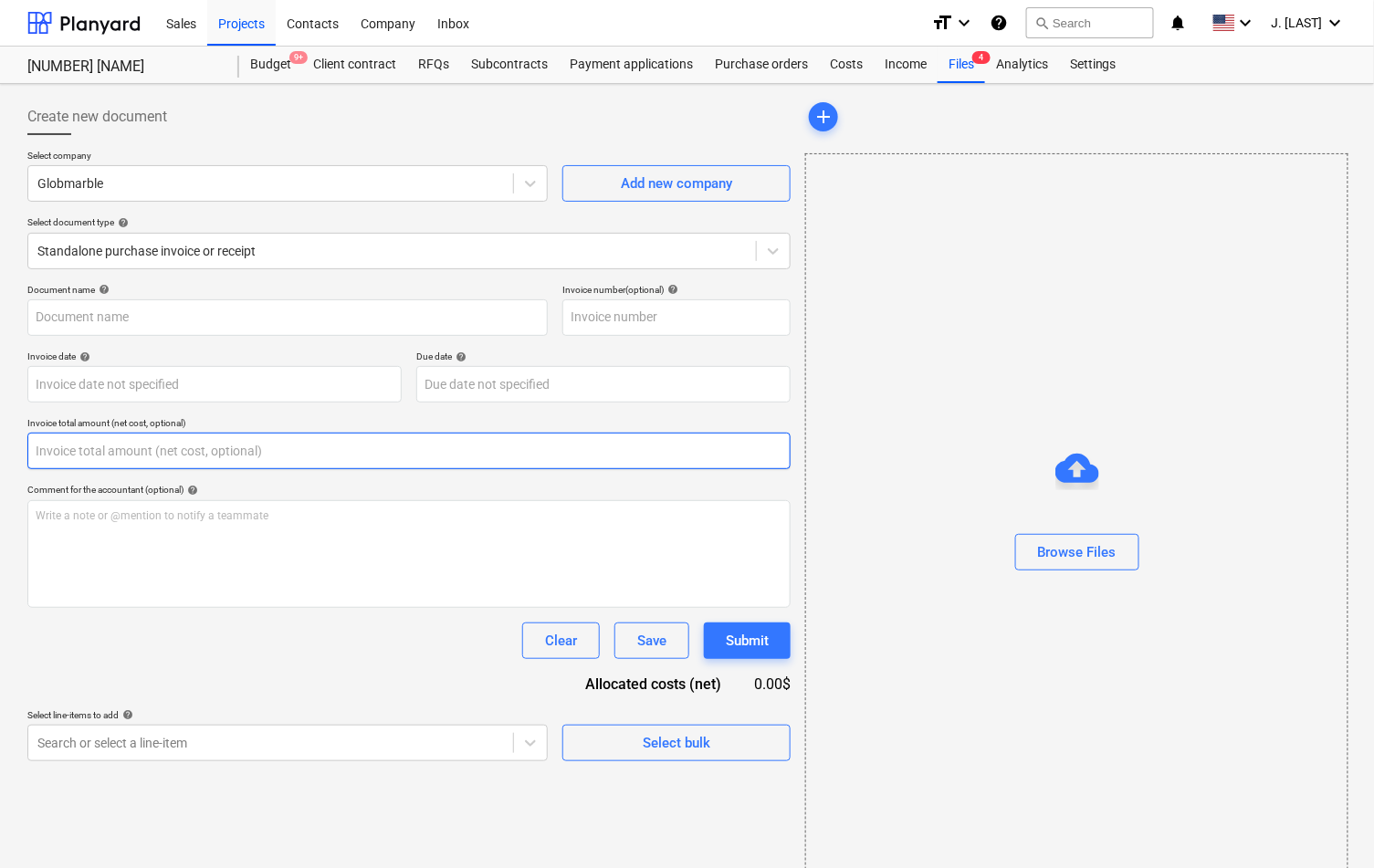 paste on "117.49" 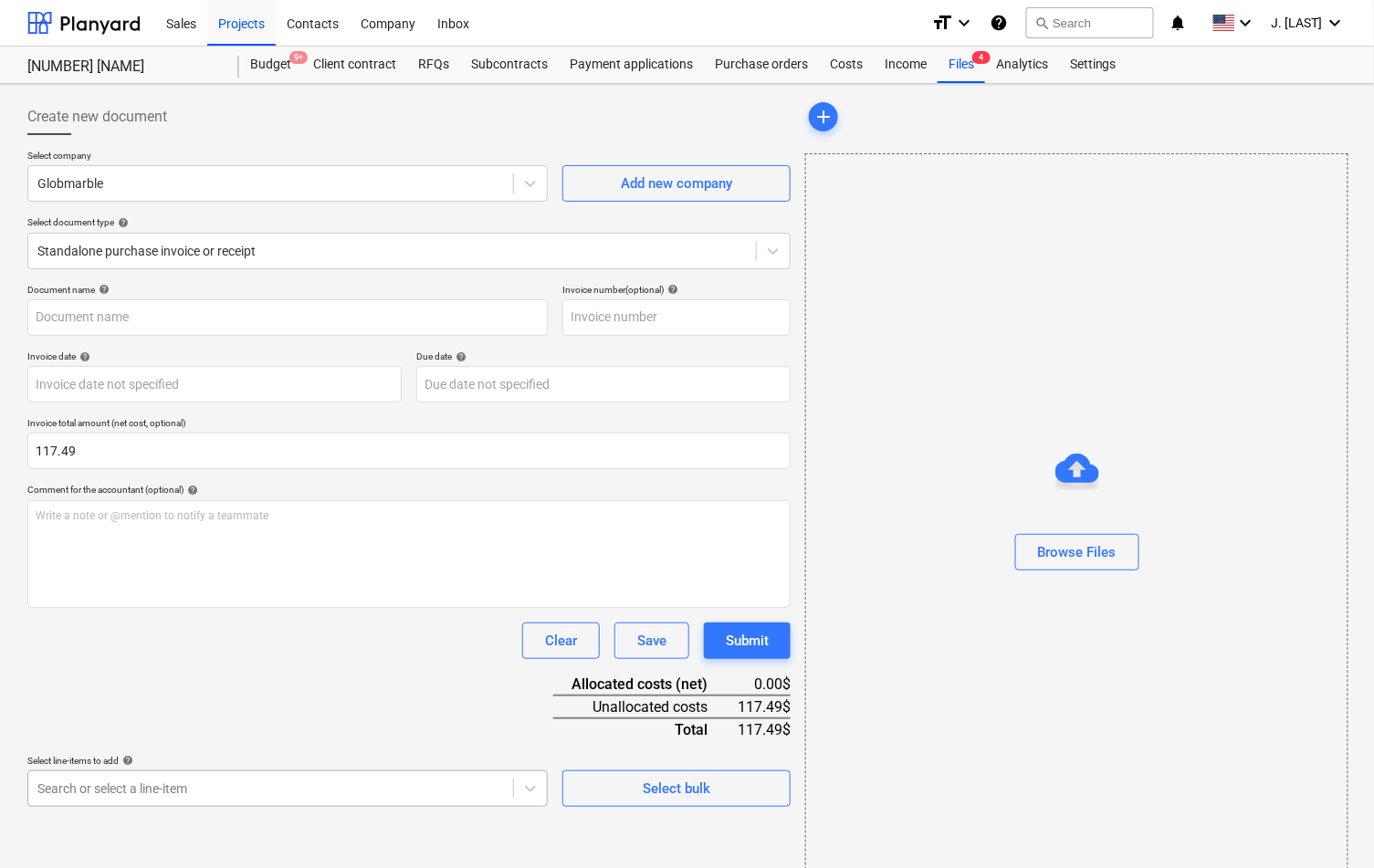 click on "Sales Projects Contacts Company Inbox format_size keyboard_arrow_down help search Search notifications 0 keyboard_arrow_down [FIRST] [LAST] keyboard_arrow_down 307 [STREET], [CITY] Budget 9+ Client contract RFQs Subcontracts Payment applications Purchase orders Costs Income Files 4 Analytics Settings Create new document Select company Globmarble   Add new company Select document type help Standalone purchase invoice or receipt Document name help Invoice number  (optional) help Invoice date help Press the down arrow key to interact with the calendar and
select a date. Press the question mark key to get the keyboard shortcuts for changing dates. Due date help Press the down arrow key to interact with the calendar and
select a date. Press the question mark key to get the keyboard shortcuts for changing dates. Invoice total amount (net cost, optional) 117.49 Comment for the accountant (optional) help Write a note or @mention to notify a teammate ﻿ Clear Save Submit Allocated costs (net) 0.00$ 117.49$ Total" at bounding box center (687, 434) 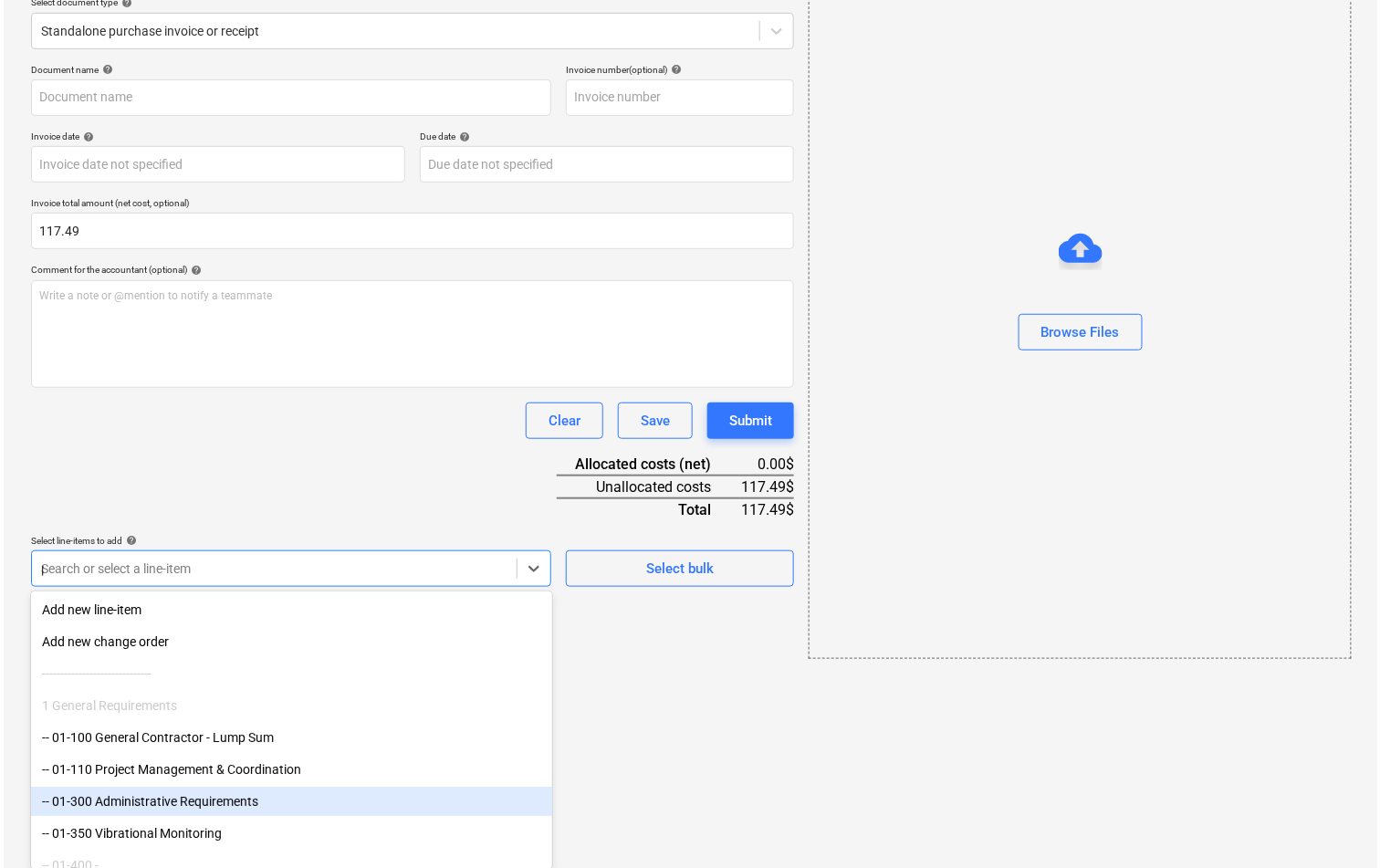 scroll, scrollTop: 39, scrollLeft: 0, axis: vertical 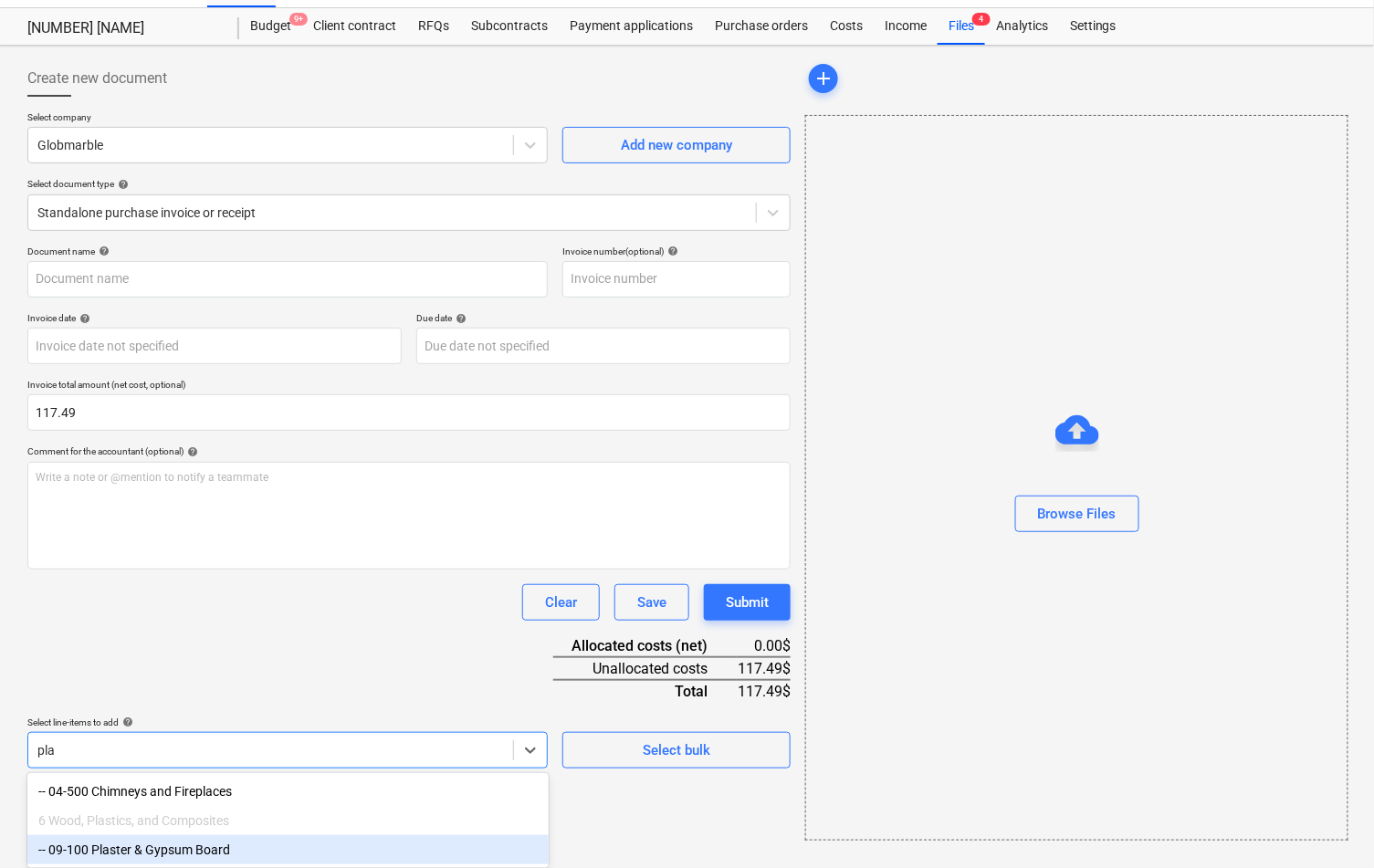 click on "--  09-100 Plaster & Gypsum Board" at bounding box center [288, 850] 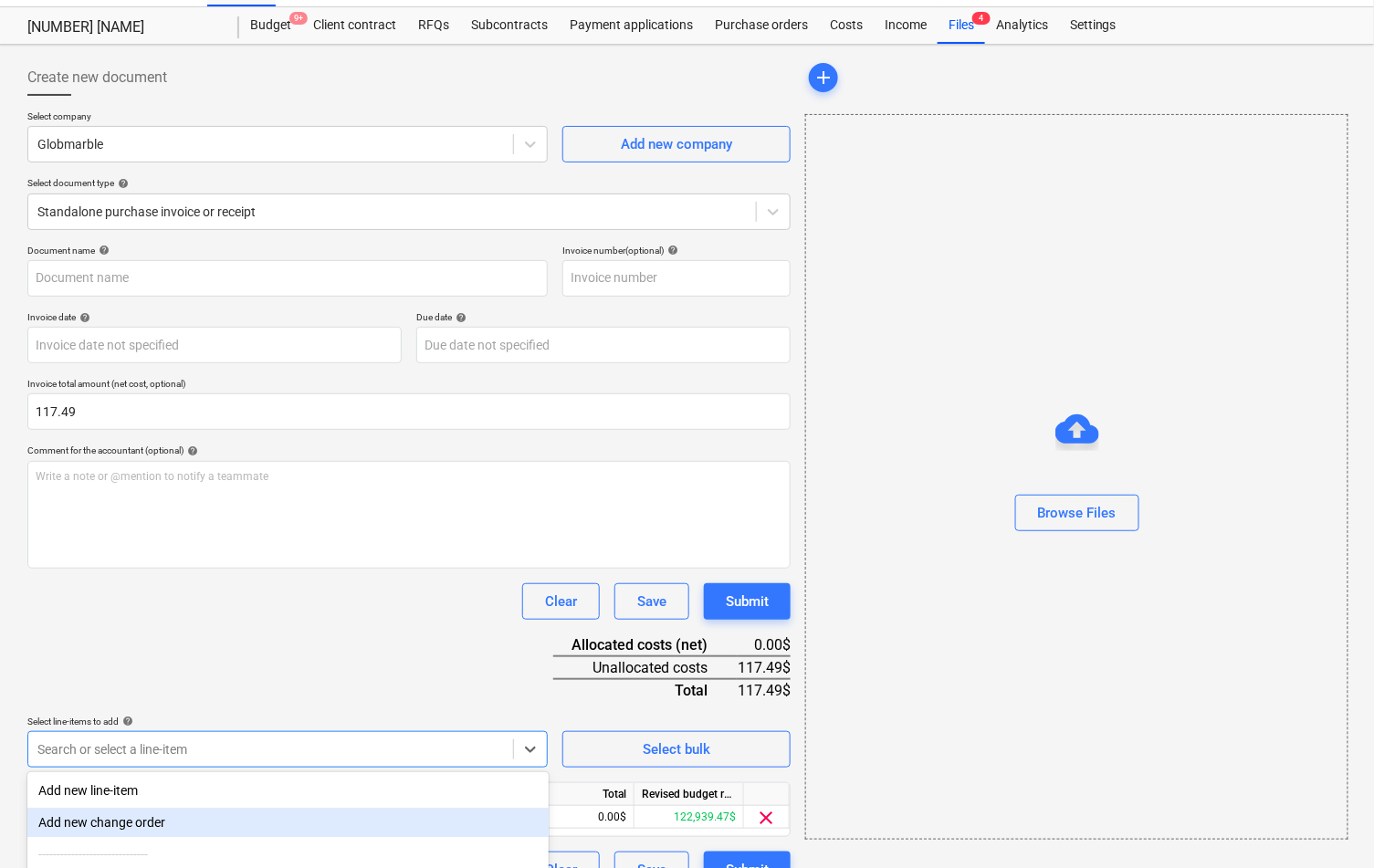 click on "Clear Save Submit" at bounding box center [409, 601] 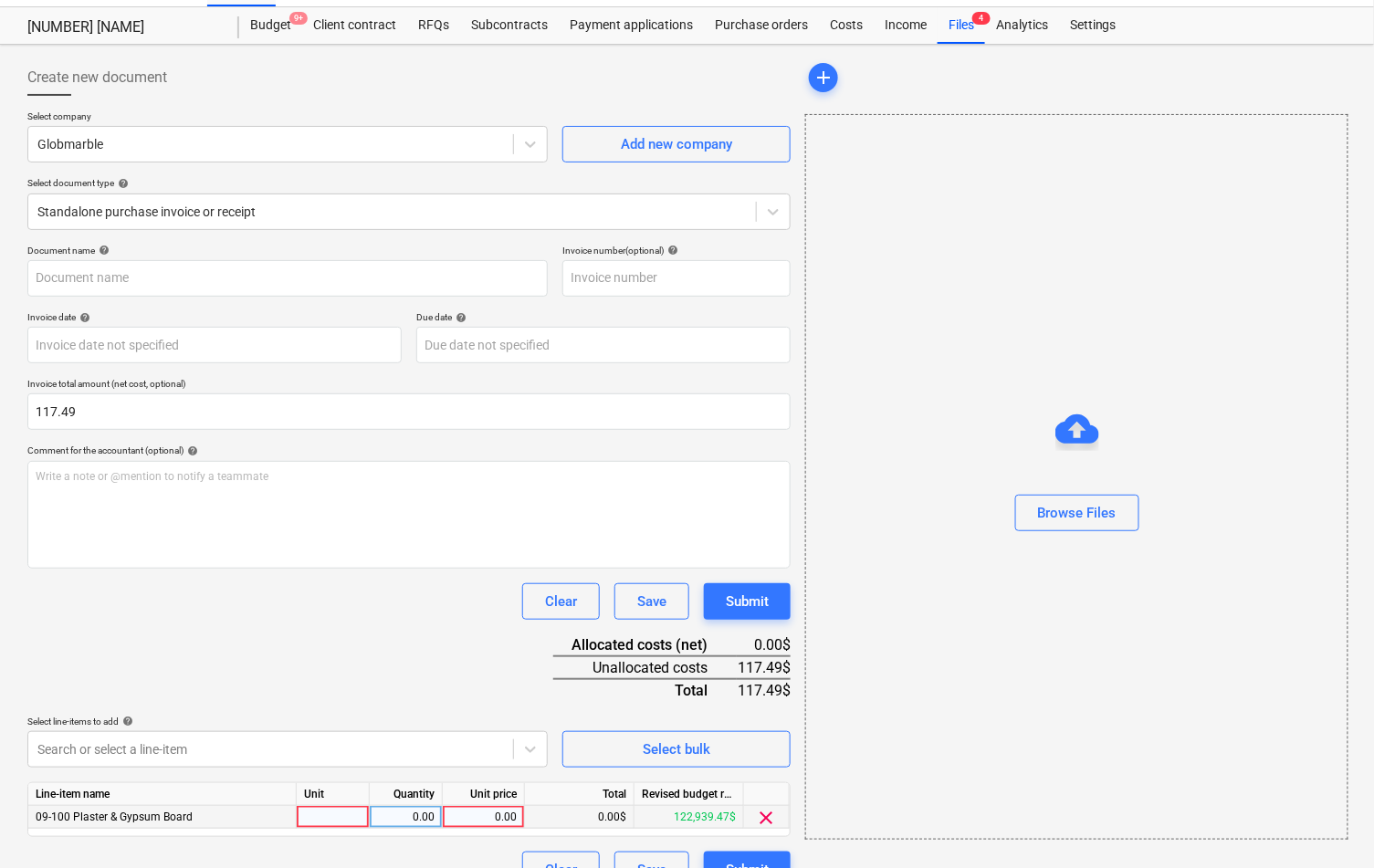 click on "0.00" at bounding box center (483, 817) 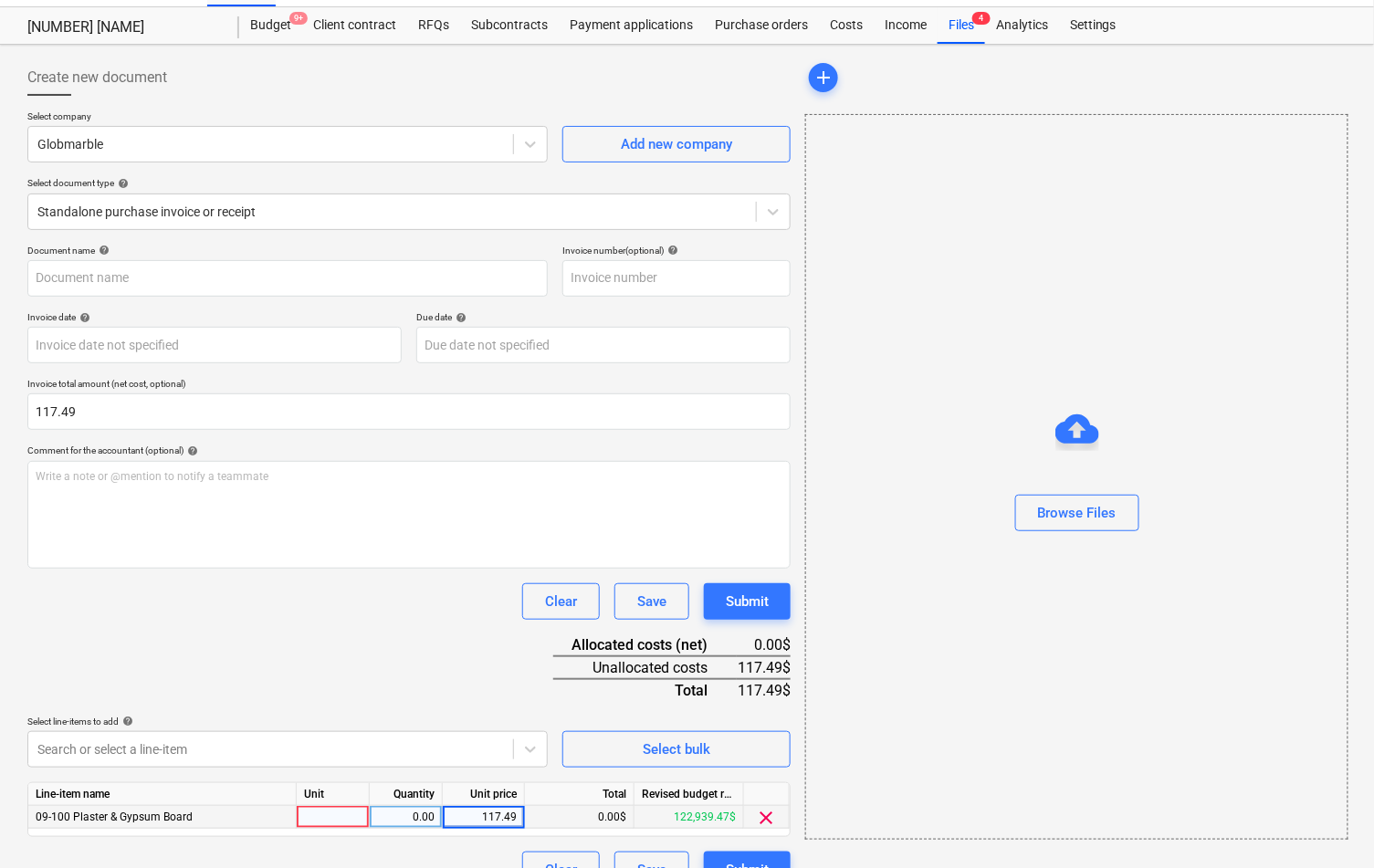 click on "Document name help Invoice number  (optional) help Invoice date help Press the down arrow key to interact with the calendar and
select a date. Press the question mark key to get the keyboard shortcuts for changing dates. Due date help Press the down arrow key to interact with the calendar and
select a date. Press the question mark key to get the keyboard shortcuts for changing dates. Invoice total amount (net cost, optional) 117.49 Comment for the accountant (optional) help Write a note or @mention to teammate ﻿ Clear Save Submit Allocated costs (net) 0.00$ Unallocated costs 117.49$ Total 117.49$ Select line-items to add help Search or select a line-item Select bulk Line-item name Unit Quantity Unit price Total Revised budget remaining 09-100 Plaster & Gypsum Board 0.00 117.49 0.00$ 122,939.47$ clear Clear Save Submit" at bounding box center (409, 566) 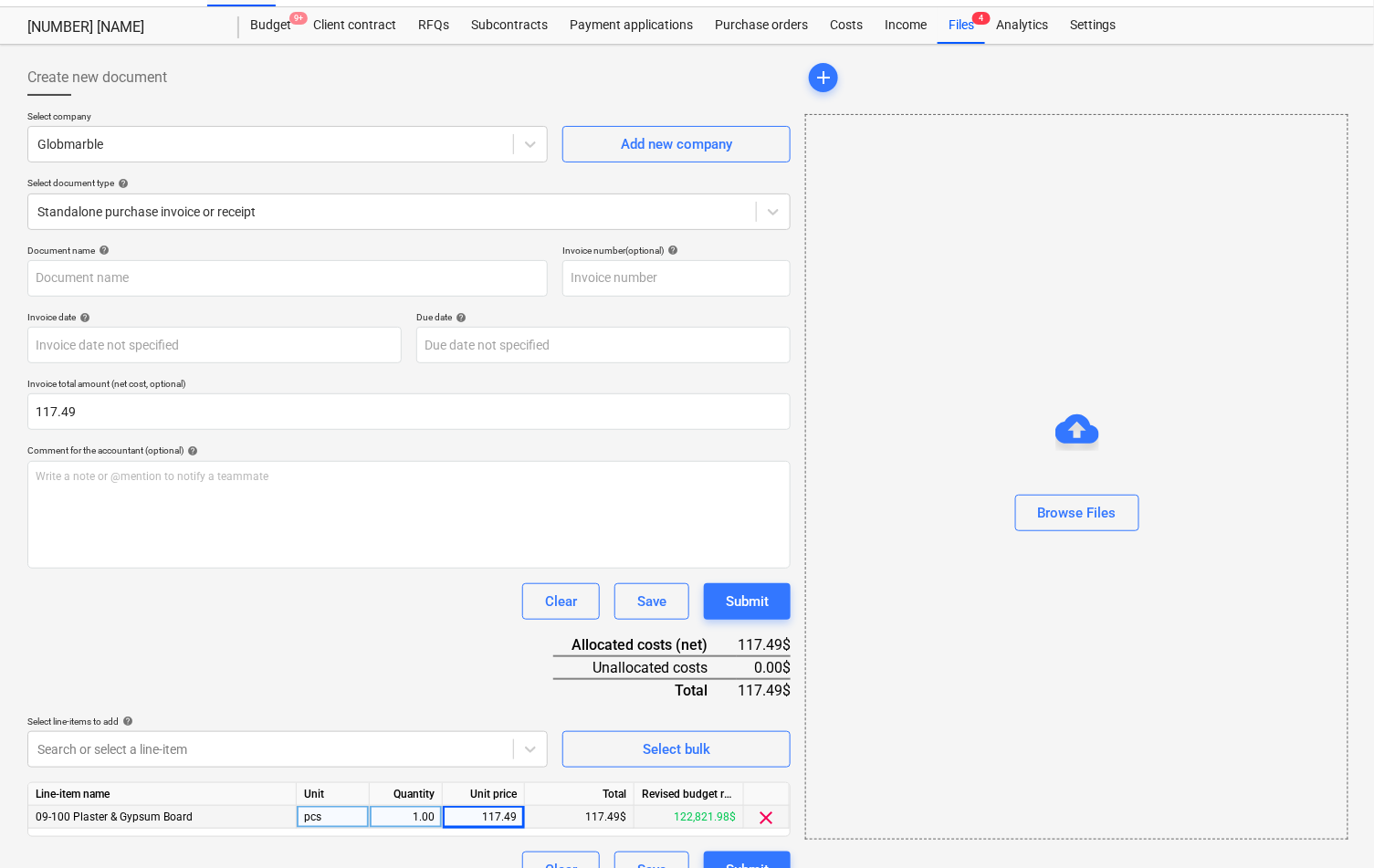 click on "Document name help Invoice number  (optional) help Invoice date help Press the down arrow key to interact with the calendar and
select a date. Press the question mark key to get the keyboard shortcuts for changing dates. Due date help Press the down arrow key to interact with the calendar and
select a date. Press the question mark key to get the keyboard shortcuts for changing dates. Invoice total amount (net cost, optional) [AMOUNT] Comment for the accountant (optional) help Write a note or @mention to notify a teammate ﻿ Clear Save Submit Allocated costs (net) [AMOUNT]$ Unallocated costs [AMOUNT]$ Total [AMOUNT]$ Select line-items to add help Search or select a line-item Select bulk Line-item name Unit Quantity Unit price Total Revised budget remaining 09-100 Plaster & Gypsum Board pcs [QUANTITY] [AMOUNT] [AMOUNT]$ [AMOUNT]$ clear Clear Save Submit" at bounding box center [409, 566] 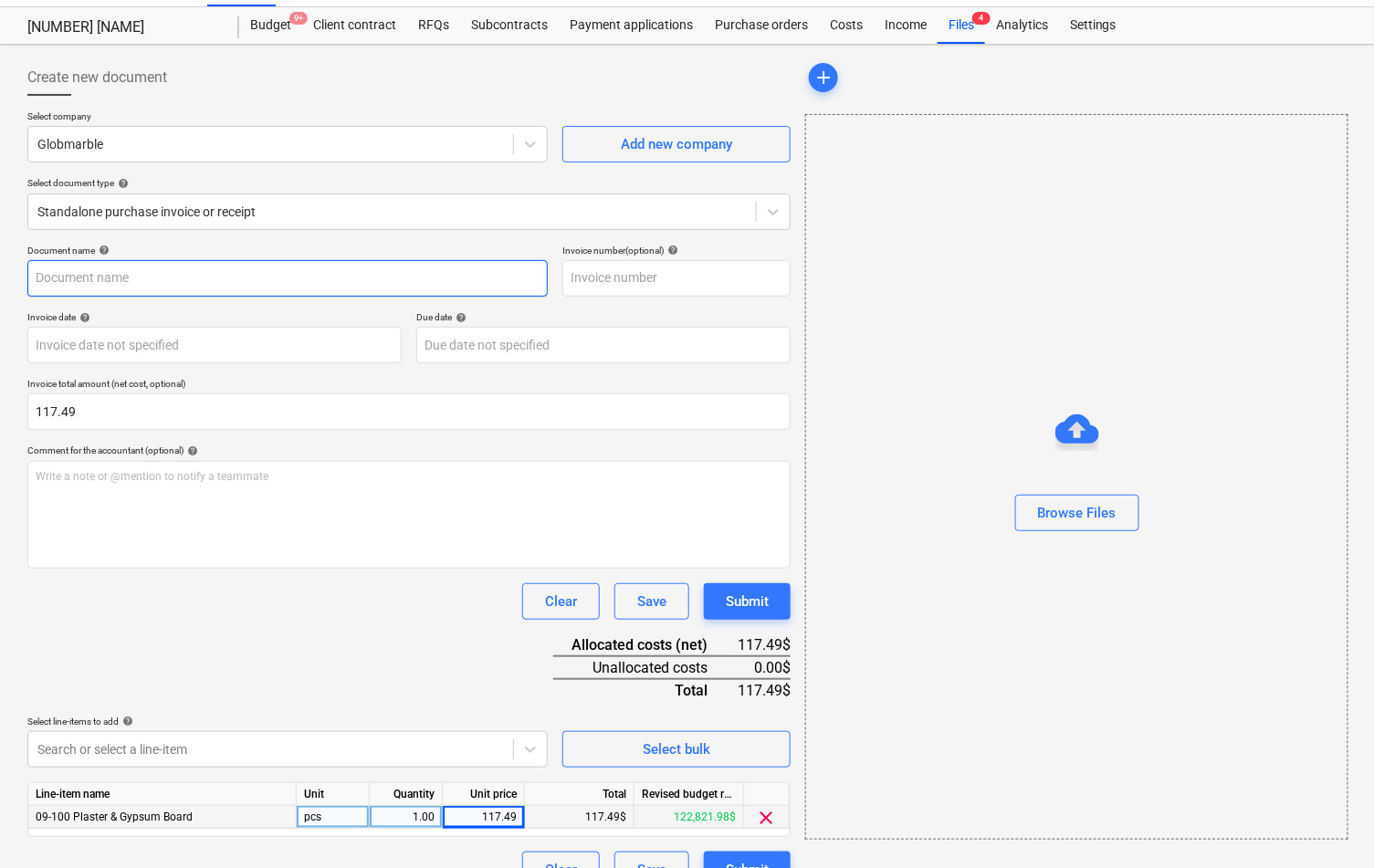 click at bounding box center (288, 278) 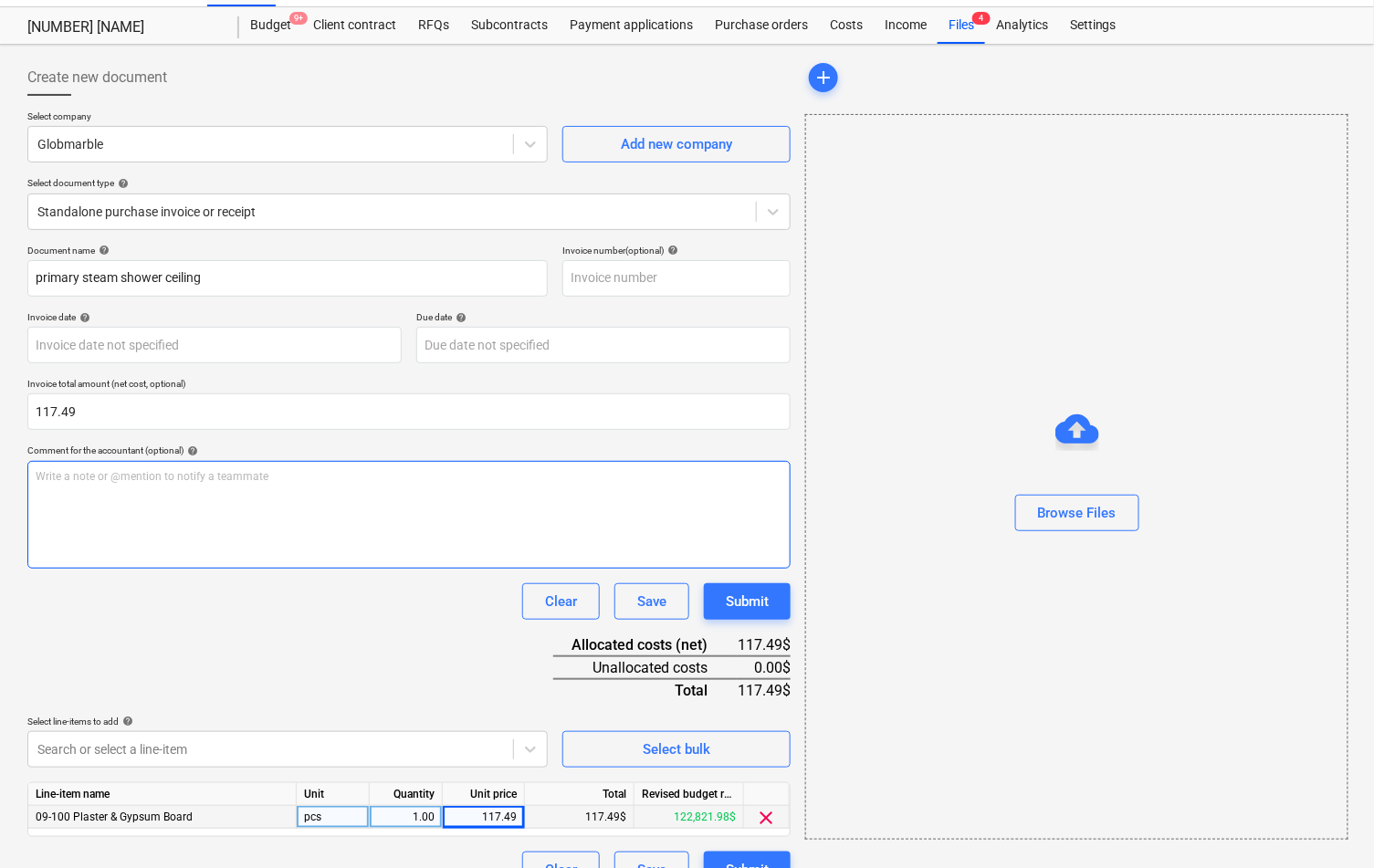 click on "Write a note or @mention to notify a teammate ﻿" at bounding box center [409, 515] 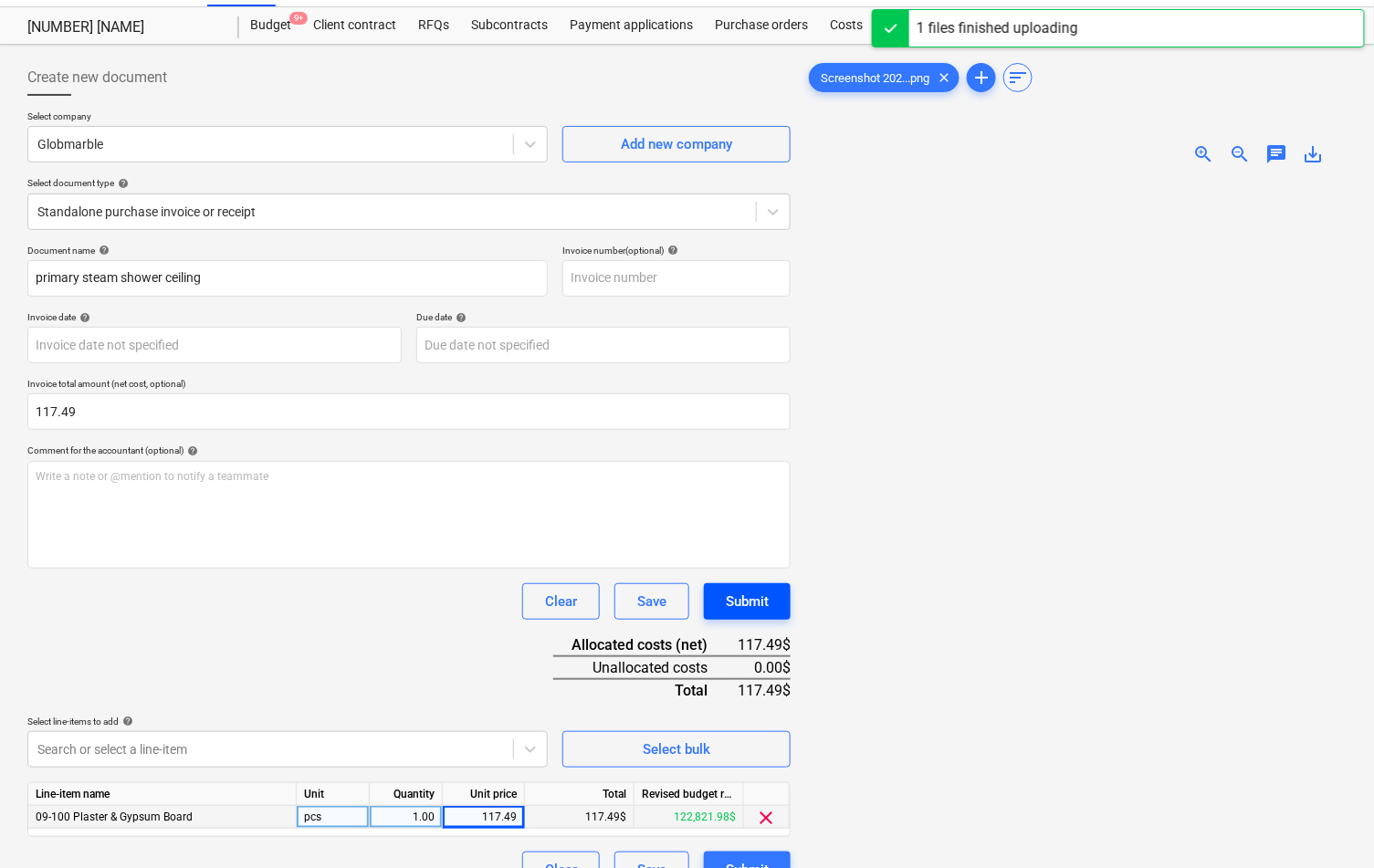 click on "Submit" at bounding box center (747, 601) 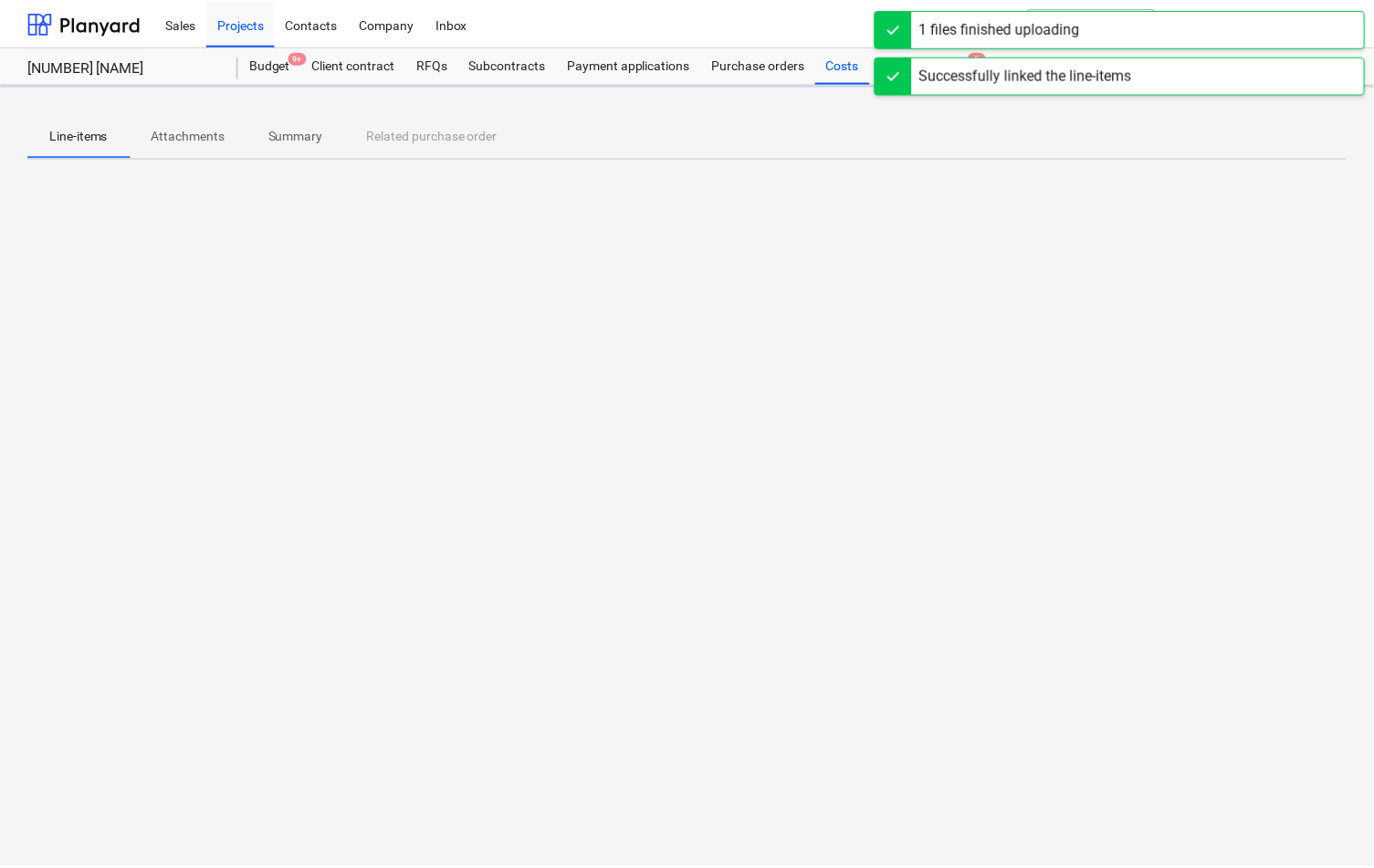 scroll, scrollTop: 0, scrollLeft: 0, axis: both 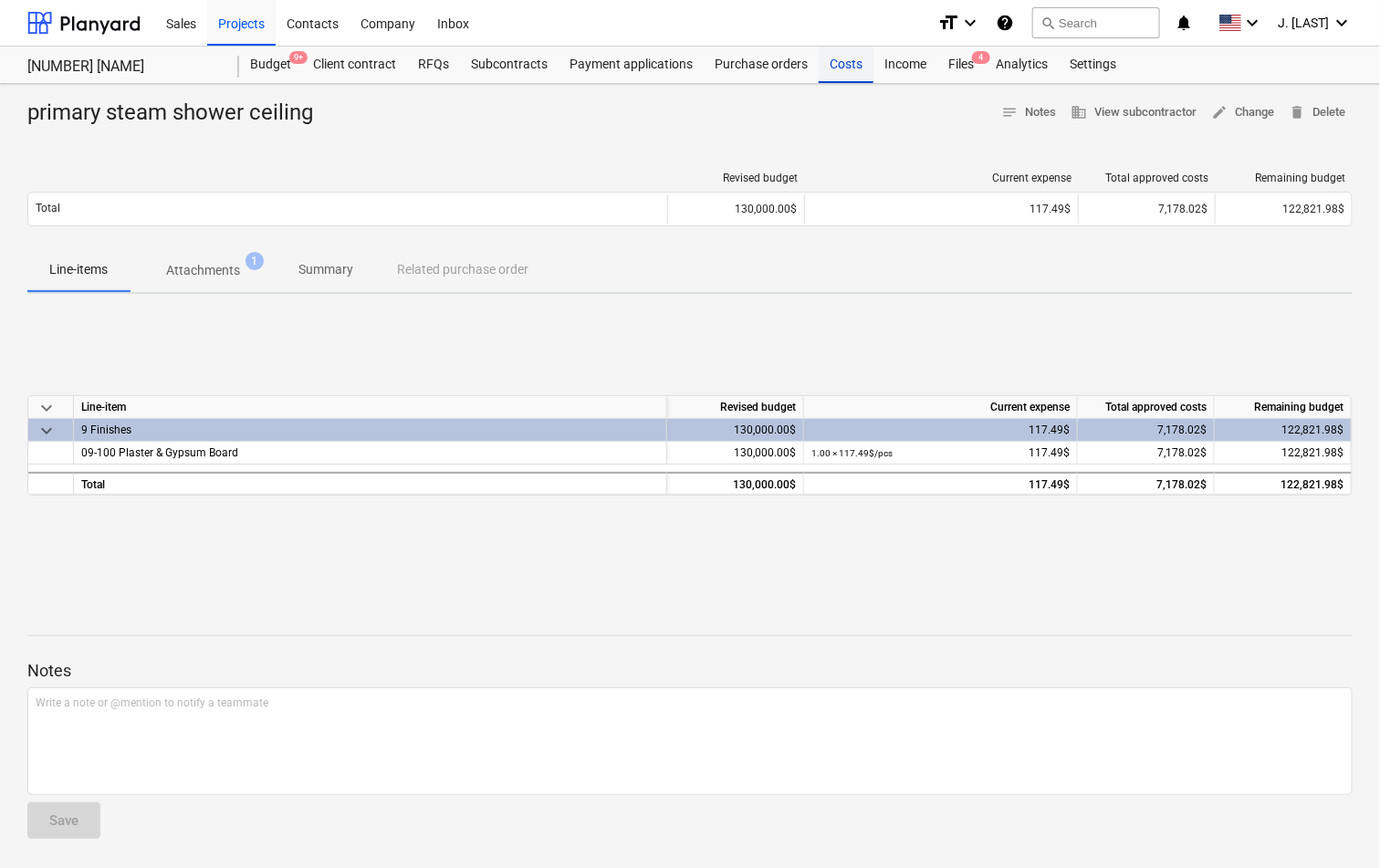 click on "Costs" at bounding box center (846, 65) 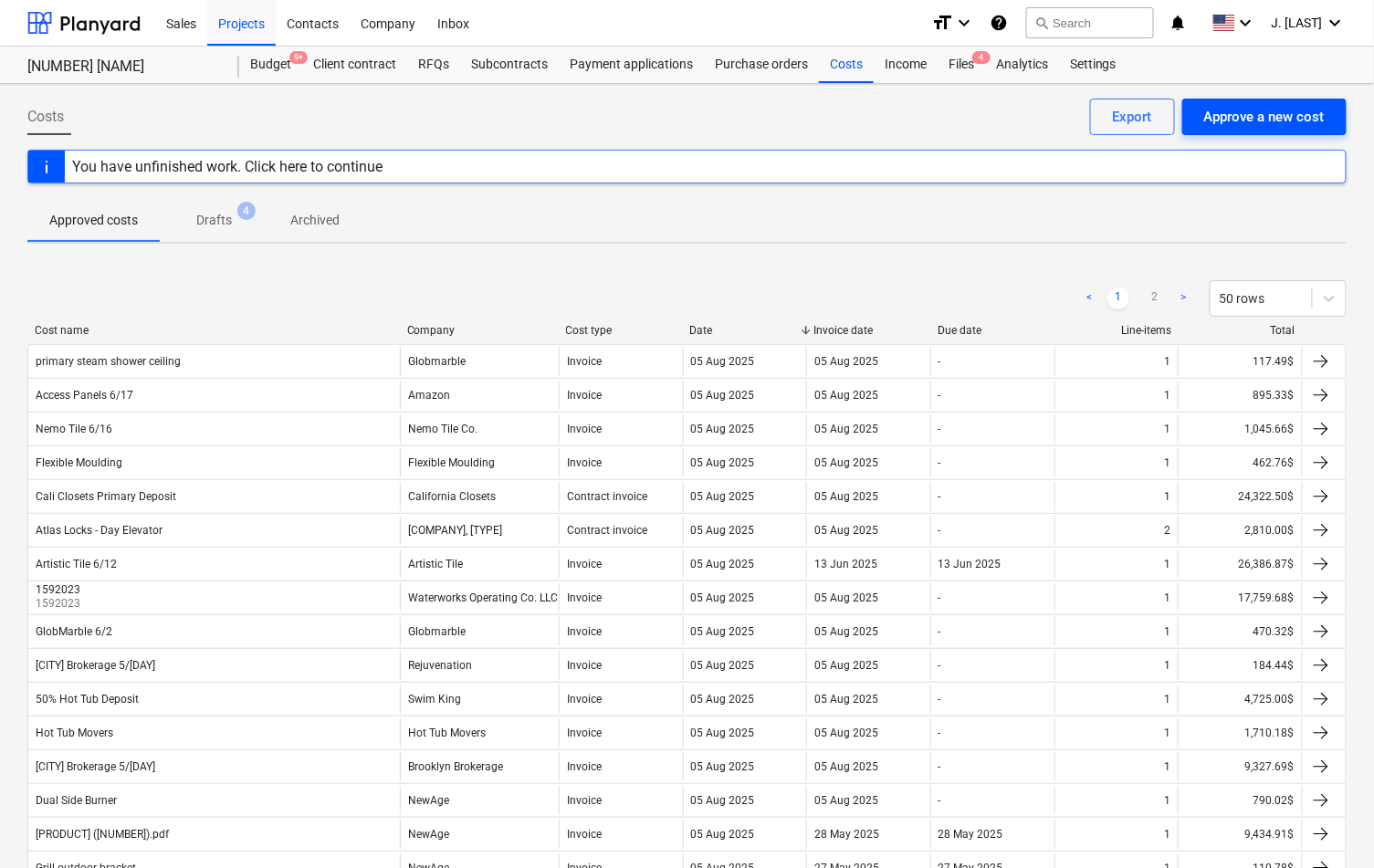 click on "Approve a new cost" at bounding box center [1264, 117] 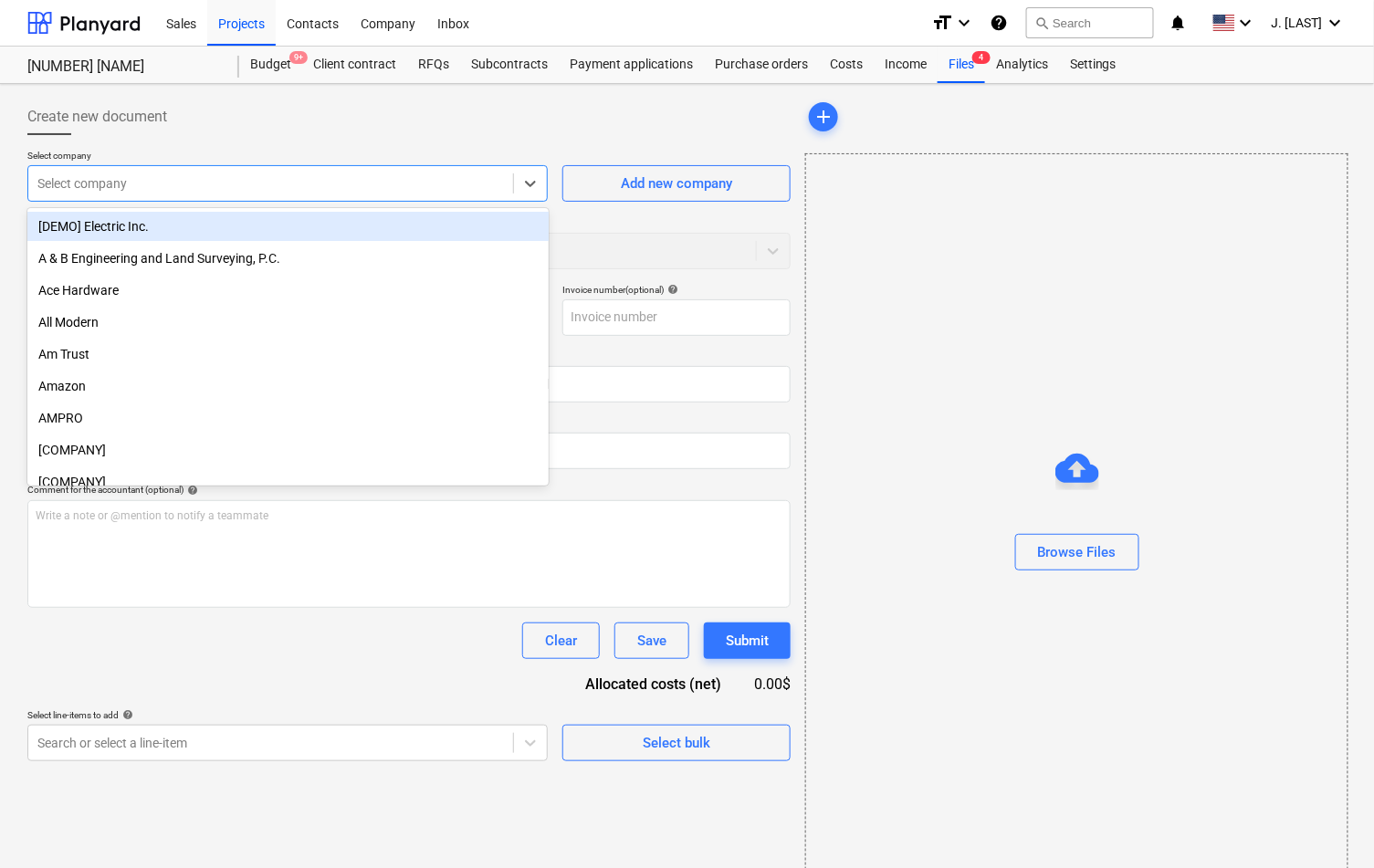 click on "Select company" at bounding box center [270, 183] 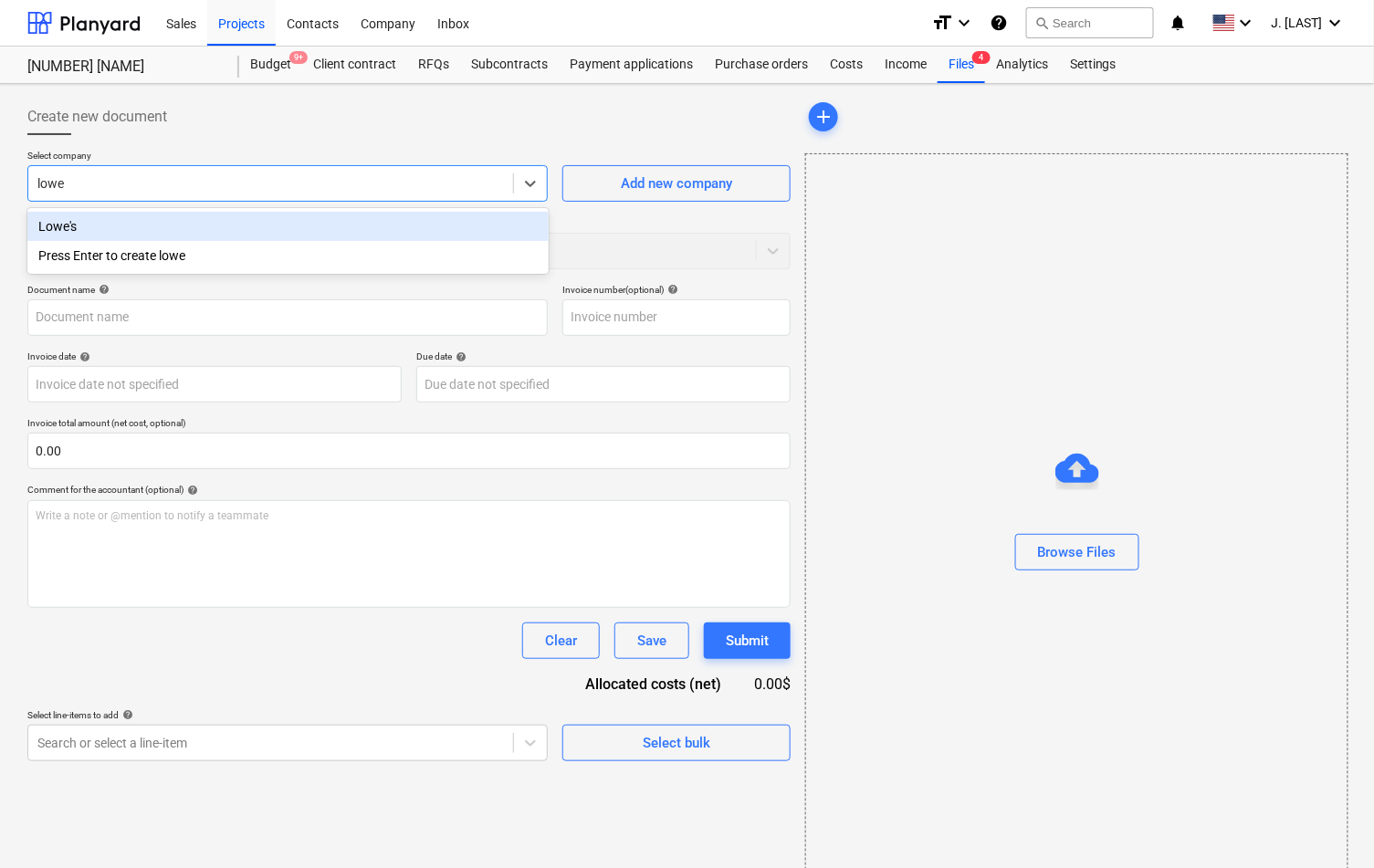 click on "Lowe's" at bounding box center (288, 226) 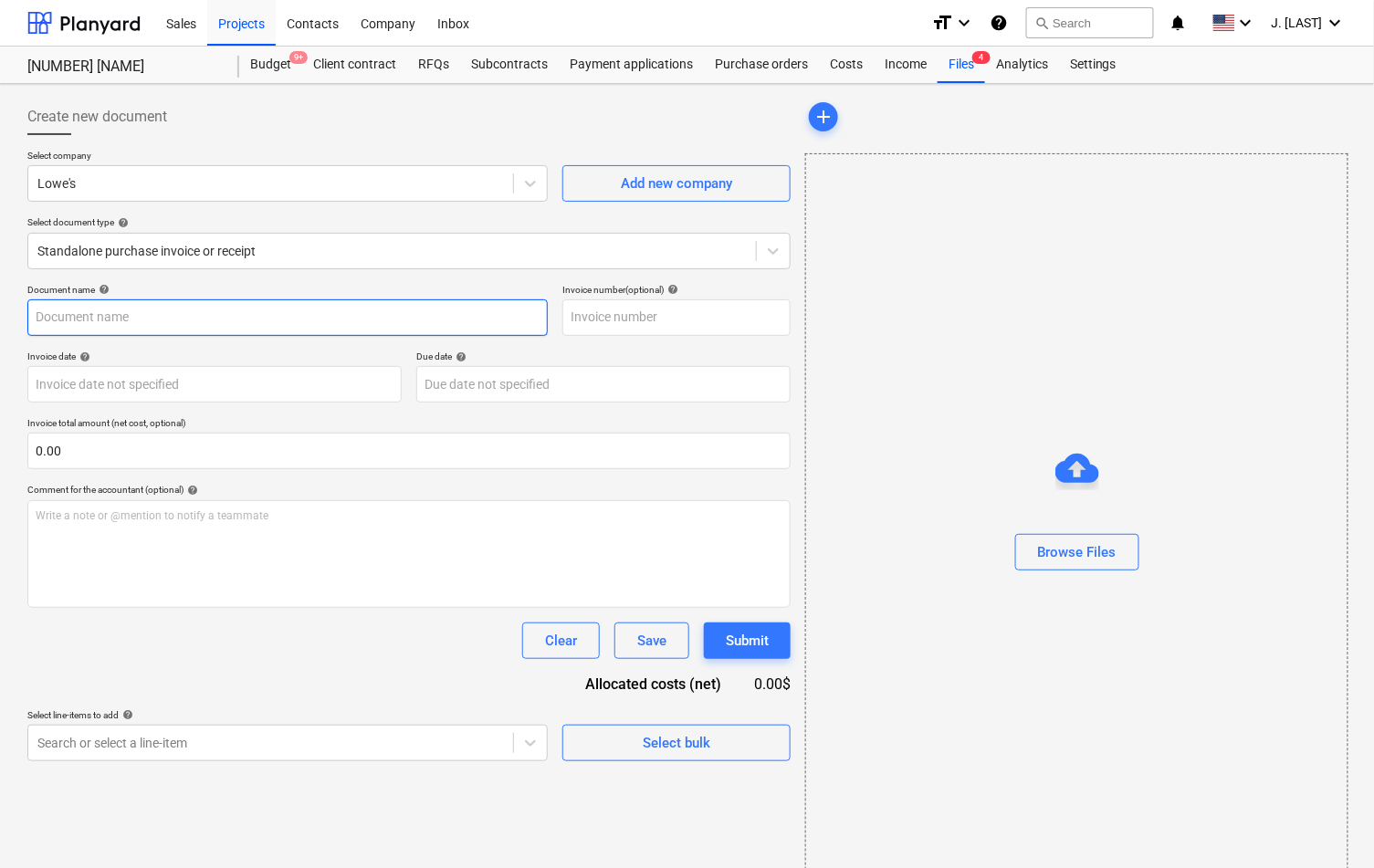 click at bounding box center [288, 318] 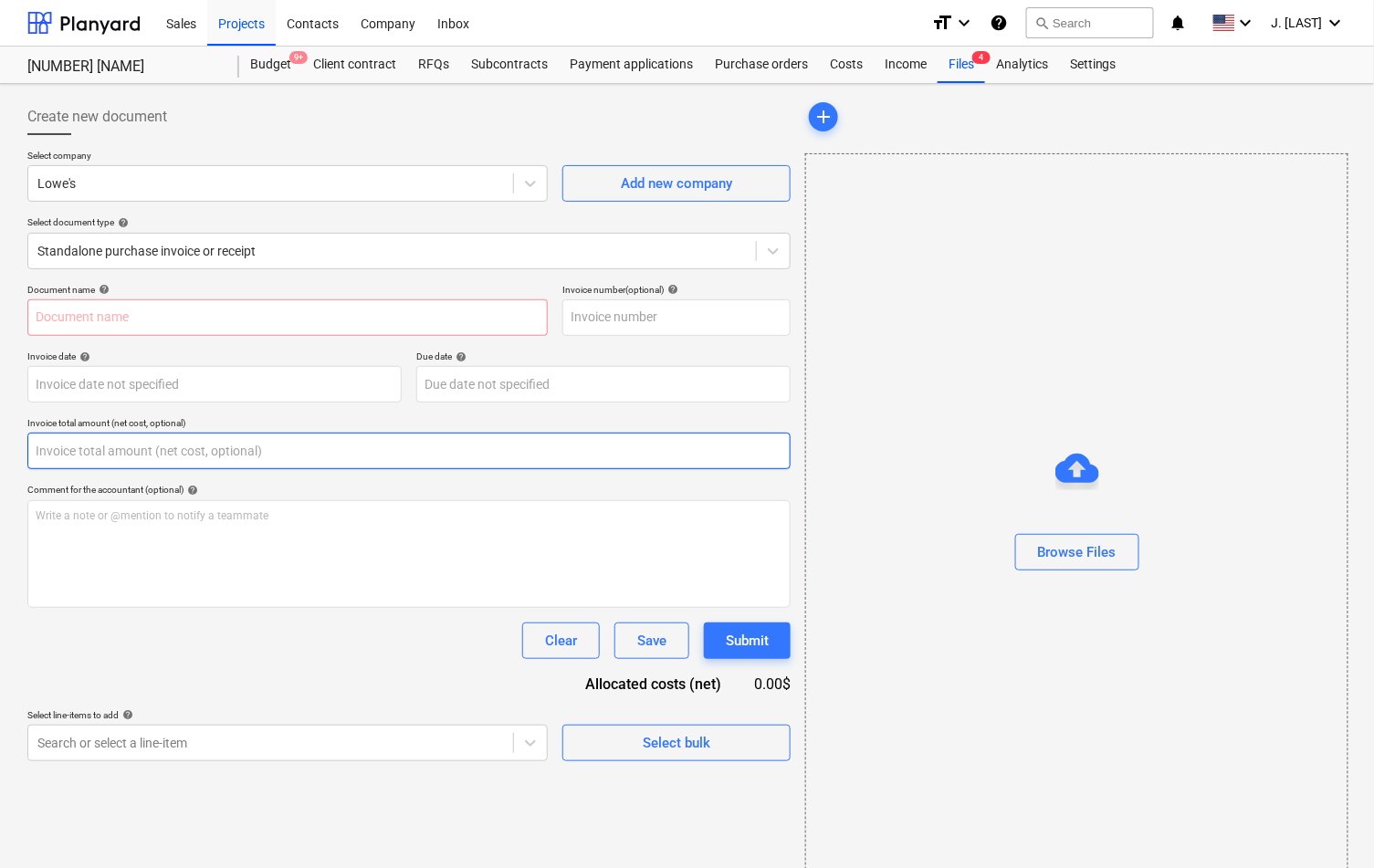 click at bounding box center [409, 451] 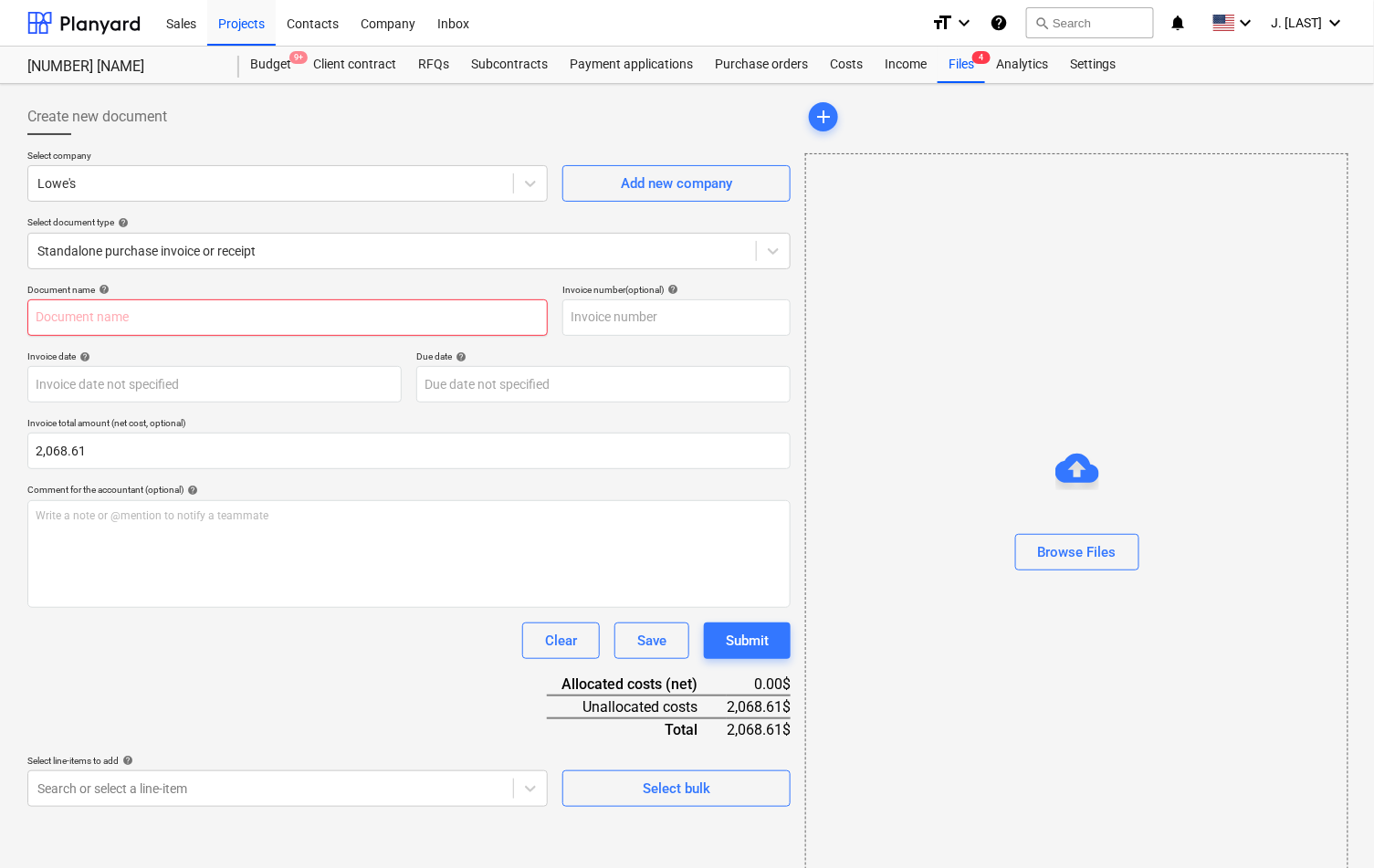 click at bounding box center (288, 318) 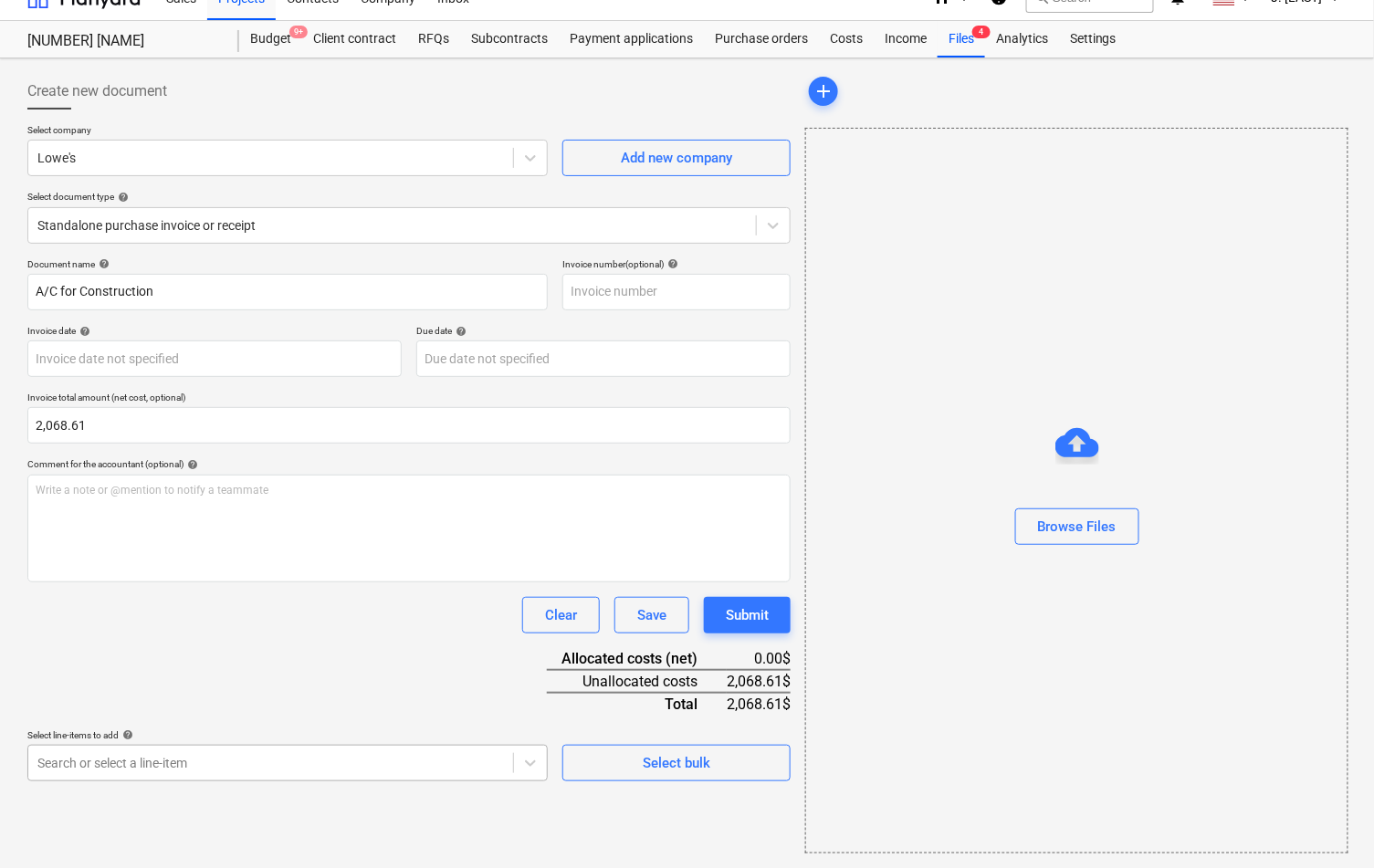 click on "Sales Projects Contacts Company Inbox format_size keyboard_arrow_down help search Search notifications 0 keyboard_arrow_down J. Popky keyboard_arrow_down 307 Hicks 307 Hicks Budget 9+ Client contract RFQs Subcontracts Payment applications Purchase orders Costs Income Files 2 Analytics Settings Create new document Select company Brooklyn Brokerage   Add new company Select document type help Standalone purchase invoice or receipt Document name help Brooklyn Brokerage 5/27 Invoice number  (optional) help Invoice date help Press the down arrow key to interact with the calendar and
select a date. Press the question mark key to get the keyboard shortcuts for changing dates. Due date help Press the down arrow key to interact with the calendar and
select a date. Press the question mark key to get the keyboard shortcuts for changing dates. Invoice total amount (net cost, optional) 9,327.69 Comment for the accountant (optional) help Write a note or @mention to notify a teammate ﻿ Clear Save Submit 0.00$ add" at bounding box center [687, 408] 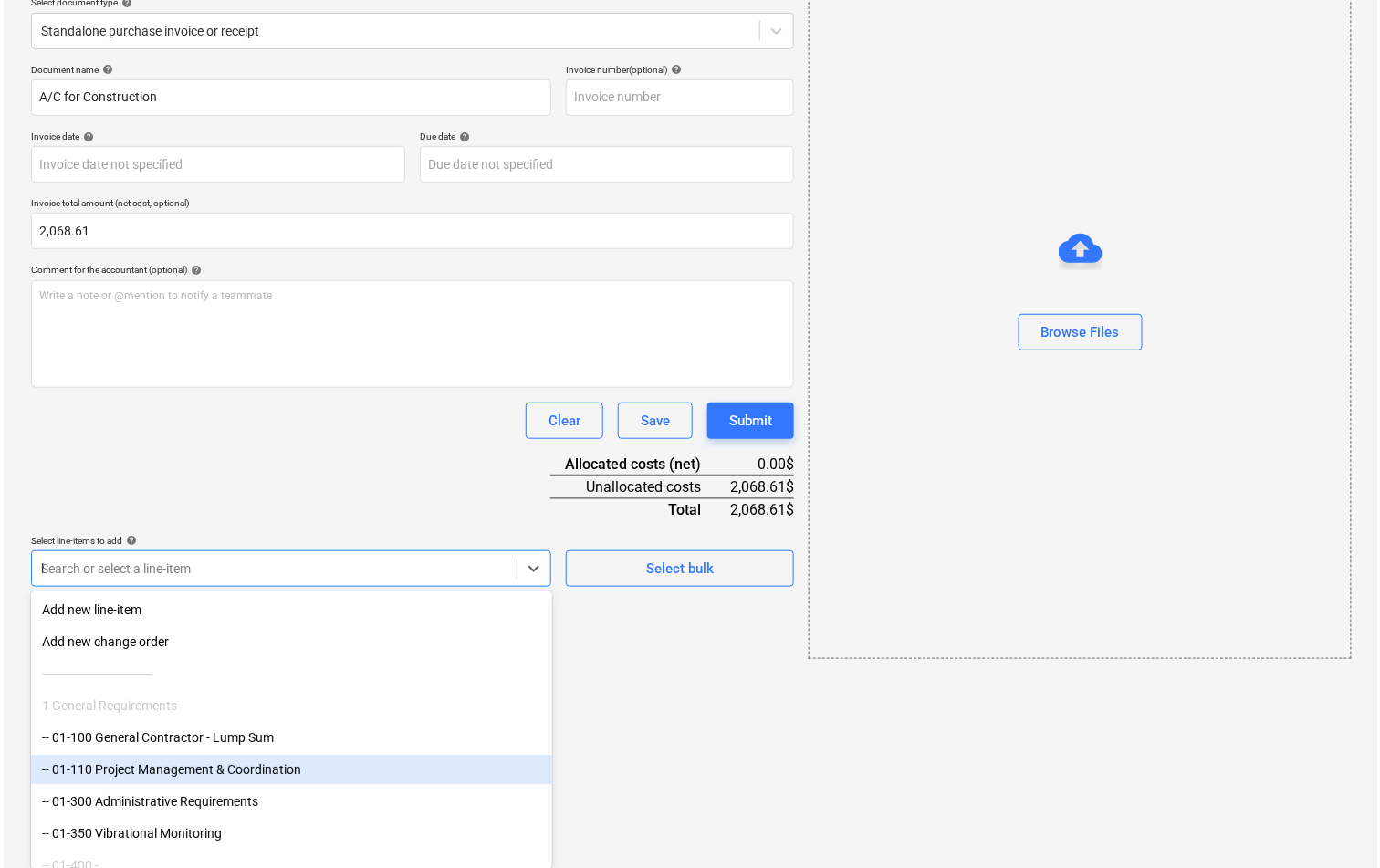 scroll, scrollTop: 24, scrollLeft: 0, axis: vertical 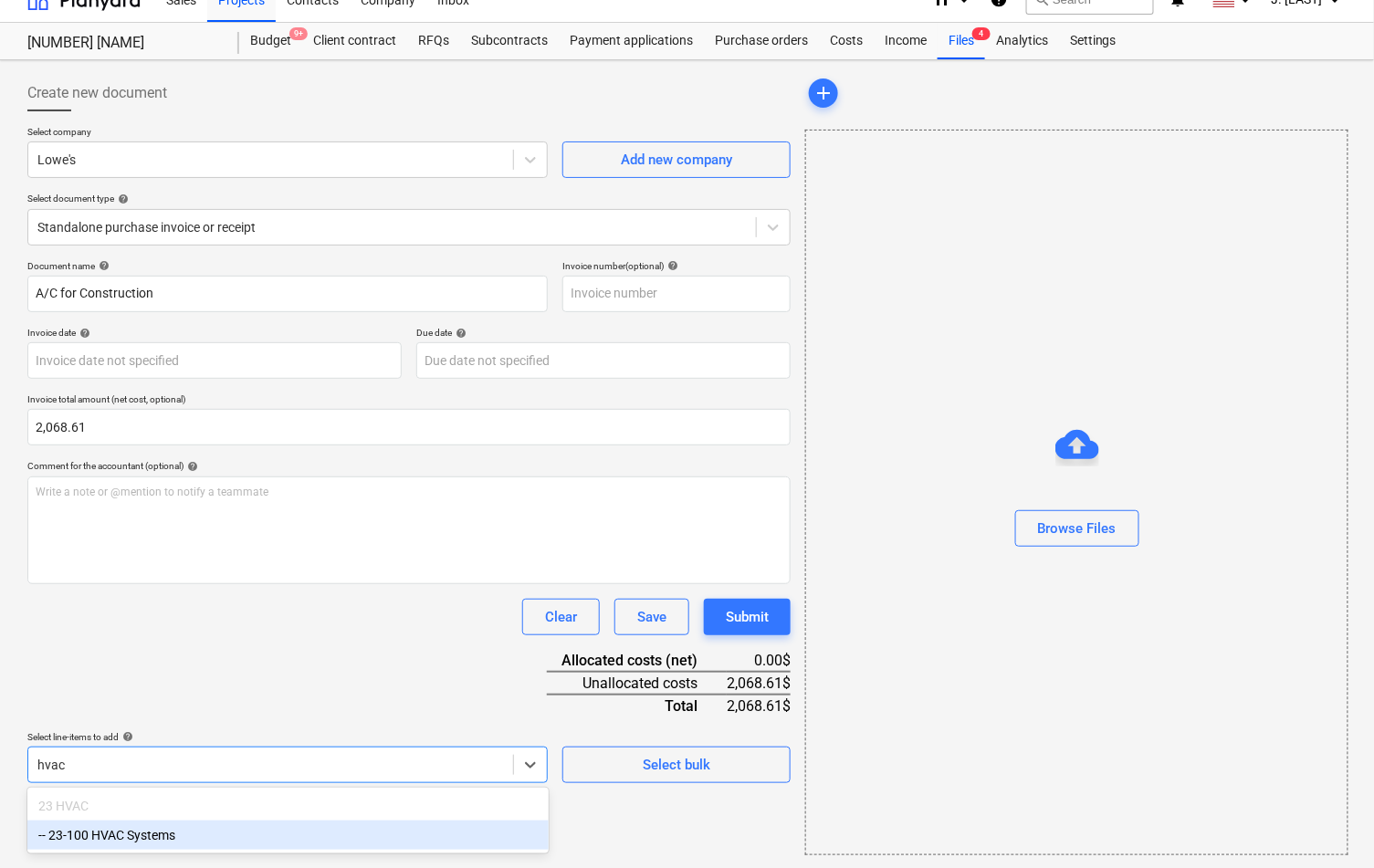 click on "--  23-100 HVAC Systems" at bounding box center [288, 835] 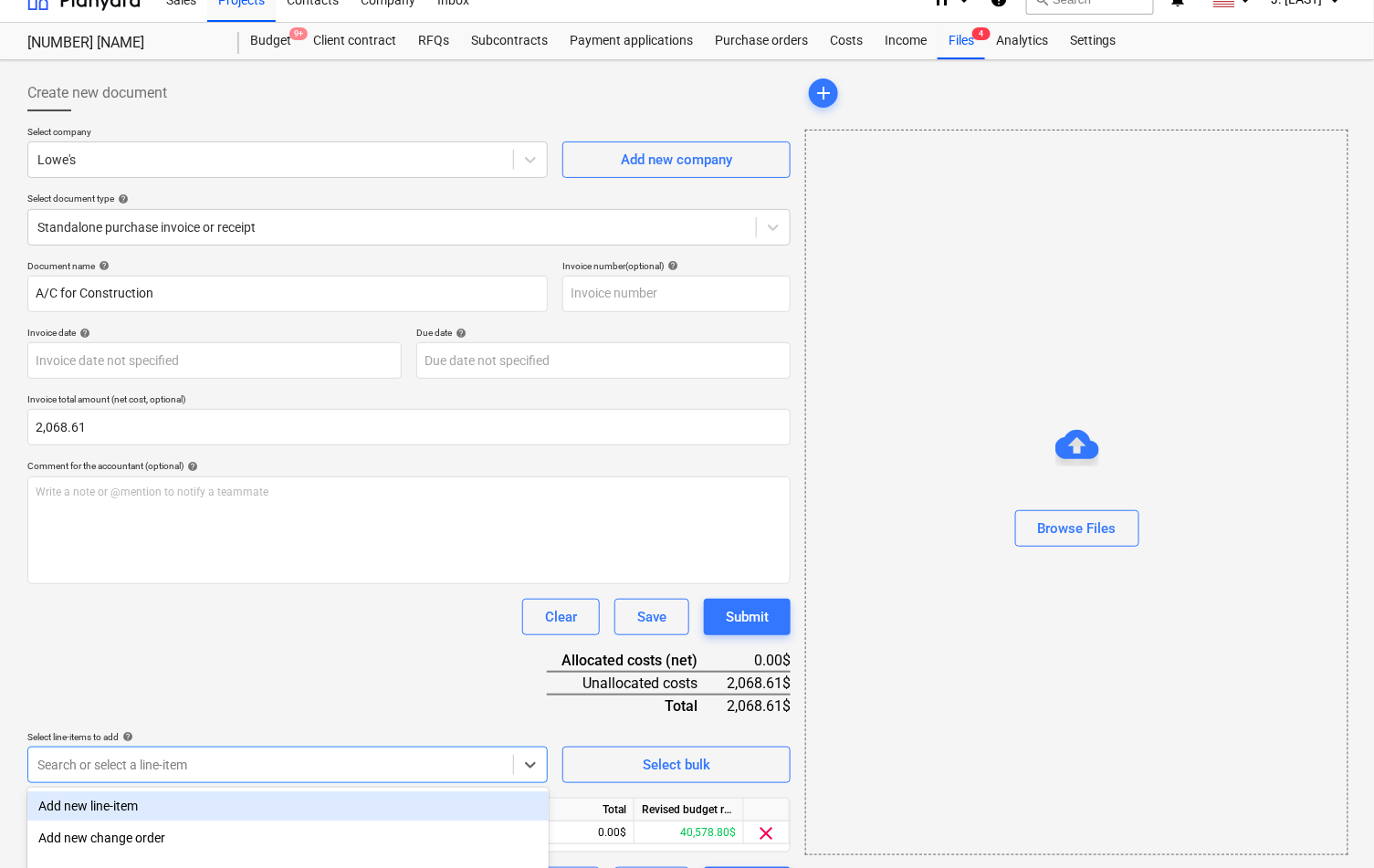 click on "Document name help A/C for Construction Invoice number  (optional) help Invoice date help Press the down arrow key to interact with the calendar and
select a date. Press the question mark key to get the keyboard shortcuts for changing dates. Due date help Press the down arrow key to interact with the calendar and
select a date. Press the question mark key to get the keyboard shortcuts for changing dates. Invoice total amount (net cost, optional) 2,068.61 Comment for the accountant (optional) help Write a note or @mention to notify a teammate ﻿ Clear Save Submit Allocated costs (net) 0.00$ Unallocated costs 2,068.61$ Total 2,068.61$ Select line-items to add help option --  23-100 HVAC Systems, selected. option Add new line-item focused, 1 of 91. 91 results available. Use Up and Down to choose options, press Enter to select the currently focused option, press Escape to exit the menu, press Tab to select the option and exit the menu. Search or select a line-item Select bulk Line-item name Unit Quantity" at bounding box center [409, 581] 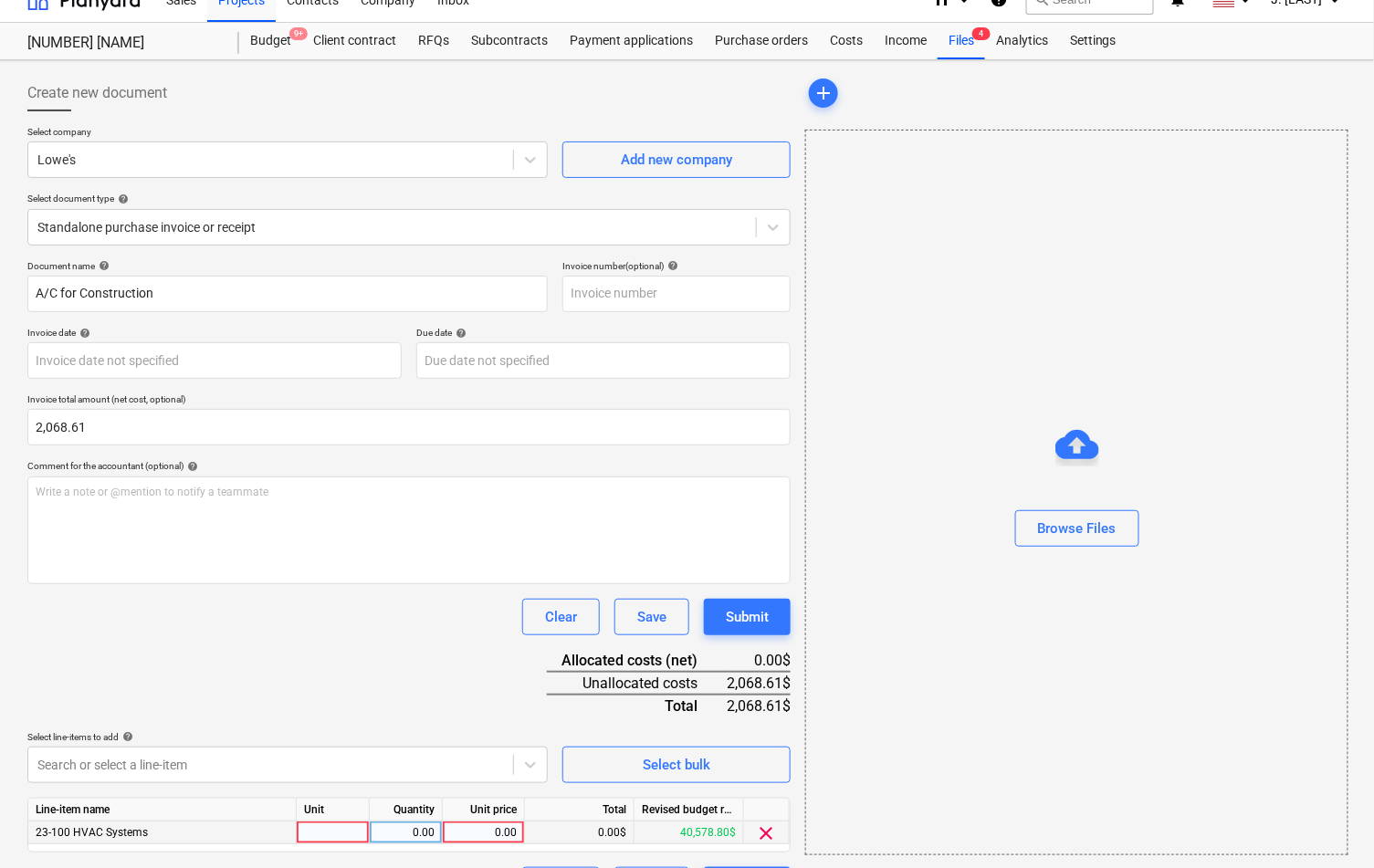 click on "0.00" at bounding box center [483, 832] 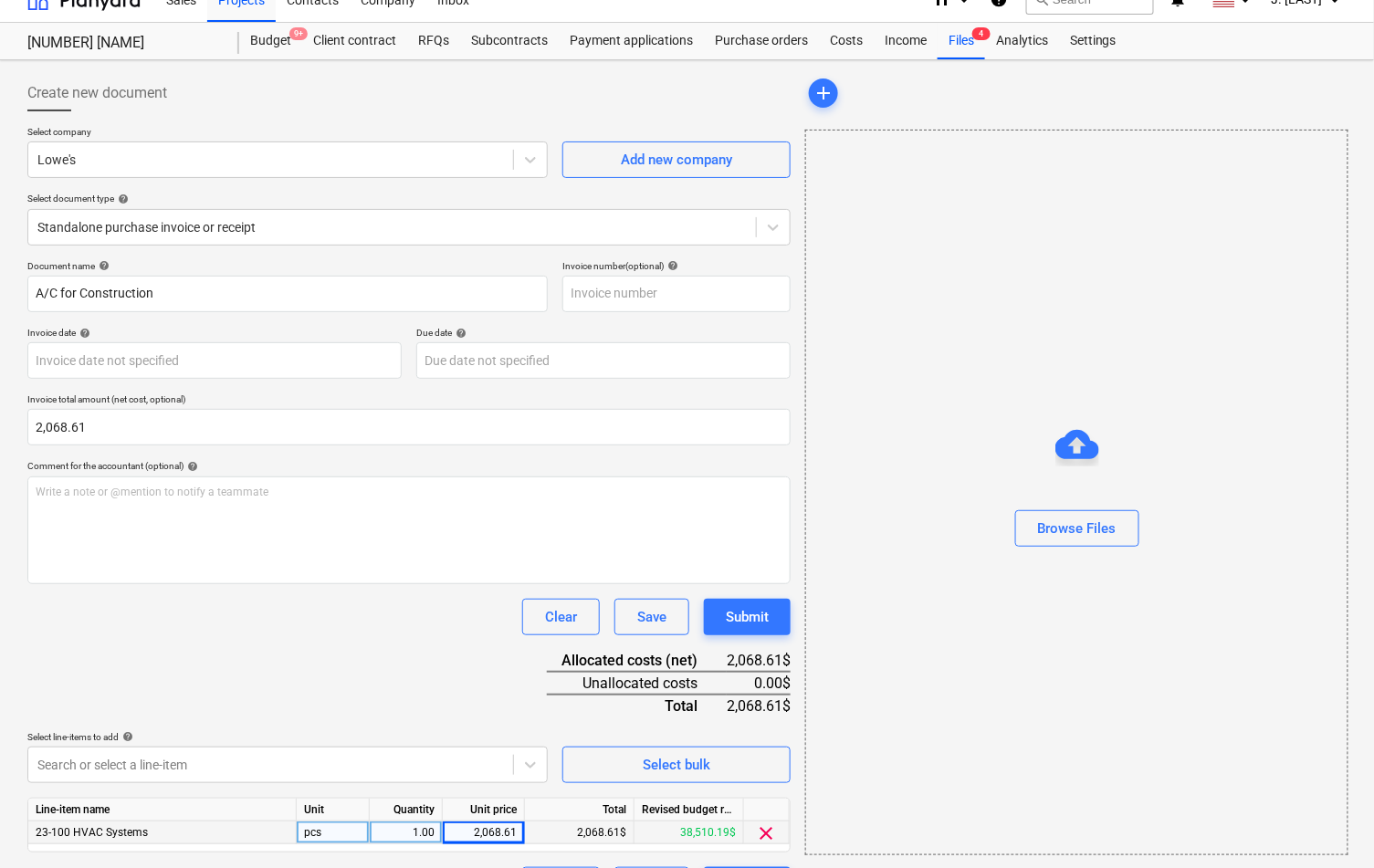 click on "Document name help A/C for Construction Invoice number (optional) help Invoice date help Press the down arrow key to interact with the calendar and select a date. Press the question mark key to get the keyboard shortcuts for changing dates. Due date help Press the down arrow key to interact with the calendar and select a date. Press the question mark key to get the keyboard shortcuts for changing dates. Invoice total amount (net cost, optional) [AMOUNT] Comment for the accountant (optional) help Write a note or @mention to notify a teammate ﻿ Clear Save Submit Allocated costs (net) [AMOUNT]$ Unallocated costs 0.00$ Total [AMOUNT]$ Select line-items to add help Search or select a line-item Select bulk Line-item name Unit Quantity Unit price Total Revised budget remaining 23-100 HVAC Systems pcs 1.00 [AMOUNT] [AMOUNT]$ 38,510.19$ clear Clear Save Submit" at bounding box center (409, 581) 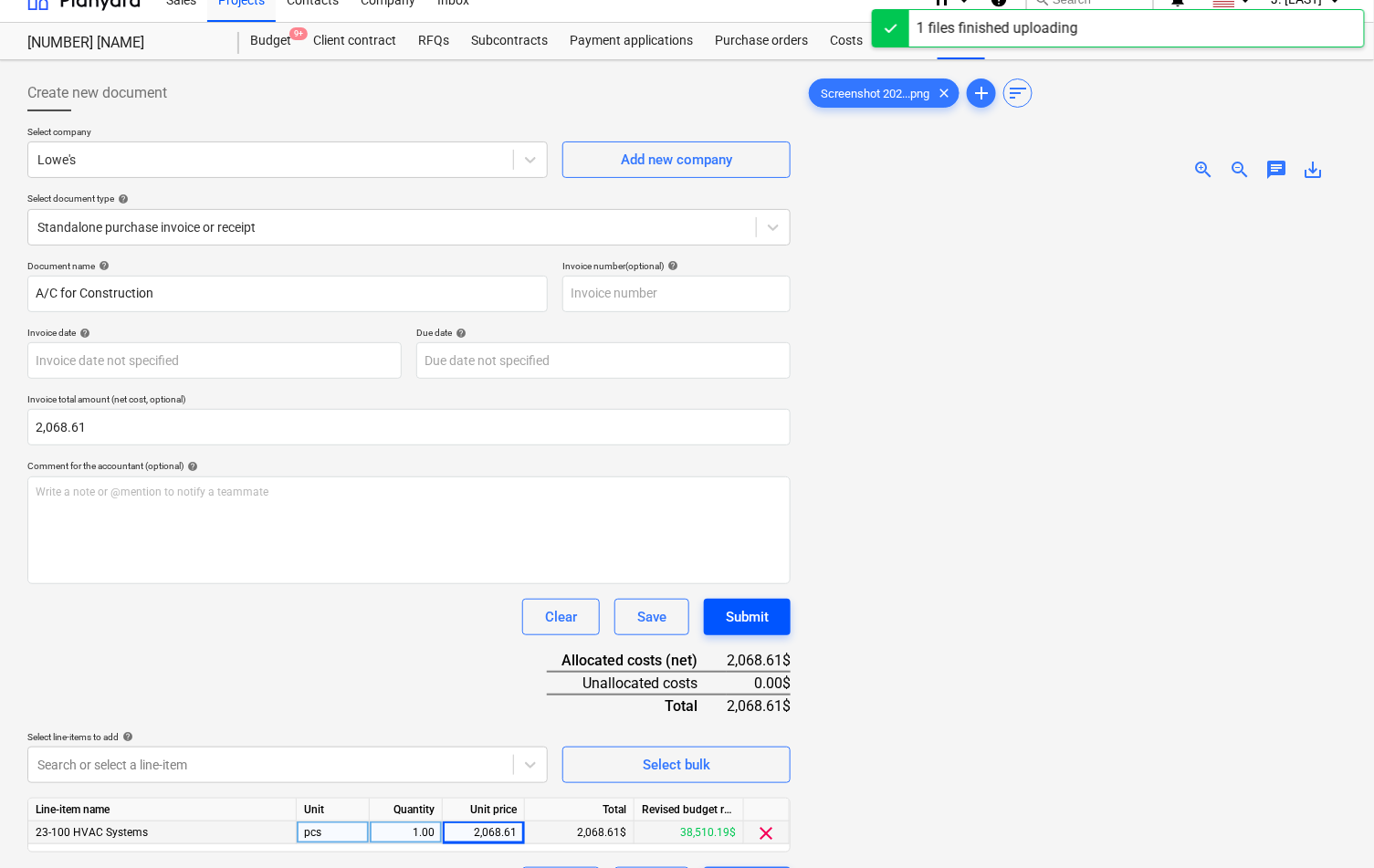 click on "Submit" at bounding box center (747, 617) 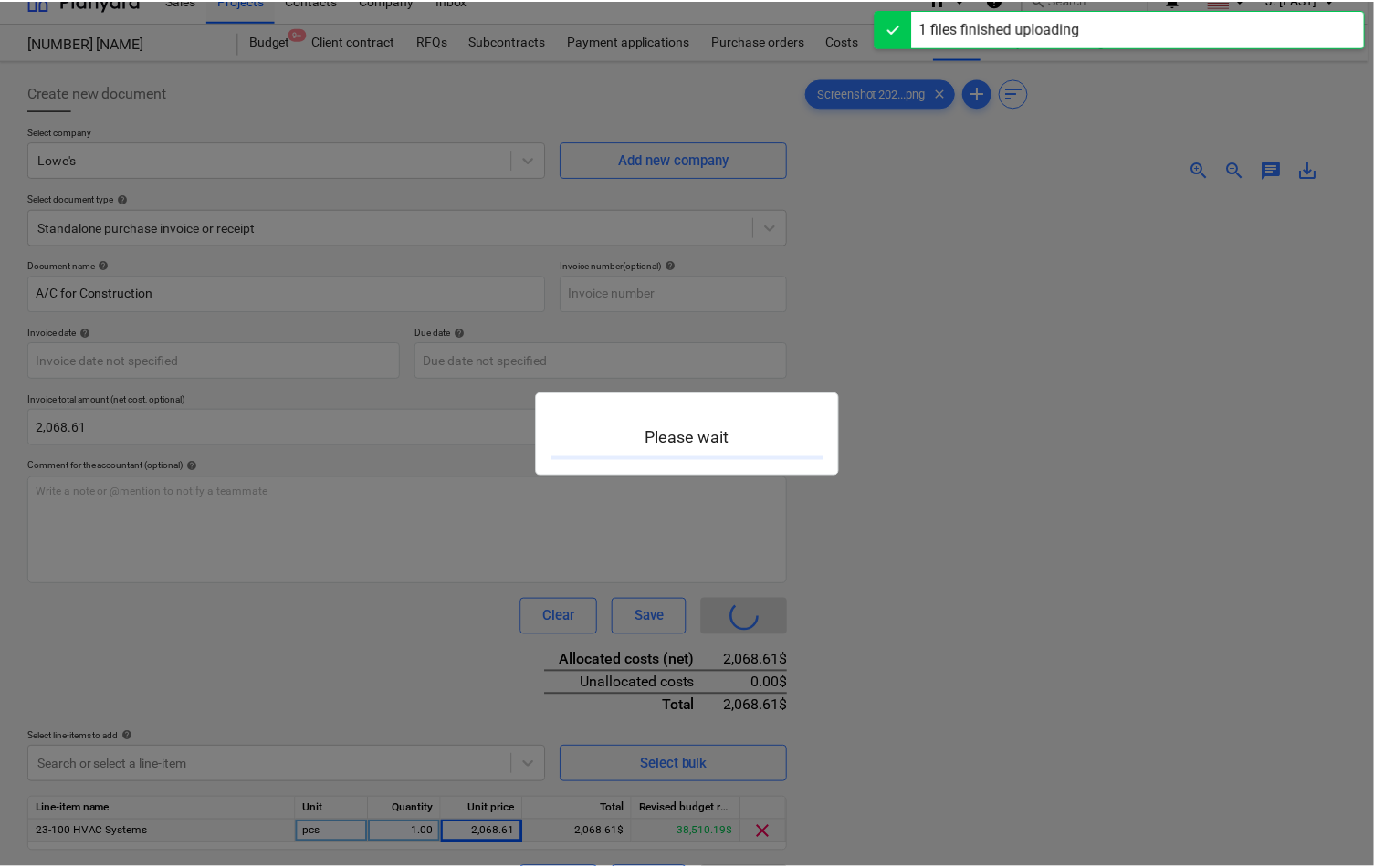 scroll, scrollTop: 0, scrollLeft: 0, axis: both 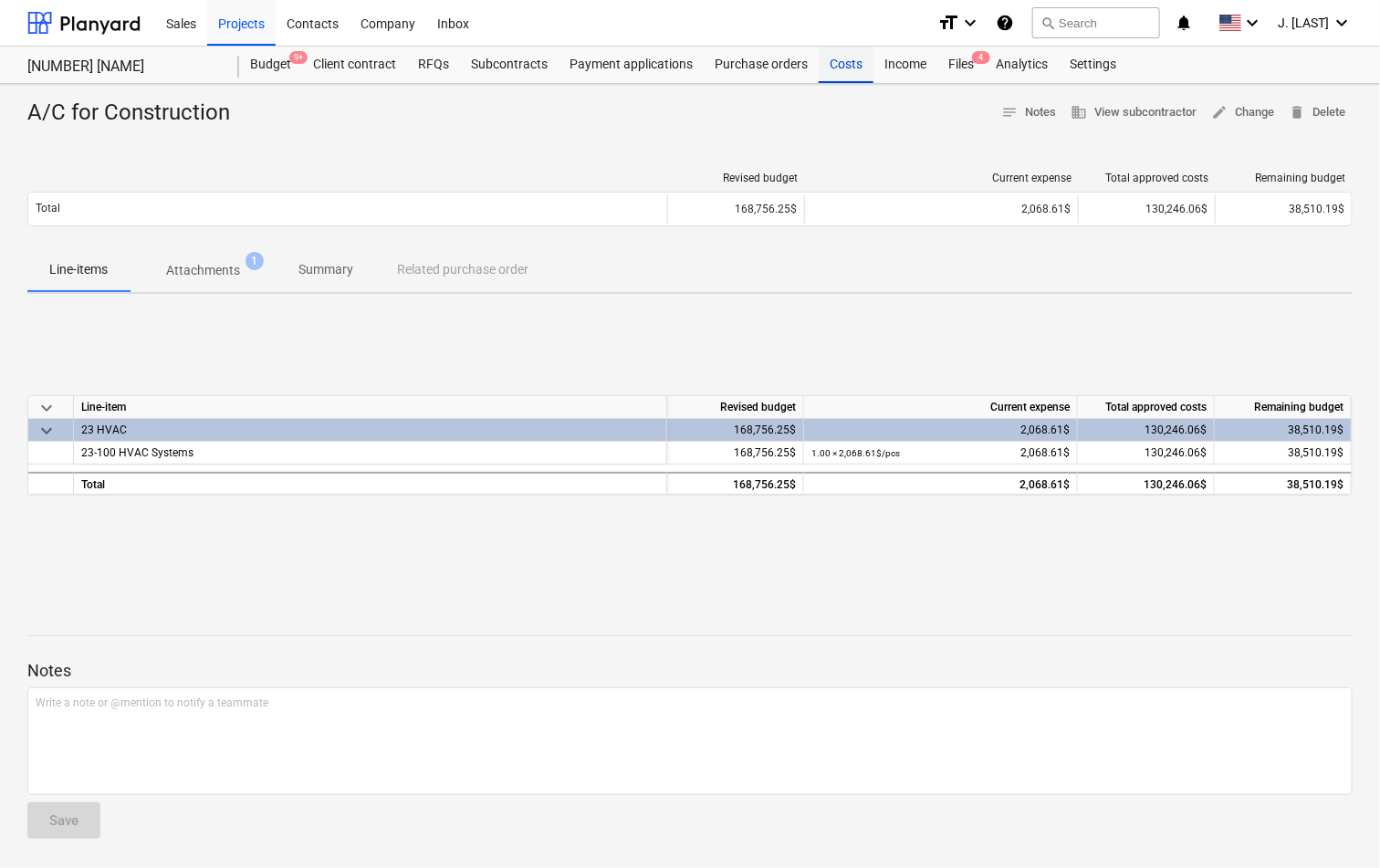 click on "Costs" at bounding box center (846, 65) 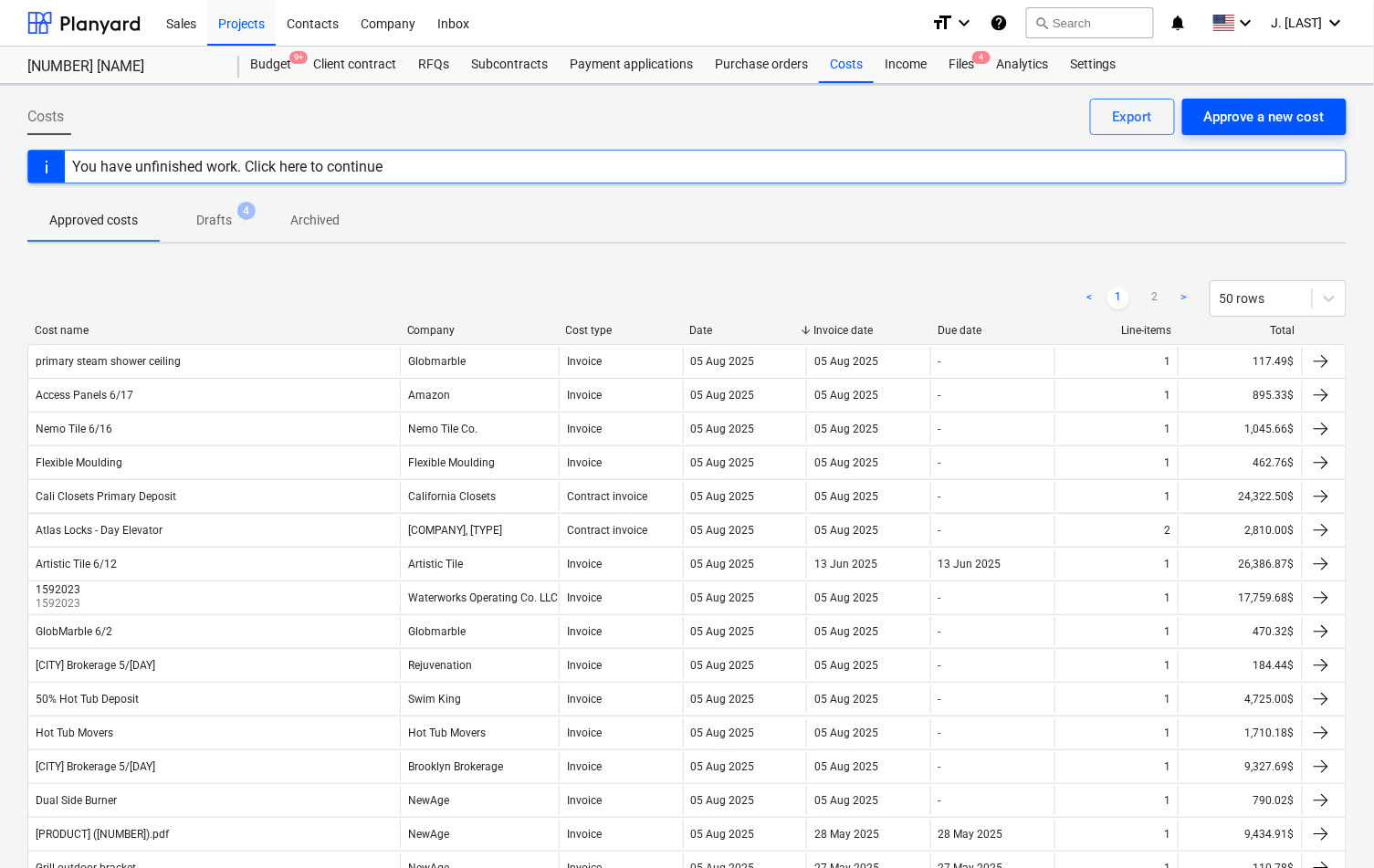 click on "Approve a new cost" at bounding box center [1264, 117] 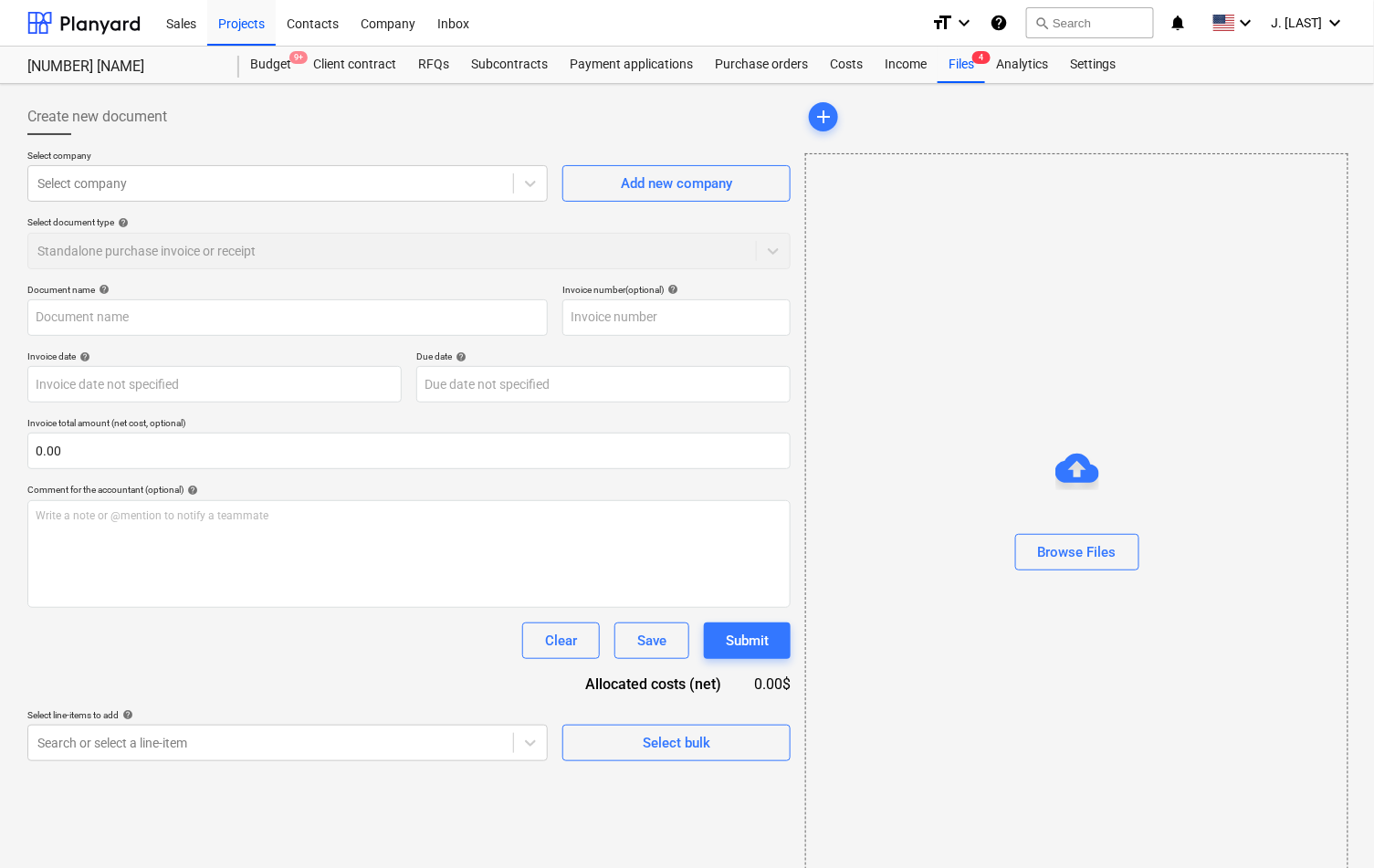 click on "Select company Select company Add new company Select document type help Standalone purchase invoice or receipt" at bounding box center [409, 216] 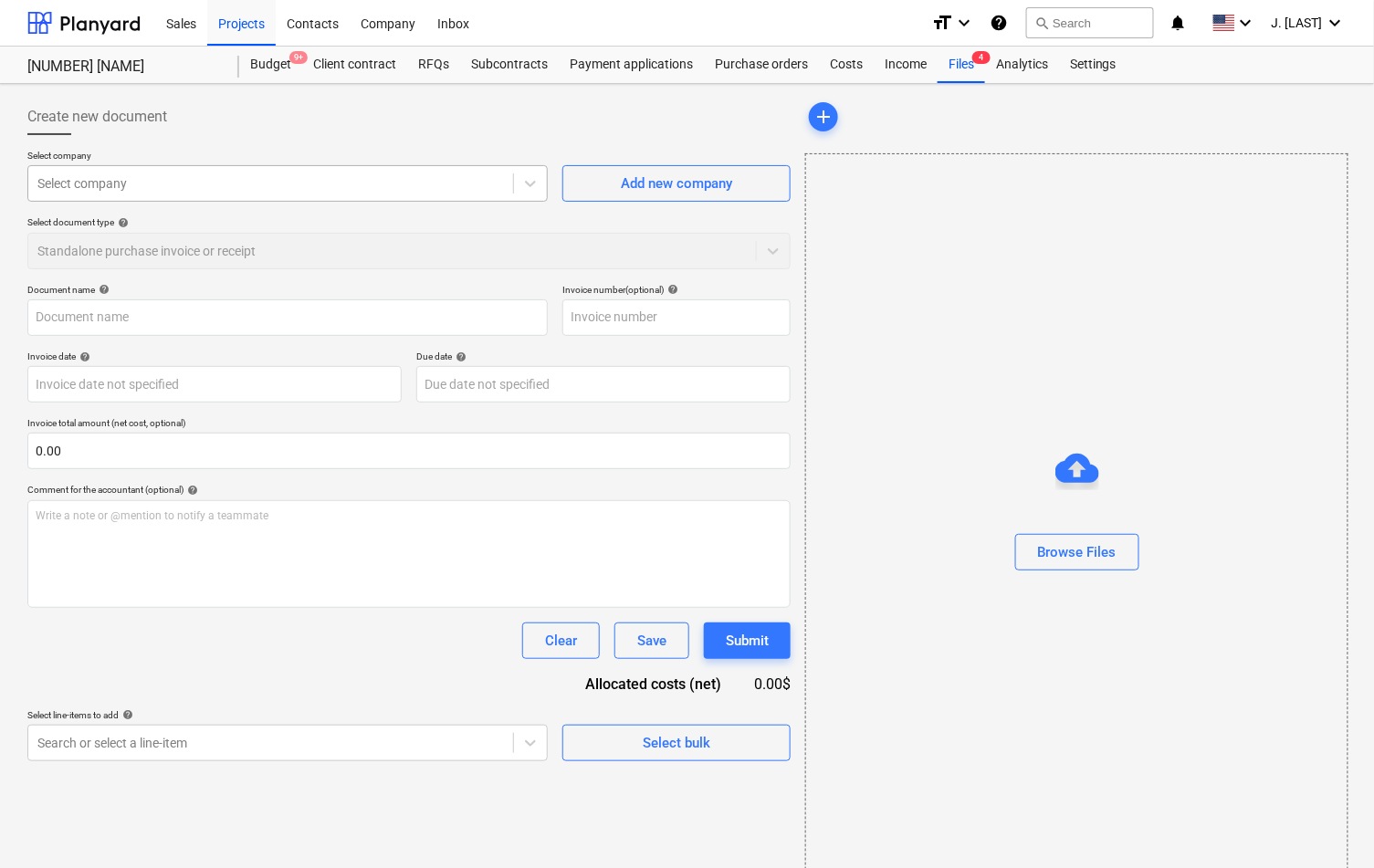 click at bounding box center (270, 183) 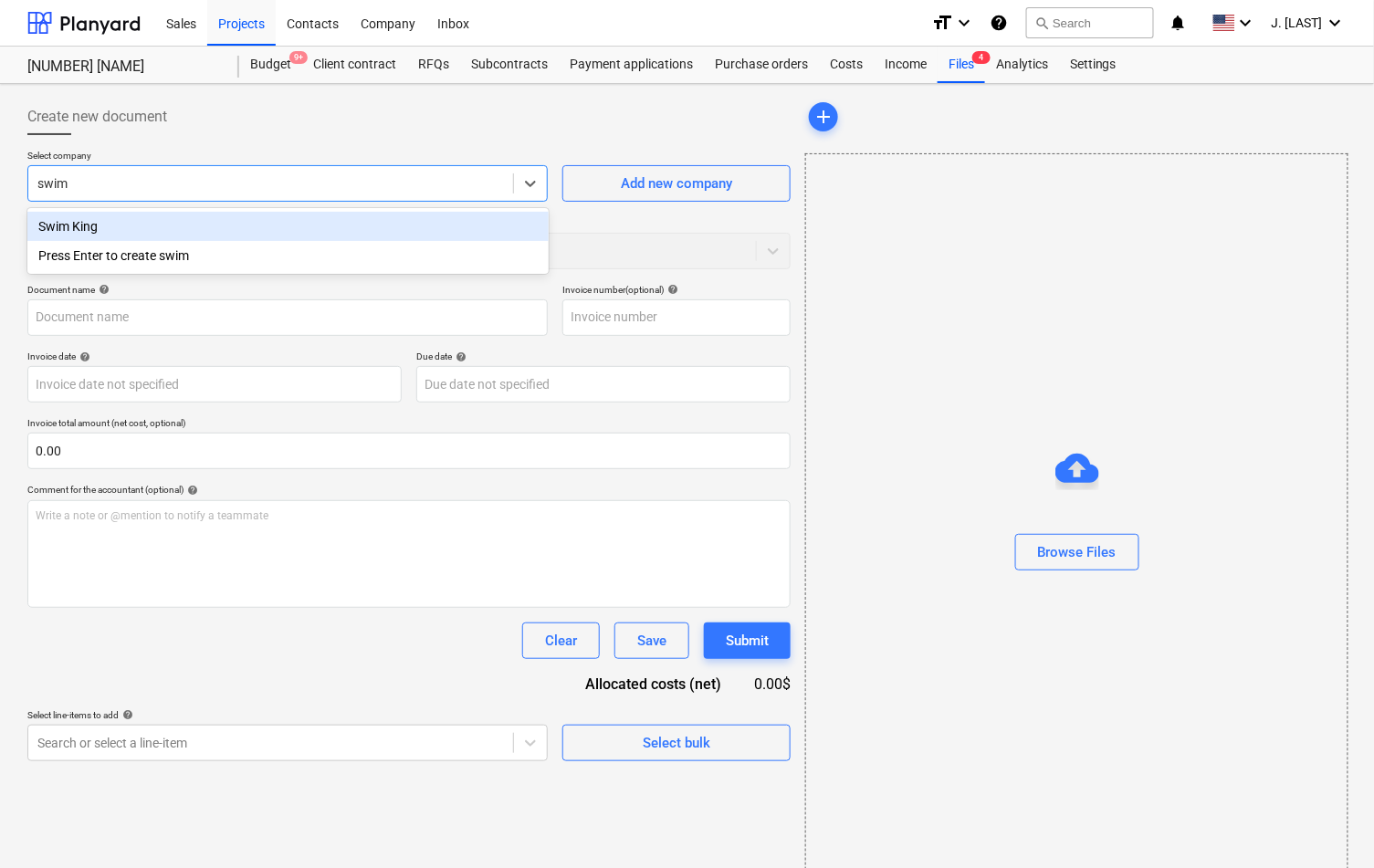 click on "Swim King" at bounding box center (288, 226) 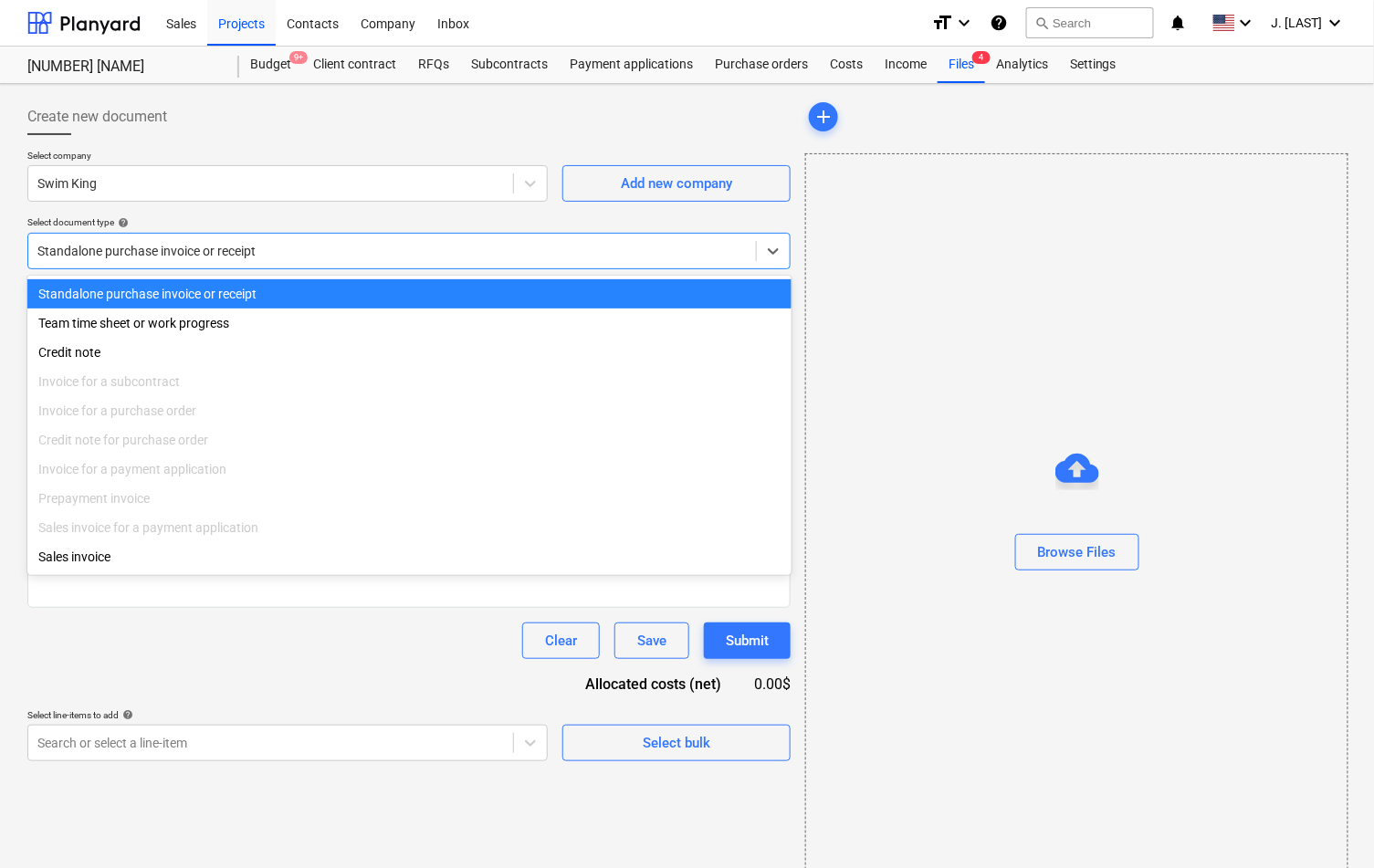 click at bounding box center (392, 251) 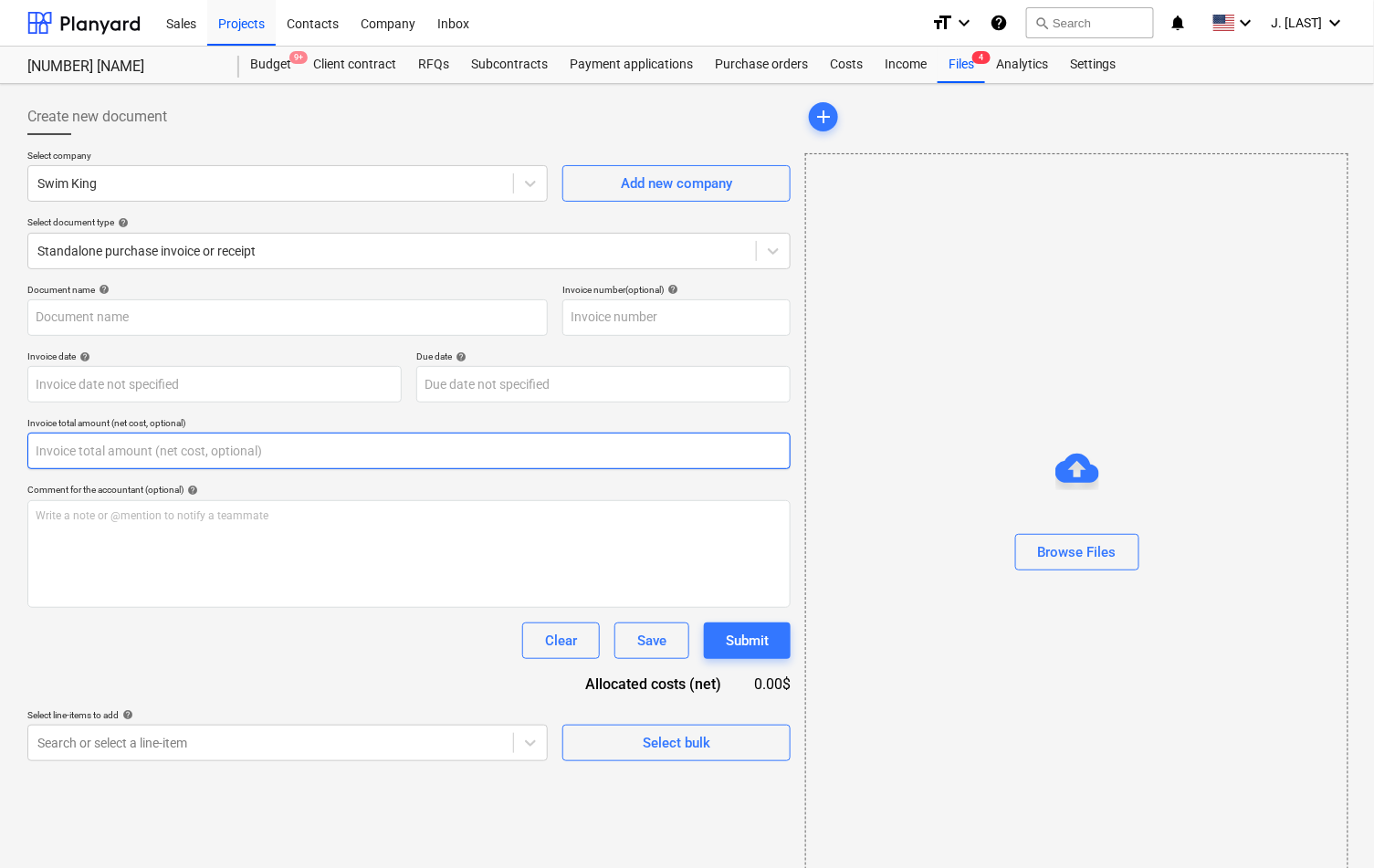 click at bounding box center (409, 451) 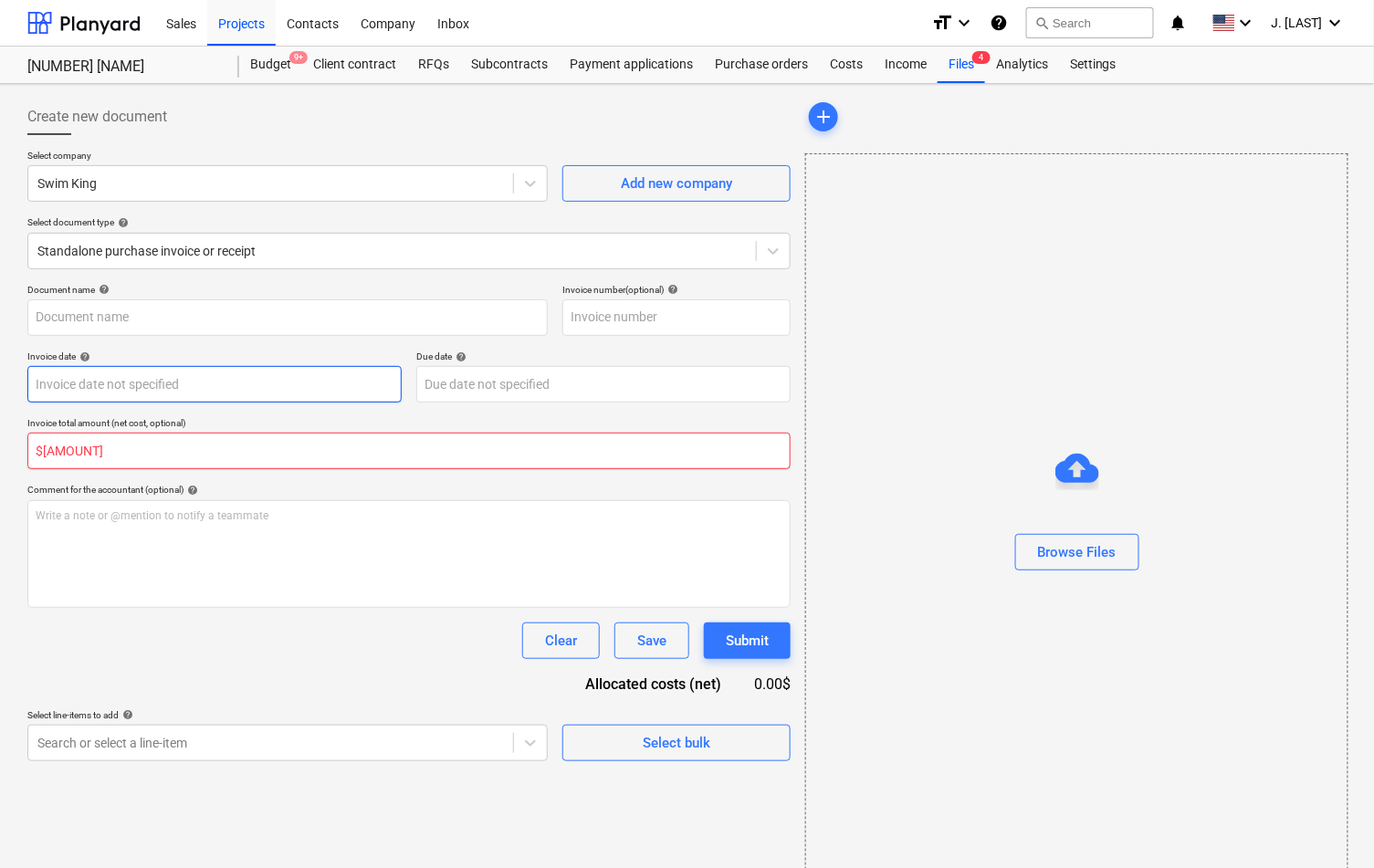 drag, startPoint x: 46, startPoint y: 454, endPoint x: 138, endPoint y: 399, distance: 107.18675 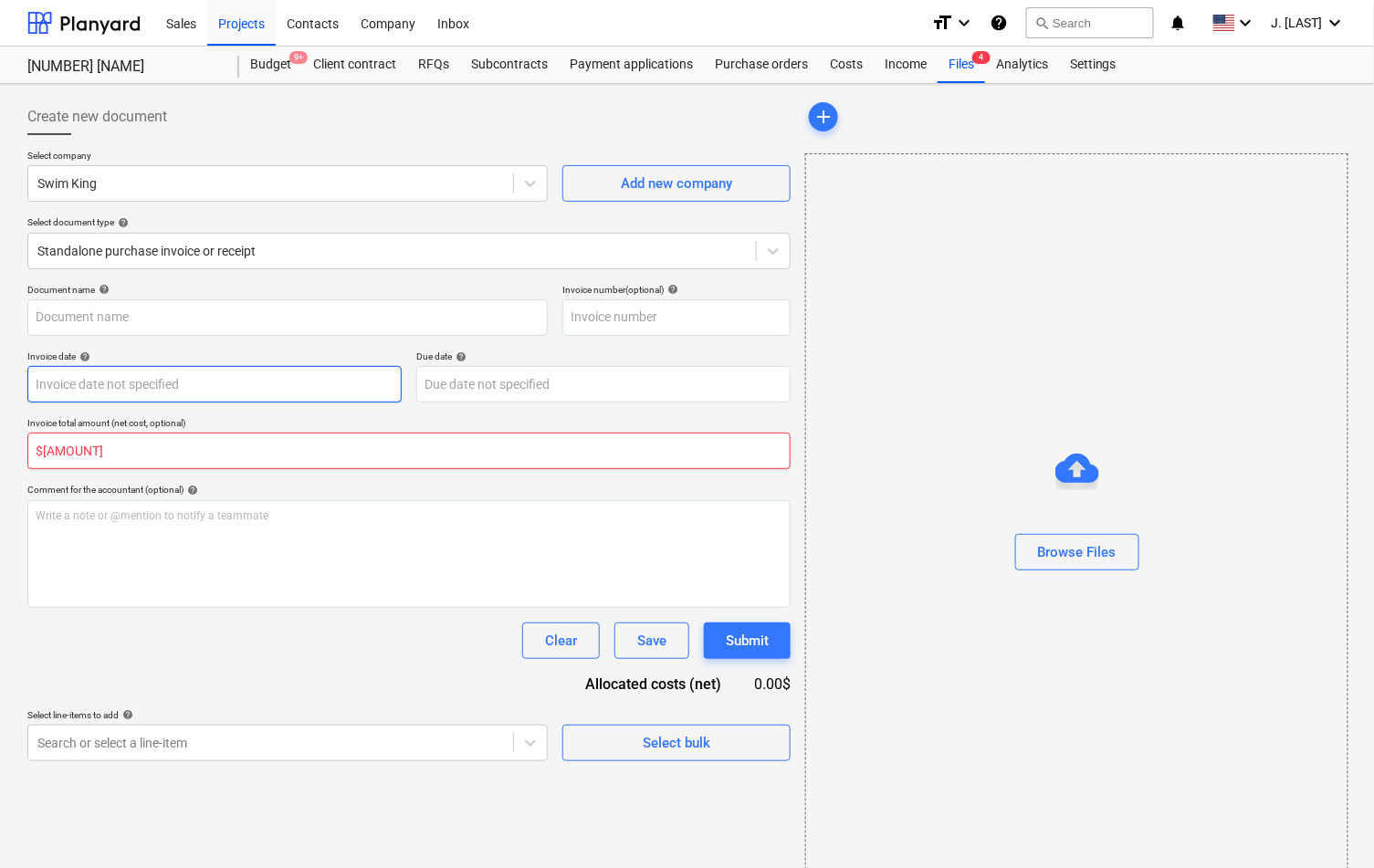 click on "$[AMOUNT]" at bounding box center (409, 451) 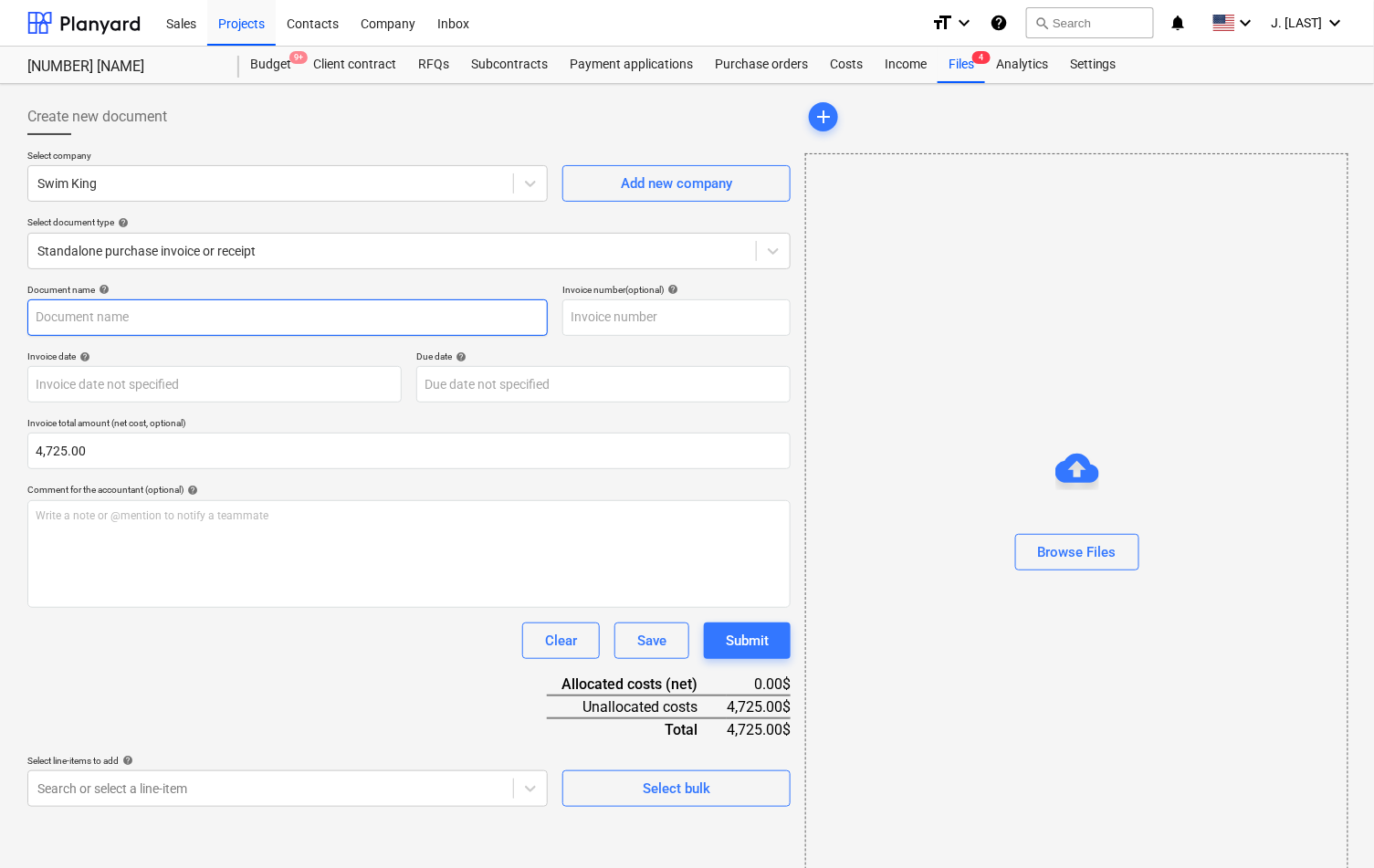 click at bounding box center (288, 318) 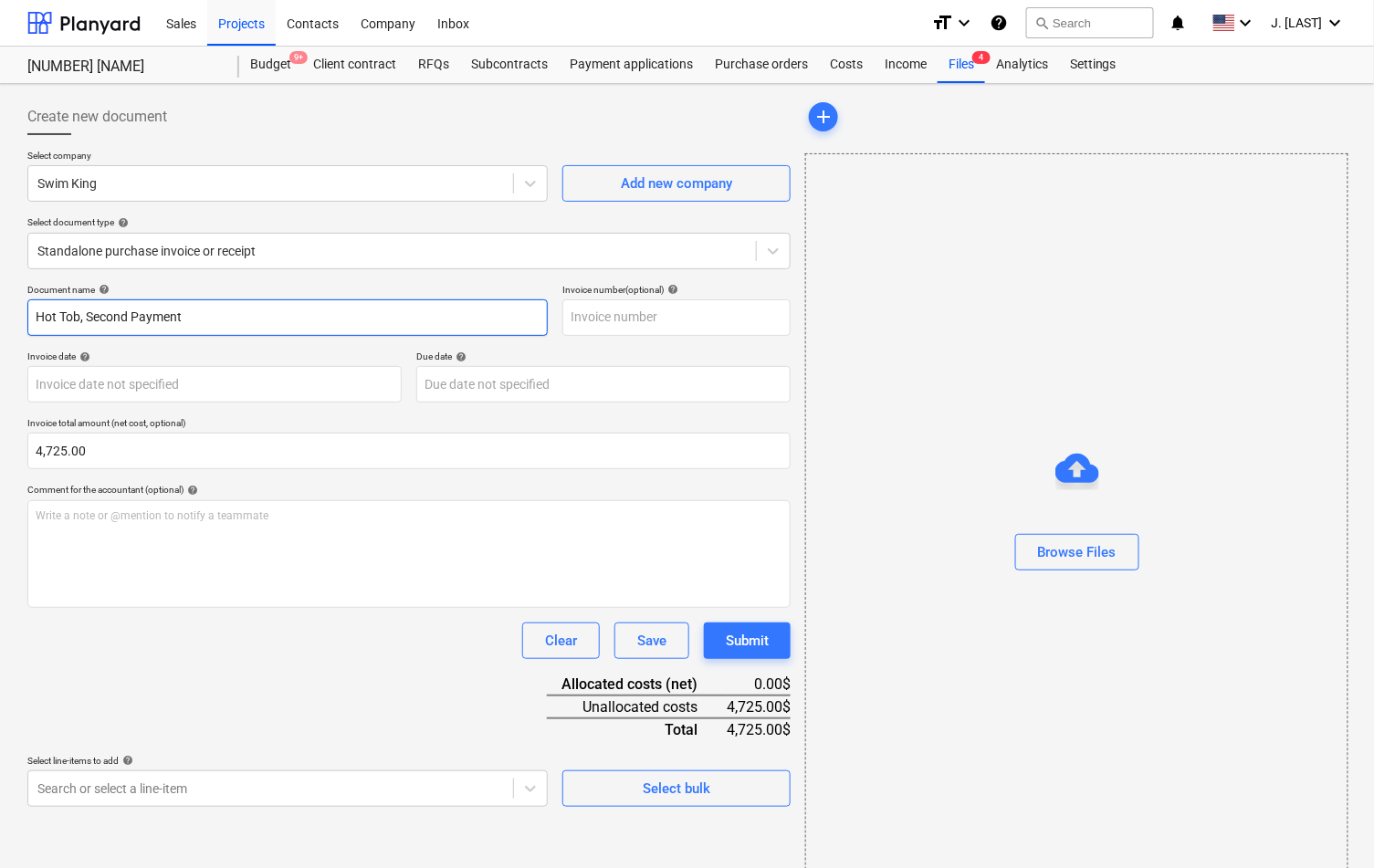 click on "Hot Tob, Second Payment" at bounding box center [288, 318] 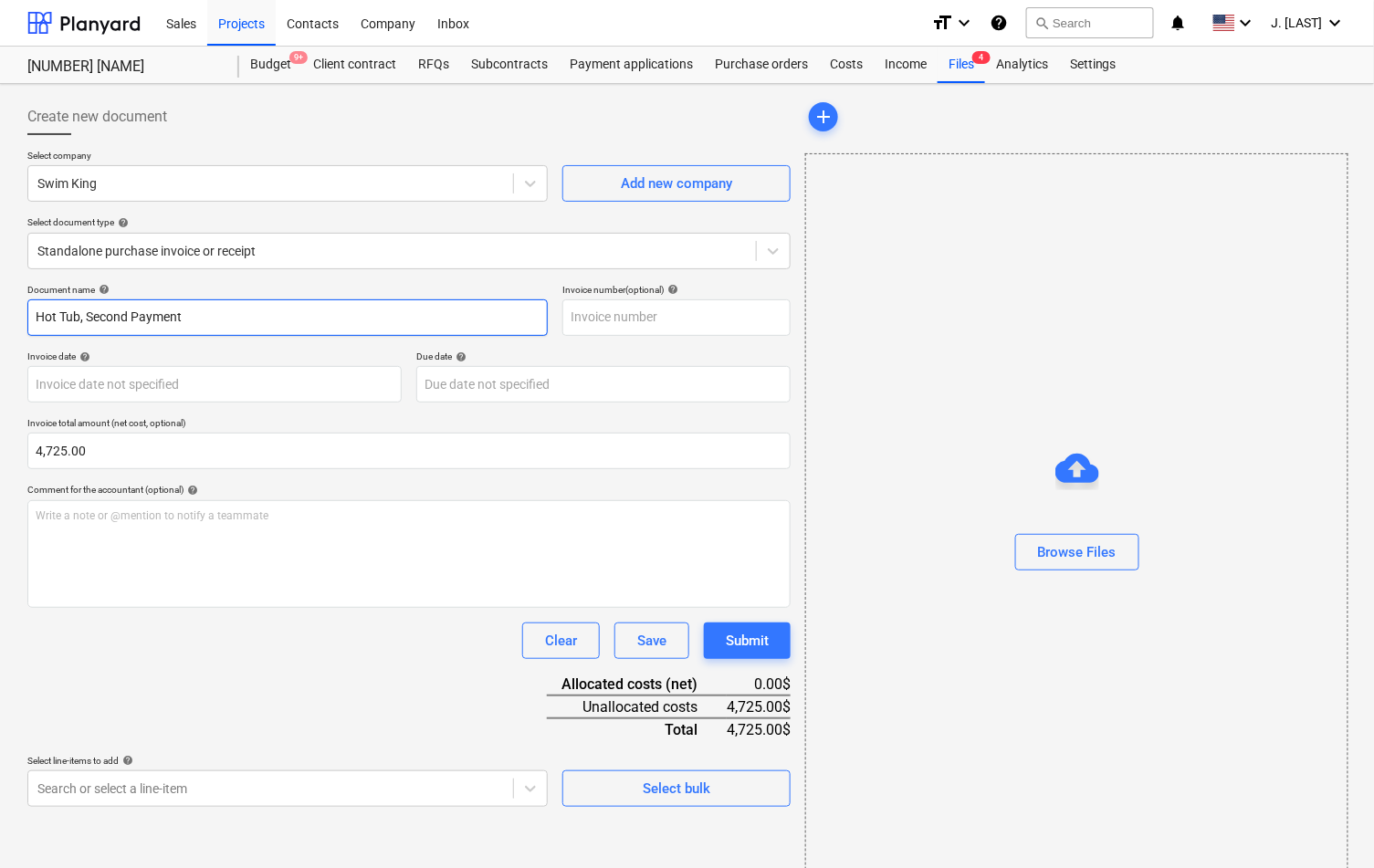 click on "Hot Tub, Second Payment" at bounding box center (288, 318) 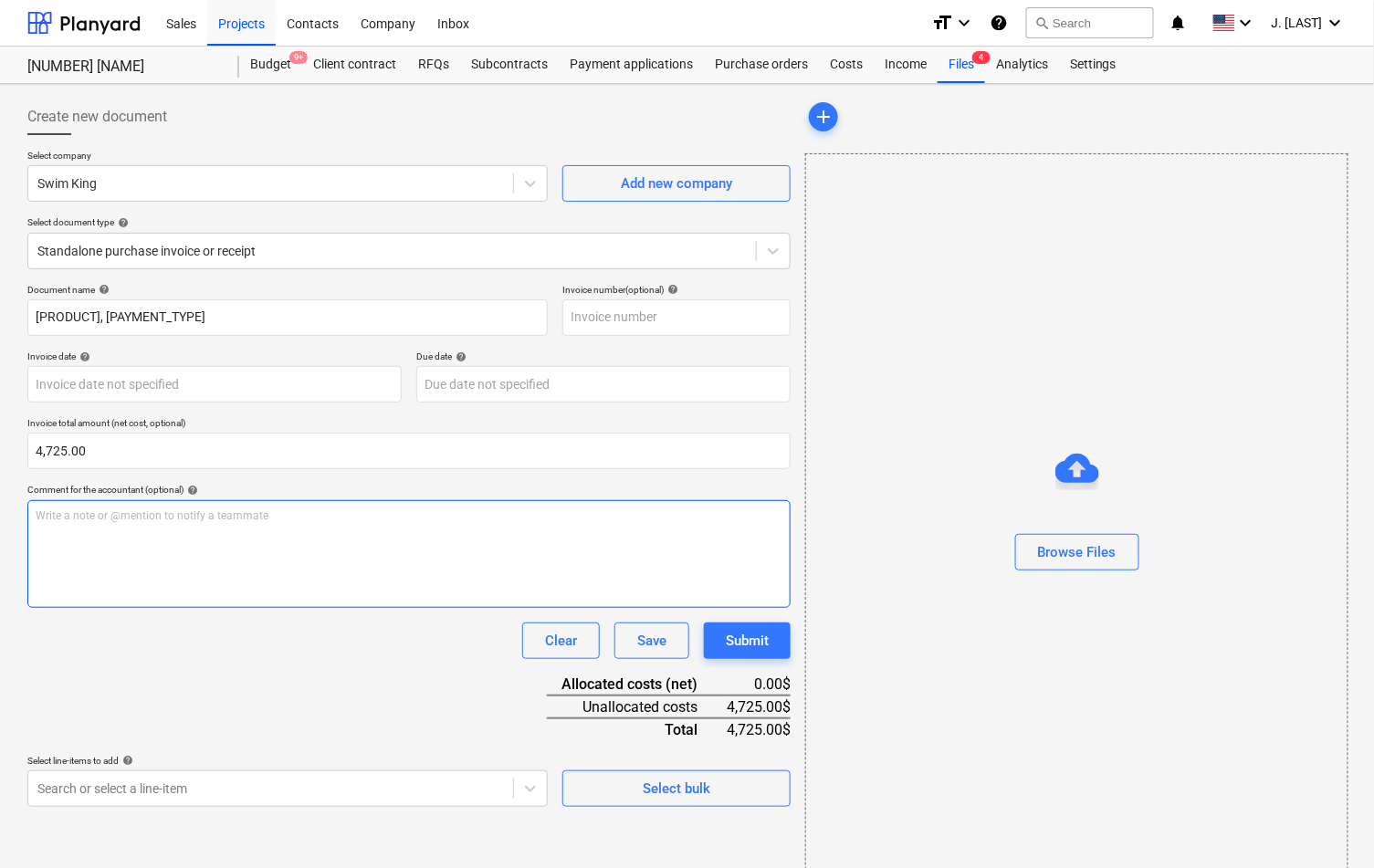 click on "Write a note or @mention to notify a teammate ﻿" at bounding box center (409, 554) 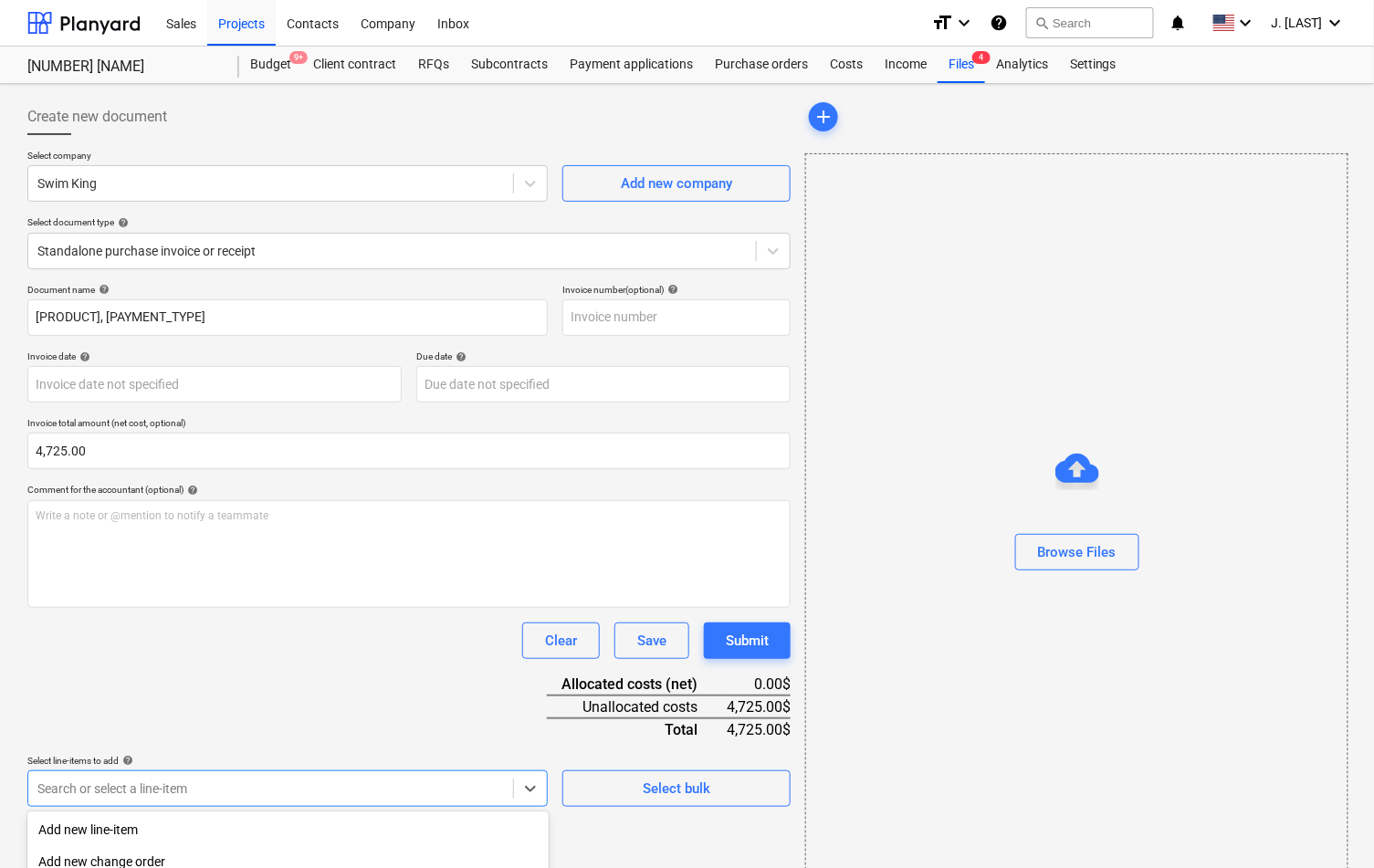 click on "Sales Projects Contacts Company Inbox format_size keyboard_arrow_down help search Search notifications 0 keyboard_arrow_down [INITIALS]. [INITIALS] [NUMBER] [STREET] [NUMBER] [STREET] Budget 9+ Client contract RFQs Subcontracts Payment applications Purchase orders Costs Income Files 4 Analytics Settings Create new document Select company [COMPANY]   Add new company Select document type help Standalone purchase invoice or receipt Document name help [PRODUCT] - [PRODUCT] Invoice number  (optional) help Invoice date help Press the down arrow key to interact with the calendar and
select a date. Press the question mark key to get the keyboard shortcuts for changing dates. Due date help Press the down arrow key to interact with the calendar and
select a date. Press the question mark key to get the keyboard shortcuts for changing dates. Invoice total amount (net cost, optional) [PRICE] Comment for the accountant (optional) help Write a note or @mention to notify a teammate ﻿ Clear Save Submit [PRICE]$ [PRICE]$ help" at bounding box center (687, 434) 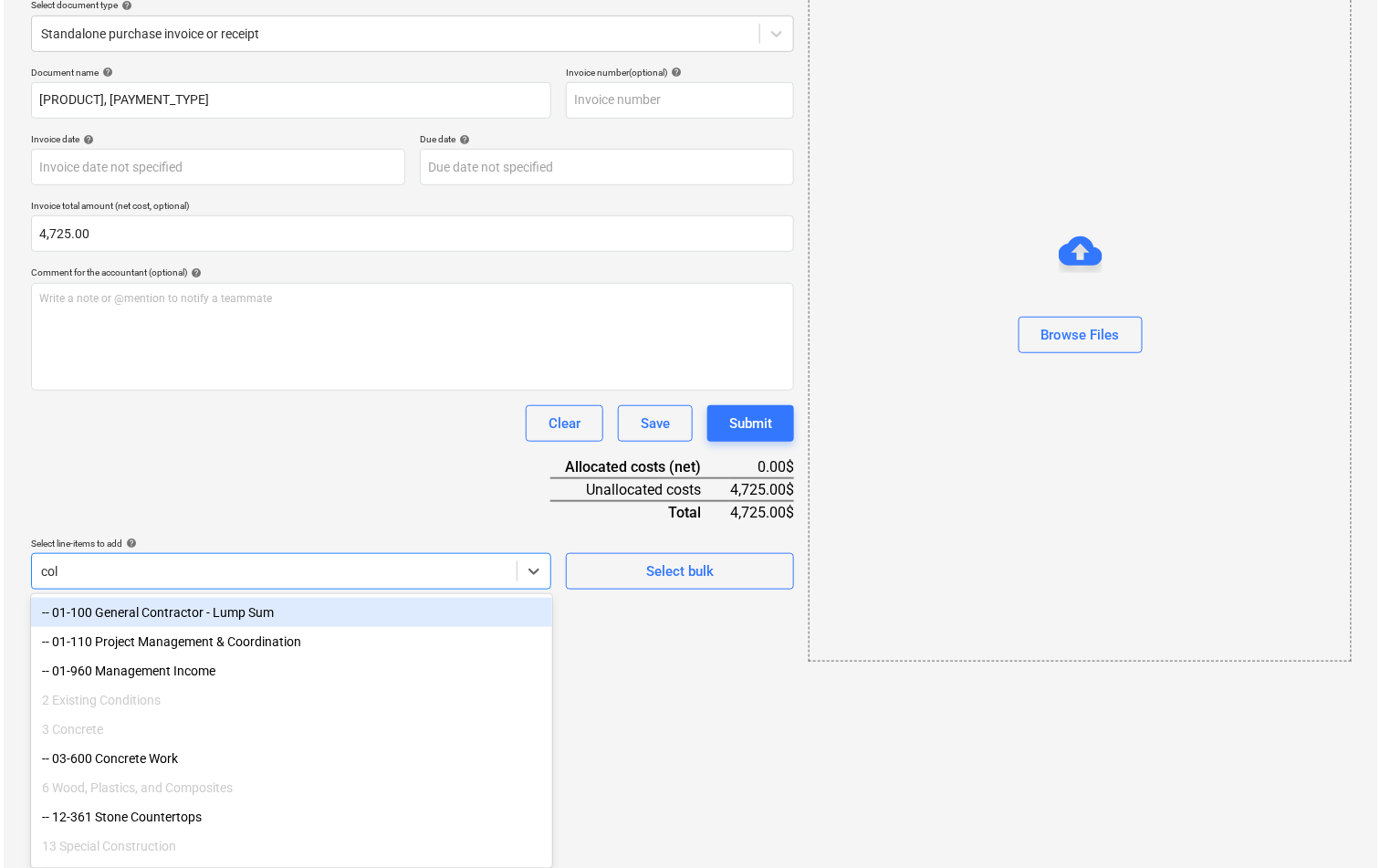 scroll, scrollTop: 24, scrollLeft: 0, axis: vertical 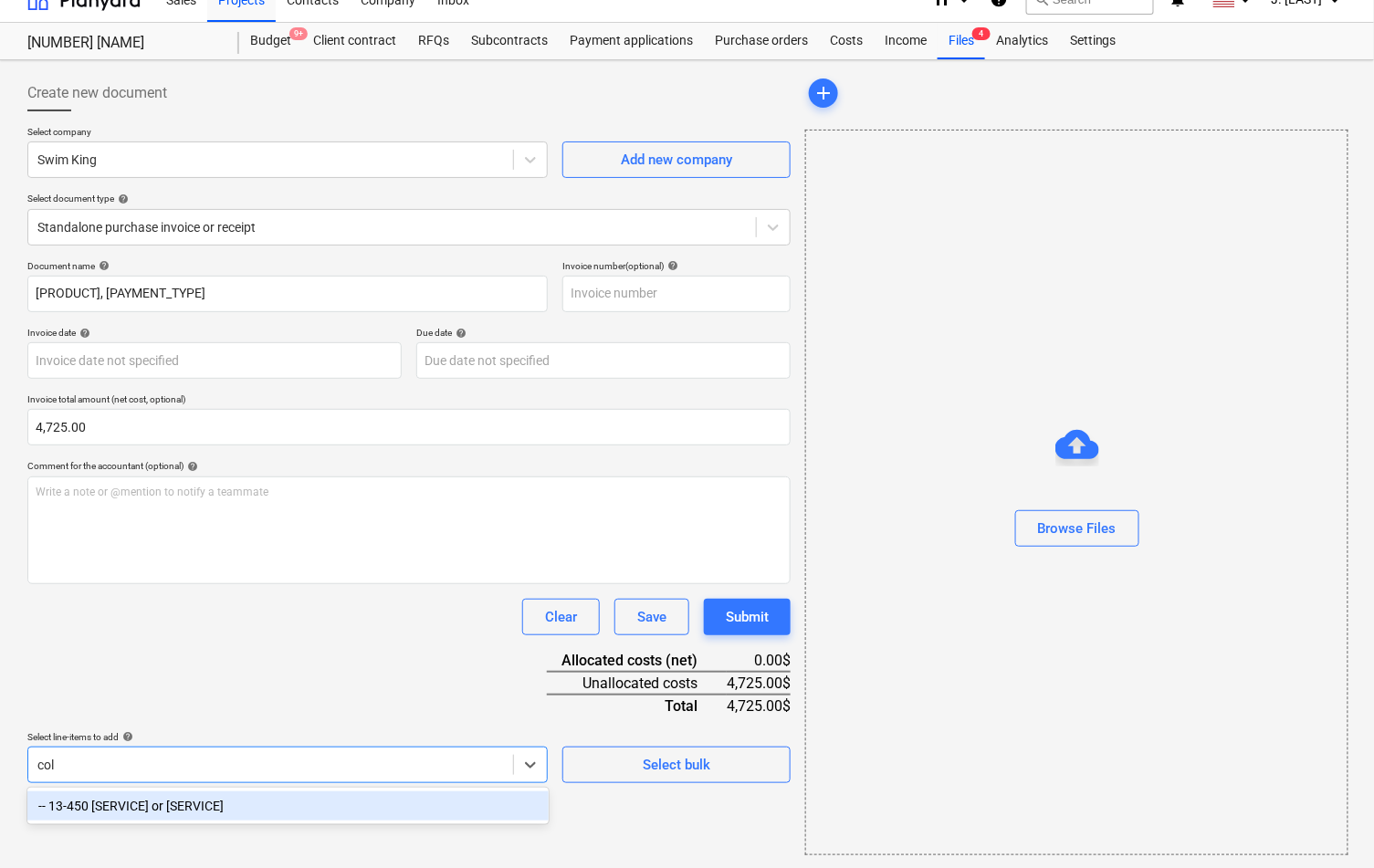 click on "--  13-450 [SERVICE] or [SERVICE]" at bounding box center (288, 806) 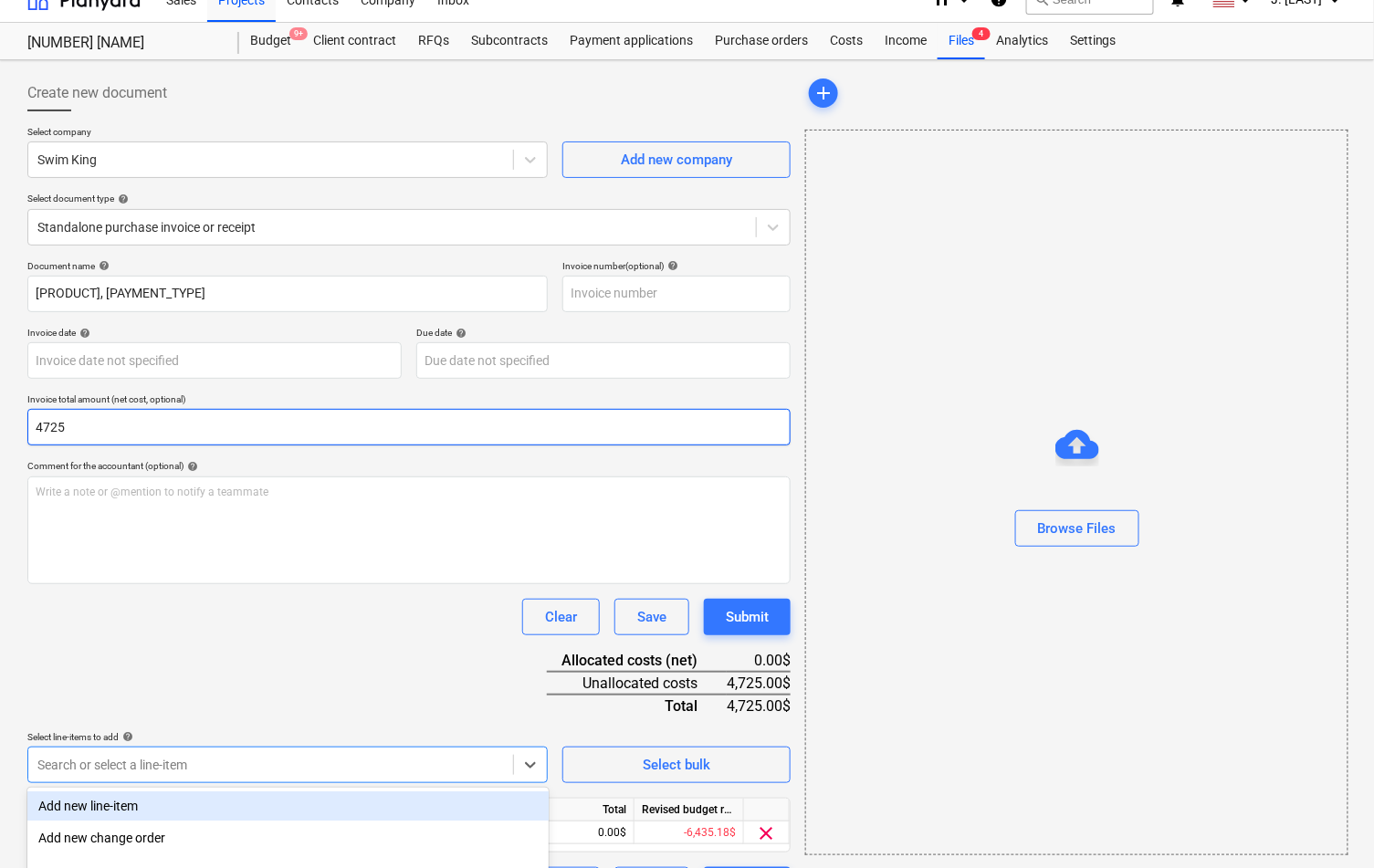 click on "4725" at bounding box center (409, 427) 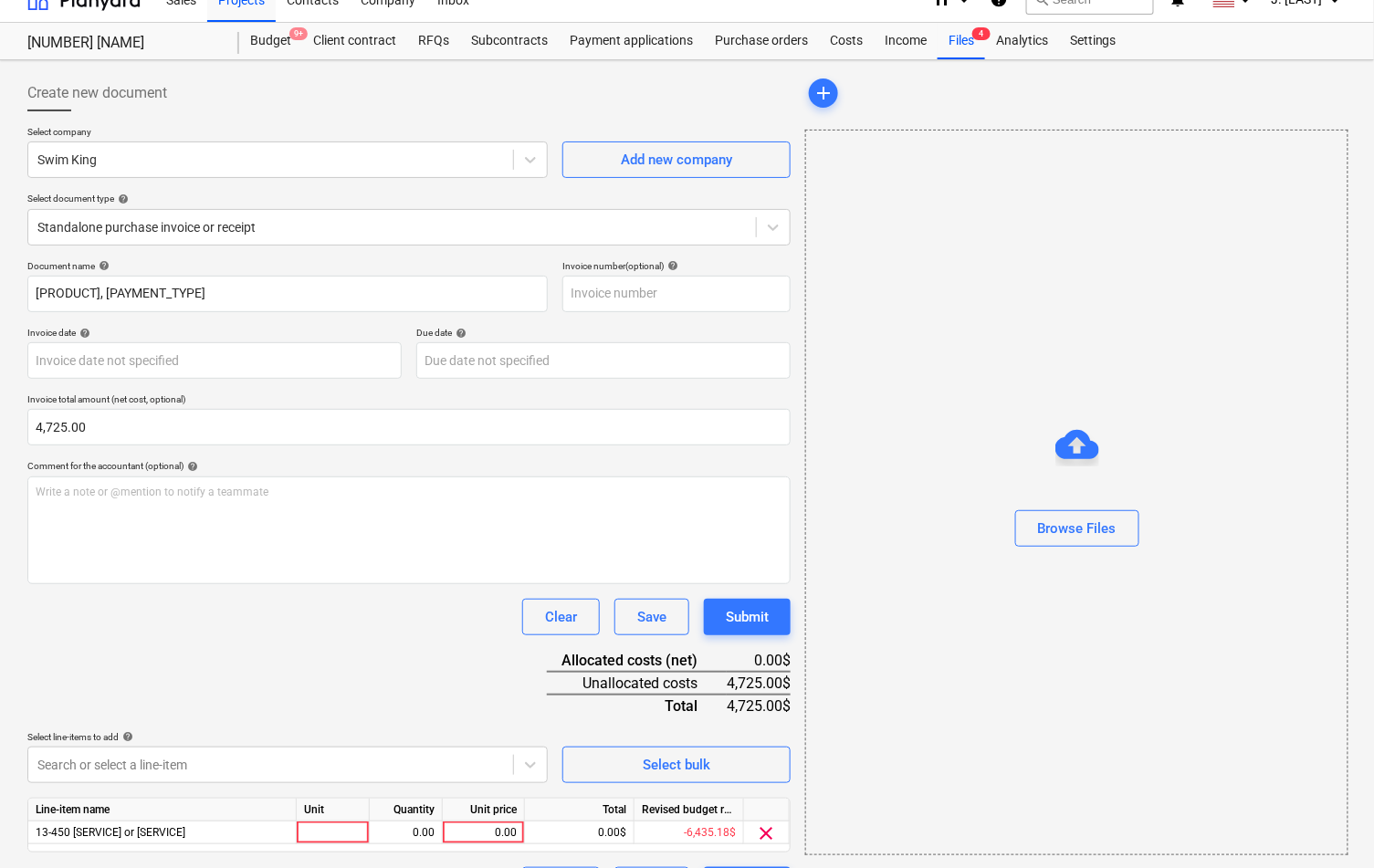 click on "Document name help Hot Tub - 2nd Payment Invoice number  (optional) help Invoice date help Press the down arrow key to interact with the calendar and
select a date. Press the question mark key to get the keyboard shortcuts for changing dates. Due date help Press the down arrow key to interact with the calendar and
select a date. Press the question mark key to get the keyboard shortcuts for changing dates. Invoice total amount (net cost, optional) 4,725.00 Comment for the accountant (optional) help Write a note or @mention to notify a teammate ﻿ Clear Save Submit Allocated costs (net) 0.00$ Unallocated costs 4,725.00$ Total 4,725.00$ Select line-items to add help Search or select a line-item Select bulk Line-item name Unit Quantity Unit price Total Revised budget remaining 13-450 Cold Plunge or Hydrotherapy Pools 0.00 0.00 0.00$ -6,435.18$ clear Clear Save Submit" at bounding box center [409, 581] 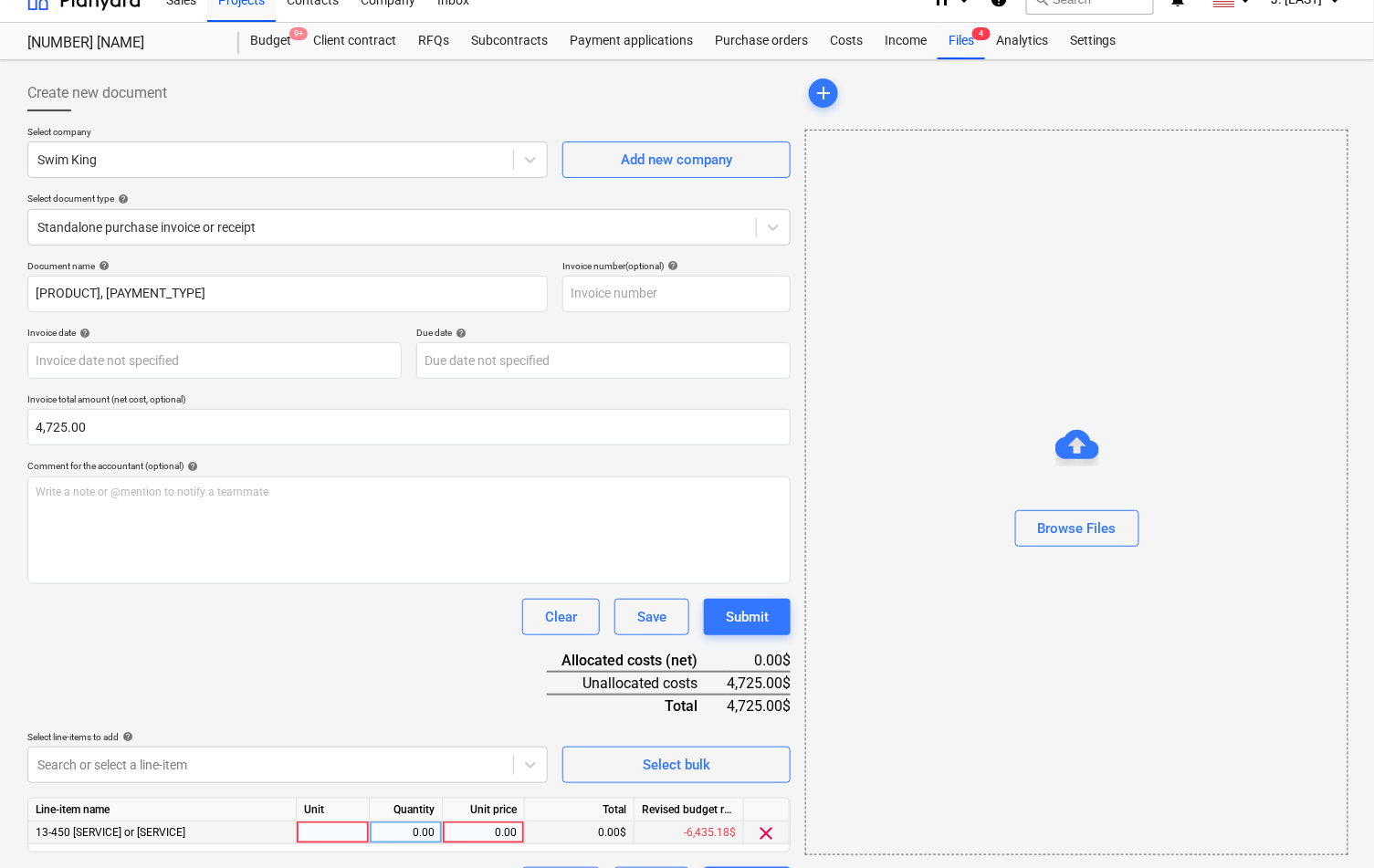 click on "0.00" at bounding box center [483, 832] 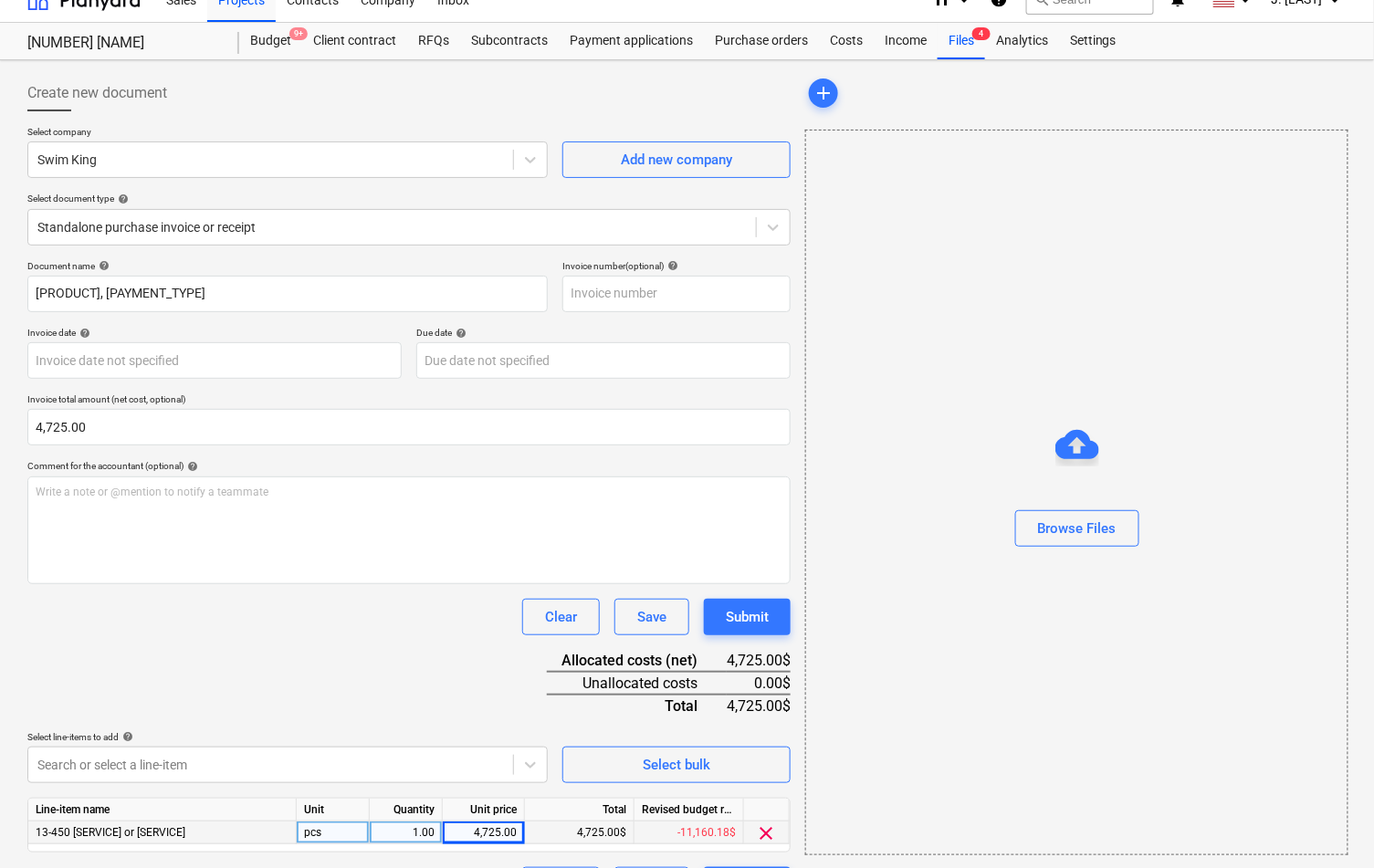 click on "Document name help Hot Tub - 2nd Payment Invoice number  (optional) help Invoice date help Press the down arrow key to interact with the calendar and
select a date. Press the question mark key to get the keyboard shortcuts for changing dates. Due date help Press the down arrow key to interact with the calendar and
select a date. Press the question mark key to get the keyboard shortcuts for changing dates. Invoice total amount (net cost, optional) 4,725.00 Comment for the accountant (optional) help Write a note or @mention to notify a teammate ﻿ Clear Save Submit Allocated costs (net) 4,725.00$ Unallocated costs 0.00$ Total 4,725.00$ Select line-items to add help Search or select a line-item Select bulk Line-item name Unit Quantity Unit price Total Revised budget remaining 13-450 Cold Plunge or Hydrotherapy Pools pcs 1.00 4,725.00 4,725.00$ -11,160.18$ clear Clear Save Submit" at bounding box center [409, 581] 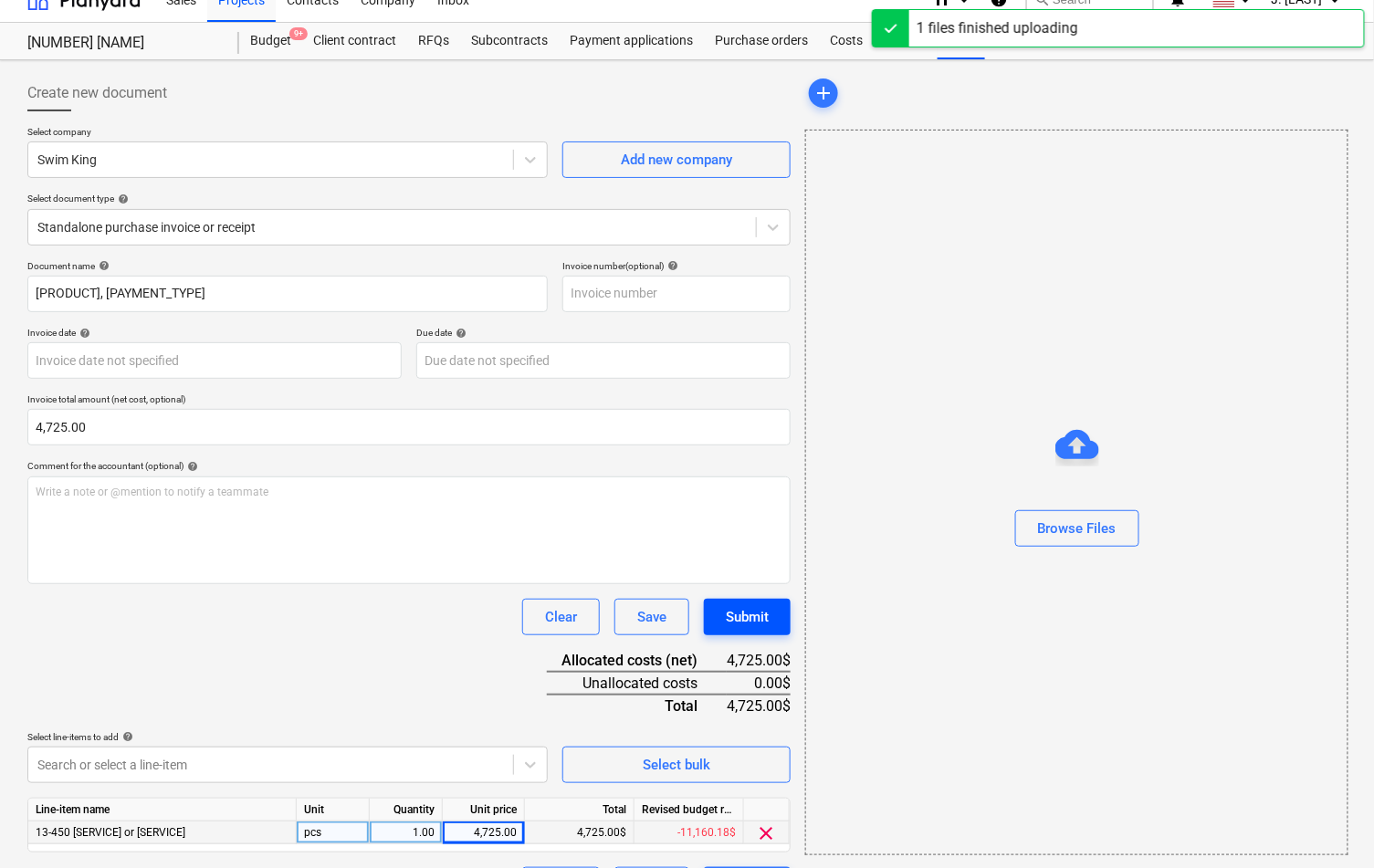 click on "Submit" at bounding box center (747, 617) 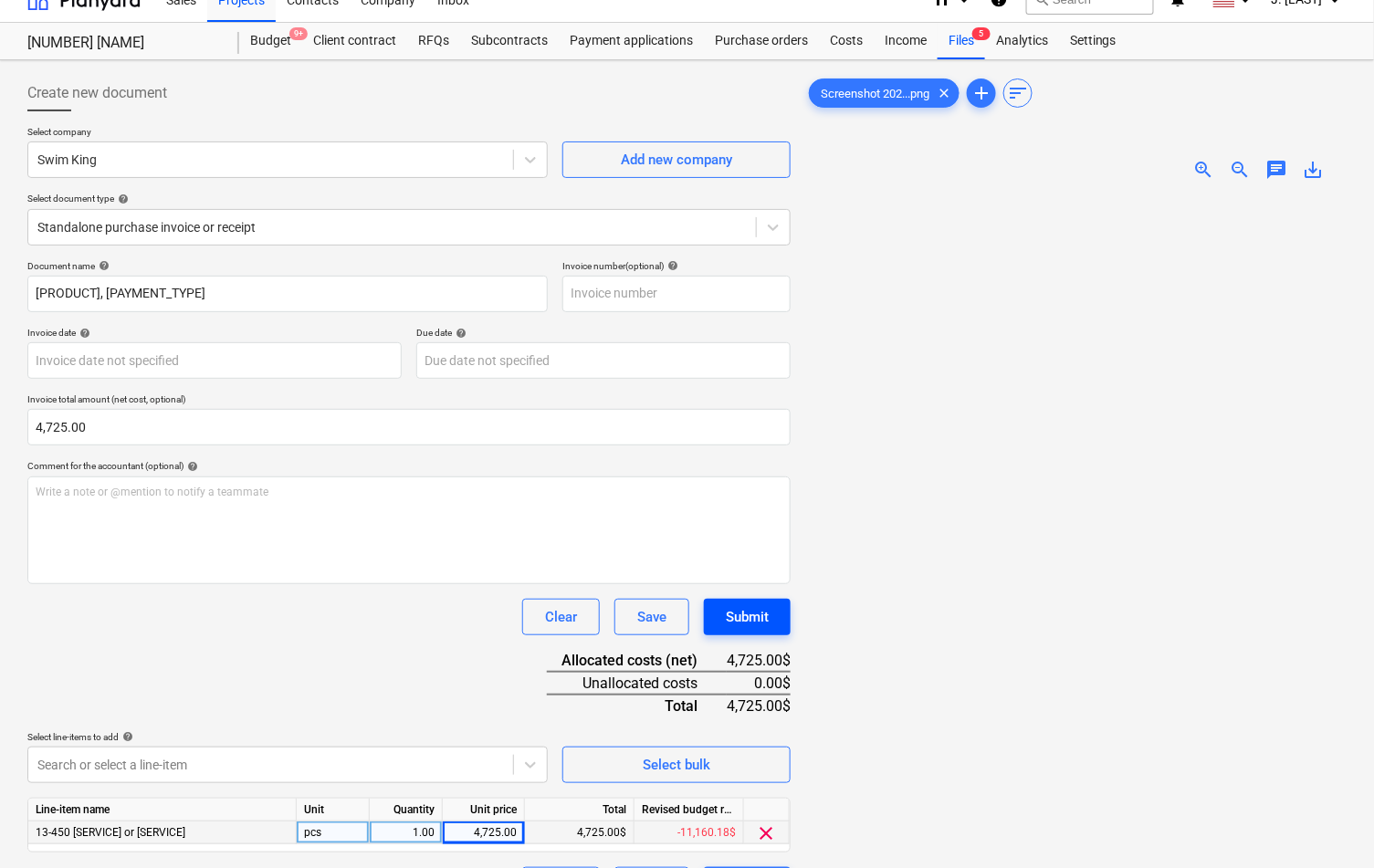 click on "Submit" at bounding box center [747, 617] 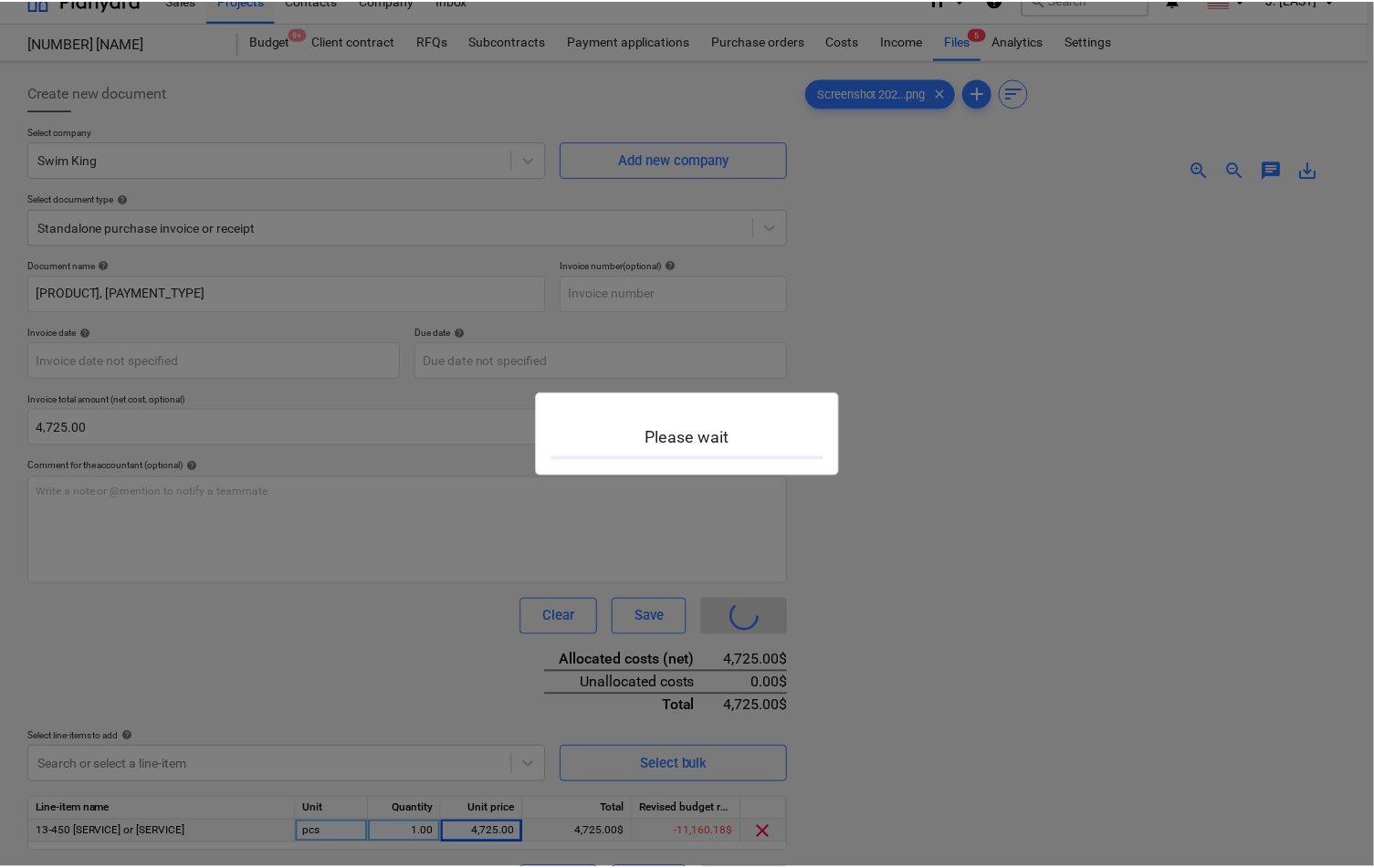 scroll, scrollTop: 0, scrollLeft: 0, axis: both 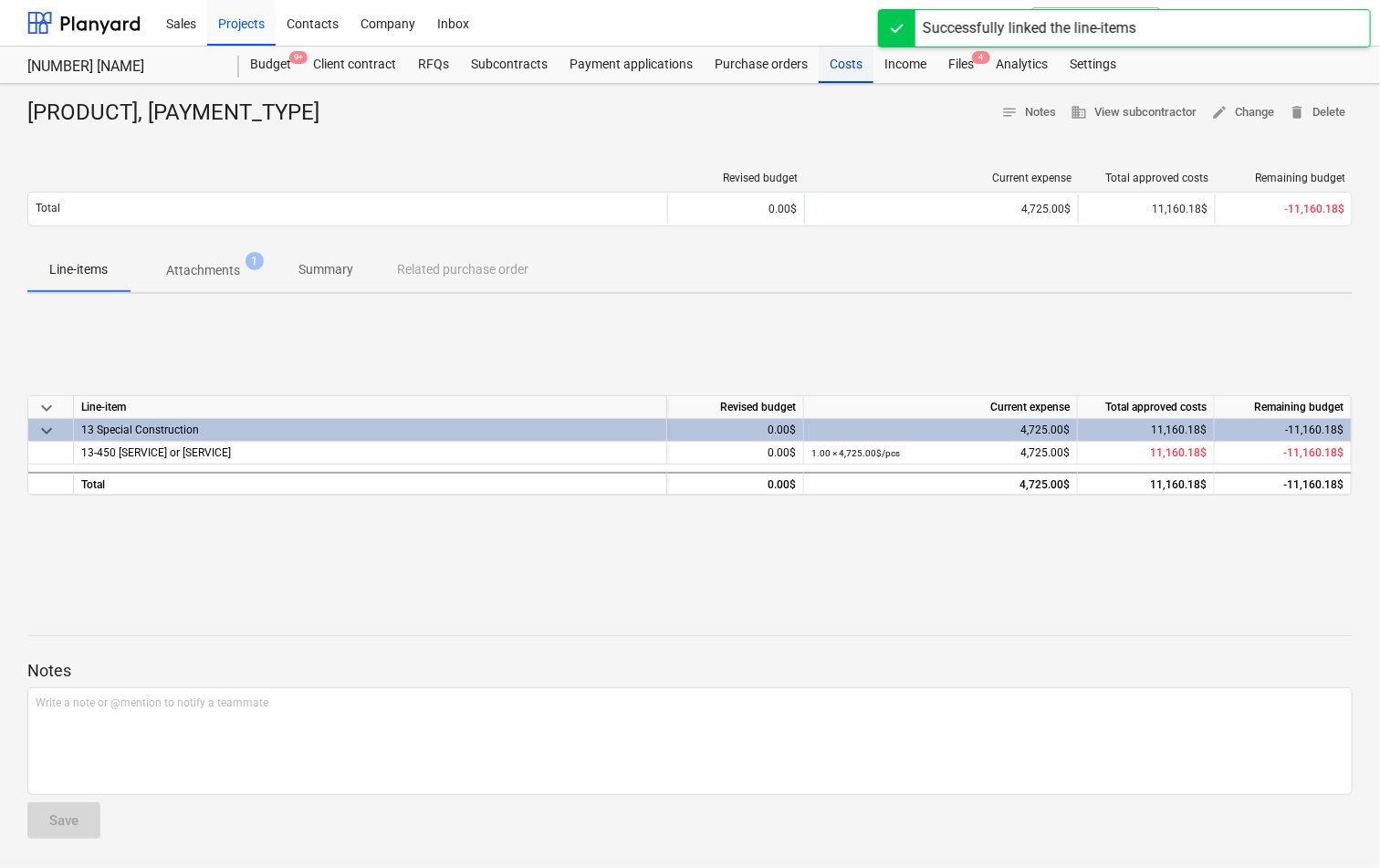 click on "Costs" at bounding box center (846, 65) 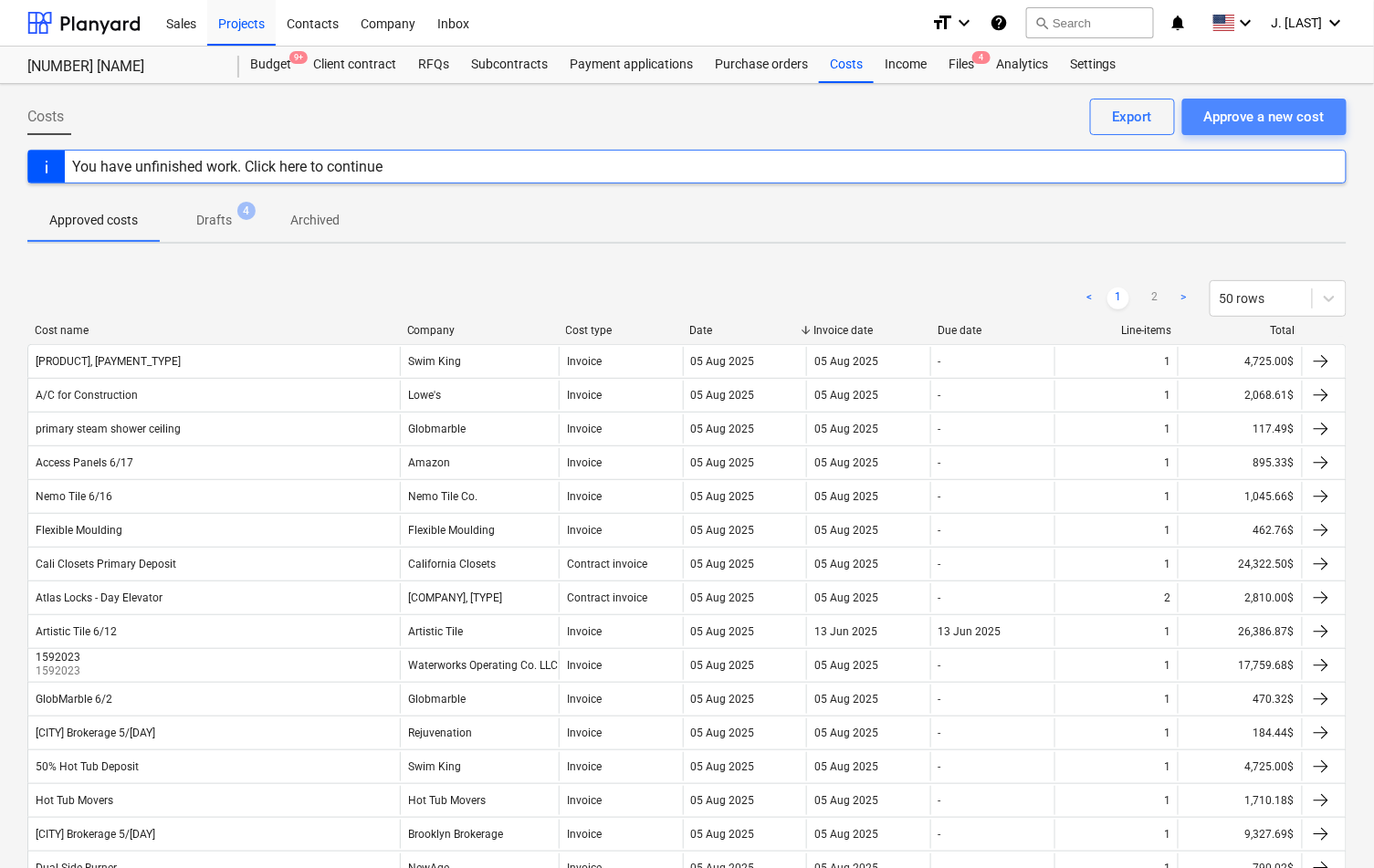 click on "Approve a new cost" at bounding box center (1264, 117) 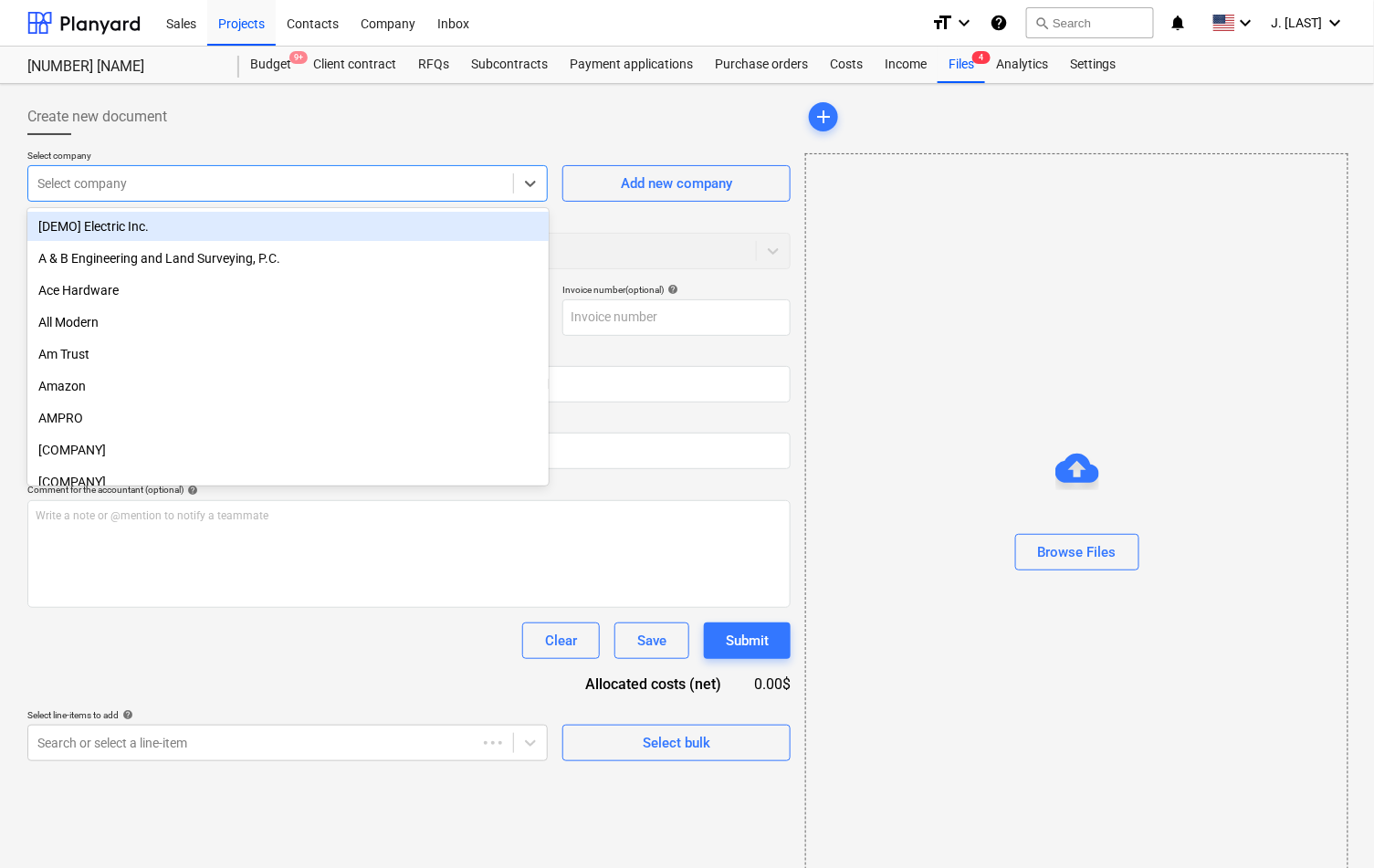 click on "Select company" at bounding box center (270, 183) 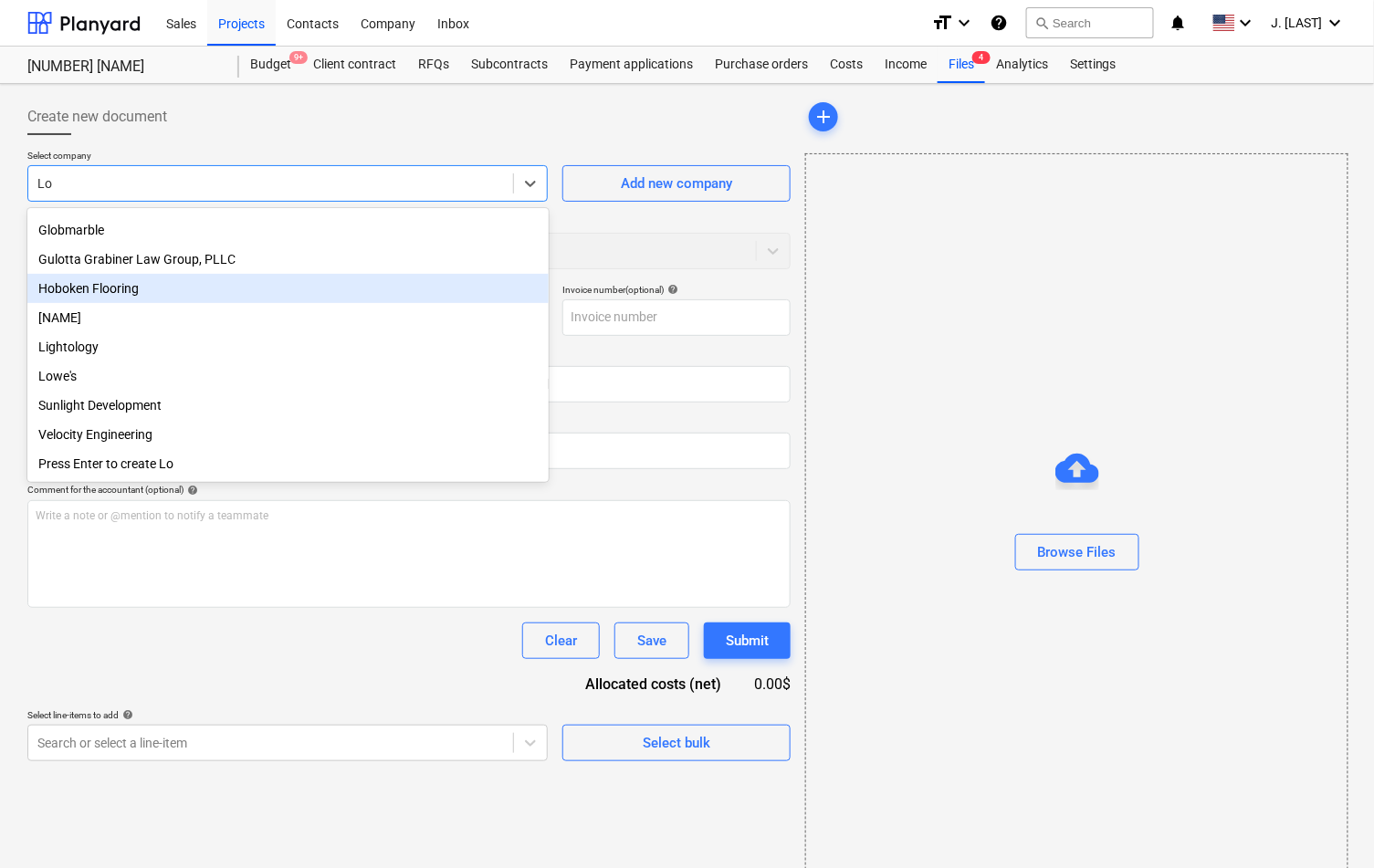 scroll, scrollTop: 0, scrollLeft: 0, axis: both 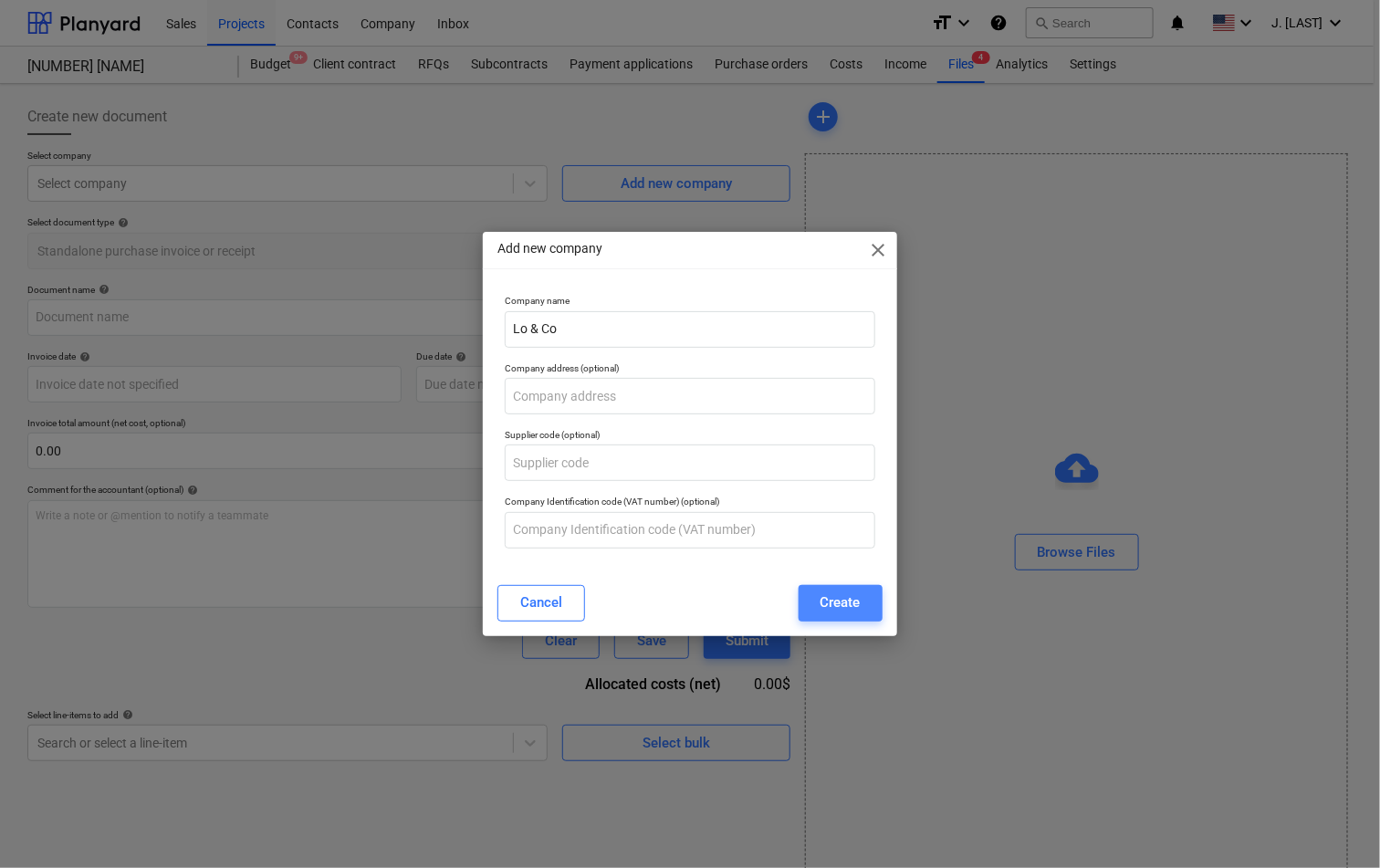 click on "Create" at bounding box center [841, 602] 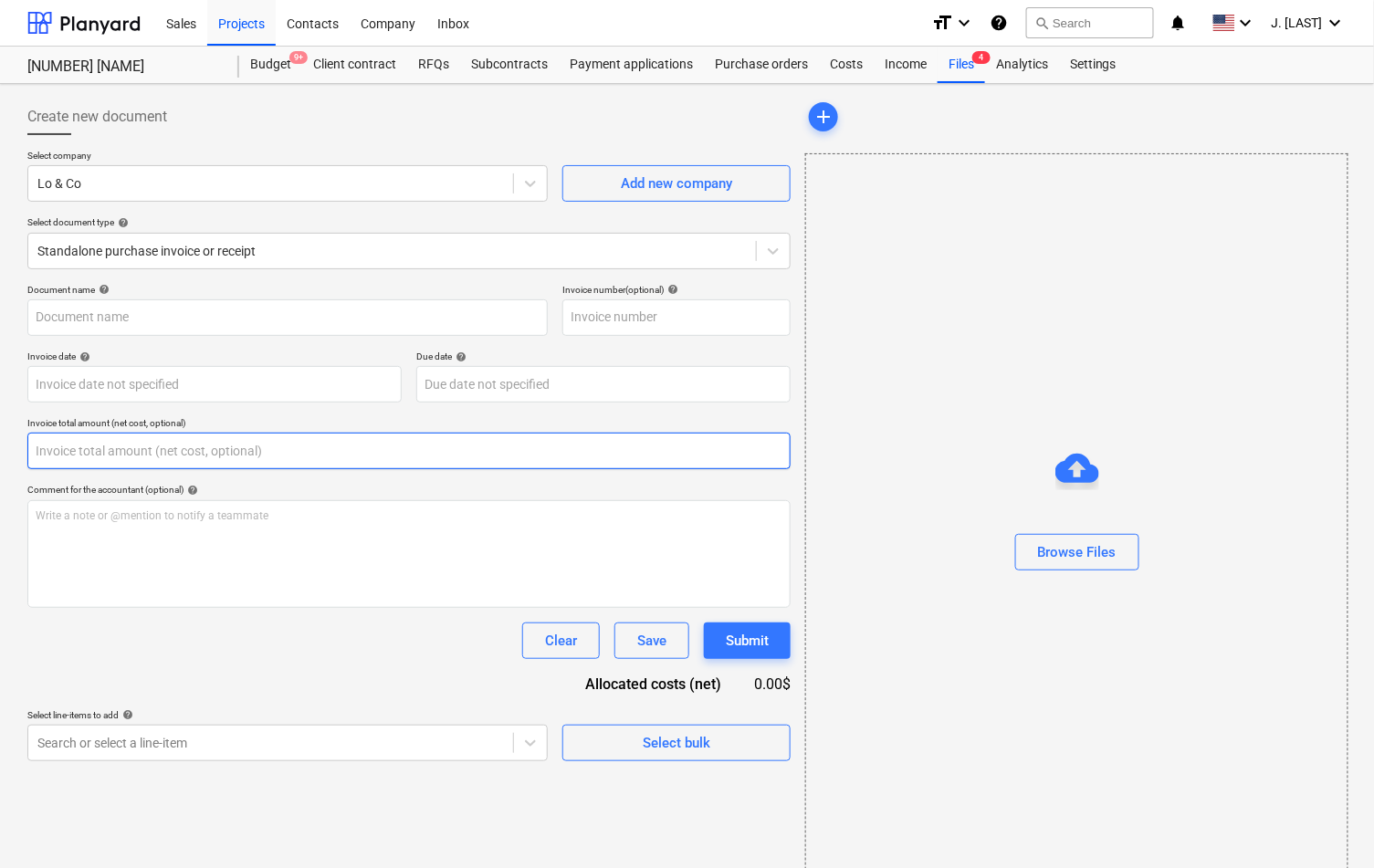 click at bounding box center [409, 451] 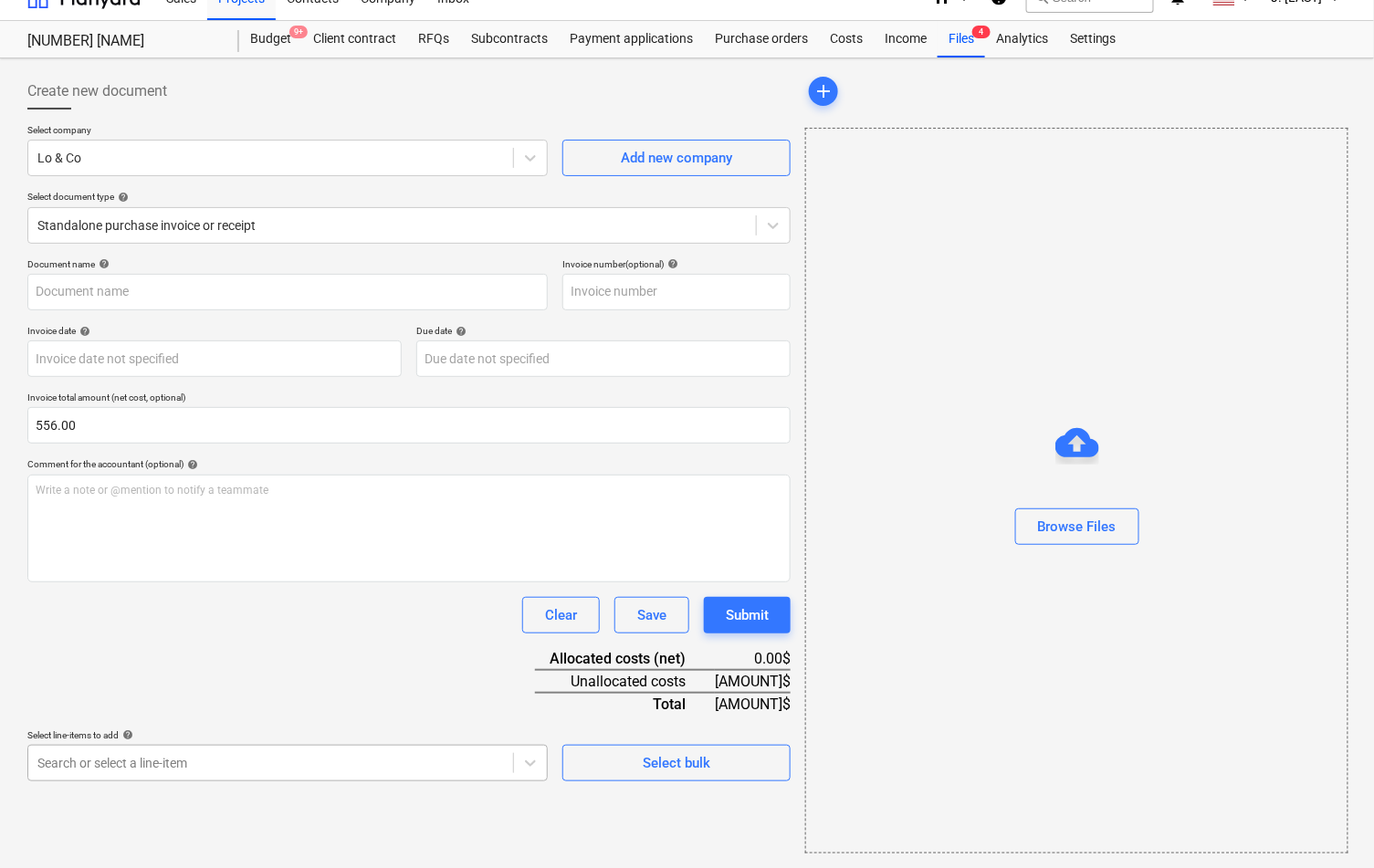 click on "Sales Projects Contacts Company Inbox format_size keyboard_arrow_down help search Search notifications 0 keyboard_arrow_down J. Popky keyboard_arrow_down 307 Hicks 307 Hicks Budget 9+ Client contract RFQs Subcontracts Payment applications Purchase orders Costs Income Files 4 Analytics Settings Create new document Select company Lo & Co   Add new company Select document type help Standalone purchase invoice or receipt Document name help Invoice number  (optional) help Invoice date help Press the down arrow key to interact with the calendar and
select a date. Press the question mark key to get the keyboard shortcuts for changing dates. Due date help Press the down arrow key to interact with the calendar and
select a date. Press the question mark key to get the keyboard shortcuts for changing dates. Invoice total amount (net cost, optional) 556.00 Comment for the accountant (optional) help Write a note or @mention to notify a teammate ﻿ Clear Save Submit Allocated costs (net) 0.00$ Unallocated costs" at bounding box center (687, 408) 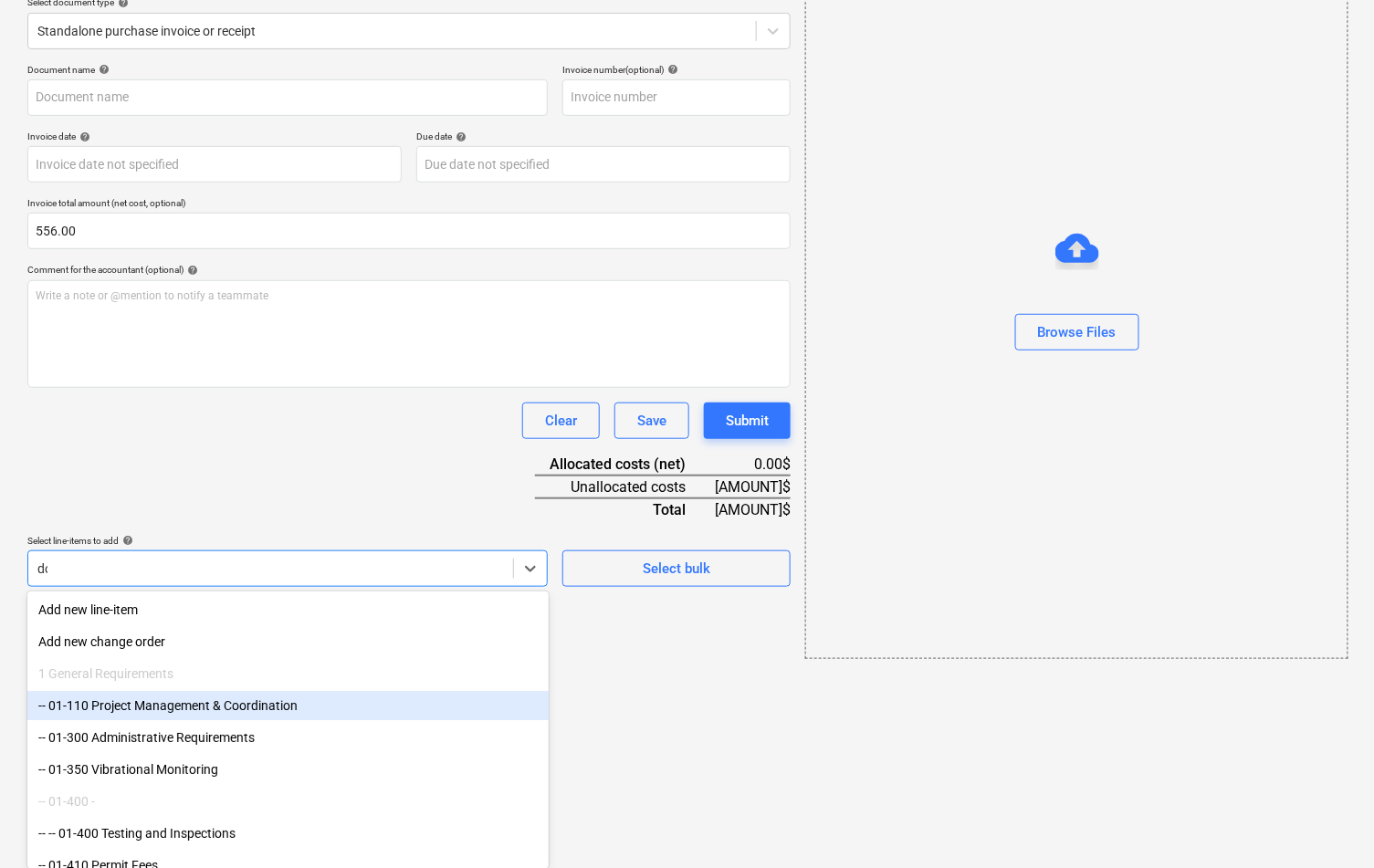 scroll, scrollTop: 24, scrollLeft: 0, axis: vertical 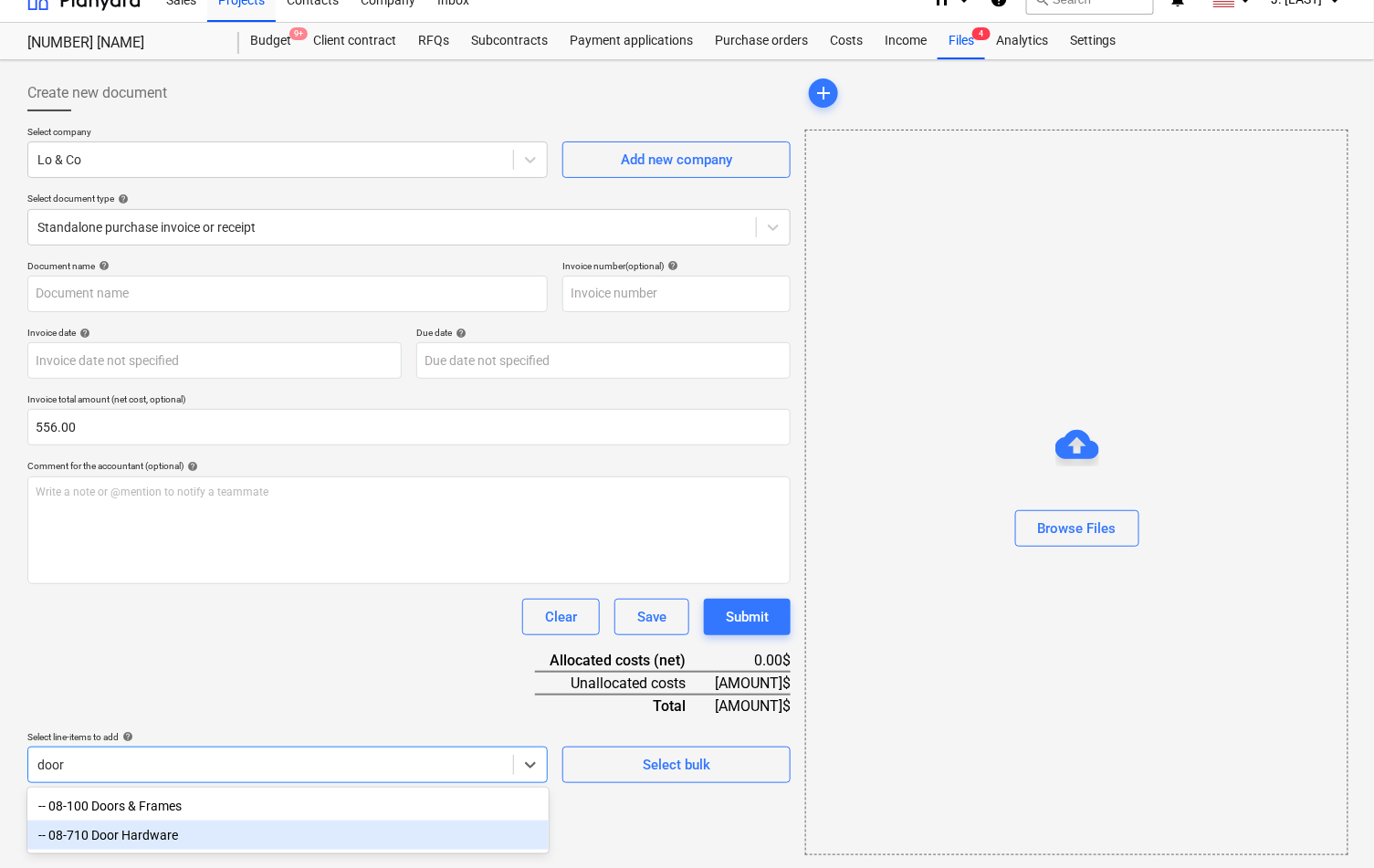 click on "--  08-710 Door Hardware" at bounding box center [288, 835] 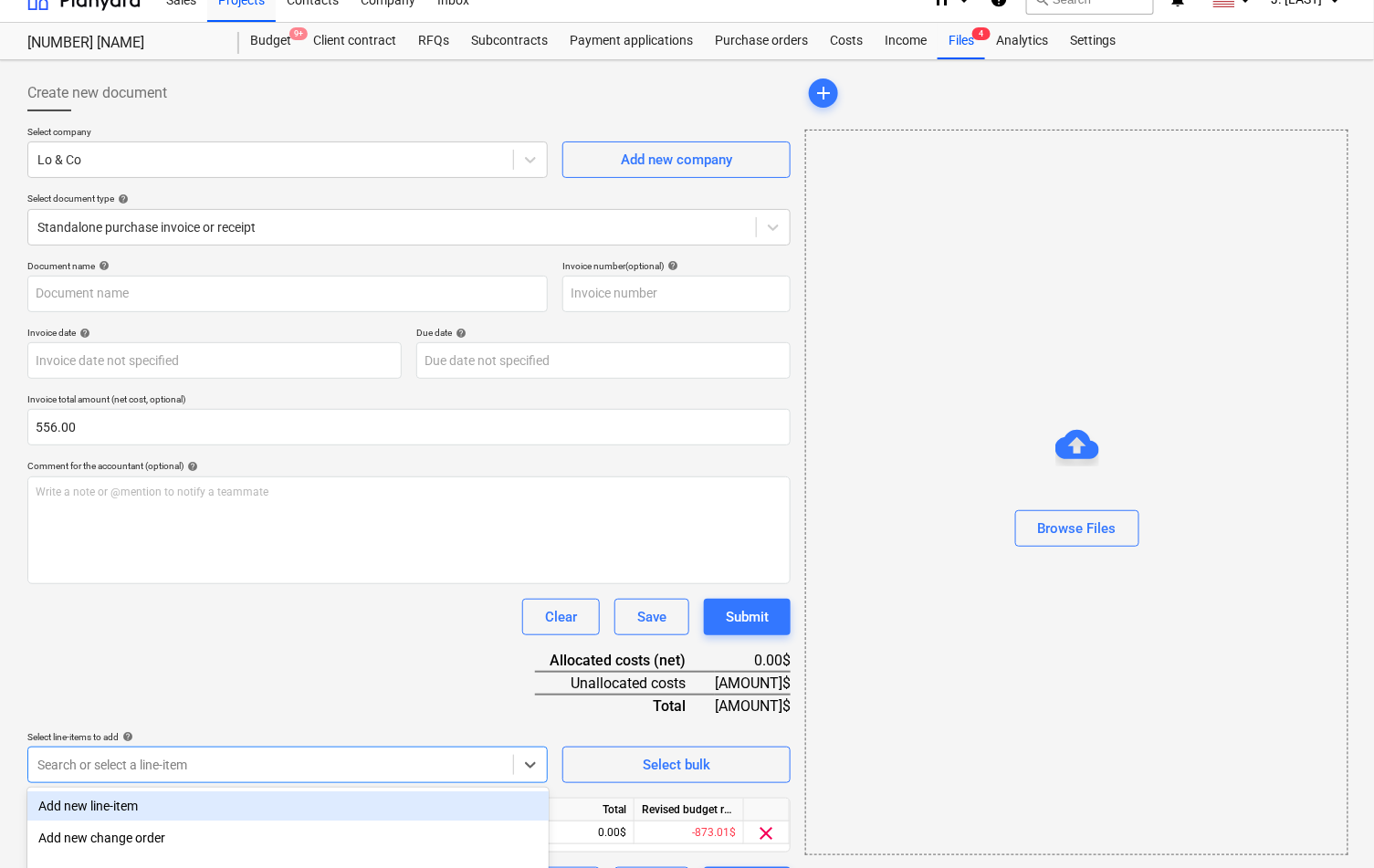 click on "Document name help Invoice number  (optional) help Invoice date help Press the down arrow key to interact with the calendar and
select a date. Press the question mark key to get the keyboard shortcuts for changing dates. Due date help Press the down arrow key to interact with the calendar and
select a date. Press the question mark key to get the keyboard shortcuts for changing dates. Invoice total amount (net cost, optional) 556.00 Comment for the accountant (optional) help Write a note or @mention to notify a teammate ﻿ Clear Save Submit Allocated costs (net) 0.00$ Unallocated costs 556.00$ Total 556.00$ Select line-items to add help option -- 08-710 Door Hardware, selected. option Add new line-item focused, 1 of 92. 92 results available. Use Up and Down to choose options, press Enter to select the currently focused option, press Escape to exit the menu, press Tab to select the option and exit the menu. Search or select a line-item Select bulk Line-item name Unit Quantity Unit price Total 0.00 0.00" at bounding box center [409, 581] 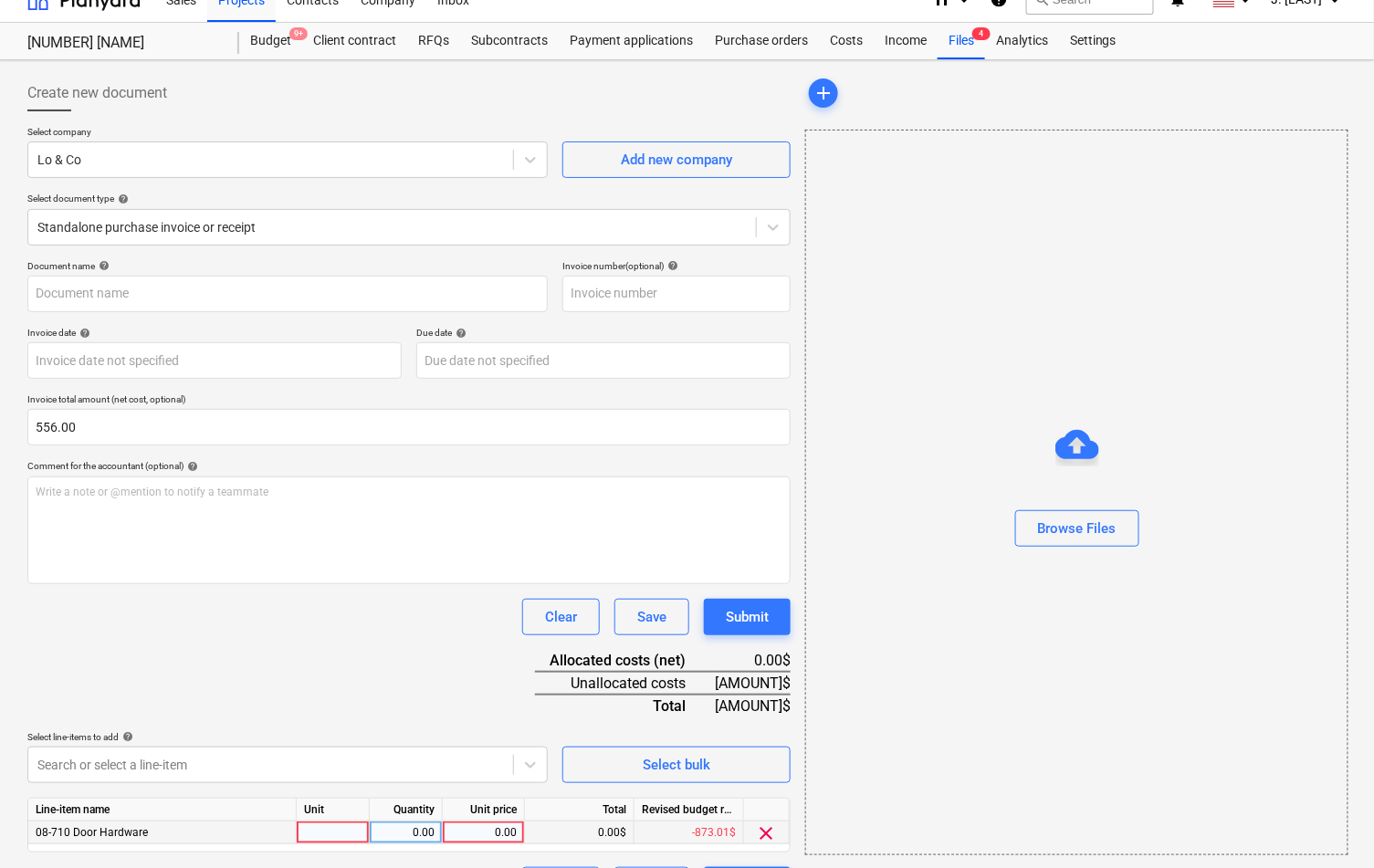 click on "0.00" at bounding box center (483, 832) 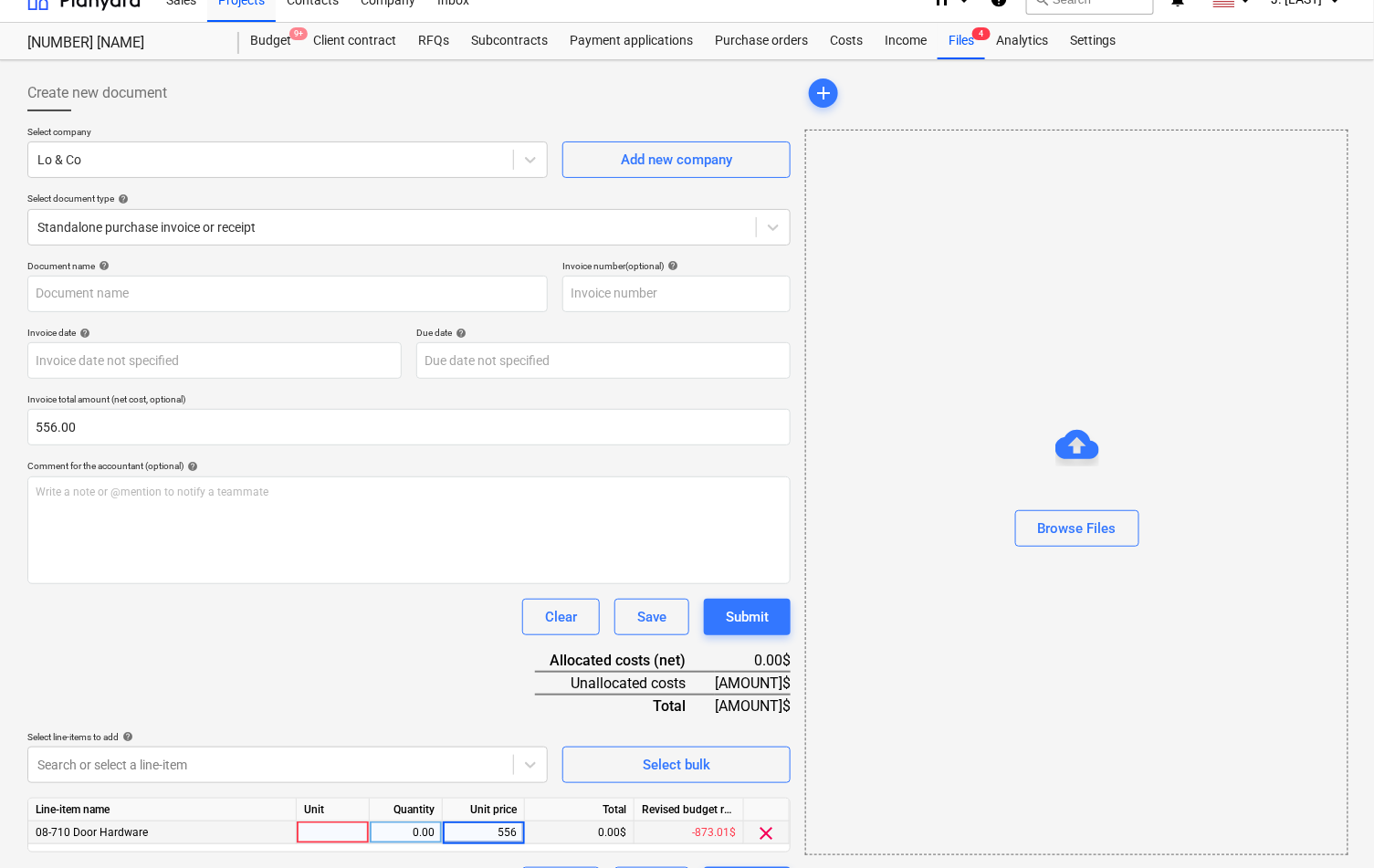 click on "Clear Save Submit" at bounding box center (409, 617) 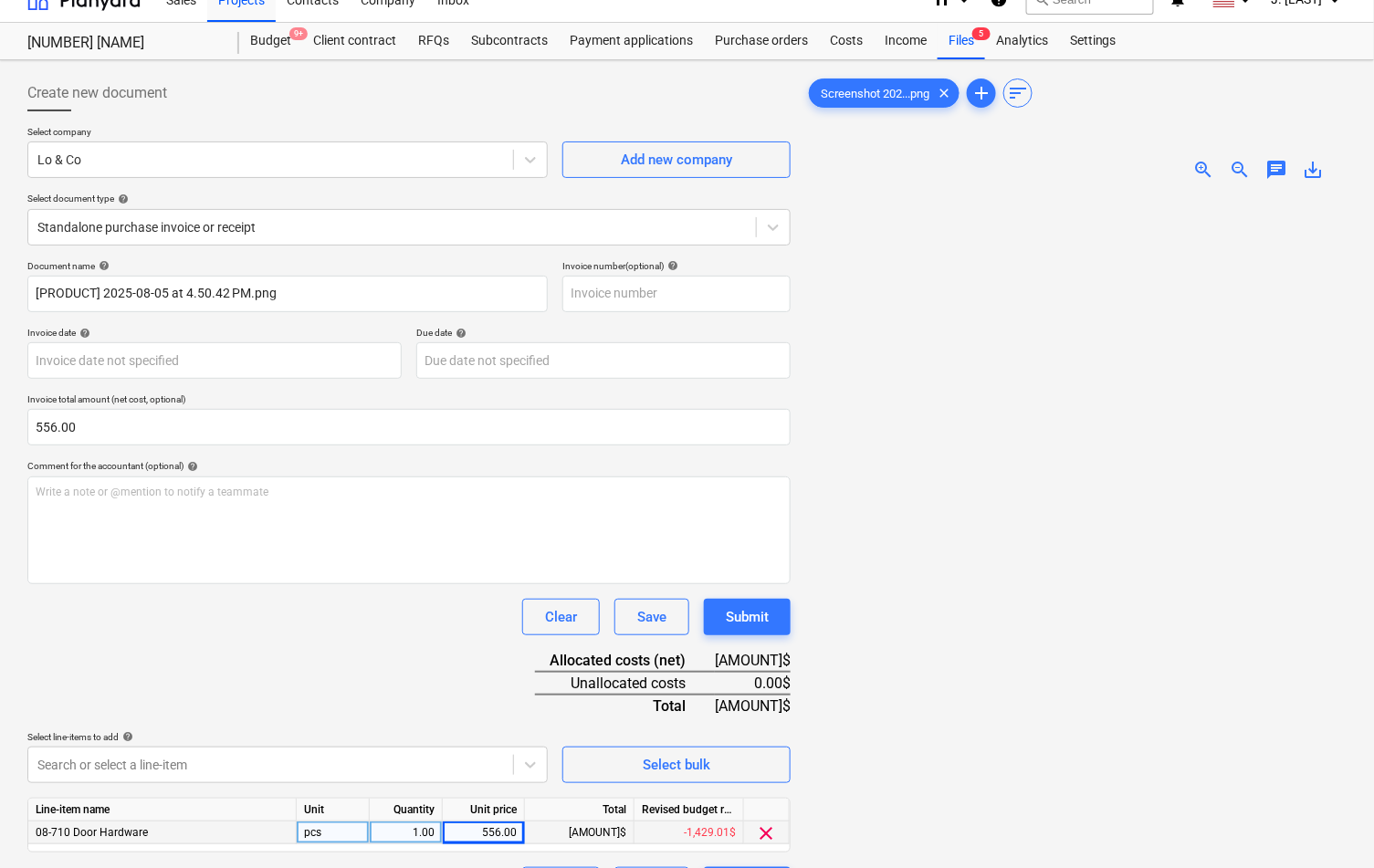 click at bounding box center [1075, 603] 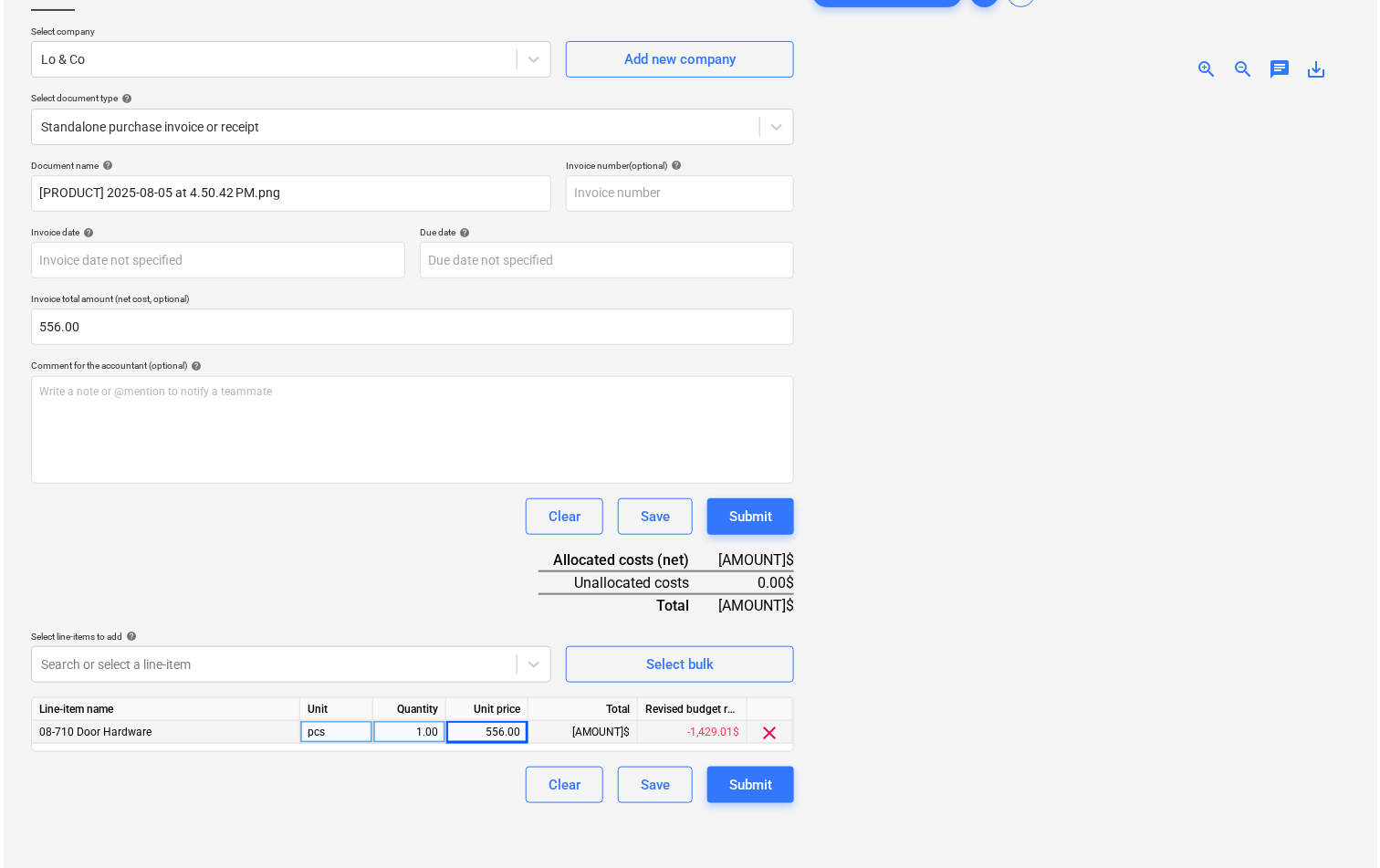 scroll, scrollTop: 126, scrollLeft: 0, axis: vertical 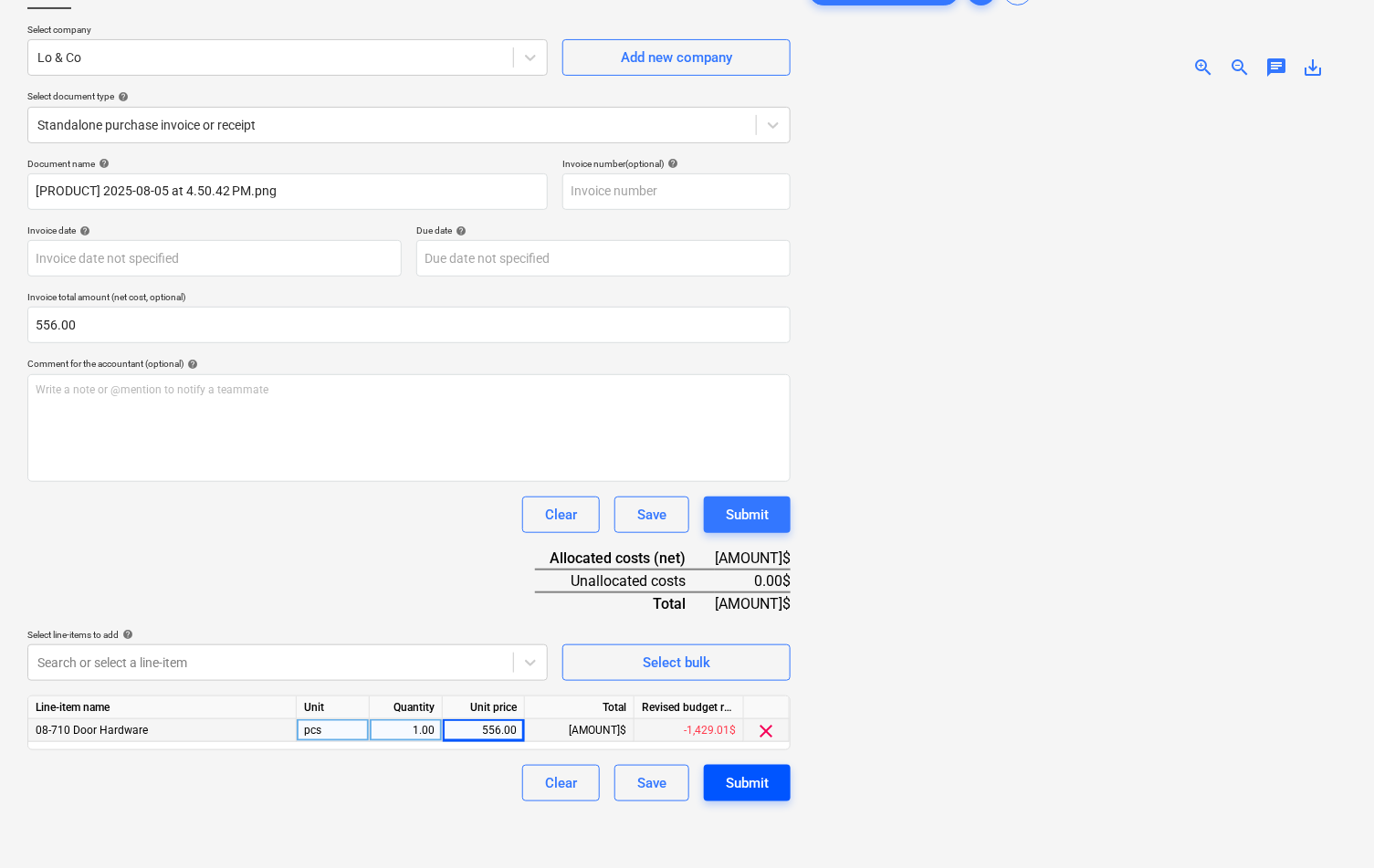 click on "Submit" at bounding box center [747, 783] 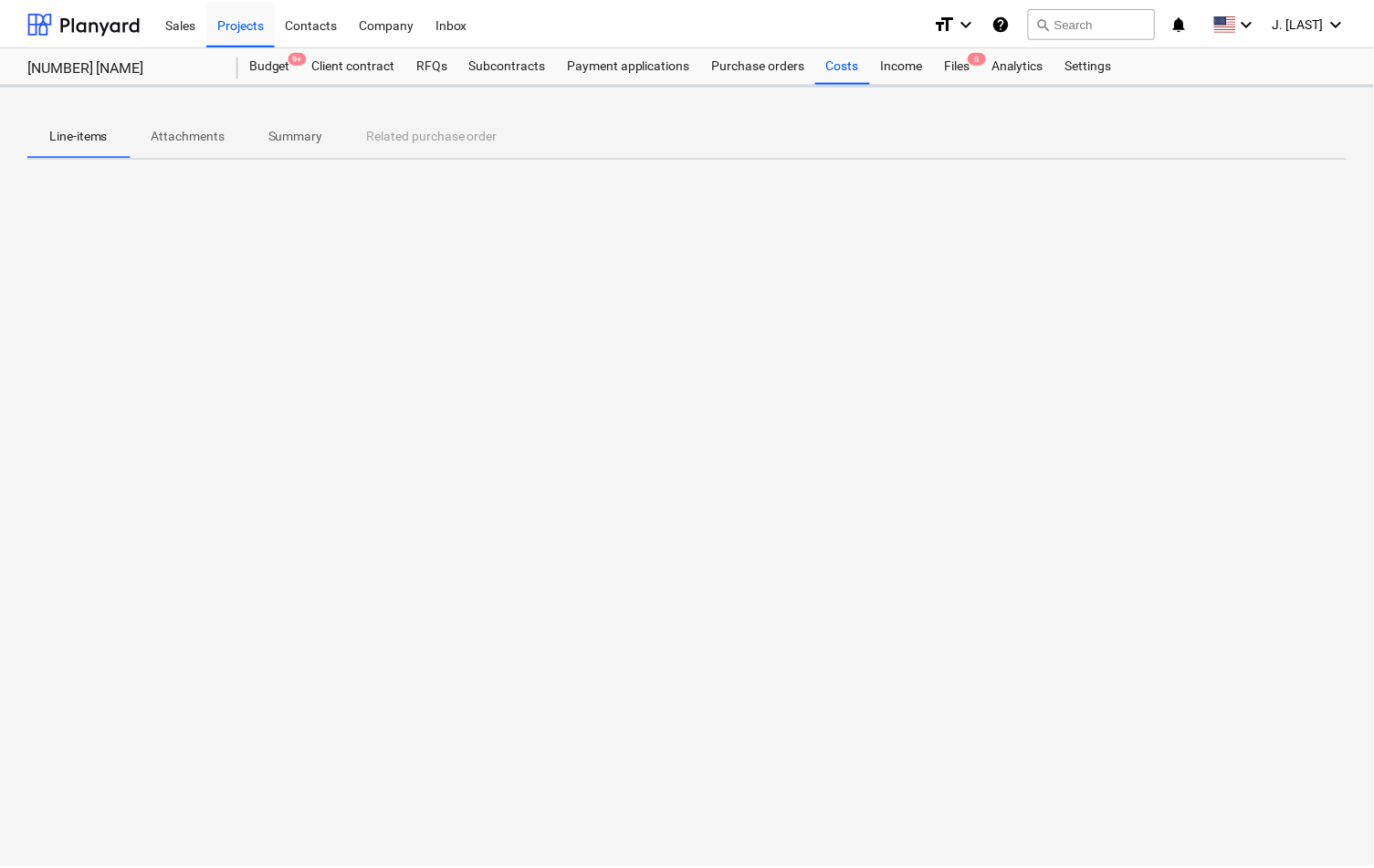 scroll, scrollTop: 0, scrollLeft: 0, axis: both 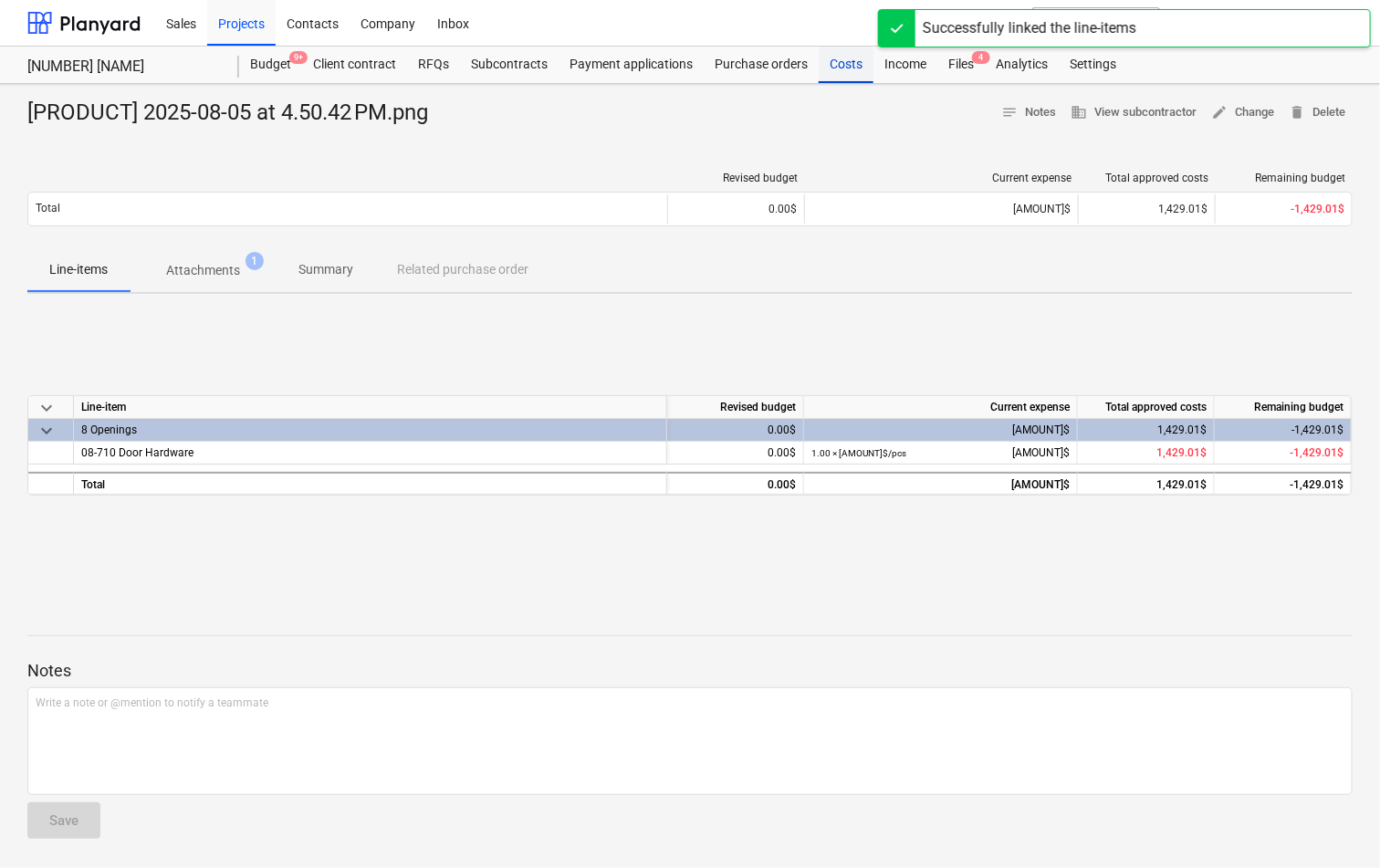 click on "Costs" at bounding box center (846, 65) 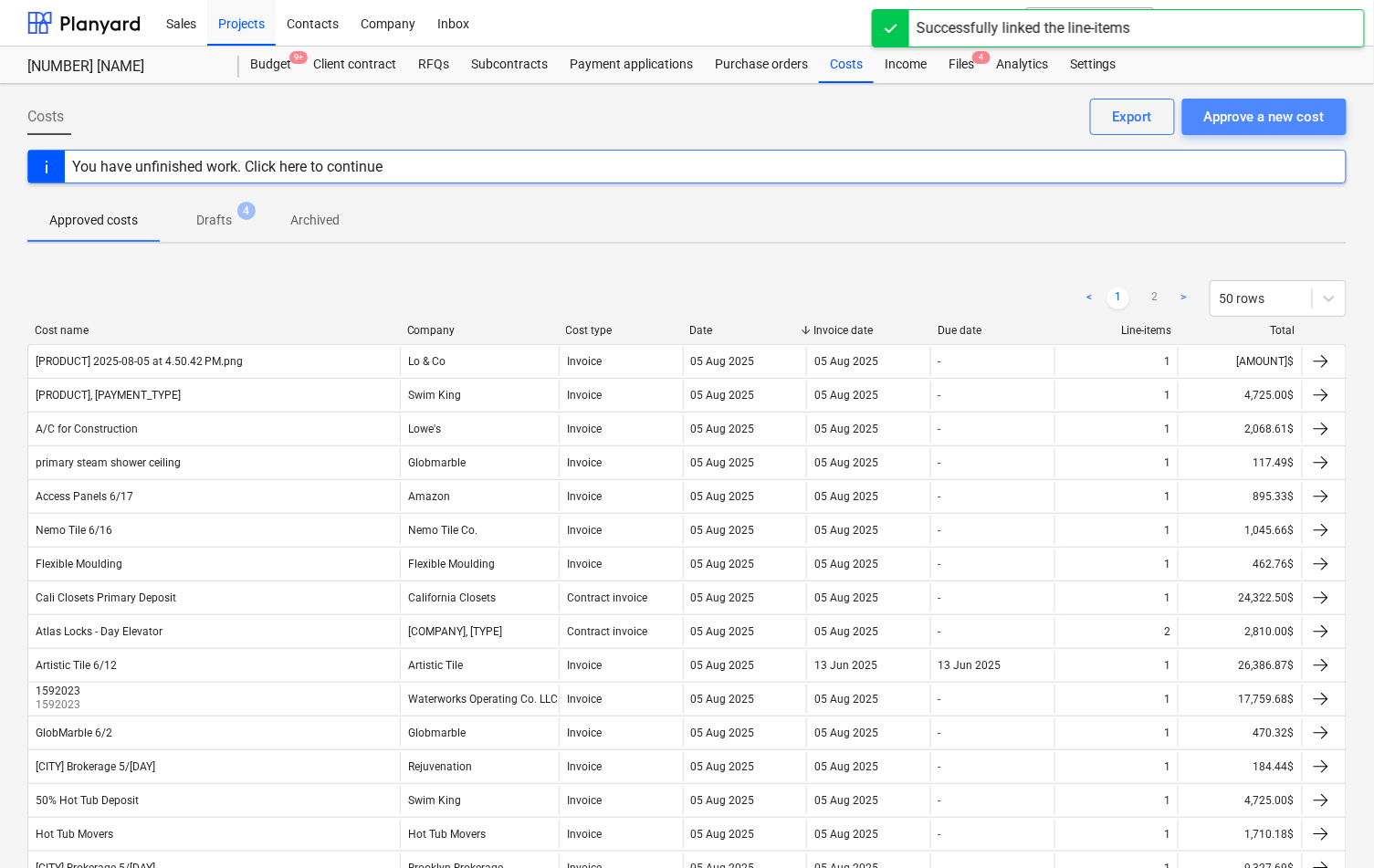 click on "Approve a new cost" at bounding box center [1264, 117] 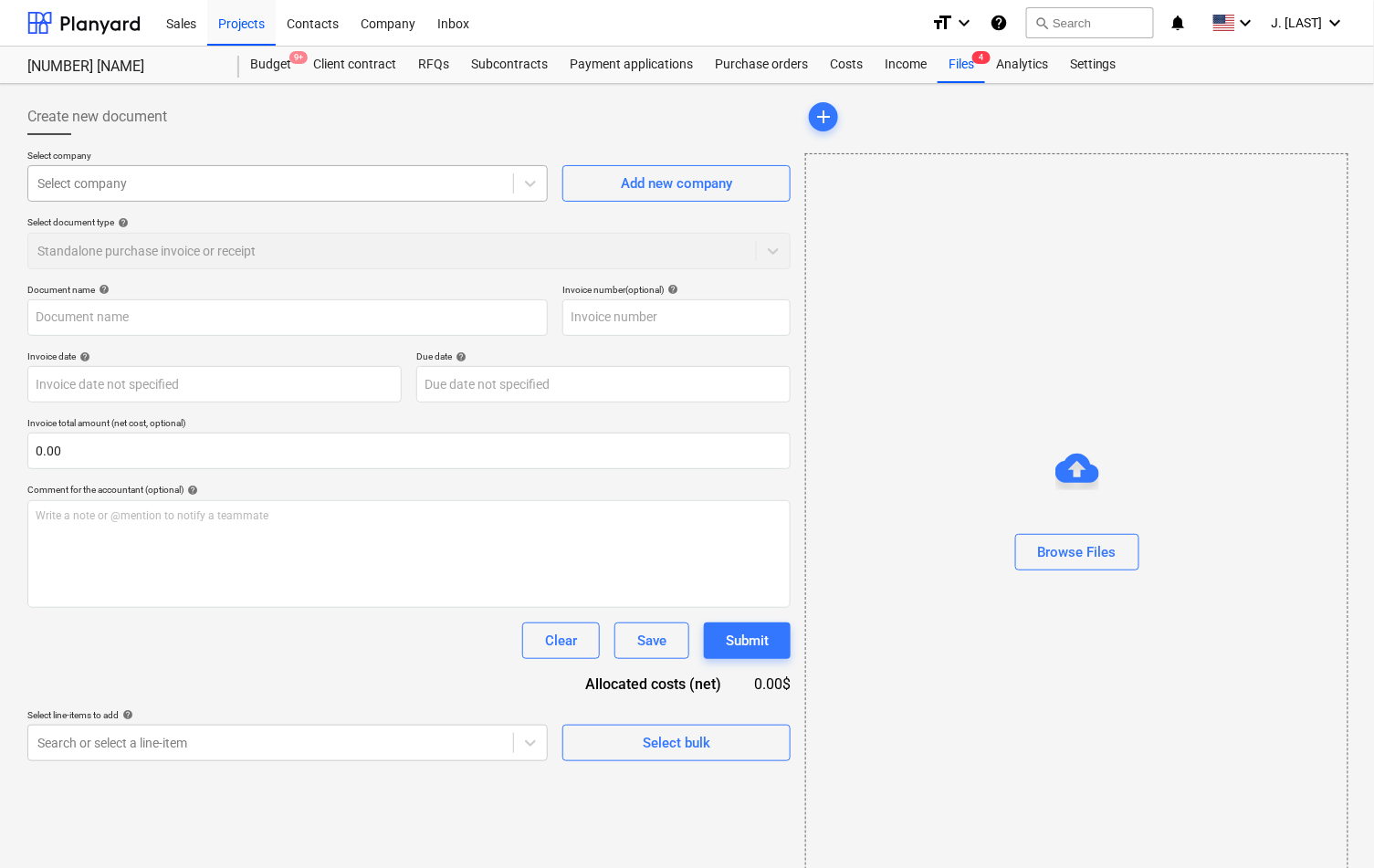 click at bounding box center [270, 183] 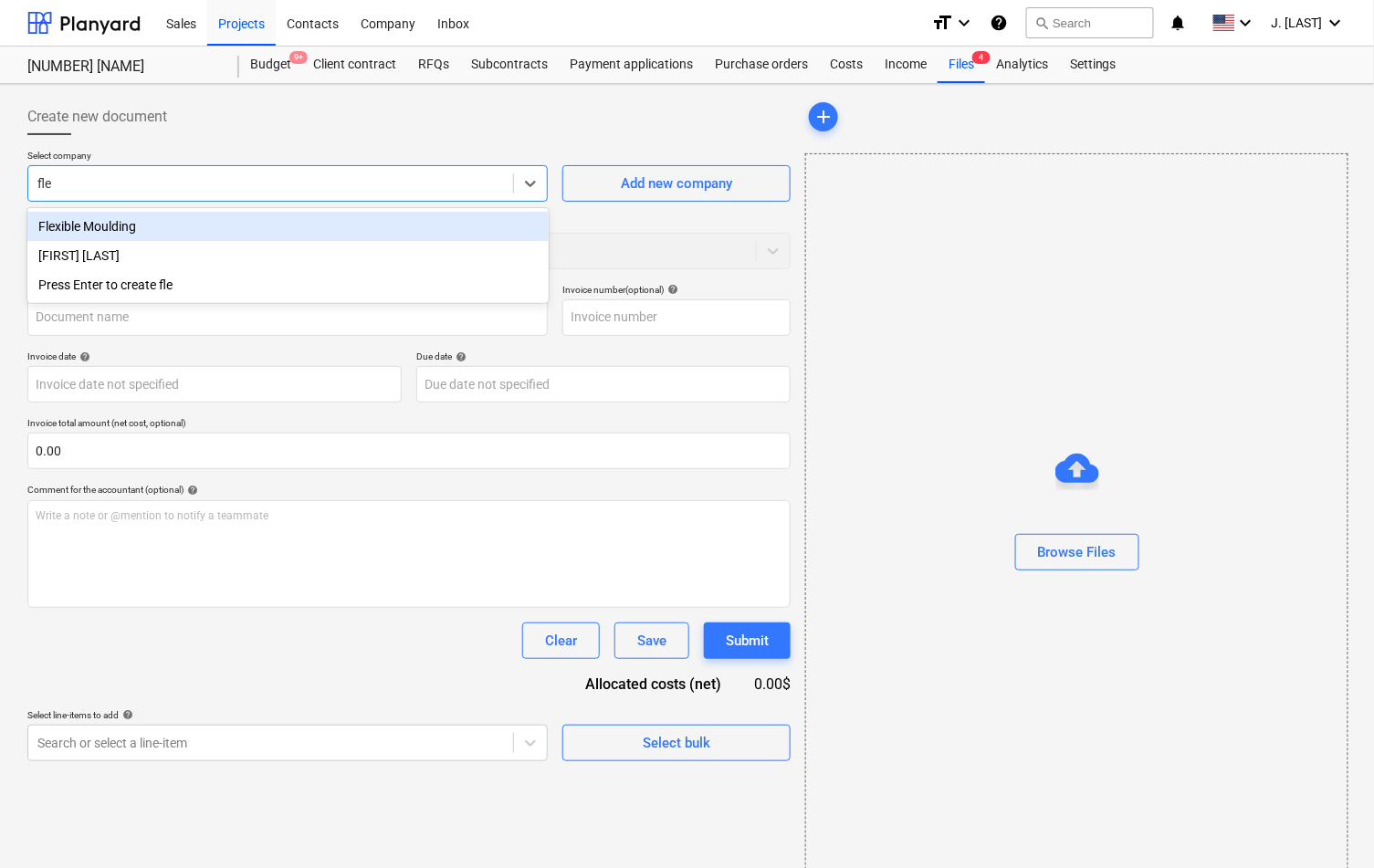 click on "Flexible Moulding" at bounding box center (288, 226) 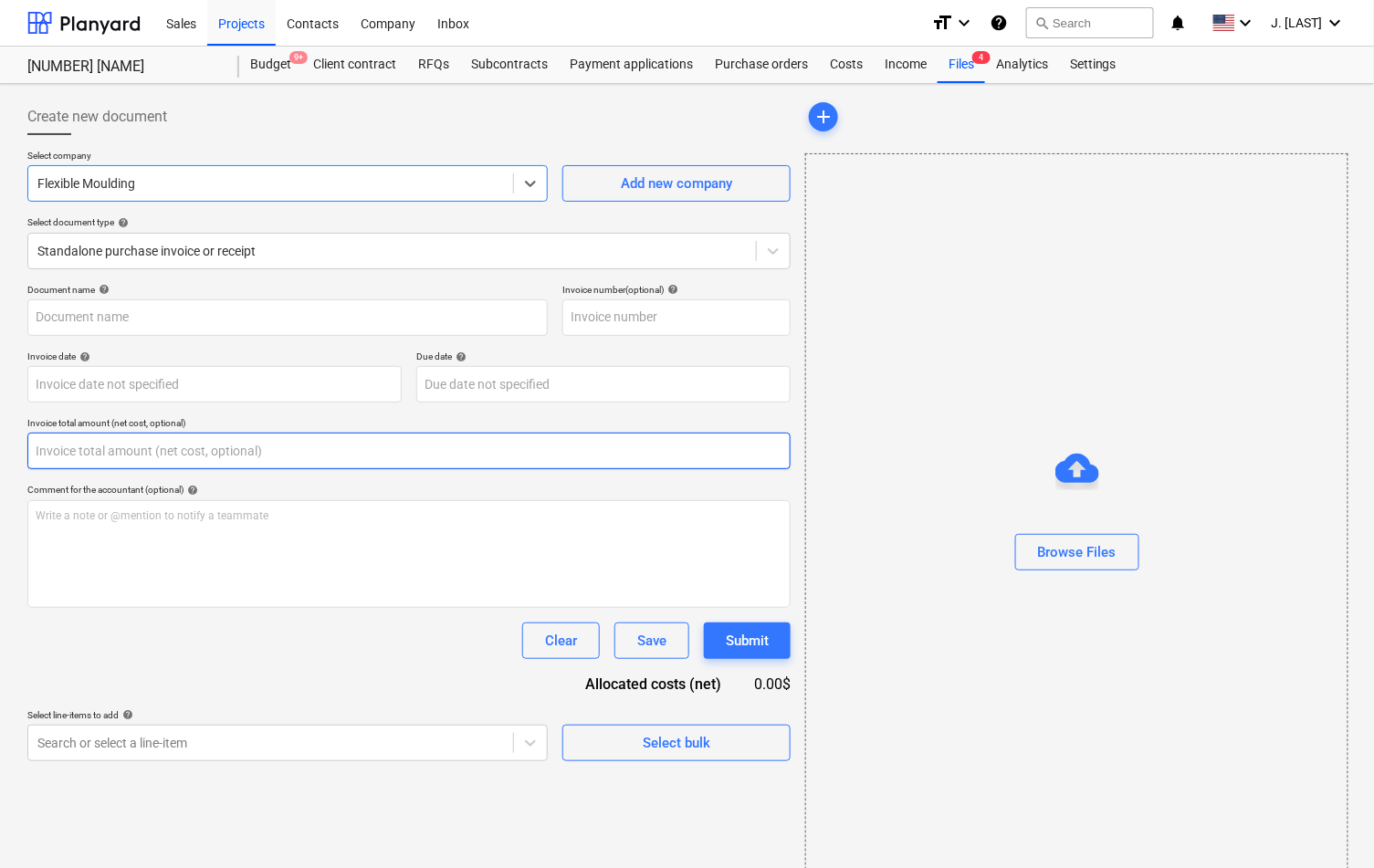 click at bounding box center [409, 451] 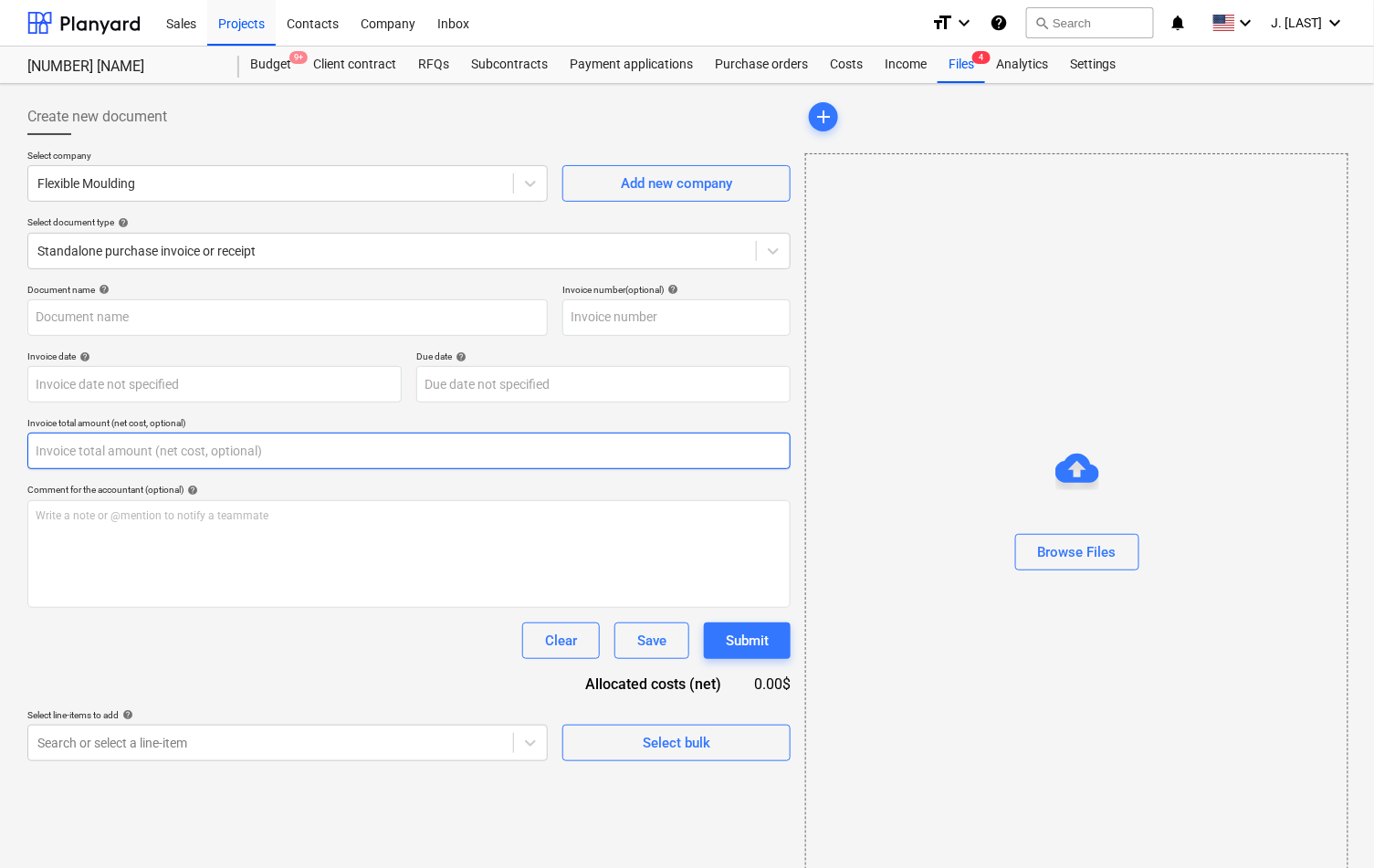 paste on "494.74" 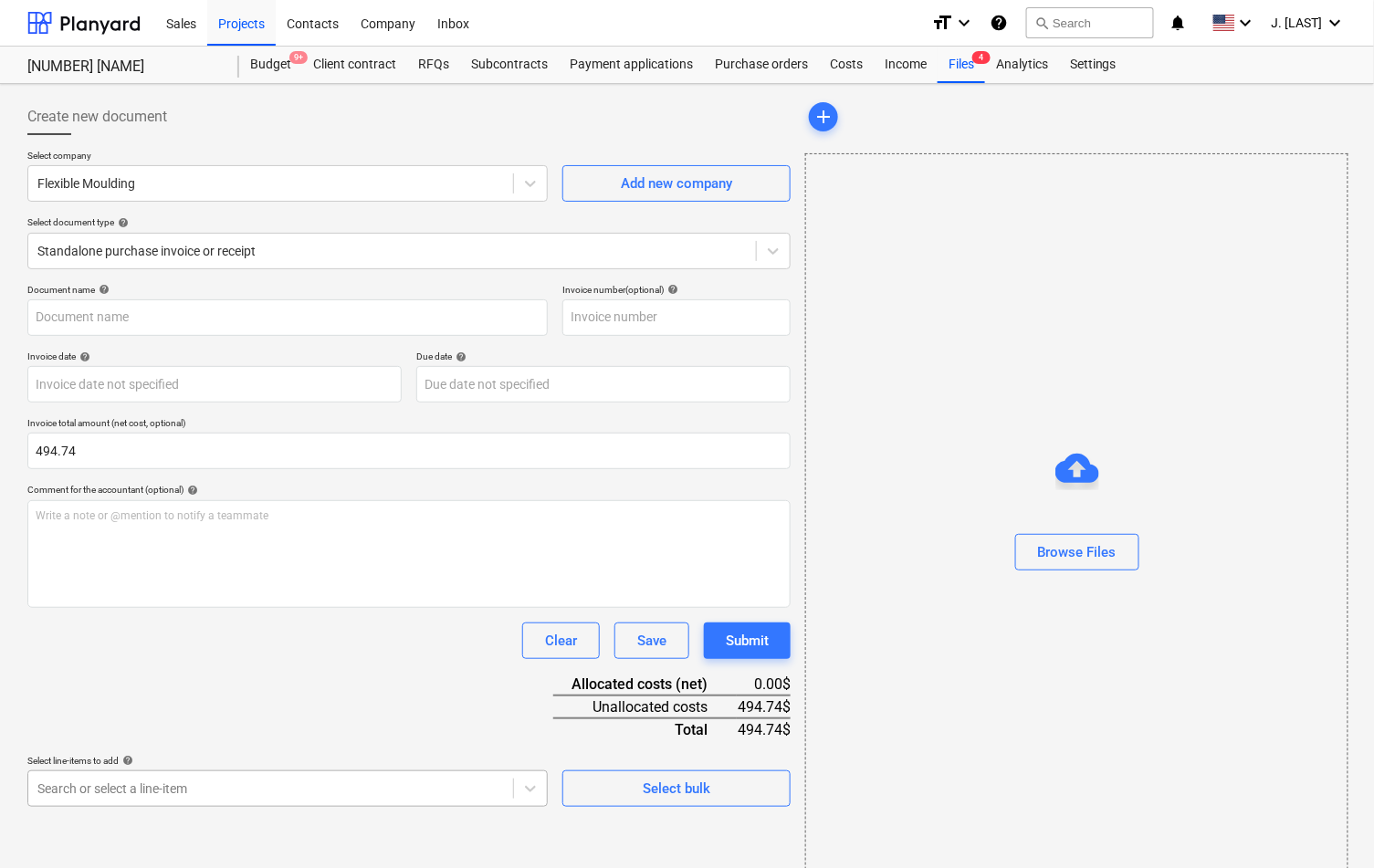 click on "Sales Projects Contacts Company Inbox format_size keyboard_arrow_down help search Search notifications 0 keyboard_arrow_down J. Popky keyboard_arrow_down 307 Hicks 307 Hicks Budget 9+ Client contract RFQs Subcontracts Payment applications Purchase orders Costs Income Files 4 Analytics Settings Create new document Select company Flexible Moulding   Add new company Select document type help Standalone purchase invoice or receipt Document name help Invoice number  (optional) help Invoice date help Press the down arrow key to interact with the calendar and
select a date. Press the question mark key to get the keyboard shortcuts for changing dates. Due date help Press the down arrow key to interact with the calendar and
select a date. Press the question mark key to get the keyboard shortcuts for changing dates. Invoice total amount (net cost, optional) 494.74 Comment for the accountant (optional) help Write a note or @mention to notify a teammate ﻿ Clear Save Submit Allocated costs (net) 0.00$ 494.74$" at bounding box center [687, 434] 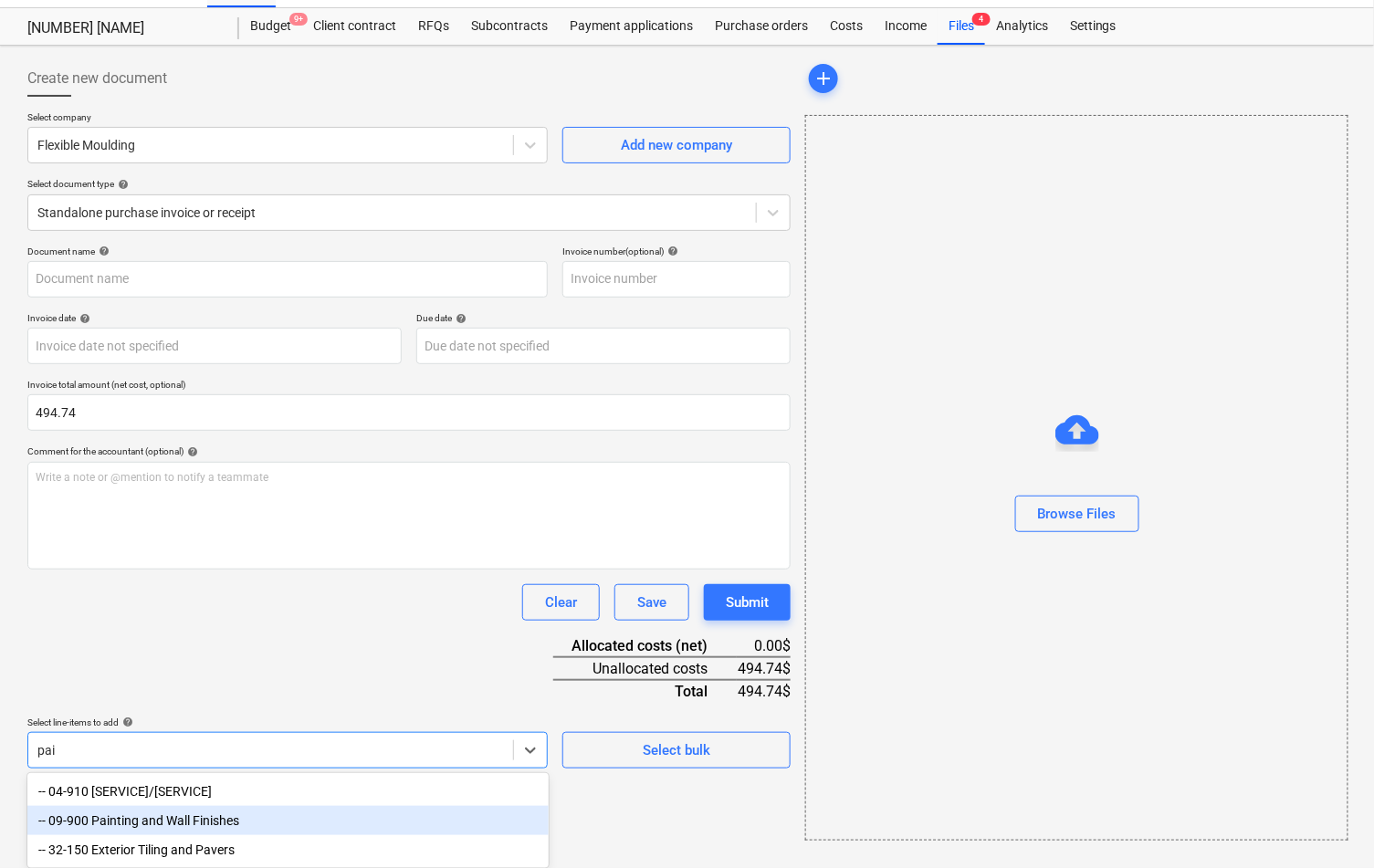 scroll, scrollTop: 24, scrollLeft: 0, axis: vertical 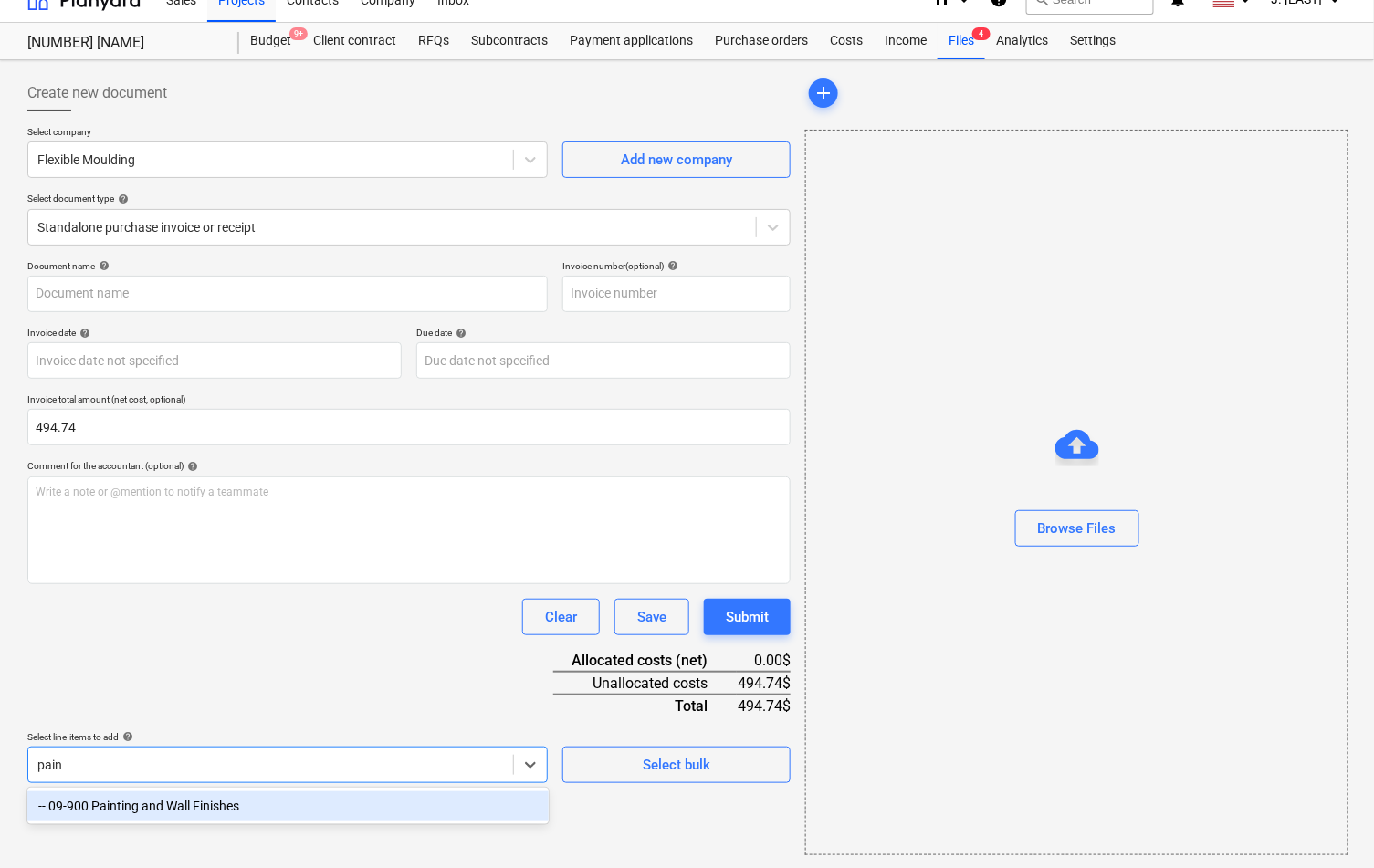 click on "--  09-900 Painting and Wall Finishes" at bounding box center [288, 806] 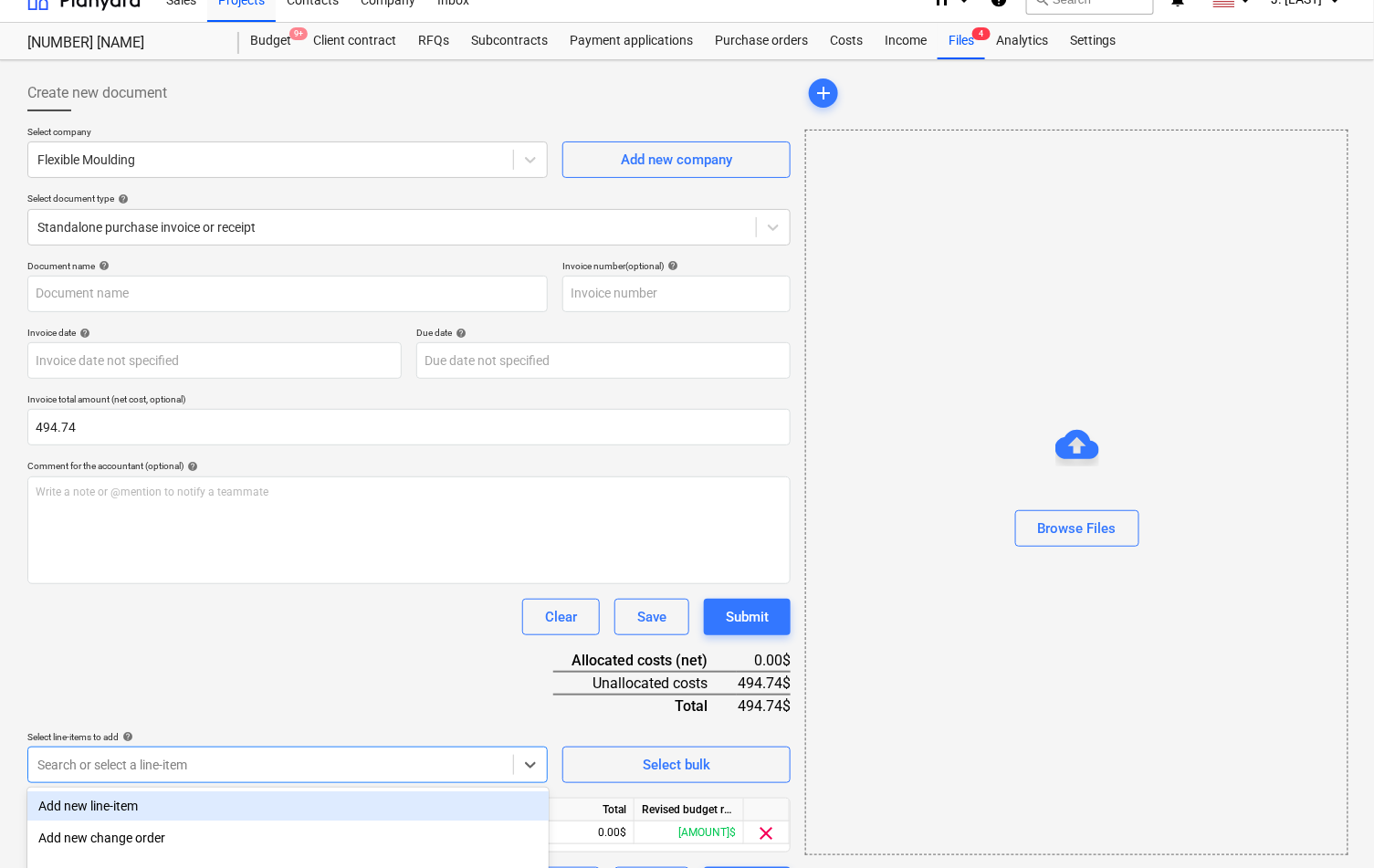 click on "Select line-items to add help" at bounding box center (288, 737) 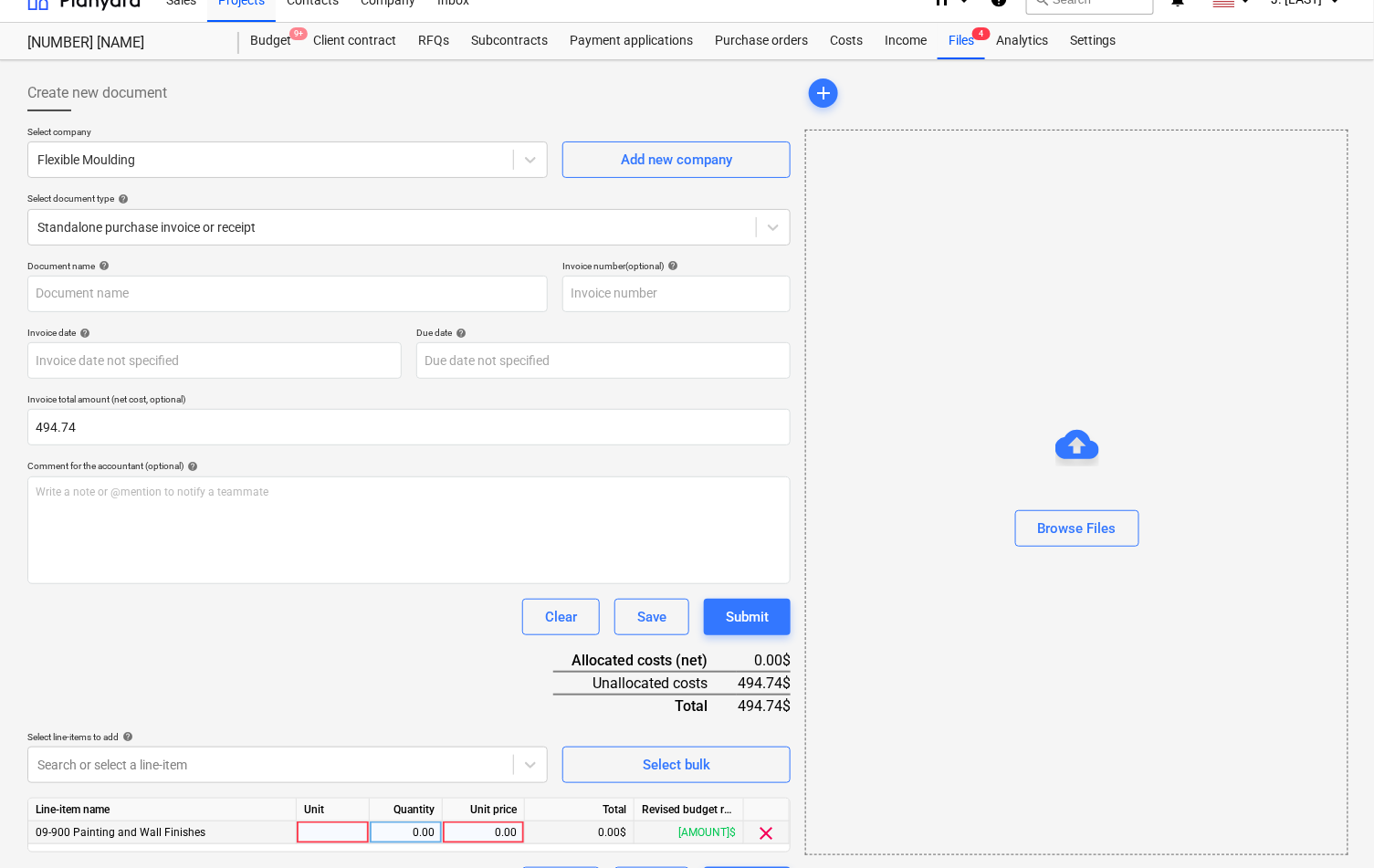 click on "0.00" at bounding box center [483, 832] 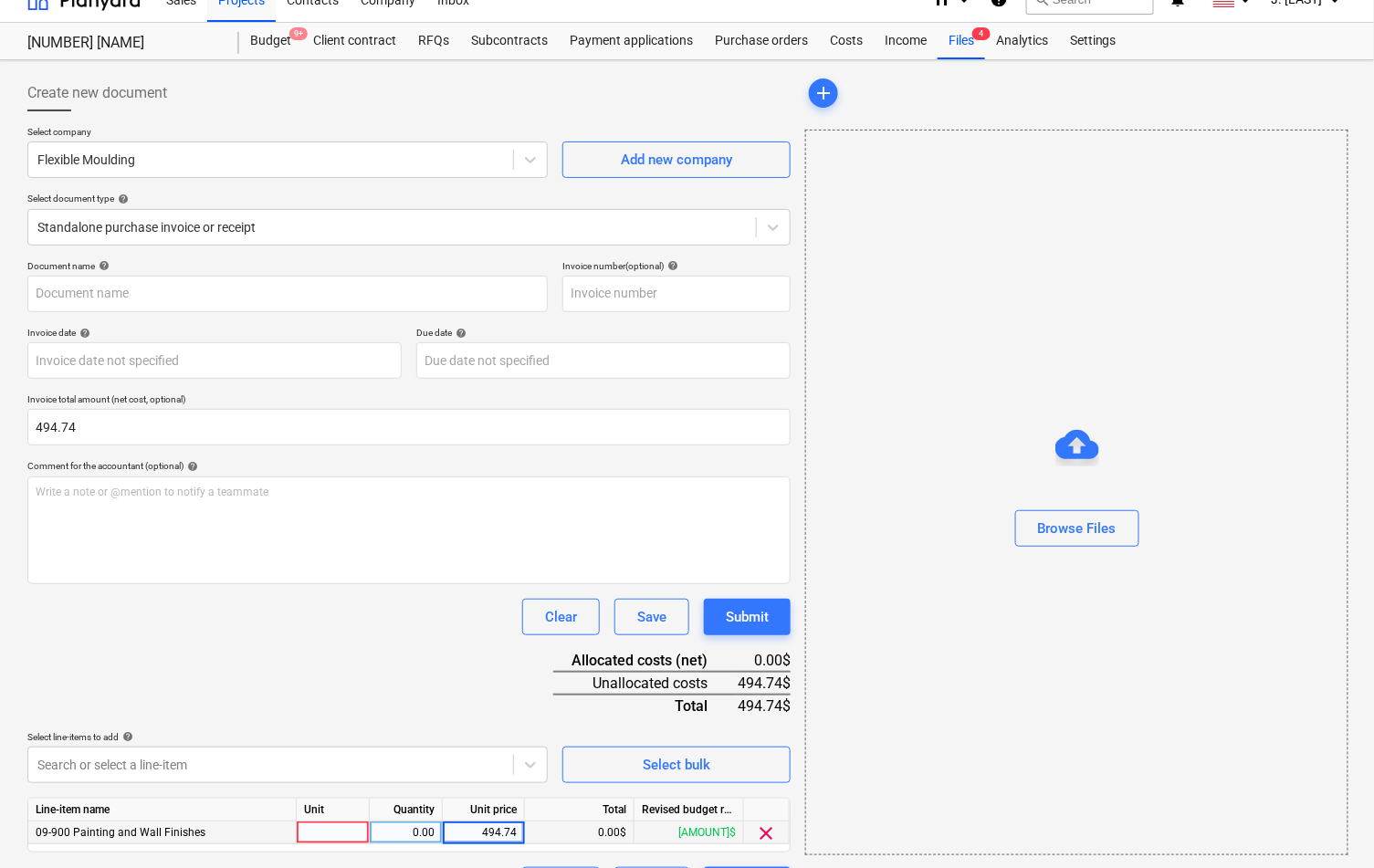 click on "Select line-items to add help" at bounding box center [288, 737] 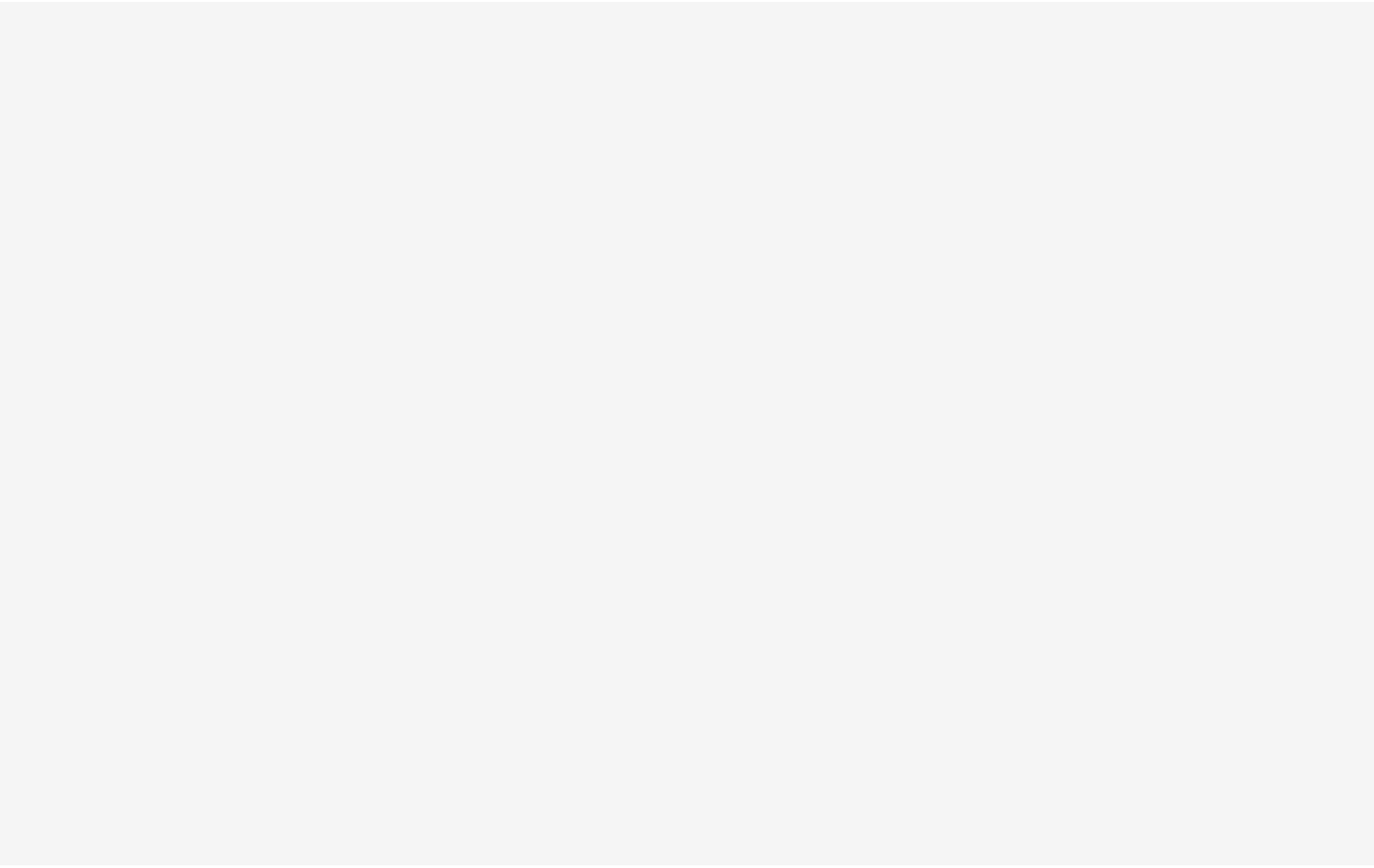 scroll, scrollTop: 0, scrollLeft: 0, axis: both 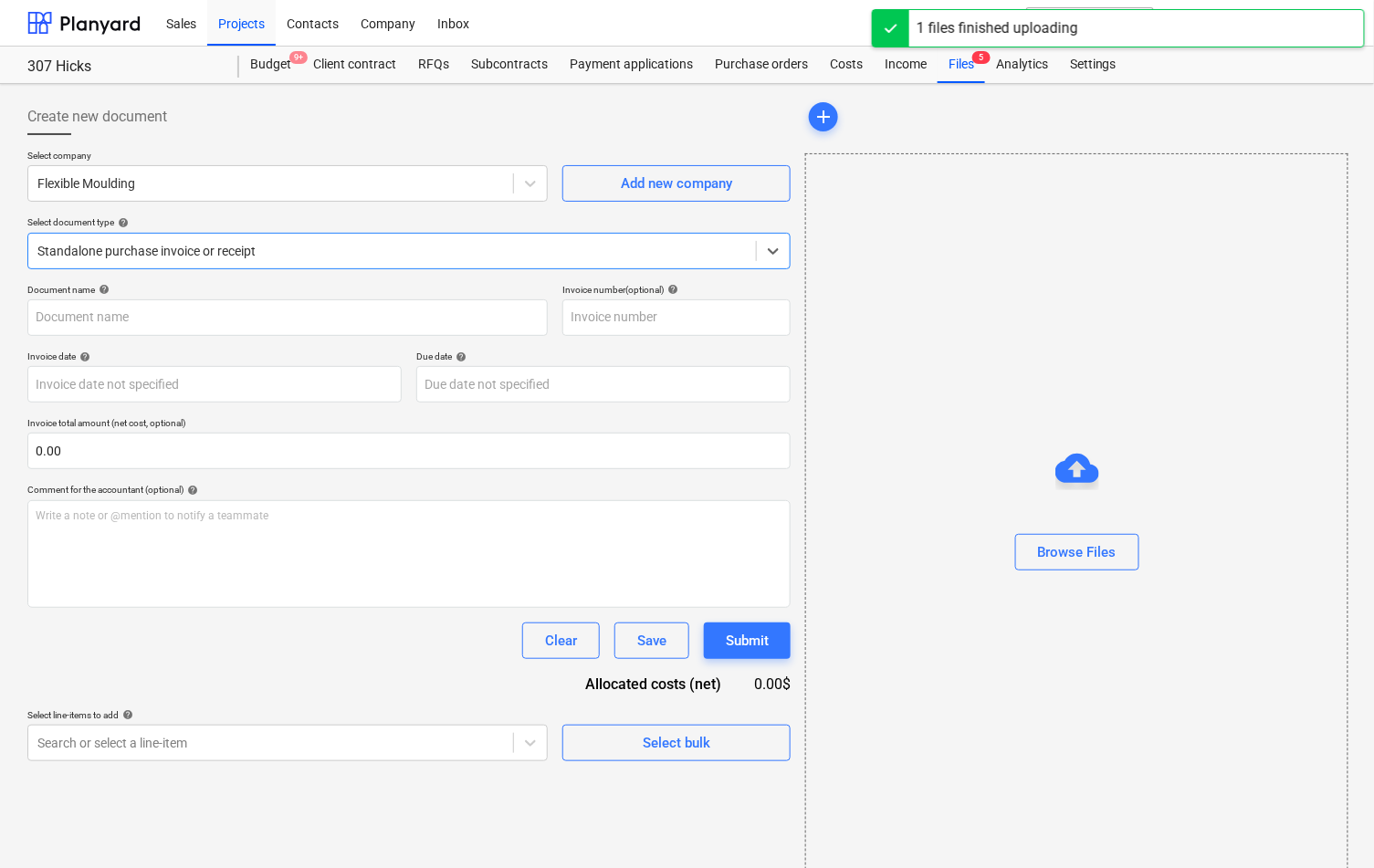 type on "Screenshot 2025-08-05 at 5.11.17 PM.png" 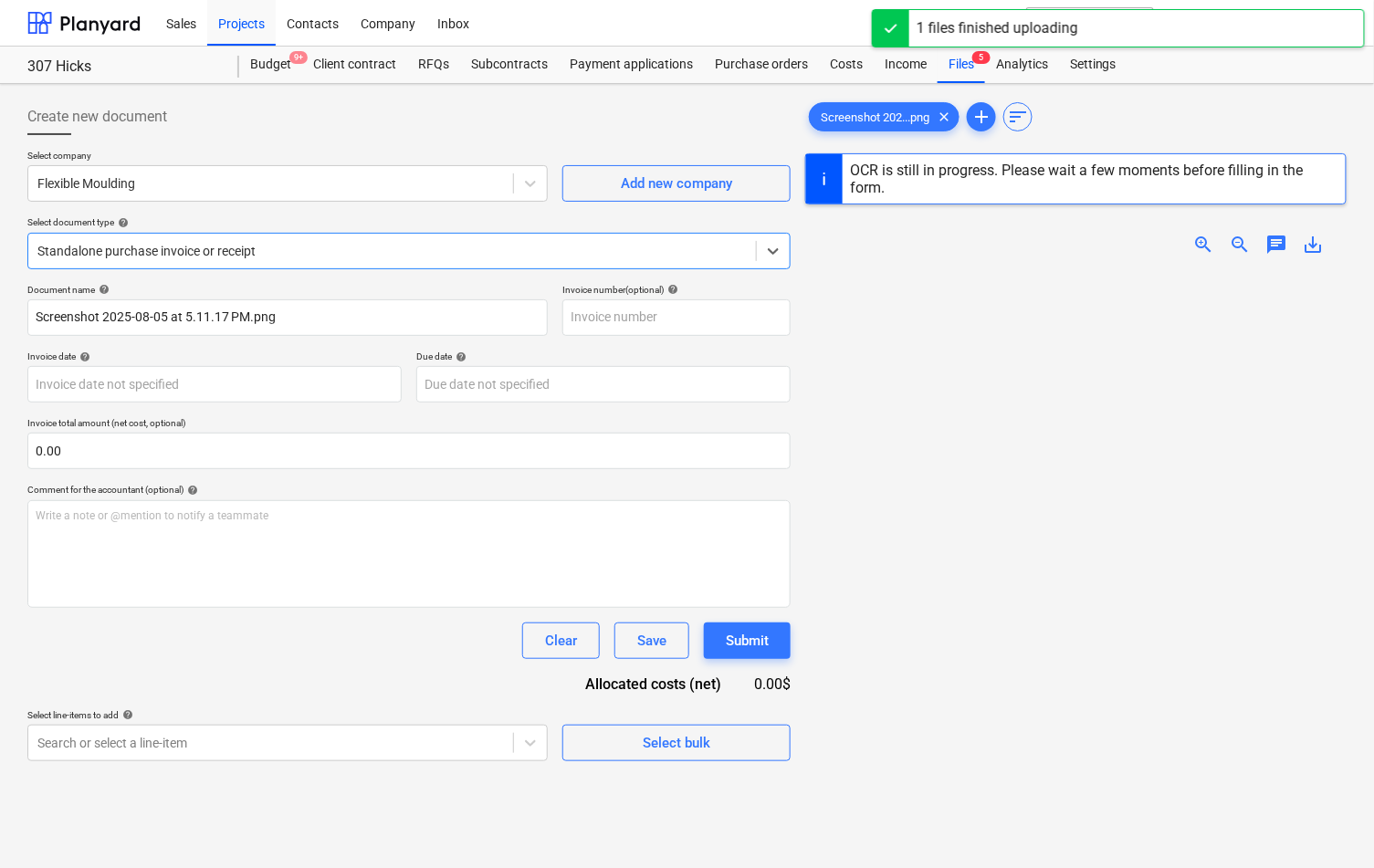 click on "Document name help Screenshot 2025-08-05 at 5.11.17 PM.png Invoice number  (optional) help Invoice date help Press the down arrow key to interact with the calendar and
select a date. Press the question mark key to get the keyboard shortcuts for changing dates. Due date help Press the down arrow key to interact with the calendar and
select a date. Press the question mark key to get the keyboard shortcuts for changing dates. Invoice total amount (net cost, optional) 0.00 Comment for the accountant (optional) help Write a note or @mention to notify a teammate ﻿ Clear Save Submit Allocated costs (net) 0.00$ Select line-items to add help Search or select a line-item Select bulk" at bounding box center [409, 522] 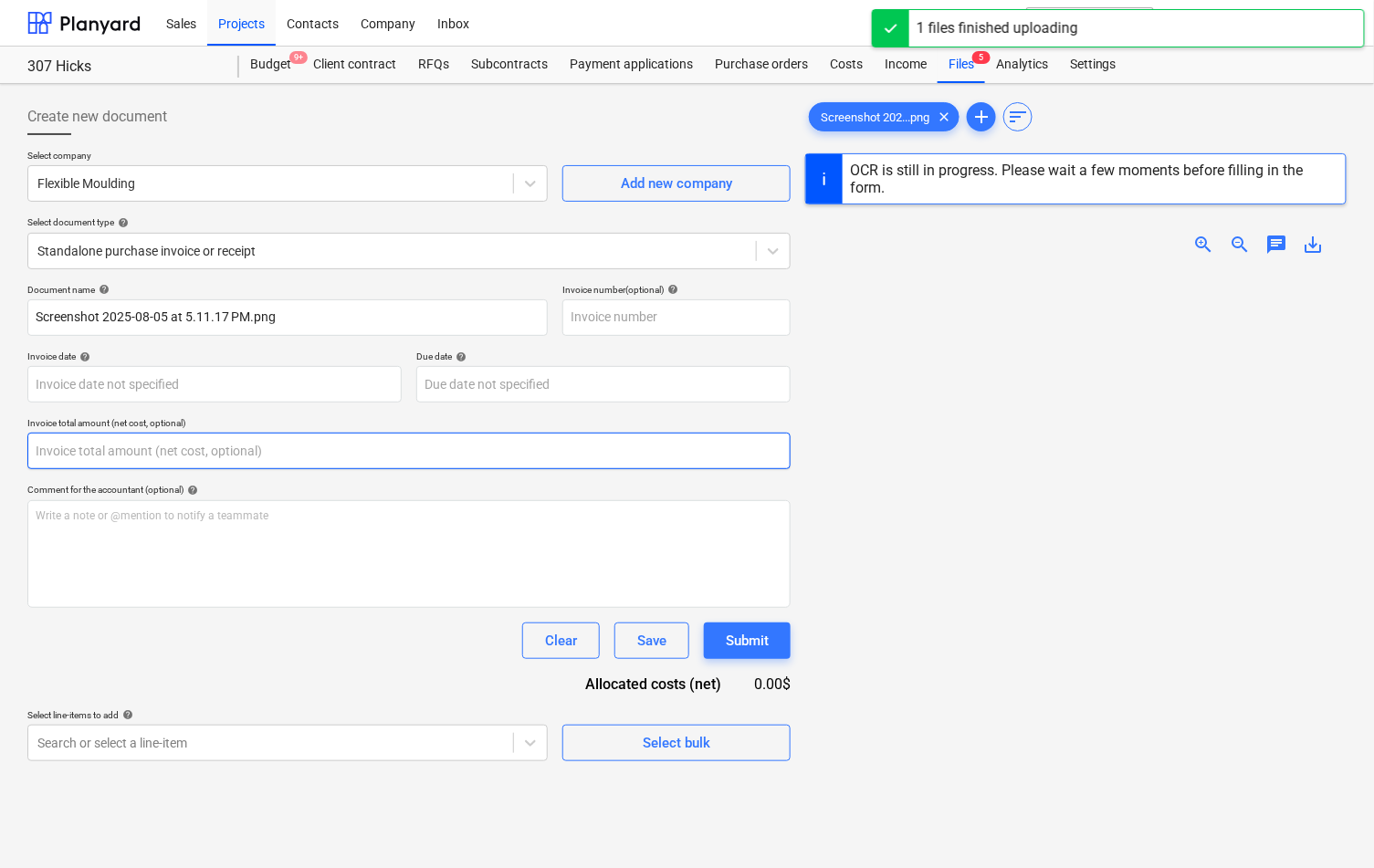 click at bounding box center [409, 451] 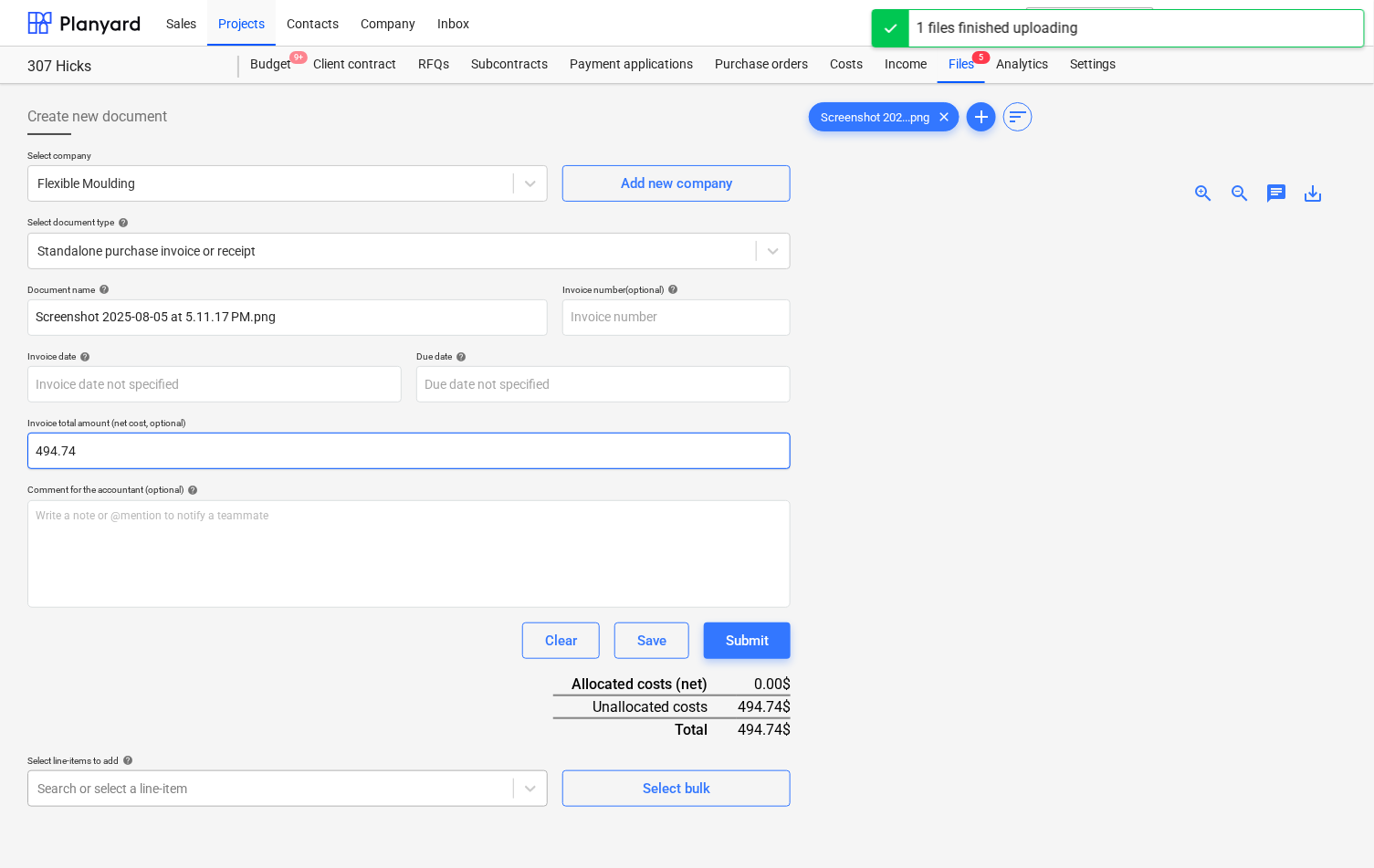 type on "494.74" 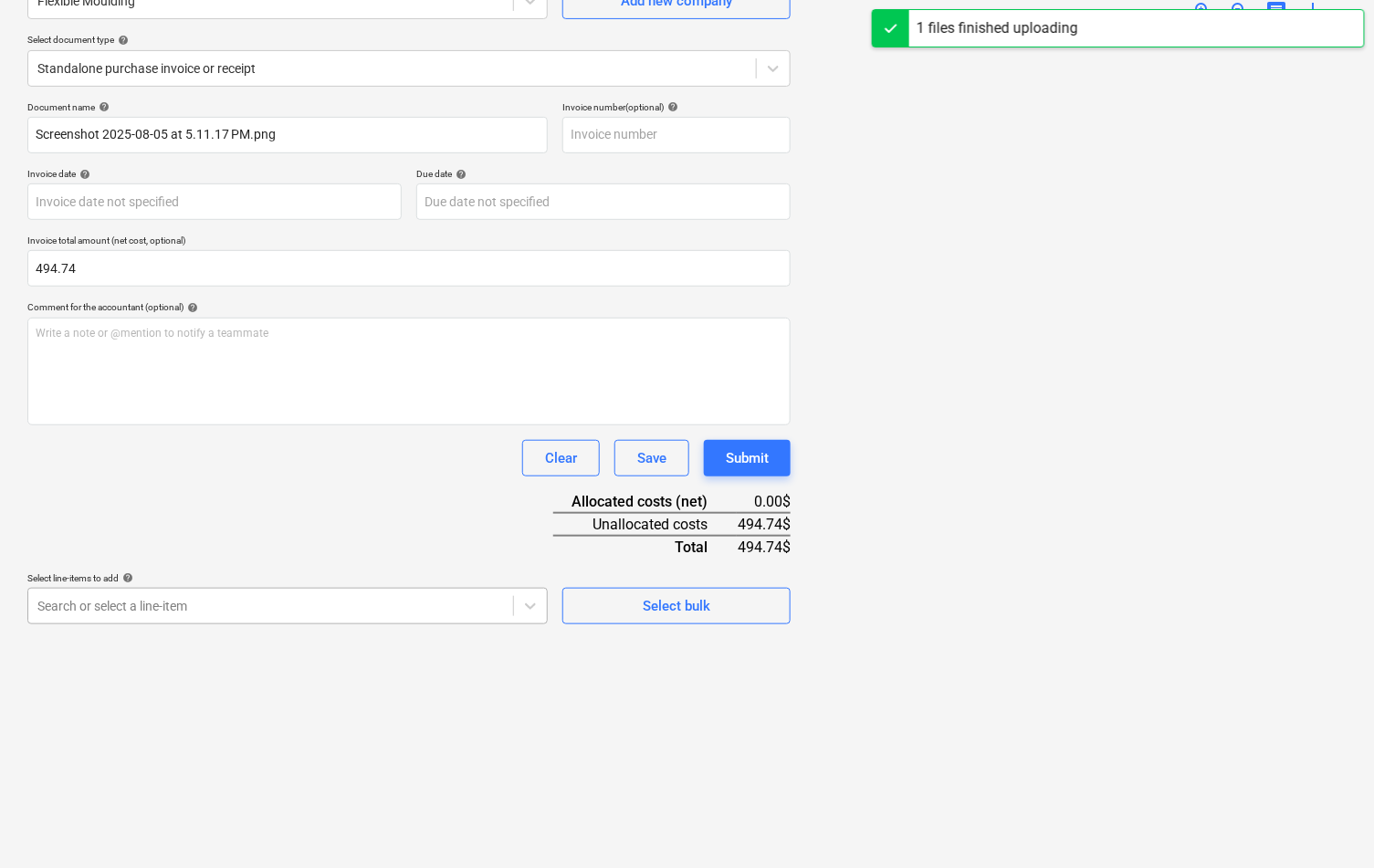 click on "Sales Projects Contacts Company Inbox format_size keyboard_arrow_down help search Search notifications 0 keyboard_arrow_down J. [LAST] keyboard_arrow_down 307 Hicks Budget 9+ Client contract RFQs Subcontracts Payment applications Purchase orders Costs Income Files 5 Analytics Settings Create new document Select company Flexible Moulding   Add new company Select document type help Standalone purchase invoice or receipt Document name help Screenshot 2025-08-05 at 5.11.17 PM.png Invoice number  (optional) help Invoice date help Press the down arrow key to interact with the calendar and
select a date. Press the question mark key to get the keyboard shortcuts for changing dates. Due date help Press the down arrow key to interact with the calendar and
select a date. Press the question mark key to get the keyboard shortcuts for changing dates. Invoice total amount (net cost, optional) 494.74 Comment for the accountant (optional) help Write a note or @mention to notify a teammate ﻿ Clear Save Submit help" at bounding box center [687, 251] 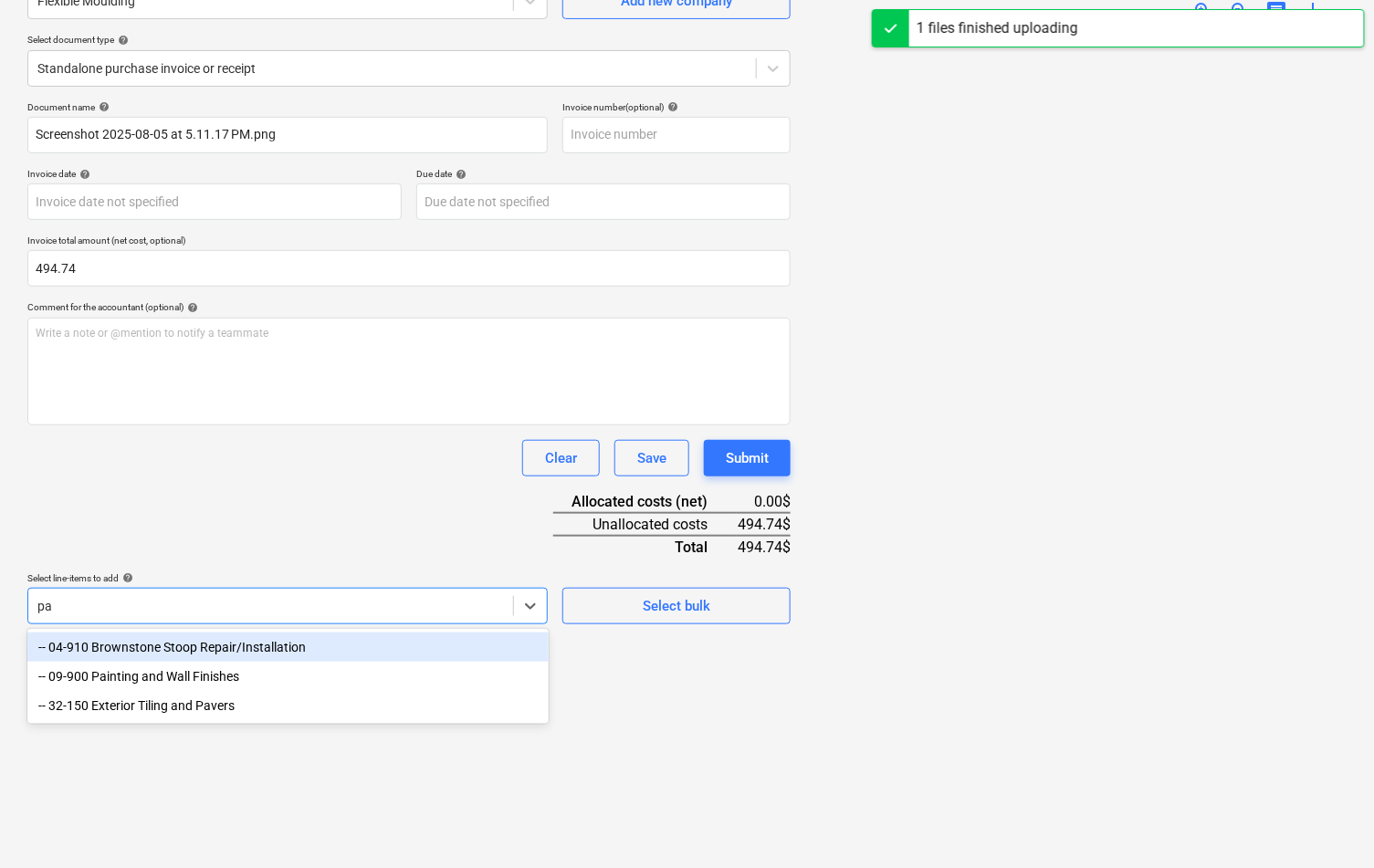 scroll, scrollTop: 182, scrollLeft: 0, axis: vertical 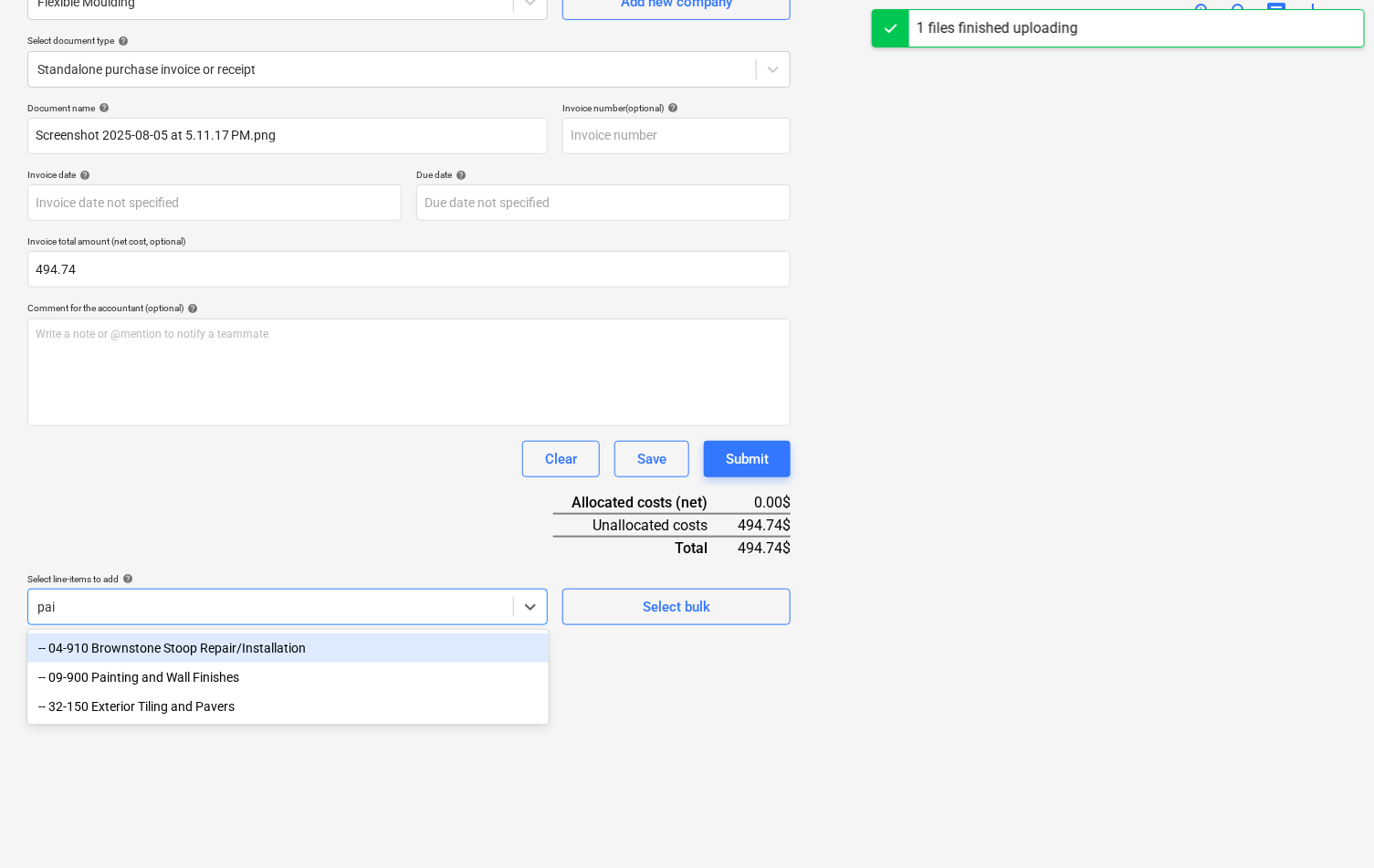 type on "pain" 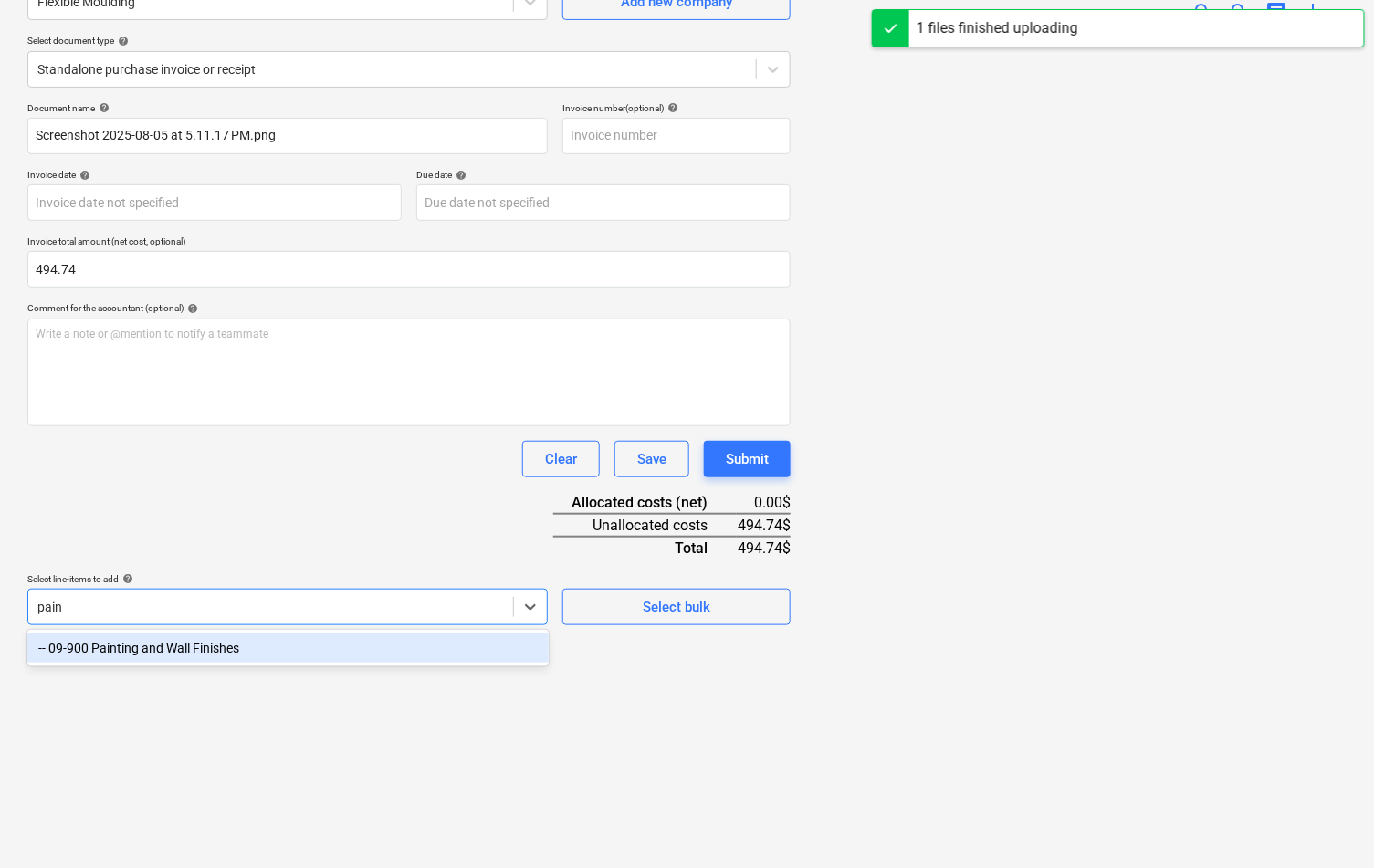 click on "--  09-900 Painting and Wall Finishes" at bounding box center (288, 648) 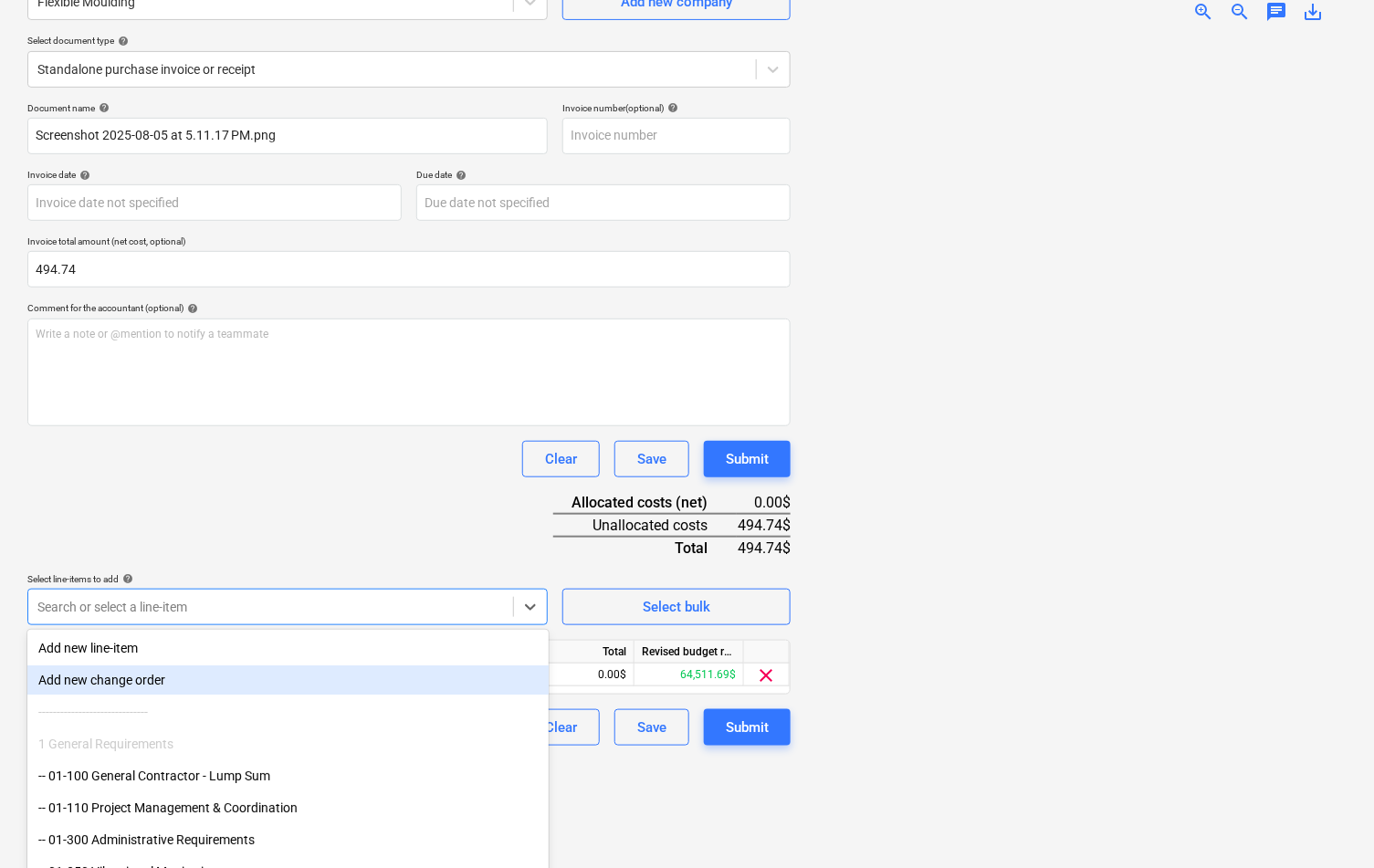 click on "Select line-items to add help" at bounding box center (288, 579) 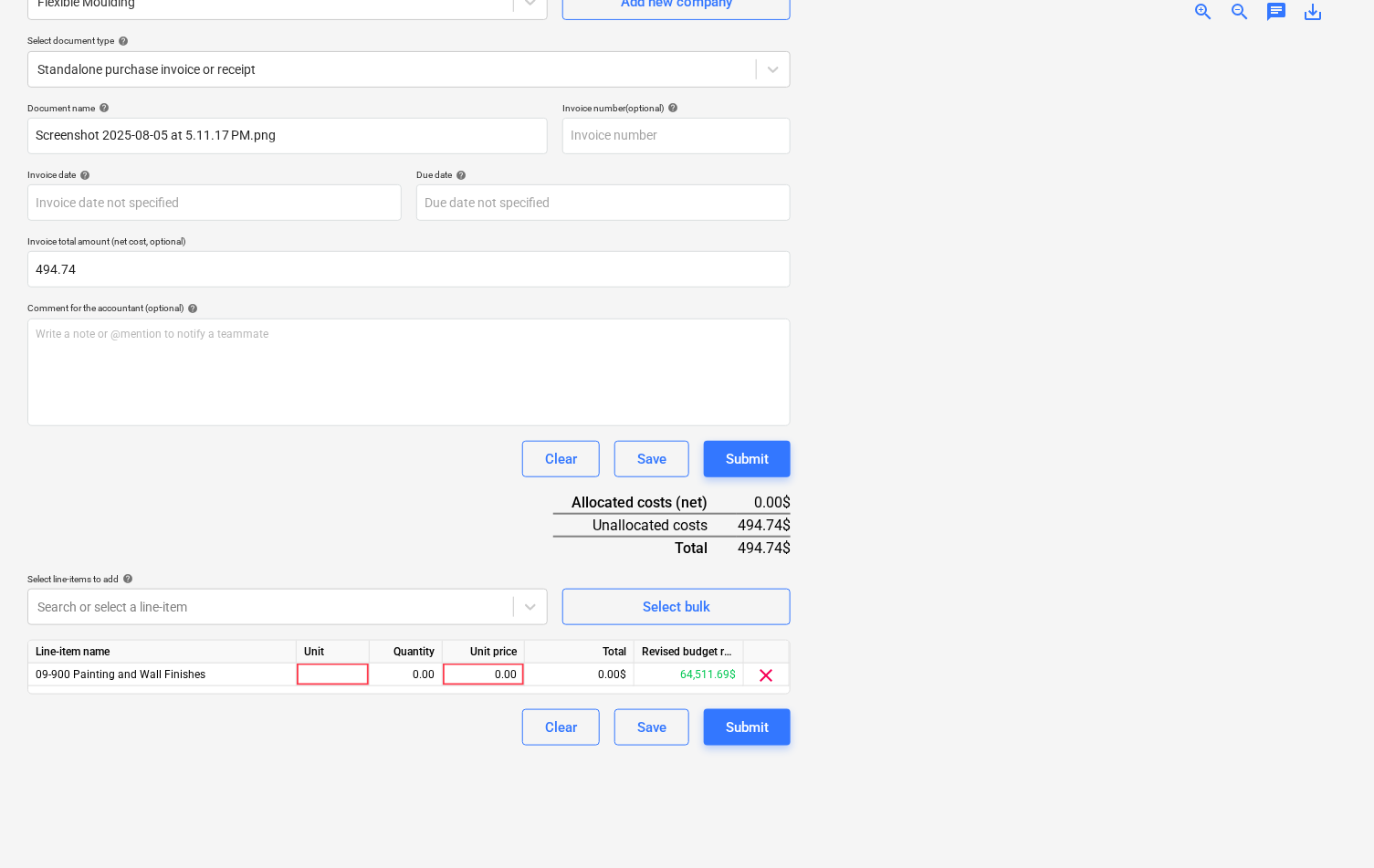 click on "Line-item name Unit Quantity Unit price Total Revised budget remaining 09-900 Painting and Wall Finishes 0.00 0.00 0.00$ 64,511.69$ clear" at bounding box center [409, 667] 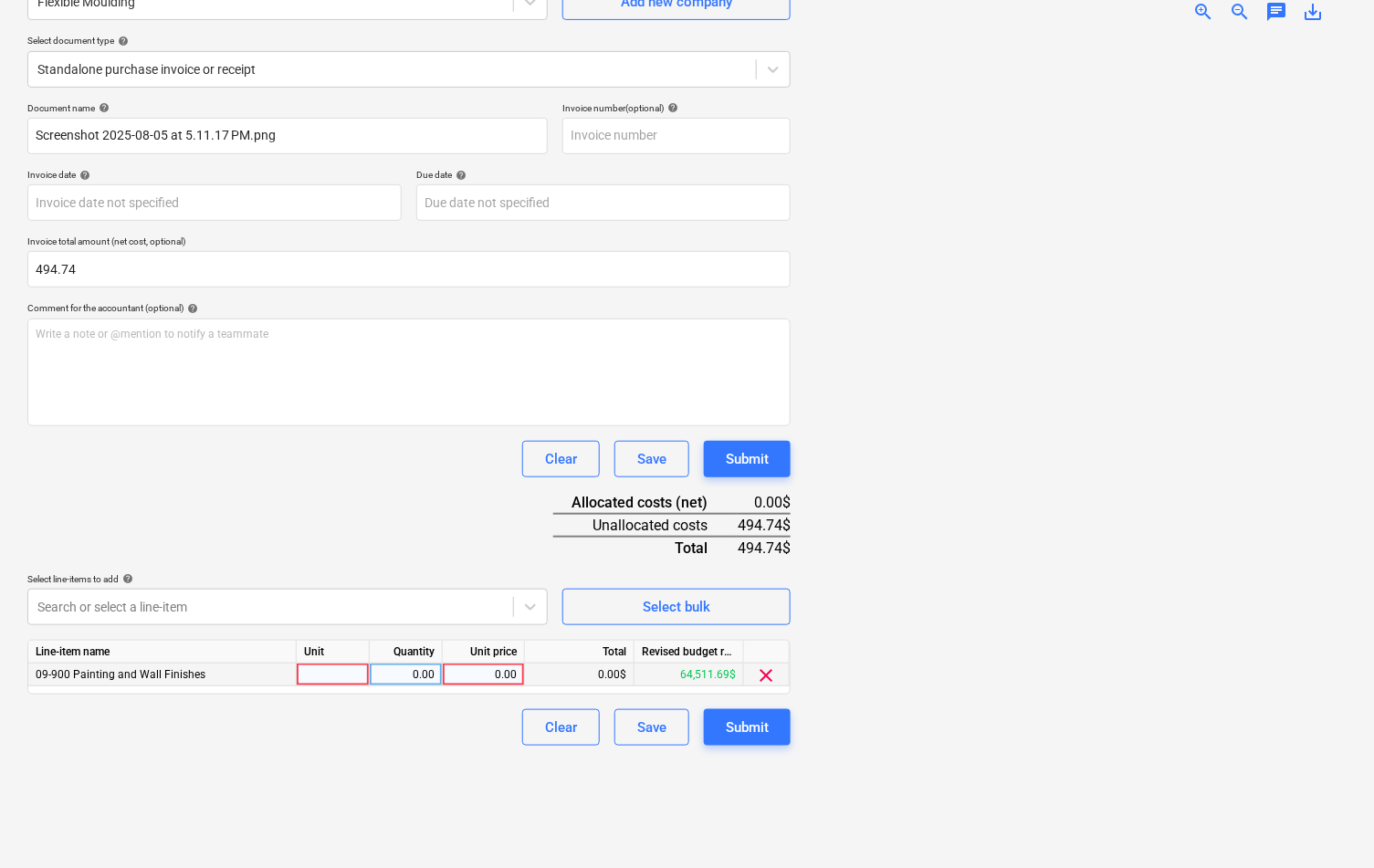 click on "0.00" at bounding box center [483, 675] 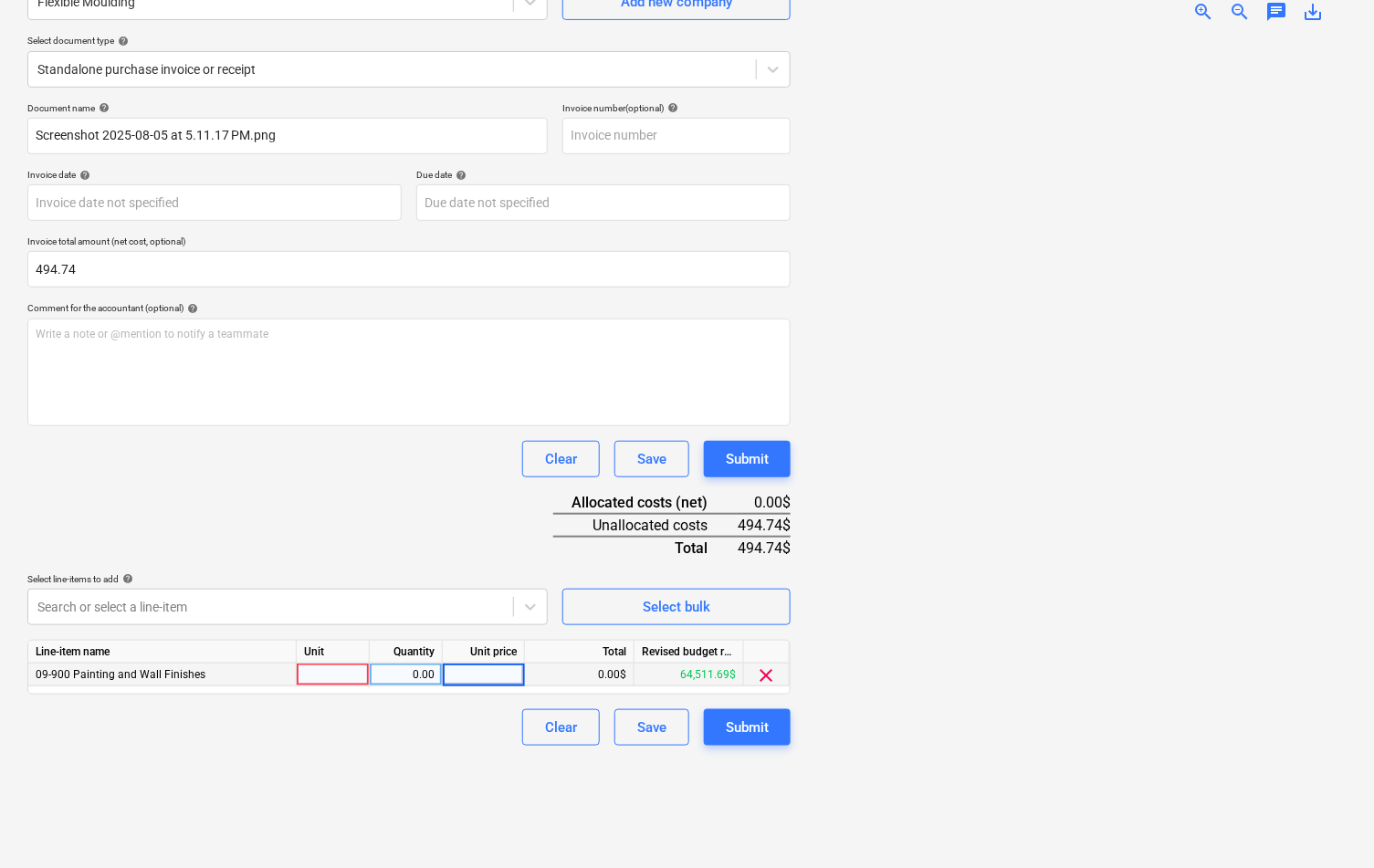 type on "494.74" 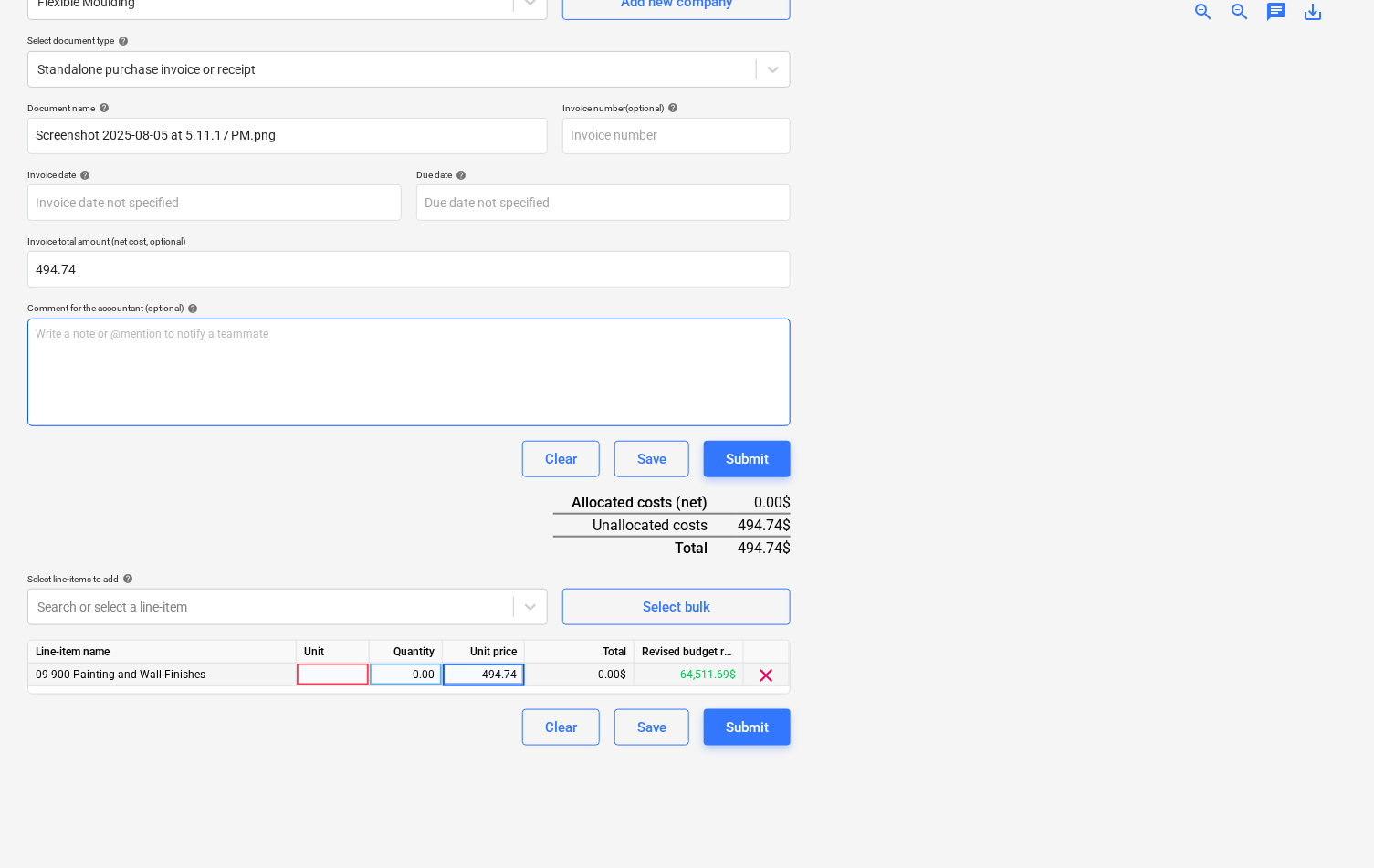 click on "Write a note or @mention to notify a teammate ﻿" at bounding box center [409, 372] 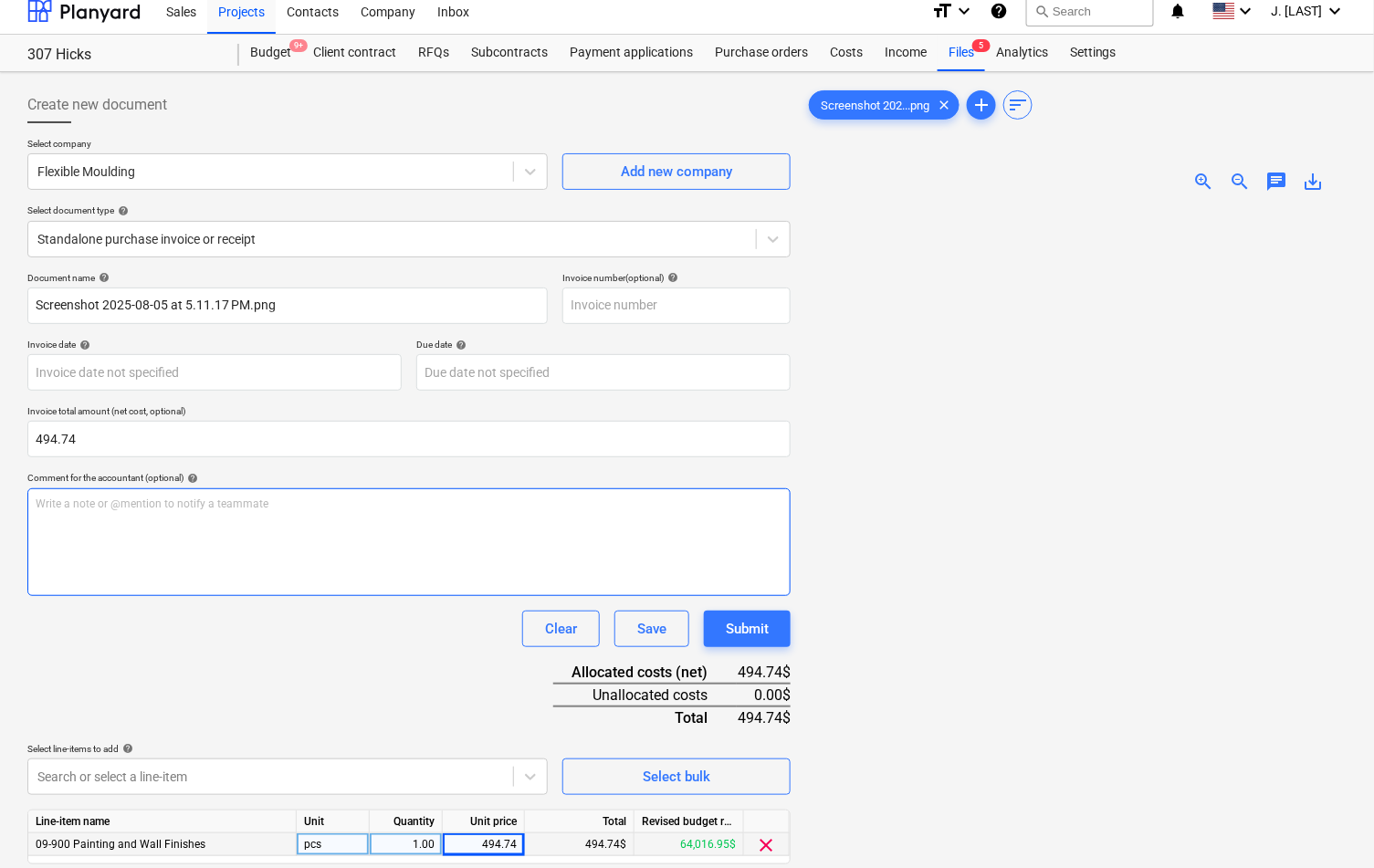scroll, scrollTop: 0, scrollLeft: 0, axis: both 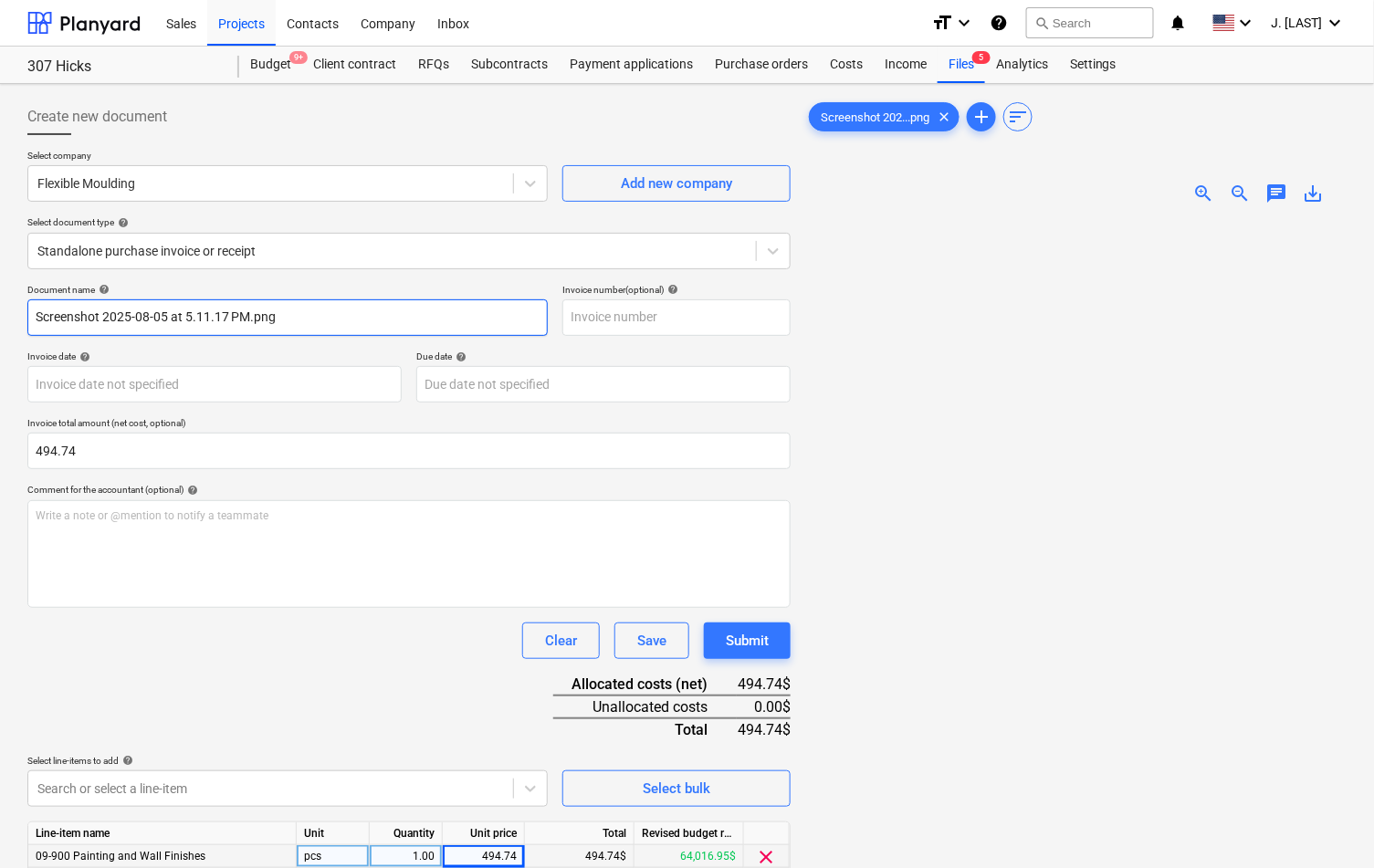 click on "Screenshot 2025-08-05 at 5.11.17 PM.png" at bounding box center [288, 318] 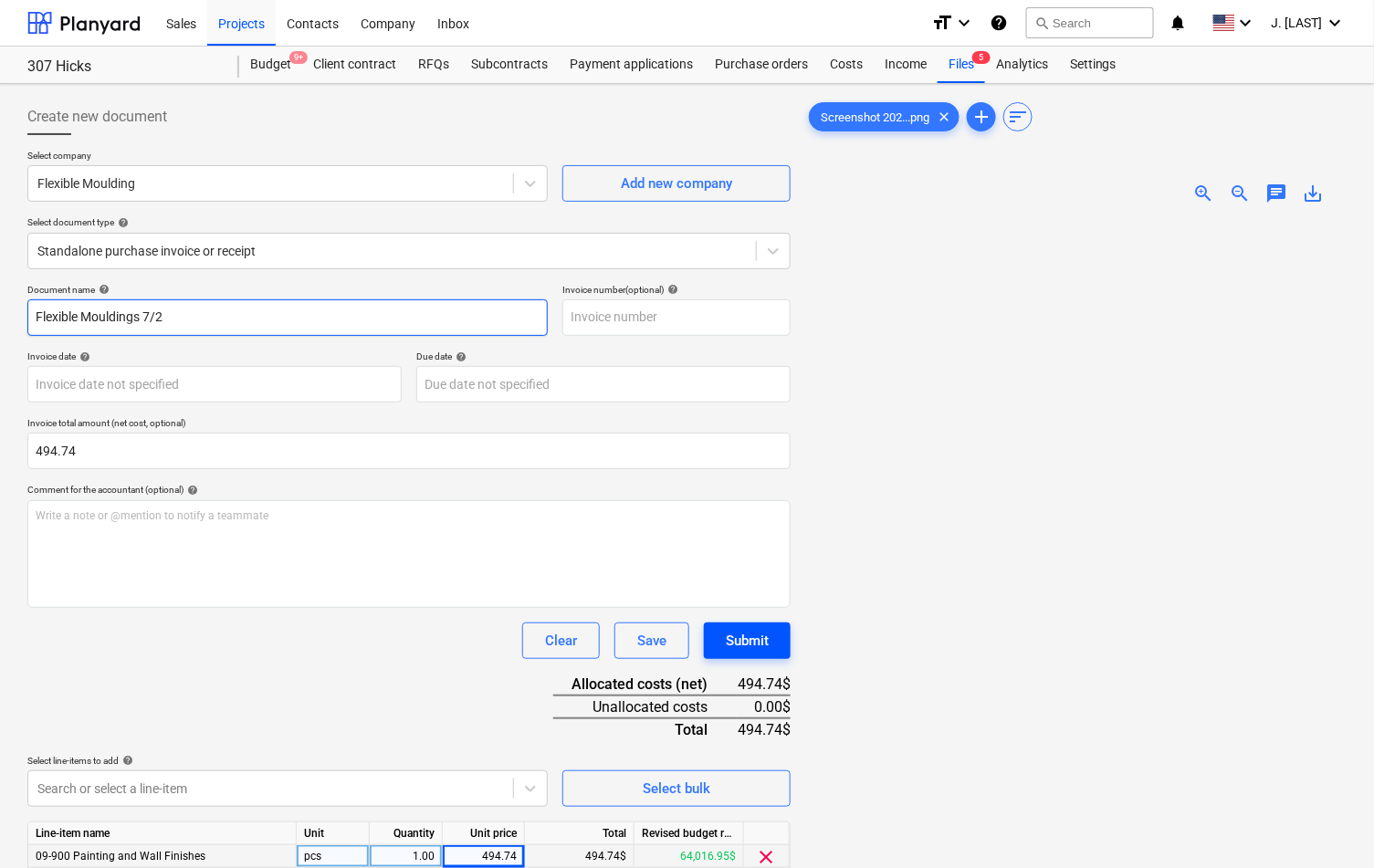 type on "Flexible Mouldings 7/2" 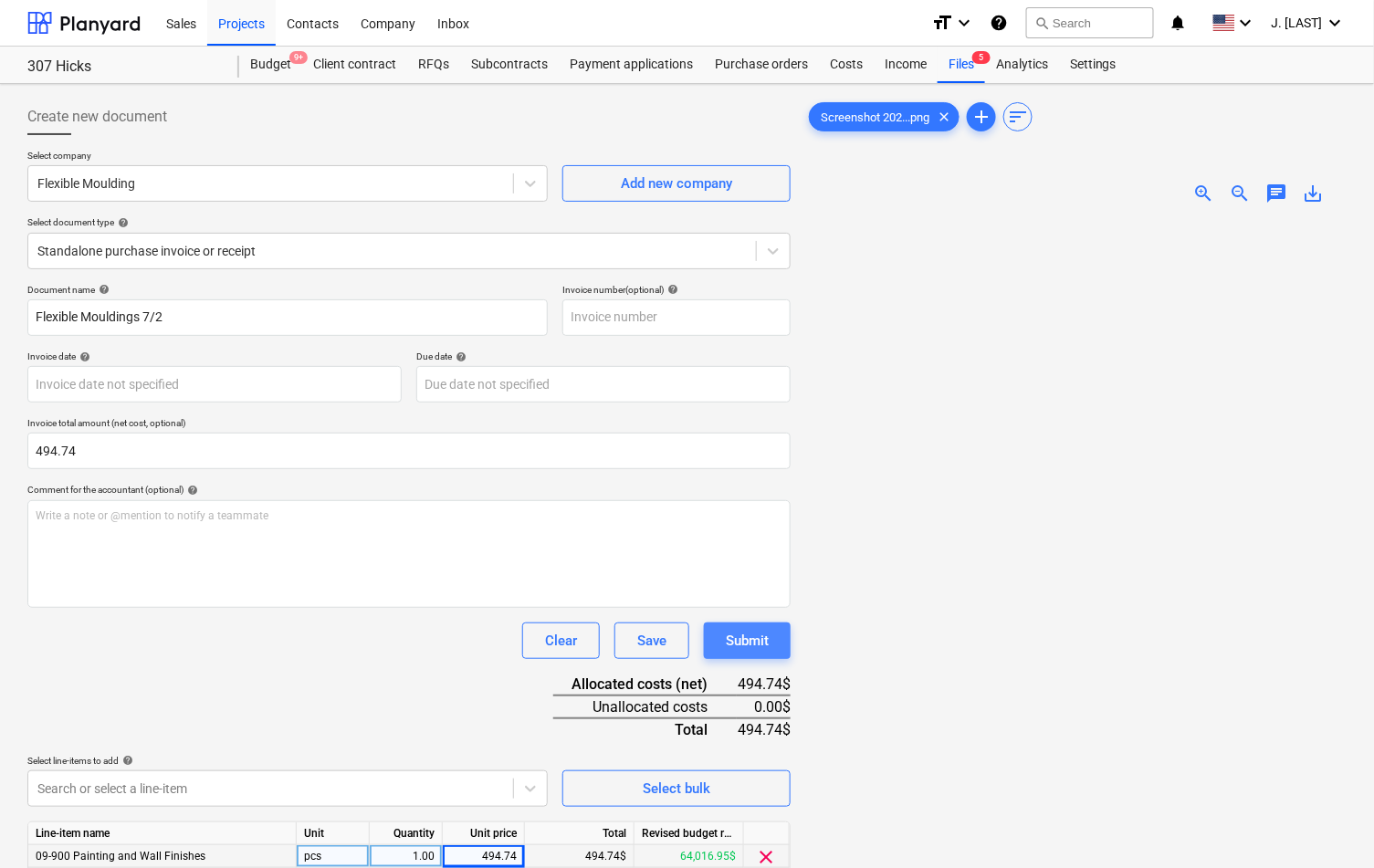 click on "Submit" at bounding box center [747, 641] 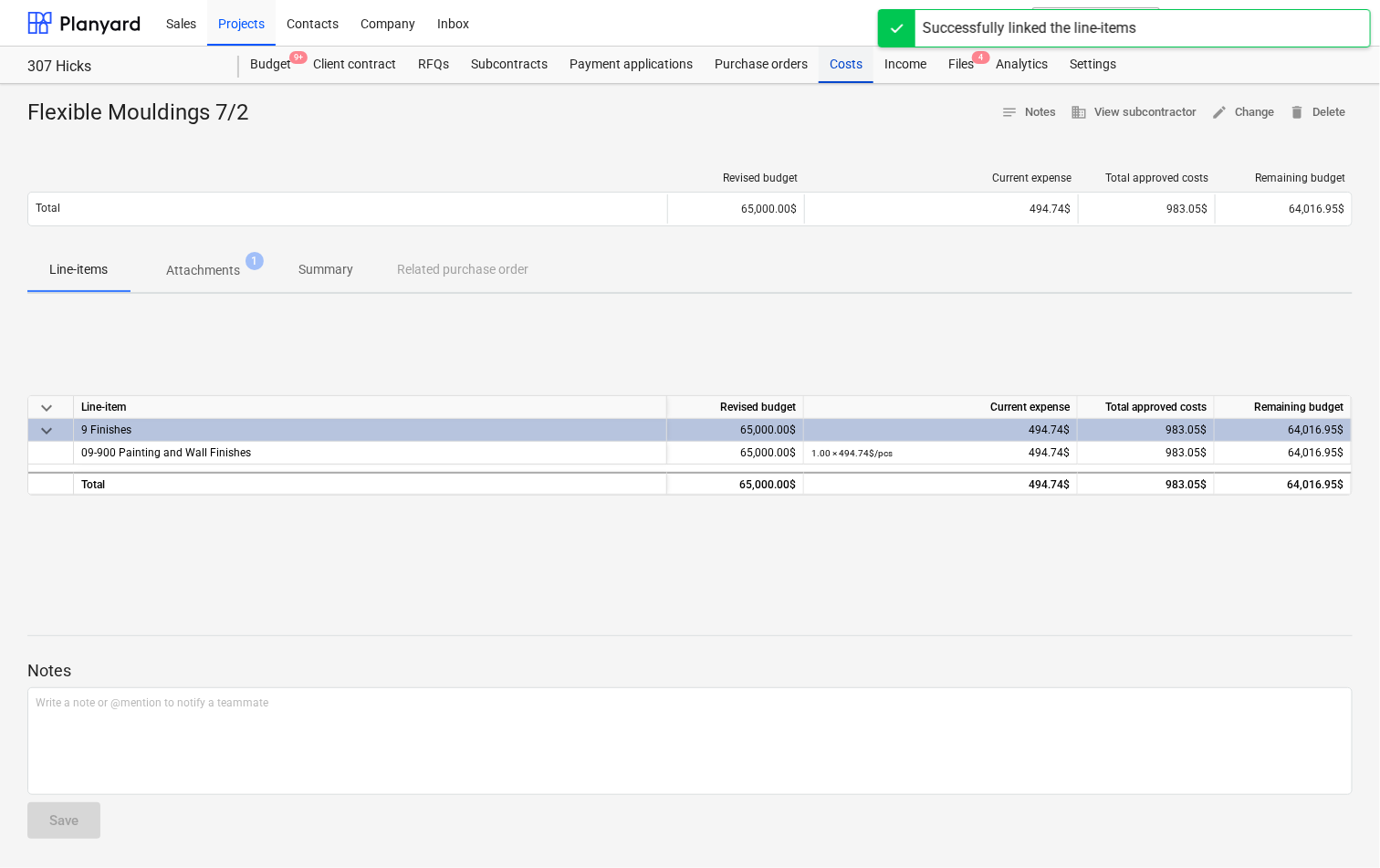 click on "Costs" at bounding box center [846, 65] 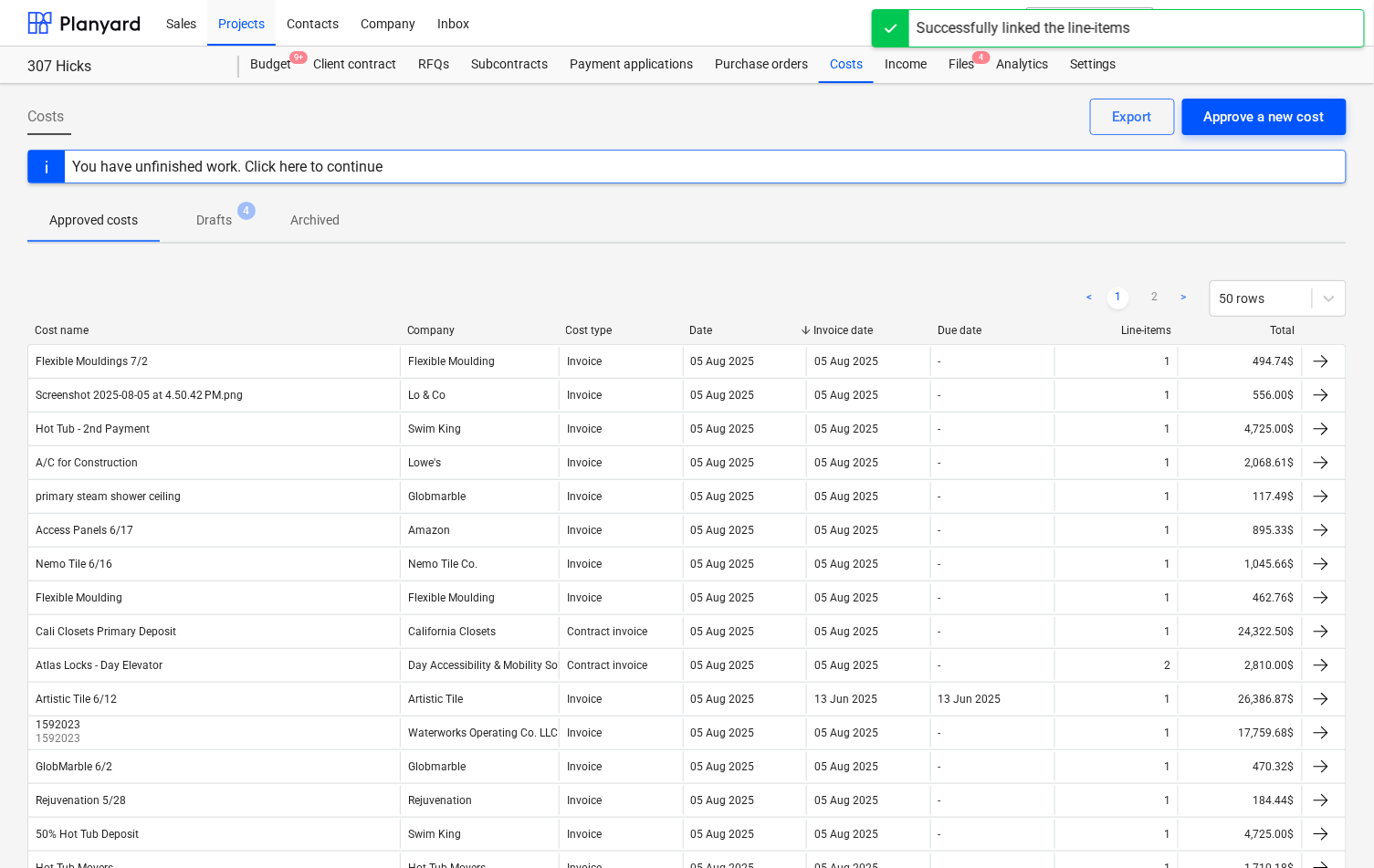 click on "Approve a new cost" at bounding box center (1264, 117) 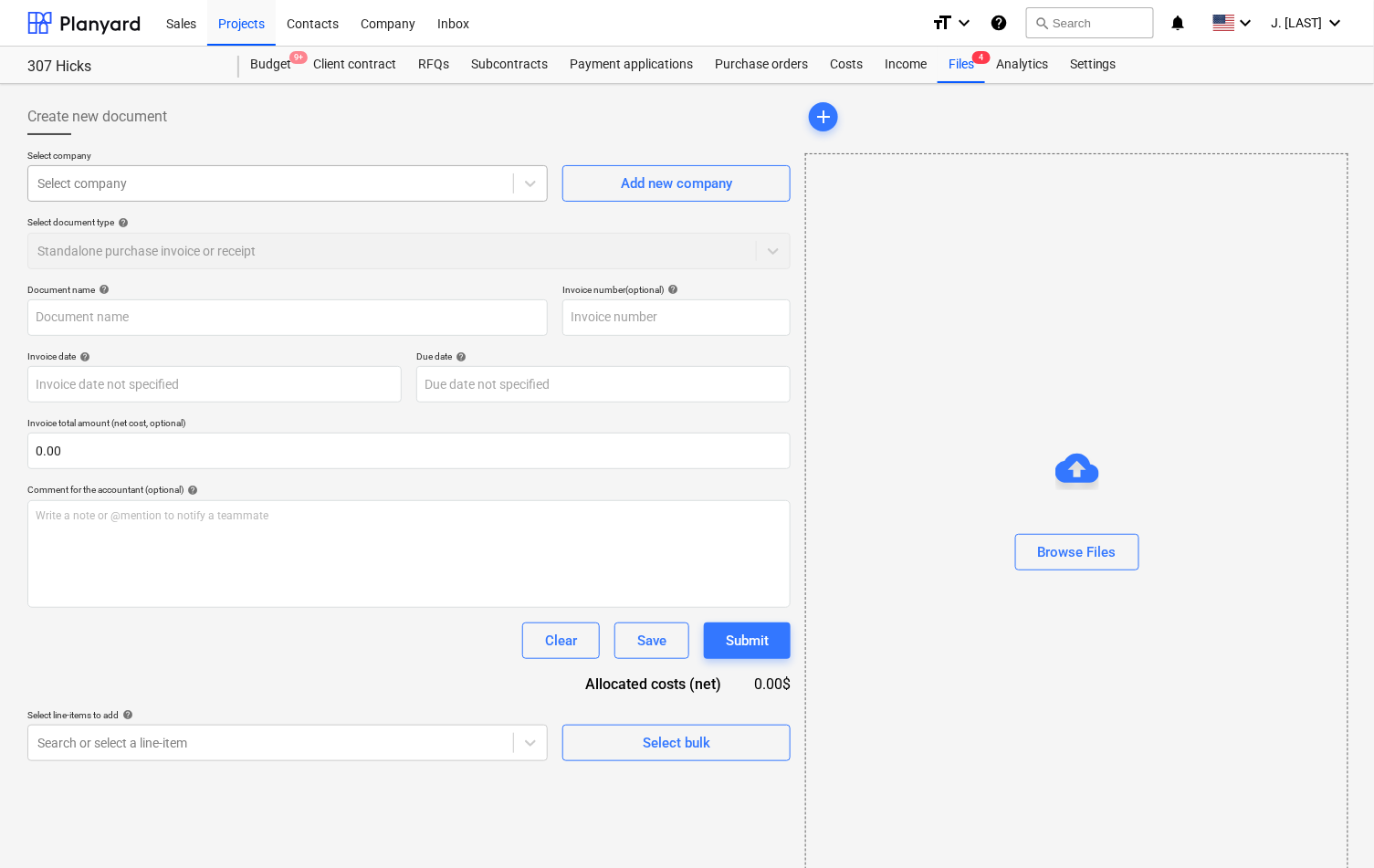 click on "Select company" at bounding box center (270, 183) 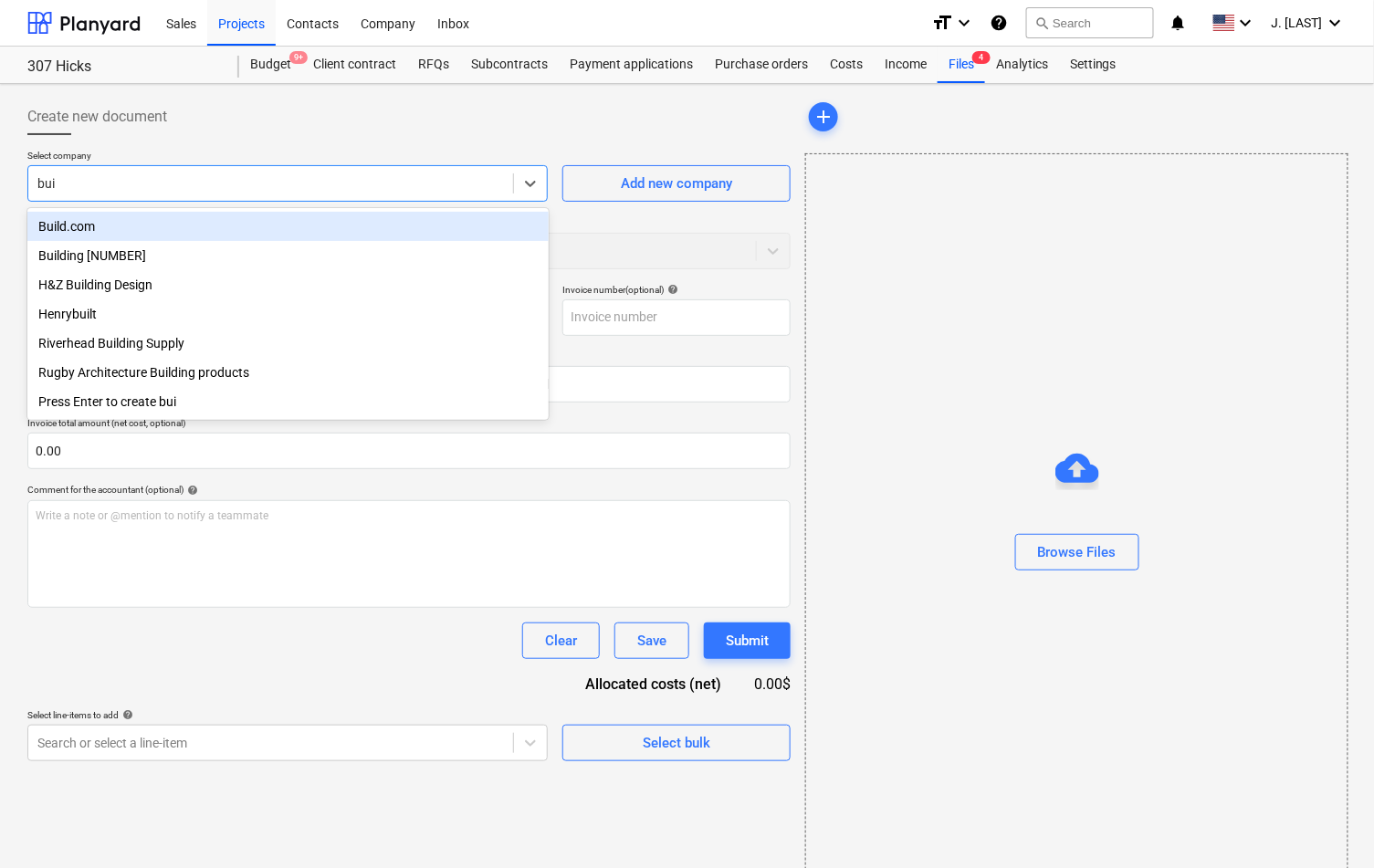 type on "buil" 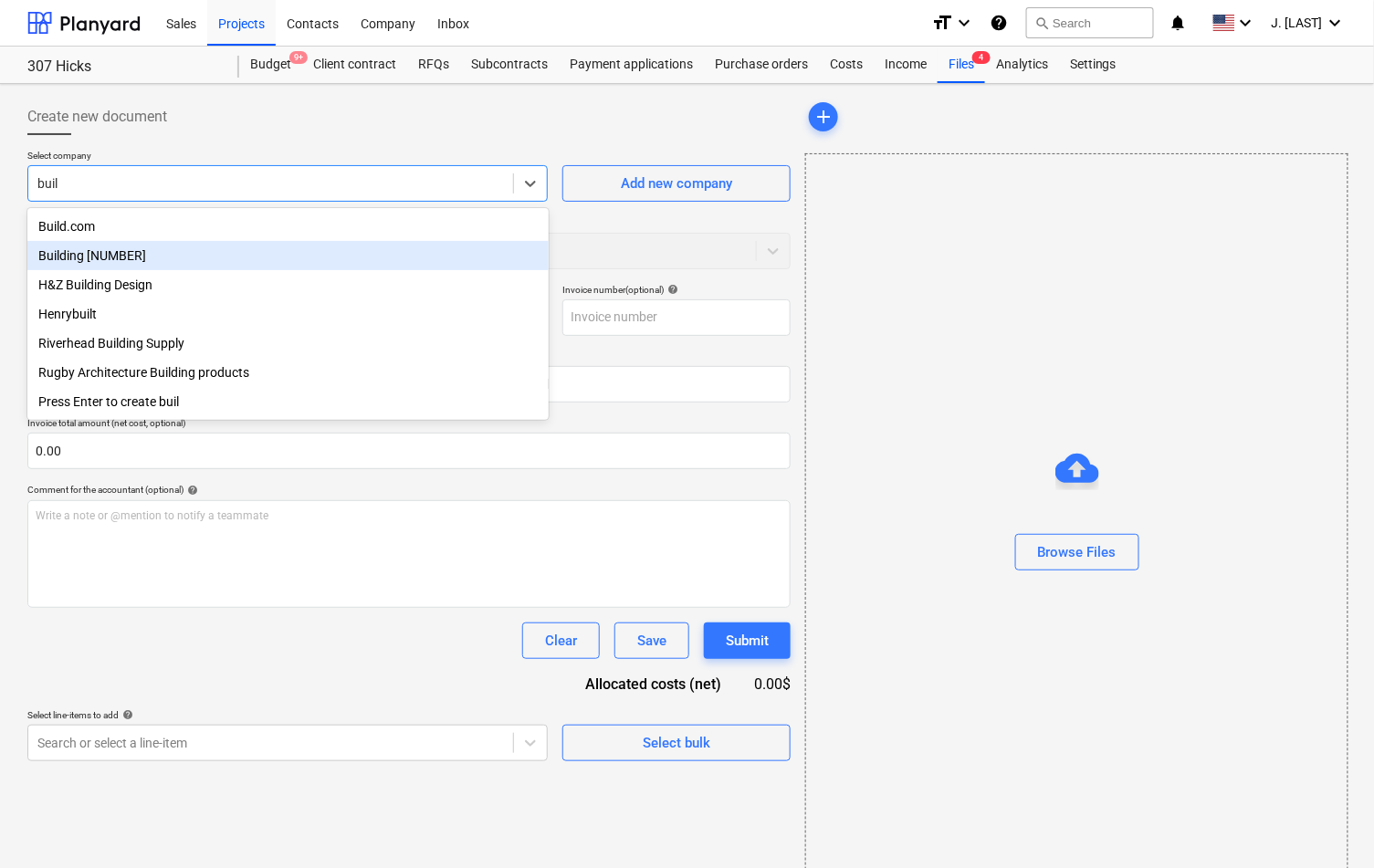 click on "Build.com" at bounding box center [288, 226] 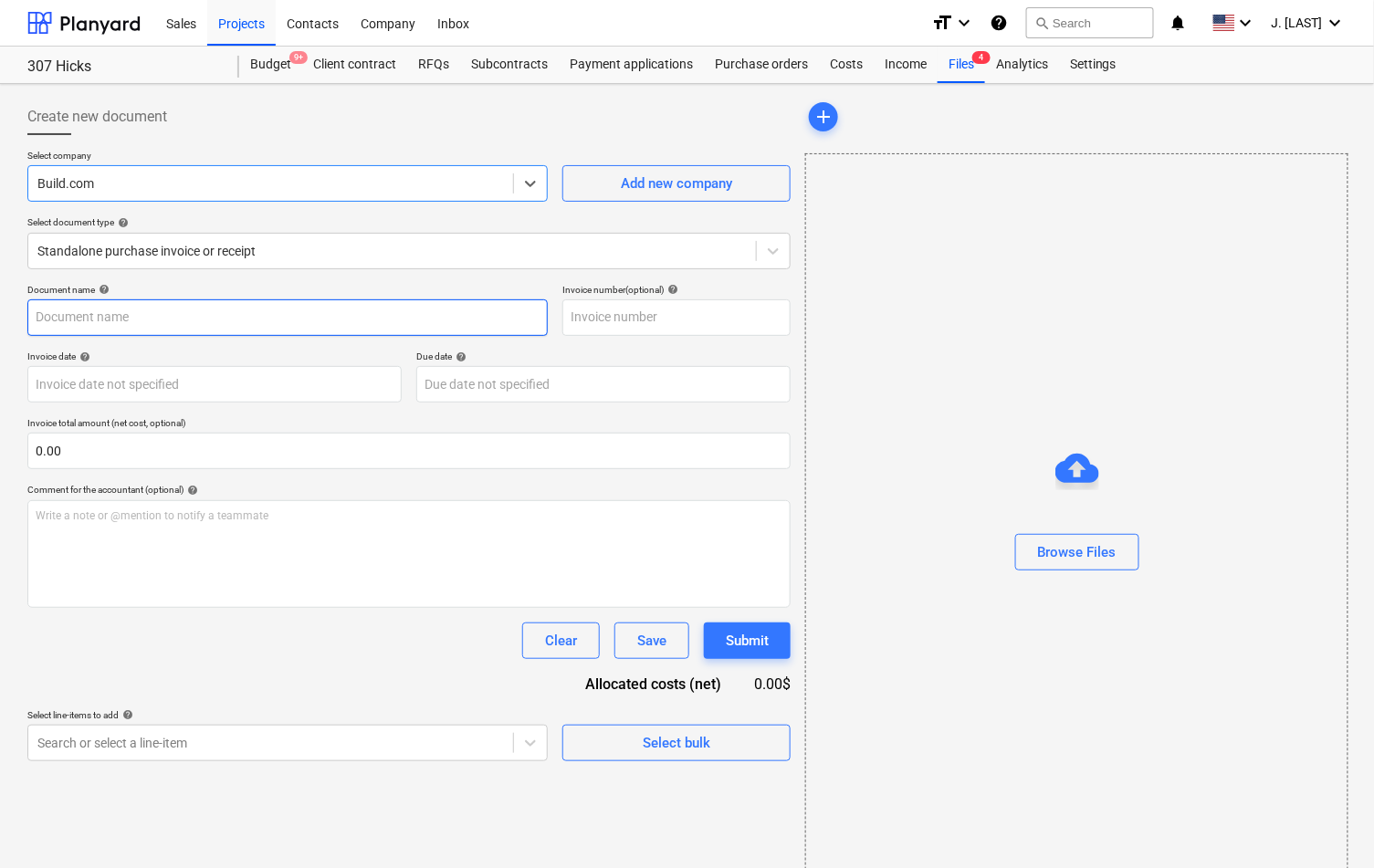 click at bounding box center (288, 318) 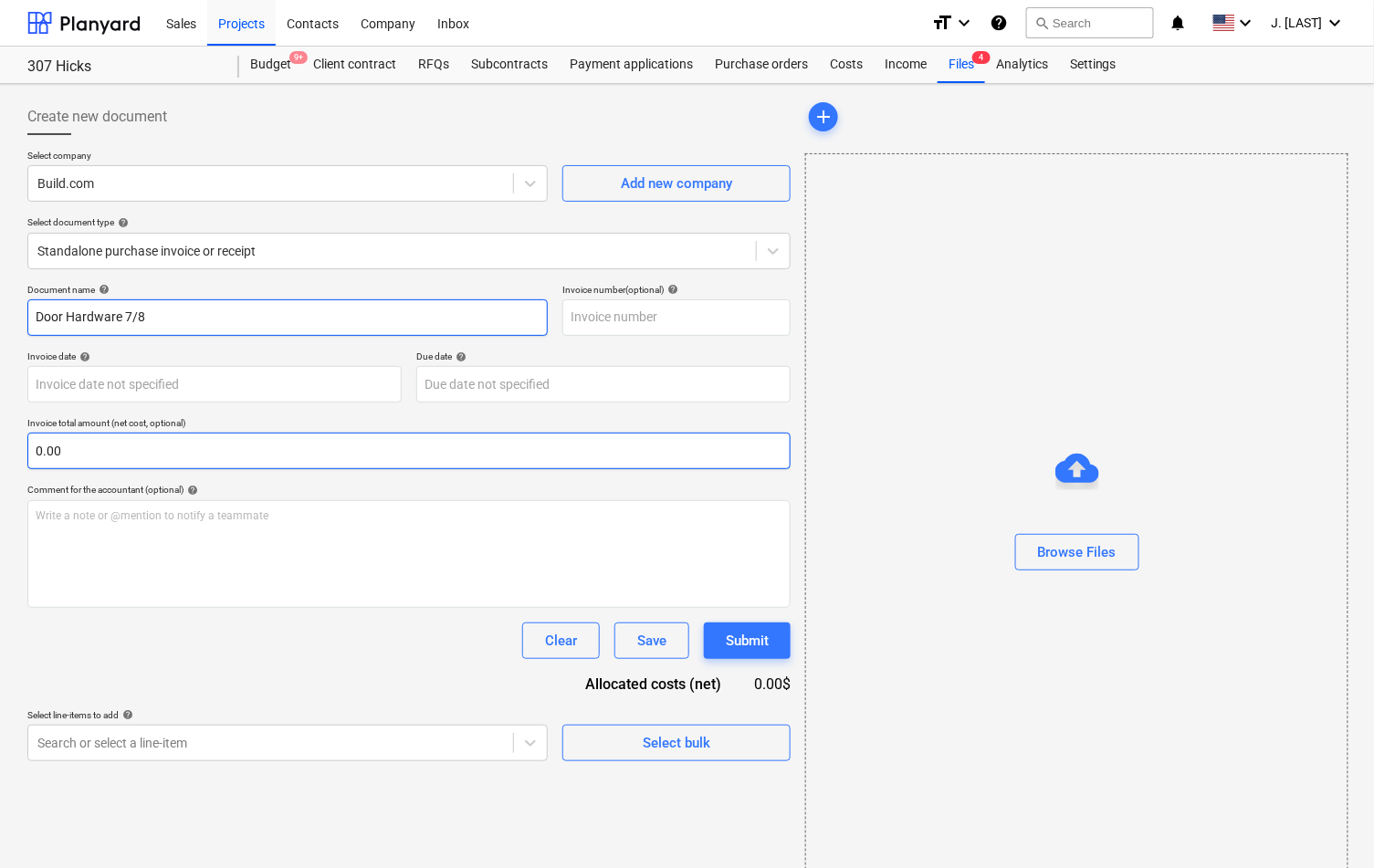 type on "Door Hardware 7/8" 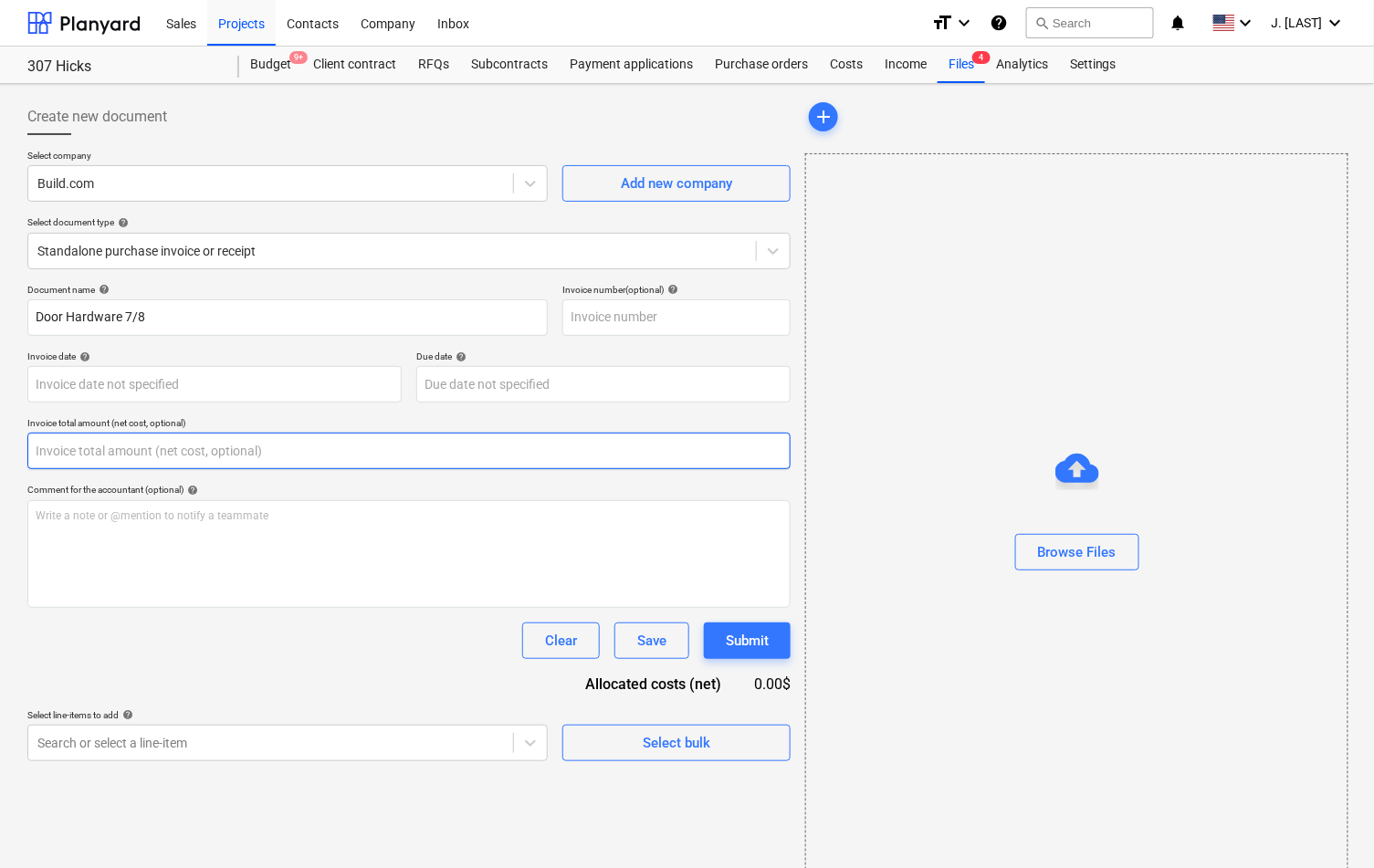 click at bounding box center [409, 451] 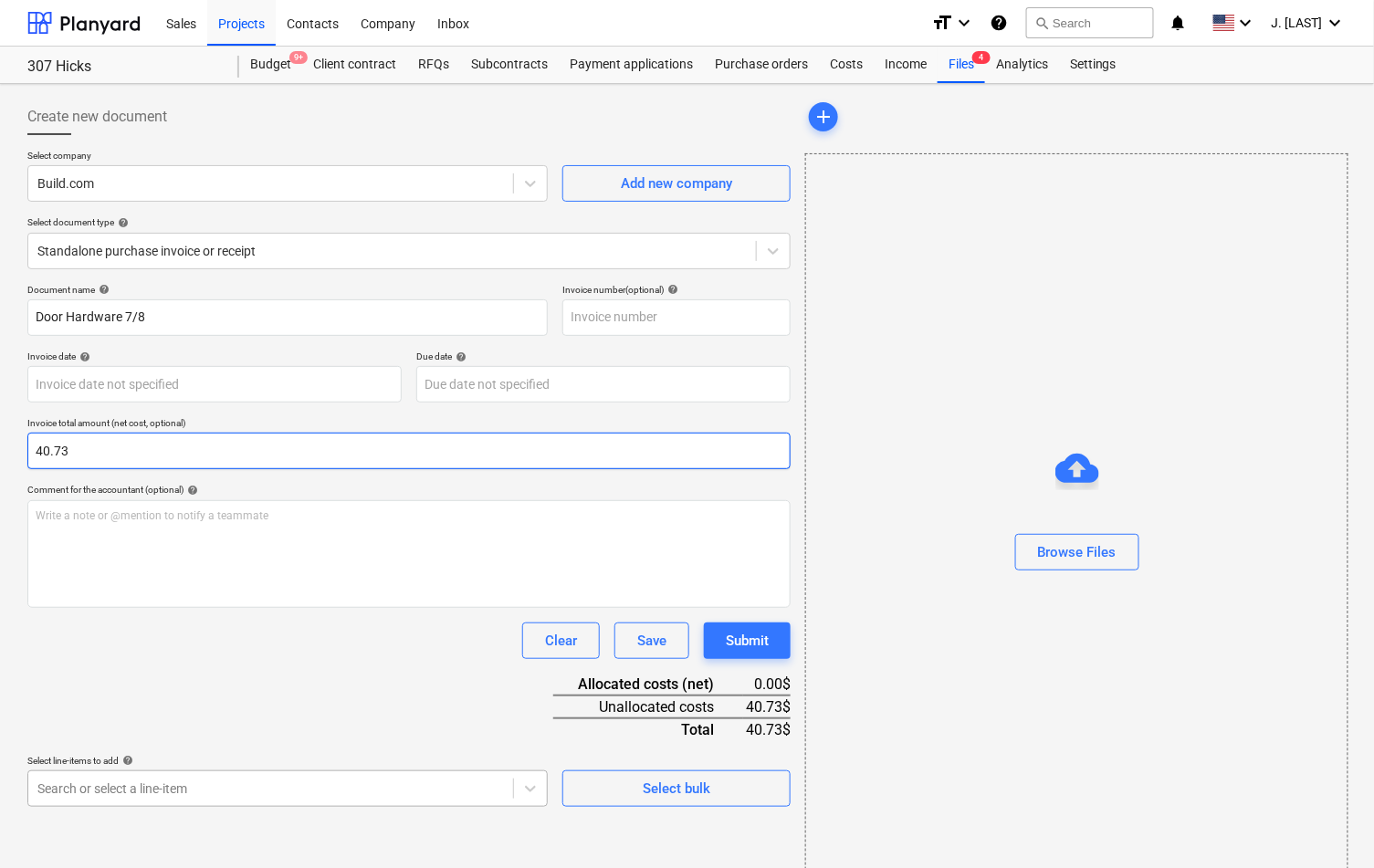 type on "40.73" 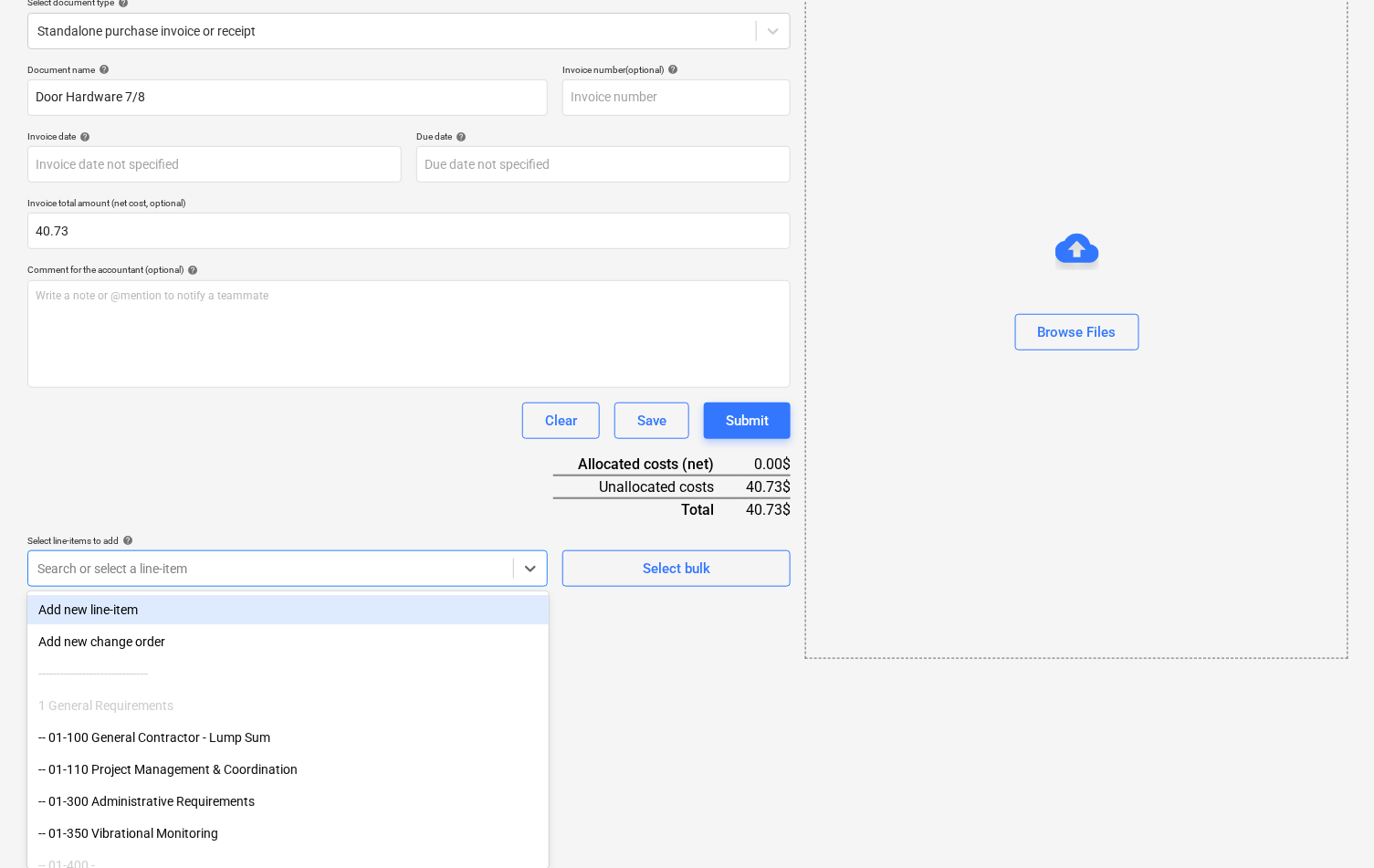 click on "Sales Projects Contacts Company Inbox format_size keyboard_arrow_down help search Search notifications 0 keyboard_arrow_down J. [LAST] keyboard_arrow_down 307 Hicks Budget 9+ Client contract RFQs Subcontracts Payment applications Purchase orders Costs Income Files 4 Analytics Settings Create new document Select company Build.com   Add new company Select document type help Standalone purchase invoice or receipt Document name help Door Hardware 7/8 Invoice number  (optional) help Invoice date help Press the down arrow key to interact with the calendar and
select a date. Press the question mark key to get the keyboard shortcuts for changing dates. Due date help Press the down arrow key to interact with the calendar and
select a date. Press the question mark key to get the keyboard shortcuts for changing dates. Invoice total amount (net cost, optional) 40.73 Comment for the accountant (optional) help Write a note or @mention to notify a teammate ﻿ Clear Save Submit Allocated costs (net) 0.00$ 40.73$" at bounding box center [687, 214] 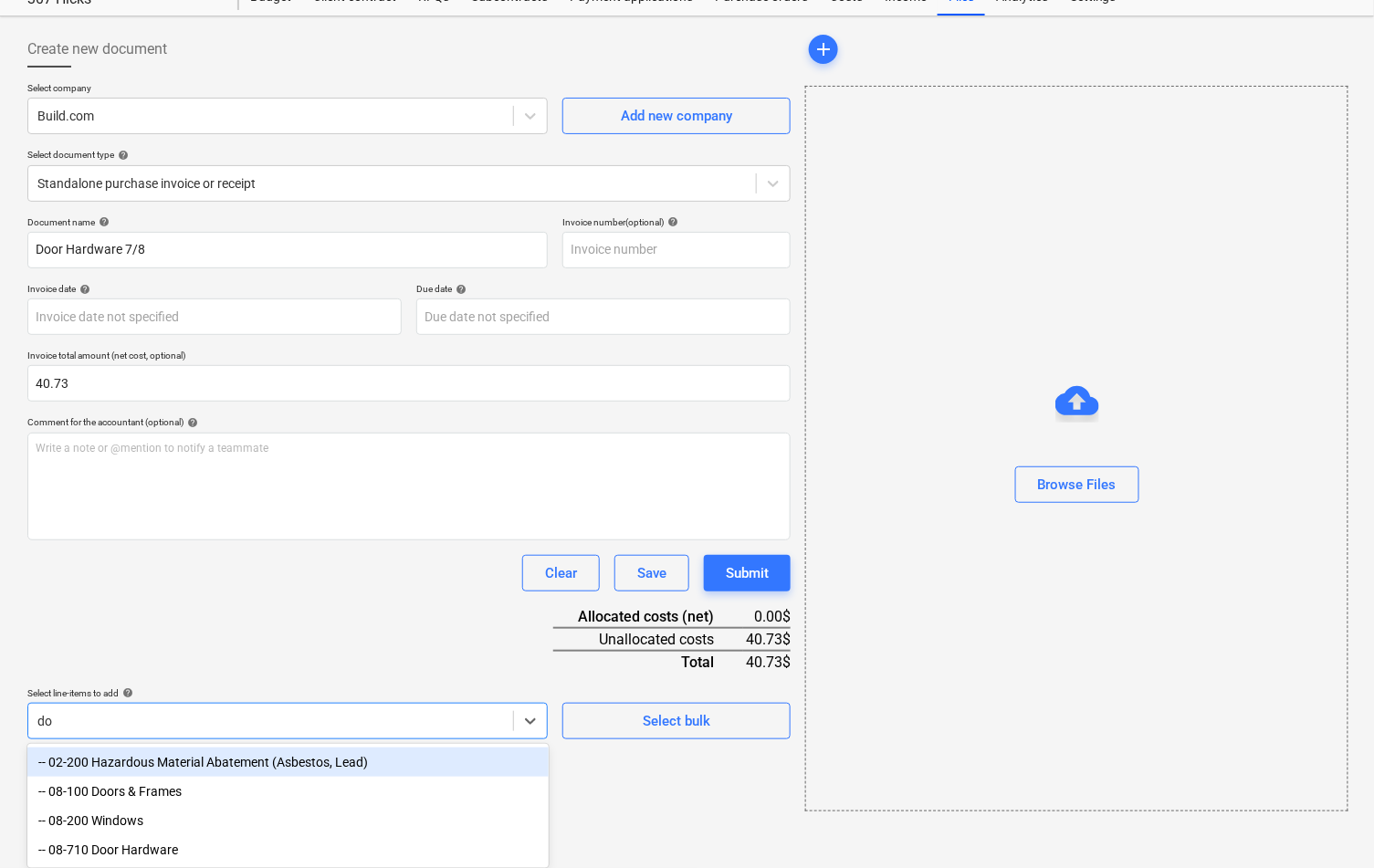 scroll, scrollTop: 24, scrollLeft: 0, axis: vertical 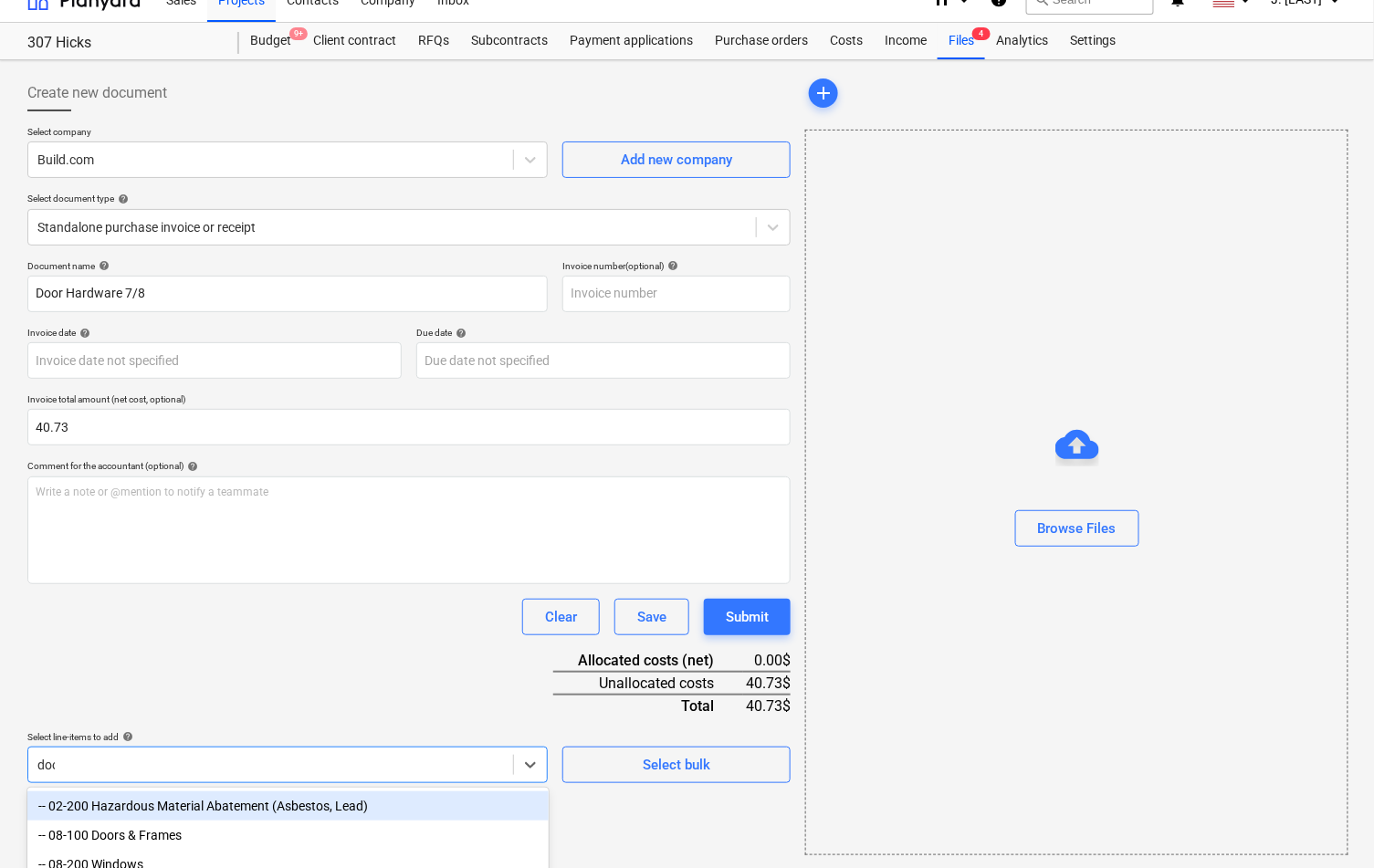 type on "door" 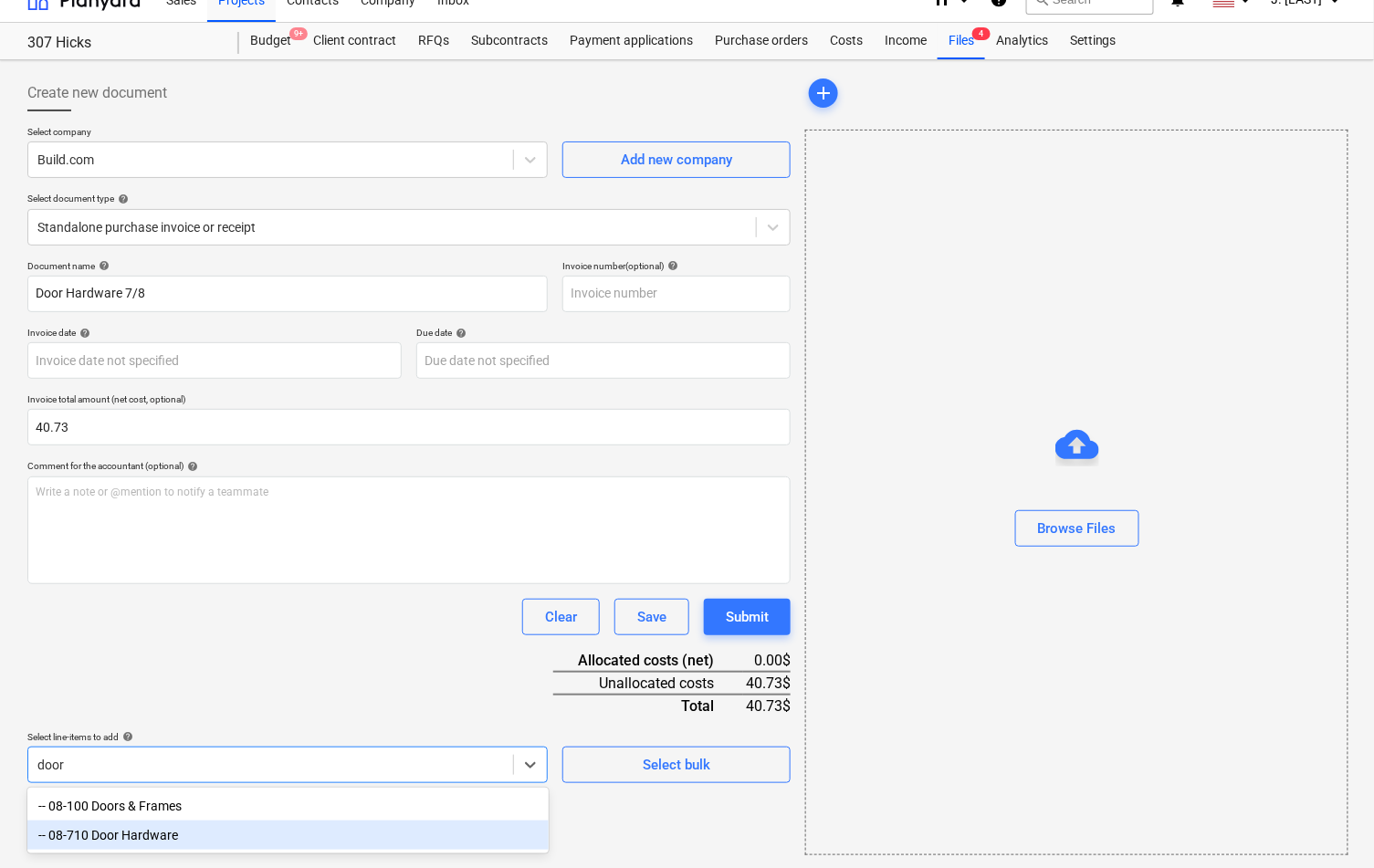 click on "--  08-710 Door Hardware" at bounding box center [288, 835] 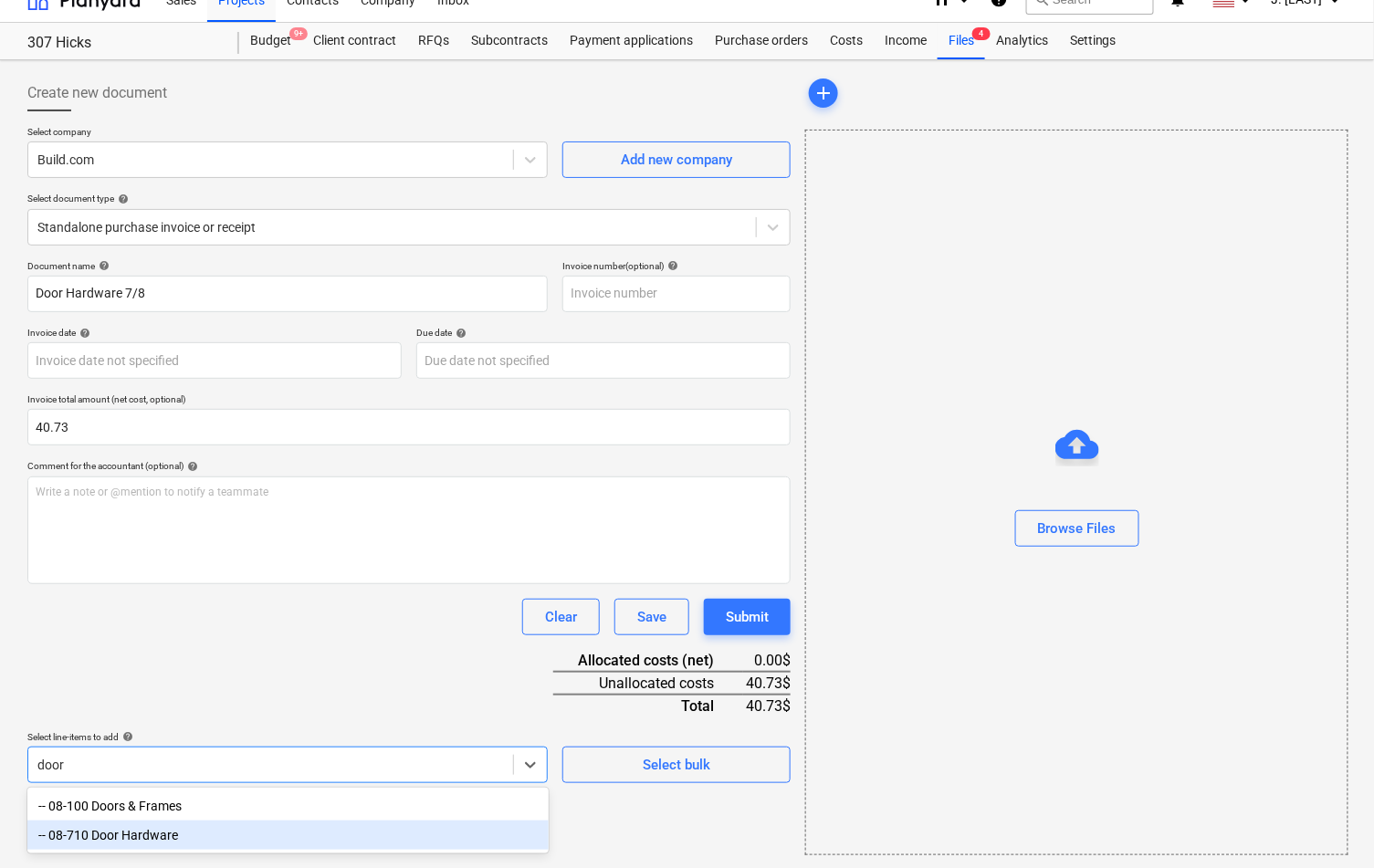 type 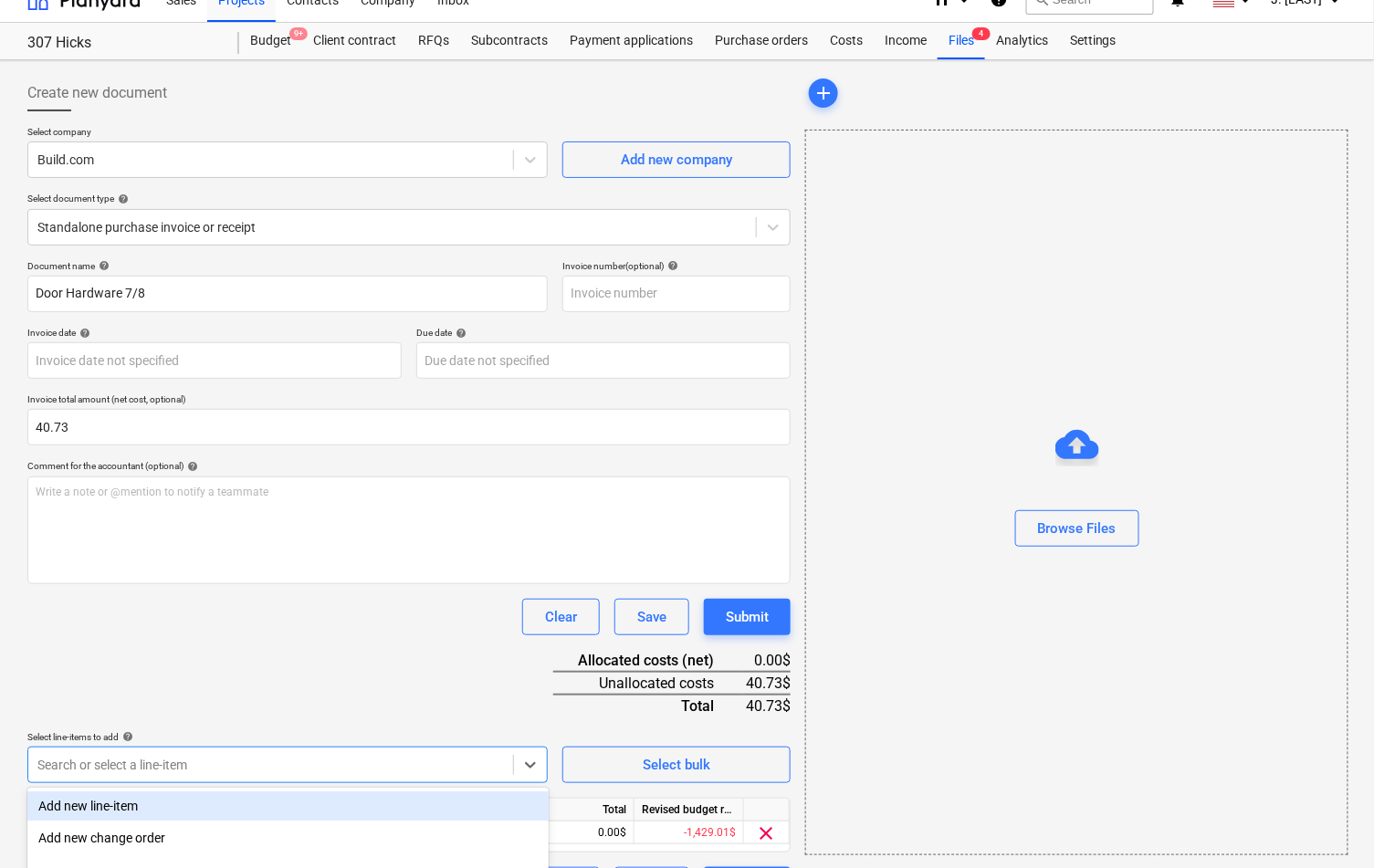 click on "Document name help Door Hardware 7/8 Invoice number  (optional) help Invoice date help Press the down arrow key to interact with the calendar and
select a date. Press the question mark key to get the keyboard shortcuts for changing dates. Due date help Press the down arrow key to interact with the calendar and
select a date. Press the question mark key to get the keyboard shortcuts for changing dates. Invoice total amount (net cost, optional) 40.73 Comment for the accountant (optional) help Write a note or @mention to notify a teammate ﻿ Clear Save Submit Allocated costs (net) 0.00$ Unallocated costs 40.73$ Total 40.73$ Select line-items to add help option --  08-710 Door Hardware, selected. option Add new line-item focused, 1 of 92. 92 results available. Use Up and Down to choose options, press Enter to select the currently focused option, press Escape to exit the menu, press Tab to select the option and exit the menu. Search or select a line-item Select bulk Line-item name Unit Quantity Unit price" at bounding box center (409, 581) 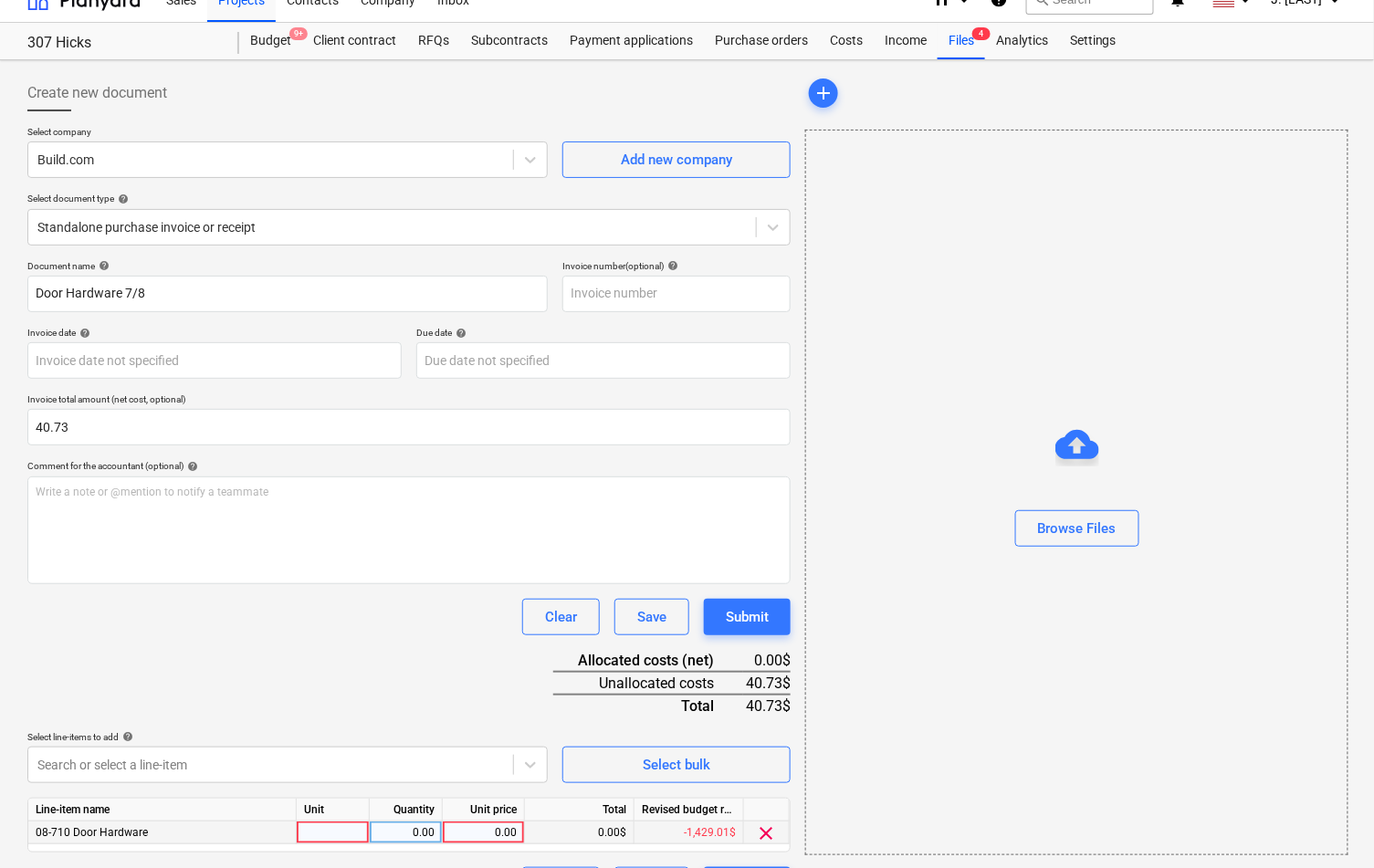 click on "0.00" at bounding box center (483, 832) 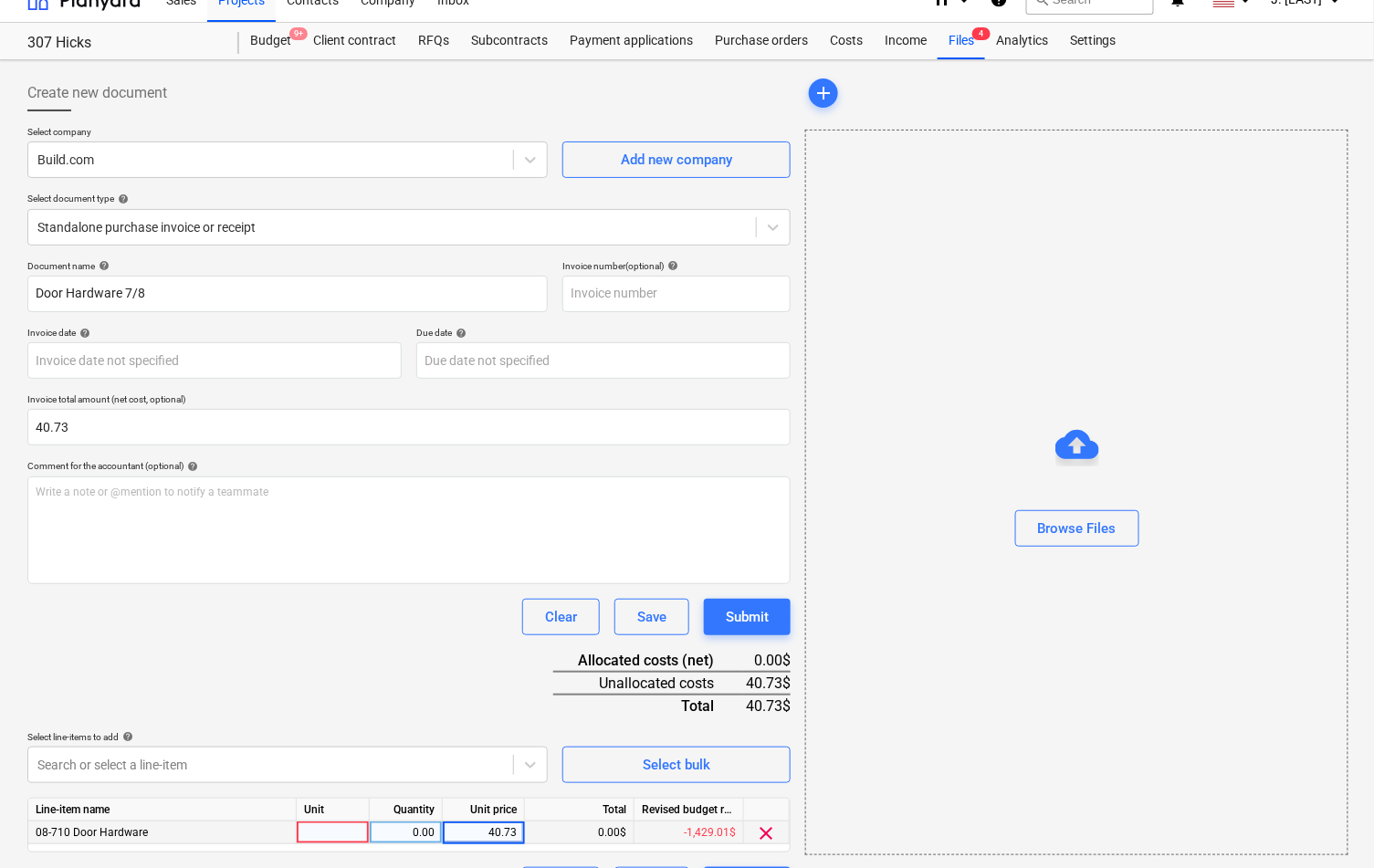 click on "Document name help Door Hardware 7/8 Invoice number  (optional) help Invoice date help Press the down arrow key to interact with the calendar and
select a date. Press the question mark key to get the keyboard shortcuts for changing dates. Due date help Press the down arrow key to interact with the calendar and
select a date. Press the question mark key to get the keyboard shortcuts for changing dates. Invoice total amount (net cost, optional) 40.73 Comment for the accountant (optional) help Write a note or @mention to notify a teammate ﻿ Clear Save Submit Allocated costs (net) 0.00$ Unallocated costs 40.73$ Total 40.73$ Select line-items to add help Search or select a line-item Select bulk Line-item name Unit Quantity Unit price Total Revised budget remaining 08-710 Door Hardware 0.00 40.73 0.00$ -1,429.01$ clear Clear Save Submit" at bounding box center (409, 581) 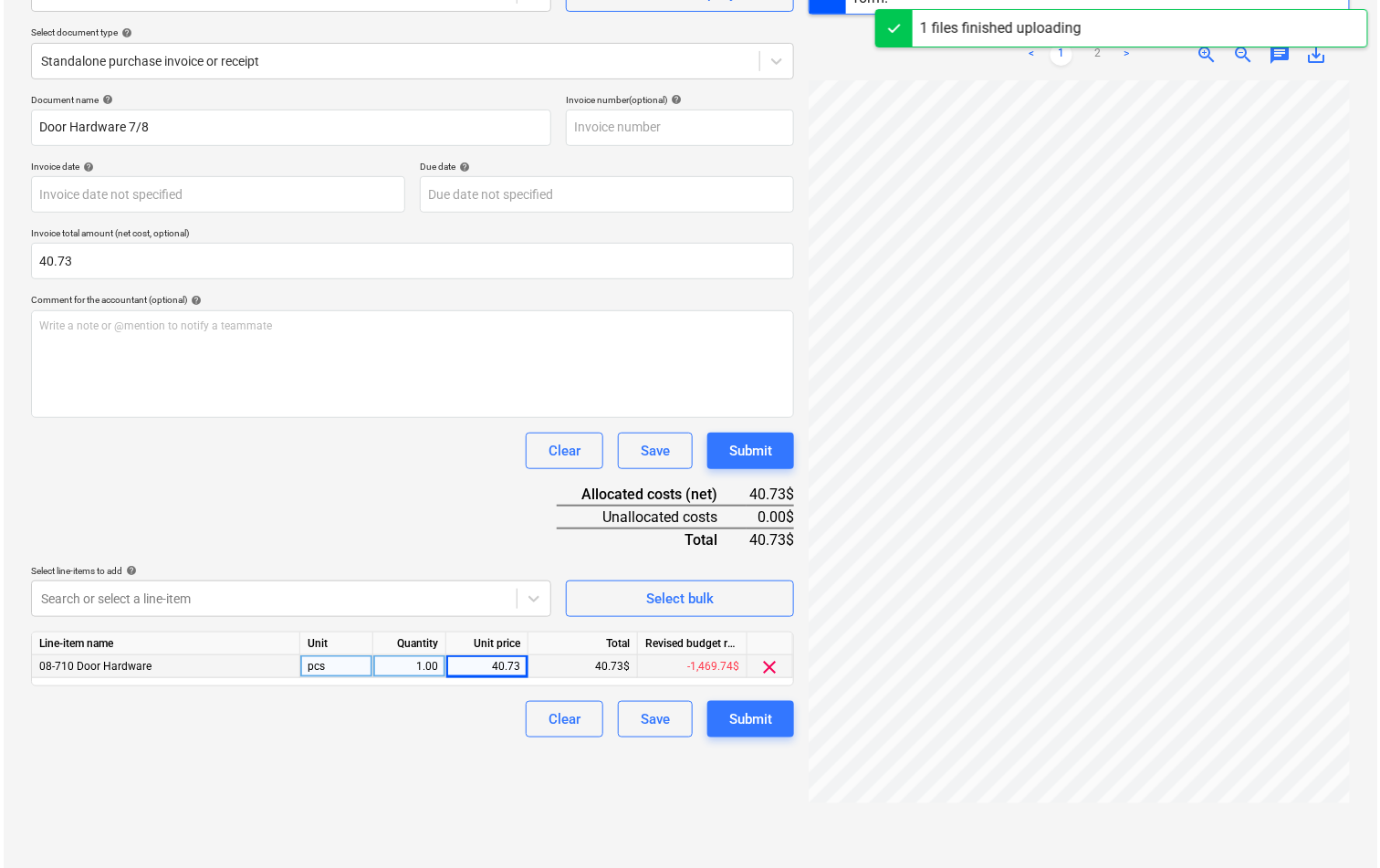 scroll, scrollTop: 231, scrollLeft: 0, axis: vertical 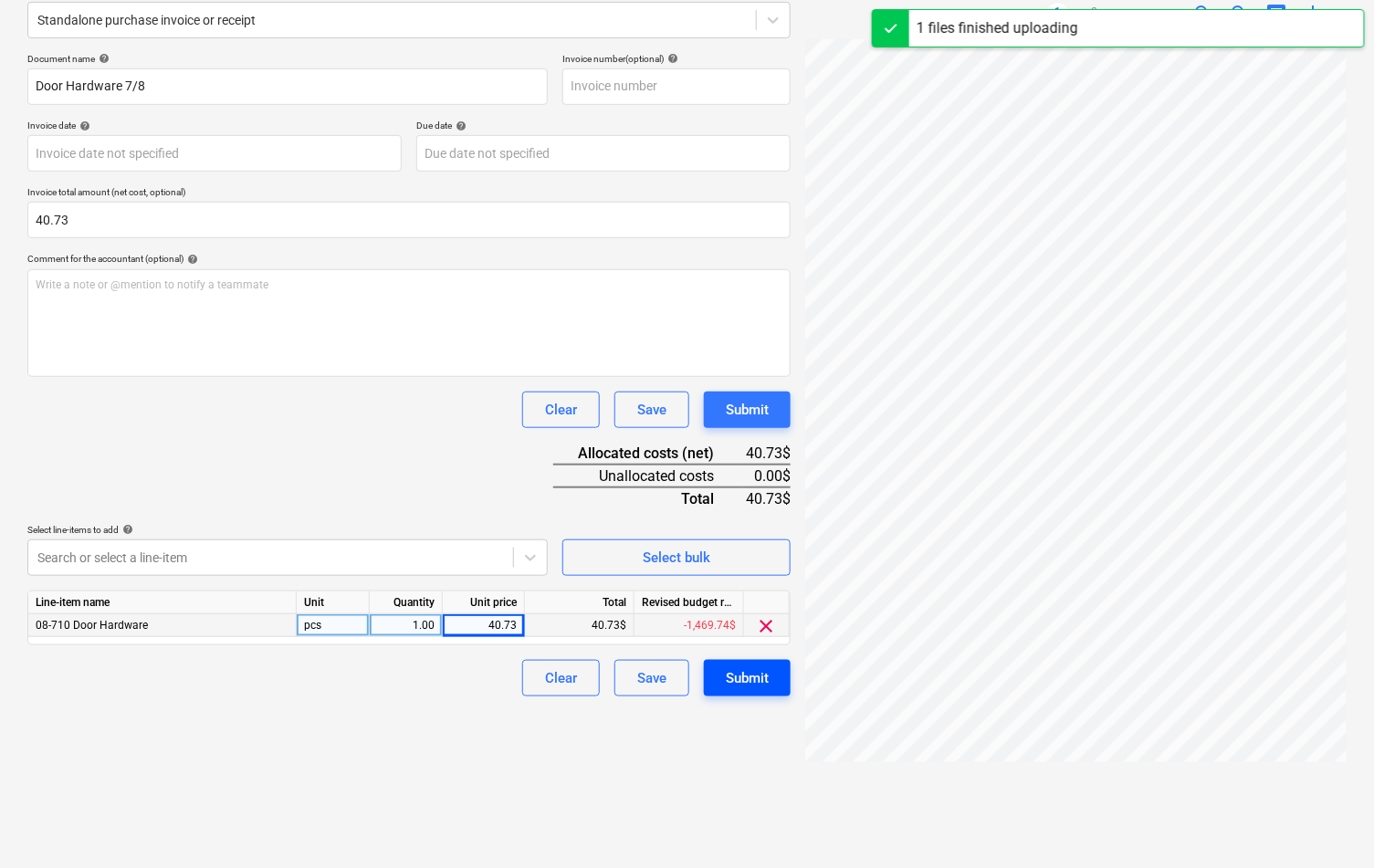 click on "Submit" at bounding box center [747, 678] 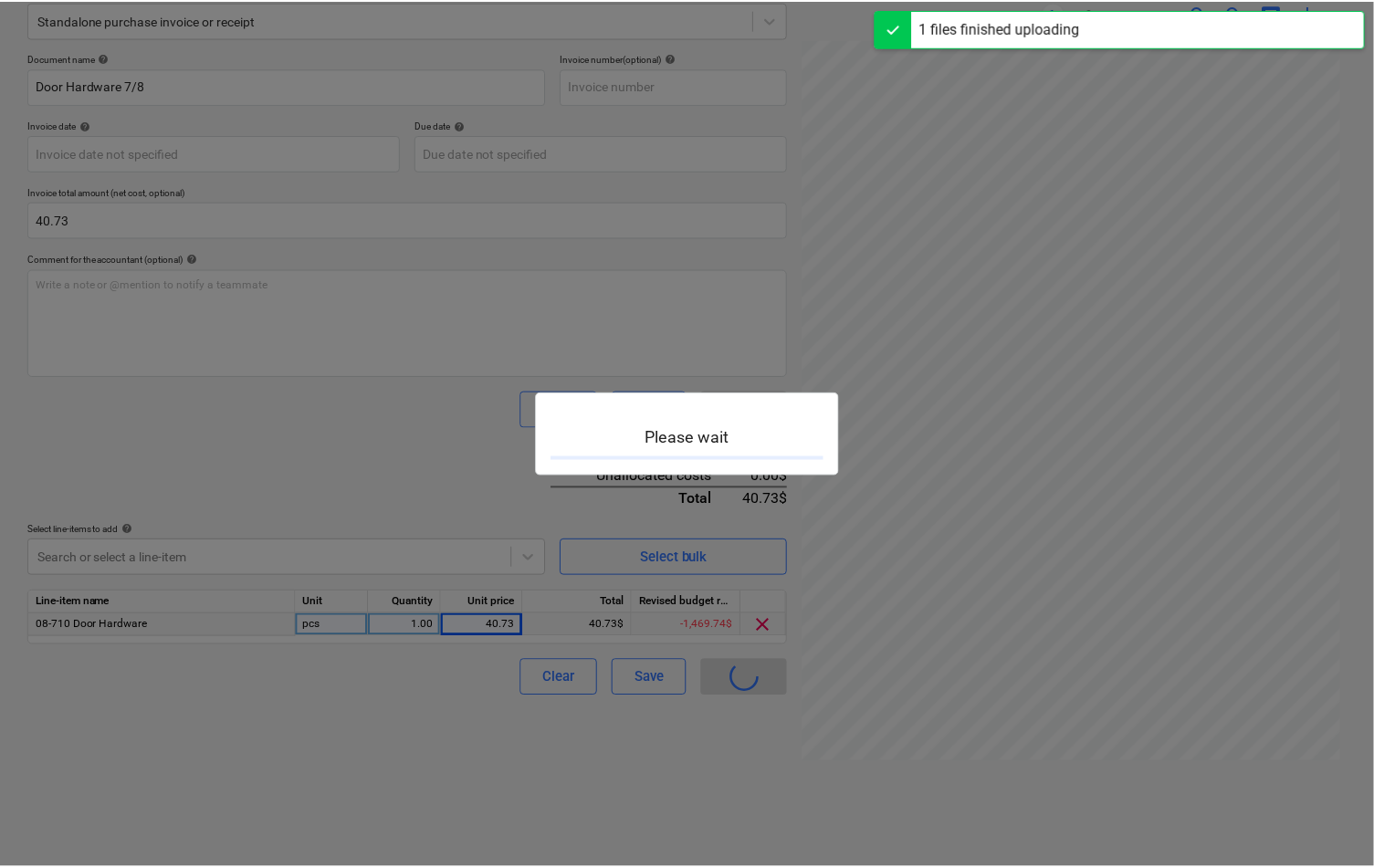 scroll, scrollTop: 0, scrollLeft: 0, axis: both 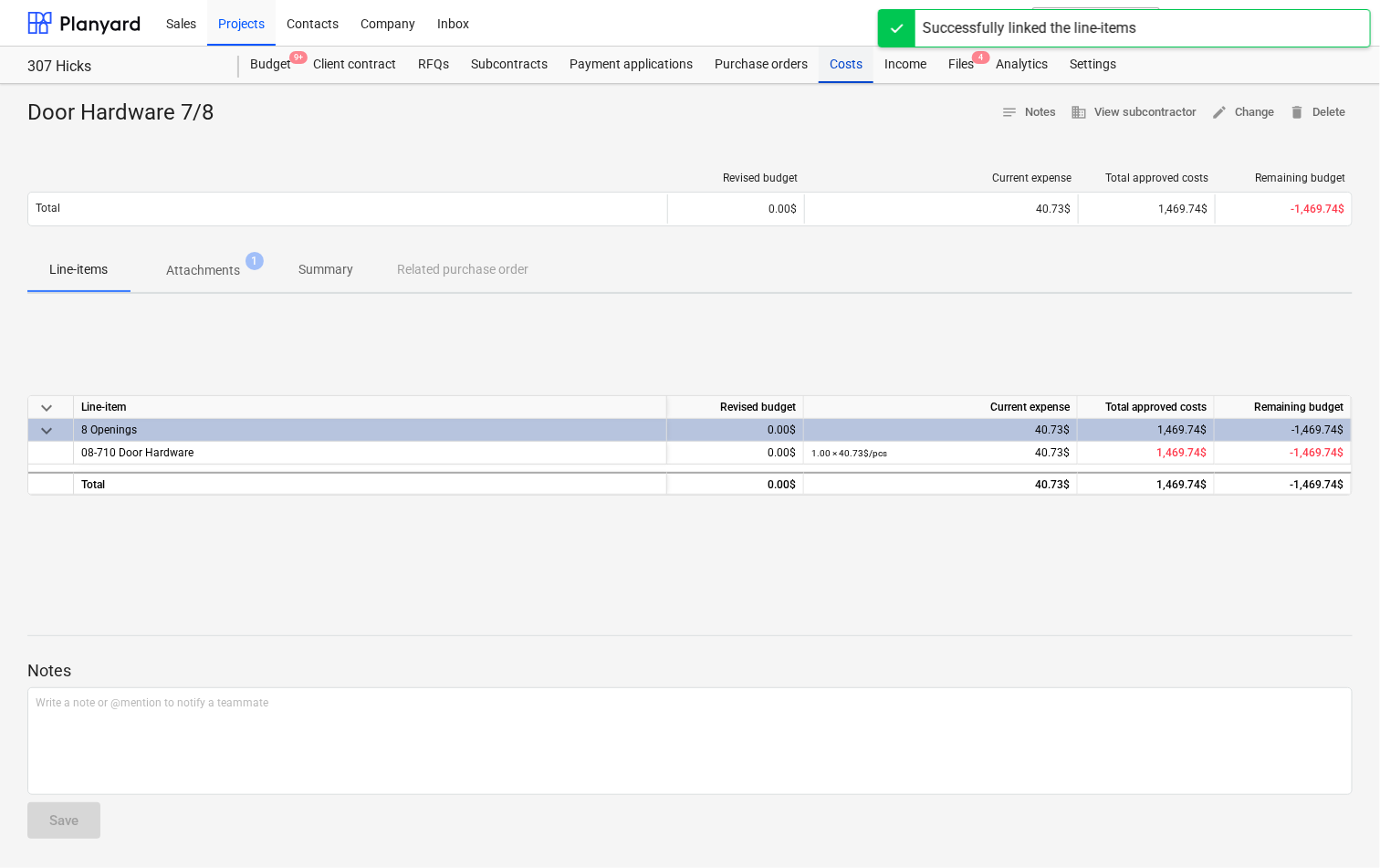 click on "Costs" at bounding box center [846, 65] 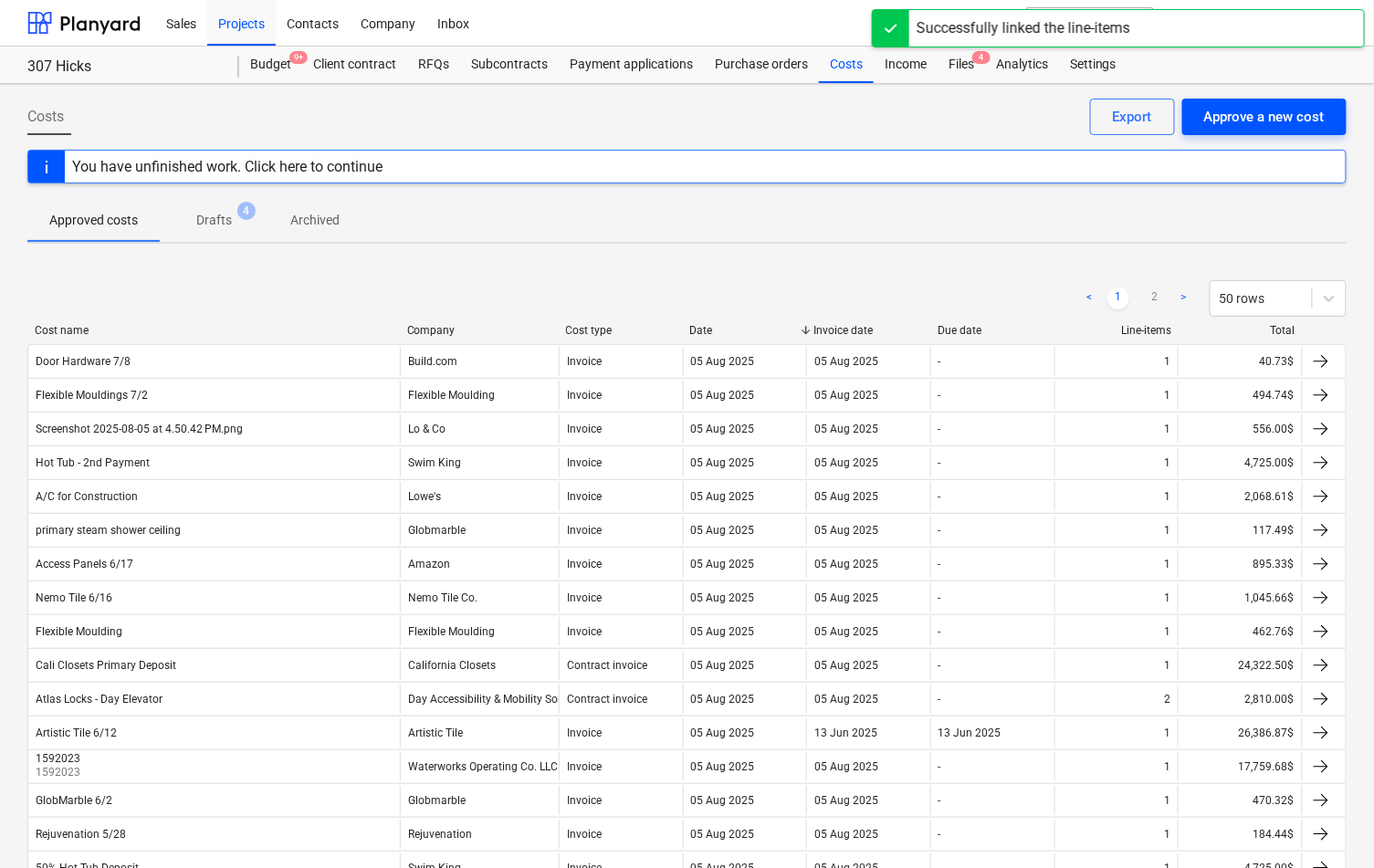 click on "Approve a new cost" at bounding box center (1264, 117) 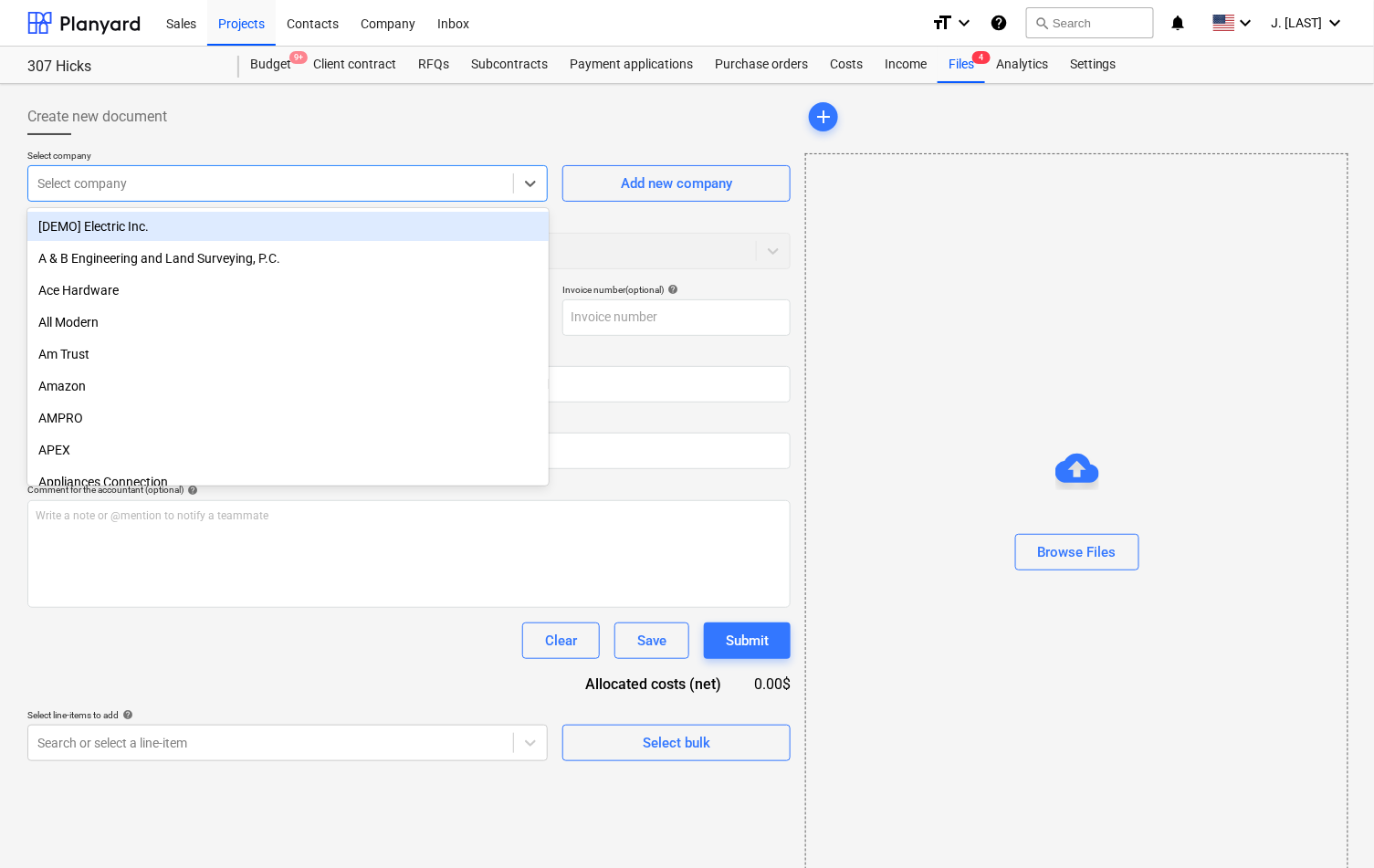 click at bounding box center [270, 183] 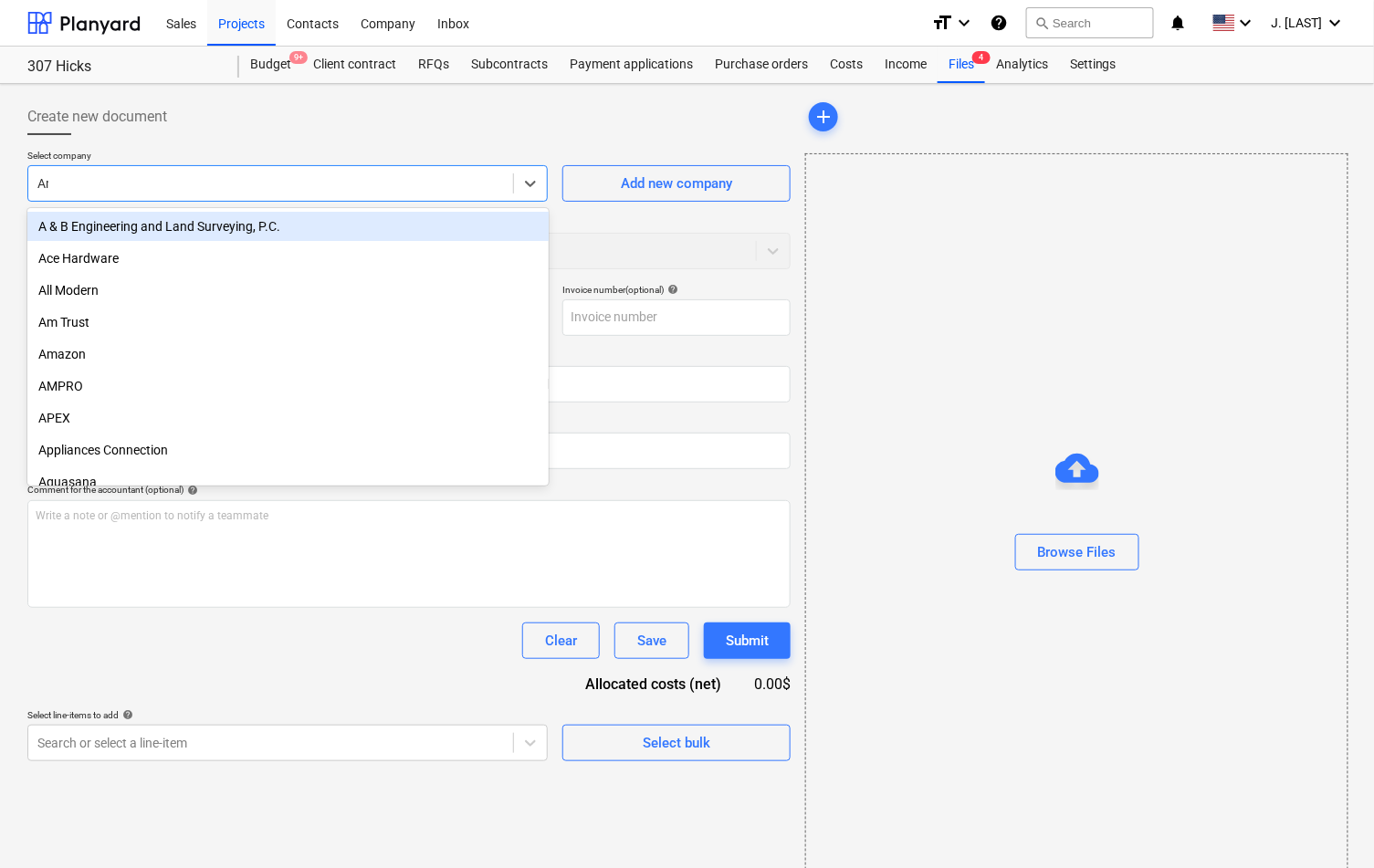 type on "Ama" 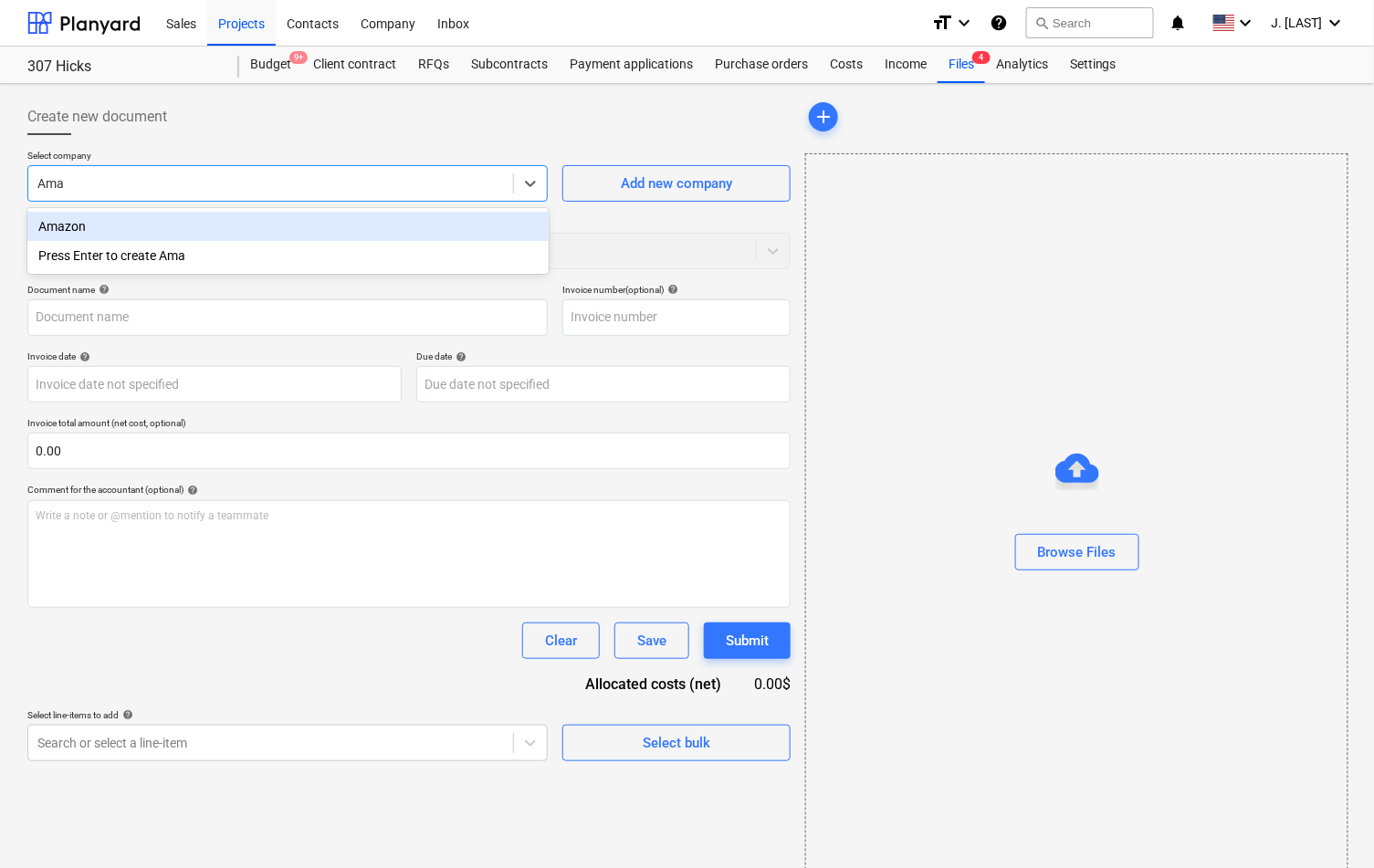 click on "Amazon" at bounding box center [288, 226] 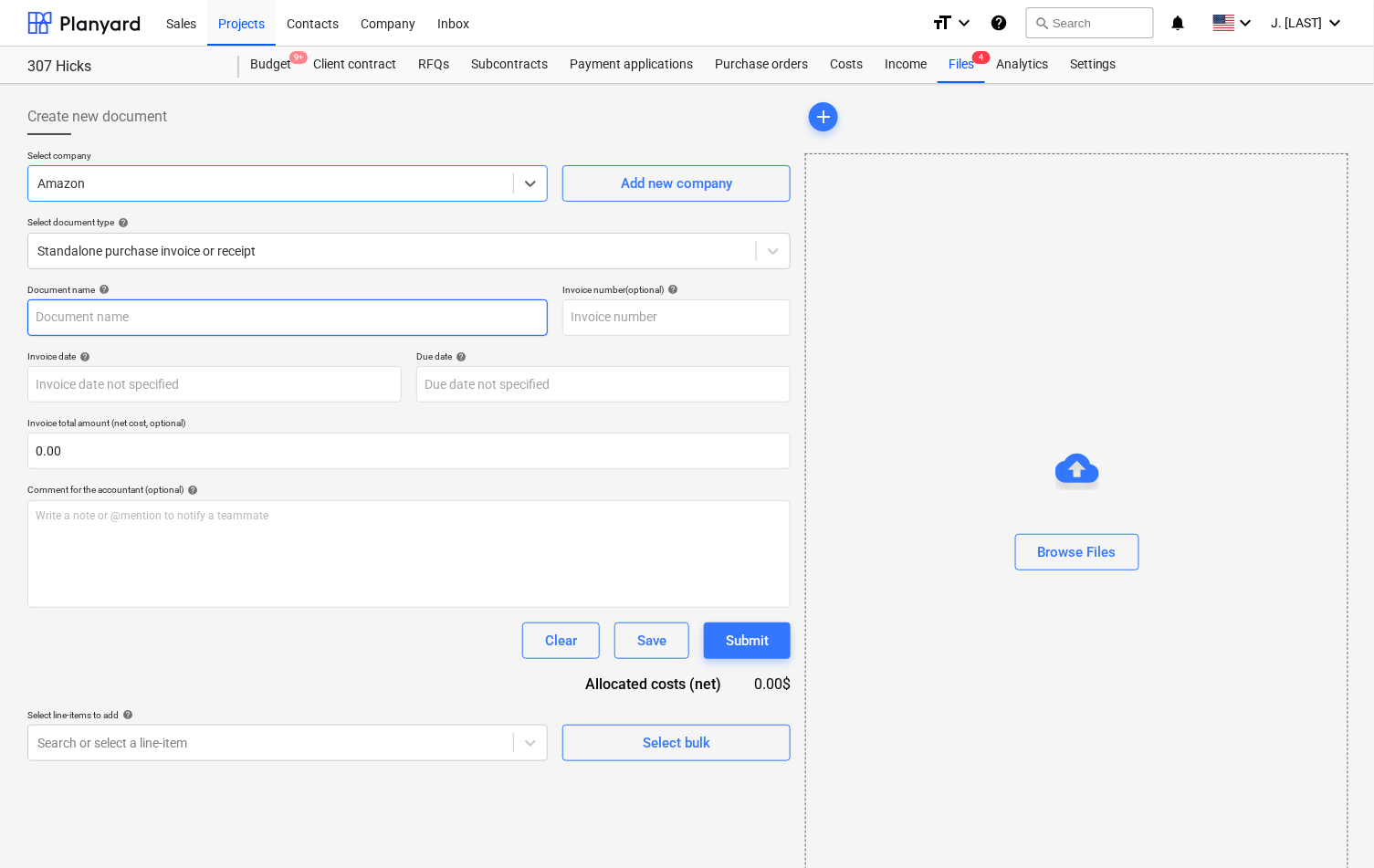 click at bounding box center (288, 318) 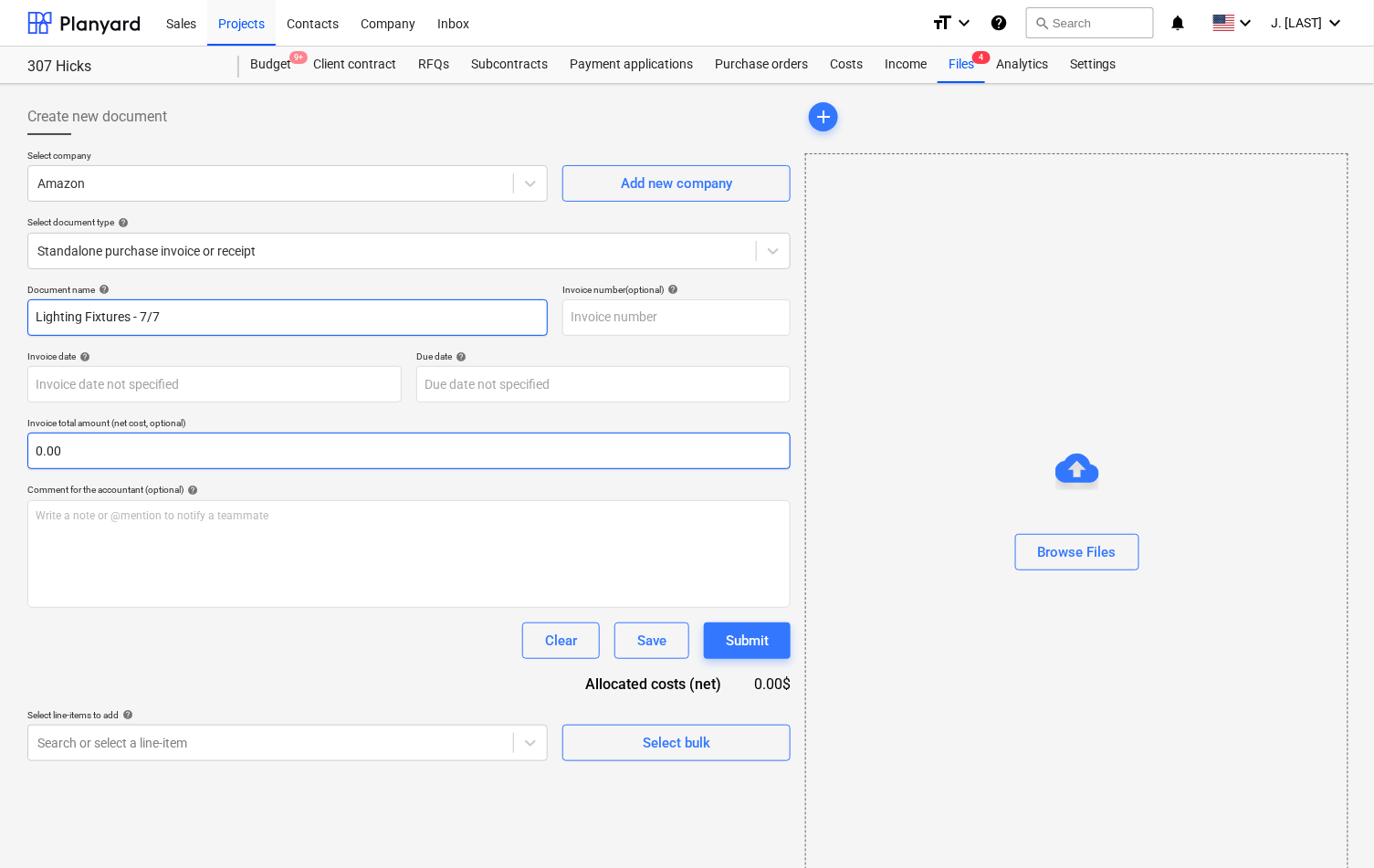type on "Lighting Fixtures - 7/7" 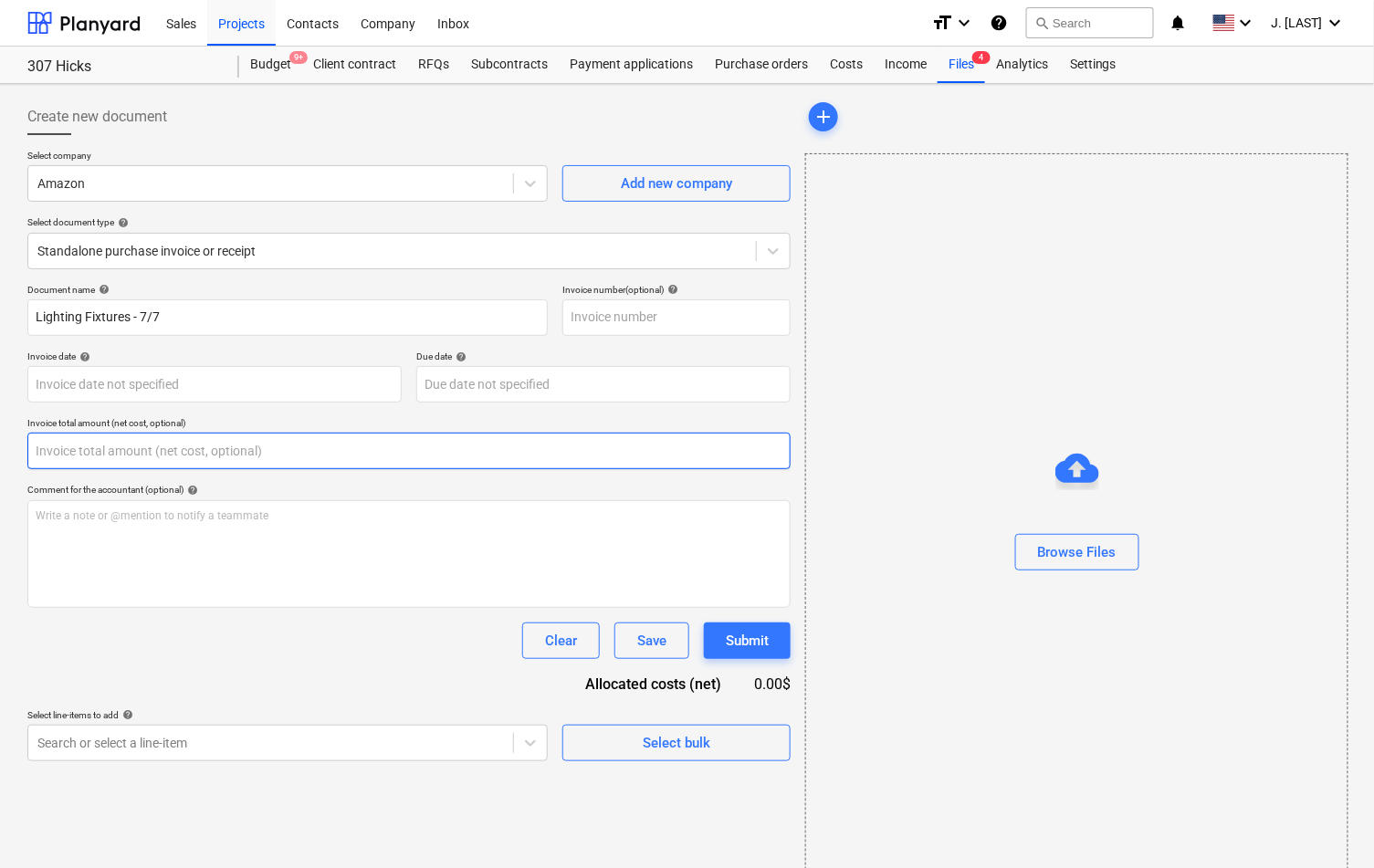 click at bounding box center (409, 451) 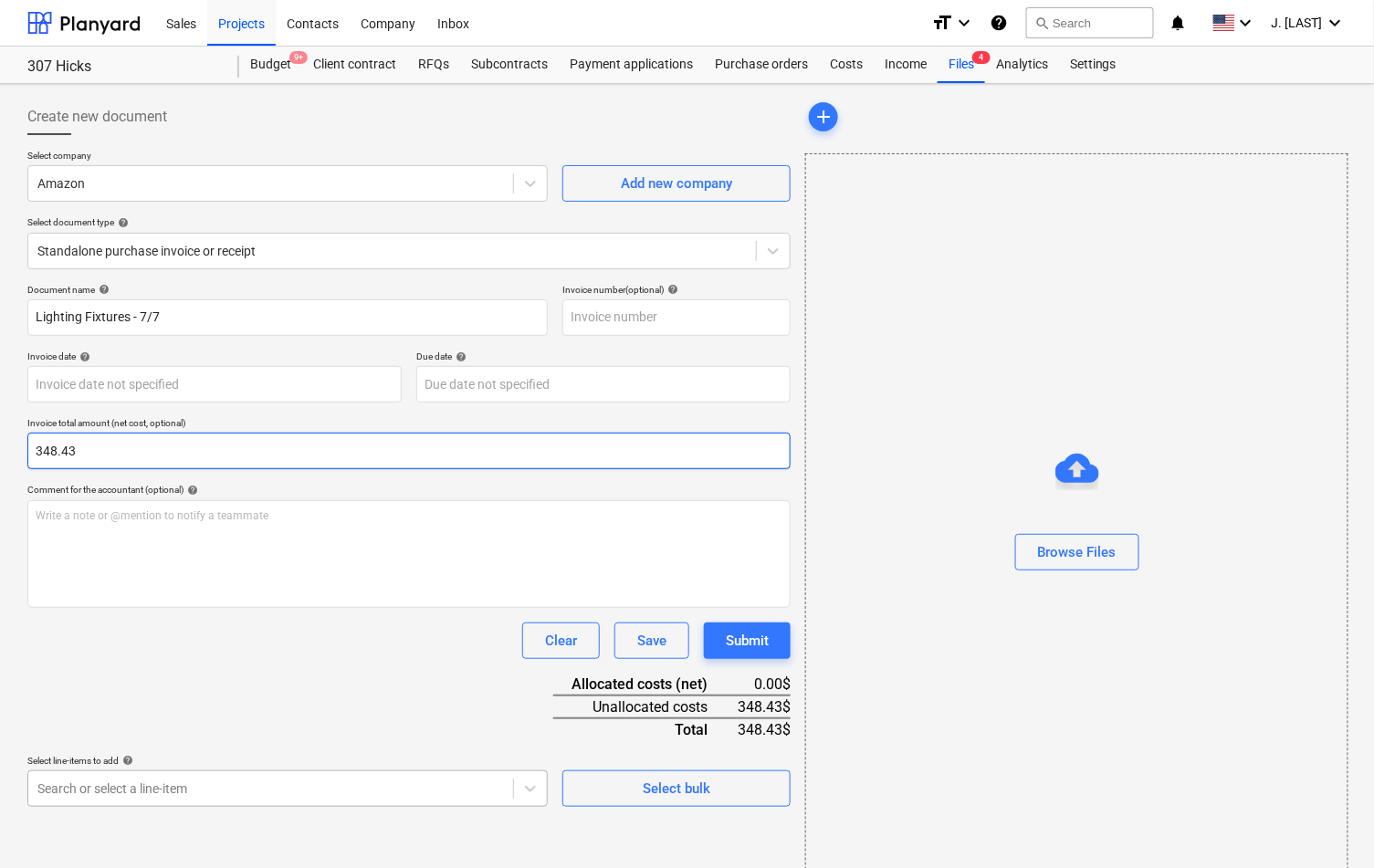 type on "348.43" 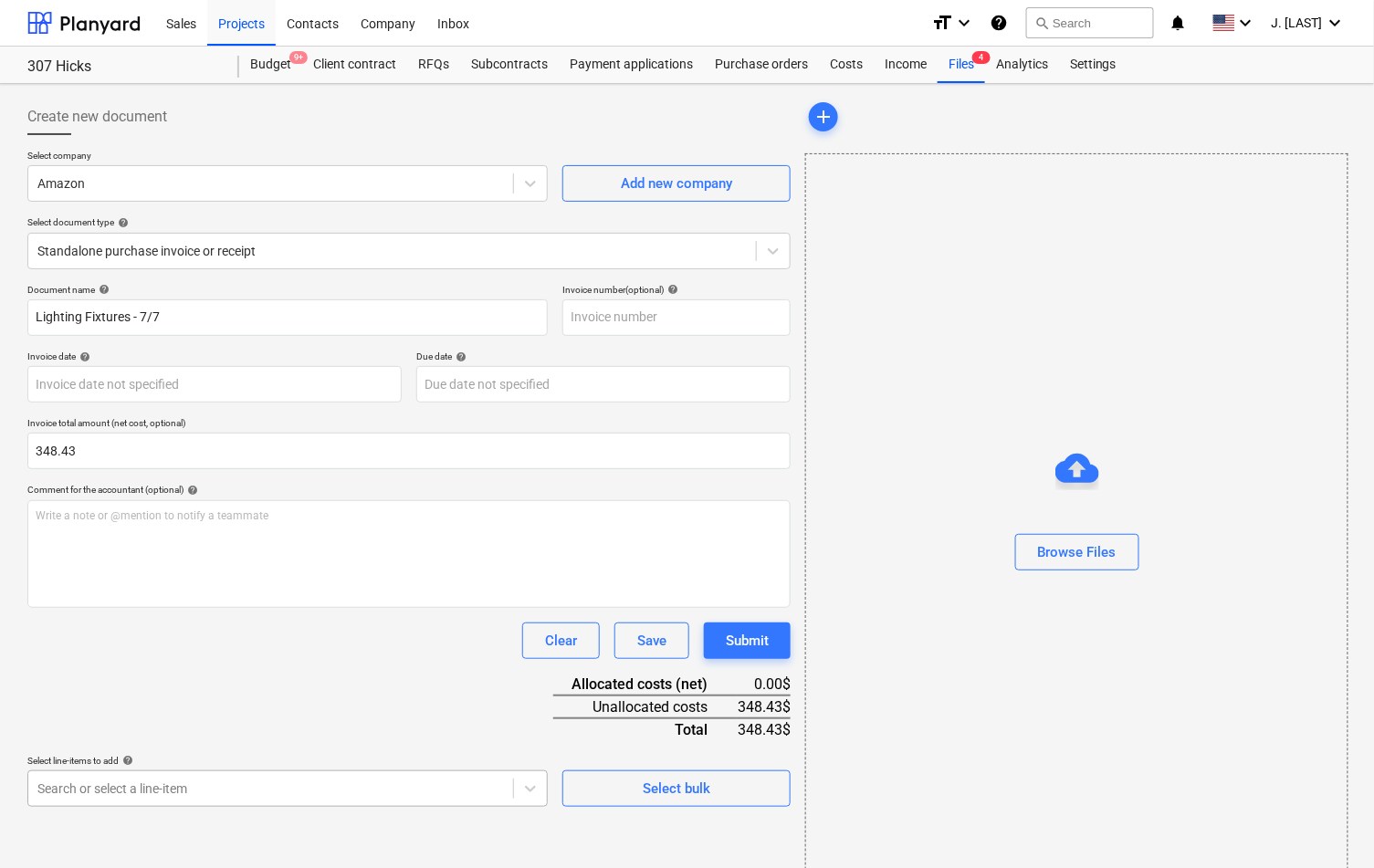 click on "Sales Projects Contacts Company Inbox format_size keyboard_arrow_down help search Search notifications 0 keyboard_arrow_down J. [LAST] keyboard_arrow_down [NUMBER] [STREET] Budget 9+ Client contract RFQs Subcontracts Payment applications Purchase orders Costs Income Files 4 Analytics Settings Create new document Select company Amazon   Add new company Select document type help Standalone purchase invoice or receipt Document name help Lighting Fixtures - 7/7 Invoice number  (optional) help Invoice date help Press the down arrow key to interact with the calendar and
select a date. Press the question mark key to get the keyboard shortcuts for changing dates. Due date help Press the down arrow key to interact with the calendar and
select a date. Press the question mark key to get the keyboard shortcuts for changing dates. Invoice total amount (net cost, optional) 348.43 Comment for the accountant (optional) help Write a note or @mention to notify a teammate ﻿ Clear Save Submit Allocated costs (net) 0.00$ Total" at bounding box center [687, 434] 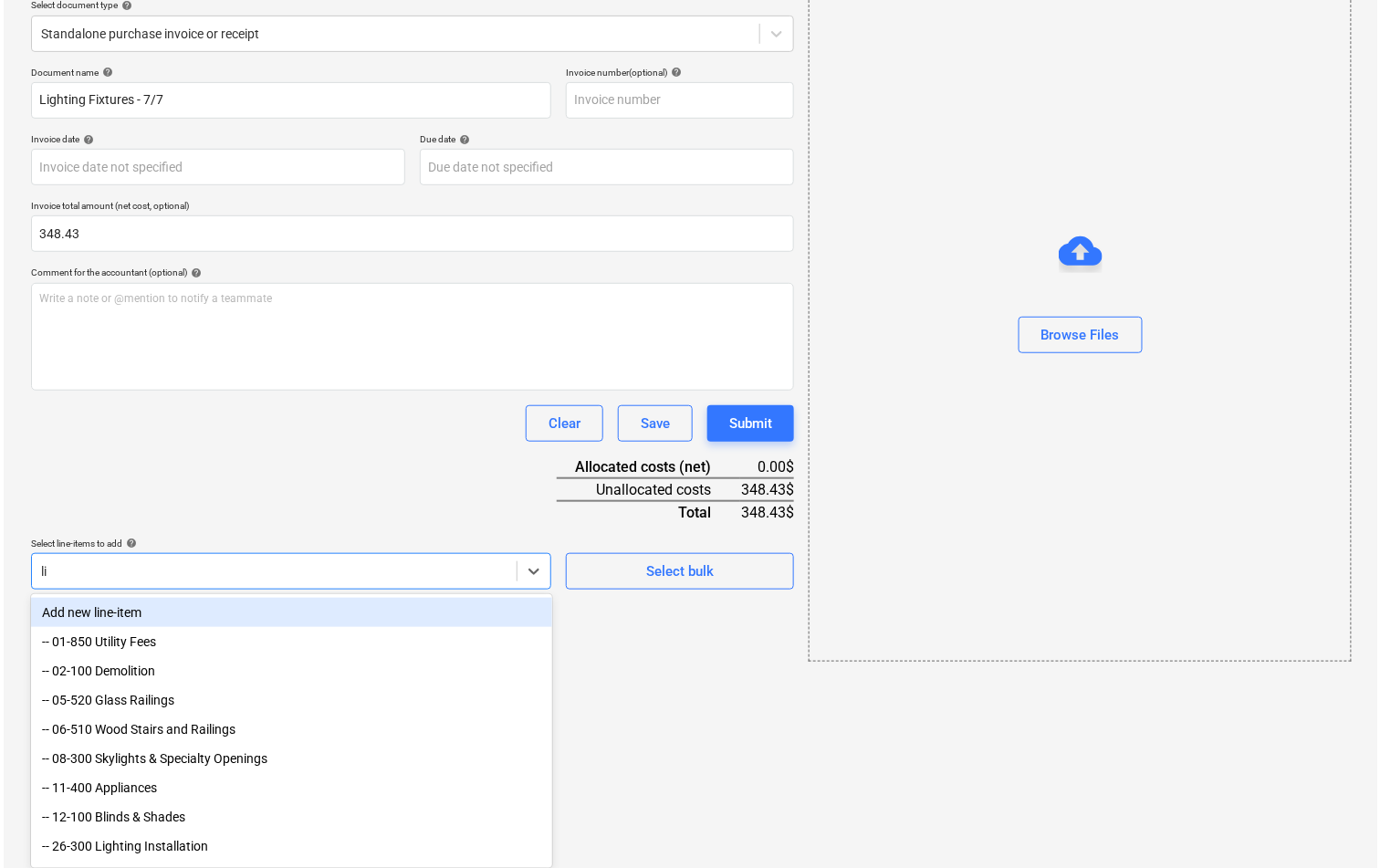 scroll, scrollTop: 39, scrollLeft: 0, axis: vertical 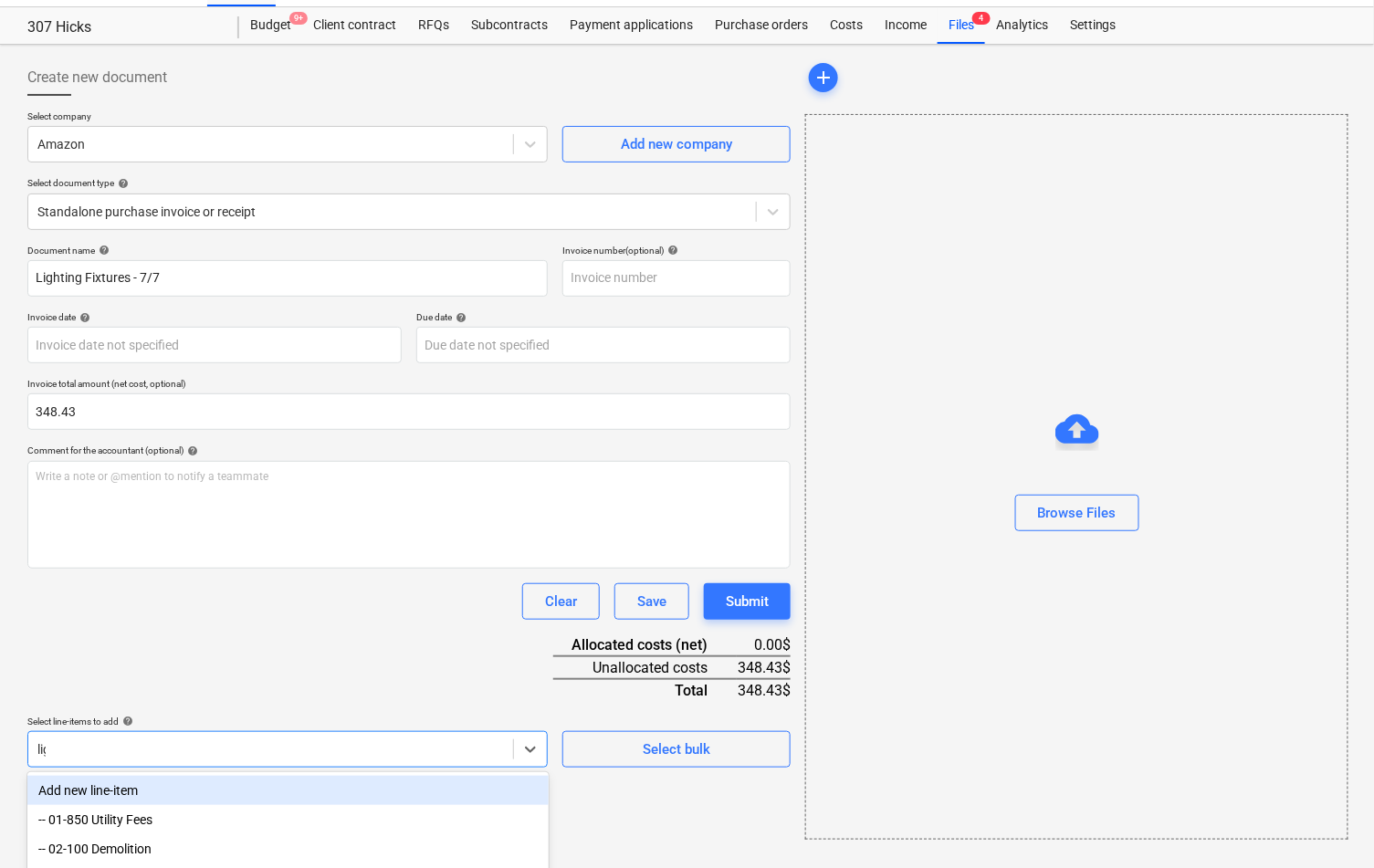 type on "light" 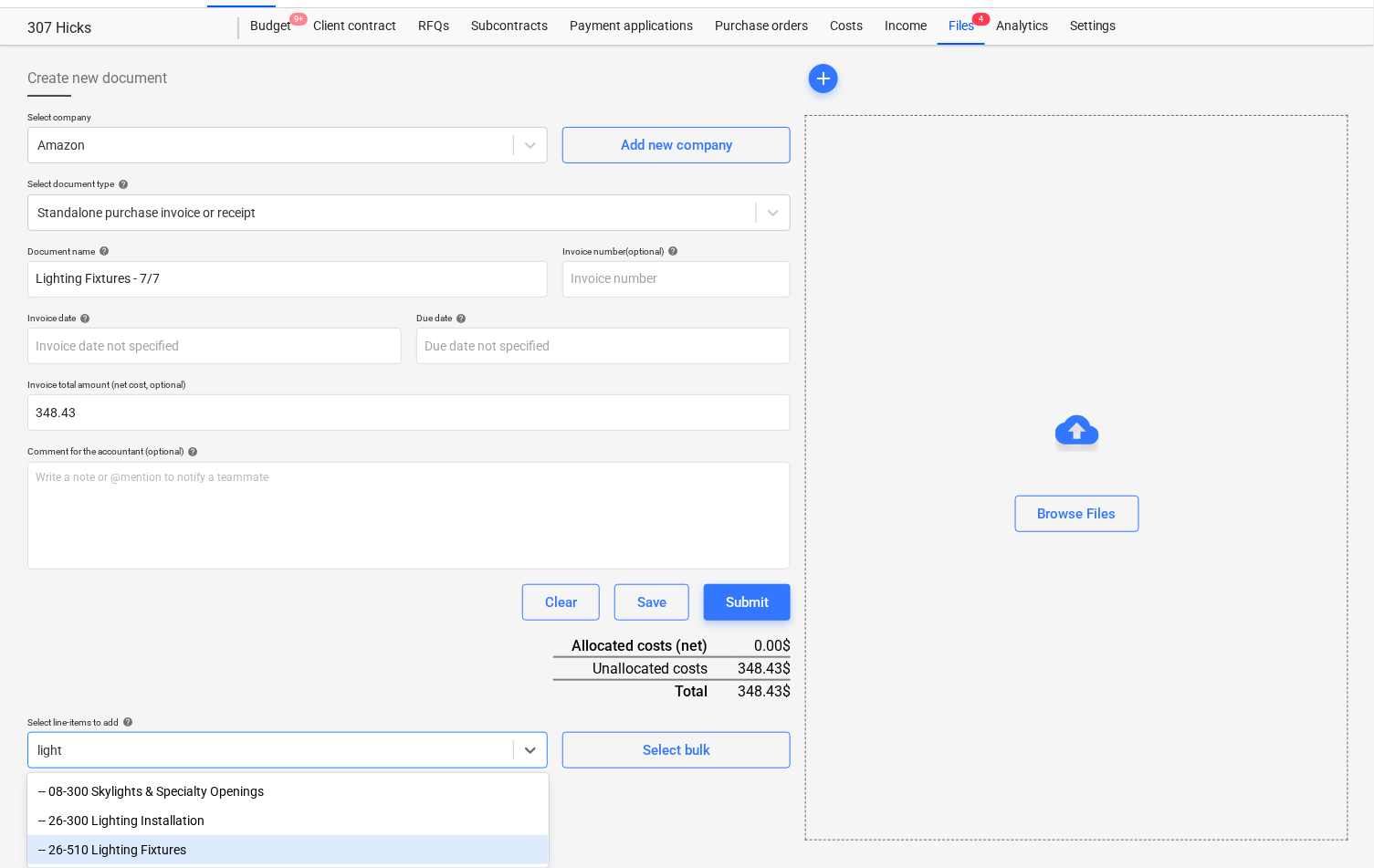 click on "--  26-510 Lighting Fixtures" at bounding box center (288, 850) 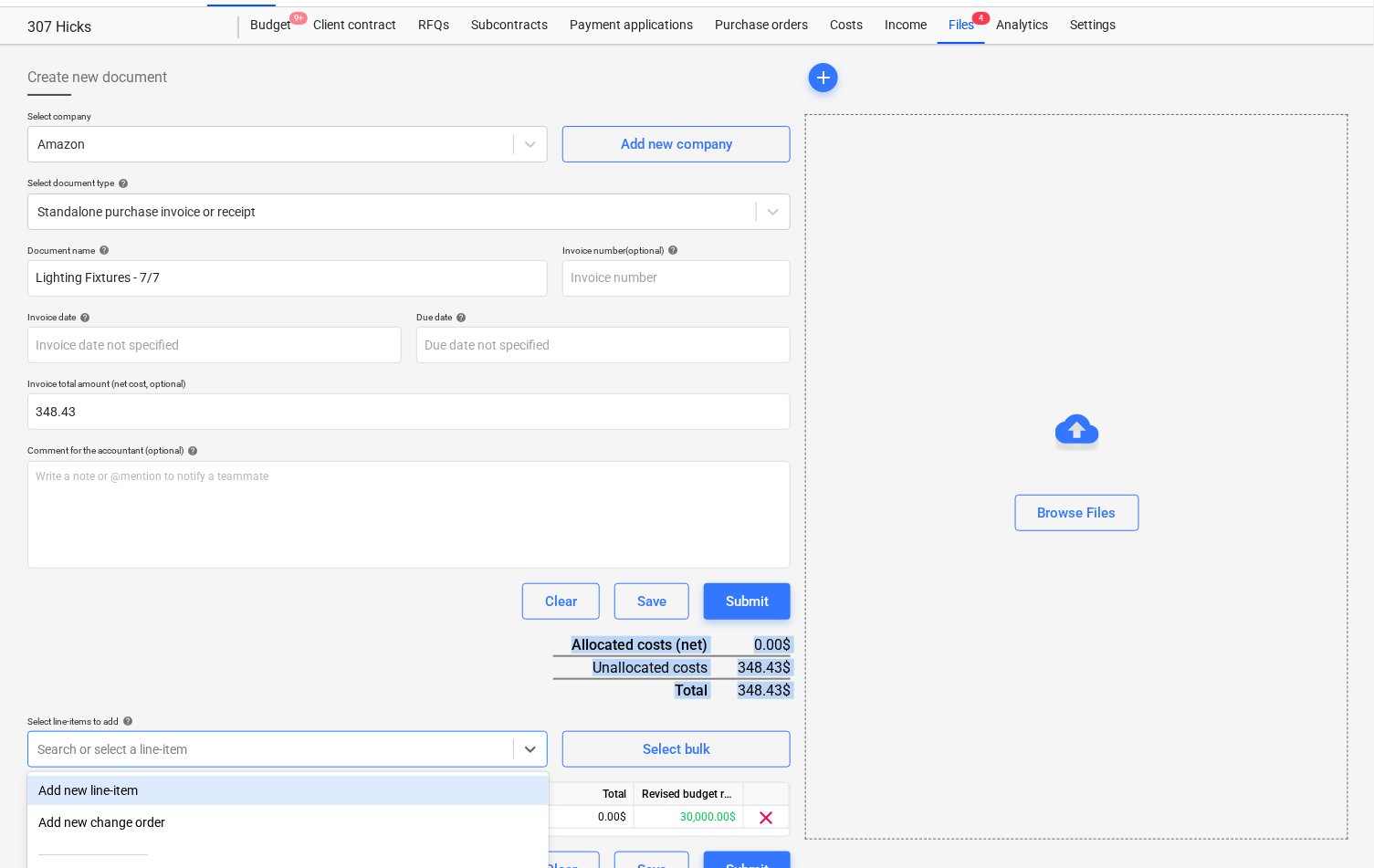 click on "Document name help Lighting Fixtures - 7/7 Invoice number  (optional) help Invoice date help Press the down arrow key to interact with the calendar and
select a date. Press the question mark key to get the keyboard shortcuts for changing dates. Due date help Press the down arrow key to interact with the calendar and
select a date. Press the question mark key to get the keyboard shortcuts for changing dates. Invoice total amount (net cost, optional) 348.43 Comment for the accountant (optional) help Write a note or @mention to notify a teammate ﻿ Clear Save Submit Allocated costs (net) 0.00$ Unallocated costs 348.43$ Total 348.43$ Select line-items to add help option --  26-510 Lighting Fixtures, selected. option Add new line-item focused, 1 of 92. 92 results available. Use Up and Down to choose options, press Enter to select the currently focused option, press Escape to exit the menu, press Tab to select the option and exit the menu. Search or select a line-item Select bulk Line-item name Unit Quantity" at bounding box center (409, 566) 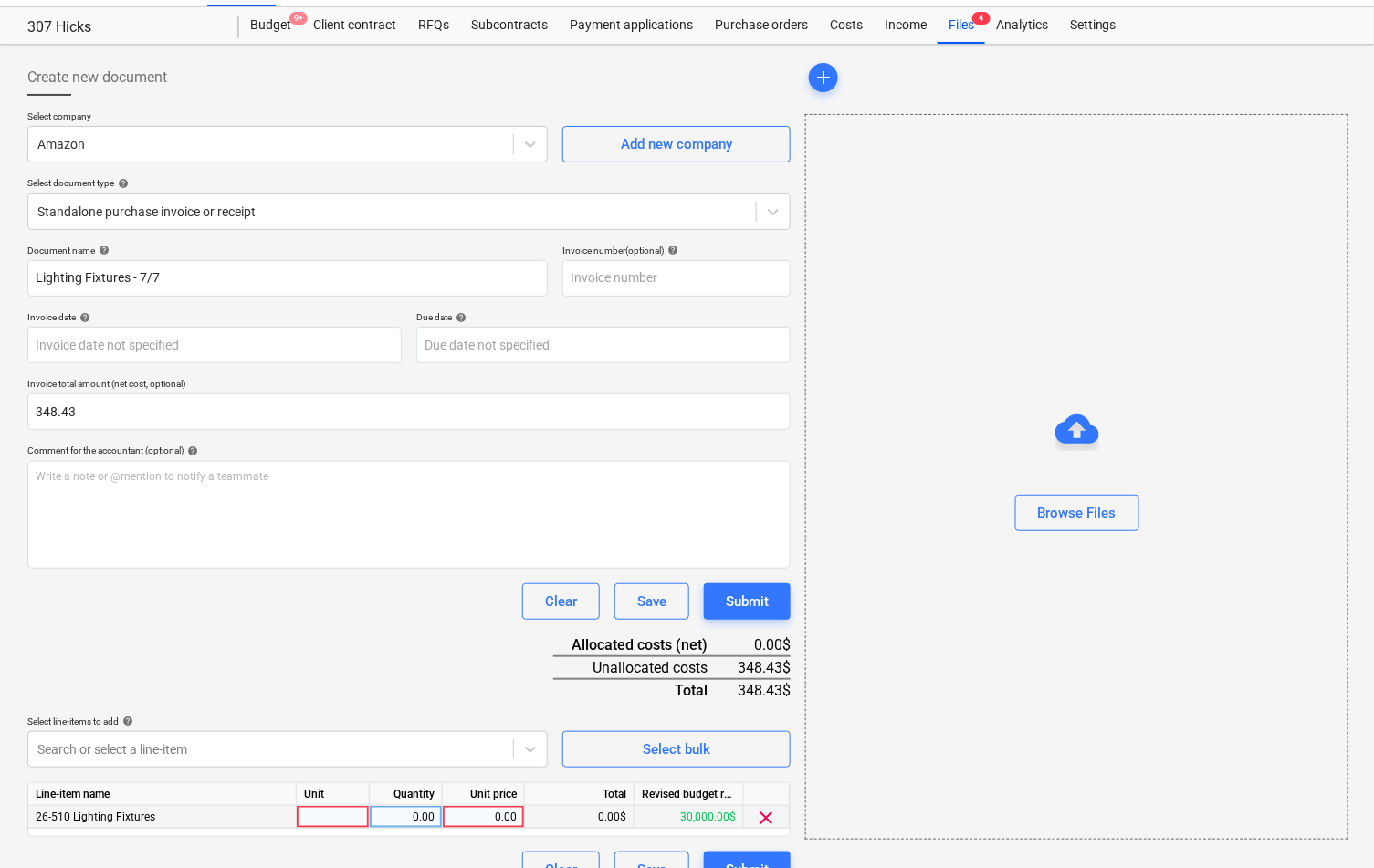 click on "0.00" at bounding box center [483, 817] 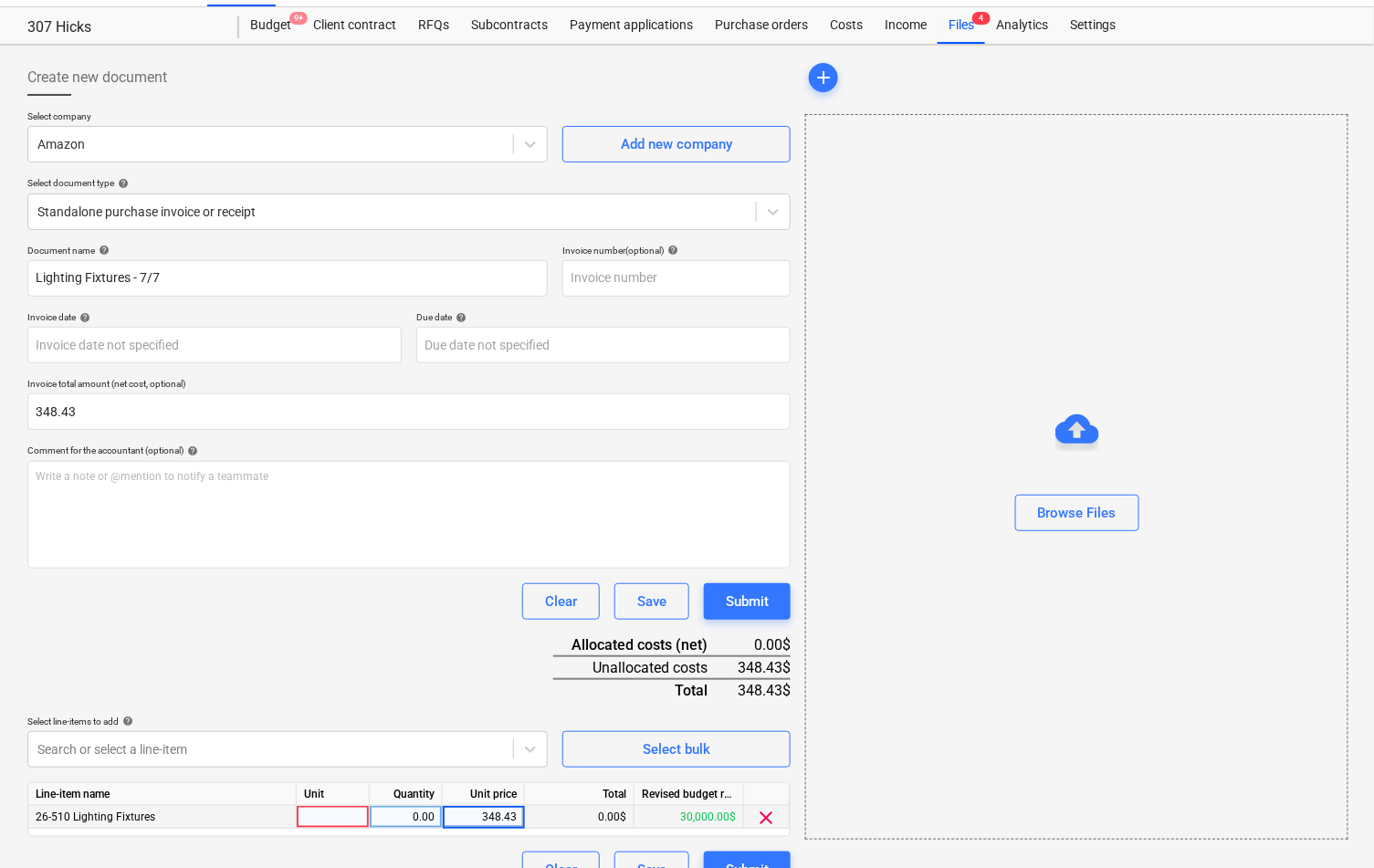 click on "Clear Save Submit" at bounding box center (409, 601) 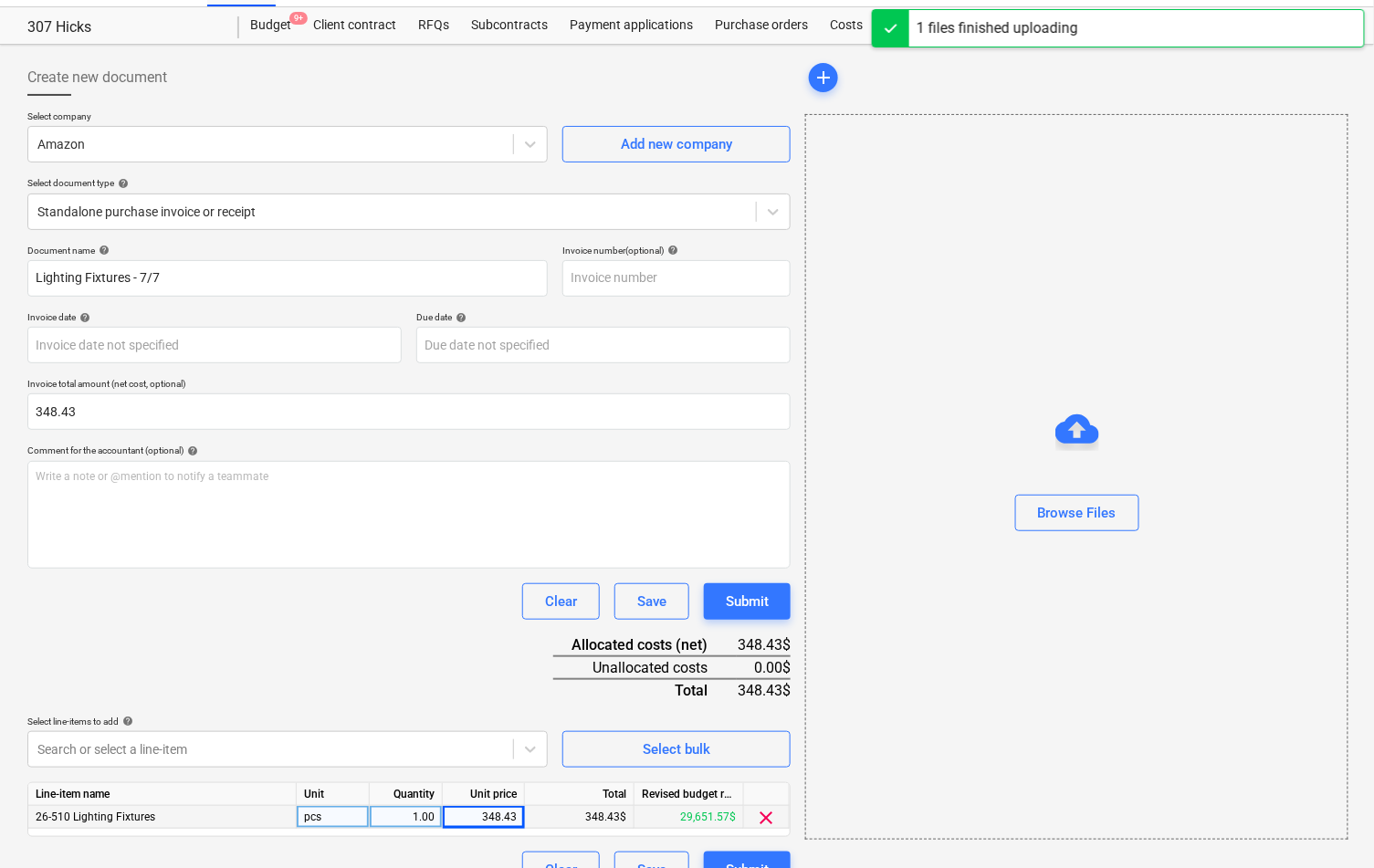 click on "Document name help Lighting Fixtures - 7/7 Invoice number  (optional) help Invoice date help Press the down arrow key to interact with the calendar and
select a date. Press the question mark key to get the keyboard shortcuts for changing dates. Due date help Press the down arrow key to interact with the calendar and
select a date. Press the question mark key to get the keyboard shortcuts for changing dates. Invoice total amount (net cost, optional) 348.43 Comment for the accountant (optional) help Write a note or @mention to notify a teammate ﻿ Clear Save Submit Allocated costs (net) 348.43$ Unallocated costs 0.00$ Total 348.43$ Select line-items to add help Search or select a line-item Select bulk Line-item name Unit Quantity Unit price Total Revised budget remaining 26-510 Lighting Fixtures pcs 1.00 348.43 348.43$ 29,651.57$ clear Clear Save Submit" at bounding box center (409, 566) 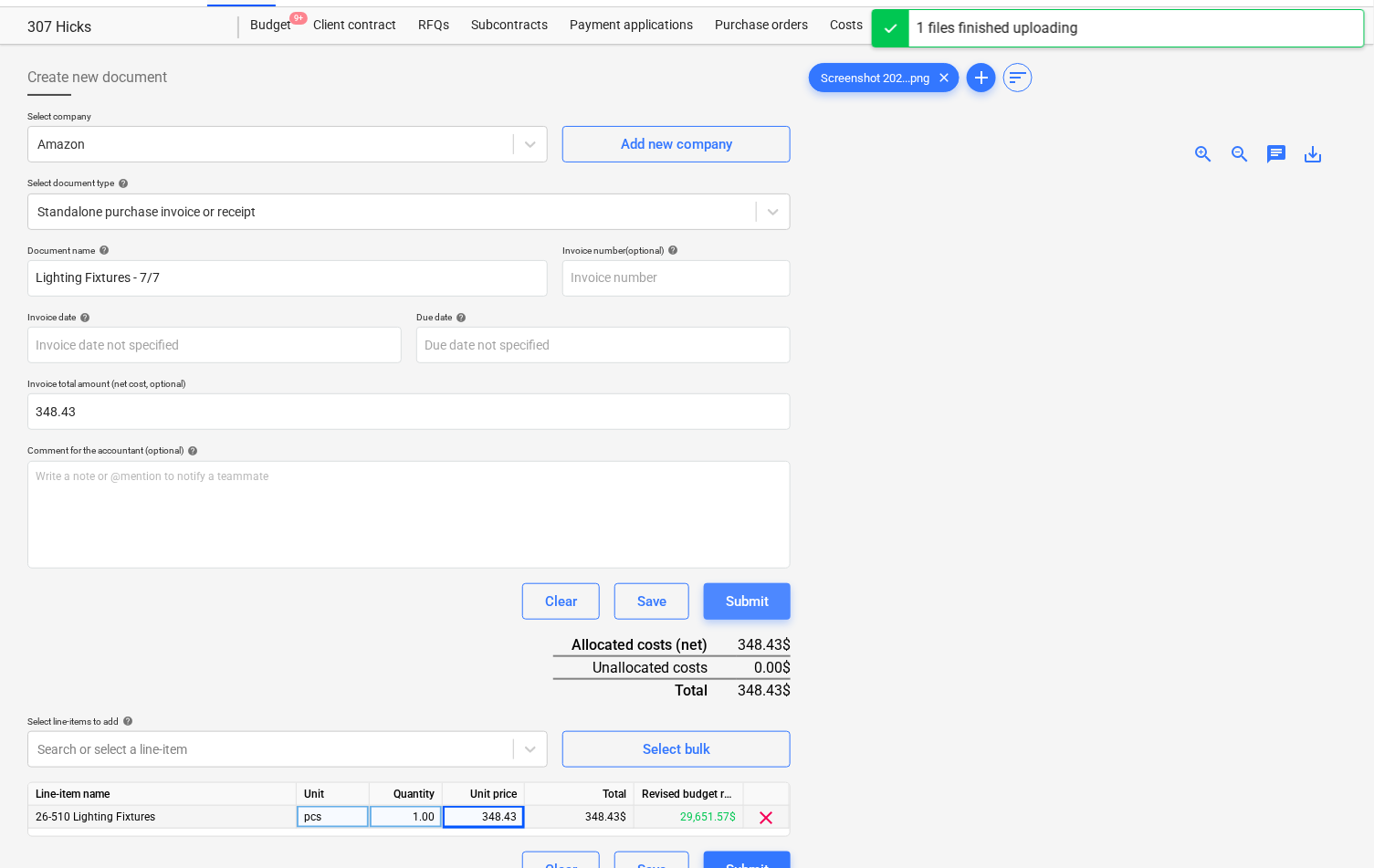 click on "Submit" at bounding box center (747, 601) 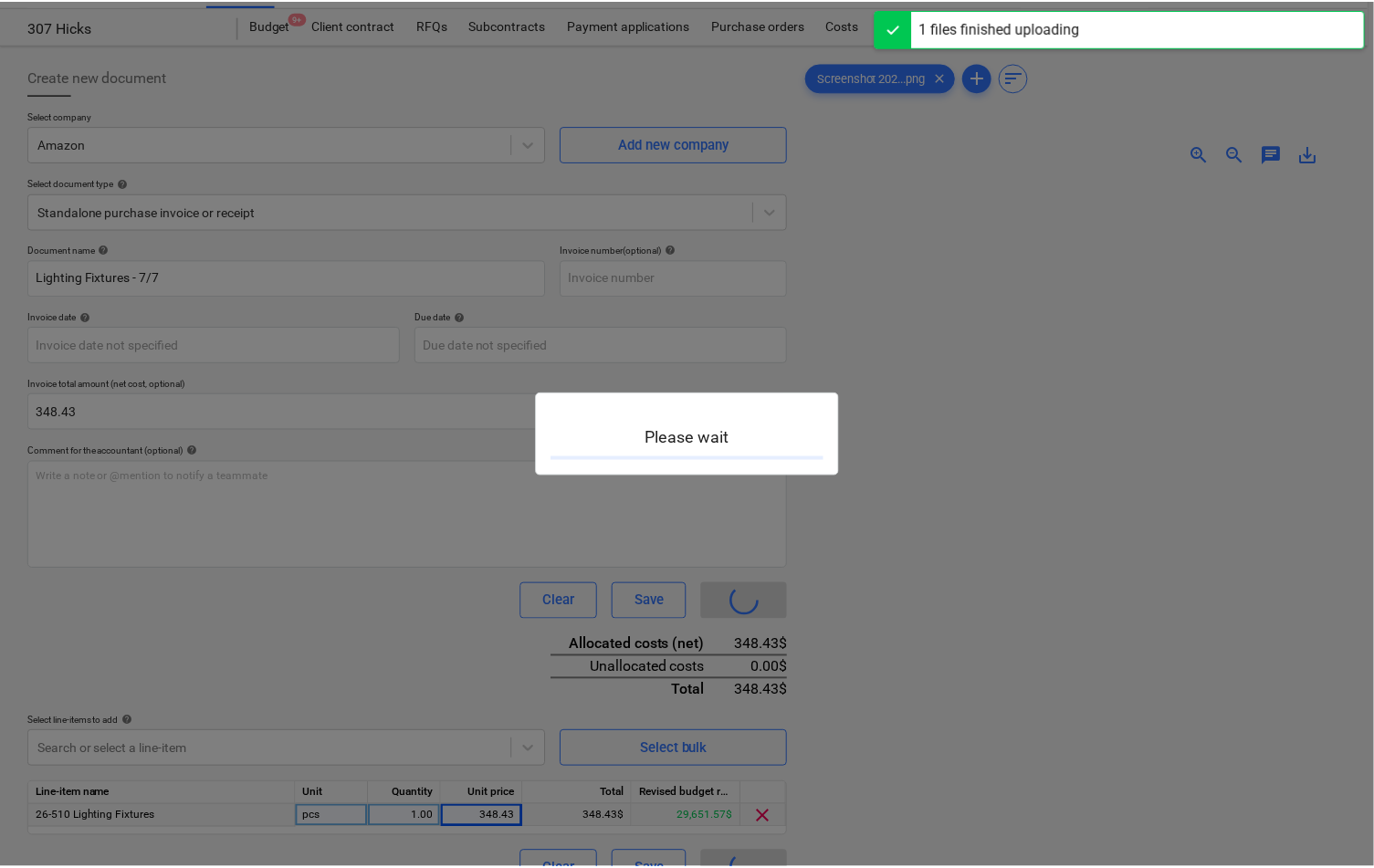 scroll, scrollTop: 0, scrollLeft: 0, axis: both 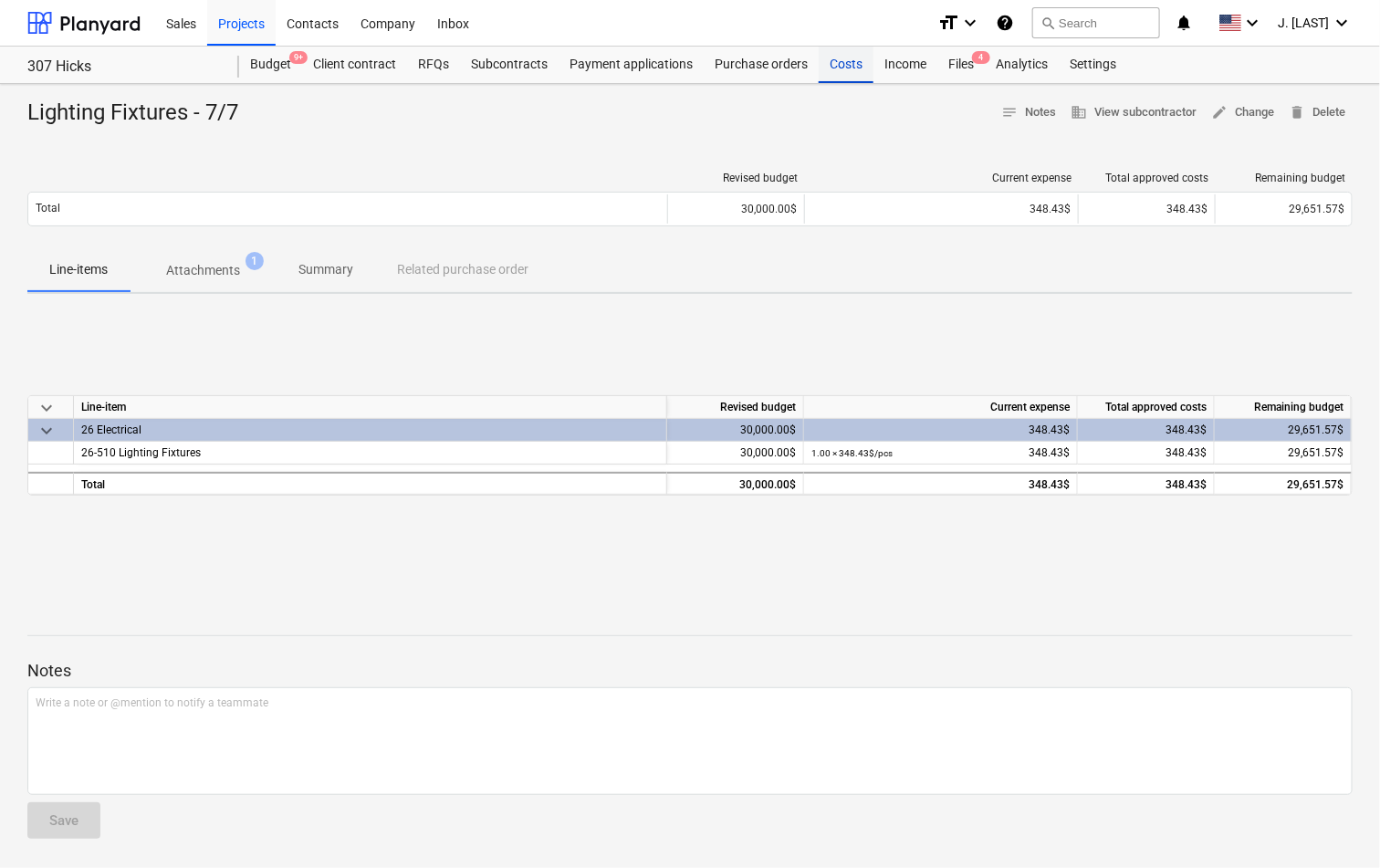 click on "Costs" at bounding box center [846, 65] 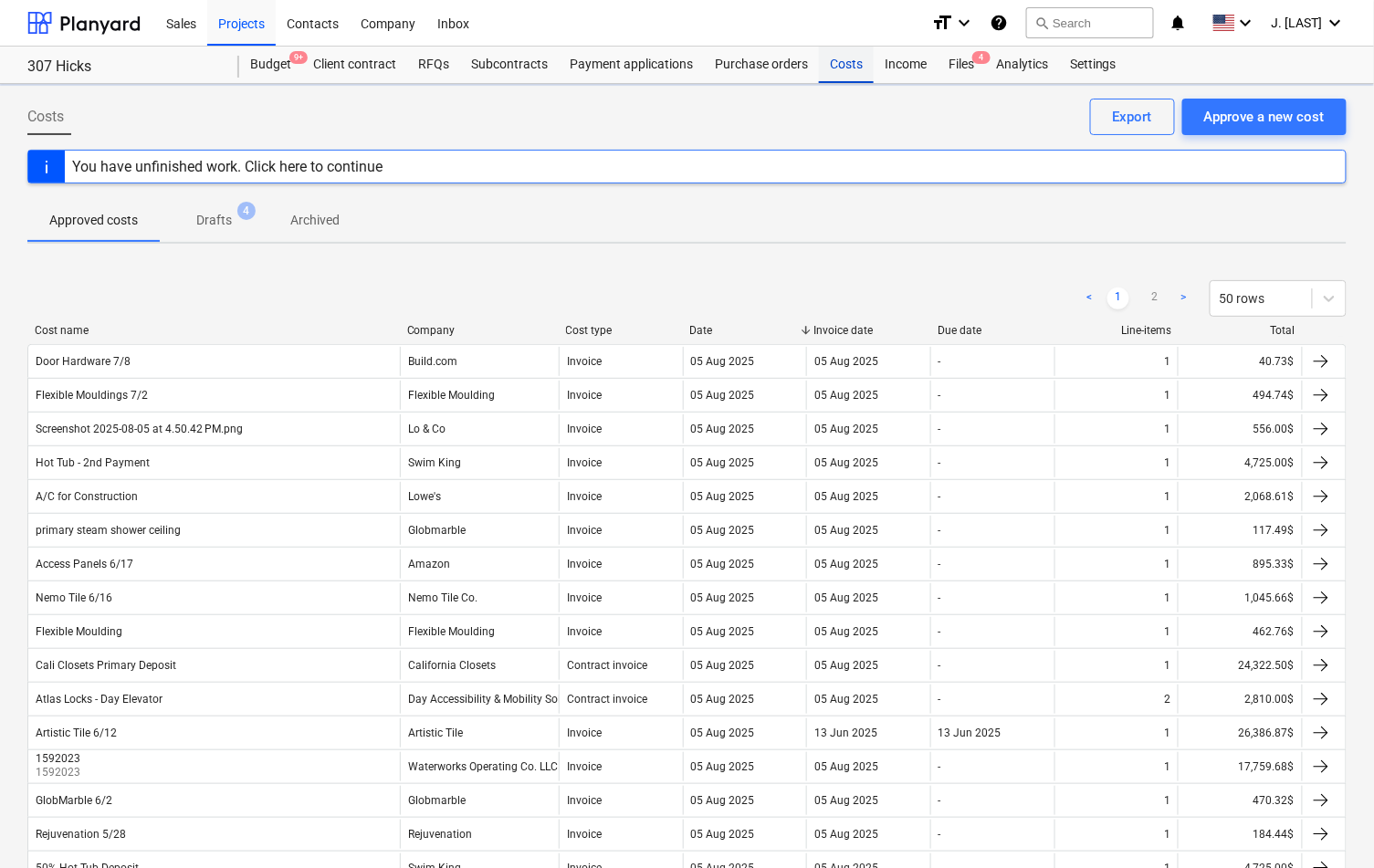 click on "Costs" at bounding box center [846, 65] 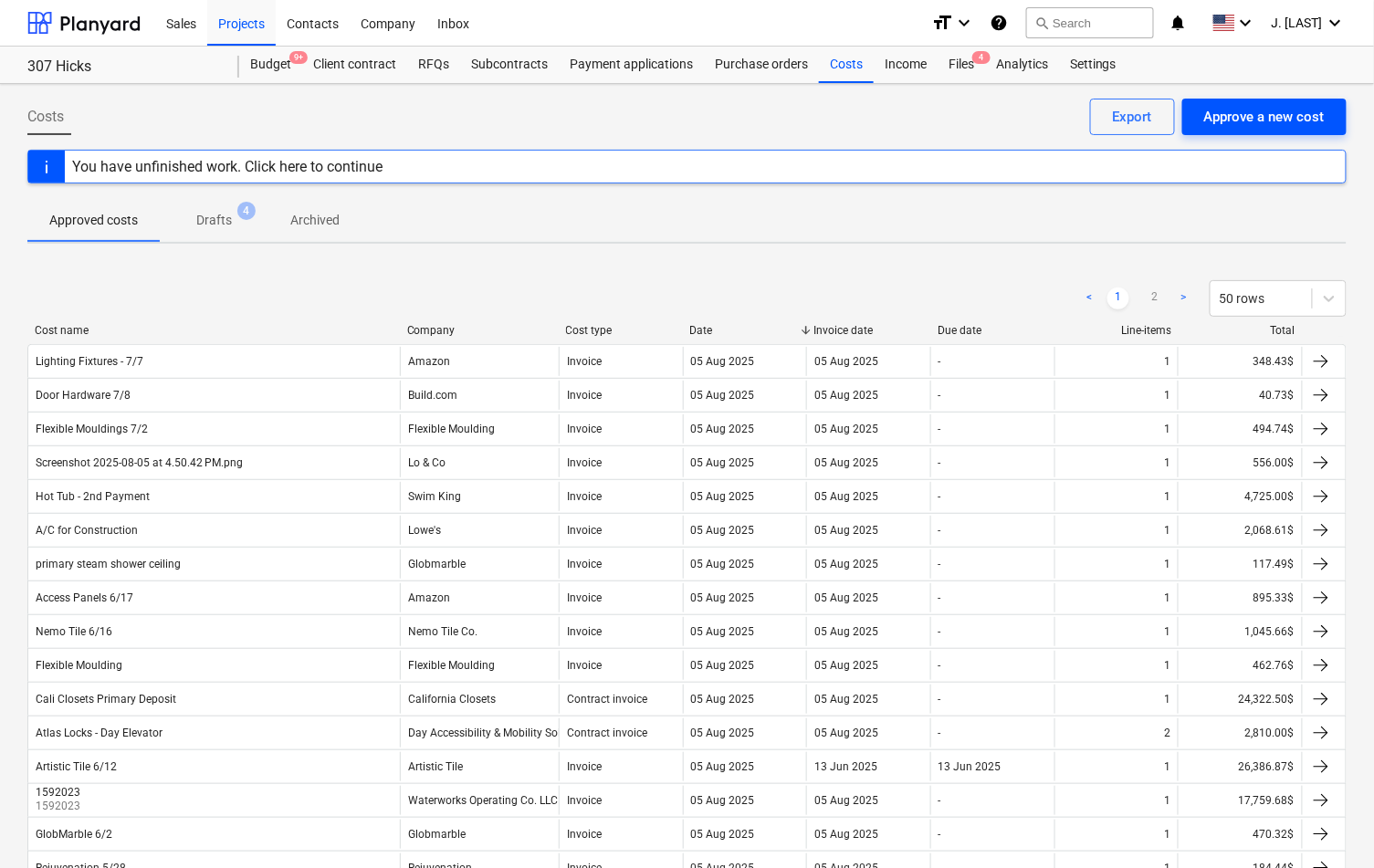 click on "Approve a new cost" at bounding box center (1264, 117) 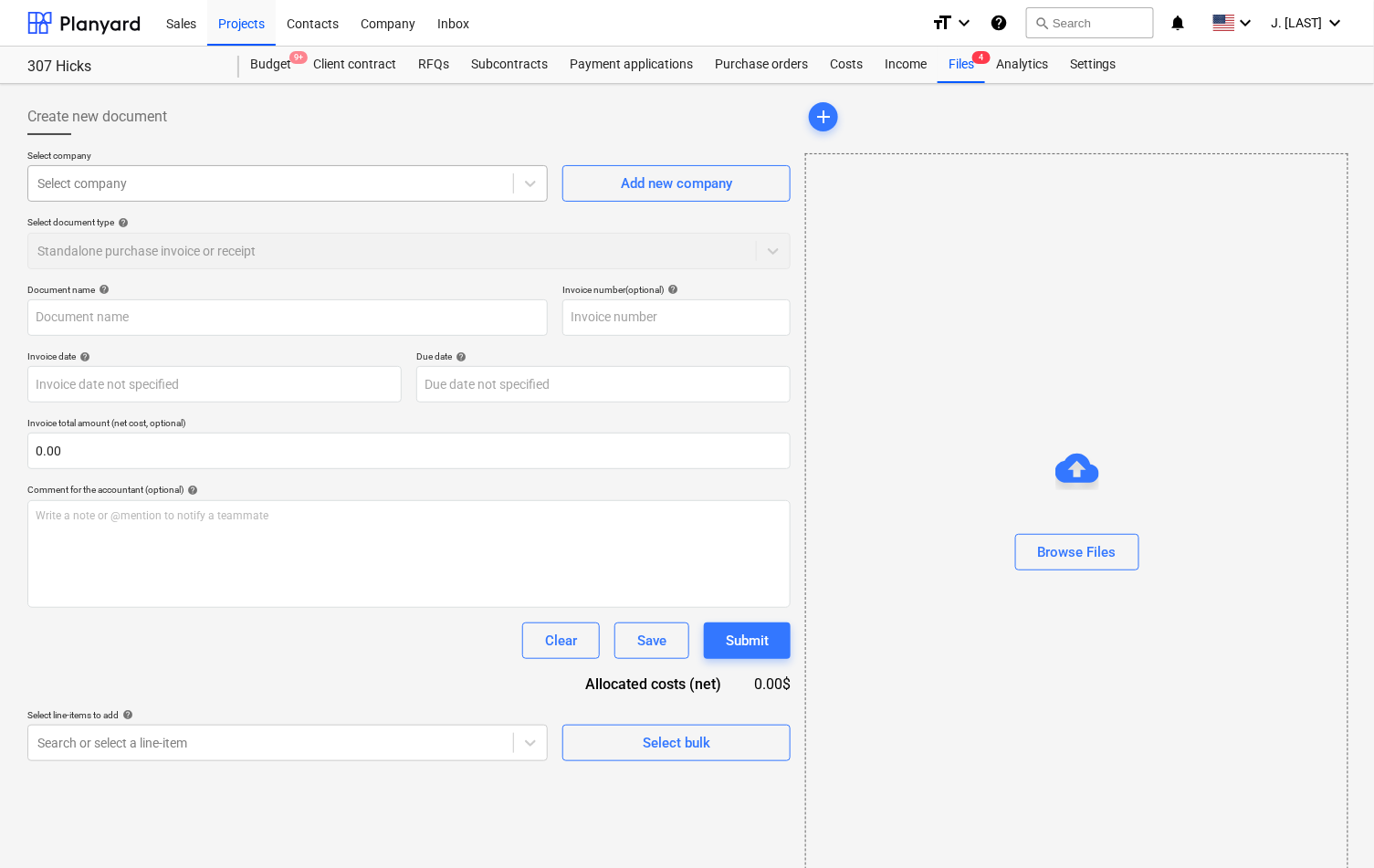 click on "Select company" at bounding box center [288, 183] 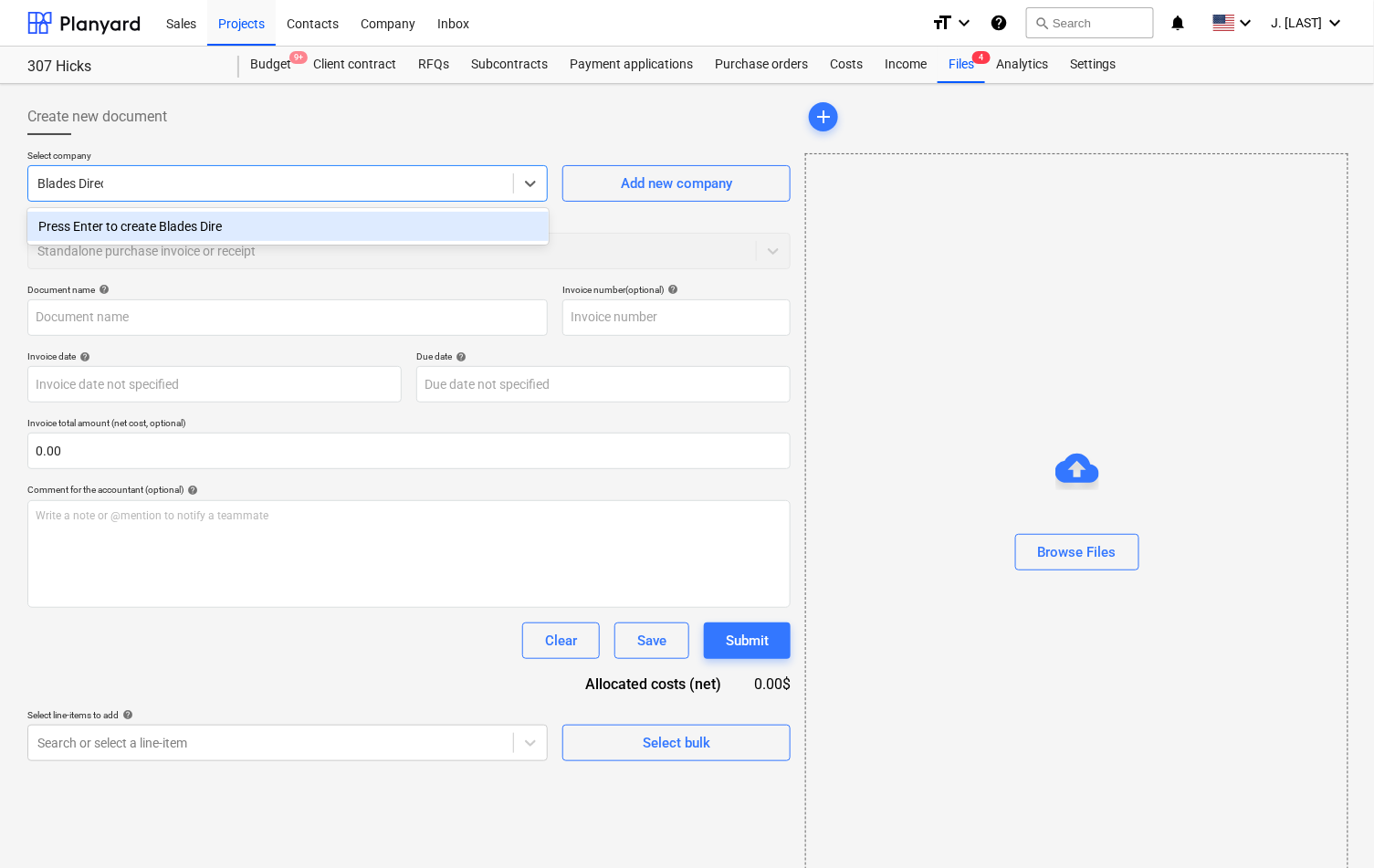 type on "Blades Direct" 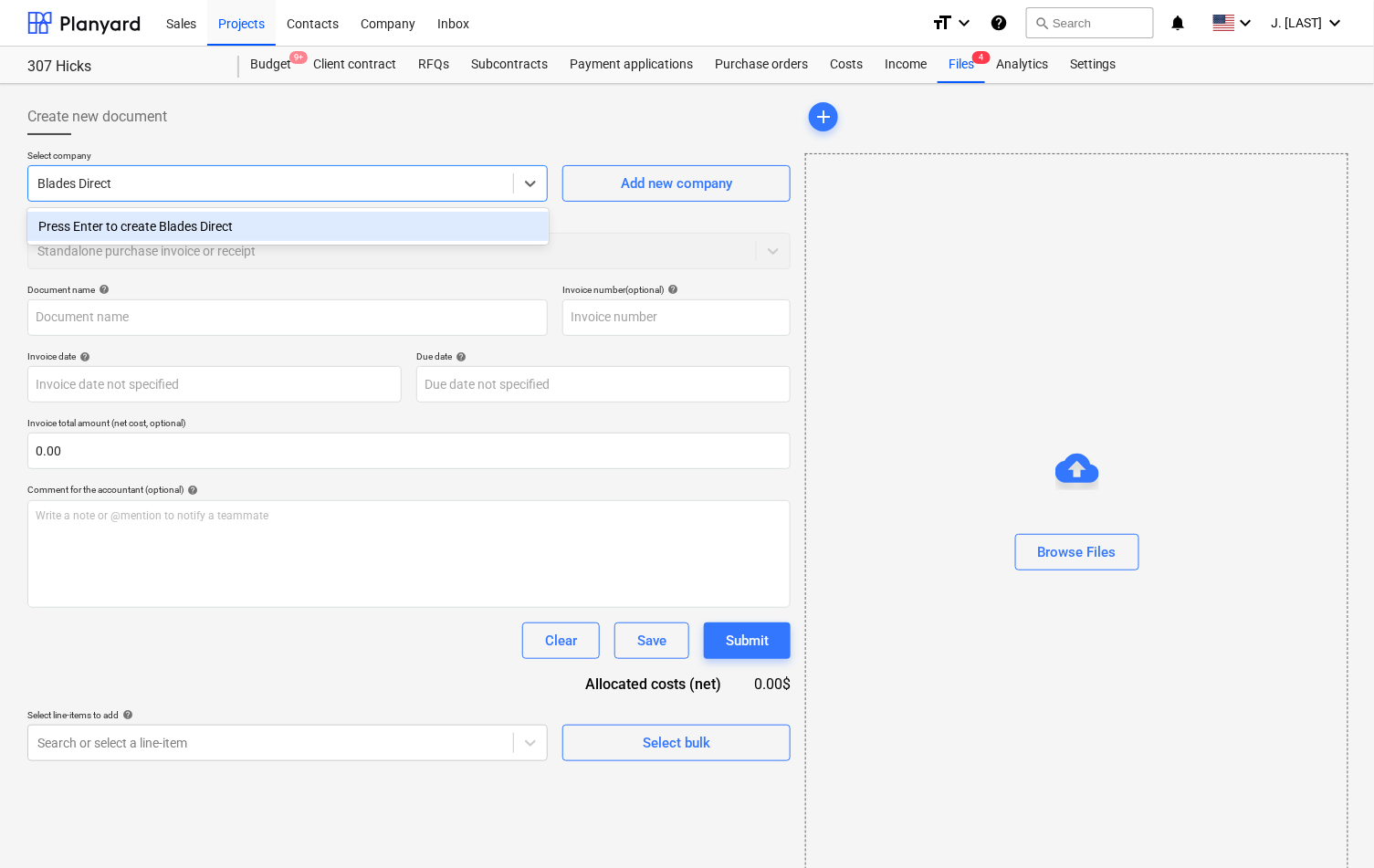 type 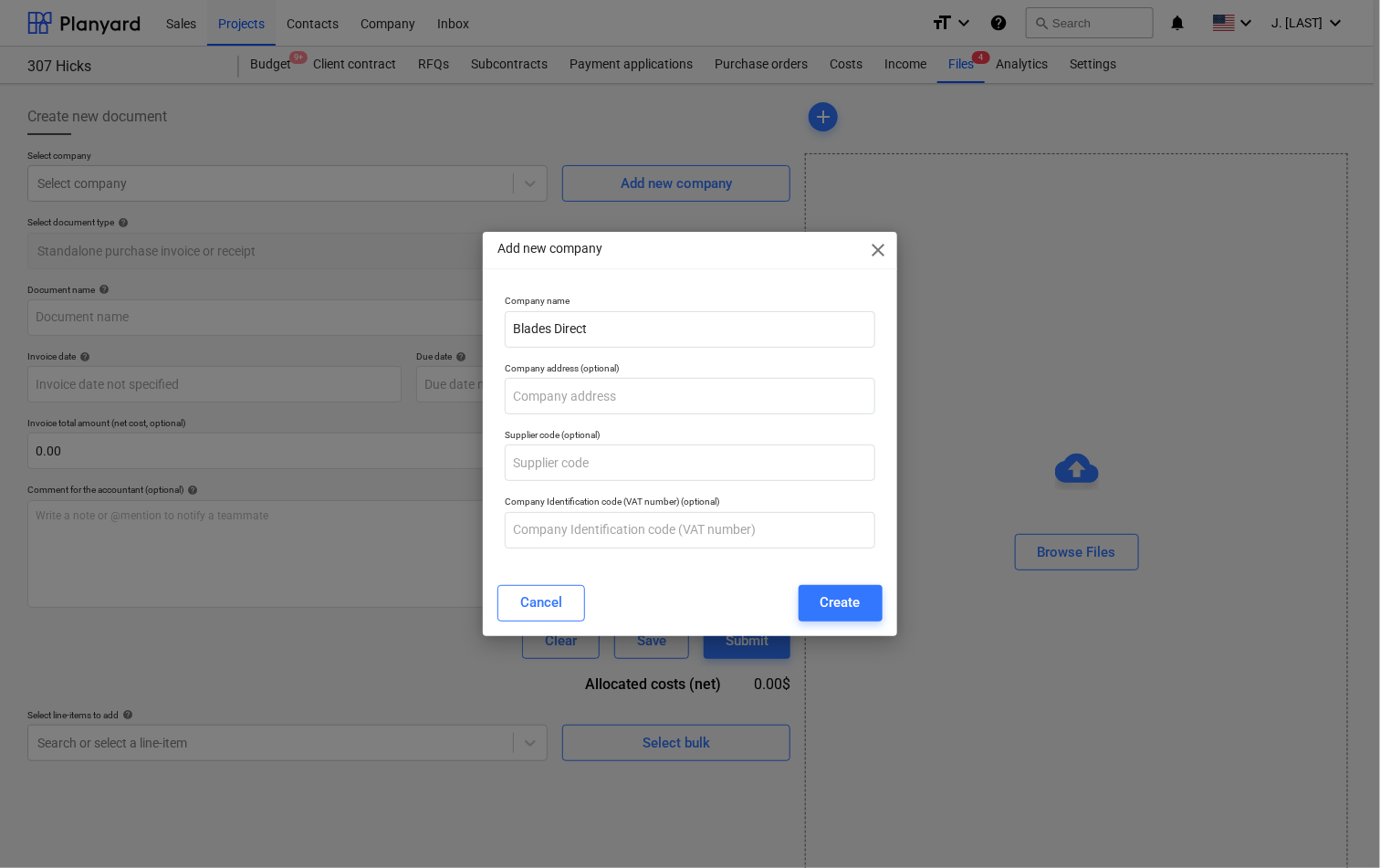 click on "Create" at bounding box center (841, 603) 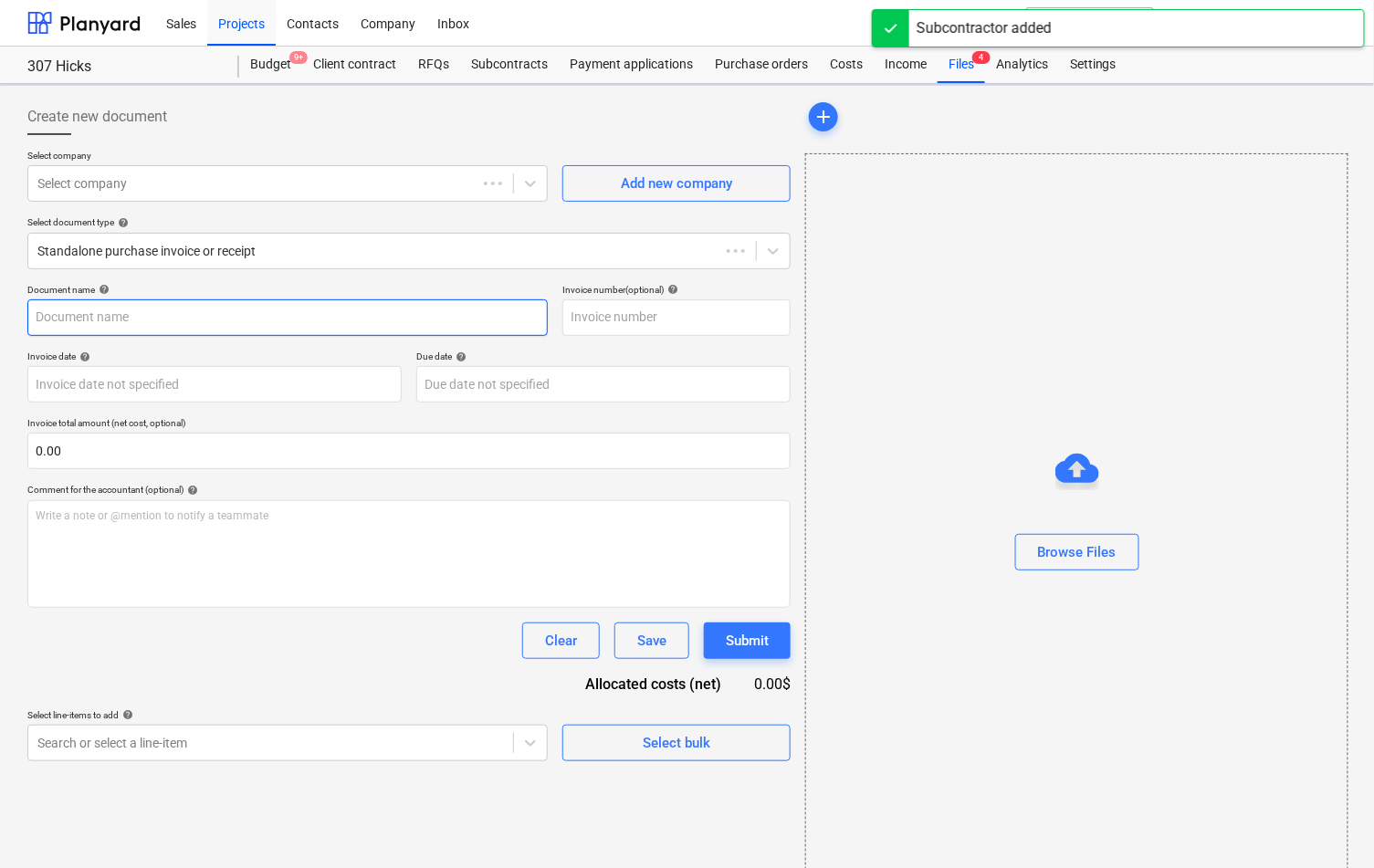click at bounding box center (288, 318) 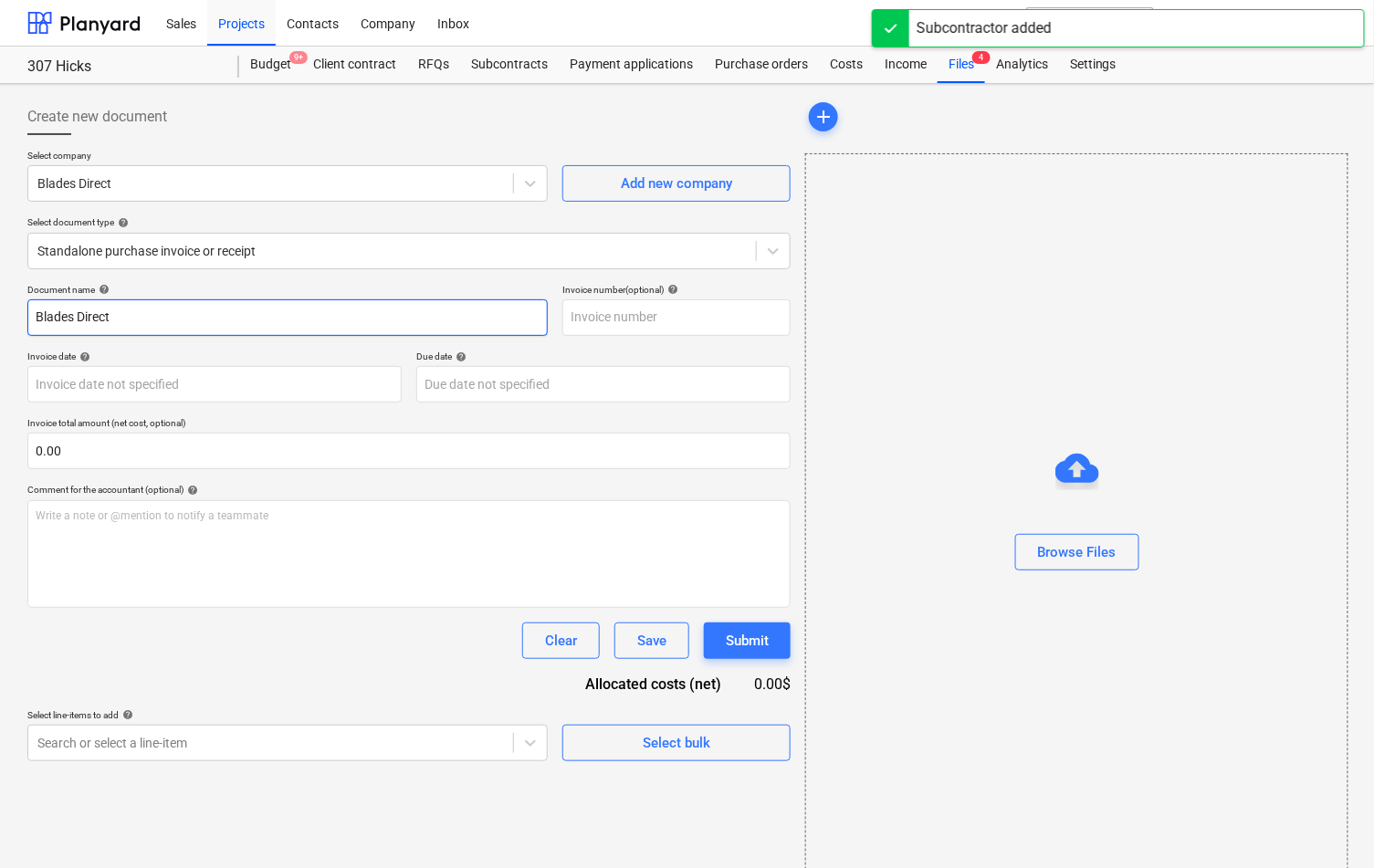 type on "Blades Direct" 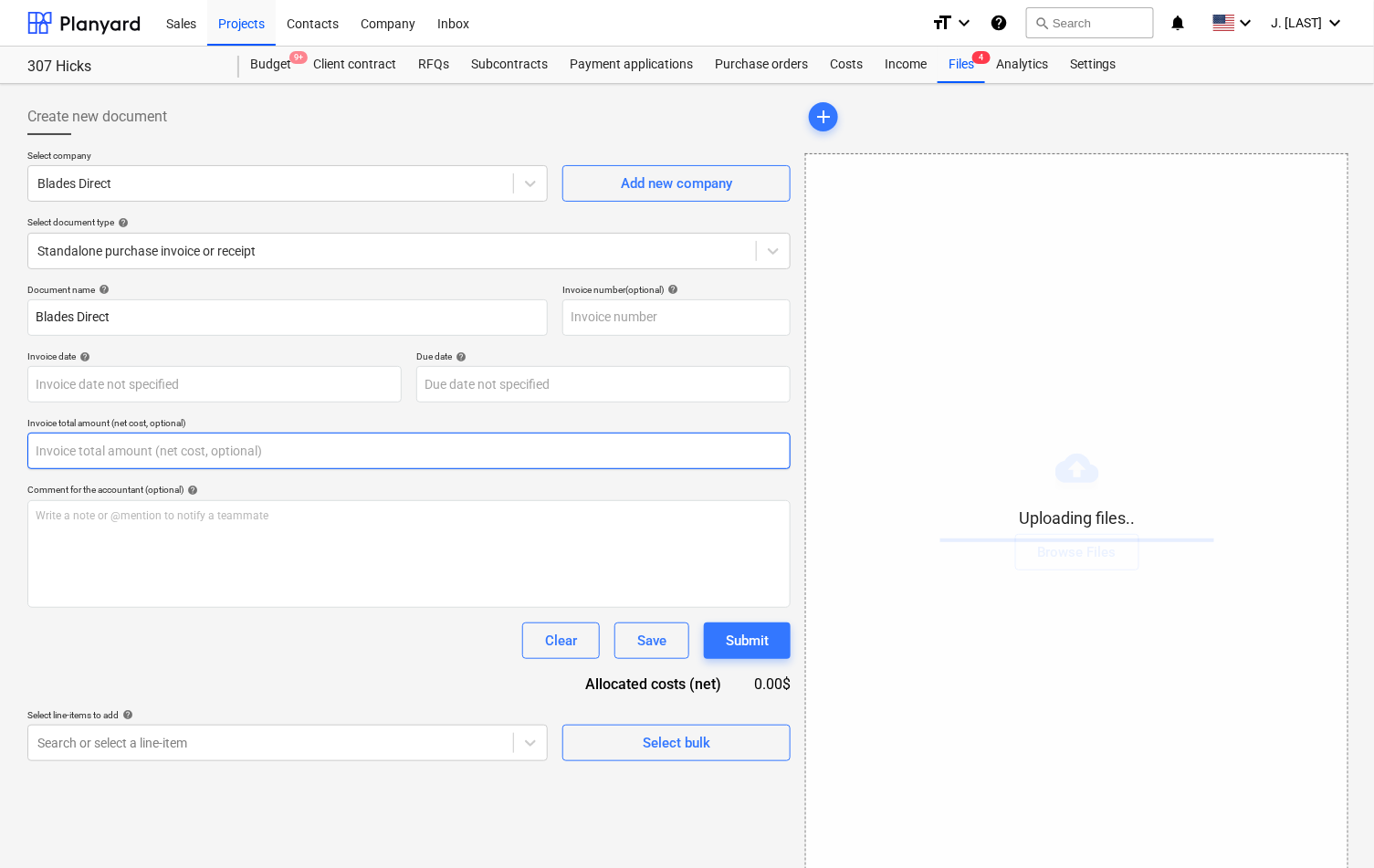 click at bounding box center [409, 451] 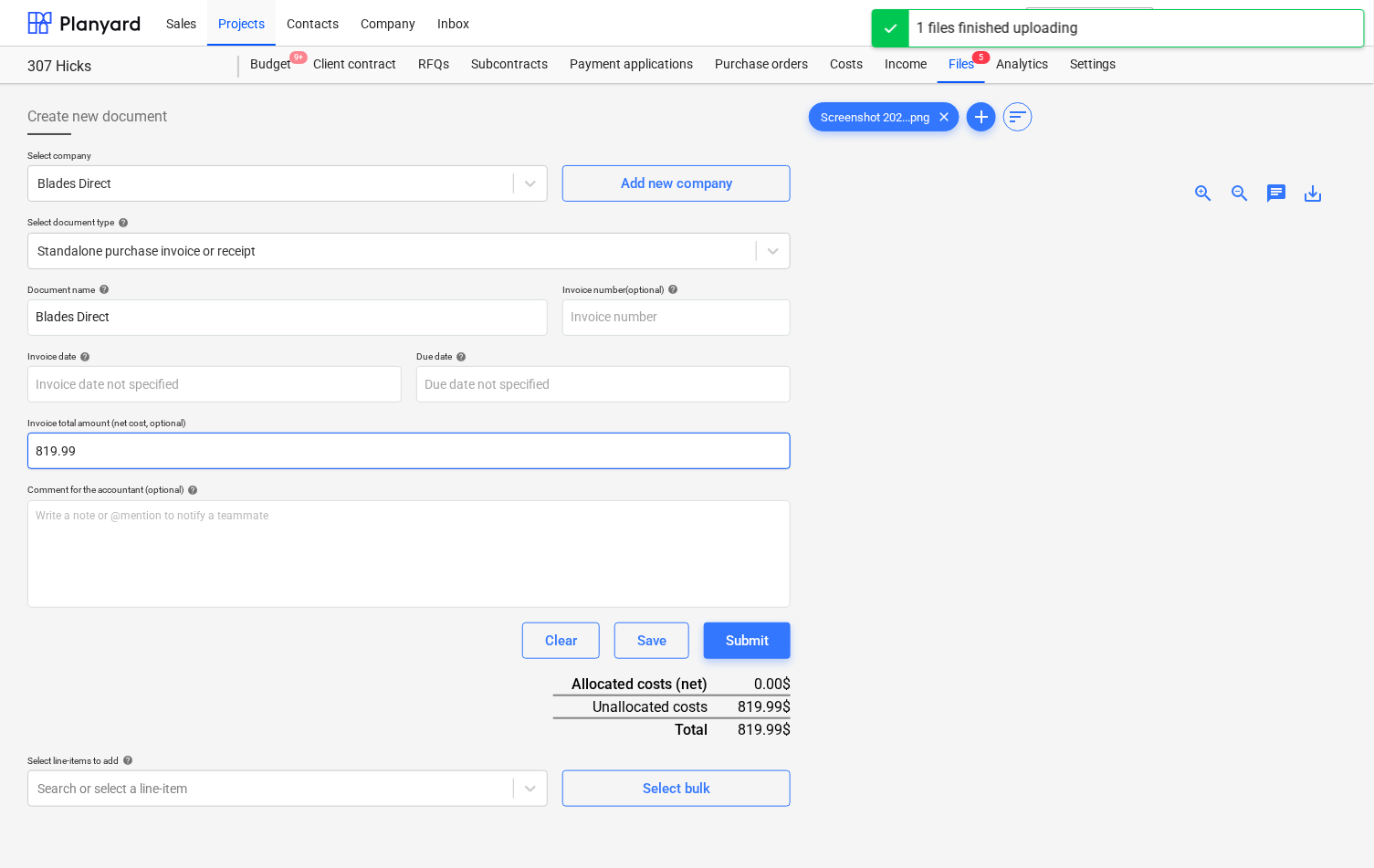 type on "819.99" 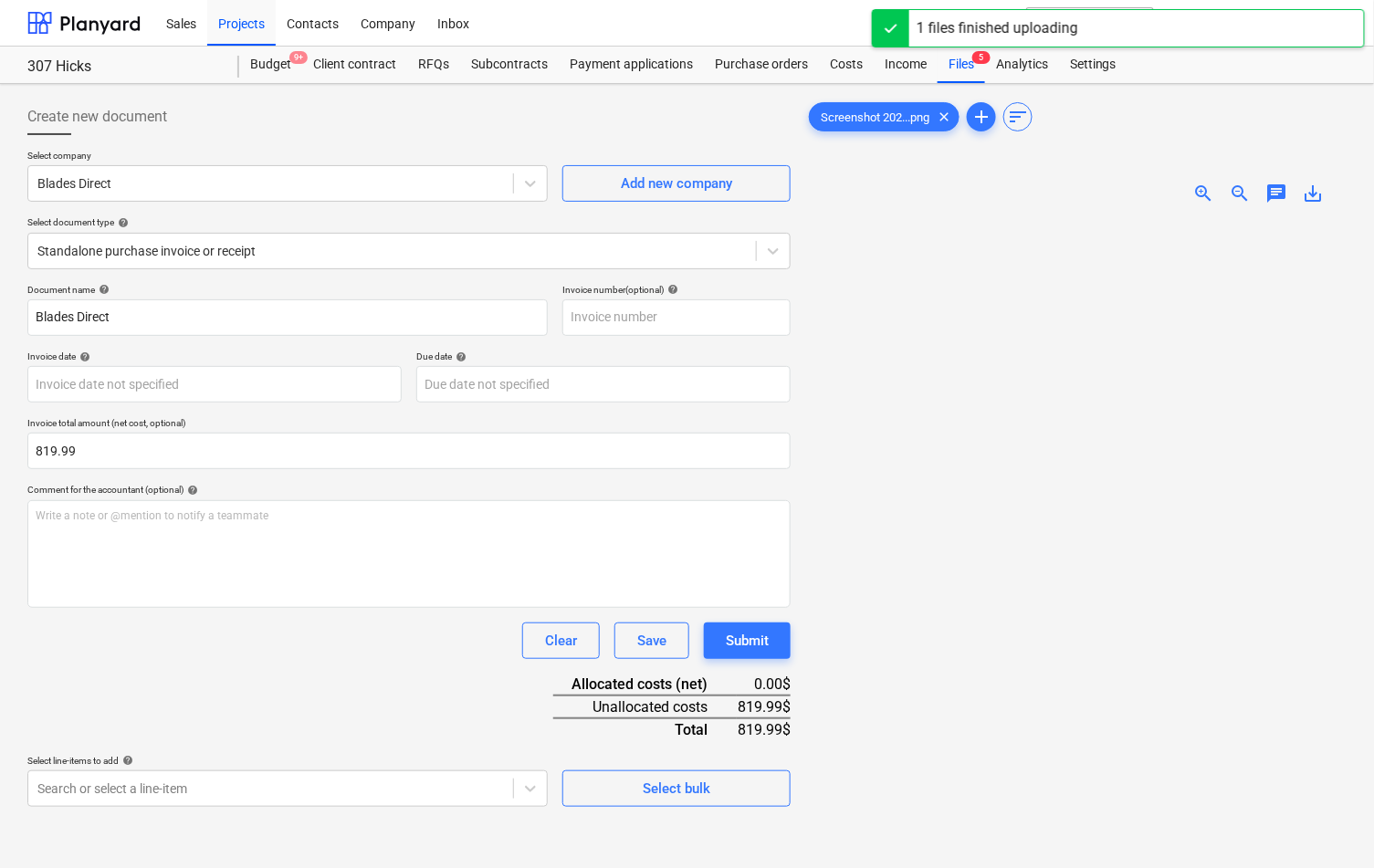 click on "Document name help Blades Direct Invoice number  (optional) help Invoice date help Press the down arrow key to interact with the calendar and
select a date. Press the question mark key to get the keyboard shortcuts for changing dates. Due date help Press the down arrow key to interact with the calendar and
select a date. Press the question mark key to get the keyboard shortcuts for changing dates. Invoice total amount (net cost, optional) 819.99 Comment for the accountant (optional) help Write a note or @mention to teammate ﻿ Clear Save Submit Allocated costs (net) 0.00$ Unallocated costs 819.99$ Total 819.99$ Select line-items to add help Search or select a line-item Select bulk" at bounding box center (409, 545) 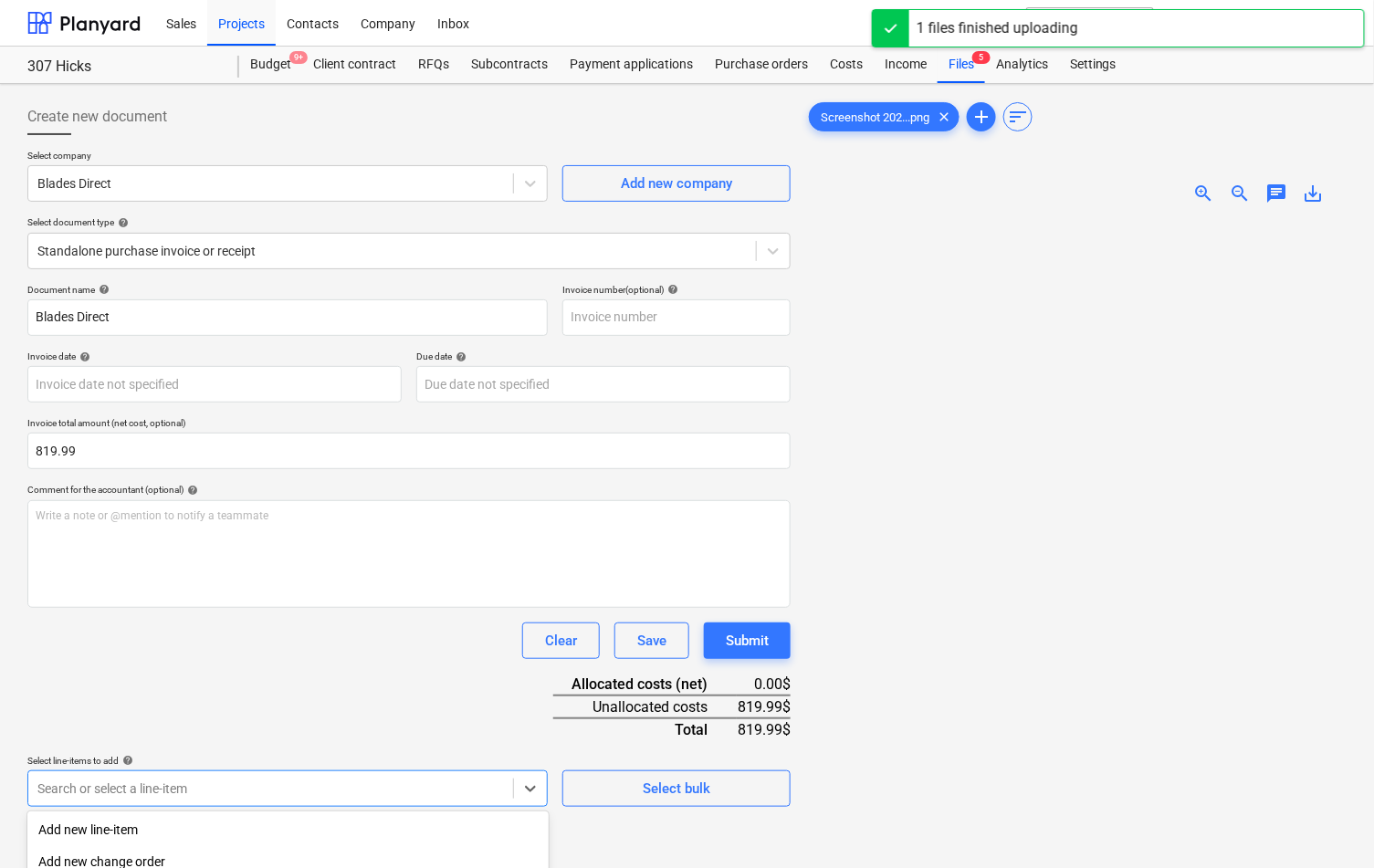 click on "Sales Projects Contacts Company Inbox format_size keyboard_arrow_down help search Search notifications 0 keyboard_arrow_down J. [LAST] keyboard_arrow_down [NUMBER] [STREET] Budget 9+ Client contract RFQs Subcontracts Payment applications Purchase orders Costs Income Files 5 Analytics Settings Create new document Select company Blades Direct   Add new company Select document type help Standalone purchase invoice or receipt Document name help Blades Direct Invoice number  (optional) help Invoice date help Press the down arrow key to interact with the calendar and
select a date. Press the question mark key to get the keyboard shortcuts for changing dates. Due date help Press the down arrow key to interact with the calendar and
select a date. Press the question mark key to get the keyboard shortcuts for changing dates. Invoice total amount (net cost, optional) 819.99 Comment for the accountant (optional) help Write a note or @mention to notify a teammate ﻿ Clear Save Submit Allocated costs (net) 0.00$ 819.99$" at bounding box center (687, 434) 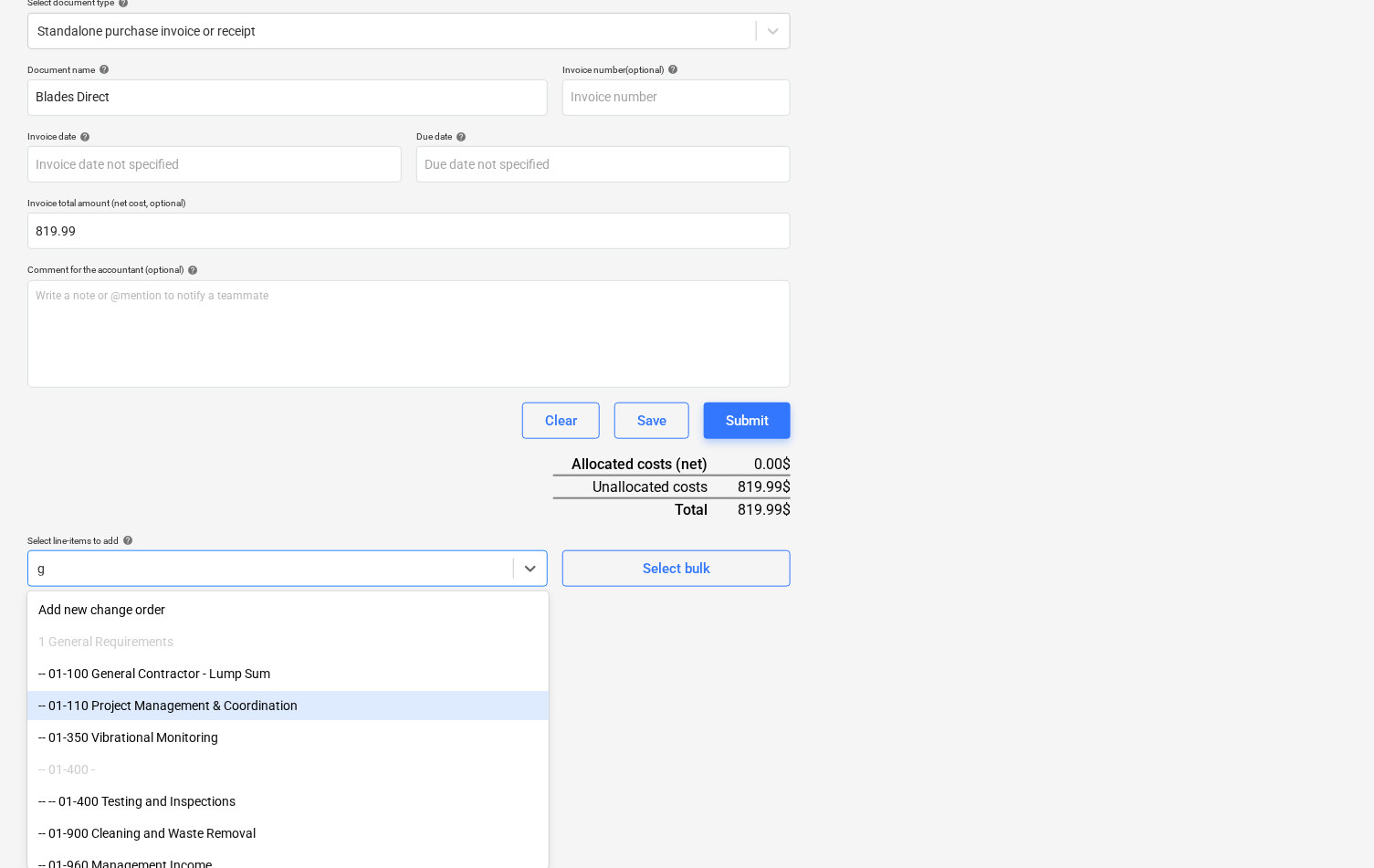 type on "gy" 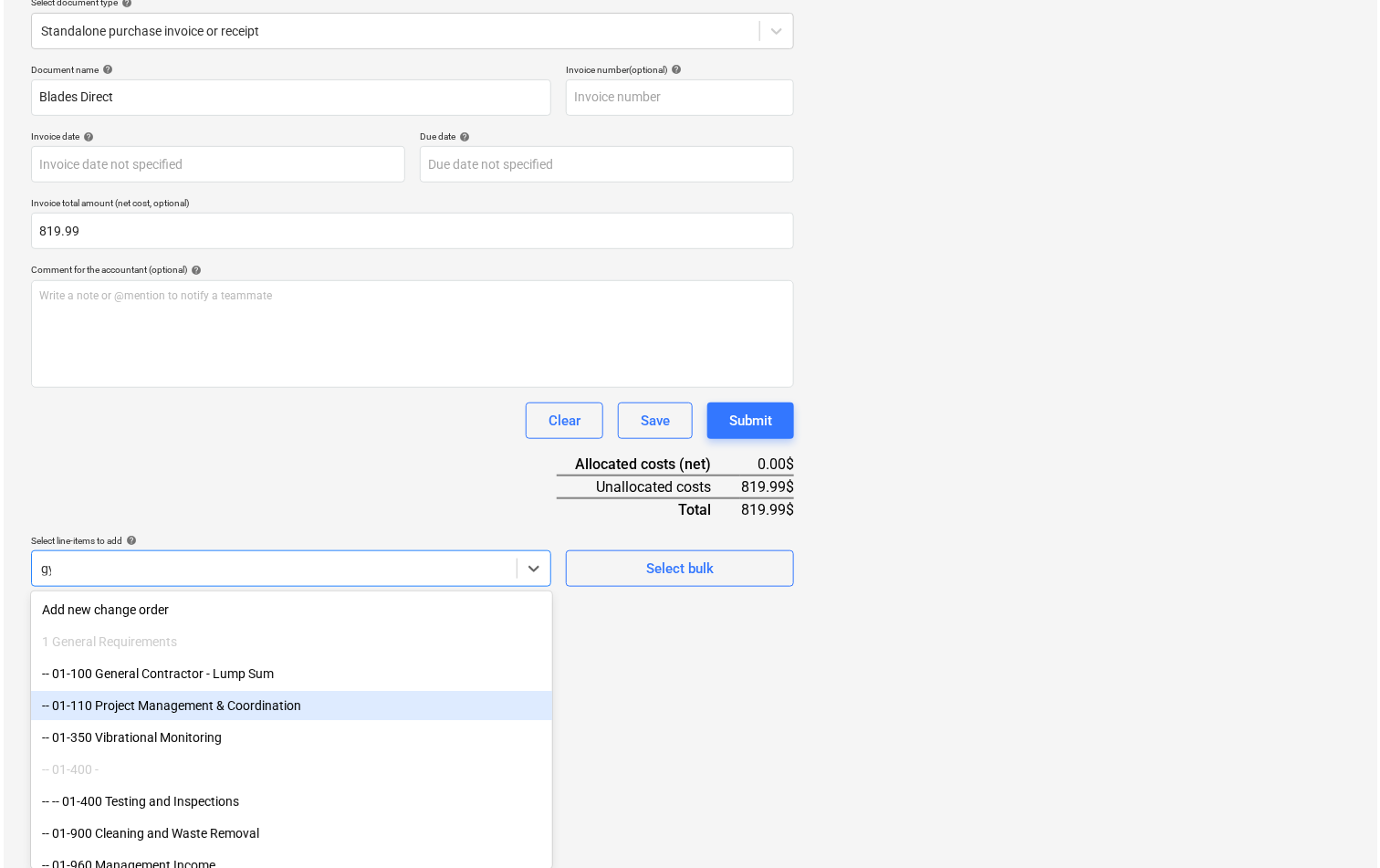 scroll, scrollTop: 182, scrollLeft: 0, axis: vertical 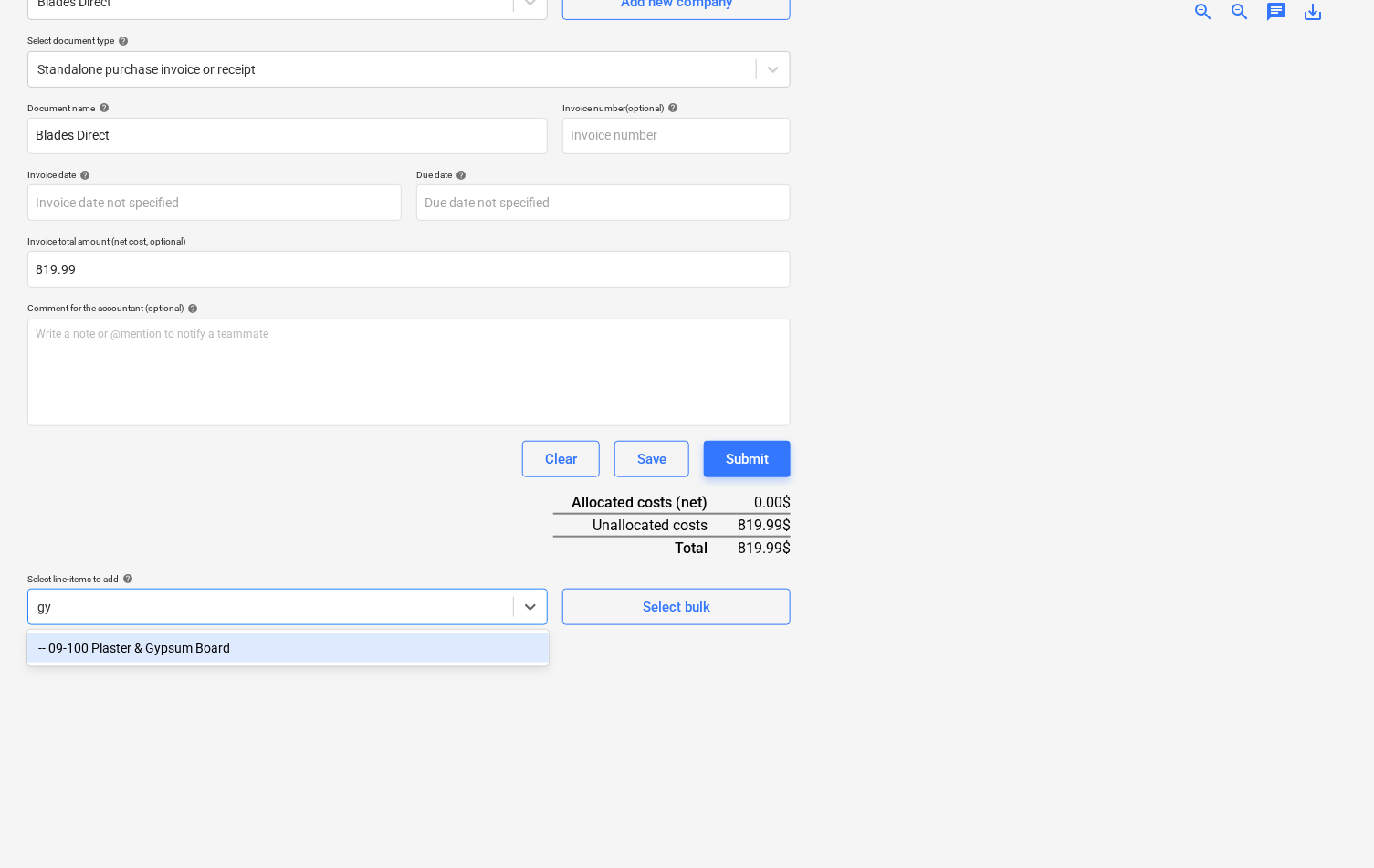 click on "--  09-100 Plaster & Gypsum Board" at bounding box center (288, 648) 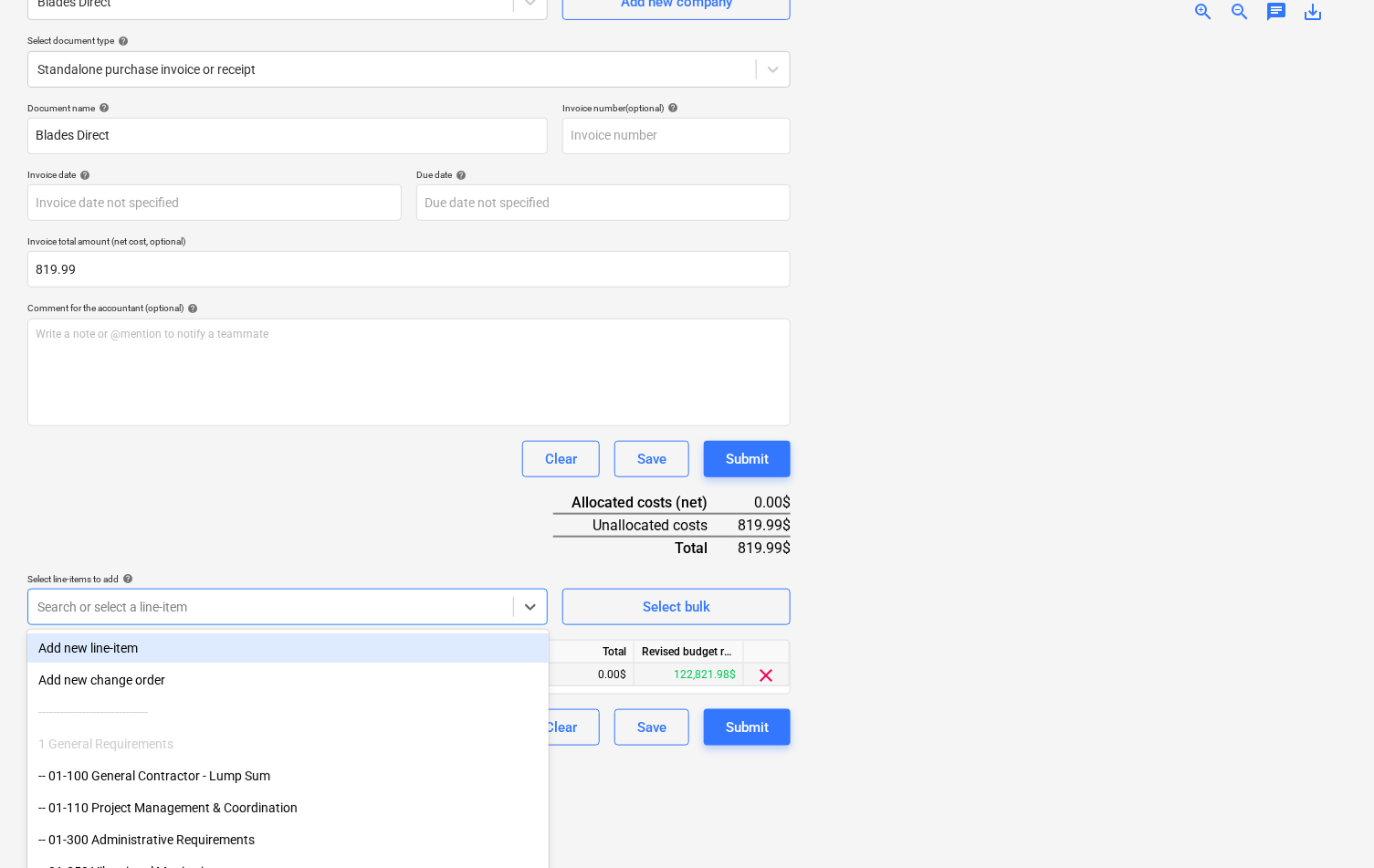 click on "0.00$" at bounding box center (580, 675) 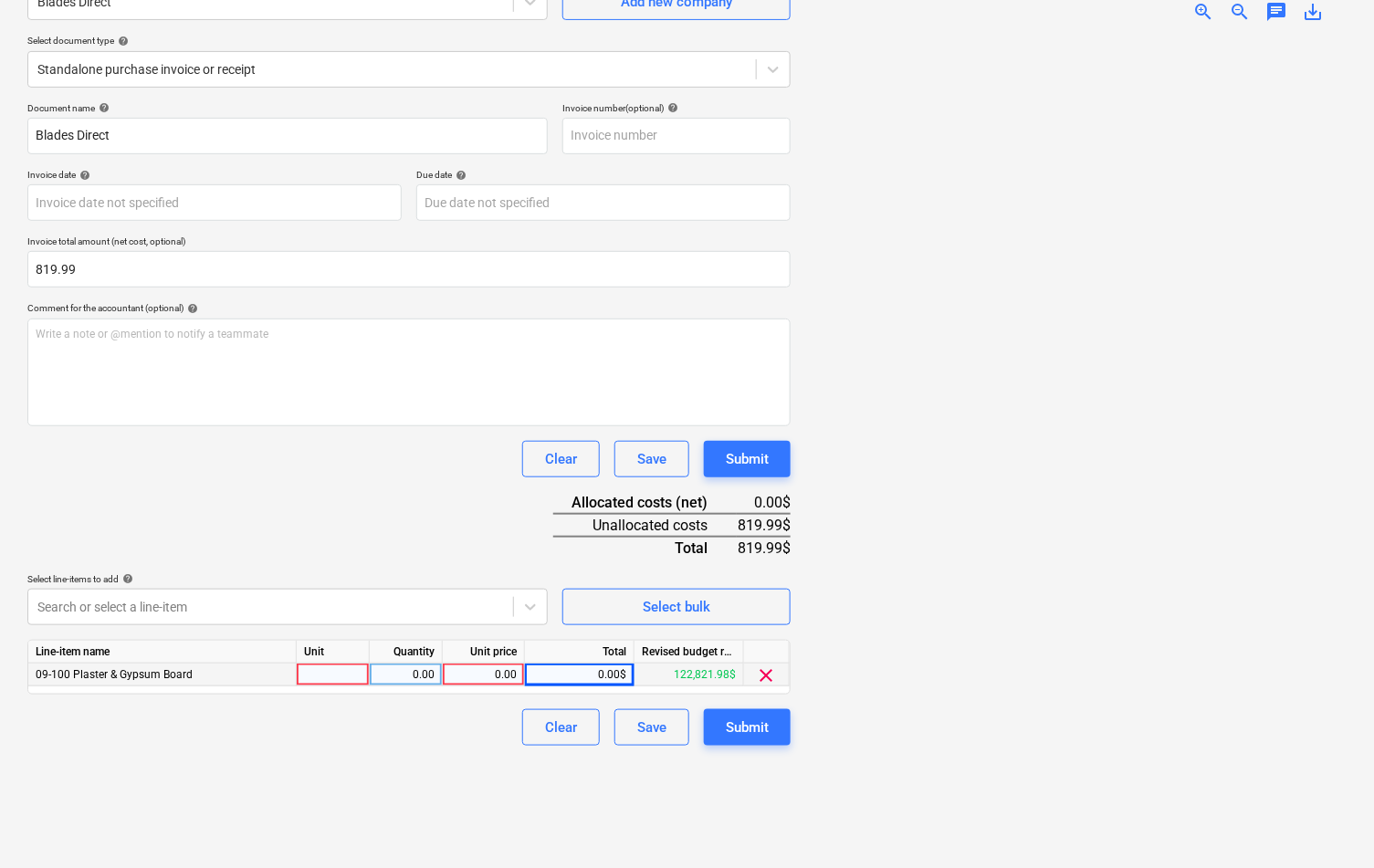 click on "0.00" at bounding box center [483, 675] 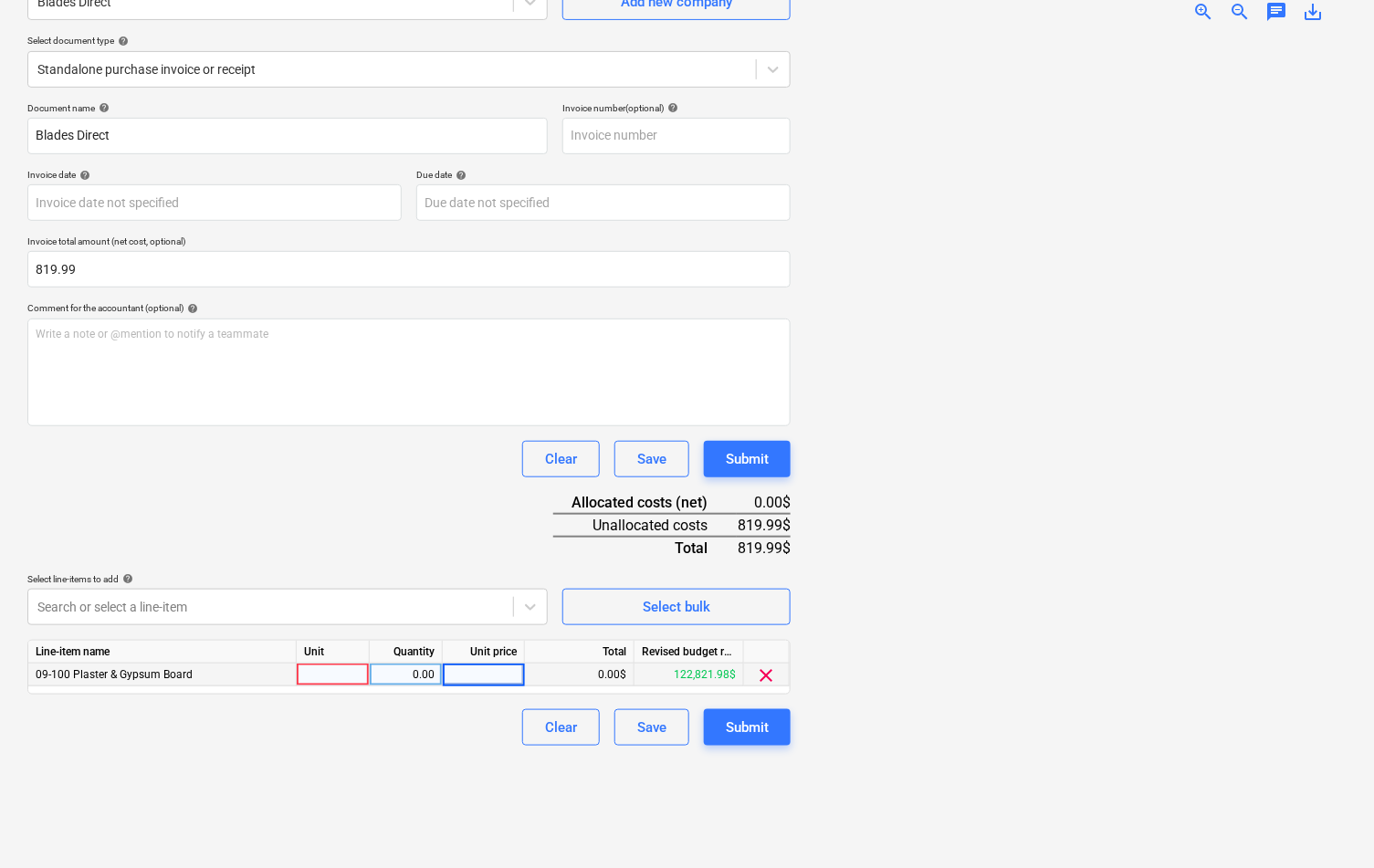 type on "819.99" 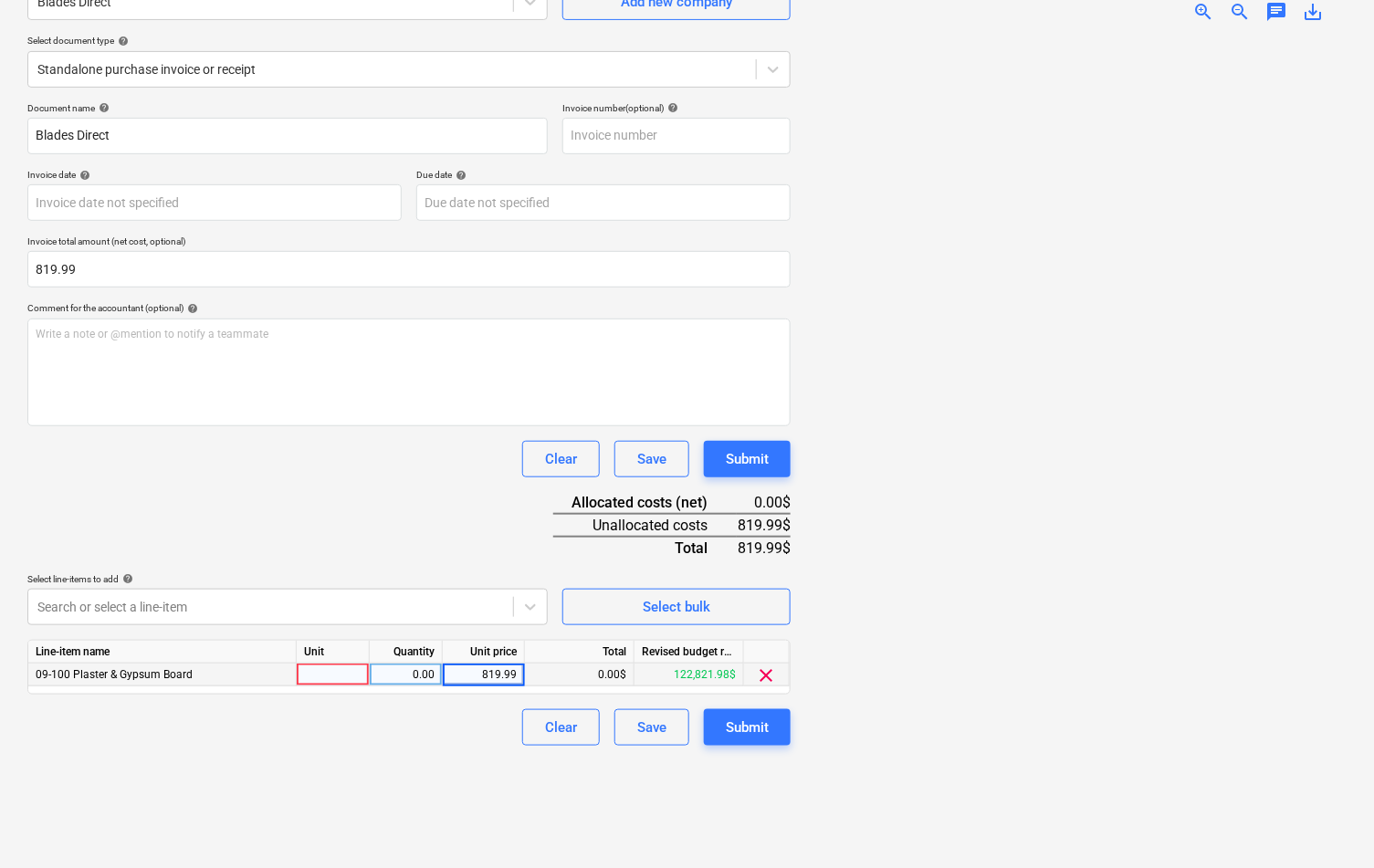 click on "Document name help Blades Direct Invoice number  (optional) help Invoice date help Press the down arrow key to interact with the calendar and
select a date. Press the question mark key to get the keyboard shortcuts for changing dates. Due date help Press the down arrow key to interact with the calendar and
select a date. Press the question mark key to get the keyboard shortcuts for changing dates. Invoice total amount (net cost, optional) 819.99 Comment for the accountant (optional) help Write a note or @mention to notify a teammate ﻿ Clear Save Submit Allocated costs (net) 0.00$ Unallocated costs 819.99$ Total 819.99$ Select line-items to add help Search or select a line-item Select bulk Line-item name Unit Quantity Unit price Total Revised budget remaining 09-100 Plaster & Gypsum Board 0.00 819.99 0.00$ 122,821.98$ clear Clear Save Submit" at bounding box center [409, 424] 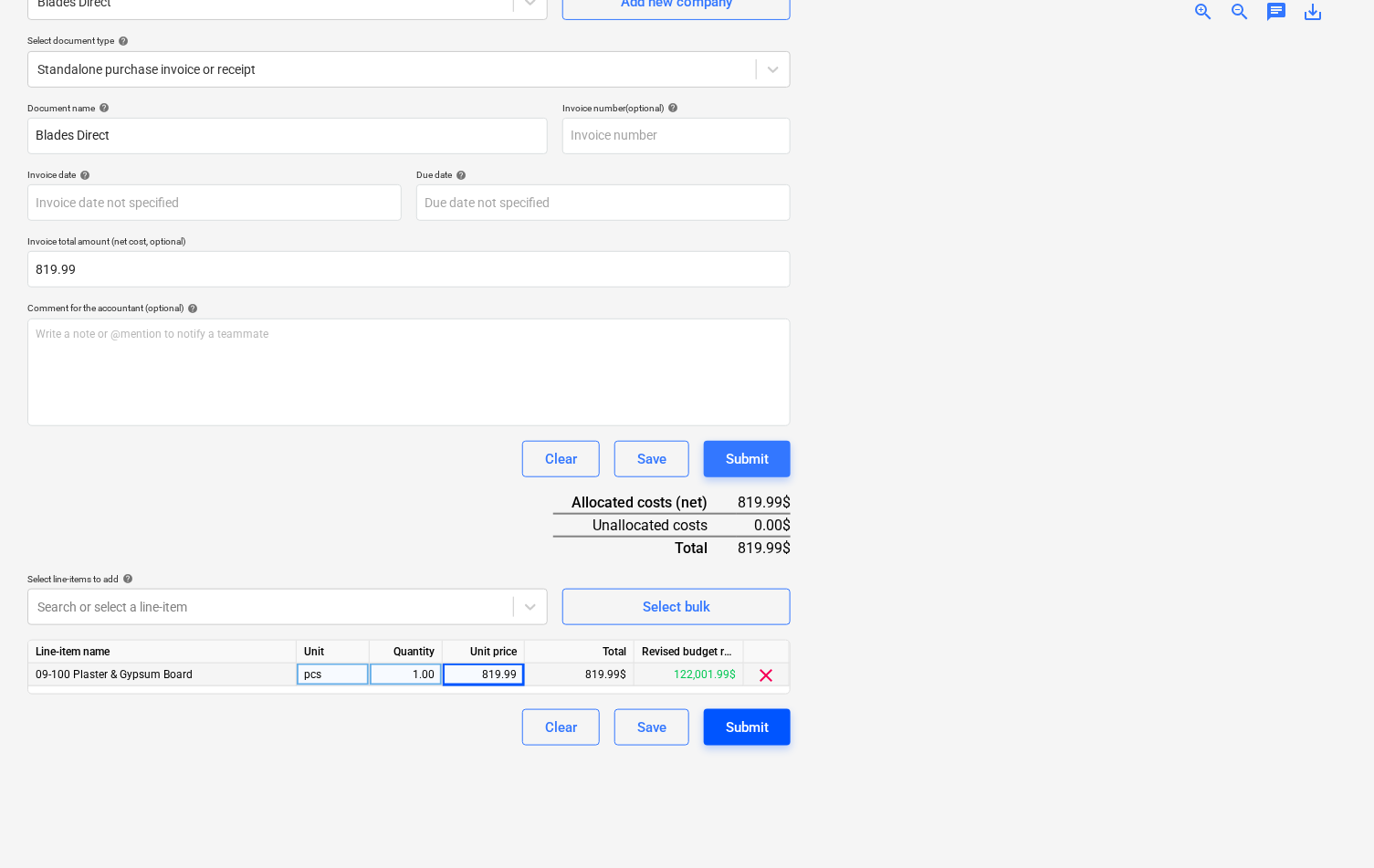 click on "Submit" at bounding box center [747, 727] 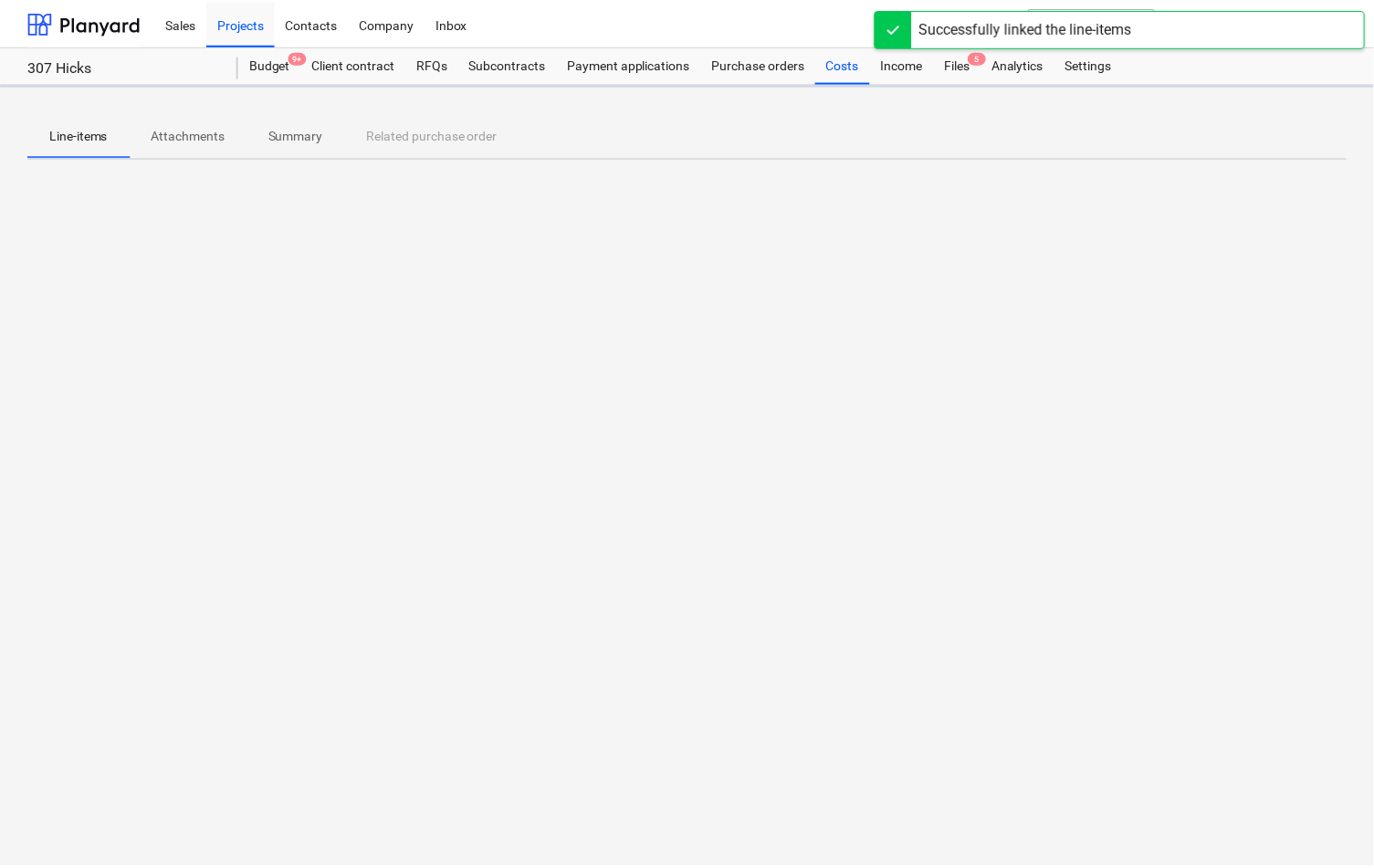 scroll, scrollTop: 0, scrollLeft: 0, axis: both 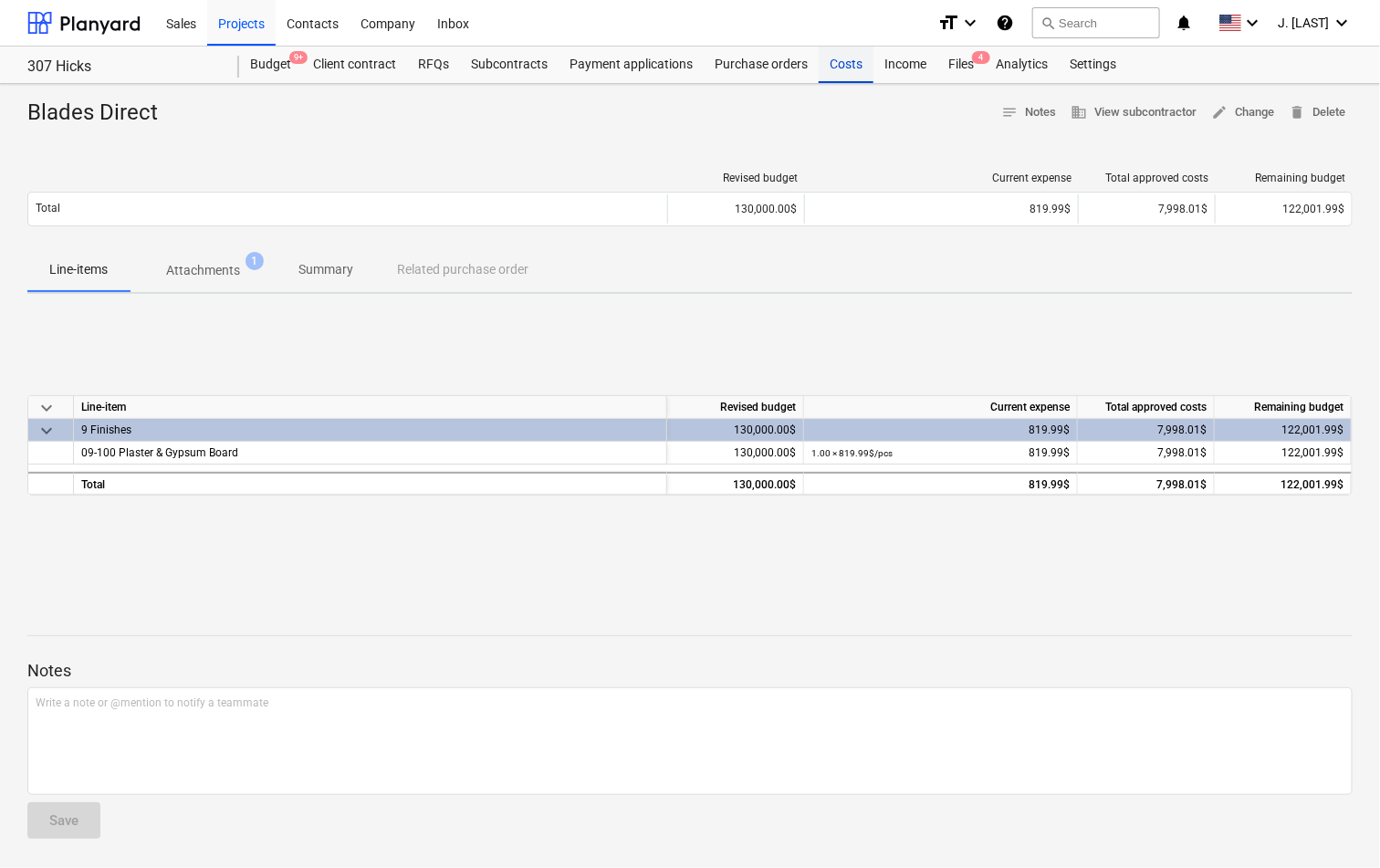 click on "Costs" at bounding box center [846, 65] 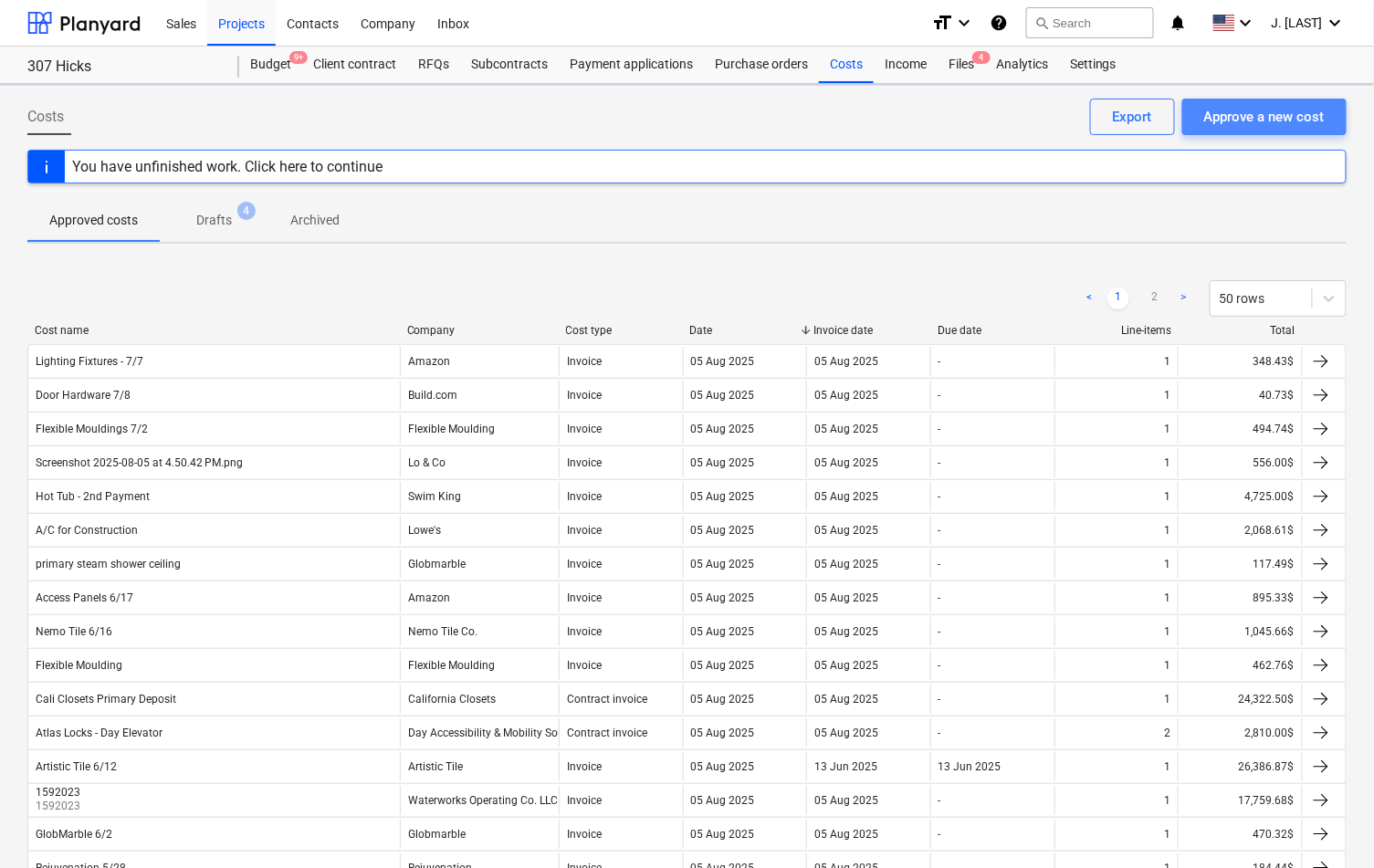 click on "Approve a new cost" at bounding box center (1264, 117) 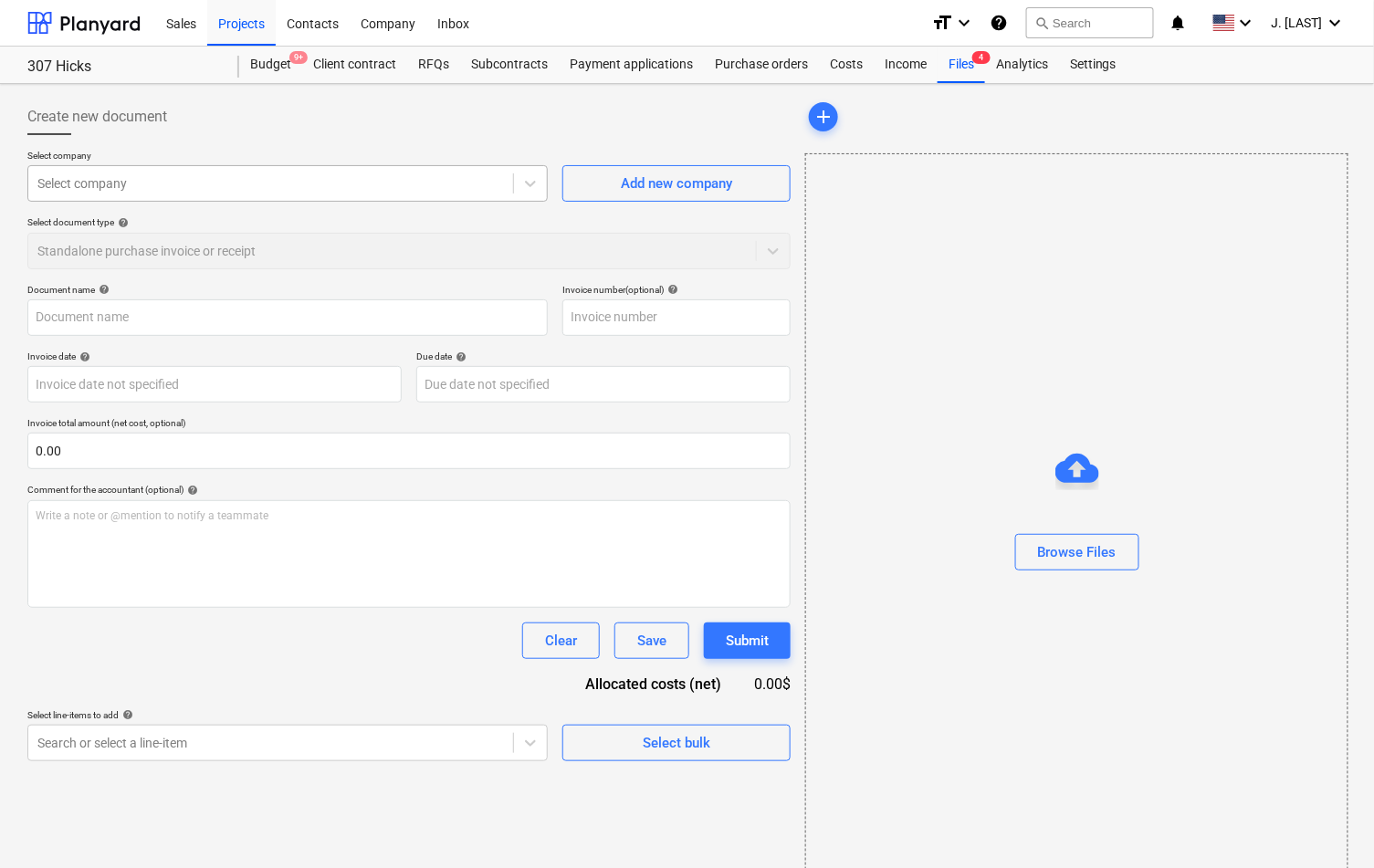 click on "Select company" at bounding box center [288, 183] 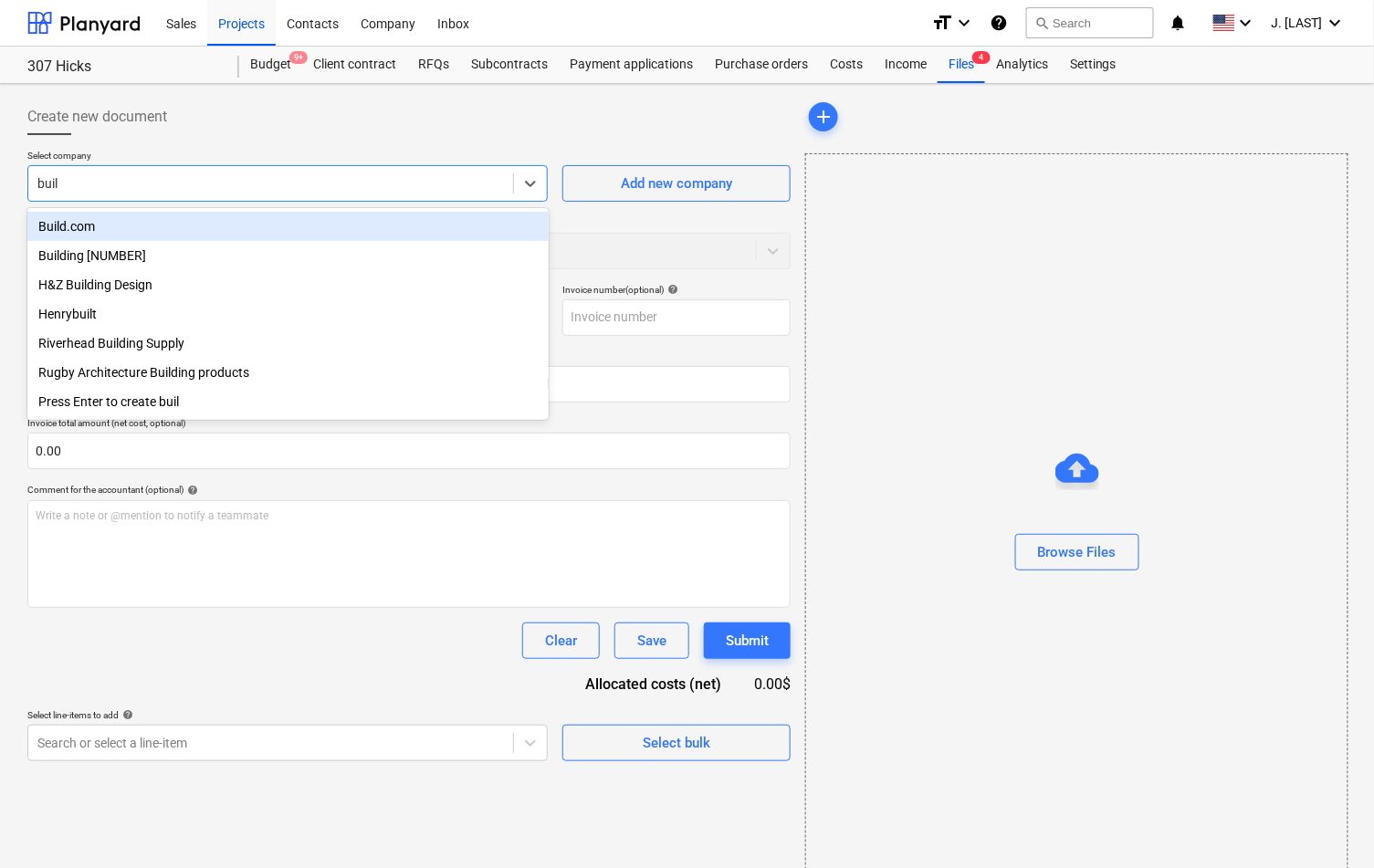 type on "build" 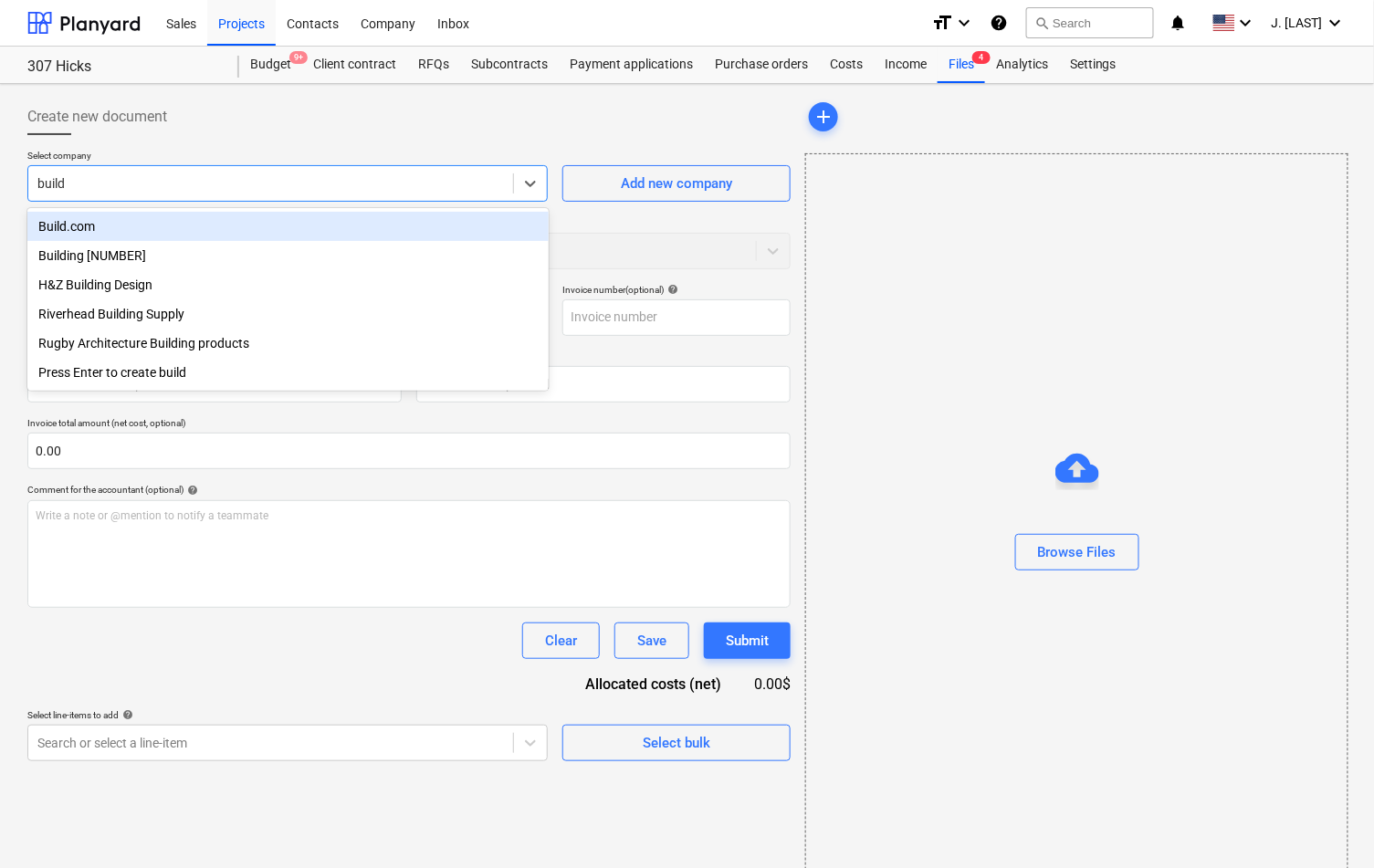 click on "Build.com" at bounding box center (288, 226) 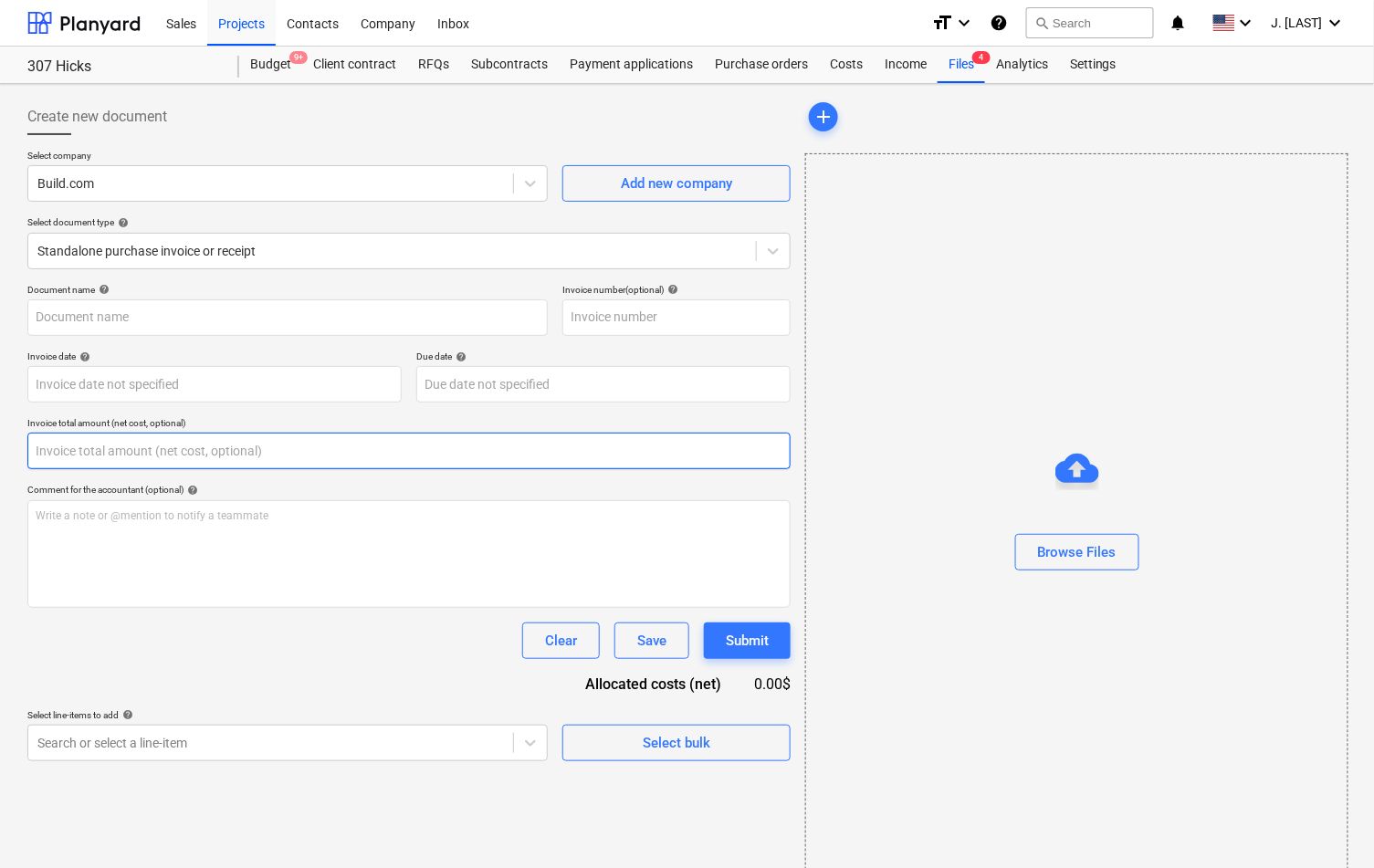click at bounding box center (409, 451) 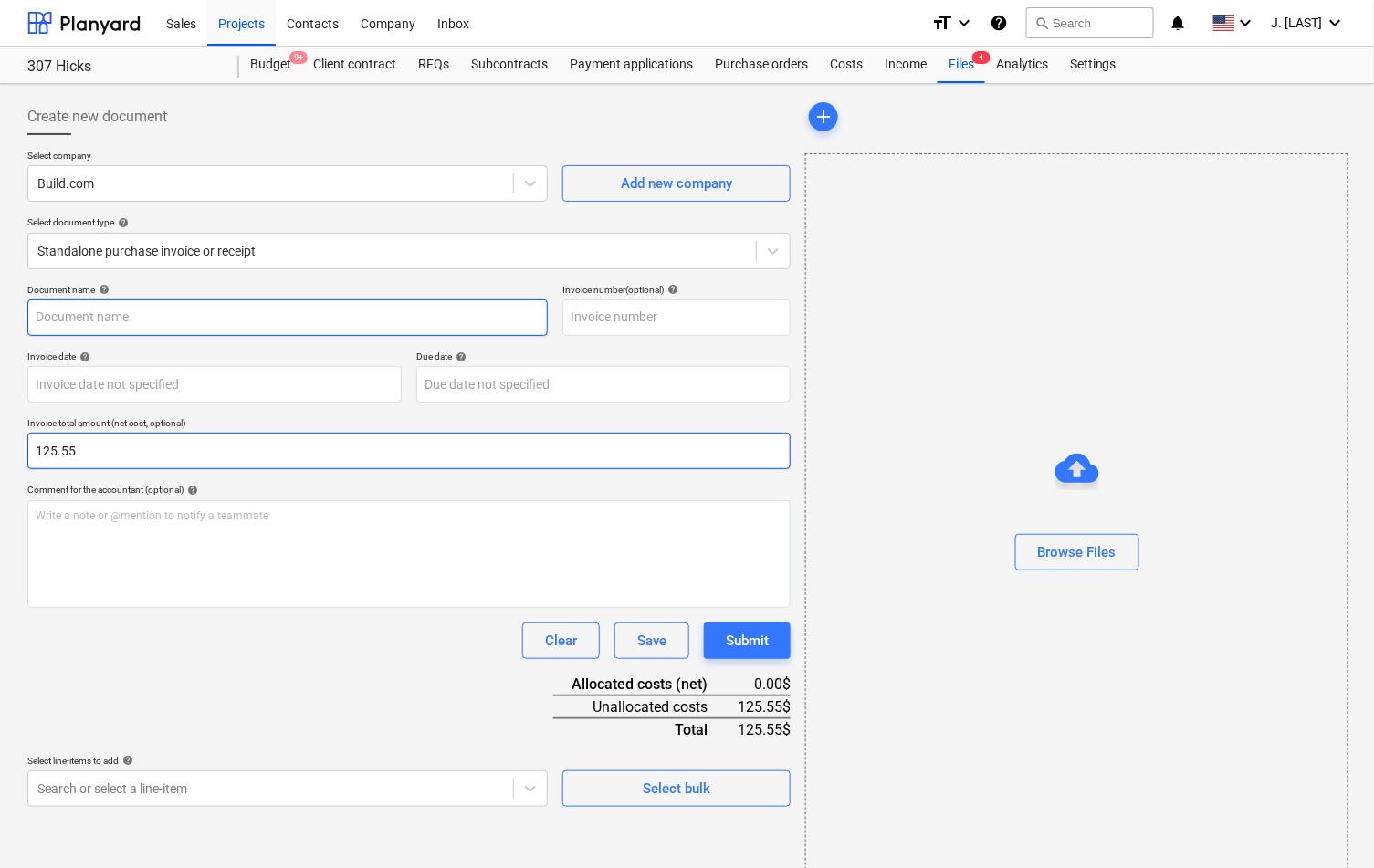 type on "125.55" 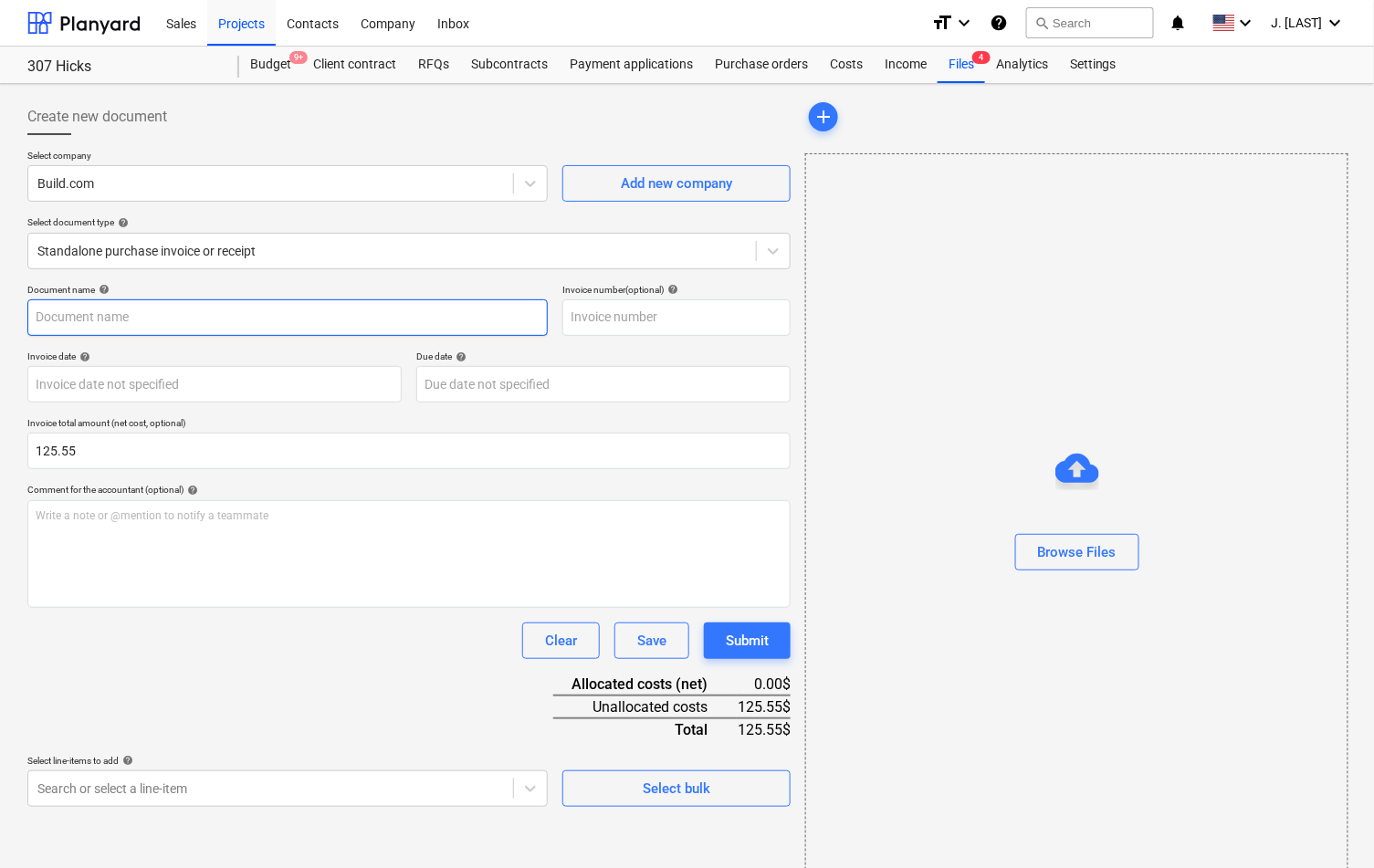 click at bounding box center [288, 318] 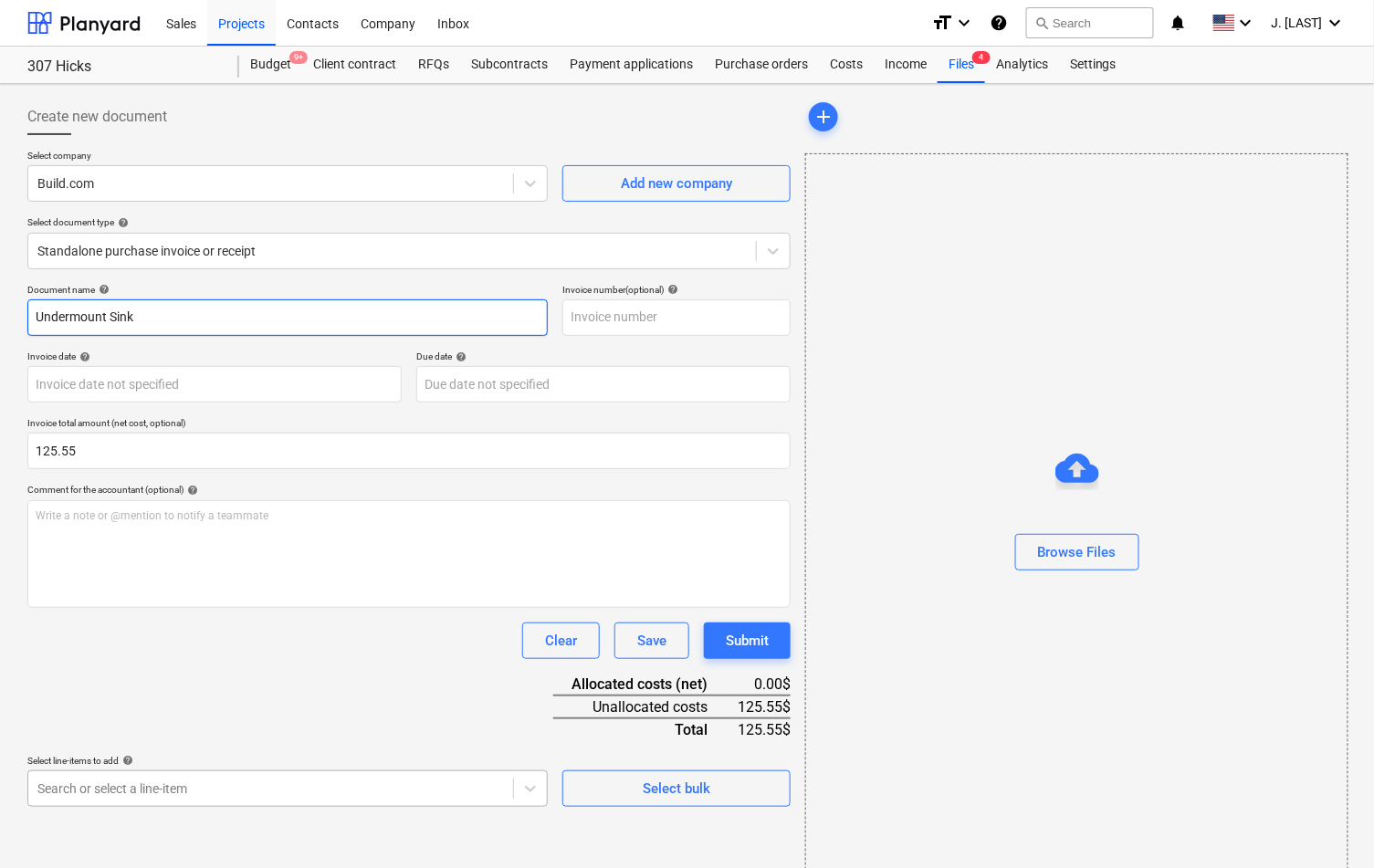 type on "Undermount Sink" 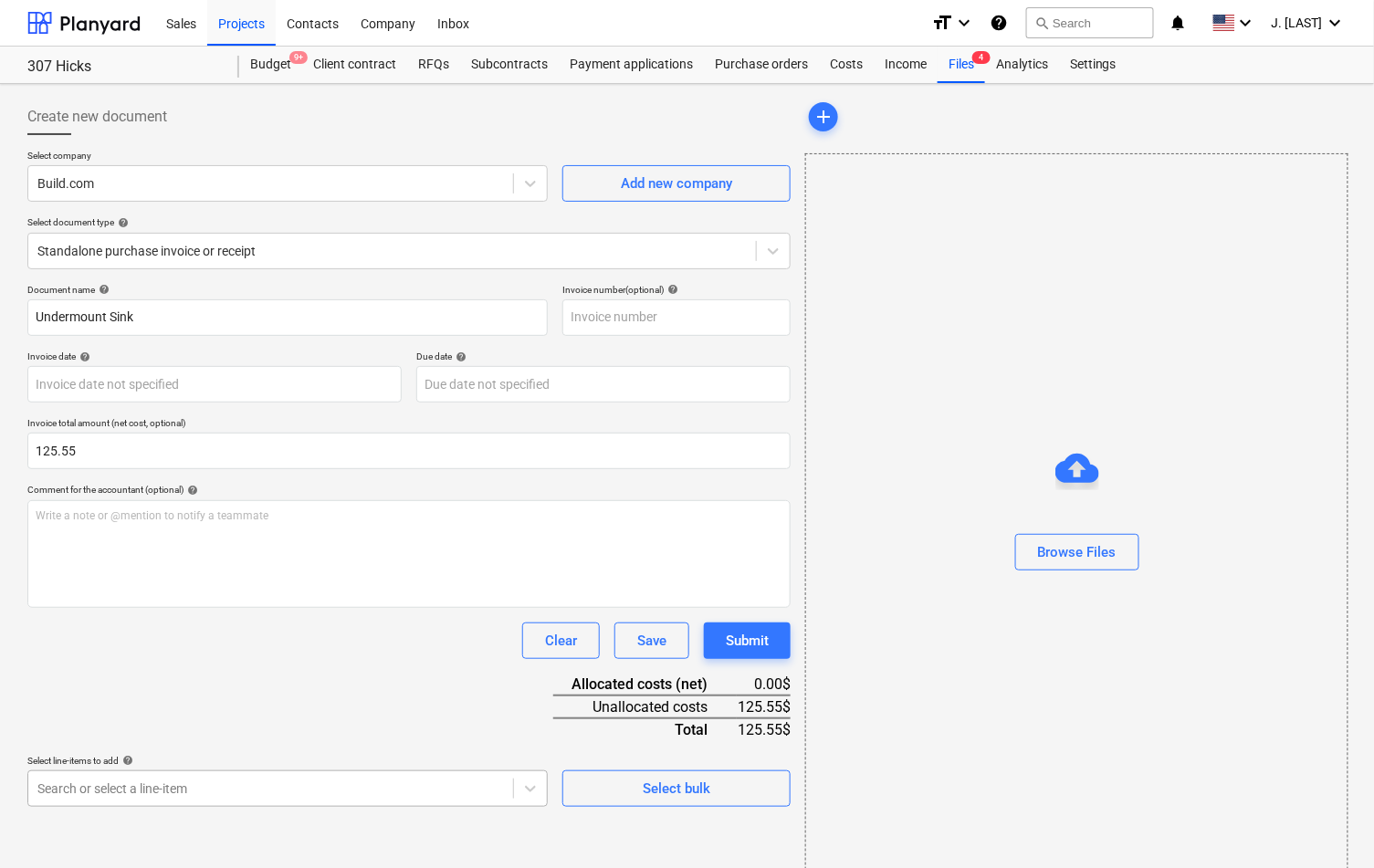 scroll, scrollTop: 220, scrollLeft: 0, axis: vertical 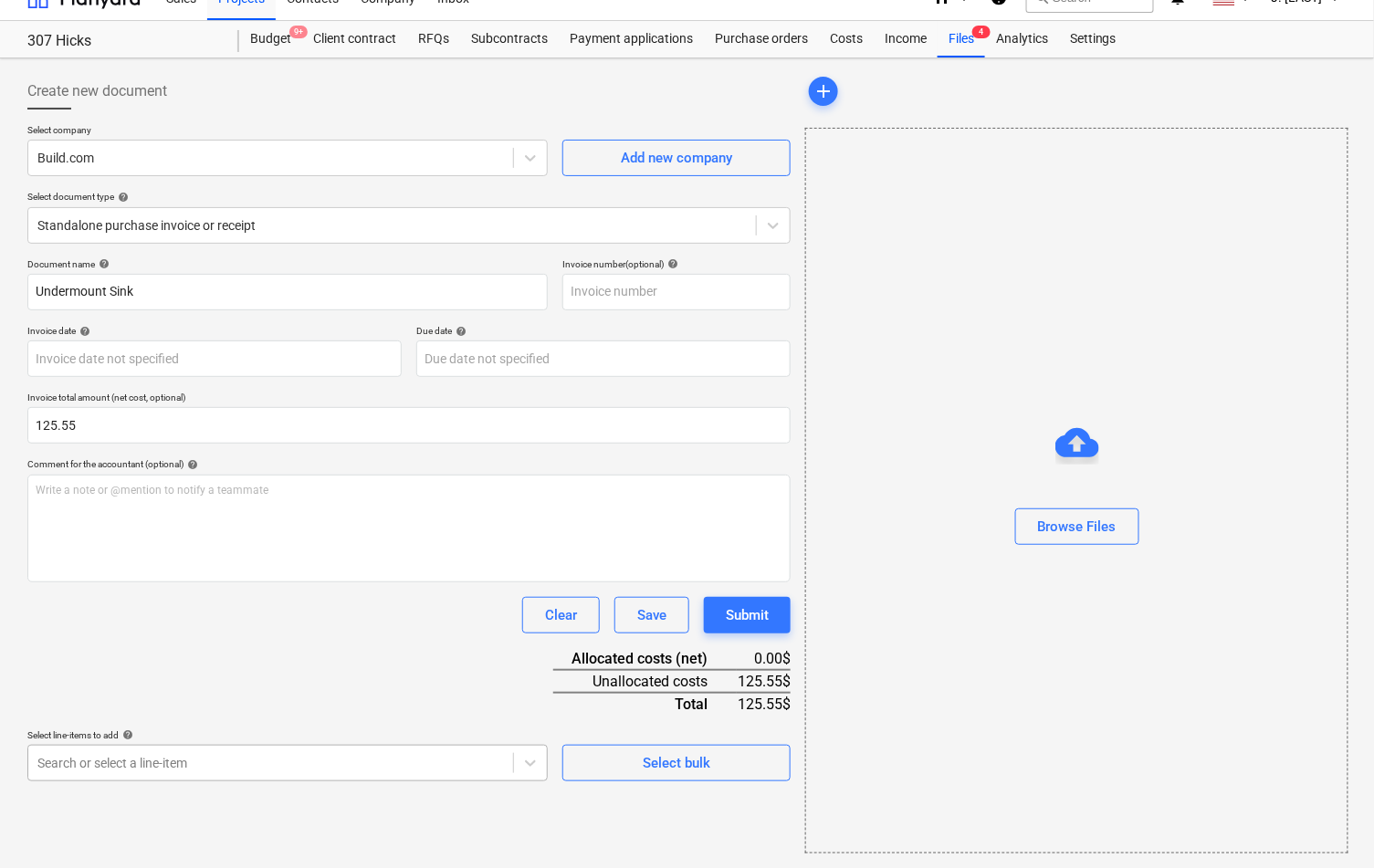 click on "Sales Projects Contacts Company Inbox format_size keyboard_arrow_down help search Search notifications 0 keyboard_arrow_down J. [LAST] keyboard_arrow_down [NUMBER] [STREET] Budget 9+ Client contract RFQs Subcontracts Payment applications Purchase orders Costs Income Files 4 Analytics Settings Create new document Select company Build.com   Add new company Select document type help Standalone purchase invoice or receipt Document name help Undermount Sink Invoice number  (optional) help Invoice date help Press the down arrow key to interact with the calendar and
select a date. Press the question mark key to get the keyboard shortcuts for changing dates. Due date help Press the down arrow key to interact with the calendar and
select a date. Press the question mark key to get the keyboard shortcuts for changing dates. Invoice total amount (net cost, optional) 125.55 Comment for the accountant (optional) help Write a note or @mention to notify a teammate ﻿ Clear Save Submit Allocated costs (net) 0.00$ 125.55$" at bounding box center [687, 408] 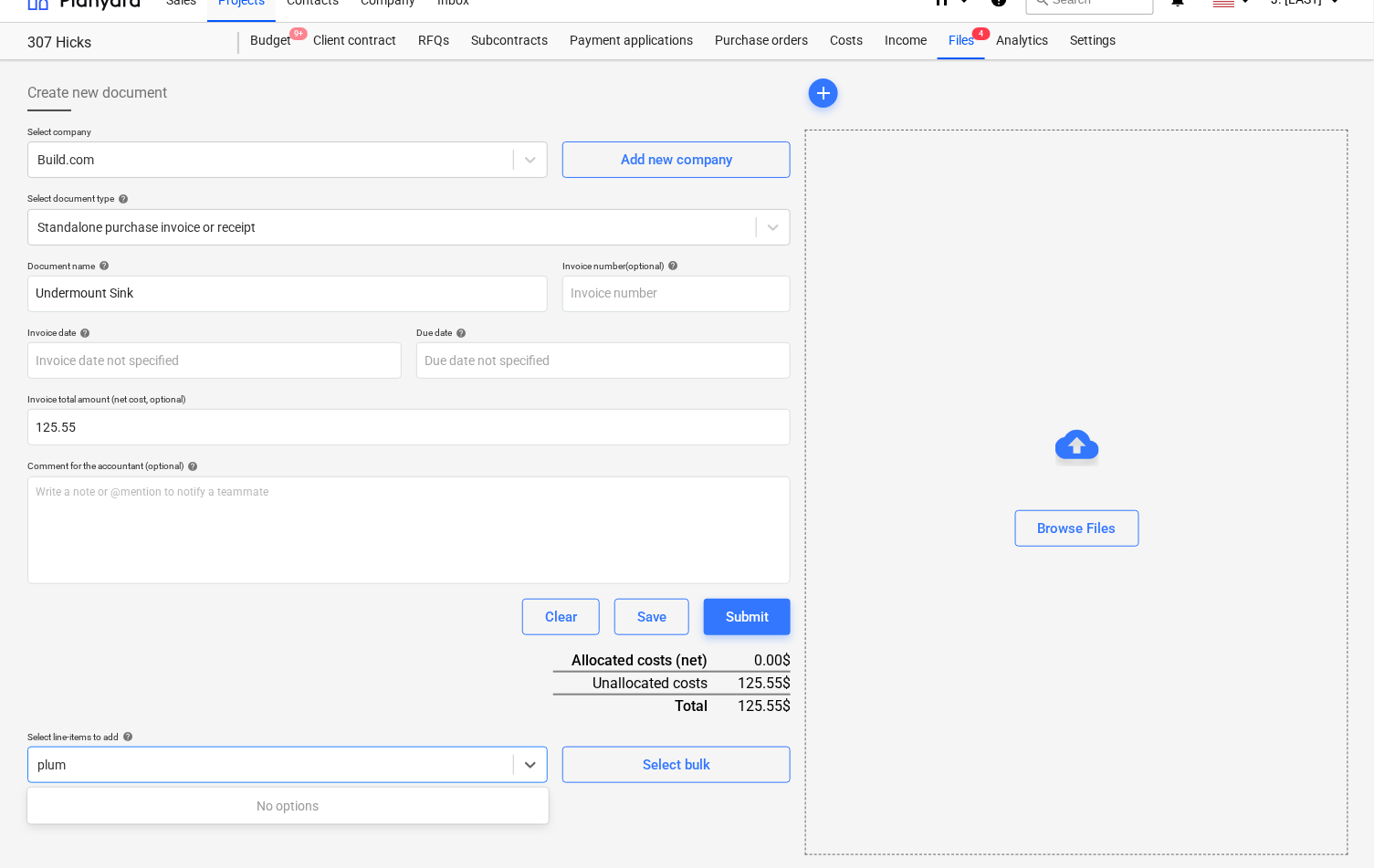 scroll, scrollTop: 39, scrollLeft: 0, axis: vertical 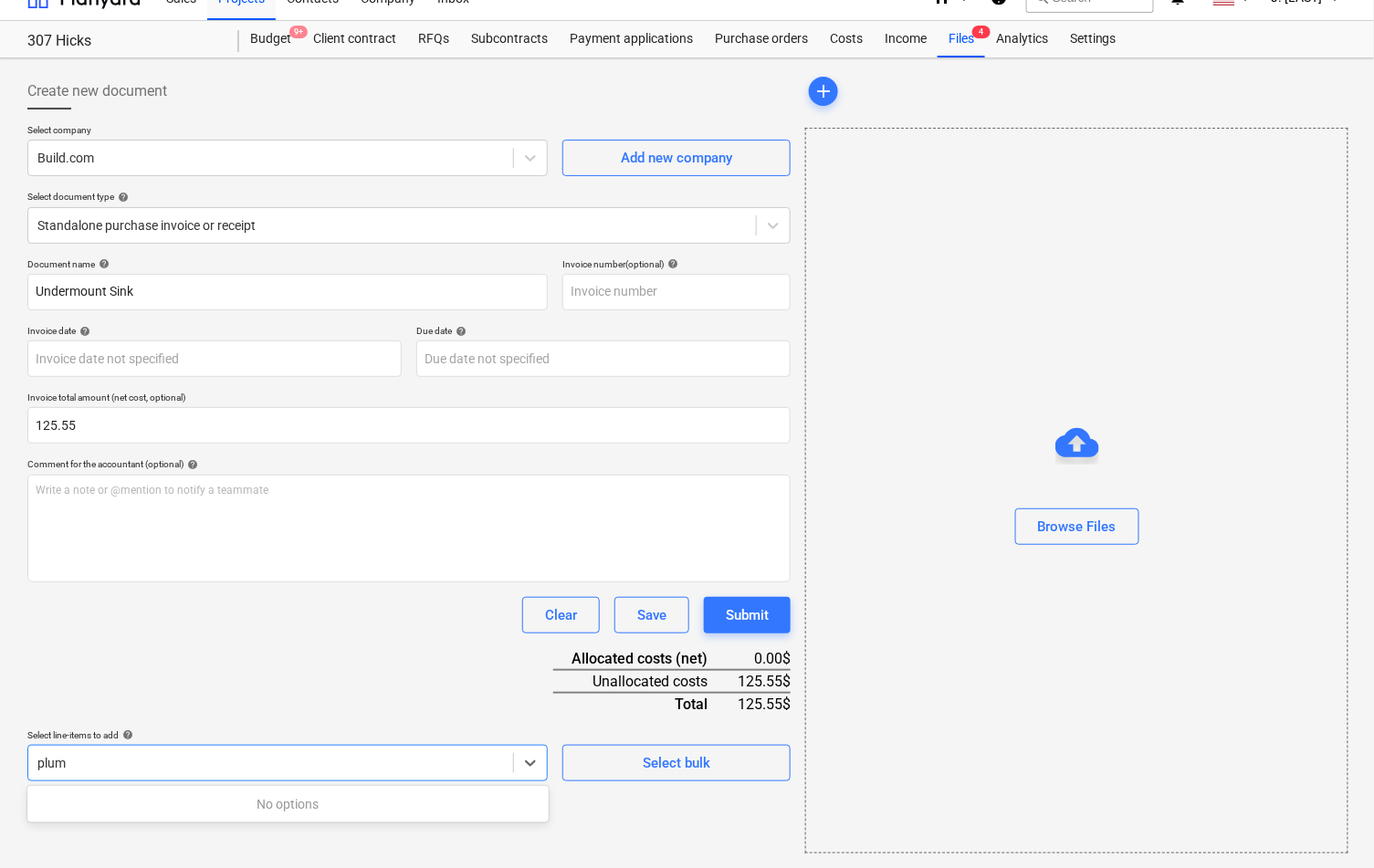 type on "plum" 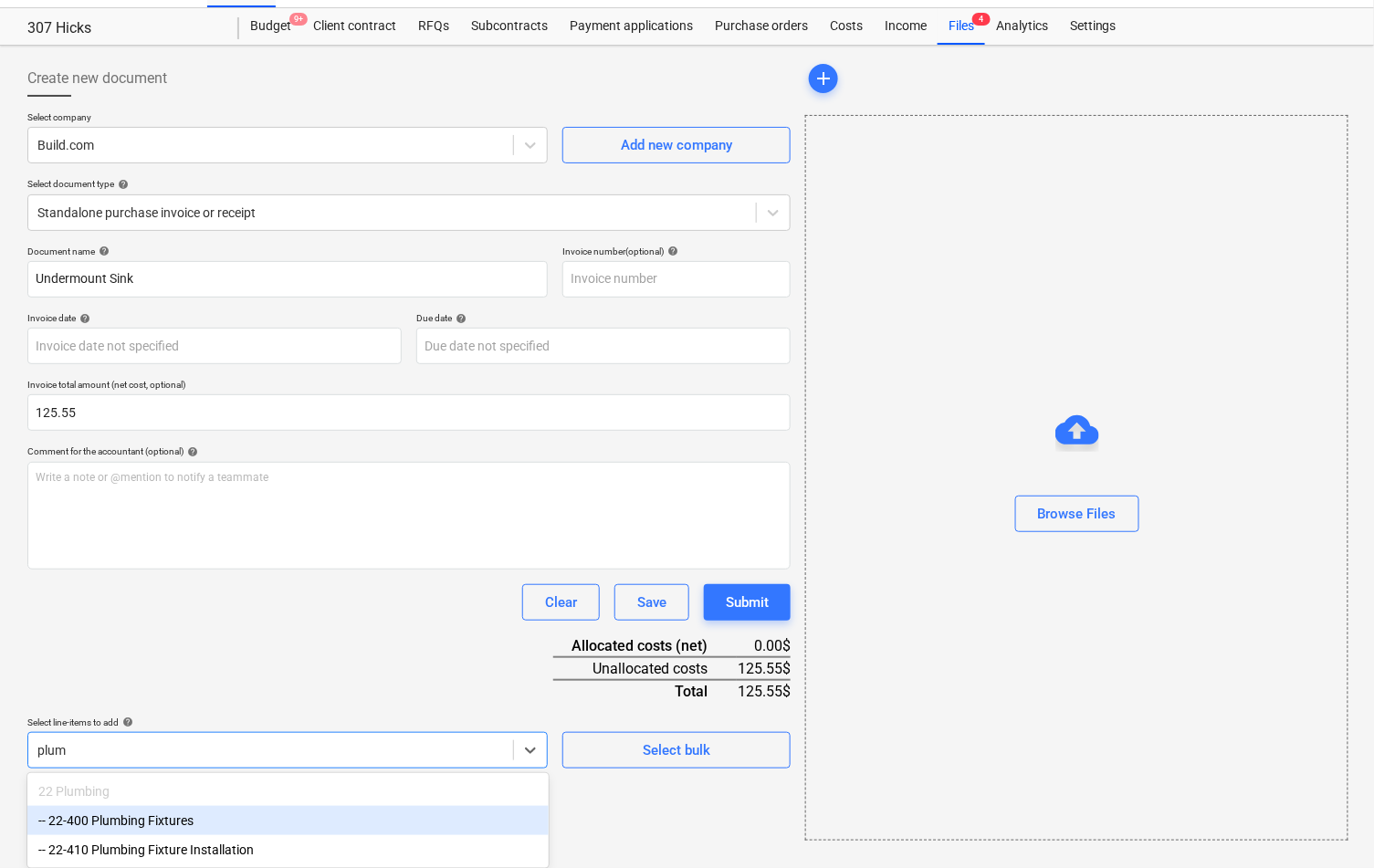 click on "--  22-400 Plumbing Fixtures" at bounding box center (288, 821) 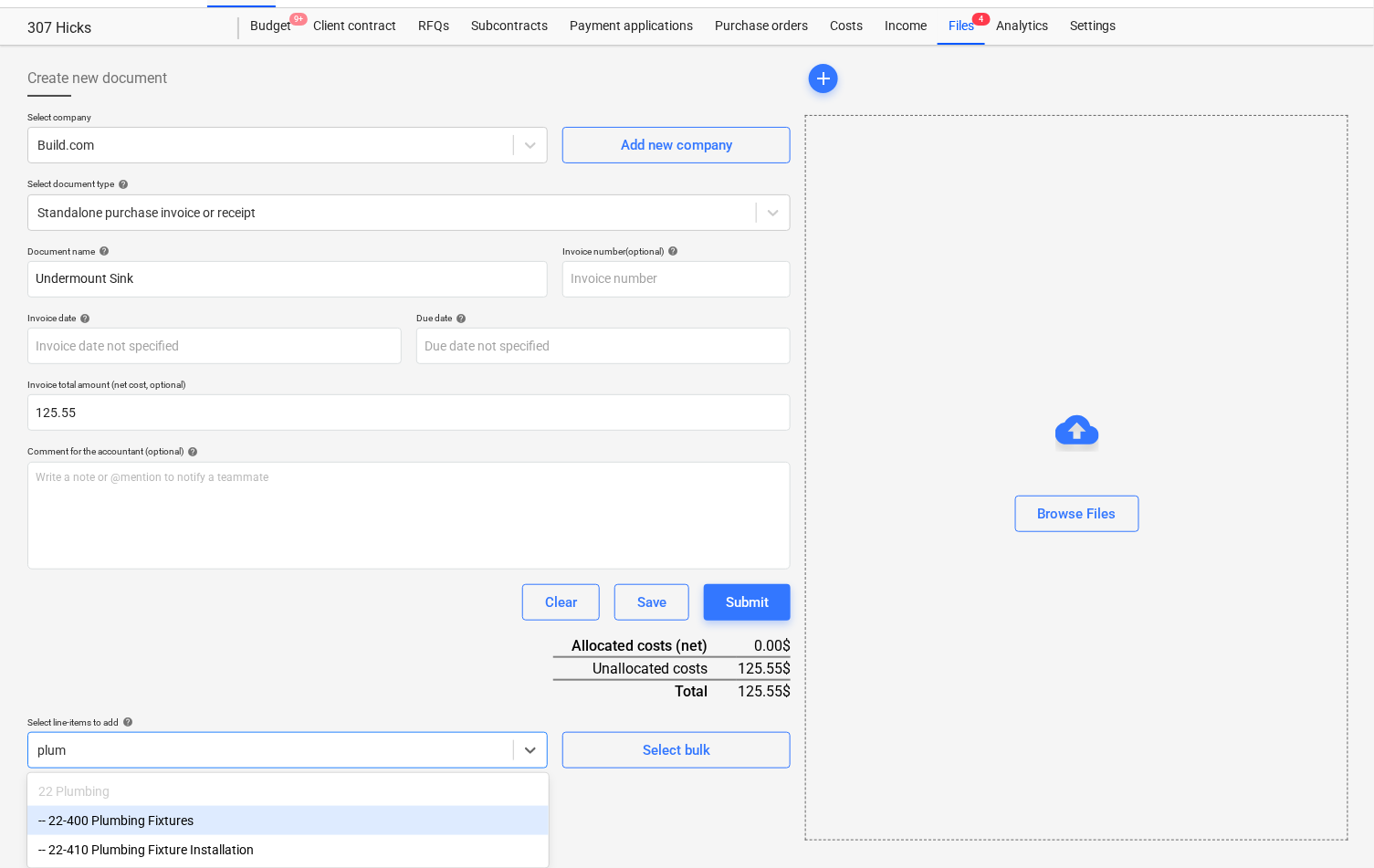 type 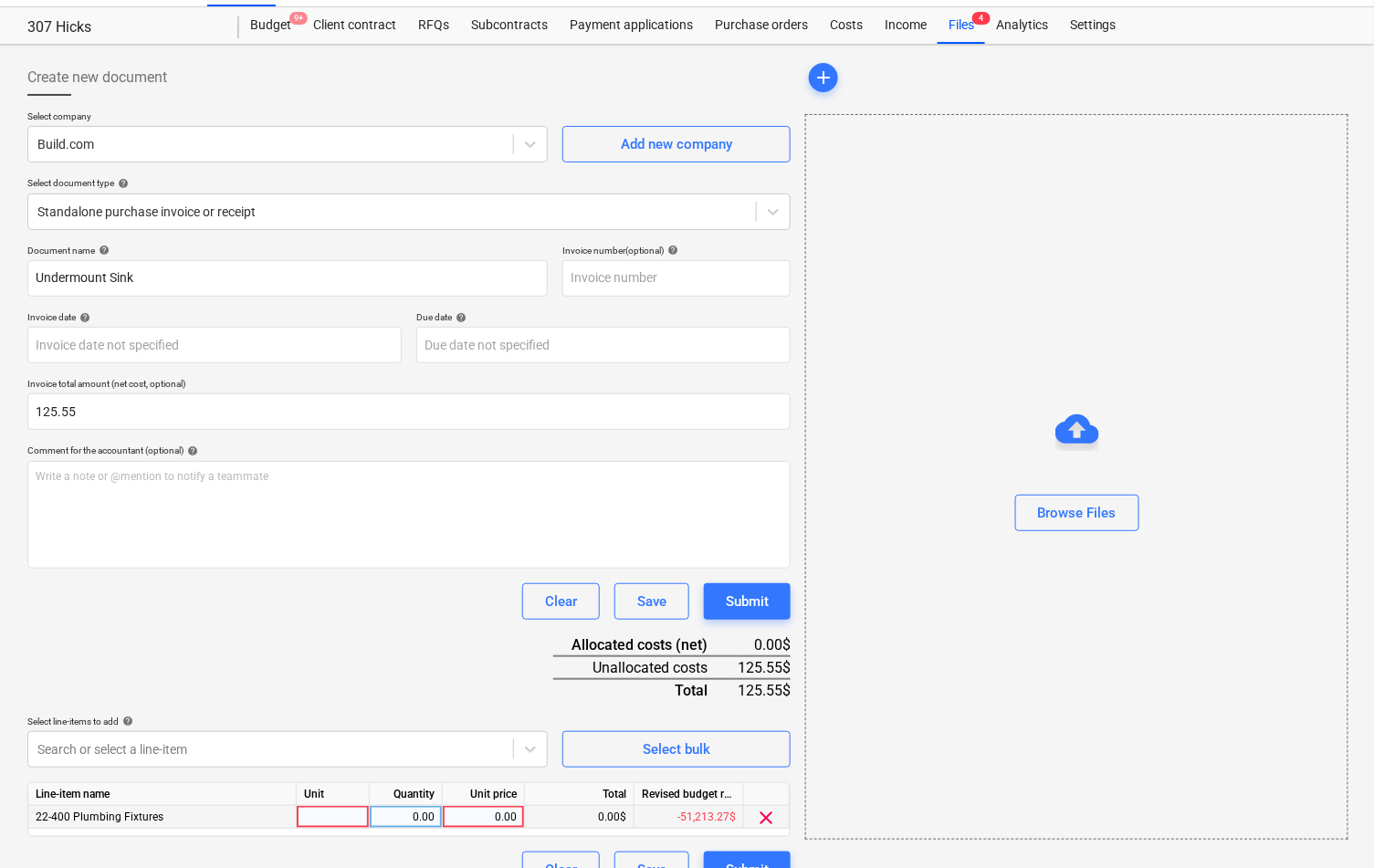 click on "0.00$" at bounding box center (580, 817) 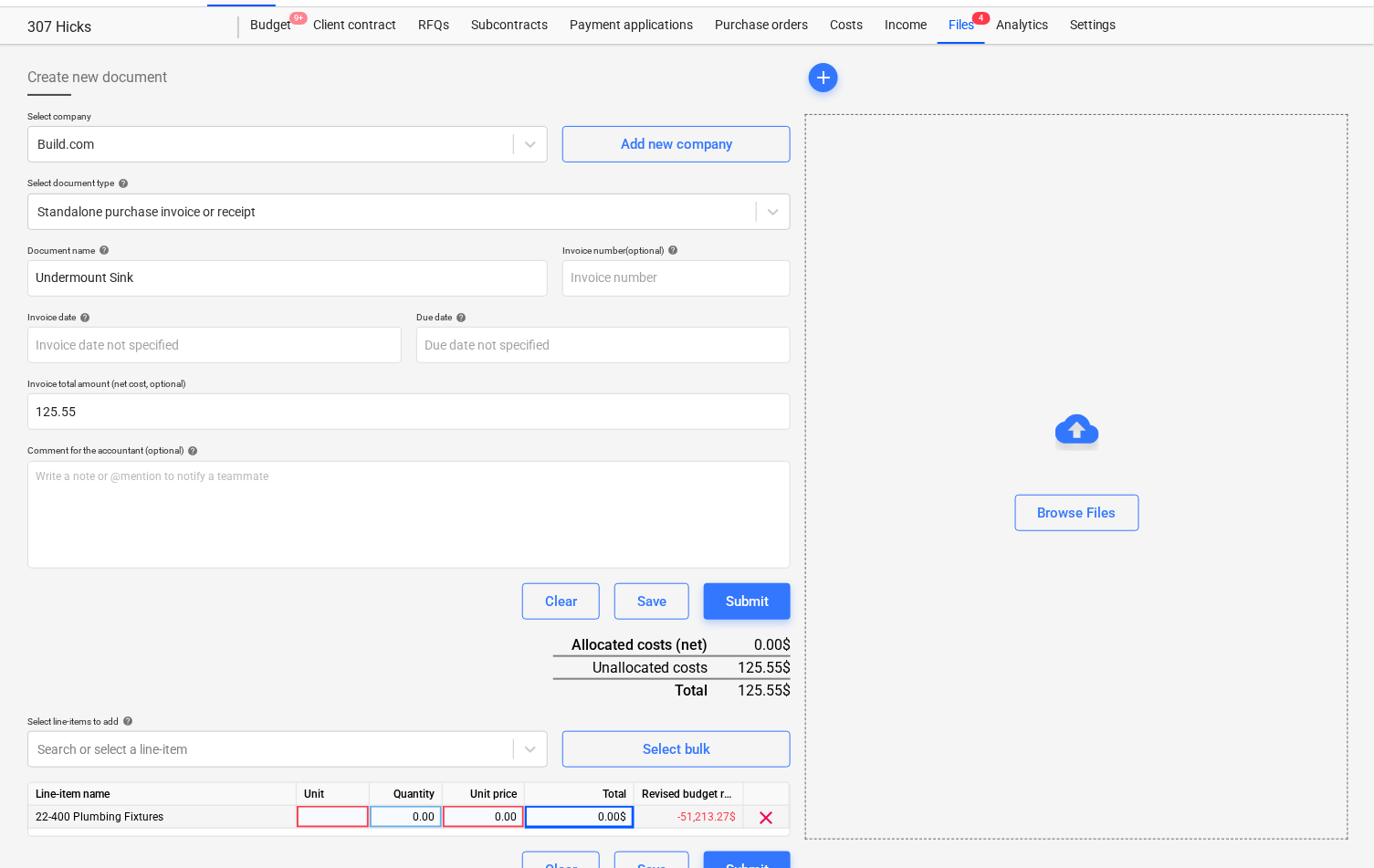 click on "0.00" at bounding box center (483, 817) 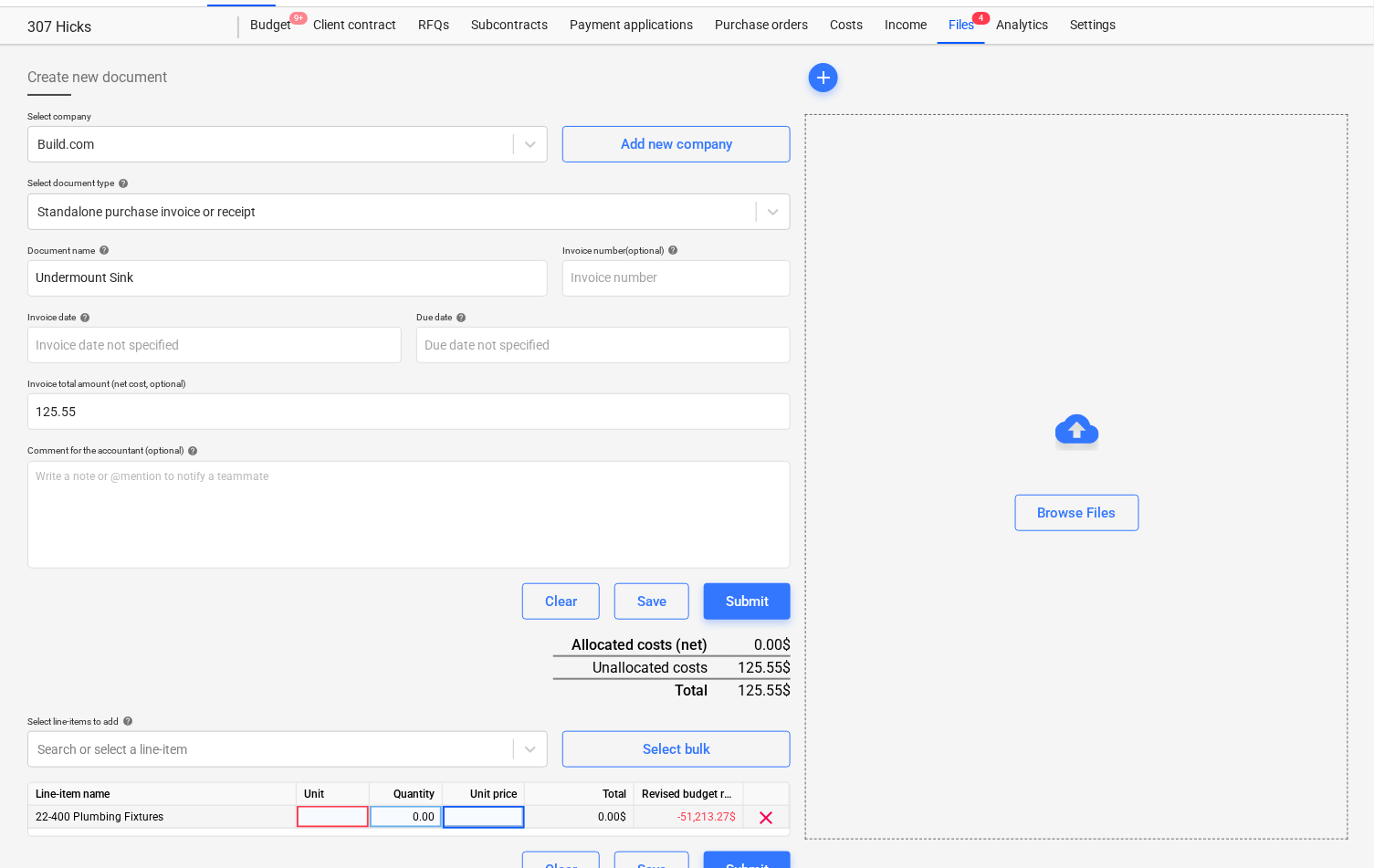type on "125.55" 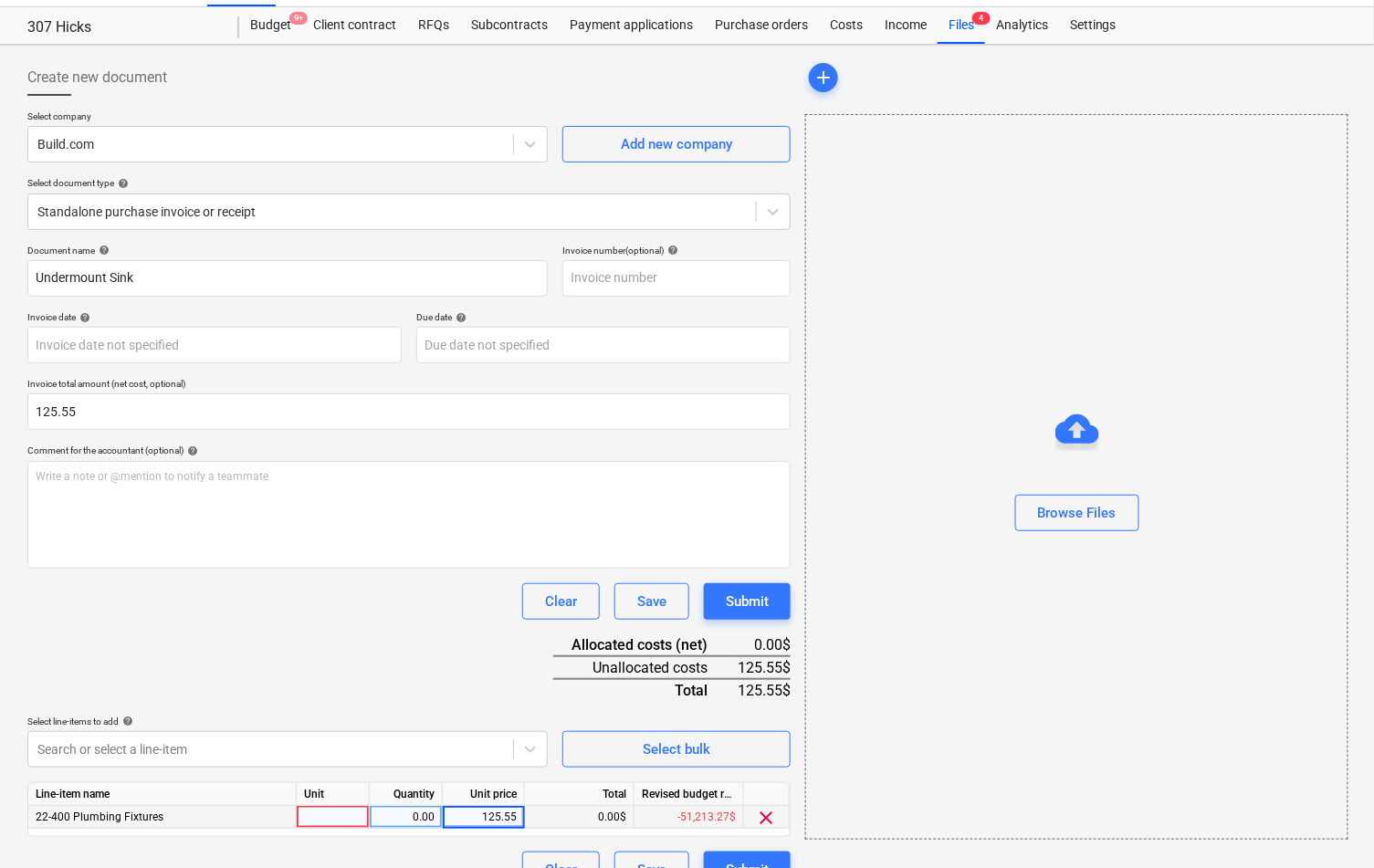 click on "Document name help Undermount Sink Invoice number  (optional) help Invoice date help Press the down arrow key to interact with the calendar and
select a date. Press the question mark key to get the keyboard shortcuts for changing dates. Due date help Press the down arrow key to interact with the calendar and
select a date. Press the question mark key to get the keyboard shortcuts for changing dates. Invoice total amount (net cost, optional) 125.55 Comment for the accountant (optional) help Write a note or @mention to notify a teammate ﻿ Clear Save Submit Allocated costs (net) 0.00$ Unallocated costs 125.55$ Total 125.55$ Select line-items to add help Search or select a line-item Select bulk Line-item name Unit Quantity Unit price Total Revised budget remaining 22-400 Plumbing Fixtures 0.00 125.55 0.00$ -51,213.27$ clear Clear Save Submit" at bounding box center (409, 566) 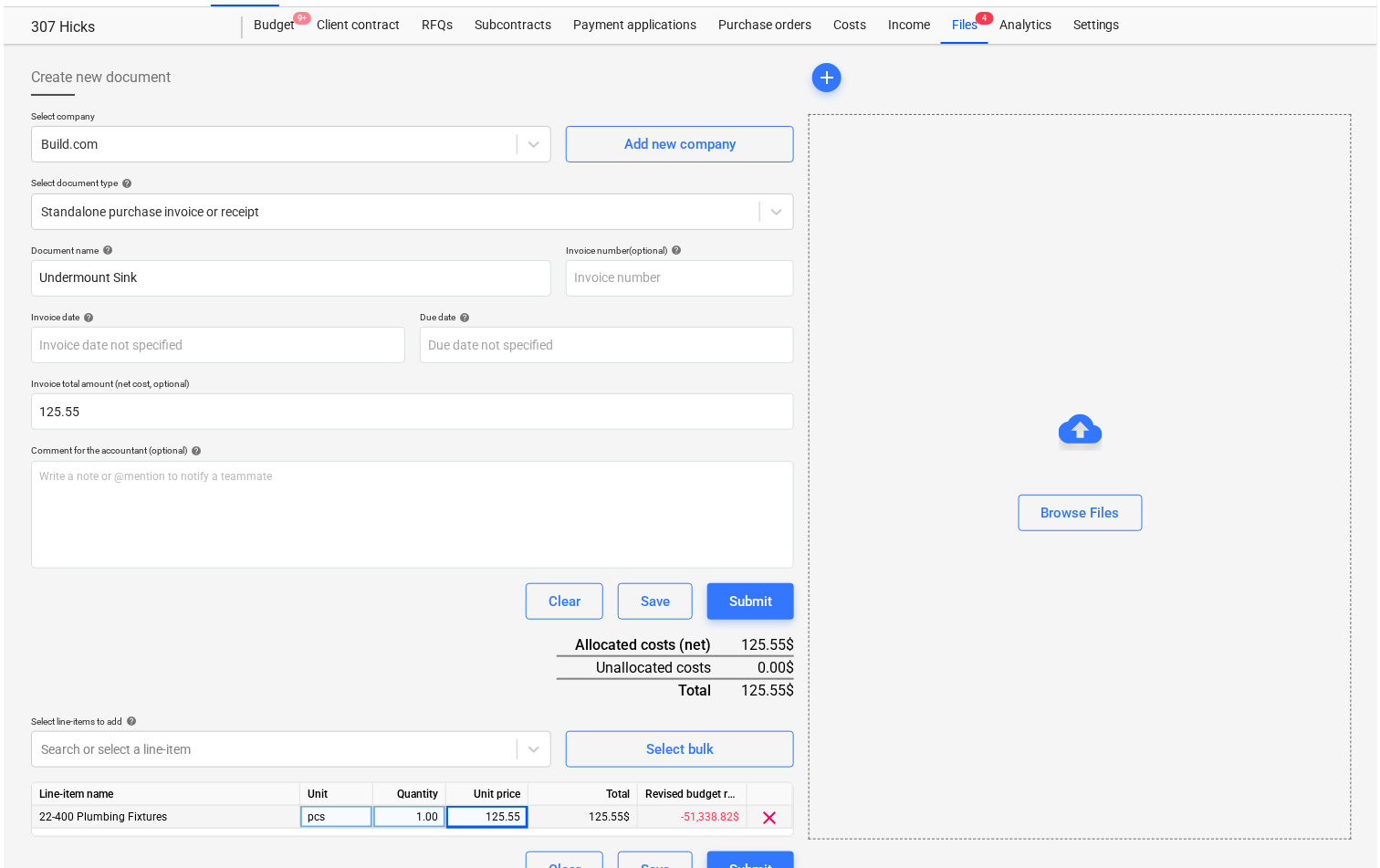 scroll, scrollTop: 71, scrollLeft: 0, axis: vertical 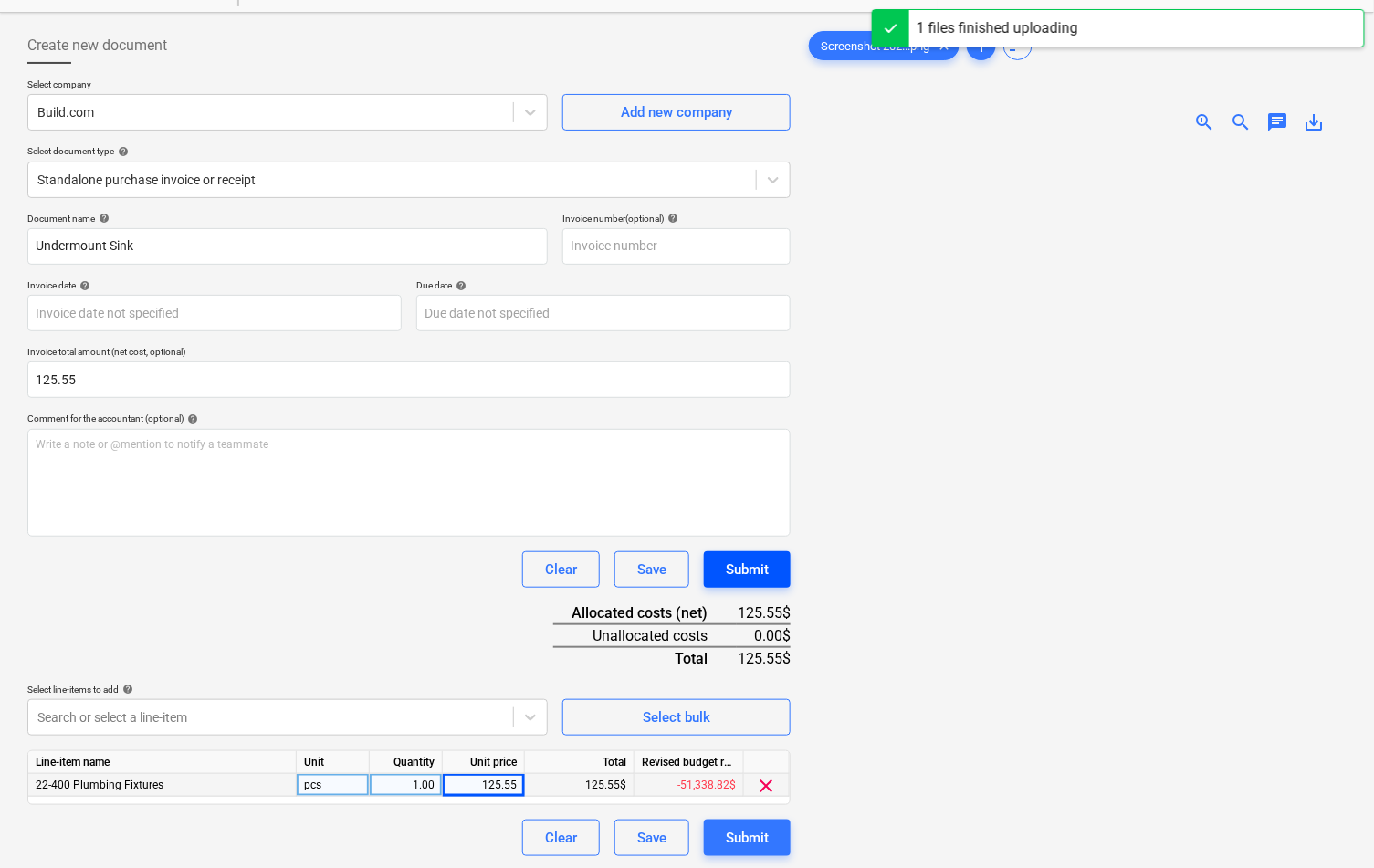 click on "Submit" at bounding box center (747, 570) 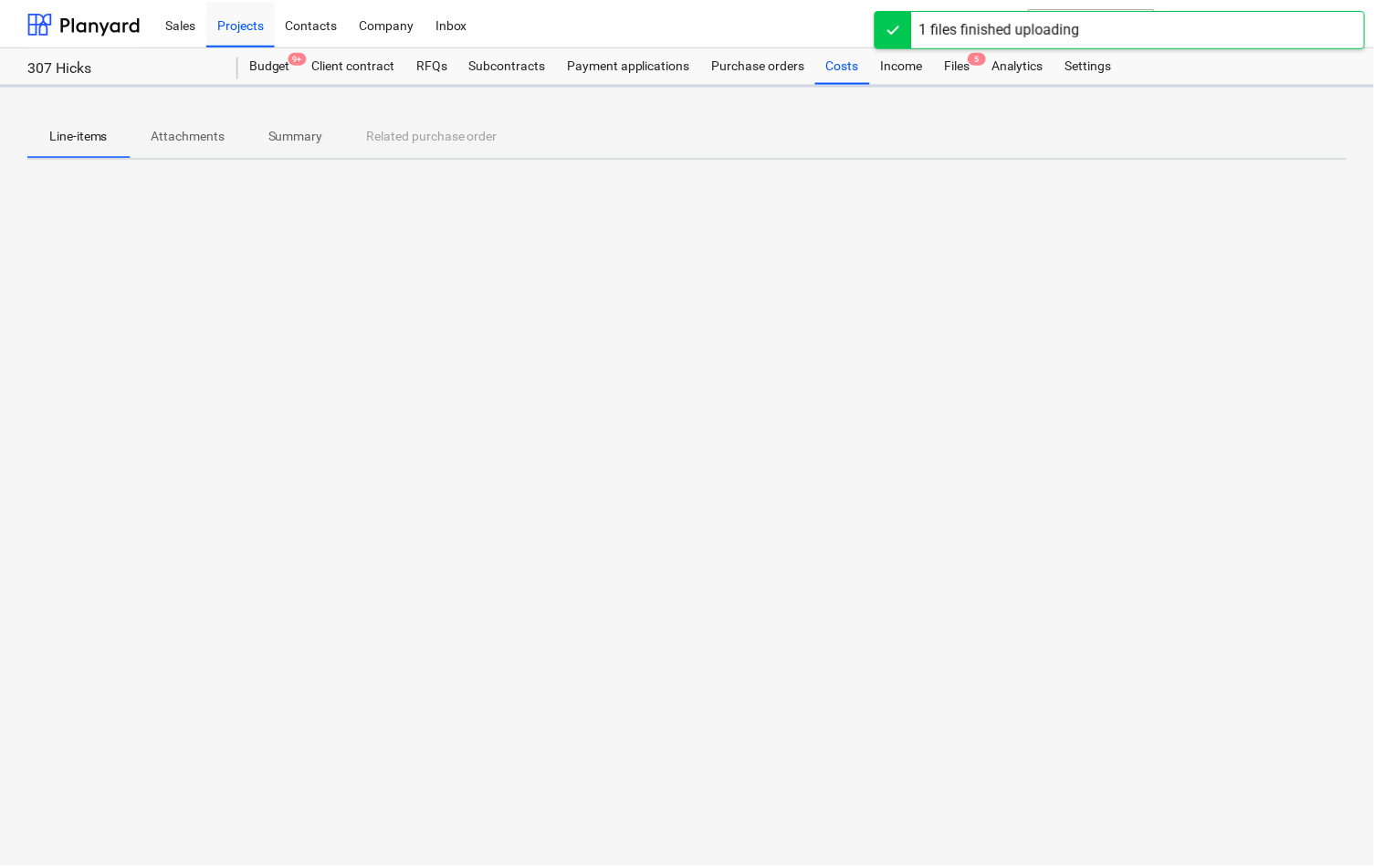 scroll, scrollTop: 0, scrollLeft: 0, axis: both 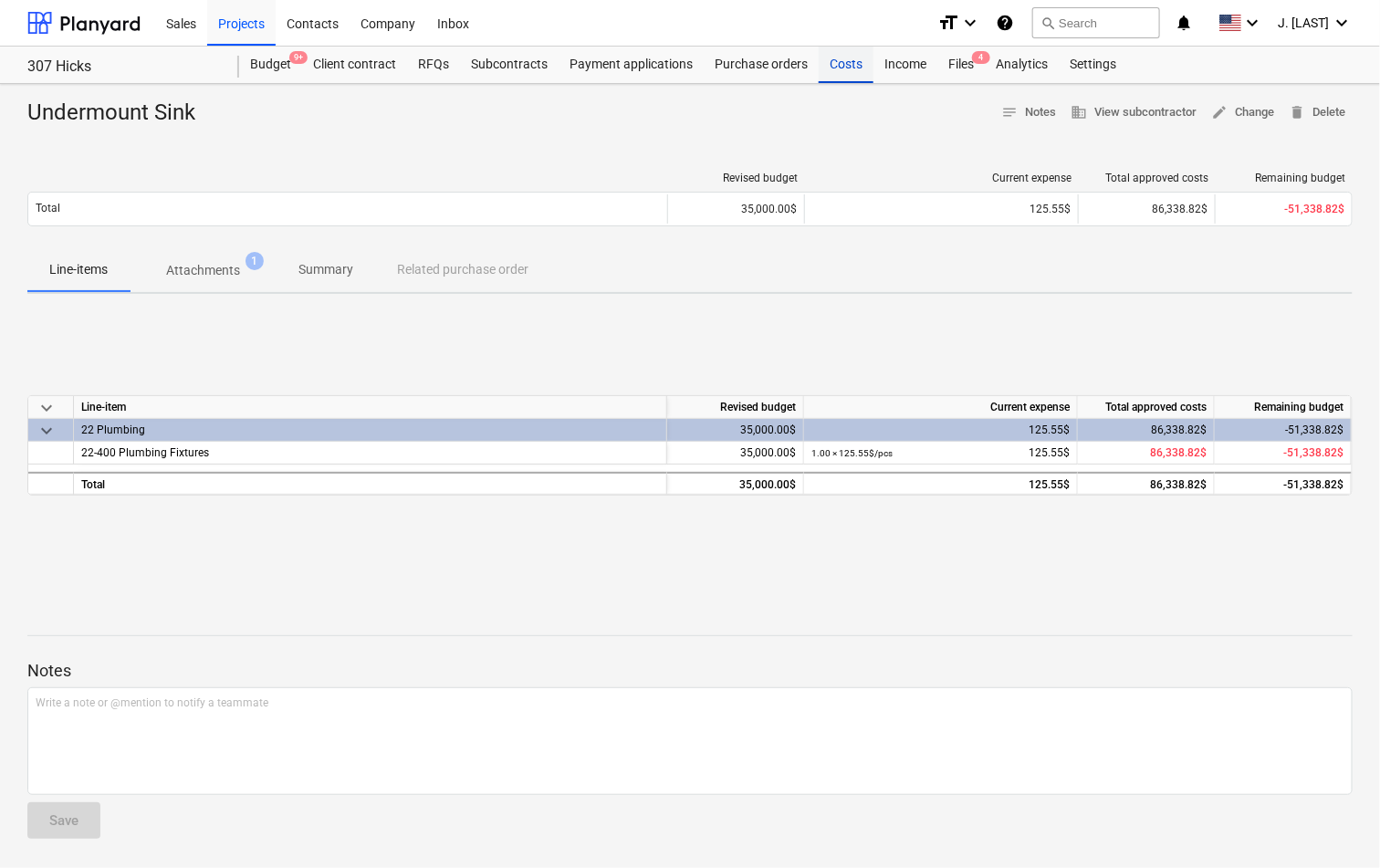 click on "Costs" at bounding box center [846, 65] 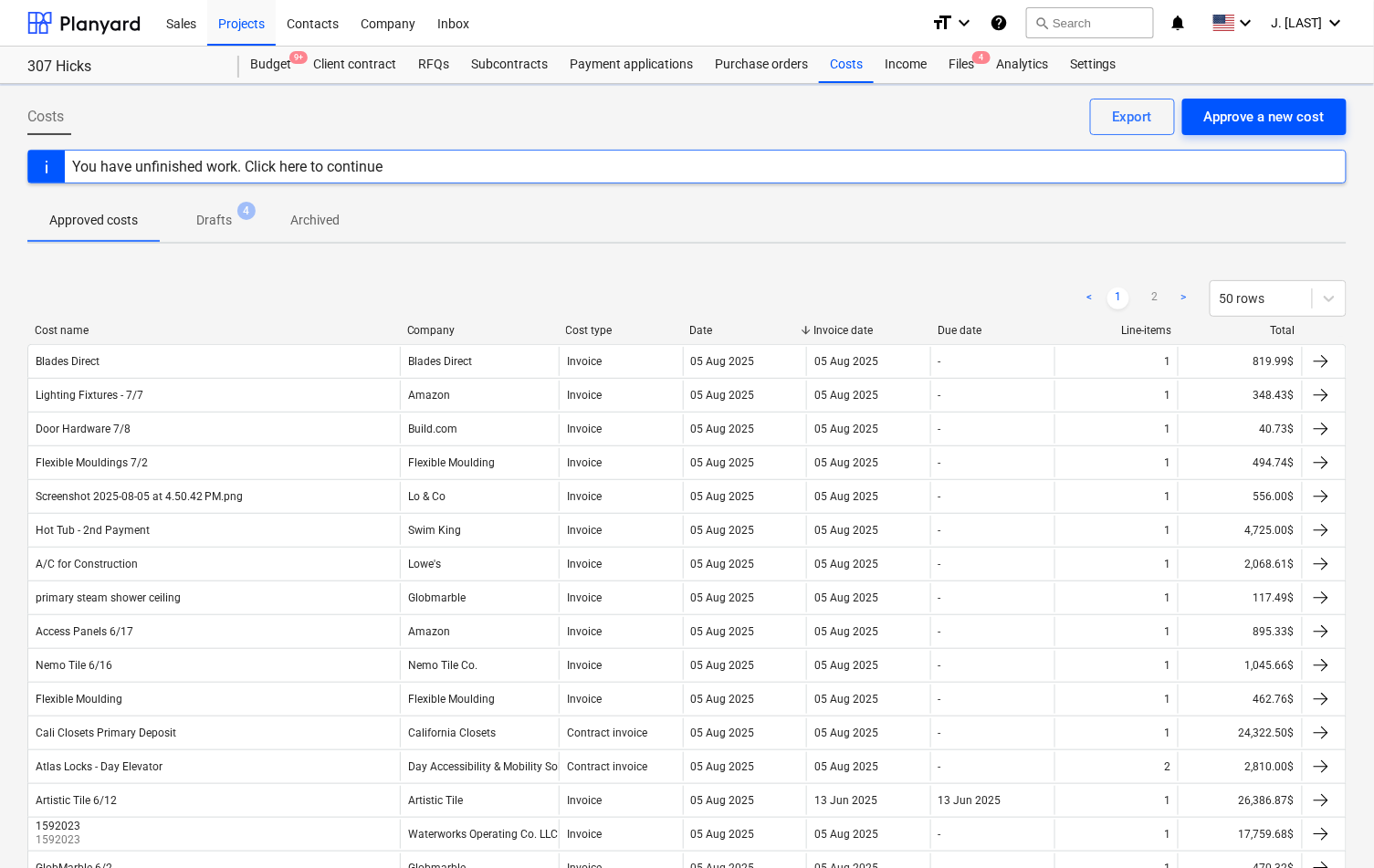 click on "Approve a new cost" at bounding box center (1264, 117) 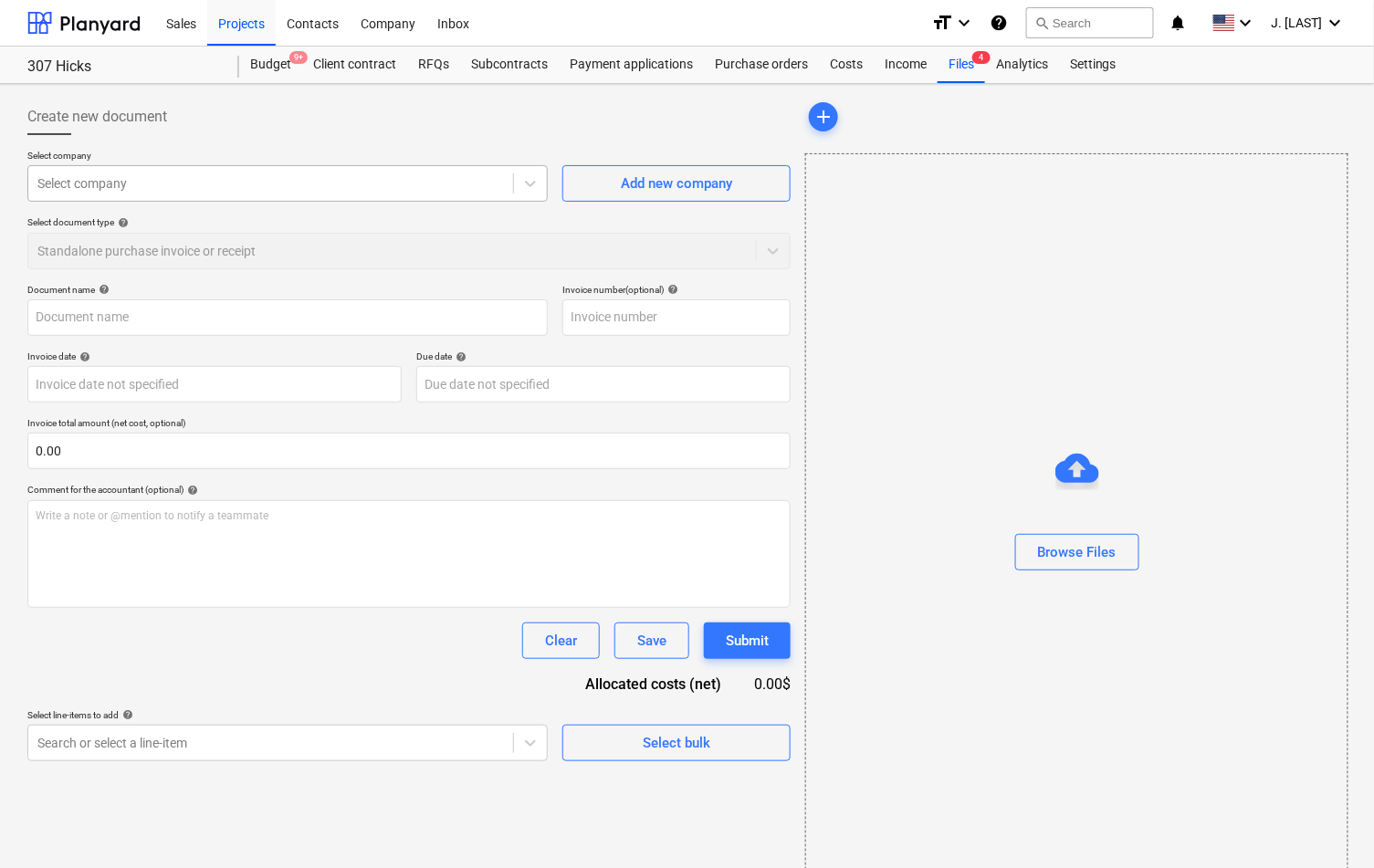 click at bounding box center (270, 183) 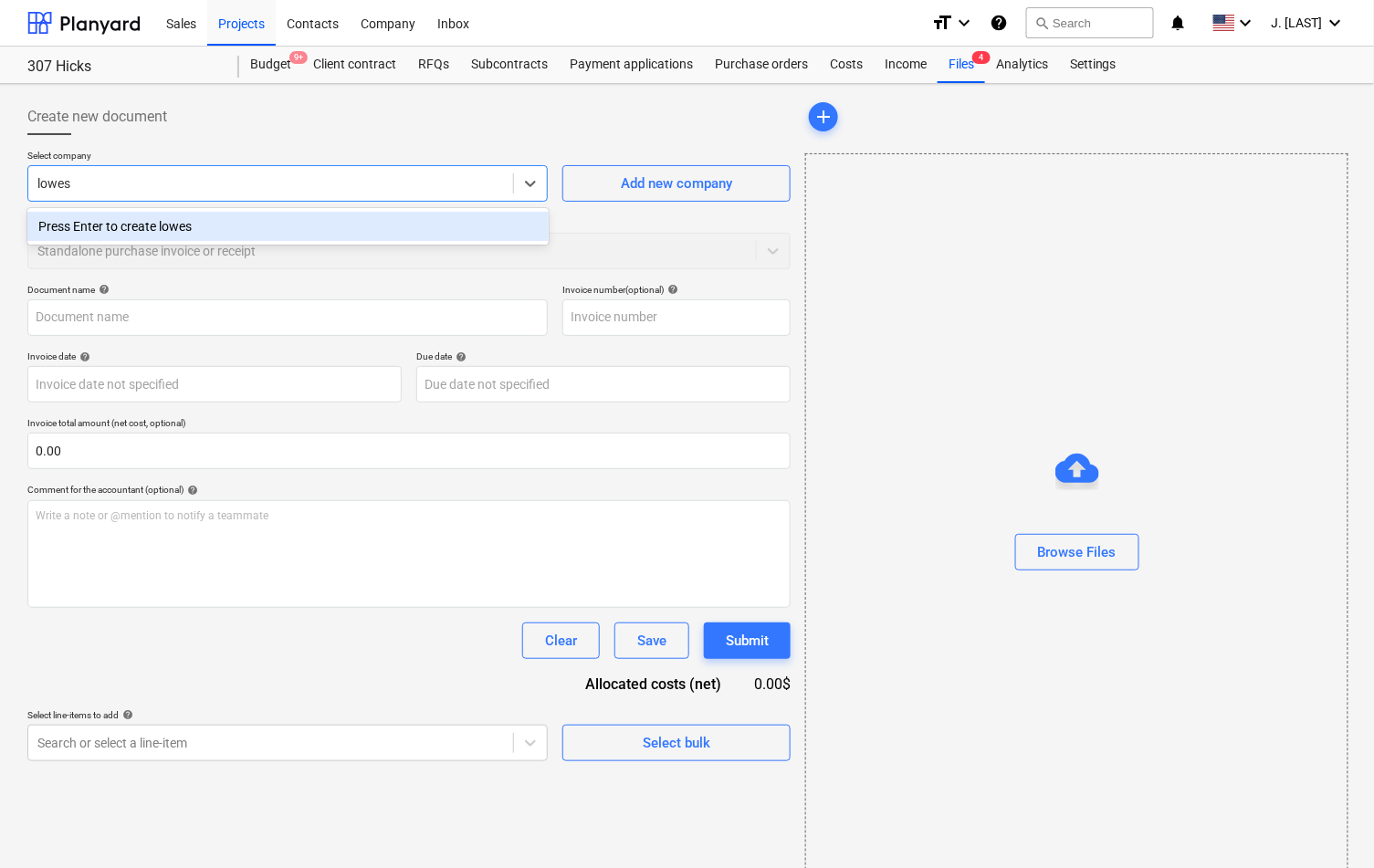 type on "lowe" 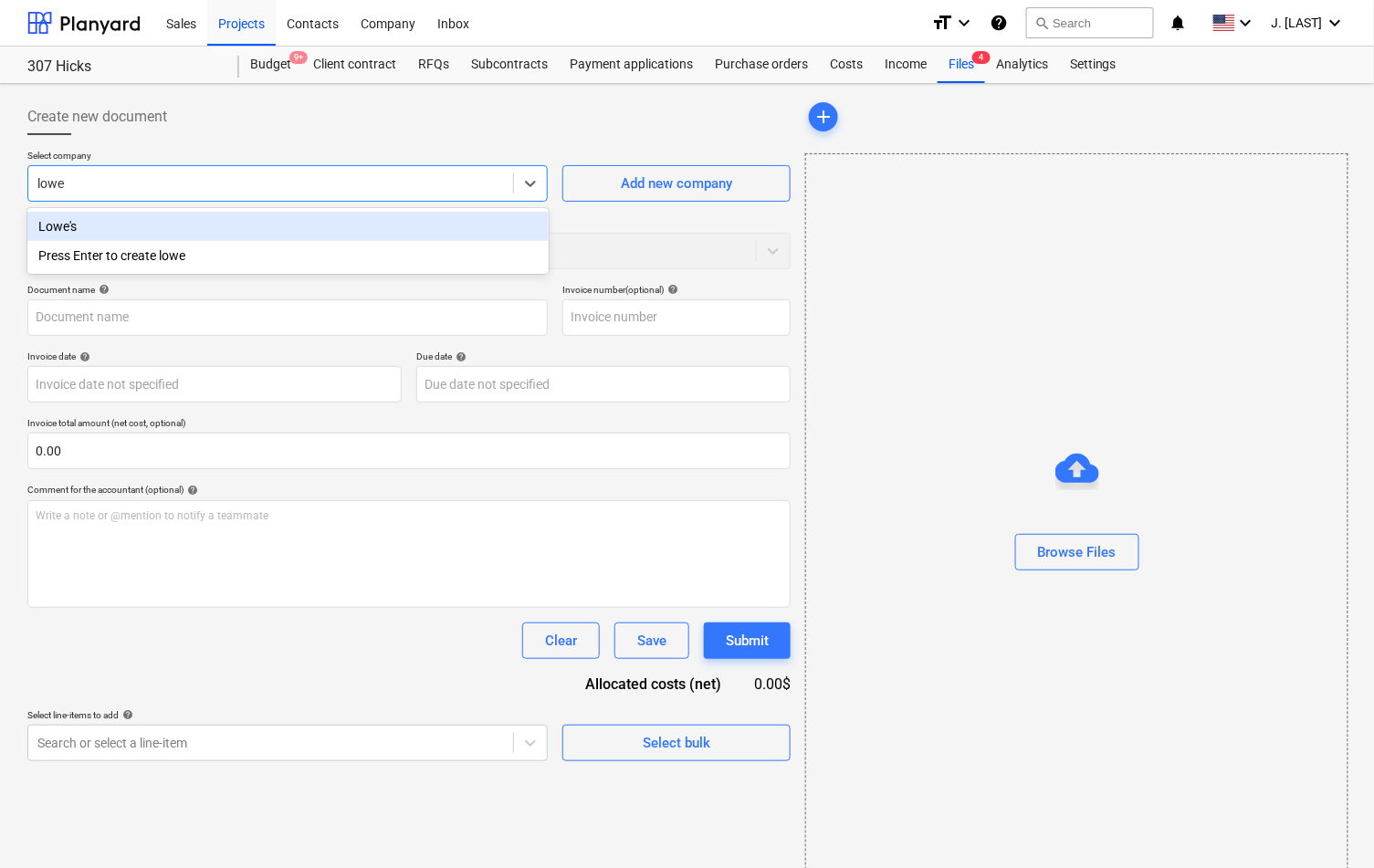 click on "Lowe's" at bounding box center (288, 226) 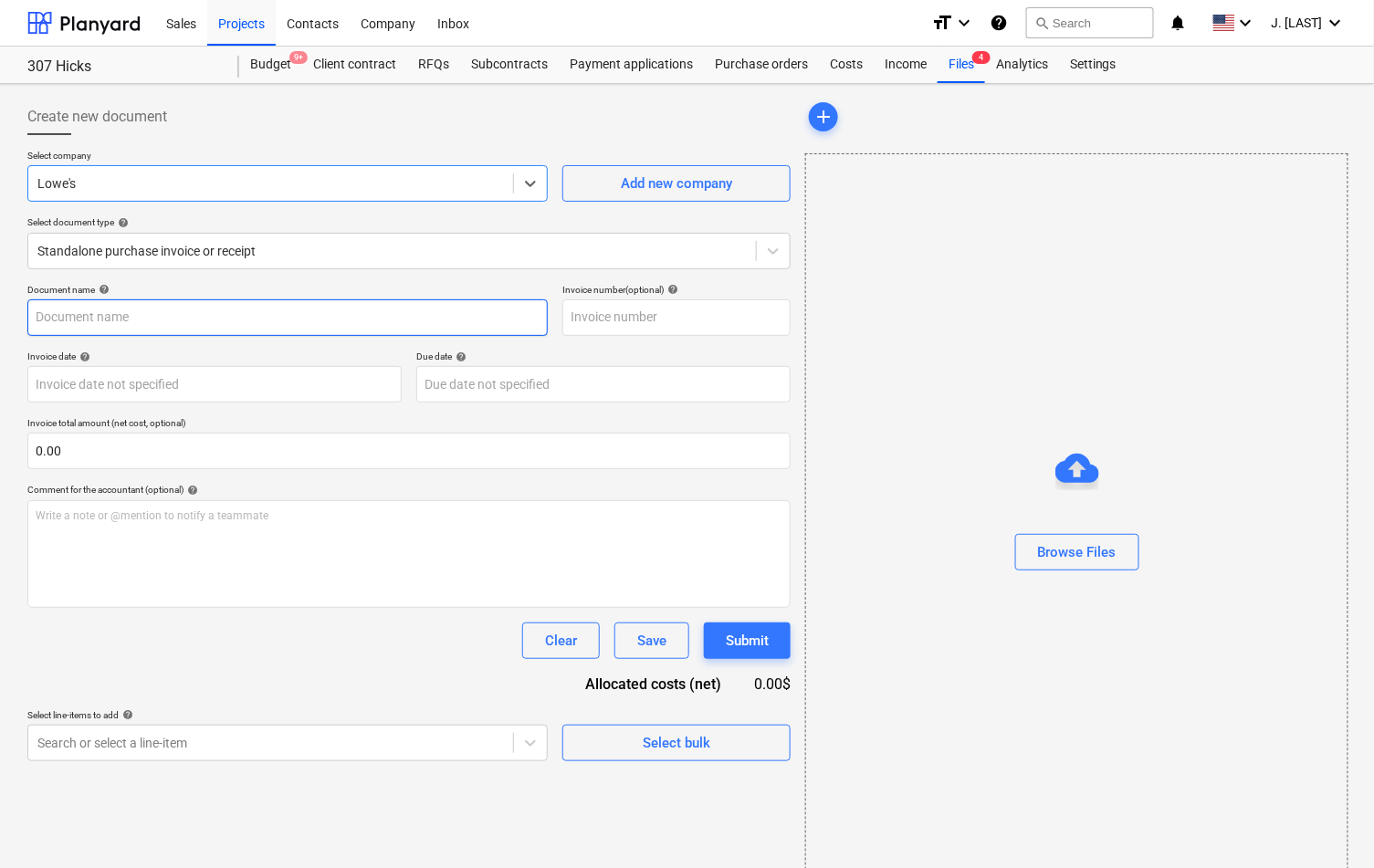 click at bounding box center [288, 318] 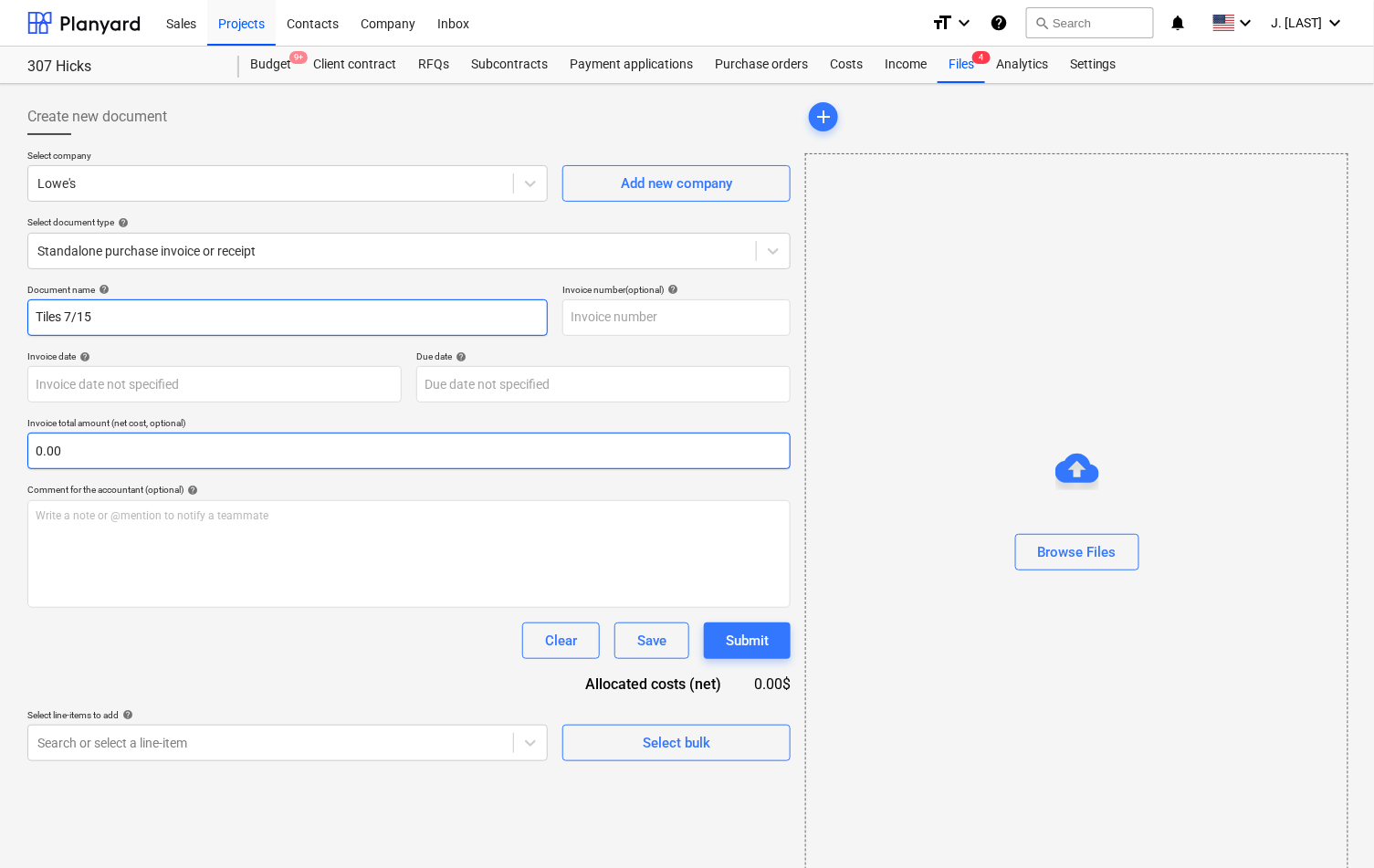 type on "Tiles 7/15" 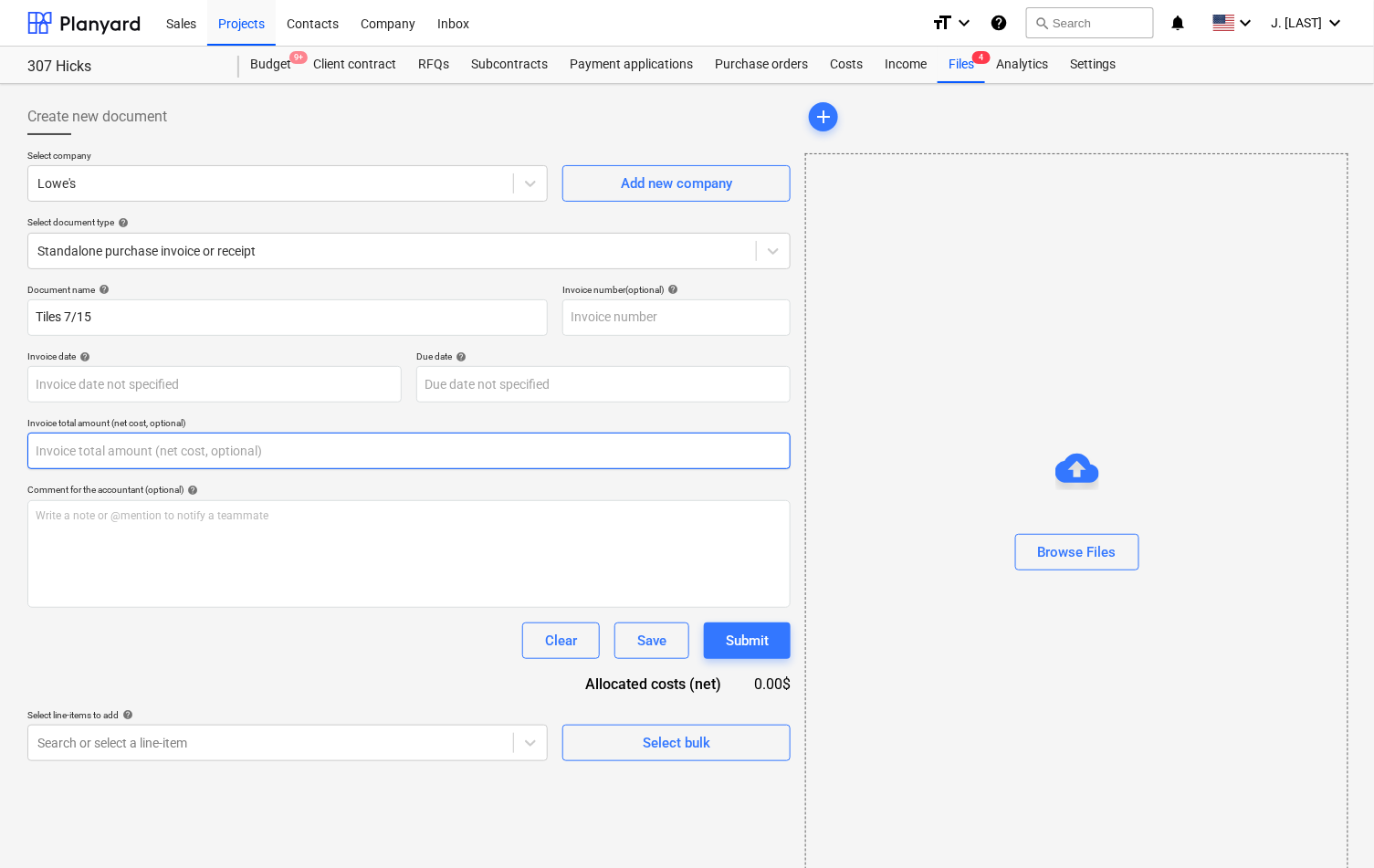 click at bounding box center (409, 451) 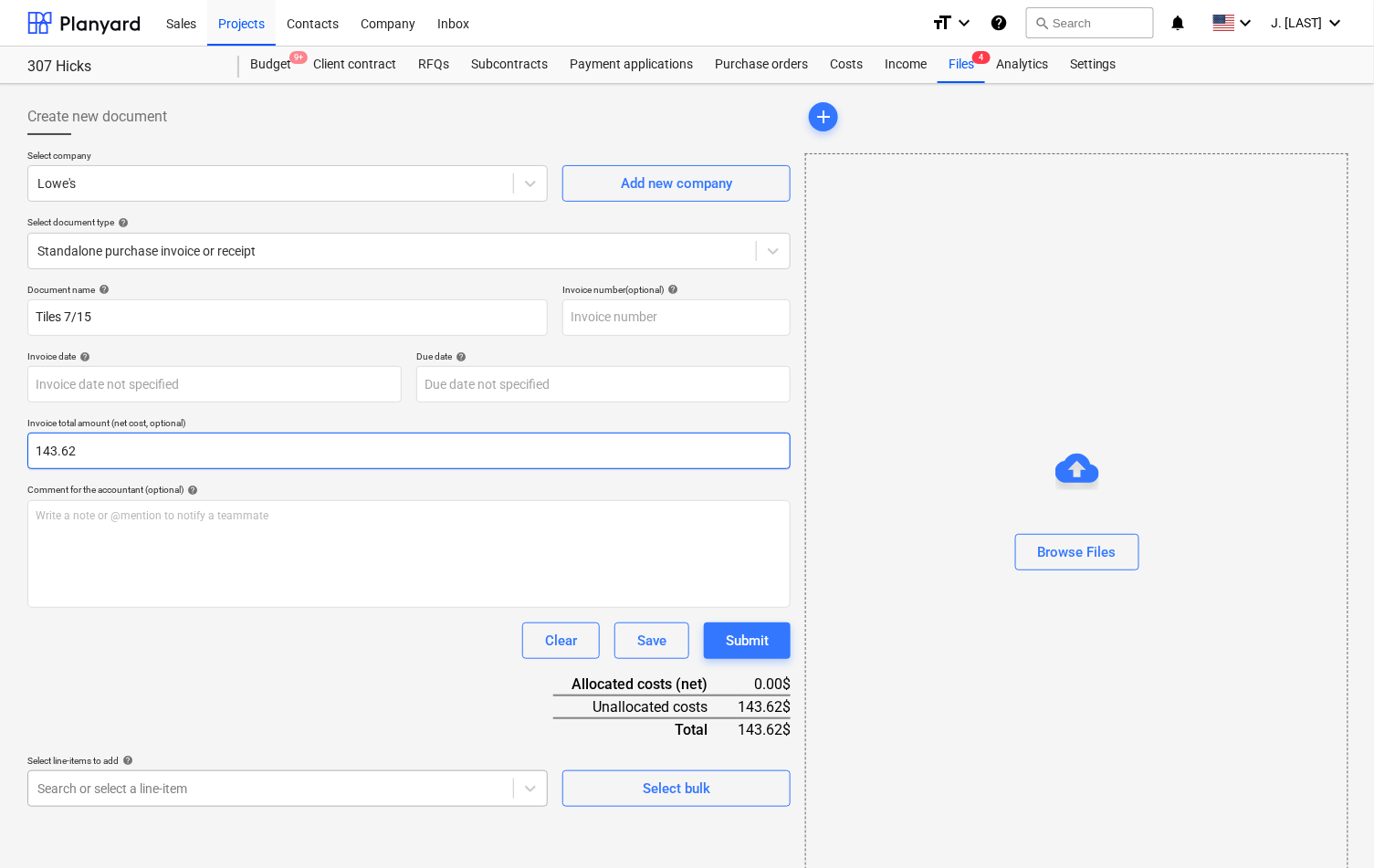 type on "143.62" 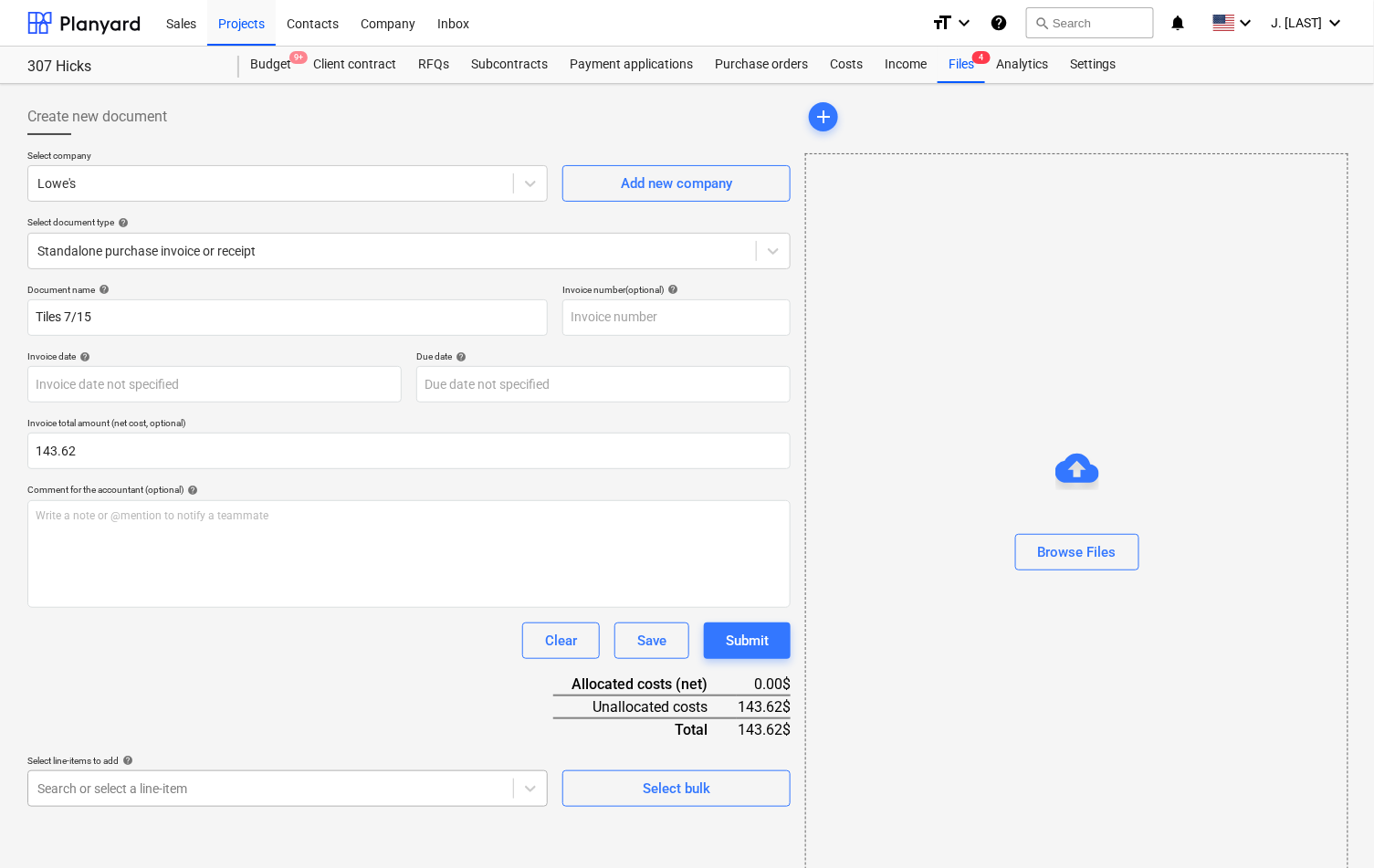 click on "Sales Projects Contacts Company Inbox format_size keyboard_arrow_down help search Search notifications 0 keyboard_arrow_down J. Popky keyboard_arrow_down 307 Hicks Budget 9+ Client contract RFQs Subcontracts Payment applications Purchase orders Costs Income Files 4 Analytics Settings Create new document Select company Lowe's   Add new company Select document type help Standalone purchase invoice or receipt Document name help Tiles 7/15 Invoice number  (optional) help Invoice date help Press the down arrow key to interact with the calendar and
select a date. Press the question mark key to get the keyboard shortcuts for changing dates. Due date help Press the down arrow key to interact with the calendar and
select a date. Press the question mark key to get the keyboard shortcuts for changing dates. Invoice total amount (net cost, optional) 143.62 Comment for the accountant (optional) help Write a note or @mention to notify a teammate ﻿ Clear Save Submit Allocated costs (net) 0.00$ Unallocated costs" at bounding box center [687, 434] 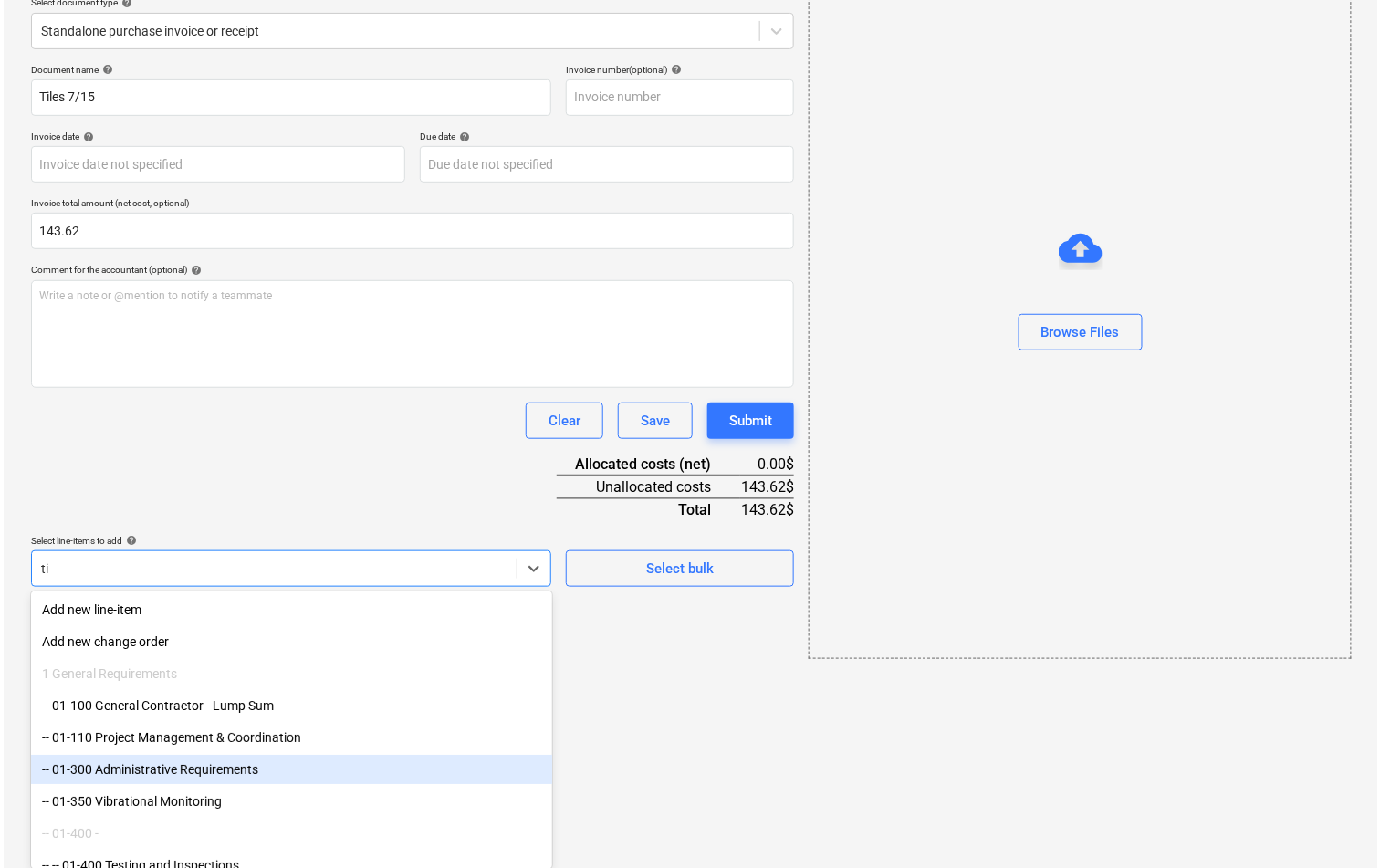 scroll, scrollTop: 24, scrollLeft: 0, axis: vertical 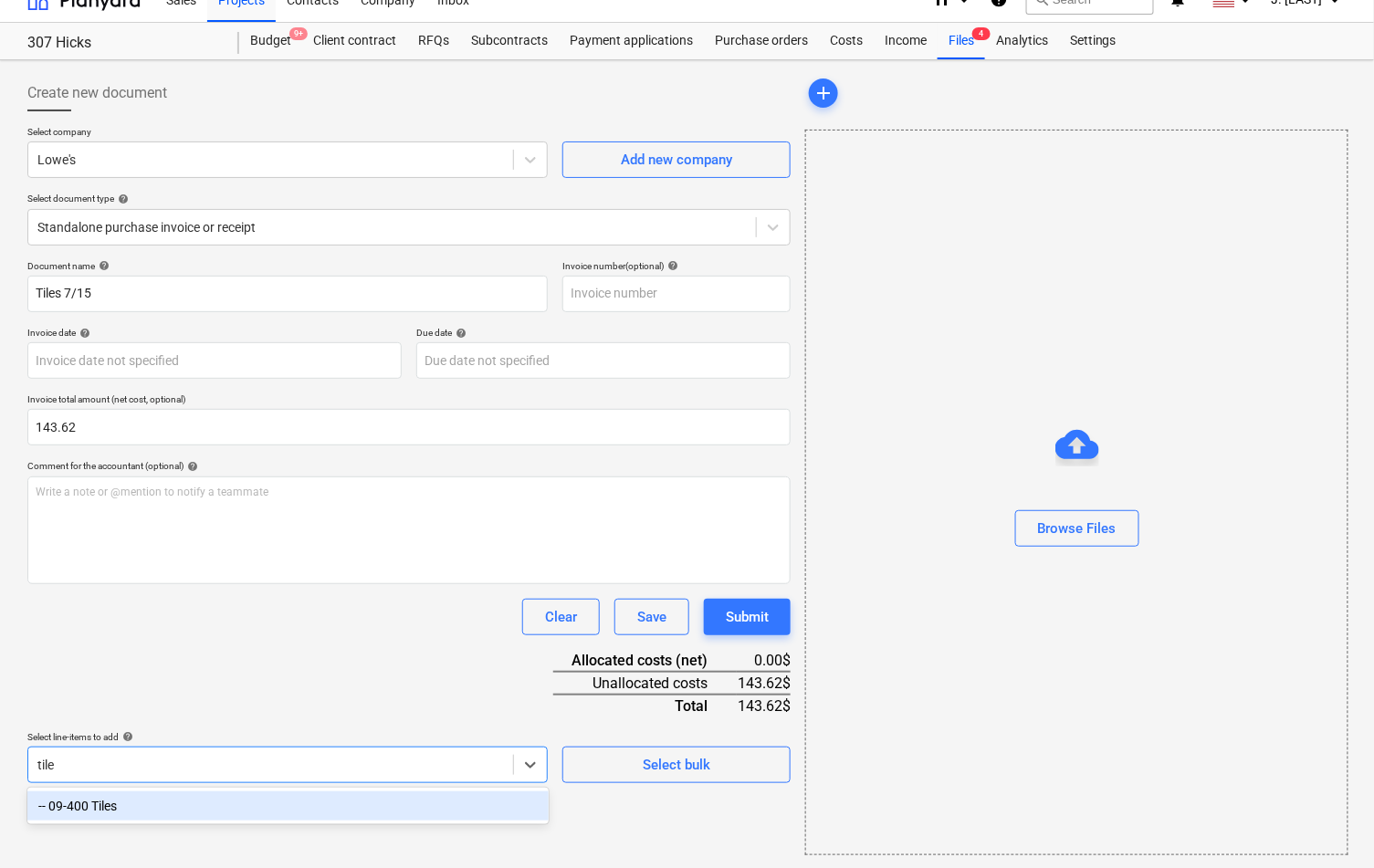 type on "tiles" 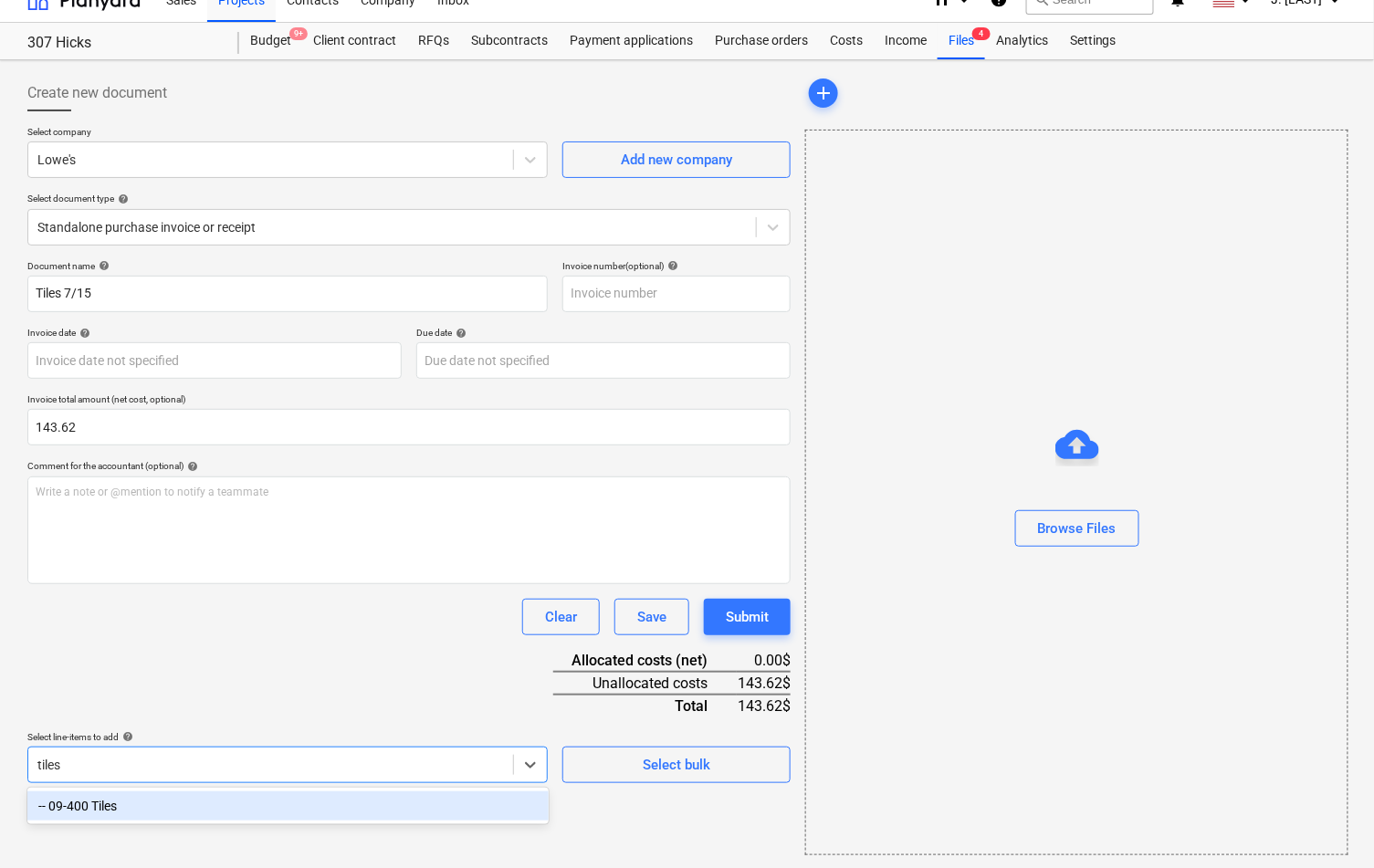 click on "--  09-400 Tiles" at bounding box center [288, 806] 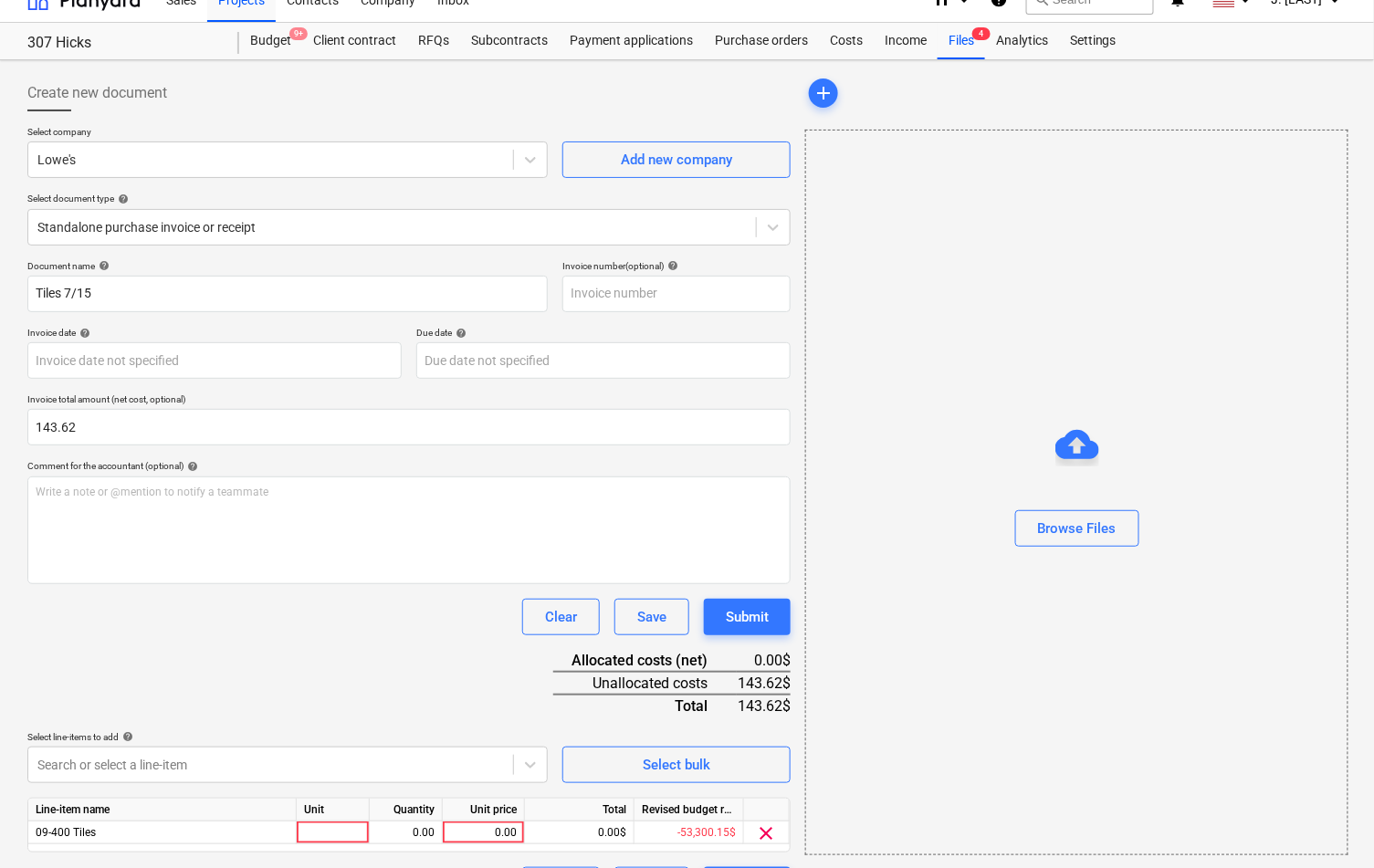 click on "Clear Save Submit" at bounding box center [409, 617] 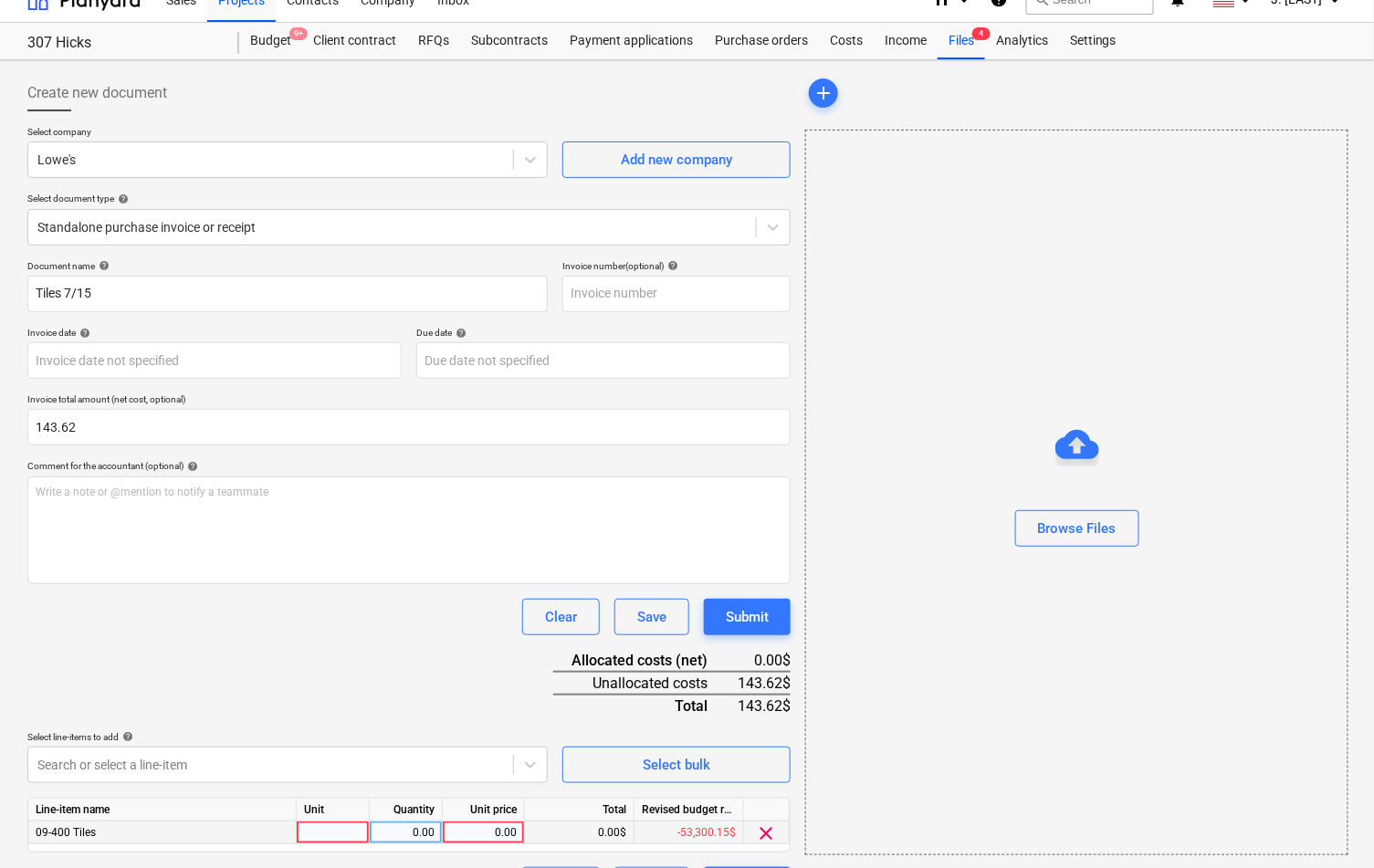 click on "0.00" at bounding box center [483, 832] 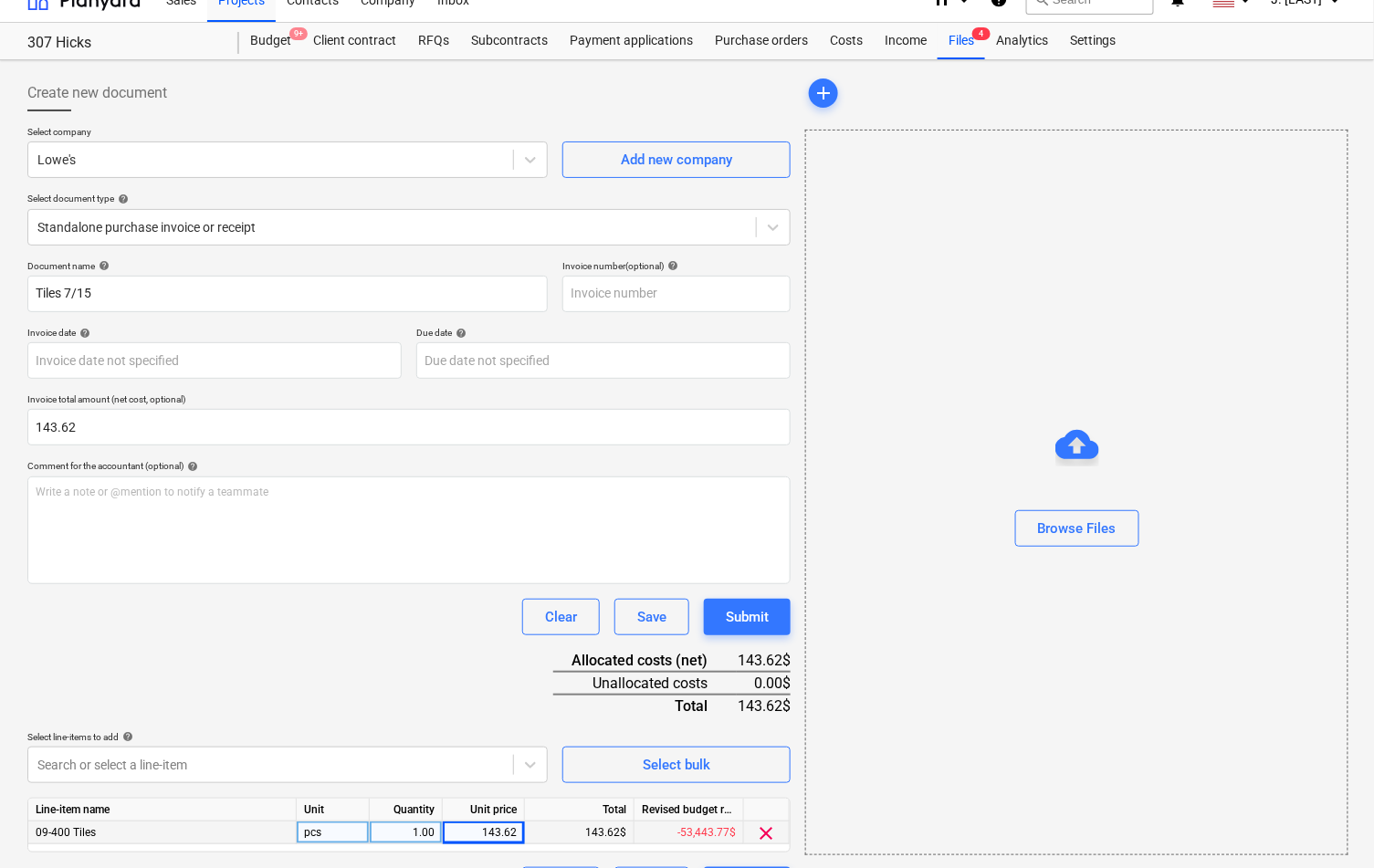 click on "Document name help Tiles 7/15 Invoice number  (optional) help Invoice date help Press the down arrow key to interact with the calendar and
select a date. Press the question mark key to get the keyboard shortcuts for changing dates. Due date help Press the down arrow key to interact with the calendar and
select a date. Press the question mark key to get the keyboard shortcuts for changing dates. Invoice total amount (net cost, optional) 143.62 Comment for the accountant (optional) help Write a note or @mention to notify a teammate ﻿ Clear Save Submit Allocated costs (net) 143.62$ Unallocated costs 0.00$ Total 143.62$ Select line-items to add help Search or select a line-item Select bulk Line-item name Unit Quantity Unit price Total Revised budget remaining 09-400 Tiles pcs 1.00 143.62 143.62$ -53,443.77$ clear Clear Save Submit" at bounding box center (409, 581) 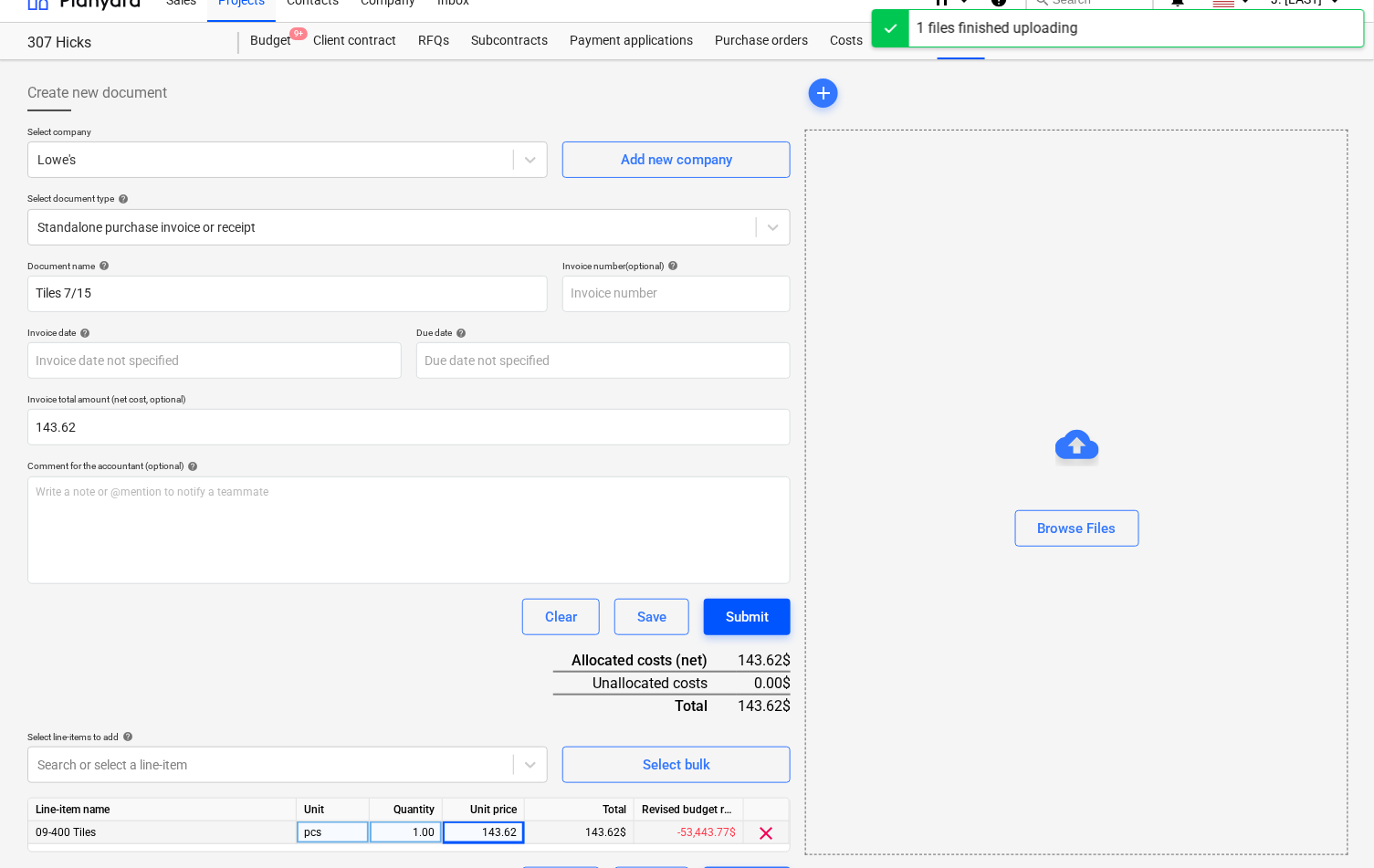 click on "Submit" at bounding box center [747, 617] 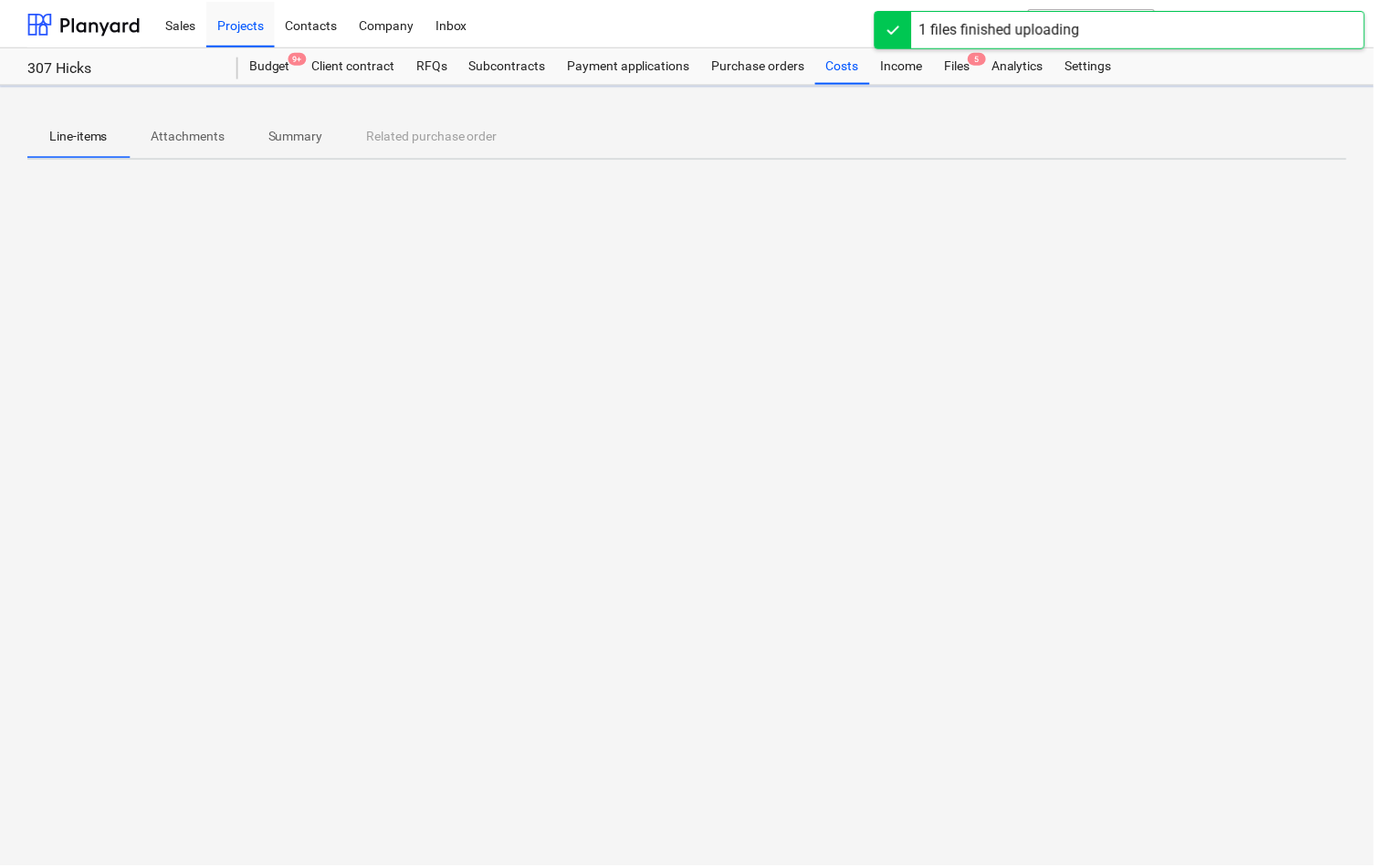 scroll, scrollTop: 0, scrollLeft: 0, axis: both 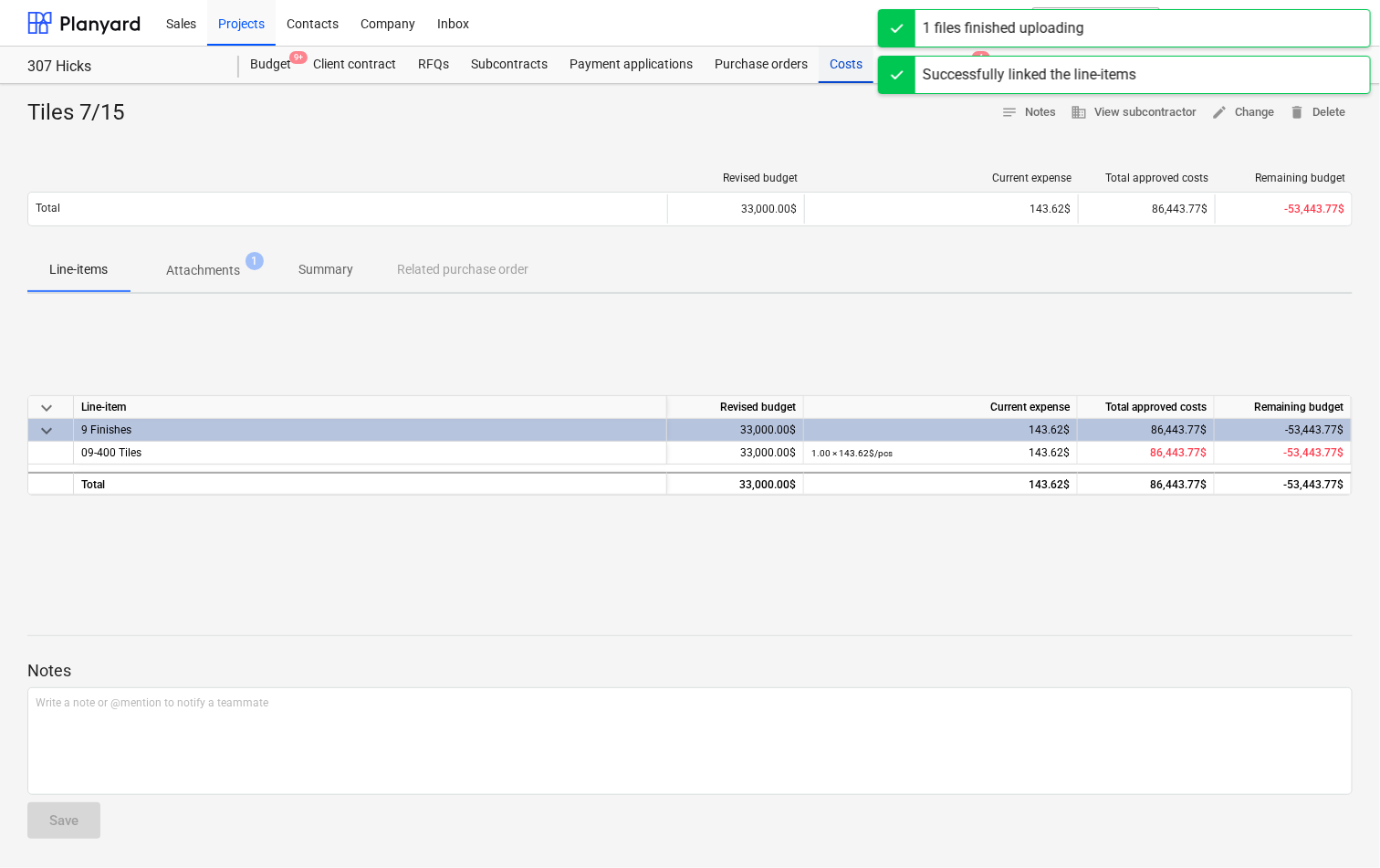 click on "Costs" at bounding box center [846, 65] 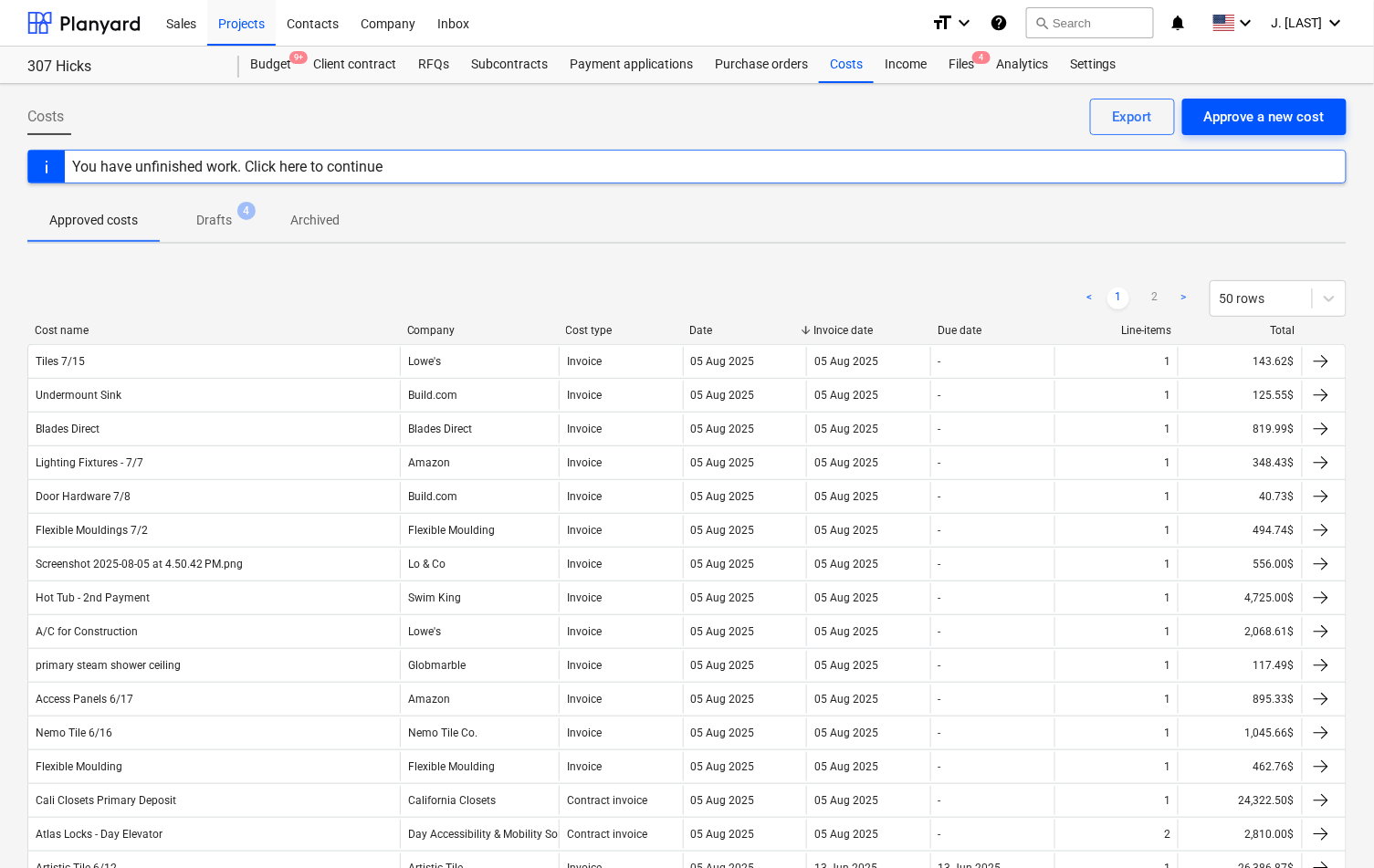 click on "Approve a new cost" at bounding box center [1264, 117] 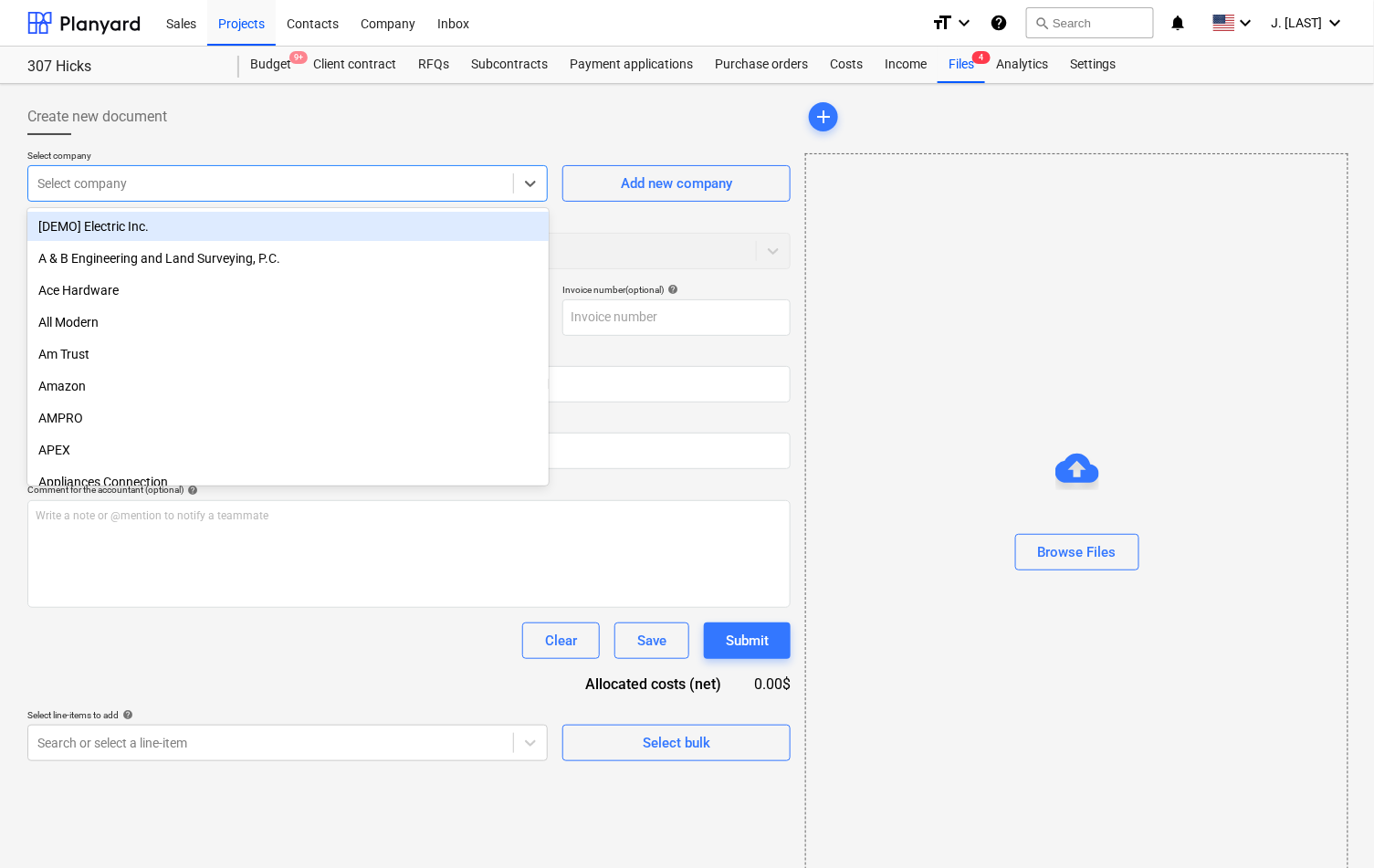 click at bounding box center [270, 183] 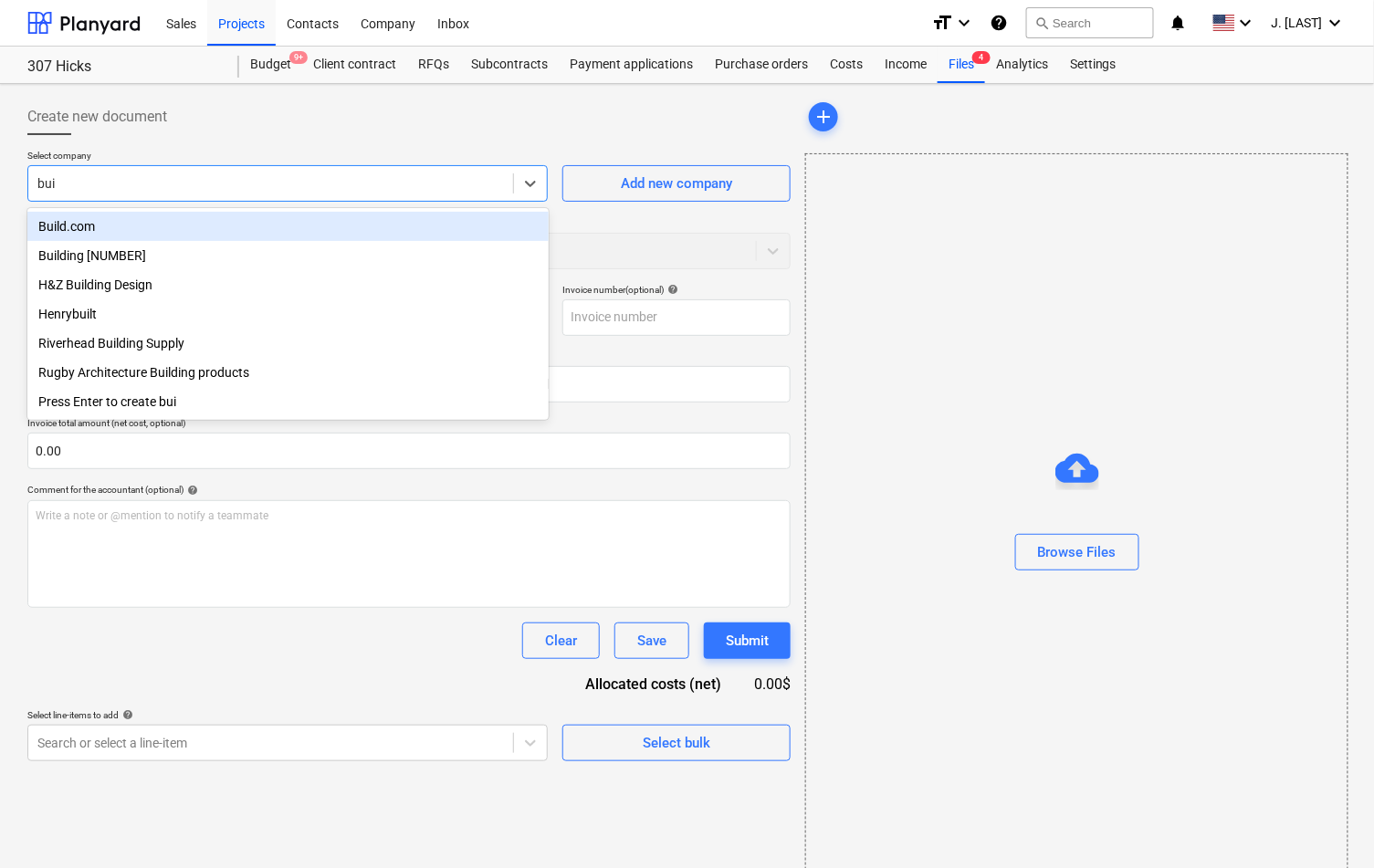 type on "buil" 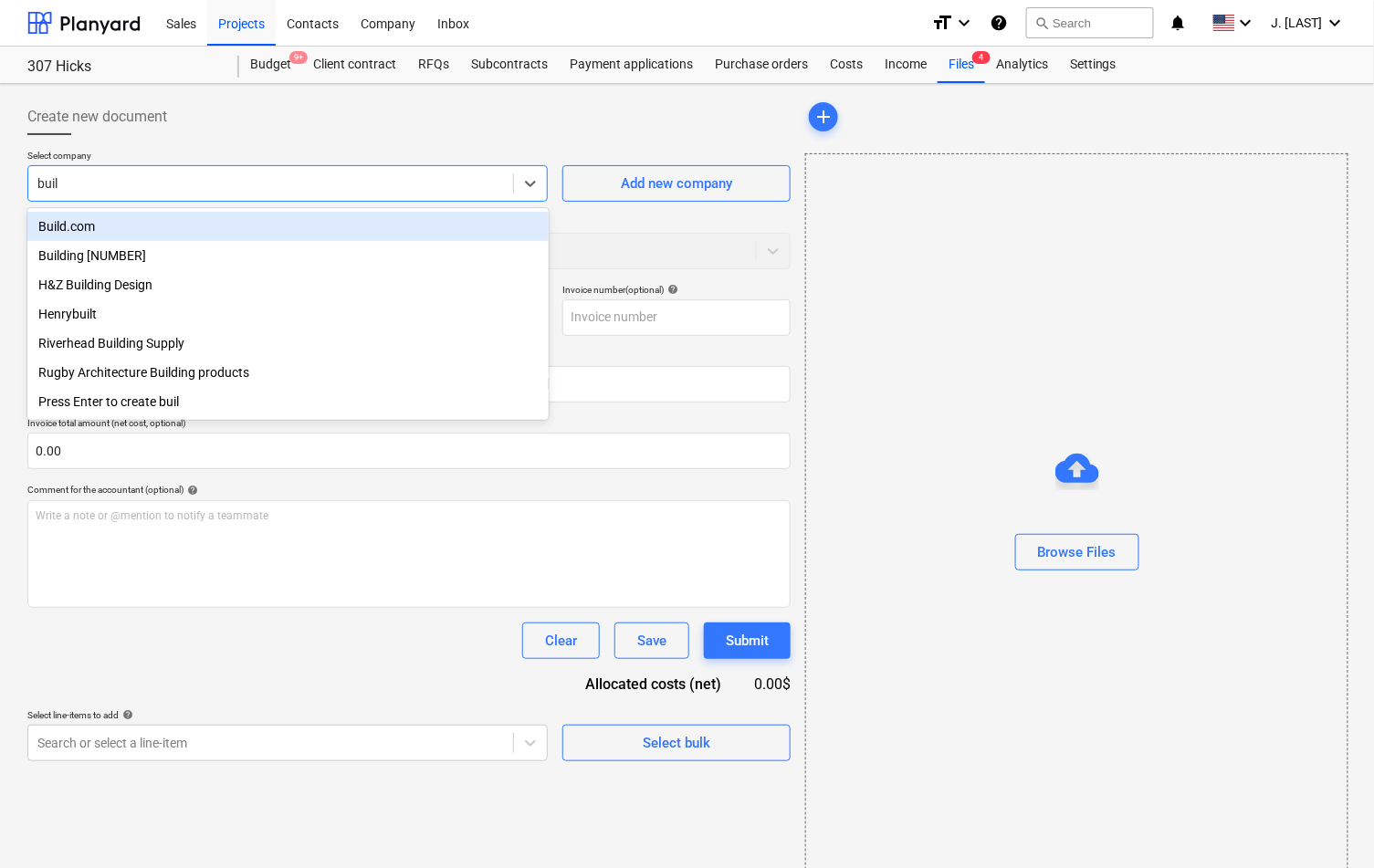 click on "Build.com" at bounding box center (288, 226) 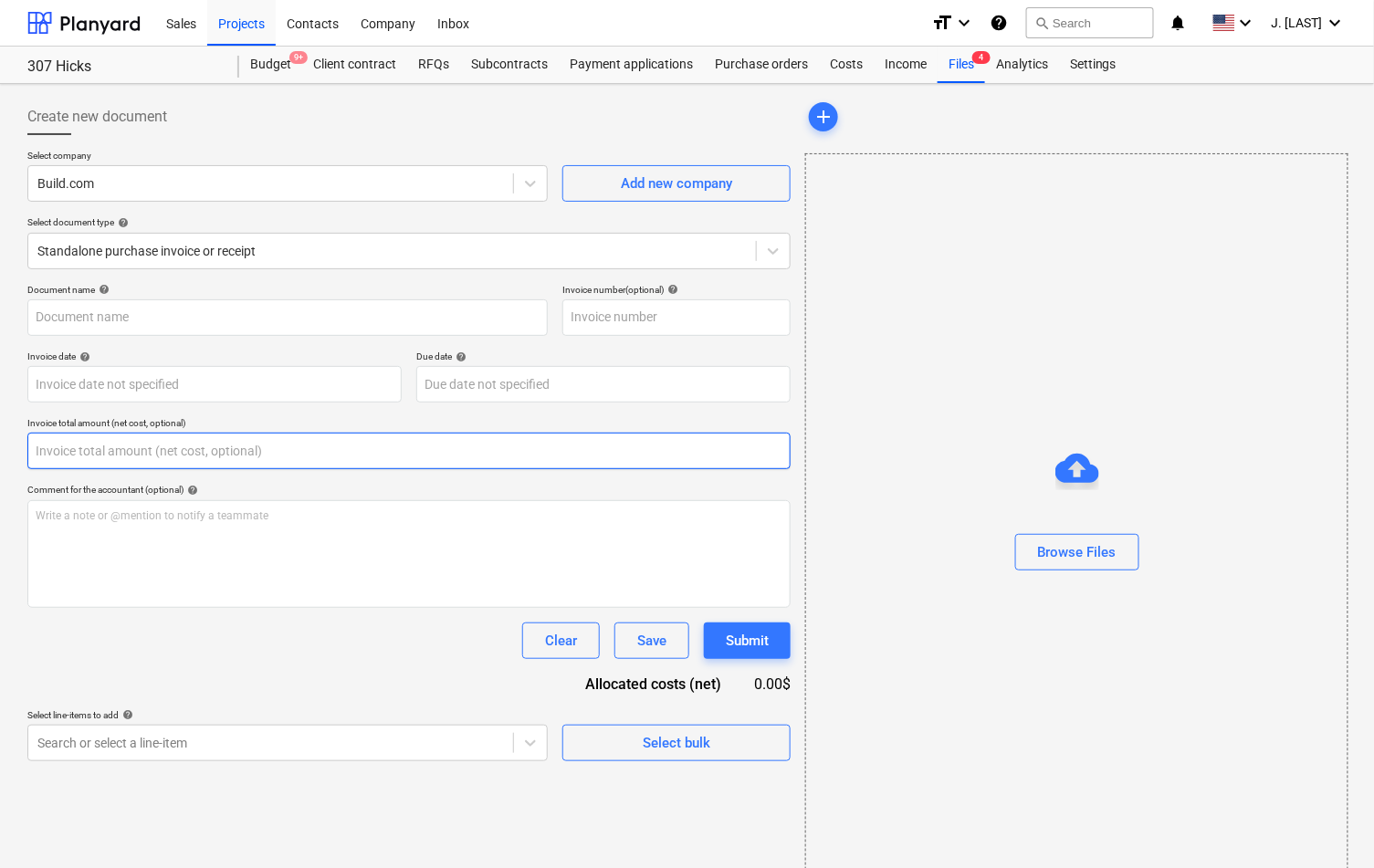 click at bounding box center (409, 451) 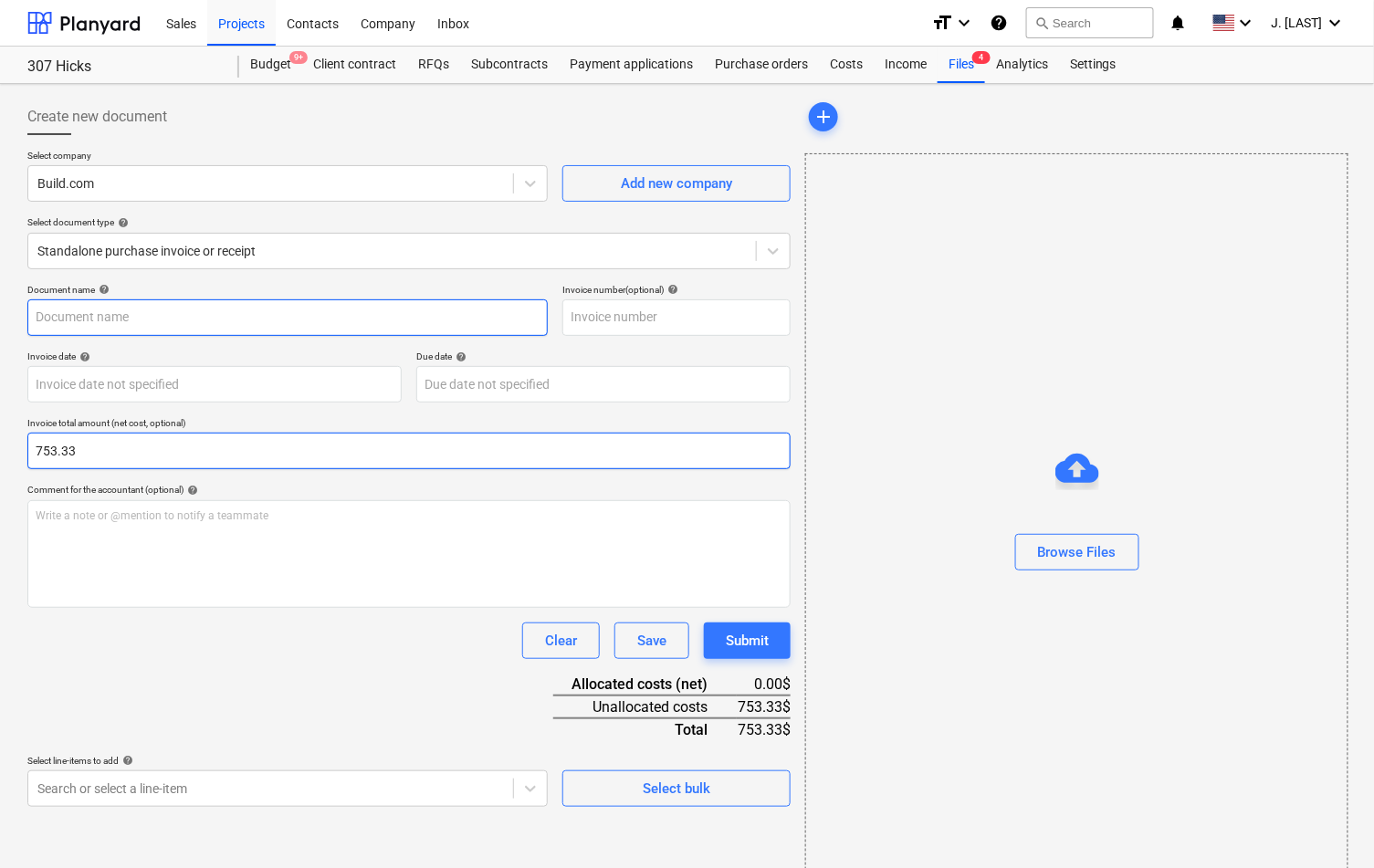 type on "753.33" 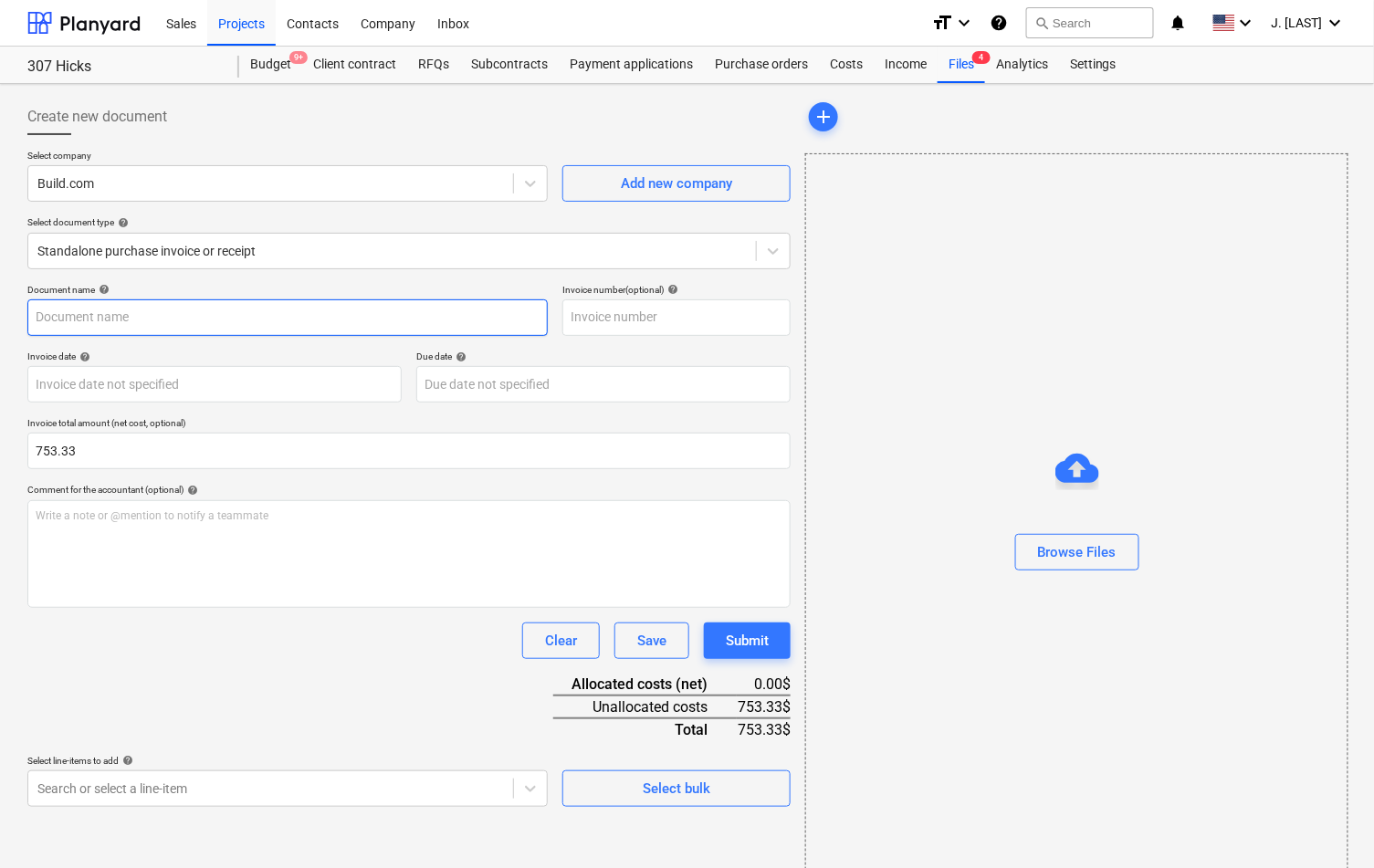 click at bounding box center (288, 318) 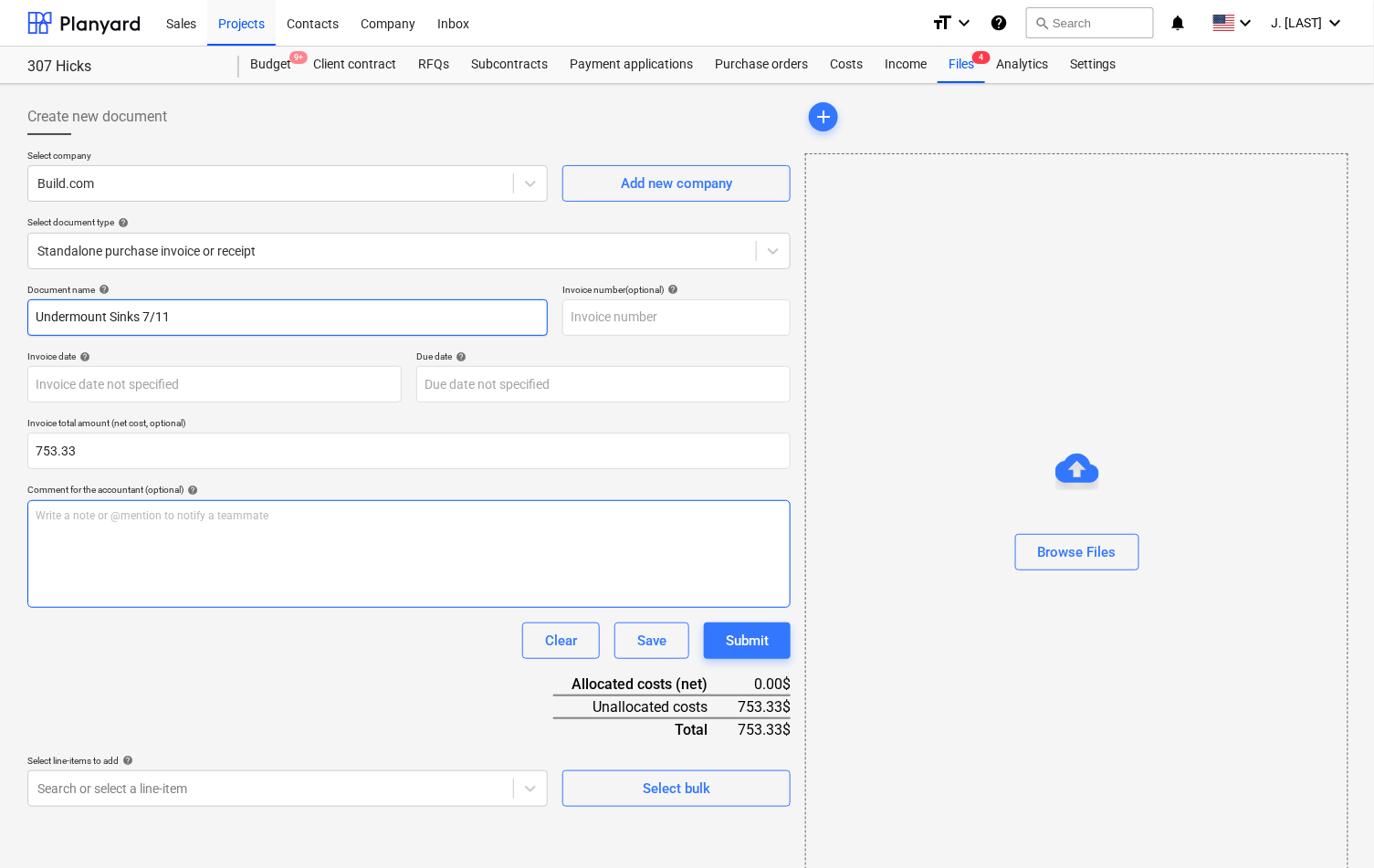 type on "Undermount Sinks 7/11" 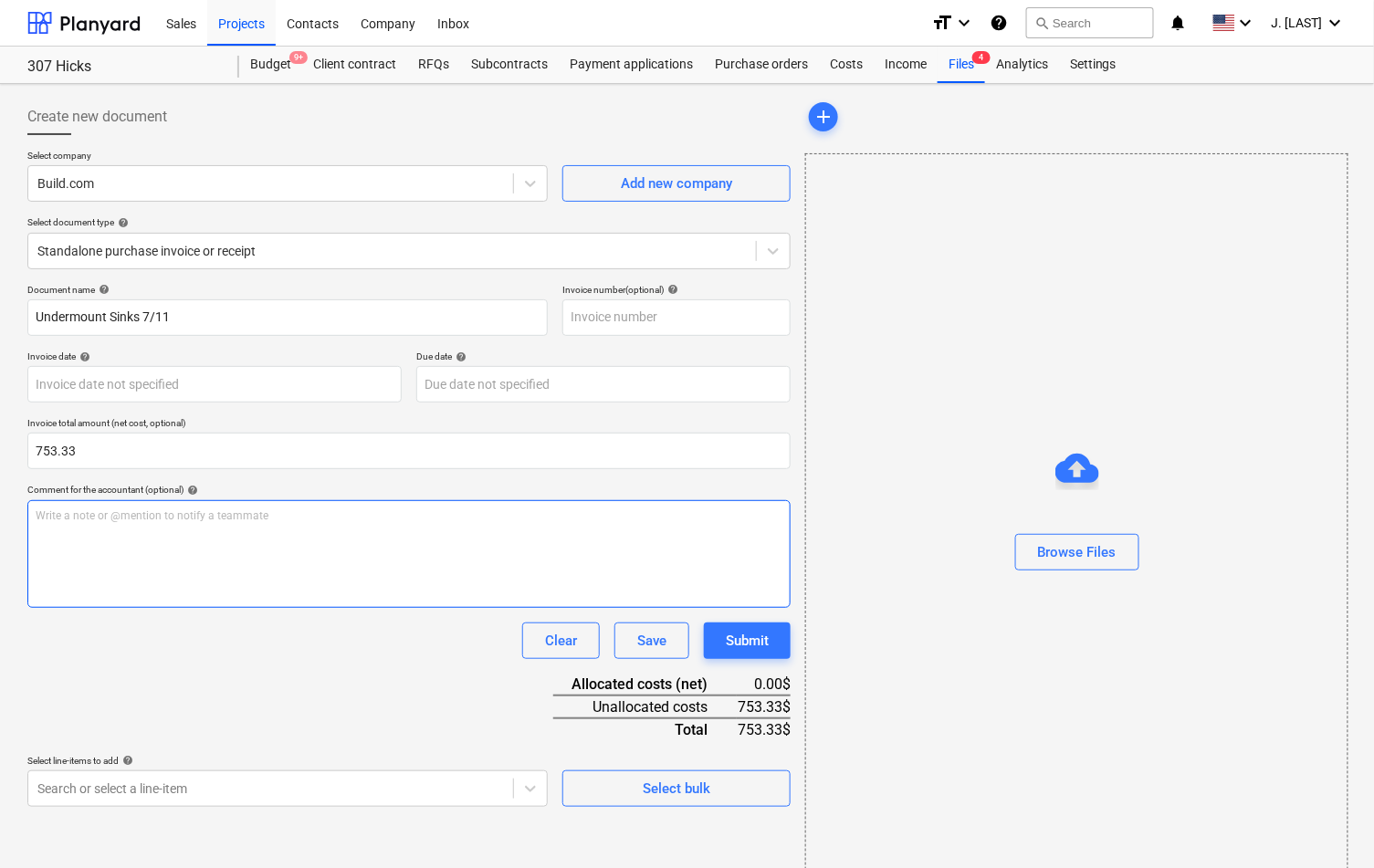 click on "Write a note or @mention to notify a teammate ﻿" at bounding box center [409, 554] 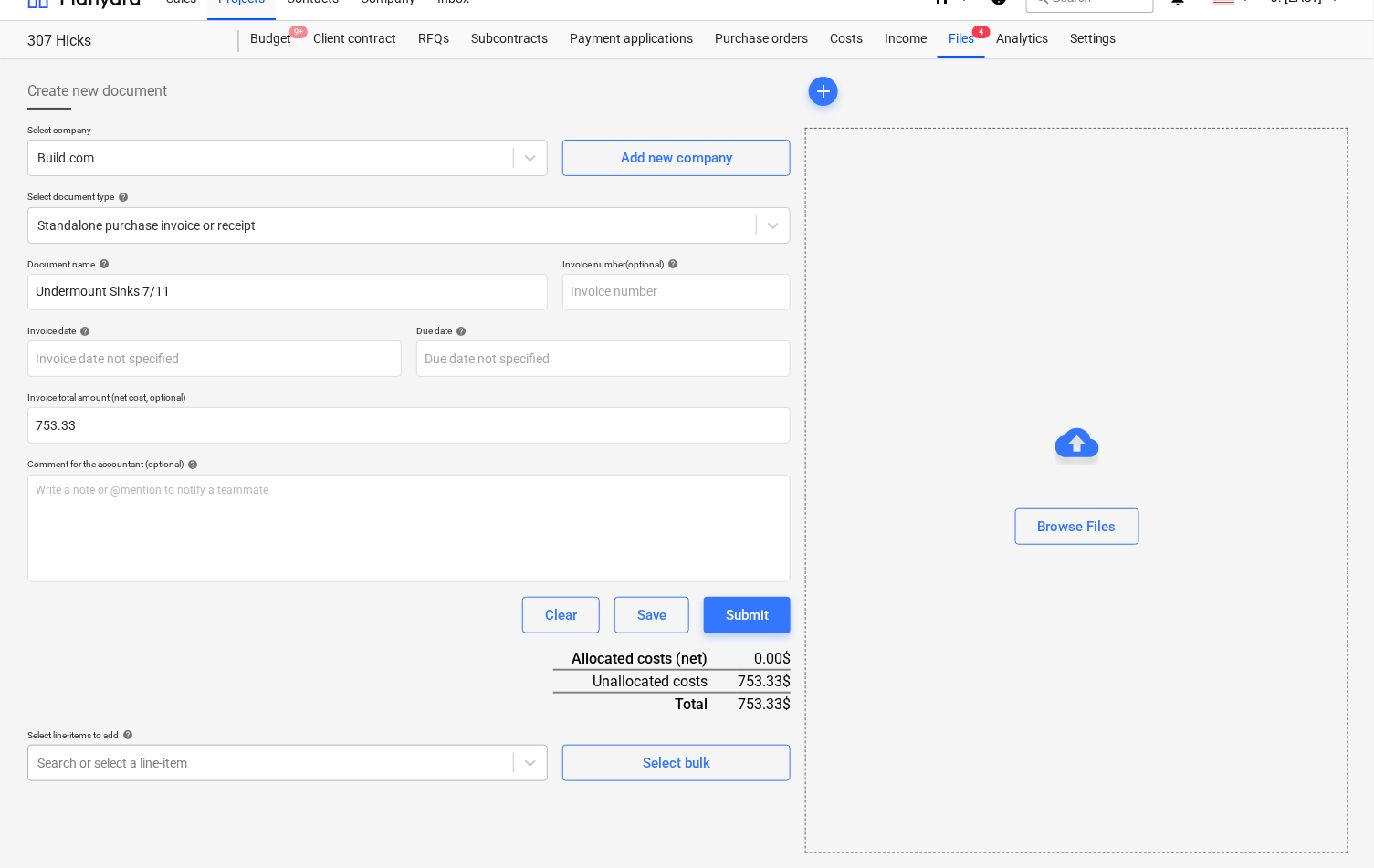 click on "Sales Projects Contacts Company Inbox format_size keyboard_arrow_down help search Search notifications 0 keyboard_arrow_down J. Popky keyboard_arrow_down 307 Hicks Budget 9+ Client contract RFQs Subcontracts Payment applications Purchase orders Costs Income Files 4 Analytics Settings Create new document Select company Build.com   Add new company Select document type help Standalone purchase invoice or receipt Document name help Undermount Sinks 7/11 Invoice number  (optional) help Invoice date help Press the down arrow key to interact with the calendar and
select a date. Press the question mark key to get the keyboard shortcuts for changing dates. Due date help Press the down arrow key to interact with the calendar and
select a date. Press the question mark key to get the keyboard shortcuts for changing dates. Invoice total amount (net cost, optional) 753.33 Comment for the accountant (optional) help Write a note or @mention to notify a teammate ﻿ Clear Save Submit Allocated costs (net) 0.00$ help" at bounding box center (687, 408) 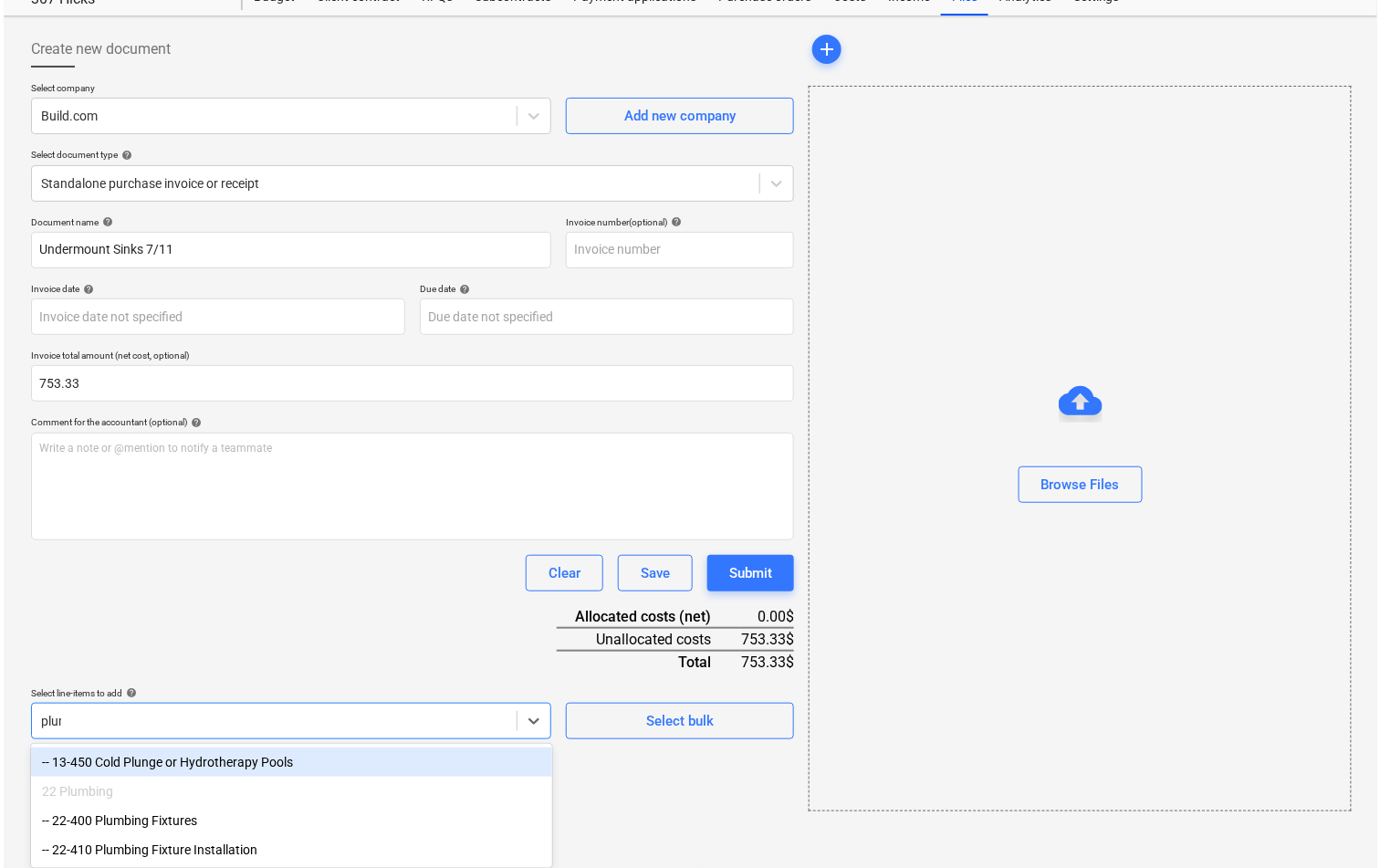 scroll, scrollTop: 39, scrollLeft: 0, axis: vertical 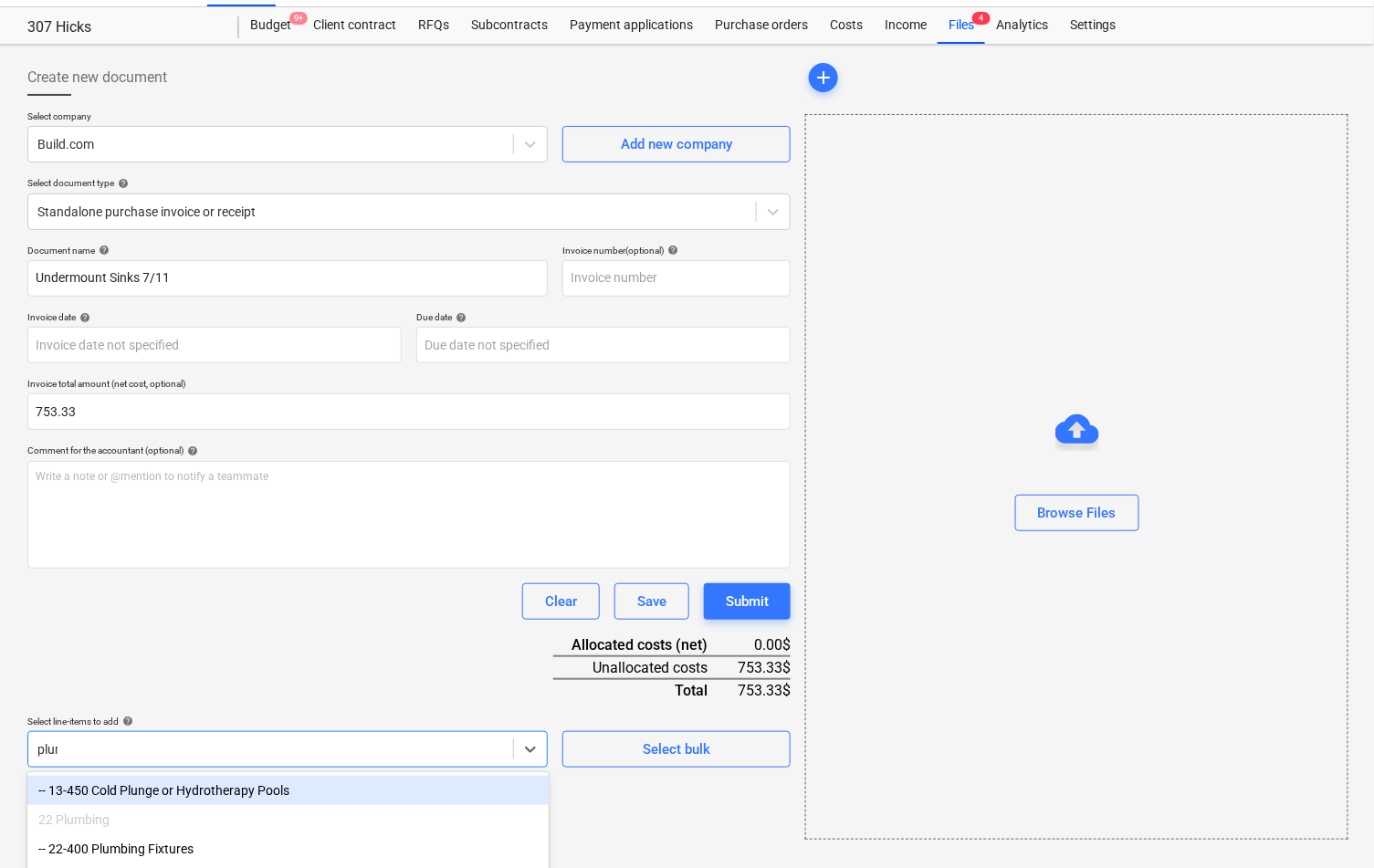 type on "plumb" 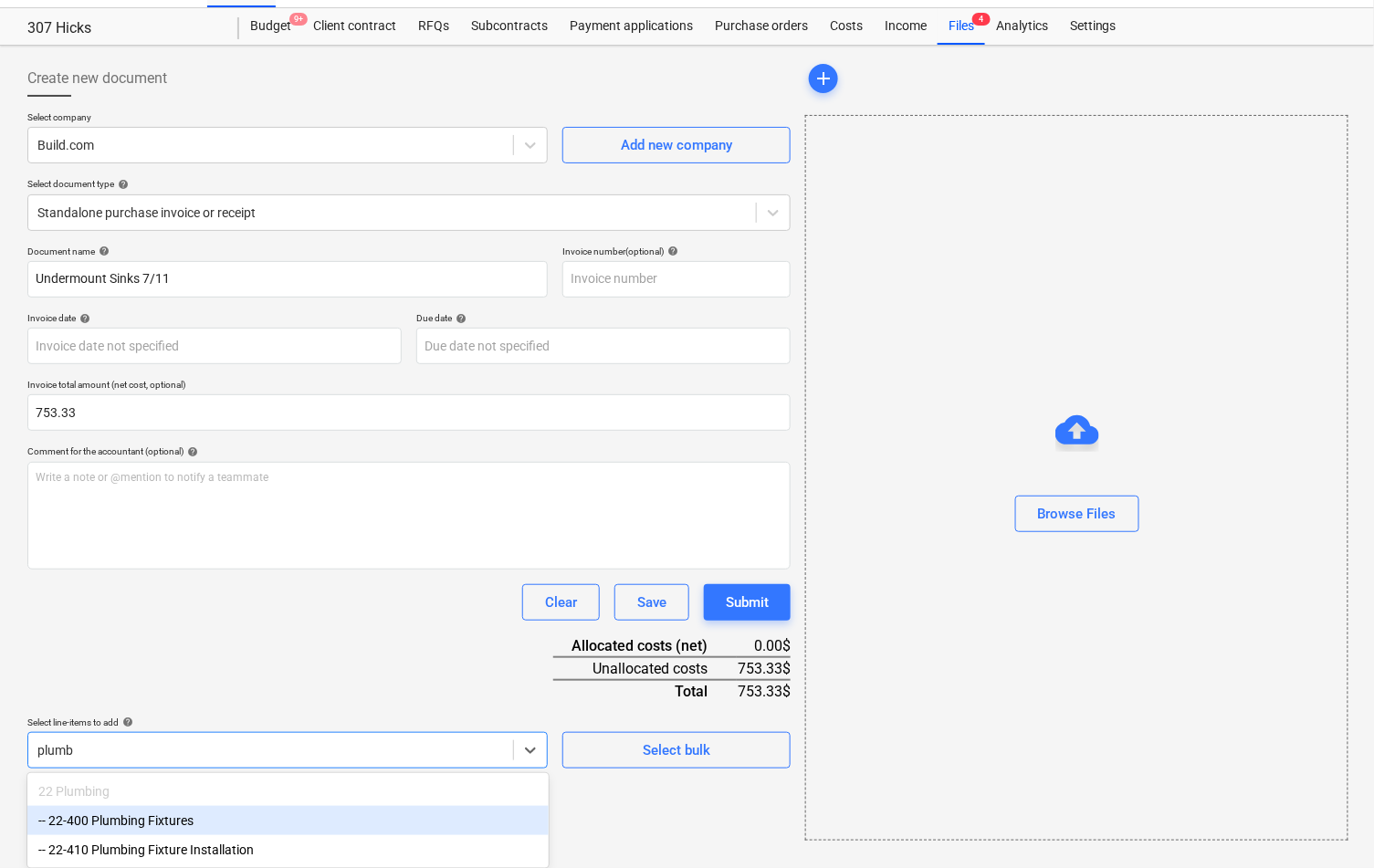 click on "--  22-400 Plumbing Fixtures" at bounding box center [288, 821] 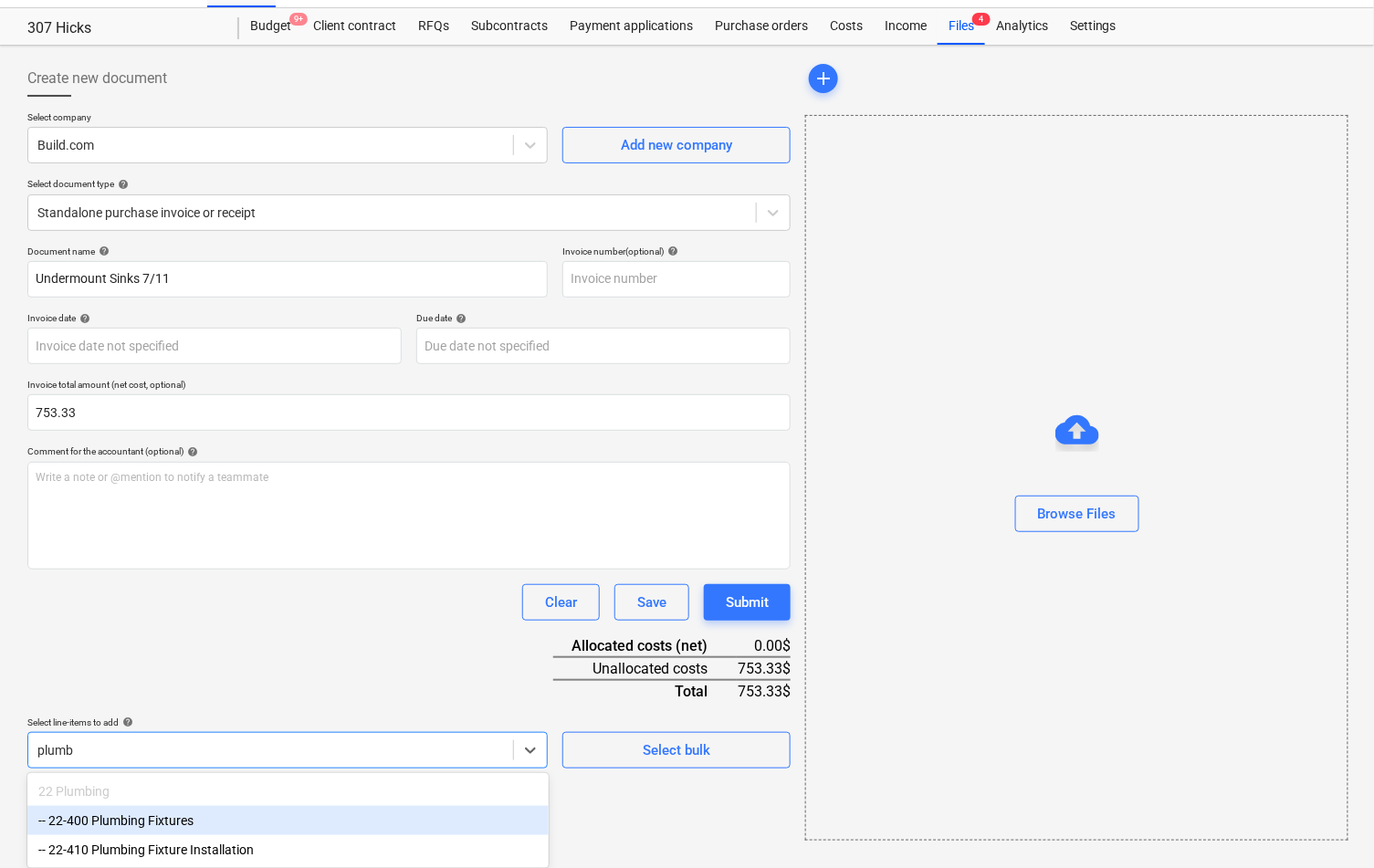 type 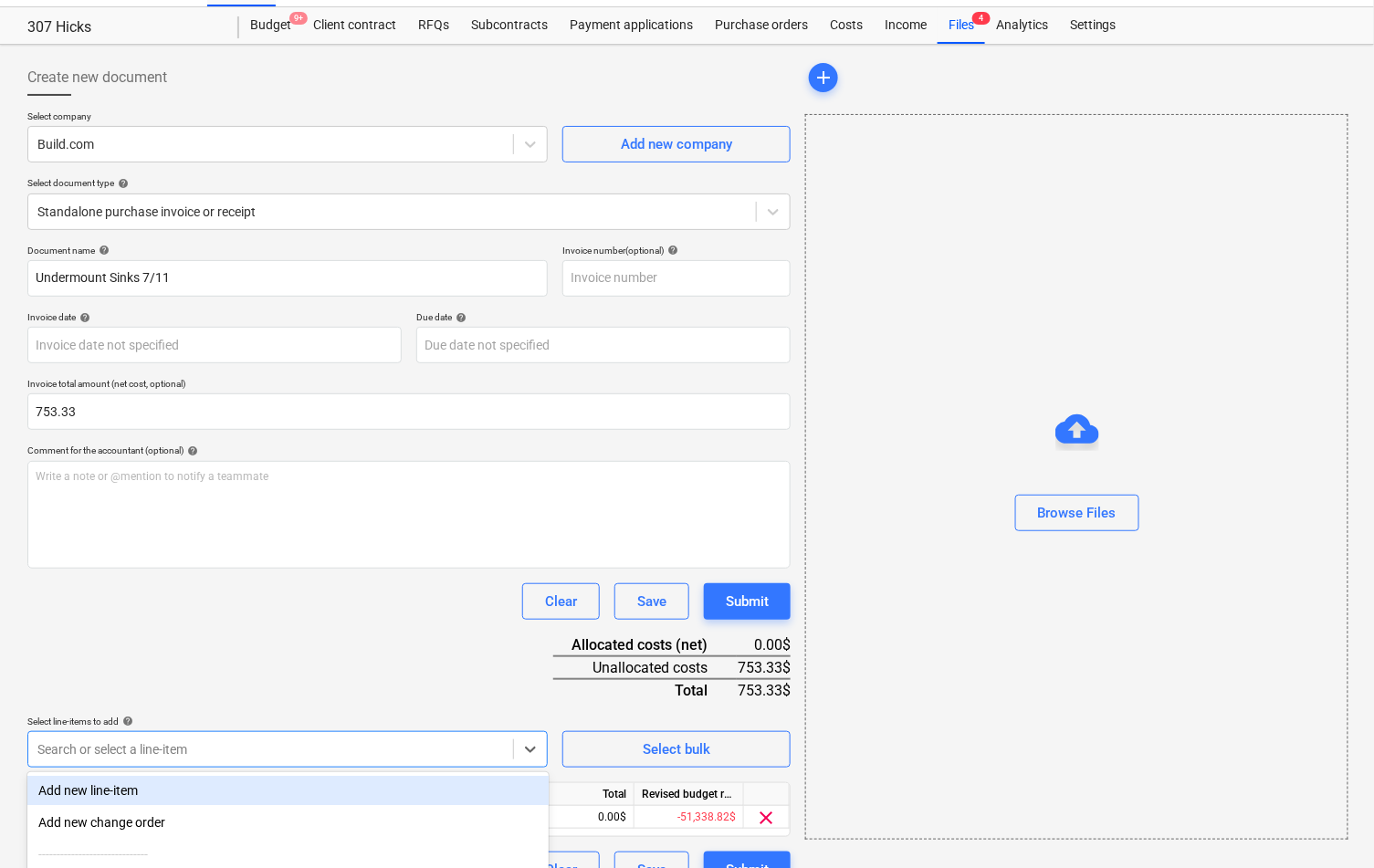 click on "Clear Save Submit" at bounding box center (409, 601) 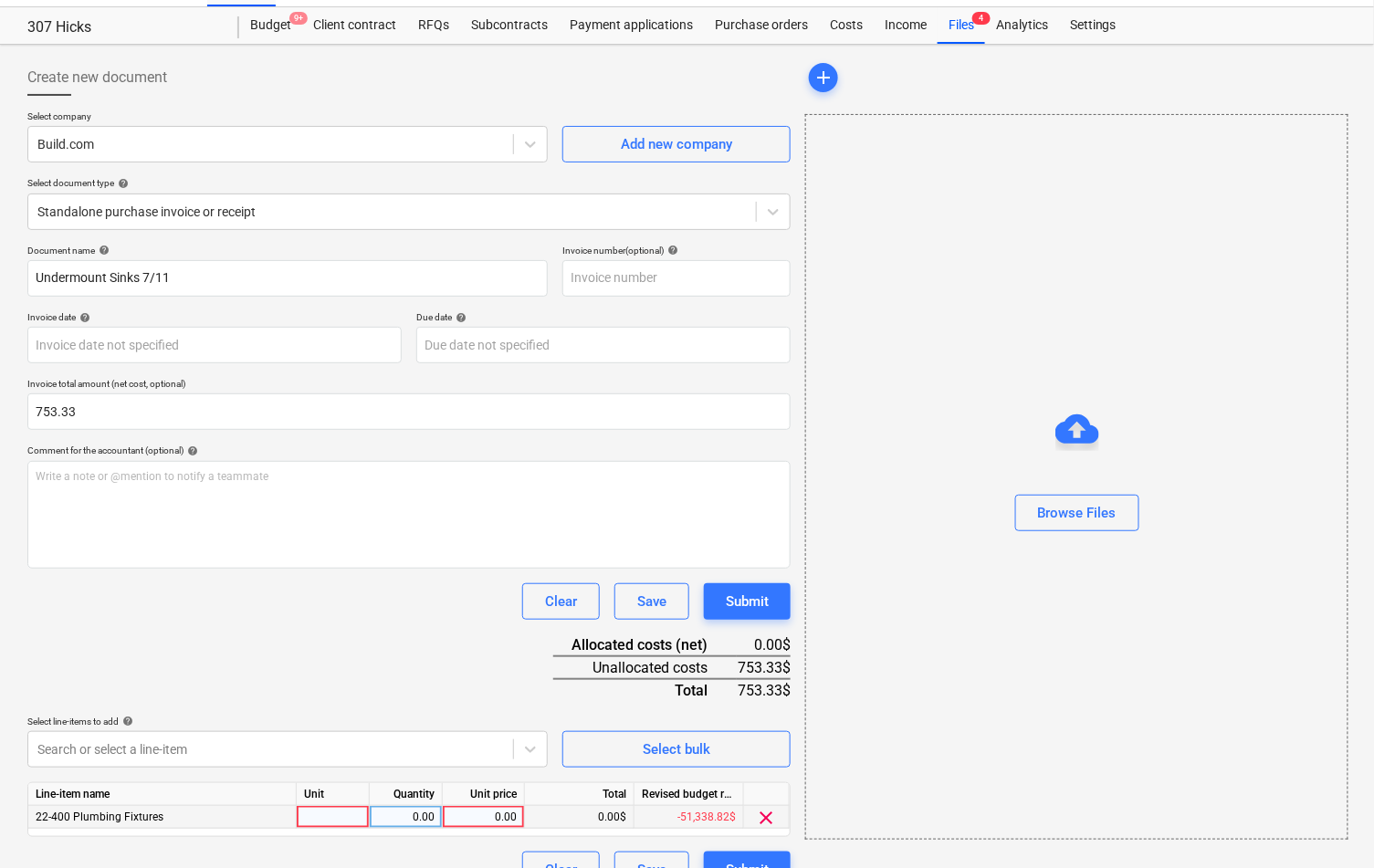 click on "0.00" at bounding box center [483, 817] 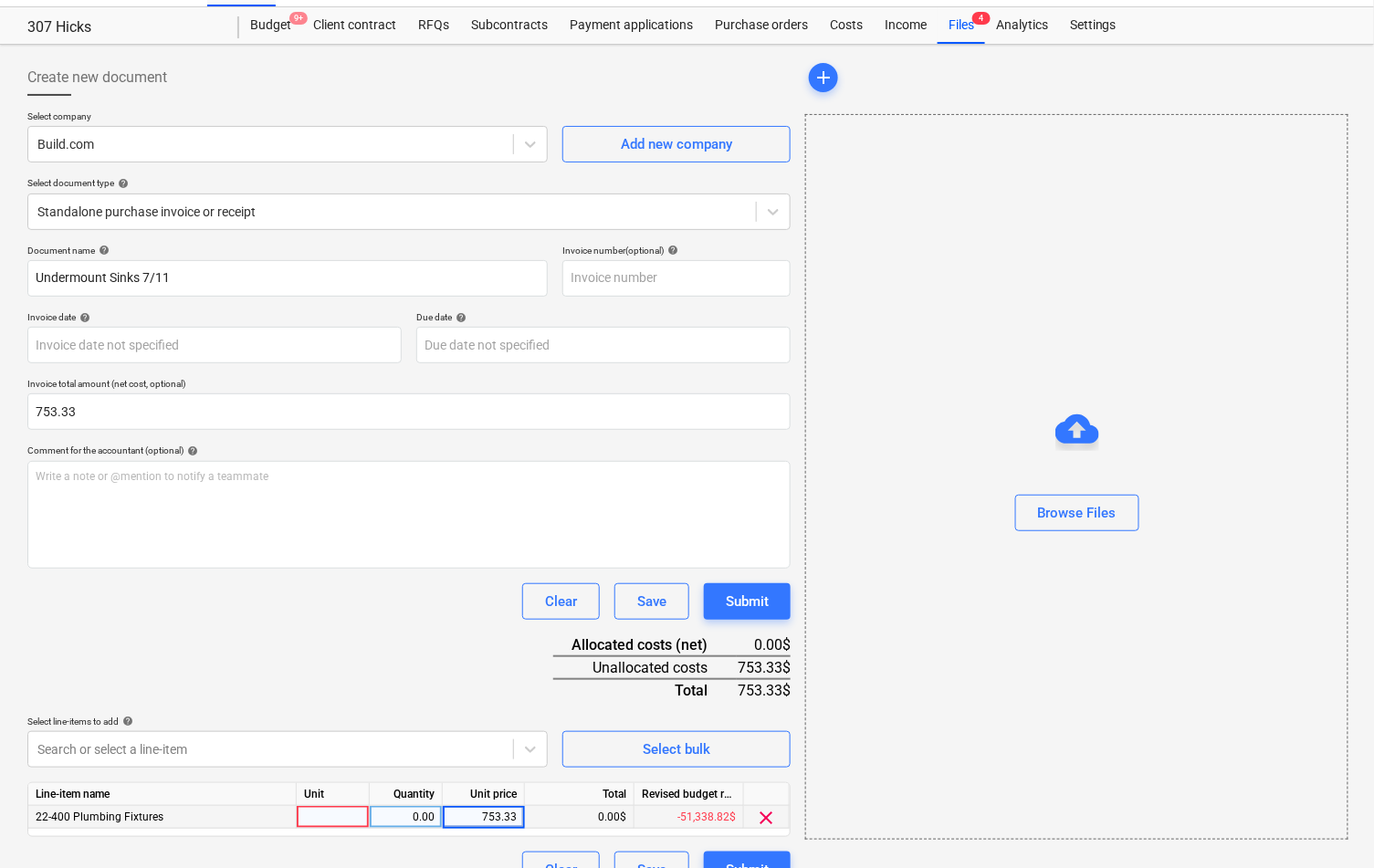 click on "Clear Save Submit" at bounding box center [409, 601] 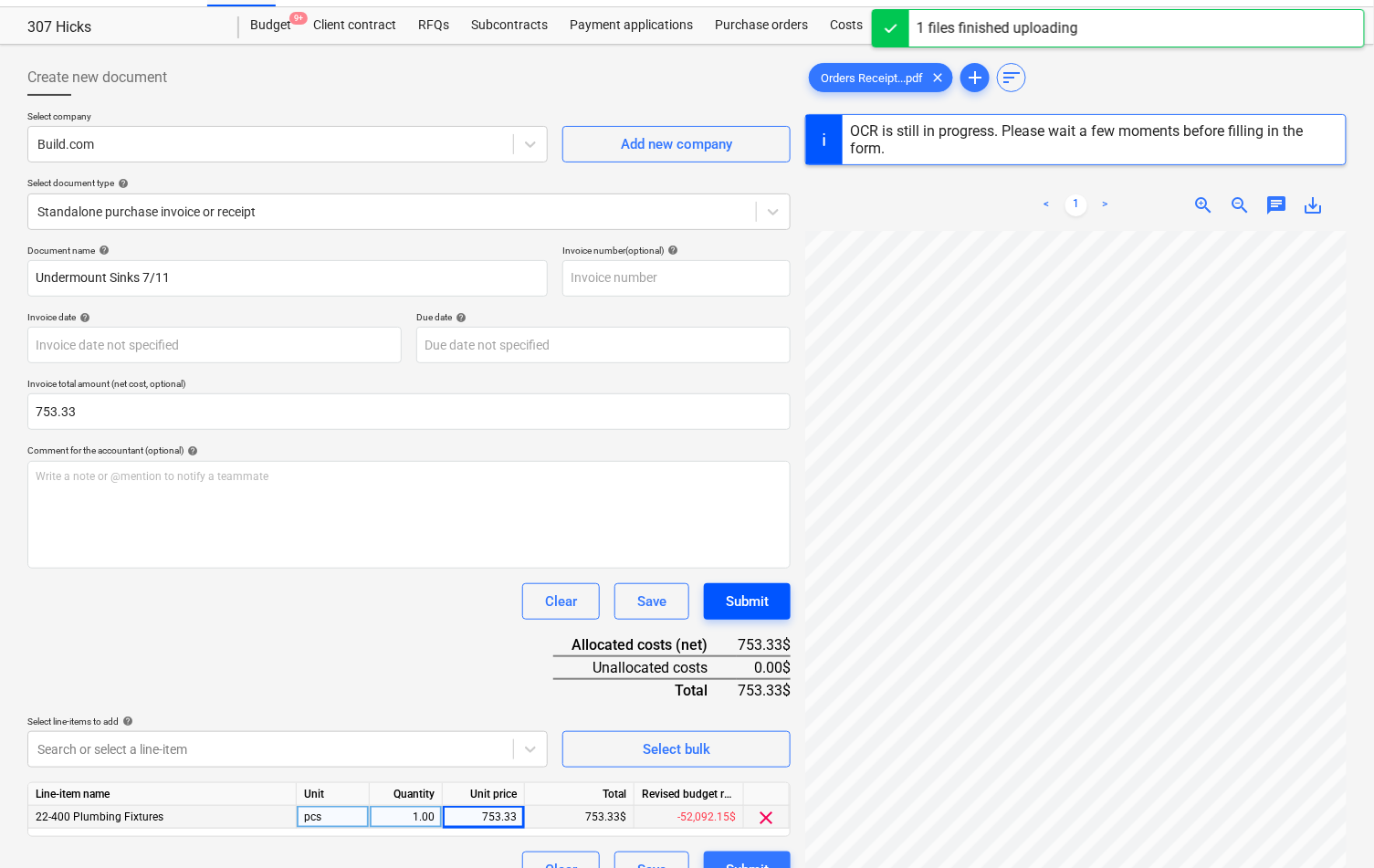 click on "Submit" at bounding box center [747, 601] 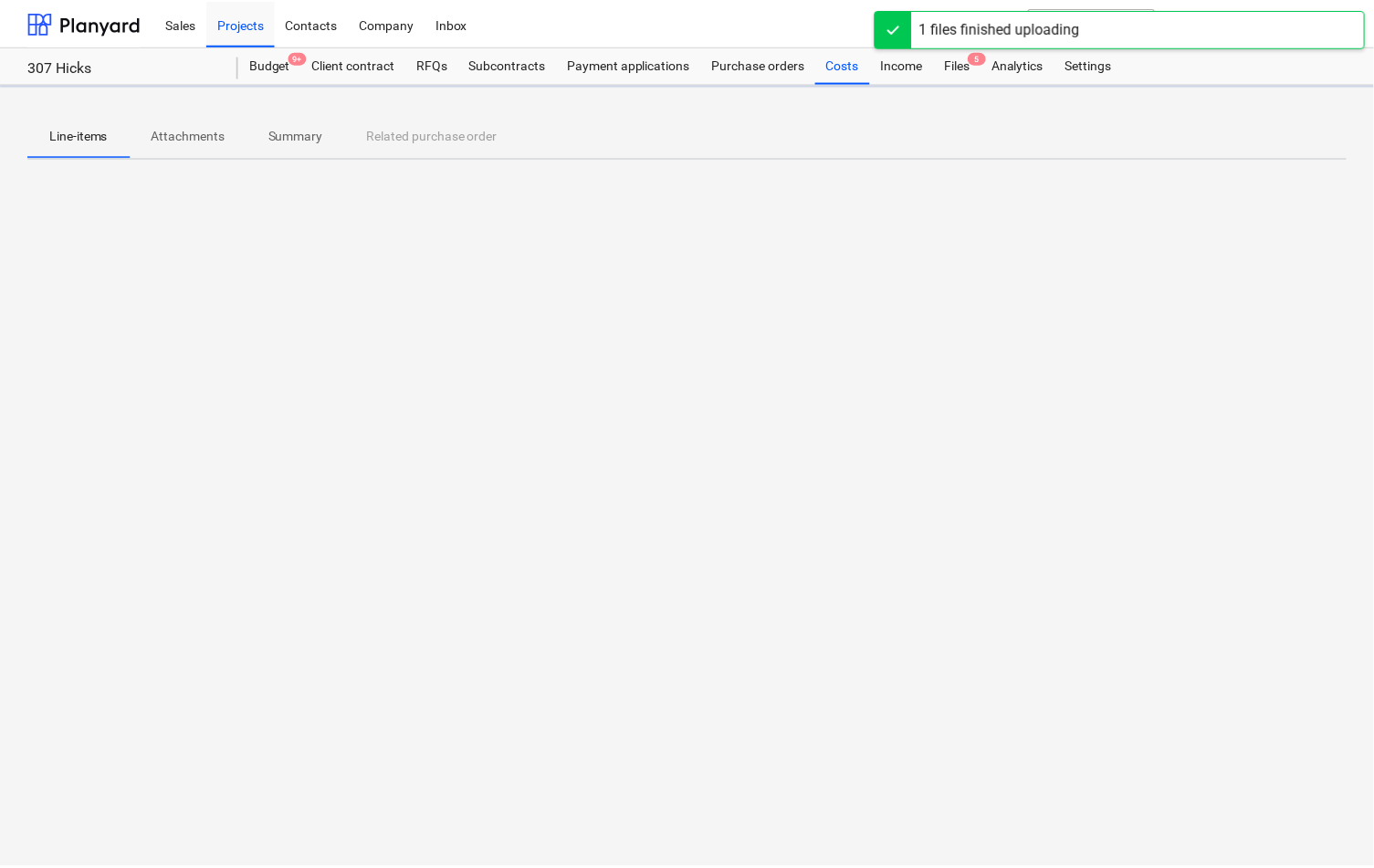 scroll, scrollTop: 0, scrollLeft: 0, axis: both 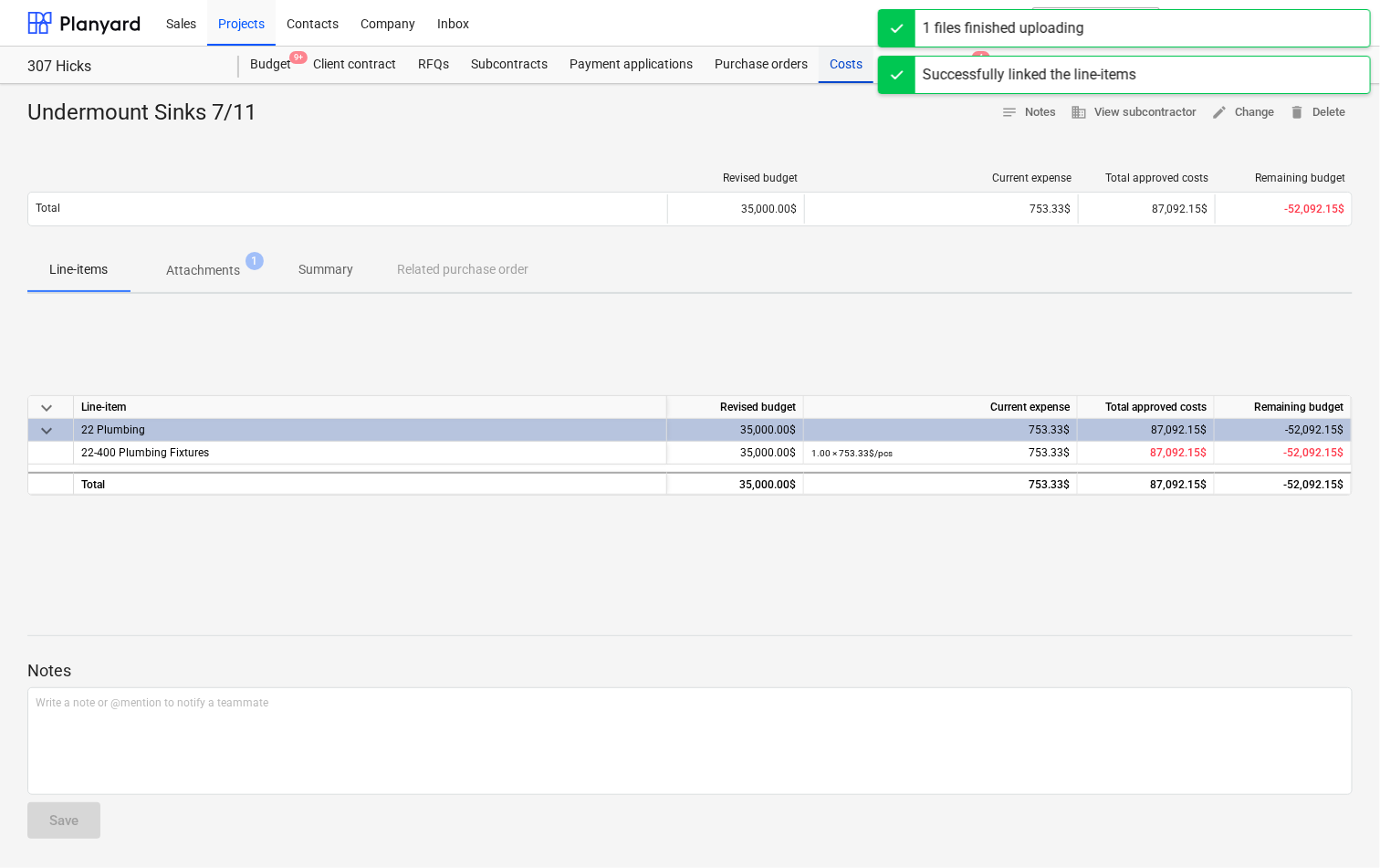 click on "Costs" at bounding box center (846, 65) 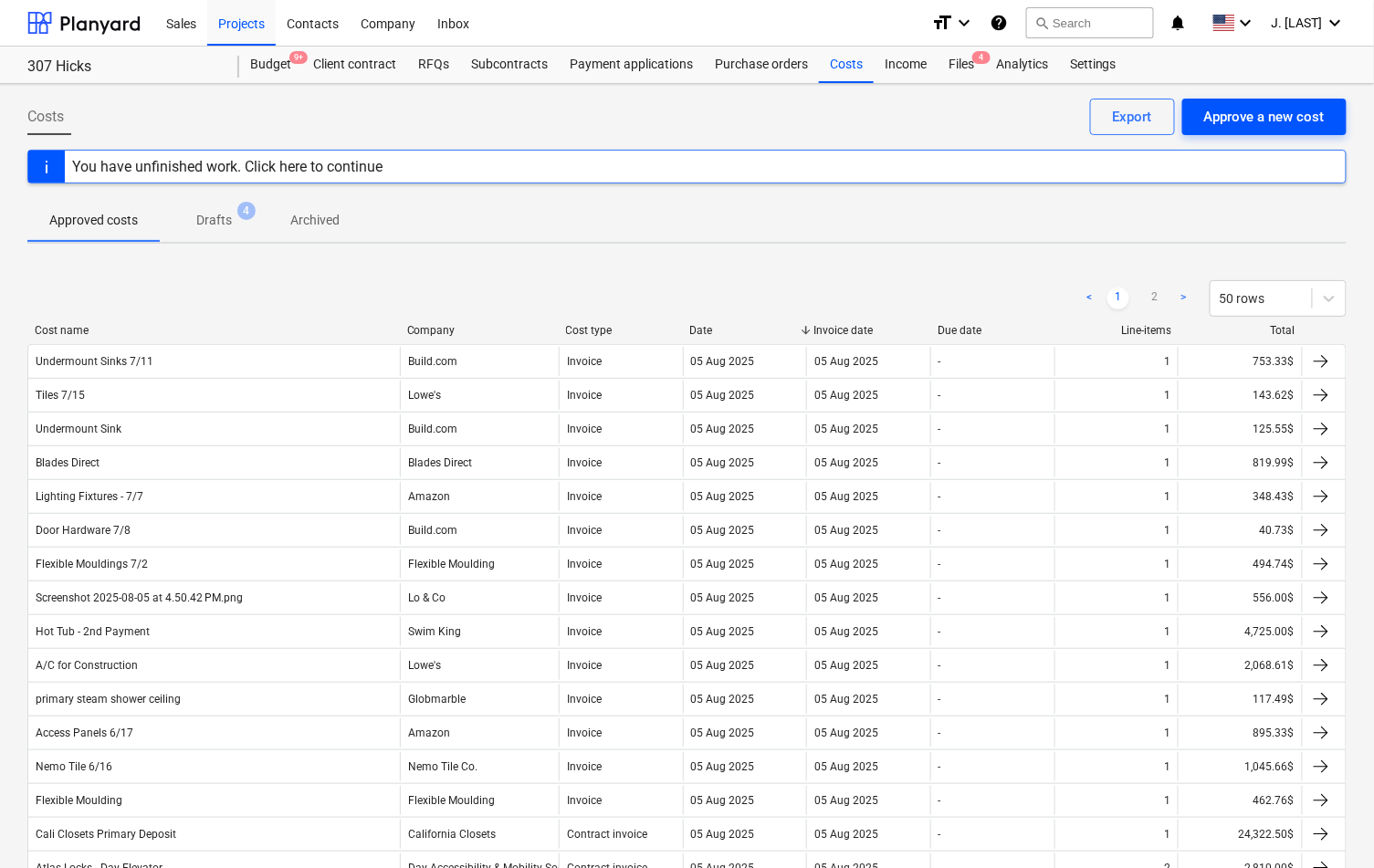 click on "Approve a new cost" at bounding box center (1264, 117) 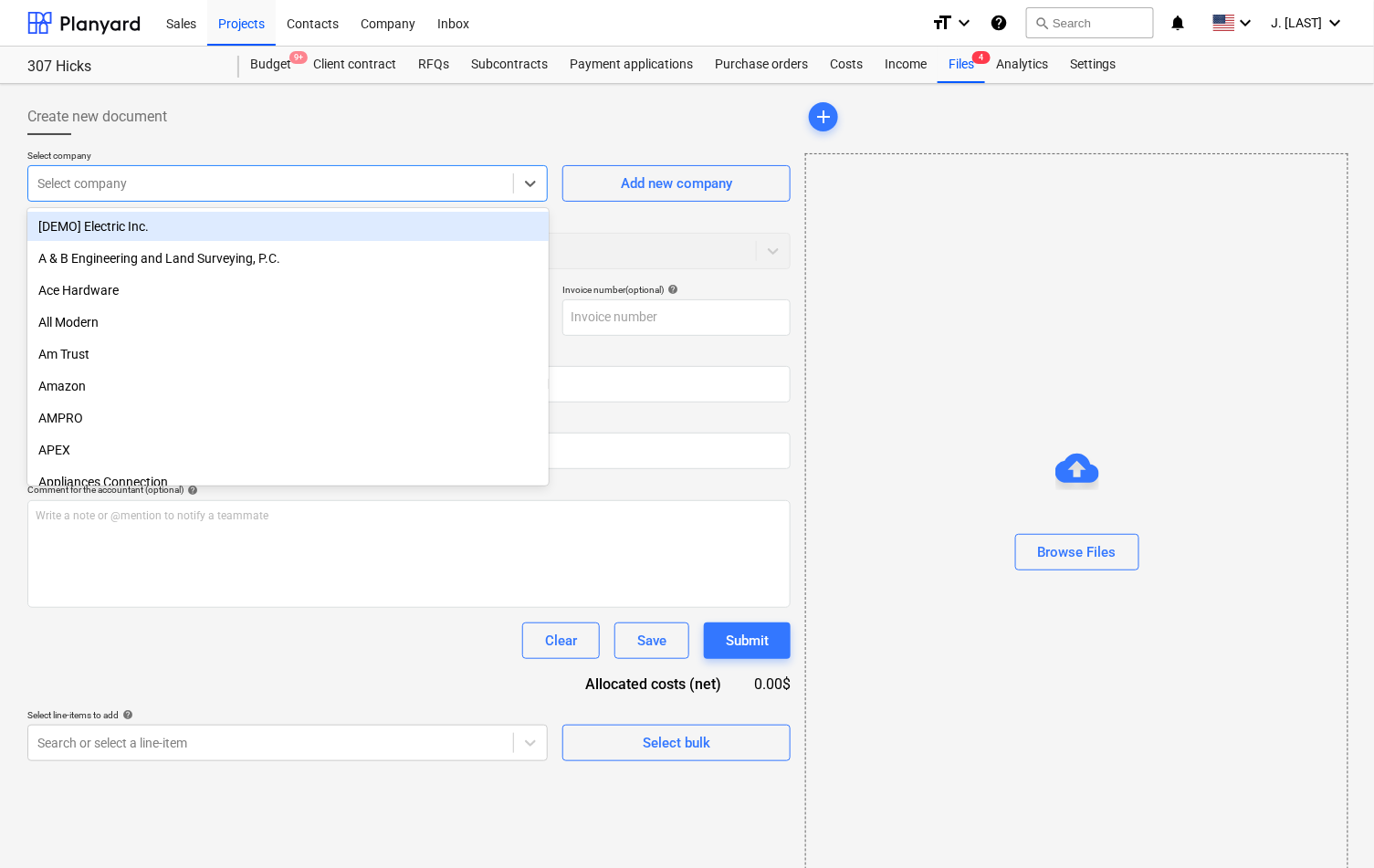 drag, startPoint x: 298, startPoint y: 189, endPoint x: 300, endPoint y: 171, distance: 18.11077 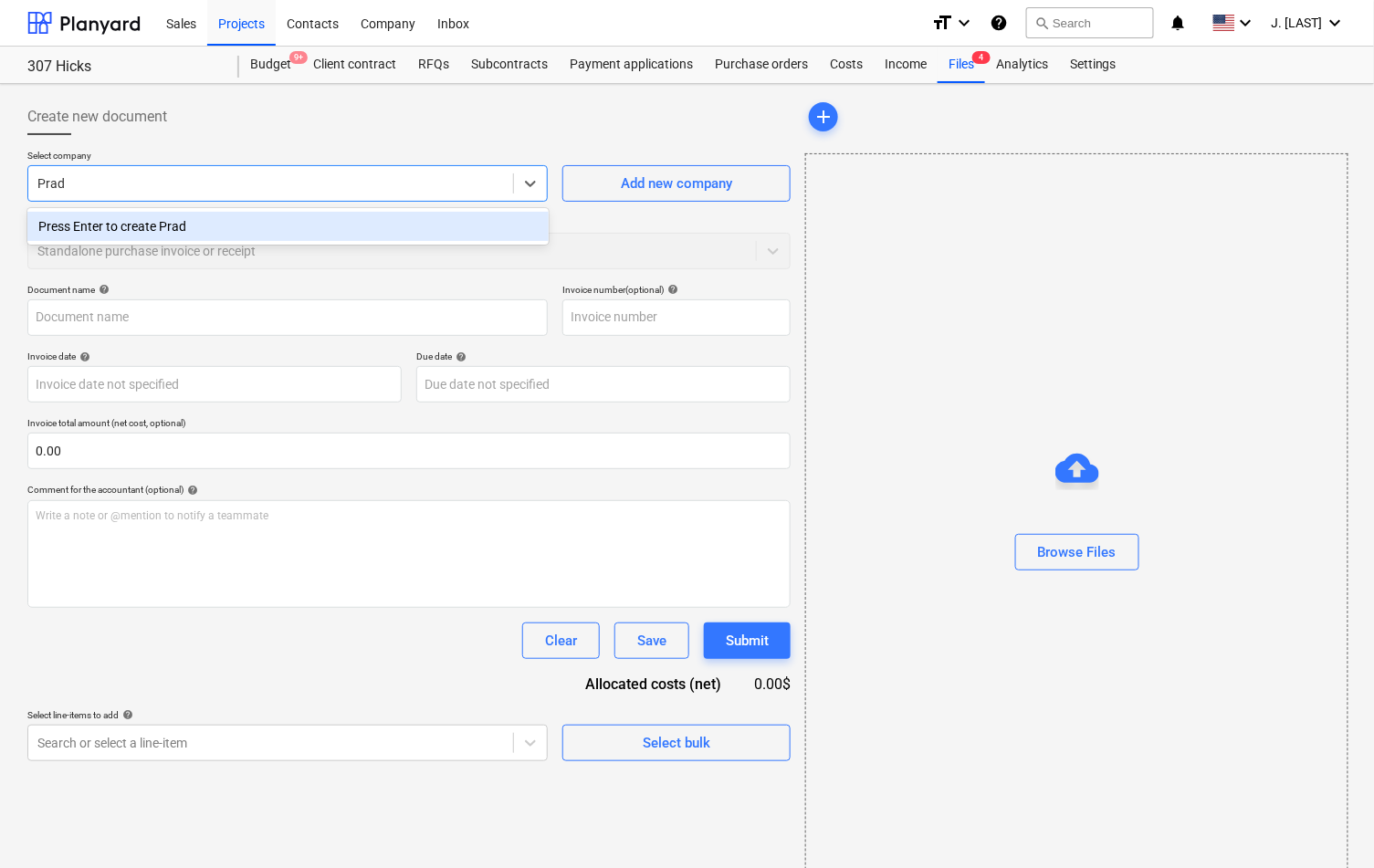 type on "Prado" 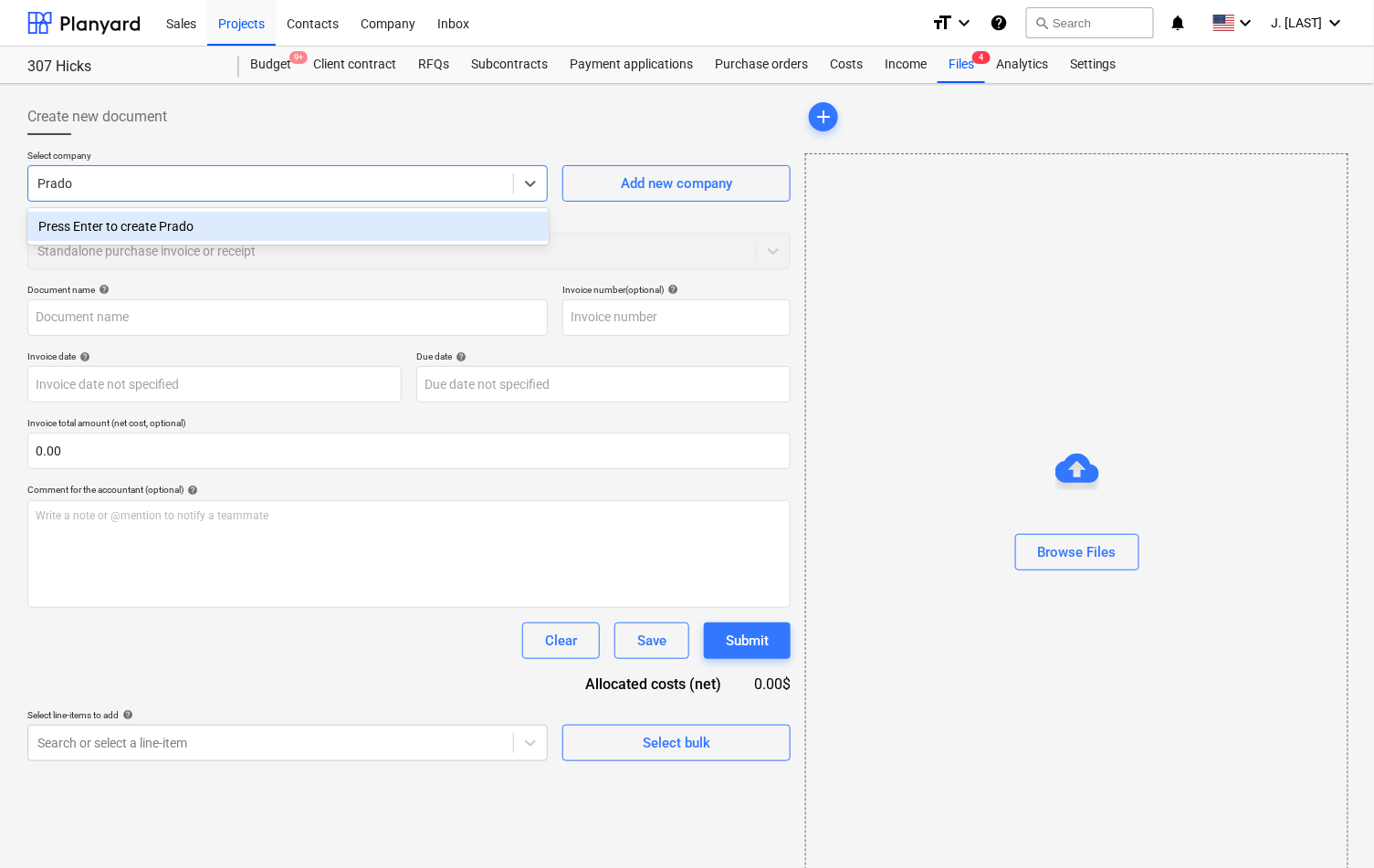 type 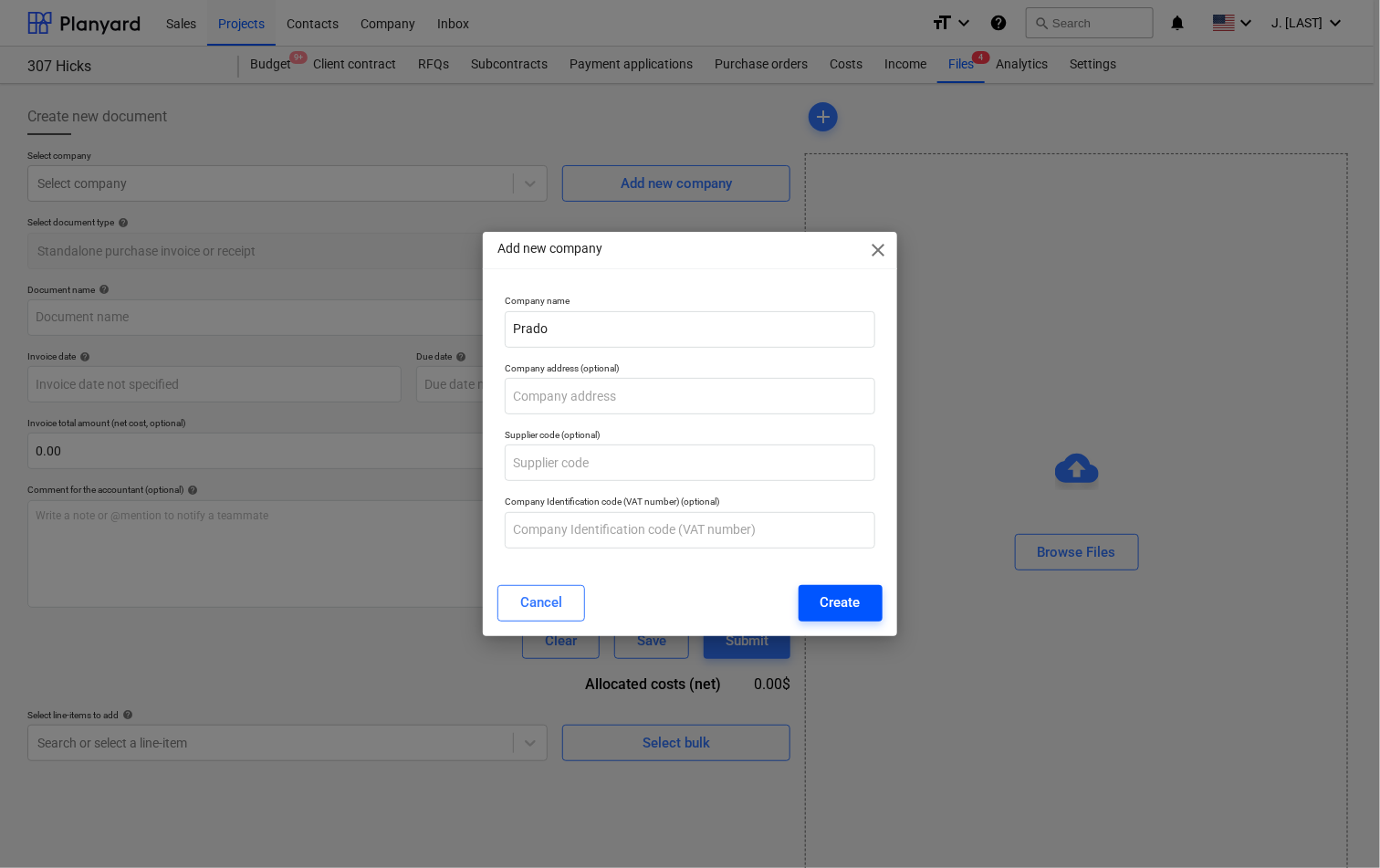 click on "Create" at bounding box center (841, 602) 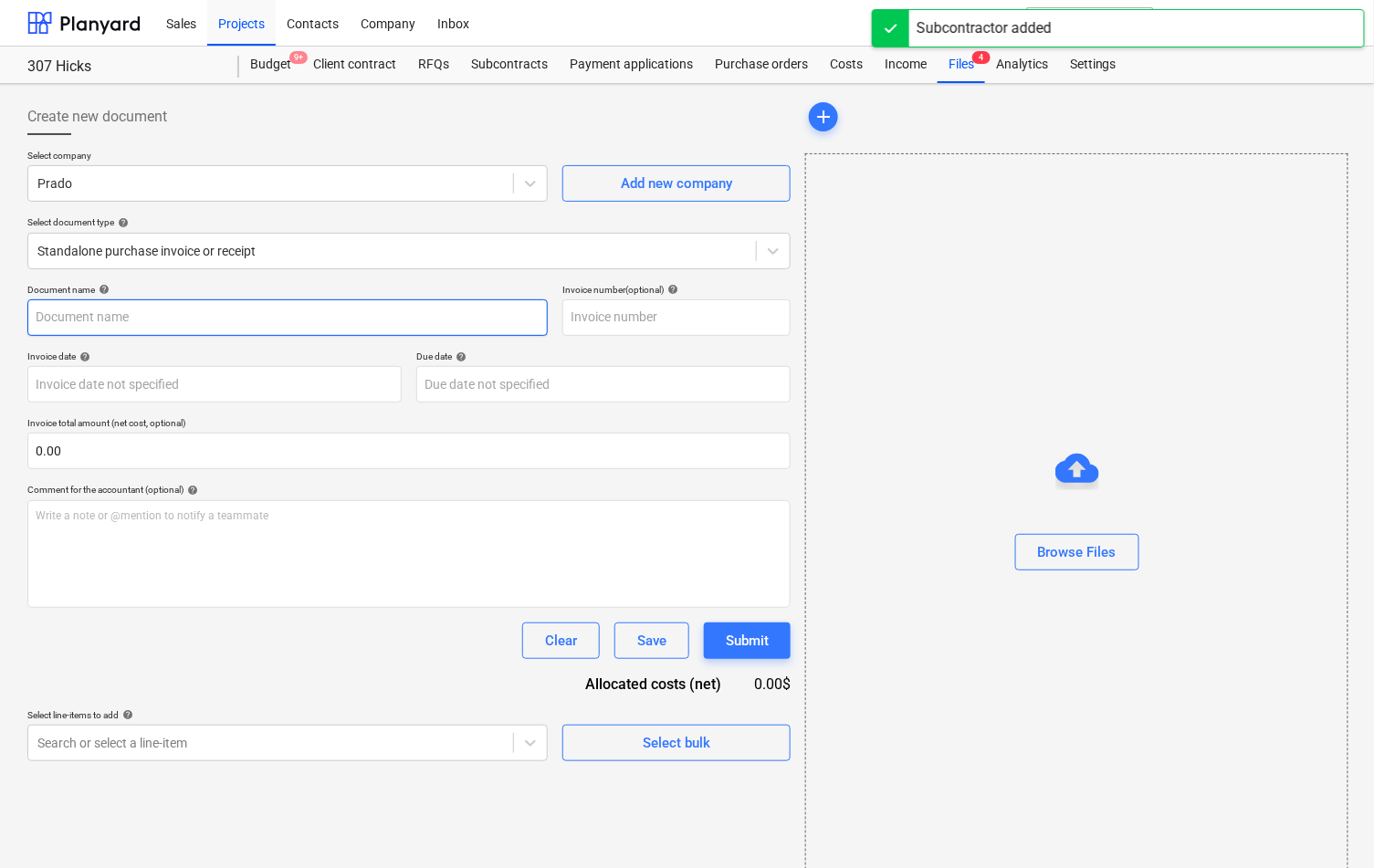 click at bounding box center (288, 318) 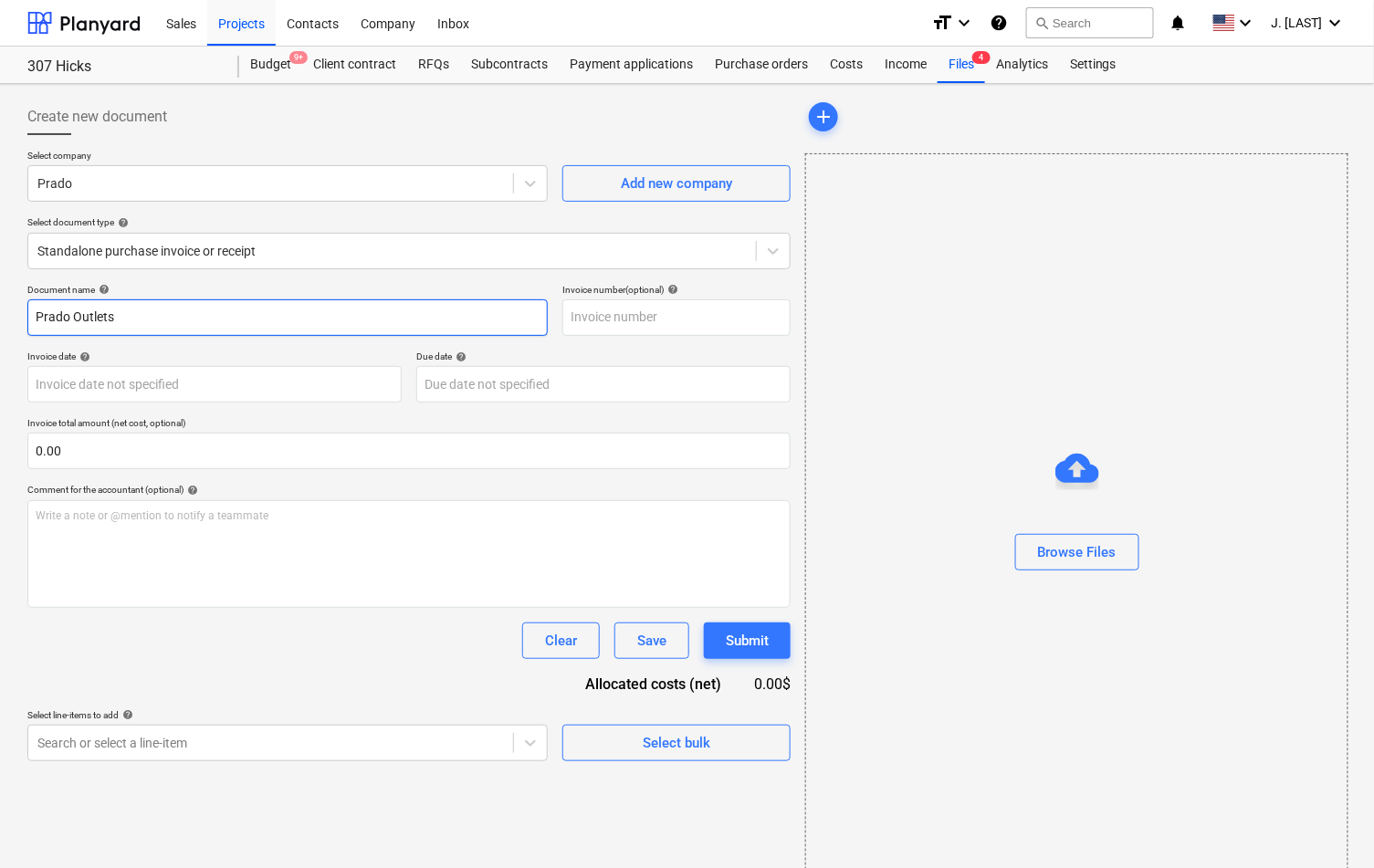type on "Prado Outlets" 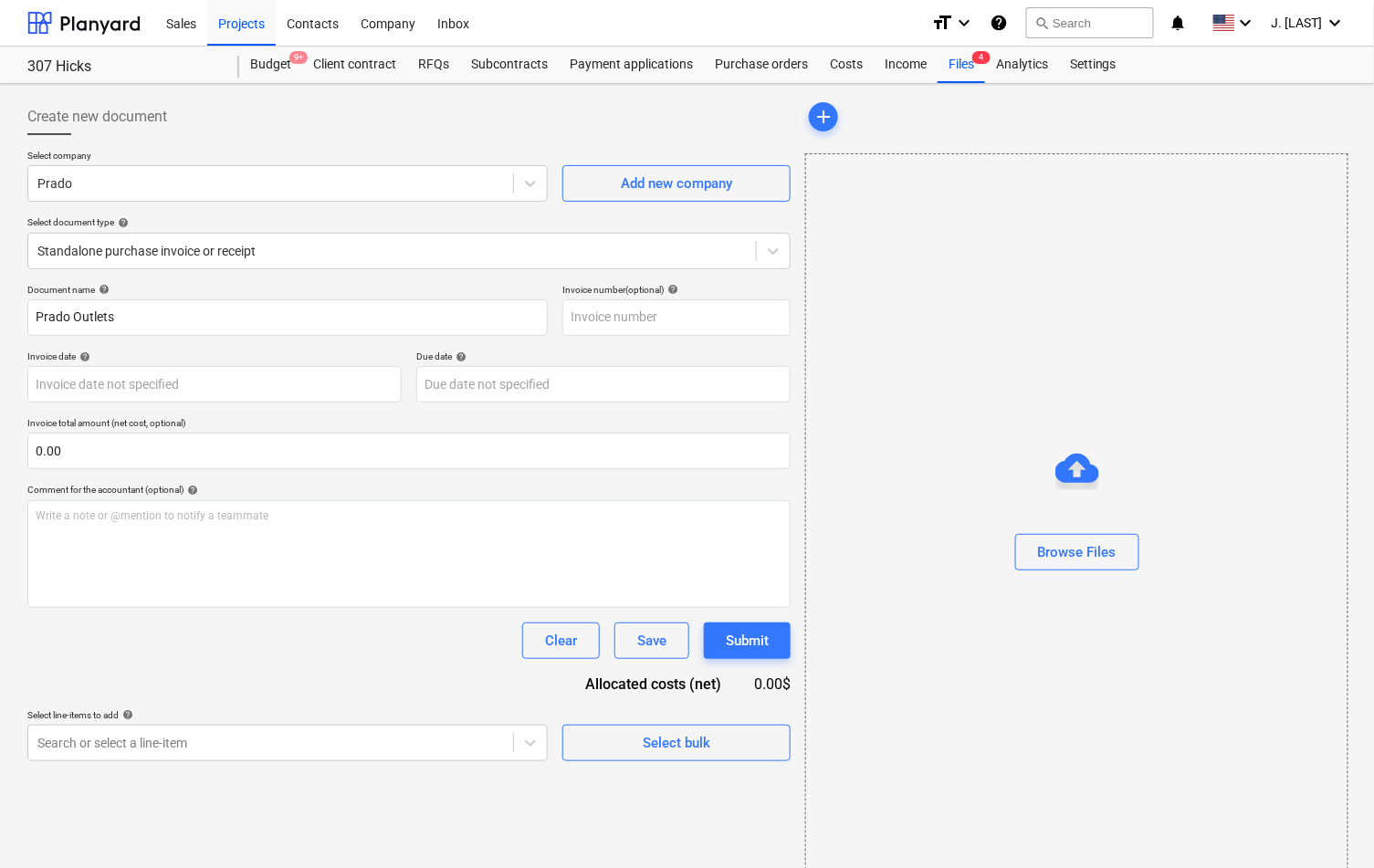 click on "Document name help Prado Outlets Invoice number  (optional) help Invoice date help Press the down arrow key to interact with the calendar and
select a date. Press the question mark key to get the keyboard shortcuts for changing dates. Due date help Press the down arrow key to interact with the calendar and
select a date. Press the question mark key to get the keyboard shortcuts for changing dates. Invoice total amount (net cost, optional) 0.00 Comment for the accountant (optional) help Write a note or @mention to notify a teammate ﻿ Clear Save Submit Allocated costs (net) 0.00$ Select line-items to add help Search or select a line-item Select bulk" at bounding box center (409, 522) 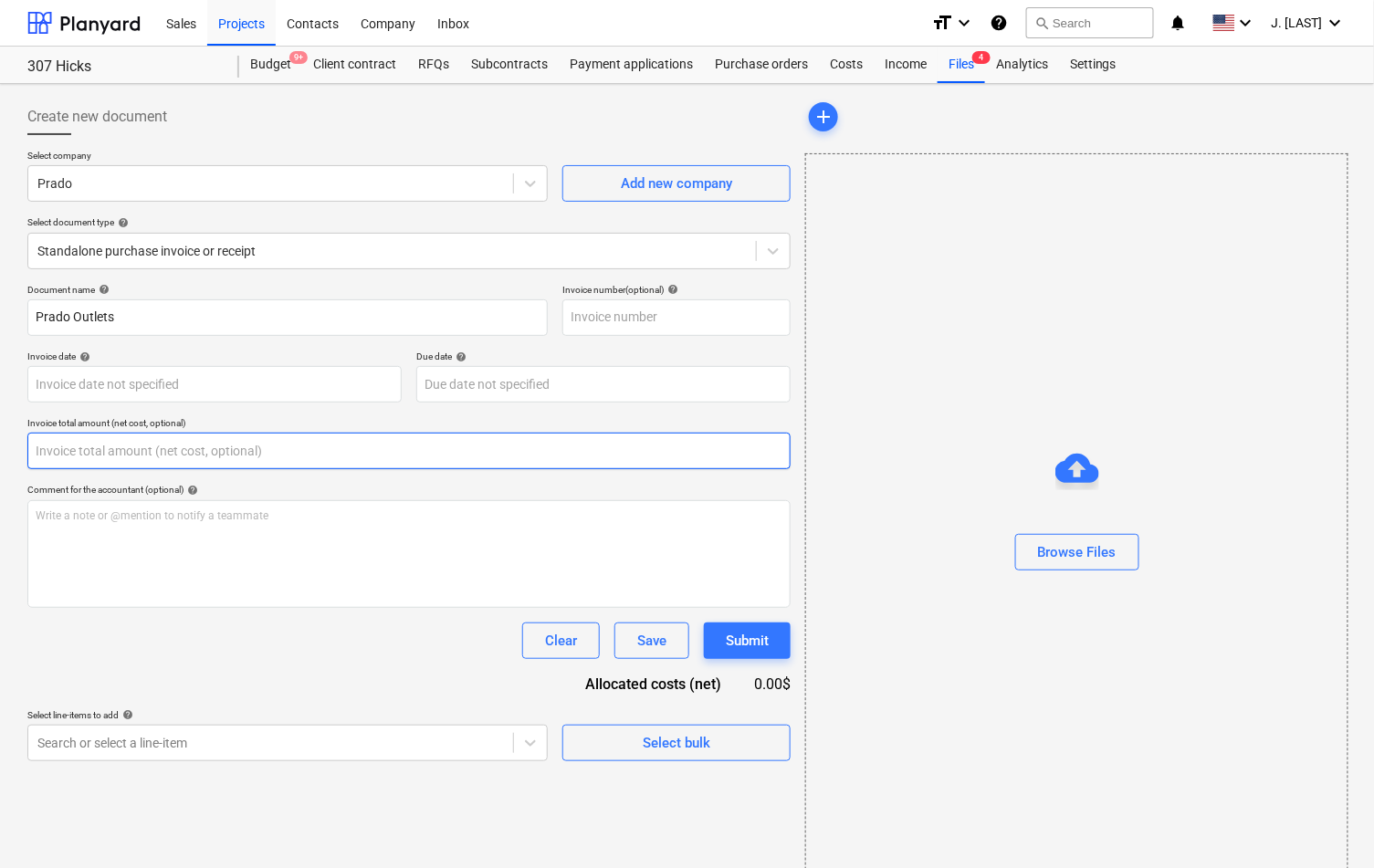 click at bounding box center [409, 451] 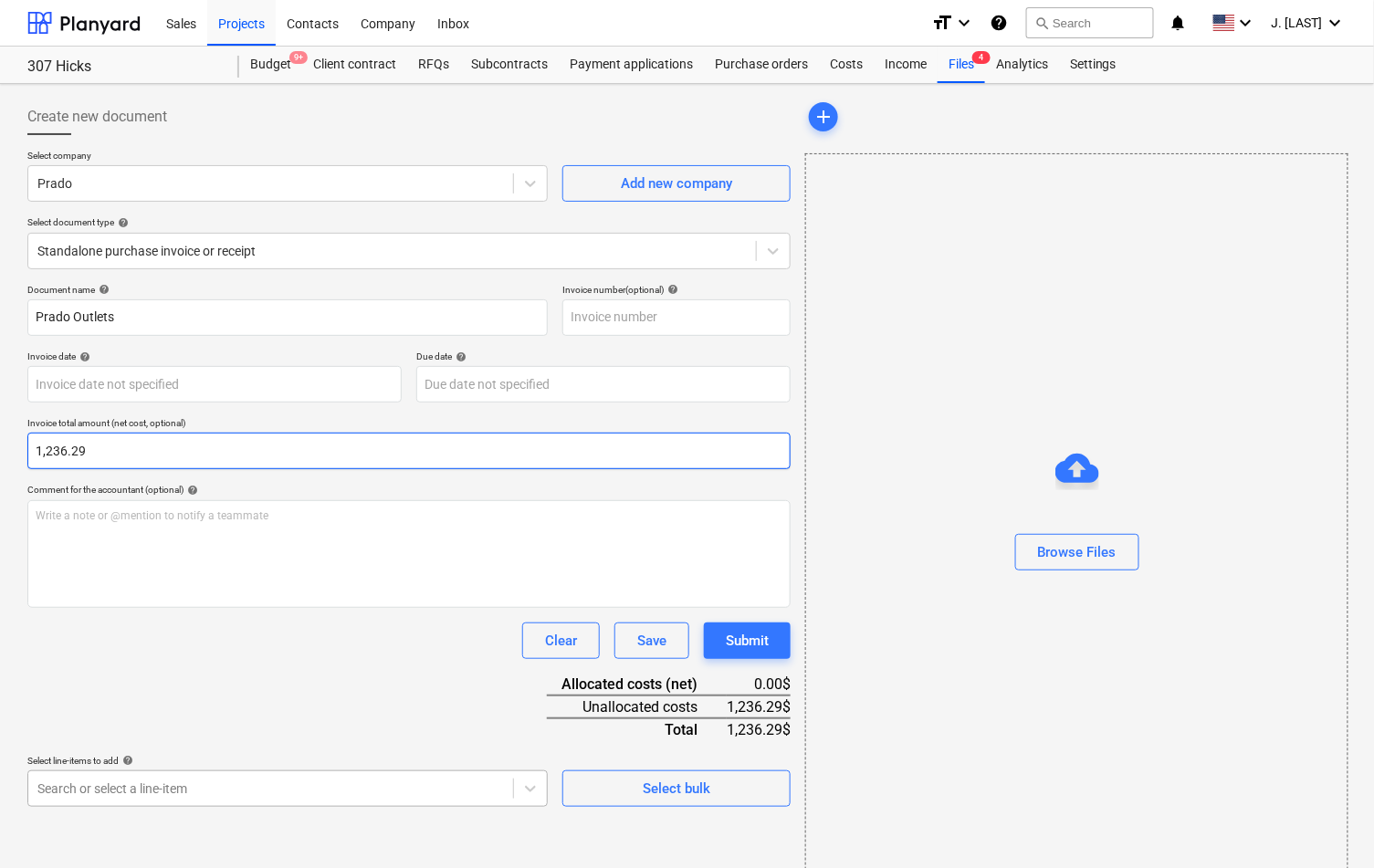 type on "1,236.29" 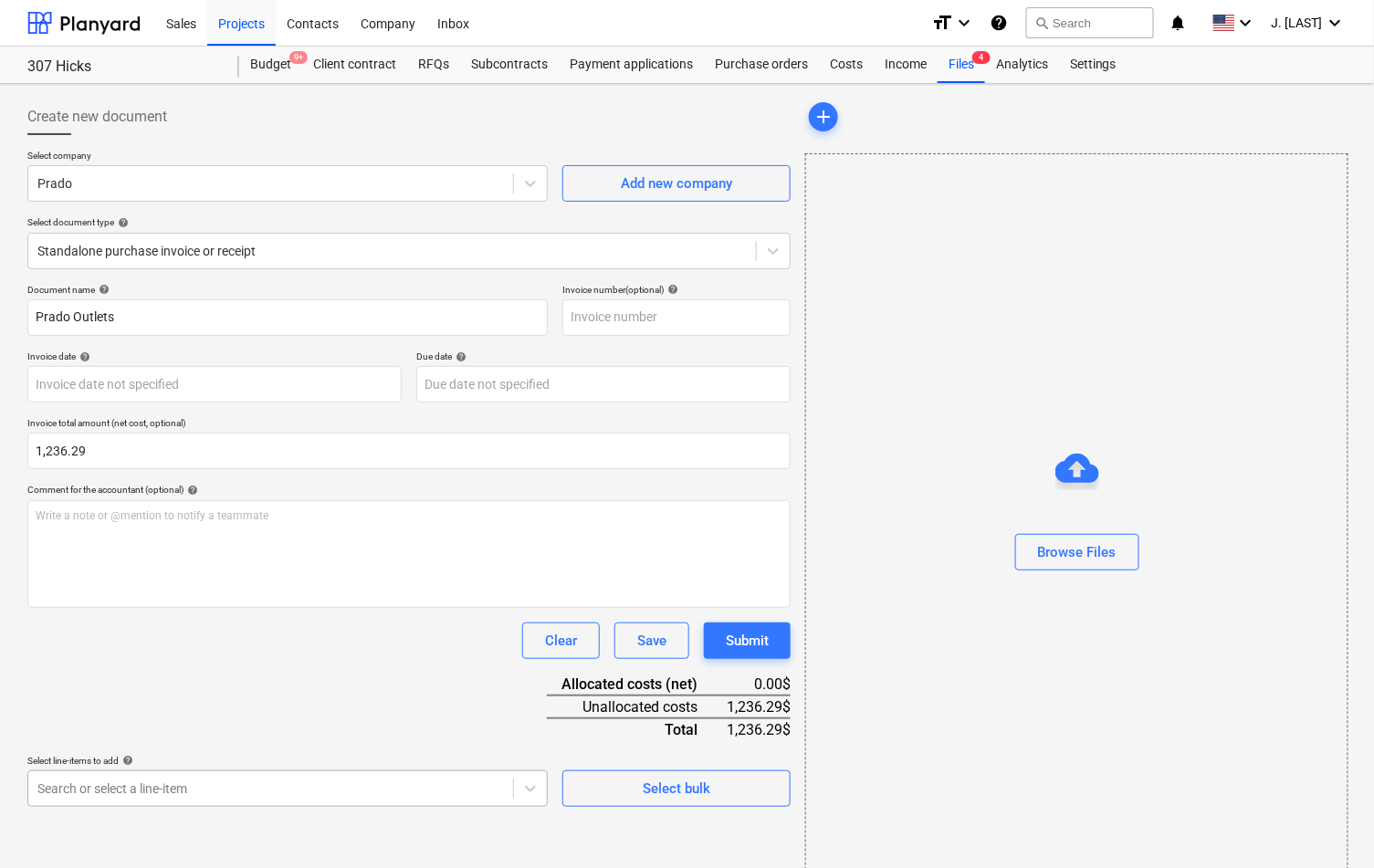 click on "Sales Projects Contacts Company Inbox format_size keyboard_arrow_down help search Search notifications 0 keyboard_arrow_down J. Popky keyboard_arrow_down 307 Hicks Budget 9+ Client contract RFQs Subcontracts Payment applications Purchase orders Costs Income Files 4 Analytics Settings Create new document Select company Prado   Add new company Select document type help Standalone purchase invoice or receipt Document name help Prado Outlets Invoice number  (optional) help Invoice date help Press the down arrow key to interact with the calendar and
select a date. Press the question mark key to get the keyboard shortcuts for changing dates. Due date help Press the down arrow key to interact with the calendar and
select a date. Press the question mark key to get the keyboard shortcuts for changing dates. Invoice total amount (net cost, optional) 1,236.29 Comment for the accountant (optional) help Write a note or @mention to notify a teammate ﻿ Clear Save Submit Allocated costs (net) 0.00$ 1,236.29$ help" at bounding box center [687, 434] 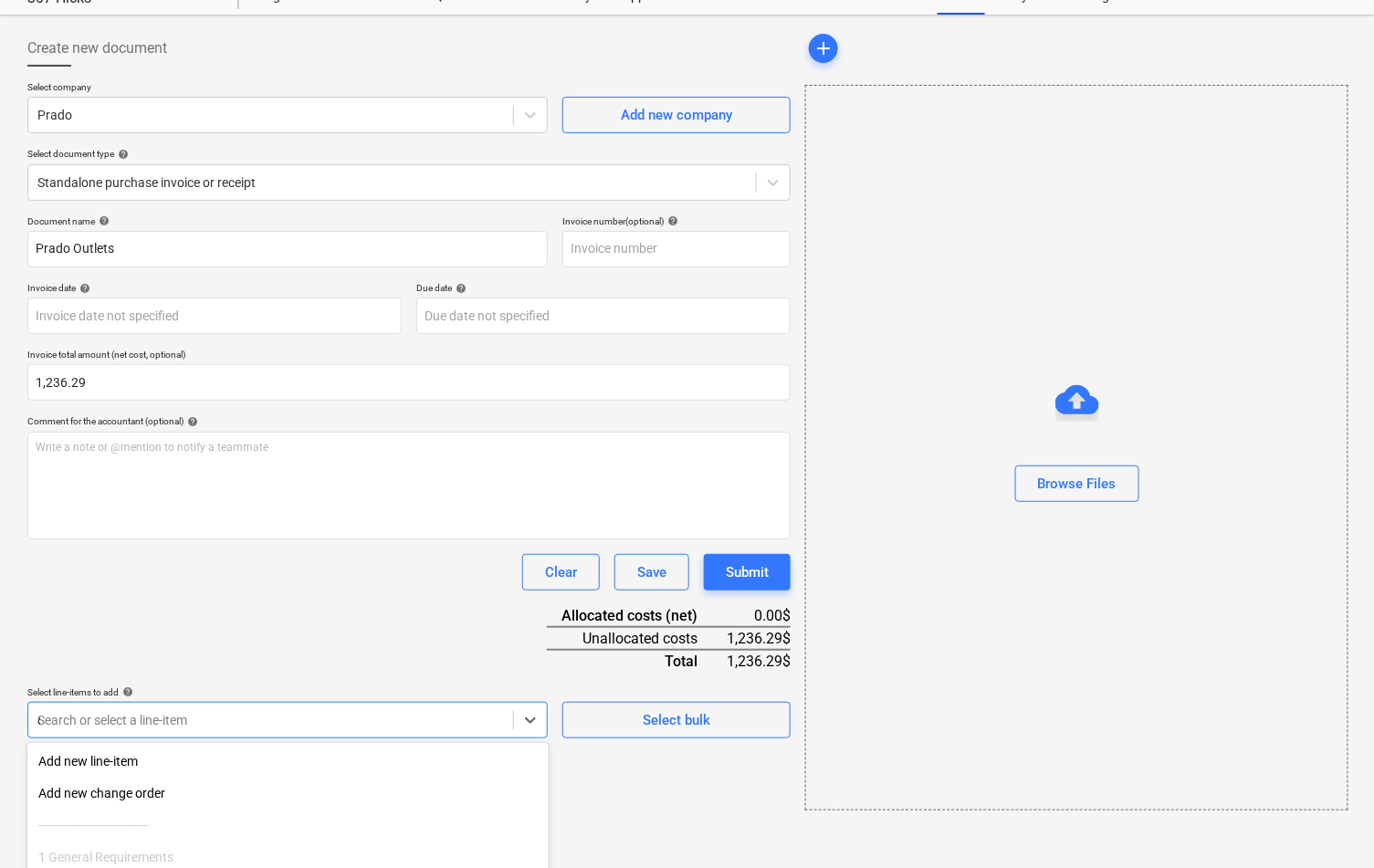 type on "out" 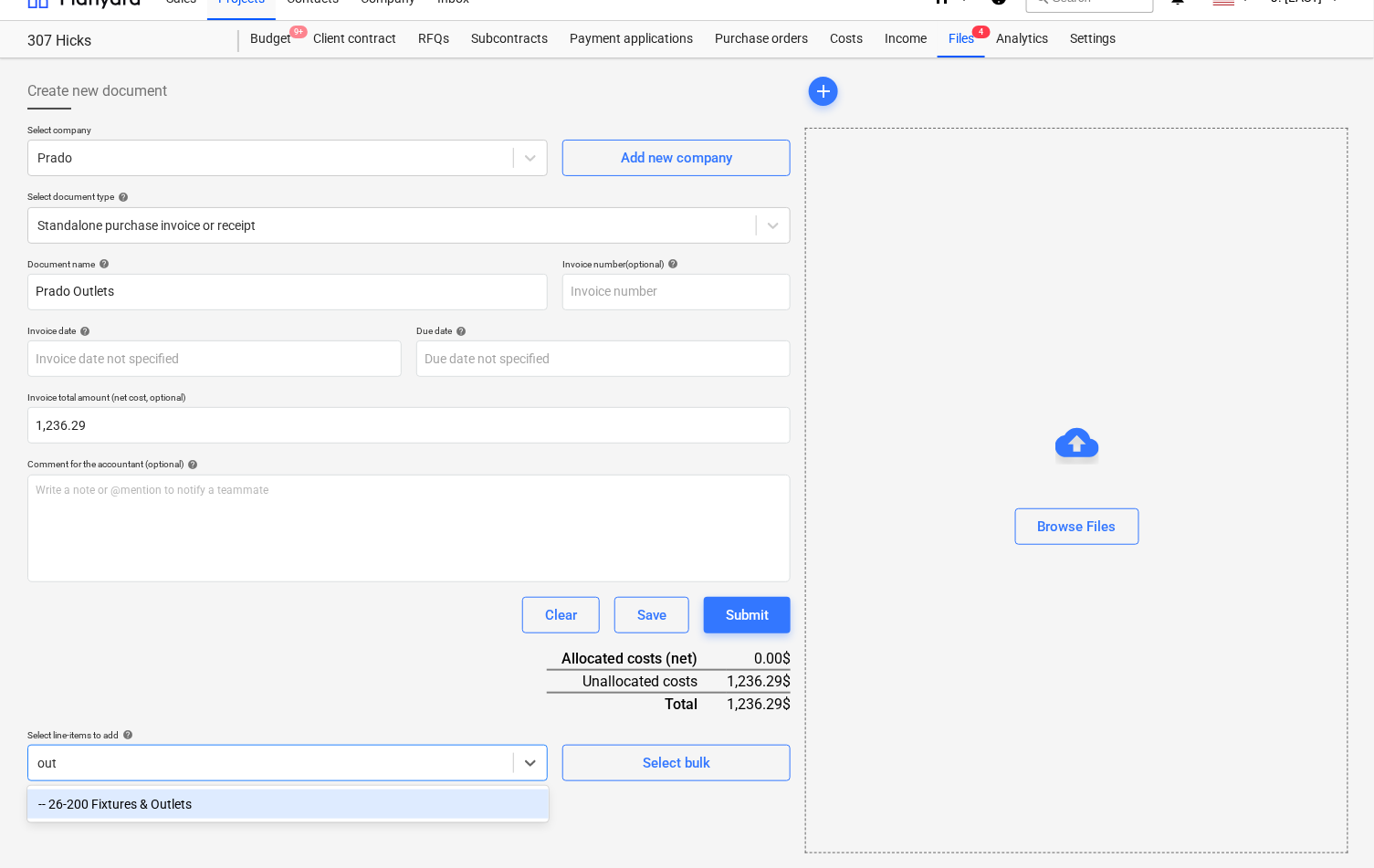 scroll, scrollTop: 24, scrollLeft: 0, axis: vertical 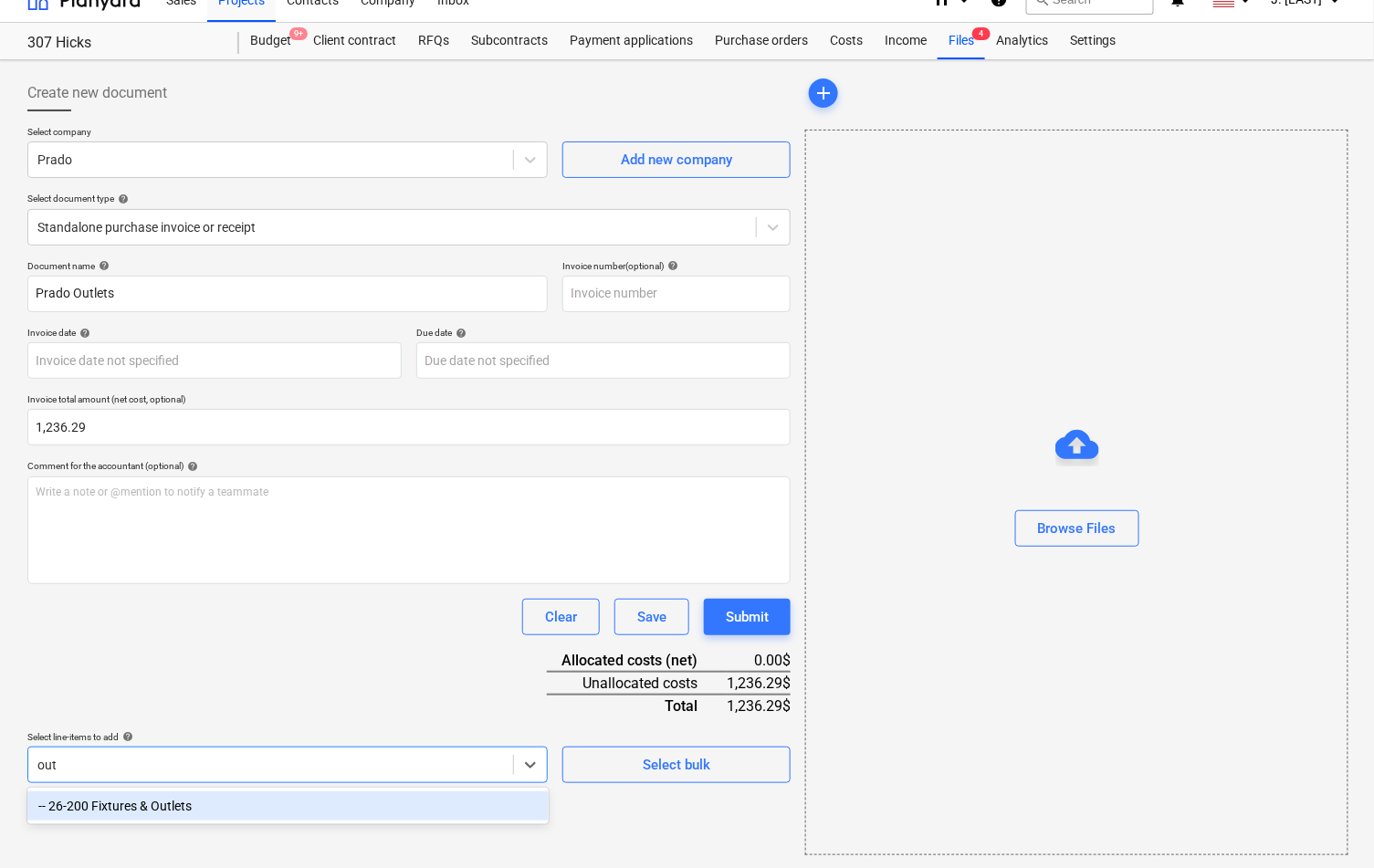 click on "--  26-200 Fixtures & Outlets" at bounding box center [288, 806] 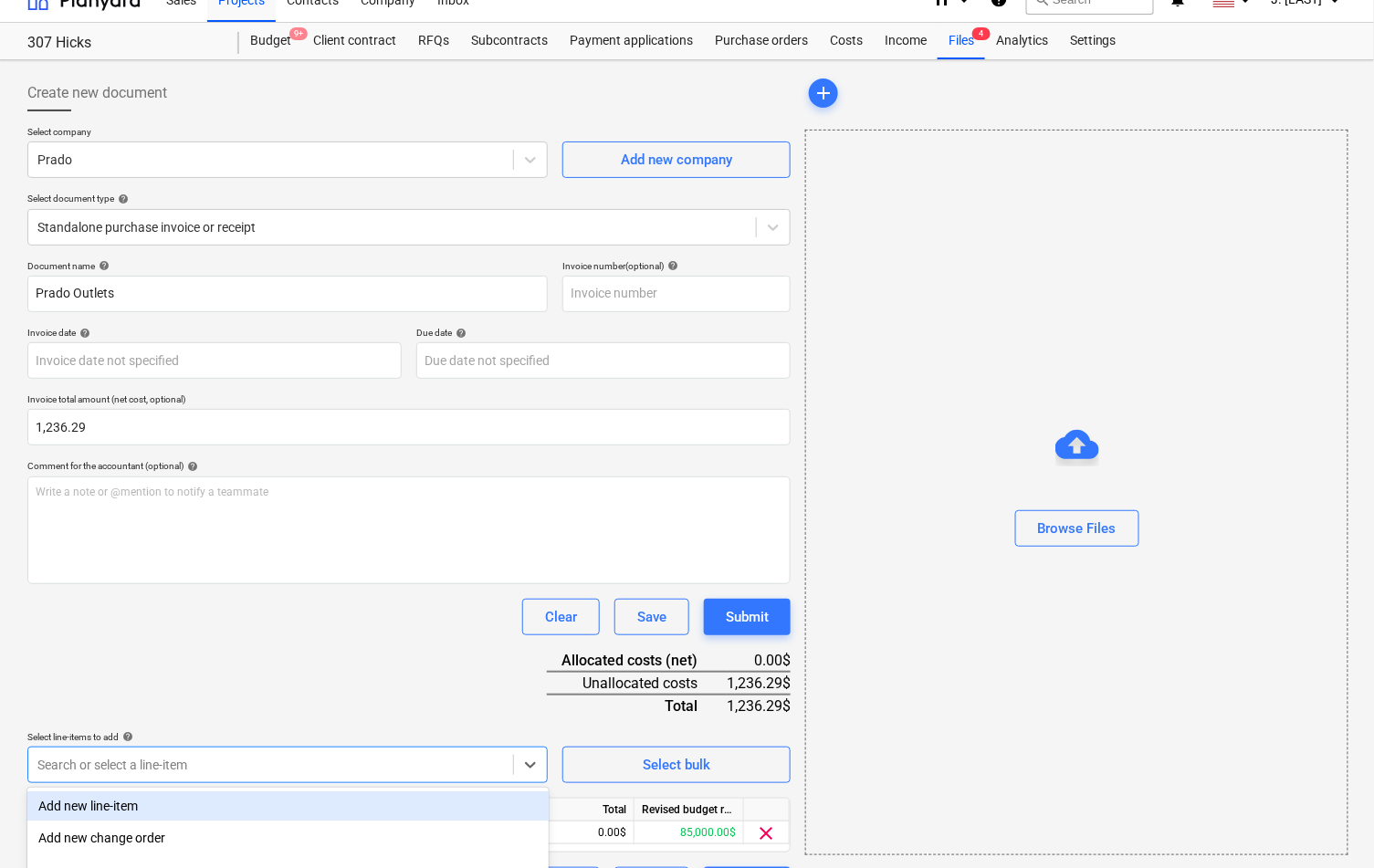 click on "Document name help Prado Outlets Invoice number  (optional) help Invoice date help Press the down arrow key to interact with the calendar and
select a date. Press the question mark key to get the keyboard shortcuts for changing dates. Due date help Press the down arrow key to interact with the calendar and
select a date. Press the question mark key to get the keyboard shortcuts for changing dates. Invoice total amount (net cost, optional) 1,236.29 Comment for the accountant (optional) help Write a note or @mention to notify a teammate ﻿ Clear Save Submit Allocated costs (net) 0.00$ Unallocated costs 1,236.29$ Total 1,236.29$ Select line-items to add help option --  26-200 Fixtures & Outlets, selected. option Add new line-item focused, 1 of 92. 92 results available. Use Up and Down to choose options, press Enter to select the currently focused option, press Escape to exit the menu, press Tab to select the option and exit the menu. Search or select a line-item Select bulk Line-item name Unit Quantity 0.00" at bounding box center [409, 581] 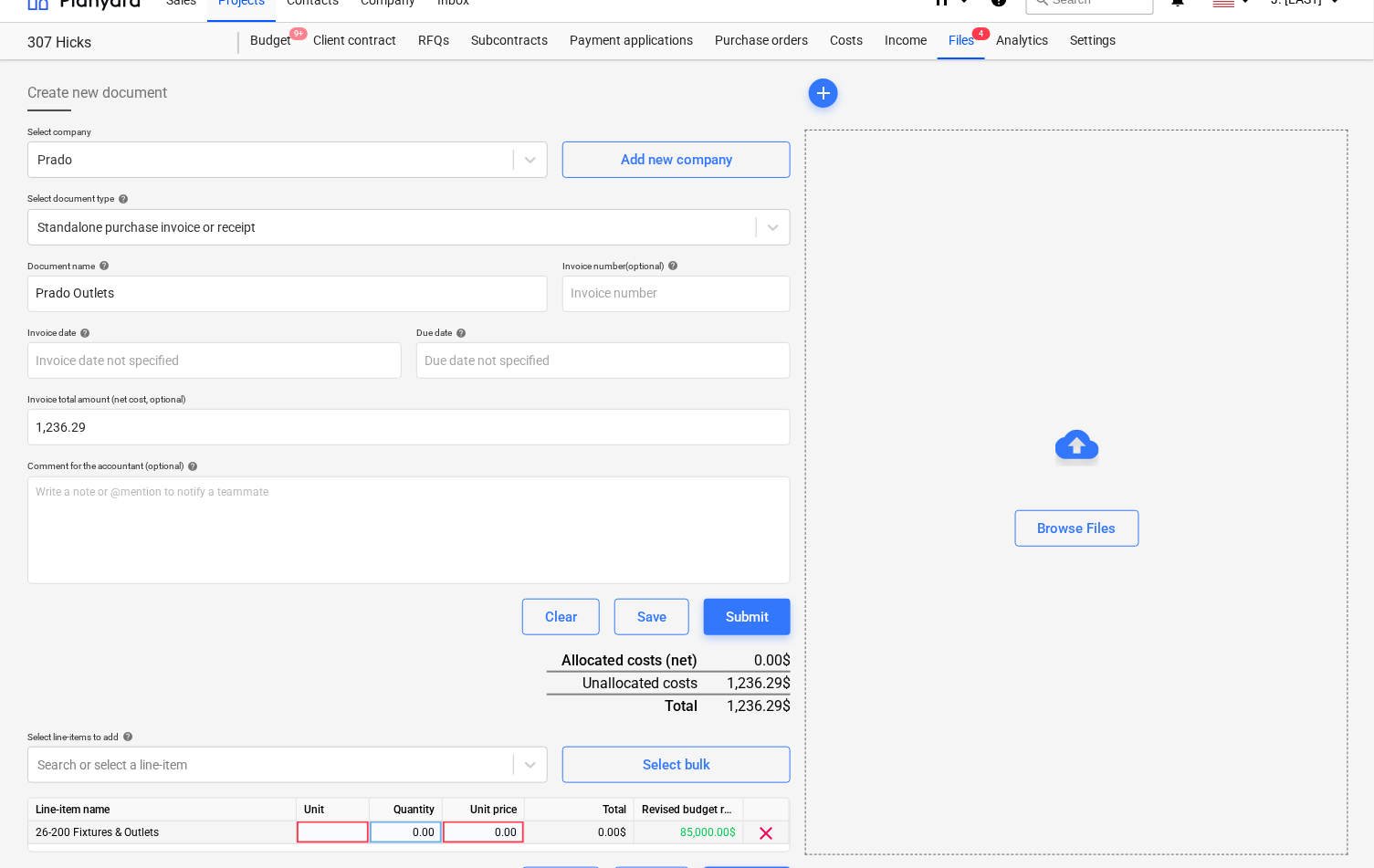 click on "0.00" at bounding box center [483, 832] 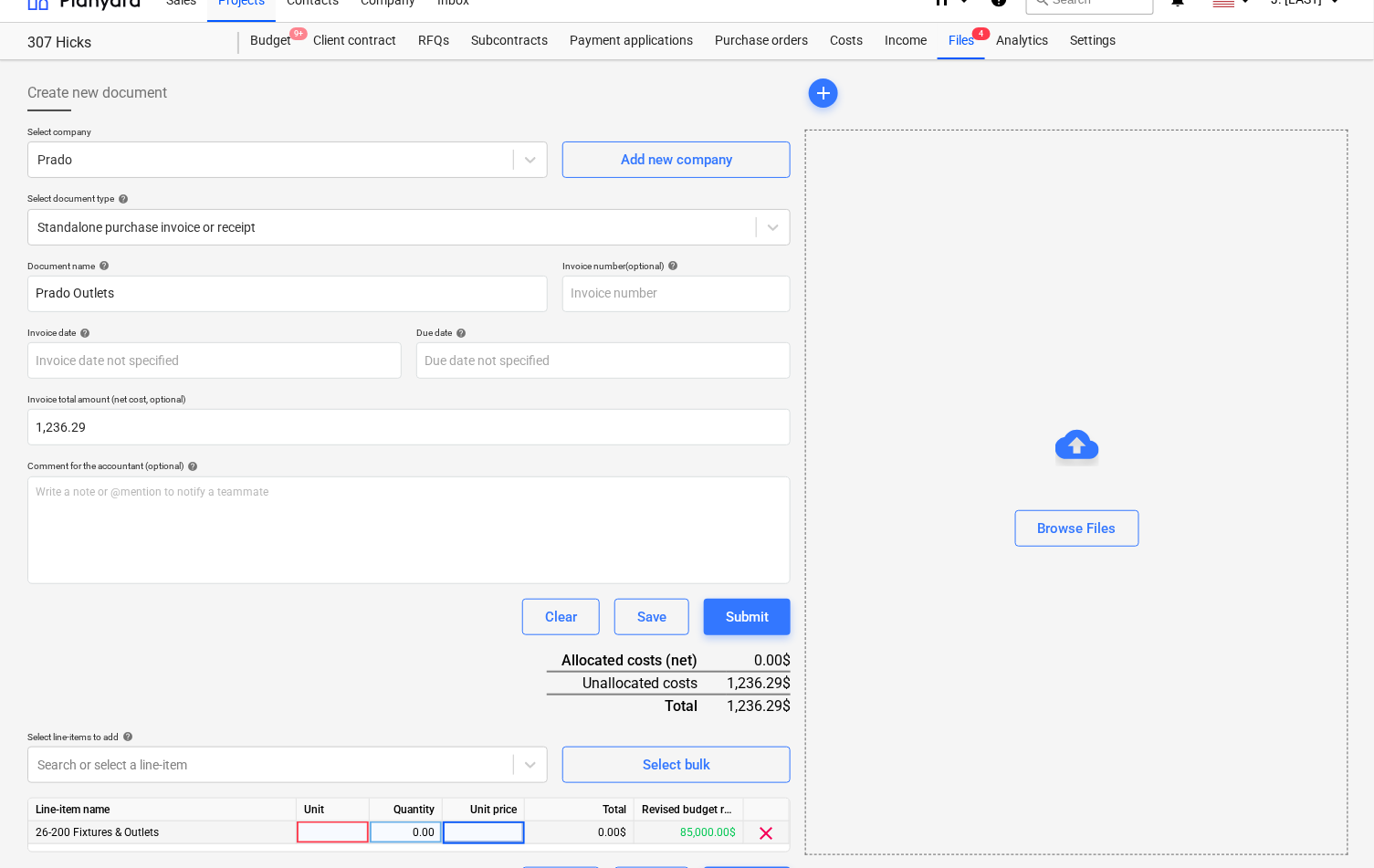 type on "1,236.29" 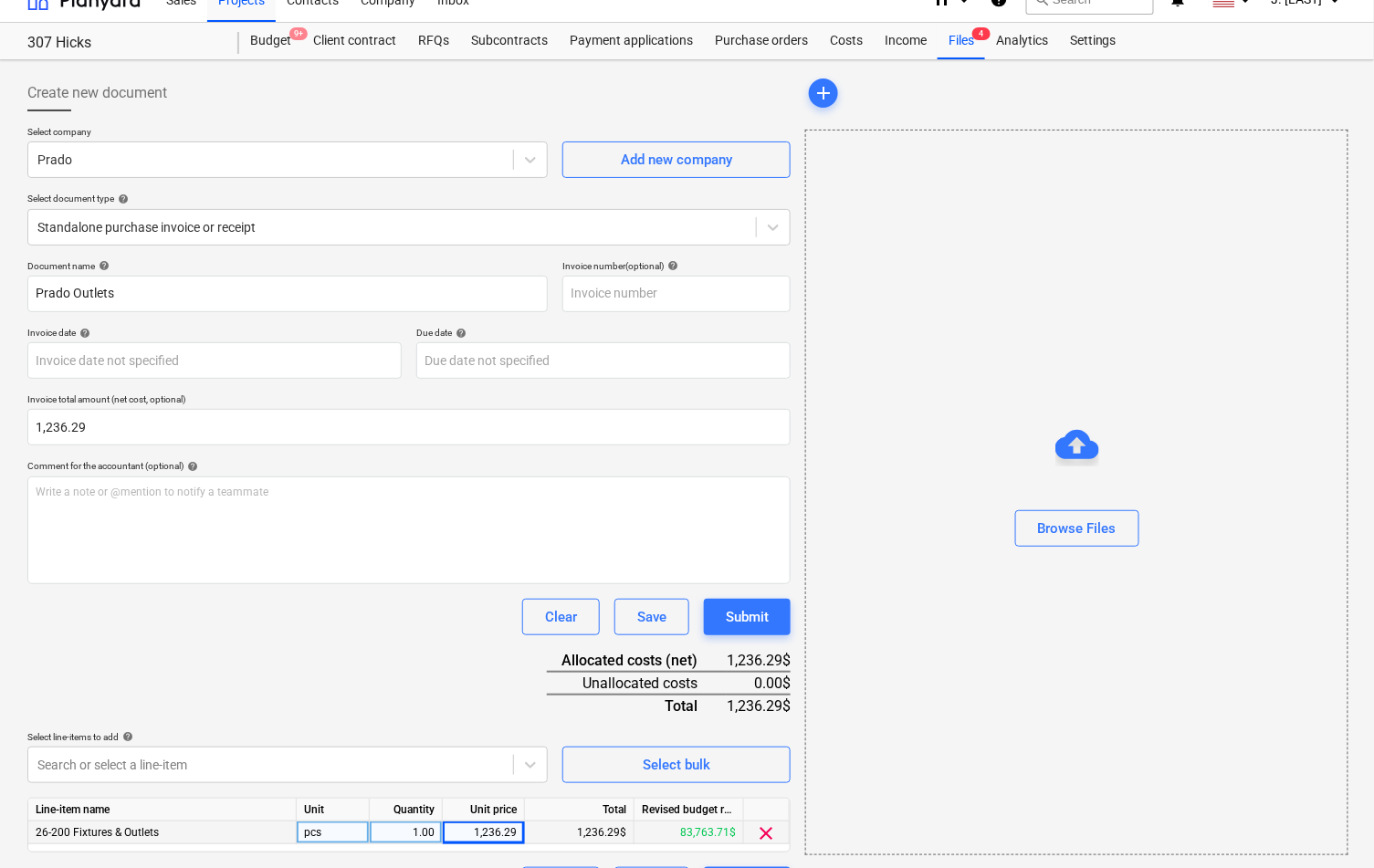 click on "Document name help Prado Outlets Invoice number  (optional) help Invoice date help Press the down arrow key to interact with the calendar and
select a date. Press the question mark key to get the keyboard shortcuts for changing dates. Due date help Press the down arrow key to interact with the calendar and
select a date. Press the question mark key to get the keyboard shortcuts for changing dates. Invoice total amount (net cost, optional) 1,236.29 Comment for the accountant (optional) help Write a note or @mention to notify a teammate ﻿ Clear Save Submit Allocated costs (net) 1,236.29$ Unallocated costs 0.00$ Total 1,236.29$ Select line-items to add help Search or select a line-item Select bulk Line-item name Unit Quantity Unit price Total Revised budget remaining 26-200 Fixtures & Outlets pcs 1.00 1,236.29 1,236.29$ 83,763.71$ clear Clear Save Submit" at bounding box center (409, 581) 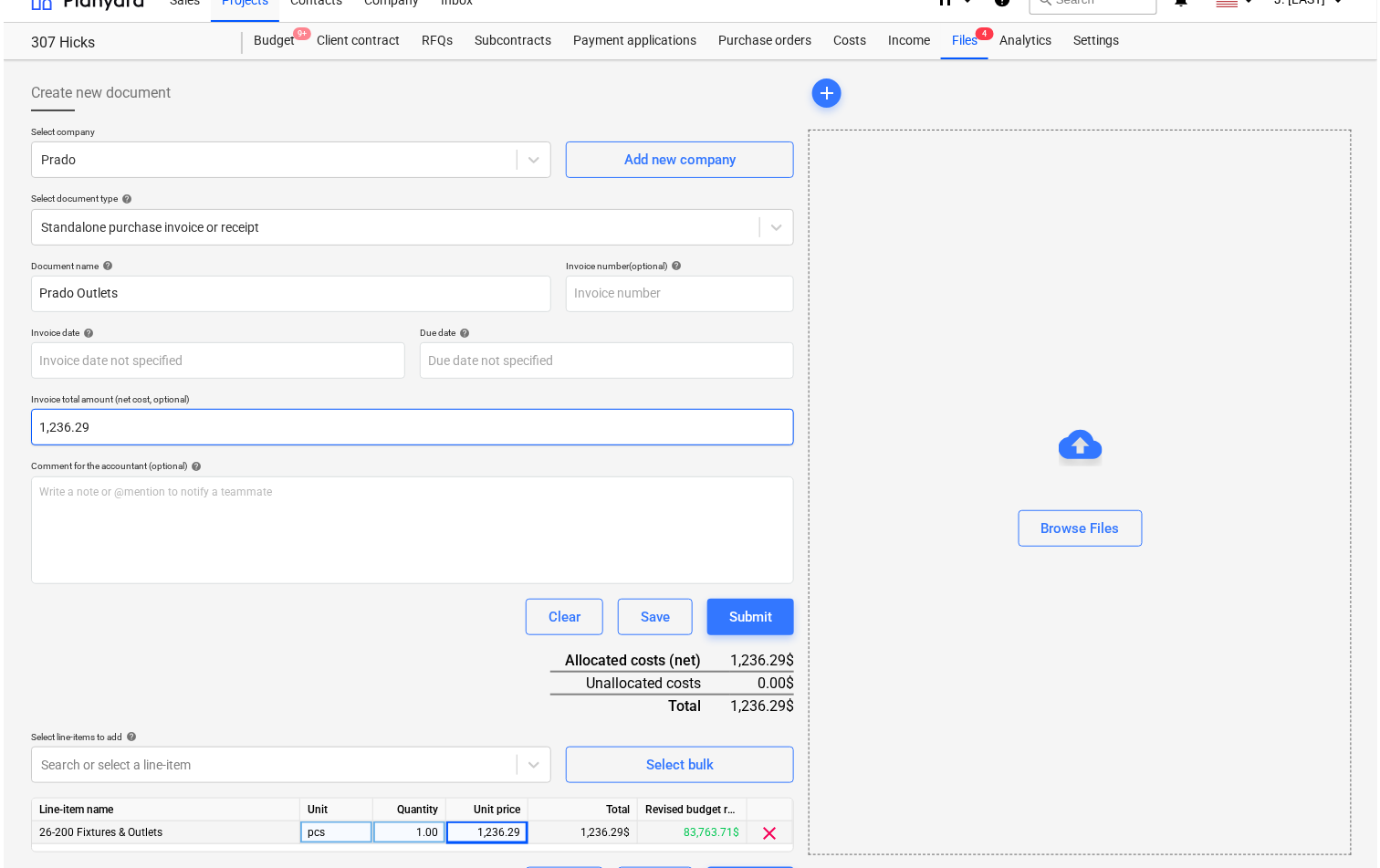 scroll, scrollTop: 71, scrollLeft: 0, axis: vertical 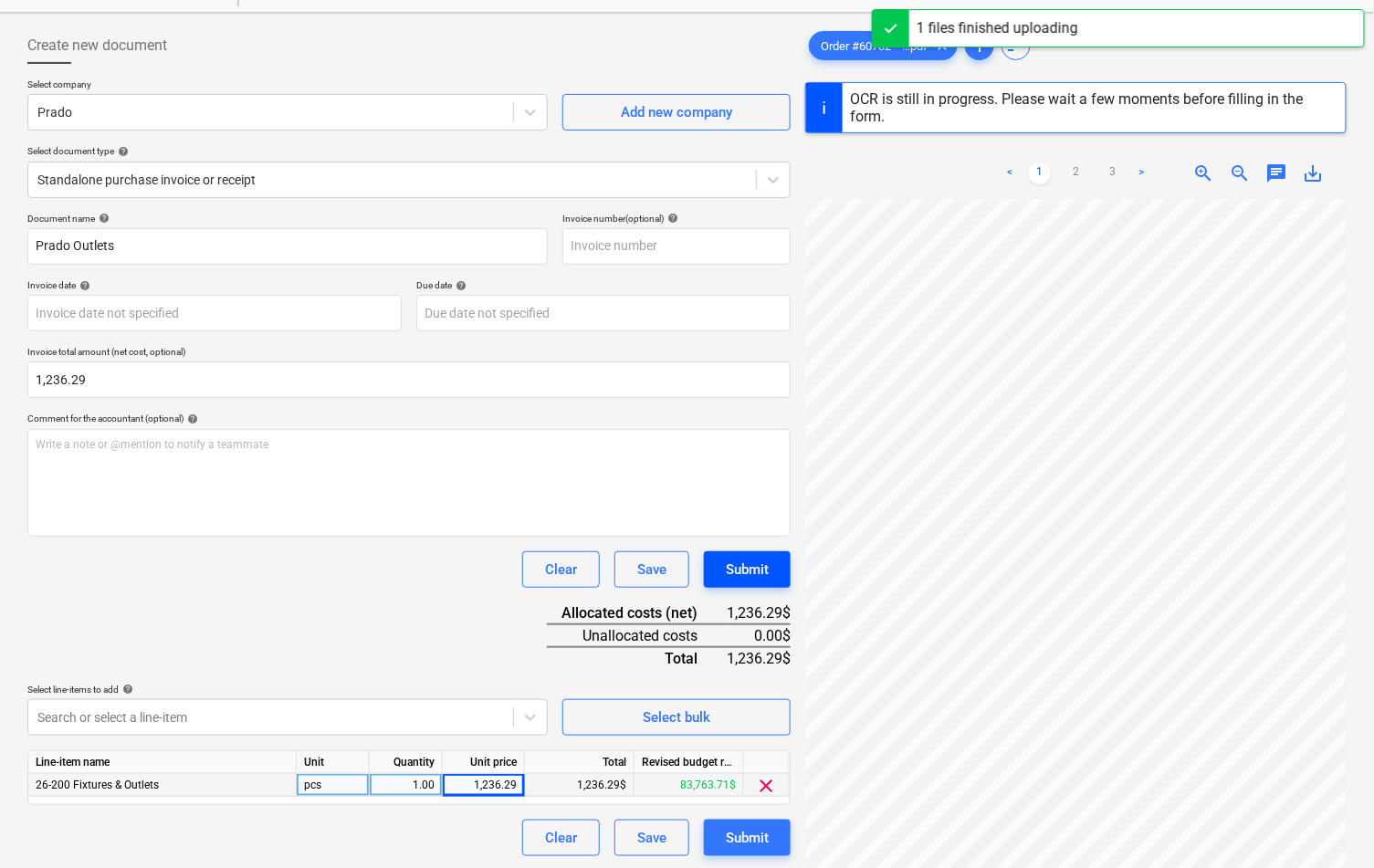click on "Submit" at bounding box center (747, 570) 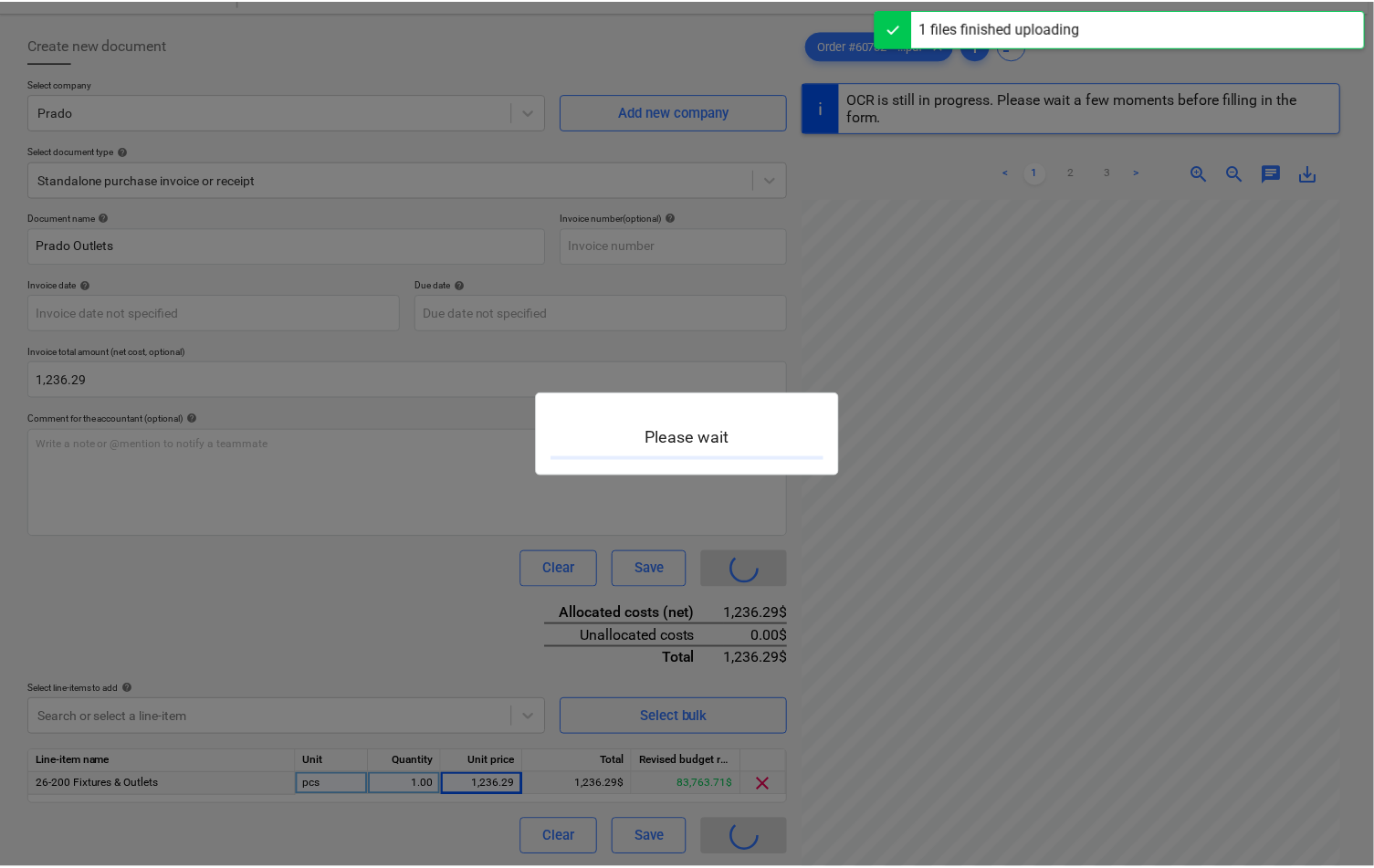 scroll, scrollTop: 0, scrollLeft: 0, axis: both 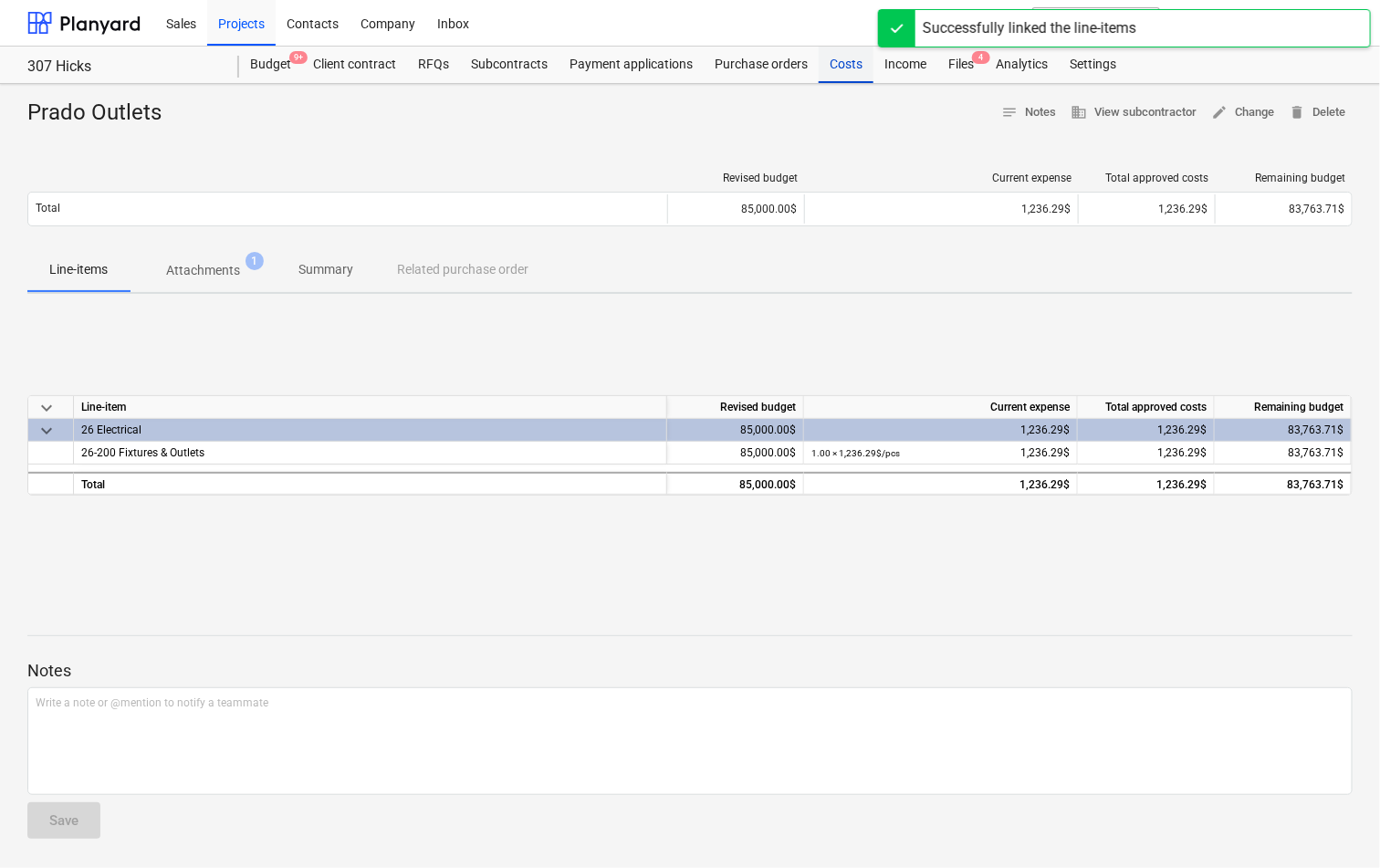 click on "Costs" at bounding box center [846, 65] 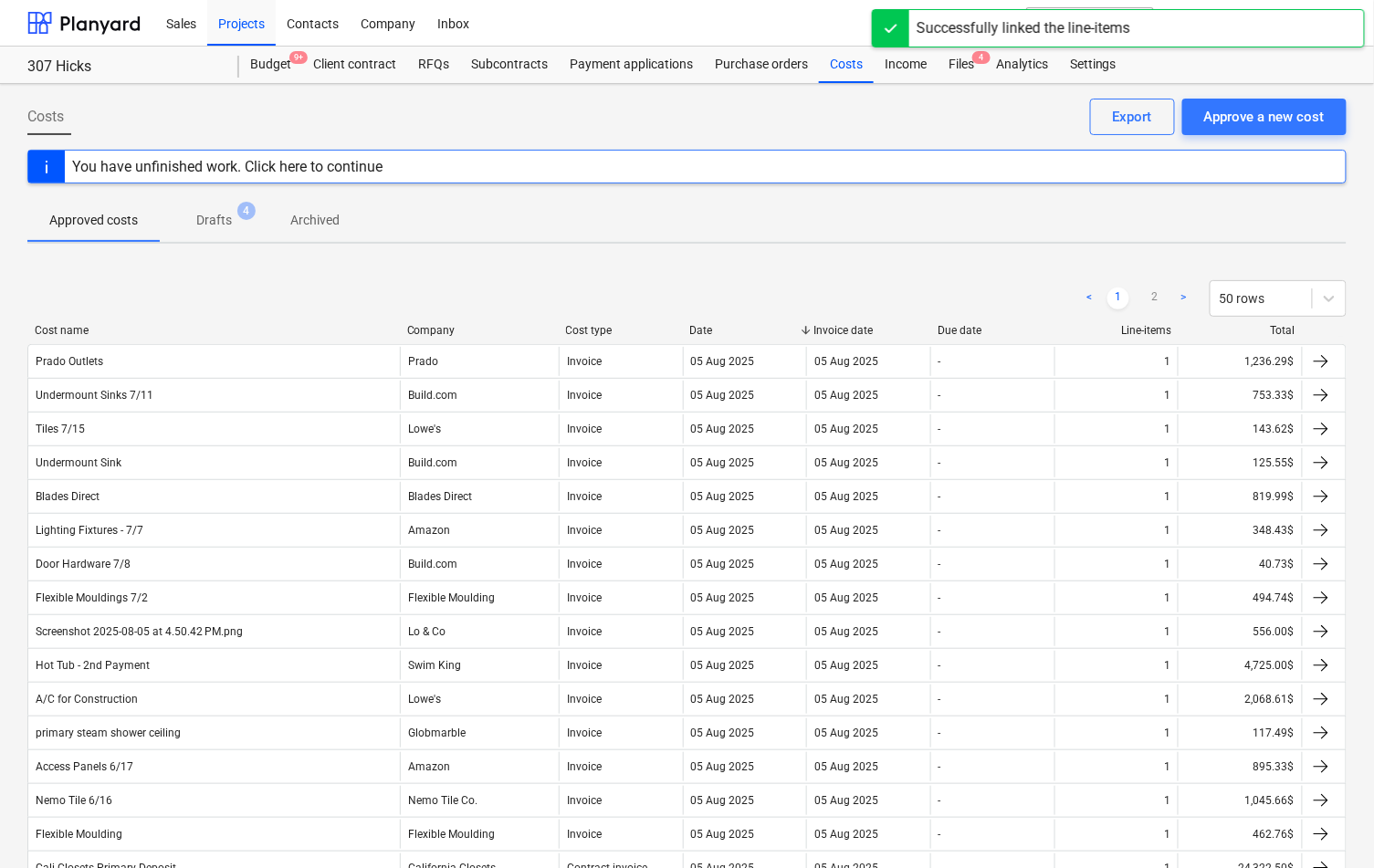 click on "Costs Approve a new cost Export" at bounding box center [687, 124] 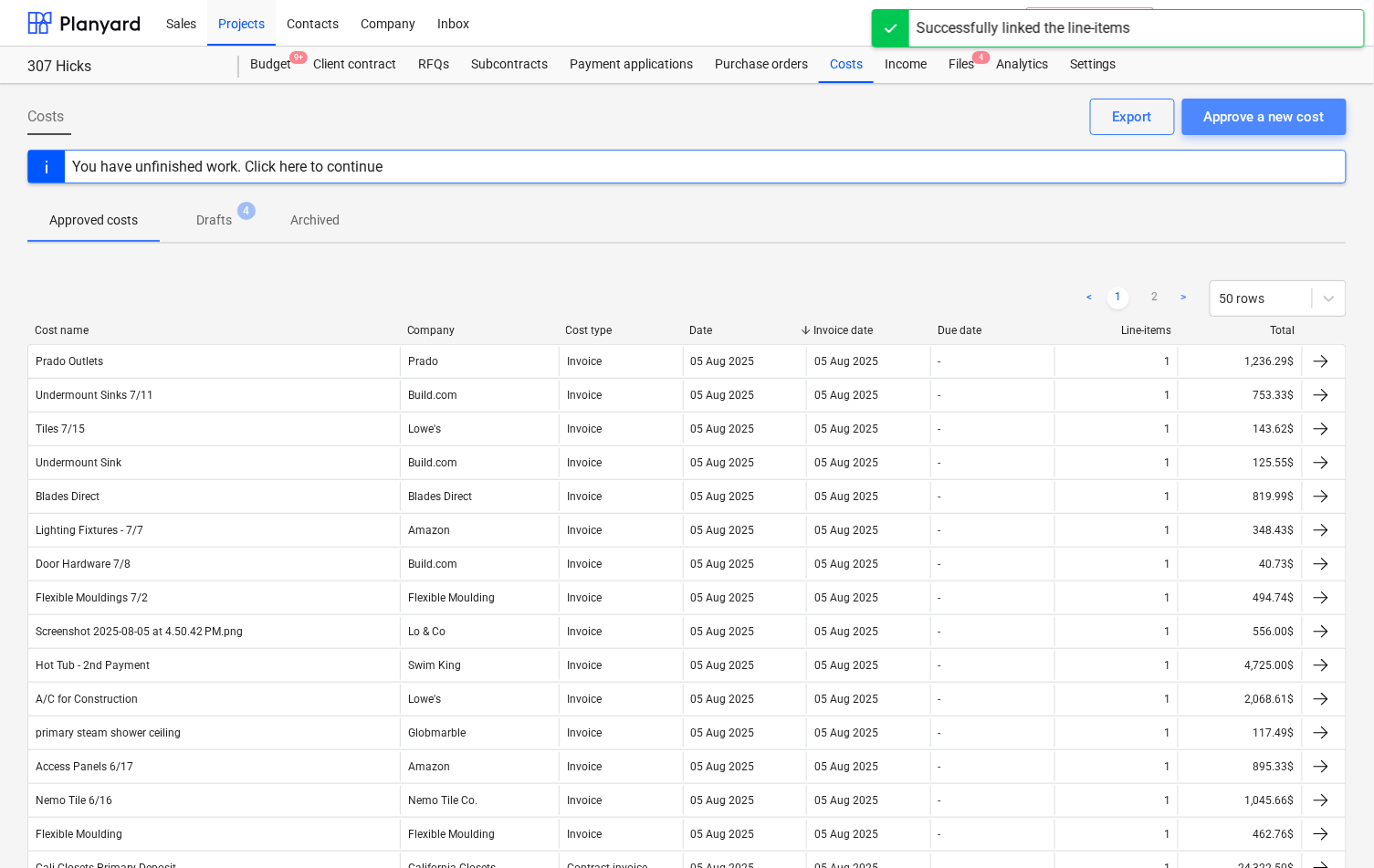 click on "Approve a new cost" at bounding box center [1264, 117] 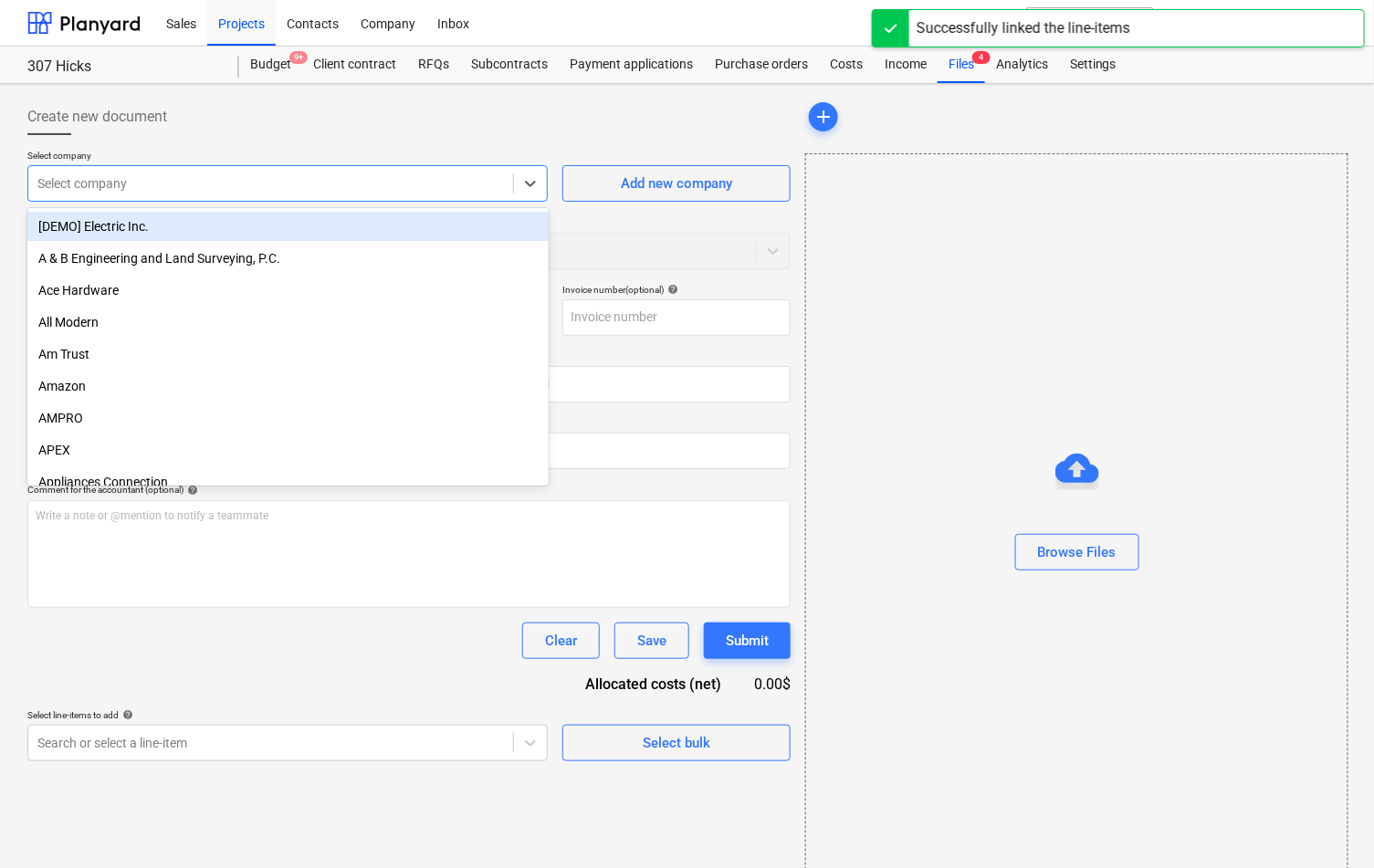 click at bounding box center [270, 183] 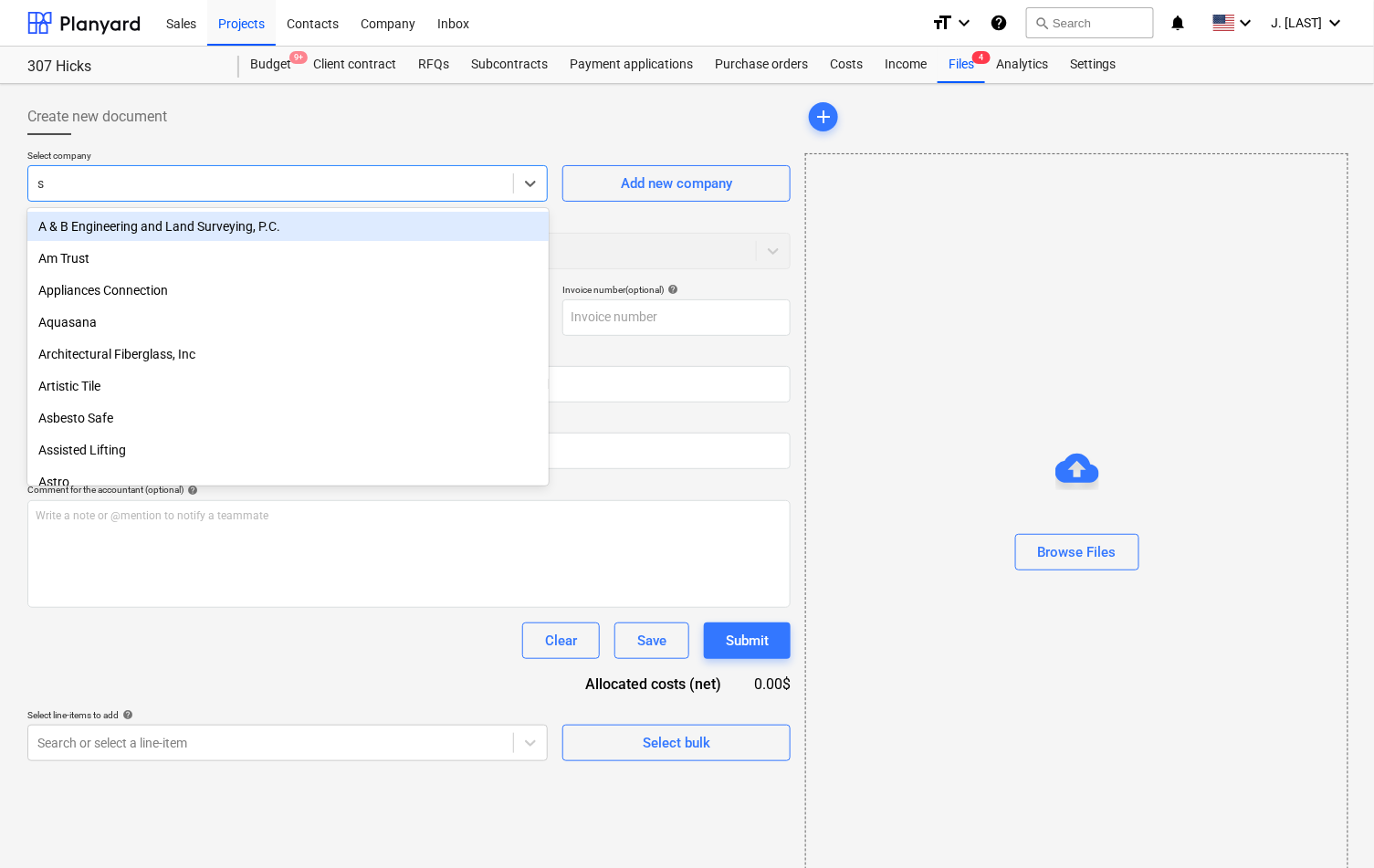 type on "s3" 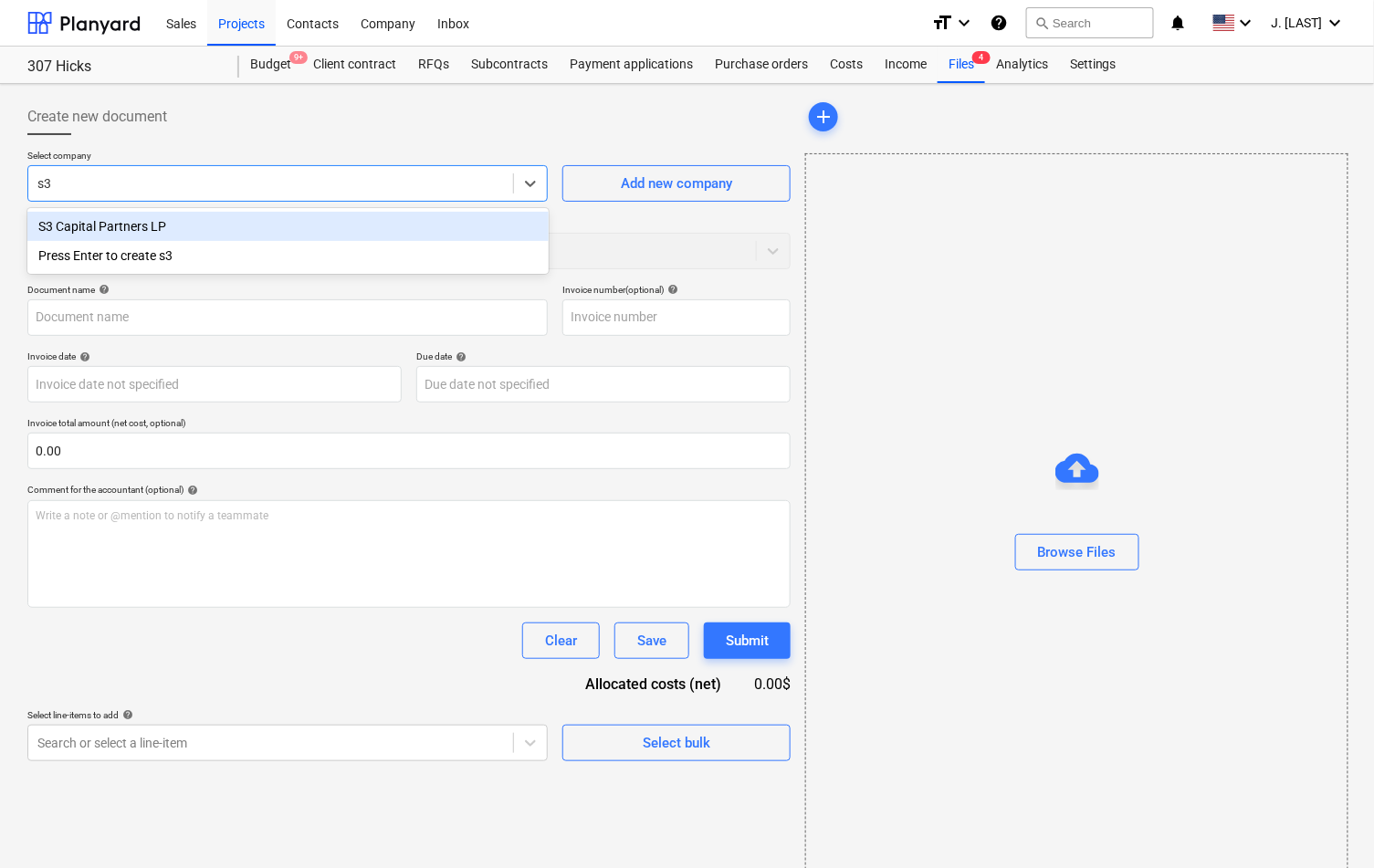 click on "S3 Capital Partners LP" at bounding box center (288, 226) 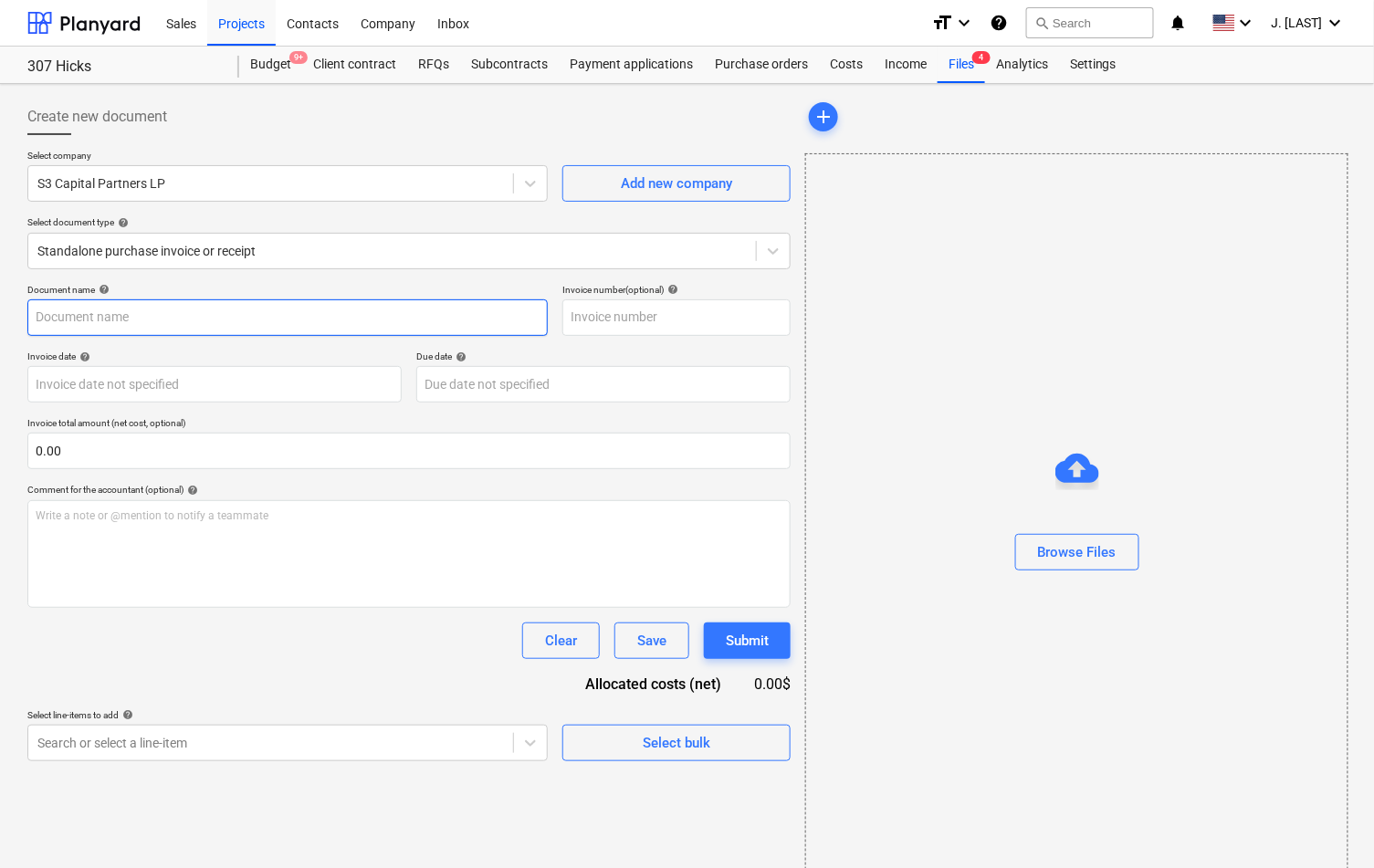 click at bounding box center (288, 318) 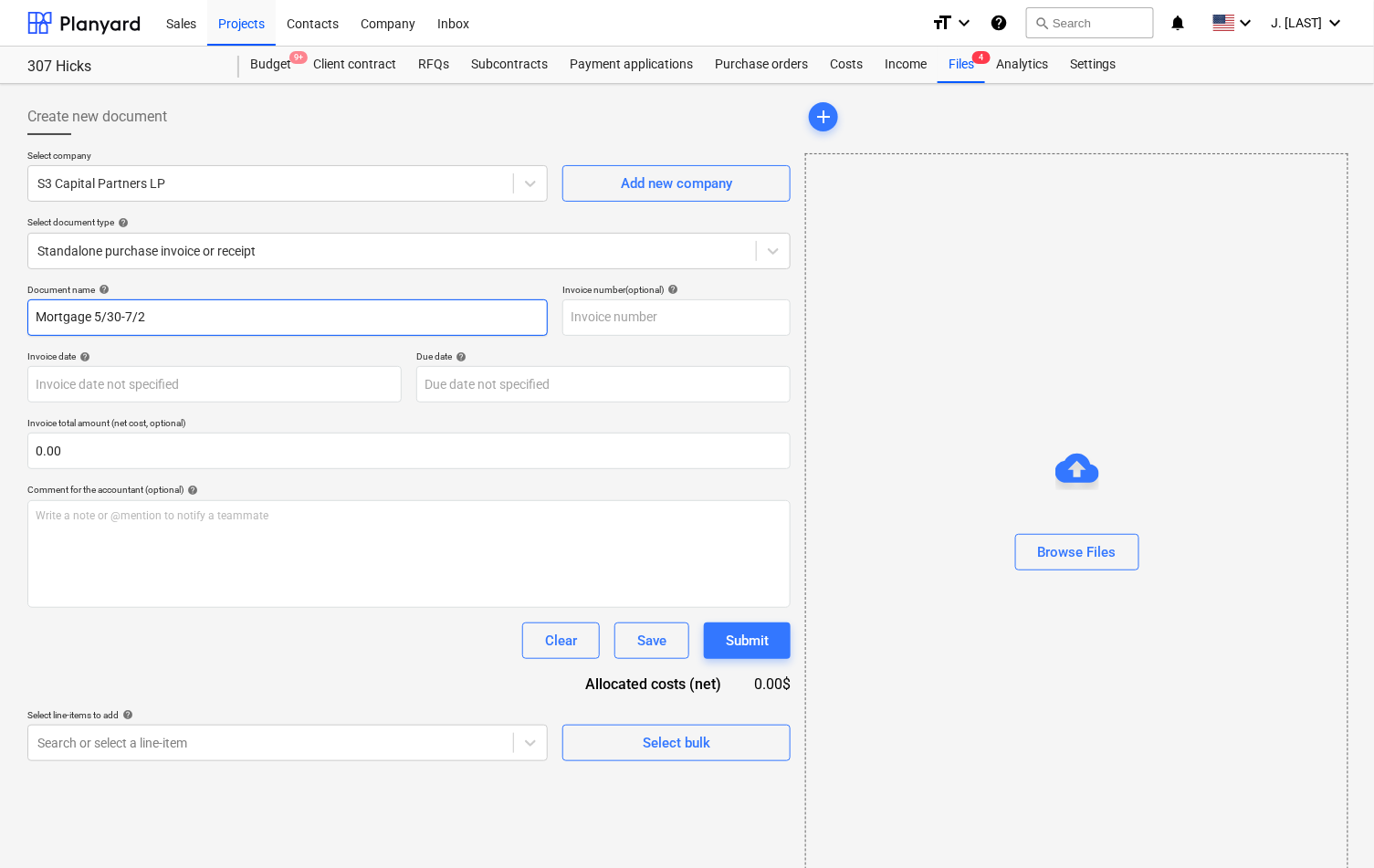 type on "Mortgage 5/30-7/2" 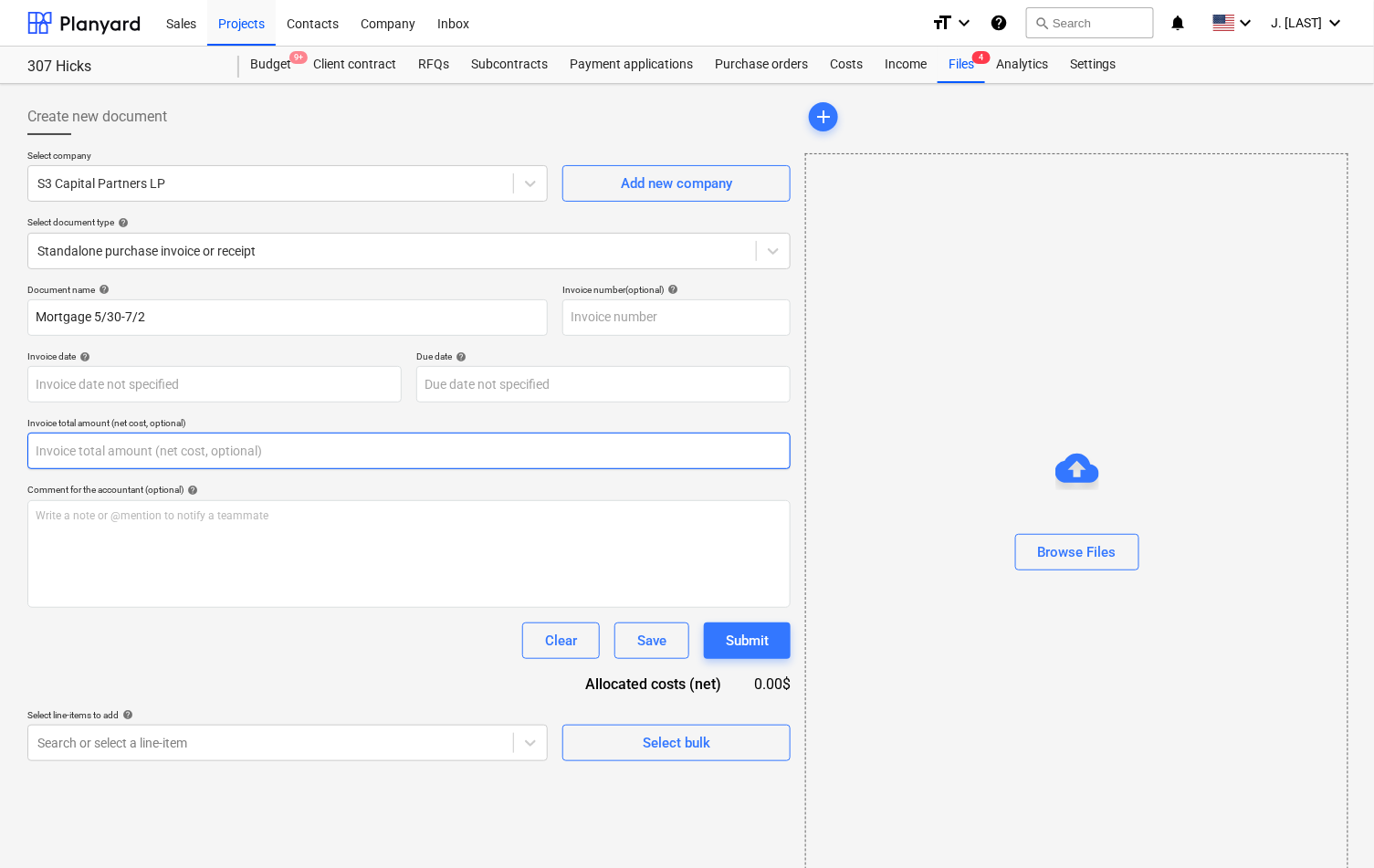 click at bounding box center (409, 451) 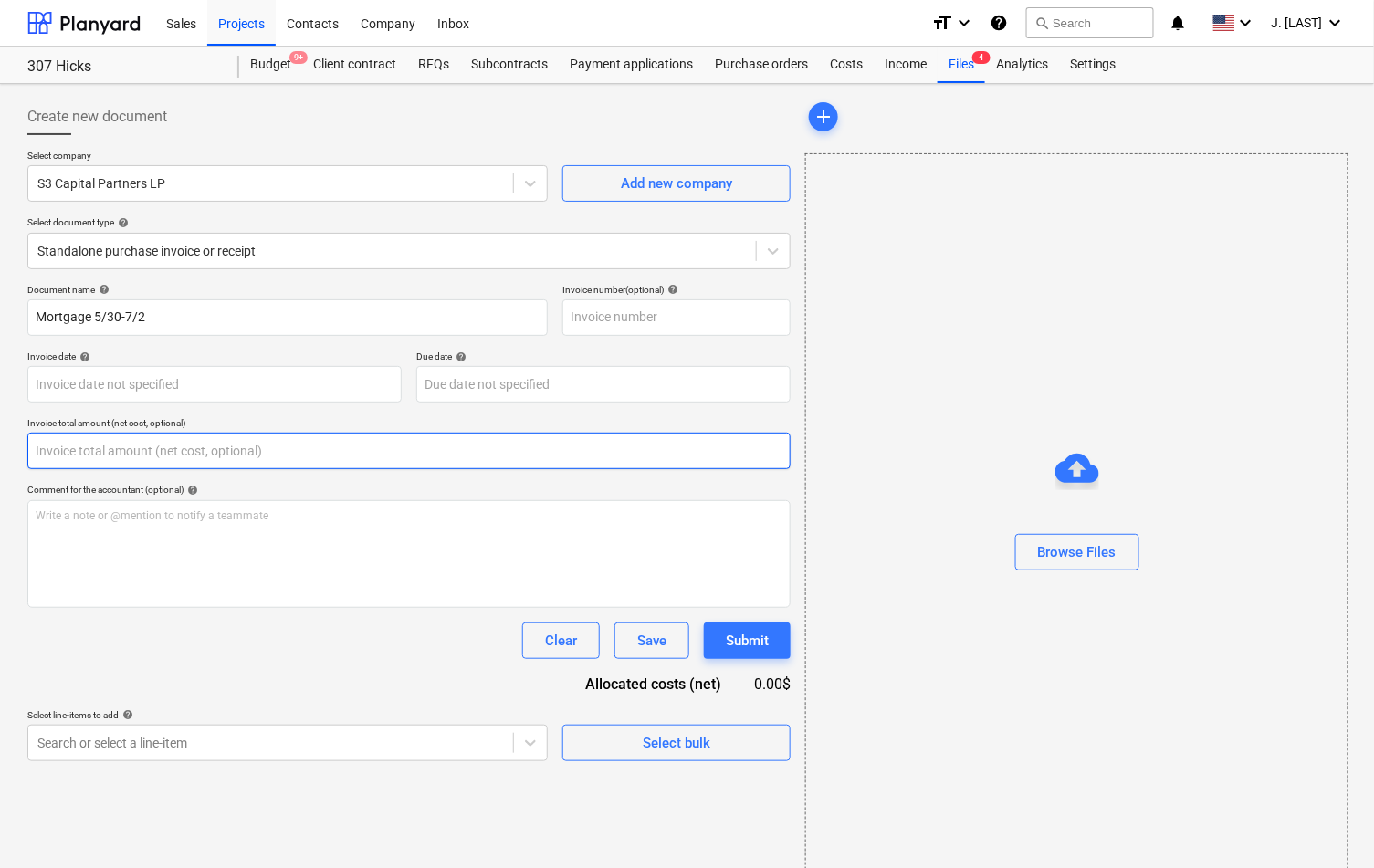 paste on "$471,629.85" 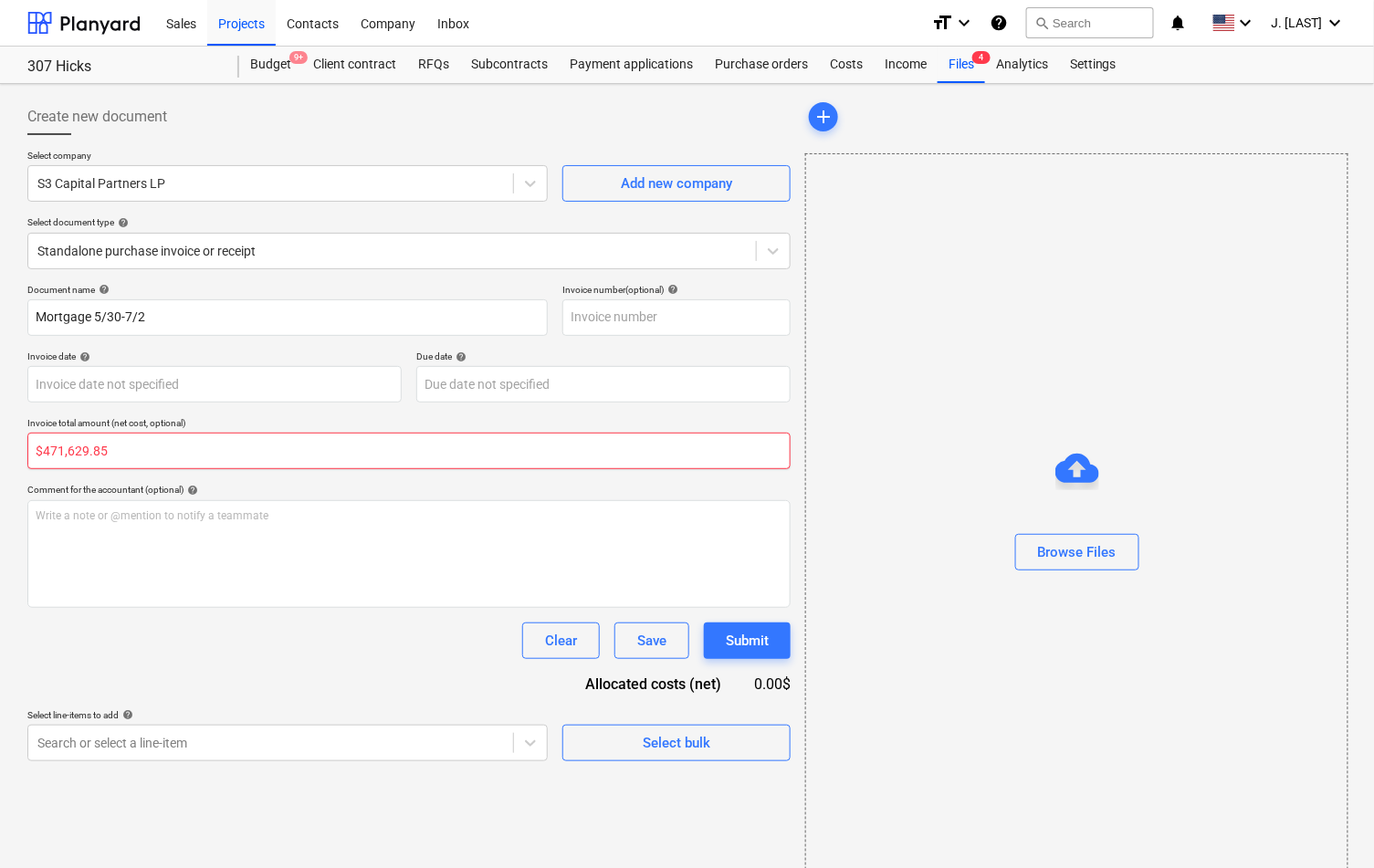 click on "$471,629.85" at bounding box center [409, 451] 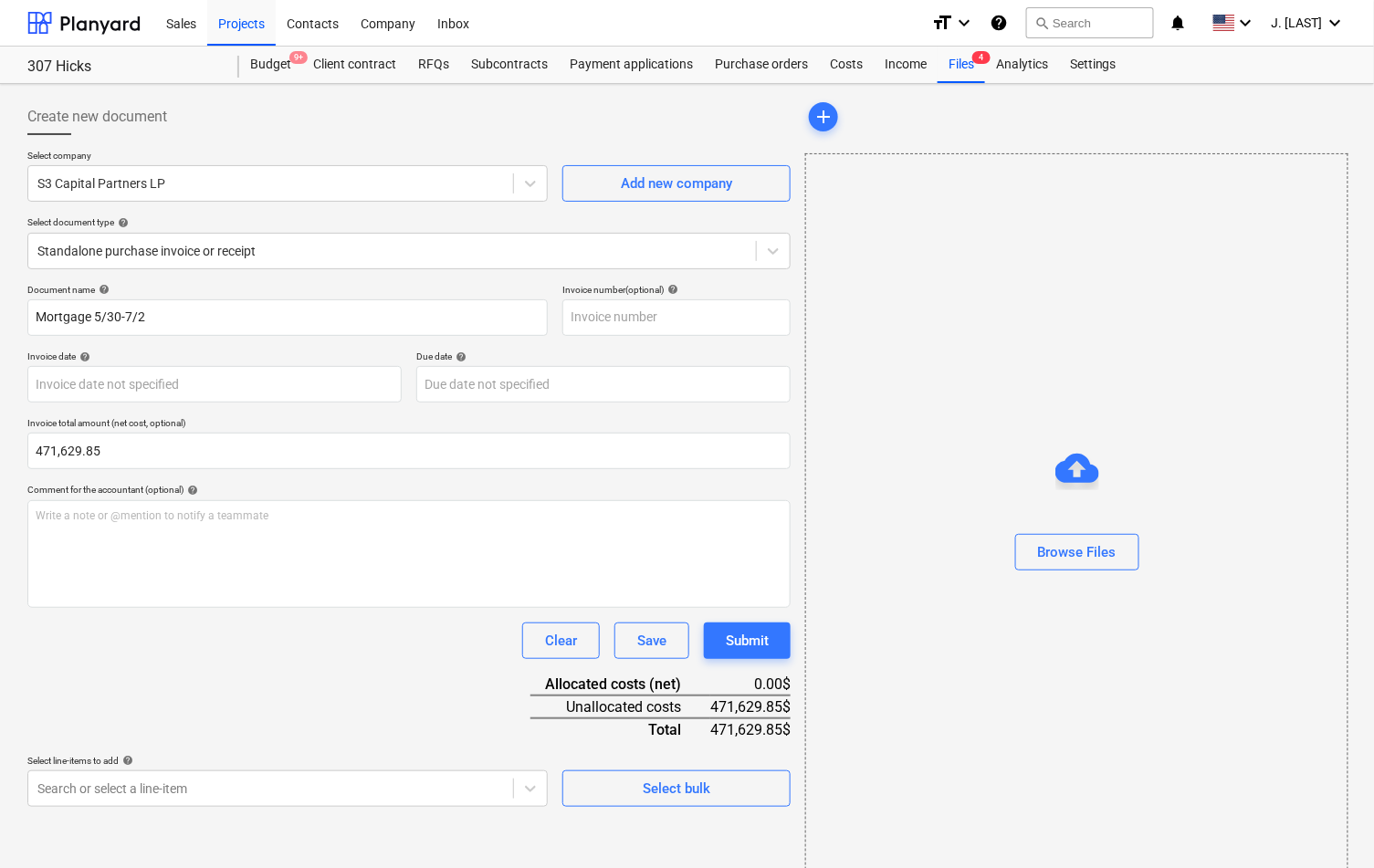 click on "Document name help Mortgage 5/30-7/2 Invoice number  (optional) help Invoice date help Press the down arrow key to interact with the calendar and
select a date. Press the question mark key to get the keyboard shortcuts for changing dates. Due date help Press the down arrow key to interact with the calendar and
select a date. Press the question mark key to get the keyboard shortcuts for changing dates. Invoice total amount (net cost, optional) 471,629.85 Comment for the accountant (optional) help Write a note or @mention to notify a teammate ﻿ Clear Save Submit Allocated costs (net) 0.00$ Unallocated costs 471,629.85$ Total 471,629.85$ Select line-items to add help Search or select a line-item Select bulk" at bounding box center (409, 545) 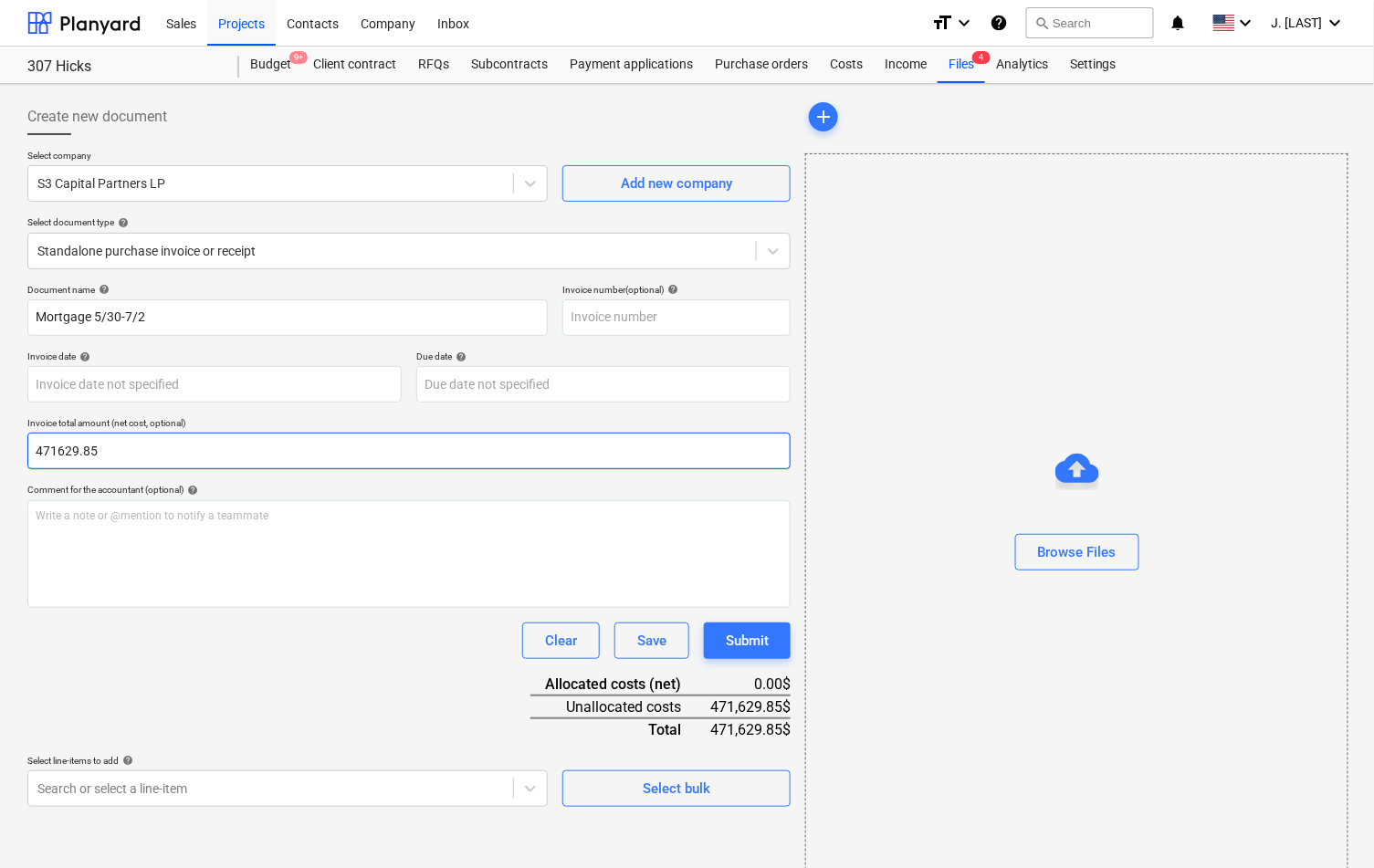 click on "471629.85" at bounding box center [409, 451] 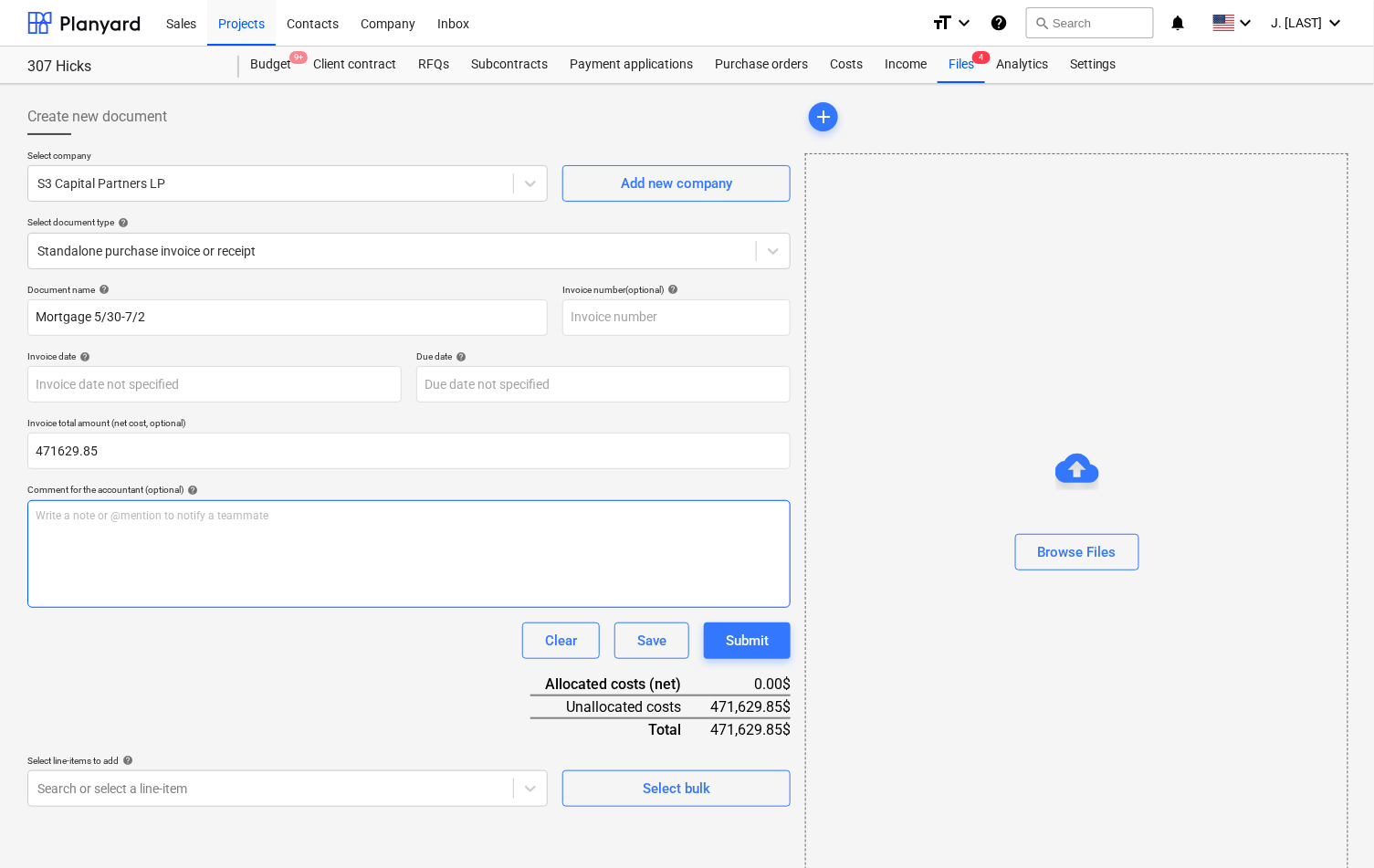 type on "471,629.85" 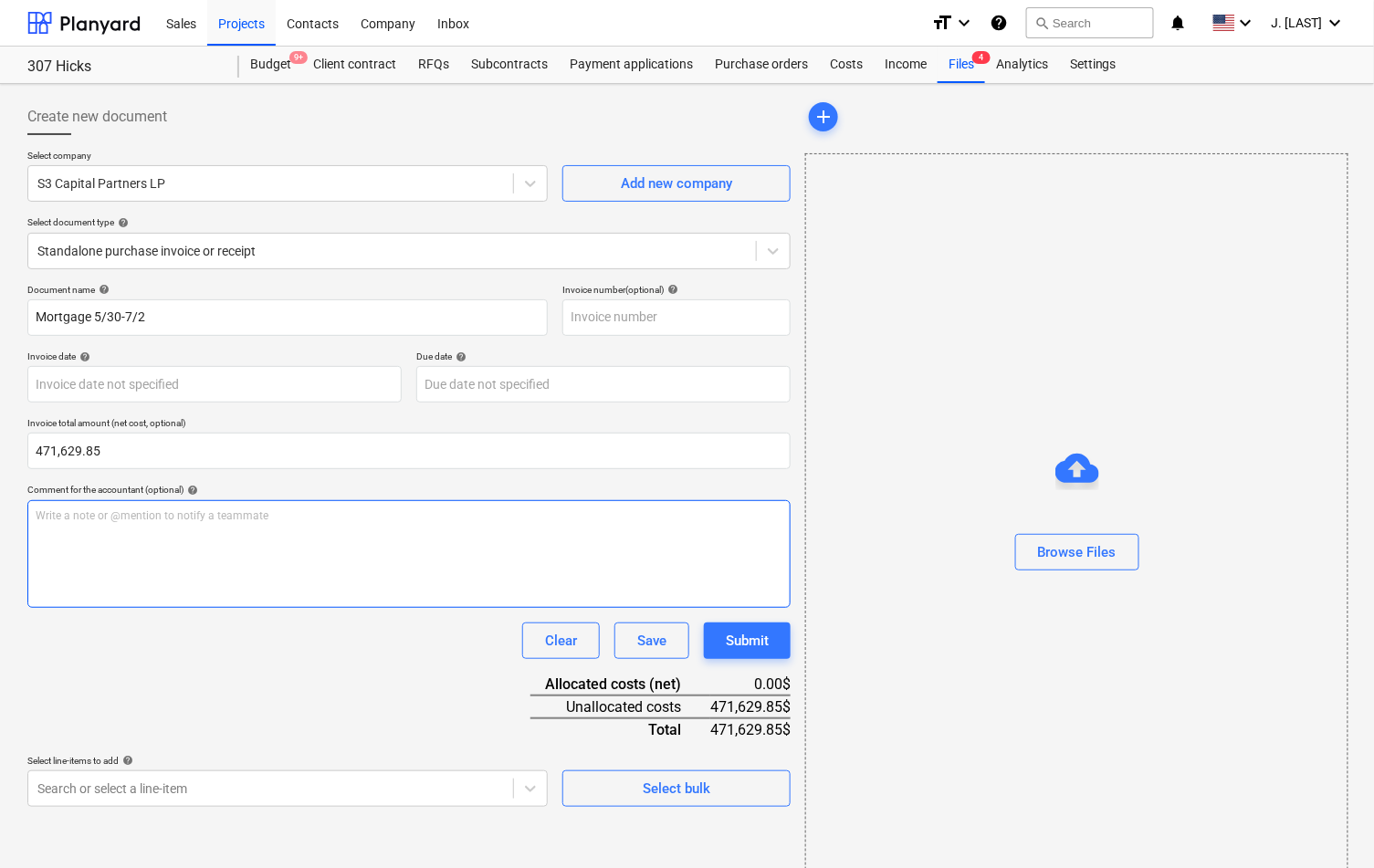 click on "Write a note or @mention to notify a teammate ﻿" at bounding box center [409, 554] 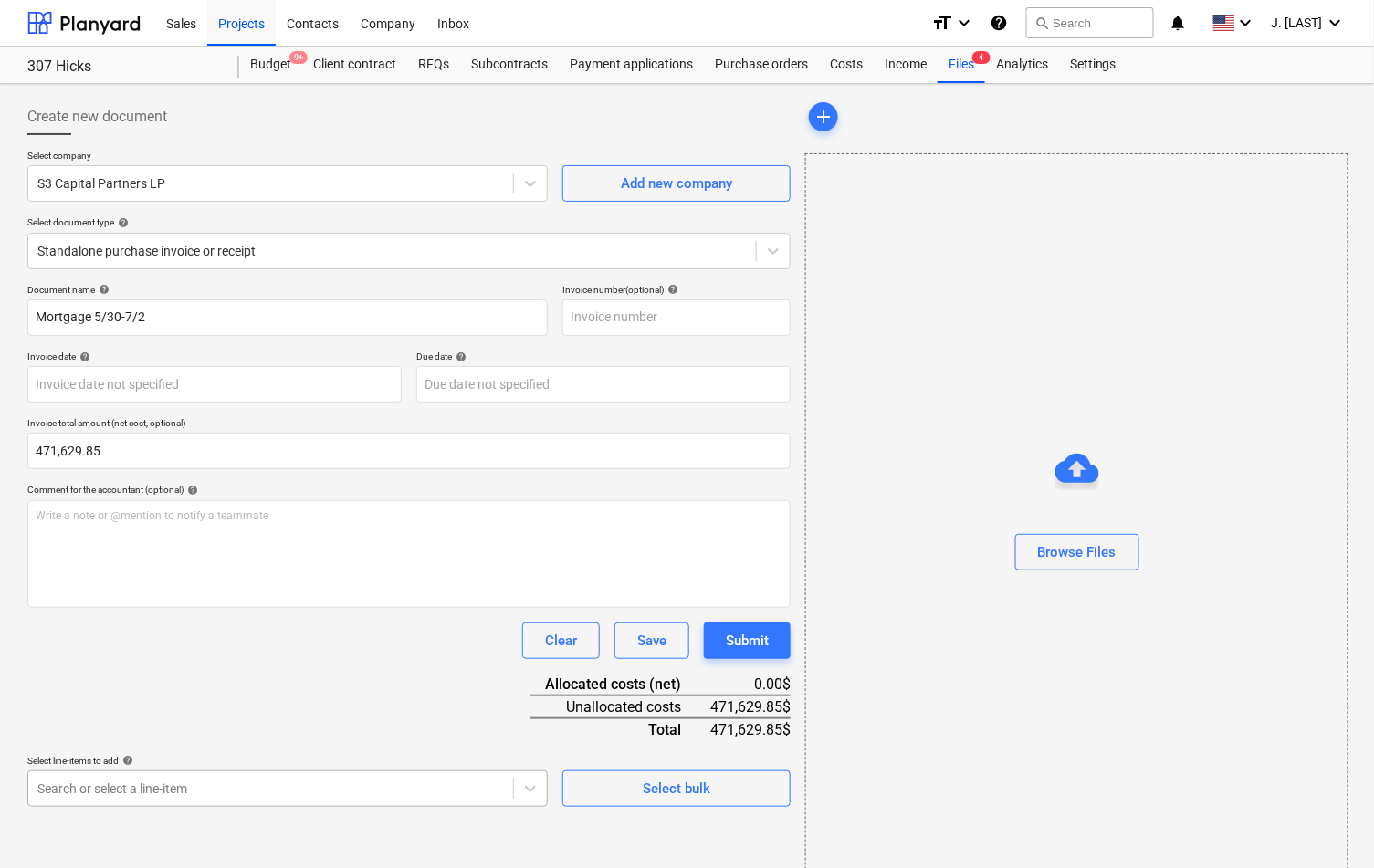 click on "Sales Projects Contacts Company Inbox format_size keyboard_arrow_down help search Search notifications 0 keyboard_arrow_down J. Popky keyboard_arrow_down 307 Hicks Budget 9+ Client contract RFQs Subcontracts Payment applications Purchase orders Costs Income Files 4 Analytics Settings Create new document Select company S3 Capital Partners LP    Add new company Select document type help Standalone purchase invoice or receipt Document name help Mortgage 5/30-7/2 Invoice number  (optional) help Invoice date help Press the down arrow key to interact with the calendar and
select a date. Press the question mark key to get the keyboard shortcuts for changing dates. Due date help Press the down arrow key to interact with the calendar and
select a date. Press the question mark key to get the keyboard shortcuts for changing dates. Invoice total amount (net cost, optional) 471,629.85 Comment for the accountant (optional) help Write a note or @mention to notify a teammate ﻿ Clear Save Submit 0.00$ 471,629.85$" at bounding box center [687, 434] 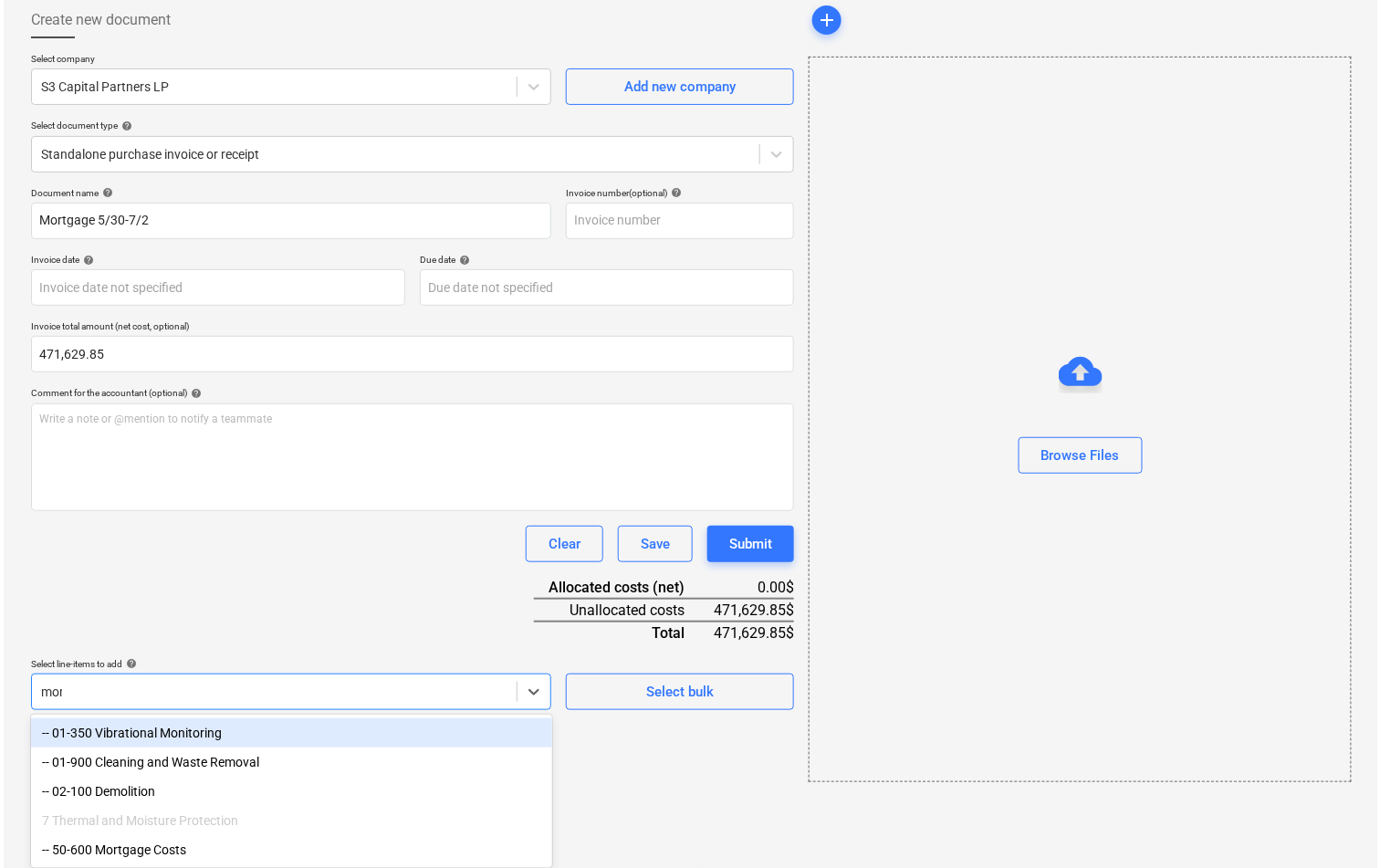 scroll, scrollTop: 24, scrollLeft: 0, axis: vertical 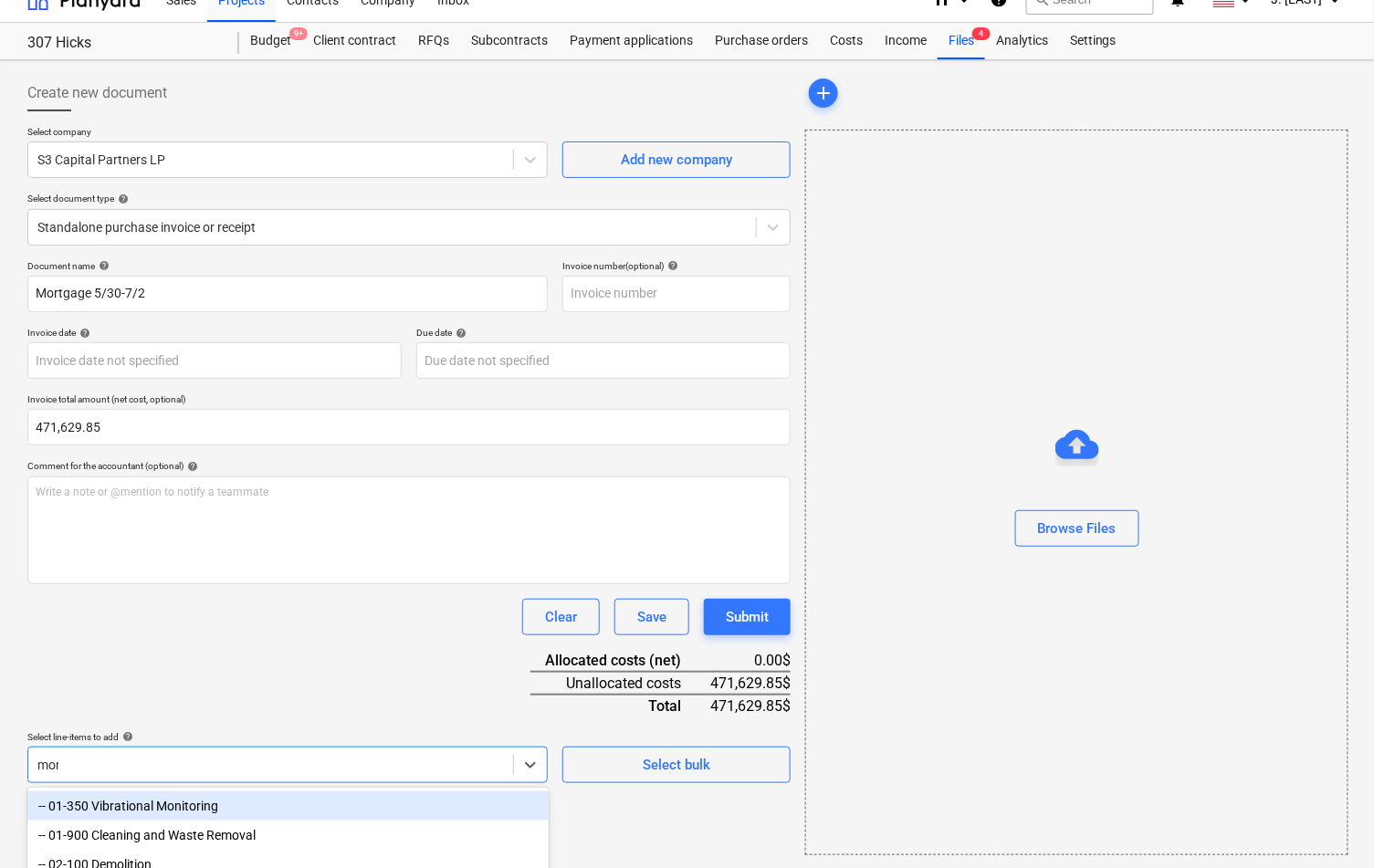 type on "mort" 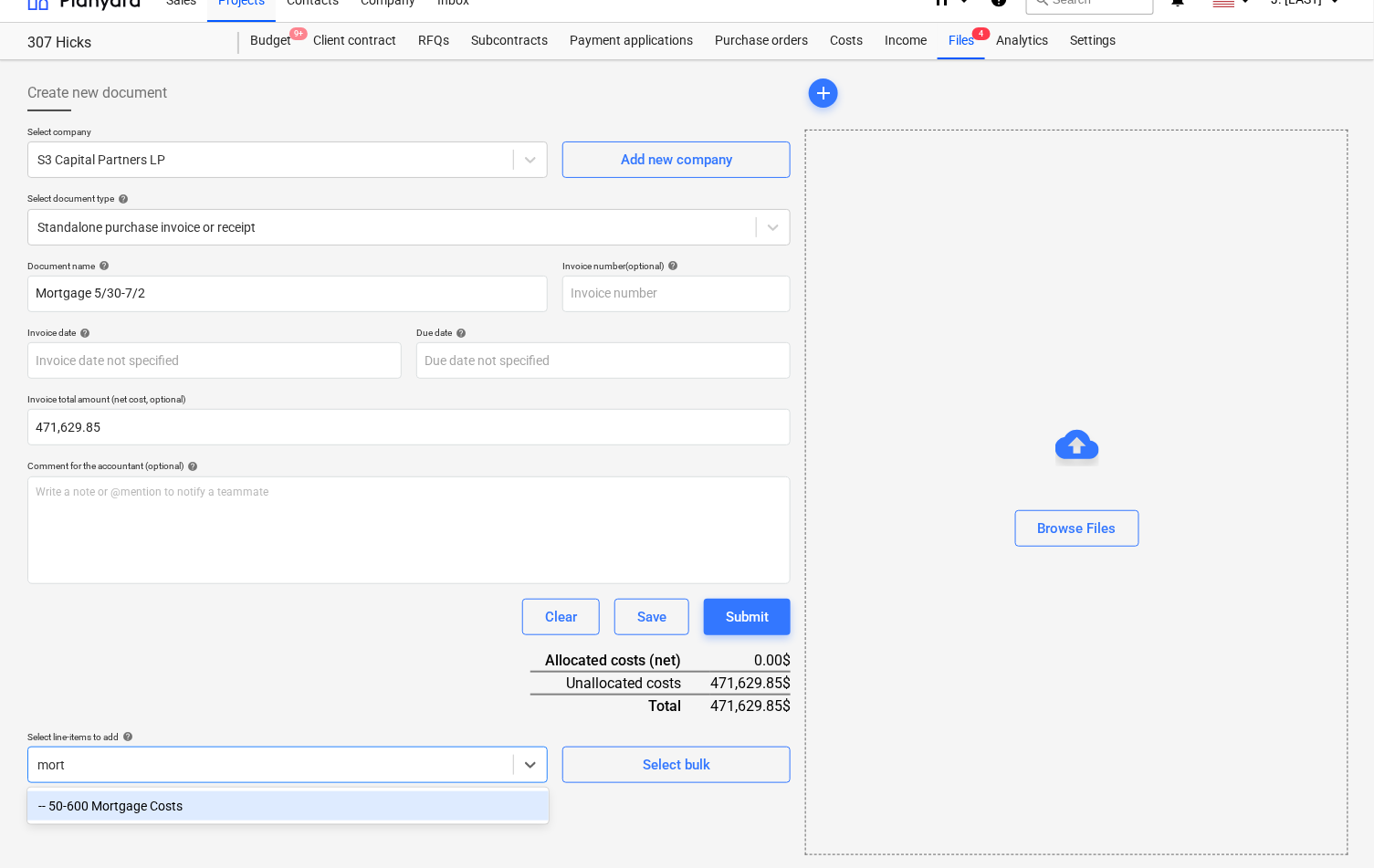 click on "--  50-600 Mortgage Costs" at bounding box center [288, 806] 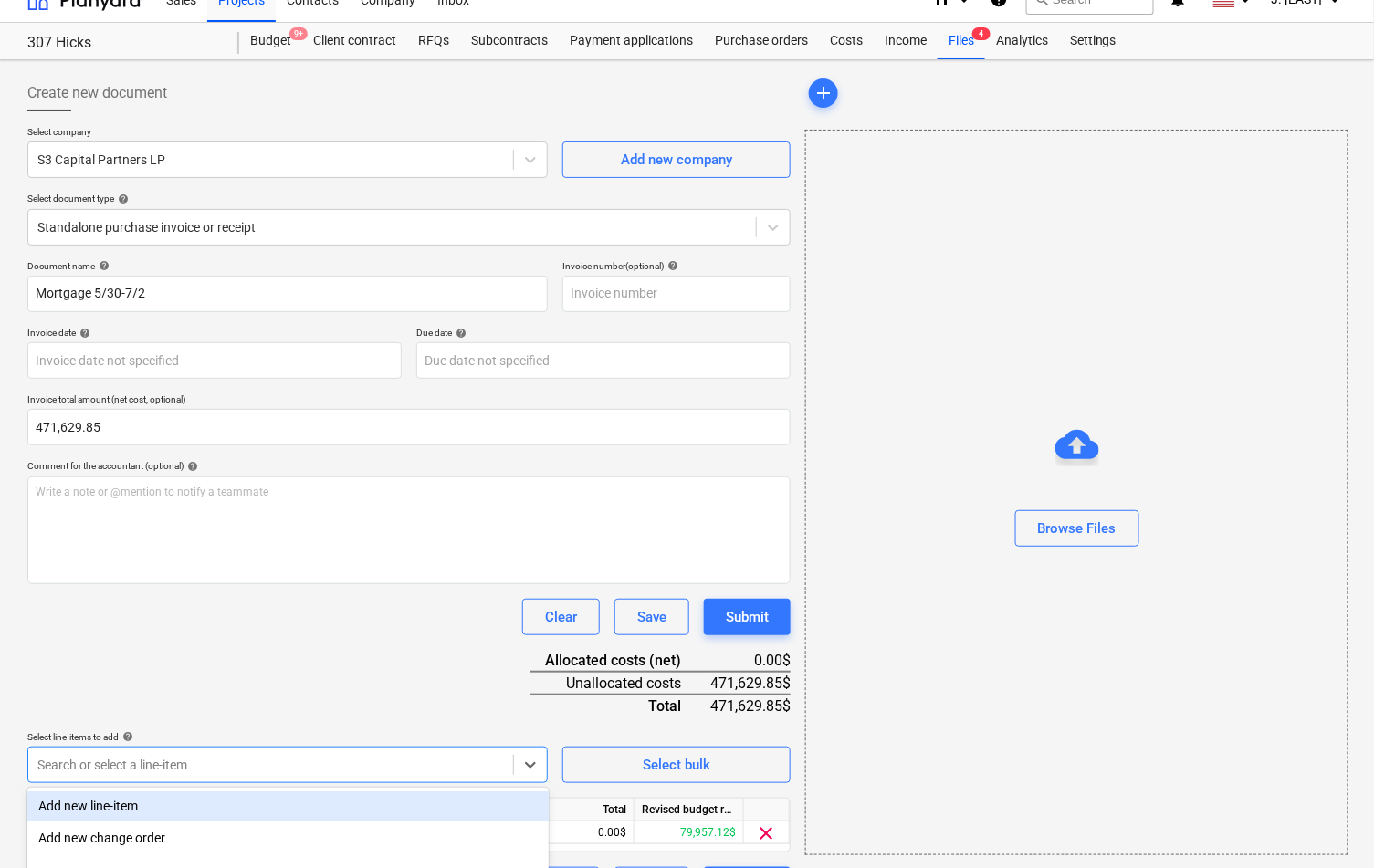 click on "Document name help Mortgage 5/30-7/2 Invoice number  (optional) help Invoice date help Press the down arrow key to interact with the calendar and
select a date. Press the question mark key to get the keyboard shortcuts for changing dates. Due date help Press the down arrow key to interact with the calendar and
select a date. Press the question mark key to get the keyboard shortcuts for changing dates. Invoice total amount (net cost, optional) 471,629.85 Comment for the accountant (optional) help Write a note or @mention to notify a teammate ﻿ Clear Save Submit Allocated costs (net) 0.00$ Unallocated costs 471,629.85$ Total 471,629.85$ Select line-items to add help option --  50-600 Mortgage Costs, selected. option Add new line-item focused, 1 of 92. 92 results available. Use Up and Down to choose options, press Enter to select the currently focused option, press Escape to exit the menu, press Tab to select the option and exit the menu. Search or select a line-item Select bulk Line-item name Unit Total" at bounding box center [409, 581] 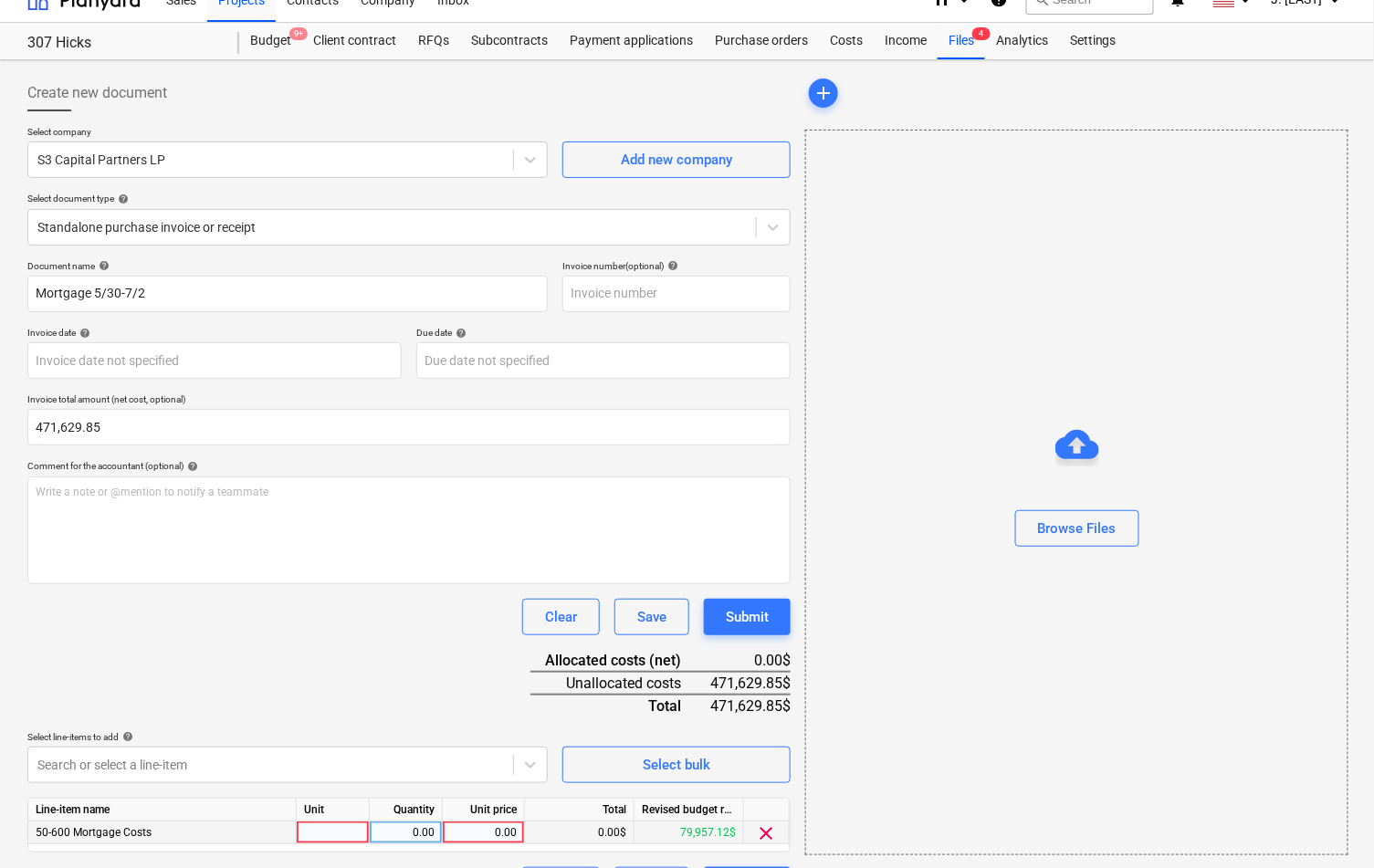 click on "0.00" at bounding box center [483, 832] 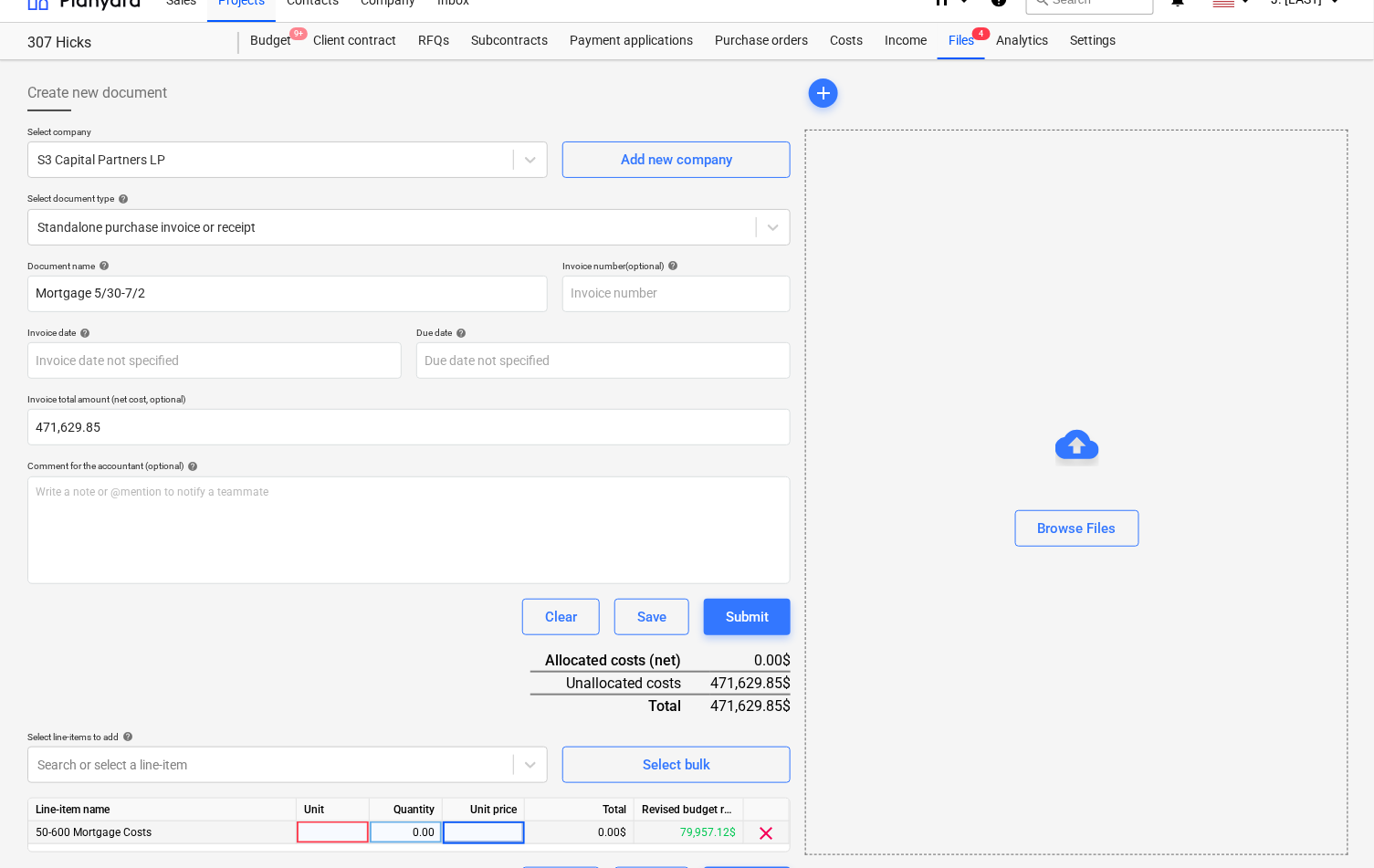 type on "471629.85" 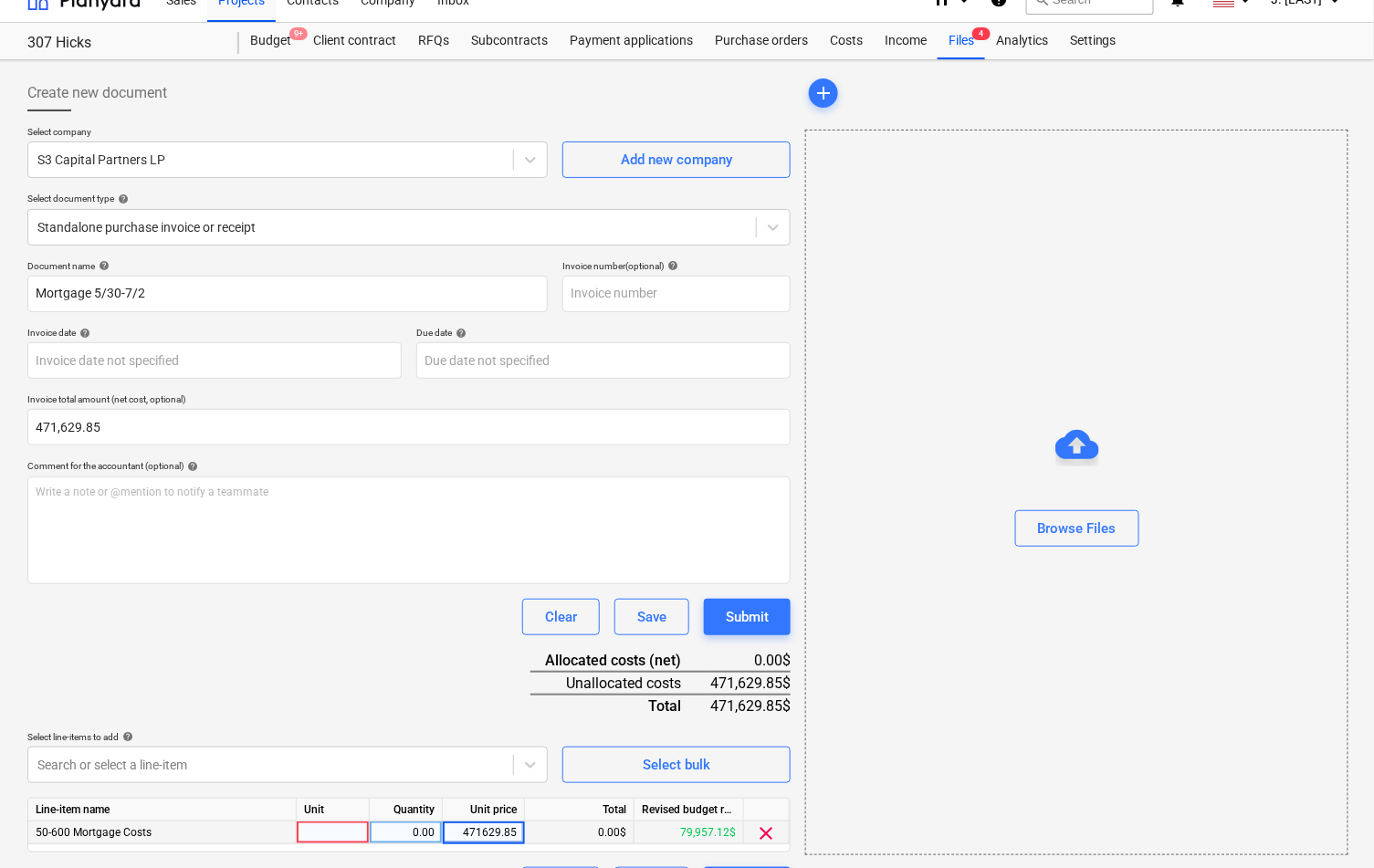 click on "Clear Save Submit" at bounding box center [409, 617] 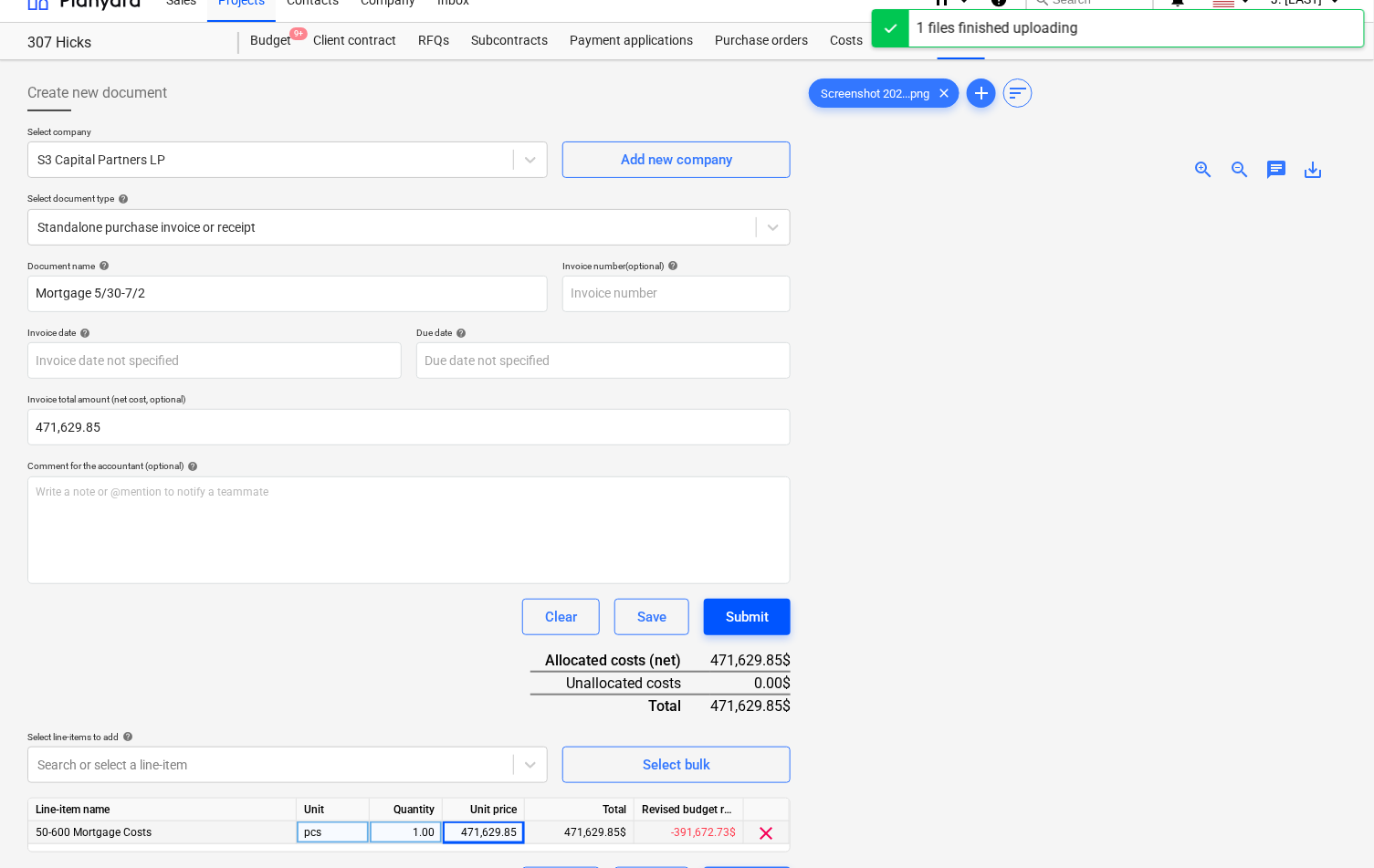 click on "Submit" at bounding box center (747, 617) 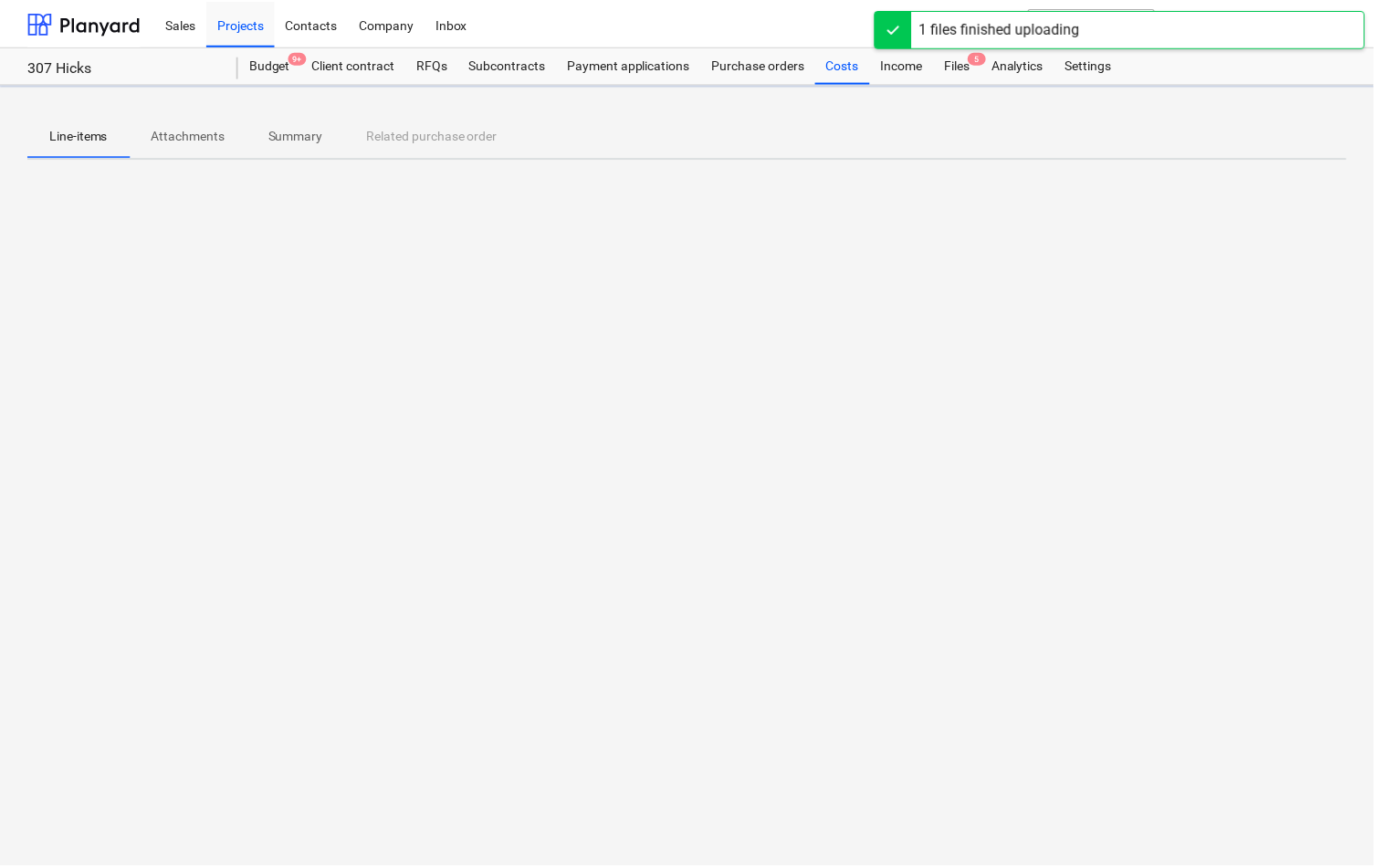 scroll, scrollTop: 0, scrollLeft: 0, axis: both 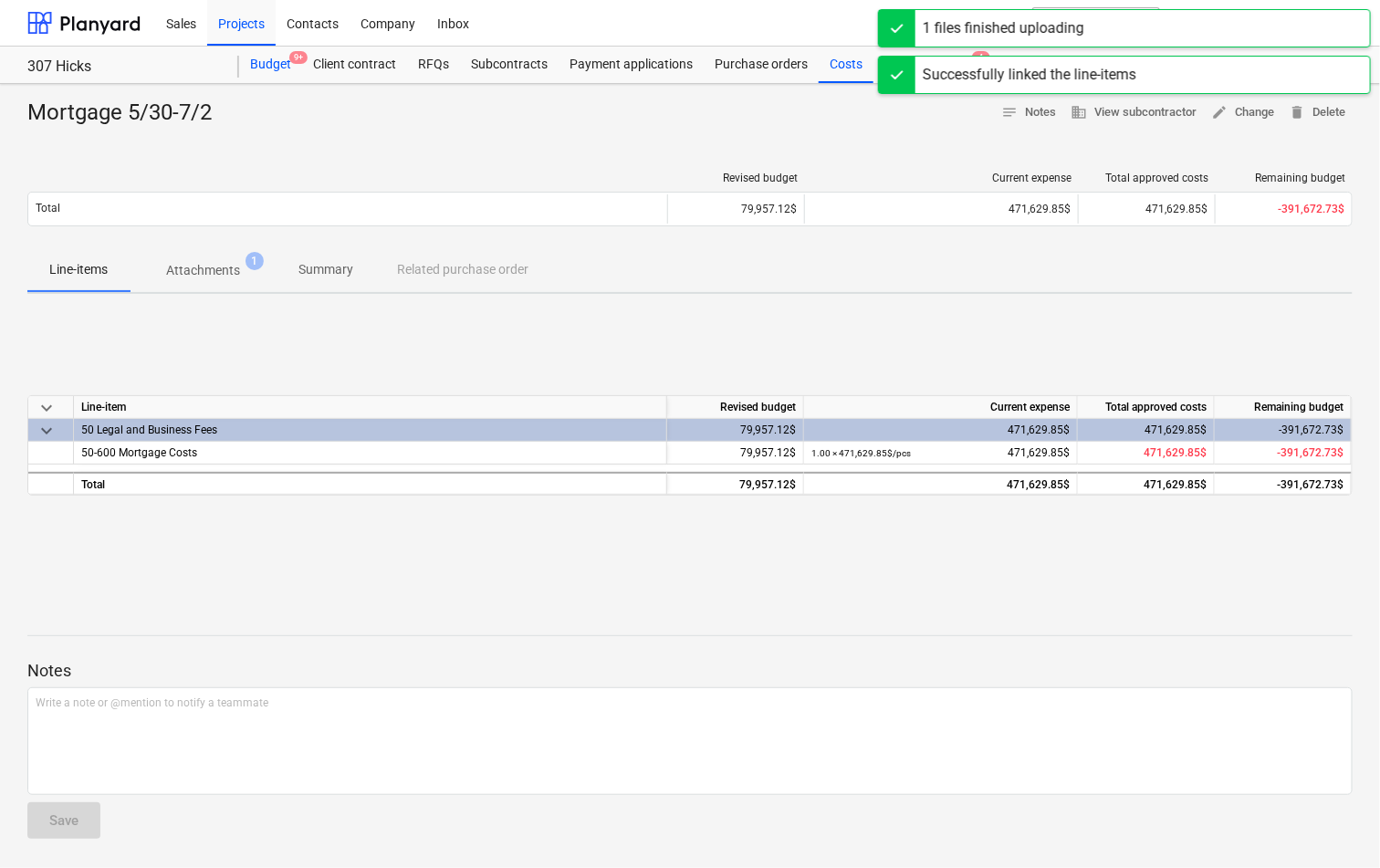click on "Budget 9+" at bounding box center (270, 65) 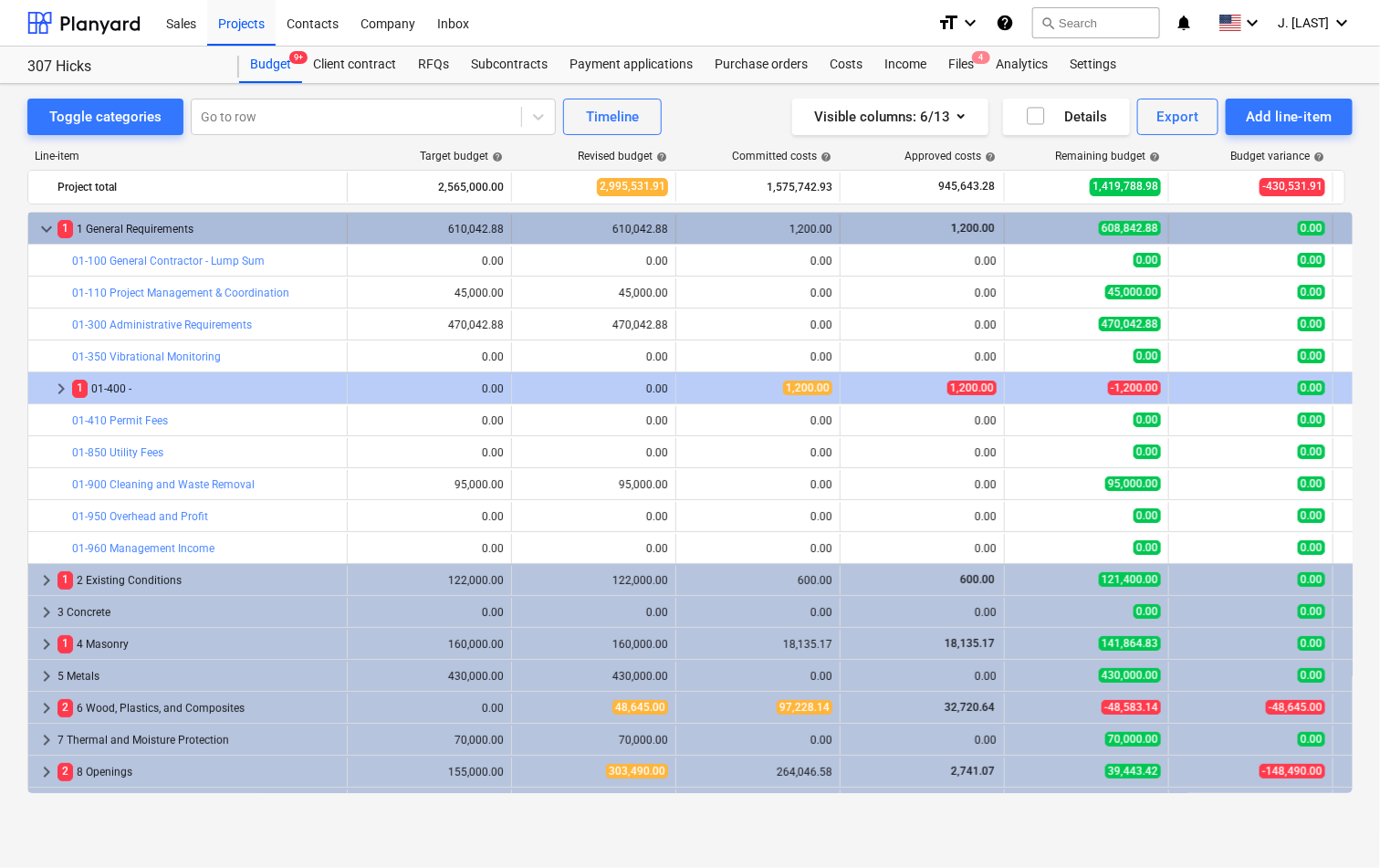click on "keyboard_arrow_down" at bounding box center (47, 229) 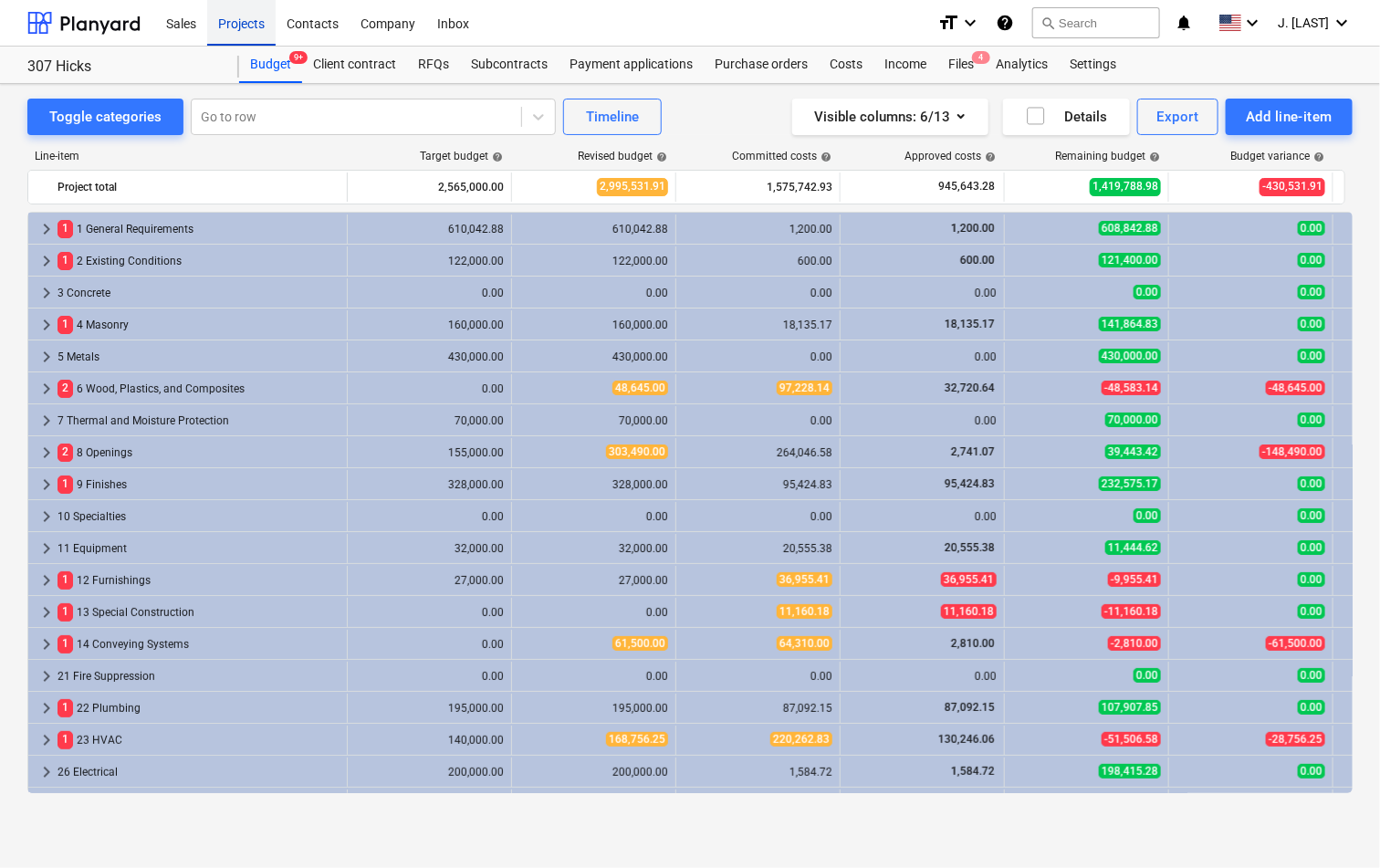 click on "Projects" at bounding box center [241, 22] 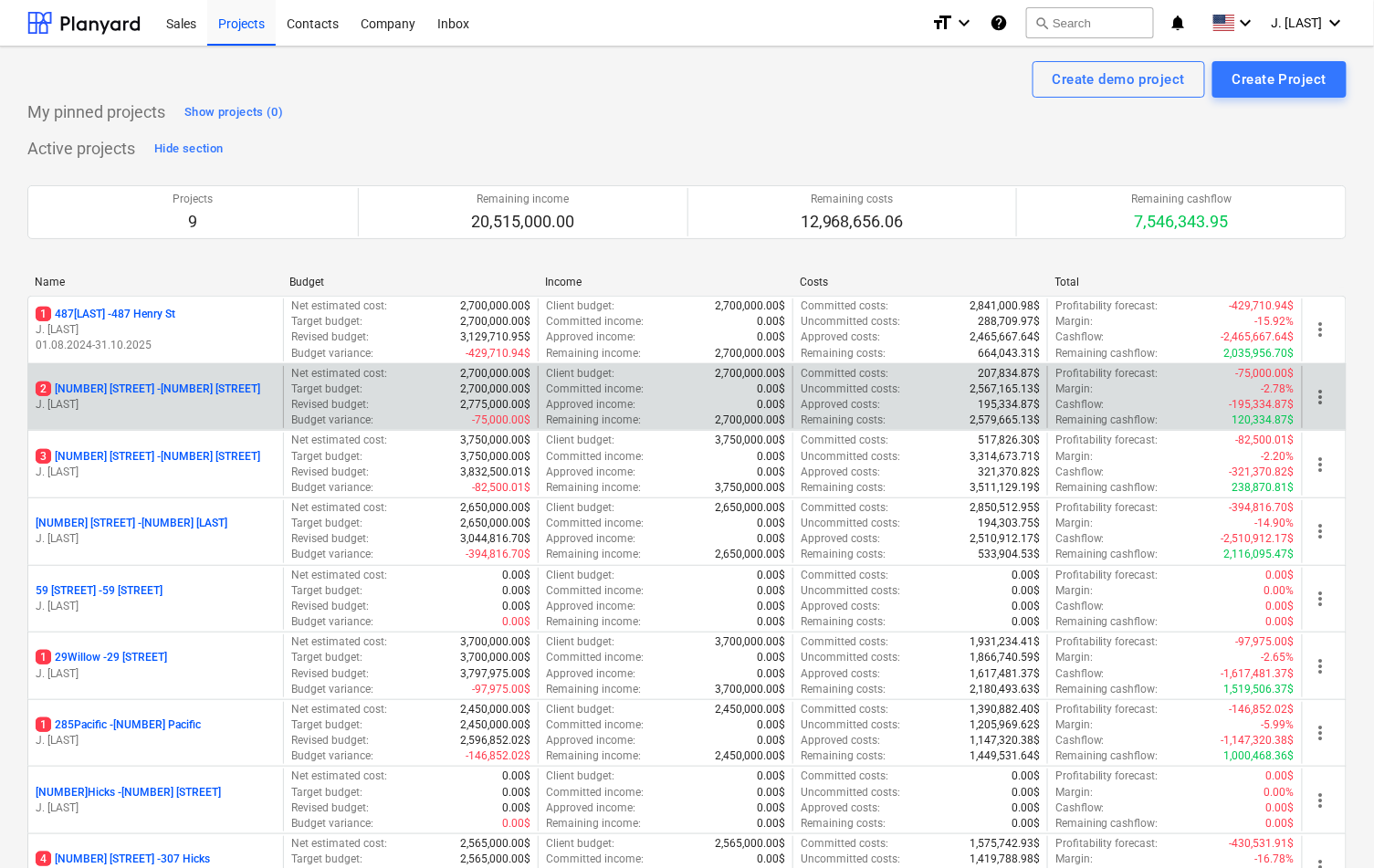 scroll, scrollTop: 174, scrollLeft: 0, axis: vertical 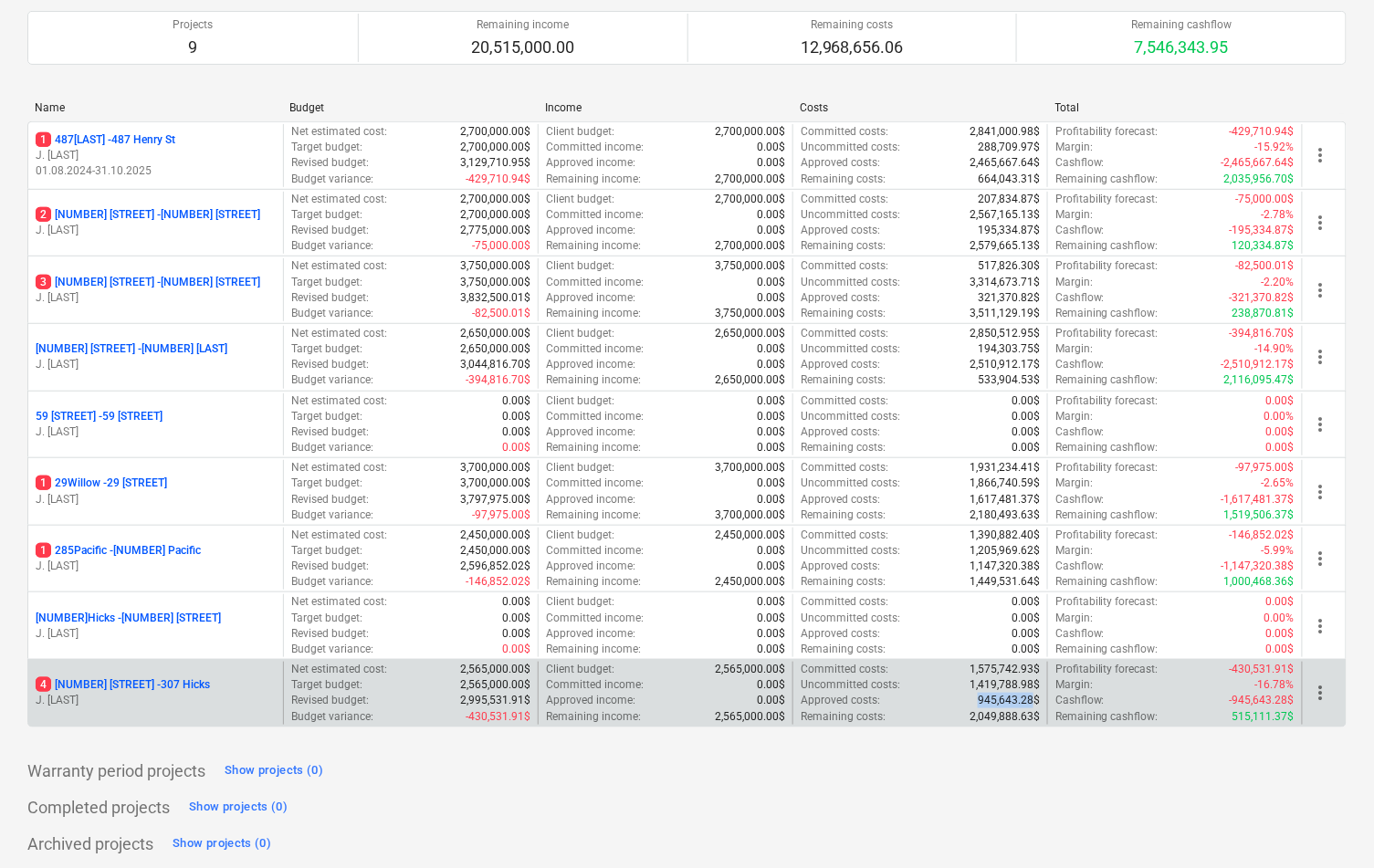 drag, startPoint x: 1034, startPoint y: 693, endPoint x: 923, endPoint y: 693, distance: 111 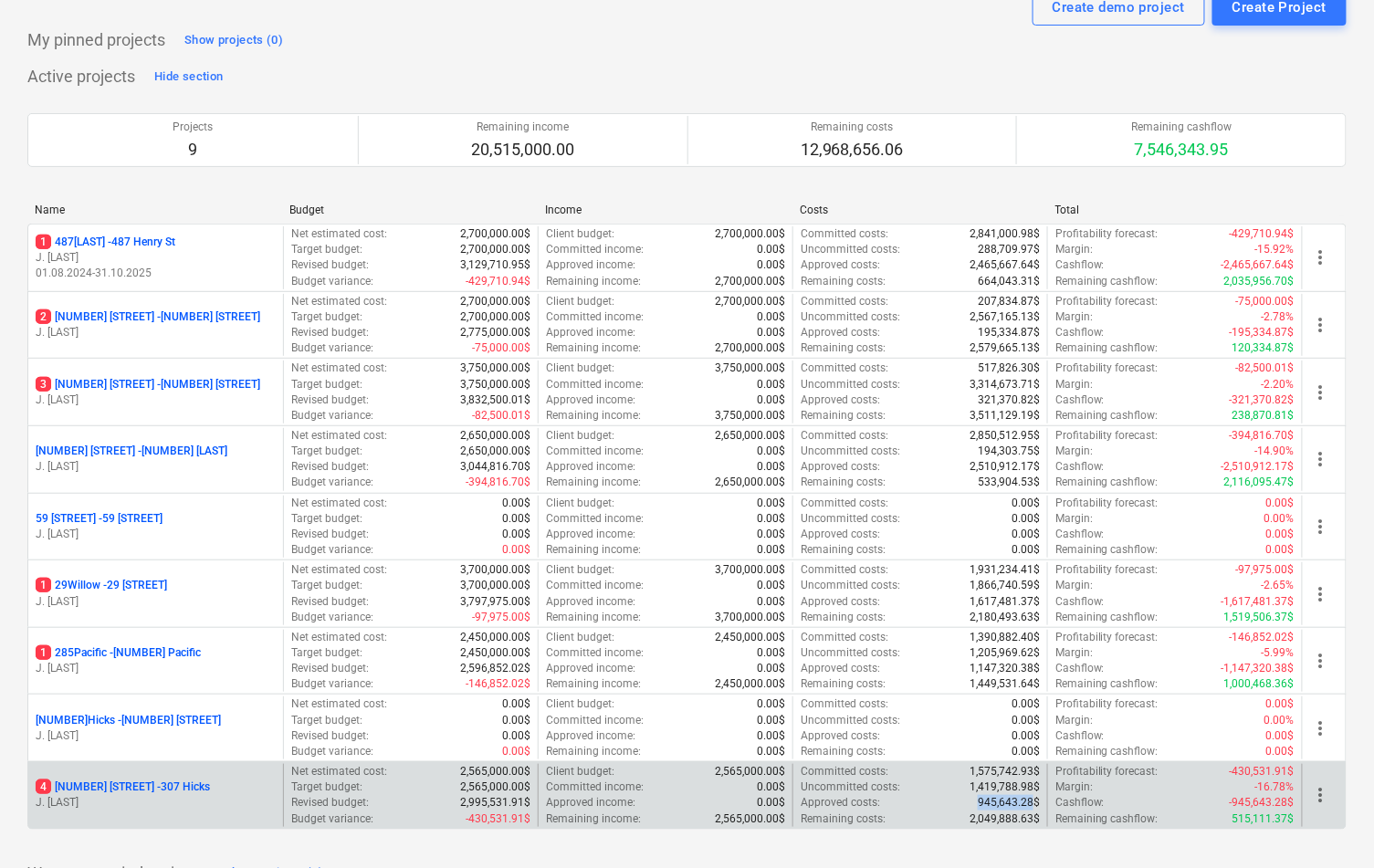 scroll, scrollTop: 35, scrollLeft: 0, axis: vertical 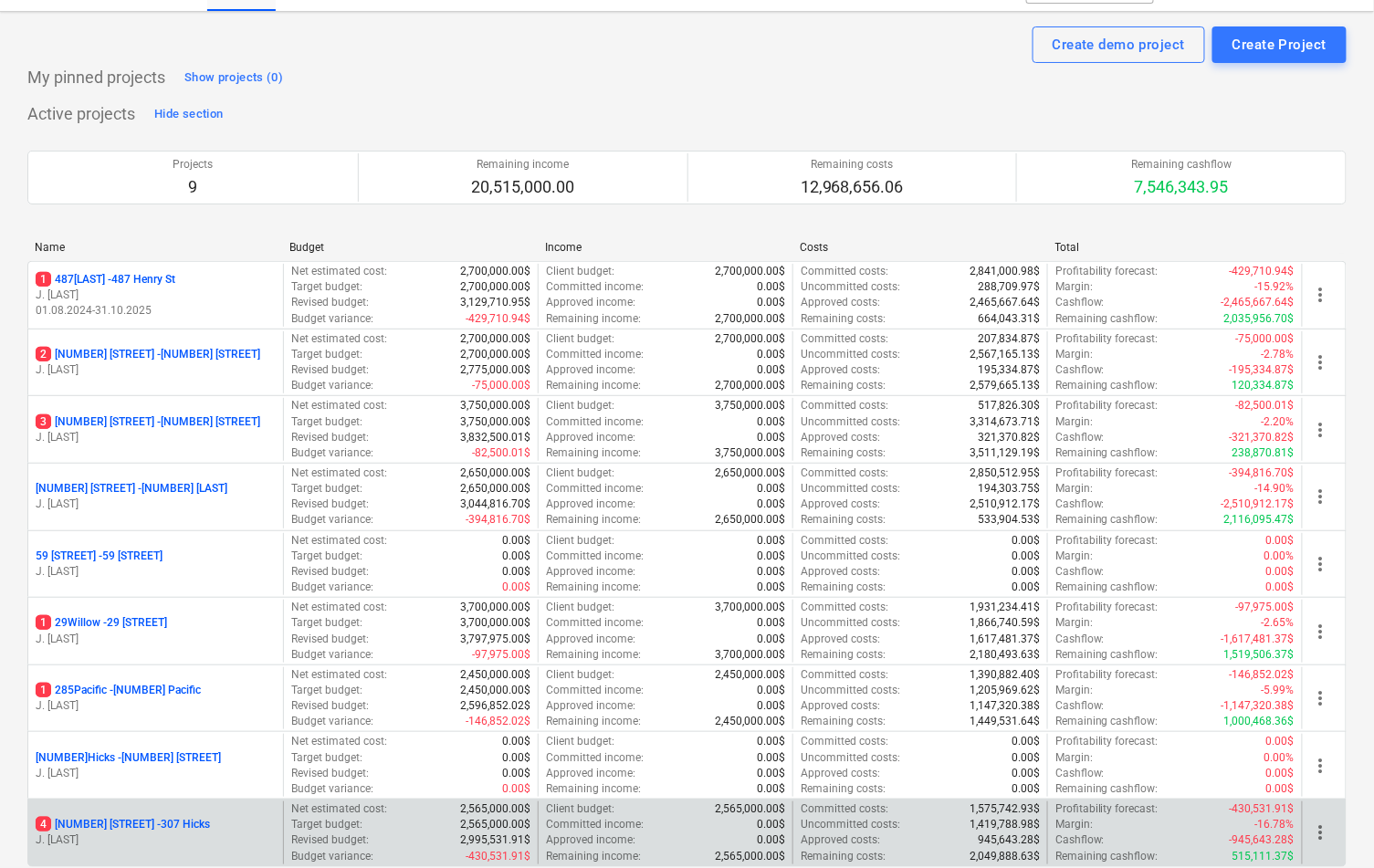 click on "4  307Hicks -  307 Hicks" at bounding box center (122, 824) 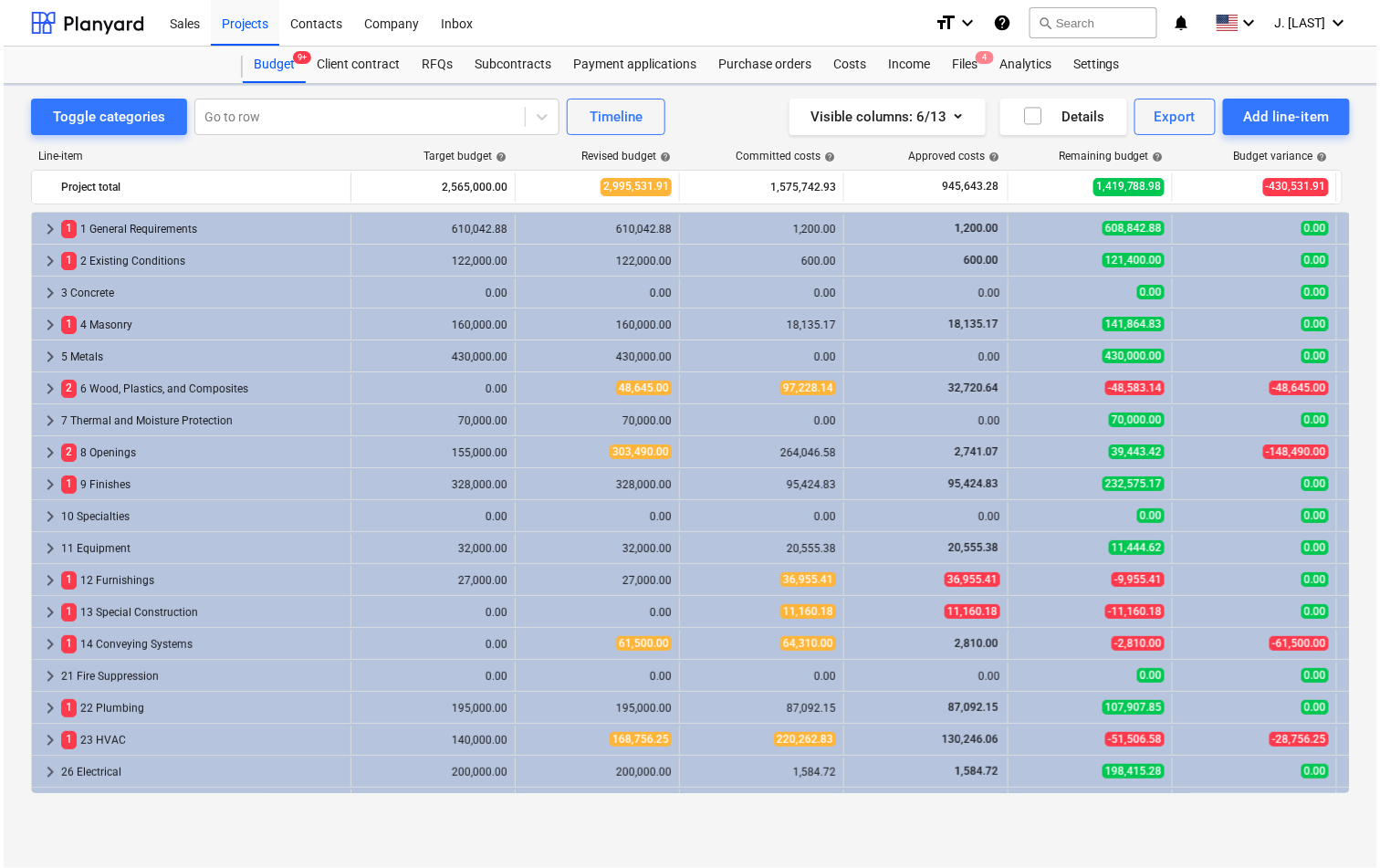 scroll, scrollTop: 0, scrollLeft: 0, axis: both 